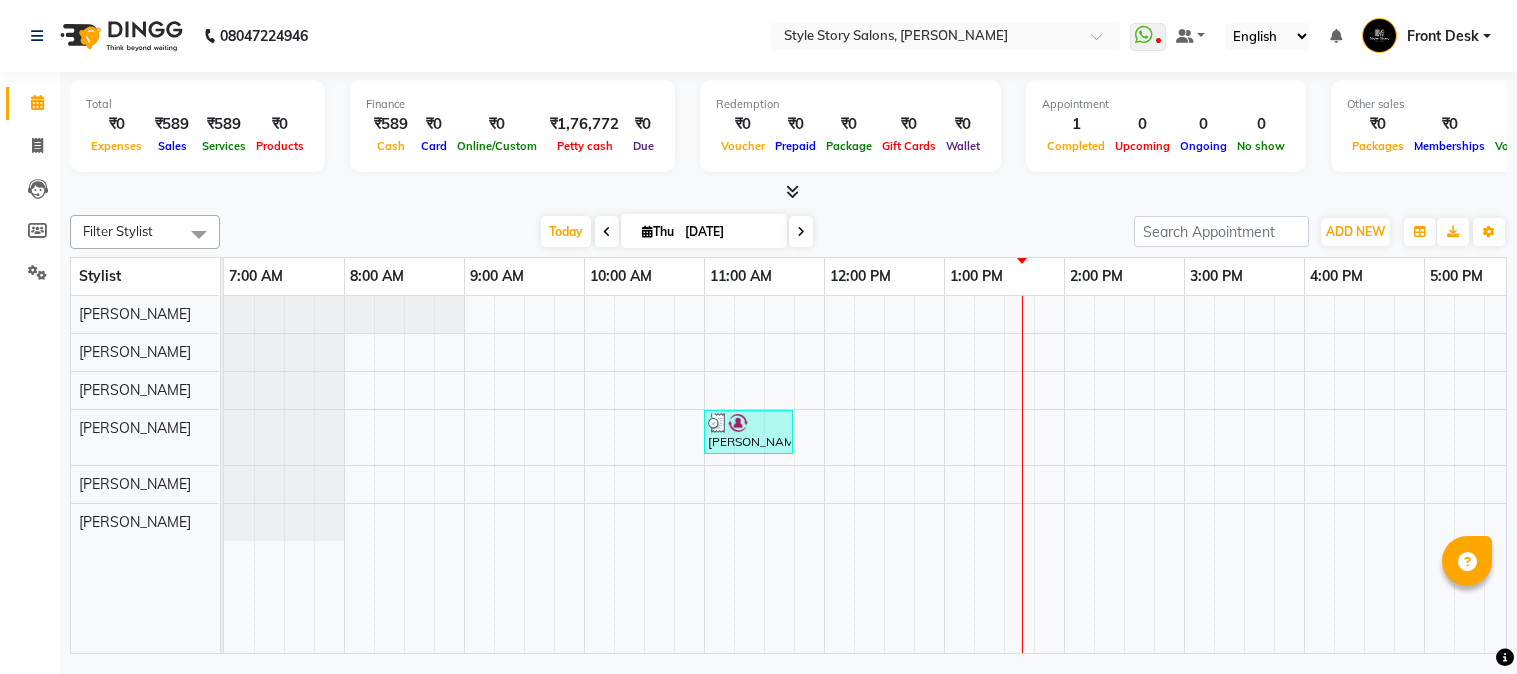 scroll, scrollTop: 0, scrollLeft: 0, axis: both 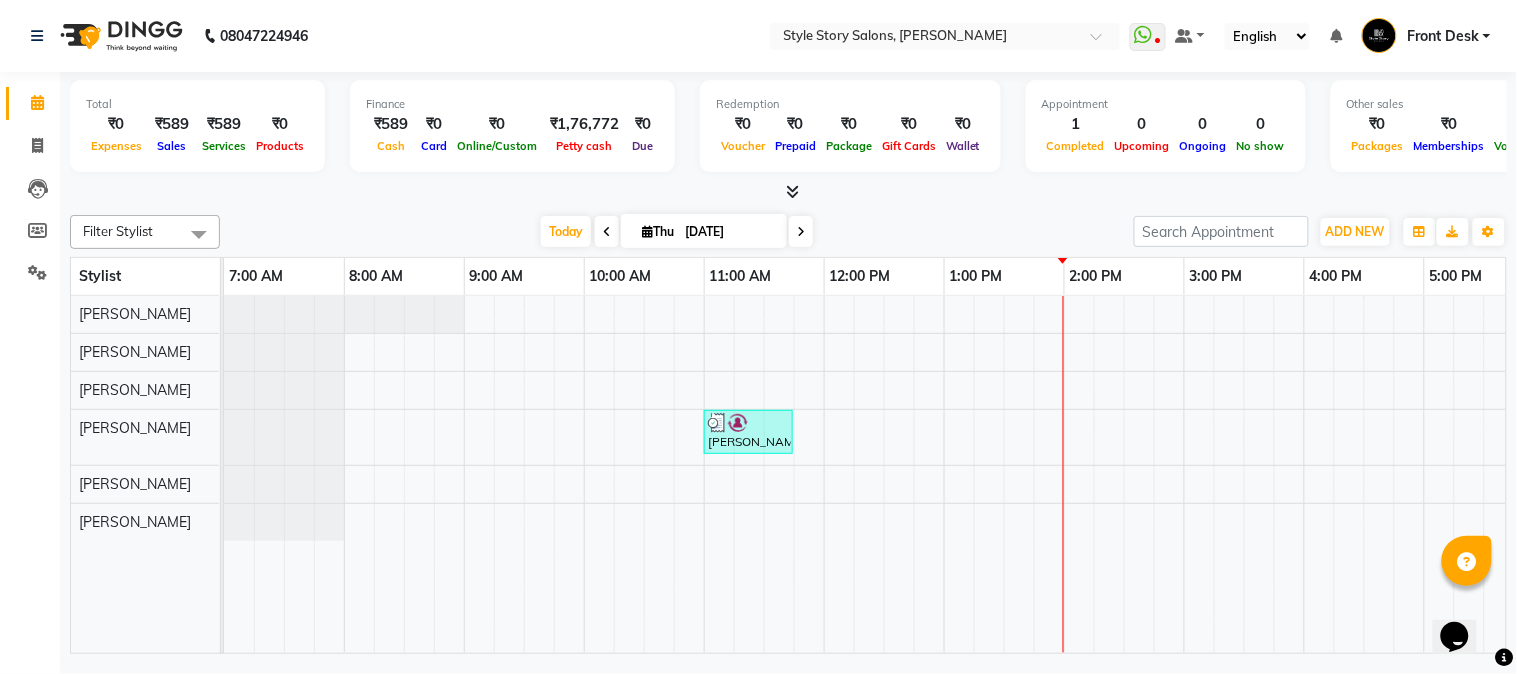 click on "[PERSON_NAME], TK01, 11:00 AM-11:45 AM, Blow Dry Regular" at bounding box center [1184, 475] 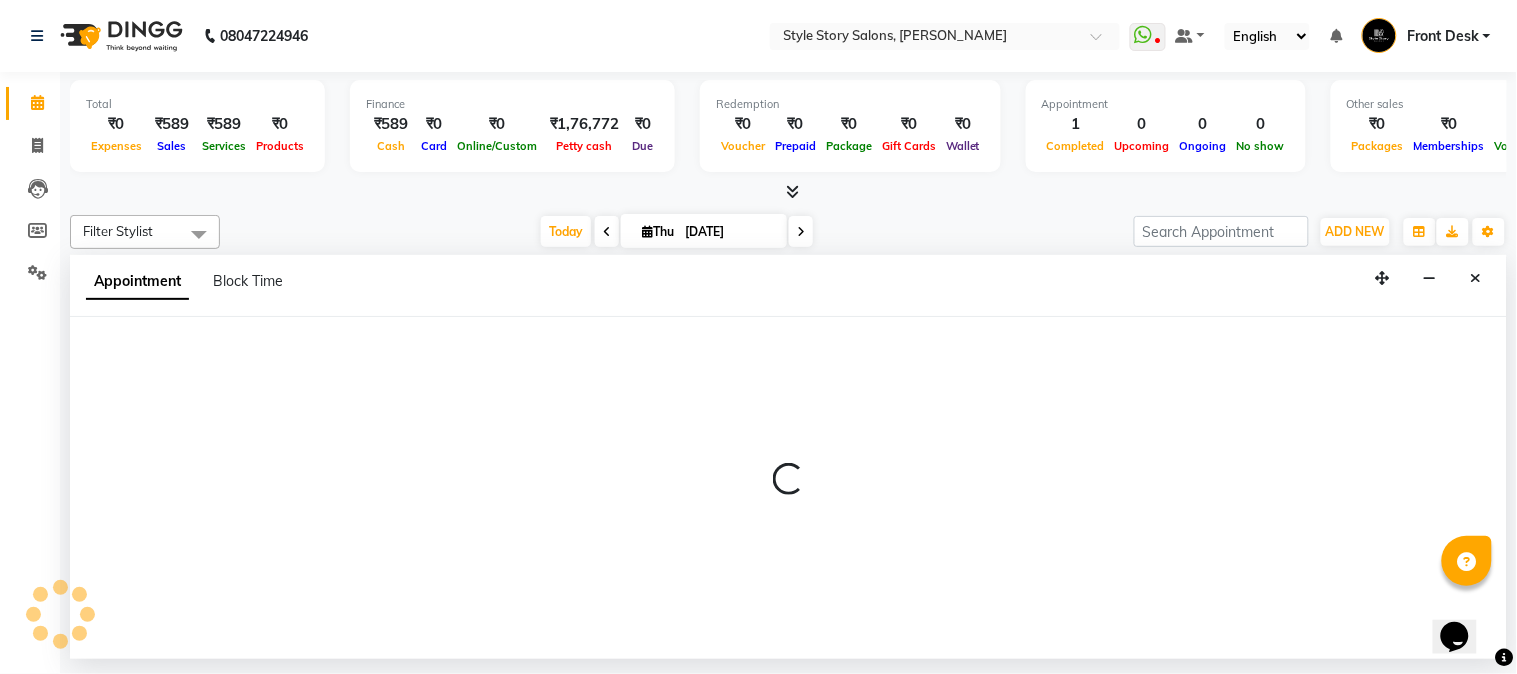 select on "61197" 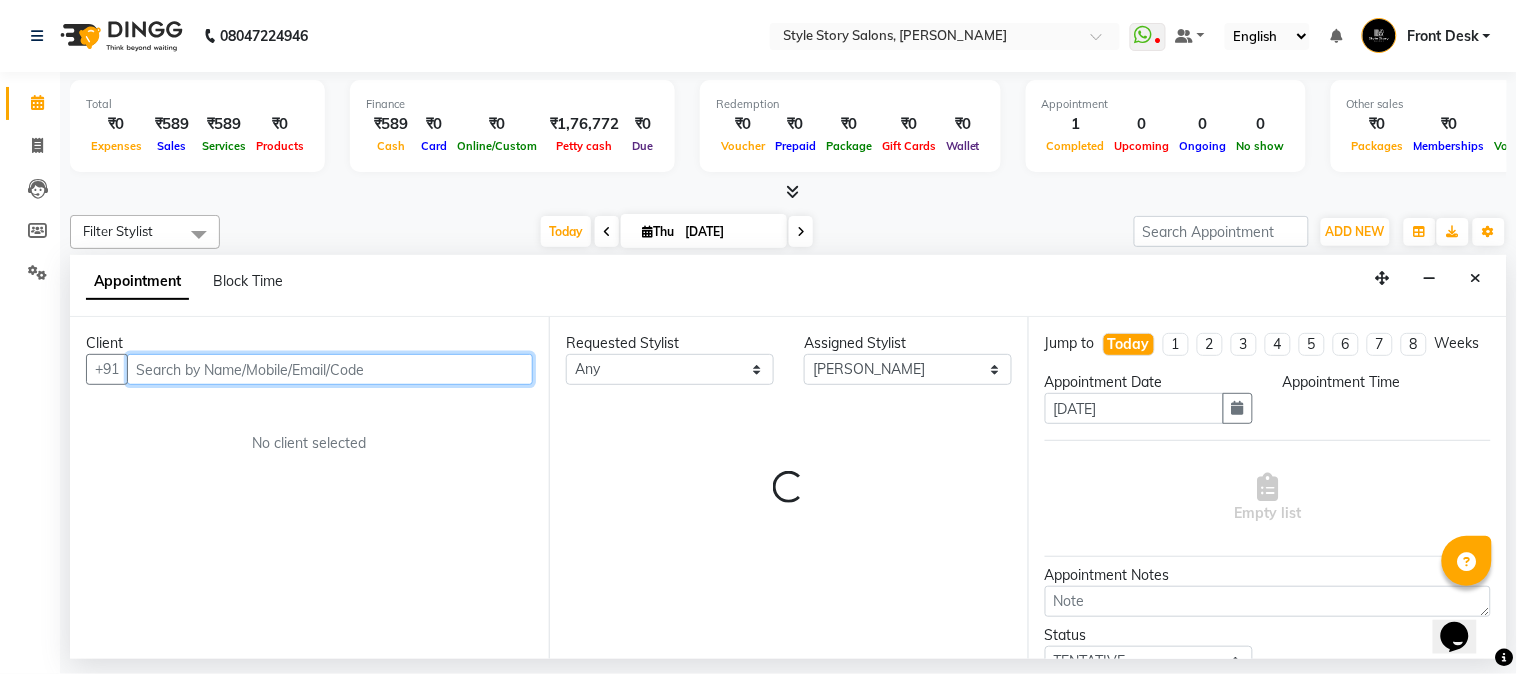 select on "840" 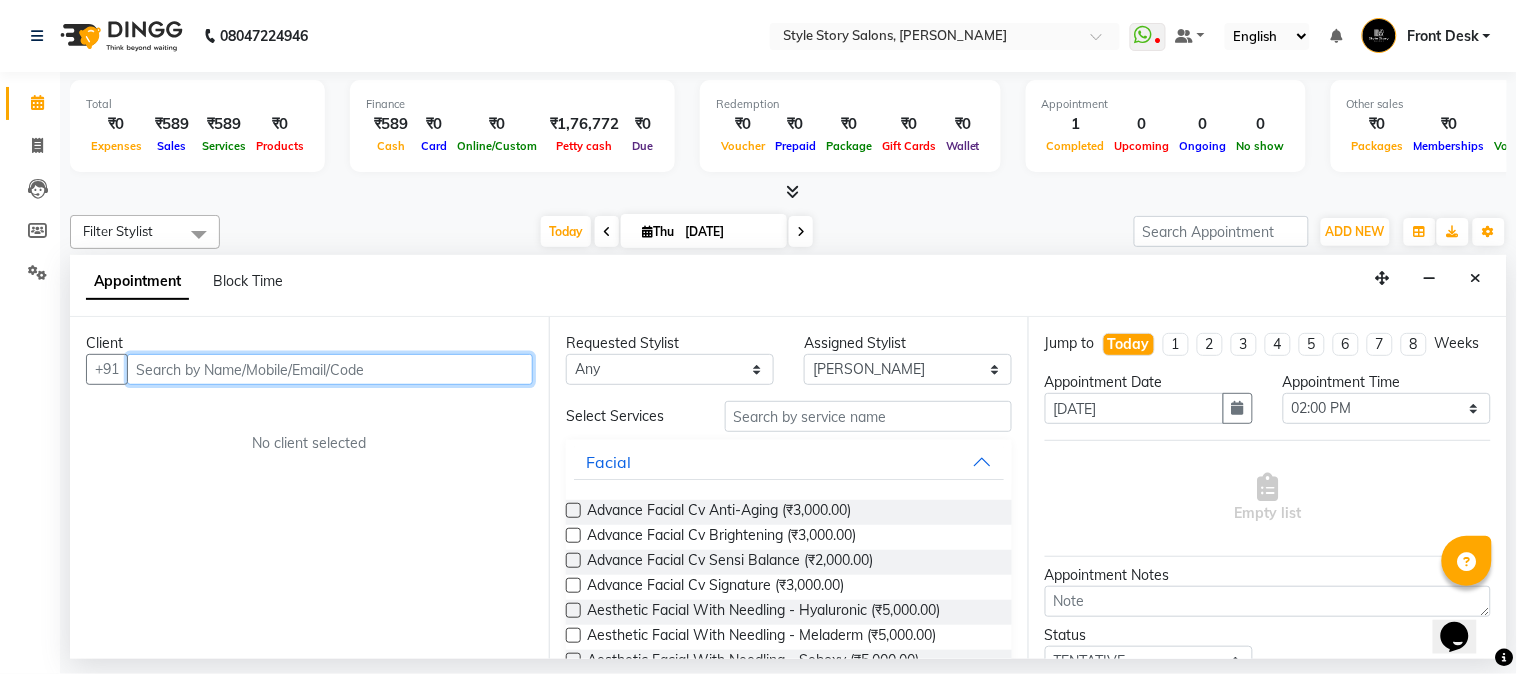 click at bounding box center (330, 369) 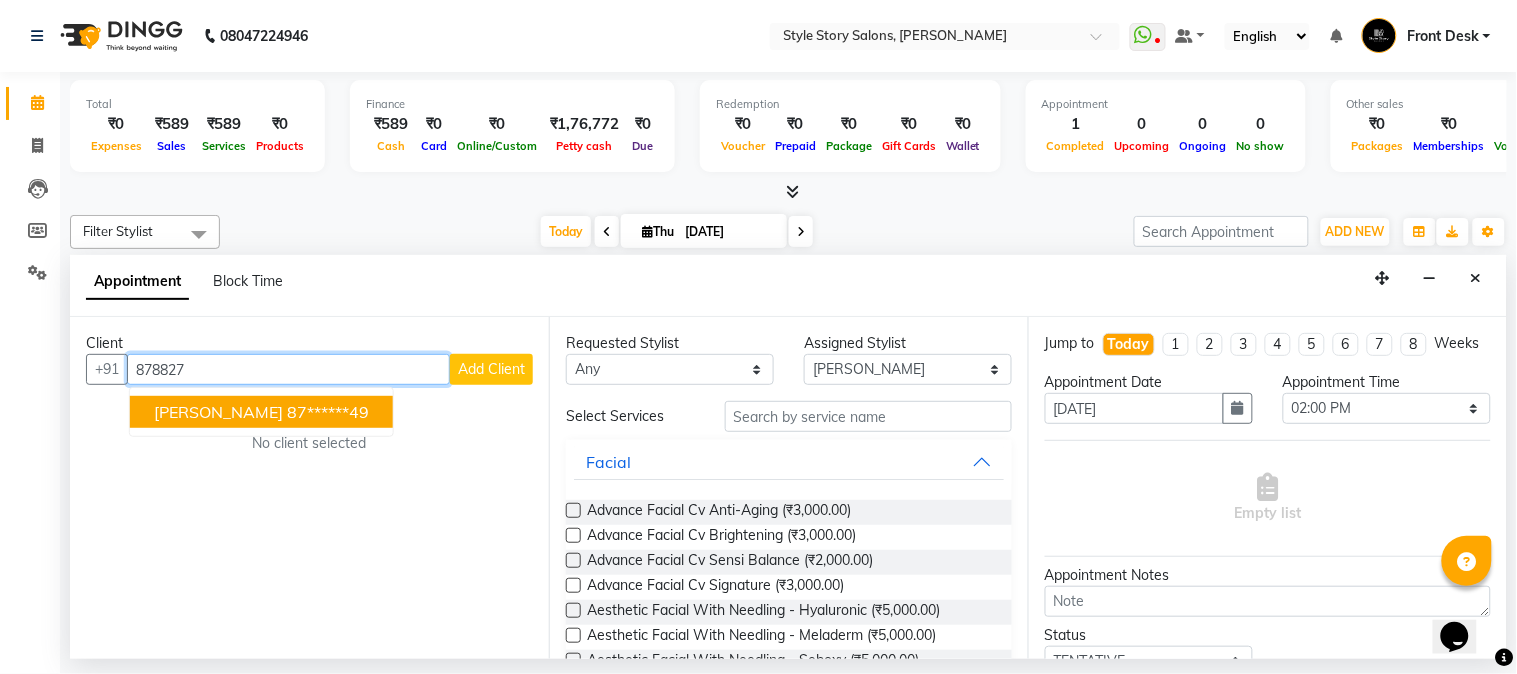 click on "Aditya Vardhan" at bounding box center [218, 412] 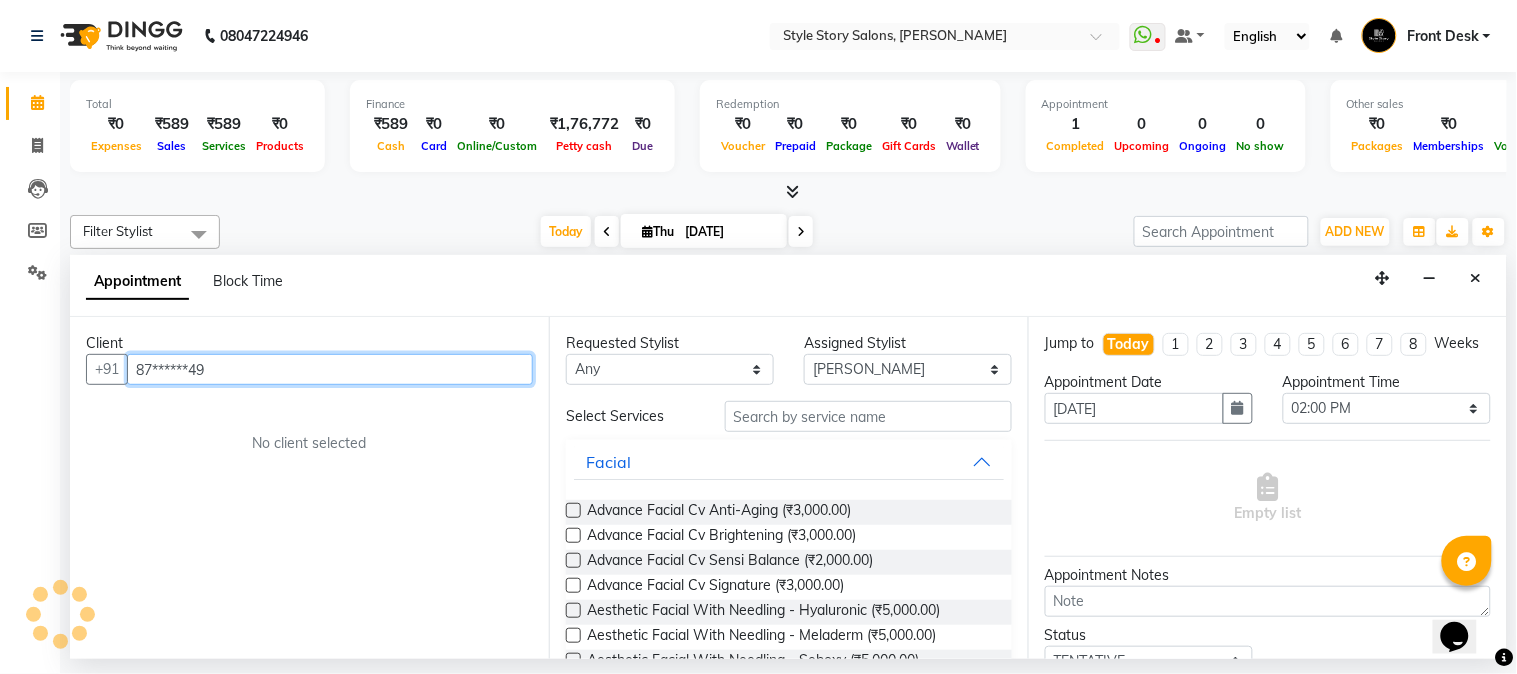 type on "87******49" 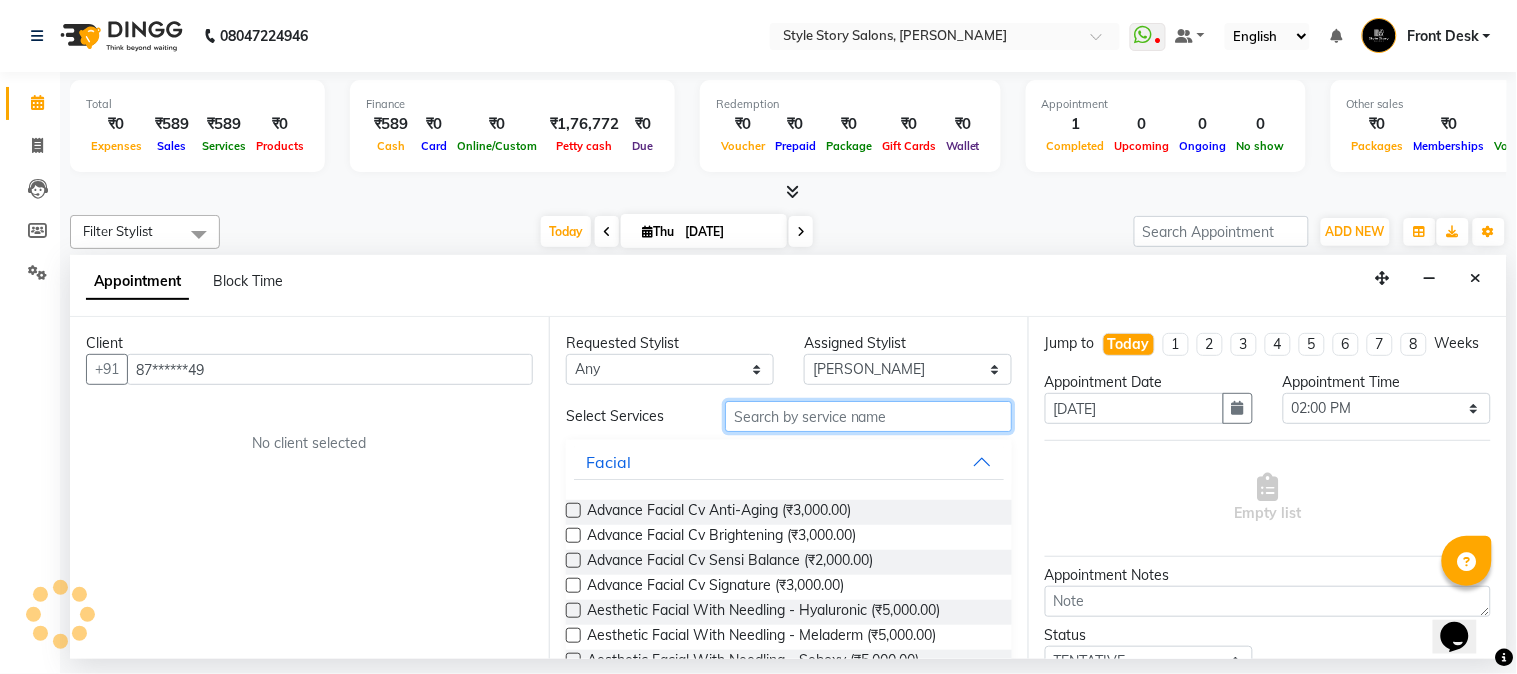 click at bounding box center [868, 416] 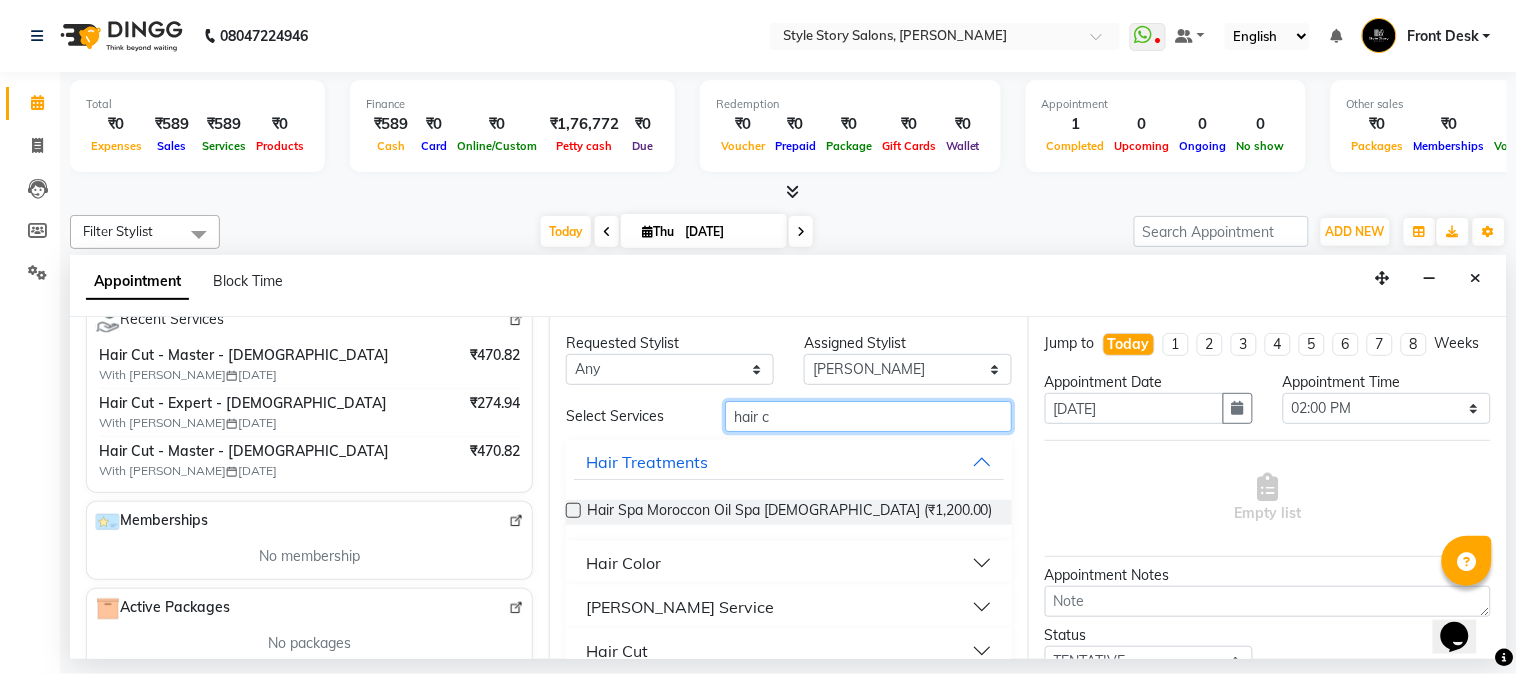 scroll, scrollTop: 274, scrollLeft: 0, axis: vertical 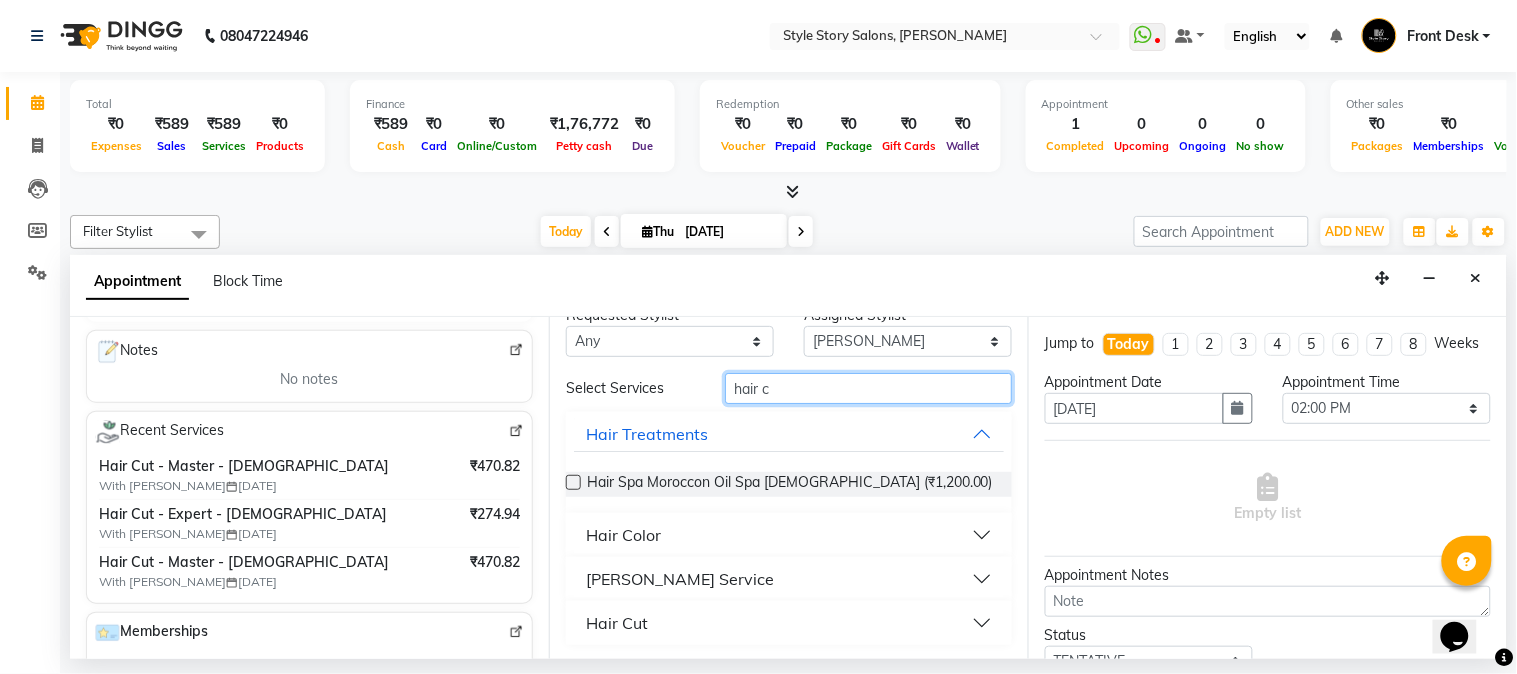 type on "hair c" 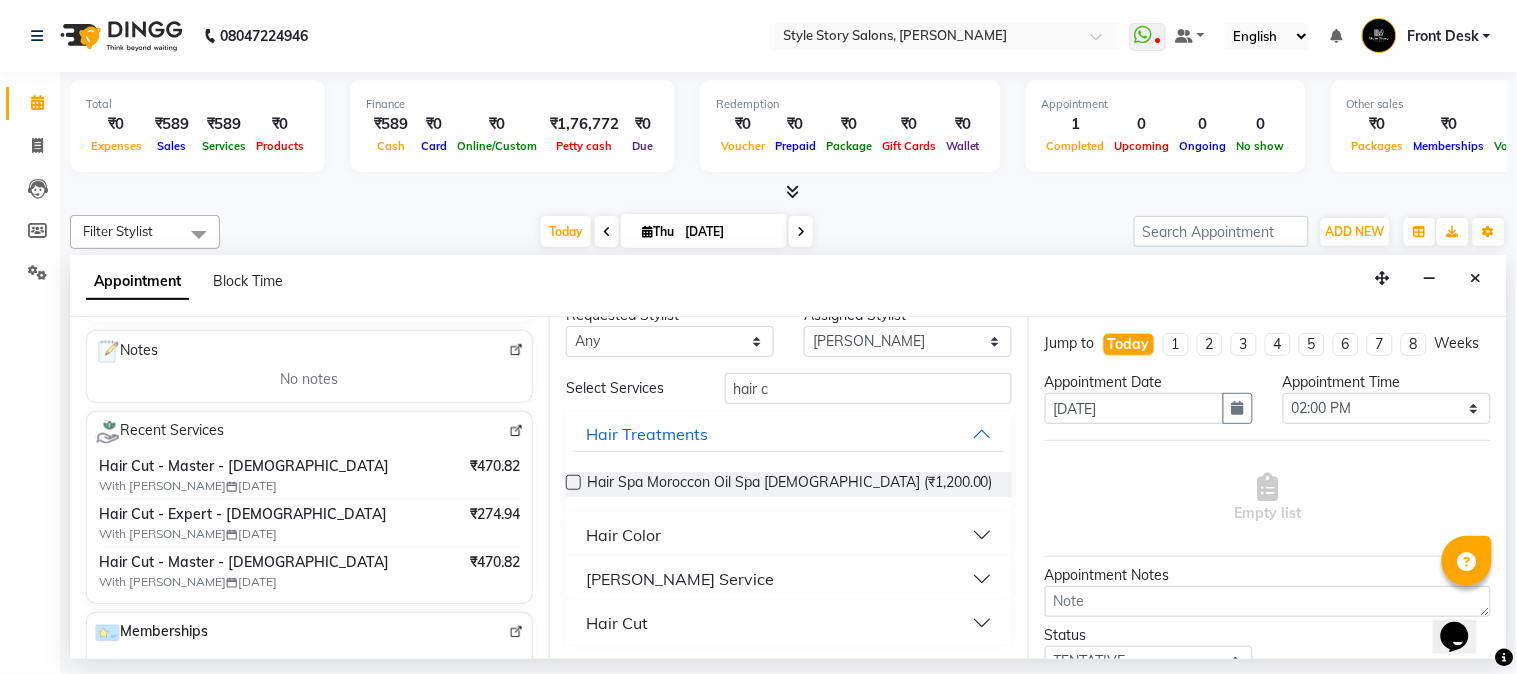 click on "Hair Cut" at bounding box center [789, 623] 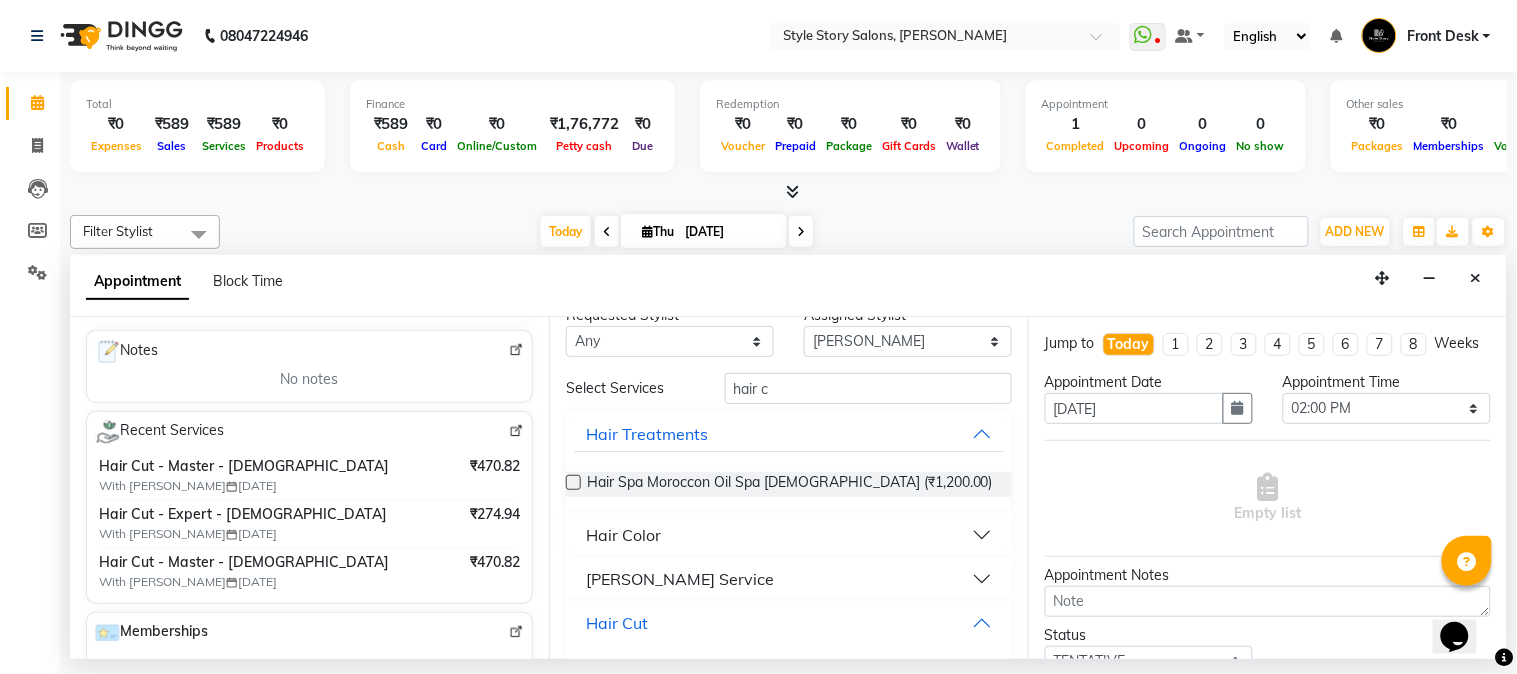 scroll, scrollTop: 211, scrollLeft: 0, axis: vertical 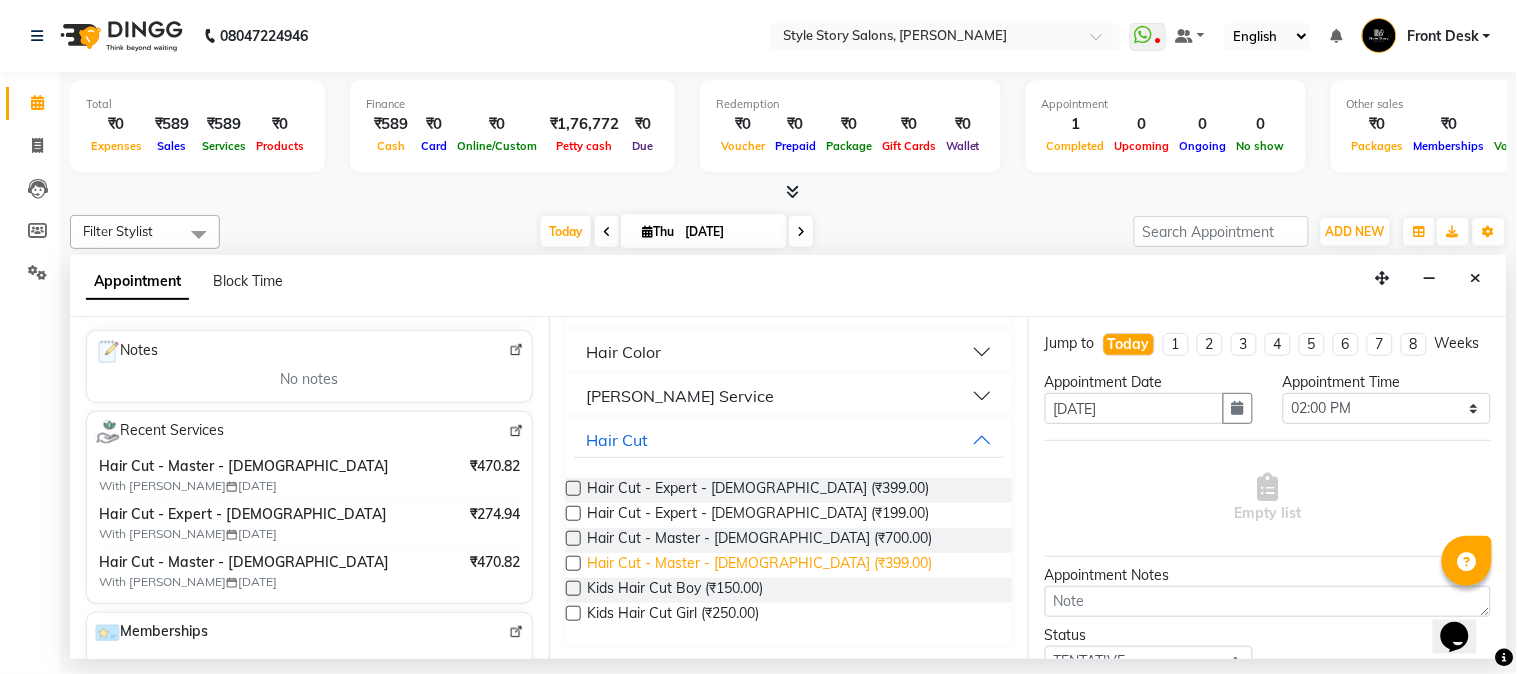 click on "Hair Cut - Master - Male (₹399.00)" at bounding box center (759, 565) 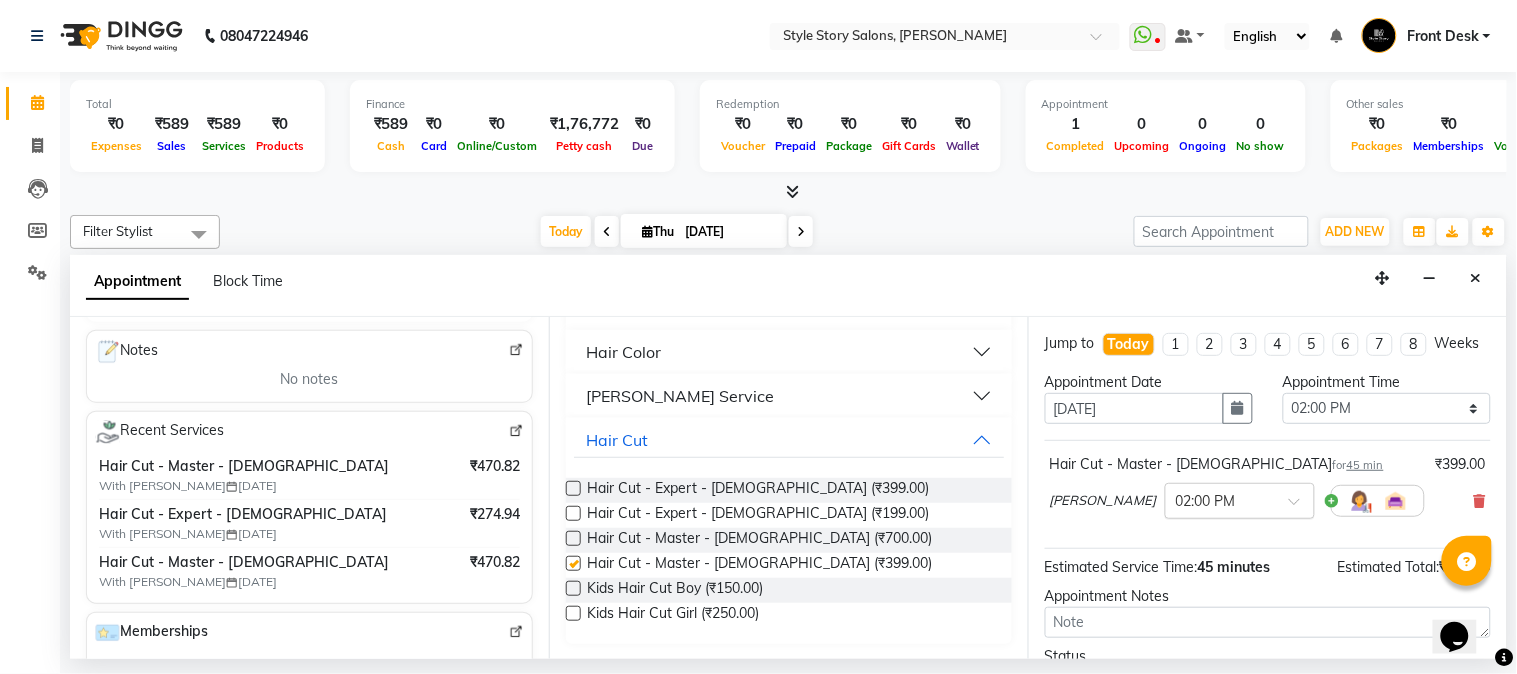 checkbox on "false" 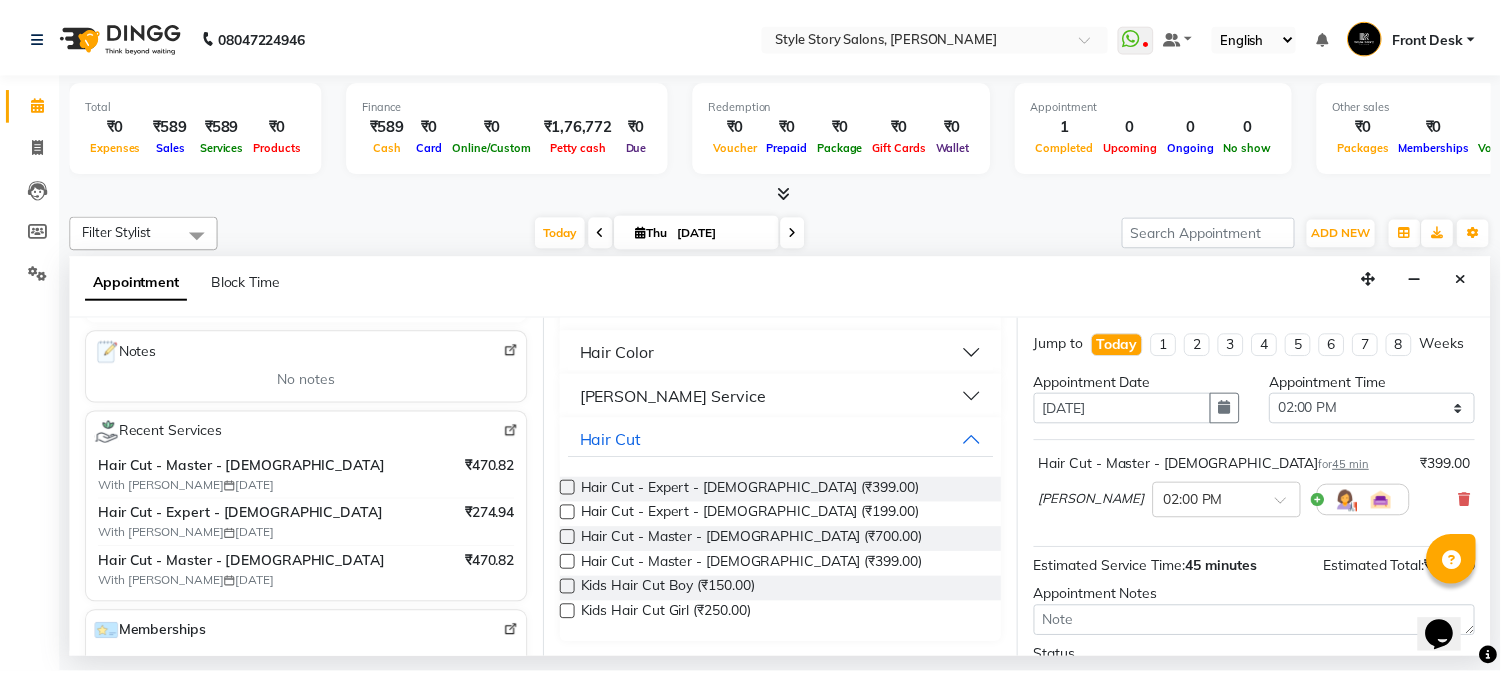 scroll, scrollTop: 183, scrollLeft: 0, axis: vertical 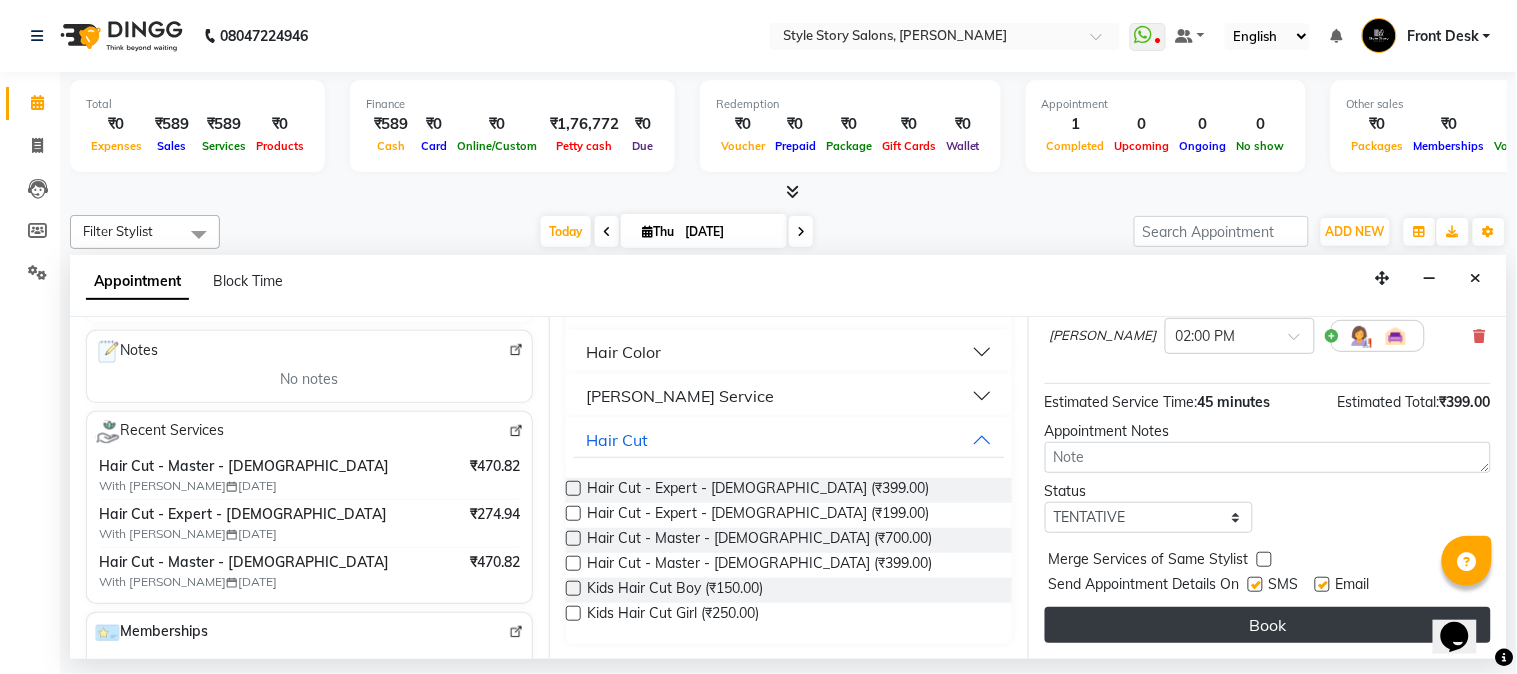 click on "Book" at bounding box center (1268, 625) 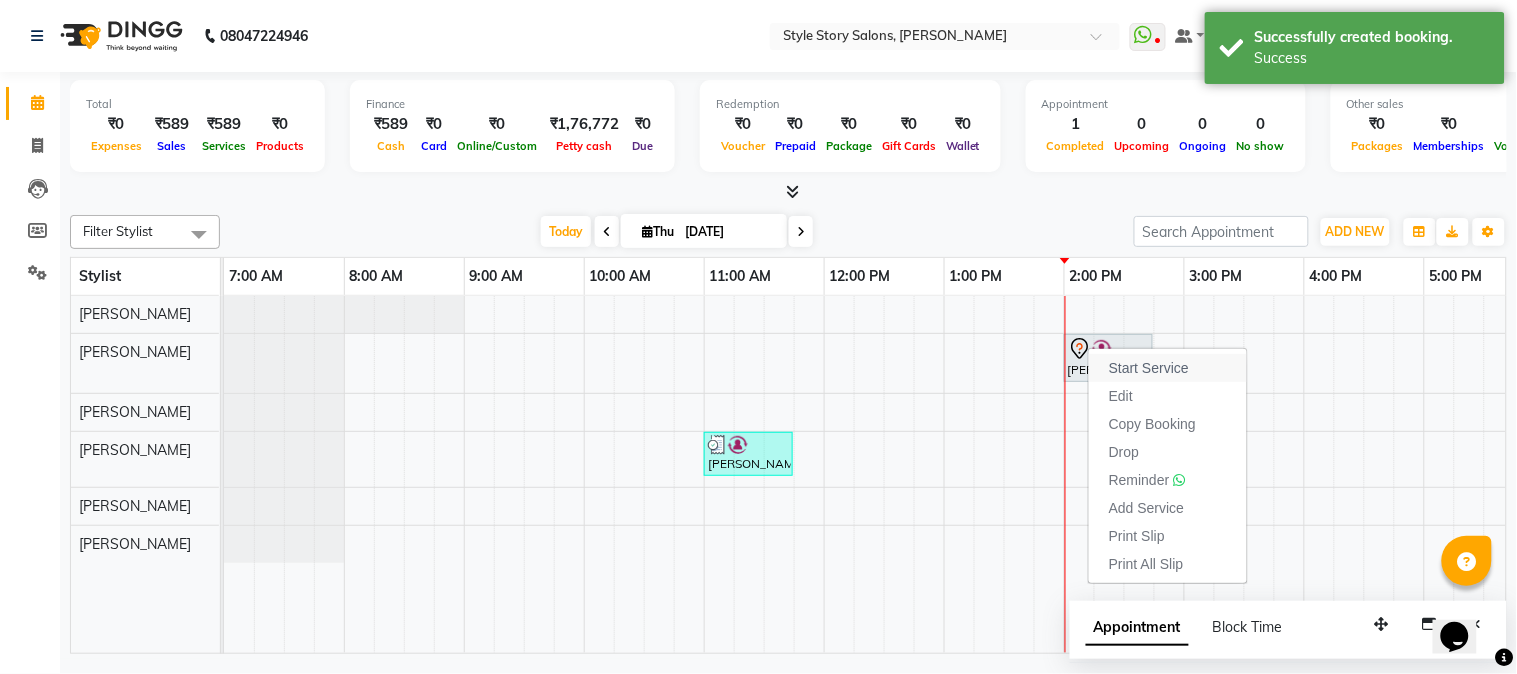 click on "Start Service" at bounding box center [1149, 368] 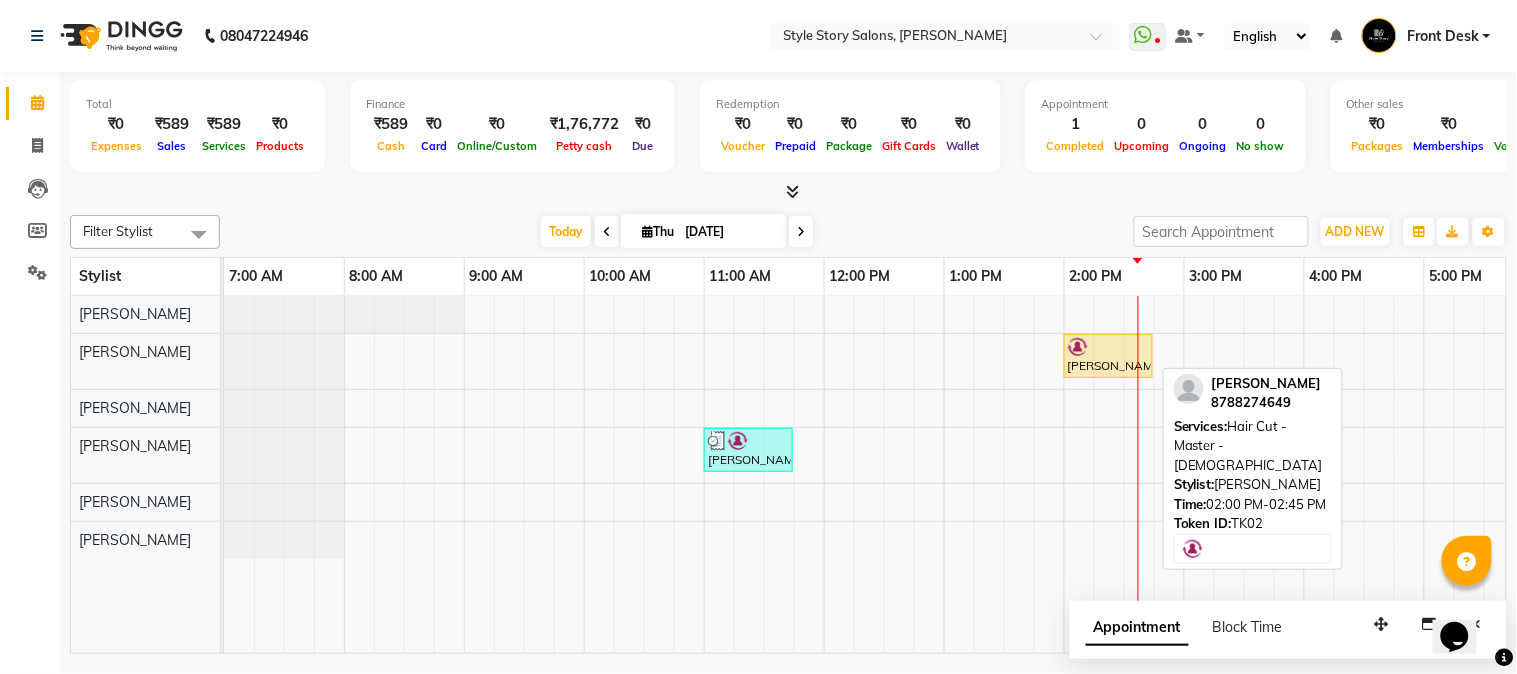 click at bounding box center [1108, 347] 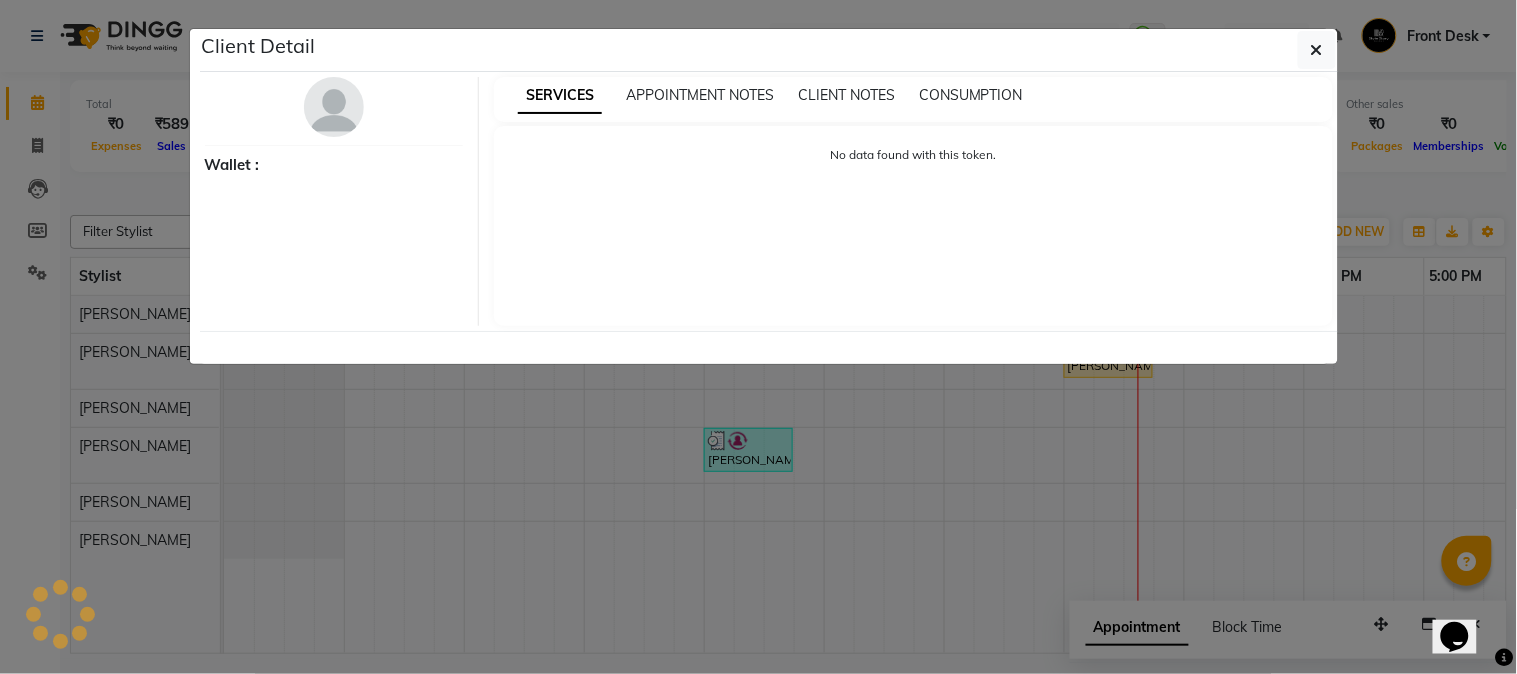 select on "1" 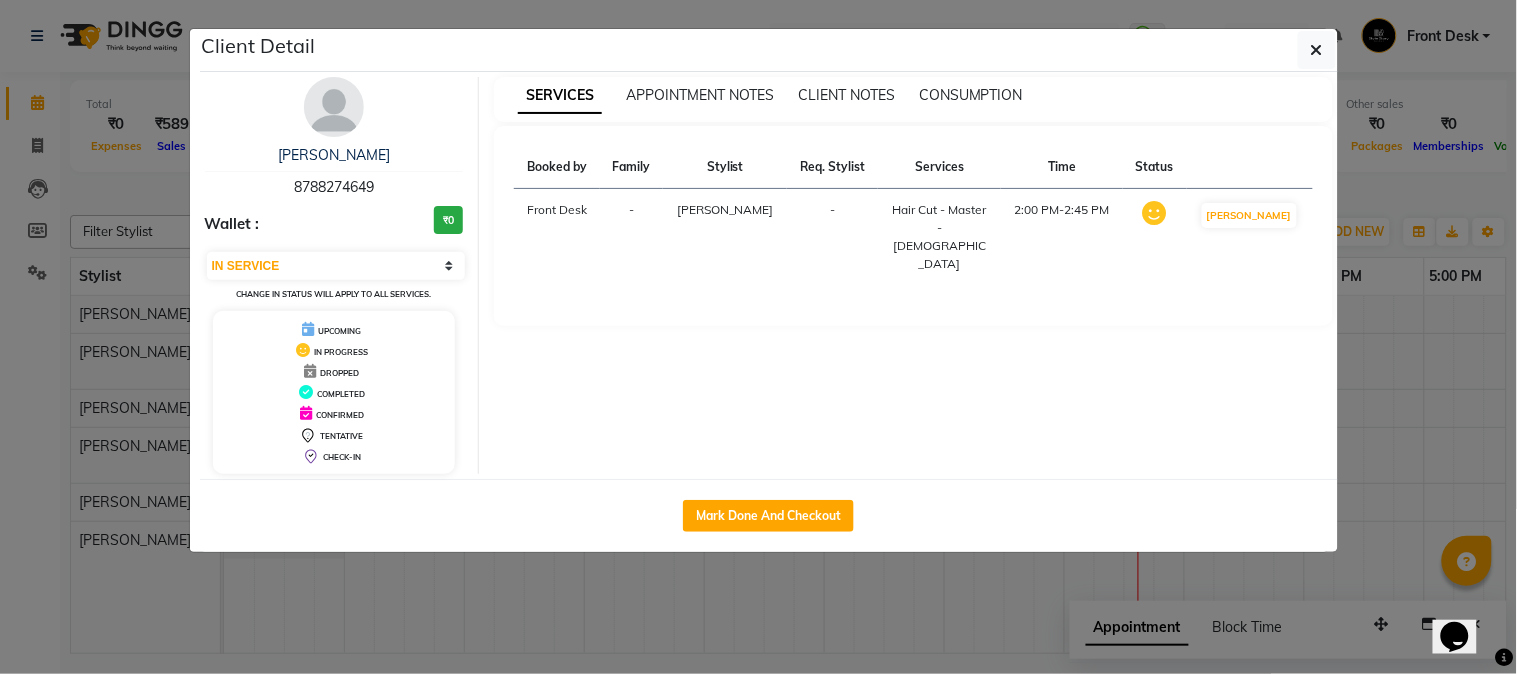 click on "Mark Done And Checkout" 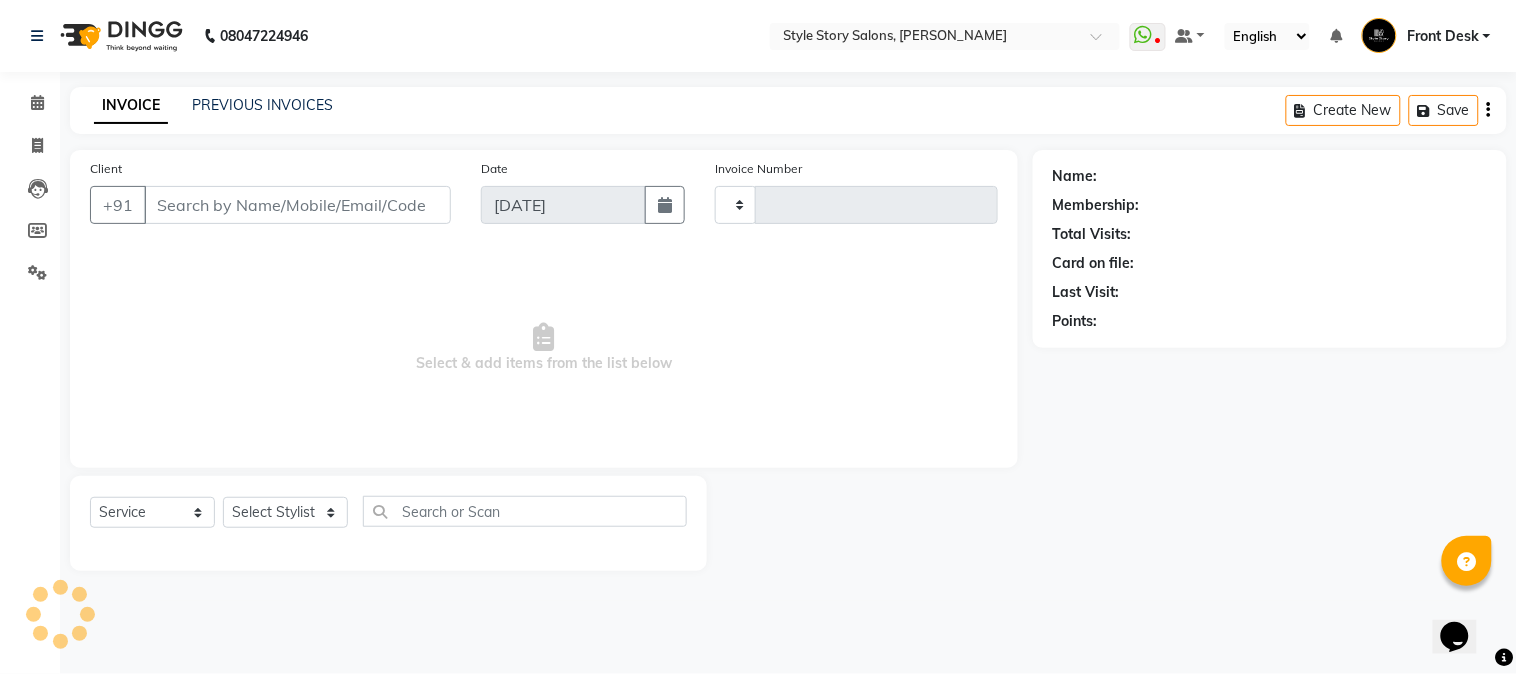 type on "0953" 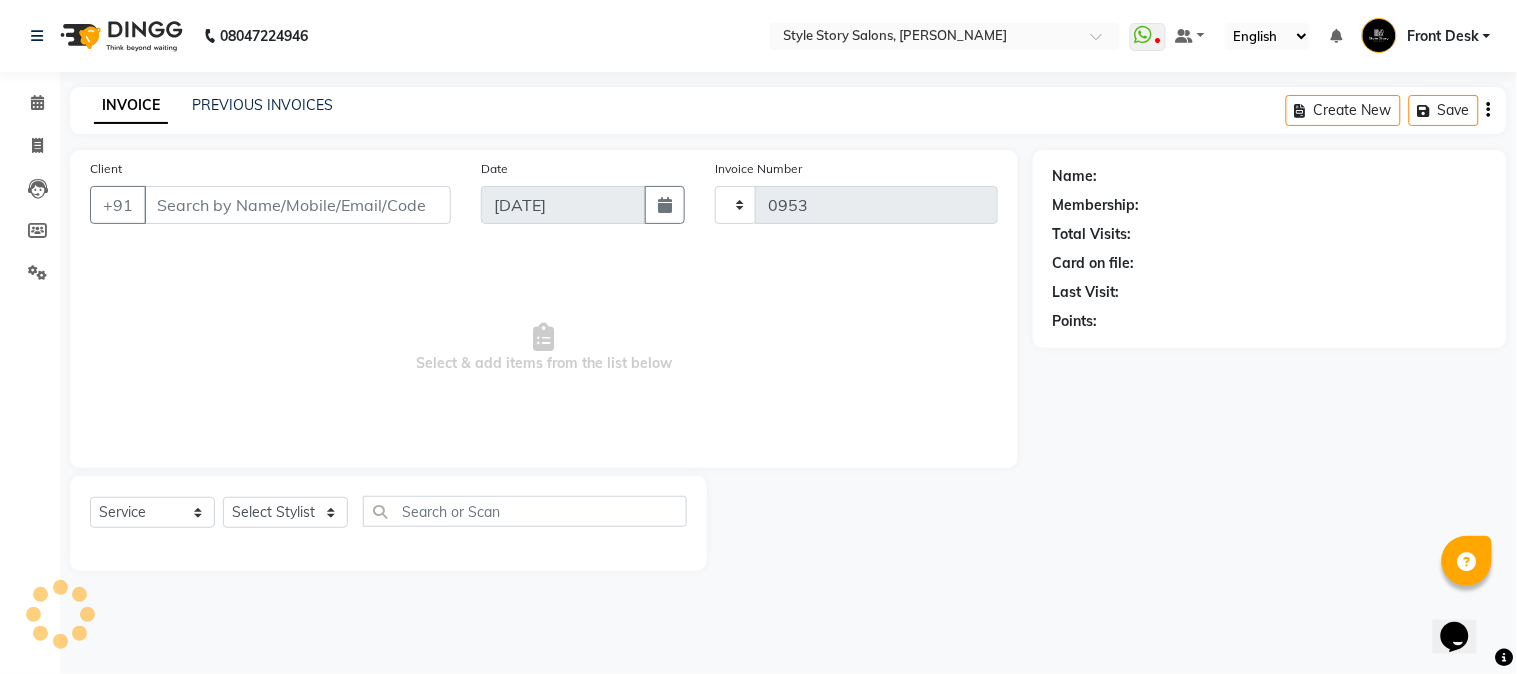 select on "6249" 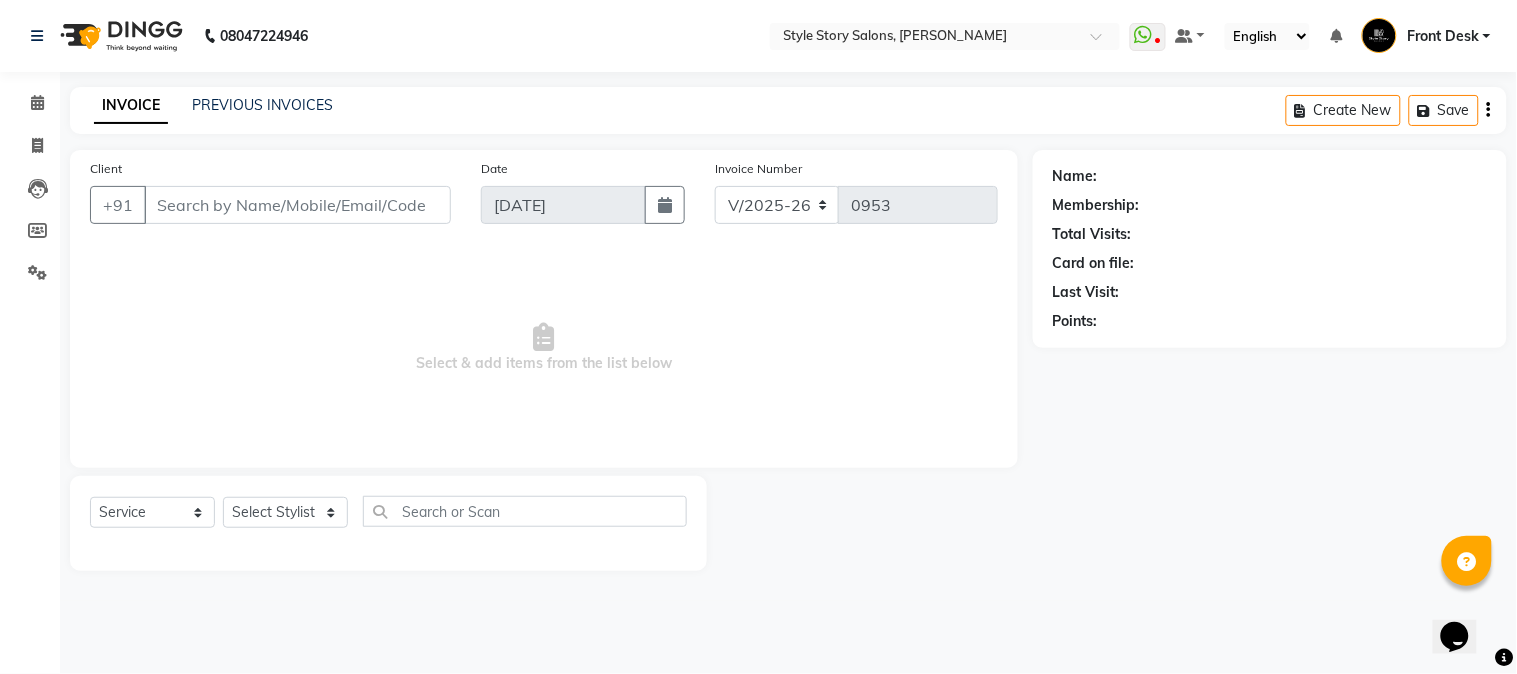 type on "87******49" 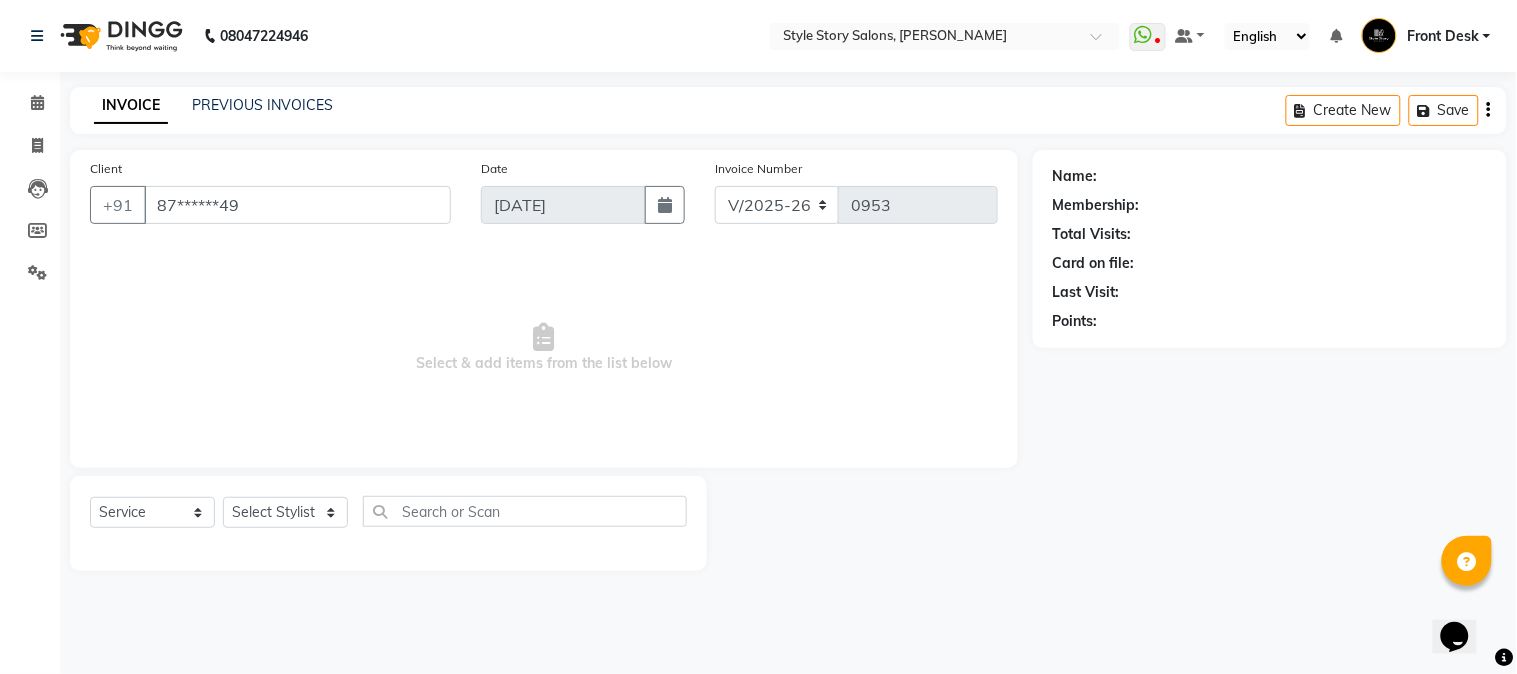 select on "61197" 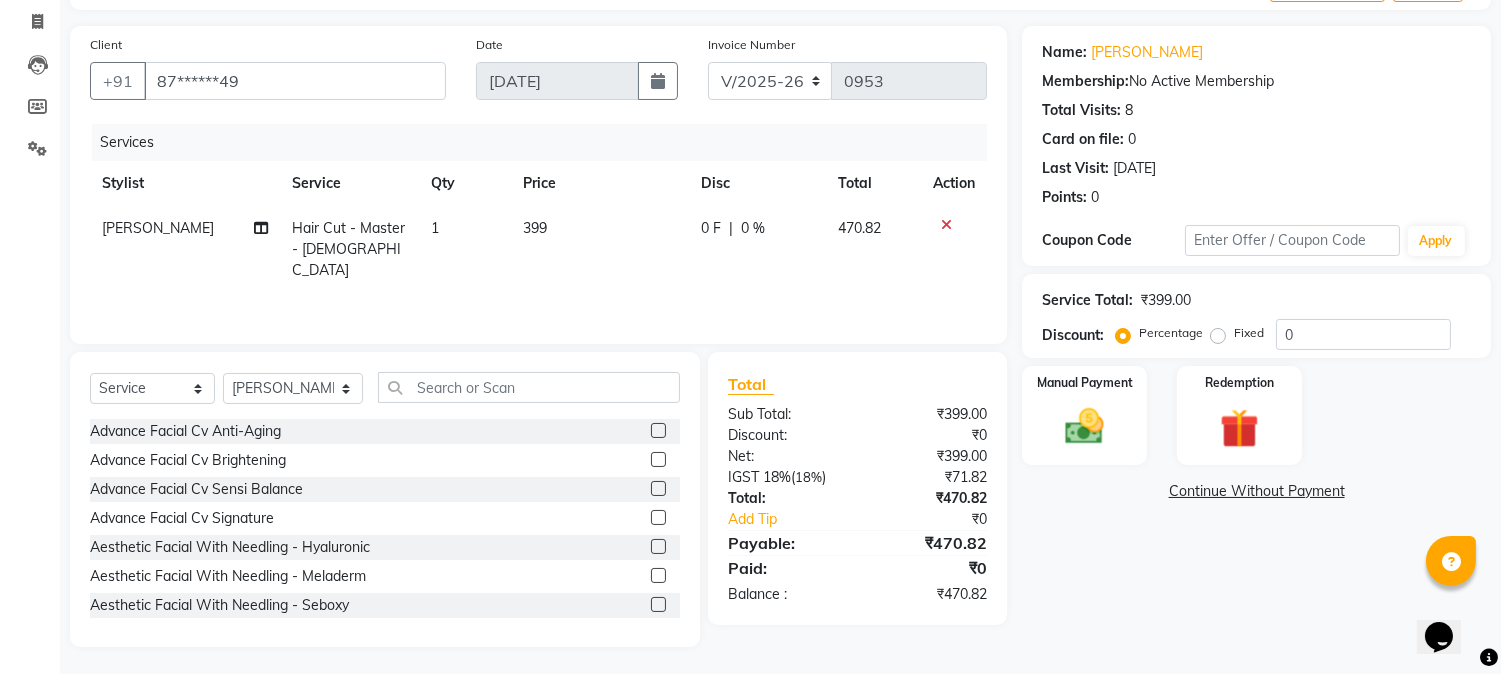 scroll, scrollTop: 126, scrollLeft: 0, axis: vertical 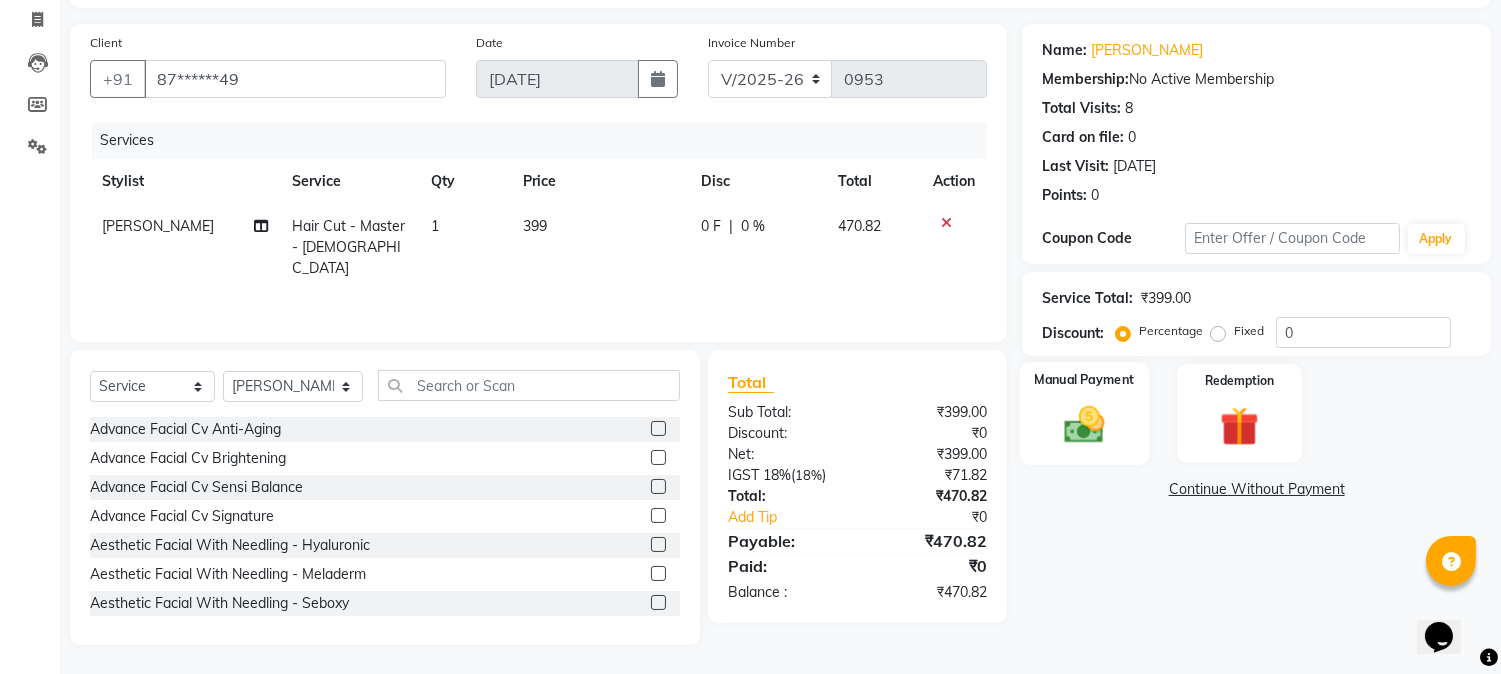 click 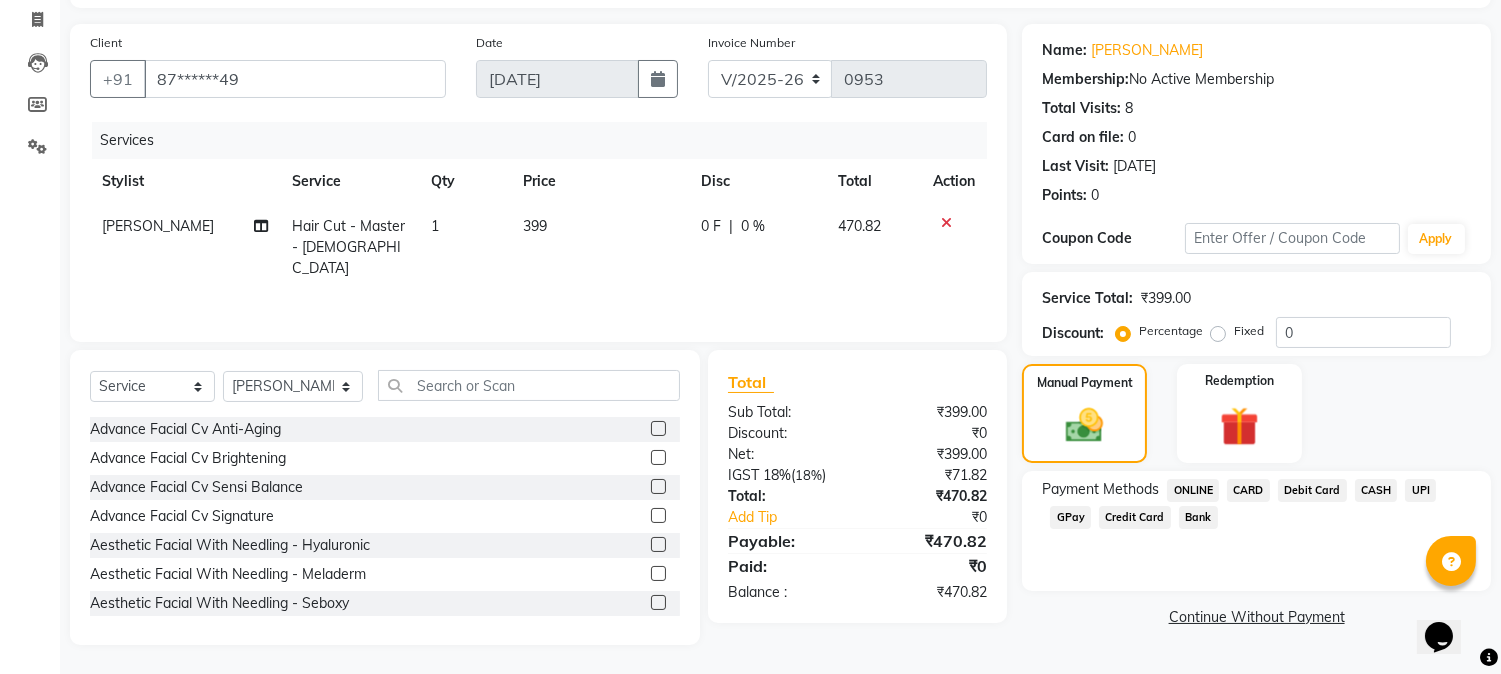 click on "CASH" 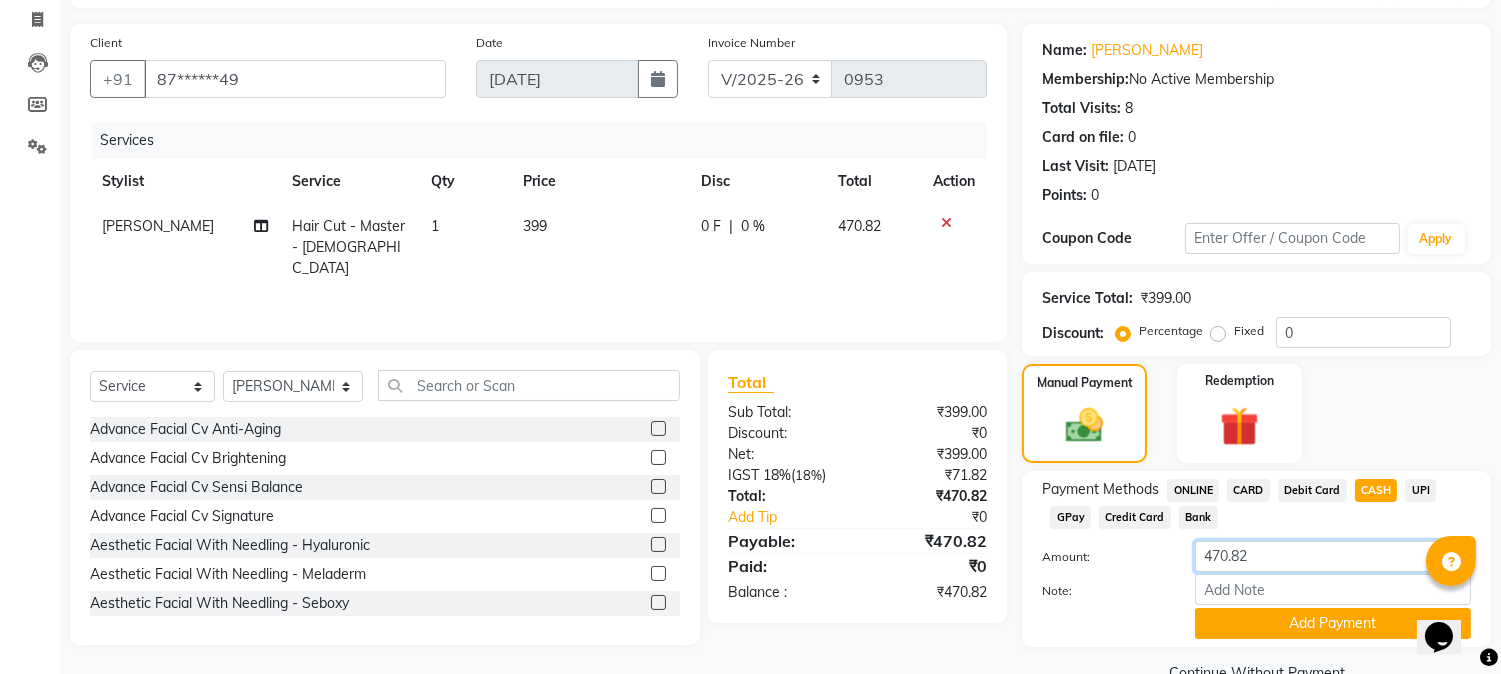 drag, startPoint x: 1273, startPoint y: 541, endPoint x: 1146, endPoint y: 571, distance: 130.49521 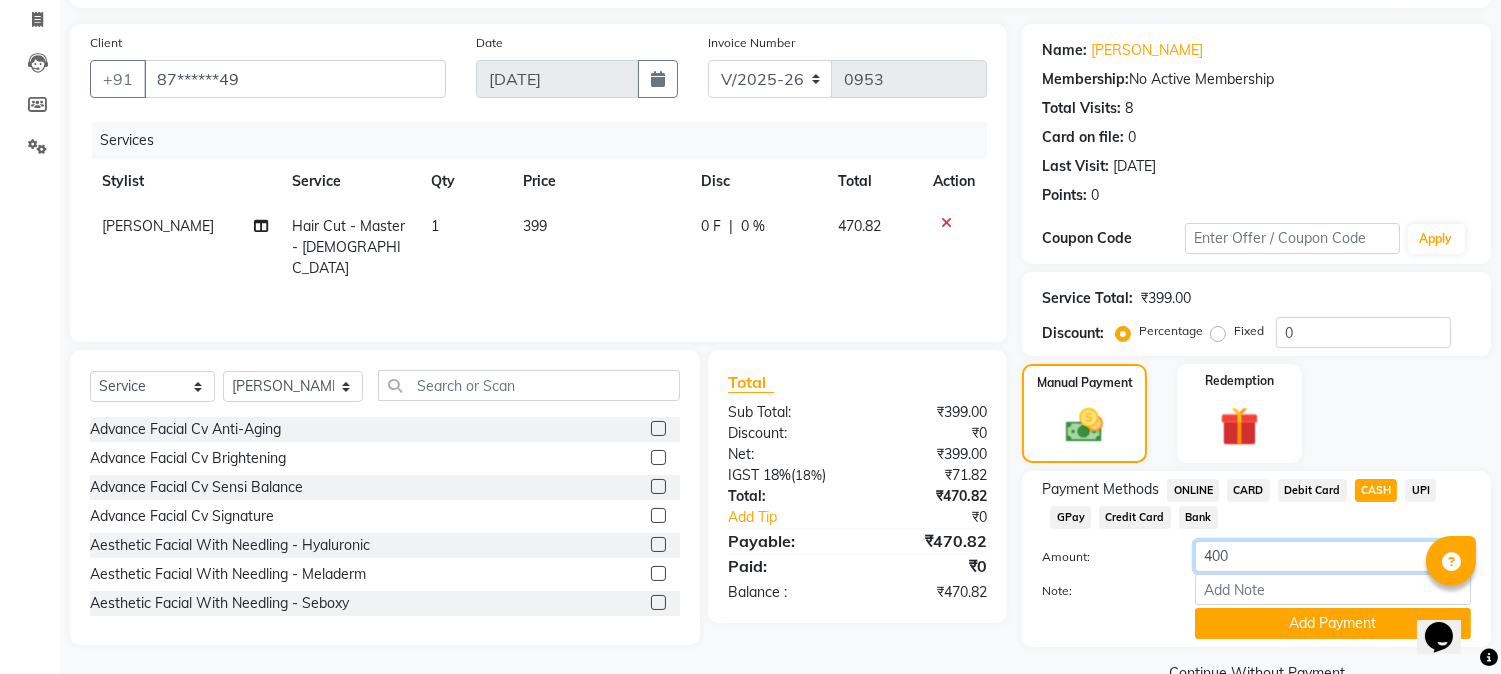 type on "400" 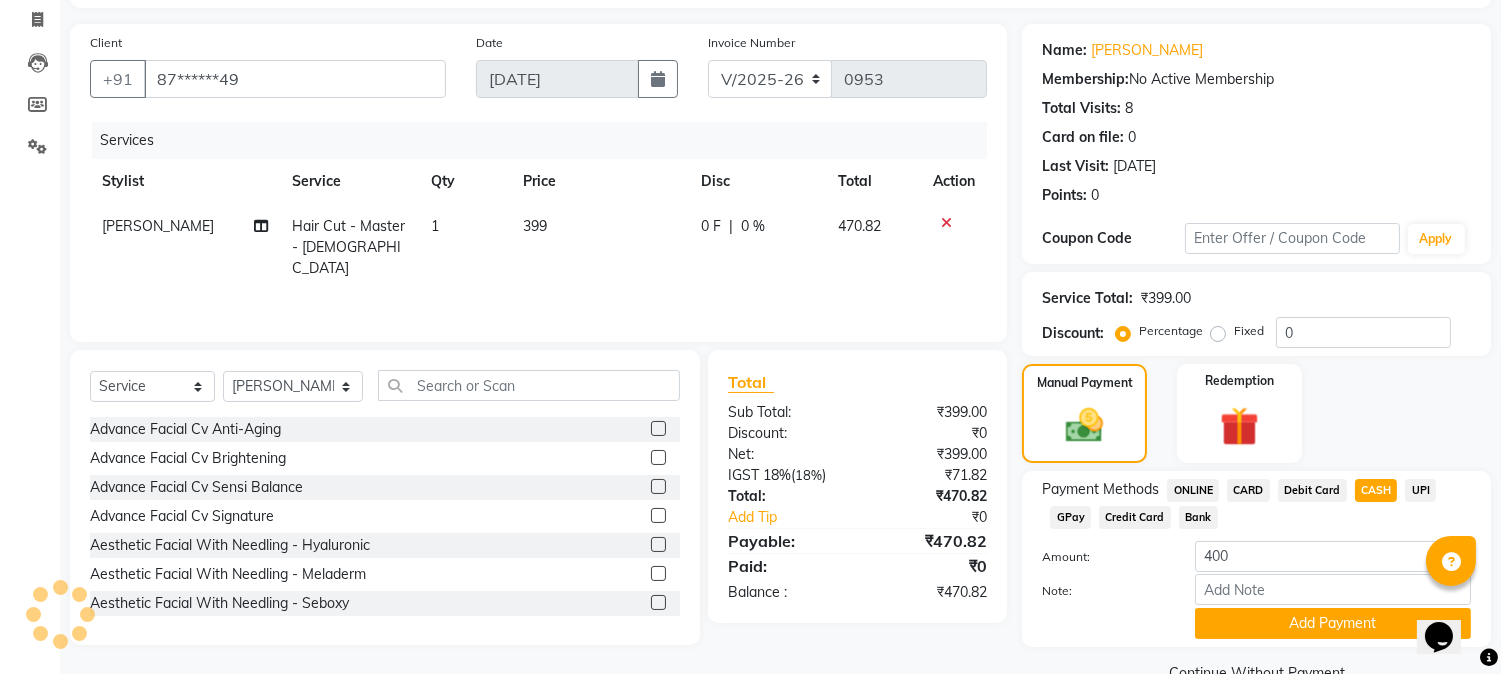 click 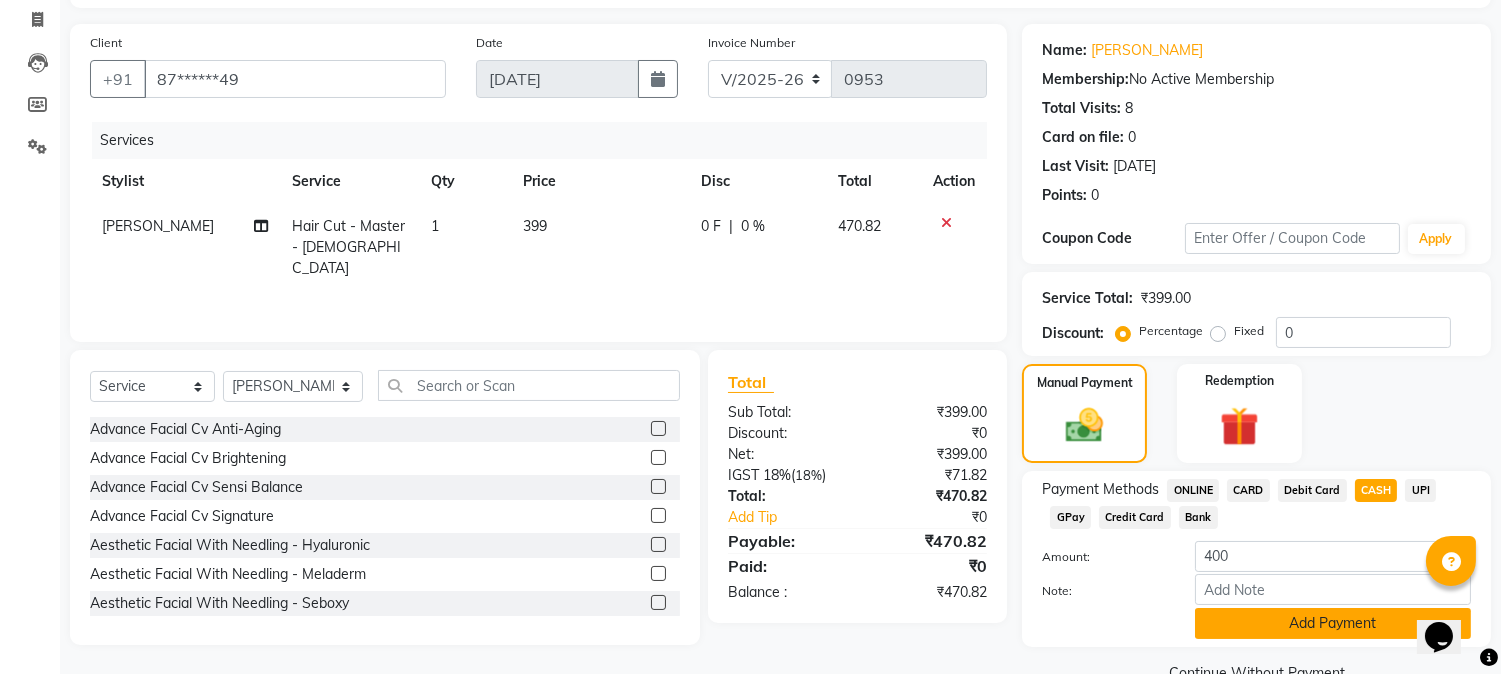 click on "Add Payment" 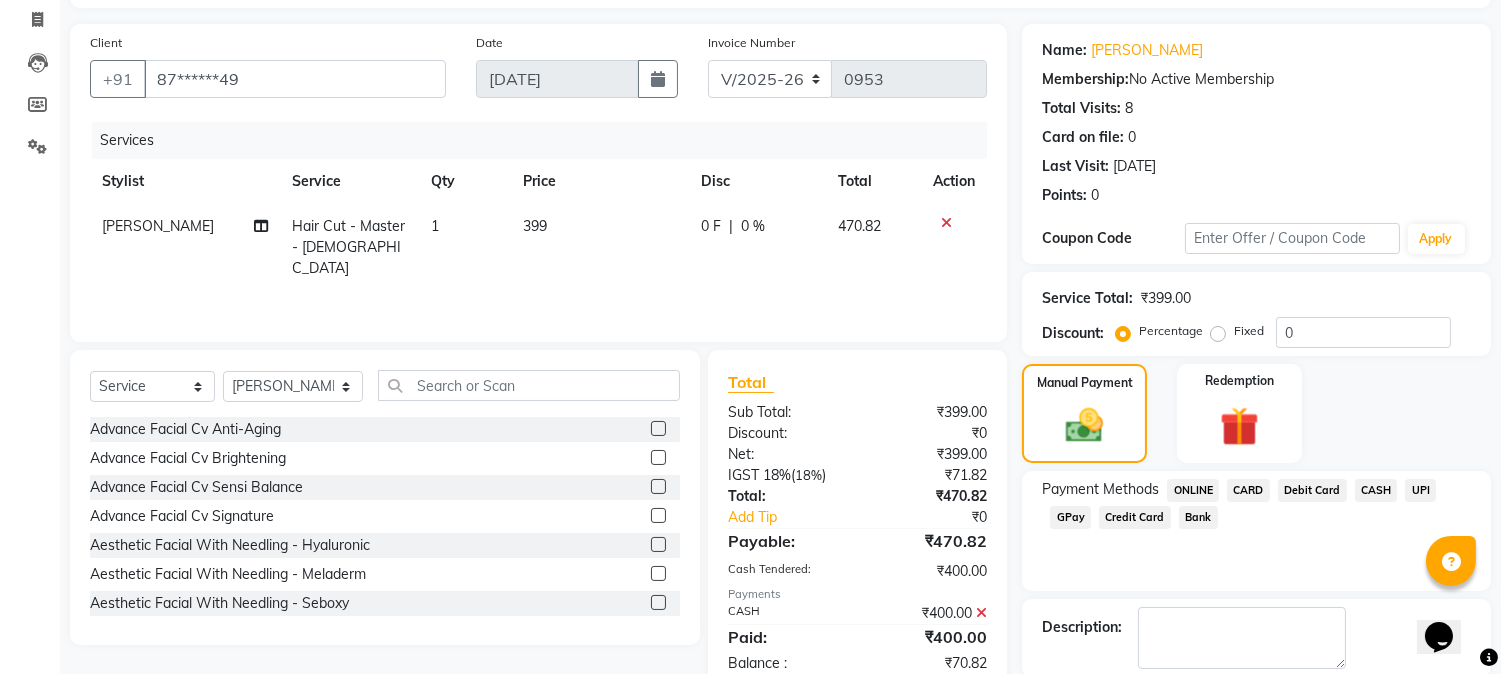 click on "UPI" 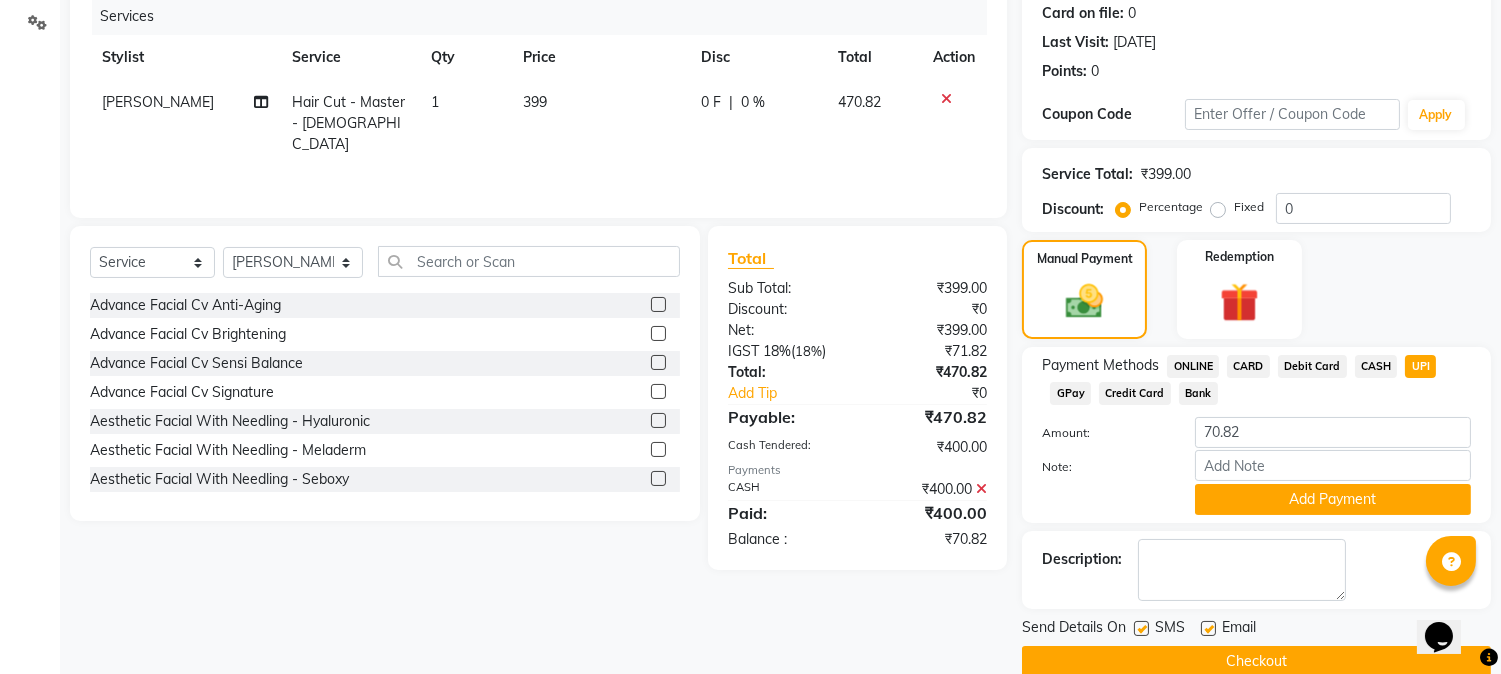 scroll, scrollTop: 283, scrollLeft: 0, axis: vertical 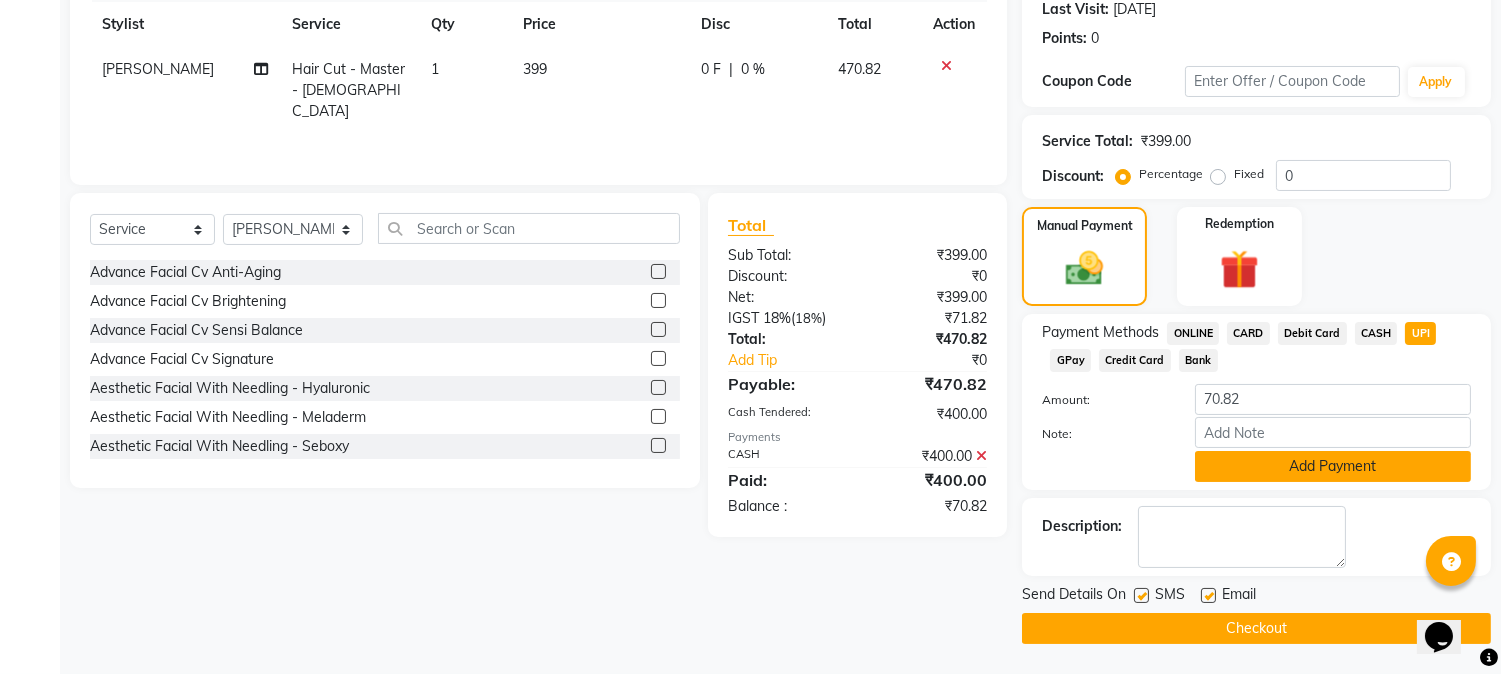 click on "Add Payment" 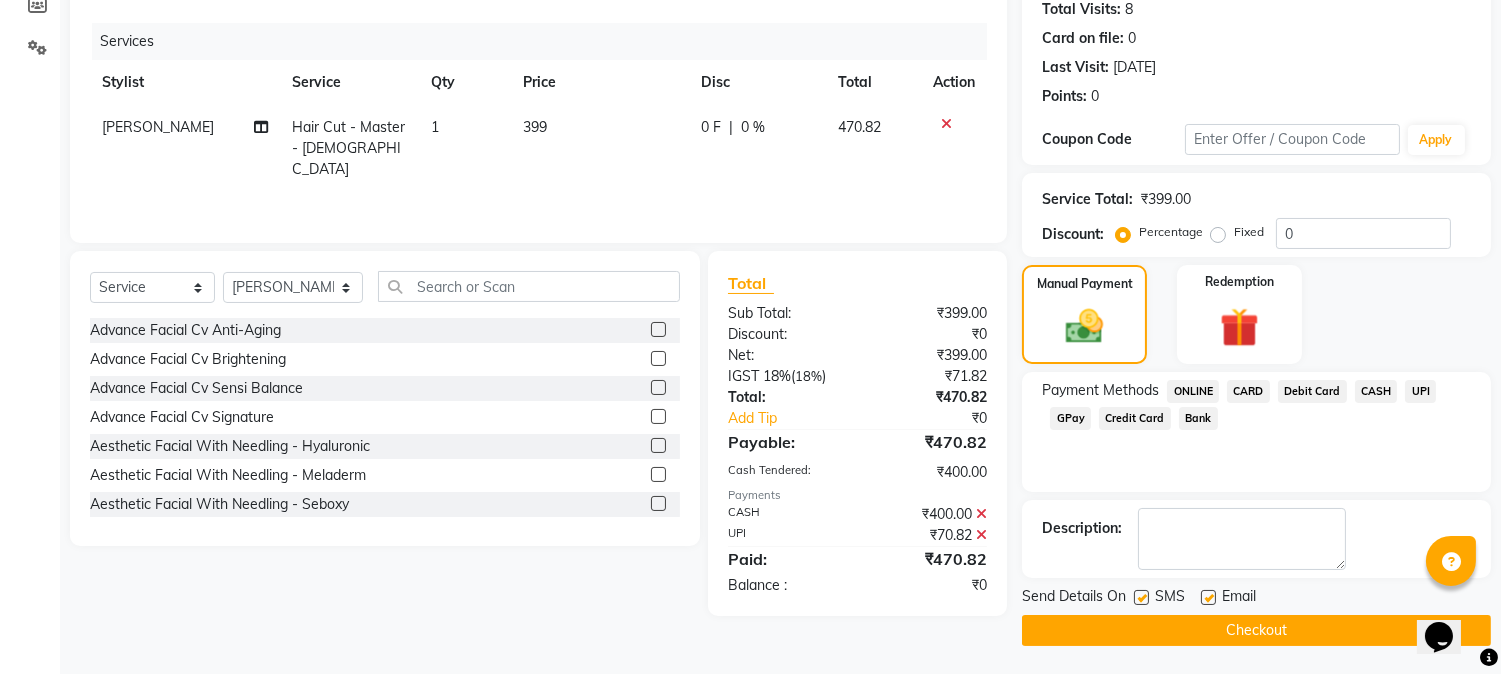 click on "Checkout" 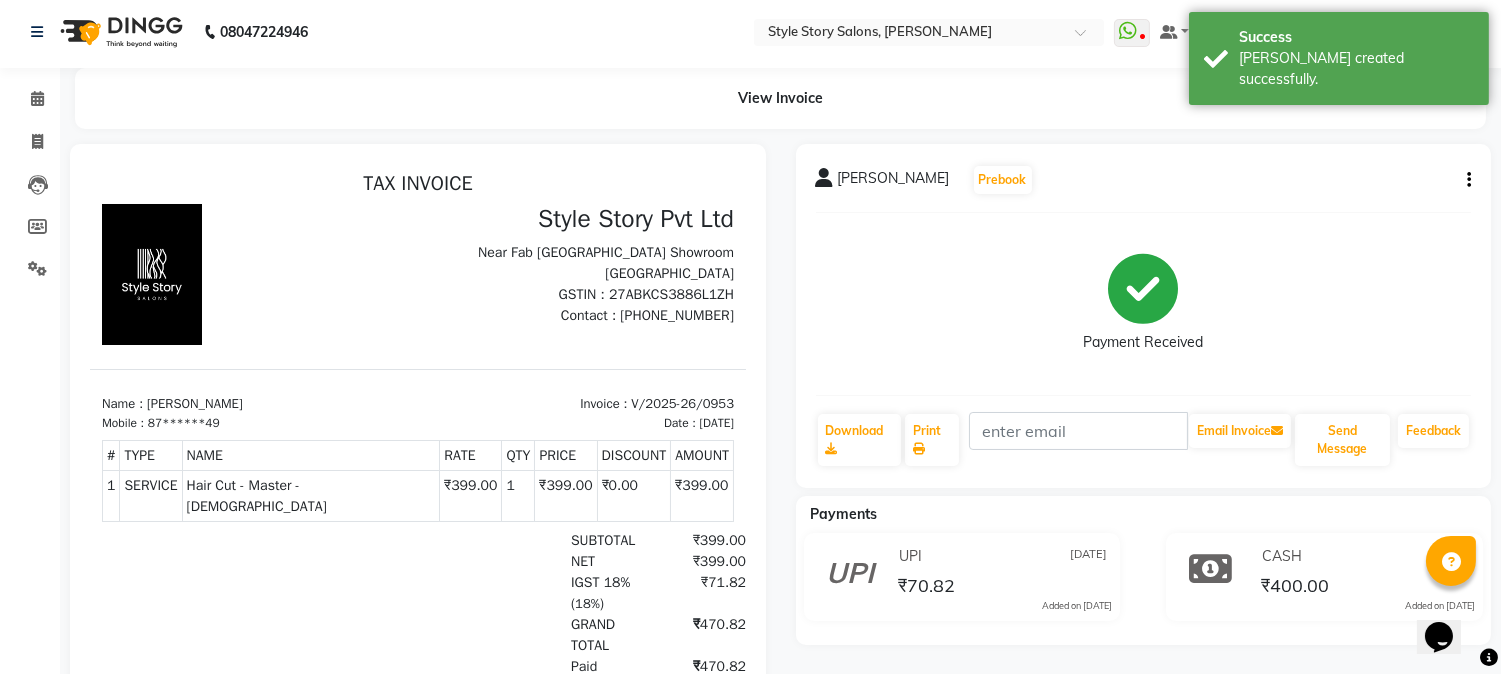 scroll, scrollTop: 0, scrollLeft: 0, axis: both 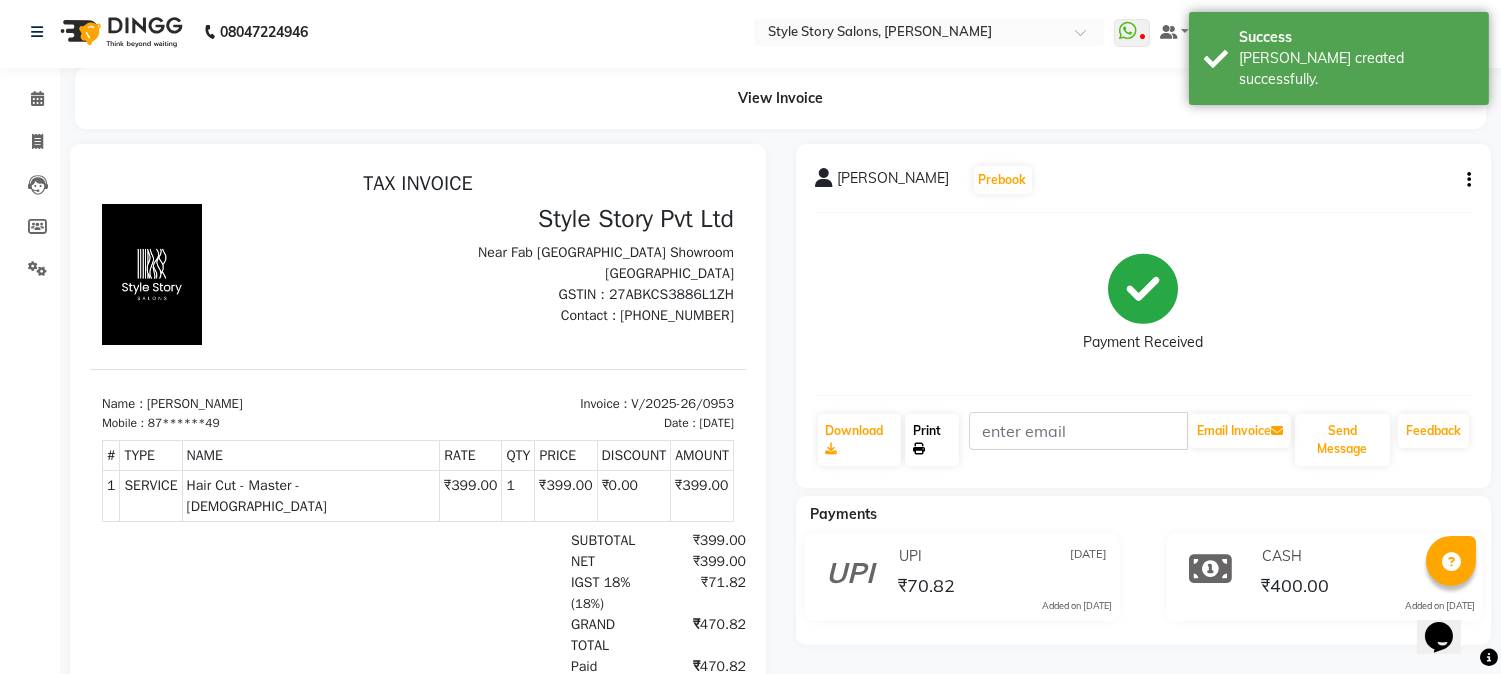 click on "Print" 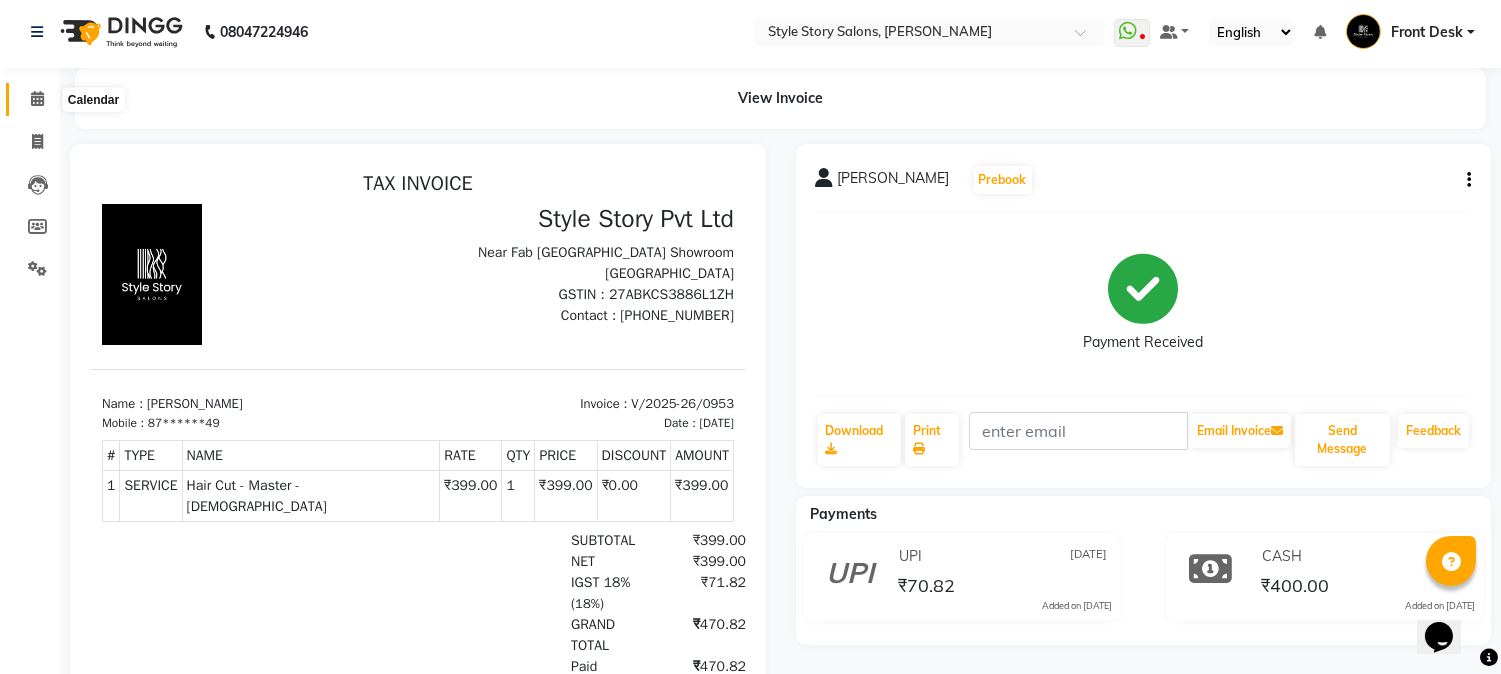 click 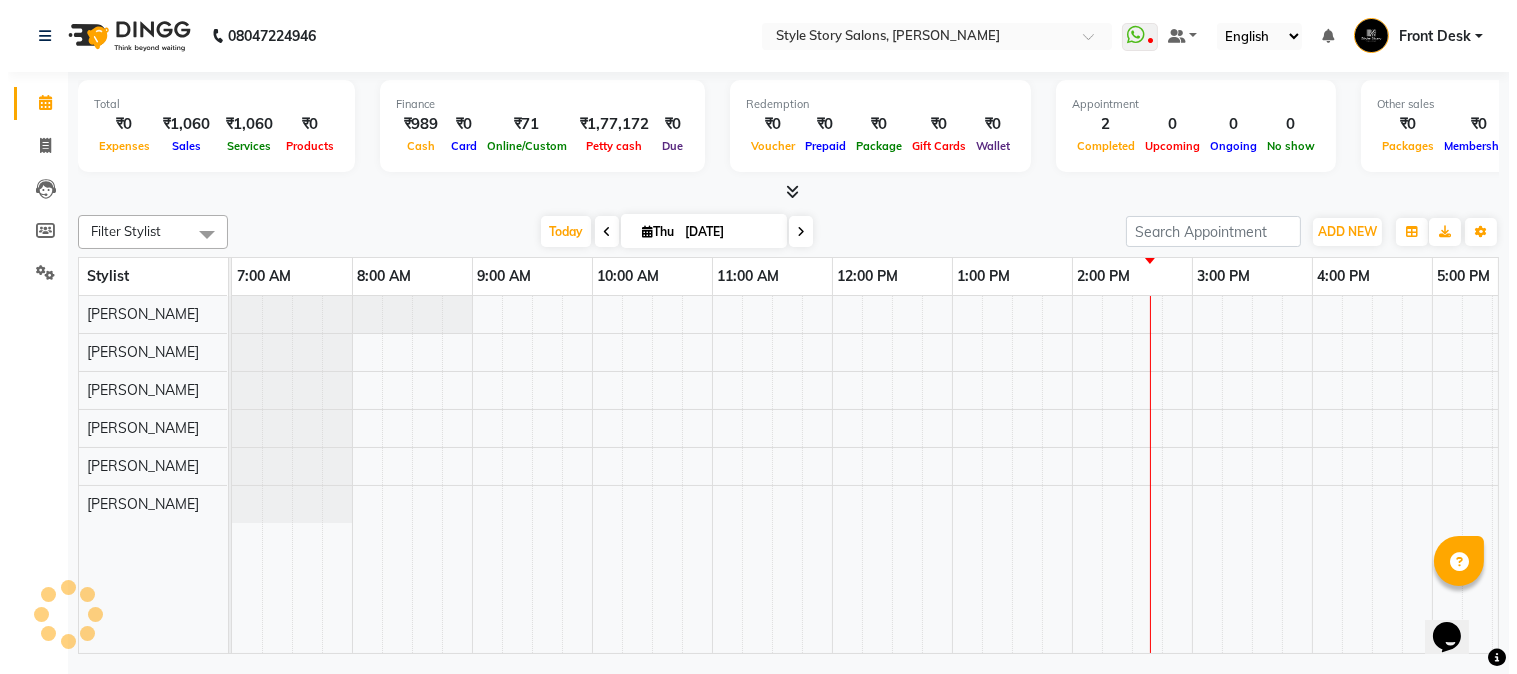 scroll, scrollTop: 0, scrollLeft: 0, axis: both 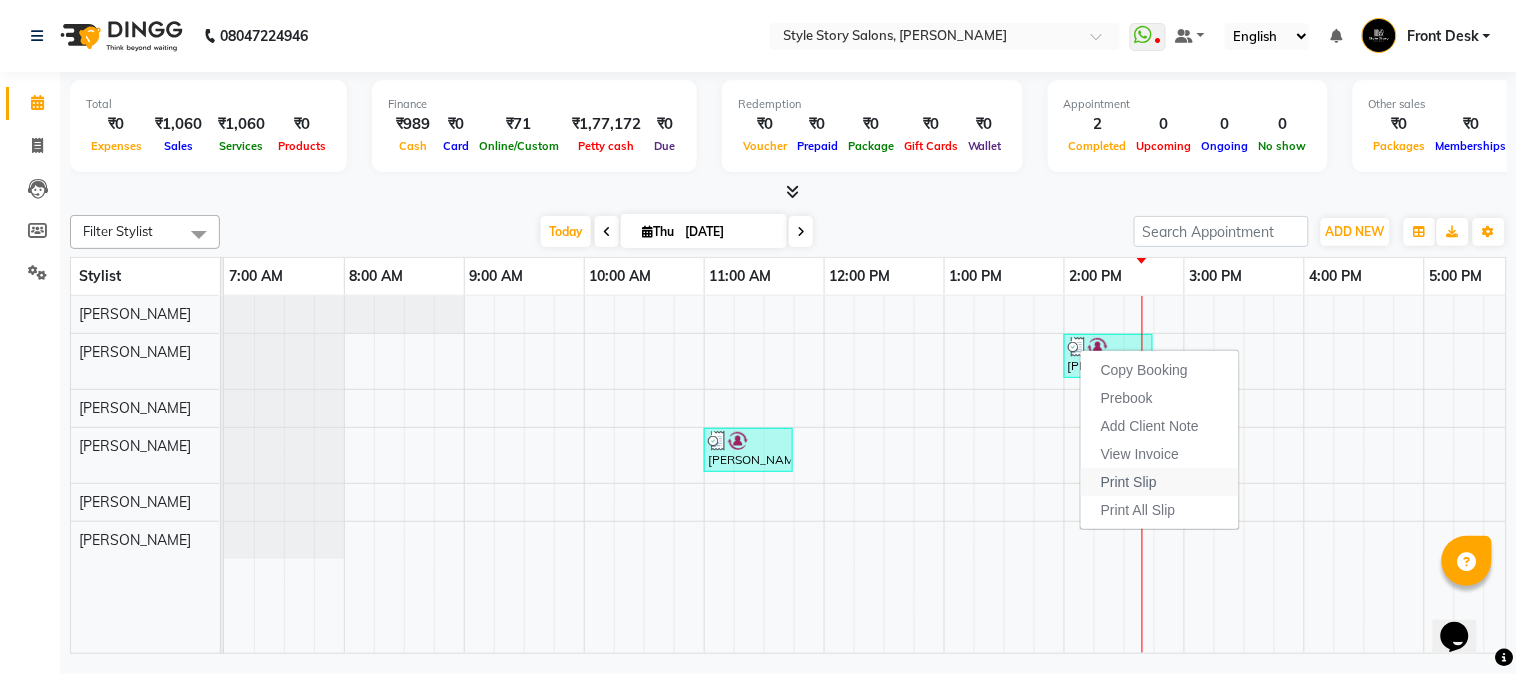 click on "Print Slip" at bounding box center (1129, 482) 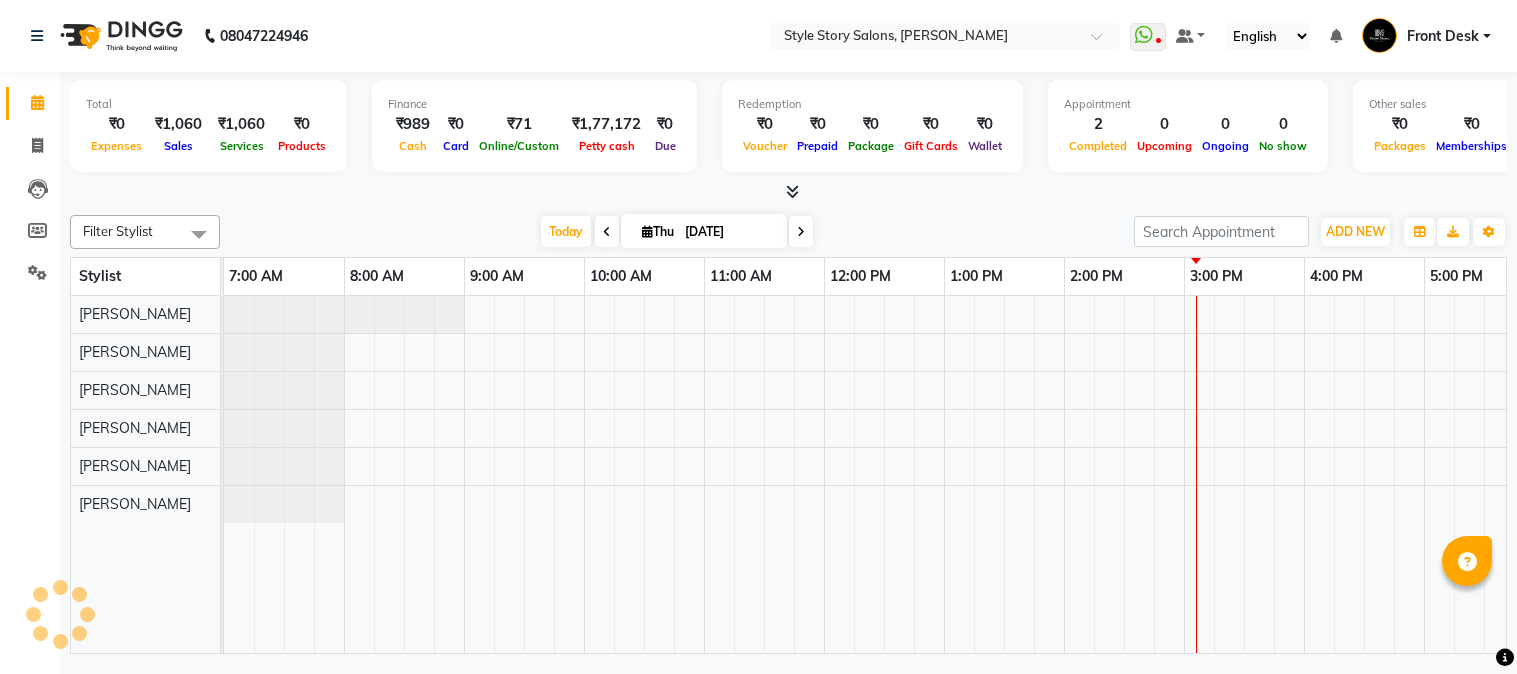 scroll, scrollTop: 0, scrollLeft: 0, axis: both 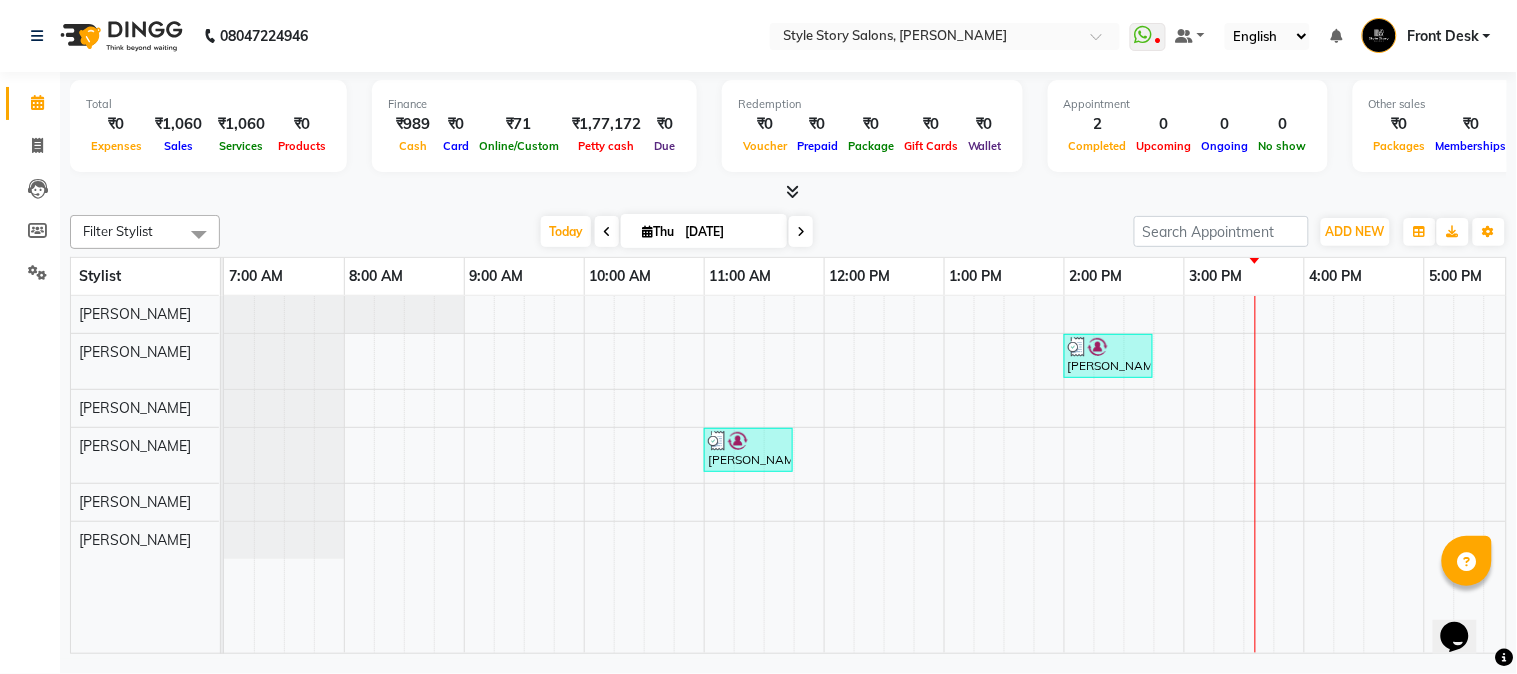 click on "Aditya Vardhan, TK02, 02:00 PM-02:45 PM, Hair Cut - Master - Male     Tiya Sethi, TK01, 11:00 AM-11:45 AM, Blow Dry Regular" at bounding box center [1184, 475] 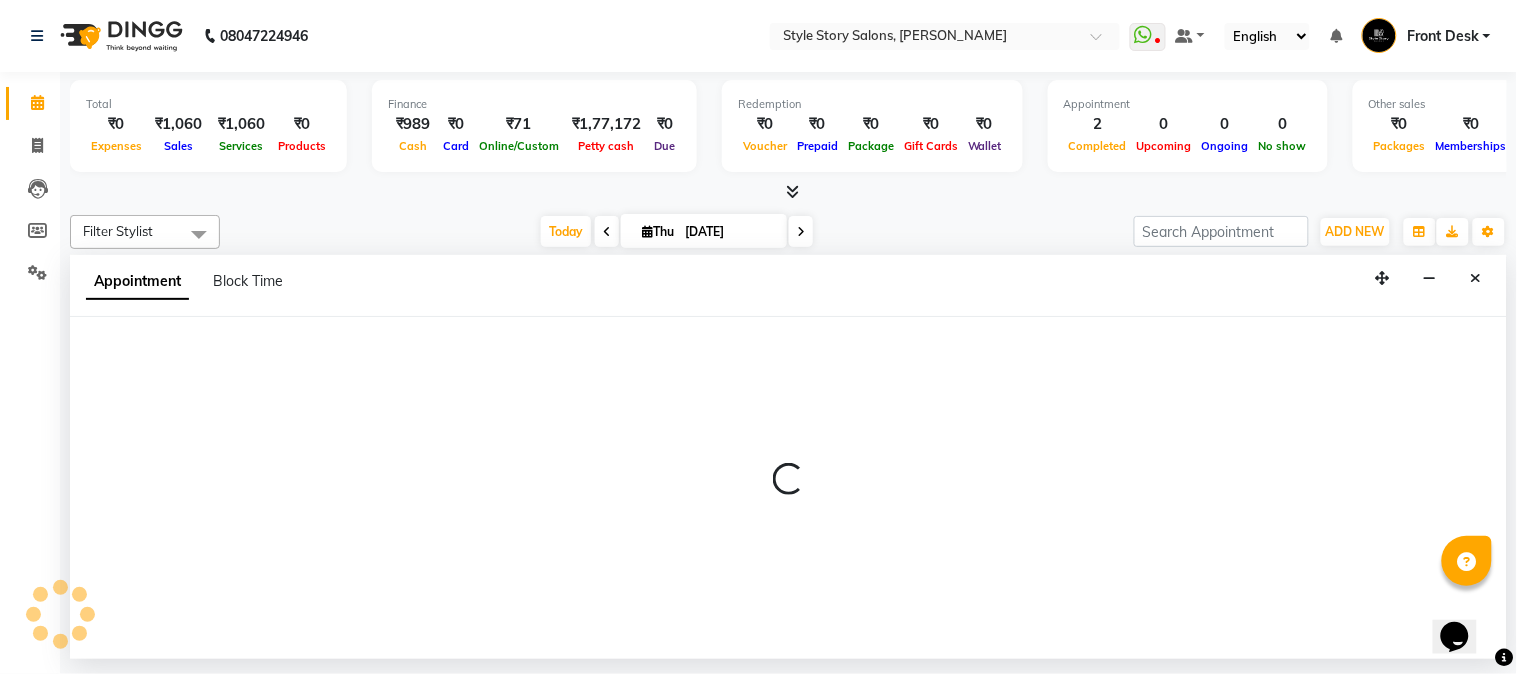select on "61197" 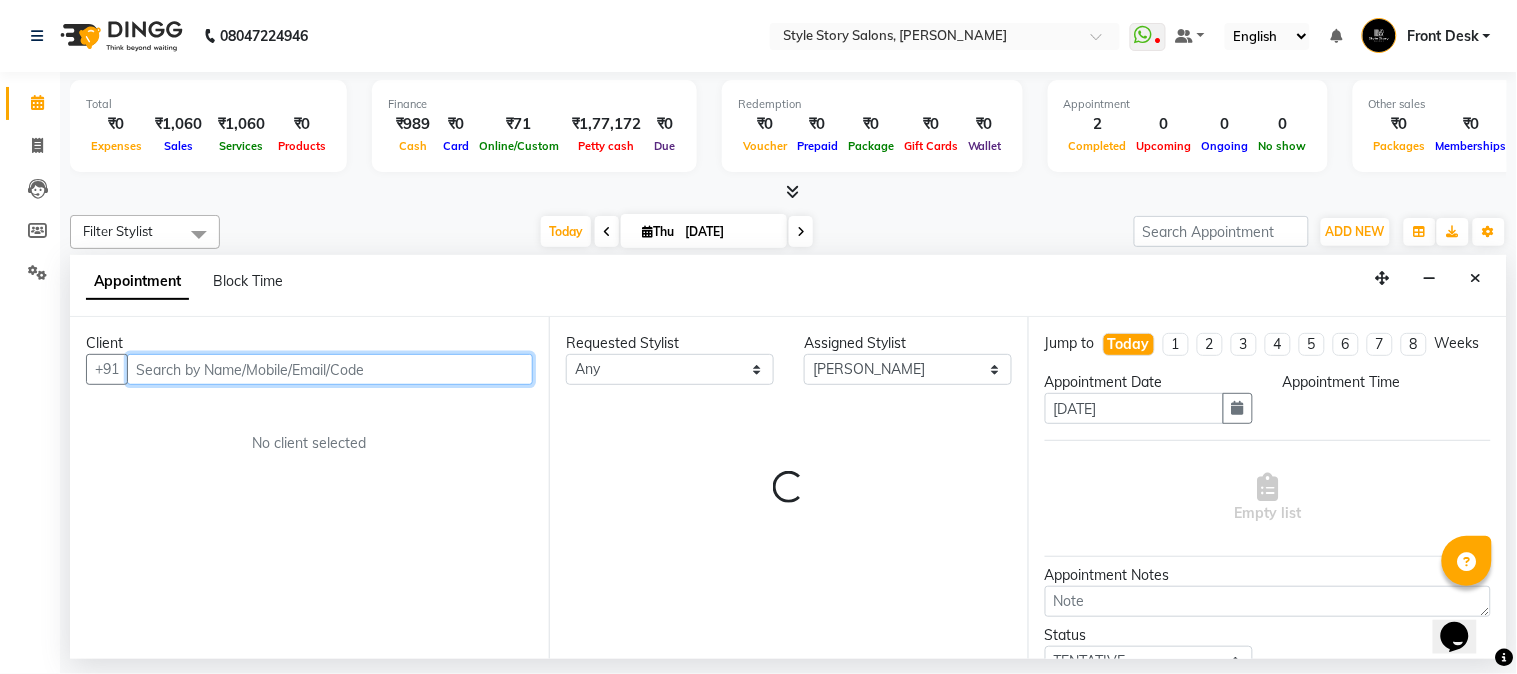 select on "930" 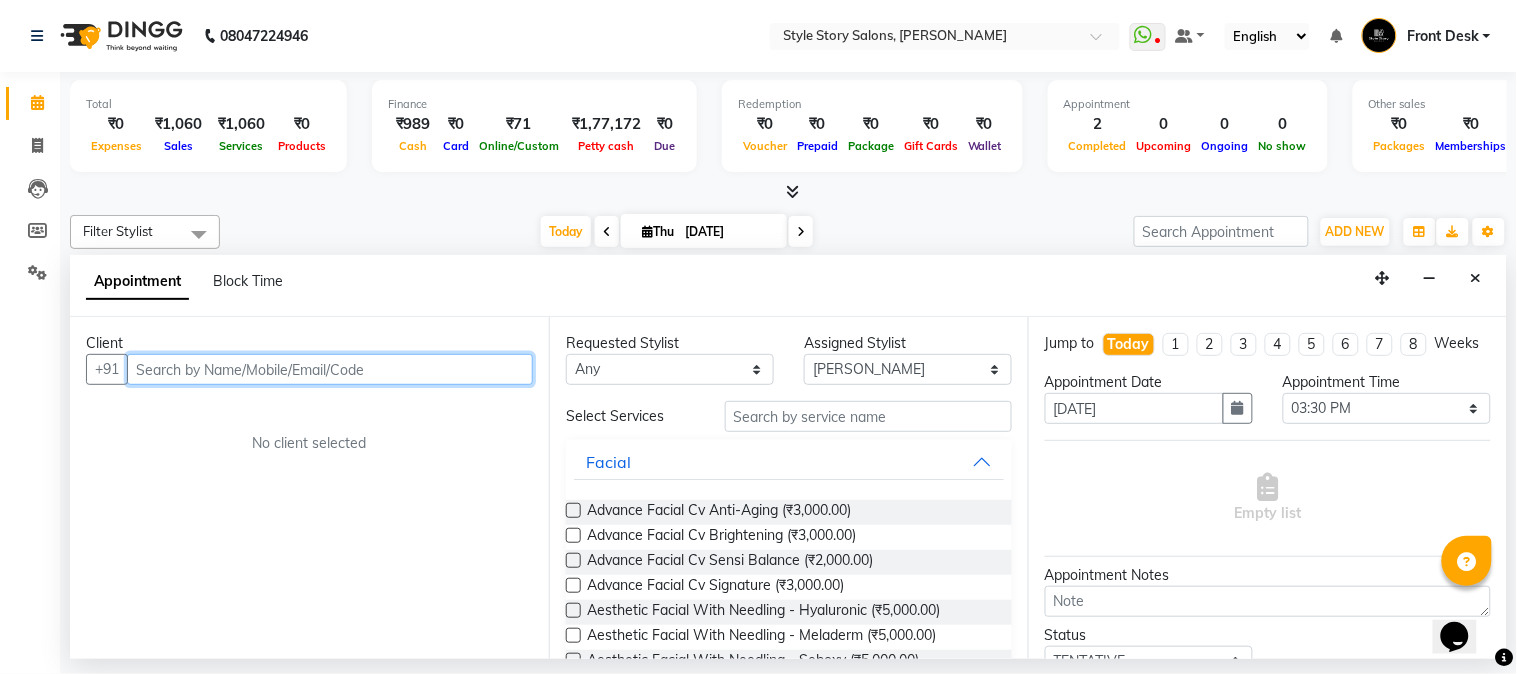 click at bounding box center [330, 369] 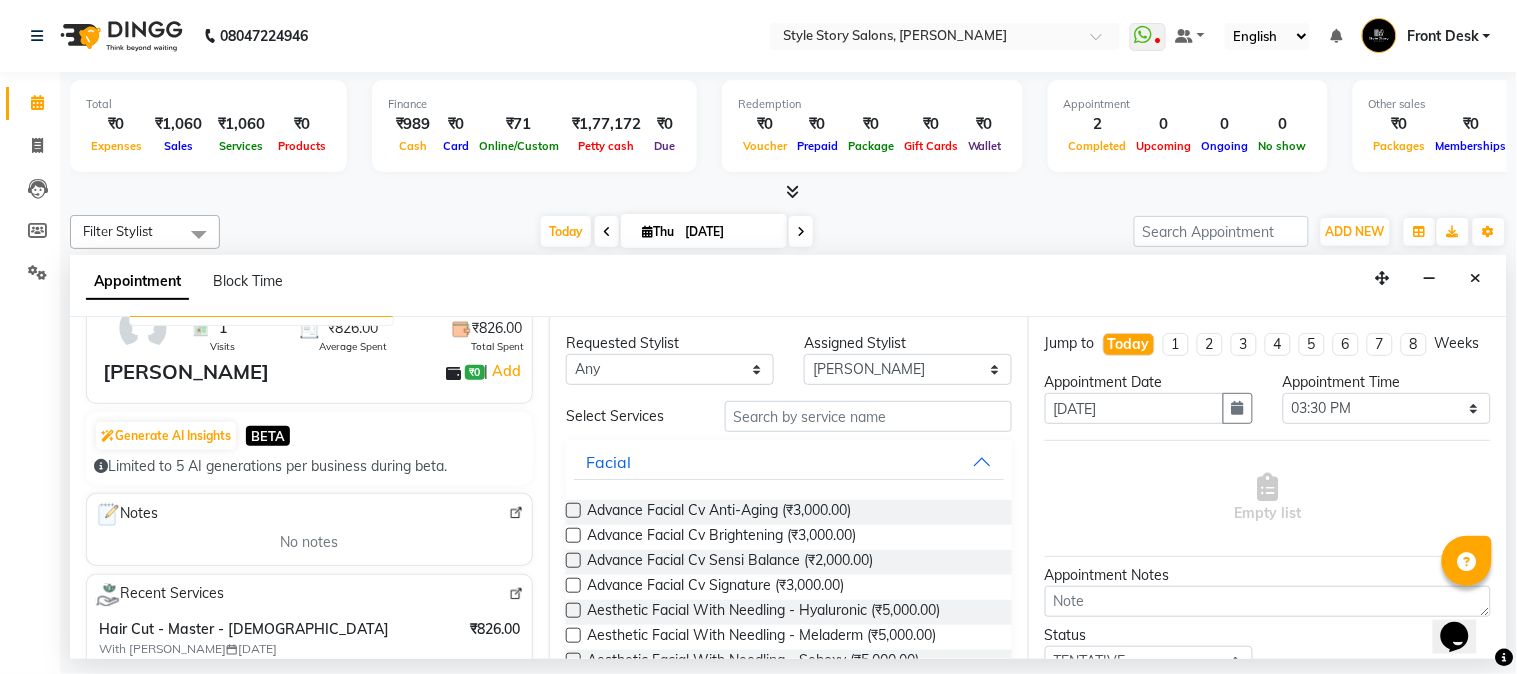 scroll, scrollTop: 0, scrollLeft: 0, axis: both 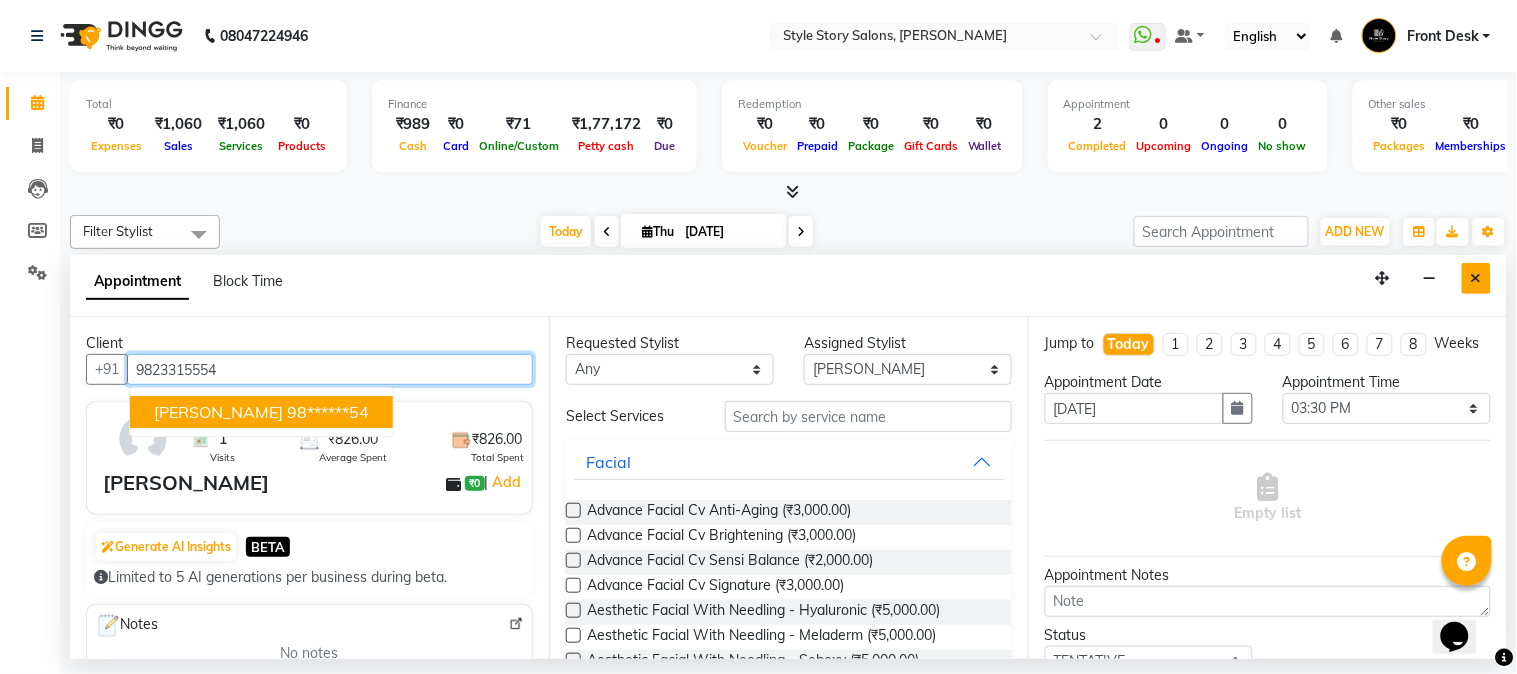 type on "9823315554" 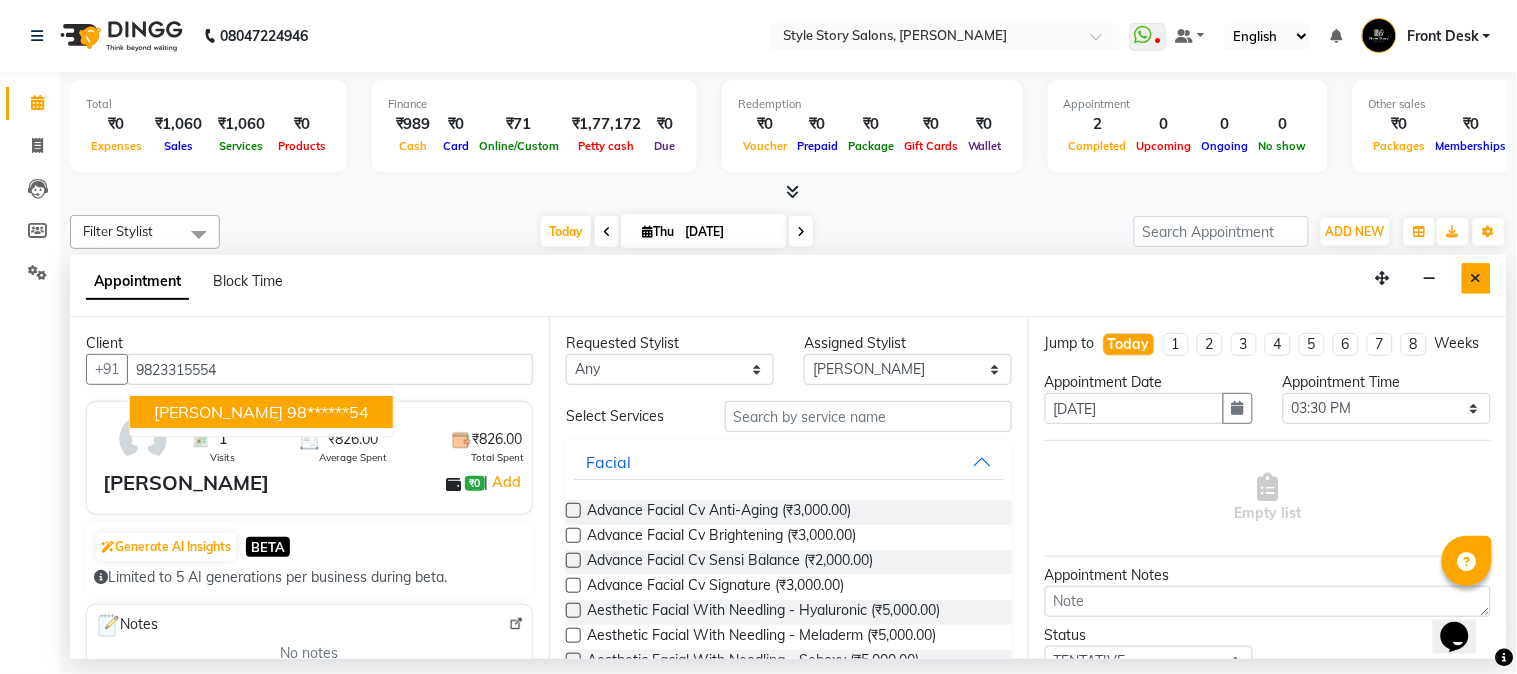 drag, startPoint x: 1483, startPoint y: 274, endPoint x: 636, endPoint y: 306, distance: 847.60425 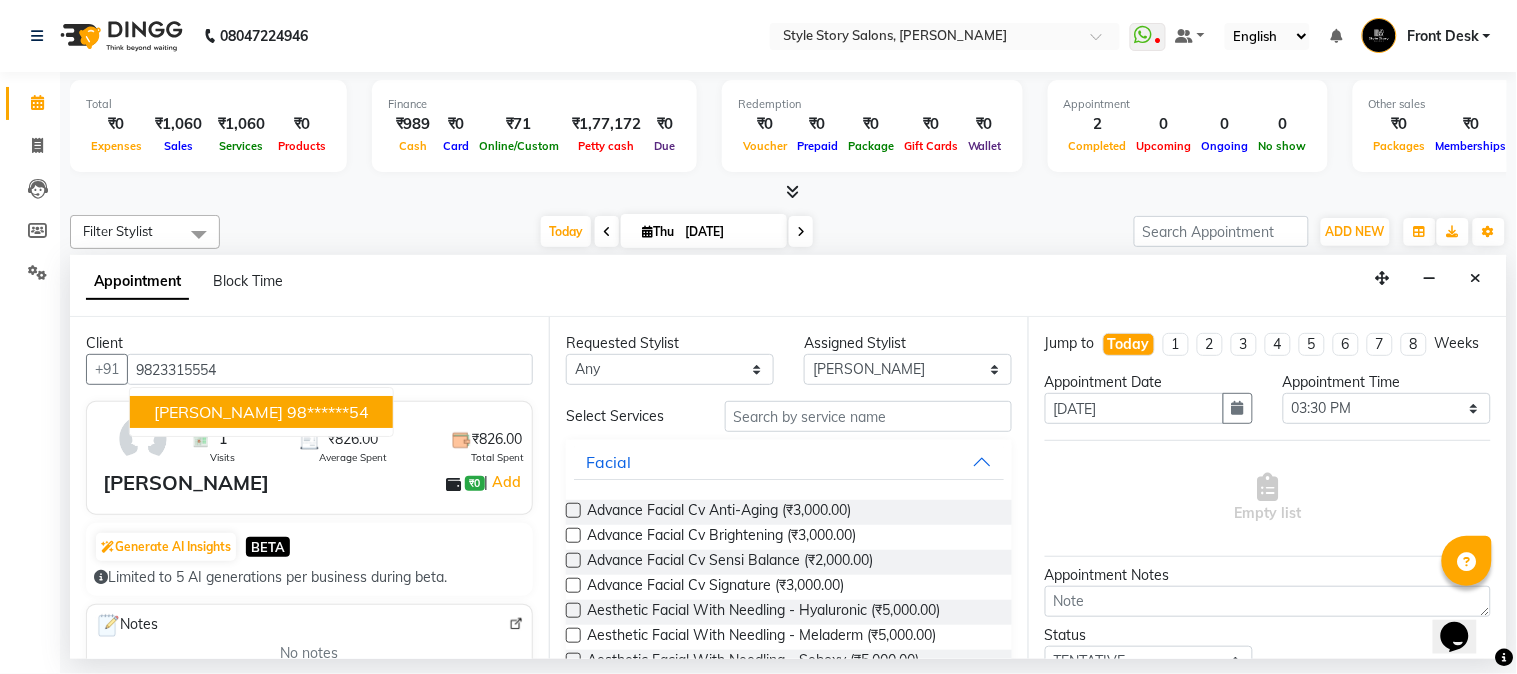click at bounding box center (1476, 278) 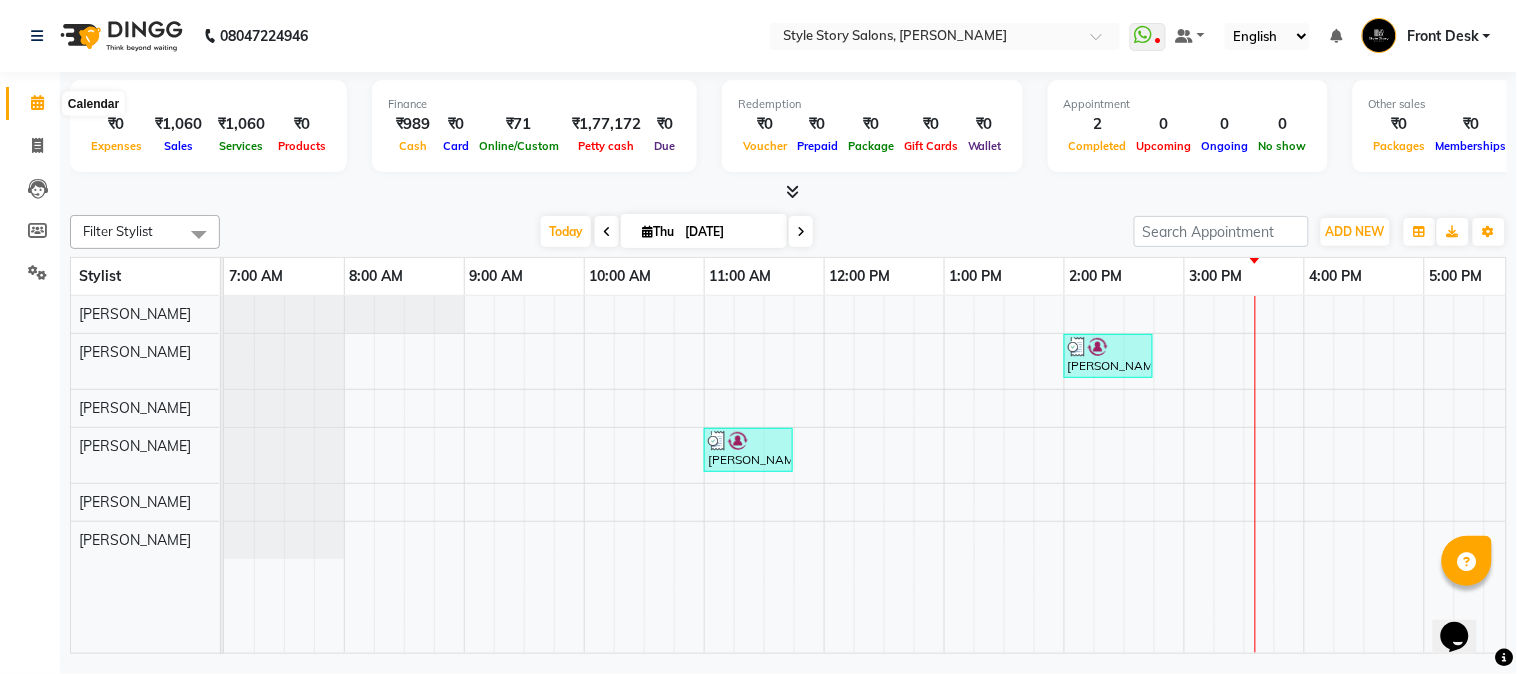 click 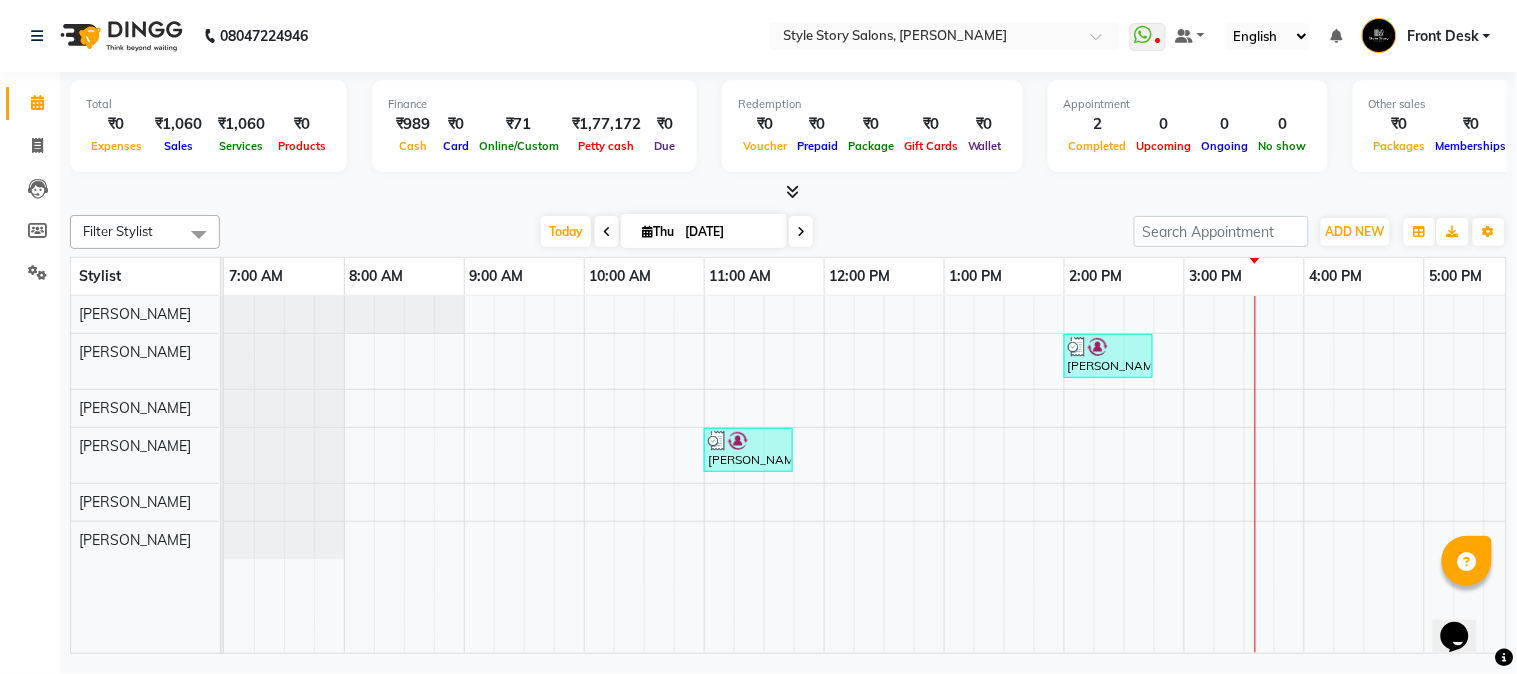 scroll, scrollTop: 0, scrollLeft: 423, axis: horizontal 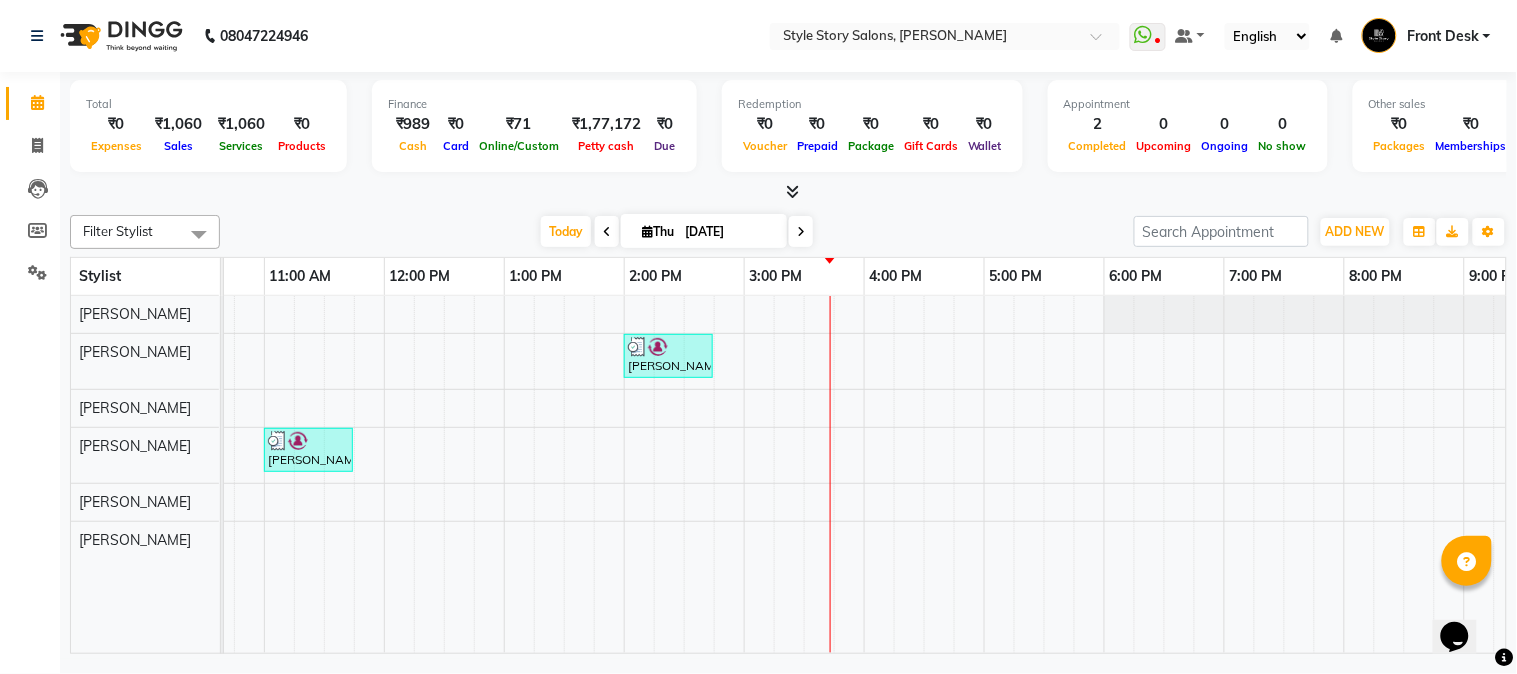 click at bounding box center [830, 475] 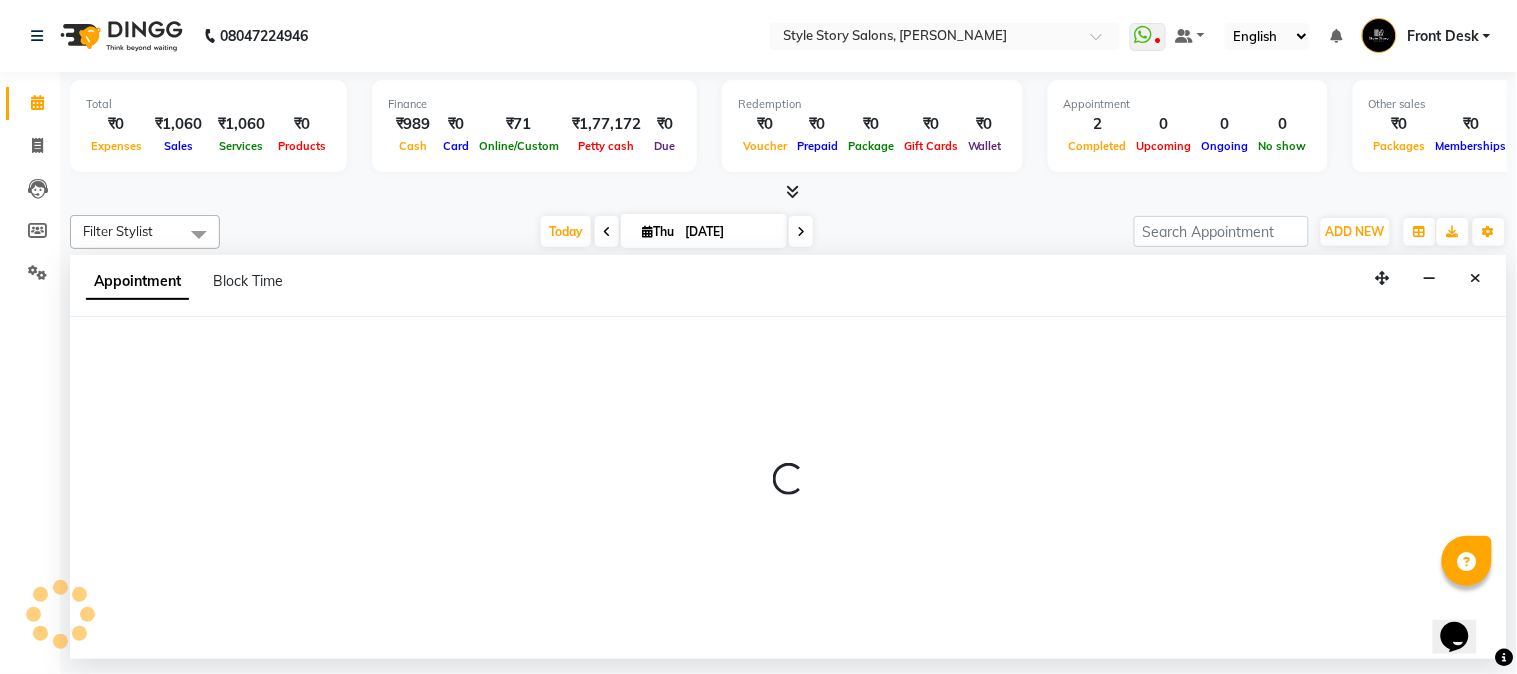 select on "62113" 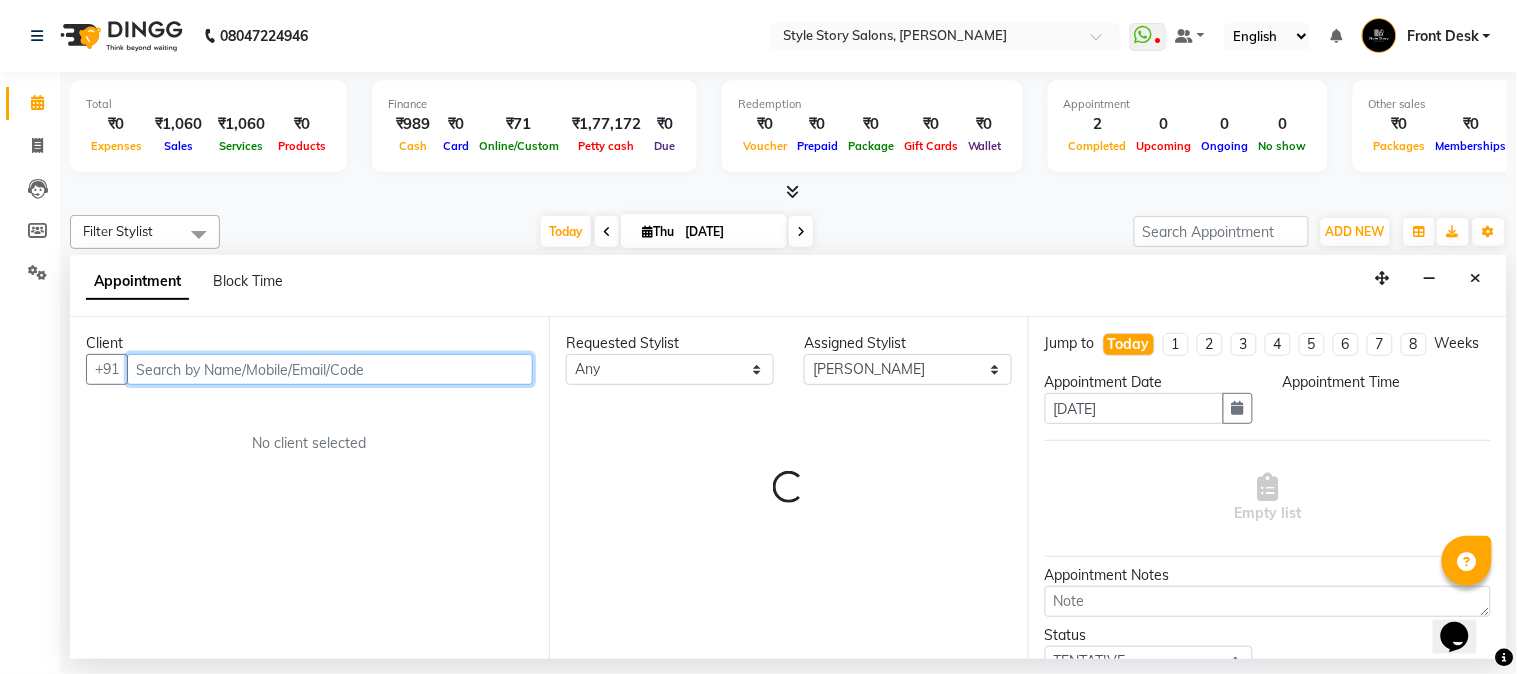 select on "930" 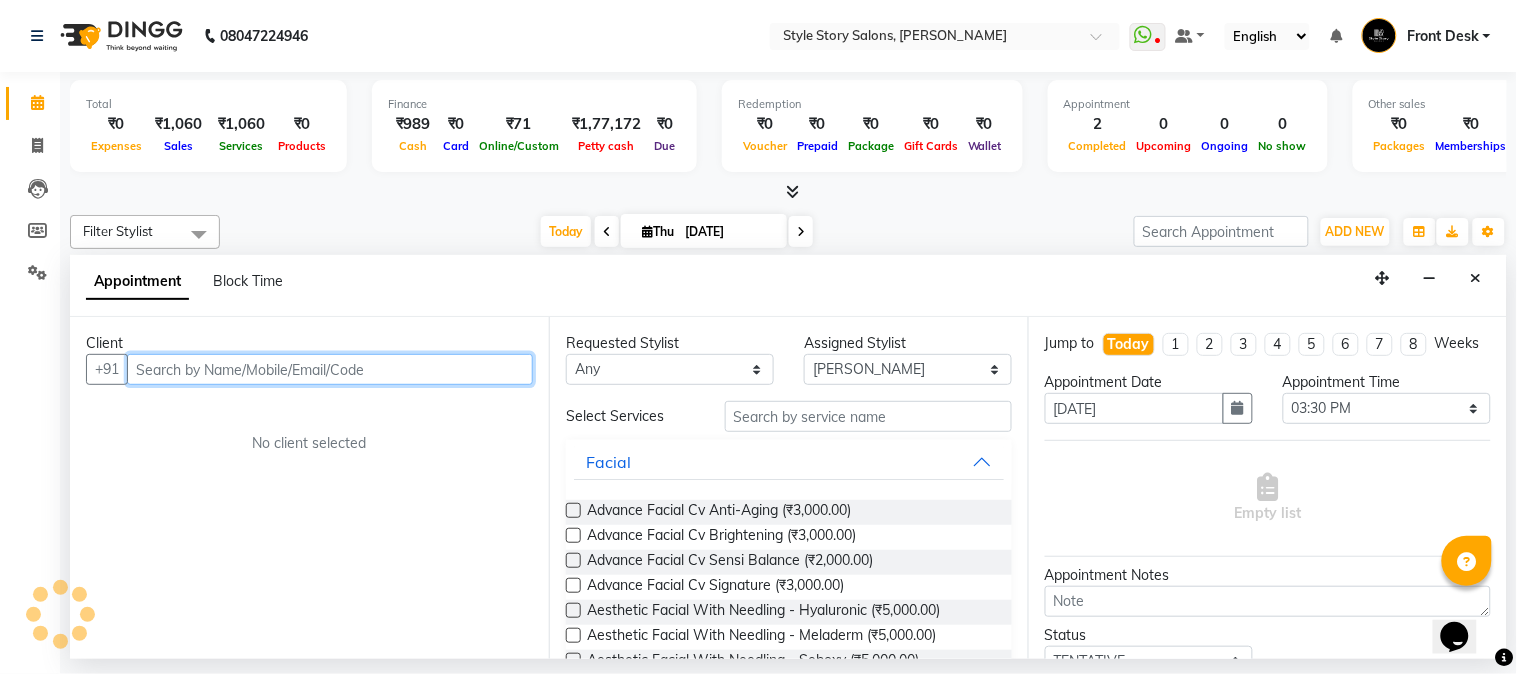 click at bounding box center (330, 369) 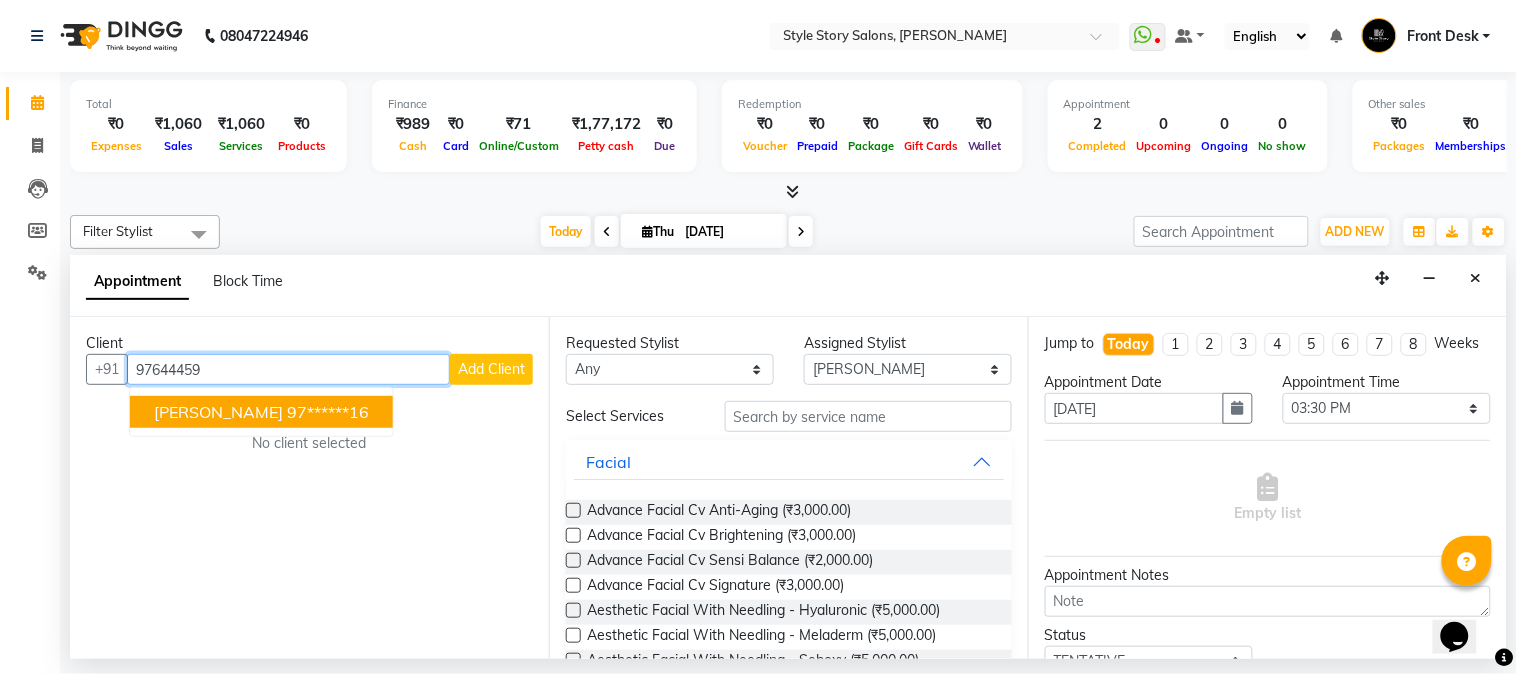 click on "97******16" at bounding box center (328, 412) 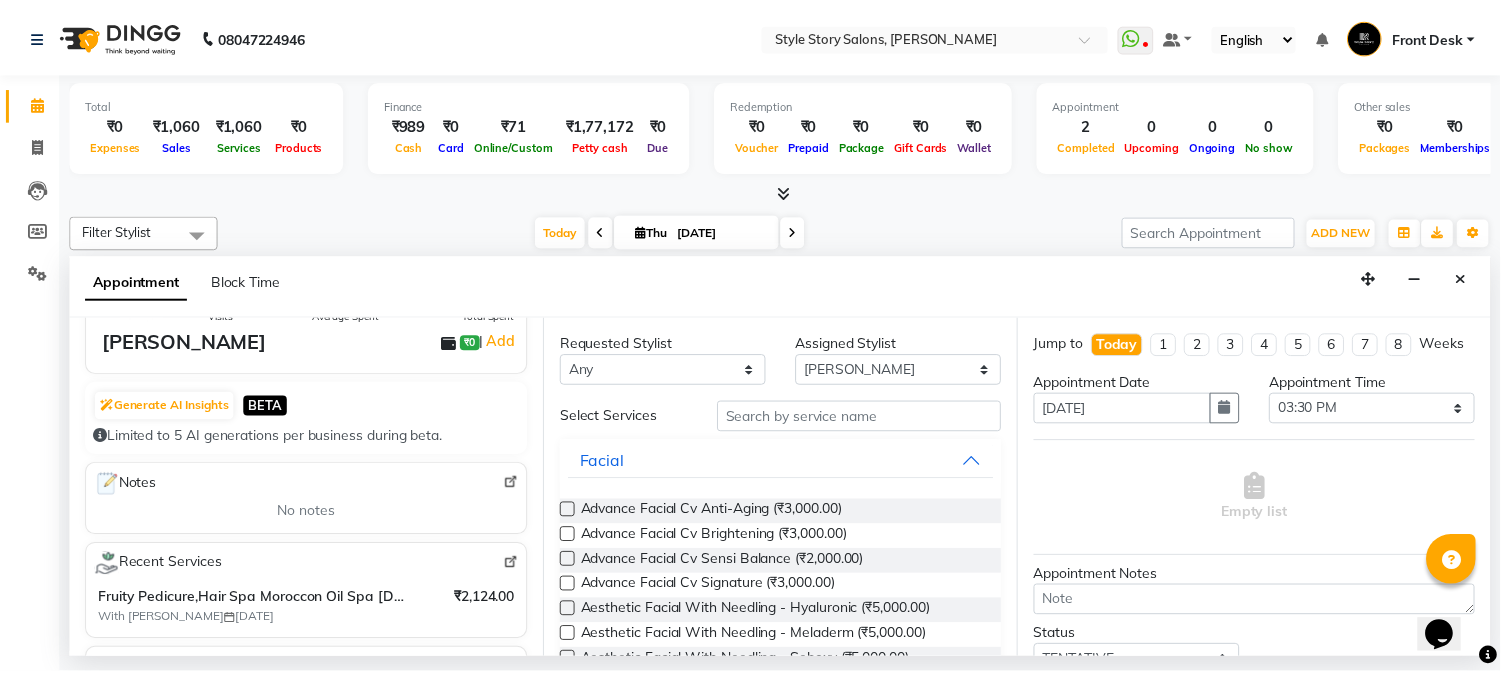 scroll, scrollTop: 290, scrollLeft: 0, axis: vertical 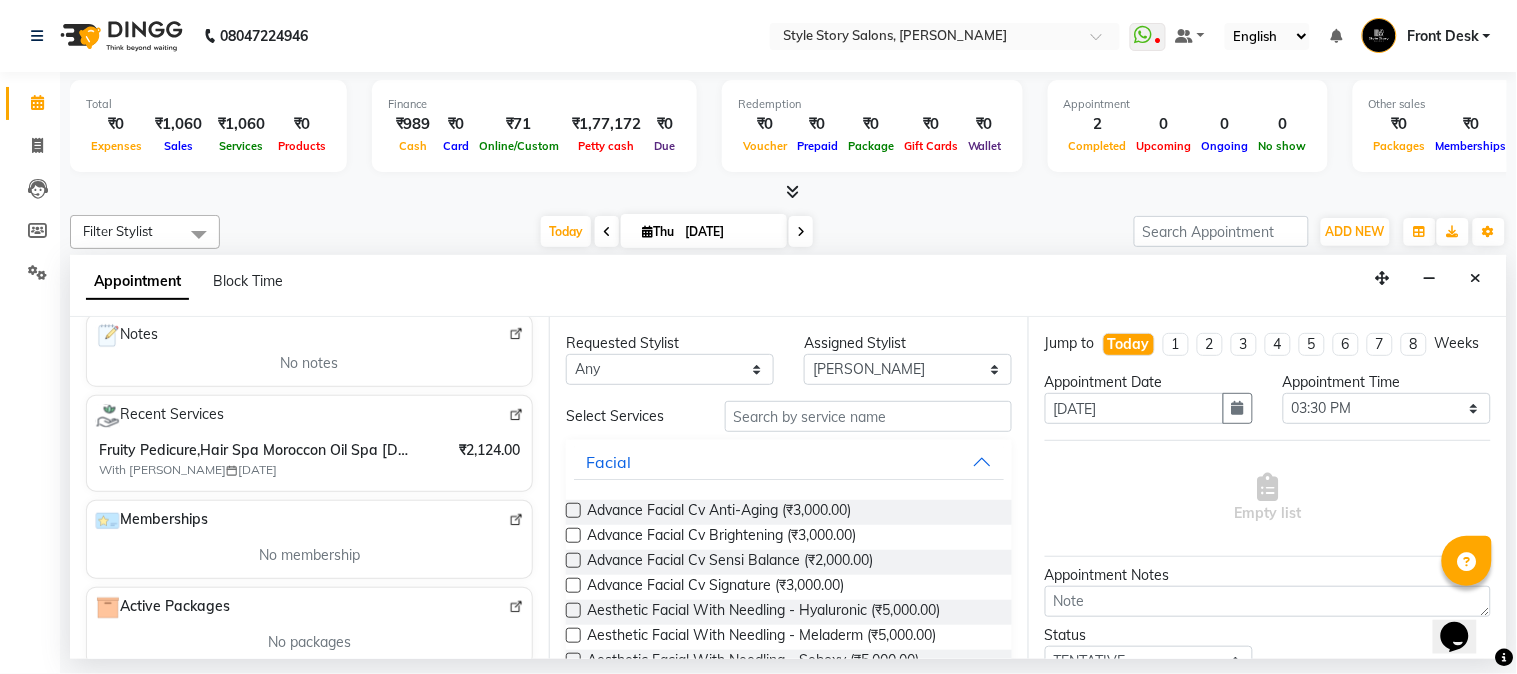 type on "97******16" 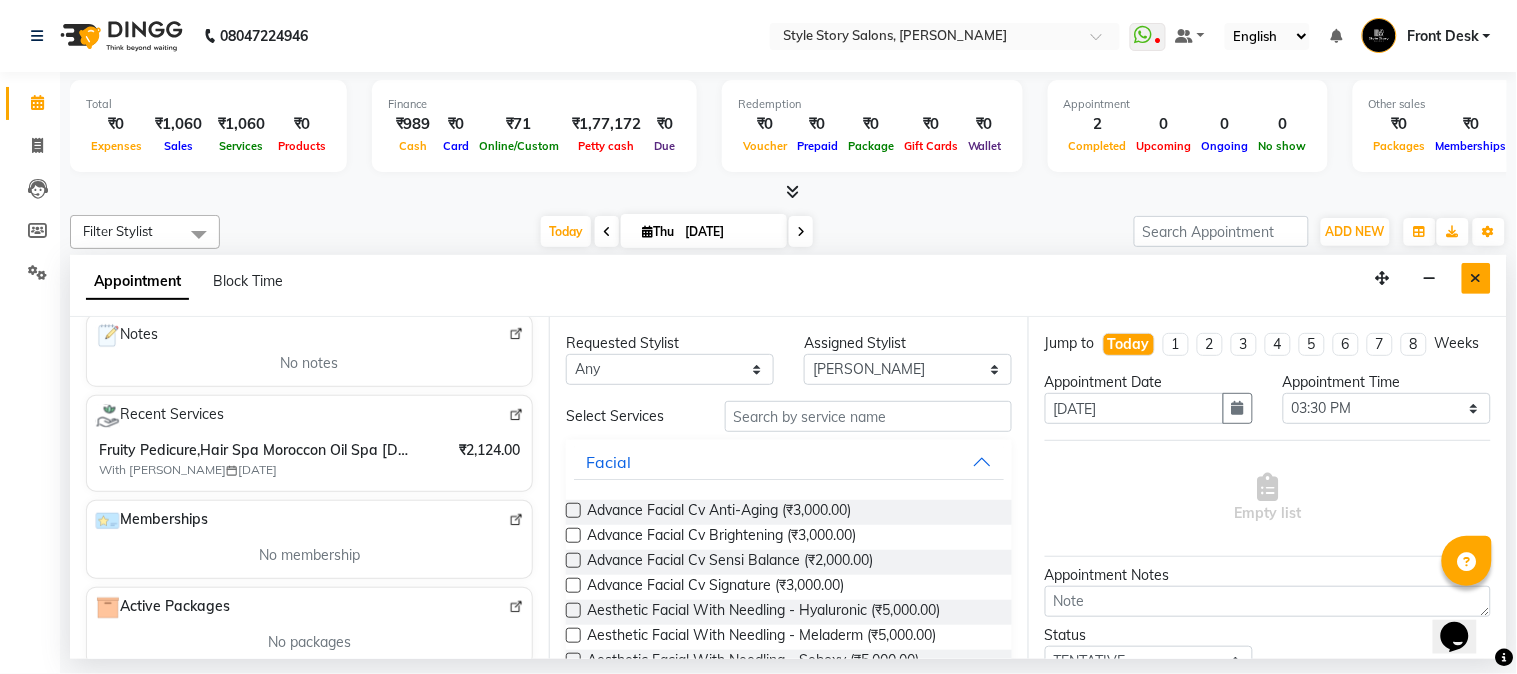 click at bounding box center (1476, 278) 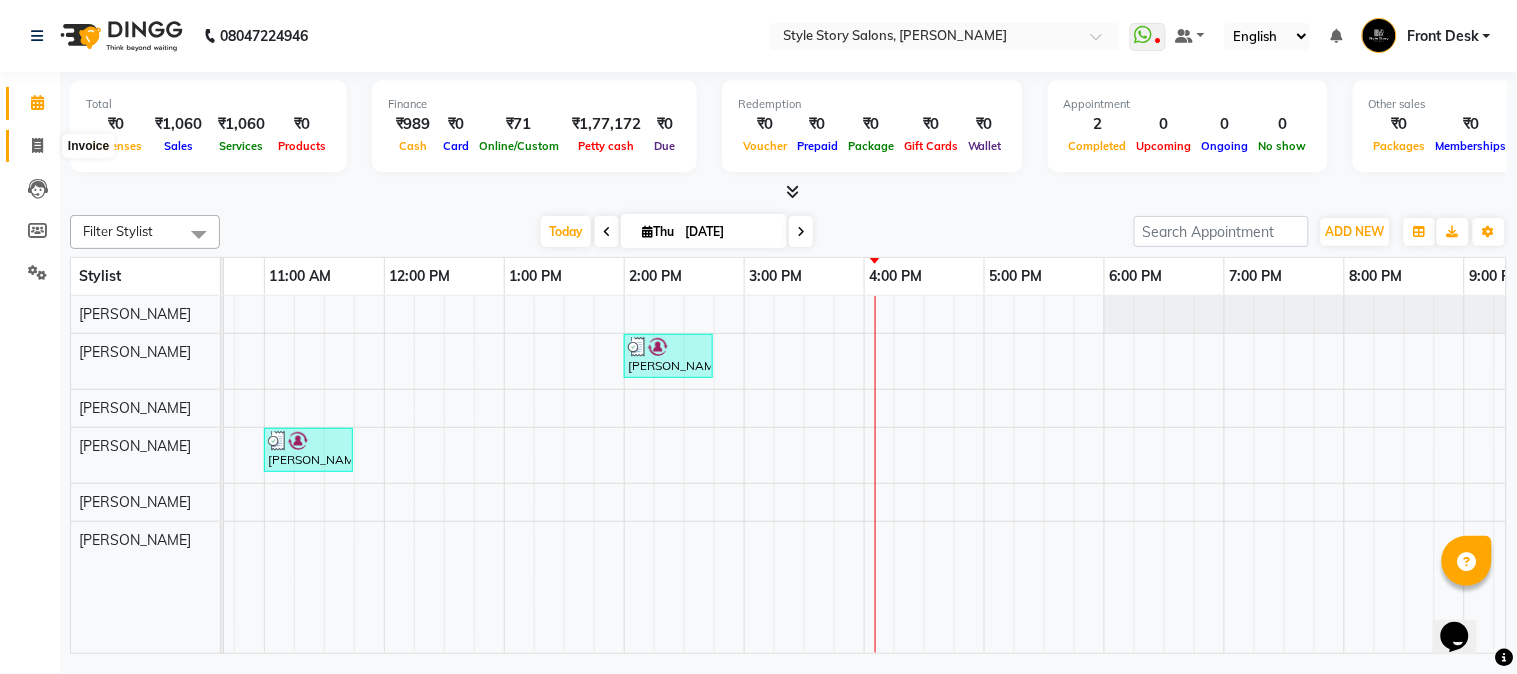 click 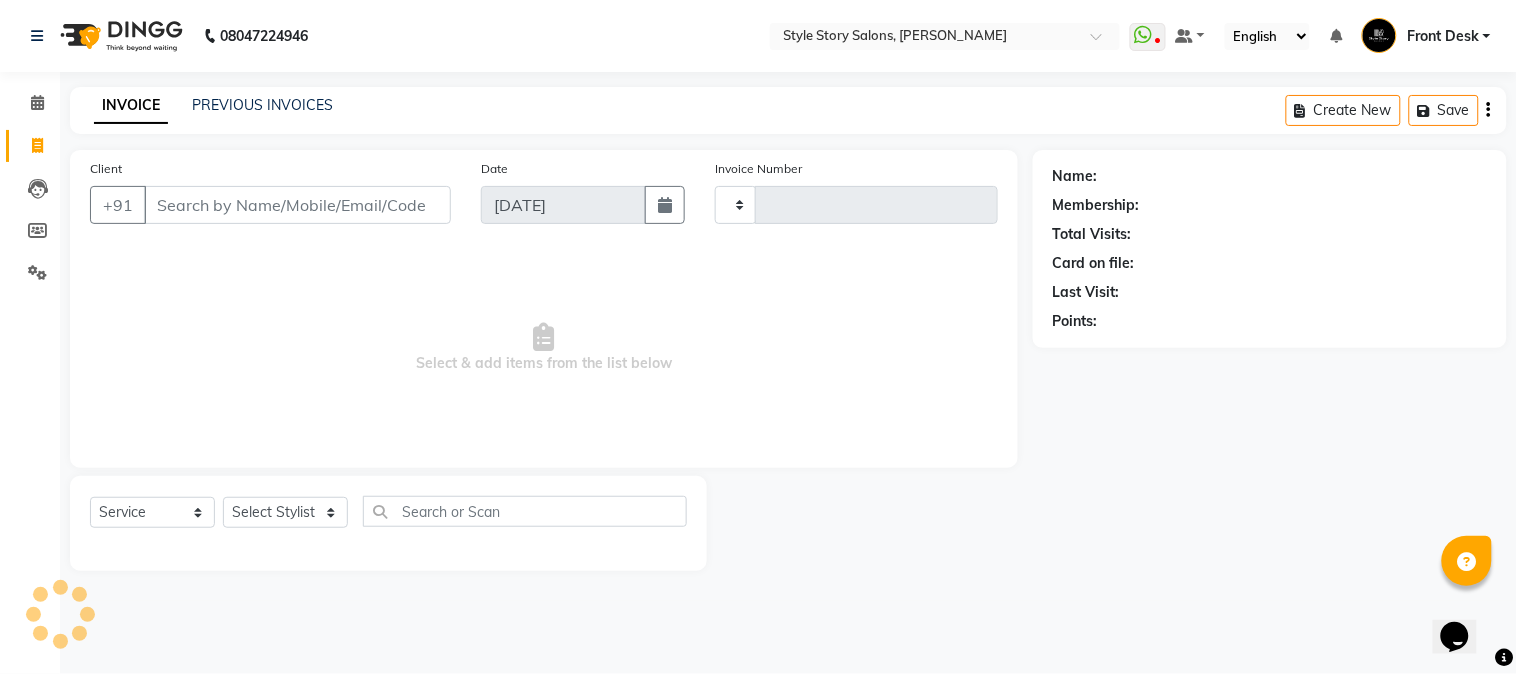 type on "0954" 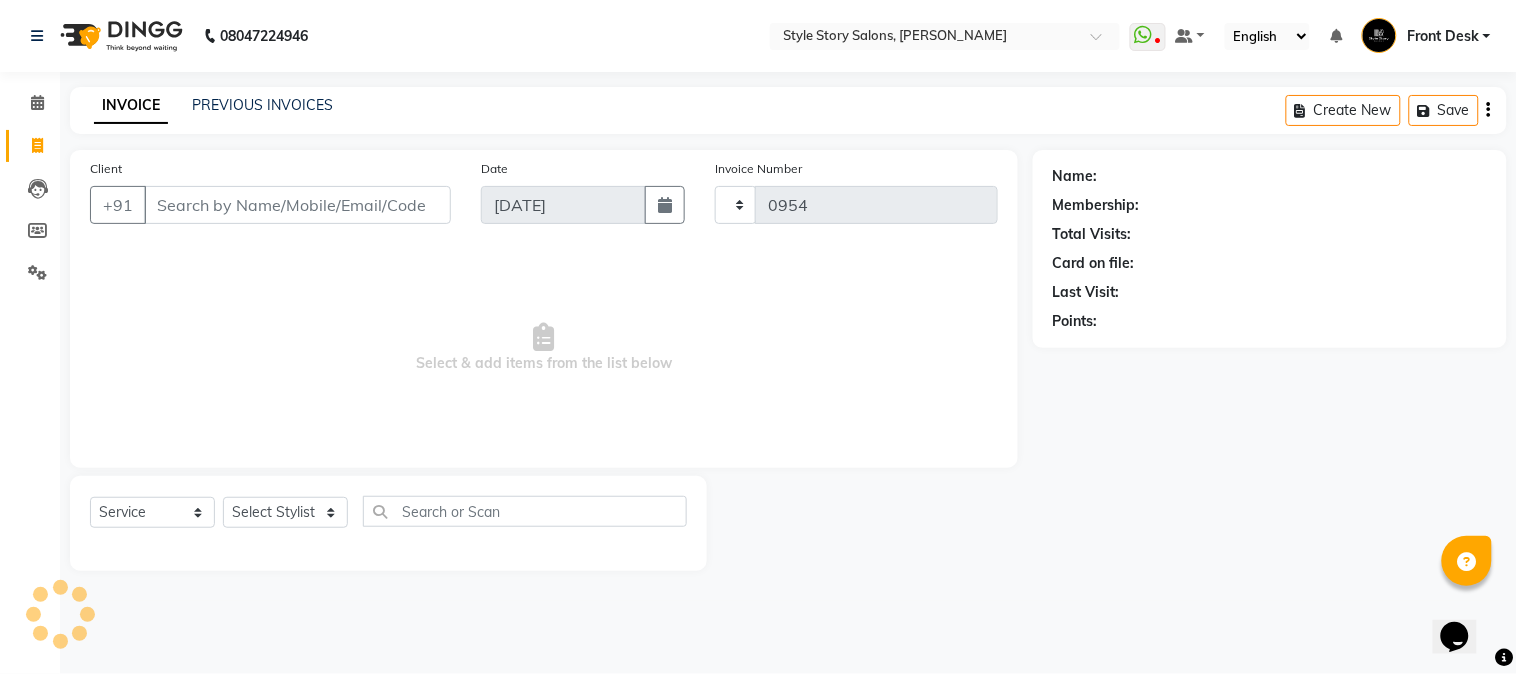 select on "6249" 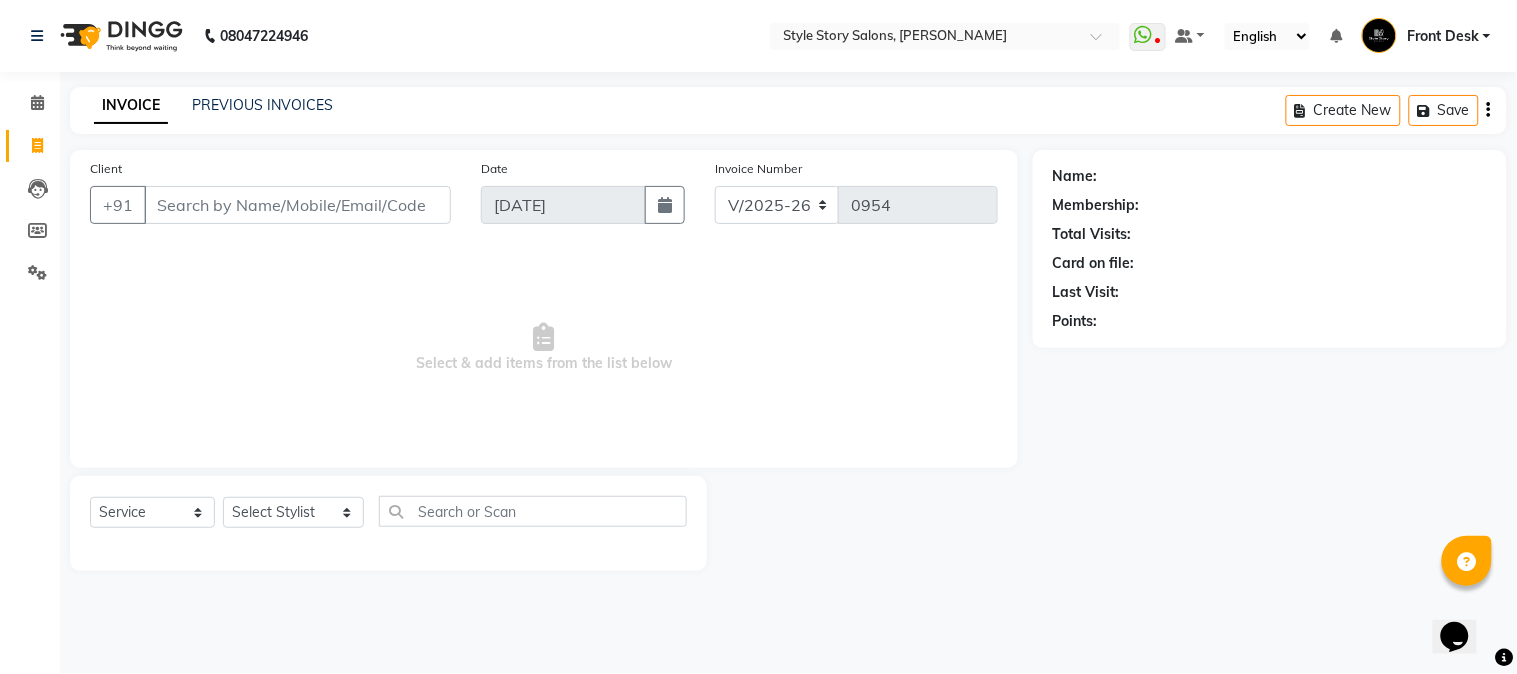 click on "PREVIOUS INVOICES" 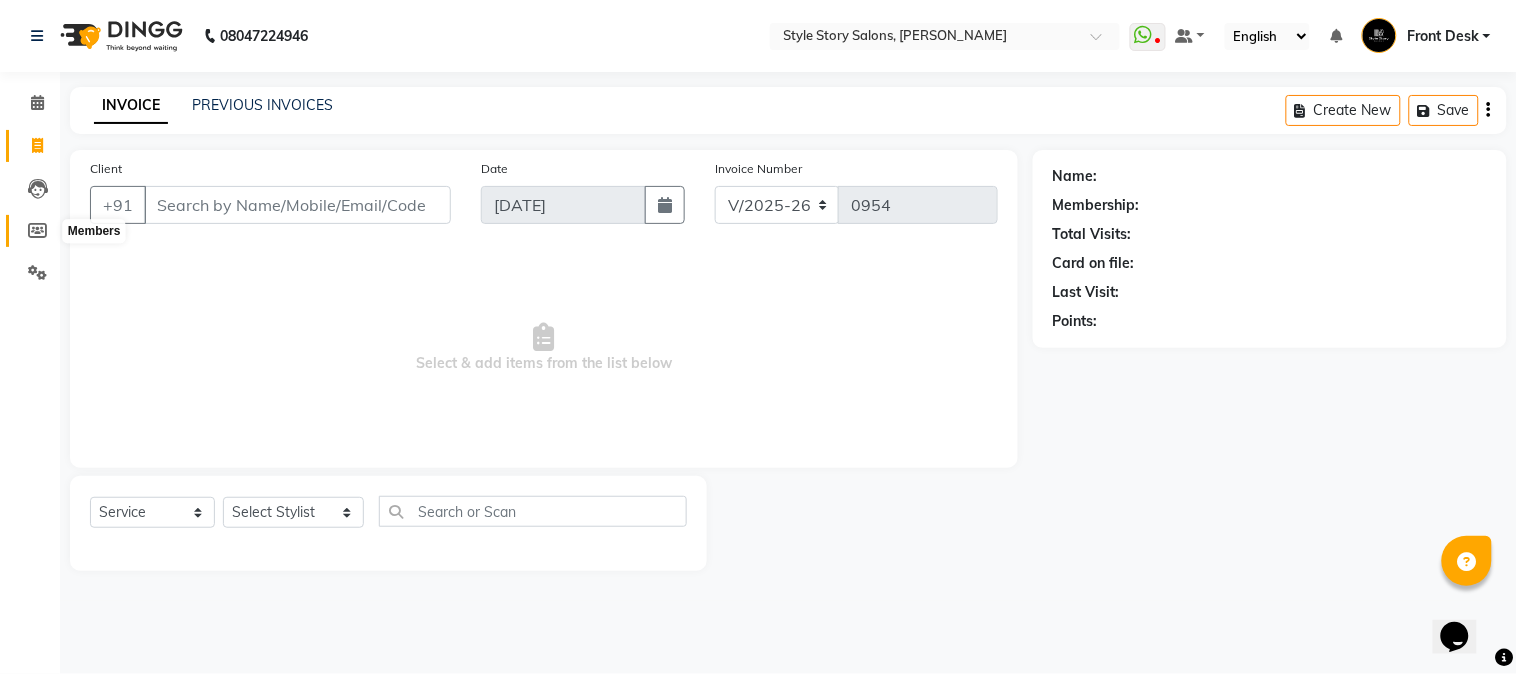 click 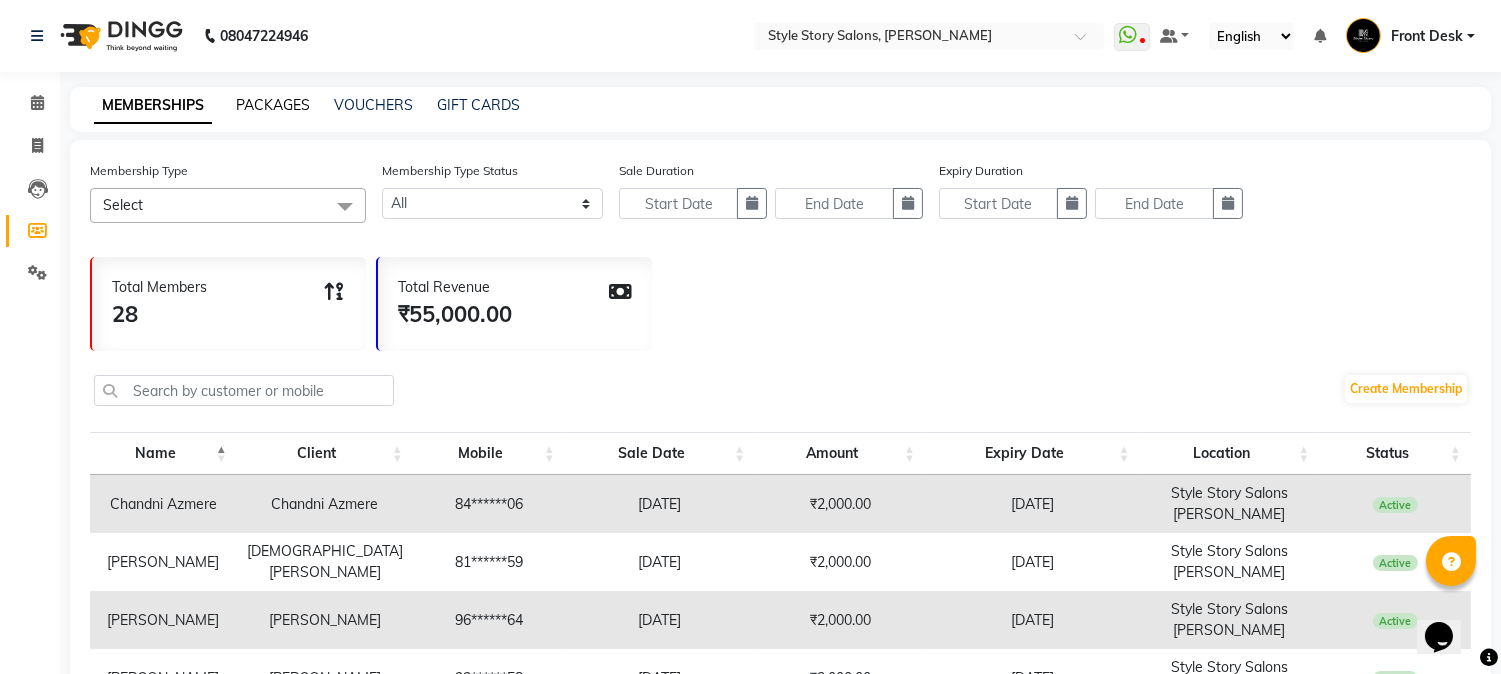 click on "PACKAGES" 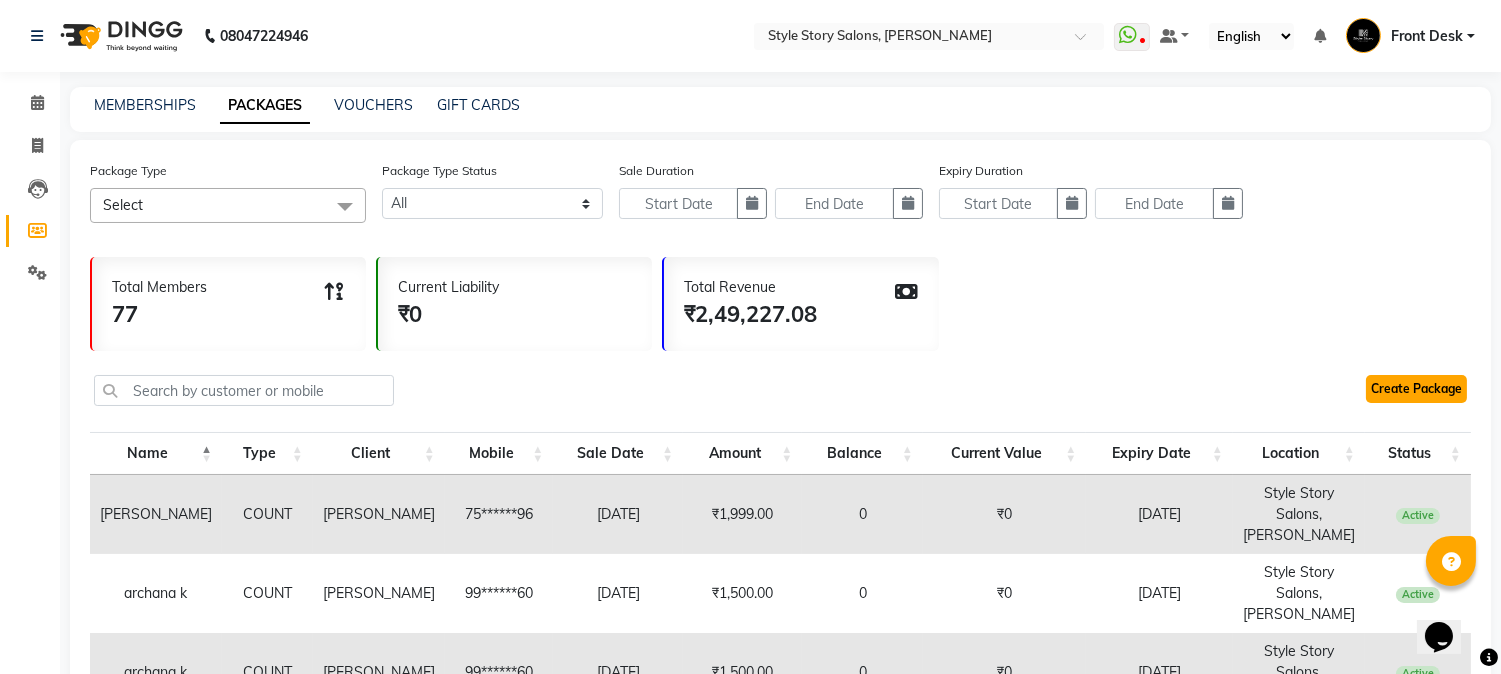 click on "Create Package" 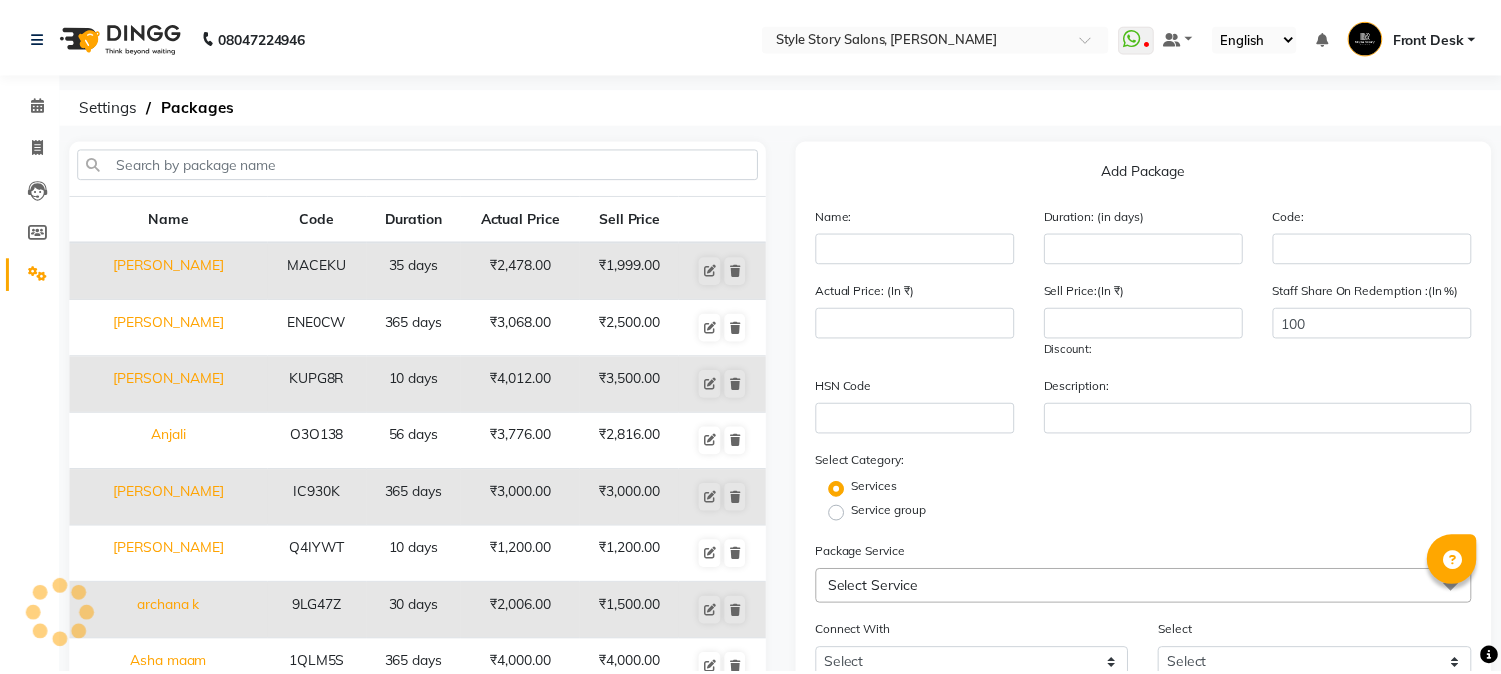 scroll, scrollTop: 0, scrollLeft: 0, axis: both 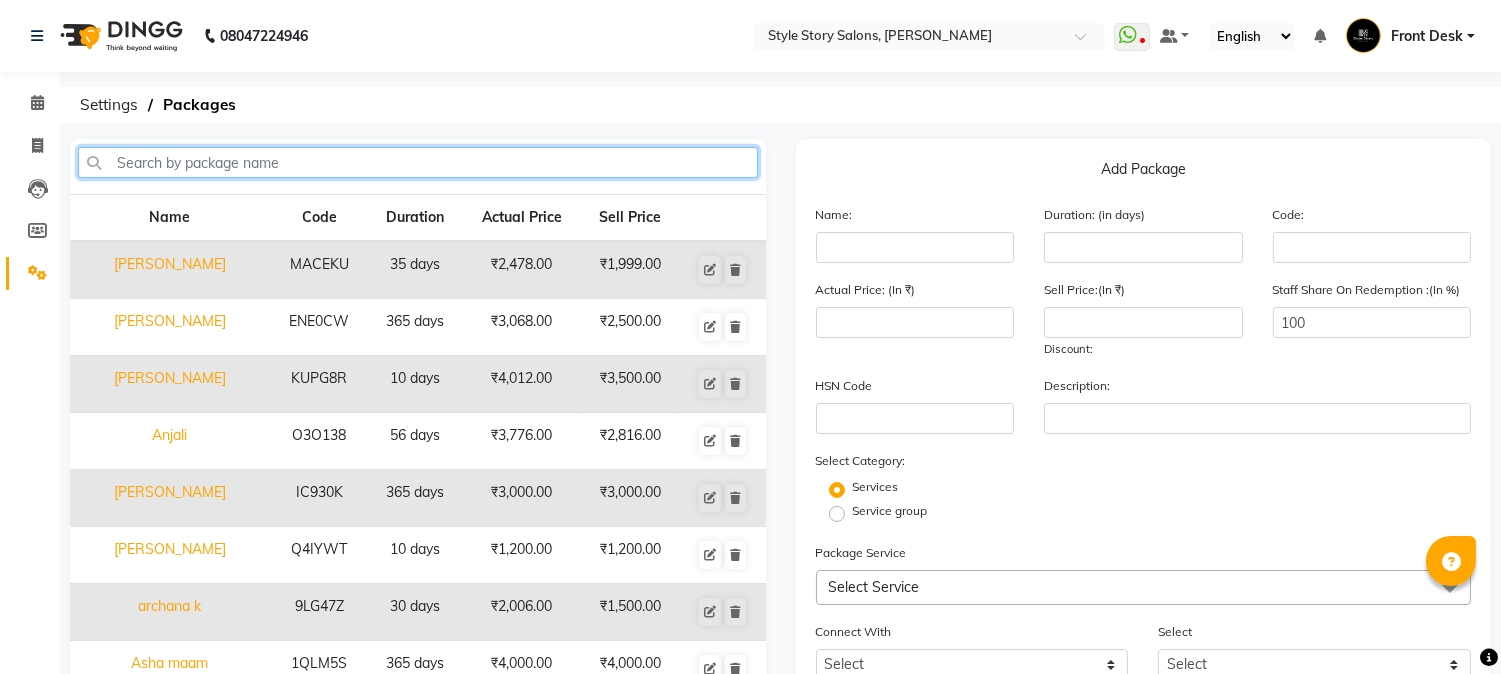 click 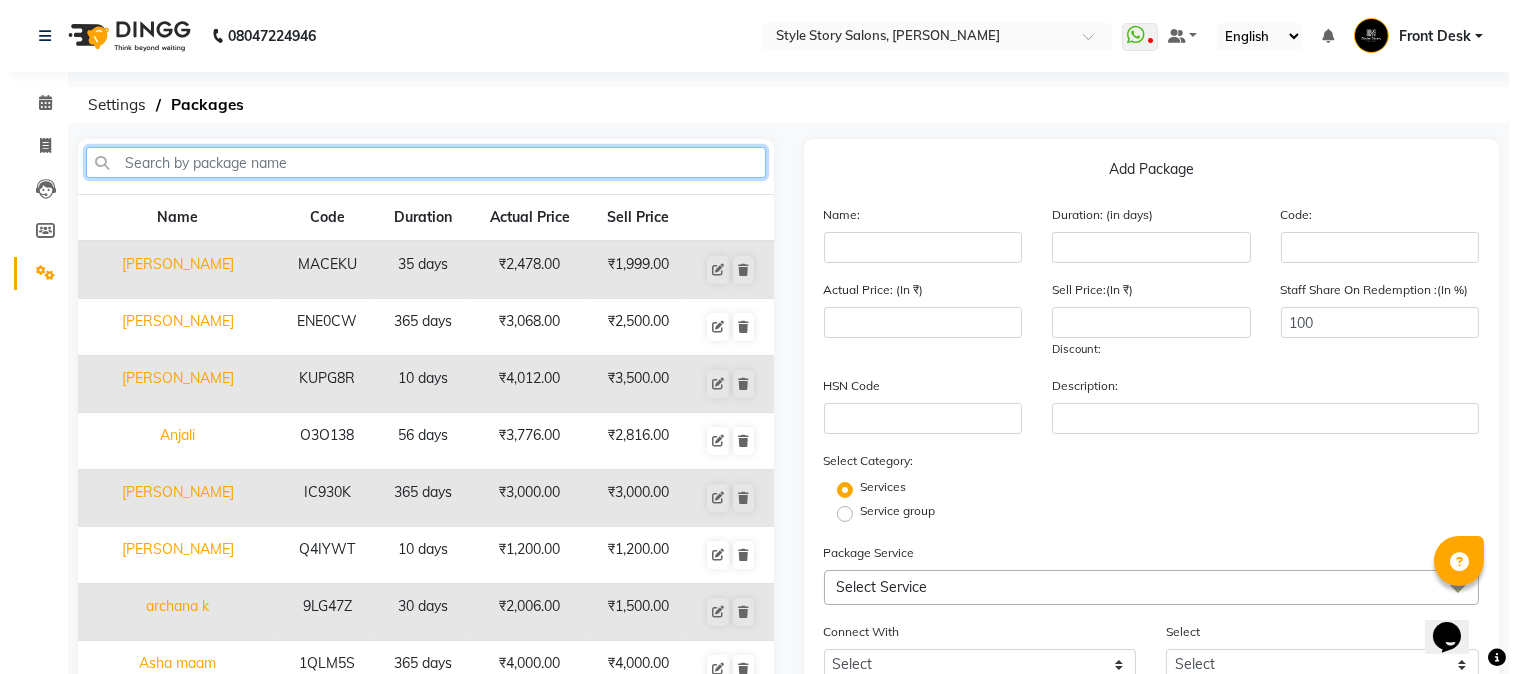 scroll, scrollTop: 0, scrollLeft: 0, axis: both 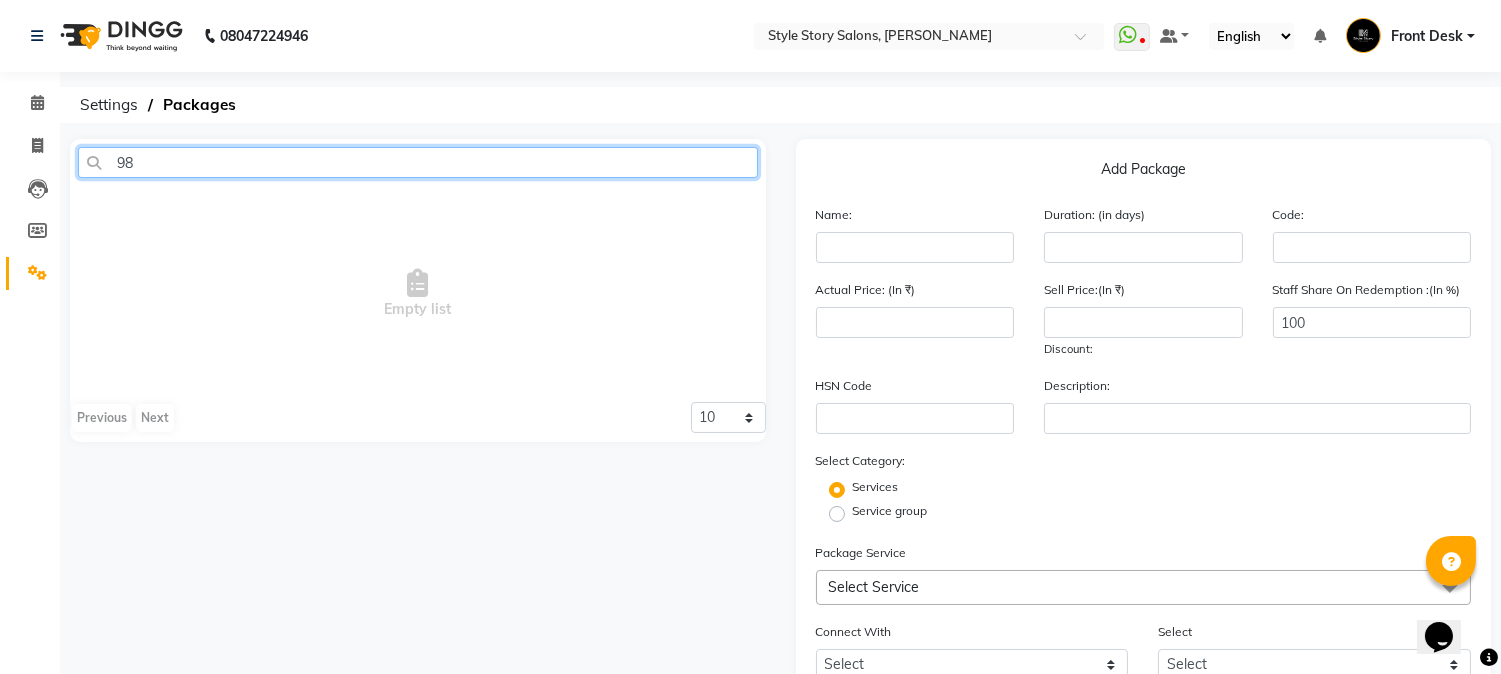 type on "9" 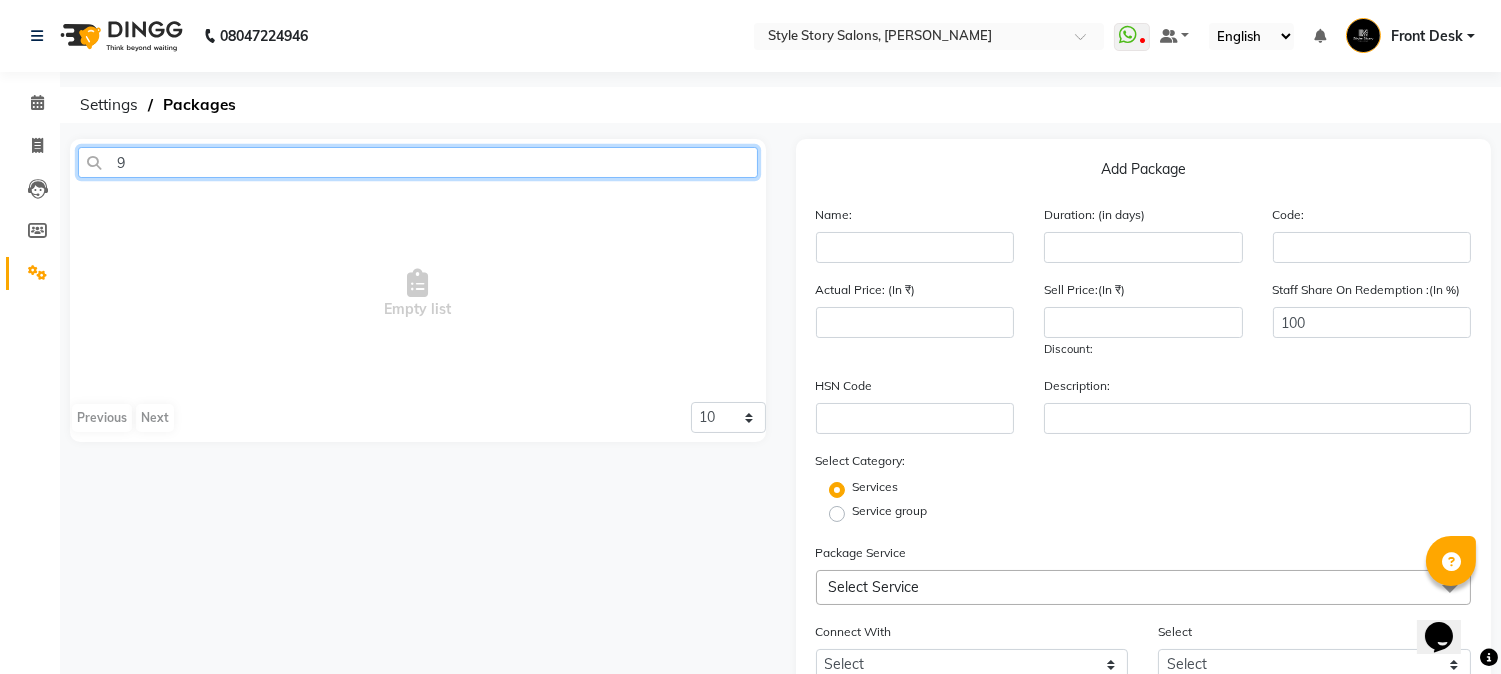 type 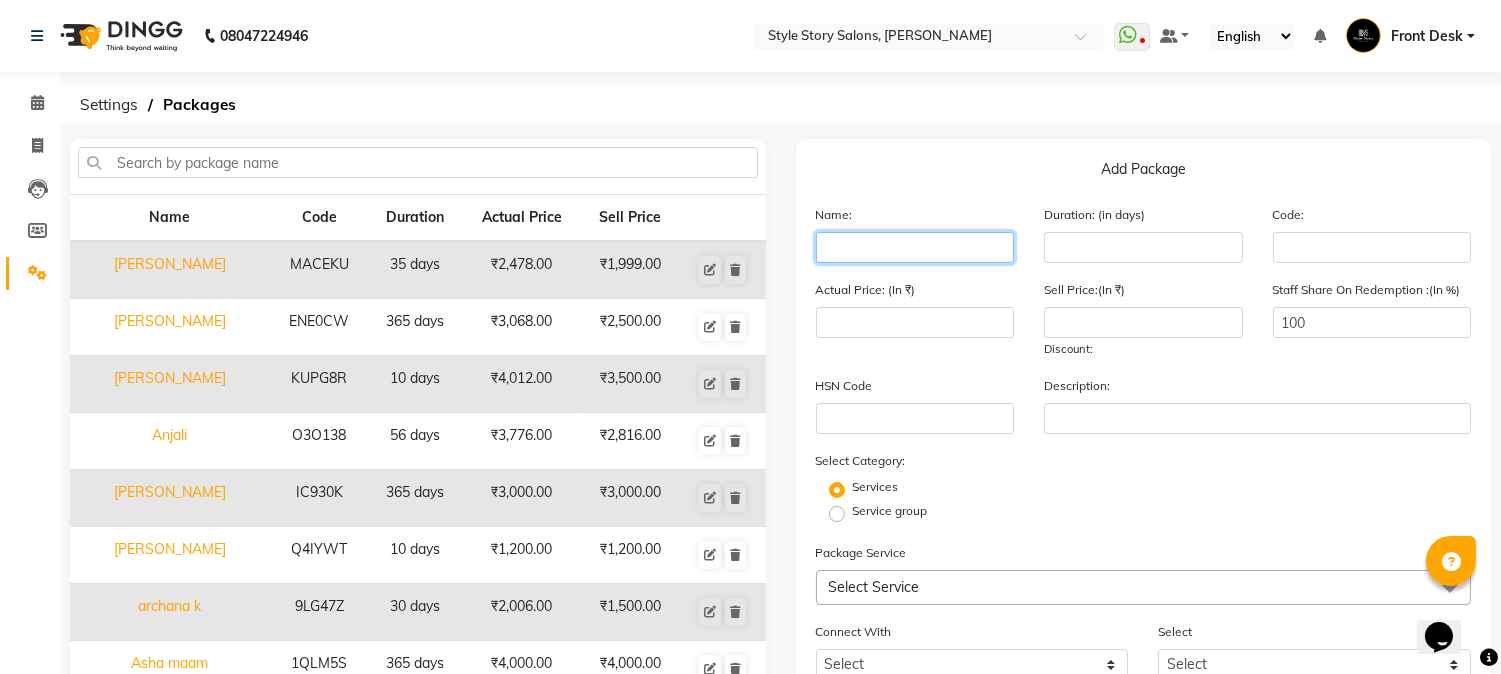 click 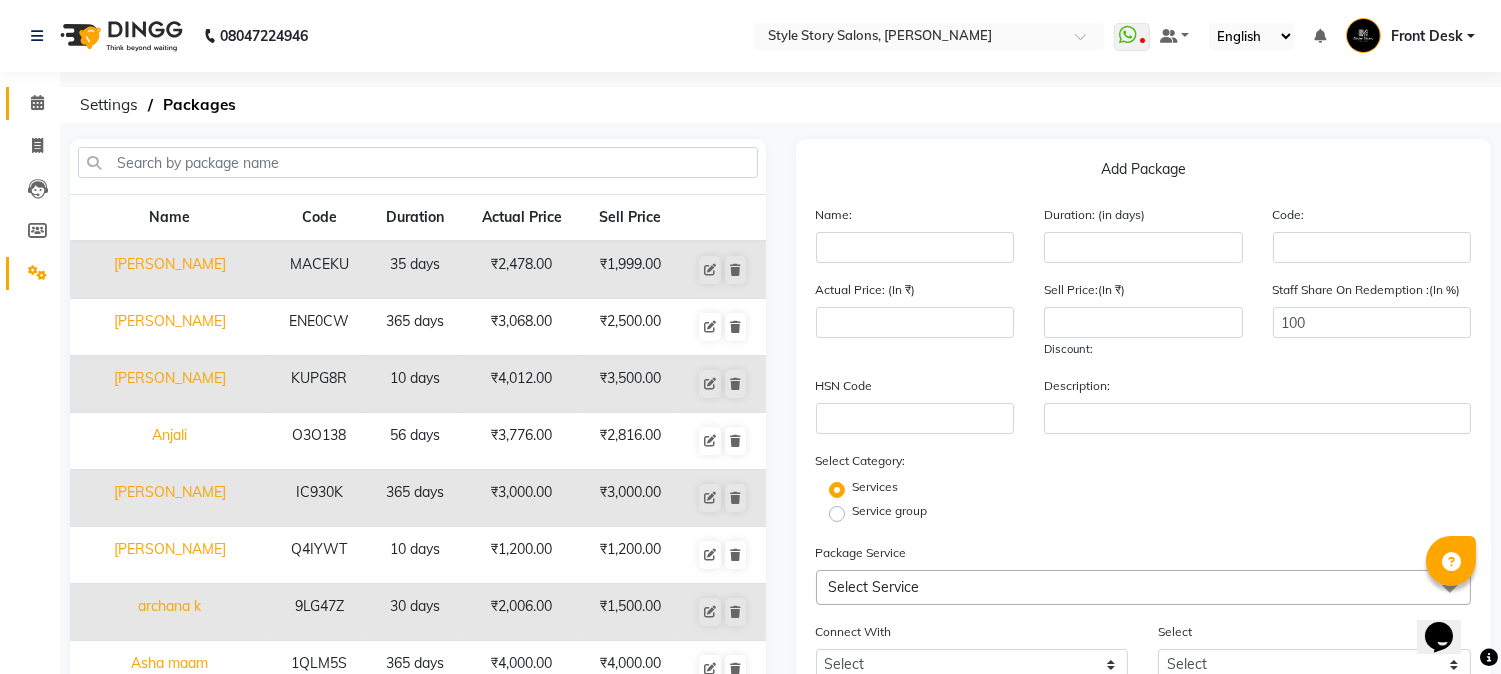 click 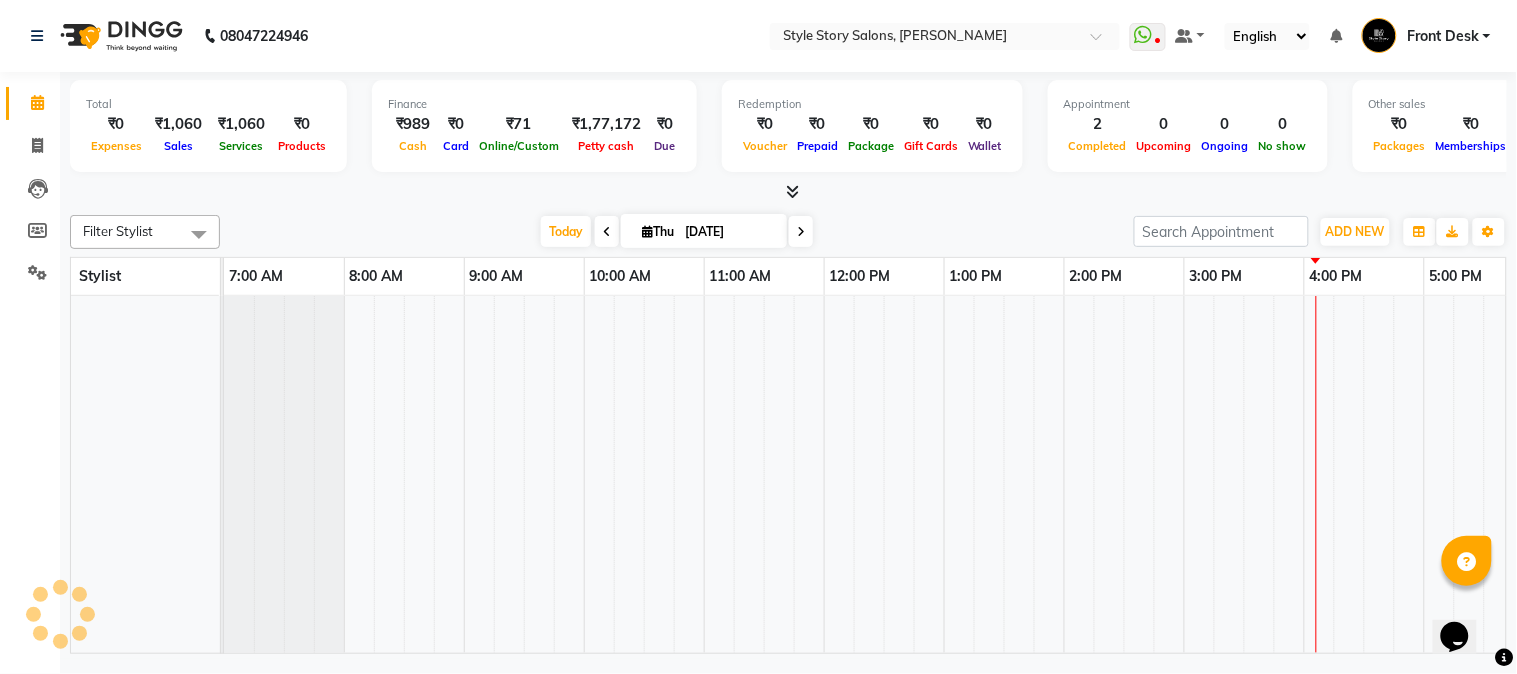 scroll, scrollTop: 0, scrollLeft: 0, axis: both 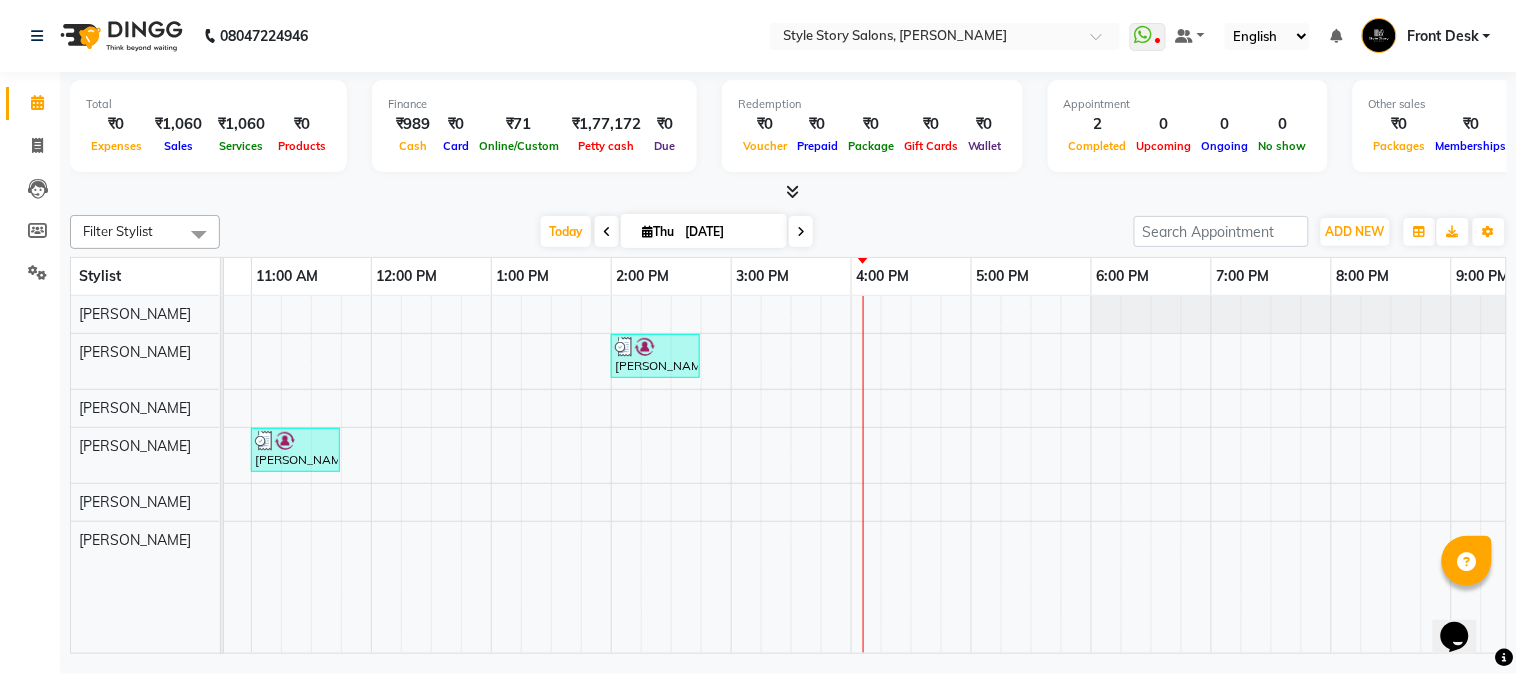 click on "Aditya Vardhan, TK02, 02:00 PM-02:45 PM, Hair Cut - Master - Male     Tiya Sethi, TK01, 11:00 AM-11:45 AM, Blow Dry Regular" at bounding box center [731, 475] 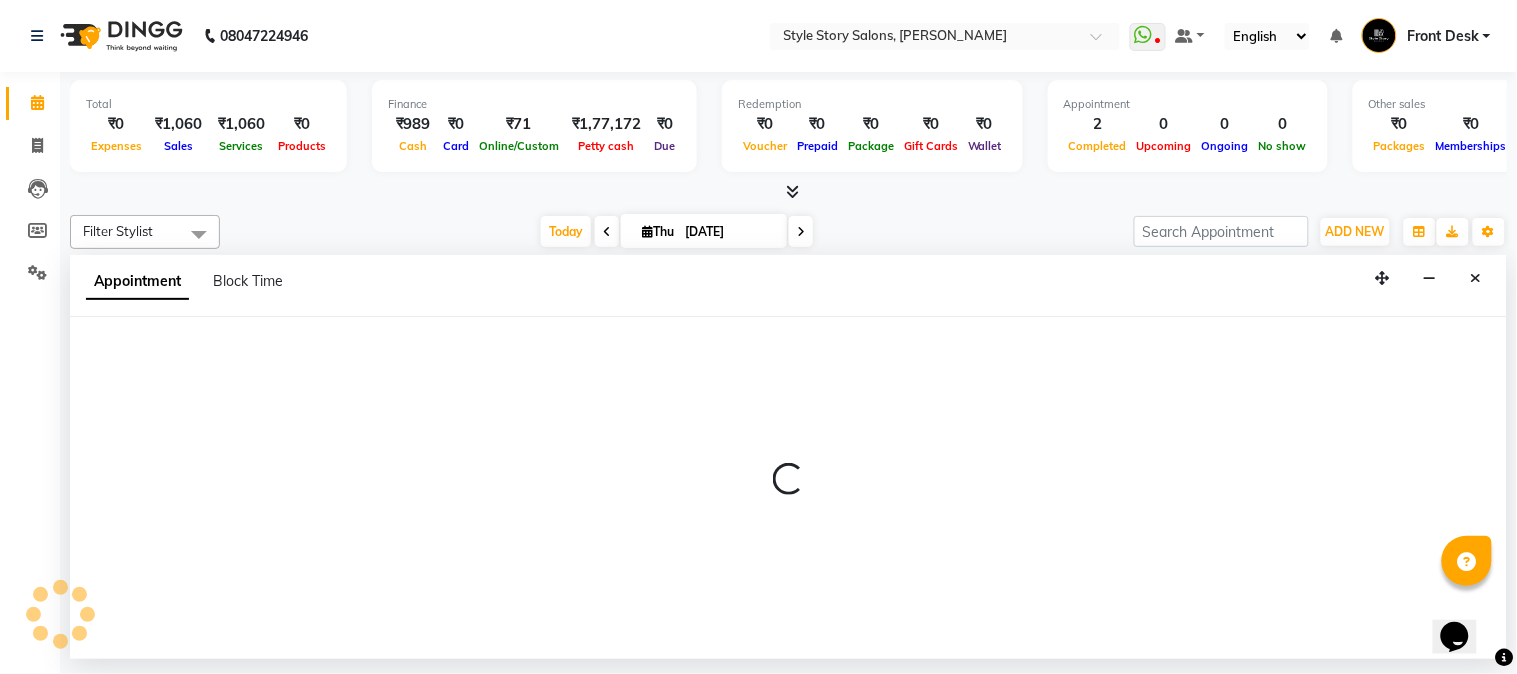 select on "62113" 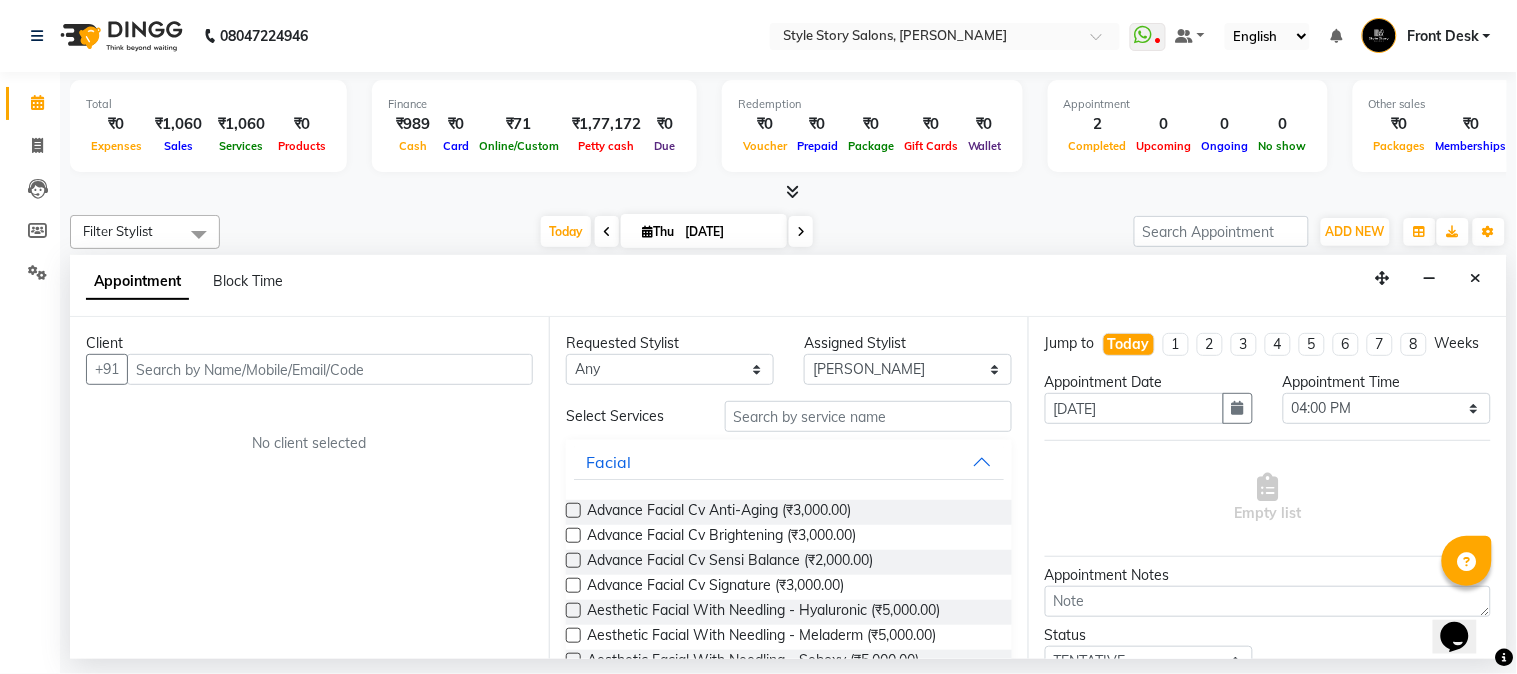 click on "Client" at bounding box center (309, 343) 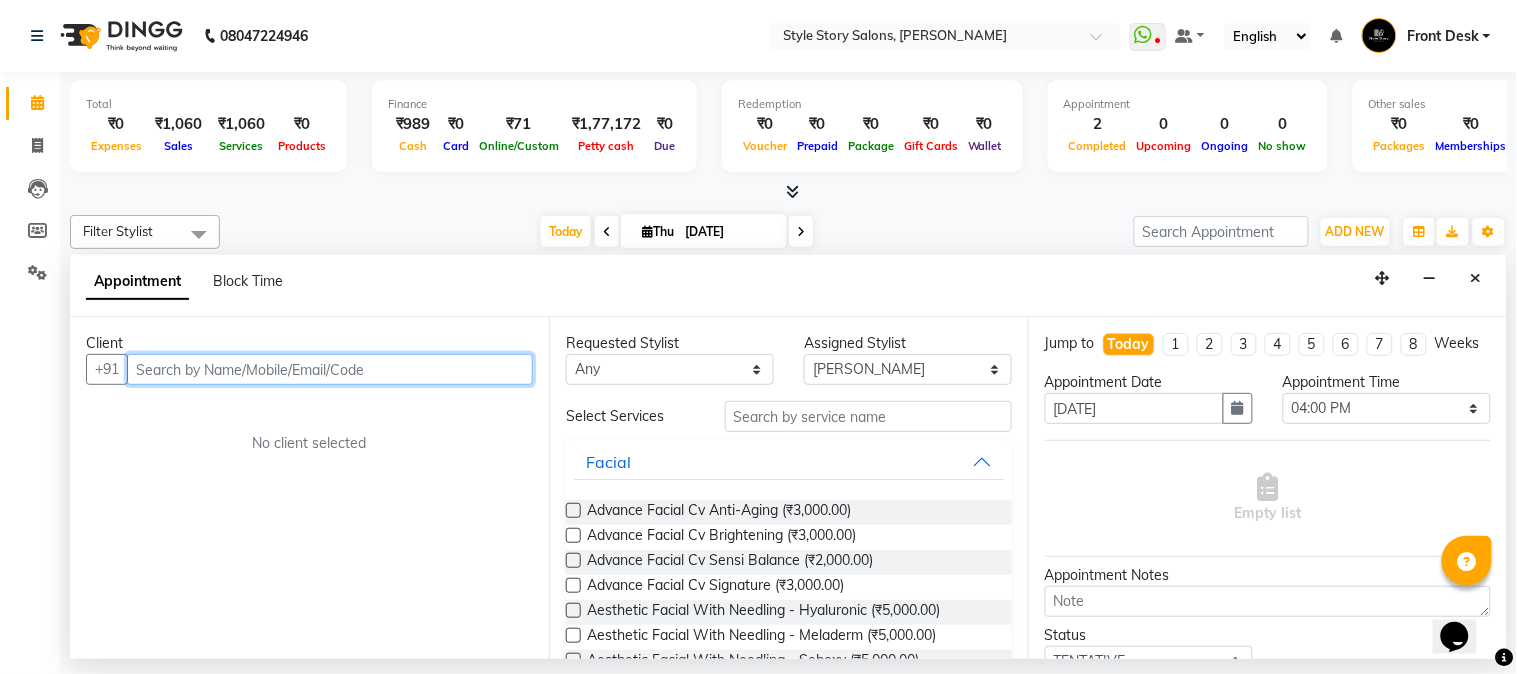 click at bounding box center (330, 369) 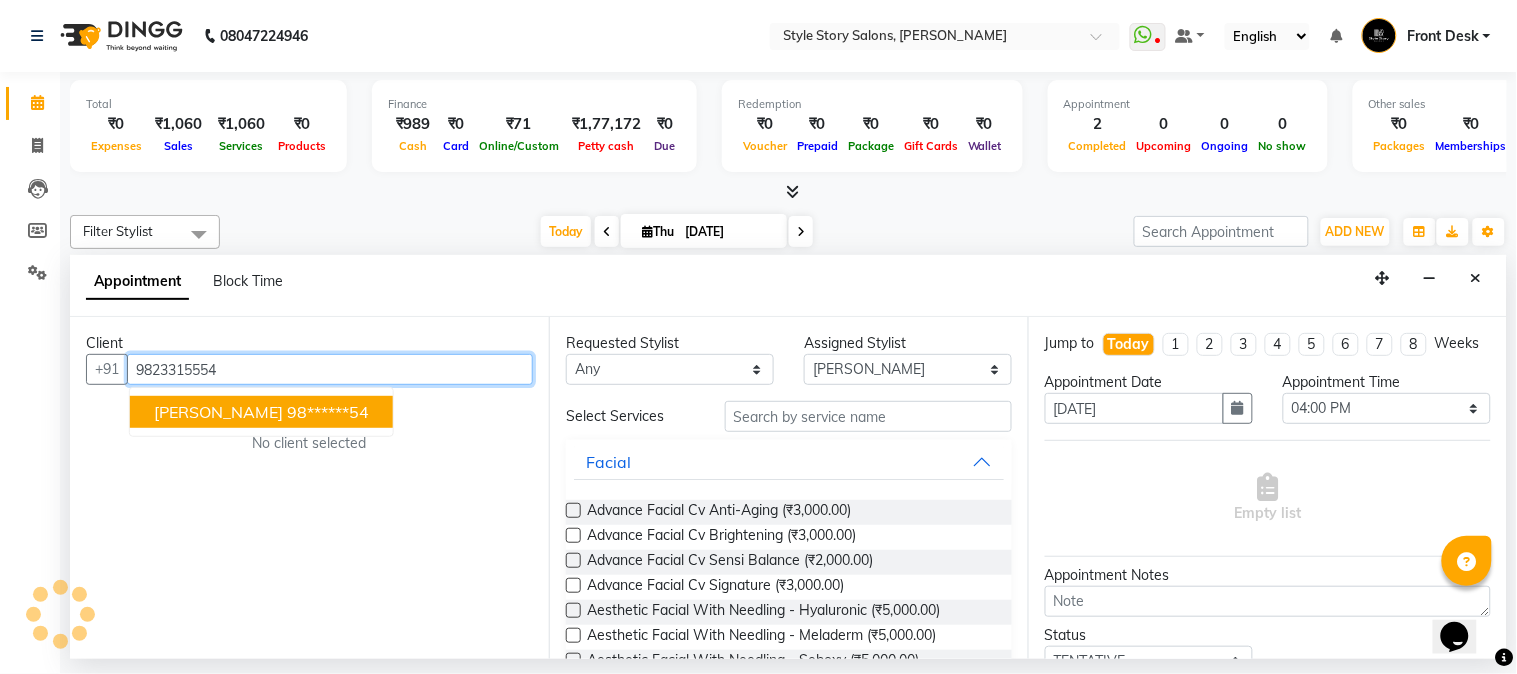type on "9823315554" 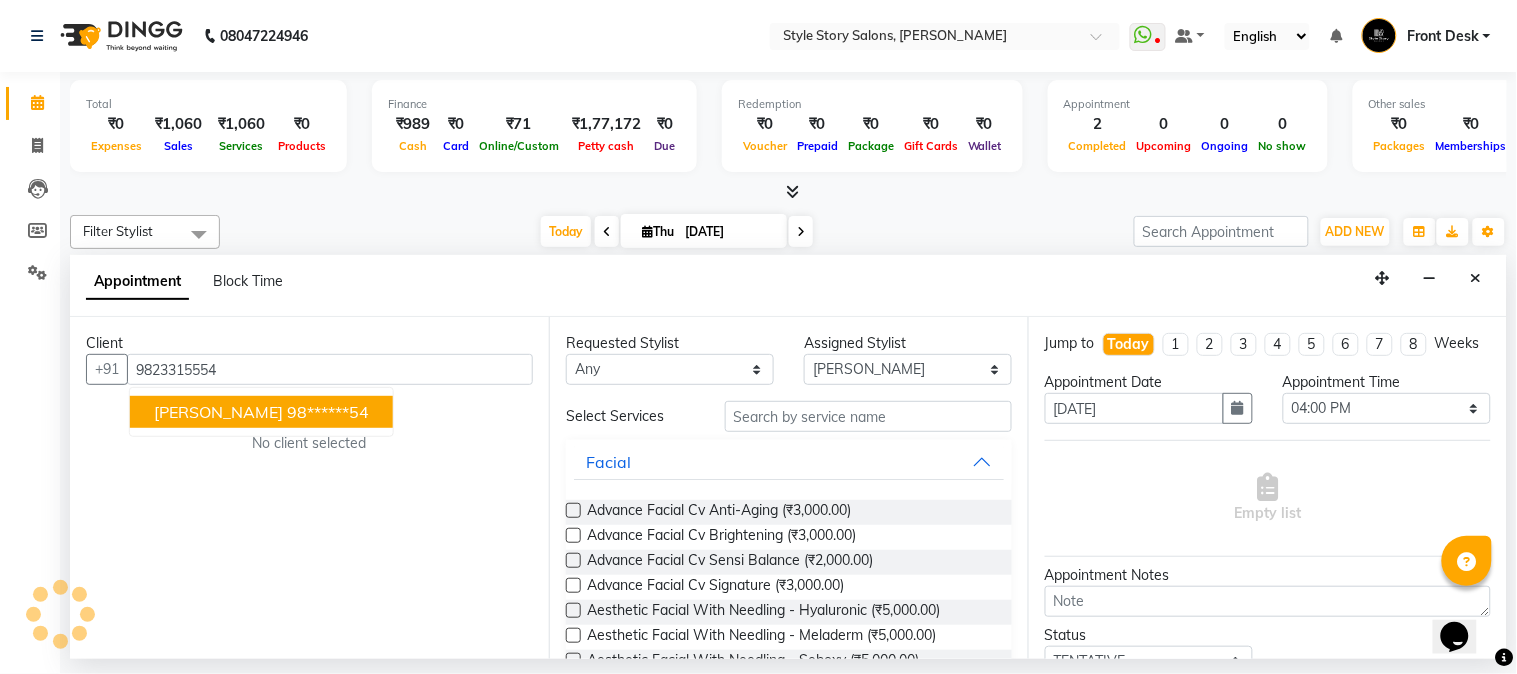 click on "Total  ₹0  Expenses ₹1,060  Sales ₹1,060  Services ₹0  Products Finance  ₹989  Cash ₹0  Card ₹71  Online/Custom ₹1,77,172 Petty cash ₹0 Due  Redemption  ₹0 Voucher ₹0 Prepaid ₹0 Package ₹0  Gift Cards ₹0  Wallet  Appointment  2 Completed 0 Upcoming 0 Ongoing 0 No show  Other sales  ₹0  Packages ₹0  Memberships ₹0  Vouchers ₹0  Prepaids ₹0  Gift Cards" at bounding box center (788, 137) 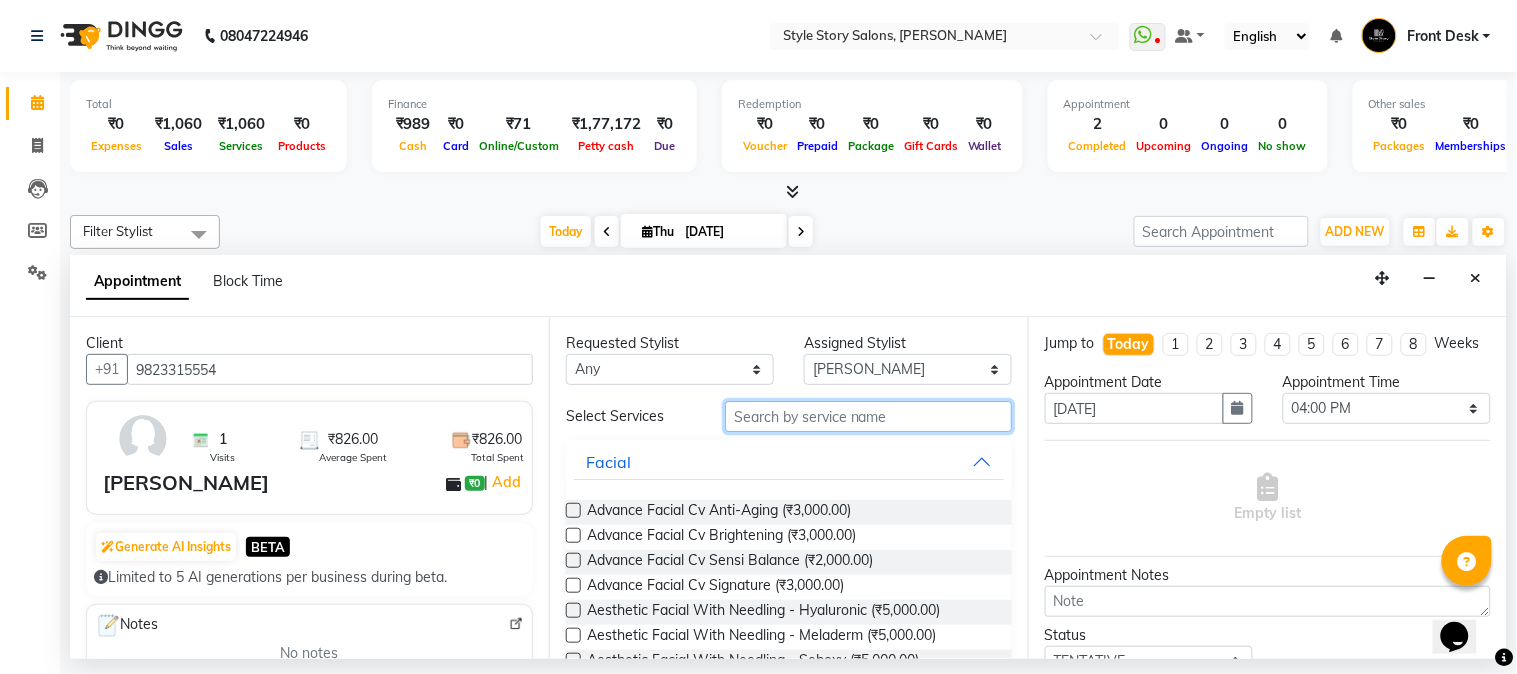 click at bounding box center (868, 416) 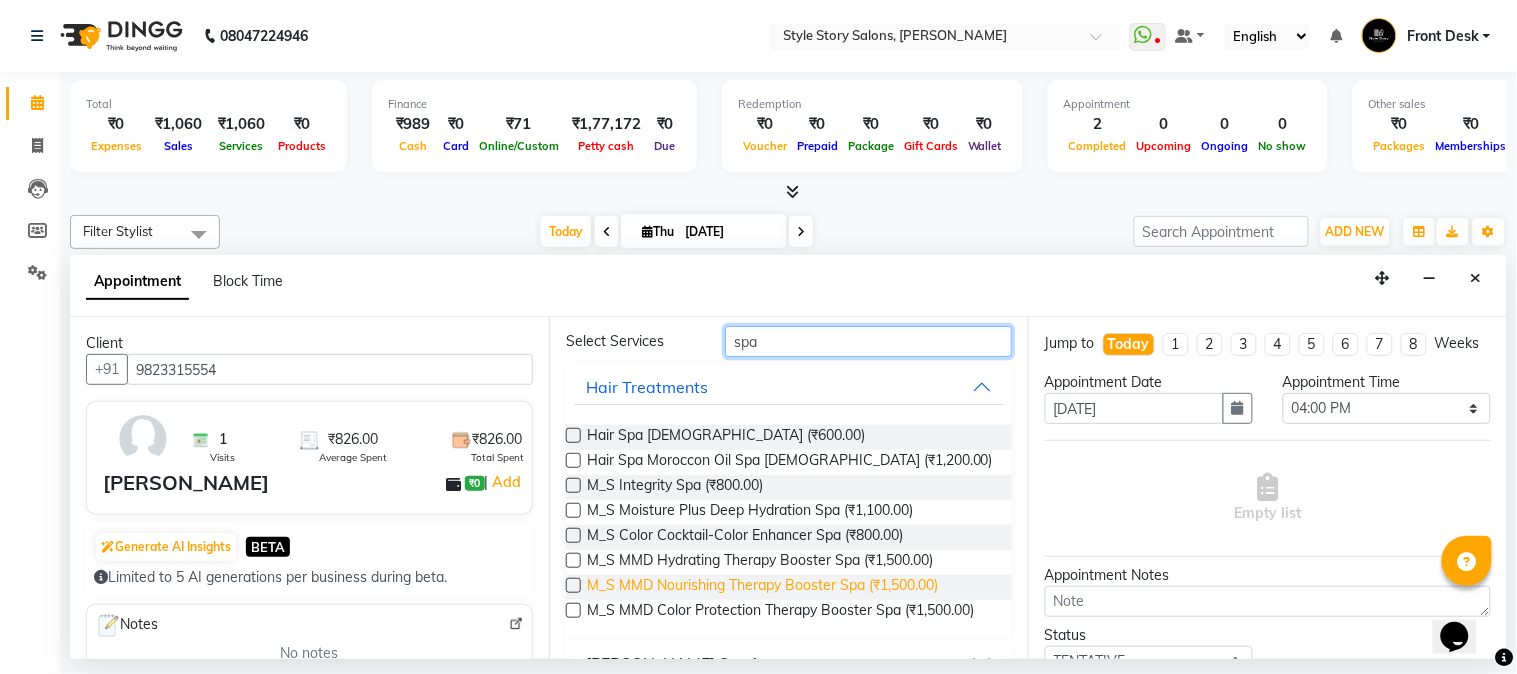 scroll, scrollTop: 111, scrollLeft: 0, axis: vertical 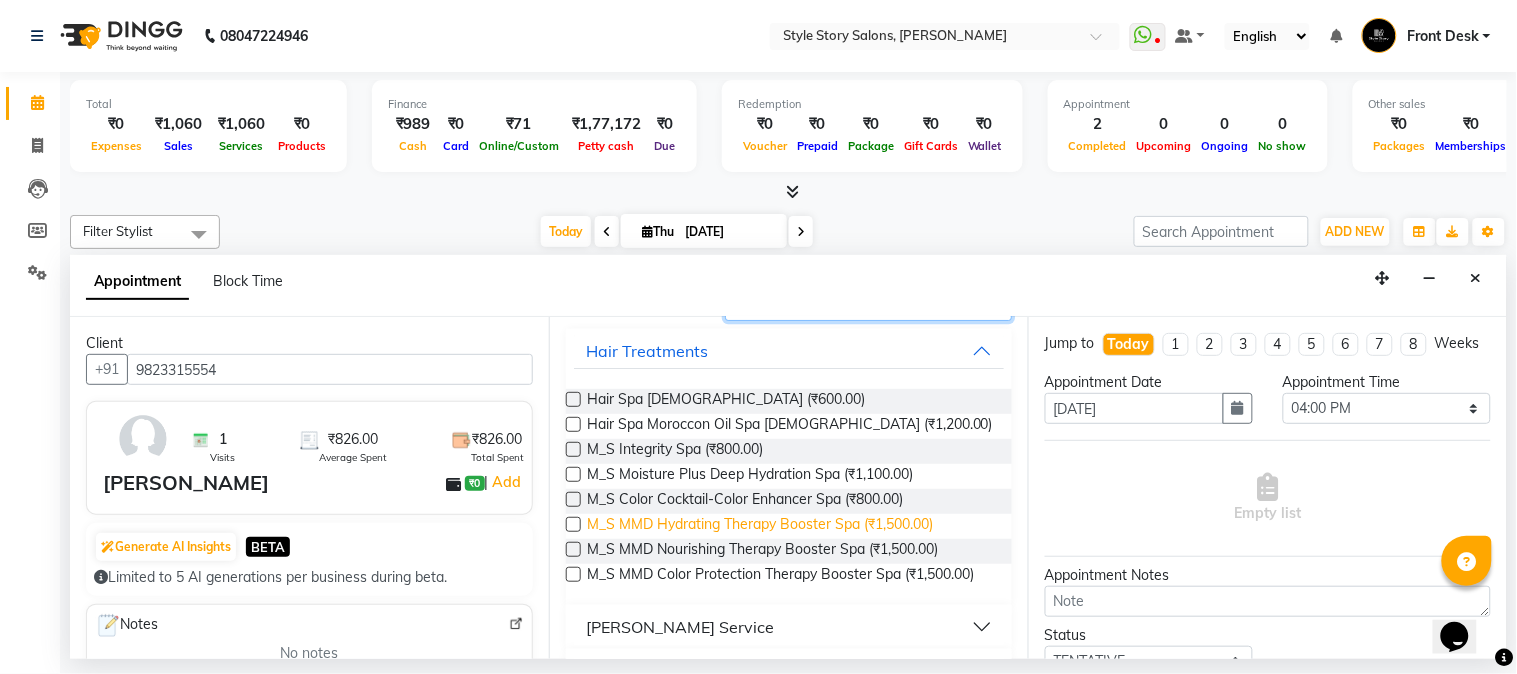 type on "spa" 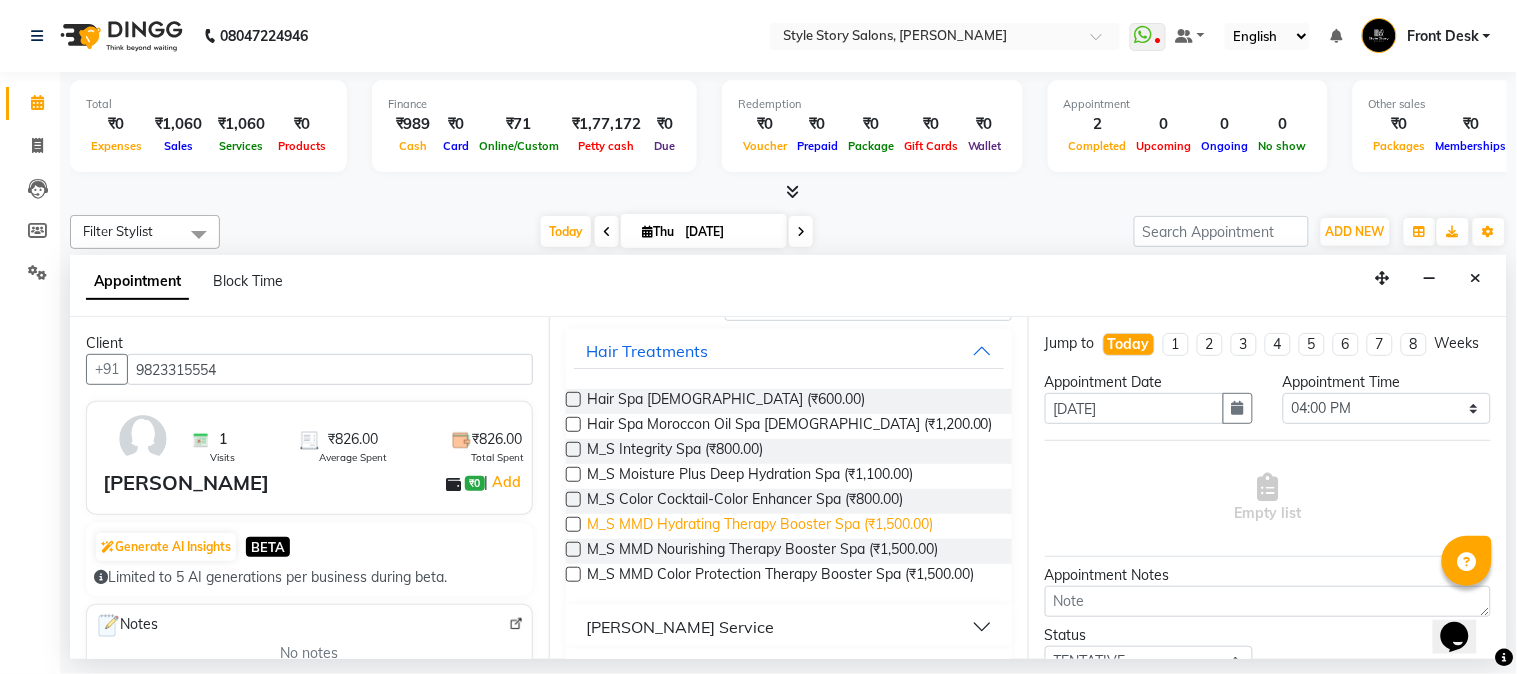 click on "M_S MMD Hydrating Therapy Booster Spa (₹1,500.00)" at bounding box center (760, 526) 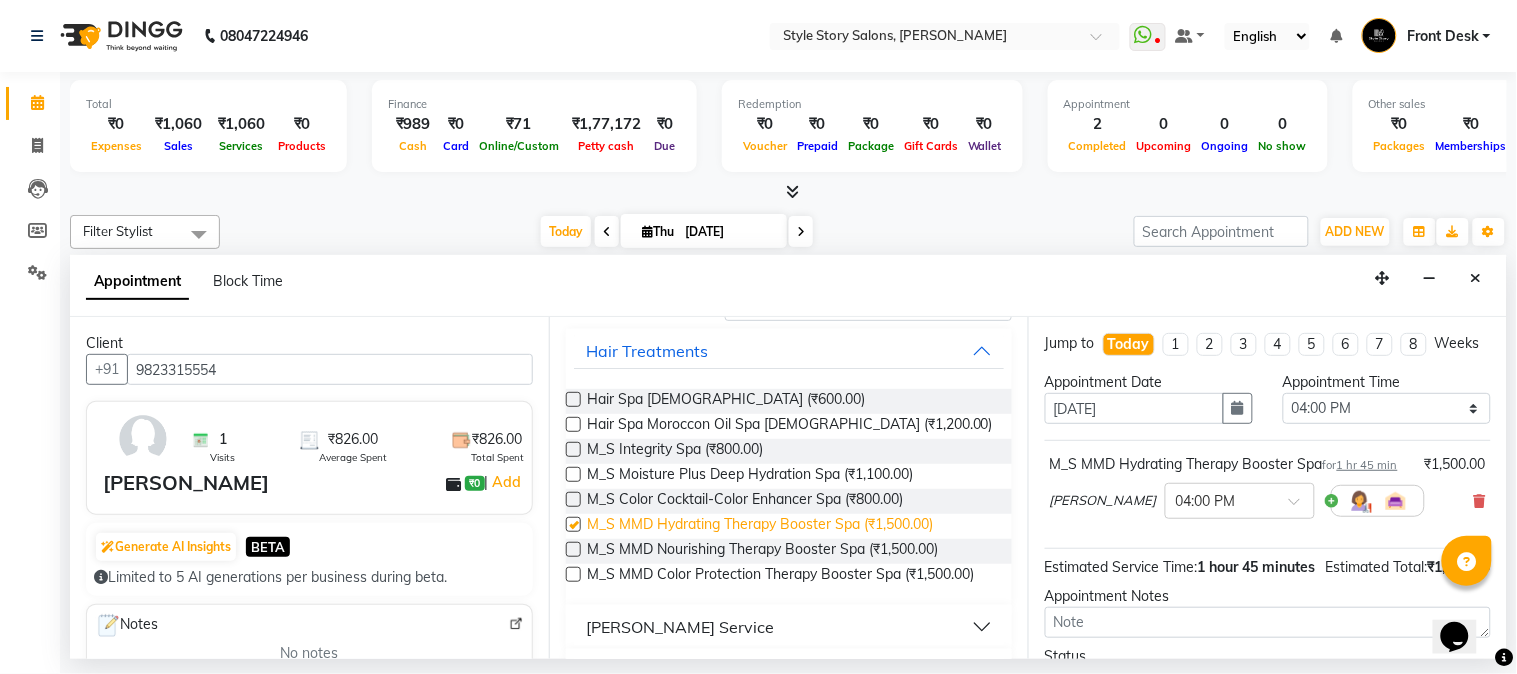 checkbox on "false" 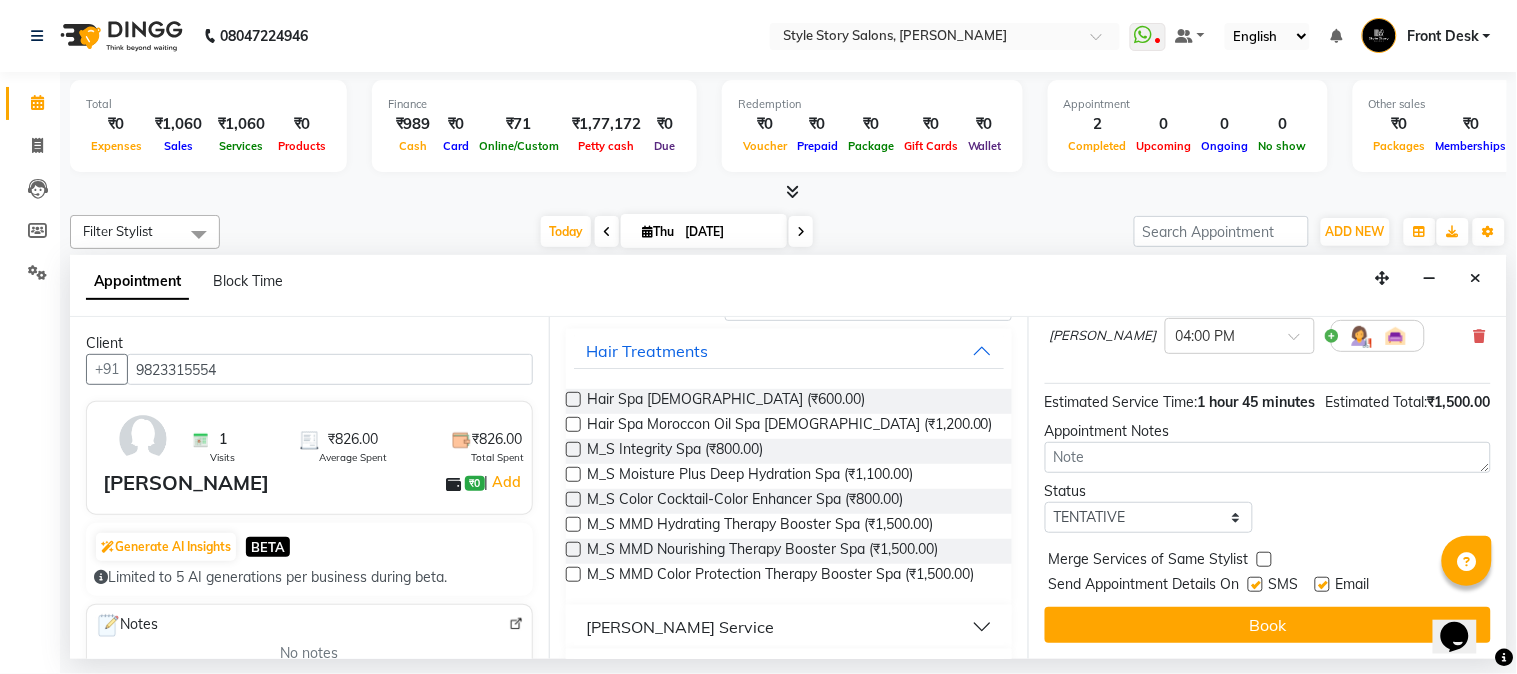 scroll, scrollTop: 222, scrollLeft: 0, axis: vertical 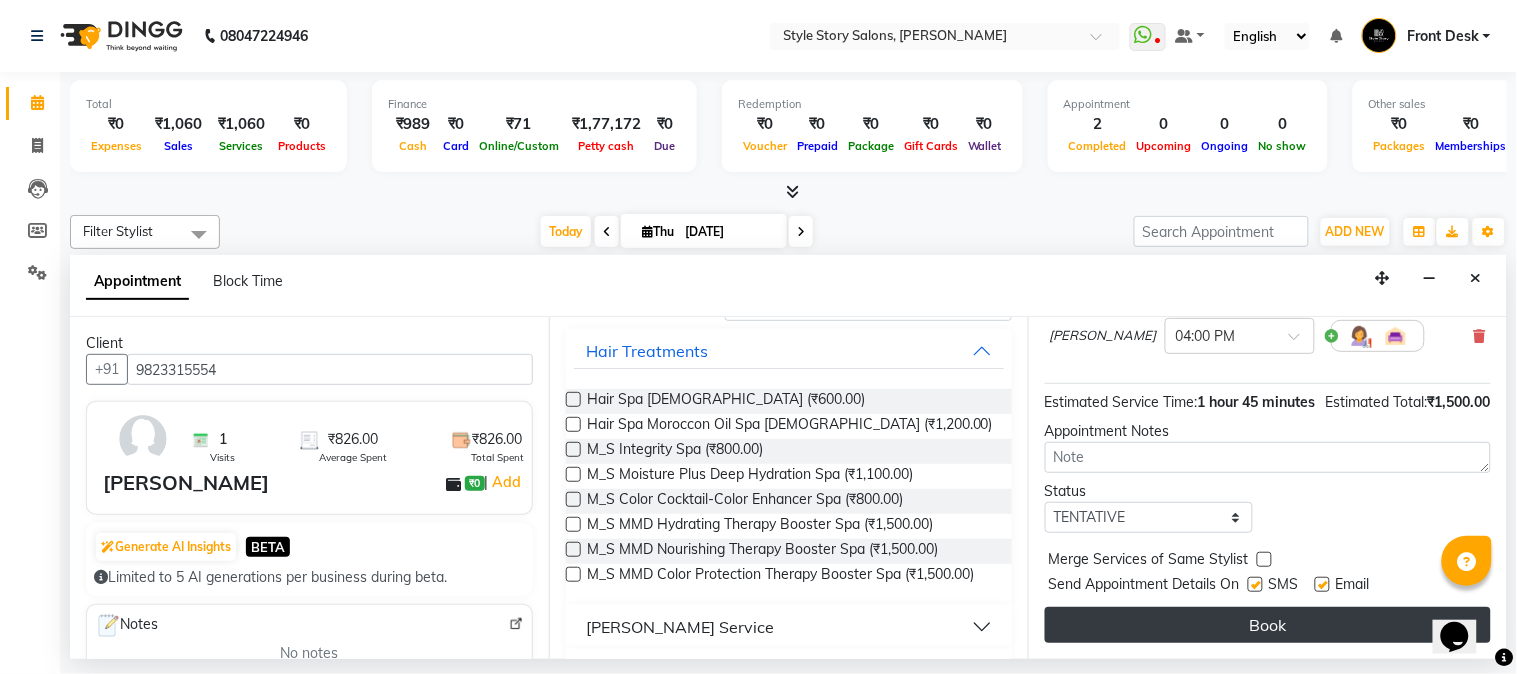 click on "Book" at bounding box center (1268, 625) 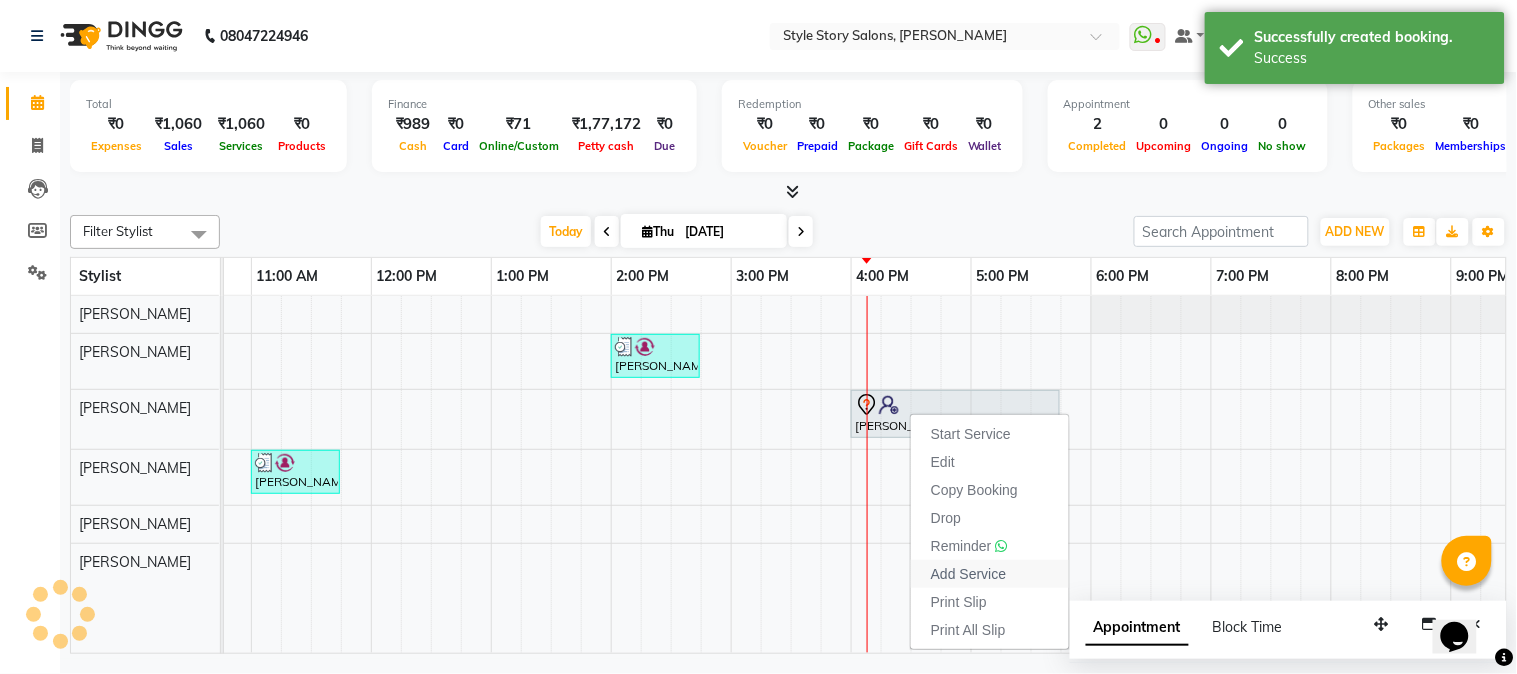 click on "Add Service" at bounding box center [968, 574] 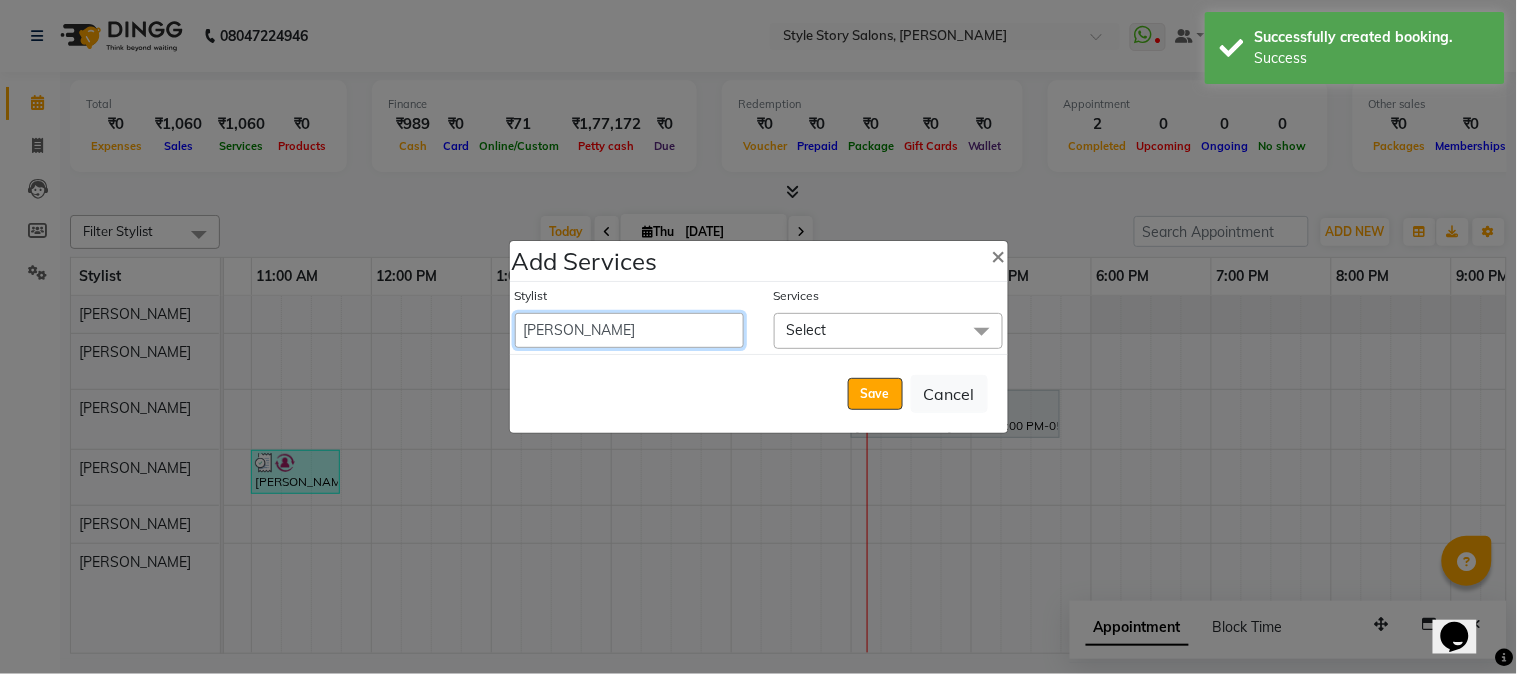 click on "Aayushi Dahat   Adesh khadse   Ambika Dhadse Front Desk   Arshad Ansari   Diksha Thakur   Durga Gawai   Front Desk   Kajal Thapa Front Desk   Kartik Balpande    Khushal Bhoyar Senior Accountant   Komal Thakur   Neelam Nag   Nikhil Pillay Inventory Manager   Nilofar Ali (HR Admin)   Prathm Chaudhari (Hair Artist)   Priyanshi Meshram   Ram Thakur    Ritesh Pande   Ritesh Shrivas   Shabnam Ansari    Shruti Raut   Sonali Sarode   Sonam Nashine HR Manager   Suchita Mankar (Tina Beautician)   Tanuja Junghare   Tushar Pandey   Vikas Kumar   Vinod Pandit   Vishal Gajbhiye Accountant" at bounding box center (629, 330) 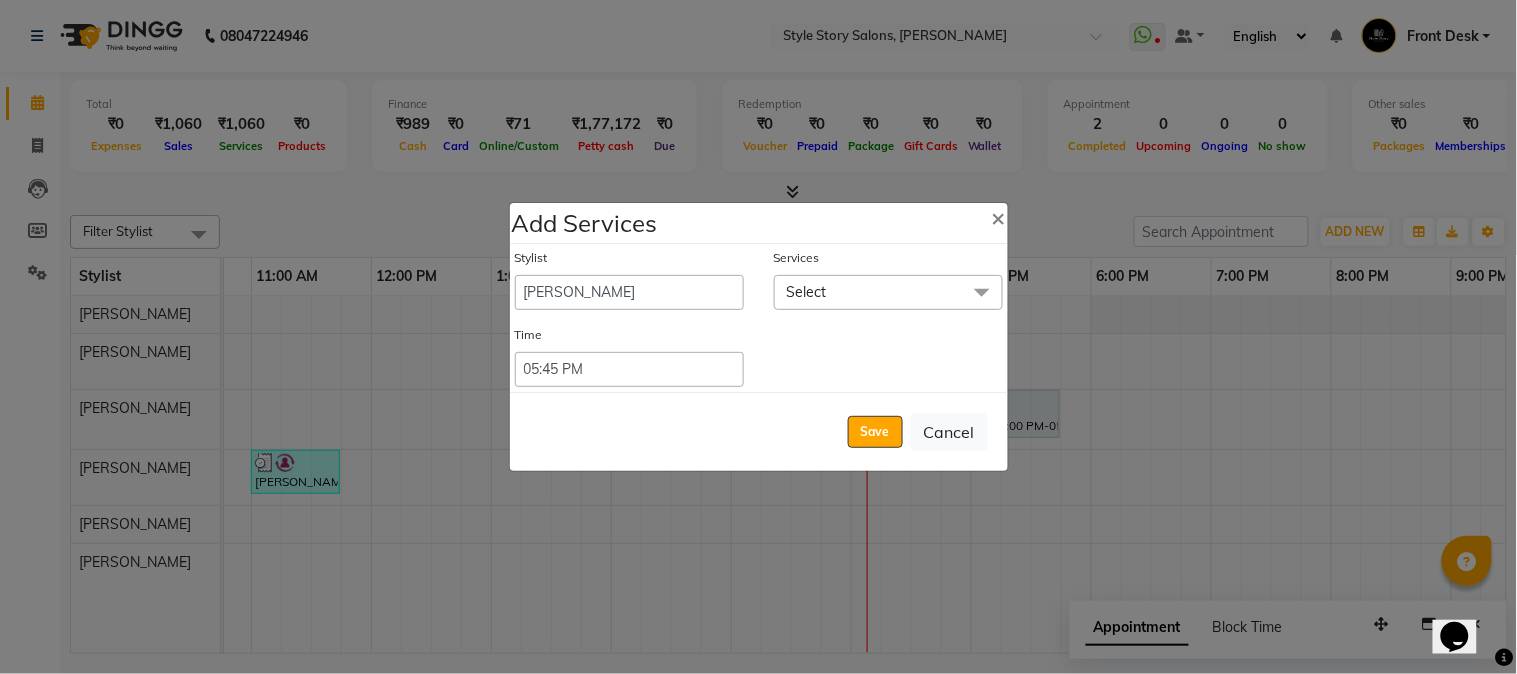 click on "Select" 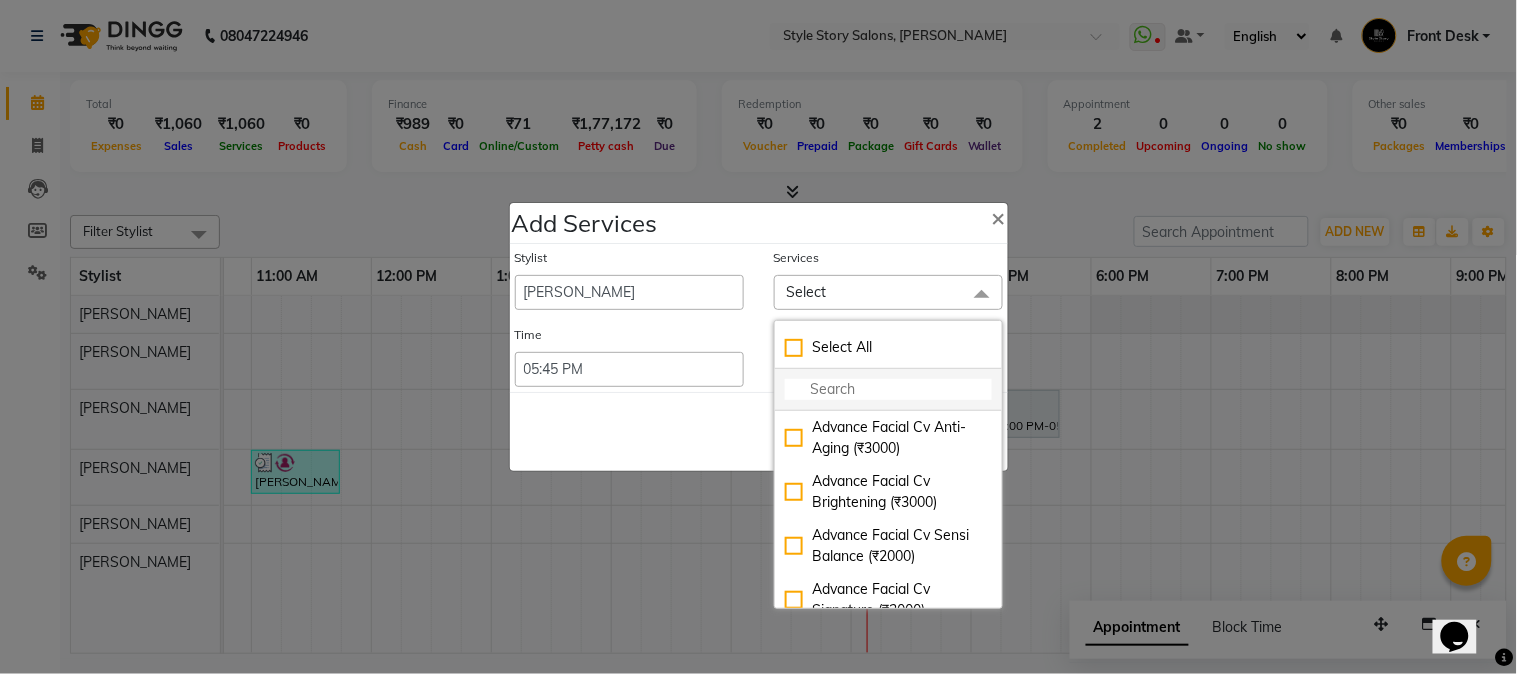 drag, startPoint x: 806, startPoint y: 372, endPoint x: 806, endPoint y: 385, distance: 13 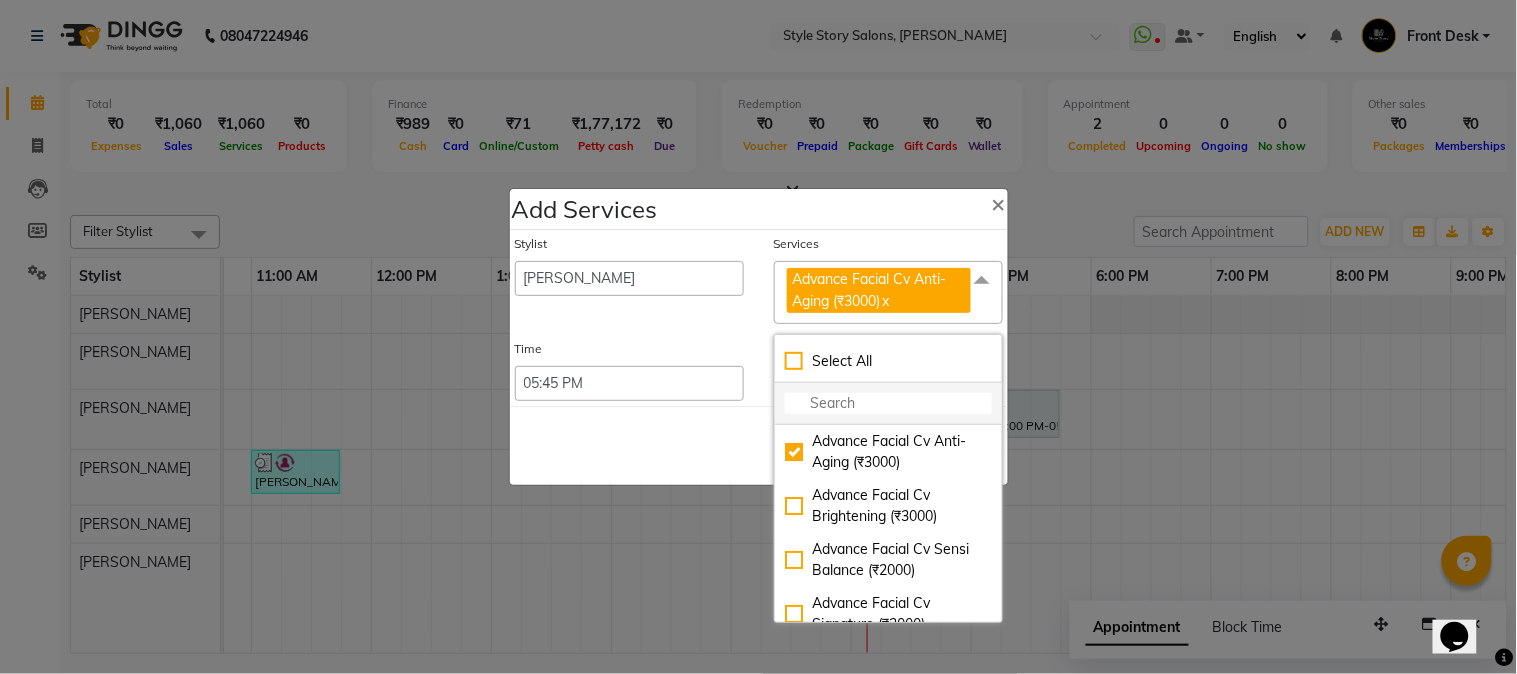 click 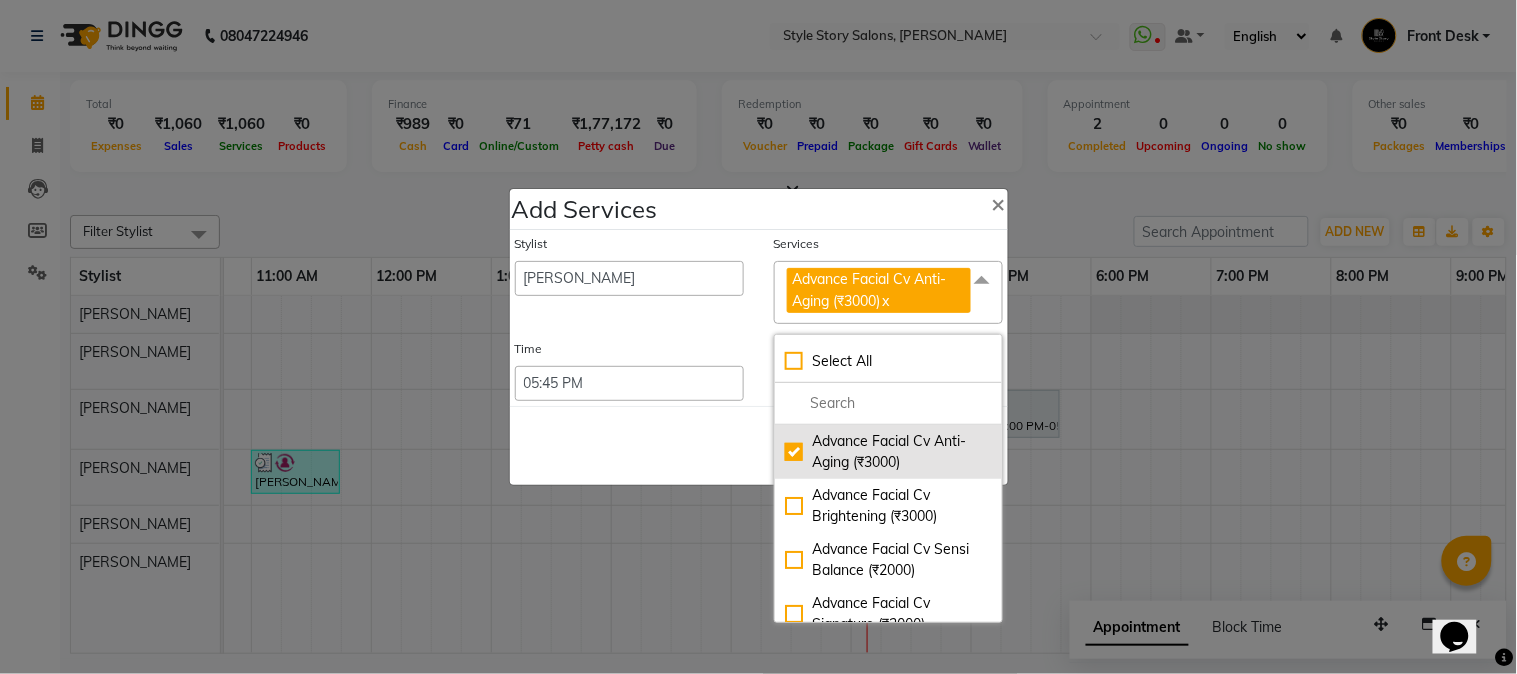 click on "Advance Facial Cv Anti-Aging (₹3000)" 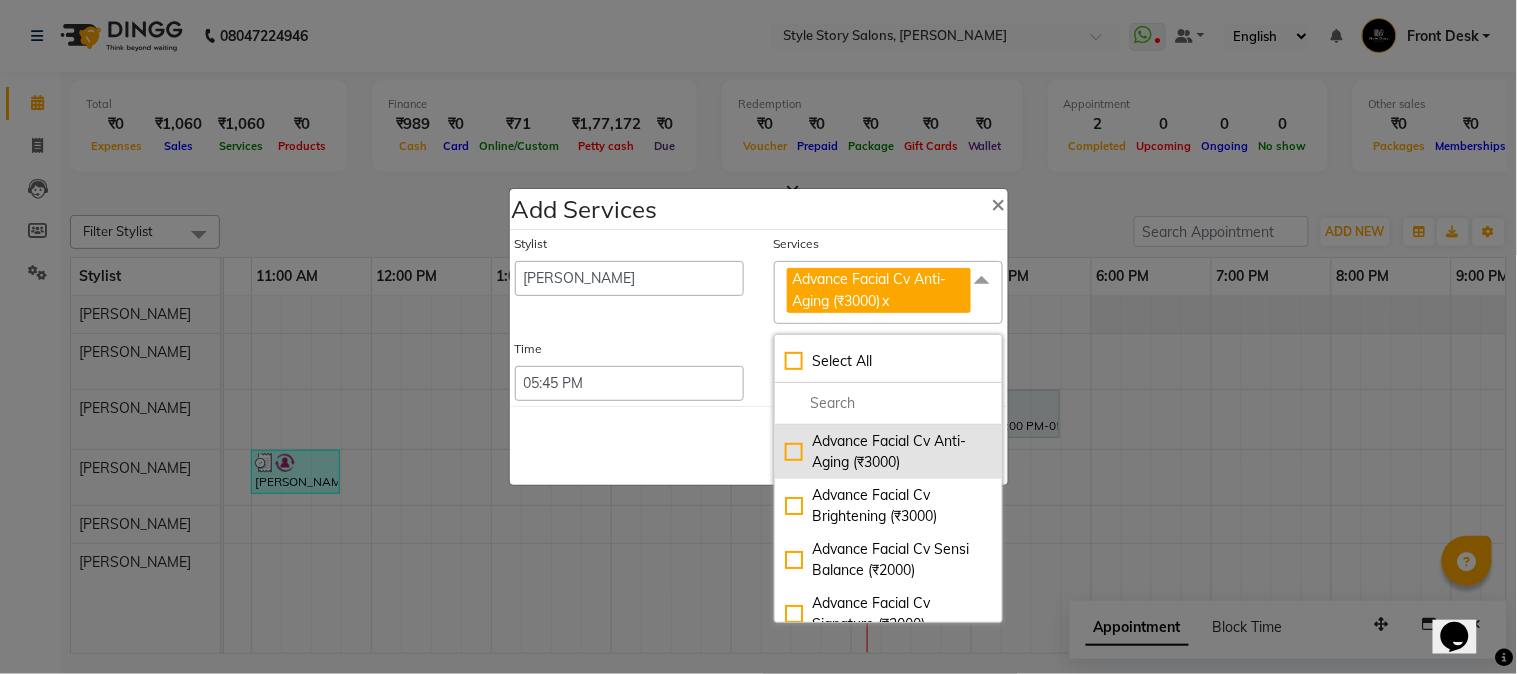 checkbox on "false" 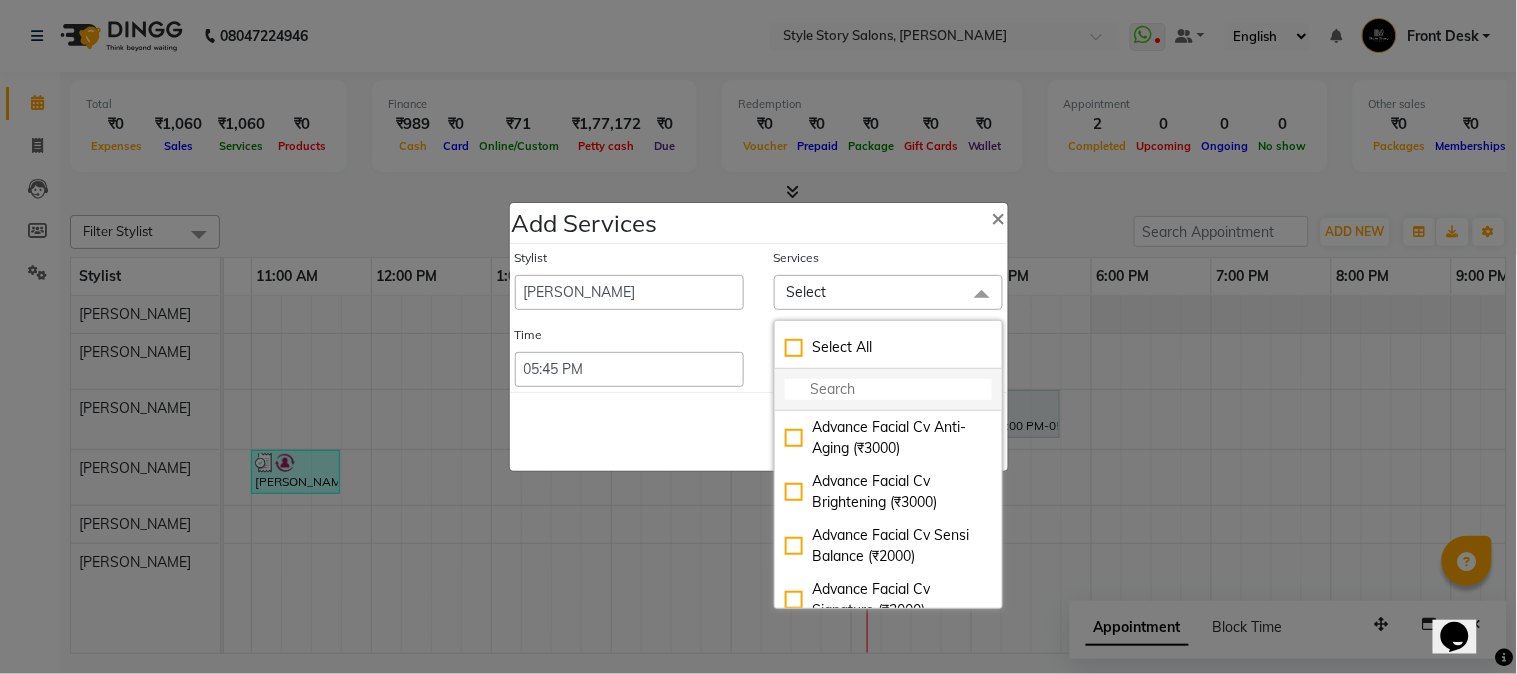 click 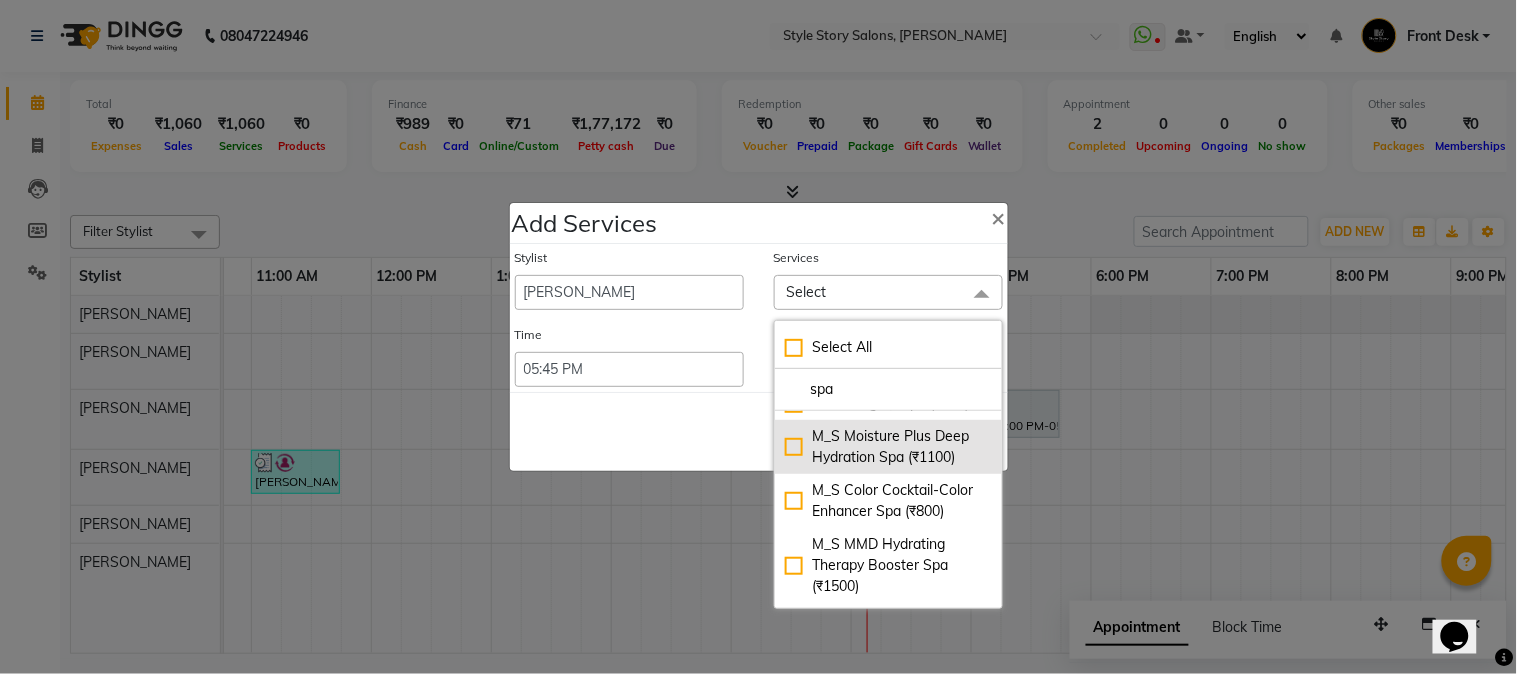 scroll, scrollTop: 222, scrollLeft: 0, axis: vertical 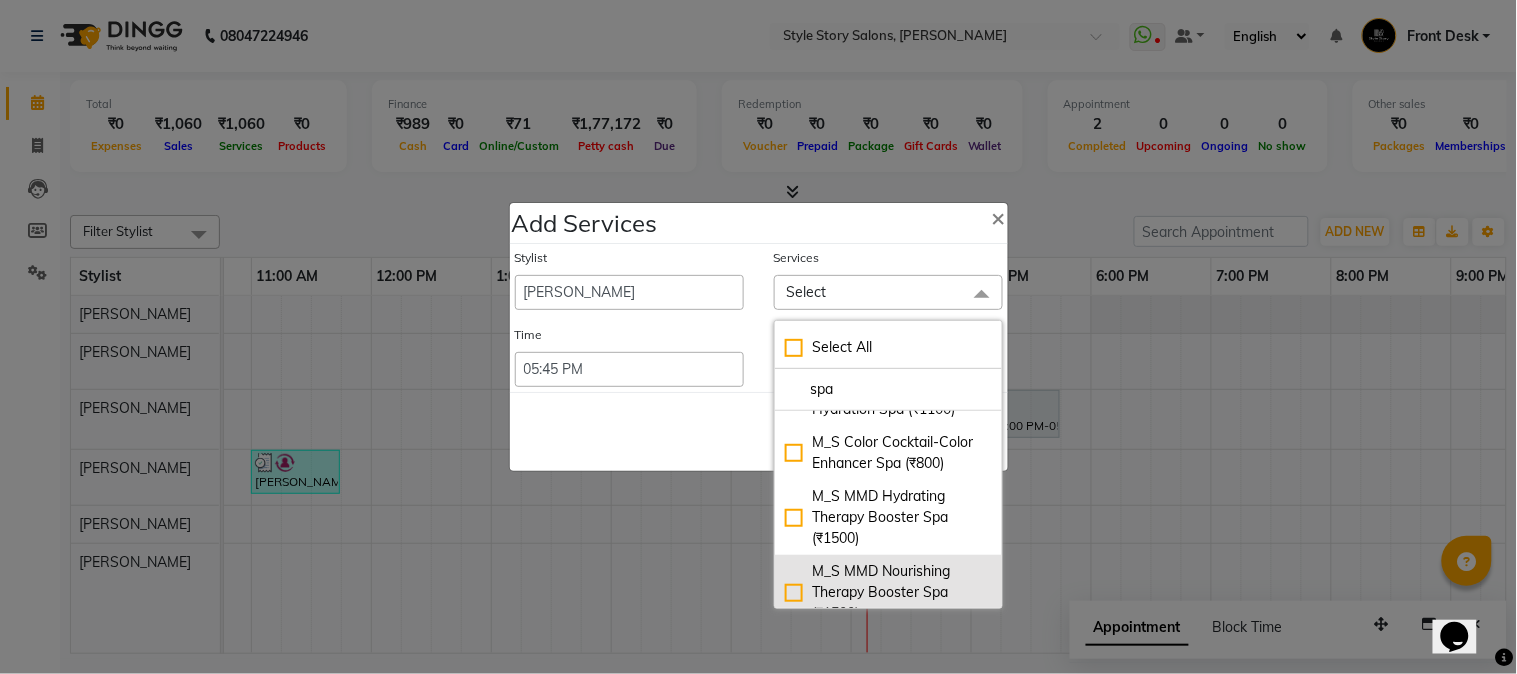 type on "spa" 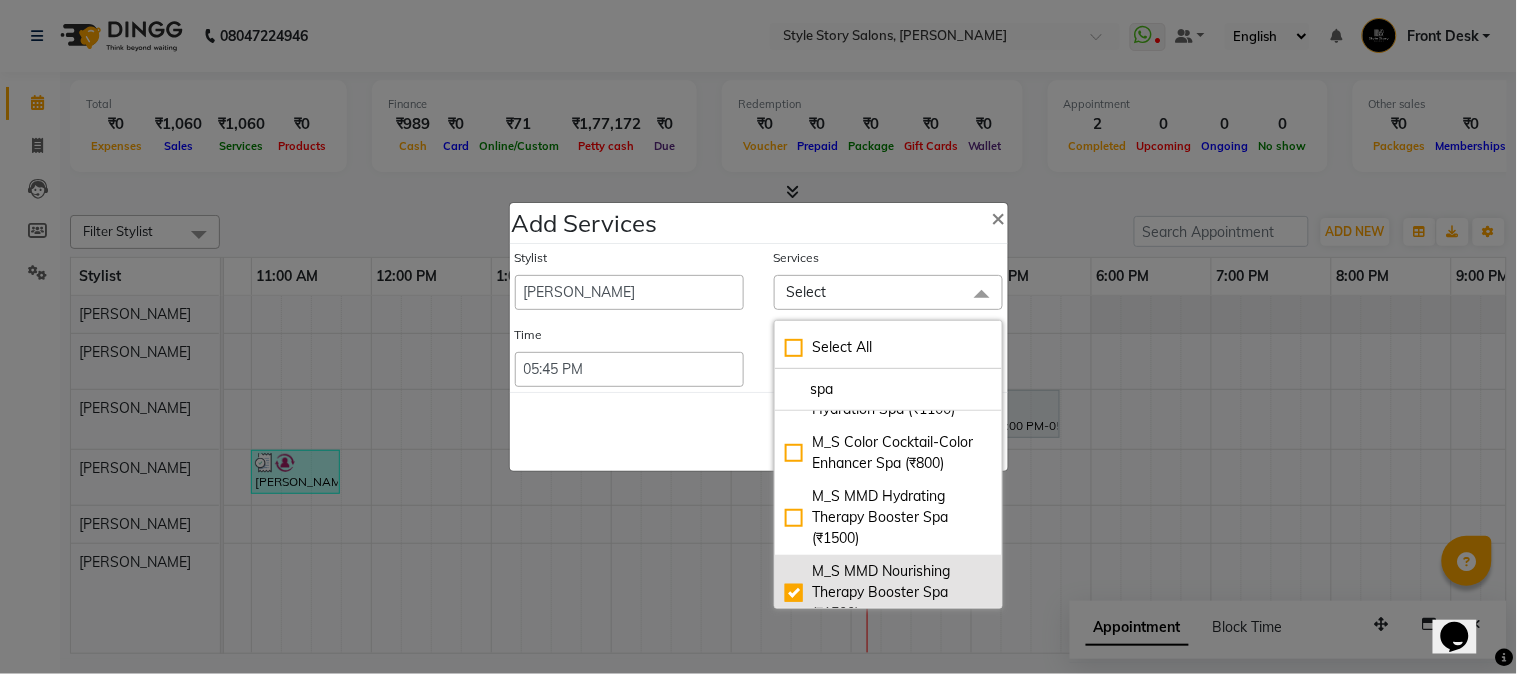 checkbox on "true" 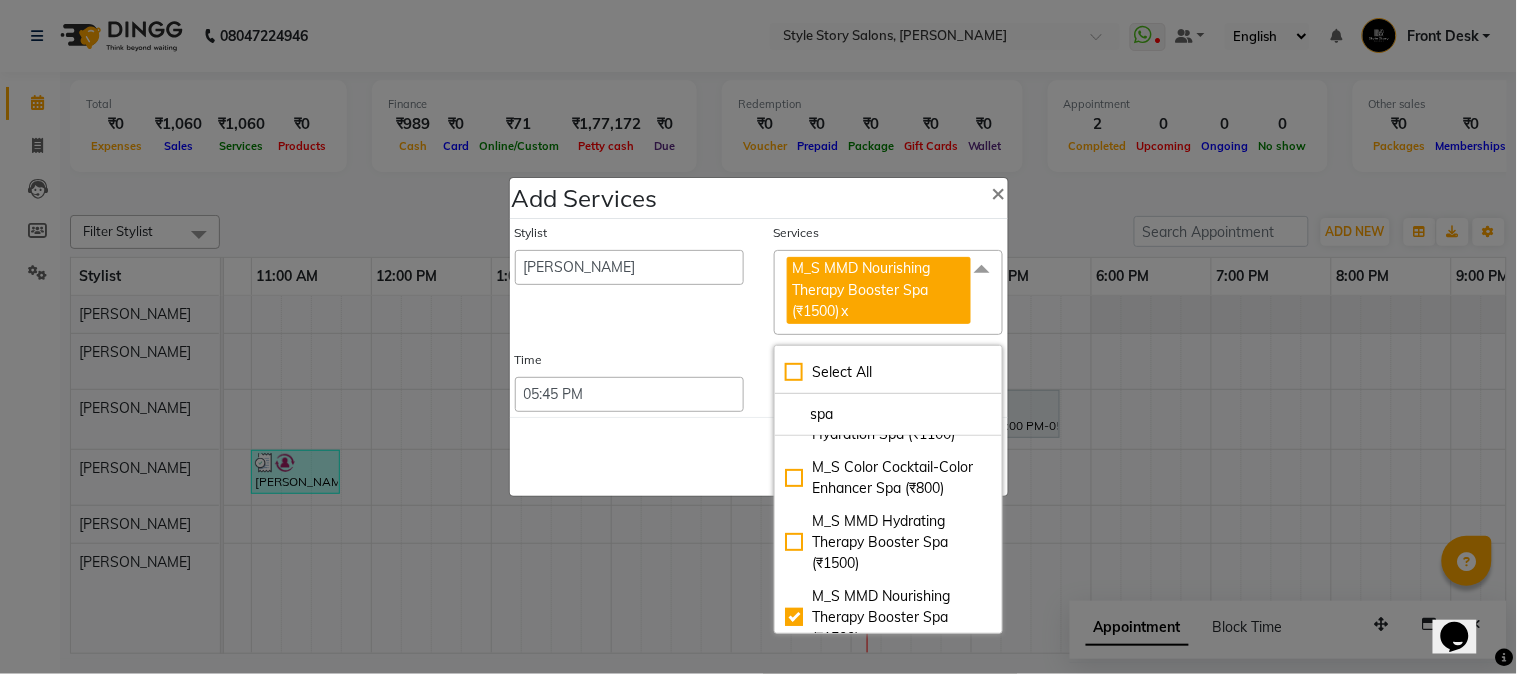click on "Save   Cancel" 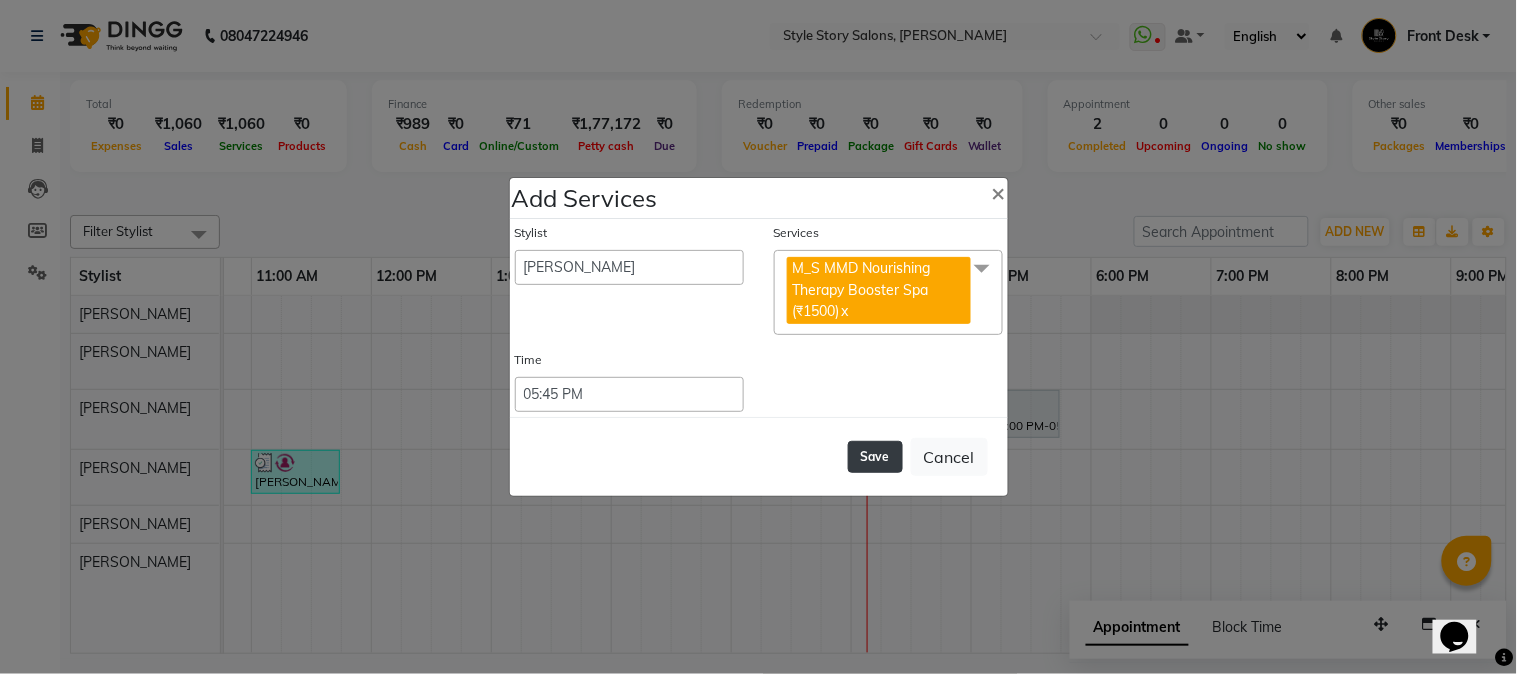 click on "Save" 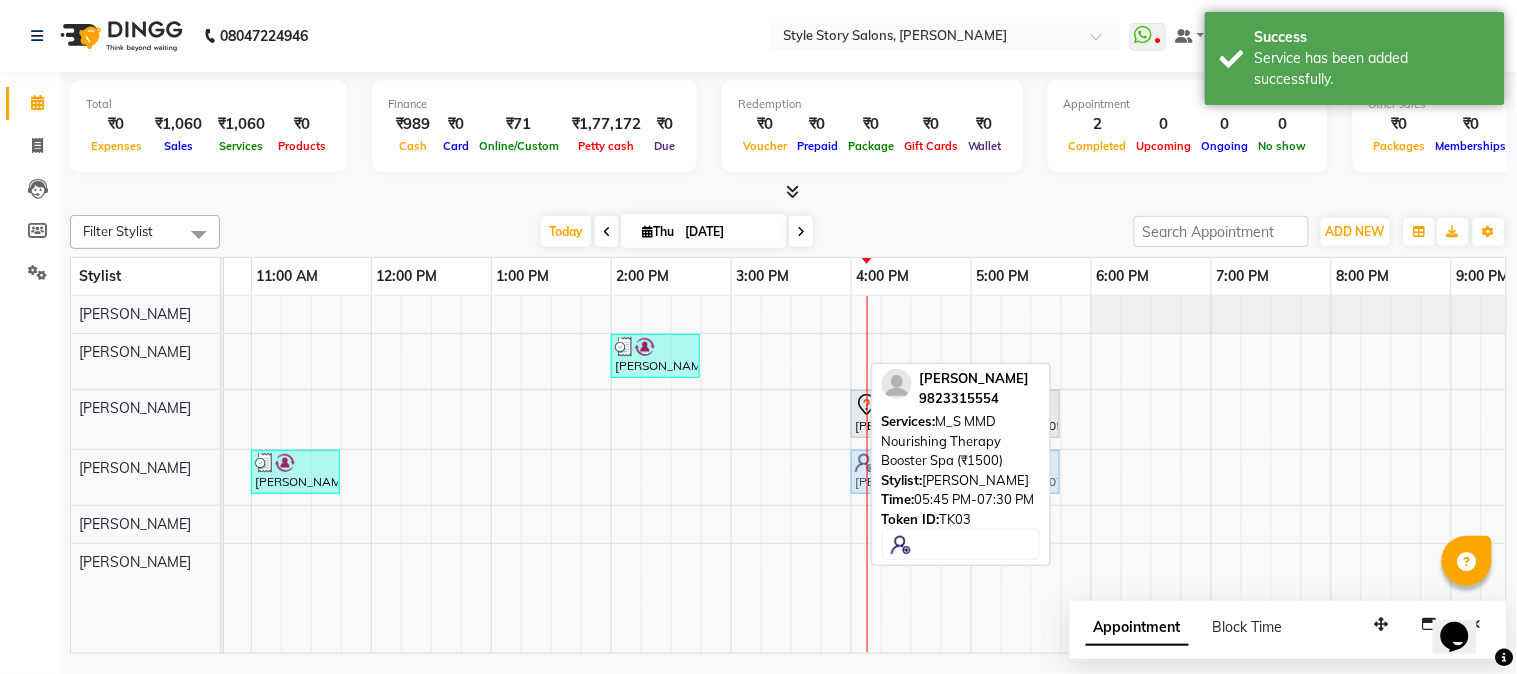 drag, startPoint x: 1127, startPoint y: 470, endPoint x: 914, endPoint y: 488, distance: 213.75922 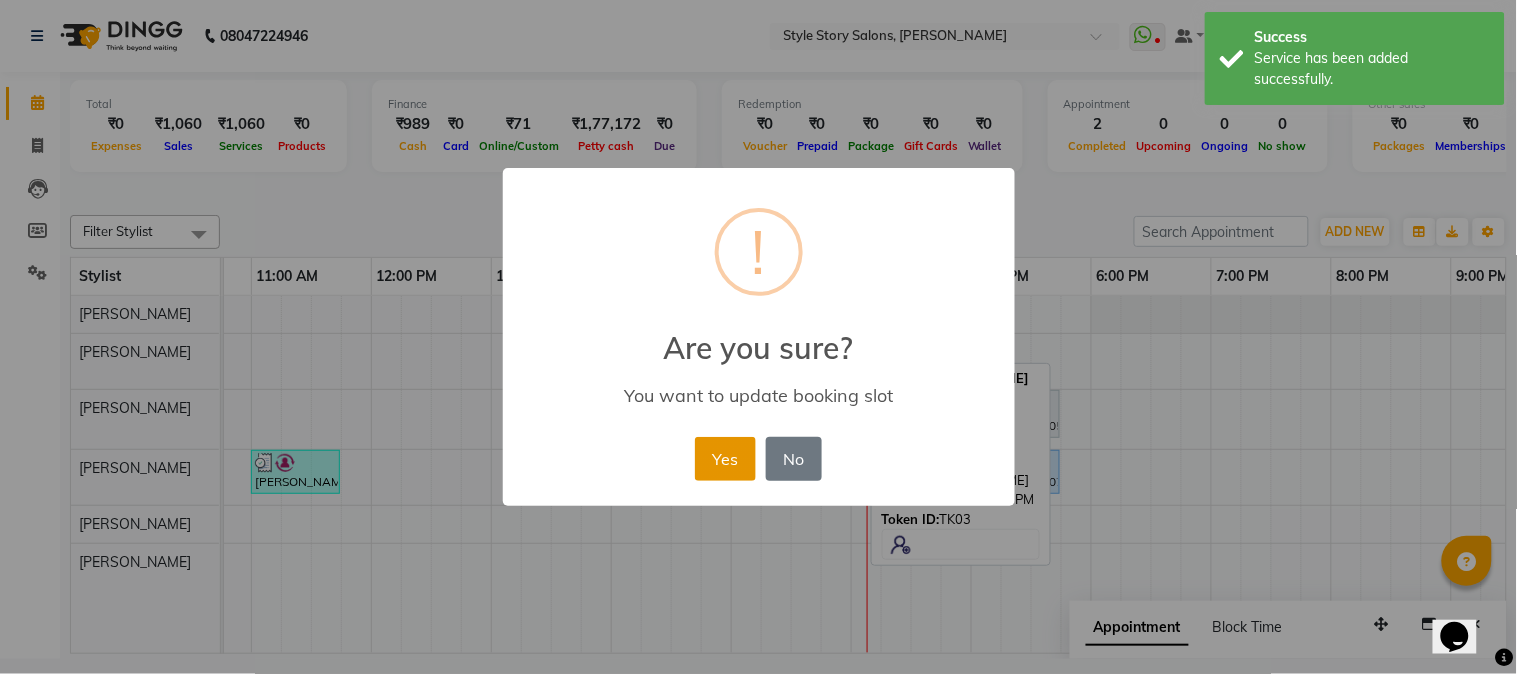 click on "Yes" at bounding box center [725, 459] 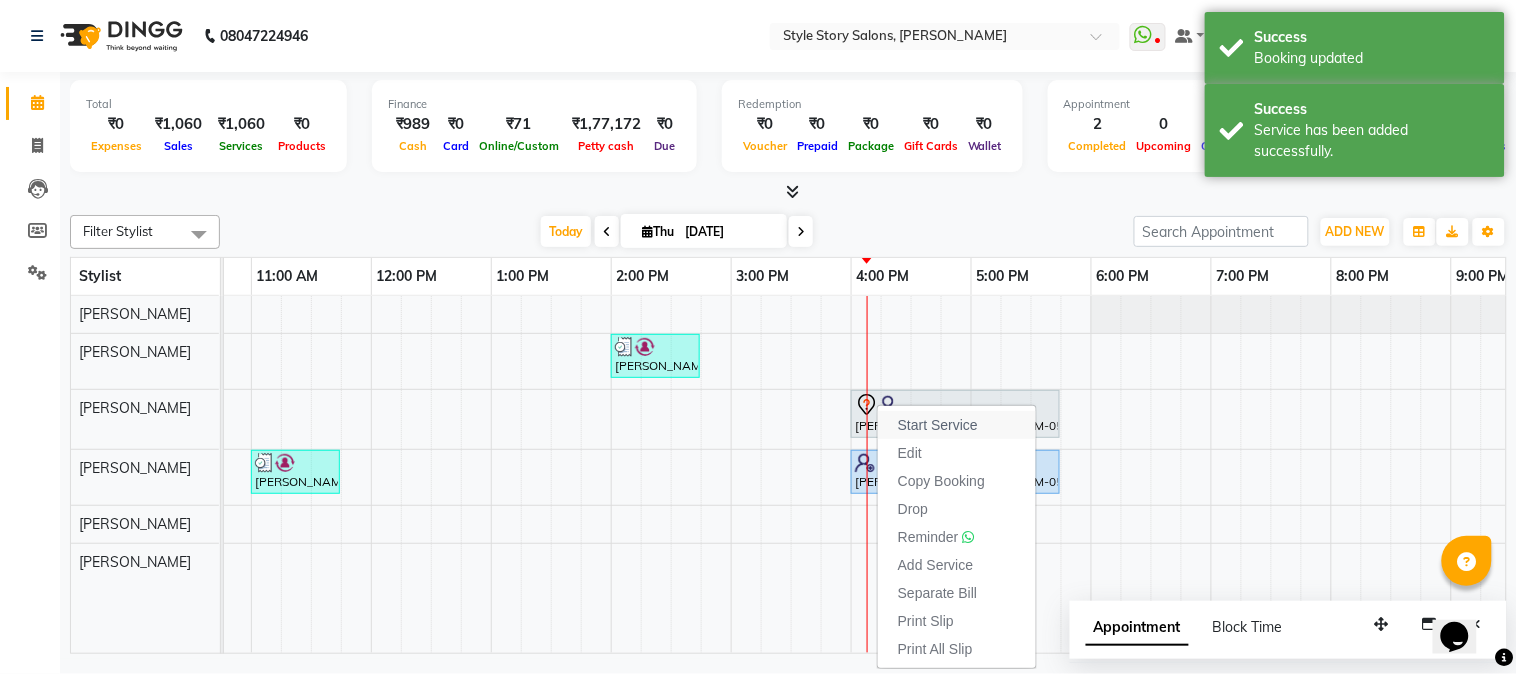 click on "Start Service" at bounding box center [938, 425] 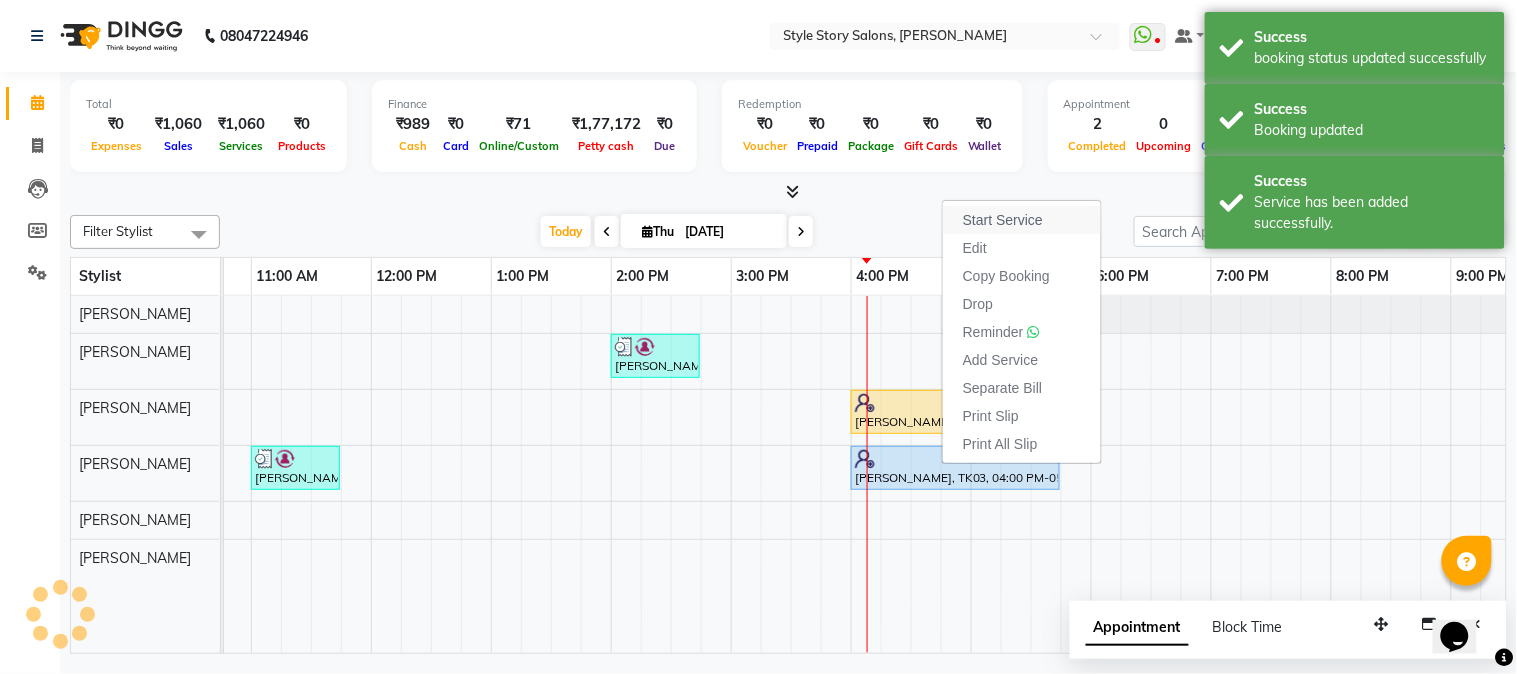 click on "Start Service" at bounding box center [1003, 220] 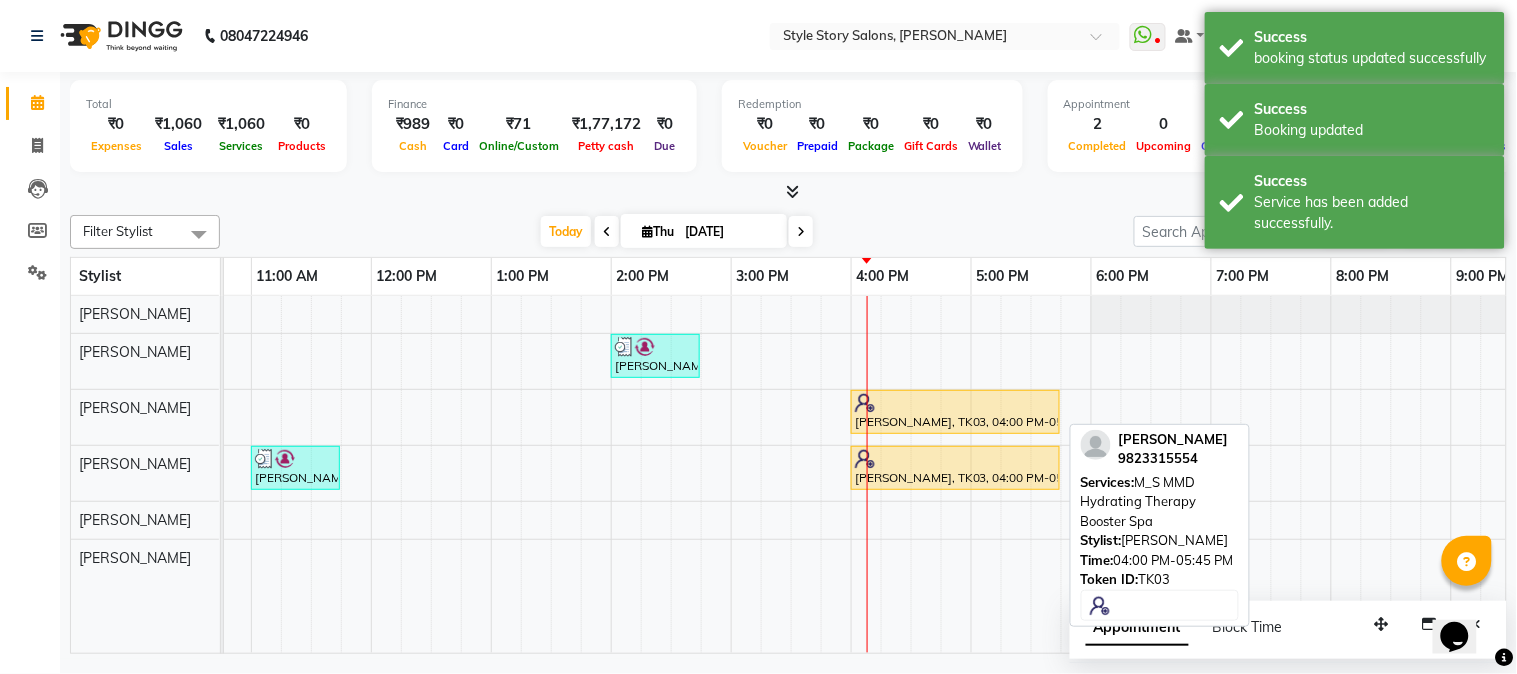 click at bounding box center (955, 403) 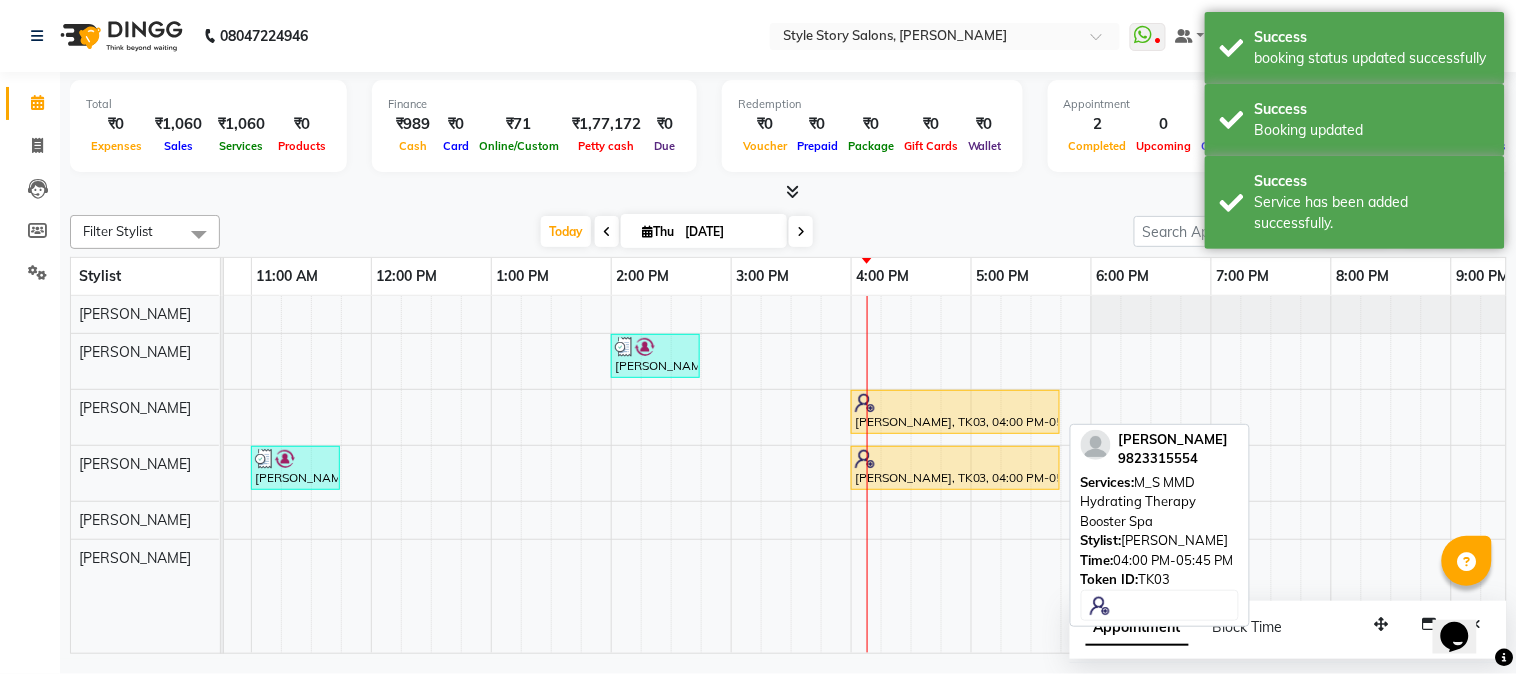 click at bounding box center (955, 403) 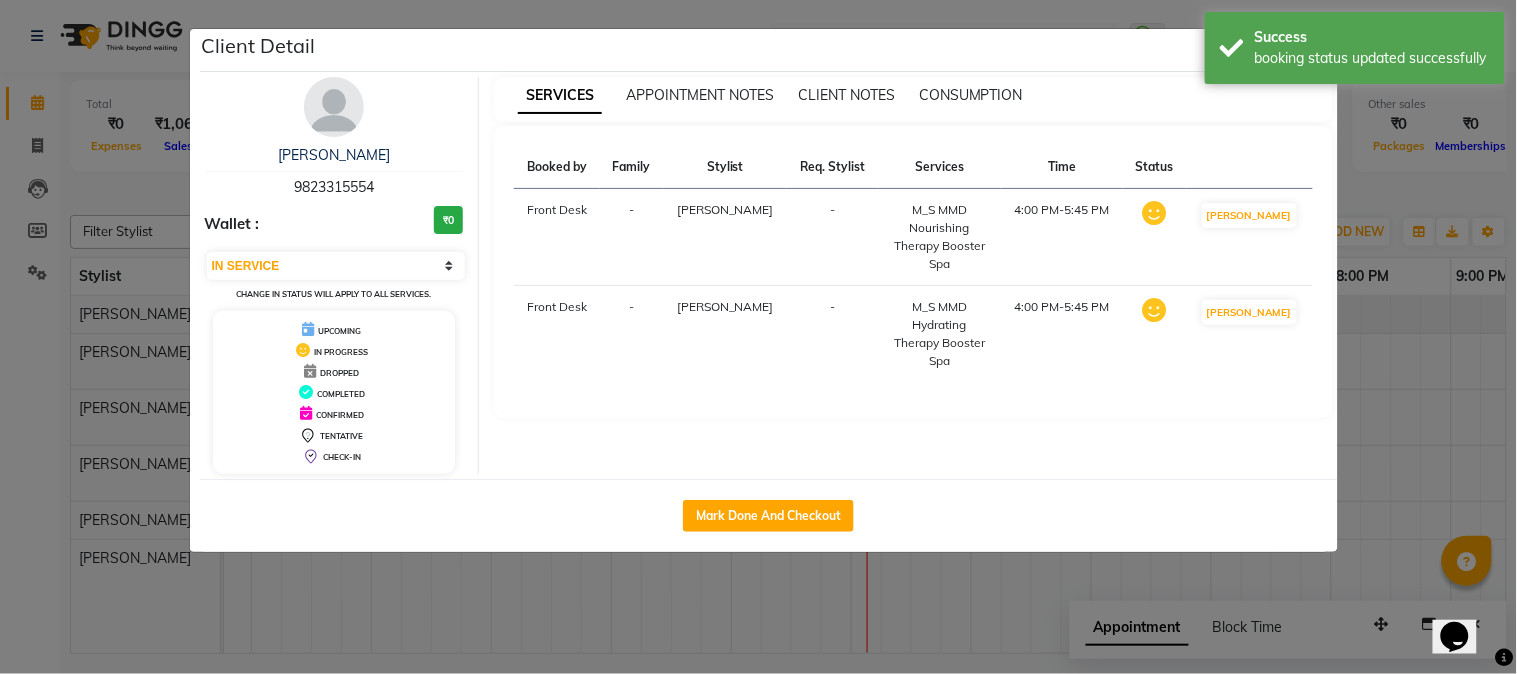 click on "Client Detail  Deepika Thakar   9823315554 Wallet : ₹0 Select IN SERVICE CONFIRMED TENTATIVE CHECK IN MARK DONE DROPPED UPCOMING Change in status will apply to all services. UPCOMING IN PROGRESS DROPPED COMPLETED CONFIRMED TENTATIVE CHECK-IN SERVICES APPOINTMENT NOTES CLIENT NOTES CONSUMPTION Booked by Family Stylist Req. Stylist Services Time Status  Front Desk  - Vikas Kumar -  M_S MMD Nourishing Therapy Booster Spa   4:00 PM-5:45 PM   MARK DONE   Front Desk  - Arshad Ansari -  M_S MMD Hydrating Therapy Booster Spa   4:00 PM-5:45 PM   MARK DONE   Mark Done And Checkout" 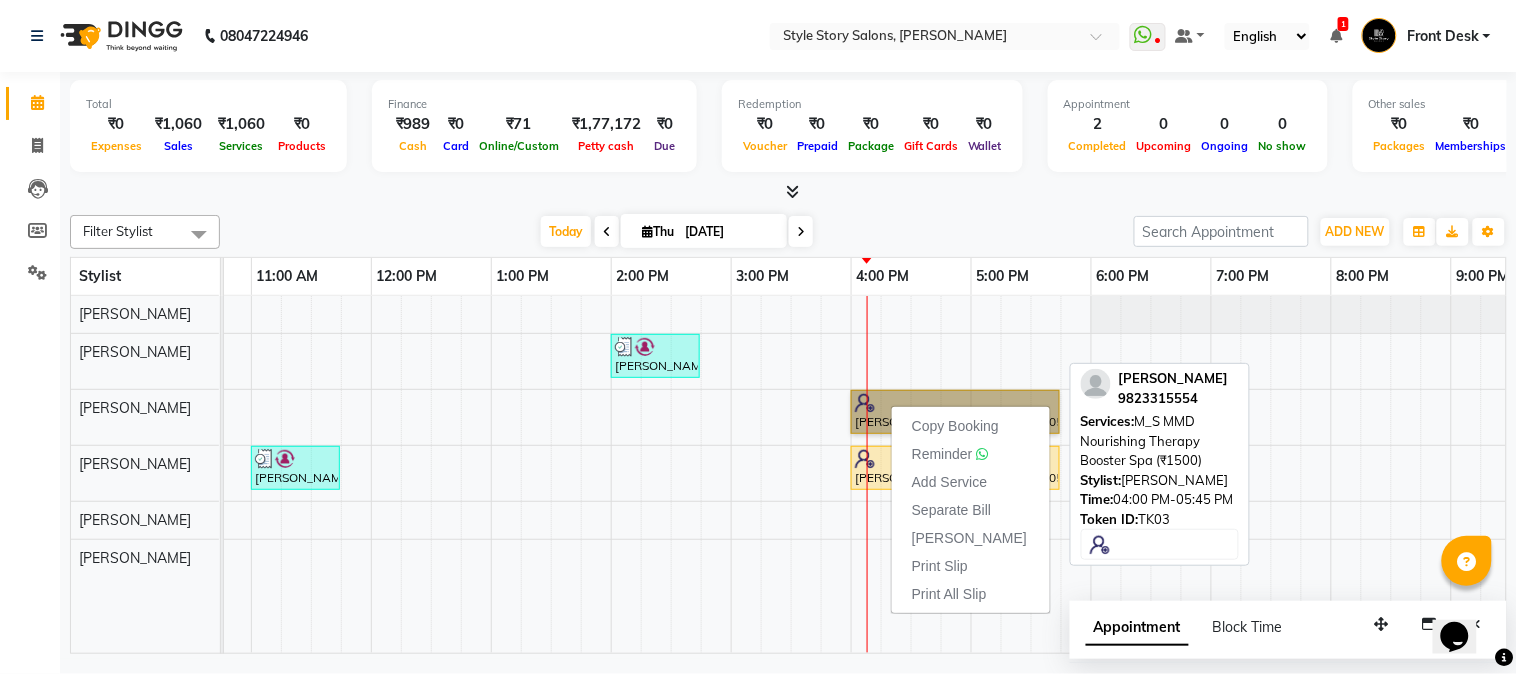 click on "Aditya Vardhan, TK02, 02:00 PM-02:45 PM, Hair Cut - Master - Male     Deepika Thakar, TK03, 04:00 PM-05:45 PM, M_S MMD Hydrating Therapy Booster Spa     Tiya Sethi, TK01, 11:00 AM-11:45 AM, Blow Dry Regular     Deepika Thakar, TK03, 04:00 PM-05:45 PM, M_S MMD Nourishing Therapy Booster Spa (₹1500)" at bounding box center [731, 475] 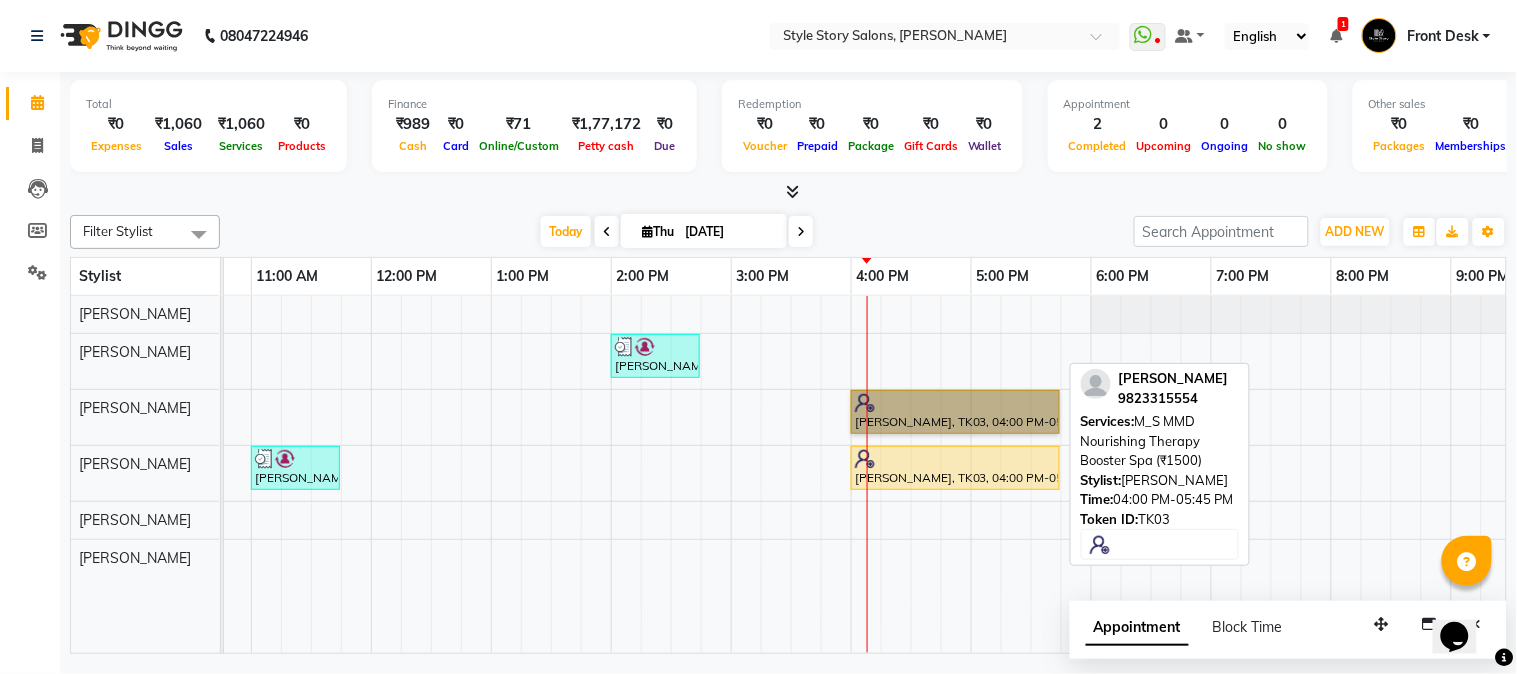 click at bounding box center (955, 459) 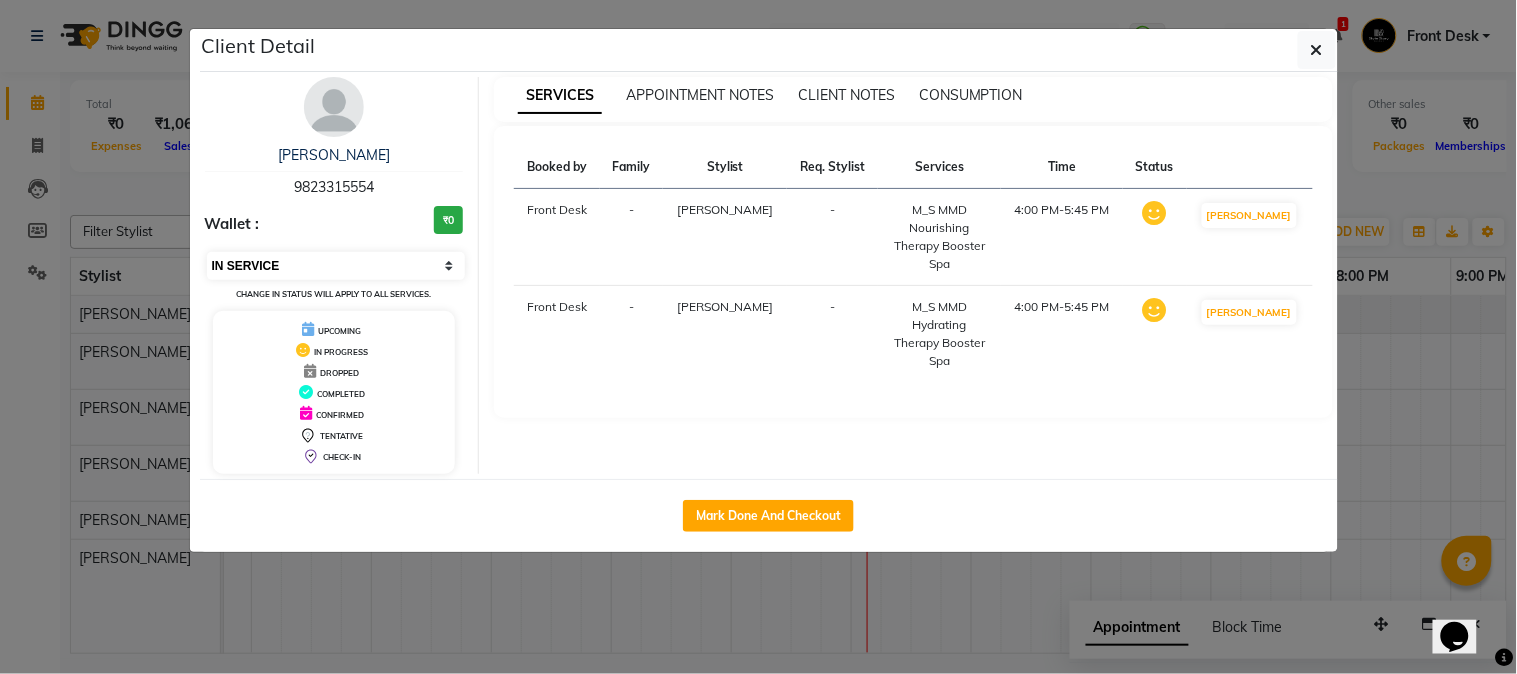 drag, startPoint x: 434, startPoint y: 261, endPoint x: 428, endPoint y: 277, distance: 17.088007 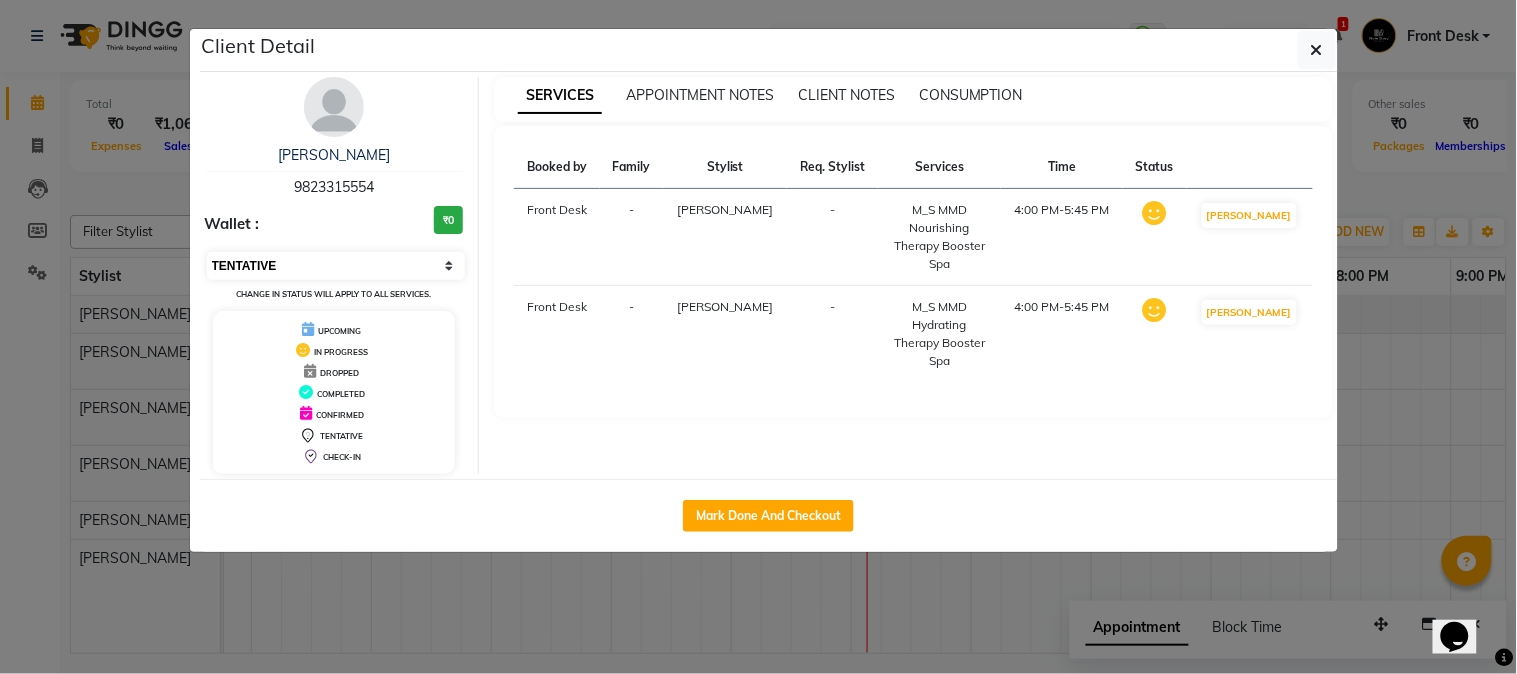 click on "Select IN SERVICE CONFIRMED TENTATIVE CHECK IN MARK DONE DROPPED UPCOMING" at bounding box center (336, 266) 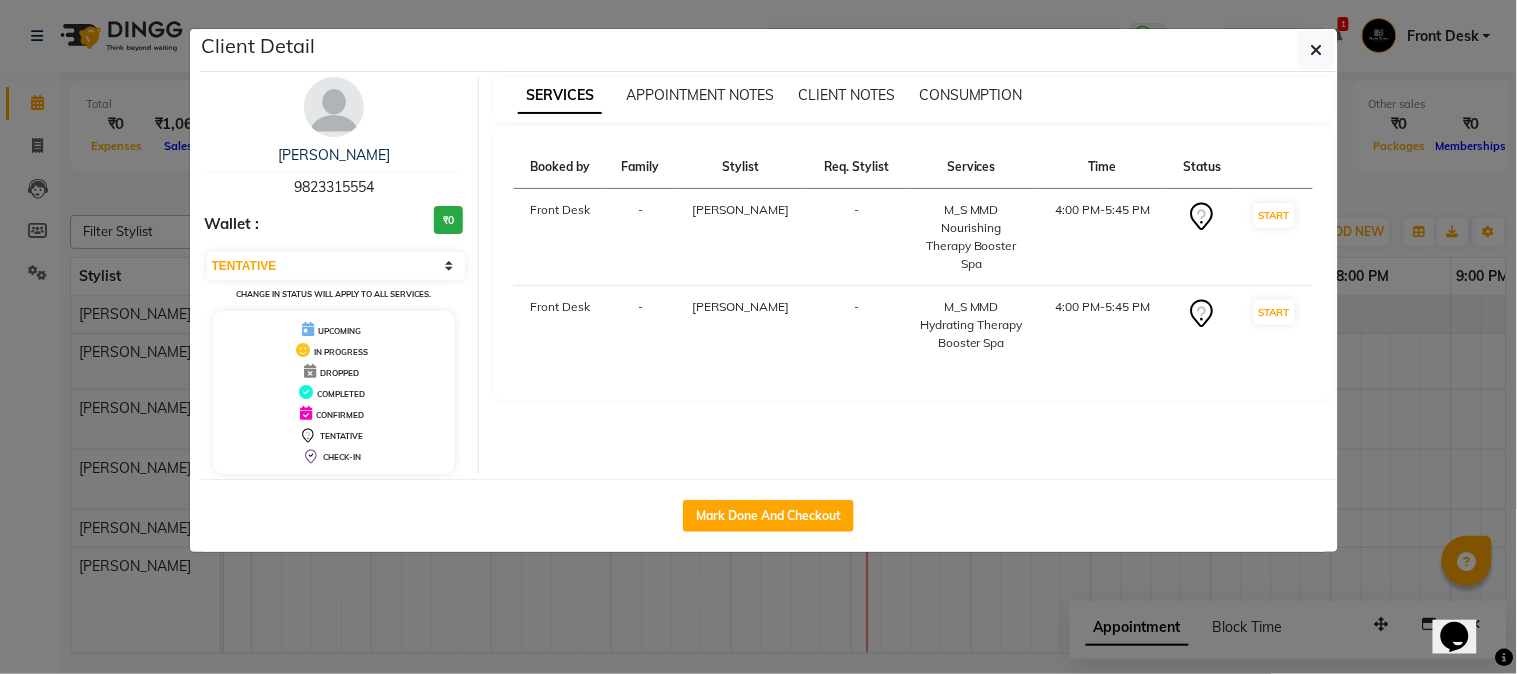 click on "Client Detail  Deepika Thakar   9823315554 Wallet : ₹0 Select IN SERVICE CONFIRMED TENTATIVE CHECK IN MARK DONE DROPPED UPCOMING Change in status will apply to all services. UPCOMING IN PROGRESS DROPPED COMPLETED CONFIRMED TENTATIVE CHECK-IN SERVICES APPOINTMENT NOTES CLIENT NOTES CONSUMPTION Booked by Family Stylist Req. Stylist Services Time Status  Front Desk  - Vikas Kumar -  M_S MMD Nourishing Therapy Booster Spa   4:00 PM-5:45 PM   START   Front Desk  - Arshad Ansari -  M_S MMD Hydrating Therapy Booster Spa   4:00 PM-5:45 PM   START   Mark Done And Checkout" 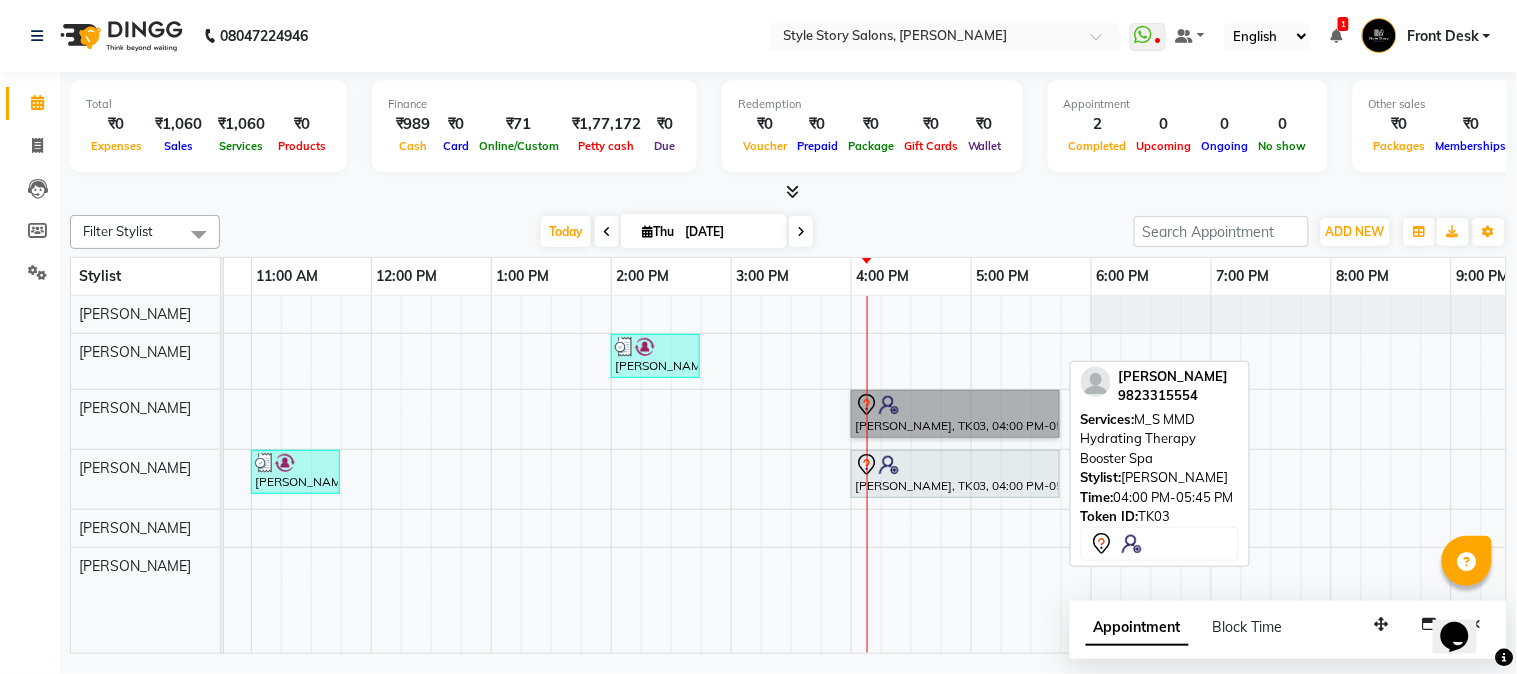 click on "Deepika Thakar, TK03, 04:00 PM-05:45 PM, M_S MMD Hydrating Therapy Booster Spa" at bounding box center [955, 414] 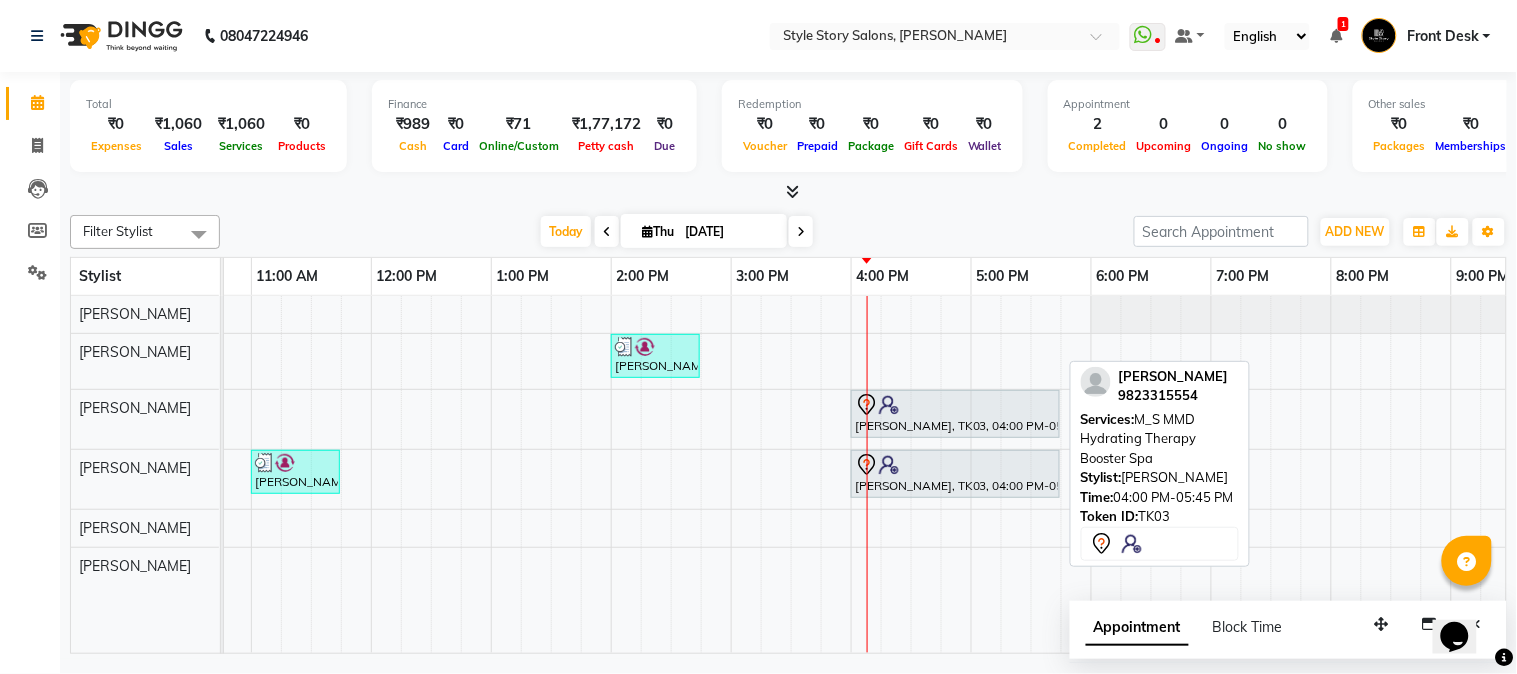 select on "7" 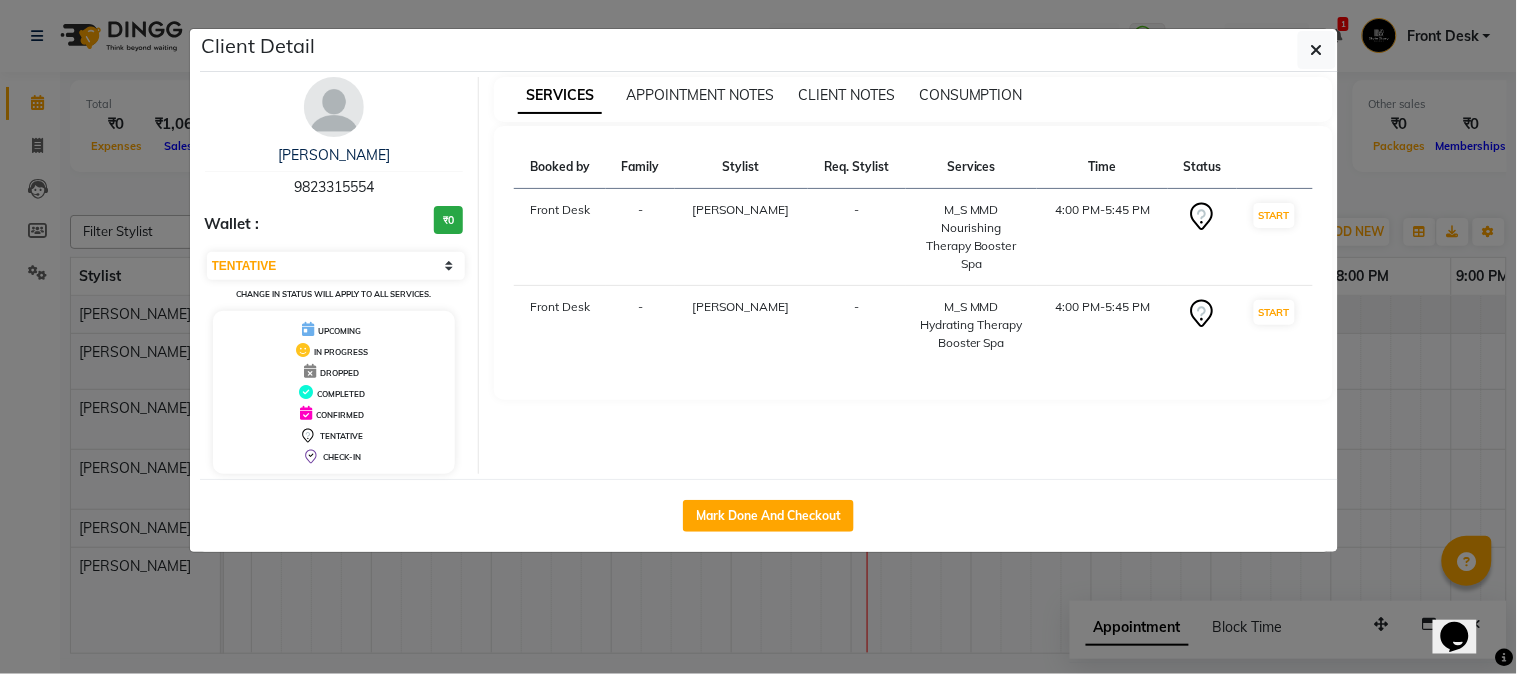 click on "Client Detail  Deepika Thakar   9823315554 Wallet : ₹0 Select IN SERVICE CONFIRMED TENTATIVE CHECK IN MARK DONE DROPPED UPCOMING Change in status will apply to all services. UPCOMING IN PROGRESS DROPPED COMPLETED CONFIRMED TENTATIVE CHECK-IN SERVICES APPOINTMENT NOTES CLIENT NOTES CONSUMPTION Booked by Family Stylist Req. Stylist Services Time Status  Front Desk  - Vikas Kumar -  M_S MMD Nourishing Therapy Booster Spa   4:00 PM-5:45 PM   START   Front Desk  - Arshad Ansari -  M_S MMD Hydrating Therapy Booster Spa   4:00 PM-5:45 PM   START   Mark Done And Checkout" 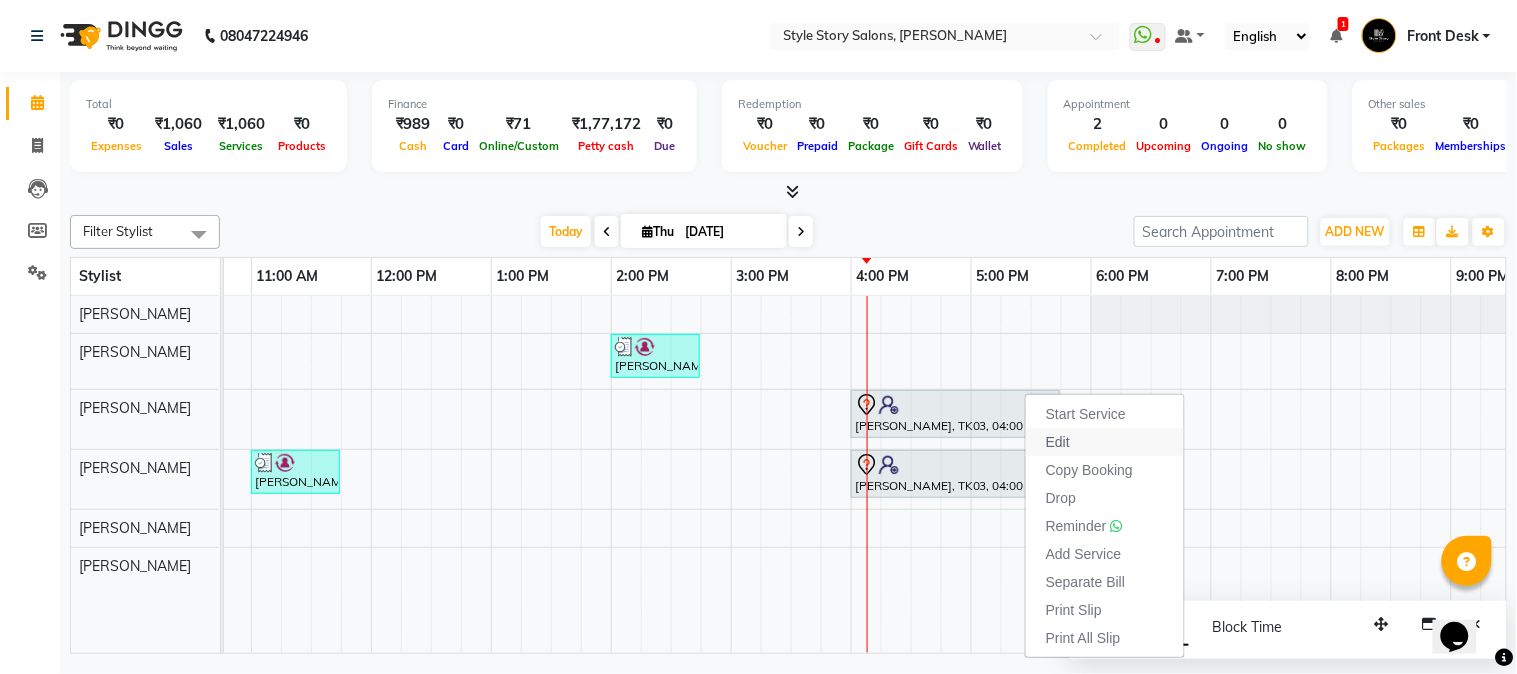 click on "Edit" at bounding box center (1105, 442) 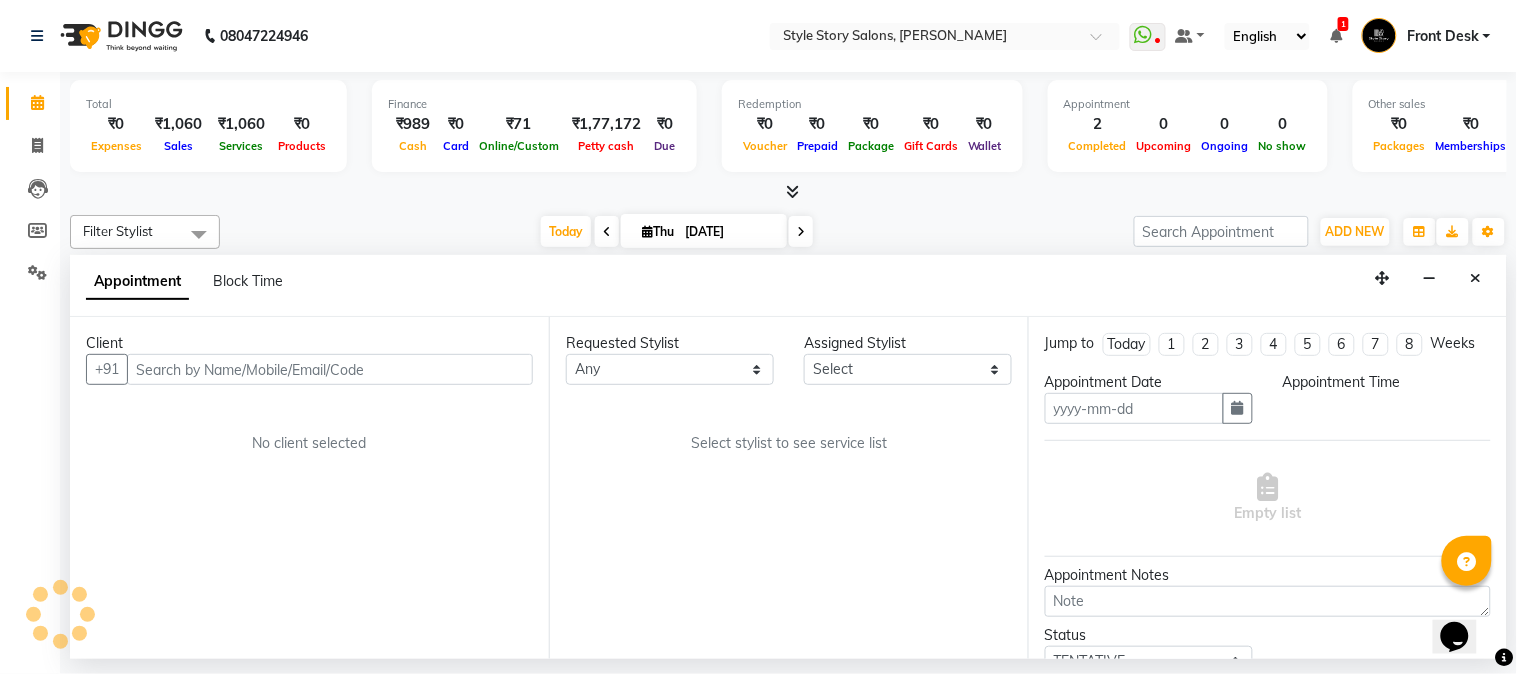 type on "[DATE]" 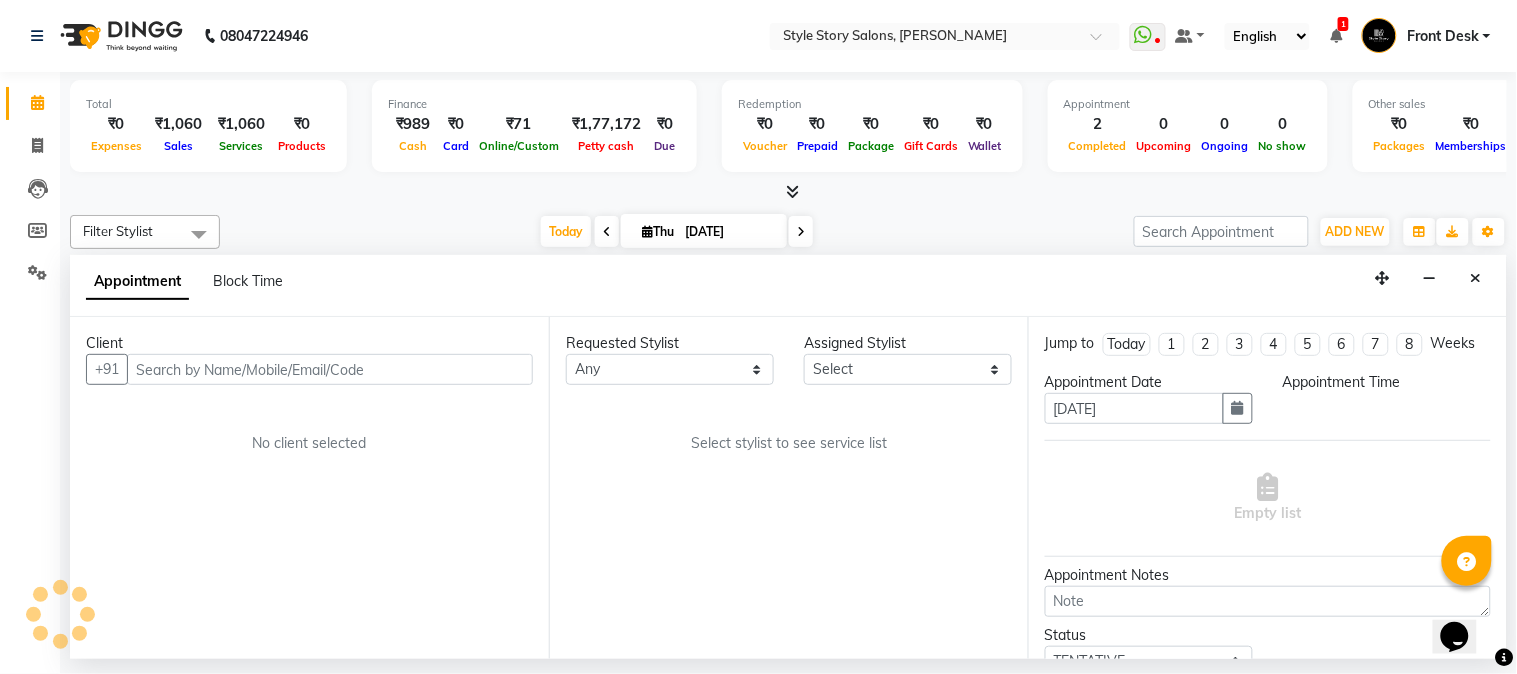 select on "62114" 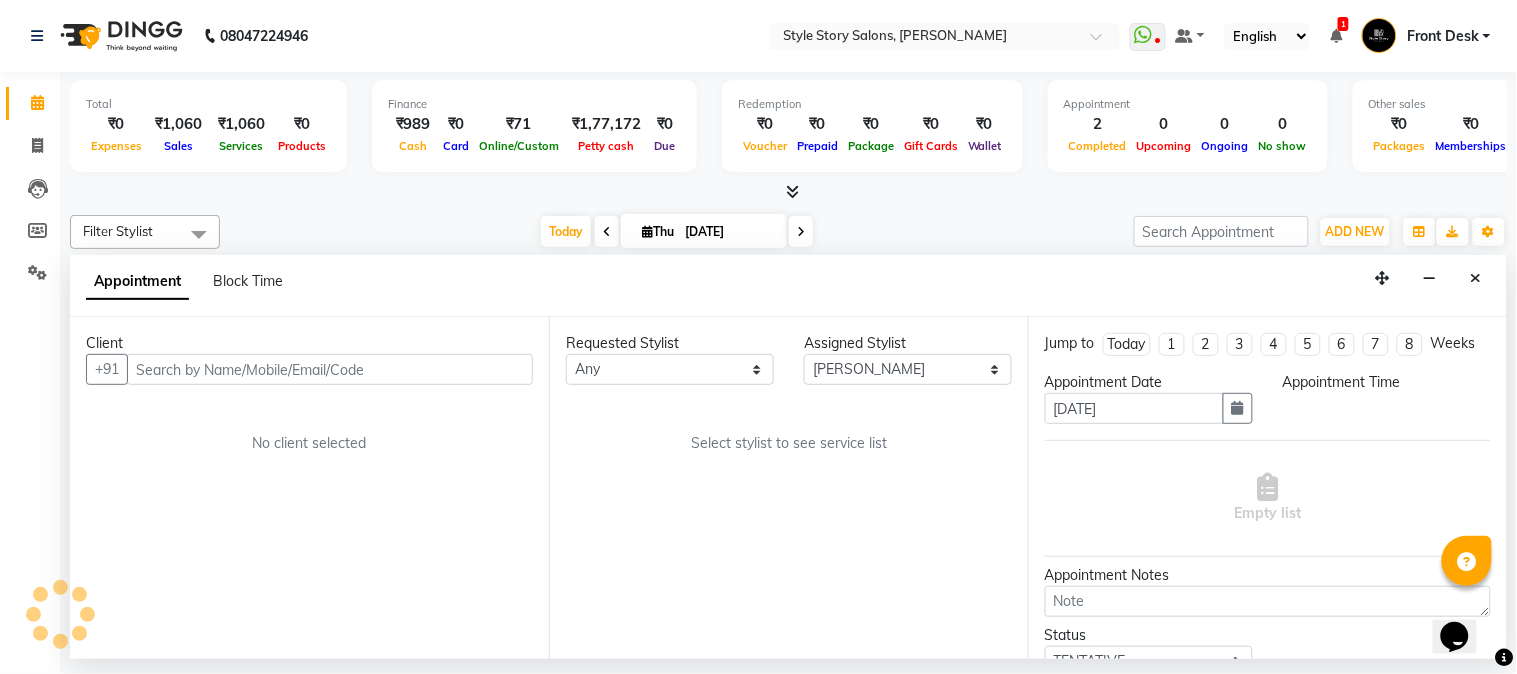 select on "960" 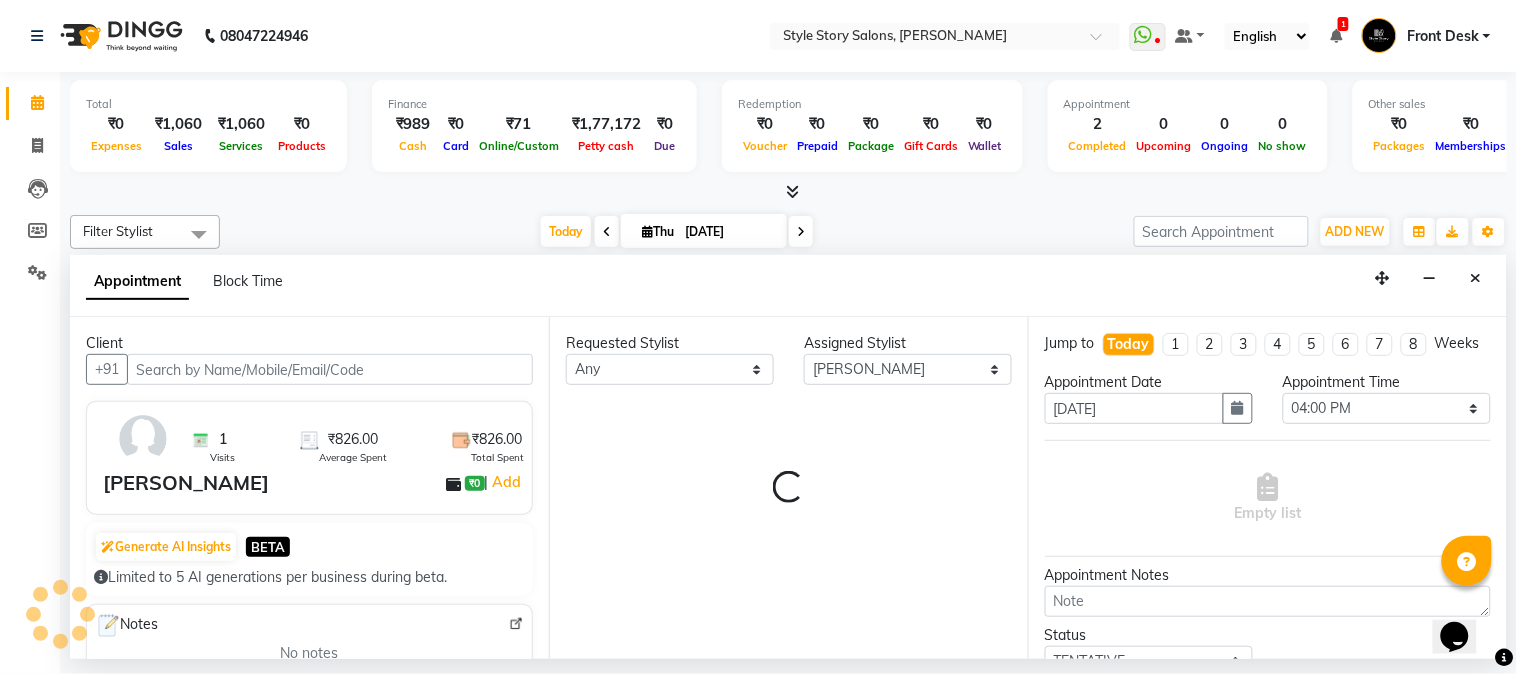 scroll, scrollTop: 0, scrollLeft: 637, axis: horizontal 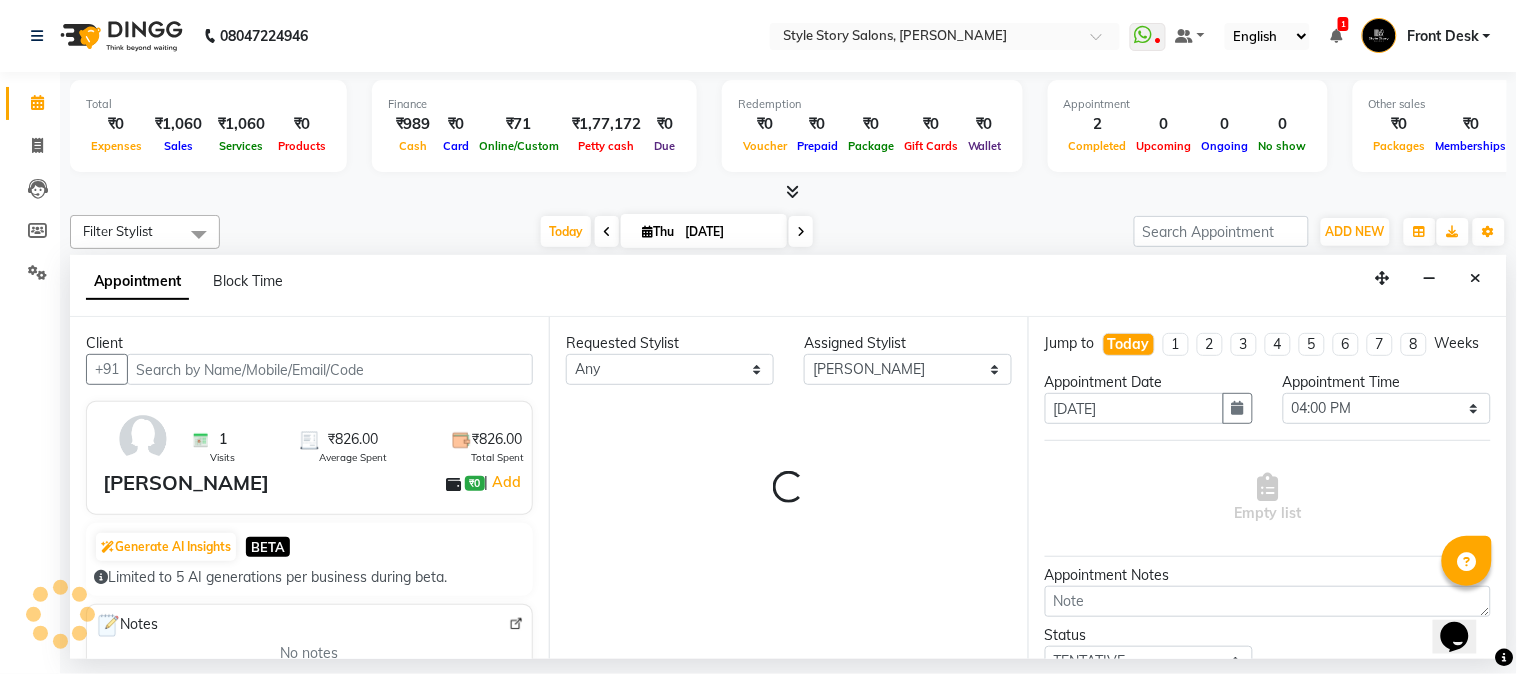 select on "3090" 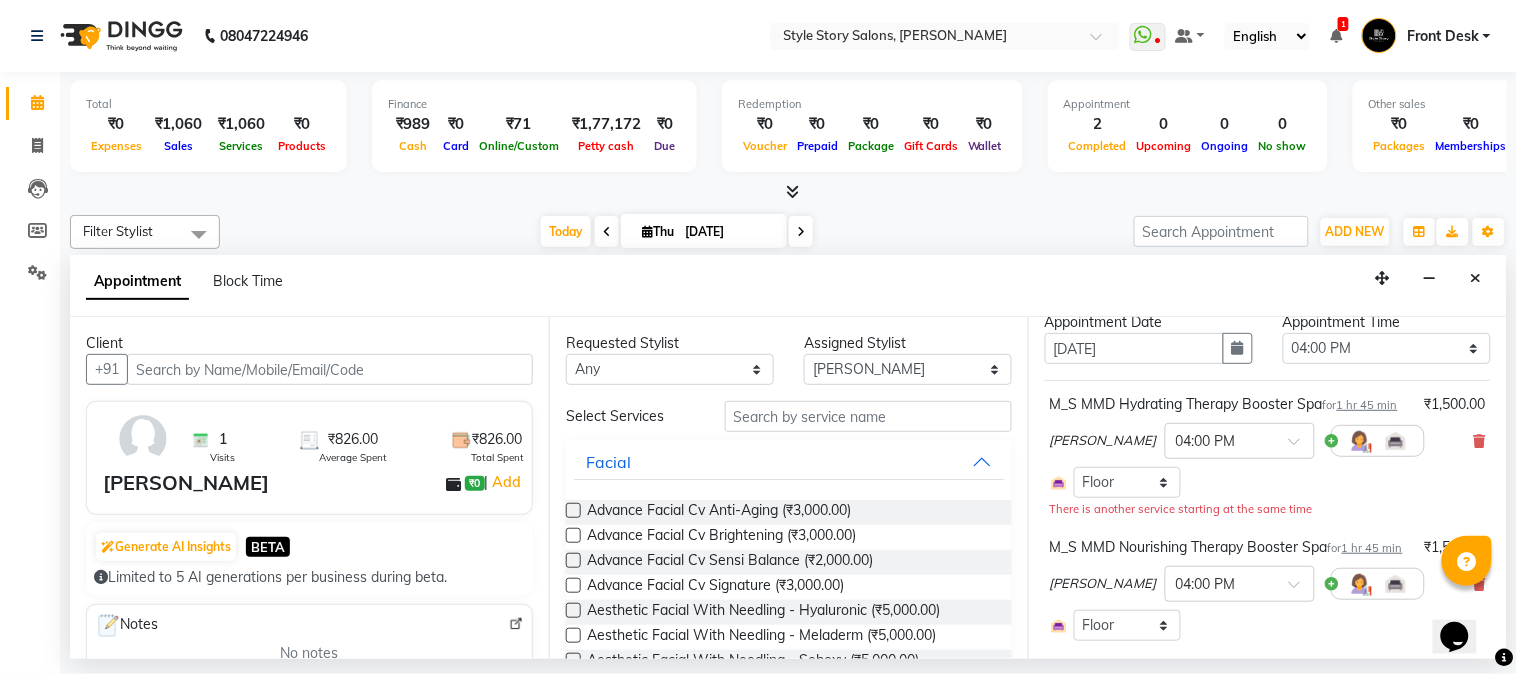 scroll, scrollTop: 111, scrollLeft: 0, axis: vertical 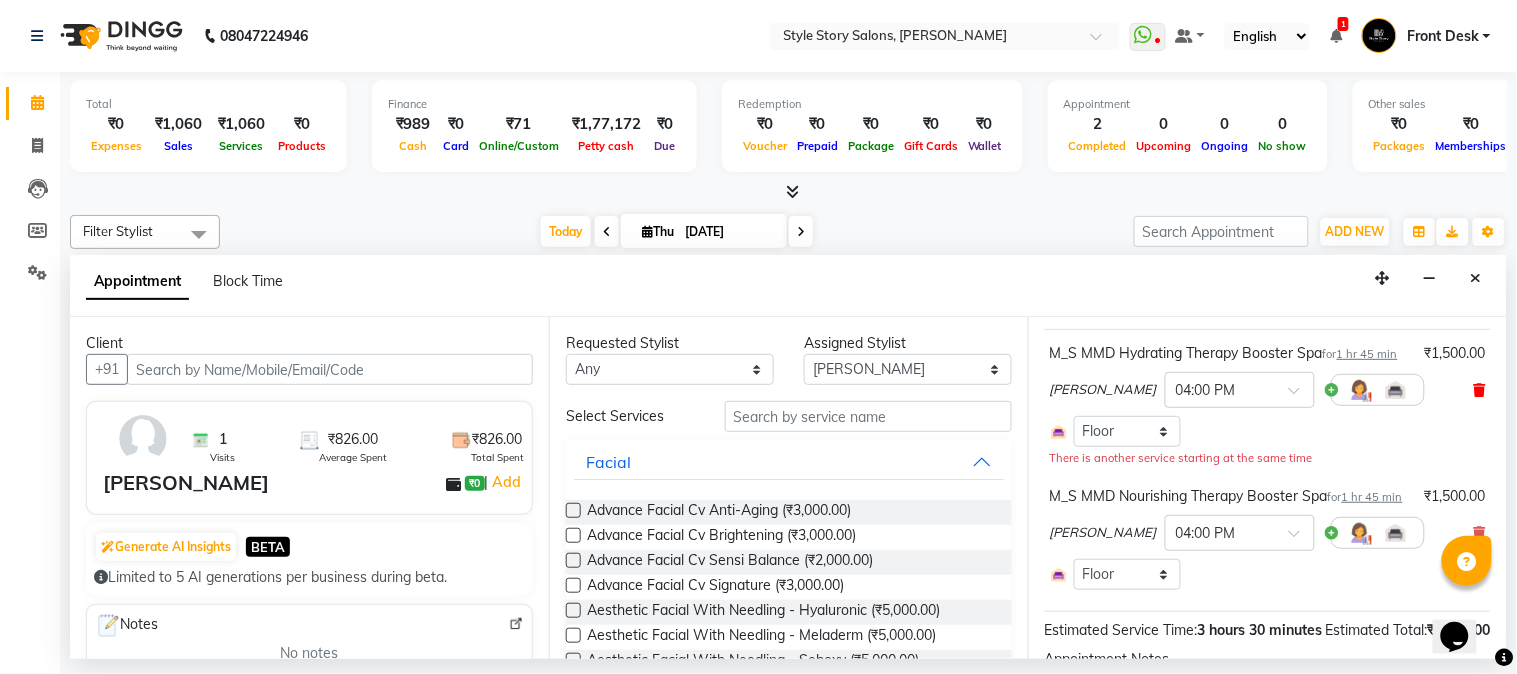click at bounding box center (1480, 390) 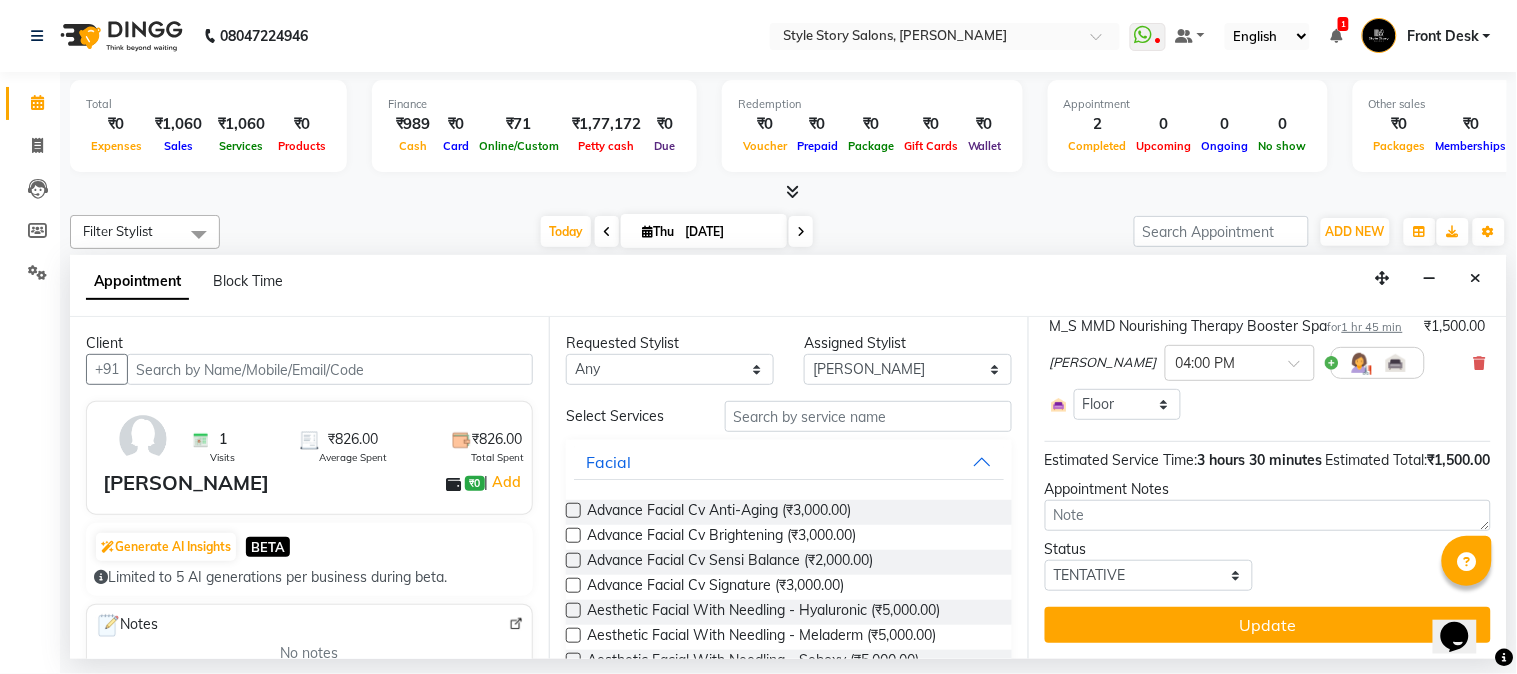 scroll, scrollTop: 216, scrollLeft: 0, axis: vertical 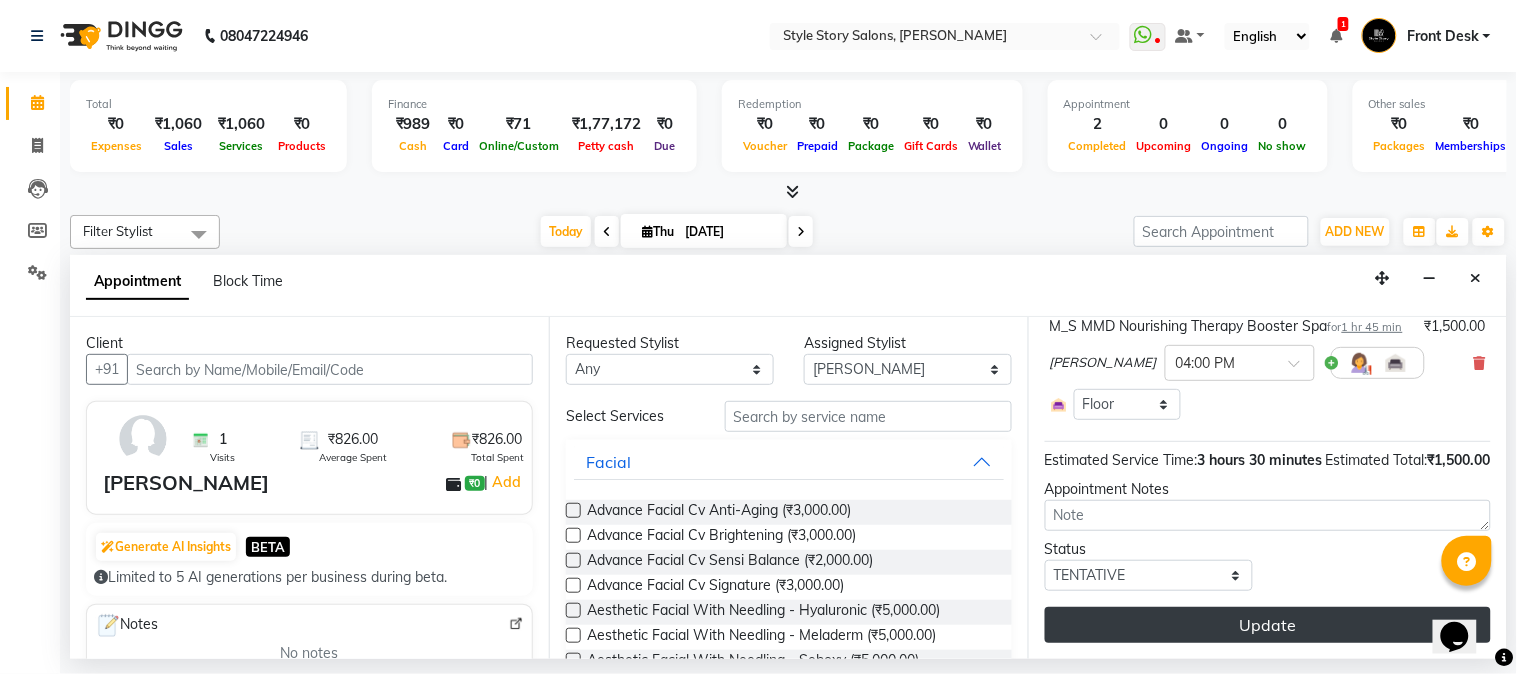 click on "Update" at bounding box center [1268, 625] 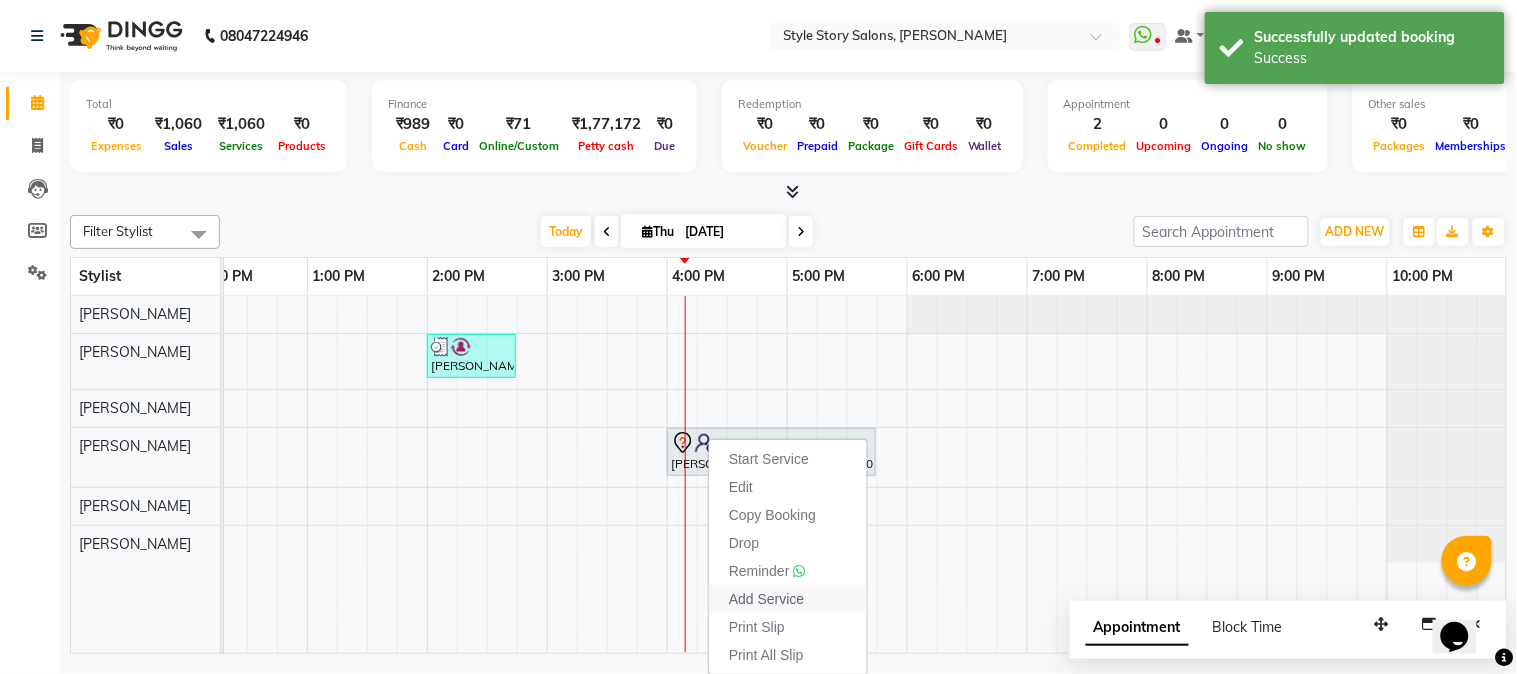 click on "Add Service" at bounding box center (766, 599) 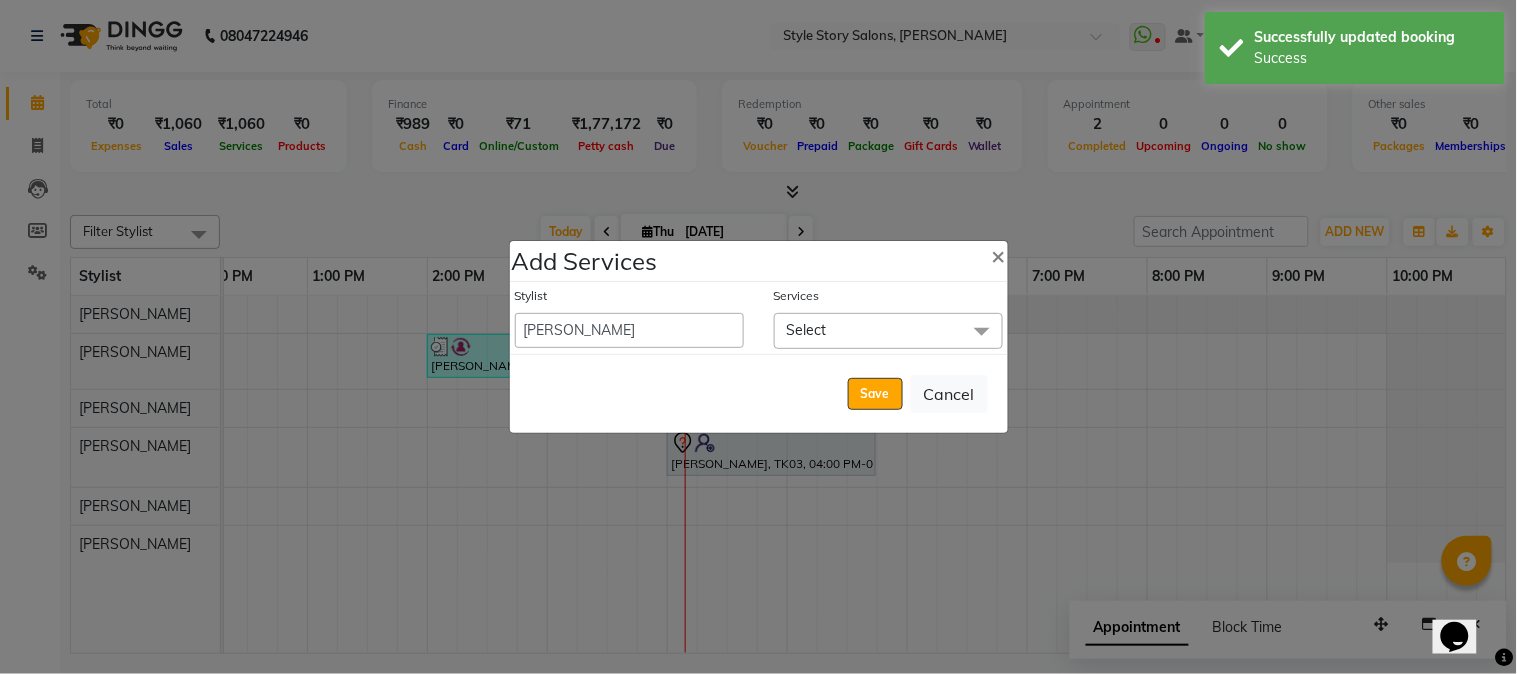click on "Select" 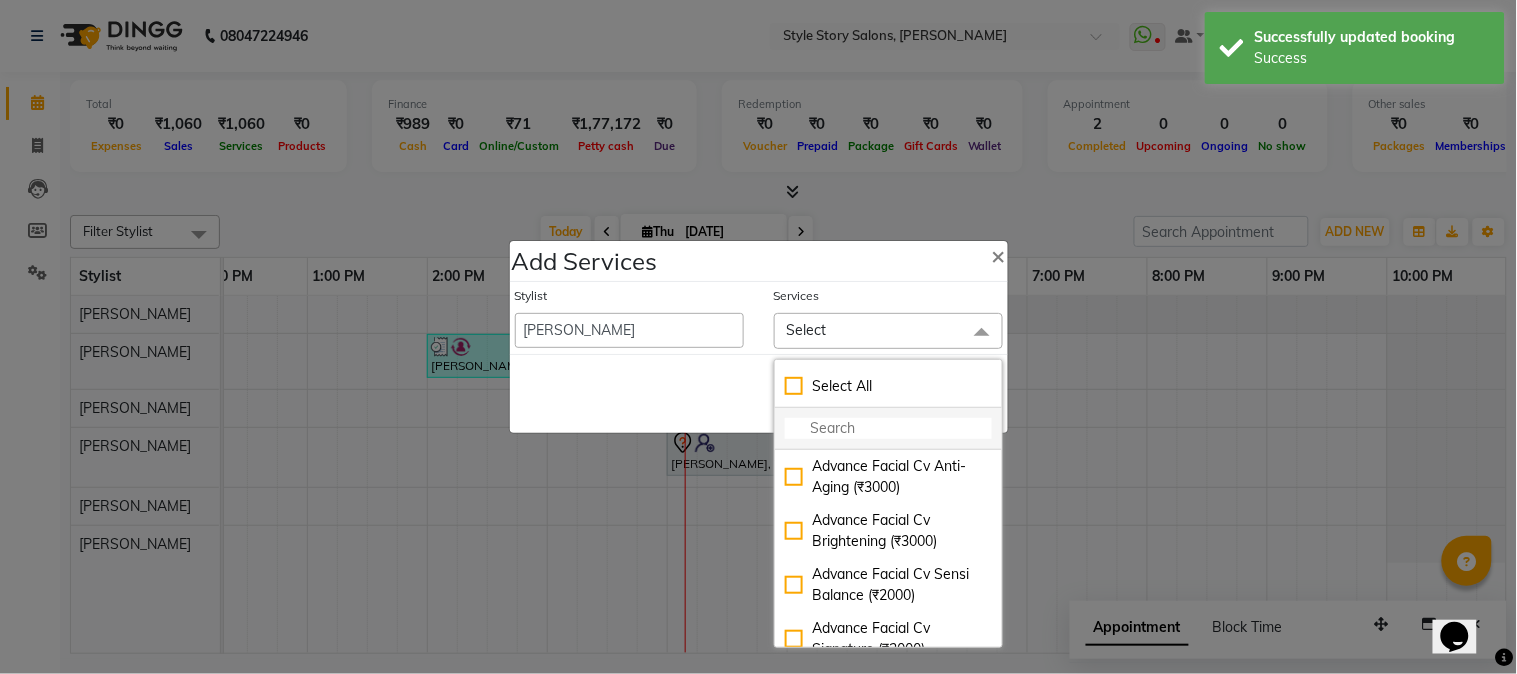 click 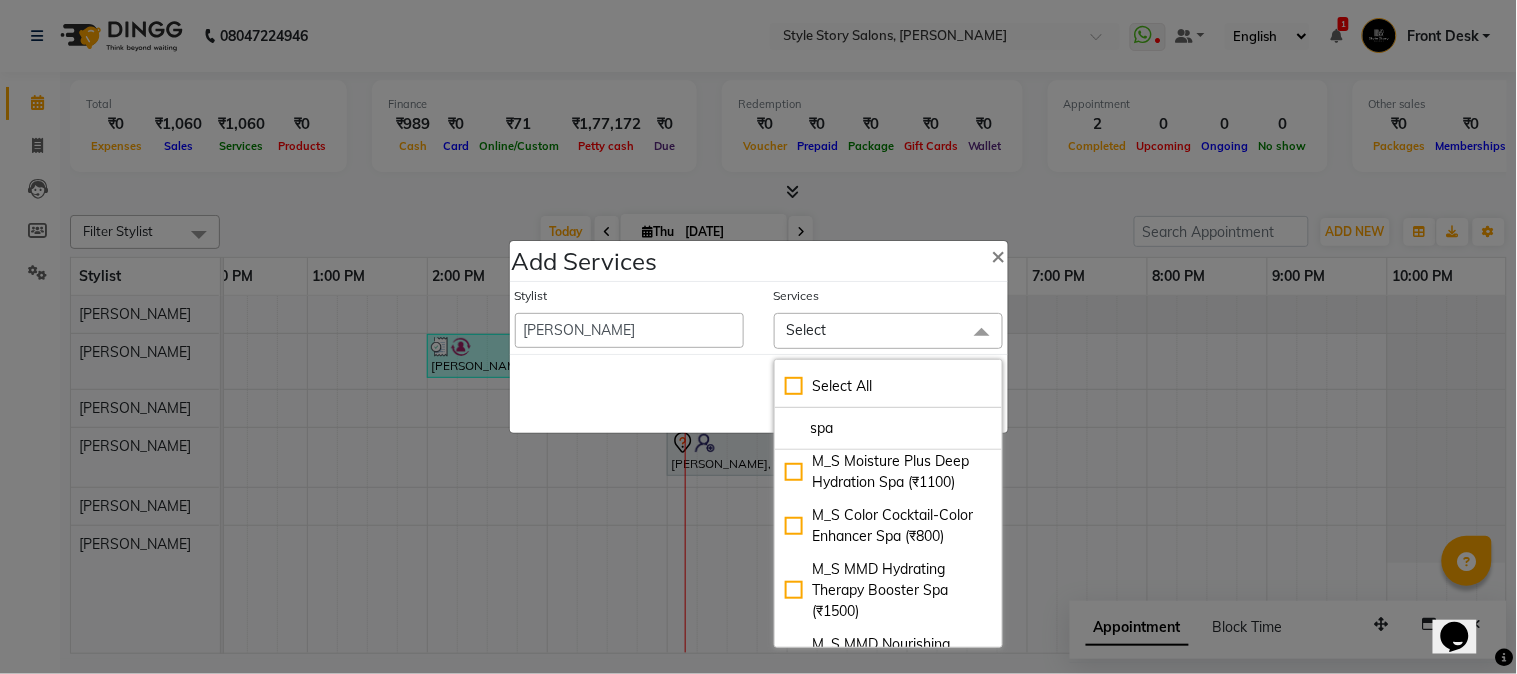 scroll, scrollTop: 222, scrollLeft: 0, axis: vertical 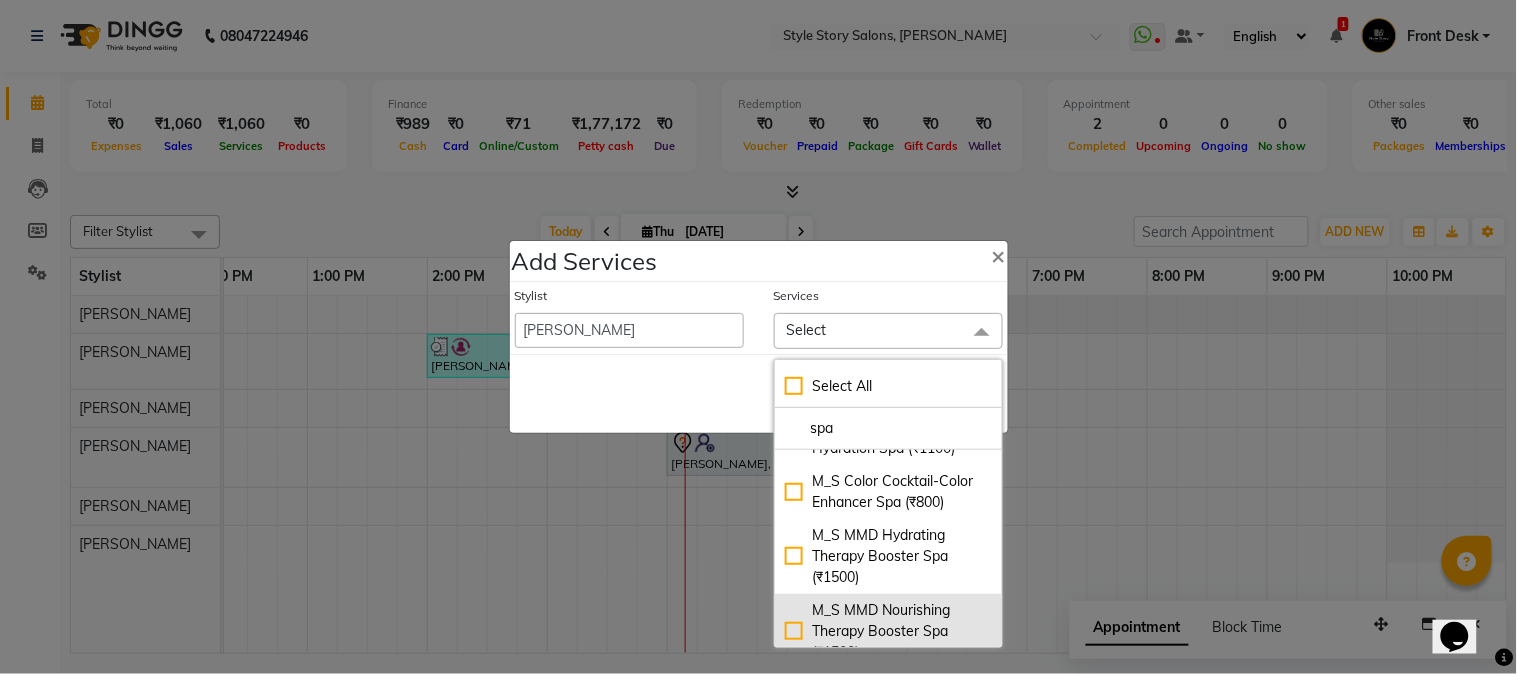 type on "spa" 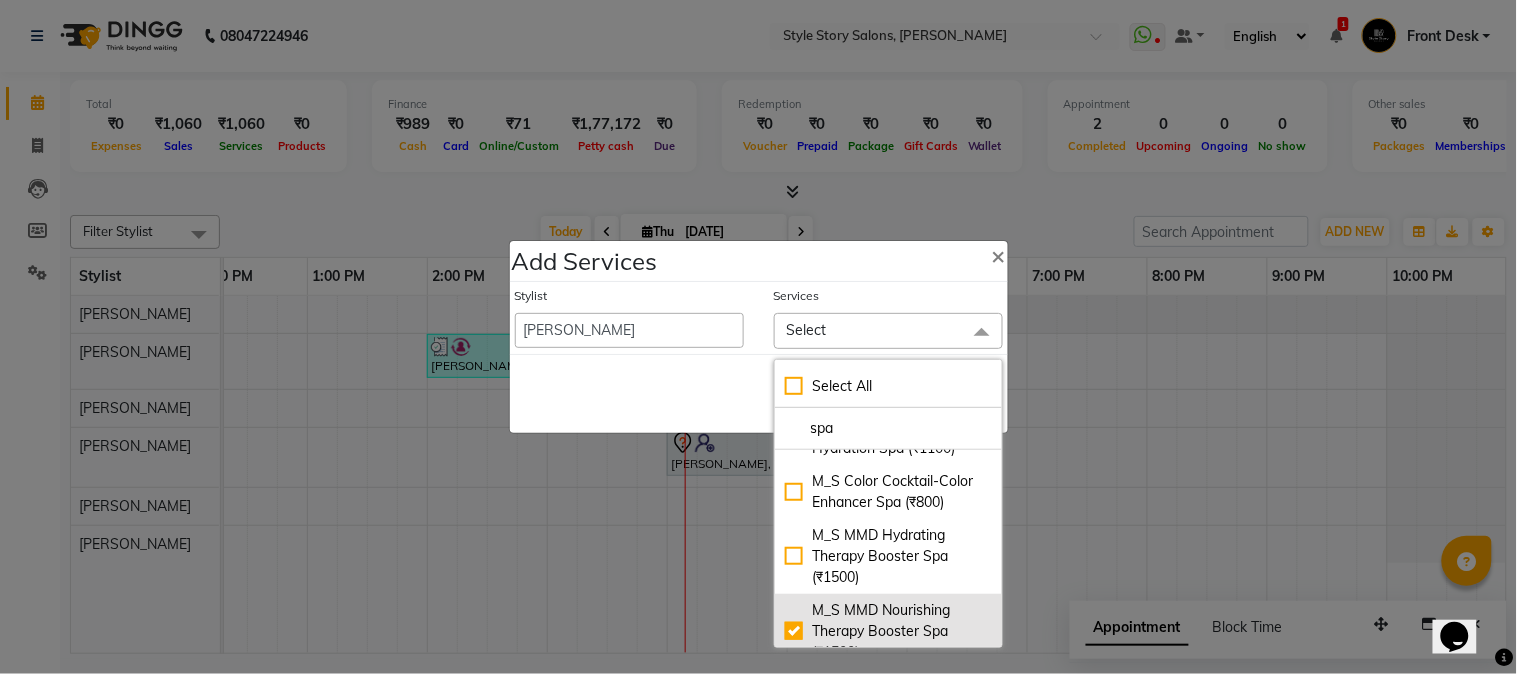 checkbox on "true" 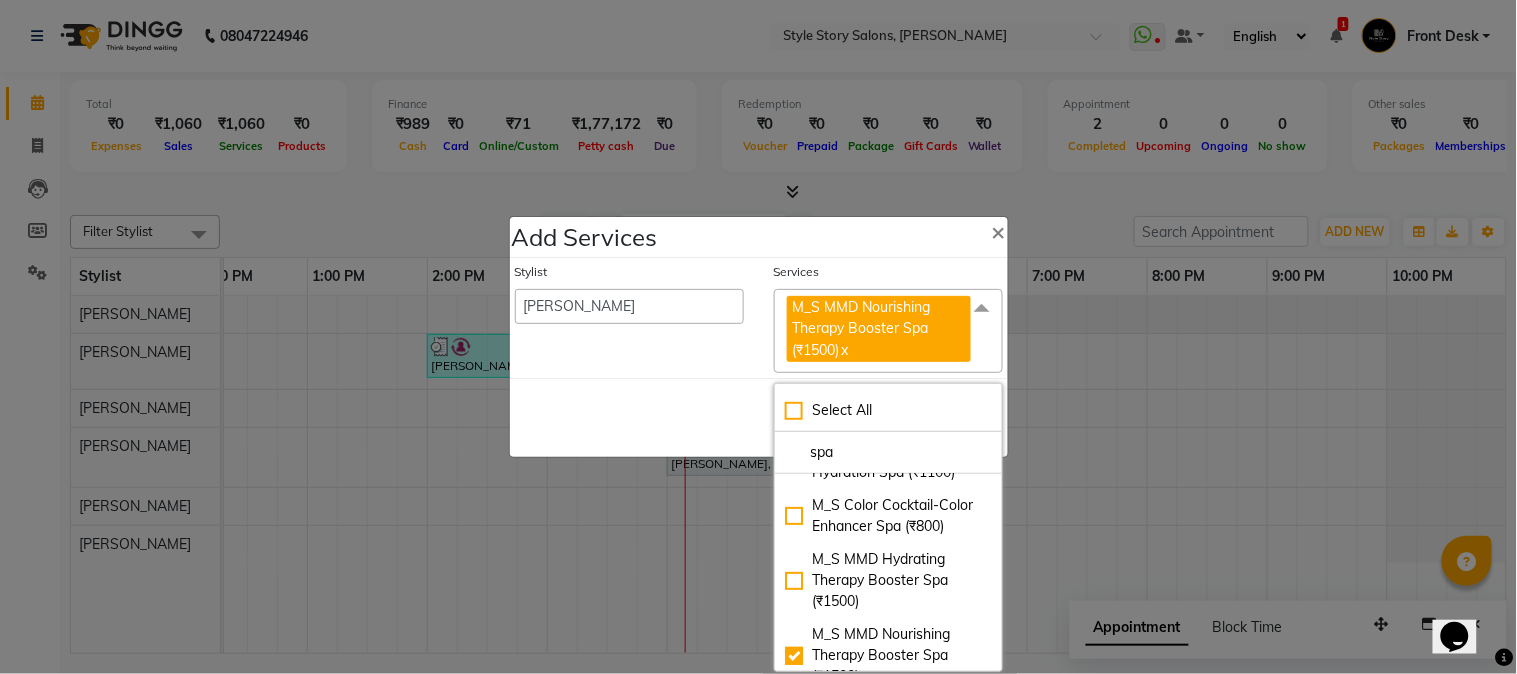 click on "Save   Cancel" 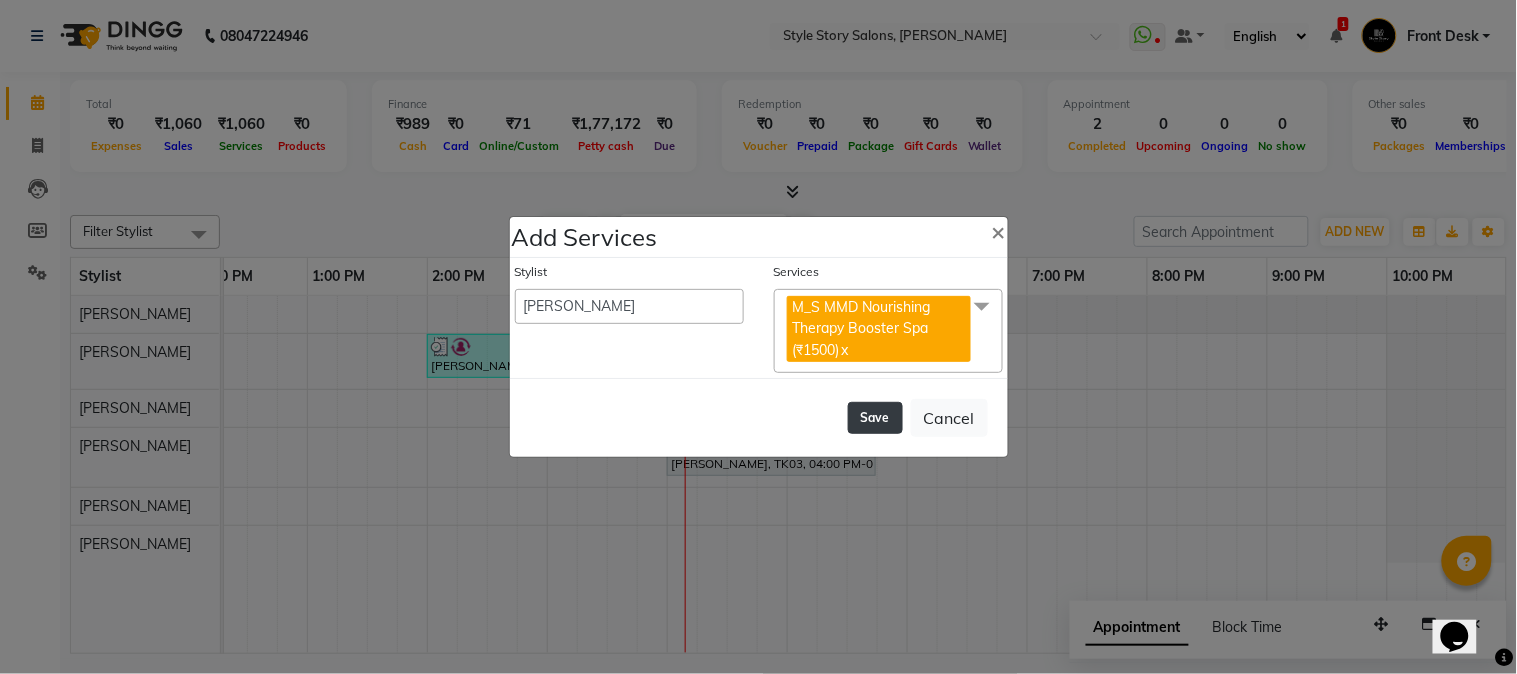 click on "Save" 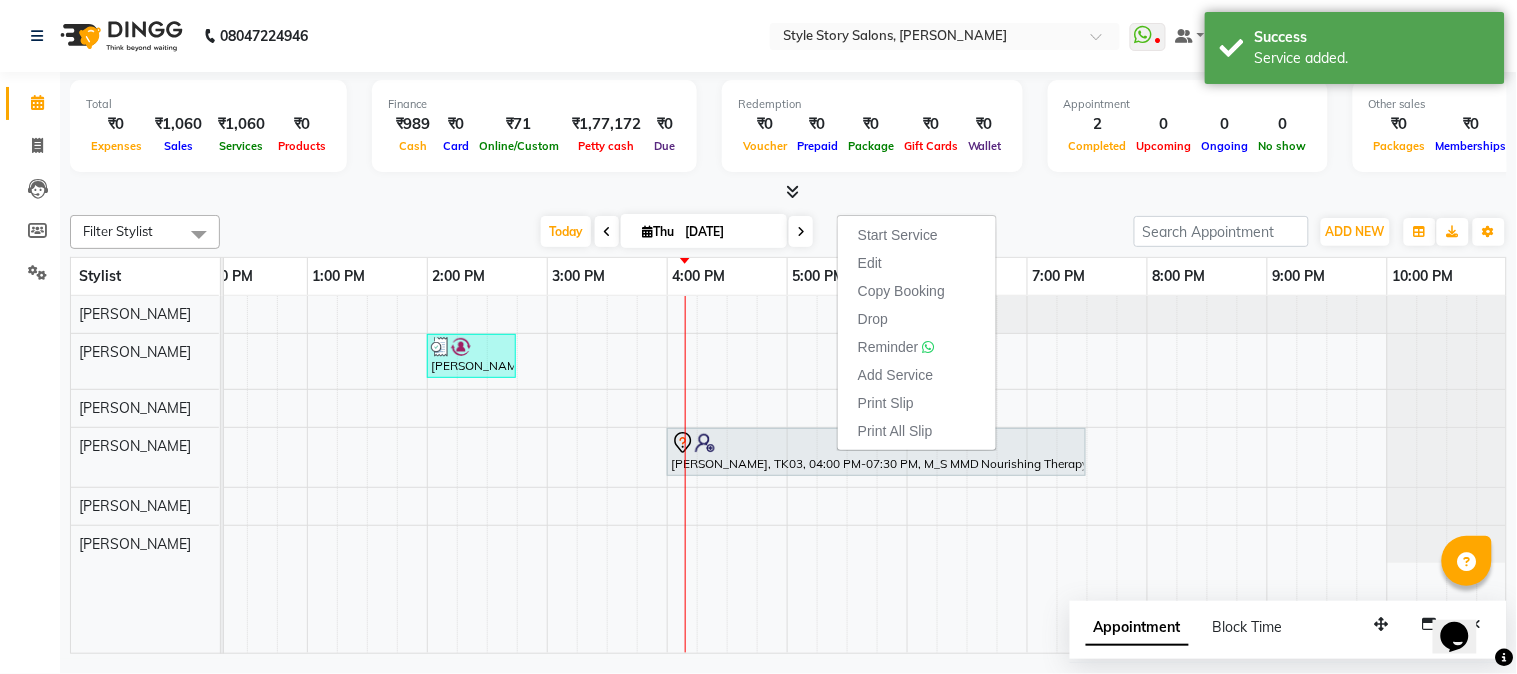 click on "Start Service Edit Copy Booking Drop Reminder   Add Service Print Slip Print All Slip" at bounding box center (917, 332) 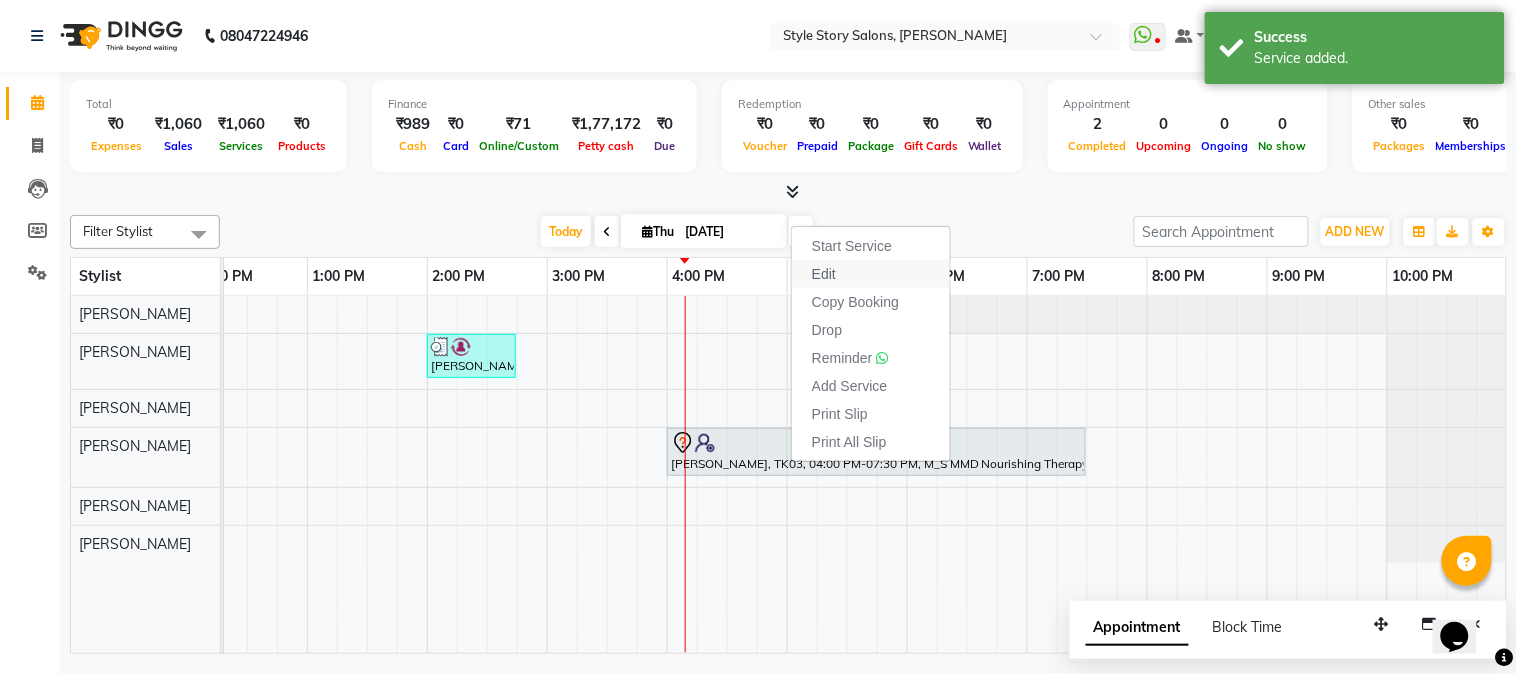 click on "Edit" at bounding box center [871, 274] 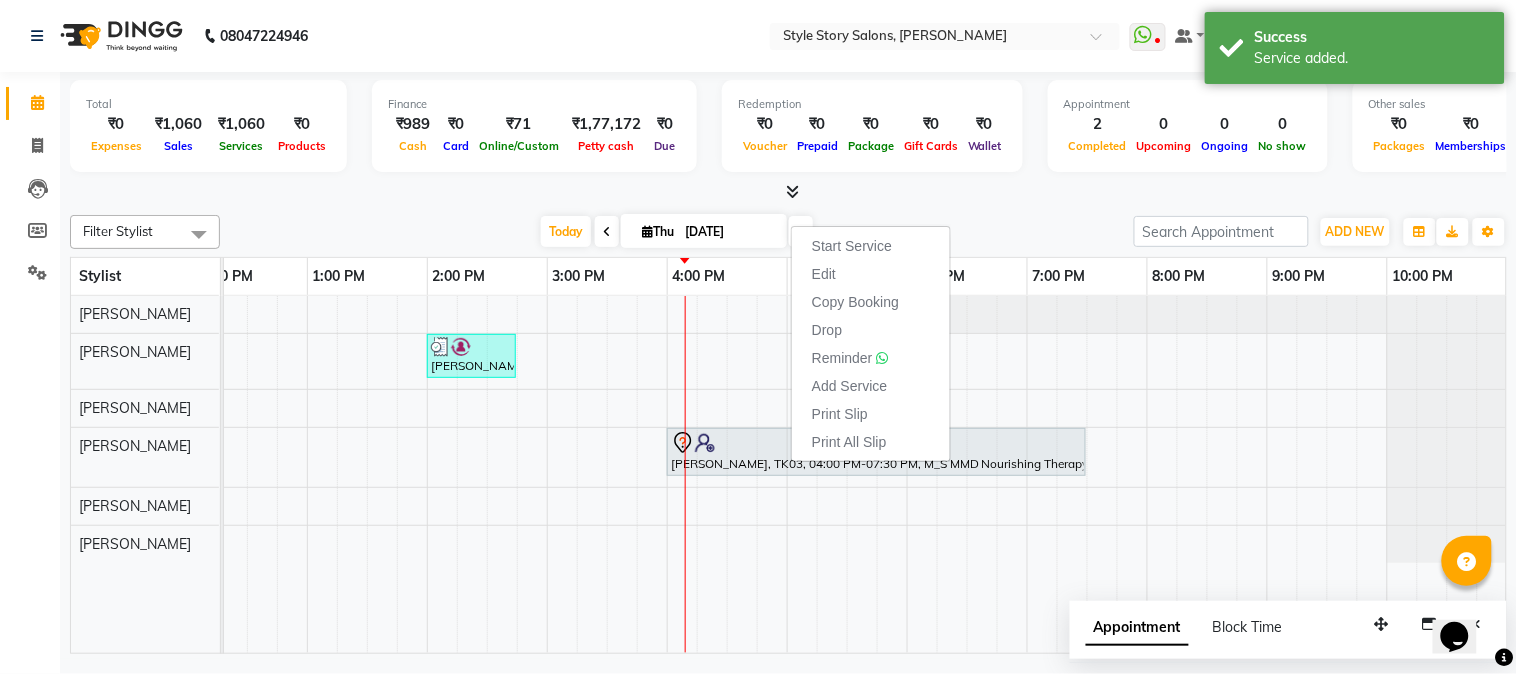 select on "tentative" 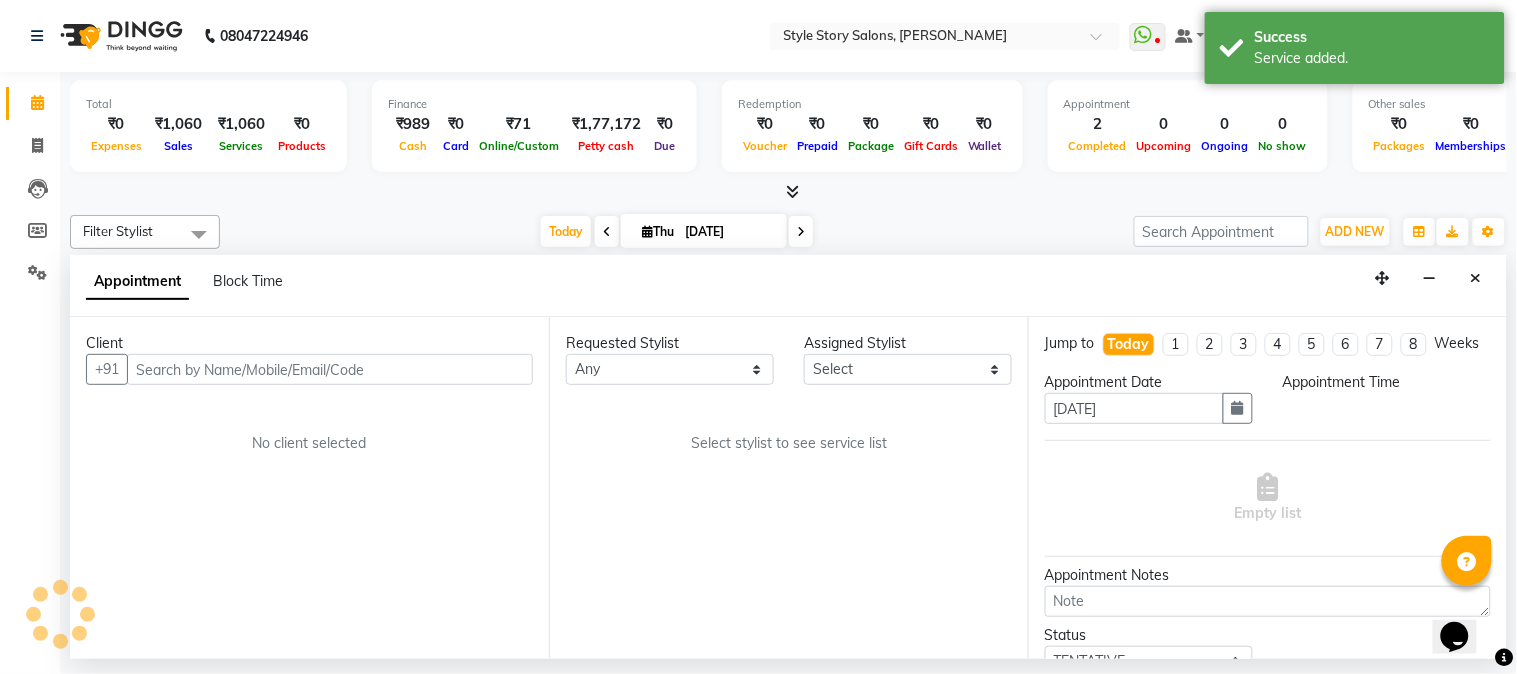 select on "62114" 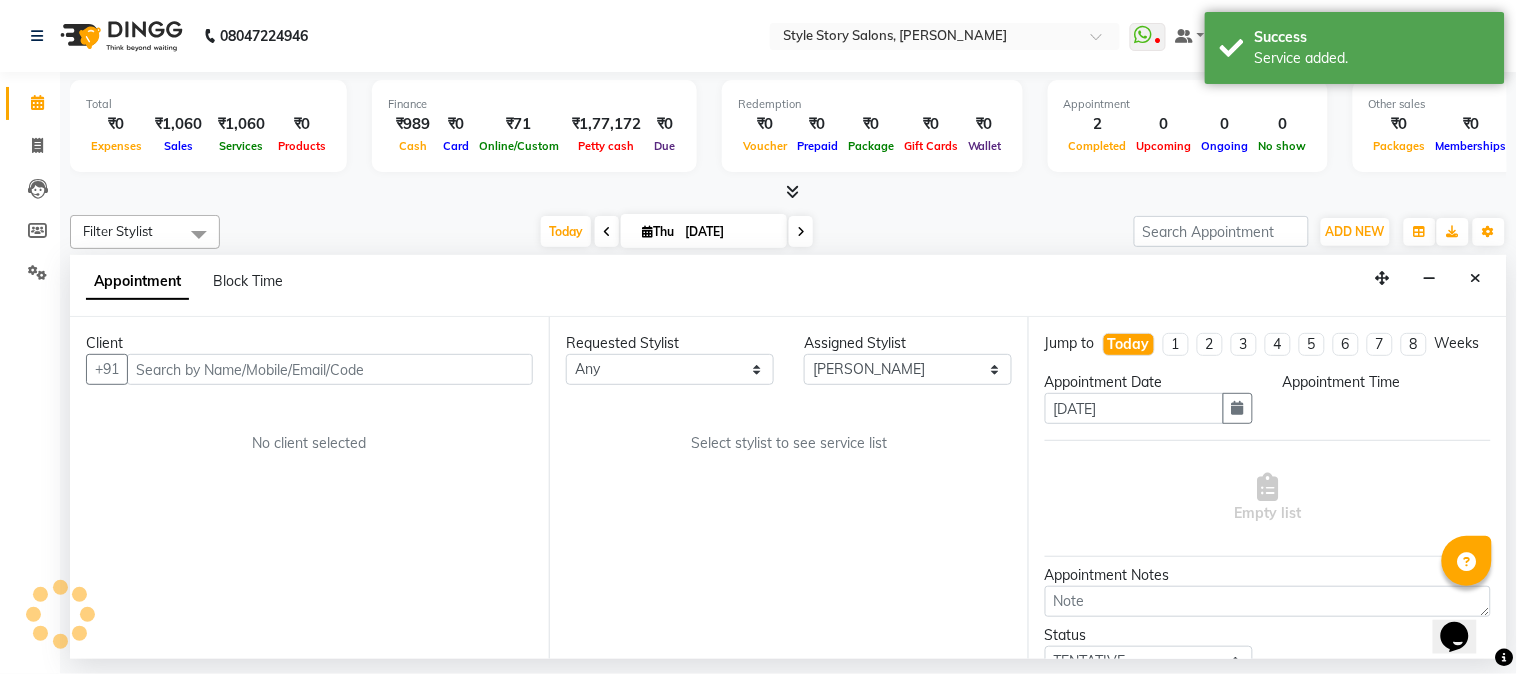 select on "960" 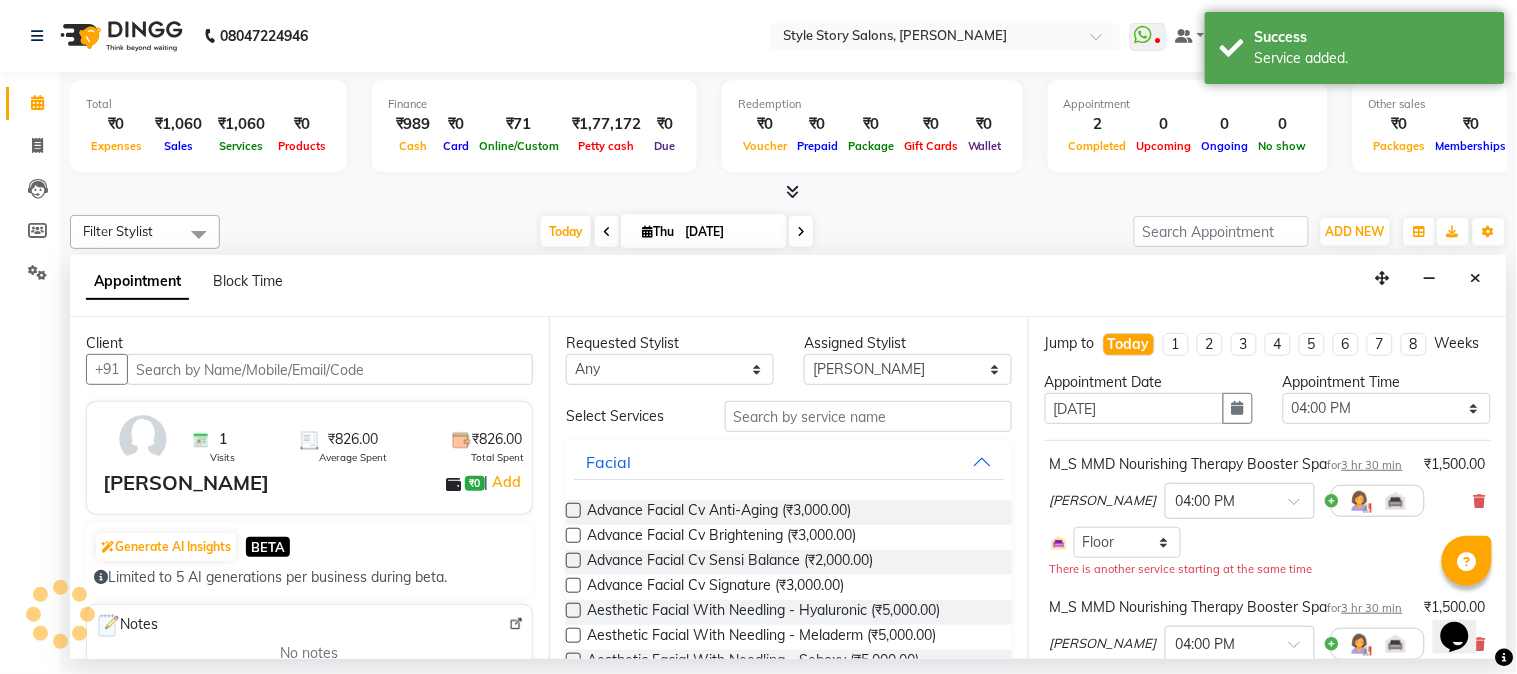 scroll, scrollTop: 0, scrollLeft: 637, axis: horizontal 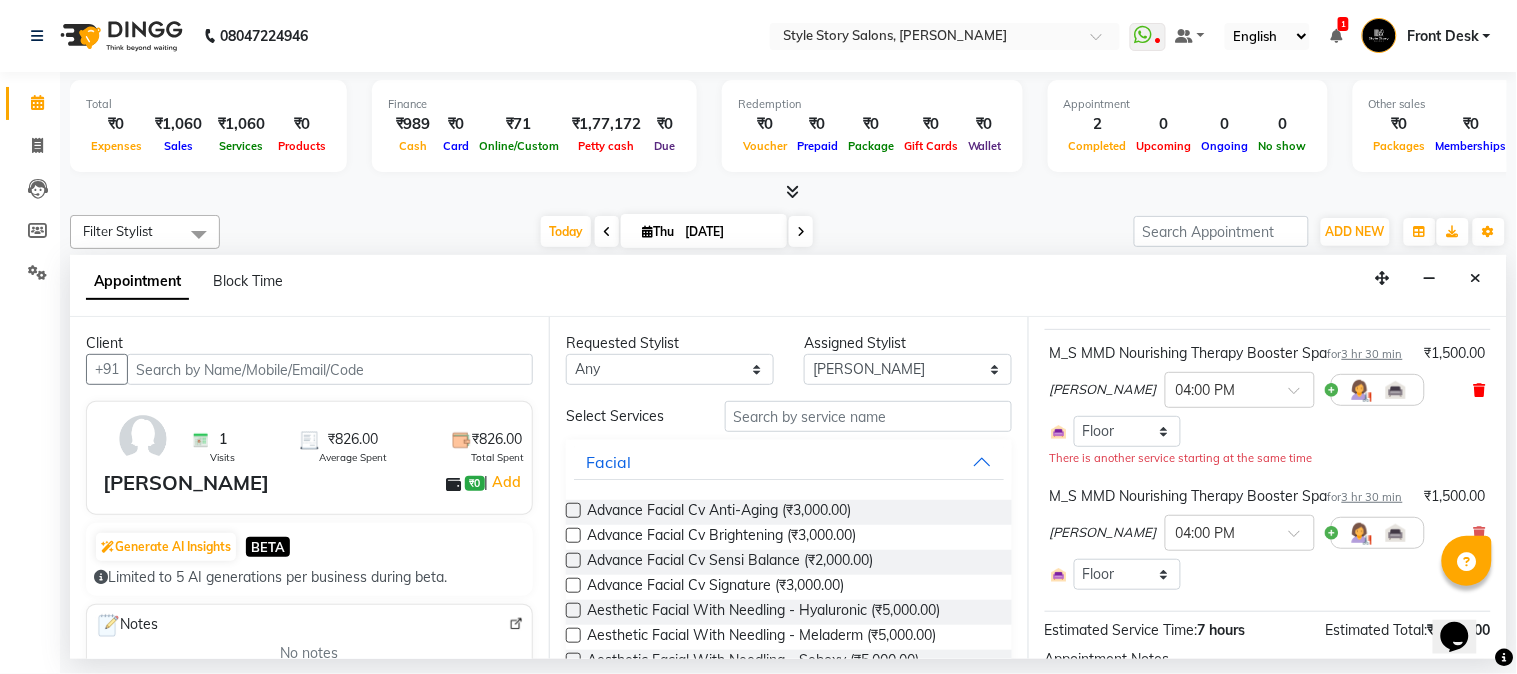 click at bounding box center (1480, 390) 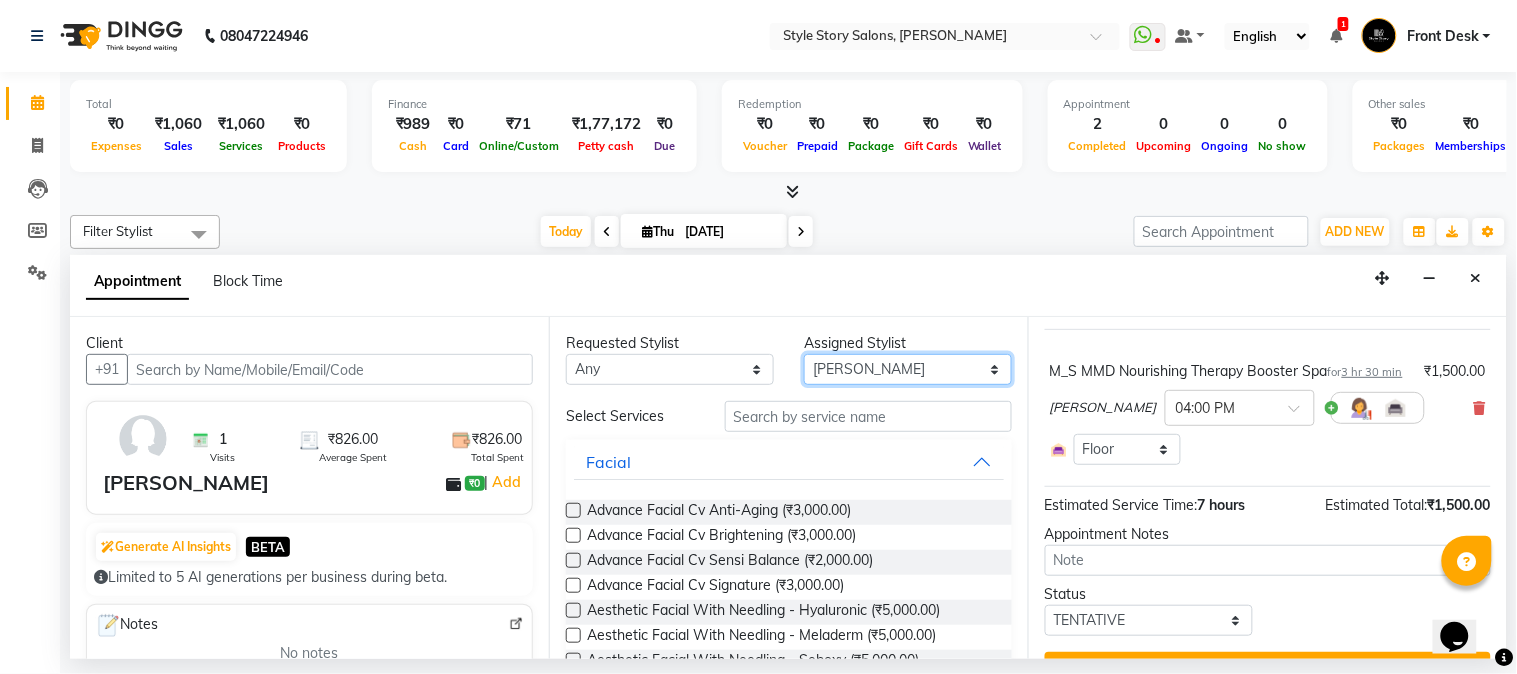 click on "Select Arshad Ansari Priyanshi Meshram Ritesh Shrivas Sonali Sarode Tanuja Junghare Vikas Kumar" at bounding box center [908, 369] 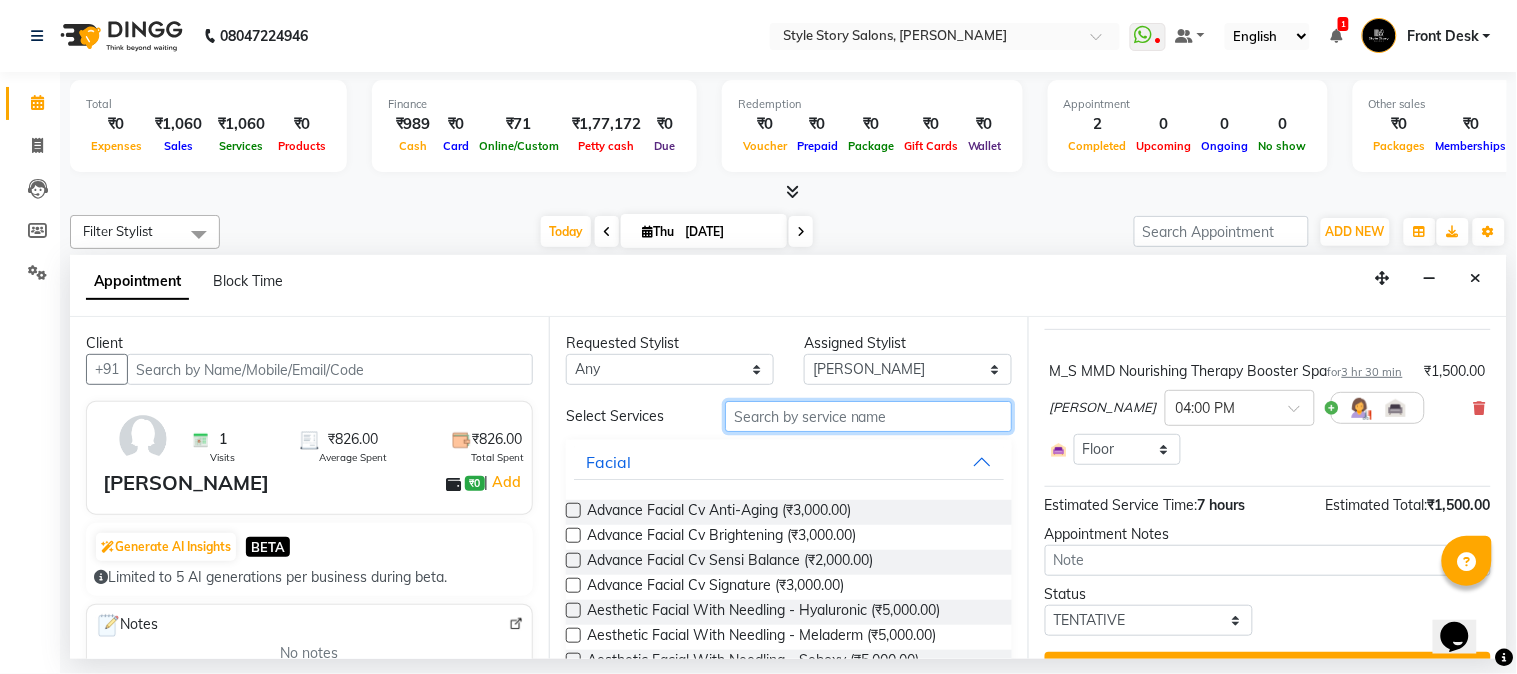 click at bounding box center (868, 416) 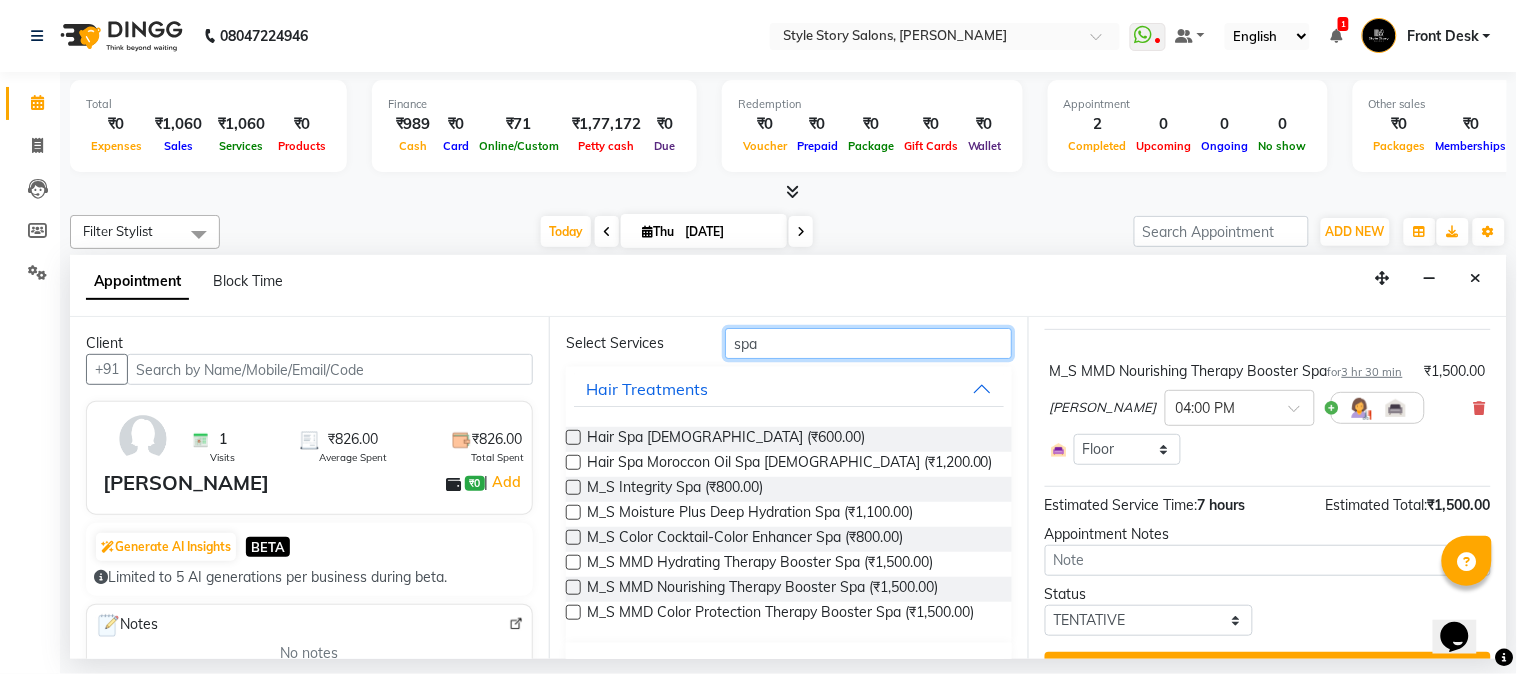 scroll, scrollTop: 111, scrollLeft: 0, axis: vertical 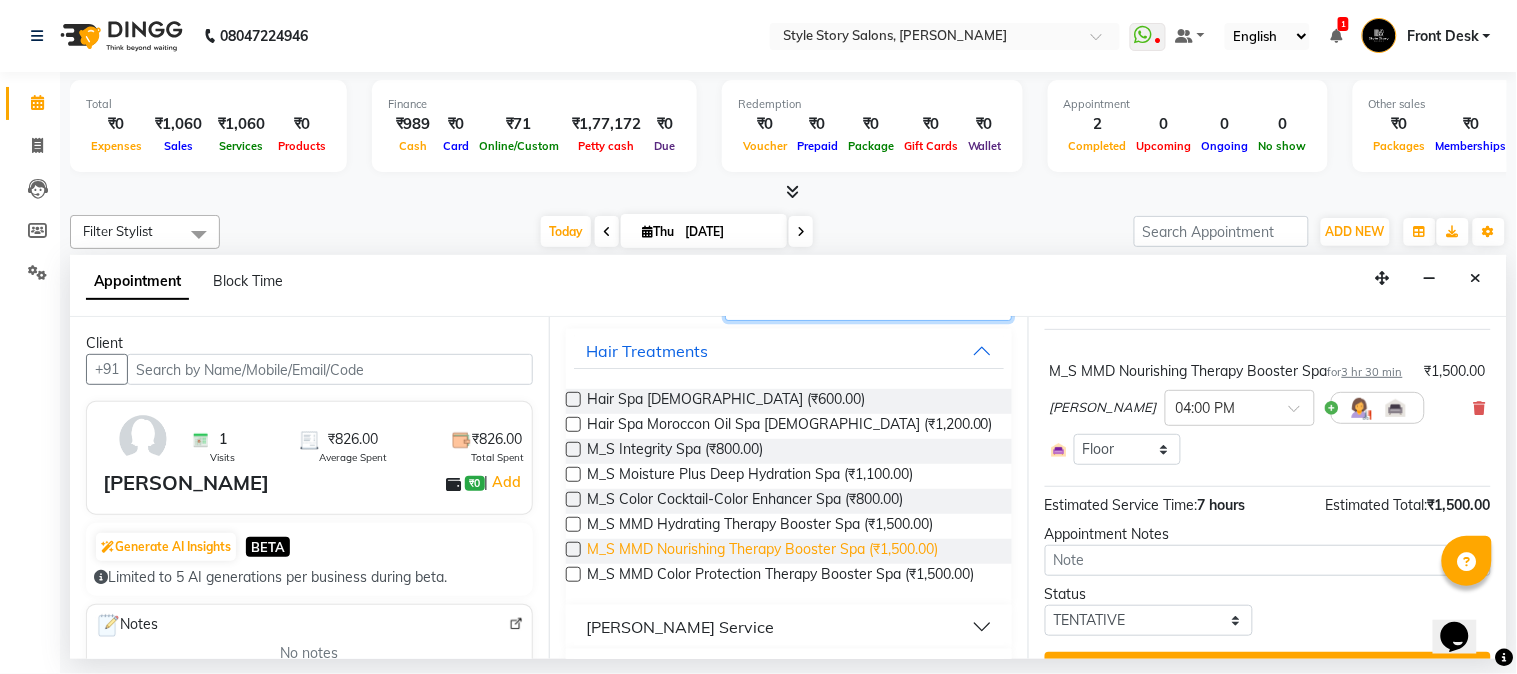 type on "spa" 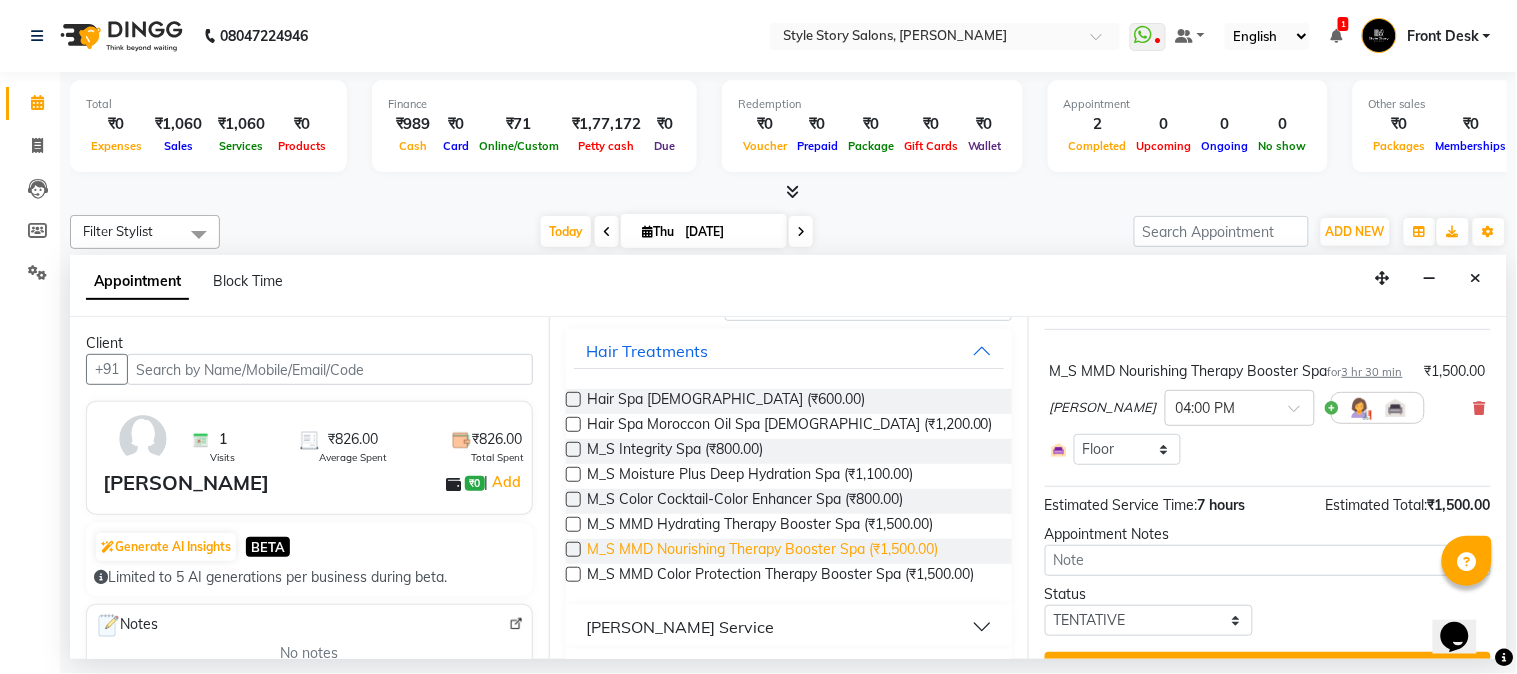 click on "M_S MMD Nourishing Therapy Booster Spa (₹1,500.00)" at bounding box center [762, 551] 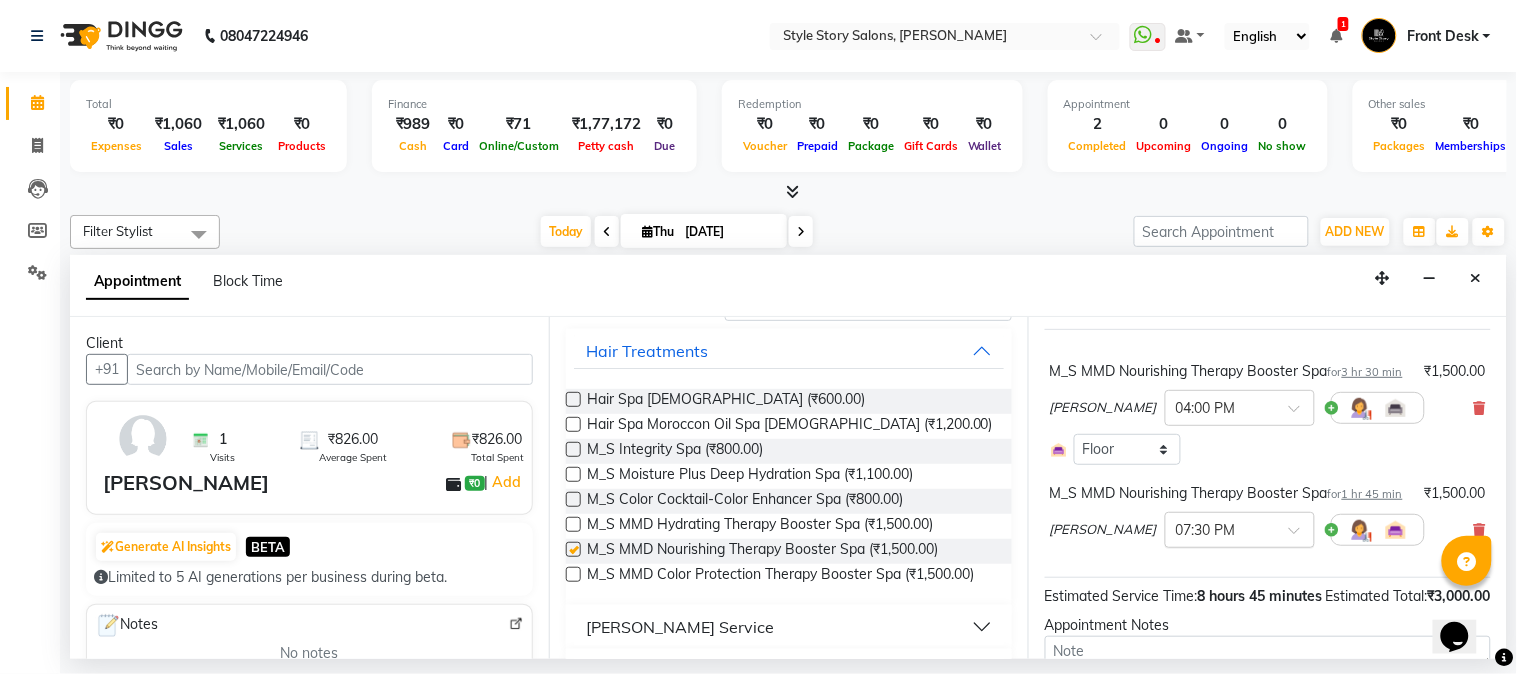 checkbox on "false" 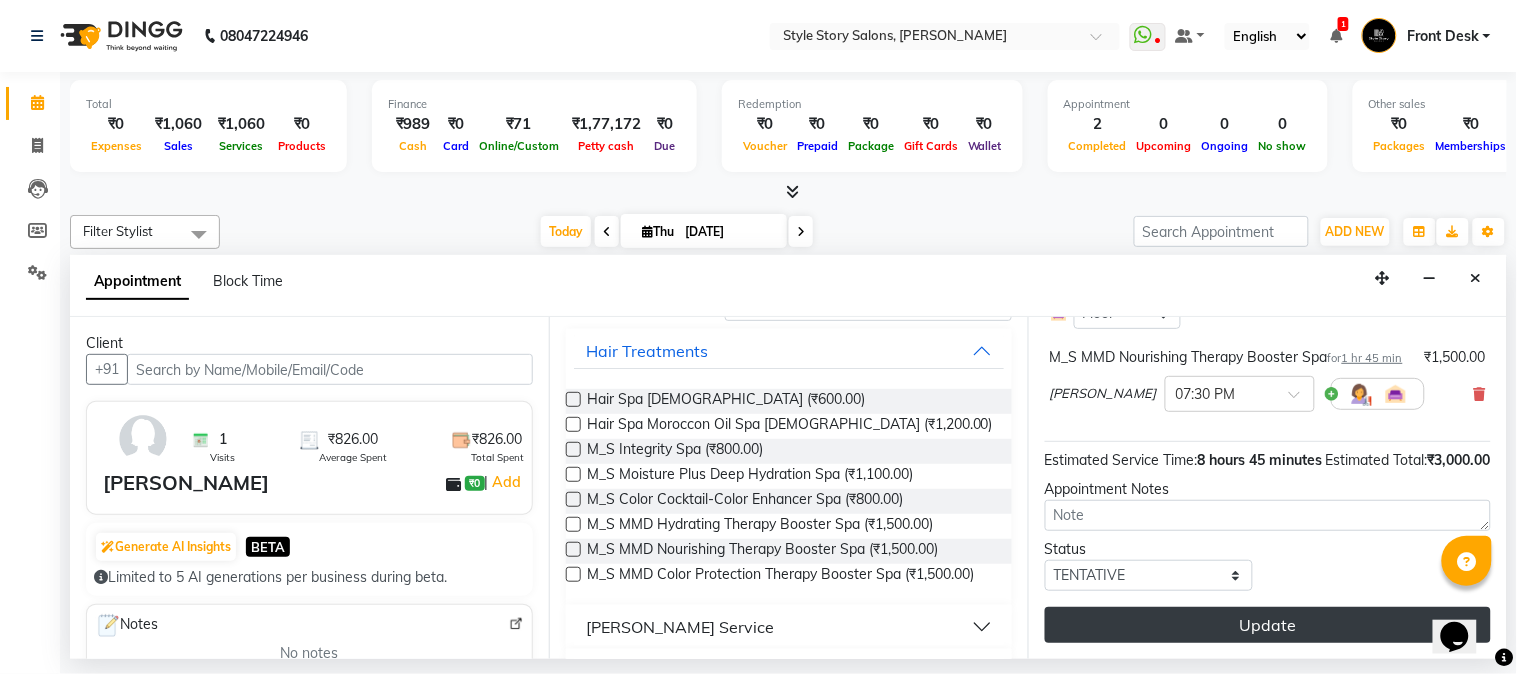 scroll, scrollTop: 328, scrollLeft: 0, axis: vertical 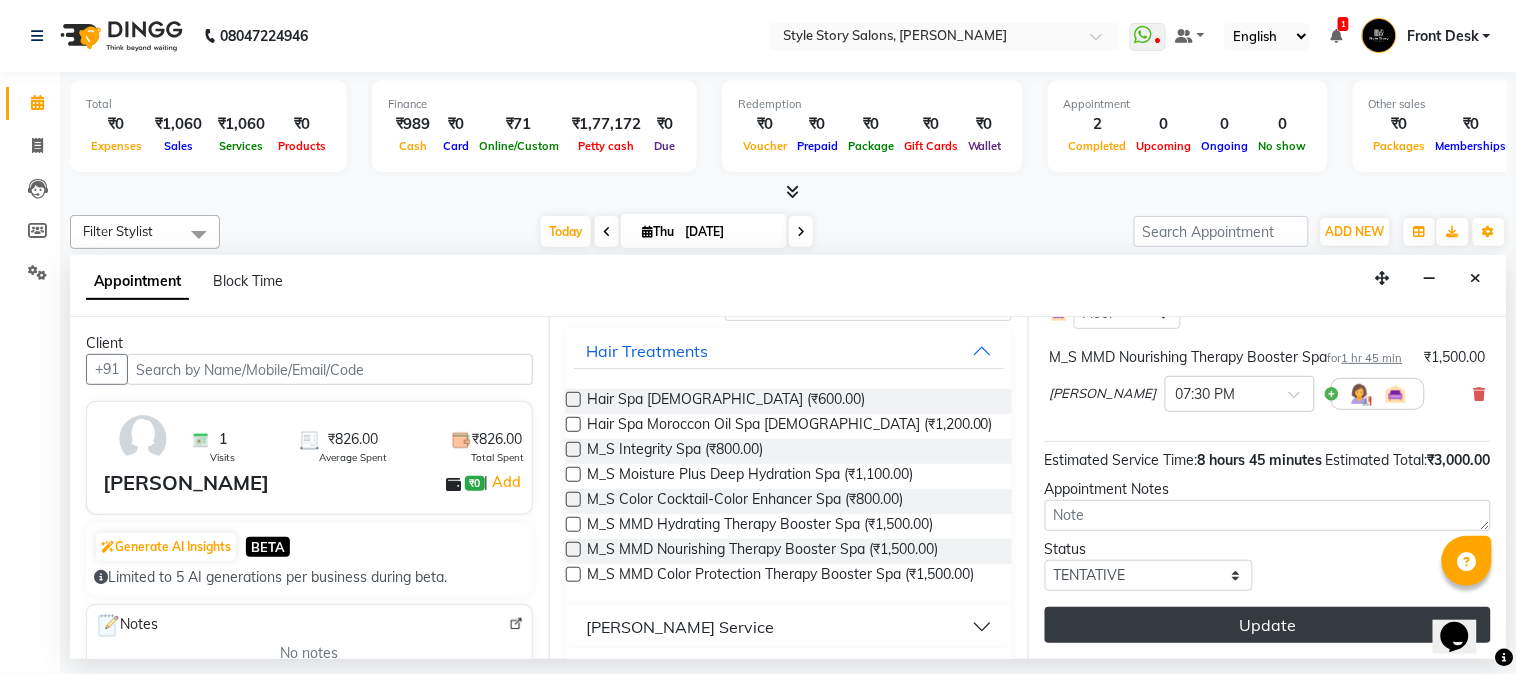 click on "Update" at bounding box center (1268, 625) 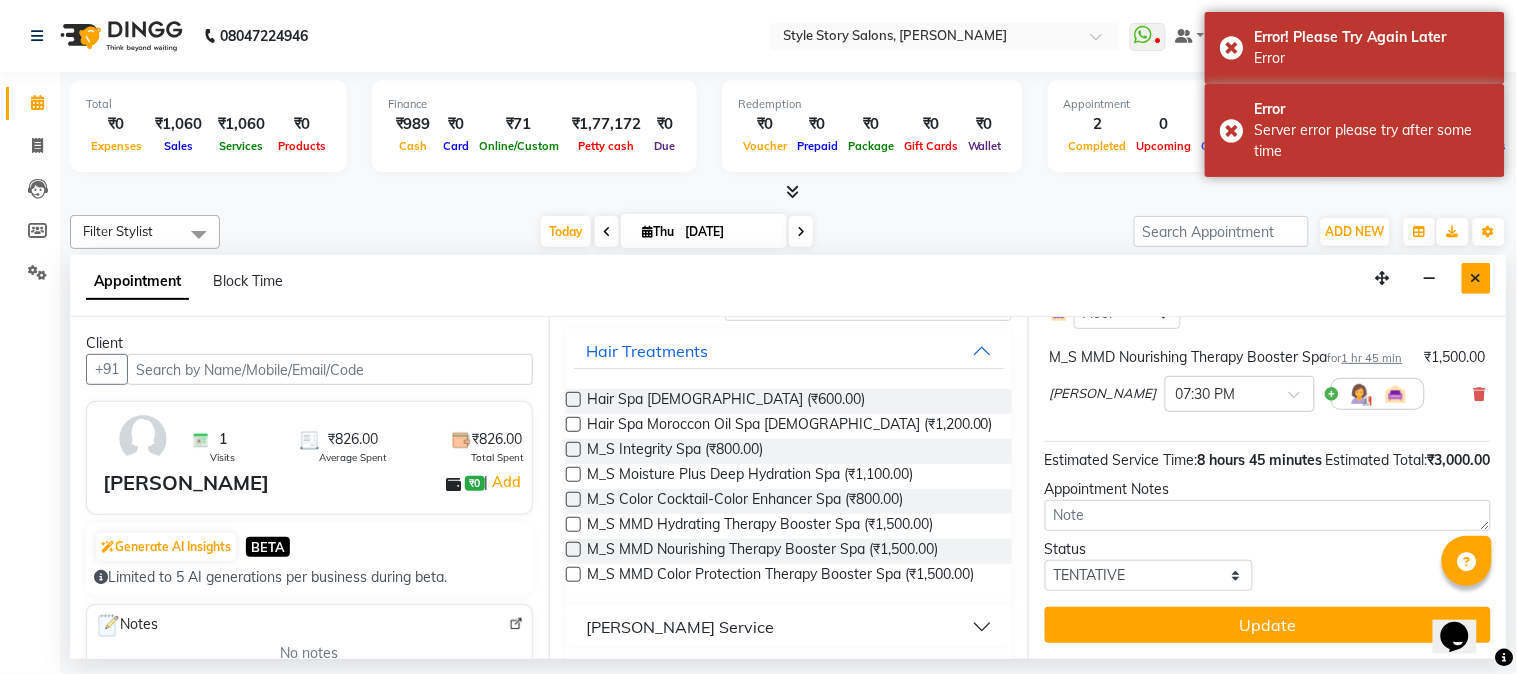 click at bounding box center (1476, 278) 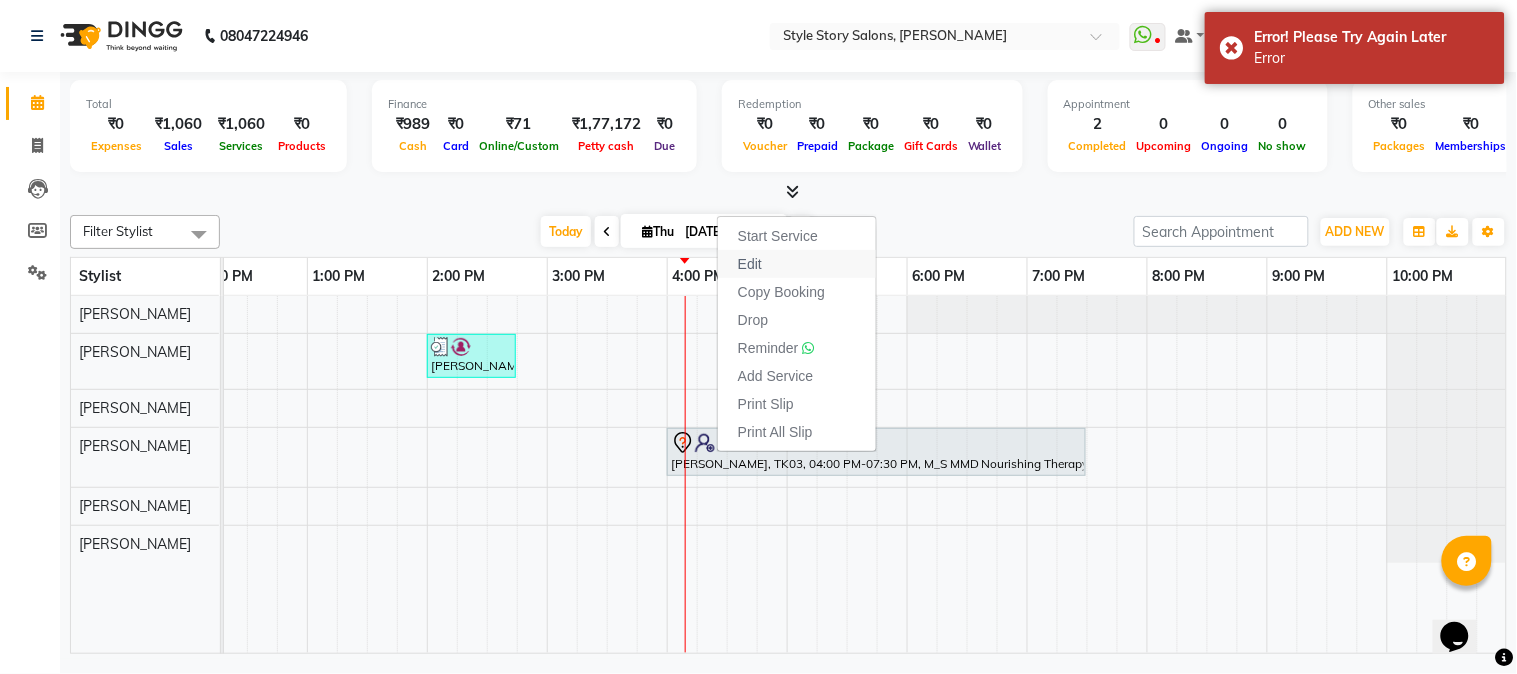 click on "Edit" at bounding box center [797, 264] 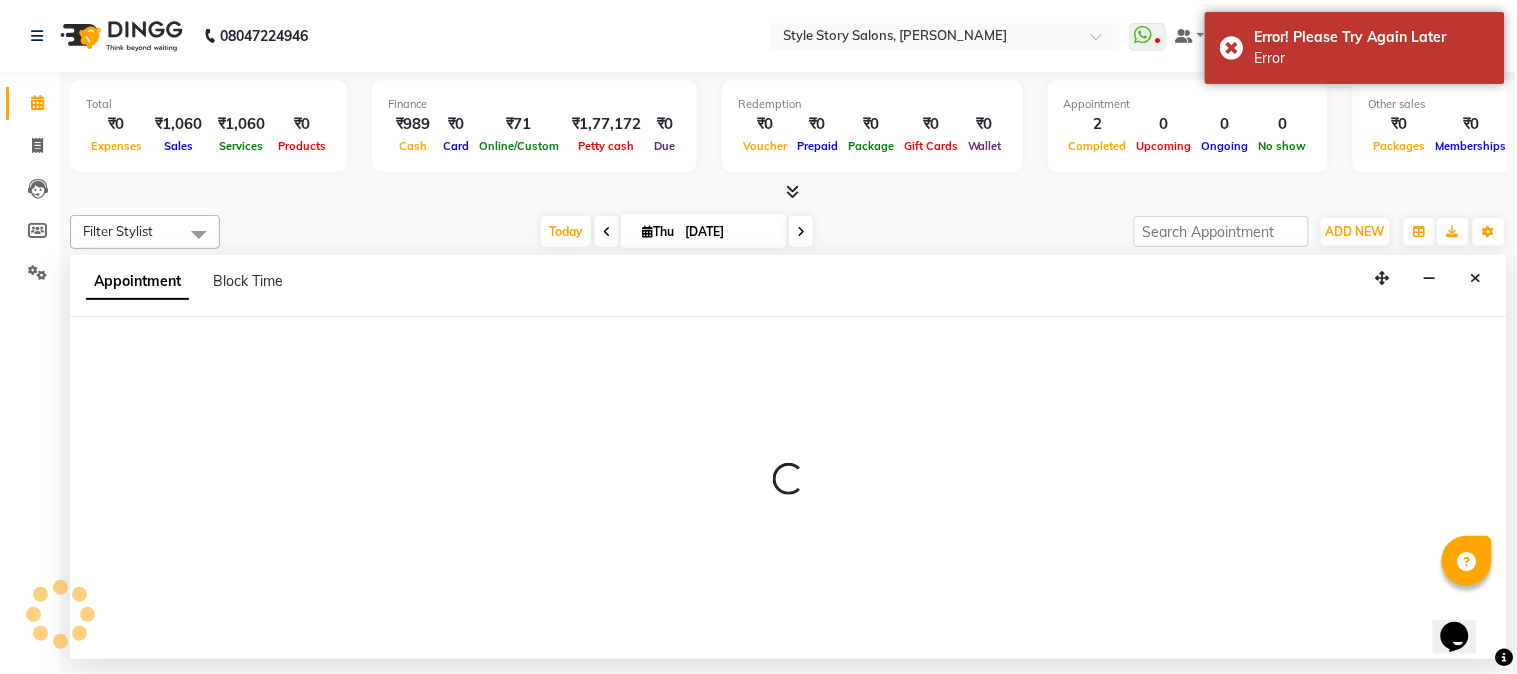 select on "tentative" 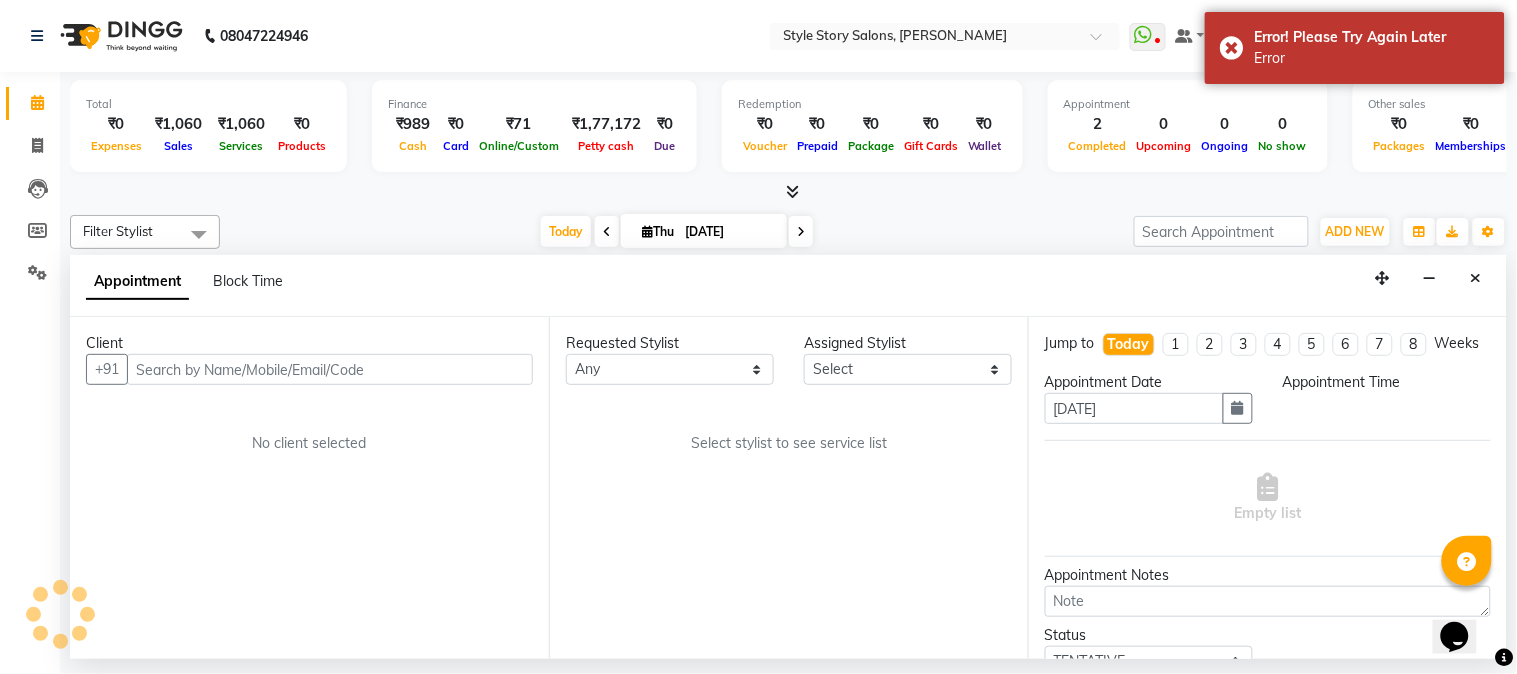 scroll, scrollTop: 0, scrollLeft: 637, axis: horizontal 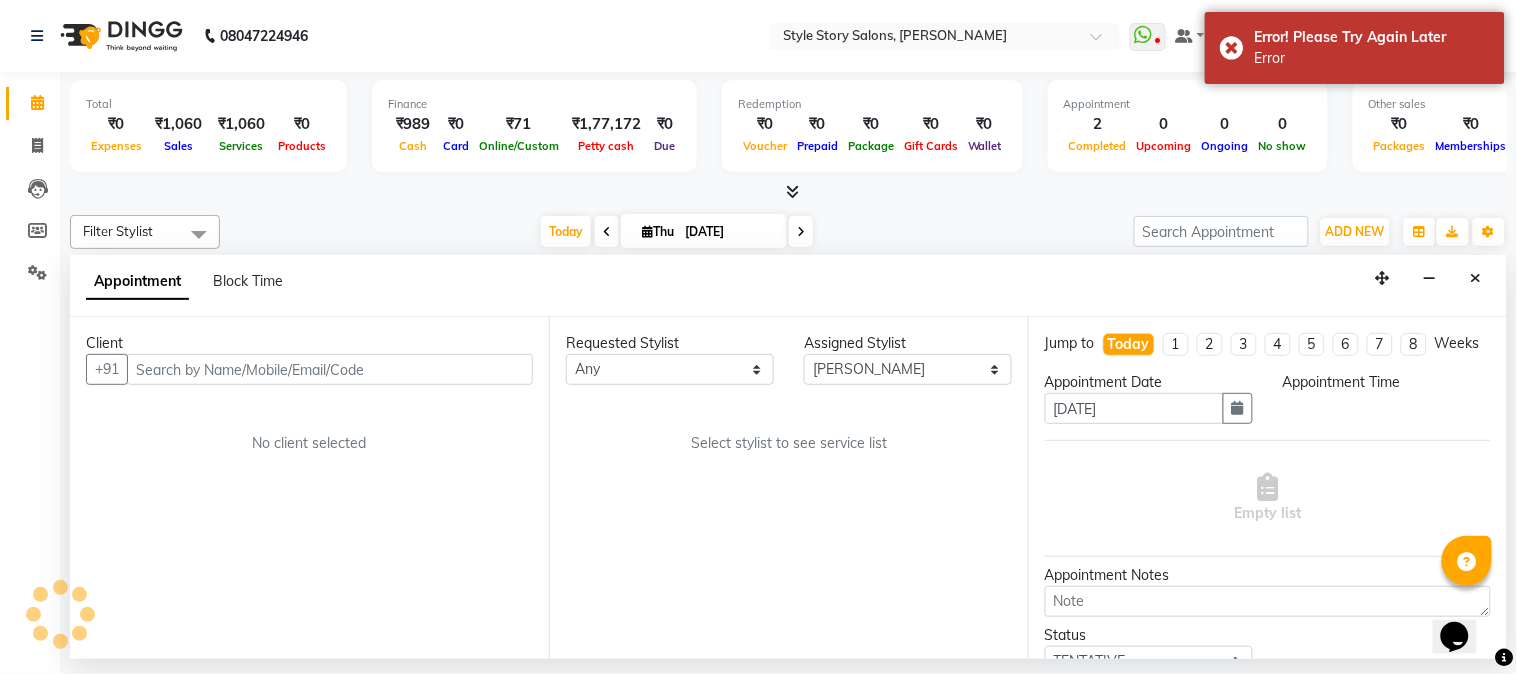 select on "960" 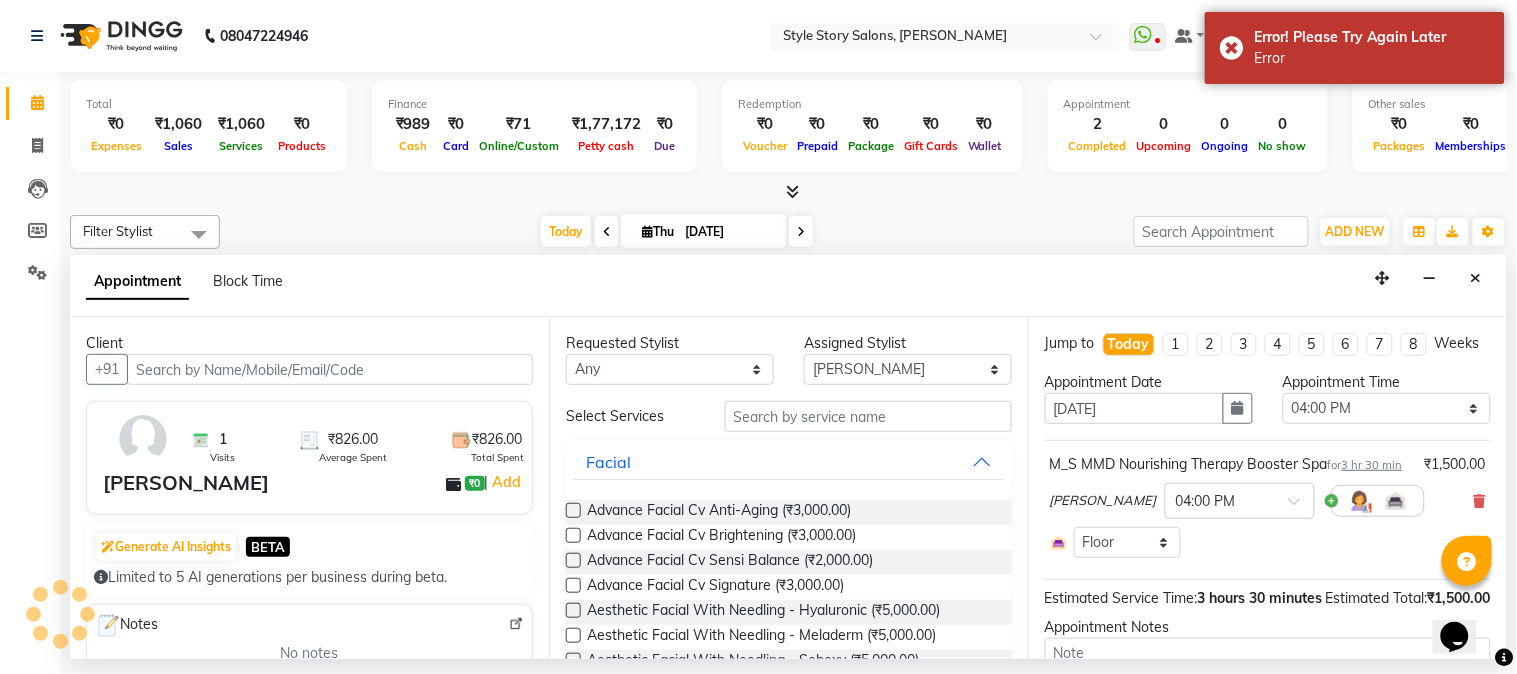 select on "3090" 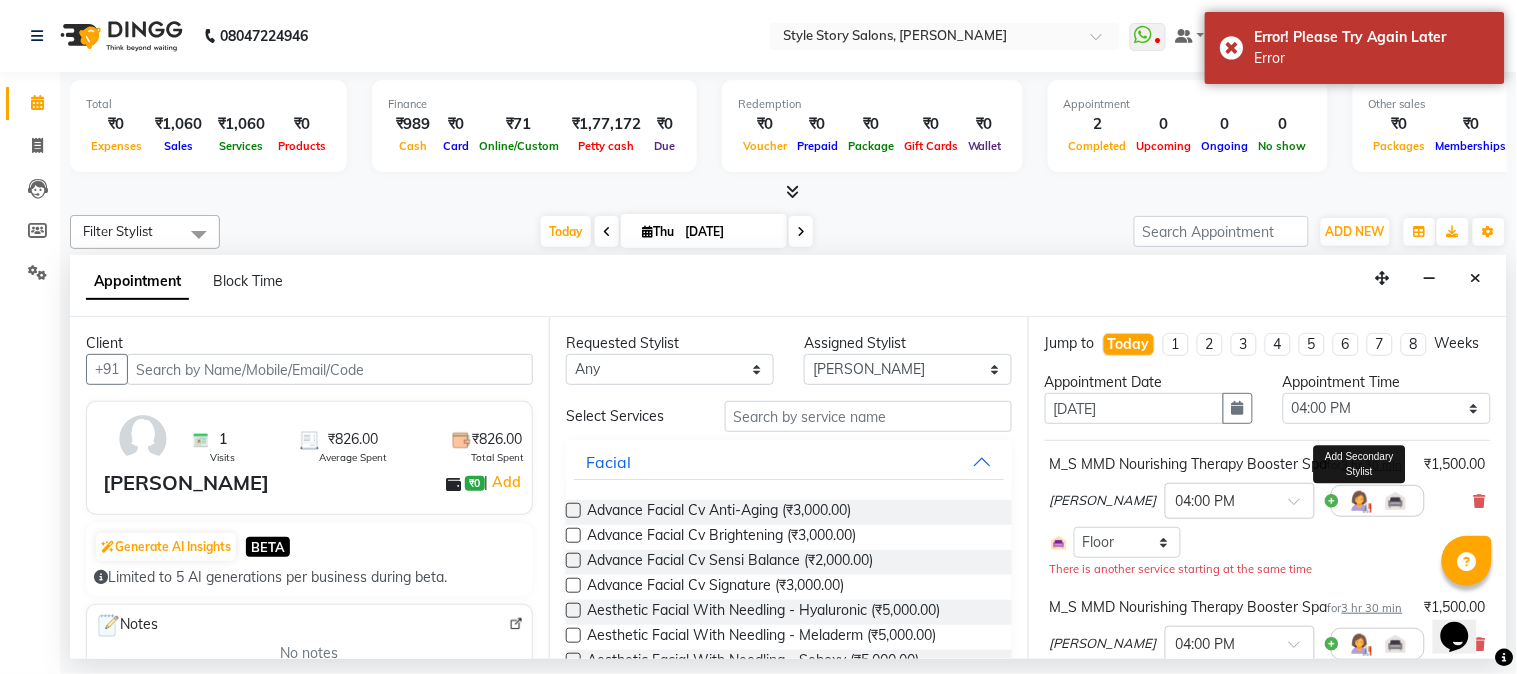 scroll, scrollTop: 111, scrollLeft: 0, axis: vertical 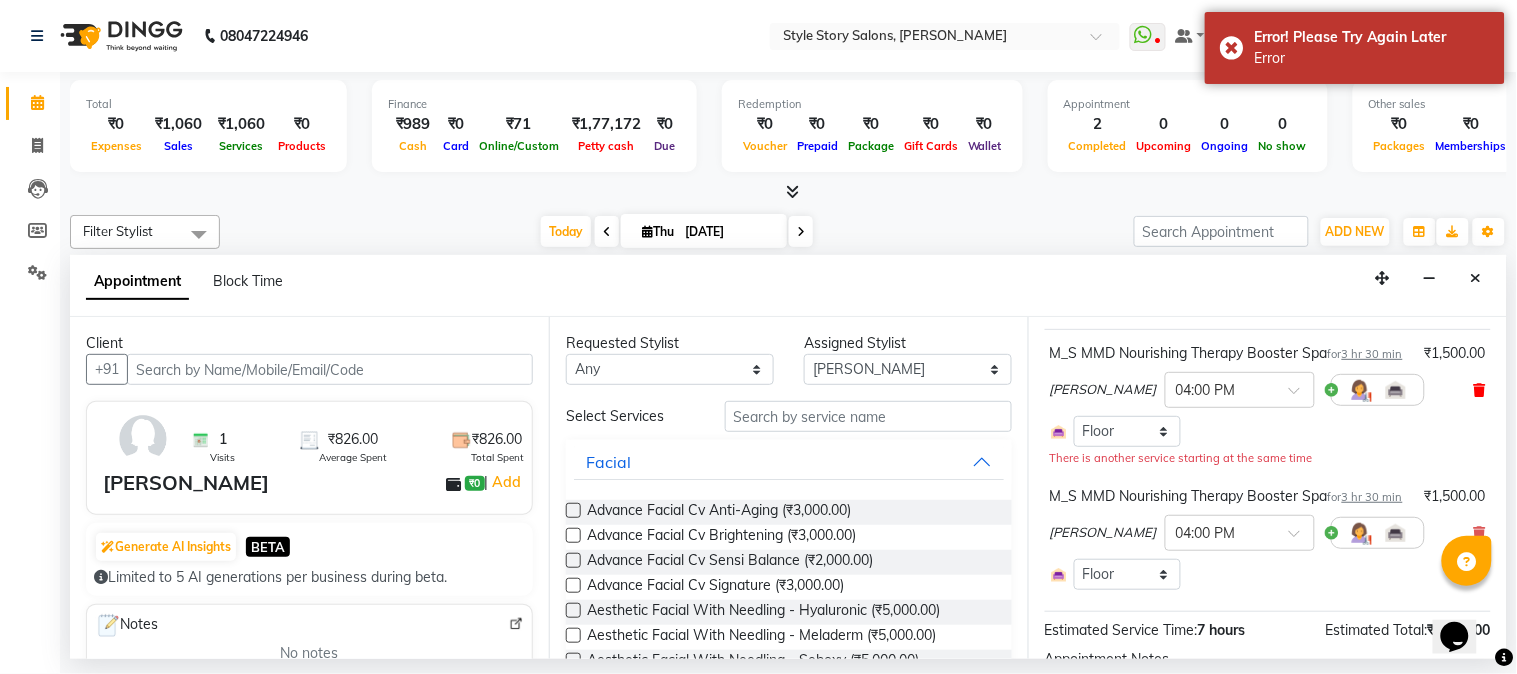 click at bounding box center (1480, 390) 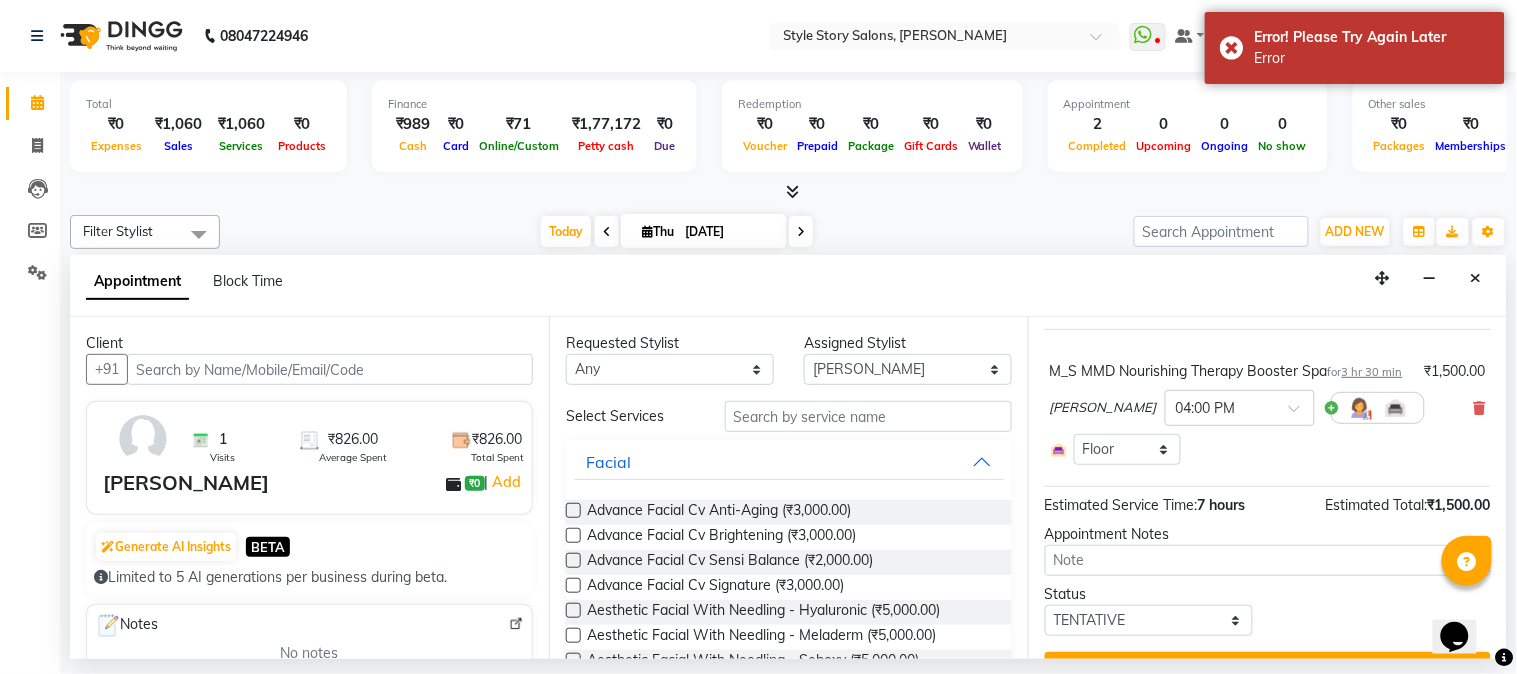 scroll, scrollTop: 195, scrollLeft: 0, axis: vertical 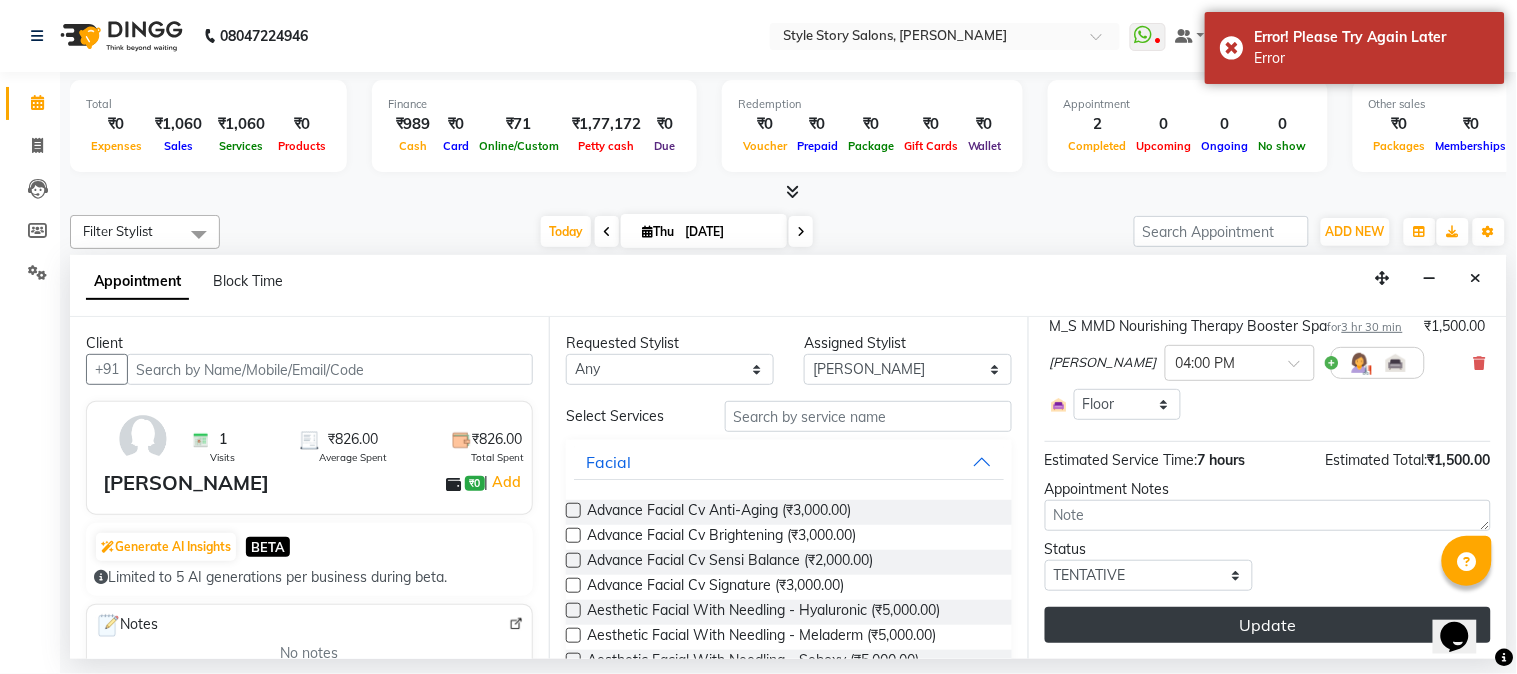 click on "Update" at bounding box center (1268, 625) 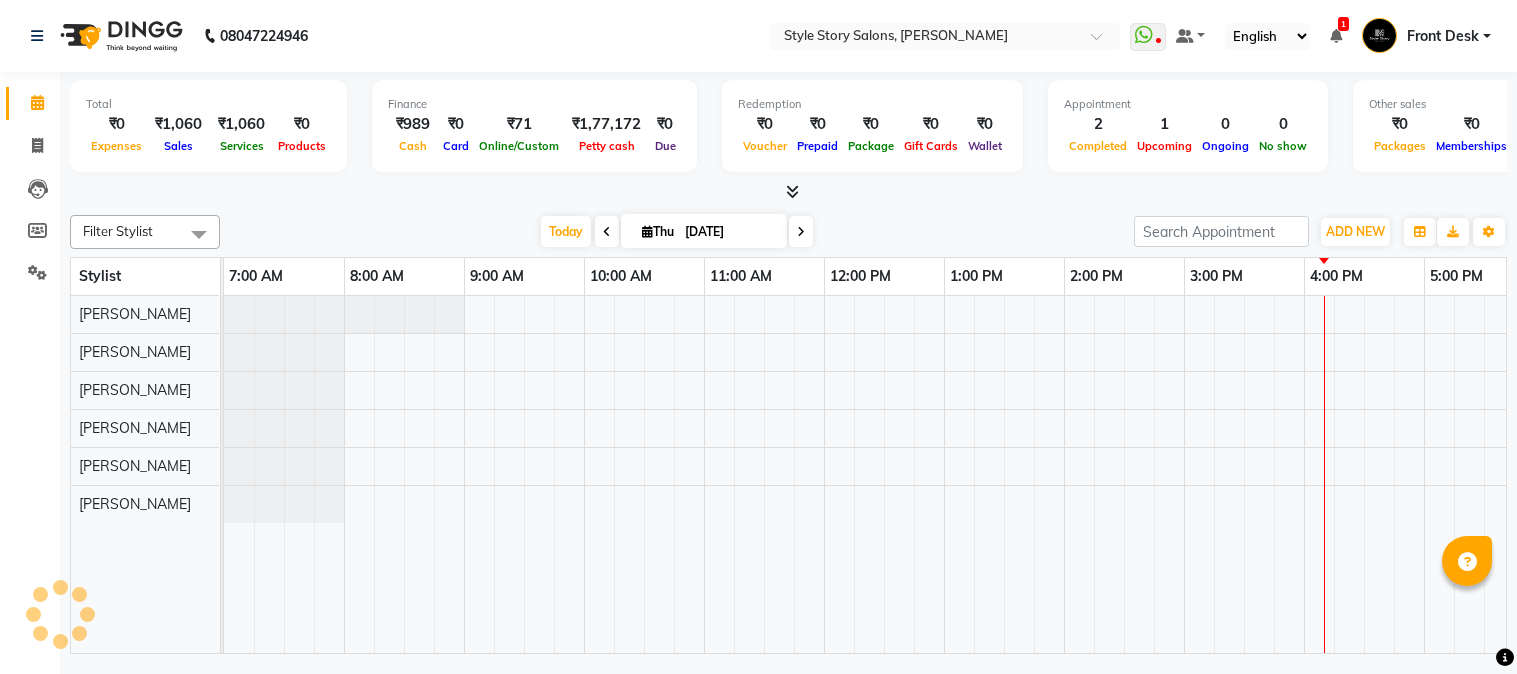 scroll, scrollTop: 0, scrollLeft: 0, axis: both 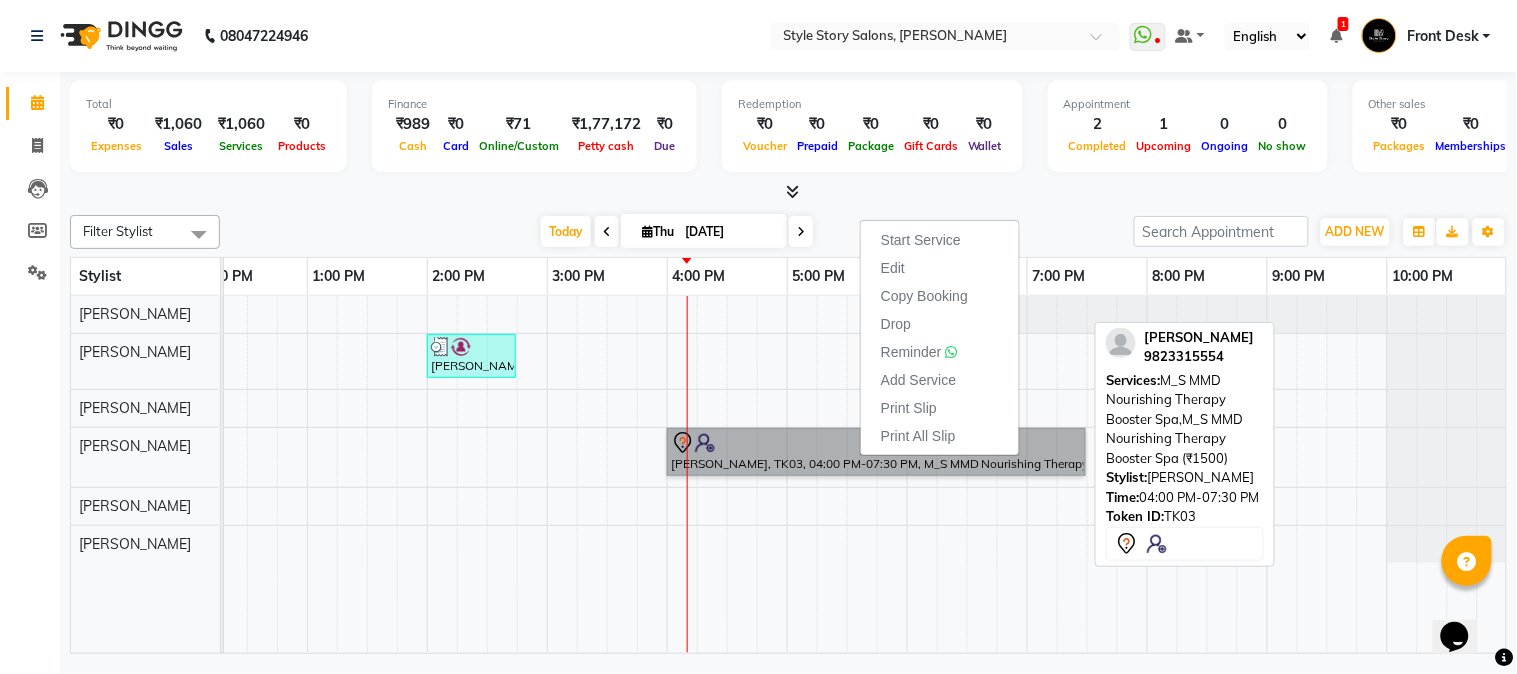 click on "[PERSON_NAME], TK03, 04:00 PM-07:30 PM, M_S MMD Nourishing Therapy Booster Spa,M_S MMD Nourishing Therapy Booster Spa (₹1500)" at bounding box center (876, 452) 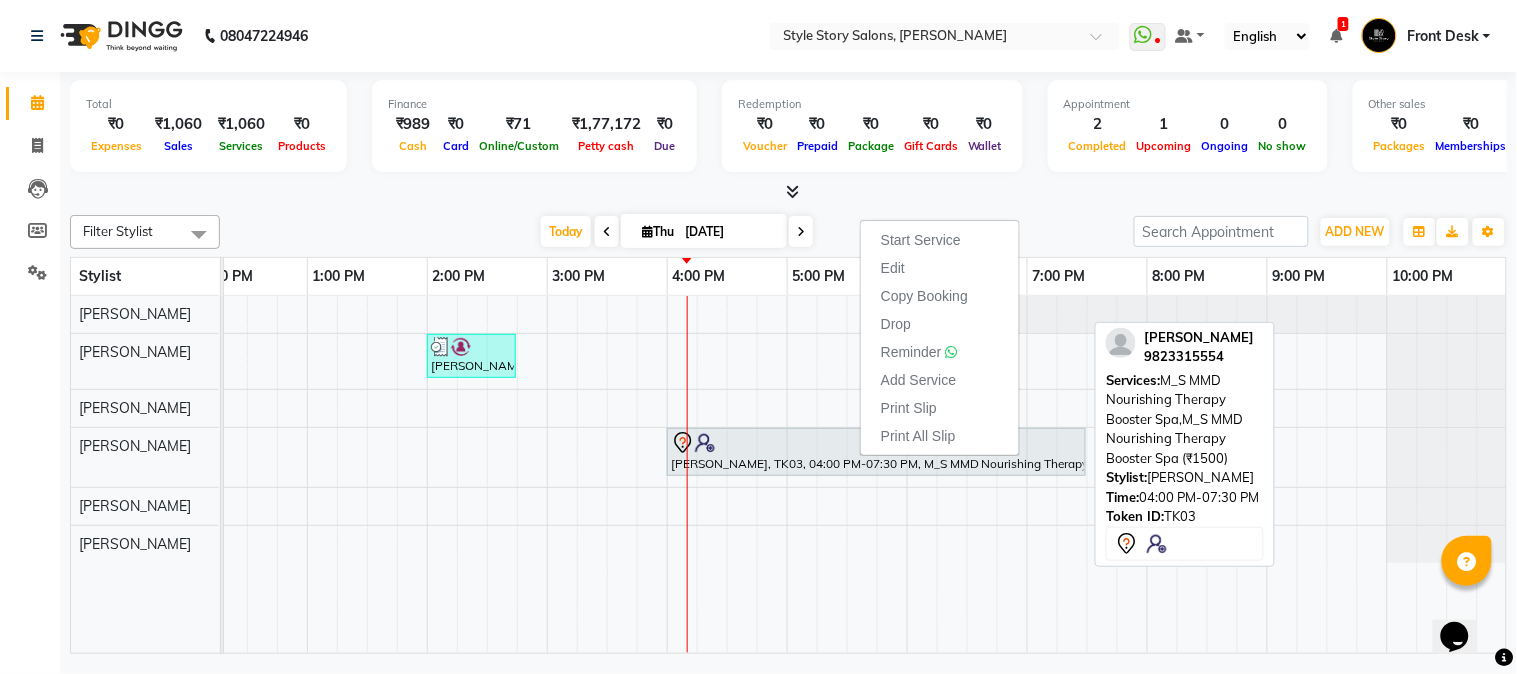 select on "7" 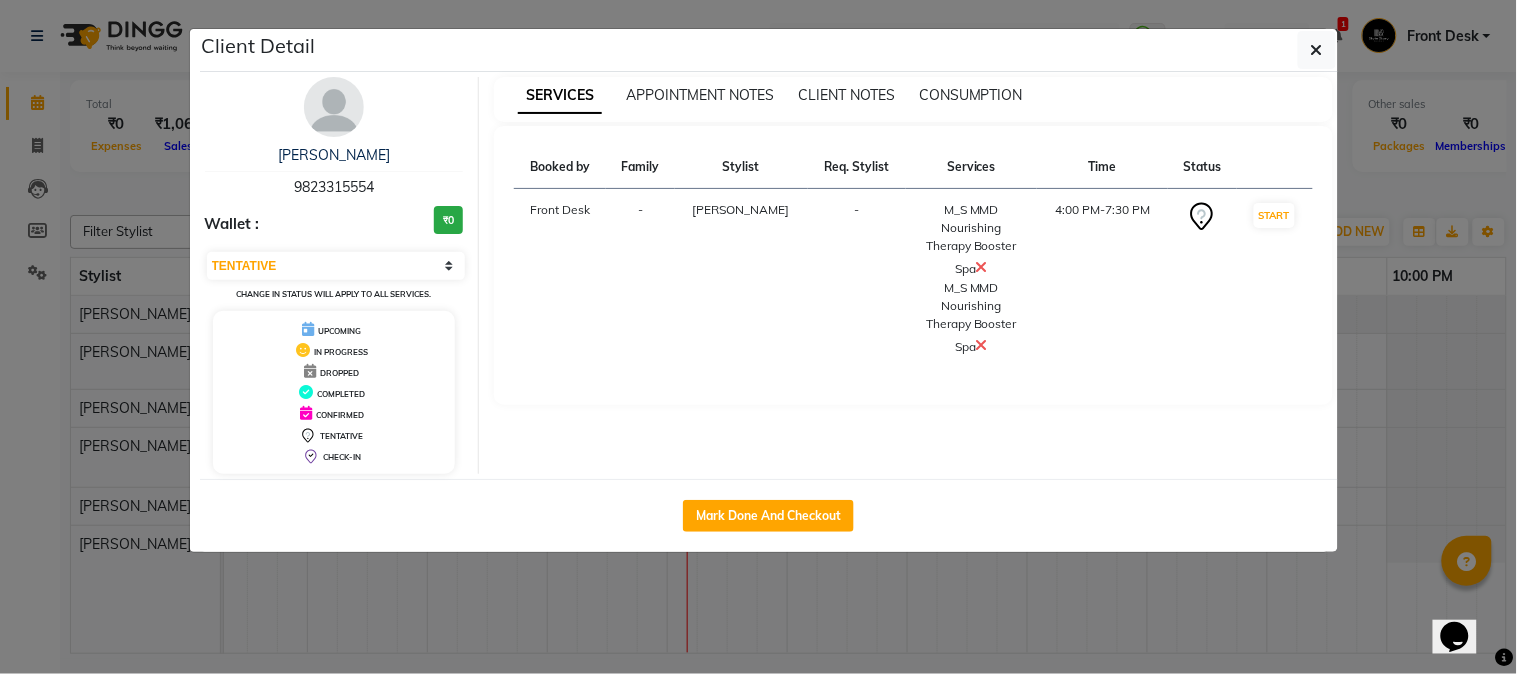 click at bounding box center [982, 345] 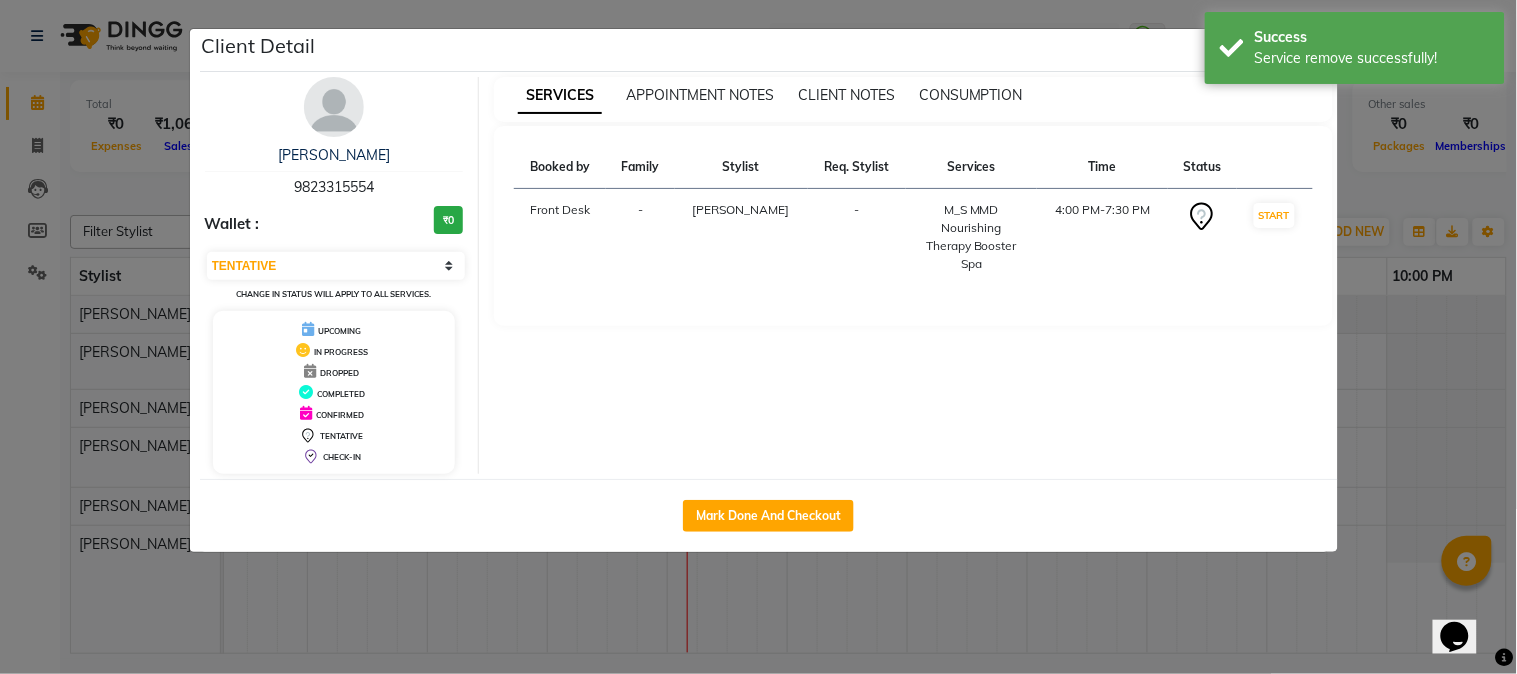 click on "Client Detail  [PERSON_NAME]   9823315554 Wallet : ₹0 Select IN SERVICE CONFIRMED TENTATIVE CHECK IN MARK DONE DROPPED UPCOMING Change in status will apply to all services. UPCOMING IN PROGRESS DROPPED COMPLETED CONFIRMED TENTATIVE CHECK-IN SERVICES APPOINTMENT NOTES CLIENT NOTES CONSUMPTION Booked by Family Stylist Req. Stylist Services Time Status  Front Desk  - [PERSON_NAME] -  M_S MMD Nourishing Therapy Booster Spa   4:00 PM-7:30 PM   START   Mark Done And Checkout" 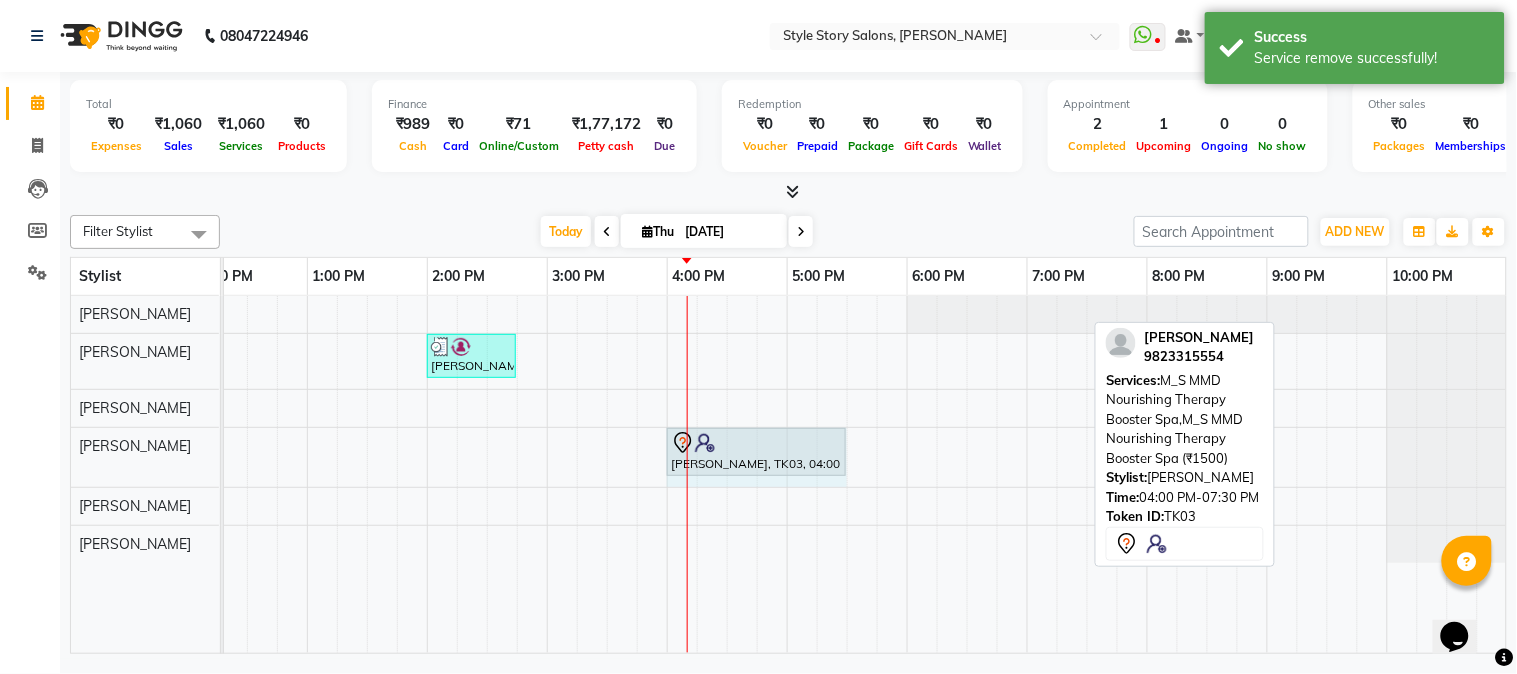drag, startPoint x: 1084, startPoint y: 442, endPoint x: 831, endPoint y: 450, distance: 253.12645 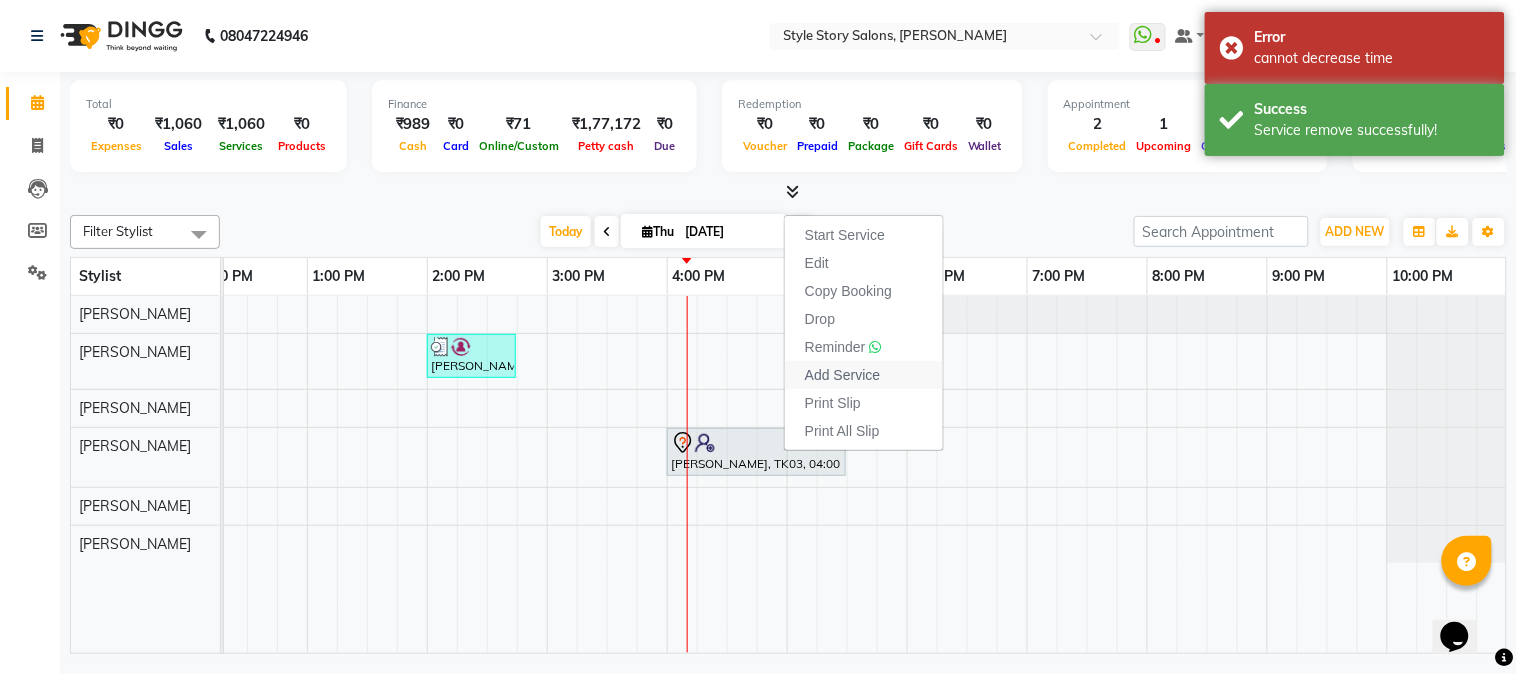 click on "Add Service" at bounding box center [842, 375] 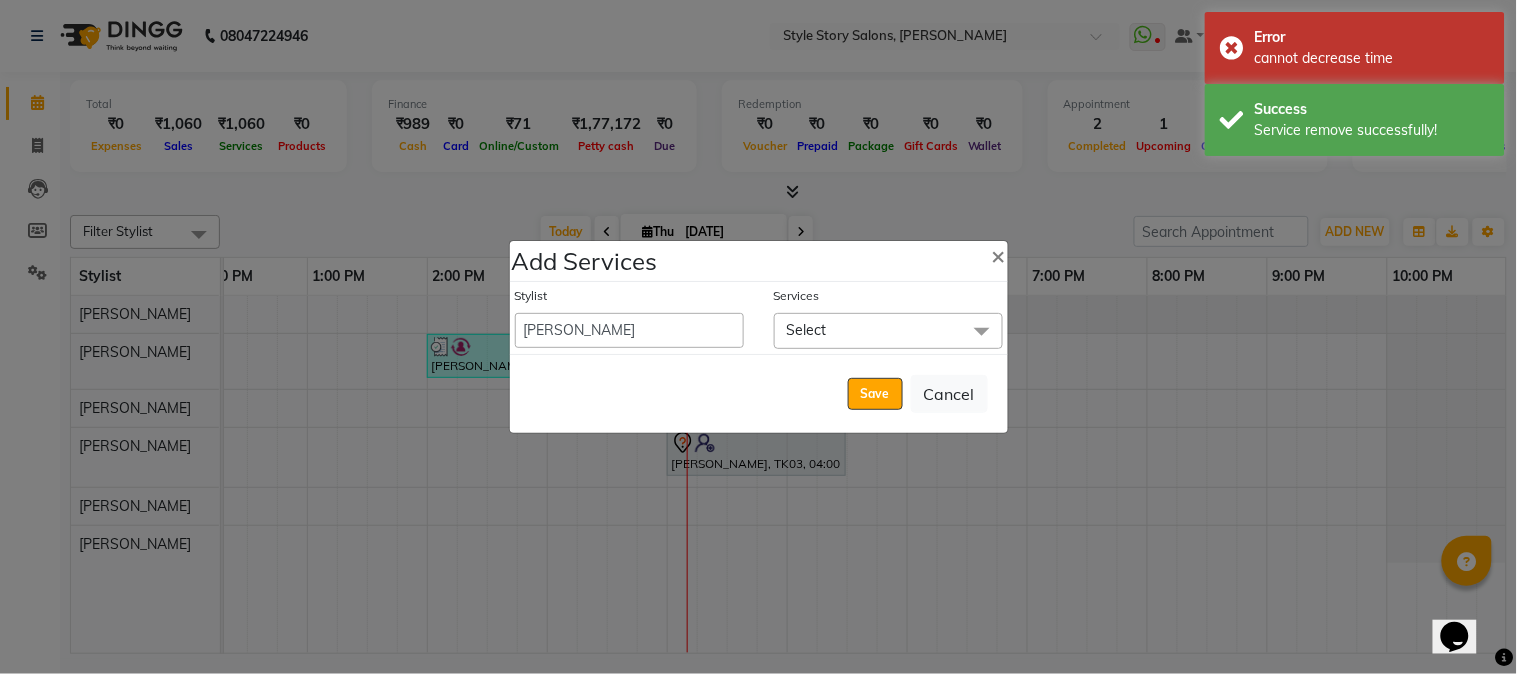 click on "Select" 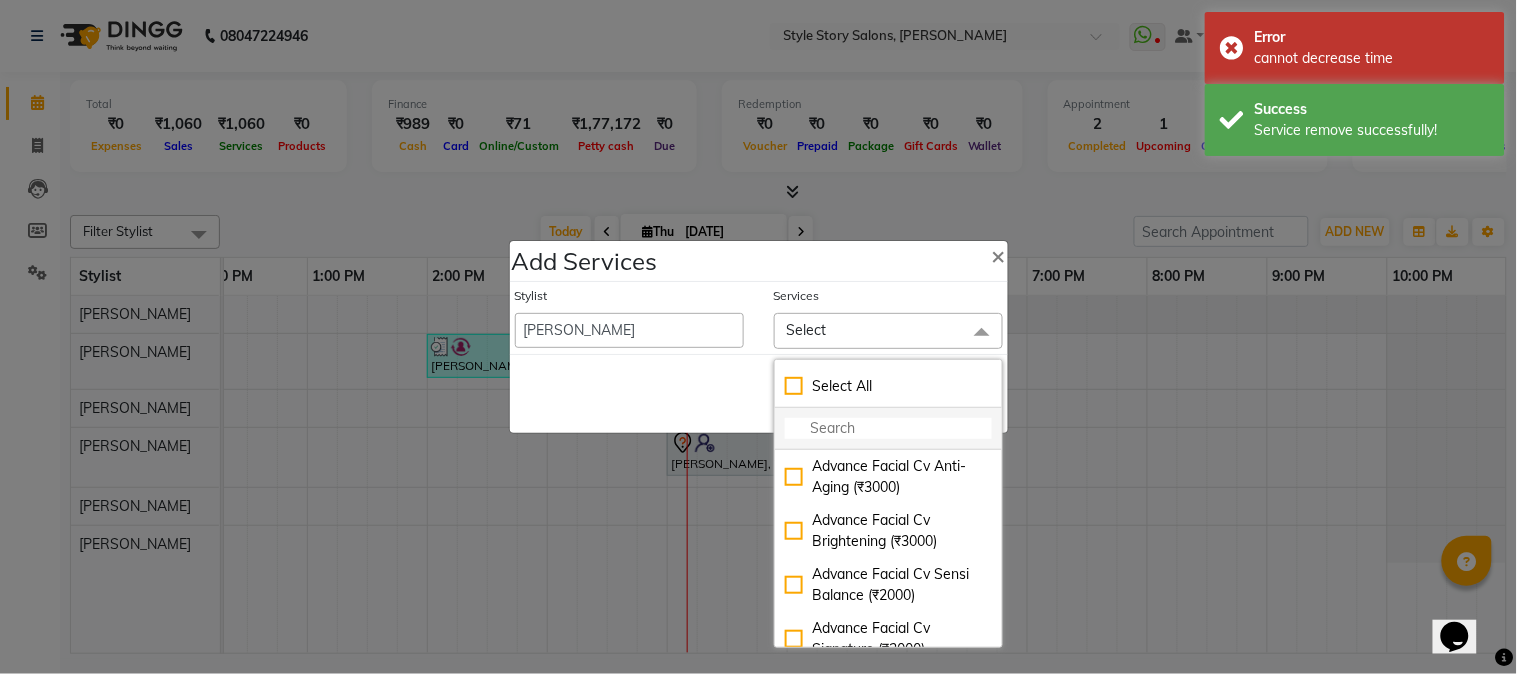 click 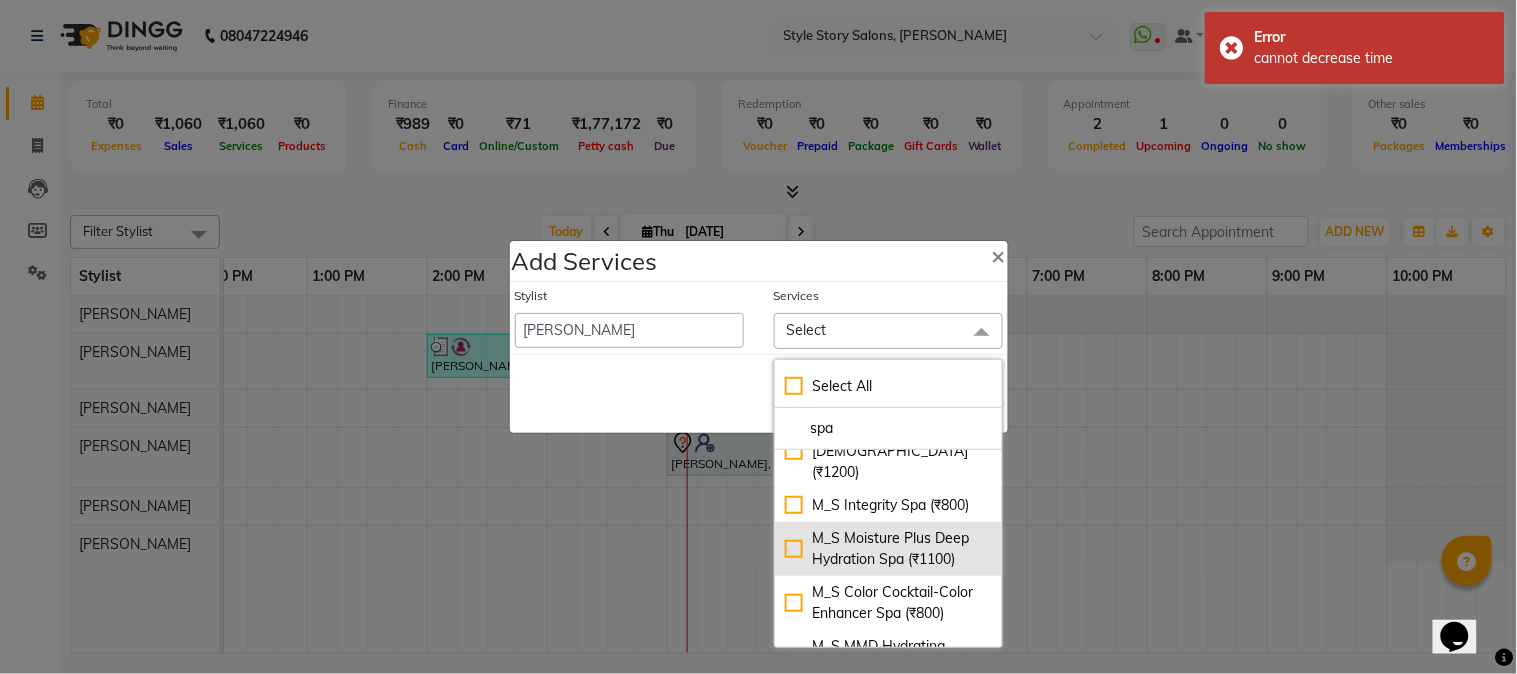 scroll, scrollTop: 222, scrollLeft: 0, axis: vertical 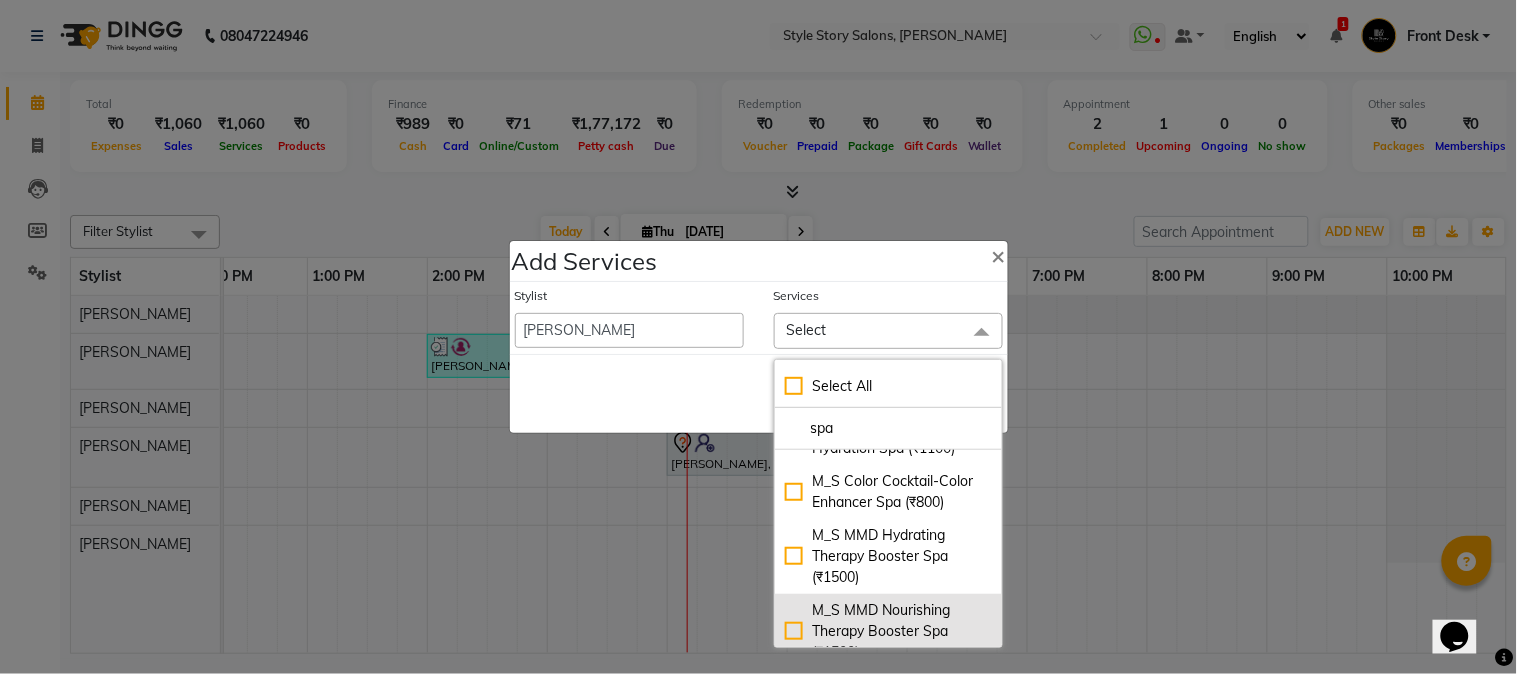 type on "spa" 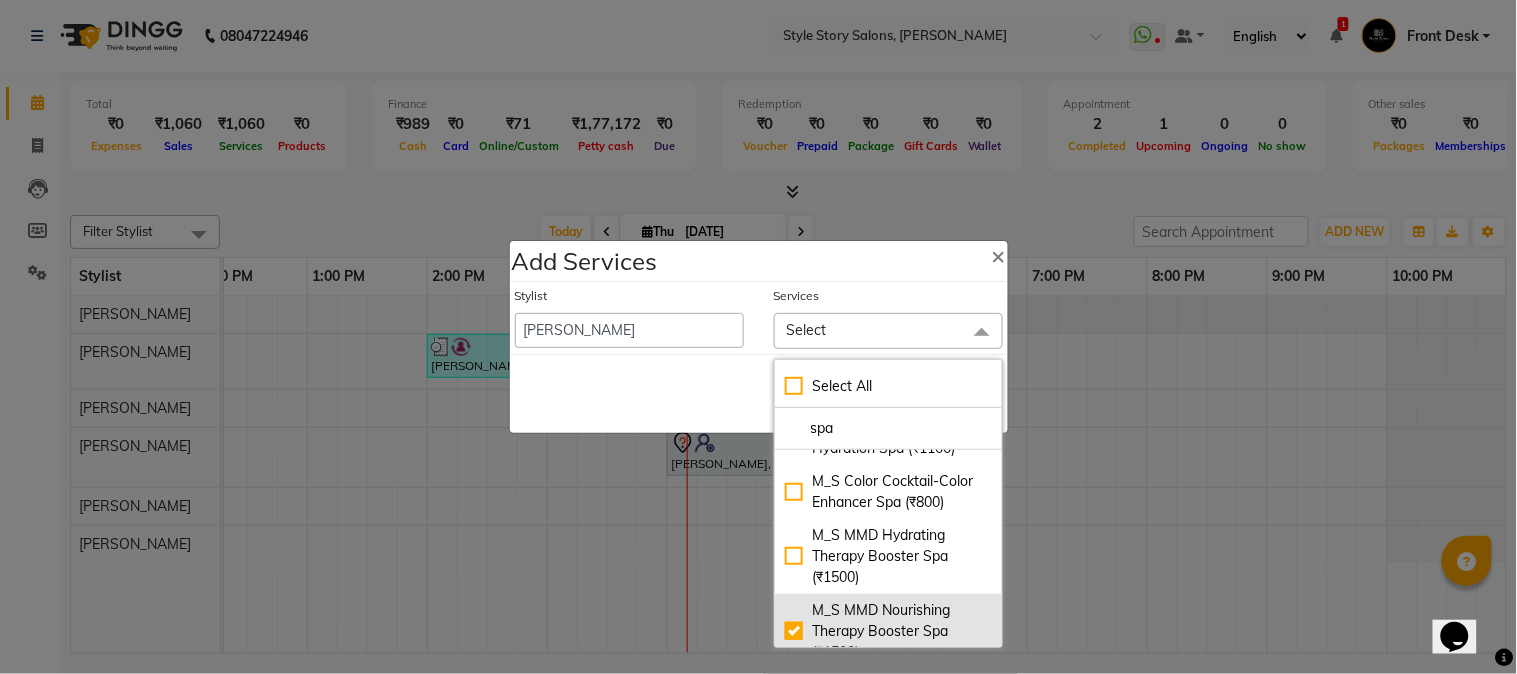 checkbox on "true" 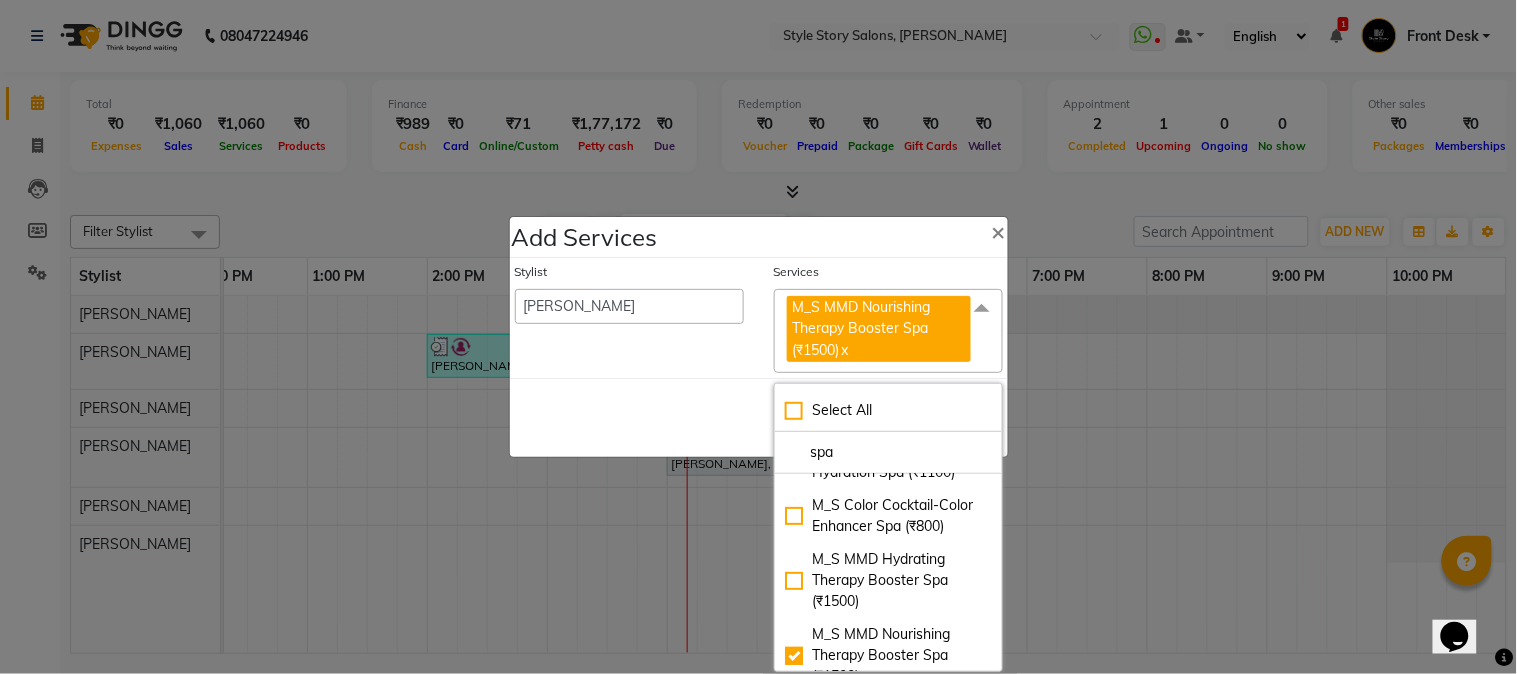 click on "Save   Cancel" 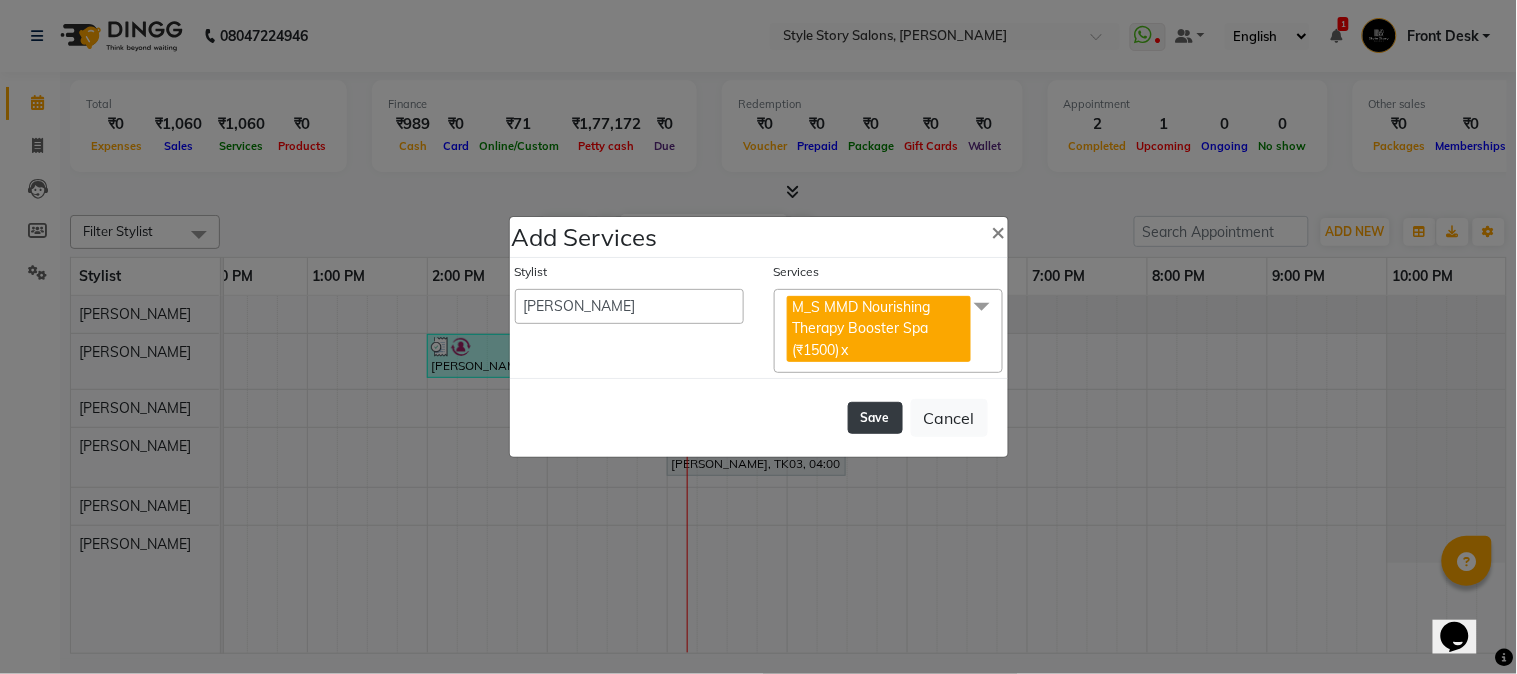 click on "Save" 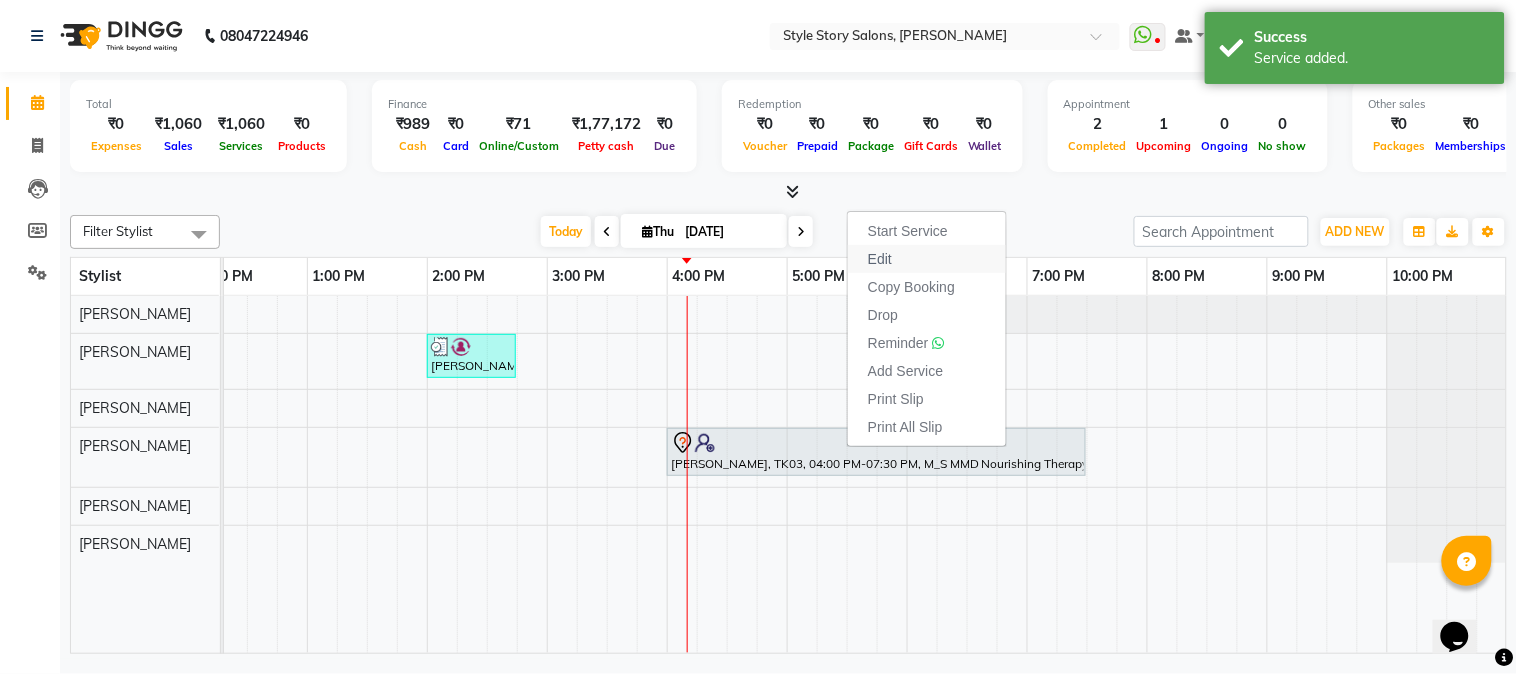 click on "Edit" at bounding box center (927, 259) 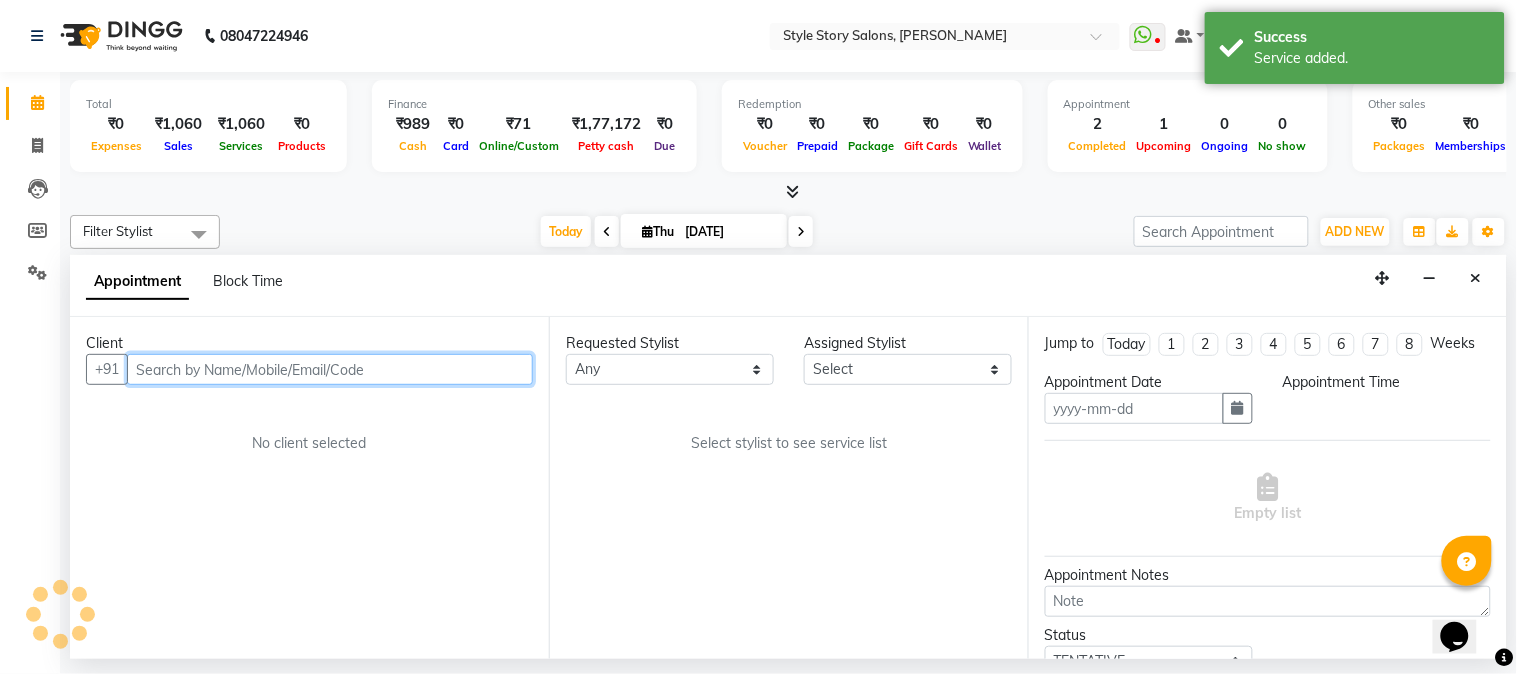 type on "[DATE]" 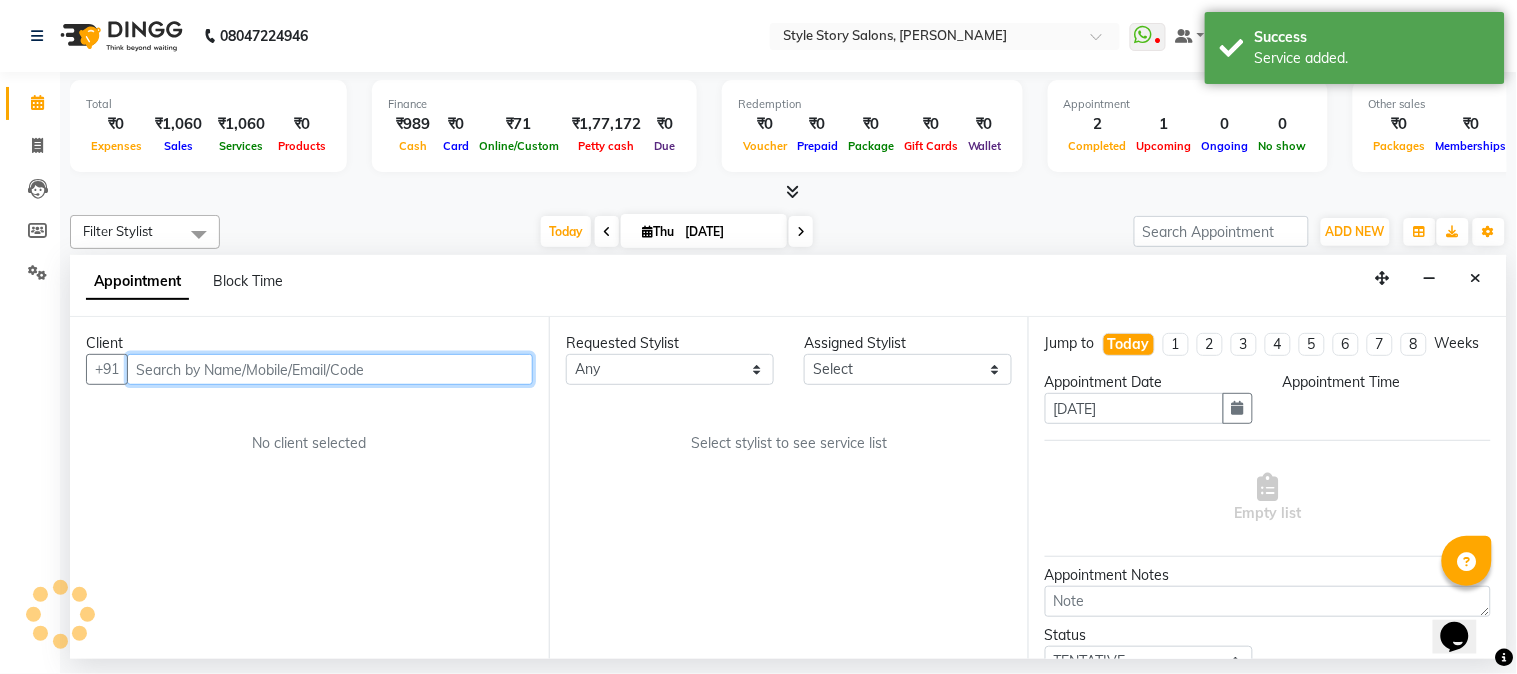 select on "62114" 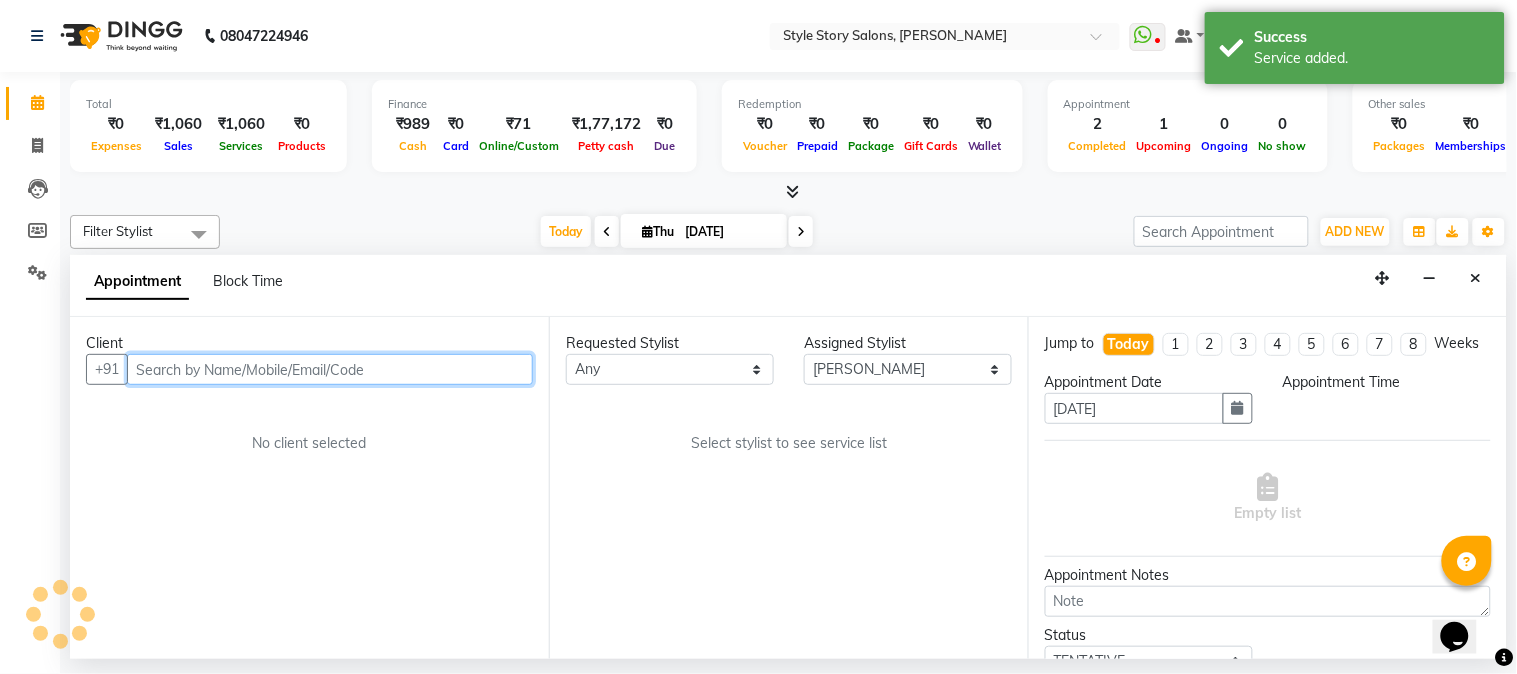 scroll, scrollTop: 0, scrollLeft: 637, axis: horizontal 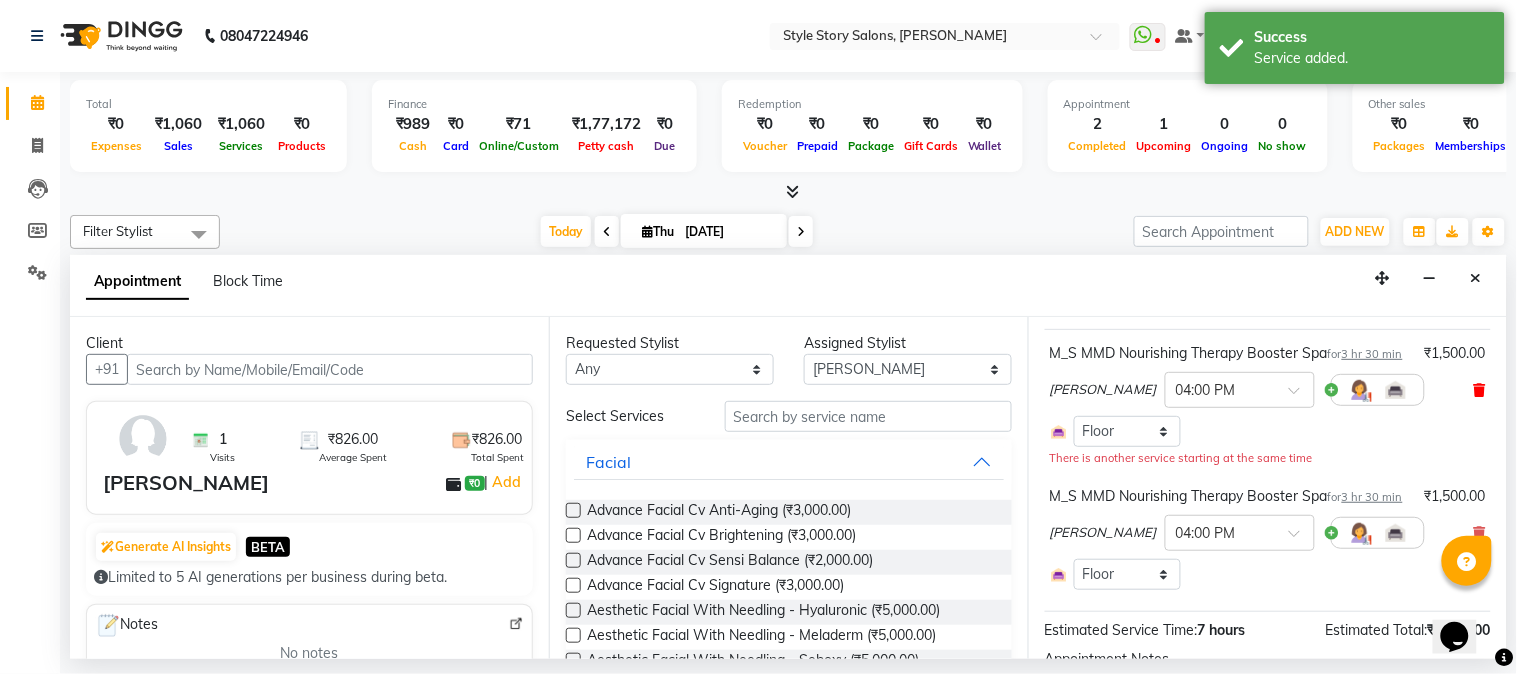 click at bounding box center (1480, 390) 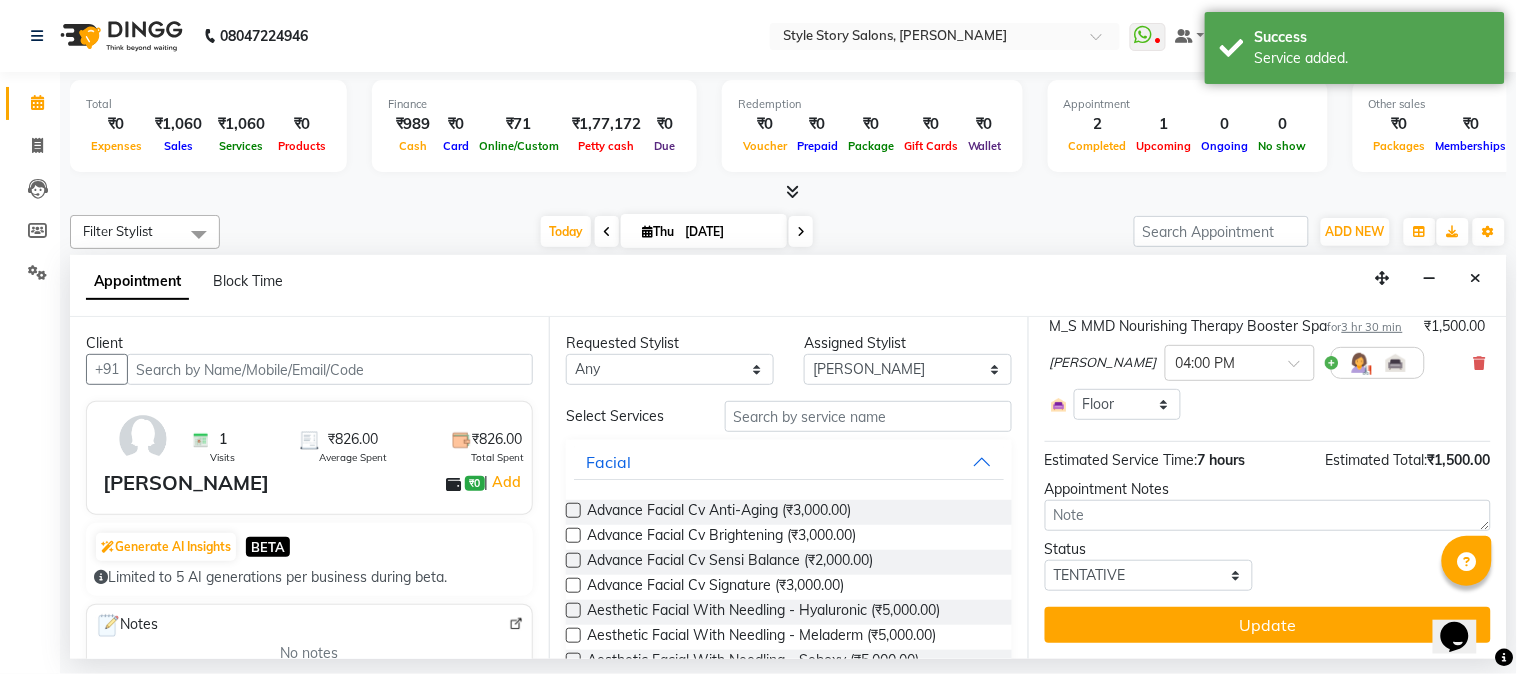 scroll, scrollTop: 195, scrollLeft: 0, axis: vertical 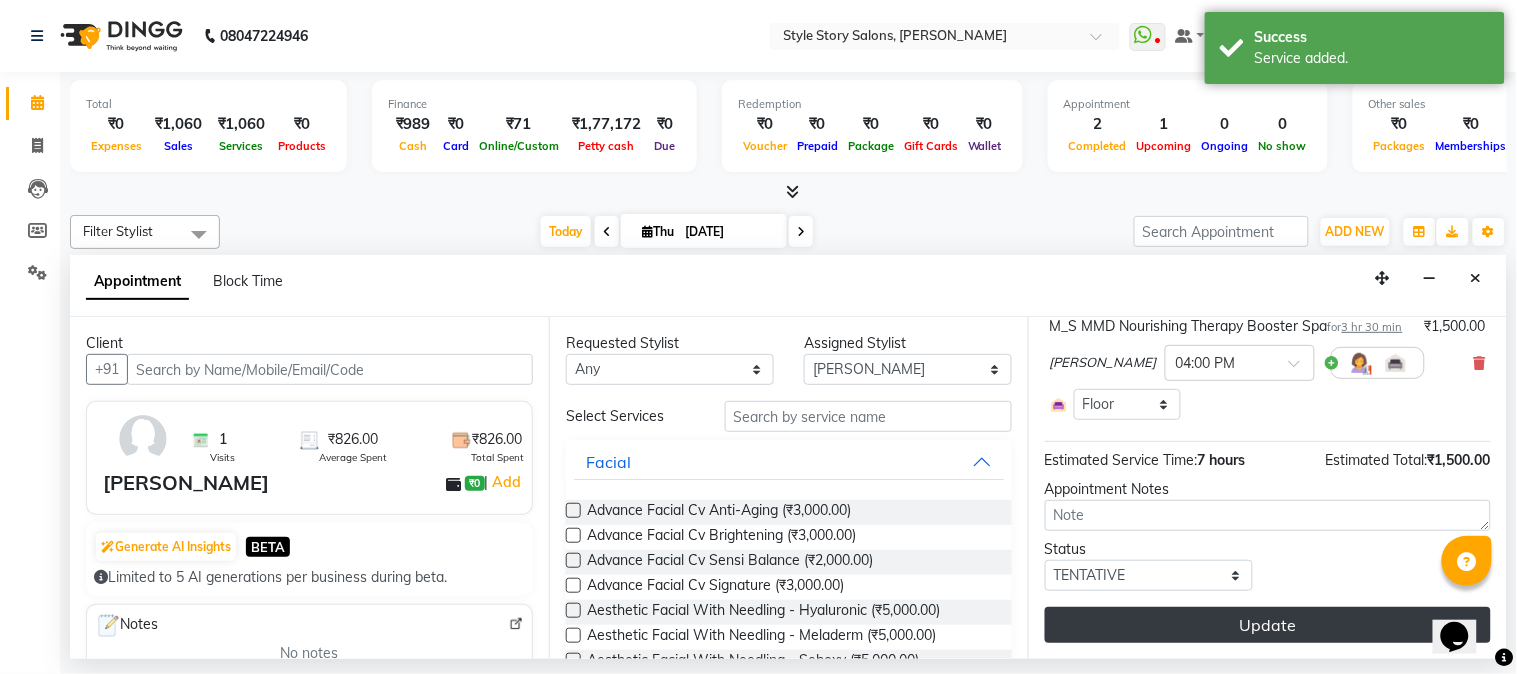 click on "Update" at bounding box center (1268, 625) 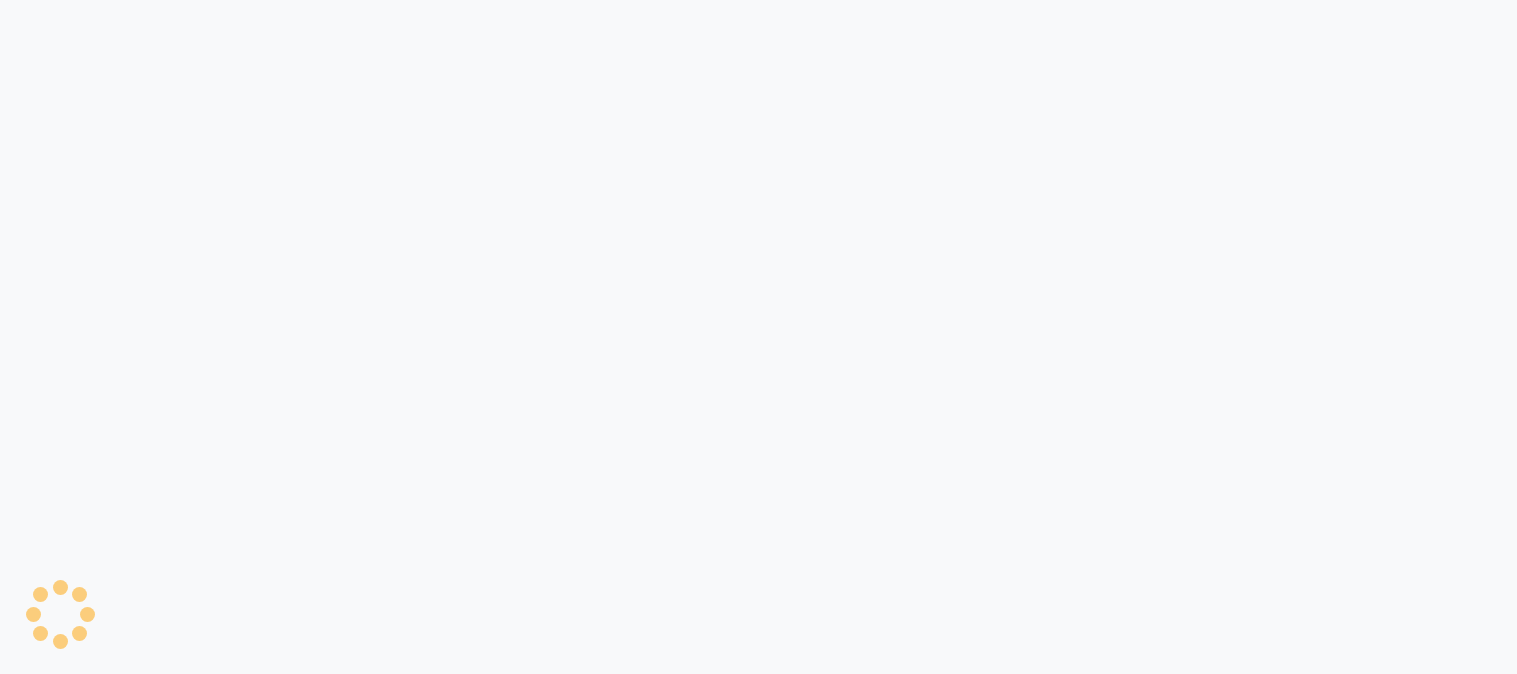 scroll, scrollTop: 0, scrollLeft: 0, axis: both 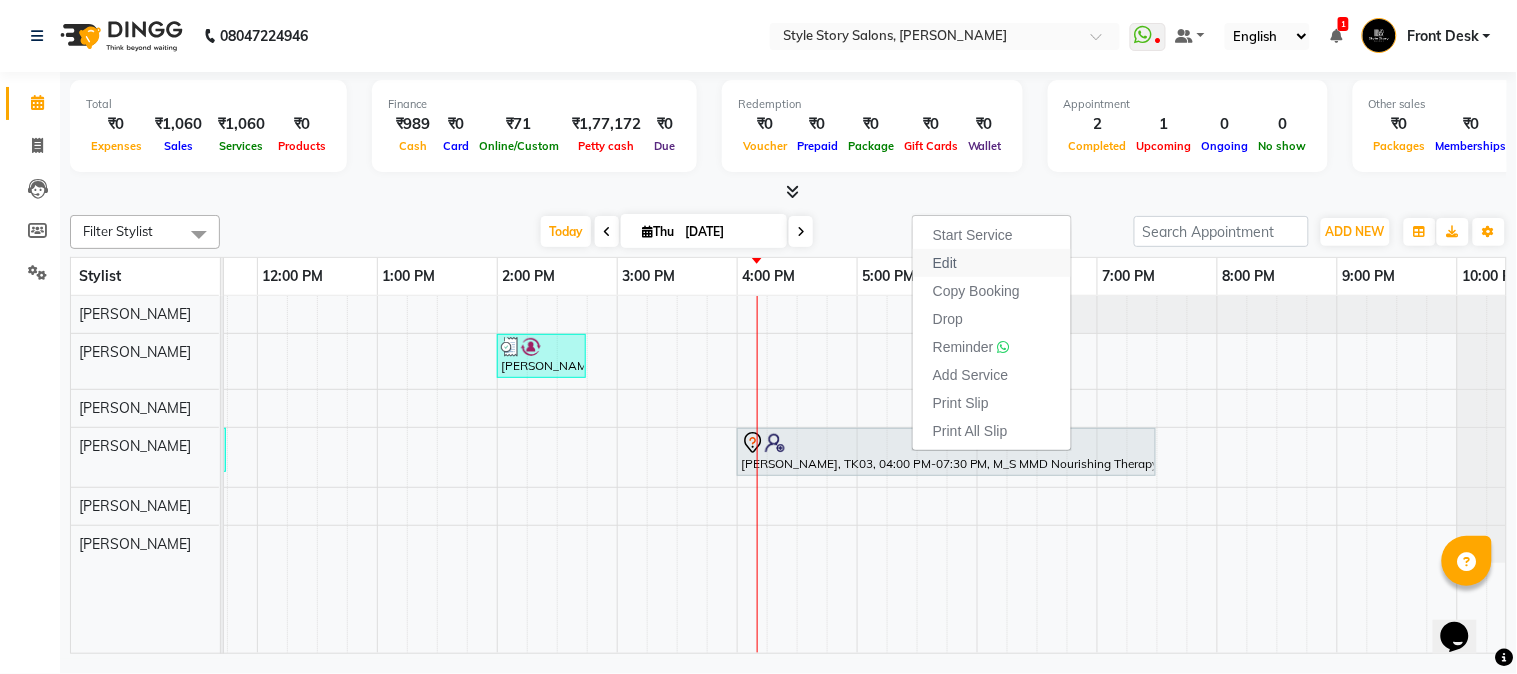 click on "Edit" at bounding box center (992, 263) 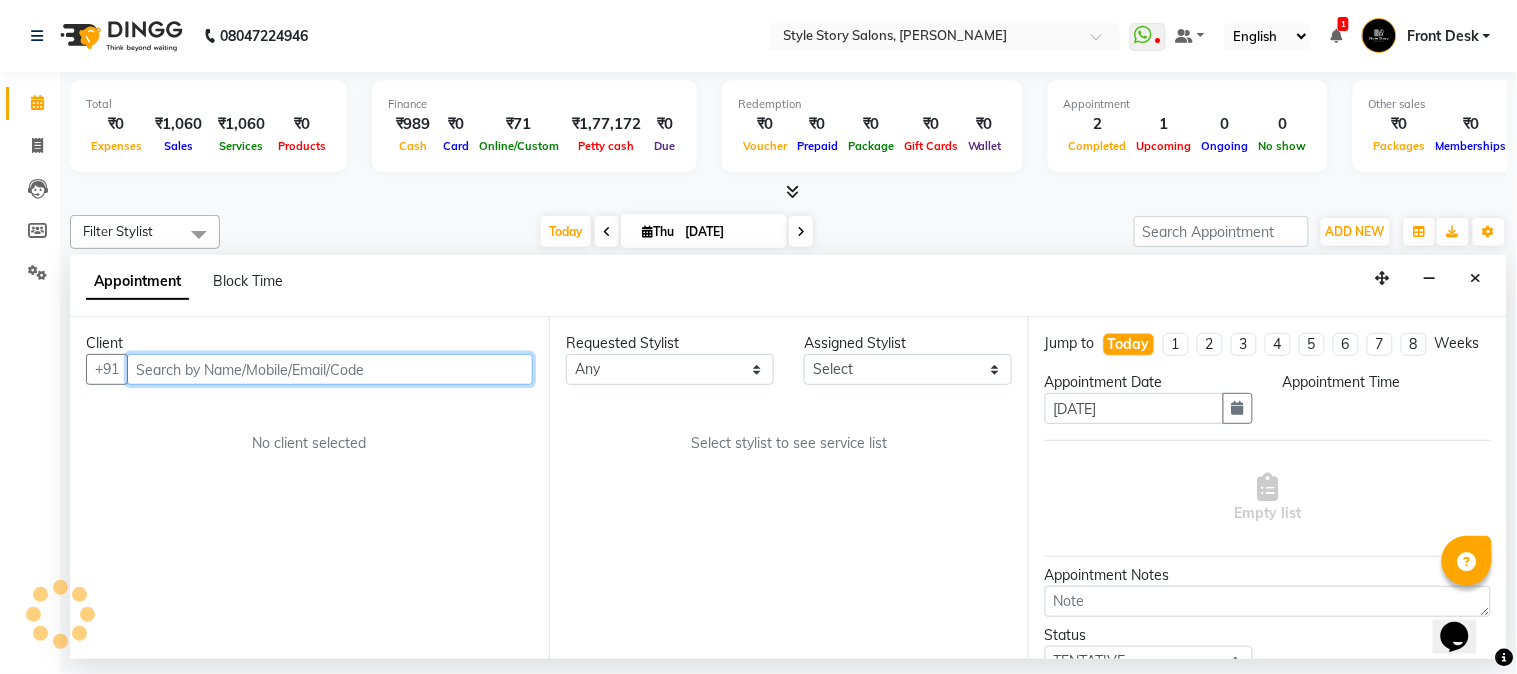select on "62114" 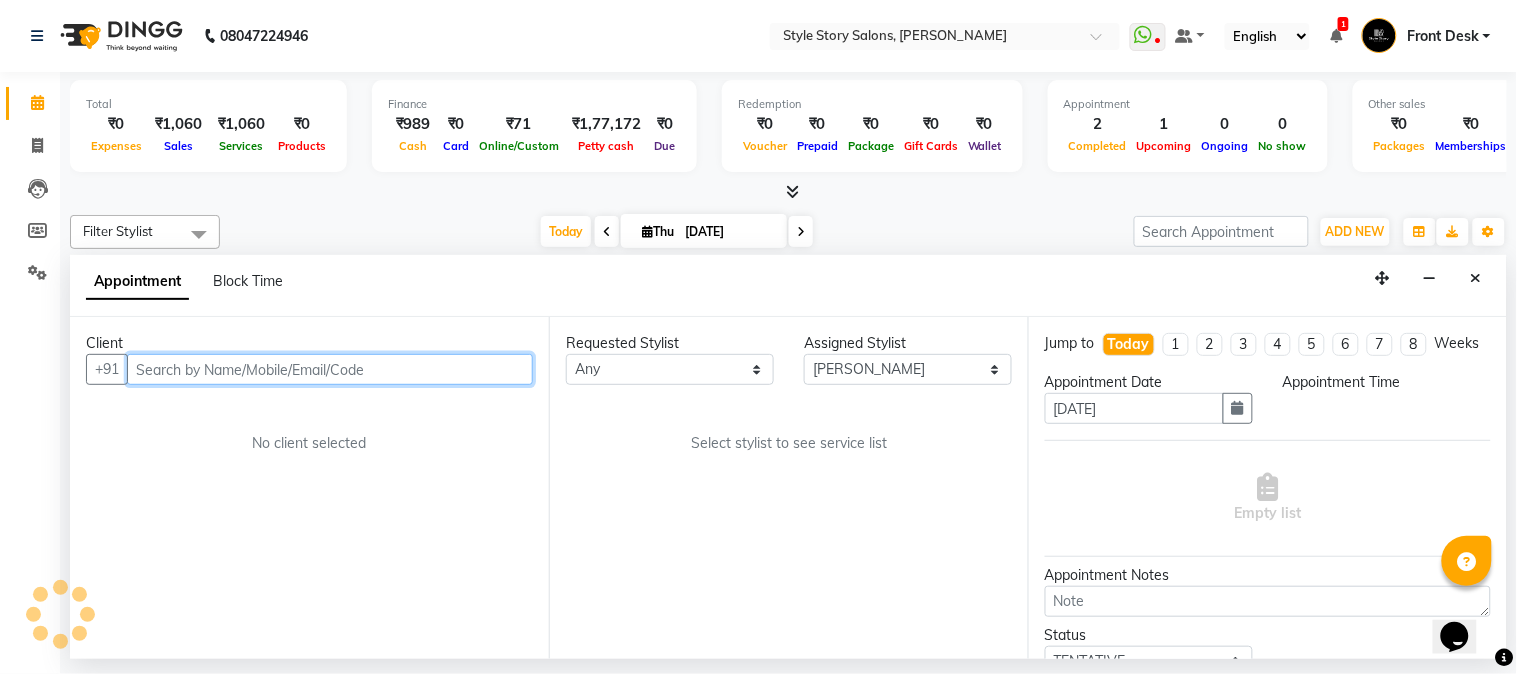 scroll, scrollTop: 0, scrollLeft: 637, axis: horizontal 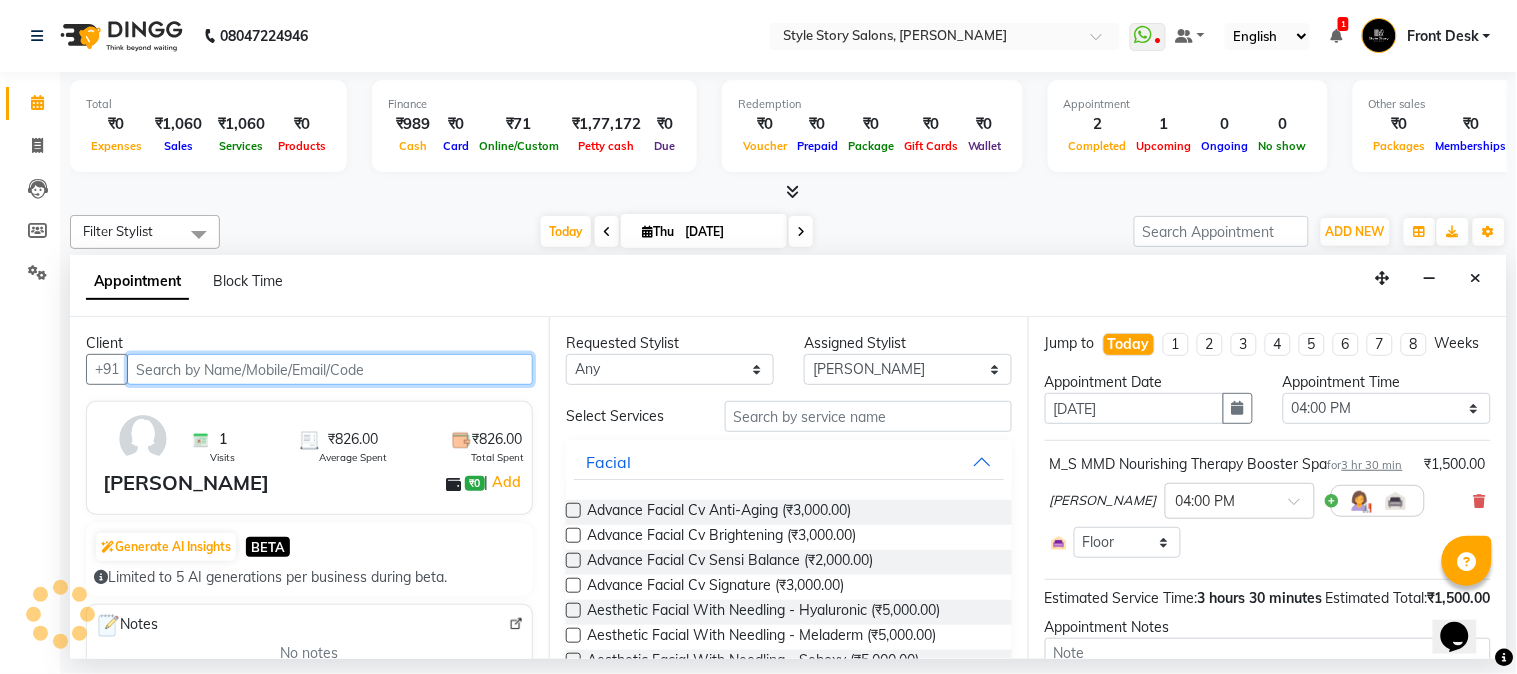 select on "3090" 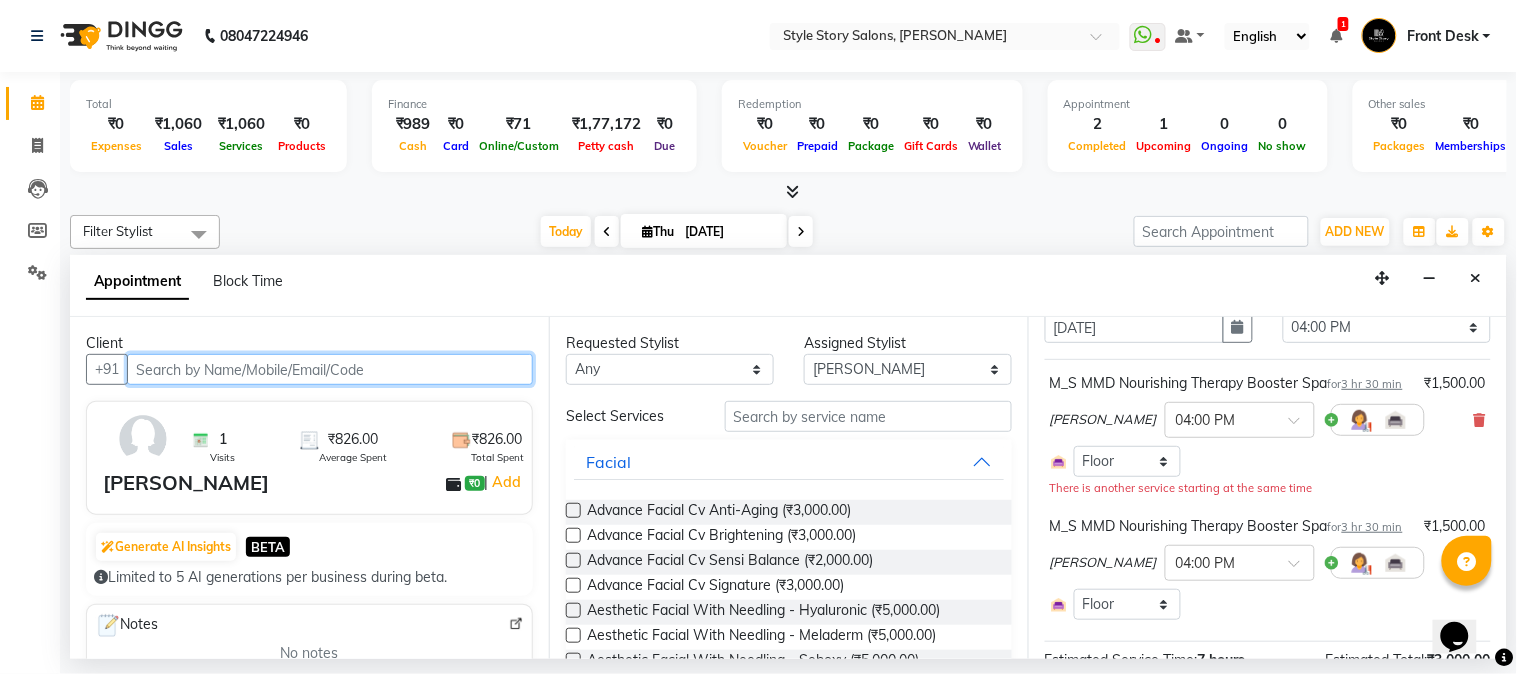 scroll, scrollTop: 111, scrollLeft: 0, axis: vertical 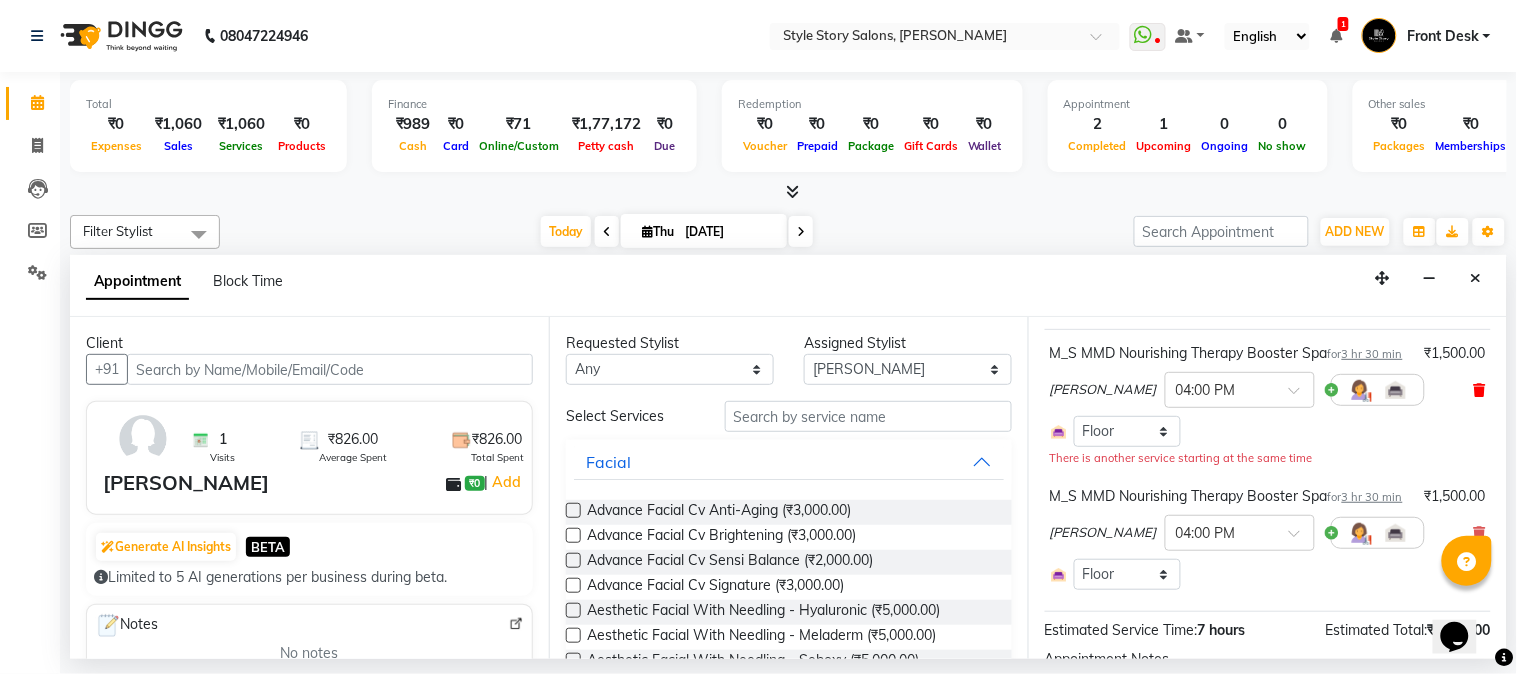 click at bounding box center (1480, 390) 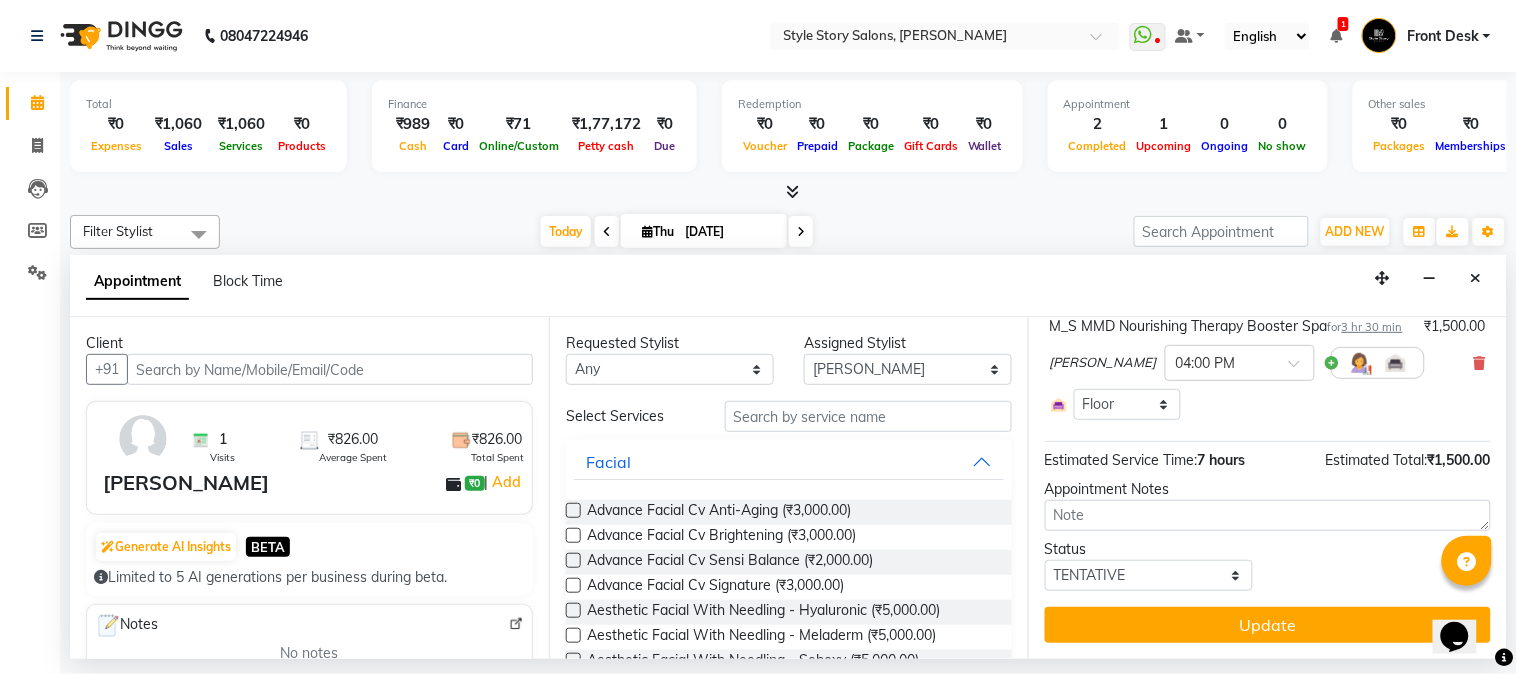 scroll, scrollTop: 195, scrollLeft: 0, axis: vertical 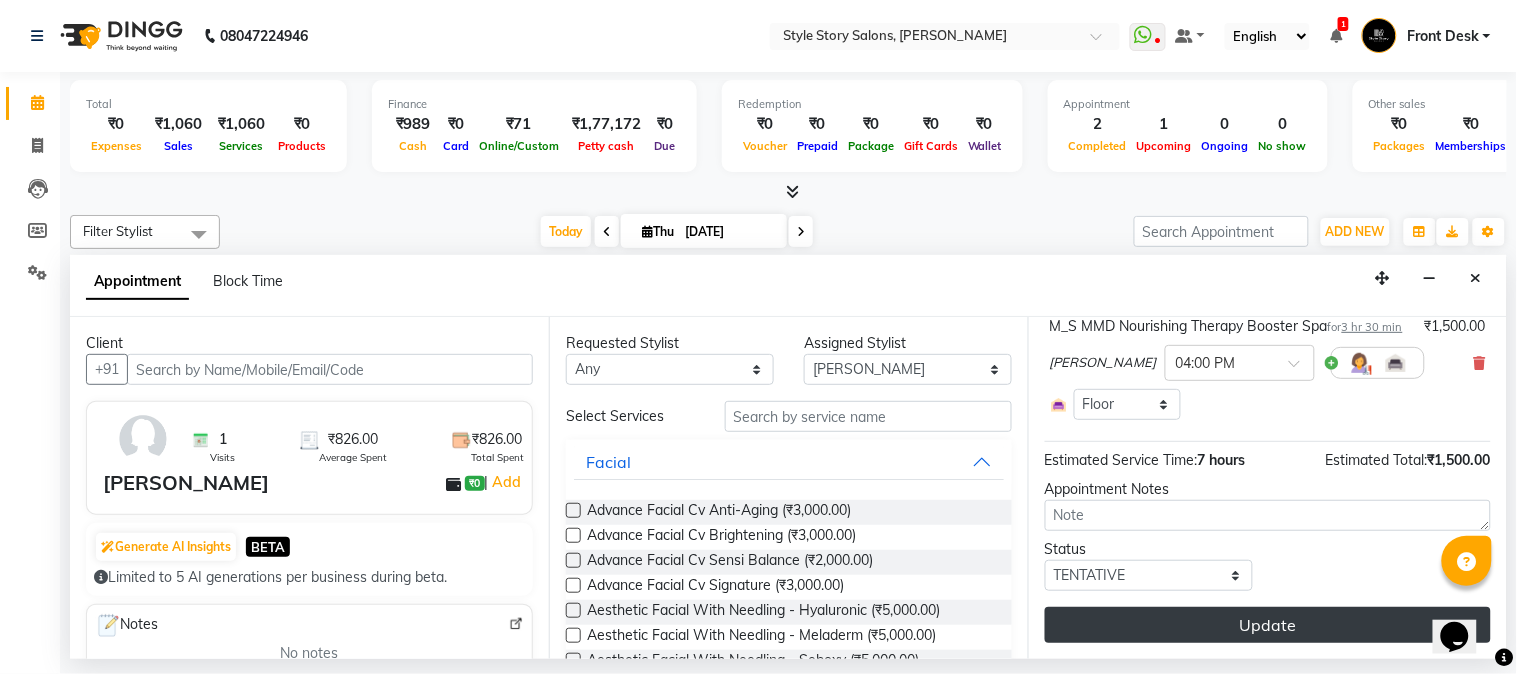 click on "Update" at bounding box center (1268, 625) 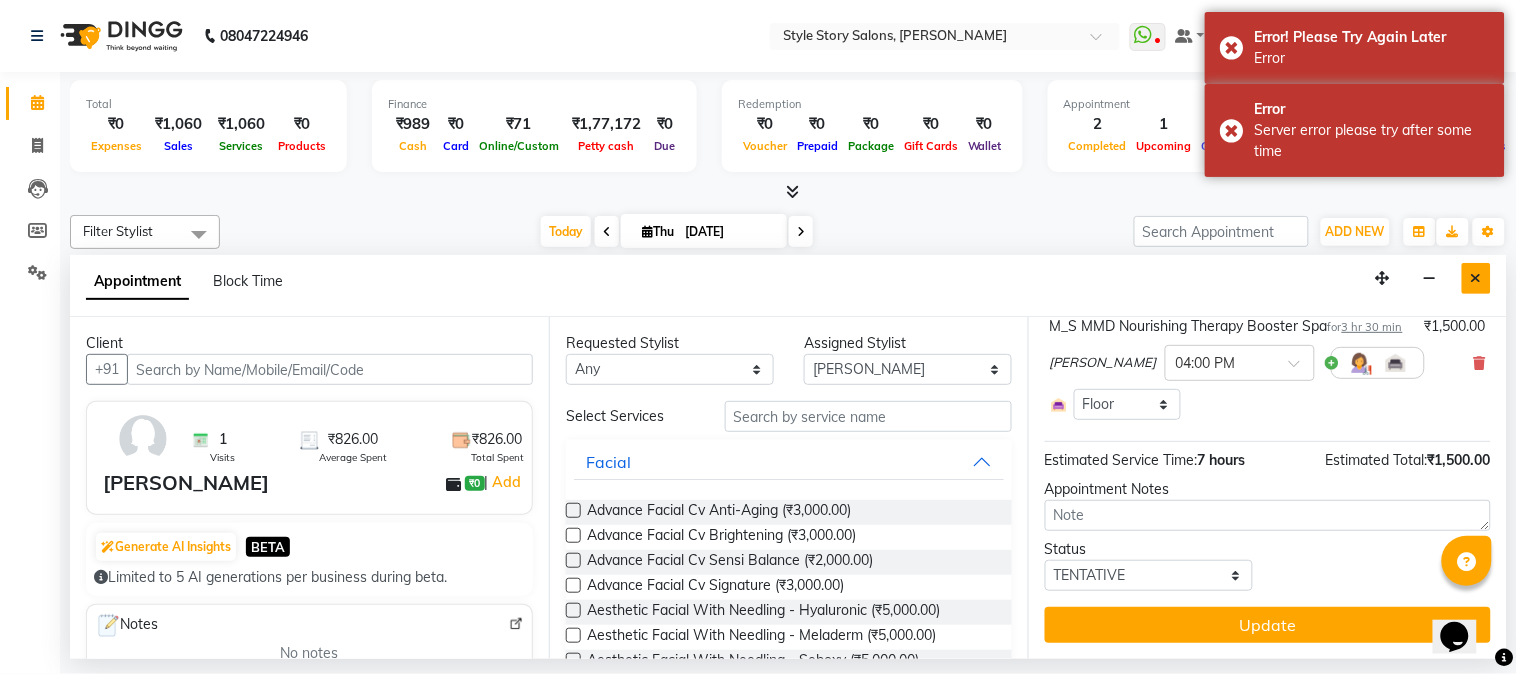 click at bounding box center [1476, 278] 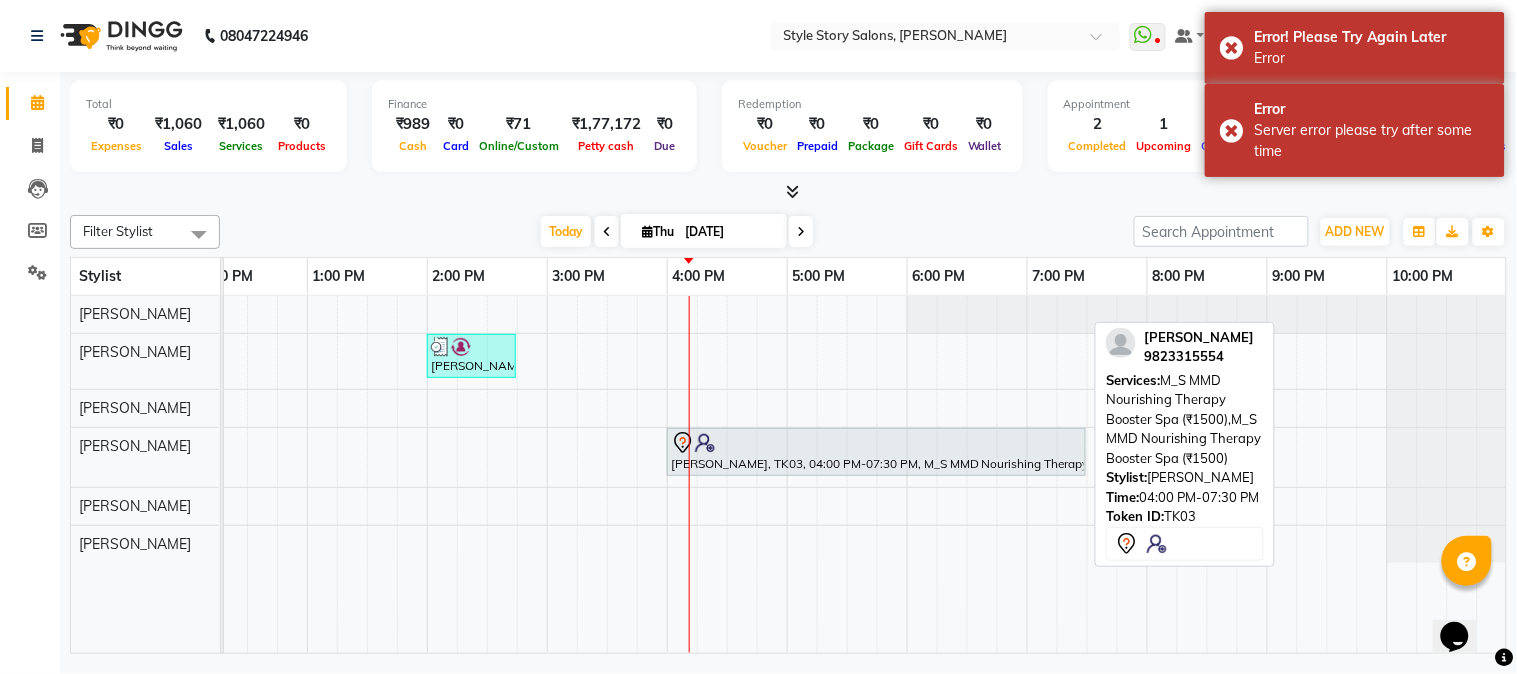 click on "Deepika Thakar, TK03, 04:00 PM-07:30 PM, M_S MMD Nourishing Therapy Booster Spa (₹1500),M_S MMD Nourishing Therapy Booster Spa (₹1500)" at bounding box center (876, 452) 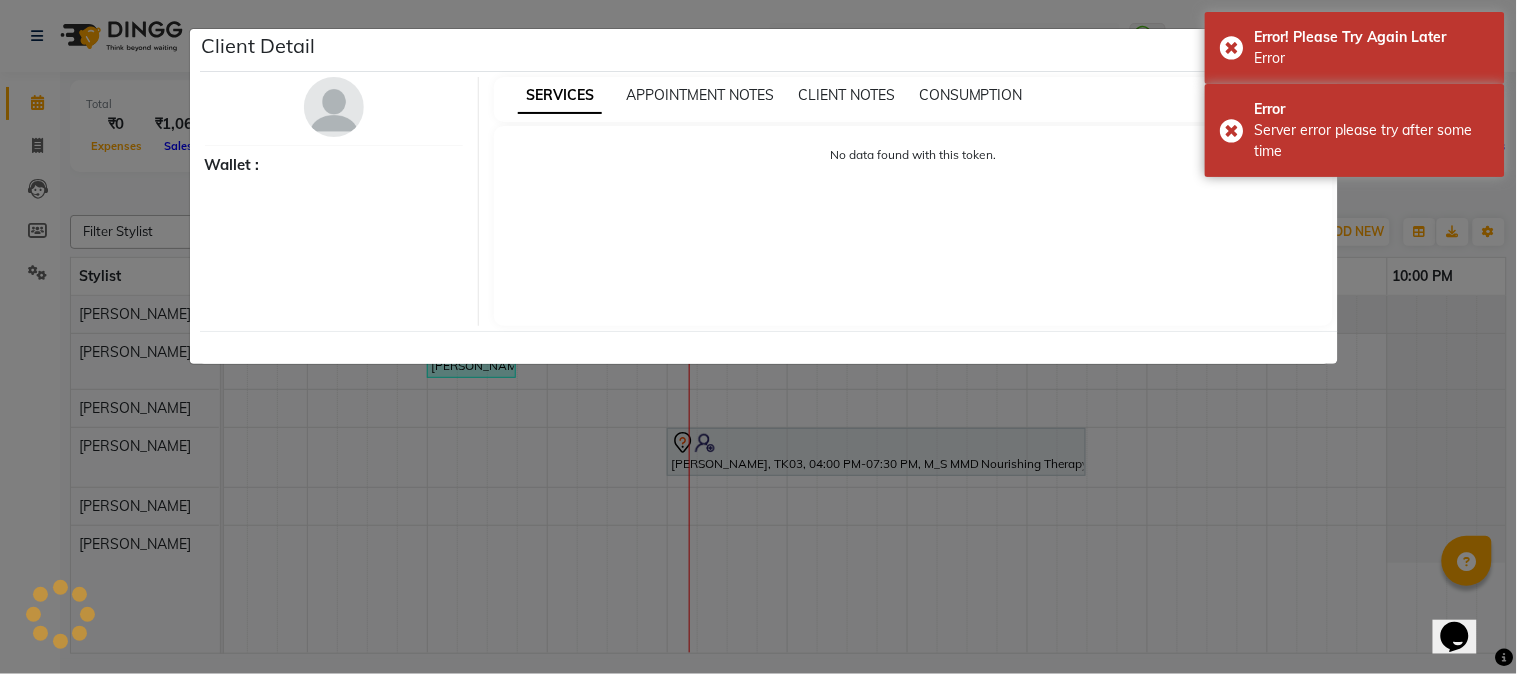 select on "7" 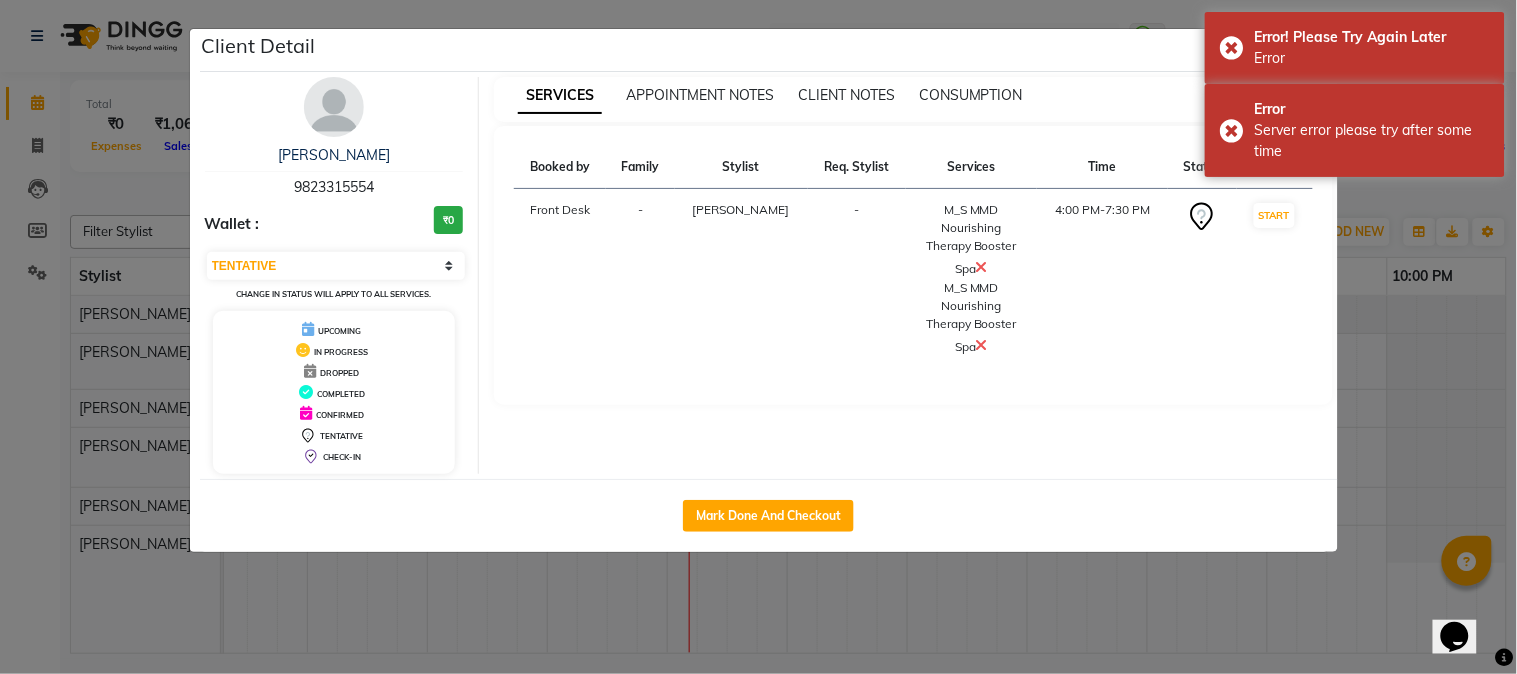 click at bounding box center [982, 345] 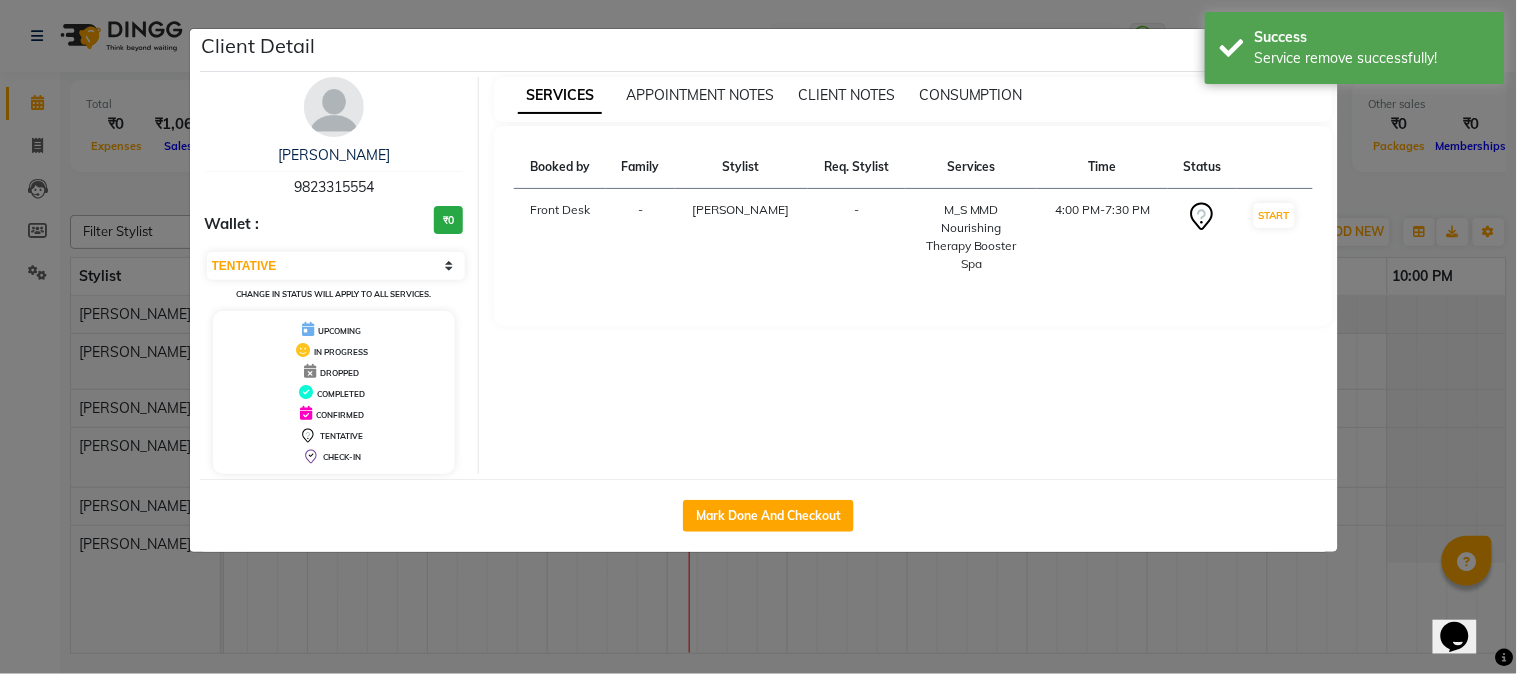 click on "Client Detail  Deepika Thakar   9823315554 Wallet : ₹0 Select IN SERVICE CONFIRMED TENTATIVE CHECK IN MARK DONE DROPPED UPCOMING Change in status will apply to all services. UPCOMING IN PROGRESS DROPPED COMPLETED CONFIRMED TENTATIVE CHECK-IN SERVICES APPOINTMENT NOTES CLIENT NOTES CONSUMPTION Booked by Family Stylist Req. Stylist Services Time Status  Front Desk  - Vikas Kumar -  M_S MMD Nourishing Therapy Booster Spa   4:00 PM-7:30 PM   START   Mark Done And Checkout" 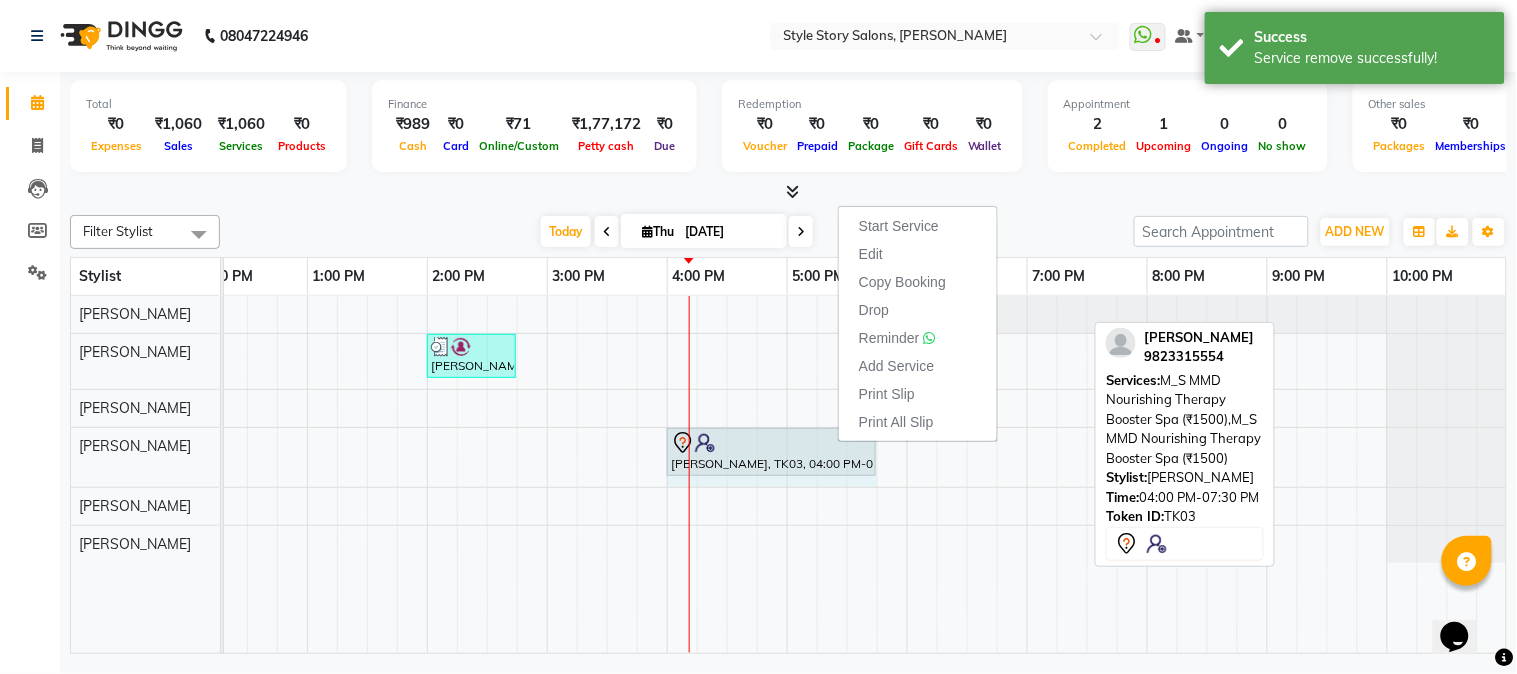 drag, startPoint x: 1083, startPoint y: 448, endPoint x: 875, endPoint y: 460, distance: 208.34587 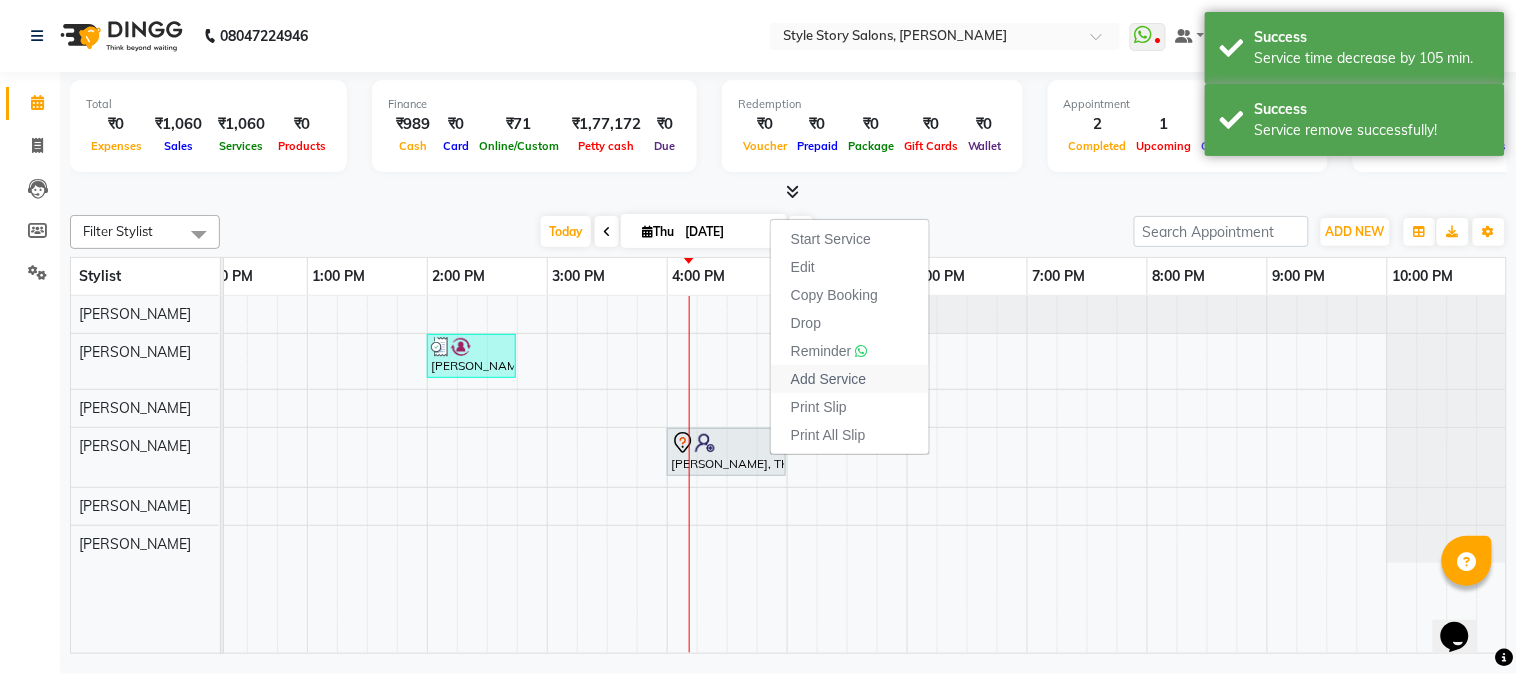 click on "Add Service" at bounding box center [828, 379] 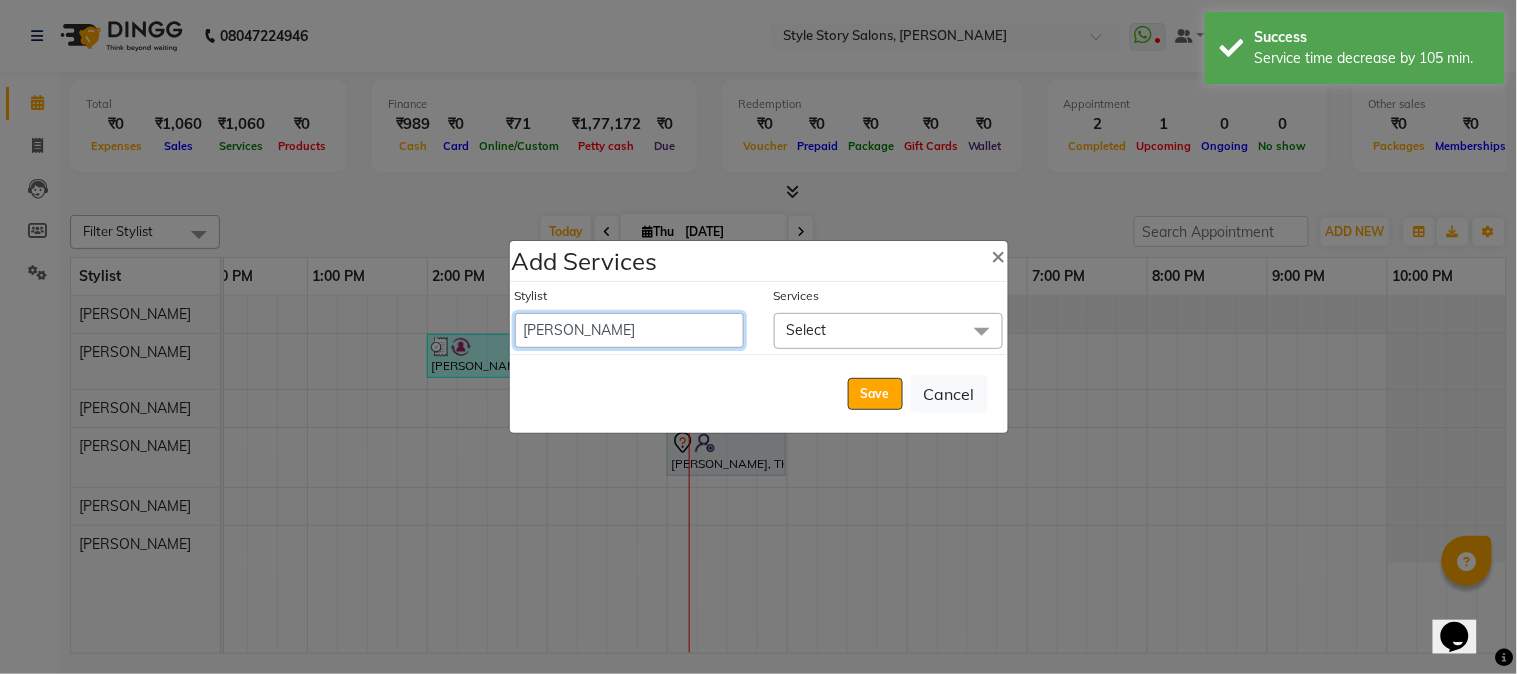 drag, startPoint x: 701, startPoint y: 328, endPoint x: 698, endPoint y: 314, distance: 14.3178215 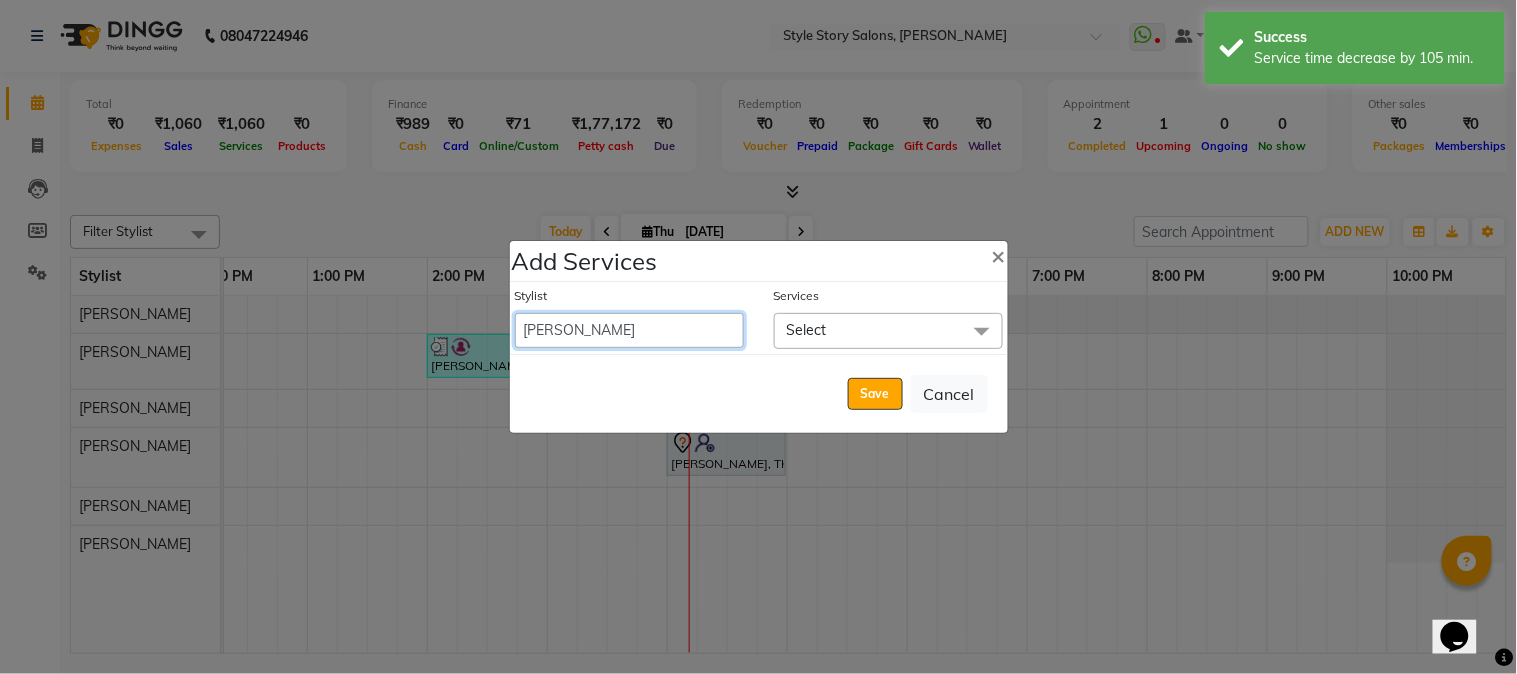 select on "62113" 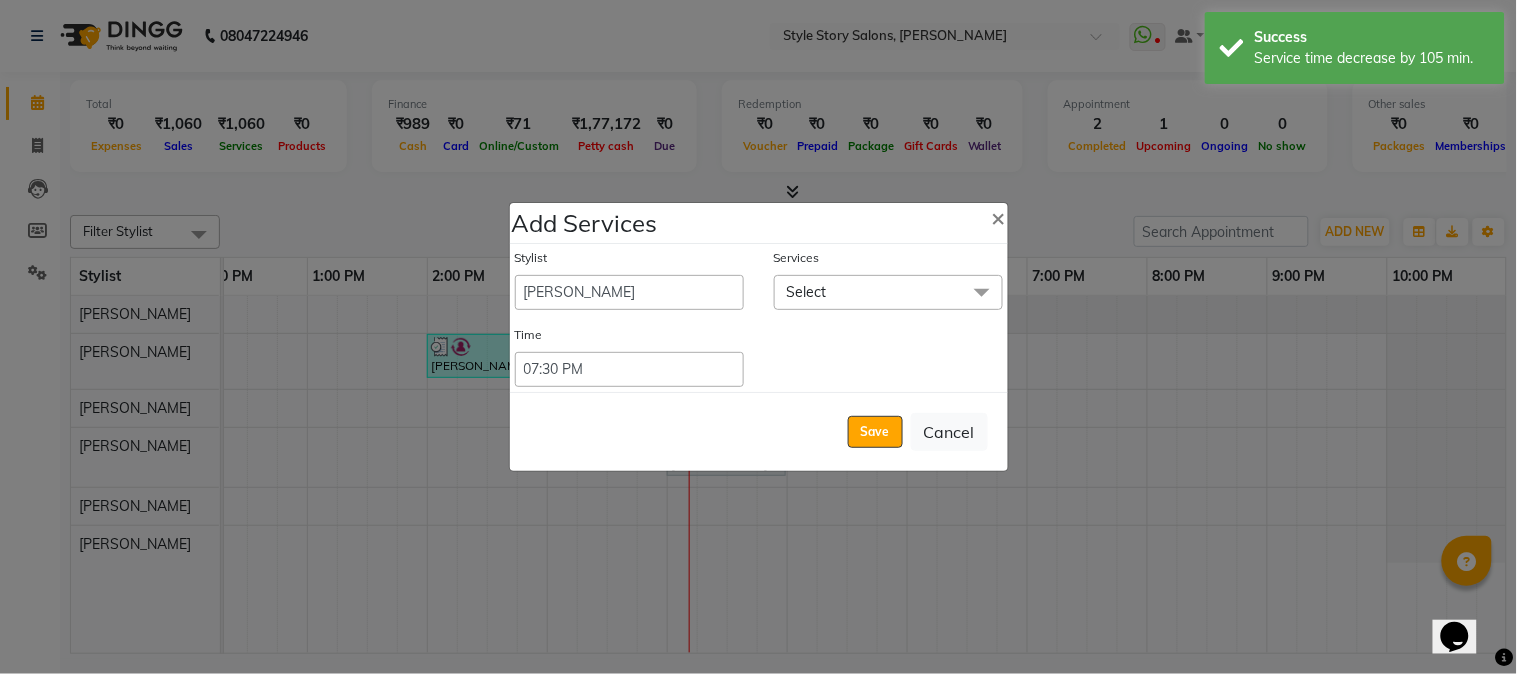 click on "Select" 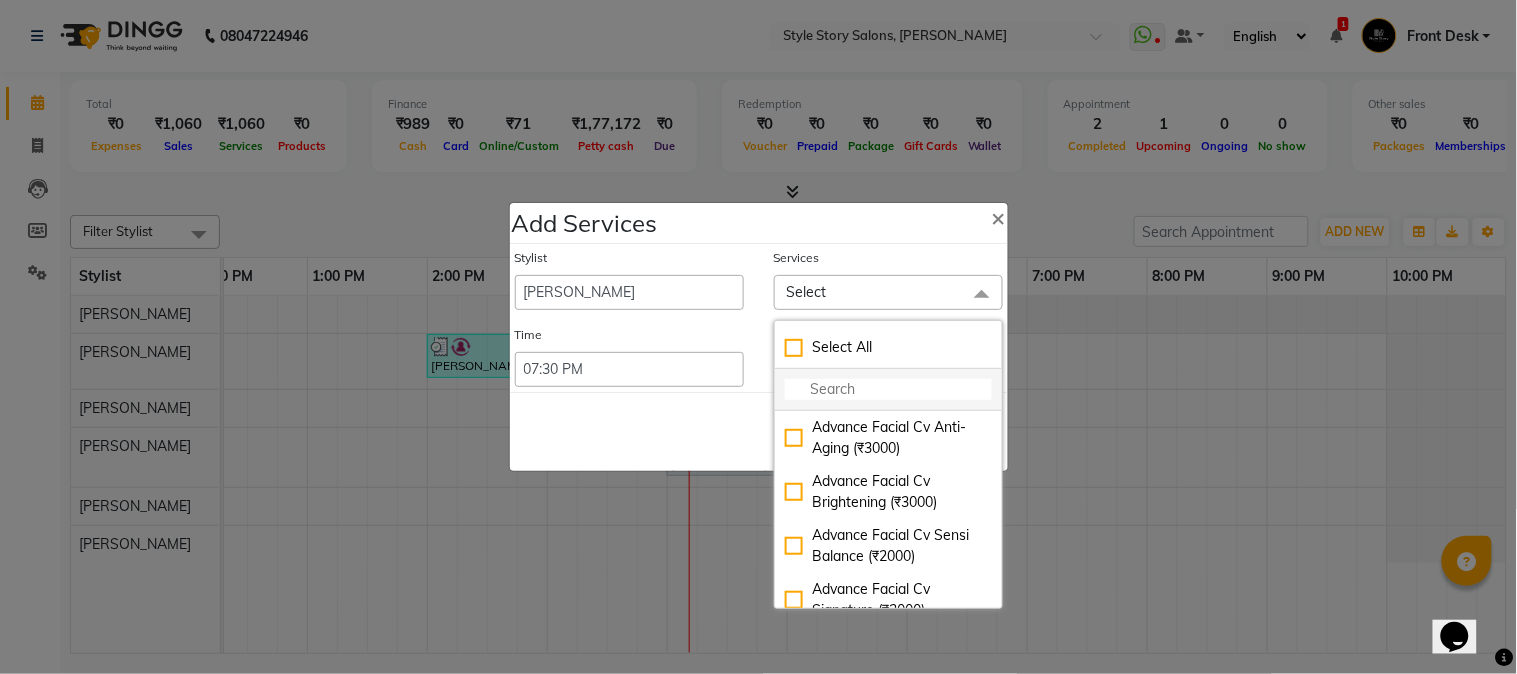 click 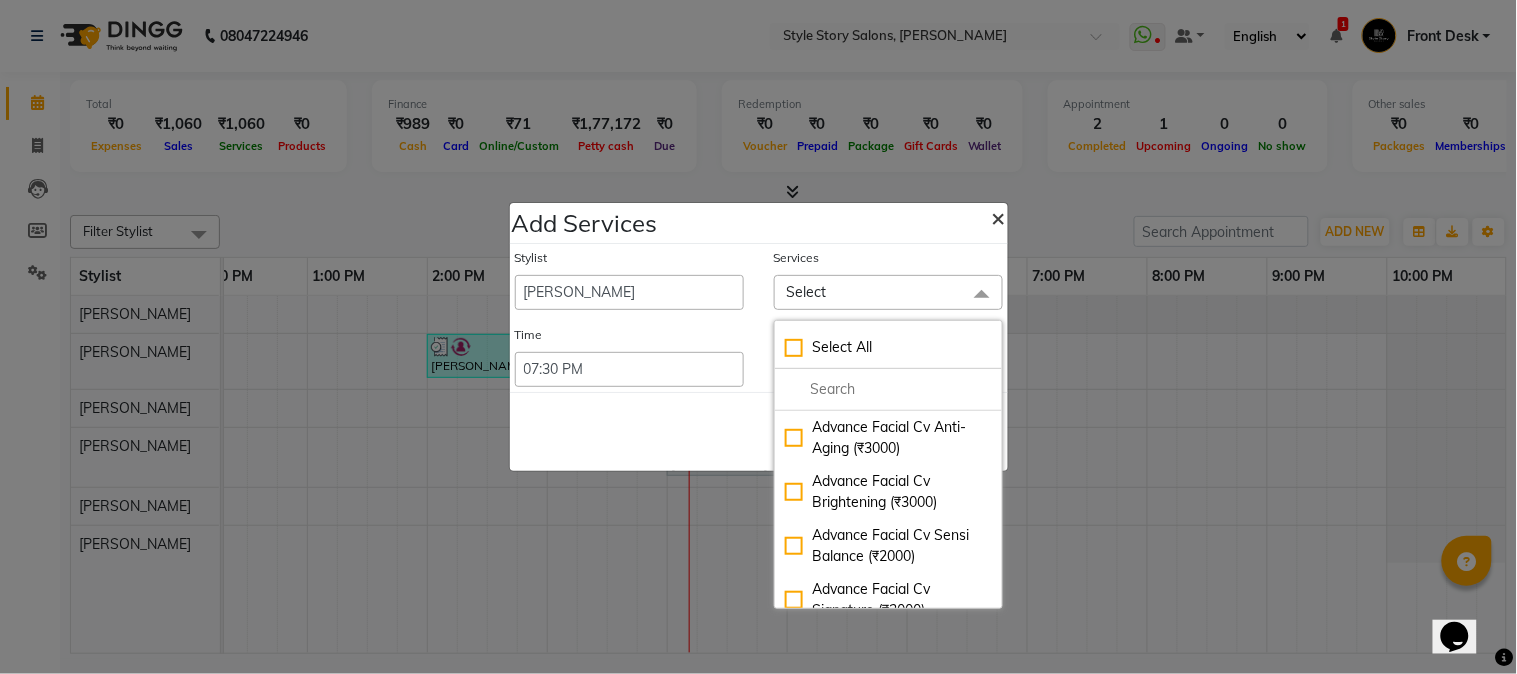 click on "×" 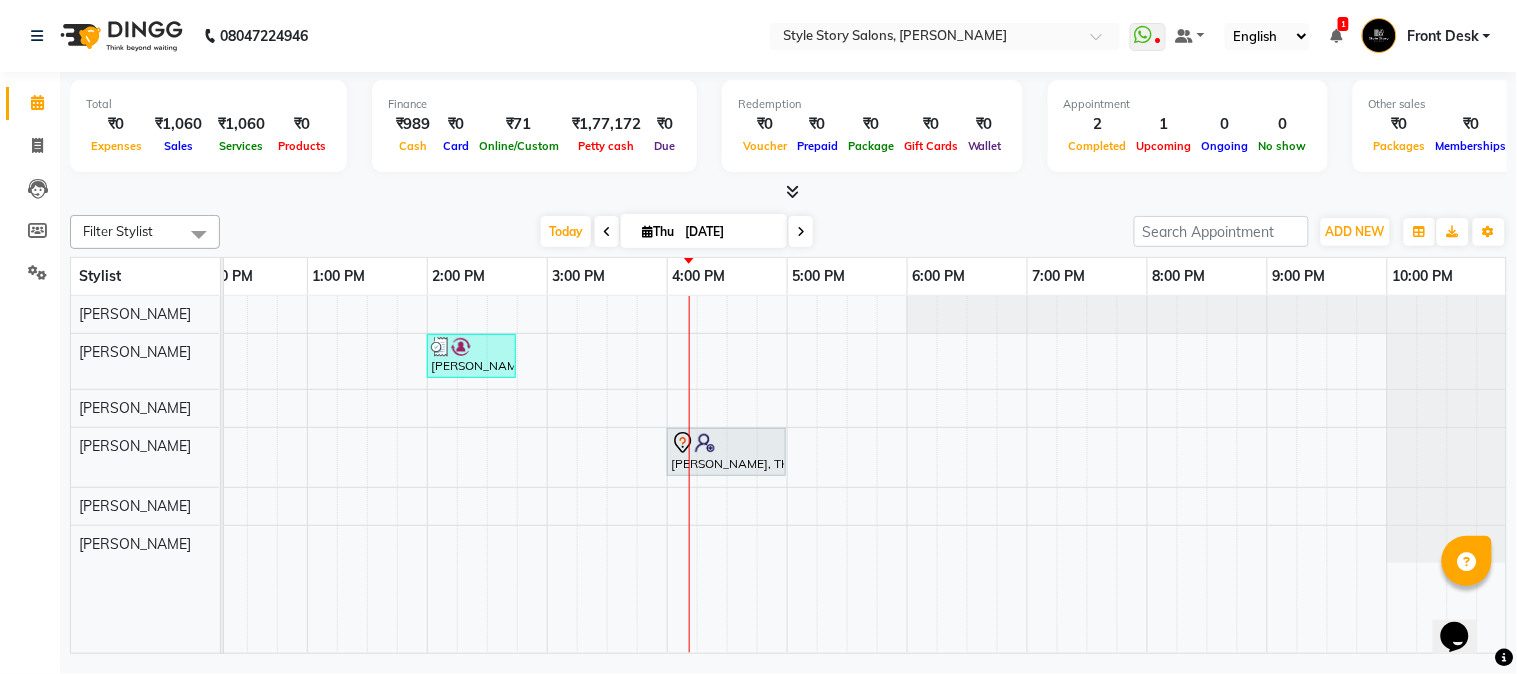 drag, startPoint x: 698, startPoint y: 303, endPoint x: 1238, endPoint y: 196, distance: 550.49884 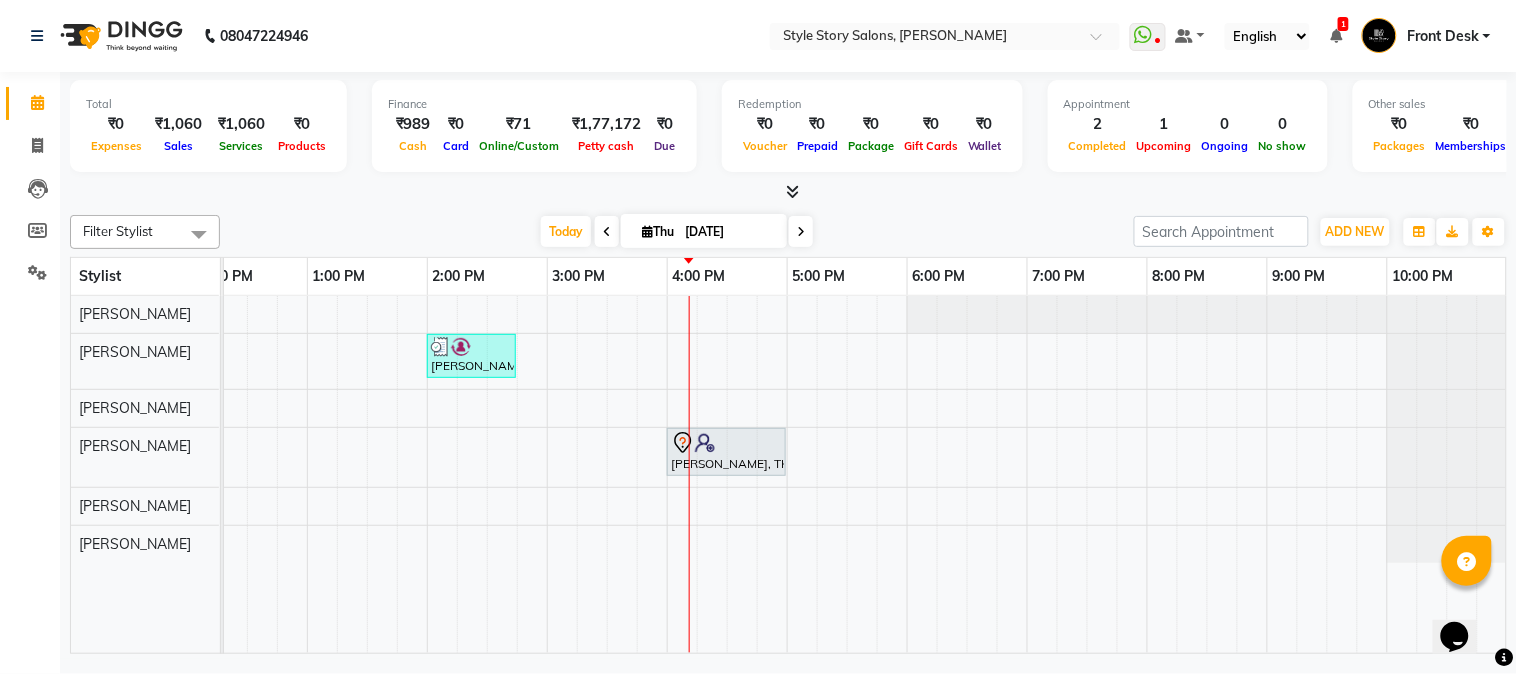 click on "Aditya Vardhan, TK02, 02:00 PM-02:45 PM, Hair Cut - Master - Male     Tiya Sethi, TK01, 11:00 AM-11:45 AM, Blow Dry Regular             Deepika Thakar, TK03, 04:00 PM-04:00 PM, M_S MMD Nourishing Therapy Booster Spa (₹1500)" at bounding box center (547, 475) 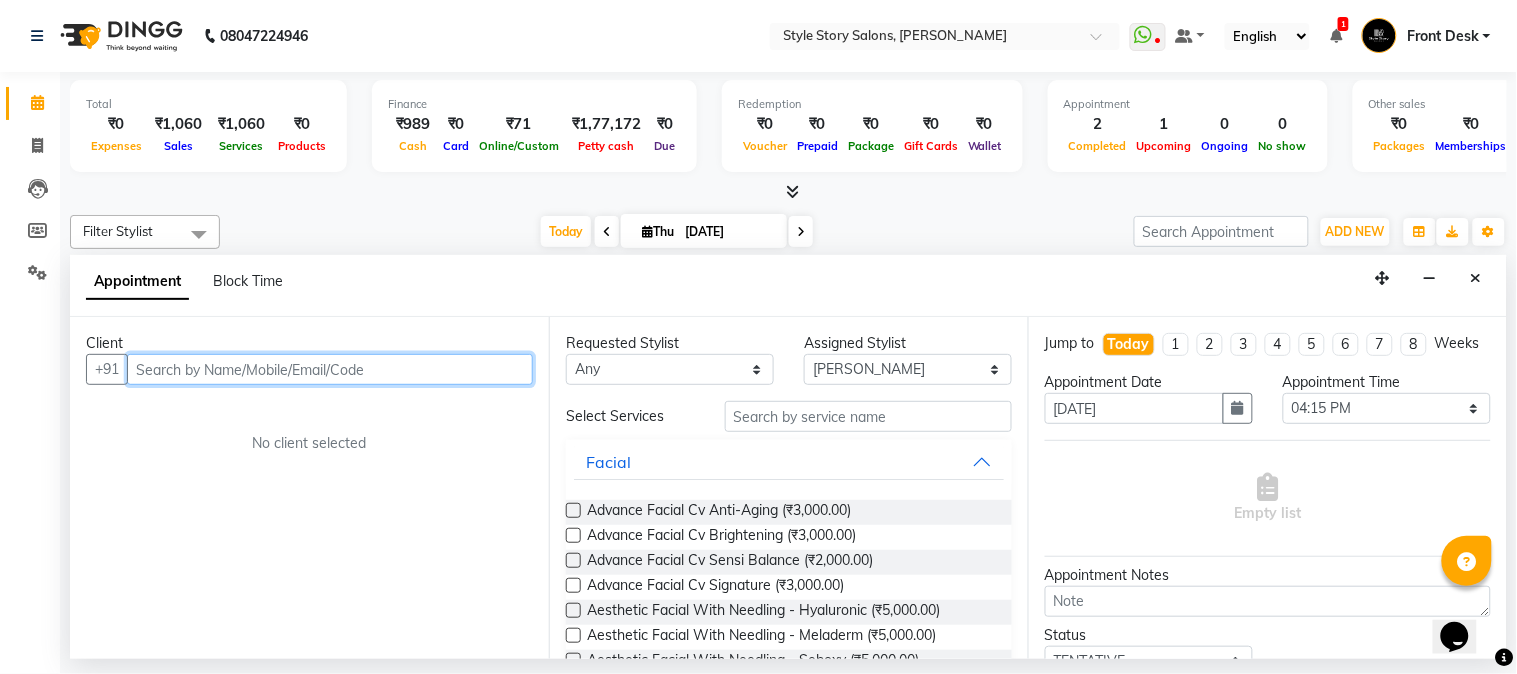 click at bounding box center (330, 369) 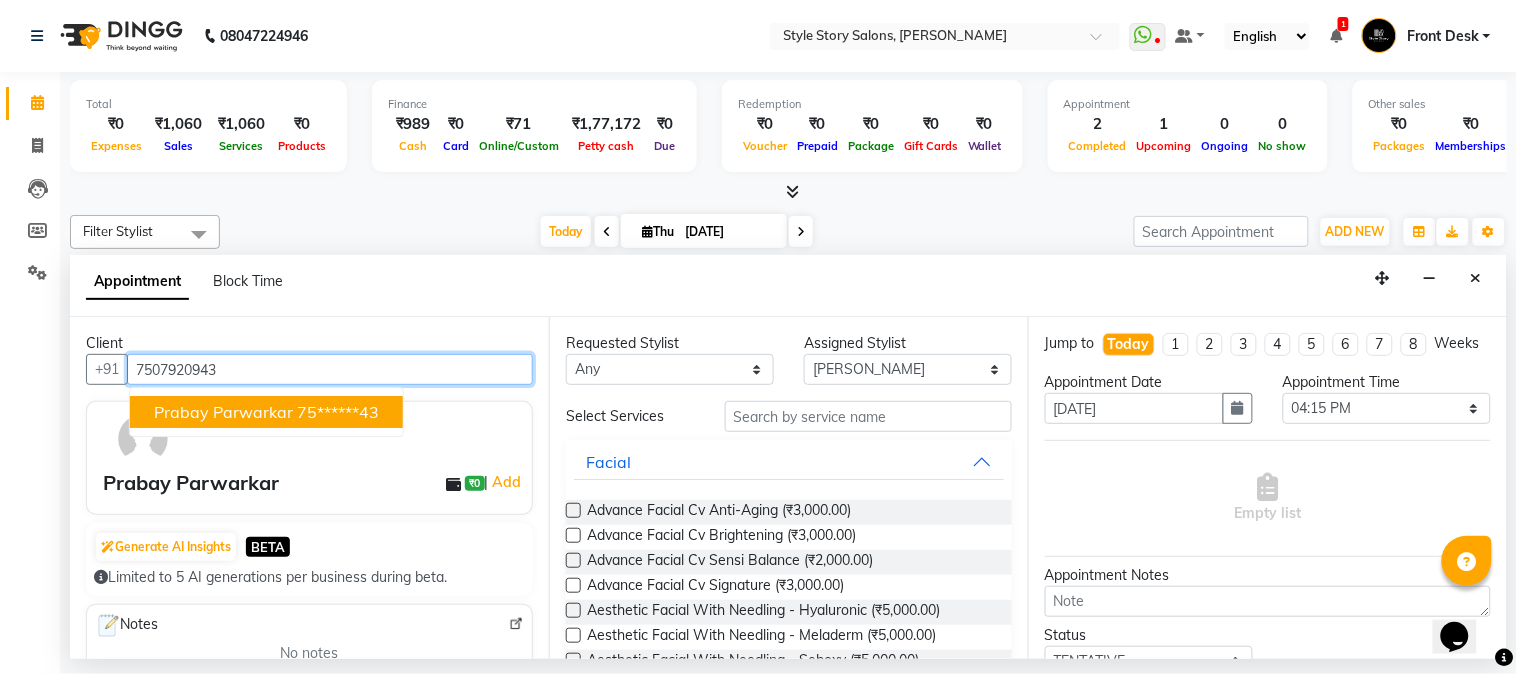 click on "Prabay Parwarkar" at bounding box center [223, 412] 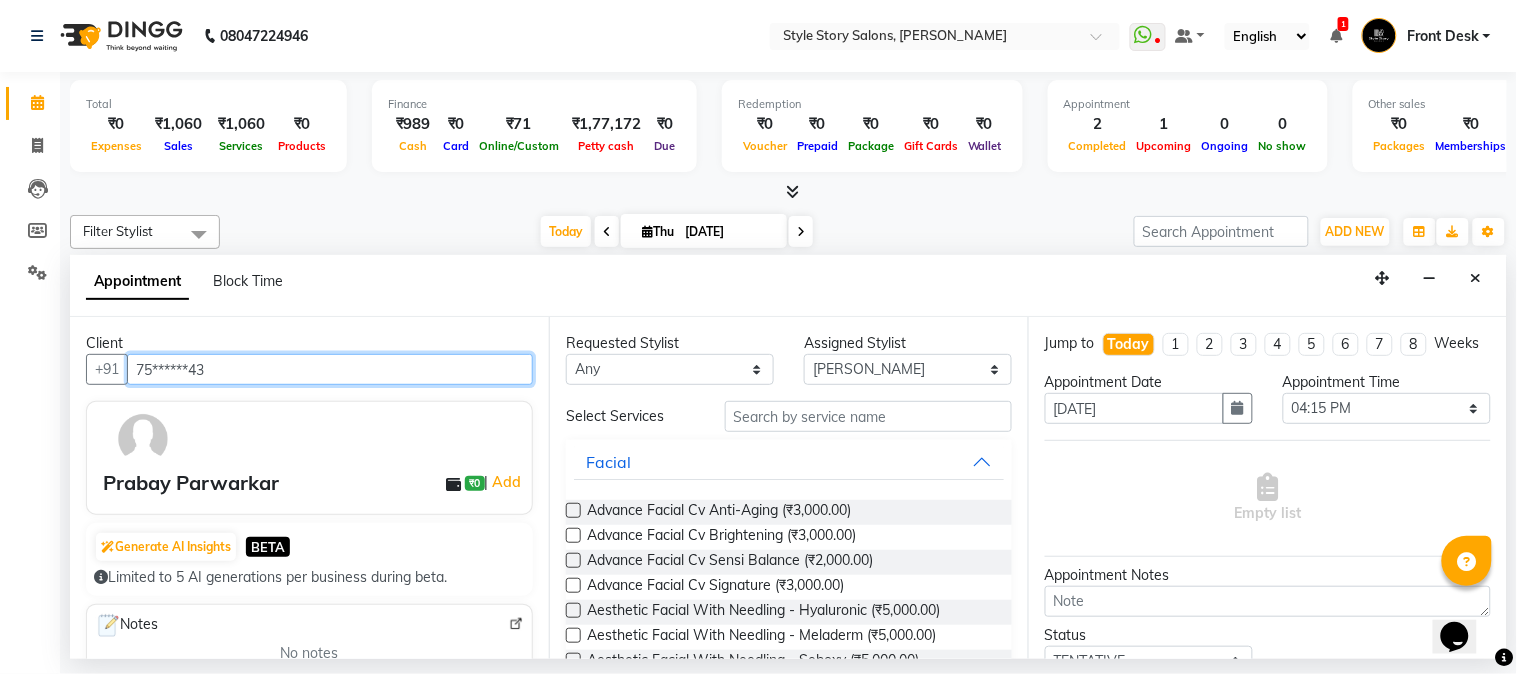 type on "75******43" 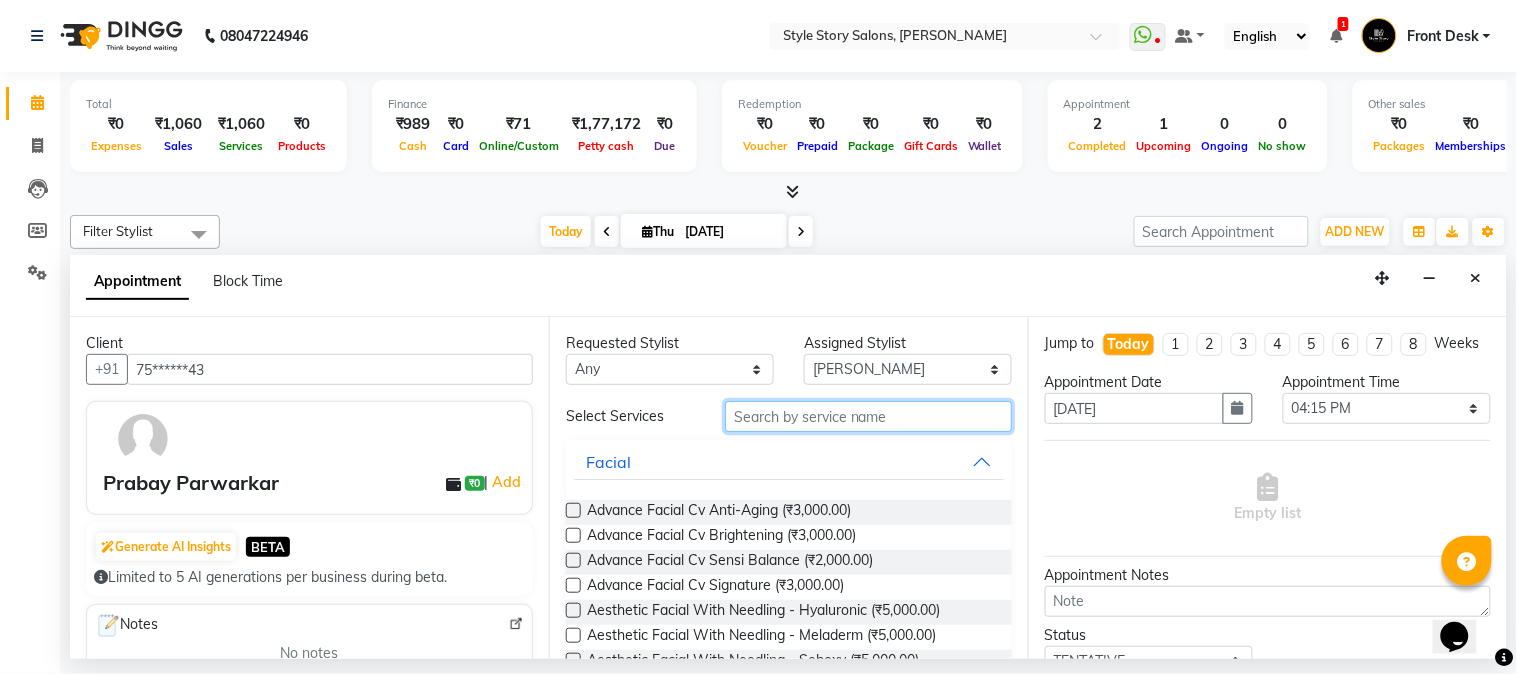 click at bounding box center [868, 416] 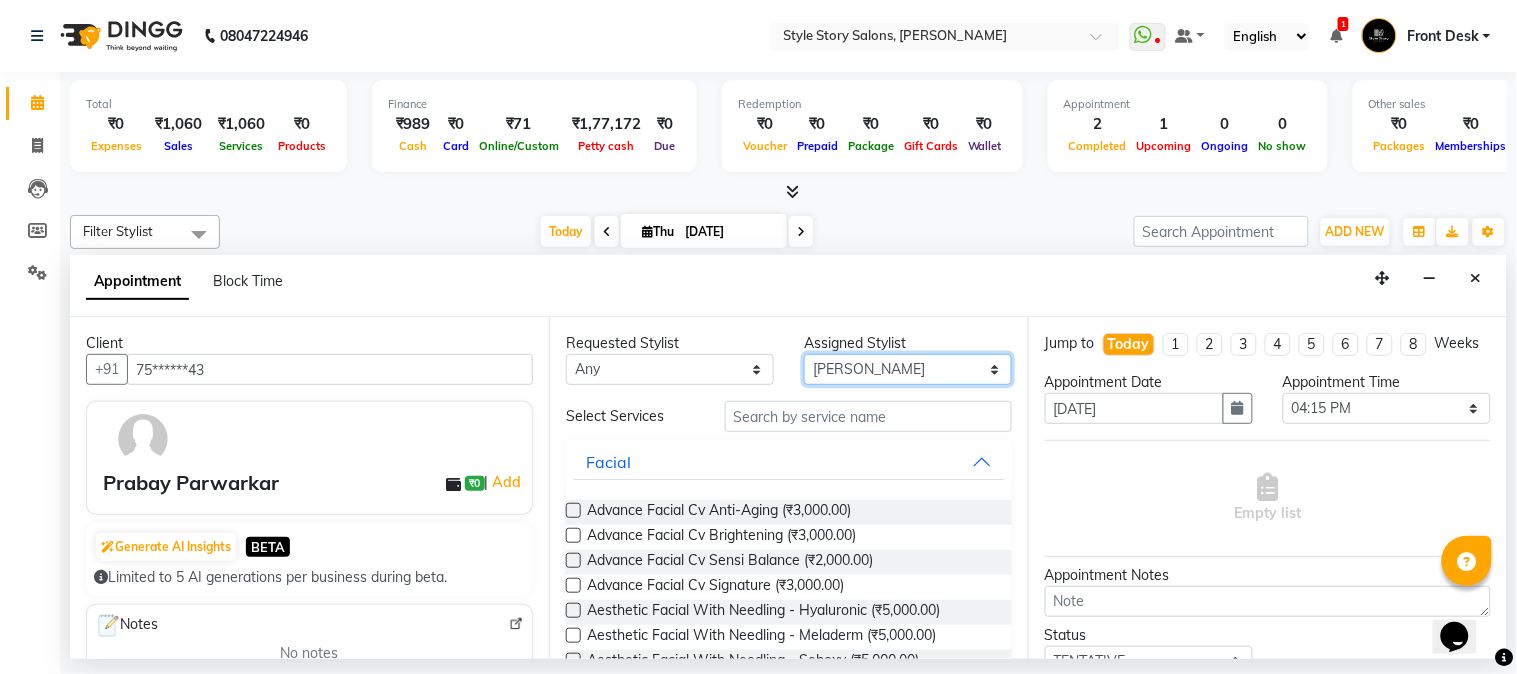 click on "Select Arshad Ansari Priyanshi Meshram Ritesh Shrivas Sonali Sarode Tanuja Junghare Vikas Kumar" at bounding box center (908, 369) 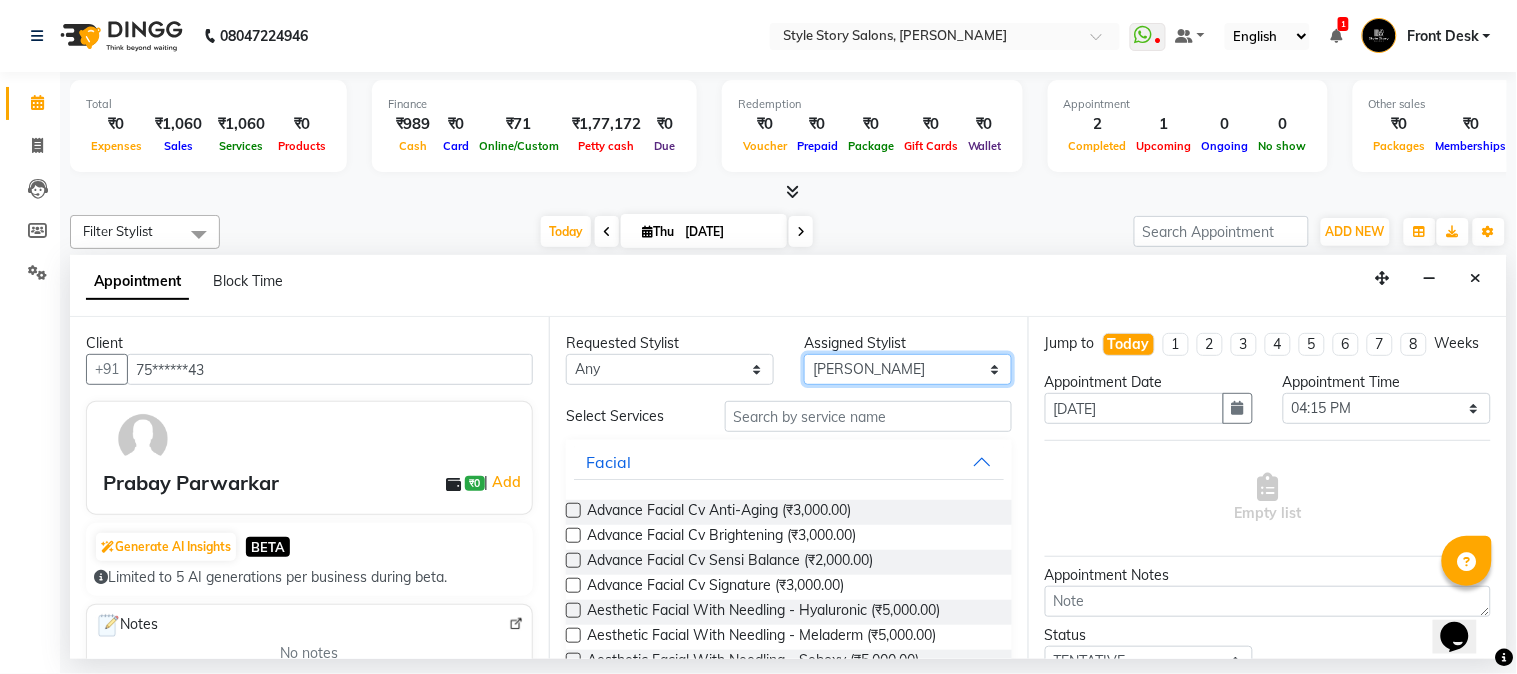 select on "66234" 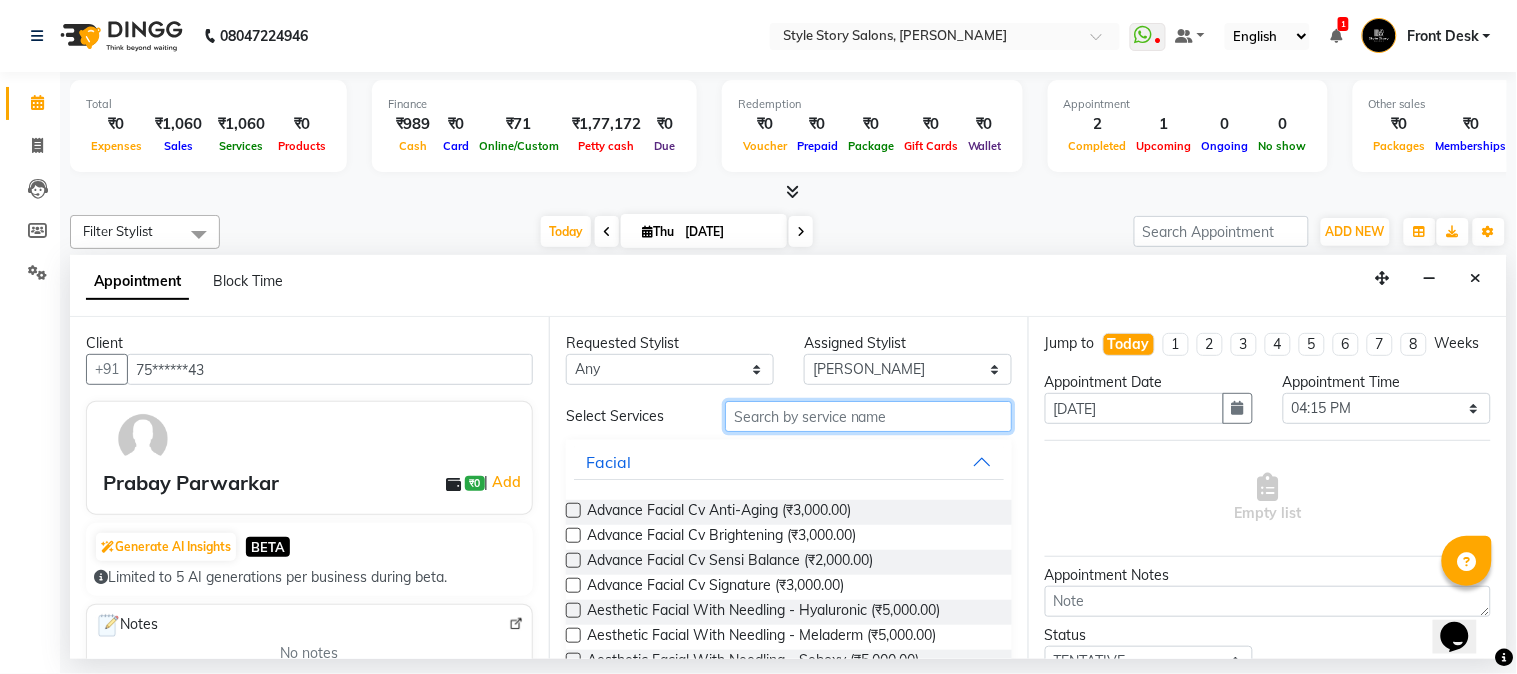 click at bounding box center [868, 416] 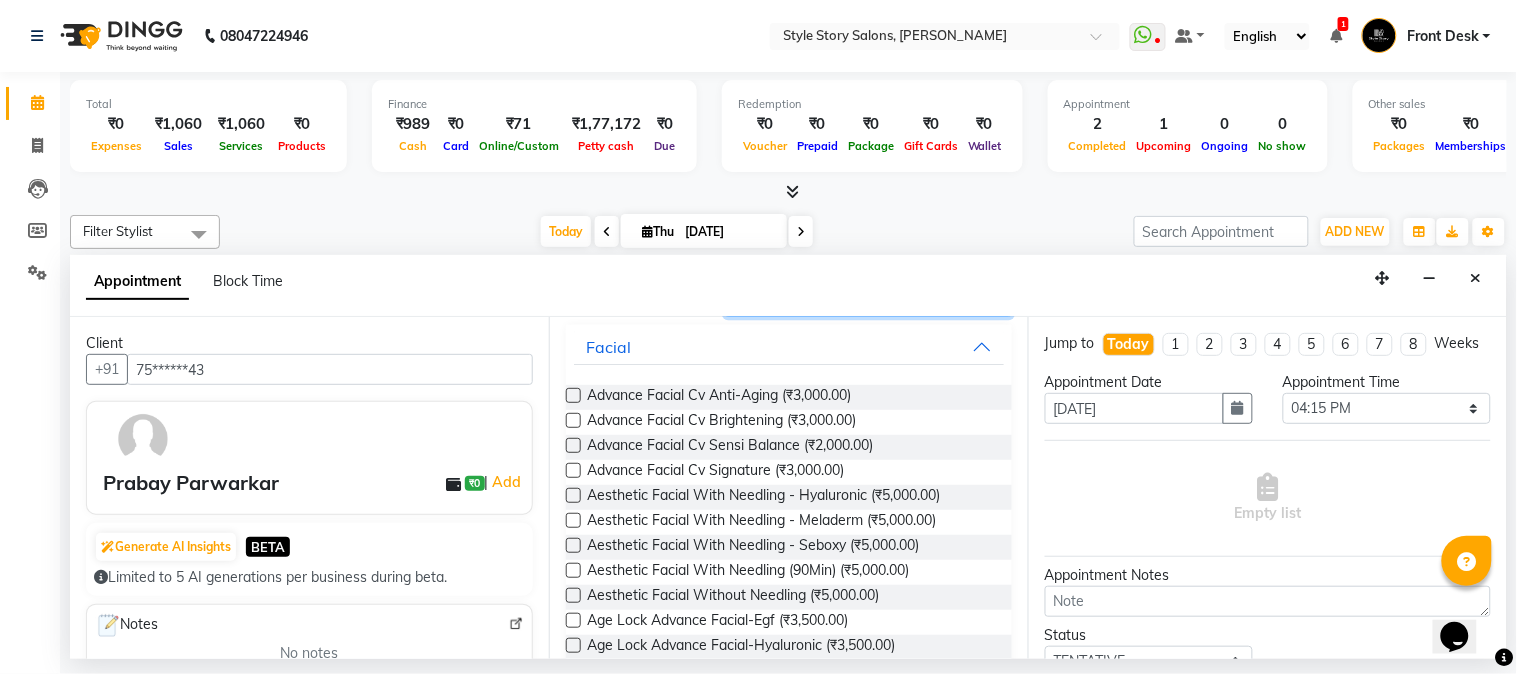 scroll, scrollTop: 222, scrollLeft: 0, axis: vertical 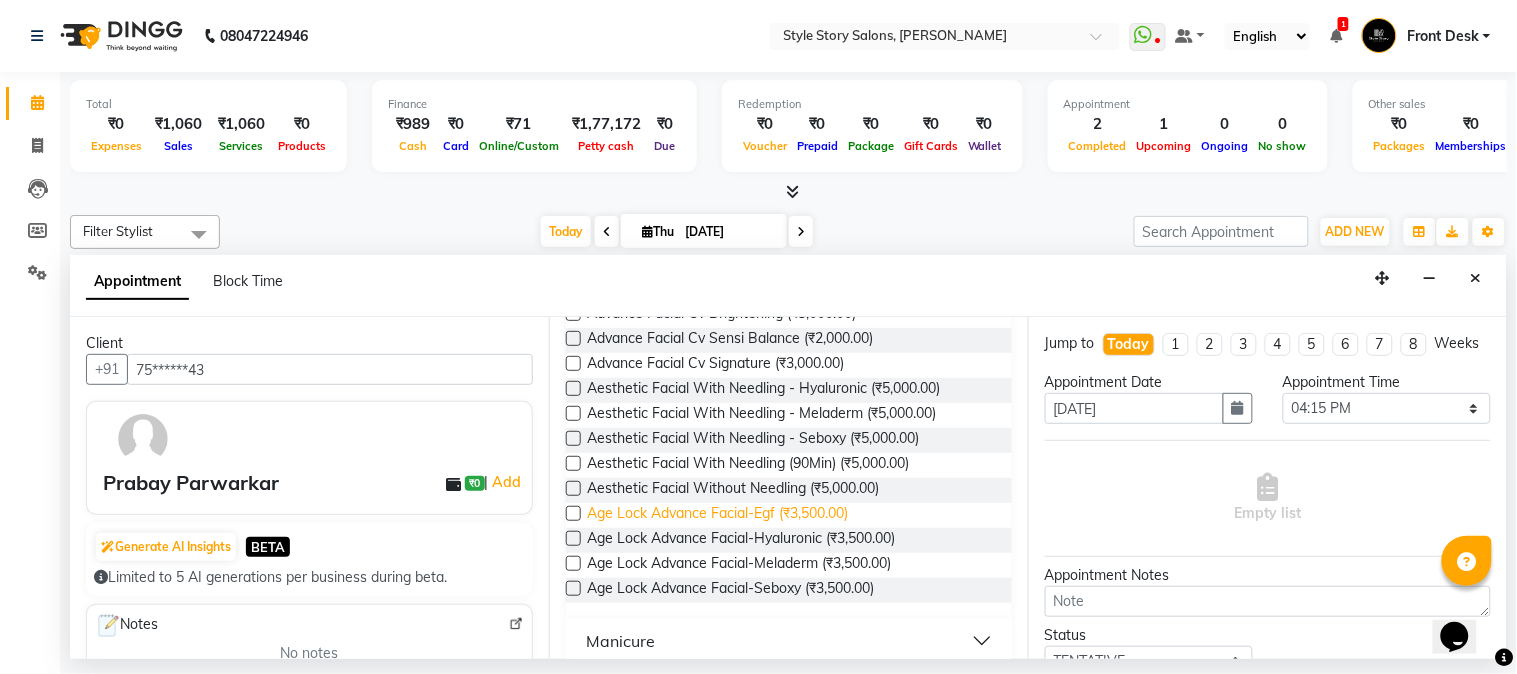 type on "facia" 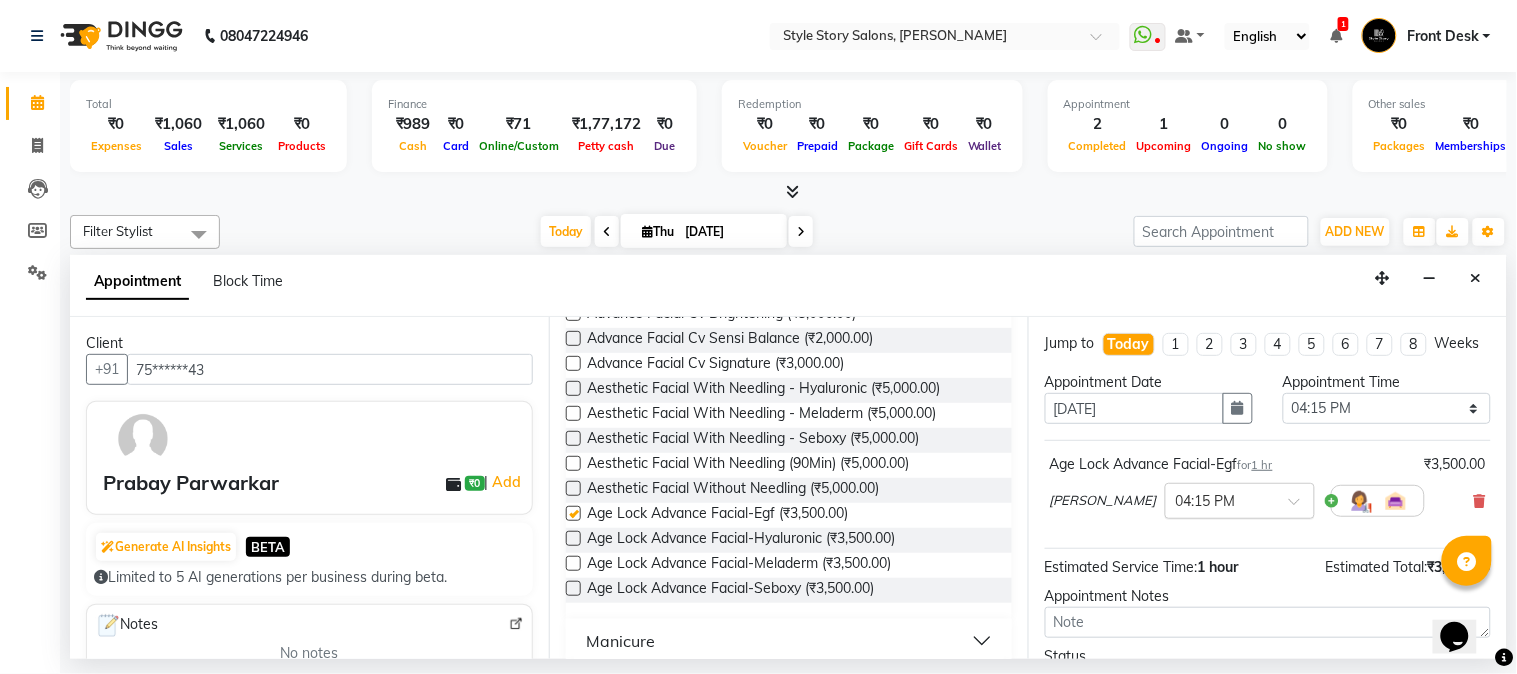 checkbox on "false" 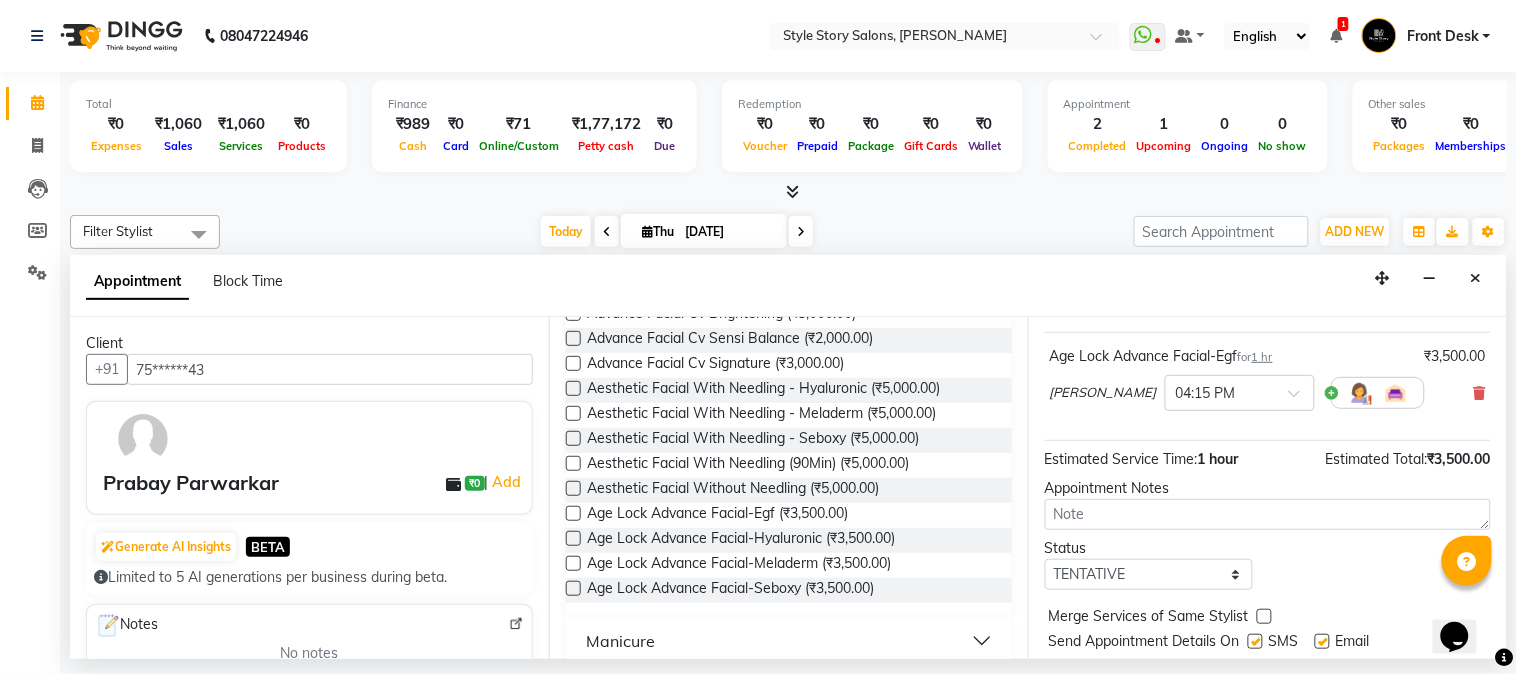 scroll, scrollTop: 183, scrollLeft: 0, axis: vertical 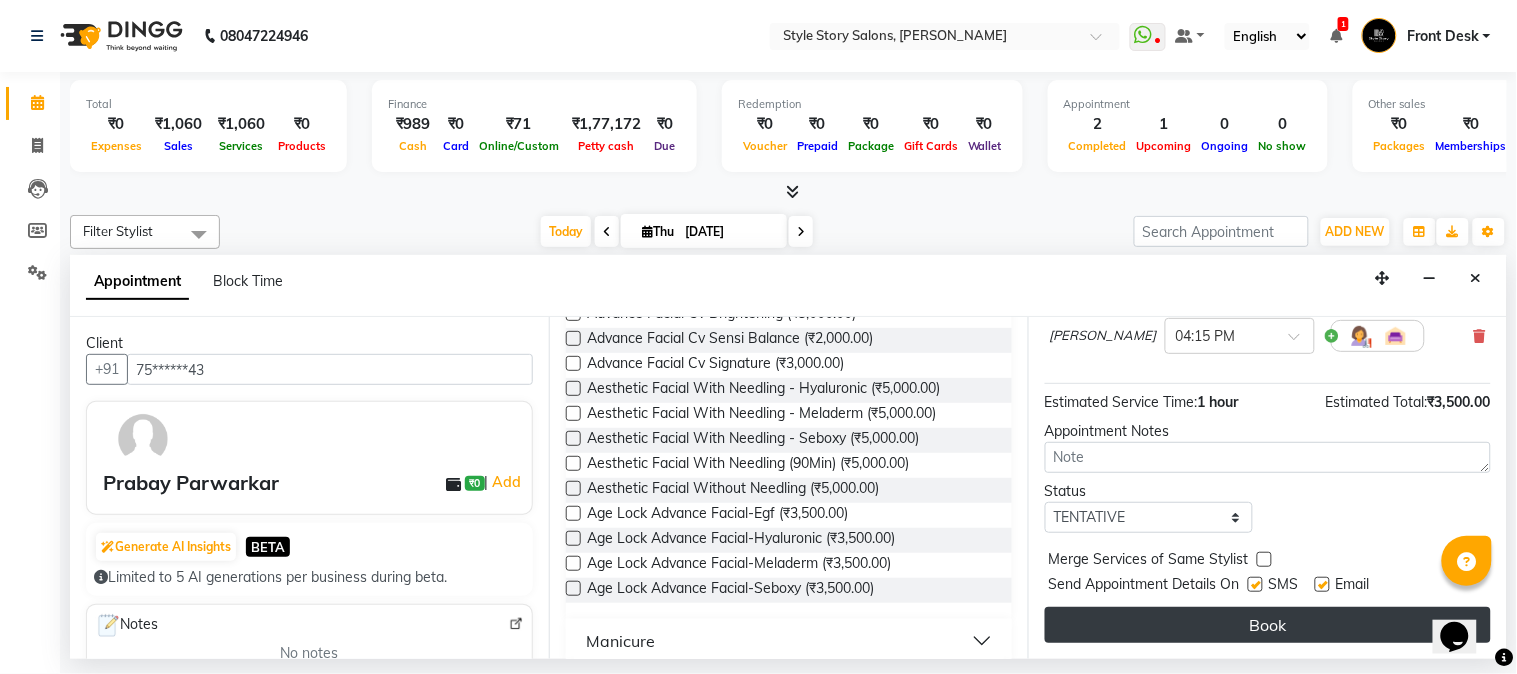 click on "Book" at bounding box center (1268, 625) 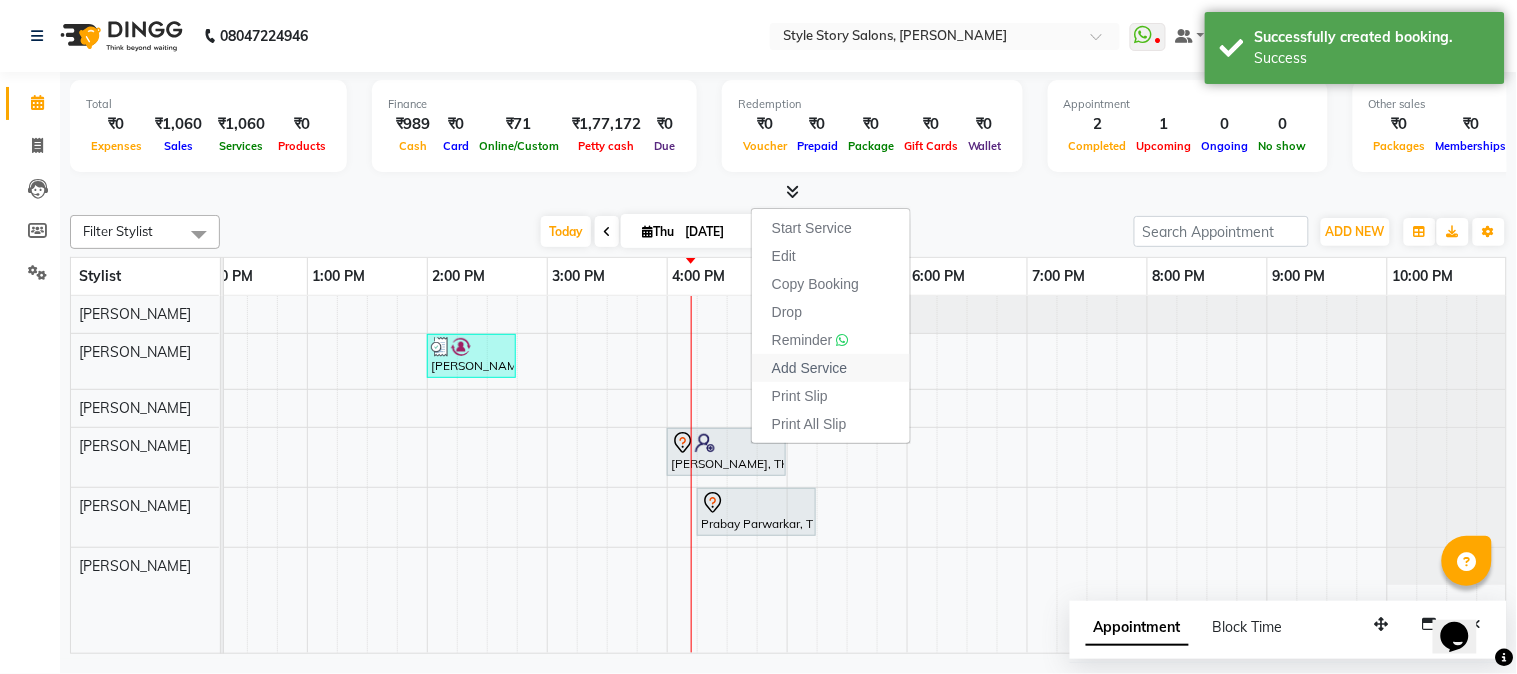 click on "Add Service" at bounding box center (809, 368) 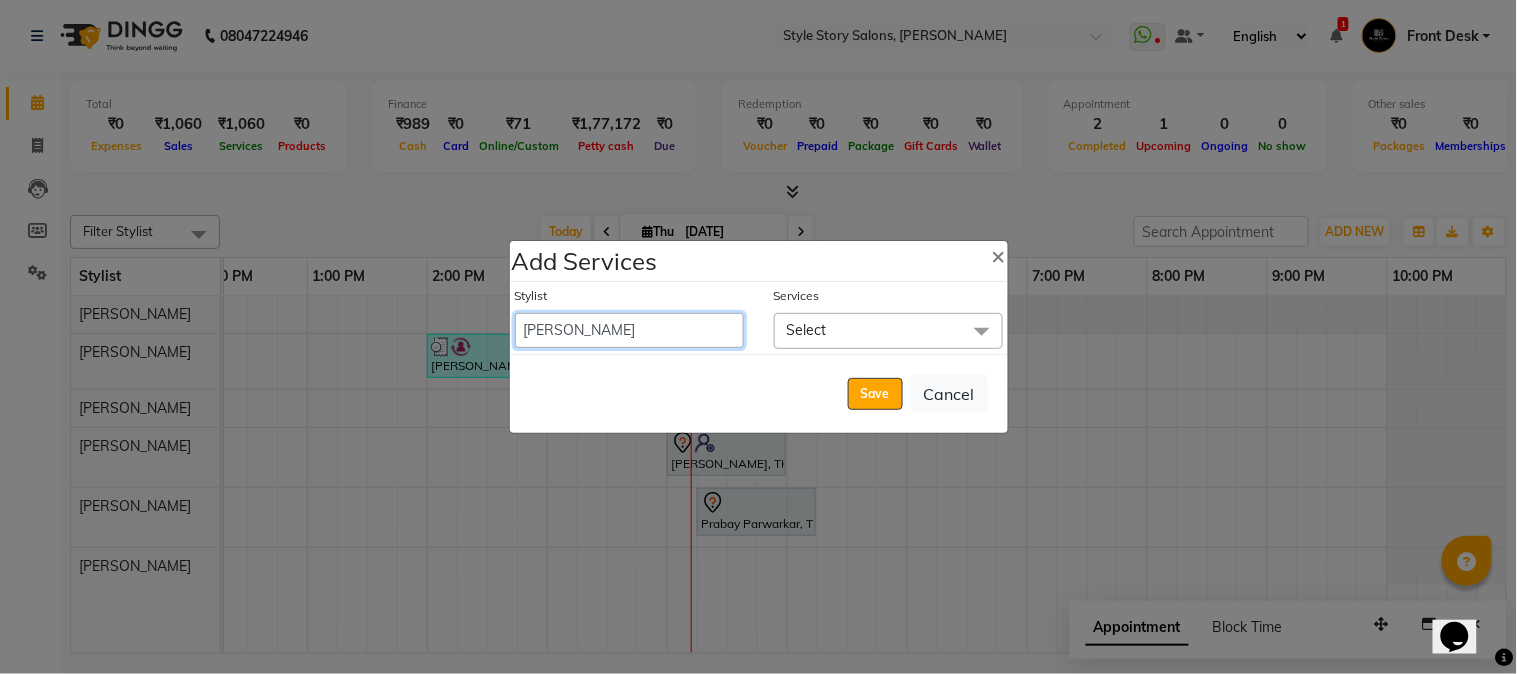 drag, startPoint x: 705, startPoint y: 340, endPoint x: 701, endPoint y: 321, distance: 19.416489 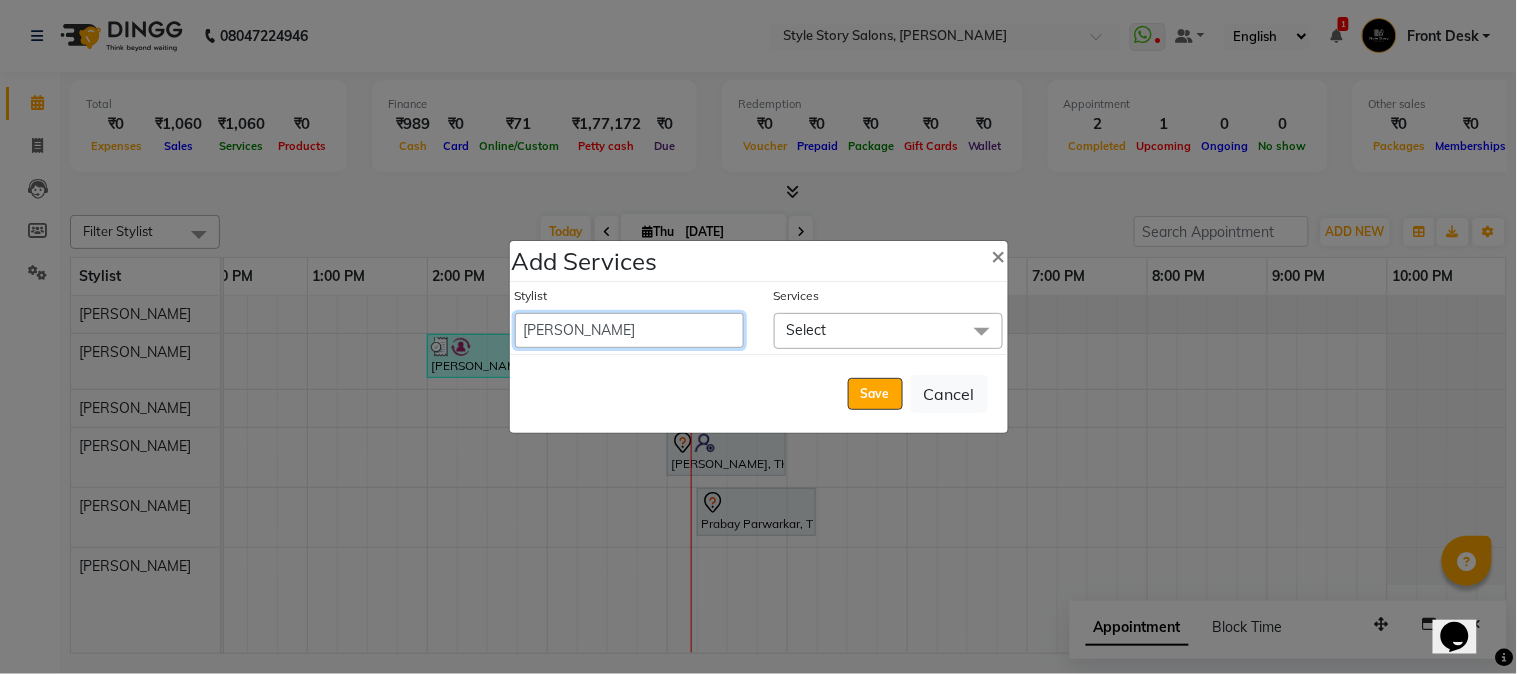 select on "62113" 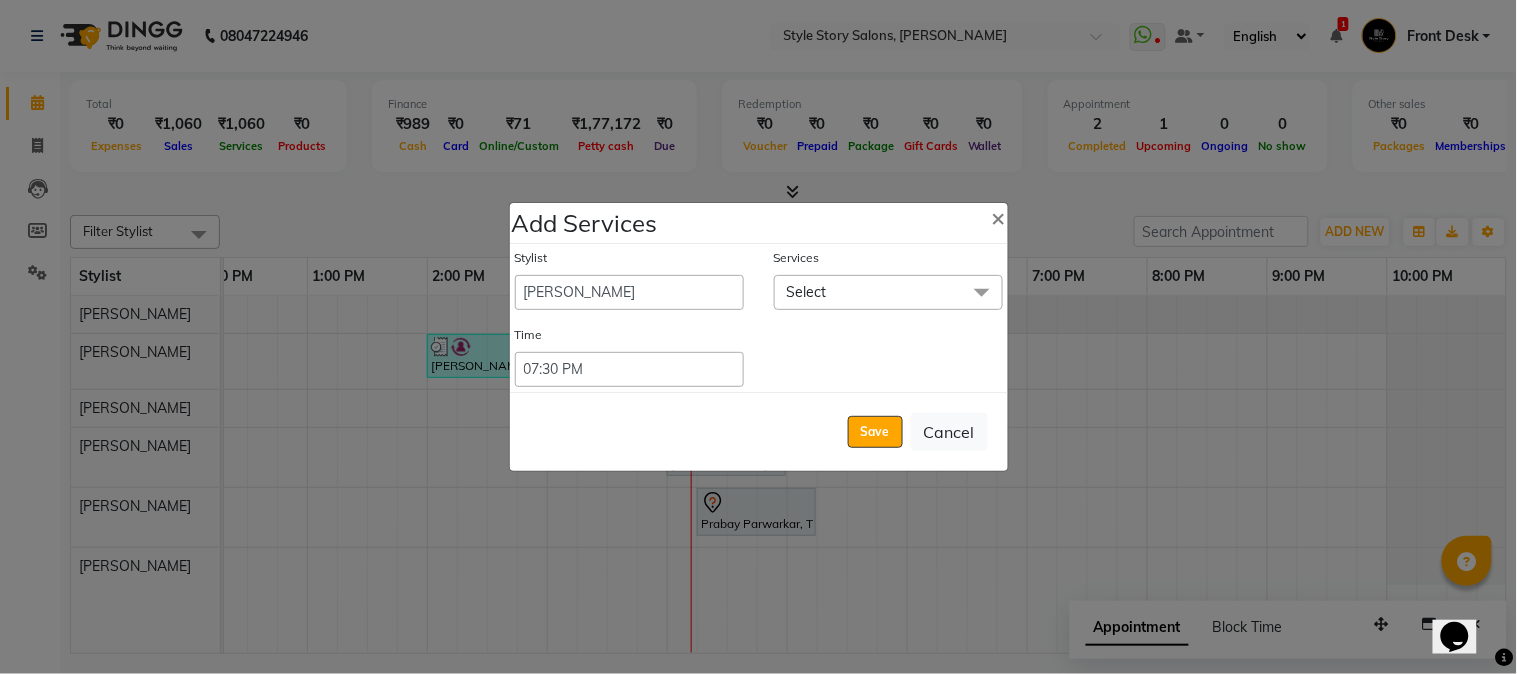 click on "Select" 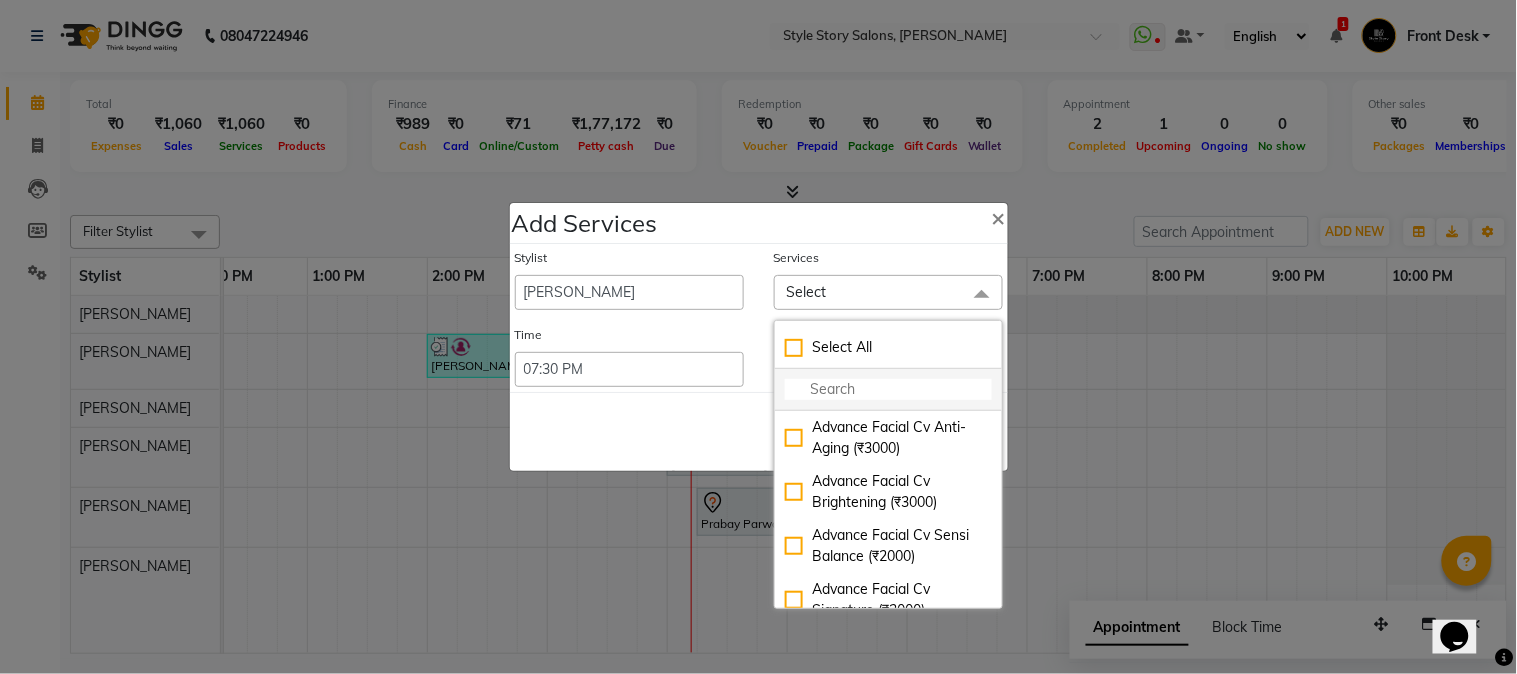 click 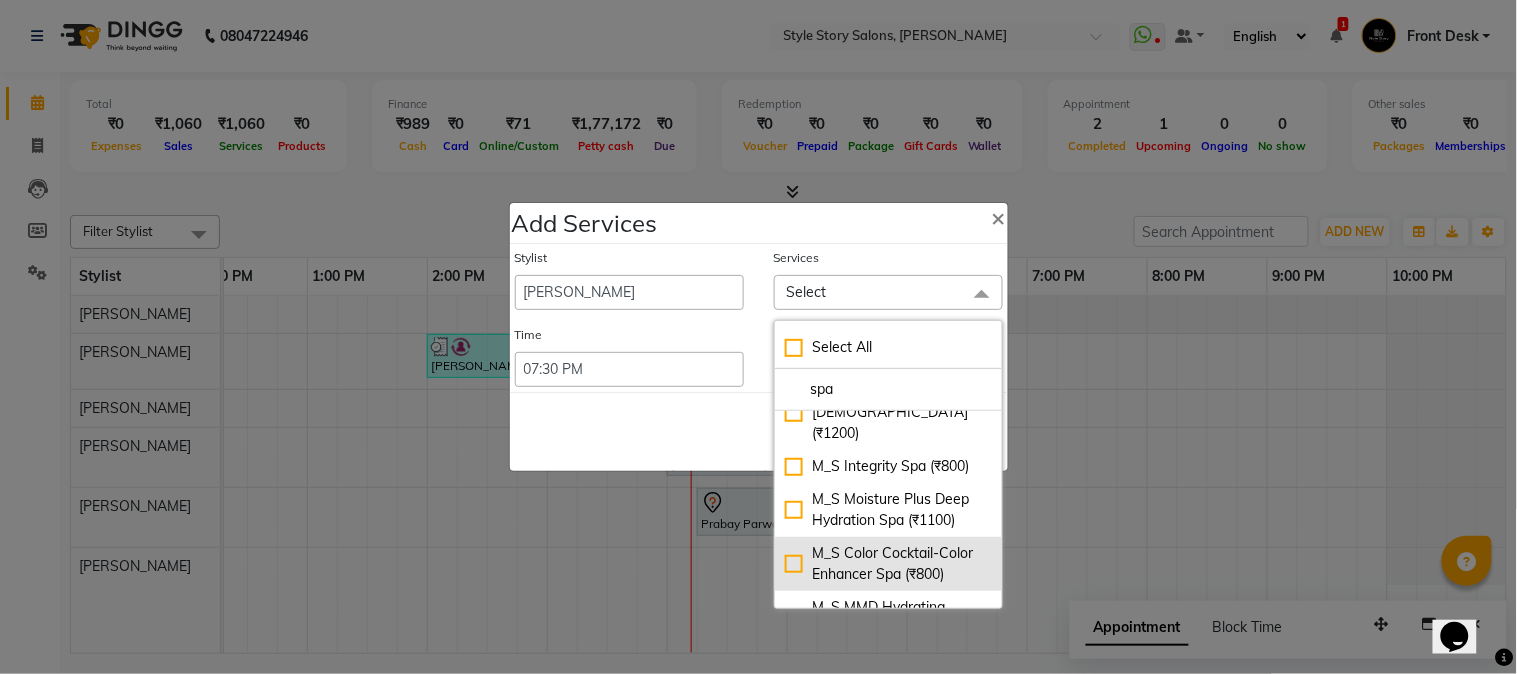 scroll, scrollTop: 222, scrollLeft: 0, axis: vertical 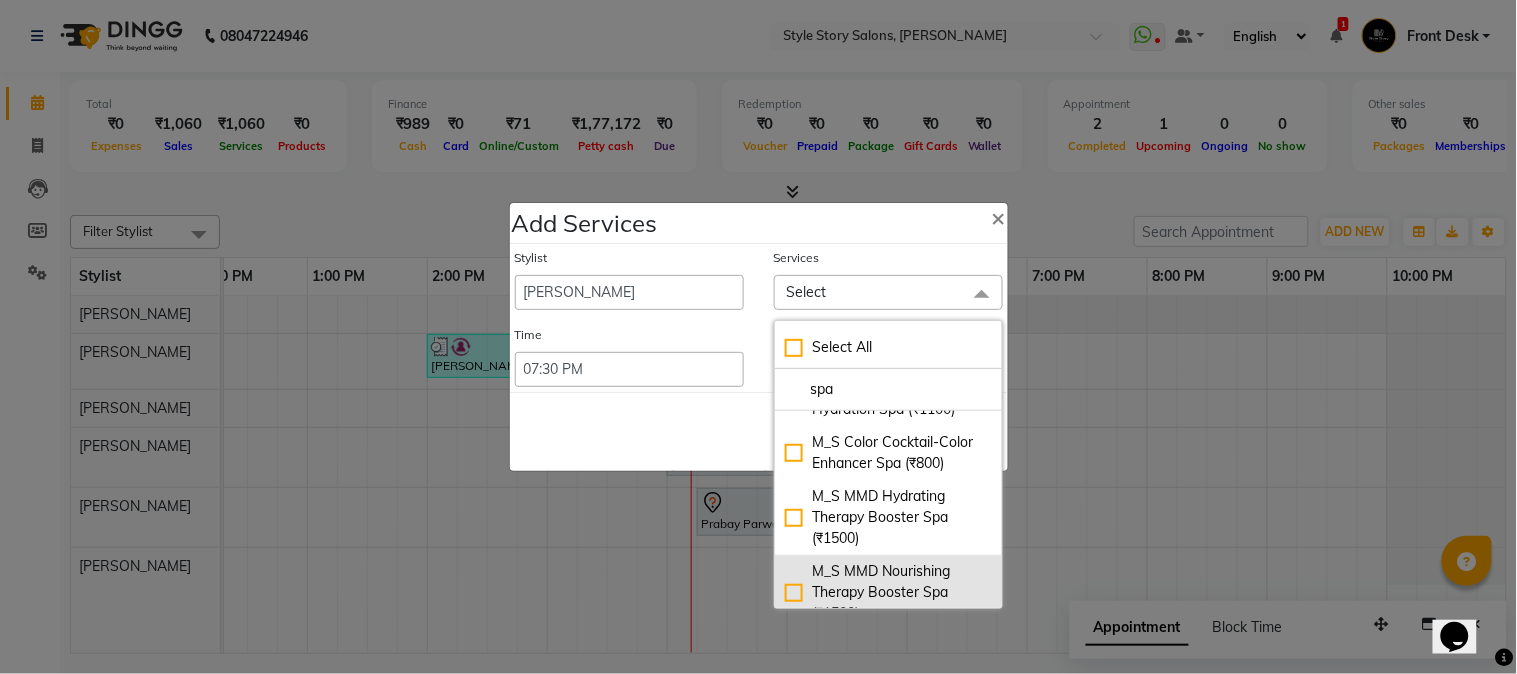 type on "spa" 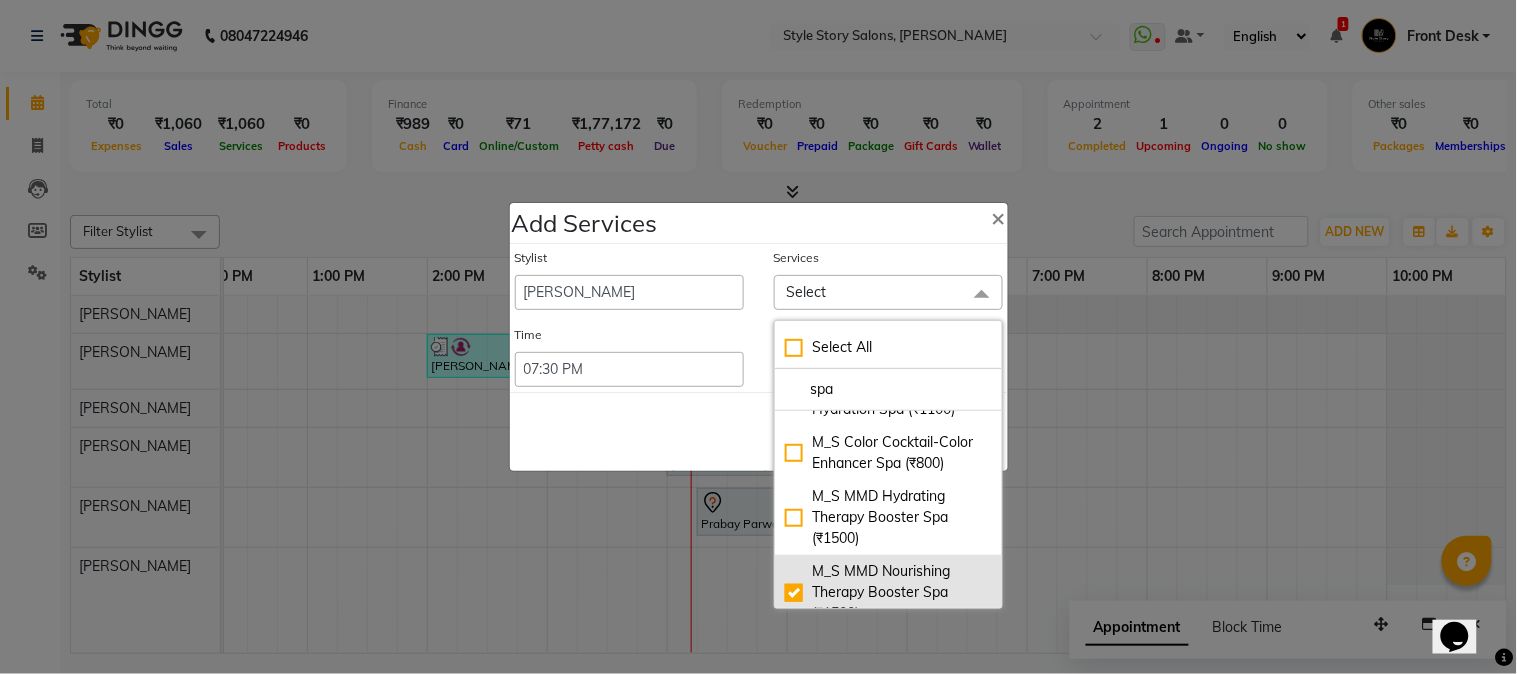 checkbox on "true" 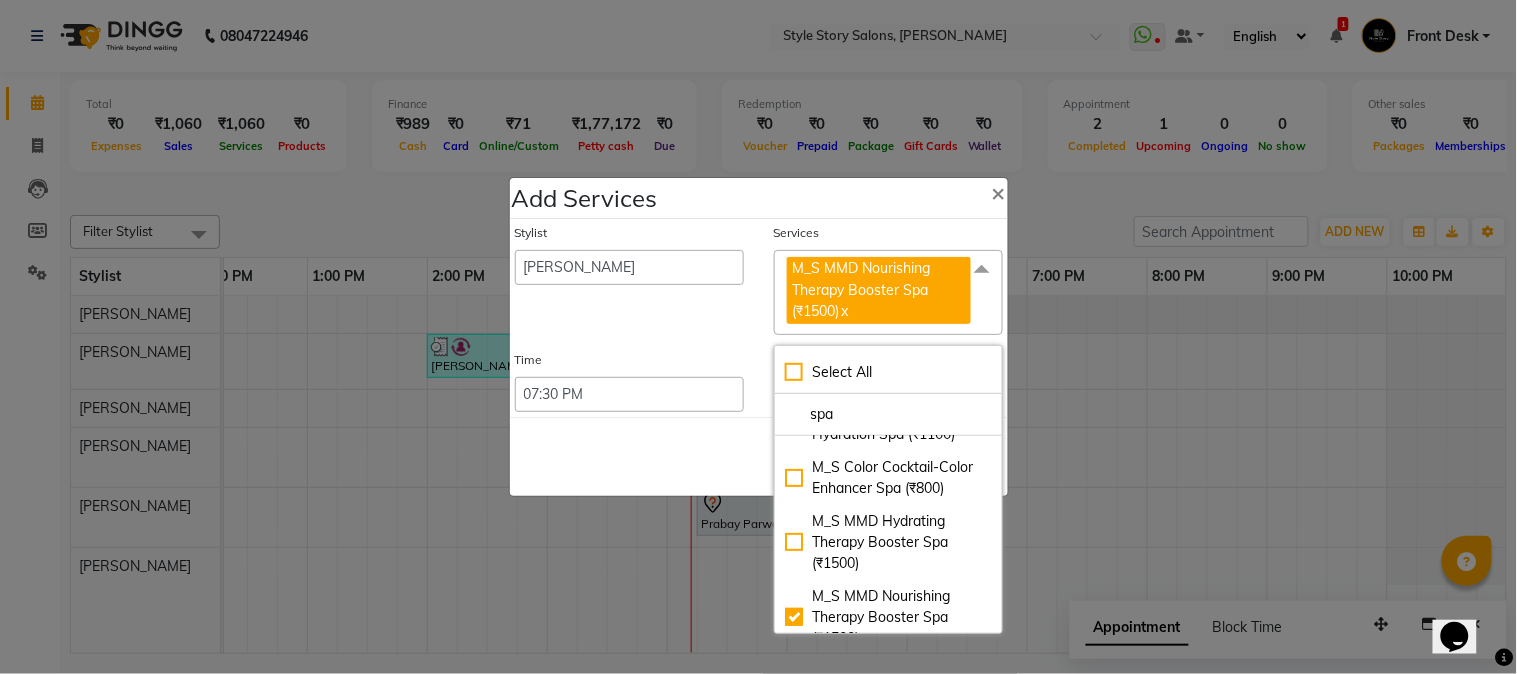 click on "Save   Cancel" 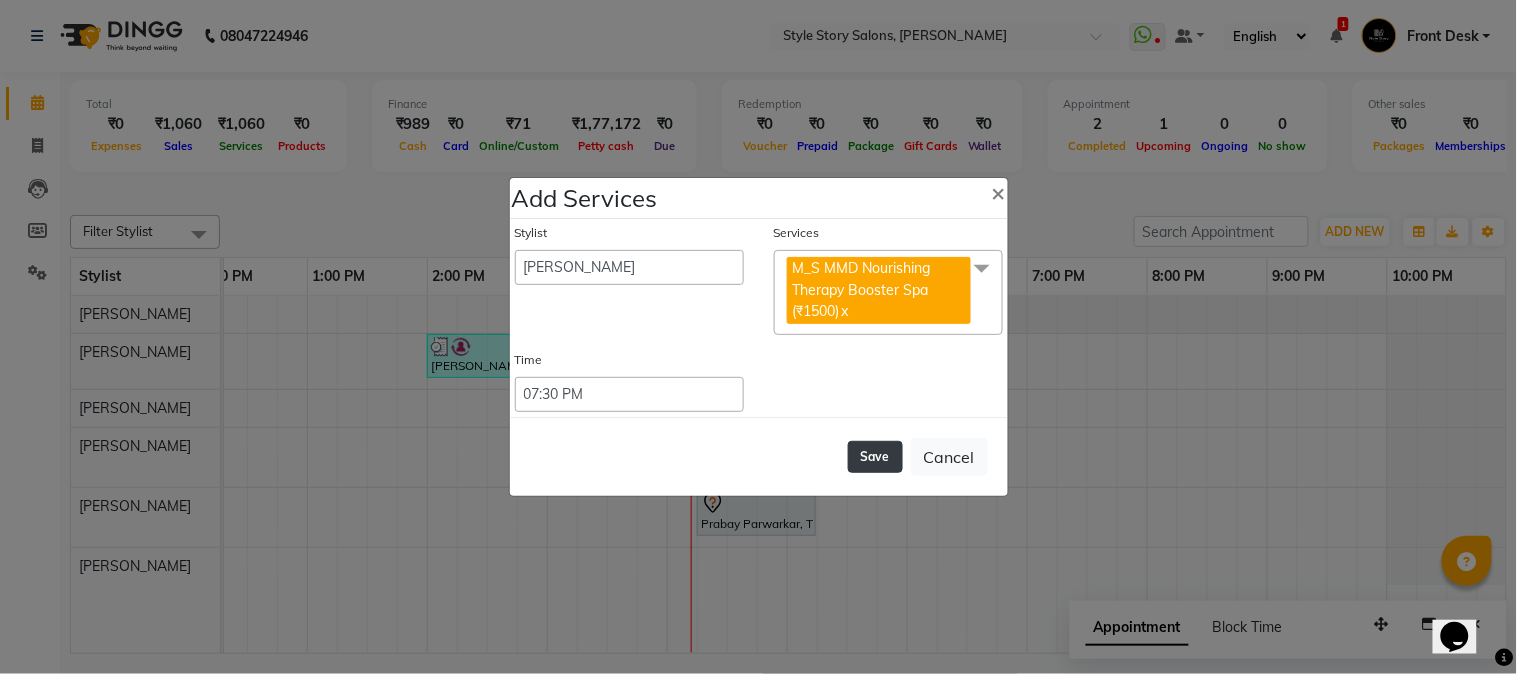 click on "Save" 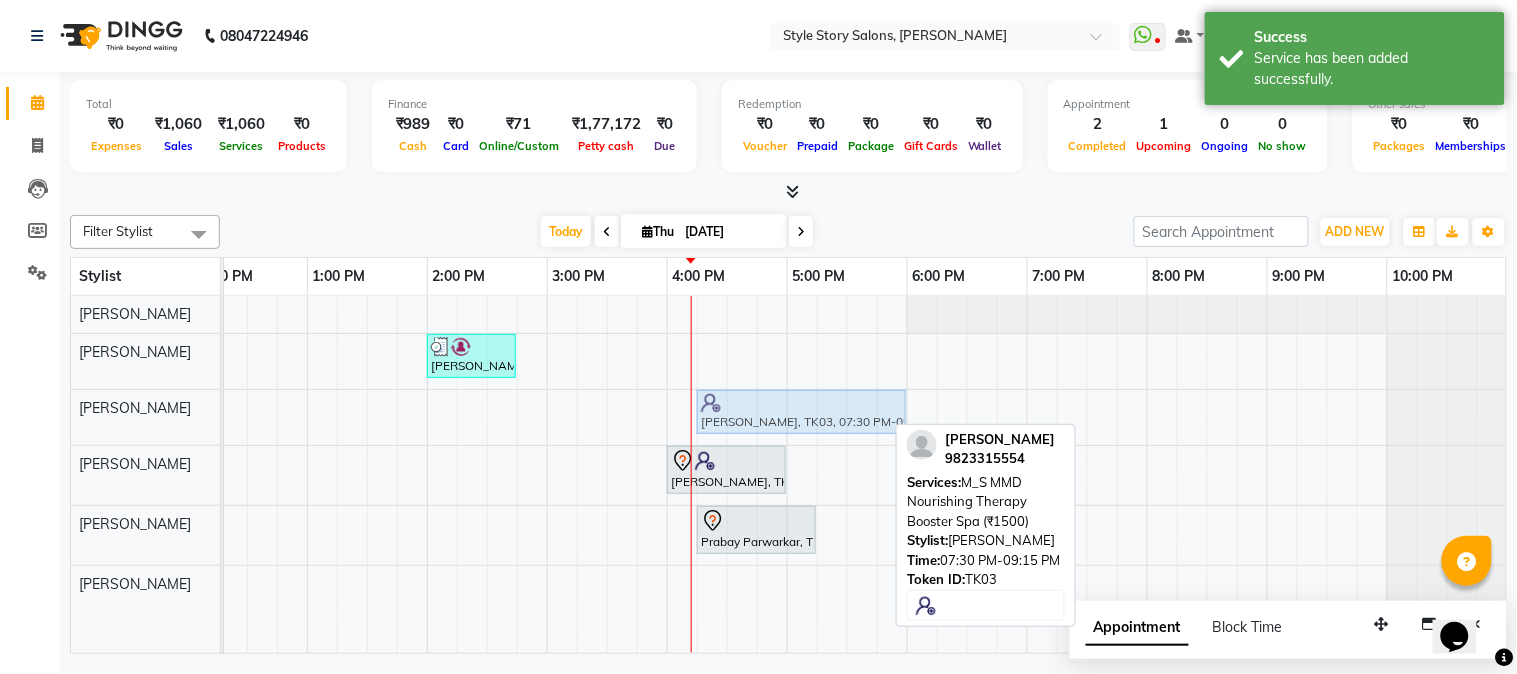 drag, startPoint x: 1171, startPoint y: 393, endPoint x: 768, endPoint y: 402, distance: 403.1005 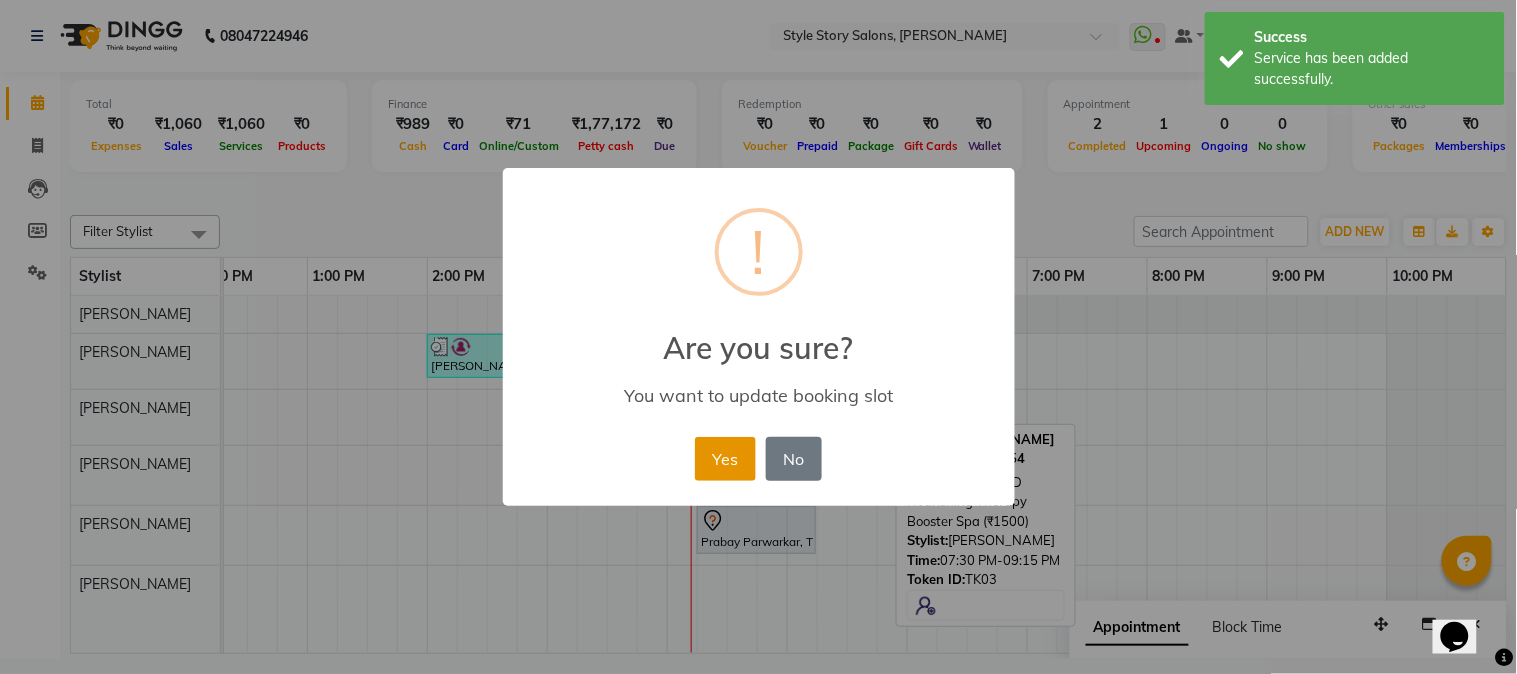 click on "Yes" at bounding box center [725, 459] 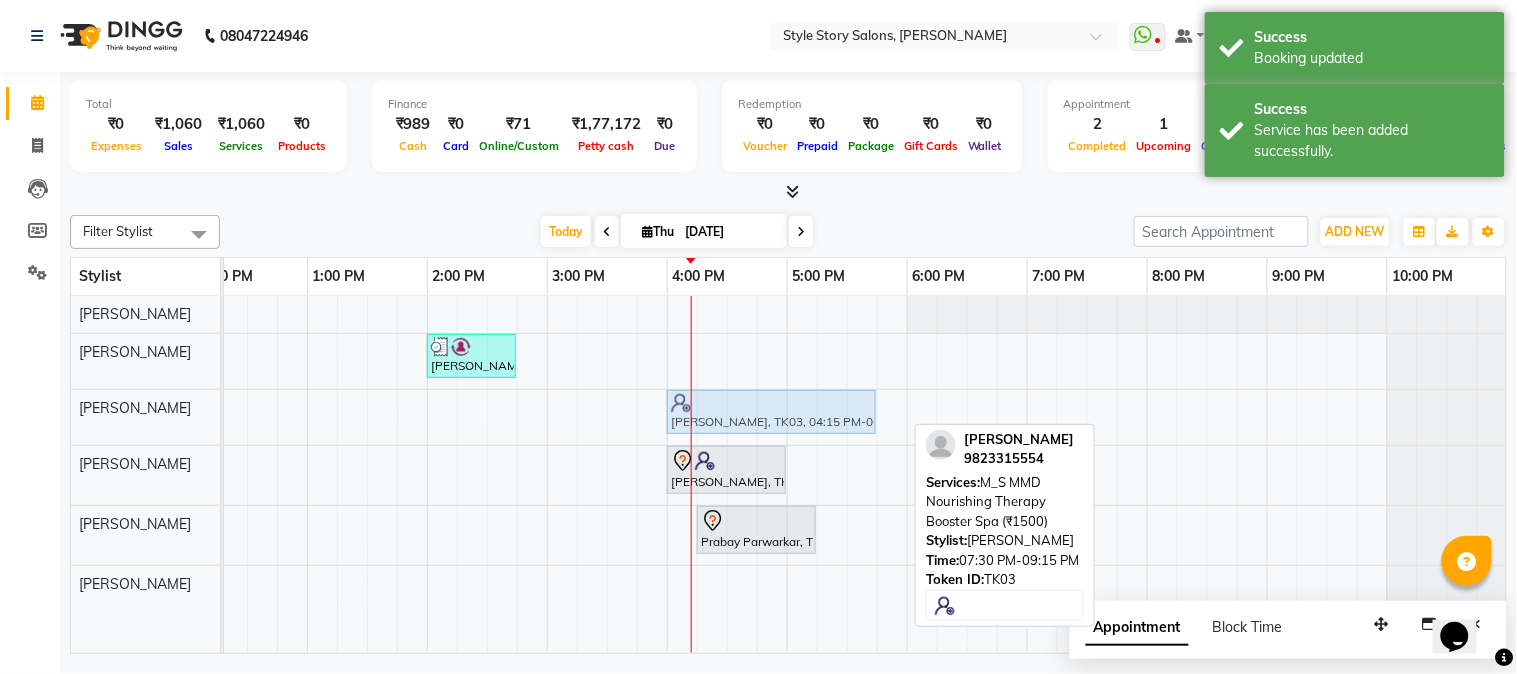 drag, startPoint x: 735, startPoint y: 416, endPoint x: 718, endPoint y: 416, distance: 17 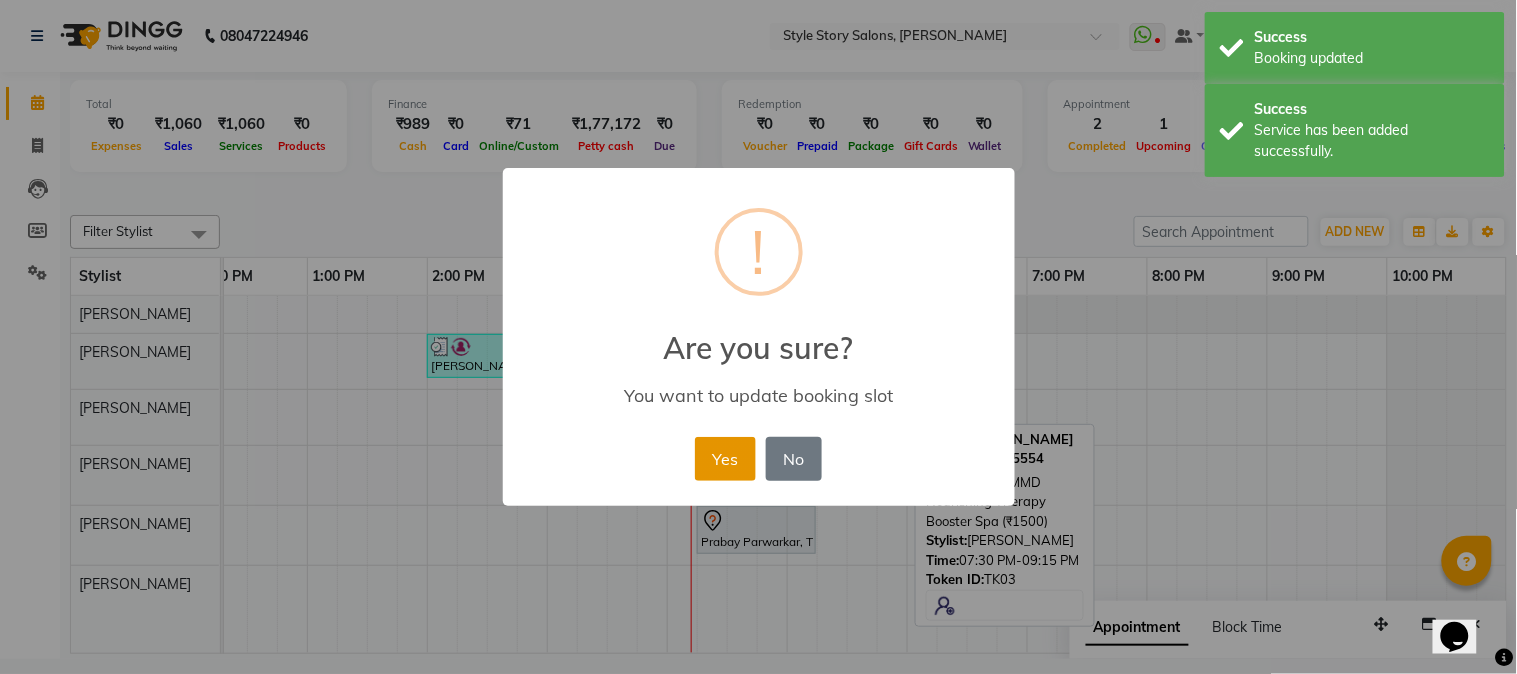 click on "Yes" at bounding box center (725, 459) 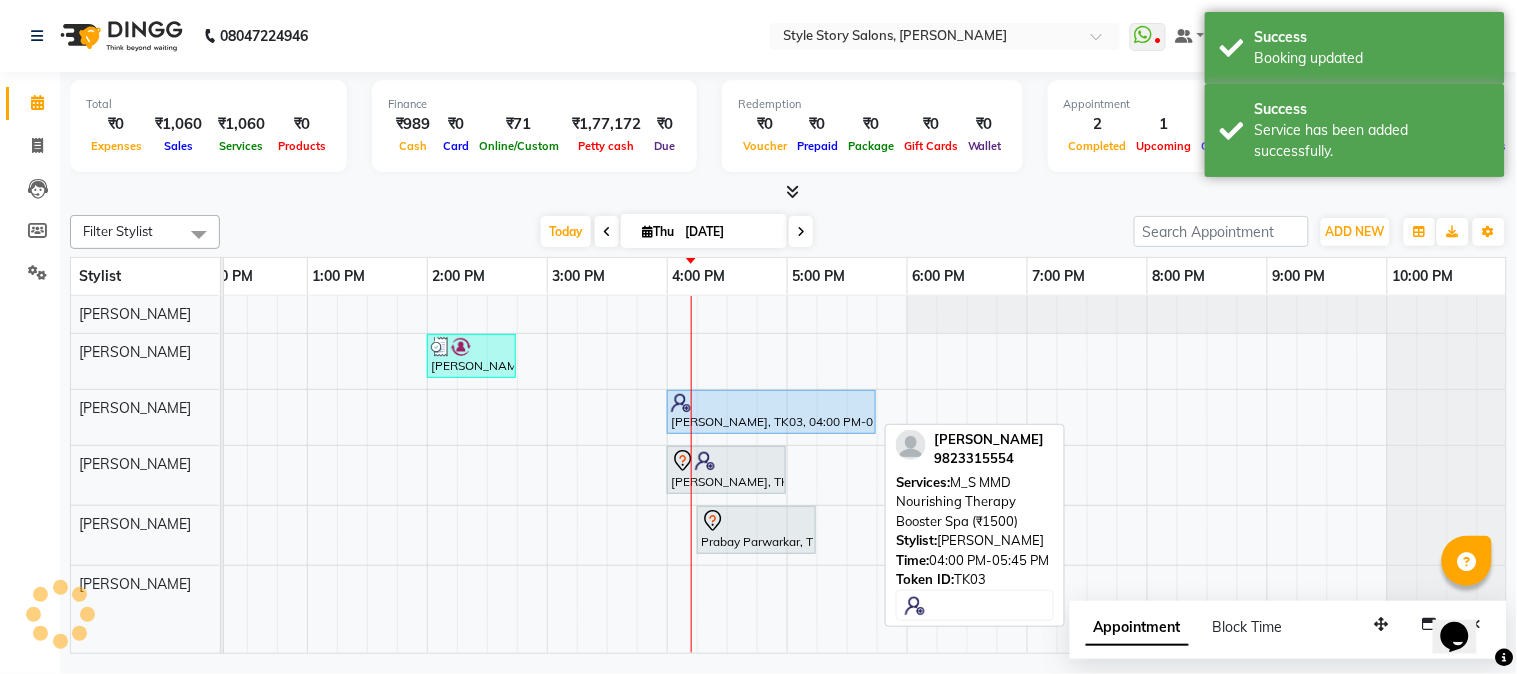 click on "Deepika Thakar, TK03, 04:00 PM-05:45 PM, M_S MMD Nourishing Therapy Booster Spa (₹1500)" at bounding box center (771, 412) 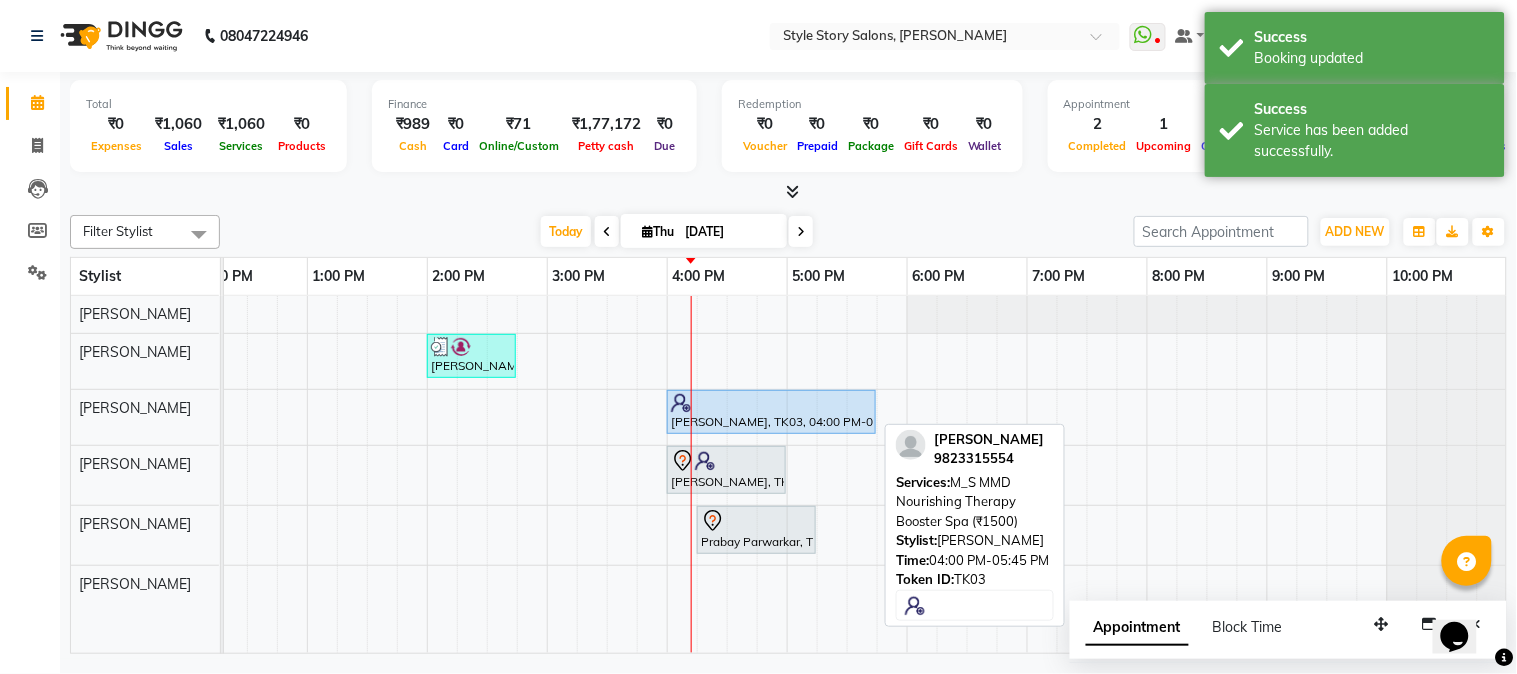 click on "Deepika Thakar, TK03, 04:00 PM-05:45 PM, M_S MMD Nourishing Therapy Booster Spa (₹1500)" at bounding box center [771, 412] 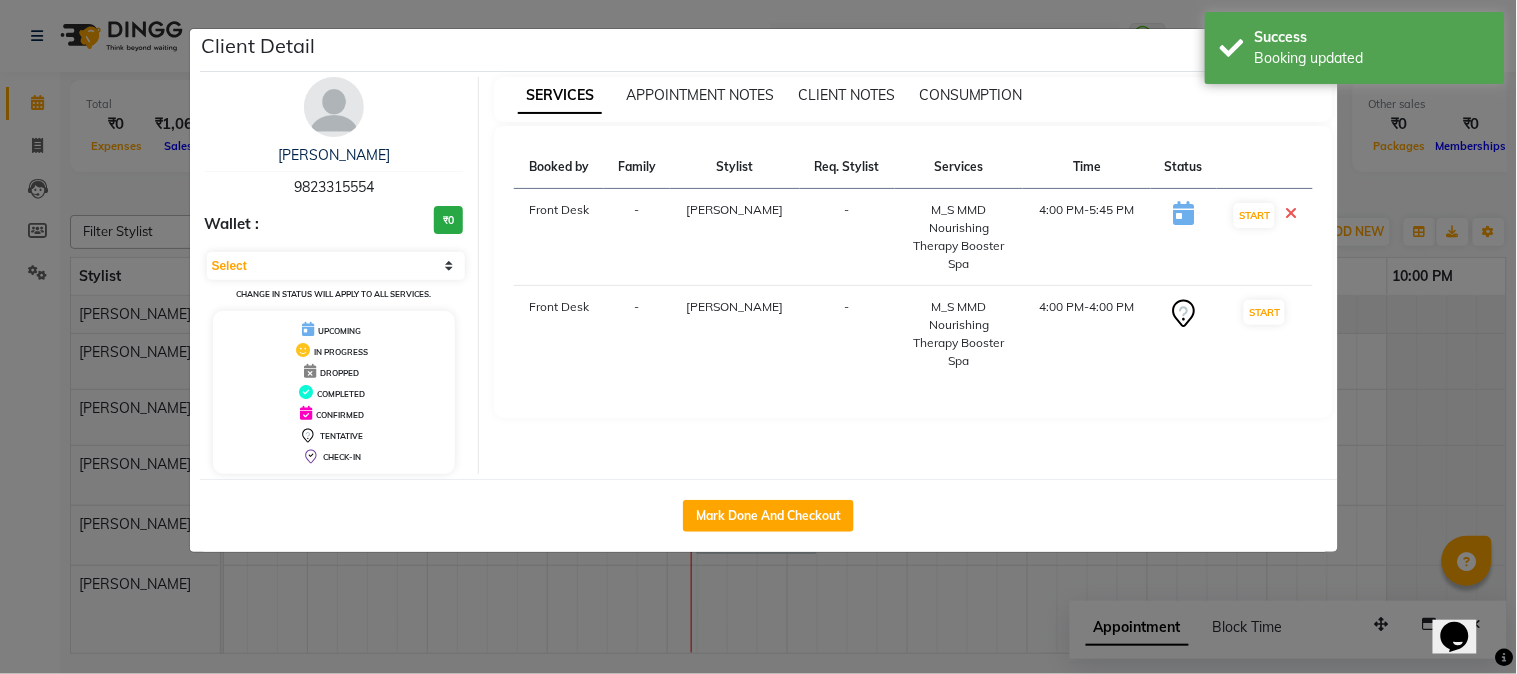 click on "Client Detail  Deepika Thakar   9823315554 Wallet : ₹0 Select IN SERVICE CONFIRMED TENTATIVE CHECK IN MARK DONE DROPPED UPCOMING Change in status will apply to all services. UPCOMING IN PROGRESS DROPPED COMPLETED CONFIRMED TENTATIVE CHECK-IN SERVICES APPOINTMENT NOTES CLIENT NOTES CONSUMPTION Booked by Family Stylist Req. Stylist Services Time Status  Front Desk  - Arshad Ansari -  M_S MMD Nourishing Therapy Booster Spa   4:00 PM-5:45 PM   START   Front Desk  - Vikas Kumar -  M_S MMD Nourishing Therapy Booster Spa   4:00 PM-4:00 PM   START   Mark Done And Checkout" 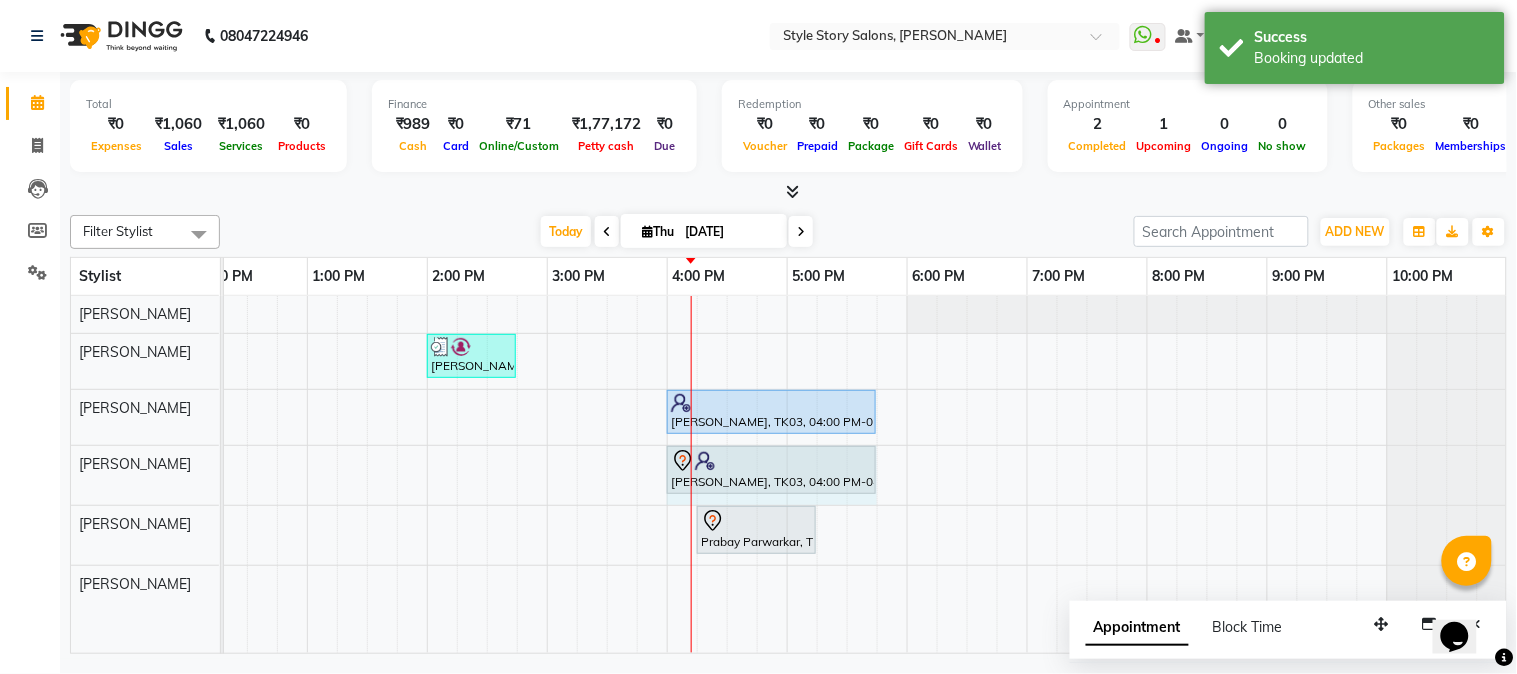 drag, startPoint x: 782, startPoint y: 465, endPoint x: 853, endPoint y: 462, distance: 71.063354 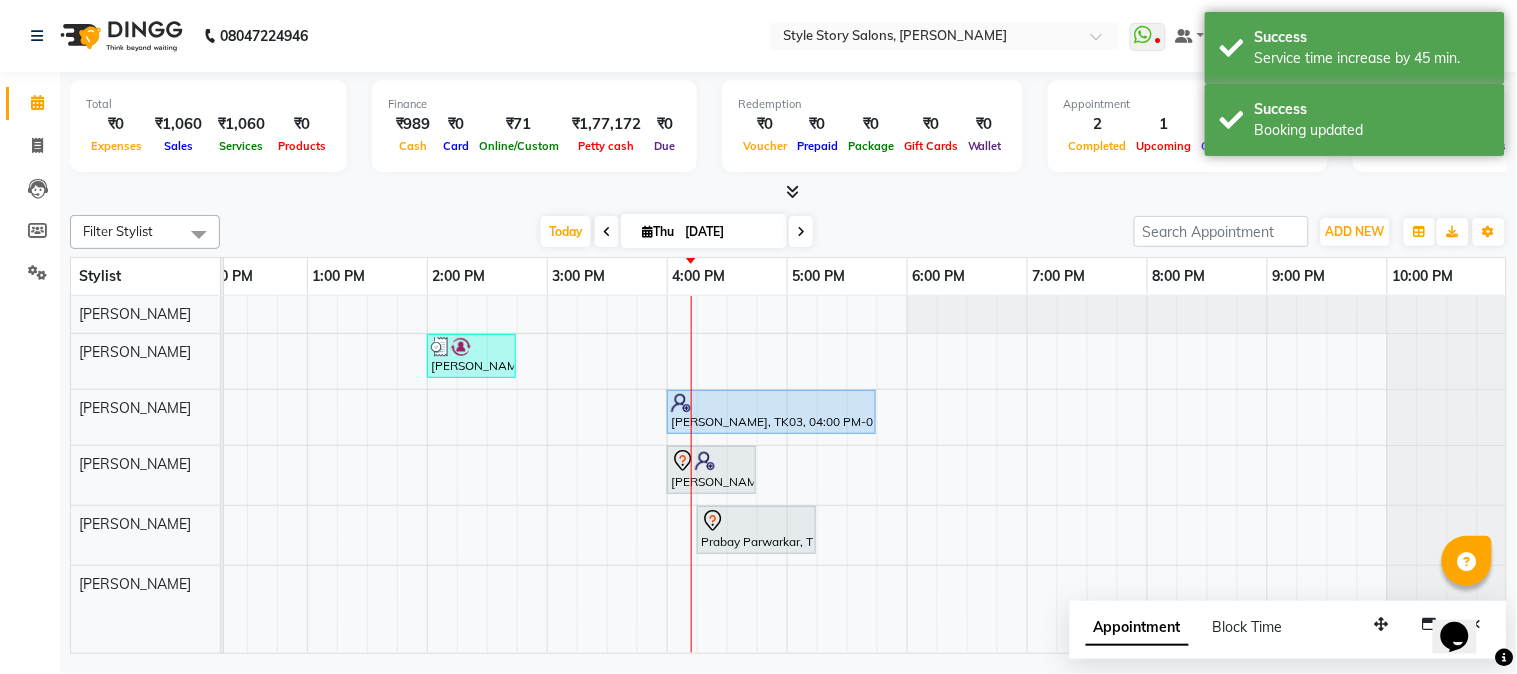click on "Filter Stylist Select All Arshad Ansari Priyanshi Meshram Ritesh Shrivas Sonali Sarode Tanuja Junghare Vikas Kumar Today  Thu 10-07-2025 Toggle Dropdown Add Appointment Add Invoice Add Attendance Add Transaction Toggle Dropdown Add Appointment Add Invoice Add Attendance ADD NEW Toggle Dropdown Add Appointment Add Invoice Add Attendance Add Transaction Filter Stylist Select All Arshad Ansari Priyanshi Meshram Ritesh Shrivas Sonali Sarode Tanuja Junghare Vikas Kumar Group By  Staff View   Room View  View as Vertical  Vertical - Week View  Horizontal  Horizontal - Week View  List  Toggle Dropdown Calendar Settings Manage Tags   Arrange Stylists   Reset Stylists  Full Screen Appointment Form Zoom 100% Stylist 7:00 AM 8:00 AM 9:00 AM 10:00 AM 11:00 AM 12:00 PM 1:00 PM 2:00 PM 3:00 PM 4:00 PM 5:00 PM 6:00 PM 7:00 PM 8:00 PM 9:00 PM 10:00 PM Sonali Sarode Ritesh Shrivas Arshad Ansari Vikas Kumar Priyanshi Meshram Tanuja Junghare     Aditya Vardhan, TK02, 02:00 PM-02:45 PM, Hair Cut - Master - Male" 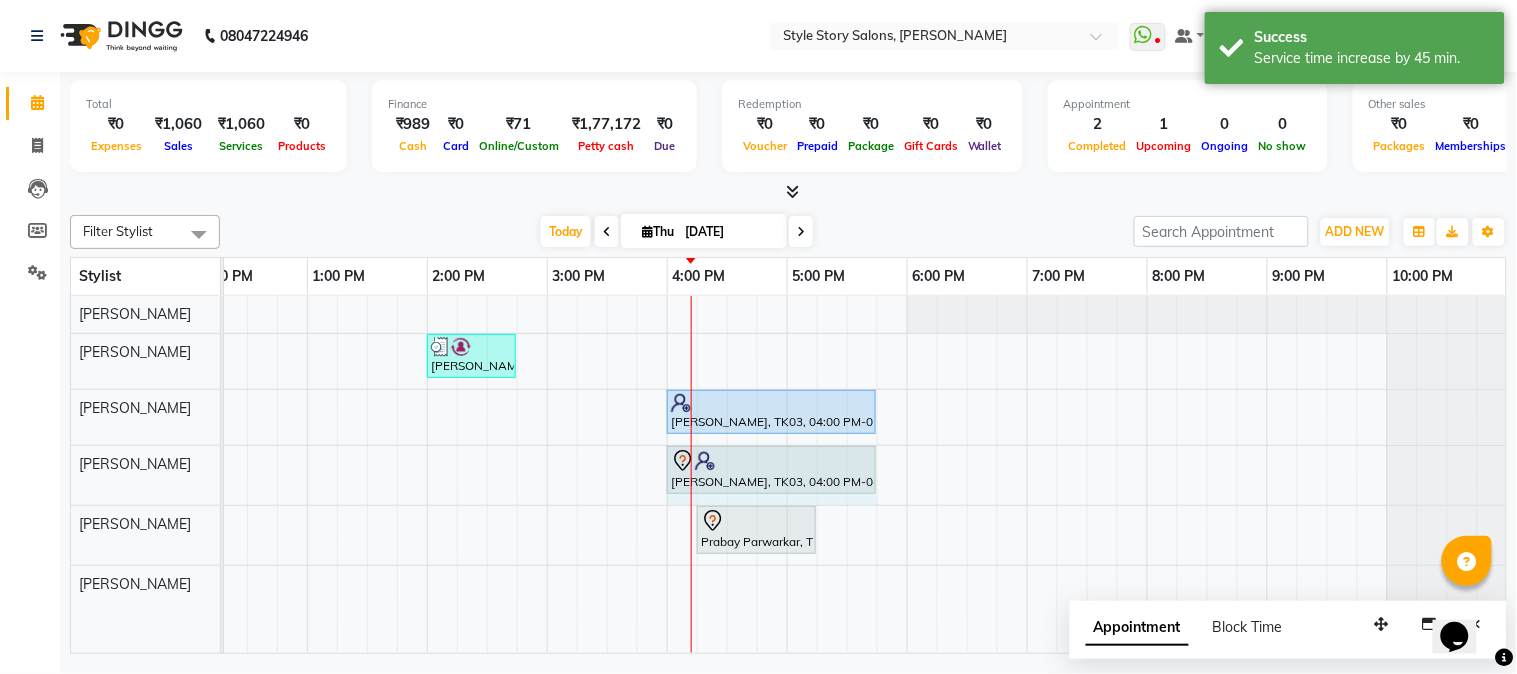 drag, startPoint x: 754, startPoint y: 457, endPoint x: 856, endPoint y: 448, distance: 102.396286 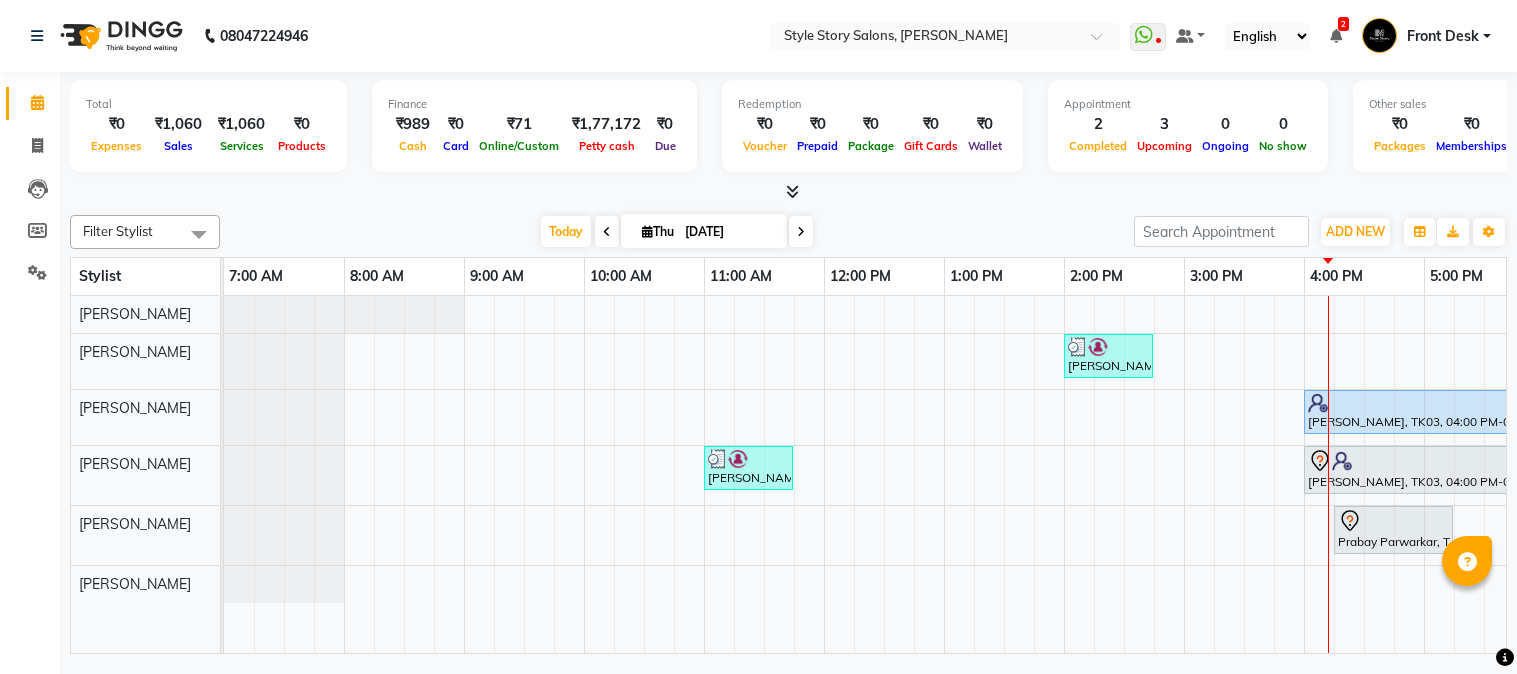 scroll, scrollTop: 0, scrollLeft: 0, axis: both 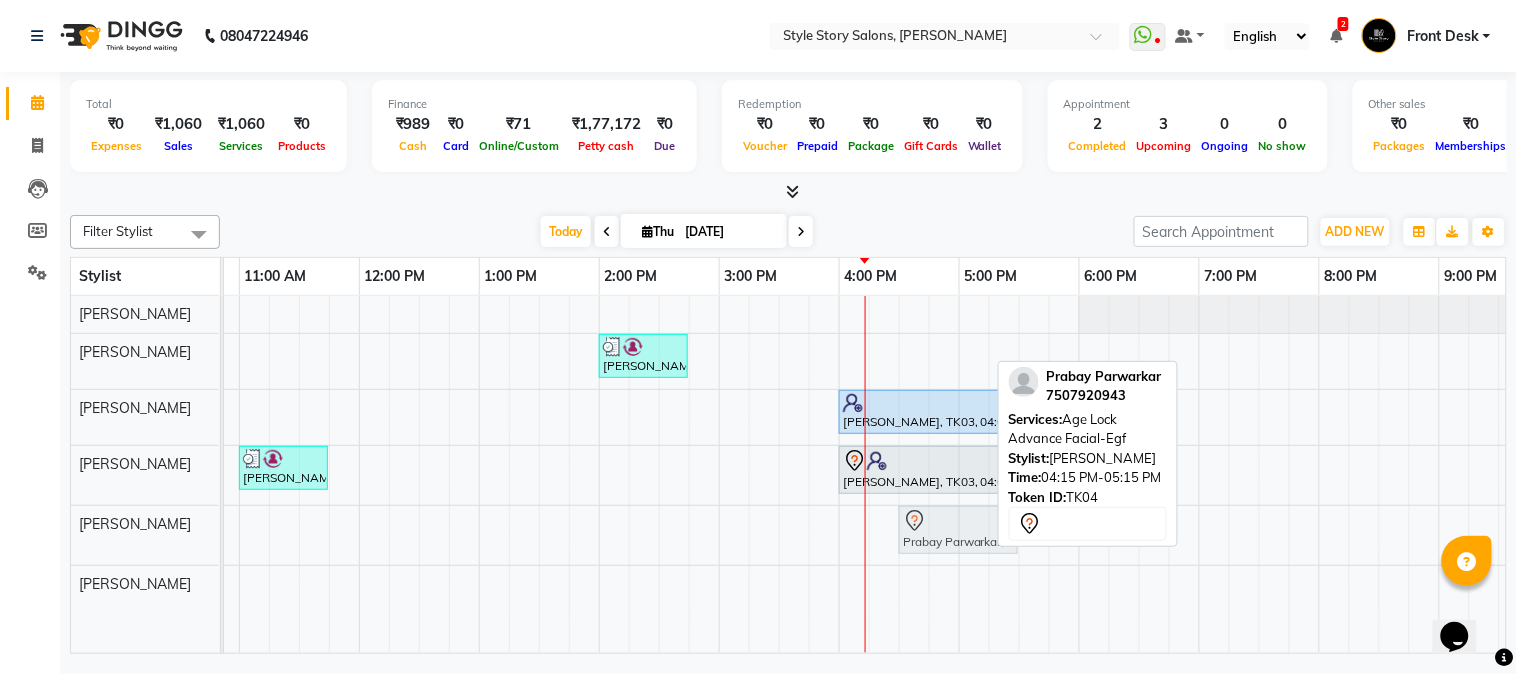 drag, startPoint x: 883, startPoint y: 513, endPoint x: 915, endPoint y: 514, distance: 32.01562 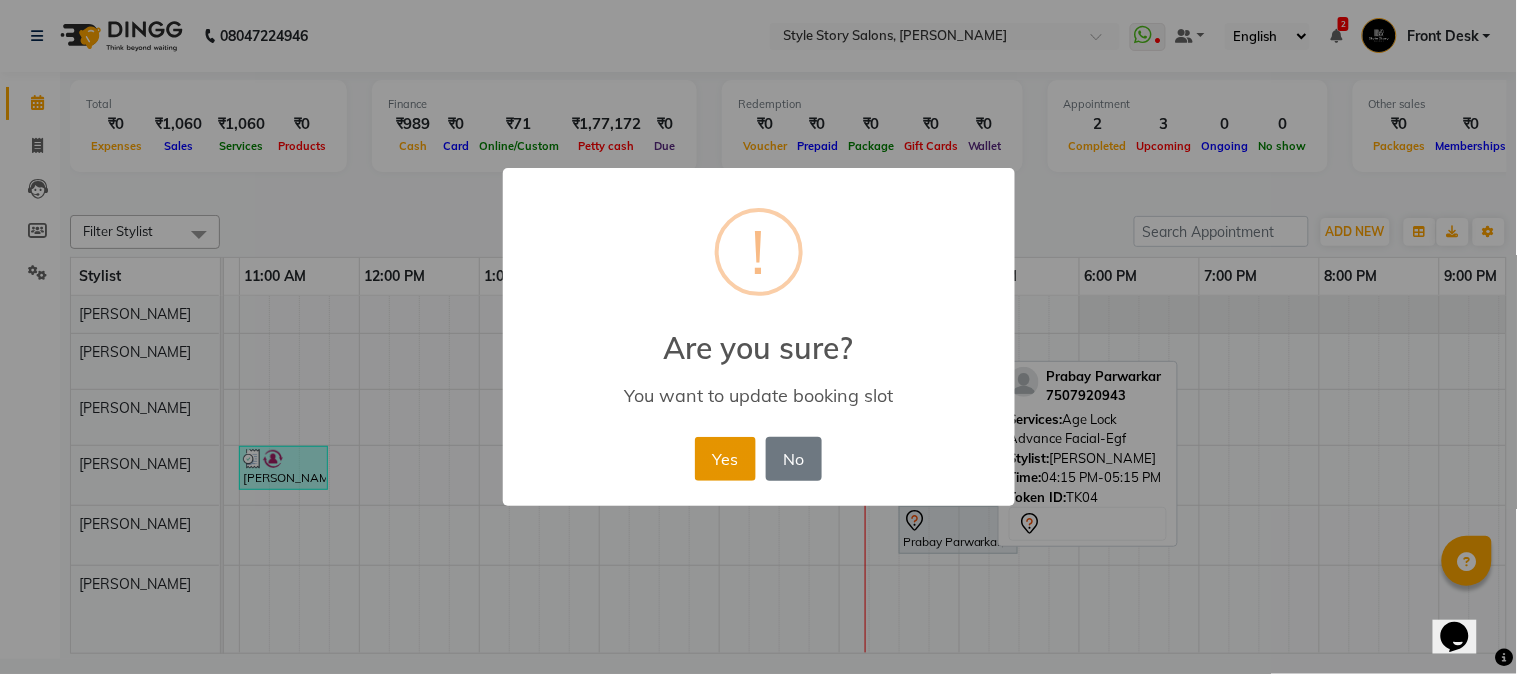 click on "Yes" at bounding box center (725, 459) 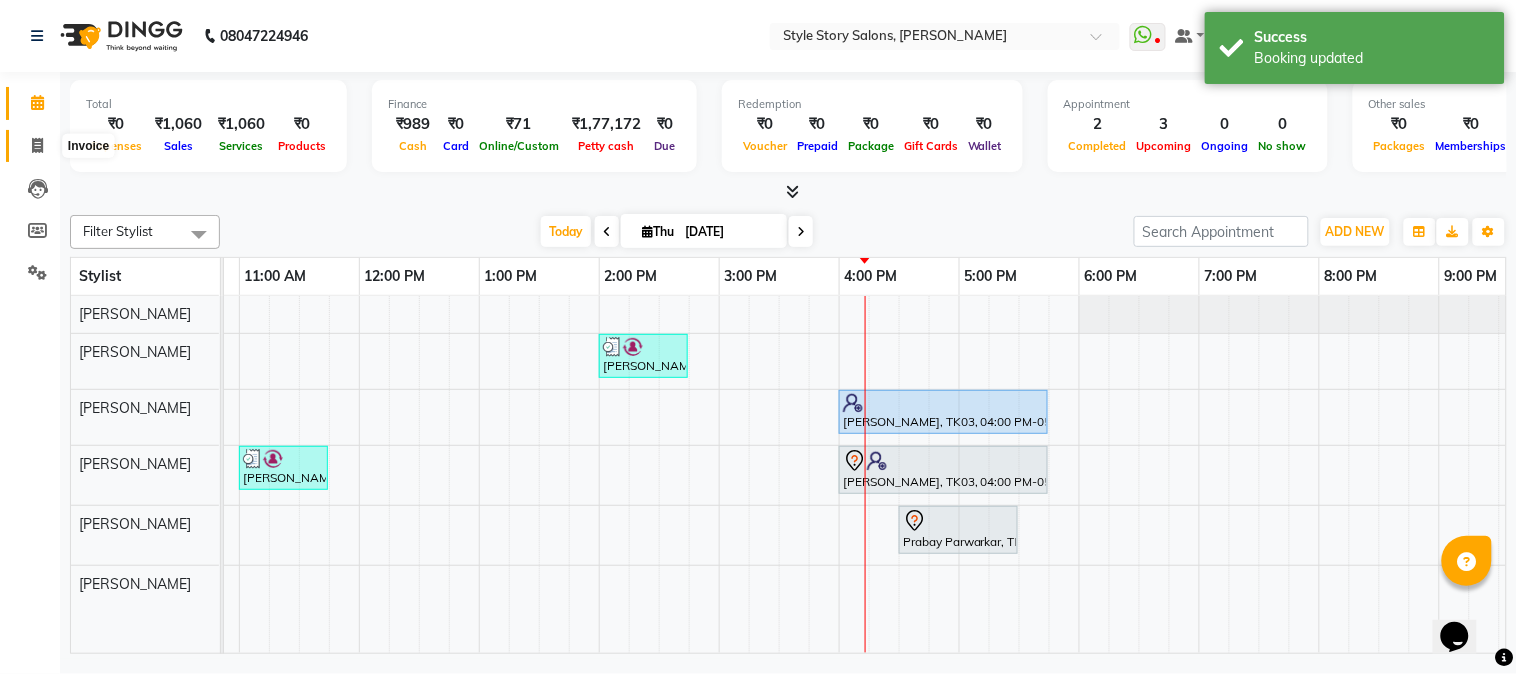 click 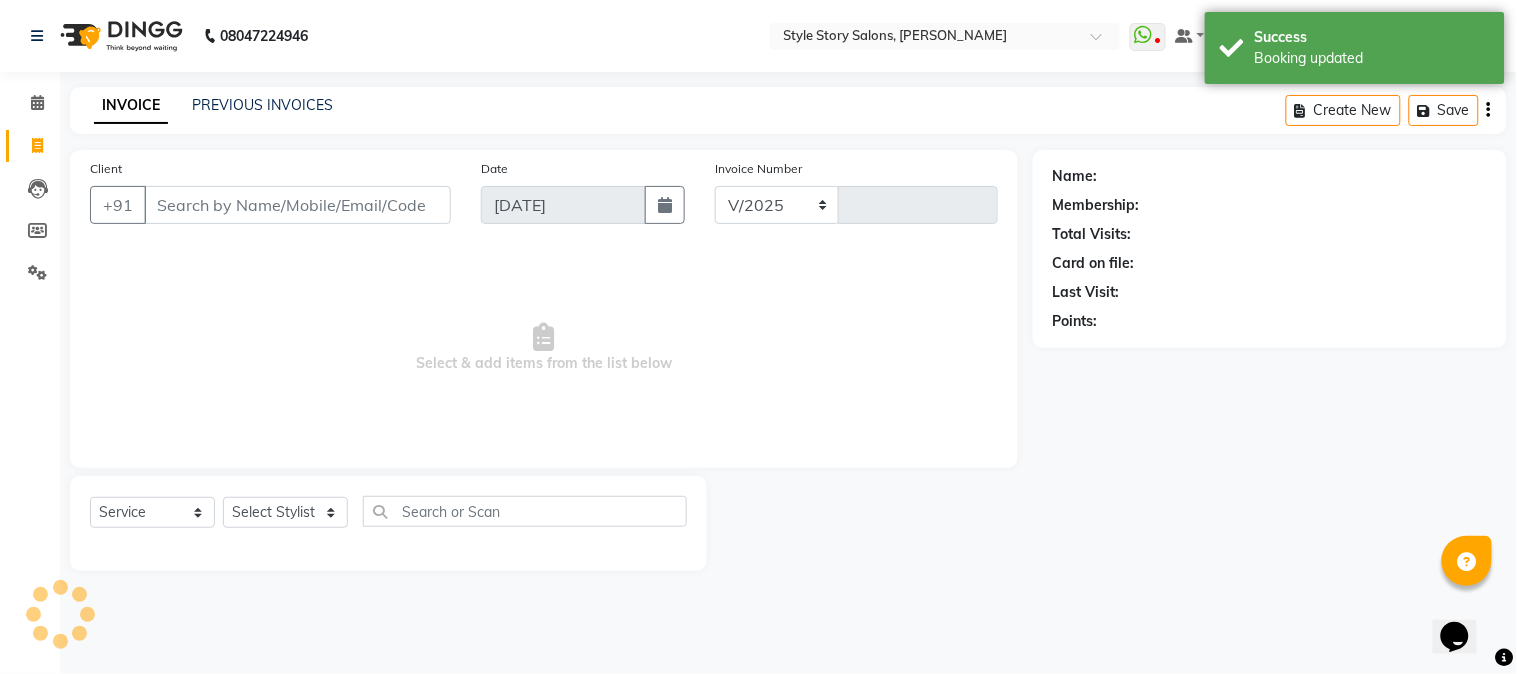 select on "6249" 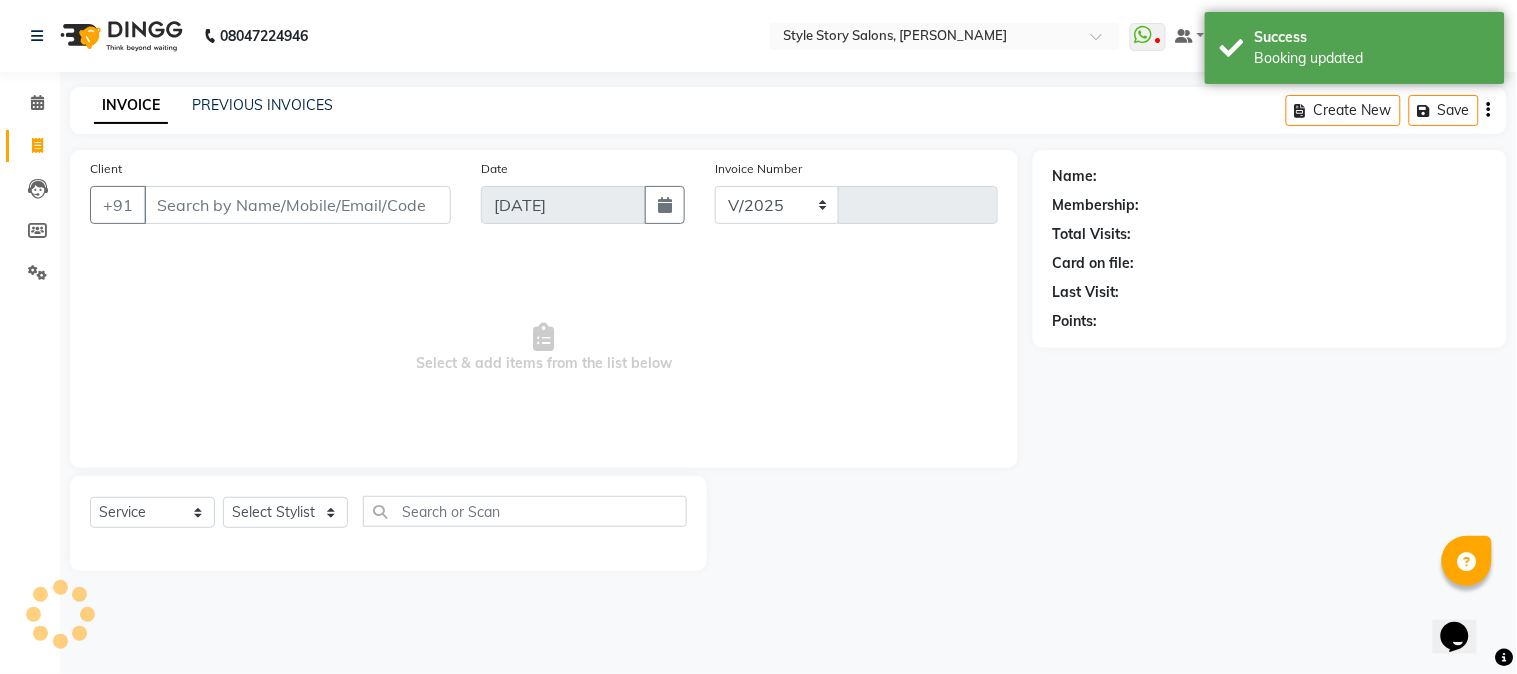 type on "0954" 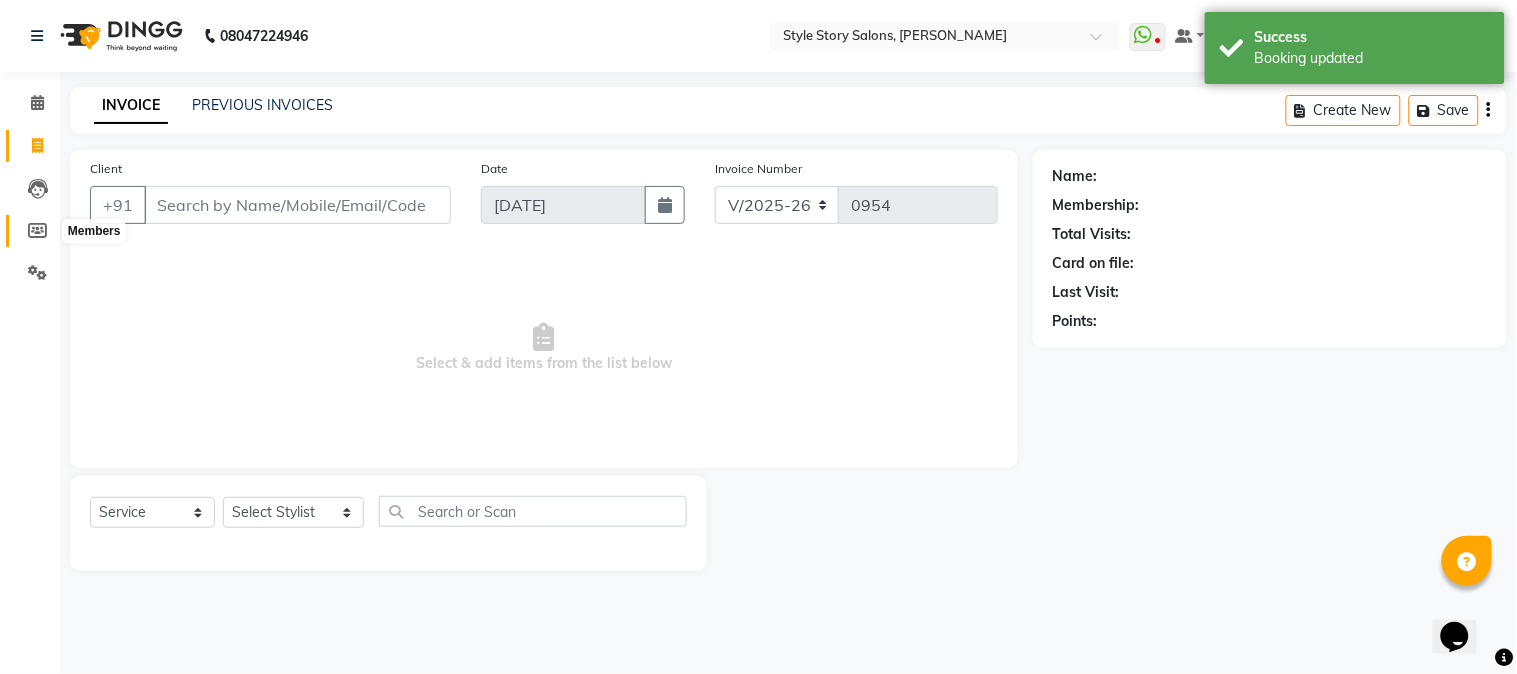 click 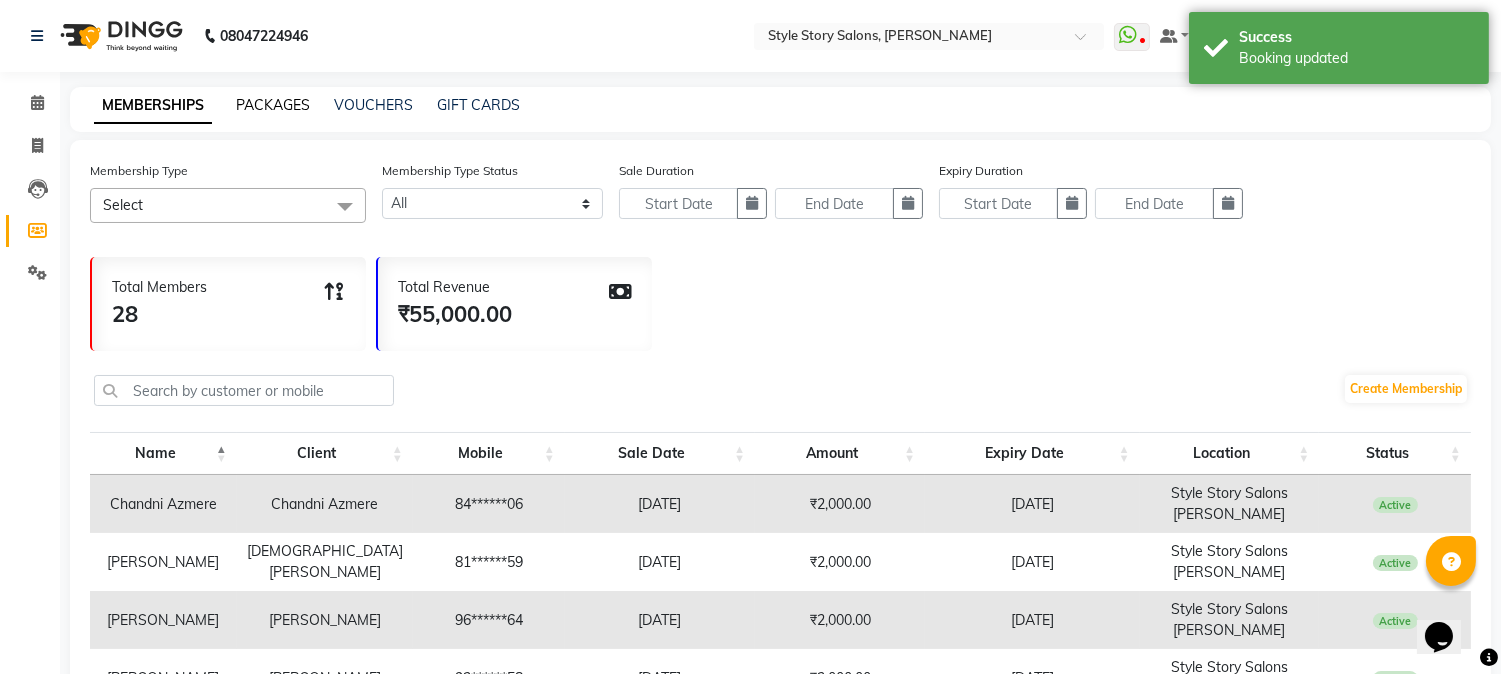 click on "PACKAGES" 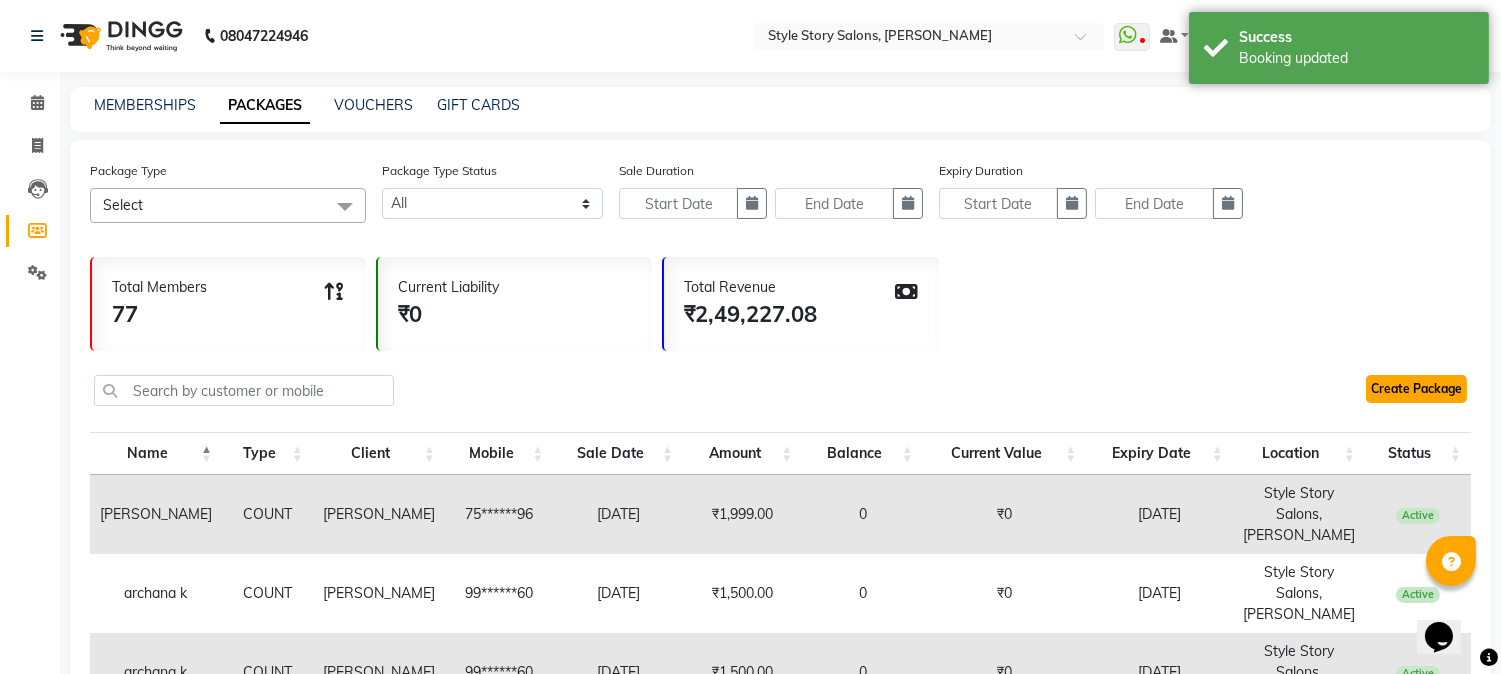 click on "Create Package" 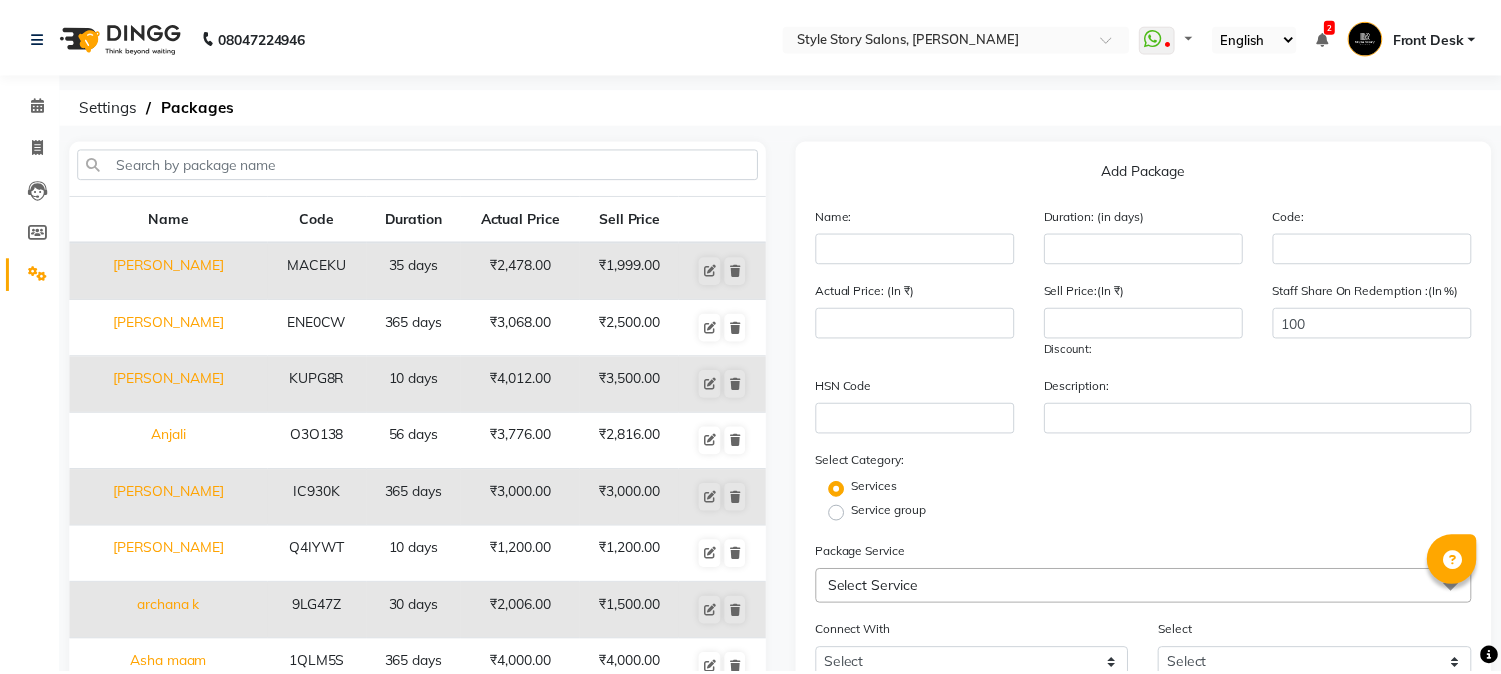 scroll, scrollTop: 0, scrollLeft: 0, axis: both 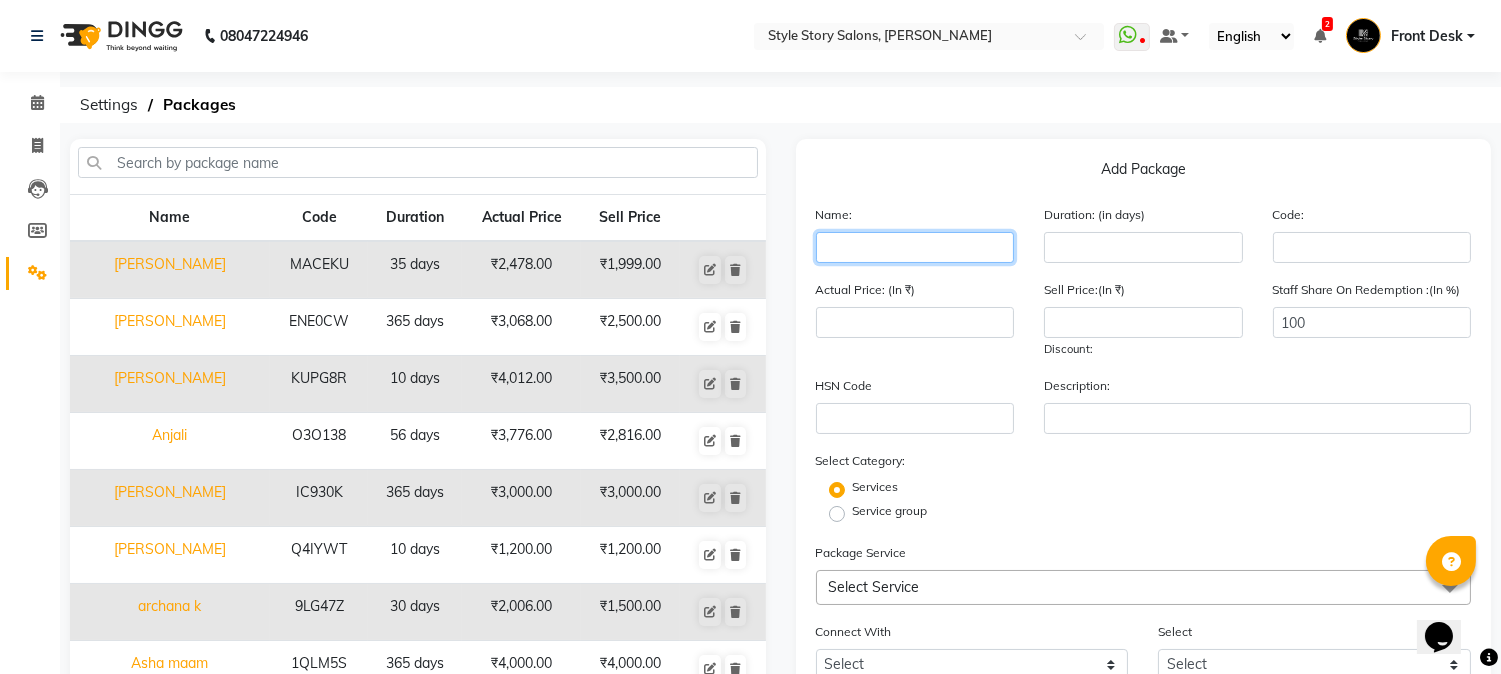 click 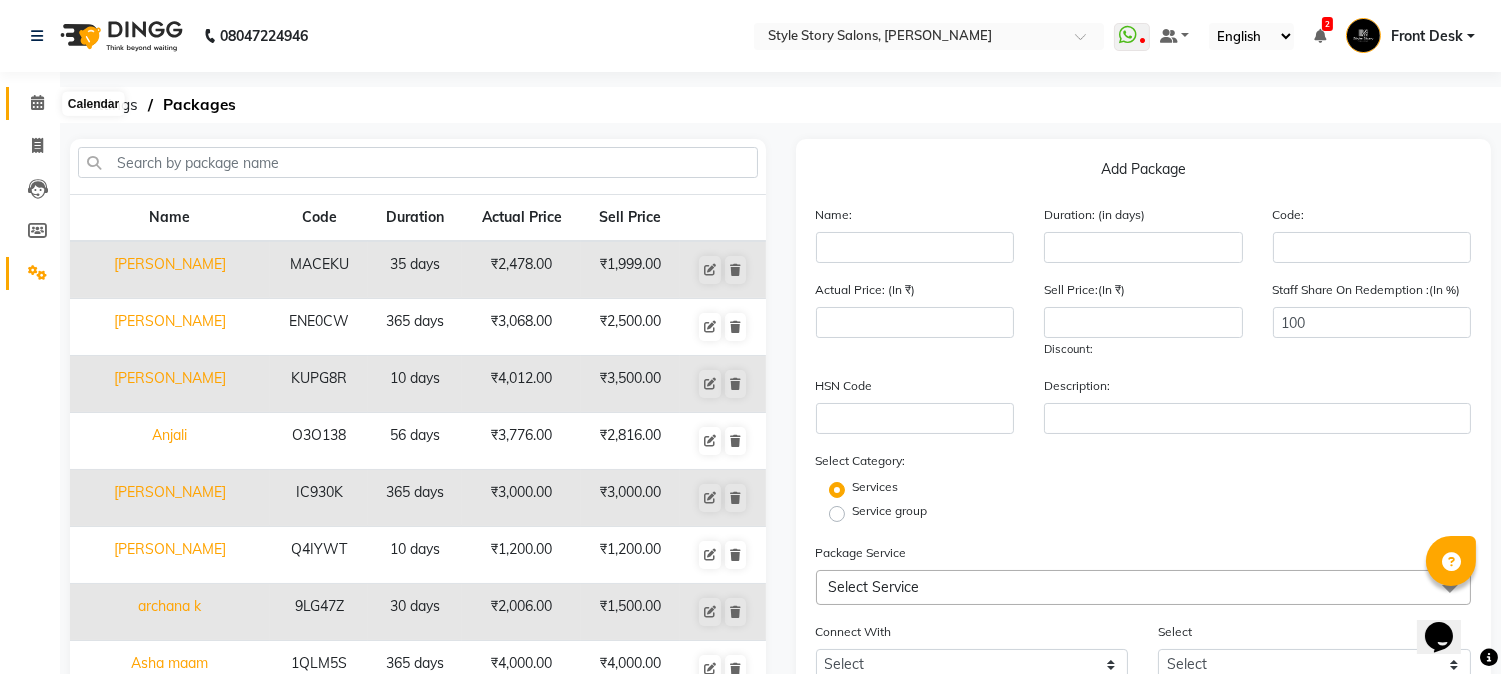 click 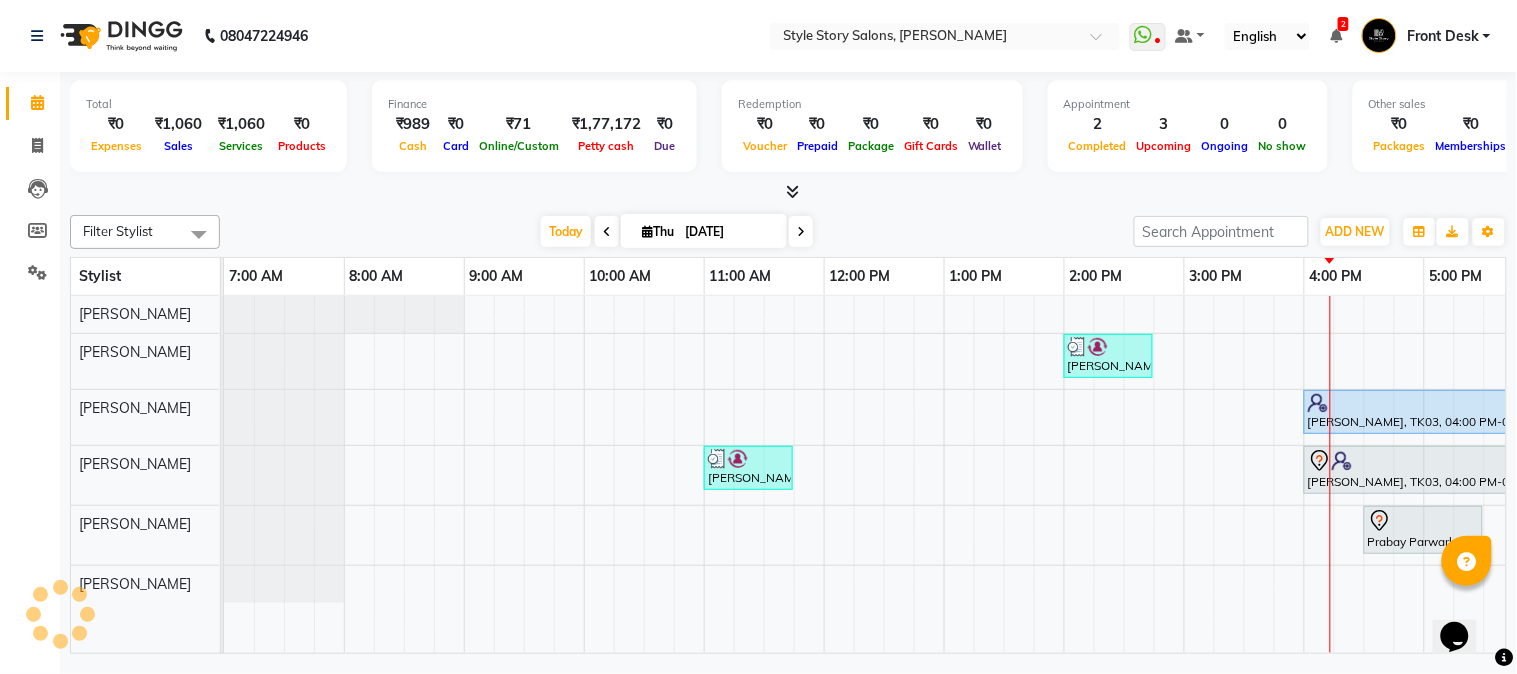scroll, scrollTop: 0, scrollLeft: 637, axis: horizontal 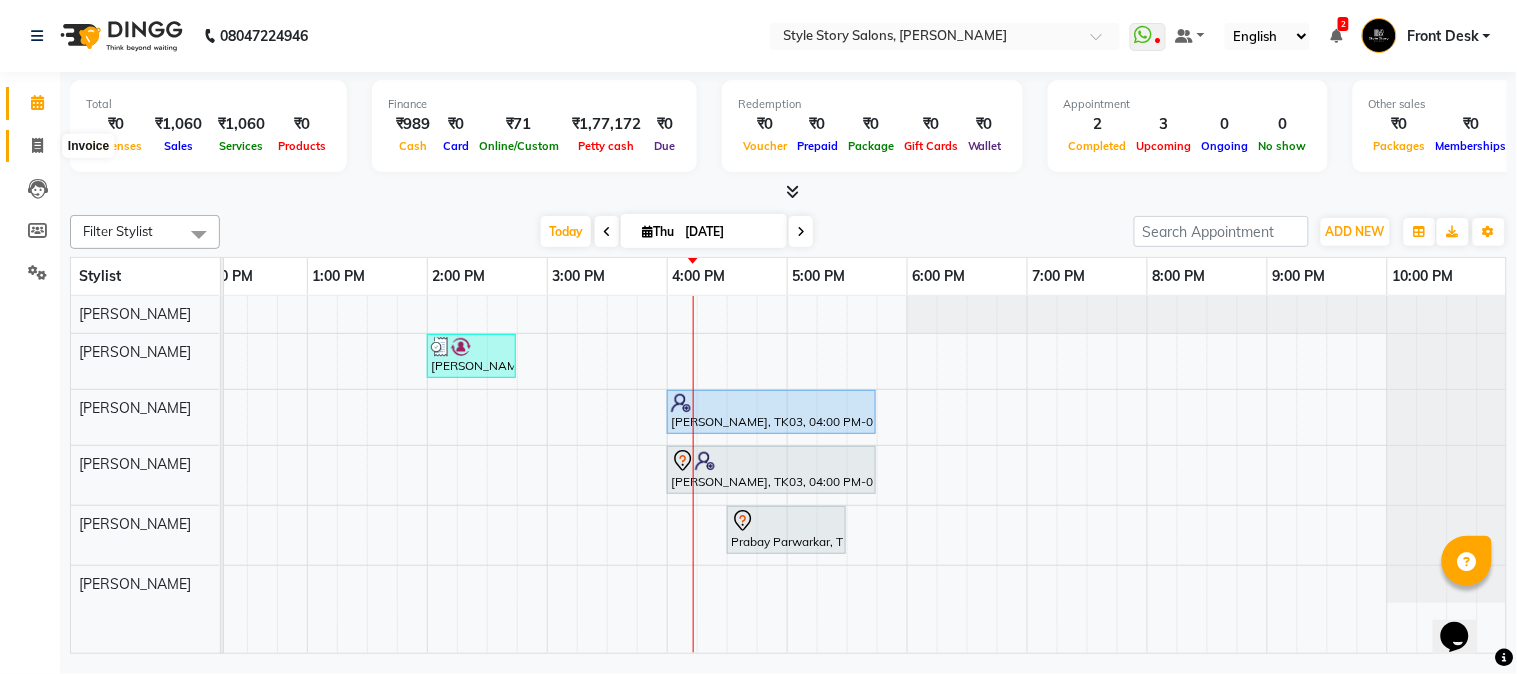 click 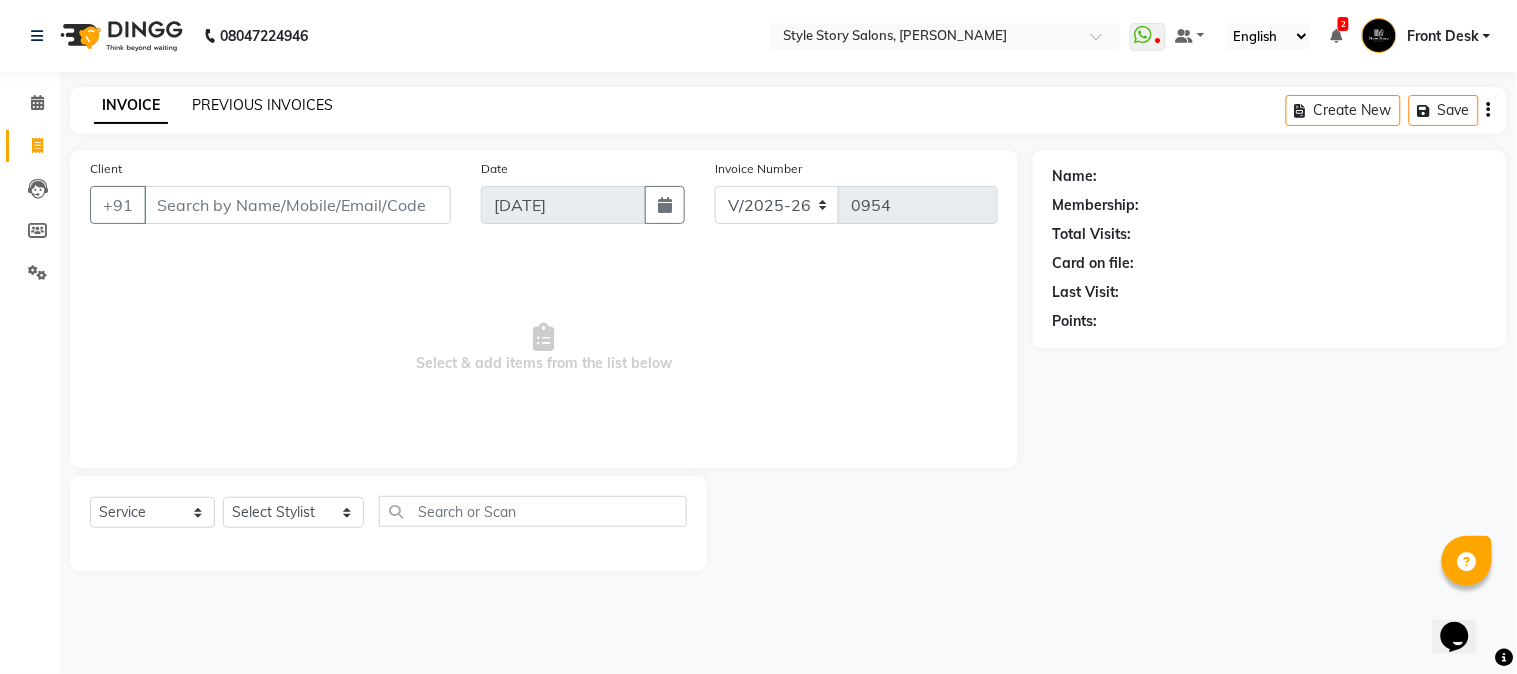 click on "PREVIOUS INVOICES" 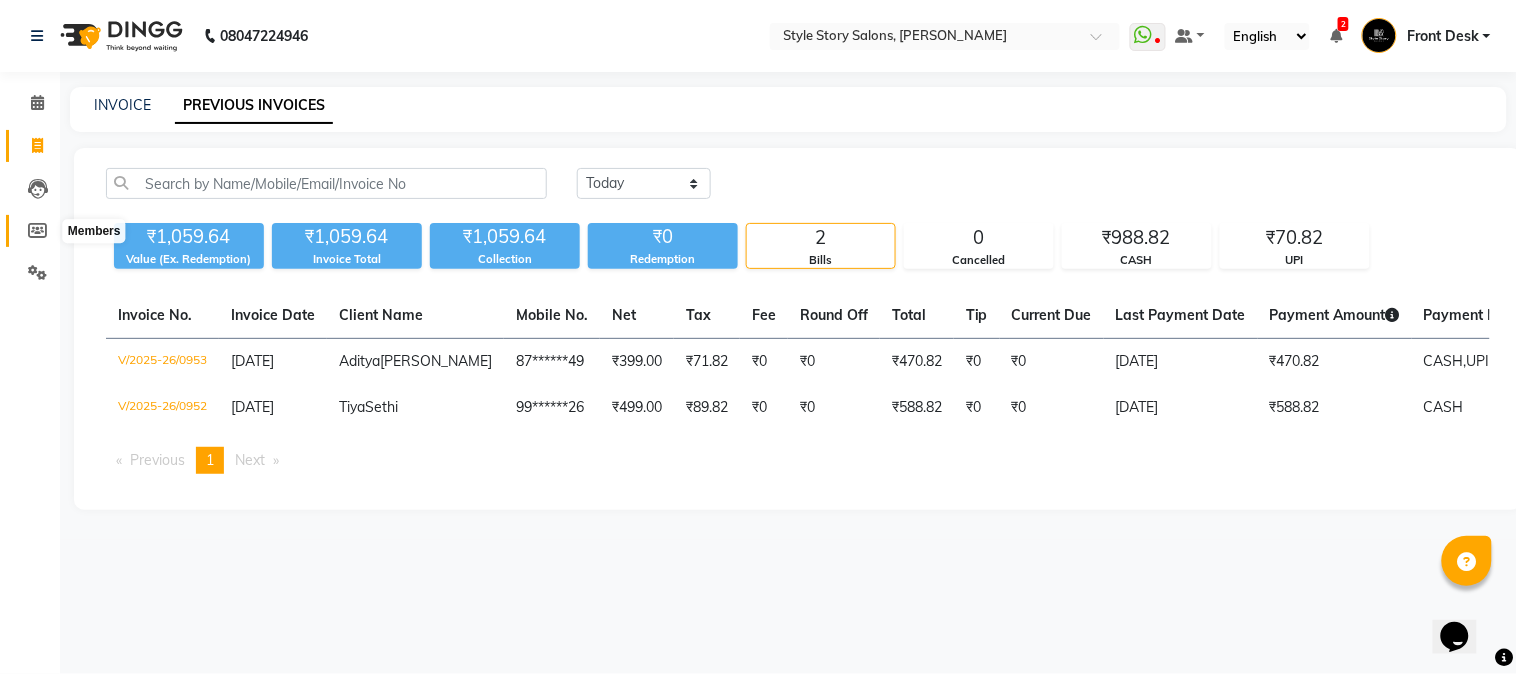 click 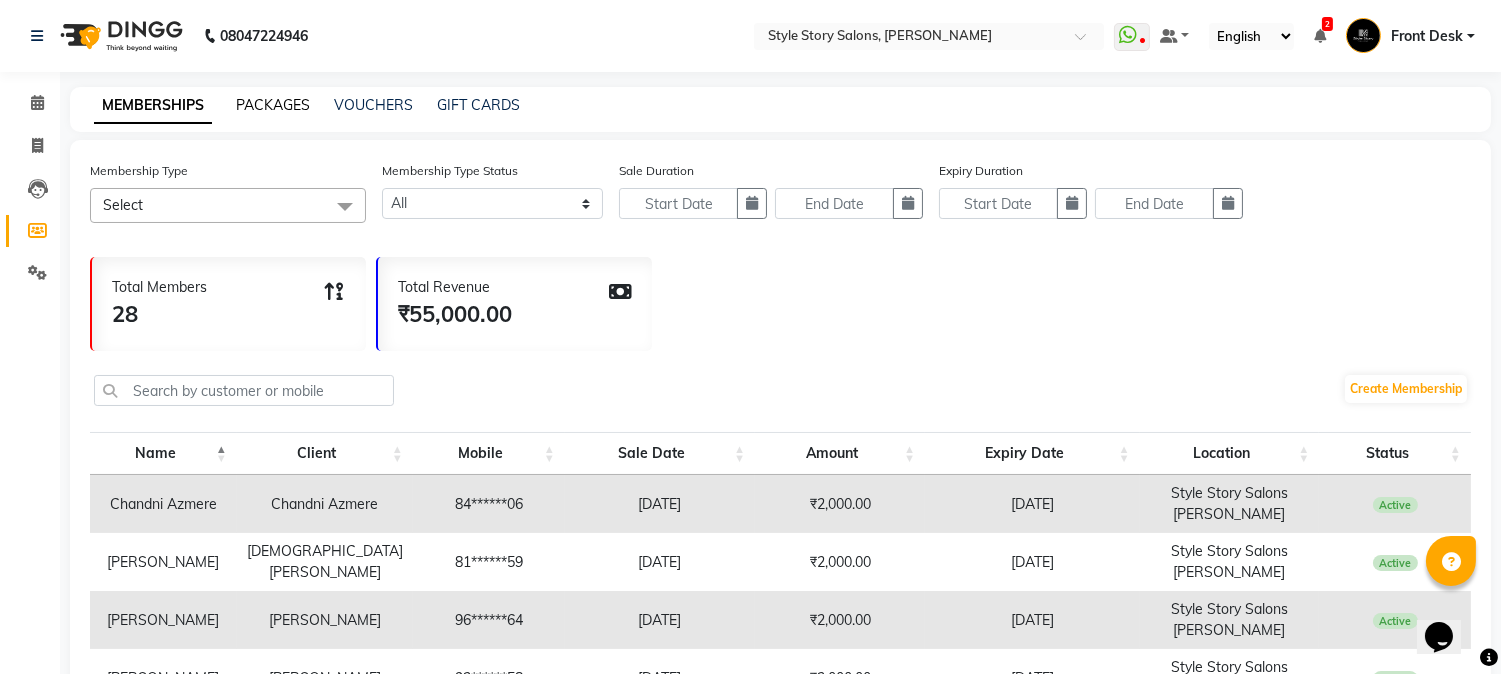 click on "PACKAGES" 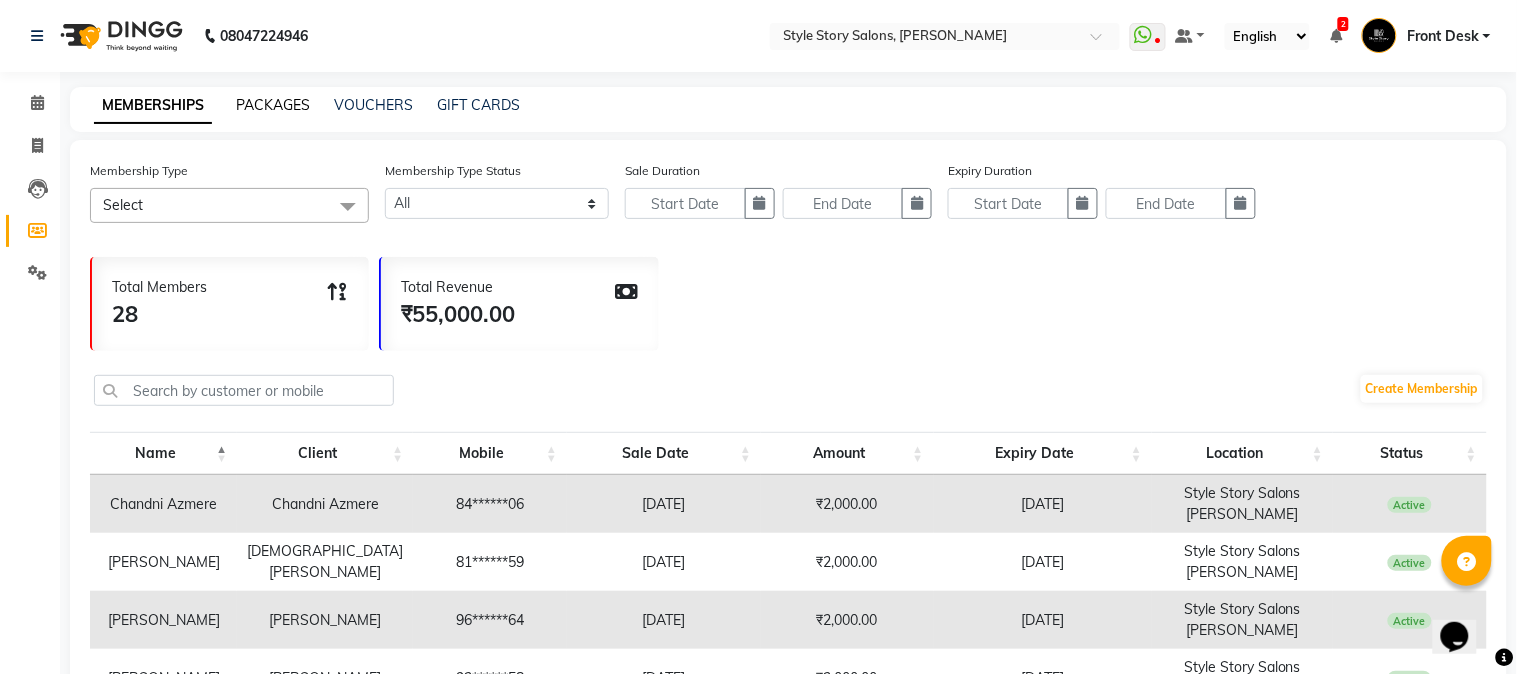 select 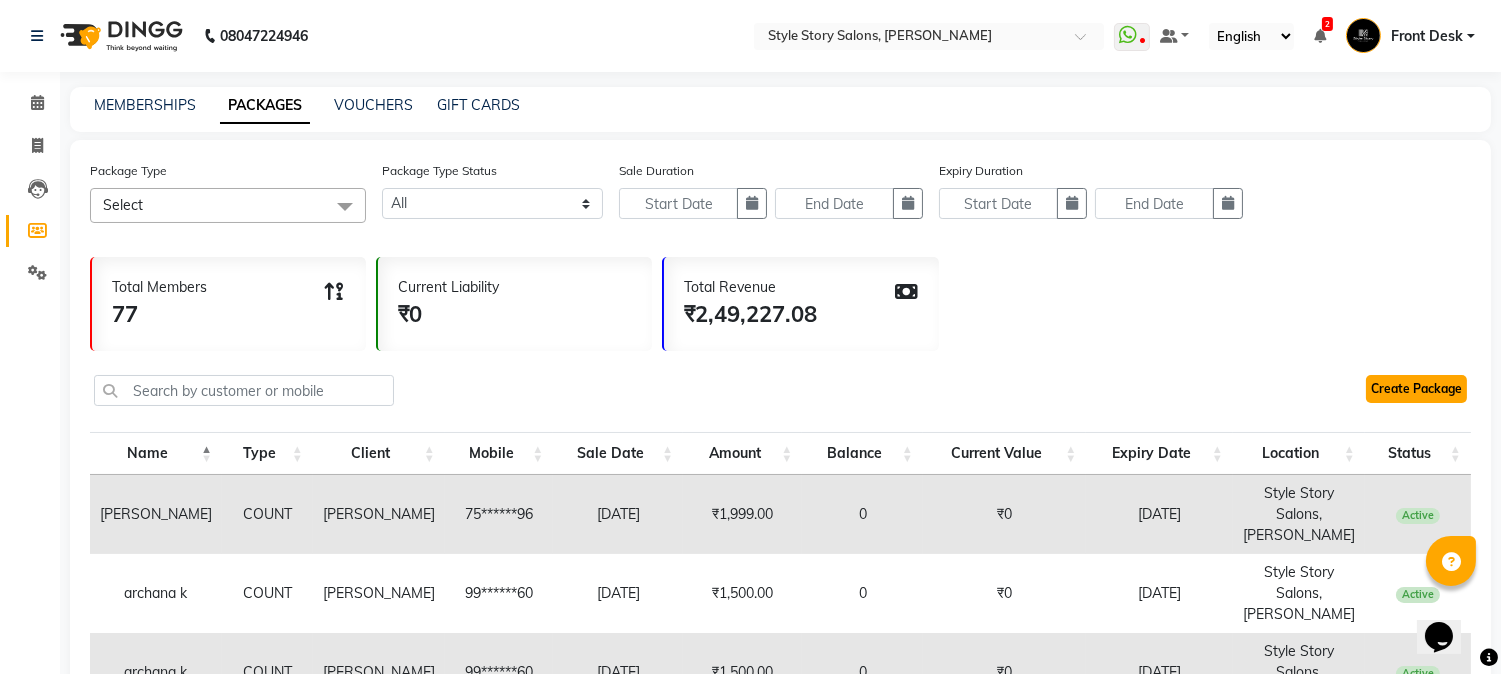 click on "Create Package" 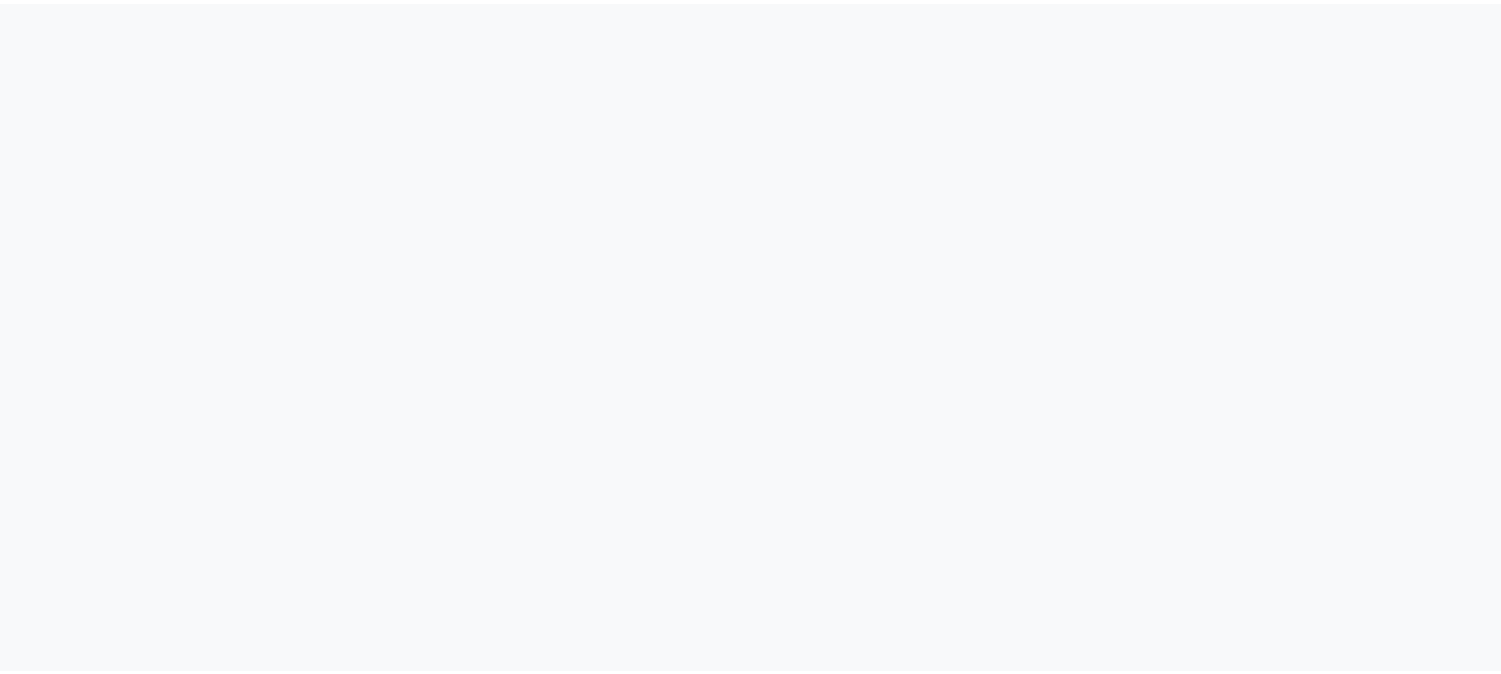 scroll, scrollTop: 0, scrollLeft: 0, axis: both 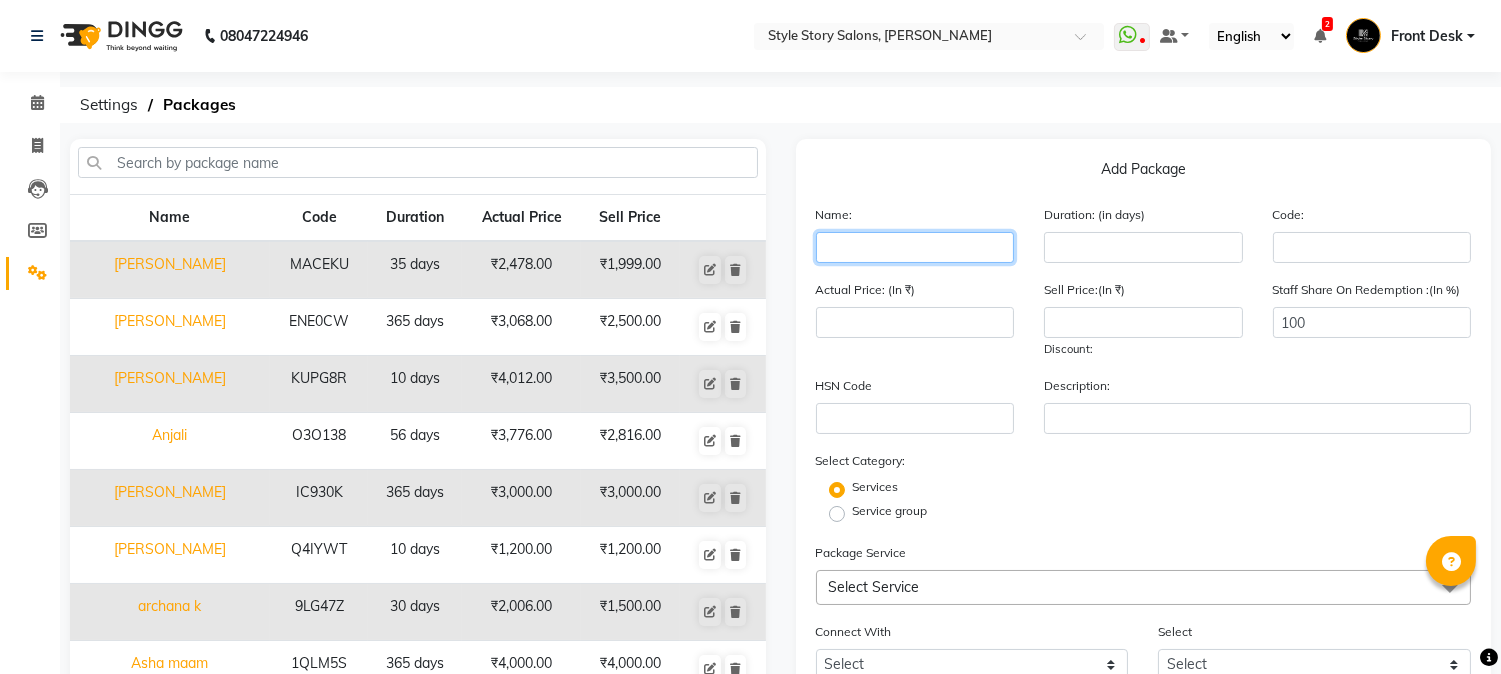 click 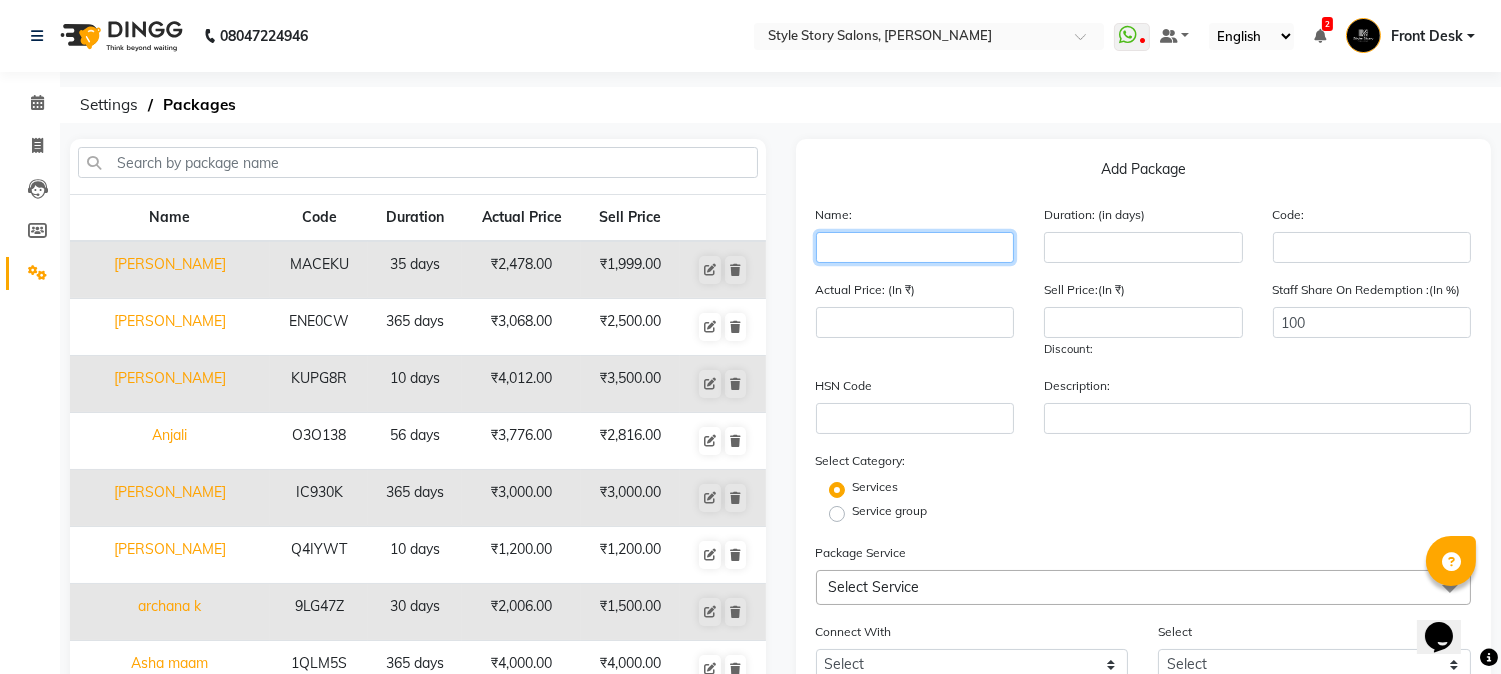 scroll, scrollTop: 0, scrollLeft: 0, axis: both 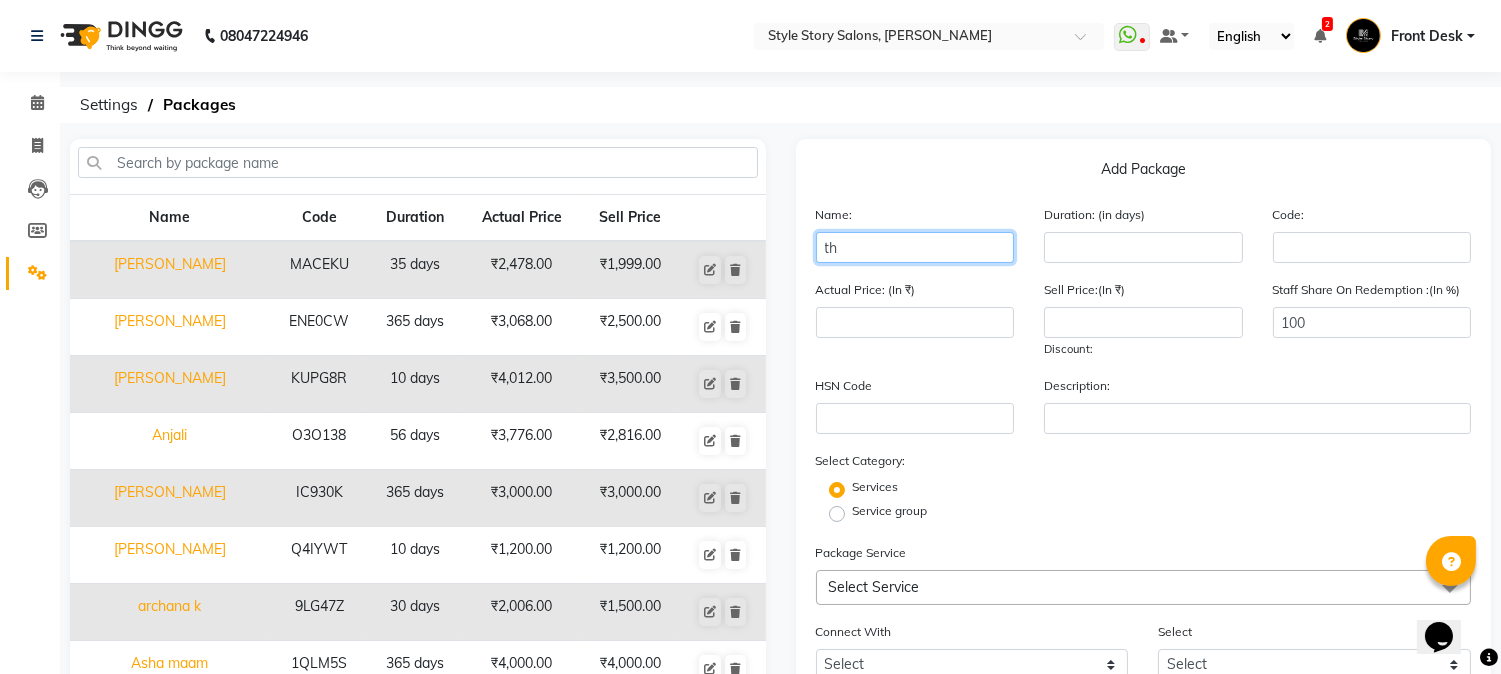 type on "t" 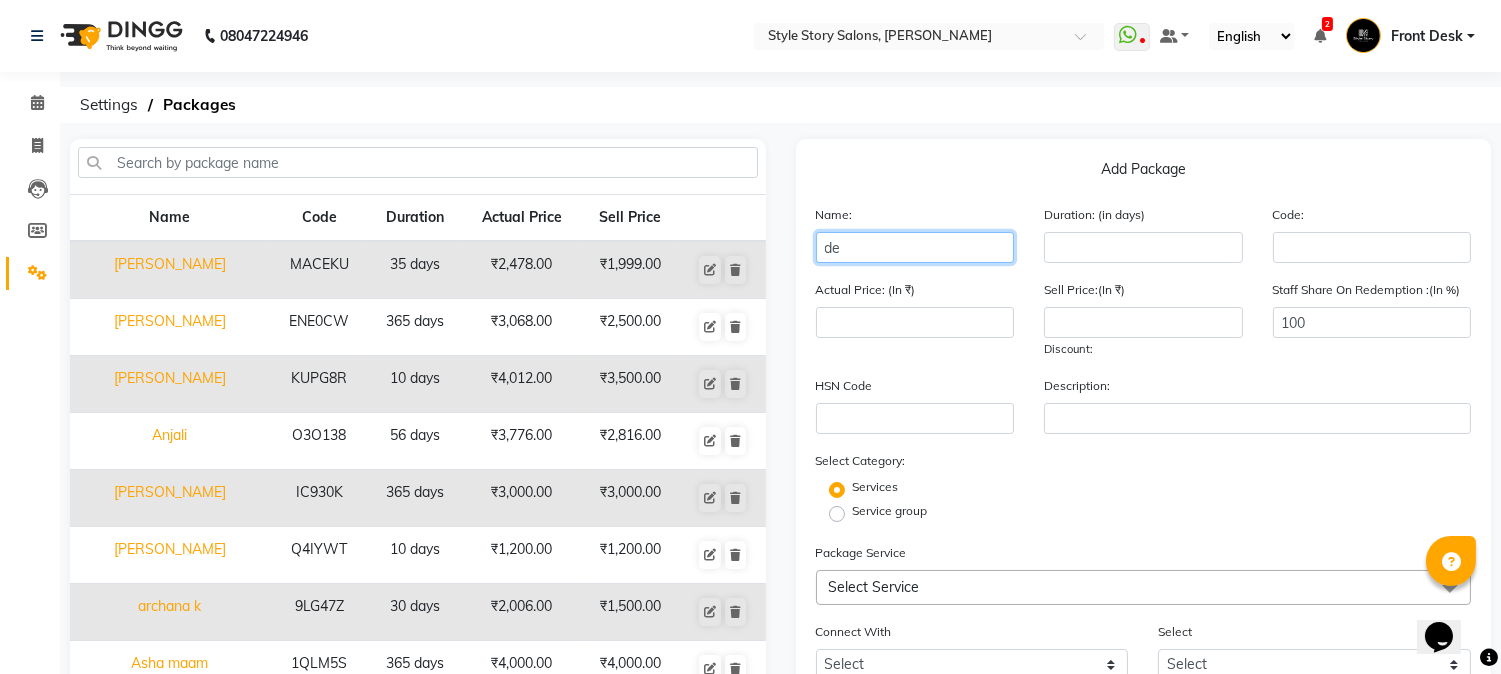 type on "d" 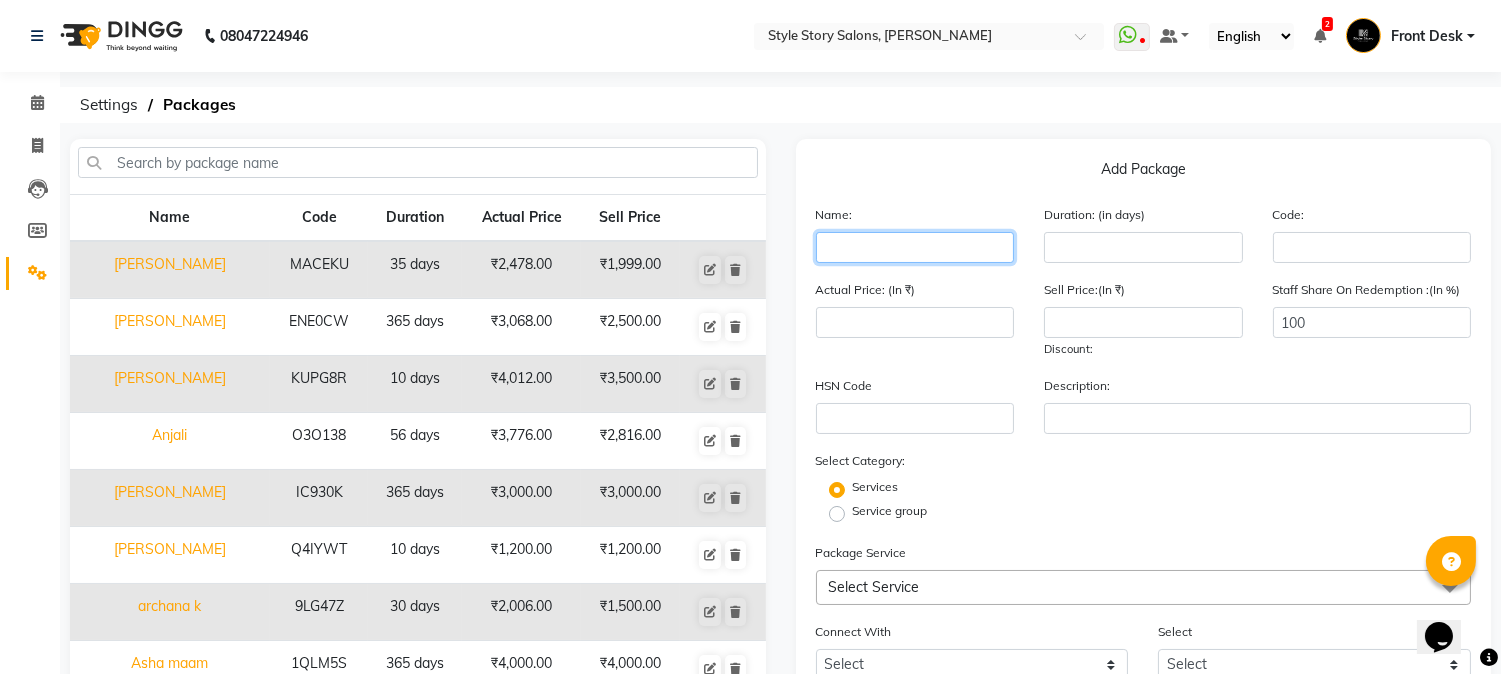 type on "S" 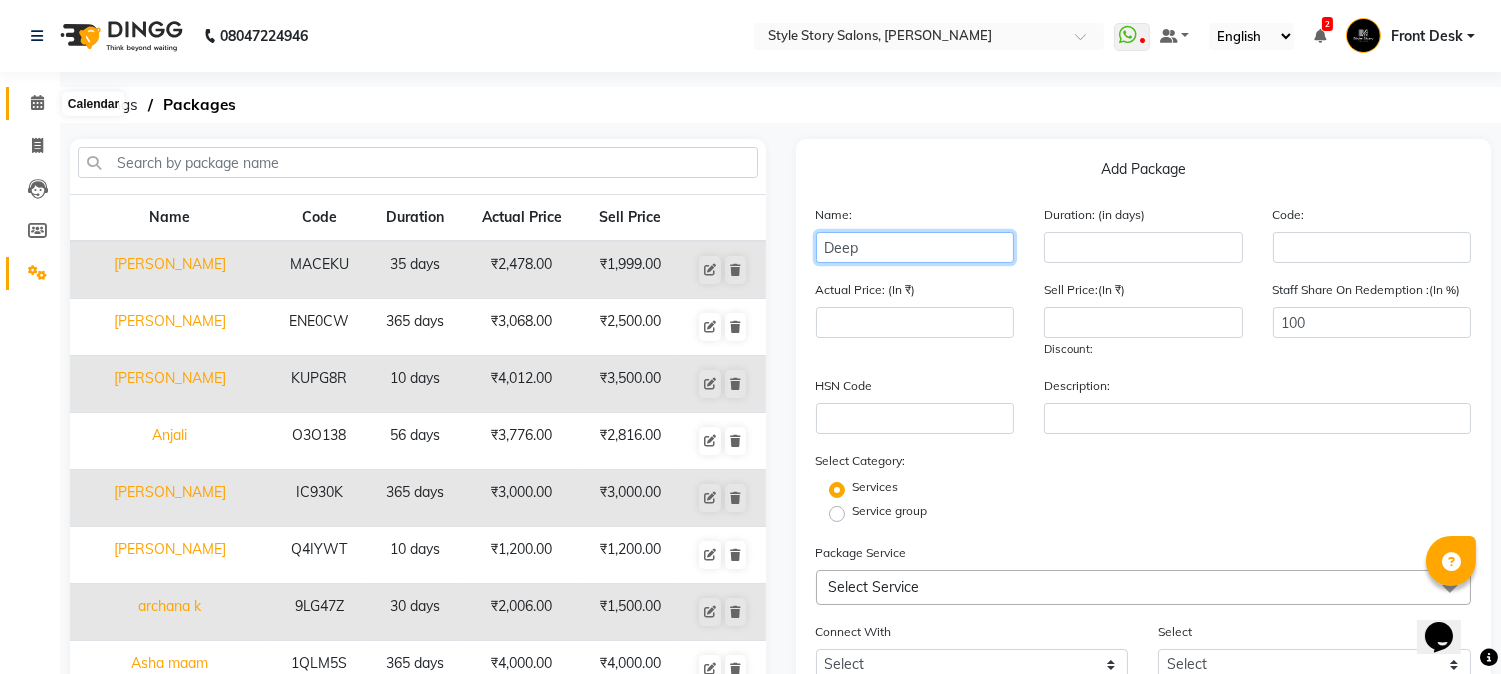 type on "Deep" 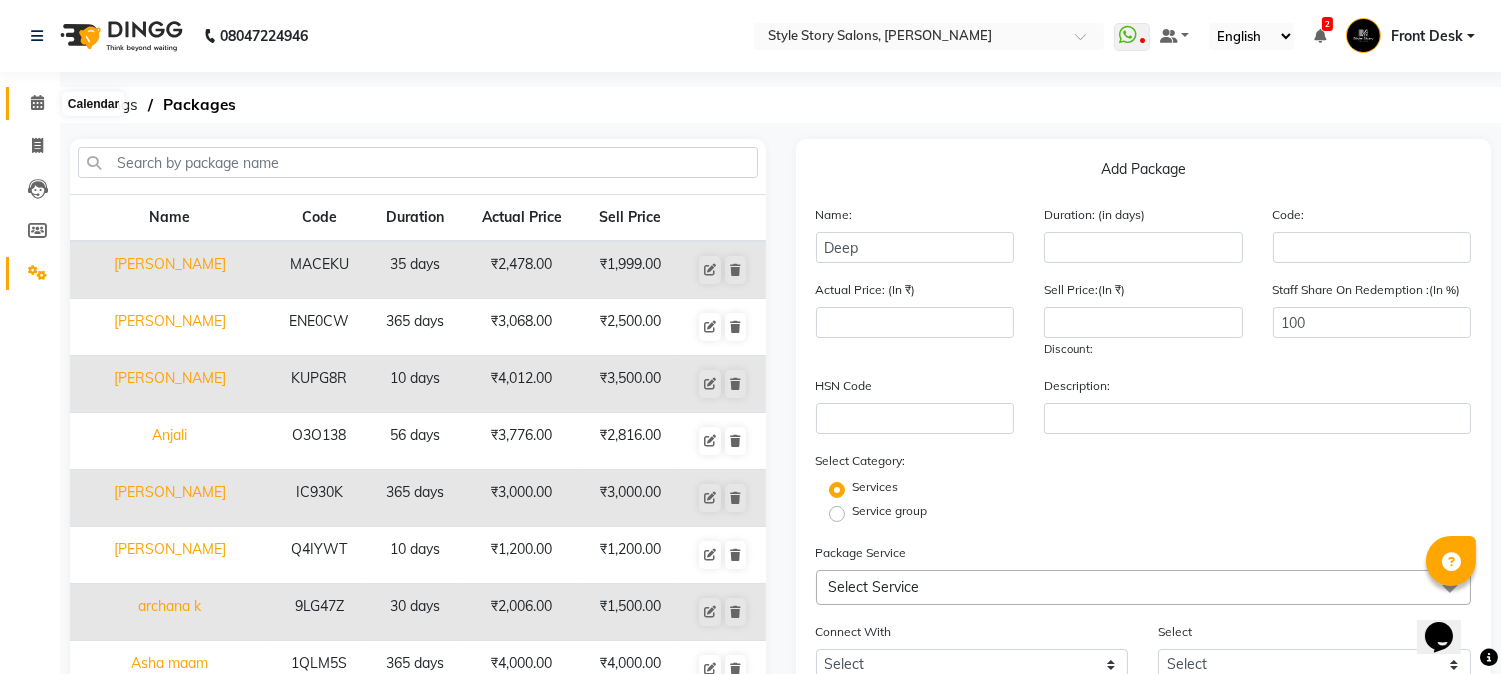 click 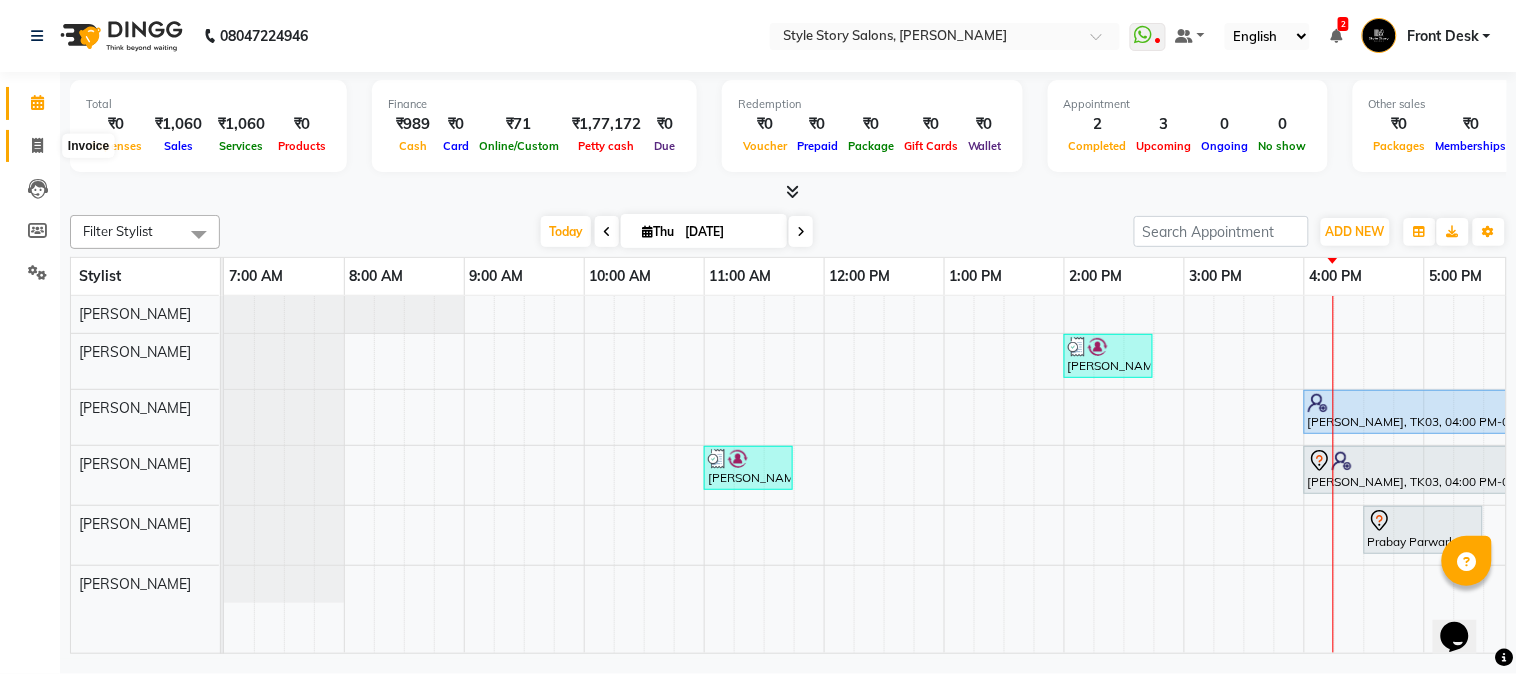 click 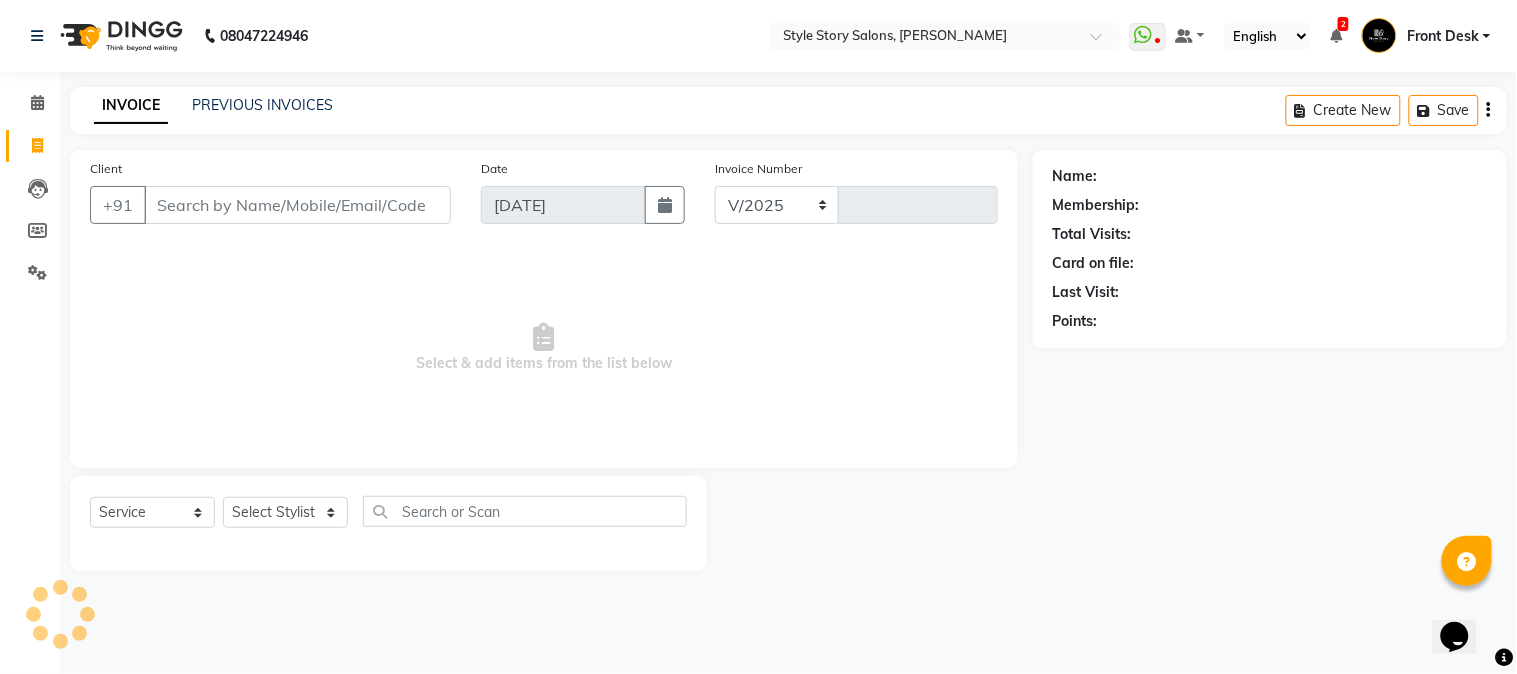 select on "6249" 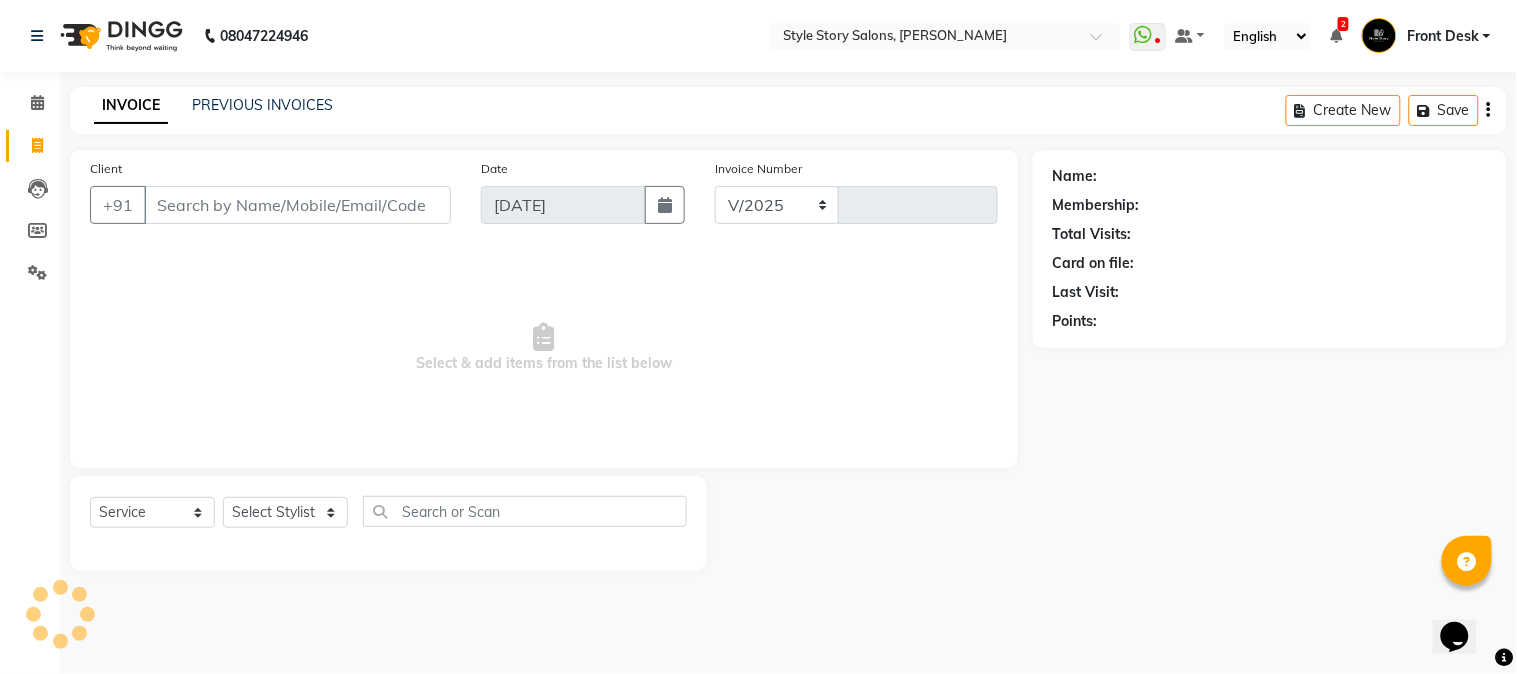 type on "0954" 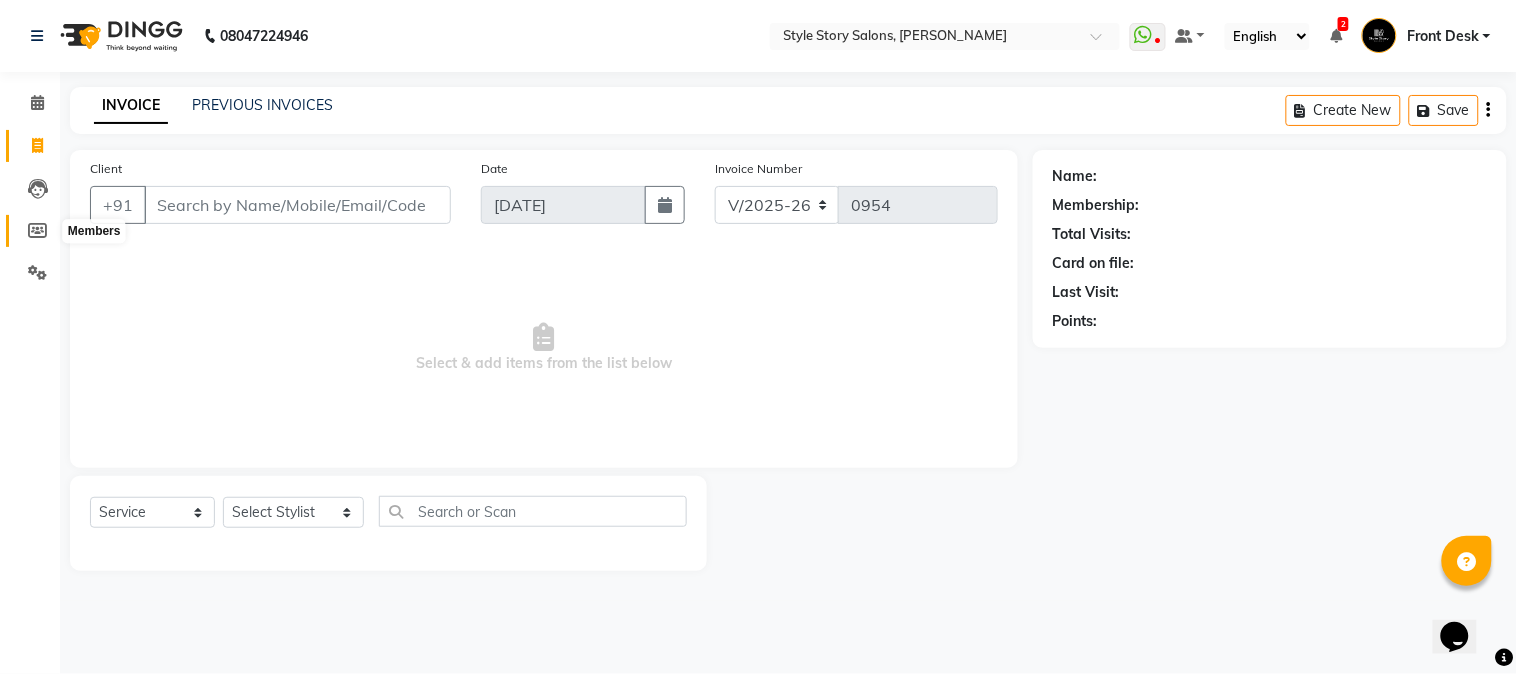 click 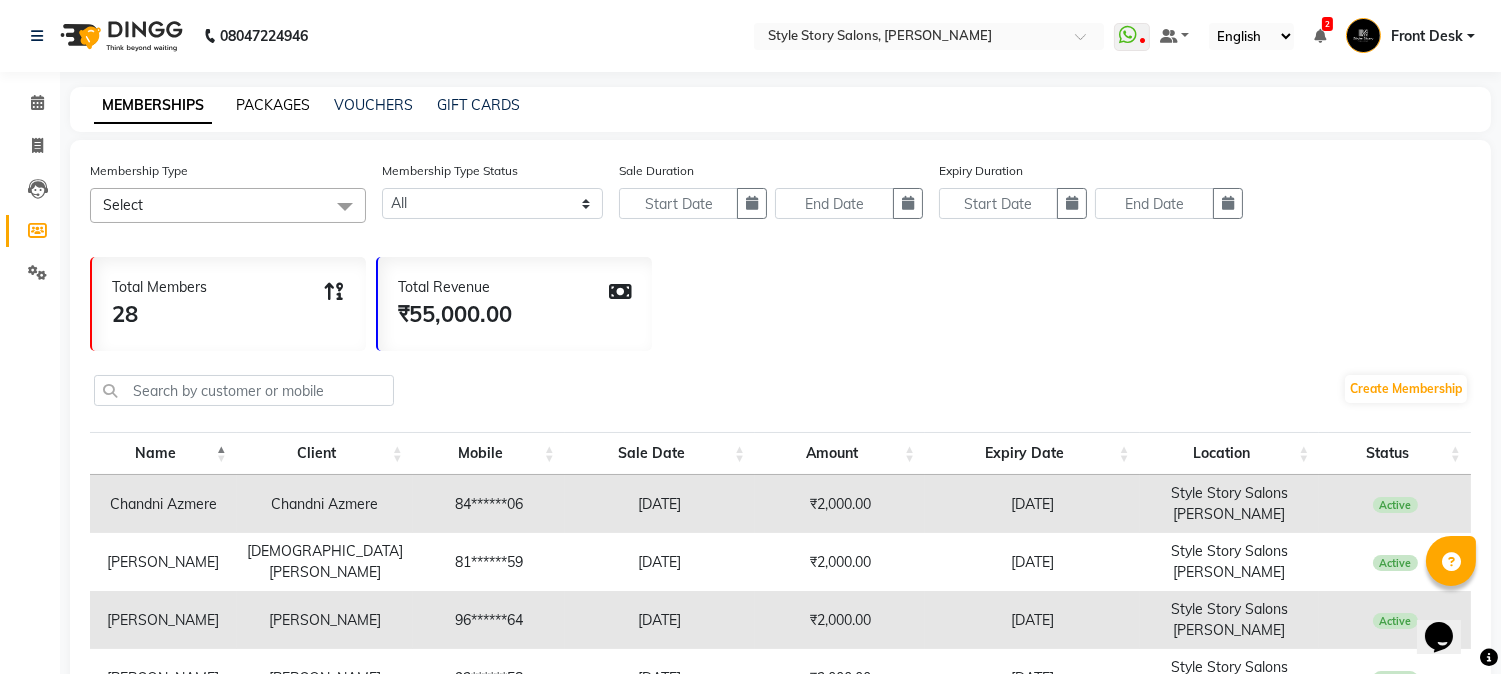 click on "PACKAGES" 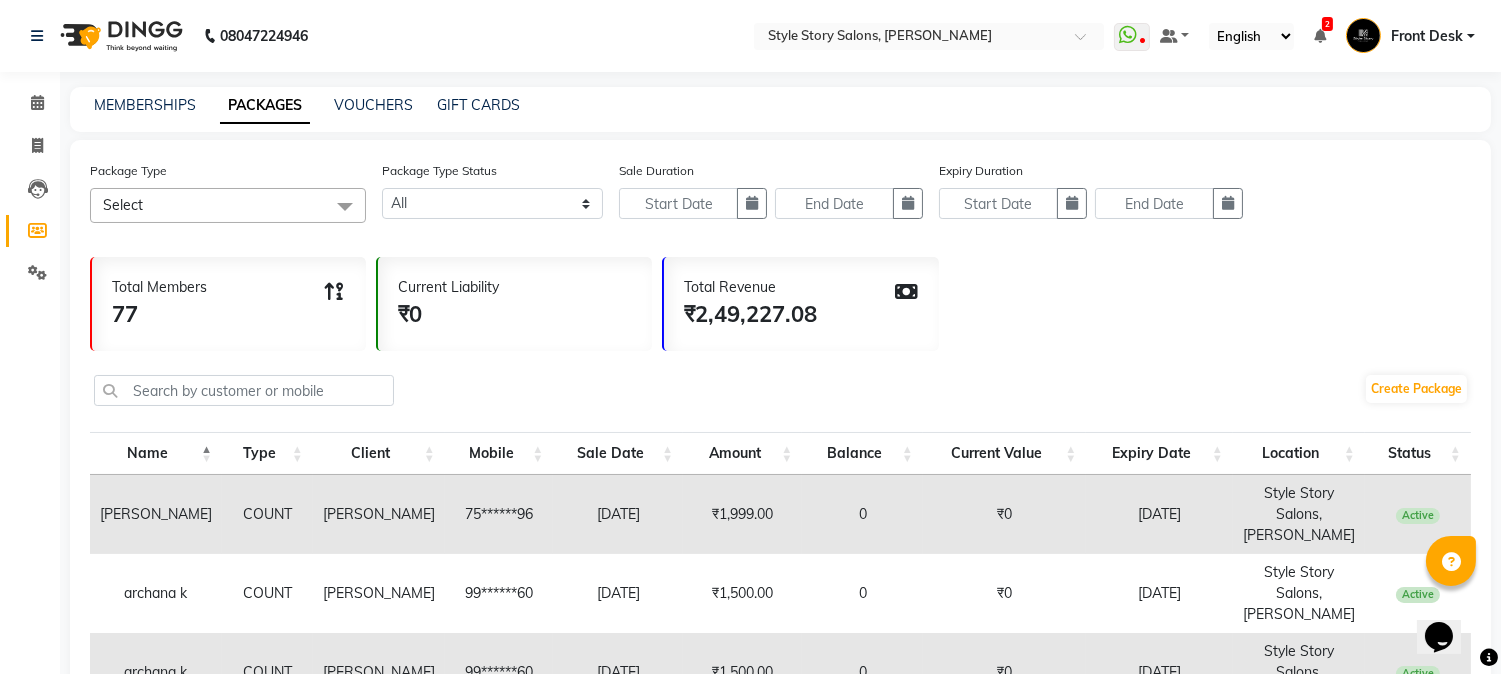 click on "Create Package" 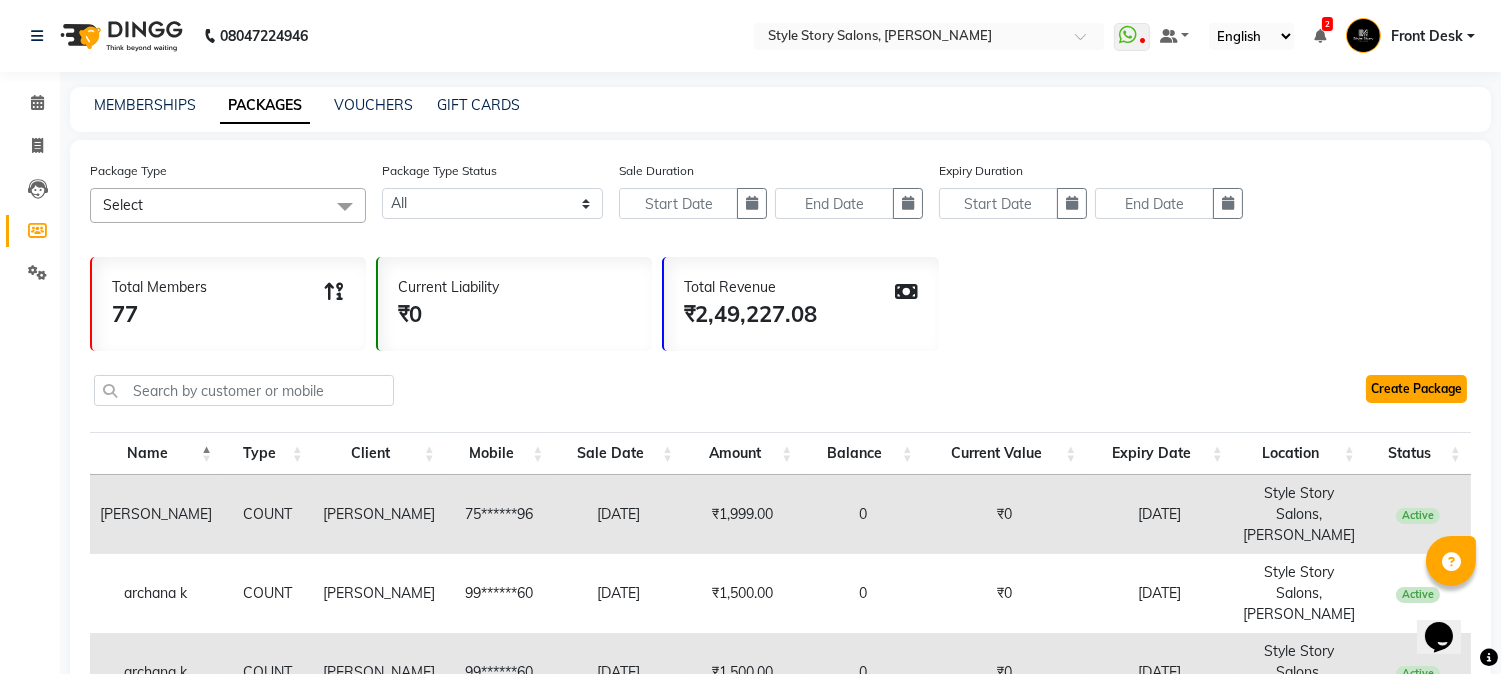 click on "Create Package" 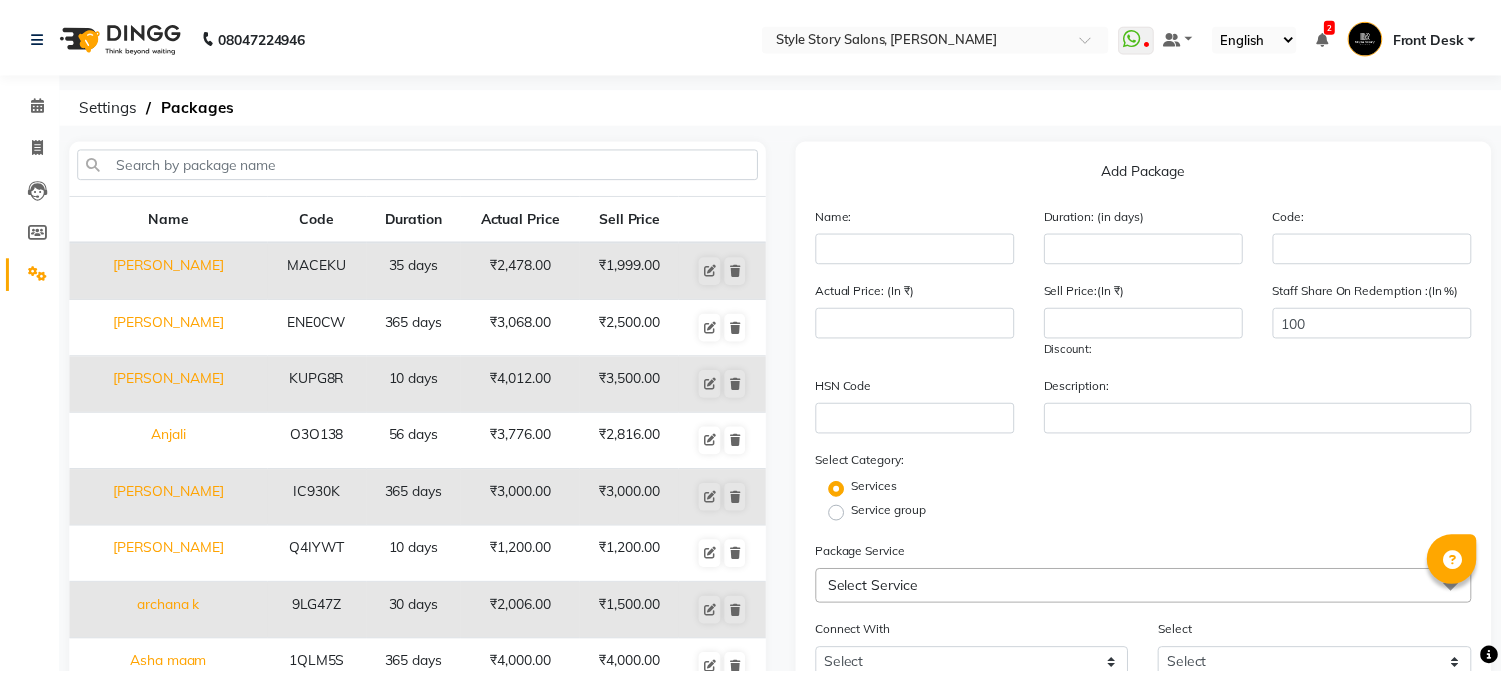 scroll, scrollTop: 0, scrollLeft: 0, axis: both 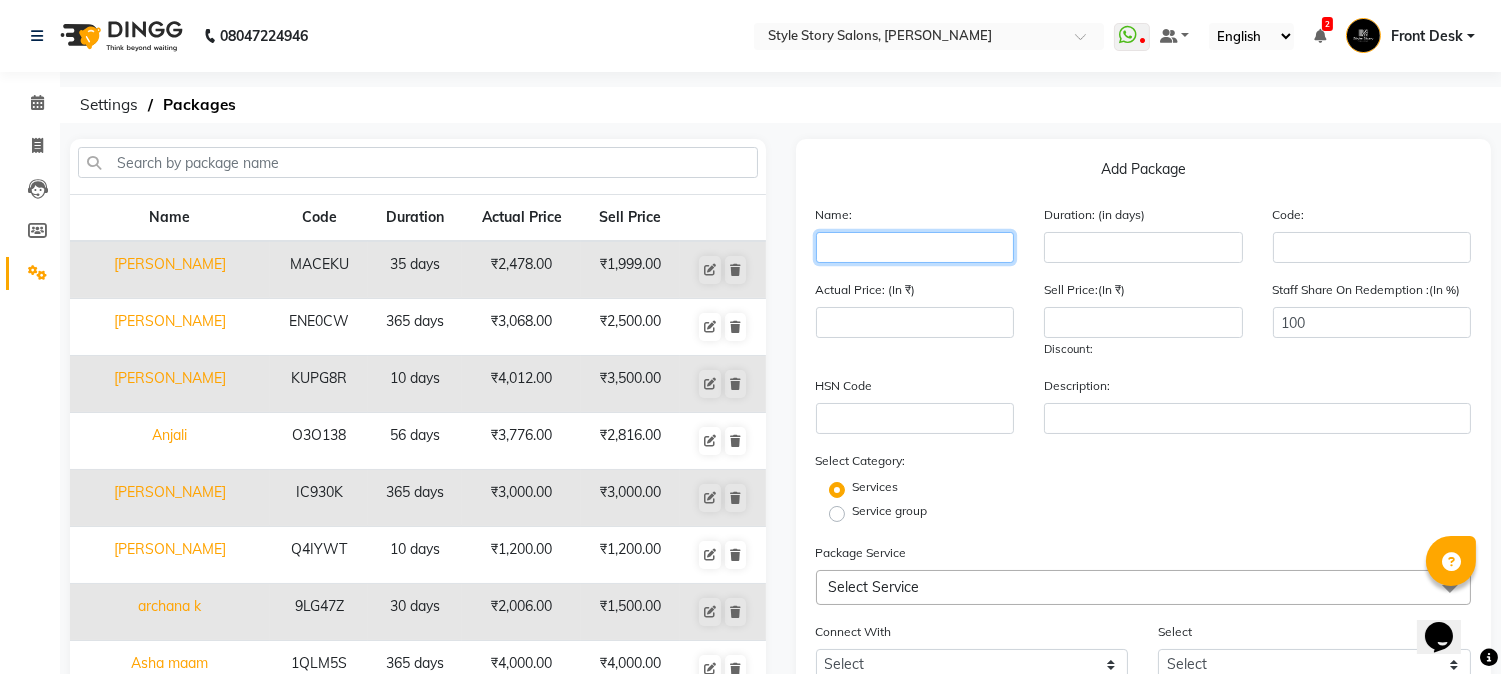 click 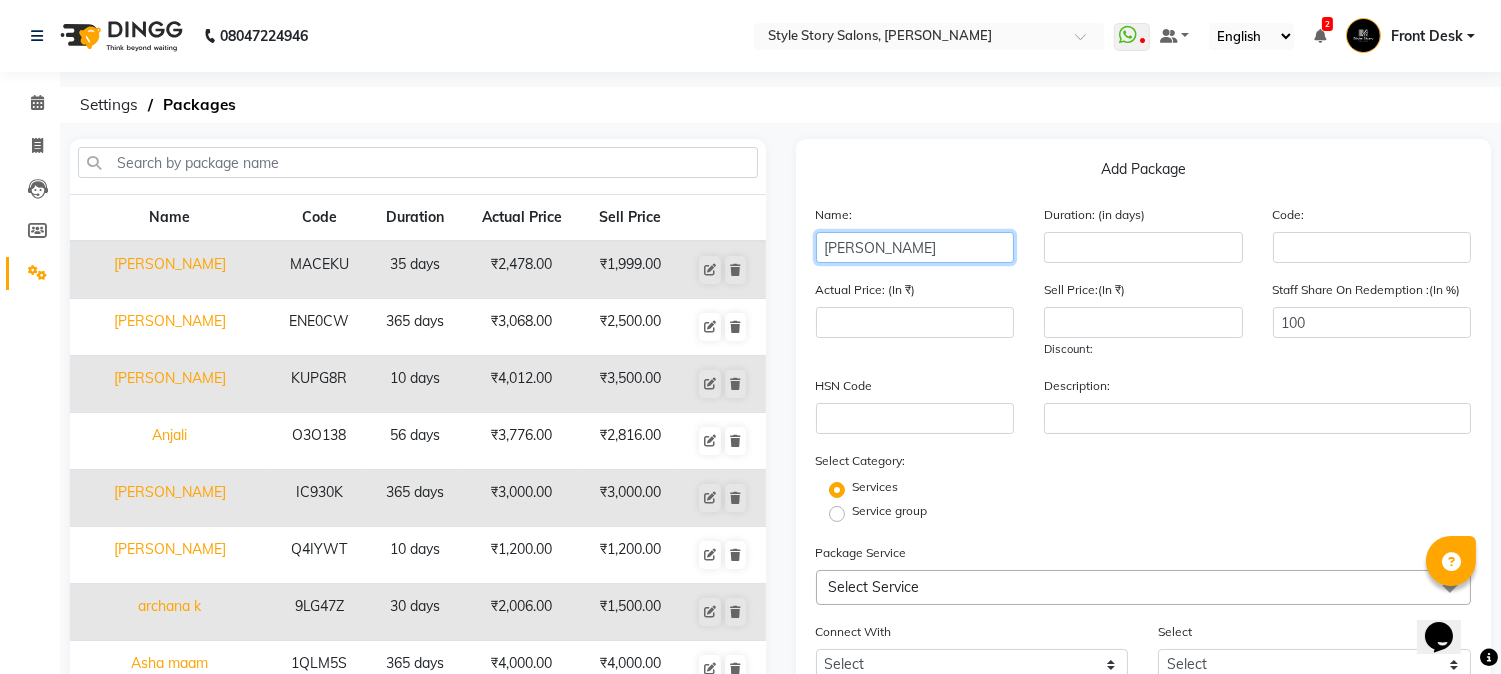 type on "[PERSON_NAME]" 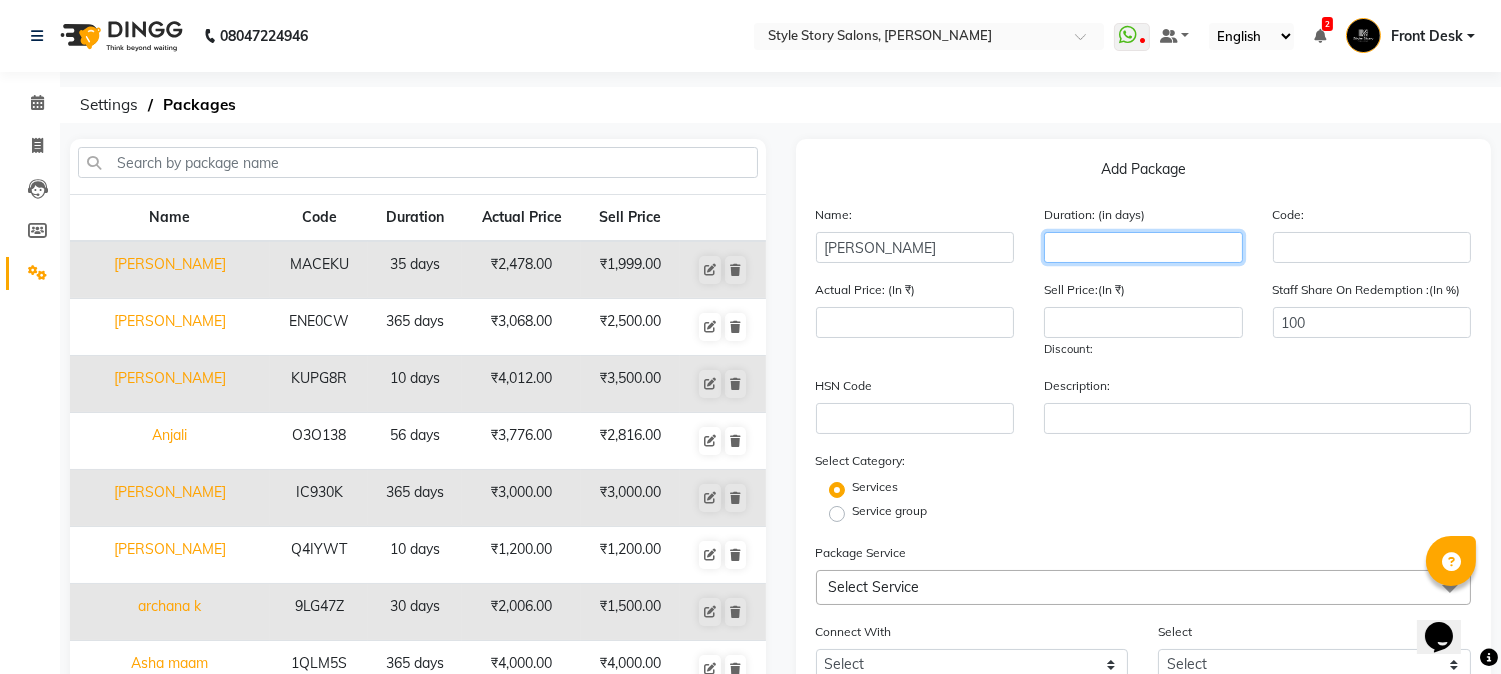 click 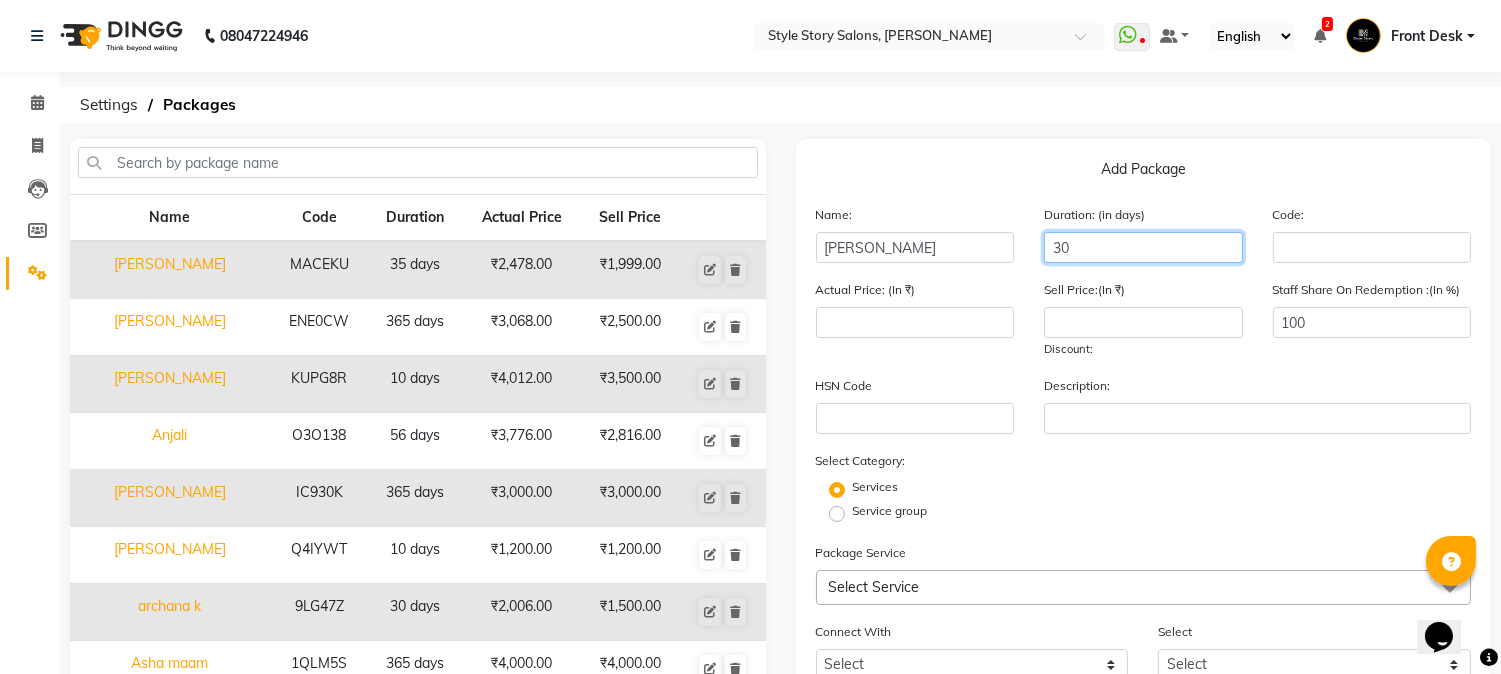 type on "30" 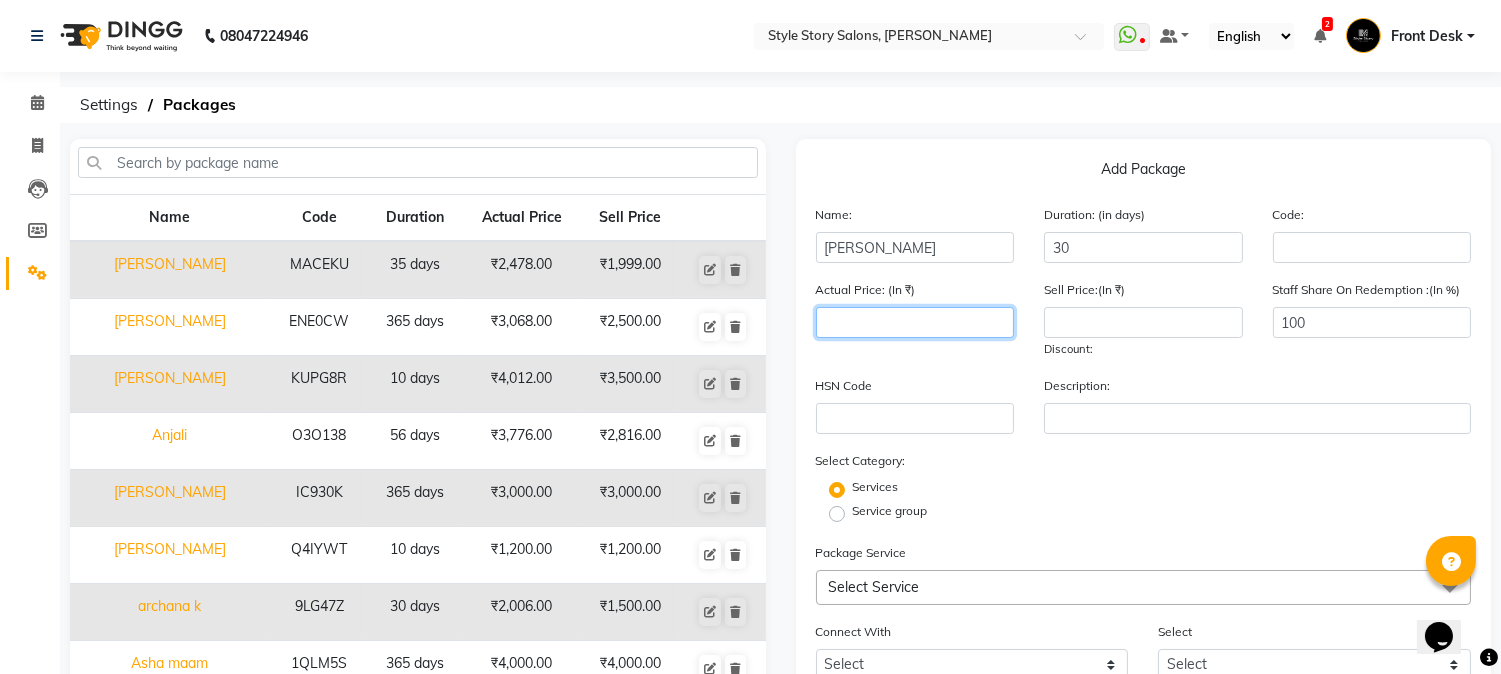 click 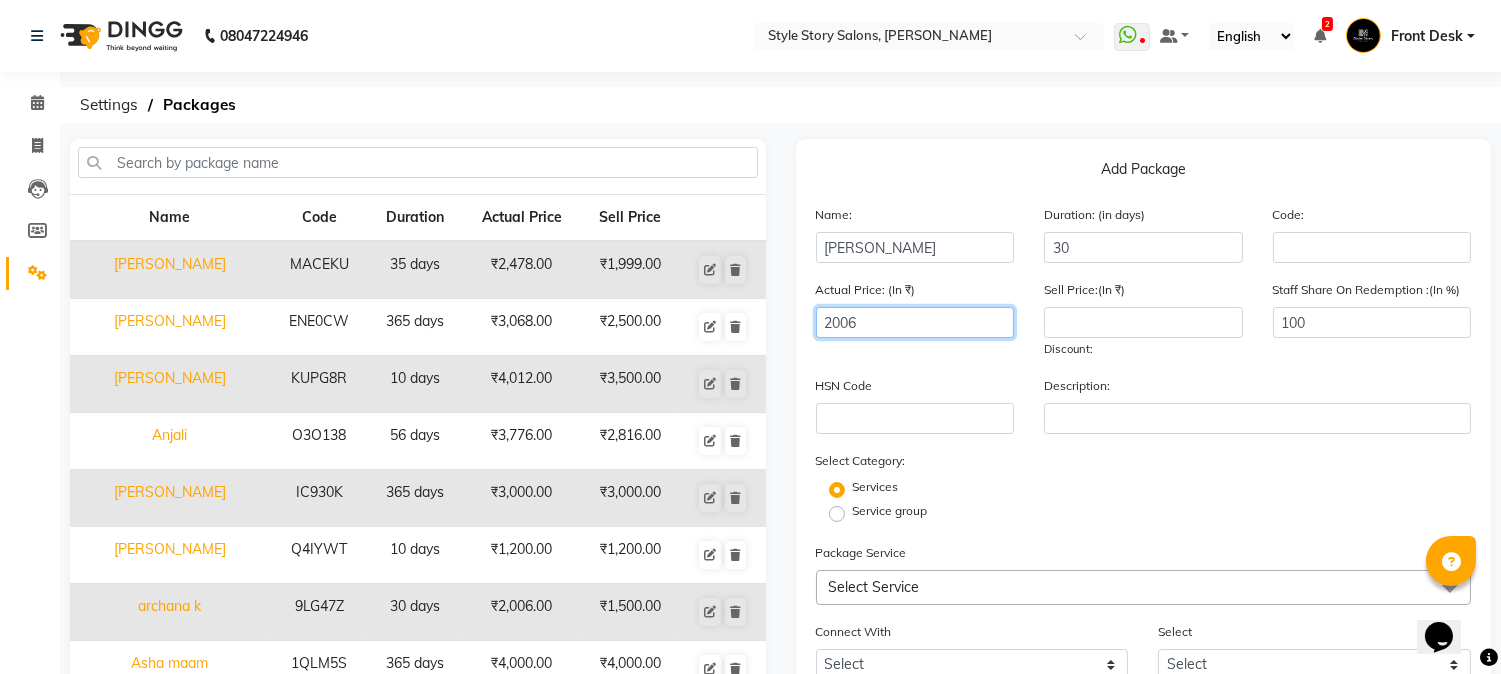 type on "2006" 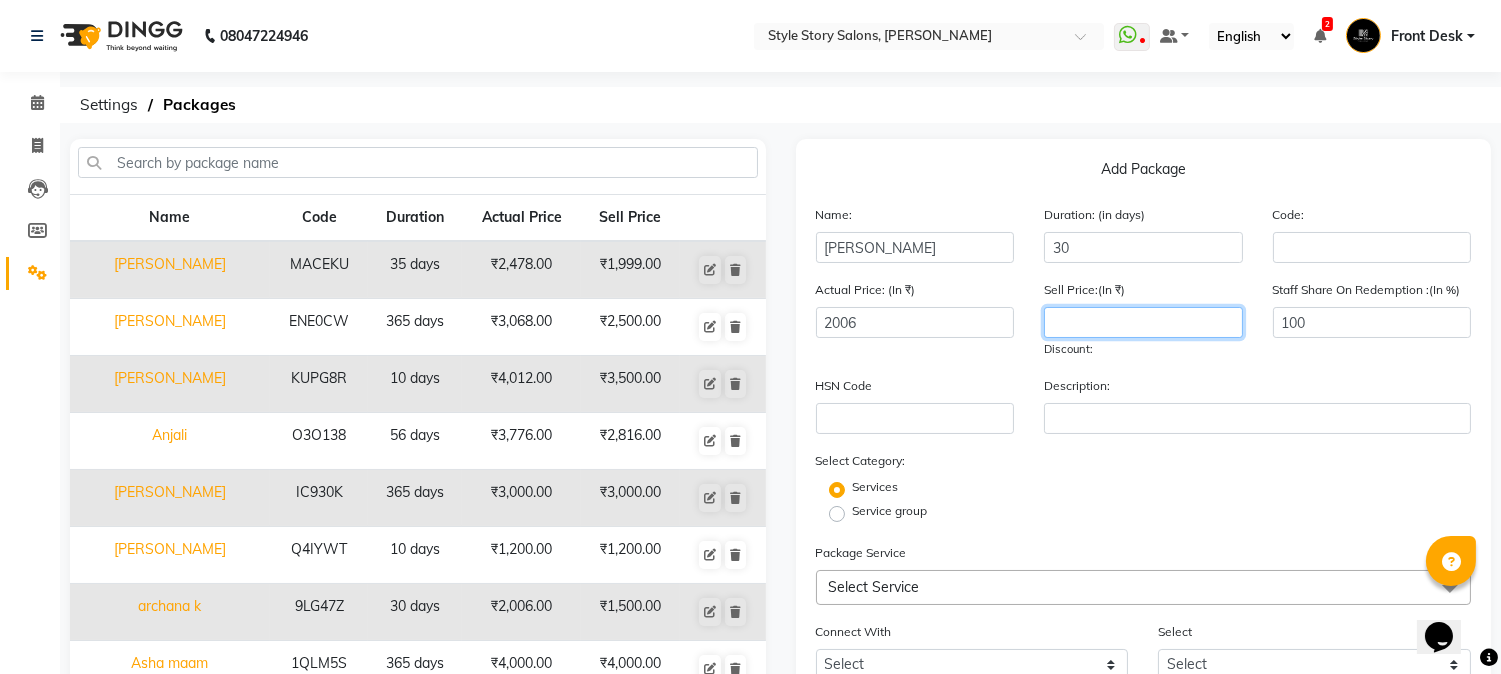 click 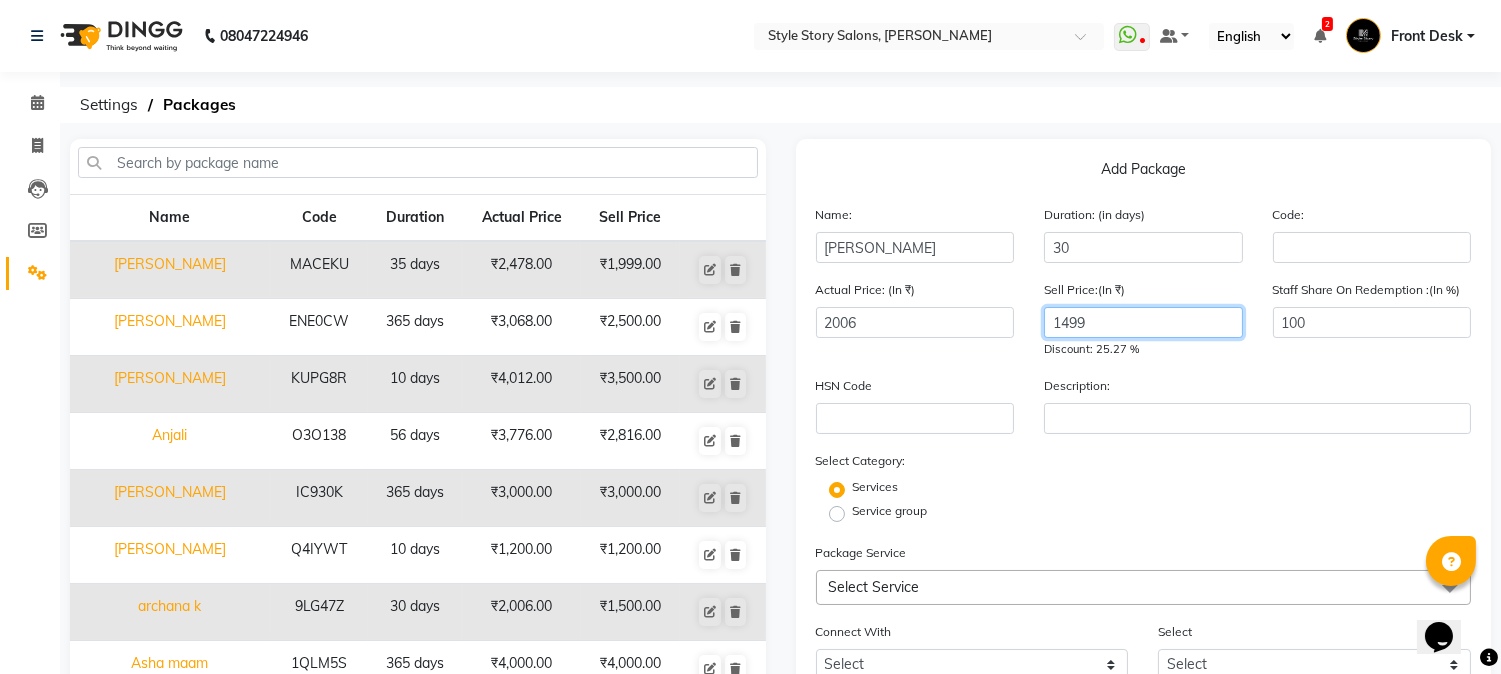 type on "1499" 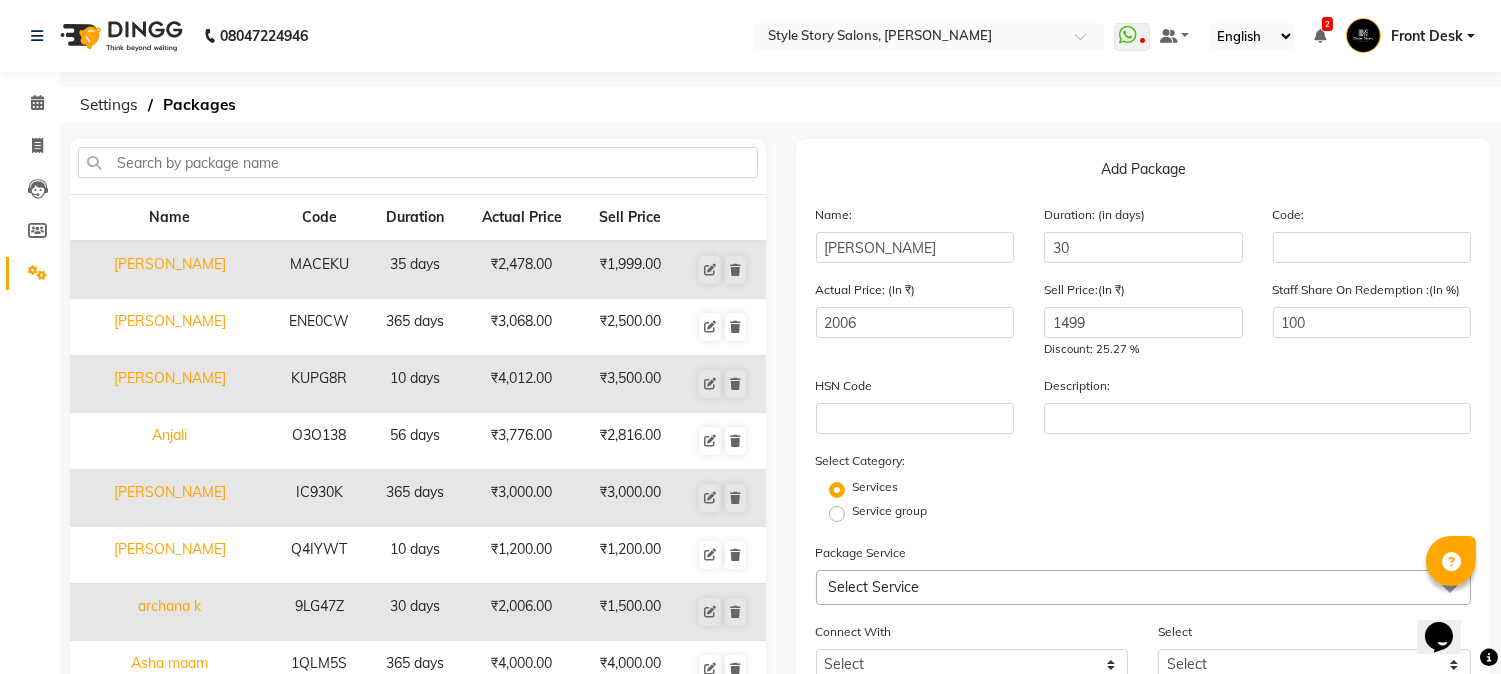 click on "08047224946 Select Location × Style Story Salons, Ram Nagar  WhatsApp Status  ✕ Status:  Disconnected Most Recent Message: [DATE]     06:49 PM Recent Service Activity: [DATE]     07:12 PM  08047224946 Whatsapp Settings Default Panel My Panel English ENGLISH Español العربية मराठी हिंदी ગુજરાતી தமிழ் 中文 2 Notifications nothing to show Front Desk Manage Profile Change Password Sign out  Version:3.15.4  ☀ Style Story Salons, Ram Nagar  Calendar  Invoice  Leads   Members  Settings Completed InProgress Upcoming Dropped Tentative Check-In Confirm Bookings Segments Page Builder Settings  Packages  Name Code Duration Actual Price Sell Price [PERSON_NAME] MACEKU 35 days  ₹2,478.00   ₹1,999.00  [PERSON_NAME] ENE0CW 365 days  ₹3,068.00   ₹2,500.00  [PERSON_NAME]  KUPG8R 10 days  ₹4,012.00   ₹3,500.00  Anjali O3O138 56 days  ₹3,776.00   ₹2,816.00  [PERSON_NAME] IC930K 365 days  ₹3,000.00   ₹3,000.00  [PERSON_NAME] Q4IYWT 10 days 9LG47Z" at bounding box center (750, 453) 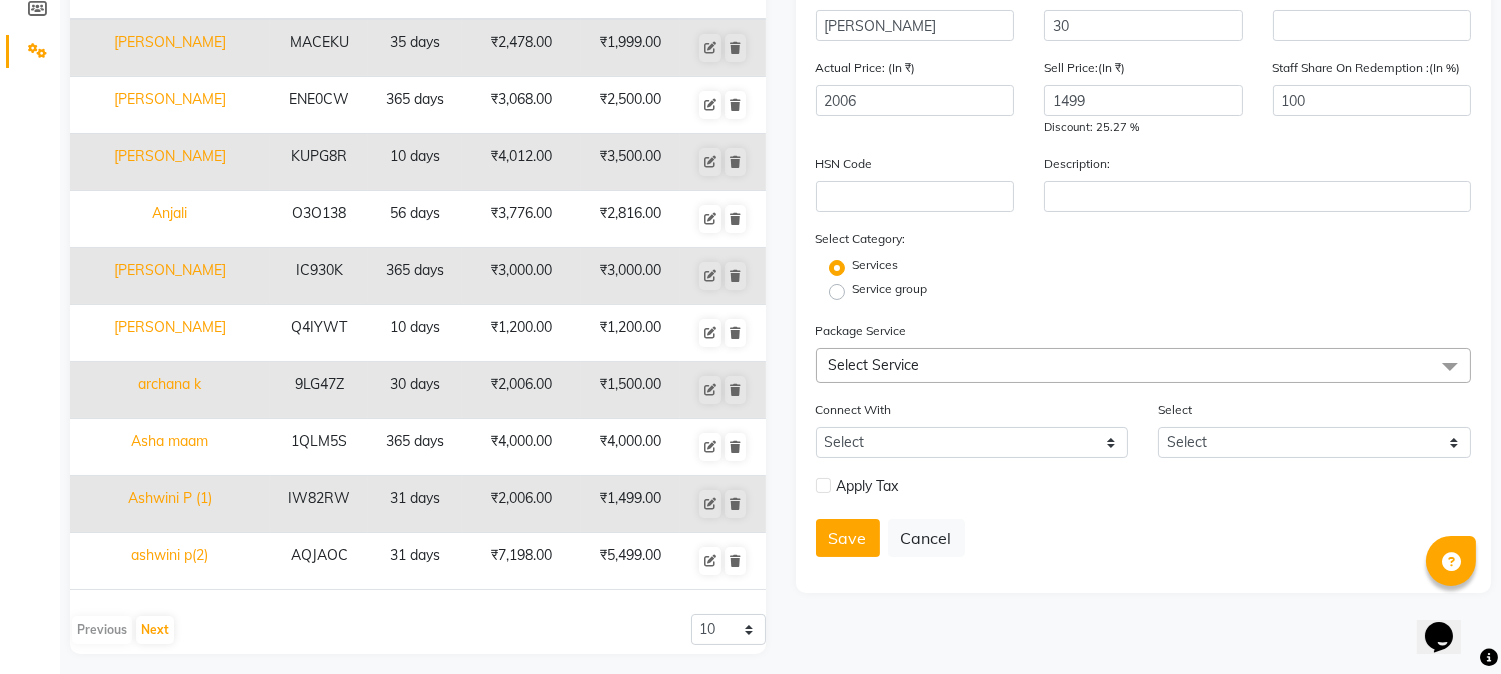 click on "Select Service" 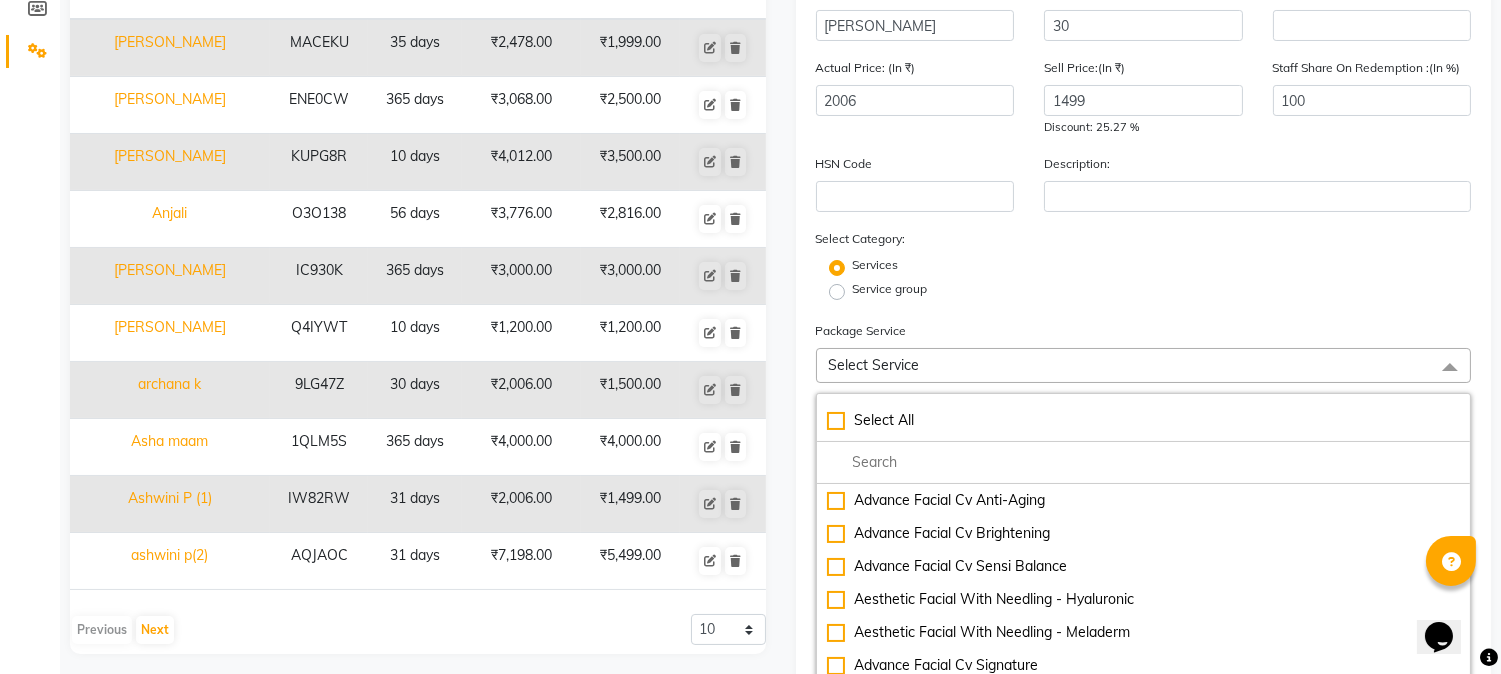 click on "Services" 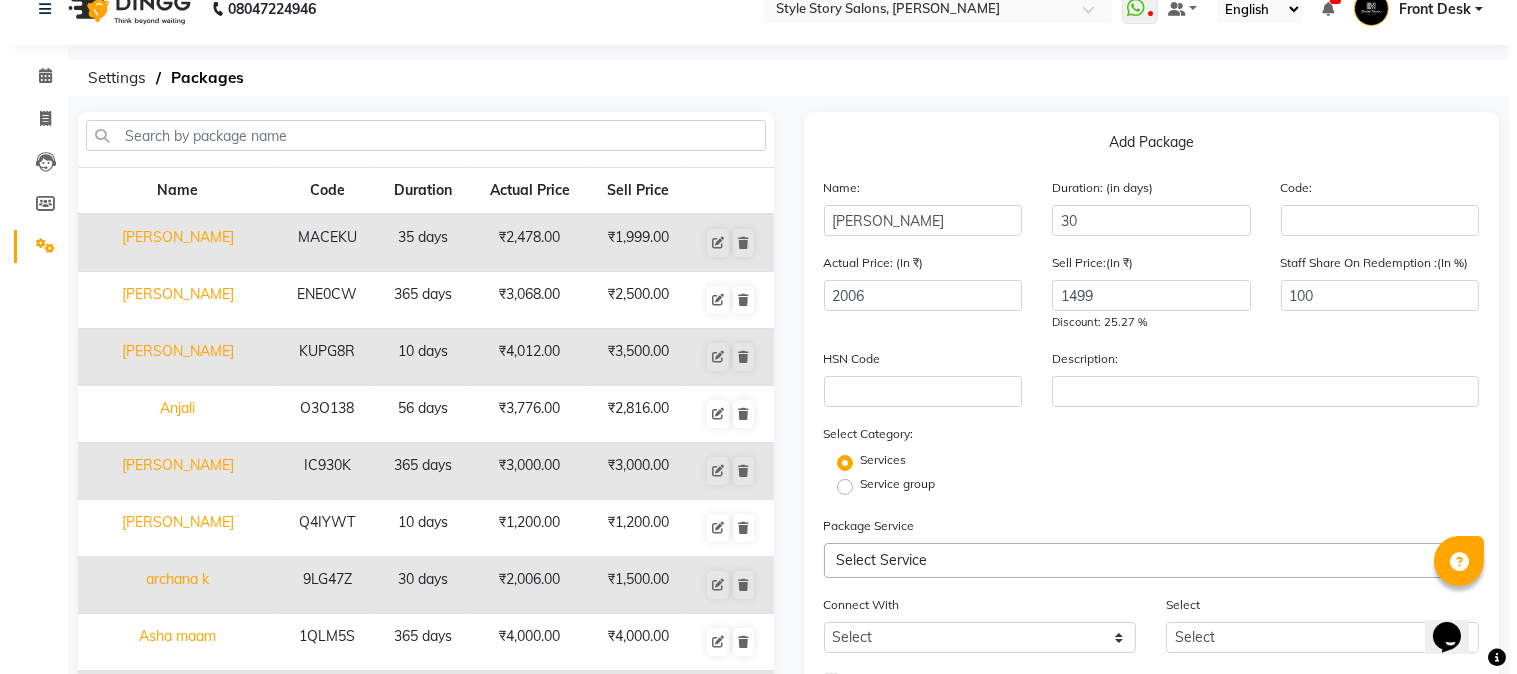 scroll, scrollTop: 0, scrollLeft: 0, axis: both 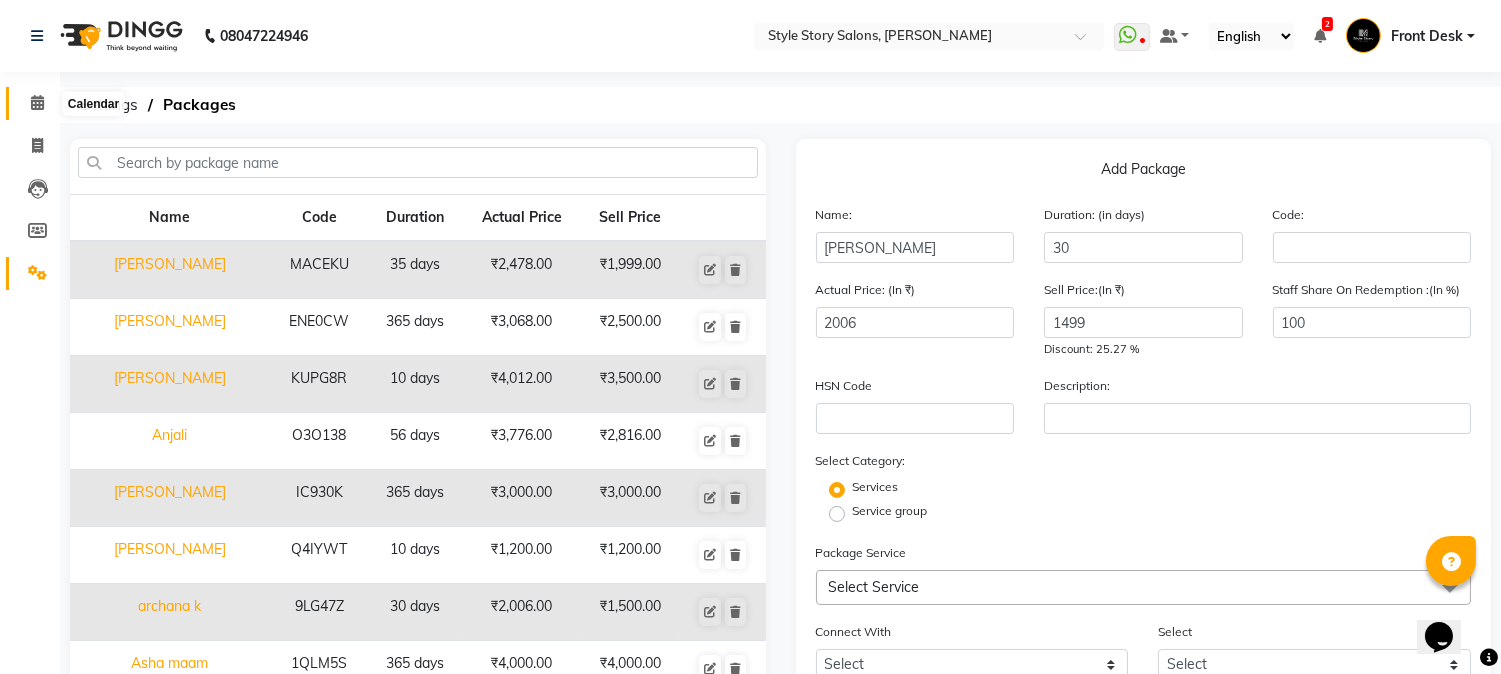 click 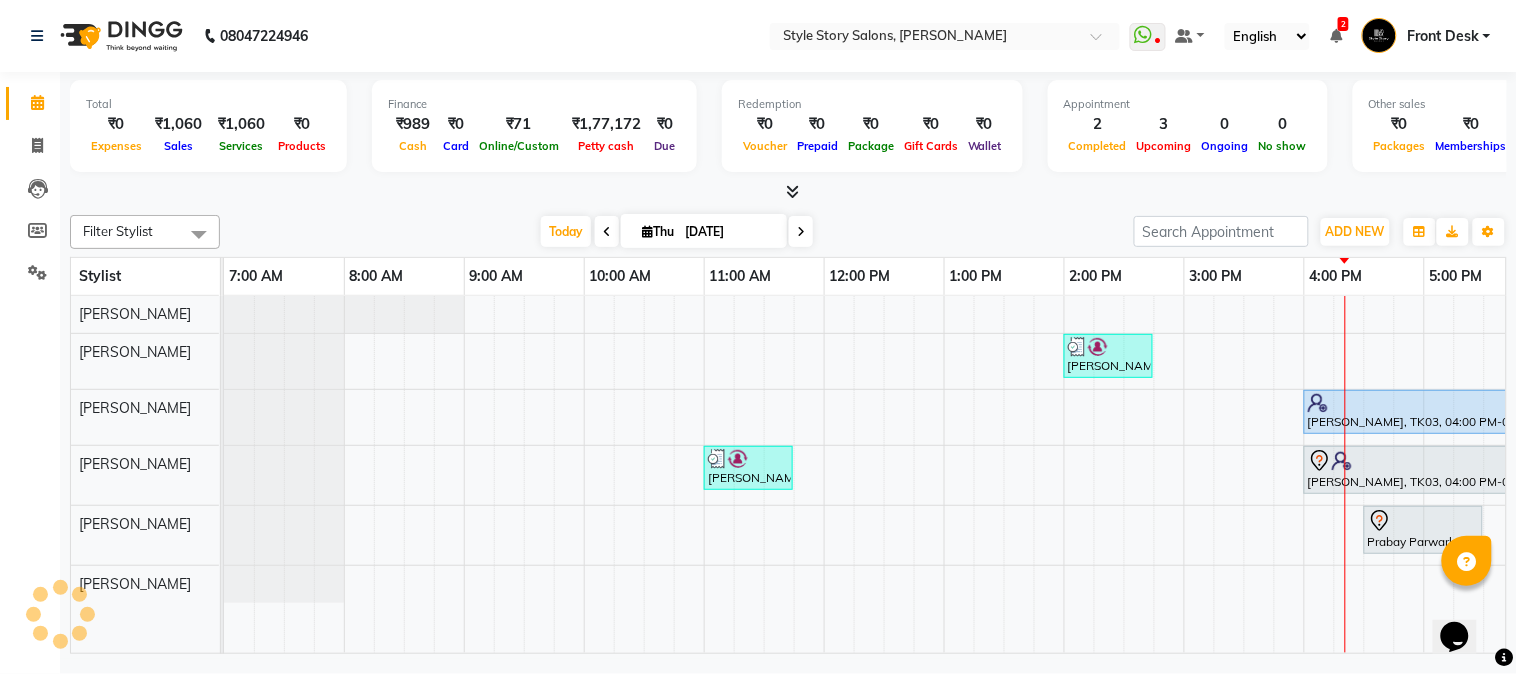 scroll, scrollTop: 0, scrollLeft: 0, axis: both 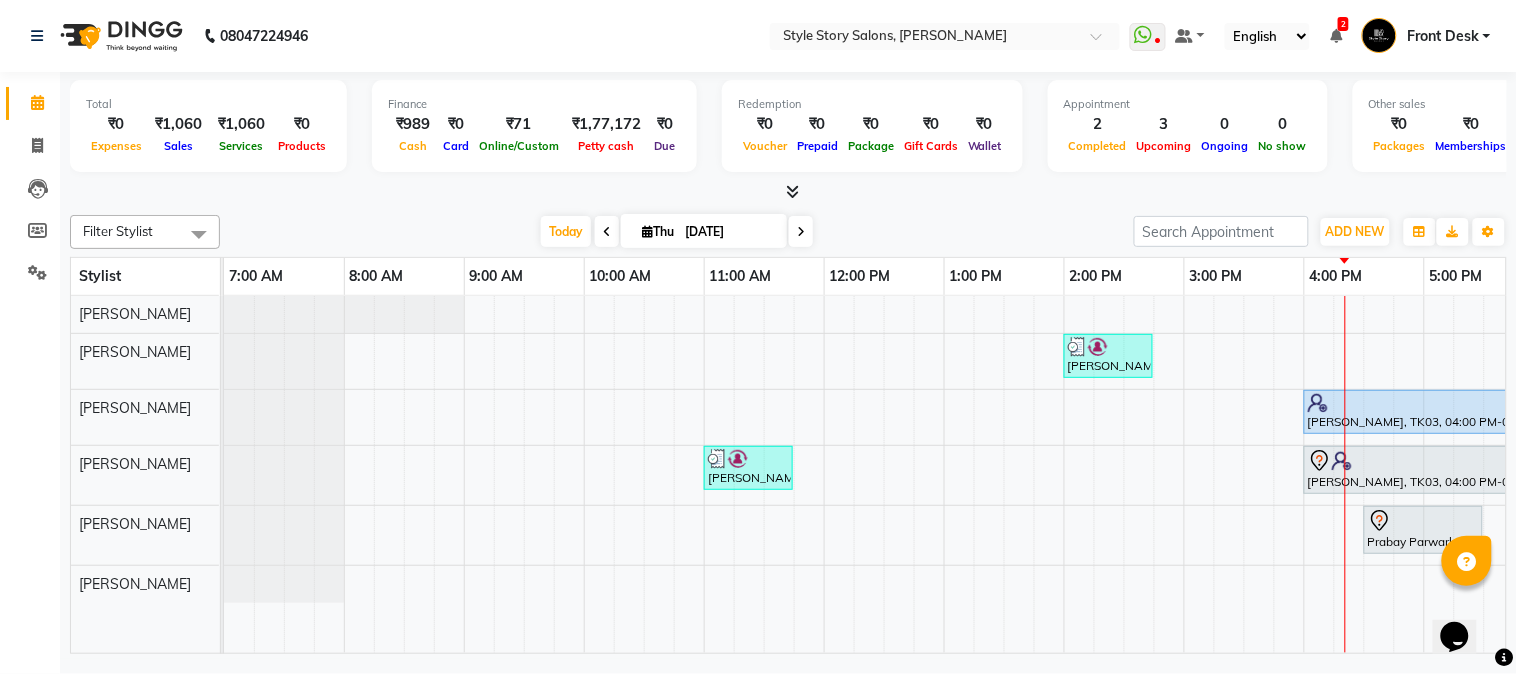 click on "[PERSON_NAME], TK02, 02:00 PM-02:45 PM, Hair Cut - Master - [DEMOGRAPHIC_DATA]     [PERSON_NAME], TK03, 04:00 PM-05:45 PM, M_S MMD Nourishing Therapy Booster Spa (₹1500)     [PERSON_NAME], TK01, 11:00 AM-11:45 AM, Blow Dry Regular             [PERSON_NAME], TK03, 04:00 PM-05:45 PM, M_S MMD Nourishing Therapy Booster Spa (₹1500)             Prabay Parwarkar, TK04, 04:30 PM-05:30 PM, Age Lock Advance Facial-Egf" at bounding box center (1184, 475) 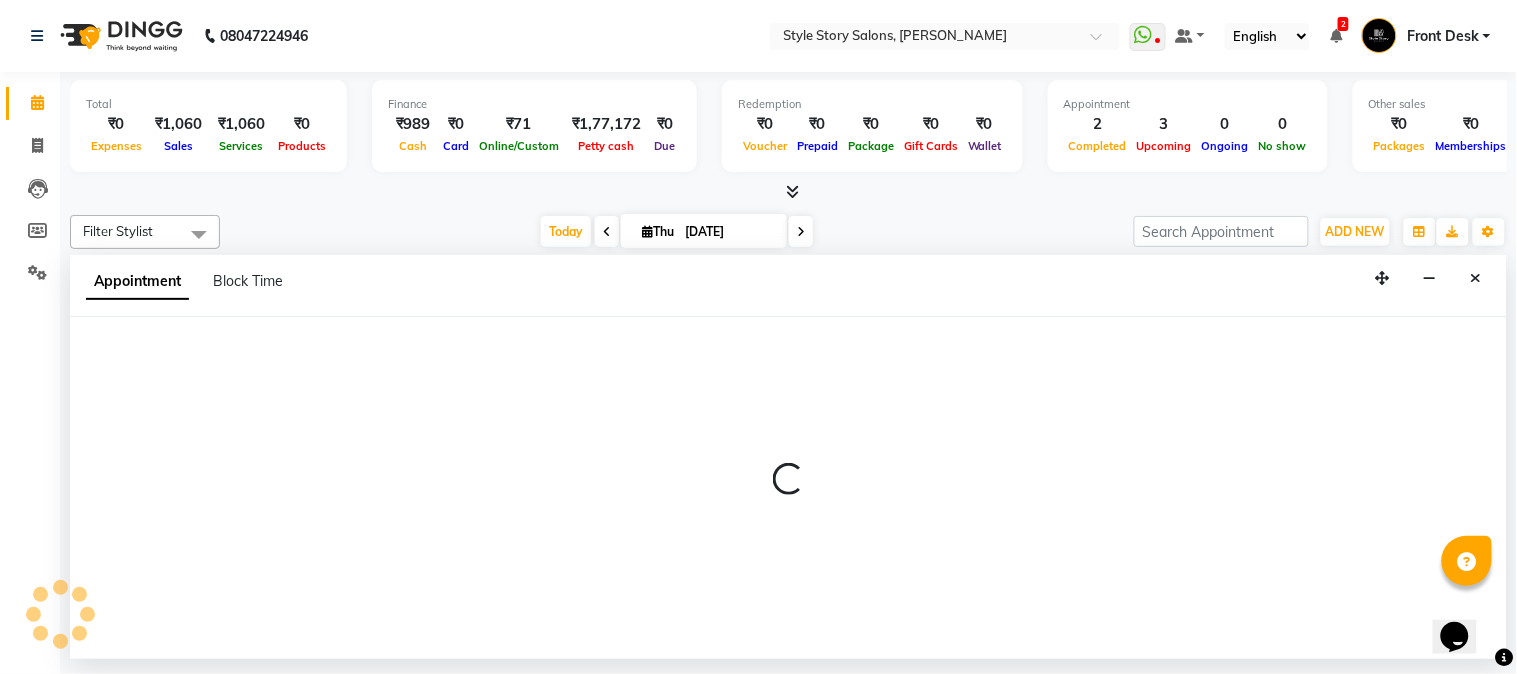 select on "62114" 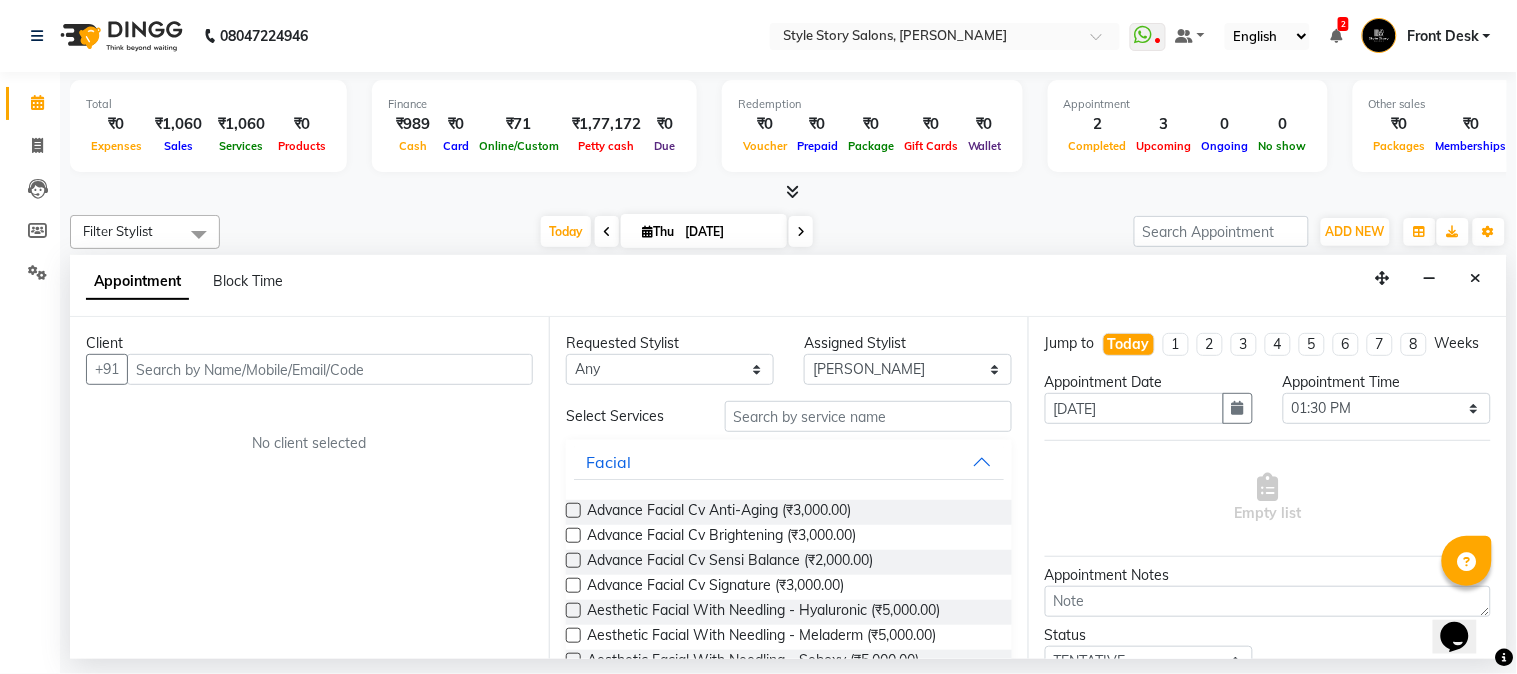click at bounding box center [330, 369] 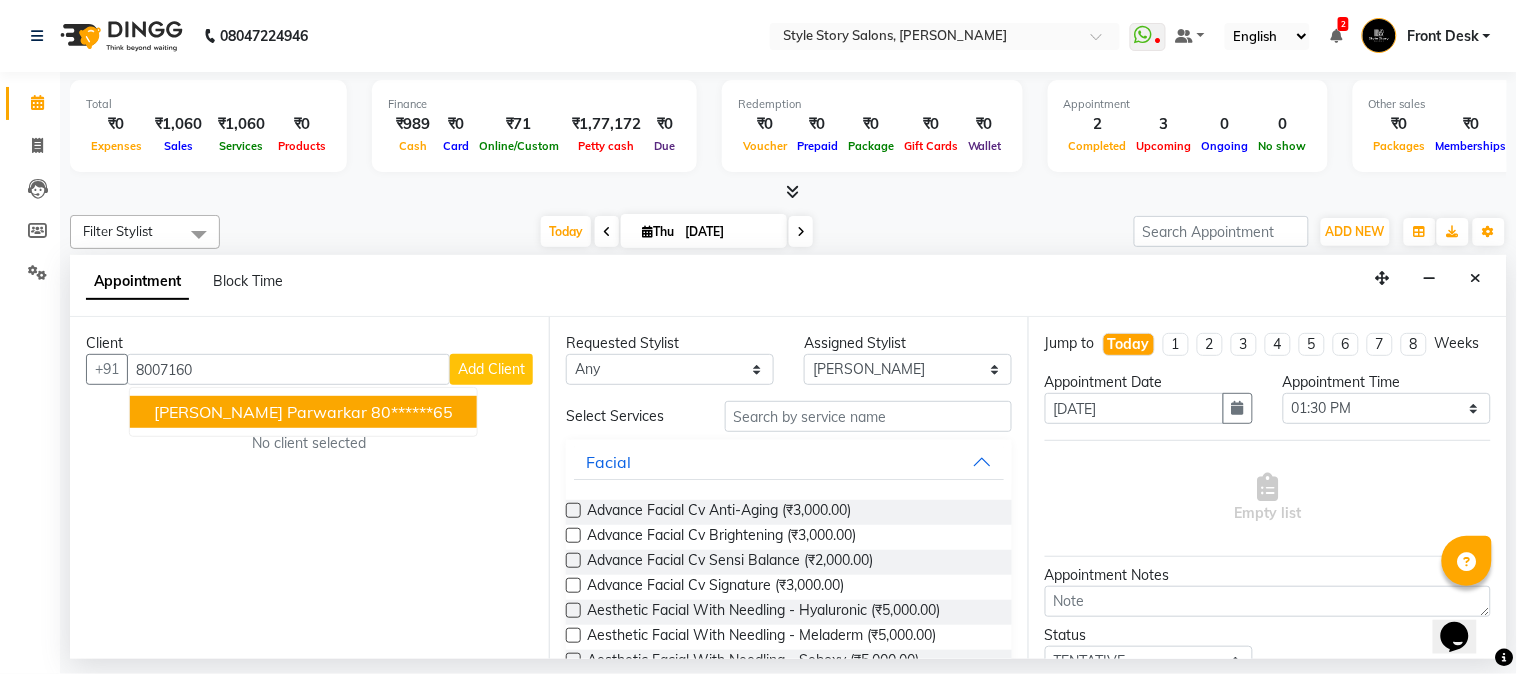 click on "Laxmi Parwarkar" at bounding box center (260, 412) 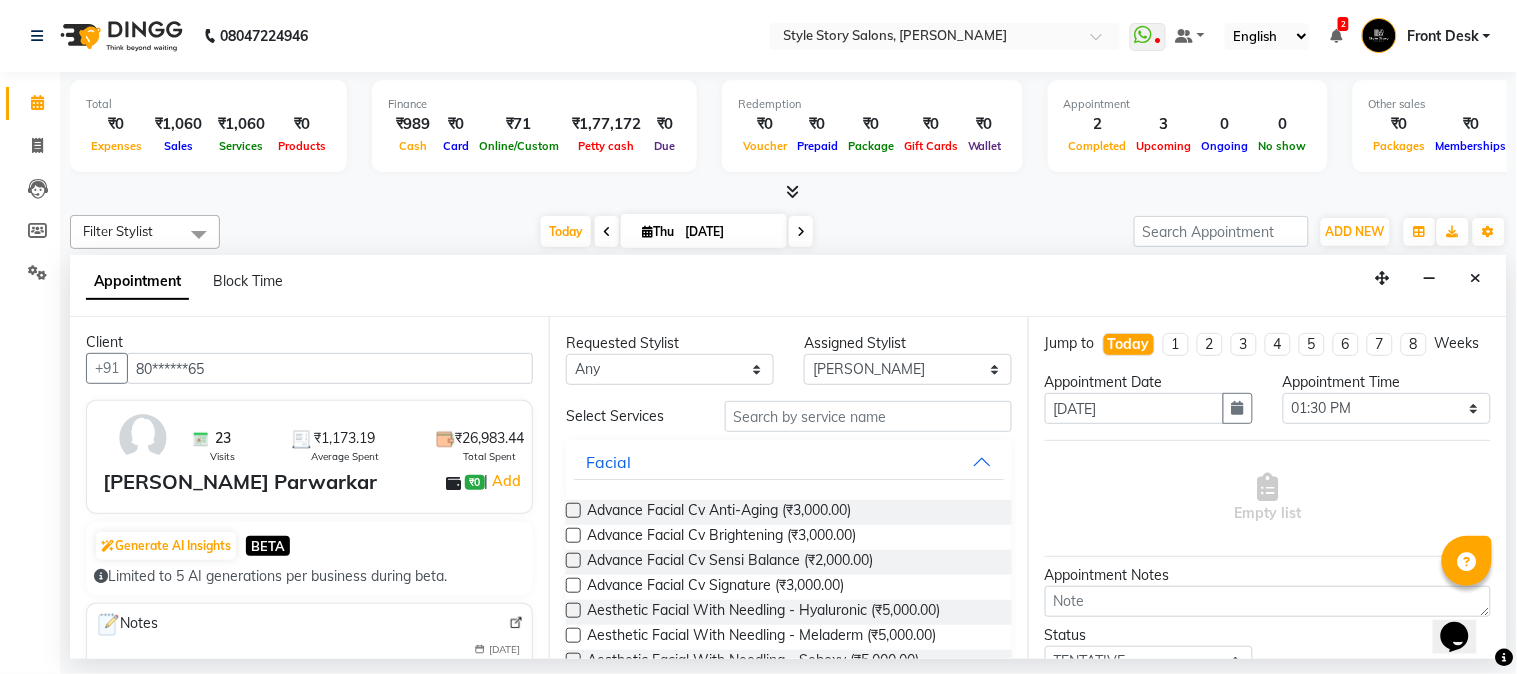 scroll, scrollTop: 0, scrollLeft: 0, axis: both 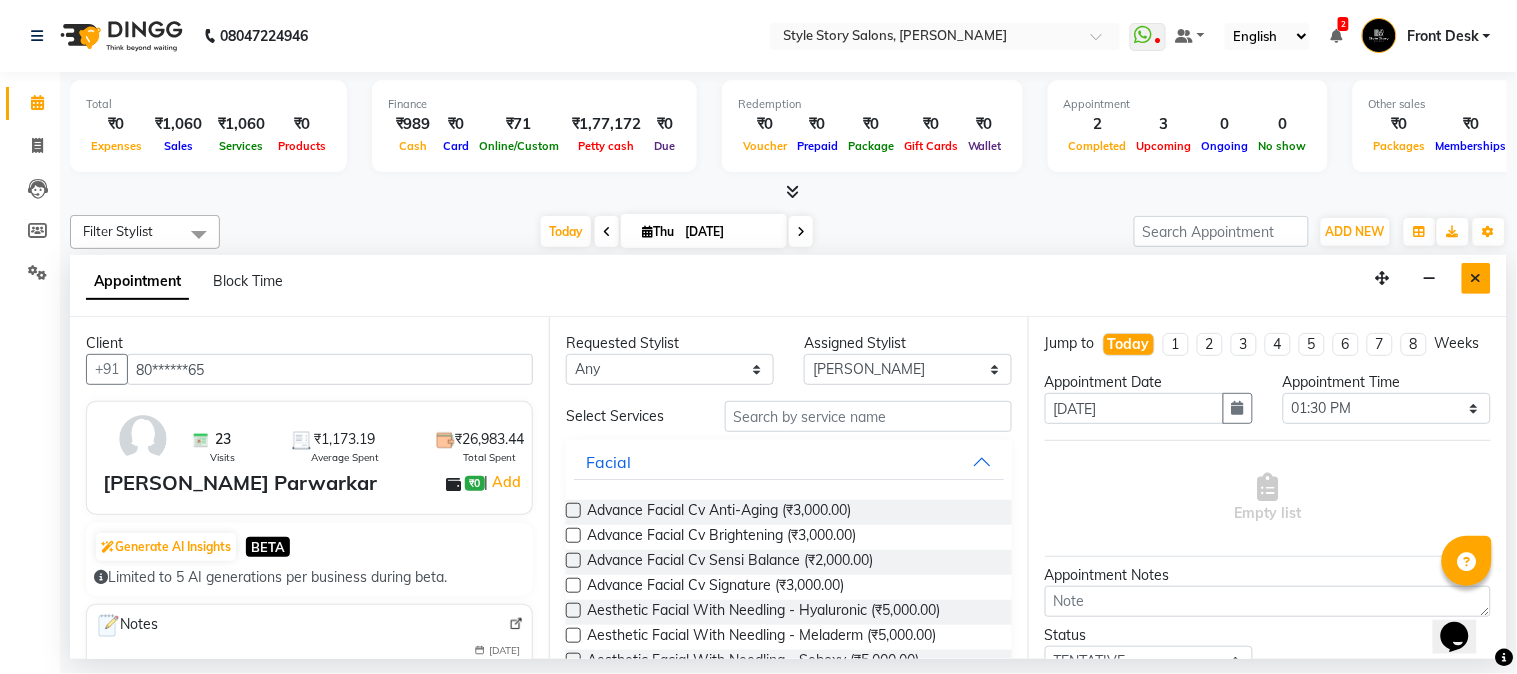 type on "80******65" 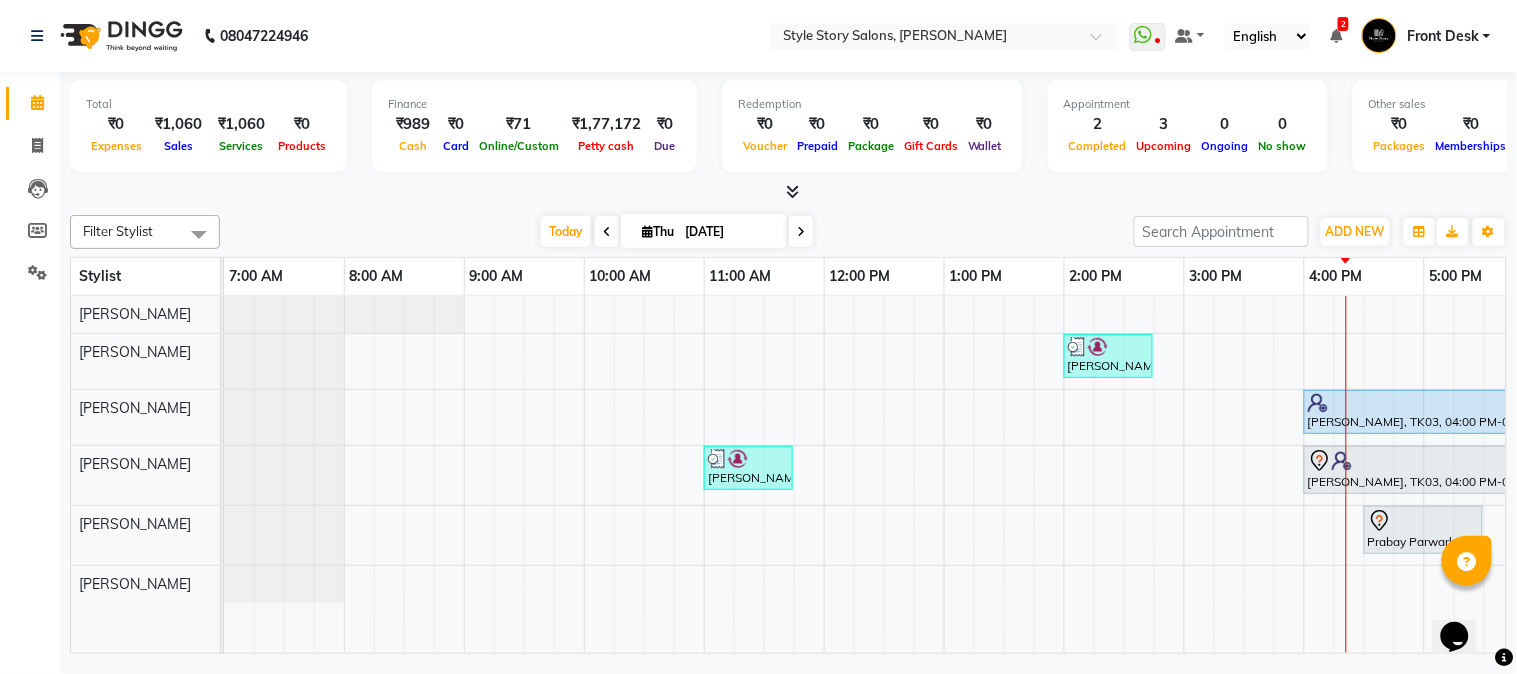 scroll, scrollTop: 0, scrollLeft: 184, axis: horizontal 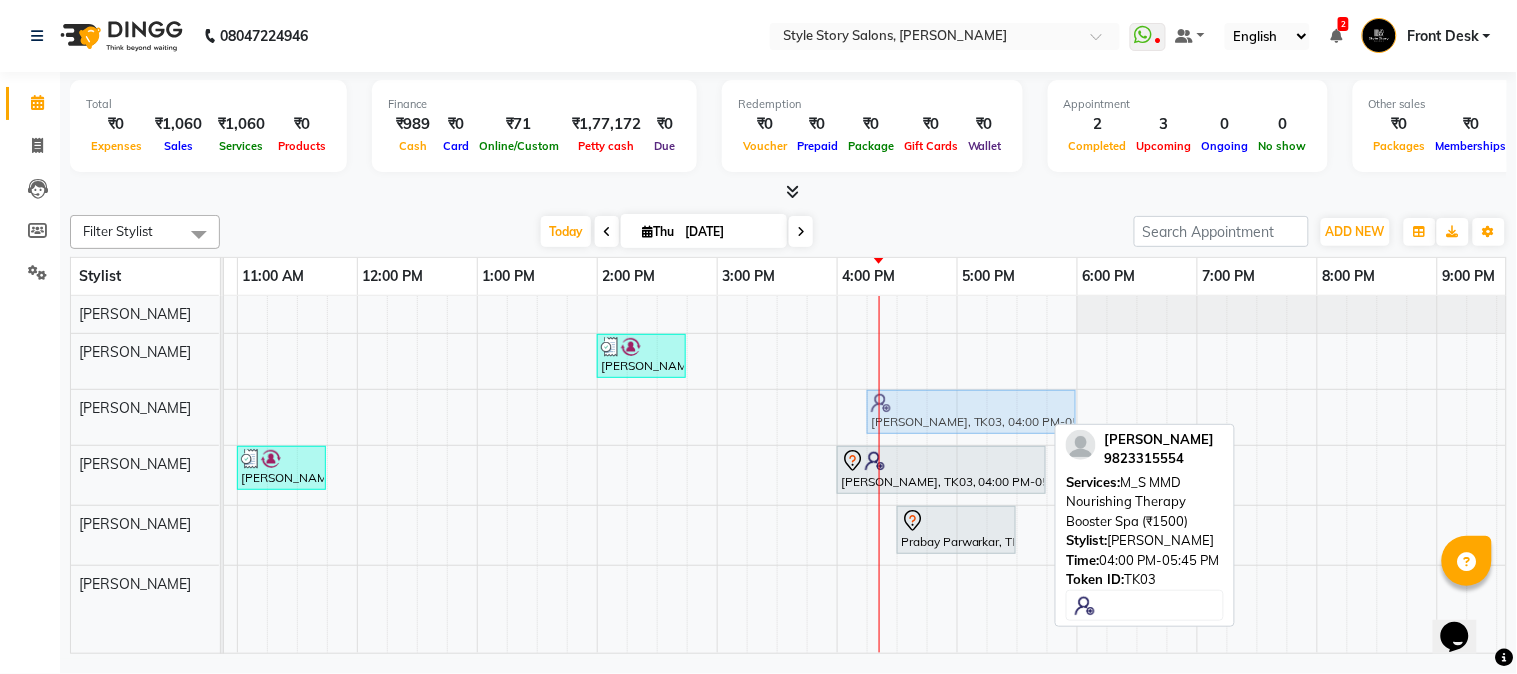 drag, startPoint x: 855, startPoint y: 408, endPoint x: 878, endPoint y: 408, distance: 23 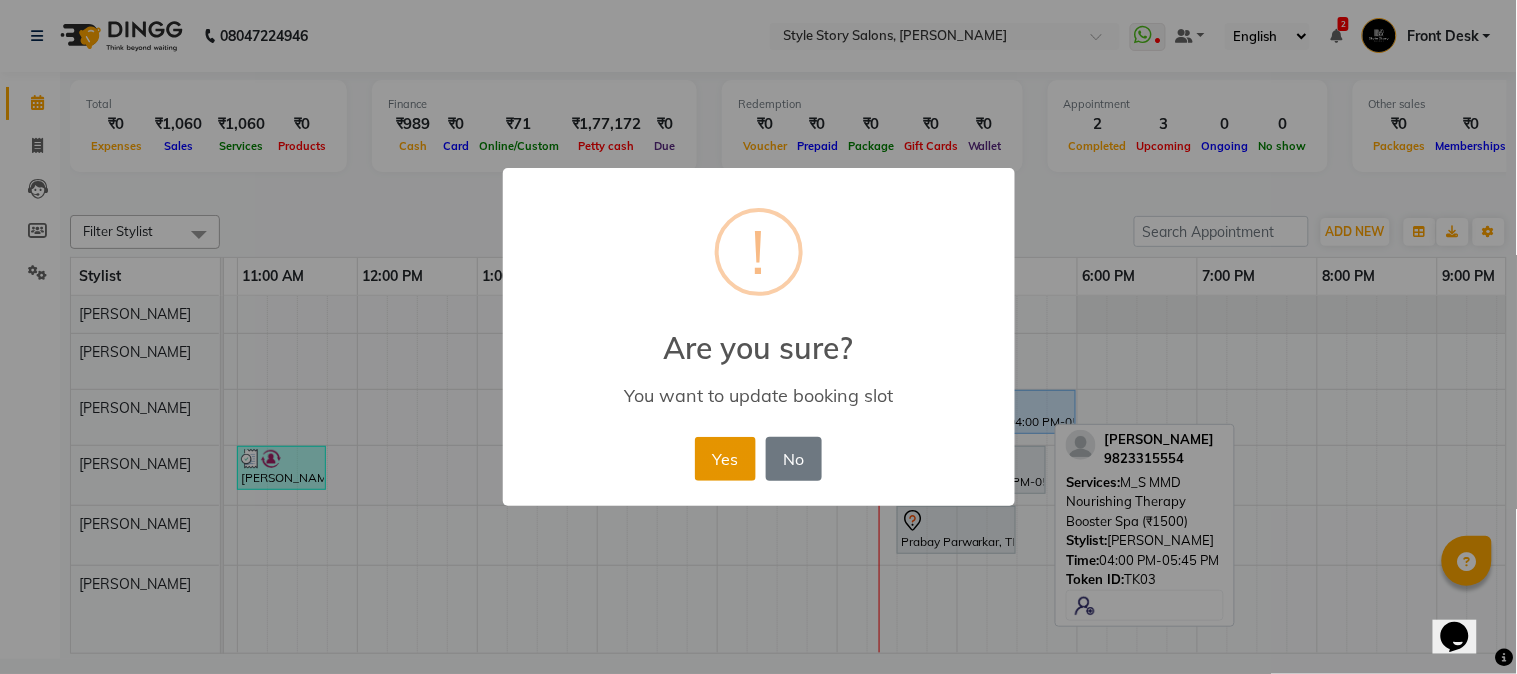 click on "Yes" at bounding box center (725, 459) 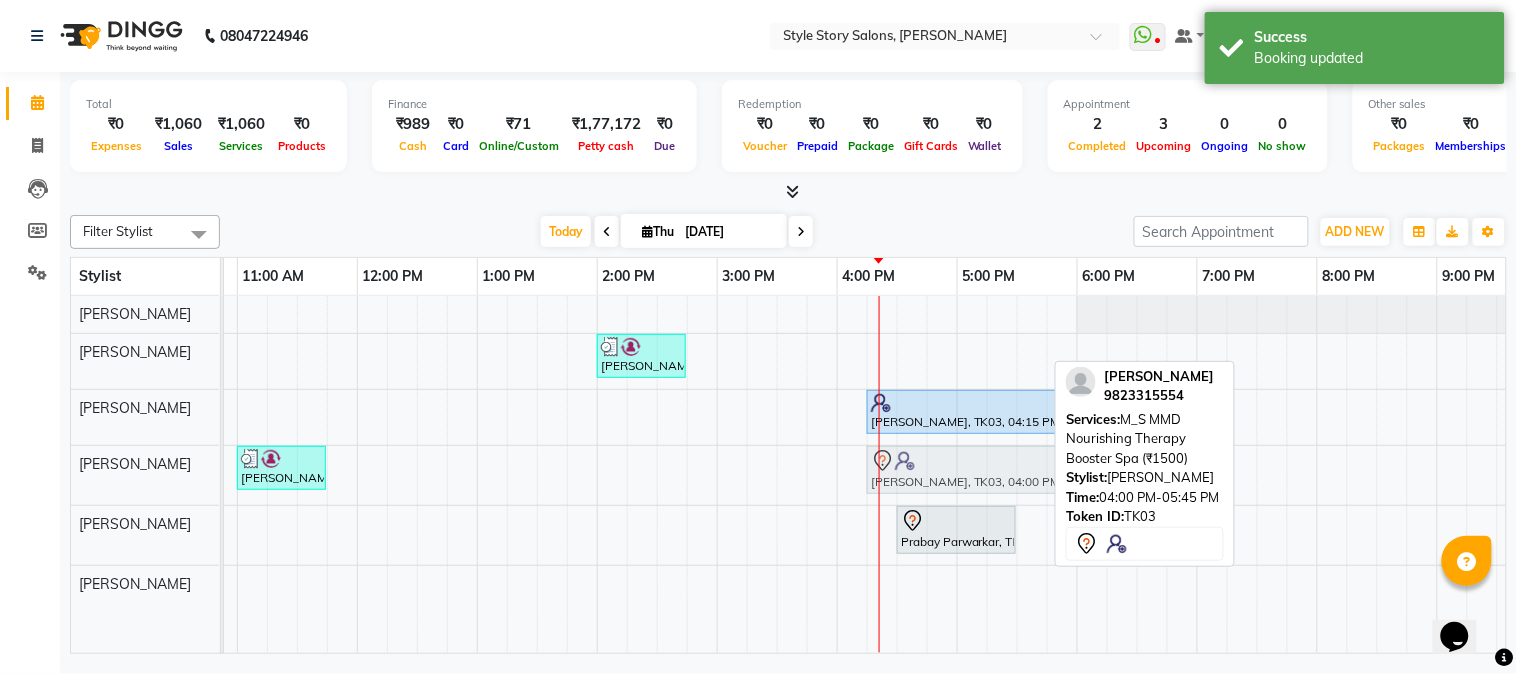 drag, startPoint x: 857, startPoint y: 462, endPoint x: 893, endPoint y: 461, distance: 36.013885 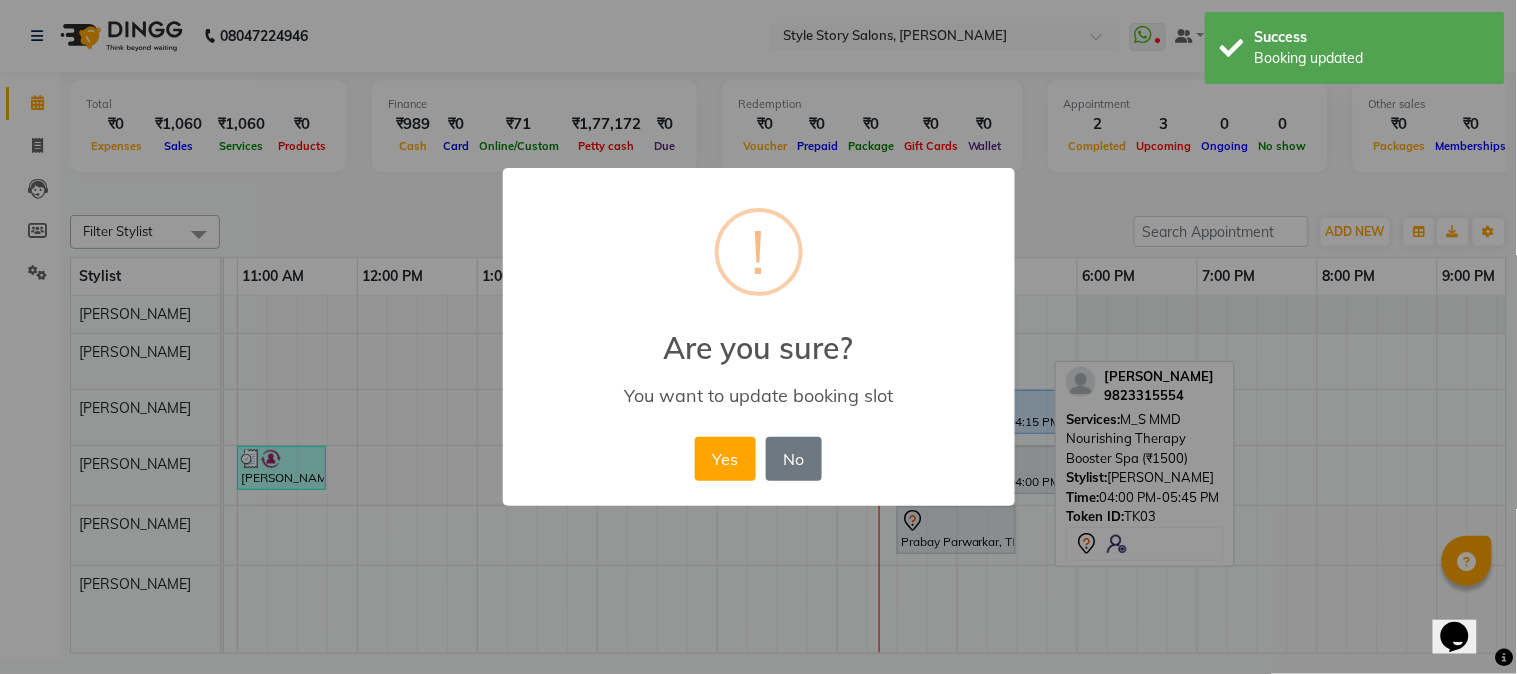 click on "× ! Are you sure? You want to update booking slot Yes No No" at bounding box center (758, 337) 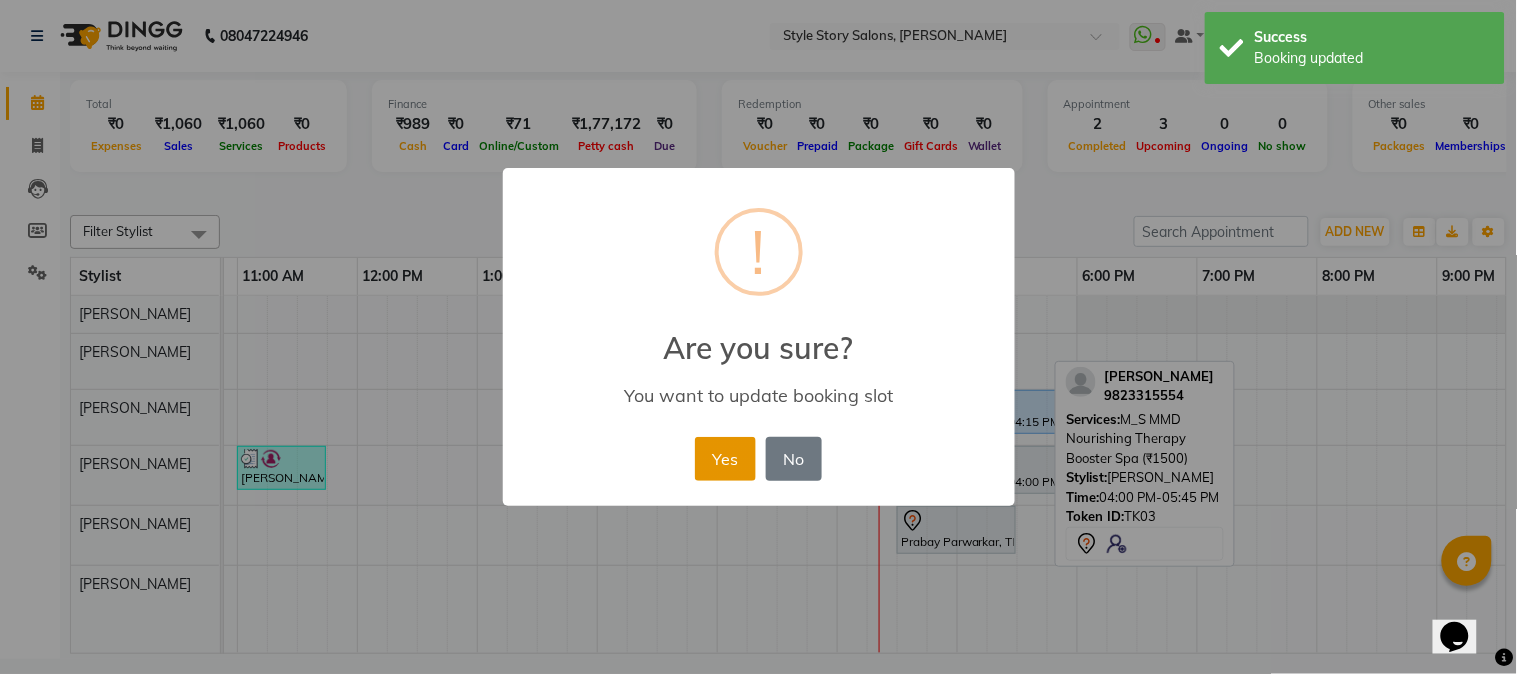 click on "Yes" at bounding box center (725, 459) 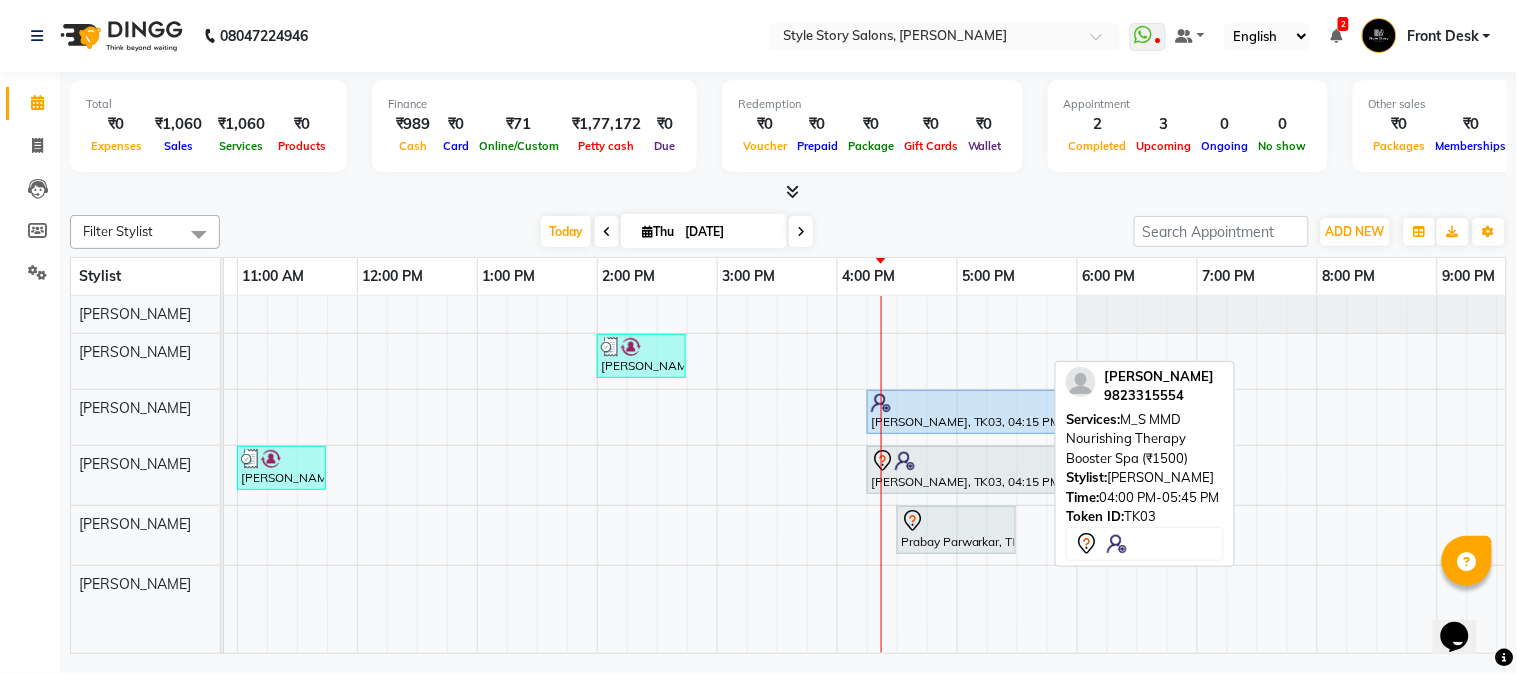 click on "Aditya Vardhan, TK02, 02:00 PM-02:45 PM, Hair Cut - Master - Male     Deepika Thakar, TK03, 04:15 PM-06:00 PM, M_S MMD Nourishing Therapy Booster Spa (₹1500)     Tiya Sethi, TK01, 11:00 AM-11:45 AM, Blow Dry Regular             Deepika Thakar, TK03, 04:15 PM-06:00 PM, M_S MMD Nourishing Therapy Booster Spa (₹1500)             Prabay Parwarkar, TK04, 04:30 PM-05:30 PM, Age Lock Advance Facial-Egf" at bounding box center [717, 475] 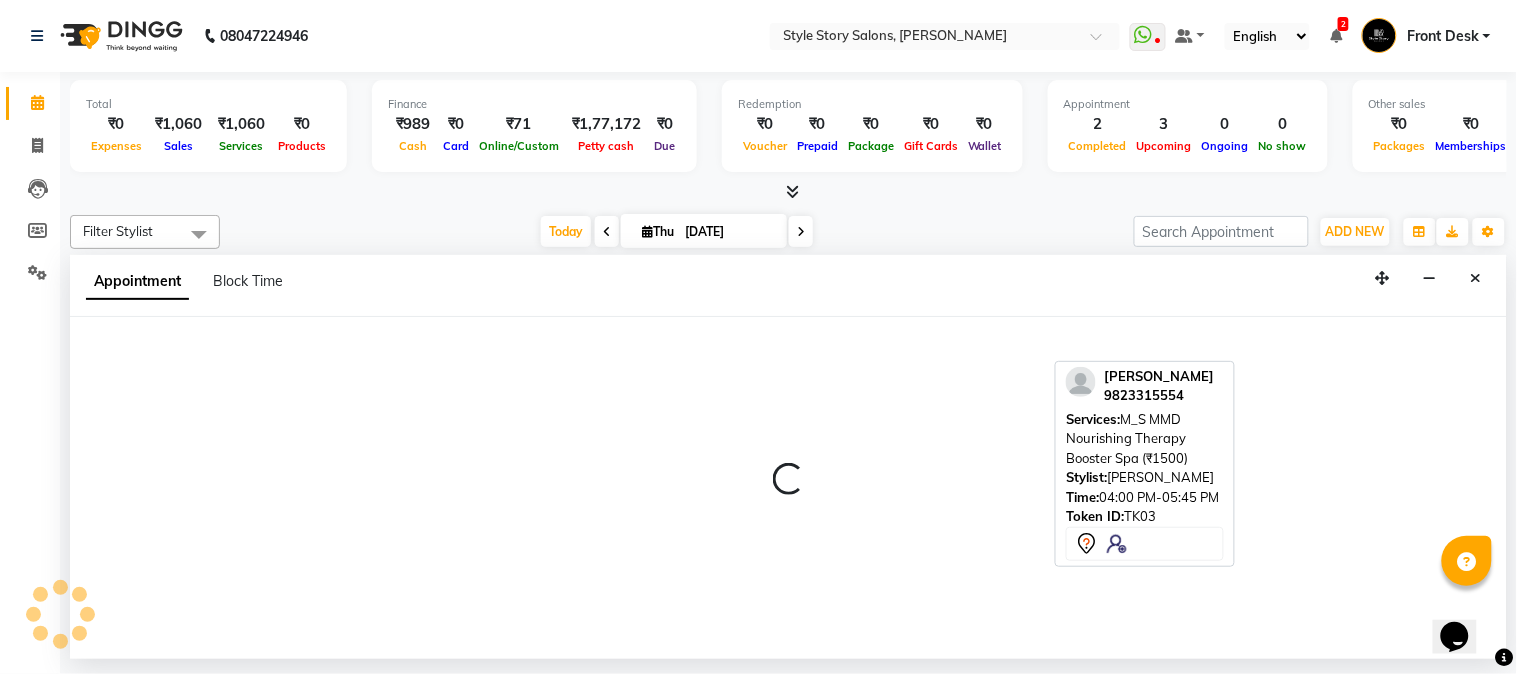 select on "62114" 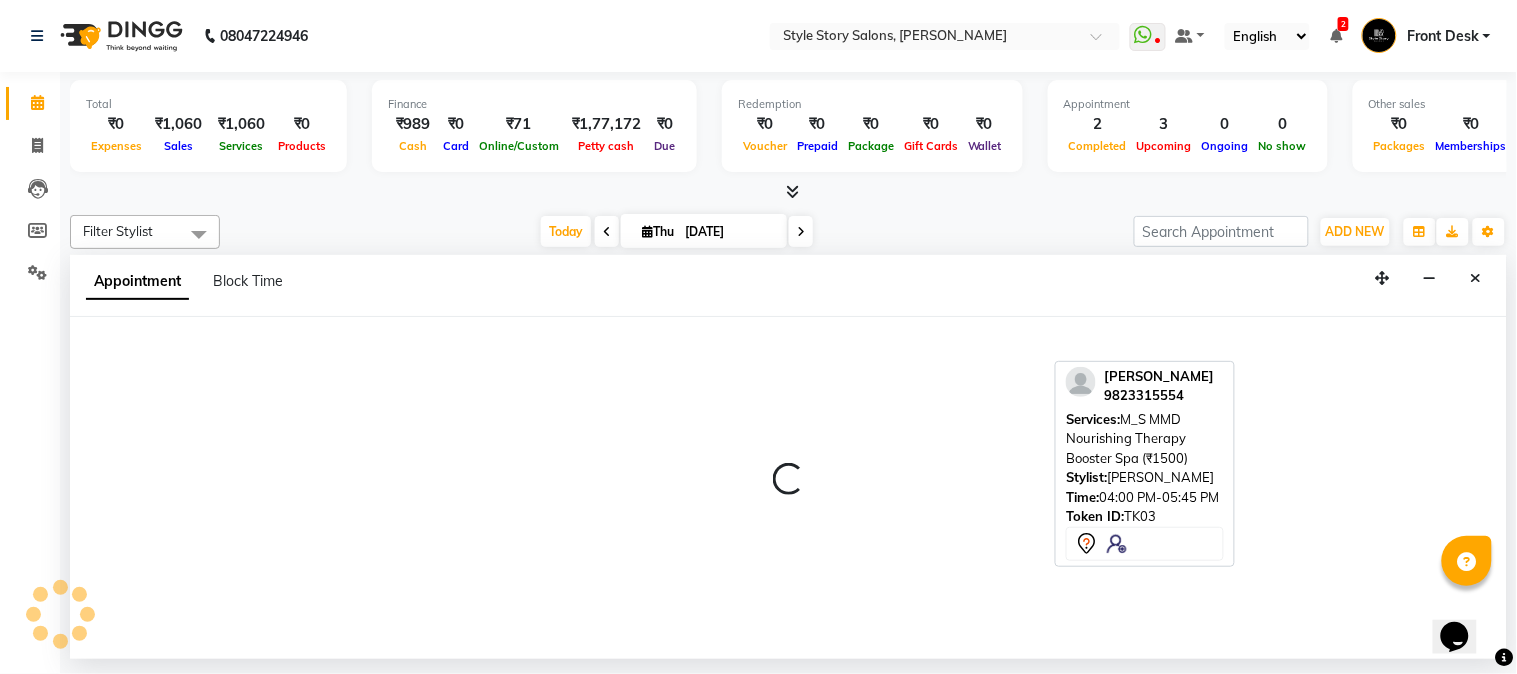 select on "915" 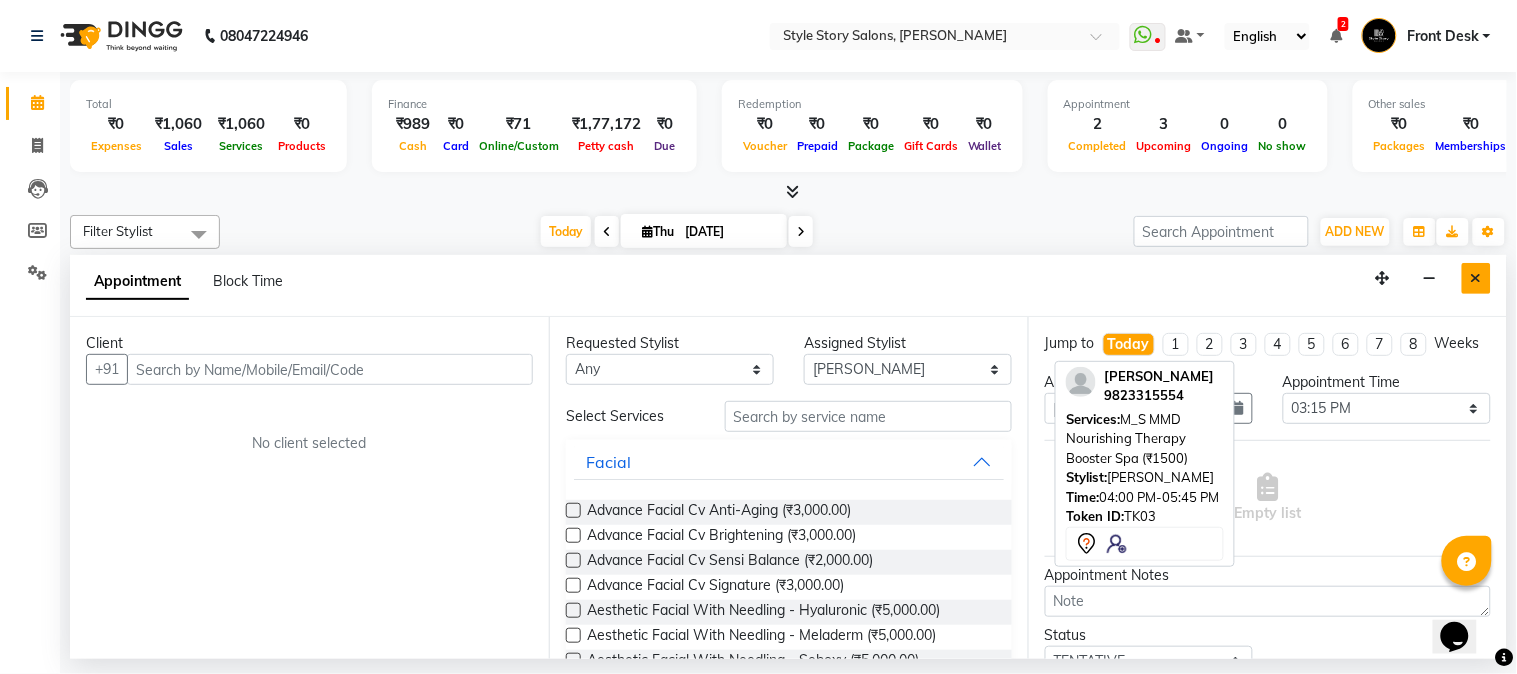 click at bounding box center (1476, 278) 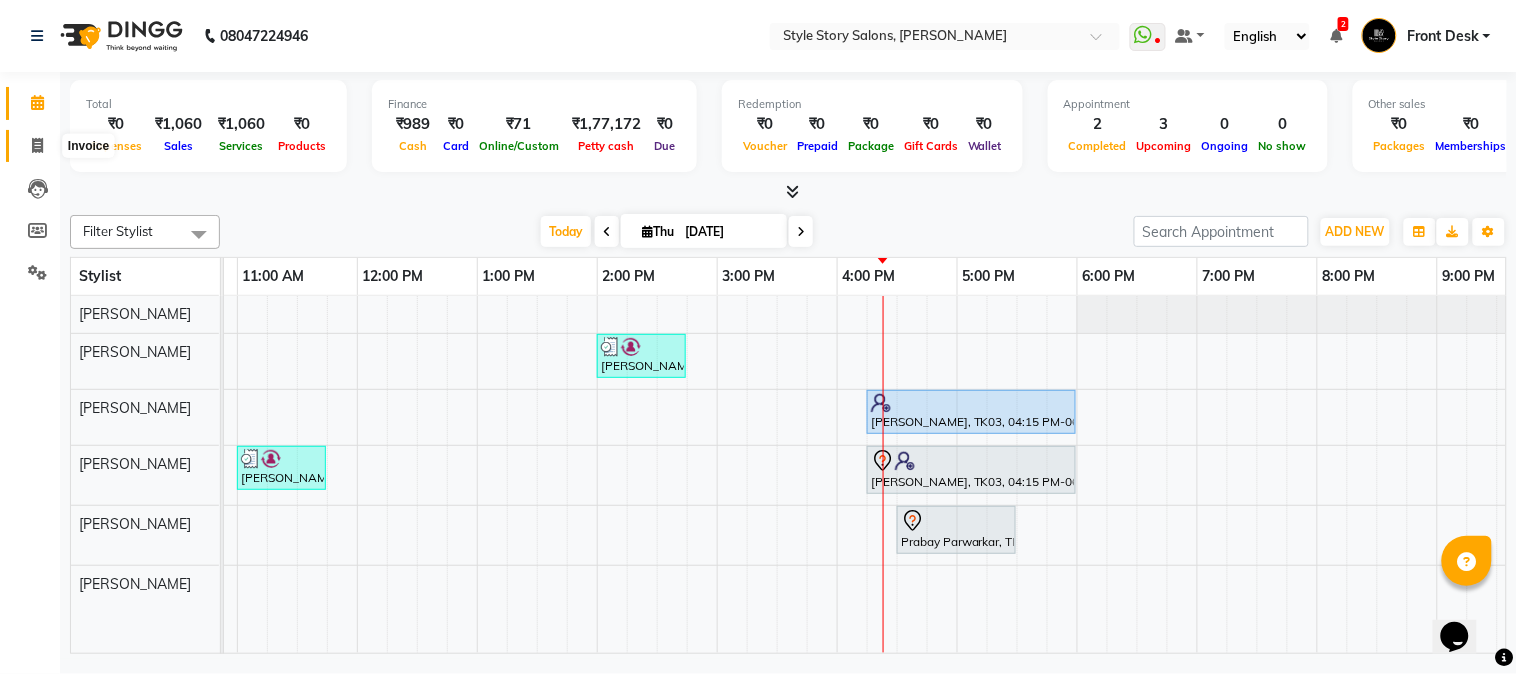 click 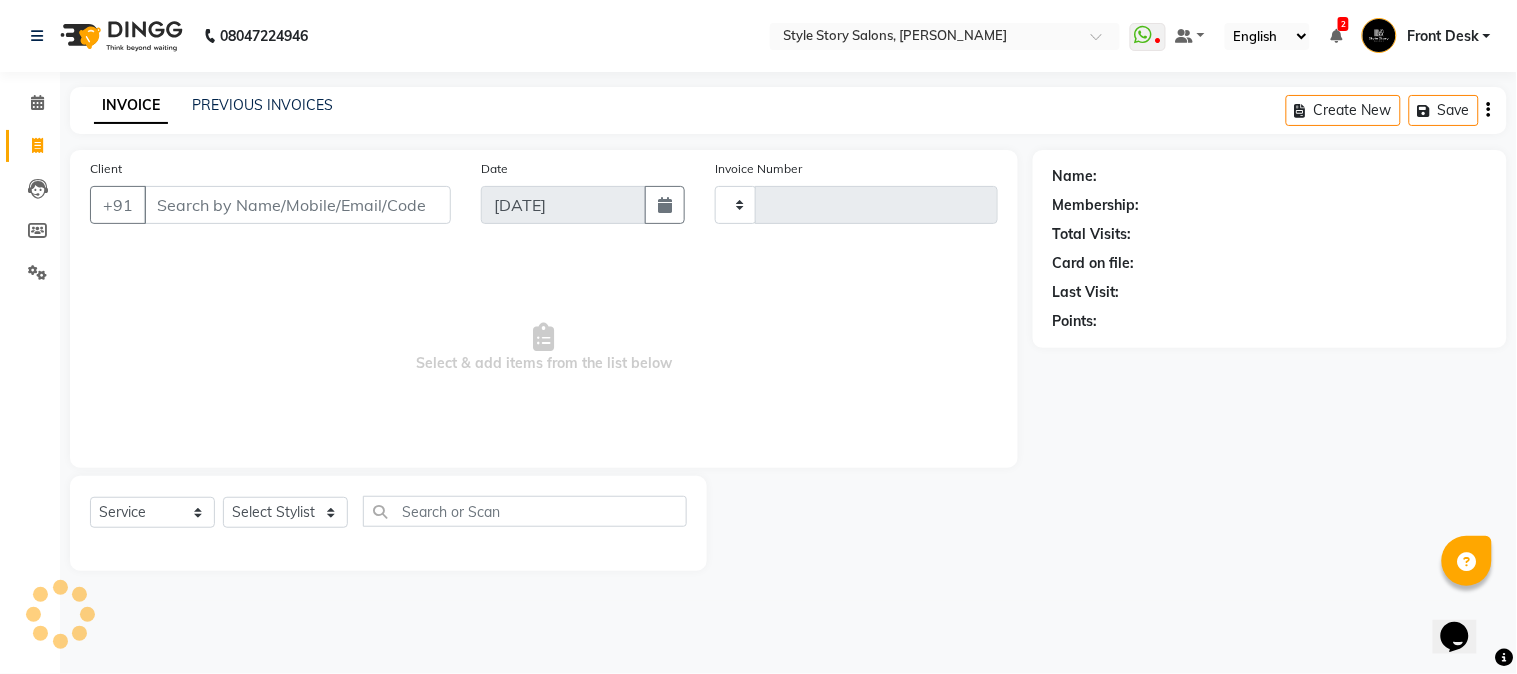 type on "0954" 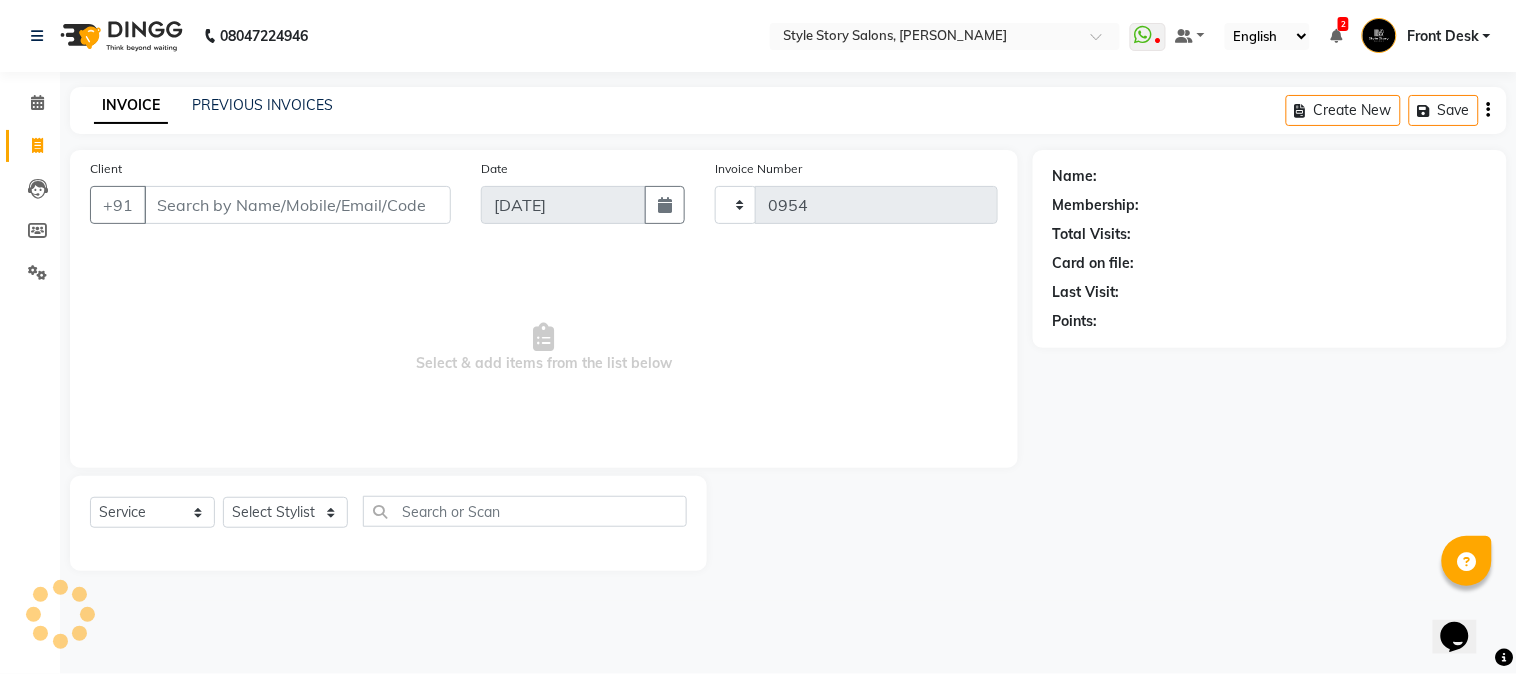 select on "6249" 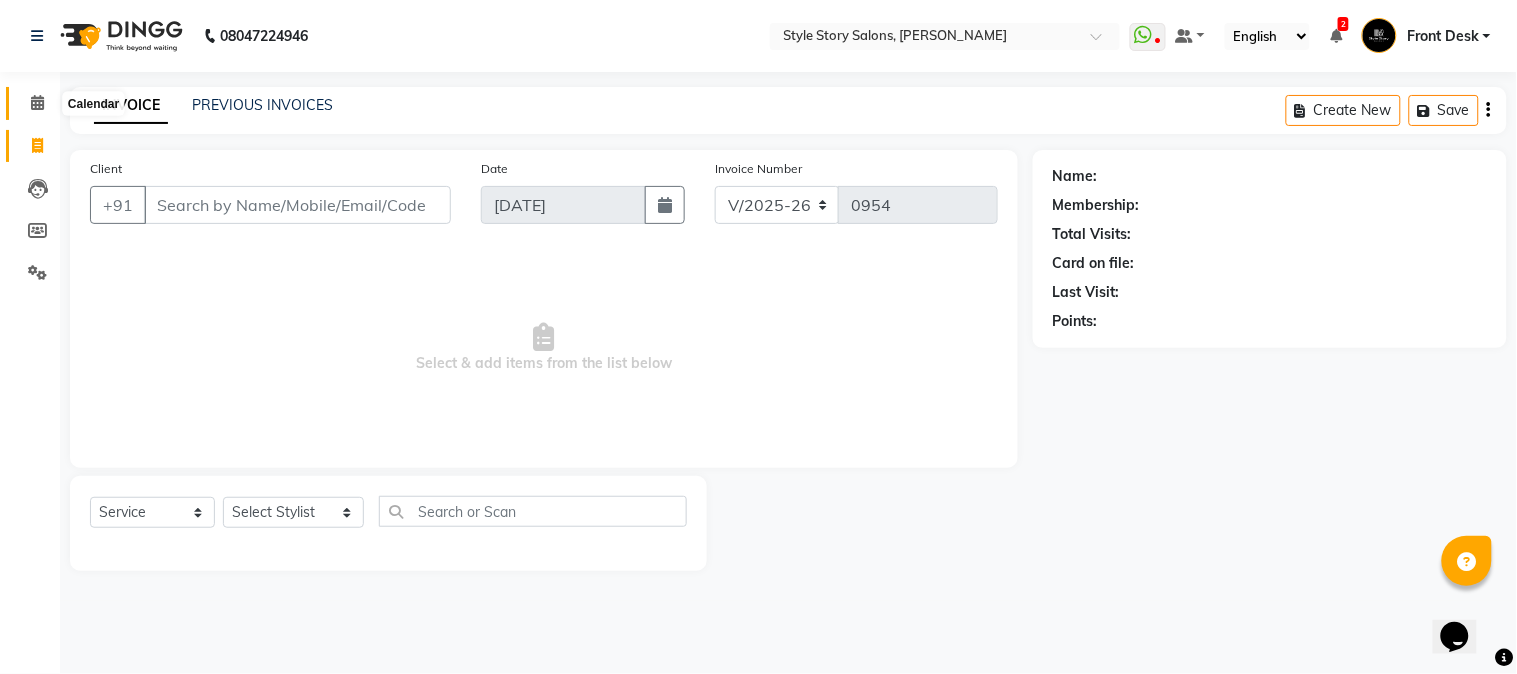 click 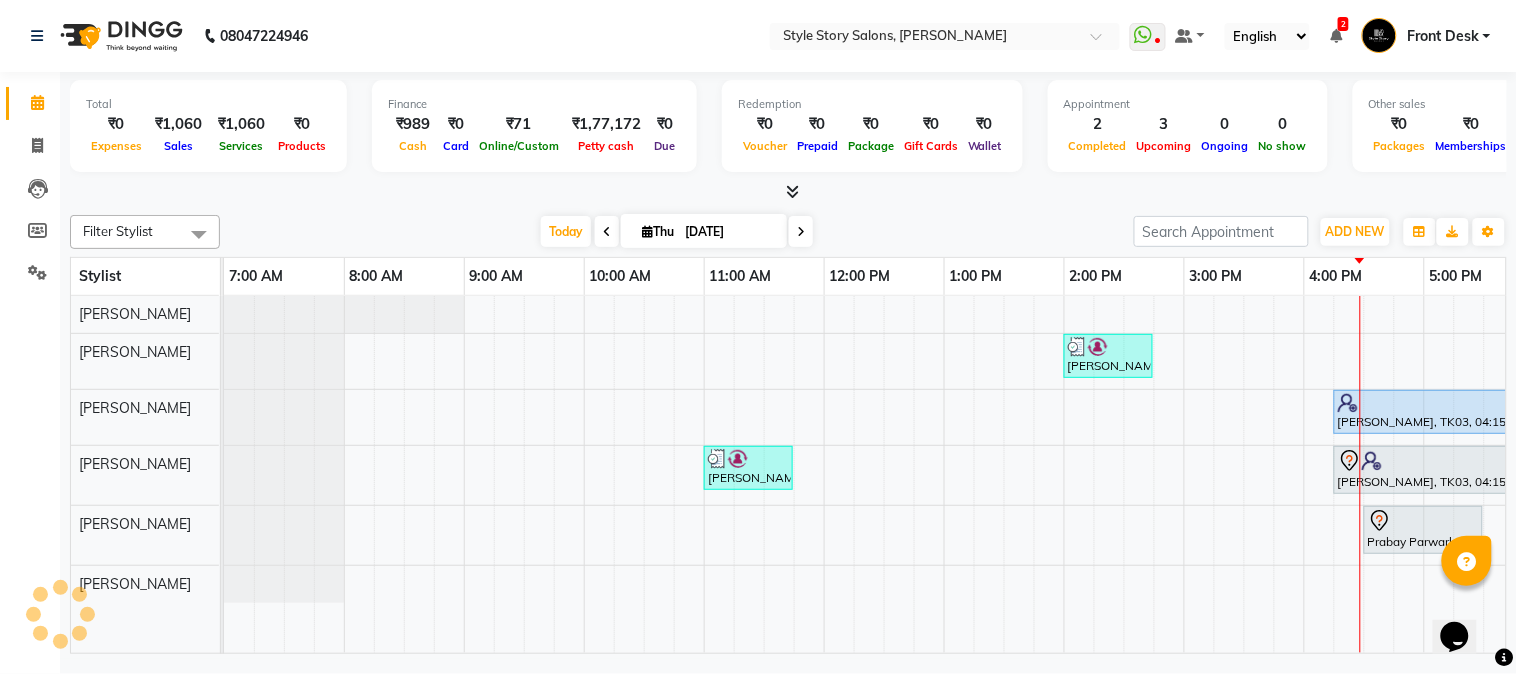 scroll, scrollTop: 0, scrollLeft: 637, axis: horizontal 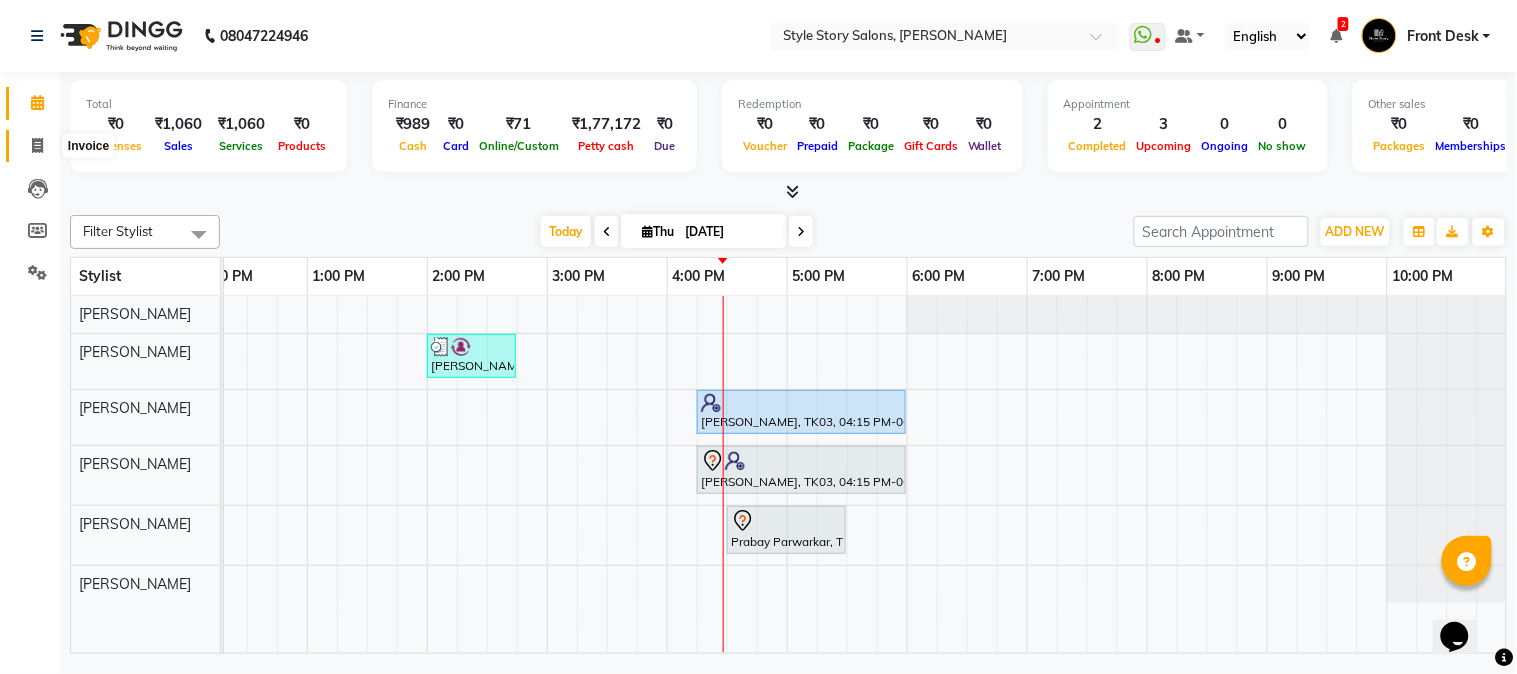 click 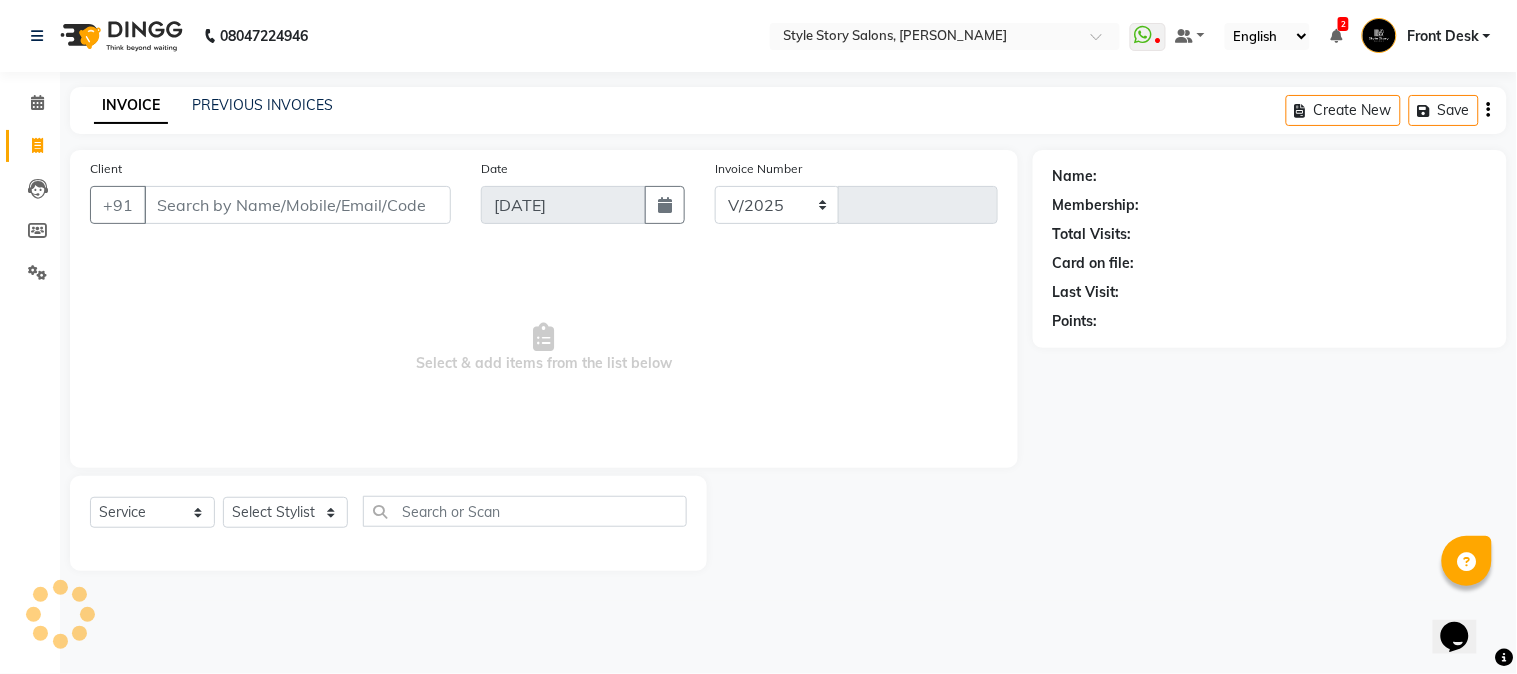 select on "6249" 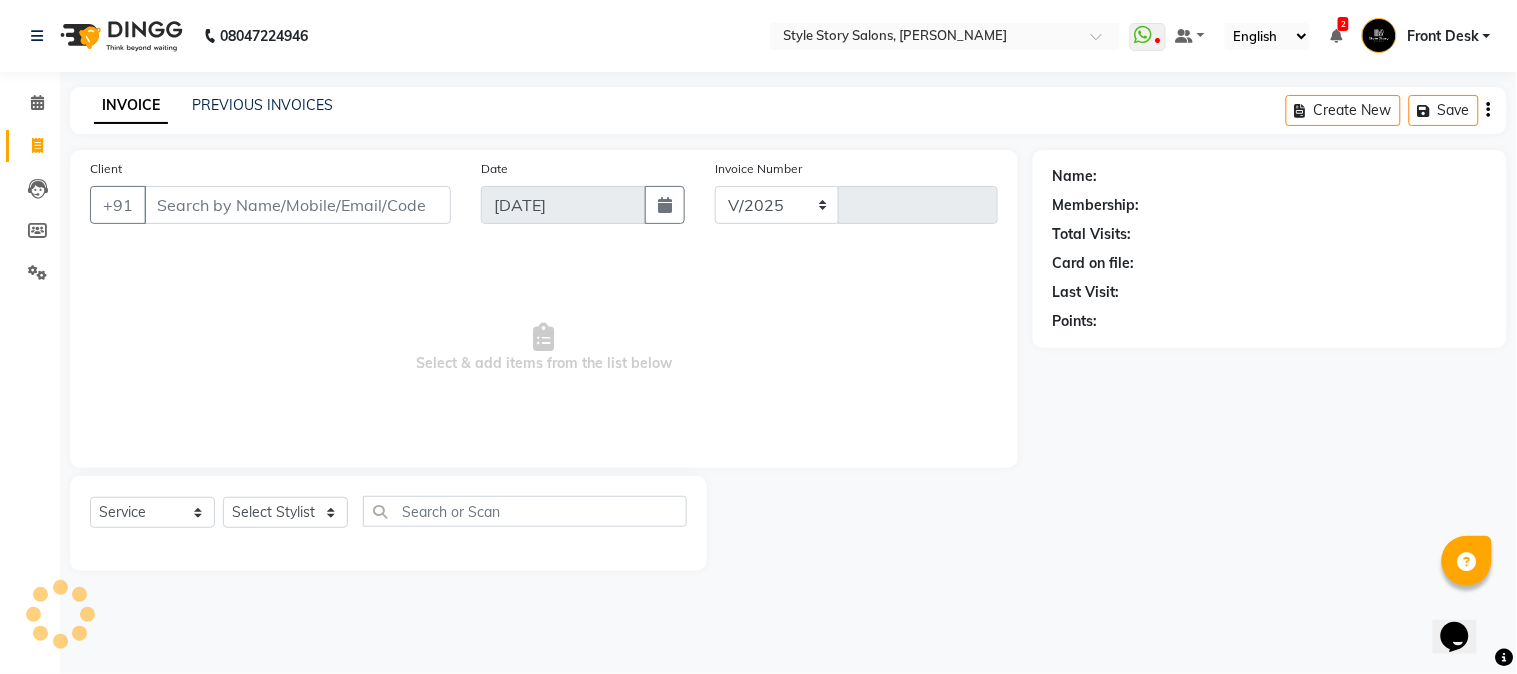 type on "0954" 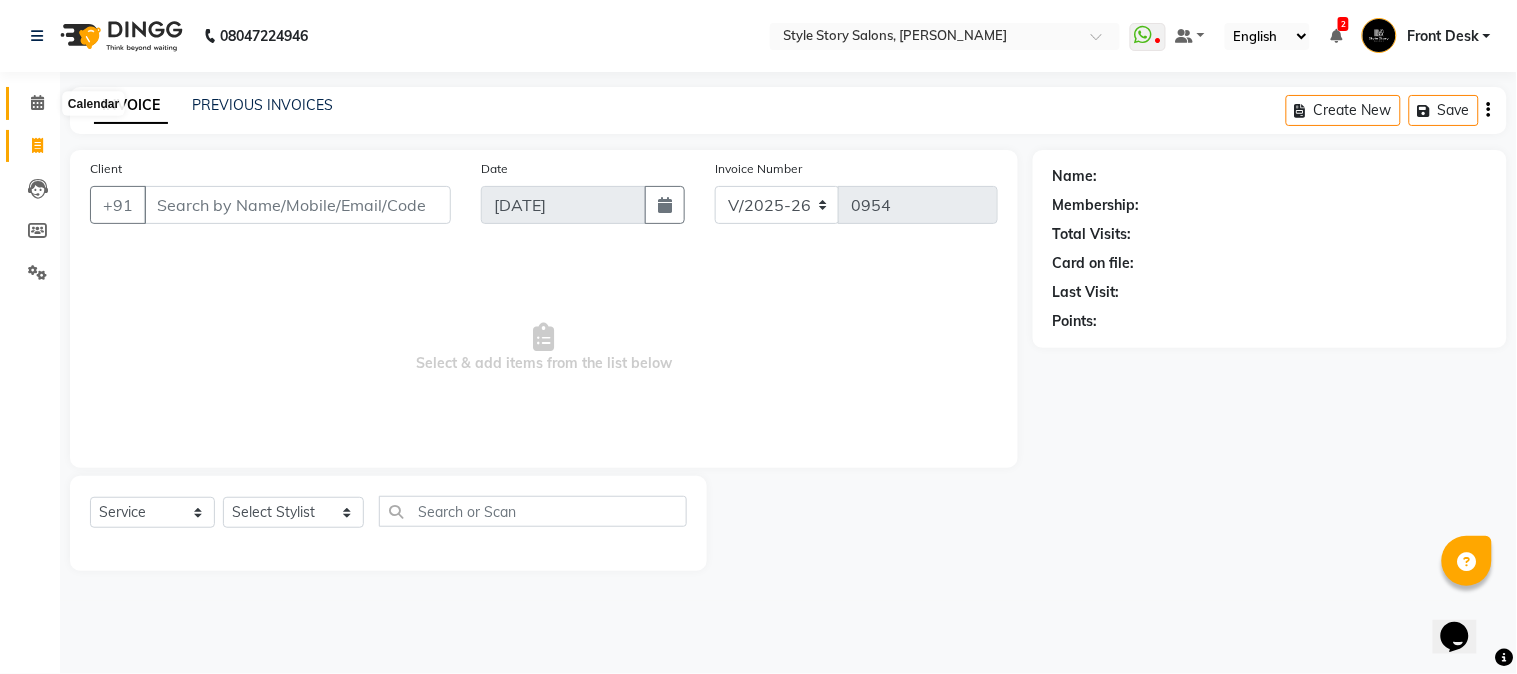 click 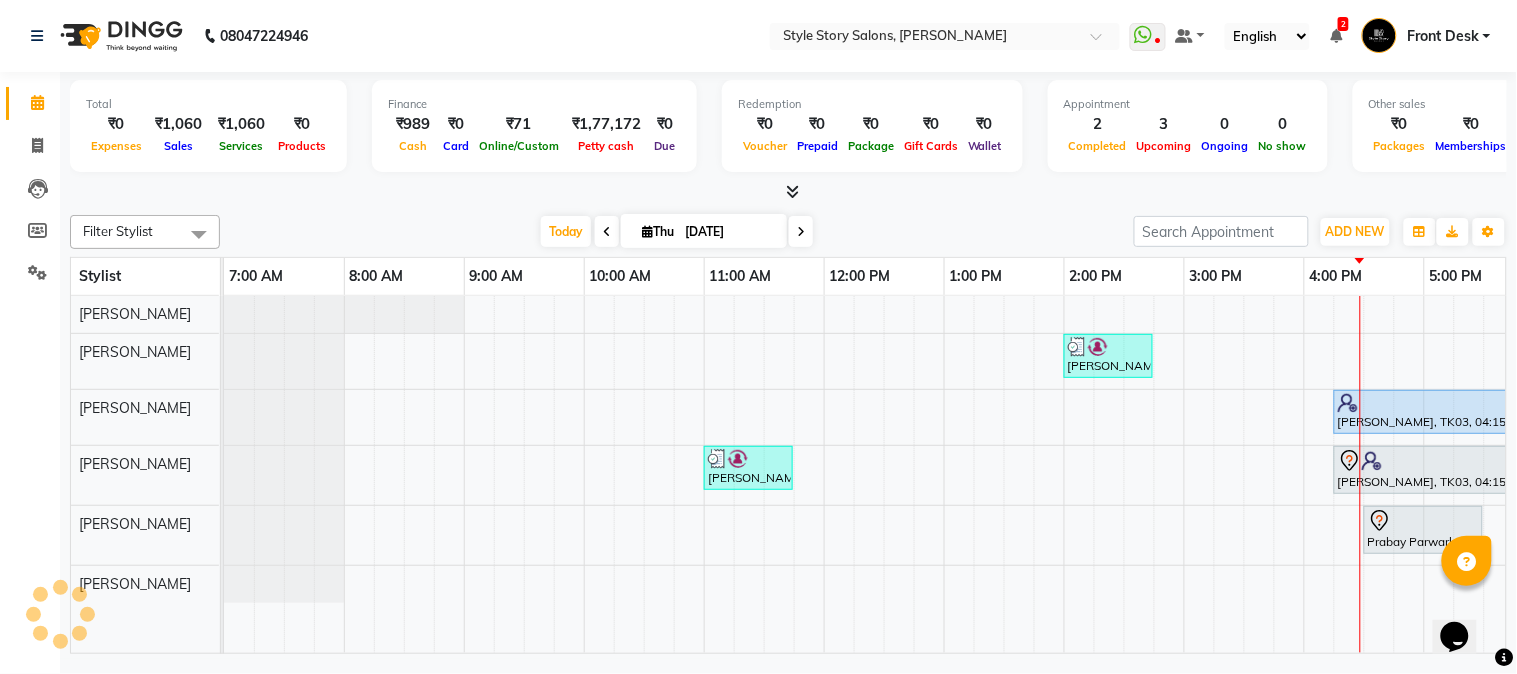scroll, scrollTop: 0, scrollLeft: 637, axis: horizontal 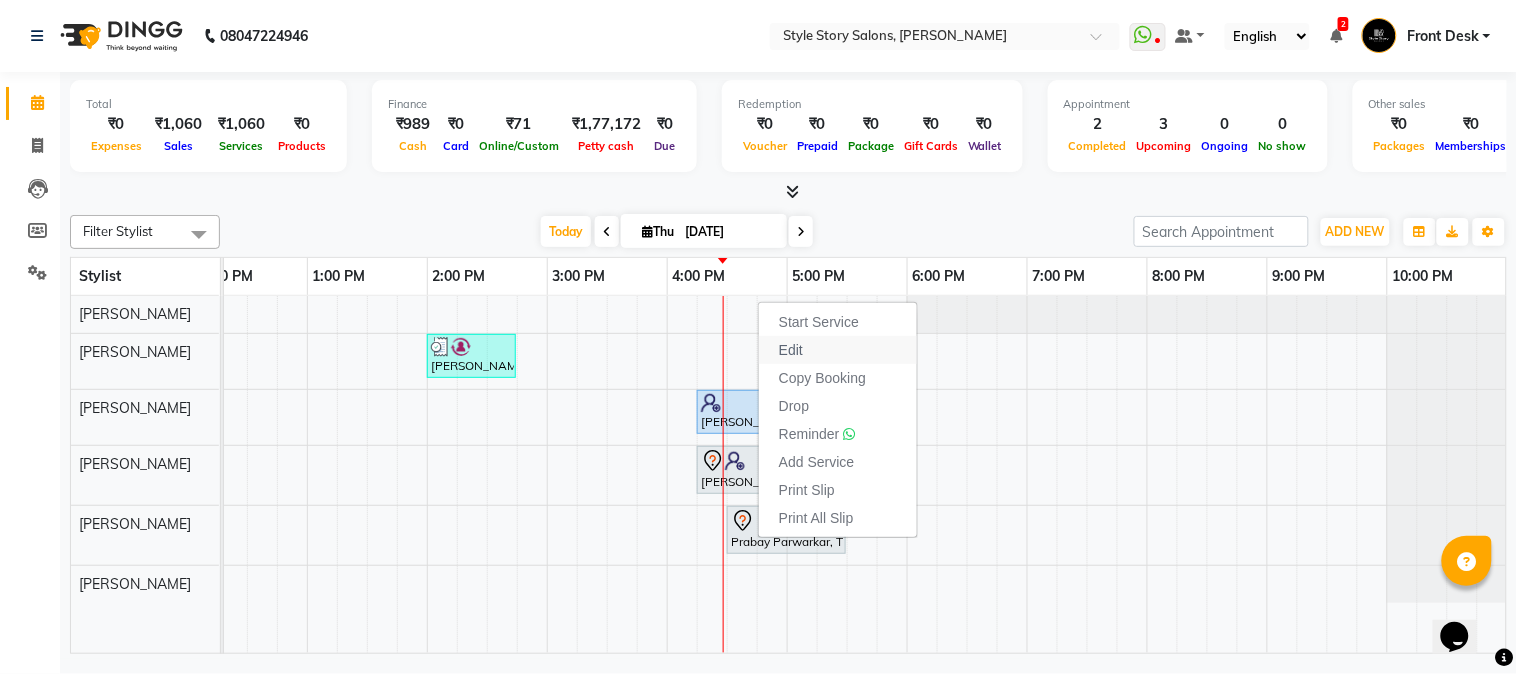 click on "Edit" at bounding box center (791, 350) 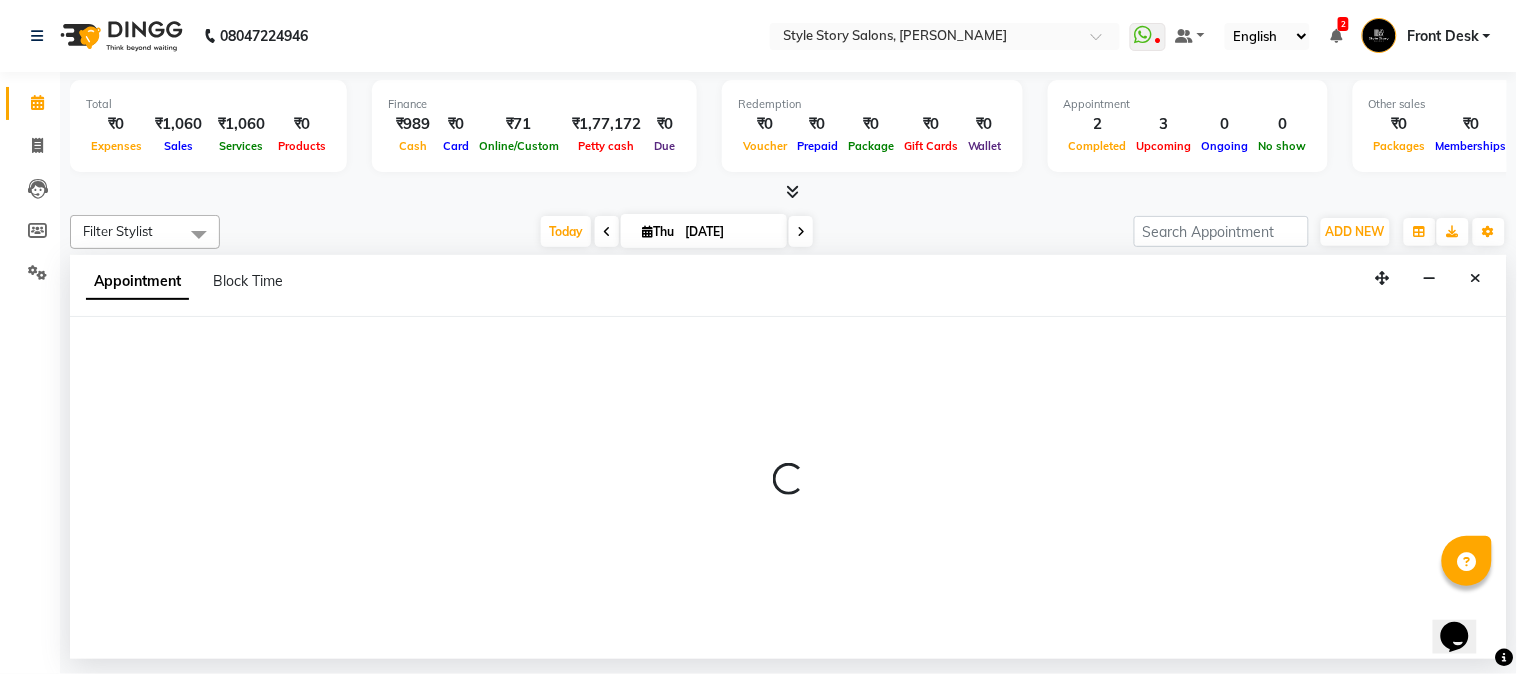 select on "tentative" 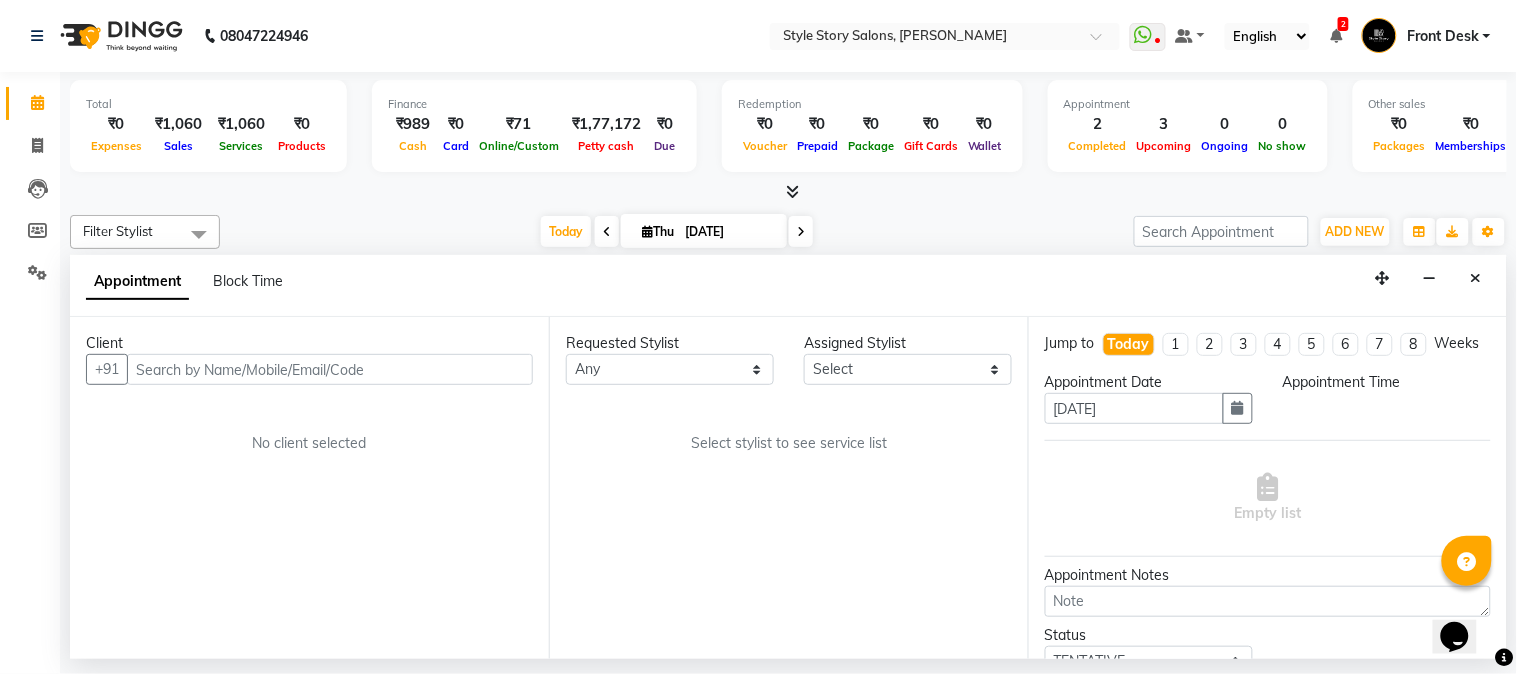 select on "66234" 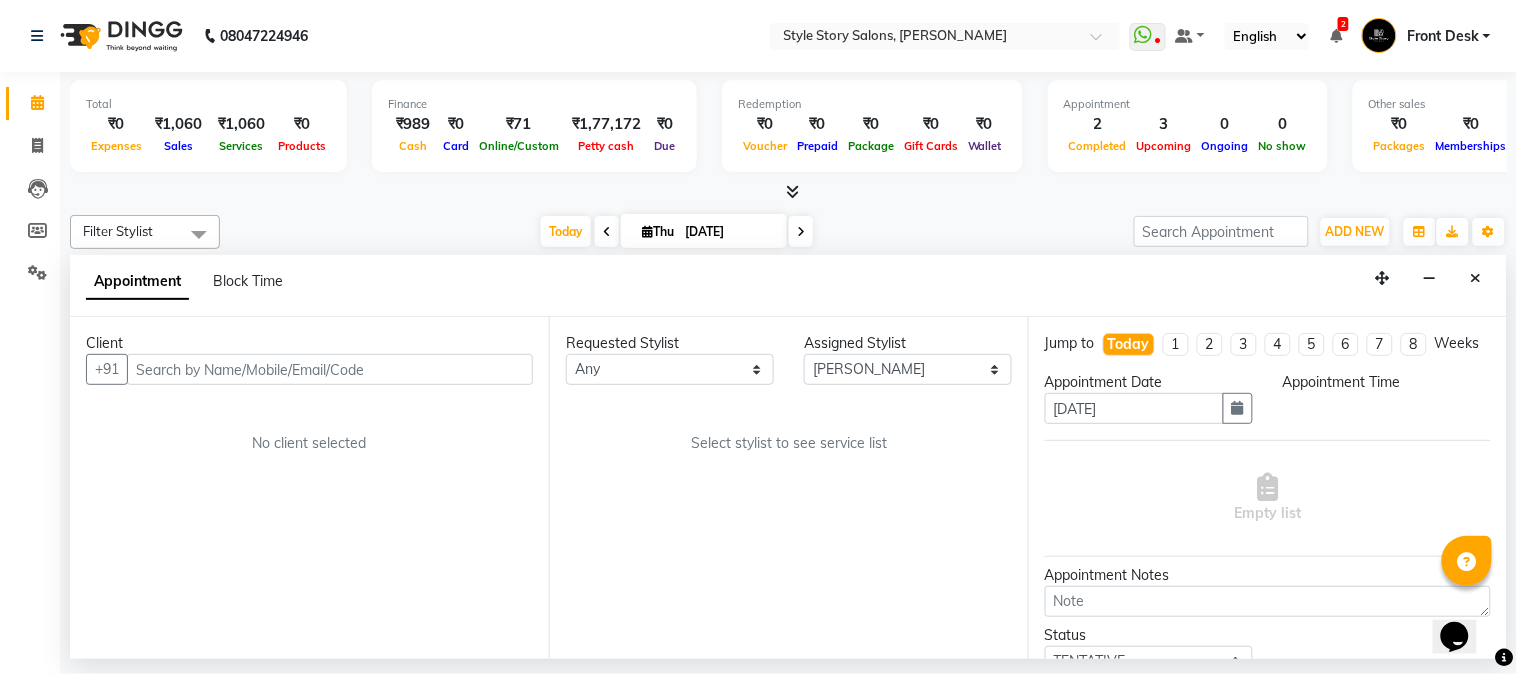 scroll, scrollTop: 0, scrollLeft: 637, axis: horizontal 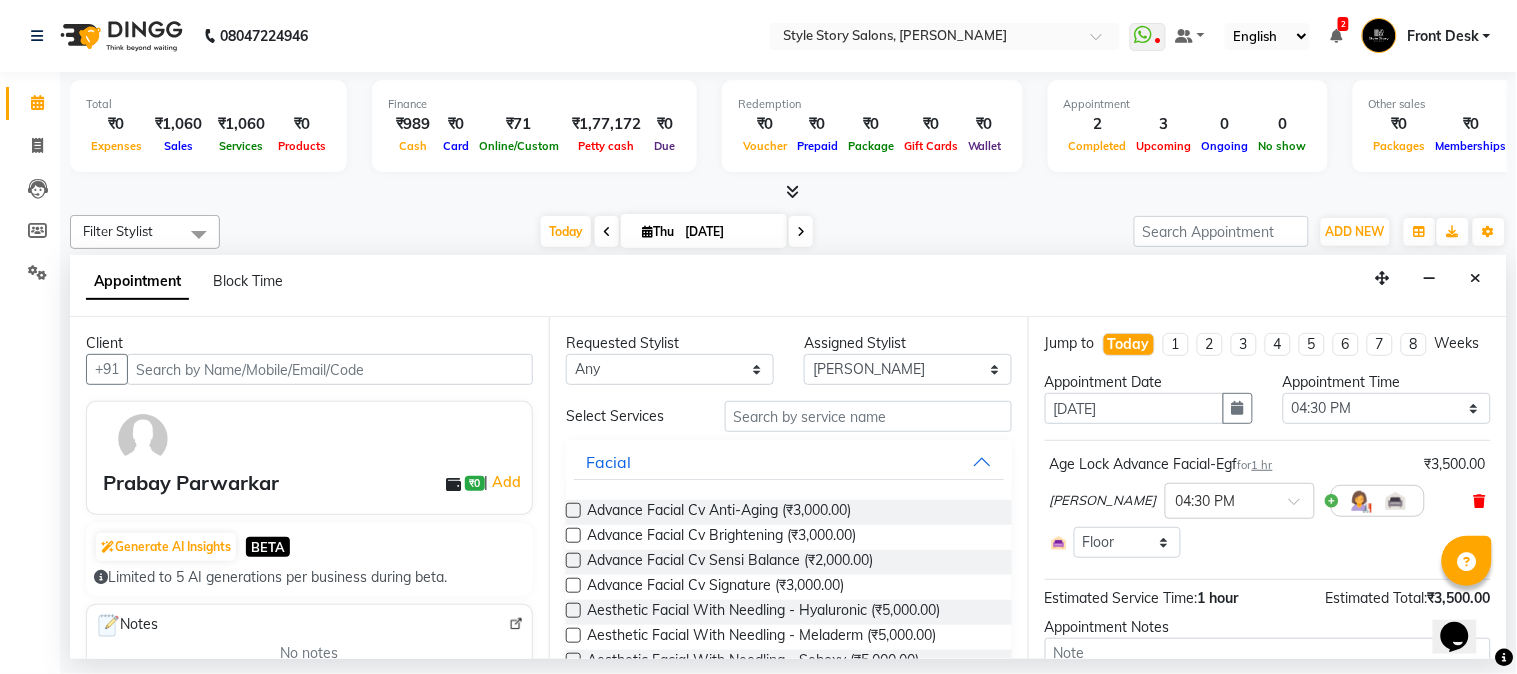 click at bounding box center (1480, 501) 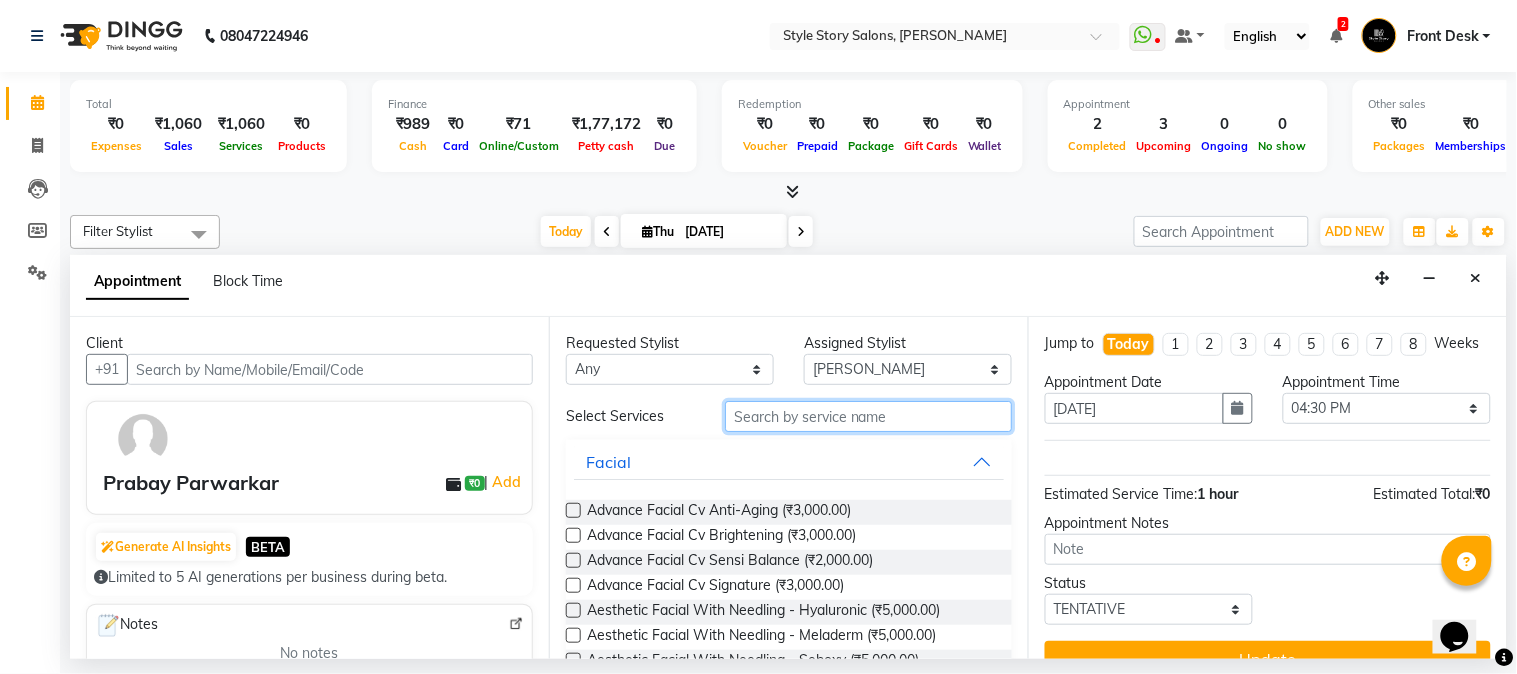click at bounding box center (868, 416) 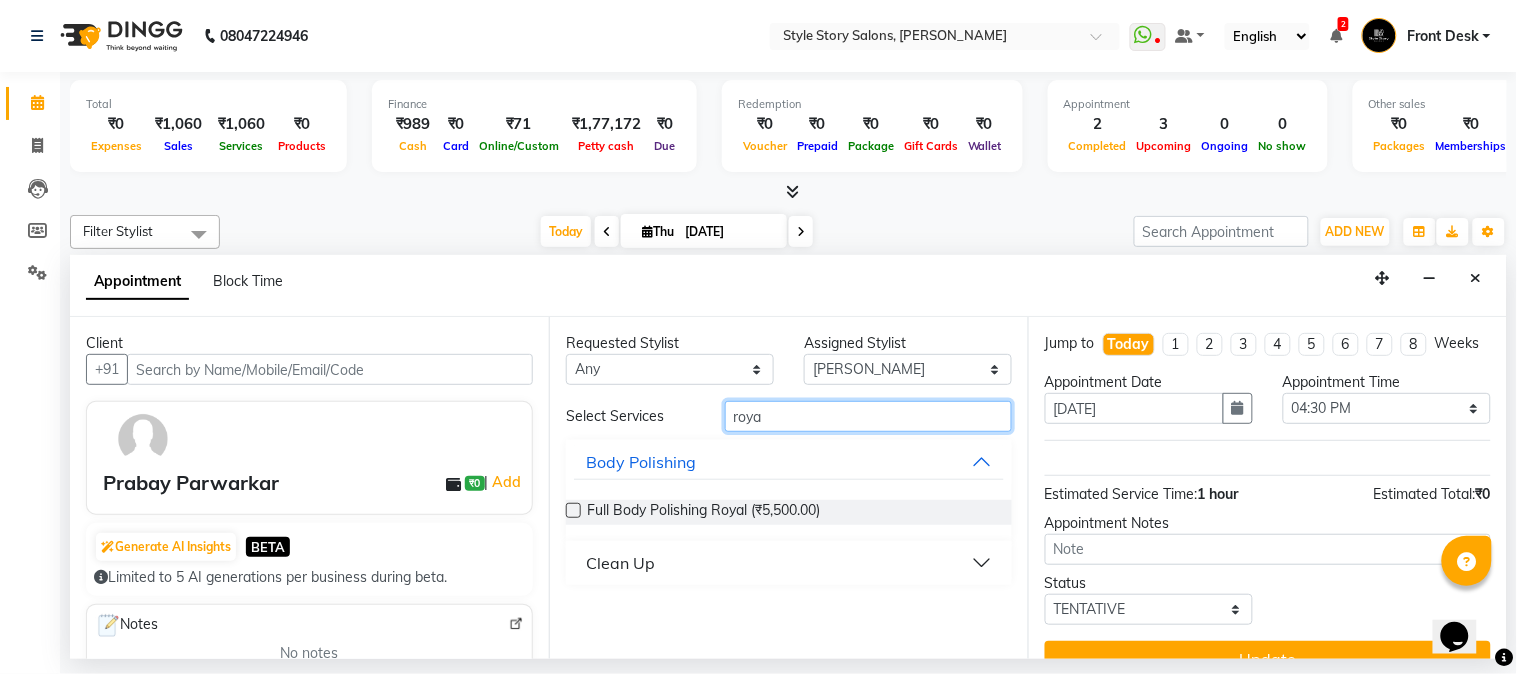 type on "roya" 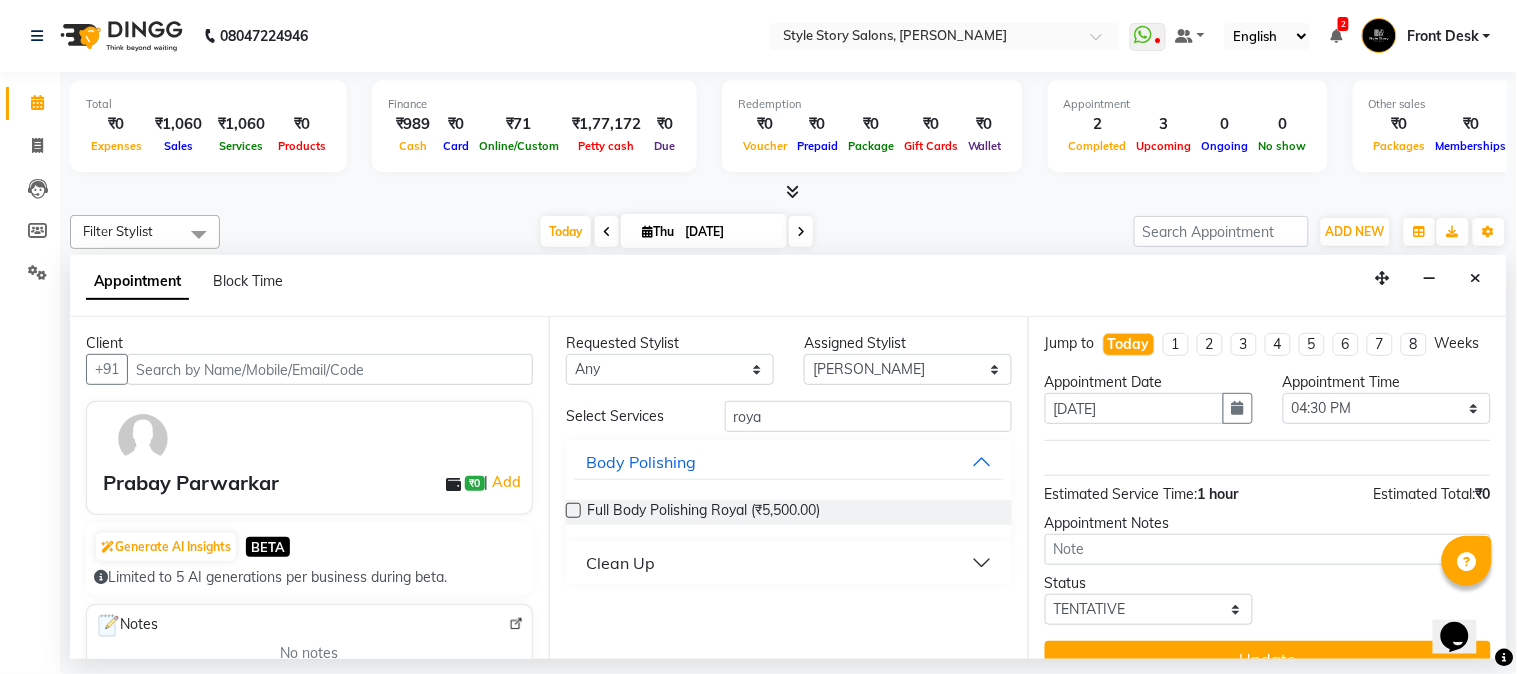 click on "Clean Up" at bounding box center (789, 563) 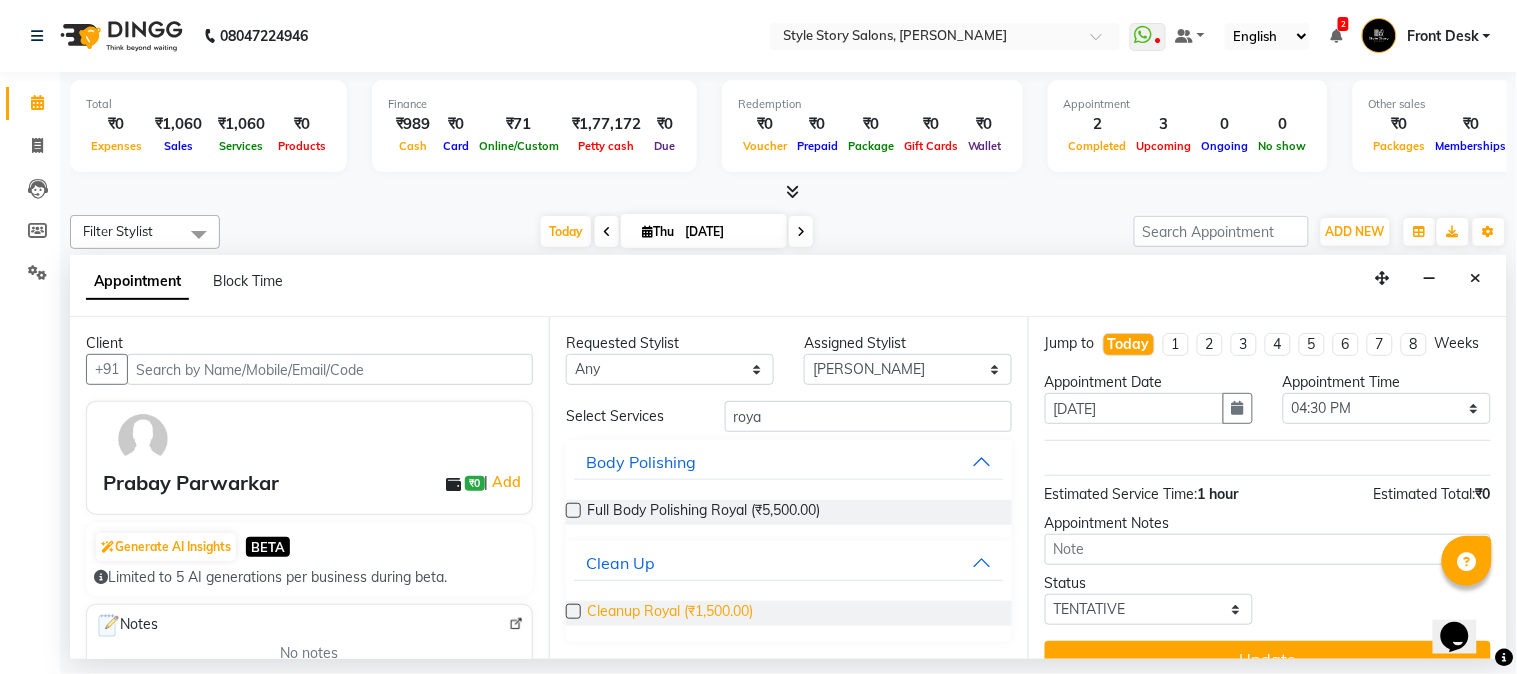 click on "Cleanup Royal (₹1,500.00)" at bounding box center [670, 613] 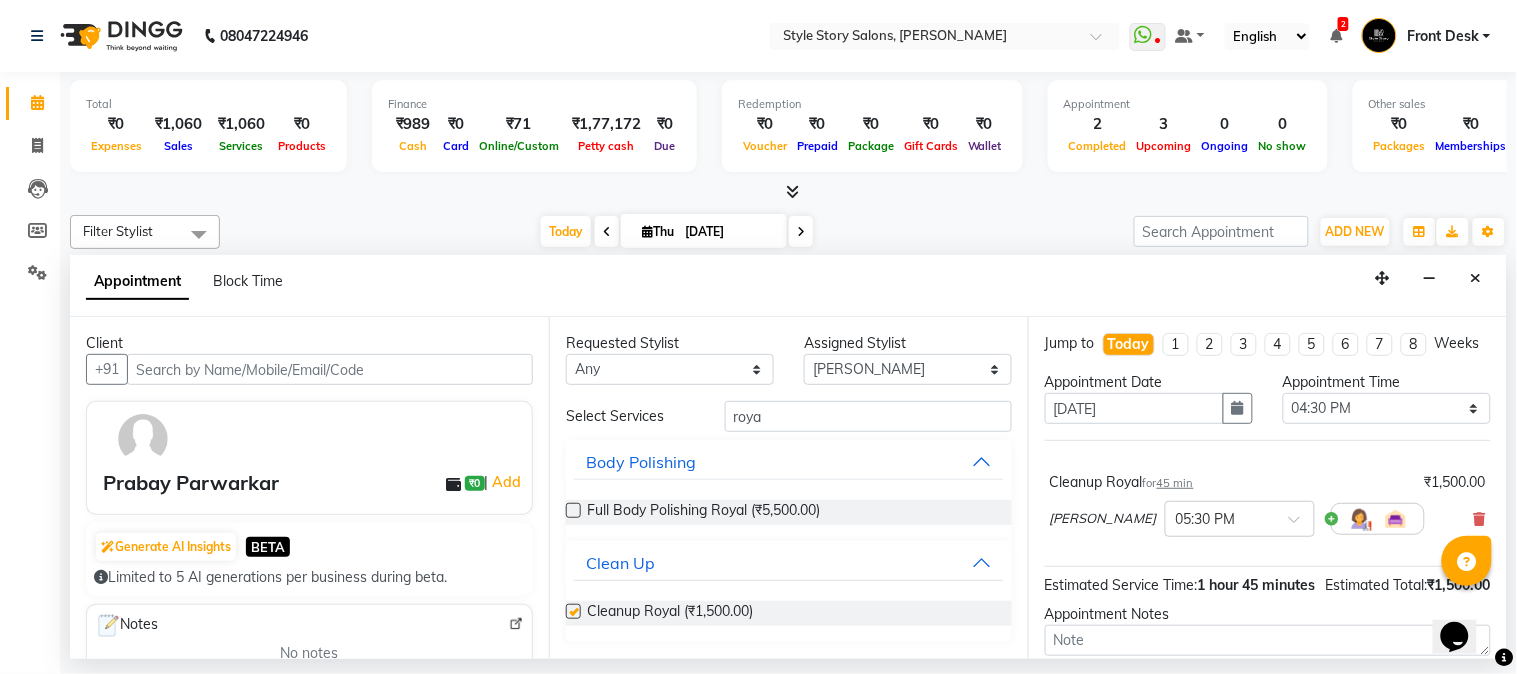 checkbox on "false" 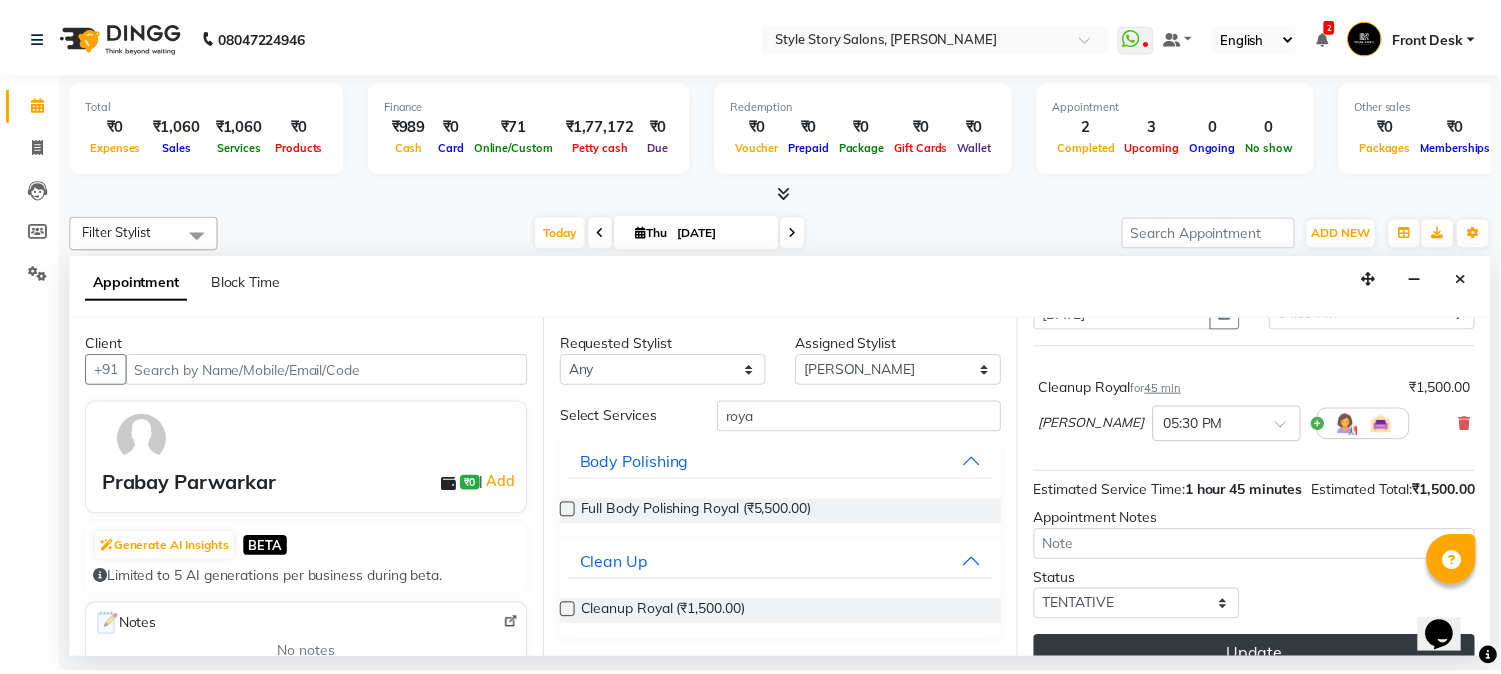 scroll, scrollTop: 164, scrollLeft: 0, axis: vertical 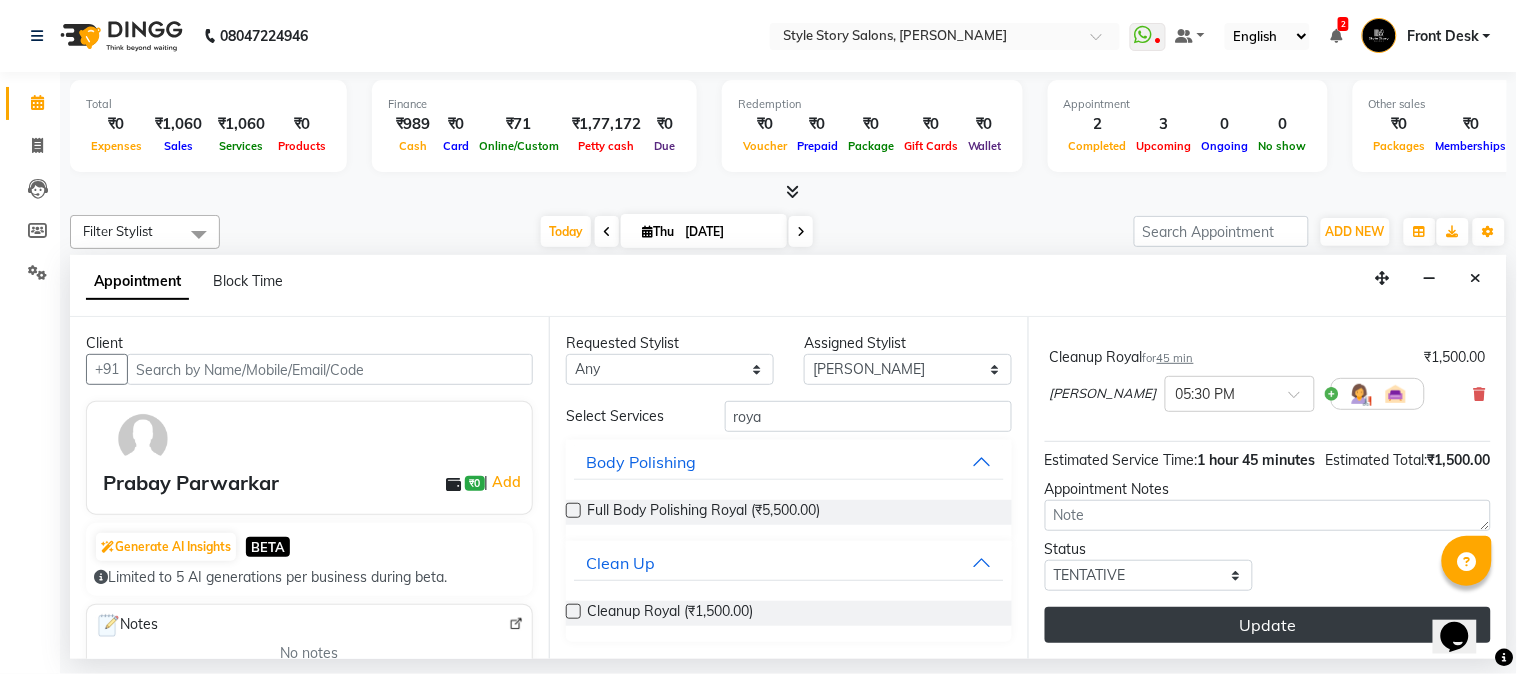 click on "Update" at bounding box center (1268, 625) 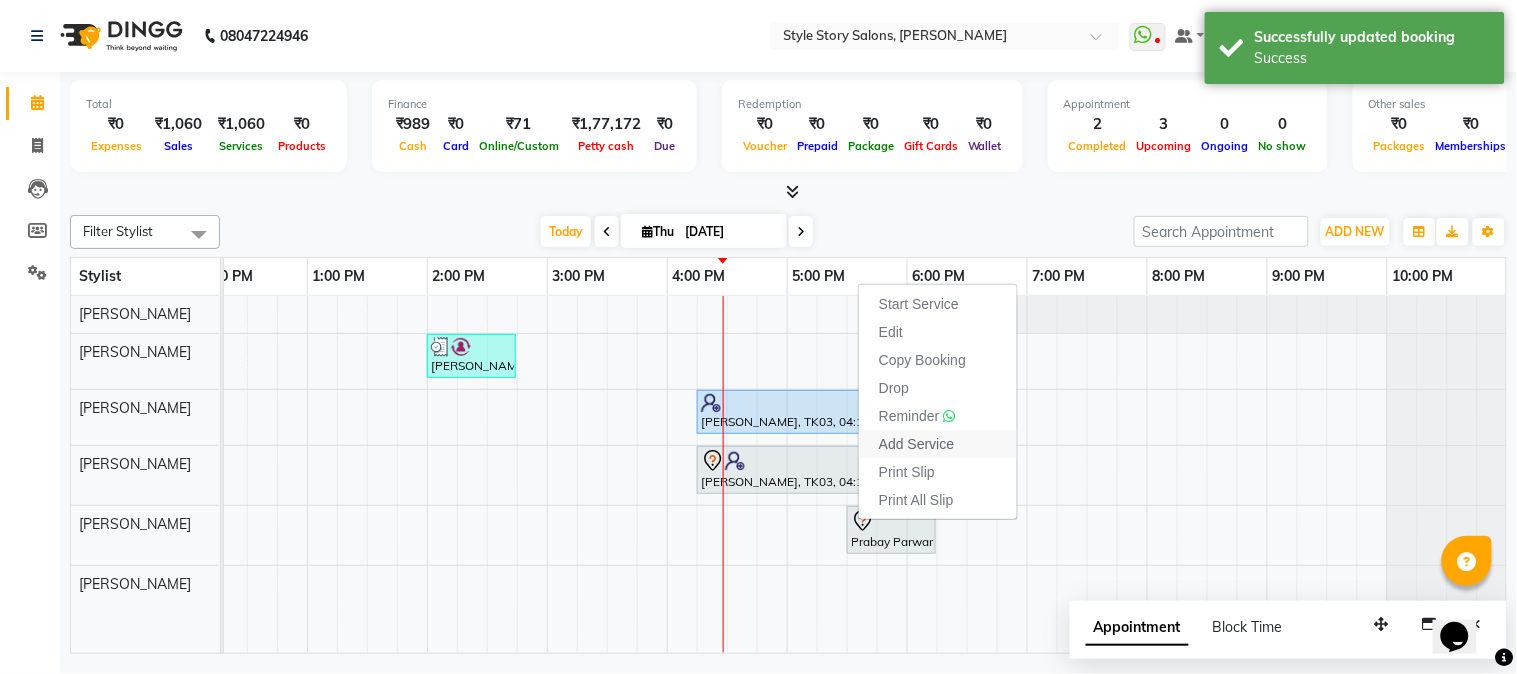 click on "Add Service" at bounding box center (916, 444) 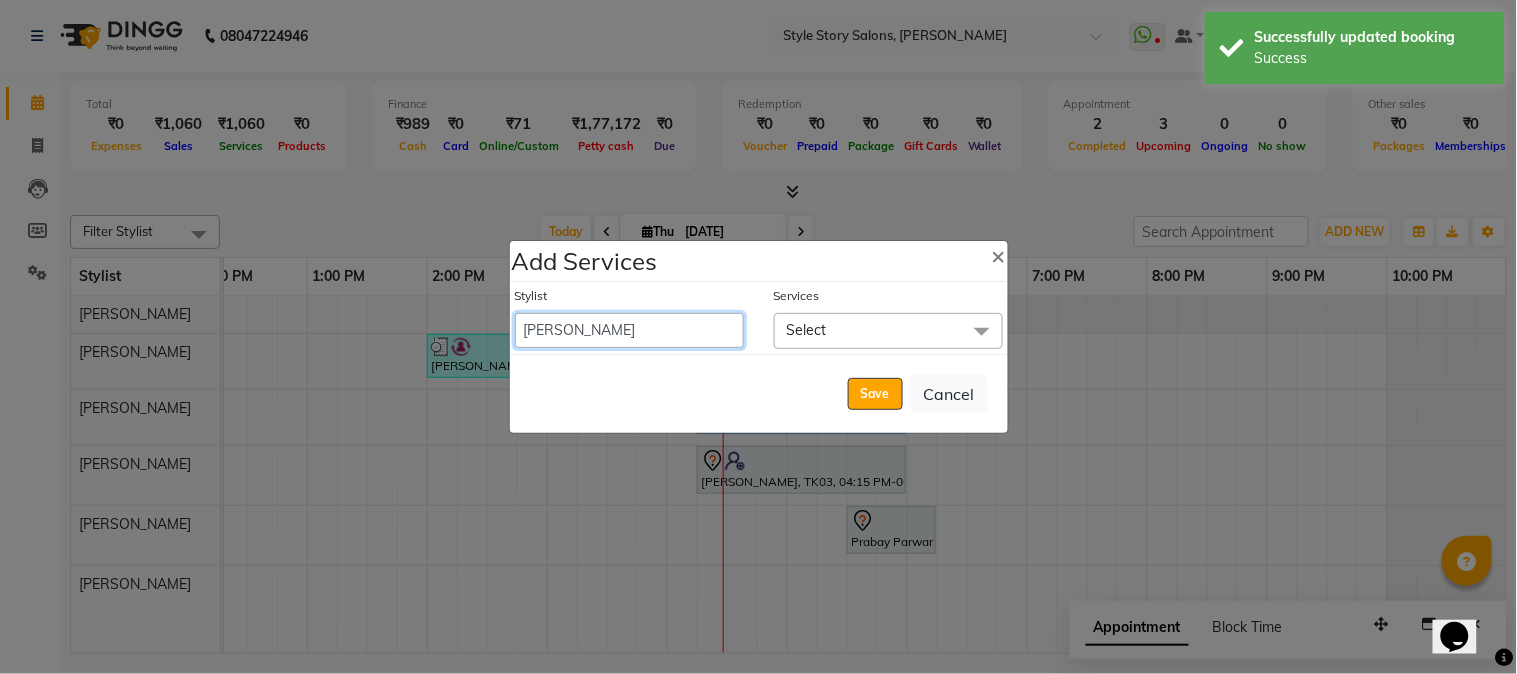 click on "Aayushi Dahat   Adesh khadse   Ambika Dhadse Front Desk   Arshad Ansari   Diksha Thakur   Durga Gawai   Front Desk   Kajal Thapa Front Desk   Kartik Balpande    Khushal Bhoyar Senior Accountant   Komal Thakur   Neelam Nag   Nikhil Pillay Inventory Manager   Nilofar Ali (HR Admin)   Prathm Chaudhari (Hair Artist)   Priyanshi Meshram   Ram Thakur    Ritesh Pande   Ritesh Shrivas   Shabnam Ansari    Shruti Raut   Sonali Sarode   Sonam Nashine HR Manager   Suchita Mankar (Tina Beautician)   Tanuja Junghare   Tushar Pandey   Vikas Kumar   Vinod Pandit   Vishal Gajbhiye Accountant" at bounding box center [629, 330] 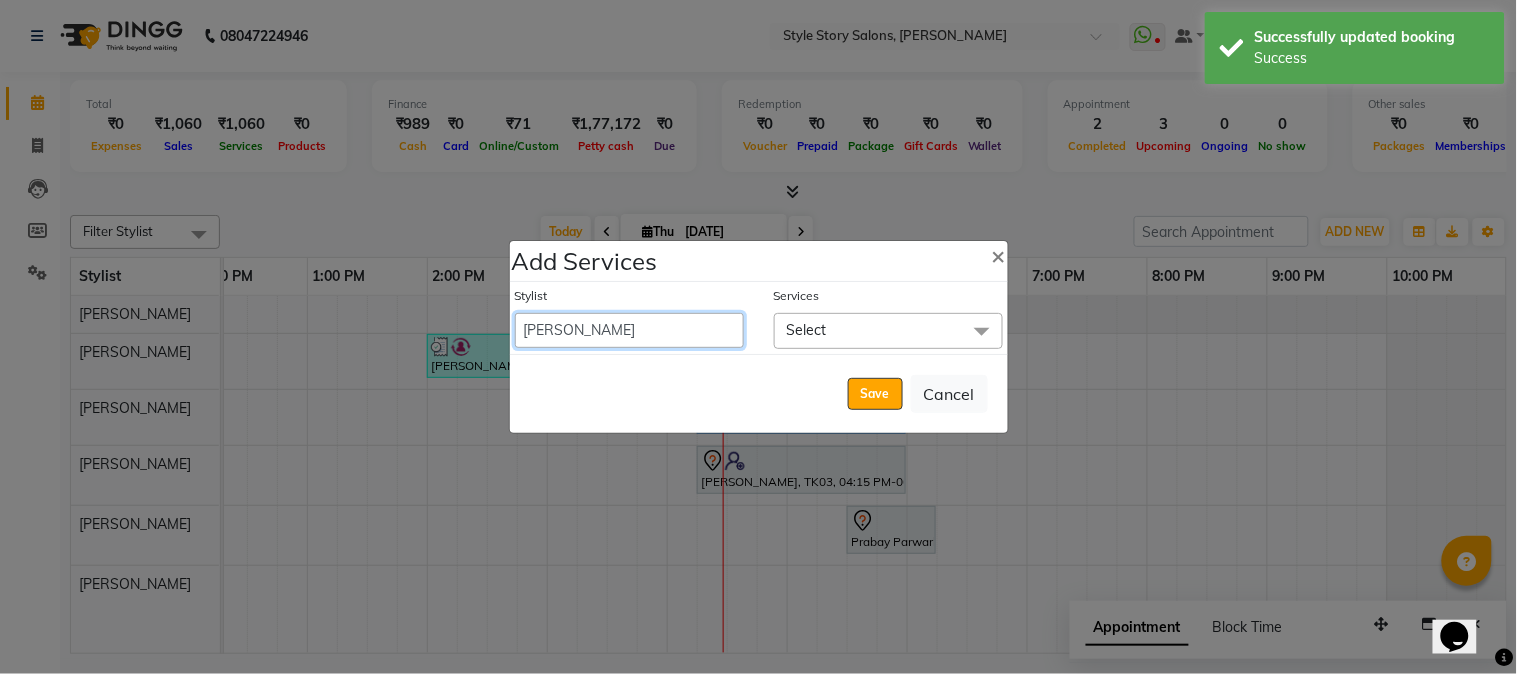 select on "84756" 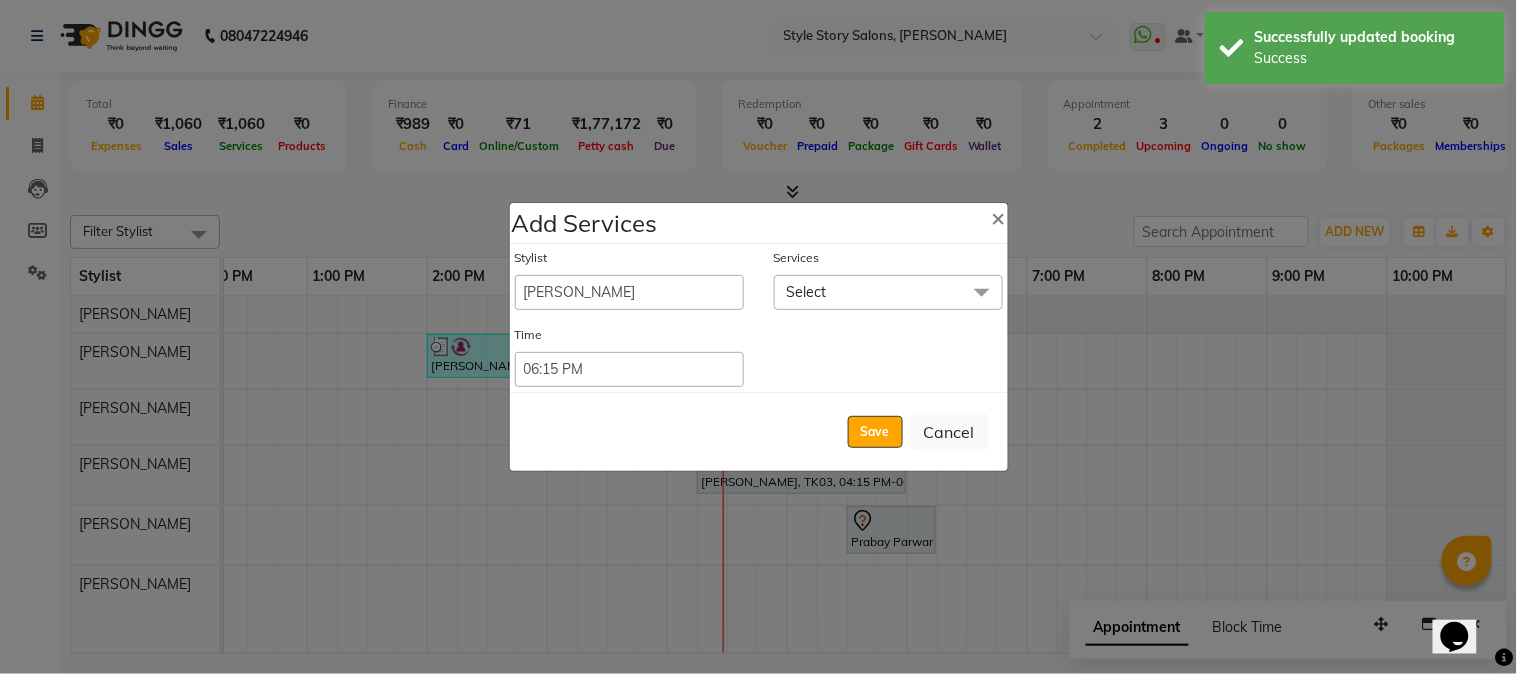 click on "Select" 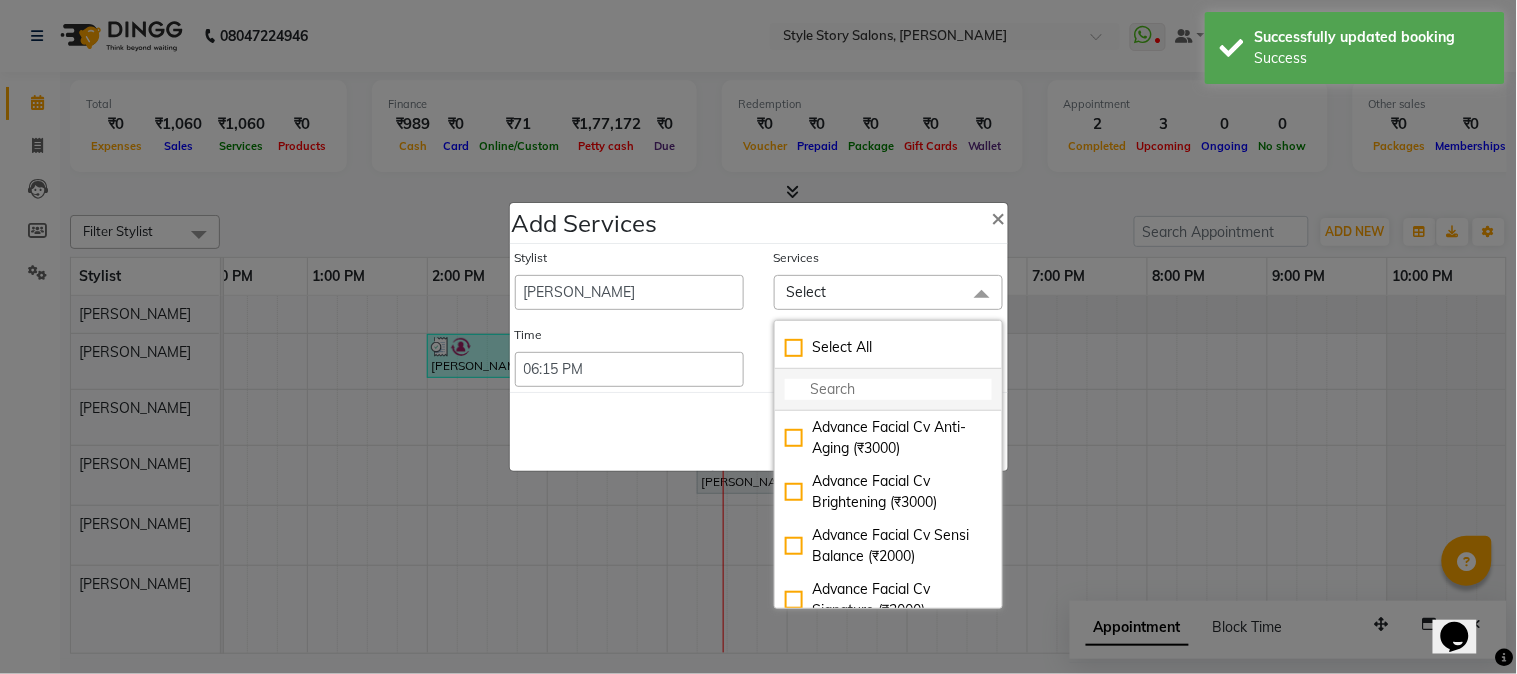 click 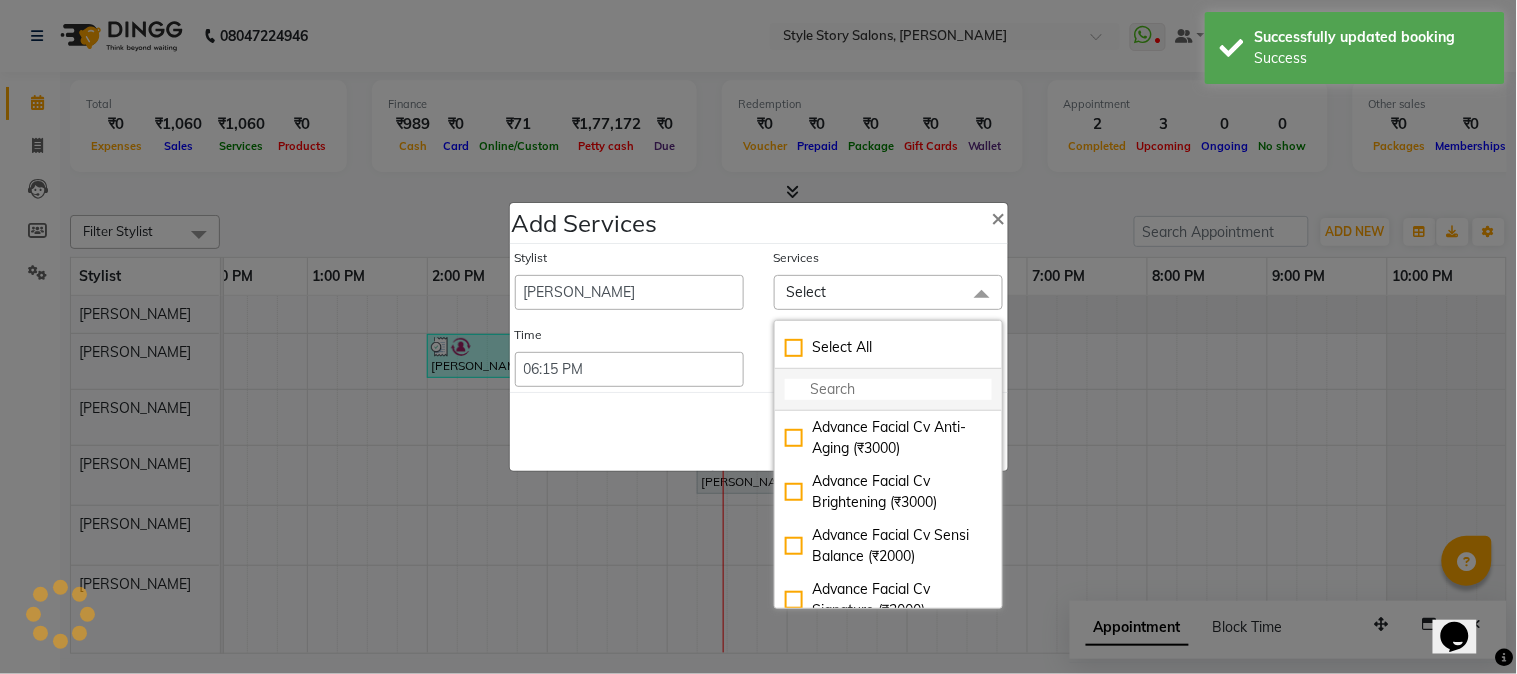 click 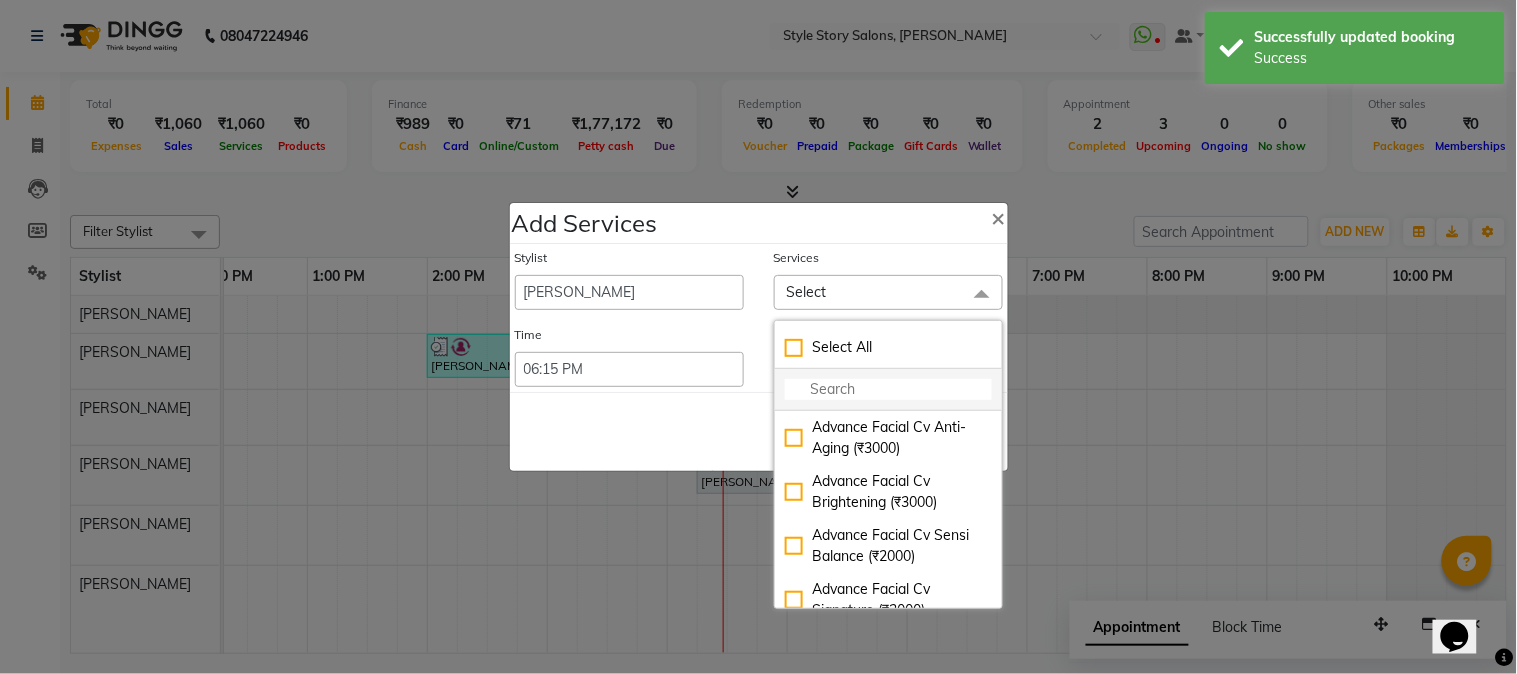 click 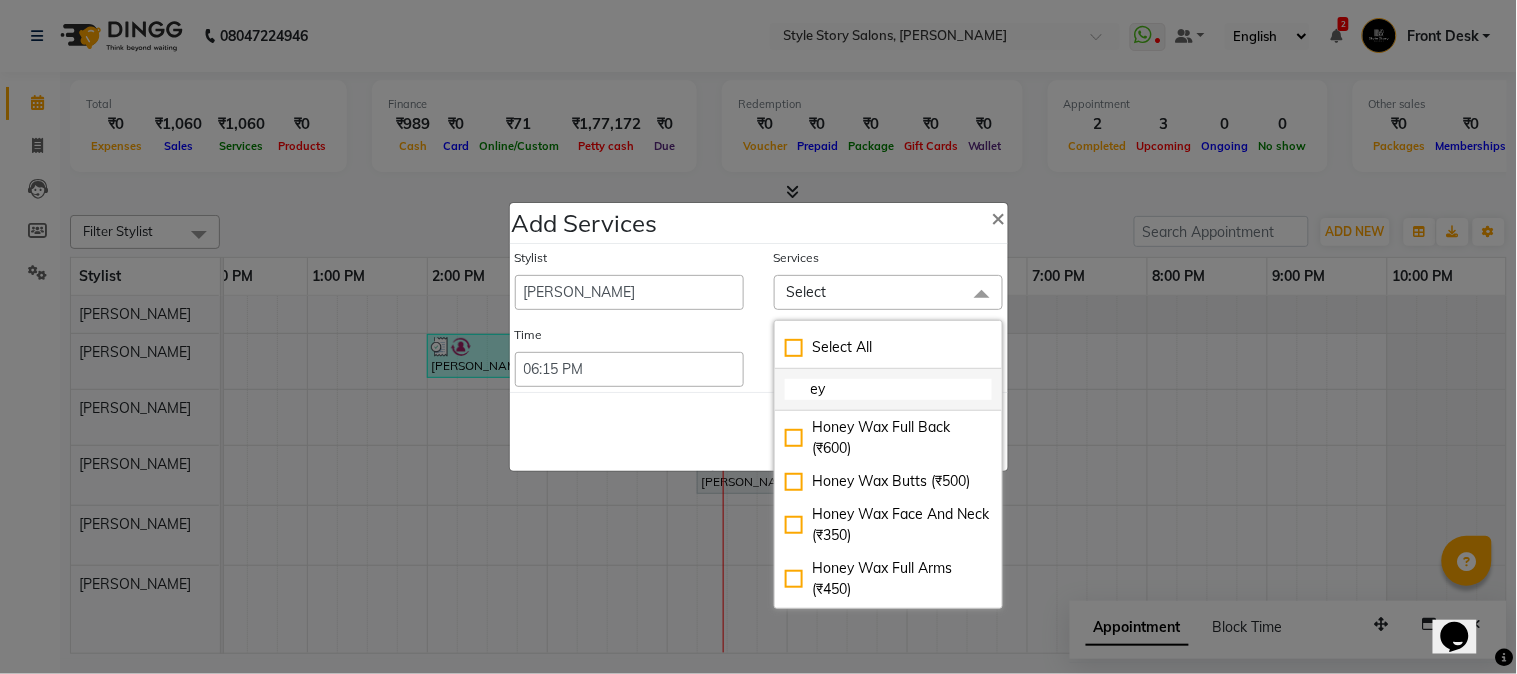 type on "e" 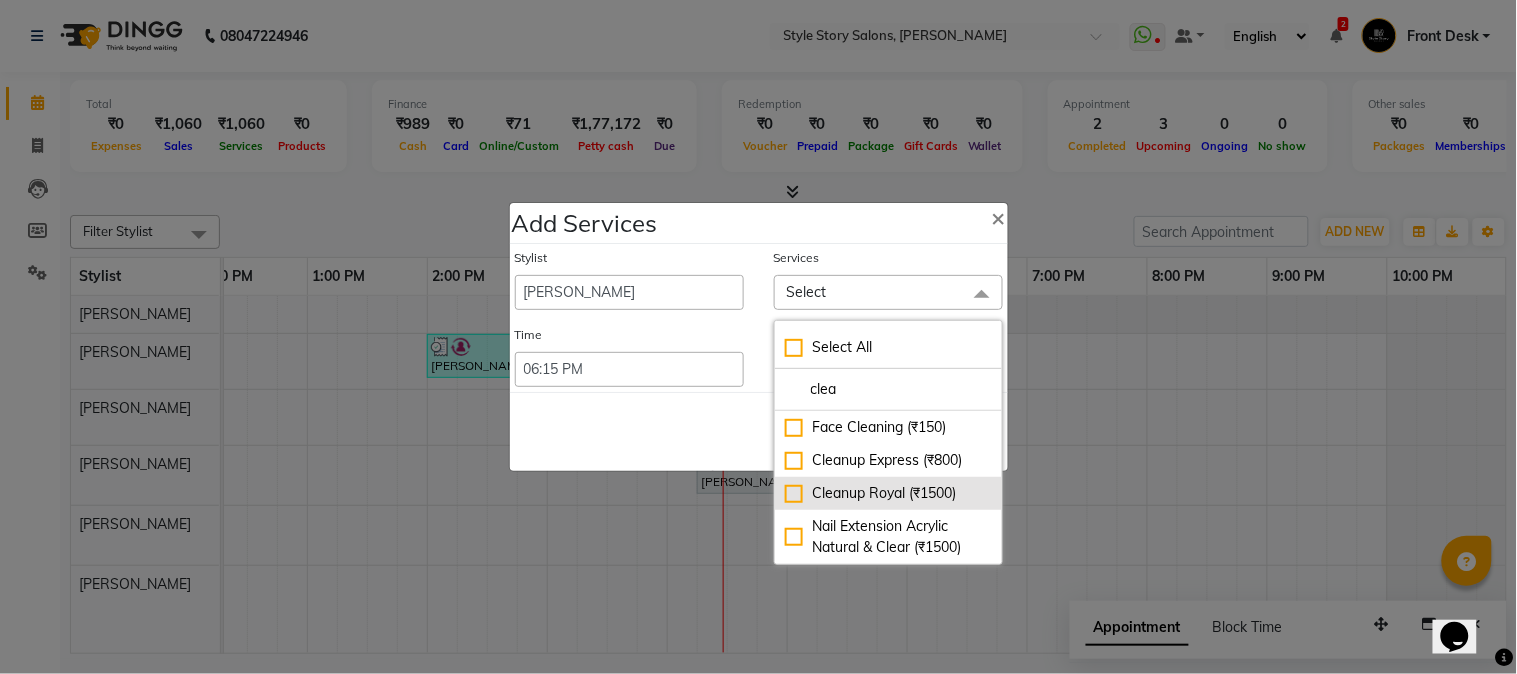 type on "clea" 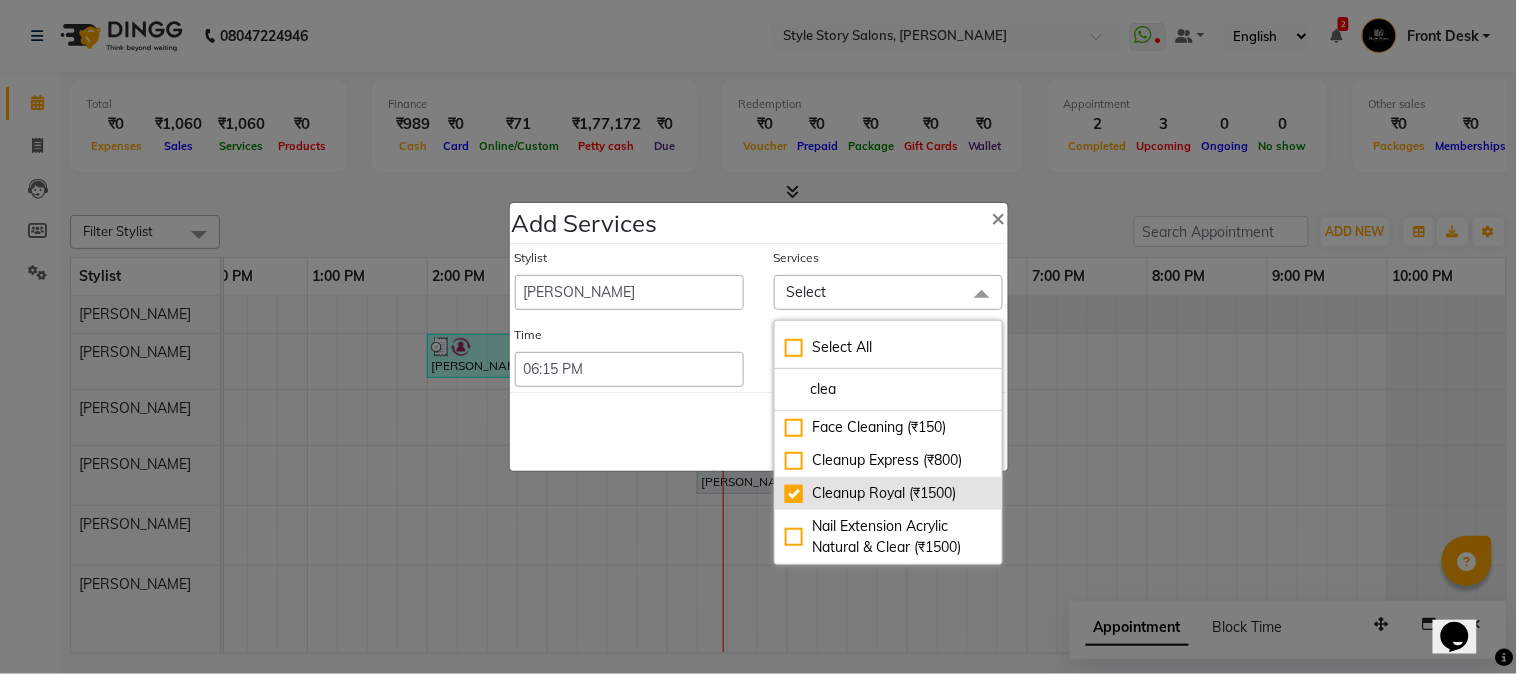 checkbox on "true" 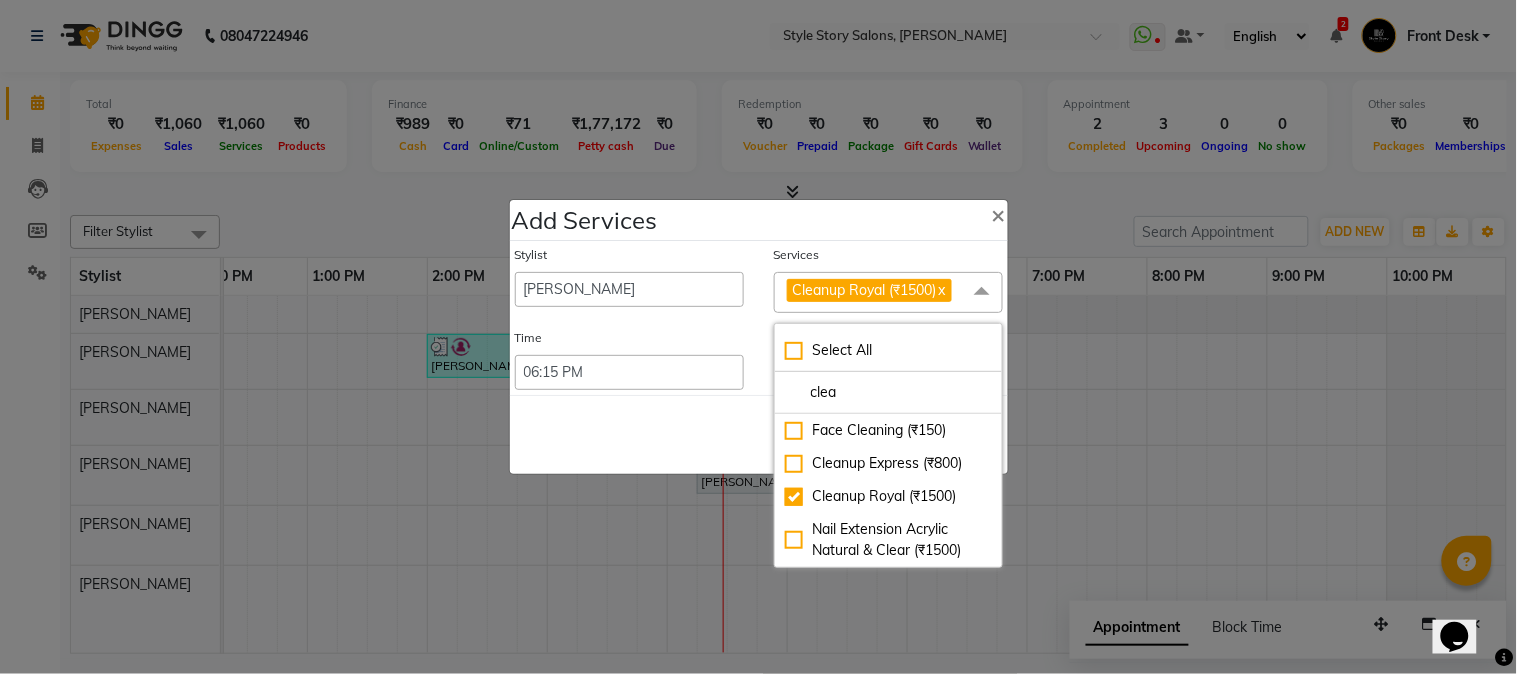 drag, startPoint x: 687, startPoint y: 441, endPoint x: 761, endPoint y: 445, distance: 74.10803 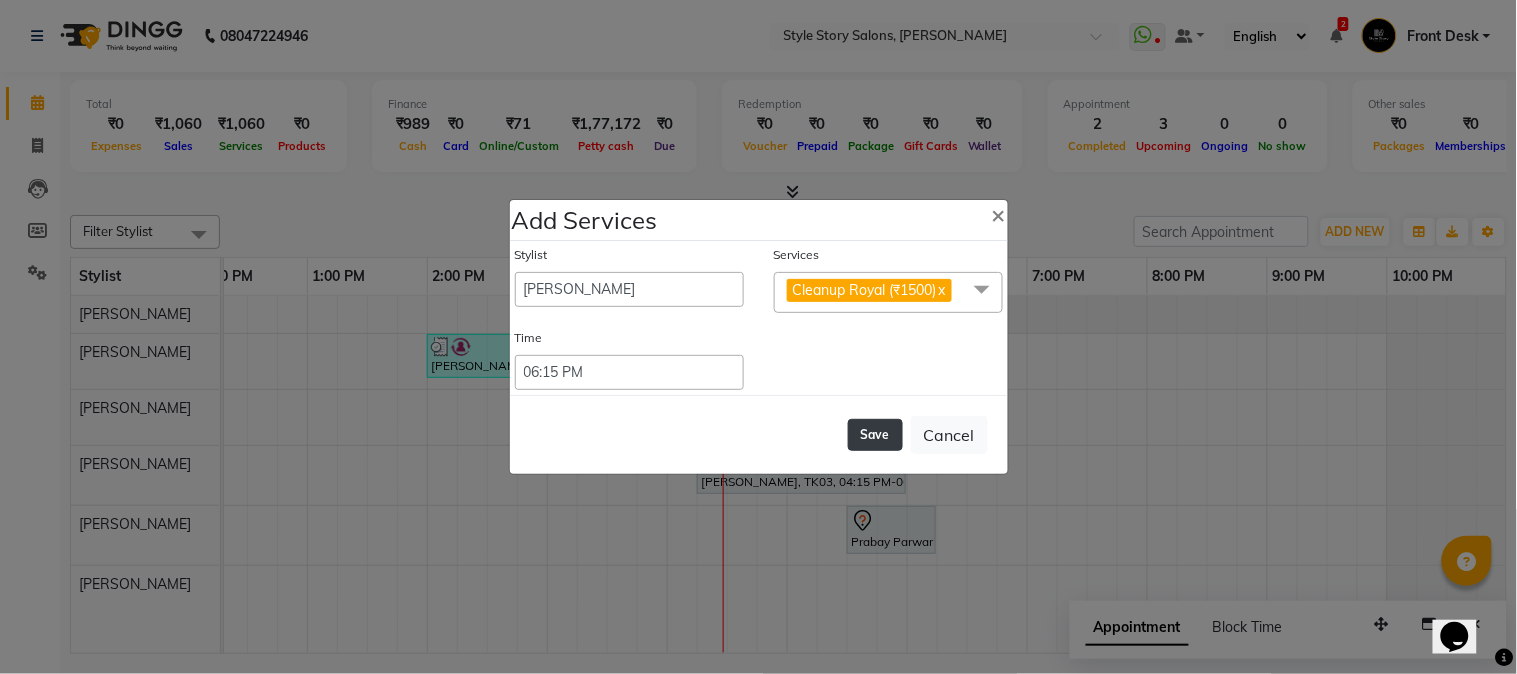click on "Save" 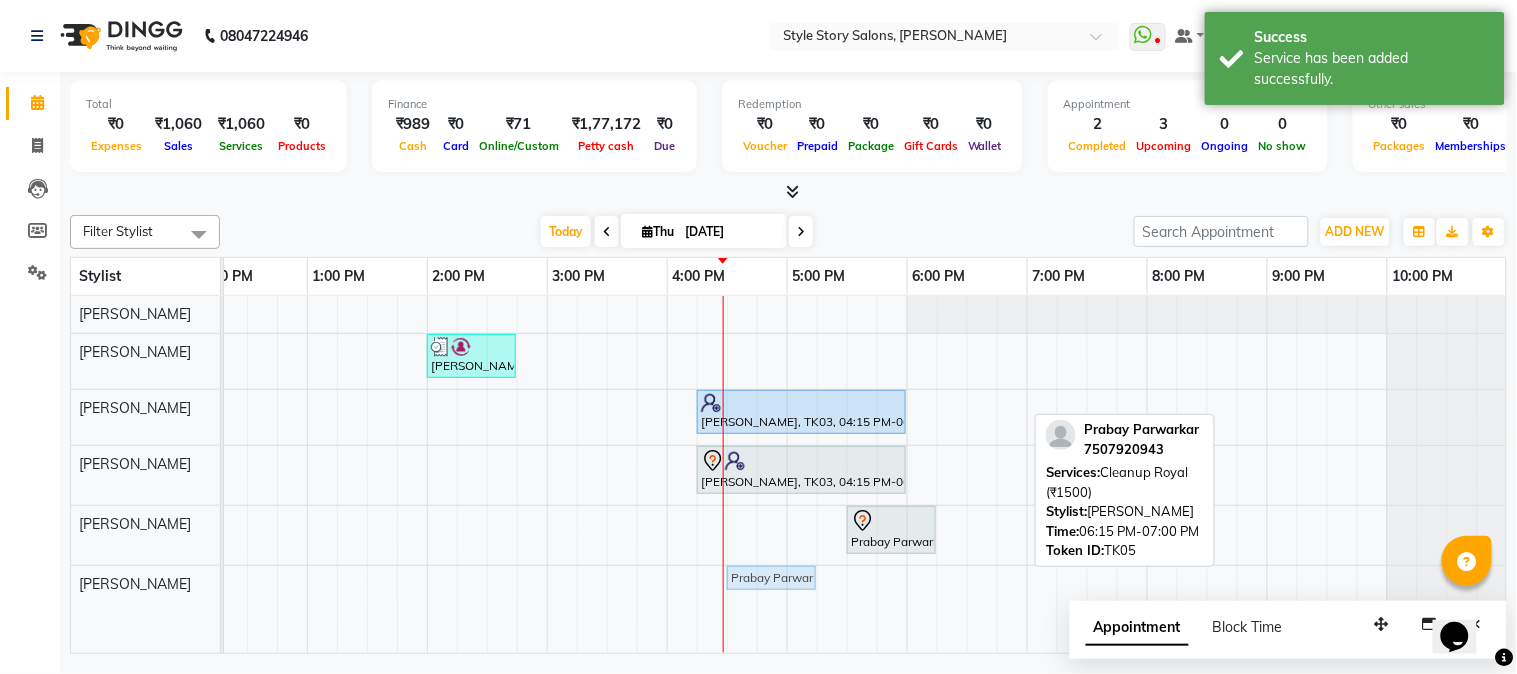drag, startPoint x: 847, startPoint y: 598, endPoint x: 753, endPoint y: 583, distance: 95.189285 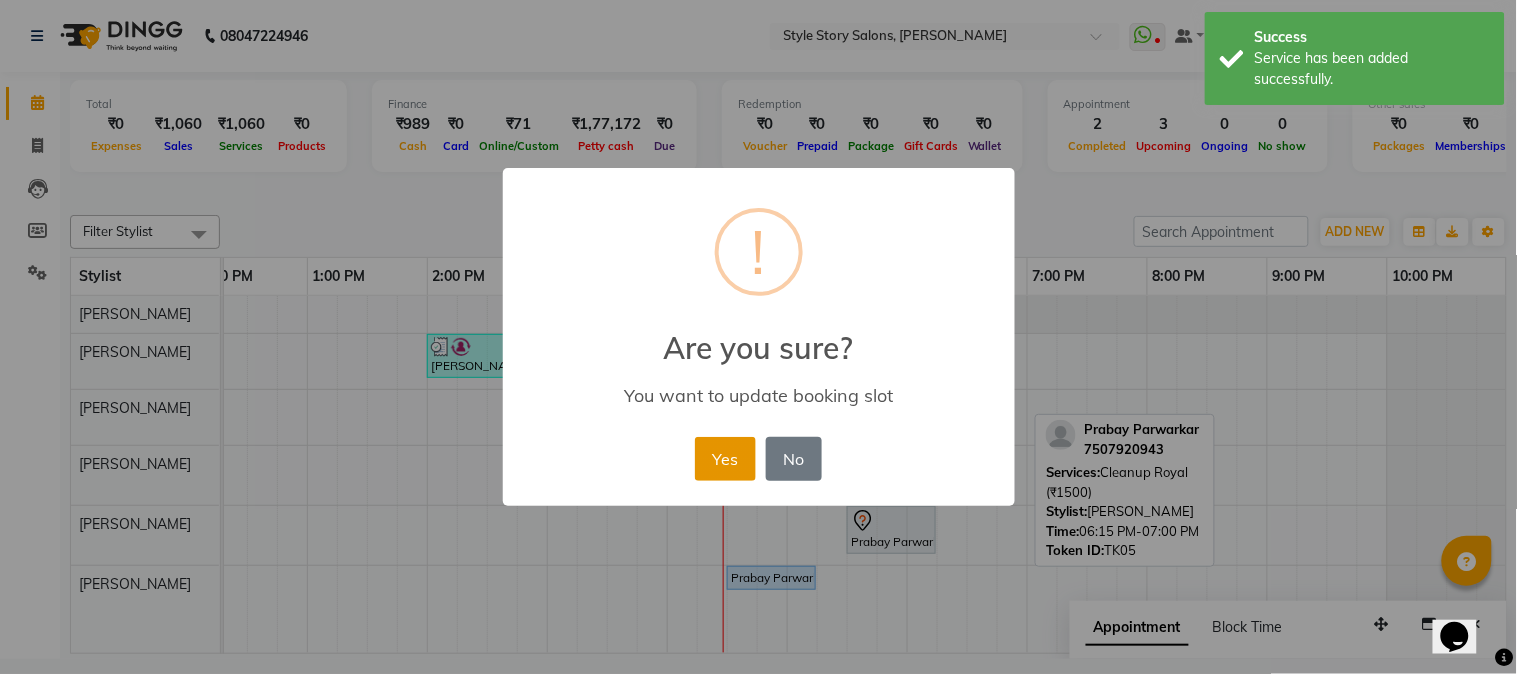 click on "Yes" at bounding box center (725, 459) 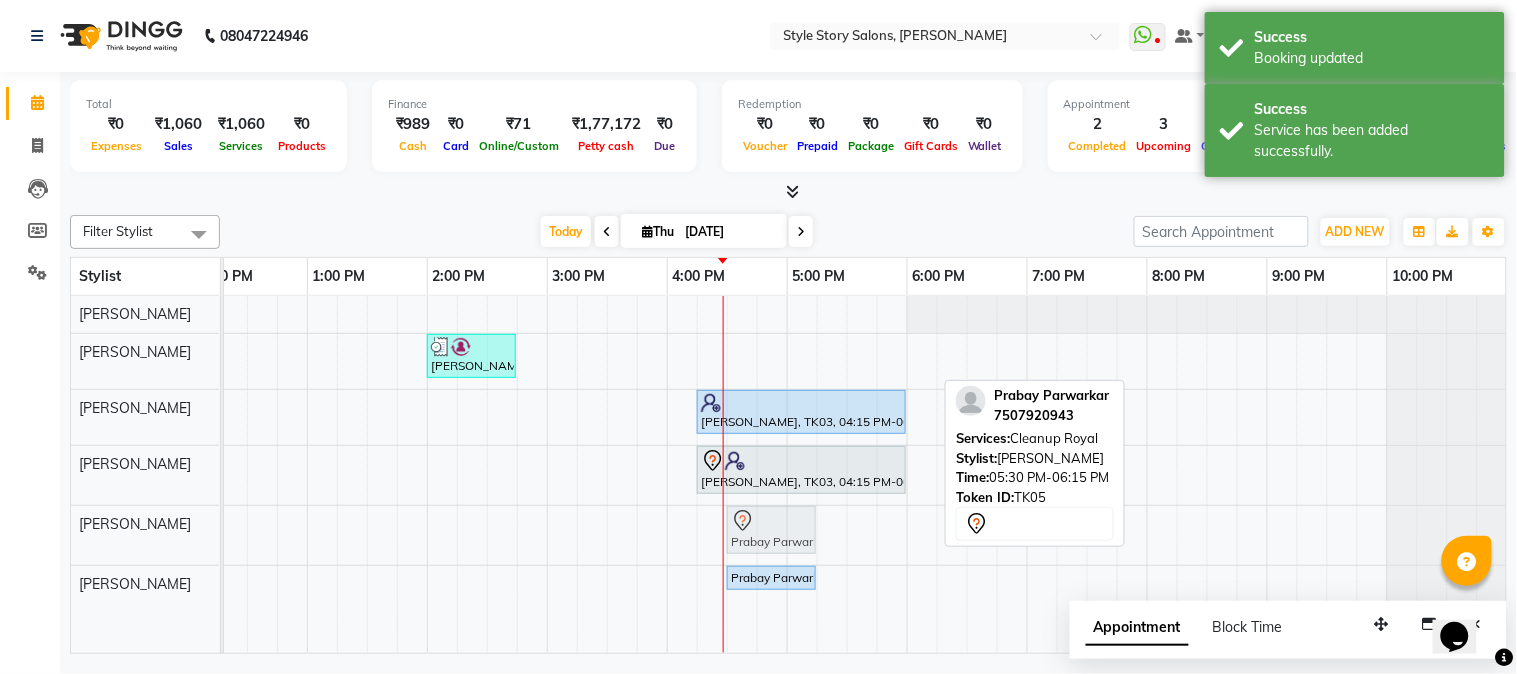 drag, startPoint x: 863, startPoint y: 520, endPoint x: 747, endPoint y: 527, distance: 116.21101 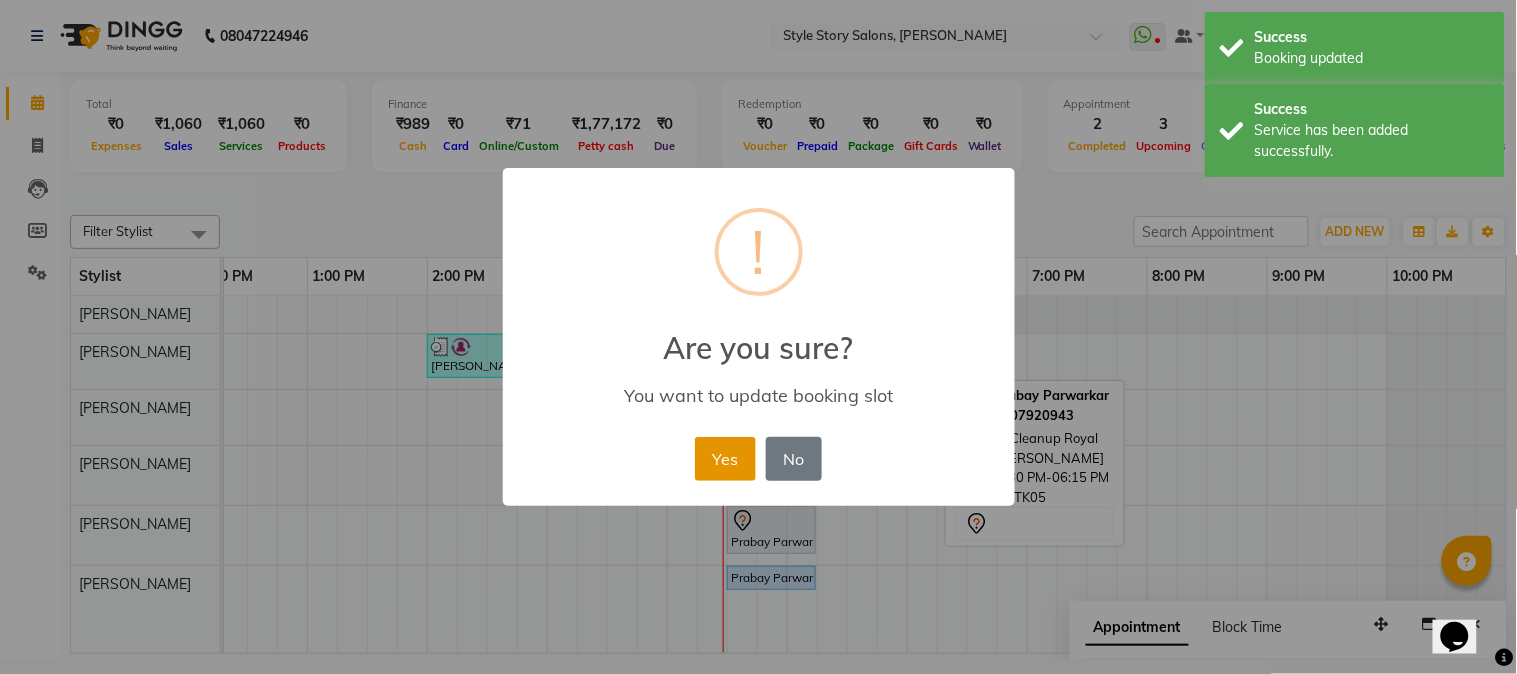 click on "Yes" at bounding box center [725, 459] 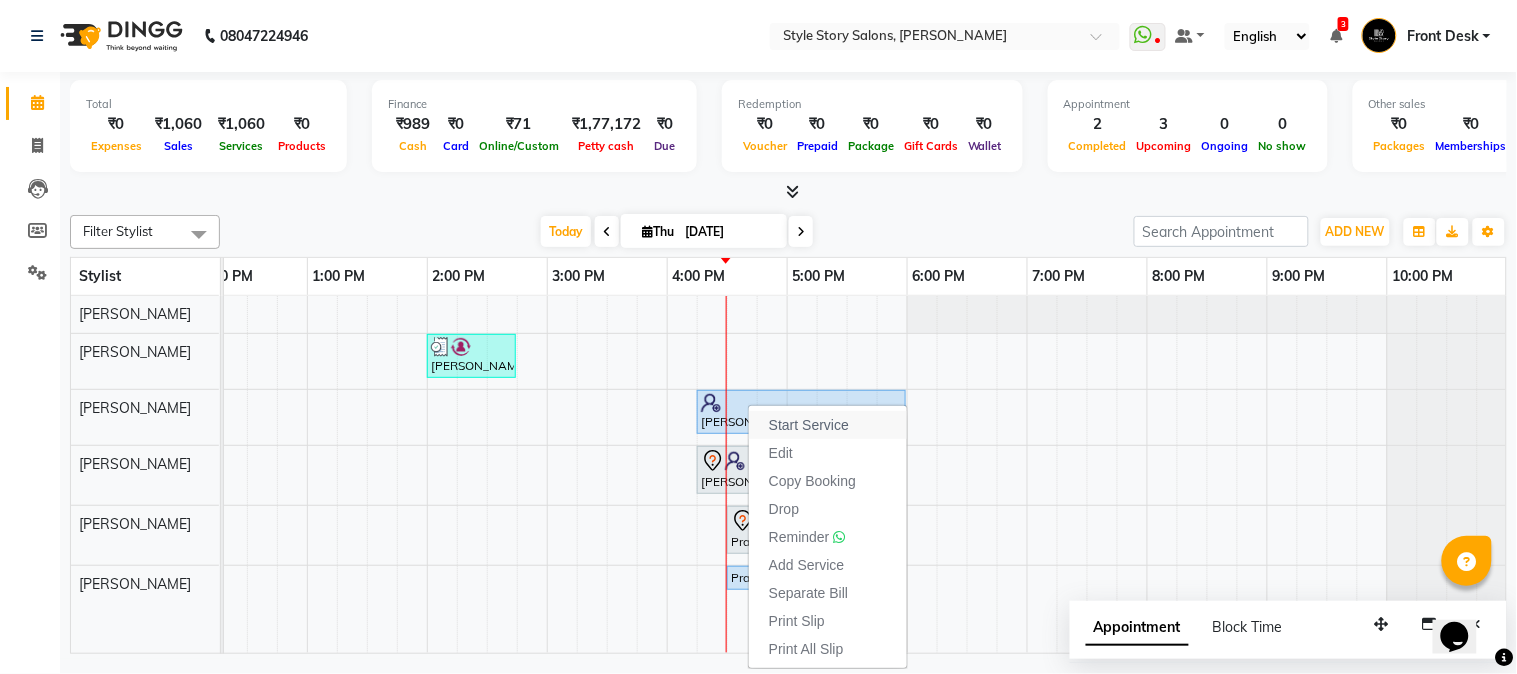 click on "Start Service" at bounding box center [809, 425] 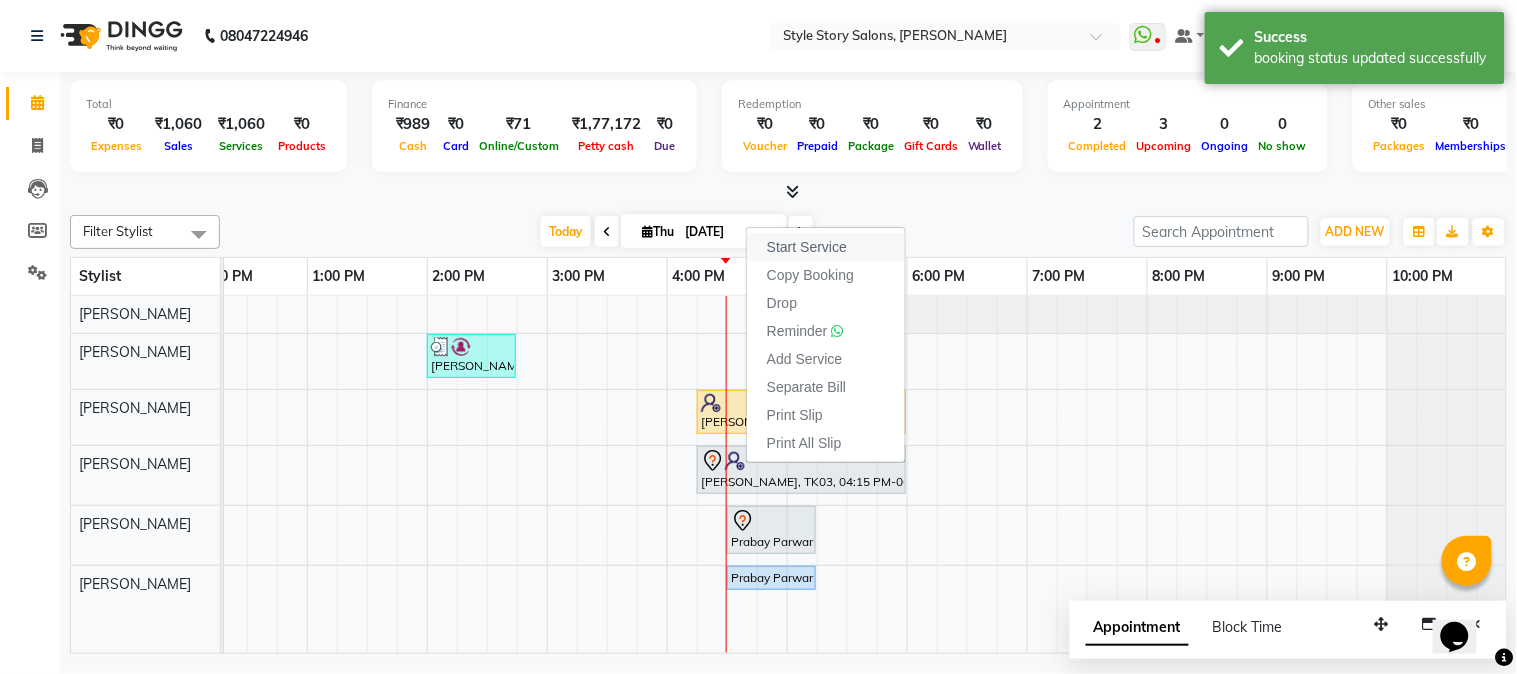 click on "Start Service" at bounding box center [807, 247] 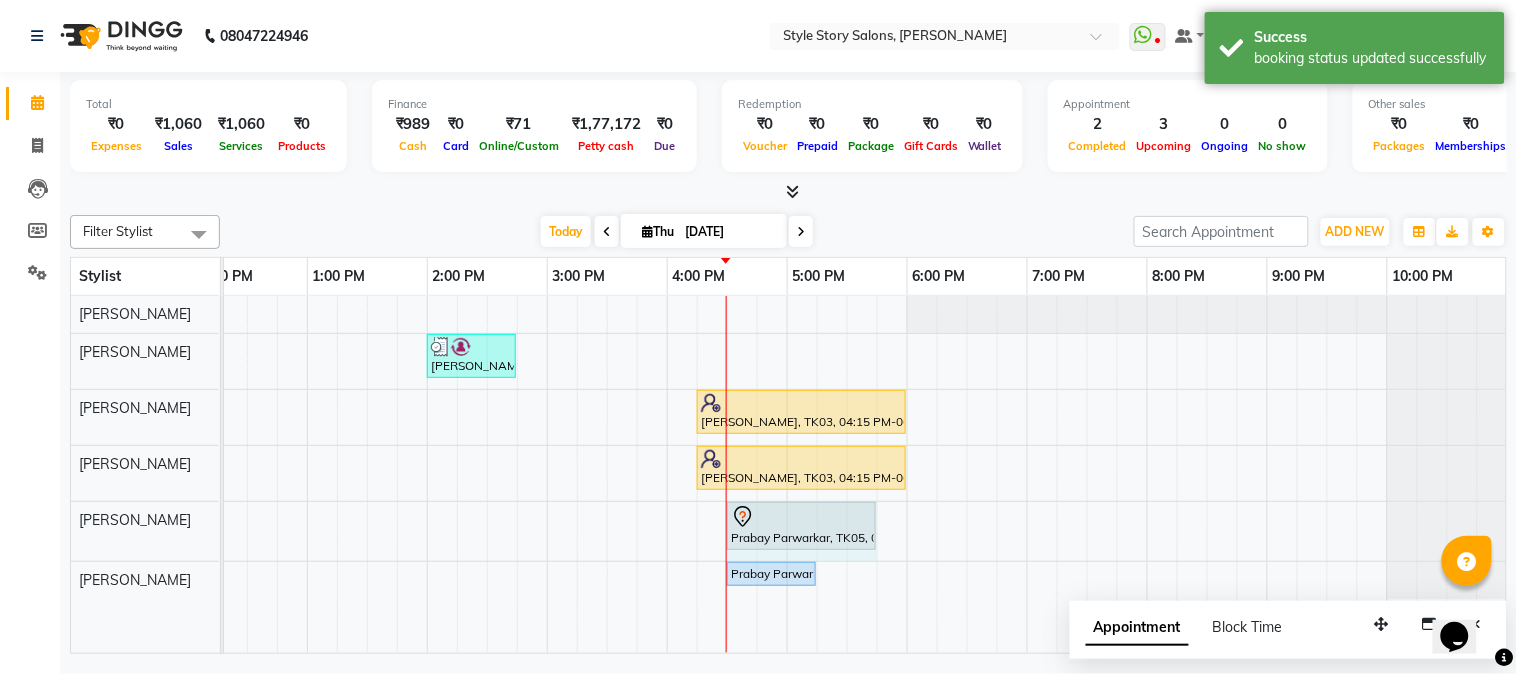 drag, startPoint x: 814, startPoint y: 515, endPoint x: 854, endPoint y: 515, distance: 40 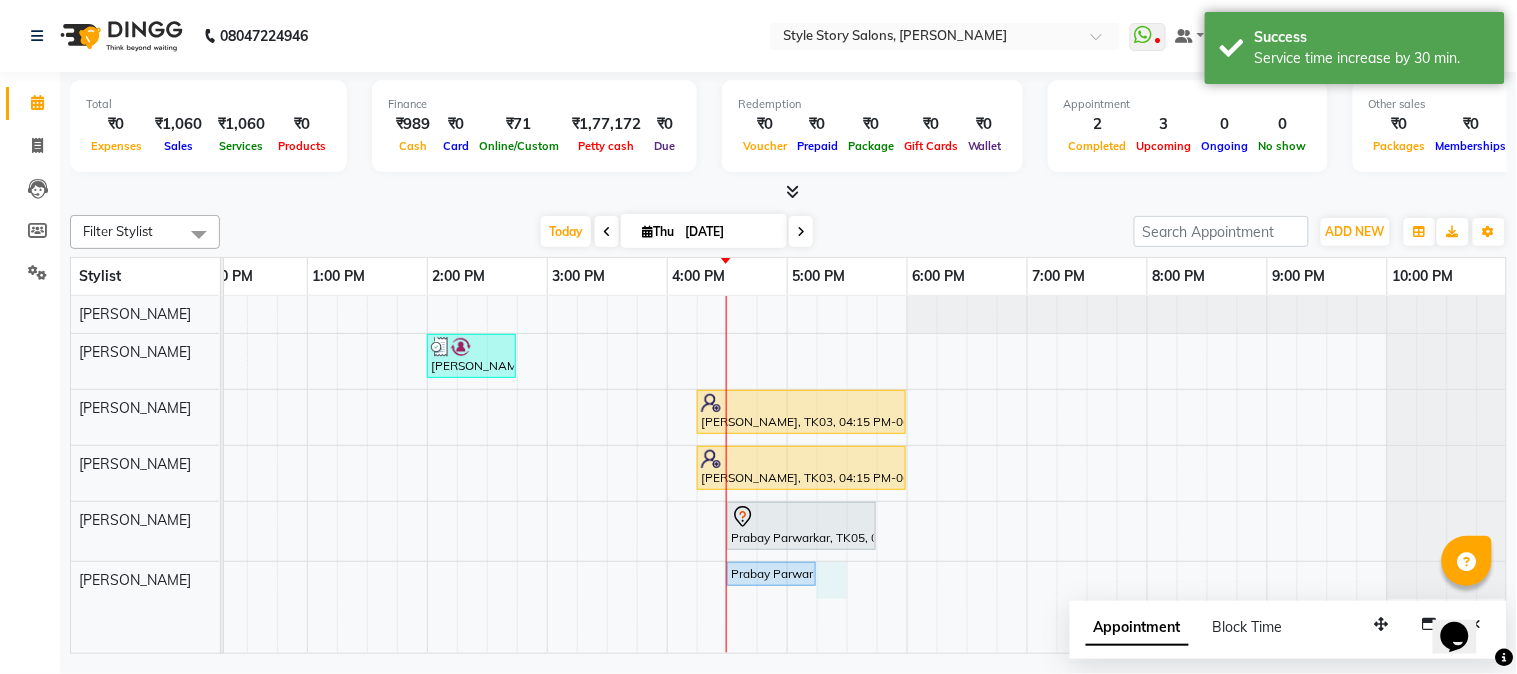 drag, startPoint x: 818, startPoint y: 571, endPoint x: 836, endPoint y: 490, distance: 82.9759 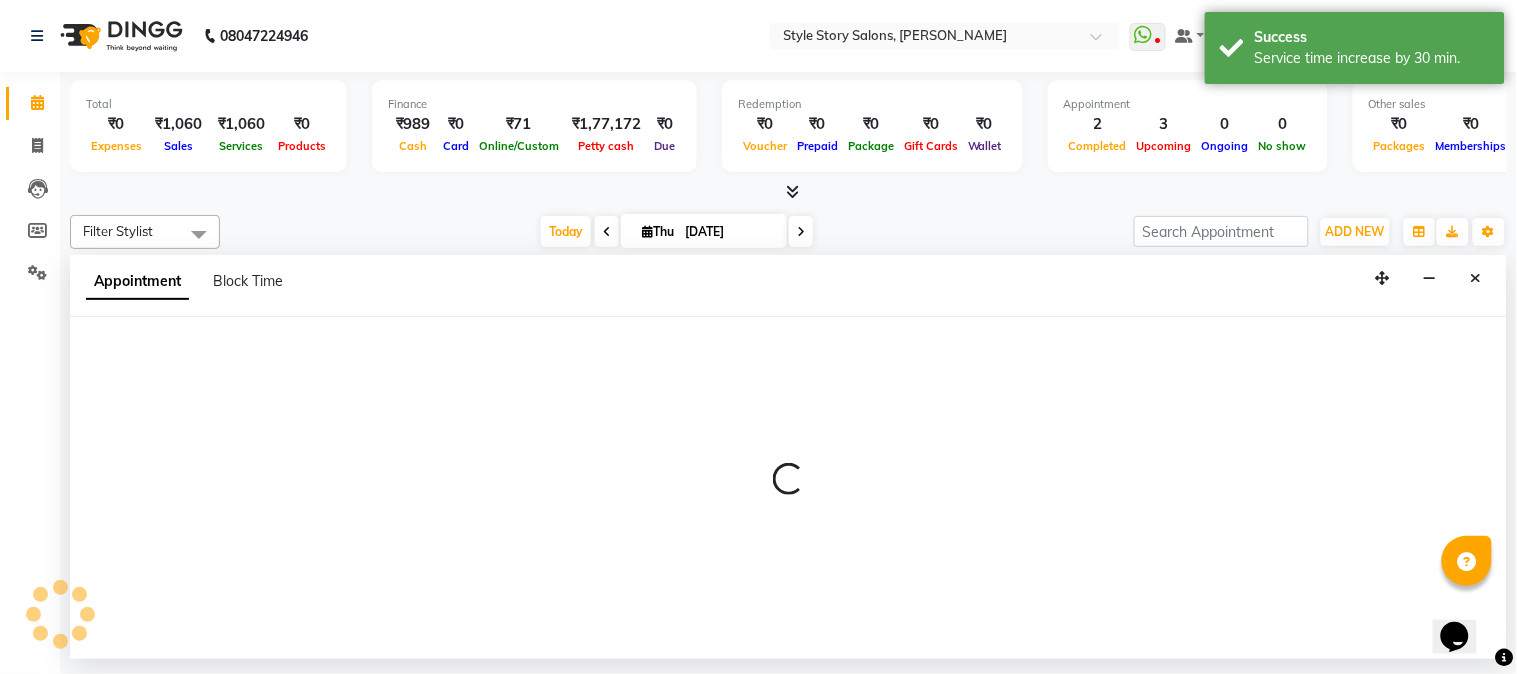 select on "84756" 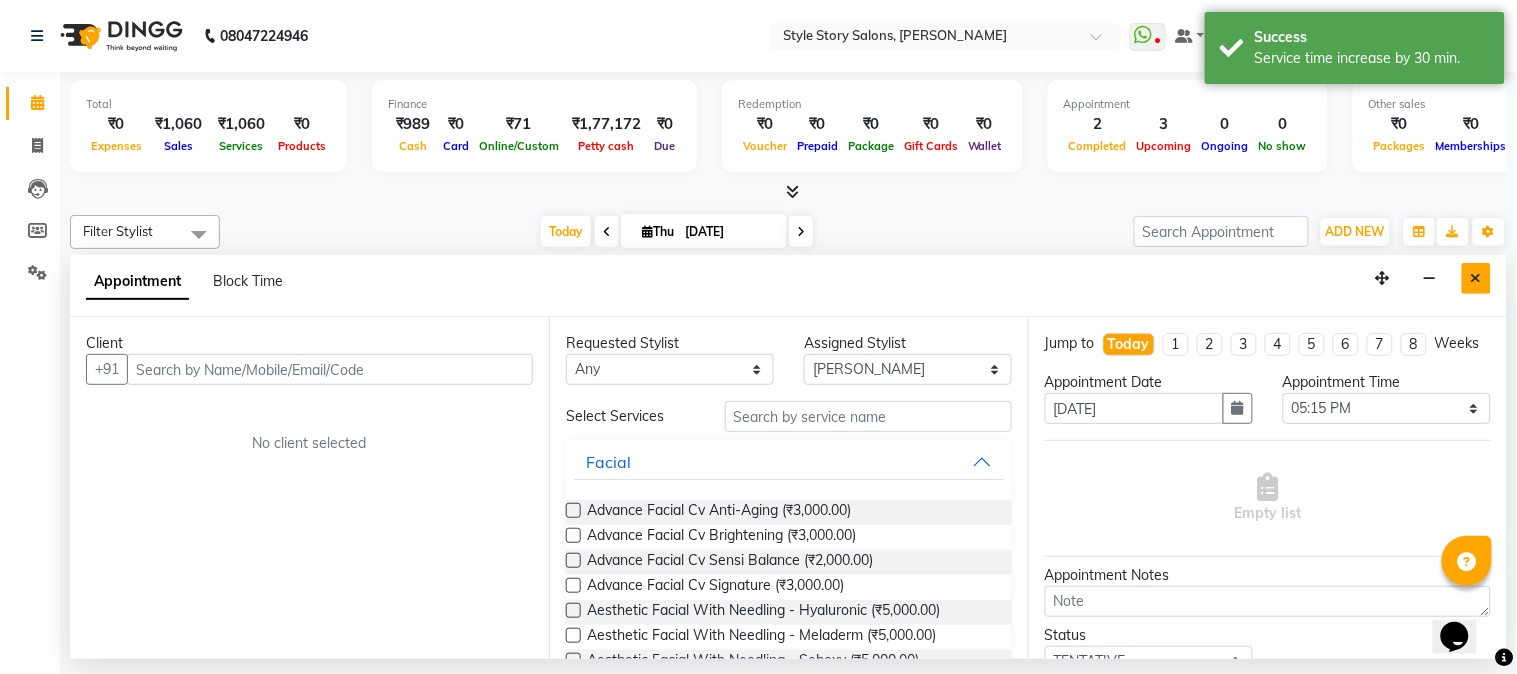 click at bounding box center (1476, 278) 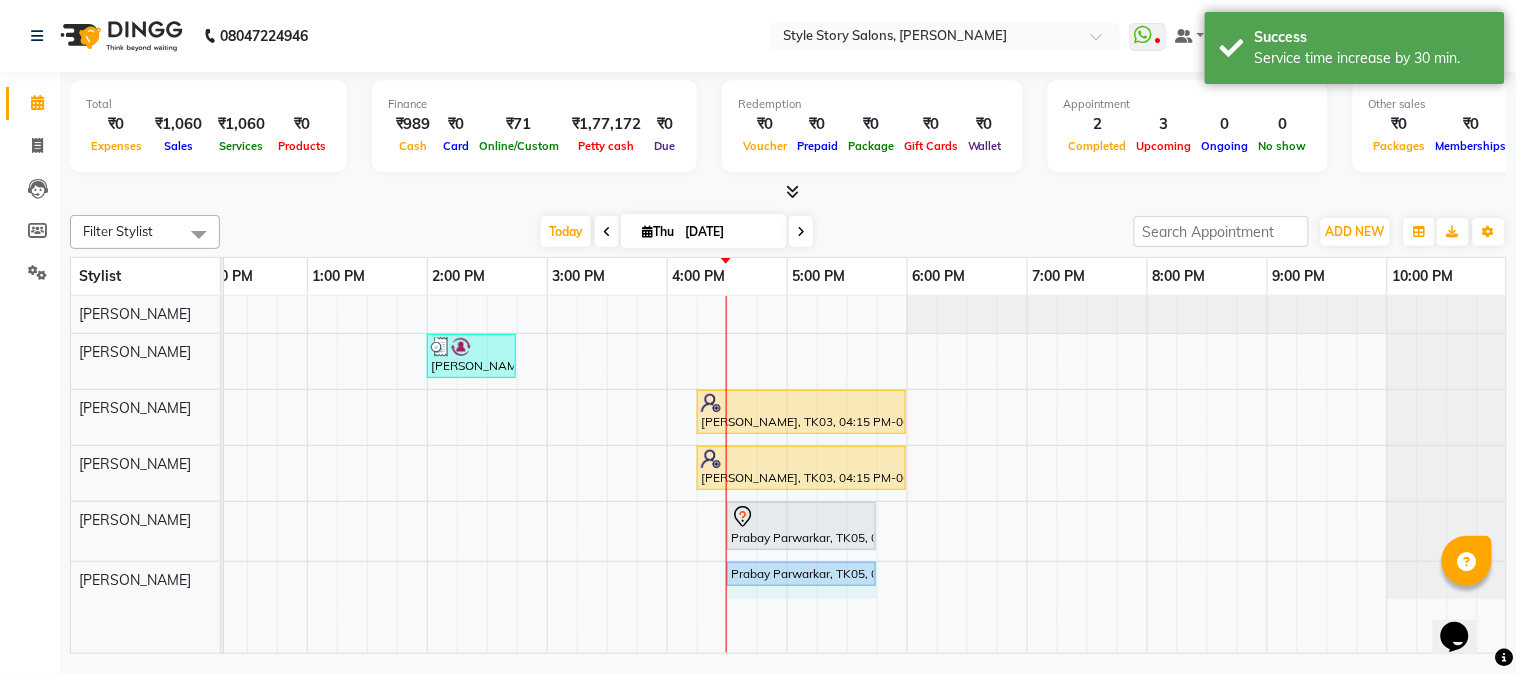 drag, startPoint x: 814, startPoint y: 571, endPoint x: 821, endPoint y: 553, distance: 19.313208 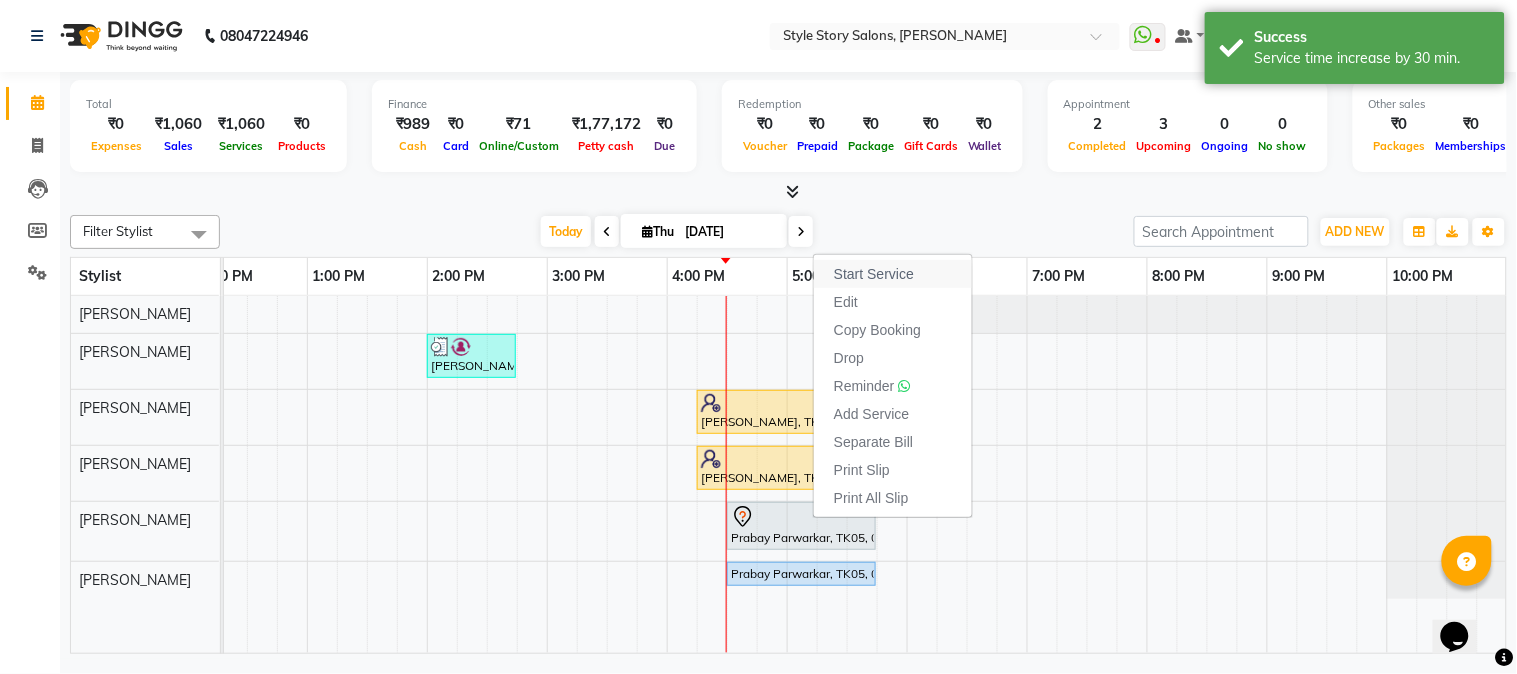 click on "Start Service" at bounding box center (874, 274) 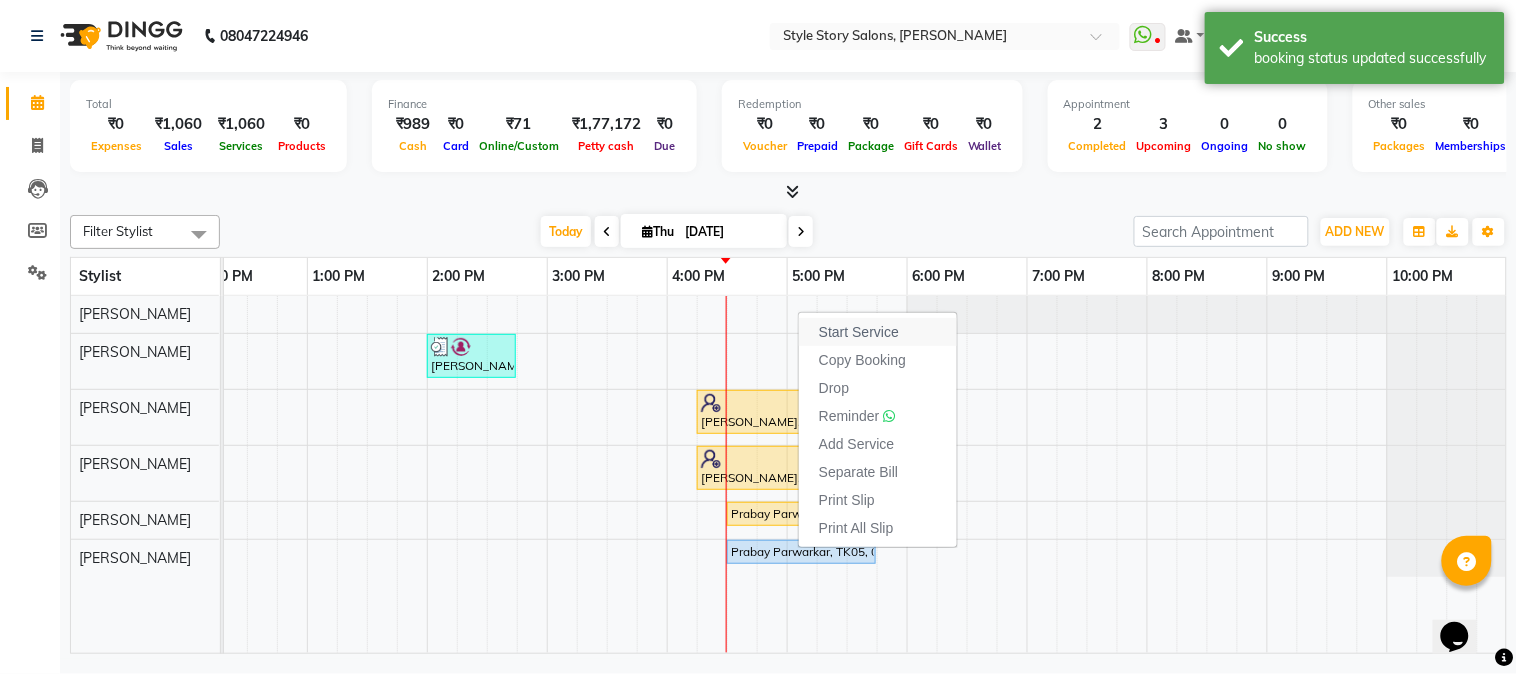 click on "Start Service" at bounding box center (859, 332) 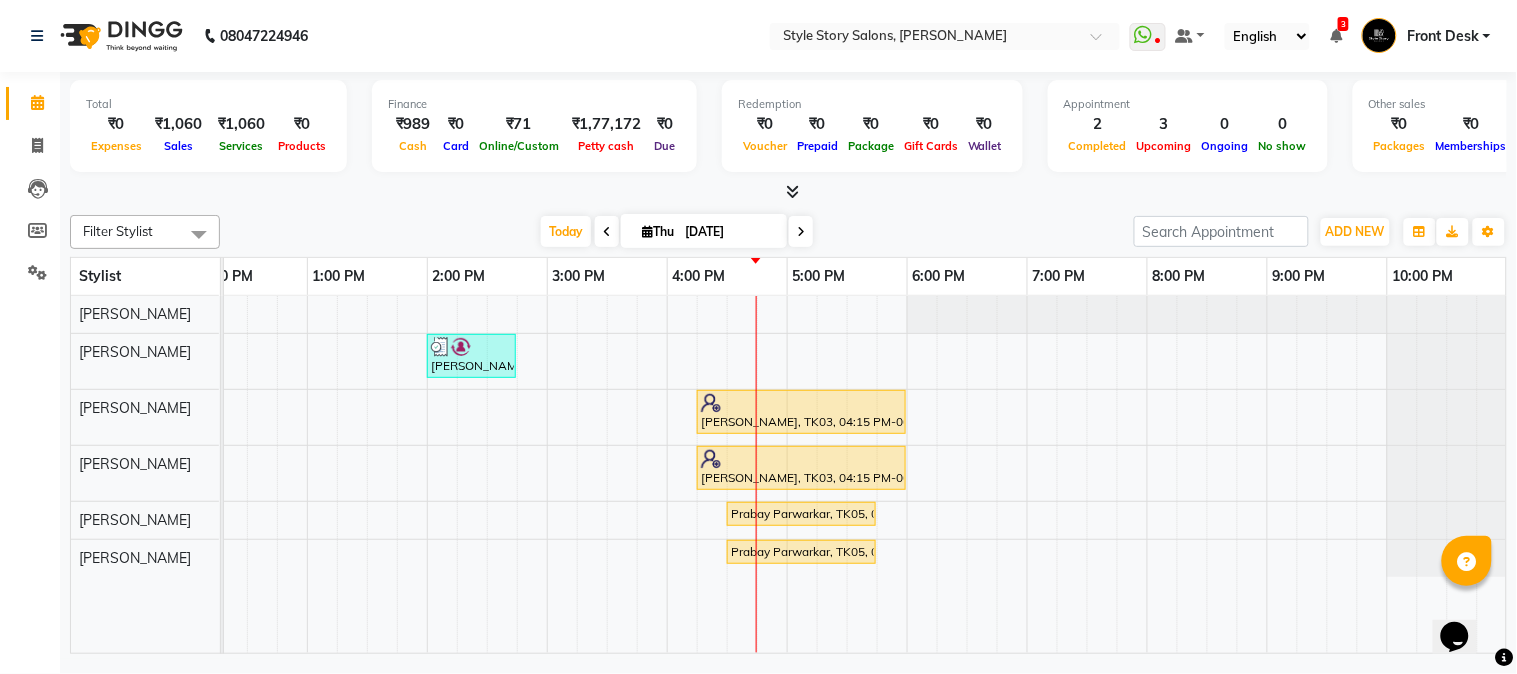 drag, startPoint x: 428, startPoint y: 12, endPoint x: 397, endPoint y: 42, distance: 43.13931 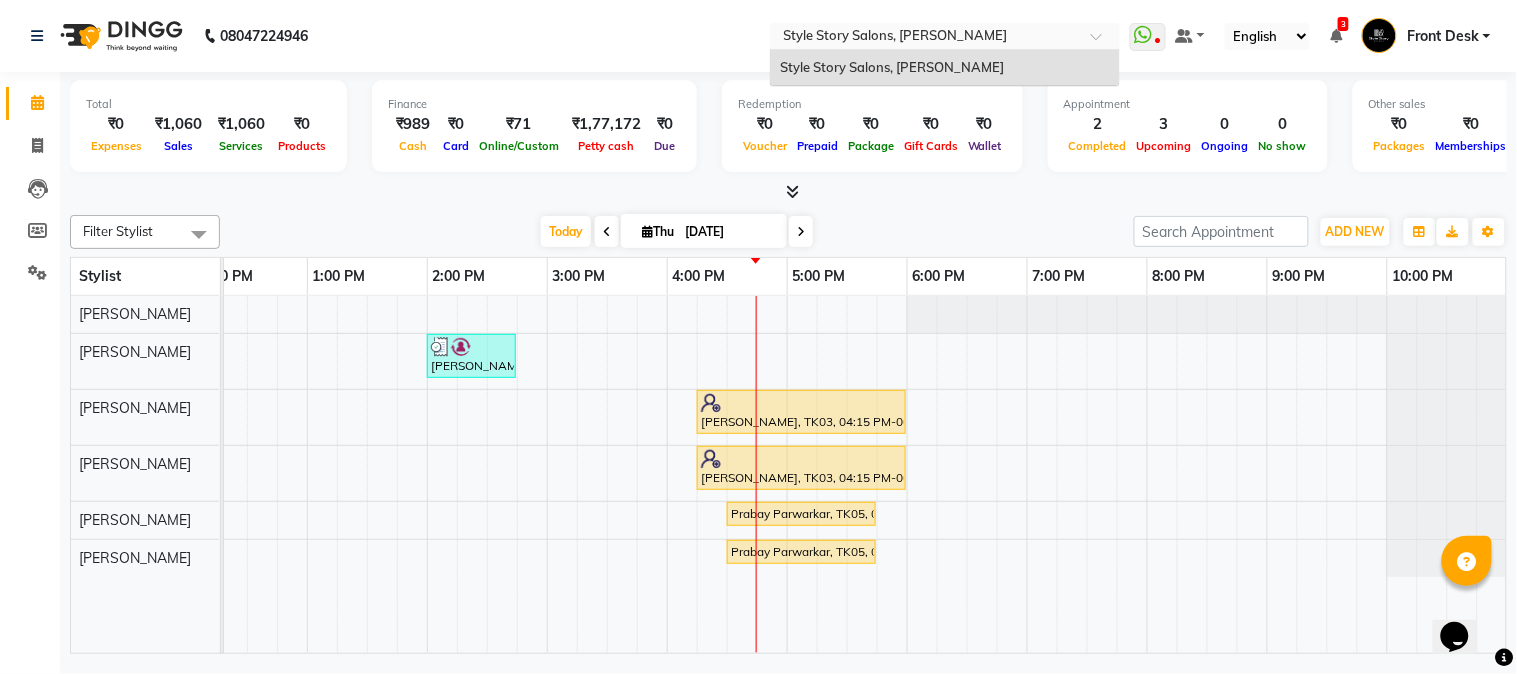 click at bounding box center [925, 38] 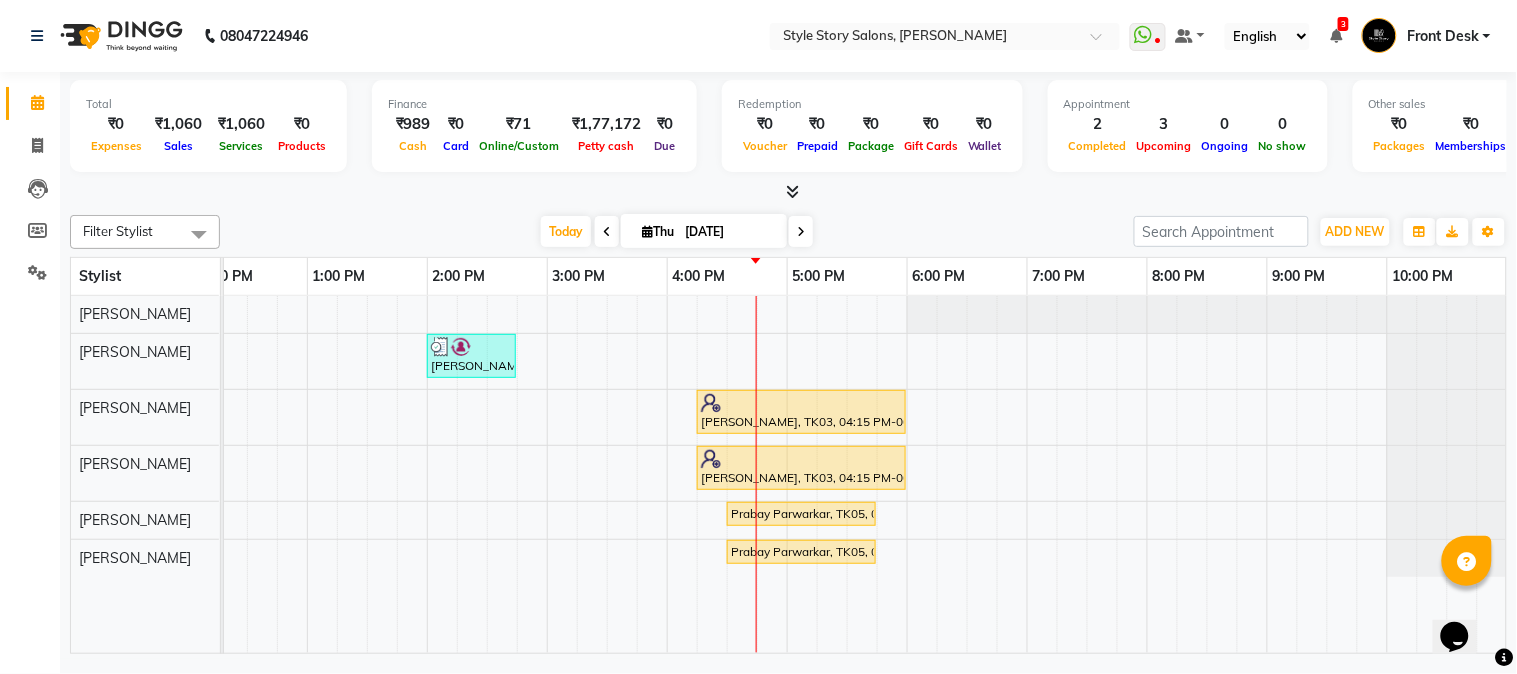 click on "08047224946 Select Location × Style Story Salons, Ram Nagar  WhatsApp Status  ✕ Status:  Disconnected Most Recent Message: 24-01-2025     06:49 PM Recent Service Activity: 24-01-2025     07:12 PM  08047224946 Whatsapp Settings Default Panel My Panel English ENGLISH Español العربية मराठी हिंदी ગુજરાતી தமிழ் 中文 3 Notifications nothing to show Front Desk Manage Profile Change Password Sign out  Version:3.15.4" 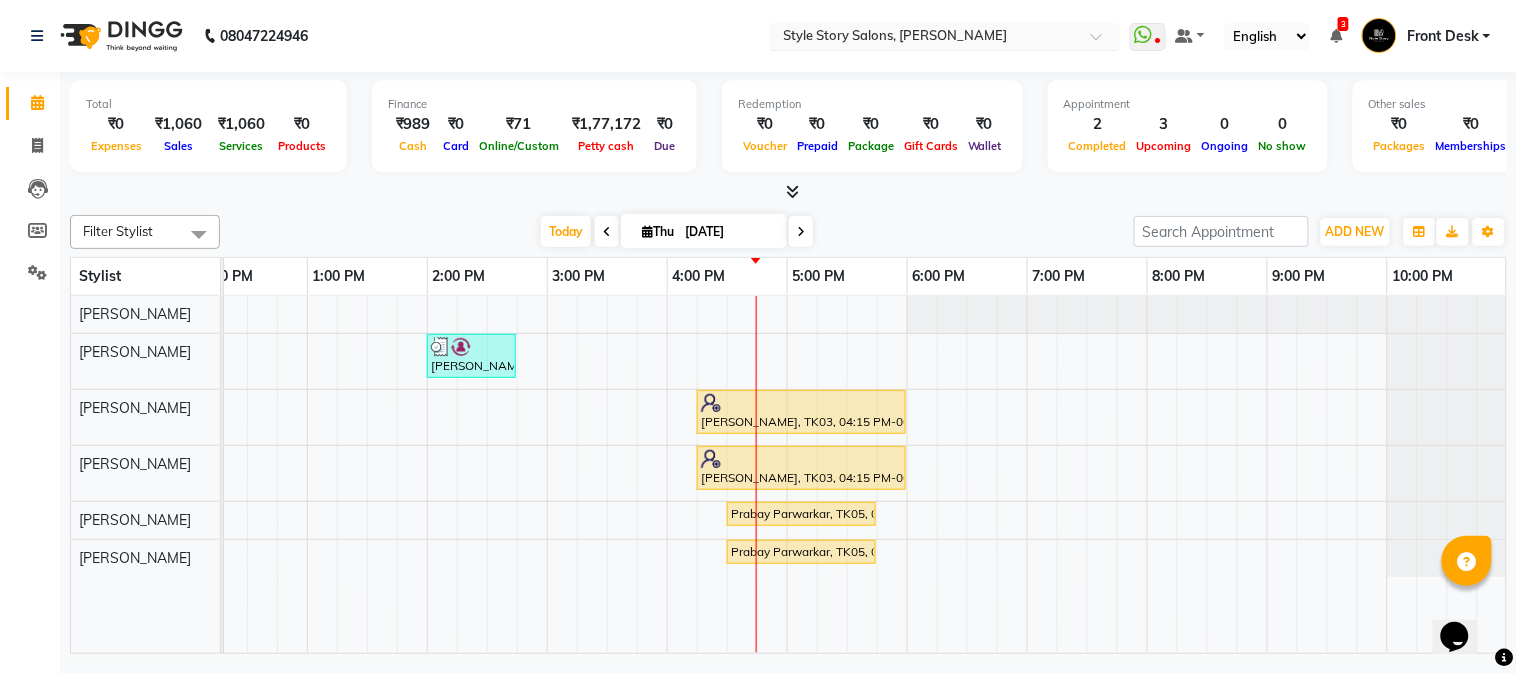 click at bounding box center (925, 38) 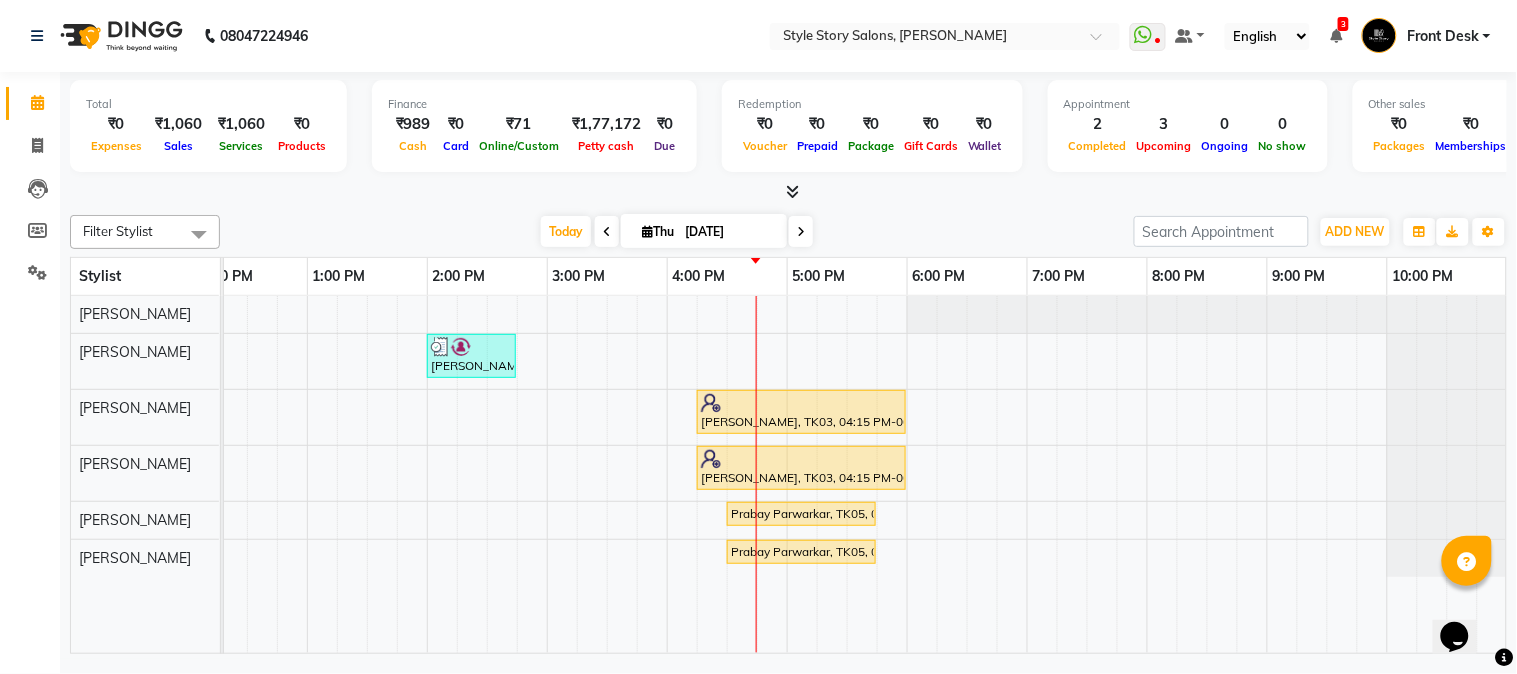 click on "08047224946 Select Location × Style Story Salons, Ram Nagar  WhatsApp Status  ✕ Status:  Disconnected Most Recent Message: 24-01-2025     06:49 PM Recent Service Activity: 24-01-2025     07:12 PM  08047224946 Whatsapp Settings Default Panel My Panel English ENGLISH Español العربية मराठी हिंदी ગુજરાતી தமிழ் 中文 3 Notifications nothing to show Front Desk Manage Profile Change Password Sign out  Version:3.15.4" 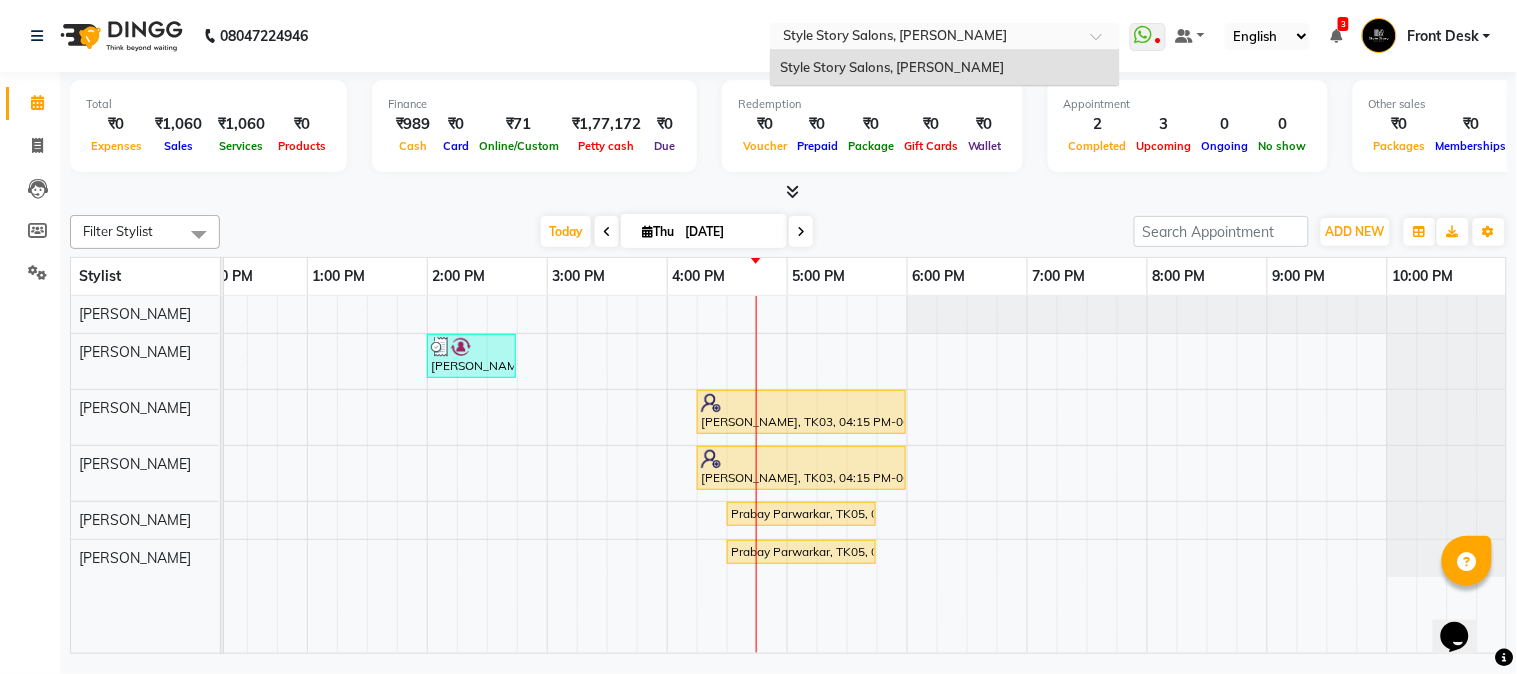 click at bounding box center [925, 38] 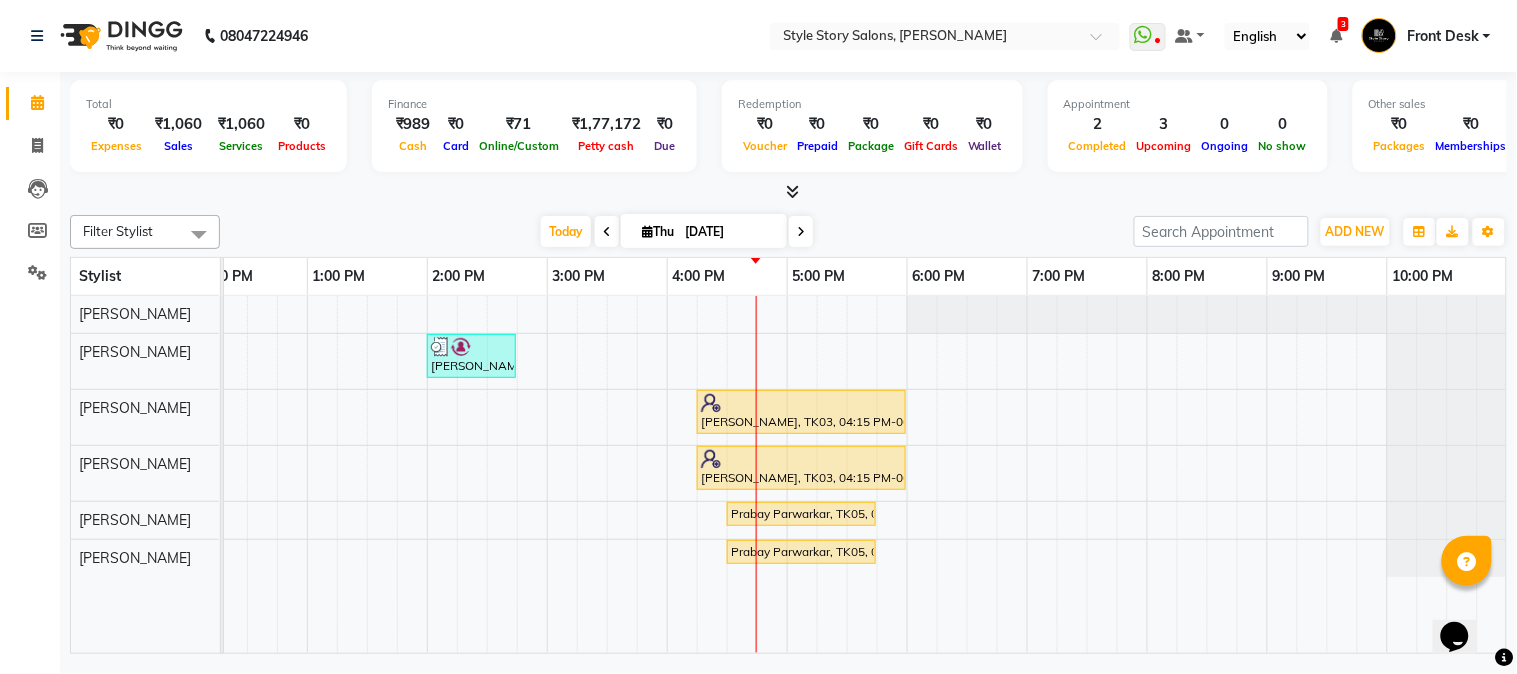 click on "08047224946 Select Location × Style Story Salons, Ram Nagar  WhatsApp Status  ✕ Status:  Disconnected Most Recent Message: 24-01-2025     06:49 PM Recent Service Activity: 24-01-2025     07:12 PM  08047224946 Whatsapp Settings Default Panel My Panel English ENGLISH Español العربية मराठी हिंदी ગુજરાતી தமிழ் 中文 3 Notifications nothing to show Front Desk Manage Profile Change Password Sign out  Version:3.15.4" 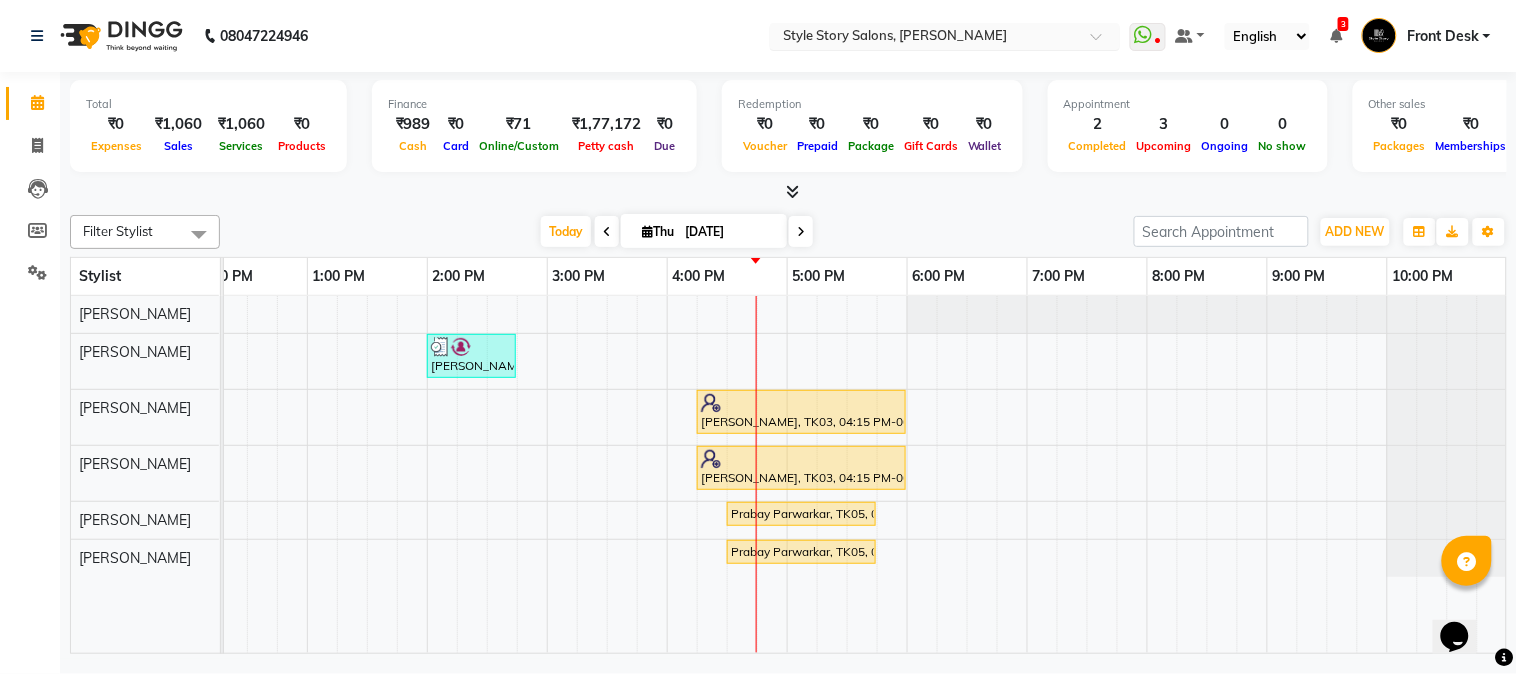 click at bounding box center (925, 38) 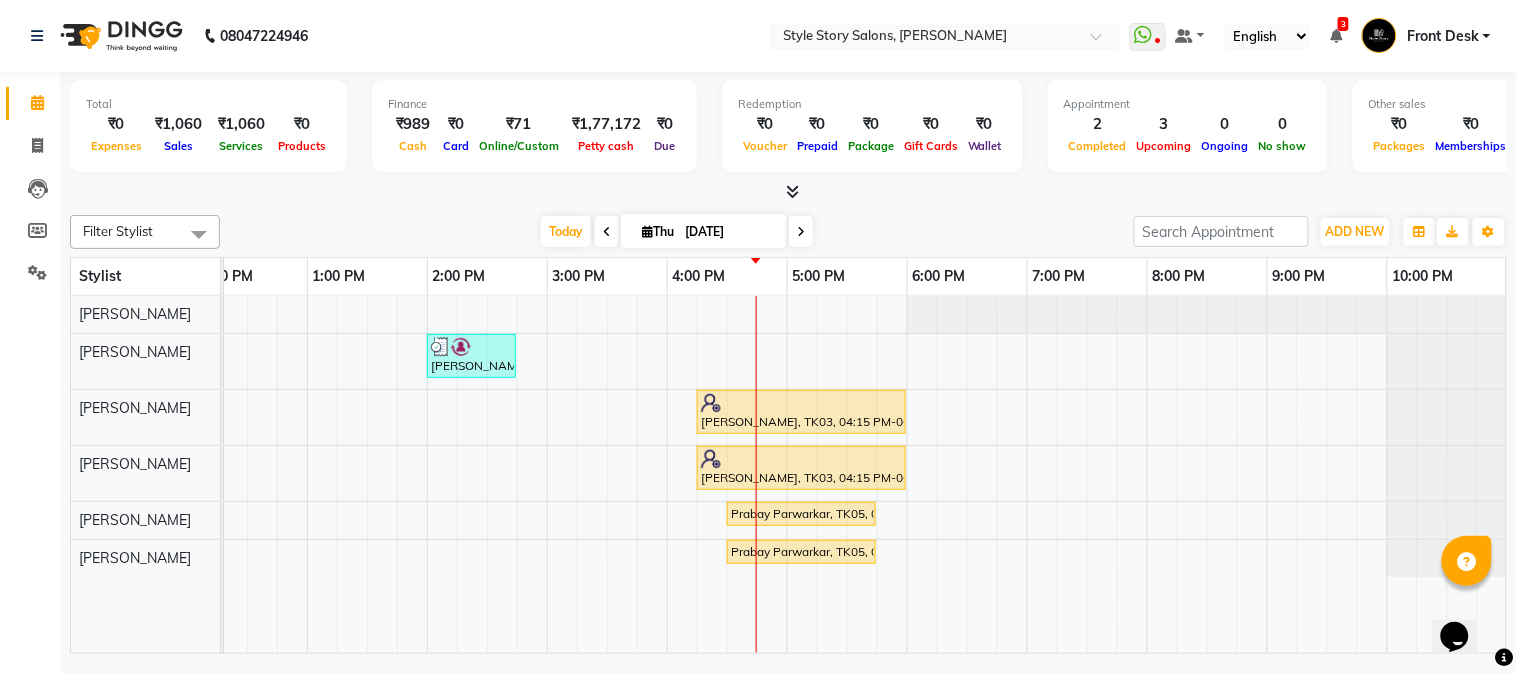click on "08047224946 Select Location × Style Story Salons, Ram Nagar  WhatsApp Status  ✕ Status:  Disconnected Most Recent Message: 24-01-2025     06:49 PM Recent Service Activity: 24-01-2025     07:12 PM  08047224946 Whatsapp Settings Default Panel My Panel English ENGLISH Español العربية मराठी हिंदी ગુજરાતી தமிழ் 中文 3 Notifications nothing to show Front Desk Manage Profile Change Password Sign out  Version:3.15.4" 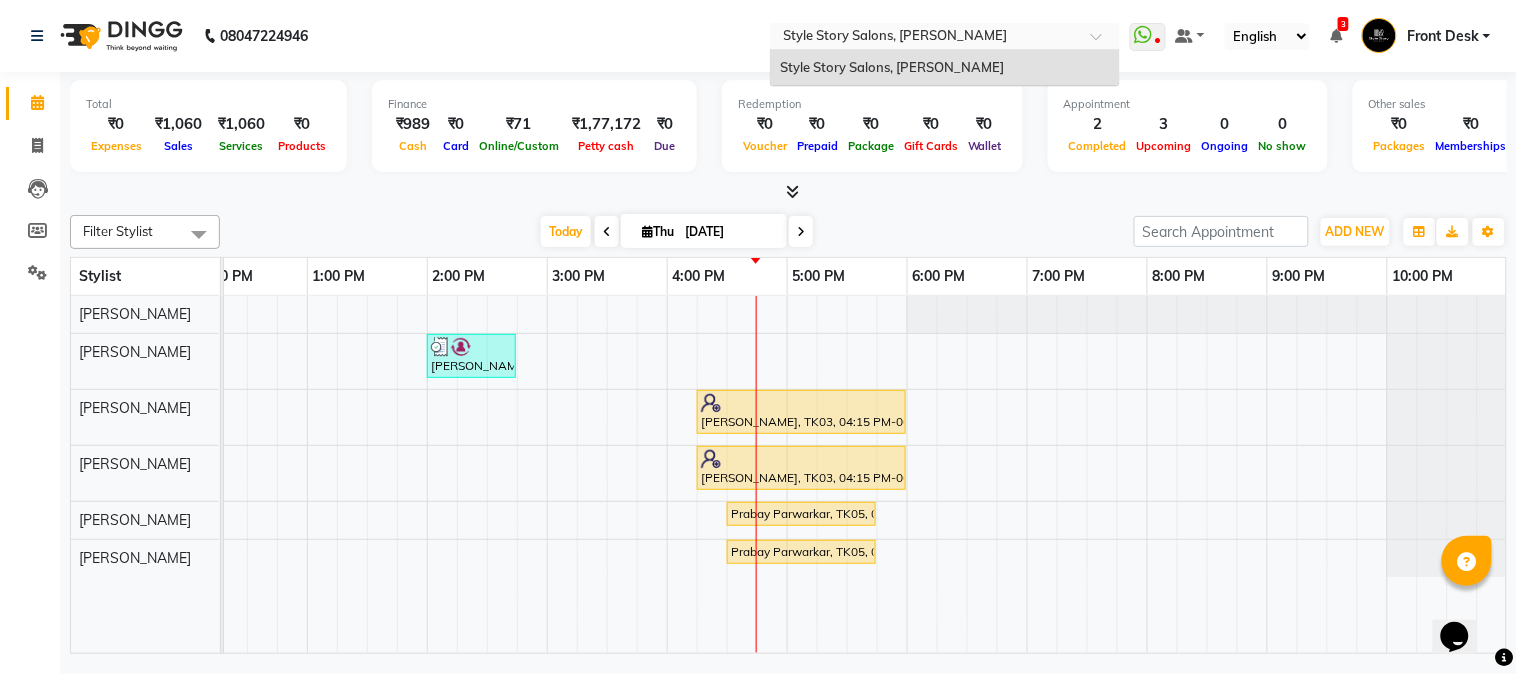 click at bounding box center (925, 38) 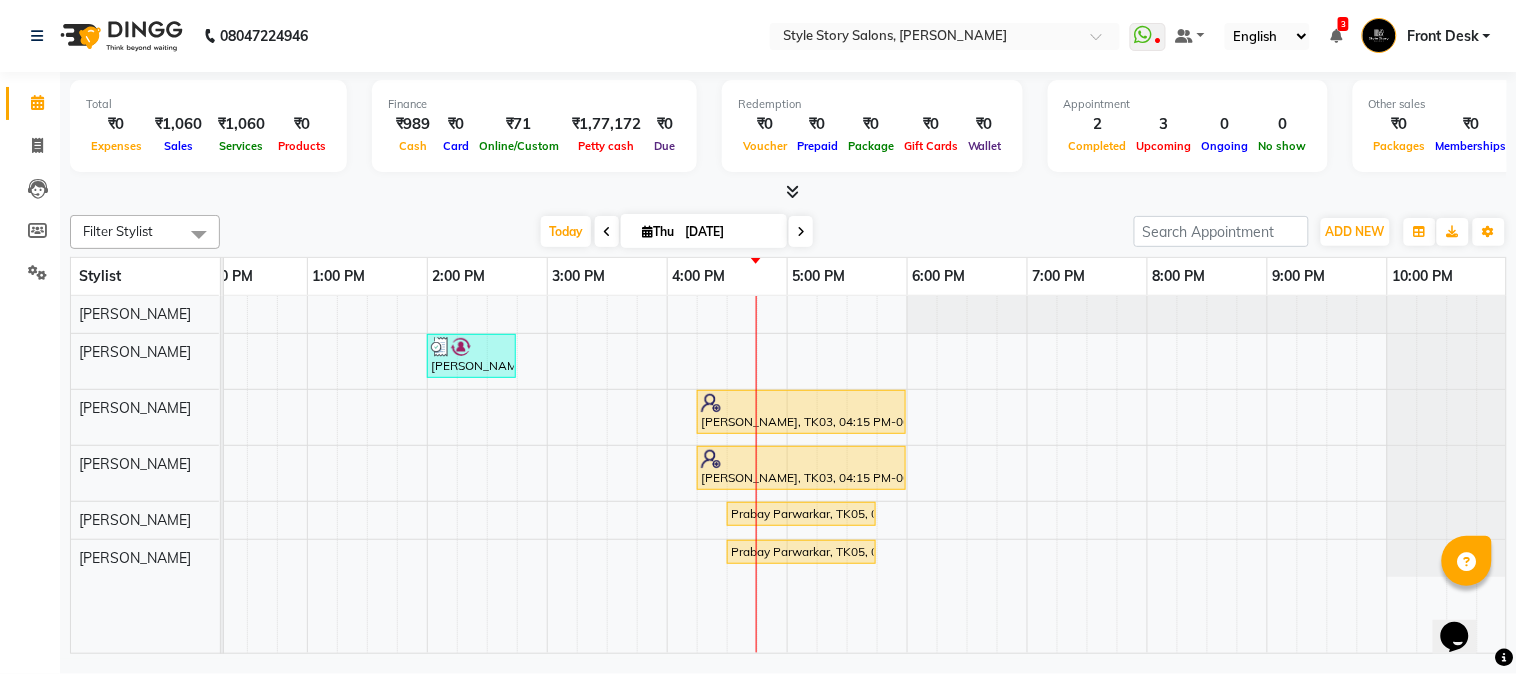 click on "08047224946 Select Location × Style Story Salons, Ram Nagar  WhatsApp Status  ✕ Status:  Disconnected Most Recent Message: 24-01-2025     06:49 PM Recent Service Activity: 24-01-2025     07:12 PM  08047224946 Whatsapp Settings Default Panel My Panel English ENGLISH Español العربية मराठी हिंदी ગુજરાતી தமிழ் 中文 3 Notifications nothing to show Front Desk Manage Profile Change Password Sign out  Version:3.15.4" 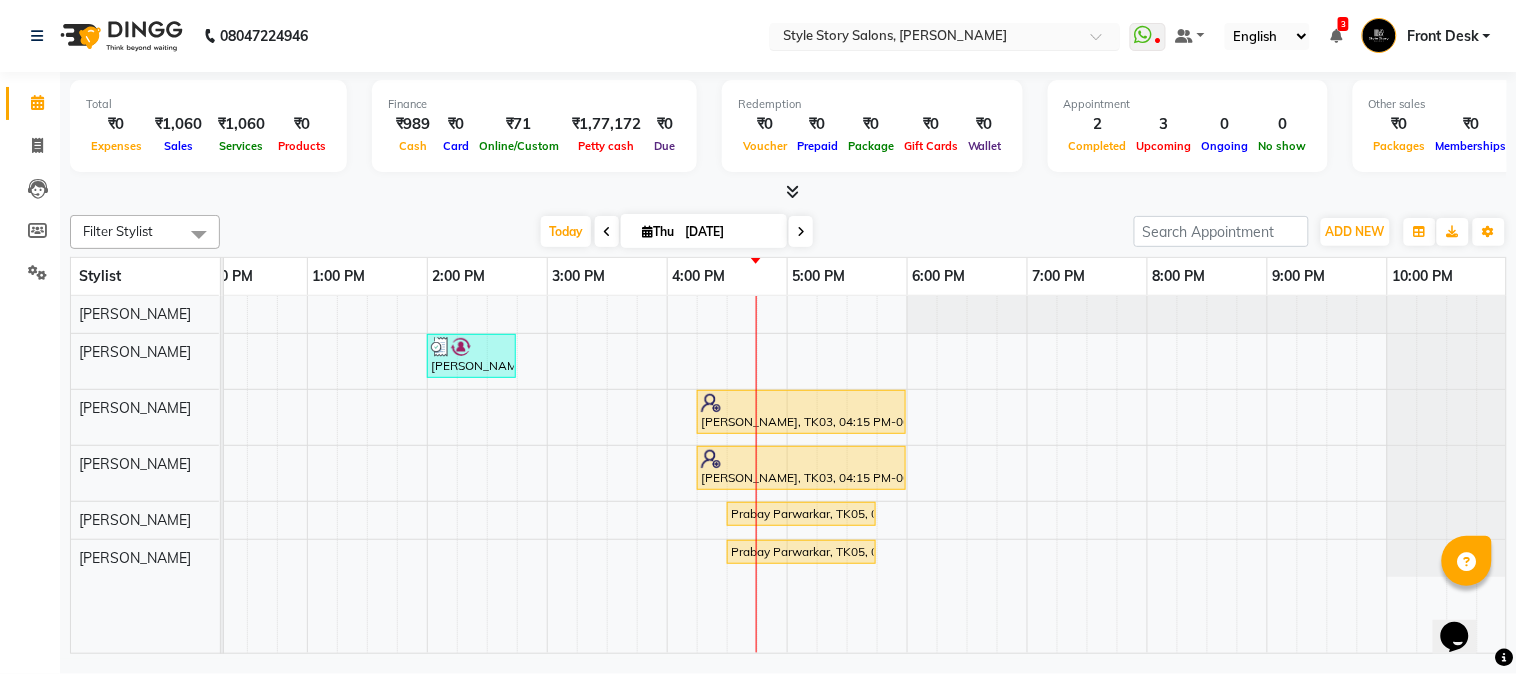 click at bounding box center (925, 38) 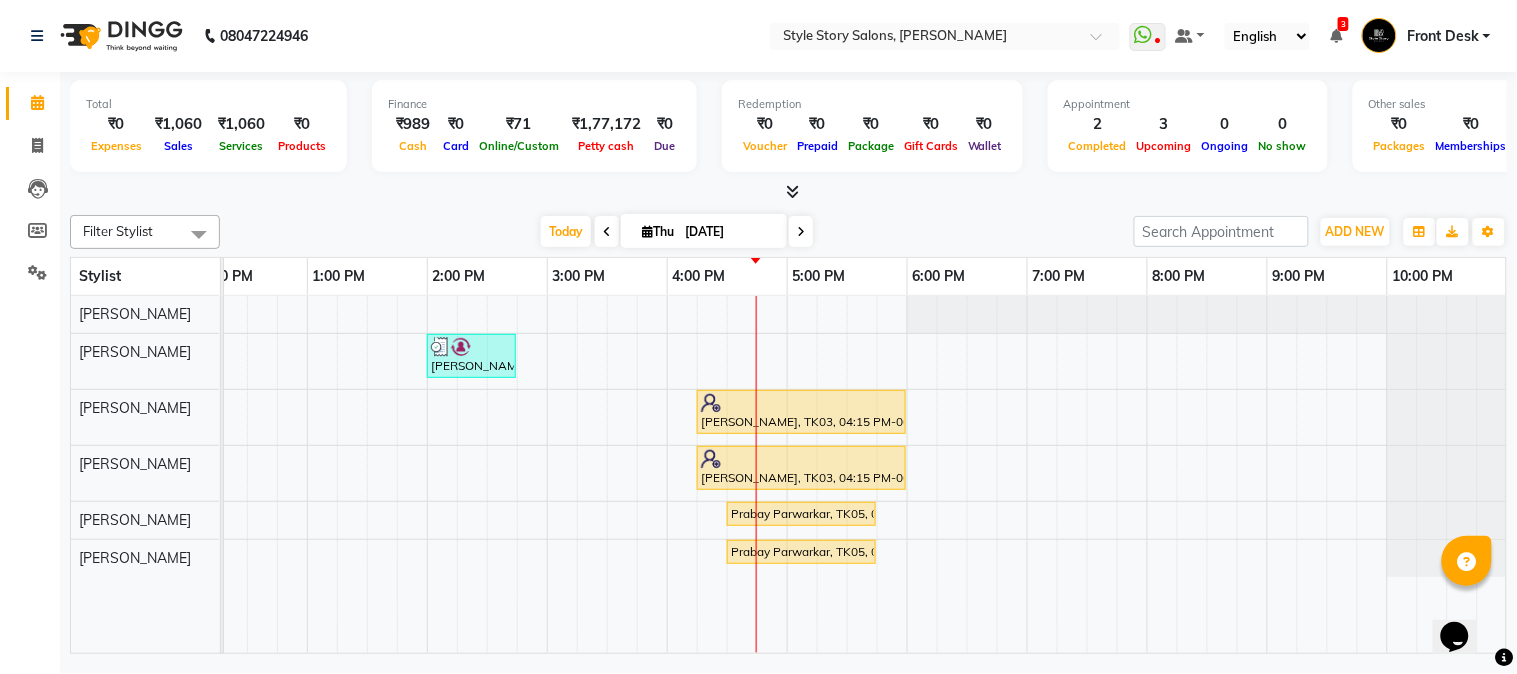 click on "08047224946 Select Location × Style Story Salons, Ram Nagar  WhatsApp Status  ✕ Status:  Disconnected Most Recent Message: 24-01-2025     06:49 PM Recent Service Activity: 24-01-2025     07:12 PM  08047224946 Whatsapp Settings Default Panel My Panel English ENGLISH Español العربية मराठी हिंदी ગુજરાતી தமிழ் 中文 3 Notifications nothing to show Front Desk Manage Profile Change Password Sign out  Version:3.15.4" 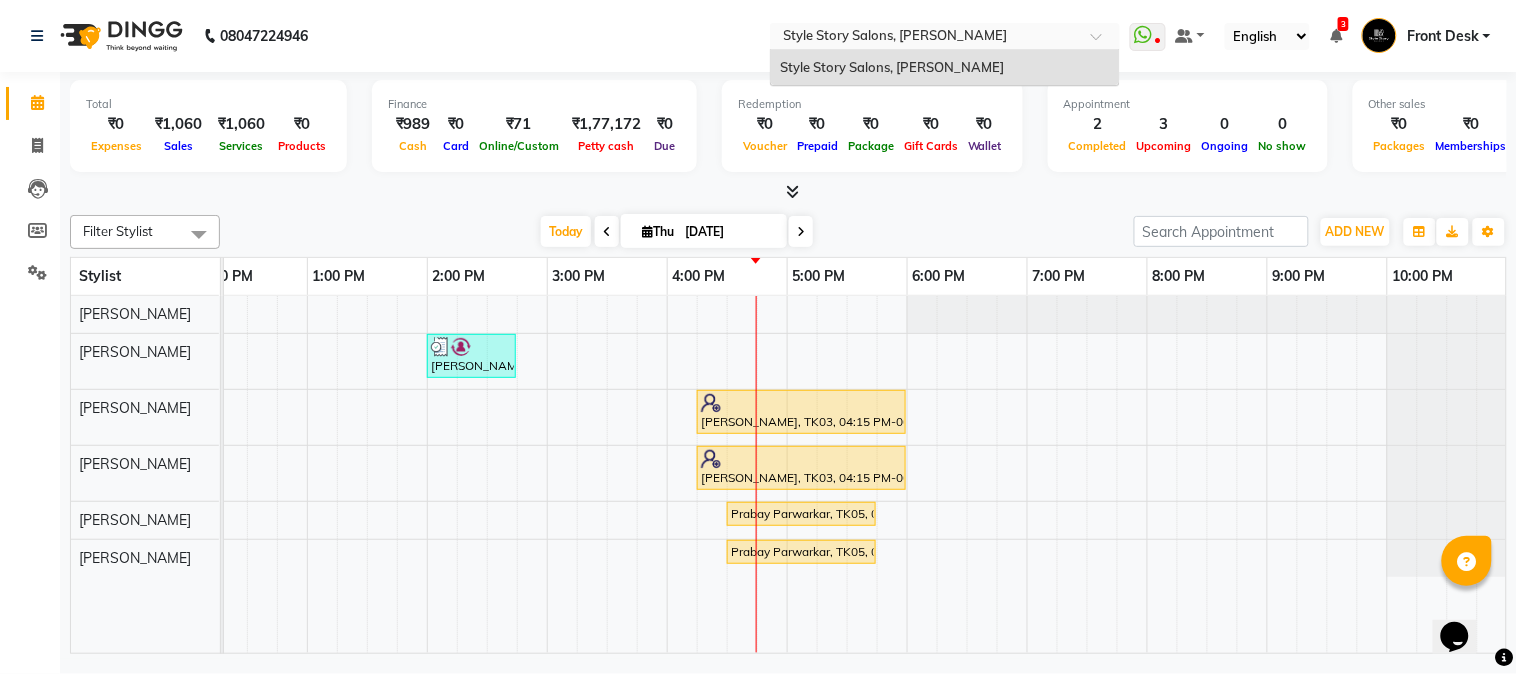 click at bounding box center [925, 38] 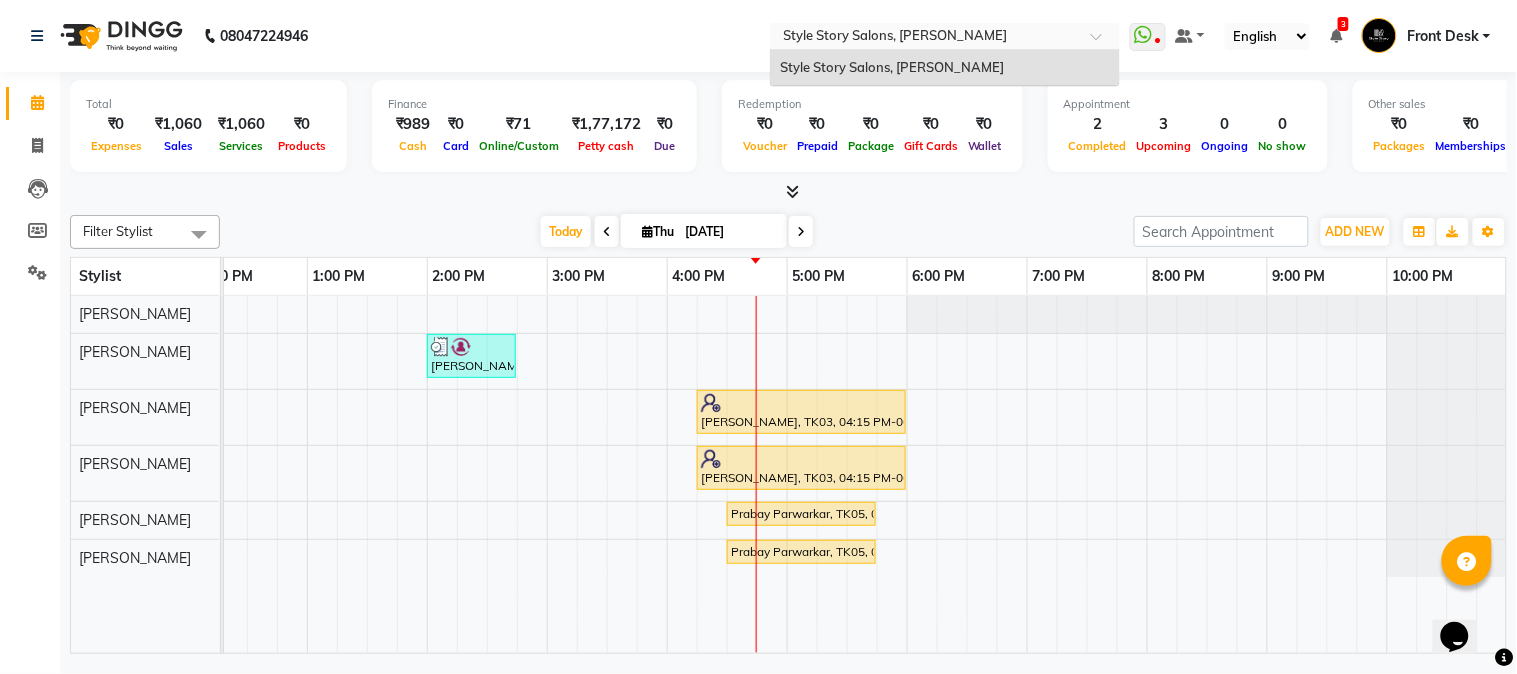 click on "08047224946 Select Location × Style Story Salons, Ram Nagar Style Story Salons, Ram Nagar  WhatsApp Status  ✕ Status:  Disconnected Most Recent Message: 24-01-2025     06:49 PM Recent Service Activity: 24-01-2025     07:12 PM  08047224946 Whatsapp Settings Default Panel My Panel English ENGLISH Español العربية मराठी हिंदी ગુજરાતી தமிழ் 中文 3 Notifications nothing to show Front Desk Manage Profile Change Password Sign out  Version:3.15.4" 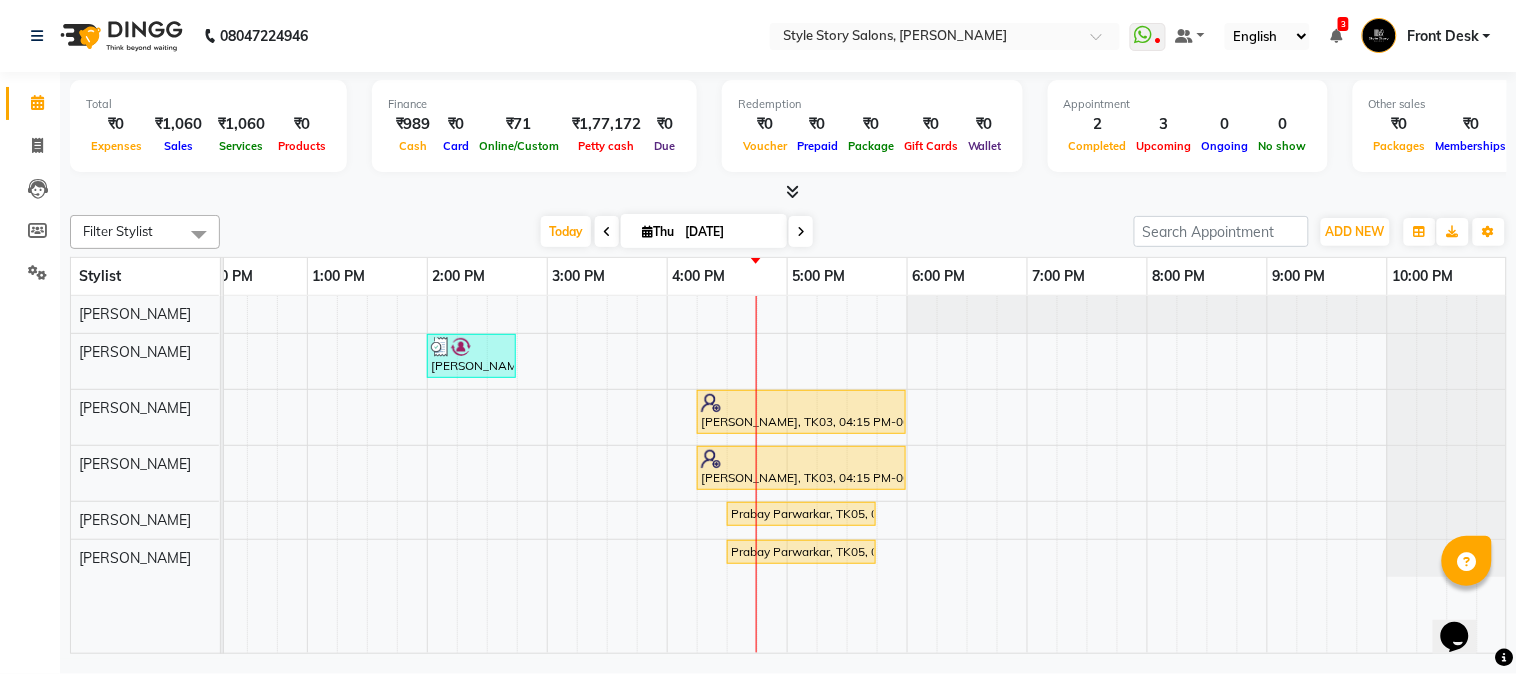 click on "08047224946 Select Location × Style Story Salons, Ram Nagar  WhatsApp Status  ✕ Status:  Disconnected Most Recent Message: 24-01-2025     06:49 PM Recent Service Activity: 24-01-2025     07:12 PM  08047224946 Whatsapp Settings Default Panel My Panel English ENGLISH Español العربية मराठी हिंदी ગુજરાતી தமிழ் 中文 3 Notifications nothing to show Front Desk Manage Profile Change Password Sign out  Version:3.15.4" 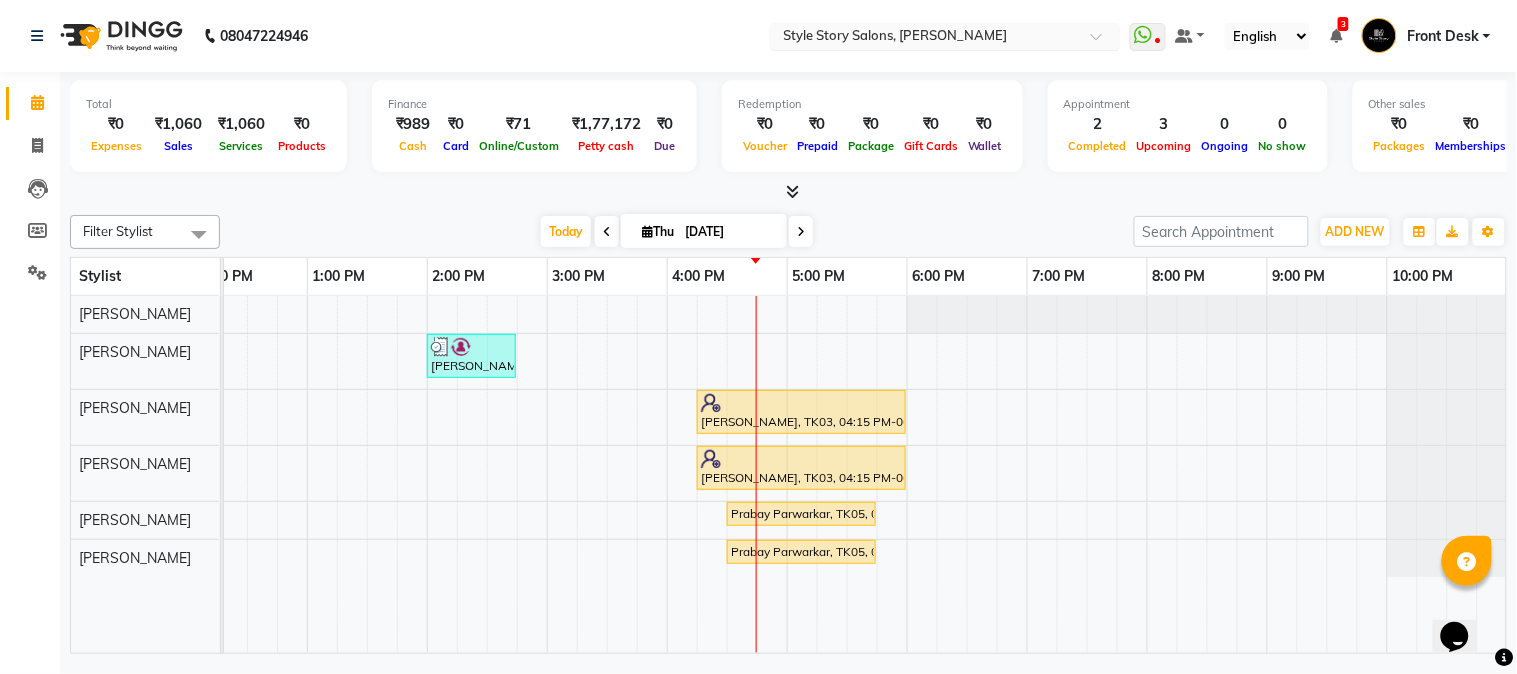 click at bounding box center (925, 38) 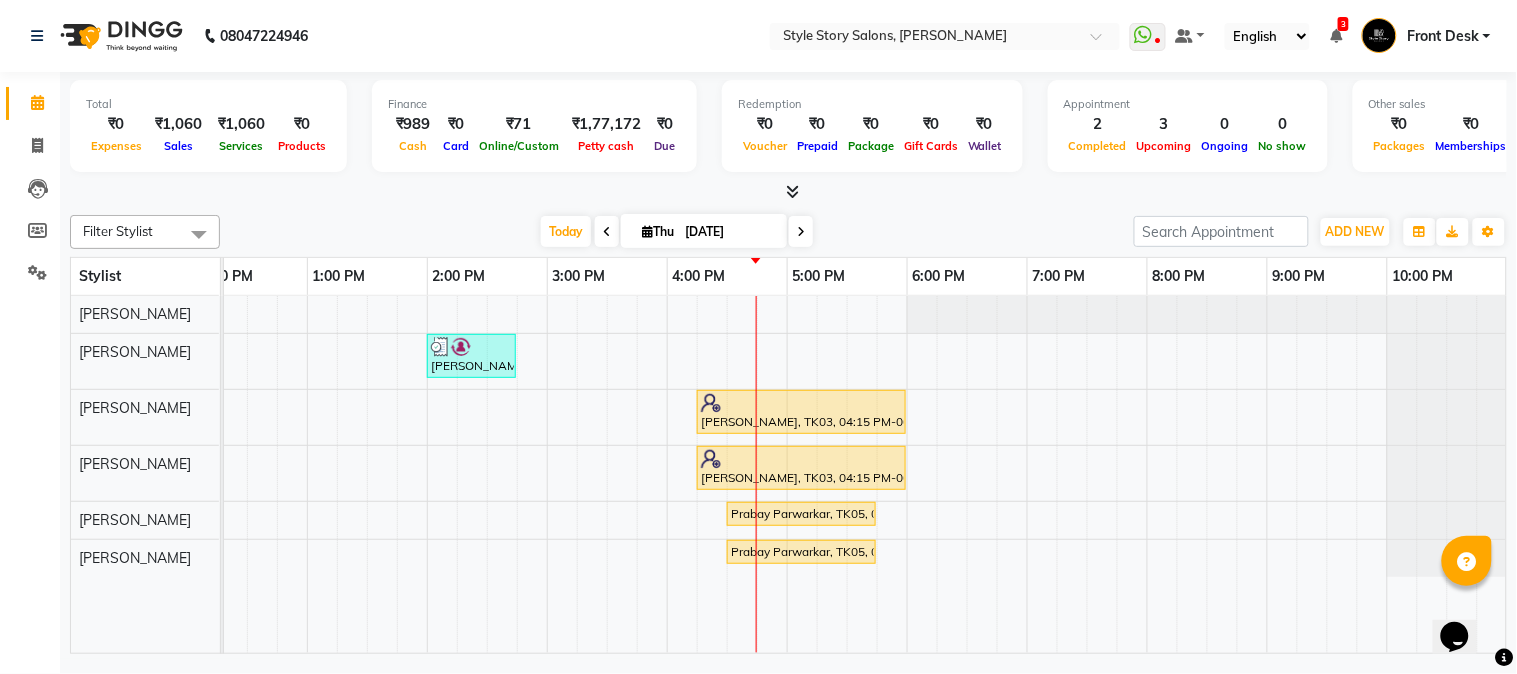 click on "08047224946 Select Location × Style Story Salons, Ram Nagar  WhatsApp Status  ✕ Status:  Disconnected Most Recent Message: 24-01-2025     06:49 PM Recent Service Activity: 24-01-2025     07:12 PM  08047224946 Whatsapp Settings Default Panel My Panel English ENGLISH Español العربية मराठी हिंदी ગુજરાતી தமிழ் 中文 3 Notifications nothing to show Front Desk Manage Profile Change Password Sign out  Version:3.15.4" 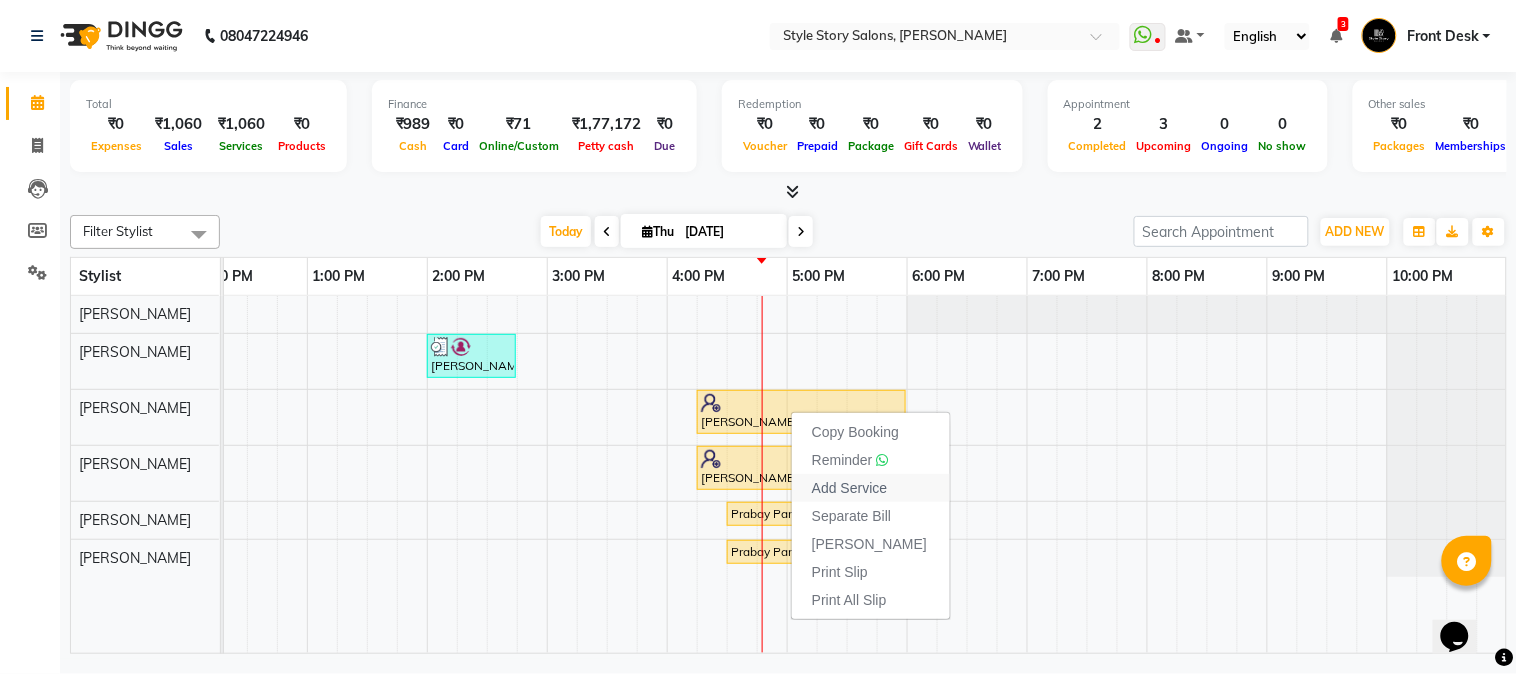 click on "Add Service" at bounding box center (849, 488) 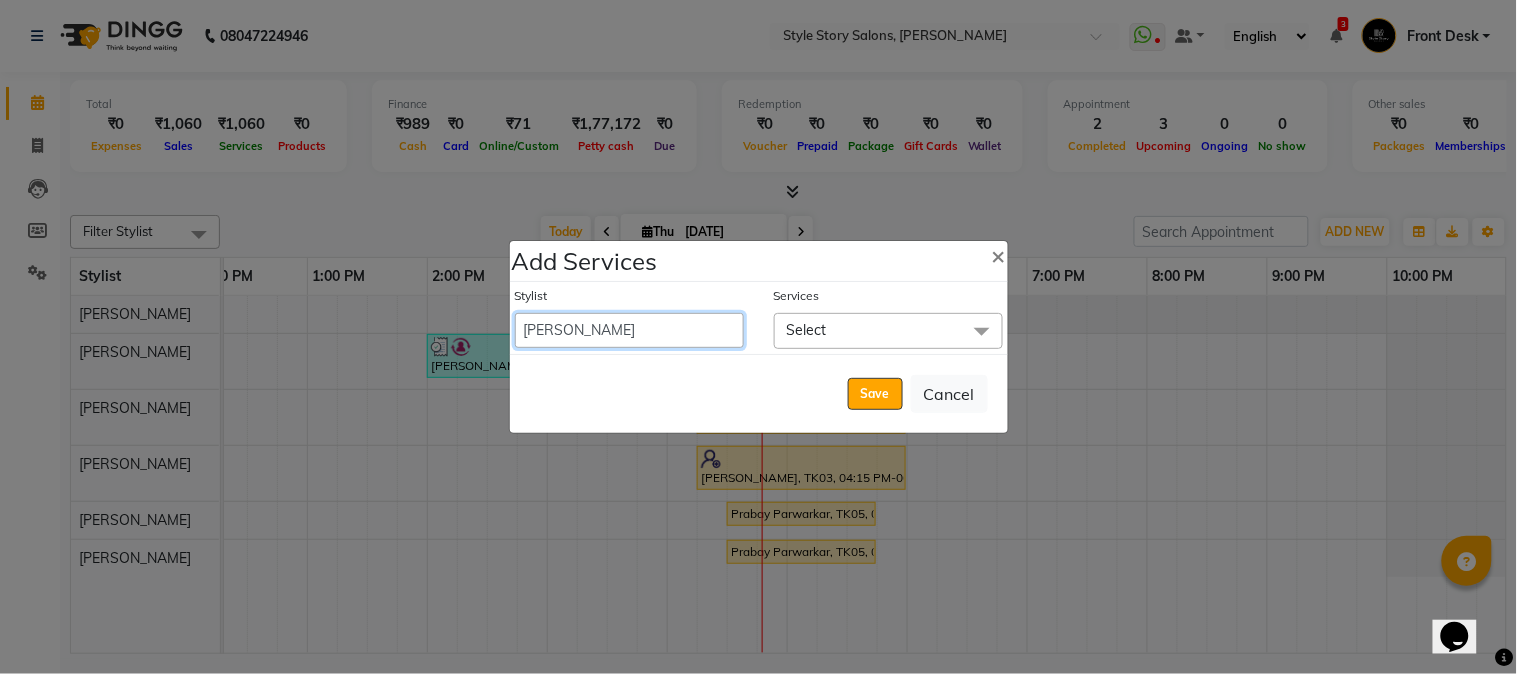 click on "Aayushi Dahat   Adesh khadse   Ambika Dhadse Front Desk   Arshad Ansari   Diksha Thakur   Durga Gawai   Front Desk   Kajal Thapa Front Desk   Kartik Balpande    Khushal Bhoyar Senior Accountant   Komal Thakur   Neelam Nag   Nikhil Pillay Inventory Manager   Nilofar Ali (HR Admin)   Prathm Chaudhari (Hair Artist)   Priyanshi Meshram   Ram Thakur    Ritesh Pande   Ritesh Shrivas   Shabnam Ansari    Shruti Raut   Sonali Sarode   Sonam Nashine HR Manager   Suchita Mankar (Tina Beautician)   Tanuja Junghare   Tushar Pandey   Vikas Kumar   Vinod Pandit   Vishal Gajbhiye Accountant" at bounding box center [629, 330] 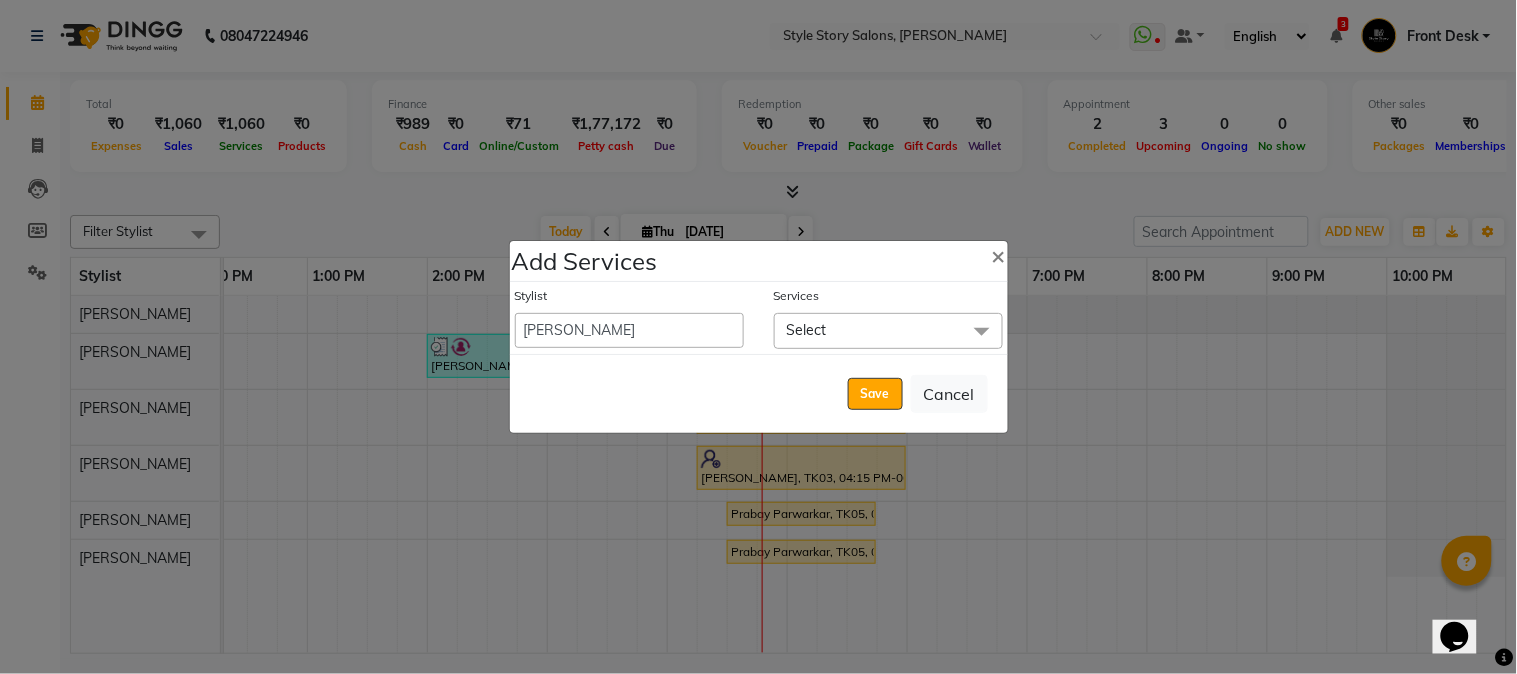 click on "Add Services × Stylist  Aayushi Dahat   Adesh khadse   Ambika Dhadse Front Desk   Arshad Ansari   Diksha Thakur   Durga Gawai   Front Desk   Kajal Thapa Front Desk   Kartik Balpande    Khushal Bhoyar Senior Accountant   Komal Thakur   Neelam Nag   Nikhil Pillay Inventory Manager   Nilofar Ali (HR Admin)   Prathm Chaudhari (Hair Artist)   Priyanshi Meshram   Ram Thakur    Ritesh Pande   Ritesh Shrivas   Shabnam Ansari    Shruti Raut   Sonali Sarode   Sonam Nashine HR Manager   Suchita Mankar (Tina Beautician)   Tanuja Junghare   Tushar Pandey   Vikas Kumar   Vinod Pandit   Vishal Gajbhiye Accountant  Services Select Select All Advance Facial Cv Anti-Aging (₹3000) Advance Facial Cv Brightening (₹3000) Advance Facial Cv Sensi Balance (₹2000) Advance Facial Cv Signature (₹3000) Aesthetic Facial With Needling - Hyaluronic (₹5000) Aesthetic Facial With Needling - Meladerm (₹5000) Aesthetic Facial With Needling - Seboxy (₹5000) Aesthetic Facial With Needling (90Min) (₹5000) Fibreplex (₹1500)" 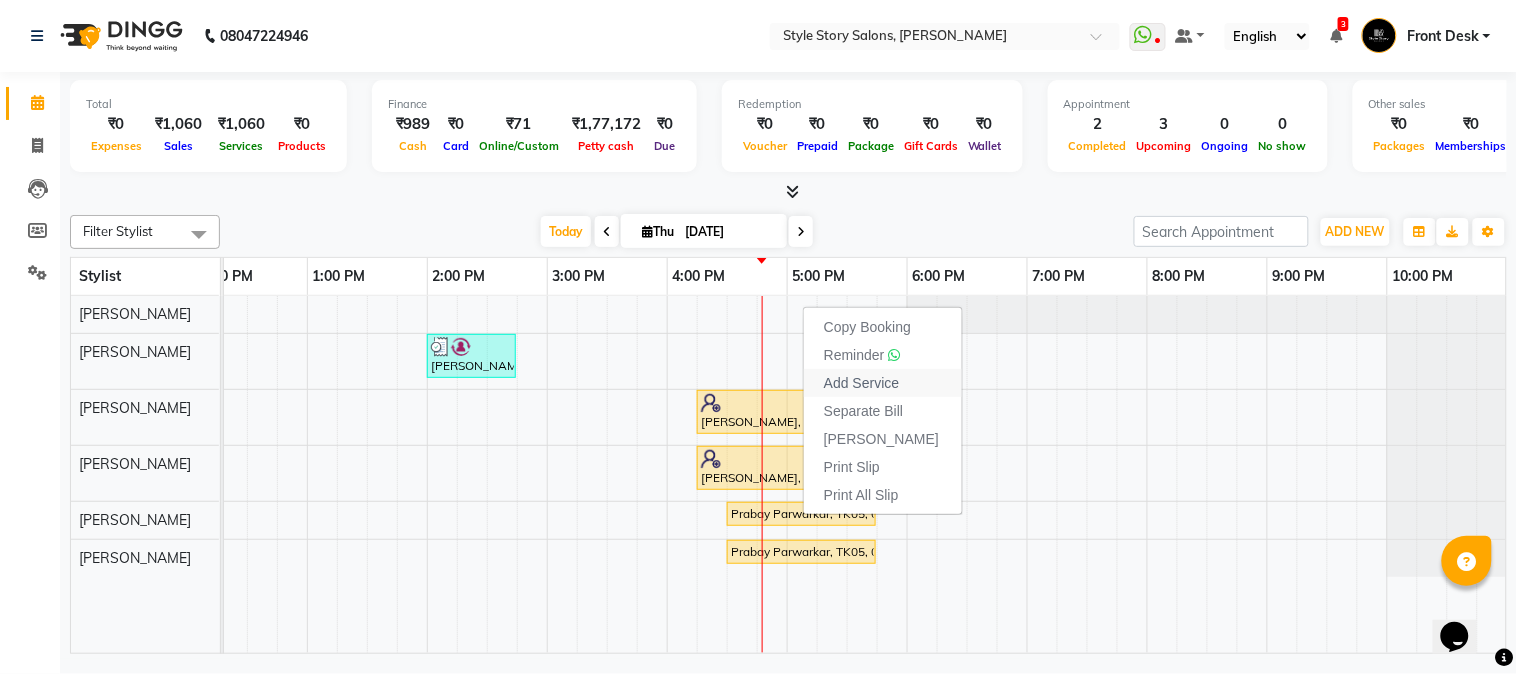 click on "Add Service" at bounding box center (861, 383) 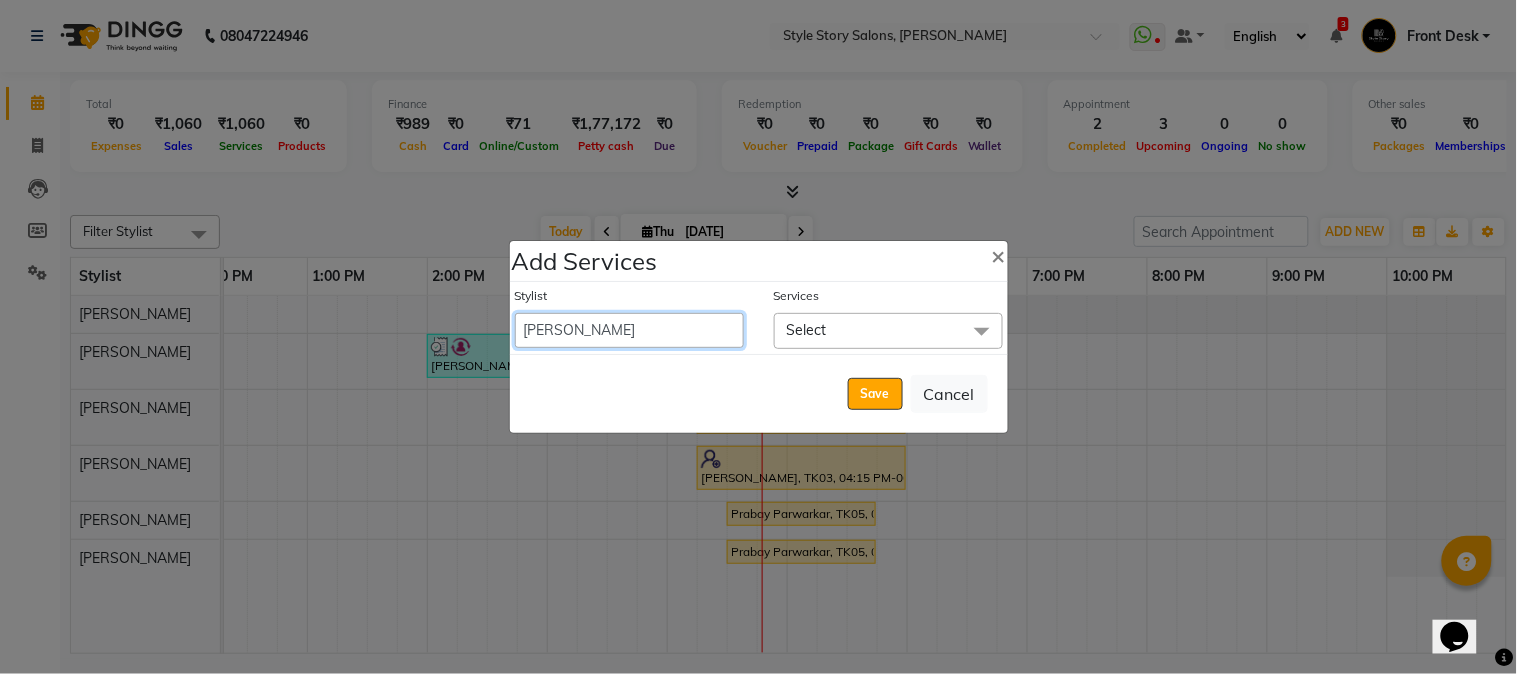 click on "Aayushi Dahat   Adesh khadse   Ambika Dhadse Front Desk   Arshad Ansari   Diksha Thakur   Durga Gawai   Front Desk   Kajal Thapa Front Desk   Kartik Balpande    Khushal Bhoyar Senior Accountant   Komal Thakur   Neelam Nag   Nikhil Pillay Inventory Manager   Nilofar Ali (HR Admin)   Prathm Chaudhari (Hair Artist)   Priyanshi Meshram   Ram Thakur    Ritesh Pande   Ritesh Shrivas   Shabnam Ansari    Shruti Raut   Sonali Sarode   Sonam Nashine HR Manager   Suchita Mankar (Tina Beautician)   Tanuja Junghare   Tushar Pandey   Vikas Kumar   Vinod Pandit   Vishal Gajbhiye Accountant" at bounding box center (629, 330) 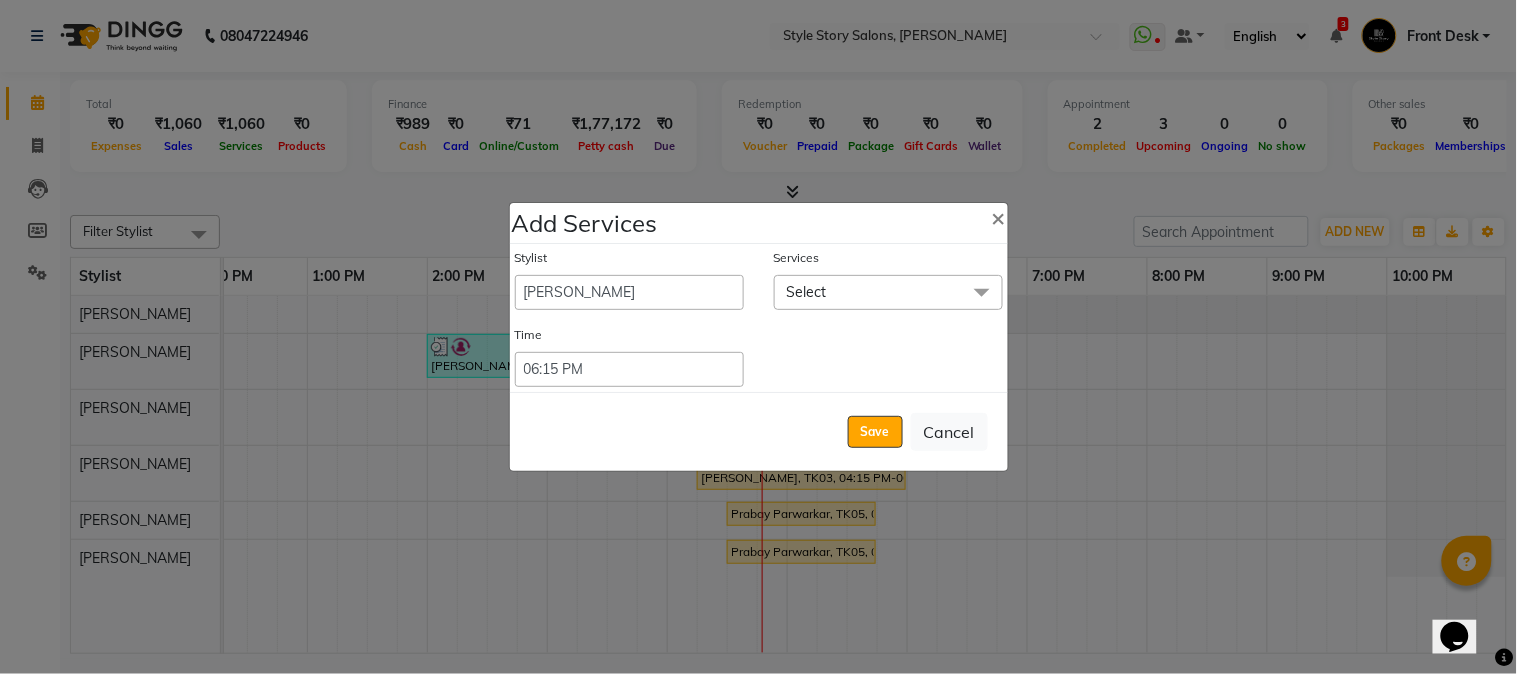 click on "Select" 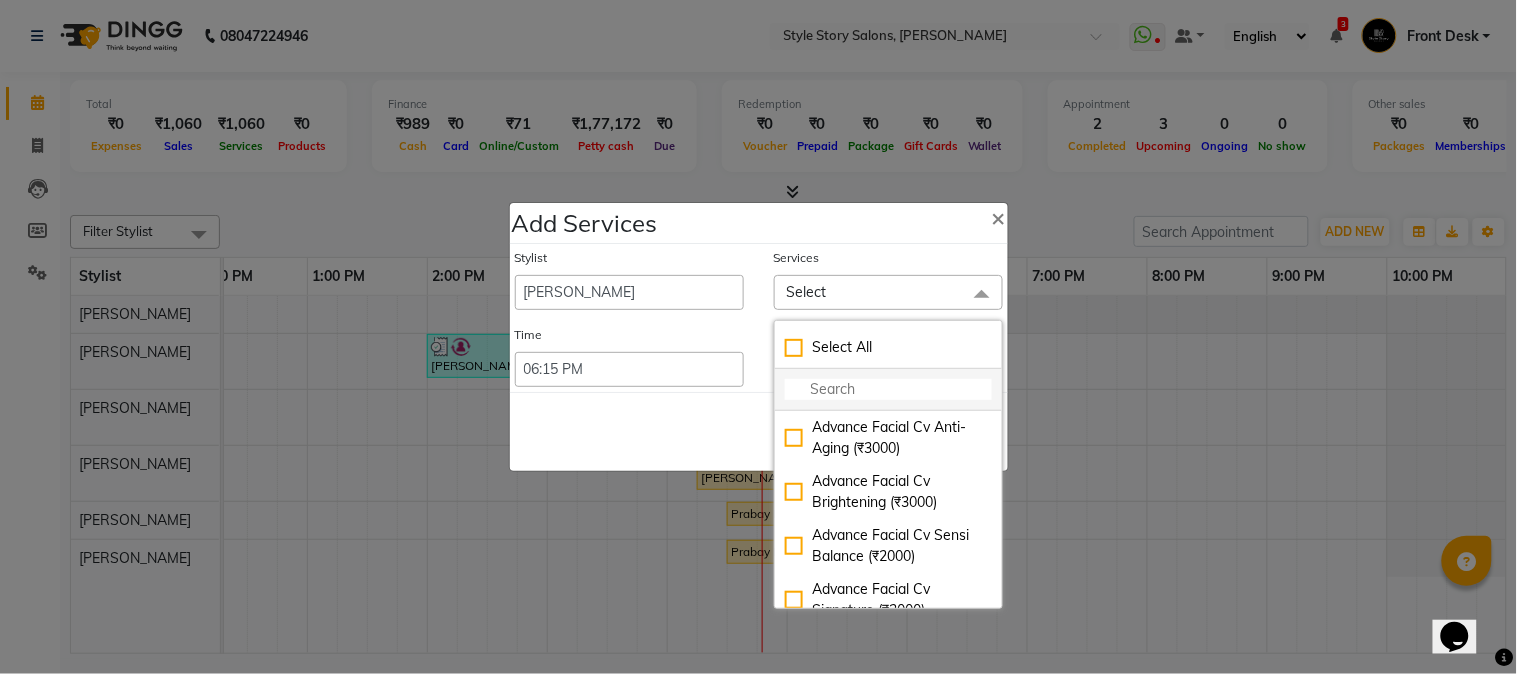 click 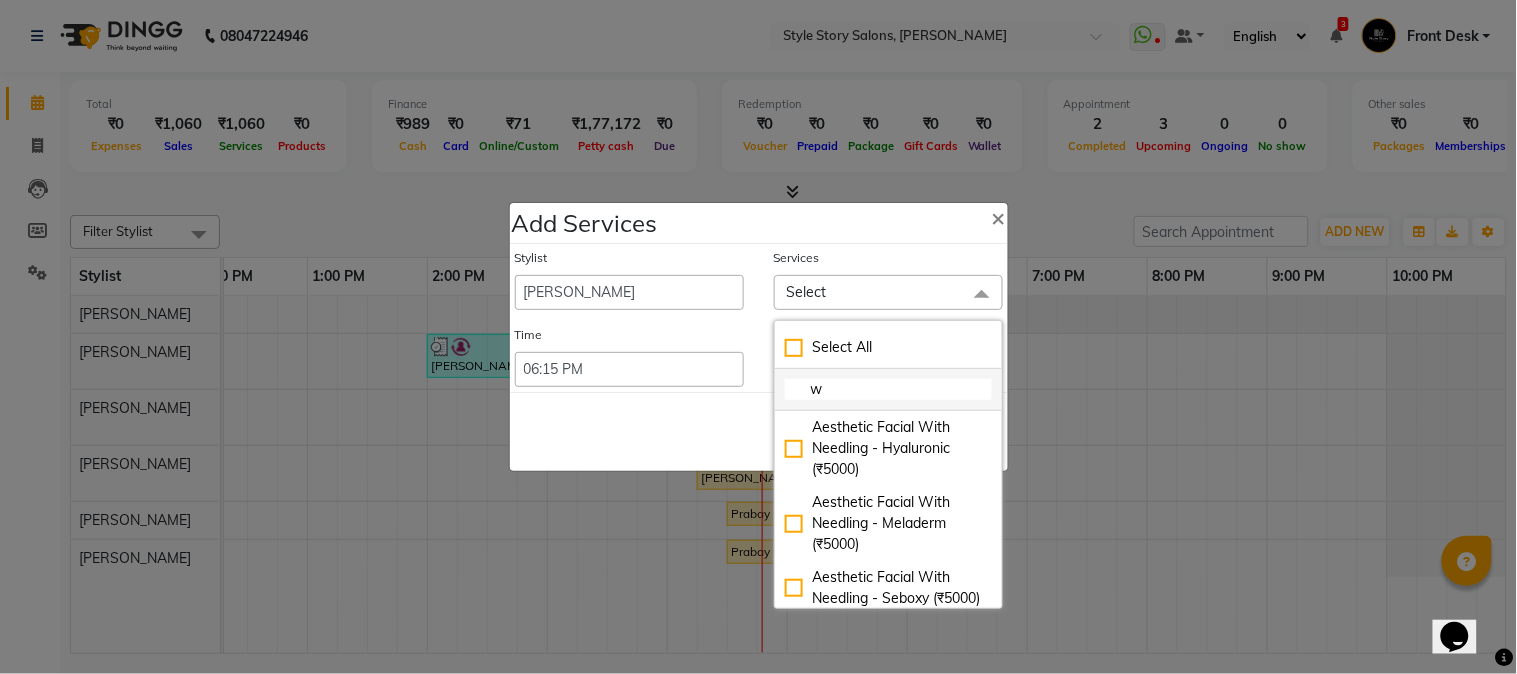 type on "wa" 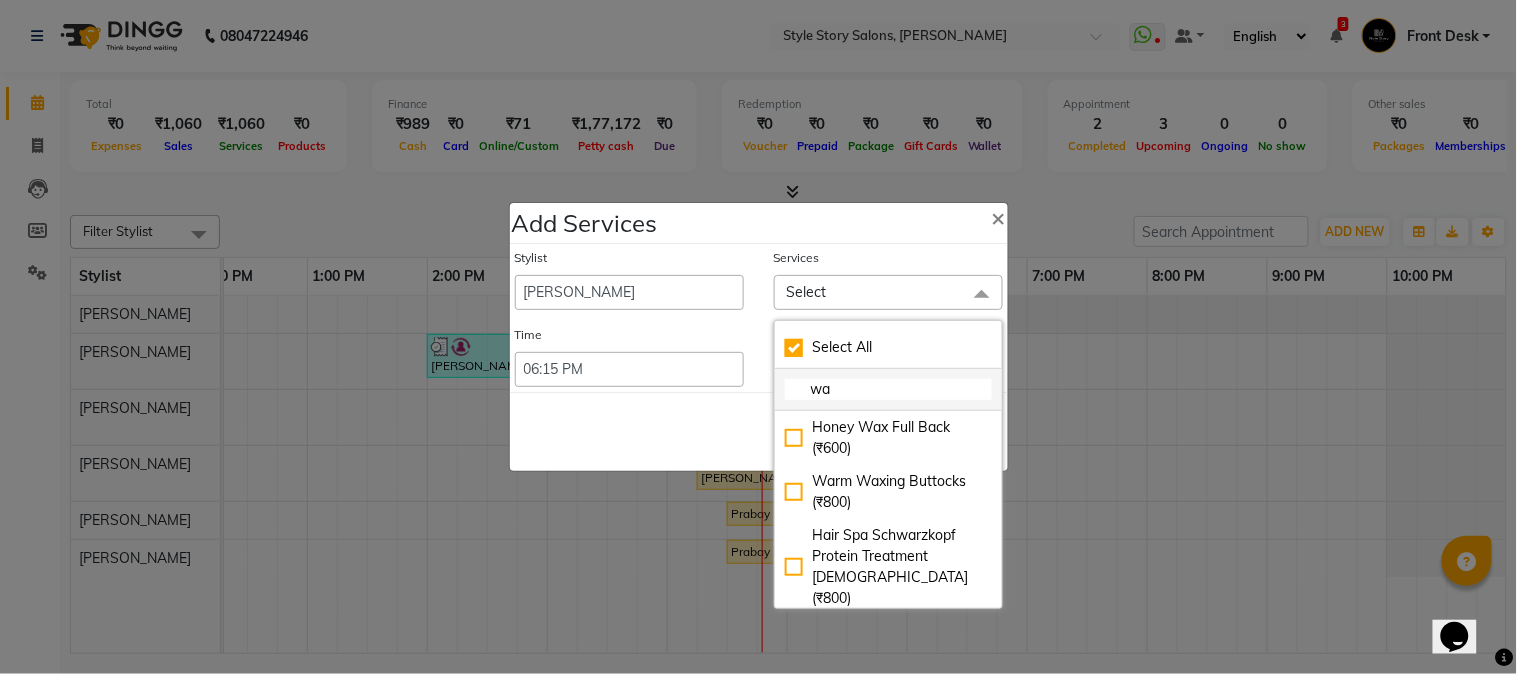 checkbox on "true" 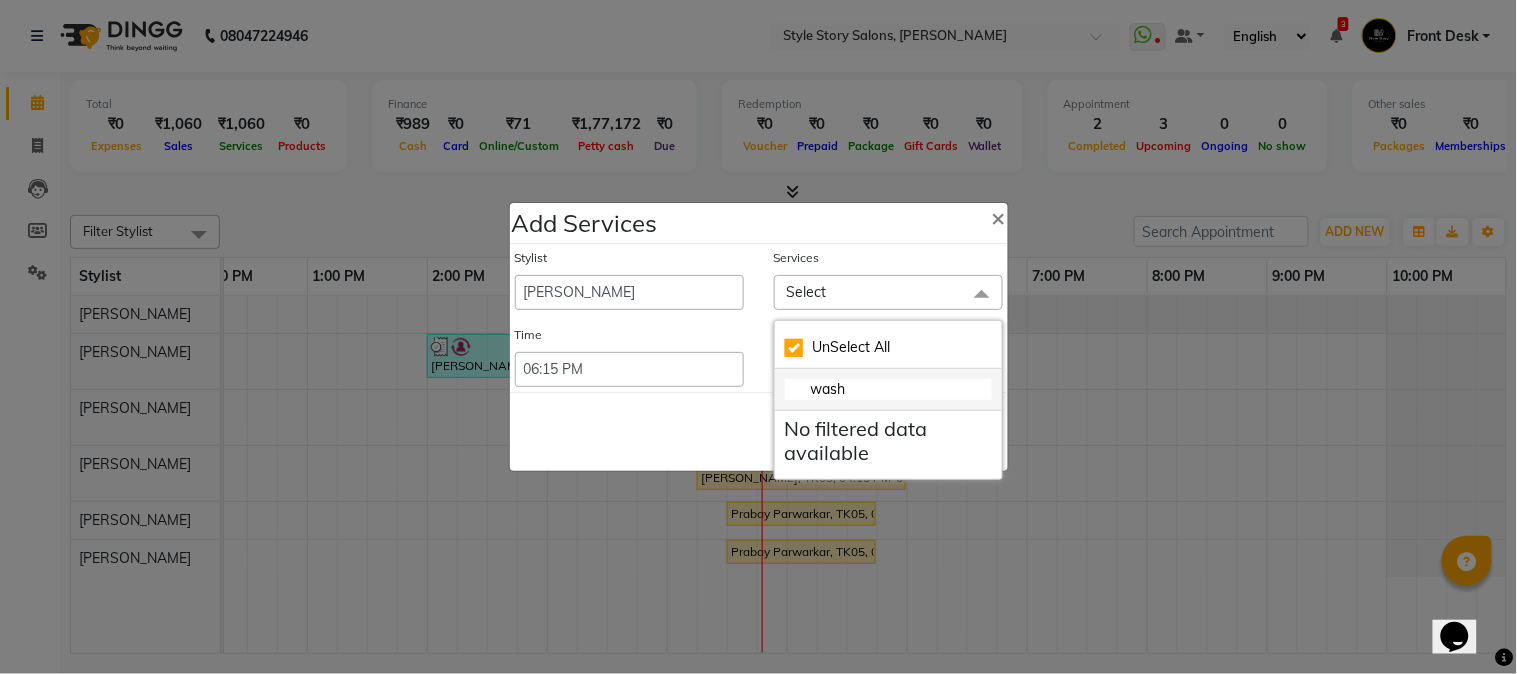 type on "was" 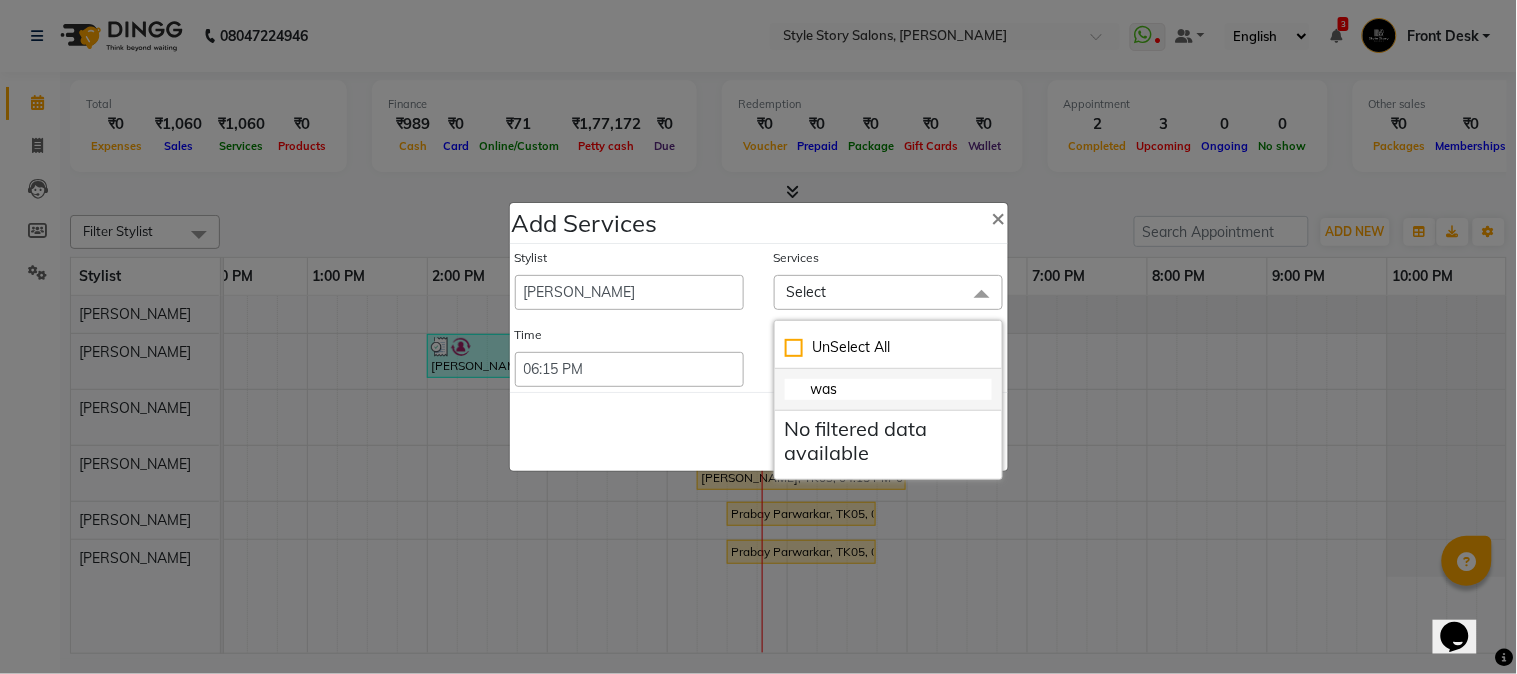 checkbox on "false" 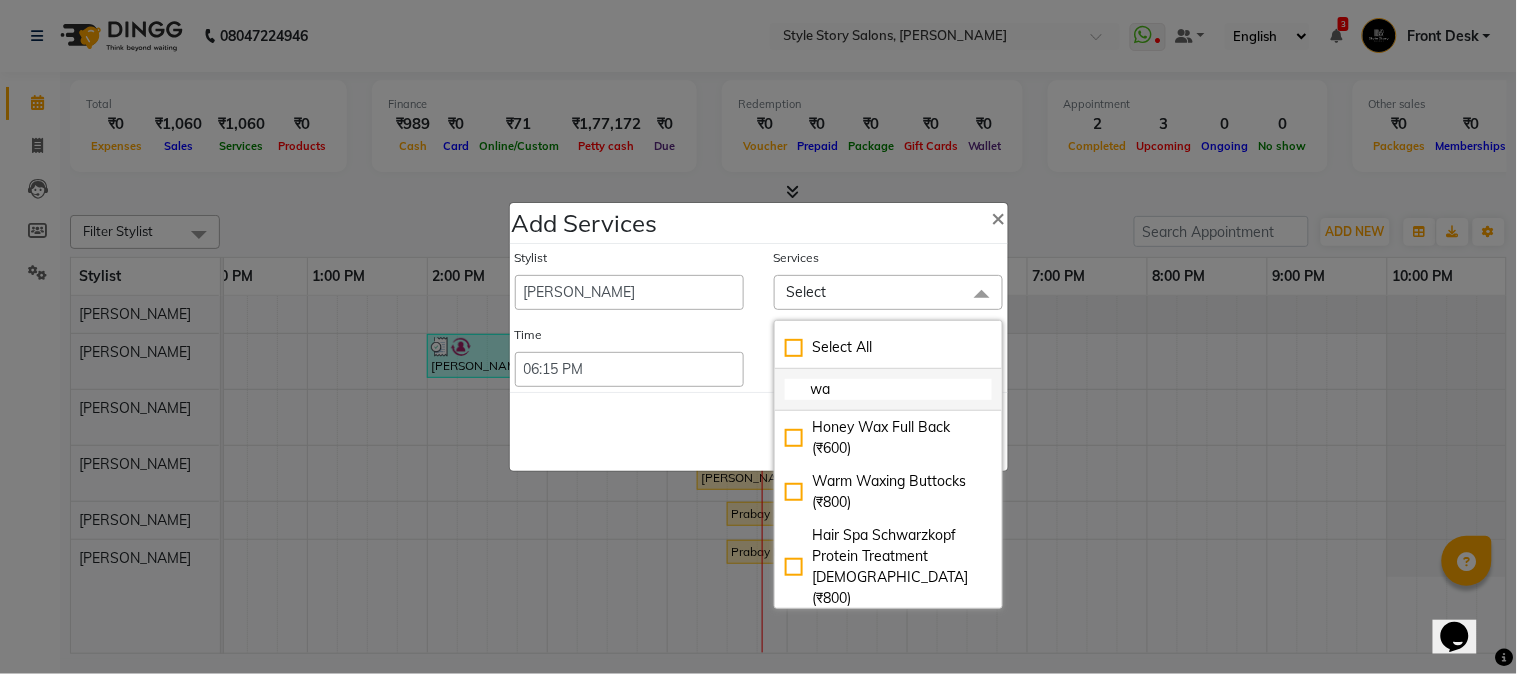 type on "w" 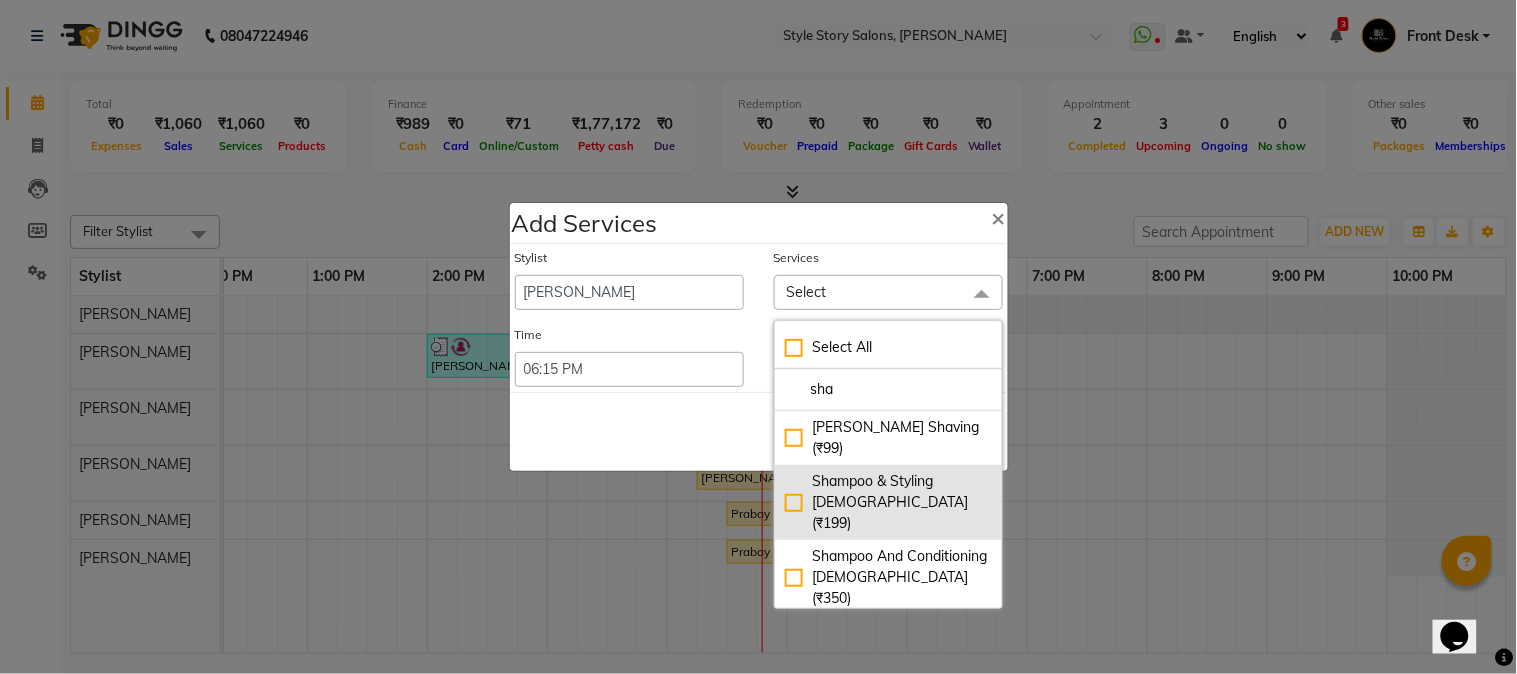 type on "sha" 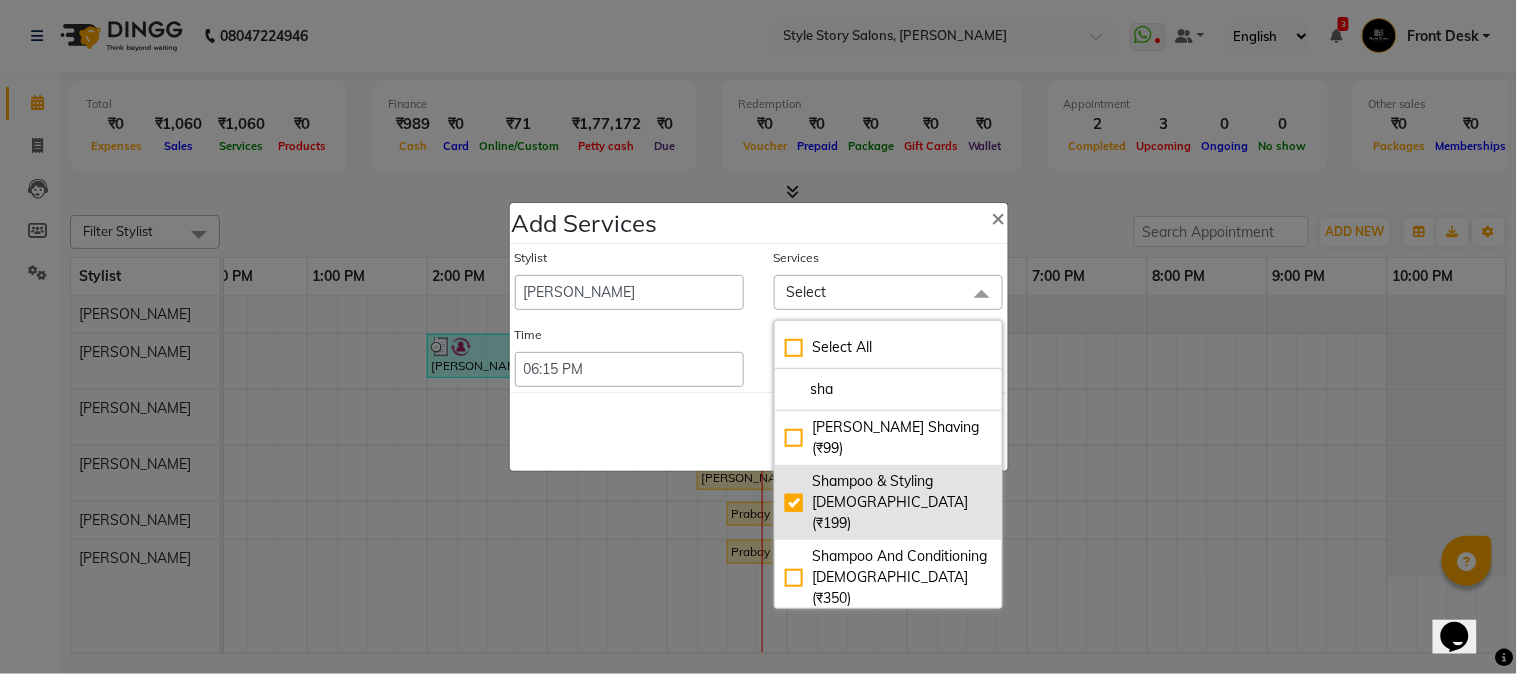 checkbox on "true" 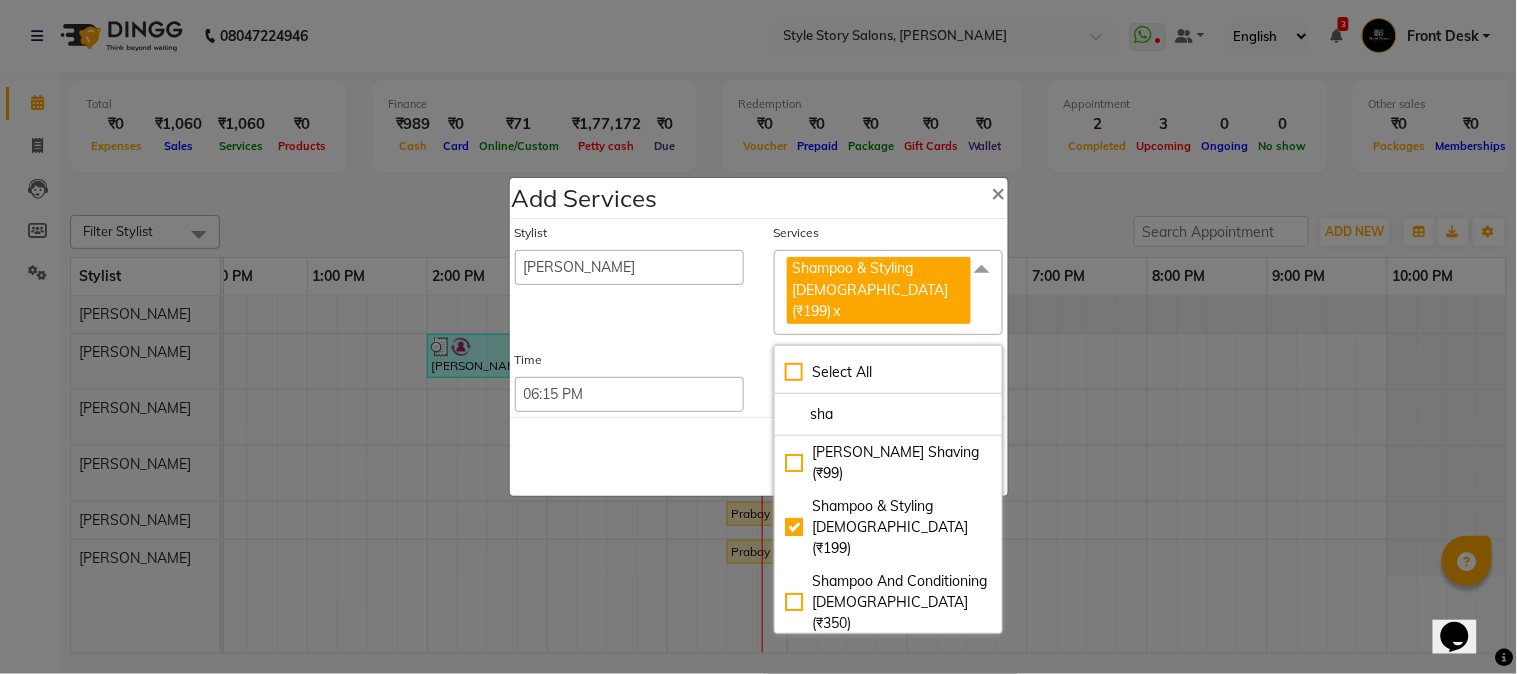 click on "Save   Cancel" 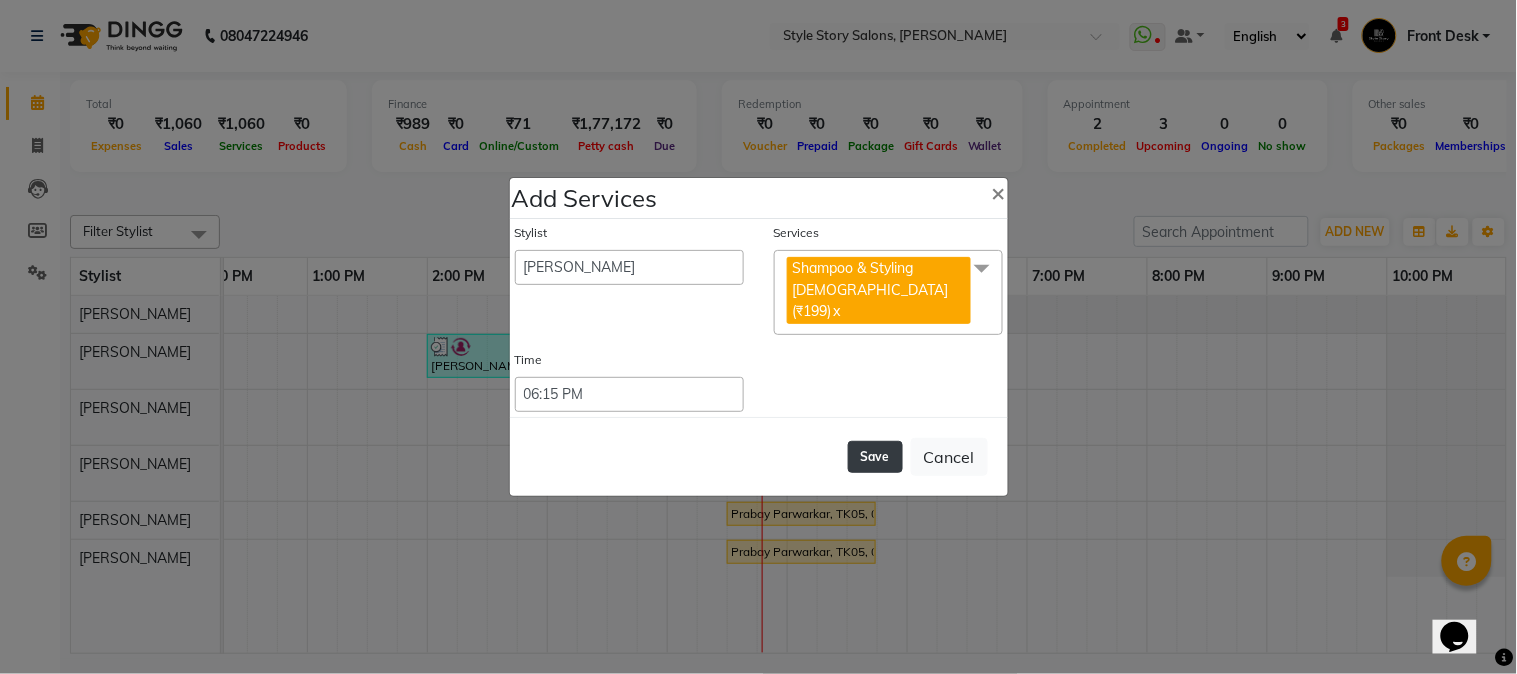 click on "Save" 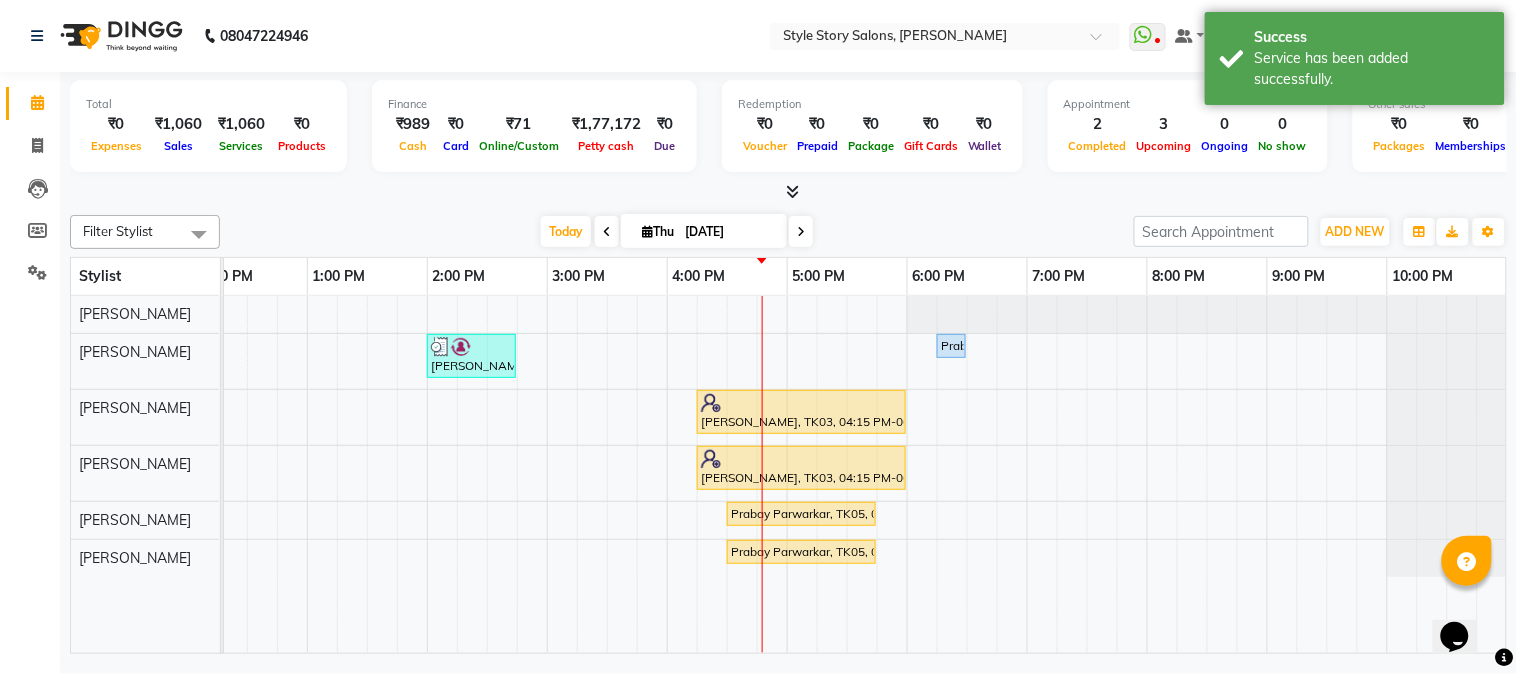 drag, startPoint x: 958, startPoint y: 338, endPoint x: 967, endPoint y: 343, distance: 10.29563 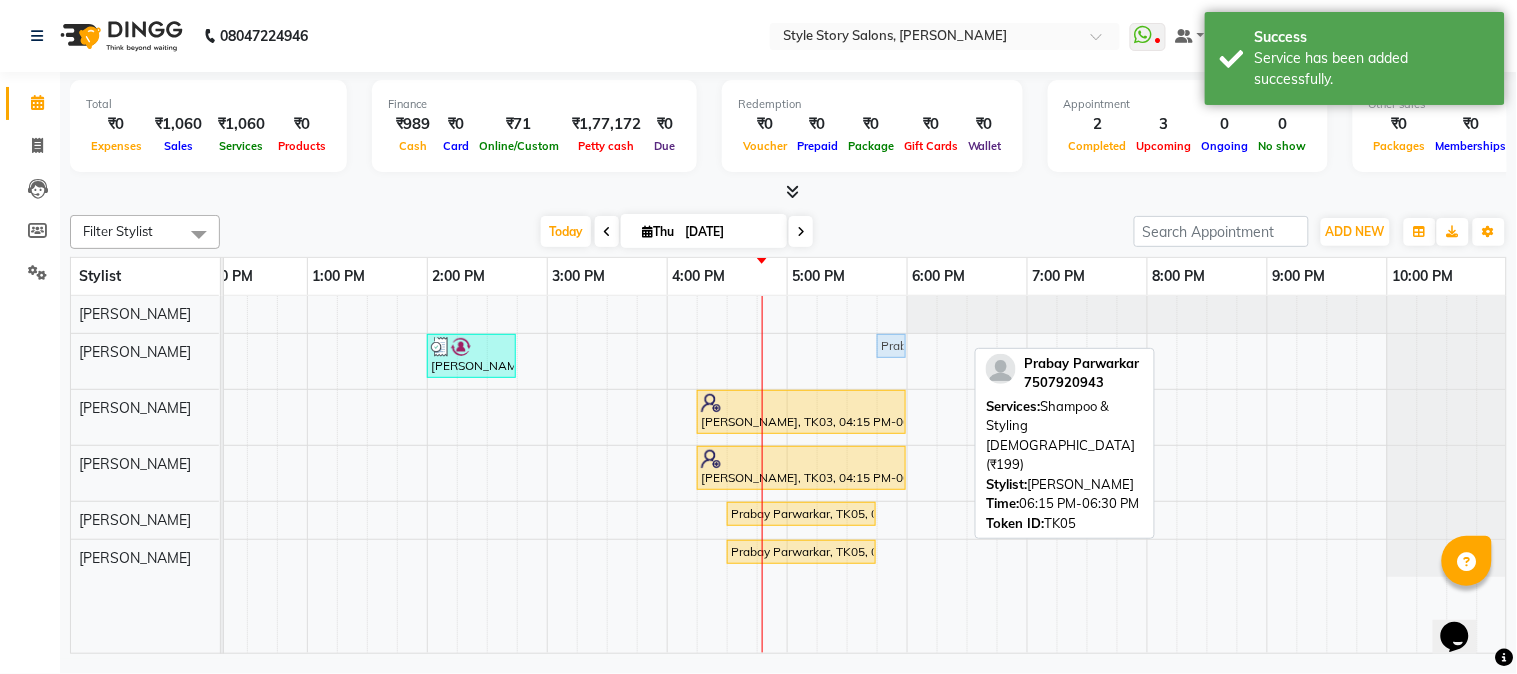 drag, startPoint x: 950, startPoint y: 342, endPoint x: 883, endPoint y: 353, distance: 67.89698 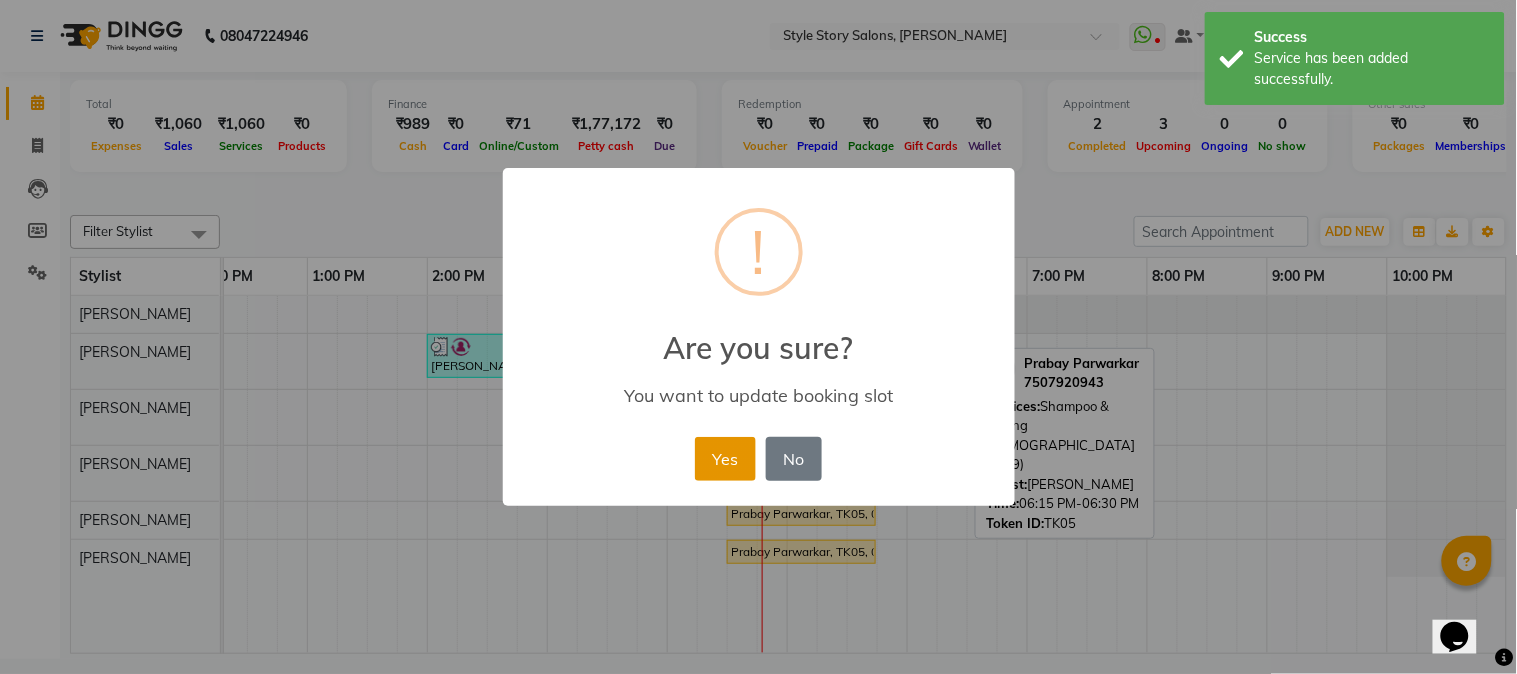 click on "Yes" at bounding box center [725, 459] 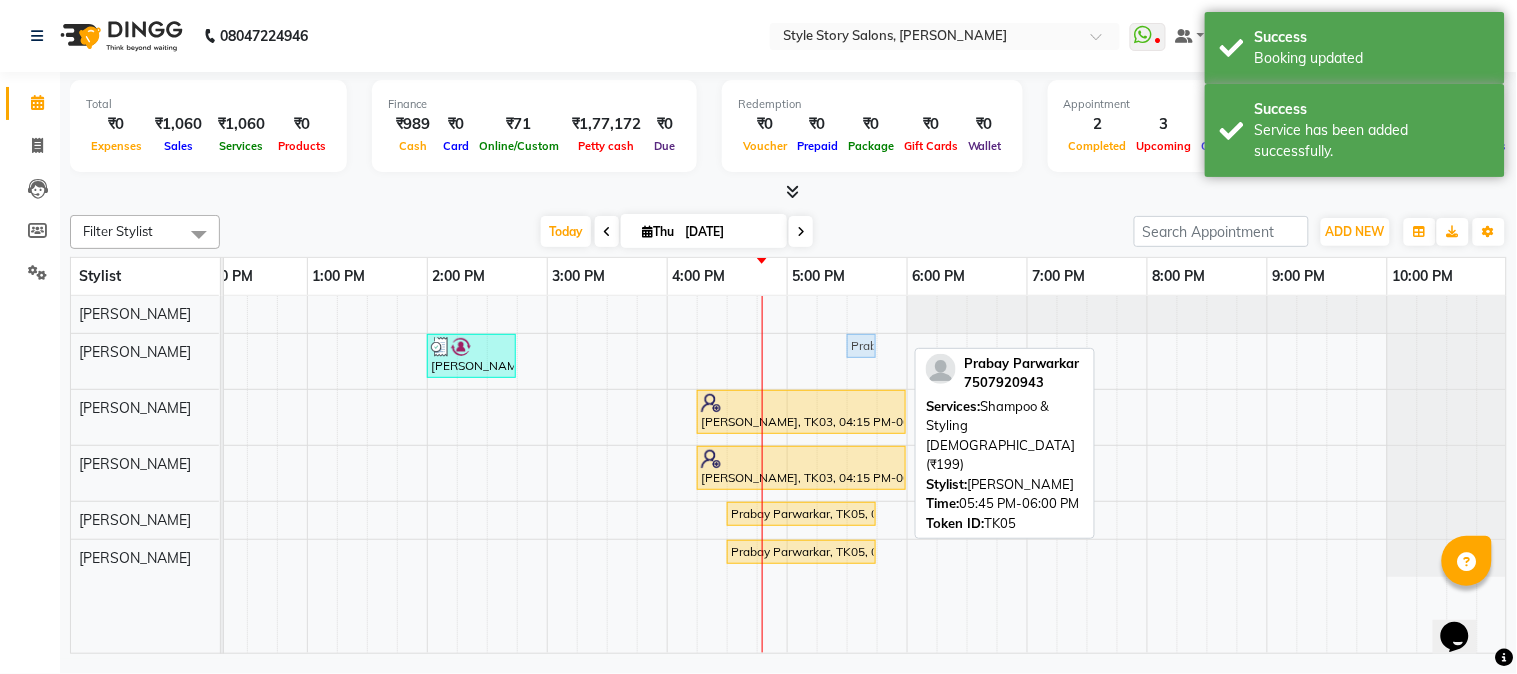 drag, startPoint x: 891, startPoint y: 343, endPoint x: 875, endPoint y: 344, distance: 16.03122 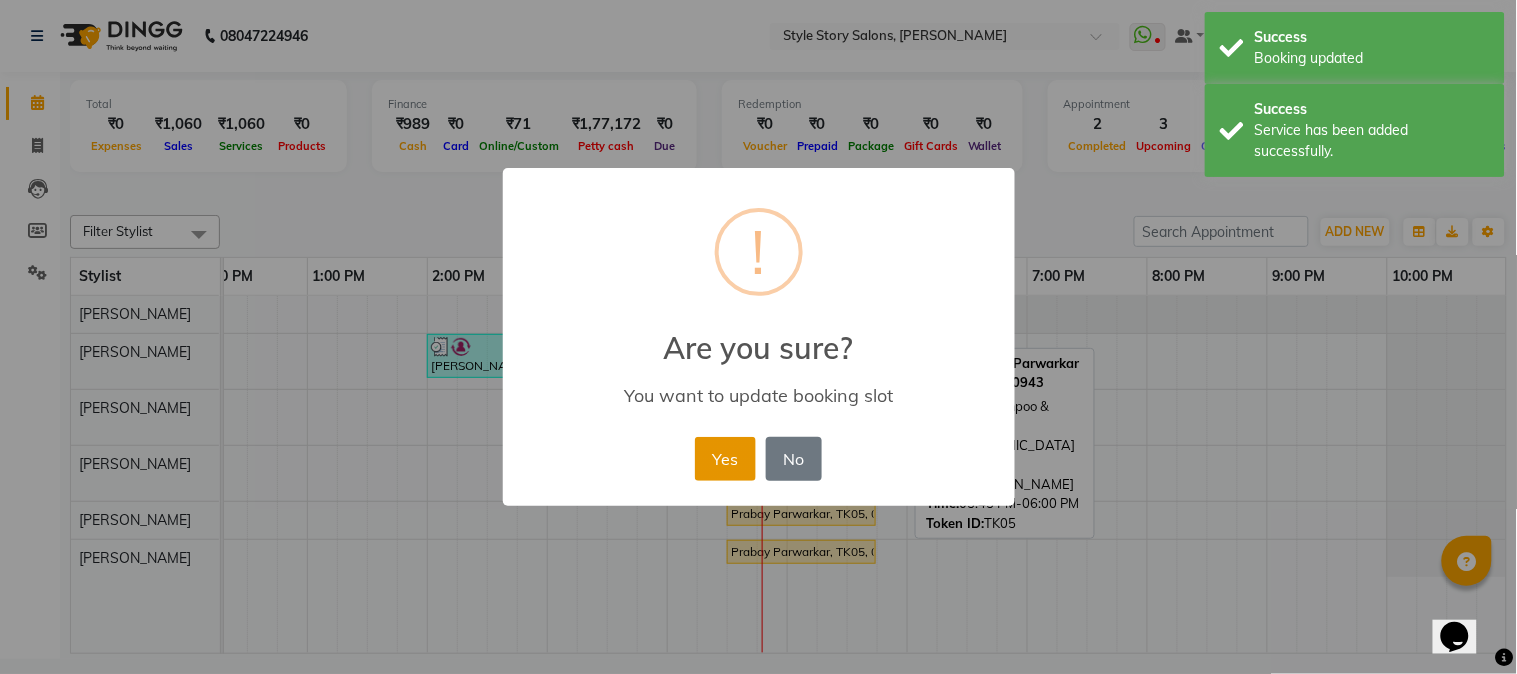 click on "Yes" at bounding box center [725, 459] 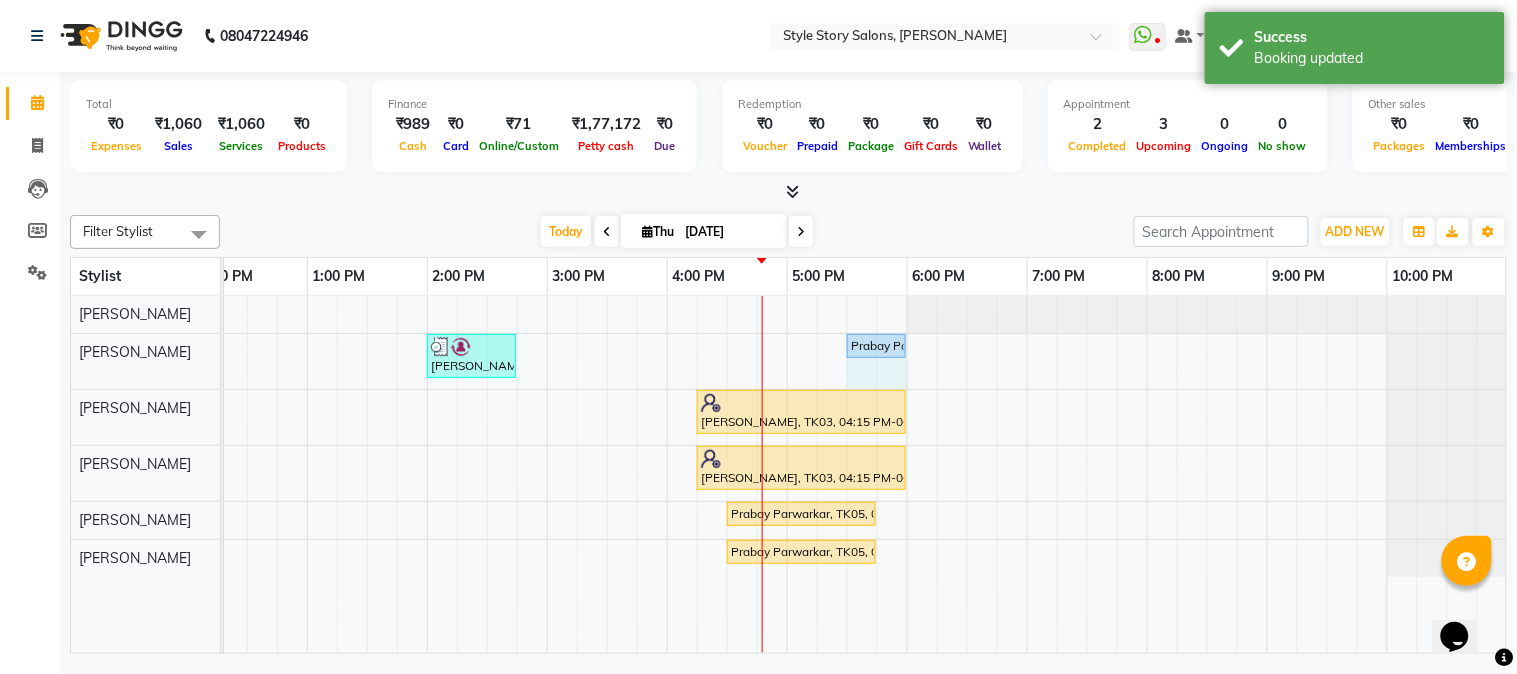 drag, startPoint x: 874, startPoint y: 342, endPoint x: 891, endPoint y: 344, distance: 17.117243 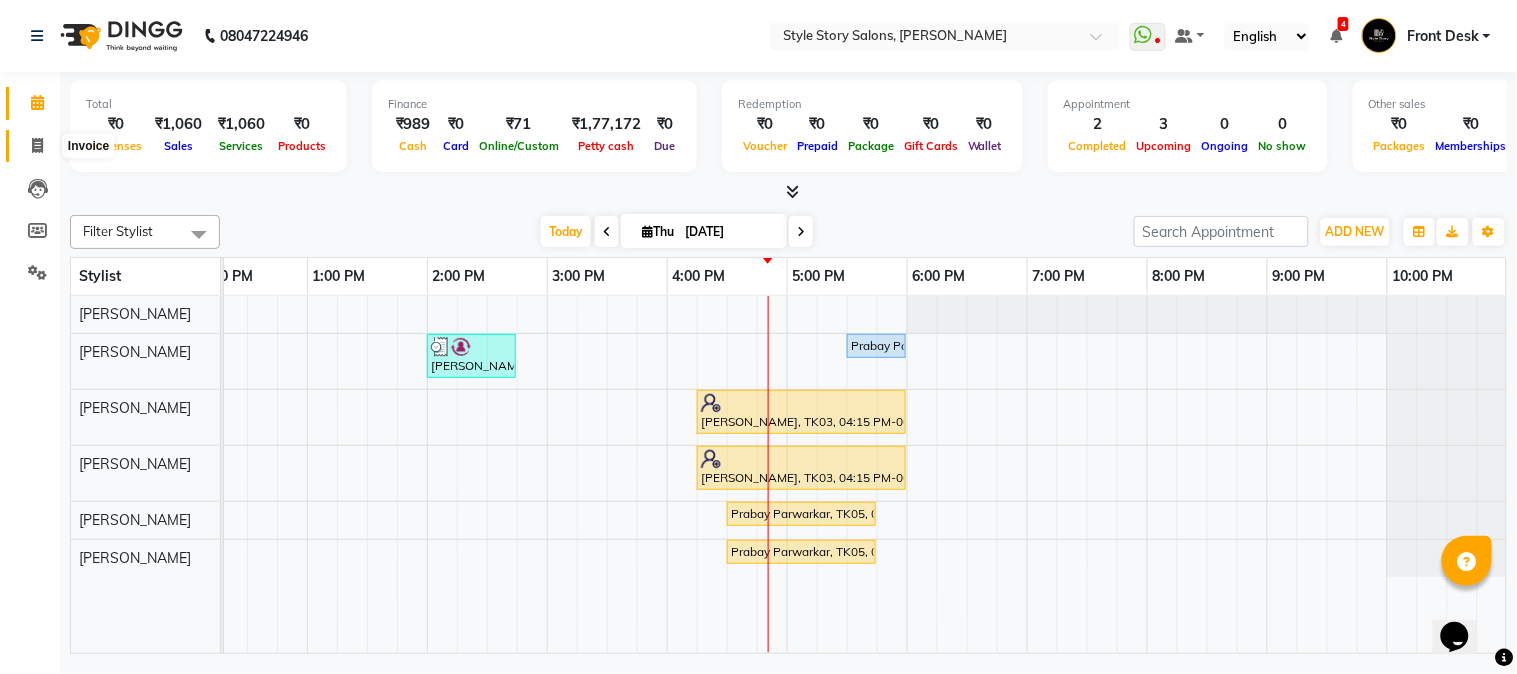 click 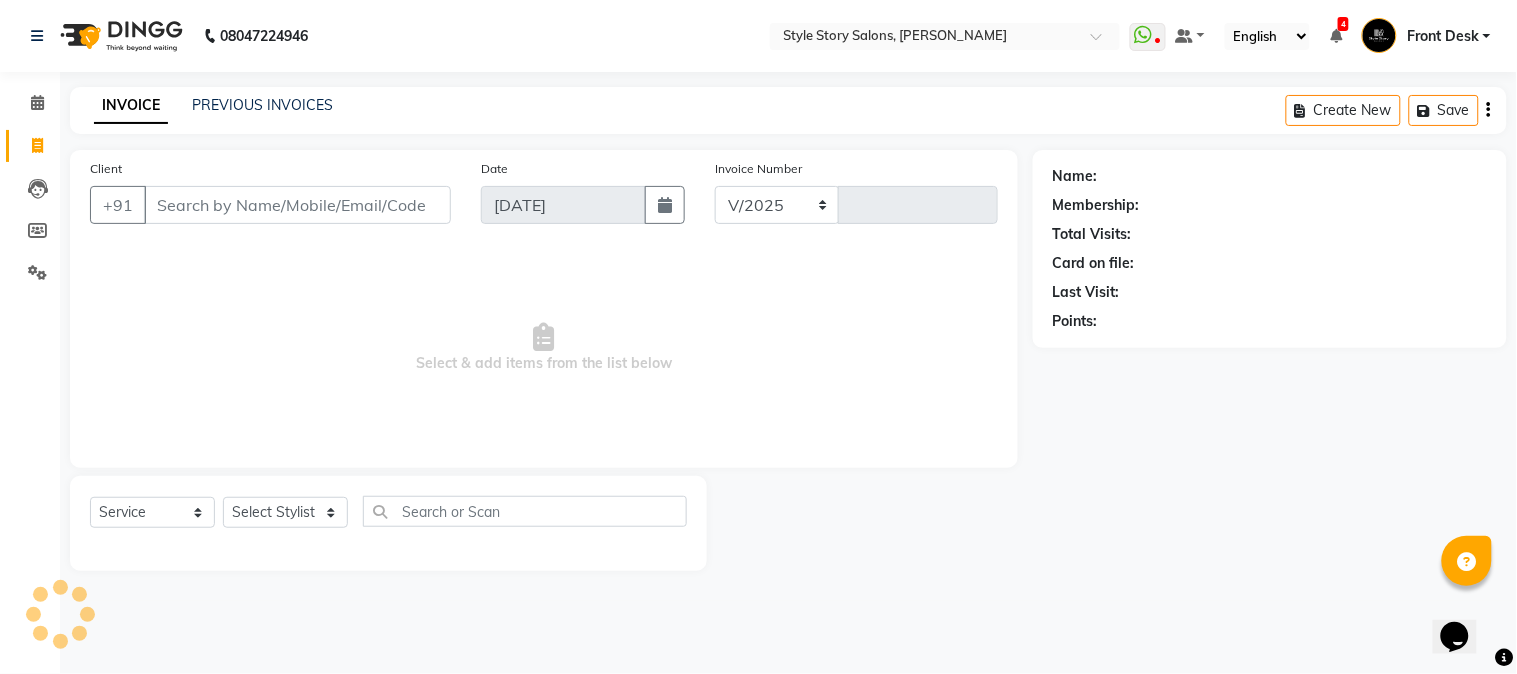 select on "6249" 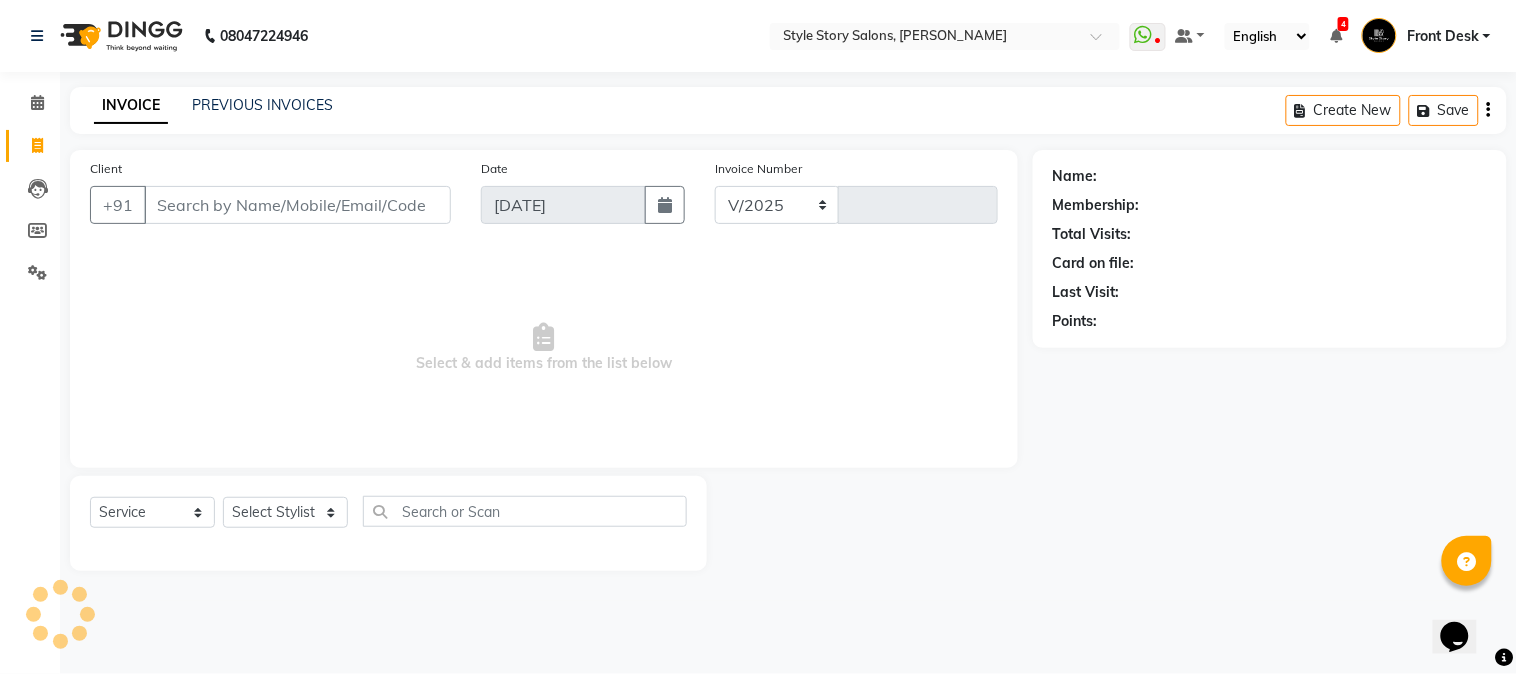 type on "0954" 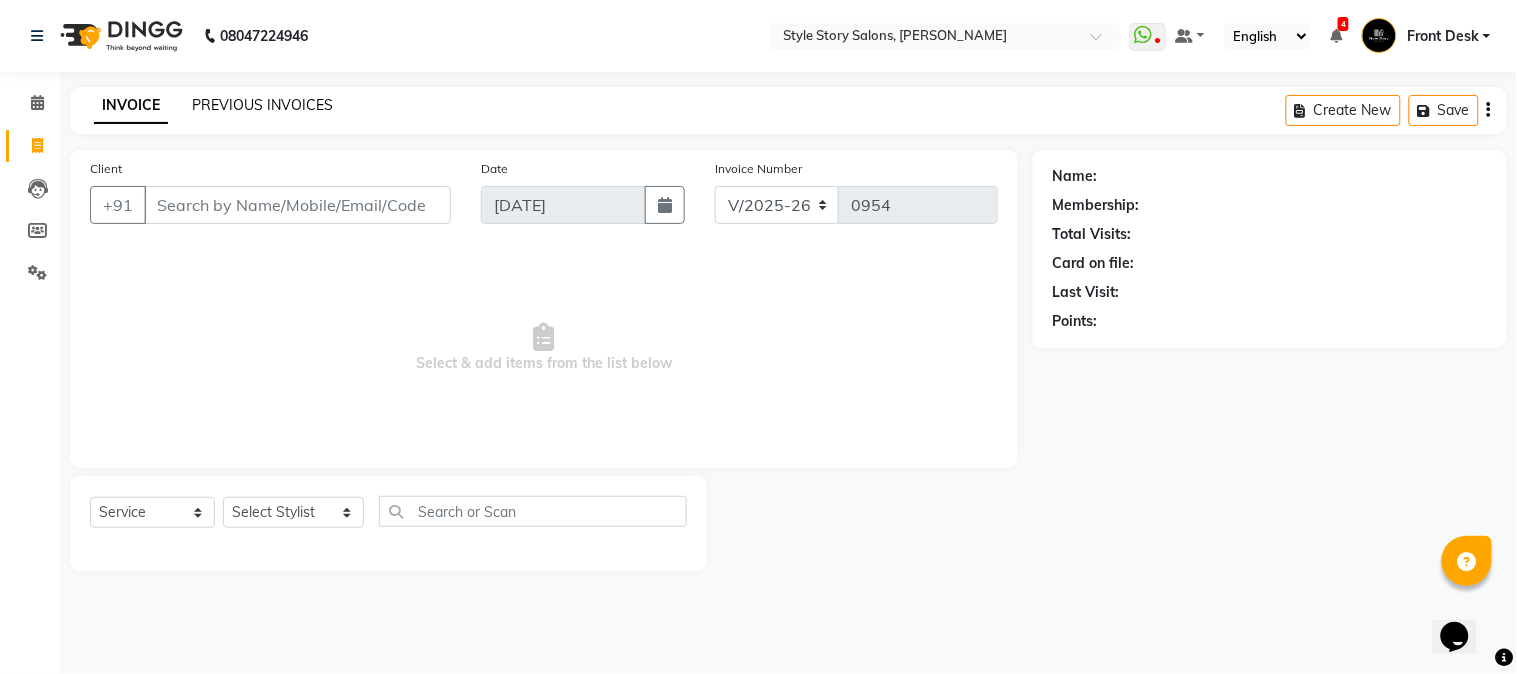 click on "PREVIOUS INVOICES" 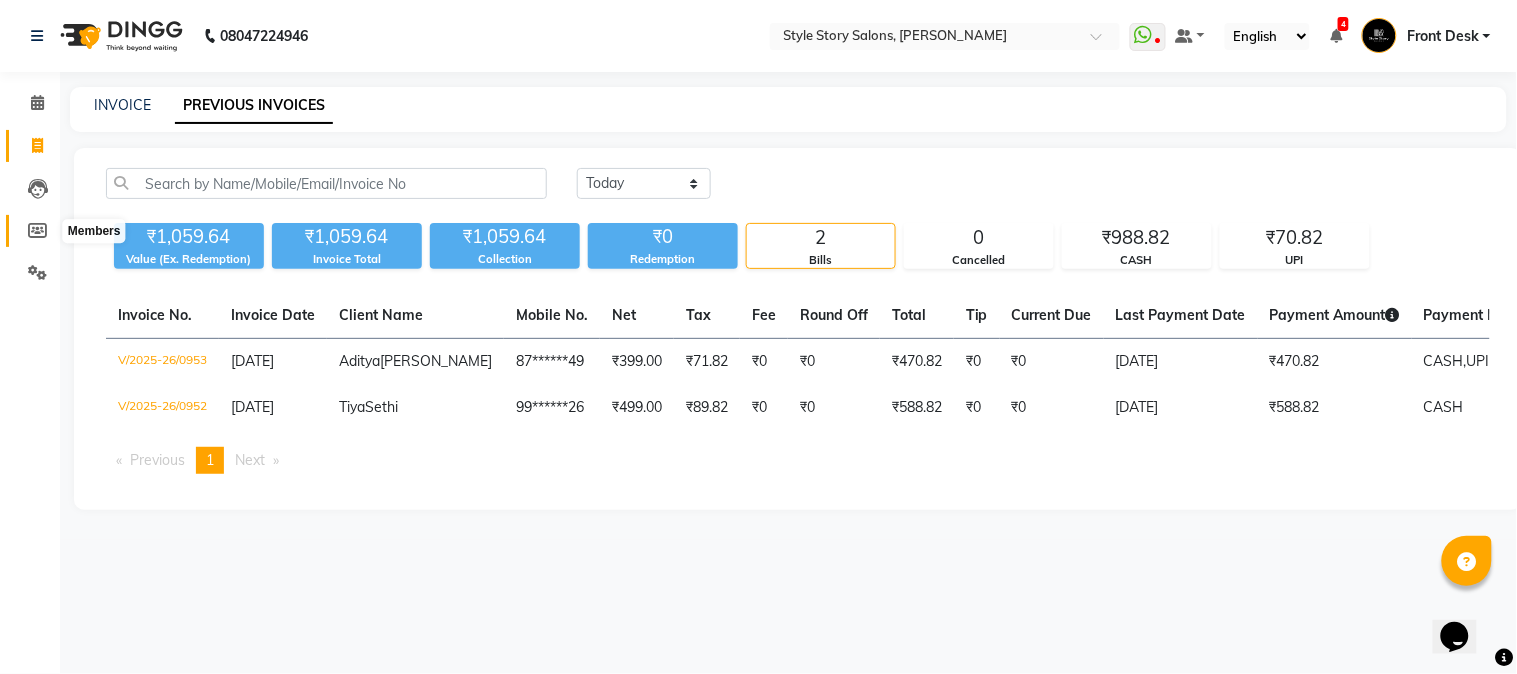 click 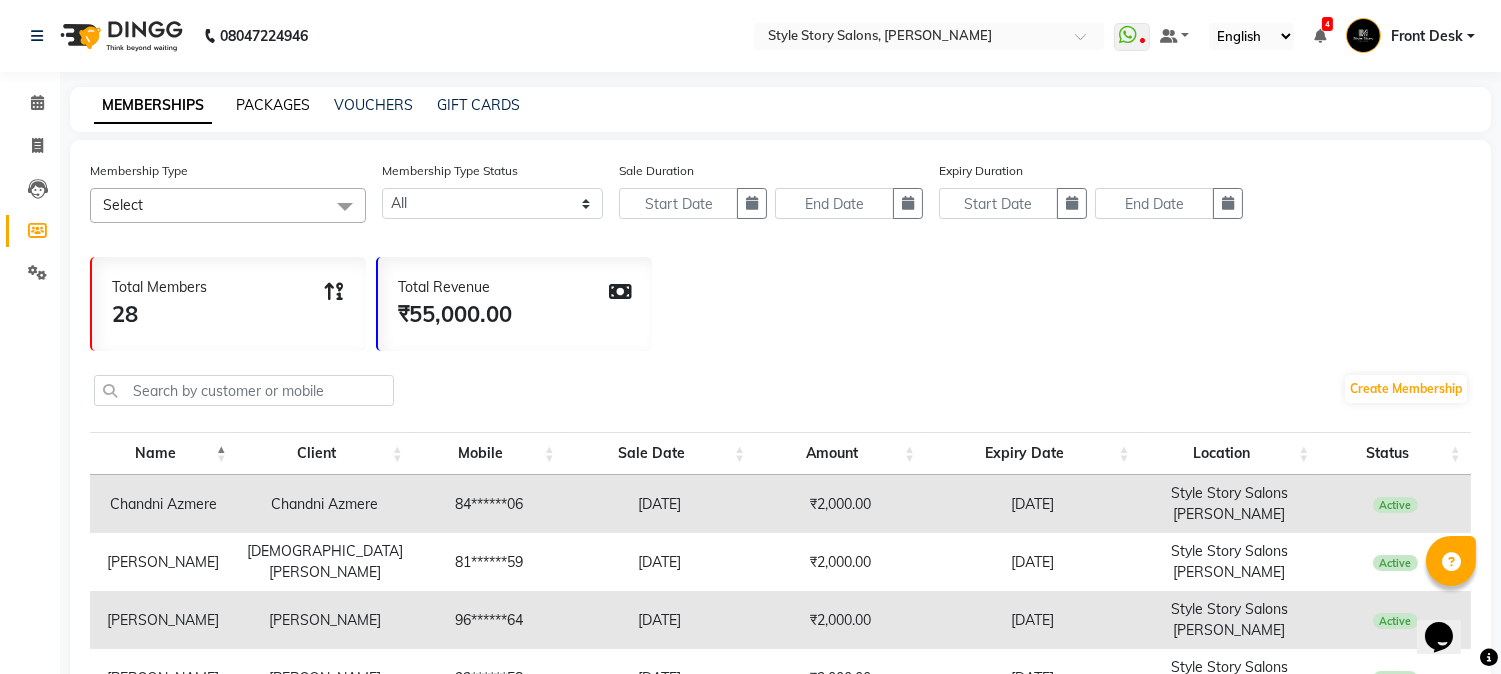 click on "PACKAGES" 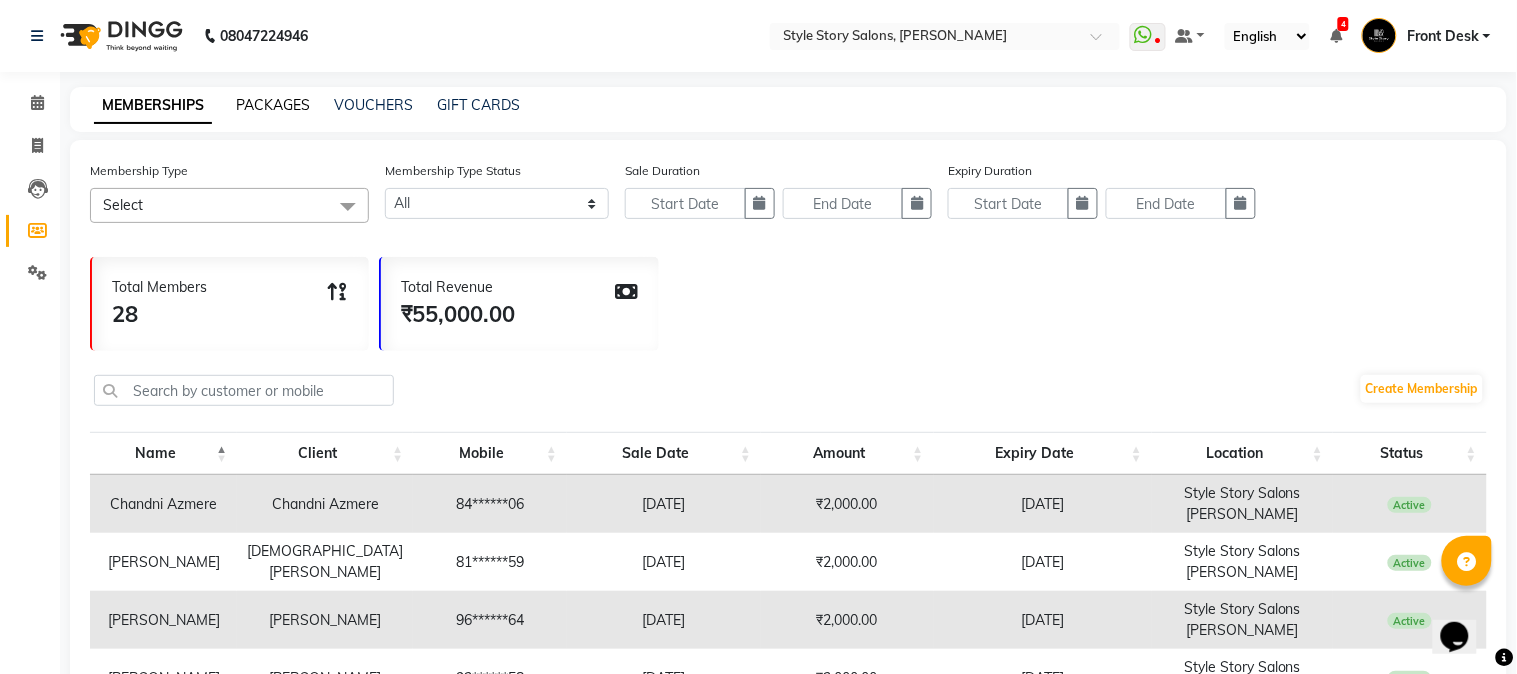 select 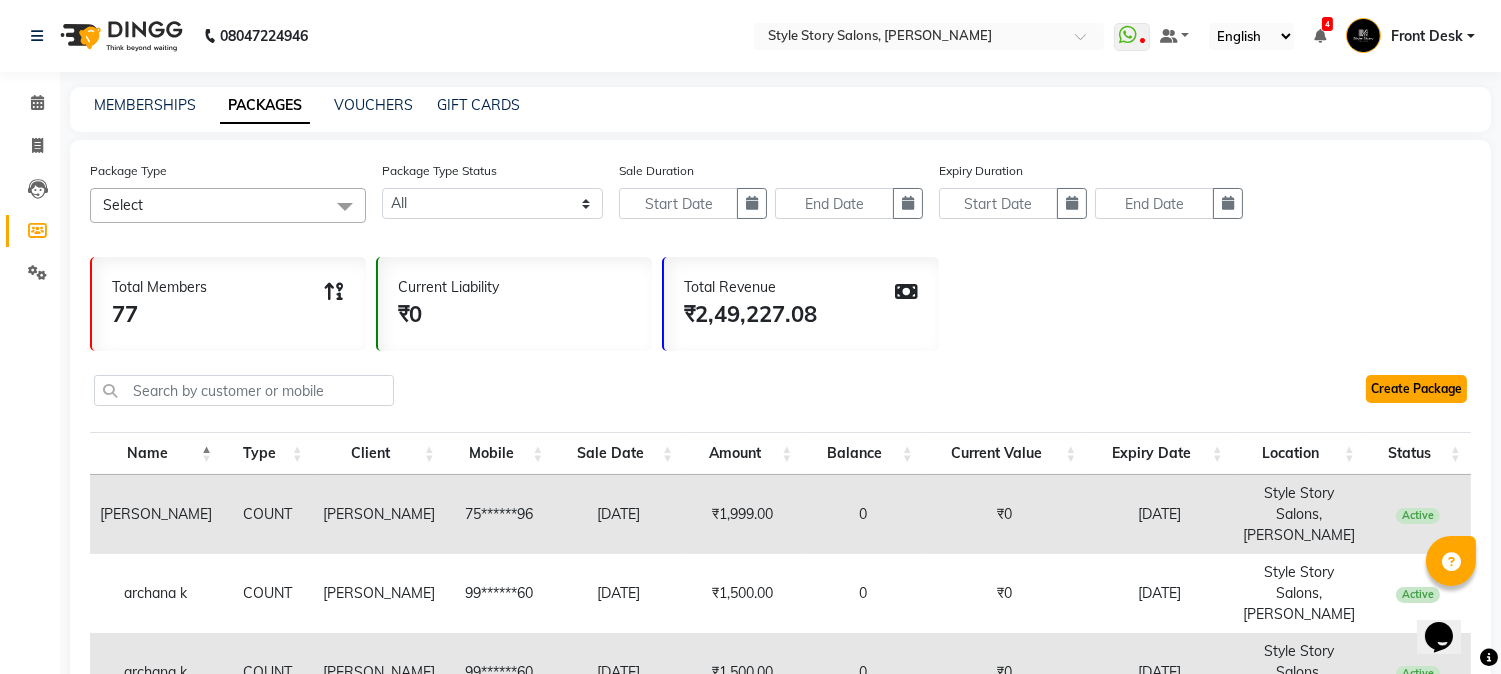 click on "Create Package" 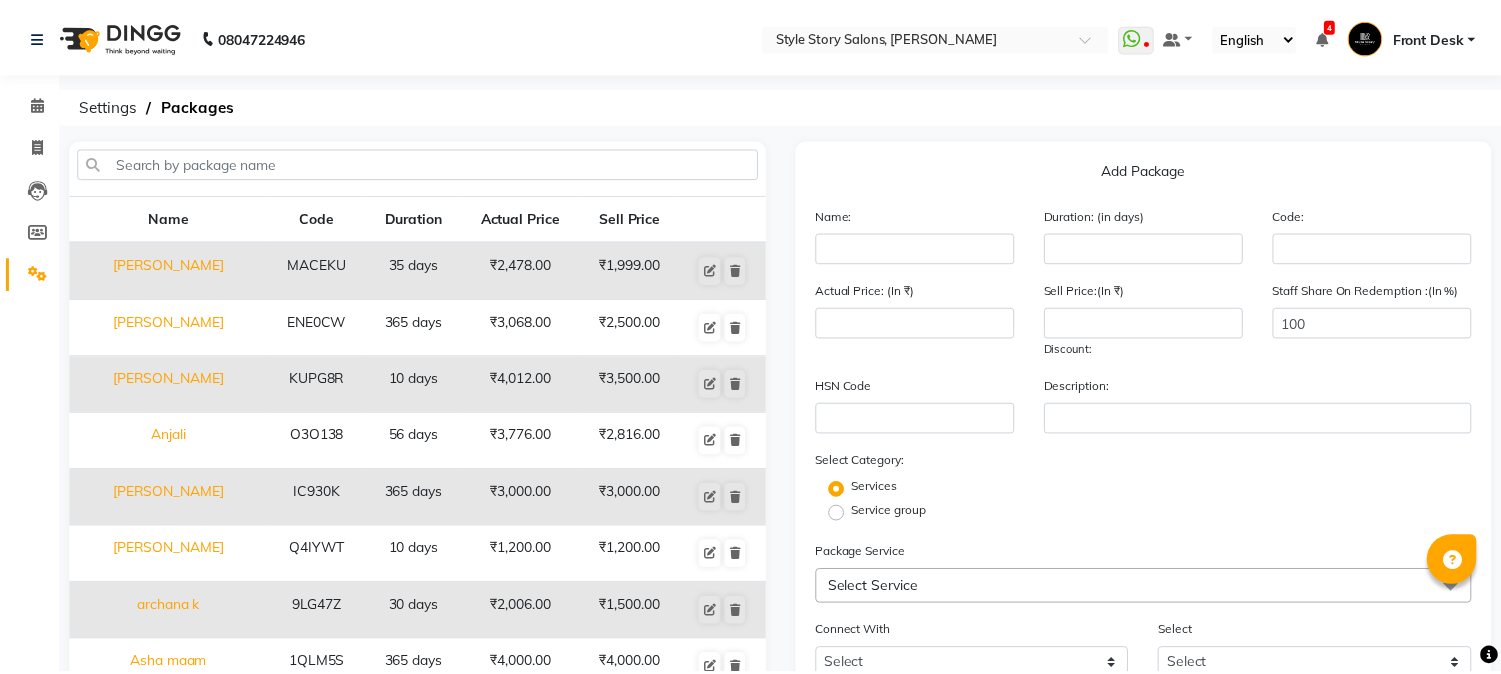 scroll, scrollTop: 0, scrollLeft: 0, axis: both 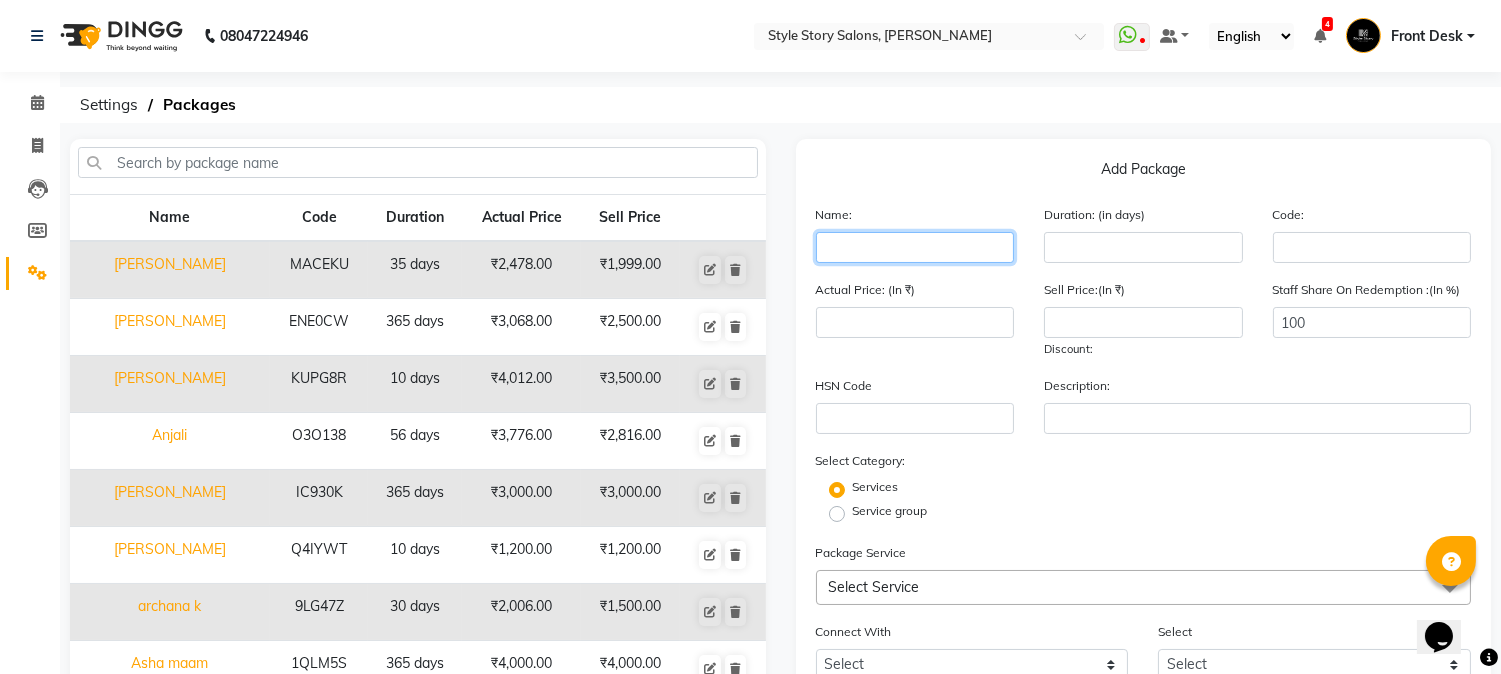 click 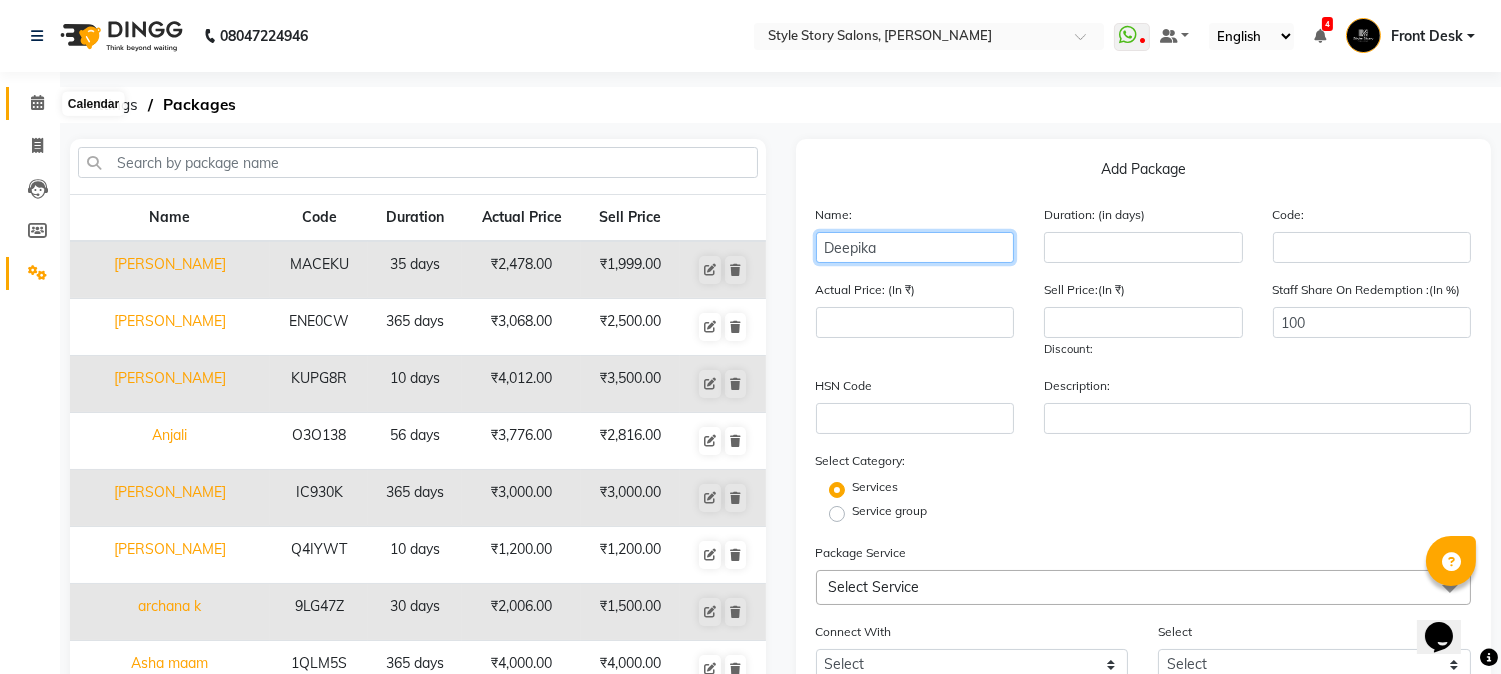 type on "Deepika" 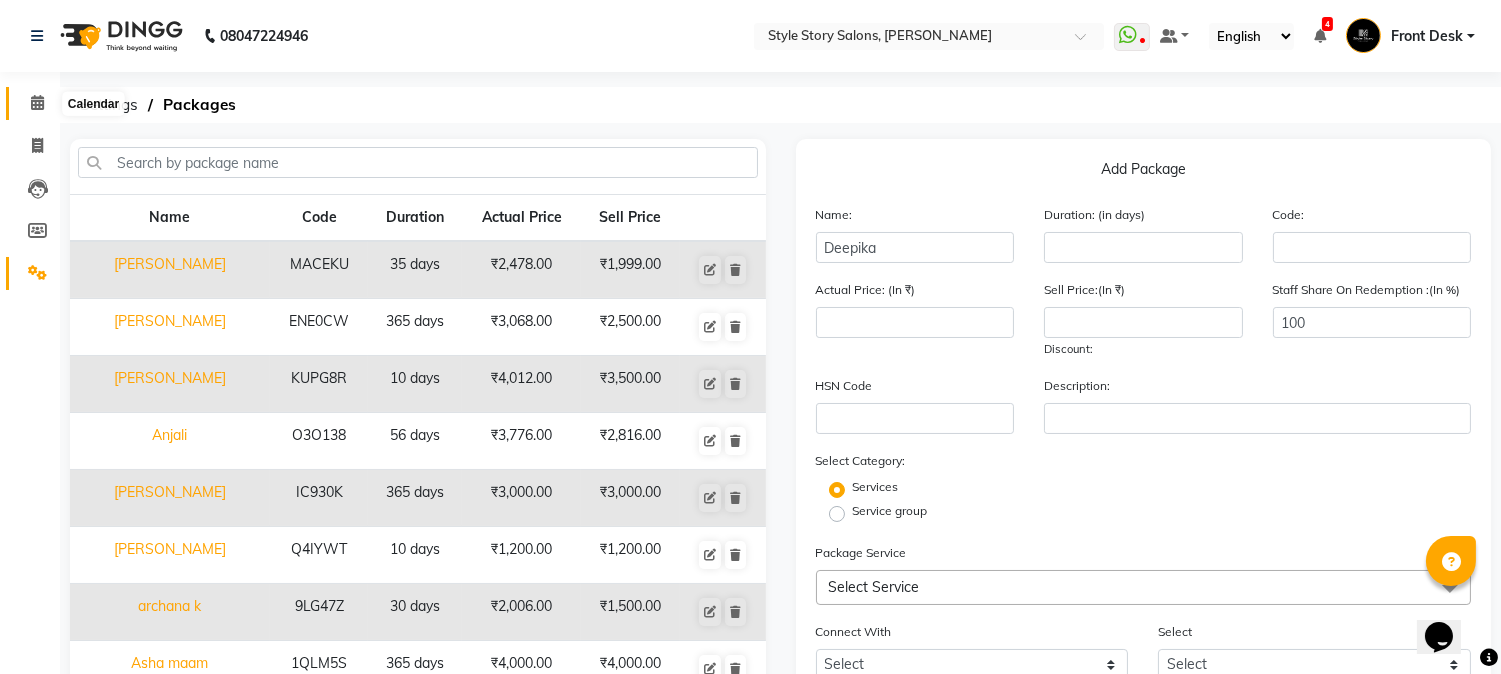 click 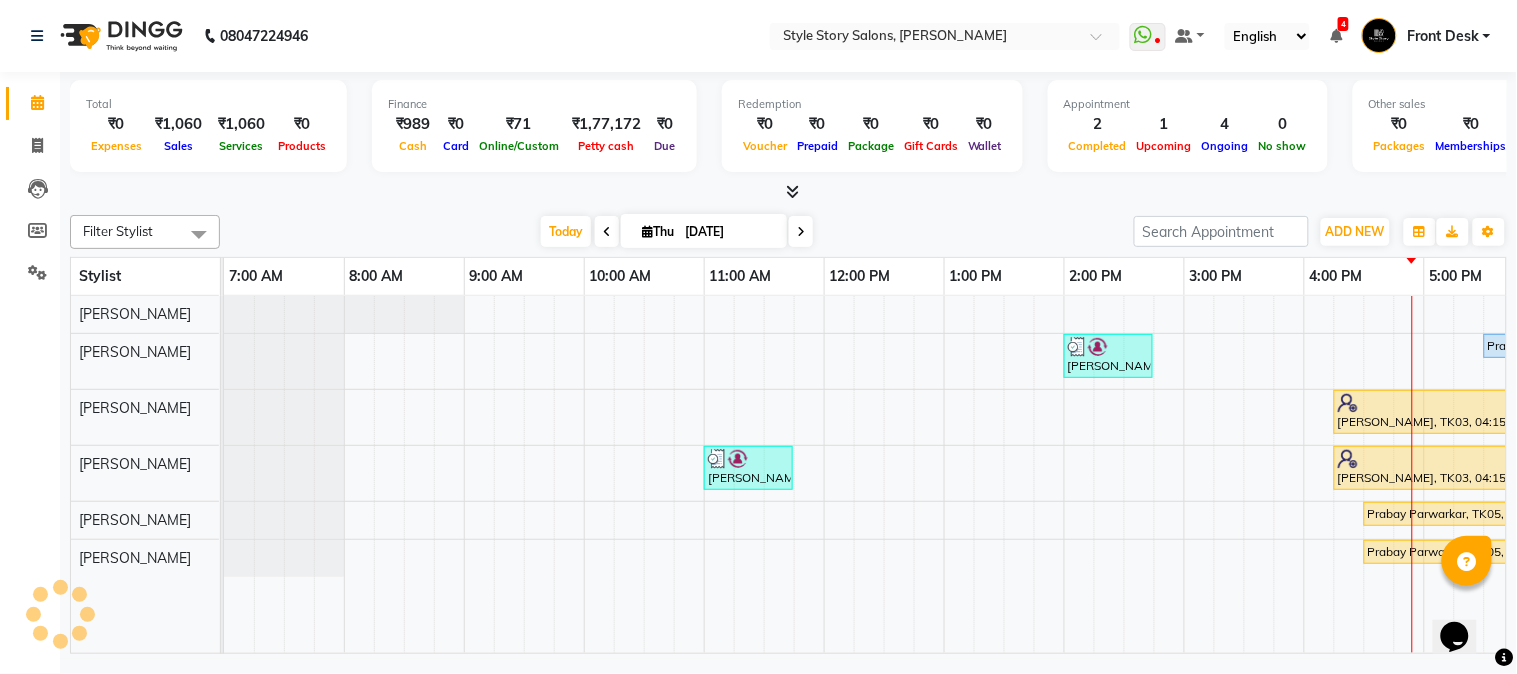 scroll, scrollTop: 0, scrollLeft: 0, axis: both 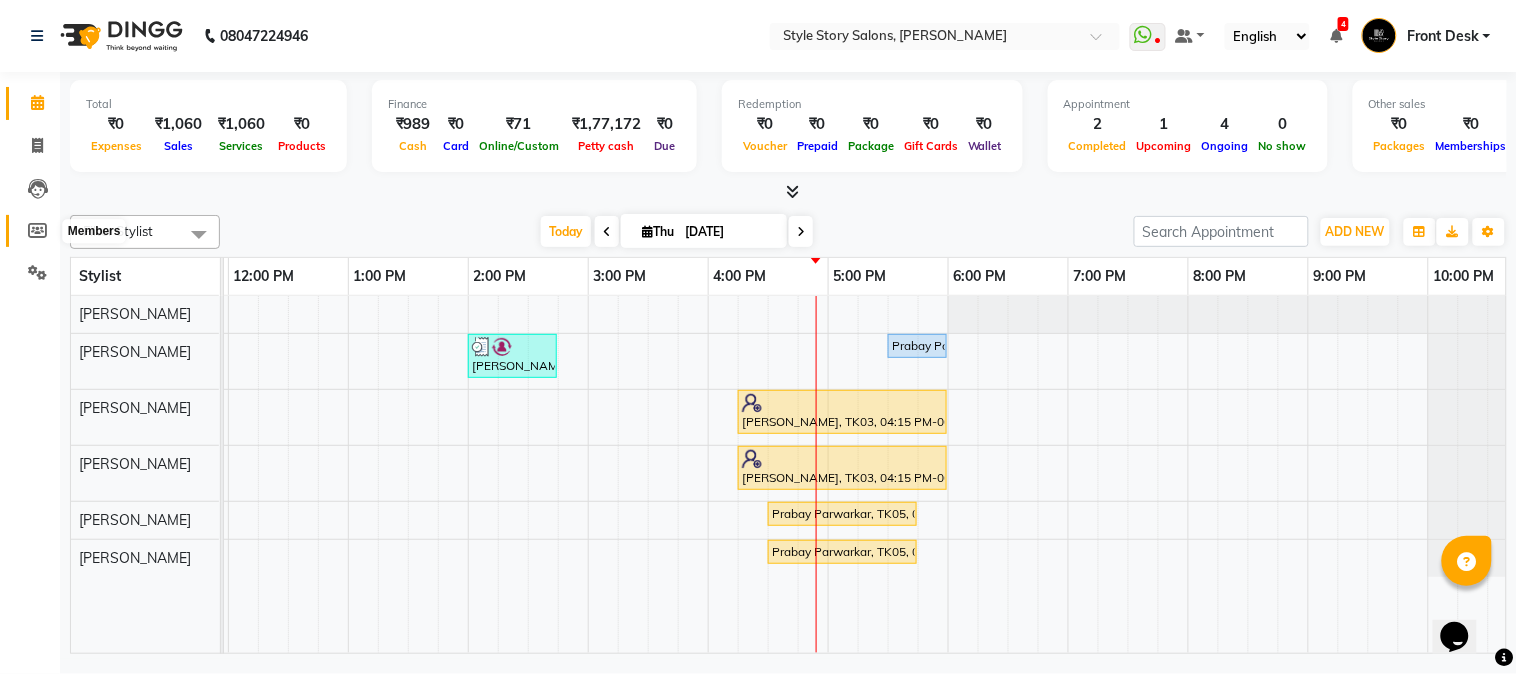click 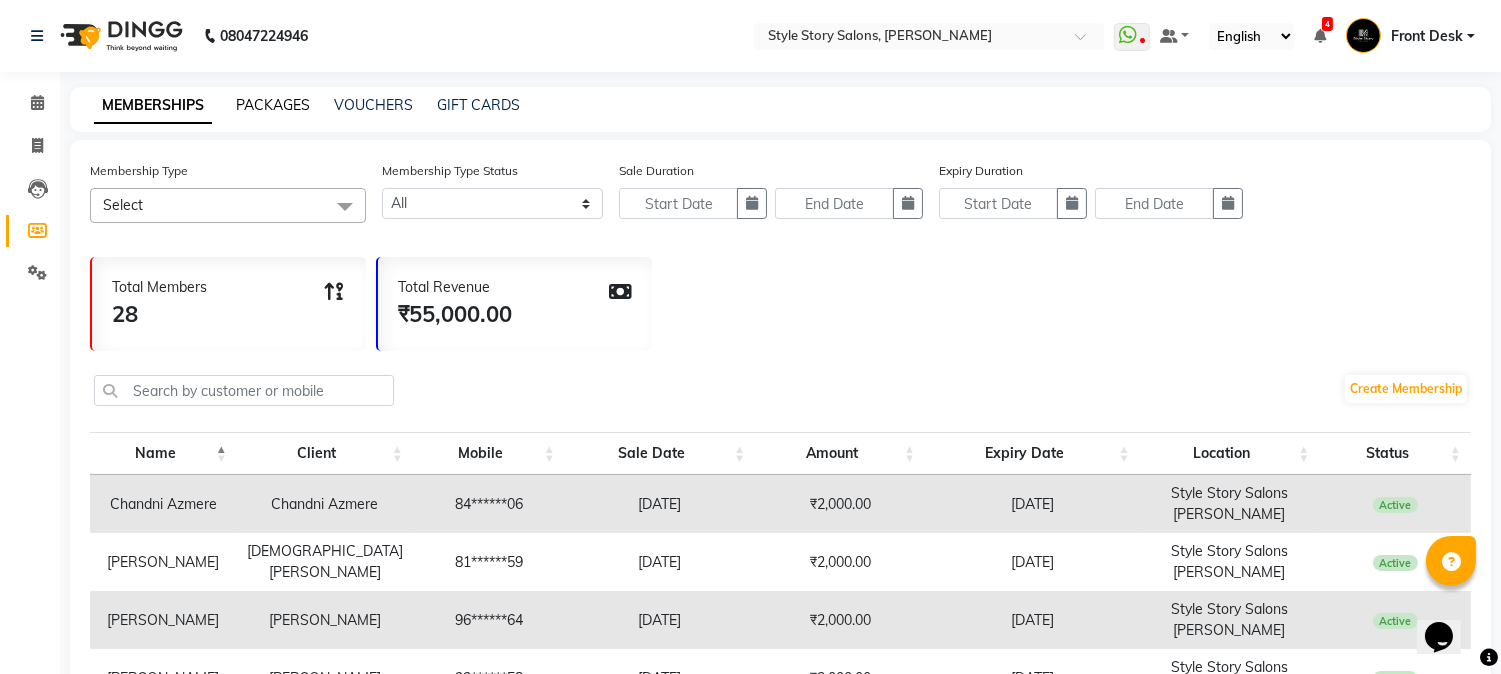 click on "PACKAGES" 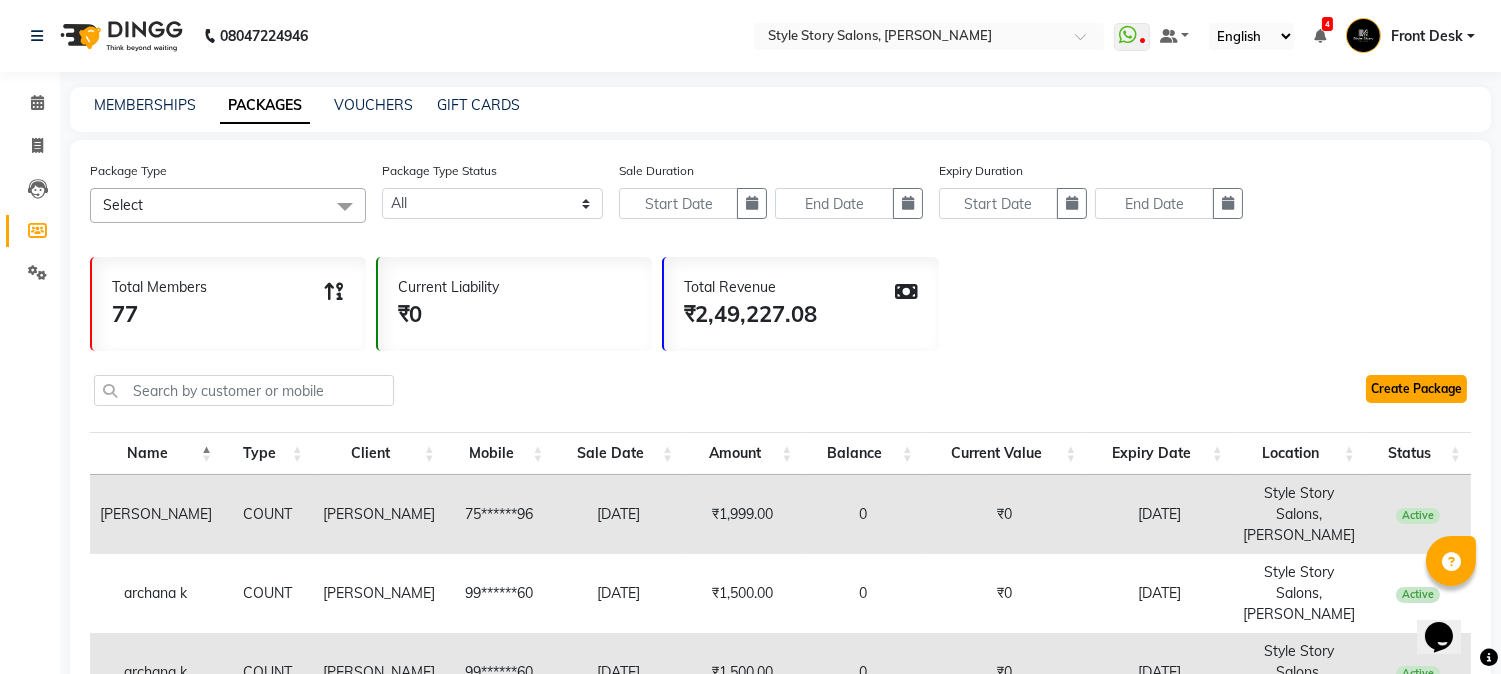 click on "Create Package" 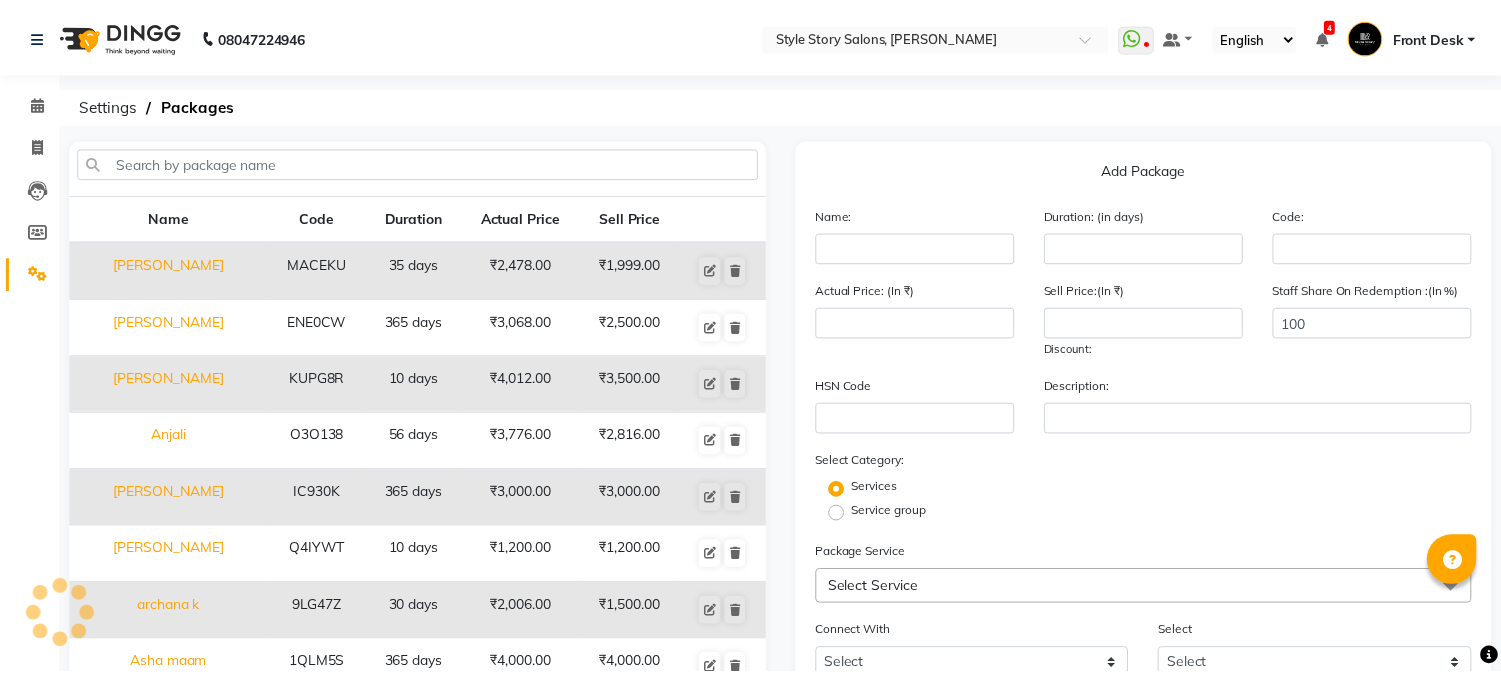 scroll, scrollTop: 0, scrollLeft: 0, axis: both 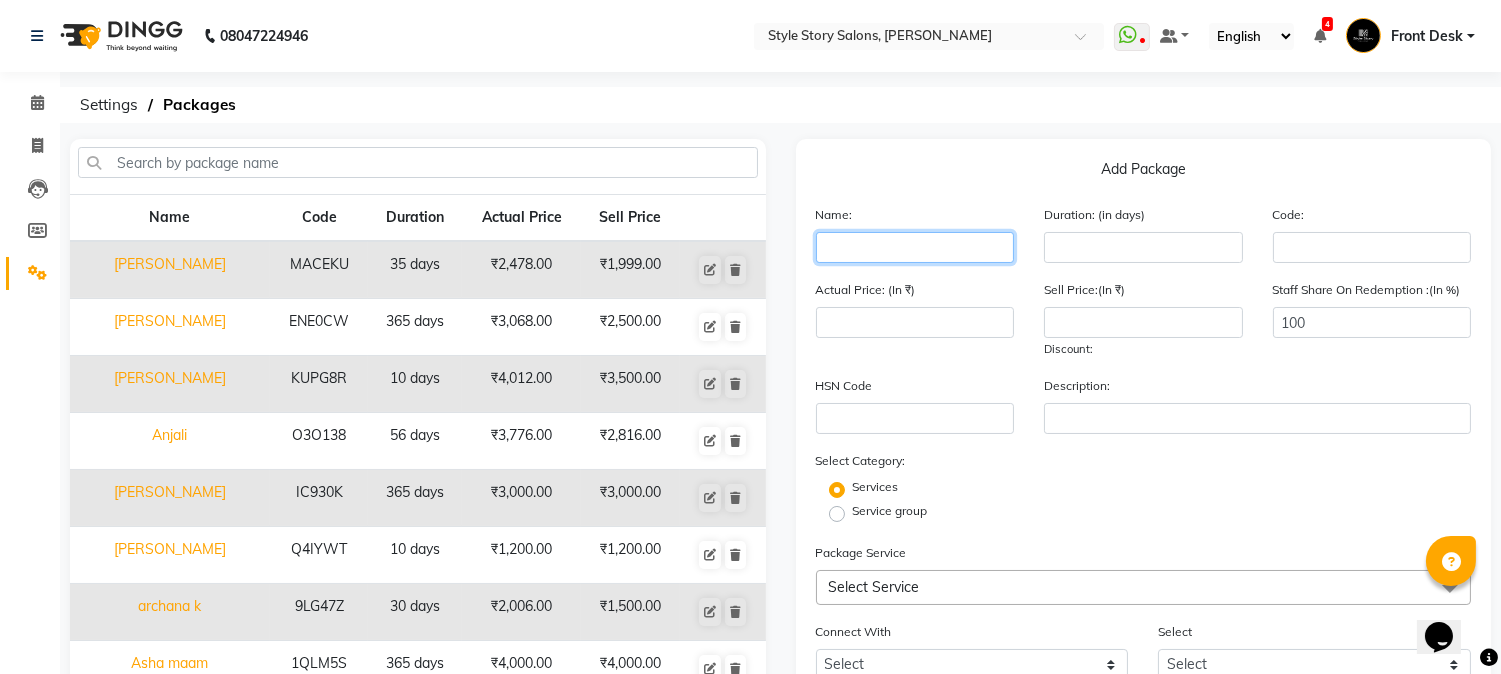 click 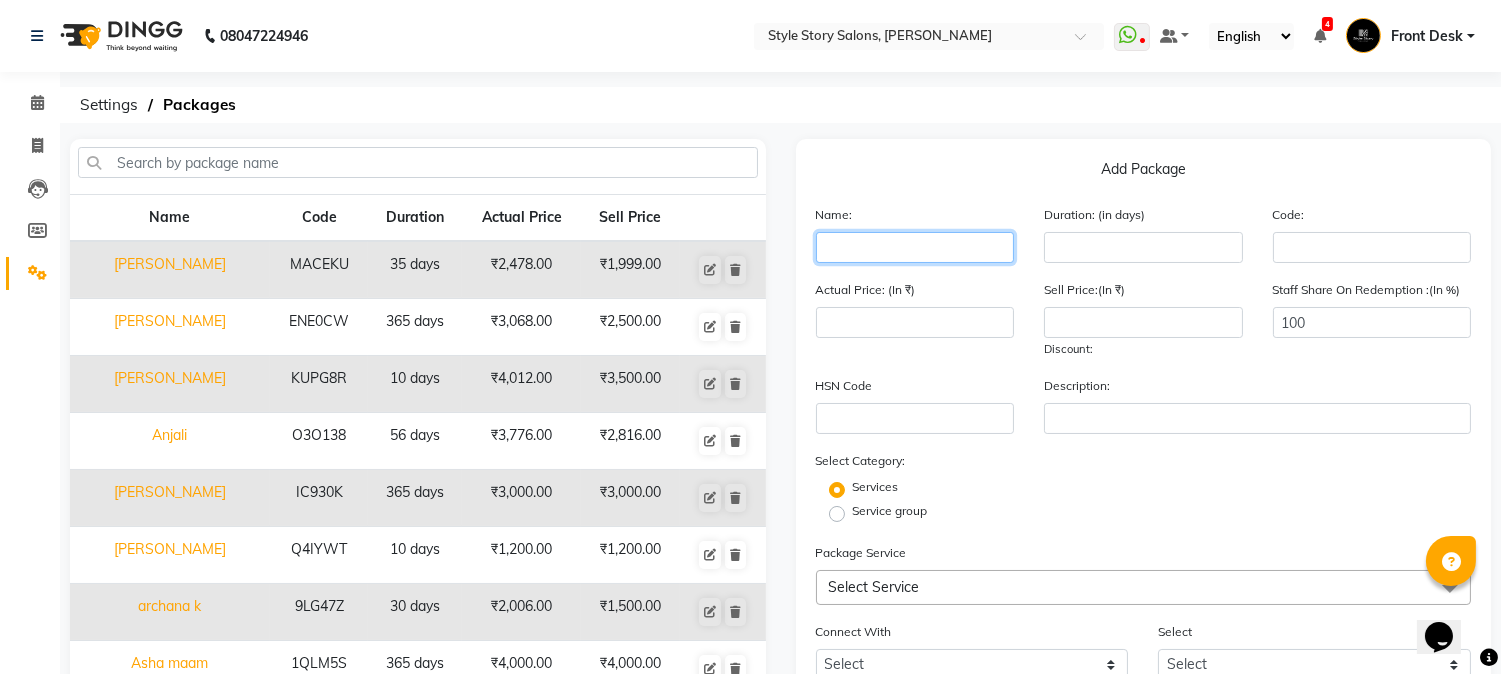 type on "d" 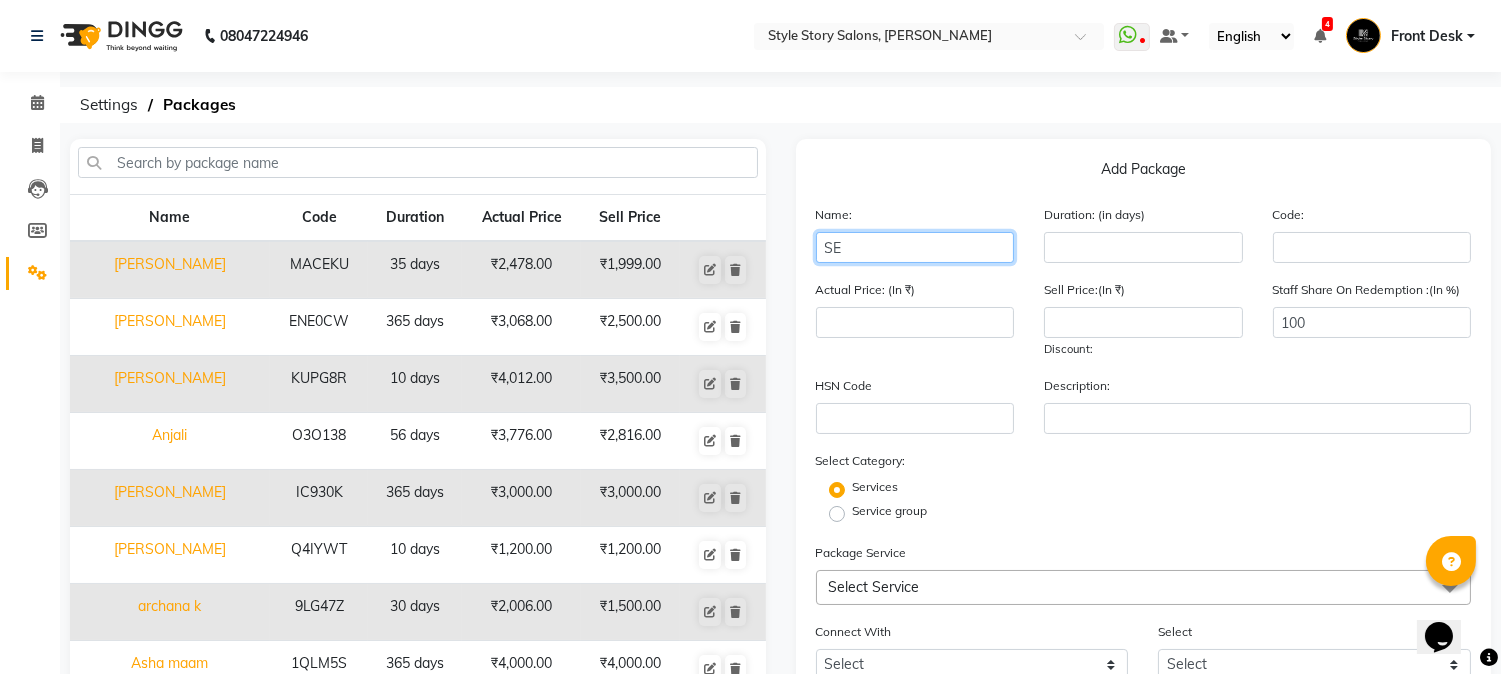 type on "S" 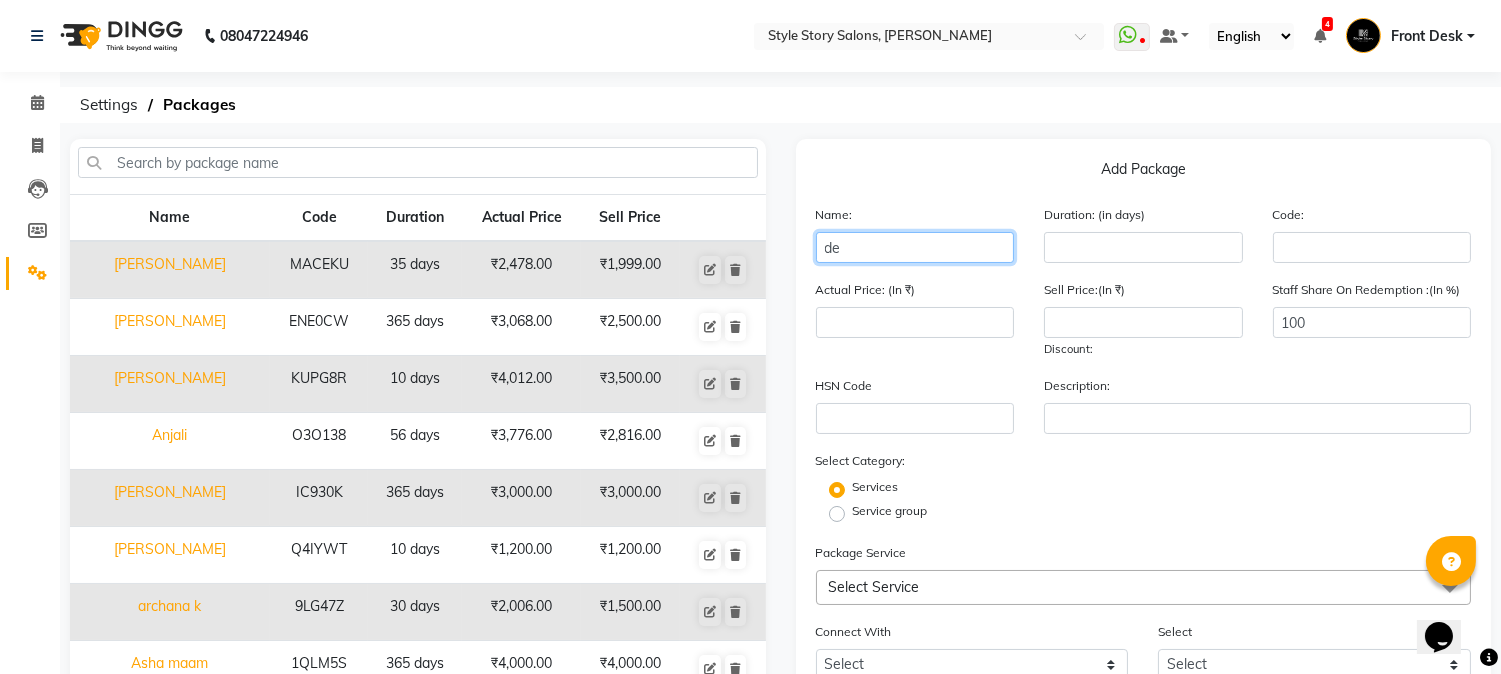type on "d" 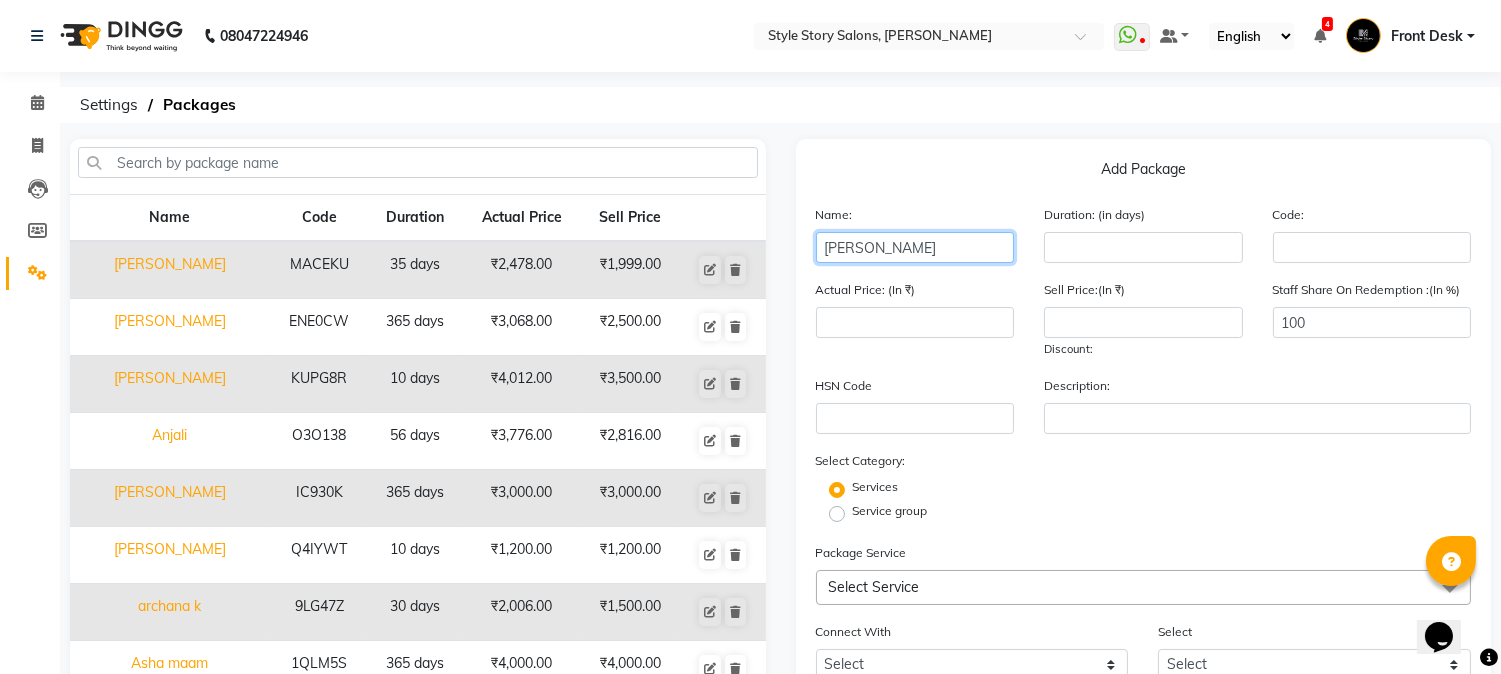 type on "[PERSON_NAME]" 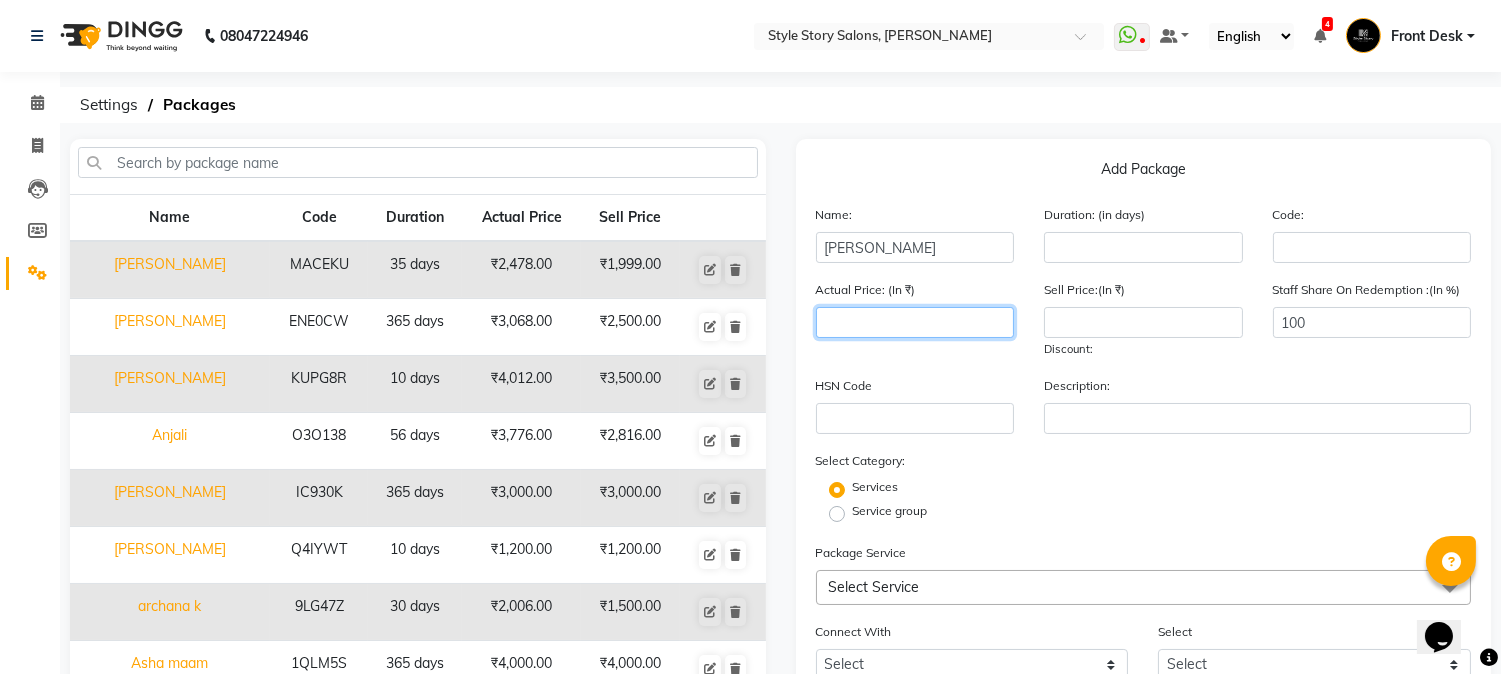 click 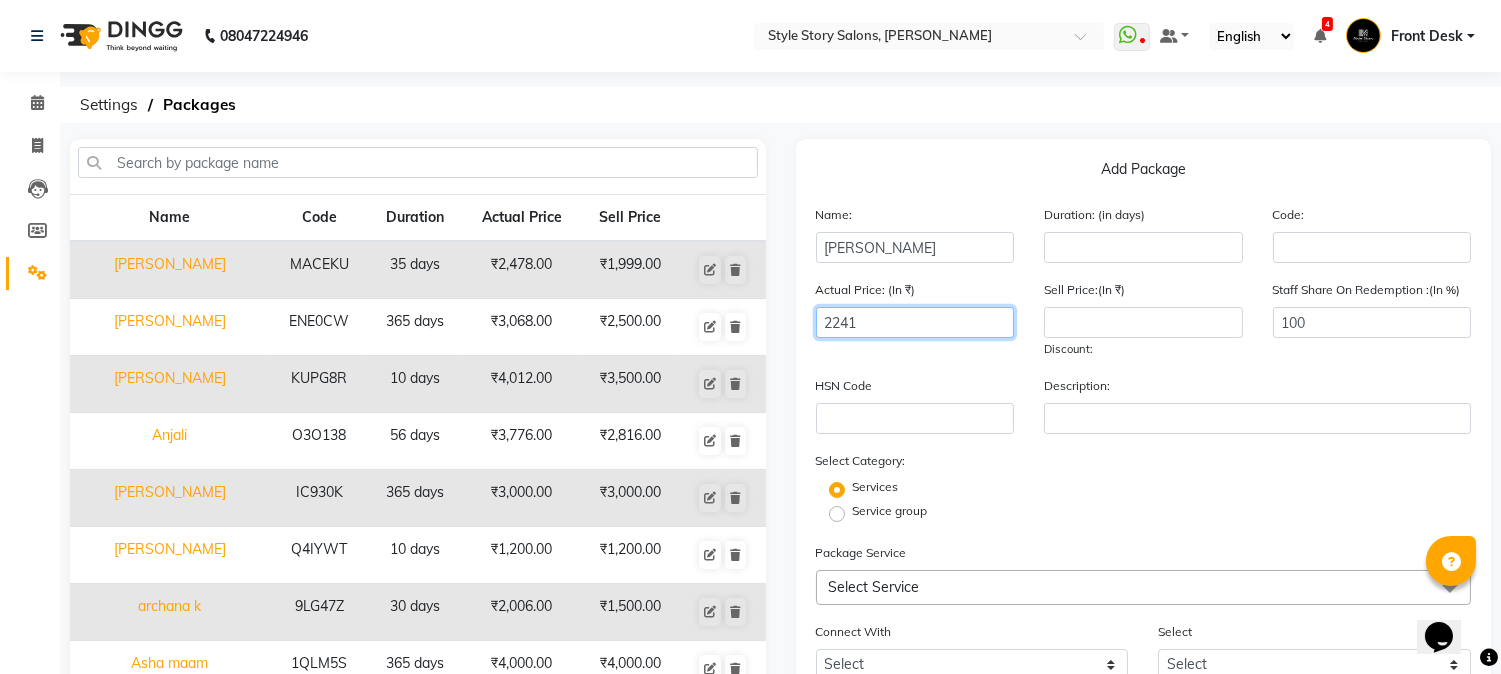 type on "2241" 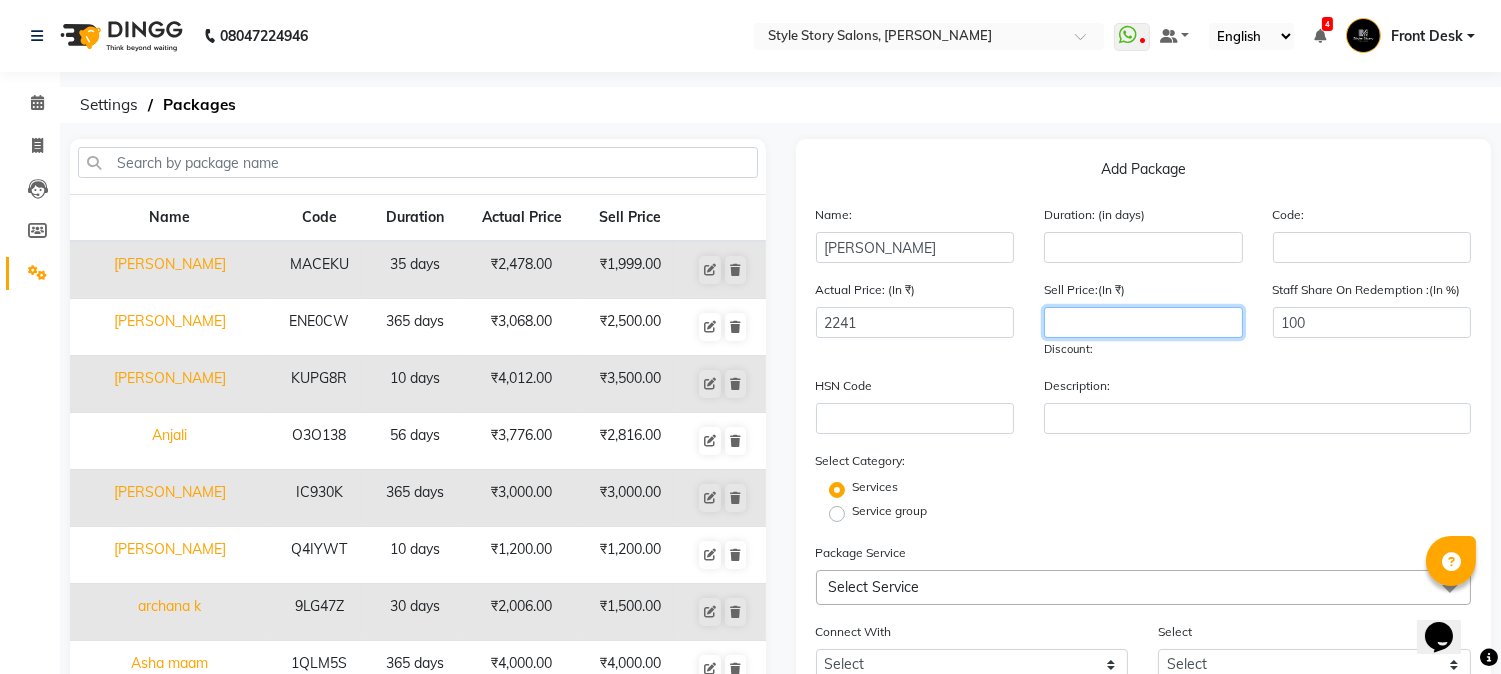 click 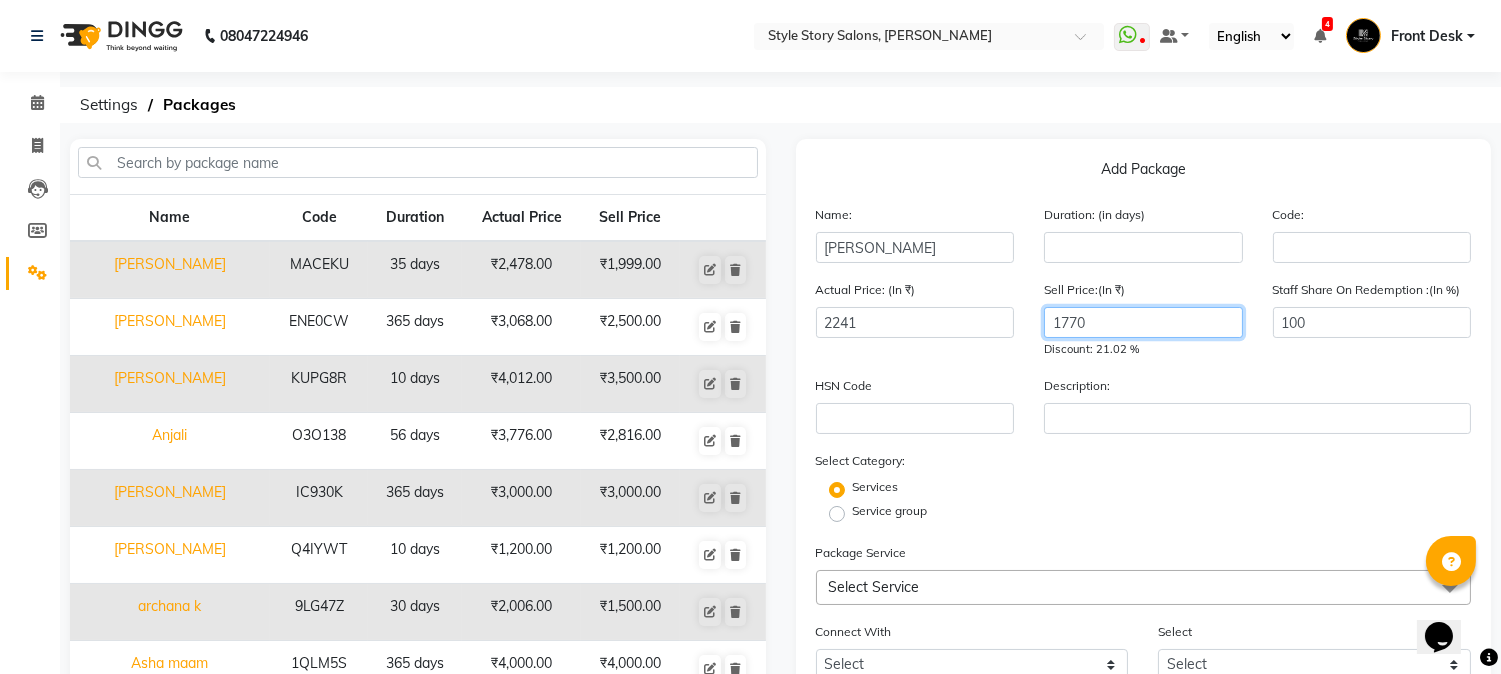 type on "1770" 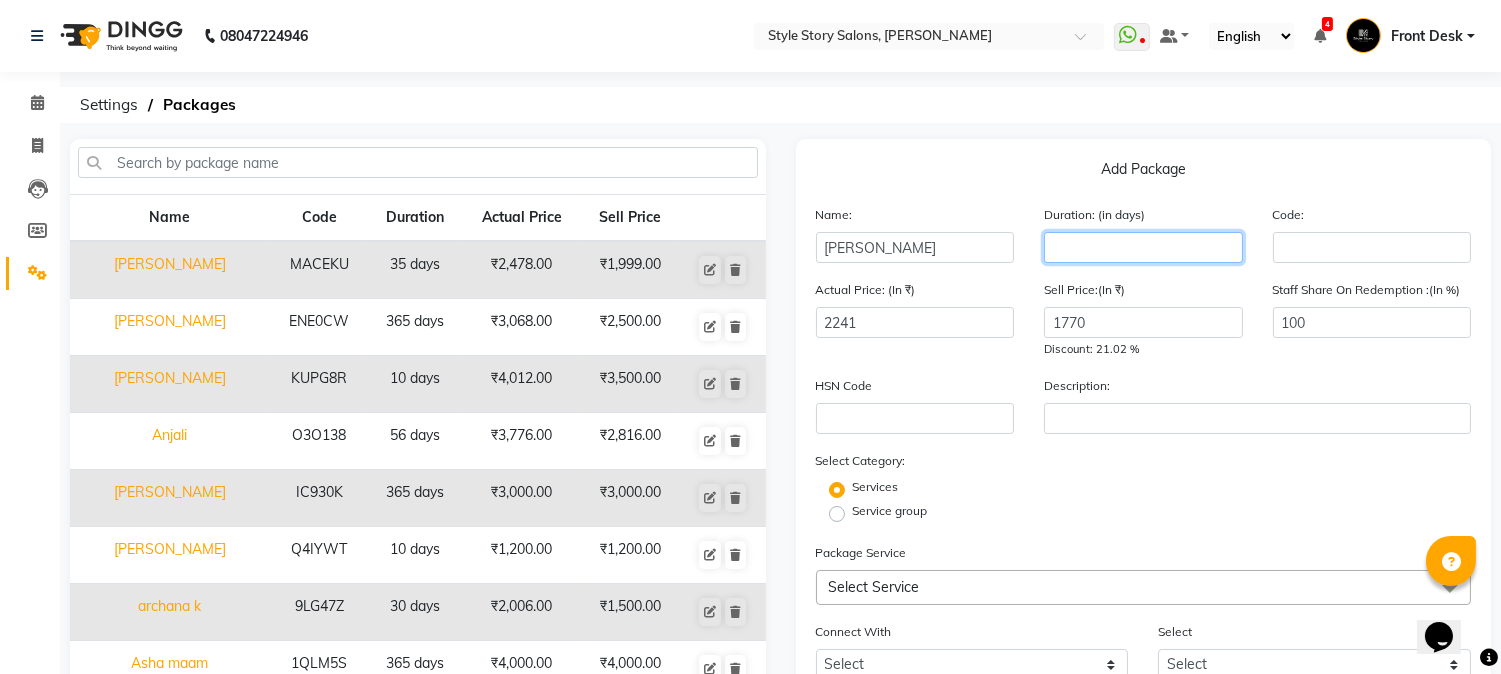 click 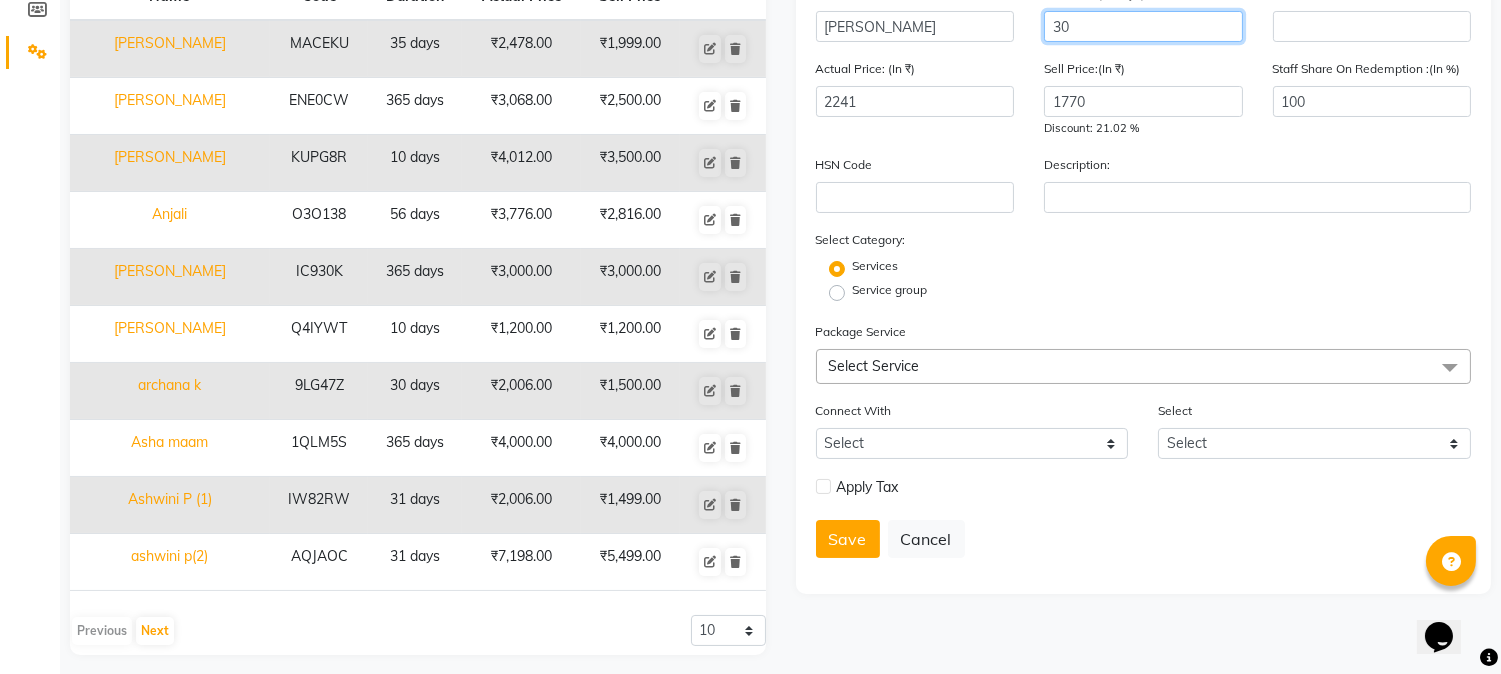 scroll, scrollTop: 222, scrollLeft: 0, axis: vertical 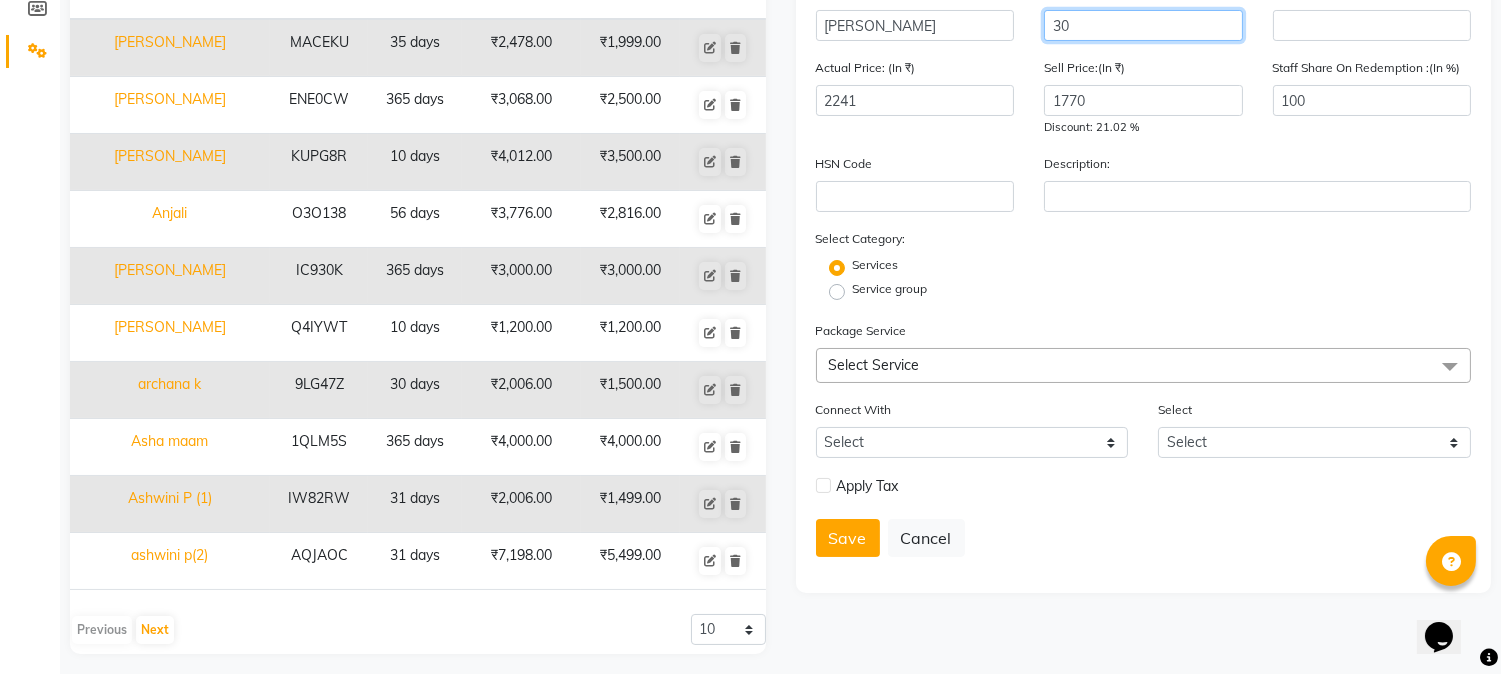 type on "30" 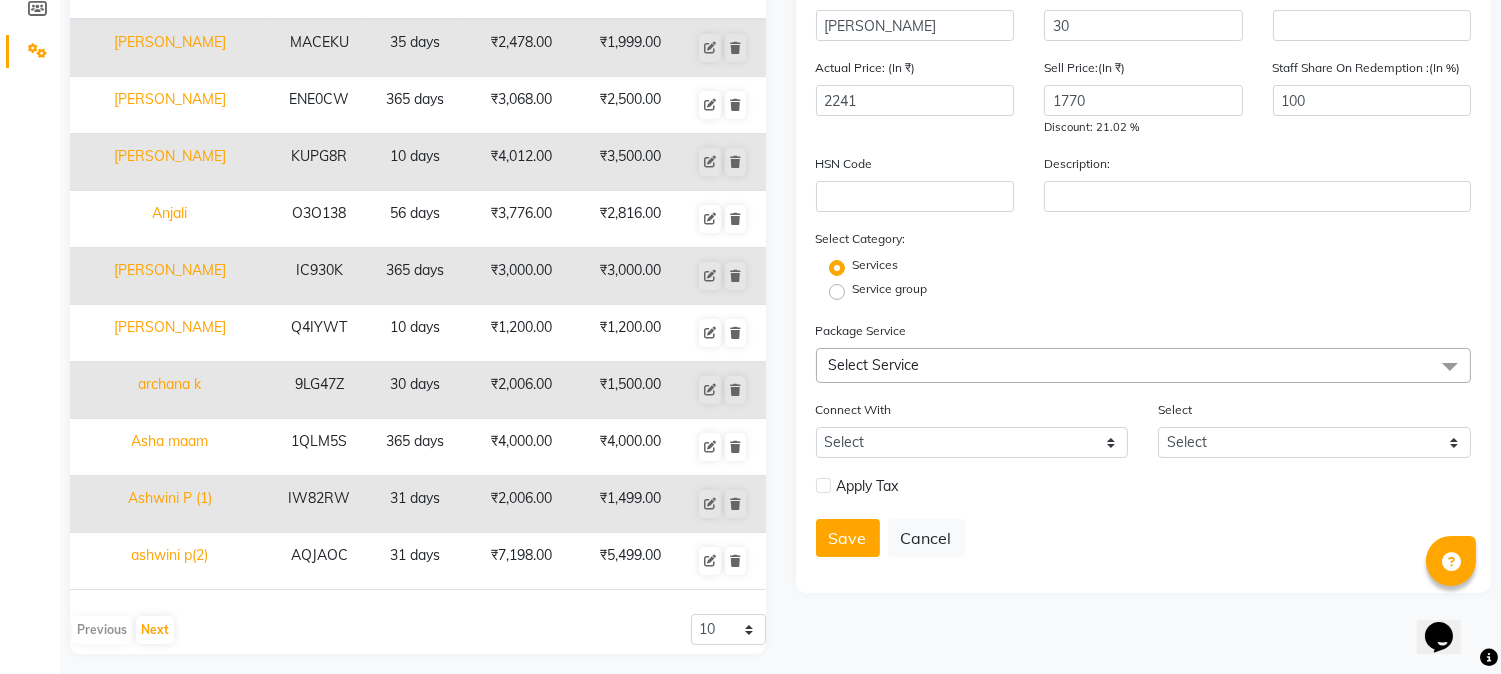 click on "Select Service" 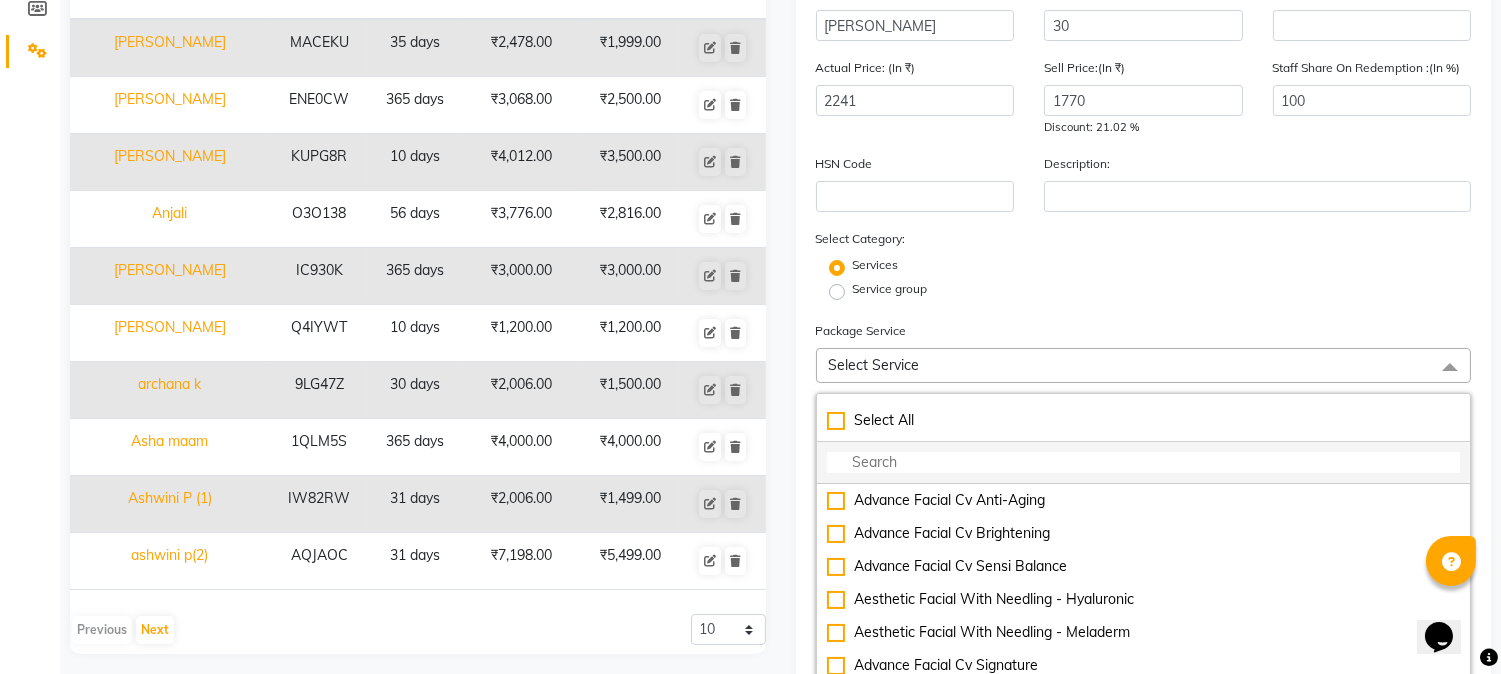 click 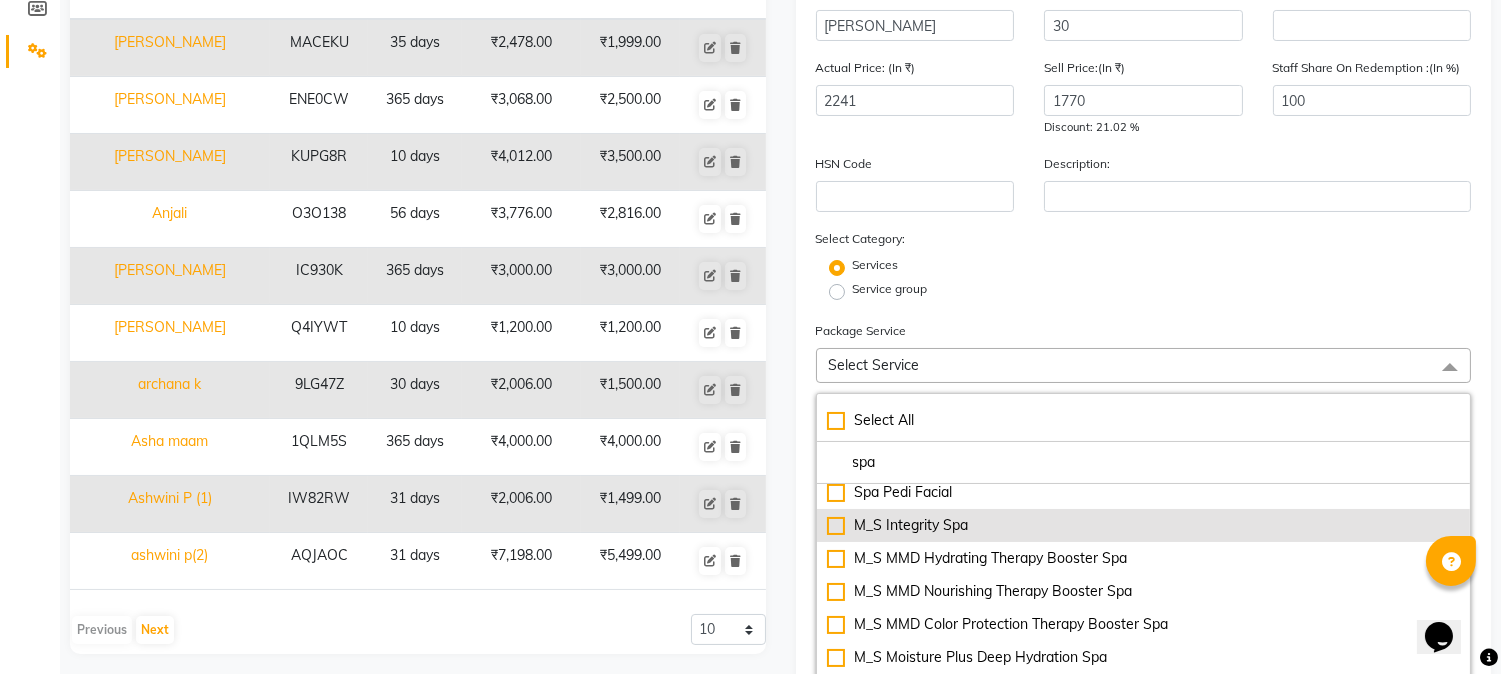 scroll, scrollTop: 165, scrollLeft: 0, axis: vertical 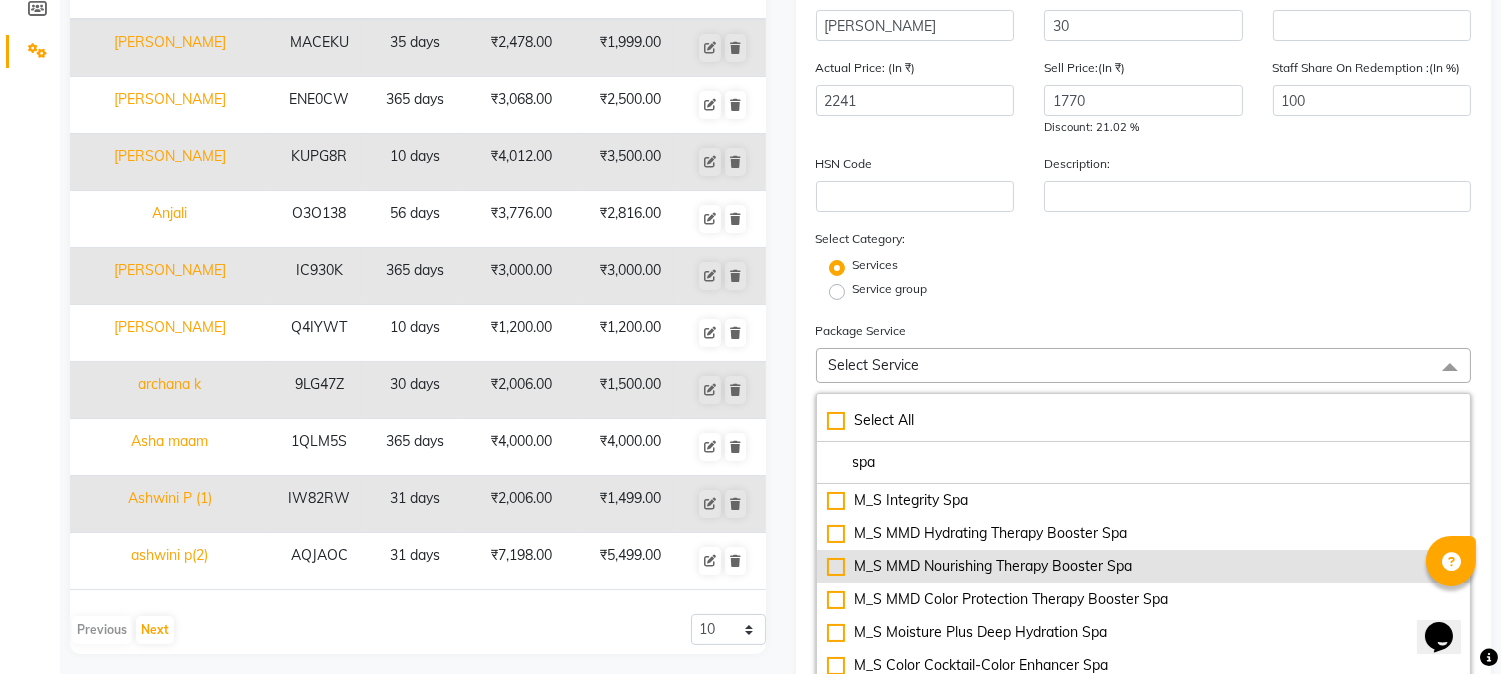 type on "spa" 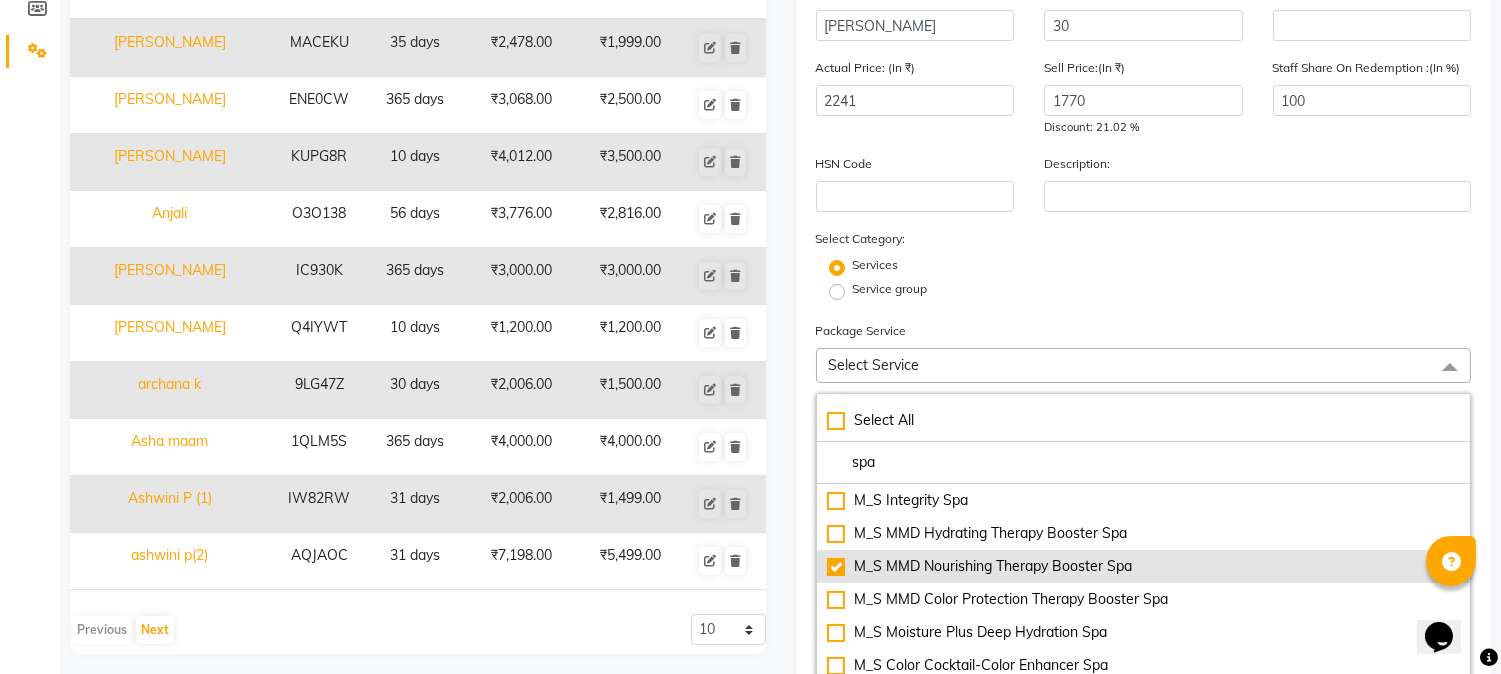 checkbox on "true" 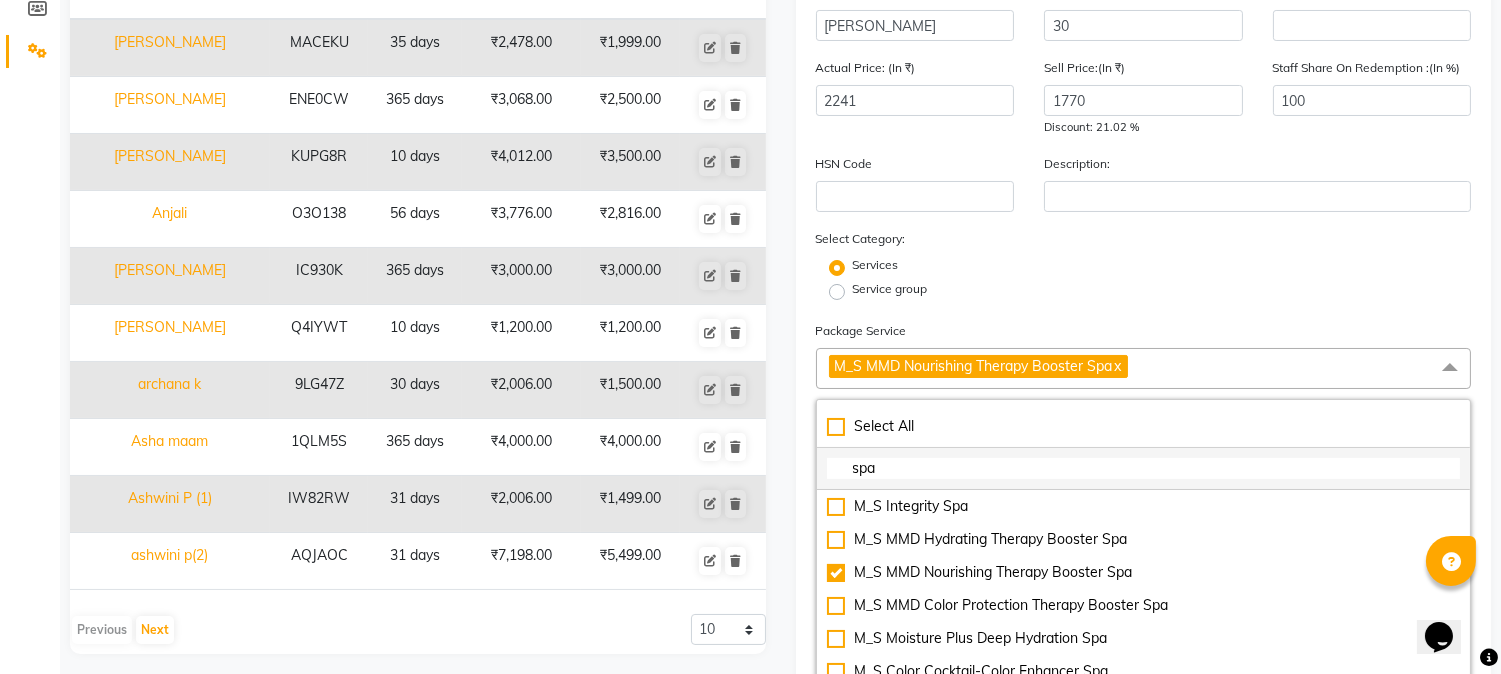 click on "spa" 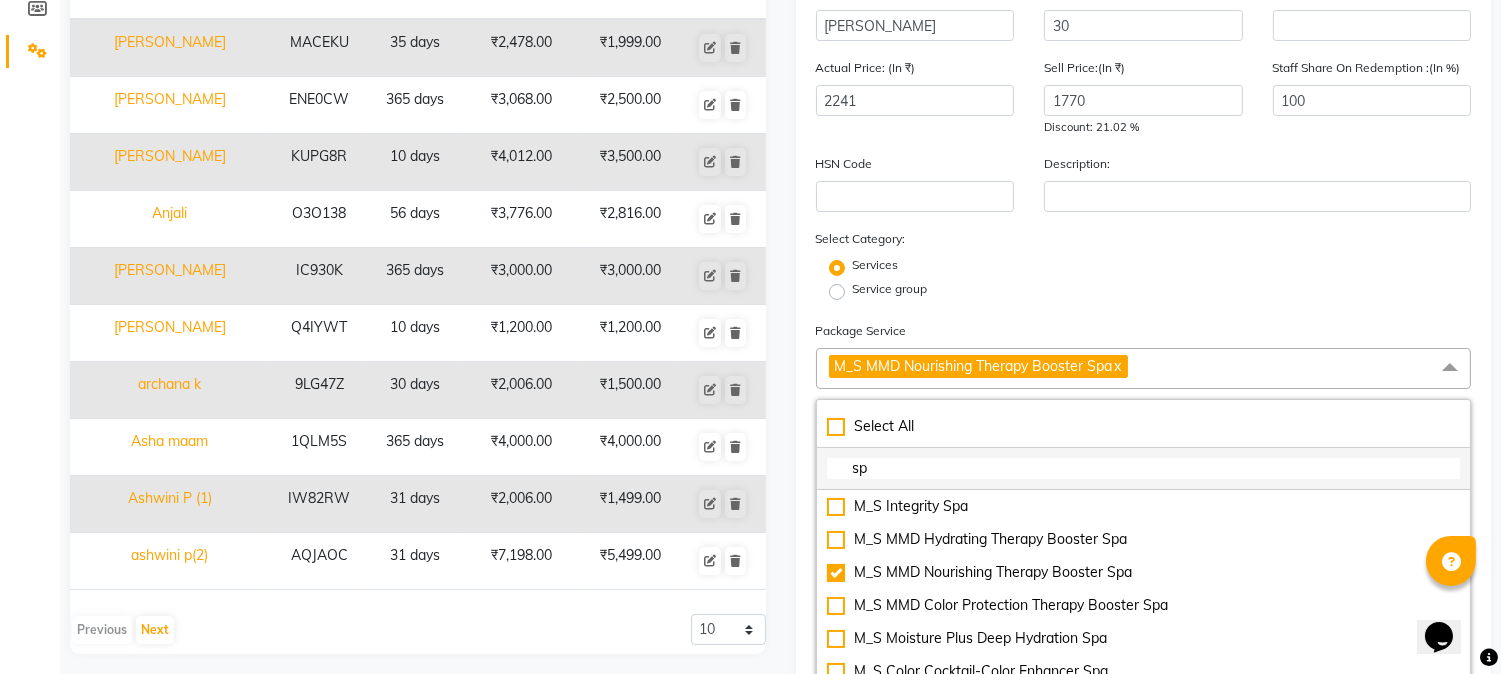 type on "s" 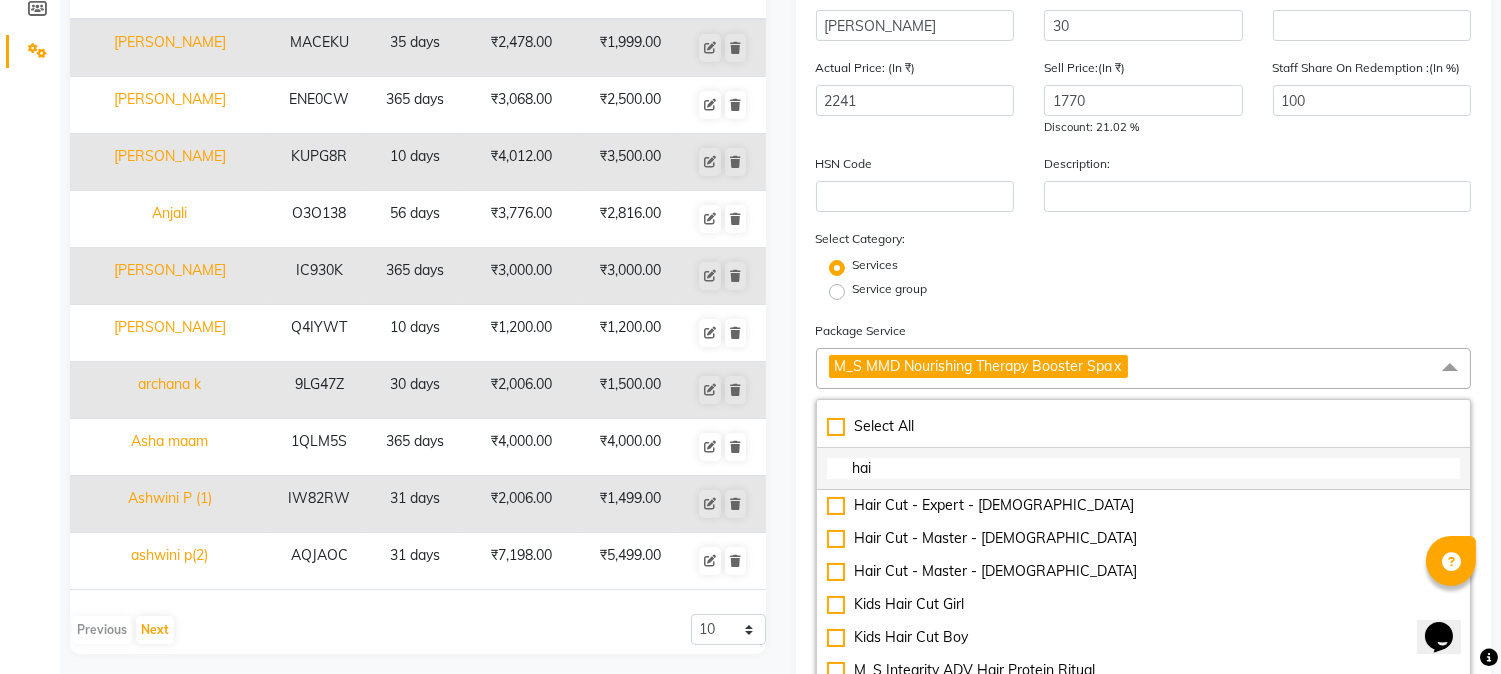 scroll, scrollTop: 396, scrollLeft: 0, axis: vertical 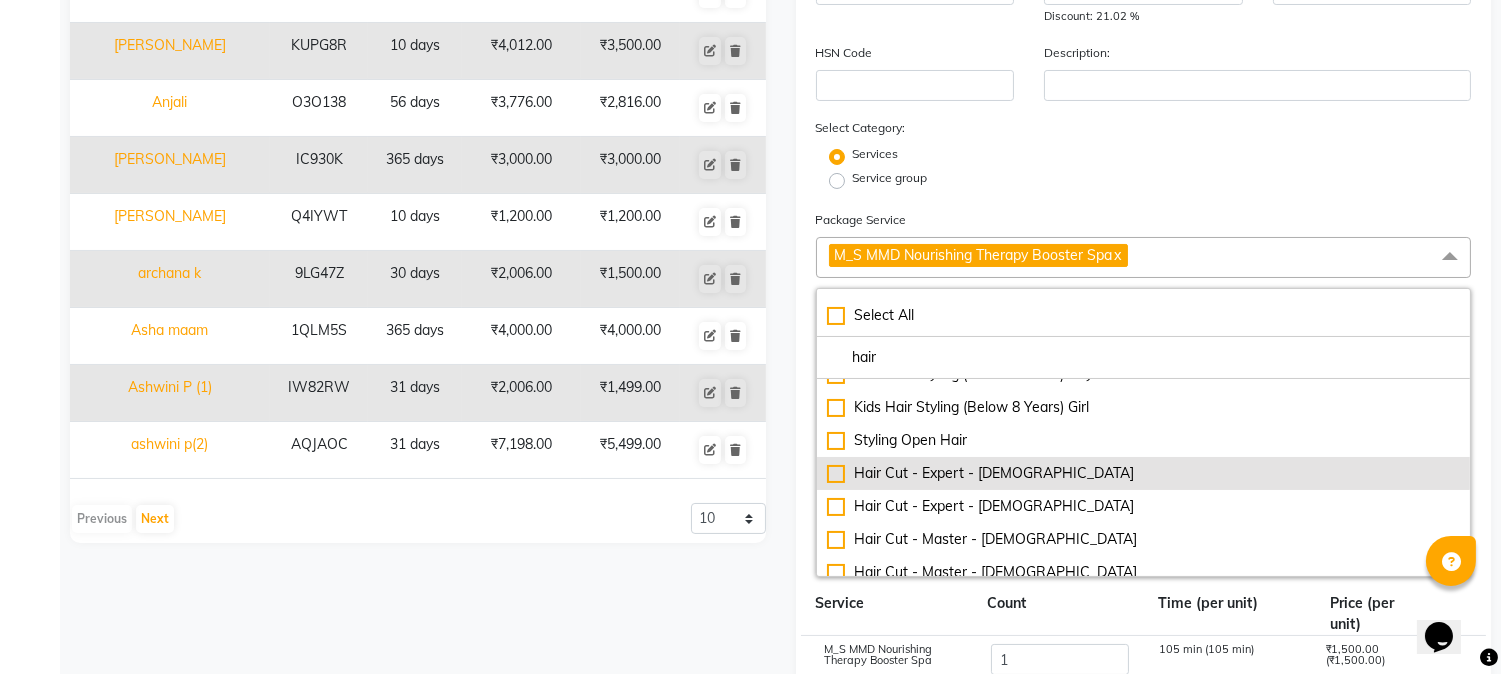 type on "hair" 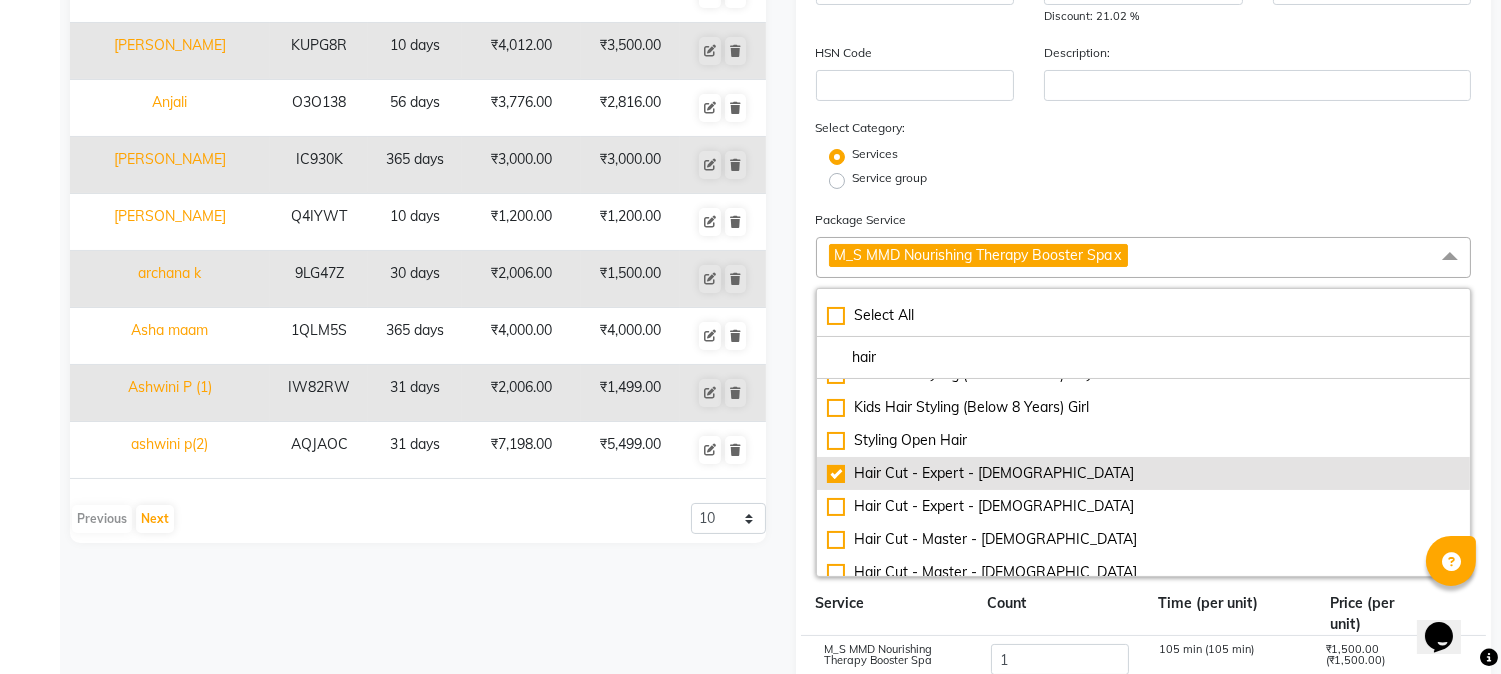 checkbox on "true" 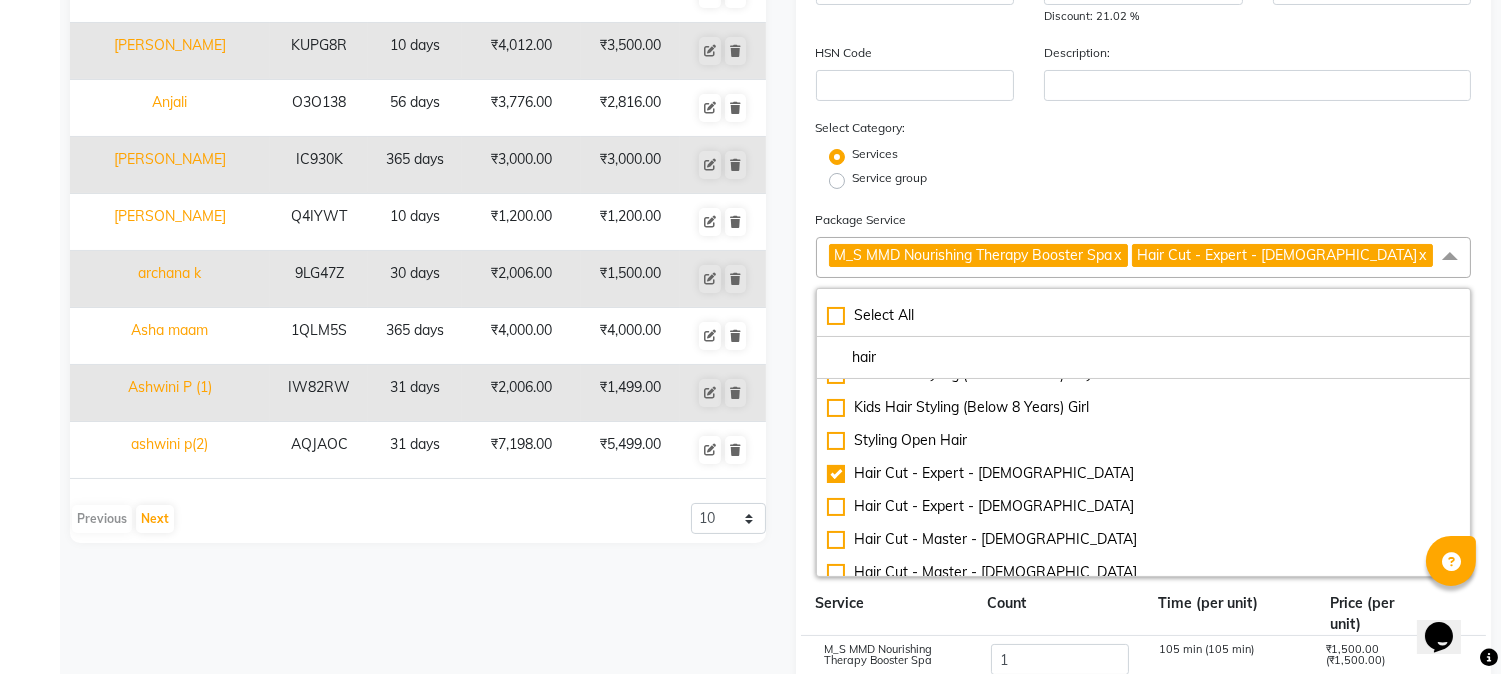 click on "Name: Deepika thakur Duration: (in days) 30 Code: Actual Price: (In ₹) 2241 Sell Price:(In ₹) 1770 Discount: 21.02 % Staff Share On Redemption :(In %) 100 HSN Code Description: Select Category: Services Service group Package Service M_S MMD Nourishing Therapy Booster Spa  x Hair Cut - Expert - Female  x Select All hair Hair Spa Moroccon Oil Spa Female Hair Boosters Hair Spa Male Hair Collagen Treatment Highlights Balayage - Hair Female-Below Shoulder Highlights Balayage - Hair Female-Upto Neck Highlights Balayage - Hair Female-Uptoshoulder Hair Spa Schwarzkopf Protein Treatment Female Kids Hair Styling (Below 8 Years) Boy Kids Hair Styling (Below 8 Years) Girl Styling Open Hair Hair Cut - Expert - Female Hair Cut - Expert - Male Hair Cut - Master - Female Hair Cut - Master - Male Kids Hair Cut Girl Kids Hair Cut Boy M_S Integrity ADV Hair Protein Ritual Service Count Time (per unit) Price (per unit) M_S MMD Nourishing Therapy Booster Spa 1 105 min (105 min) ₹1,500.00 (₹1,500.00) 1 45 min (45 min) 2" 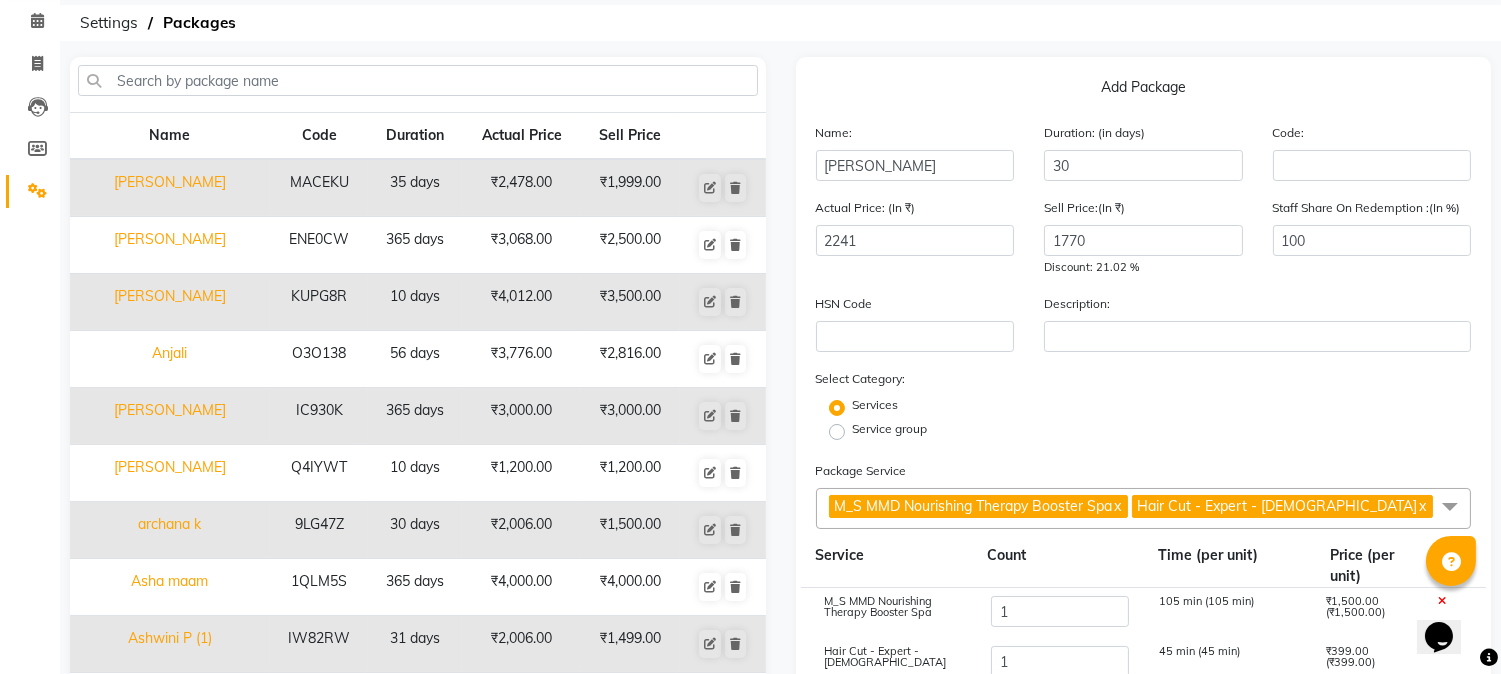 scroll, scrollTop: 0, scrollLeft: 0, axis: both 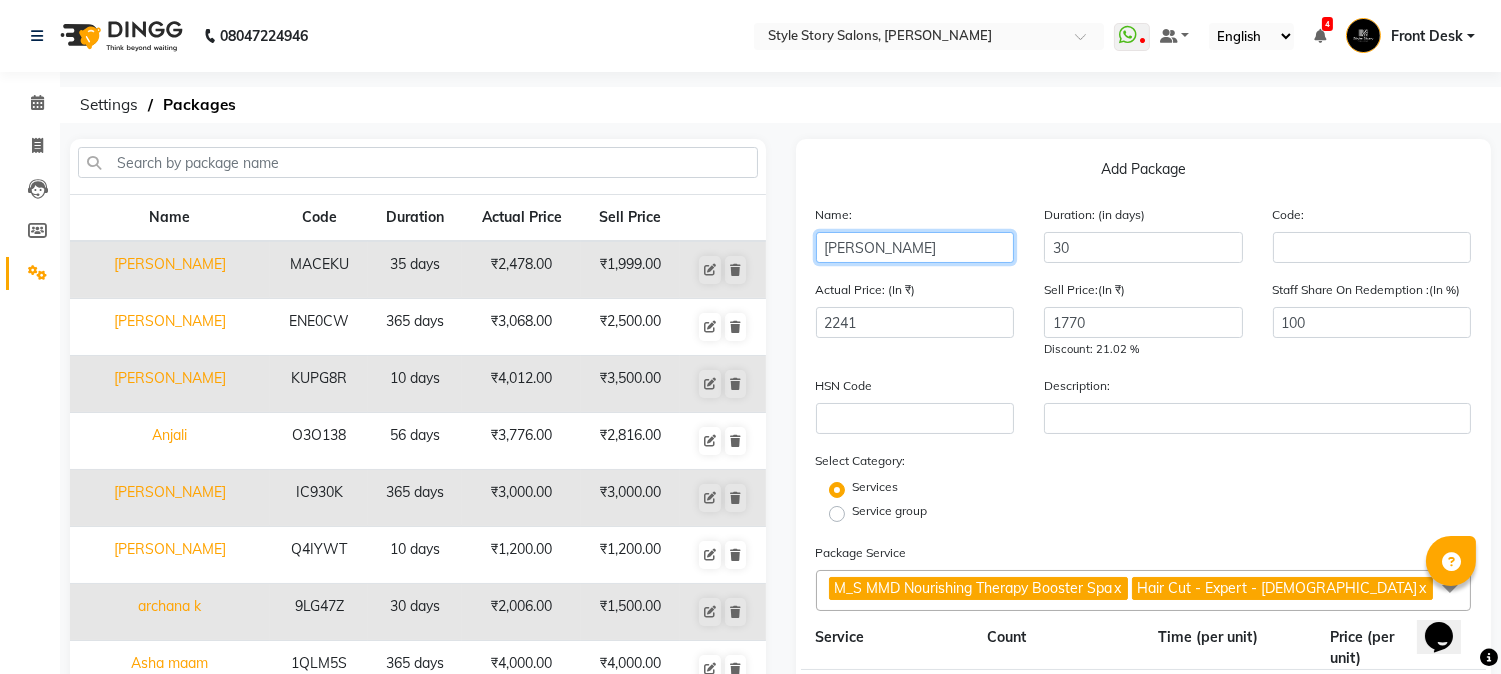 click on "Deepika thakur" 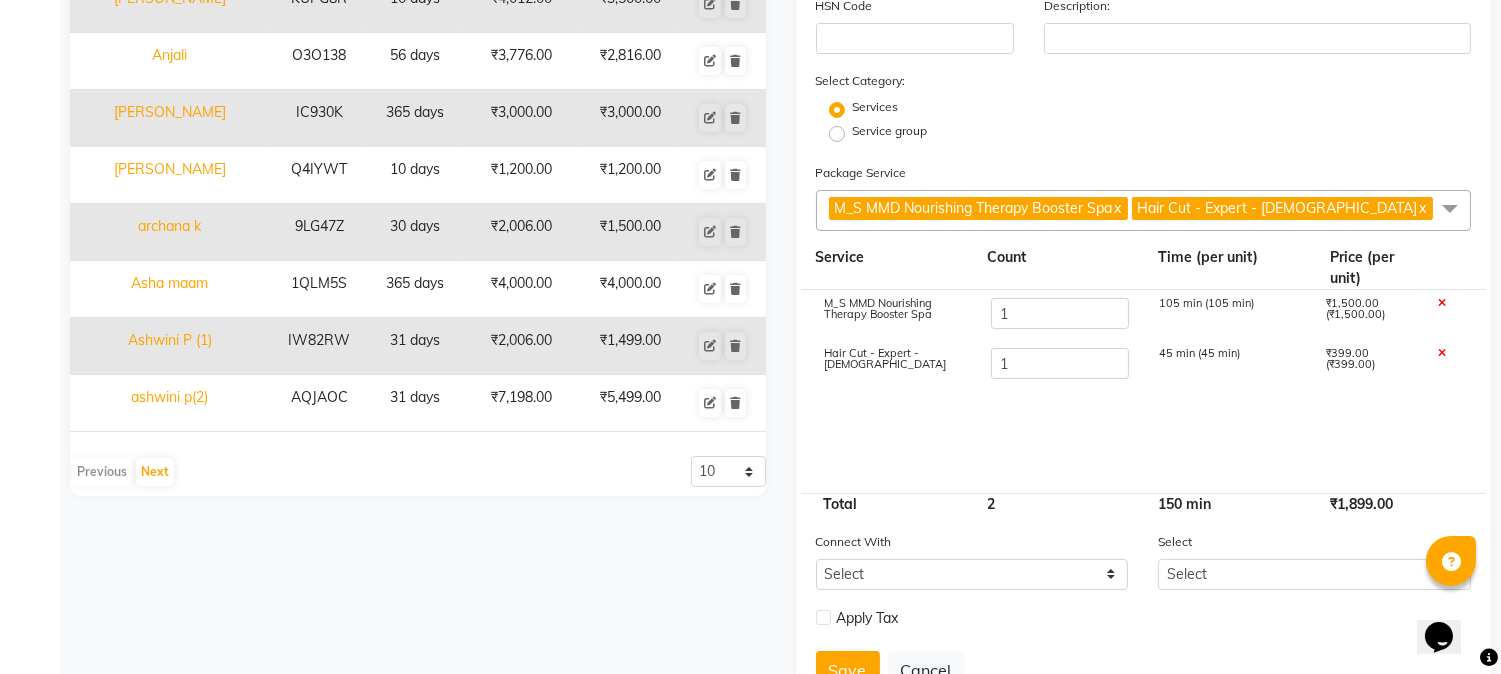 scroll, scrollTop: 462, scrollLeft: 0, axis: vertical 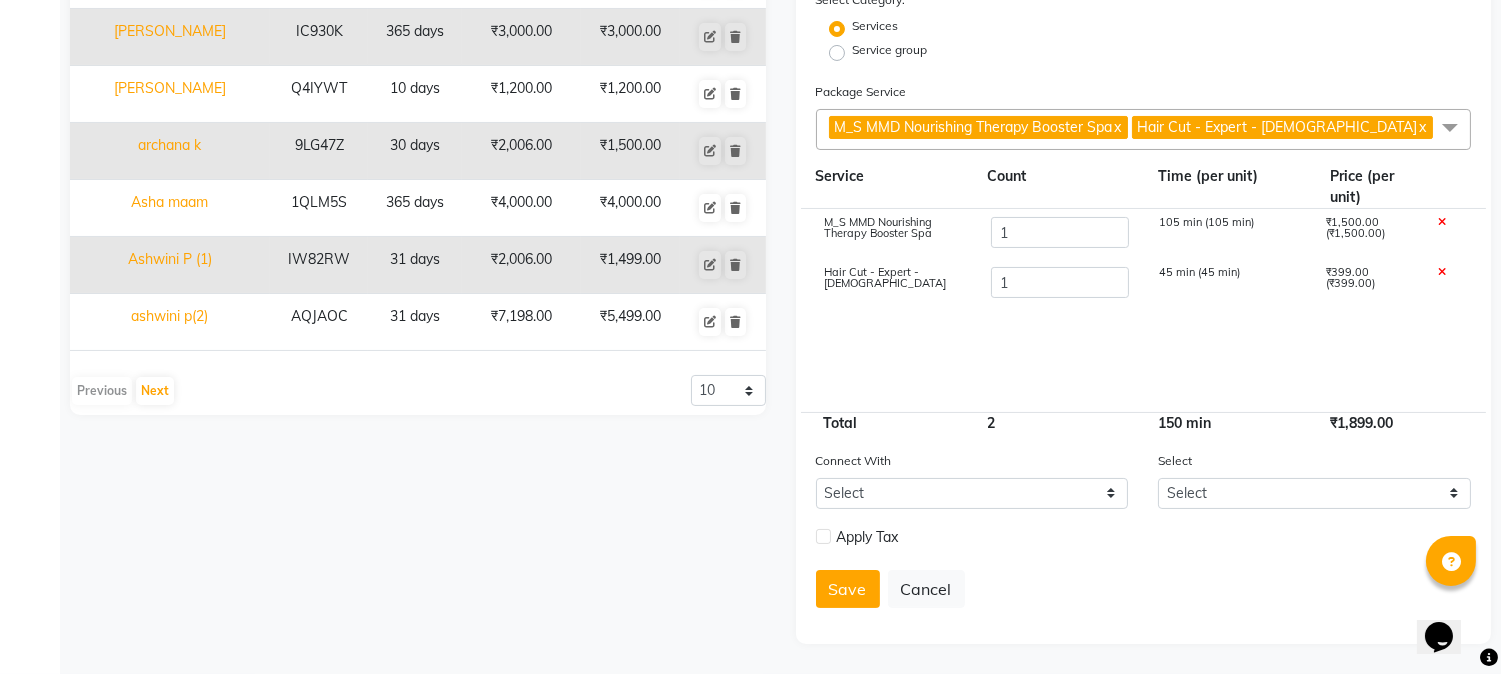 type on "[PERSON_NAME] 1" 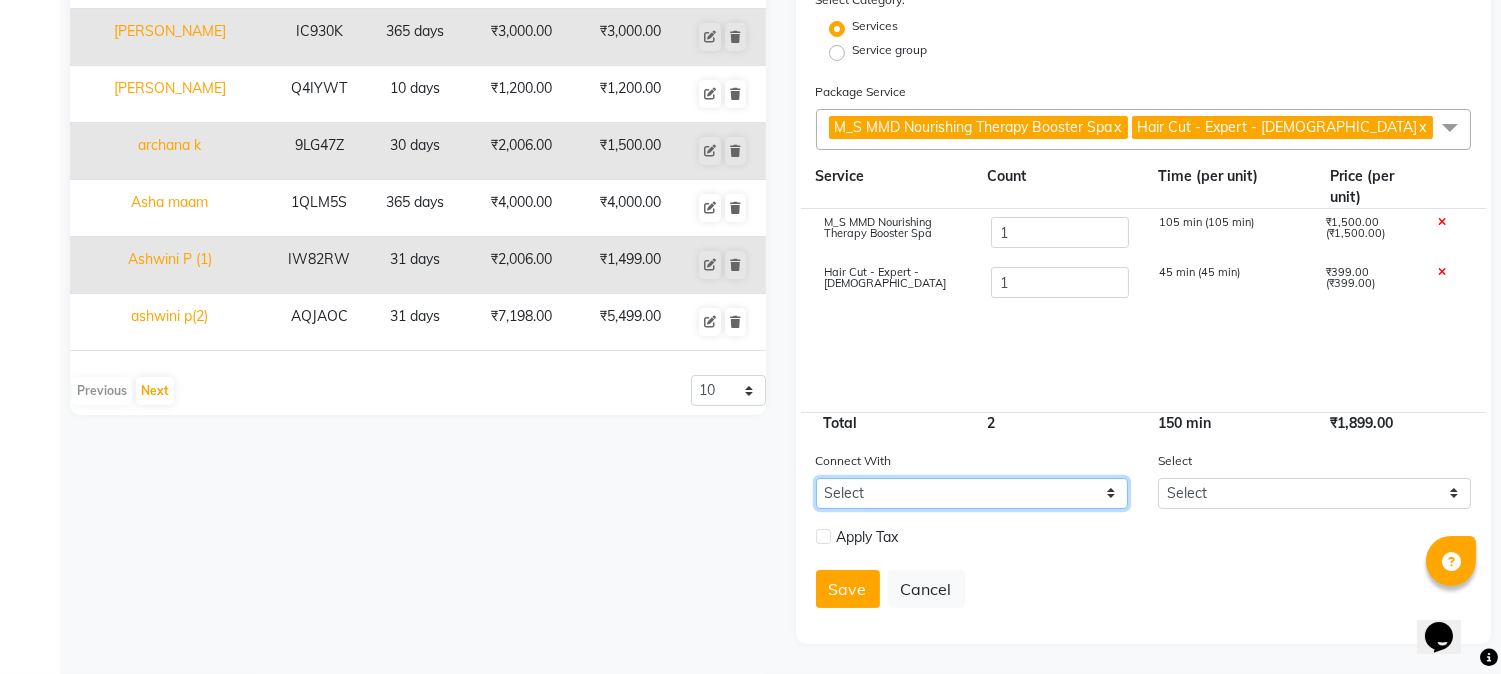 click on "Select Membership Prepaid Voucher" 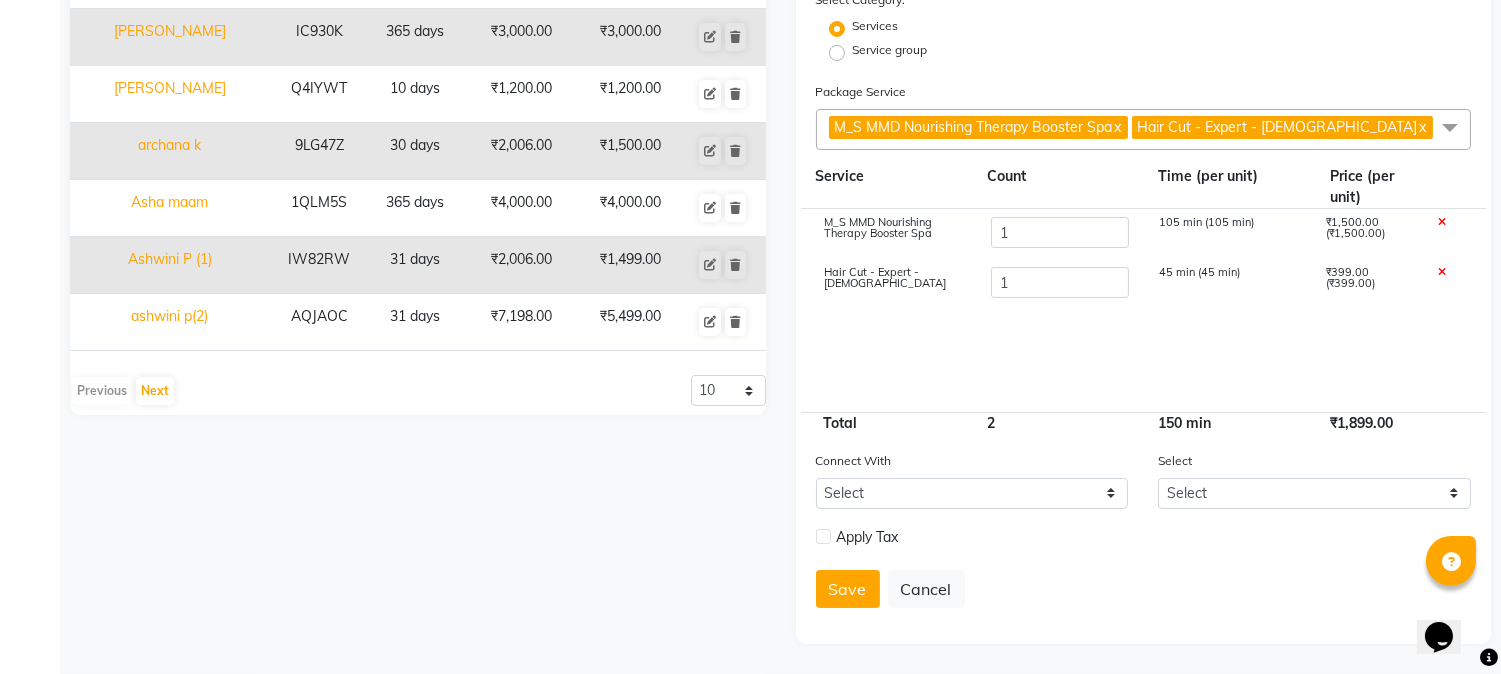 click on "M_S MMD Nourishing Therapy Booster Spa 1 105 min (105 min) ₹1,500.00 (₹1,500.00) Hair Cut - Expert - Female 1 45 min (45 min) ₹399.00 (₹399.00)" 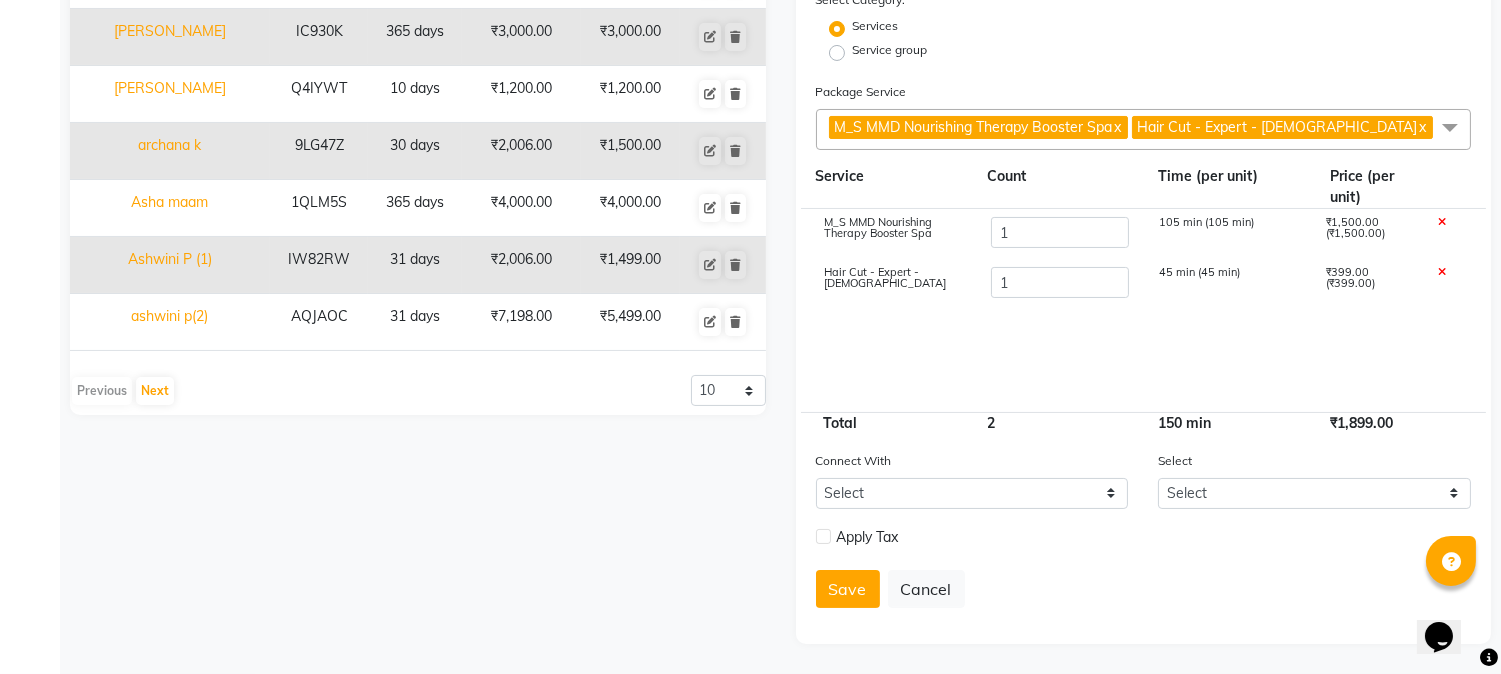 click 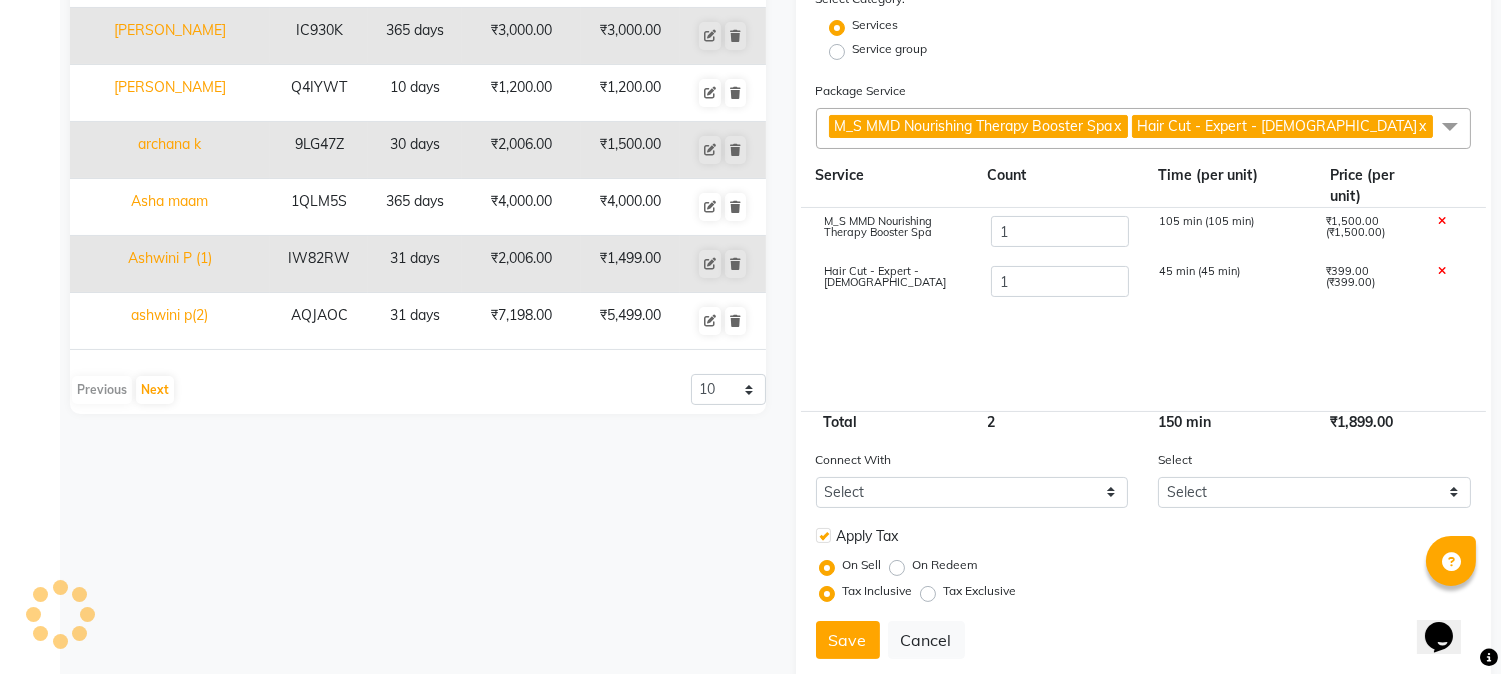 scroll, scrollTop: 514, scrollLeft: 0, axis: vertical 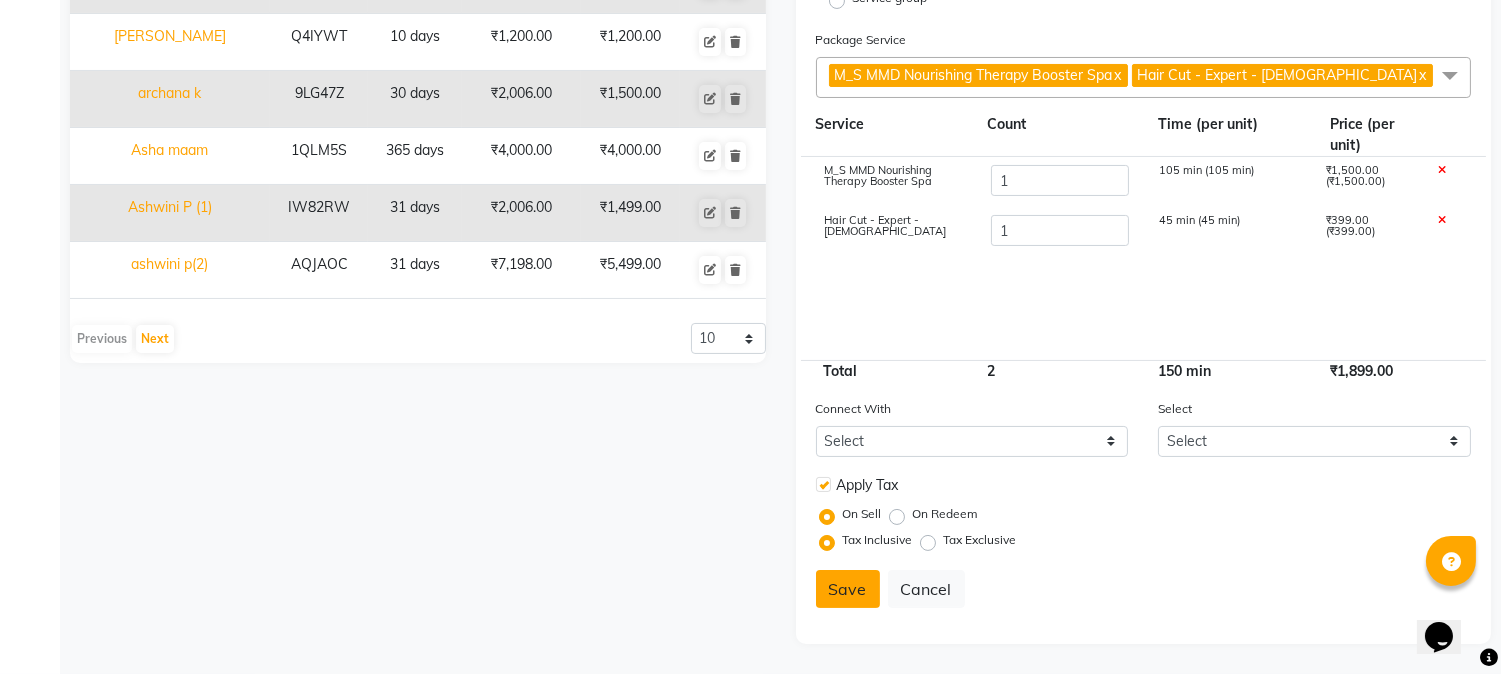 click on "Save" 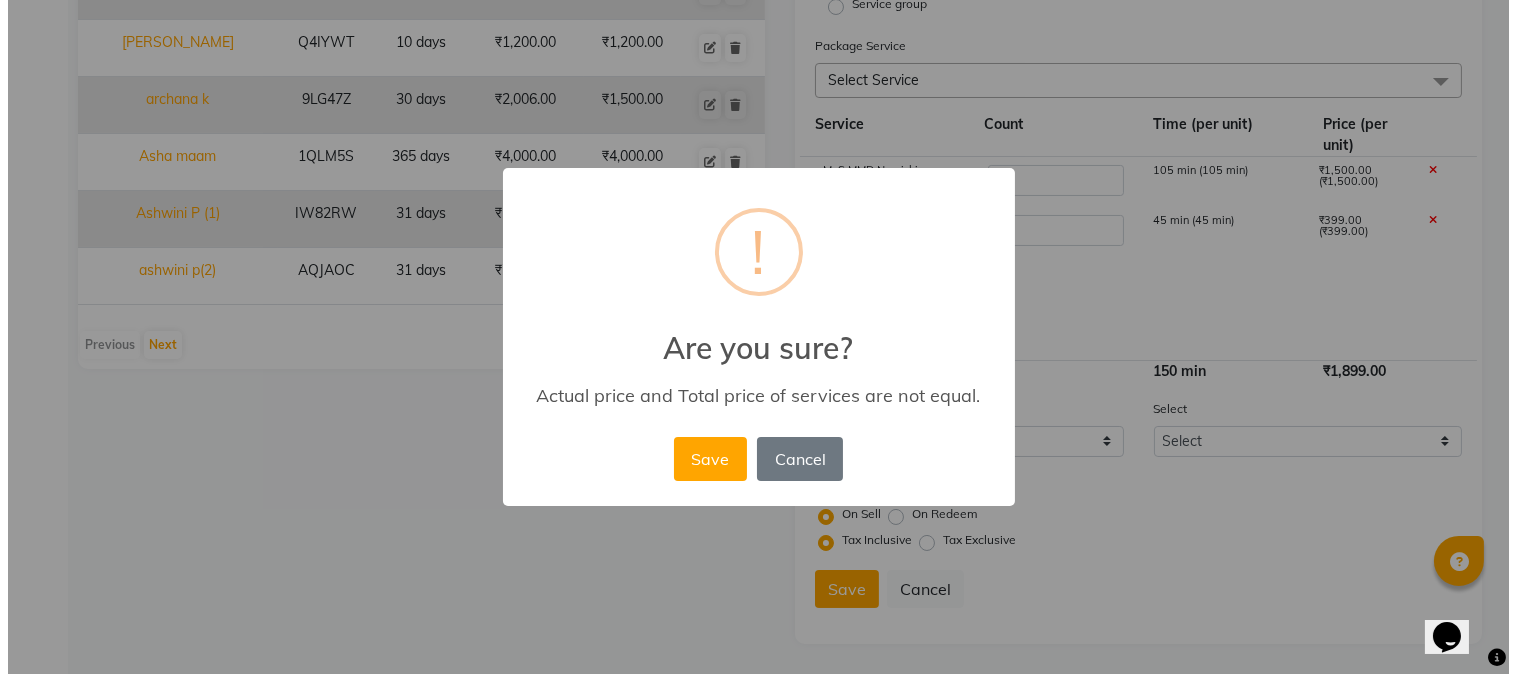 scroll, scrollTop: 507, scrollLeft: 0, axis: vertical 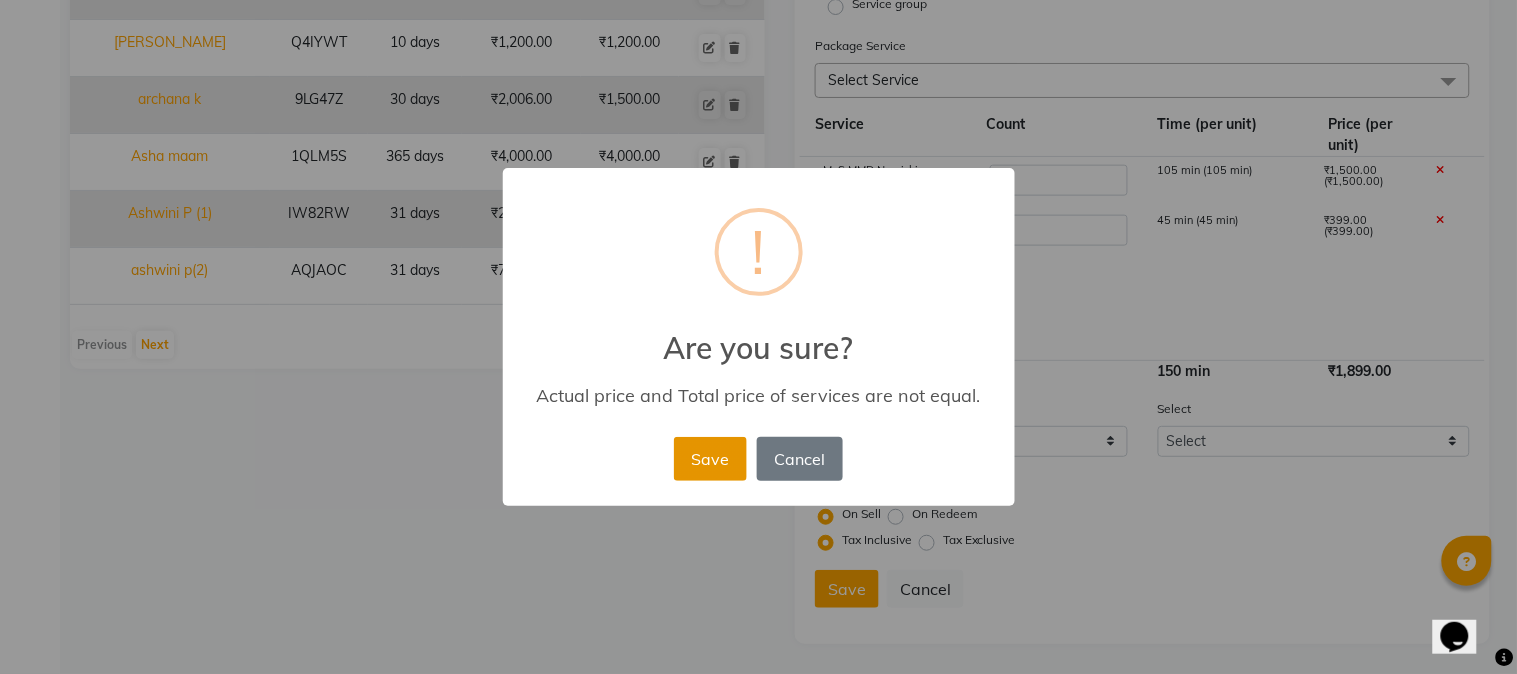 click on "Save" at bounding box center (710, 459) 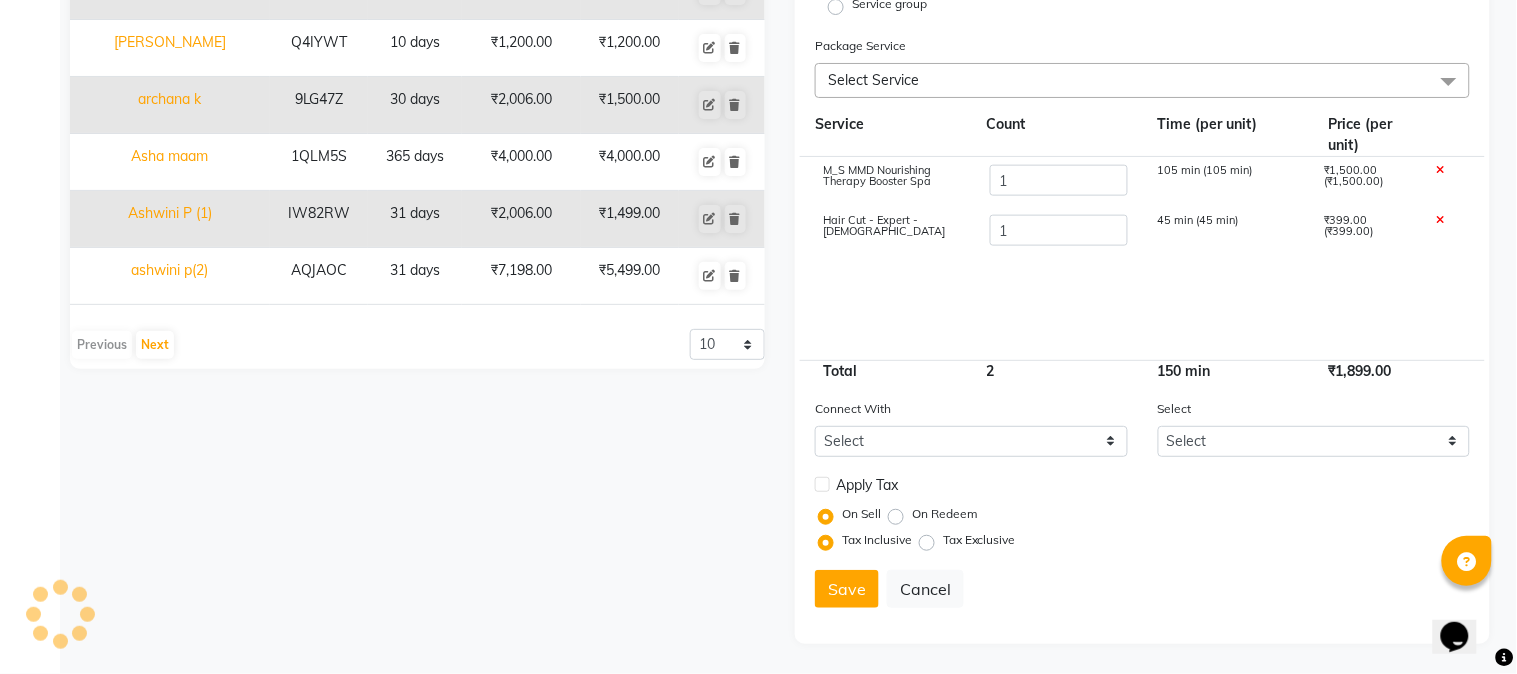 type 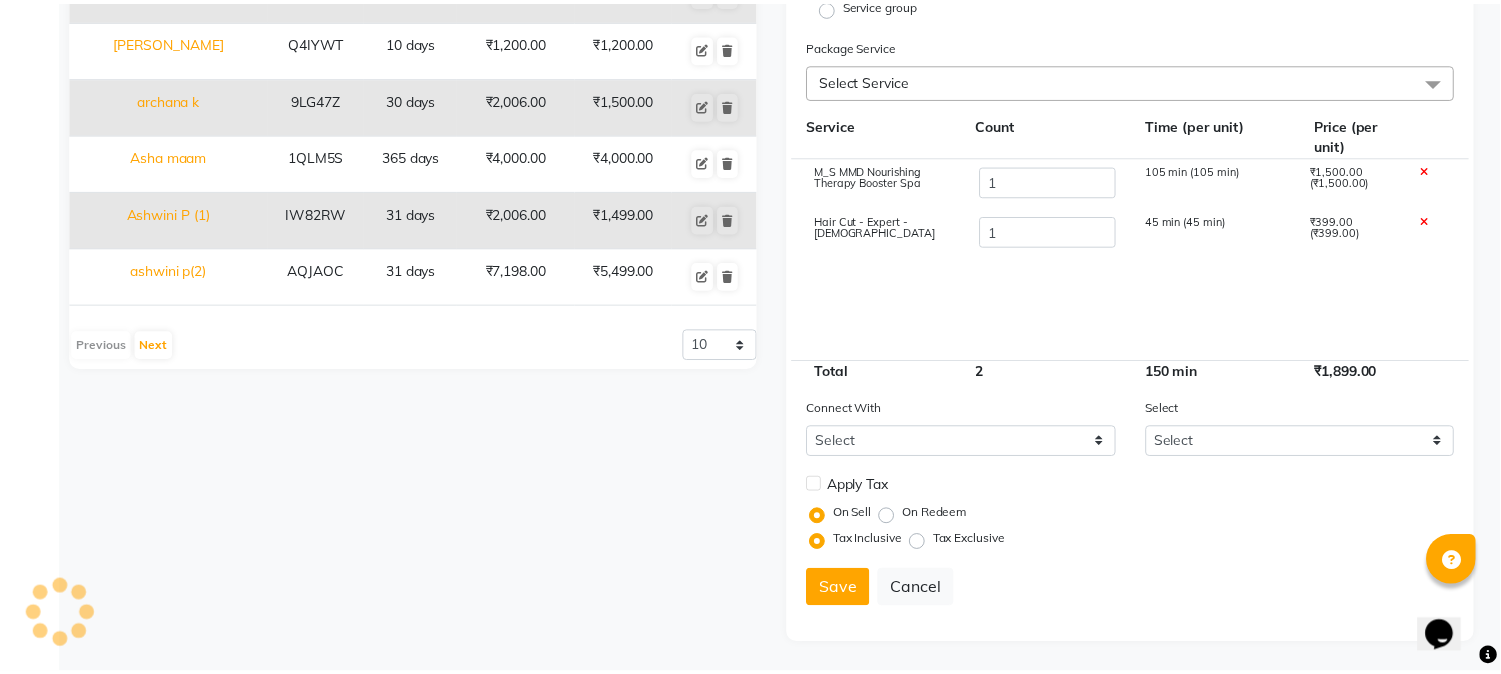 scroll, scrollTop: 231, scrollLeft: 0, axis: vertical 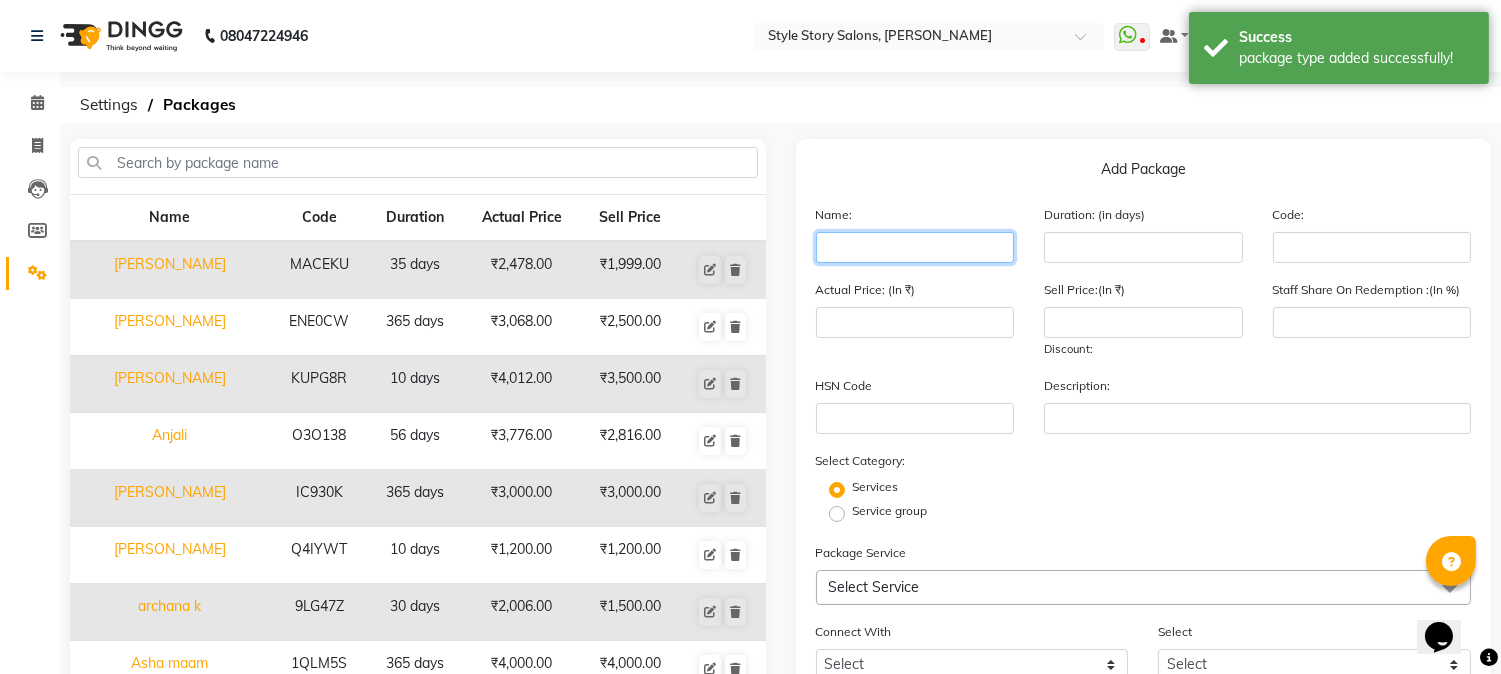 click 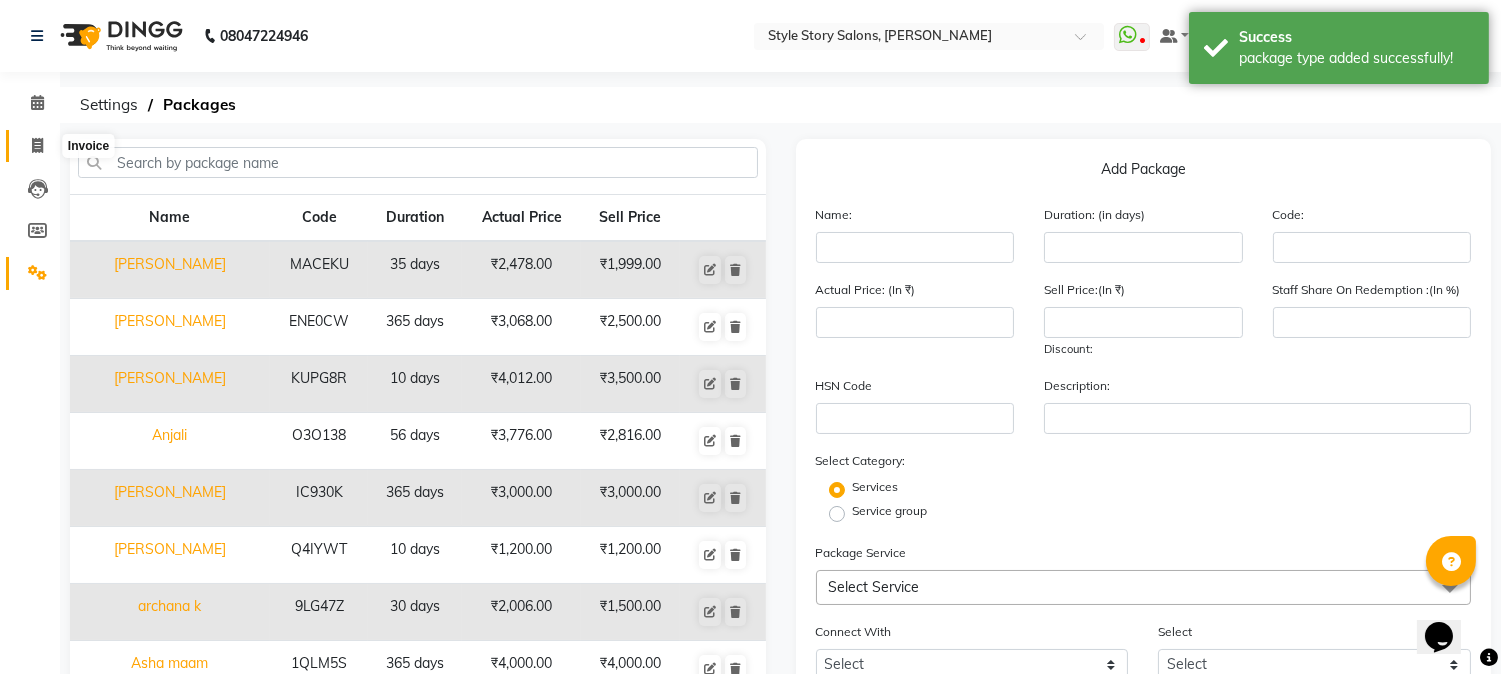 click 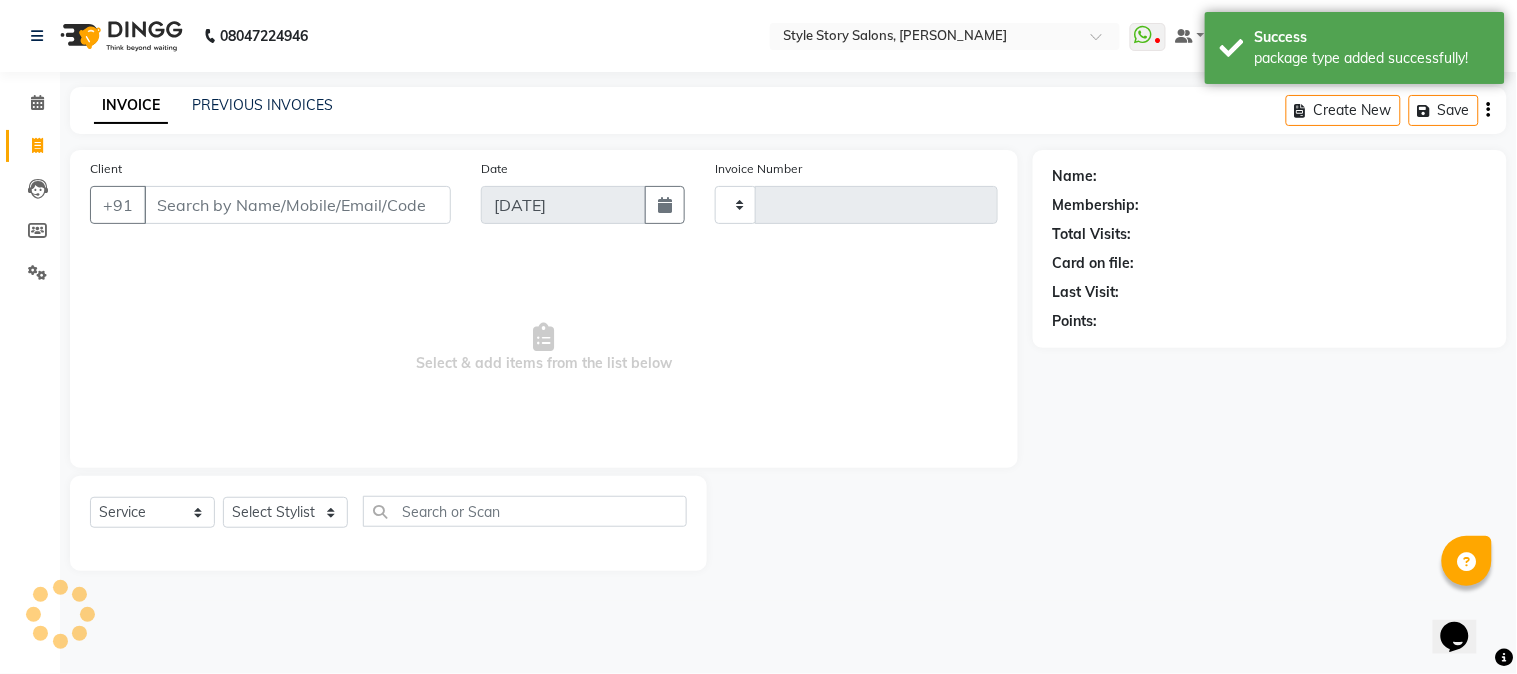 type on "0954" 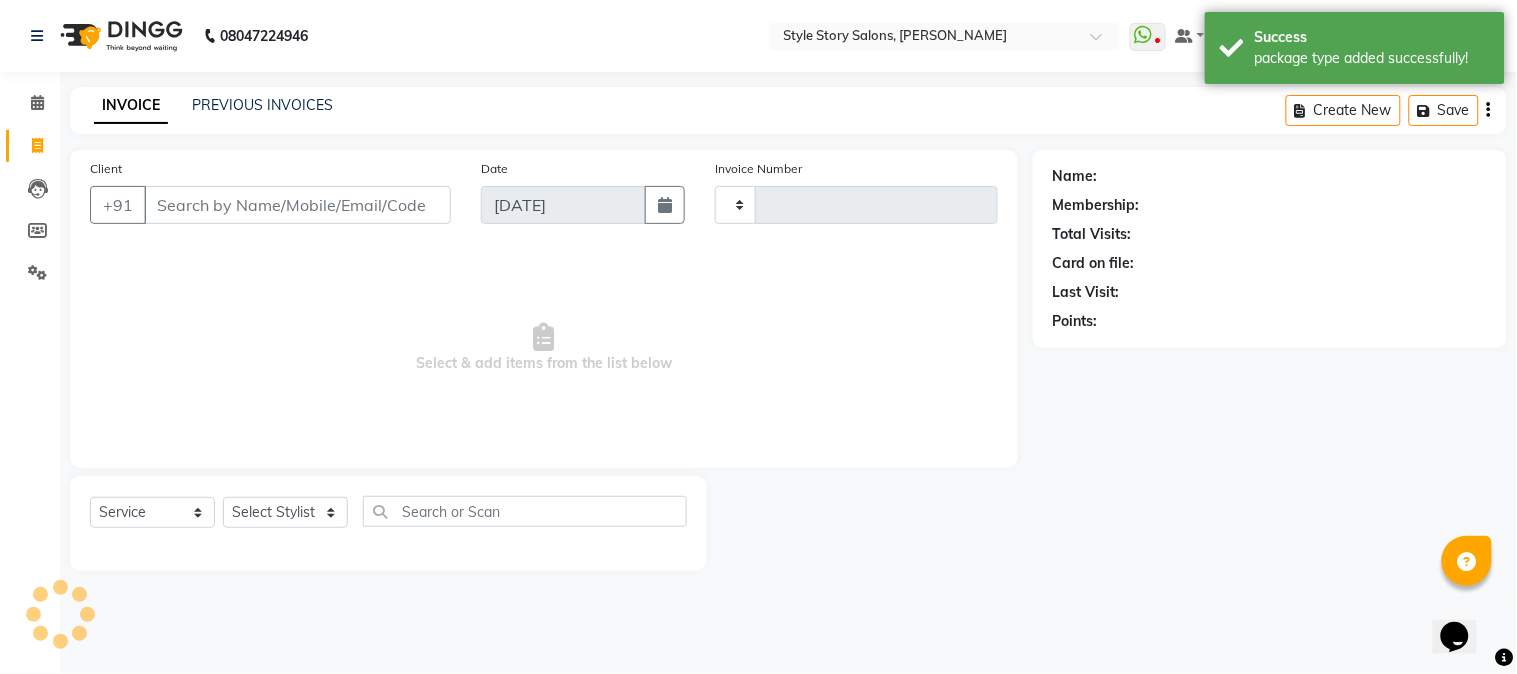 select on "6249" 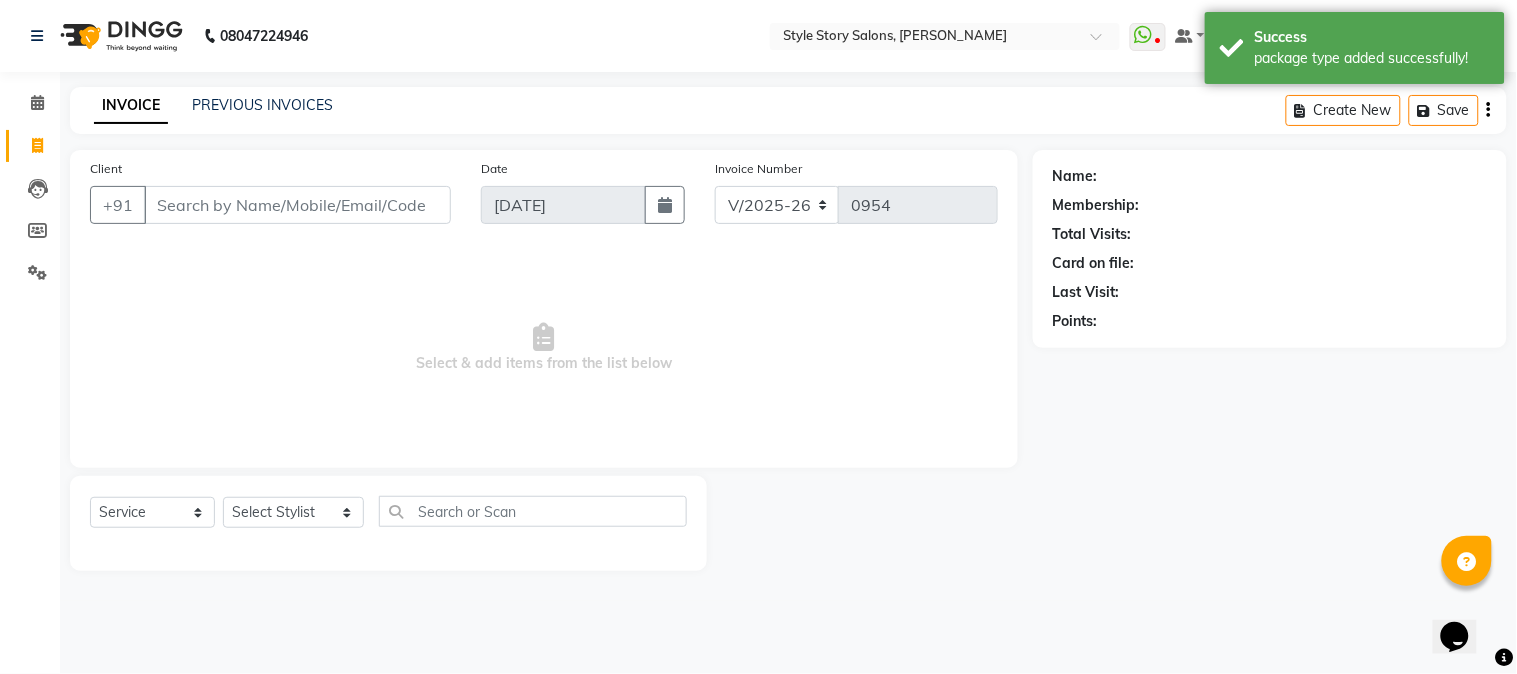 click on "Client" at bounding box center (297, 205) 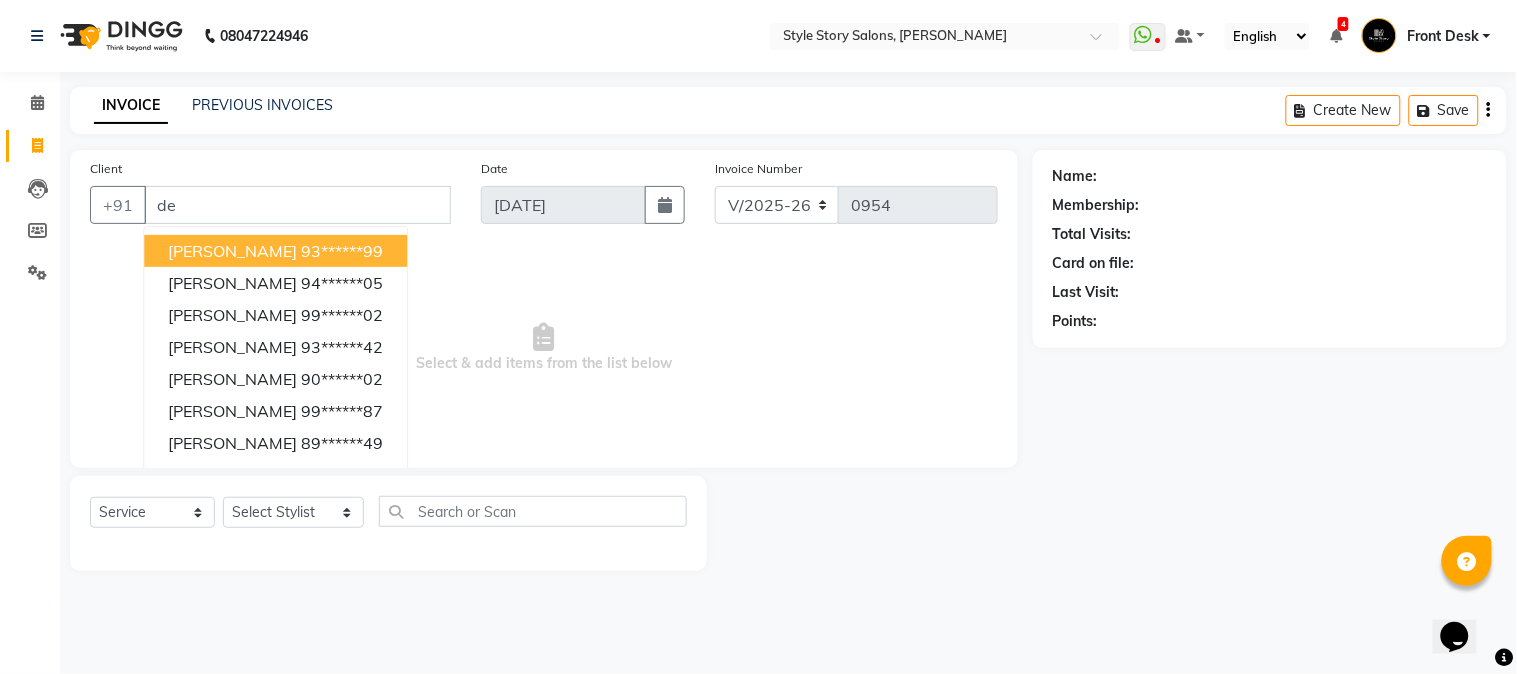 type on "d" 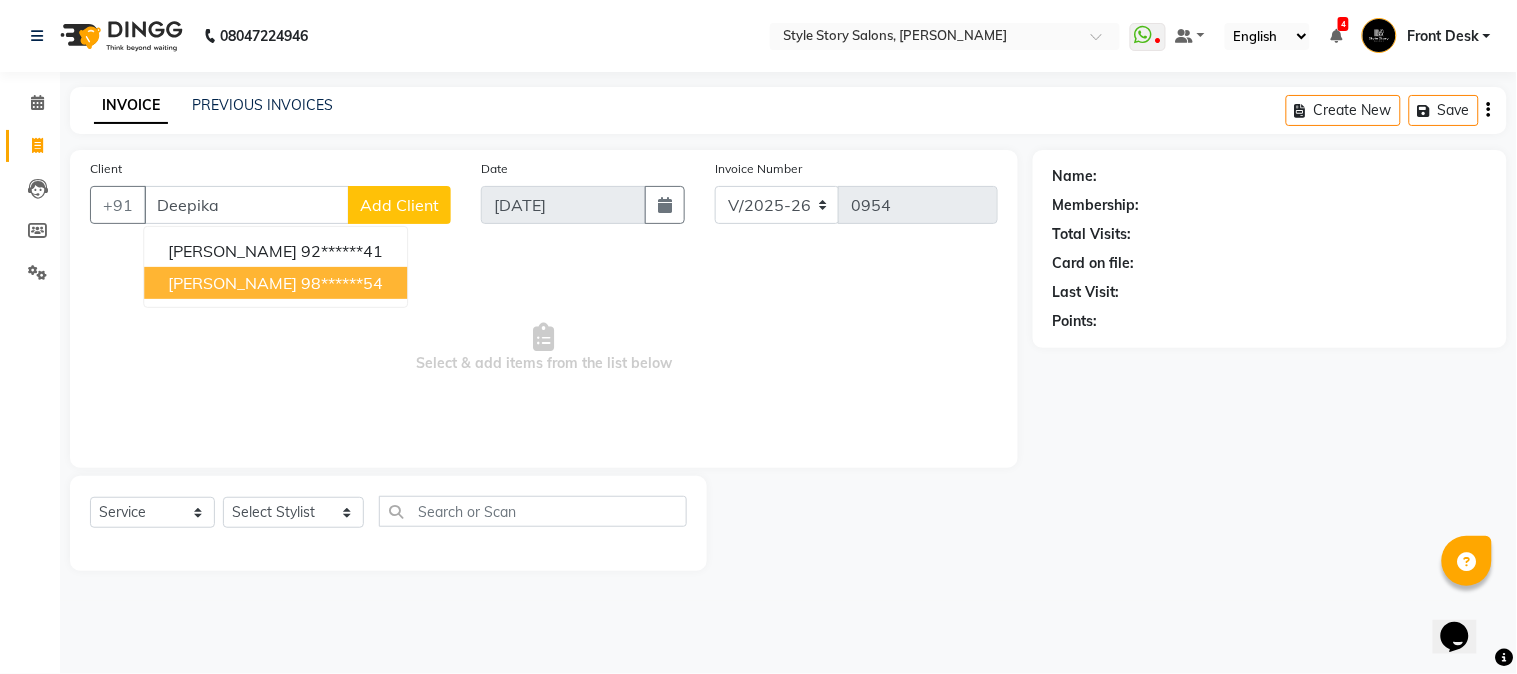 click on "[PERSON_NAME]" at bounding box center [232, 283] 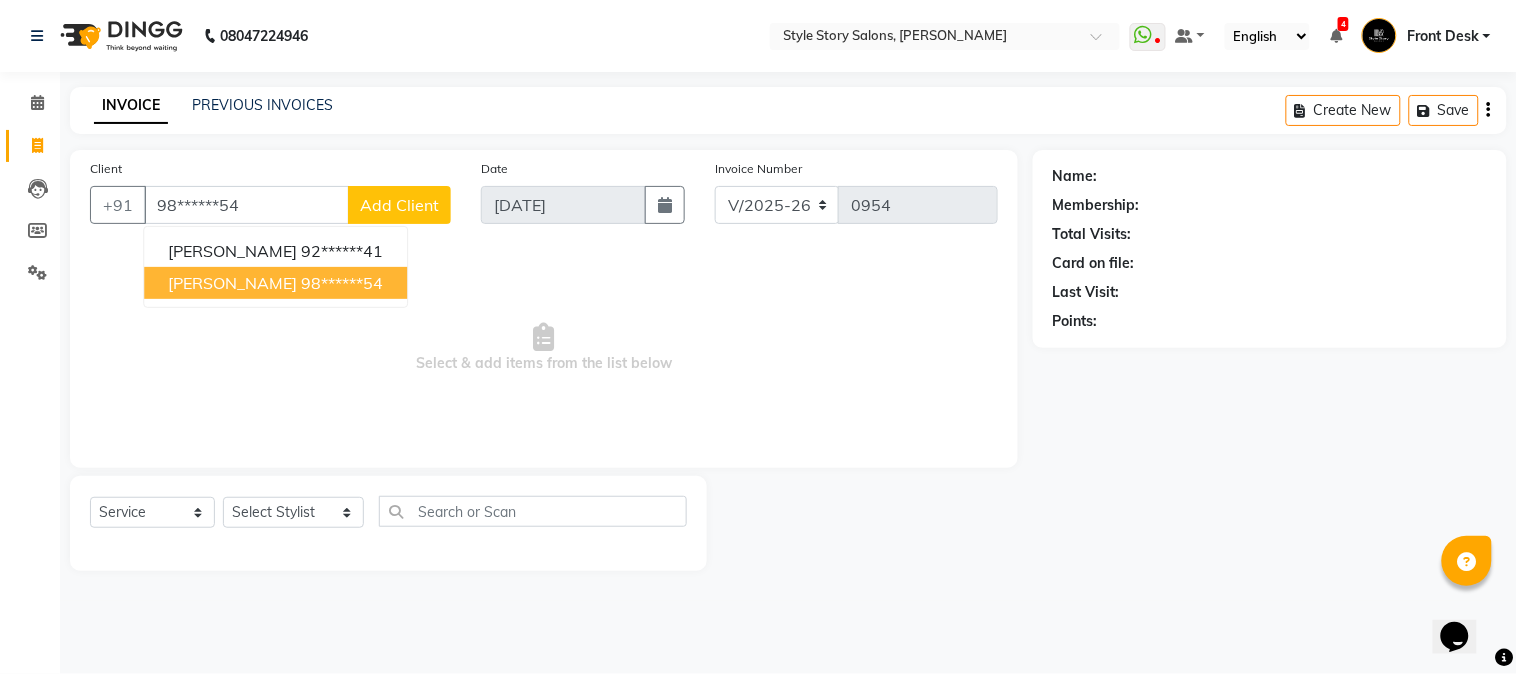 type on "98******54" 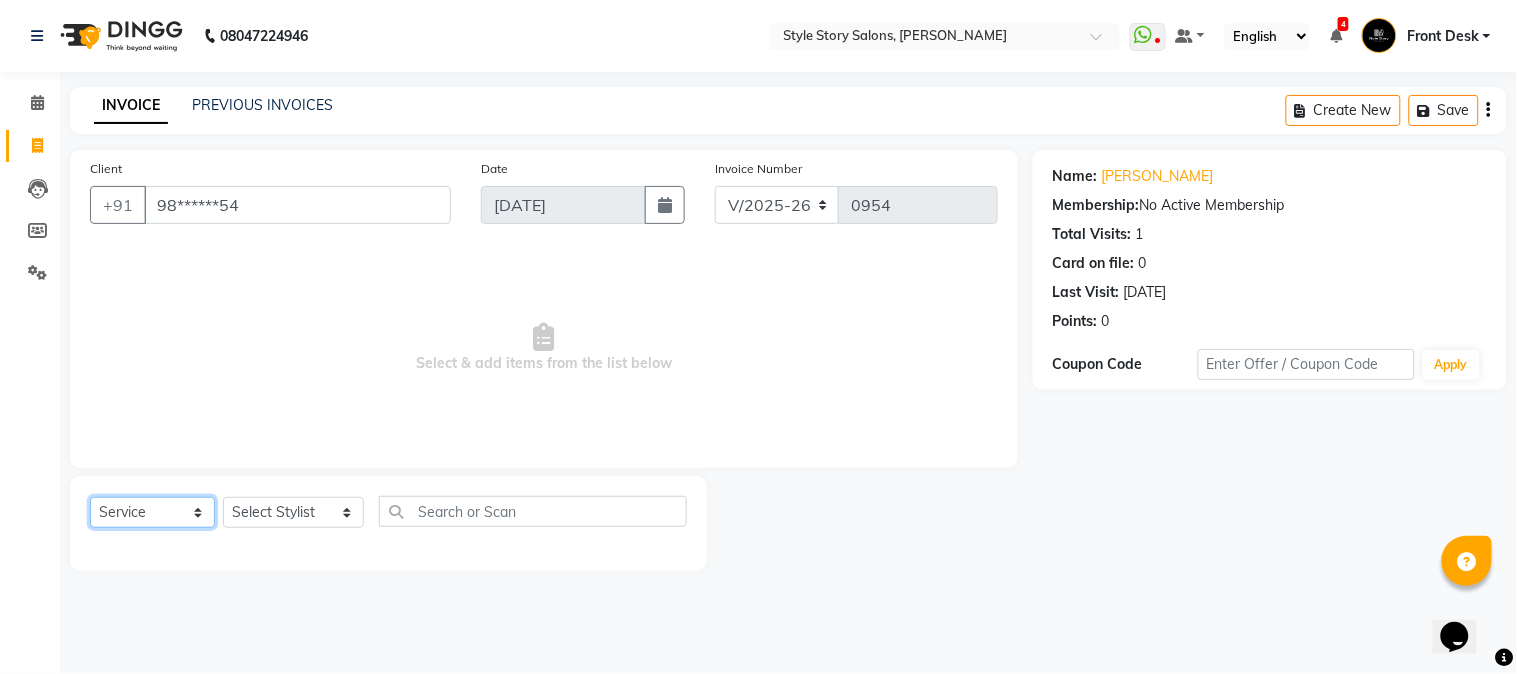 click on "Select  Service  Product  Membership  Package Voucher Prepaid Gift Card" 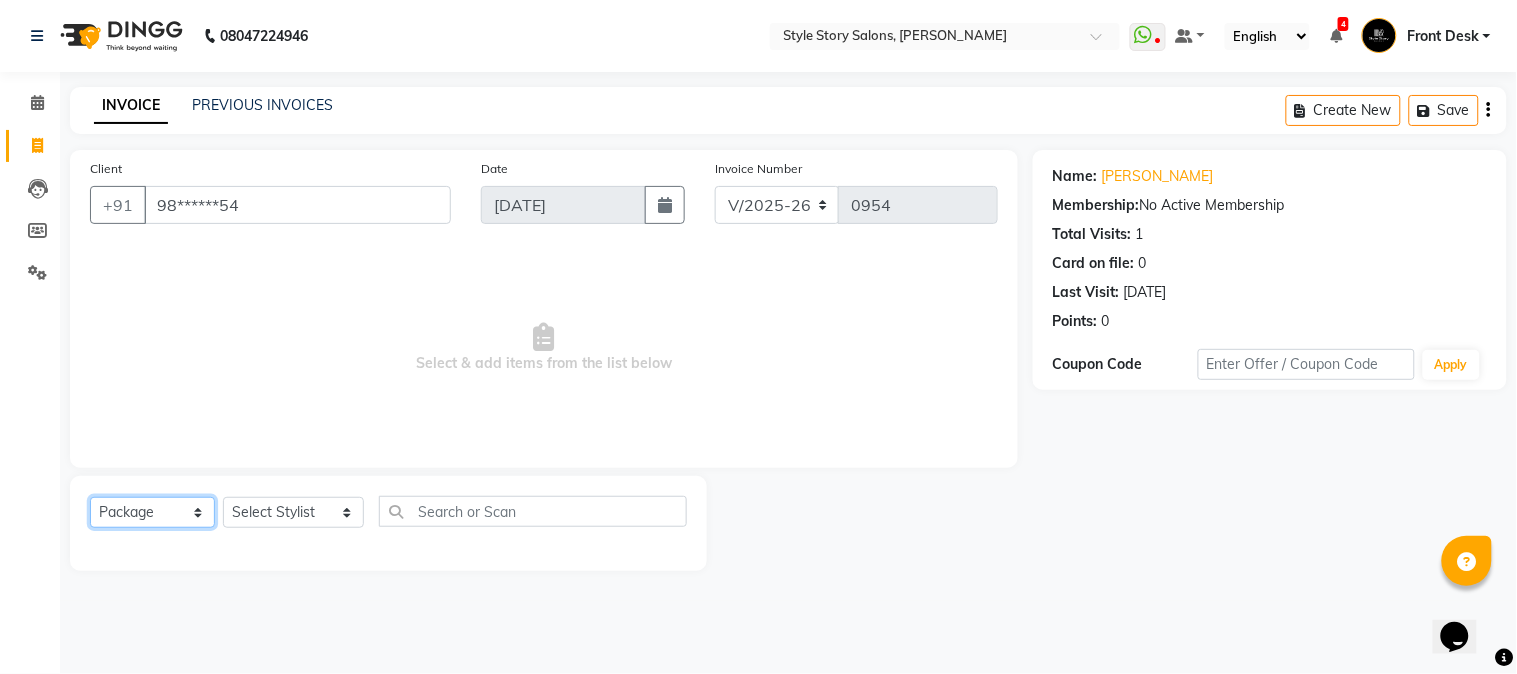 click on "Select  Service  Product  Membership  Package Voucher Prepaid Gift Card" 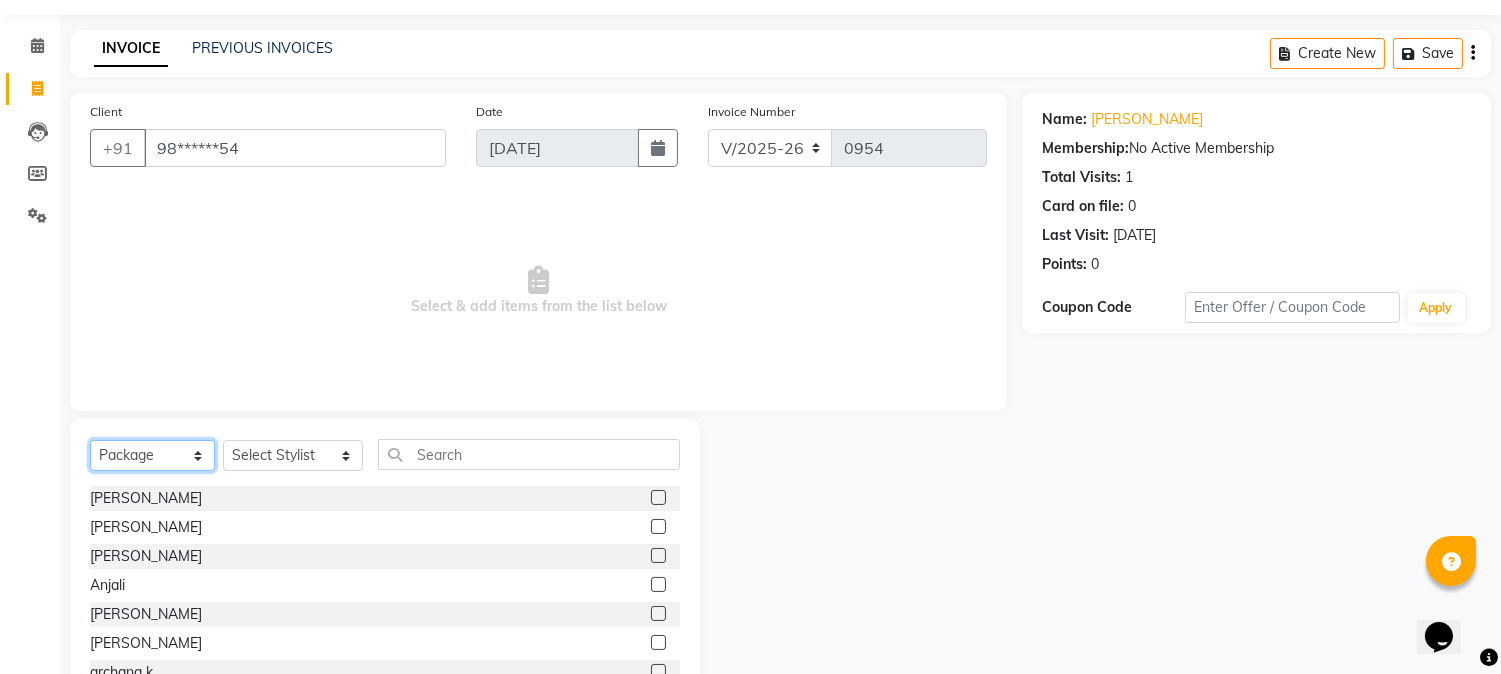 scroll, scrollTop: 111, scrollLeft: 0, axis: vertical 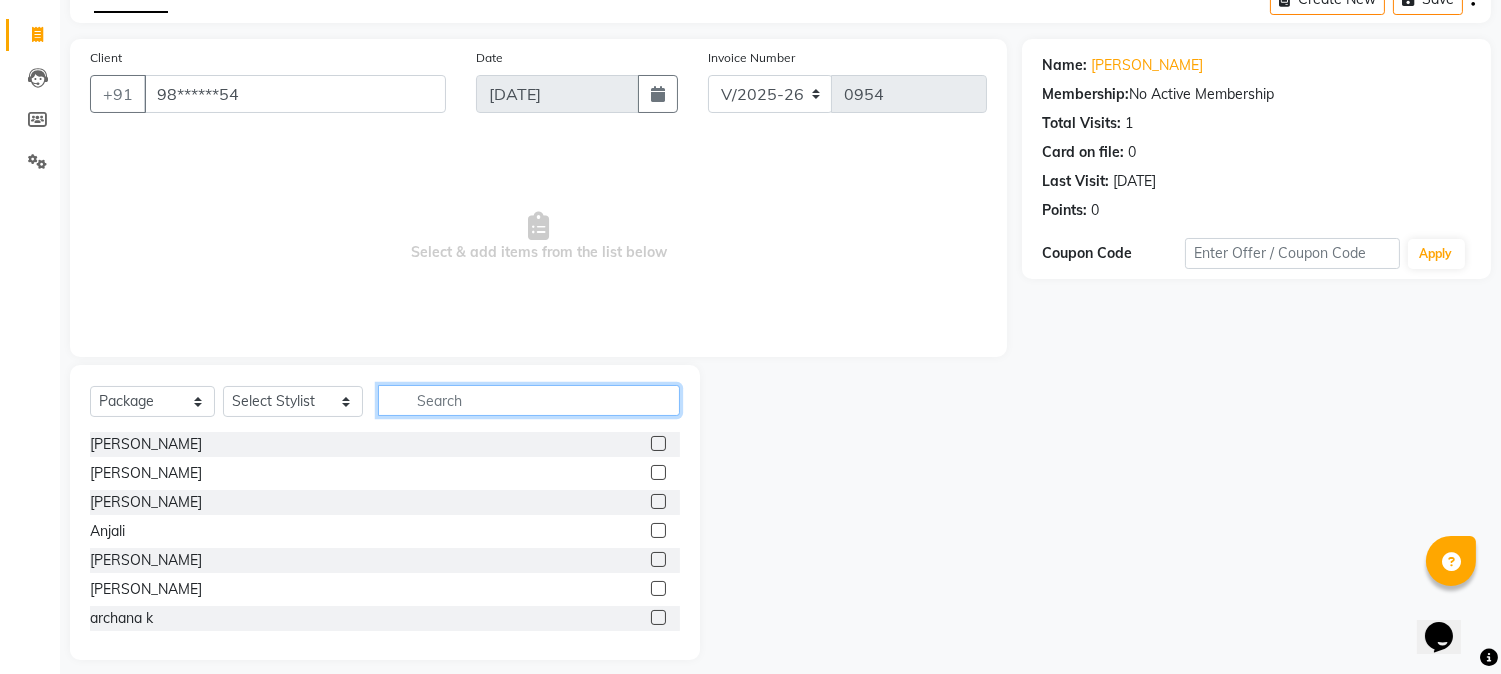 click 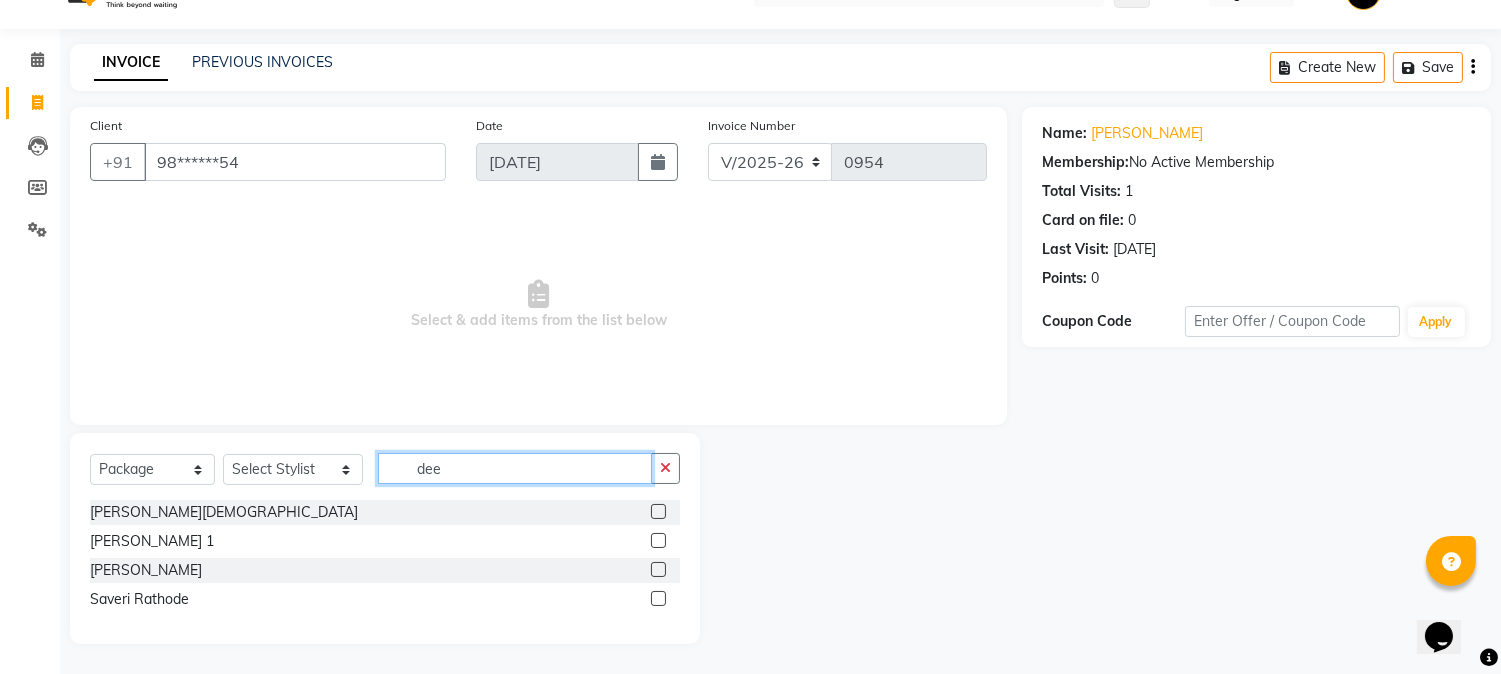 scroll, scrollTop: 0, scrollLeft: 0, axis: both 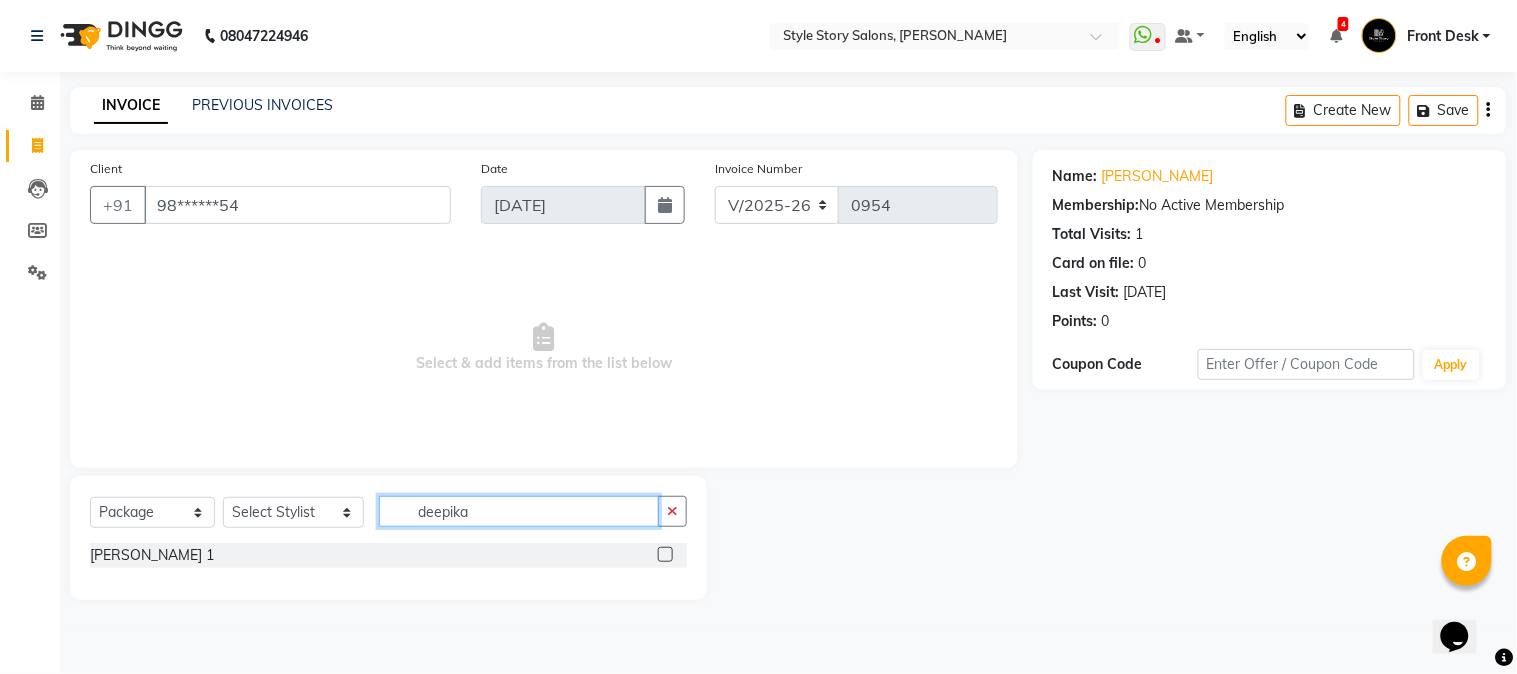 type on "deepika" 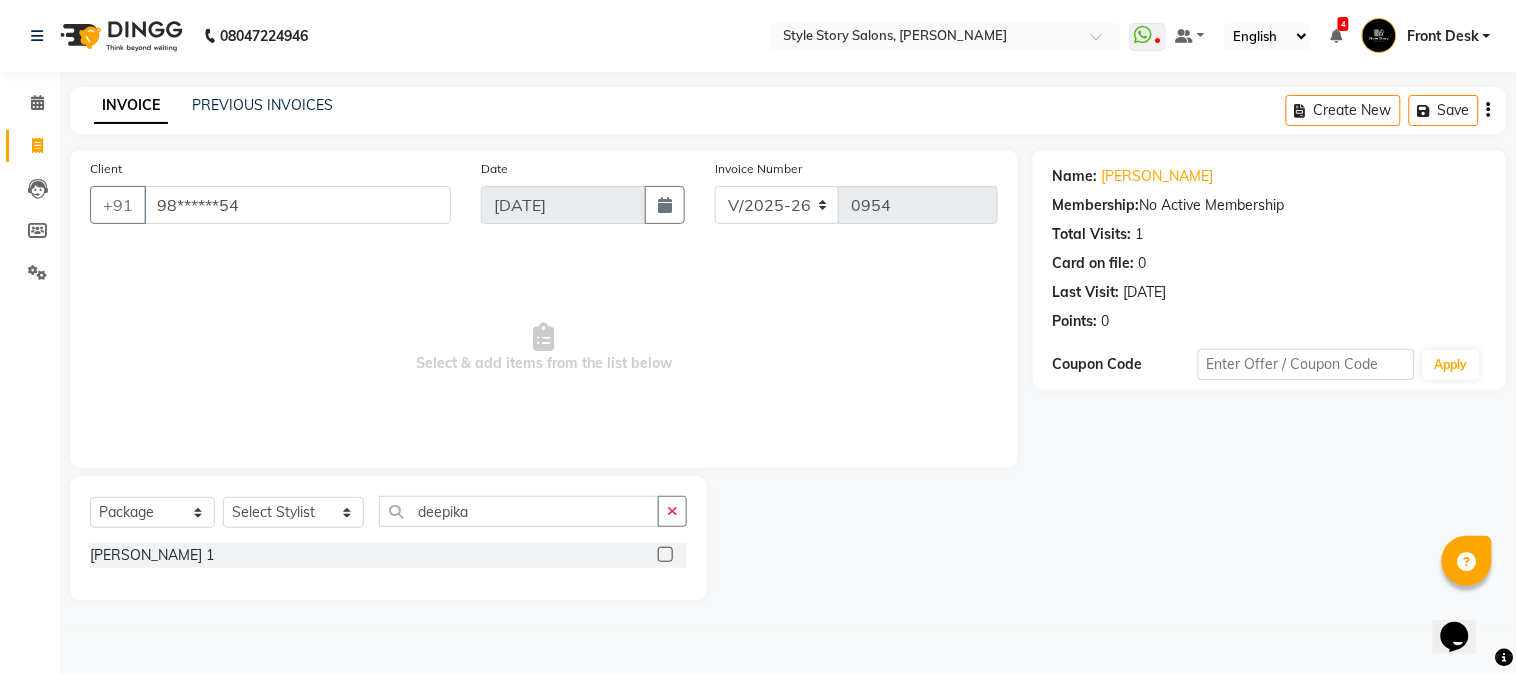 click on "[PERSON_NAME] 1" 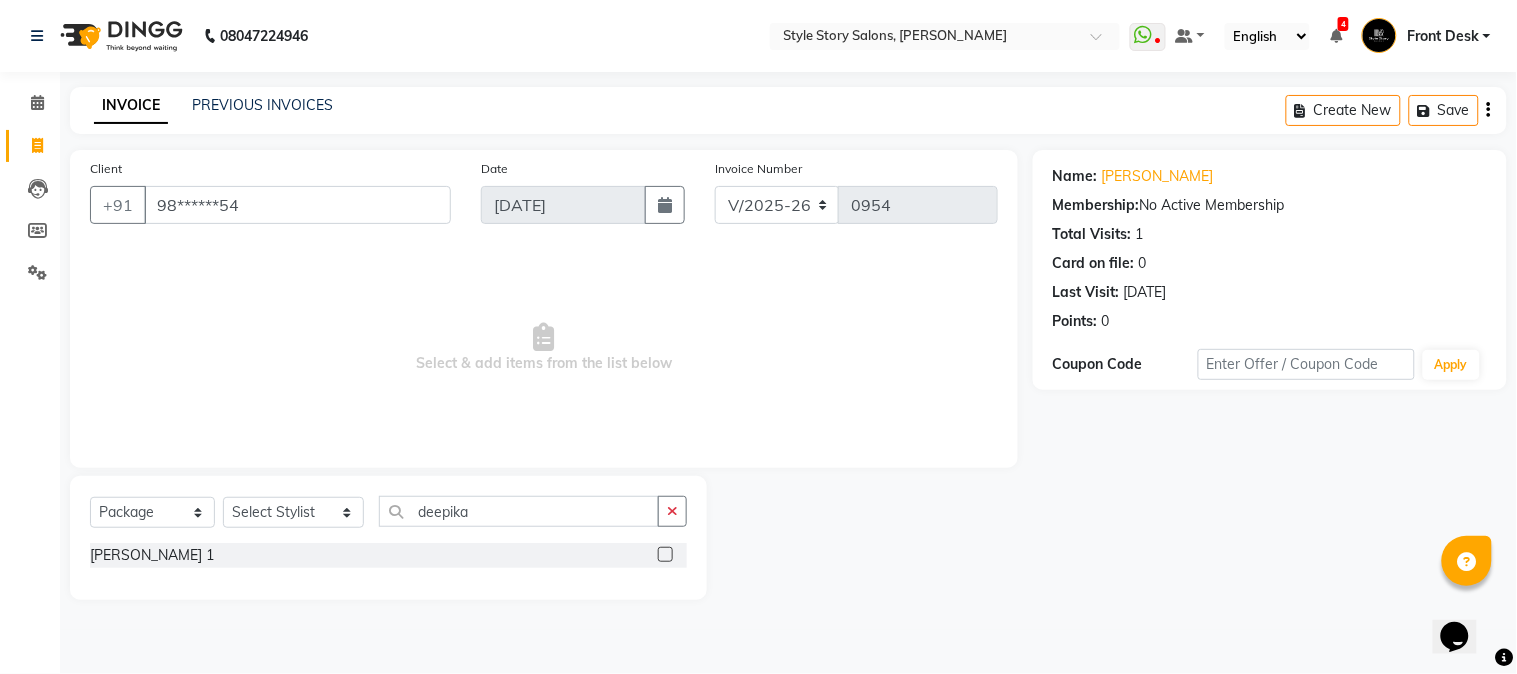click 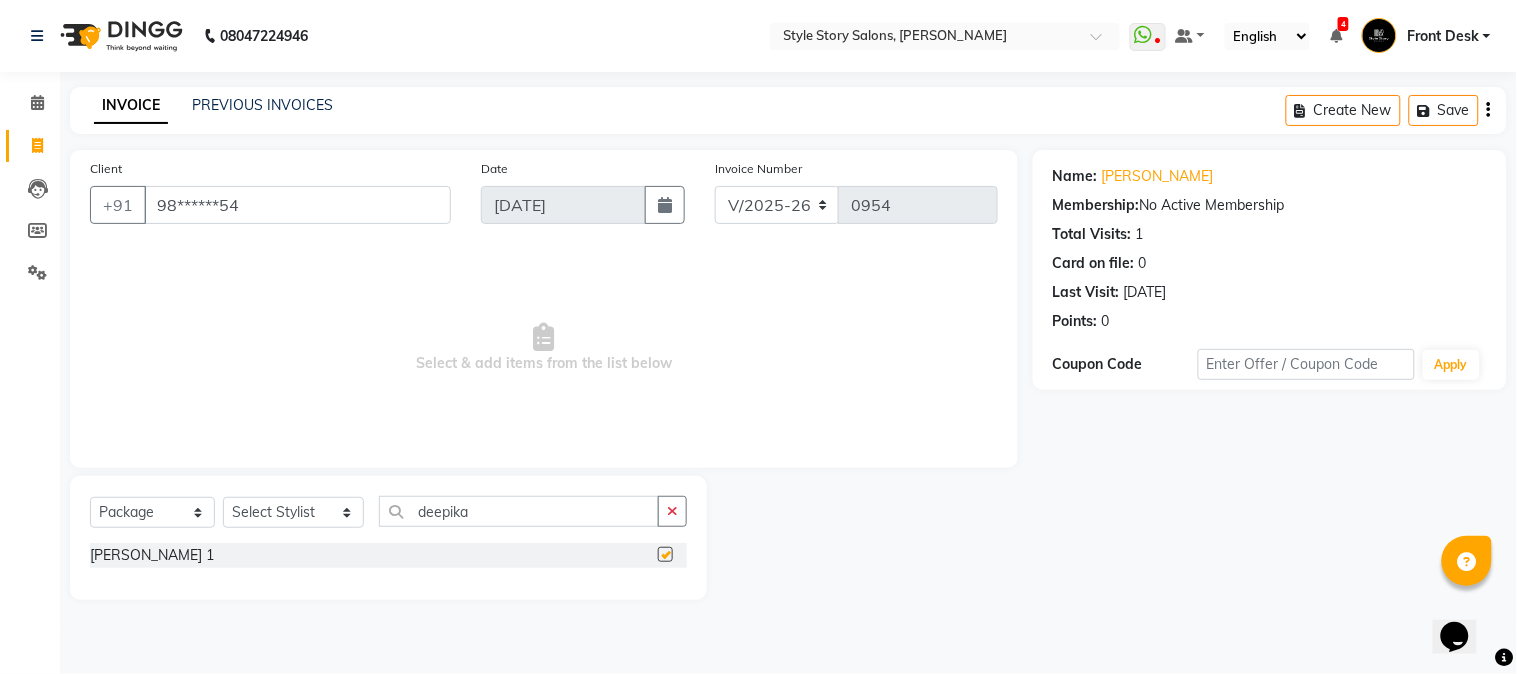 checkbox on "false" 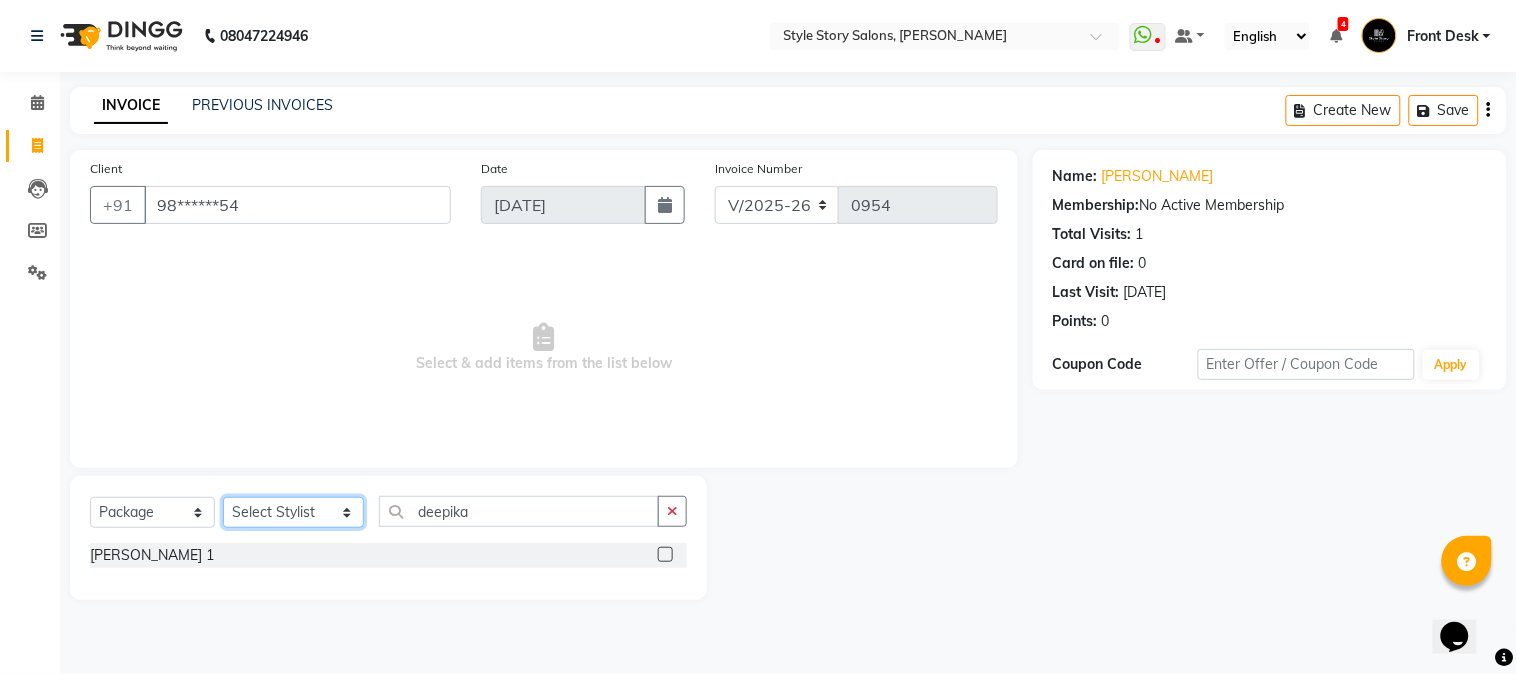click on "Select Stylist [PERSON_NAME] [PERSON_NAME] [PERSON_NAME] Front Desk [PERSON_NAME] [PERSON_NAME] [PERSON_NAME] Front Desk [PERSON_NAME] Front Desk [DATE][PERSON_NAME]  [PERSON_NAME] Senior Accountant [PERSON_NAME] [PERSON_NAME] [PERSON_NAME] Inventory Manager [PERSON_NAME] (HR Admin) [PERSON_NAME] (Hair Artist) [PERSON_NAME]  [PERSON_NAME] [PERSON_NAME] [PERSON_NAME]  Shruti Raut [PERSON_NAME] [PERSON_NAME] HR Manager [PERSON_NAME] ([PERSON_NAME]) [PERSON_NAME] [PERSON_NAME] [PERSON_NAME] [PERSON_NAME] [PERSON_NAME] Accountant" 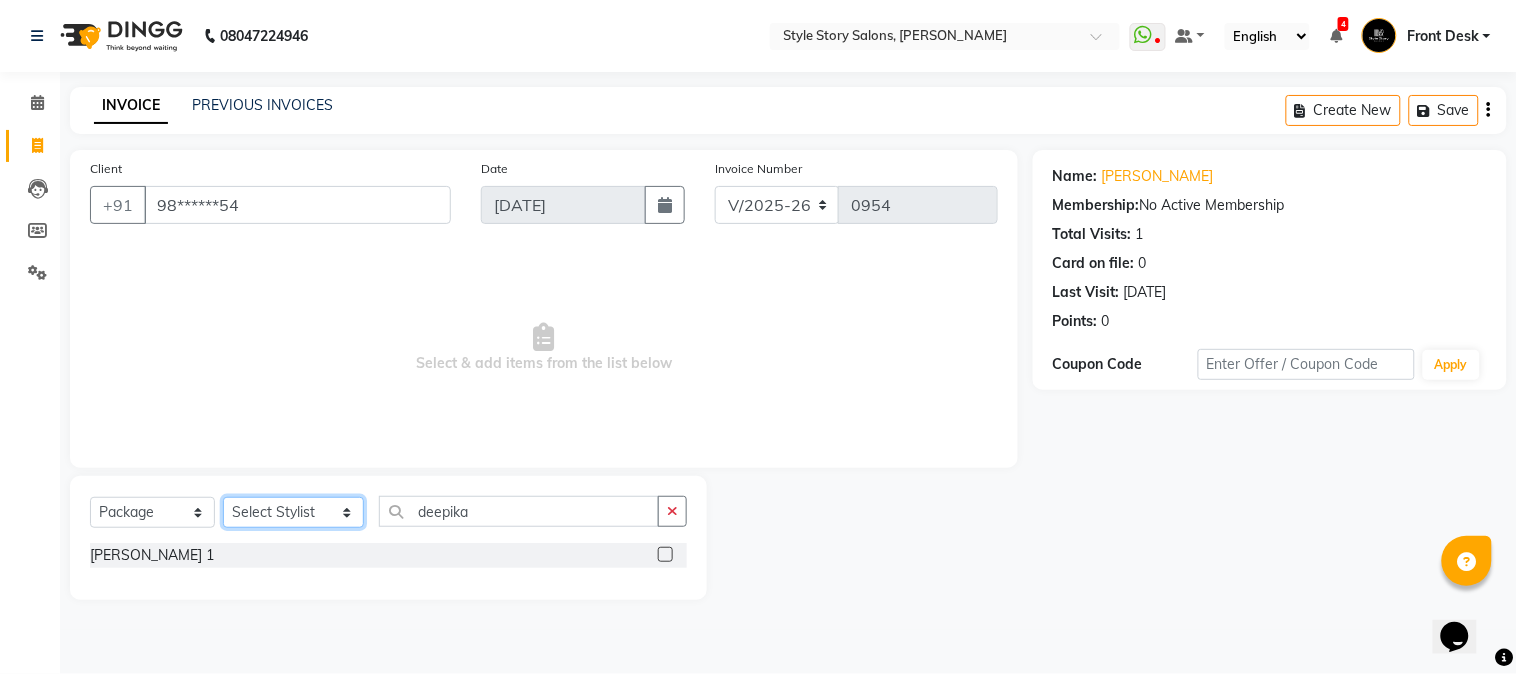 select on "82561" 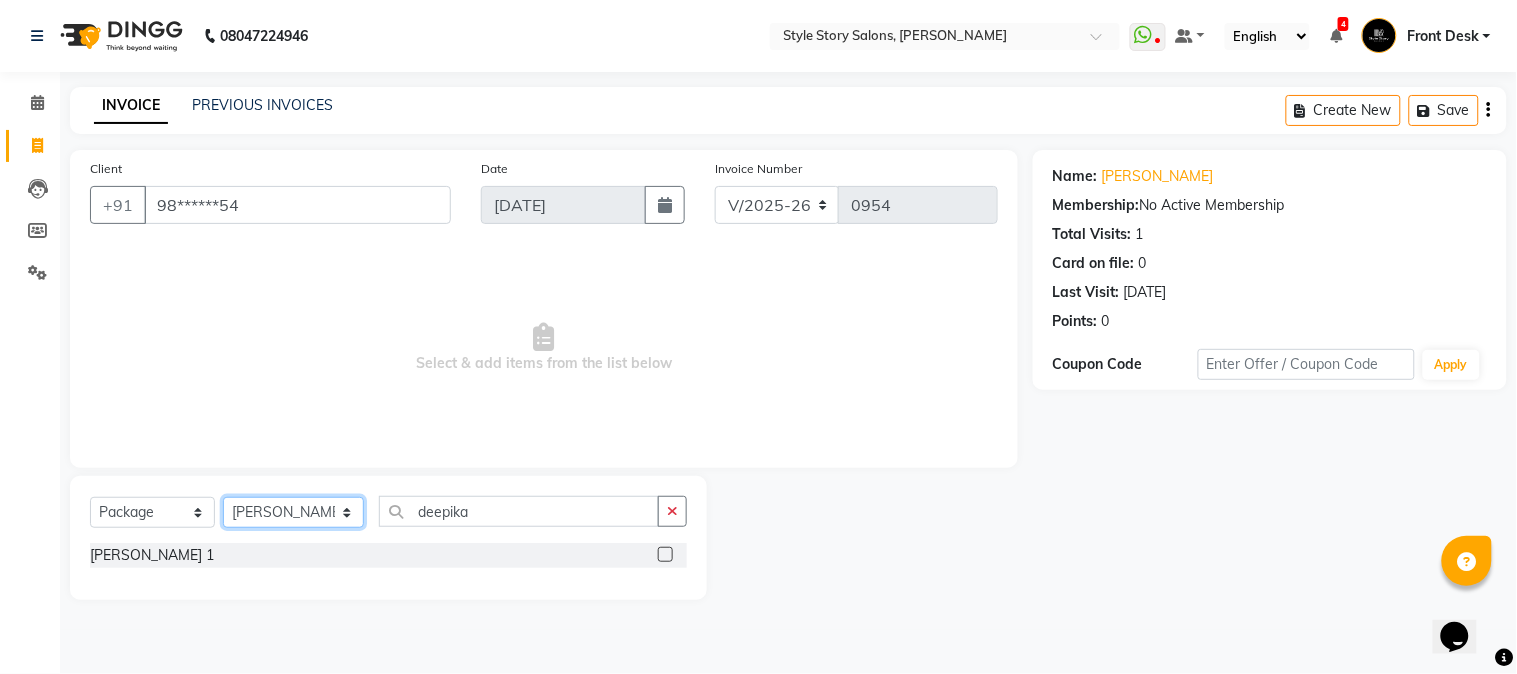 click on "Select Stylist [PERSON_NAME] [PERSON_NAME] [PERSON_NAME] Front Desk [PERSON_NAME] [PERSON_NAME] [PERSON_NAME] Front Desk [PERSON_NAME] Front Desk [DATE][PERSON_NAME]  [PERSON_NAME] Senior Accountant [PERSON_NAME] [PERSON_NAME] [PERSON_NAME] Inventory Manager [PERSON_NAME] (HR Admin) [PERSON_NAME] (Hair Artist) [PERSON_NAME]  [PERSON_NAME] [PERSON_NAME] [PERSON_NAME]  Shruti Raut [PERSON_NAME] [PERSON_NAME] HR Manager [PERSON_NAME] ([PERSON_NAME]) [PERSON_NAME] [PERSON_NAME] [PERSON_NAME] [PERSON_NAME] [PERSON_NAME] Accountant" 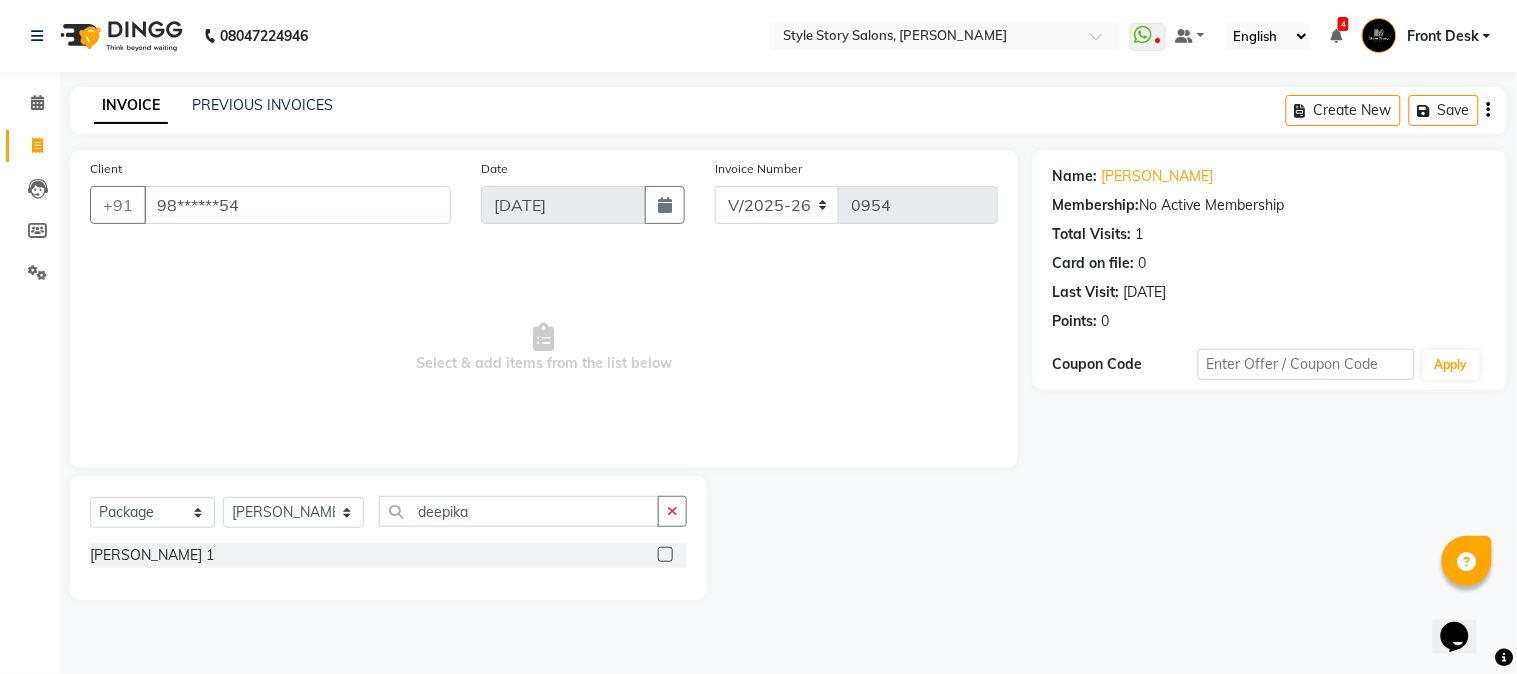 click 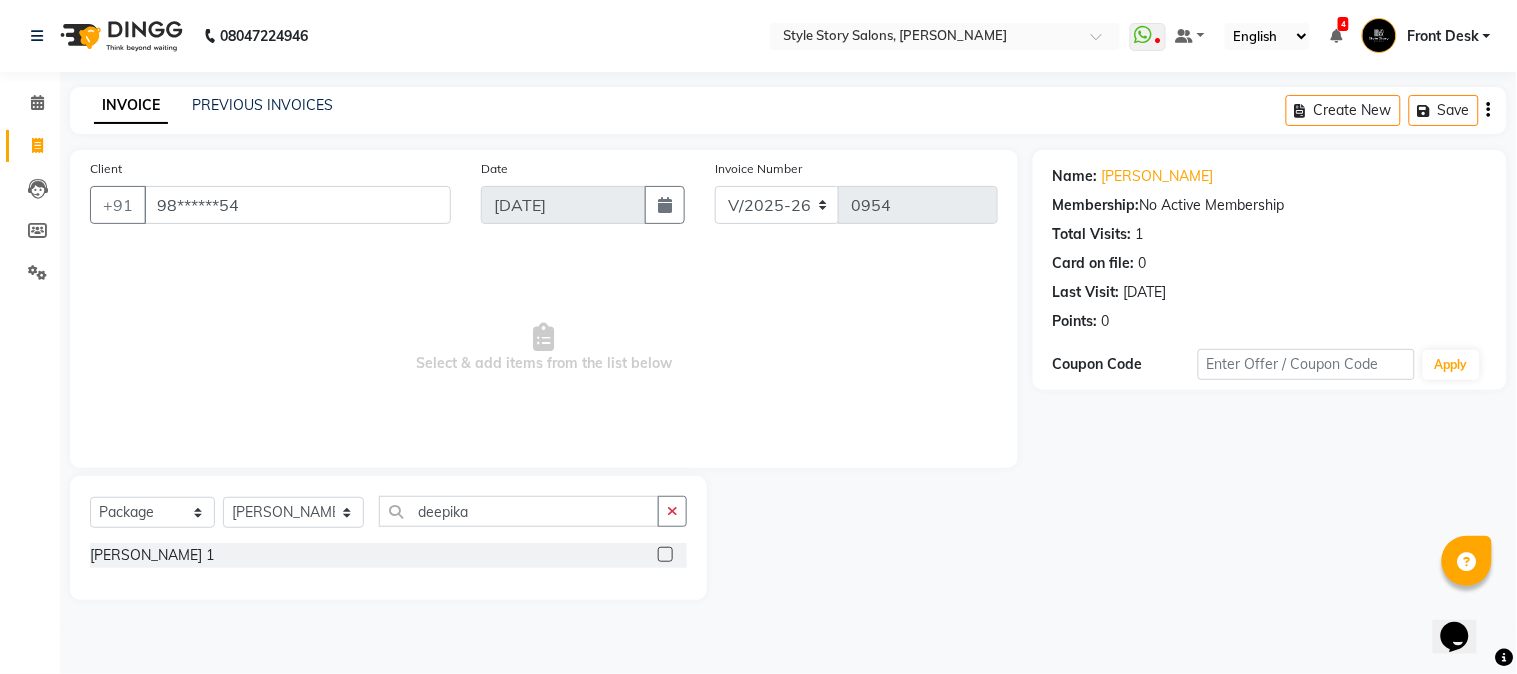 click at bounding box center [664, 555] 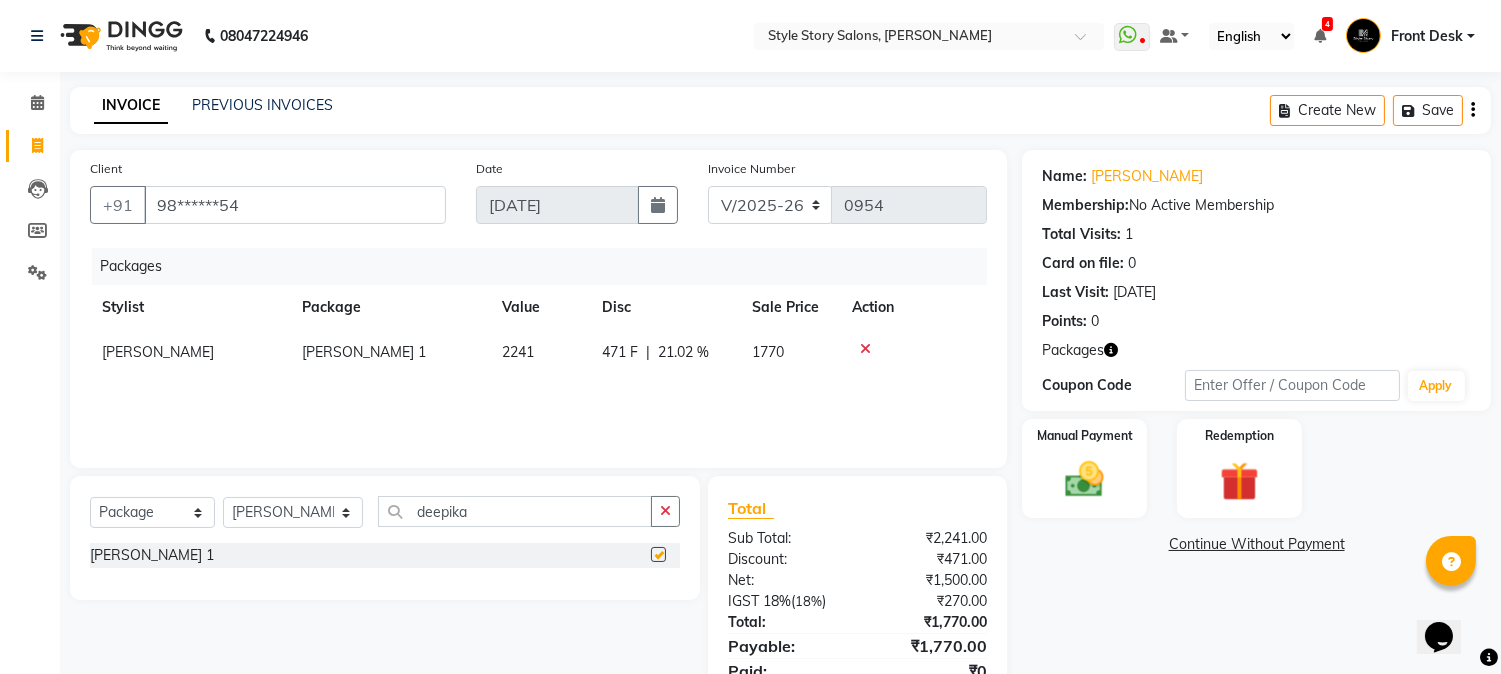 checkbox on "false" 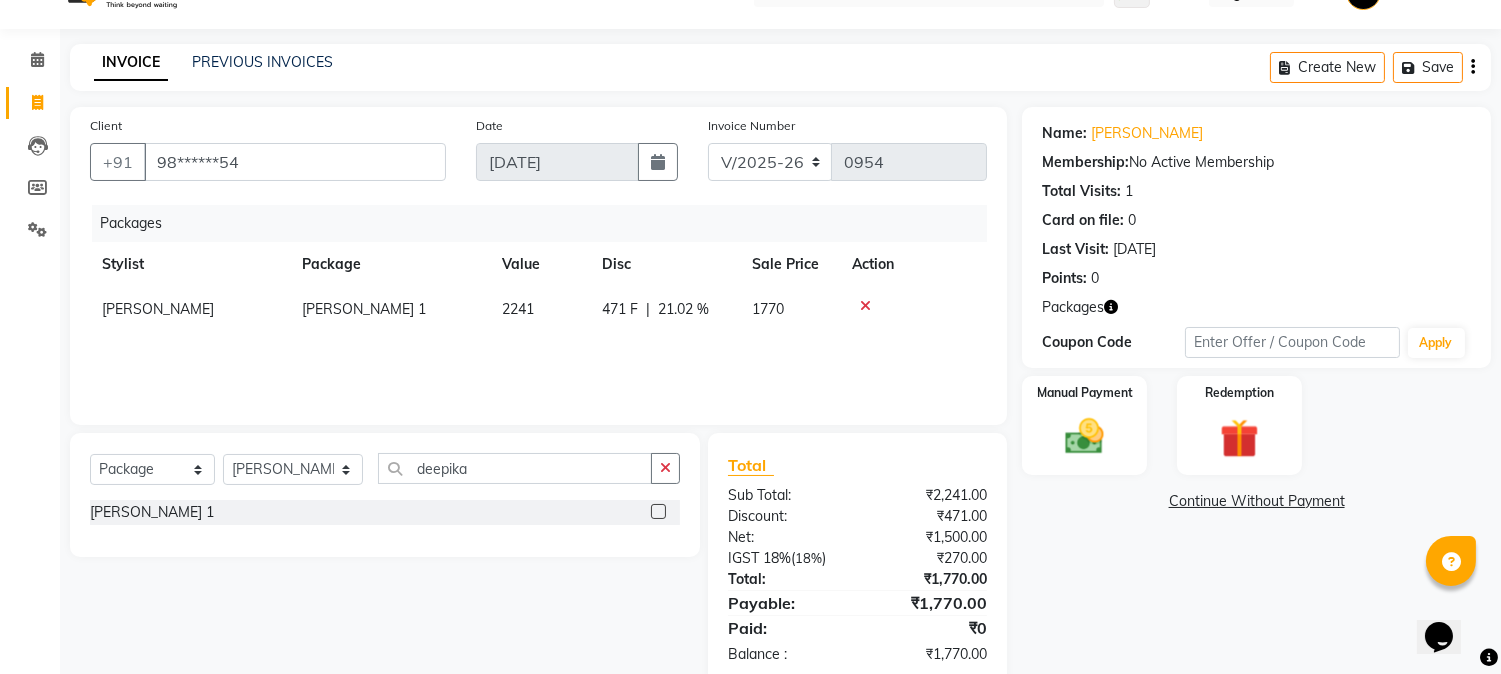 scroll, scrollTop: 84, scrollLeft: 0, axis: vertical 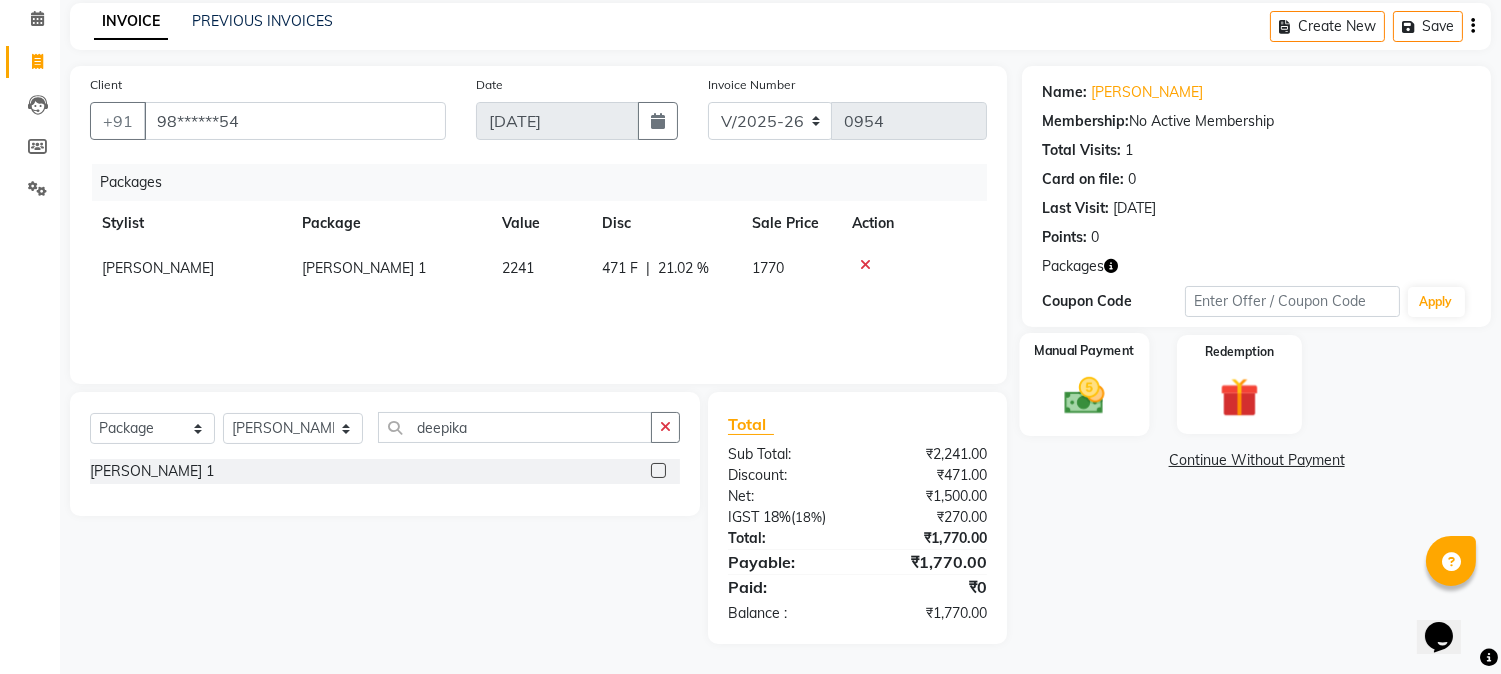 click on "Manual Payment" 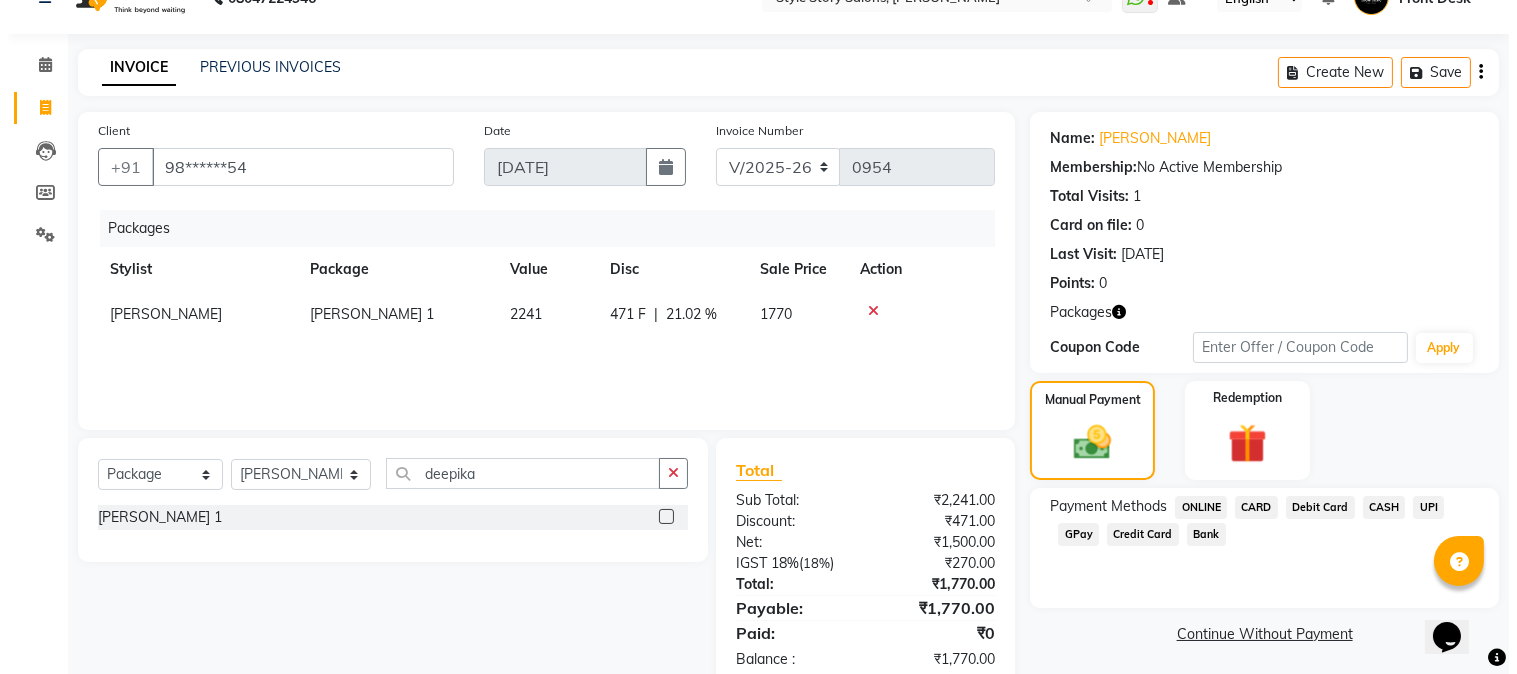 scroll, scrollTop: 0, scrollLeft: 0, axis: both 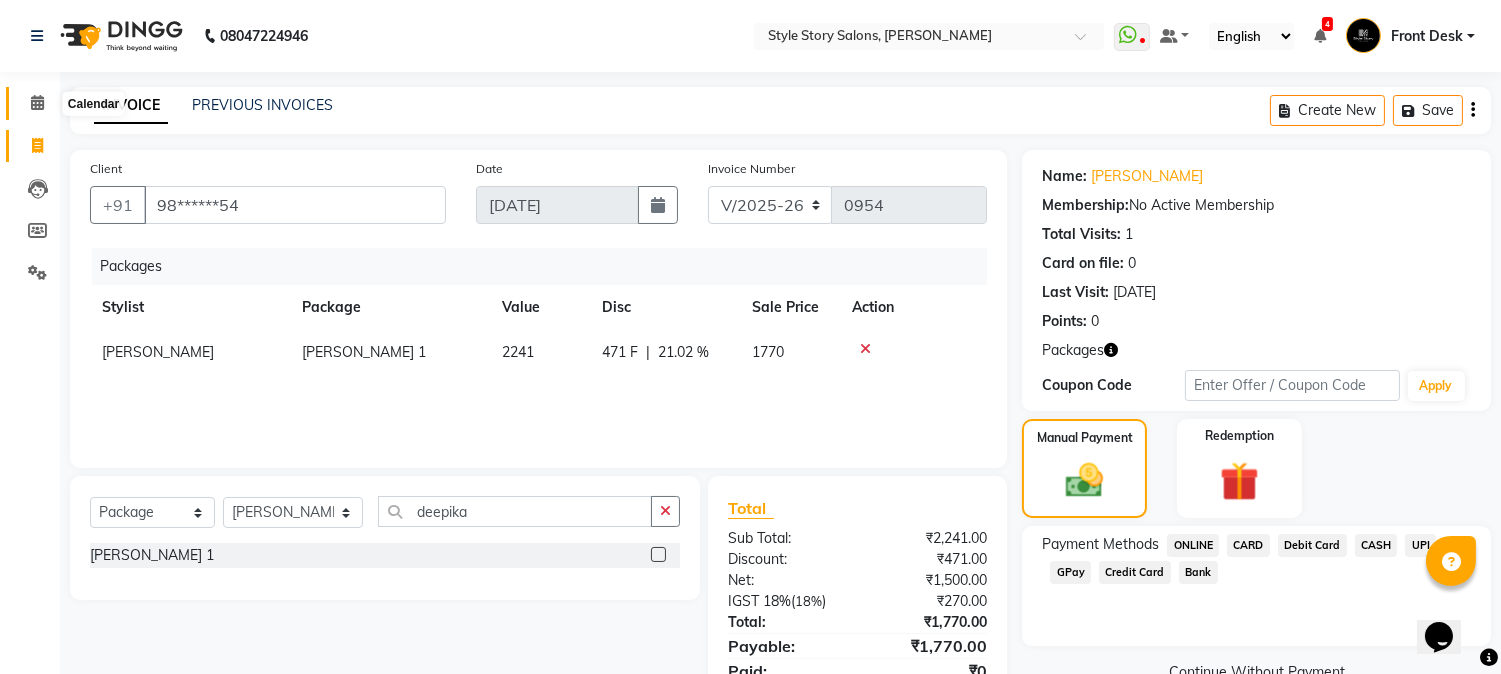 click 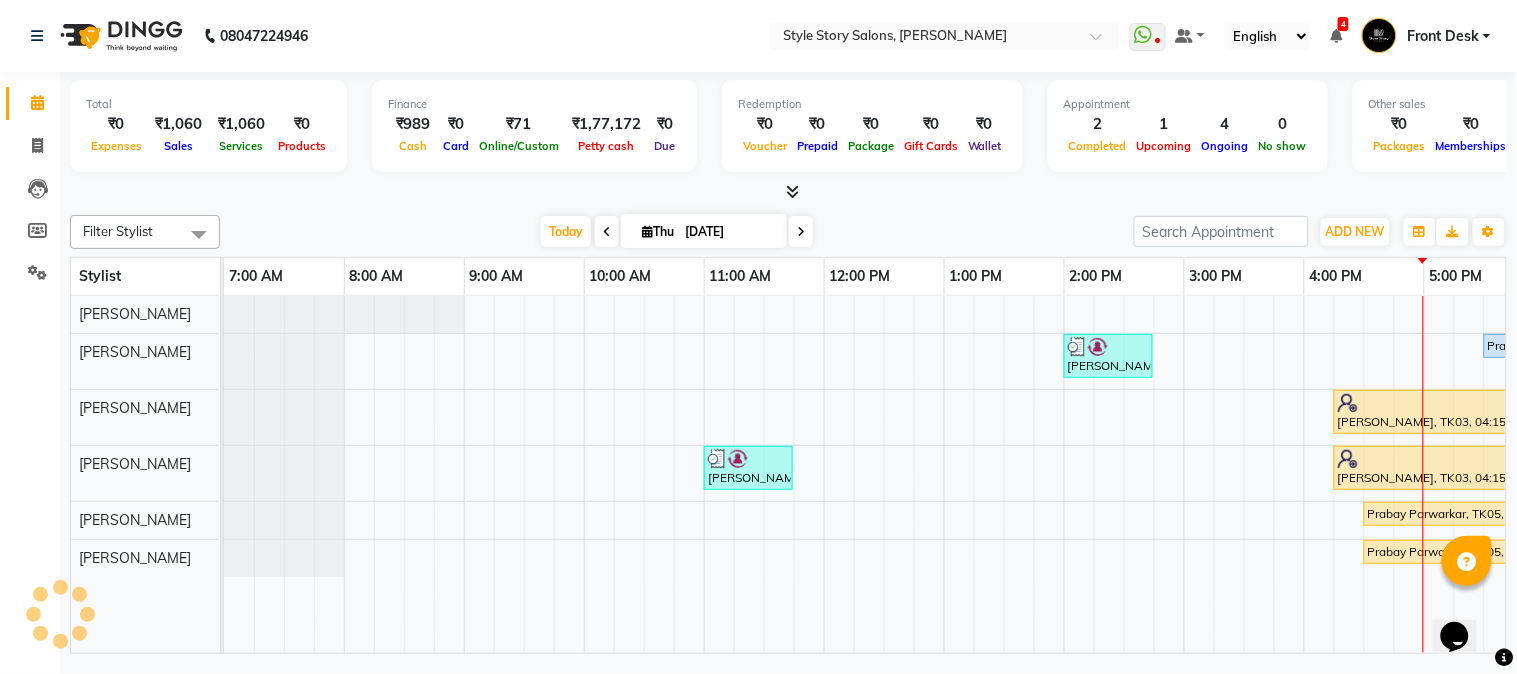 scroll, scrollTop: 0, scrollLeft: 0, axis: both 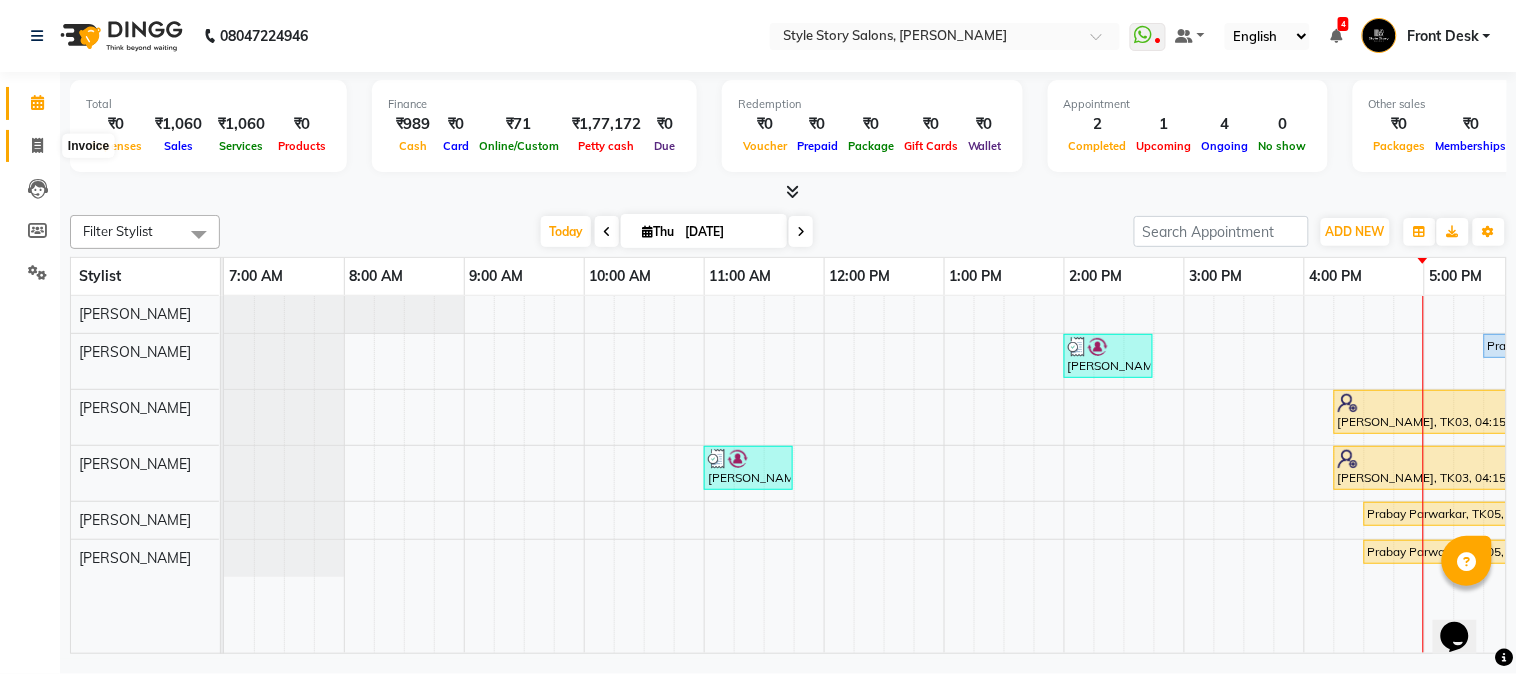 click 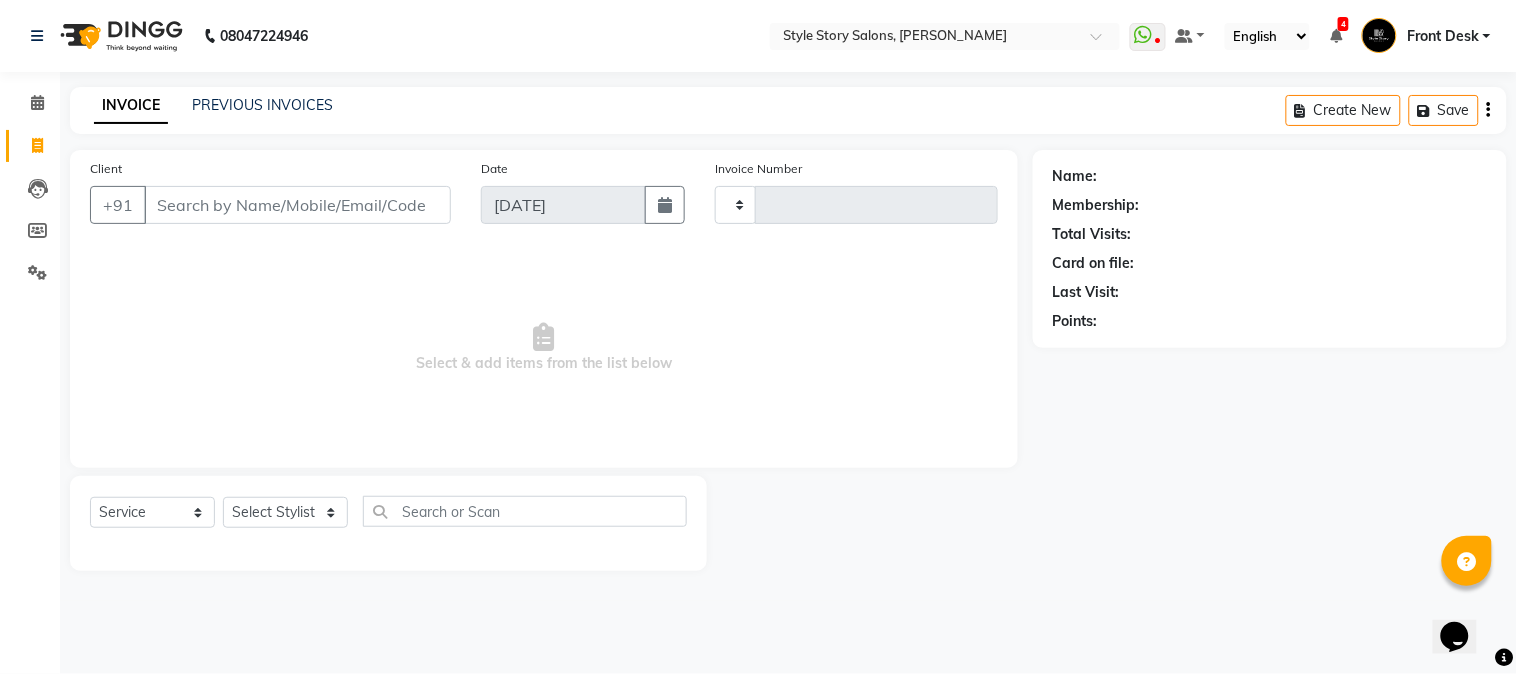 type on "0954" 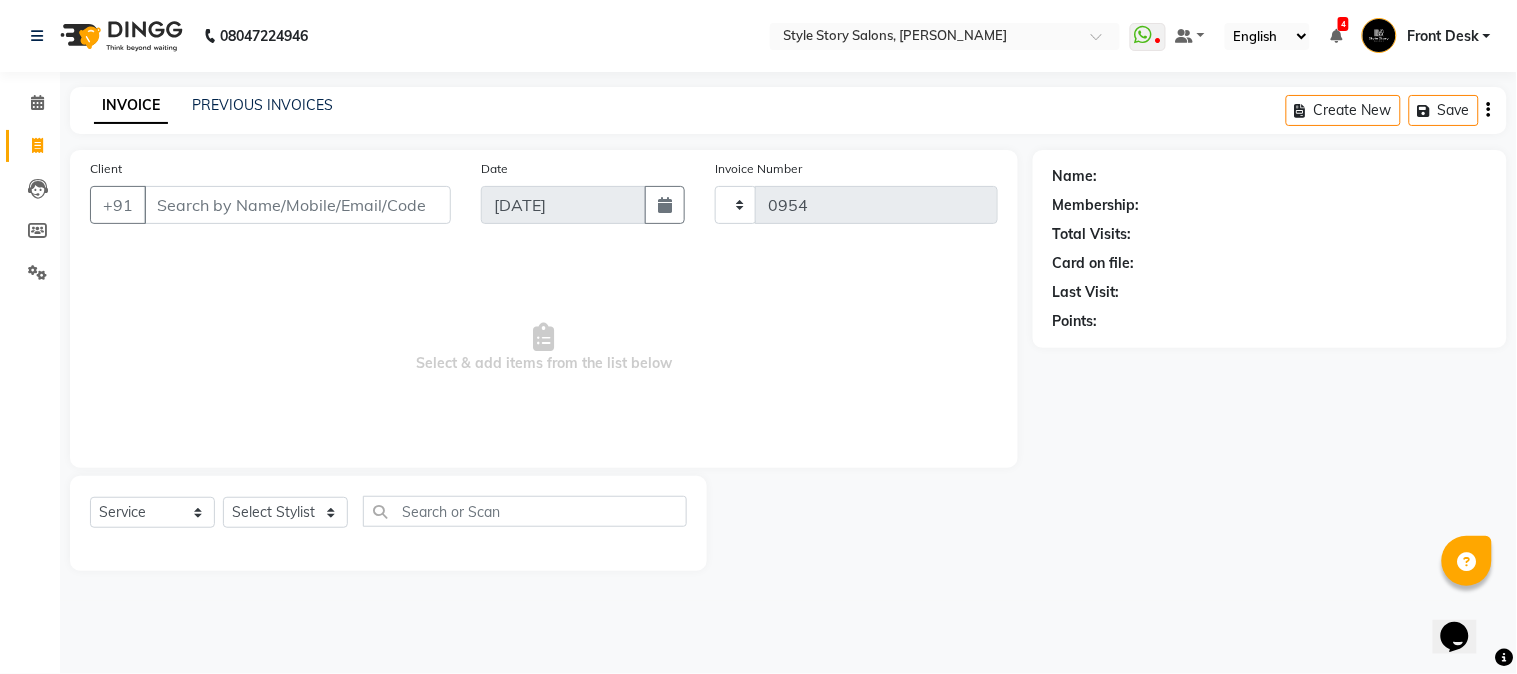 select on "6249" 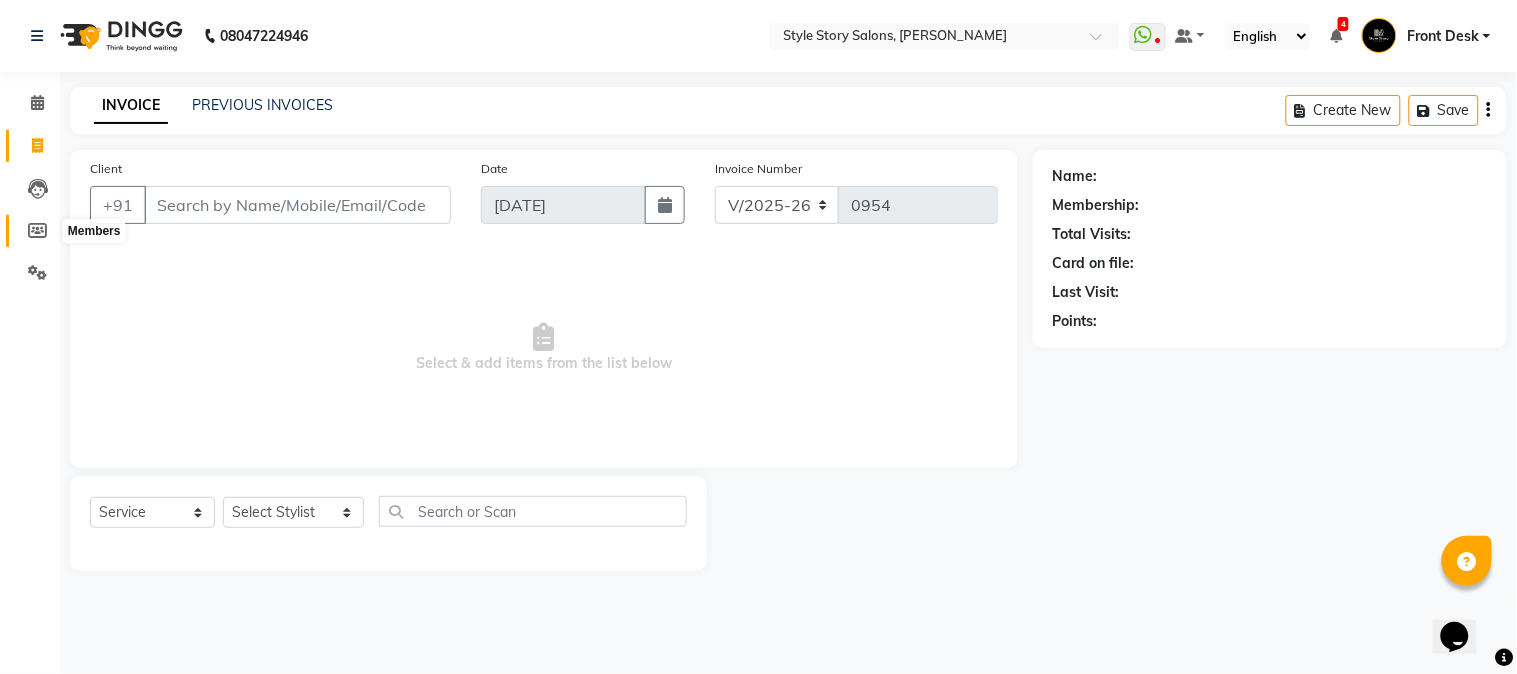 click 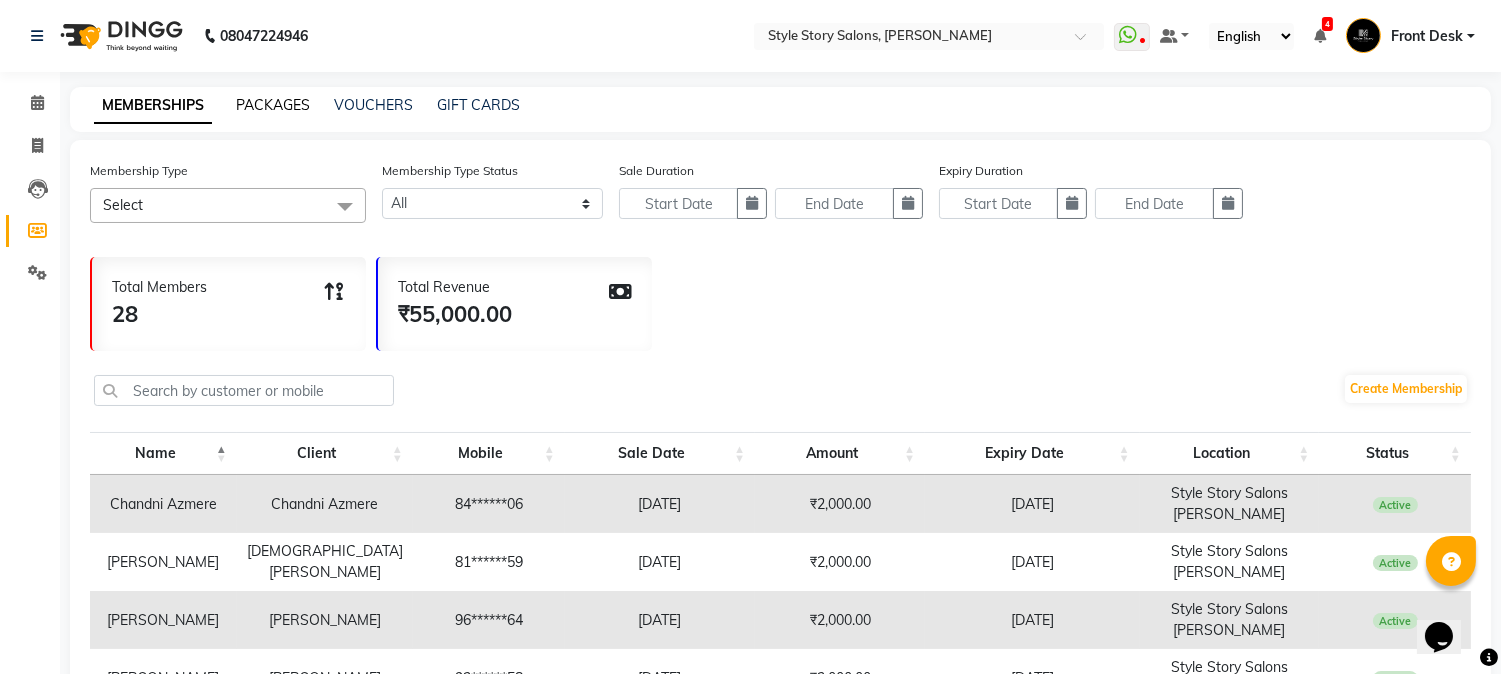 click on "PACKAGES" 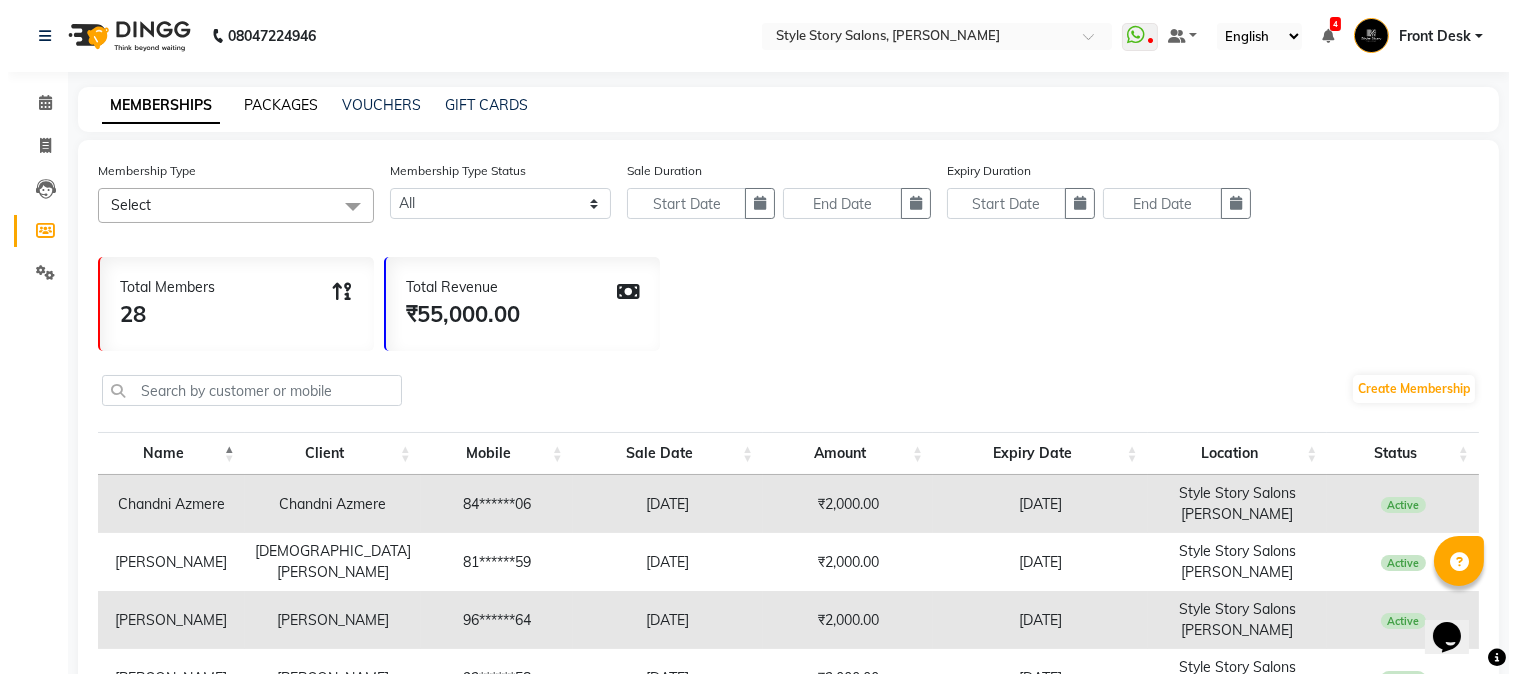 select 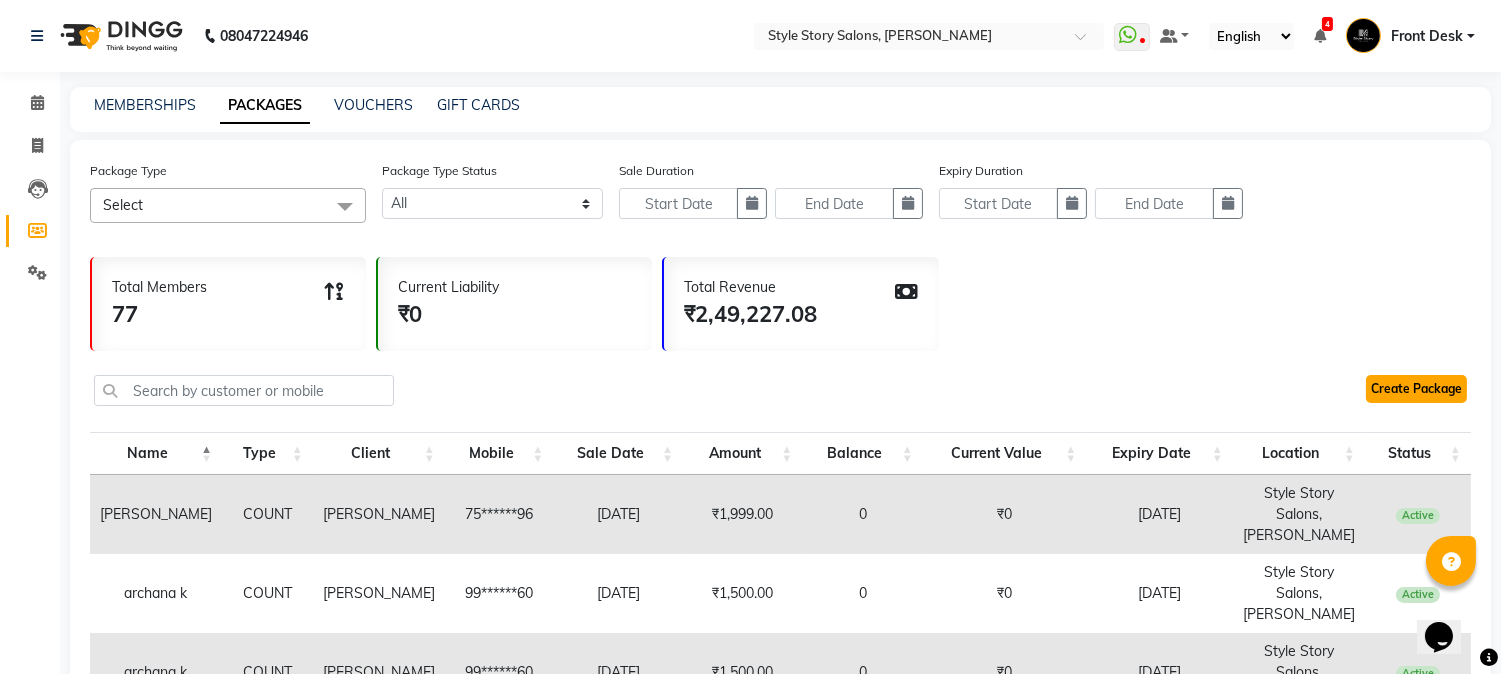 click on "Create Package" 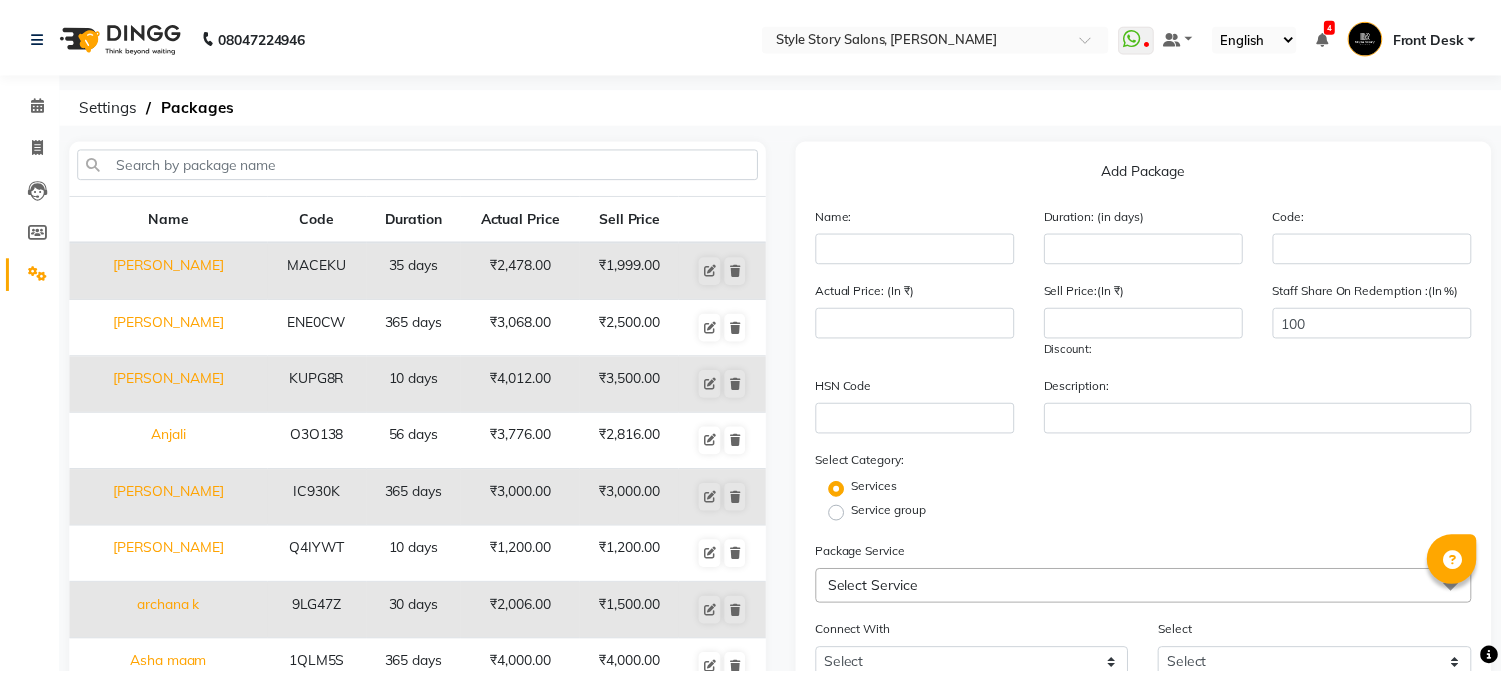 scroll, scrollTop: 0, scrollLeft: 0, axis: both 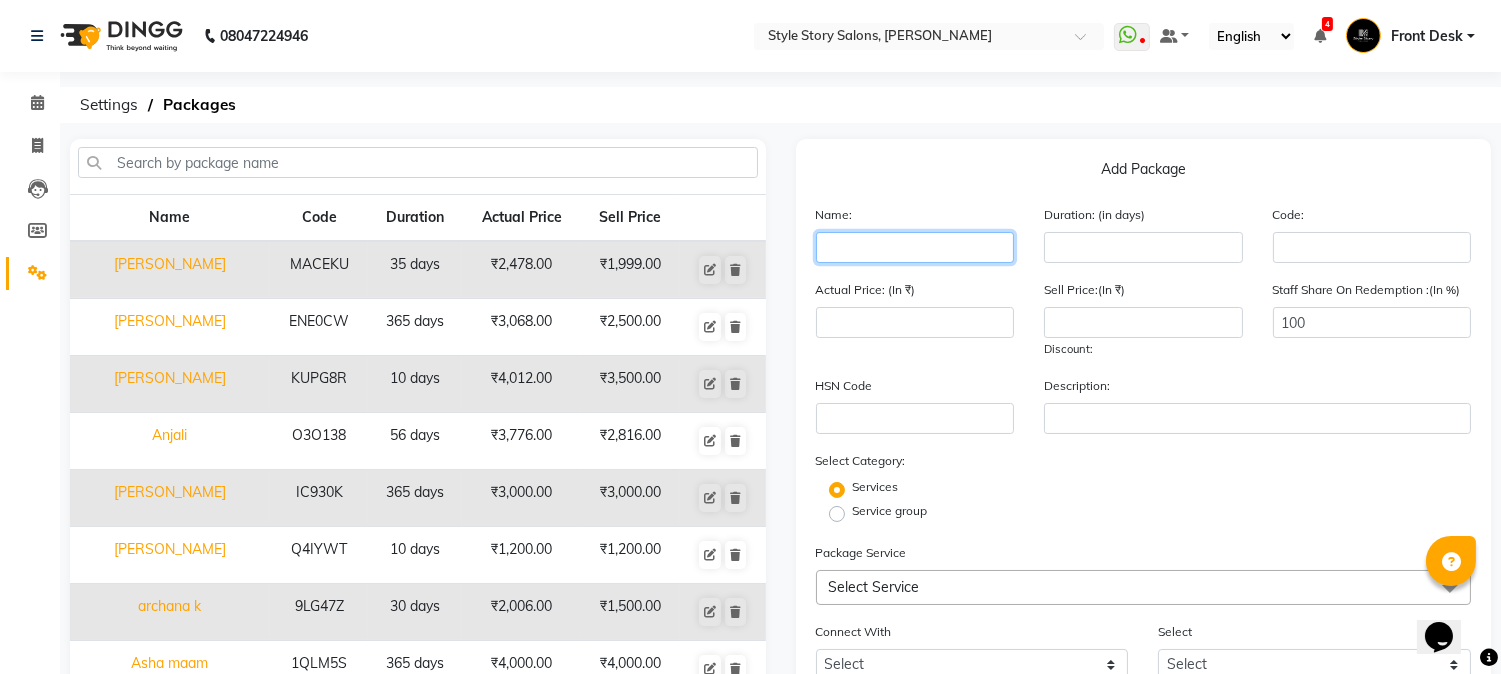 click 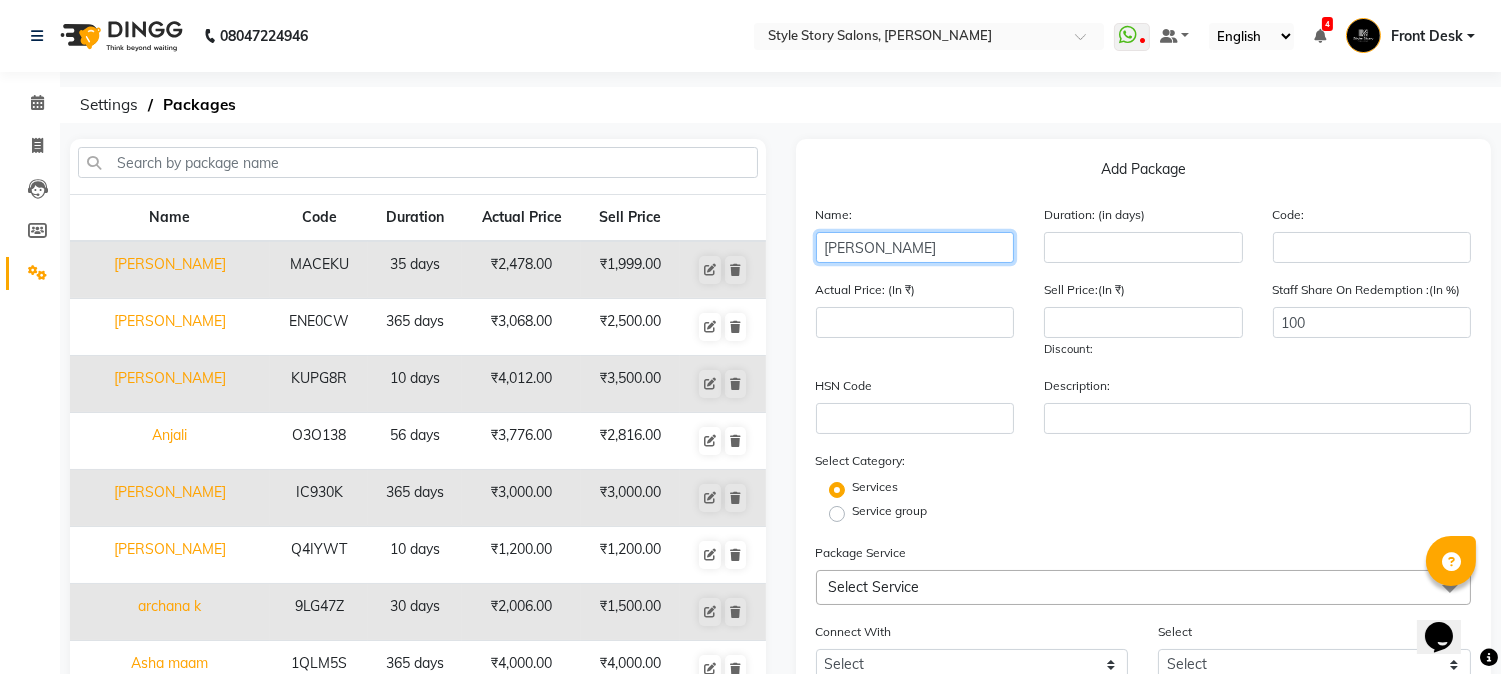 click on "Deepika thakur" 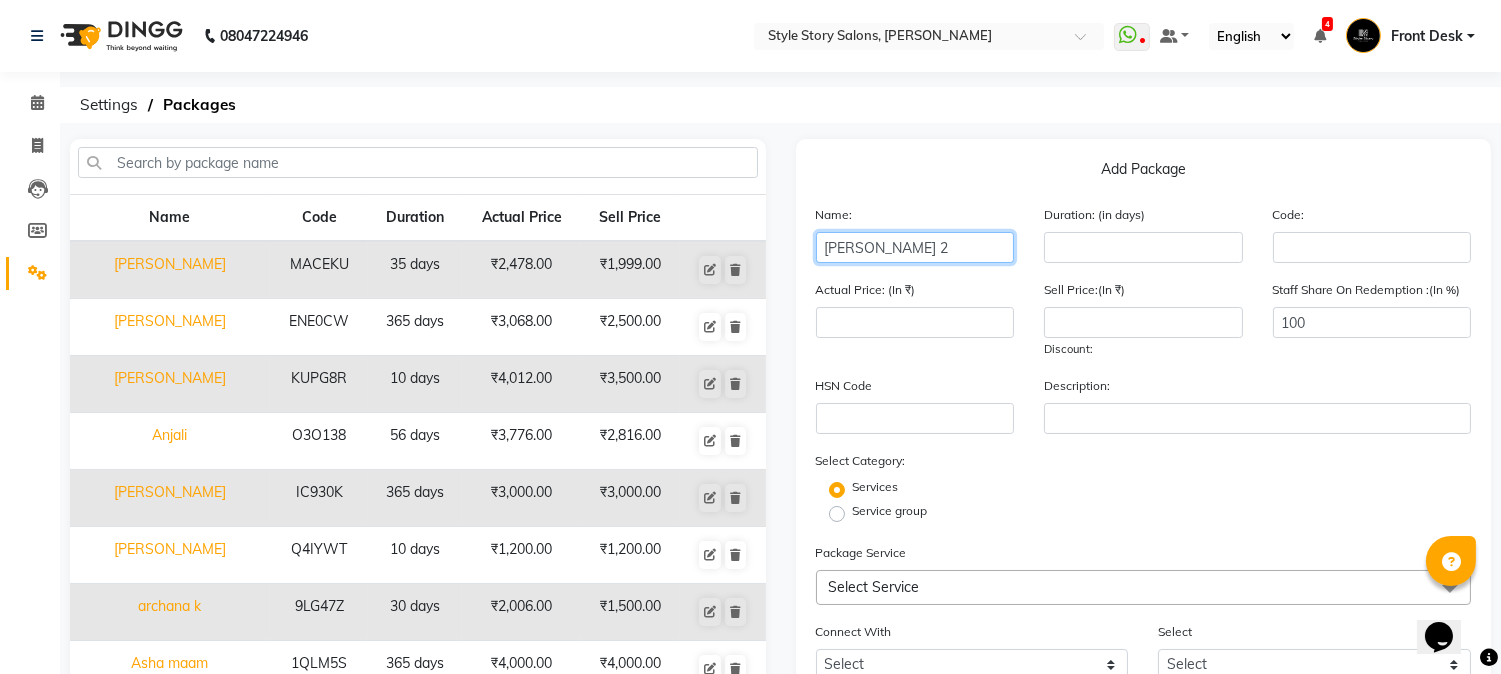 type on "[PERSON_NAME] 2" 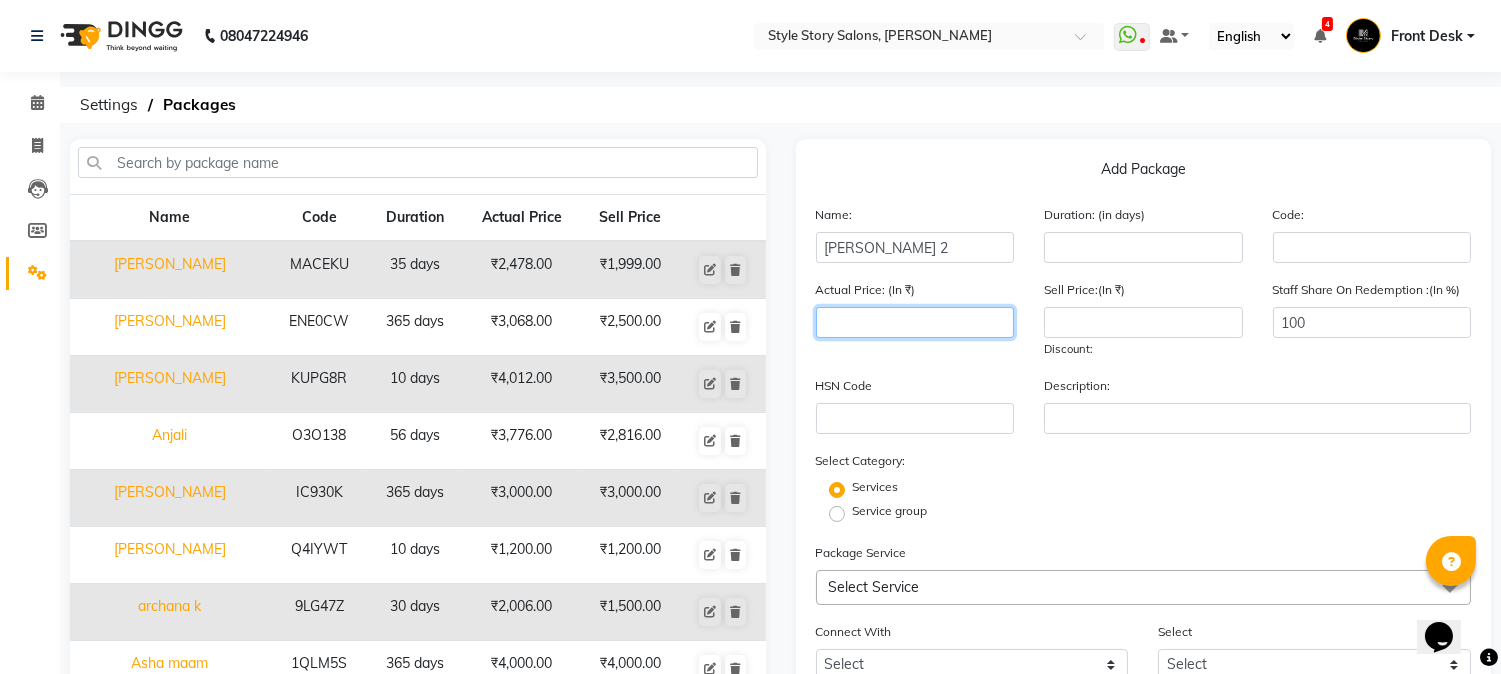 click 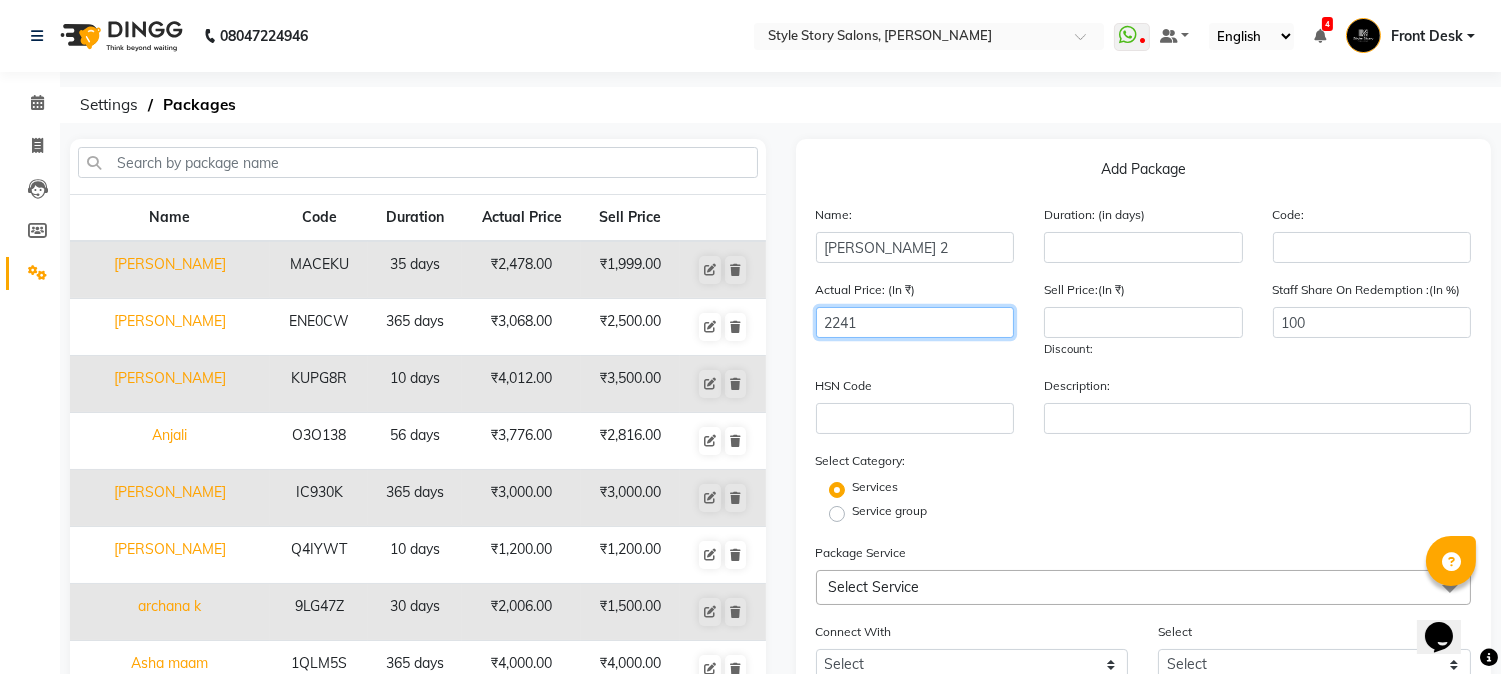 type on "2241" 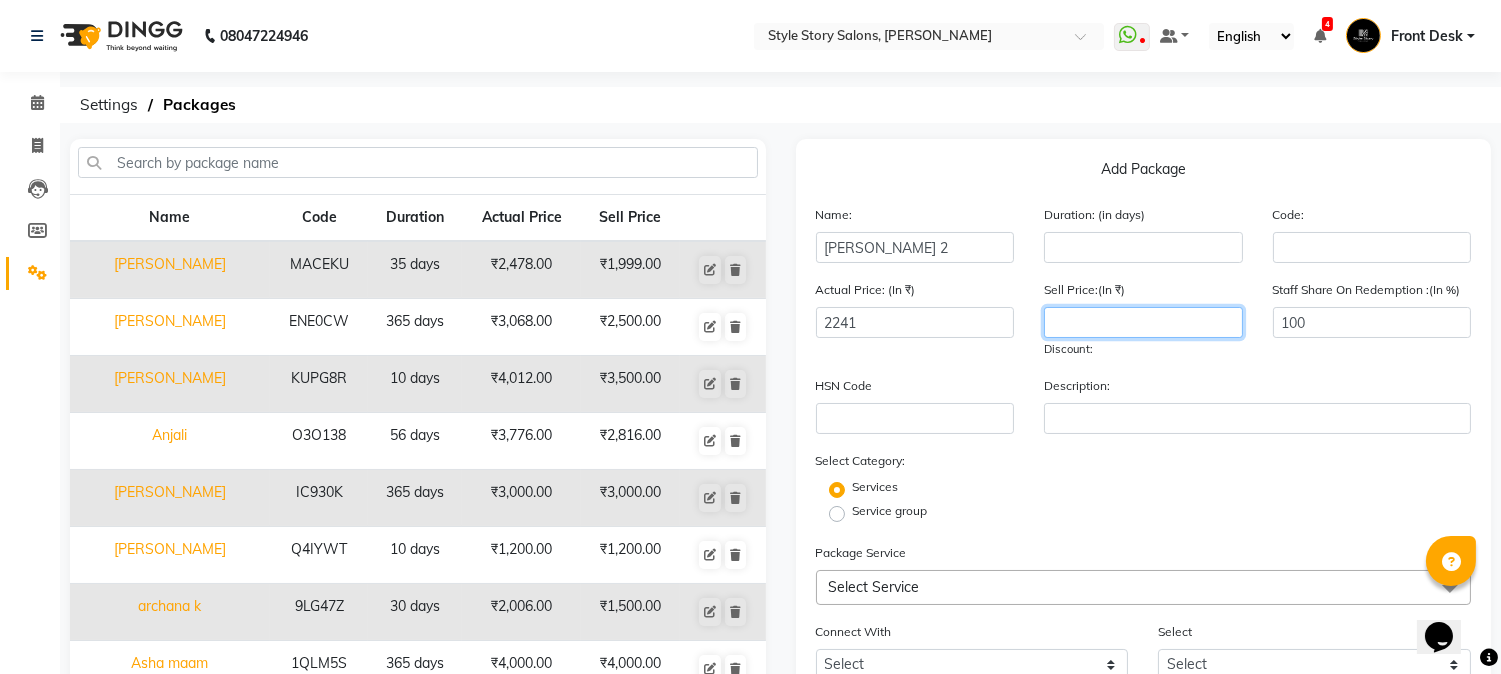click 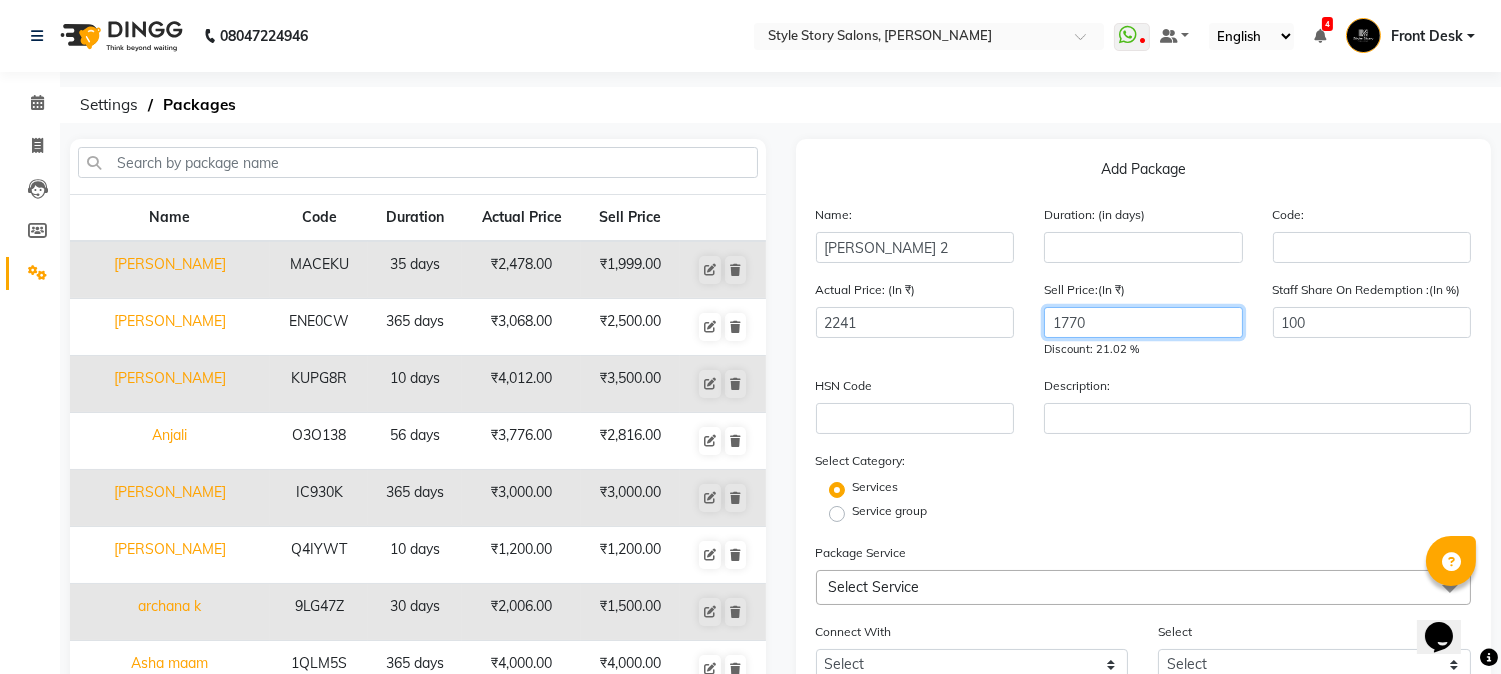 type on "1770" 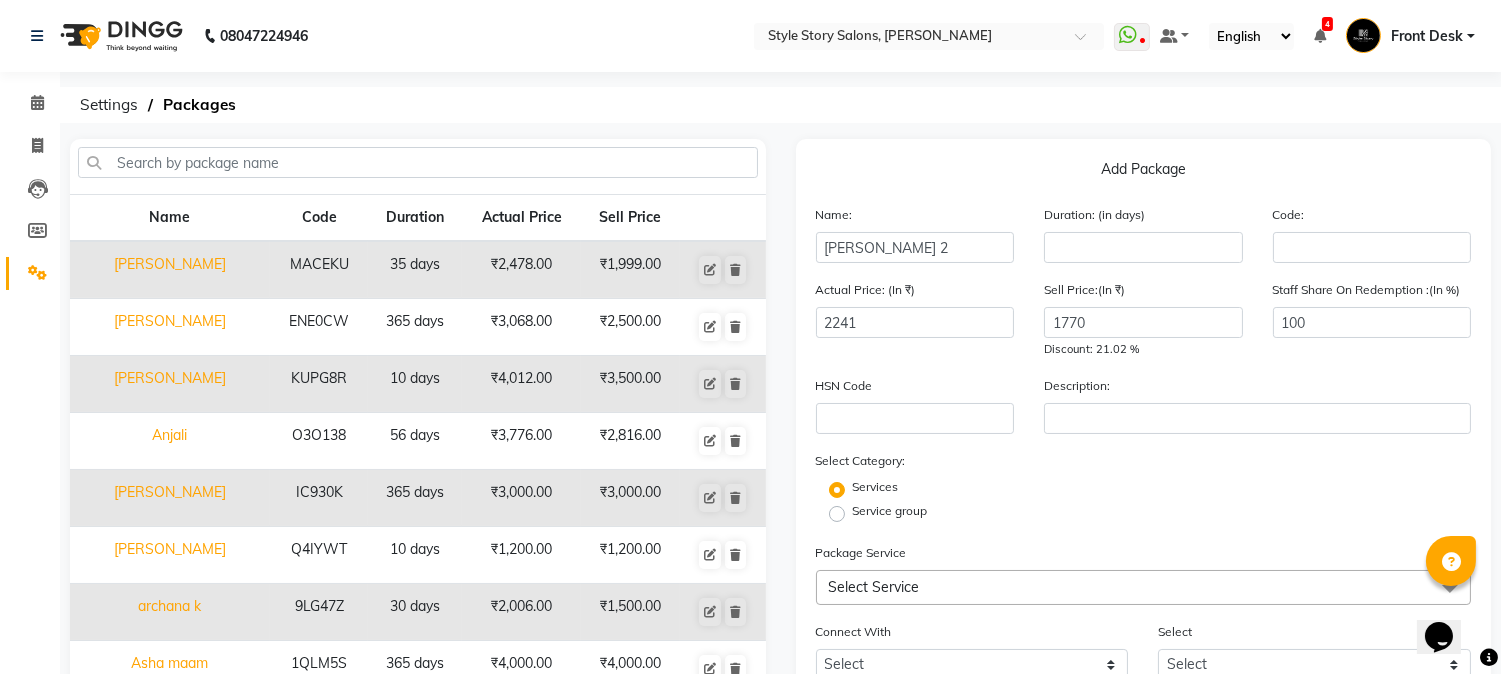 click on "Settings  Packages" 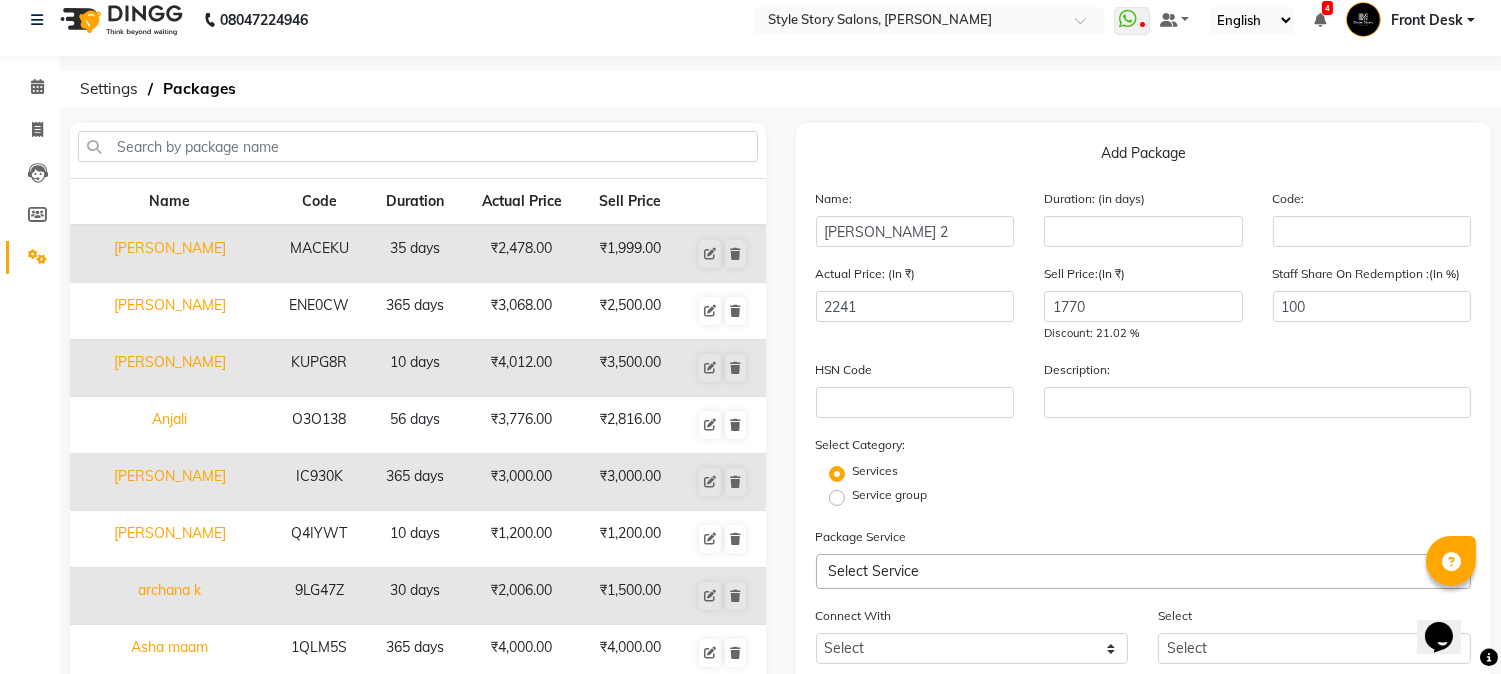 scroll, scrollTop: 222, scrollLeft: 0, axis: vertical 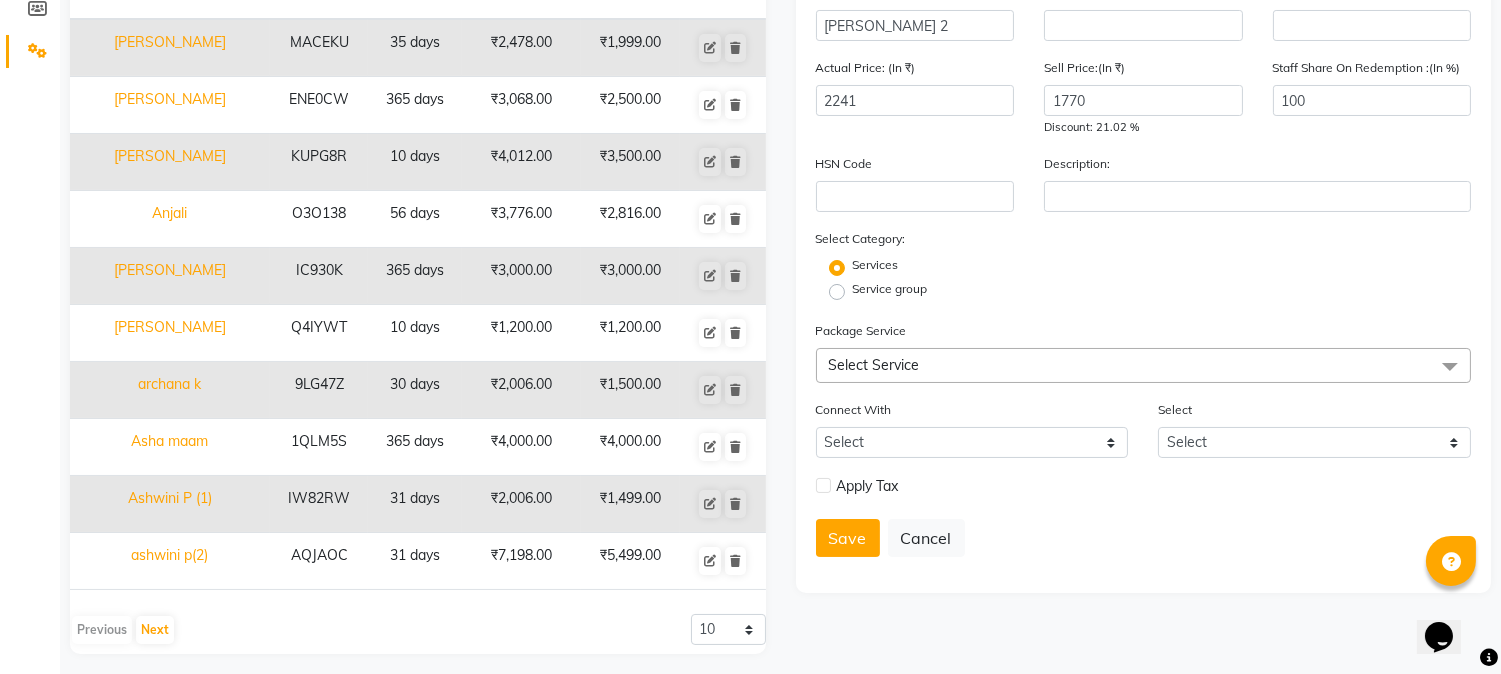 click on "Select Service" 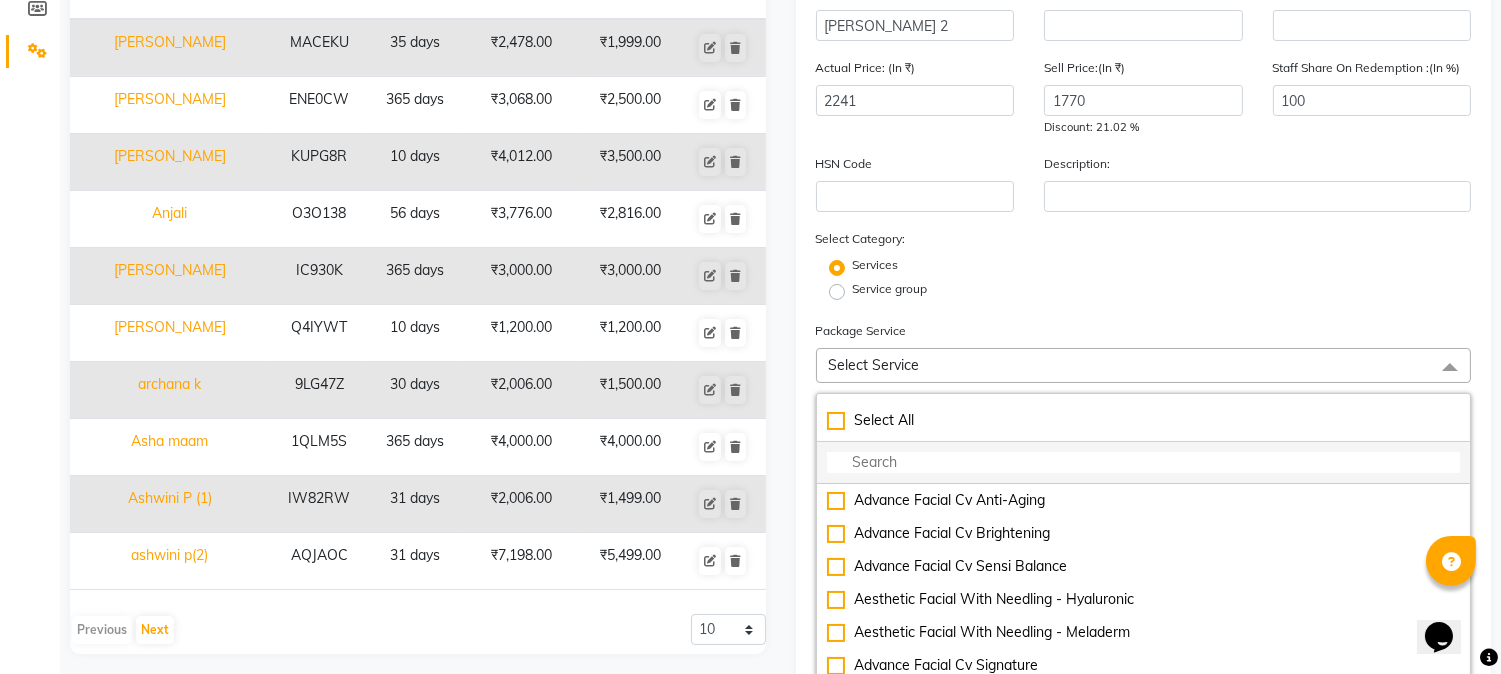 click 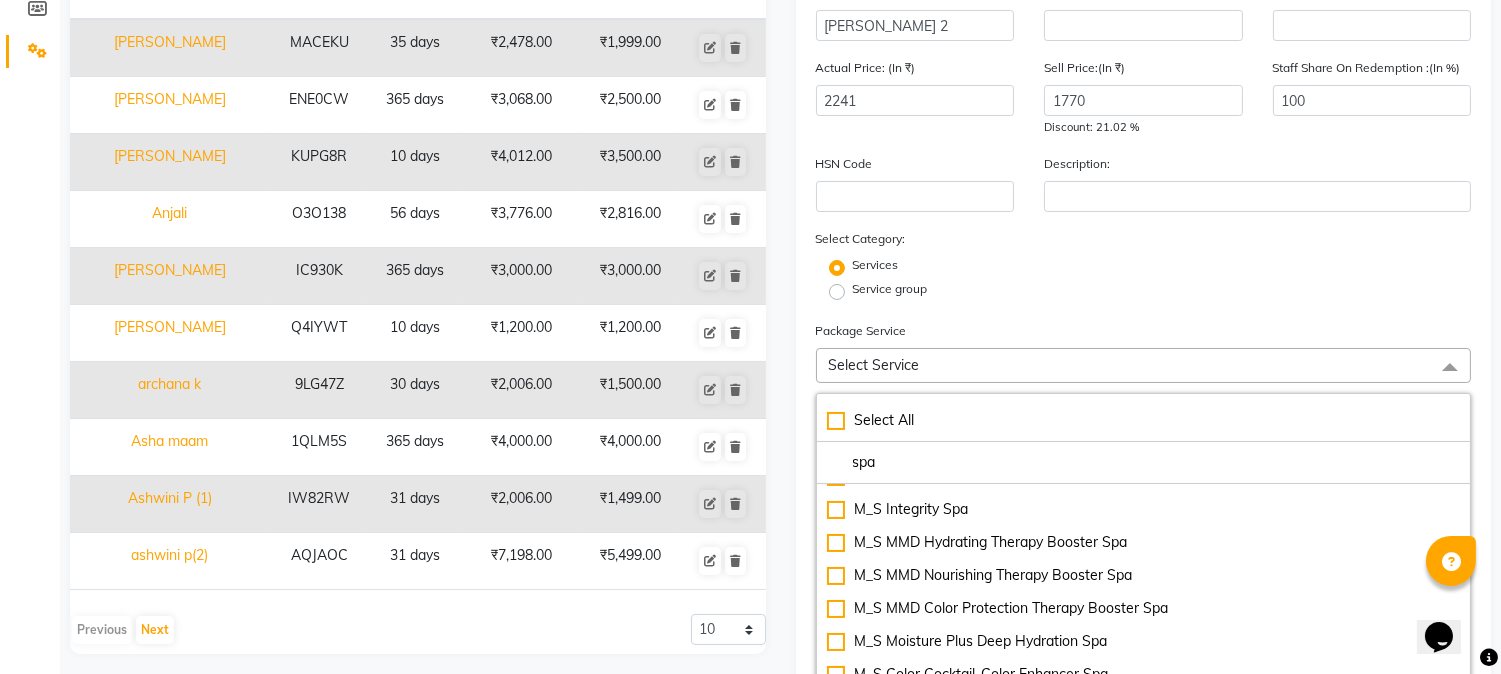 scroll, scrollTop: 165, scrollLeft: 0, axis: vertical 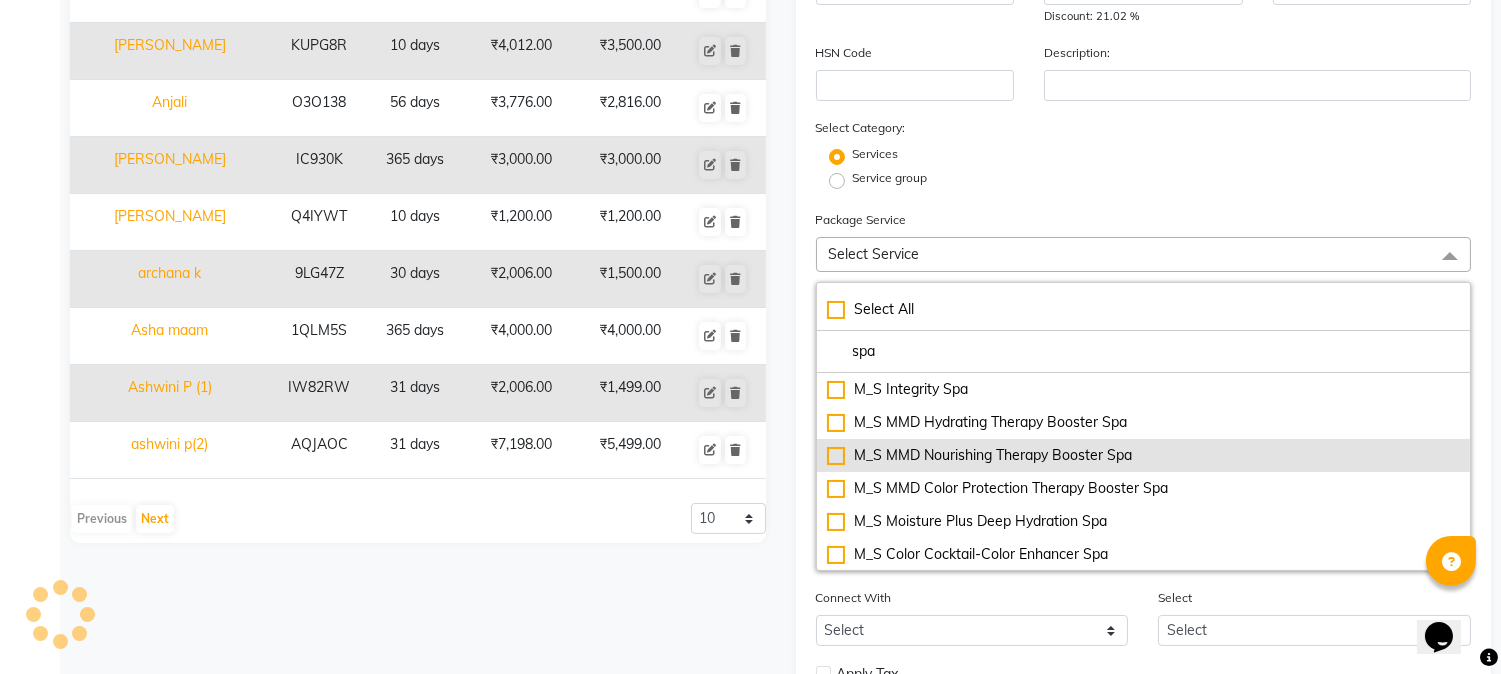 type on "spa" 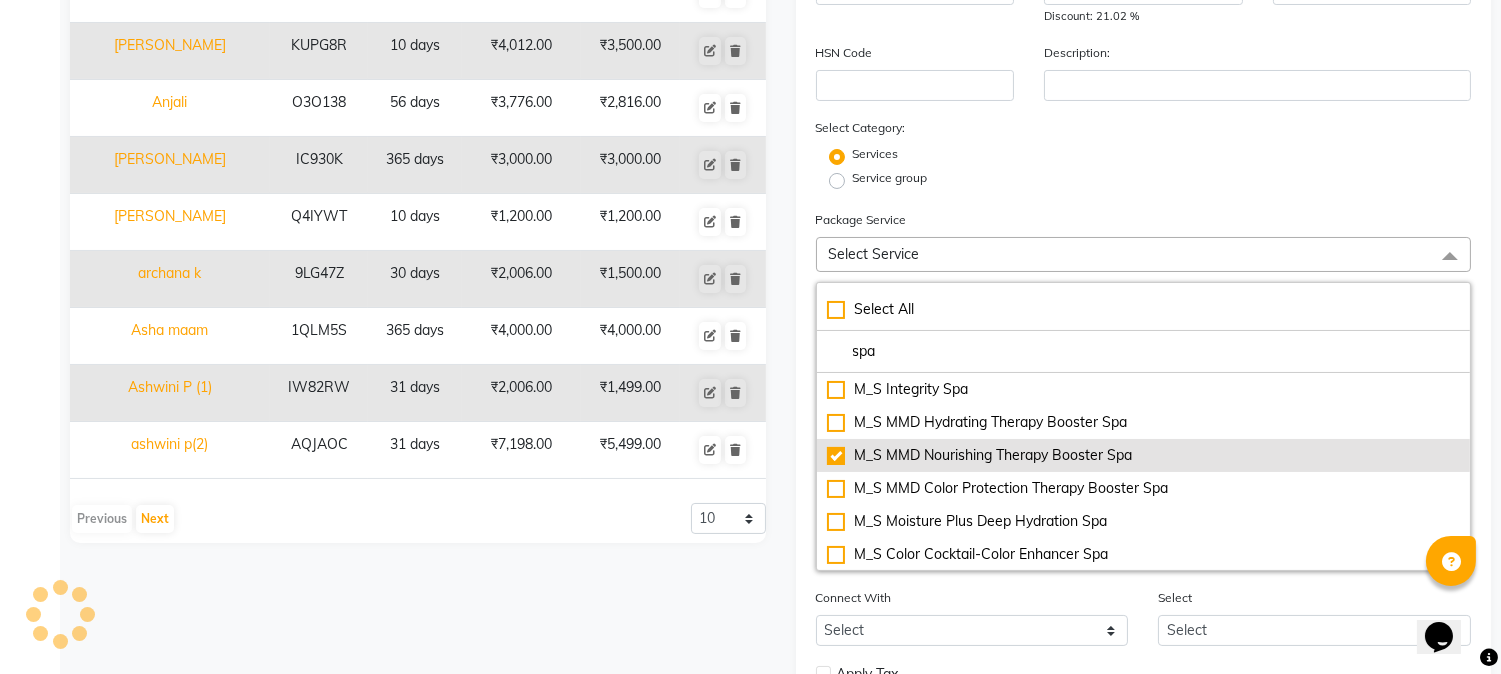 checkbox on "true" 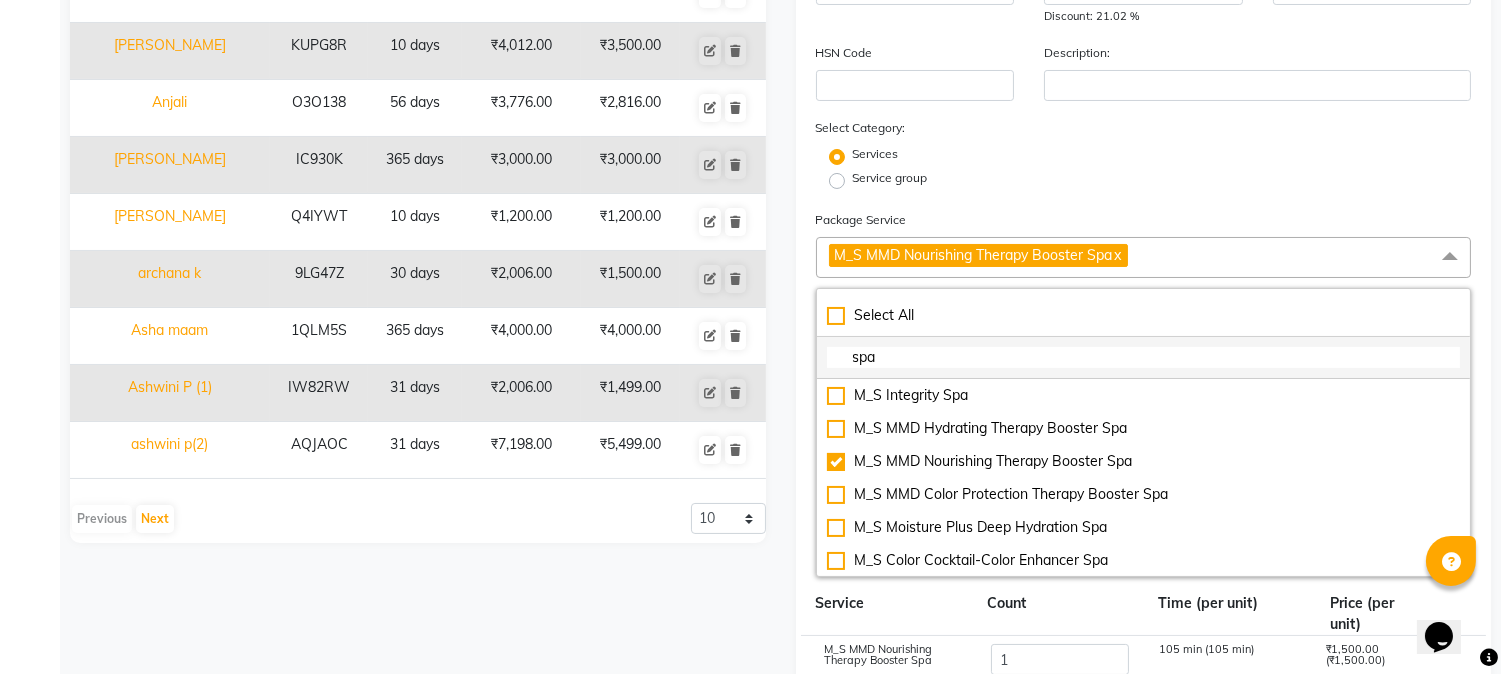 click on "spa" 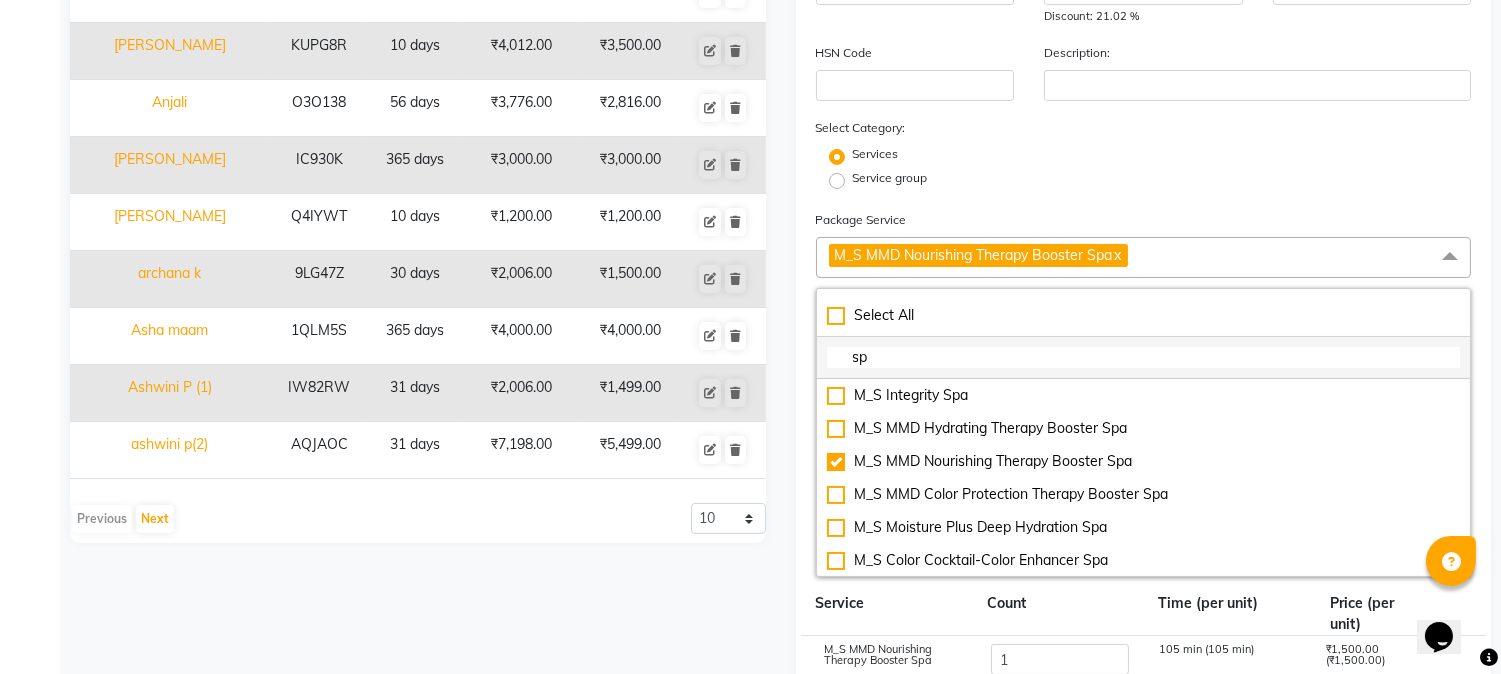 type on "s" 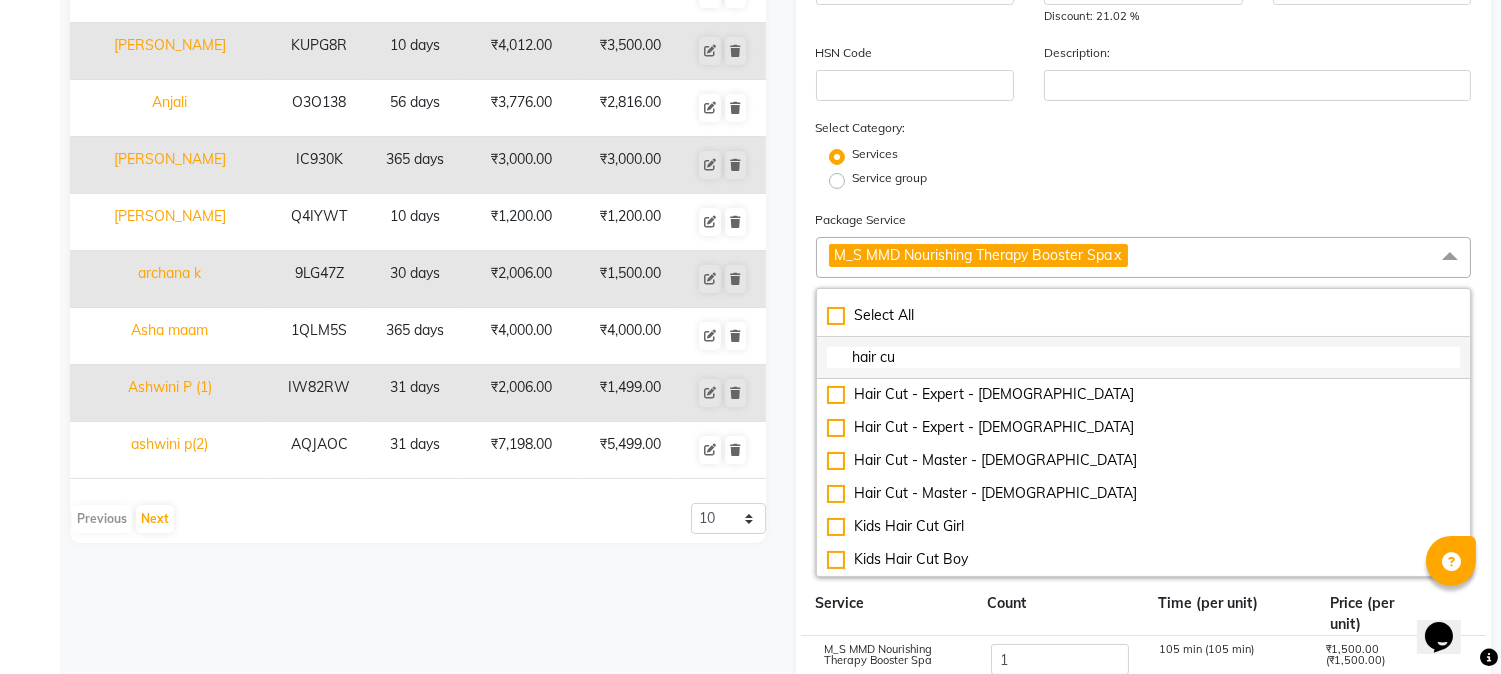 scroll, scrollTop: 1, scrollLeft: 0, axis: vertical 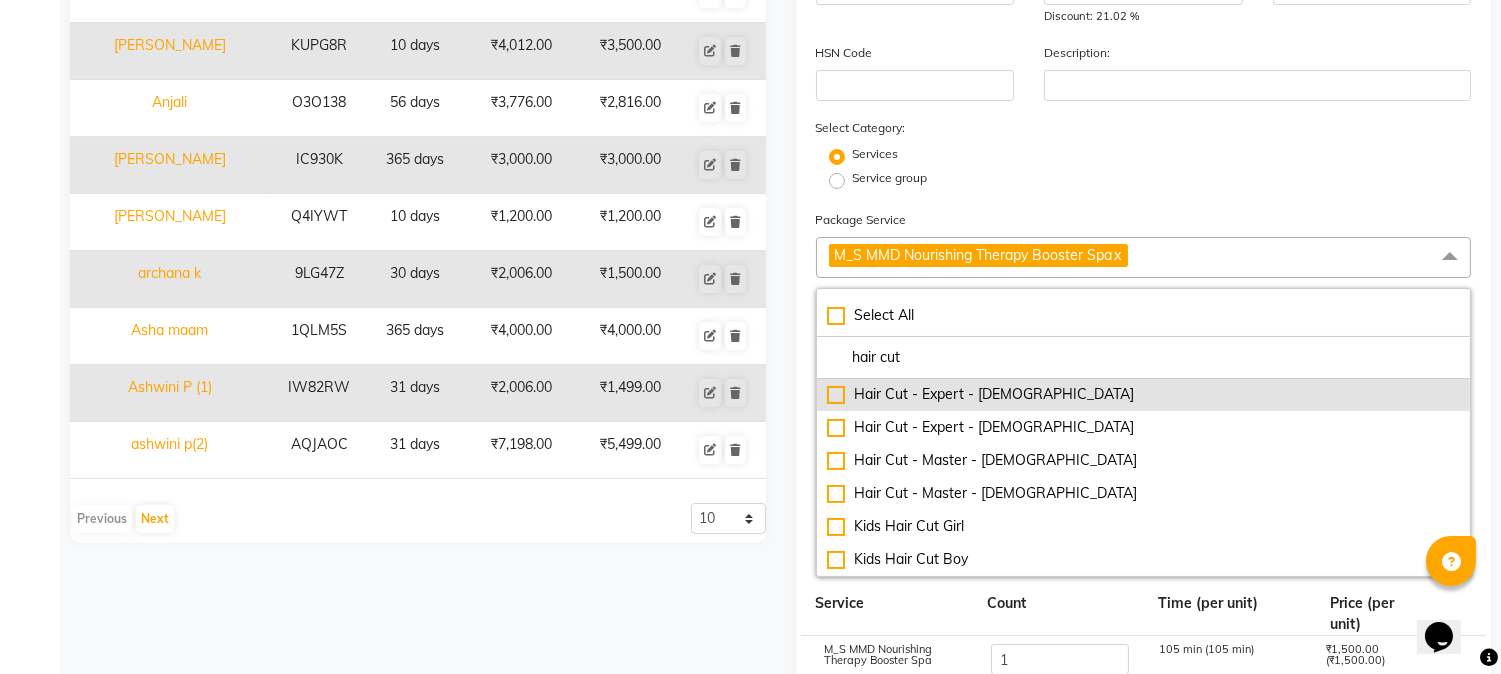 type on "hair cut" 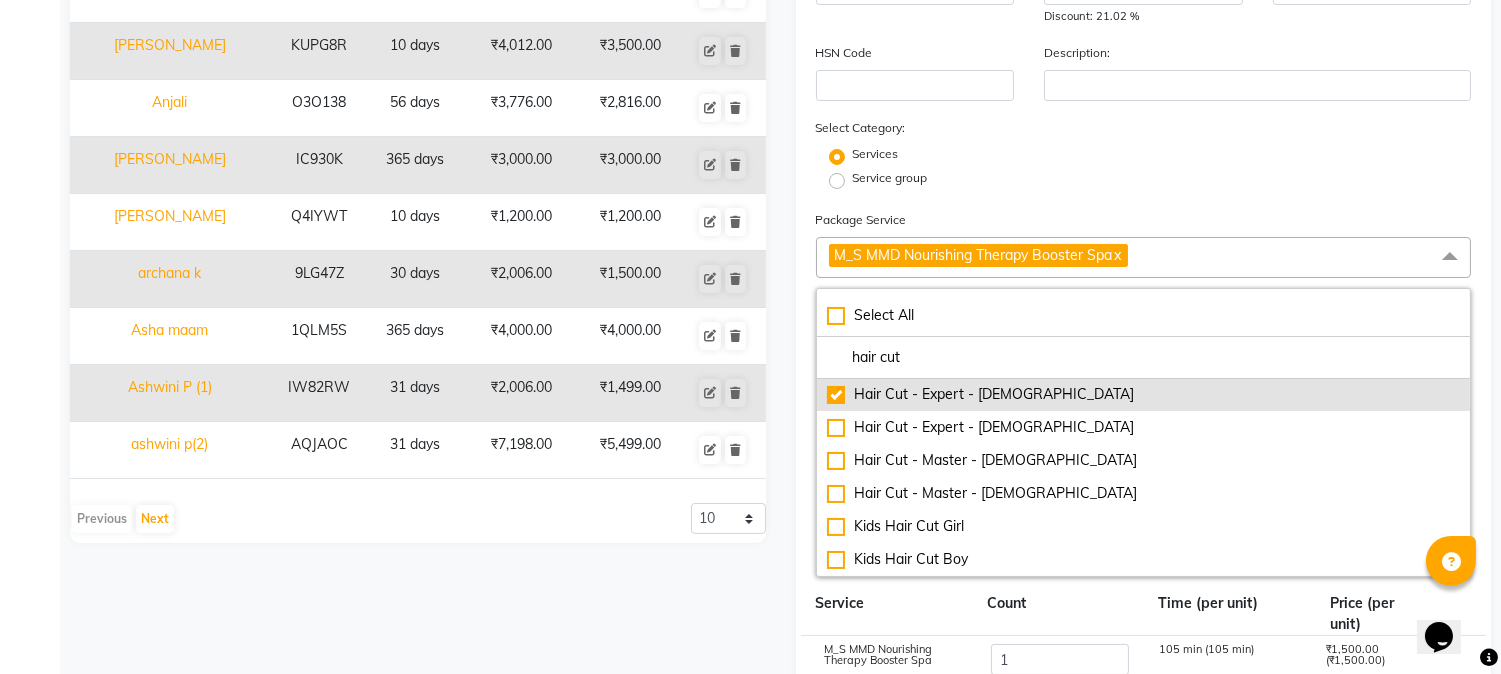 checkbox on "true" 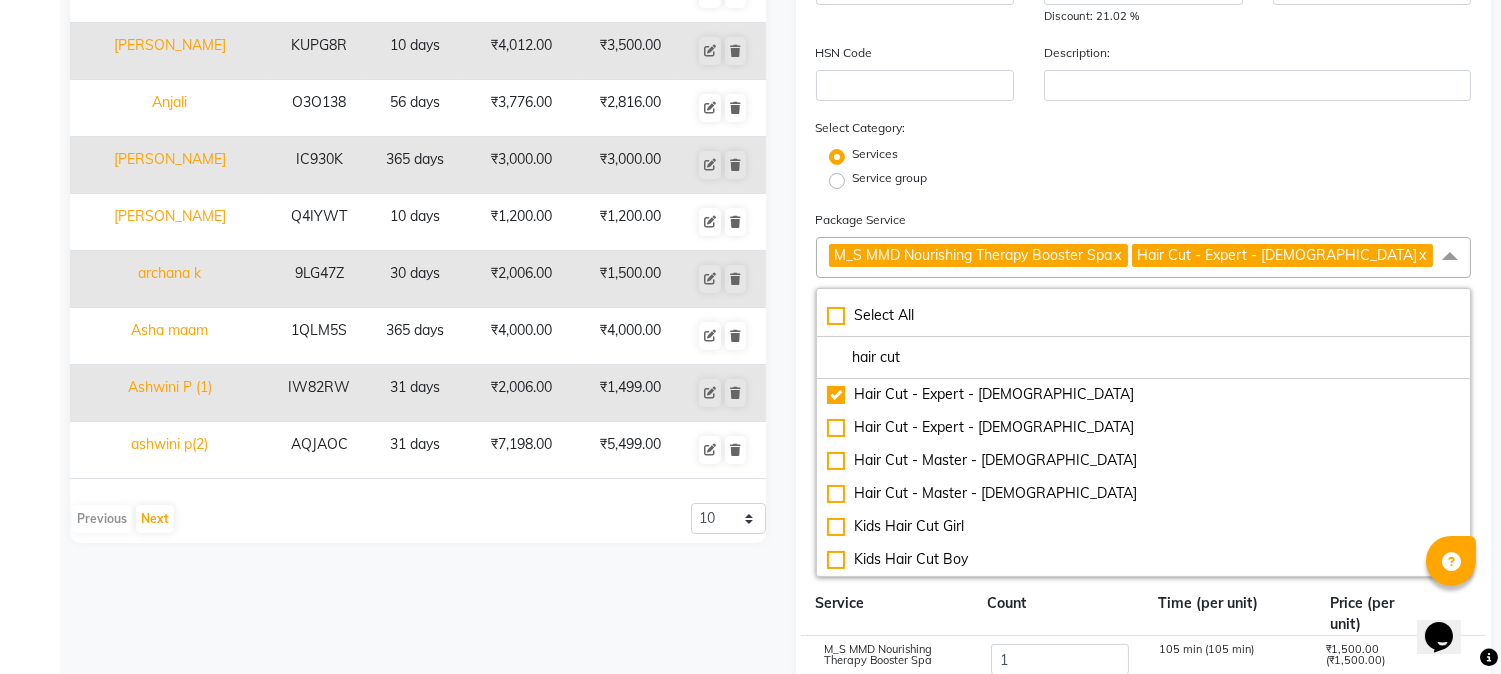 click on "Service group" 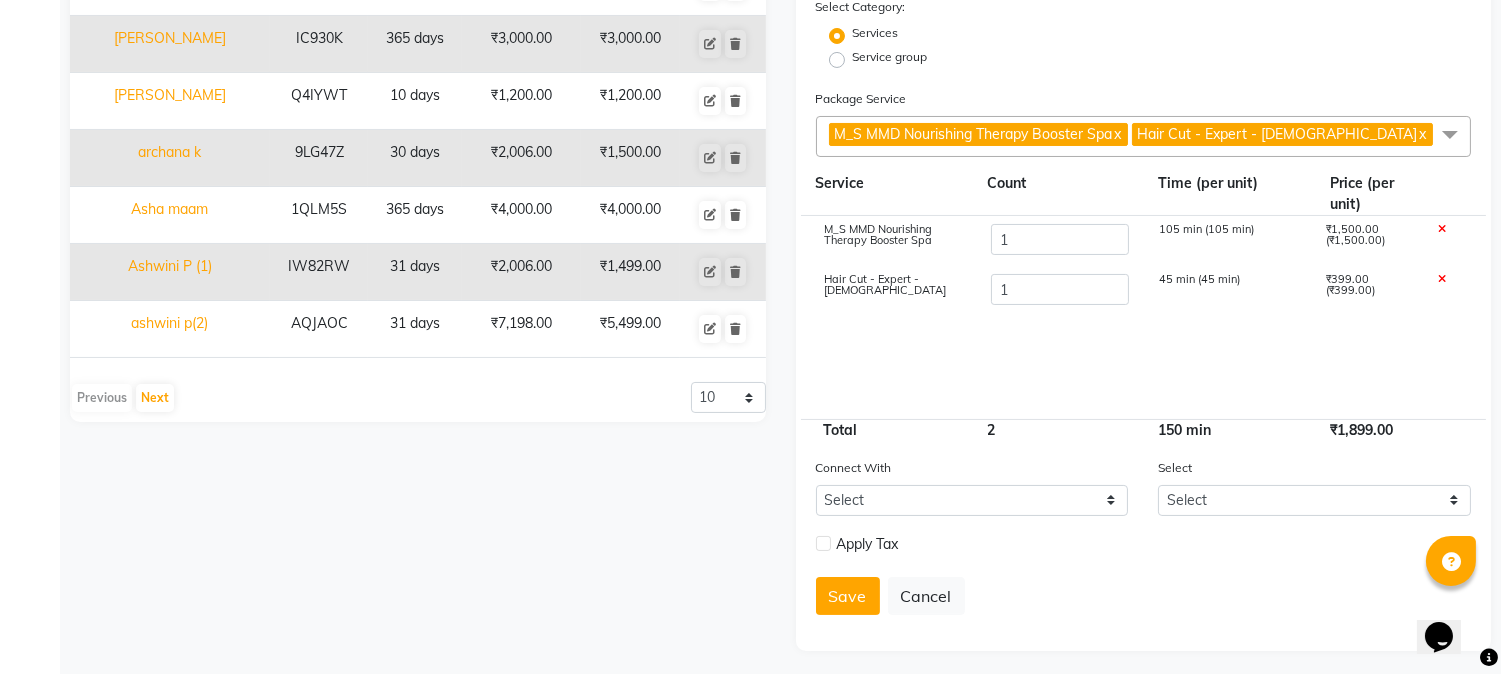 scroll, scrollTop: 462, scrollLeft: 0, axis: vertical 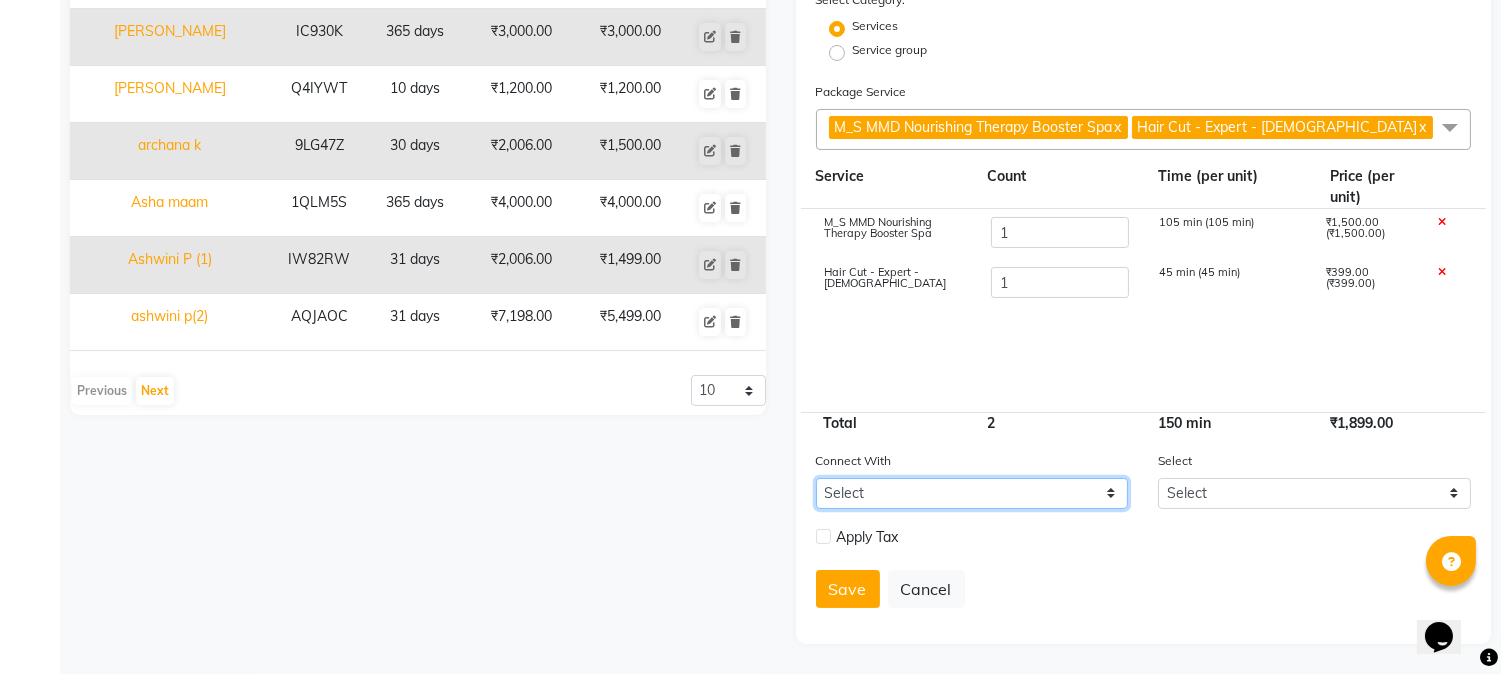 click on "Select Membership Prepaid Voucher" 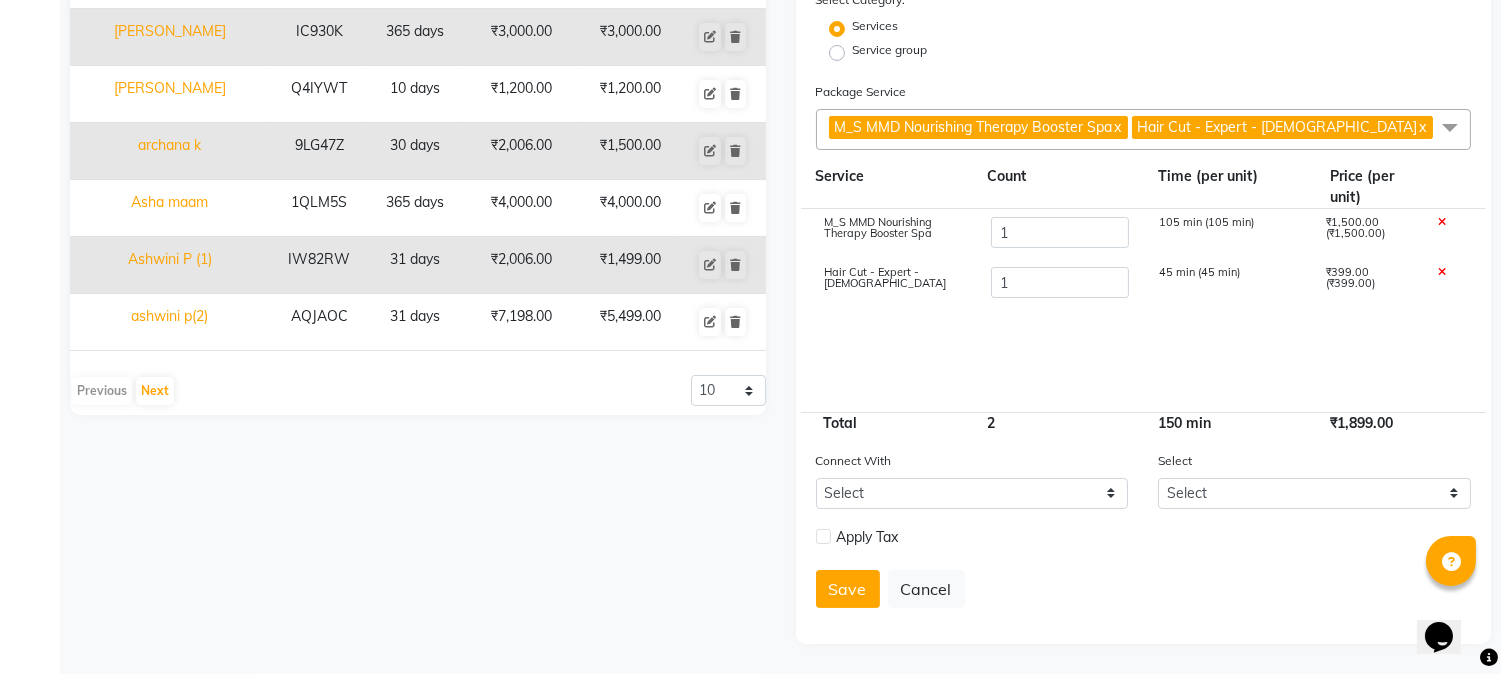 click on "M_S MMD Nourishing Therapy Booster Spa 1 105 min (105 min) ₹1,500.00 (₹1,500.00) Hair Cut - Expert - Female 1 45 min (45 min) ₹399.00 (₹399.00)" 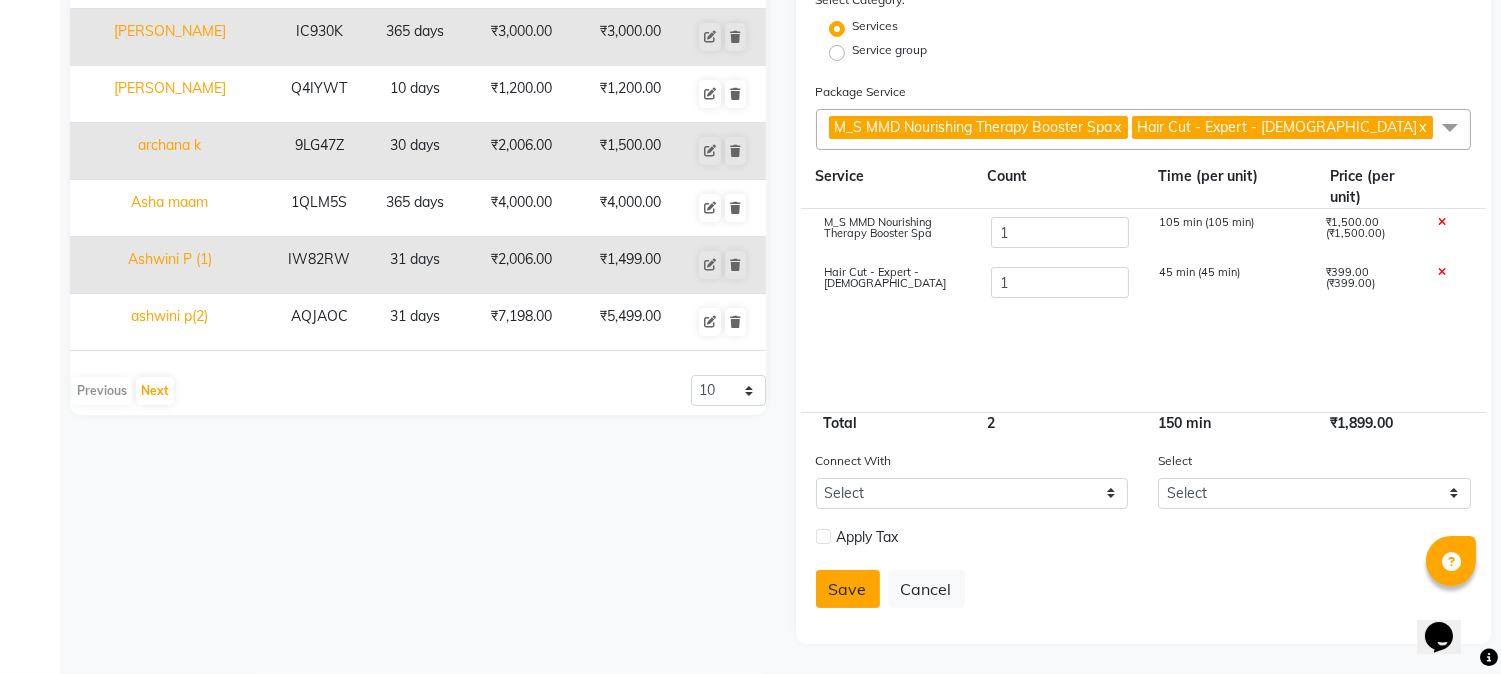 click on "Save" 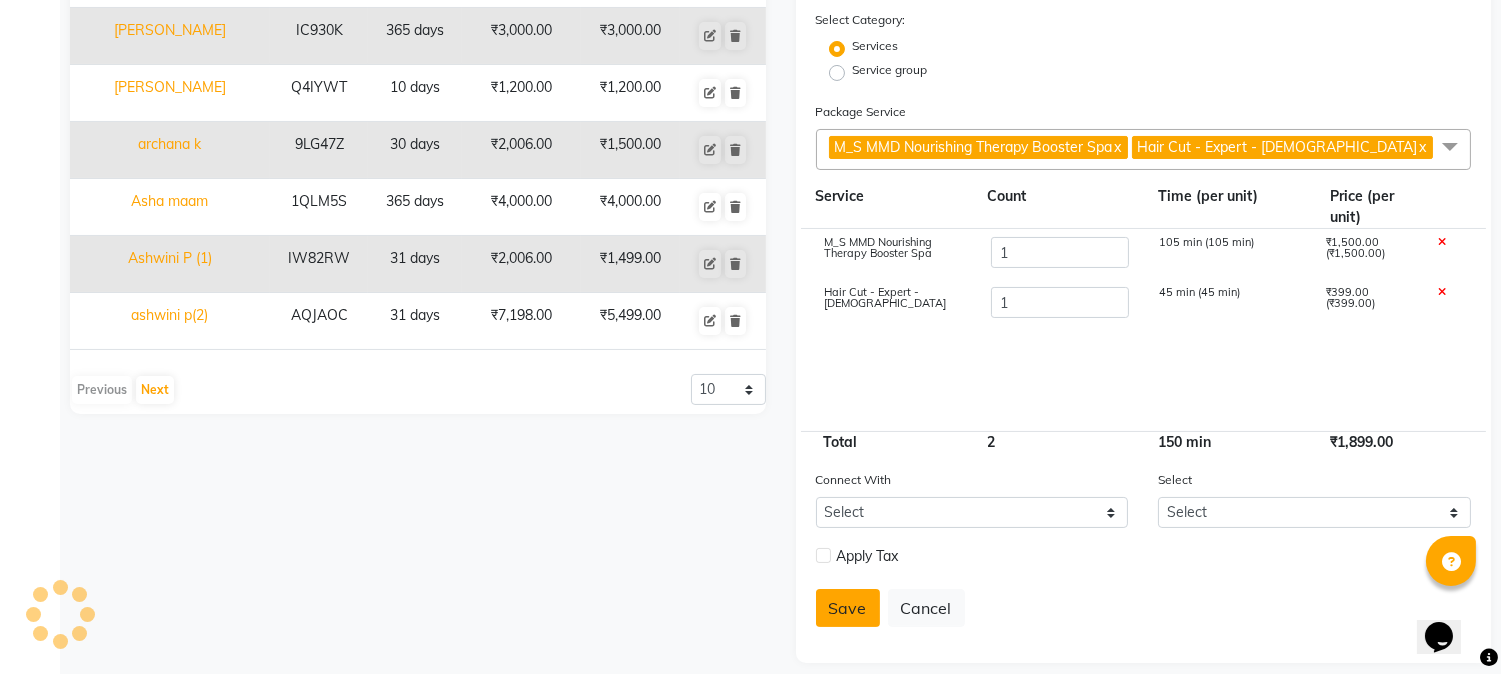 click on "Save" 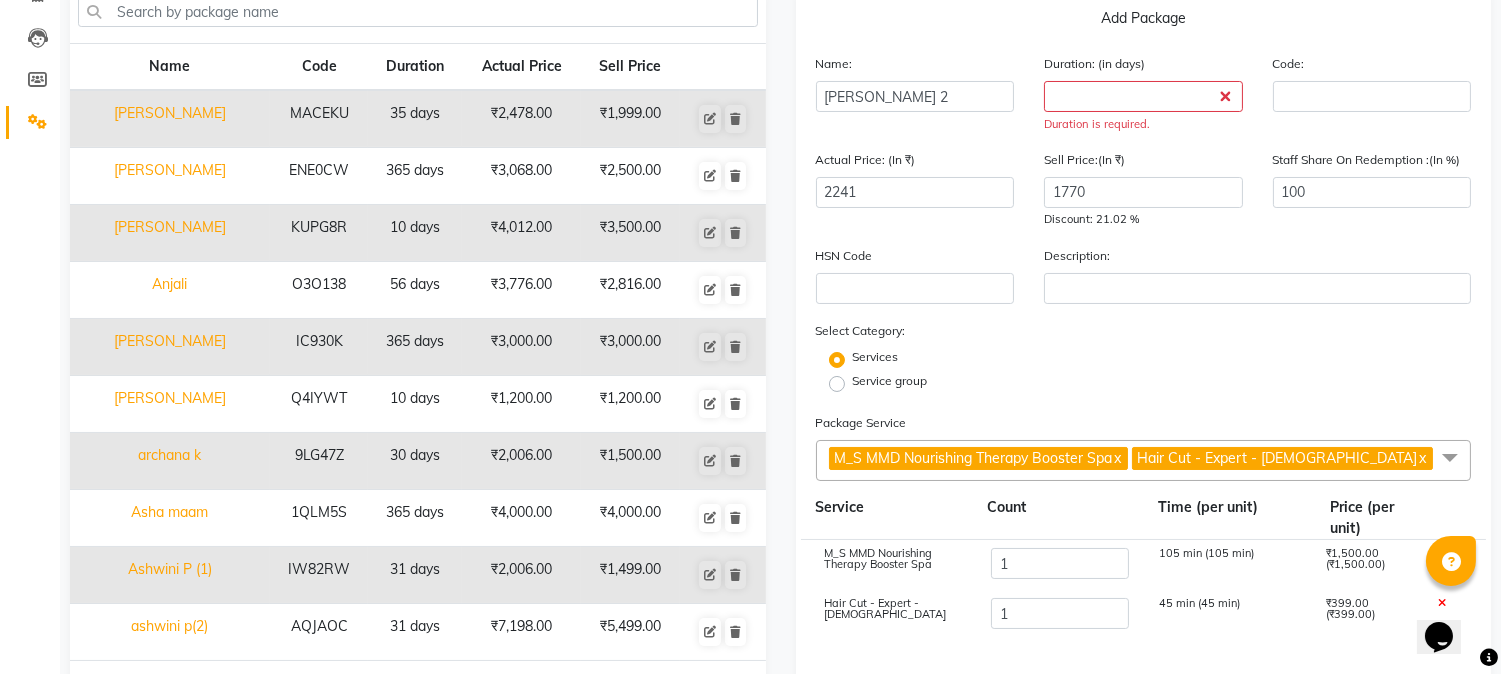 scroll, scrollTop: 17, scrollLeft: 0, axis: vertical 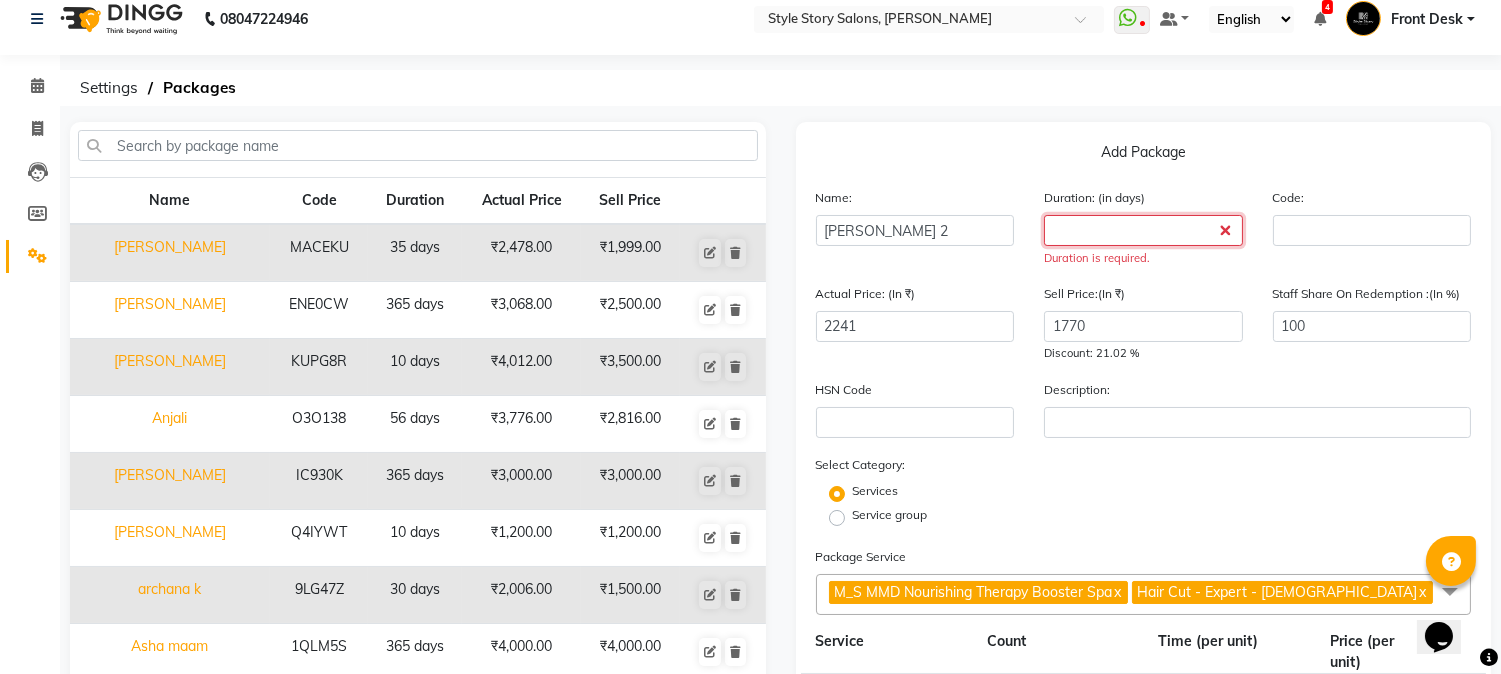 click 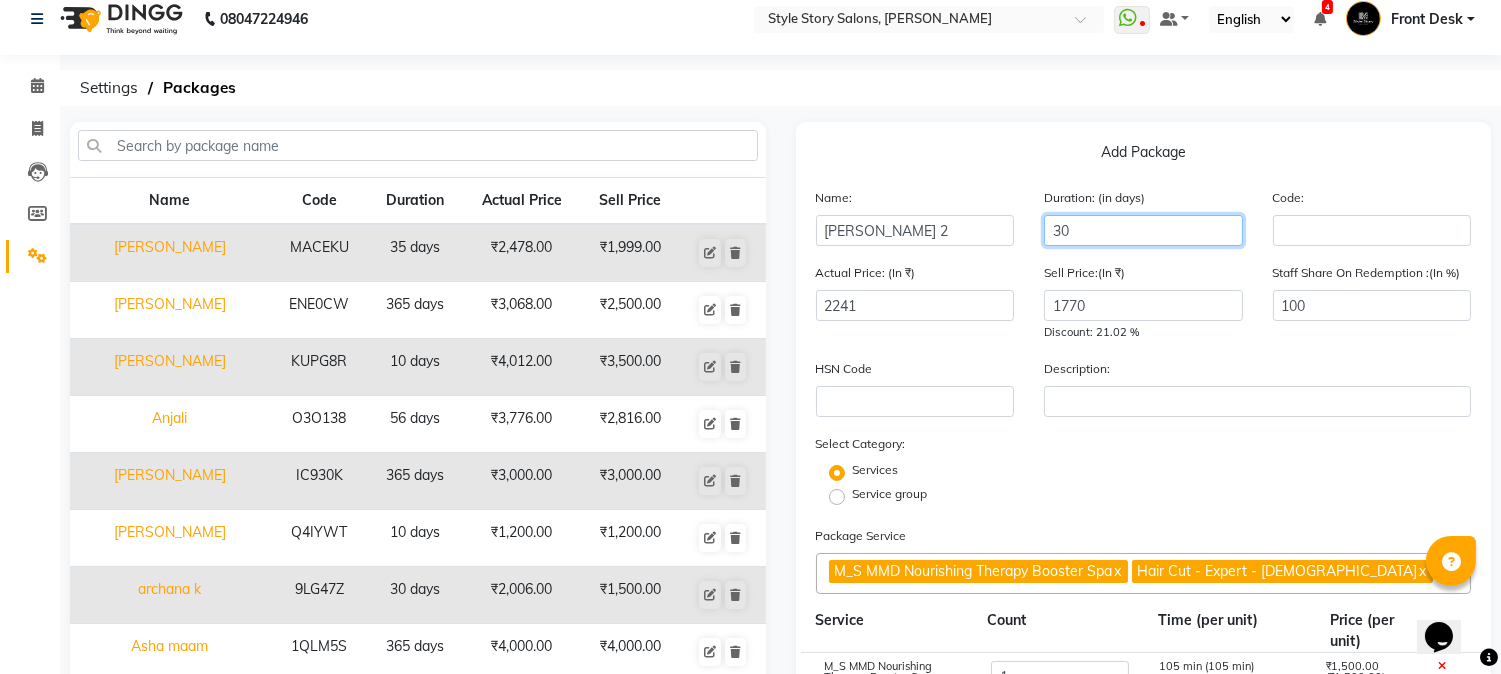 type on "30" 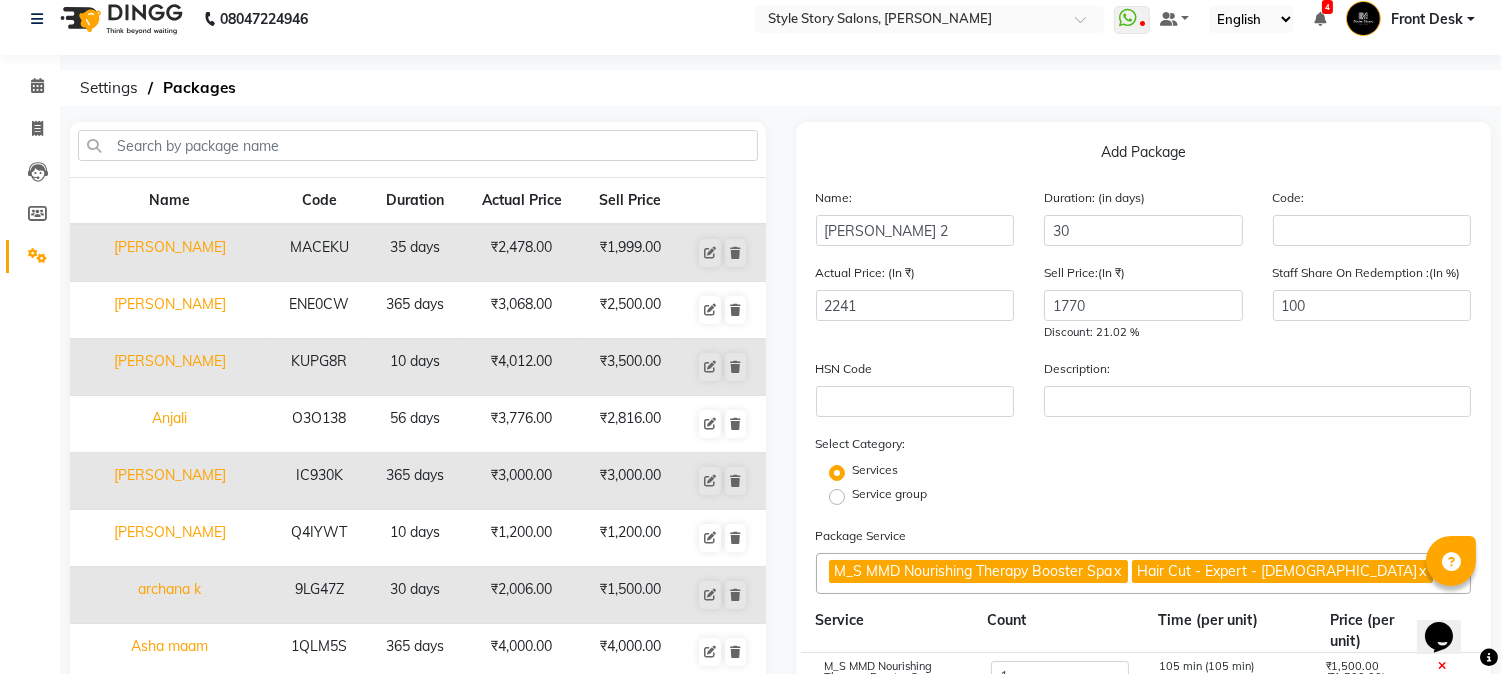 click on "Settings  Packages" 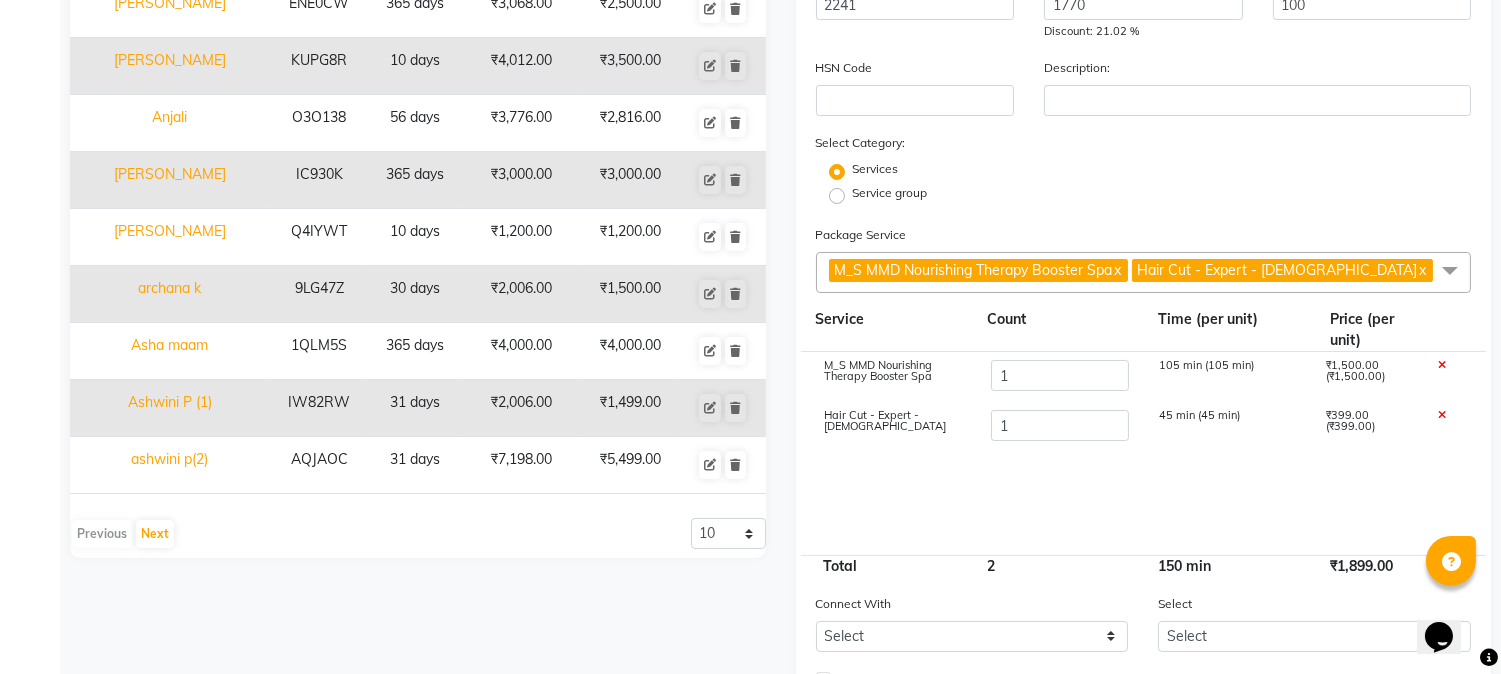 scroll, scrollTop: 462, scrollLeft: 0, axis: vertical 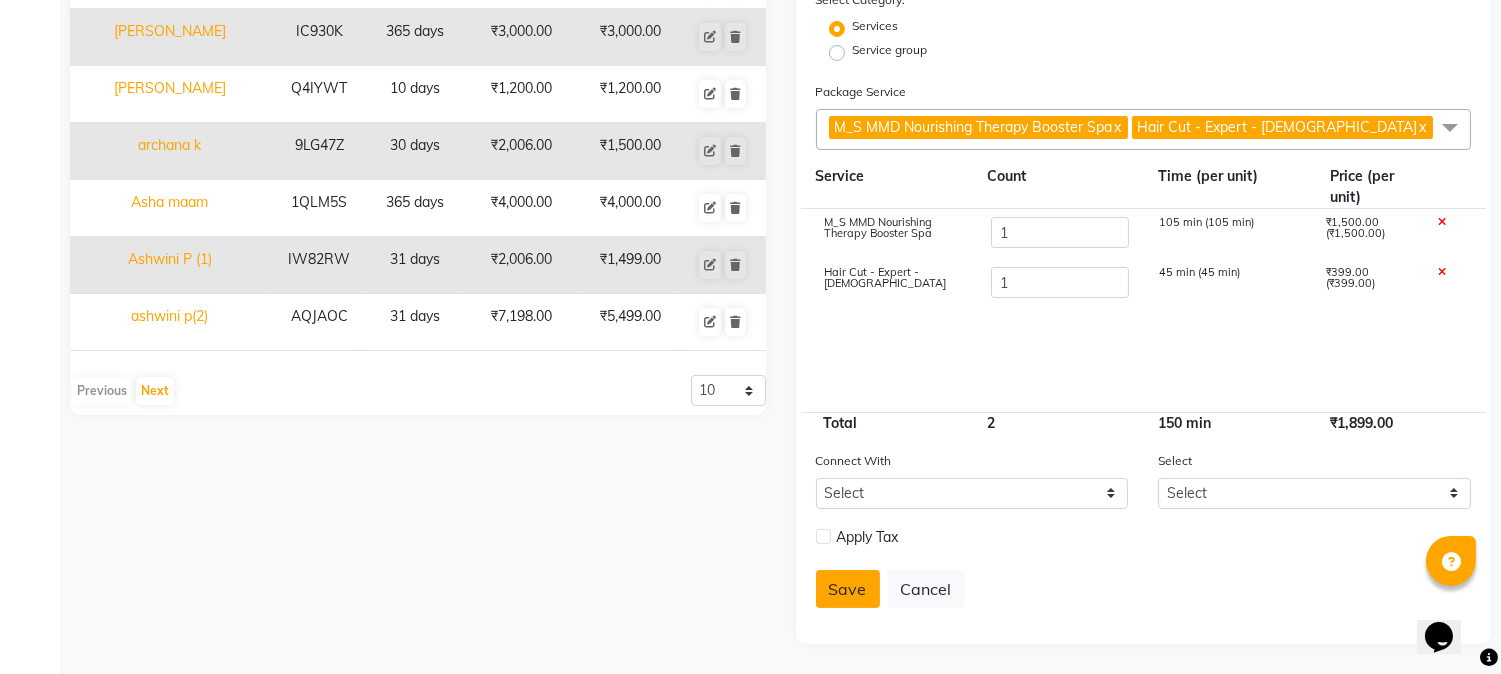 click on "Save" 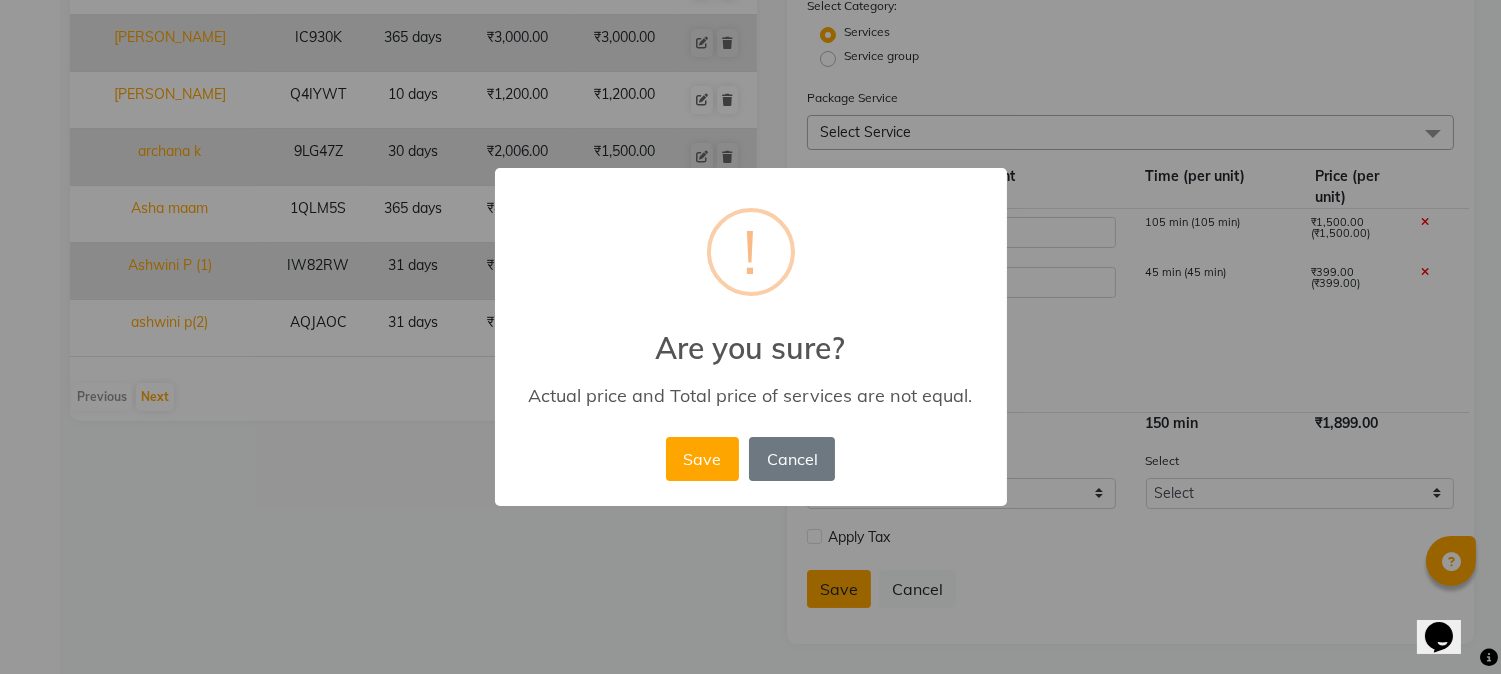 scroll, scrollTop: 455, scrollLeft: 0, axis: vertical 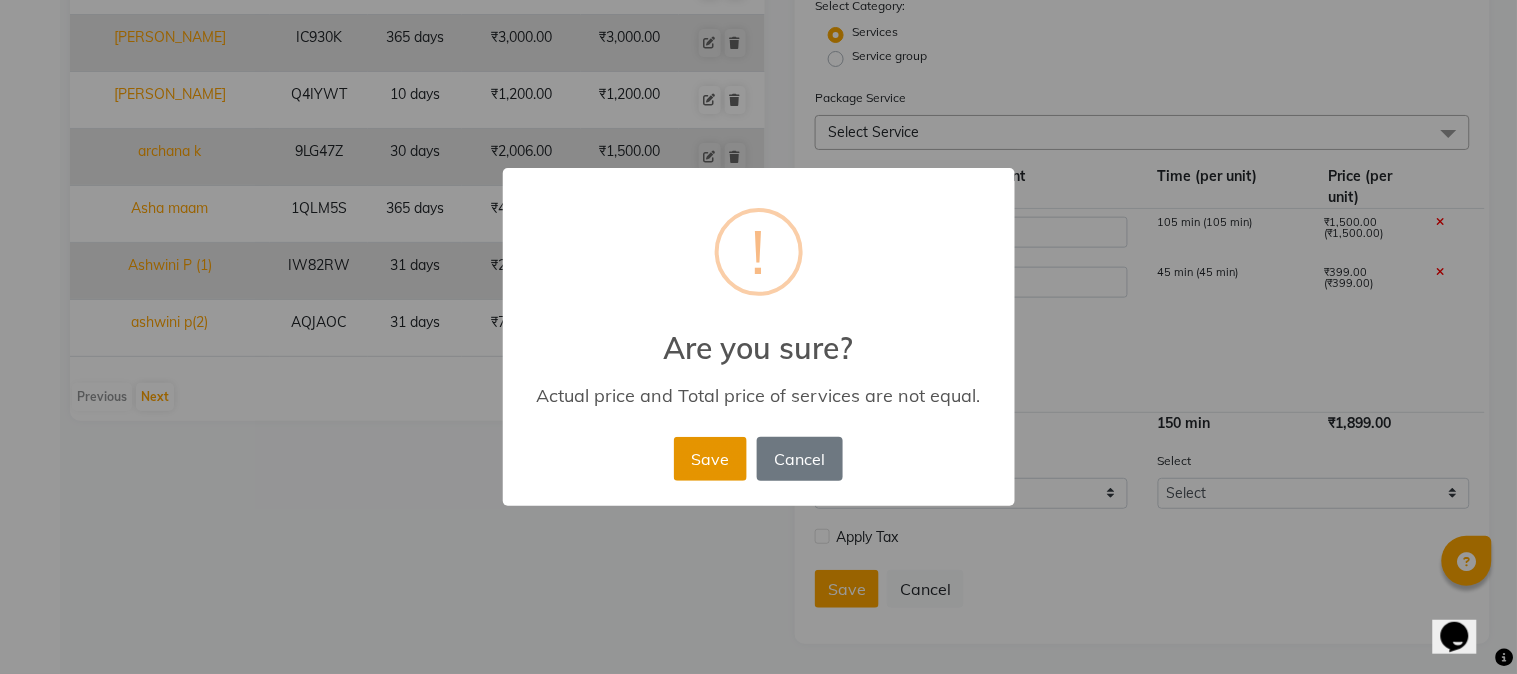 click on "Save" at bounding box center [710, 459] 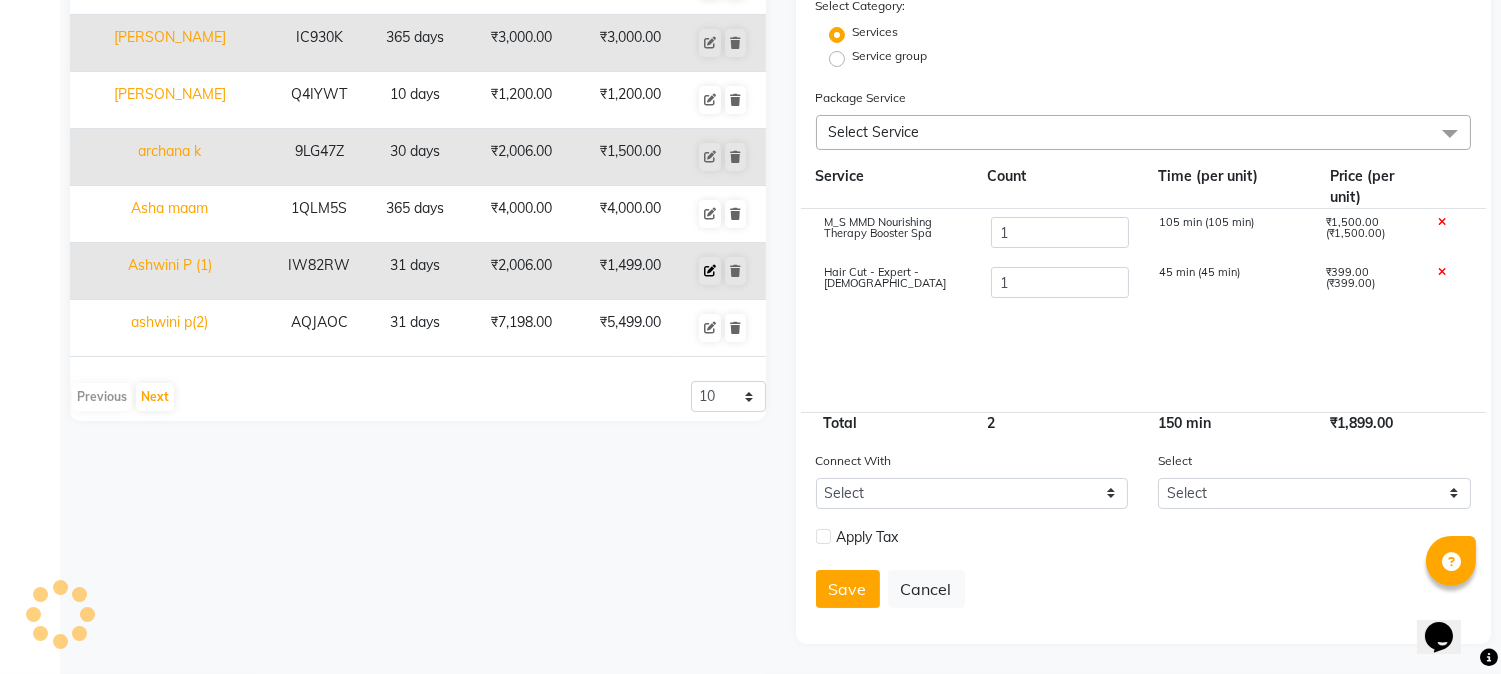 type 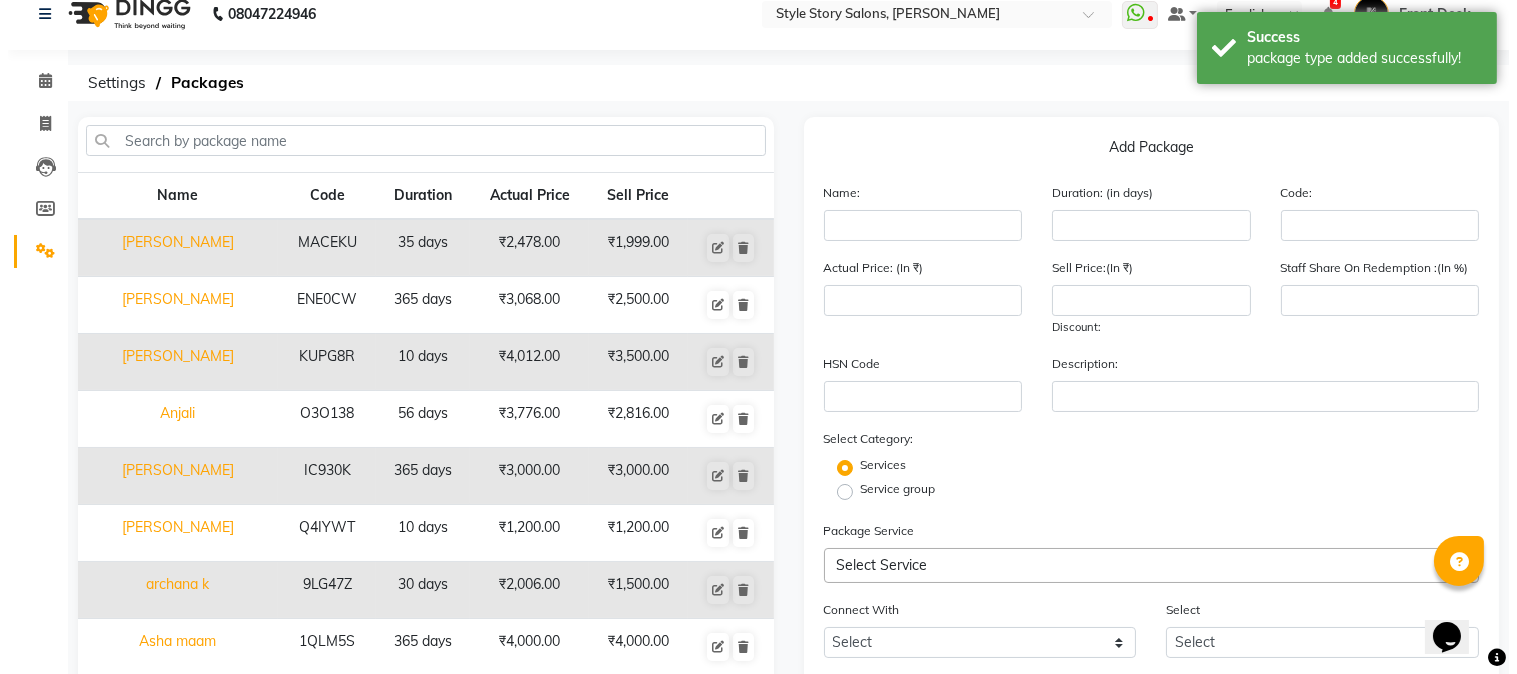 scroll, scrollTop: 0, scrollLeft: 0, axis: both 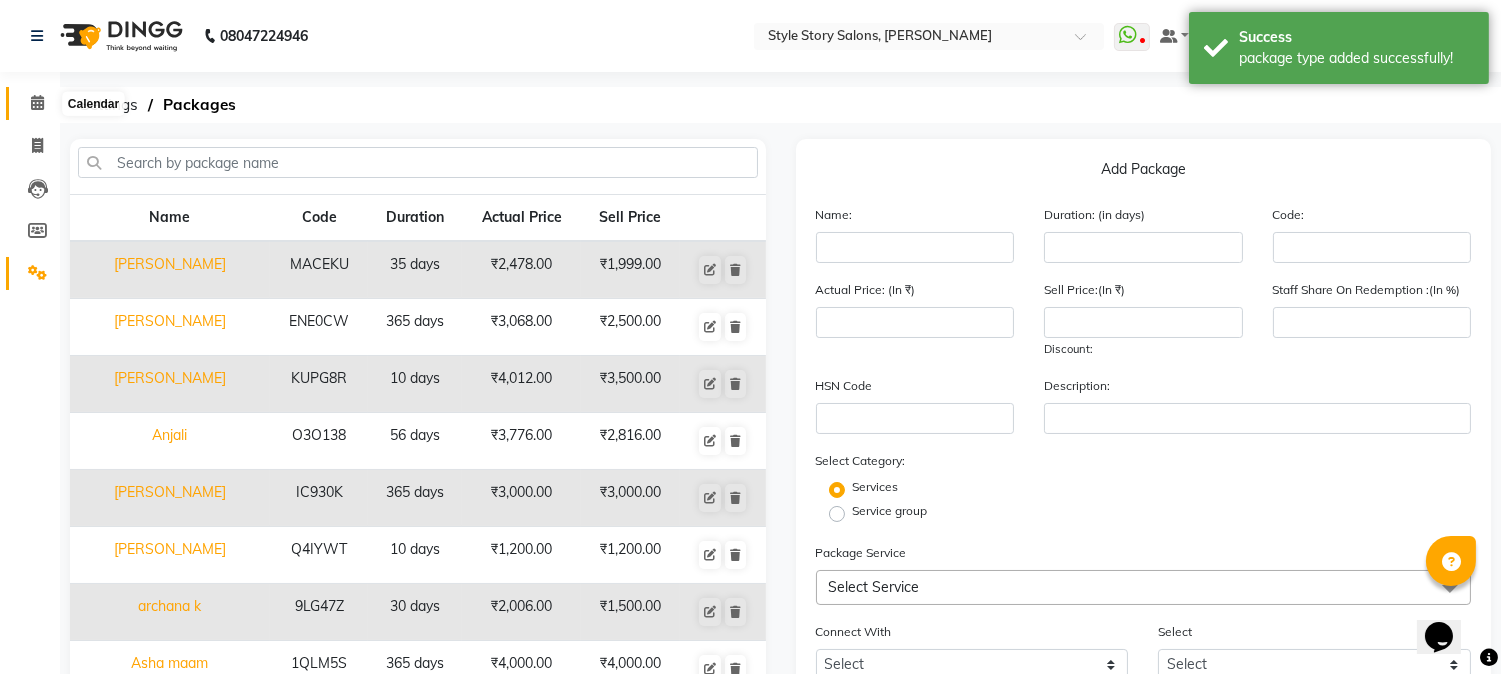 click 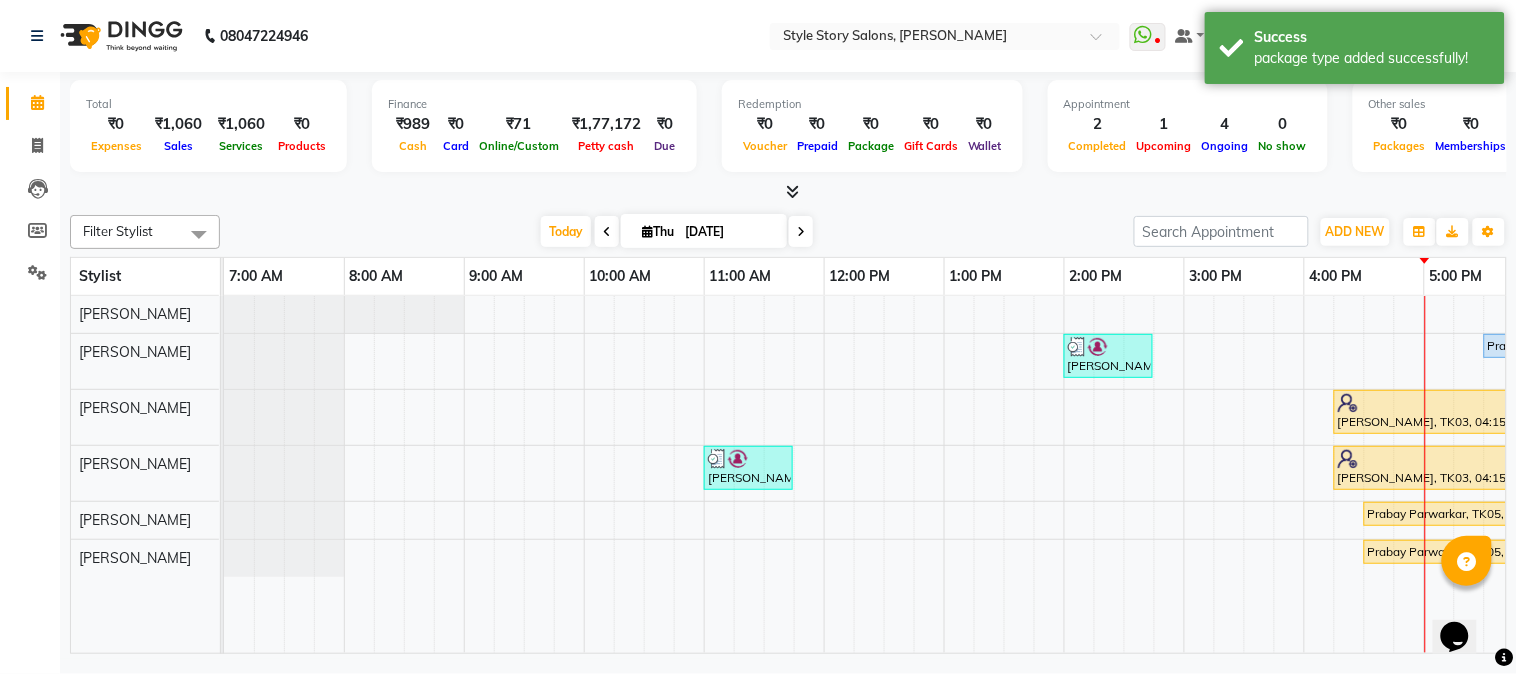 scroll, scrollTop: 0, scrollLeft: 305, axis: horizontal 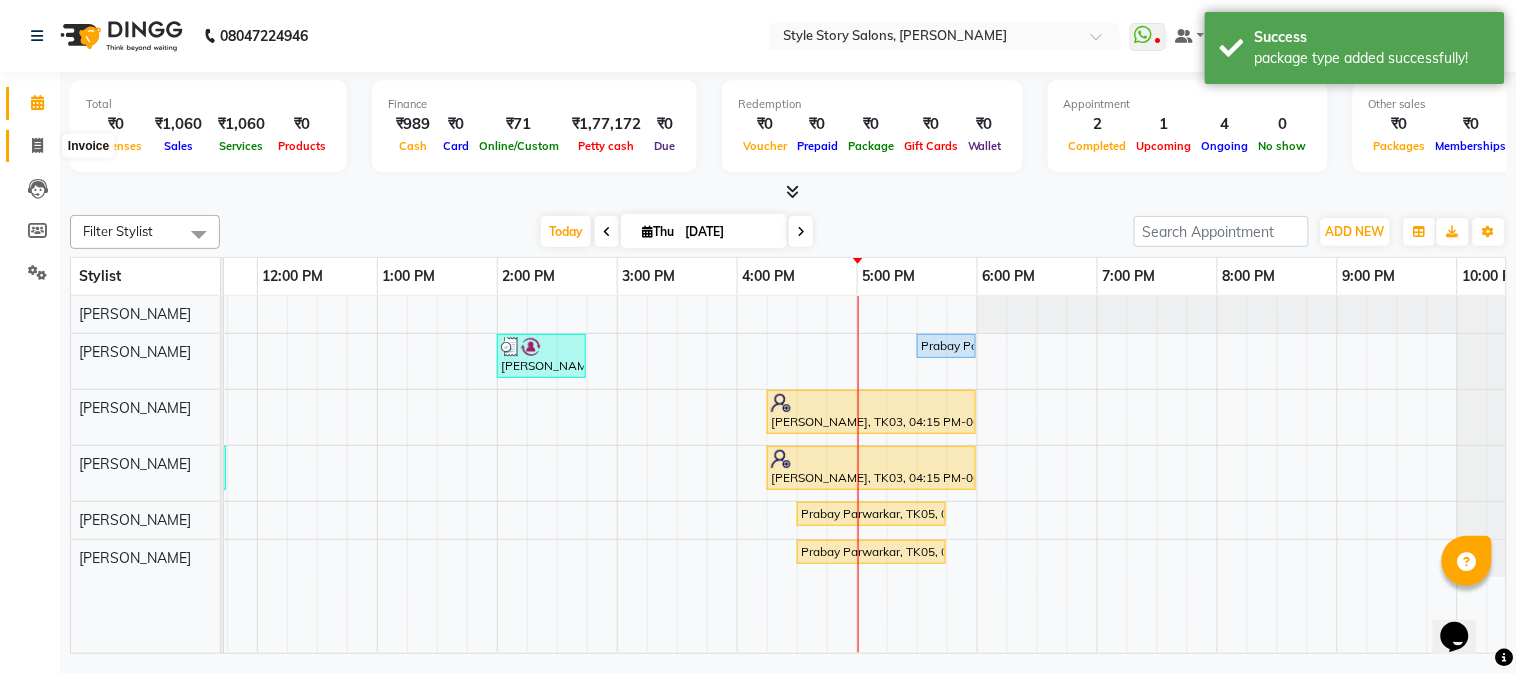 click 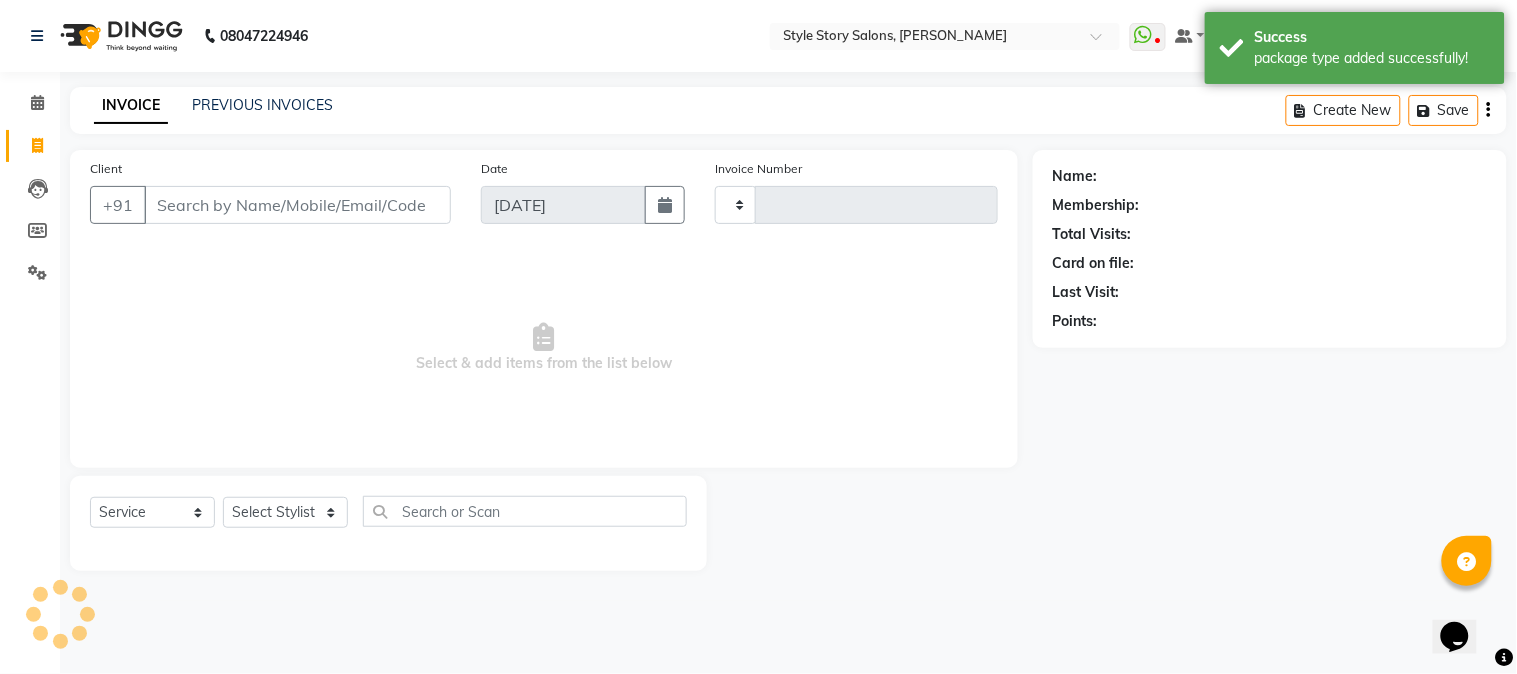 type on "0954" 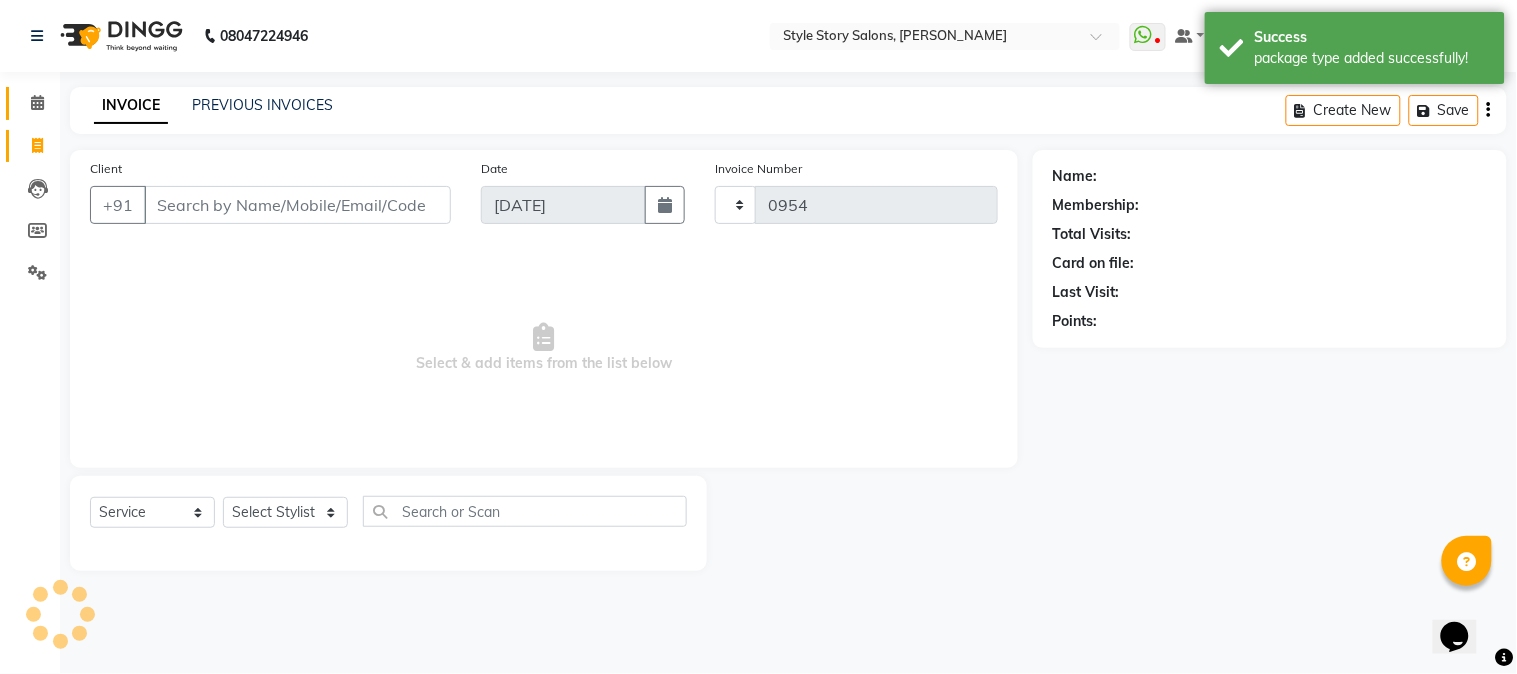 select on "6249" 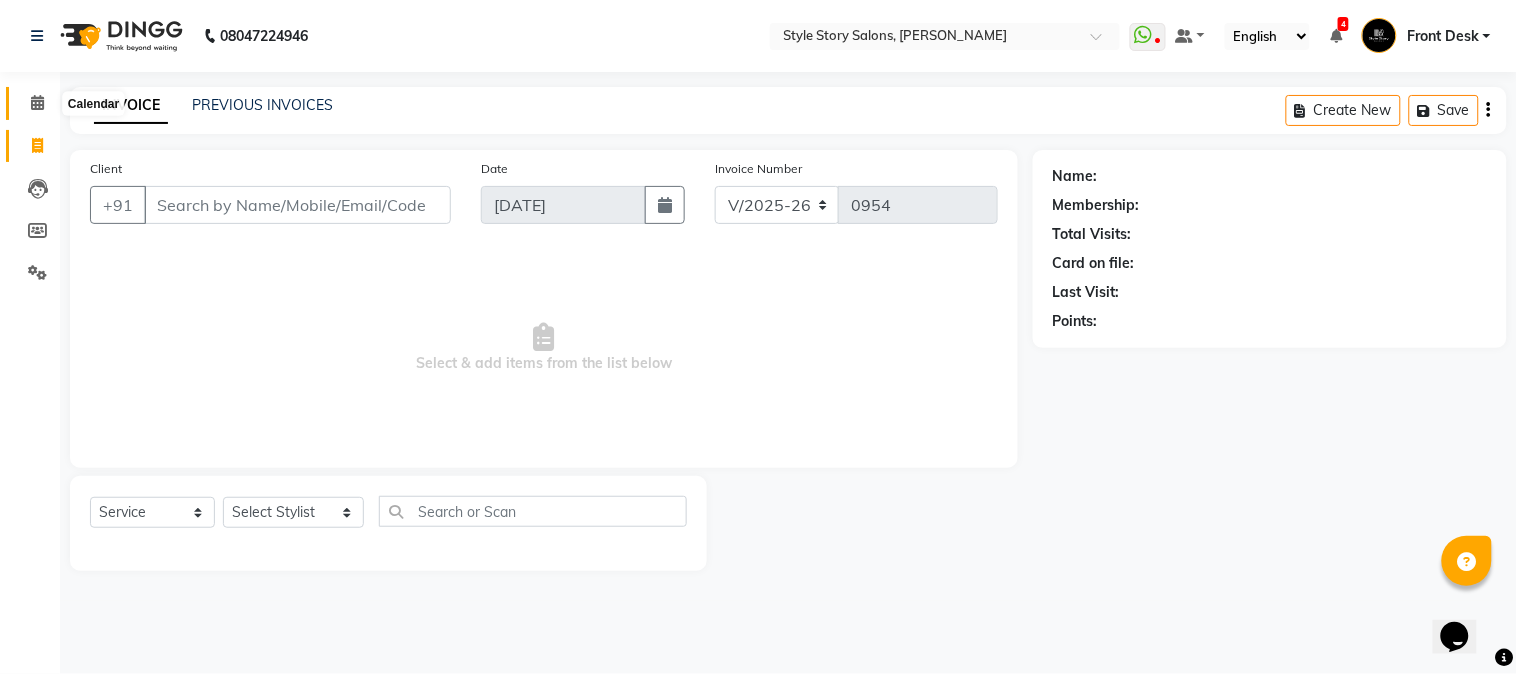 click 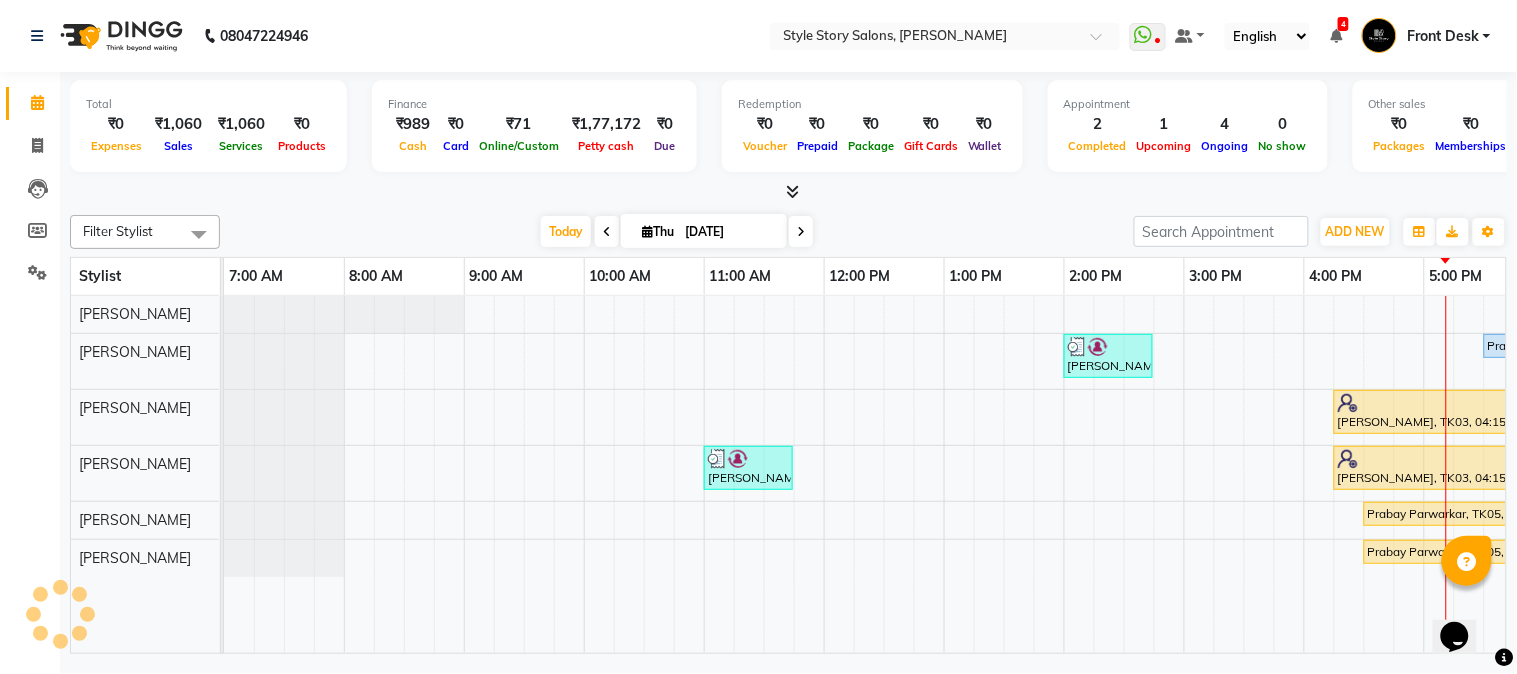 scroll, scrollTop: 0, scrollLeft: 0, axis: both 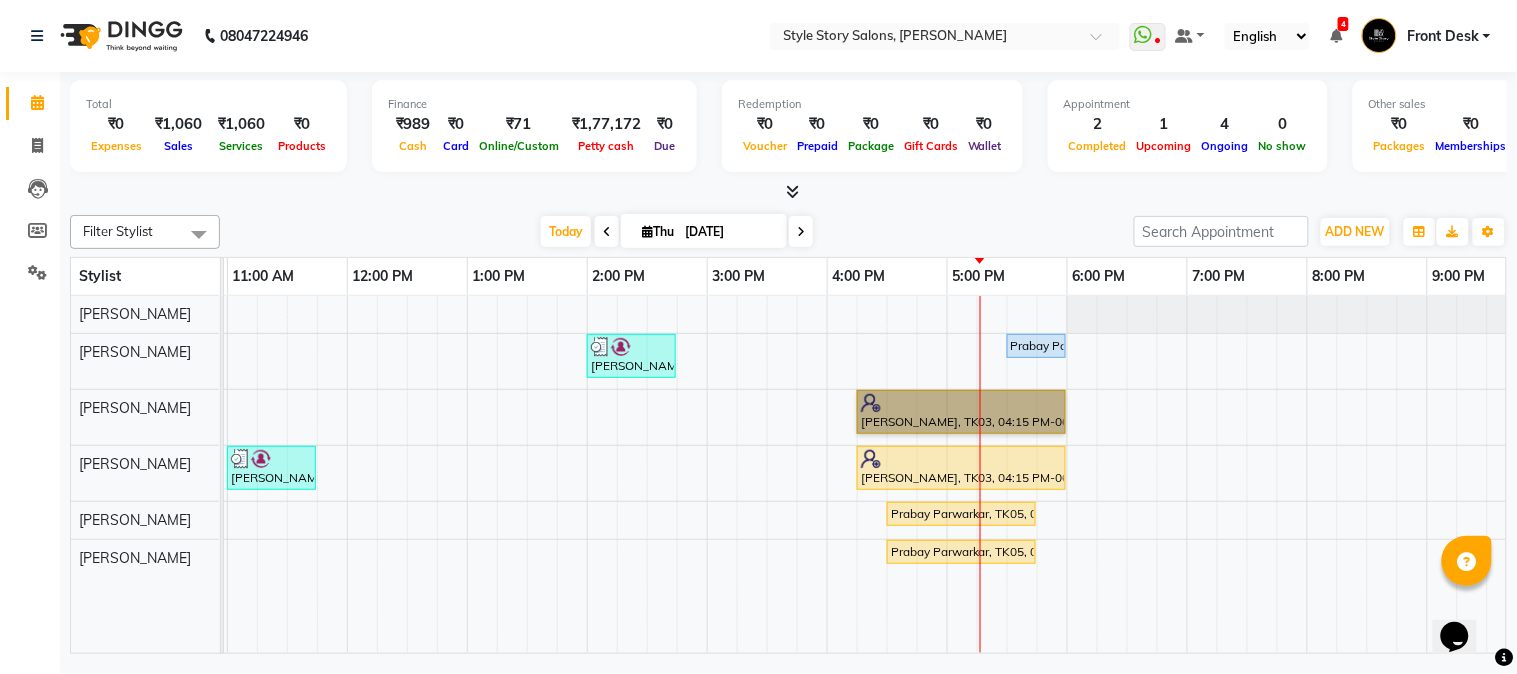 drag, startPoint x: 966, startPoint y: 380, endPoint x: 961, endPoint y: 398, distance: 18.681541 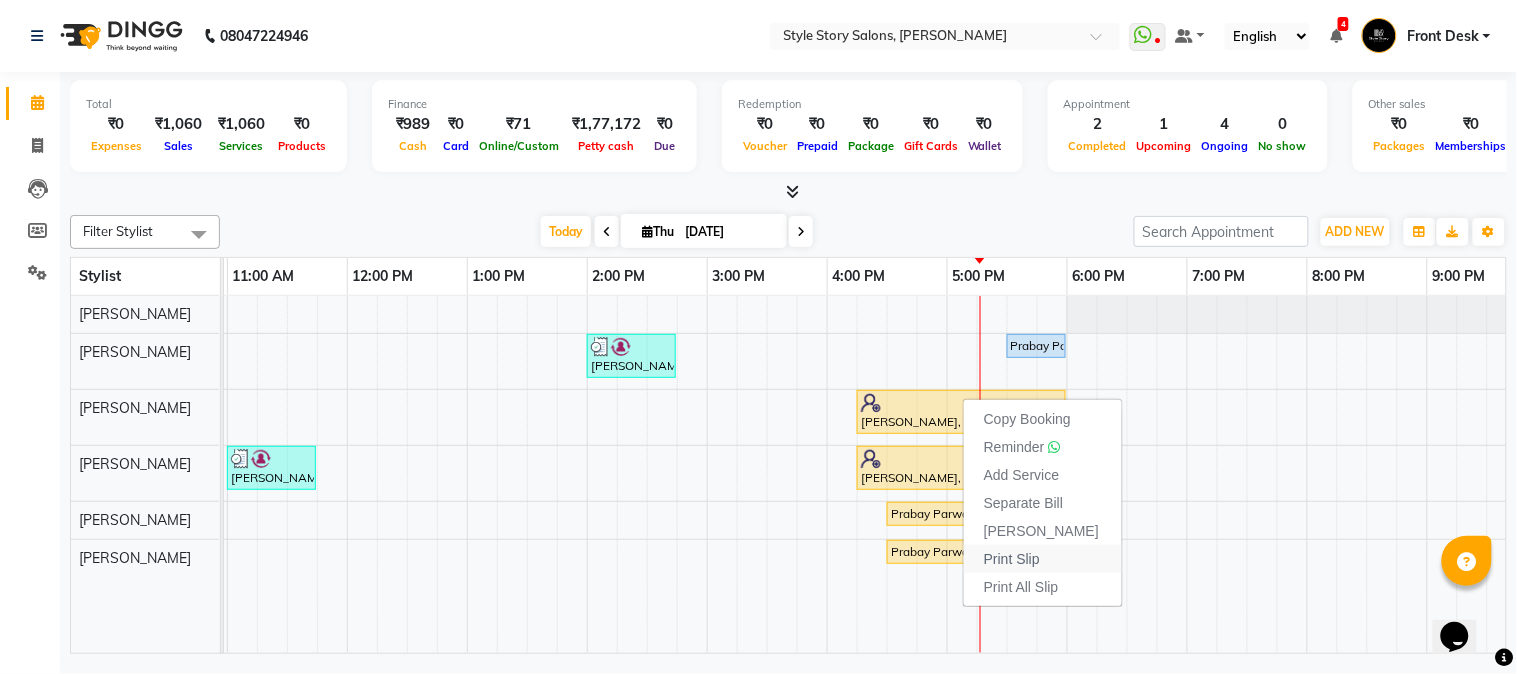 click on "Print Slip" at bounding box center (1012, 559) 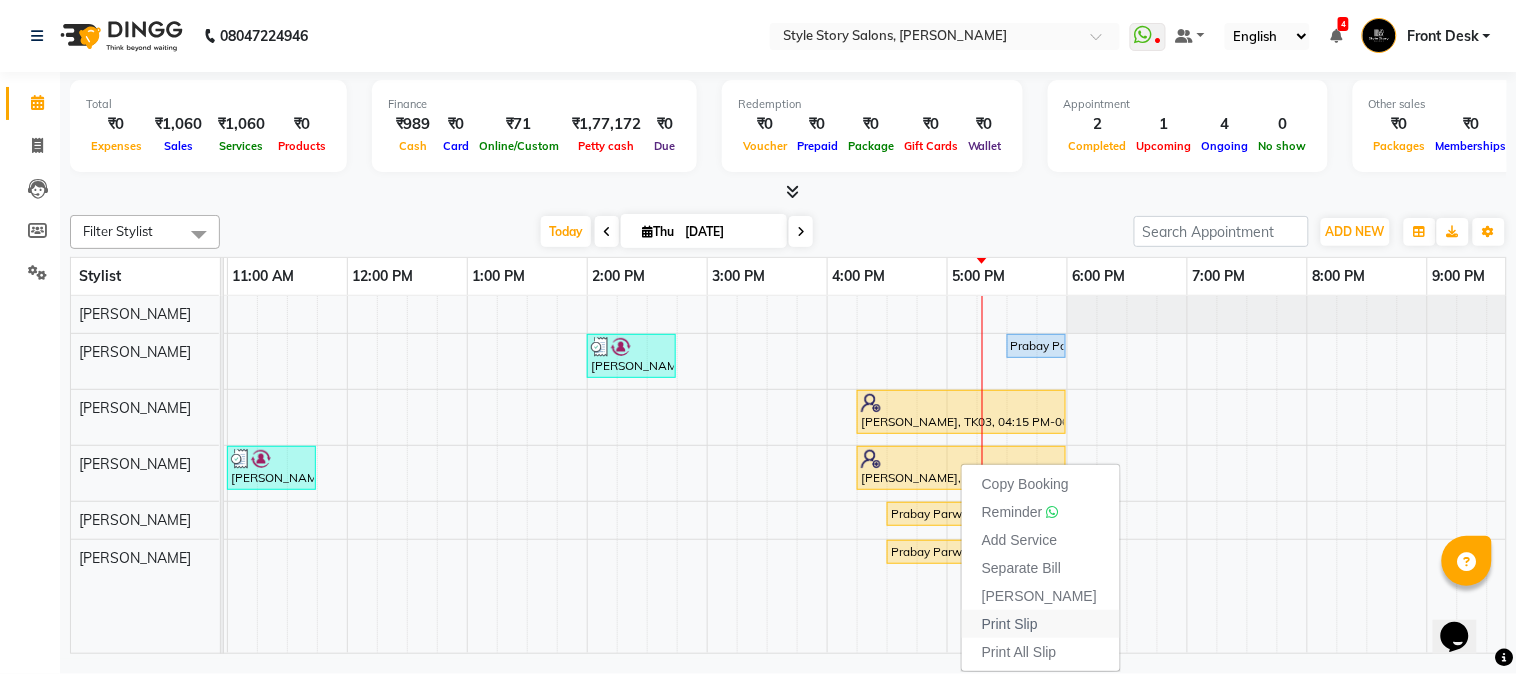 click on "Print Slip" at bounding box center [1010, 624] 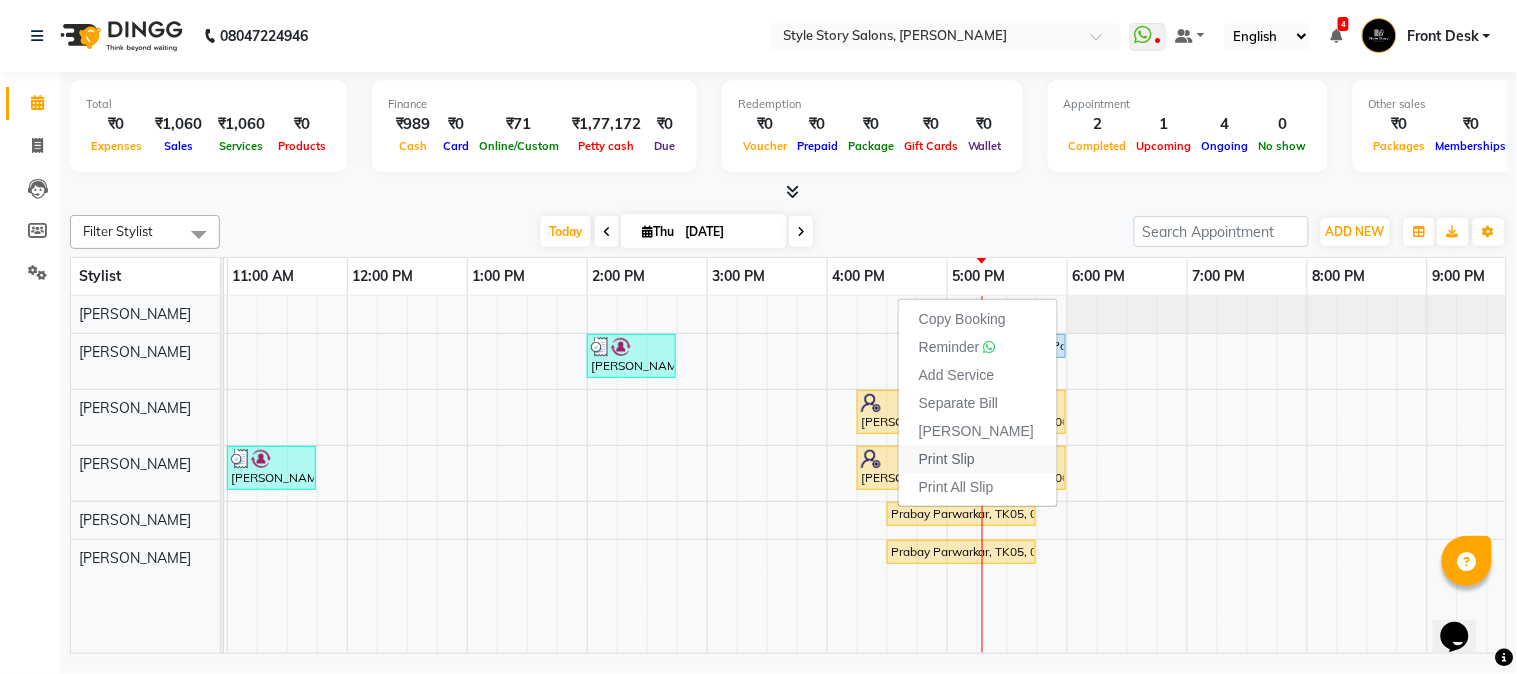 click on "Print Slip" at bounding box center [947, 459] 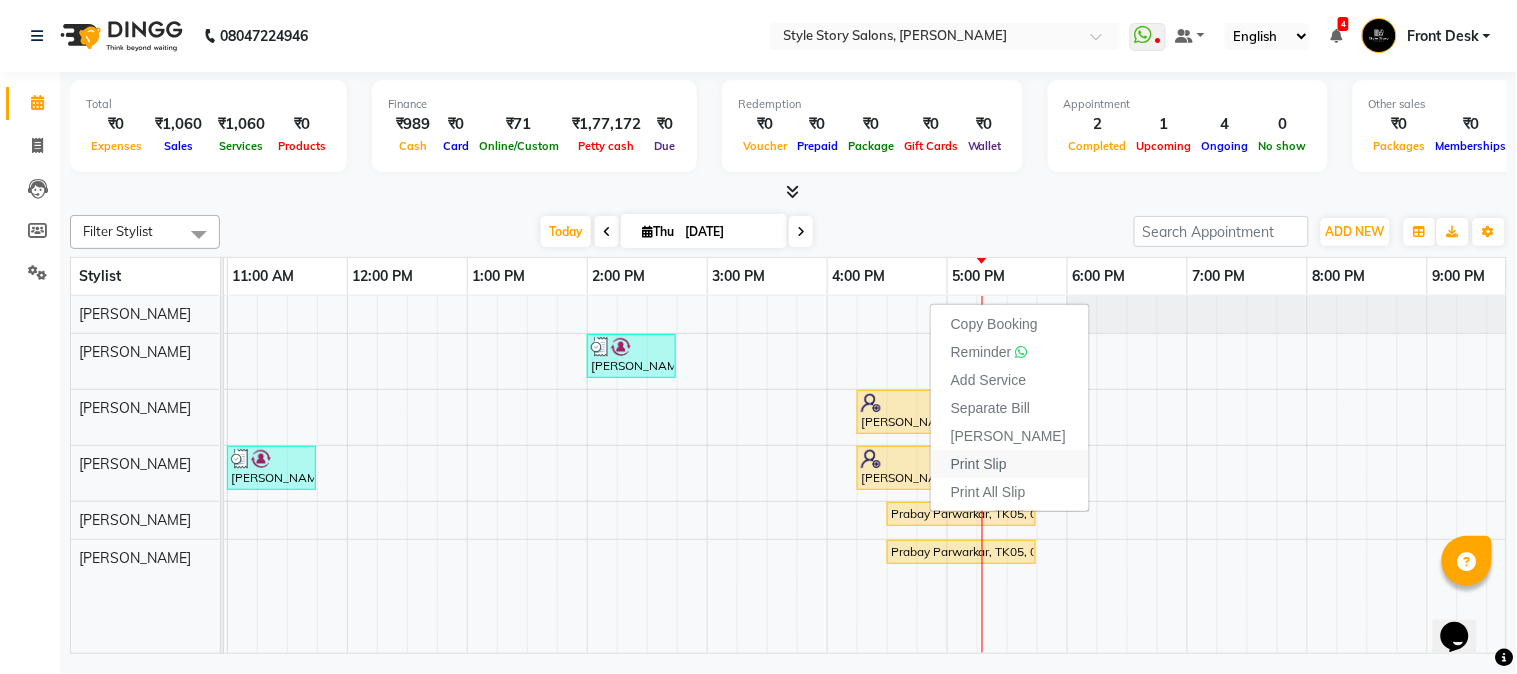 click on "Print Slip" at bounding box center (979, 464) 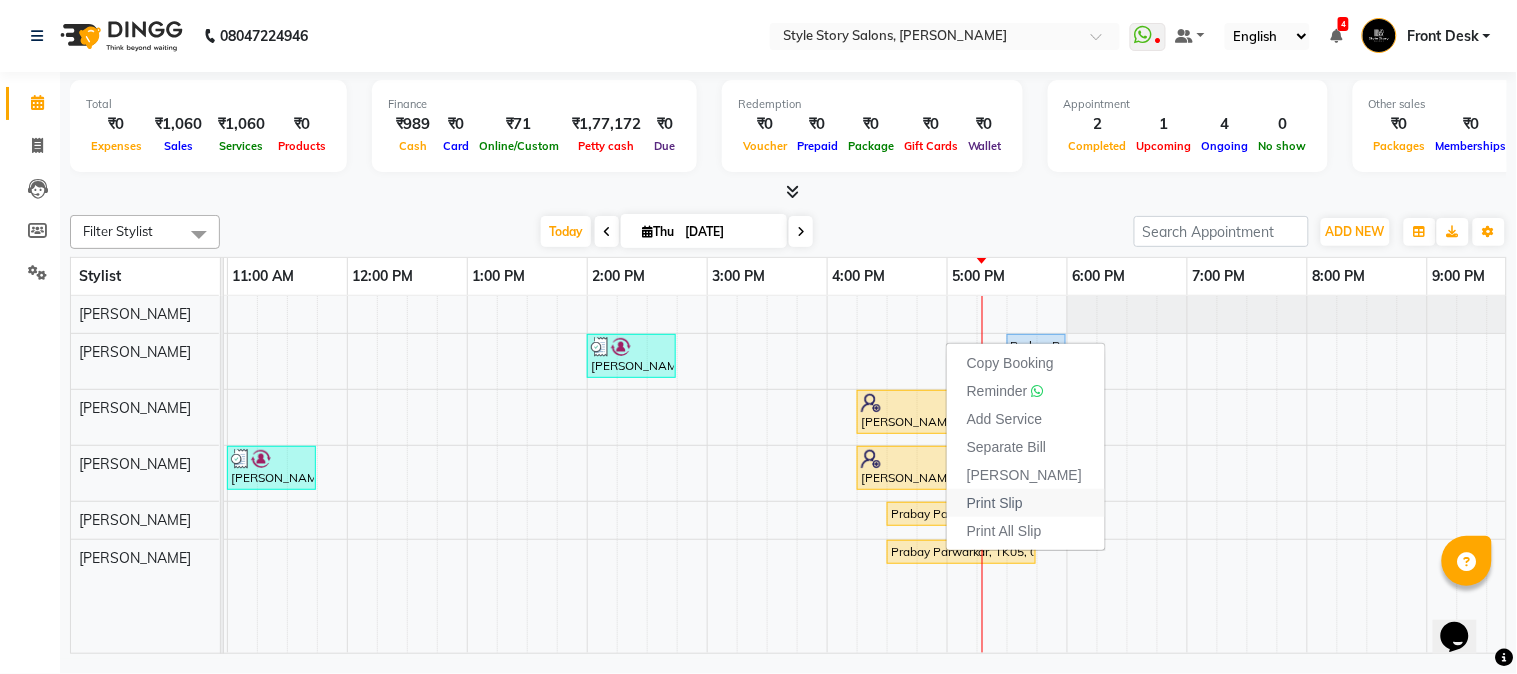 click on "Print Slip" at bounding box center (995, 503) 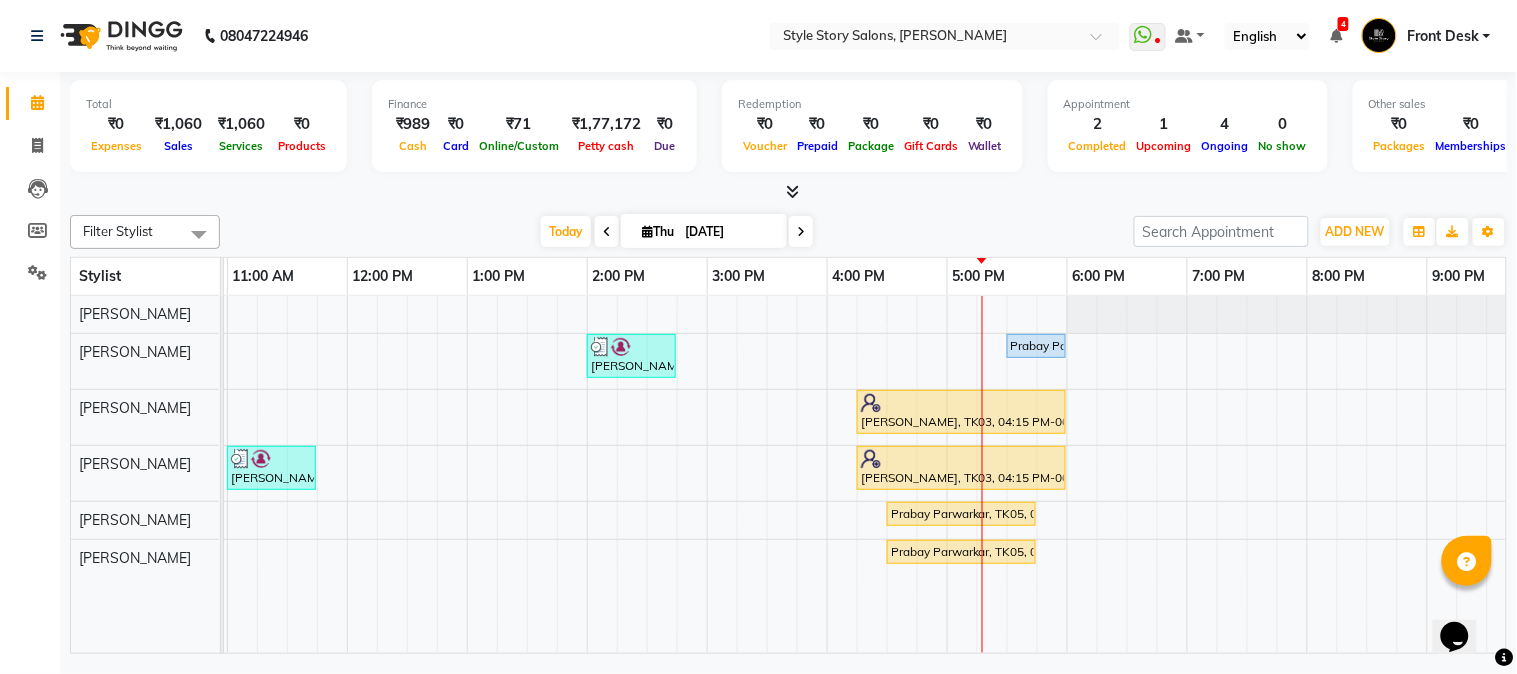 click on "08047224946 Select Location × Style Story Salons, Ram Nagar  WhatsApp Status  ✕ Status:  Disconnected Most Recent Message: 24-01-2025     06:49 PM Recent Service Activity: 24-01-2025     07:12 PM  08047224946 Whatsapp Settings Default Panel My Panel English ENGLISH Español العربية मराठी हिंदी ગુજરાતી தமிழ் 中文 4 Notifications nothing to show Front Desk Manage Profile Change Password Sign out  Version:3.15.4" 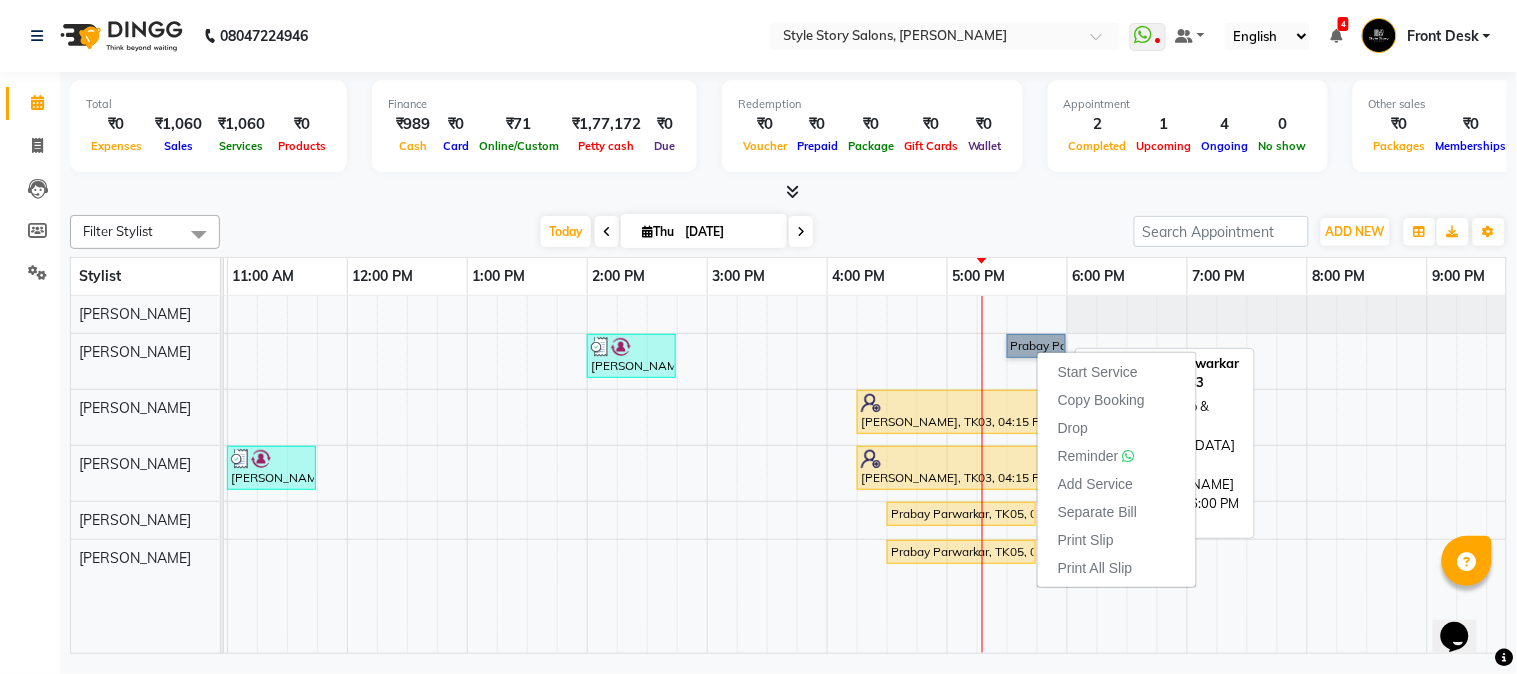 drag, startPoint x: 1060, startPoint y: 374, endPoint x: 1023, endPoint y: 336, distance: 53.037724 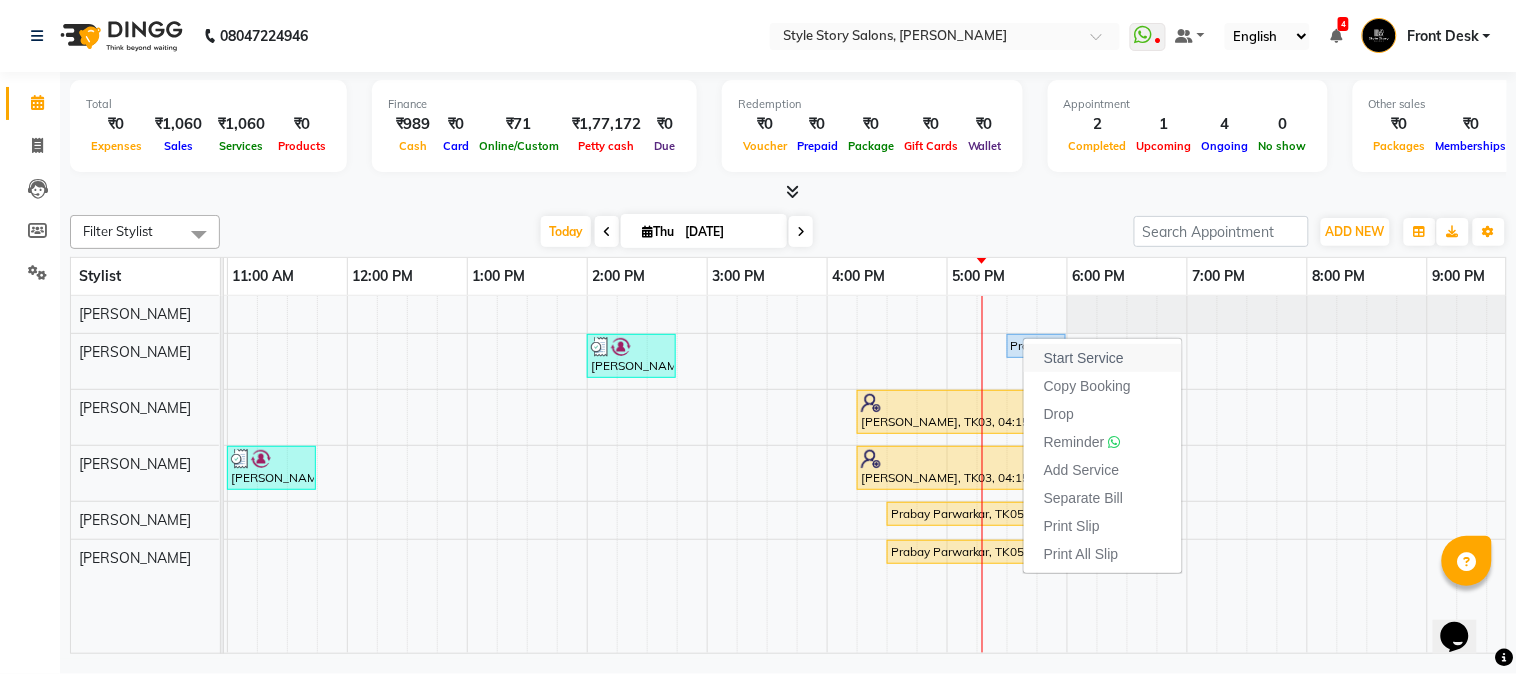 click on "Start Service" at bounding box center (1084, 358) 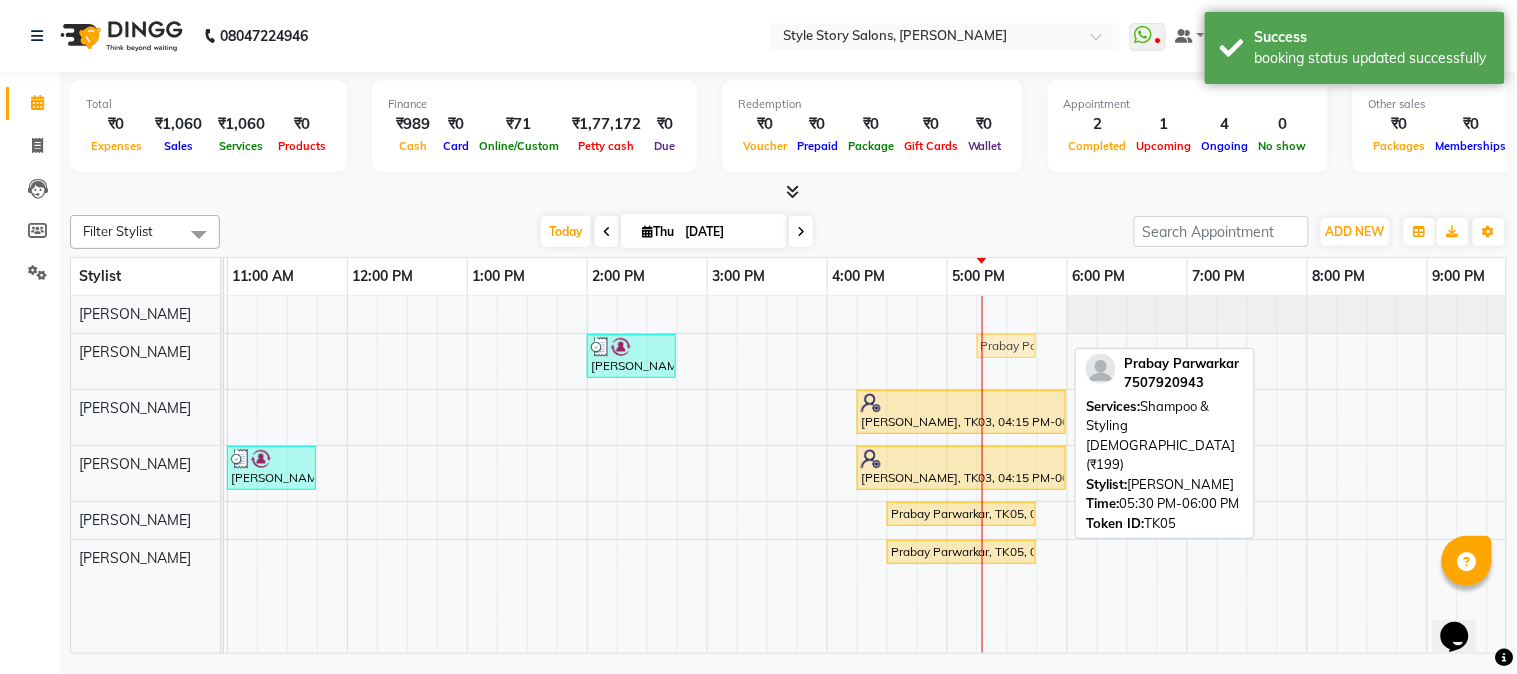 drag, startPoint x: 1031, startPoint y: 344, endPoint x: 998, endPoint y: 346, distance: 33.06055 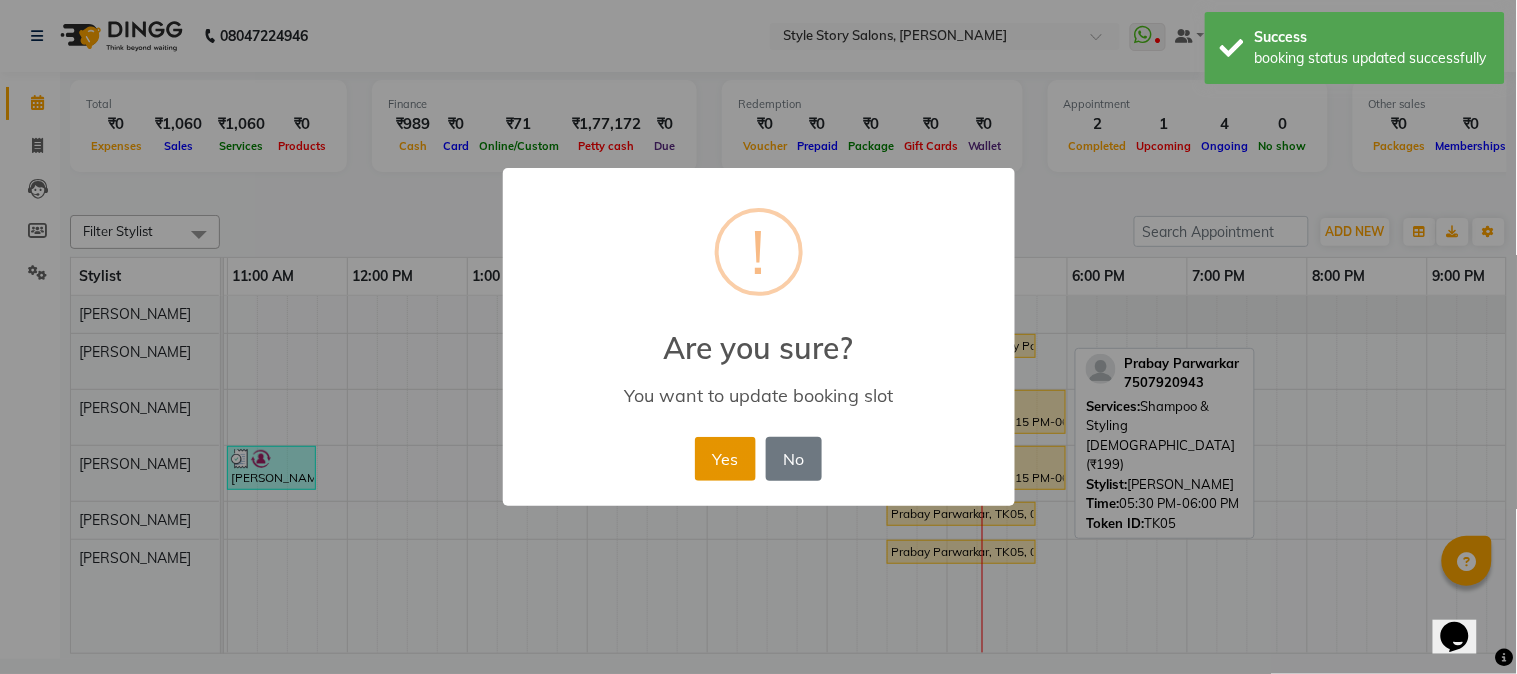 click on "Yes" at bounding box center [725, 459] 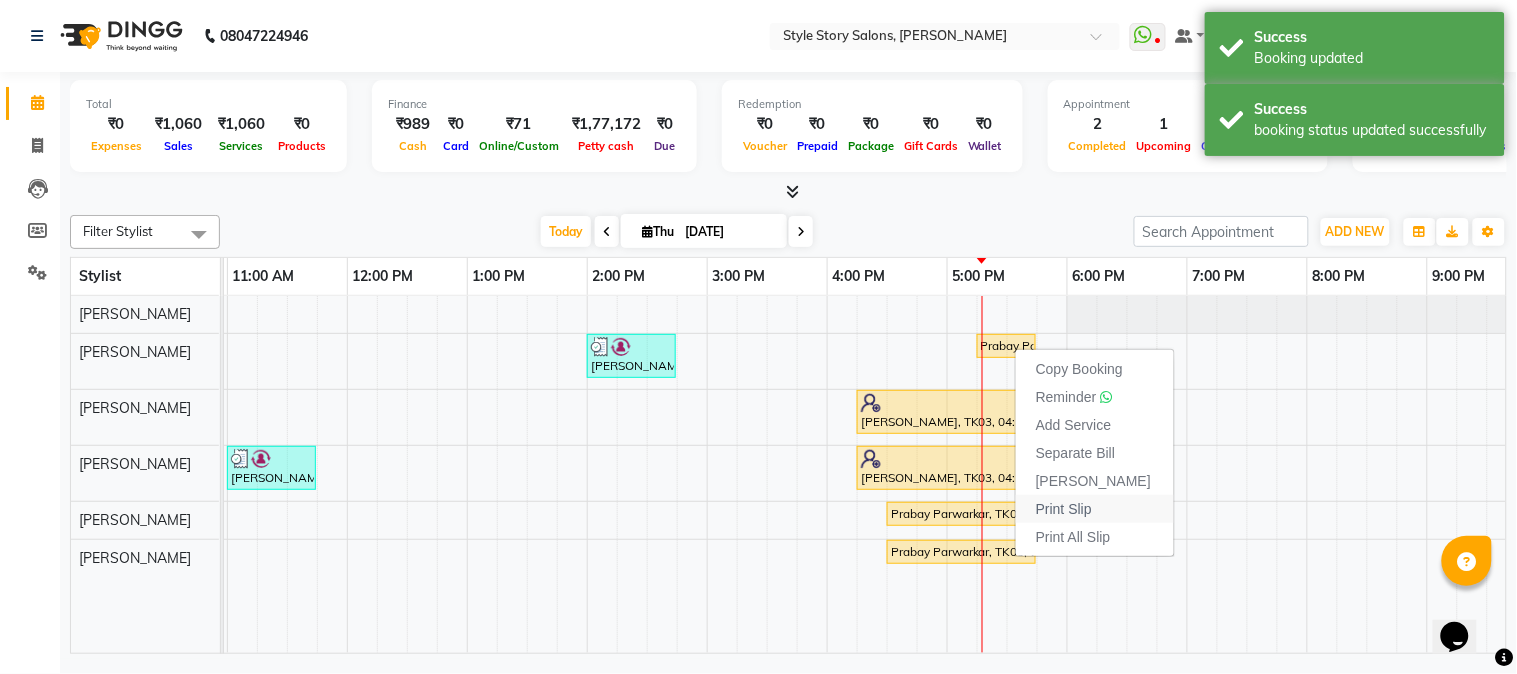 click on "Print Slip" at bounding box center (1064, 509) 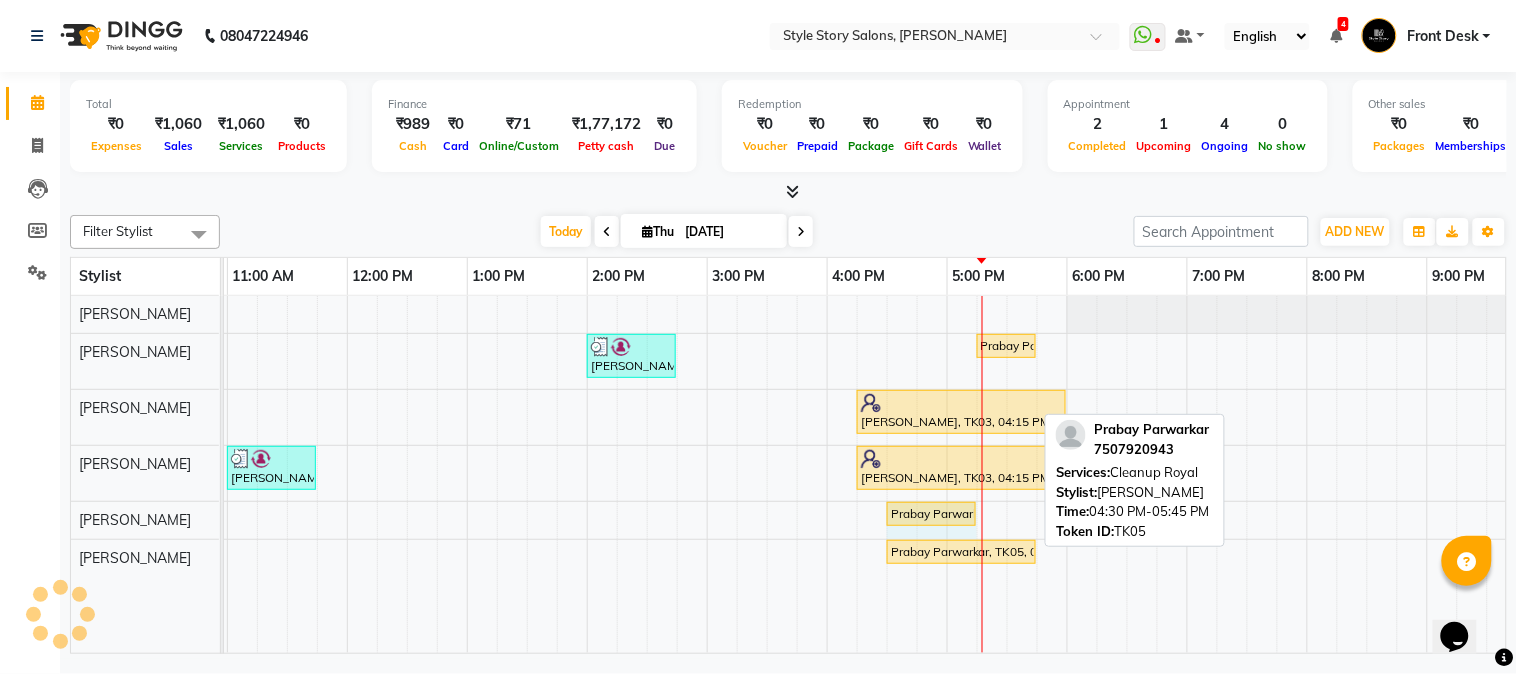 drag, startPoint x: 1031, startPoint y: 505, endPoint x: 974, endPoint y: 510, distance: 57.21888 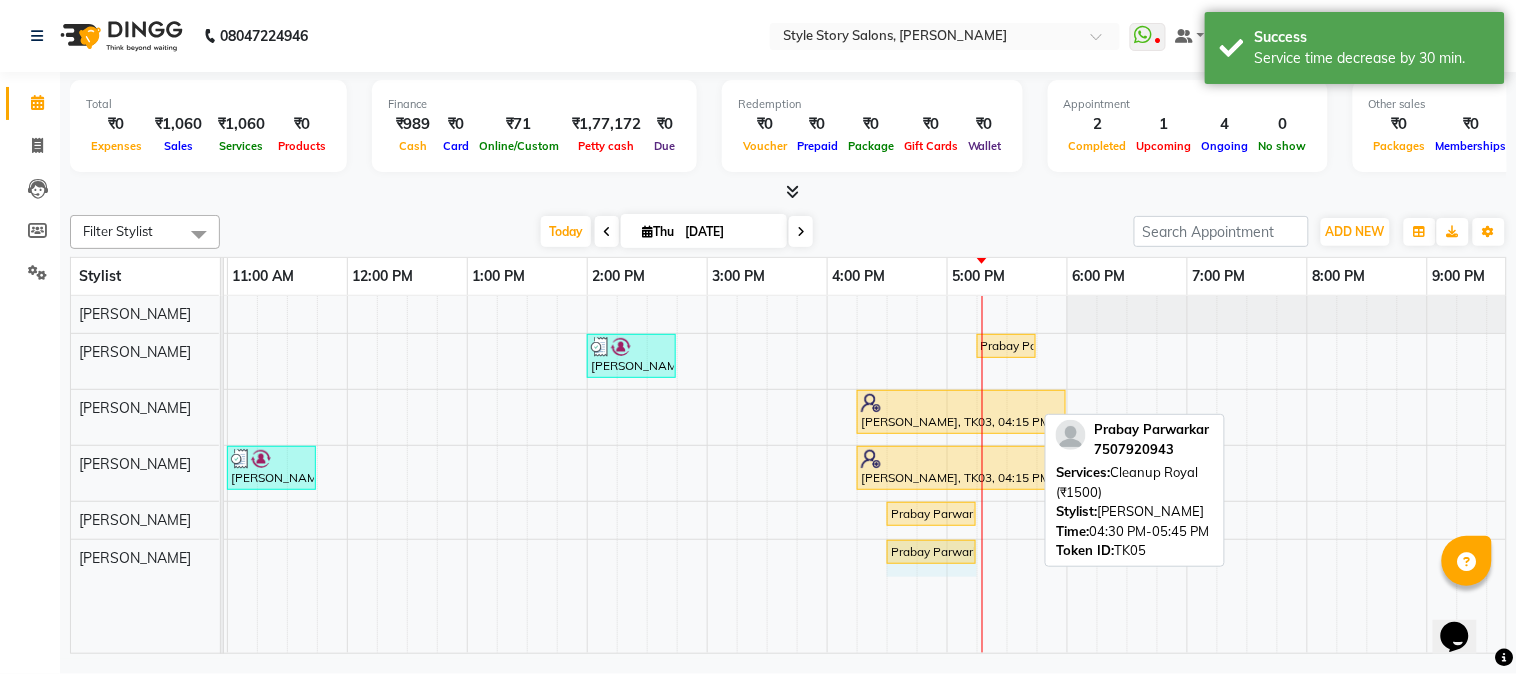 drag, startPoint x: 1036, startPoint y: 552, endPoint x: 975, endPoint y: 550, distance: 61.03278 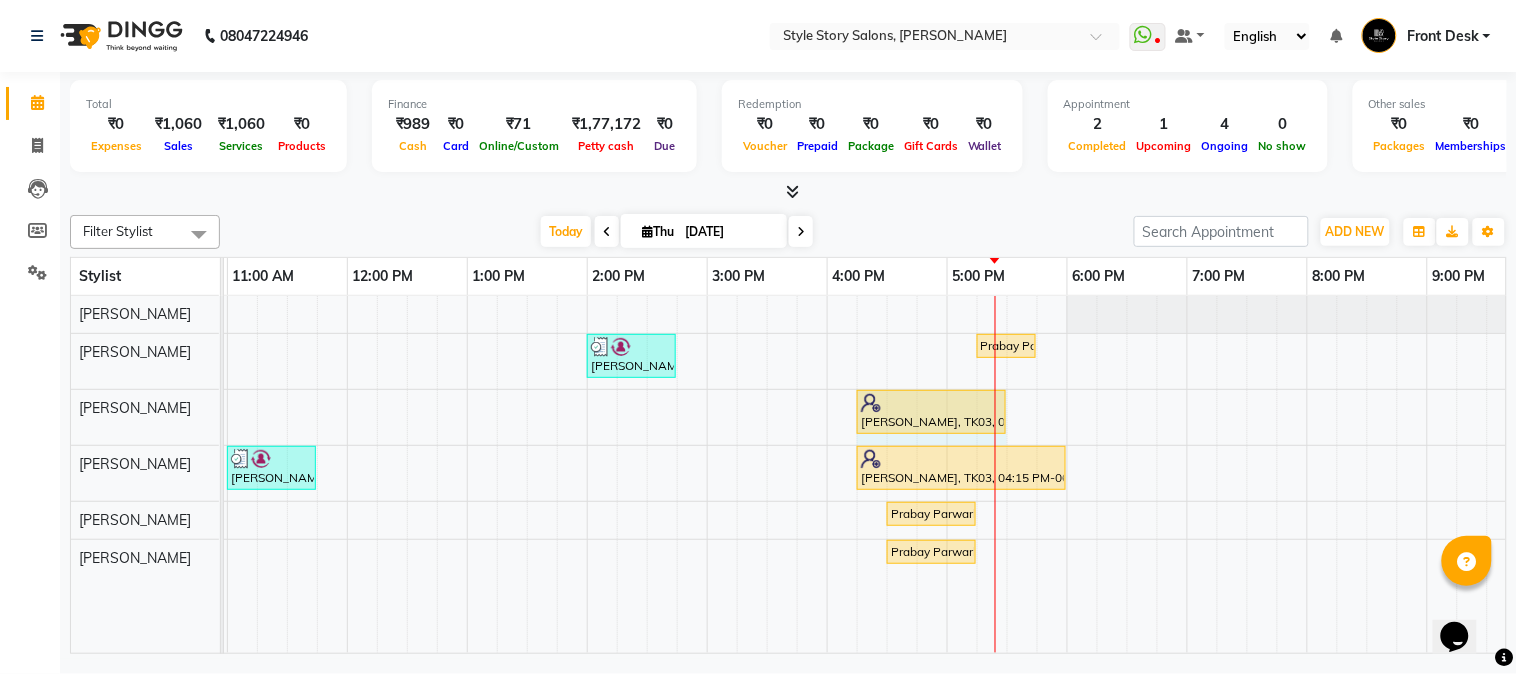 drag, startPoint x: 1062, startPoint y: 412, endPoint x: 986, endPoint y: 417, distance: 76.1643 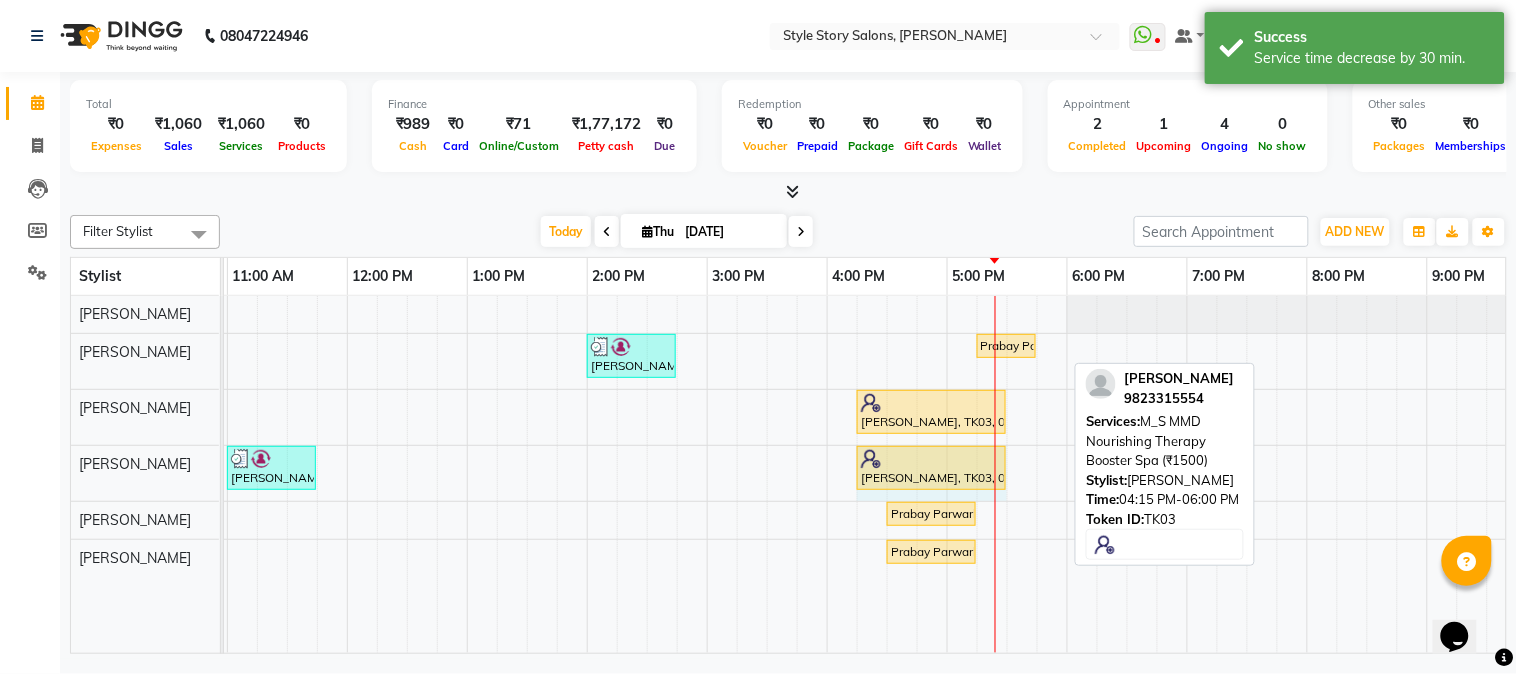 drag, startPoint x: 1060, startPoint y: 474, endPoint x: 998, endPoint y: 480, distance: 62.289646 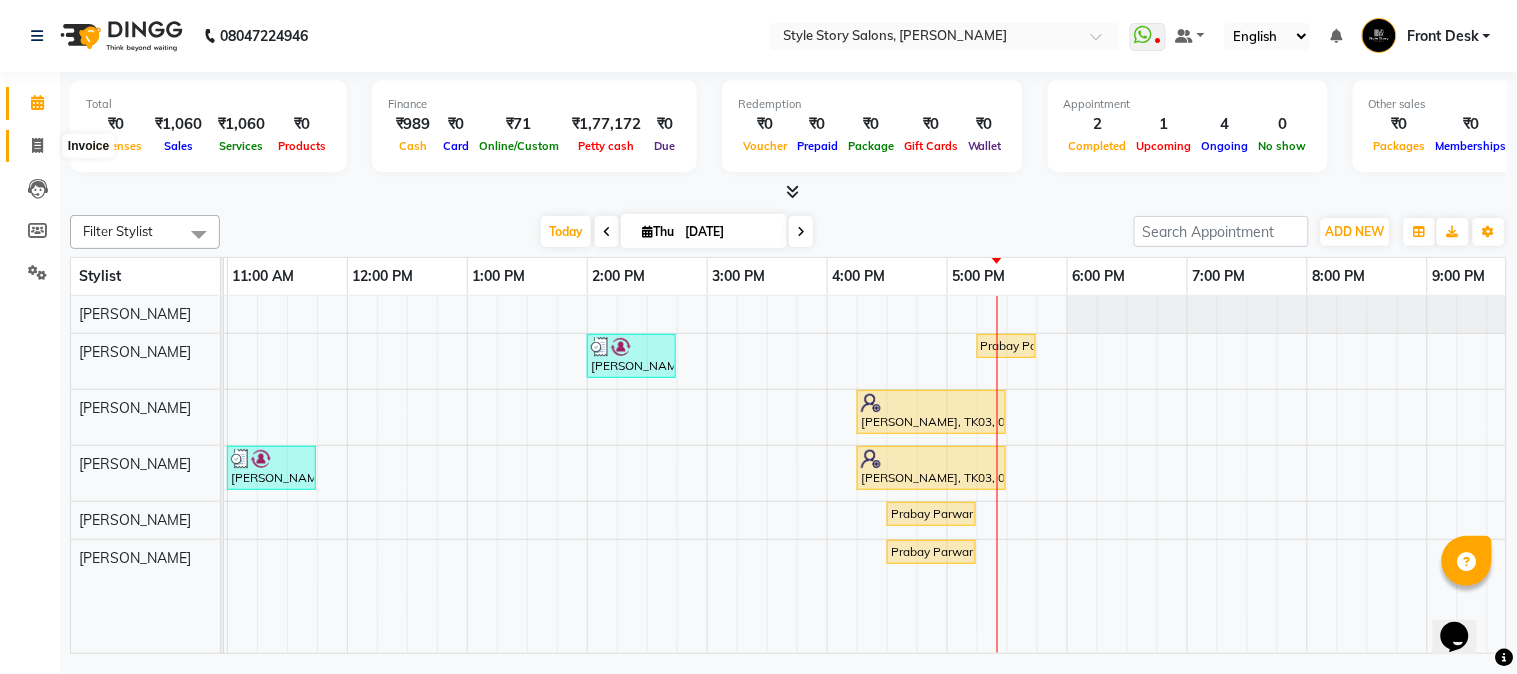 click 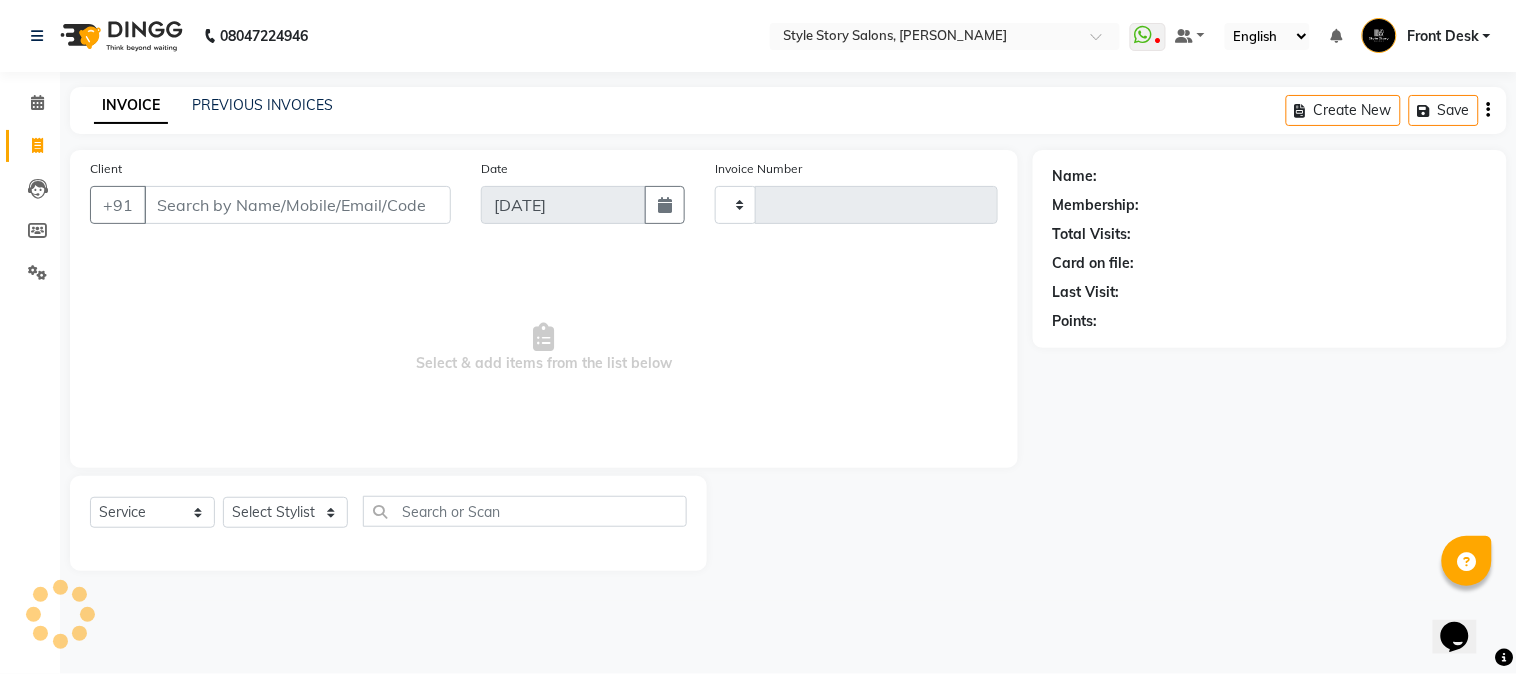 type on "0954" 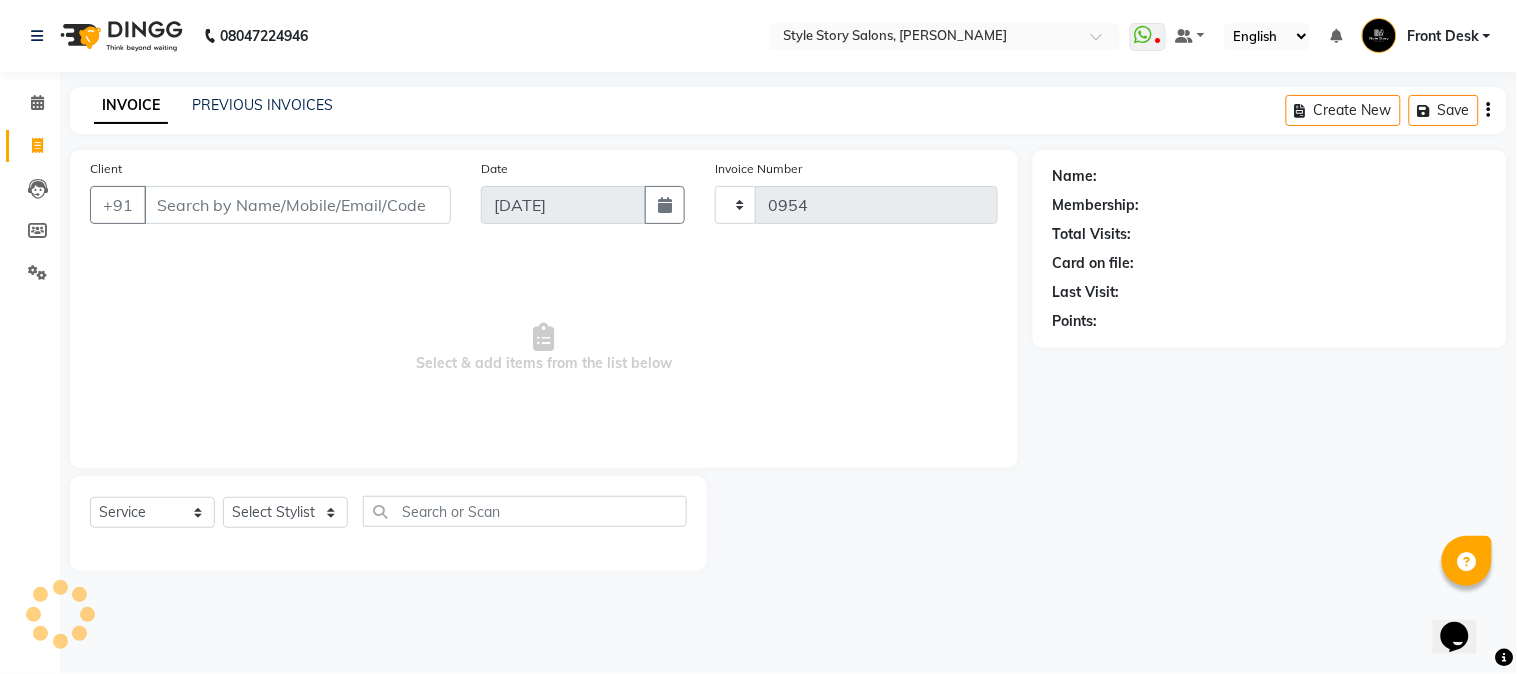 select on "6249" 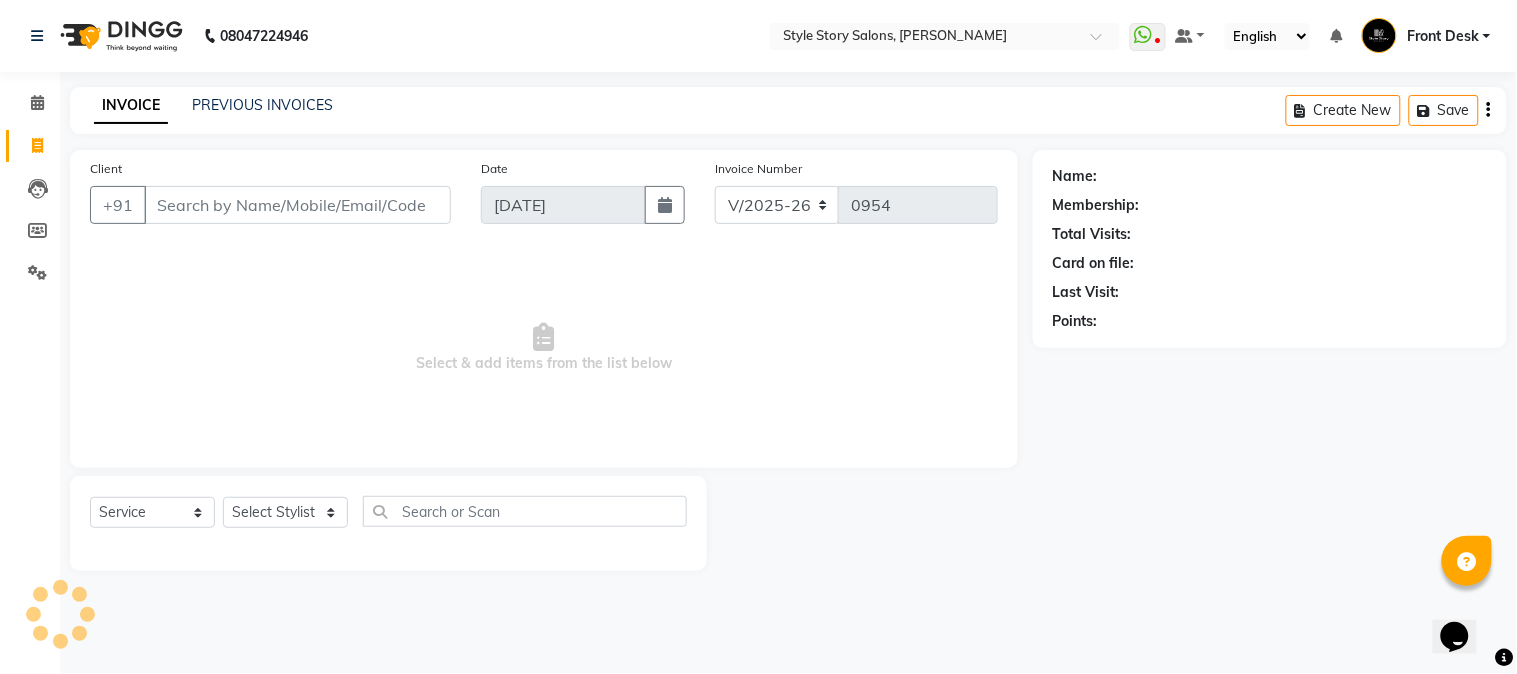 click on "Client" at bounding box center [297, 205] 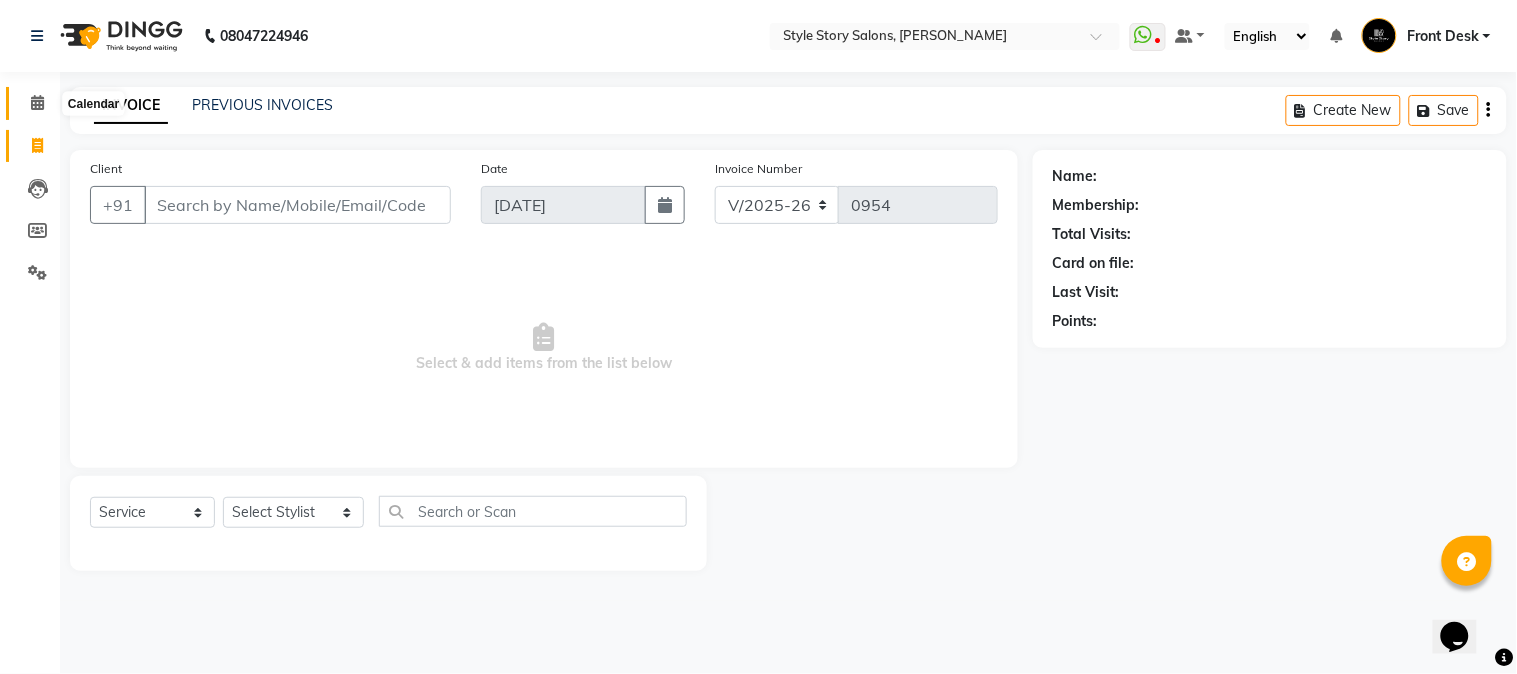click 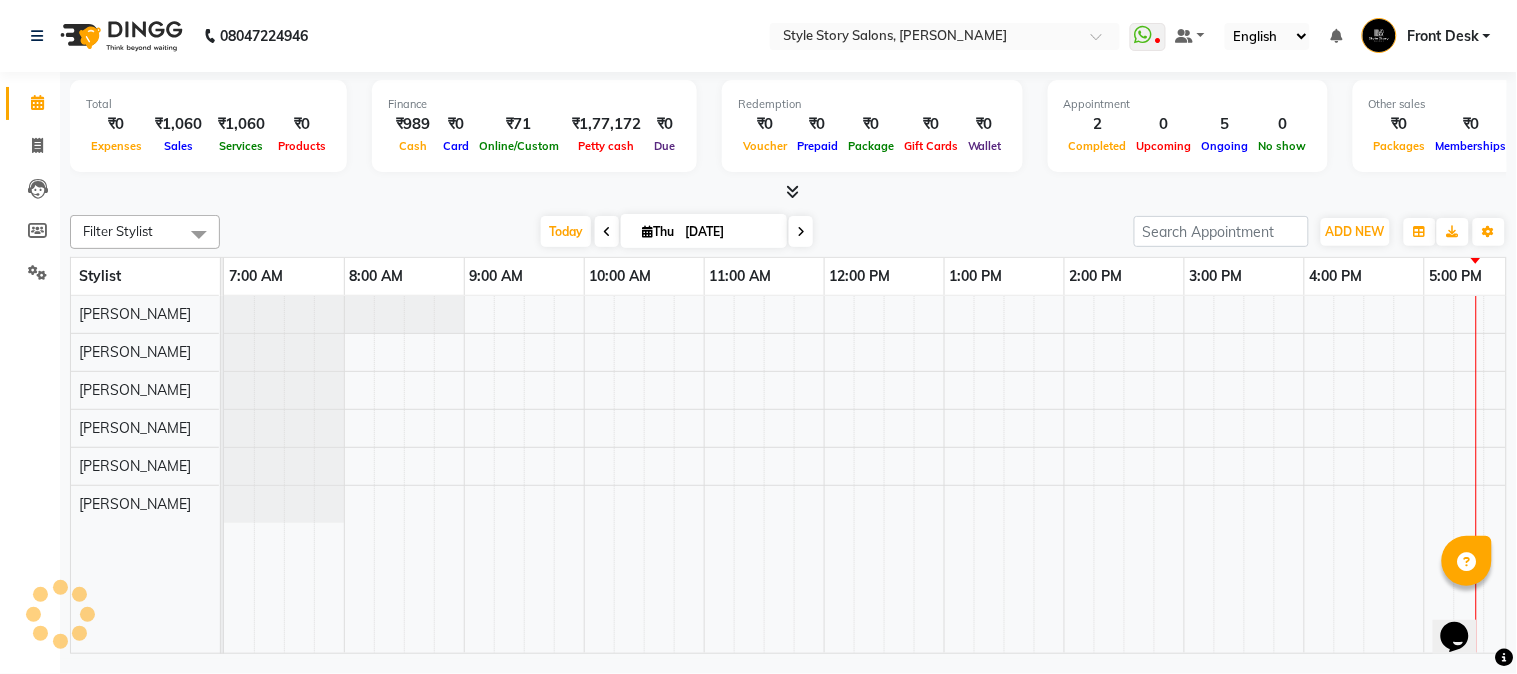 scroll, scrollTop: 0, scrollLeft: 0, axis: both 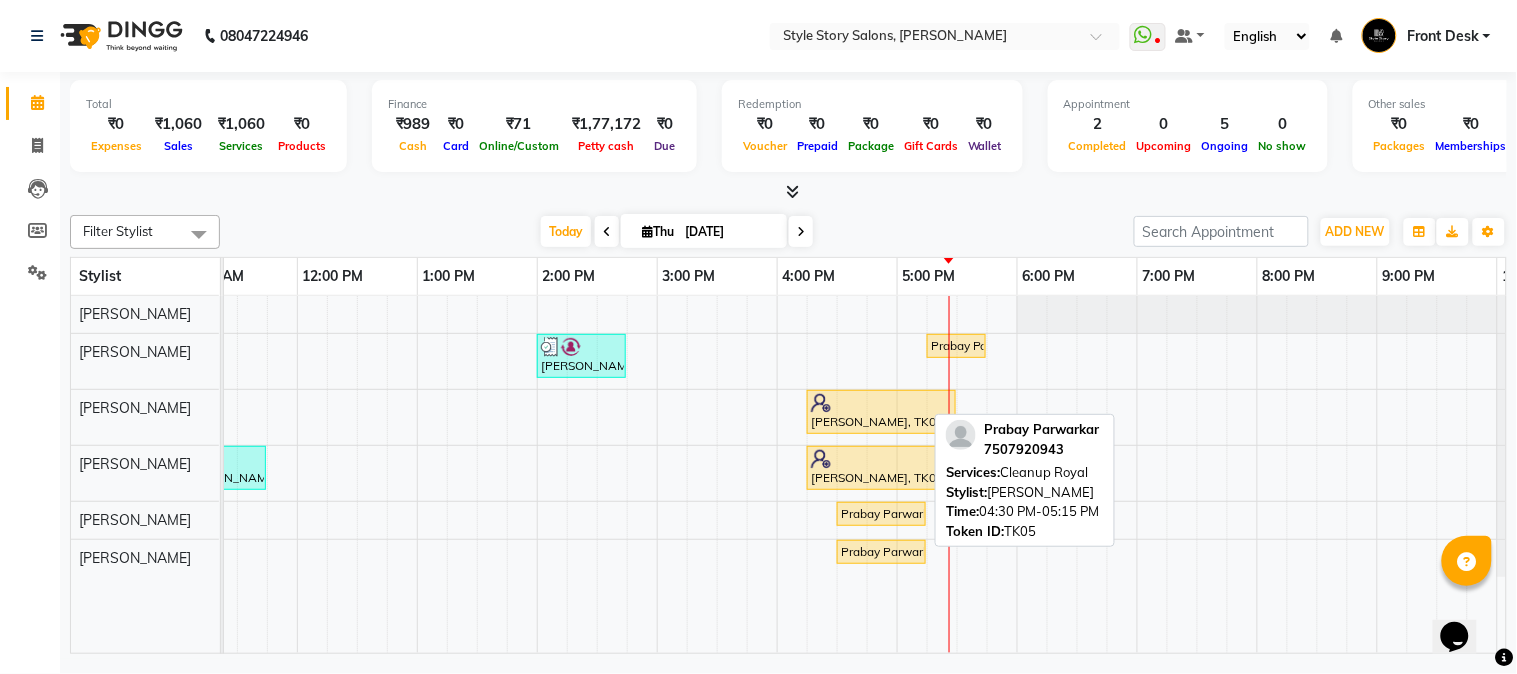 click on "Prabay Parwarkar, TK05, 04:30 PM-05:15 PM, Cleanup Royal" at bounding box center (881, 514) 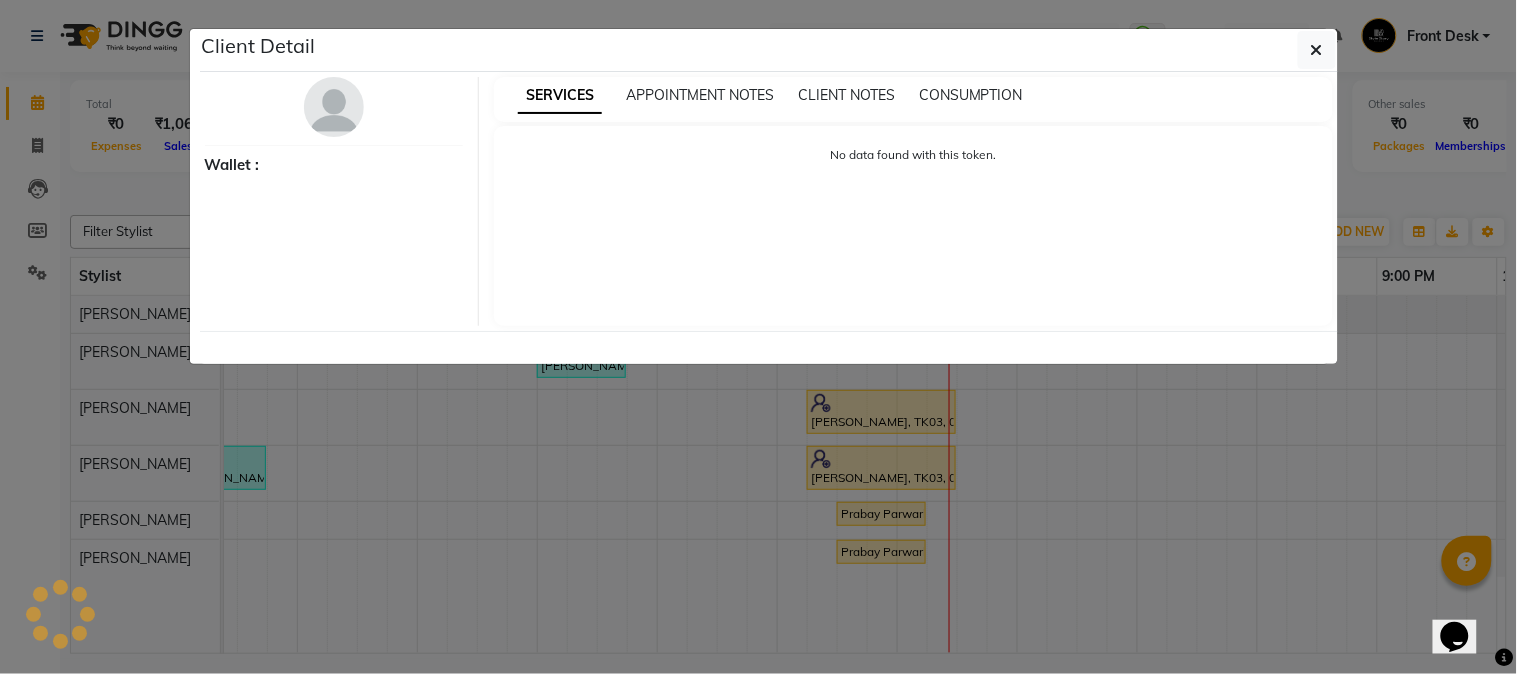 select on "1" 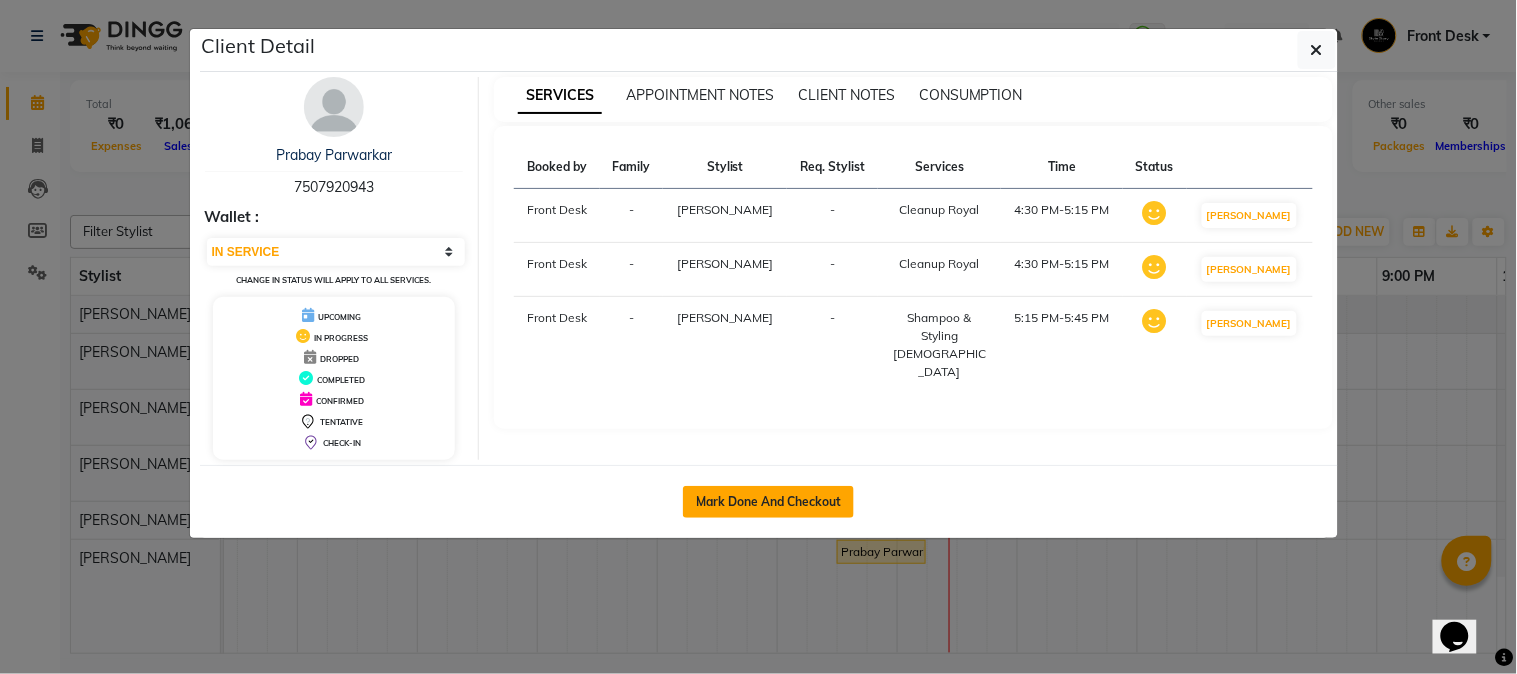 click on "Mark Done And Checkout" 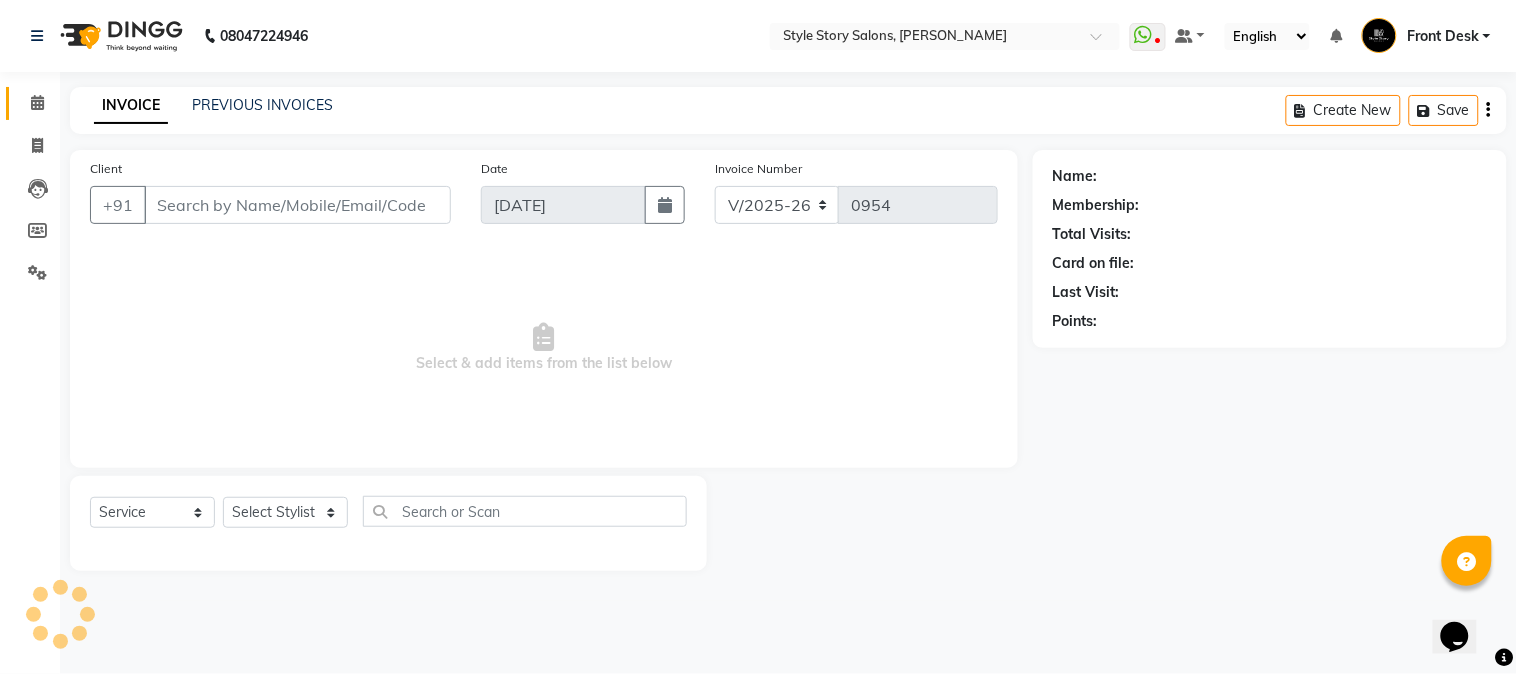 type on "75******43" 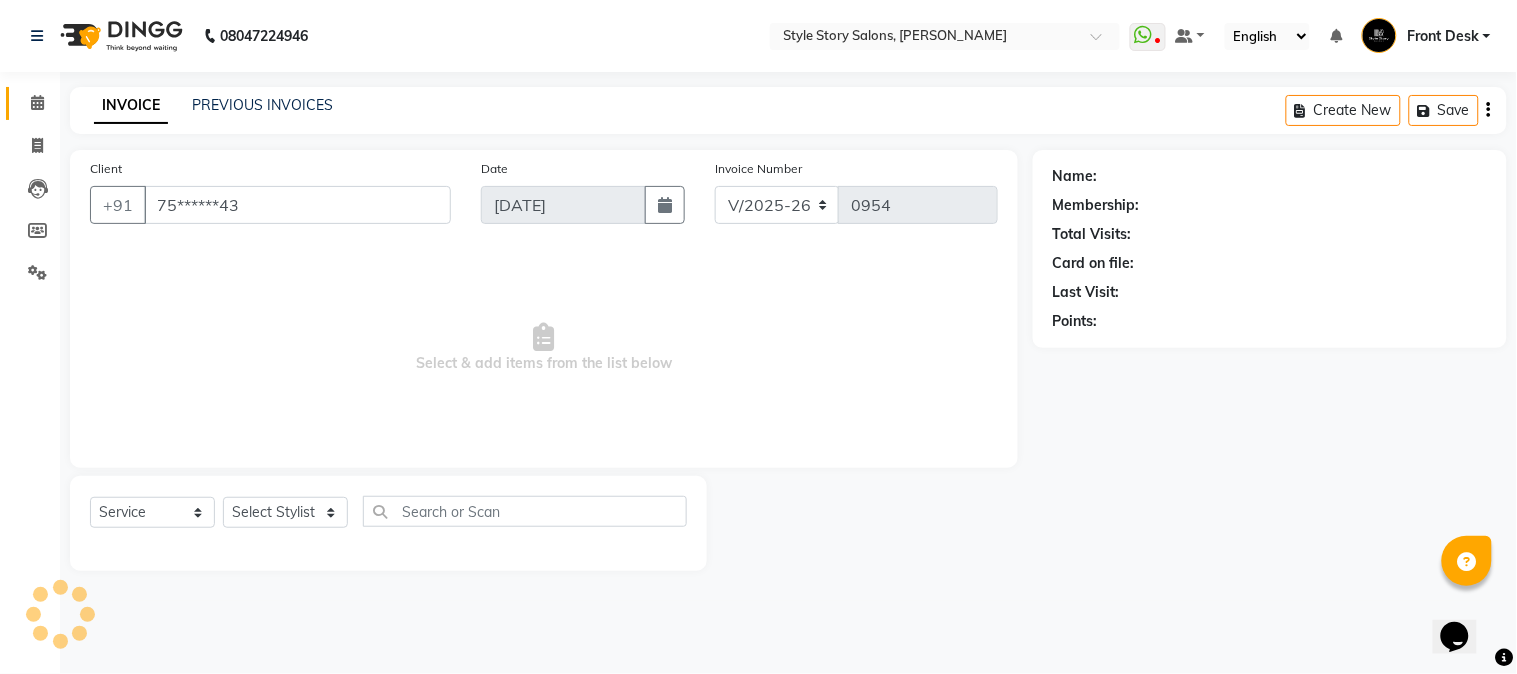 select on "61197" 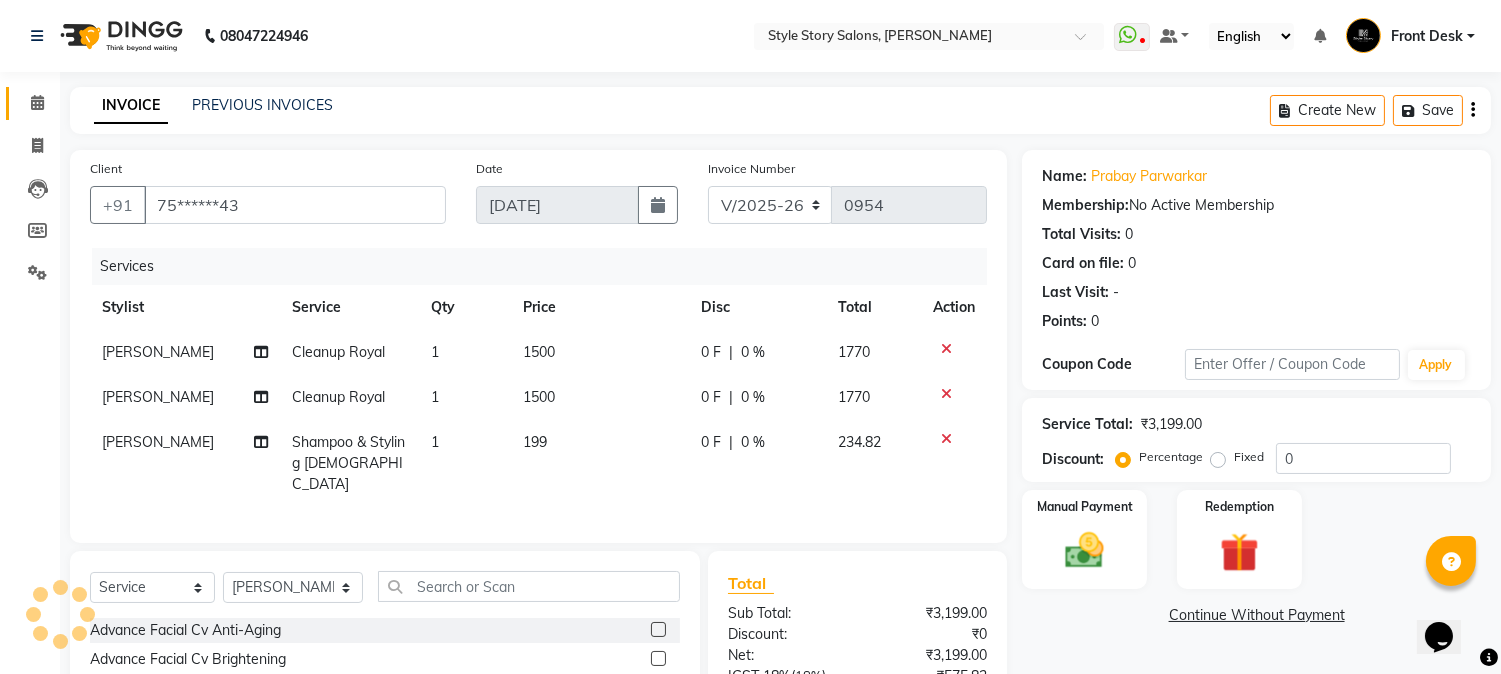 scroll, scrollTop: 197, scrollLeft: 0, axis: vertical 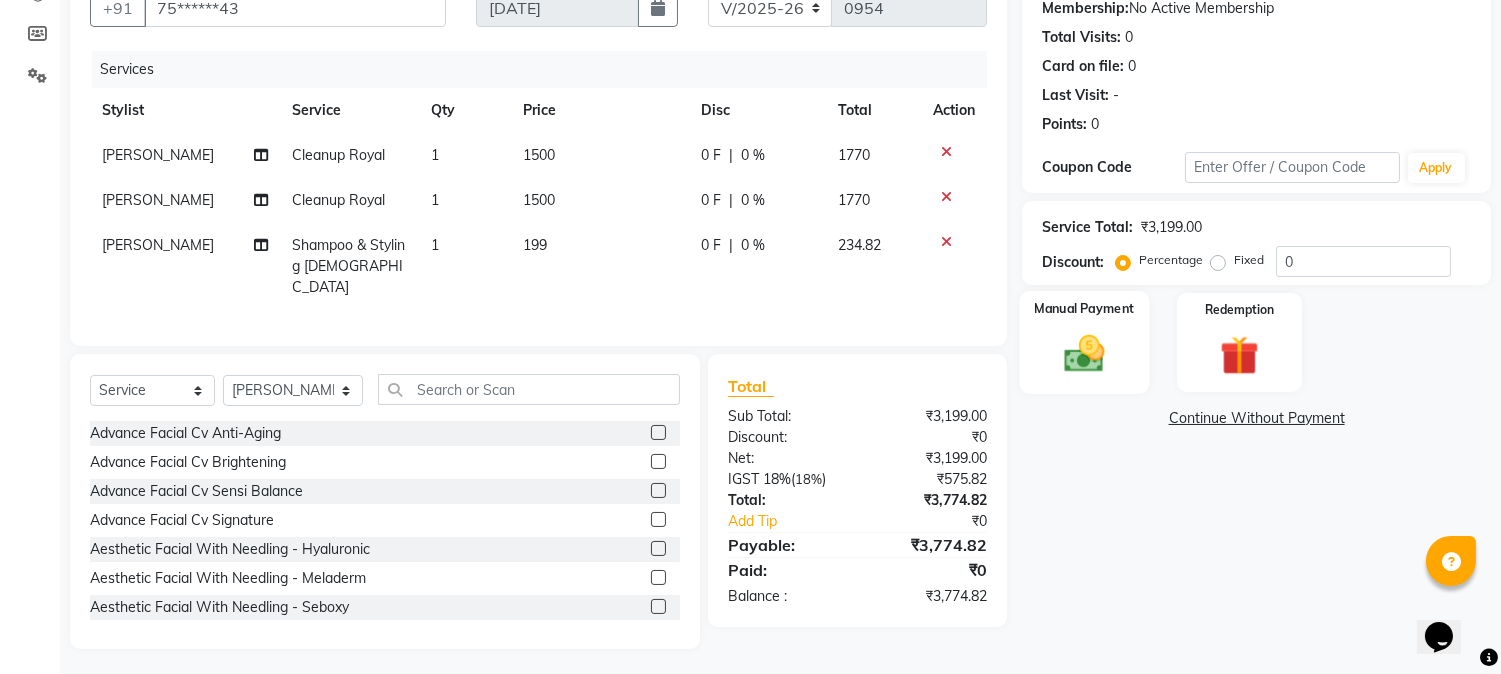 click 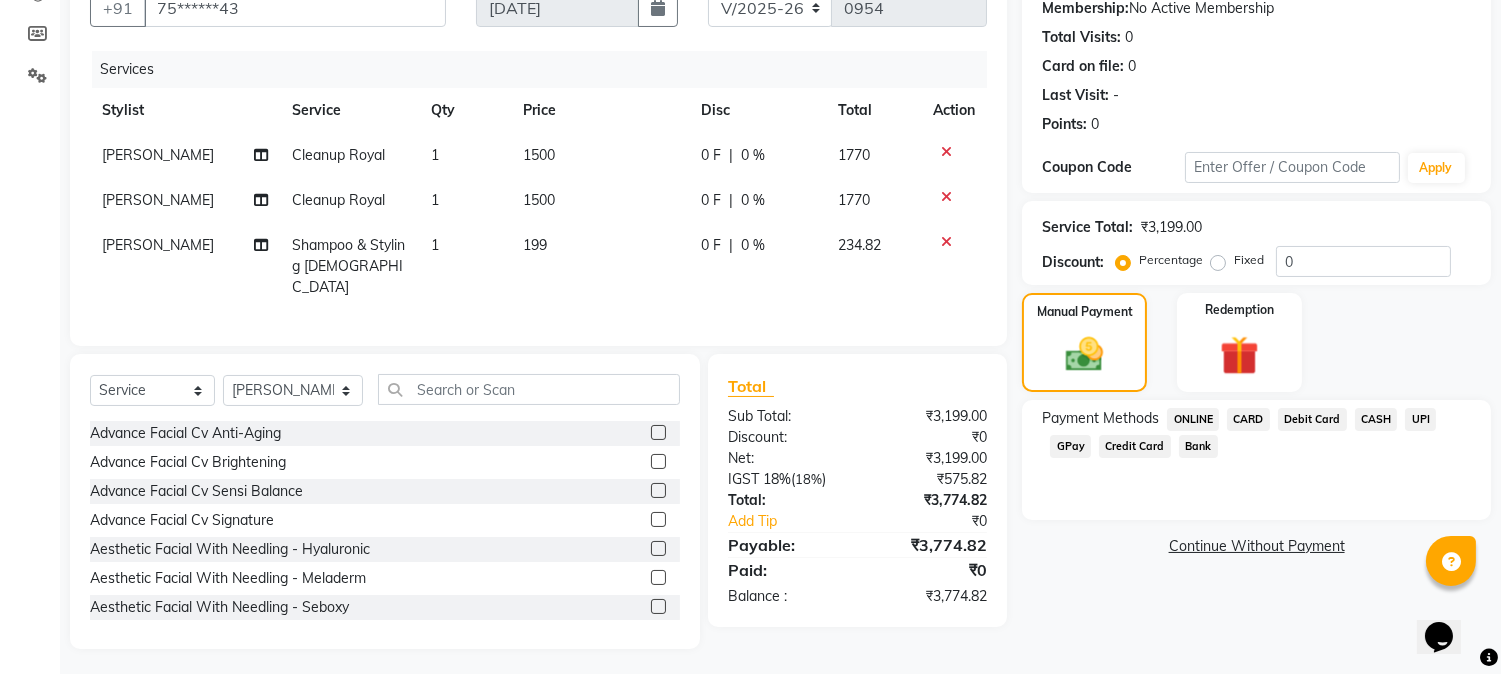 click on "UPI" 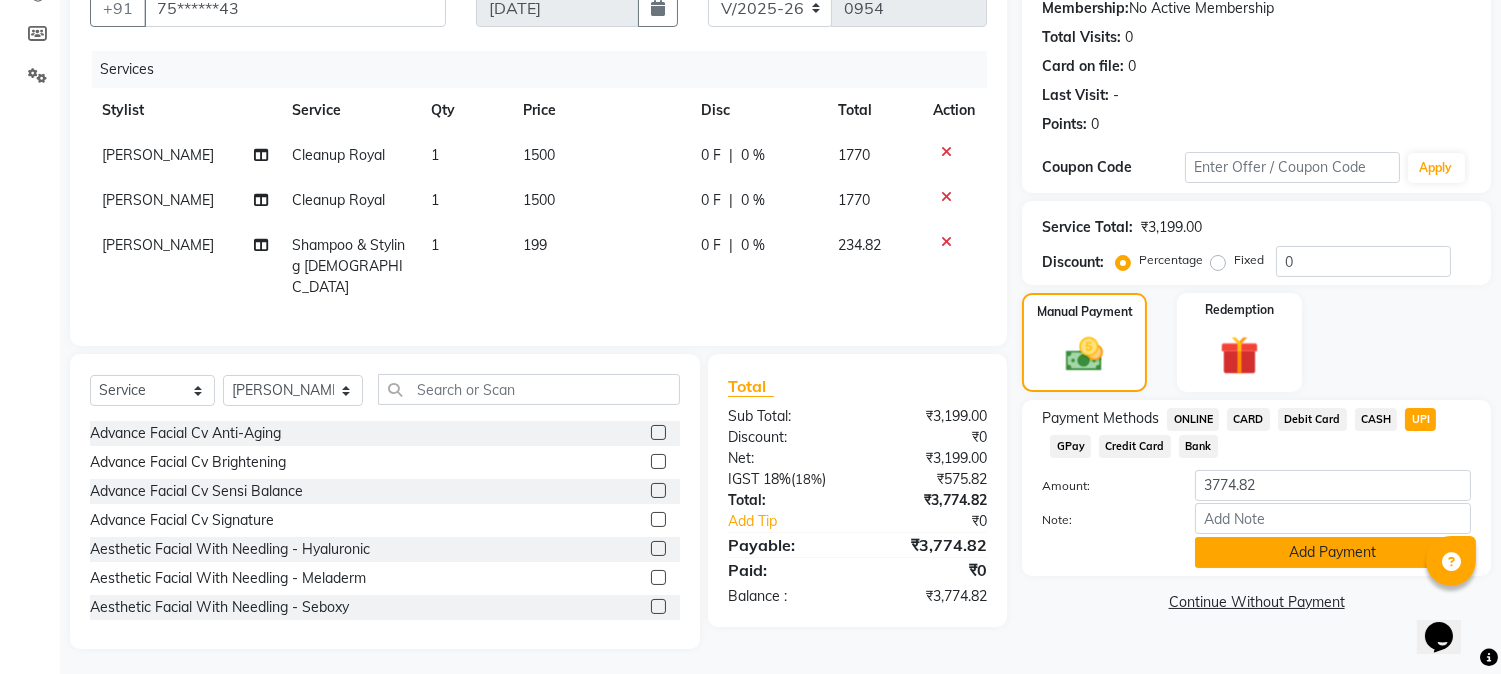 click on "Add Payment" 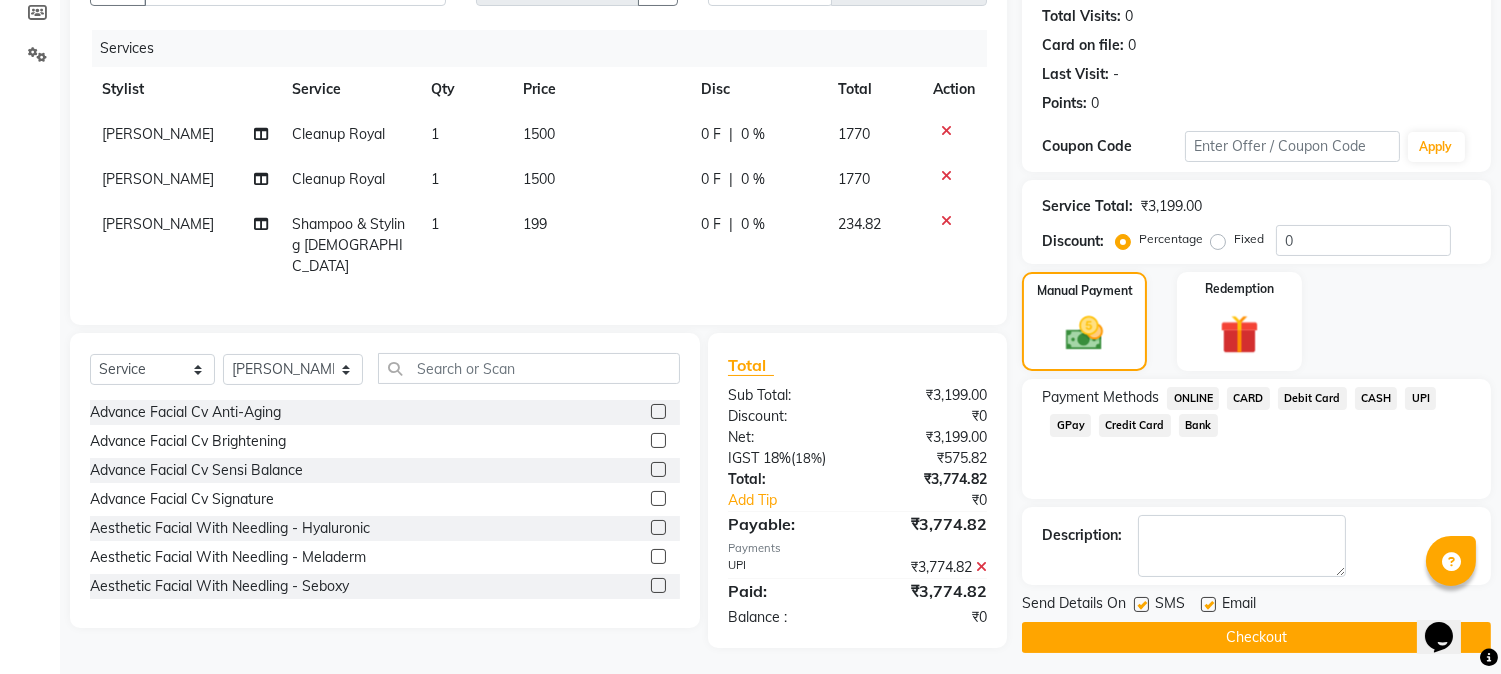 scroll, scrollTop: 225, scrollLeft: 0, axis: vertical 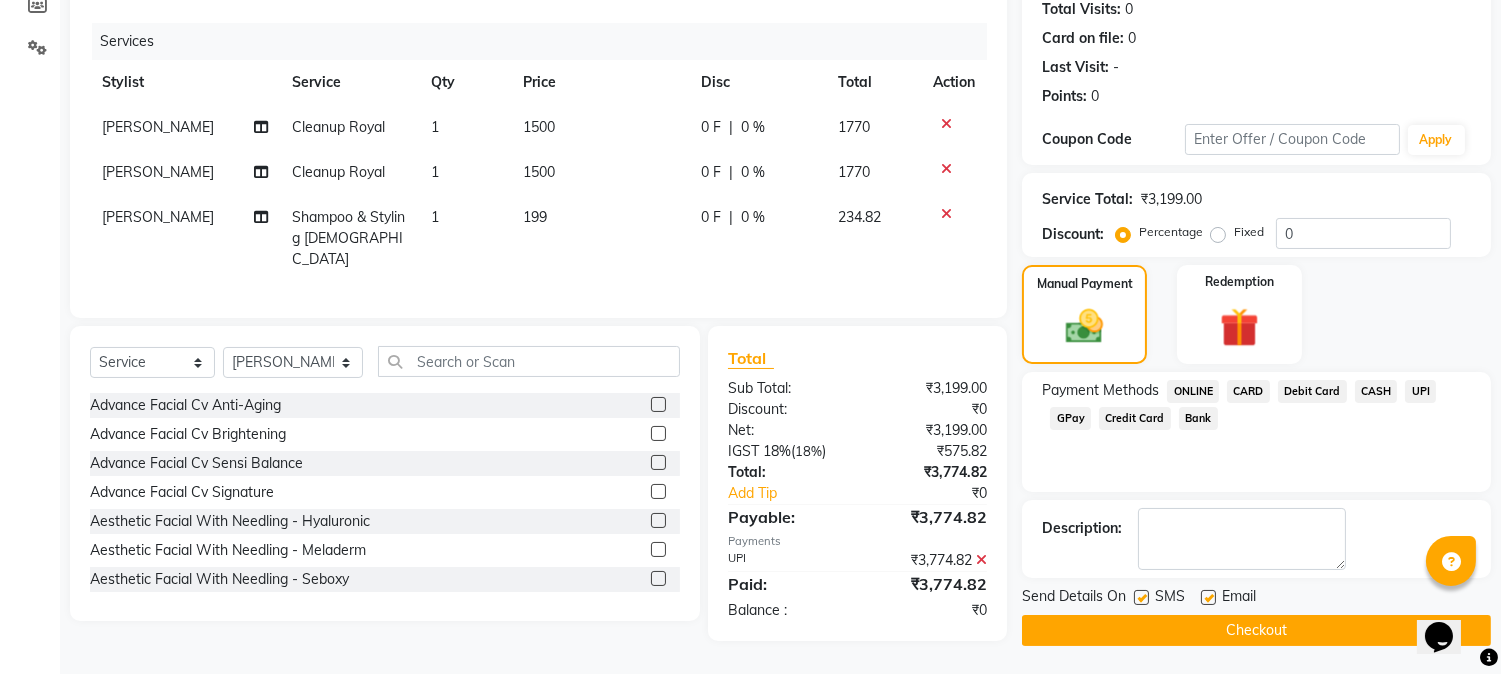click on "Checkout" 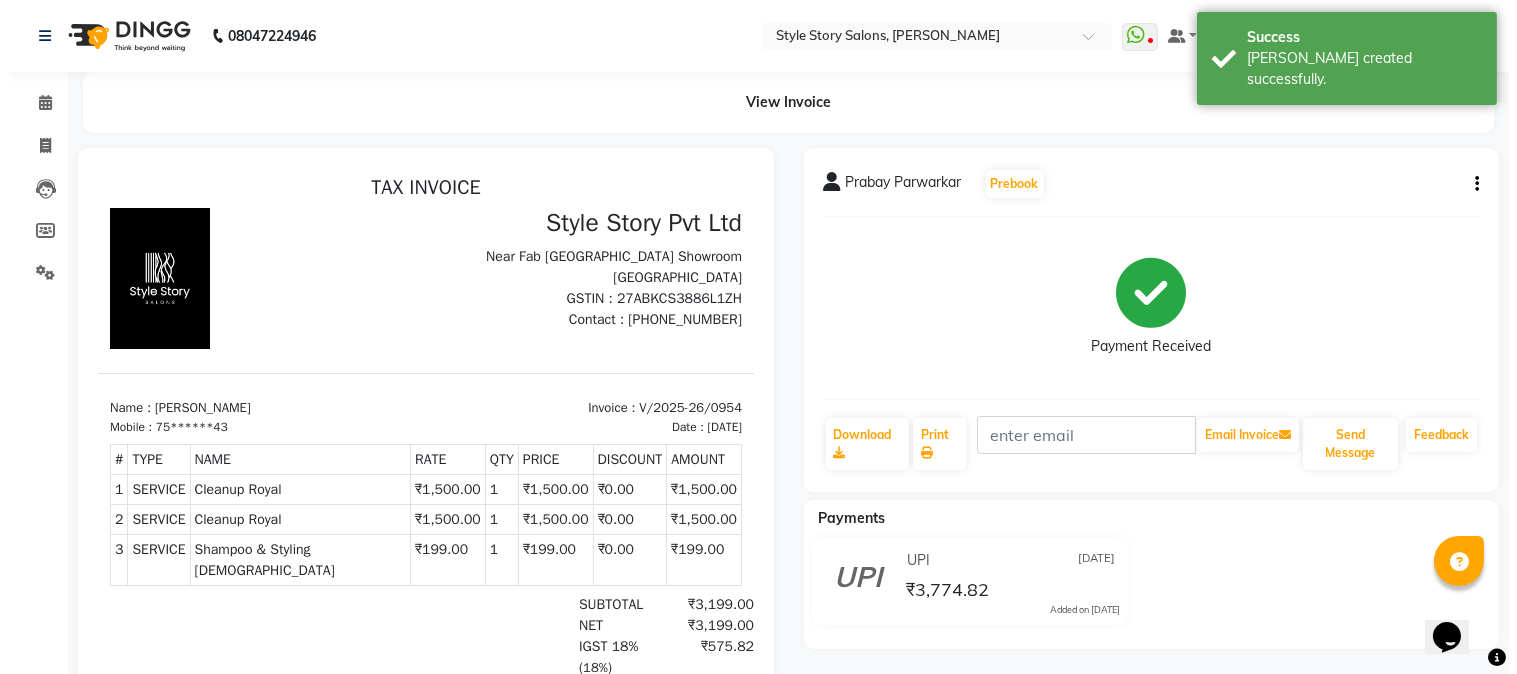 scroll, scrollTop: 0, scrollLeft: 0, axis: both 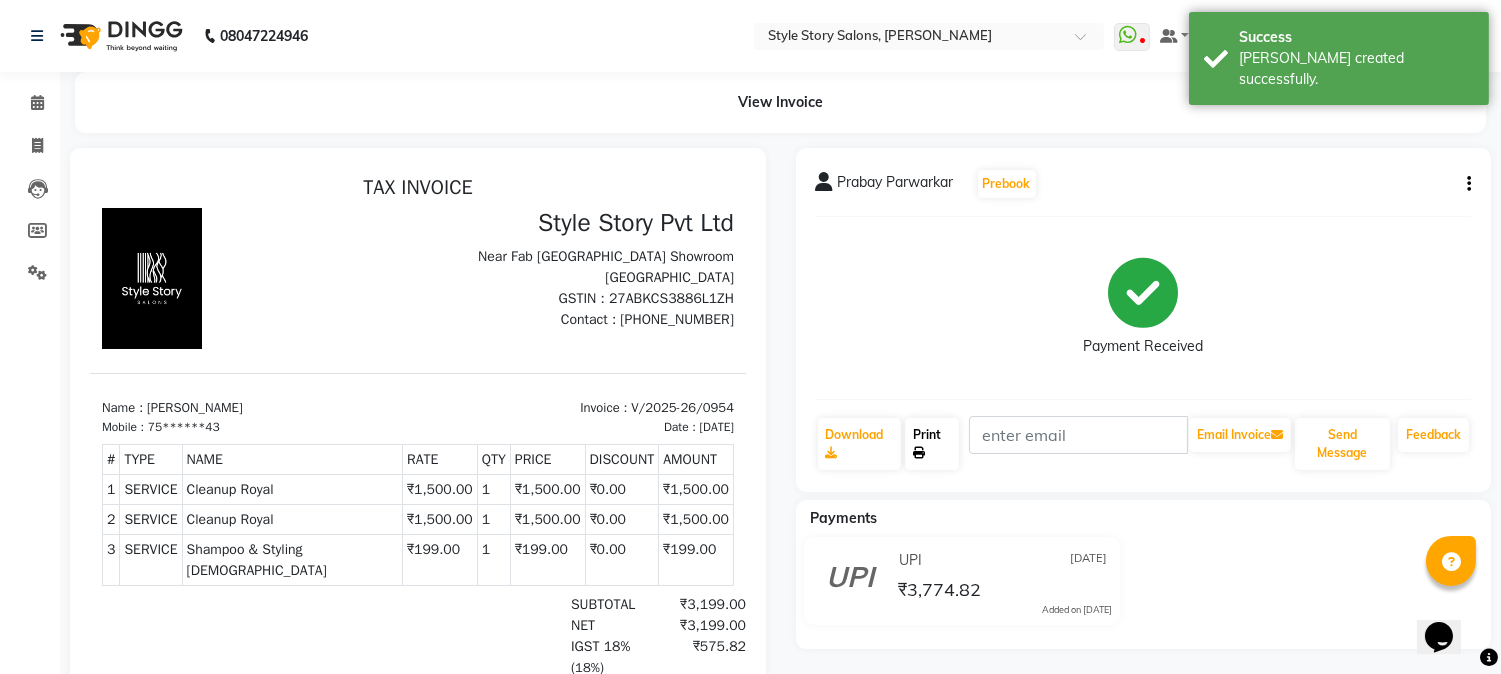 click on "Print" 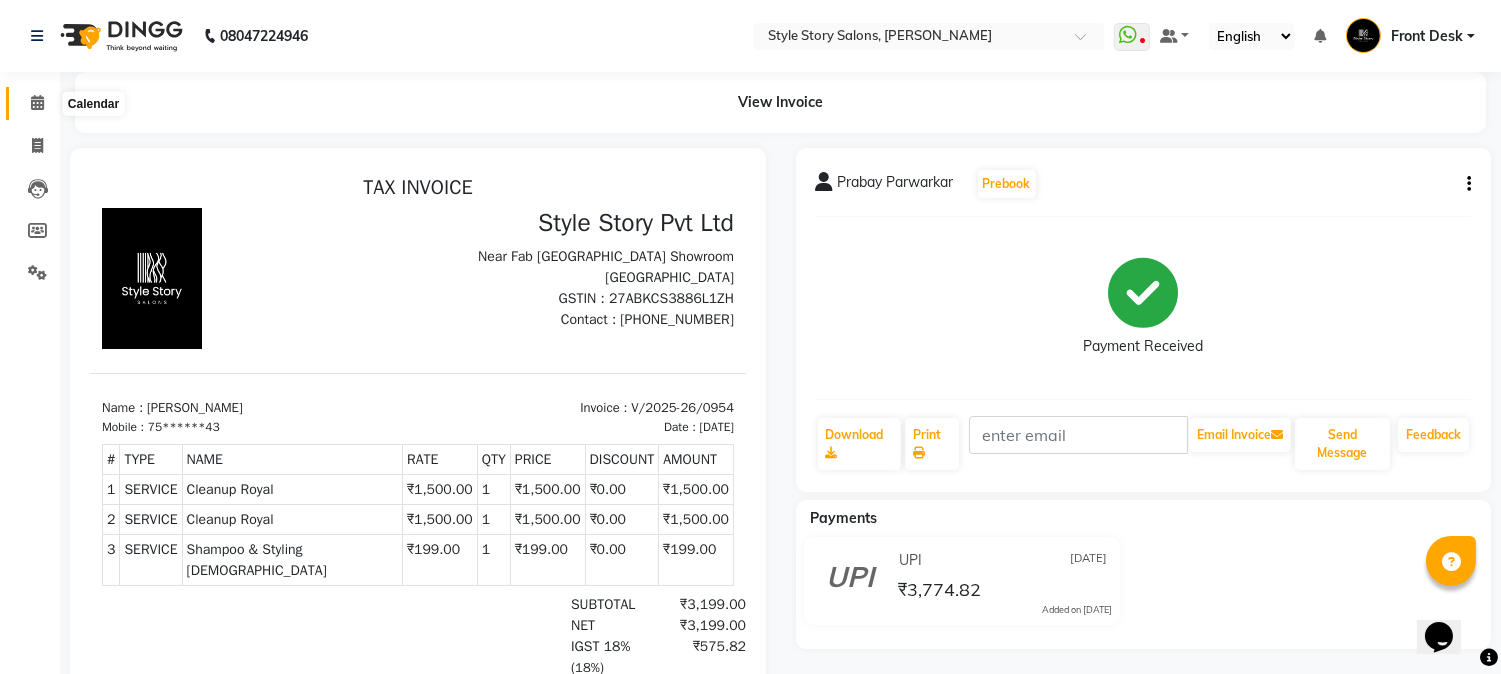 click 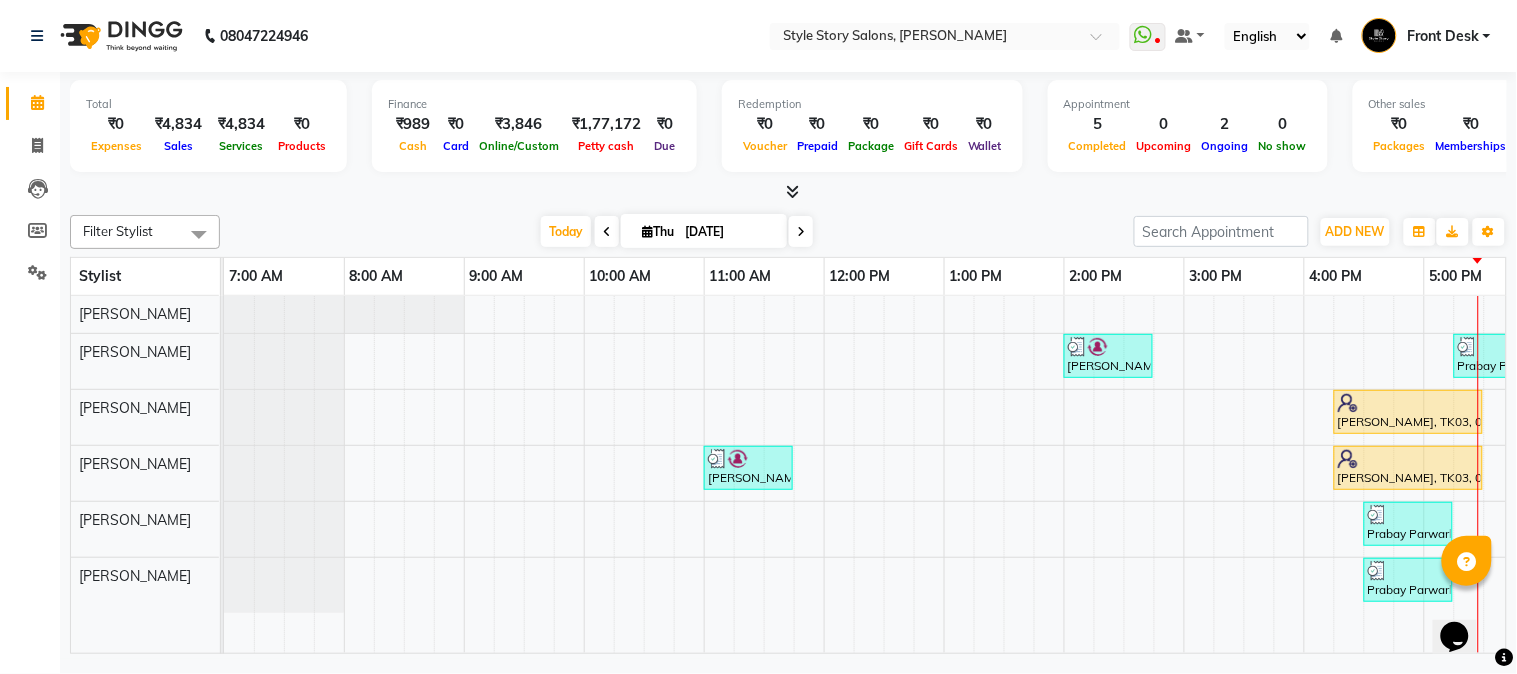 scroll, scrollTop: 0, scrollLeft: 280, axis: horizontal 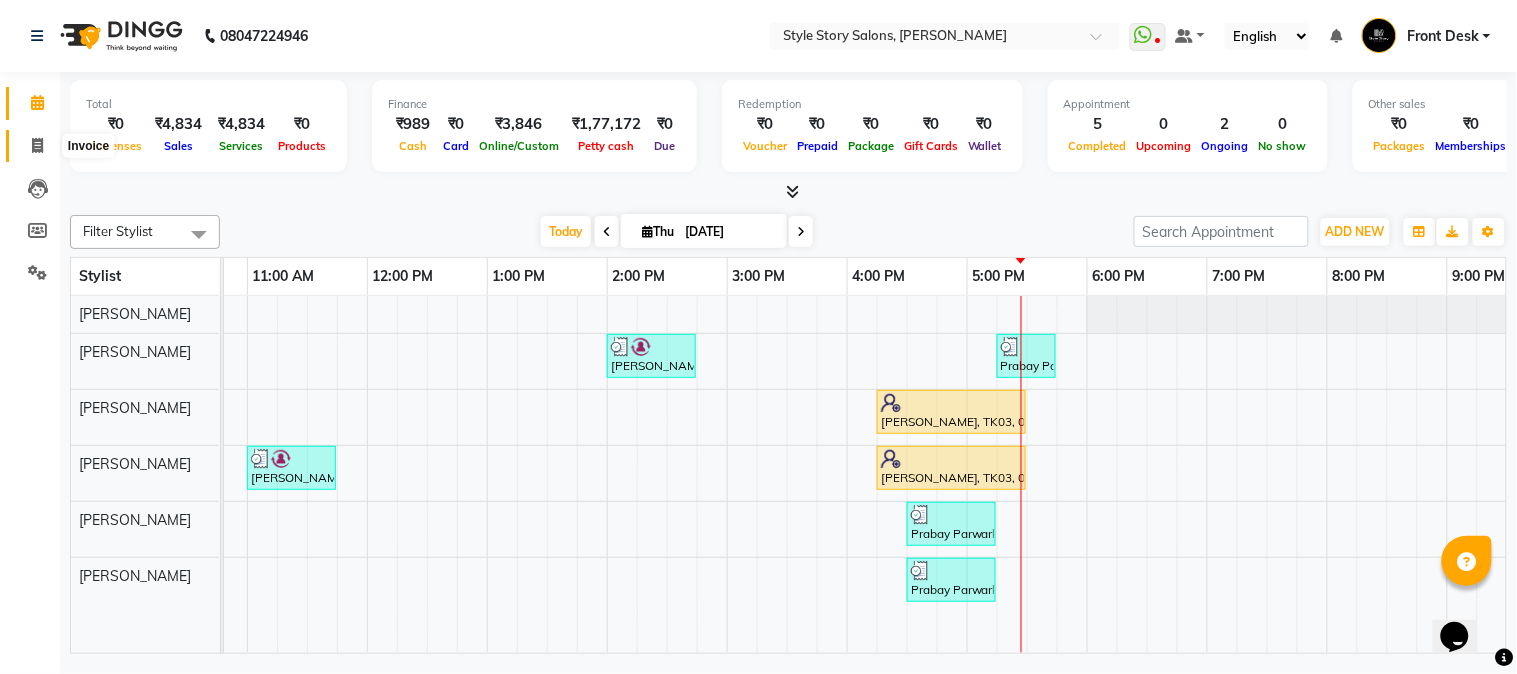click 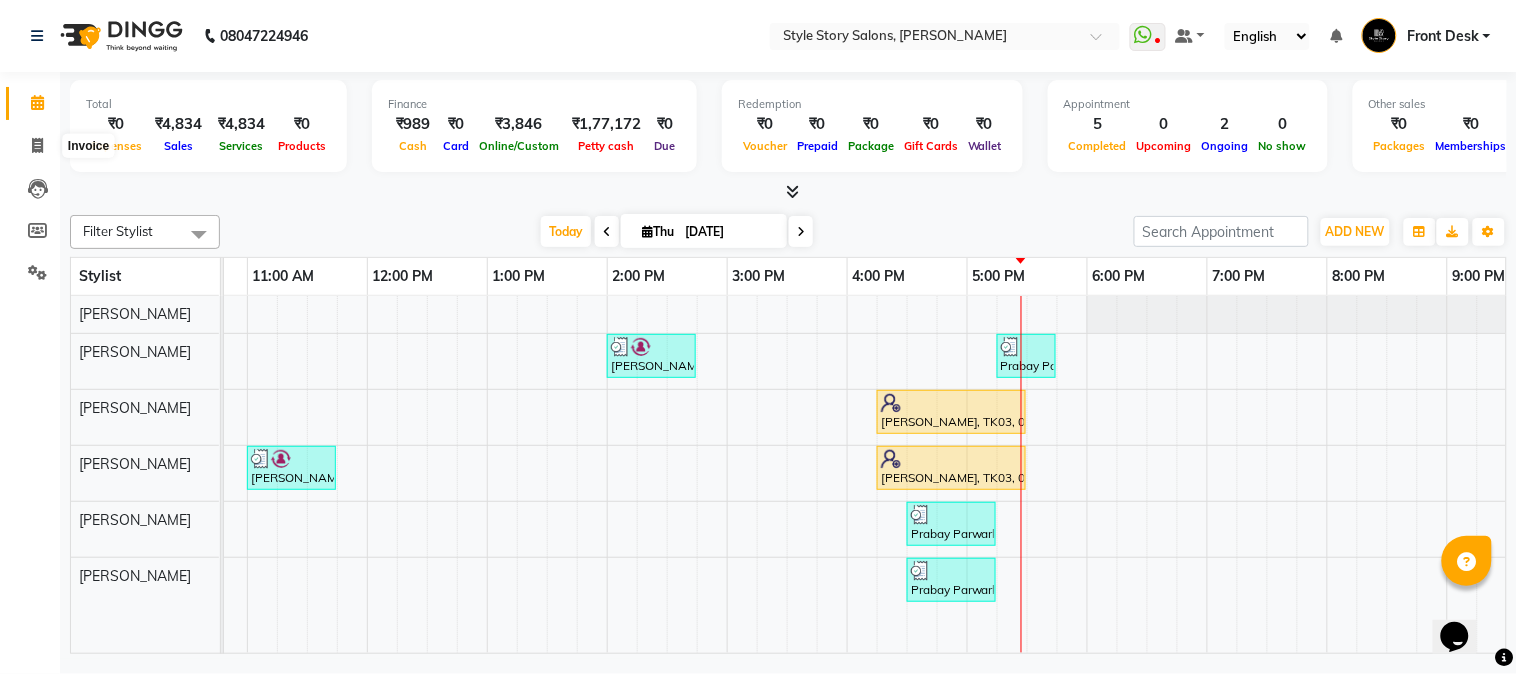 select on "6249" 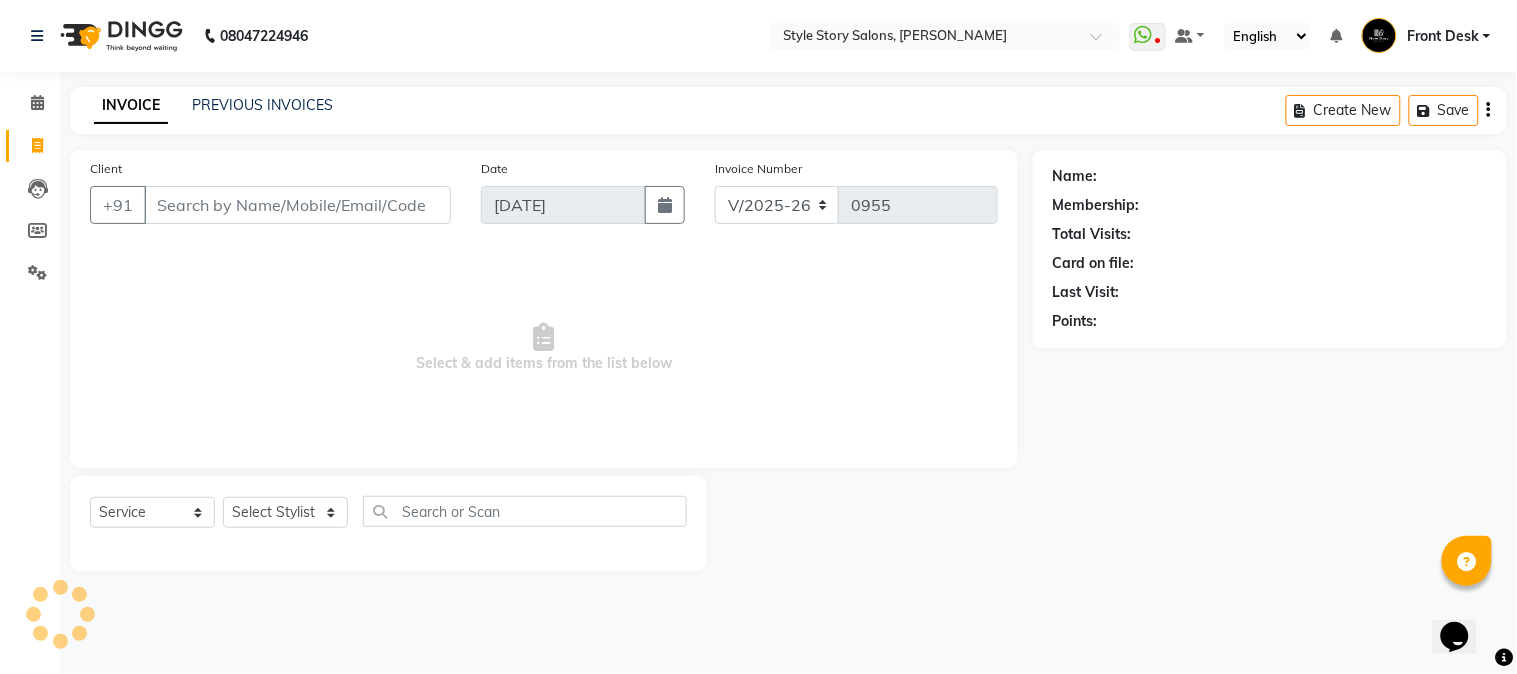 click on "Client" at bounding box center (297, 205) 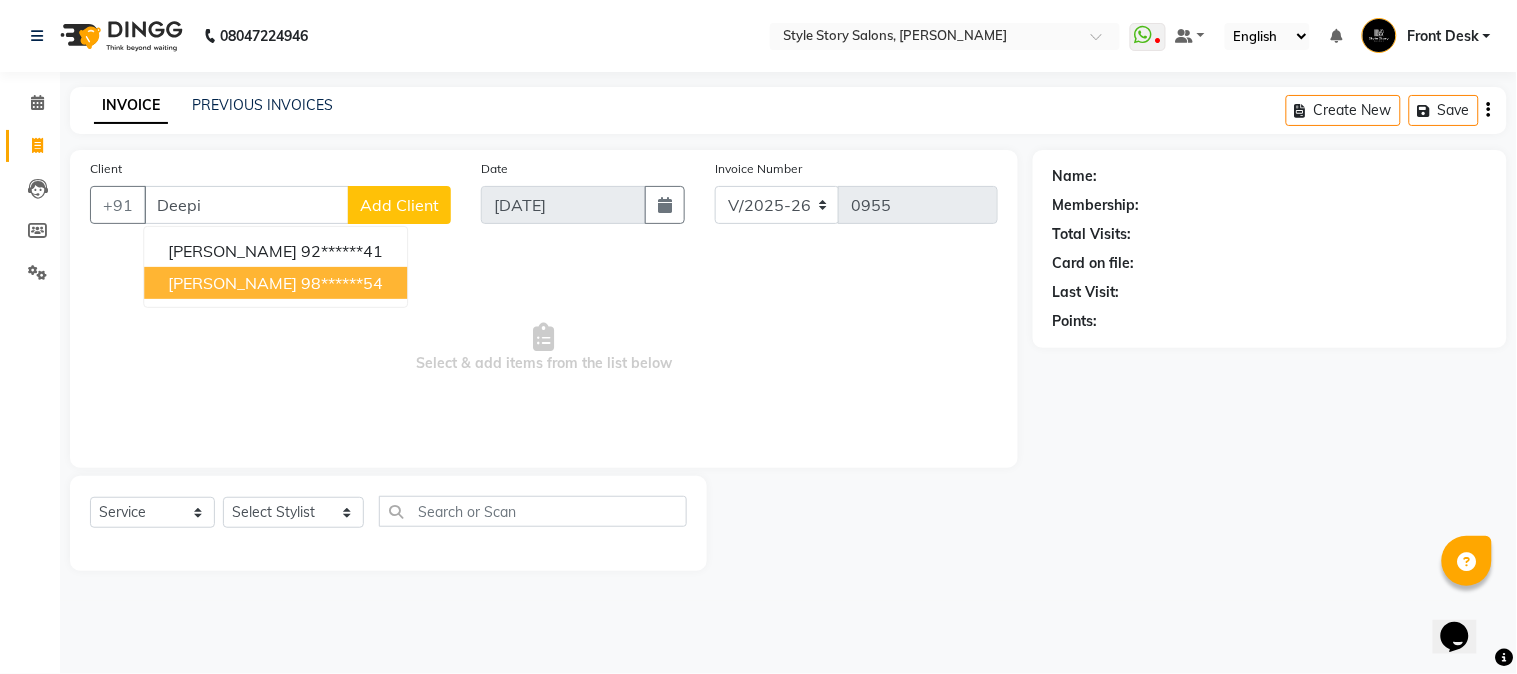 click on "[PERSON_NAME]" at bounding box center (232, 283) 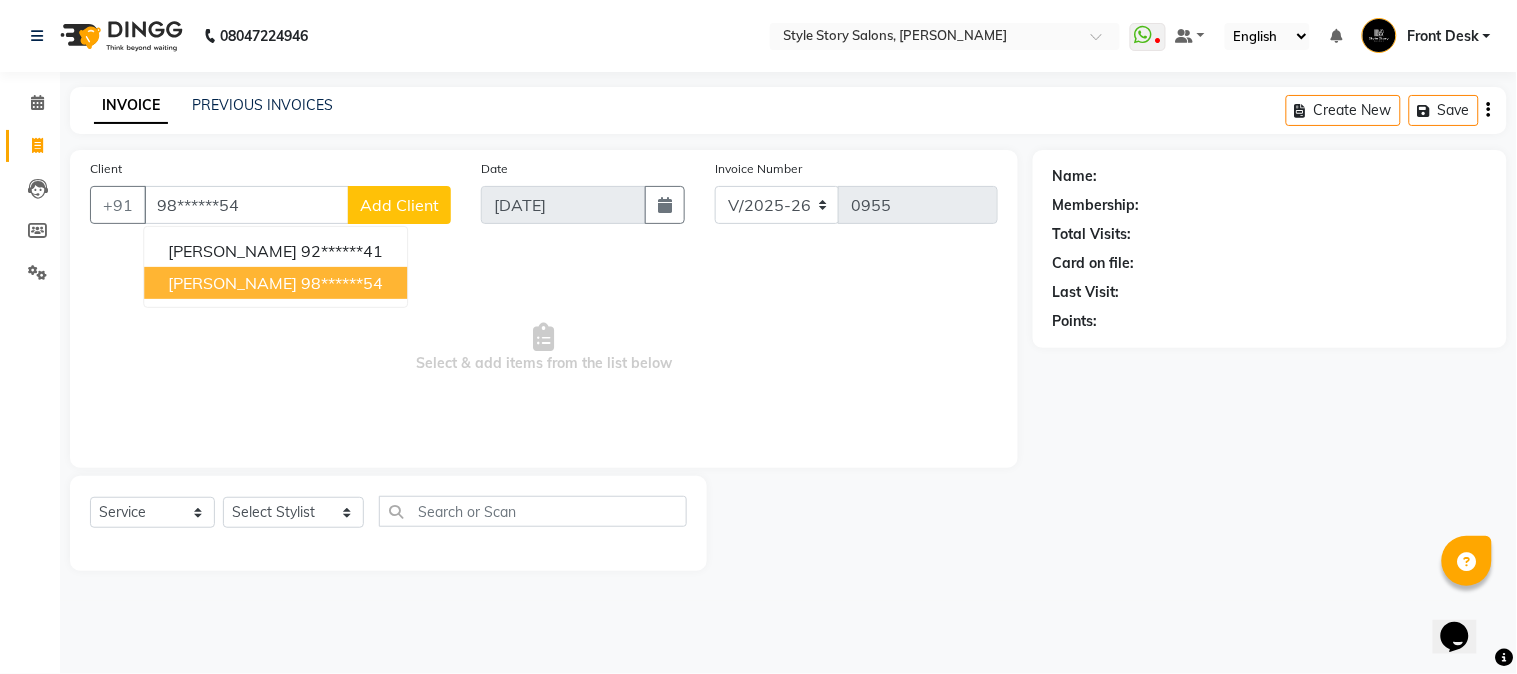 type on "98******54" 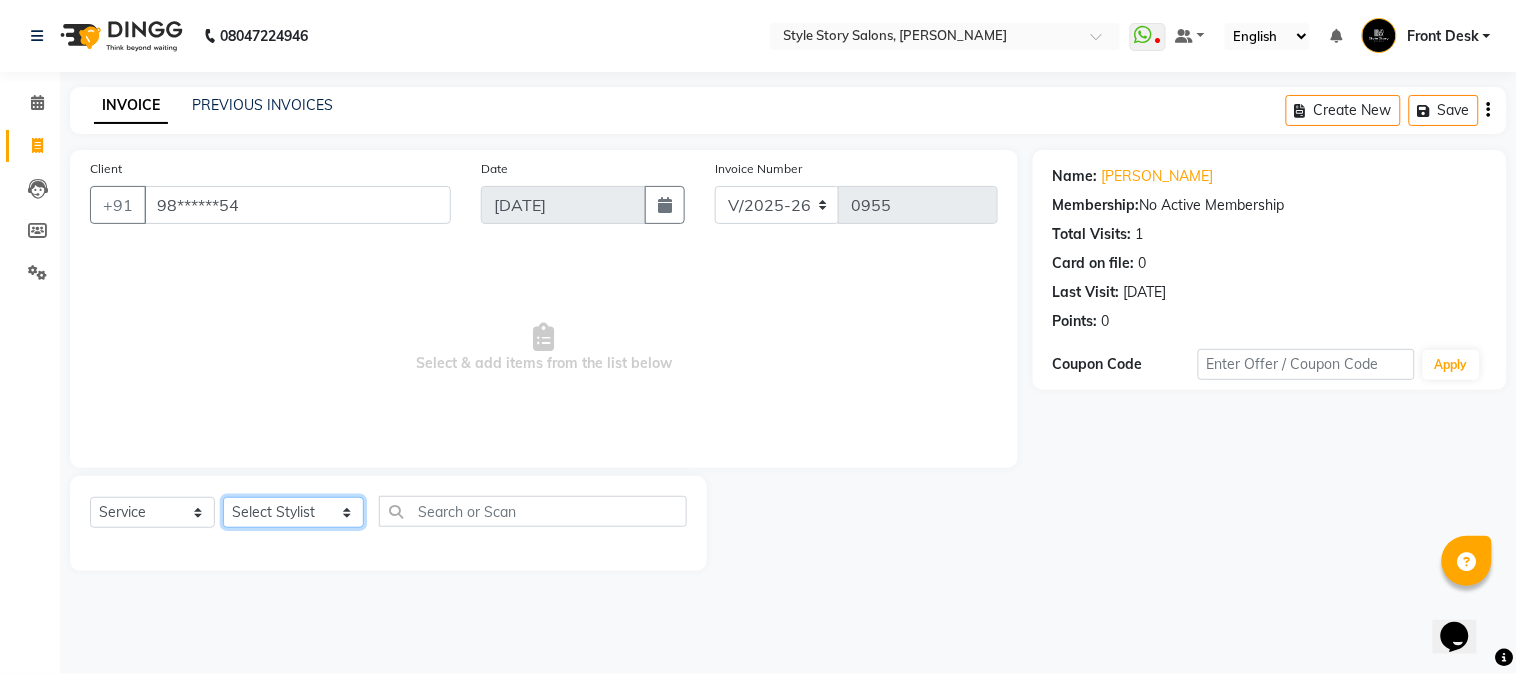 click on "Select Stylist [PERSON_NAME] [PERSON_NAME] [PERSON_NAME] Front Desk [PERSON_NAME] [PERSON_NAME] [PERSON_NAME] Front Desk [PERSON_NAME] Front Desk [DATE][PERSON_NAME]  [PERSON_NAME] Senior Accountant [PERSON_NAME] [PERSON_NAME] [PERSON_NAME] Inventory Manager [PERSON_NAME] (HR Admin) [PERSON_NAME] (Hair Artist) [PERSON_NAME]  [PERSON_NAME] [PERSON_NAME] [PERSON_NAME]  Shruti Raut [PERSON_NAME] [PERSON_NAME] HR Manager [PERSON_NAME] ([PERSON_NAME]) [PERSON_NAME] [PERSON_NAME] [PERSON_NAME] [PERSON_NAME] [PERSON_NAME] Accountant" 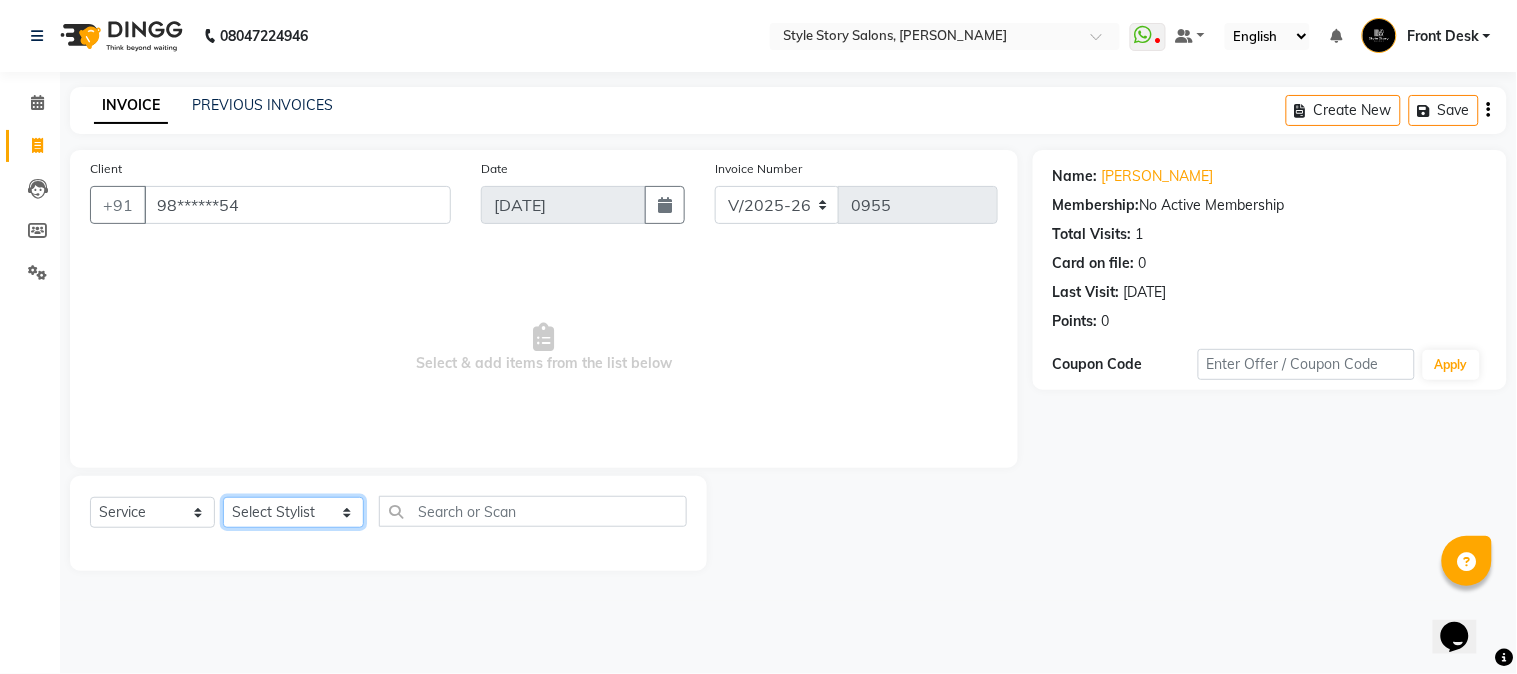 select on "82561" 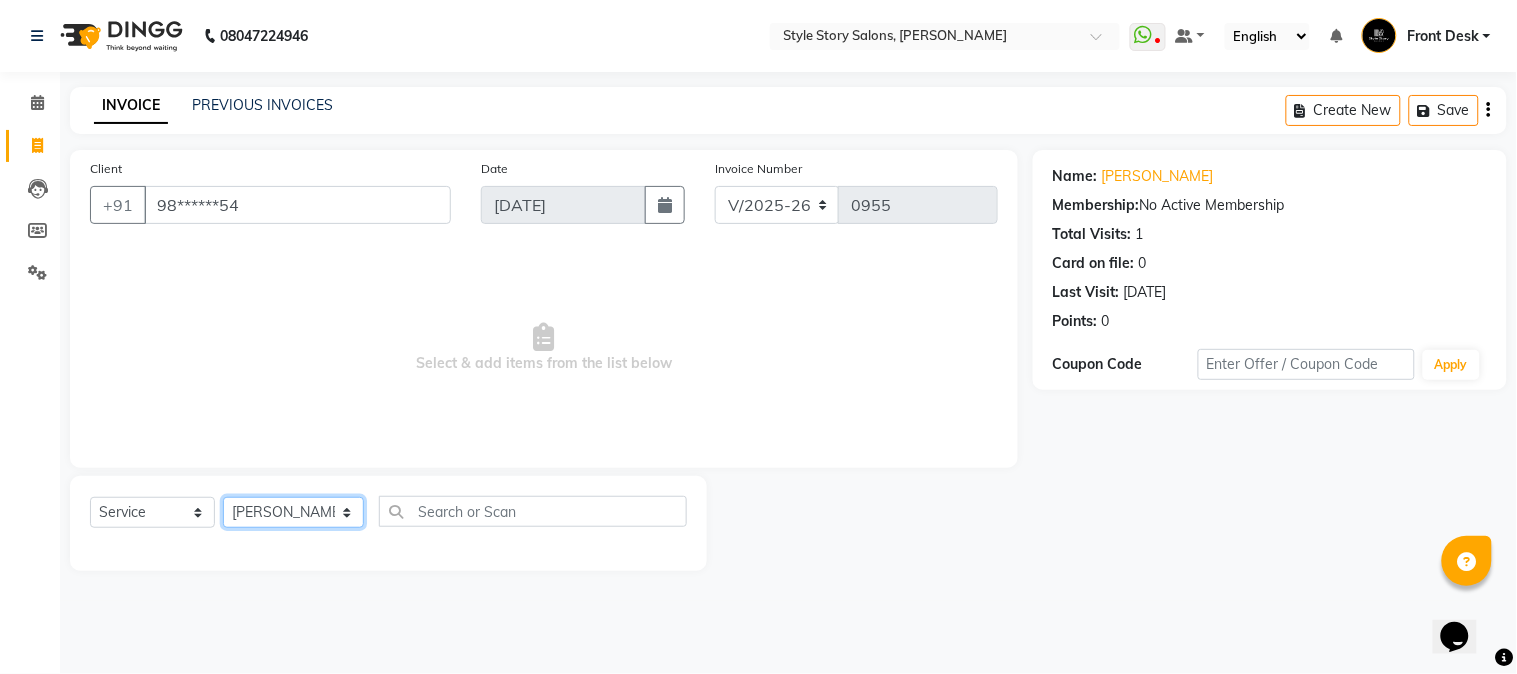 click on "Select Stylist [PERSON_NAME] [PERSON_NAME] [PERSON_NAME] Front Desk [PERSON_NAME] [PERSON_NAME] [PERSON_NAME] Front Desk [PERSON_NAME] Front Desk [DATE][PERSON_NAME]  [PERSON_NAME] Senior Accountant [PERSON_NAME] [PERSON_NAME] [PERSON_NAME] Inventory Manager [PERSON_NAME] (HR Admin) [PERSON_NAME] (Hair Artist) [PERSON_NAME]  [PERSON_NAME] [PERSON_NAME] [PERSON_NAME]  Shruti Raut [PERSON_NAME] [PERSON_NAME] HR Manager [PERSON_NAME] ([PERSON_NAME]) [PERSON_NAME] [PERSON_NAME] [PERSON_NAME] [PERSON_NAME] [PERSON_NAME] Accountant" 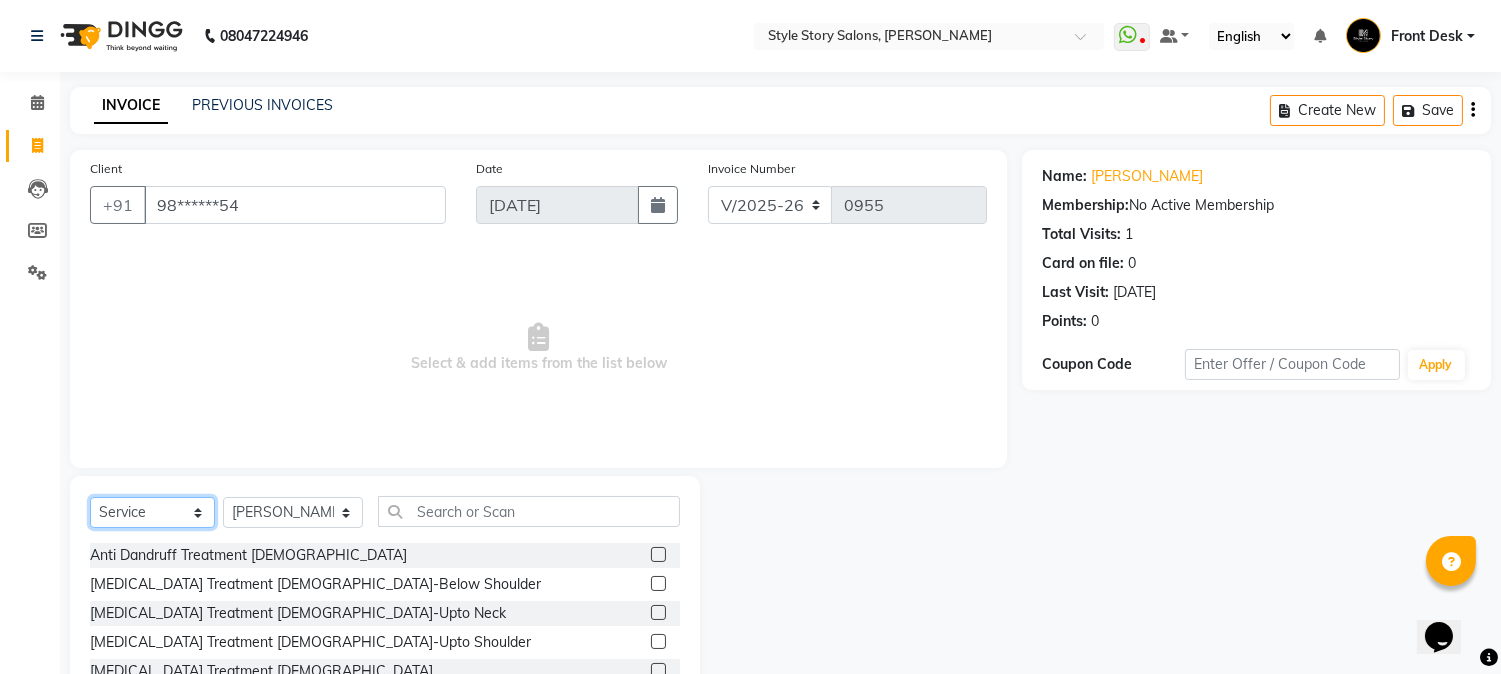 click on "Select  Service  Product  Membership  Package Voucher Prepaid Gift Card" 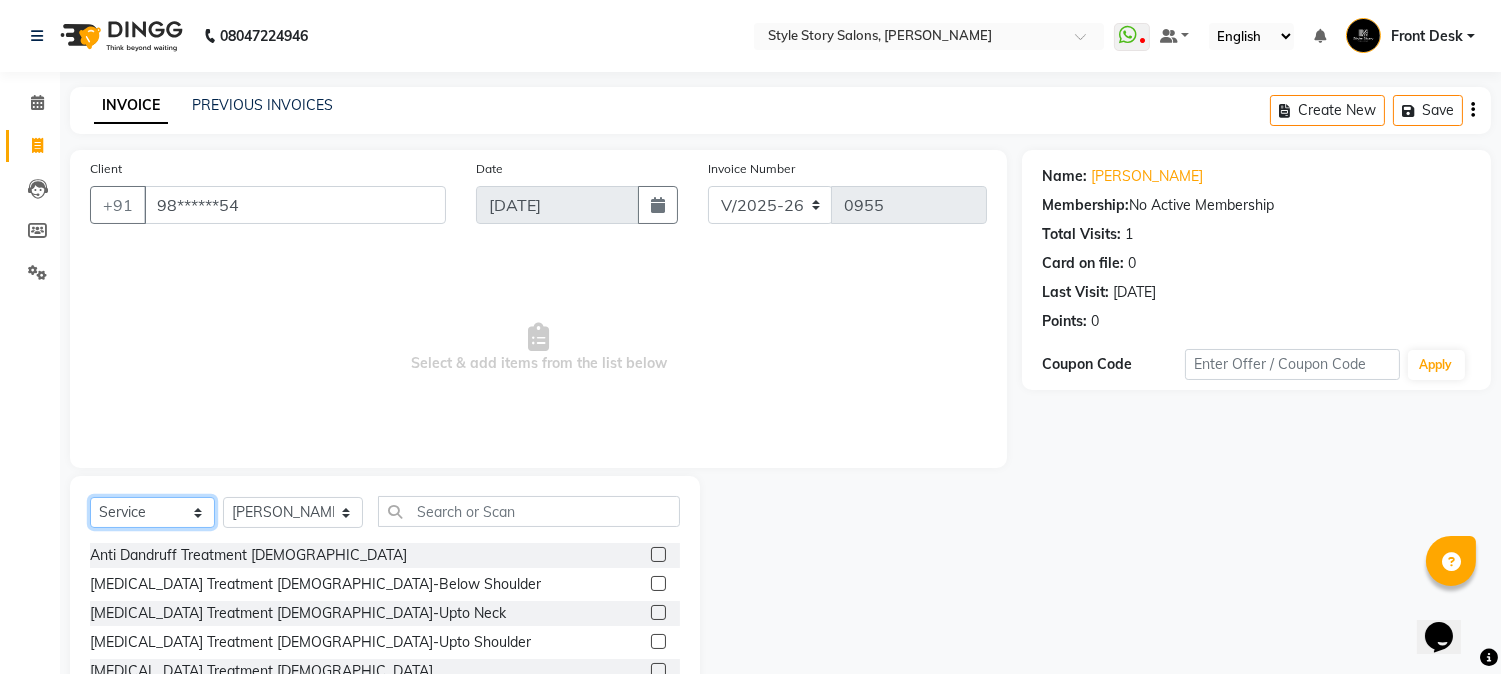 select on "package" 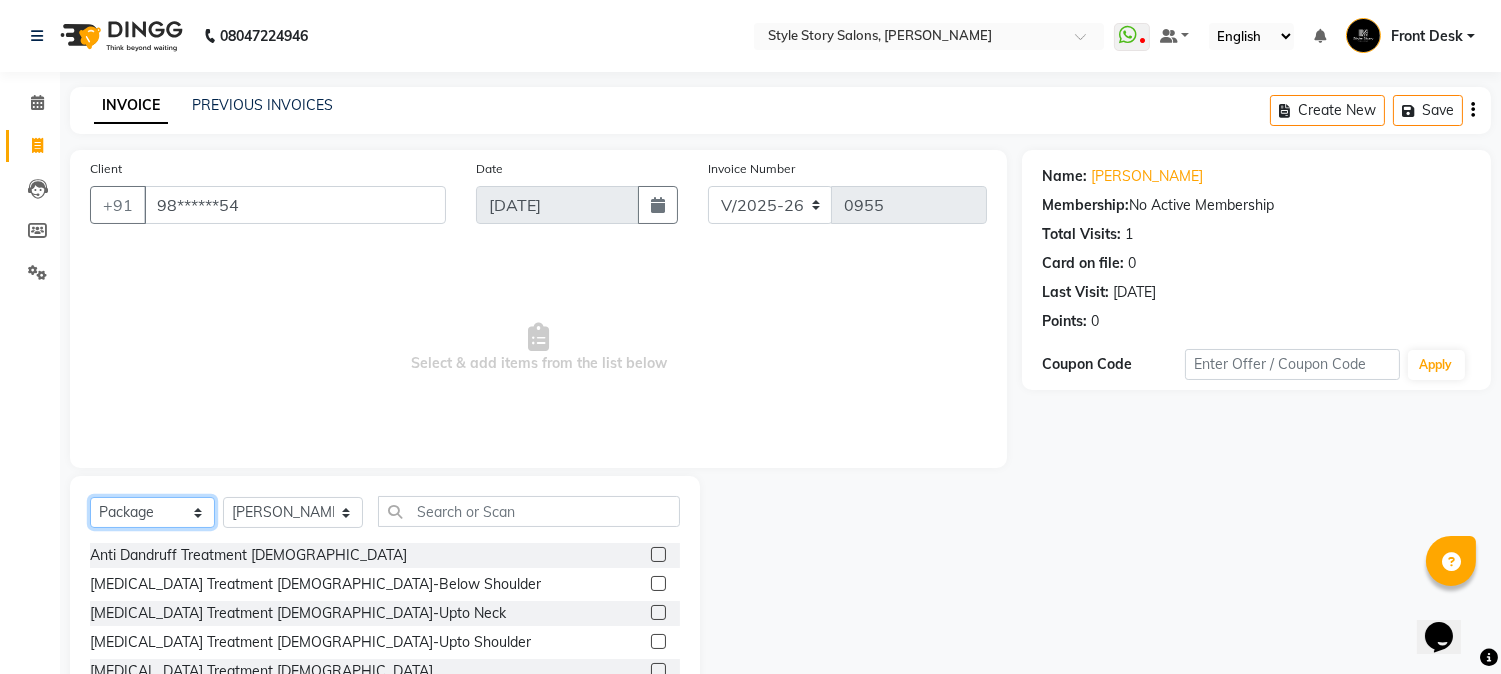click on "Select  Service  Product  Membership  Package Voucher Prepaid Gift Card" 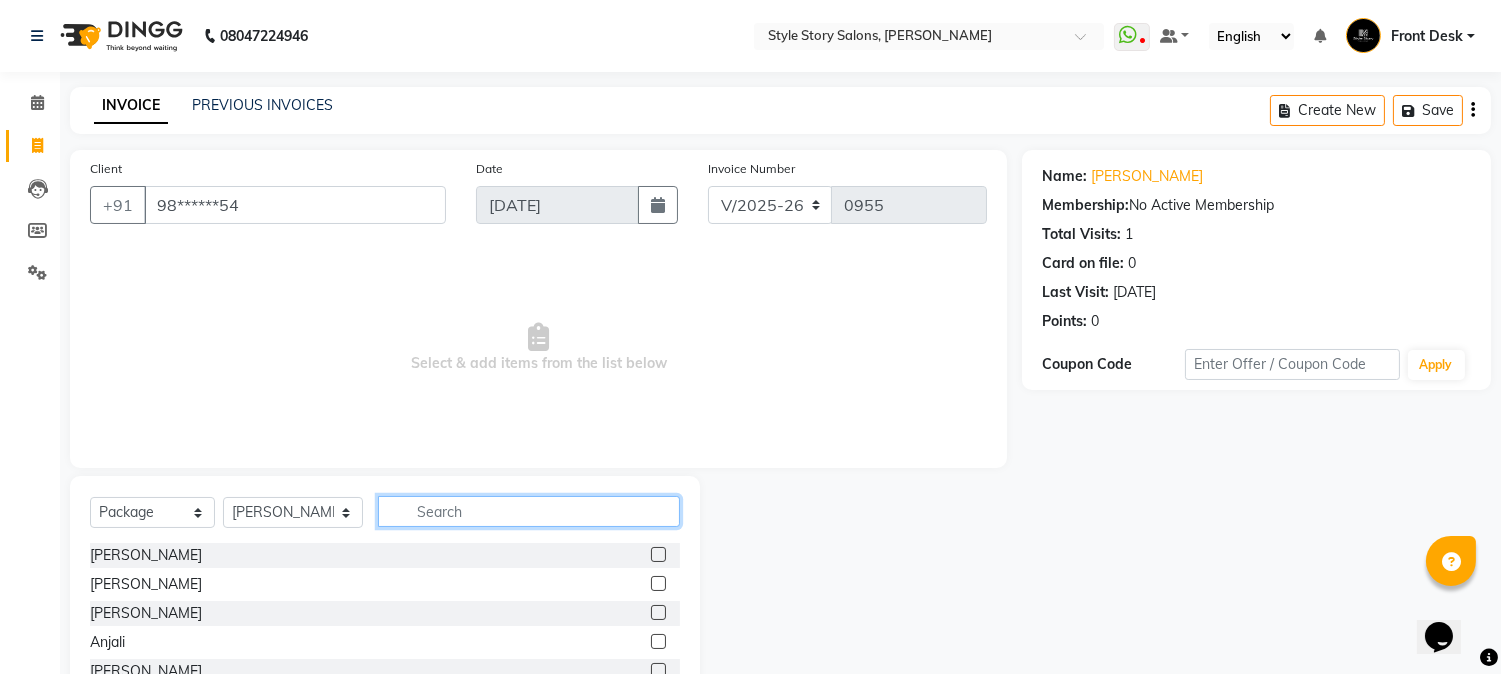 click 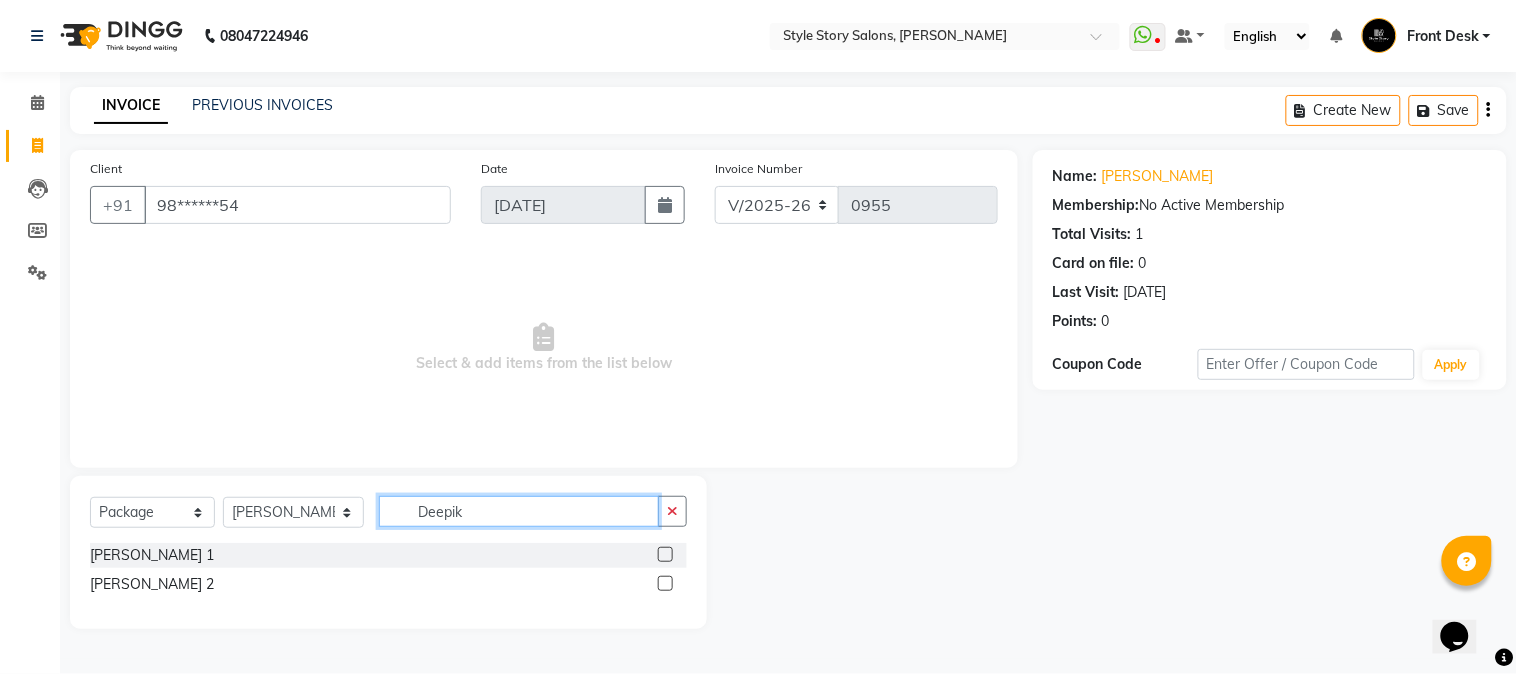 type on "Deepik" 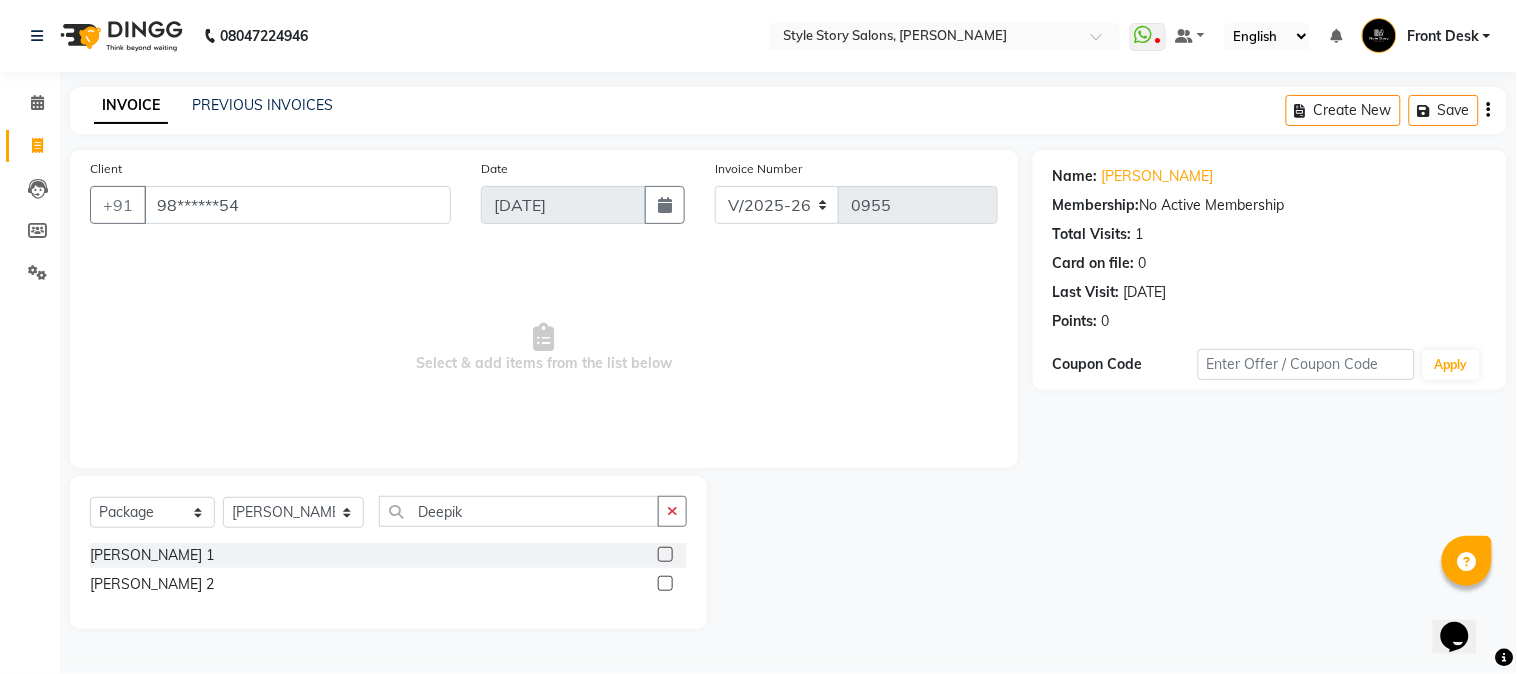 click 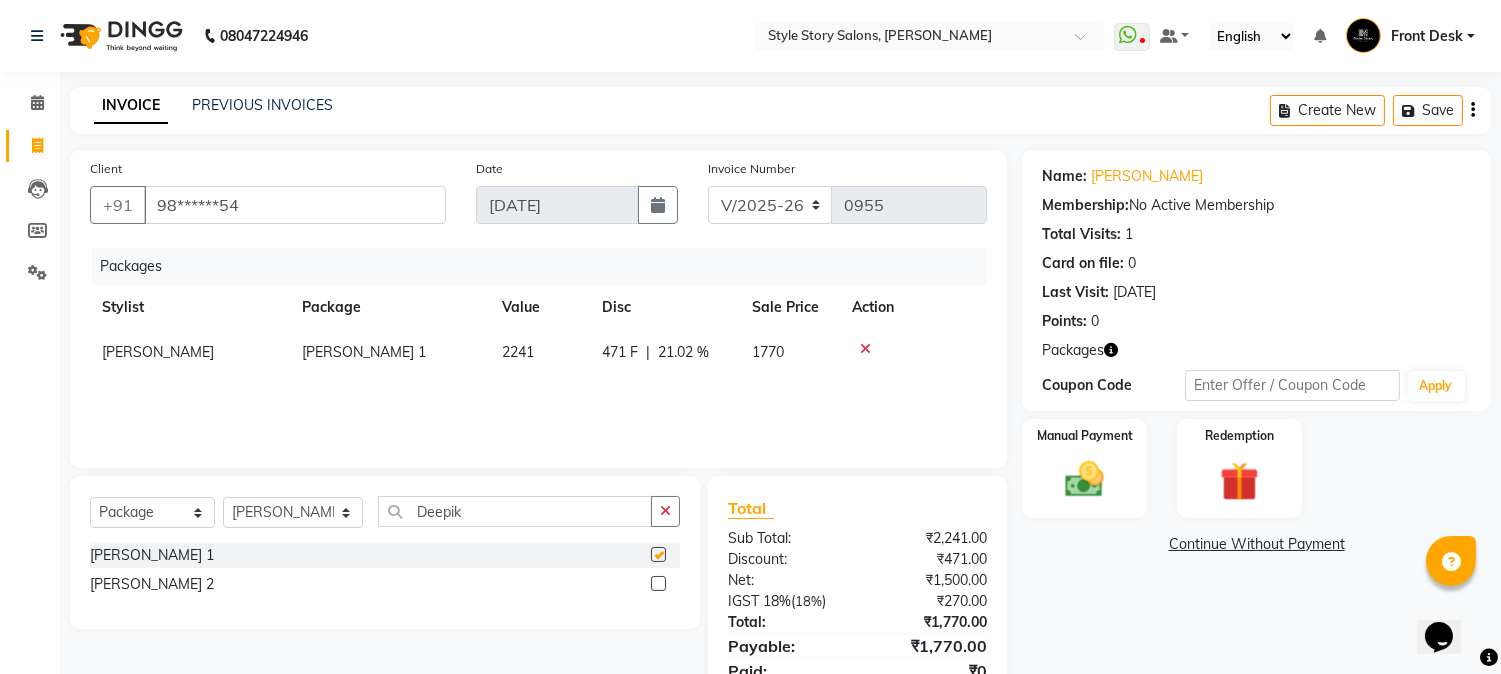 checkbox on "false" 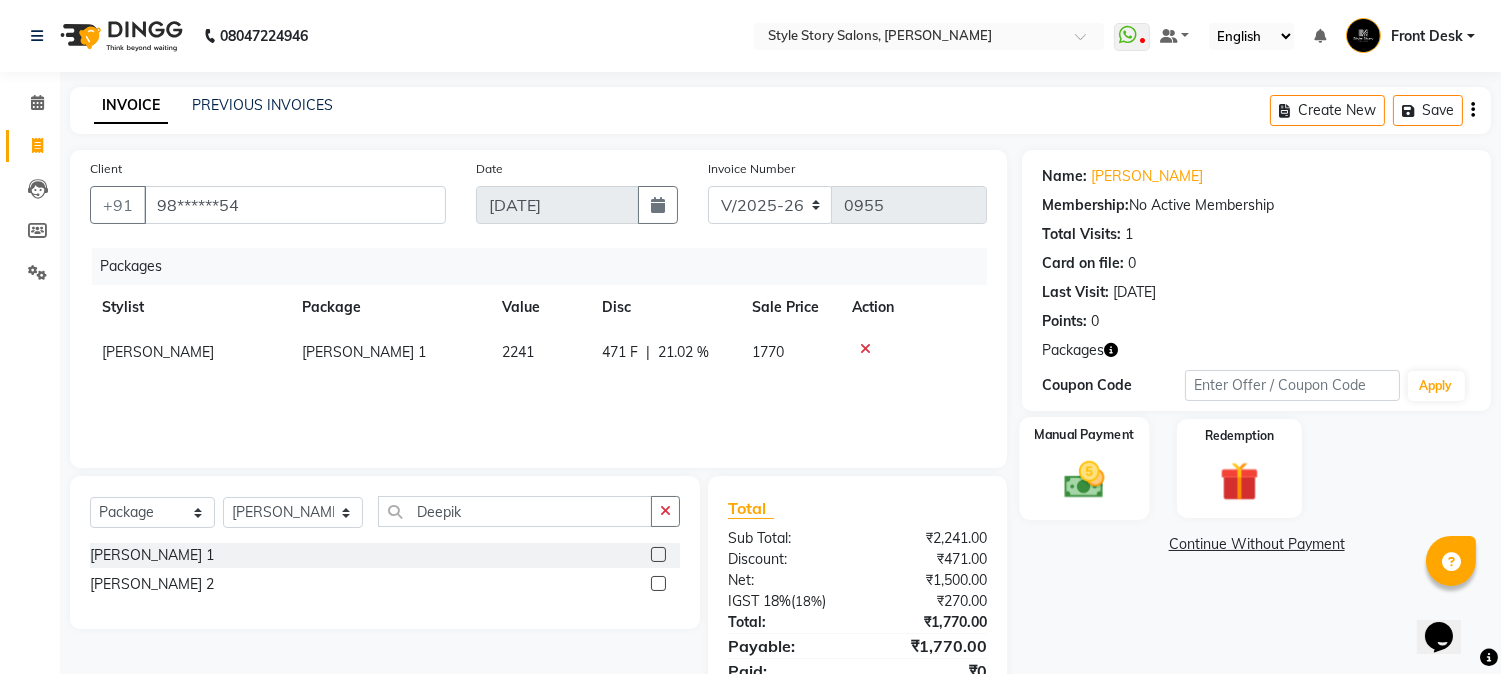 click 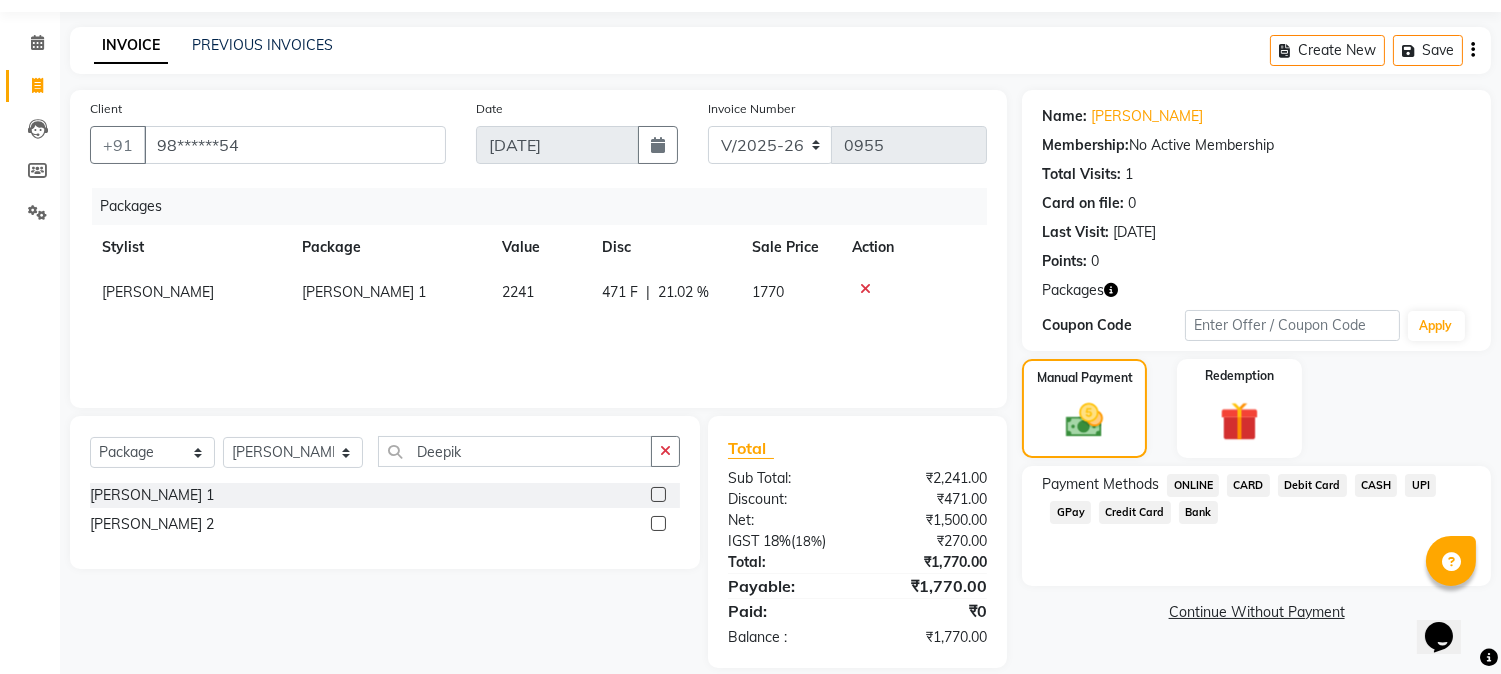 scroll, scrollTop: 84, scrollLeft: 0, axis: vertical 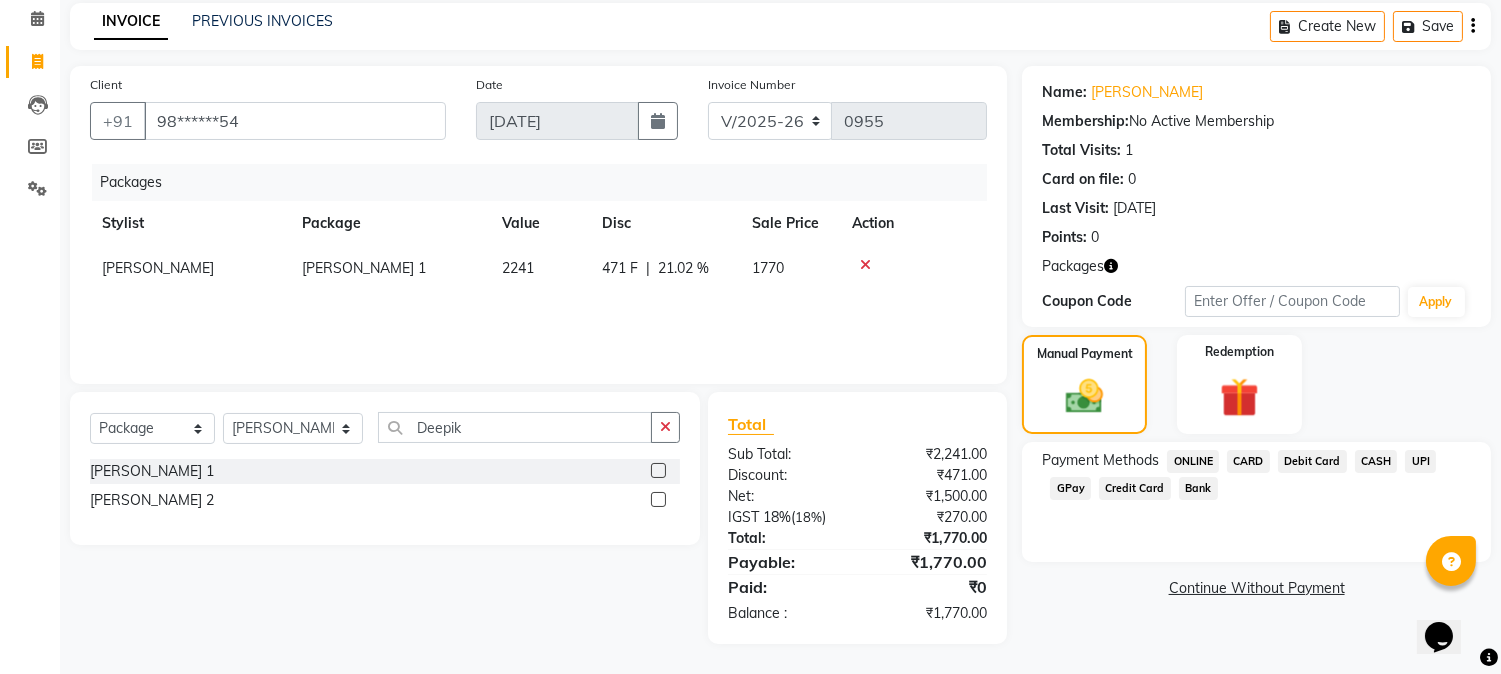 click on "UPI" 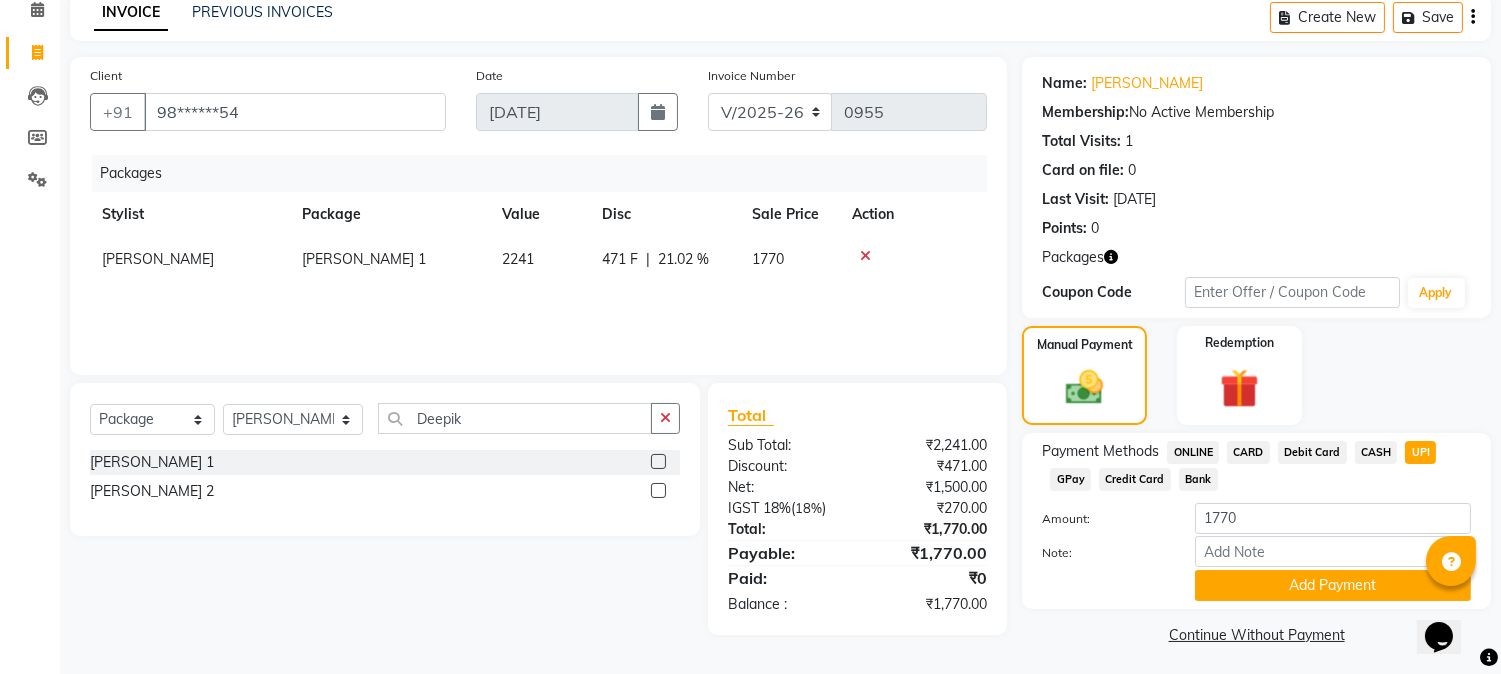 scroll, scrollTop: 98, scrollLeft: 0, axis: vertical 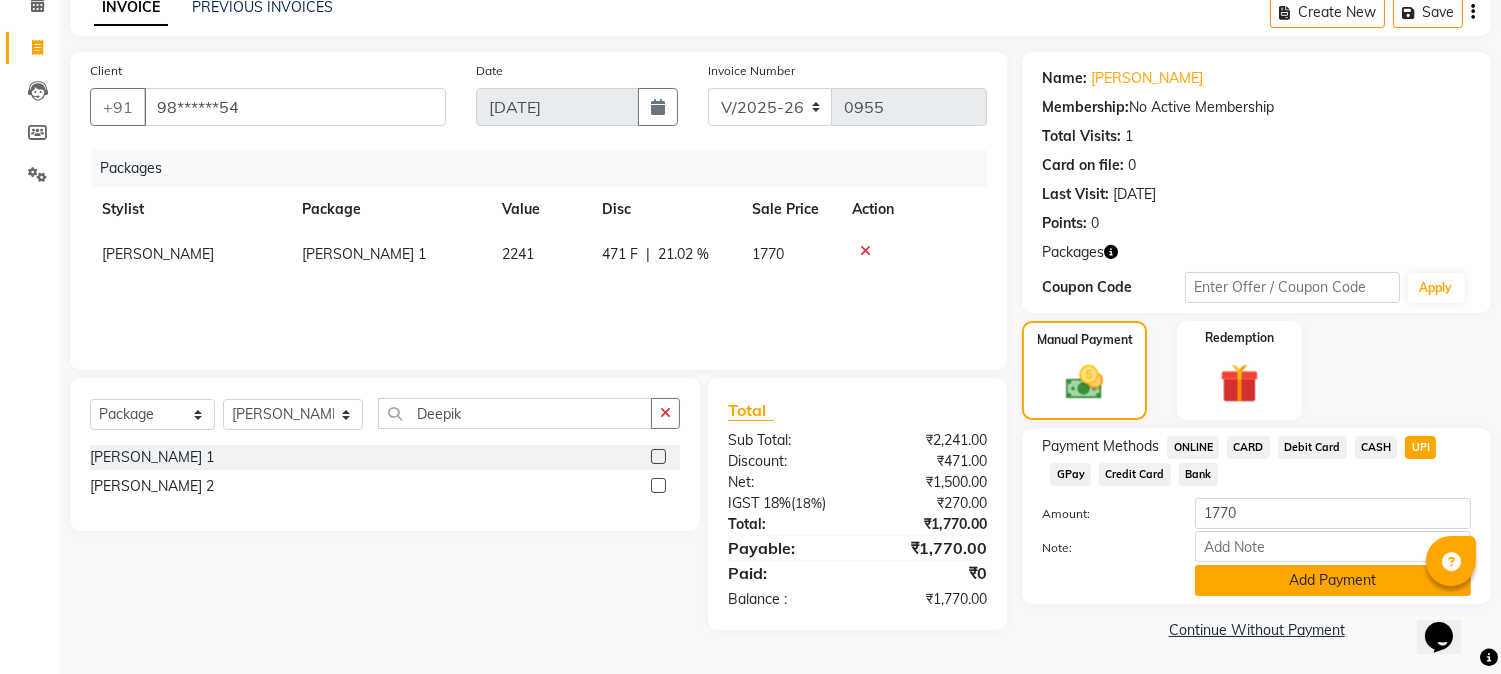 click on "Add Payment" 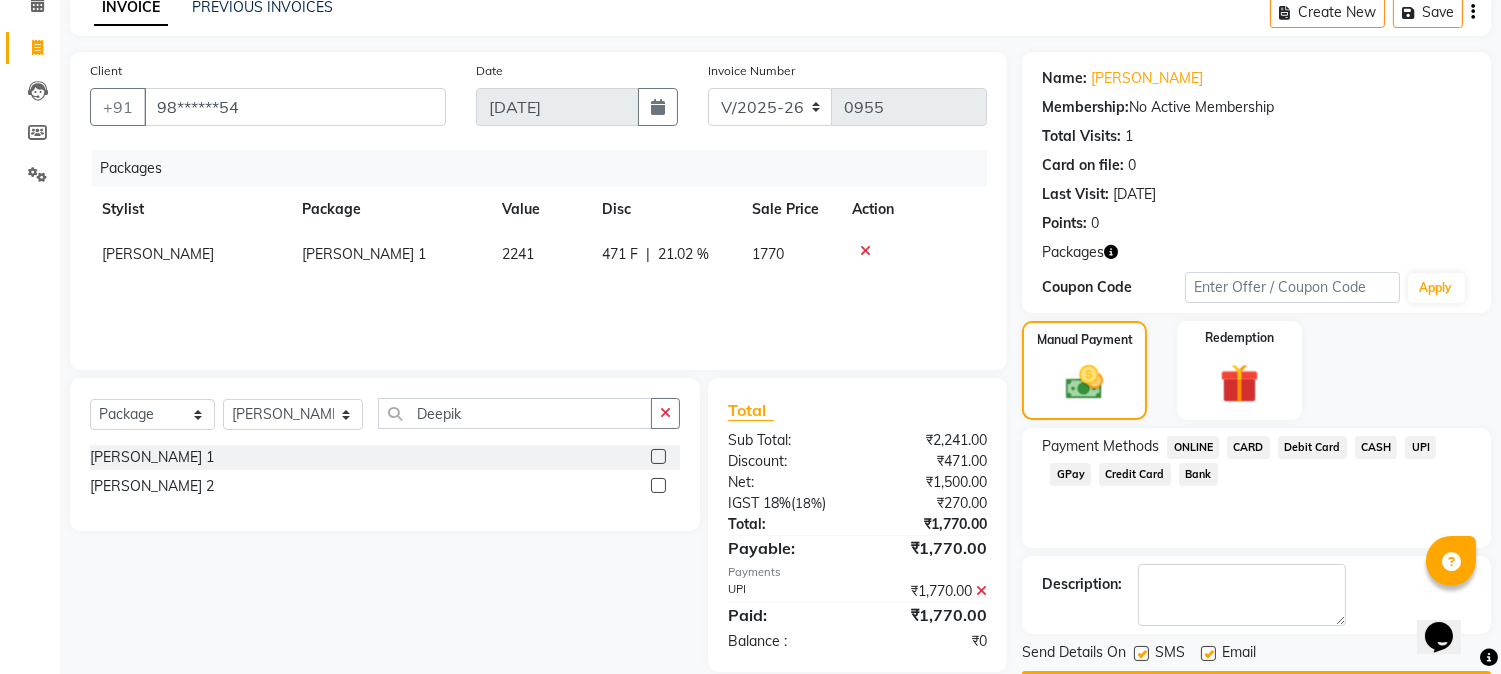scroll, scrollTop: 155, scrollLeft: 0, axis: vertical 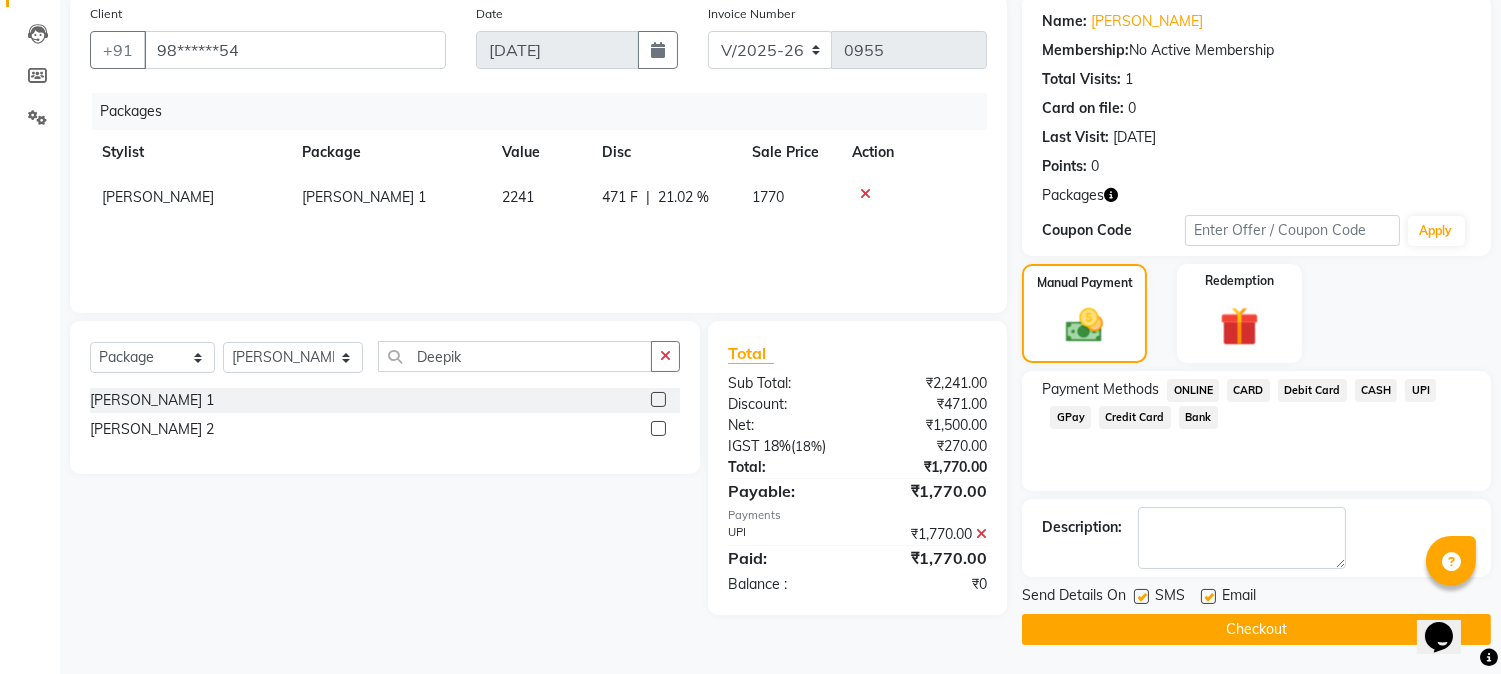 click on "Checkout" 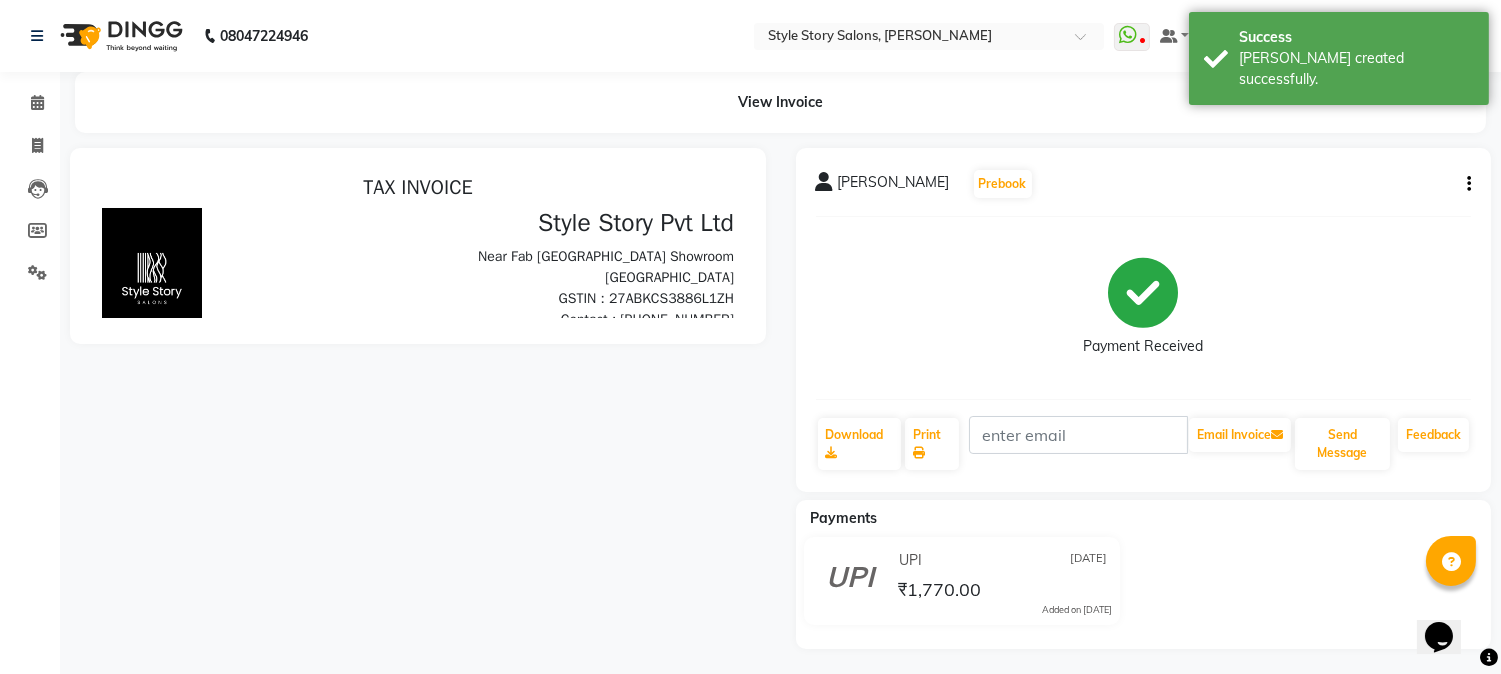 scroll, scrollTop: 0, scrollLeft: 0, axis: both 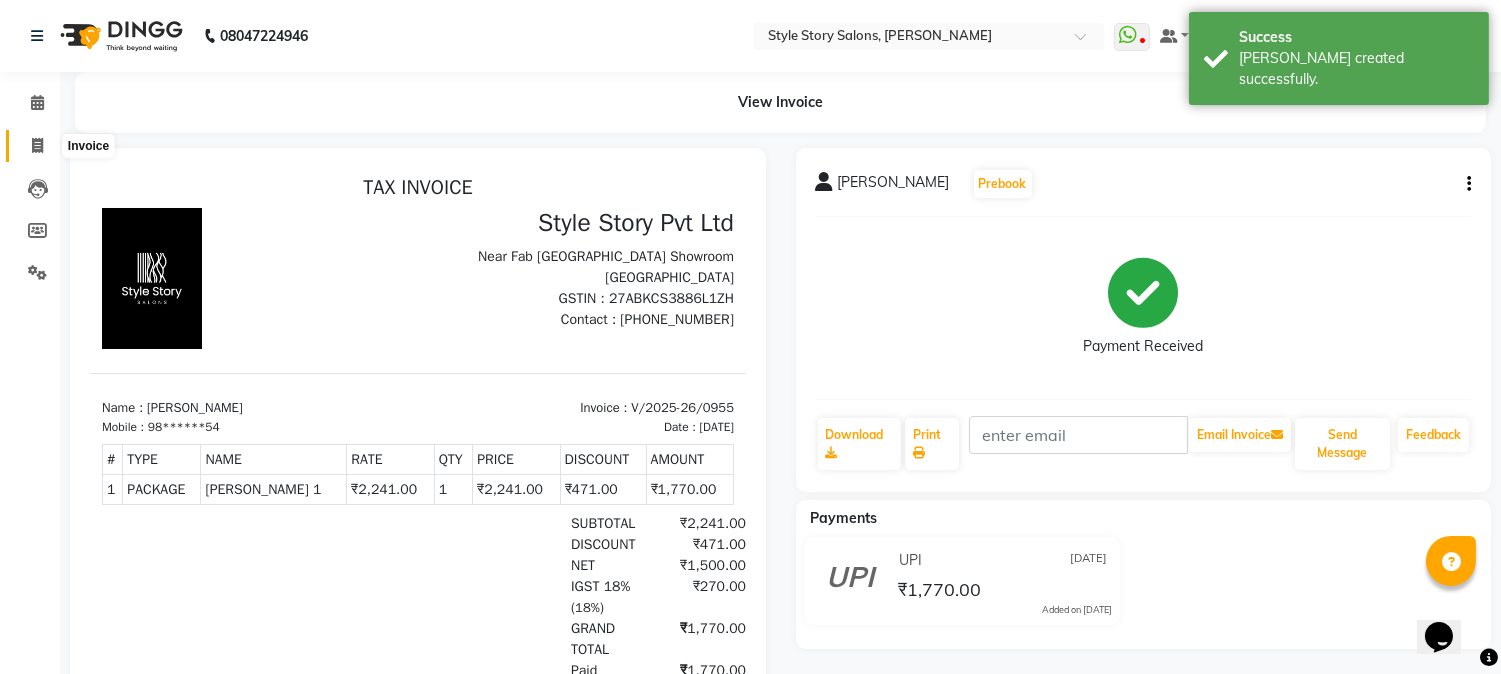 click 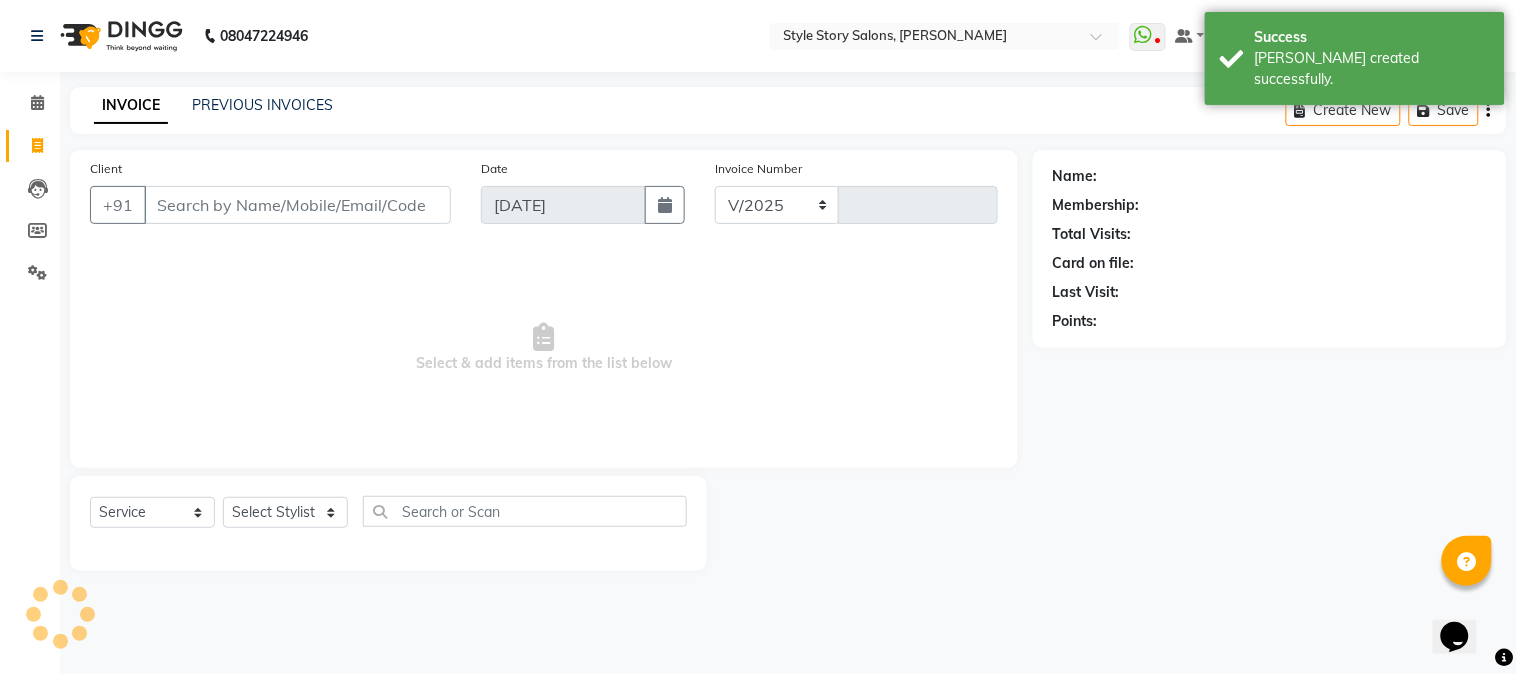 select on "6249" 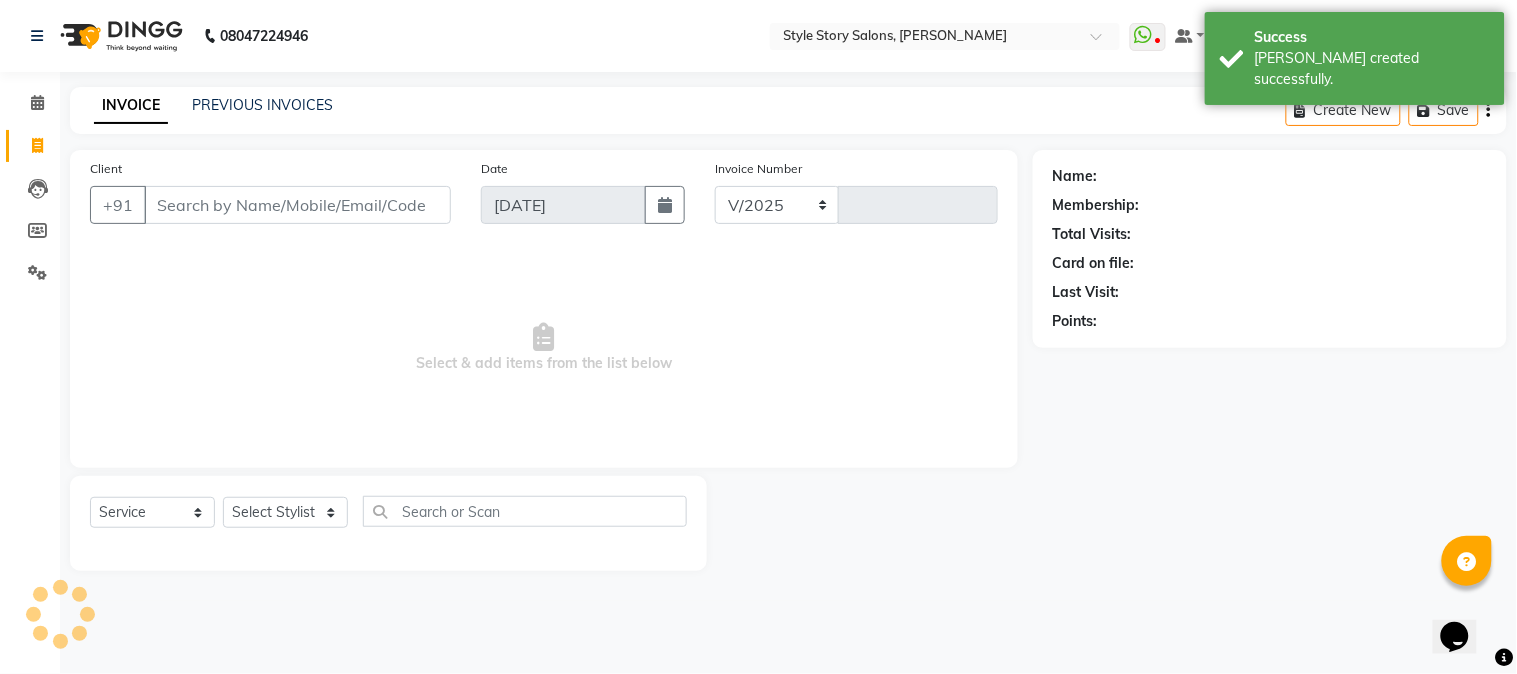 type on "0956" 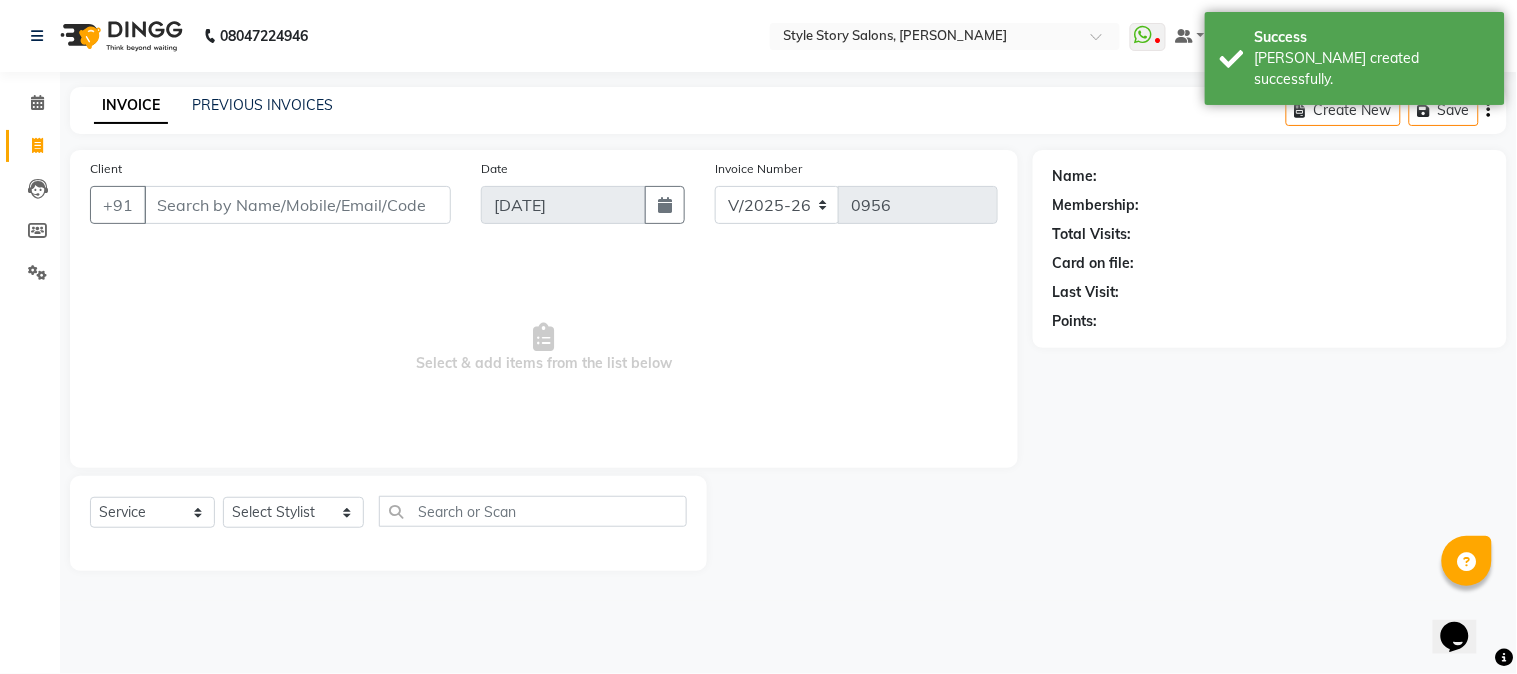 click on "Client" at bounding box center (297, 205) 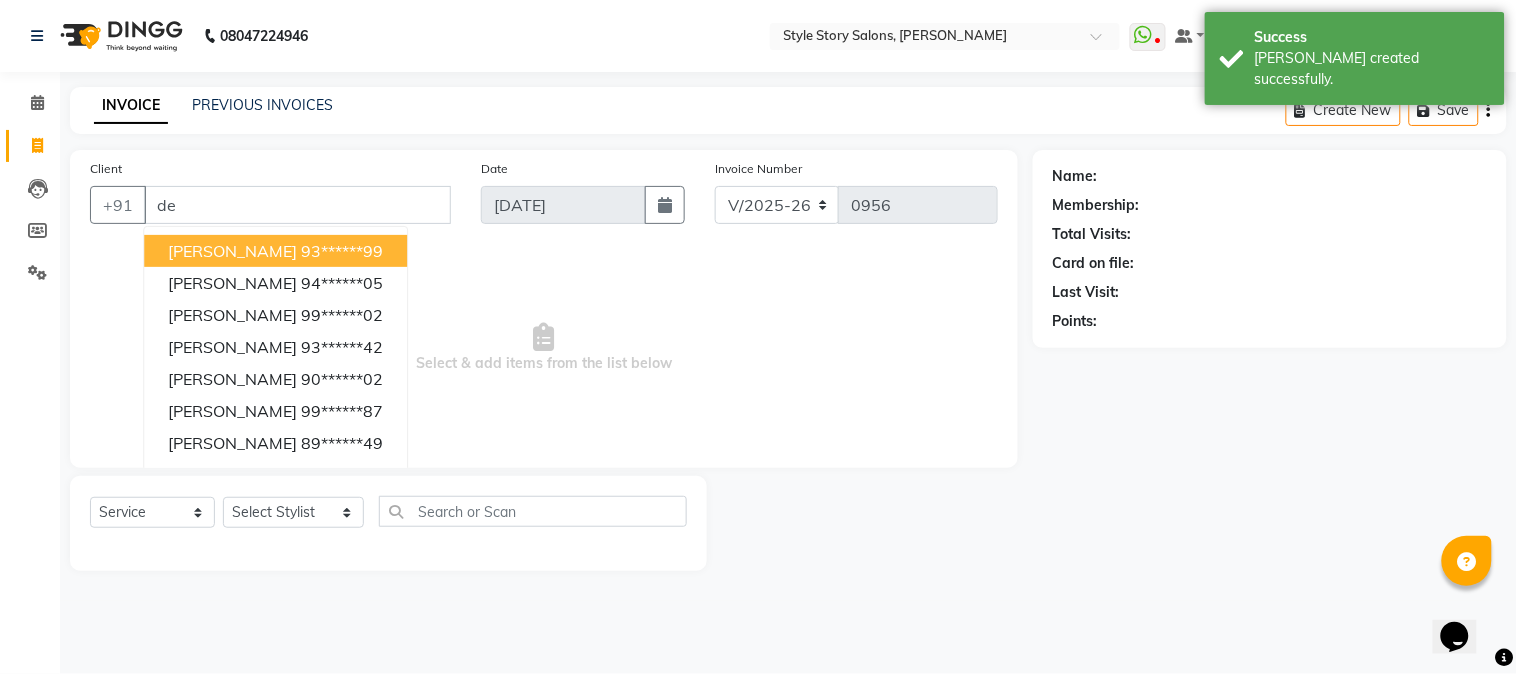 type on "d" 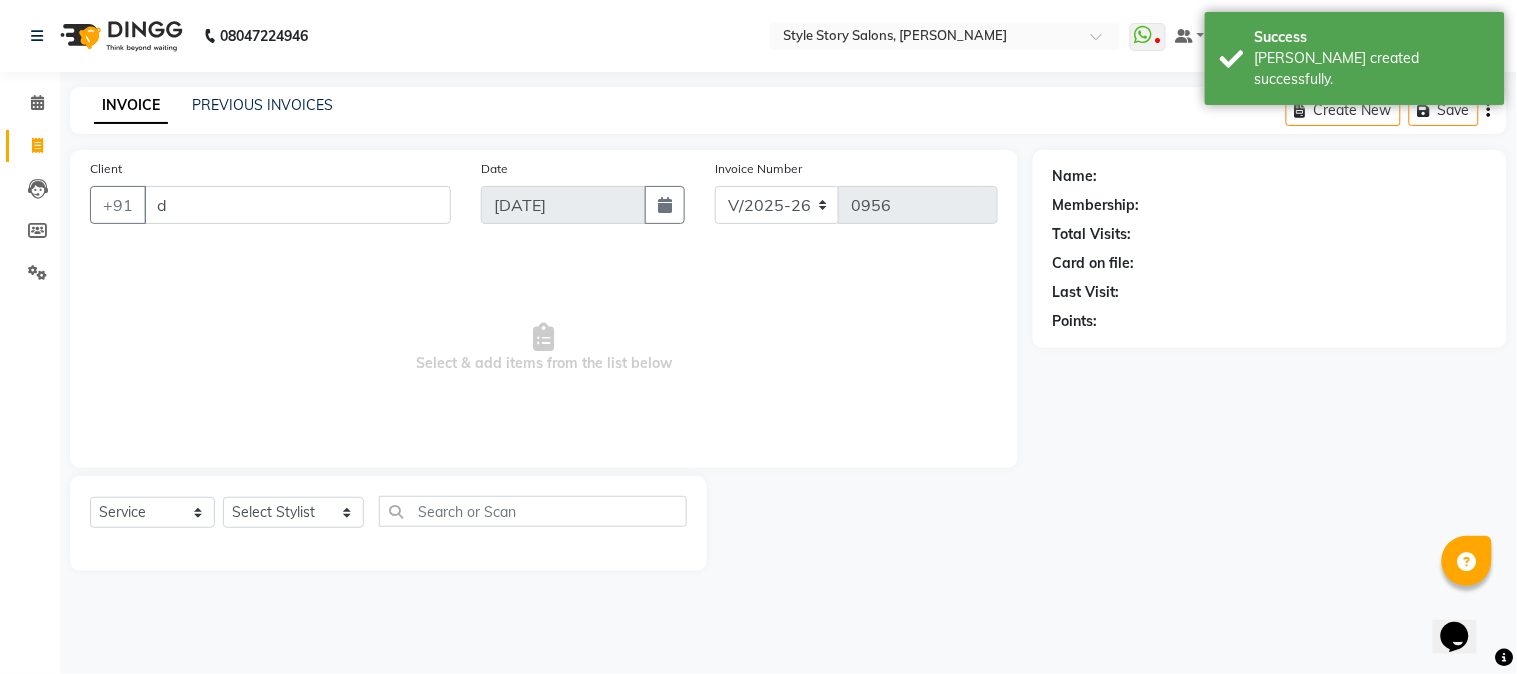 type 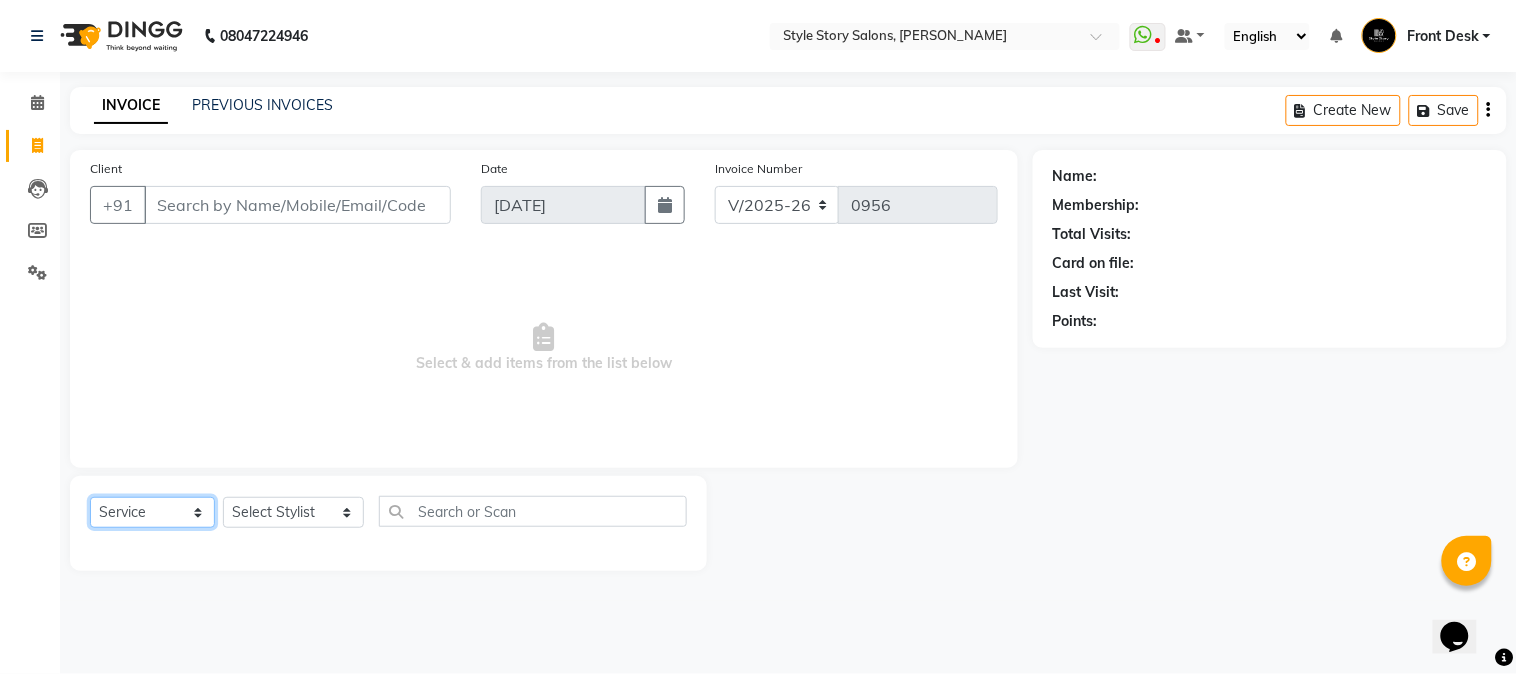 click on "Select  Service  Product  Membership  Package Voucher Prepaid Gift Card" 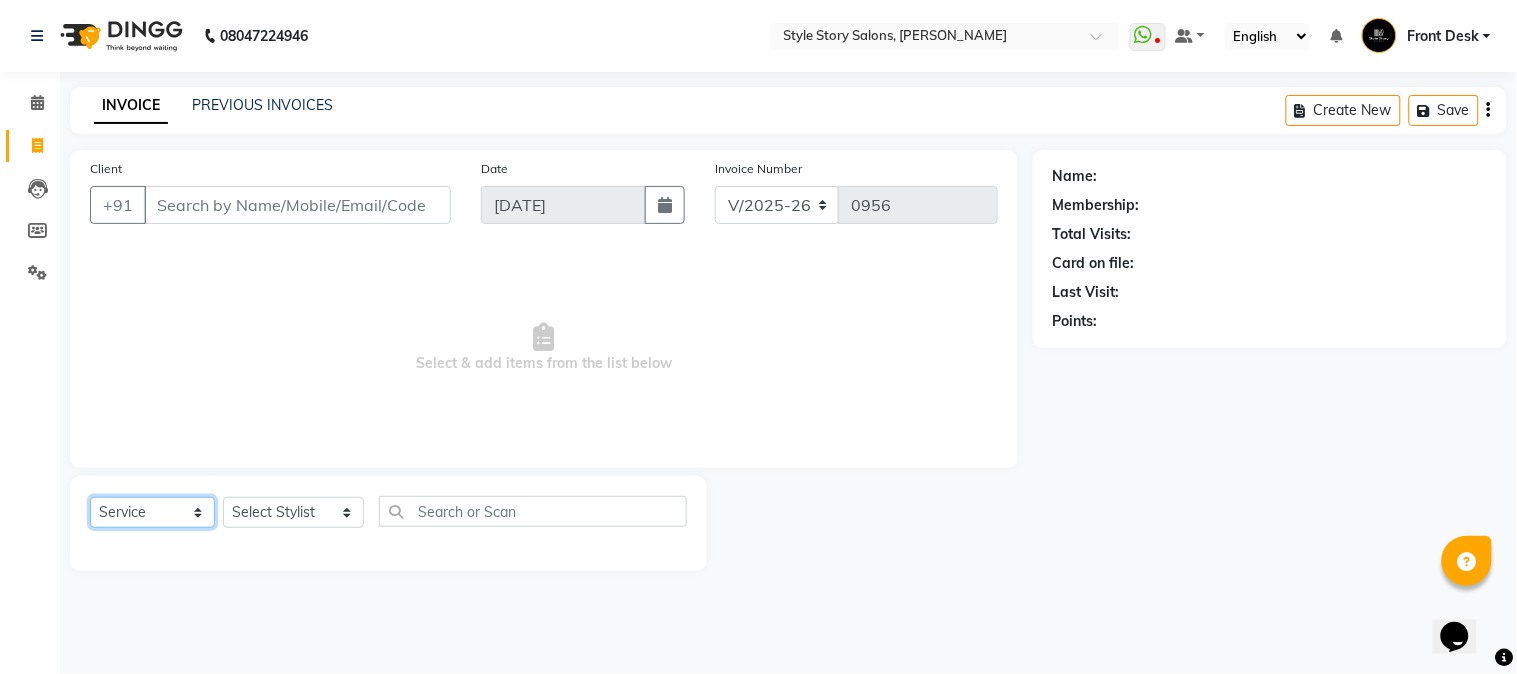 select on "package" 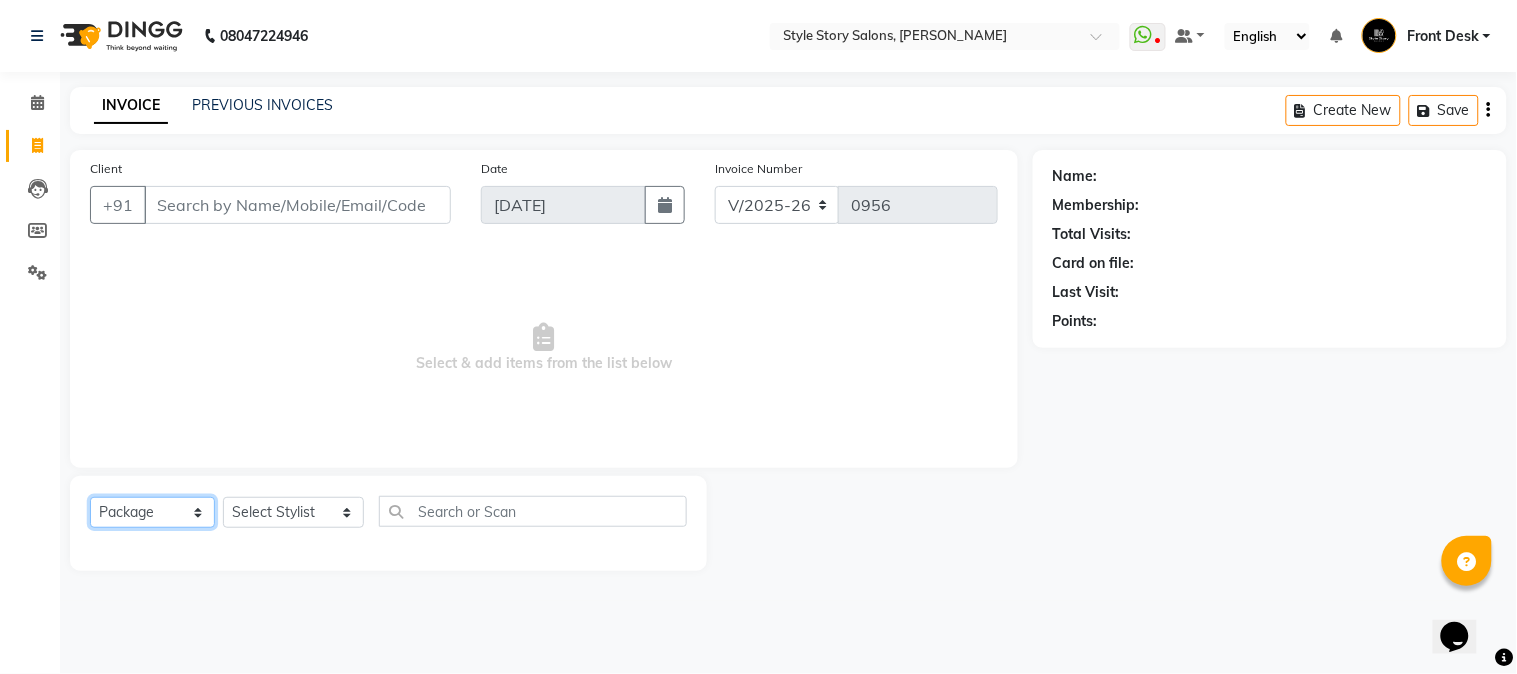 click on "Select  Service  Product  Membership  Package Voucher Prepaid Gift Card" 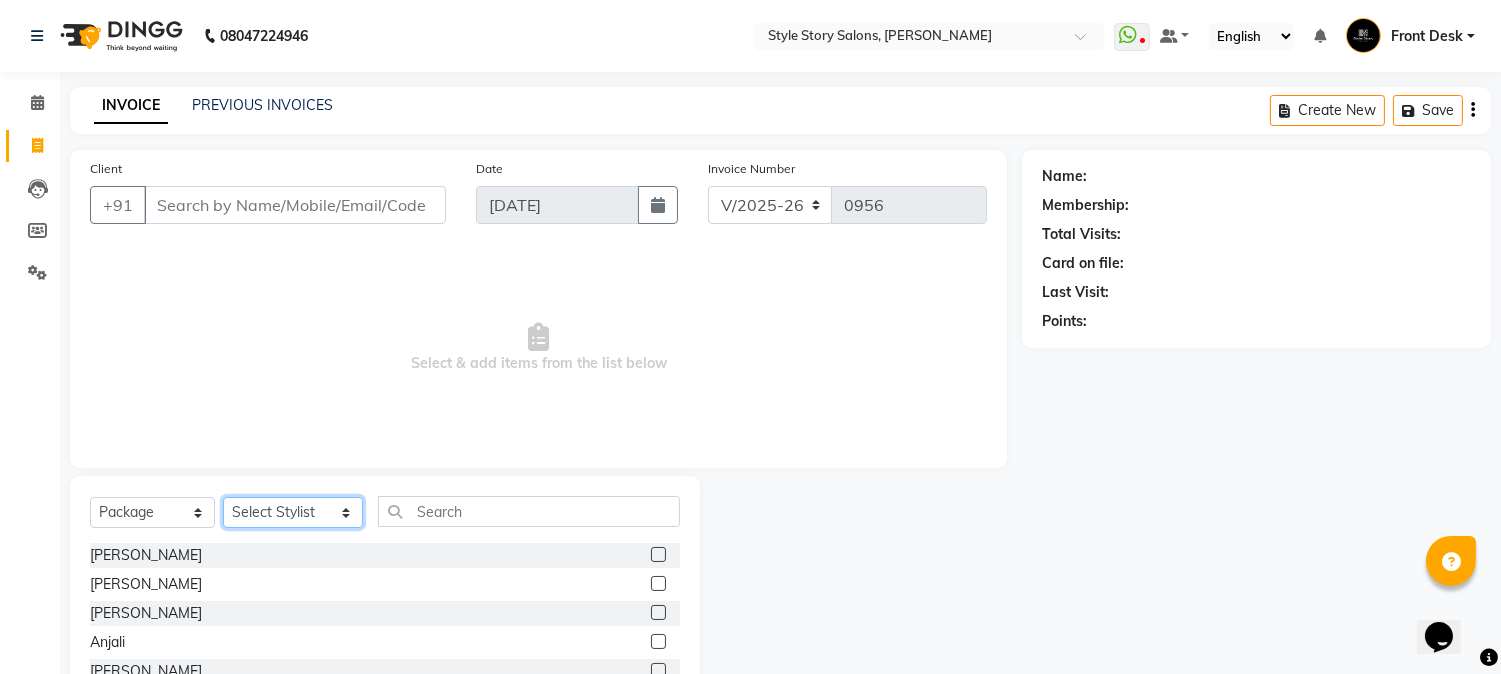click on "Select Stylist [PERSON_NAME] [PERSON_NAME] [PERSON_NAME] Front Desk [PERSON_NAME] [PERSON_NAME] [PERSON_NAME] Front Desk [PERSON_NAME] Front Desk [DATE][PERSON_NAME]  [PERSON_NAME] Senior Accountant [PERSON_NAME] [PERSON_NAME] [PERSON_NAME] Inventory Manager [PERSON_NAME] (HR Admin) [PERSON_NAME] (Hair Artist) [PERSON_NAME]  [PERSON_NAME] [PERSON_NAME] [PERSON_NAME]  Shruti Raut [PERSON_NAME] [PERSON_NAME] HR Manager [PERSON_NAME] ([PERSON_NAME]) [PERSON_NAME] [PERSON_NAME] [PERSON_NAME] [PERSON_NAME] [PERSON_NAME] Accountant" 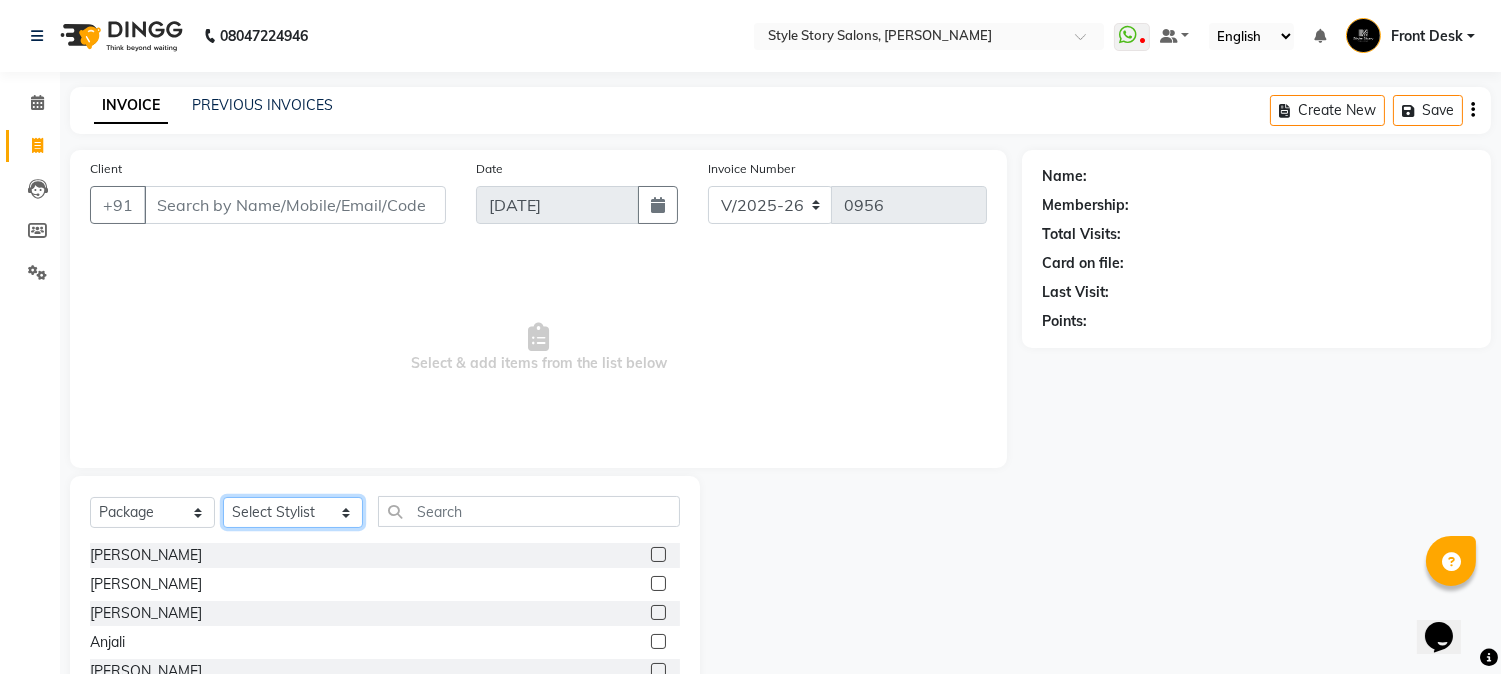 select on "82561" 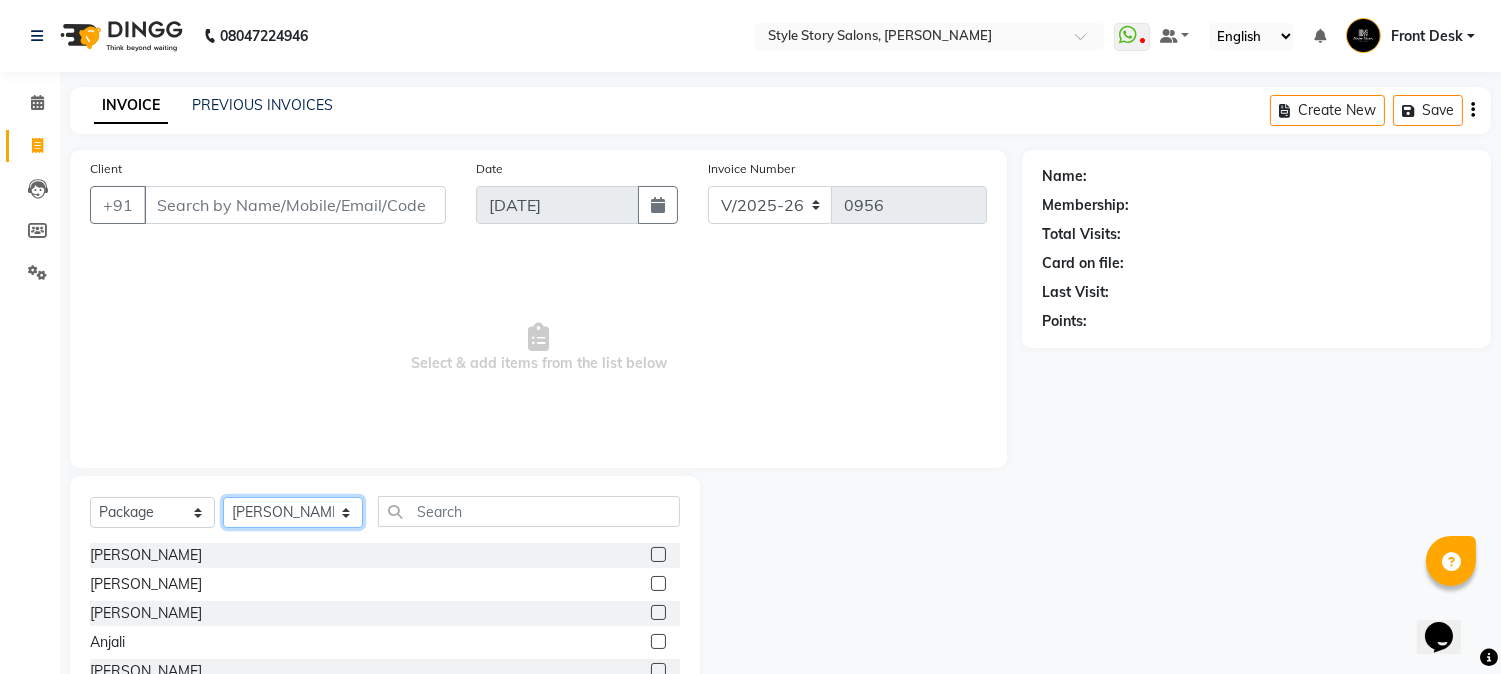 click on "Select Stylist [PERSON_NAME] [PERSON_NAME] [PERSON_NAME] Front Desk [PERSON_NAME] [PERSON_NAME] [PERSON_NAME] Front Desk [PERSON_NAME] Front Desk [DATE][PERSON_NAME]  [PERSON_NAME] Senior Accountant [PERSON_NAME] [PERSON_NAME] [PERSON_NAME] Inventory Manager [PERSON_NAME] (HR Admin) [PERSON_NAME] (Hair Artist) [PERSON_NAME]  [PERSON_NAME] [PERSON_NAME] [PERSON_NAME]  Shruti Raut [PERSON_NAME] [PERSON_NAME] HR Manager [PERSON_NAME] ([PERSON_NAME]) [PERSON_NAME] [PERSON_NAME] [PERSON_NAME] [PERSON_NAME] [PERSON_NAME] Accountant" 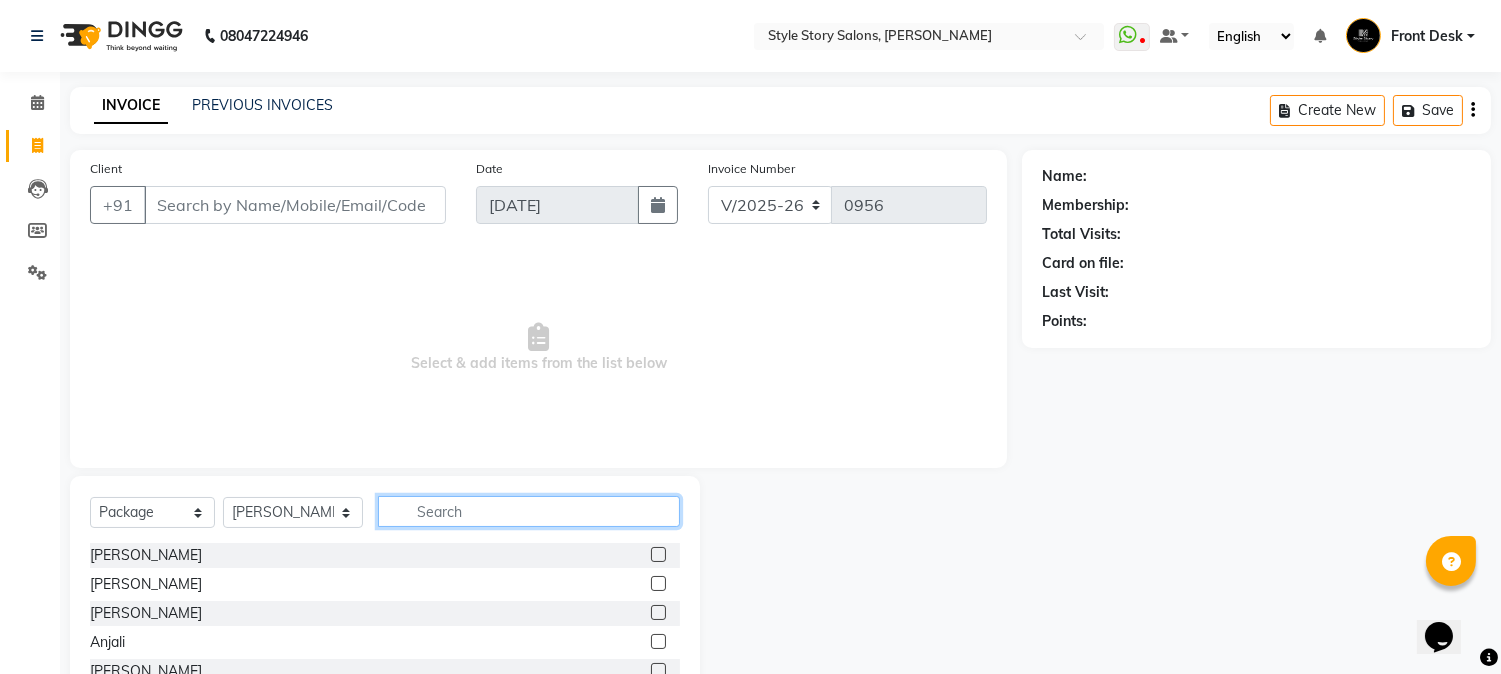 click 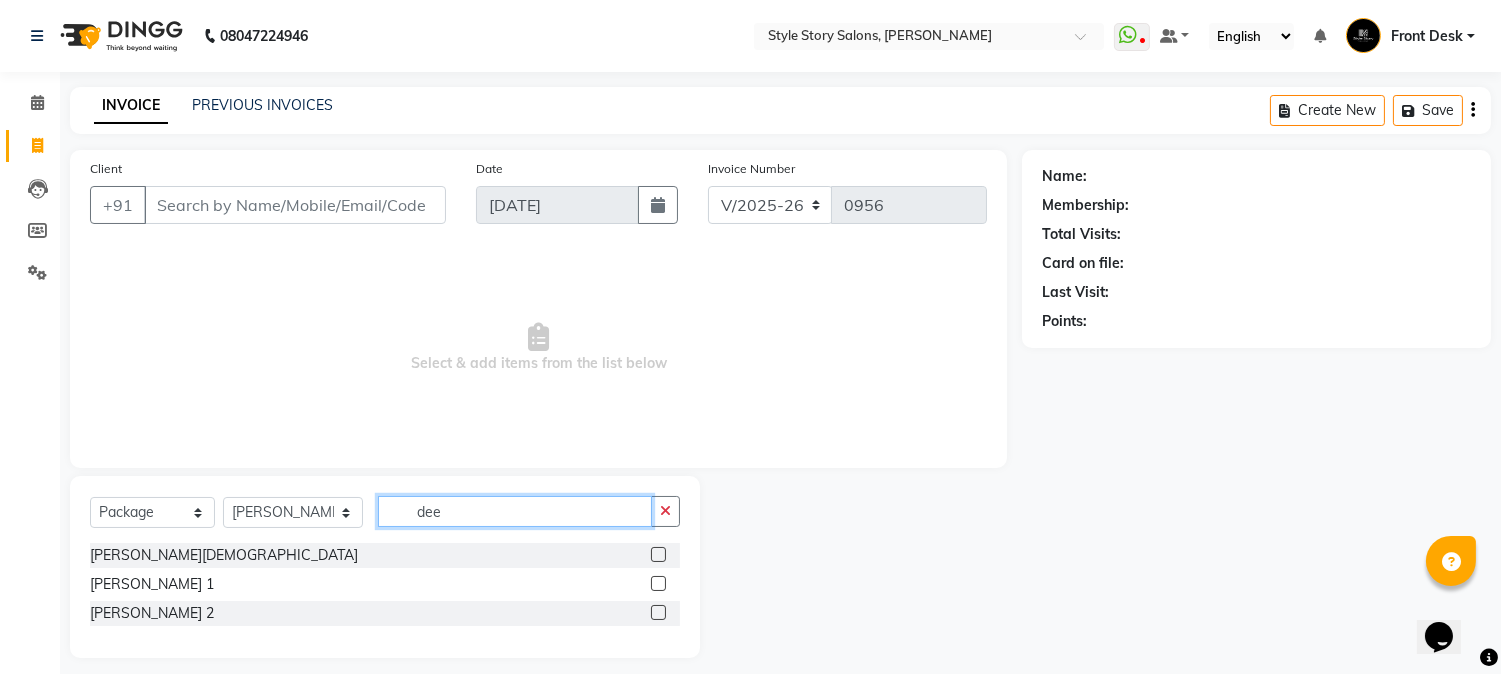 type on "dee" 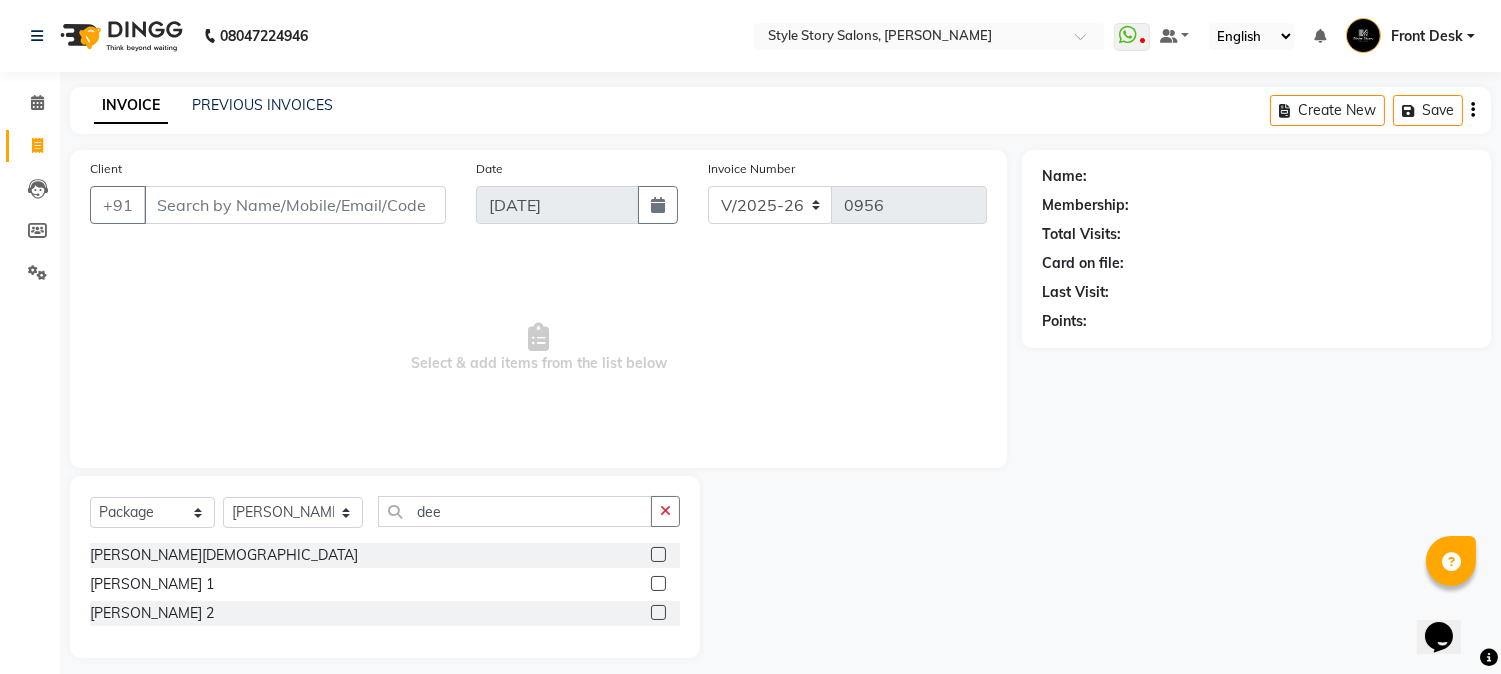 click 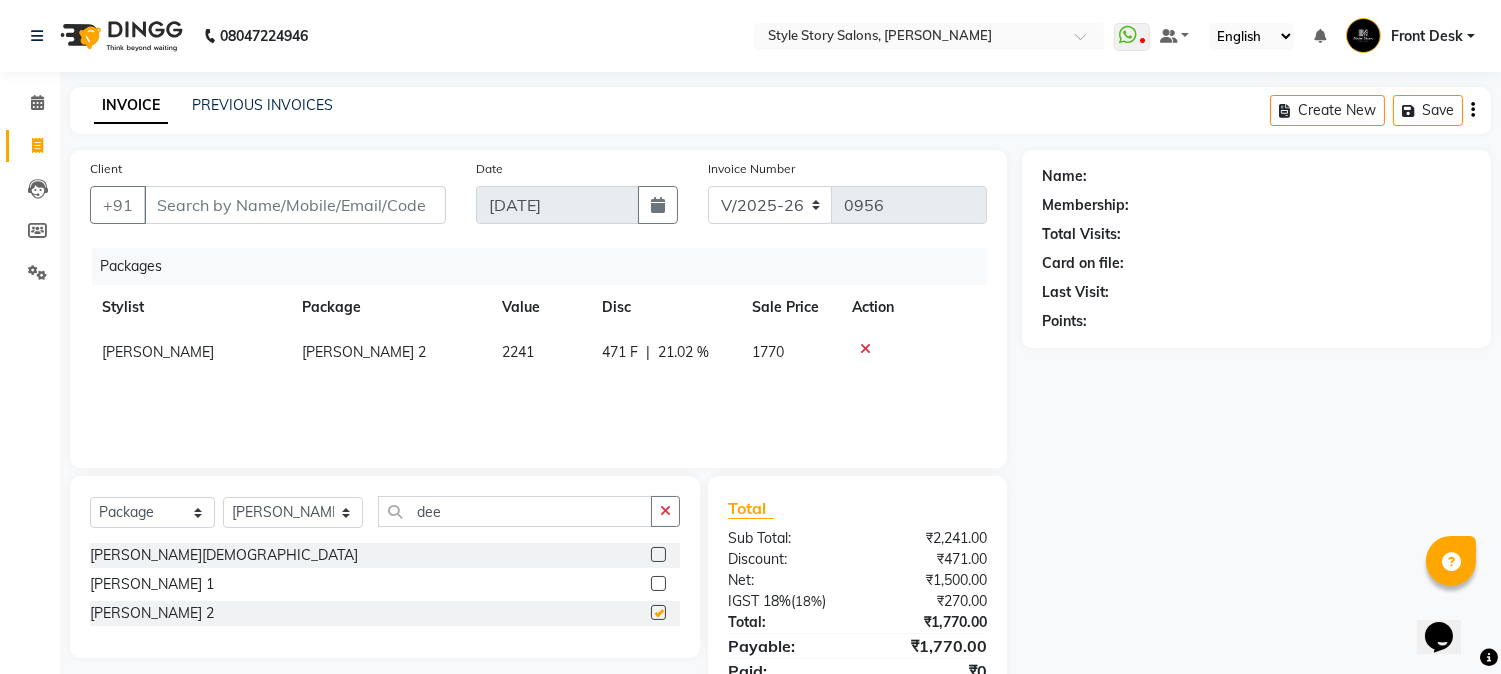 checkbox on "false" 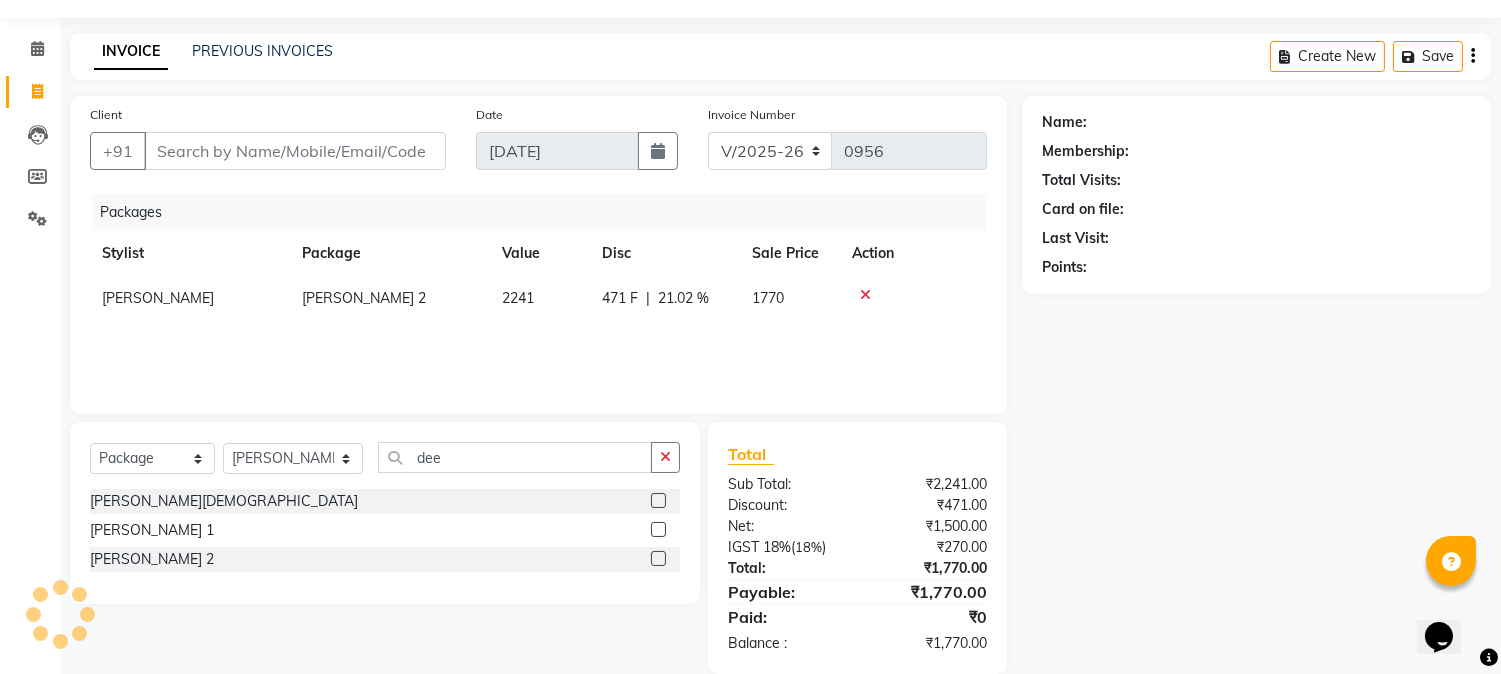 scroll, scrollTop: 84, scrollLeft: 0, axis: vertical 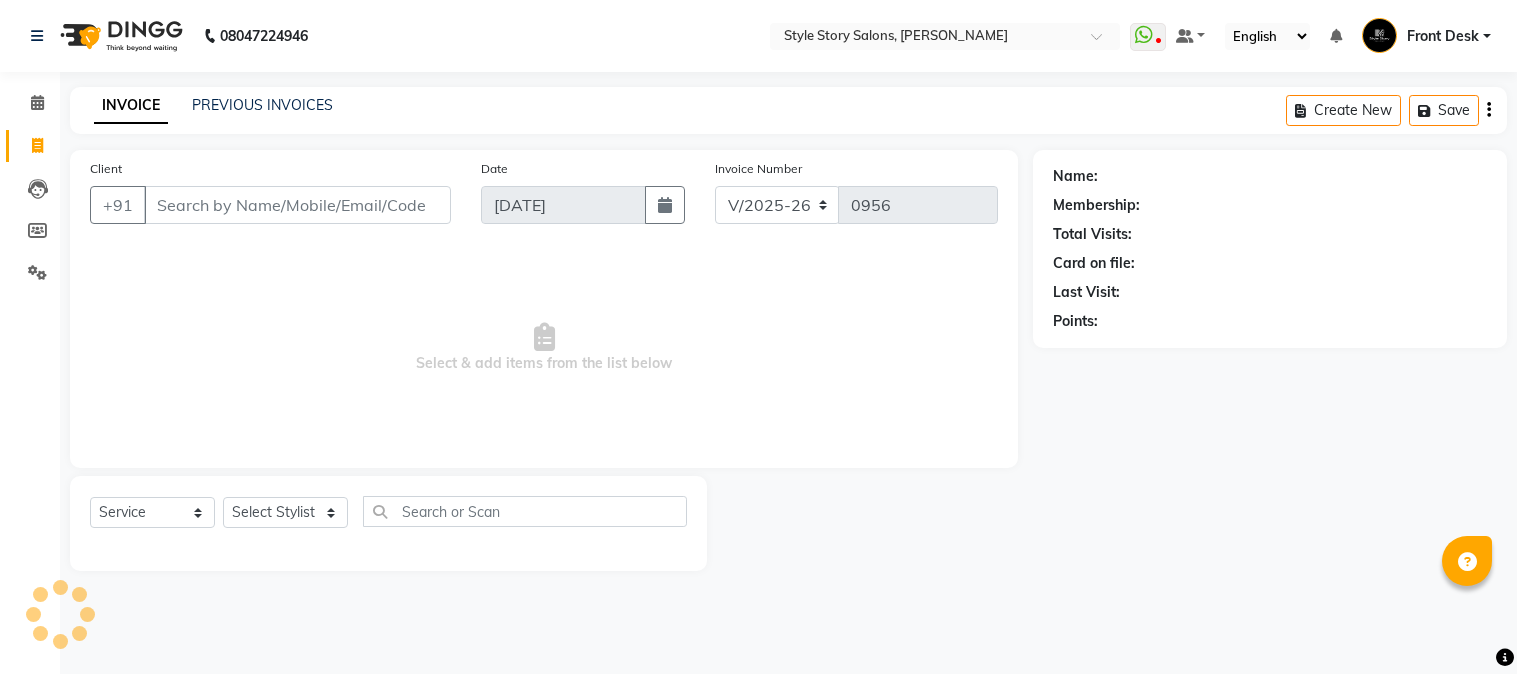 select on "6249" 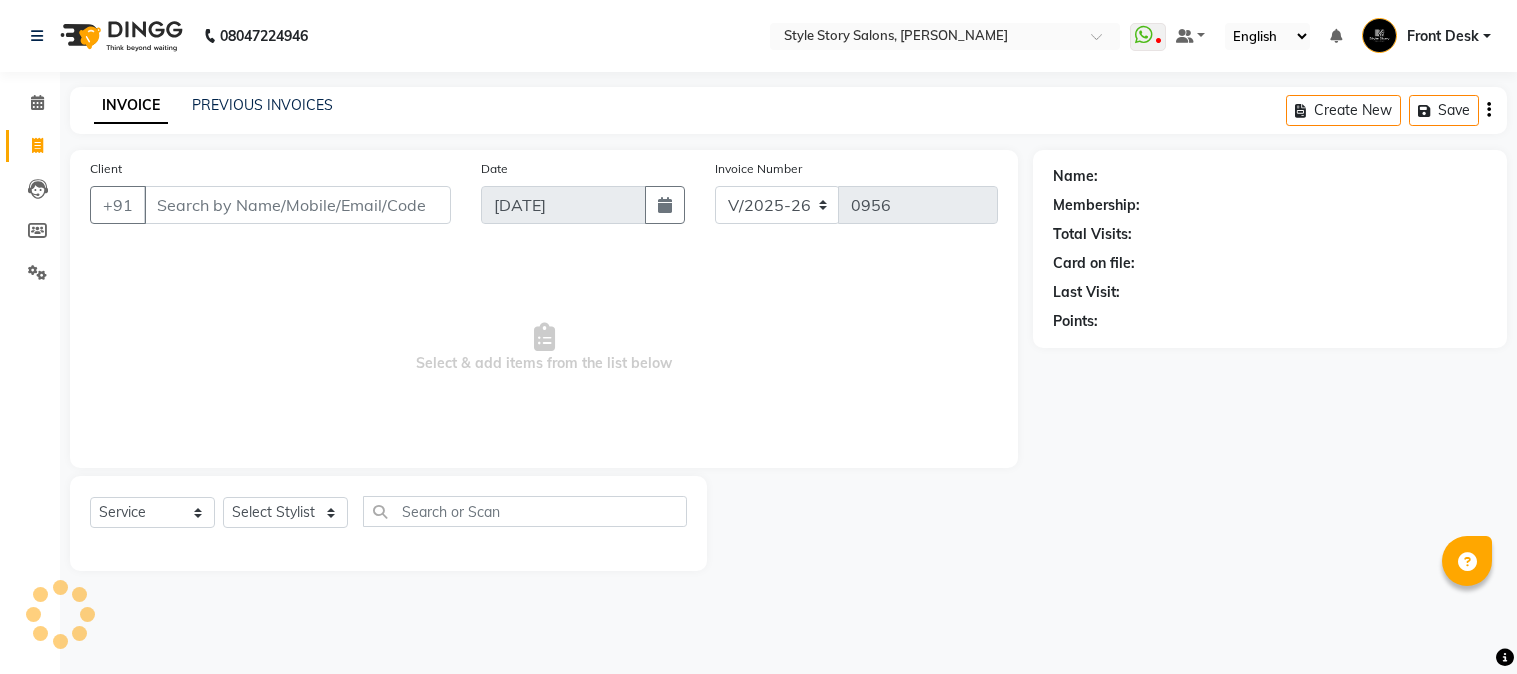 scroll, scrollTop: 0, scrollLeft: 0, axis: both 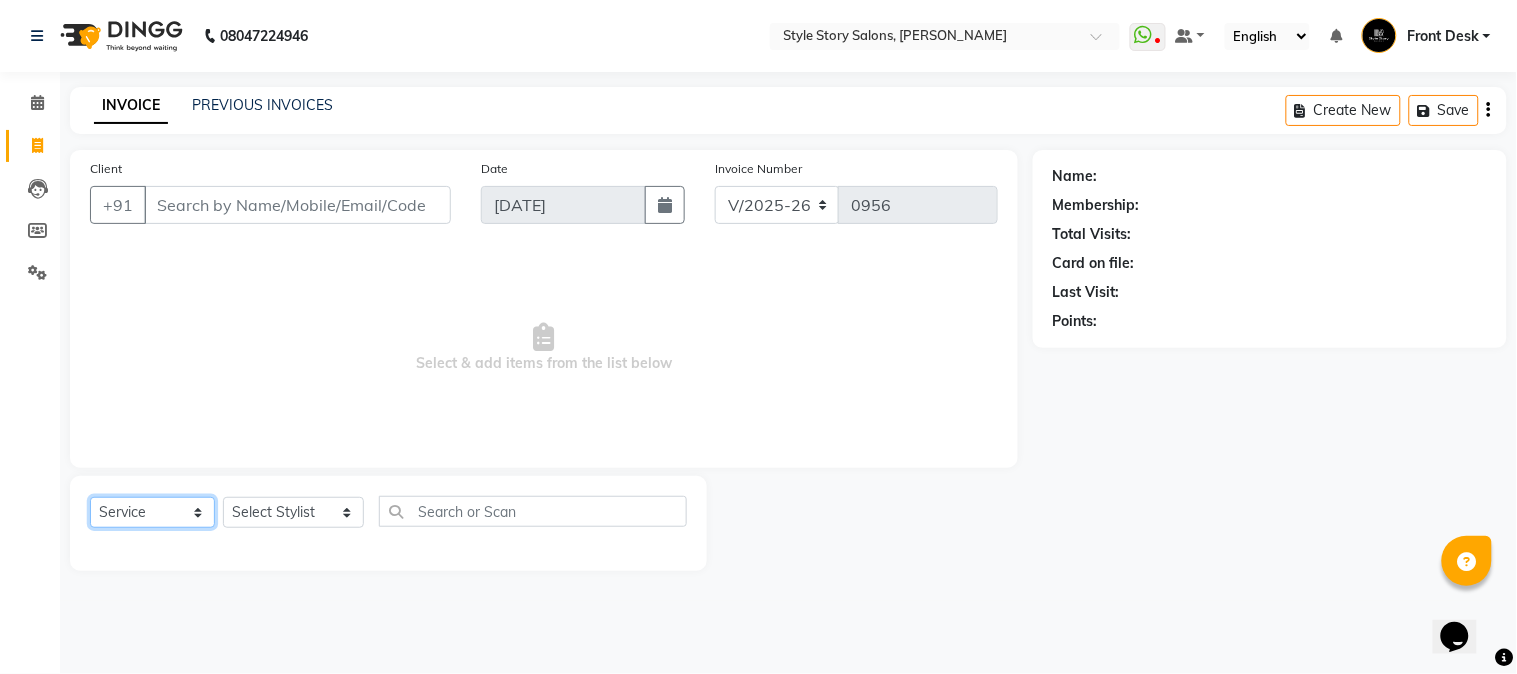 drag, startPoint x: 193, startPoint y: 506, endPoint x: 188, endPoint y: 497, distance: 10.29563 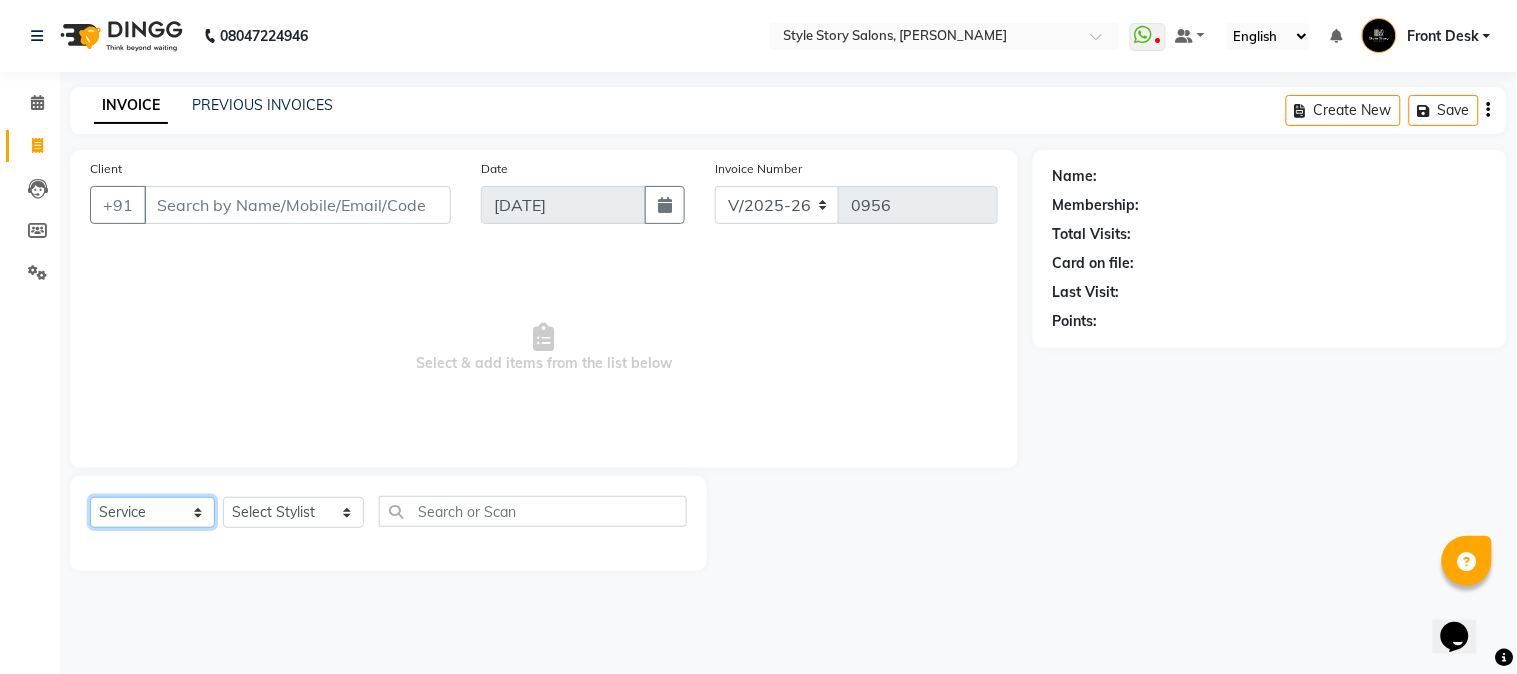select on "package" 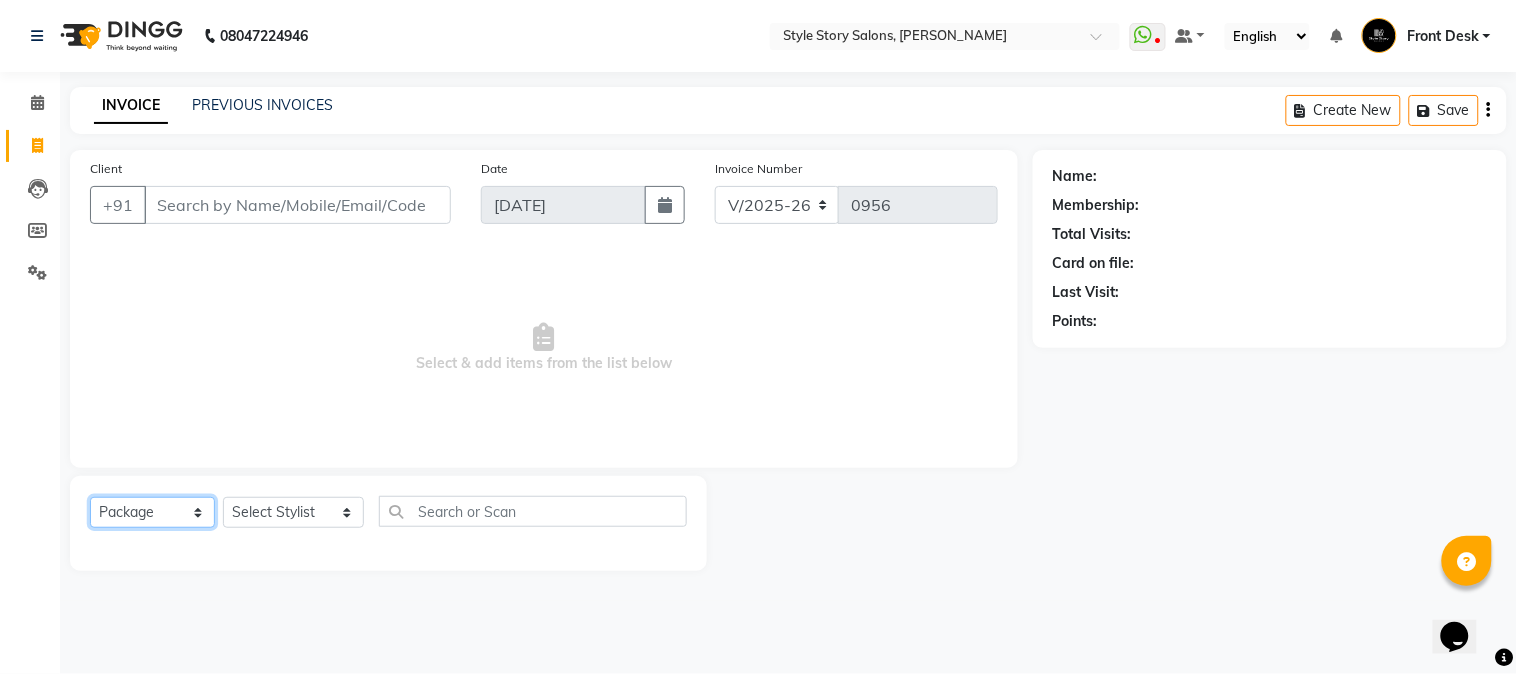 click on "Select  Service  Product  Membership  Package Voucher Prepaid Gift Card" 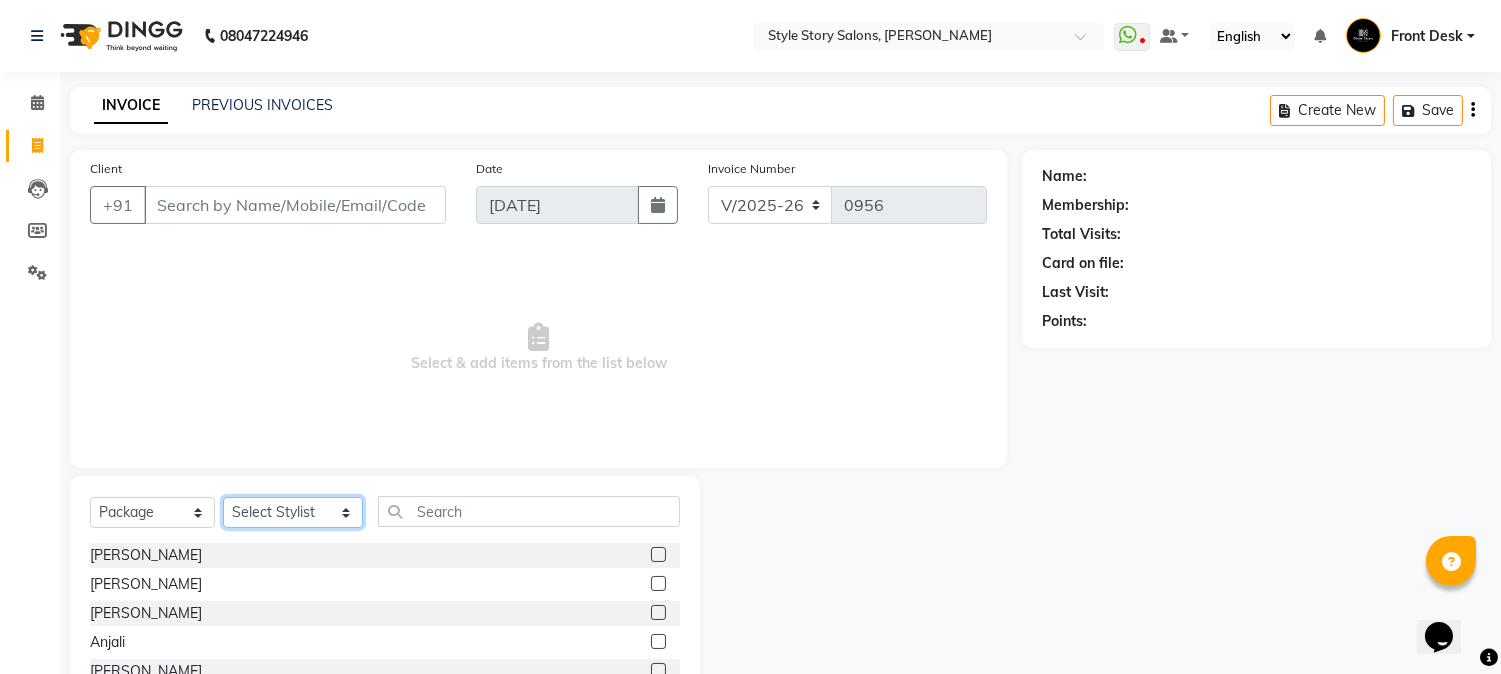 click on "Select Stylist [PERSON_NAME] [PERSON_NAME] [PERSON_NAME] Front Desk [PERSON_NAME] [PERSON_NAME] [PERSON_NAME] Front Desk [PERSON_NAME] Front Desk [DATE][PERSON_NAME]  [PERSON_NAME] Senior Accountant [PERSON_NAME] [PERSON_NAME] [PERSON_NAME] Inventory Manager [PERSON_NAME] (HR Admin) [PERSON_NAME] (Hair Artist) [PERSON_NAME]  [PERSON_NAME] [PERSON_NAME] [PERSON_NAME]  Shruti Raut [PERSON_NAME] [PERSON_NAME] HR Manager [PERSON_NAME] ([PERSON_NAME]) [PERSON_NAME] [PERSON_NAME] [PERSON_NAME] [PERSON_NAME] [PERSON_NAME] Accountant" 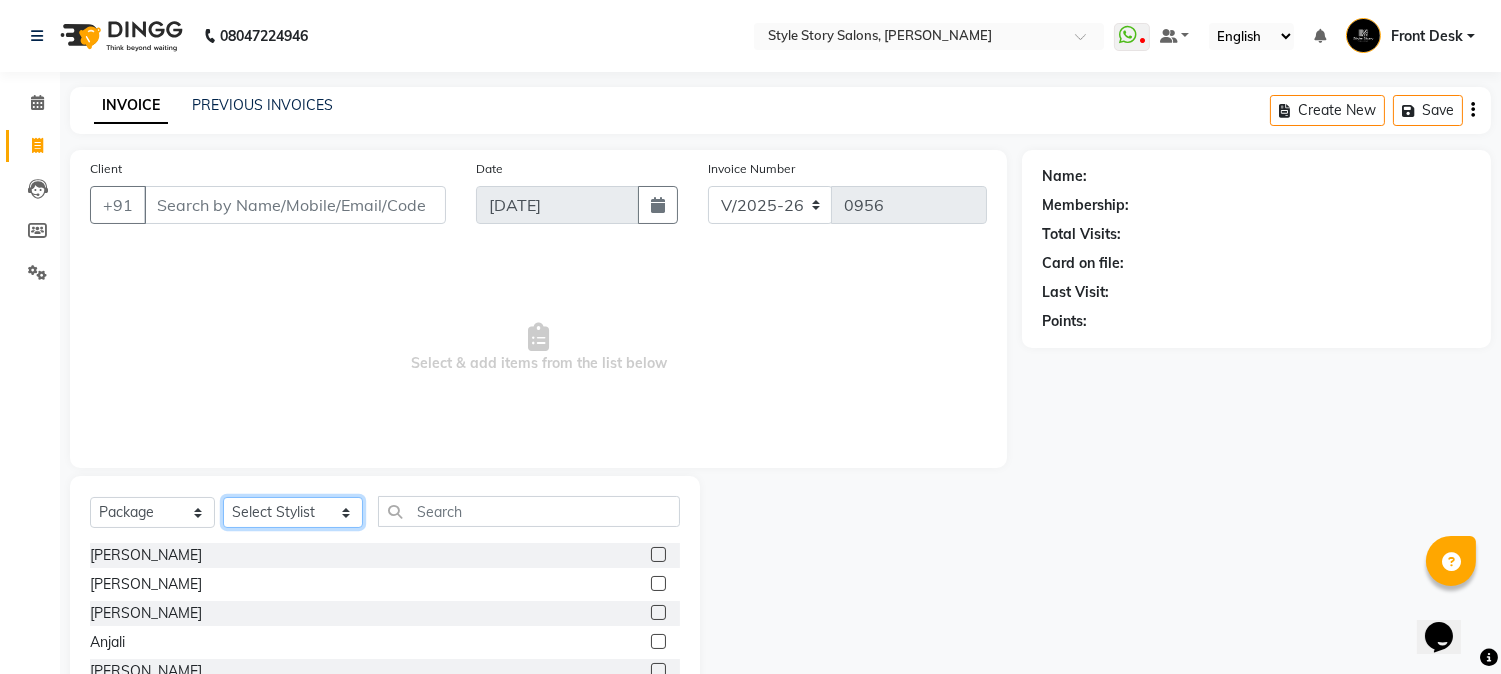 select on "82561" 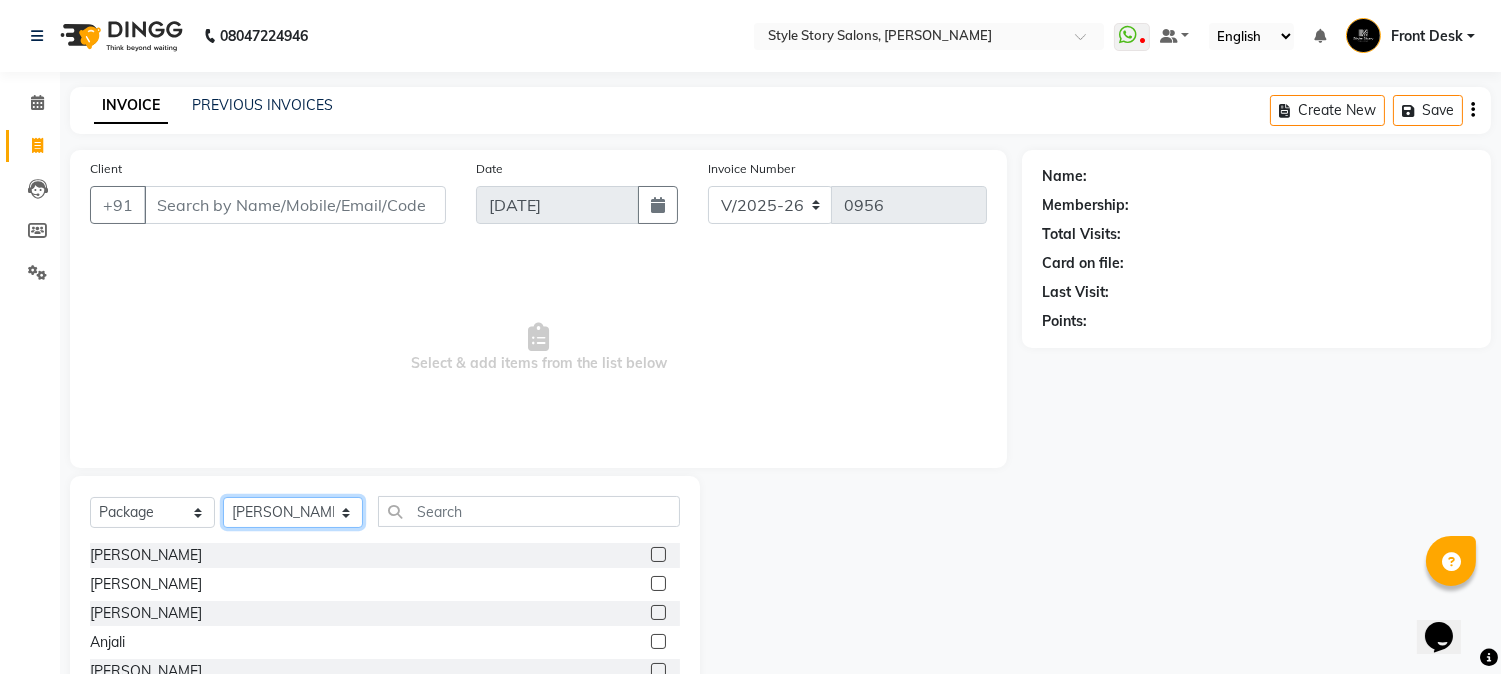 click on "Select Stylist [PERSON_NAME] [PERSON_NAME] [PERSON_NAME] Front Desk [PERSON_NAME] [PERSON_NAME] [PERSON_NAME] Front Desk [PERSON_NAME] Front Desk [DATE][PERSON_NAME]  [PERSON_NAME] Senior Accountant [PERSON_NAME] [PERSON_NAME] [PERSON_NAME] Inventory Manager [PERSON_NAME] (HR Admin) [PERSON_NAME] (Hair Artist) [PERSON_NAME]  [PERSON_NAME] [PERSON_NAME] [PERSON_NAME]  Shruti Raut [PERSON_NAME] [PERSON_NAME] HR Manager [PERSON_NAME] ([PERSON_NAME]) [PERSON_NAME] [PERSON_NAME] [PERSON_NAME] [PERSON_NAME] [PERSON_NAME] Accountant" 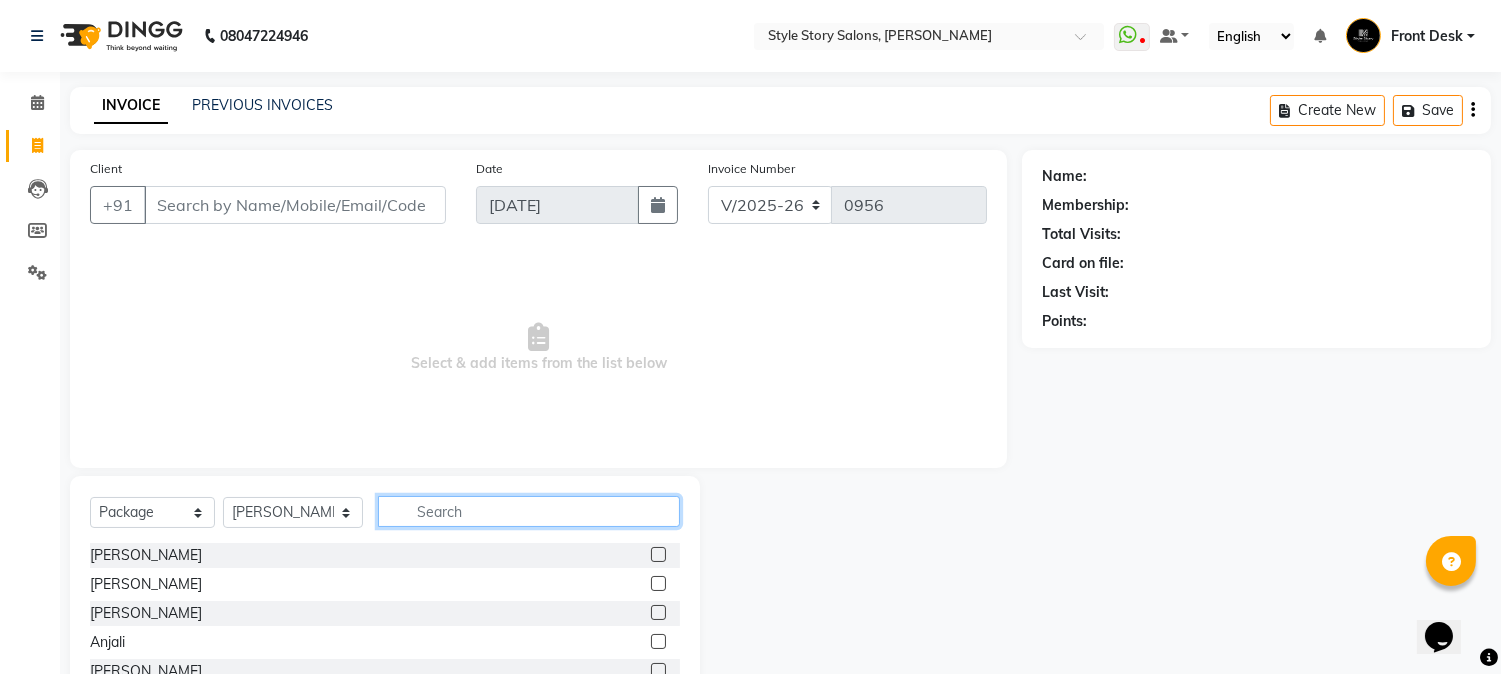 click 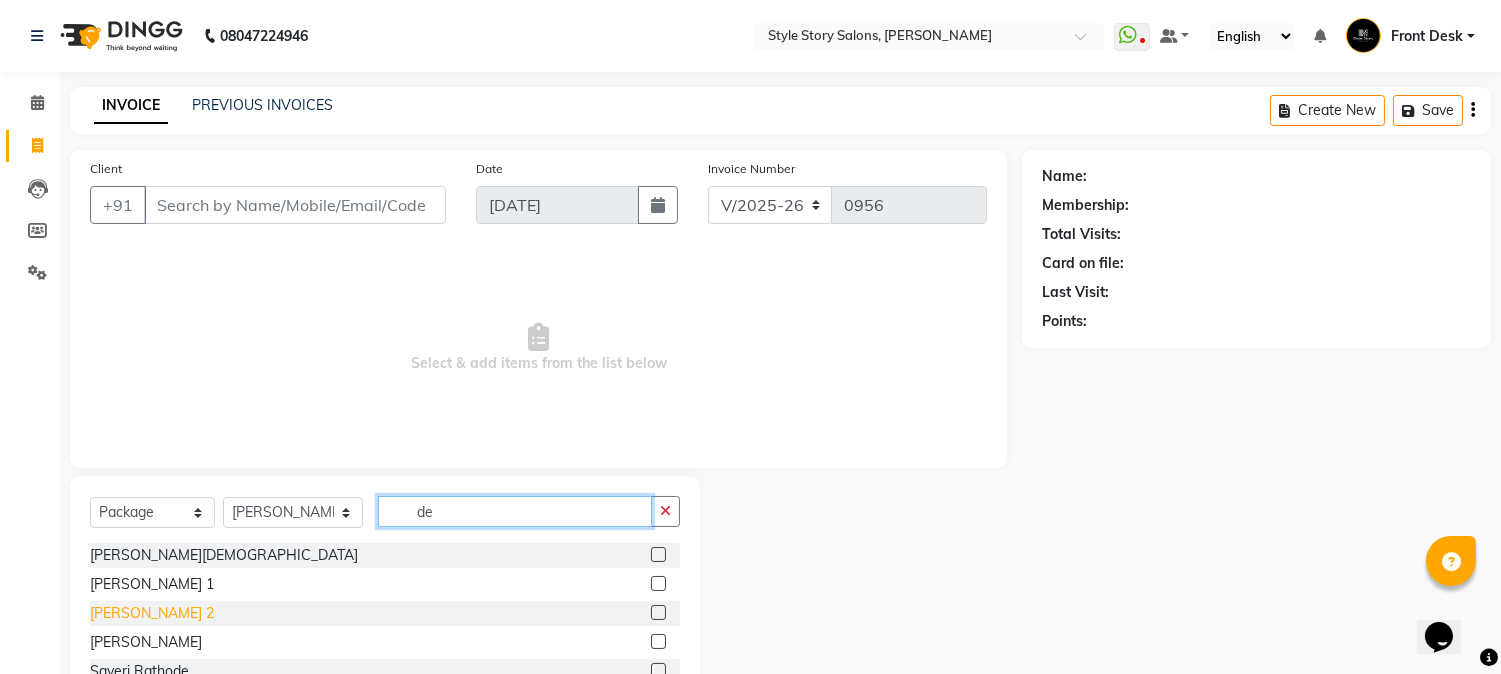type on "de" 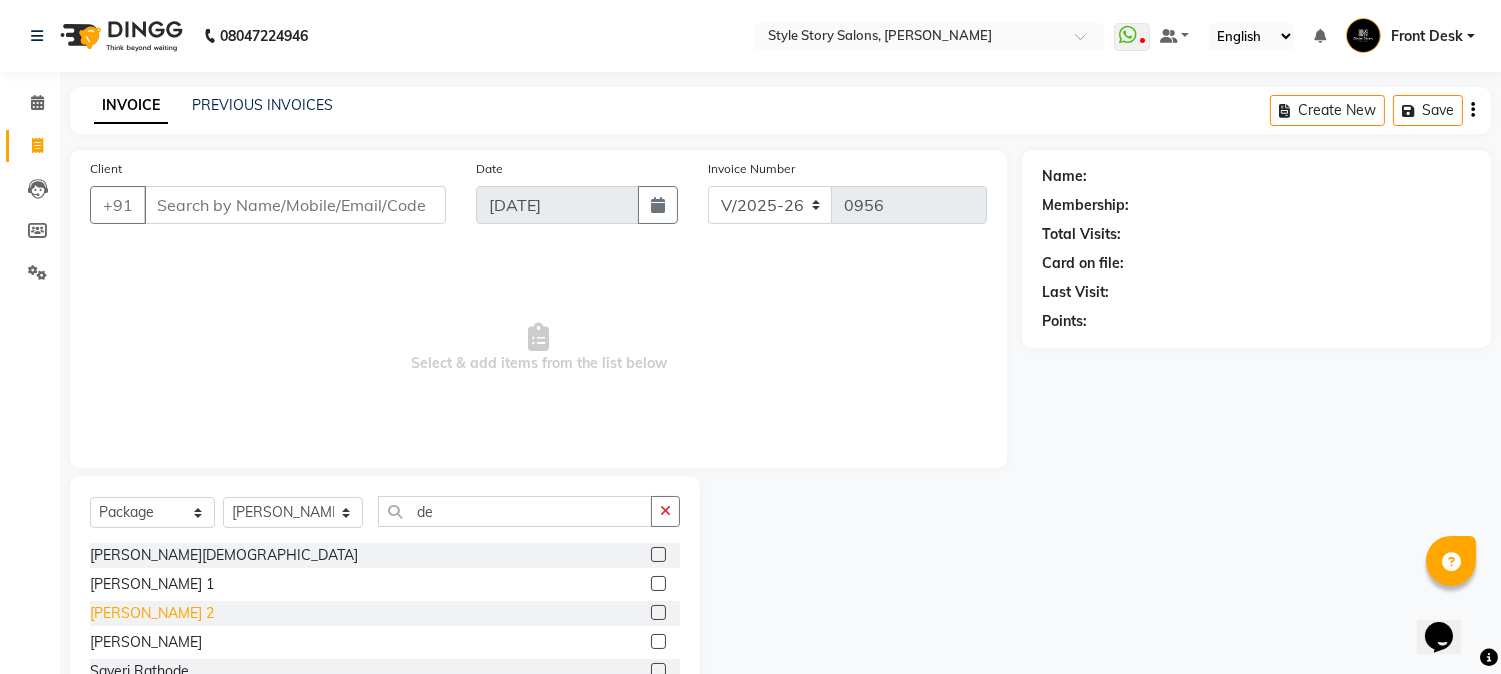 click on "[PERSON_NAME] 2" 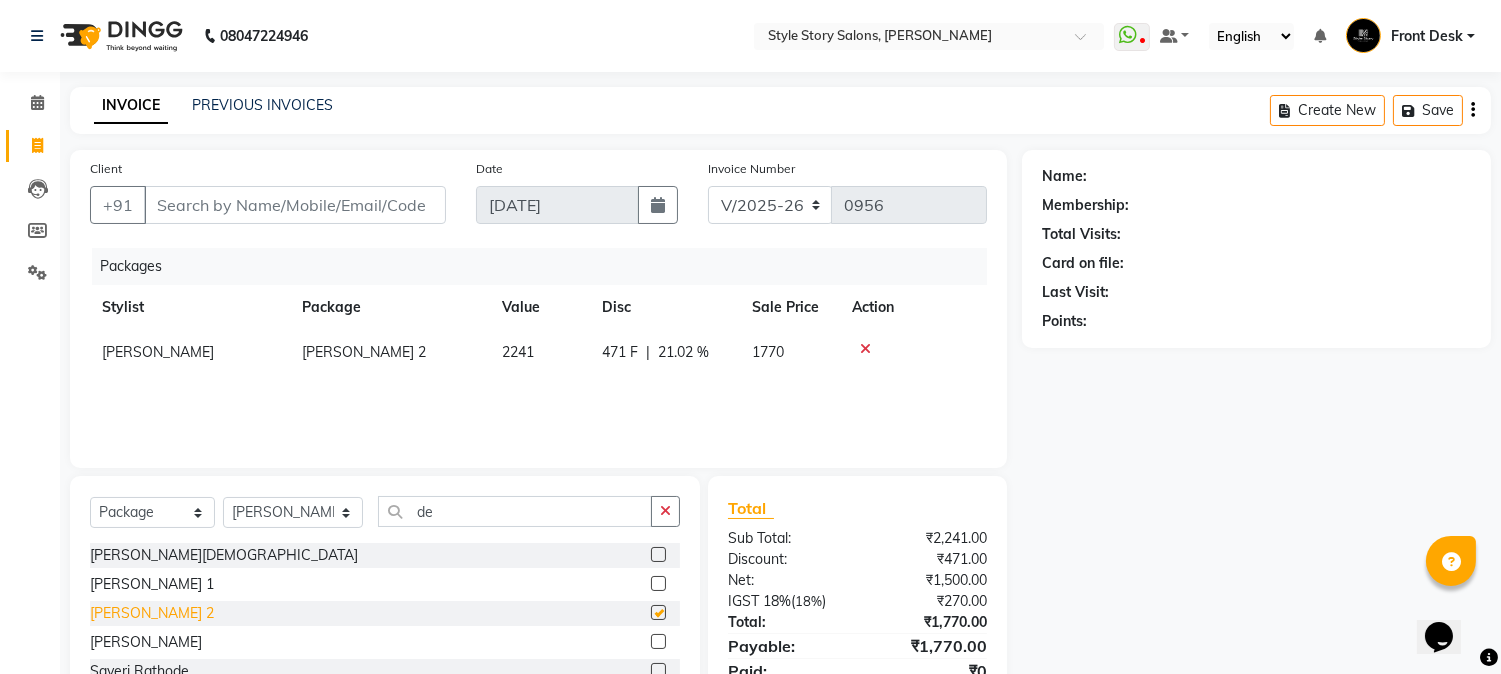 checkbox on "false" 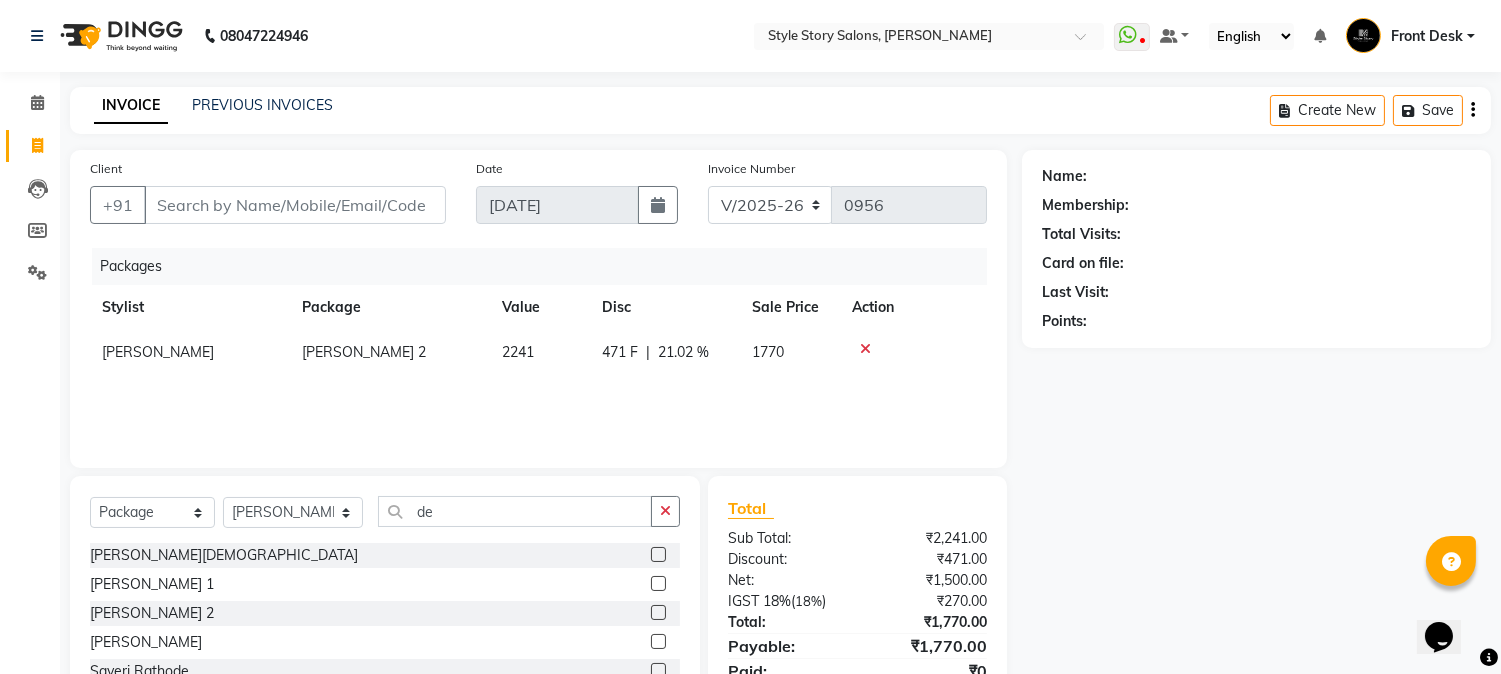 scroll, scrollTop: 84, scrollLeft: 0, axis: vertical 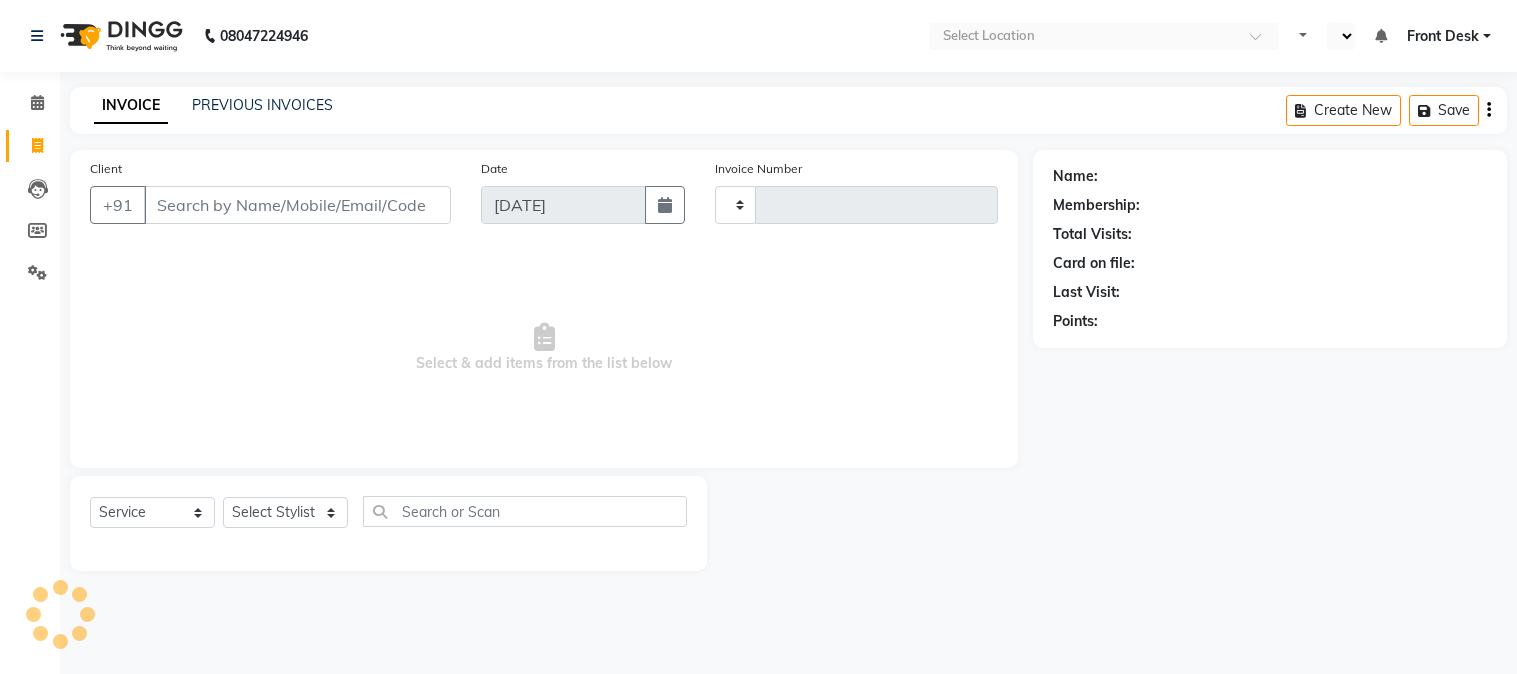 select on "service" 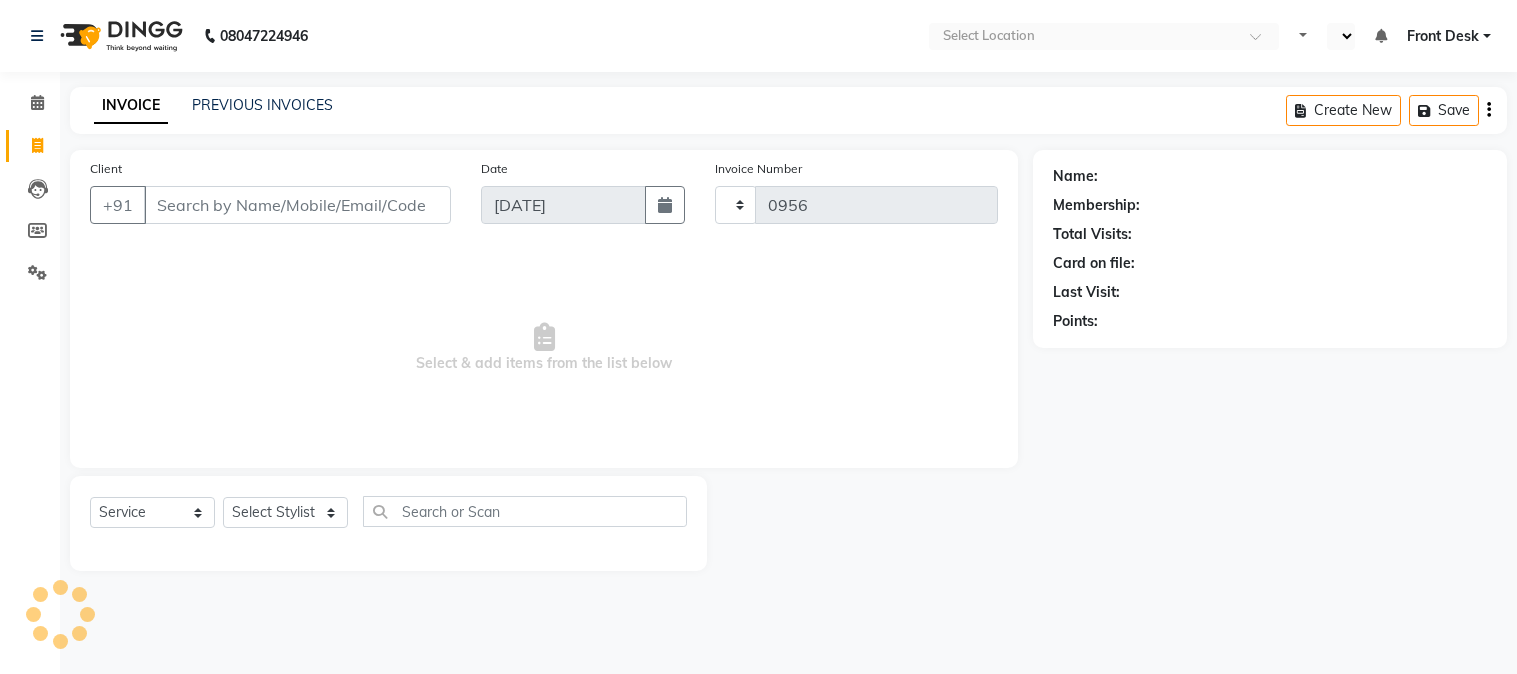 select on "en" 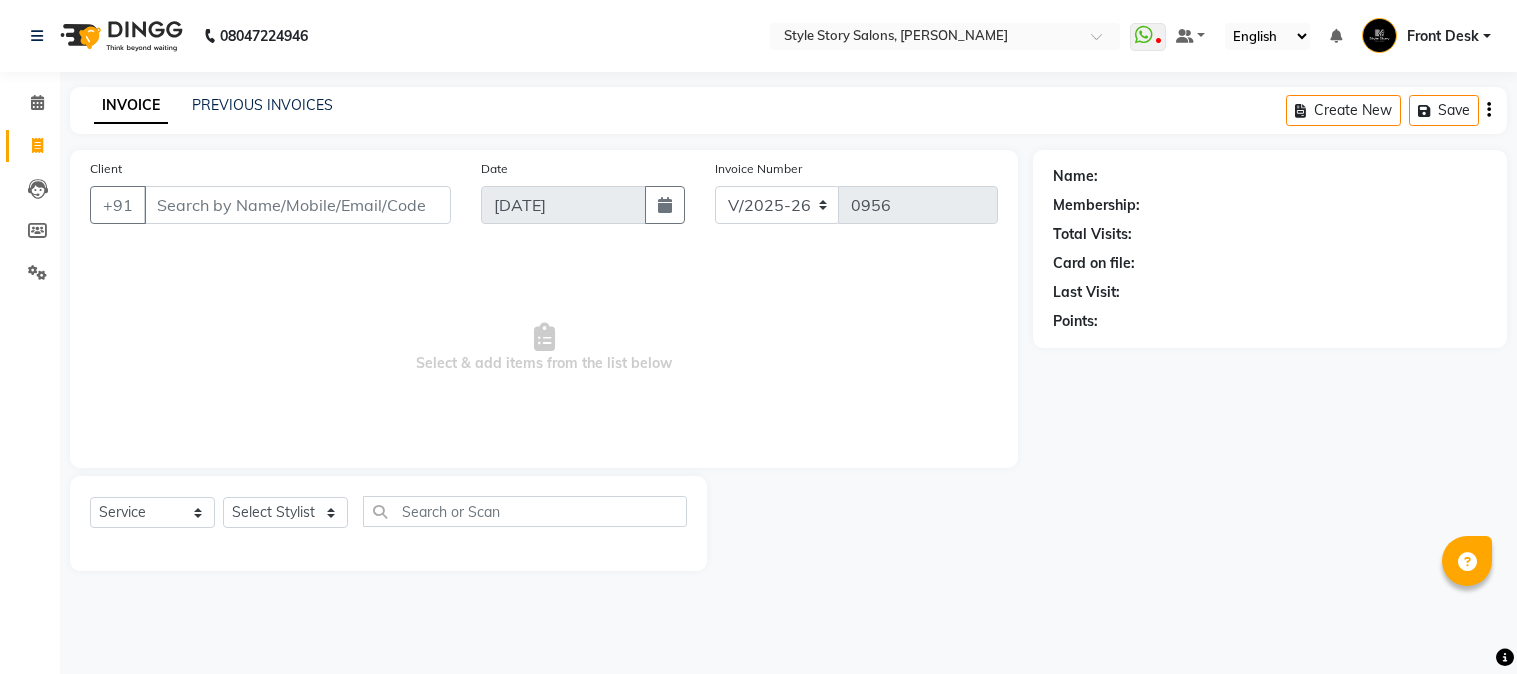 scroll, scrollTop: 0, scrollLeft: 0, axis: both 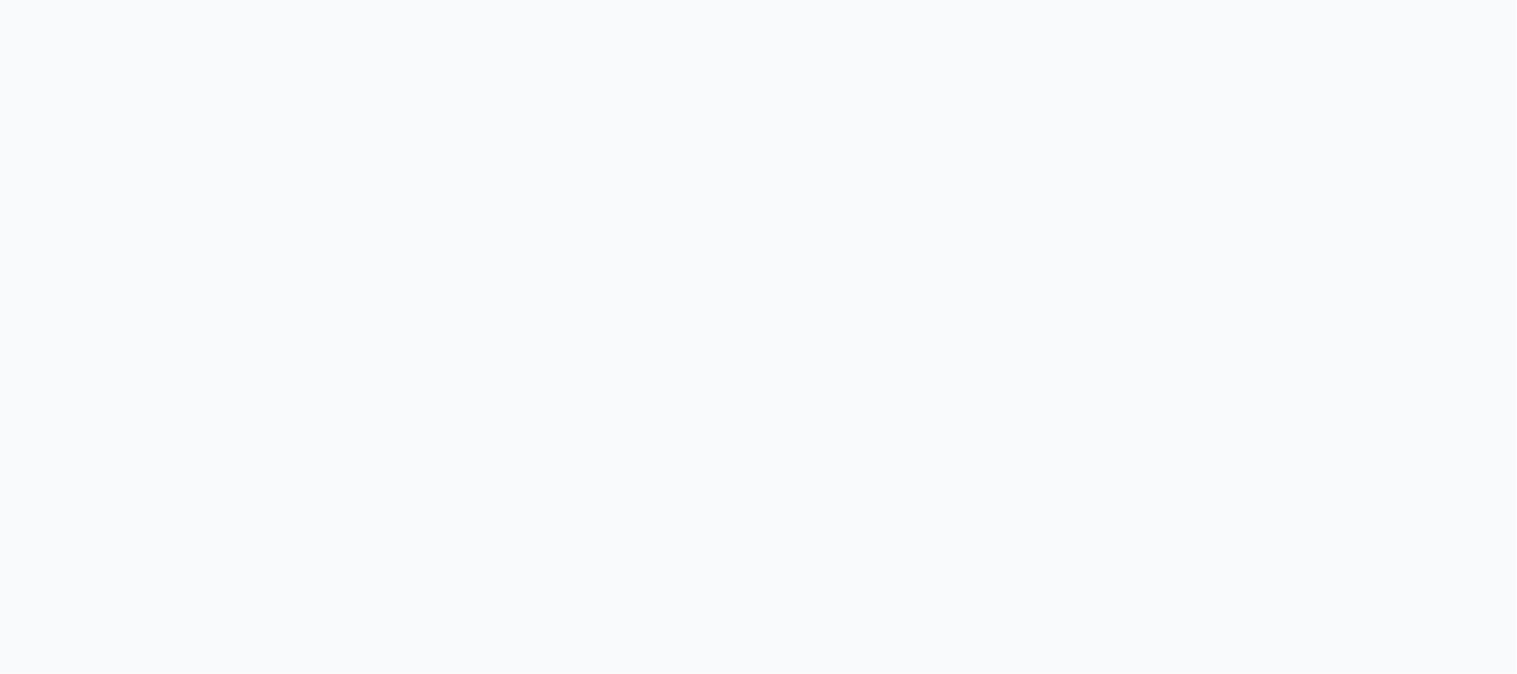 select 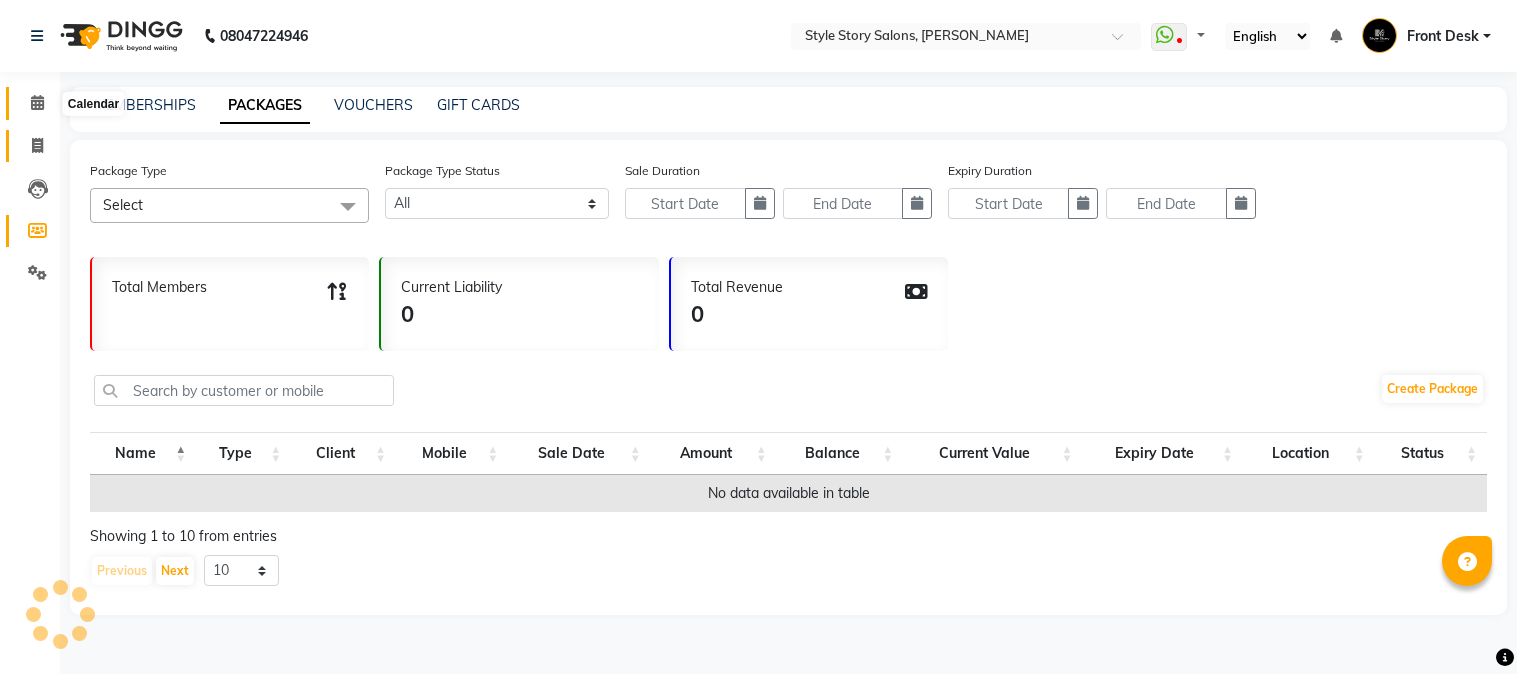 click 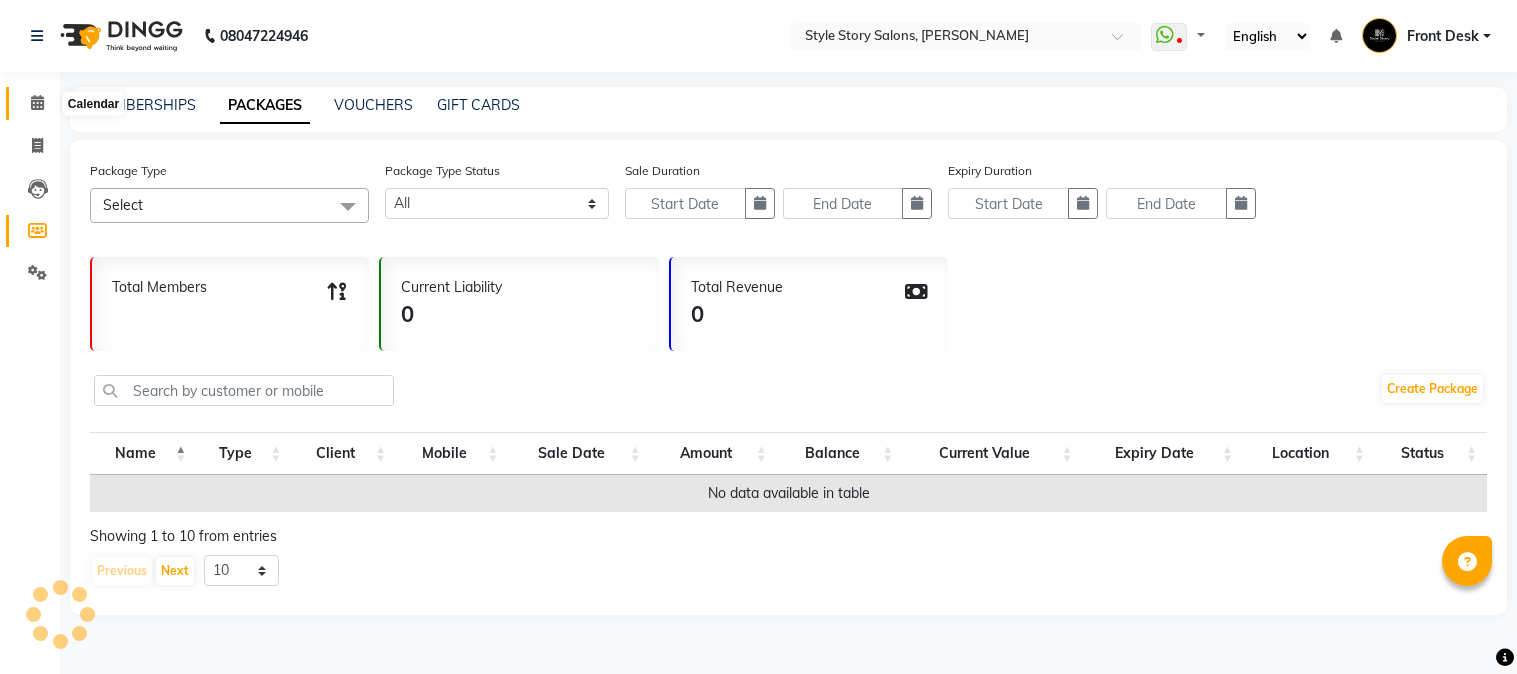 scroll, scrollTop: 0, scrollLeft: 0, axis: both 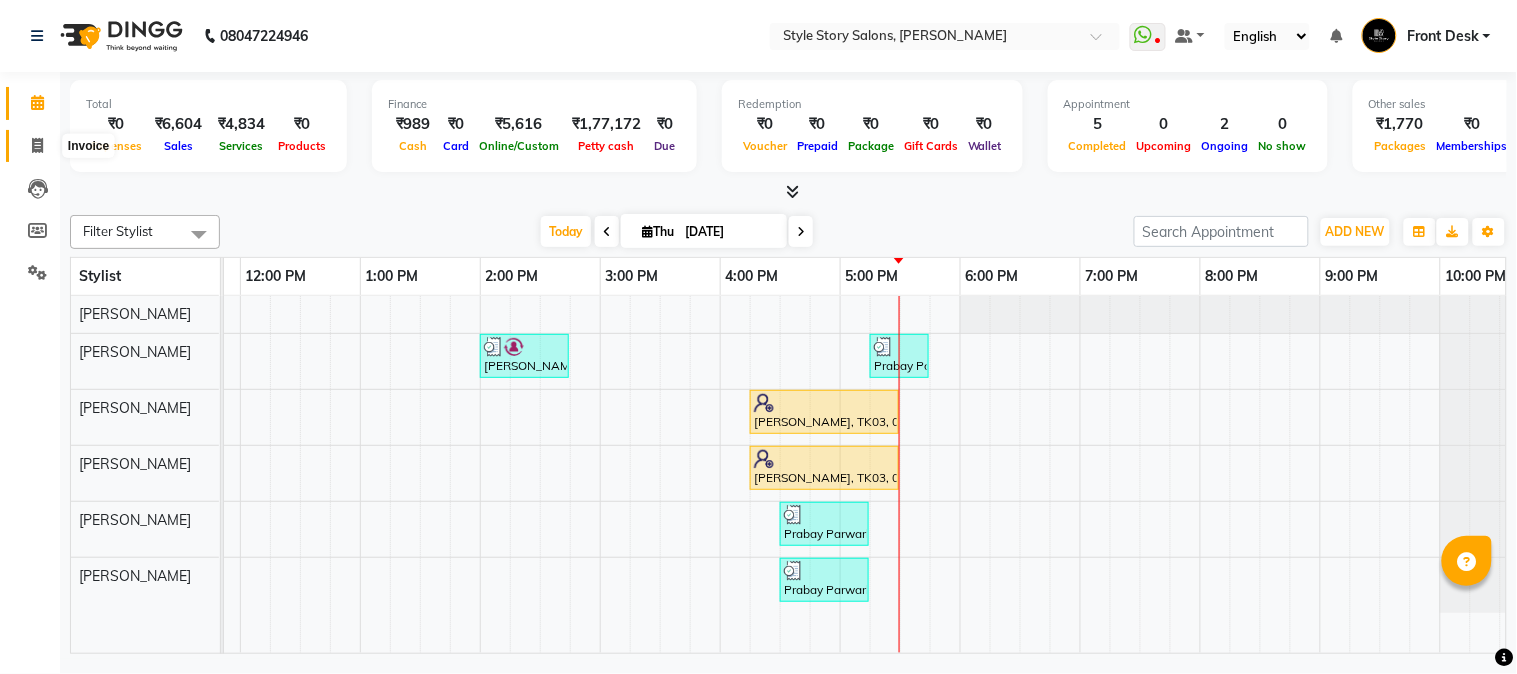 click 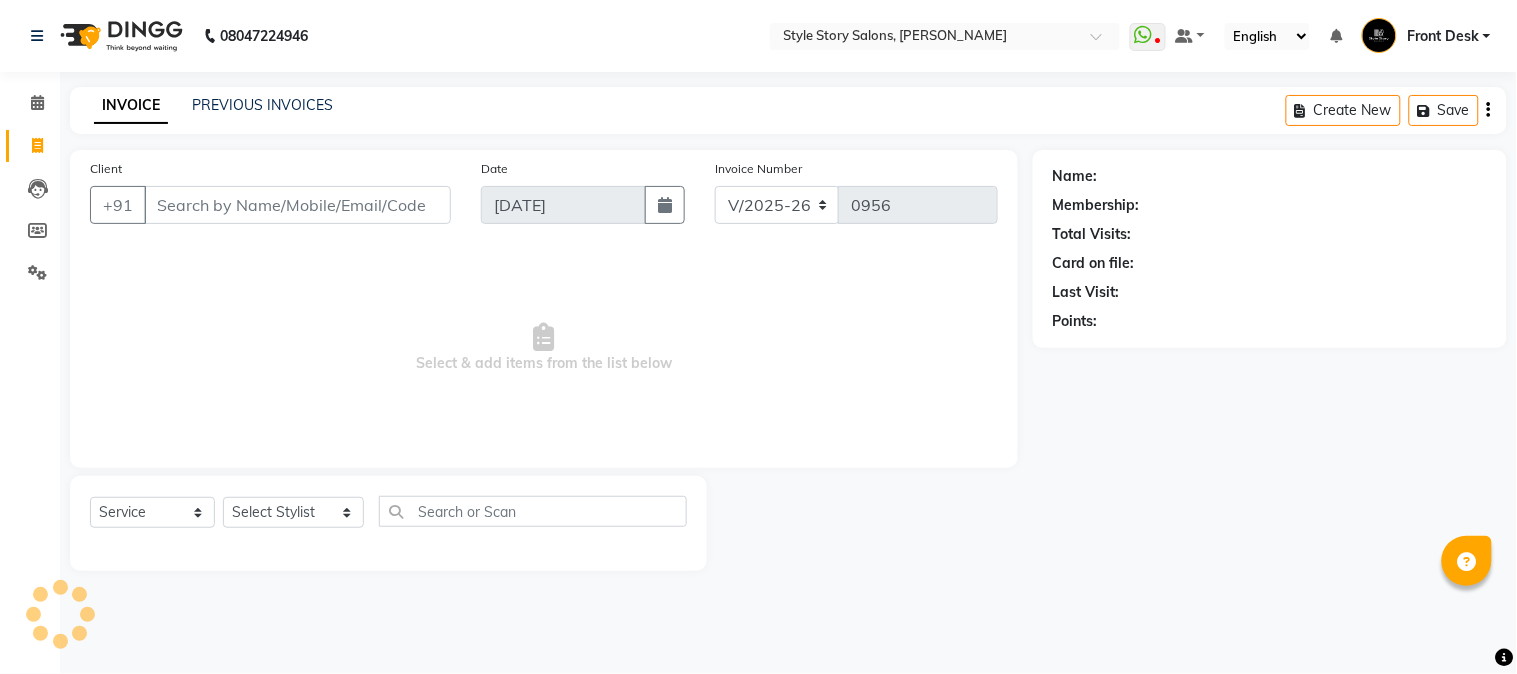 click on "Client" at bounding box center [297, 205] 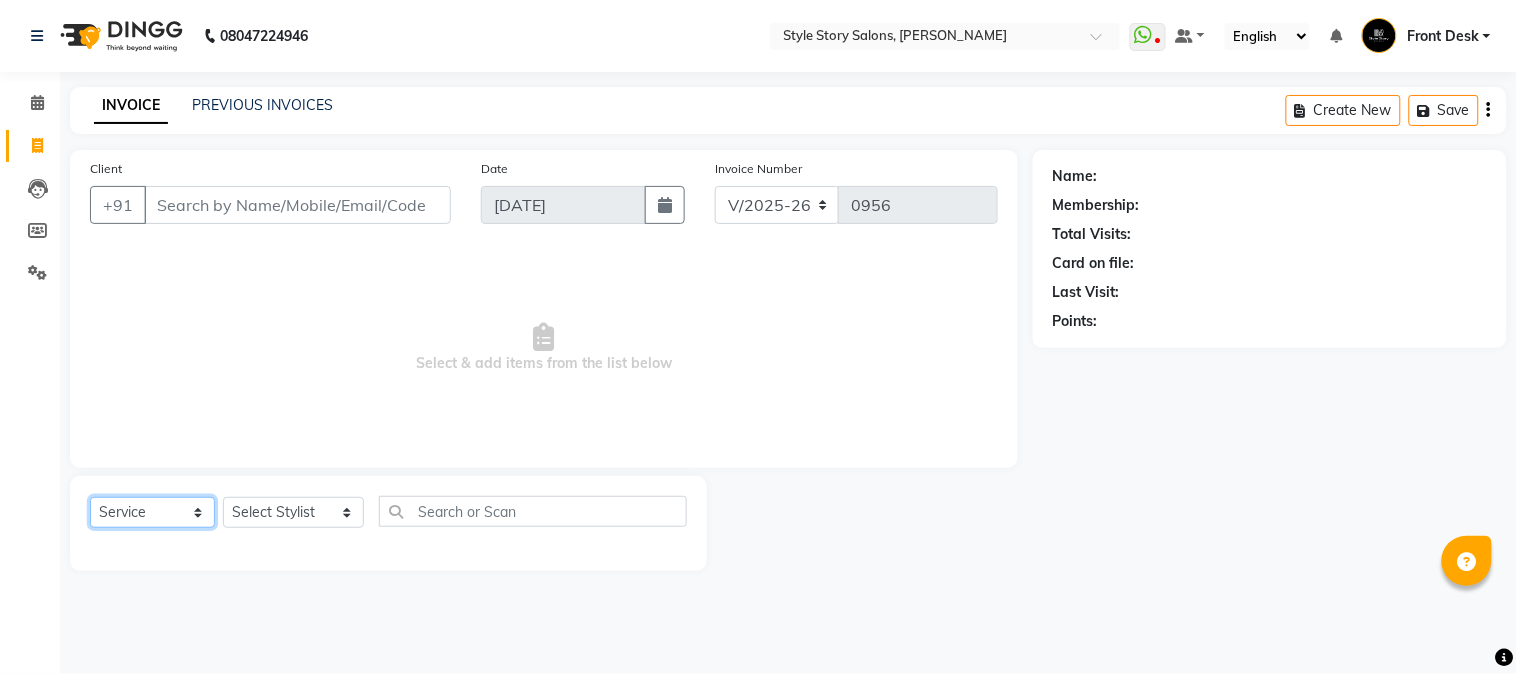 click on "Select  Service  Product  Membership  Package Voucher Prepaid Gift Card" 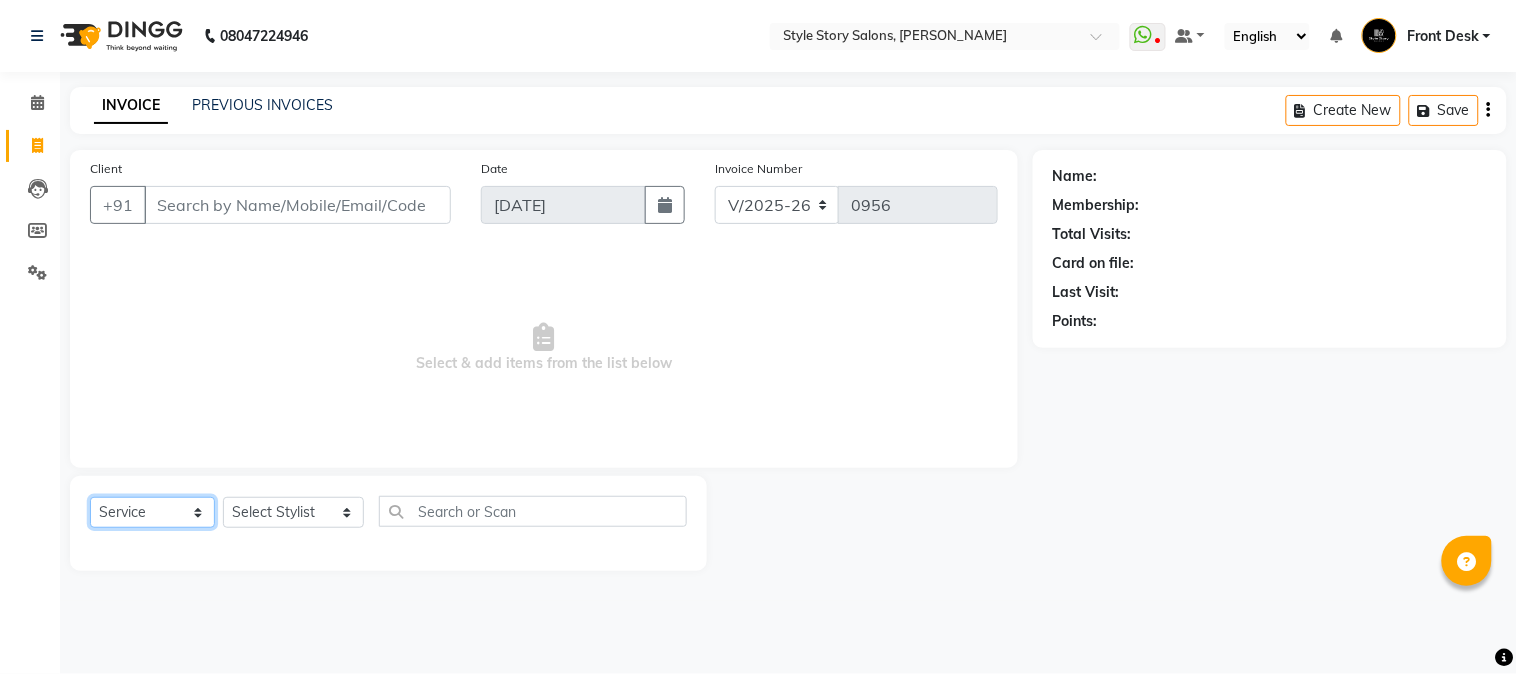 select on "package" 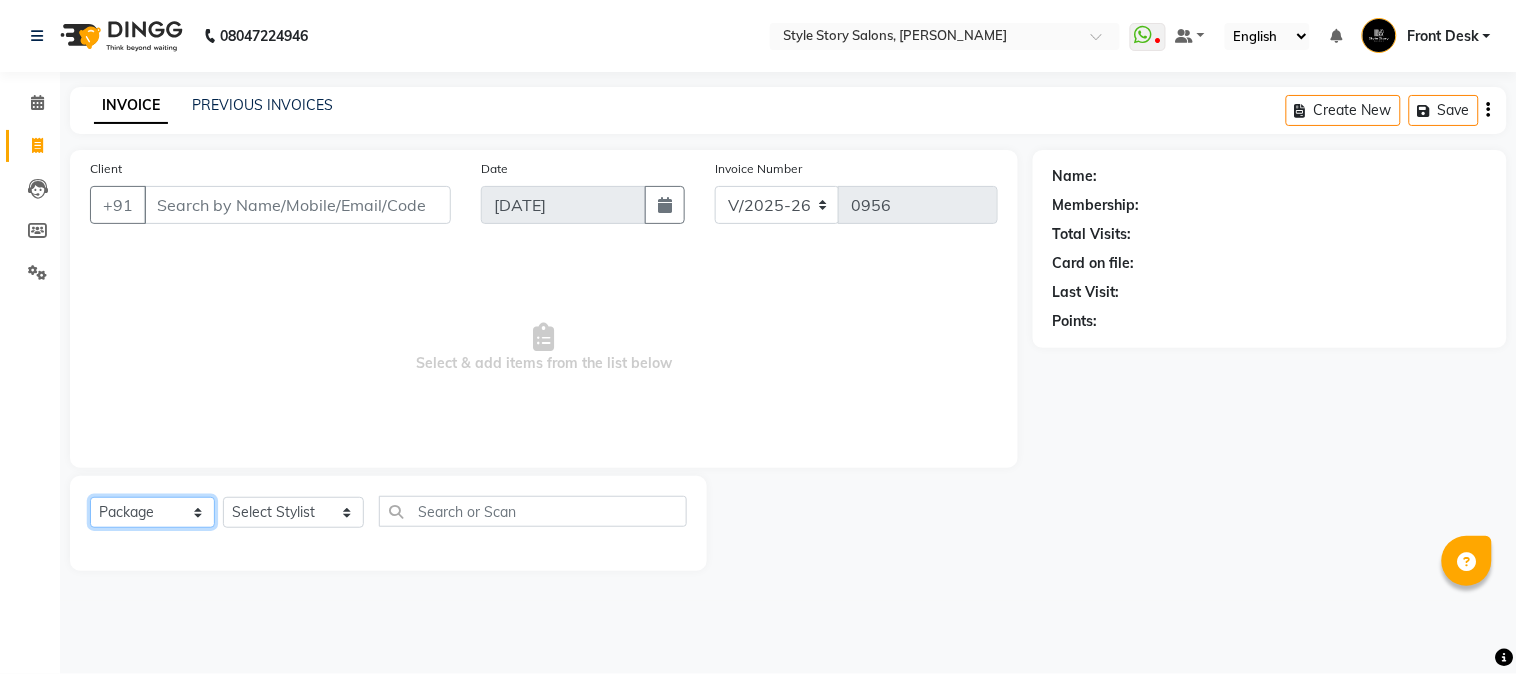 click on "Select  Service  Product  Membership  Package Voucher Prepaid Gift Card" 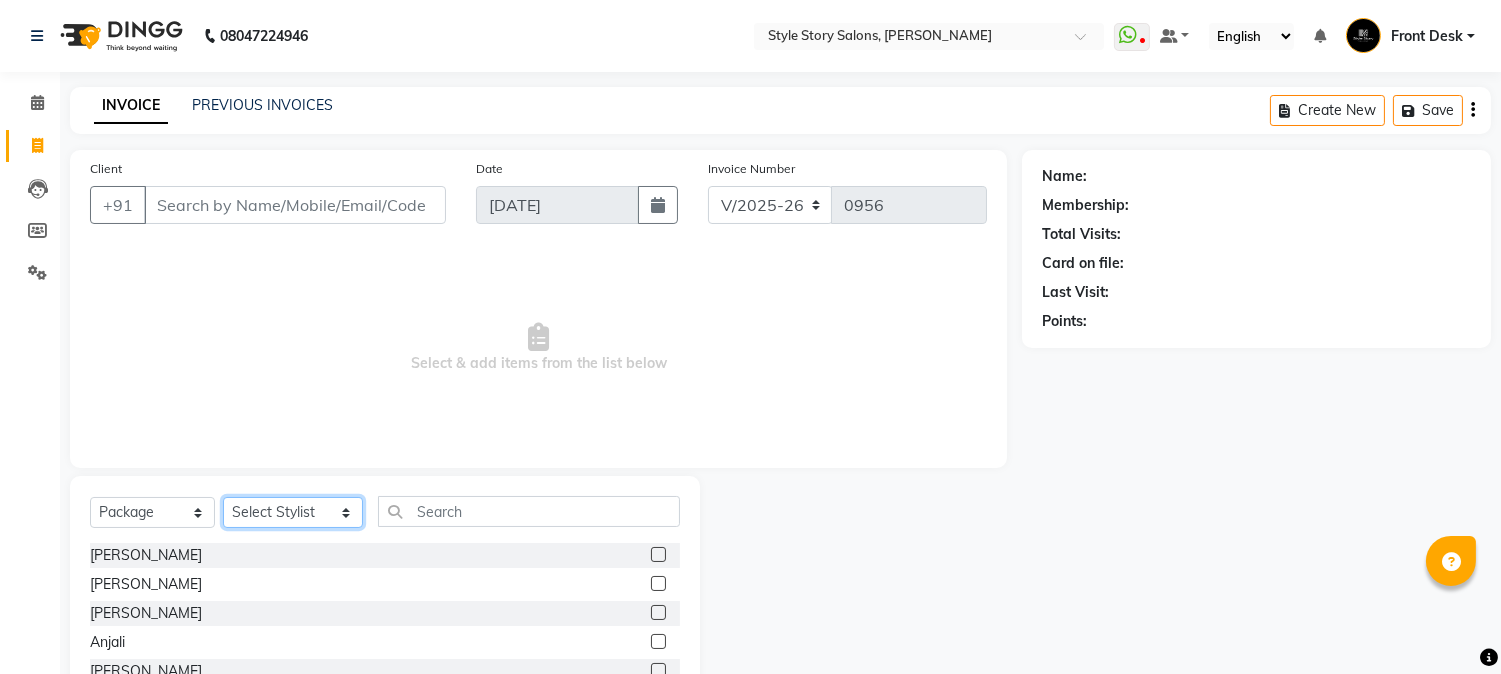 click on "Select Stylist [PERSON_NAME] [PERSON_NAME] [PERSON_NAME] Front Desk [PERSON_NAME] [PERSON_NAME] [PERSON_NAME] Front Desk [PERSON_NAME] Front Desk [DATE][PERSON_NAME]  [PERSON_NAME] Senior Accountant [PERSON_NAME] [PERSON_NAME] [PERSON_NAME] Inventory Manager [PERSON_NAME] (HR Admin) [PERSON_NAME] (Hair Artist) [PERSON_NAME]  [PERSON_NAME] [PERSON_NAME] [PERSON_NAME]  Shruti Raut [PERSON_NAME] [PERSON_NAME] HR Manager [PERSON_NAME] ([PERSON_NAME]) [PERSON_NAME] [PERSON_NAME] [PERSON_NAME] [PERSON_NAME] [PERSON_NAME] Accountant" 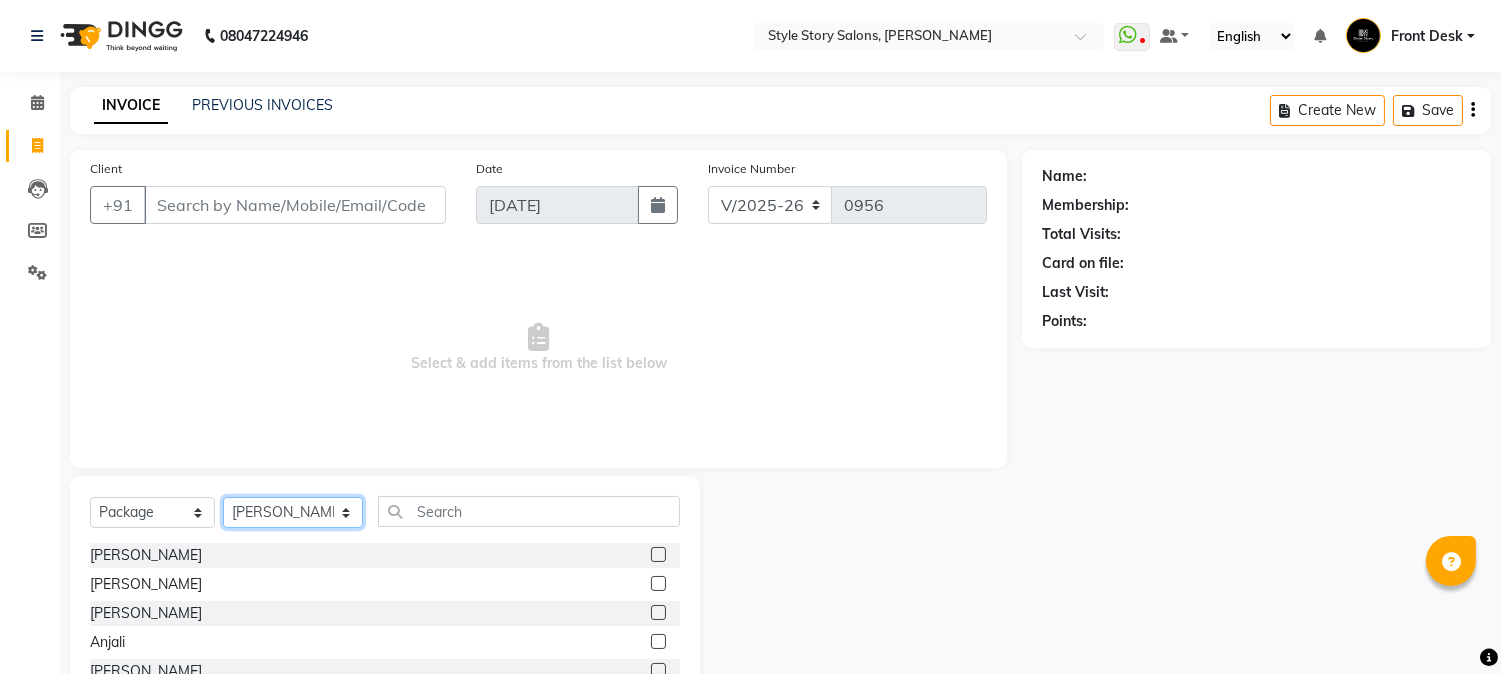 click on "Select Stylist [PERSON_NAME] [PERSON_NAME] [PERSON_NAME] Front Desk [PERSON_NAME] [PERSON_NAME] [PERSON_NAME] Front Desk [PERSON_NAME] Front Desk [DATE][PERSON_NAME]  [PERSON_NAME] Senior Accountant [PERSON_NAME] [PERSON_NAME] [PERSON_NAME] Inventory Manager [PERSON_NAME] (HR Admin) [PERSON_NAME] (Hair Artist) [PERSON_NAME]  [PERSON_NAME] [PERSON_NAME] [PERSON_NAME]  Shruti Raut [PERSON_NAME] [PERSON_NAME] HR Manager [PERSON_NAME] ([PERSON_NAME]) [PERSON_NAME] [PERSON_NAME] [PERSON_NAME] [PERSON_NAME] [PERSON_NAME] Accountant" 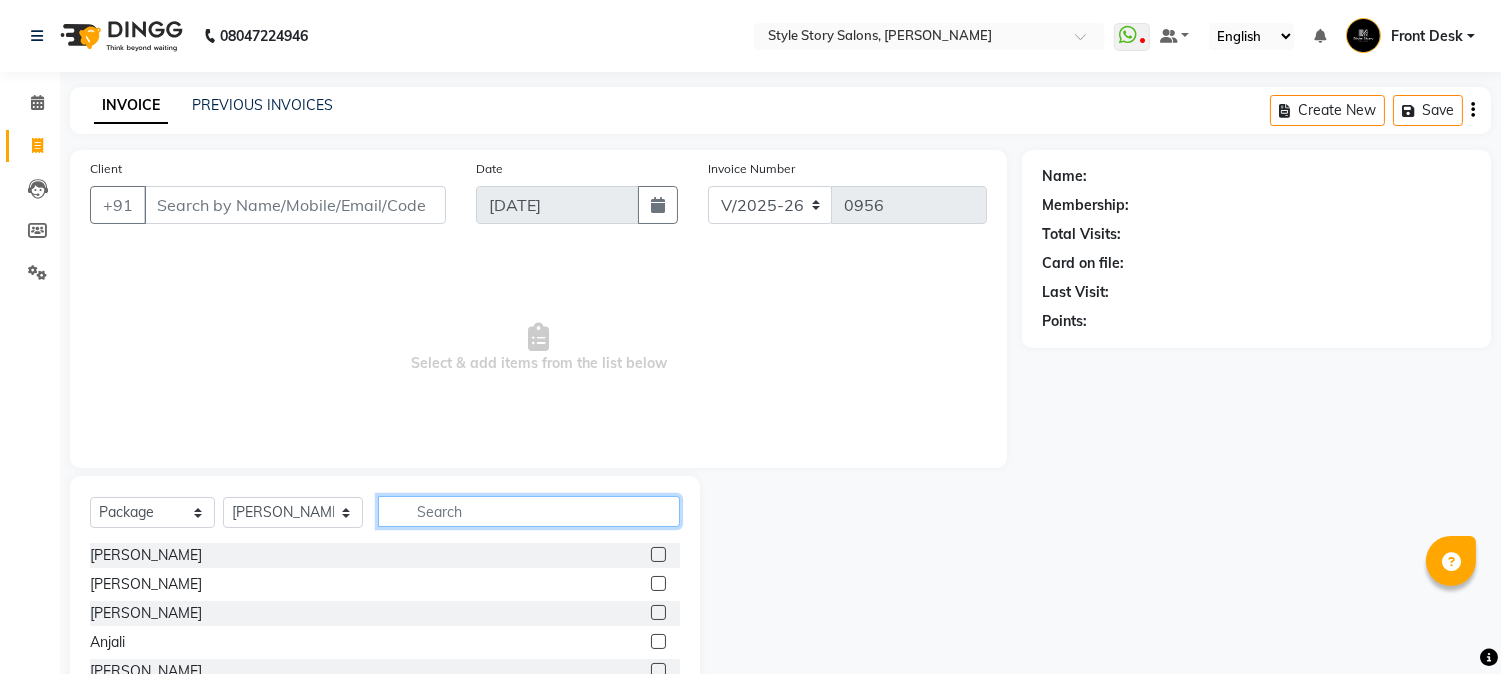 click 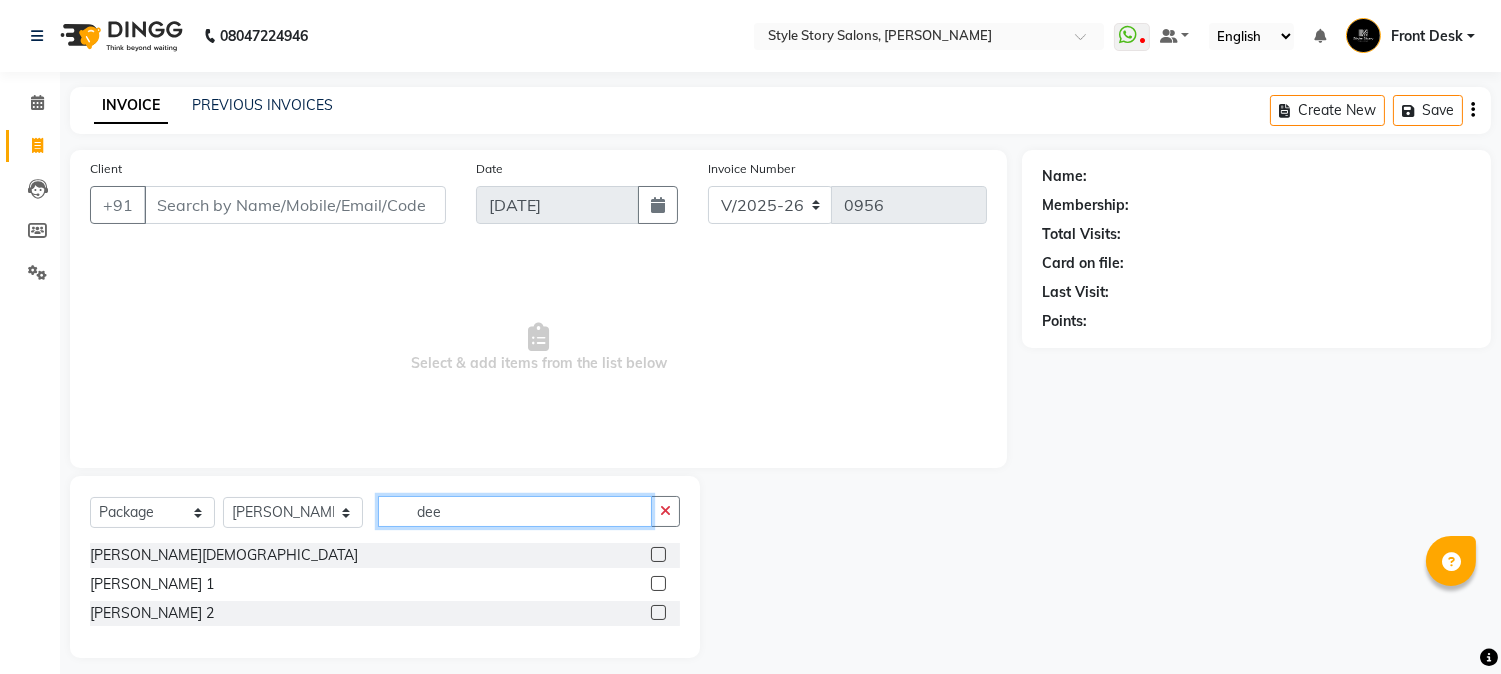 type on "dee" 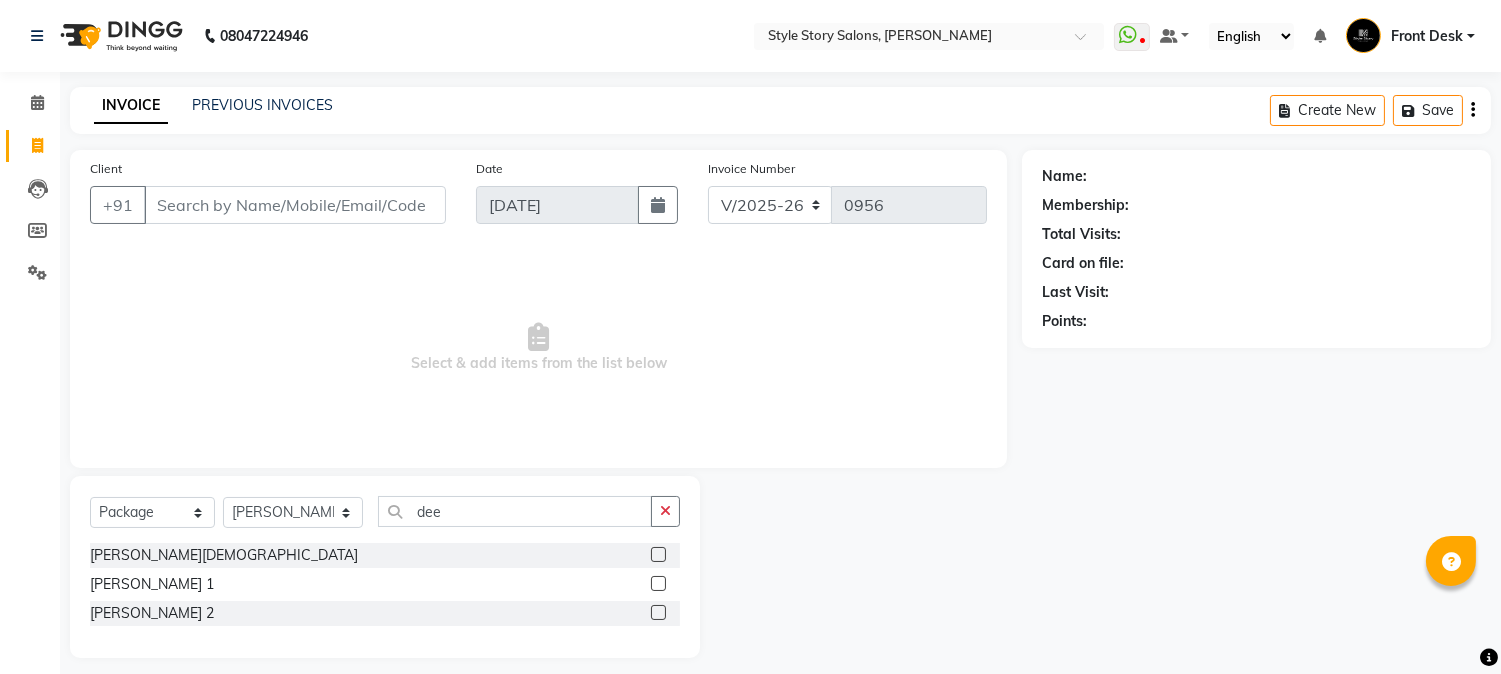 click 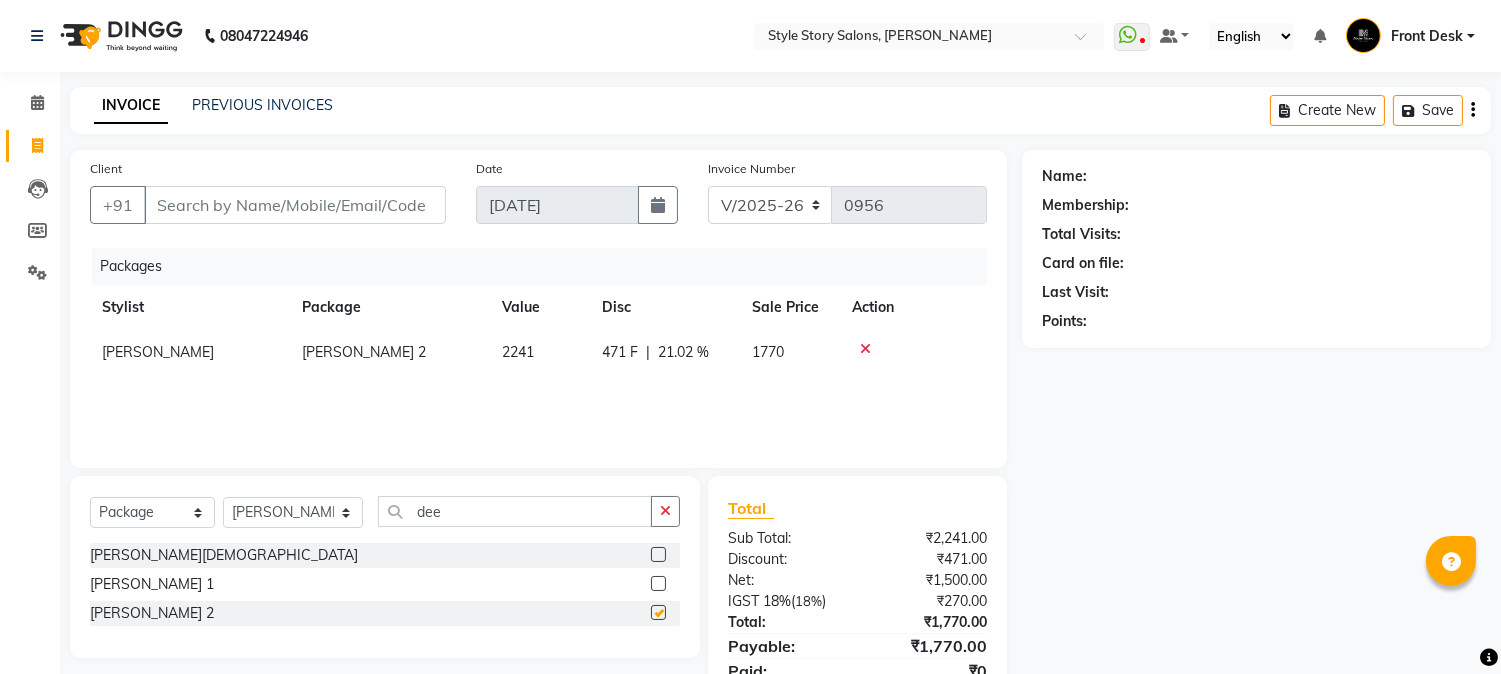 checkbox on "false" 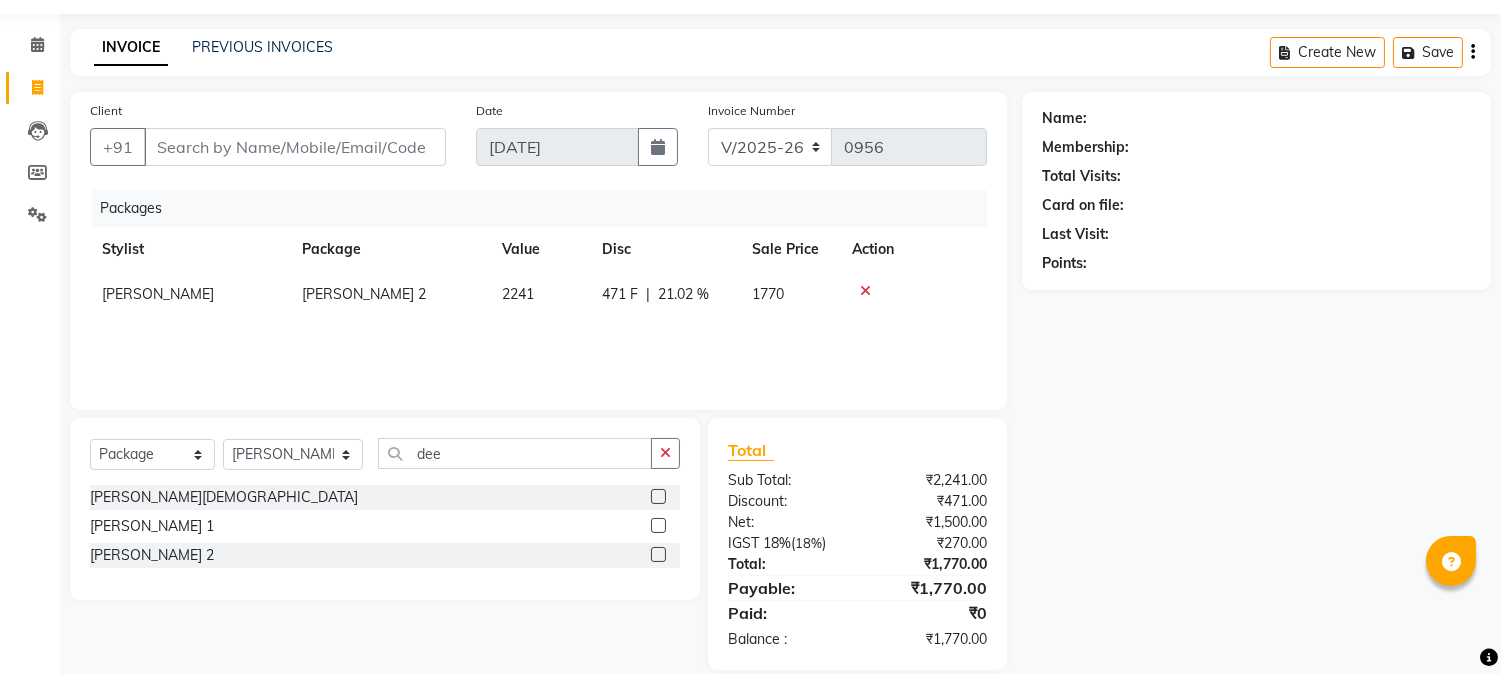 scroll, scrollTop: 84, scrollLeft: 0, axis: vertical 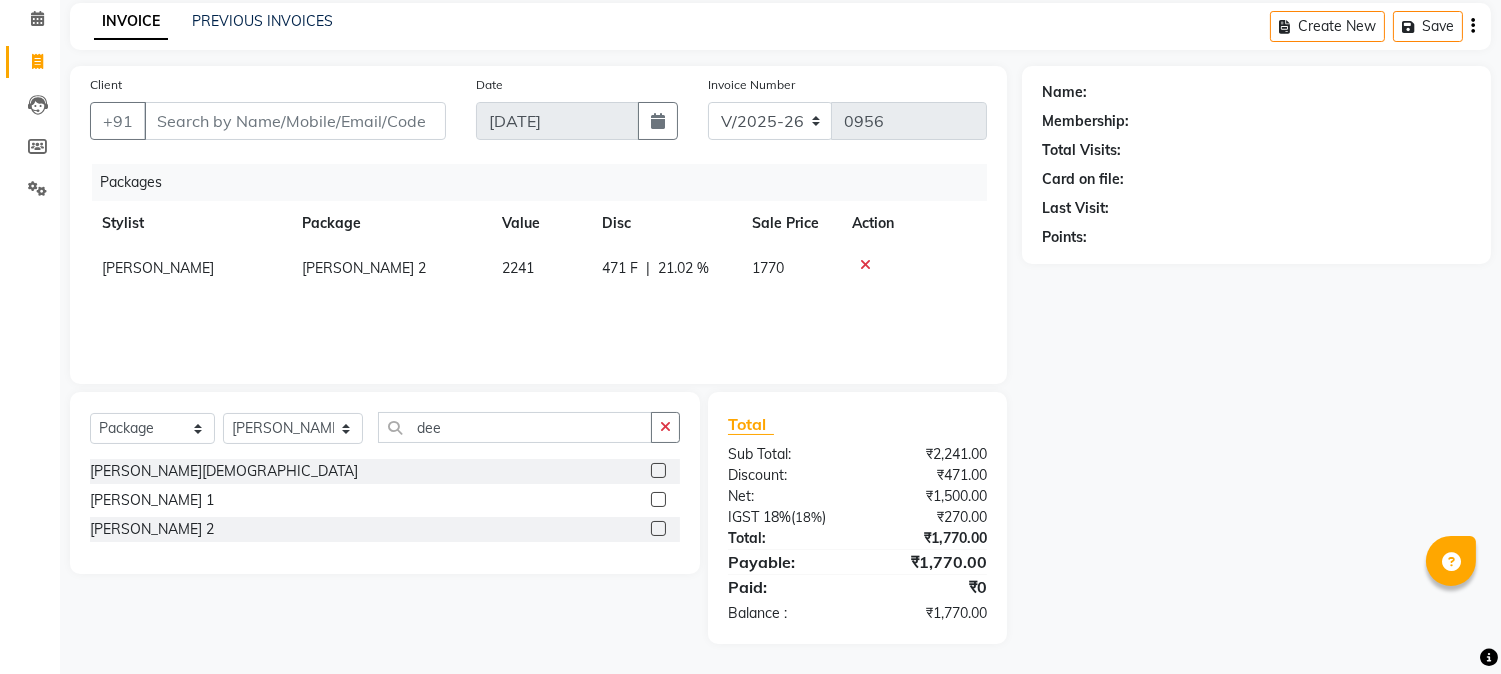 click 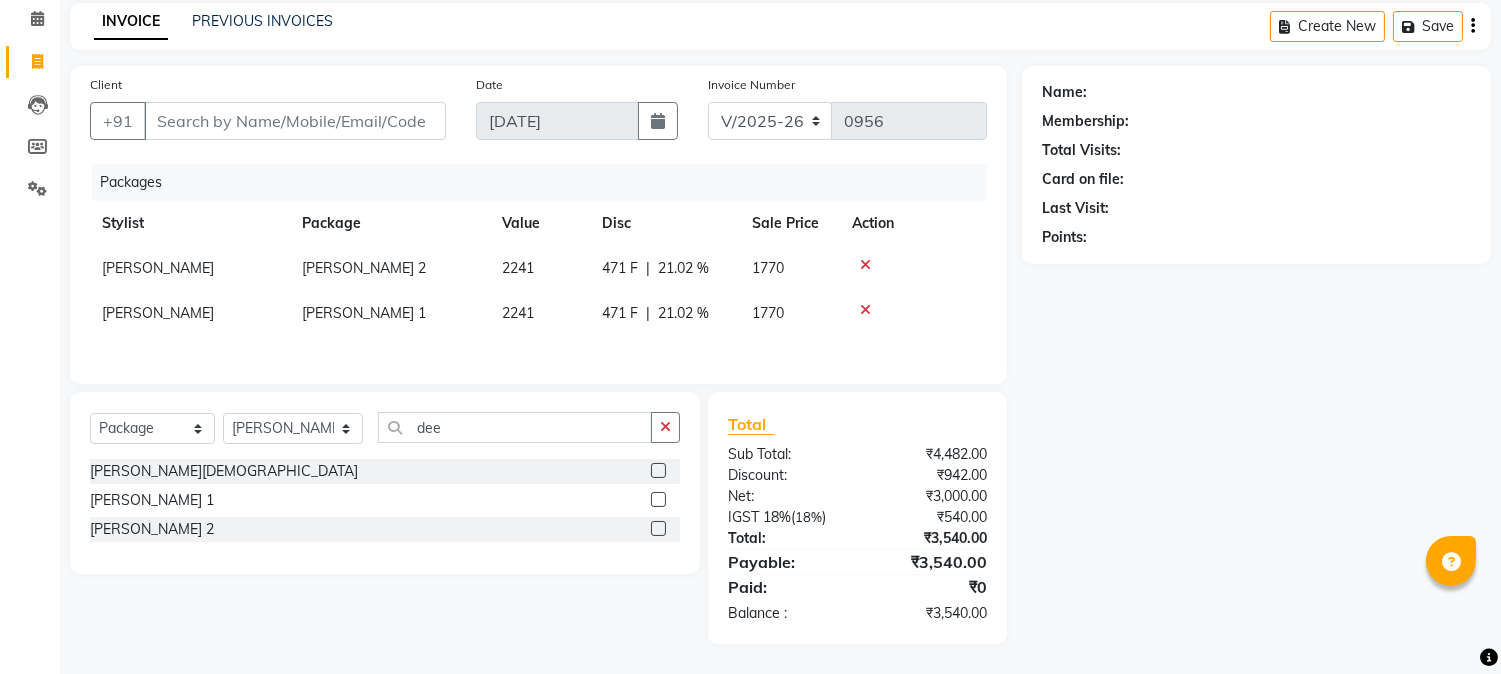 click 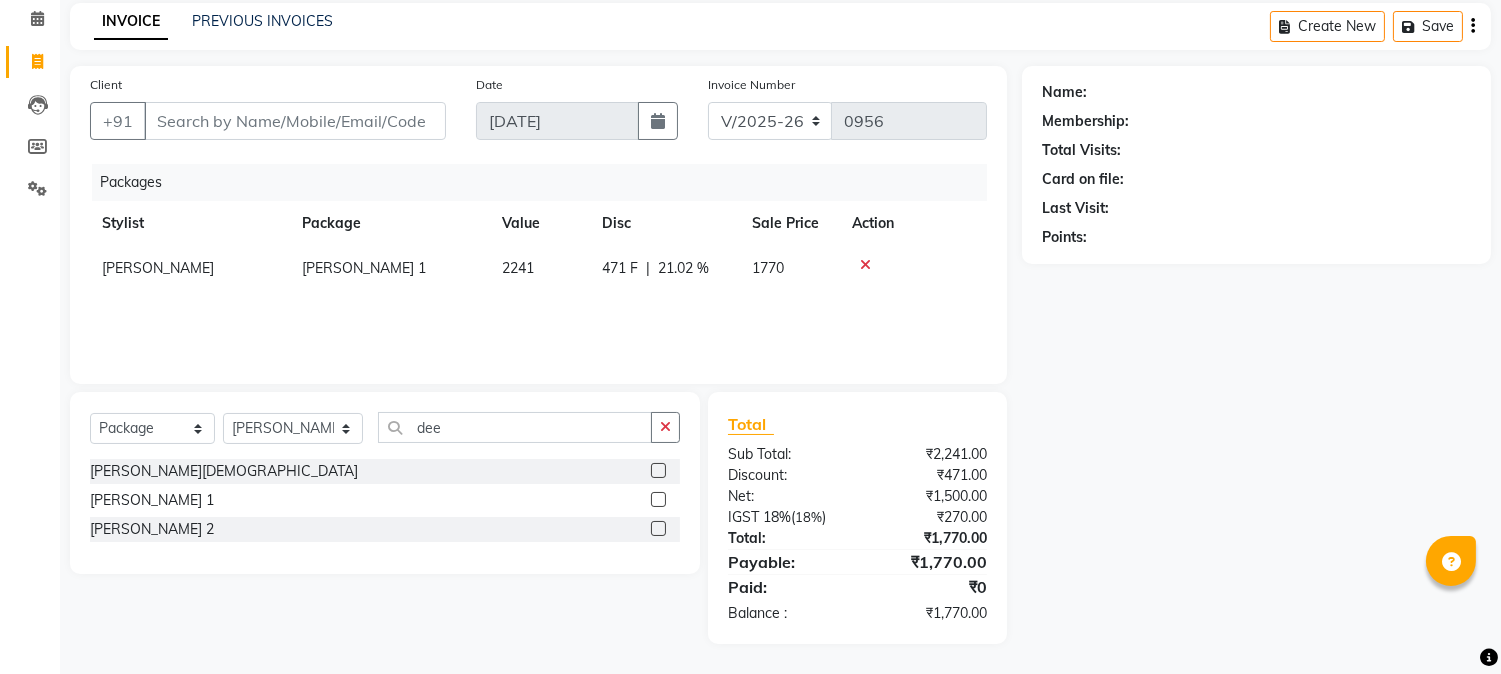 click 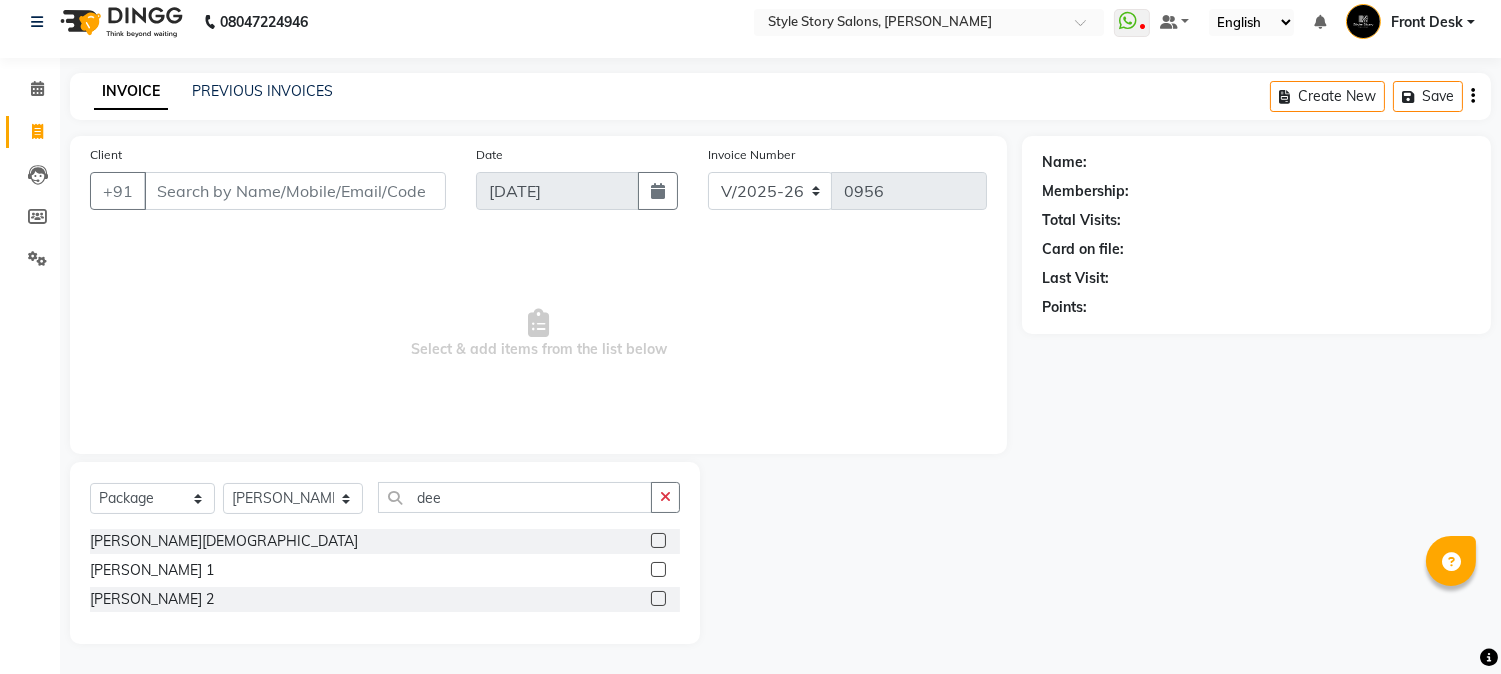 click 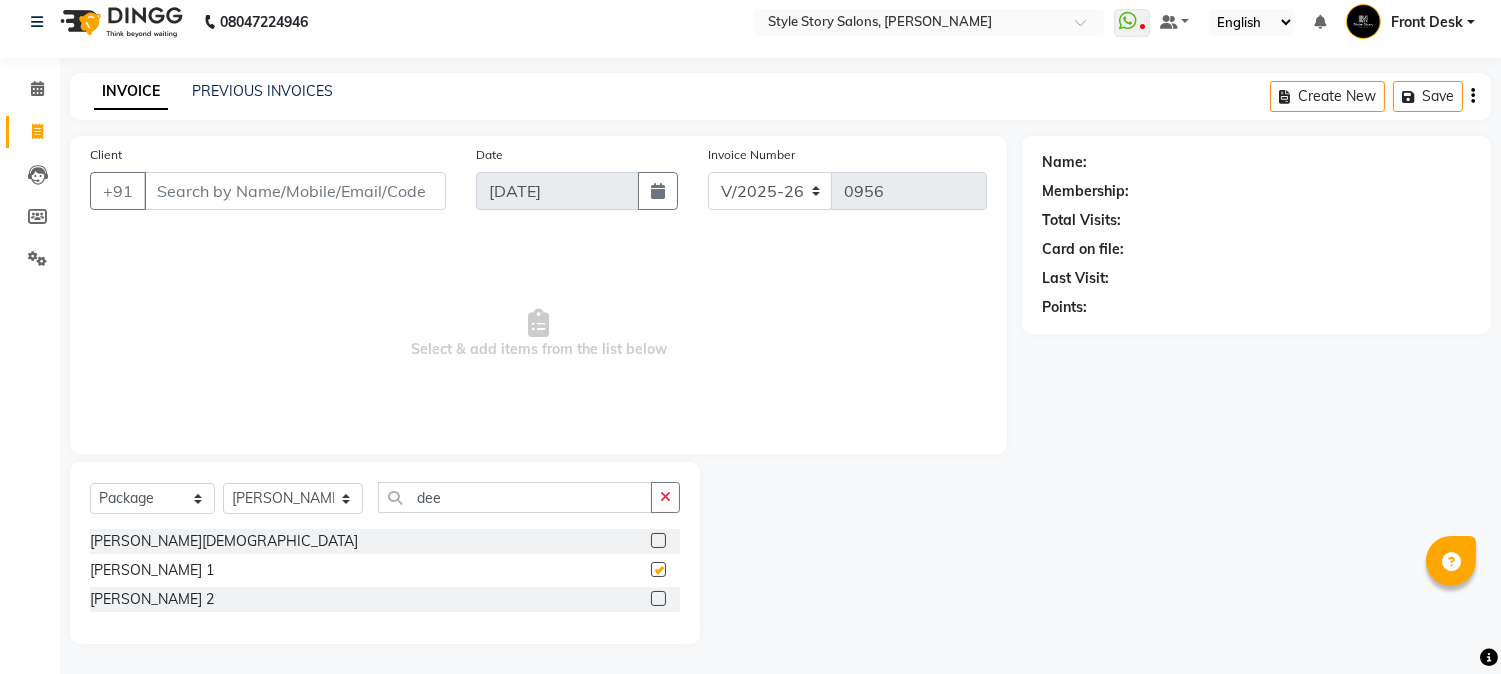 scroll, scrollTop: 84, scrollLeft: 0, axis: vertical 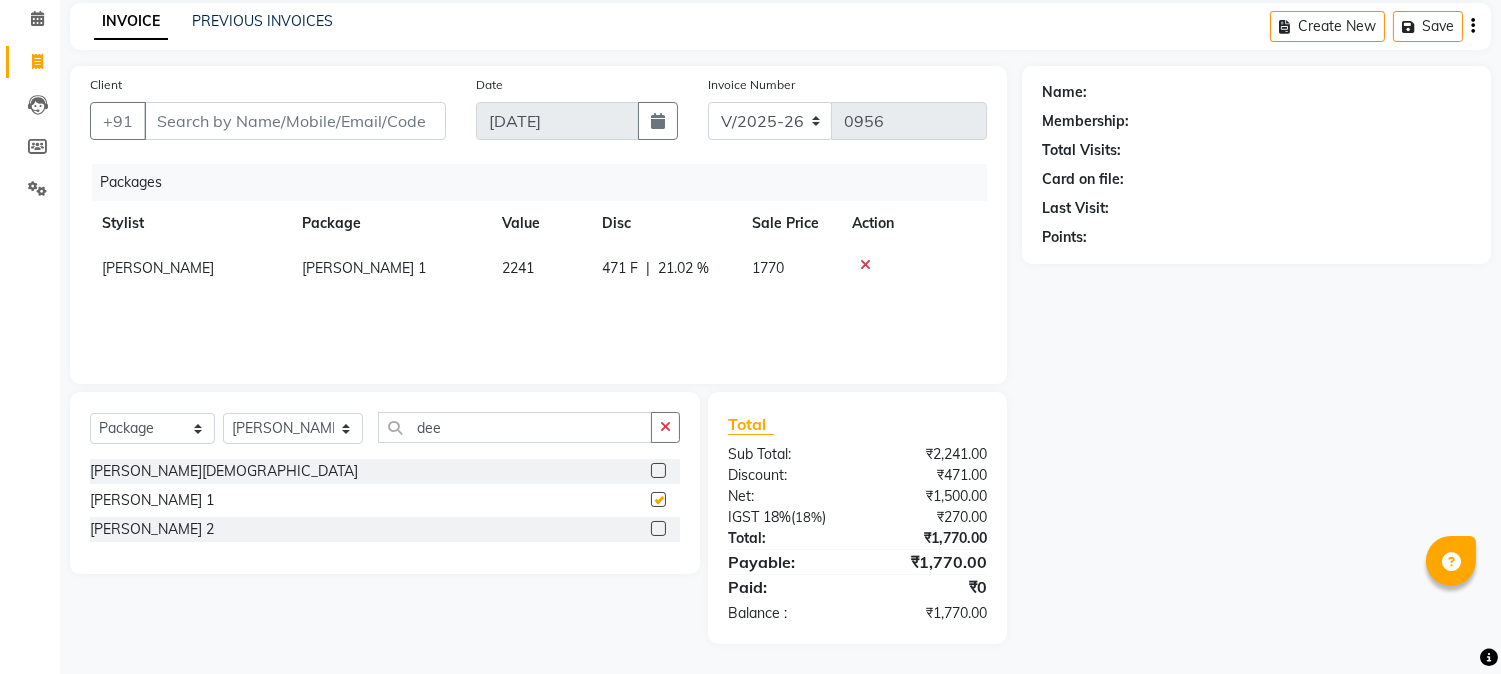 checkbox on "false" 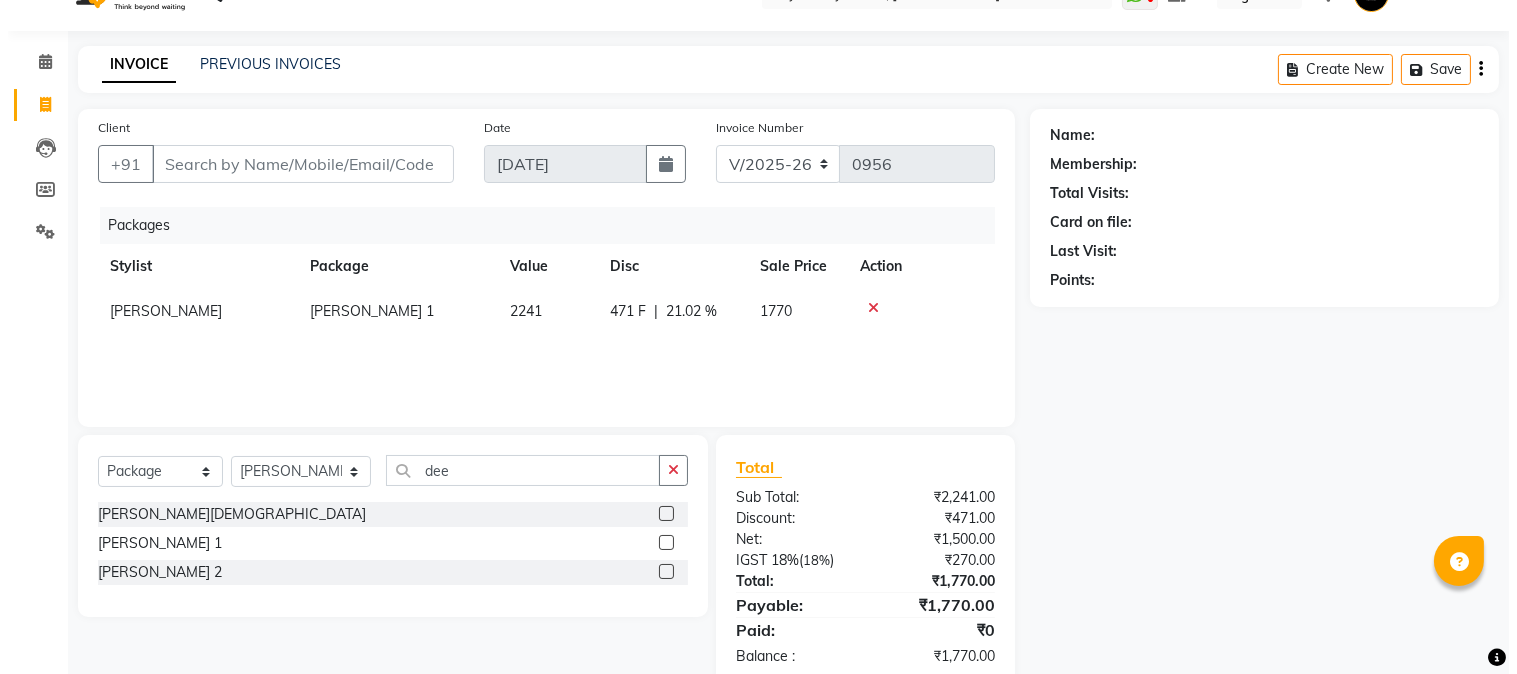 scroll, scrollTop: 0, scrollLeft: 0, axis: both 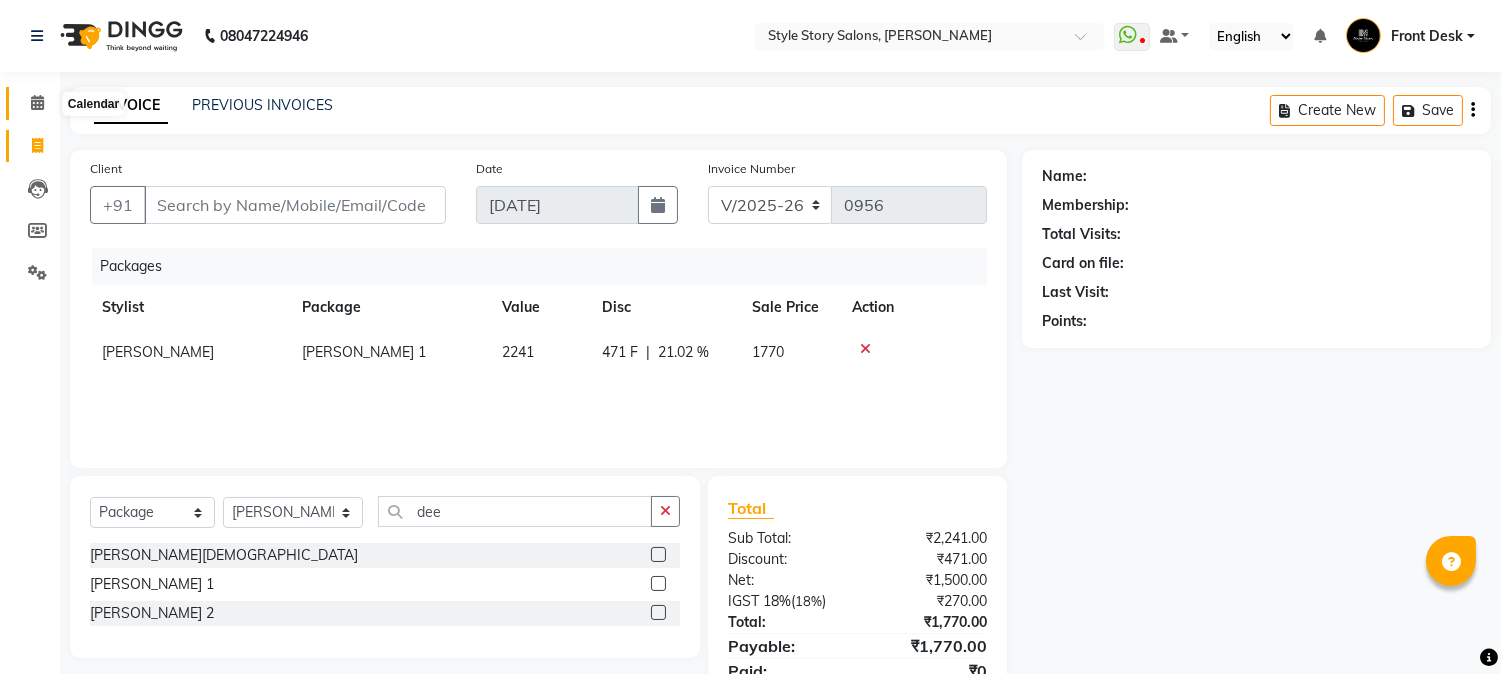 click 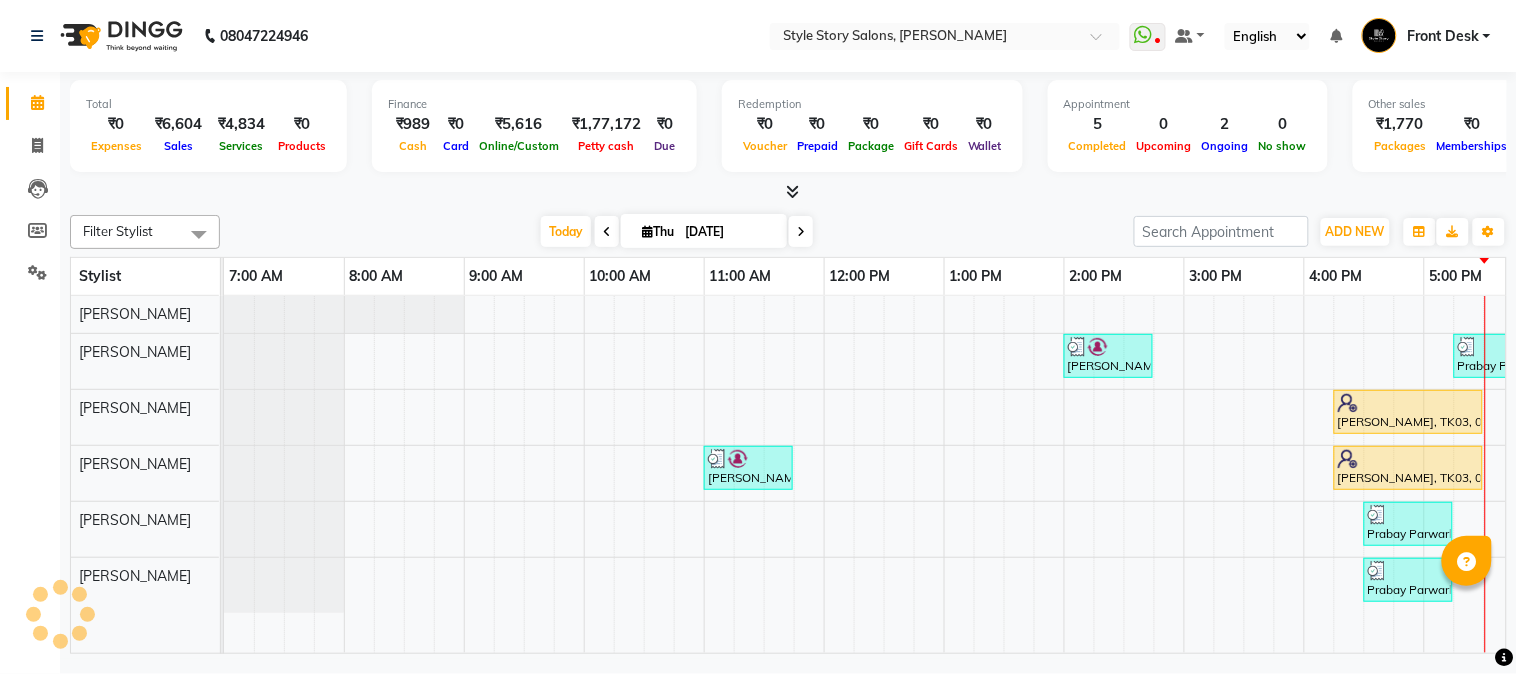 scroll, scrollTop: 0, scrollLeft: 637, axis: horizontal 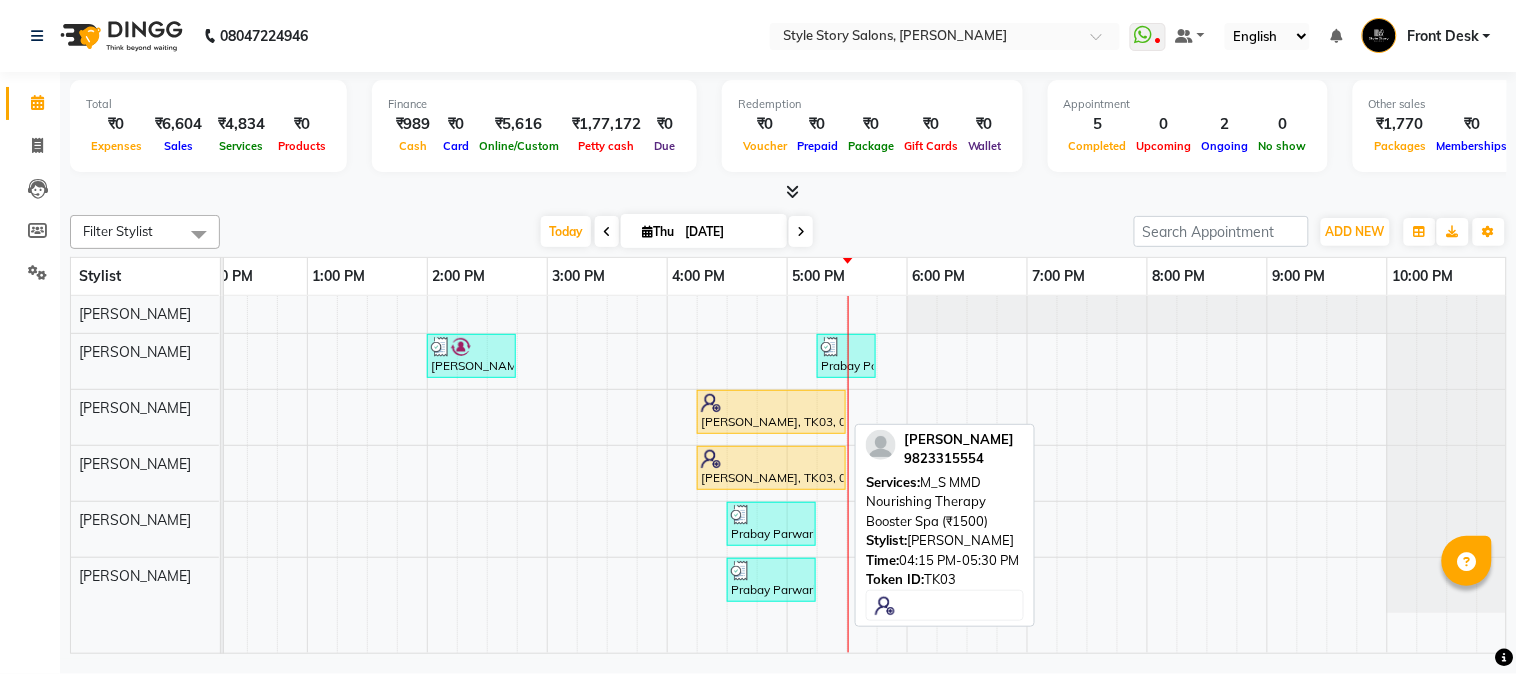 click on "[PERSON_NAME], TK03, 04:15 PM-05:30 PM, M_S MMD Nourishing Therapy Booster Spa (₹1500)" at bounding box center [771, 412] 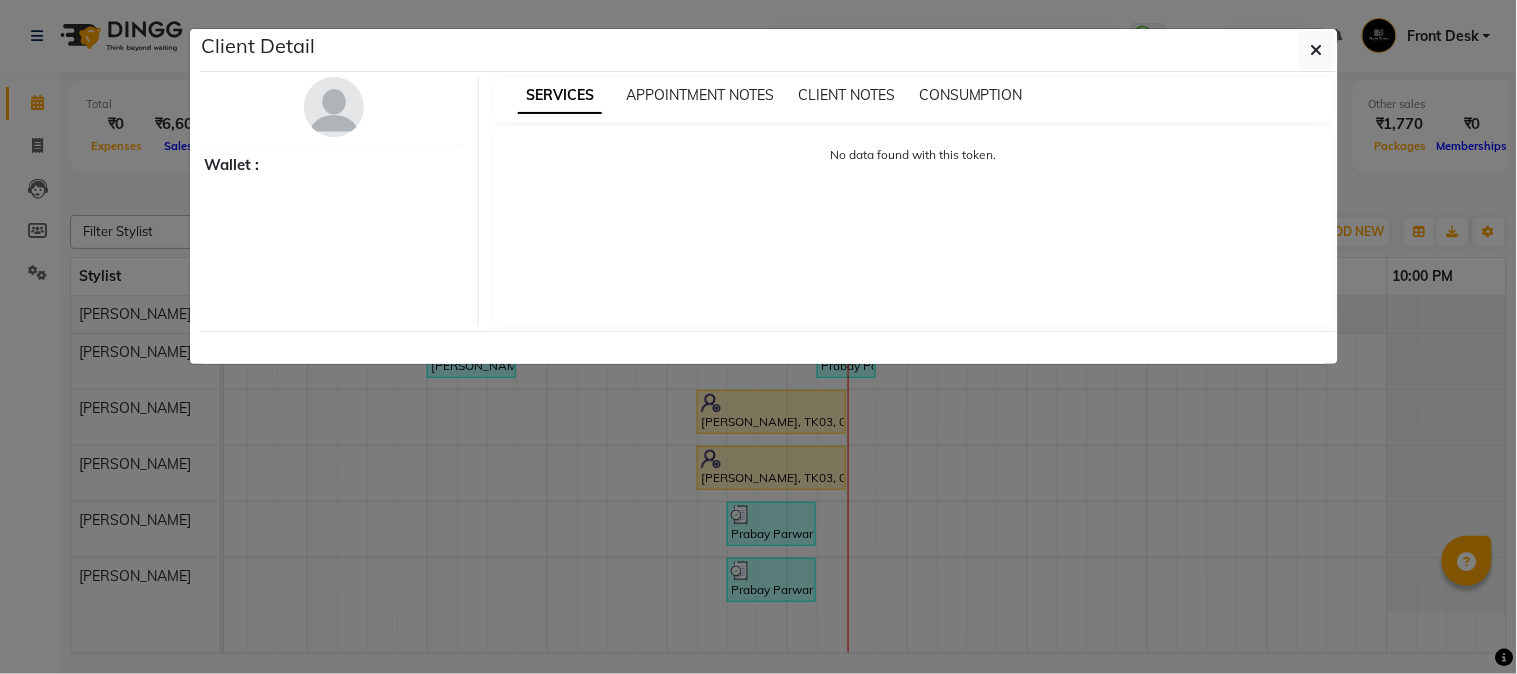 select on "1" 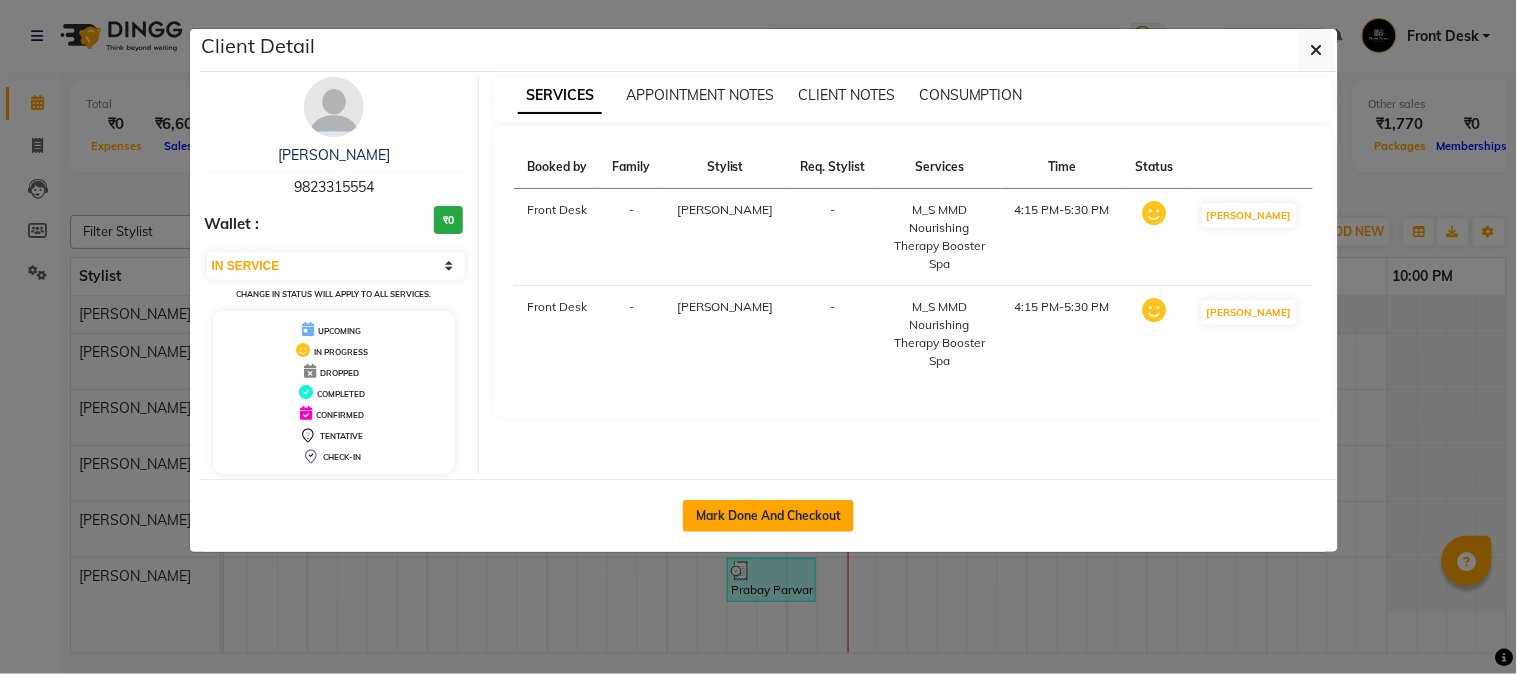click on "Mark Done And Checkout" 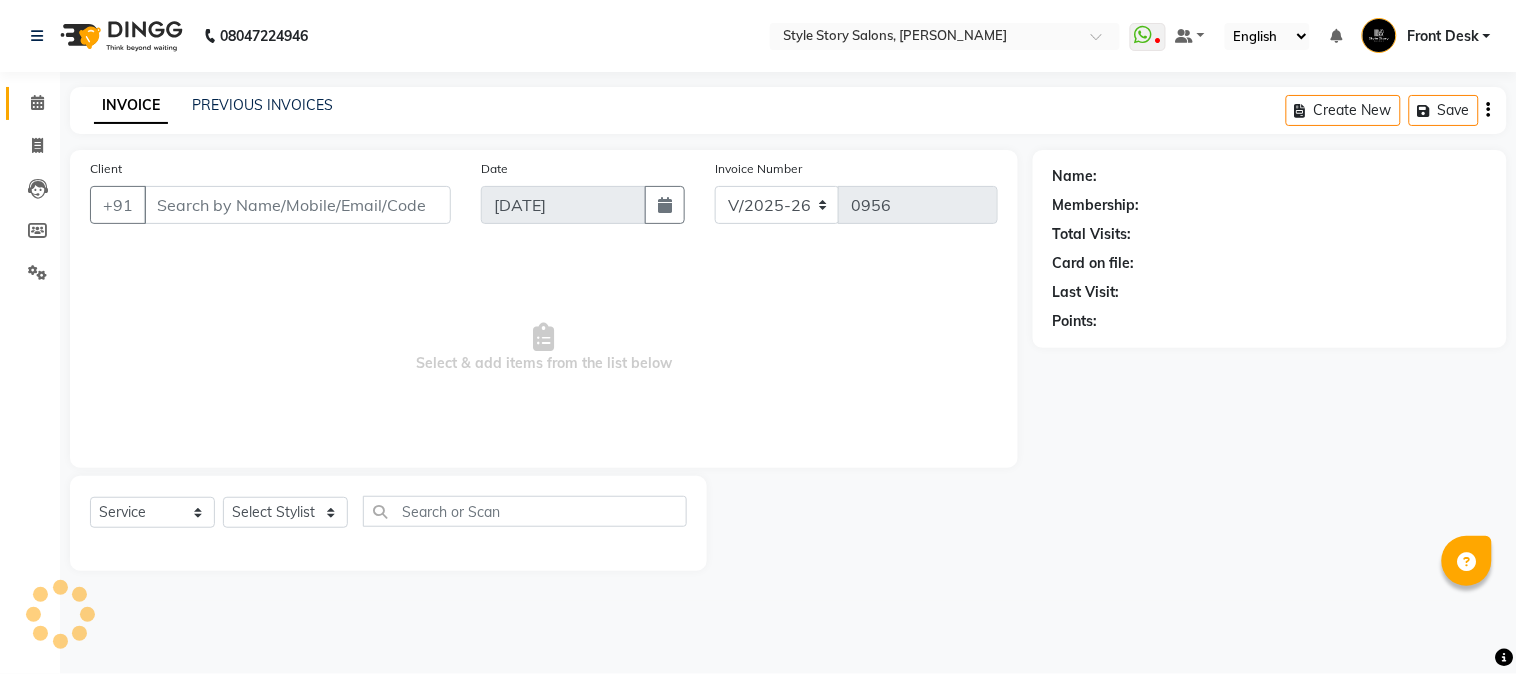 type on "98******54" 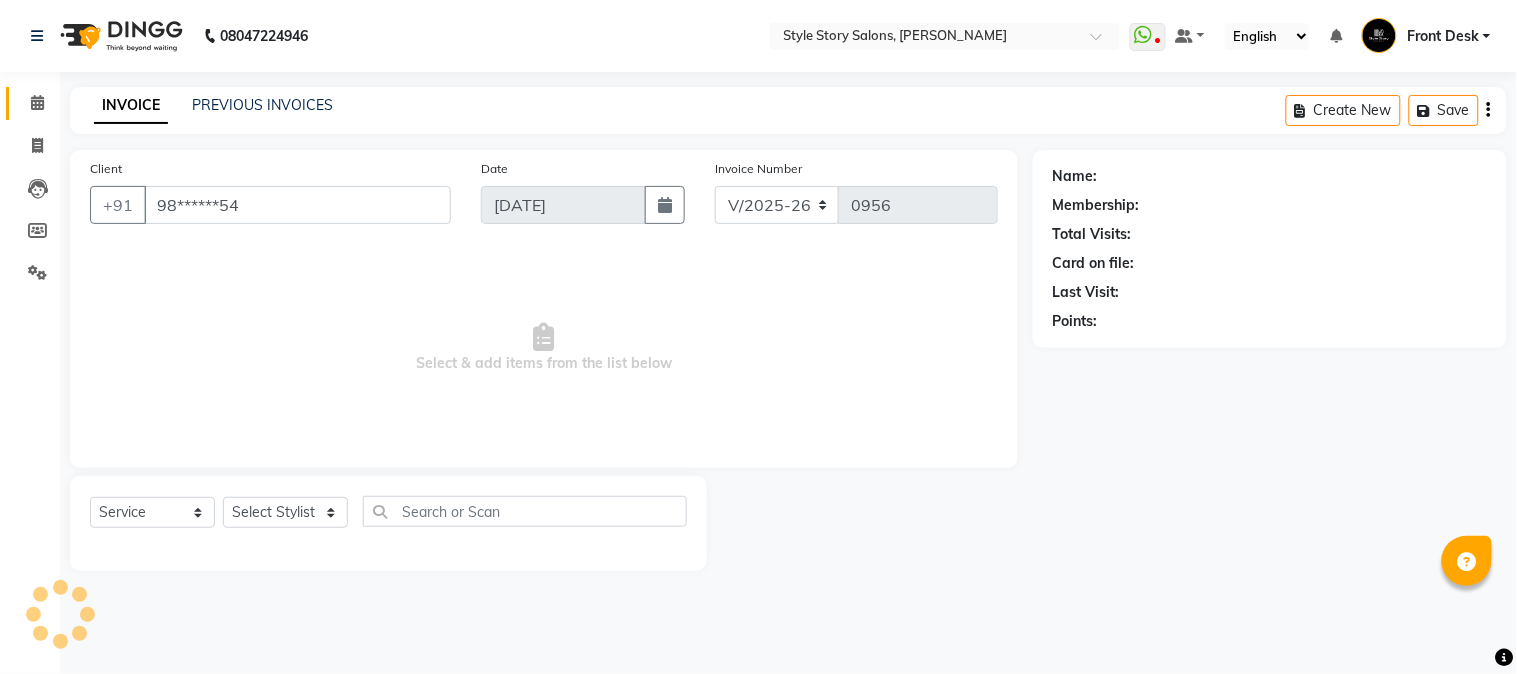 select on "62113" 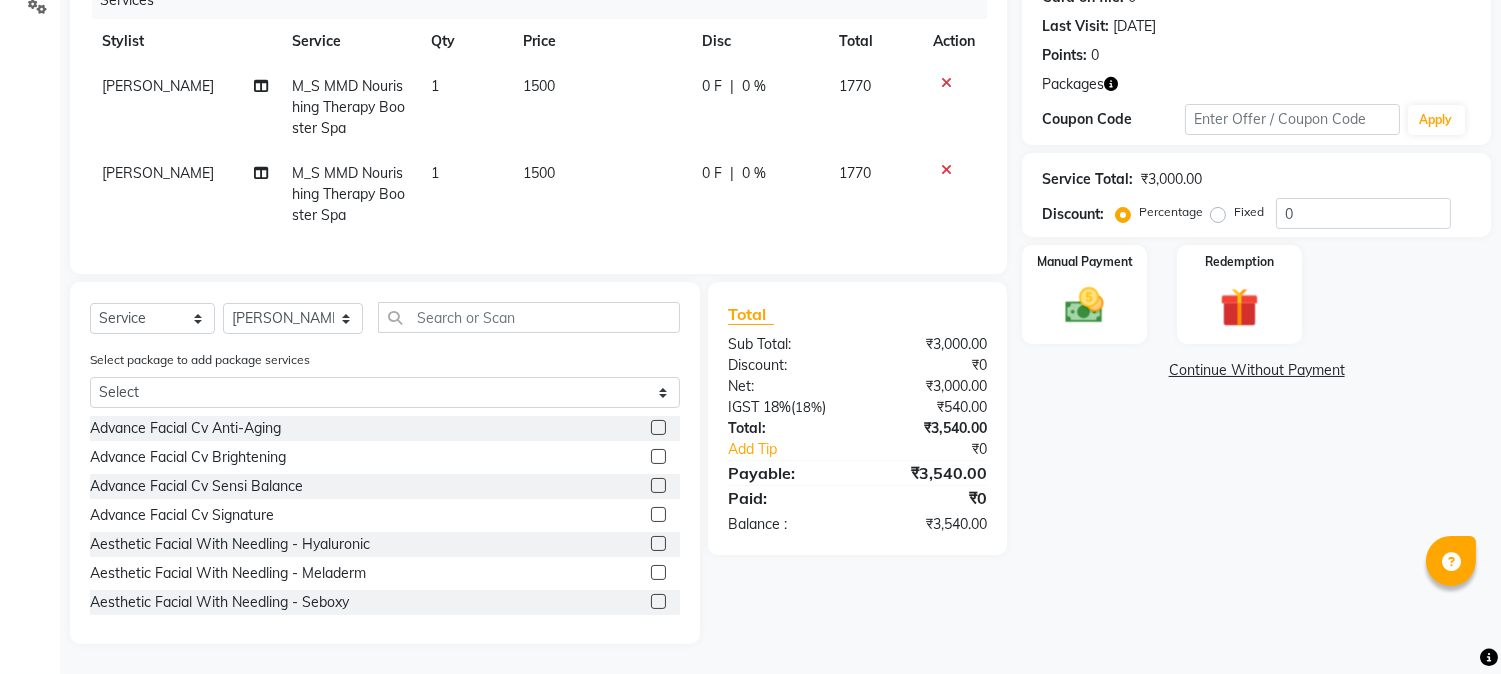scroll, scrollTop: 282, scrollLeft: 0, axis: vertical 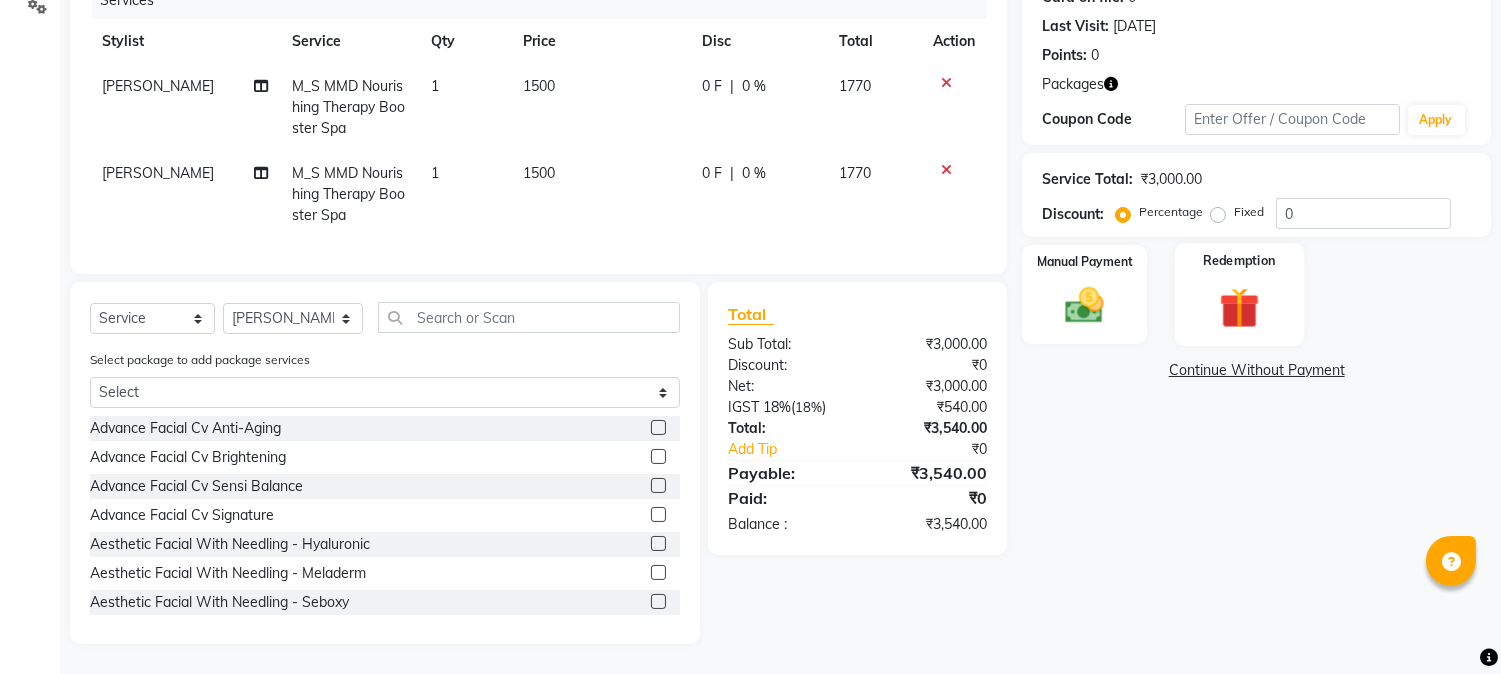 click 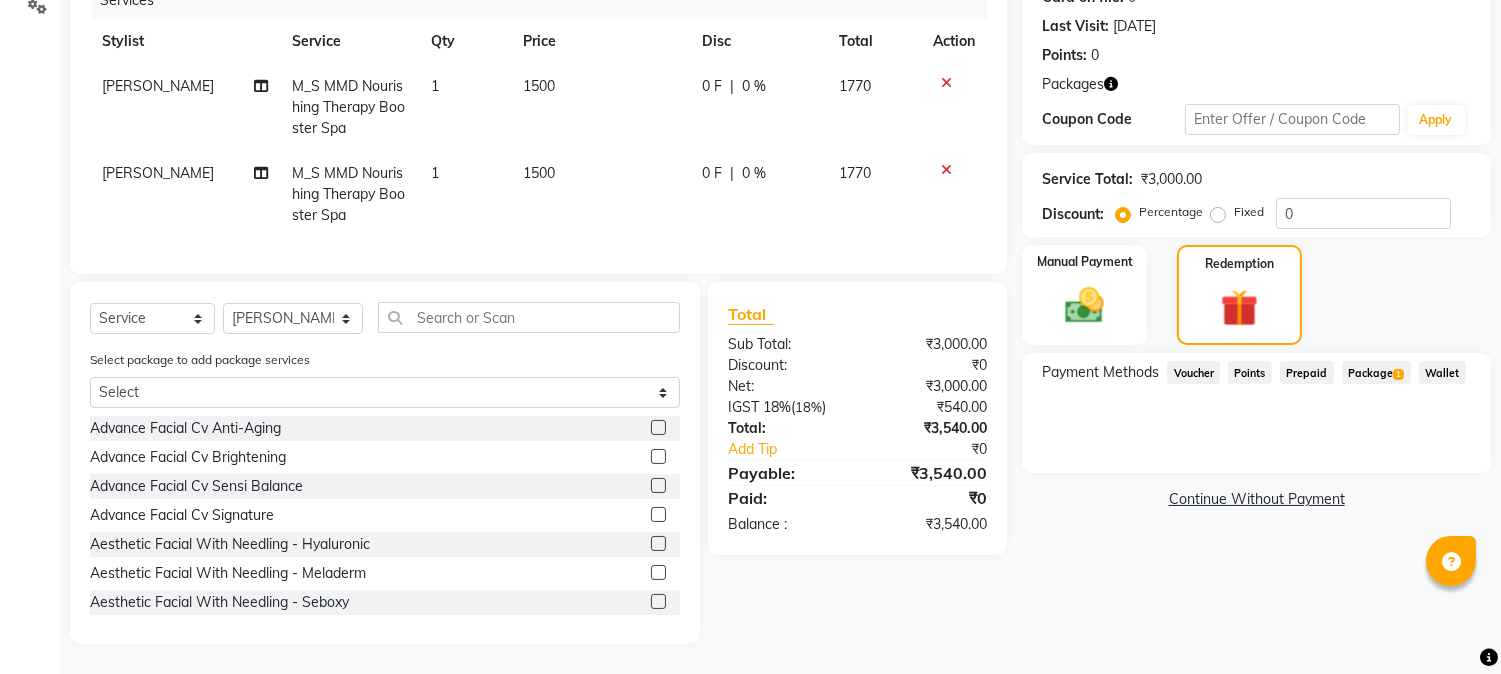 click on "Package  1" 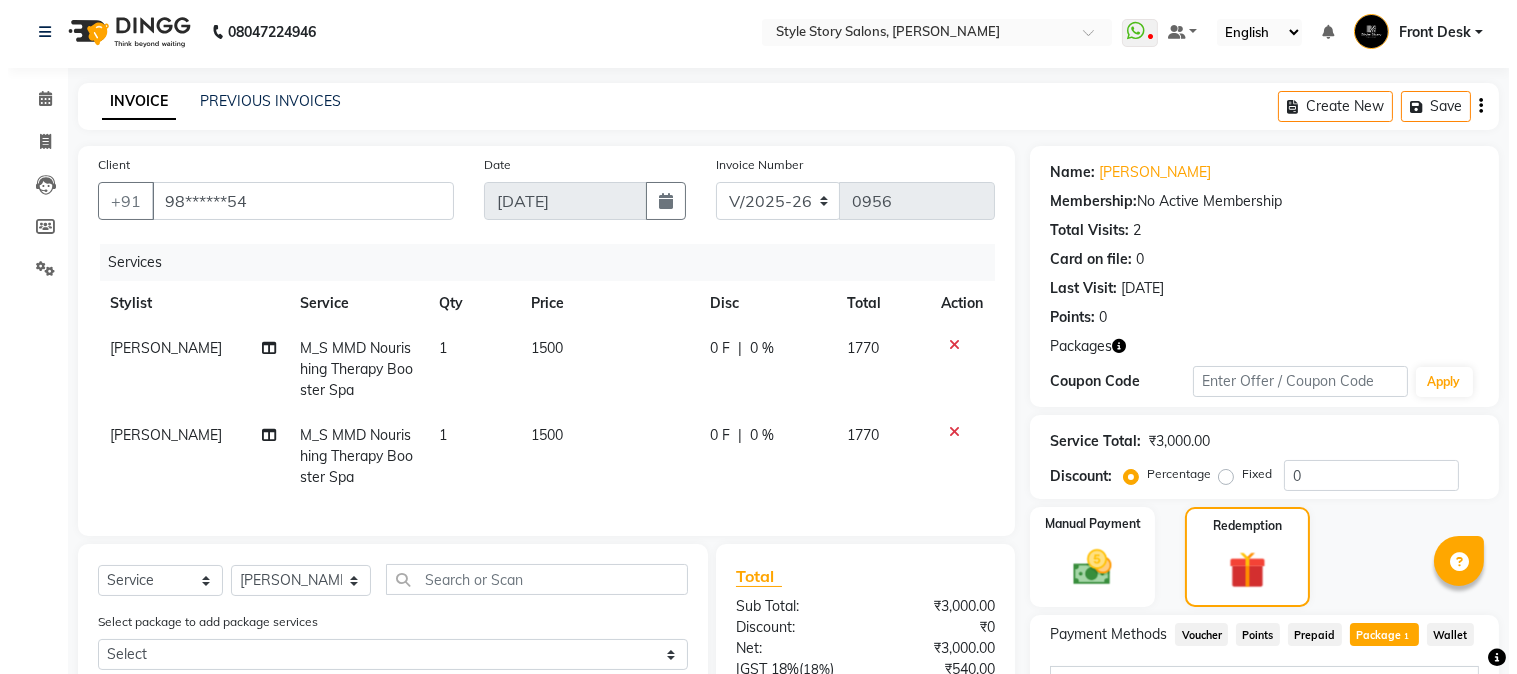 scroll, scrollTop: 0, scrollLeft: 0, axis: both 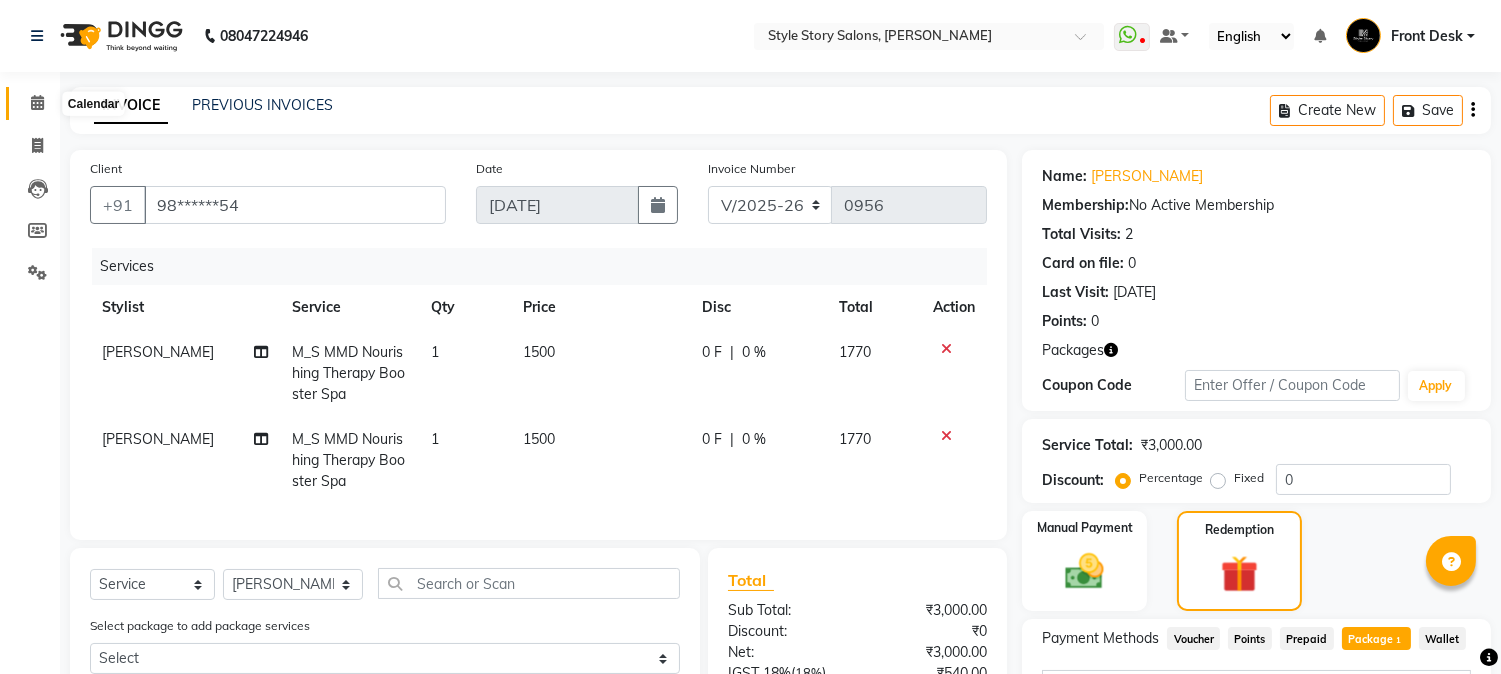 click 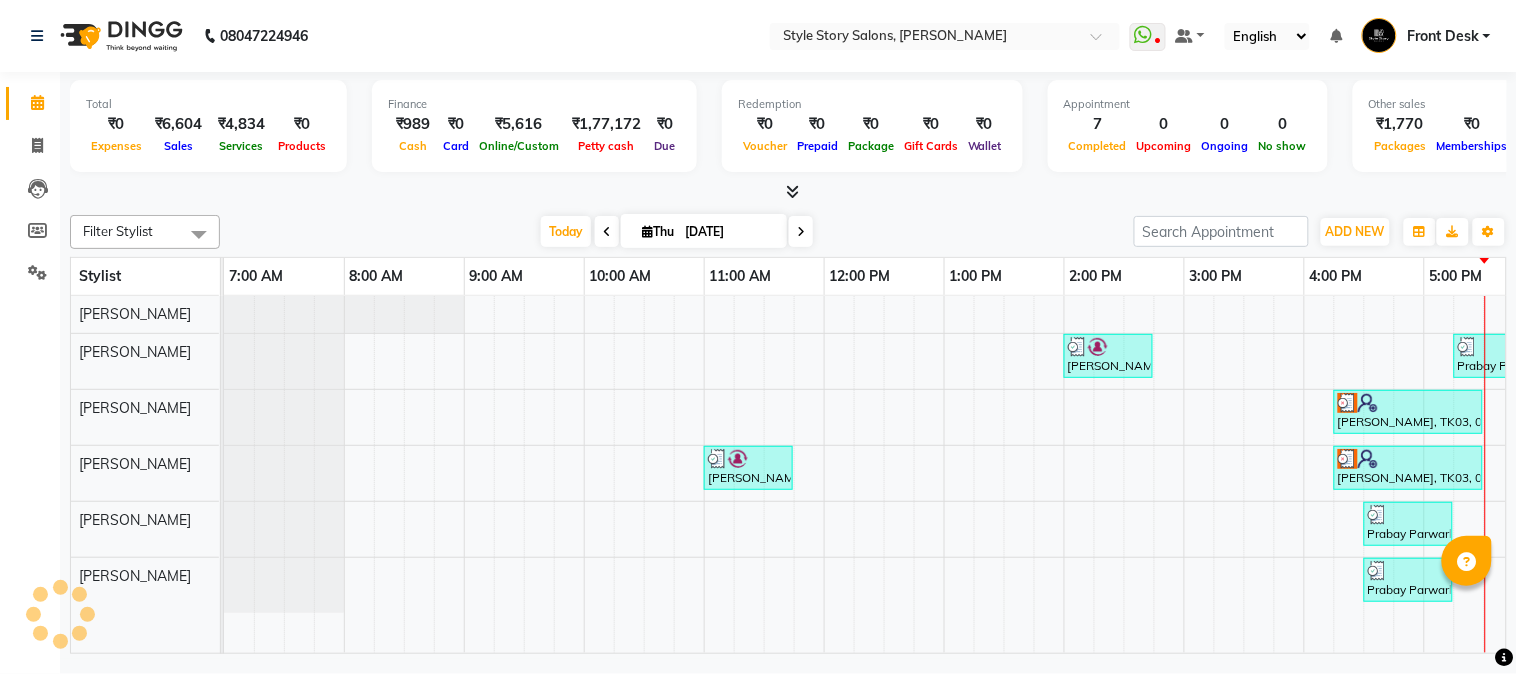 scroll, scrollTop: 0, scrollLeft: 0, axis: both 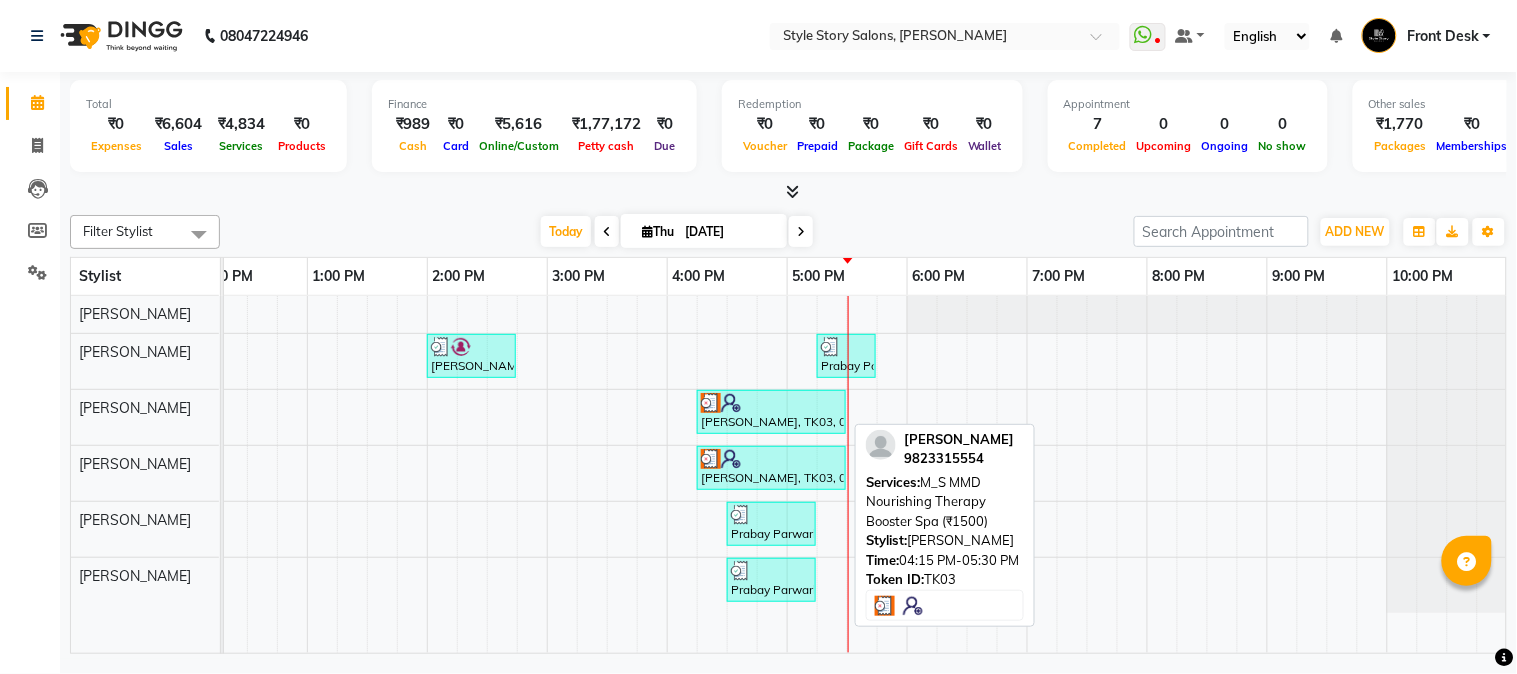 click at bounding box center [771, 403] 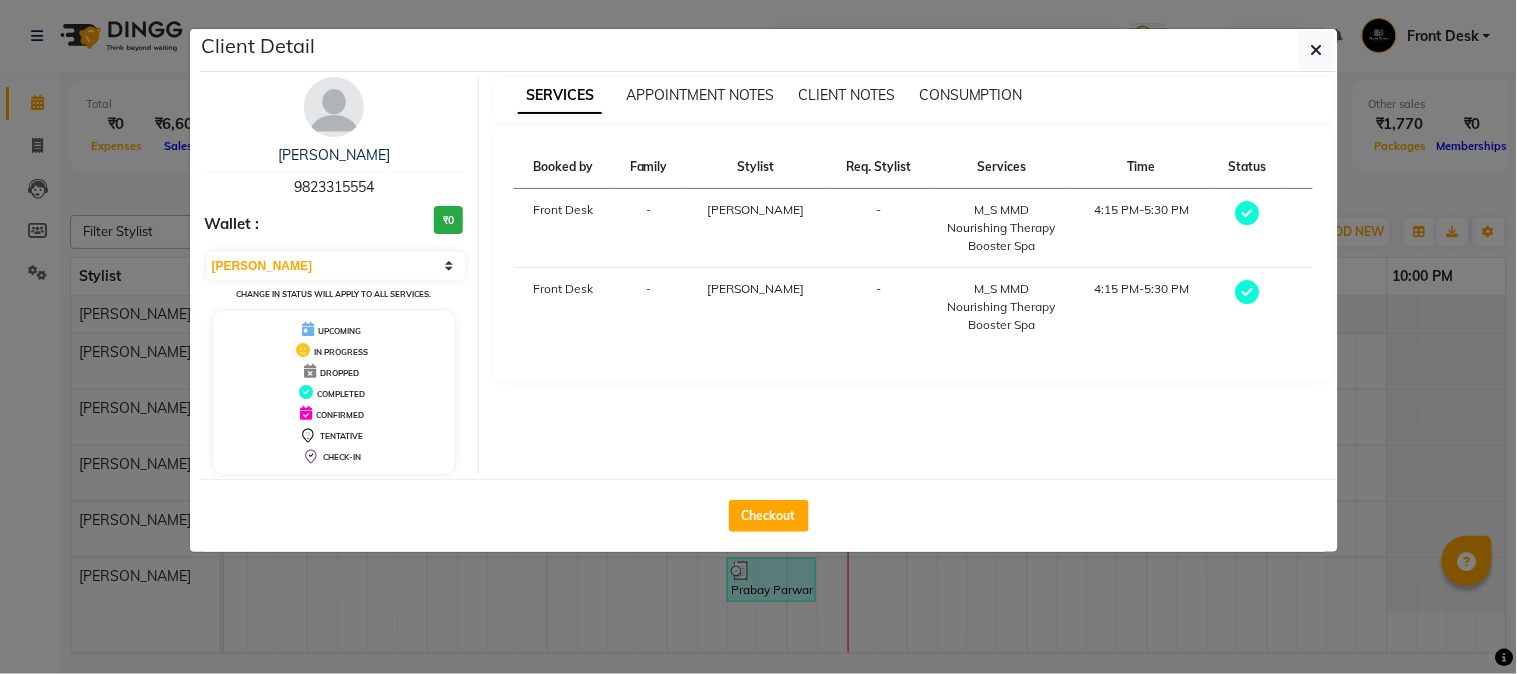 click on "Select MARK DONE UPCOMING Change in status will apply to all services." at bounding box center (334, 276) 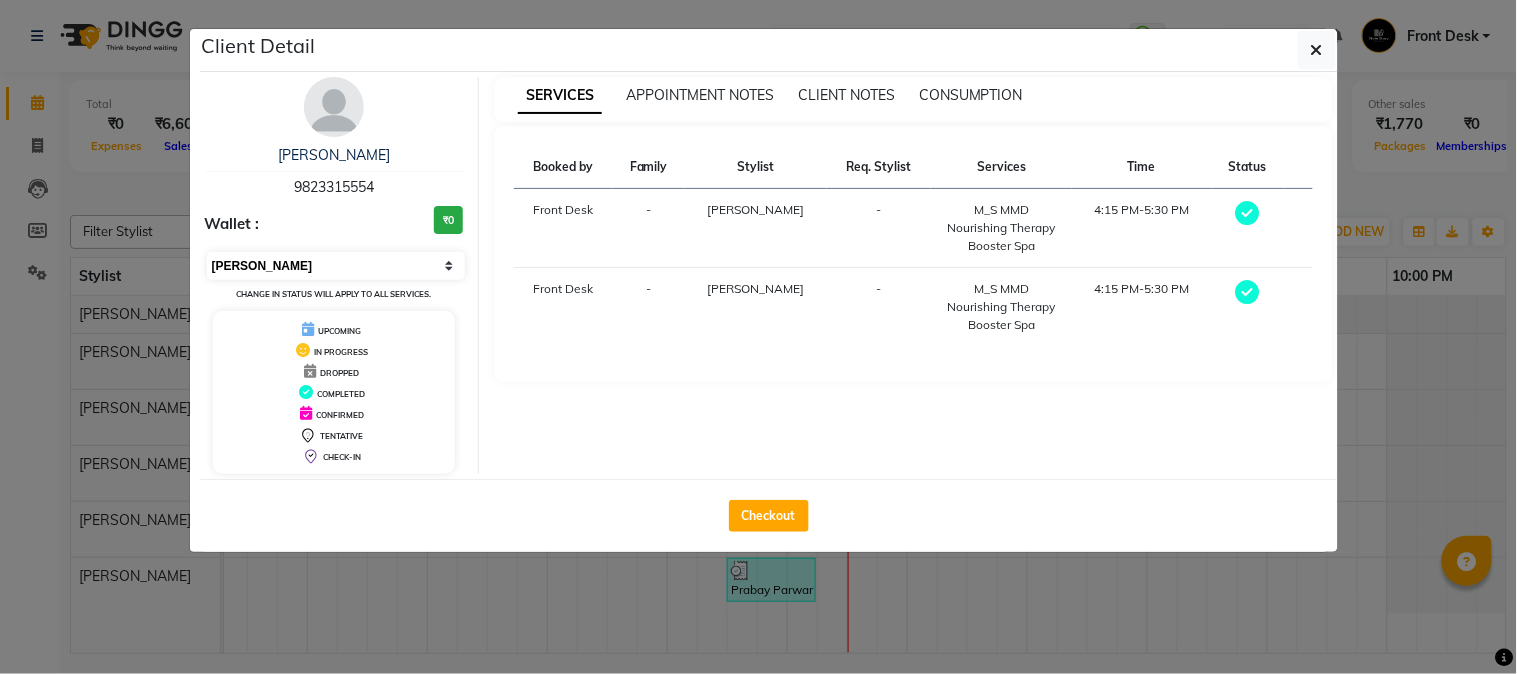 click on "Select MARK DONE UPCOMING" at bounding box center (336, 266) 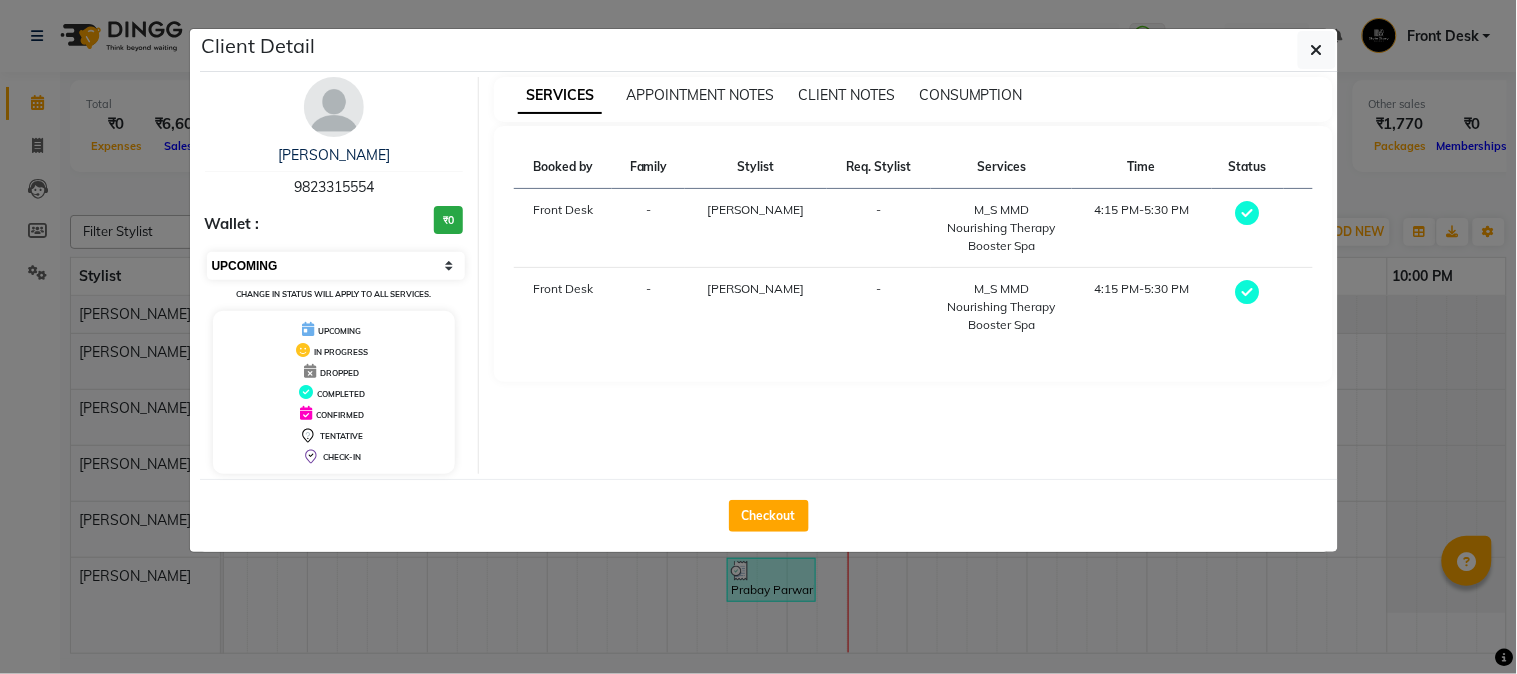 click on "Select MARK DONE UPCOMING" at bounding box center [336, 266] 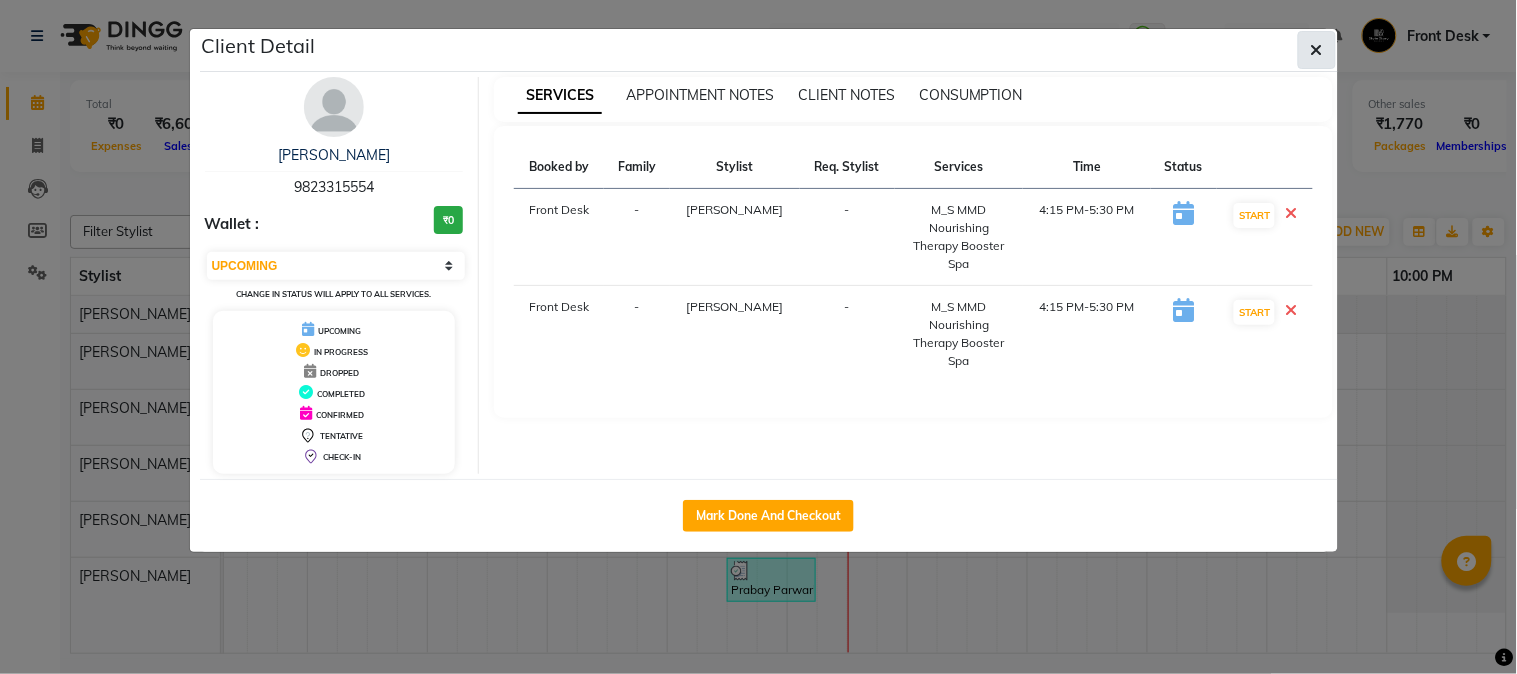 click 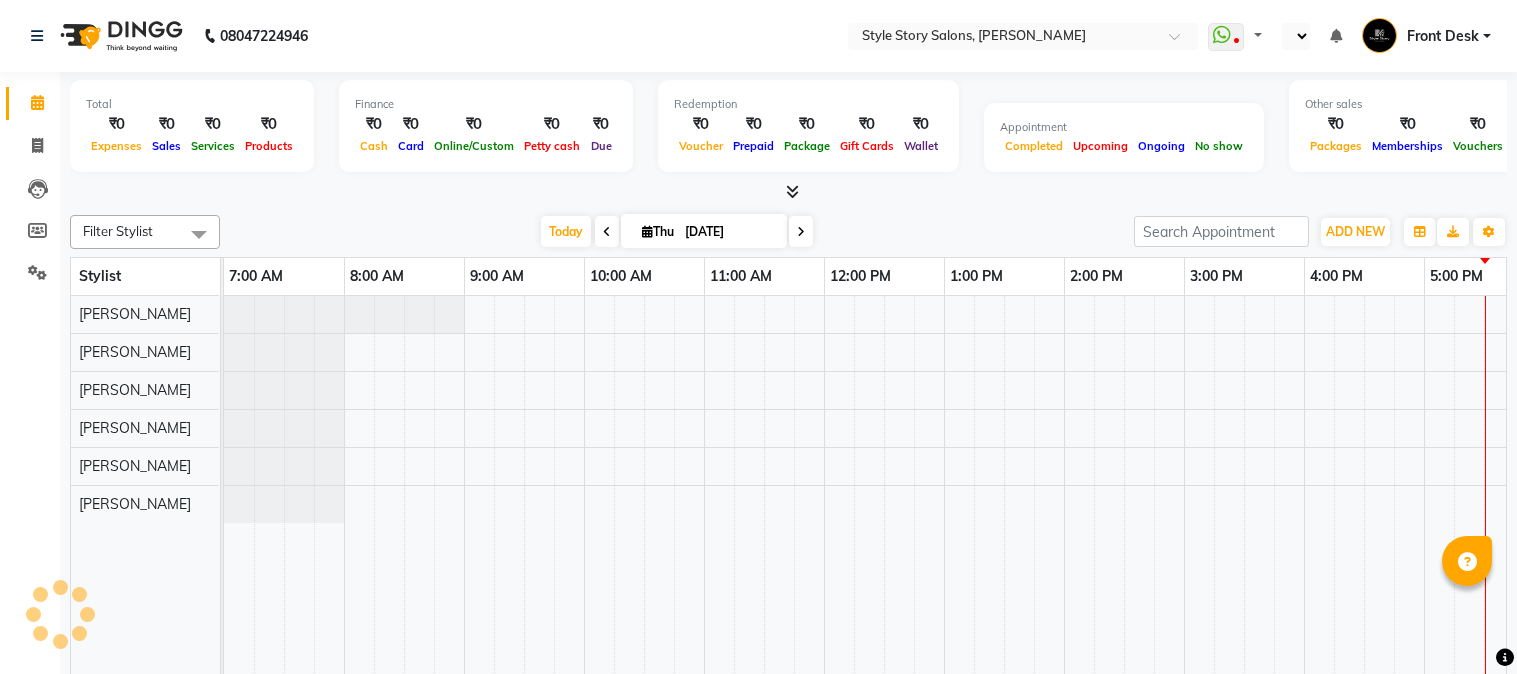 scroll, scrollTop: 0, scrollLeft: 0, axis: both 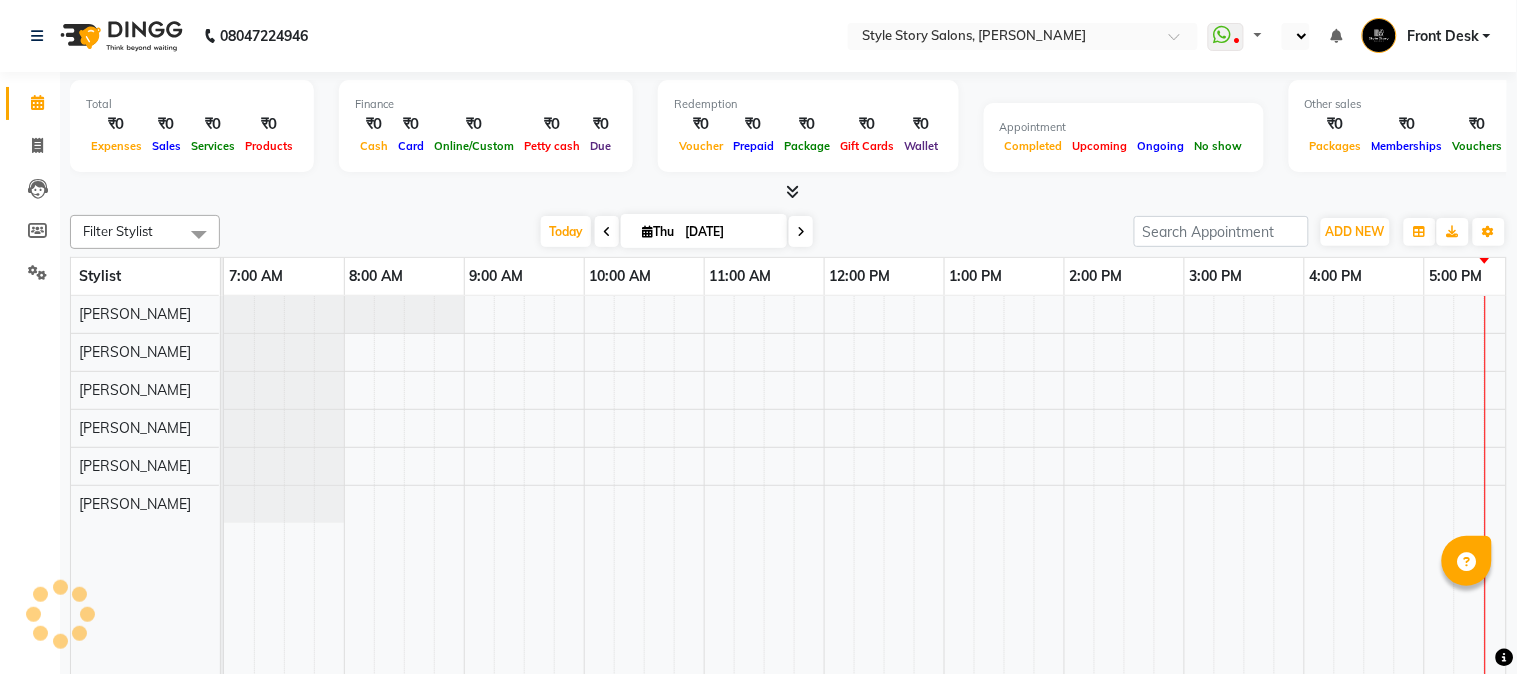 select on "en" 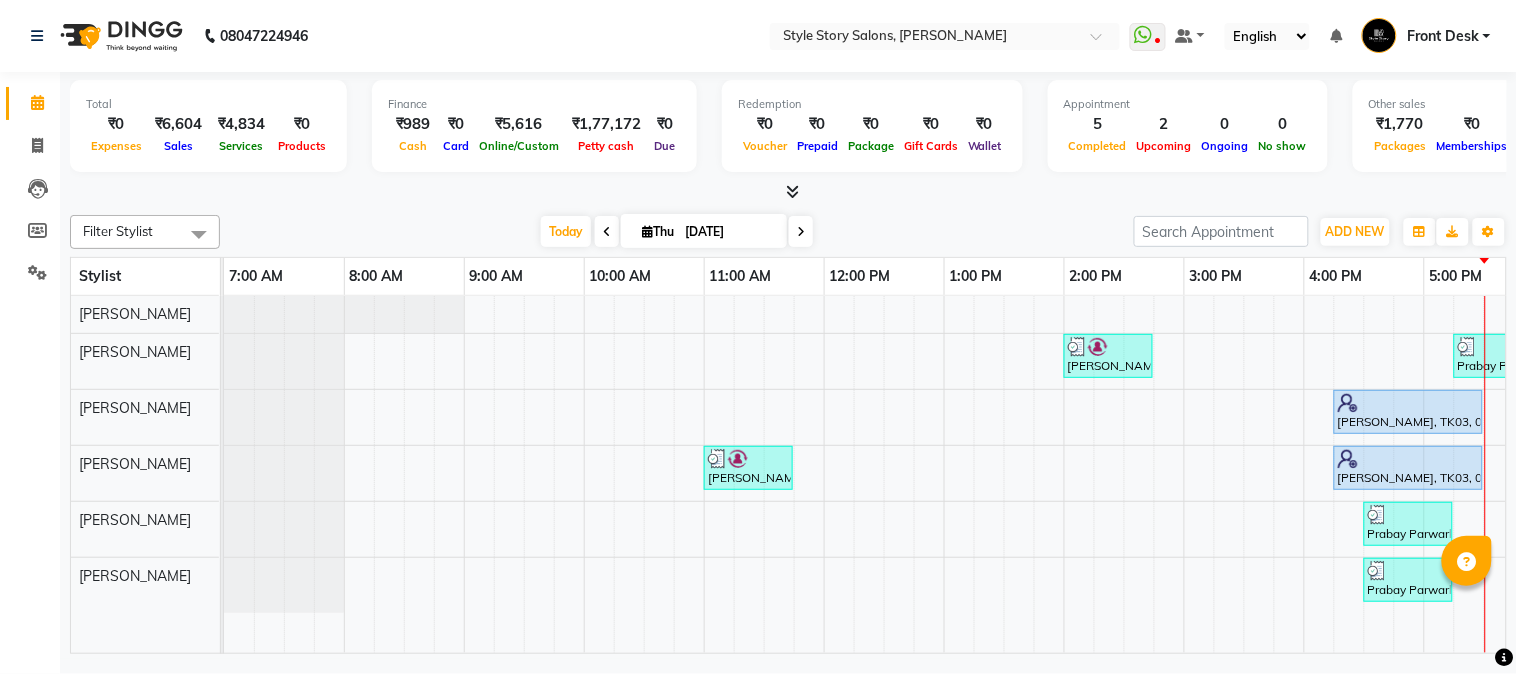 scroll, scrollTop: 0, scrollLeft: 0, axis: both 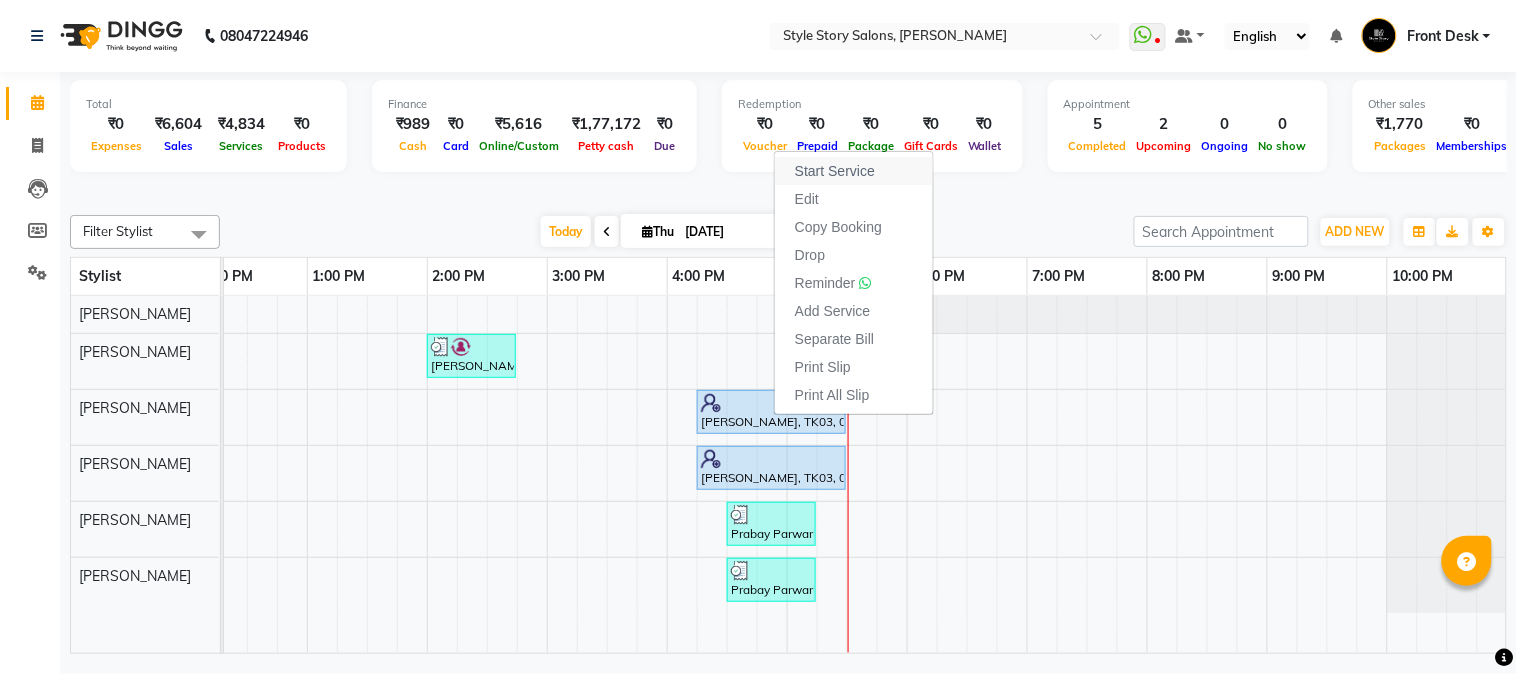 click on "Start Service" at bounding box center (854, 171) 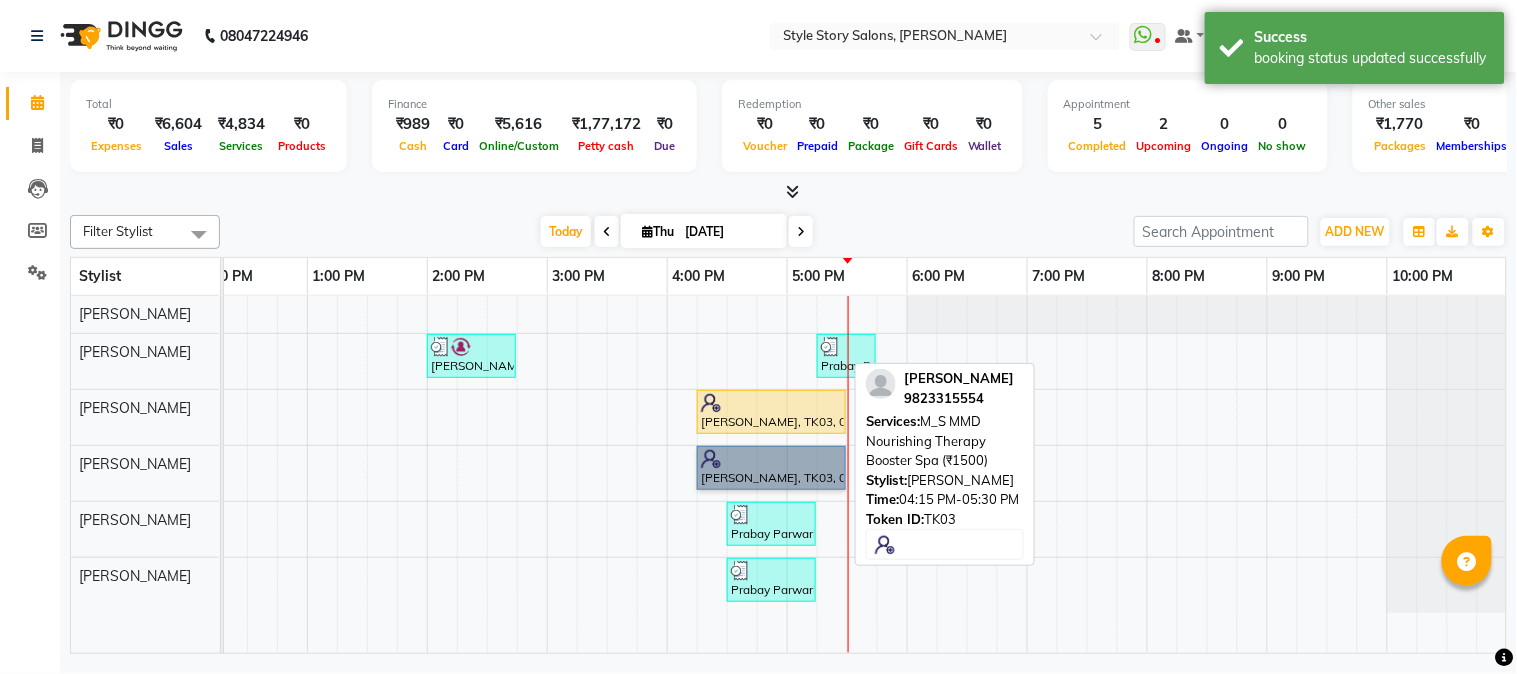 drag, startPoint x: 747, startPoint y: 494, endPoint x: 707, endPoint y: 468, distance: 47.707443 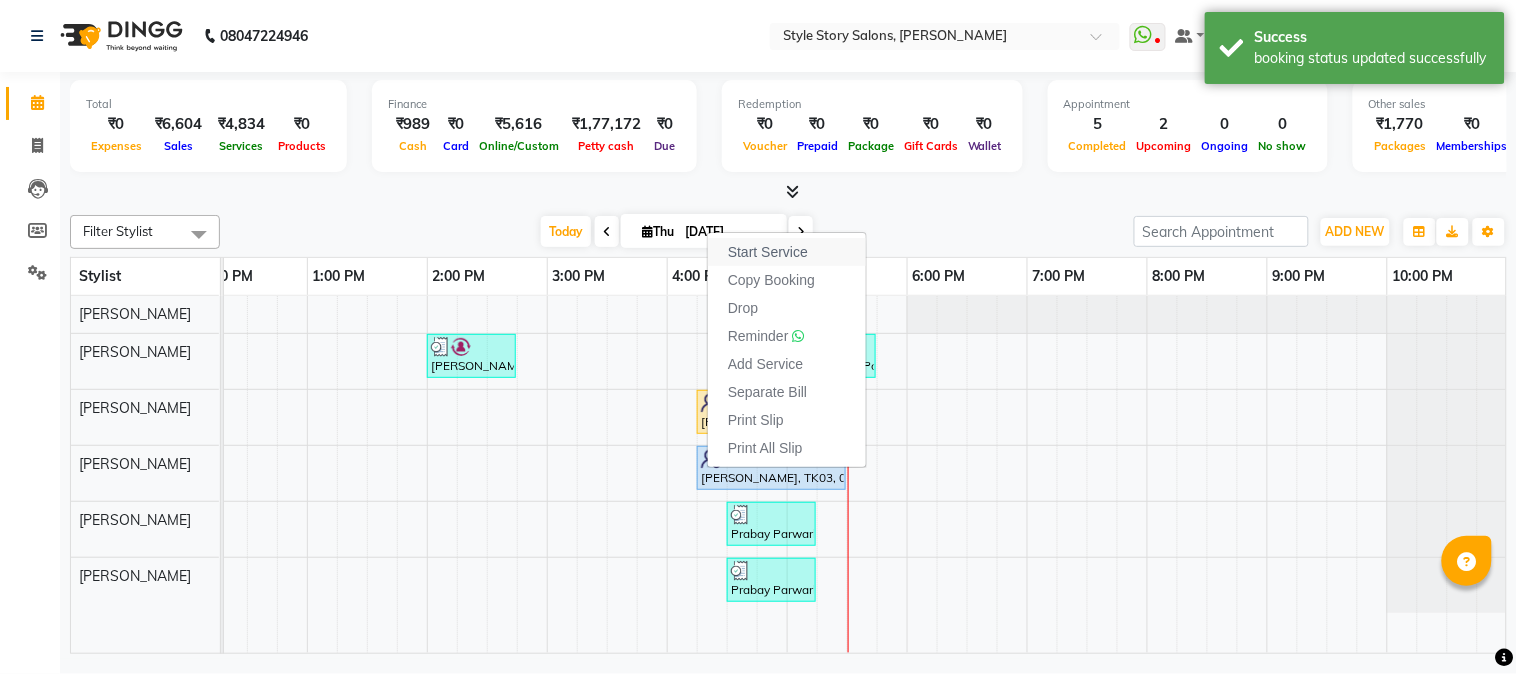 click on "Start Service" at bounding box center [768, 252] 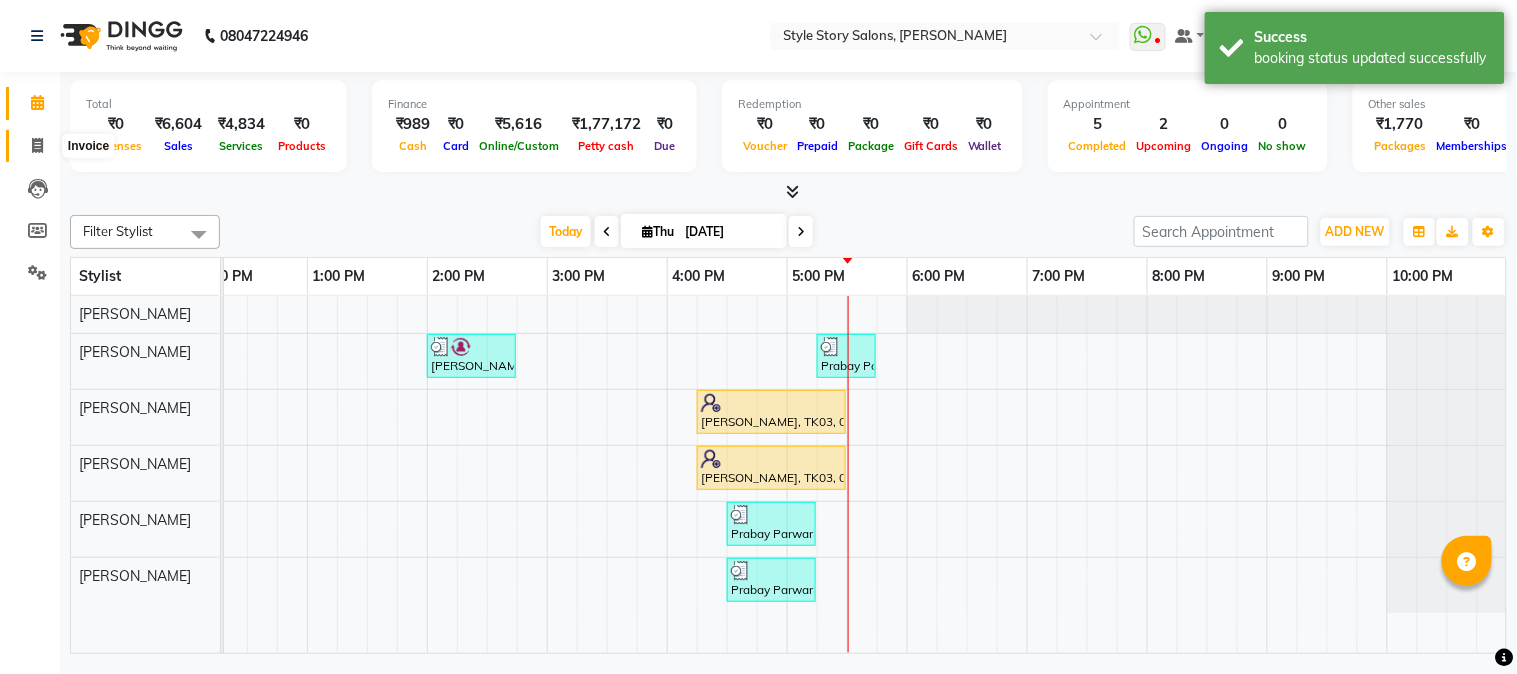 drag, startPoint x: 35, startPoint y: 142, endPoint x: 111, endPoint y: 145, distance: 76.05919 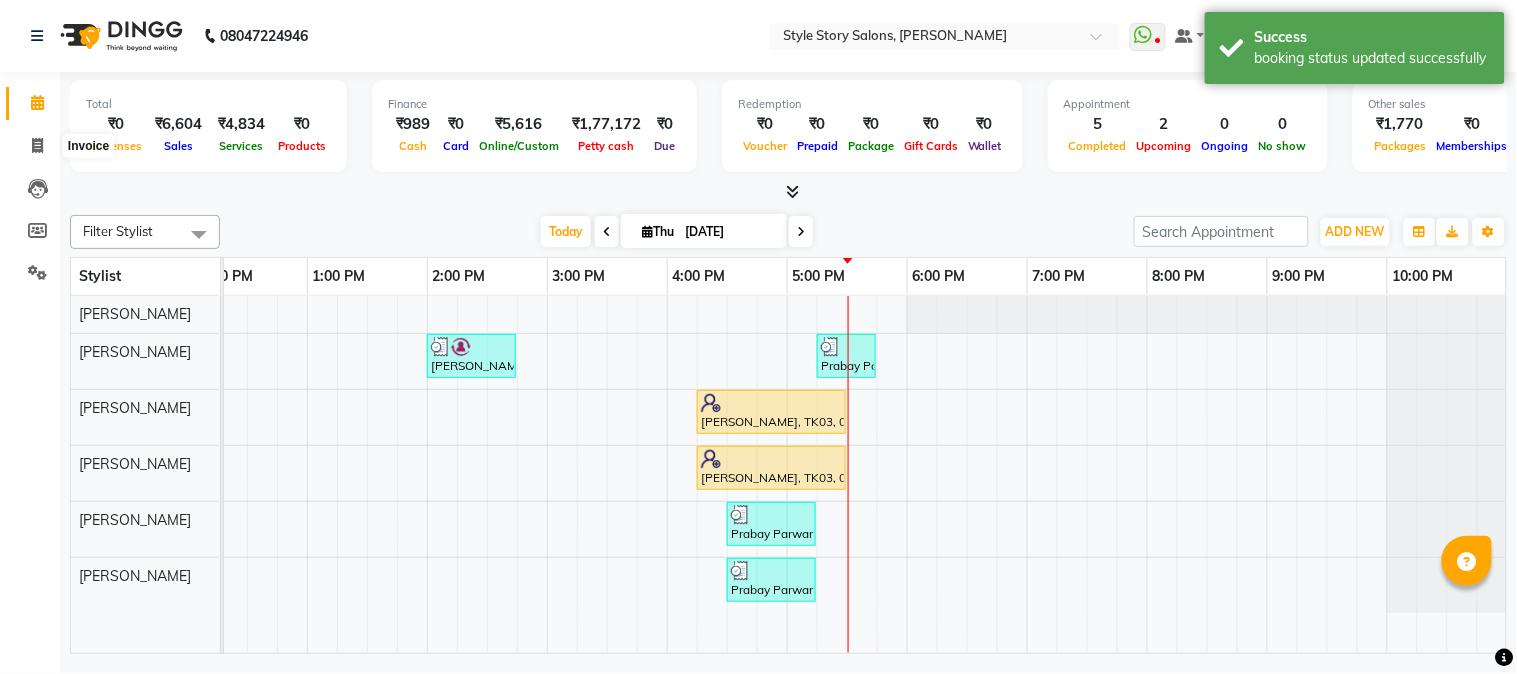 select on "service" 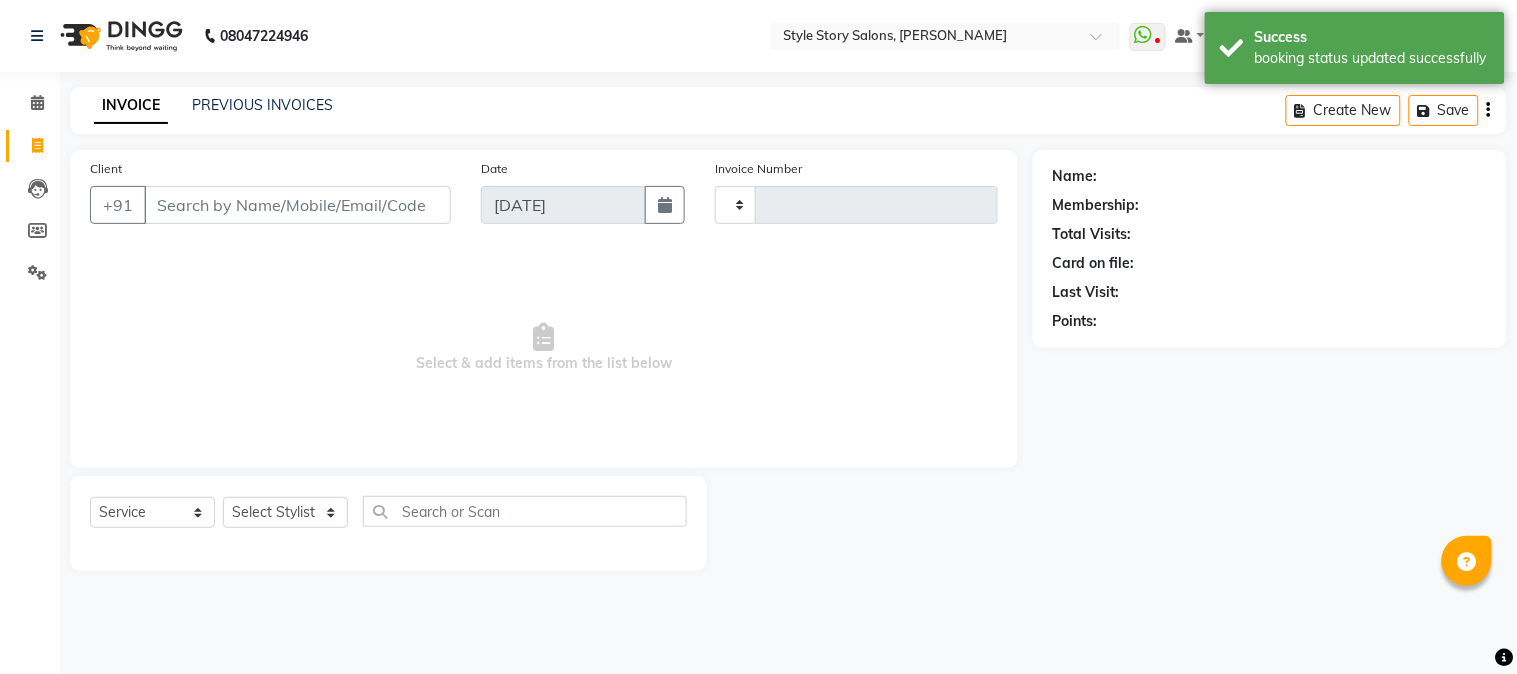 type on "0956" 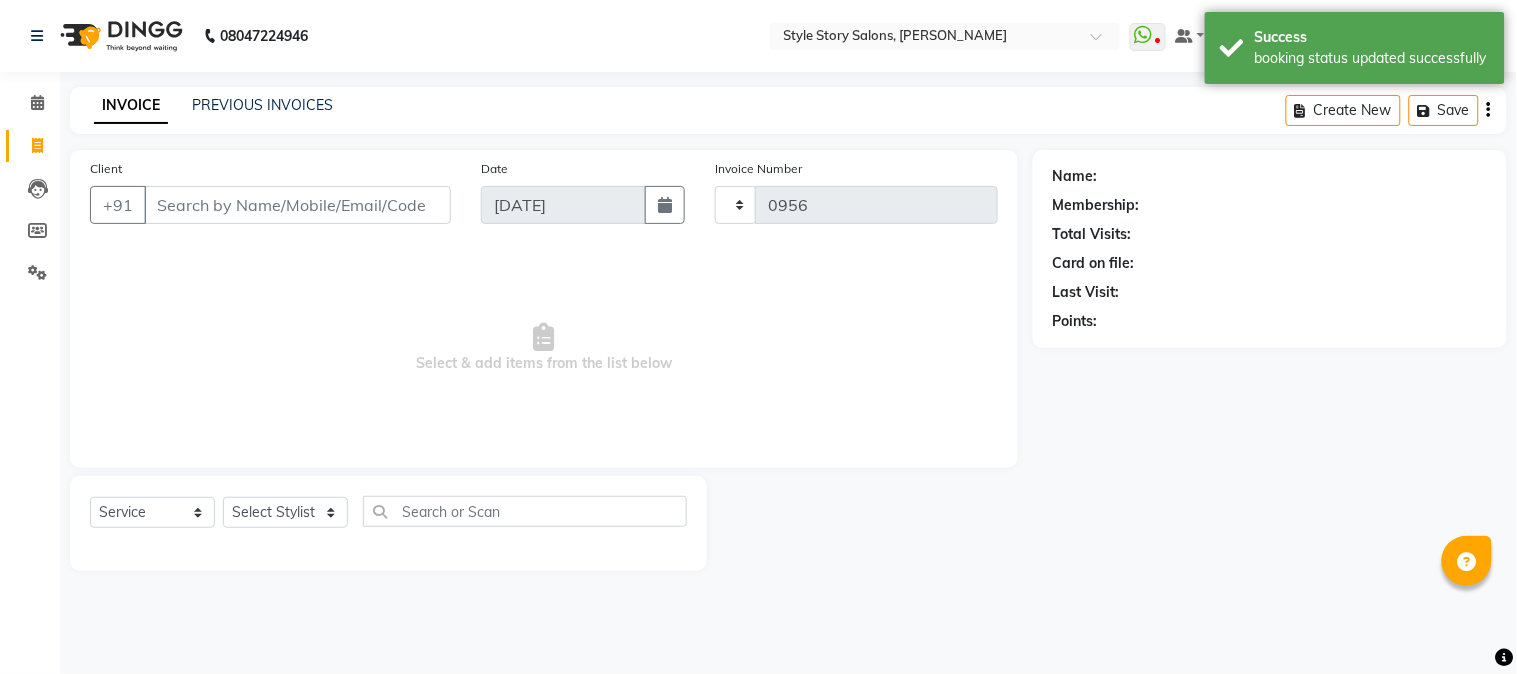 select on "6249" 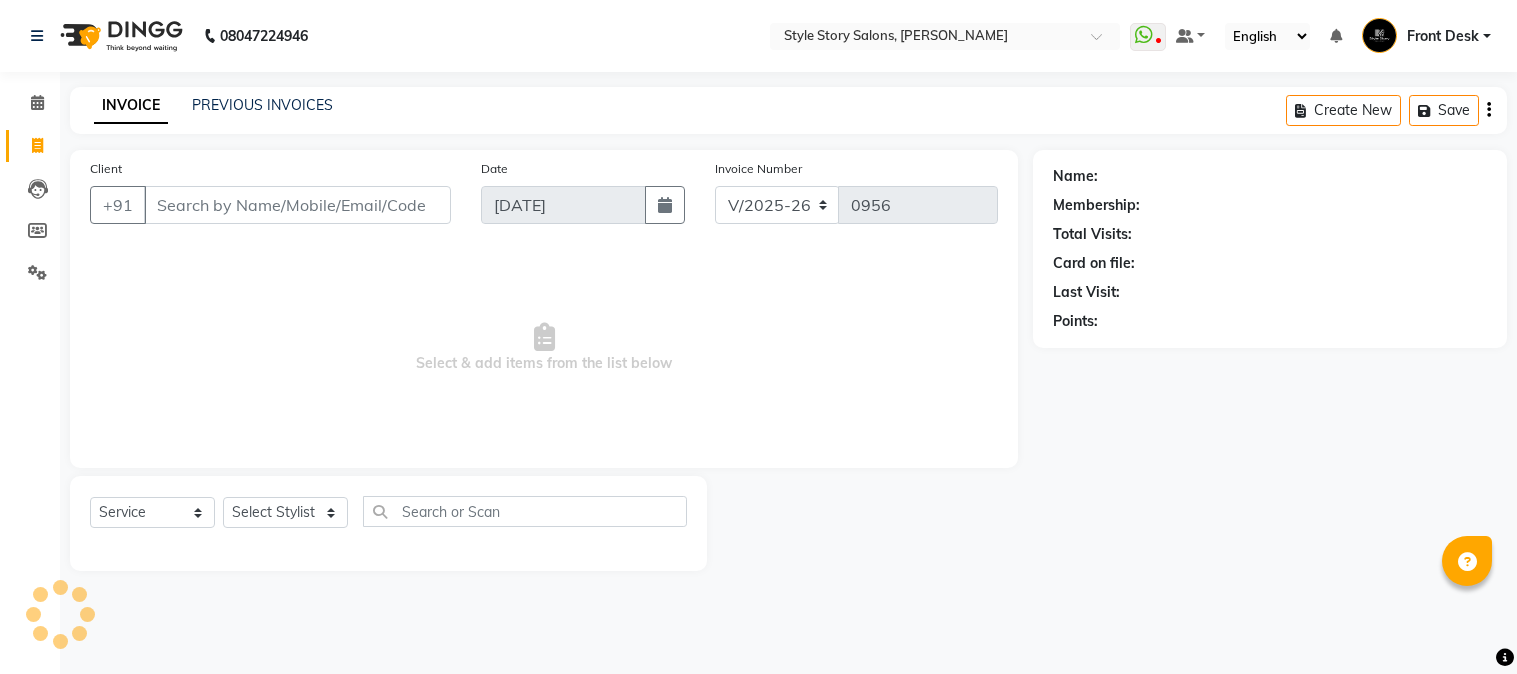 select on "6249" 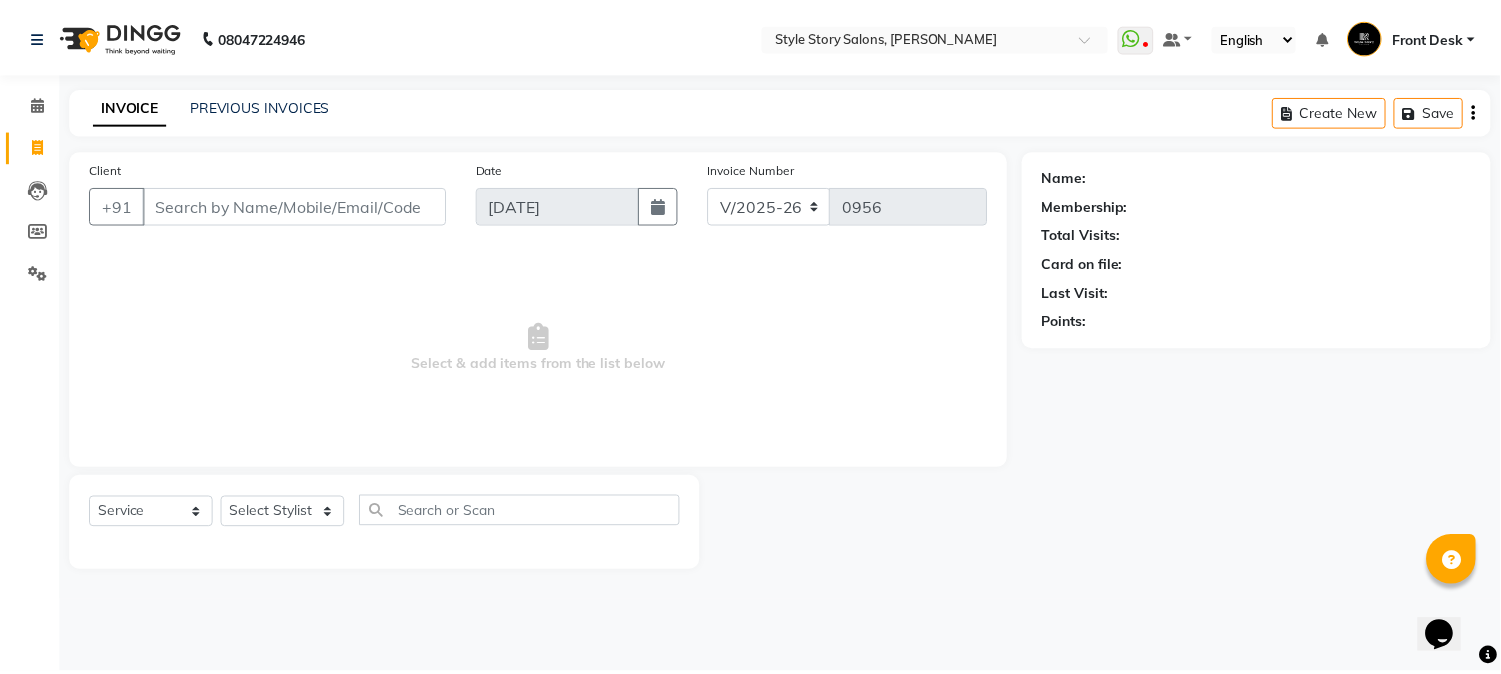 scroll, scrollTop: 0, scrollLeft: 0, axis: both 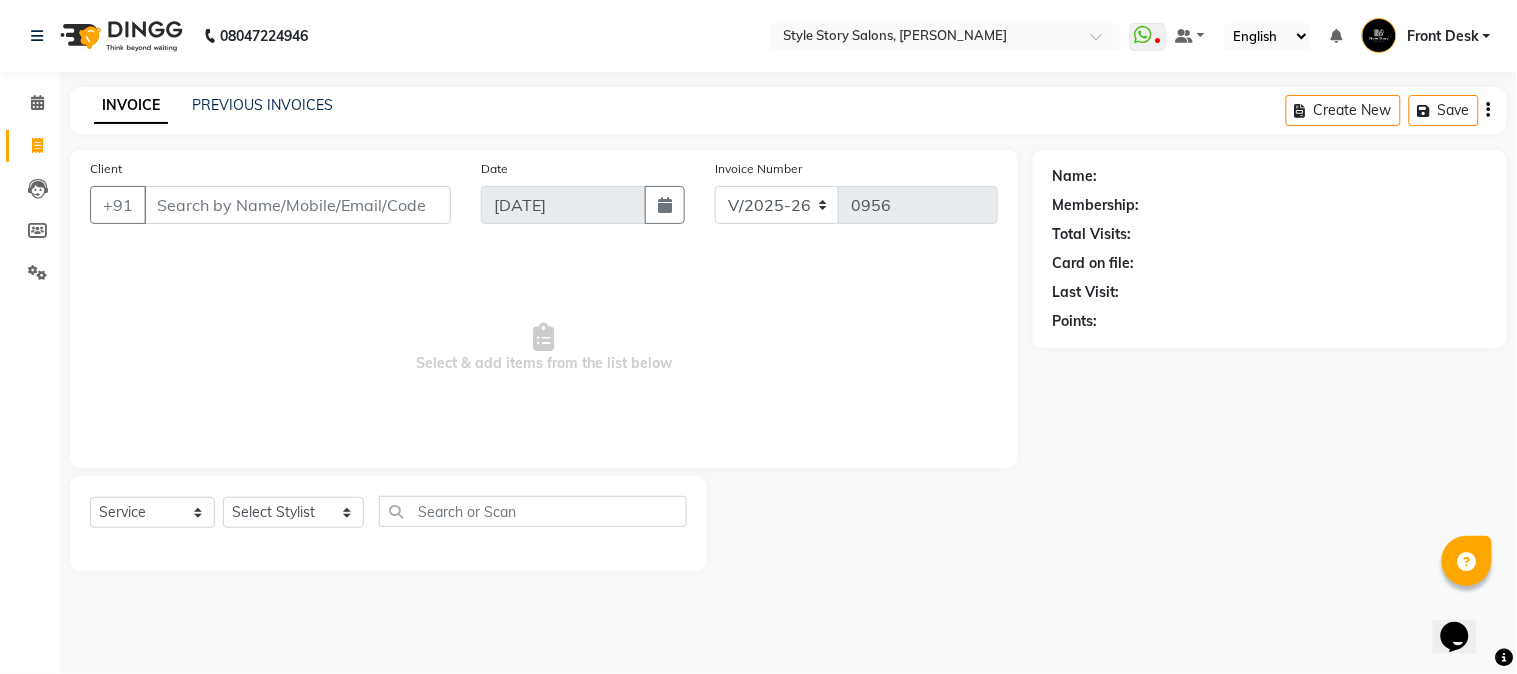 click on "Client" at bounding box center (297, 205) 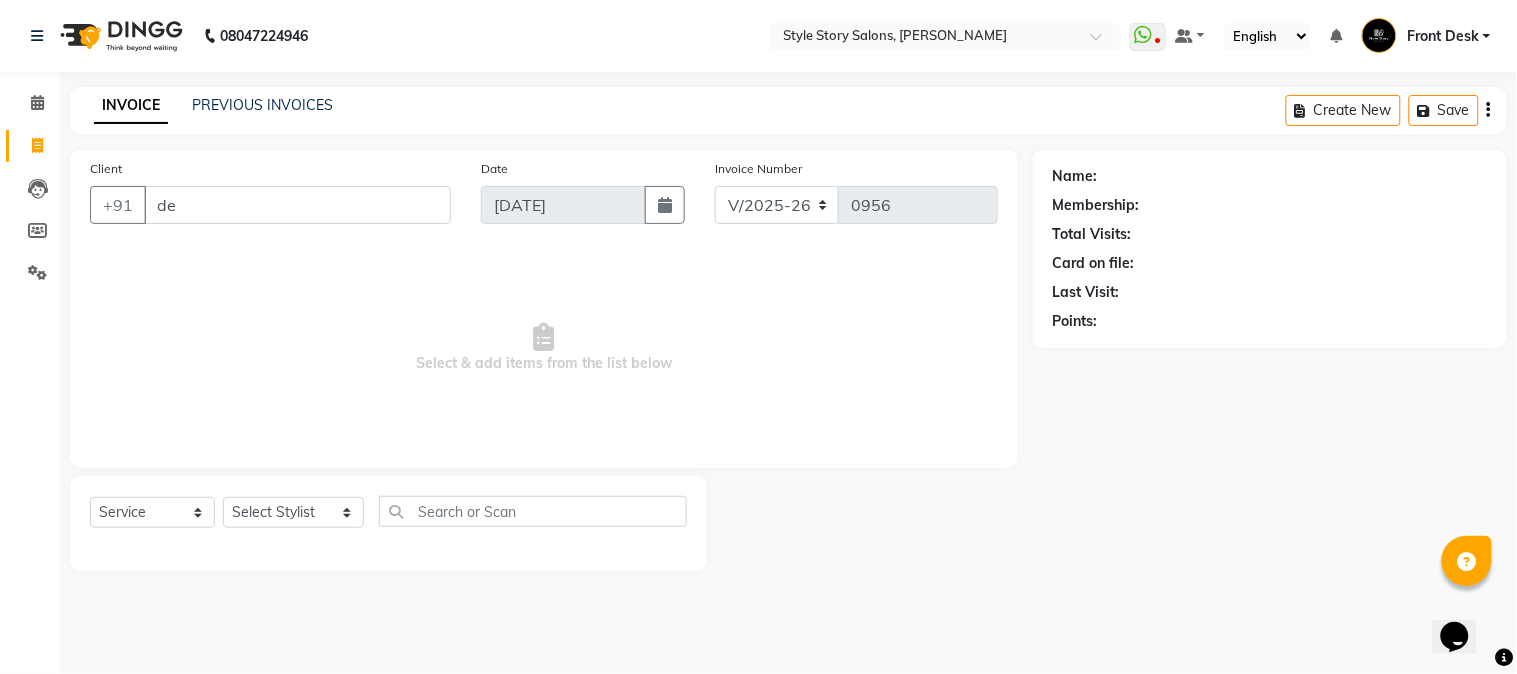 type on "d" 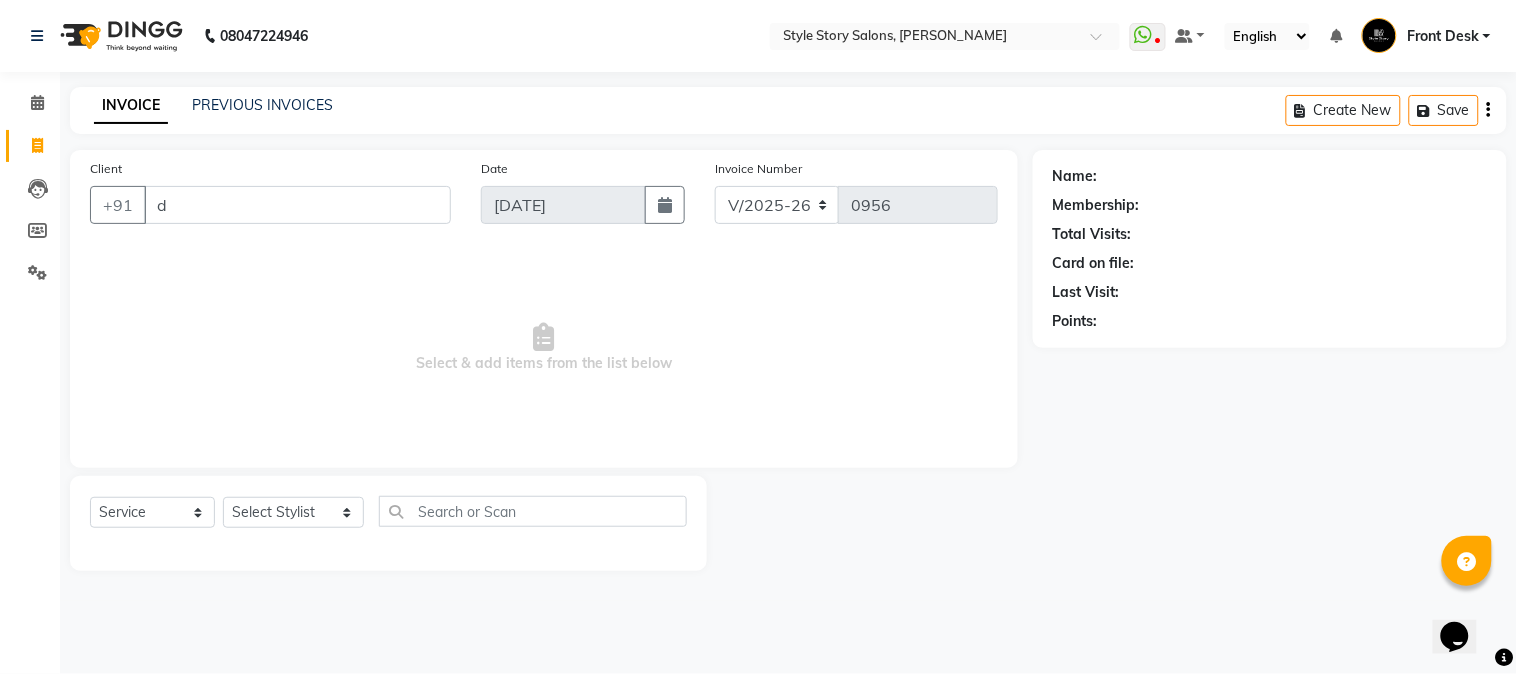 type 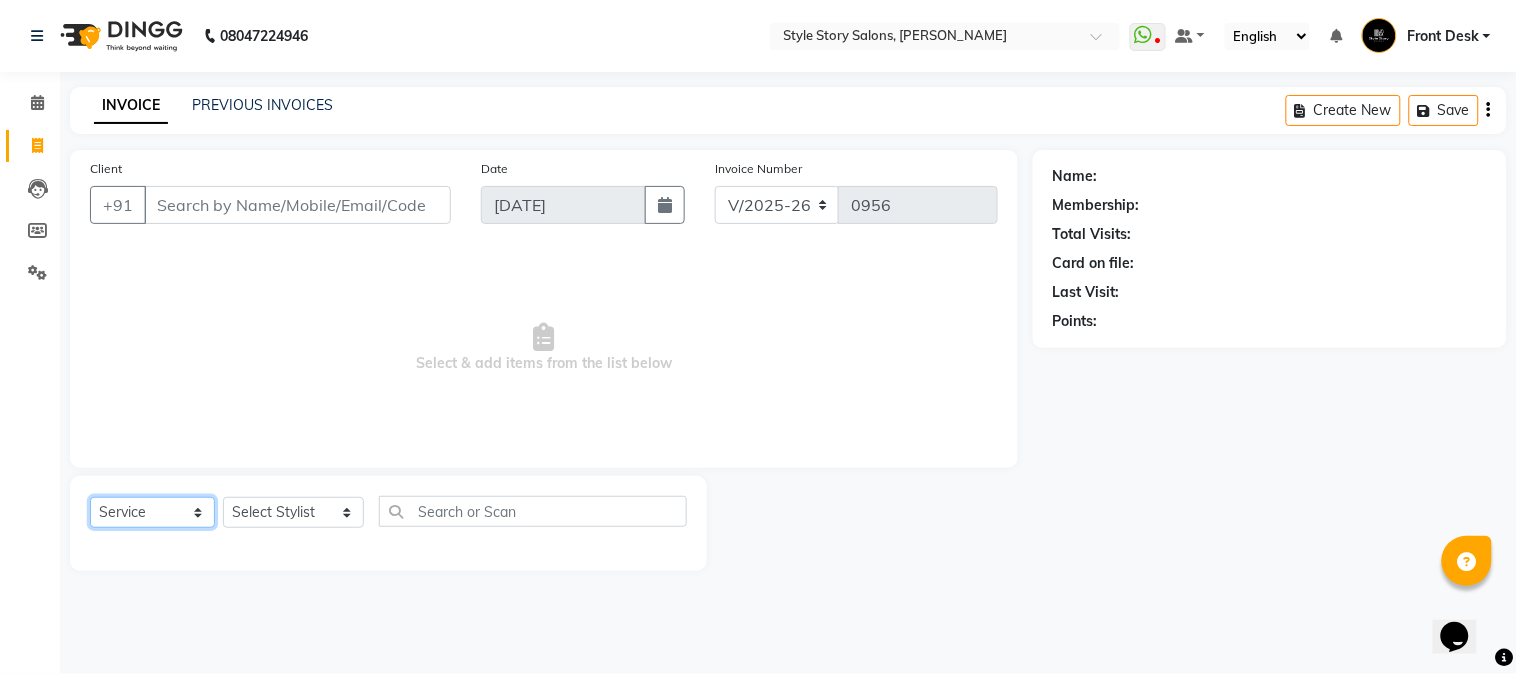 click on "Select  Service  Product  Membership  Package Voucher Prepaid Gift Card" 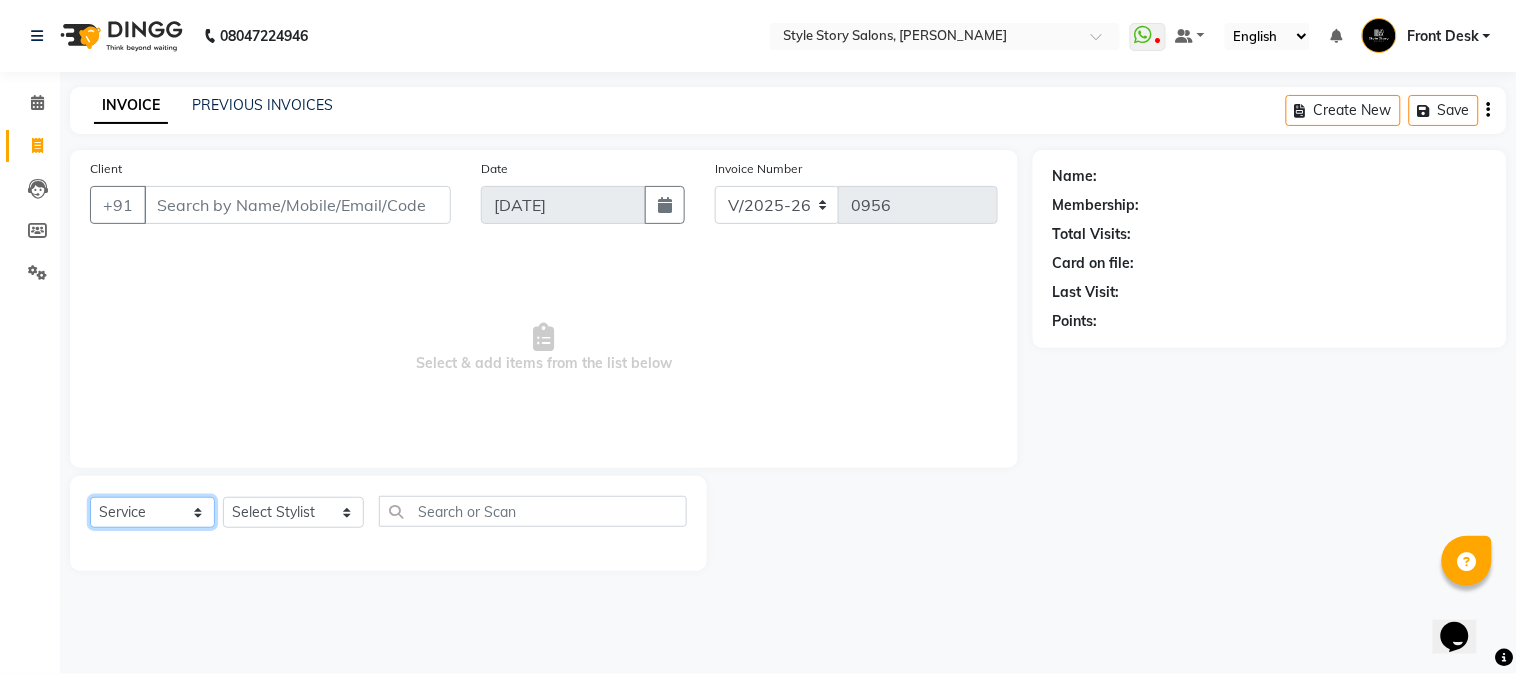 select on "package" 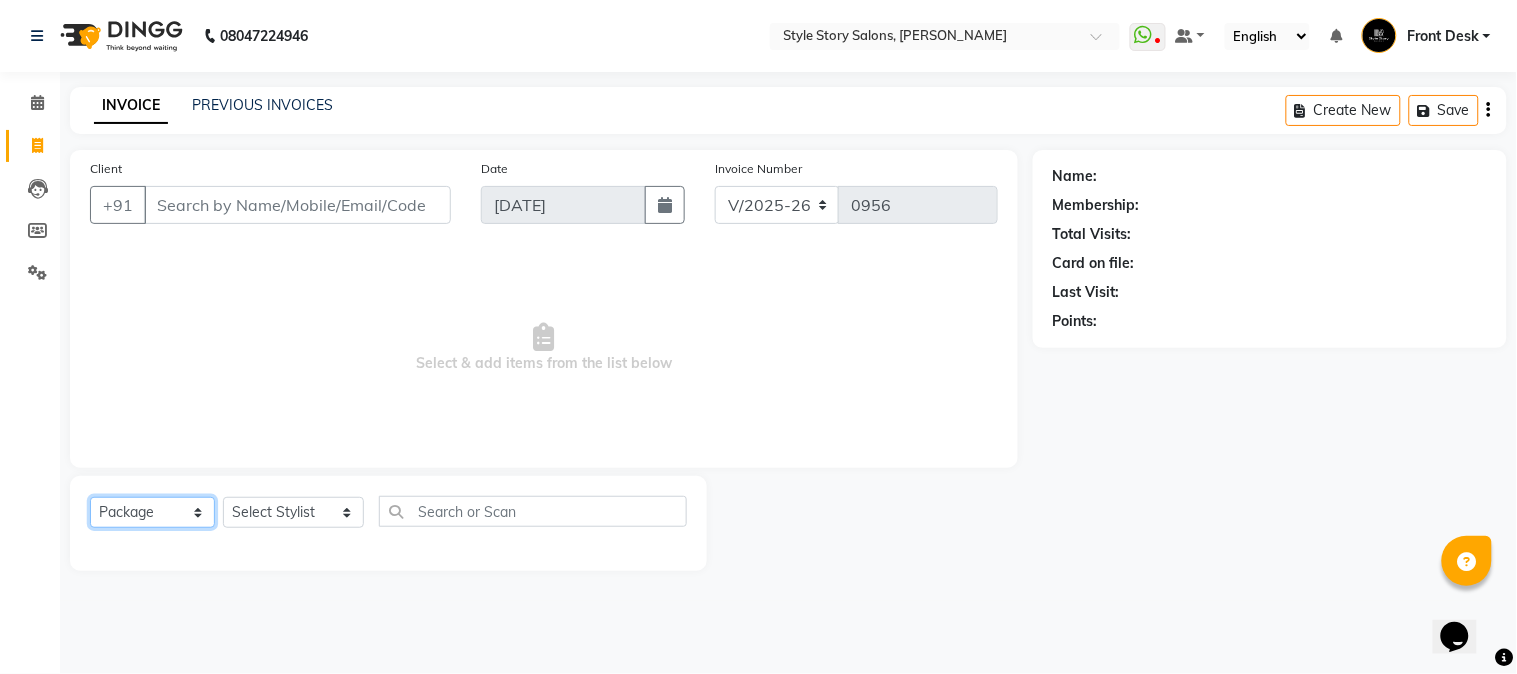 click on "Select  Service  Product  Membership  Package Voucher Prepaid Gift Card" 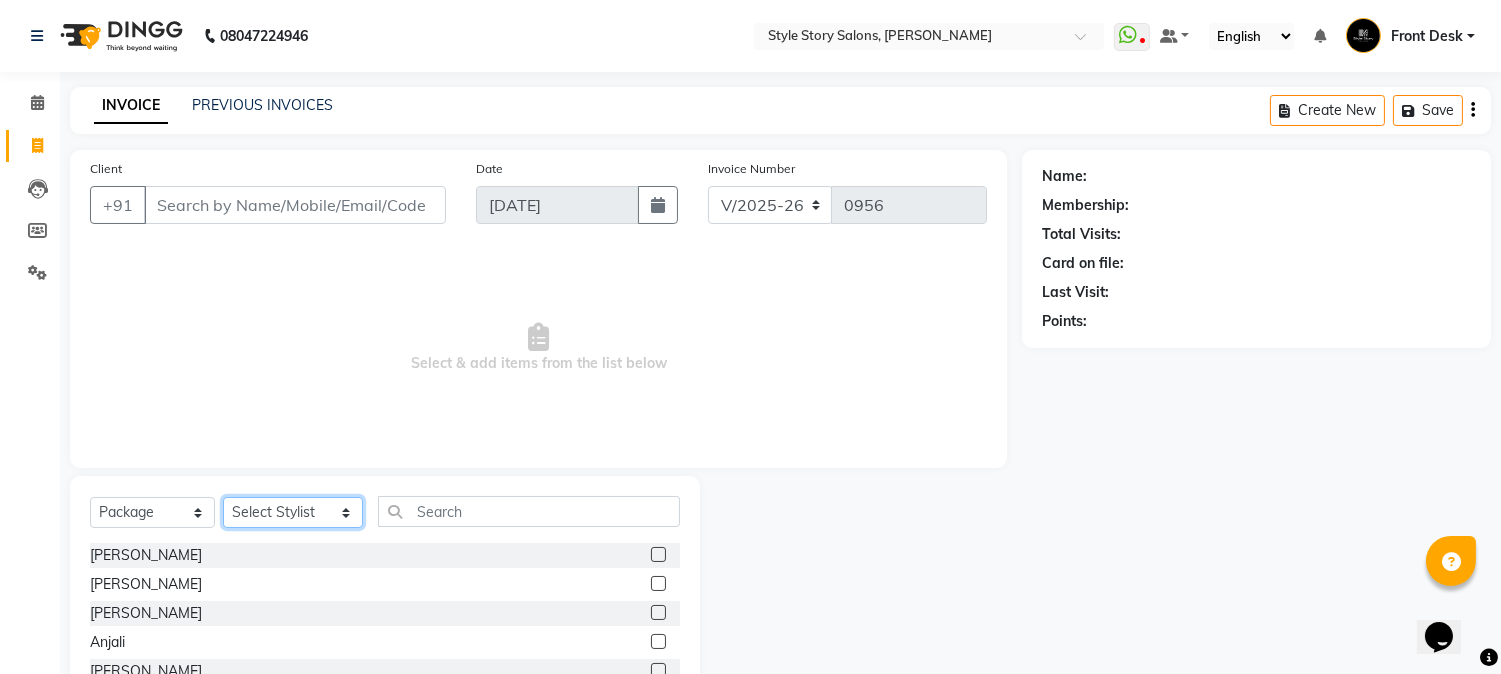 click on "Select Stylist [PERSON_NAME] [PERSON_NAME] [PERSON_NAME] Front Desk [PERSON_NAME] [PERSON_NAME] [PERSON_NAME] Front Desk [PERSON_NAME] Front Desk [DATE][PERSON_NAME]  [PERSON_NAME] Senior Accountant [PERSON_NAME] [PERSON_NAME] [PERSON_NAME] Inventory Manager [PERSON_NAME] (HR Admin) [PERSON_NAME] (Hair Artist) [PERSON_NAME]  [PERSON_NAME] [PERSON_NAME] [PERSON_NAME]  Shruti Raut [PERSON_NAME] [PERSON_NAME] HR Manager [PERSON_NAME] ([PERSON_NAME]) [PERSON_NAME] [PERSON_NAME] [PERSON_NAME] [PERSON_NAME] [PERSON_NAME] Accountant" 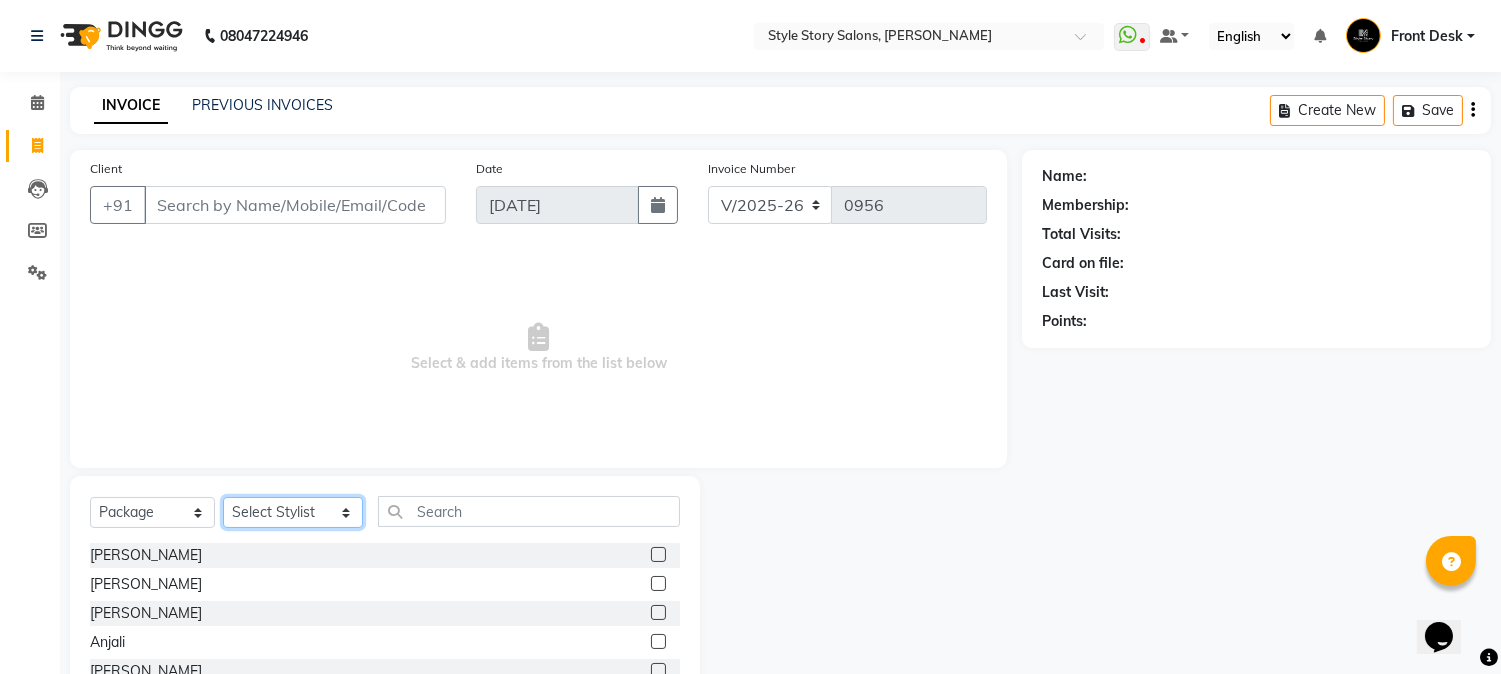 select on "82561" 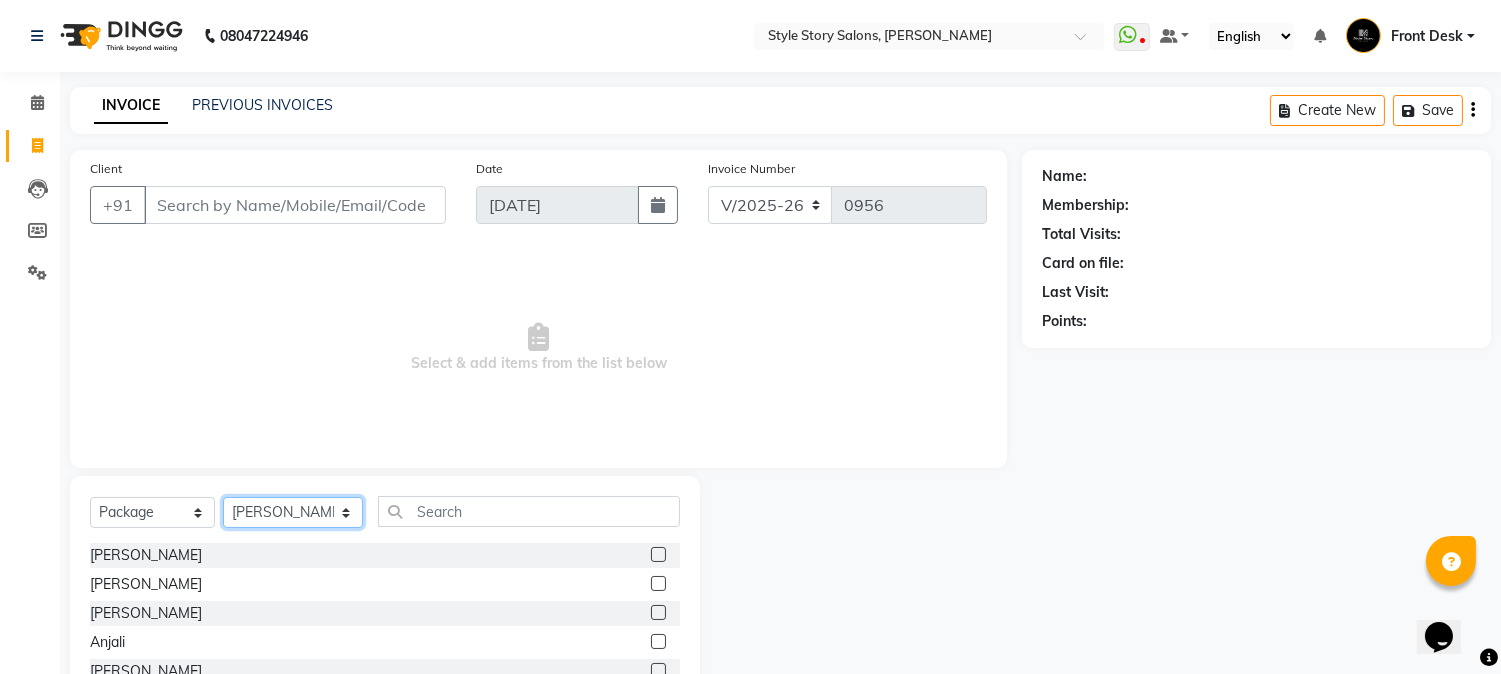 click on "Select Stylist [PERSON_NAME] [PERSON_NAME] [PERSON_NAME] Front Desk [PERSON_NAME] [PERSON_NAME] [PERSON_NAME] Front Desk [PERSON_NAME] Front Desk [DATE][PERSON_NAME]  [PERSON_NAME] Senior Accountant [PERSON_NAME] [PERSON_NAME] [PERSON_NAME] Inventory Manager [PERSON_NAME] (HR Admin) [PERSON_NAME] (Hair Artist) [PERSON_NAME]  [PERSON_NAME] [PERSON_NAME] [PERSON_NAME]  Shruti Raut [PERSON_NAME] [PERSON_NAME] HR Manager [PERSON_NAME] ([PERSON_NAME]) [PERSON_NAME] [PERSON_NAME] [PERSON_NAME] [PERSON_NAME] [PERSON_NAME] Accountant" 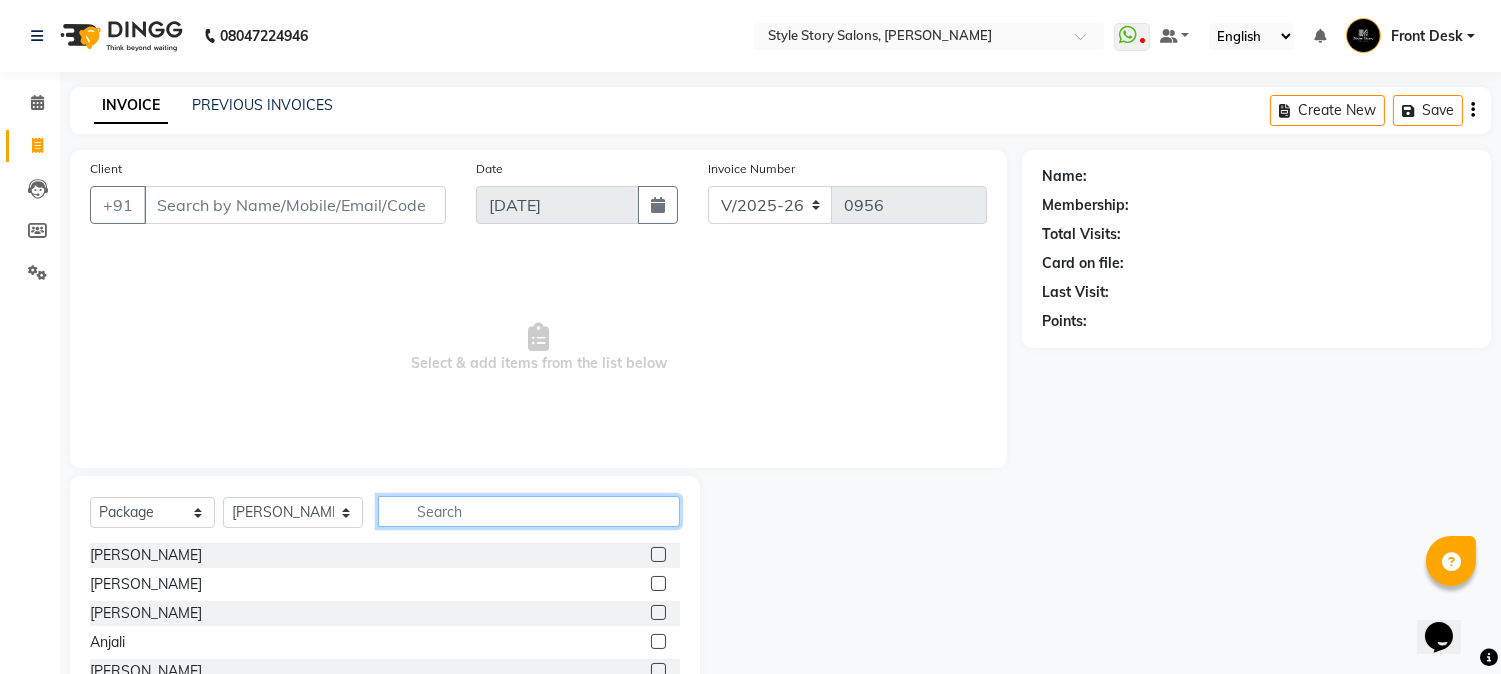 click 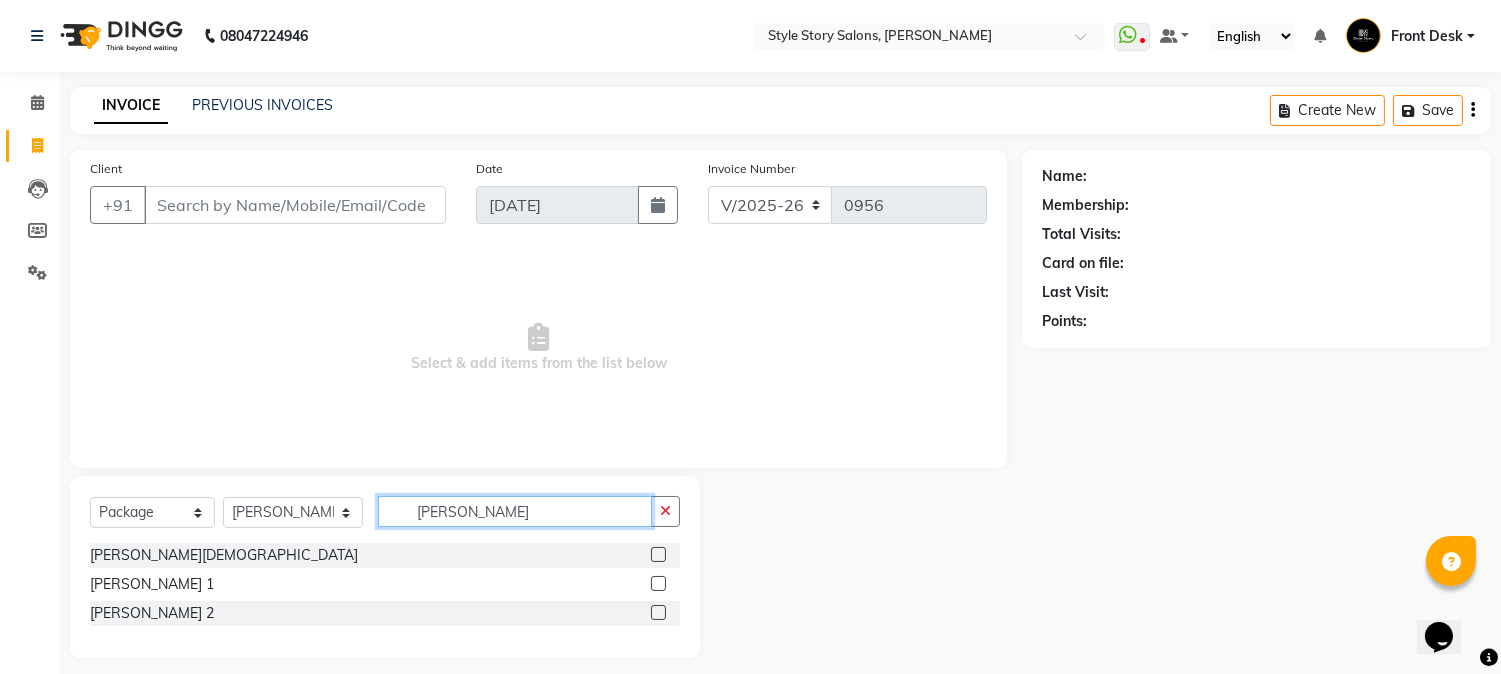 type on "[PERSON_NAME]" 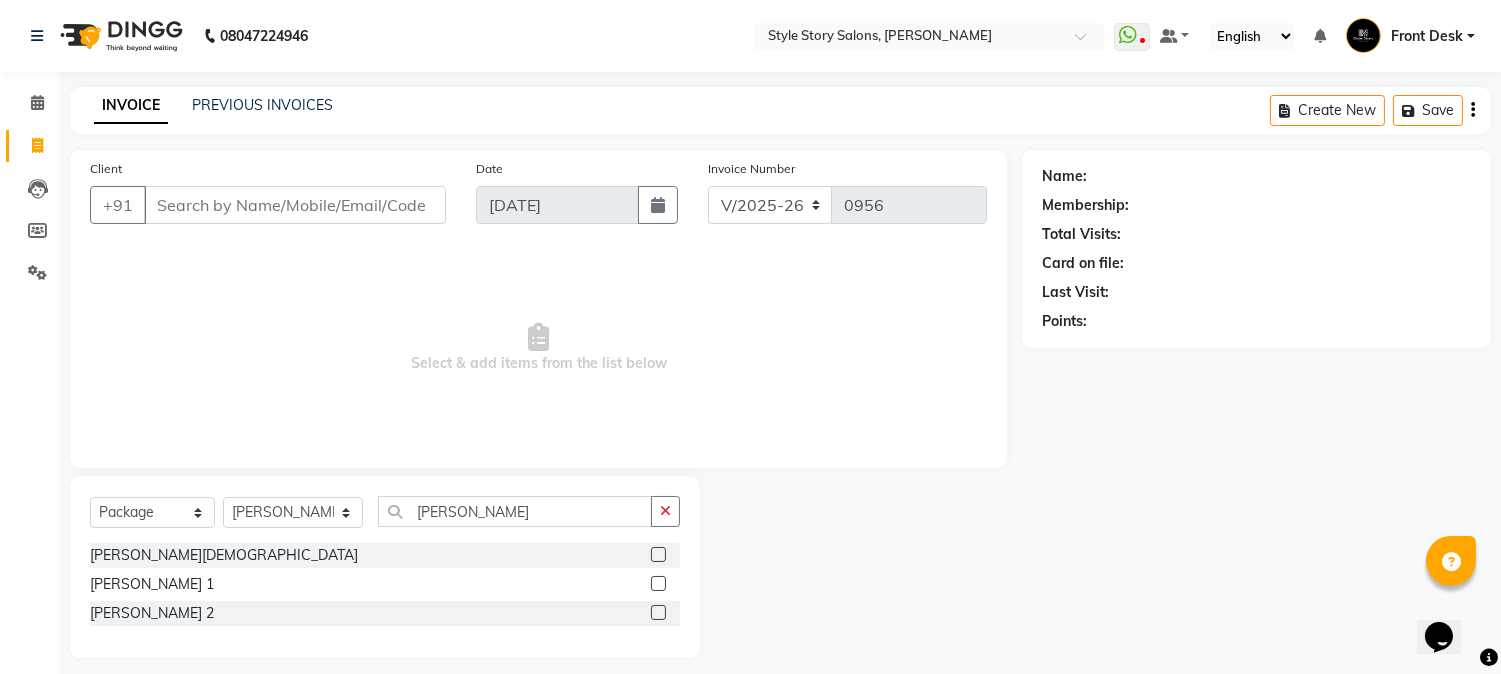click 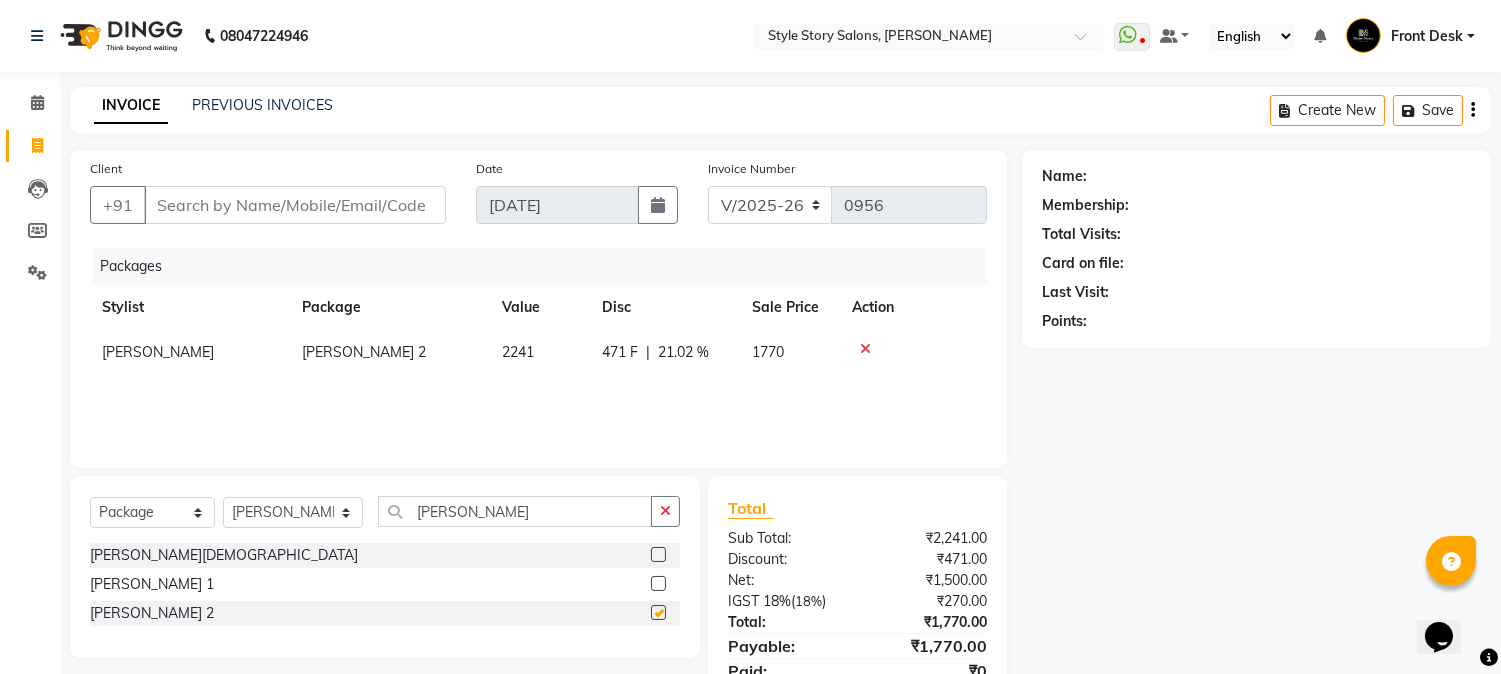 checkbox on "false" 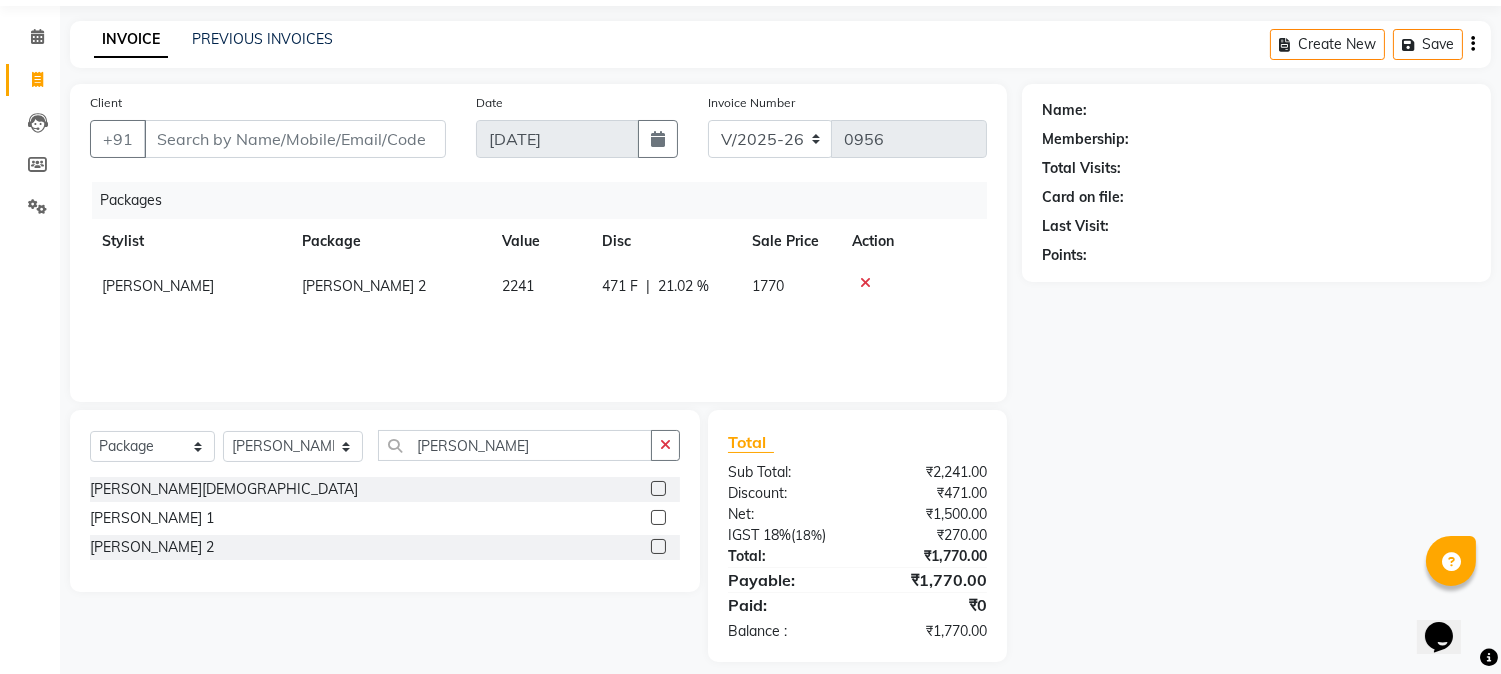 scroll, scrollTop: 84, scrollLeft: 0, axis: vertical 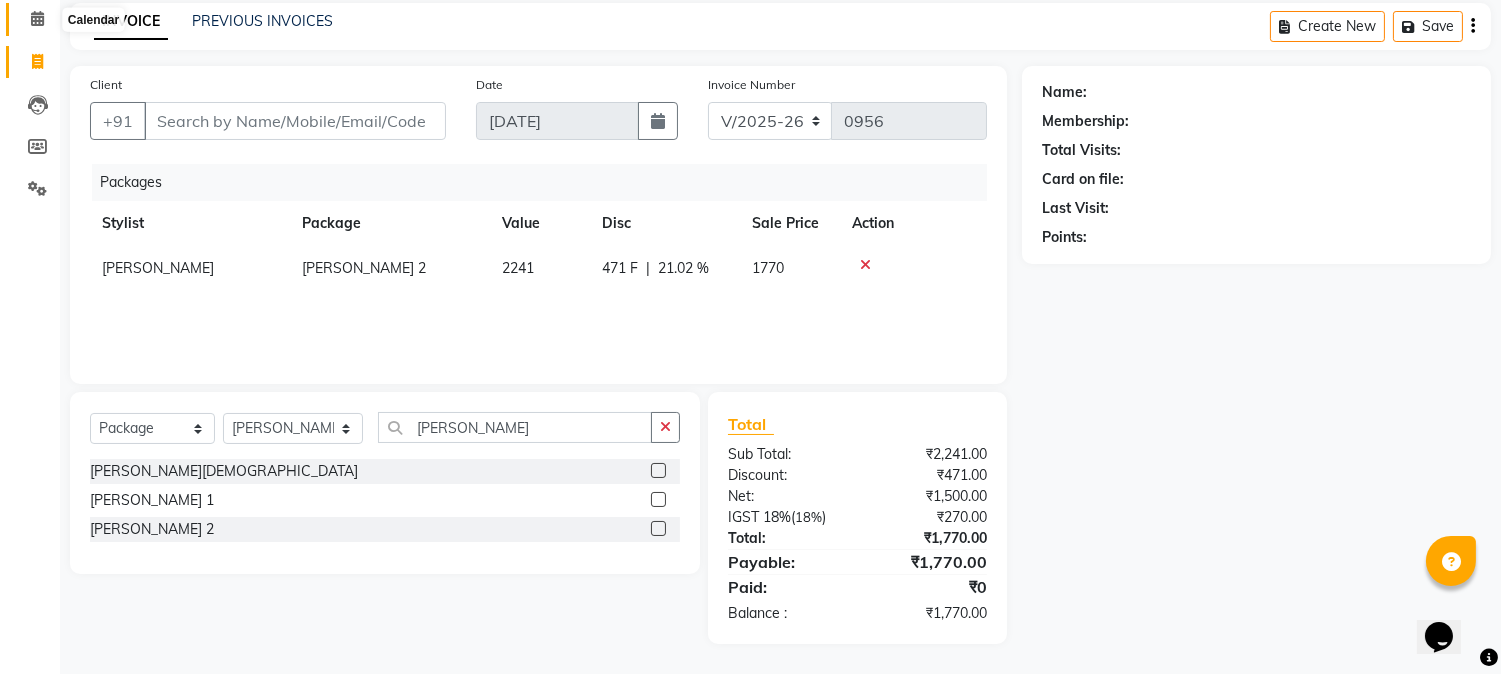 click 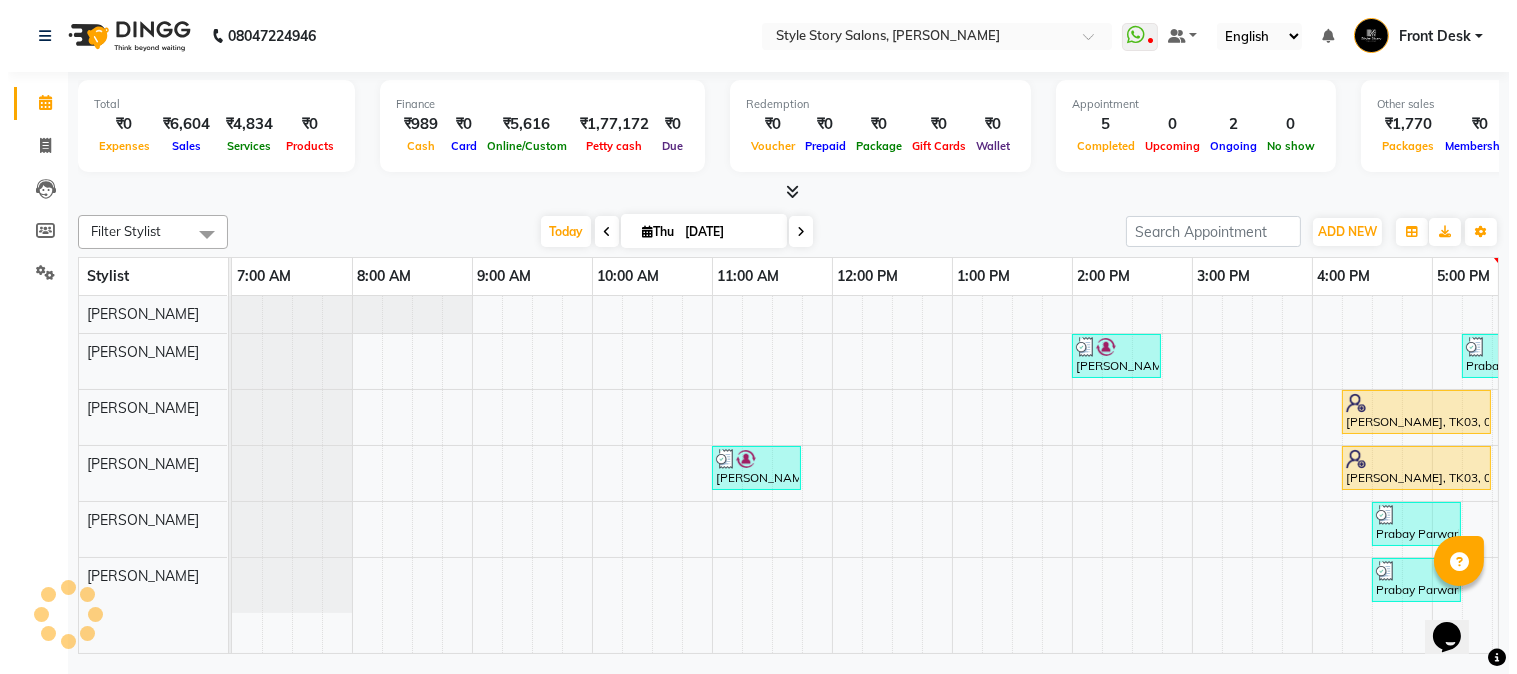 scroll, scrollTop: 0, scrollLeft: 0, axis: both 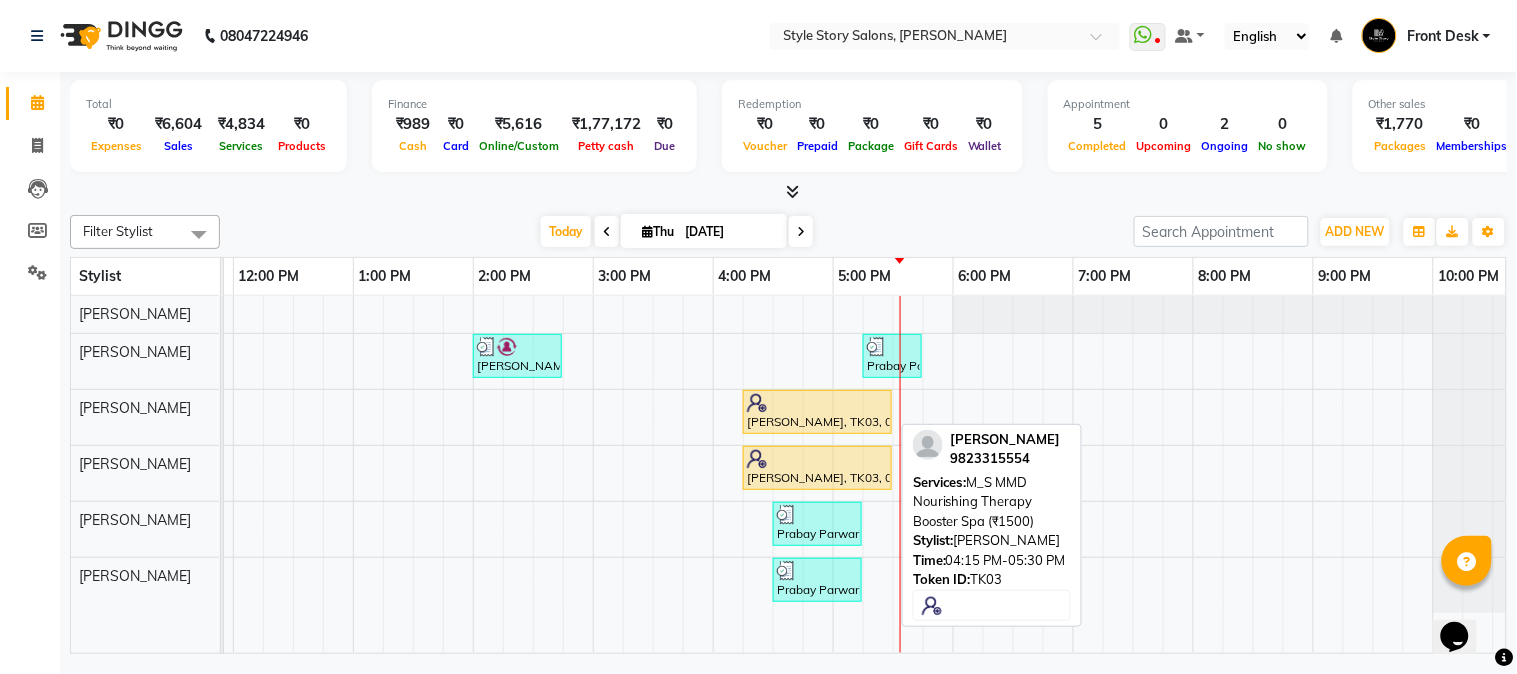 click at bounding box center (817, 403) 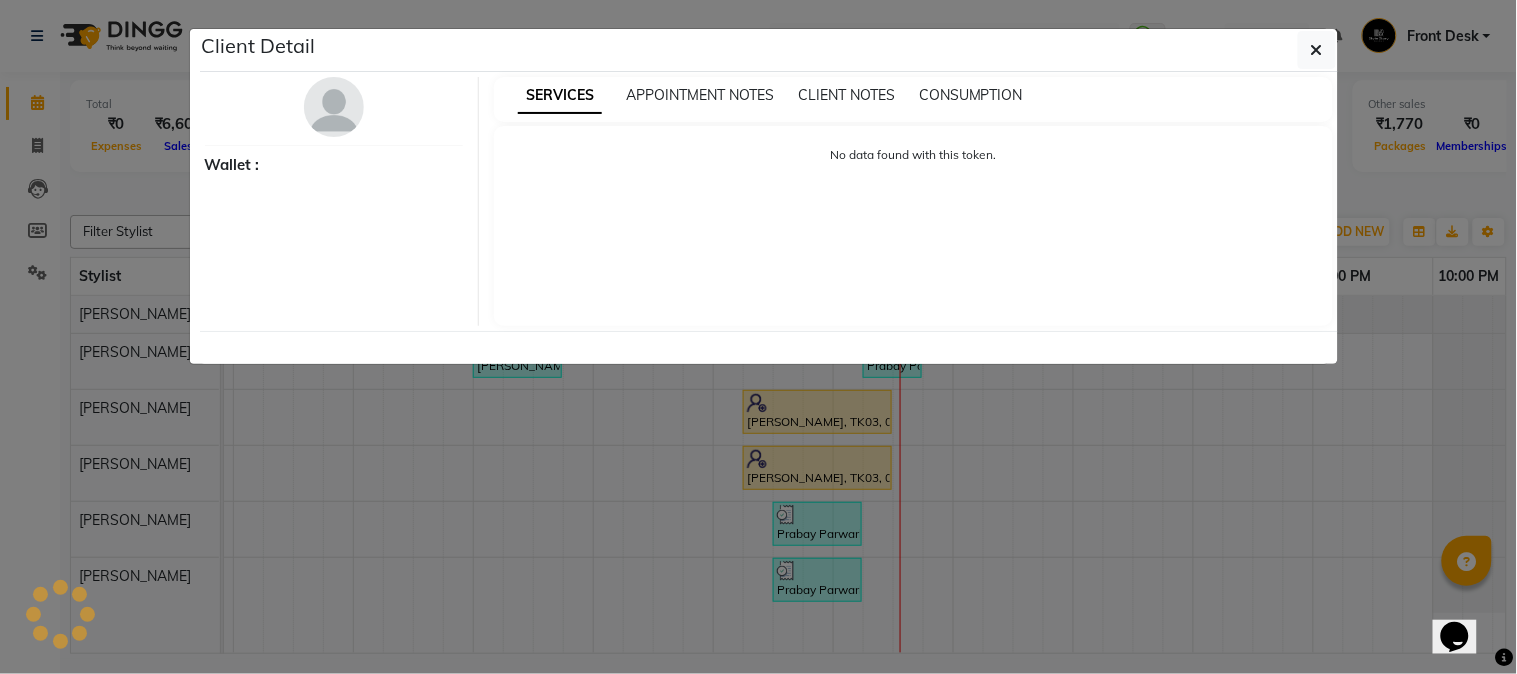 select on "1" 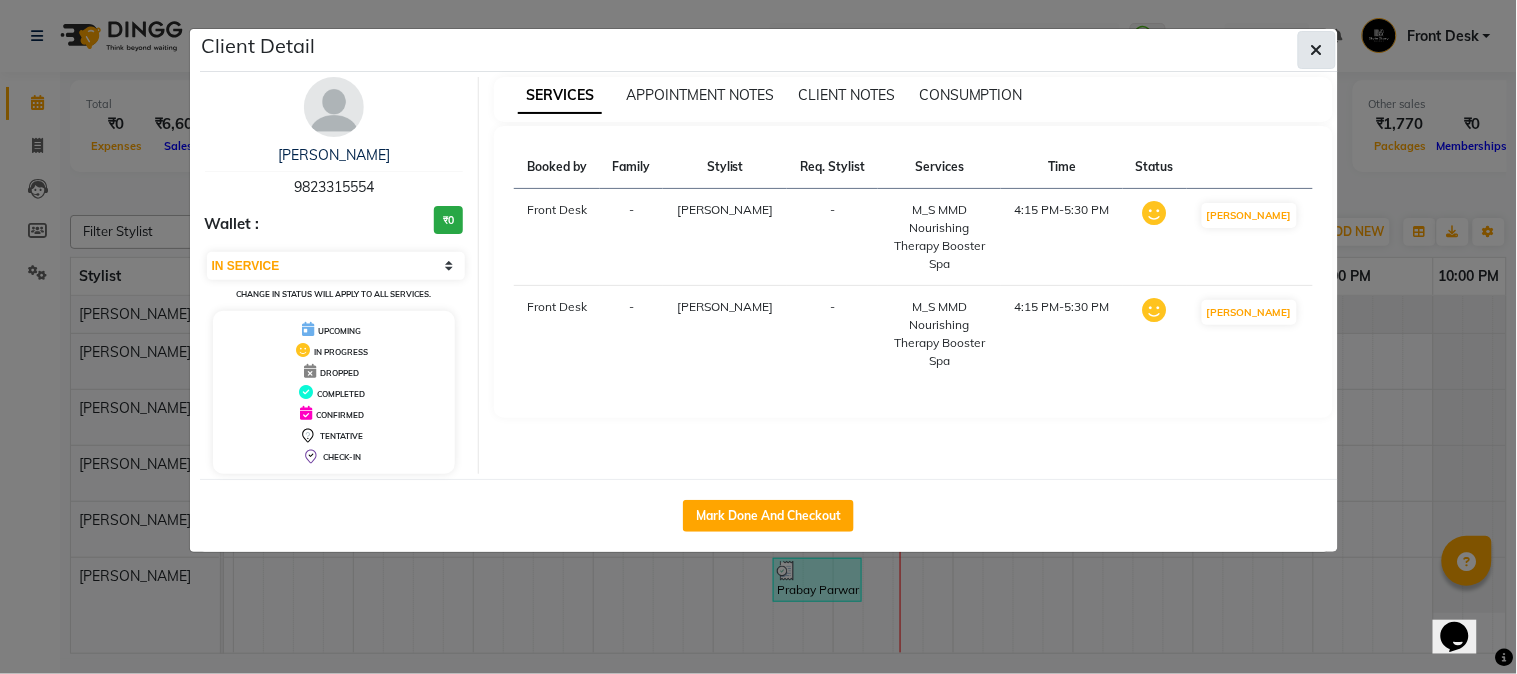 click 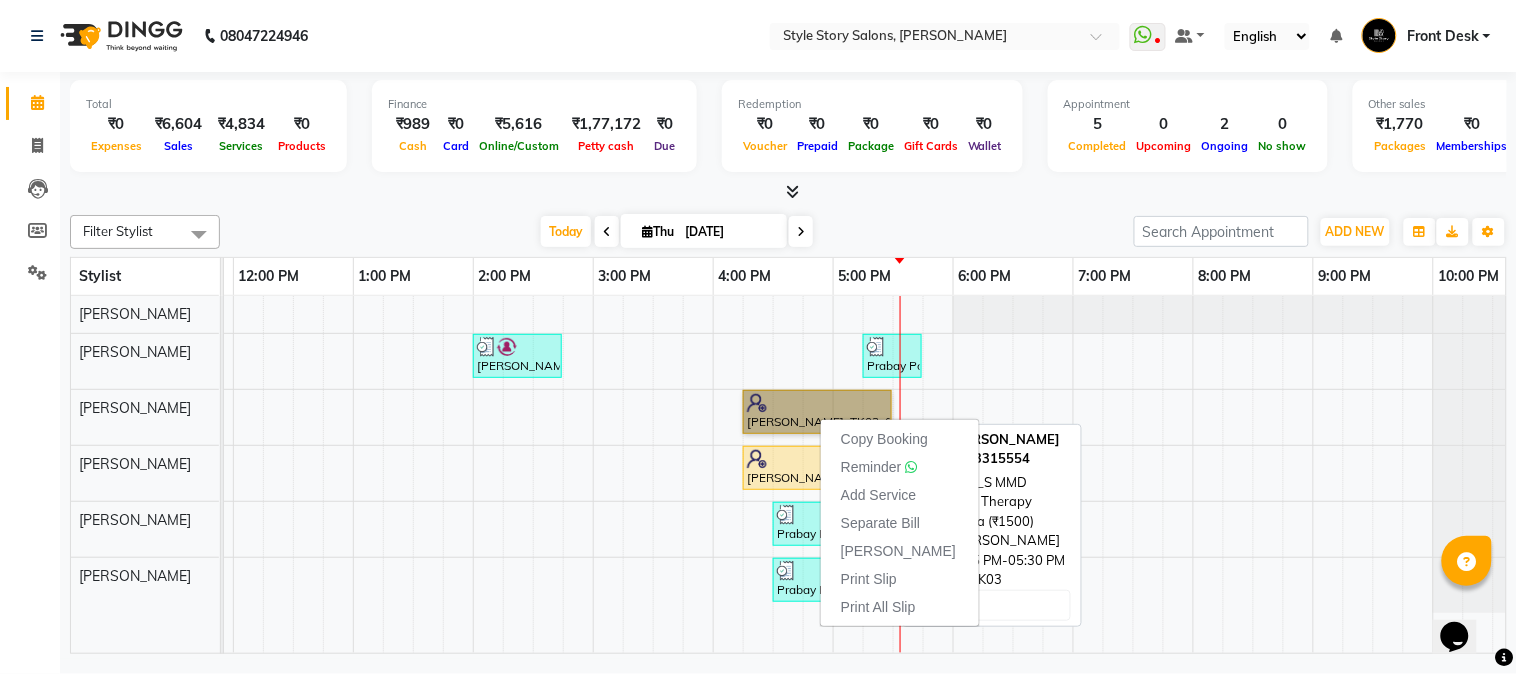 click on "Deepika Thakar, TK03, 04:15 PM-05:30 PM, M_S MMD Nourishing Therapy Booster Spa (₹1500)" at bounding box center [817, 412] 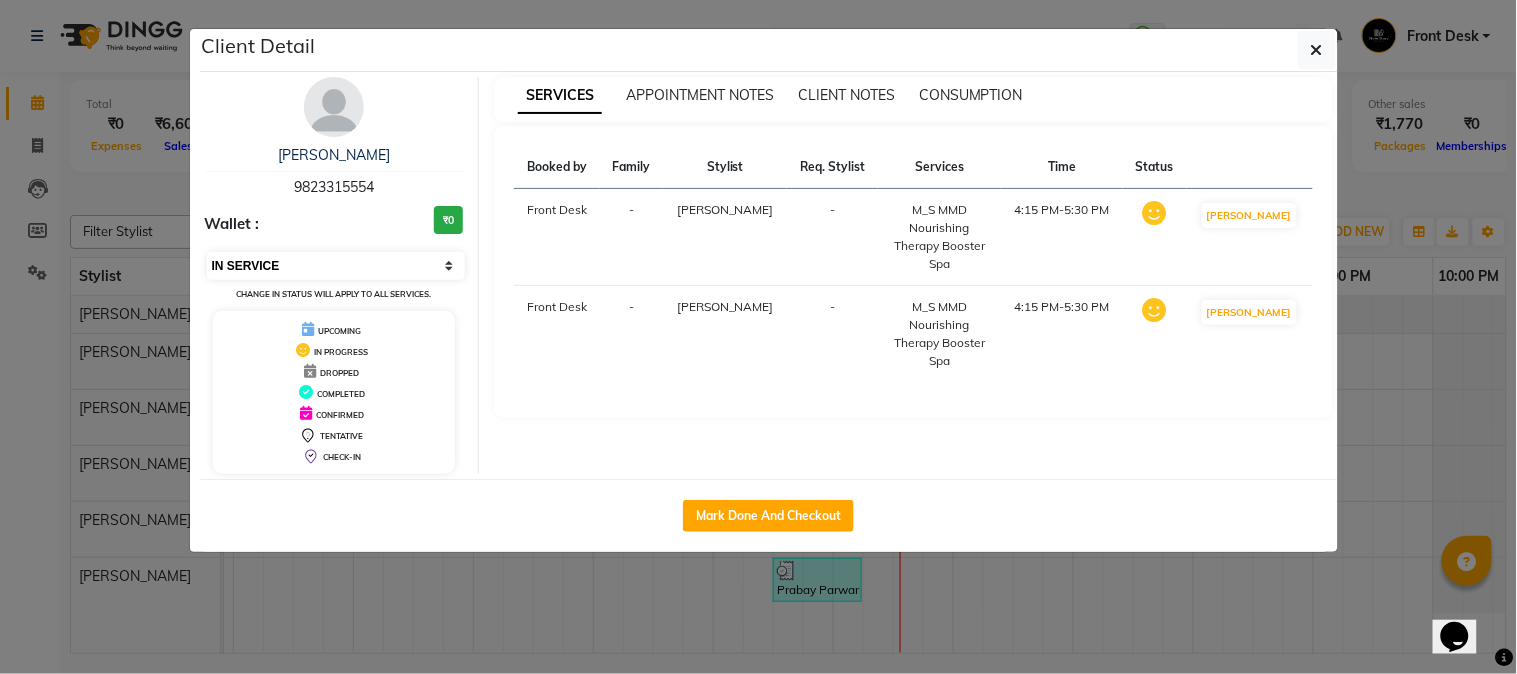 click on "Select IN SERVICE CONFIRMED TENTATIVE CHECK IN MARK DONE DROPPED UPCOMING" at bounding box center (336, 266) 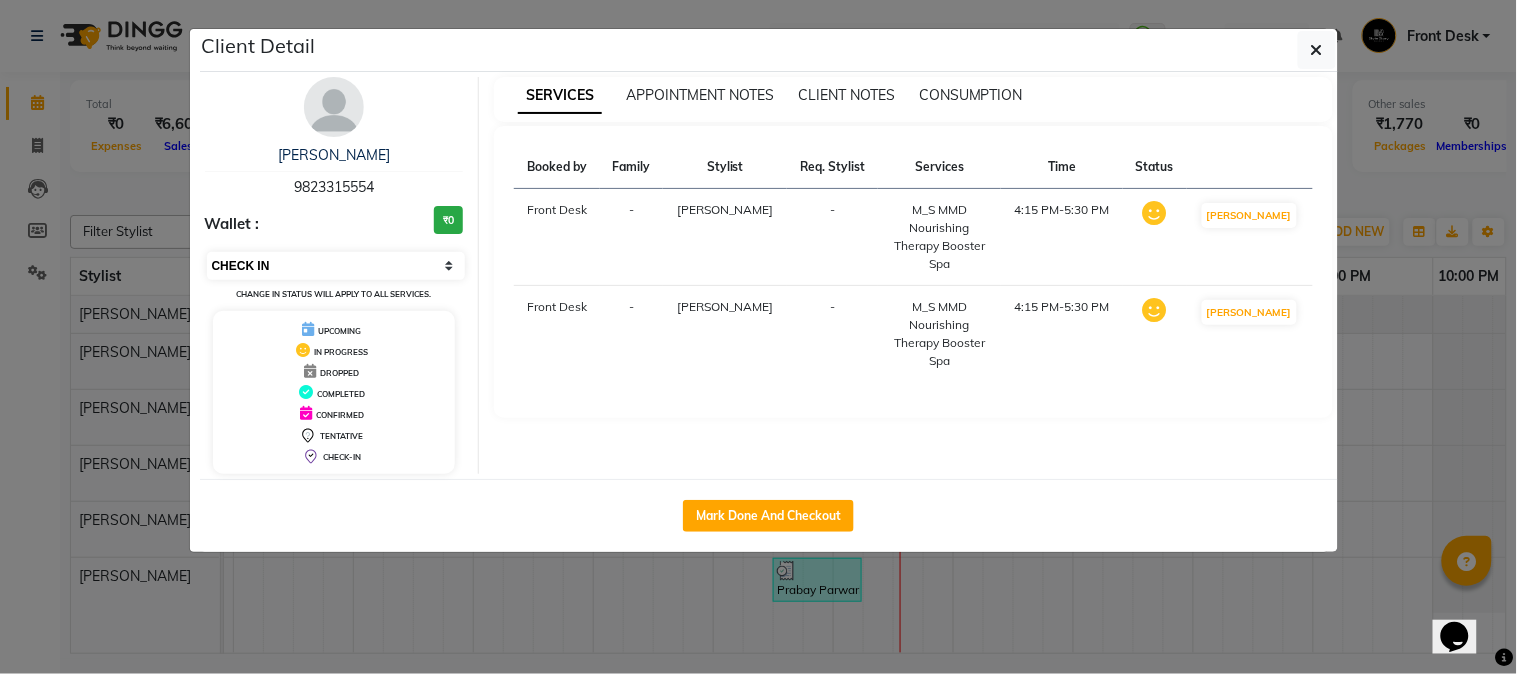 click on "Select IN SERVICE CONFIRMED TENTATIVE CHECK IN MARK DONE DROPPED UPCOMING" at bounding box center [336, 266] 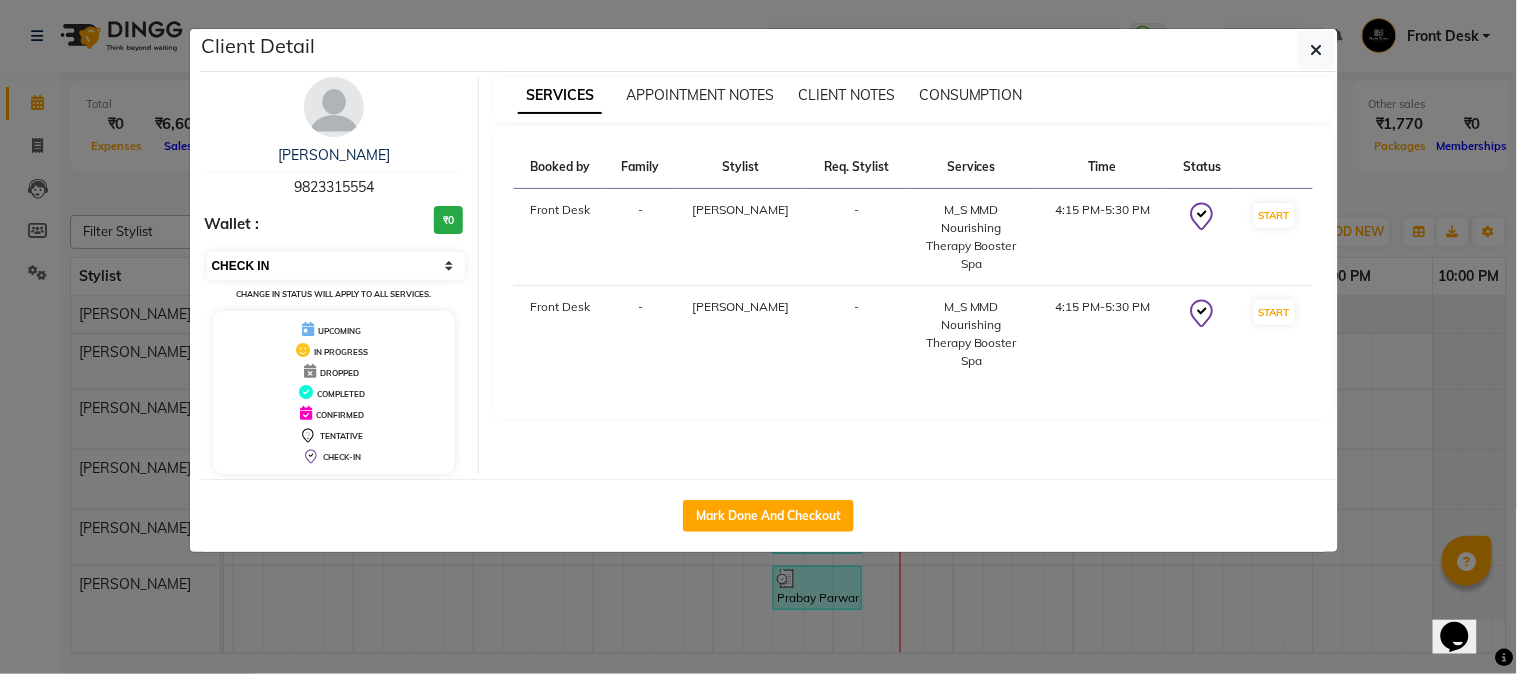 click on "Select IN SERVICE CONFIRMED TENTATIVE CHECK IN MARK DONE DROPPED UPCOMING" at bounding box center (336, 266) 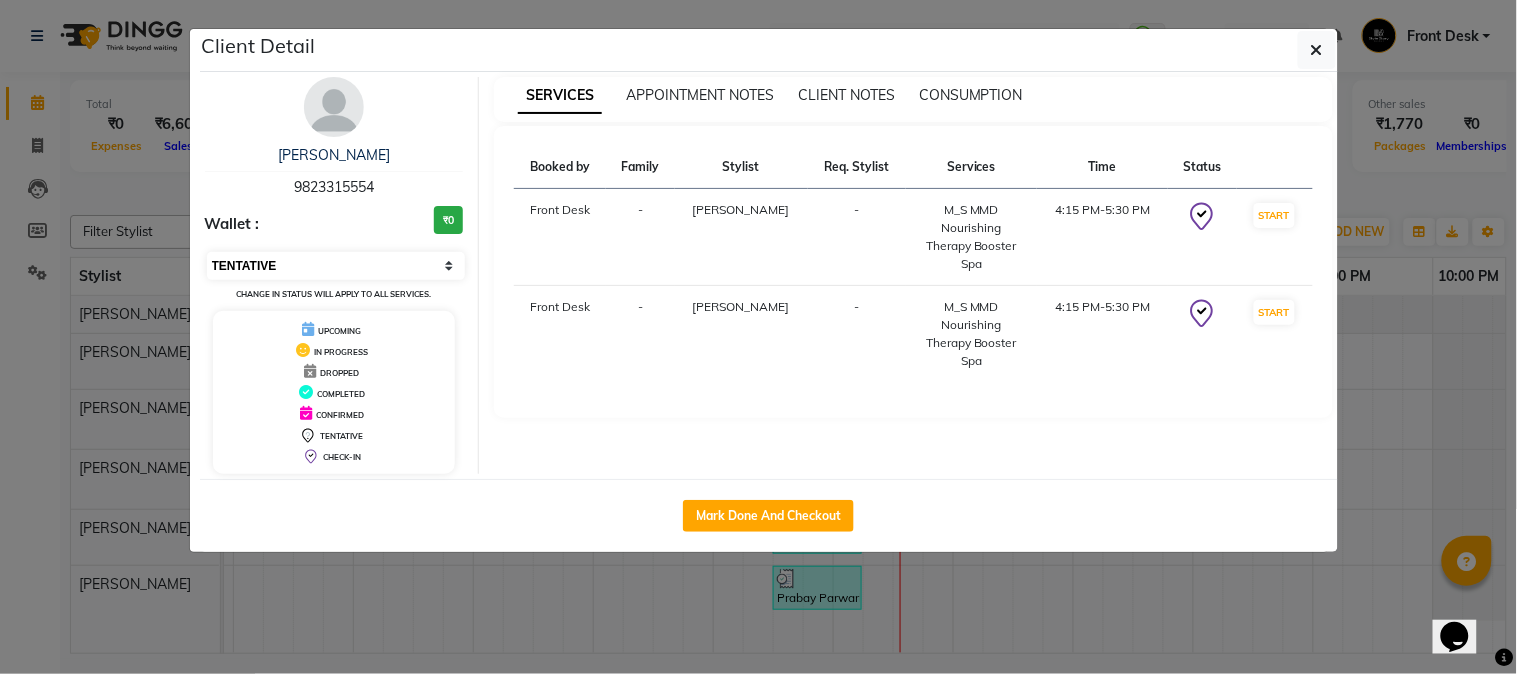 click on "Select IN SERVICE CONFIRMED TENTATIVE CHECK IN MARK DONE DROPPED UPCOMING" at bounding box center (336, 266) 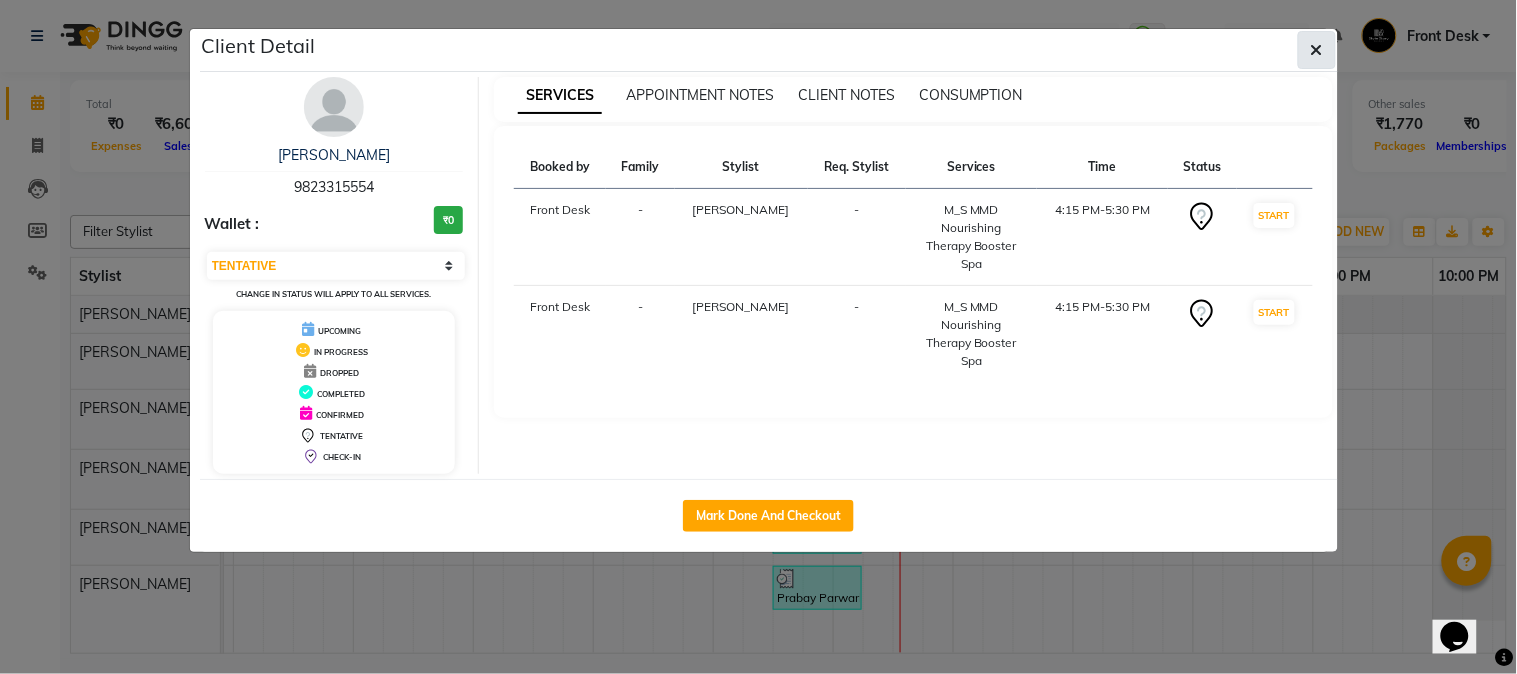 click 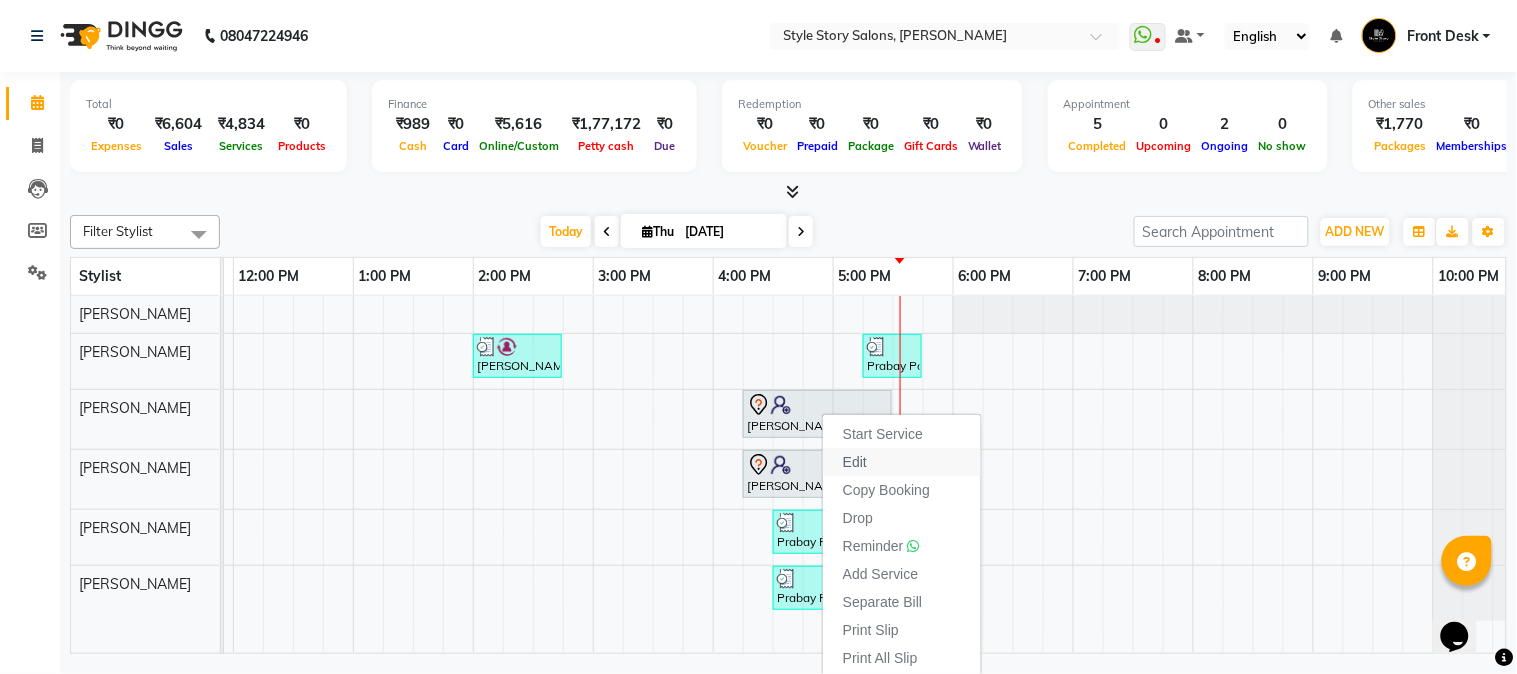 click on "Edit" at bounding box center (855, 462) 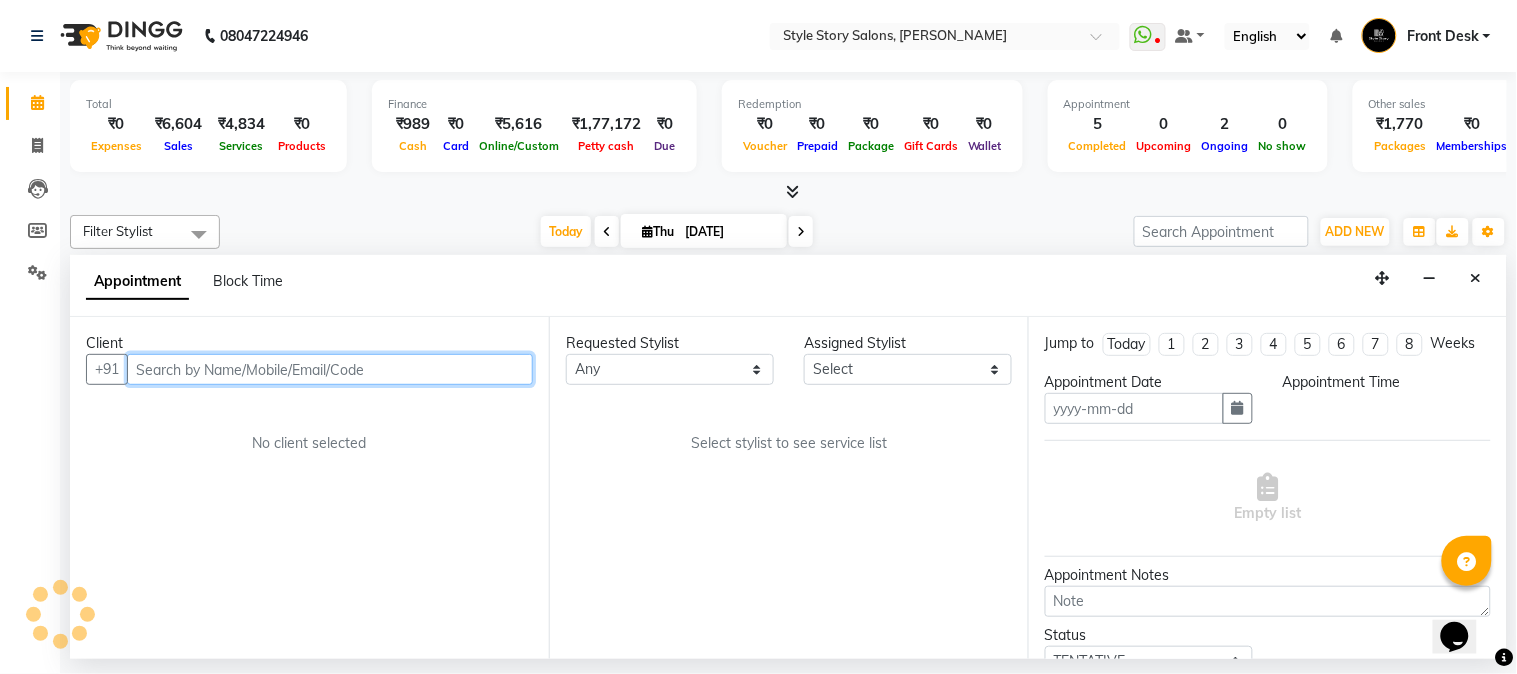 type on "[DATE]" 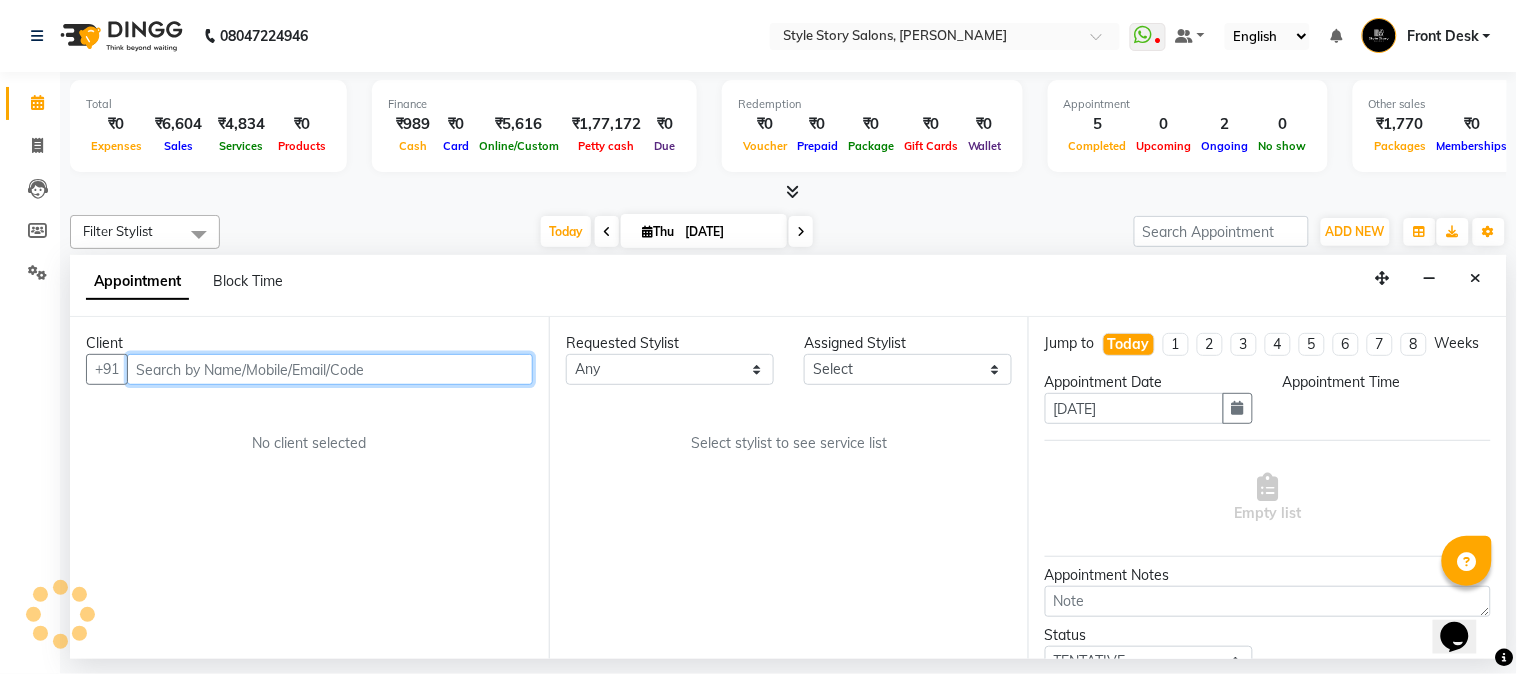 select on "62114" 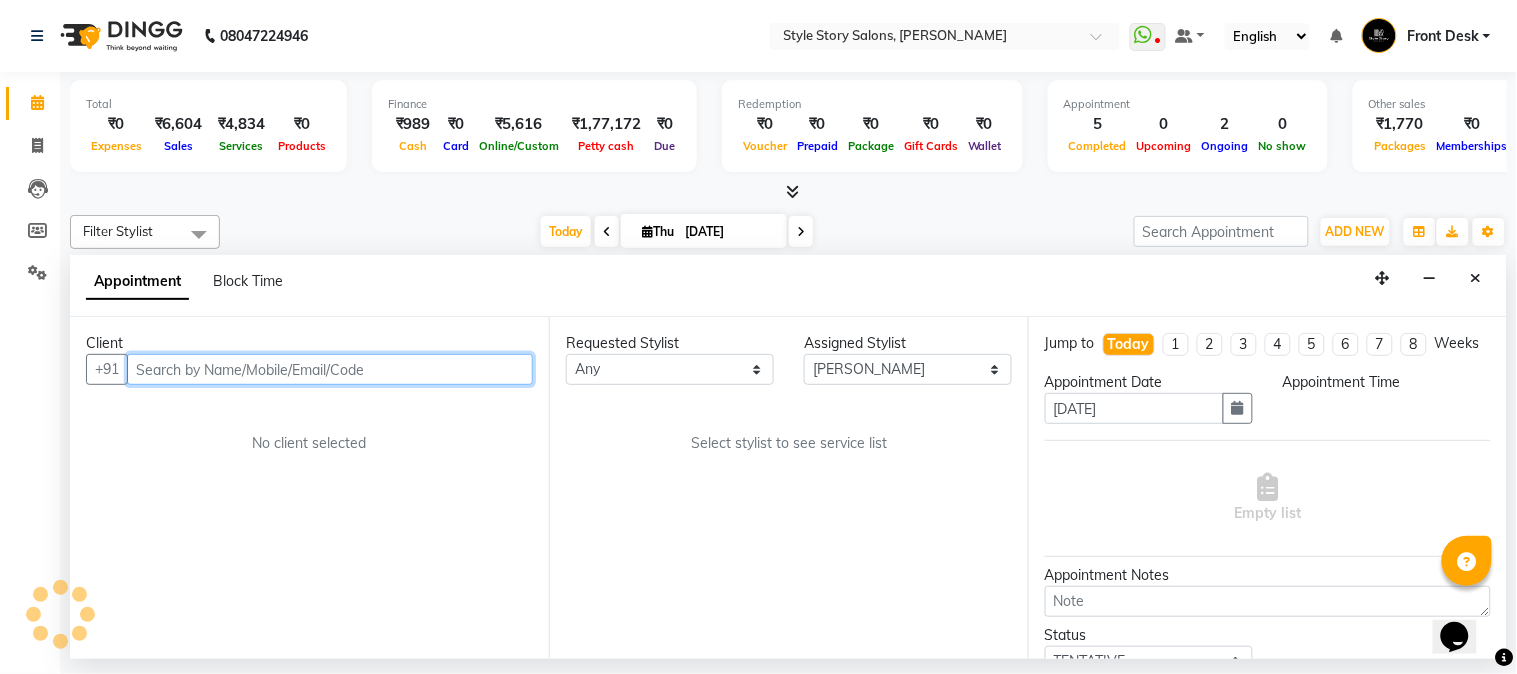 scroll, scrollTop: 0, scrollLeft: 637, axis: horizontal 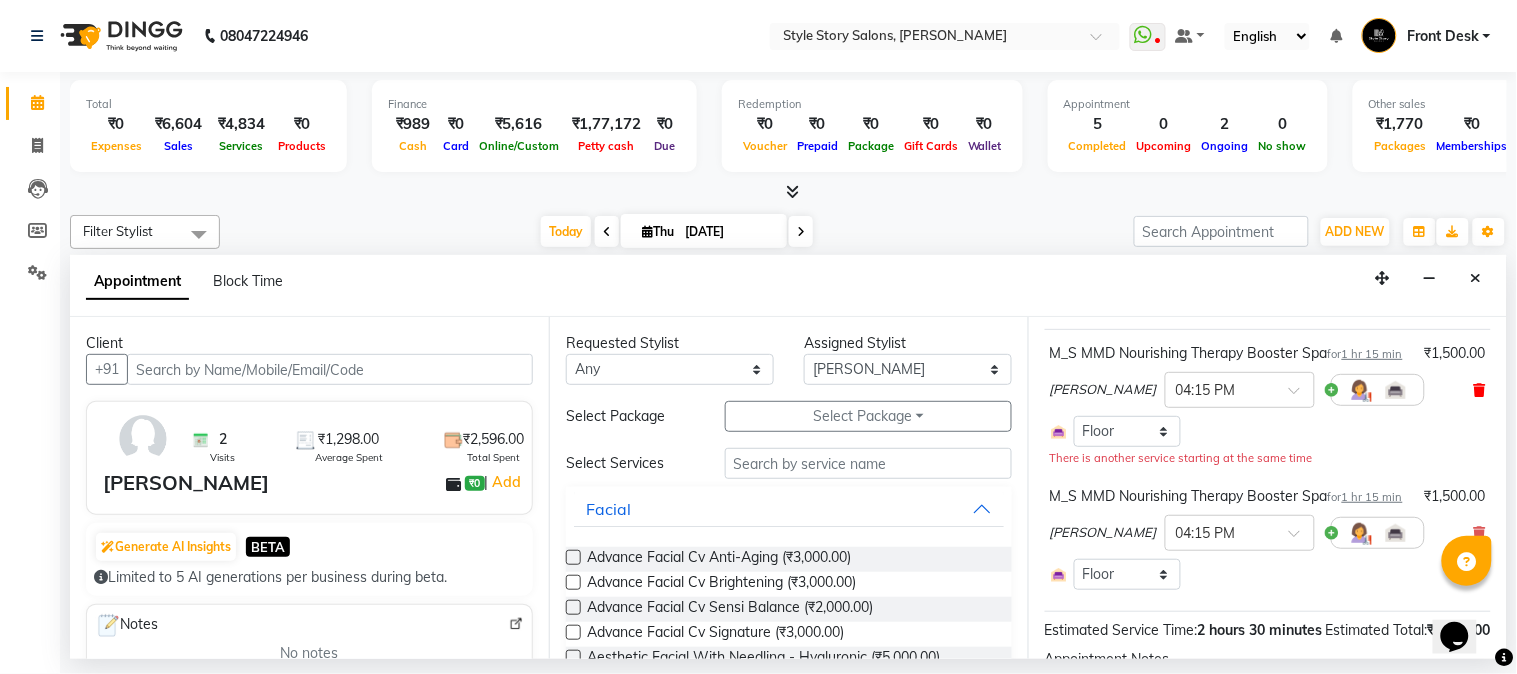 click at bounding box center [1480, 390] 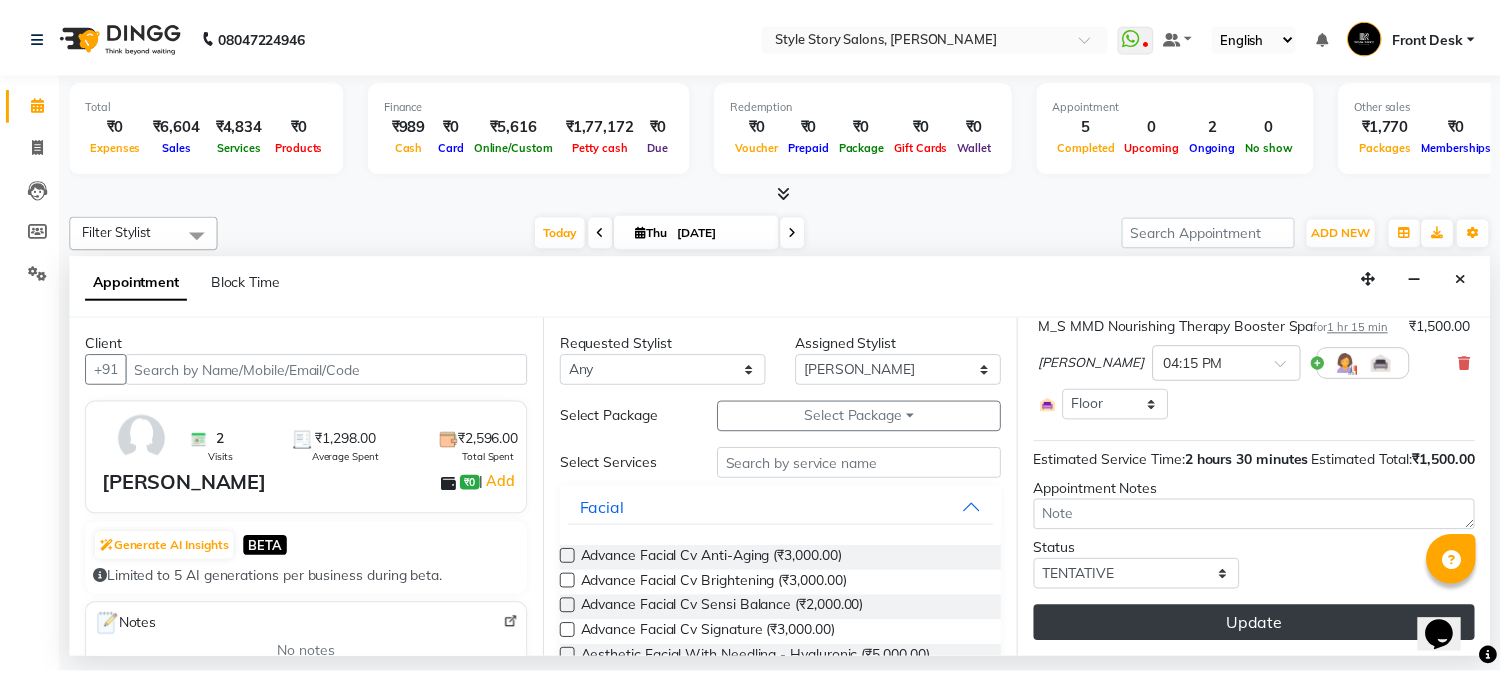 scroll, scrollTop: 216, scrollLeft: 0, axis: vertical 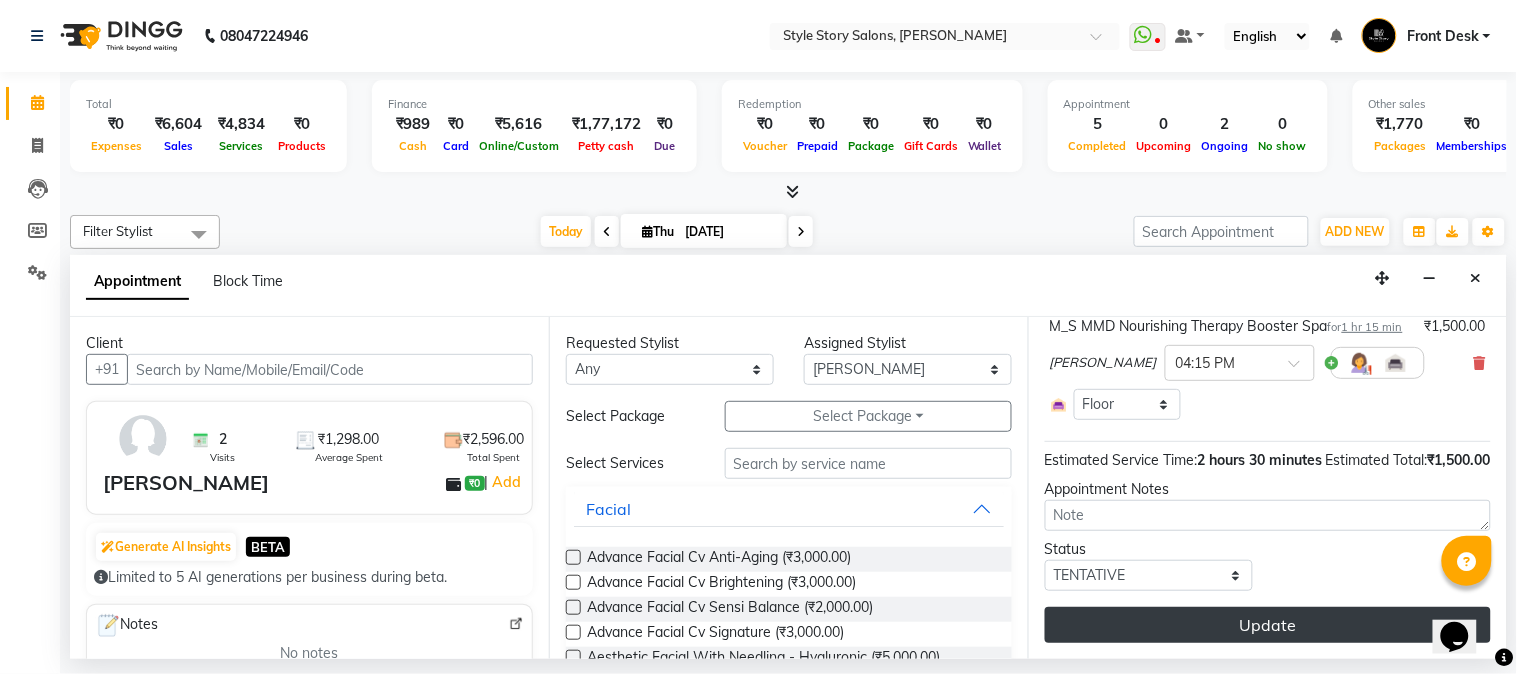 click on "Update" at bounding box center [1268, 625] 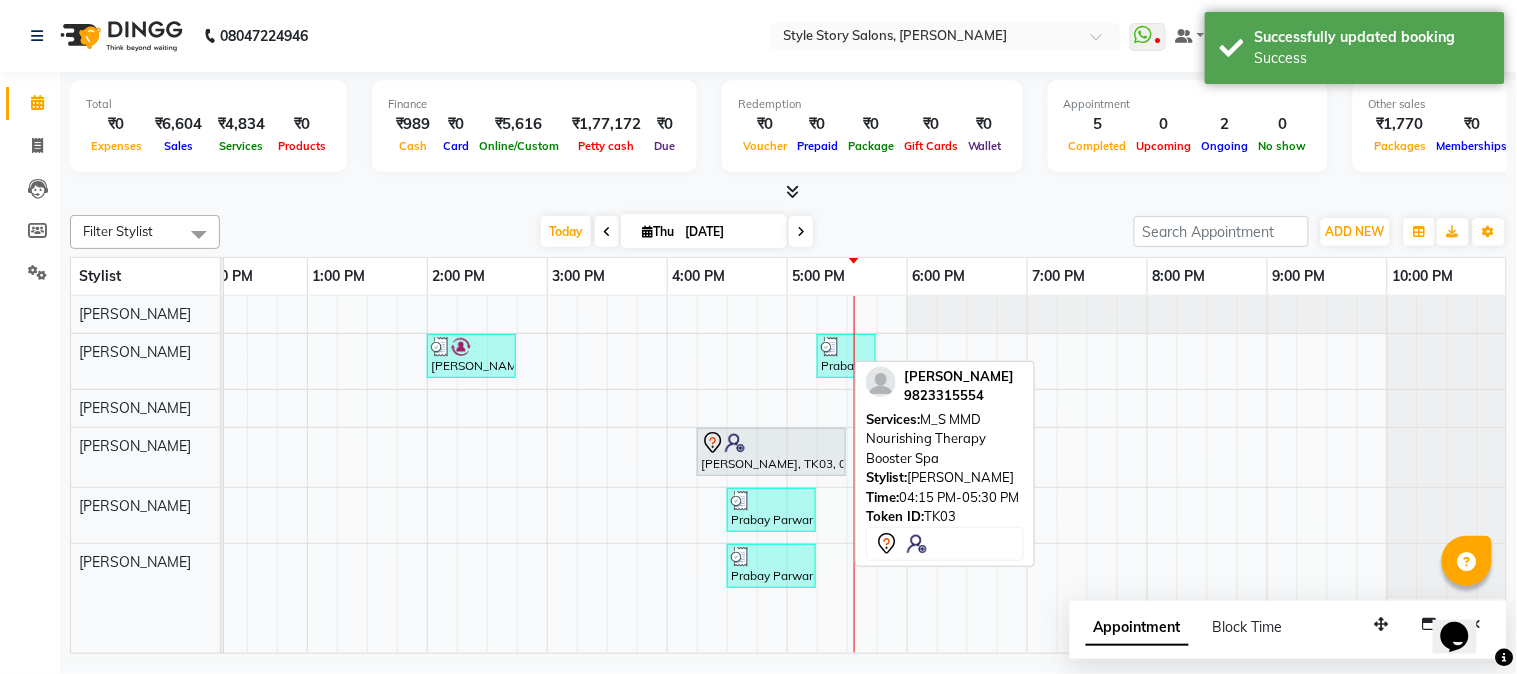 click on "[PERSON_NAME], TK03, 04:15 PM-05:30 PM, M_S MMD Nourishing Therapy Booster Spa" at bounding box center (771, 452) 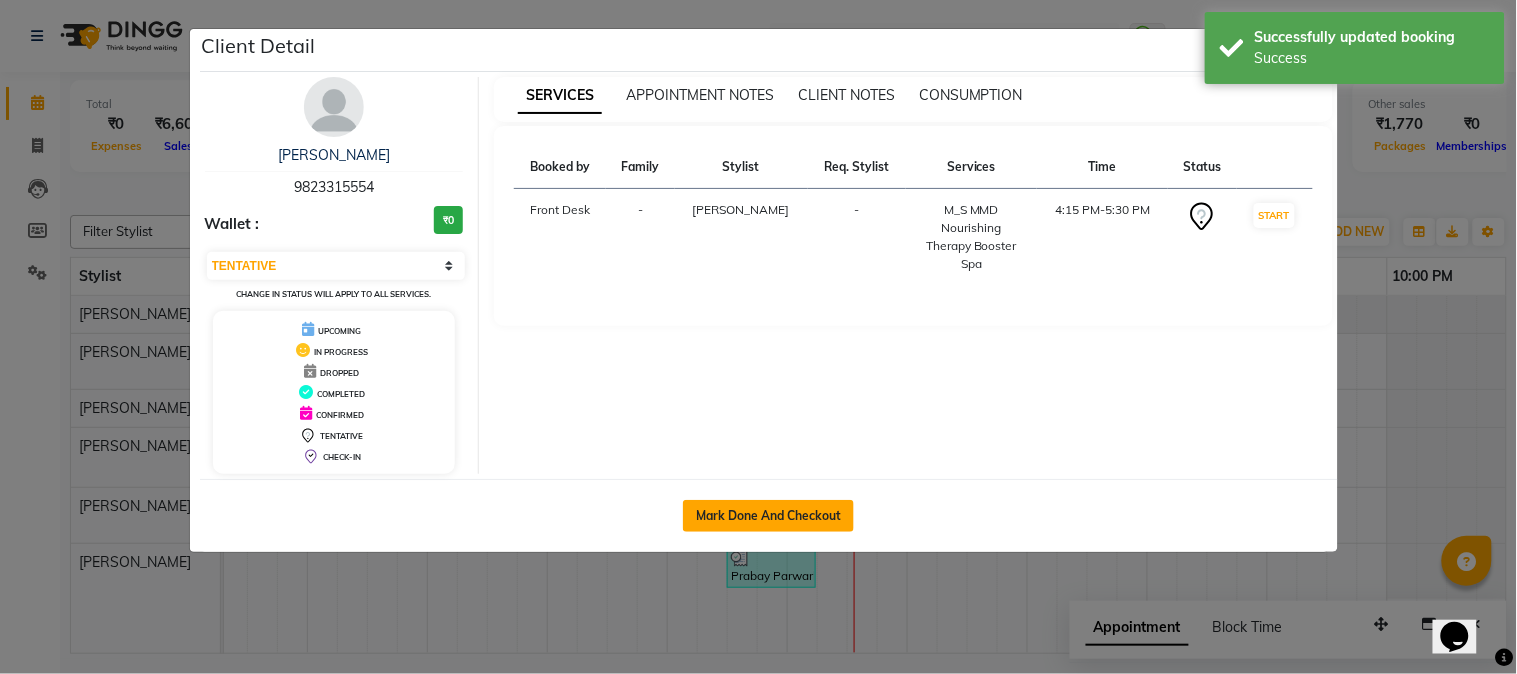 click on "Mark Done And Checkout" 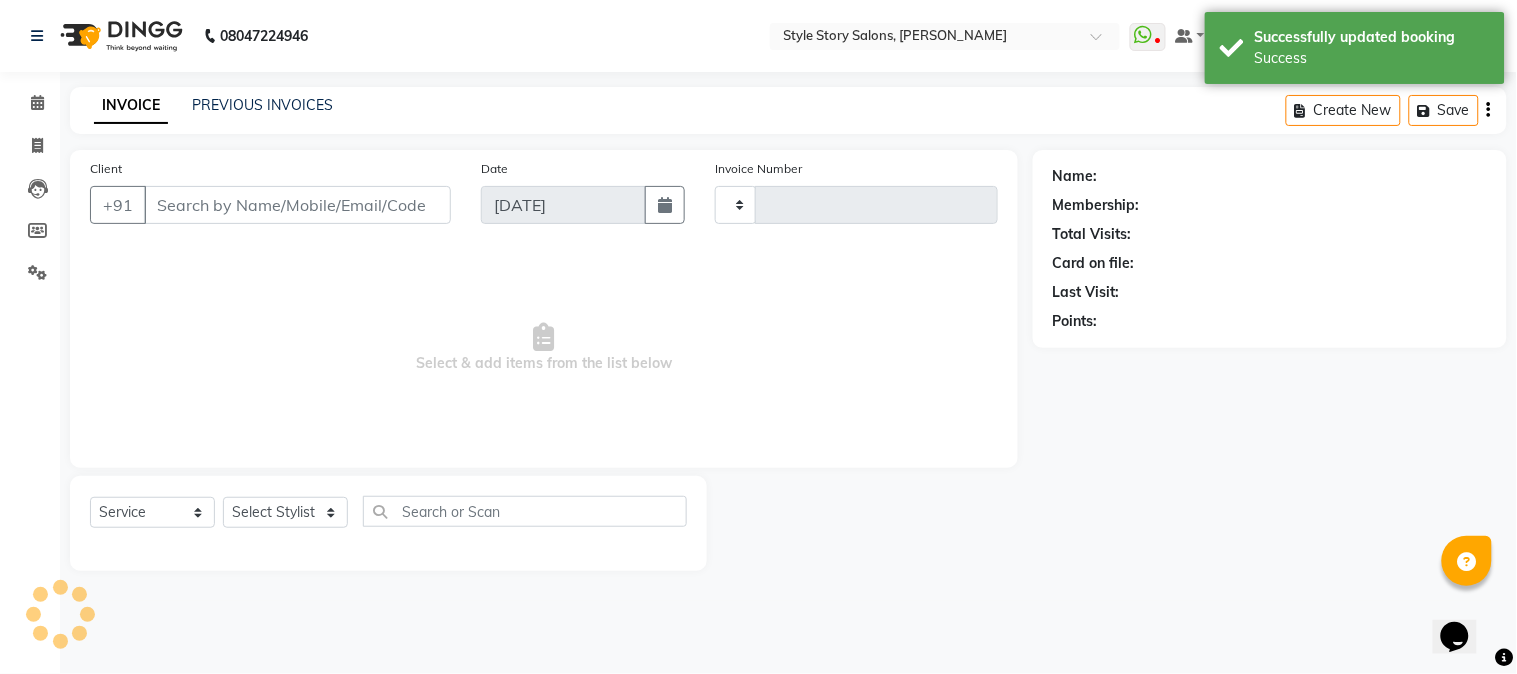 type on "0956" 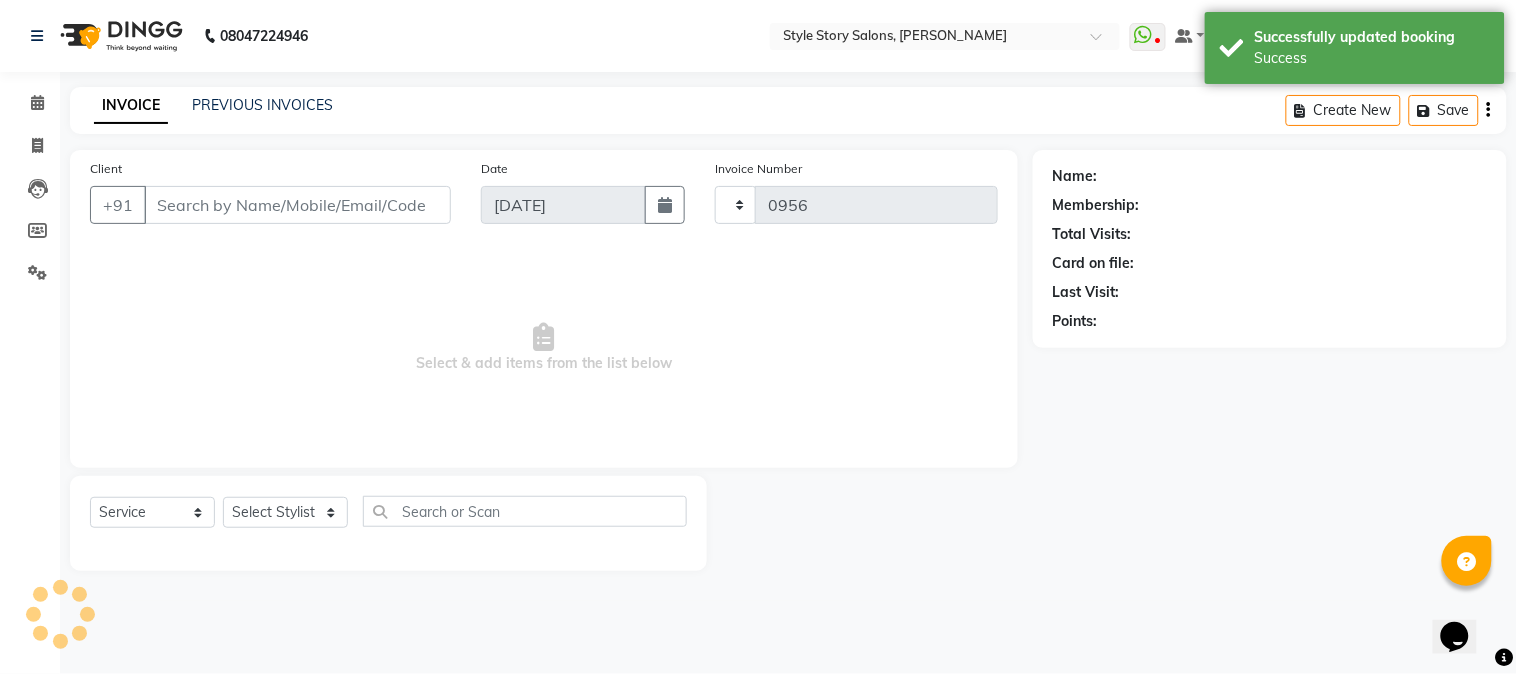 select on "6249" 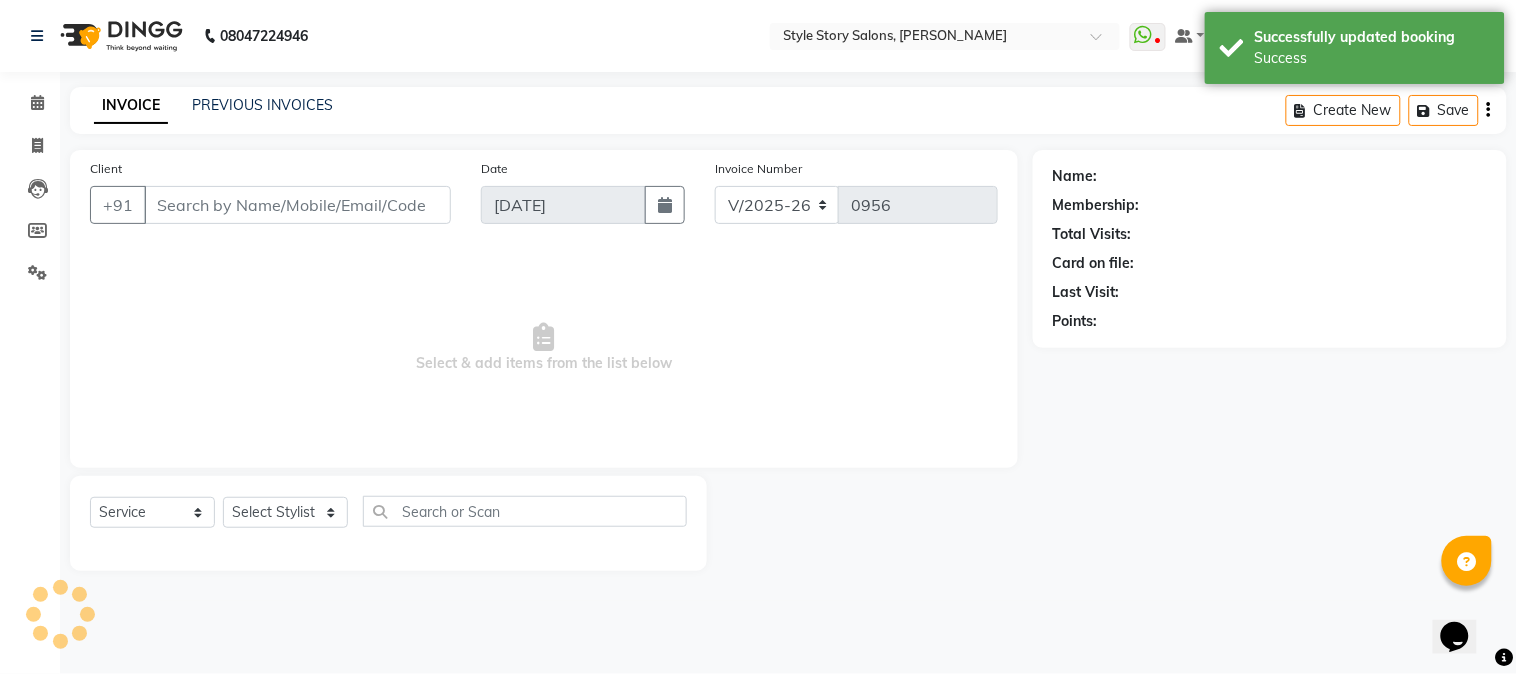 type on "98******54" 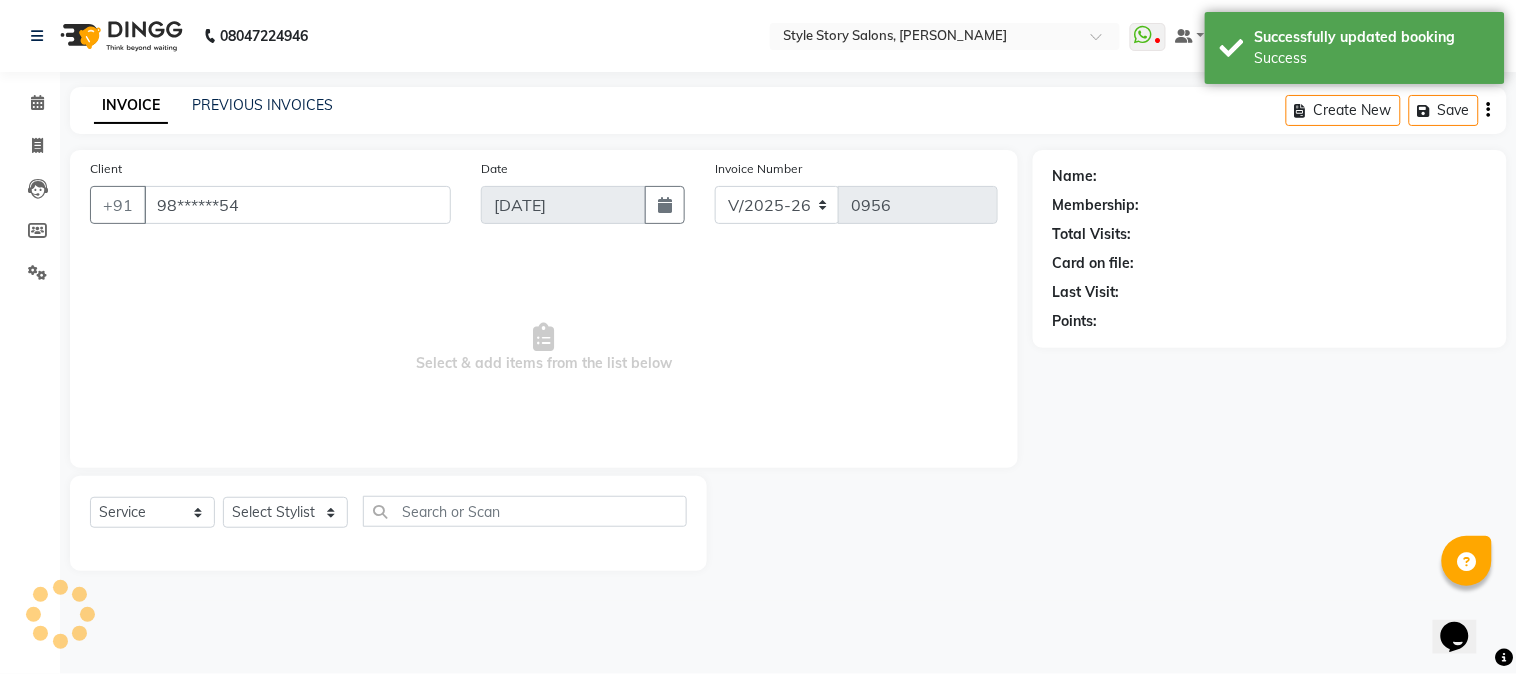 select on "62114" 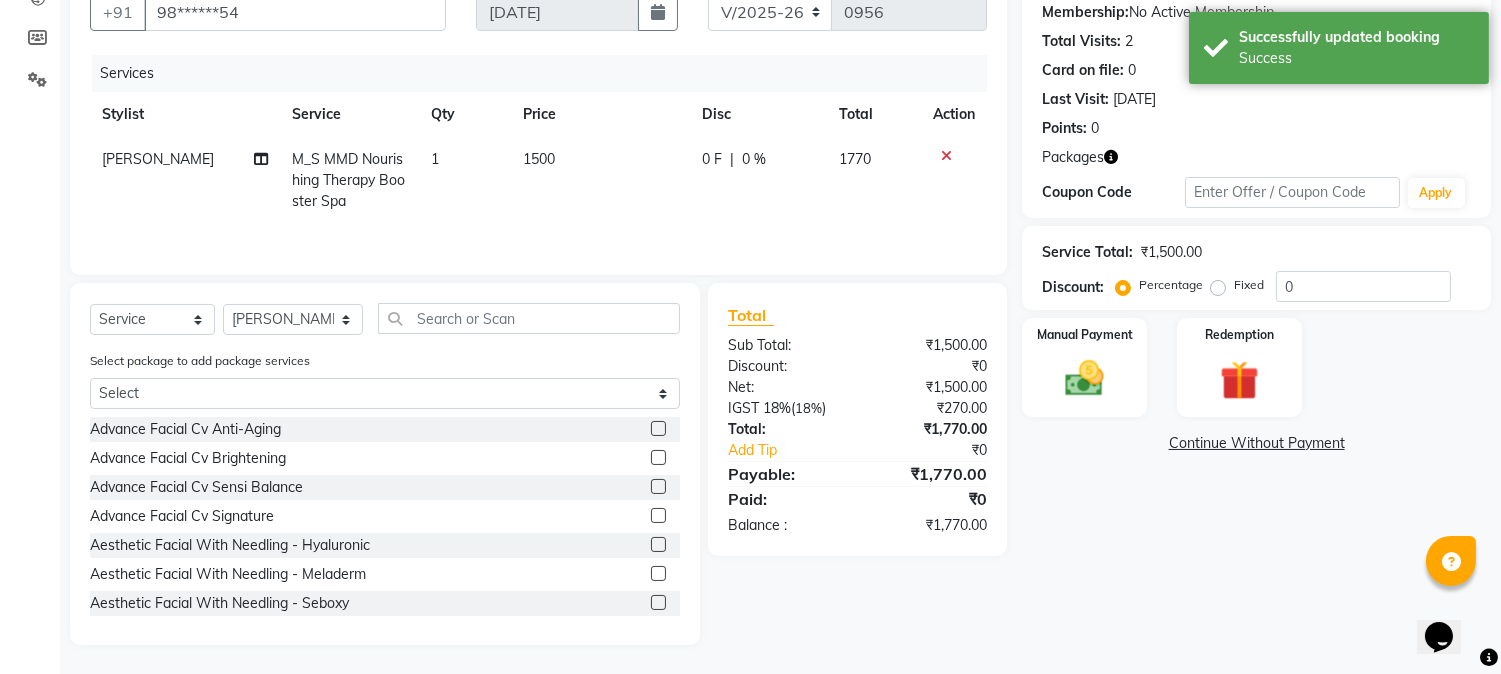 scroll, scrollTop: 195, scrollLeft: 0, axis: vertical 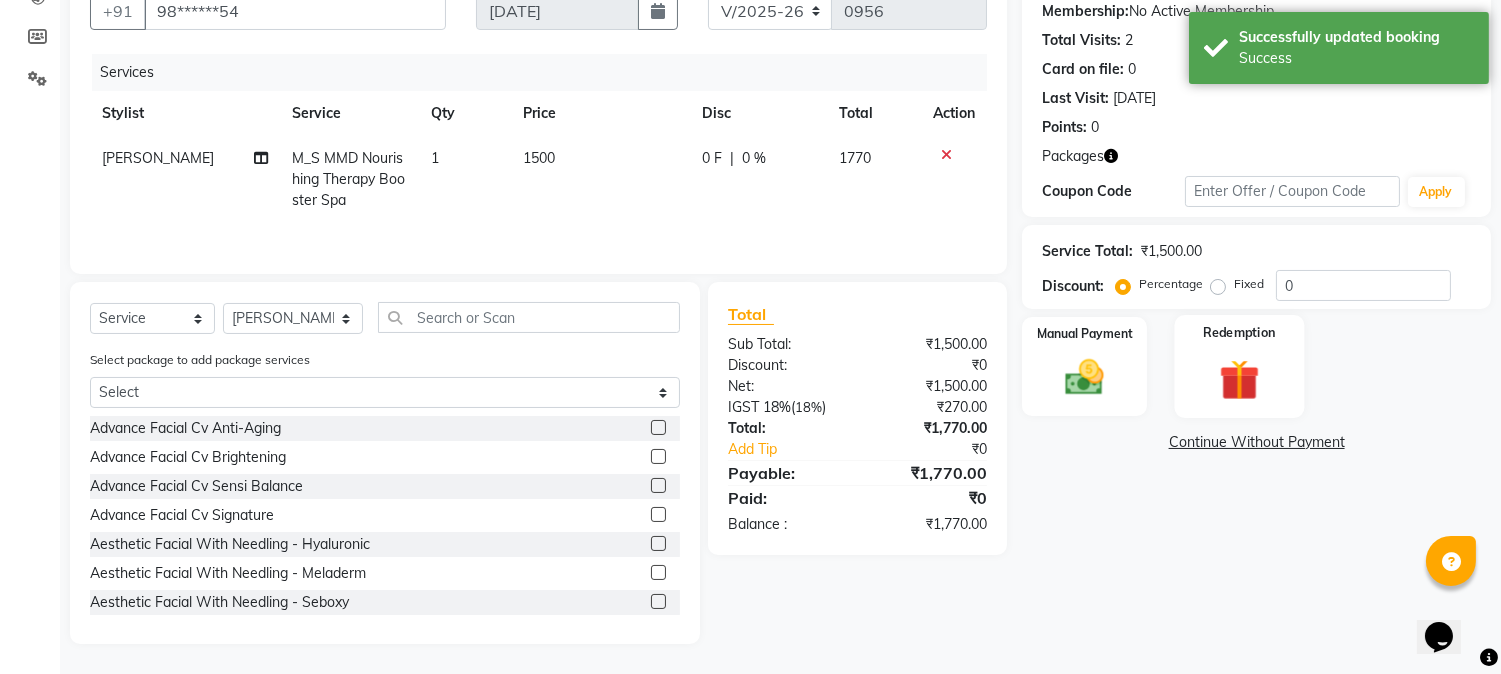 click 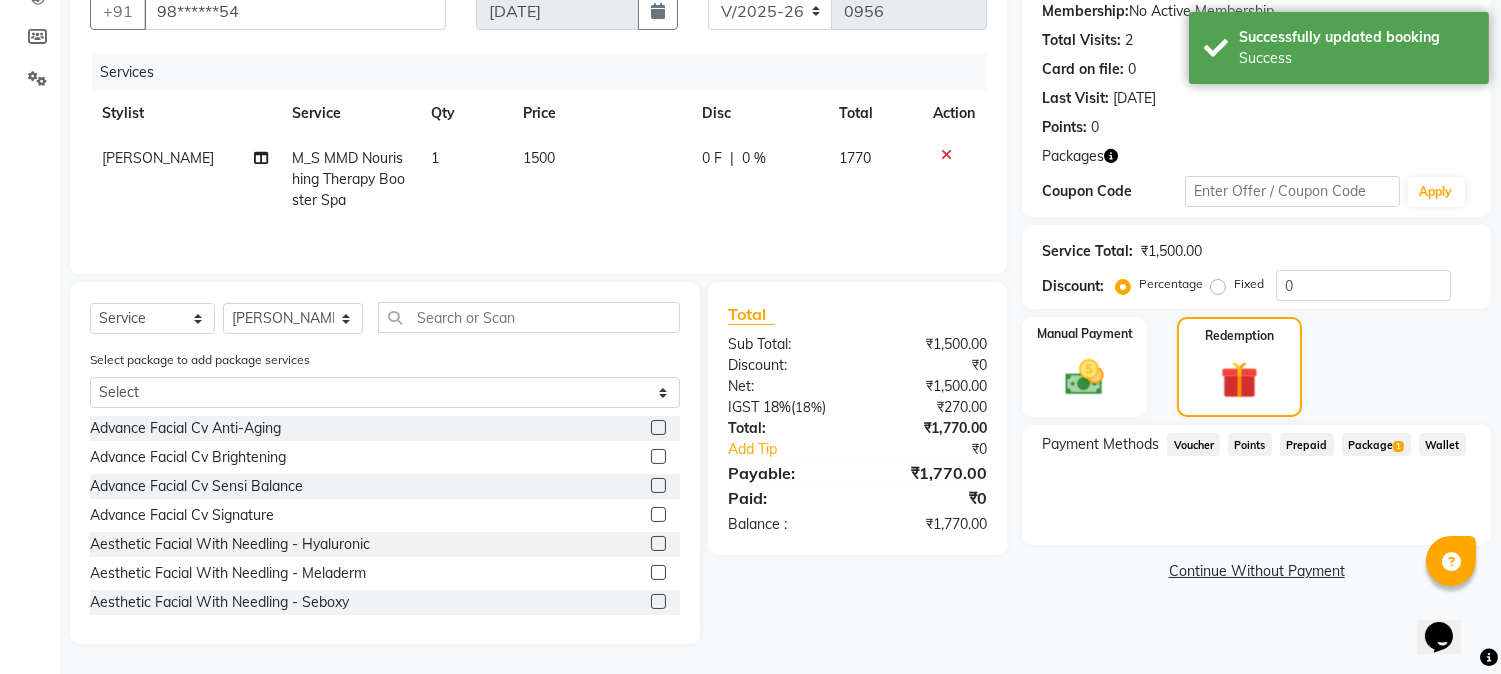 click on "Package  1" 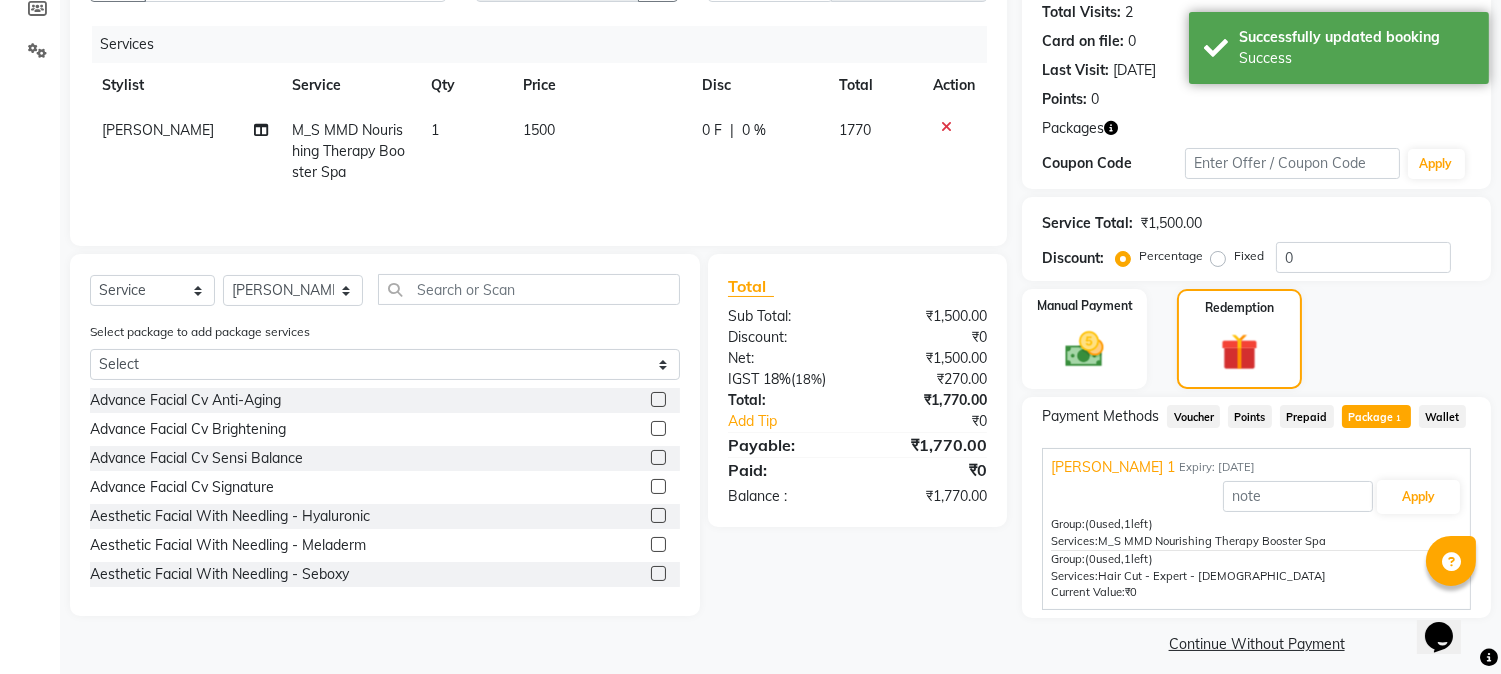 scroll, scrollTop: 235, scrollLeft: 0, axis: vertical 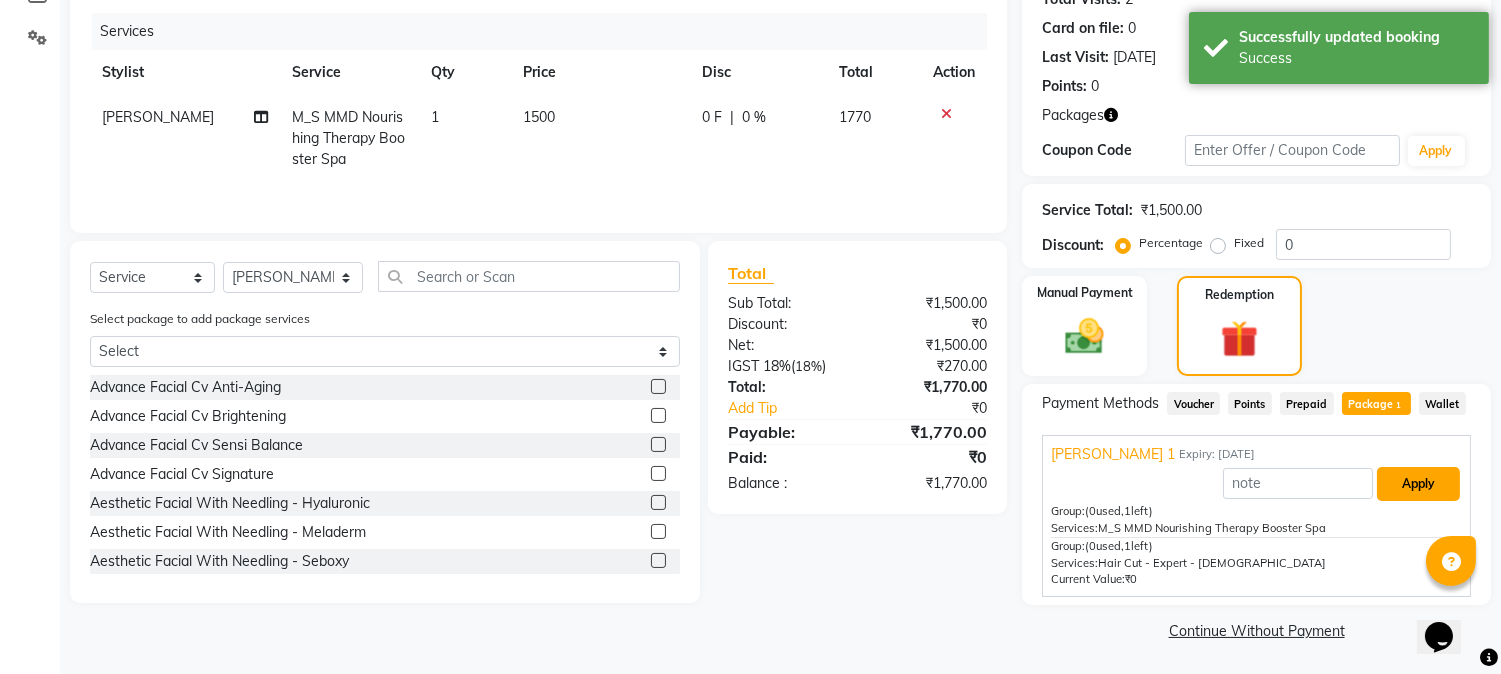 click on "Apply" at bounding box center [1418, 484] 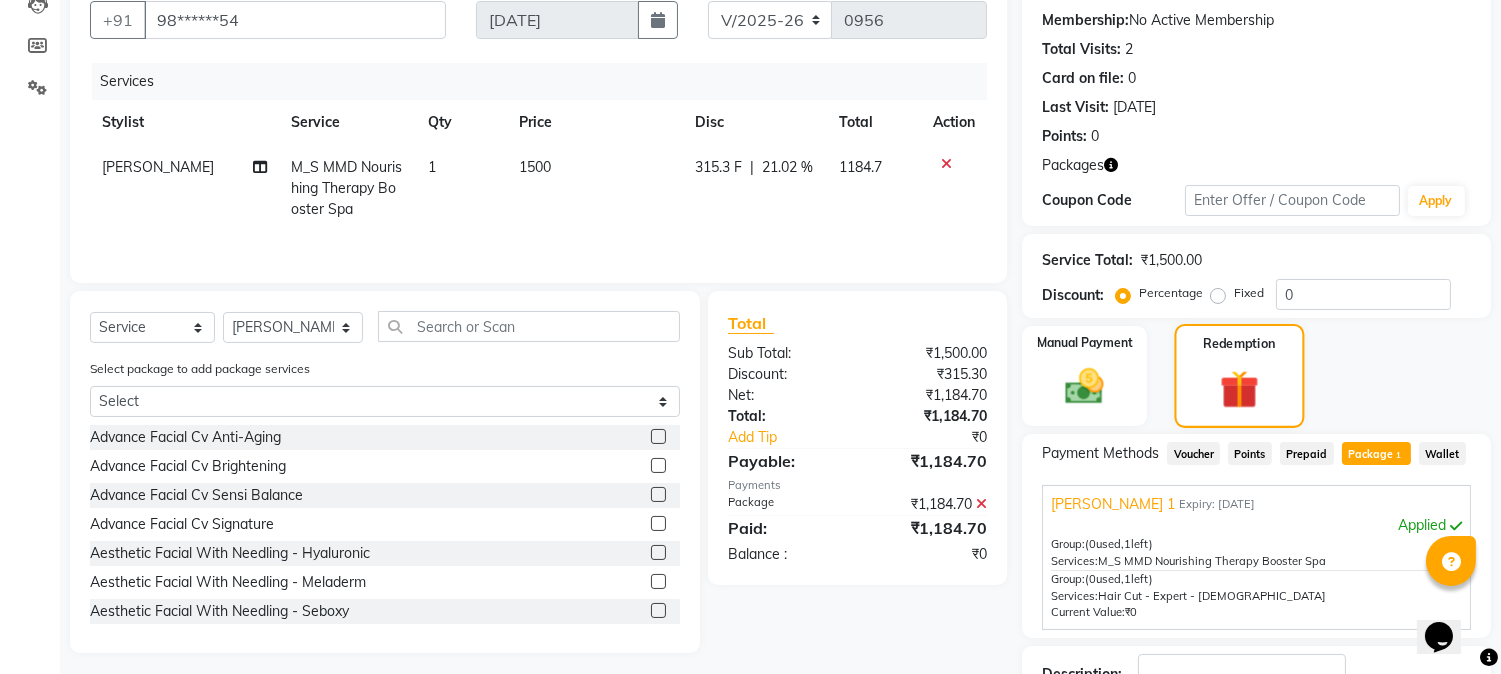 scroll, scrollTop: 332, scrollLeft: 0, axis: vertical 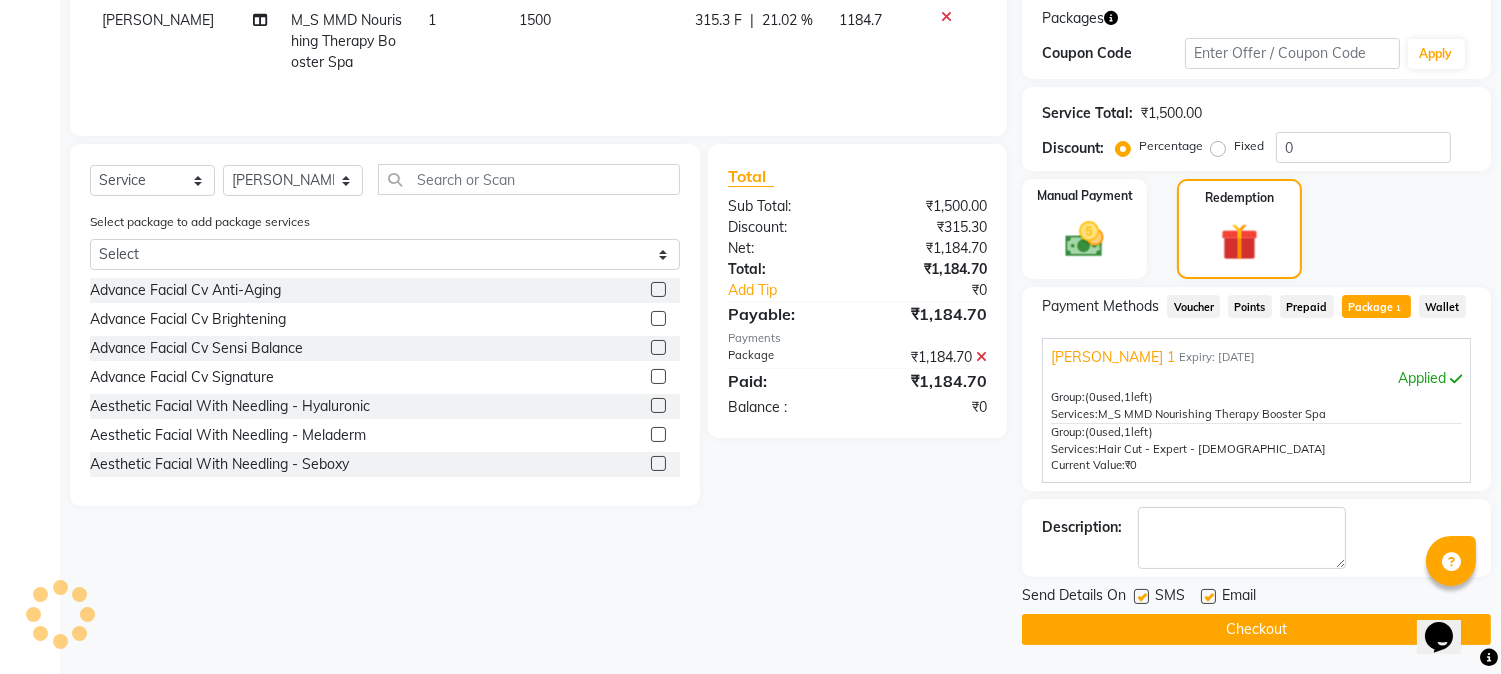 click on "Package  1" 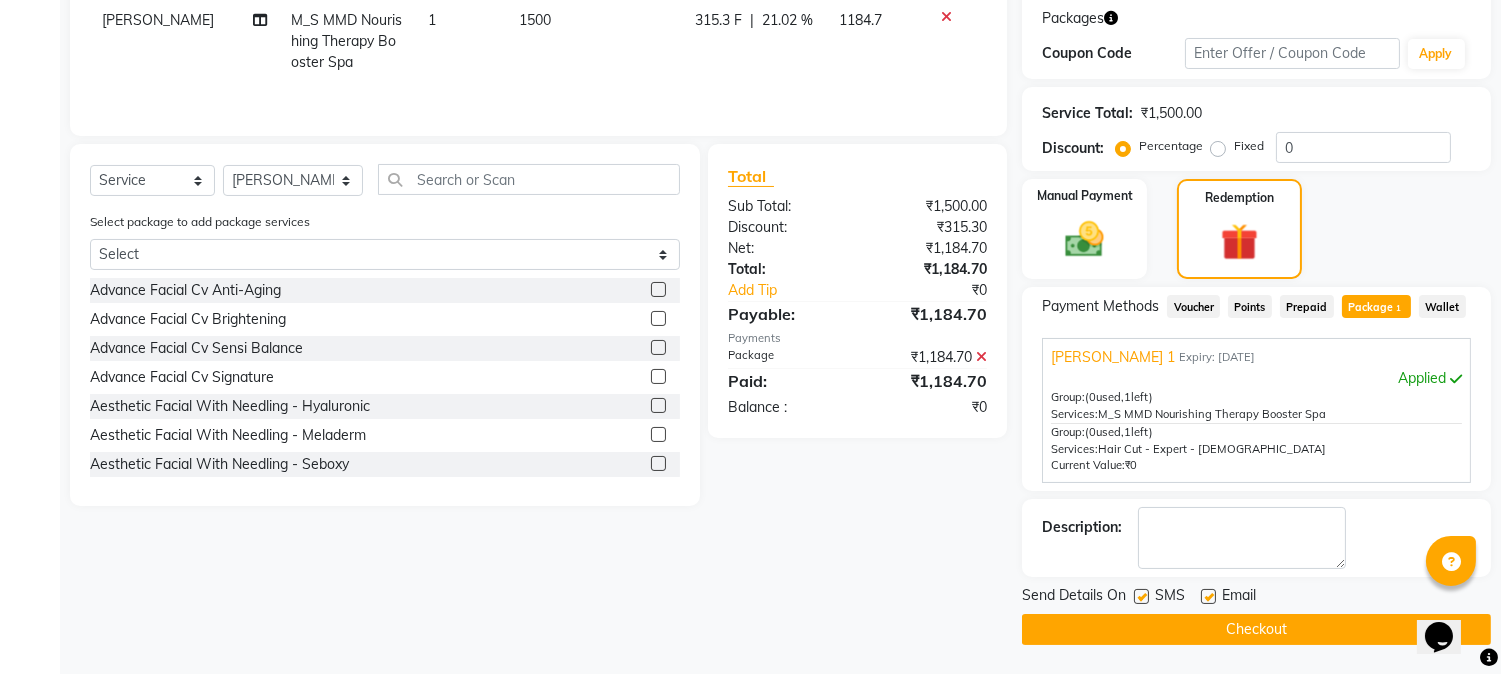 click on "Manual Payment Redemption" 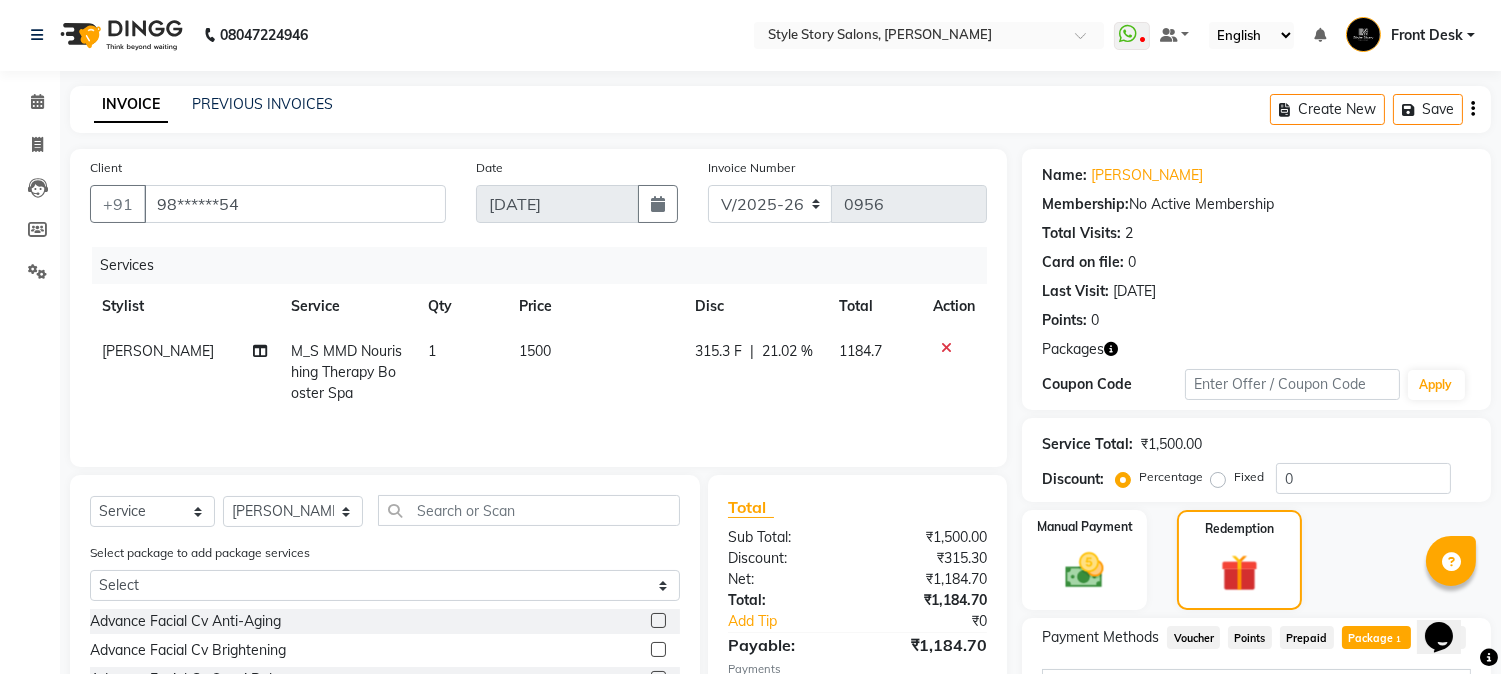 scroll, scrollTop: 0, scrollLeft: 0, axis: both 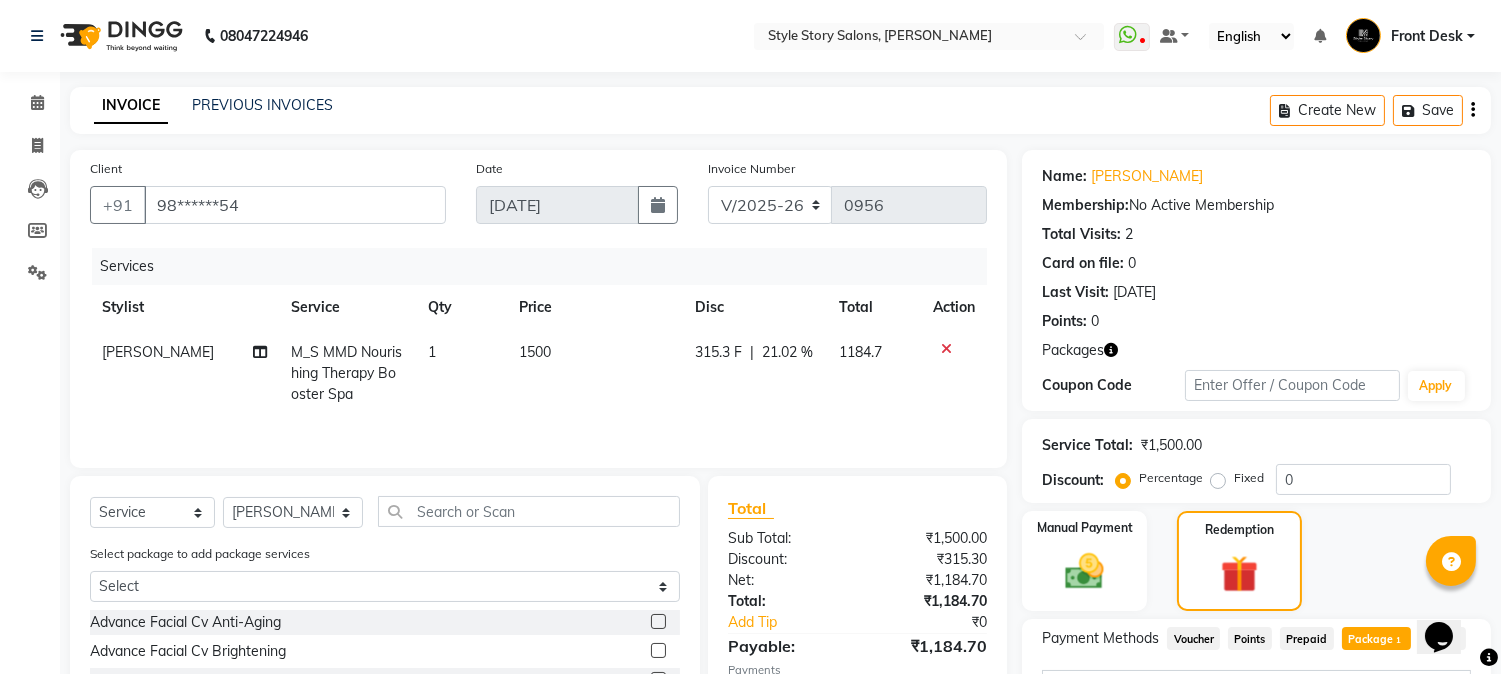 click on "1500" 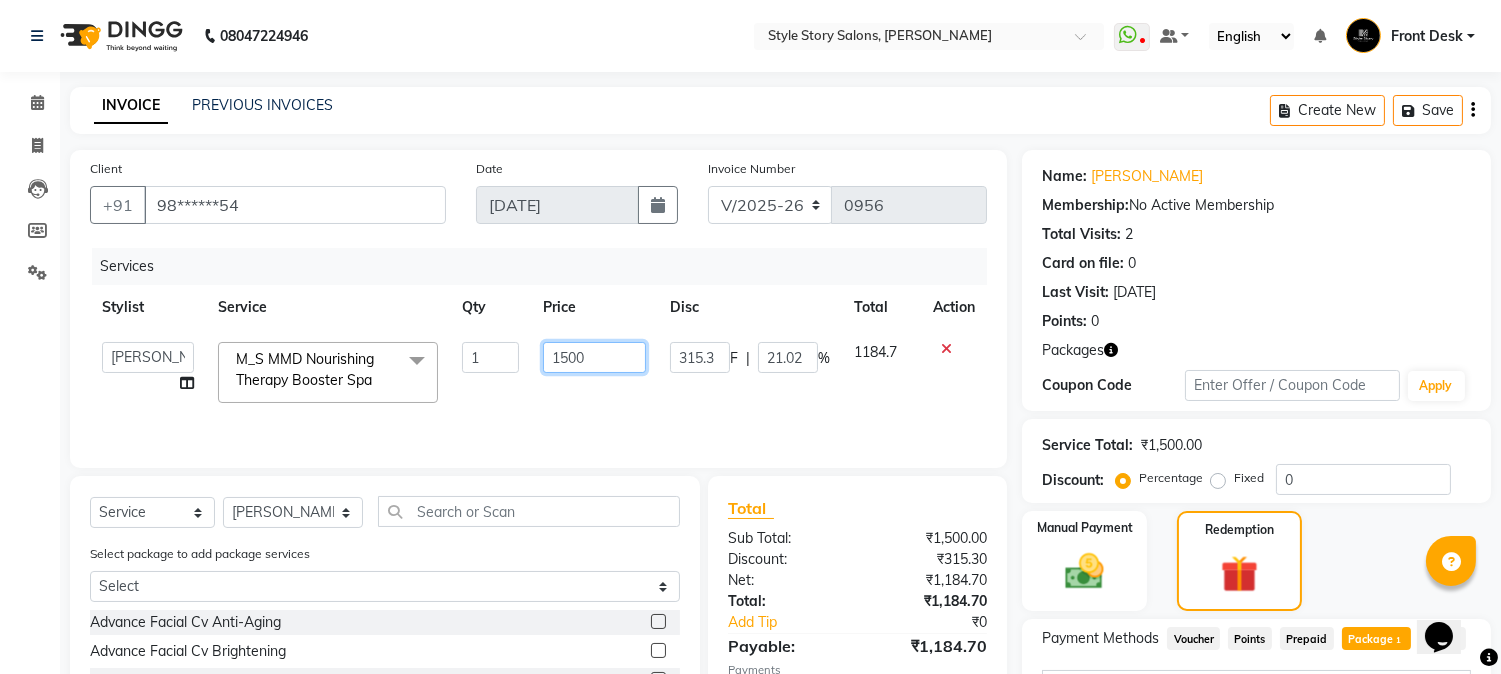 drag, startPoint x: 586, startPoint y: 356, endPoint x: 514, endPoint y: 353, distance: 72.06247 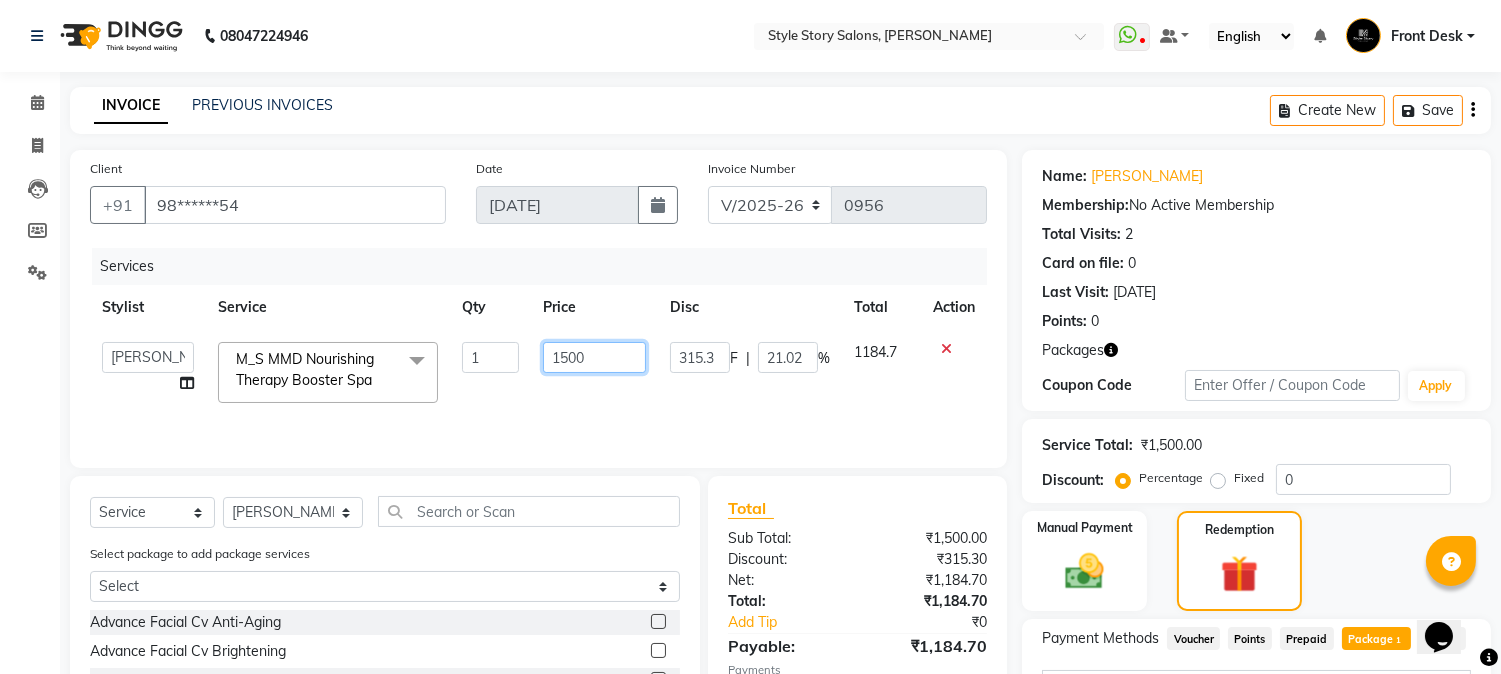 click on "Aayushi Dahat   Adesh khadse   Ambika Dhadse Front Desk   Arshad Ansari   Diksha Thakur   Durga Gawai   Front Desk   Kajal Thapa Front Desk   Kartik Balpande    Khushal Bhoyar Senior Accountant   Komal Thakur   Neelam Nag   Nikhil Pillay Inventory Manager   Nilofar Ali (HR Admin)   Prathm Chaudhari (Hair Artist)   Priyanshi Meshram   Ram Thakur    Ritesh Pande   Ritesh Shrivas   Shabnam Ansari    Shruti Raut   Sonali Sarode   Sonam Nashine HR Manager   Suchita Mankar (Tina Beautician)   Tanuja Junghare   Tushar Pandey   Vikas Kumar   Vinod Pandit   Vishal Gajbhiye Accountant  M_S MMD Nourishing Therapy Booster Spa  x Advance Facial Cv Anti-Aging Advance Facial Cv Brightening Advance Facial Cv Sensi Balance Advance Facial Cv Signature Aesthetic Facial With Needling - Hyaluronic Aesthetic Facial With Needling - Meladerm Aesthetic Facial With Needling - Seboxy Aesthetic Facial With Needling (90Min) Aesthetic Facial Without Needling Aesthetic Peel Treatment (90Min) Age Lock Advance Facial-Egf Anti - Frizz Male" 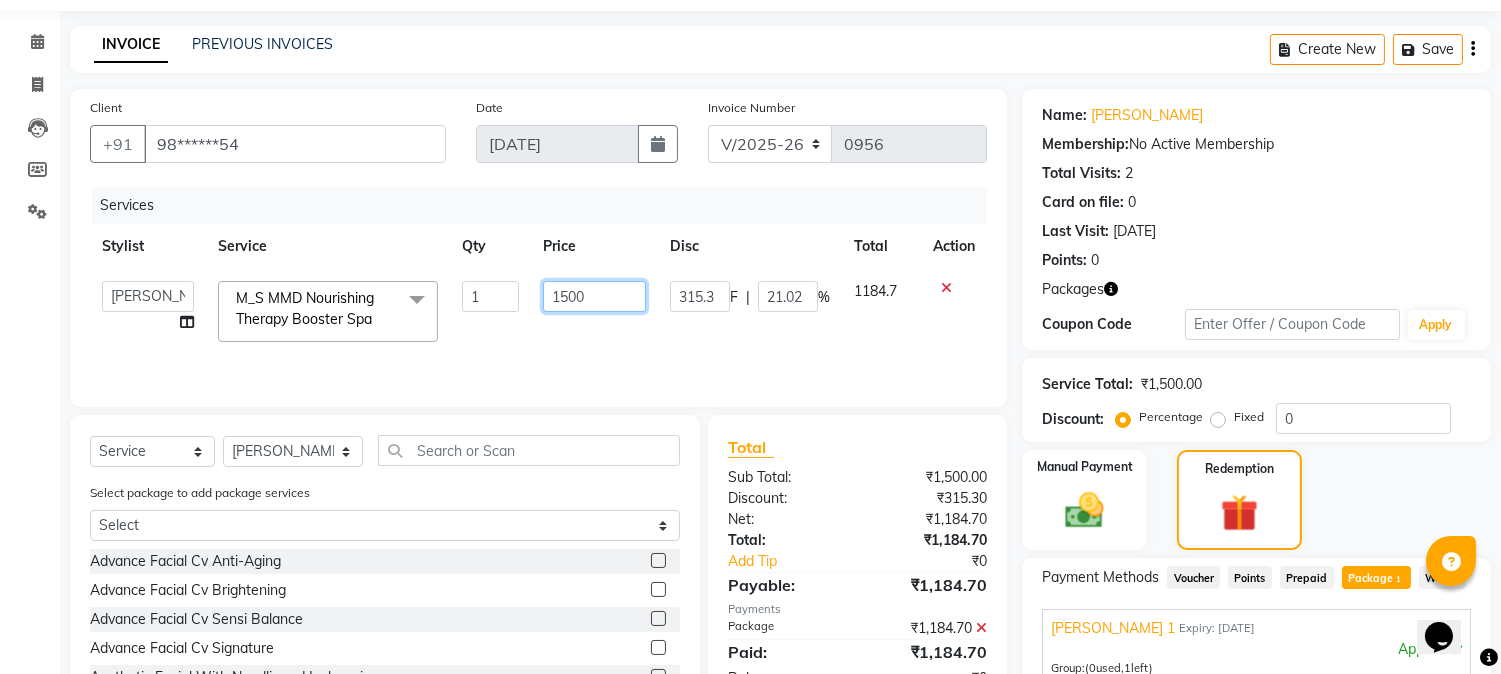 scroll, scrollTop: 111, scrollLeft: 0, axis: vertical 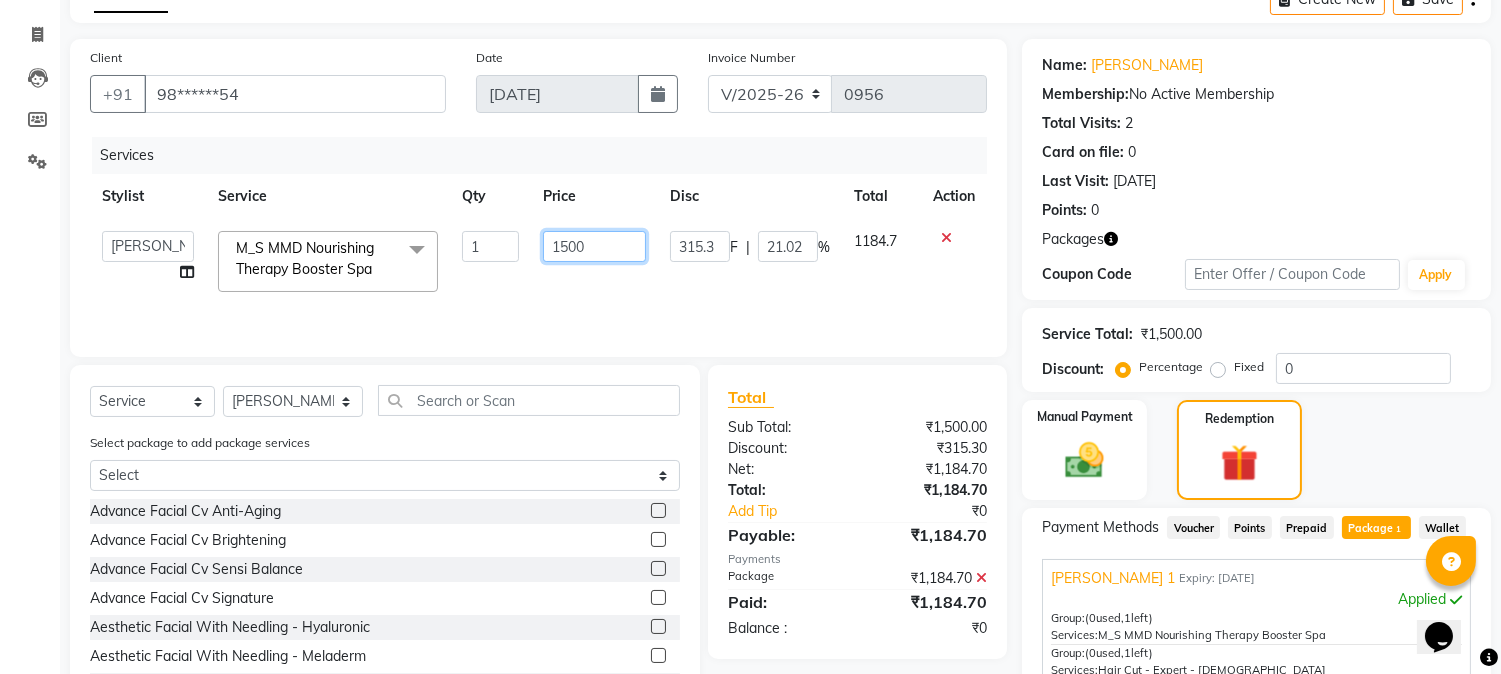 type 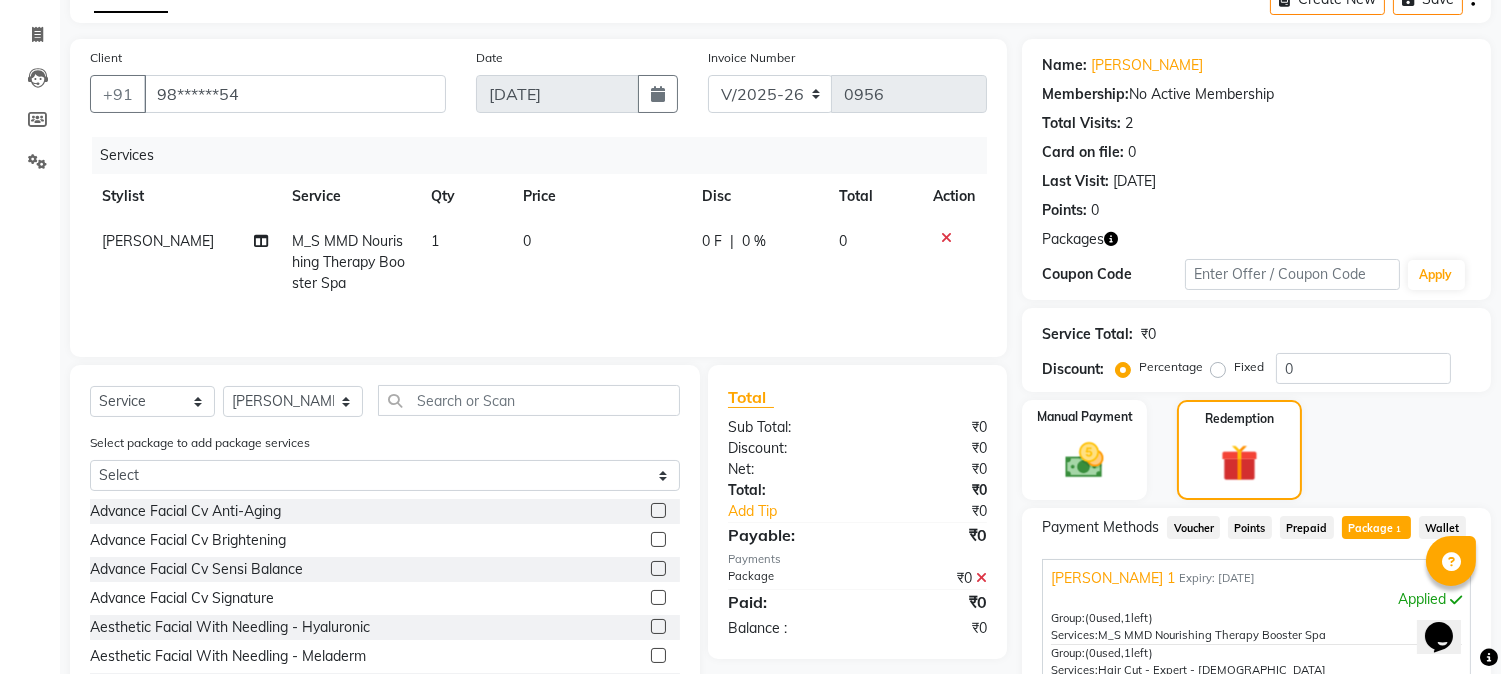 click on "Manual Payment Redemption" 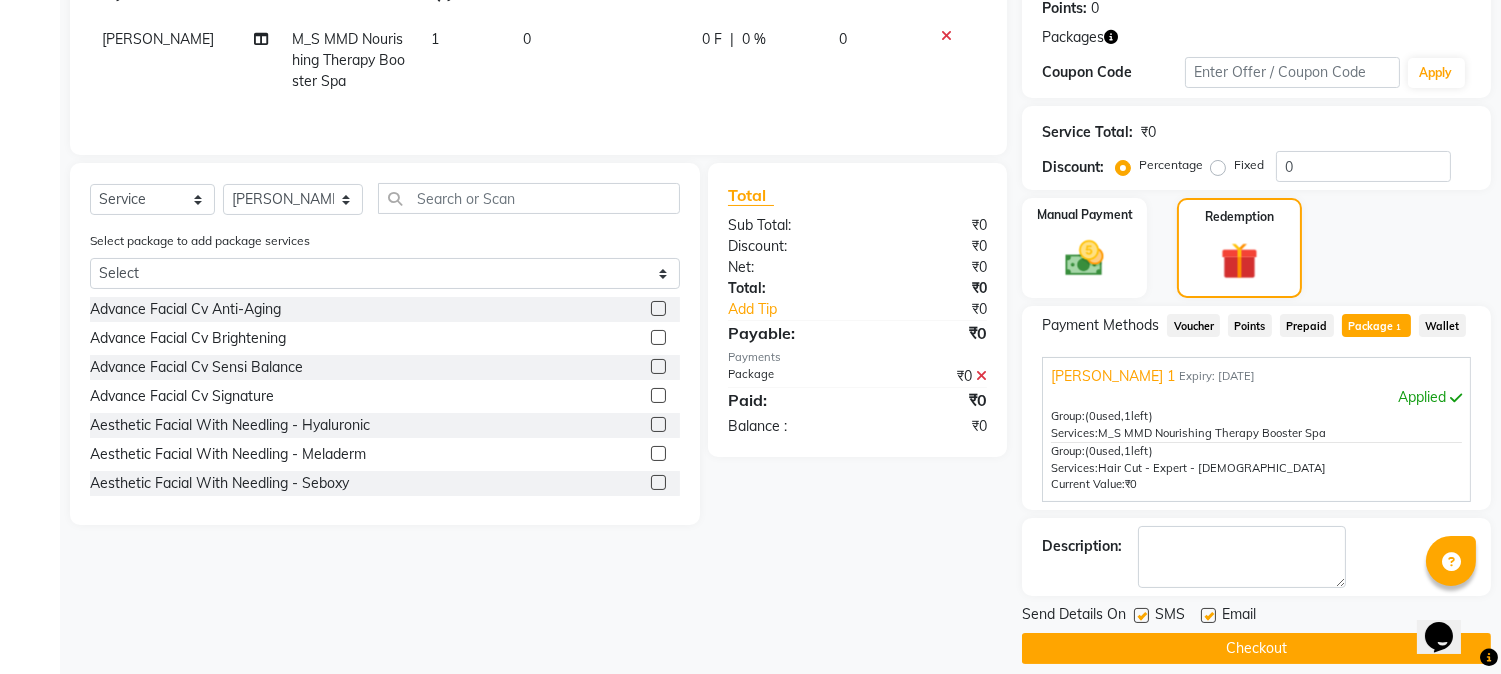 scroll, scrollTop: 332, scrollLeft: 0, axis: vertical 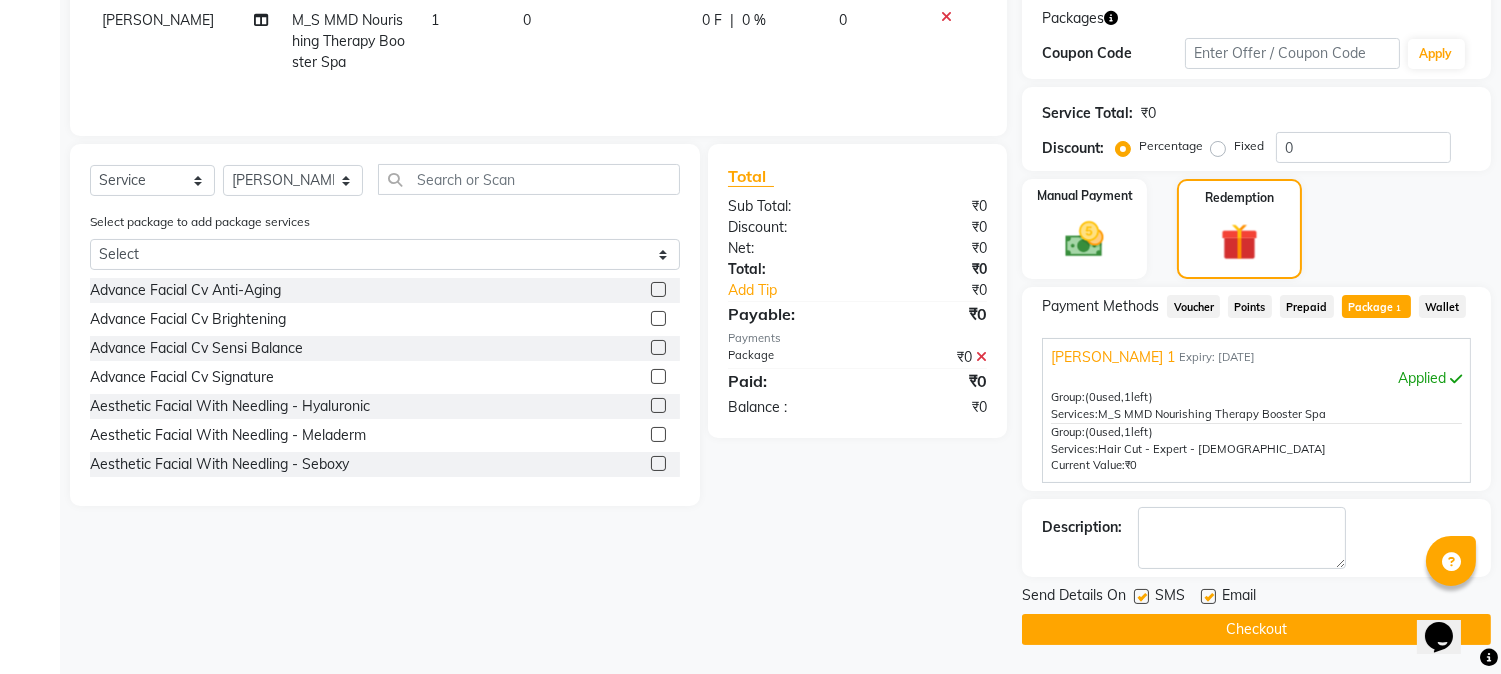 click on "Client +91 98******54 Date 10-07-2025 Invoice Number V/2025 V/2025-26 0956 Services Stylist Service Qty Price Disc Total Action Vikas Kumar M_S MMD Nourishing Therapy Booster Spa 1 0 0 F | 0 % 0 Select  Service  Product  Membership  Package Voucher Prepaid Gift Card  Select Stylist Aayushi Dahat Adesh khadse Ambika Dhadse Front Desk Arshad Ansari Diksha Thakur Durga Gawai Front Desk Kajal Thapa Front Desk Kartik Balpande  Khushal Bhoyar Senior Accountant Komal Thakur Neelam Nag Nikhil Pillay Inventory Manager Nilofar Ali (HR Admin) Prathm Chaudhari (Hair Artist) Priyanshi Meshram Ram Thakur  Ritesh Pande Ritesh Shrivas Shabnam Ansari  Shruti Raut Sonali Sarode Sonam Nashine HR Manager Suchita Mankar (Tina Beautician) Tanuja Junghare Tushar Pandey Vikas Kumar Vinod Pandit Vishal Gajbhiye Accountant Select package to add package services Select Deepika thakur 1 Advance Facial Cv Anti-Aging  Advance Facial Cv Brightening  Advance Facial Cv Sensi Balance  Advance Facial Cv Signature  Age Lock Advance Facial-Egf" 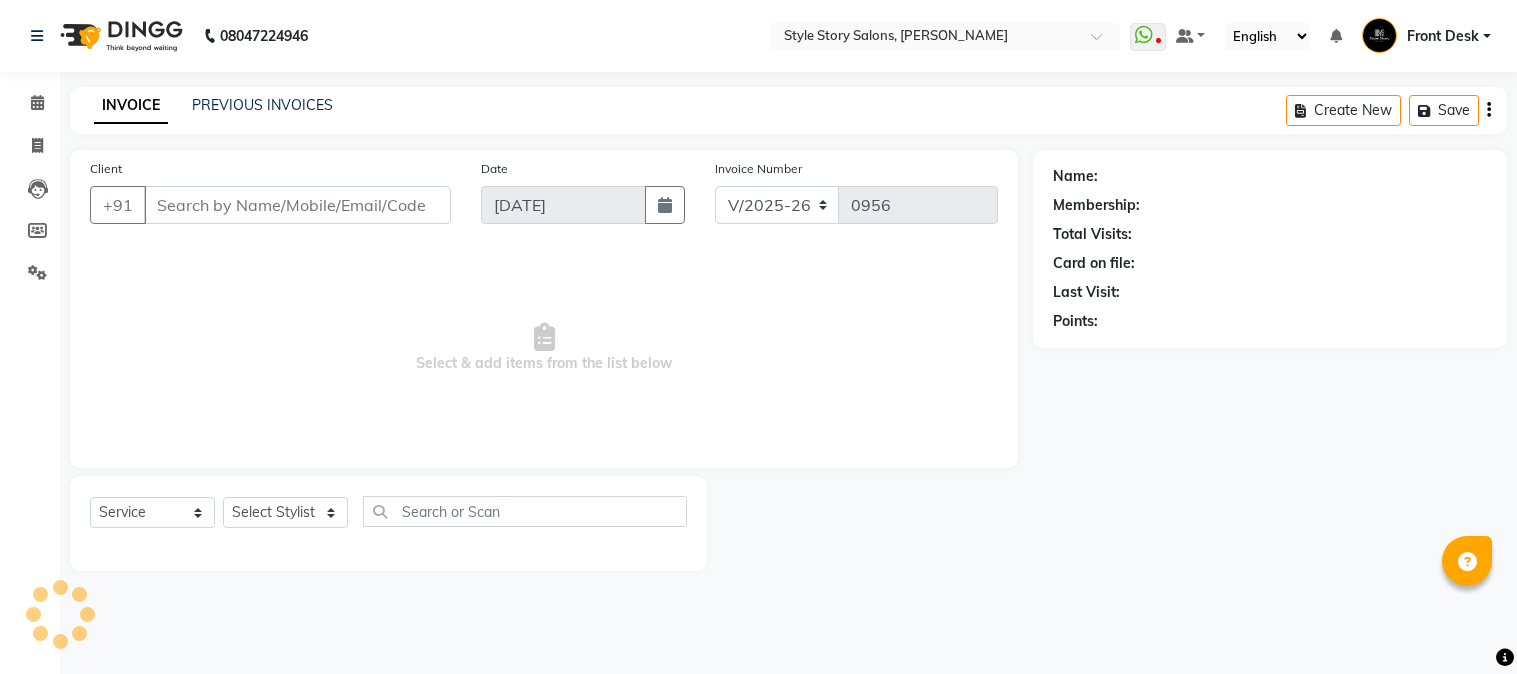 select on "6249" 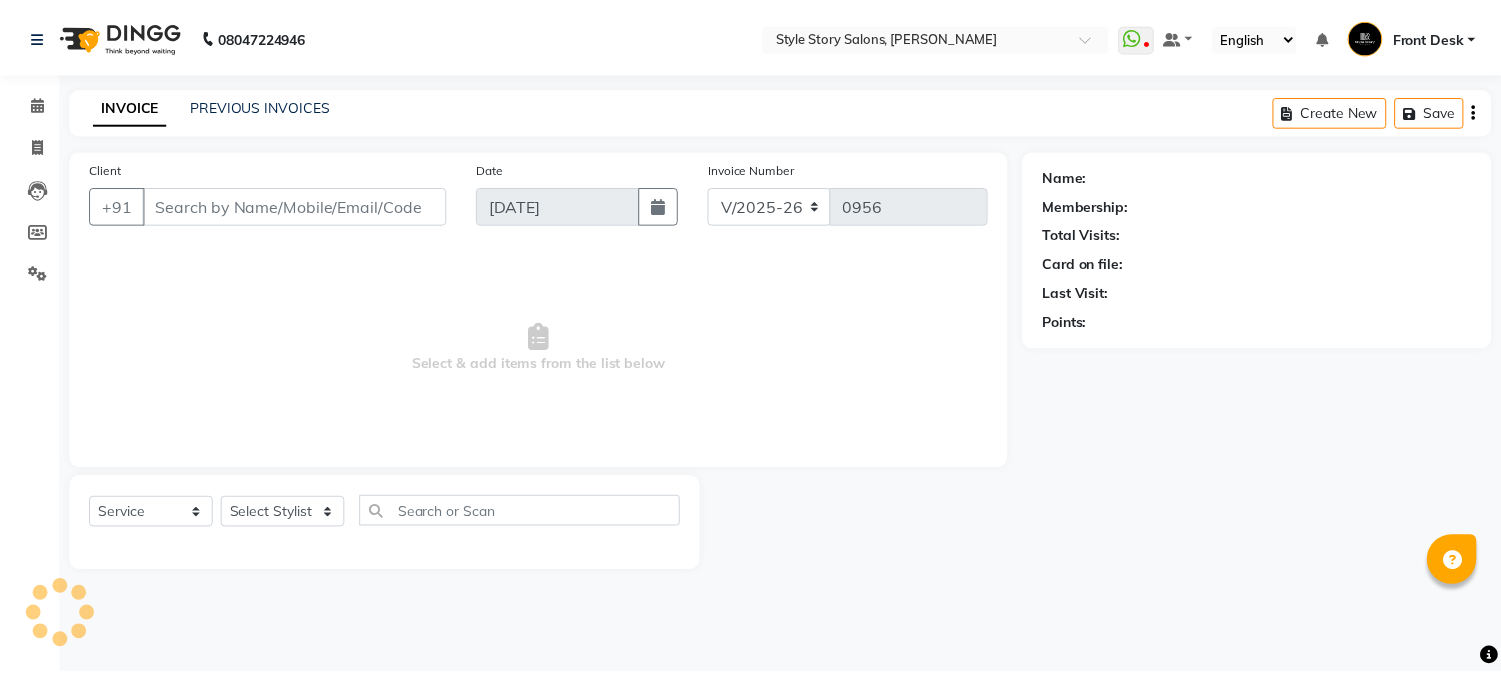 scroll, scrollTop: 0, scrollLeft: 0, axis: both 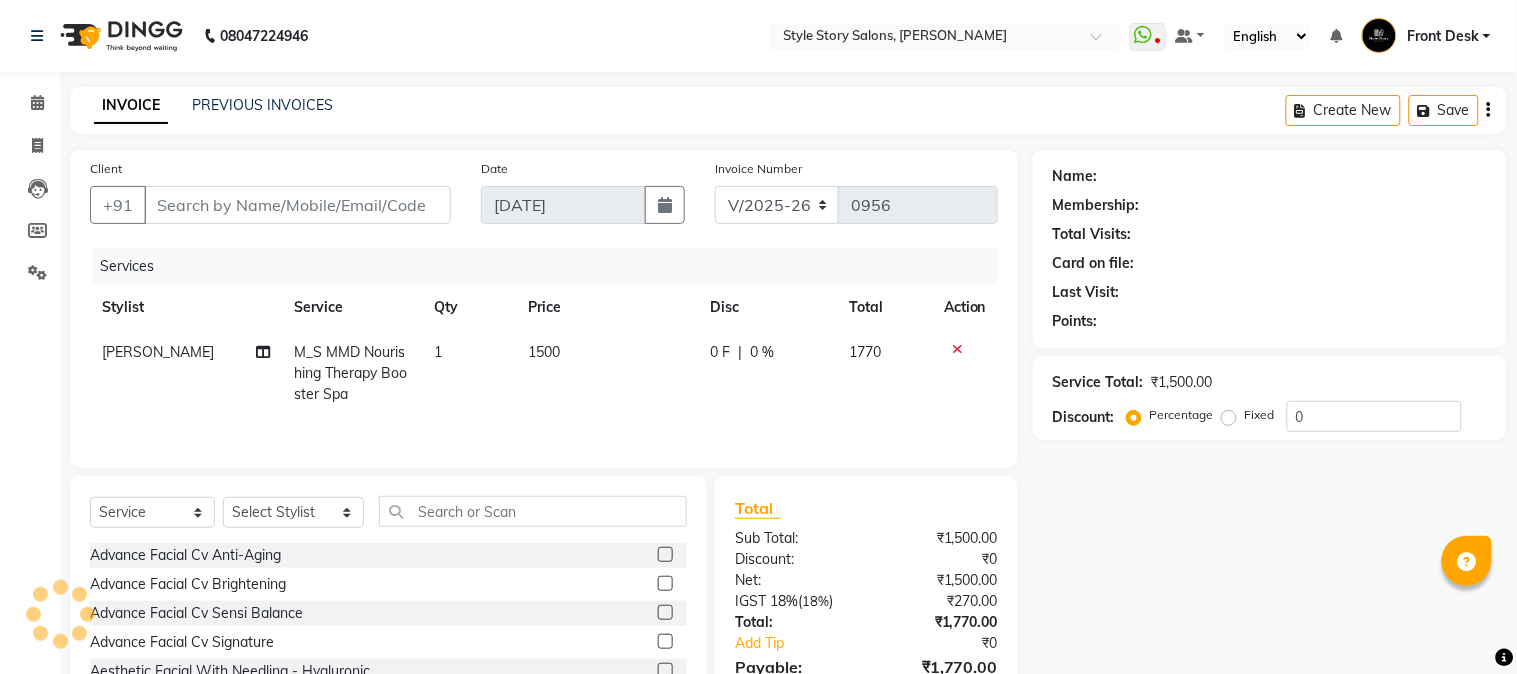 type on "98******54" 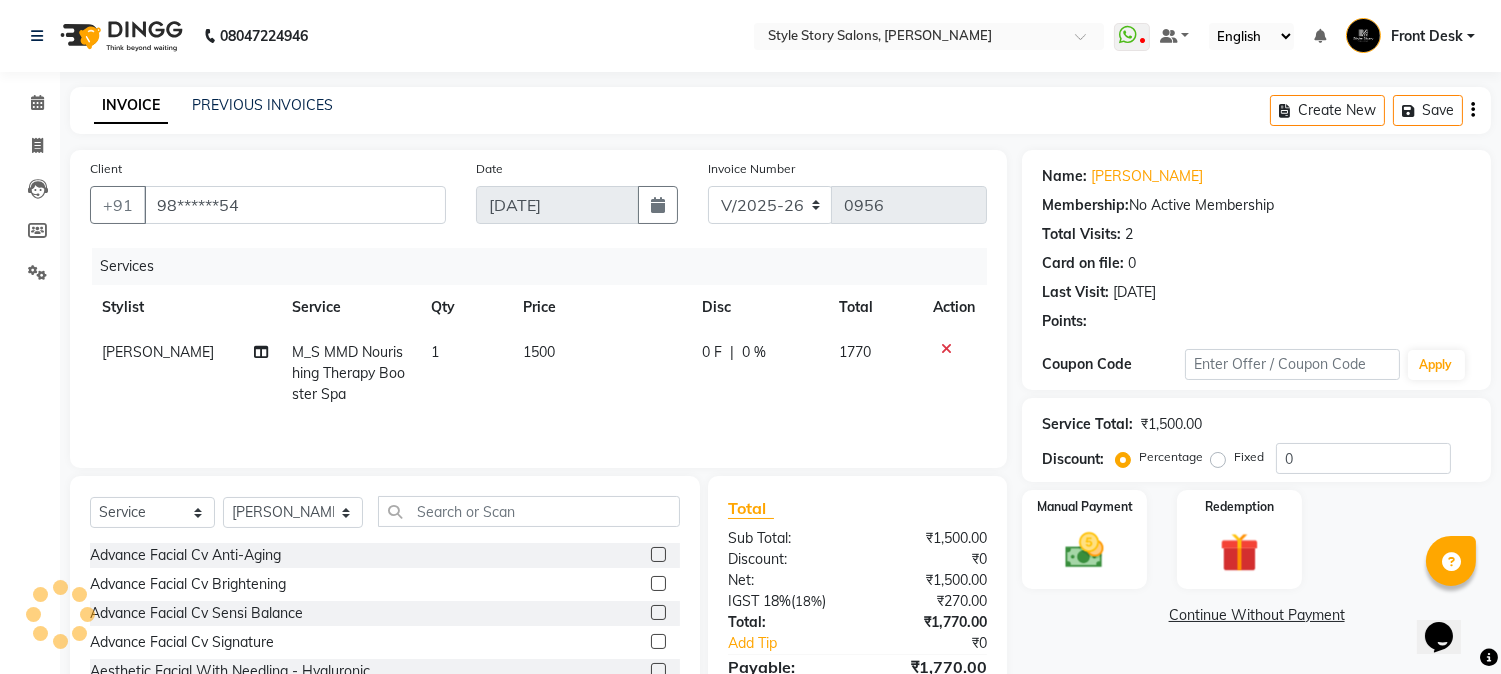 scroll, scrollTop: 0, scrollLeft: 0, axis: both 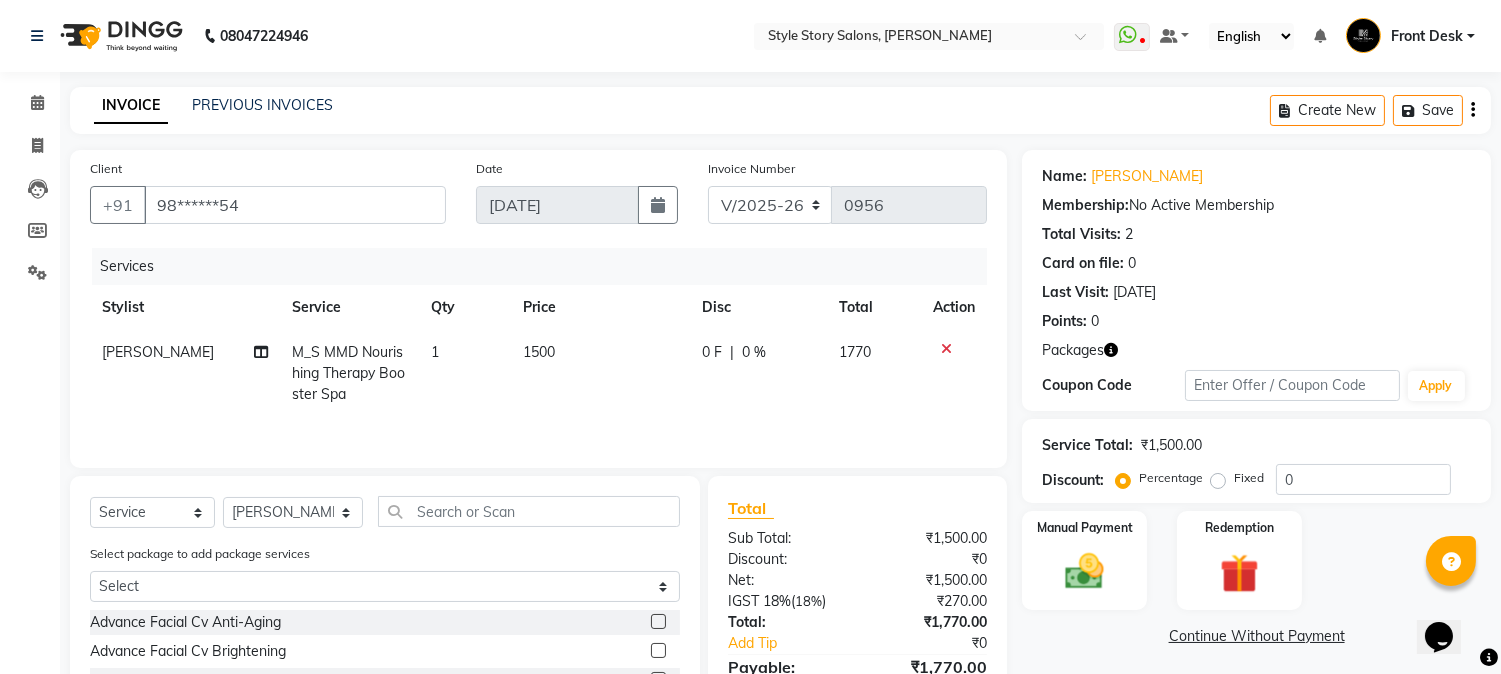 click on "1500" 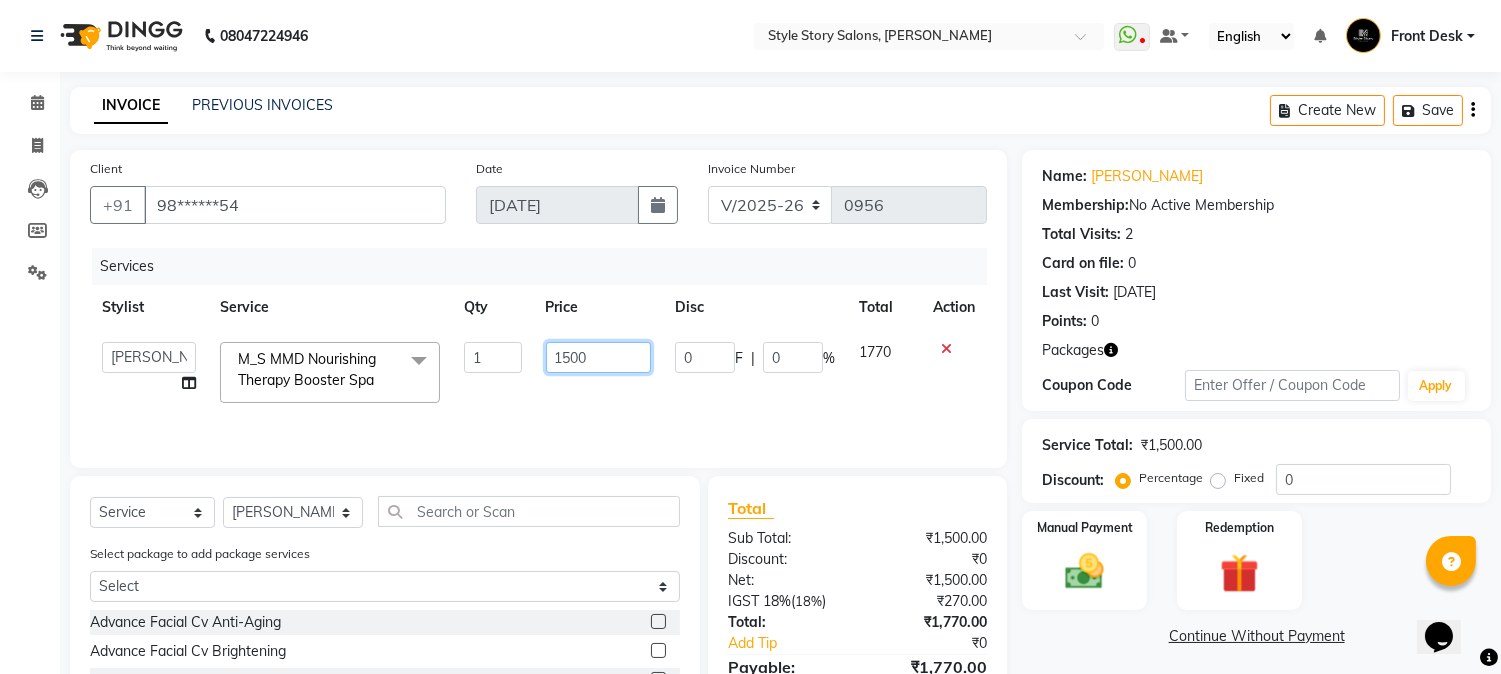 drag, startPoint x: 603, startPoint y: 356, endPoint x: 534, endPoint y: 376, distance: 71.8401 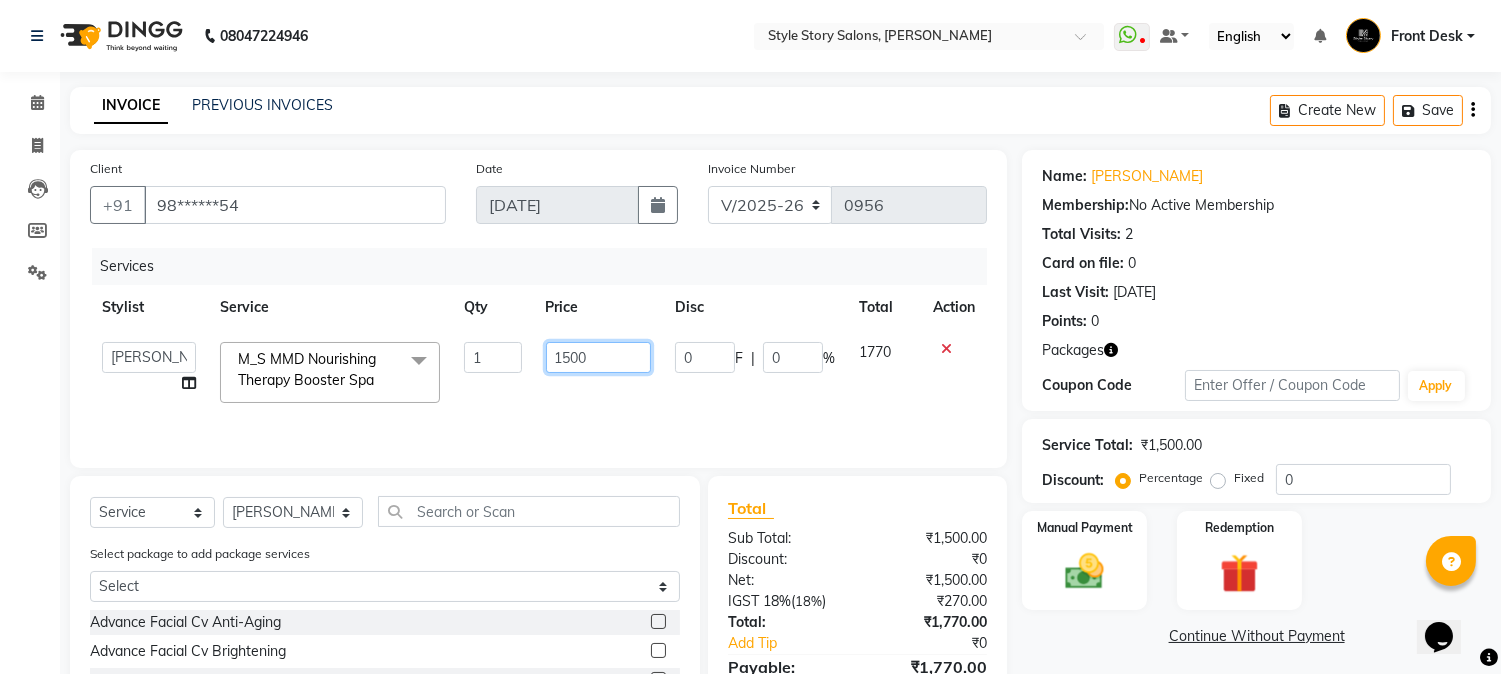 click on "1500" 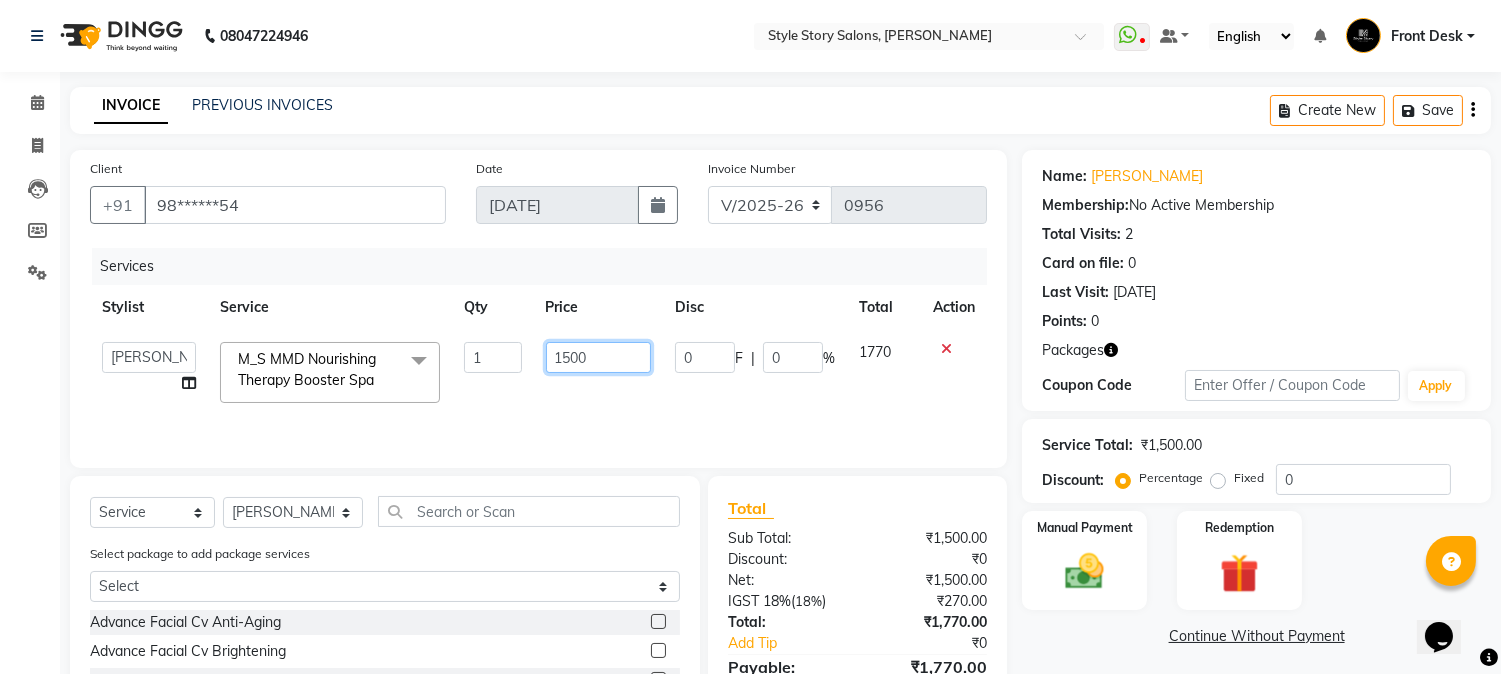 type 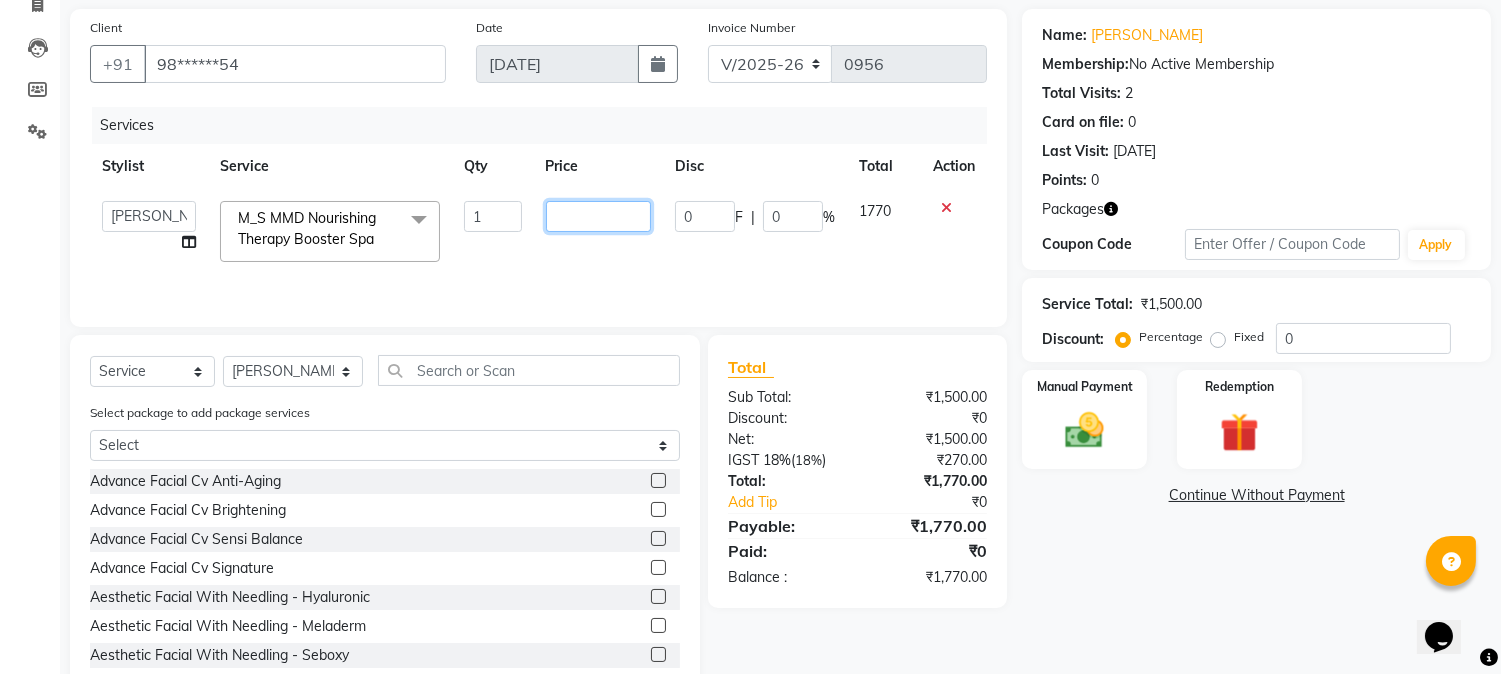 scroll, scrollTop: 194, scrollLeft: 0, axis: vertical 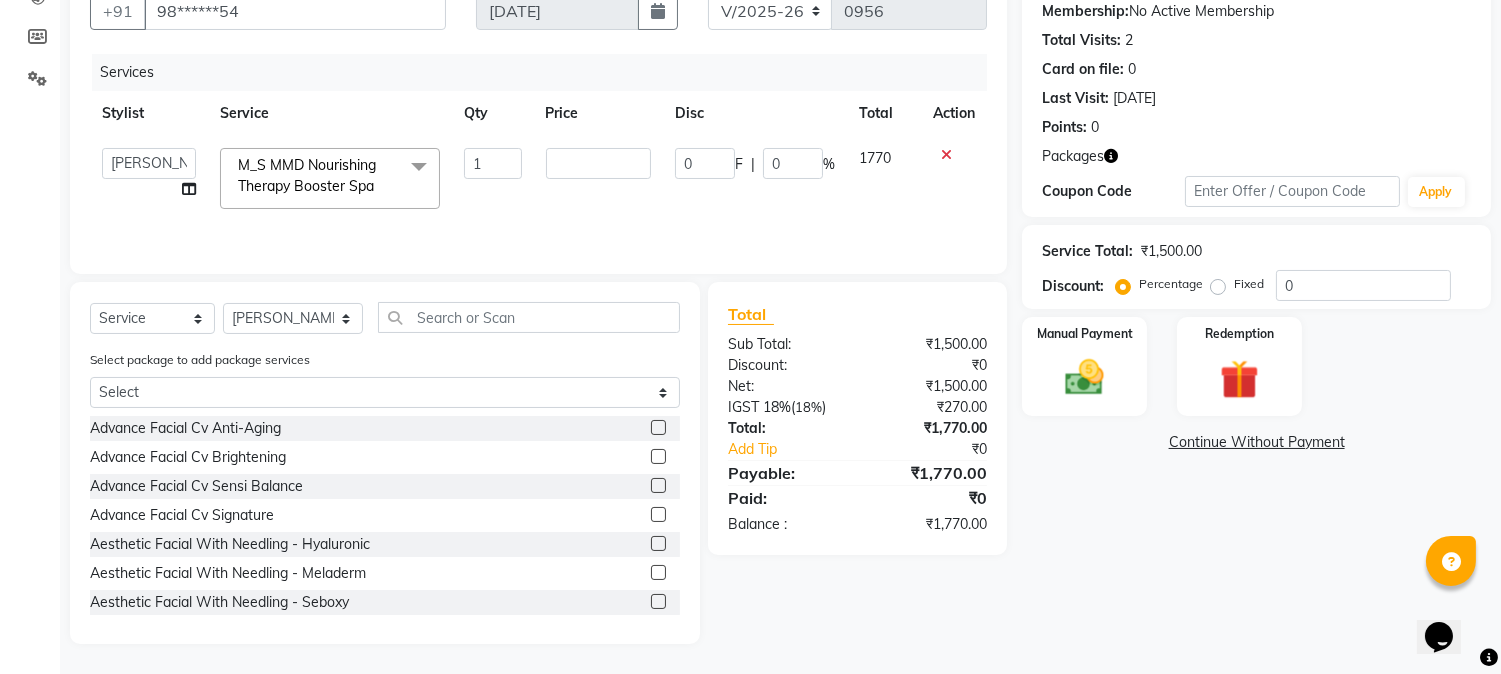 click on "Services Stylist Service Qty Price Disc Total Action  [PERSON_NAME]   [PERSON_NAME]   [PERSON_NAME] Front Desk   [PERSON_NAME]   [PERSON_NAME]   [PERSON_NAME]   Front Desk   [PERSON_NAME] Front Desk   [DATE][PERSON_NAME]    [PERSON_NAME] Senior Accountant   [PERSON_NAME]   [PERSON_NAME]   [PERSON_NAME] Inventory Manager   [PERSON_NAME] (HR Admin)   [PERSON_NAME] (Hair Artist)   [PERSON_NAME]    [PERSON_NAME]   [PERSON_NAME]   [PERSON_NAME]    Shruti Raut   [PERSON_NAME]   [PERSON_NAME] HR Manager   [PERSON_NAME] ([PERSON_NAME])   [PERSON_NAME]   [PERSON_NAME]   [PERSON_NAME]   [PERSON_NAME]   [PERSON_NAME] Accountant  M_S MMD Nourishing Therapy Booster Spa  x Advance Facial Cv Anti-Aging Advance Facial Cv Brightening Advance Facial Cv Sensi Balance Advance Facial Cv Signature Aesthetic Facial With Needling - Hyaluronic Aesthetic Facial With Needling - Meladerm Aesthetic Facial With Needling - Seboxy Aesthetic Facial With Needling (90Min) Aesthetic Facial Without Needling Anti - Frizz [DEMOGRAPHIC_DATA] Tongs" 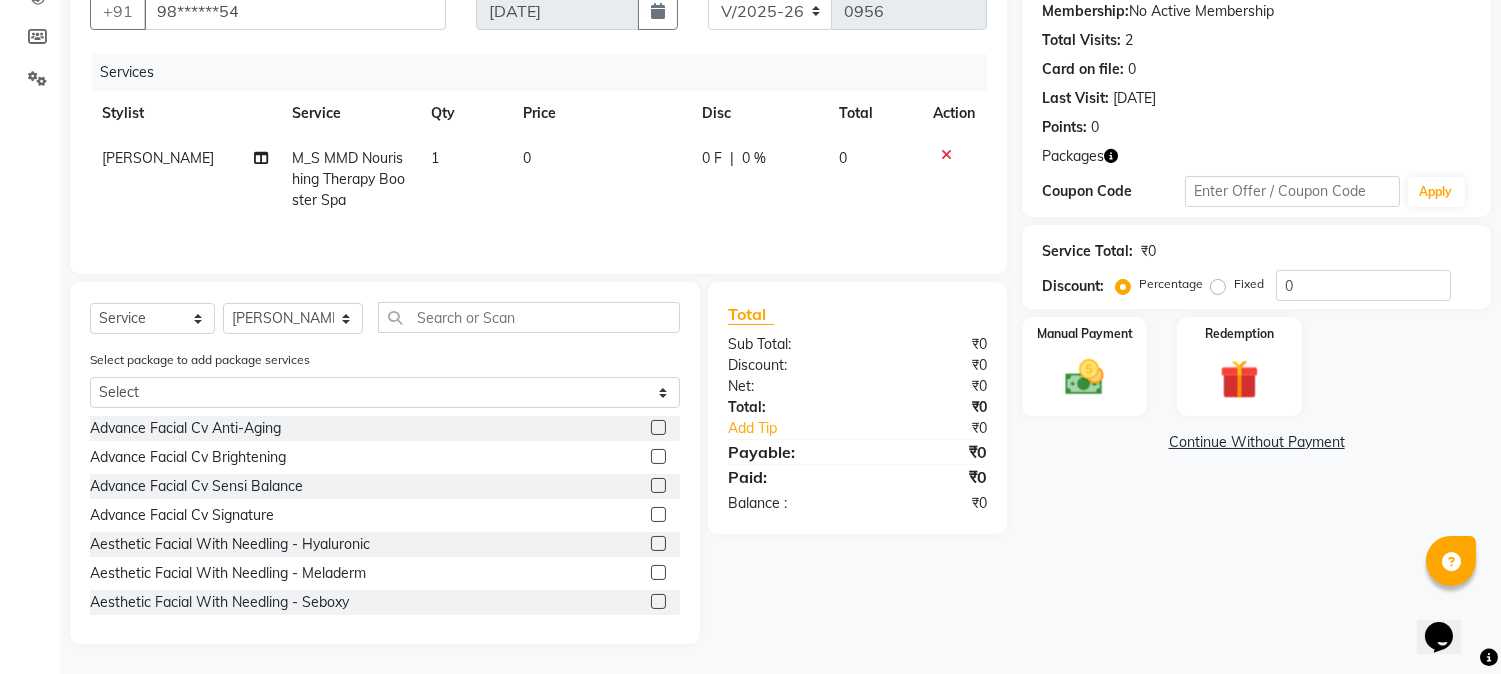 click on "0" 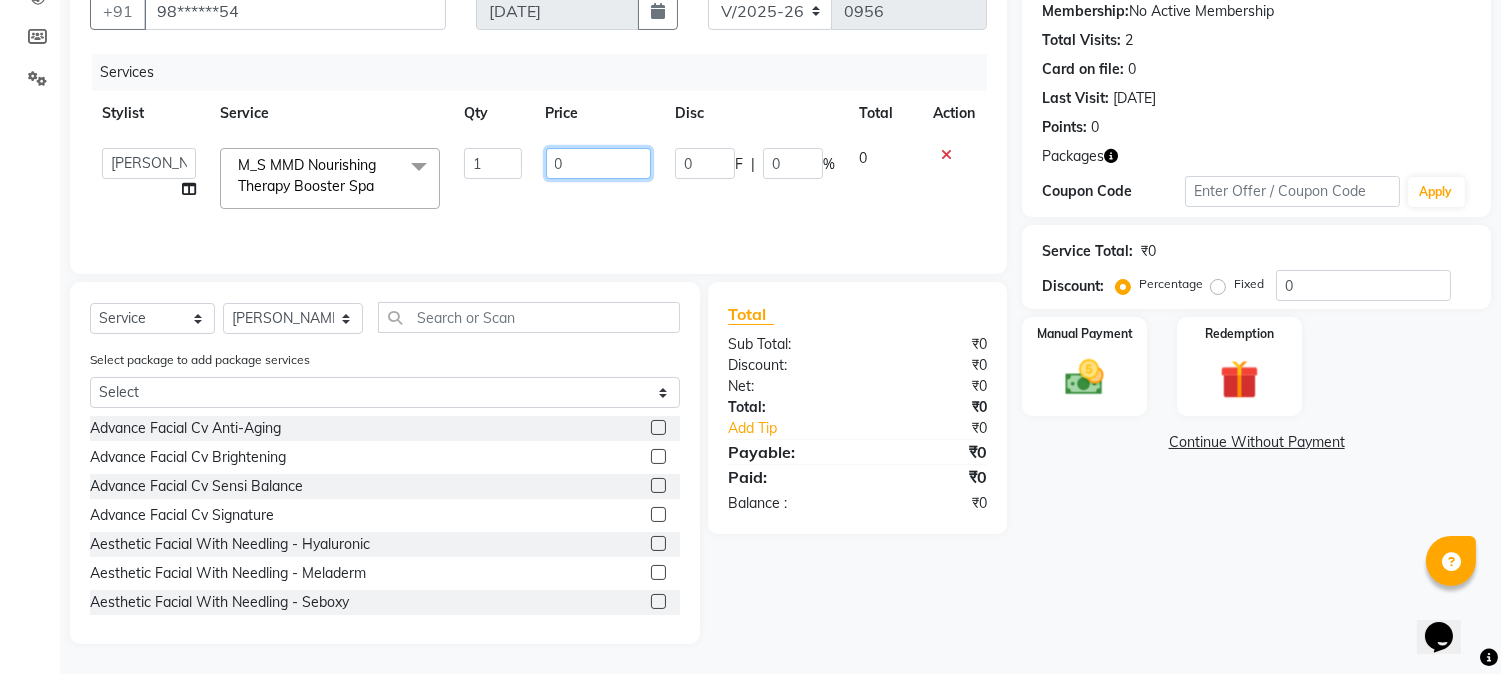 drag, startPoint x: 572, startPoint y: 160, endPoint x: 531, endPoint y: 166, distance: 41.4367 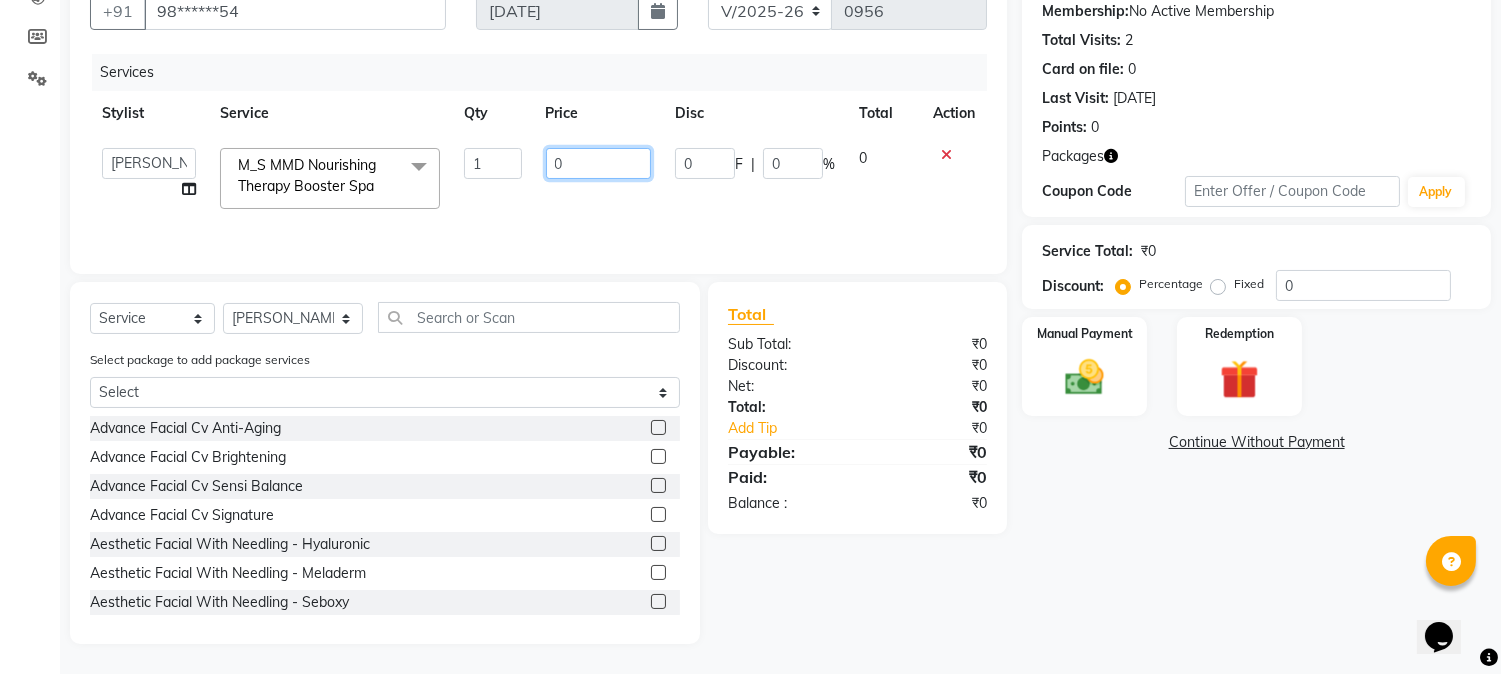 click on "Aayushi Dahat   Adesh khadse   Ambika Dhadse Front Desk   Arshad Ansari   Diksha Thakur   Durga Gawai   Front Desk   Kajal Thapa Front Desk   Kartik Balpande    Khushal Bhoyar Senior Accountant   Komal Thakur   Neelam Nag   Nikhil Pillay Inventory Manager   Nilofar Ali (HR Admin)   Prathm Chaudhari (Hair Artist)   Priyanshi Meshram   Ram Thakur    Ritesh Pande   Ritesh Shrivas   Shabnam Ansari    Shruti Raut   Sonali Sarode   Sonam Nashine HR Manager   Suchita Mankar (Tina Beautician)   Tanuja Junghare   Tushar Pandey   Vikas Kumar   Vinod Pandit   Vishal Gajbhiye Accountant  M_S MMD Nourishing Therapy Booster Spa  x Advance Facial Cv Anti-Aging Advance Facial Cv Brightening Advance Facial Cv Sensi Balance Advance Facial Cv Signature Aesthetic Facial With Needling - Hyaluronic Aesthetic Facial With Needling - Meladerm Aesthetic Facial With Needling - Seboxy Aesthetic Facial With Needling (90Min) Aesthetic Facial Without Needling Aesthetic Peel Treatment (90Min) Age Lock Advance Facial-Egf Anti - Frizz Male" 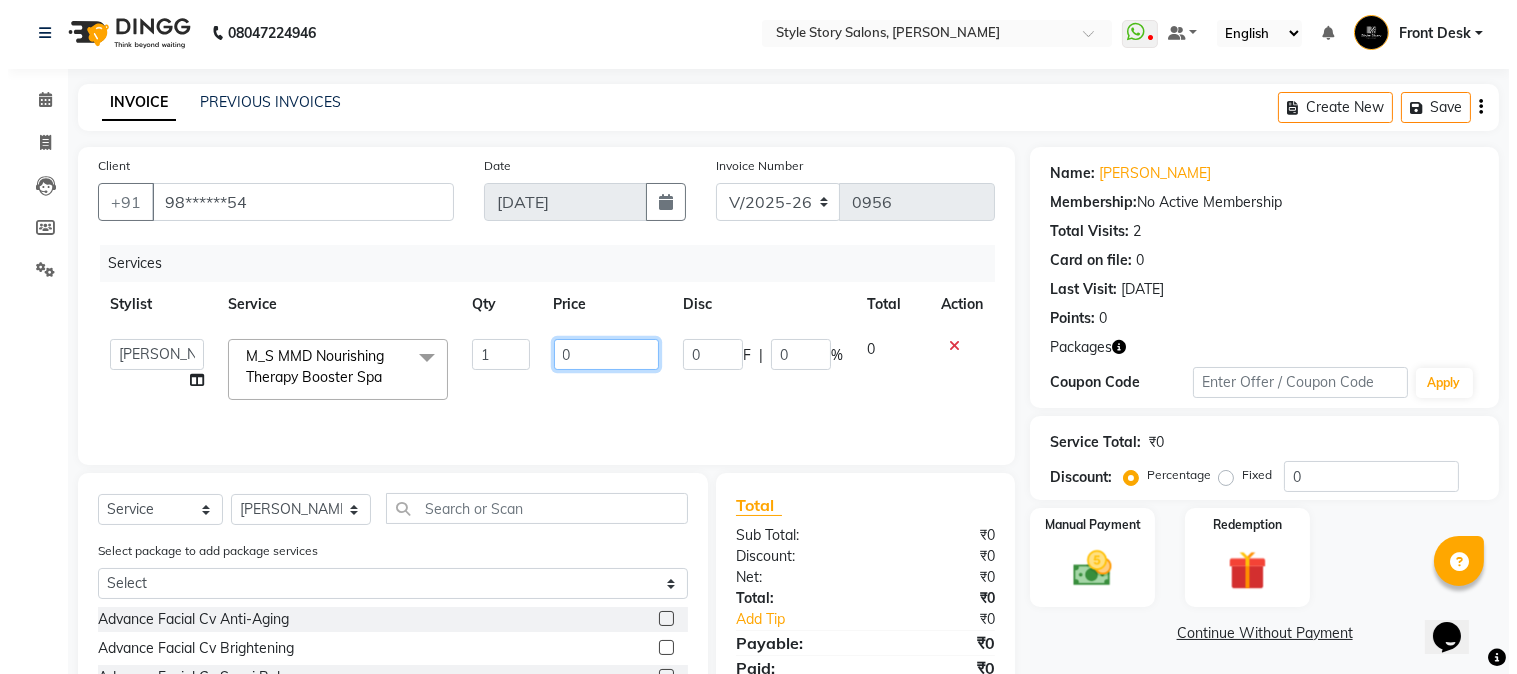 scroll, scrollTop: 0, scrollLeft: 0, axis: both 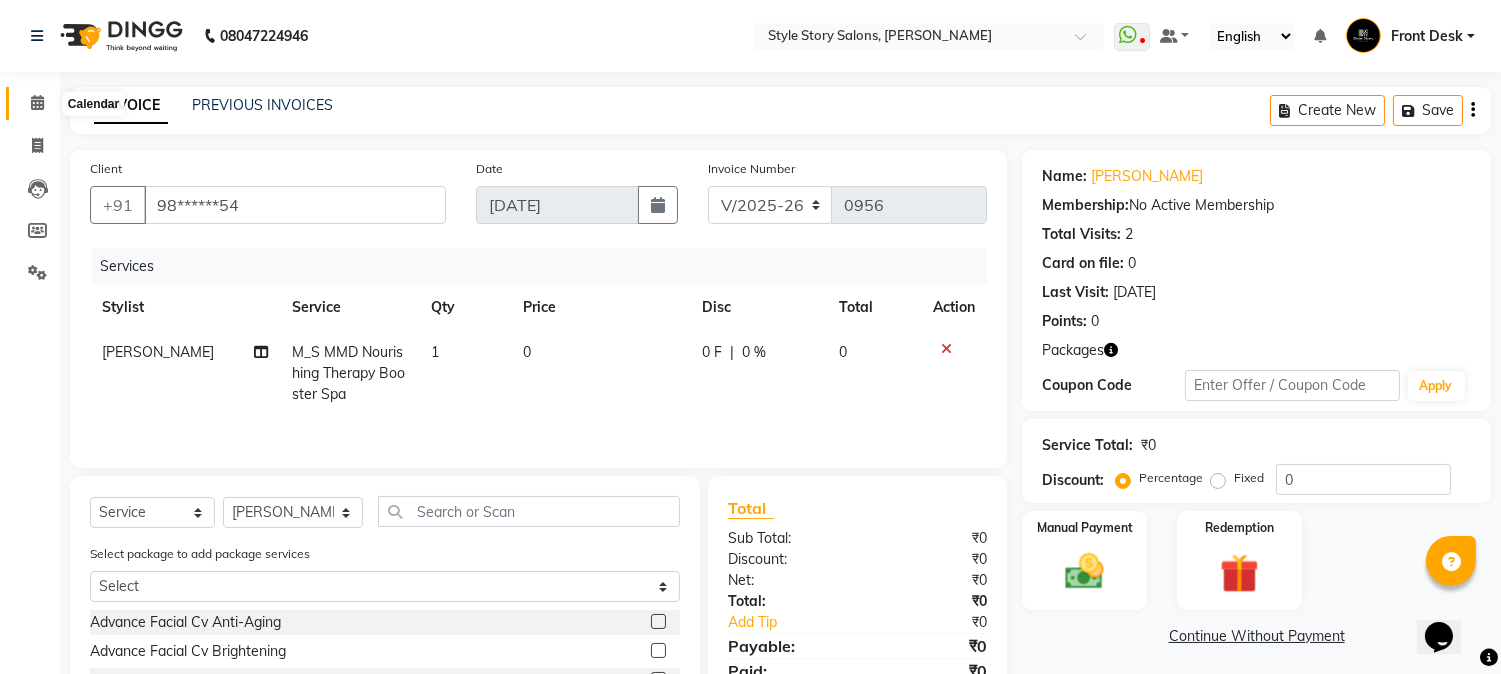 click 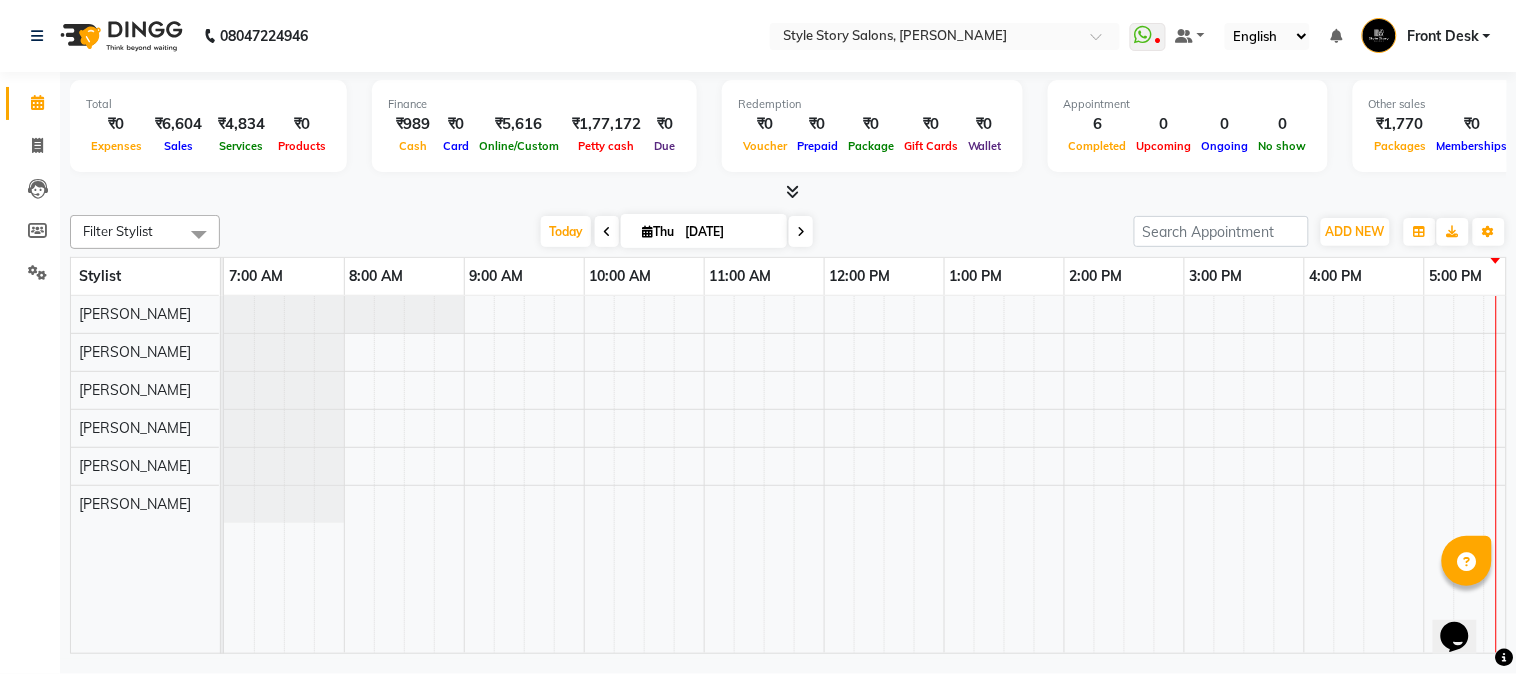 scroll, scrollTop: 0, scrollLeft: 0, axis: both 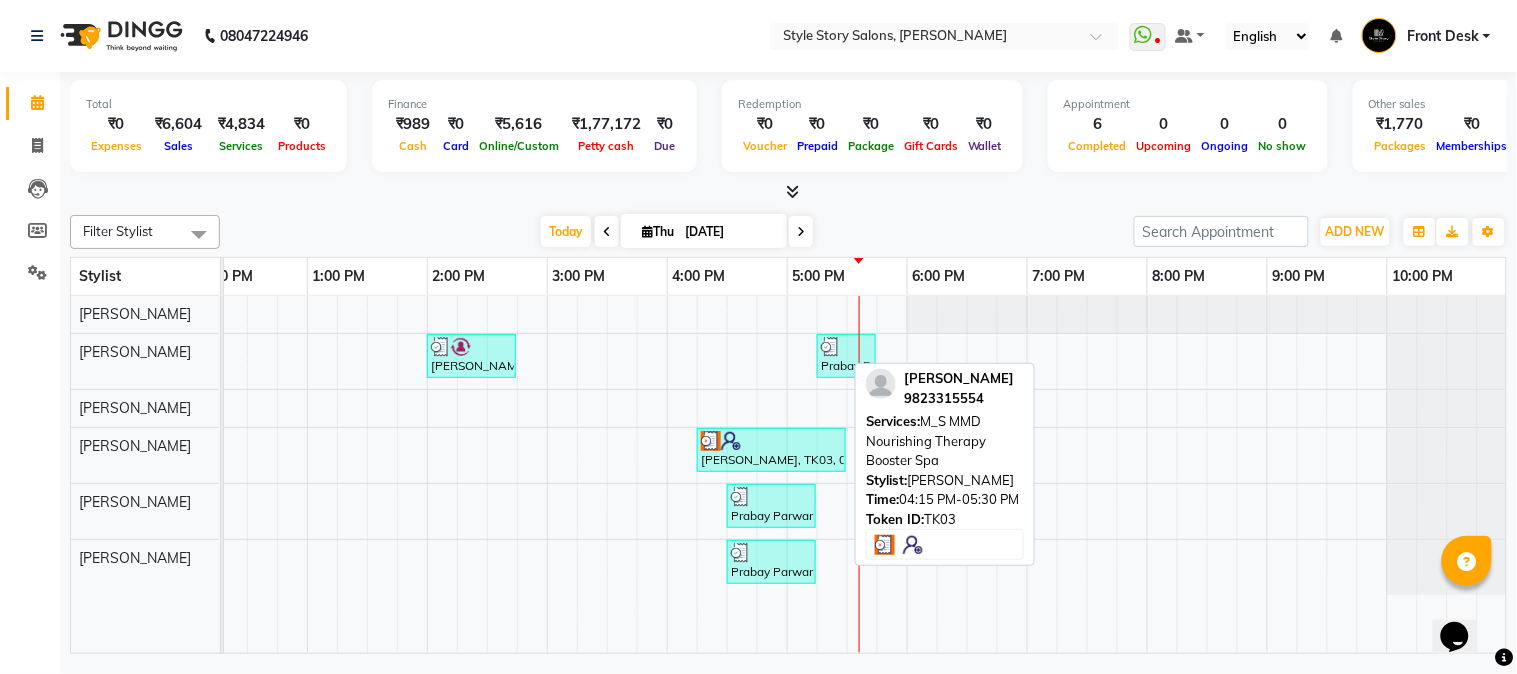 click at bounding box center [771, 441] 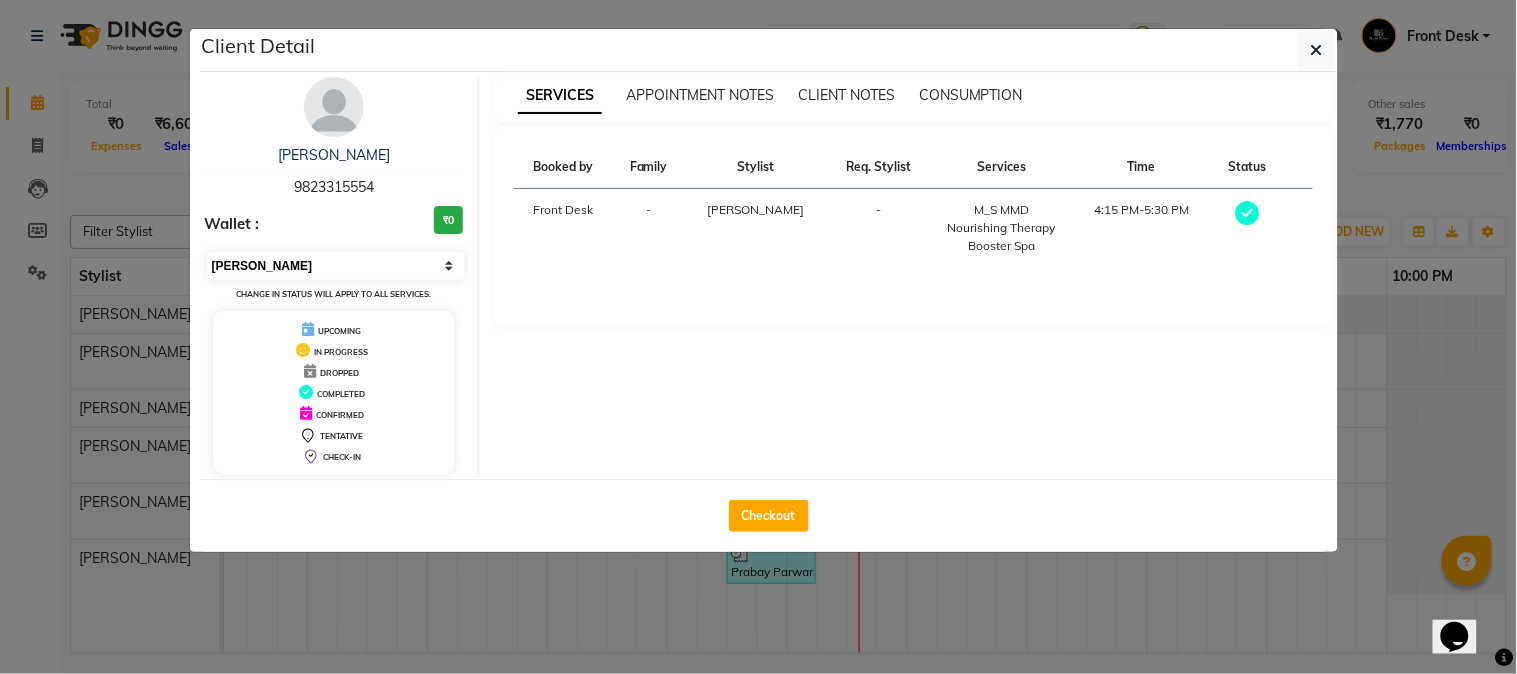 click on "Select MARK DONE UPCOMING" at bounding box center (336, 266) 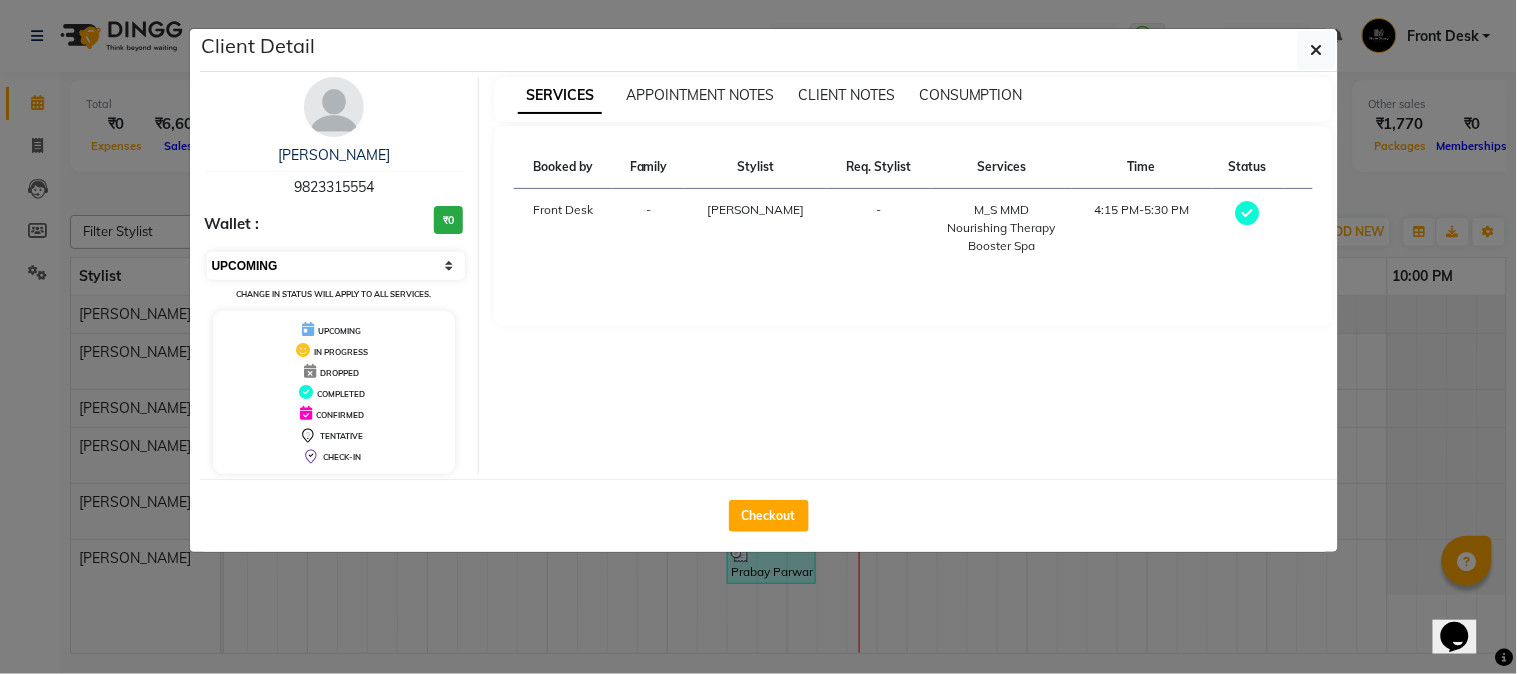 click on "Select MARK DONE UPCOMING" at bounding box center (336, 266) 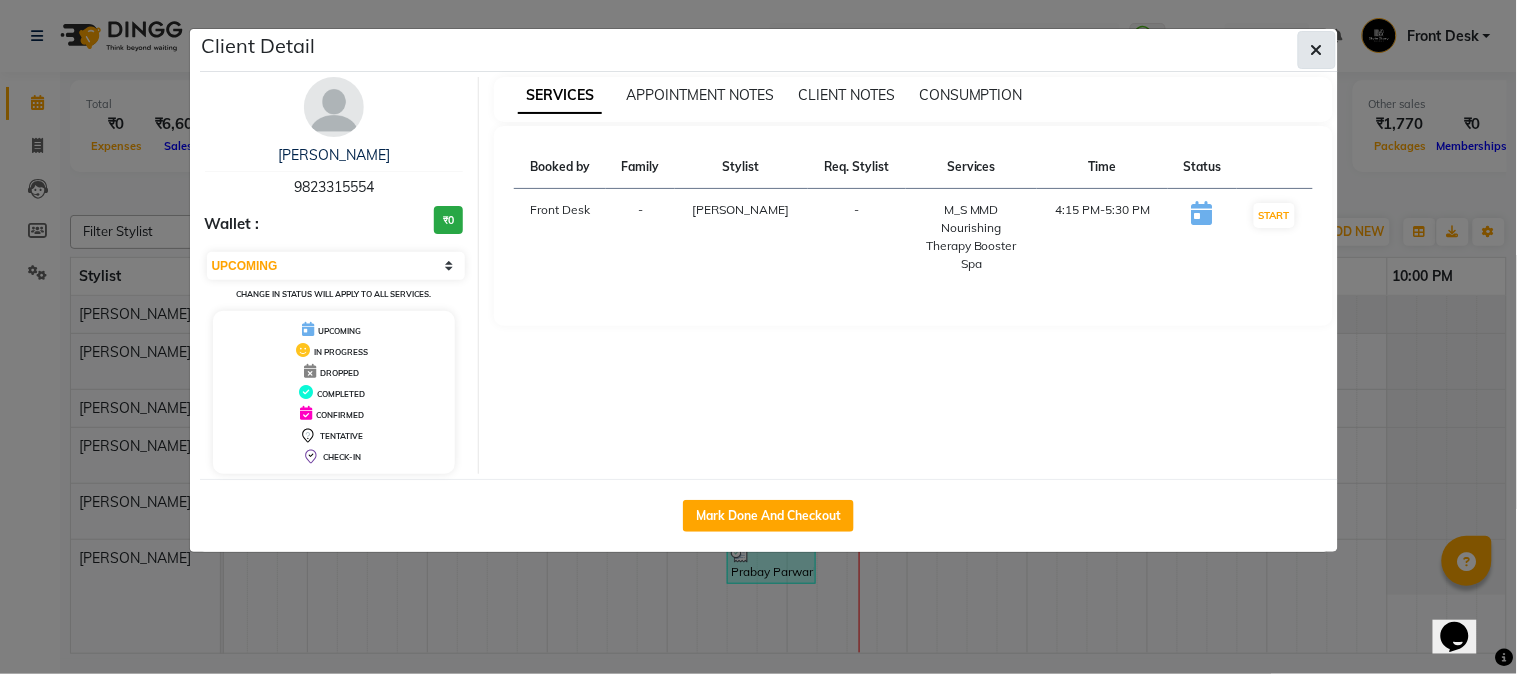 click 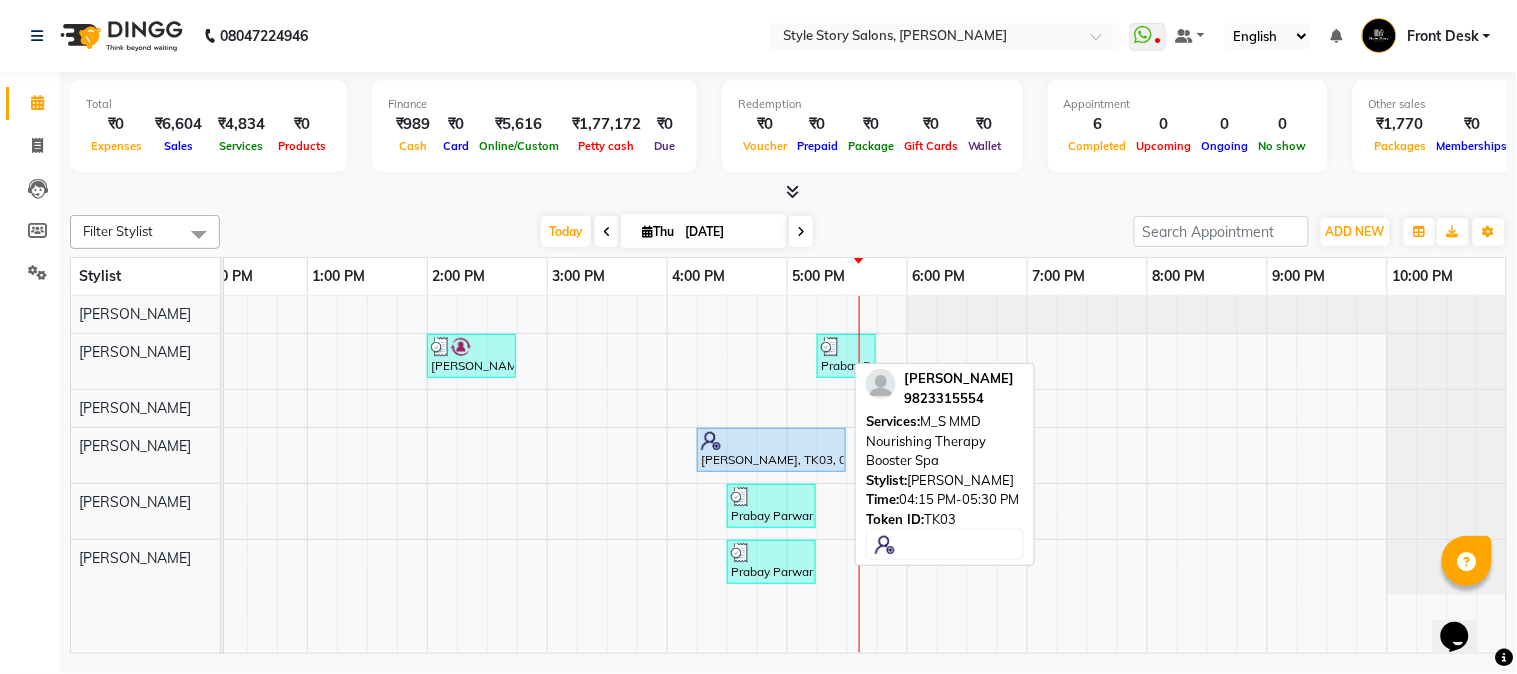 click on "Deepika Thakar, TK03, 04:15 PM-05:30 PM, M_S MMD Nourishing Therapy Booster Spa" at bounding box center (771, 450) 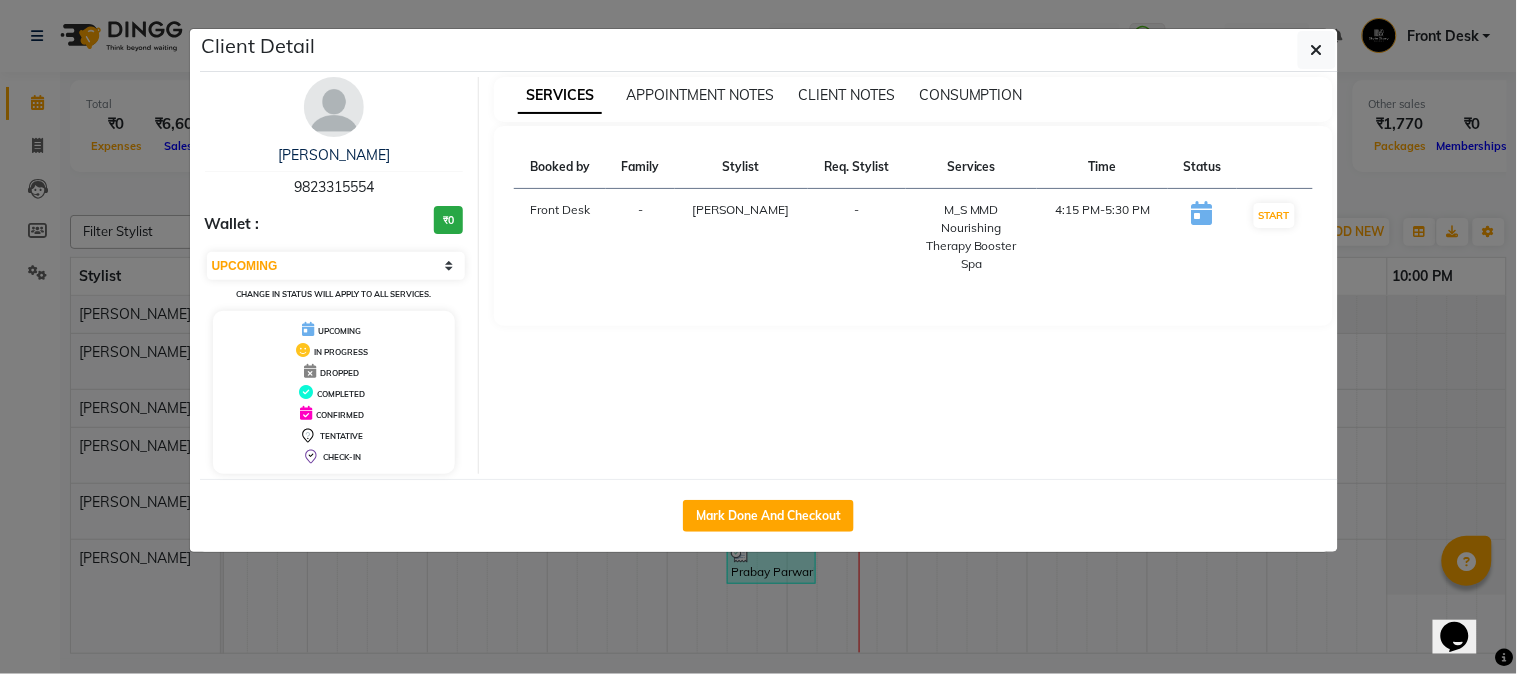 drag, startPoint x: 747, startPoint y: 507, endPoint x: 880, endPoint y: 442, distance: 148.03378 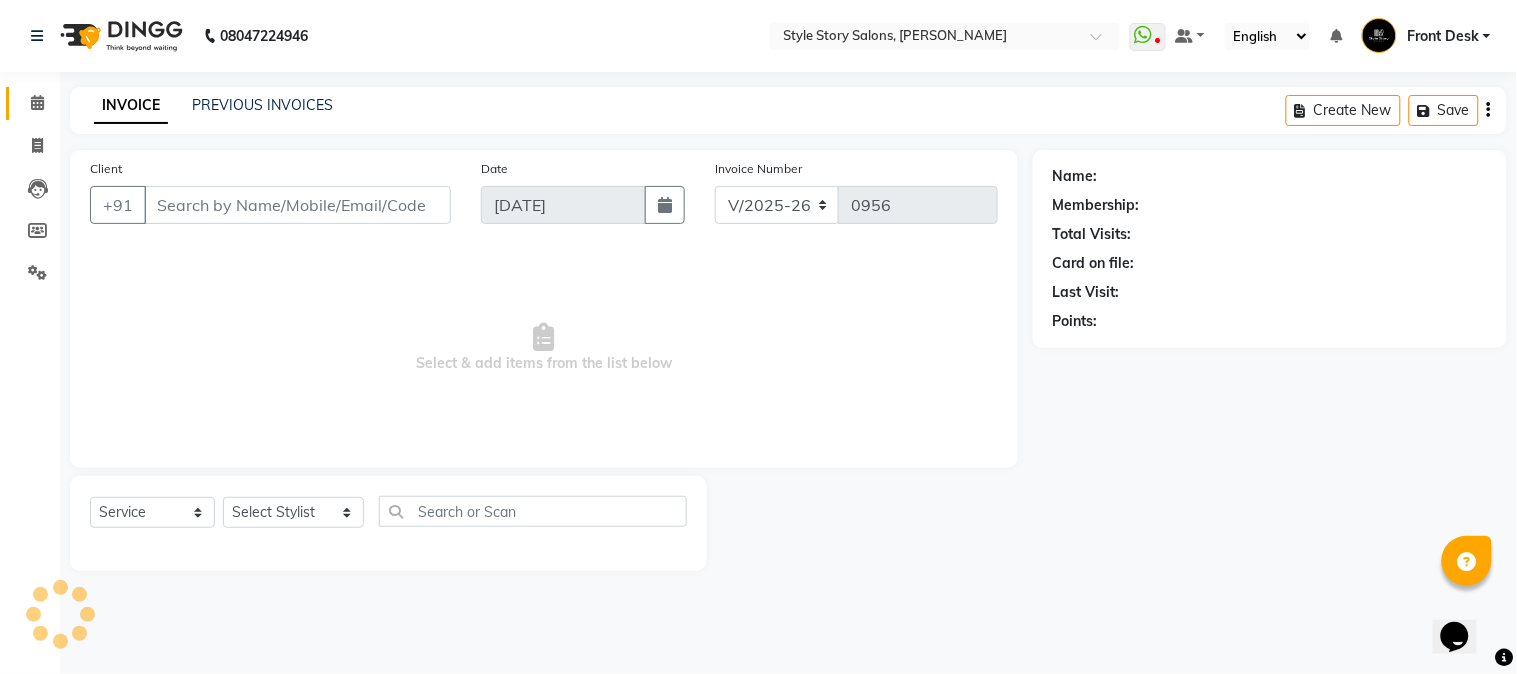 type on "98******54" 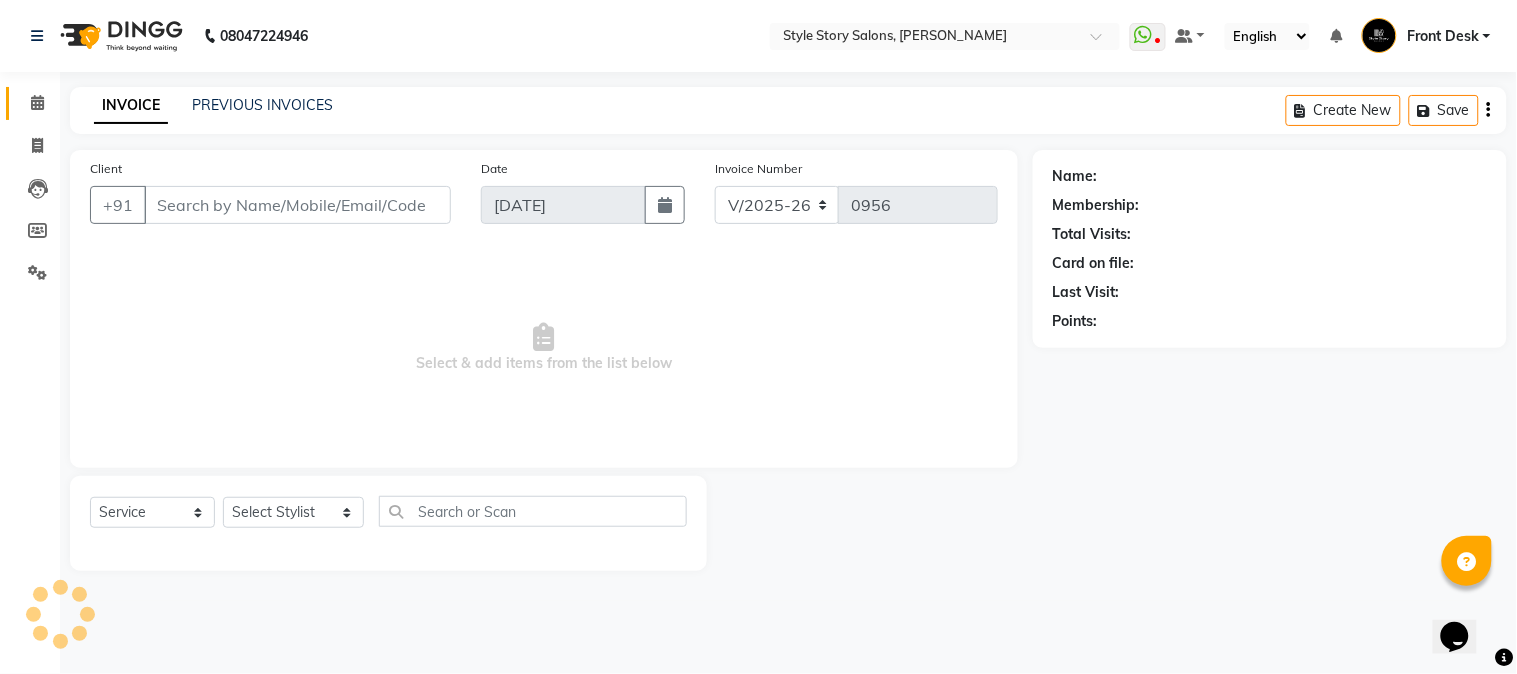 select on "62114" 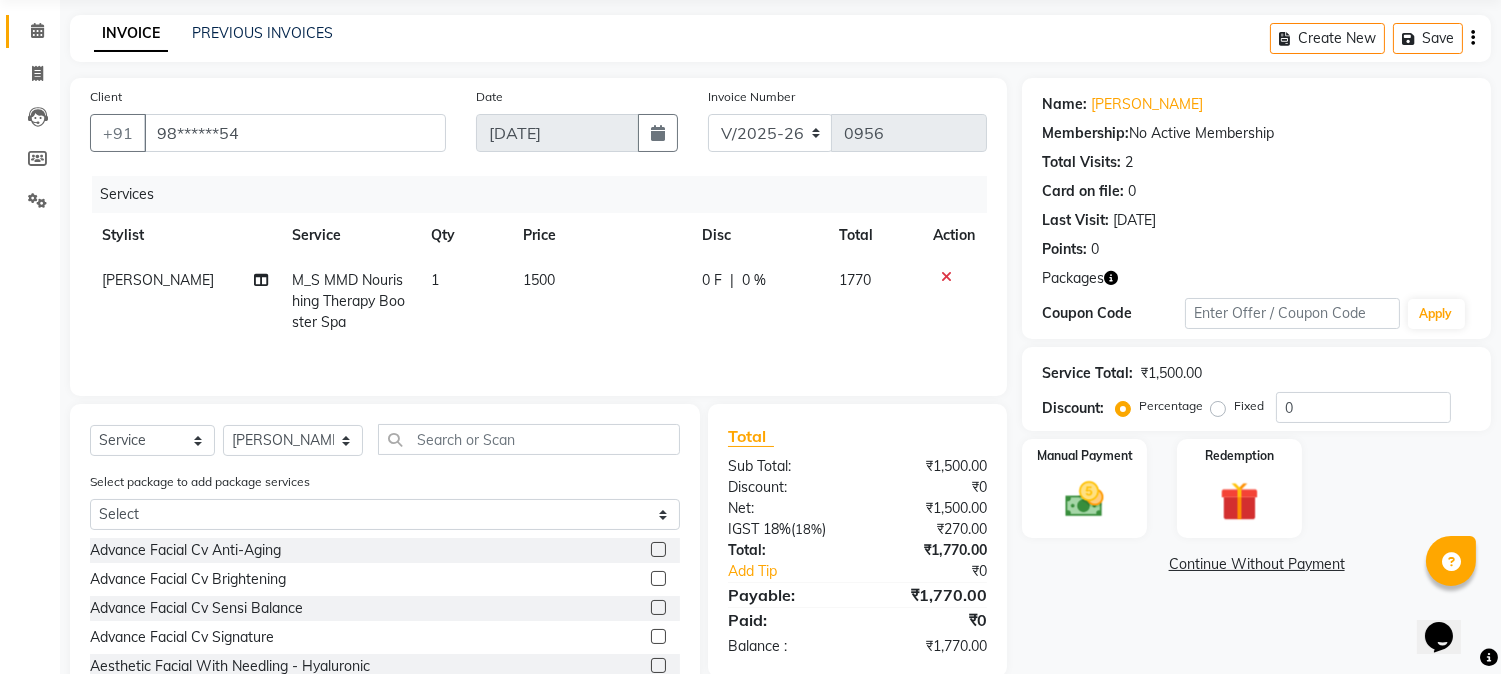 scroll, scrollTop: 111, scrollLeft: 0, axis: vertical 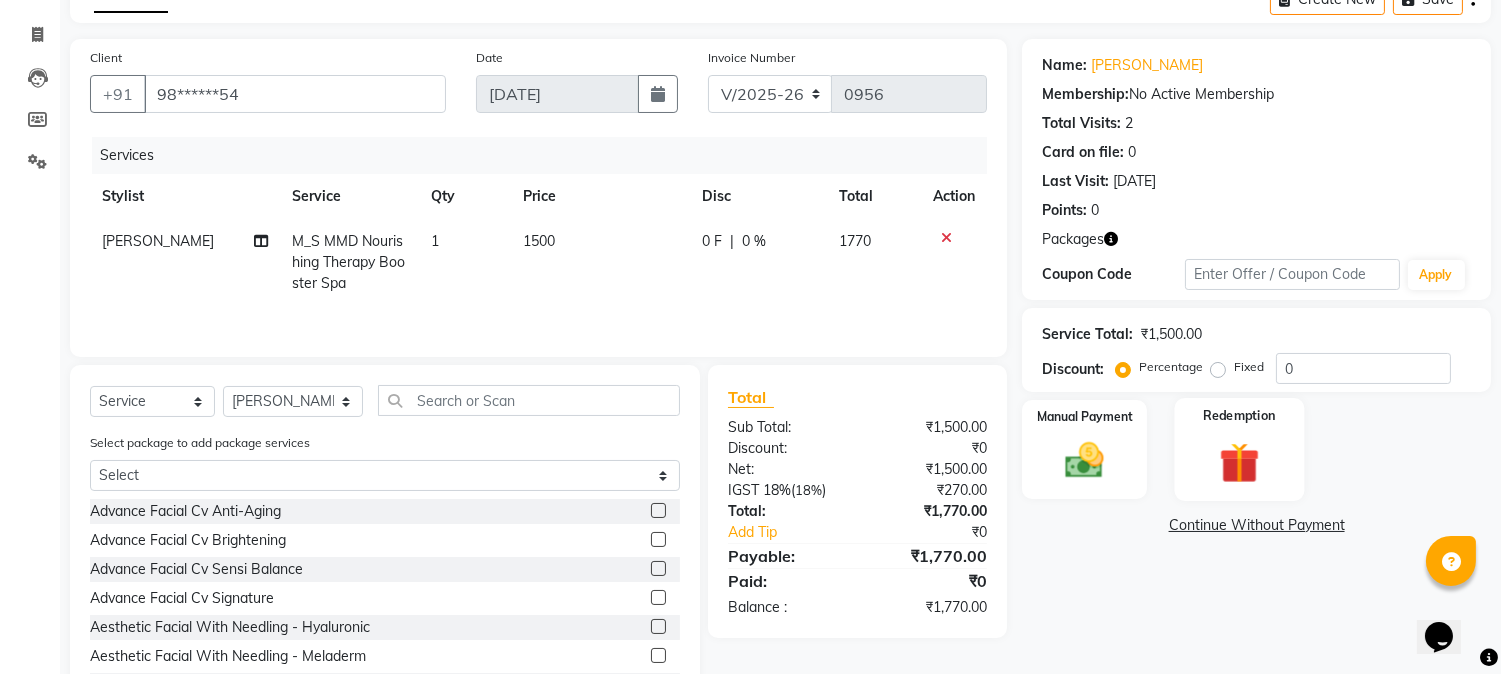 click 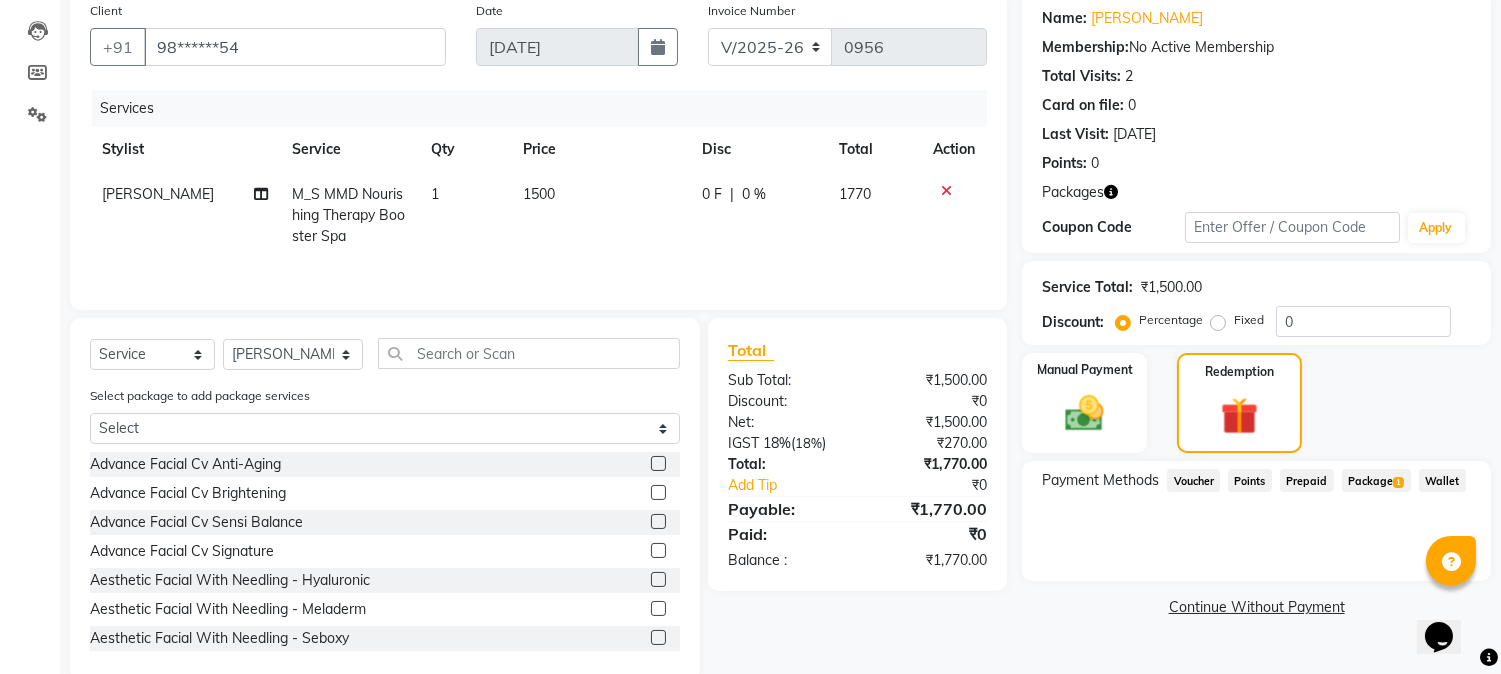 scroll, scrollTop: 195, scrollLeft: 0, axis: vertical 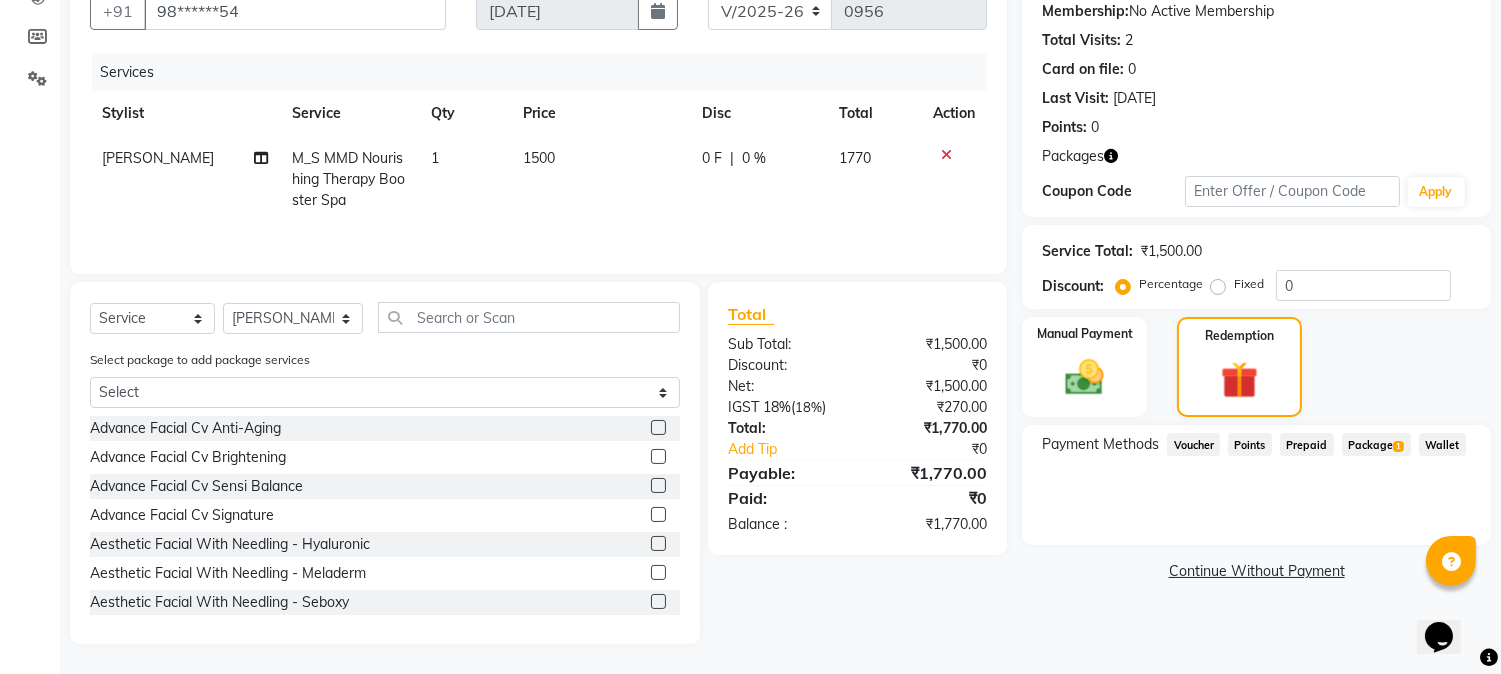 click on "Package  1" 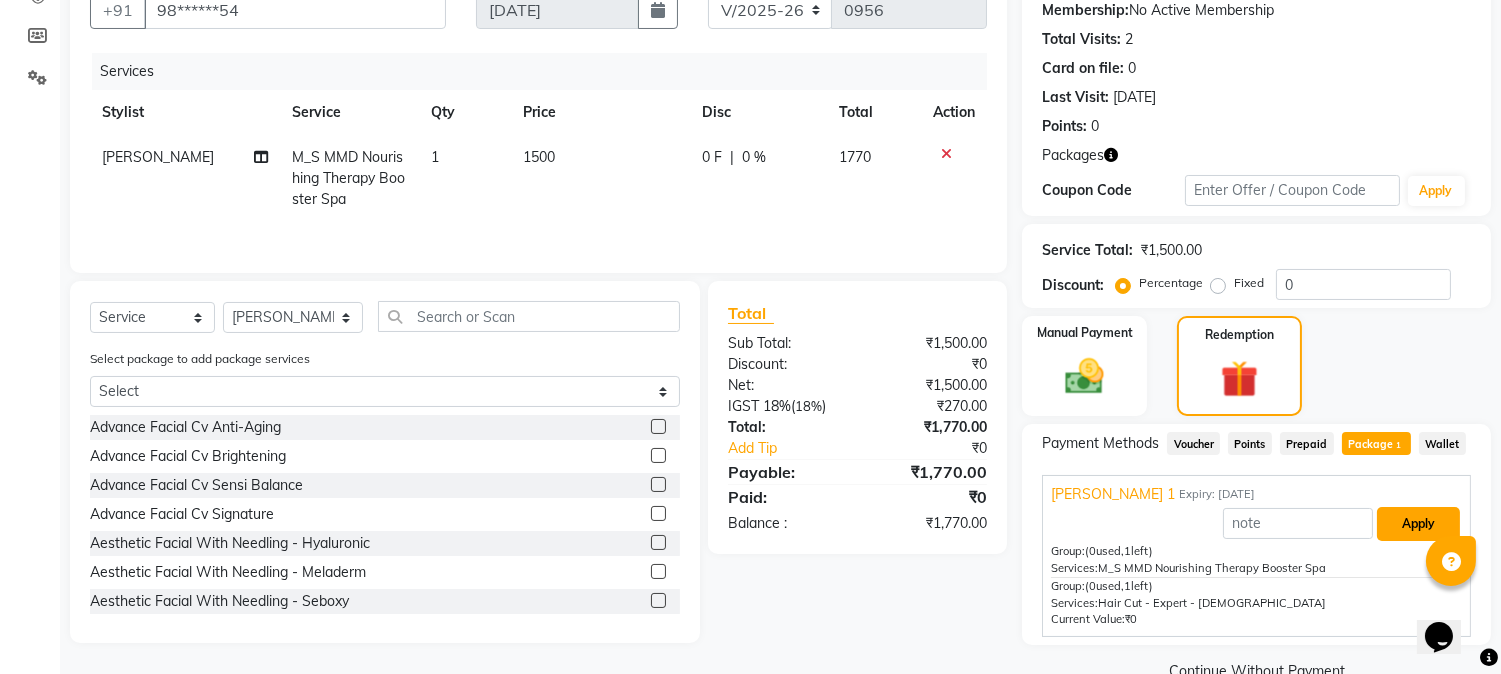 click on "Apply" at bounding box center (1418, 524) 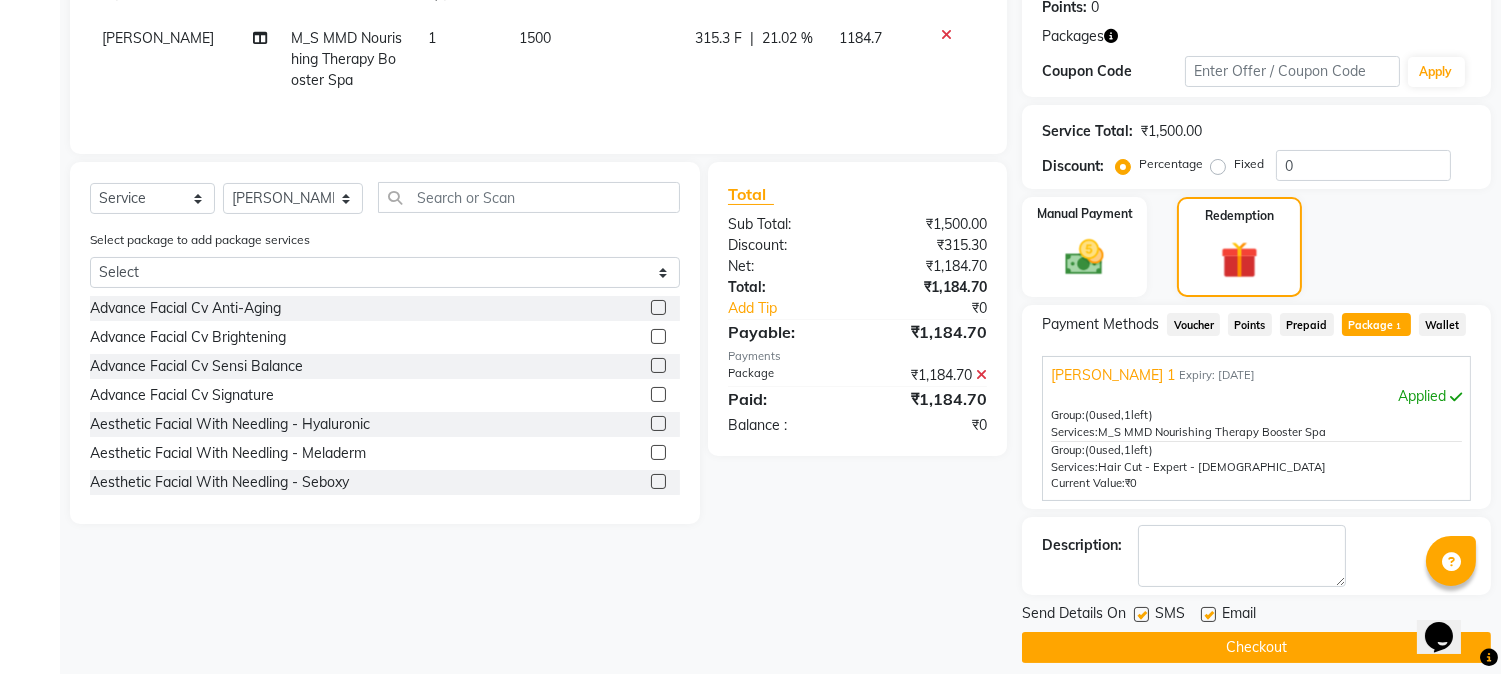 scroll, scrollTop: 332, scrollLeft: 0, axis: vertical 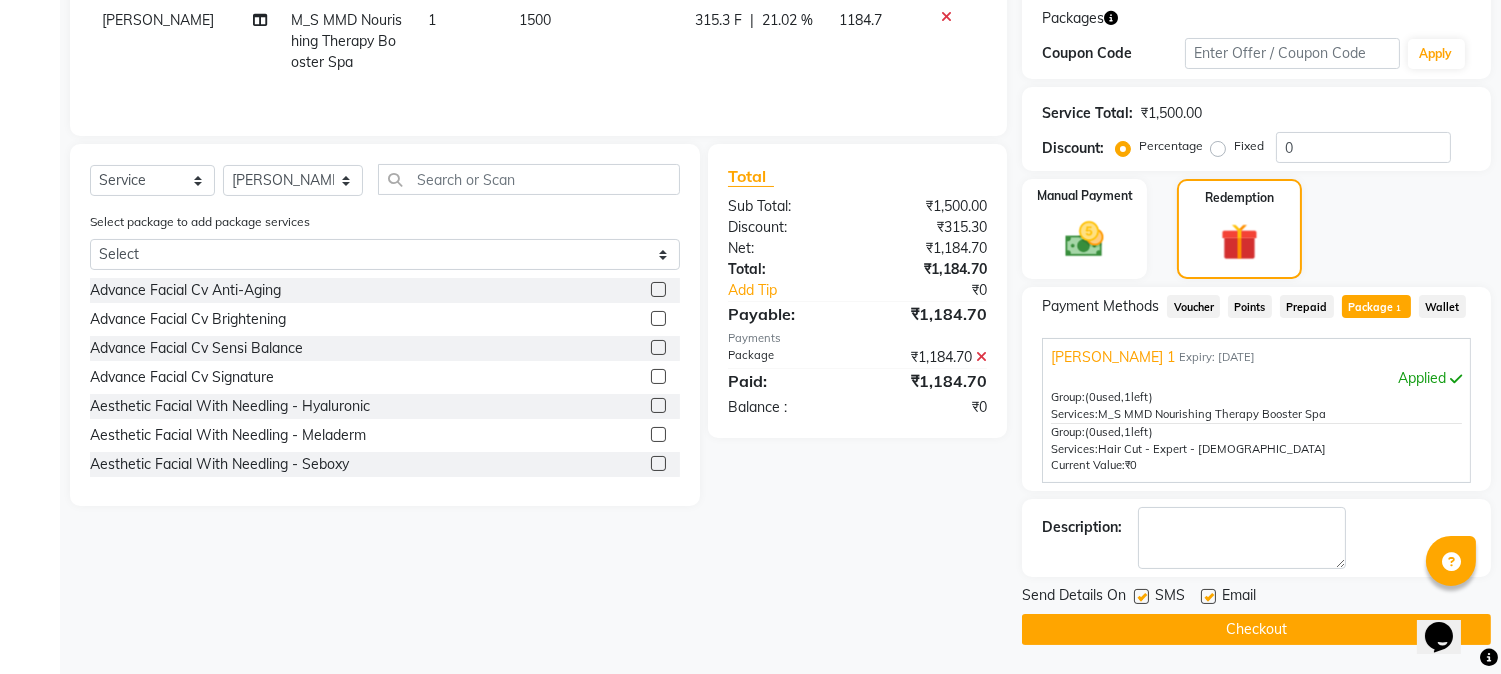 click on "Checkout" 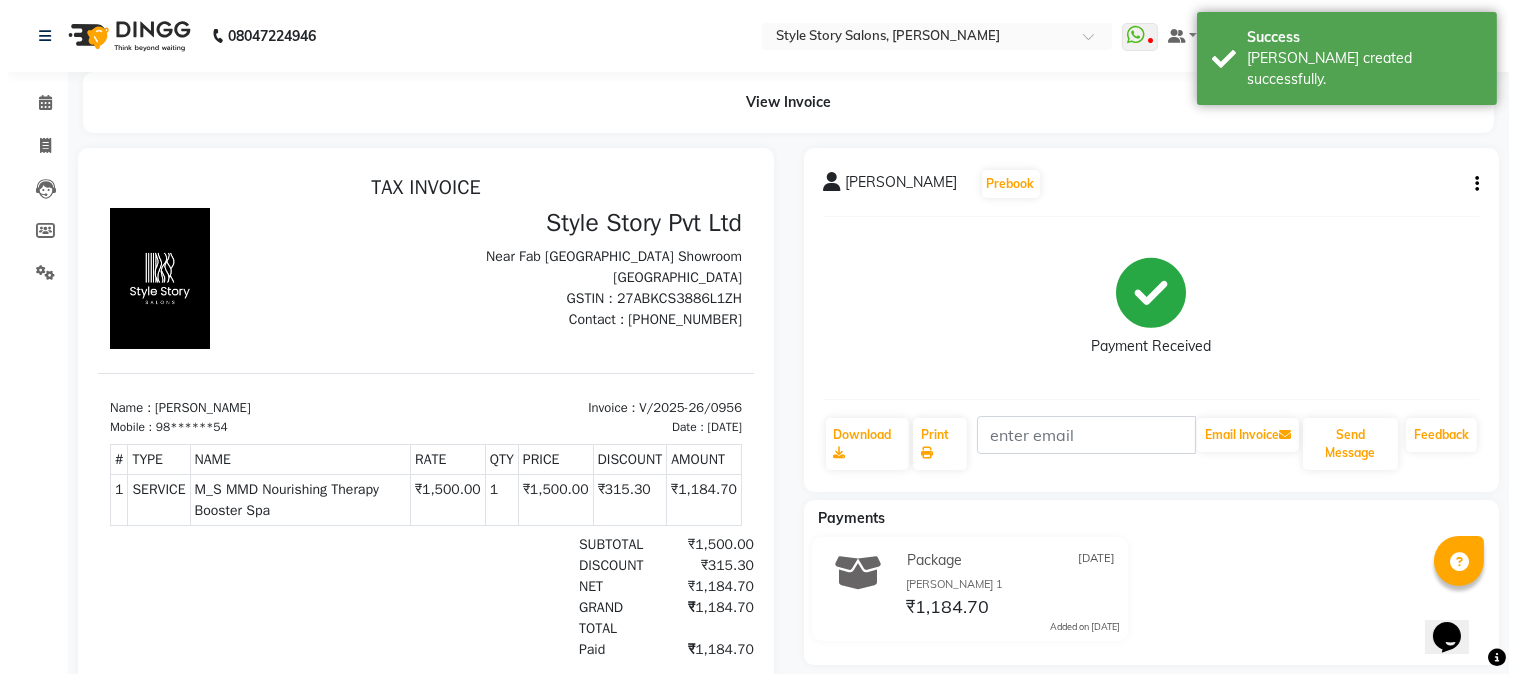 scroll, scrollTop: 0, scrollLeft: 0, axis: both 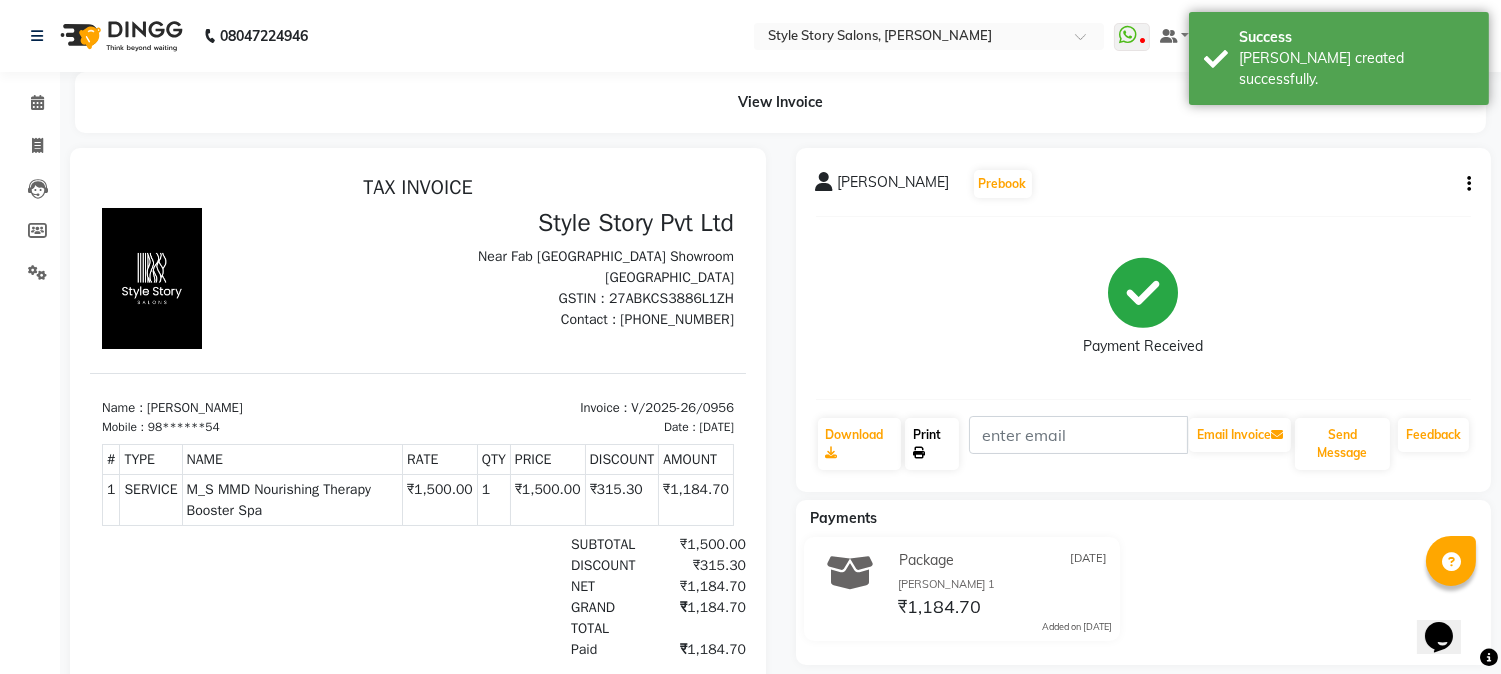 click on "Print" 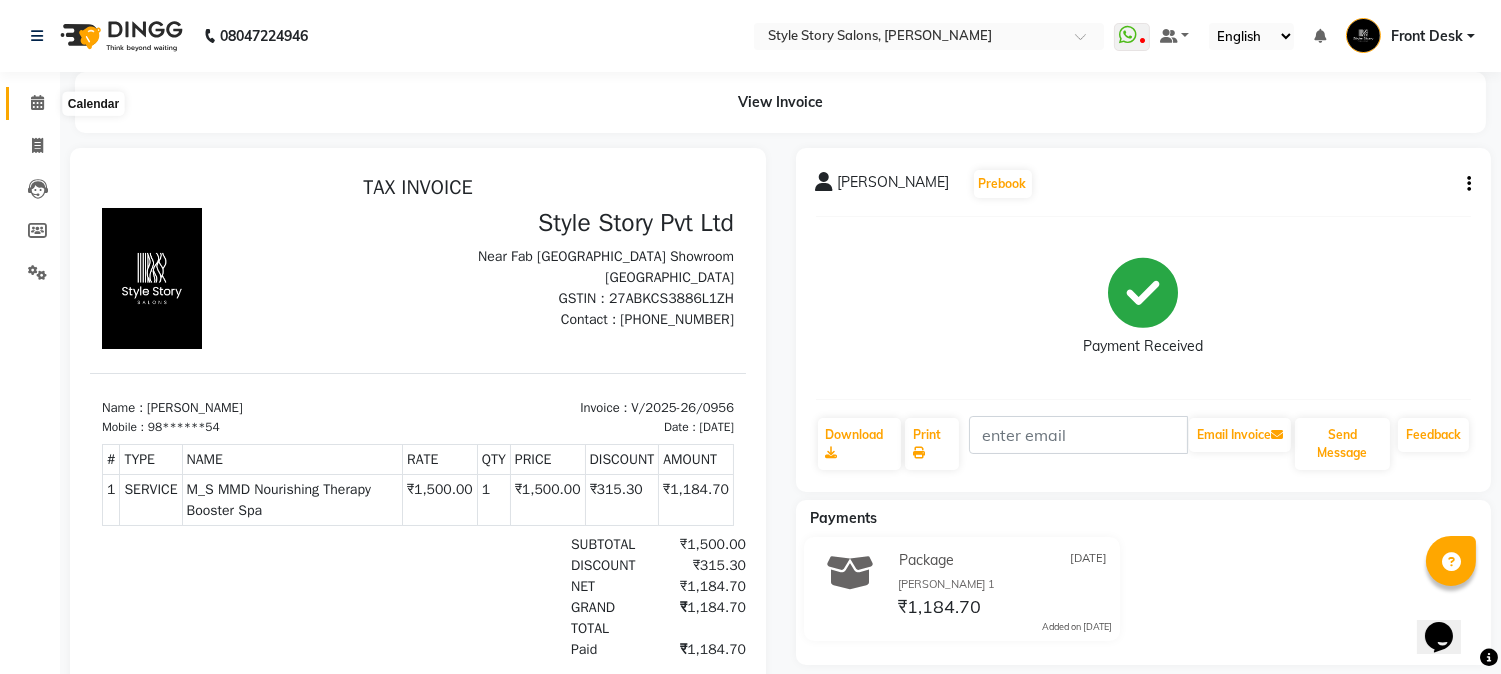 click 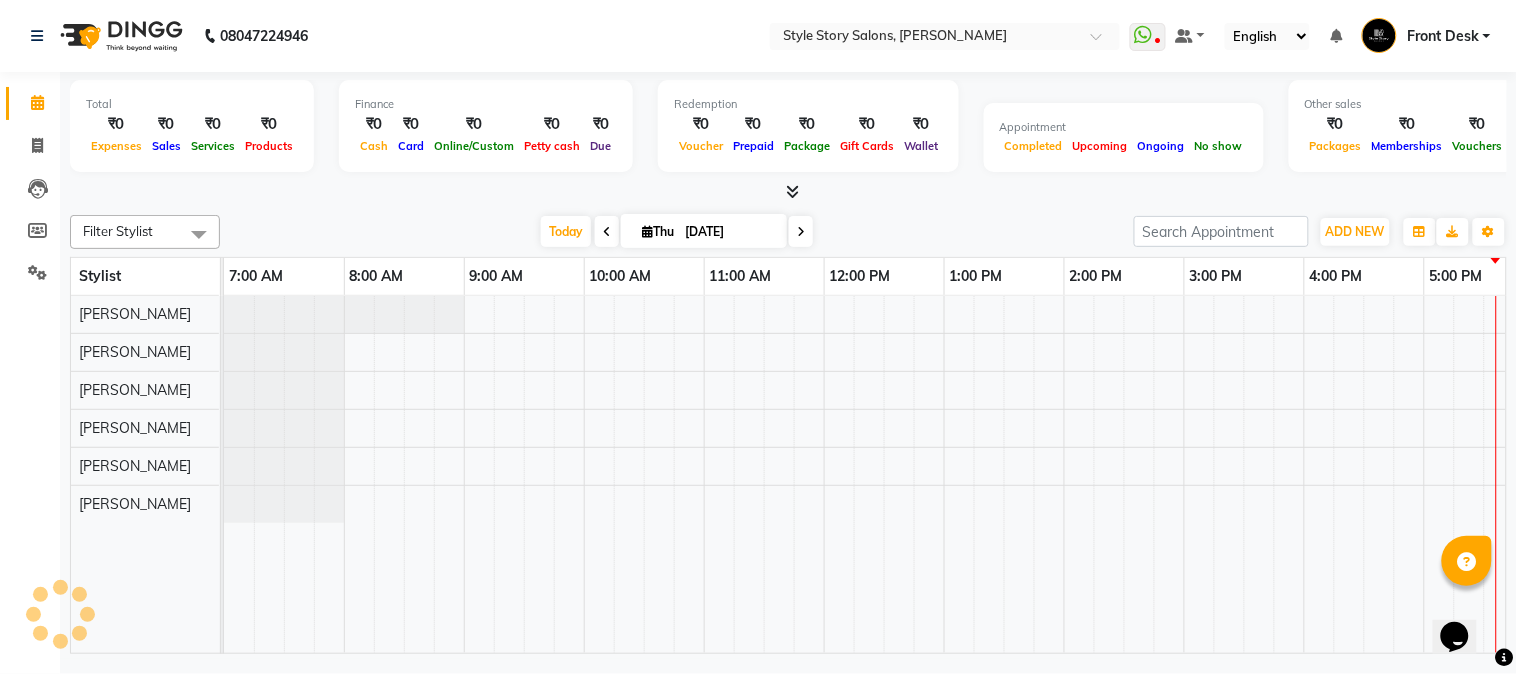scroll, scrollTop: 0, scrollLeft: 637, axis: horizontal 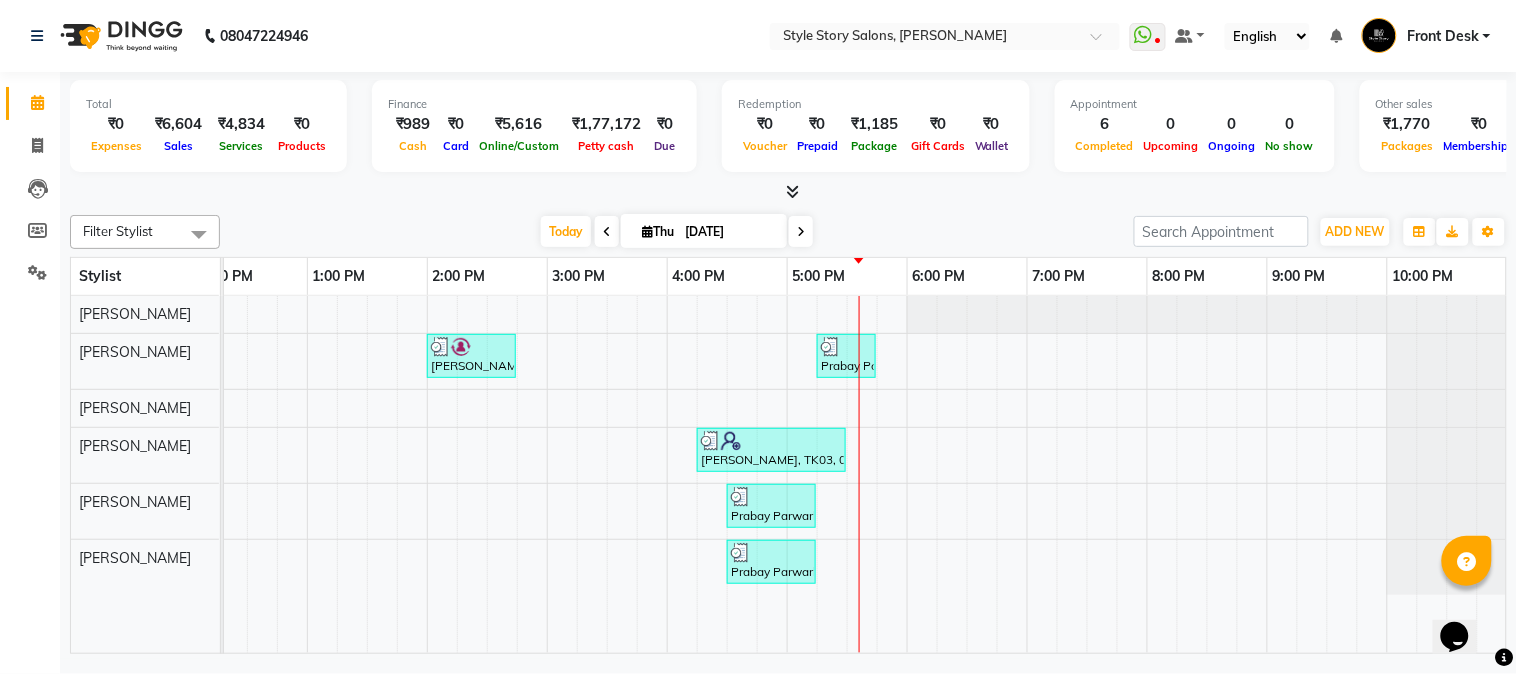 click on "Aditya Vardhan, TK02, 02:00 PM-02:45 PM, Hair Cut - Master - Male     Prabay Parwarkar, TK05, 05:15 PM-05:45 PM, Shampoo & Styling Male (₹199)     Tiya Sethi, TK01, 11:00 AM-11:45 AM, Blow Dry Regular     Deepika Thakar, TK03, 04:15 PM-05:30 PM, M_S MMD Nourishing Therapy Booster Spa     Prabay Parwarkar, TK05, 04:30 PM-05:15 PM, Cleanup Royal     Prabay Parwarkar, TK05, 04:30 PM-05:15 PM, Cleanup Royal (₹1500)" at bounding box center (547, 475) 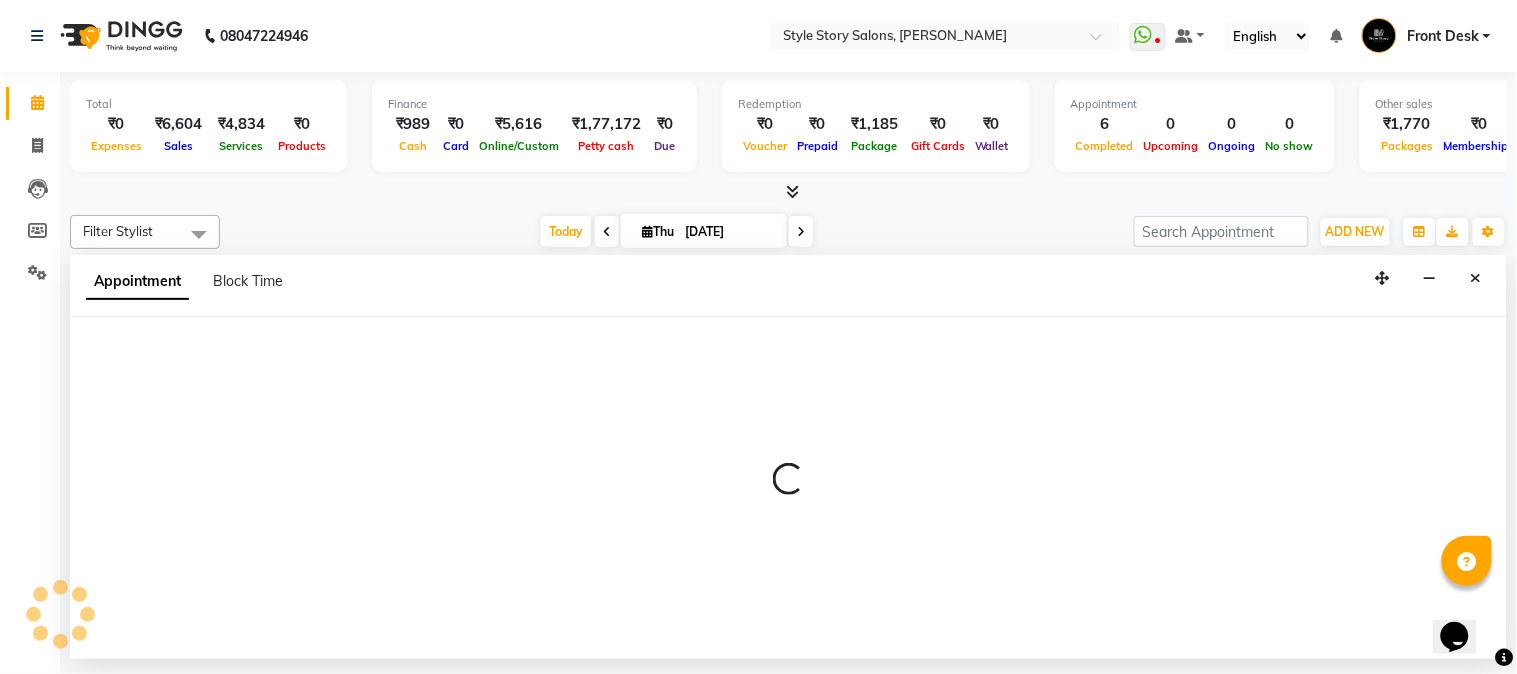 select on "62113" 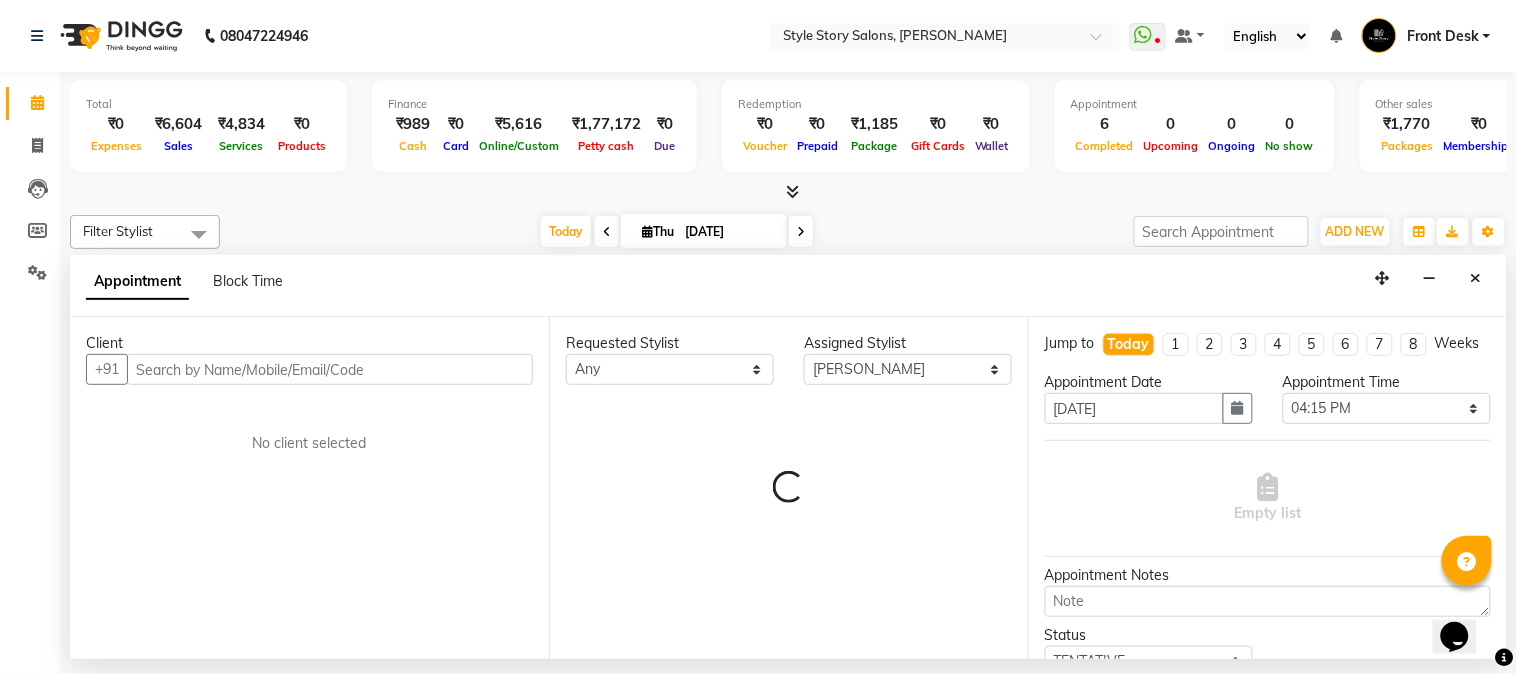 click at bounding box center [330, 369] 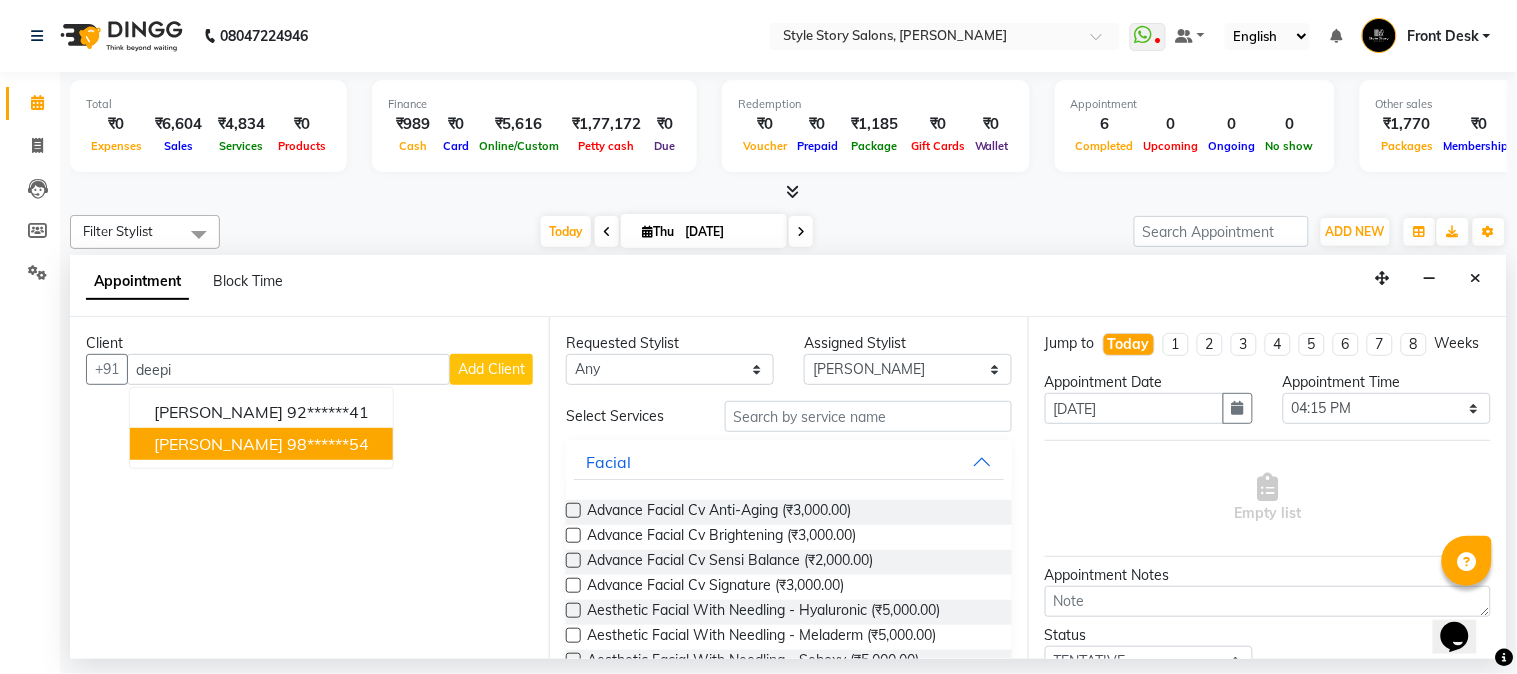 click on "Deepika Thakar  98******54" at bounding box center [261, 444] 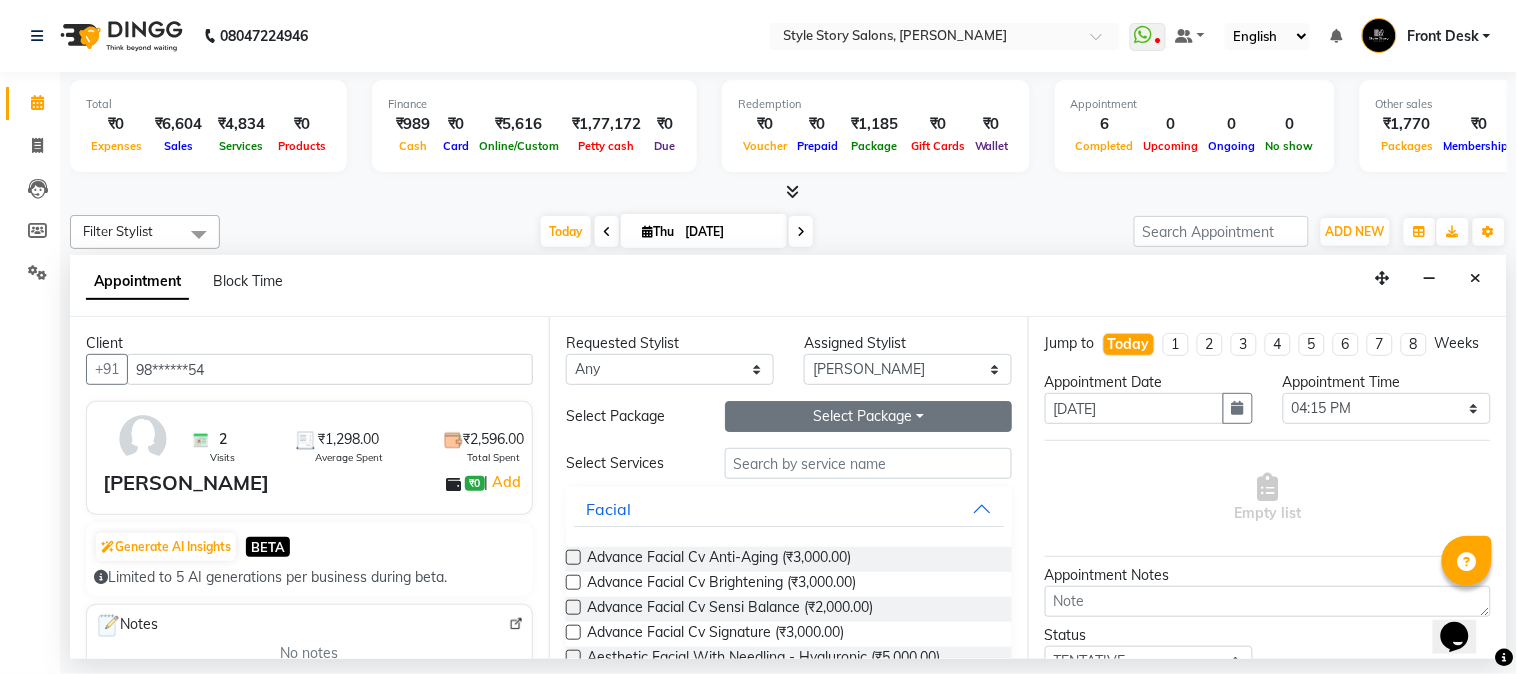 type on "98******54" 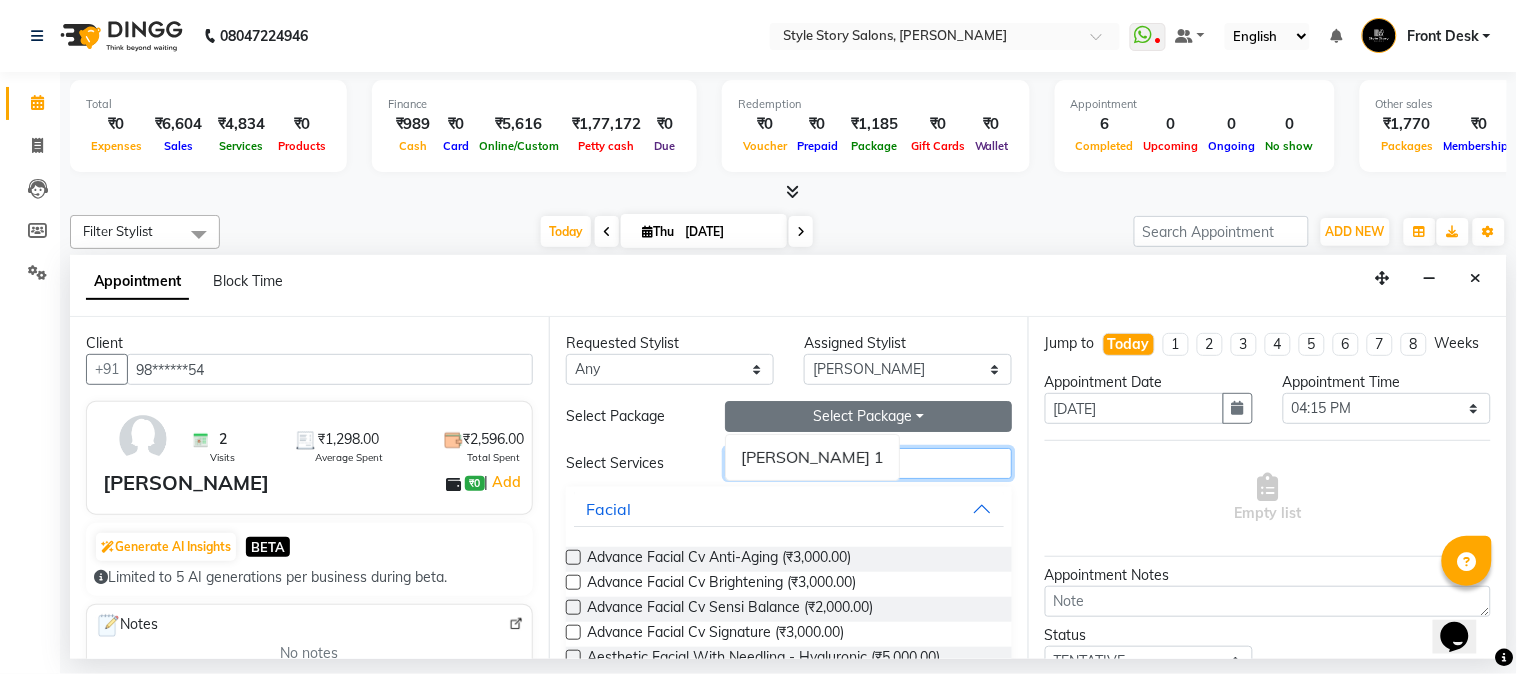 click at bounding box center [868, 463] 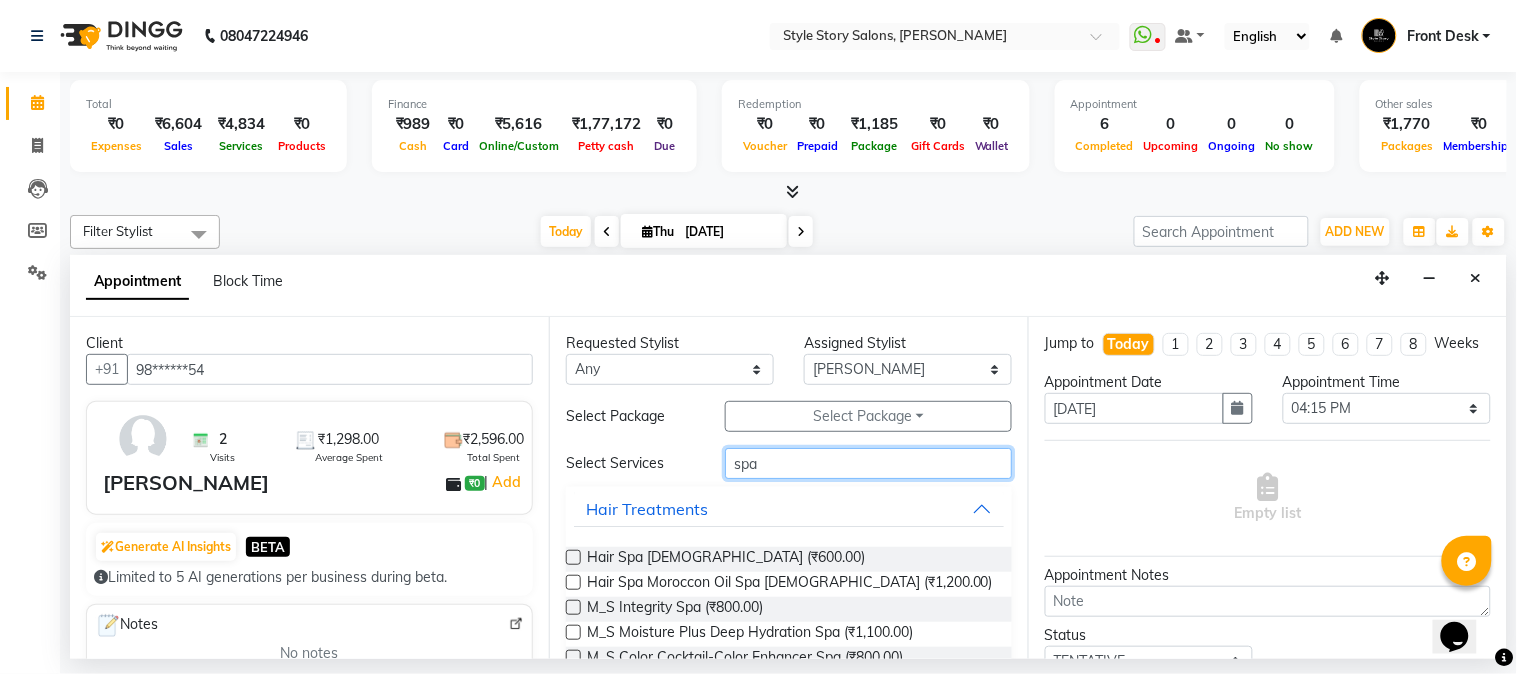 scroll, scrollTop: 111, scrollLeft: 0, axis: vertical 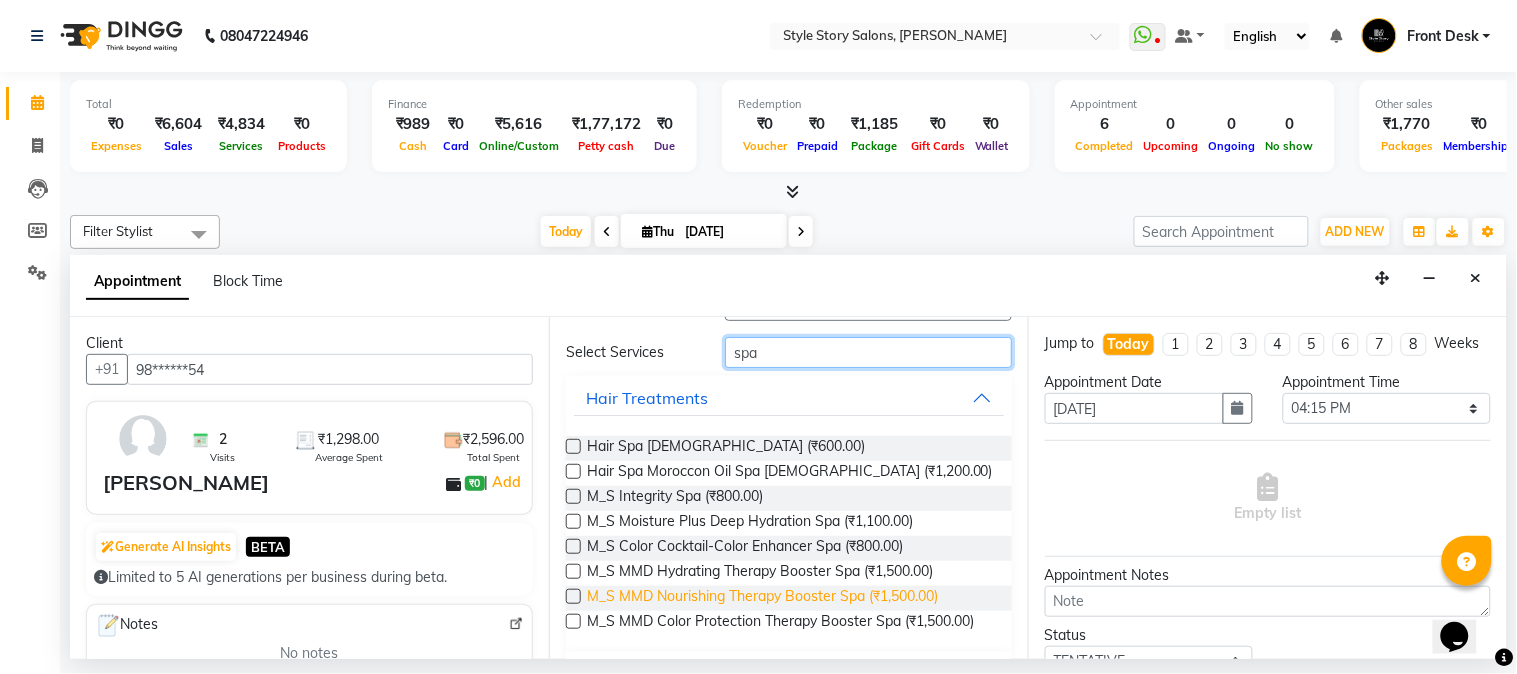 type on "spa" 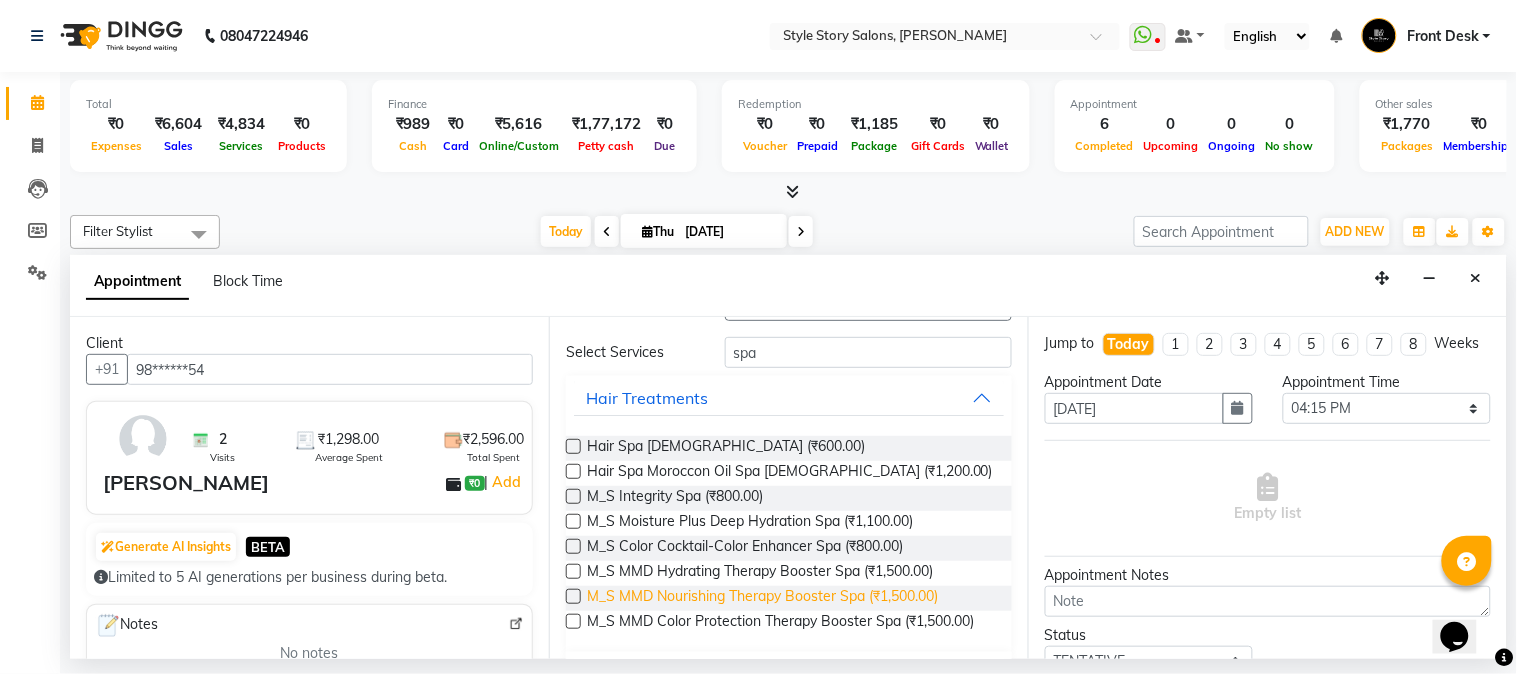 click on "M_S MMD Nourishing Therapy Booster Spa (₹1,500.00)" at bounding box center (762, 598) 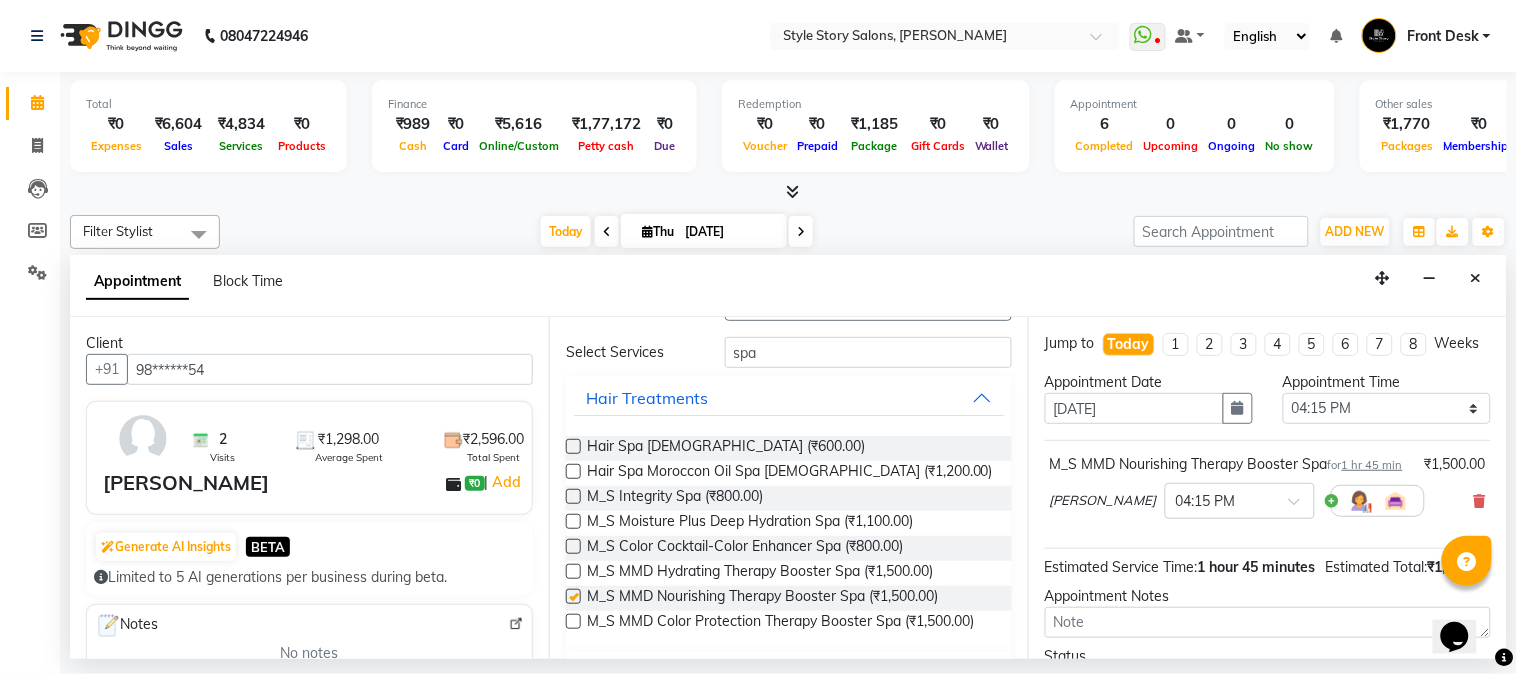 checkbox on "false" 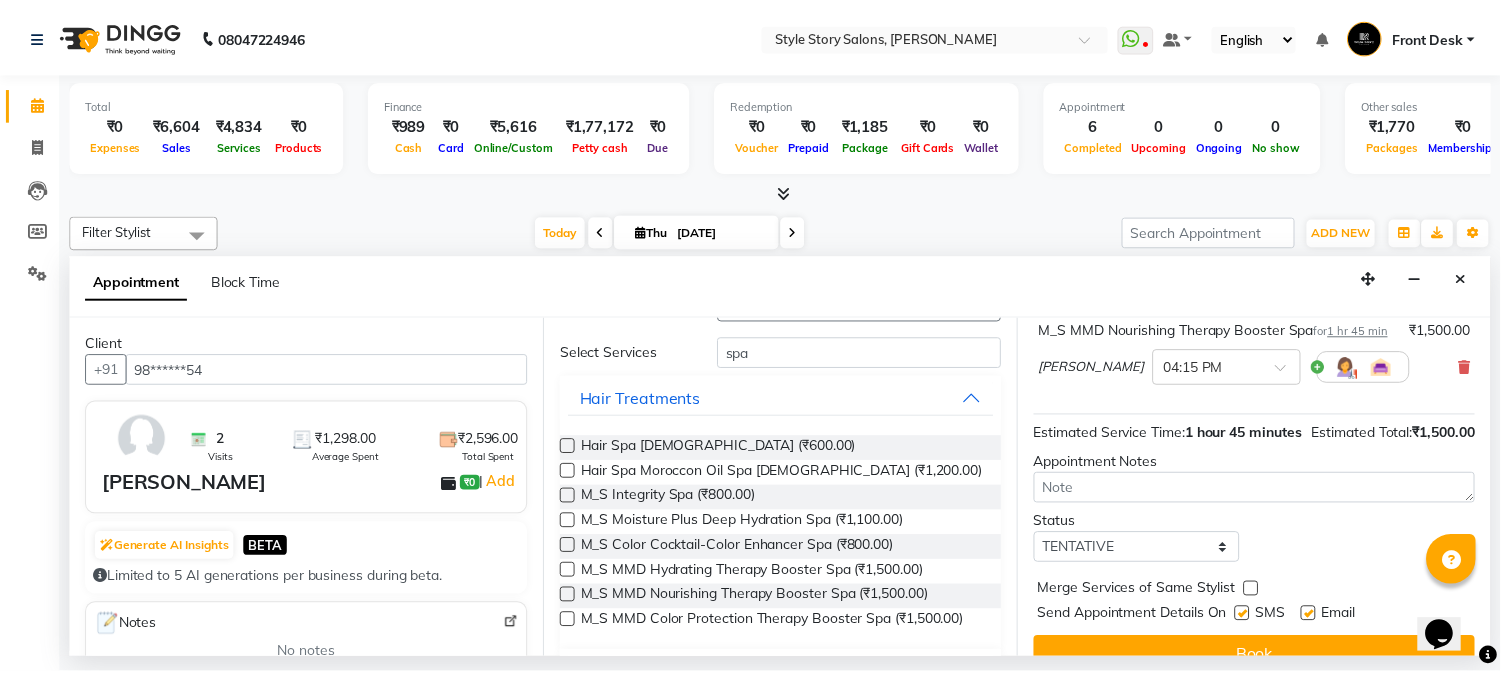 scroll, scrollTop: 225, scrollLeft: 0, axis: vertical 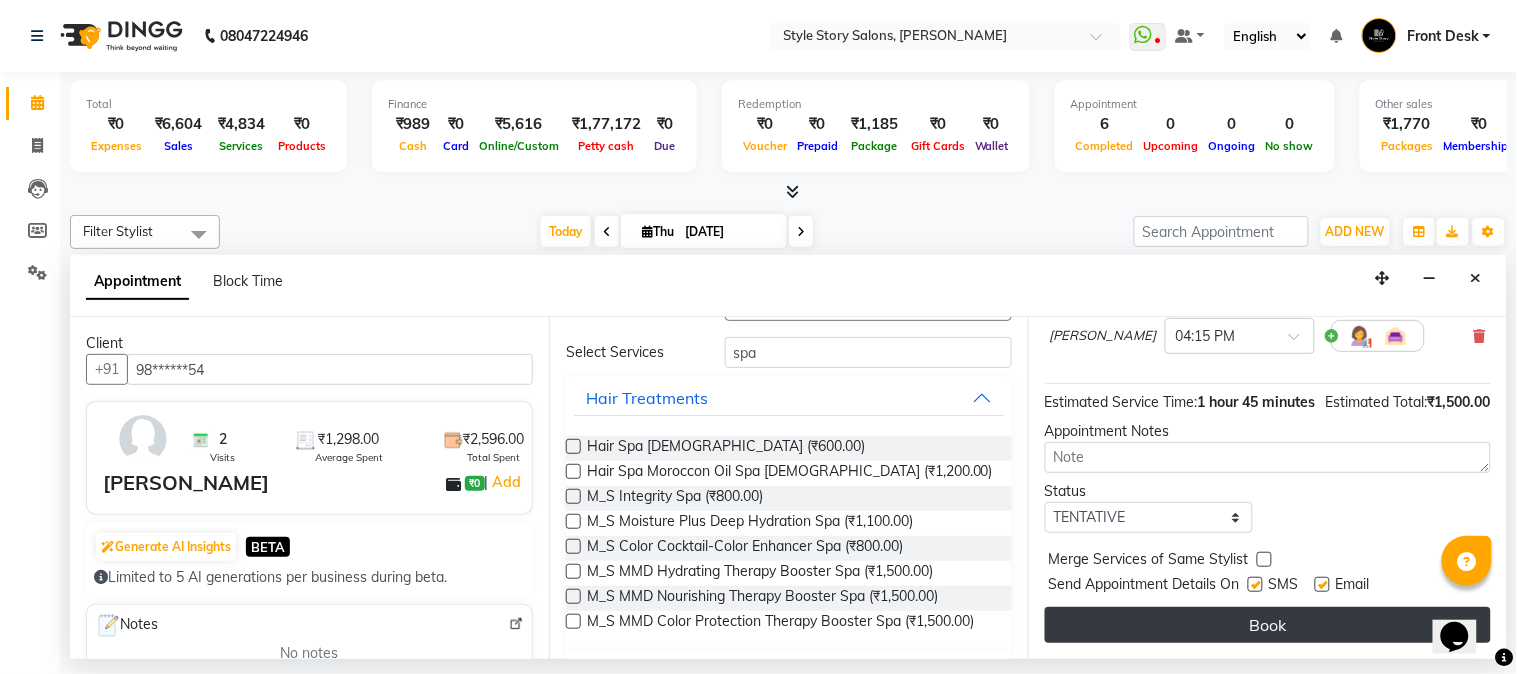 click on "Book" at bounding box center [1268, 625] 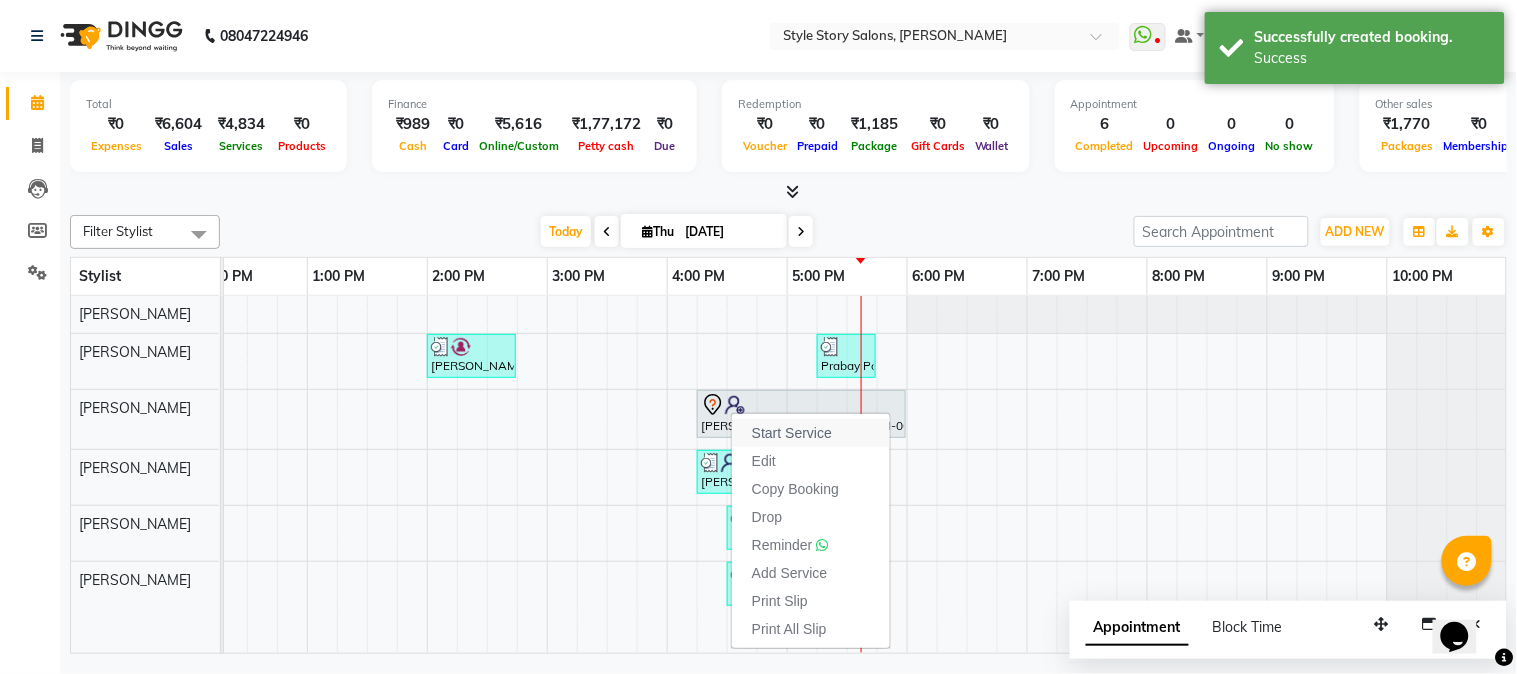 click on "Start Service" at bounding box center (792, 433) 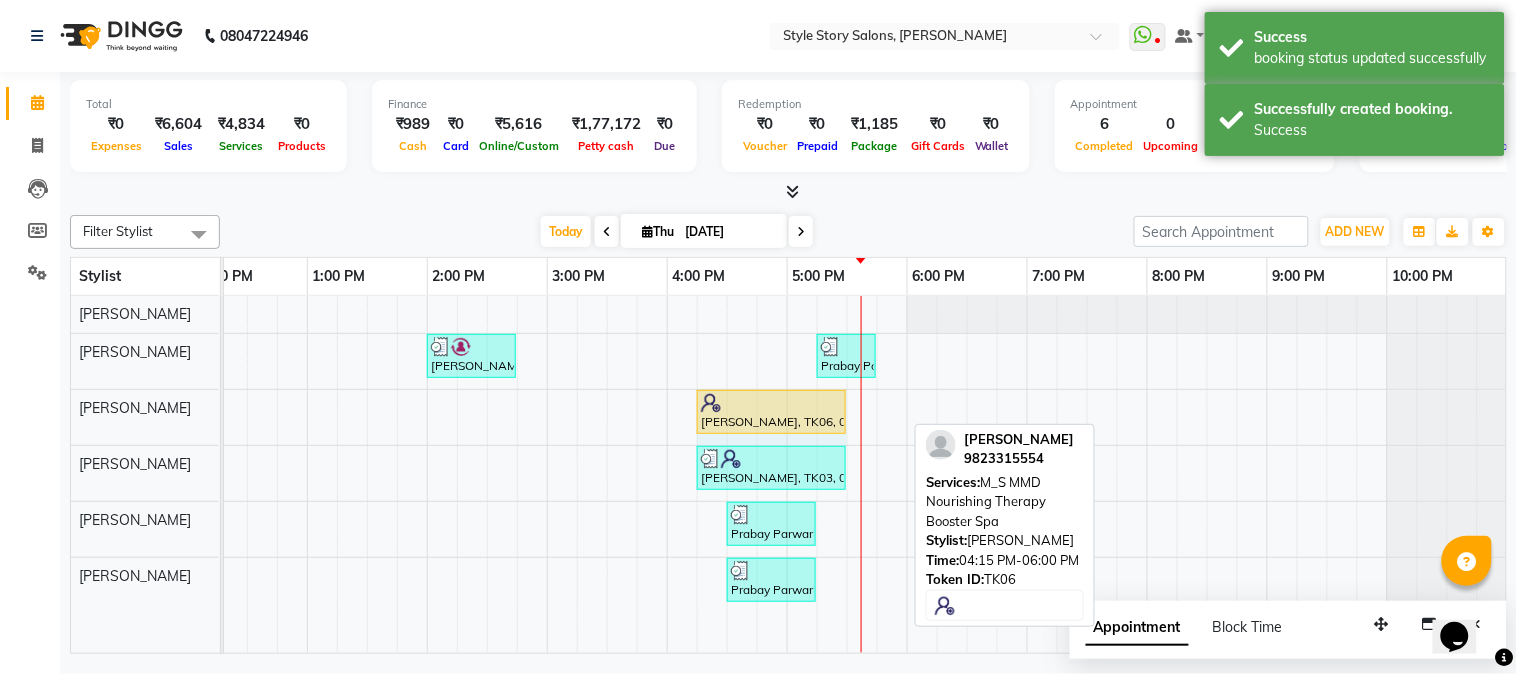 drag, startPoint x: 902, startPoint y: 411, endPoint x: 835, endPoint y: 407, distance: 67.11929 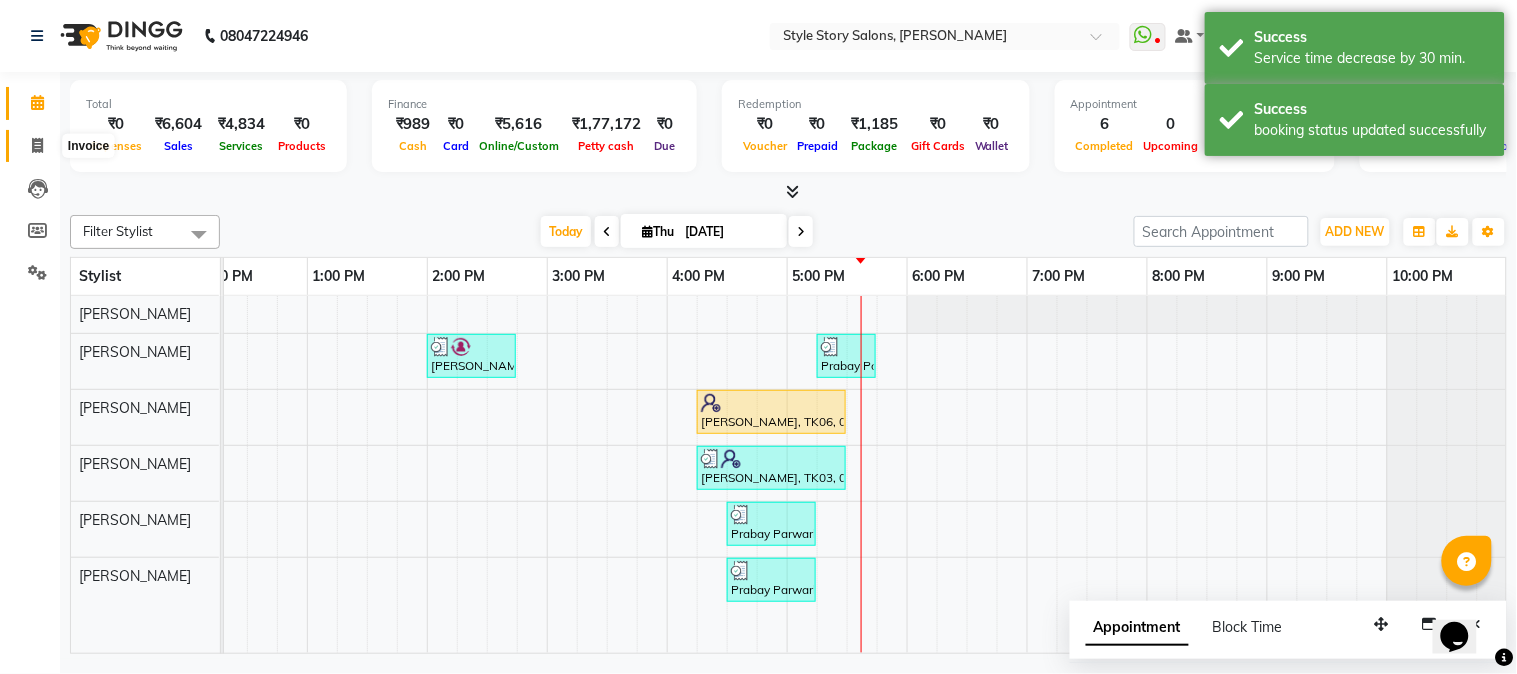 click 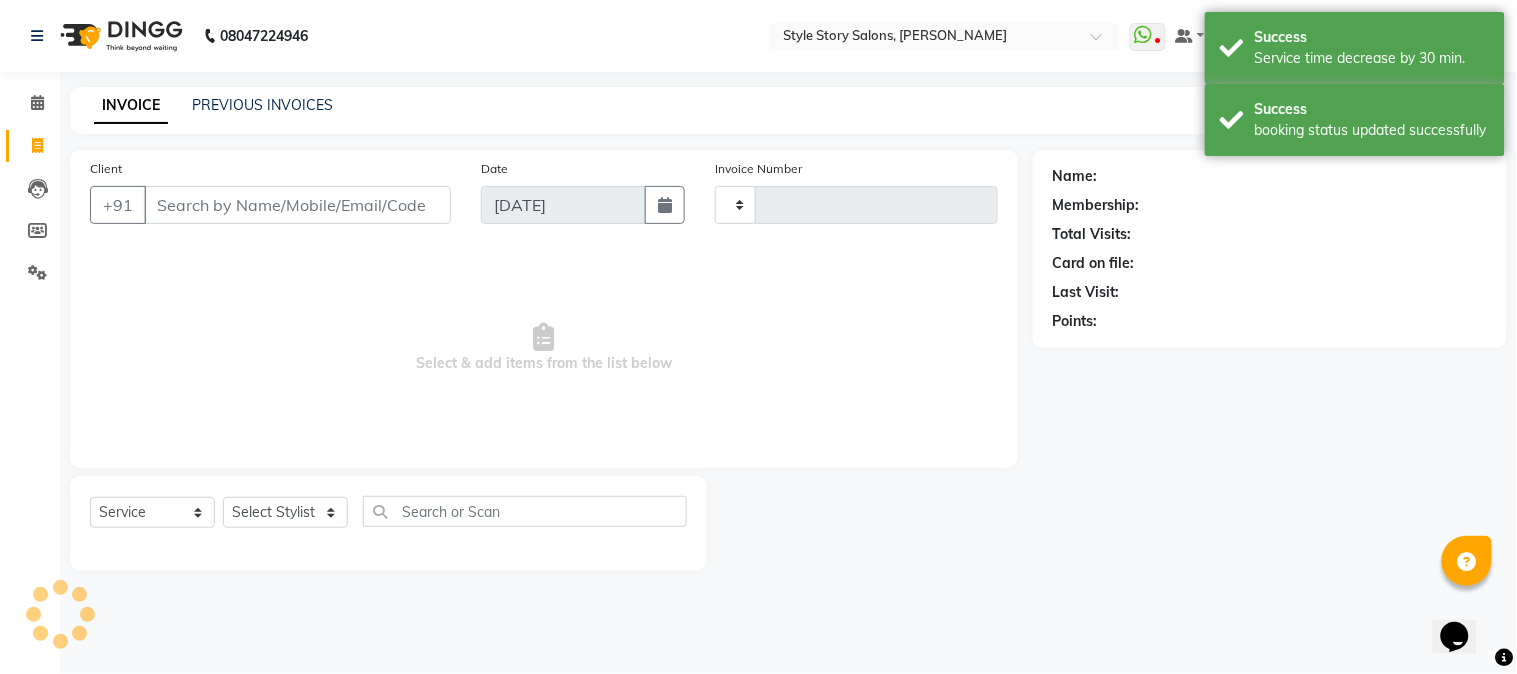 type on "0957" 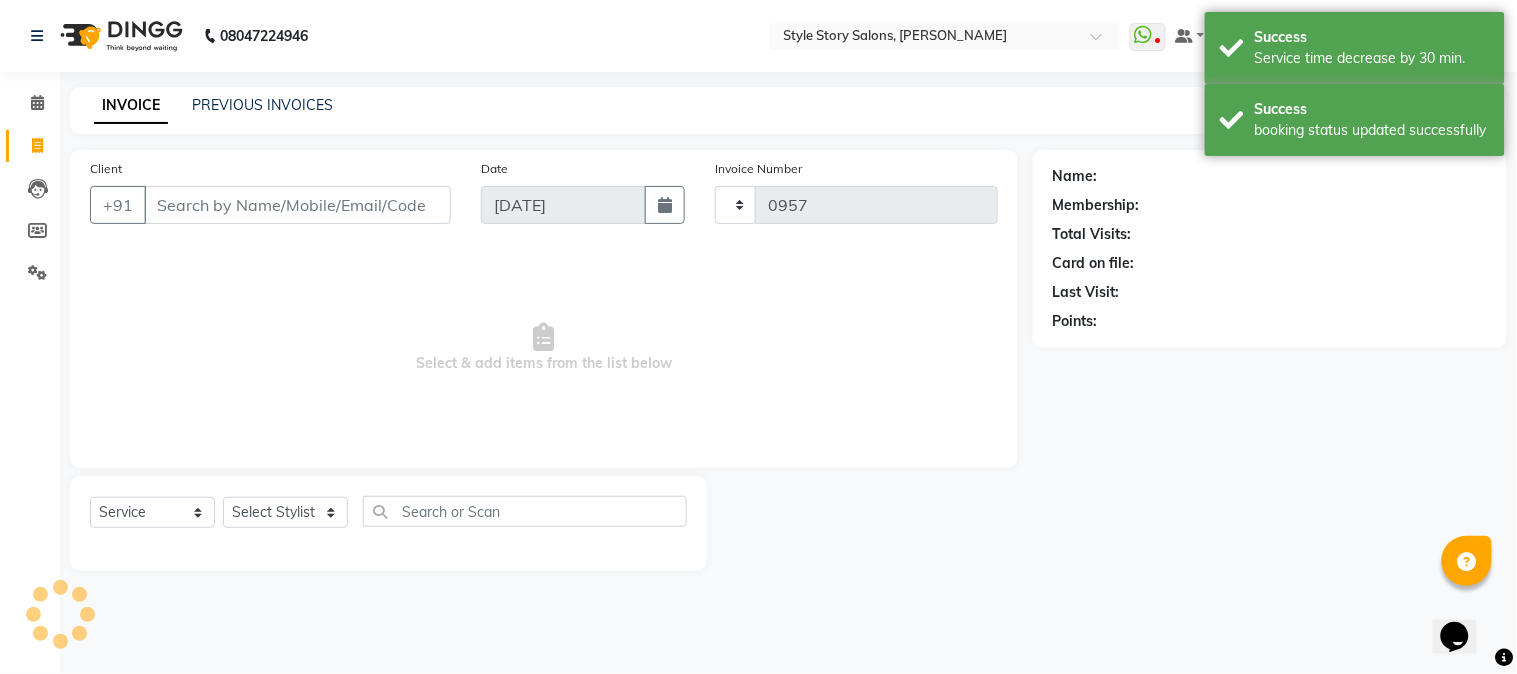 select on "6249" 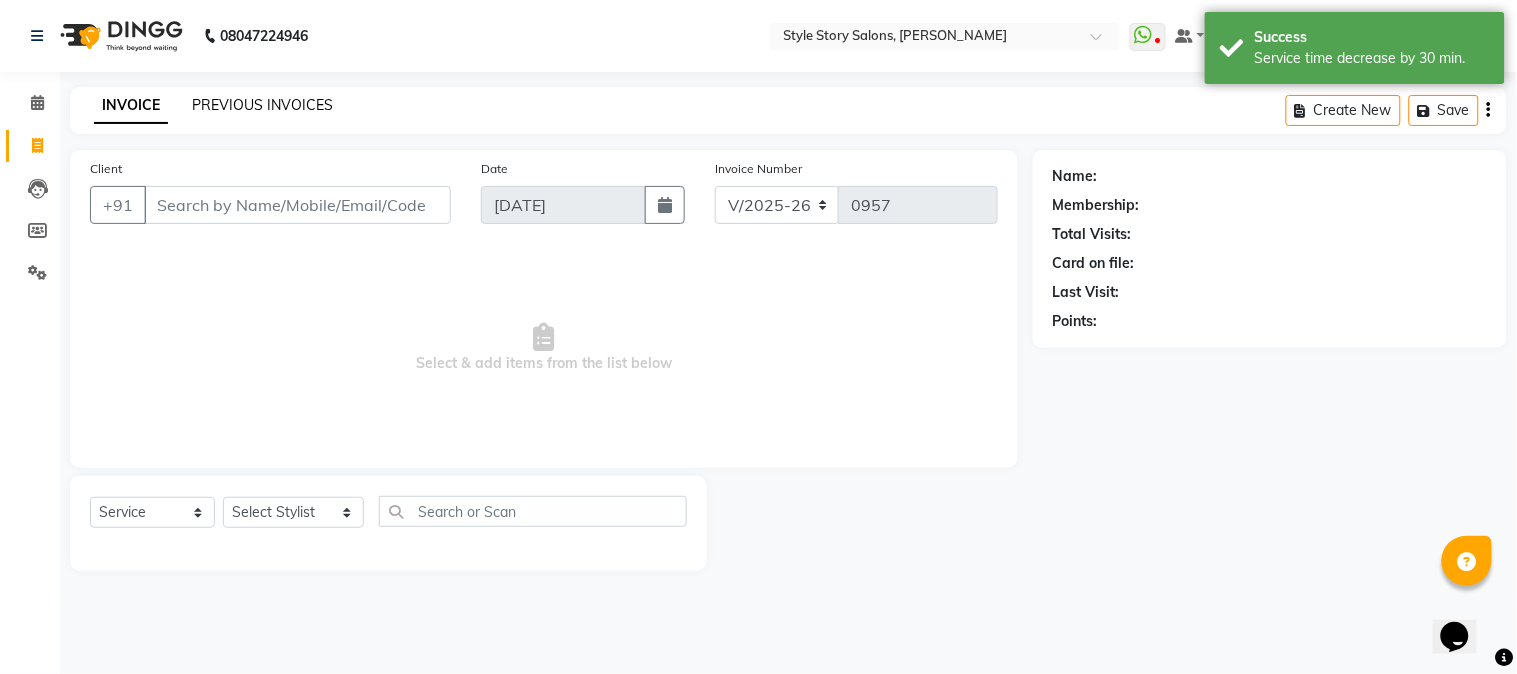 click on "PREVIOUS INVOICES" 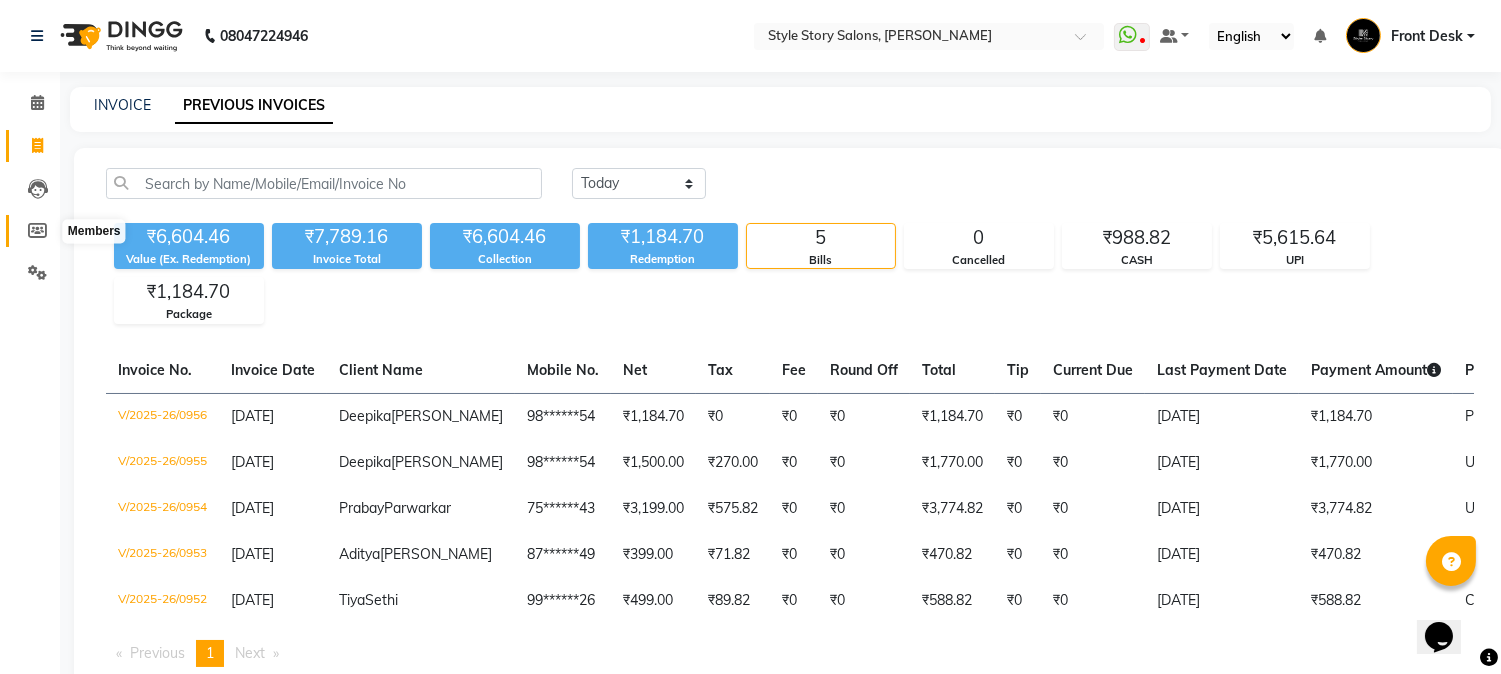 click 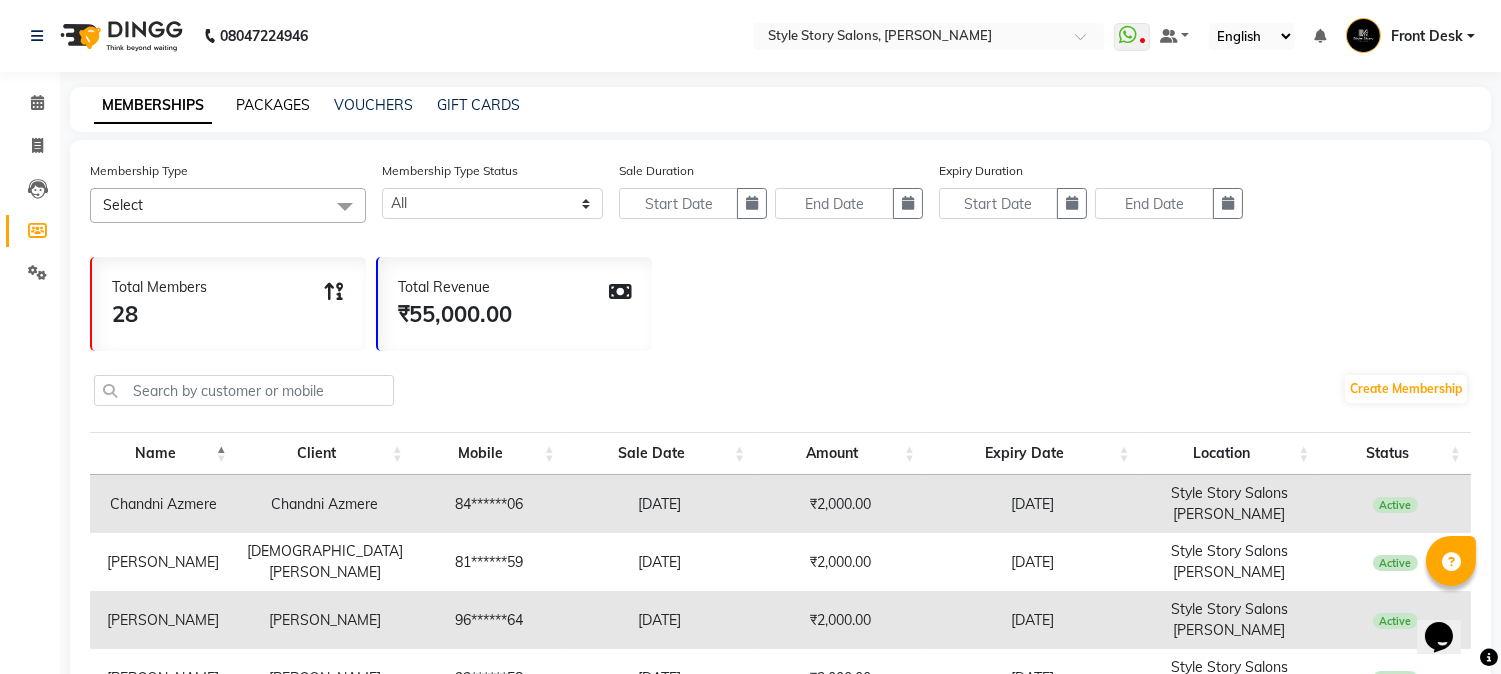click on "PACKAGES" 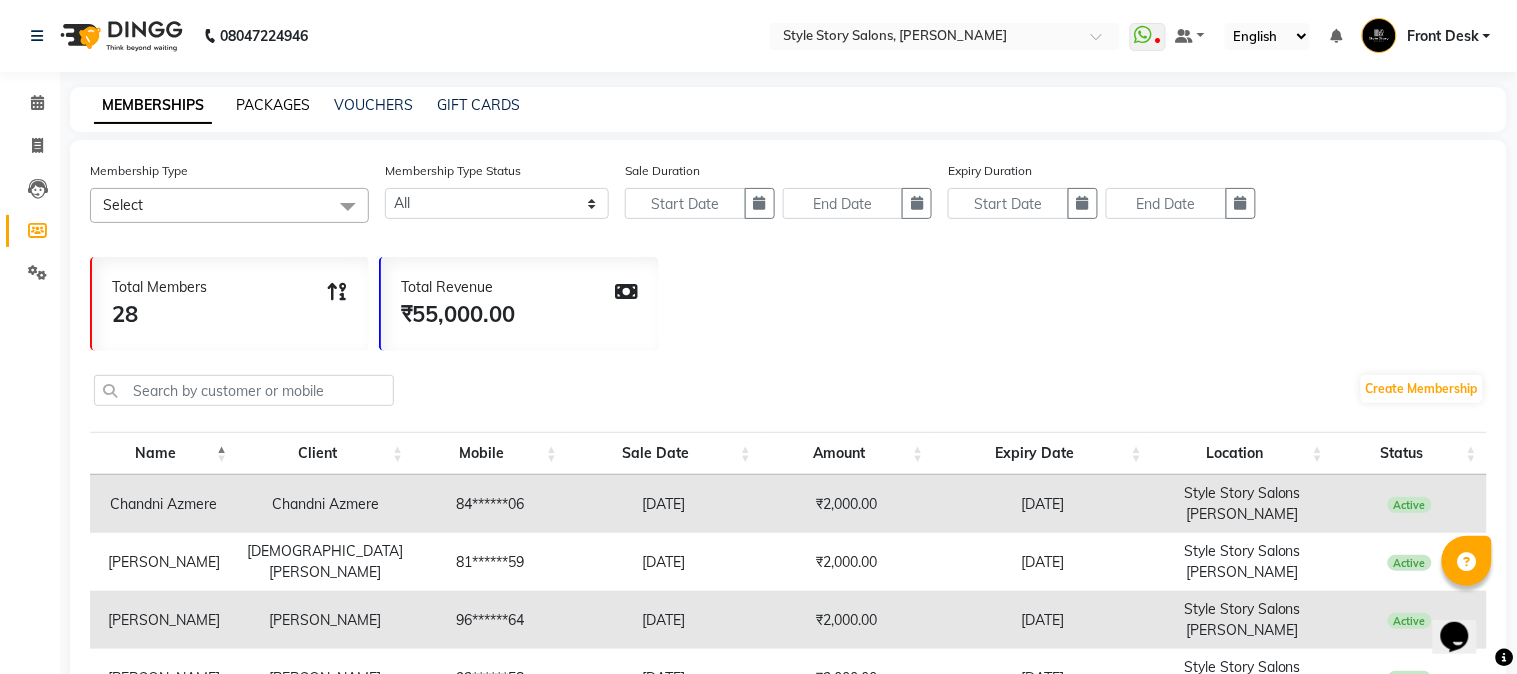 select 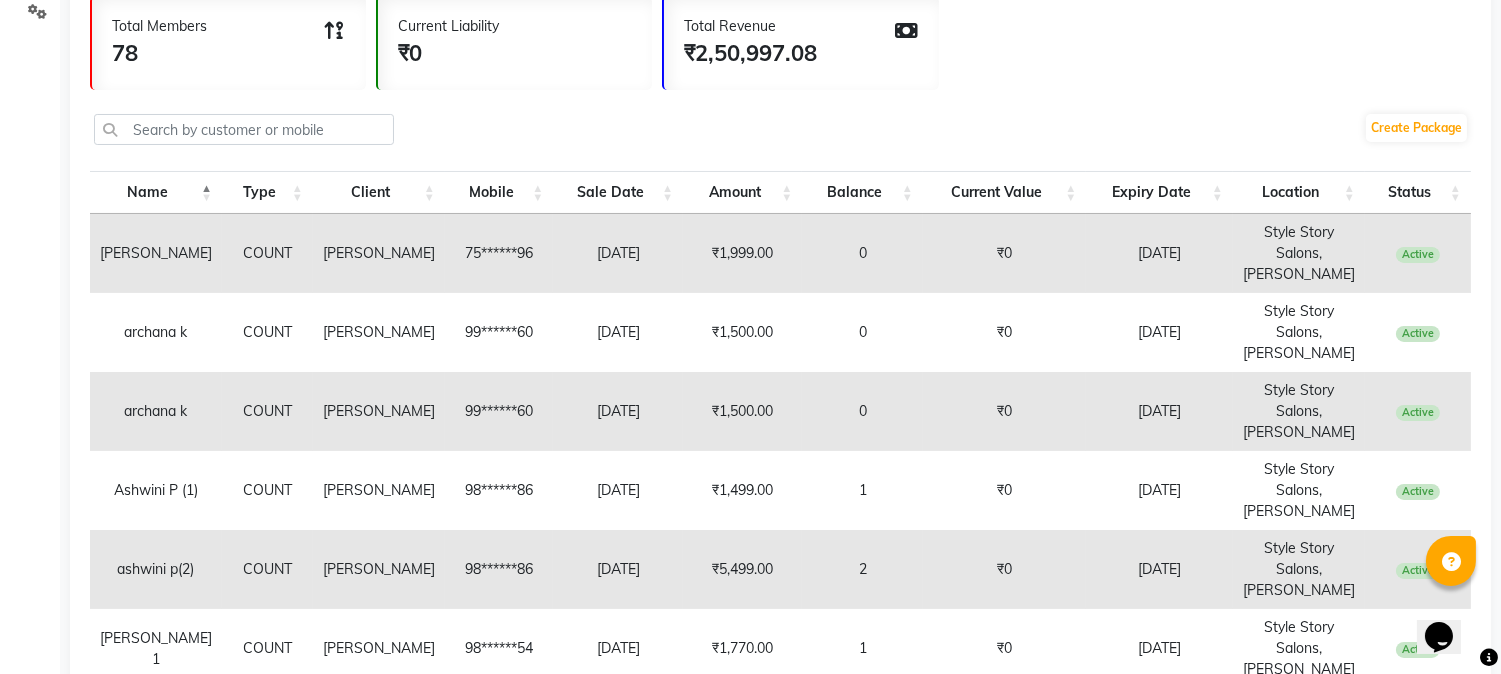 scroll, scrollTop: 222, scrollLeft: 0, axis: vertical 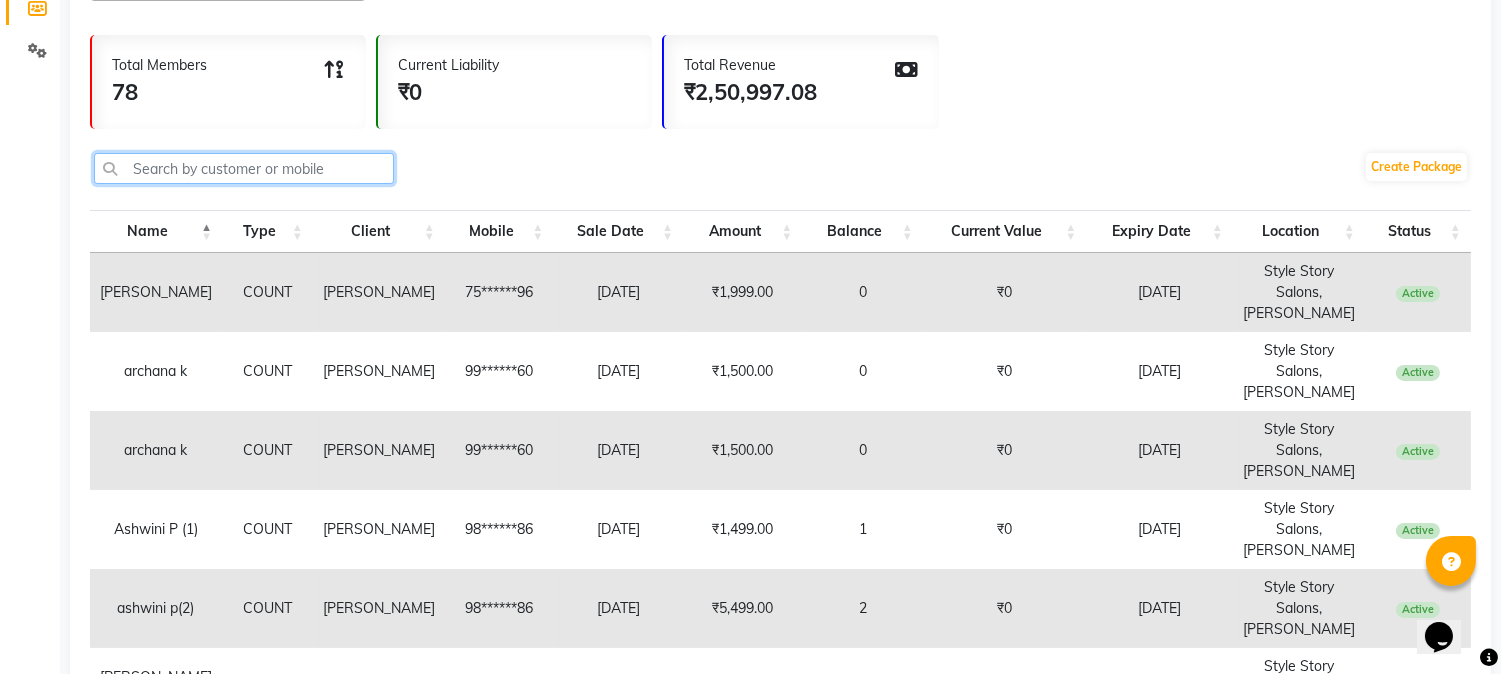 click 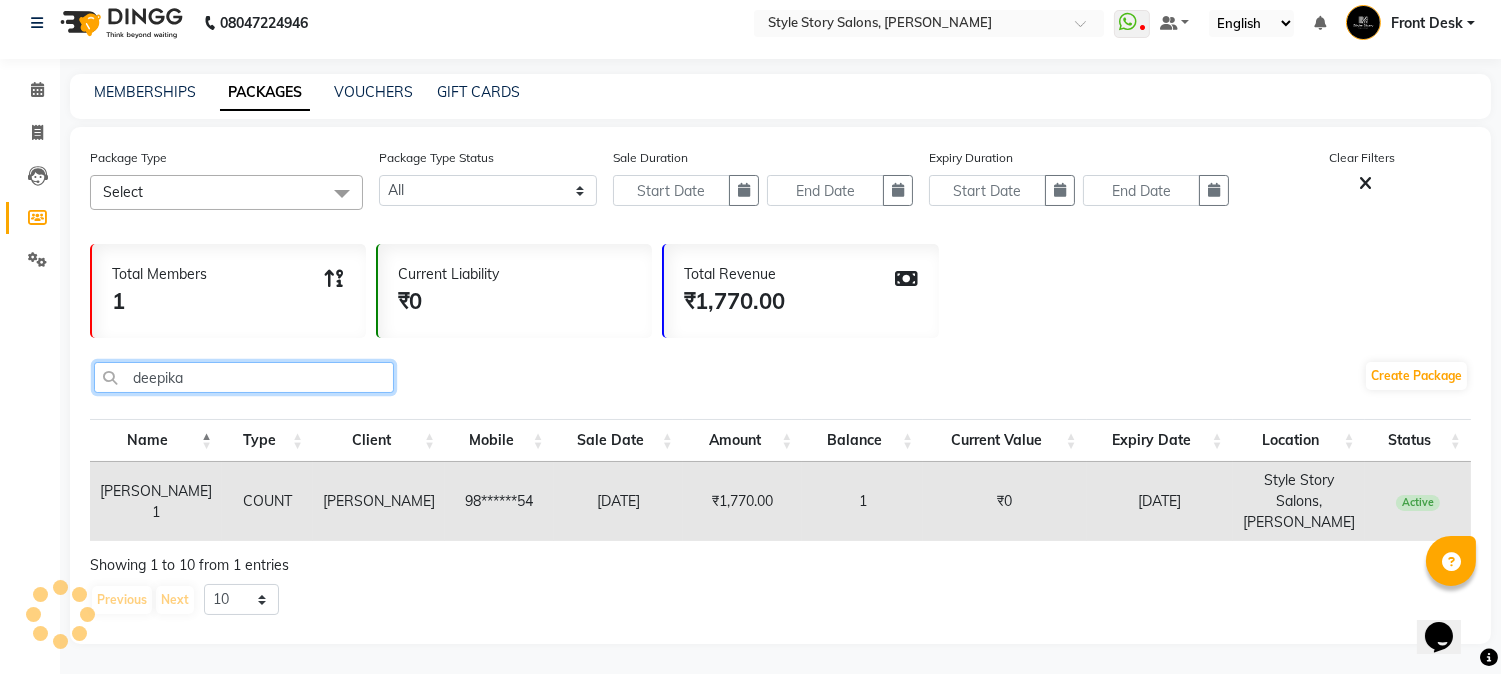 scroll, scrollTop: 13, scrollLeft: 0, axis: vertical 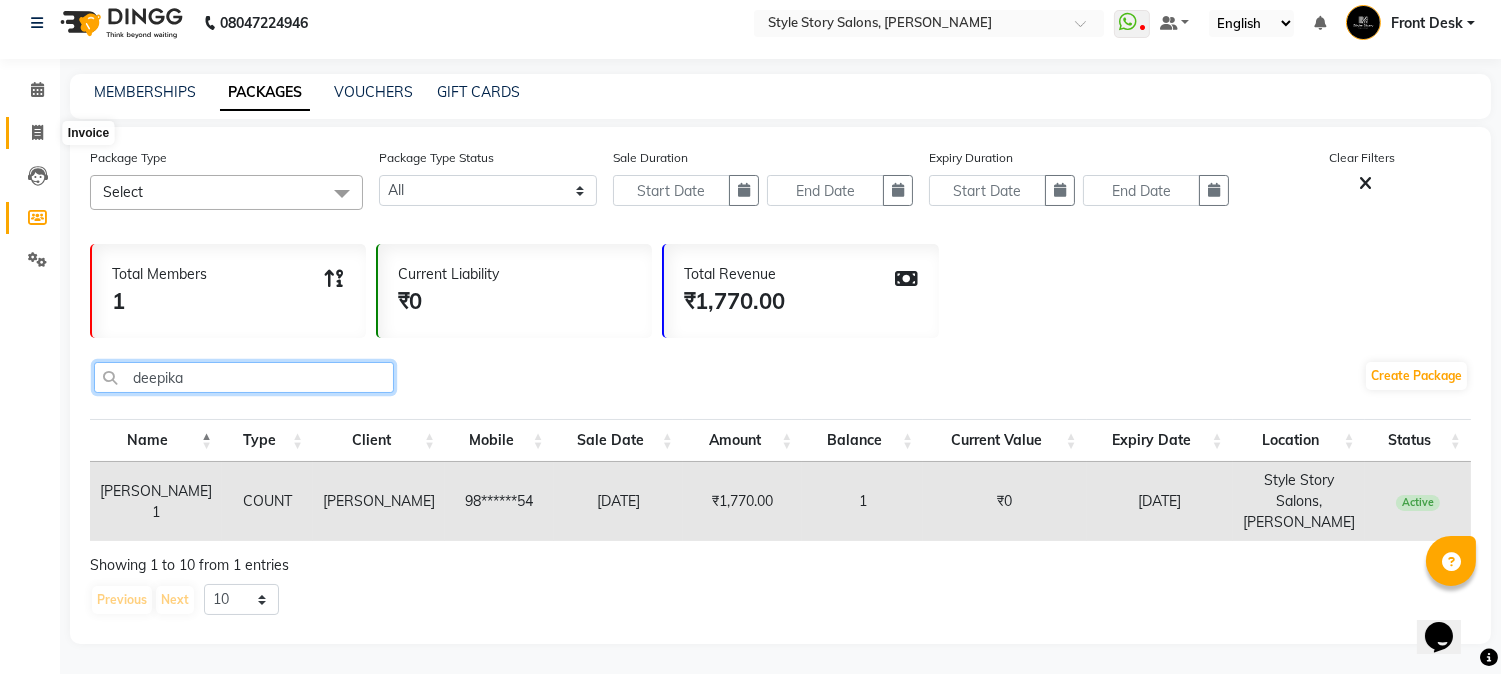 type on "deepika" 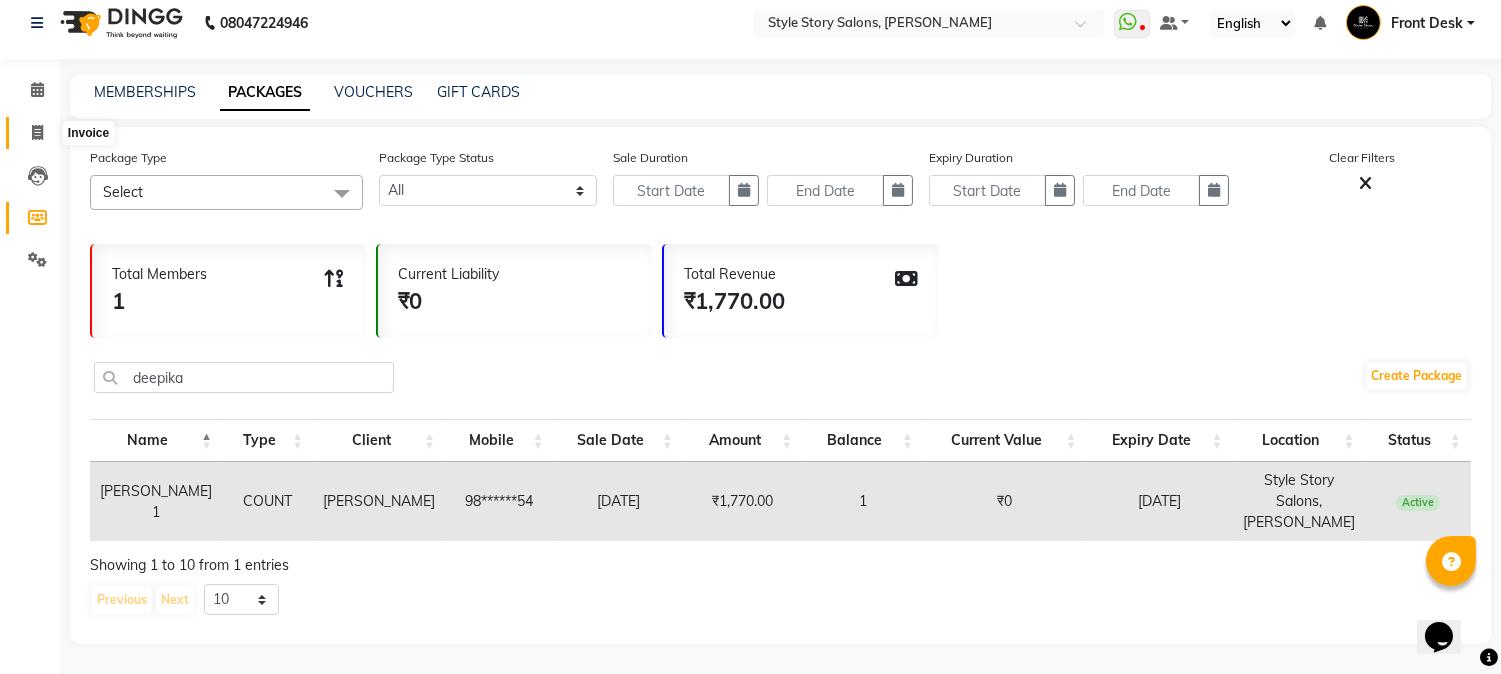 click 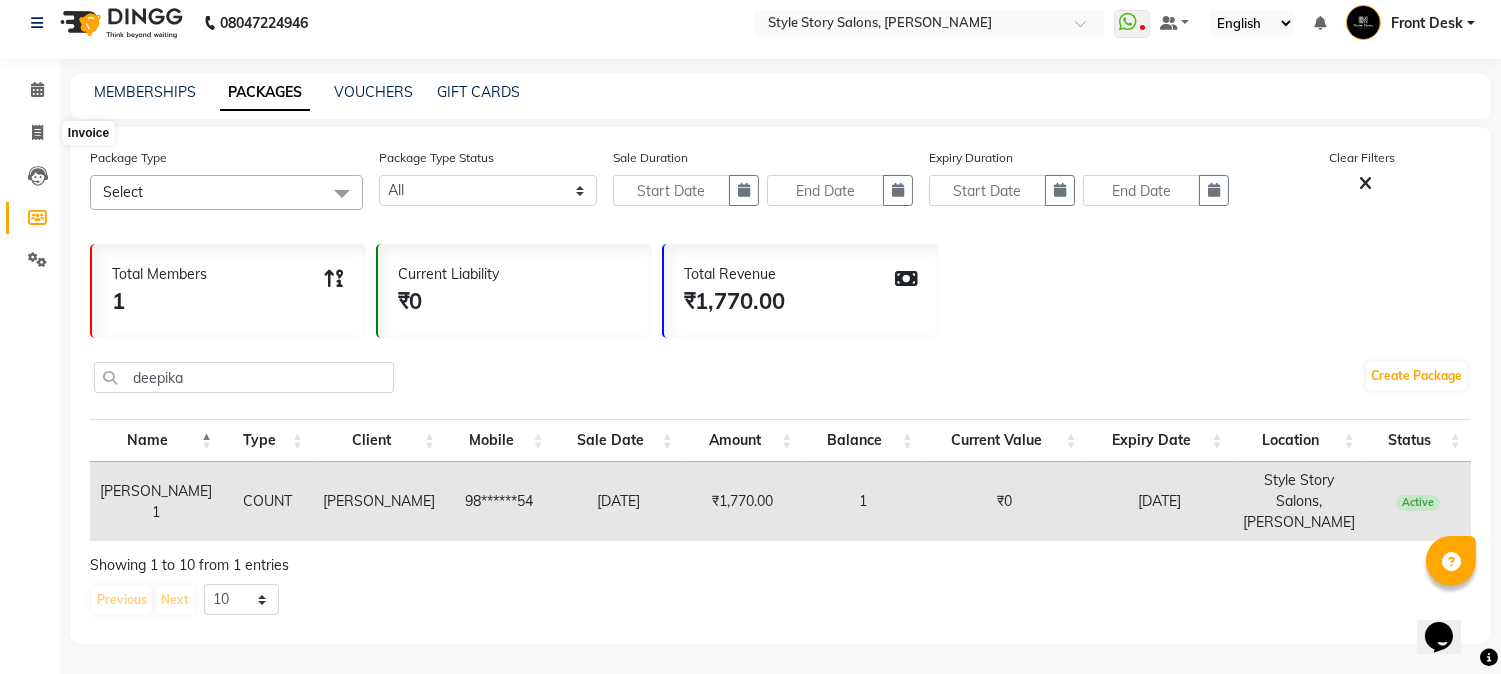 select on "service" 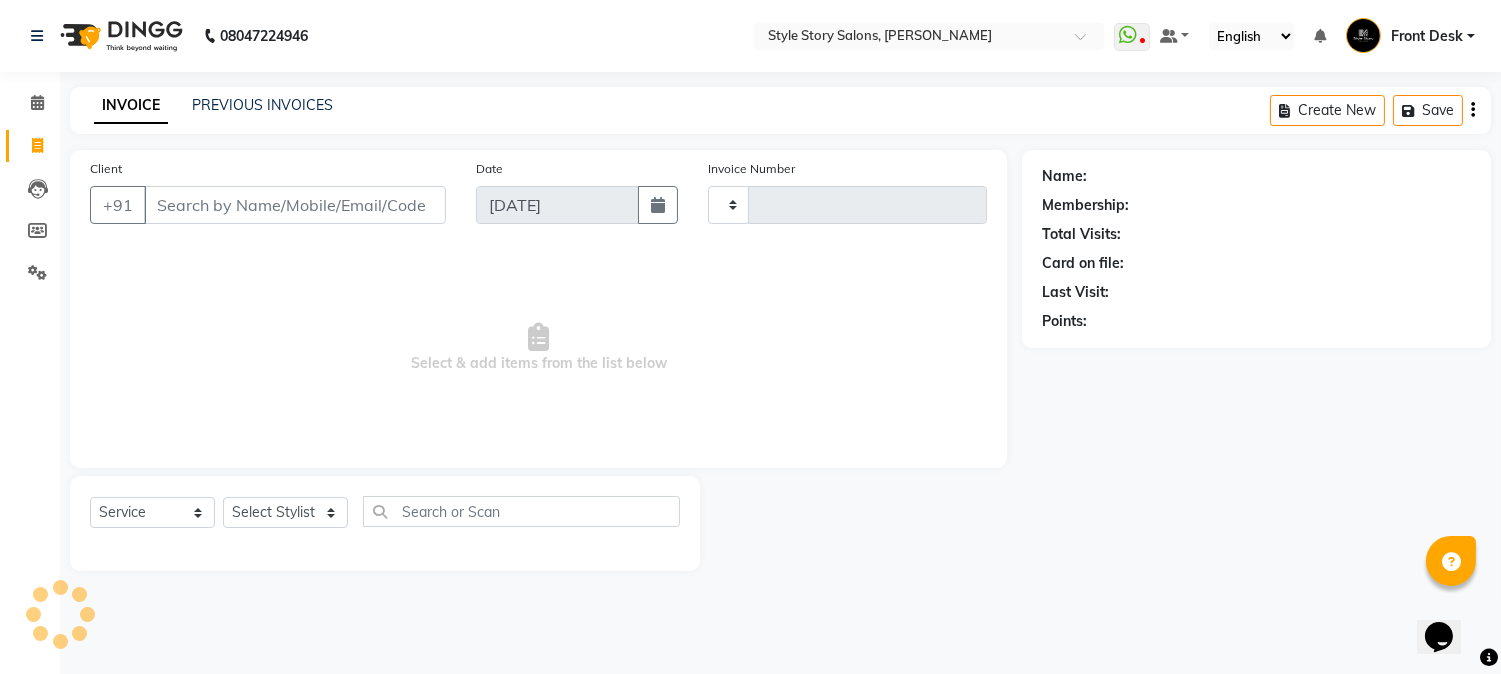 type on "0957" 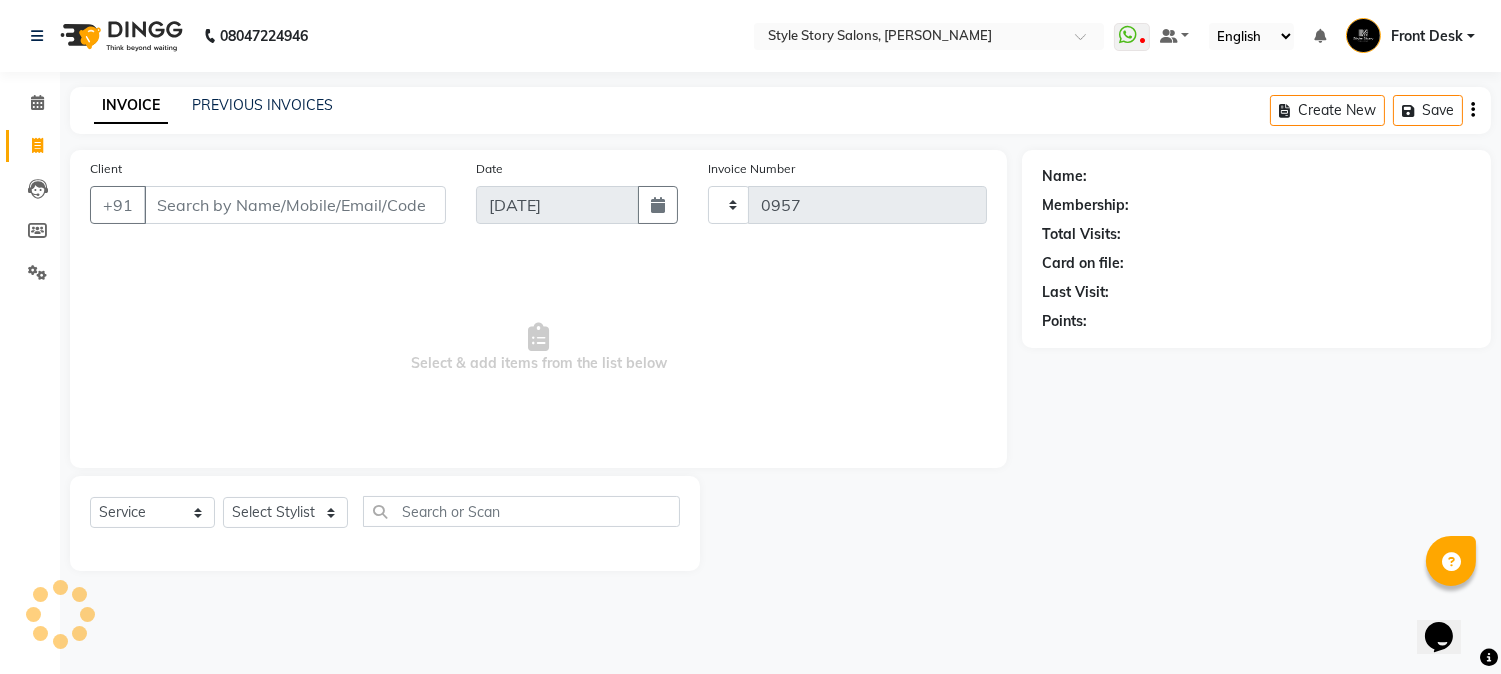 scroll, scrollTop: 0, scrollLeft: 0, axis: both 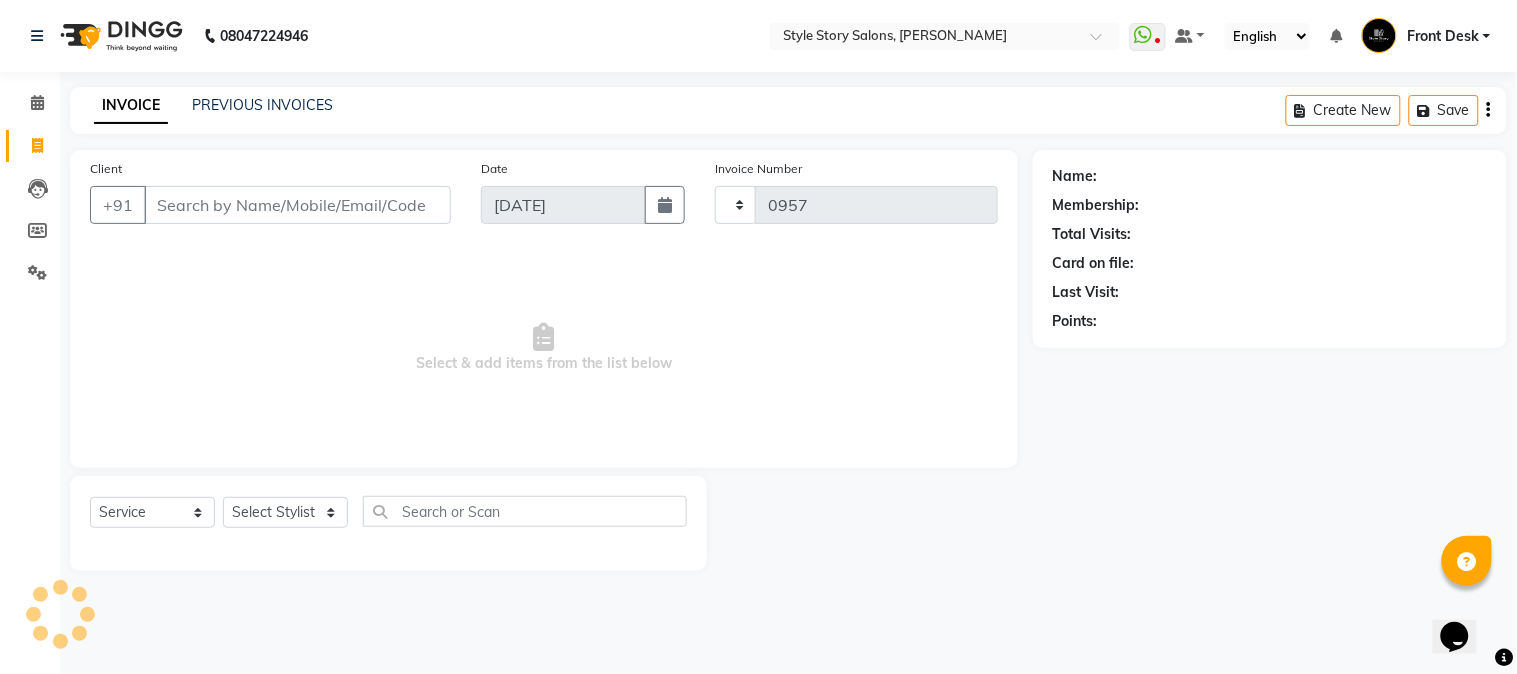 select on "6249" 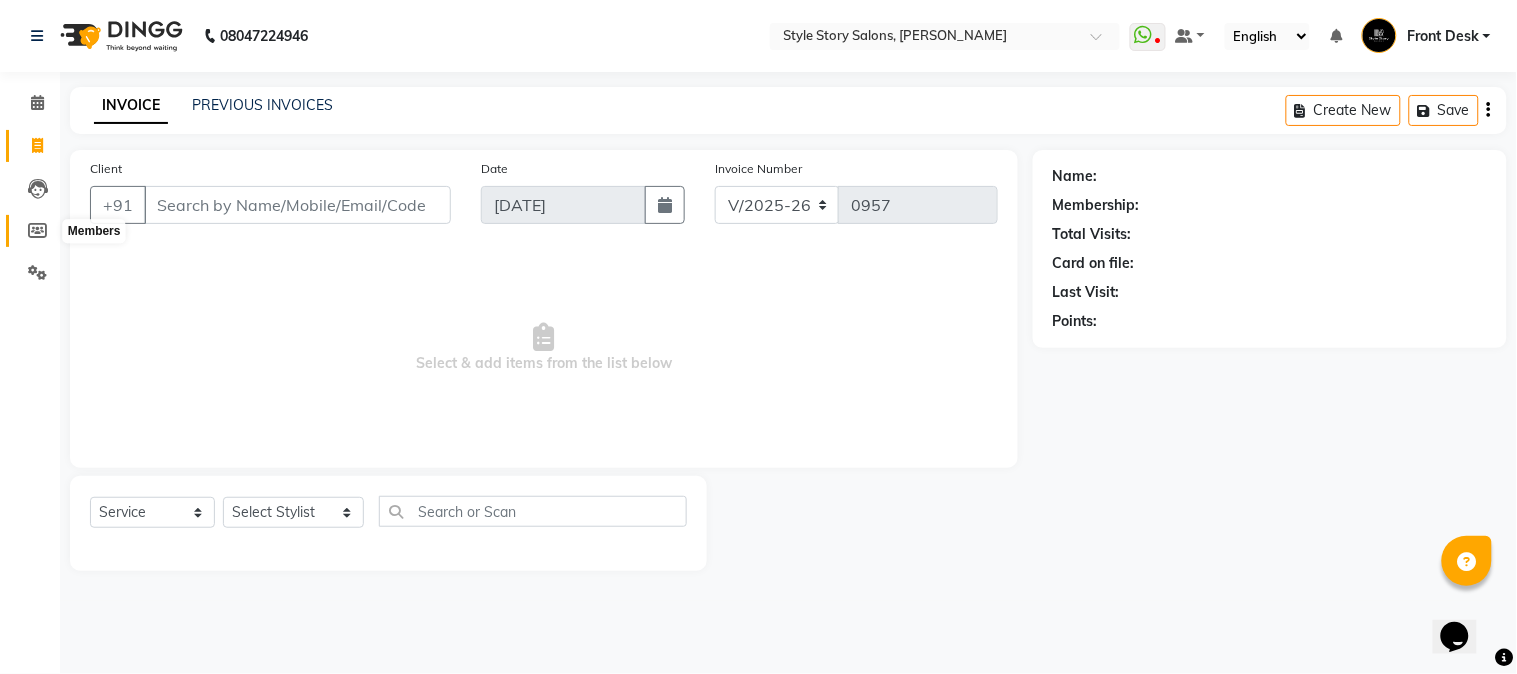 click 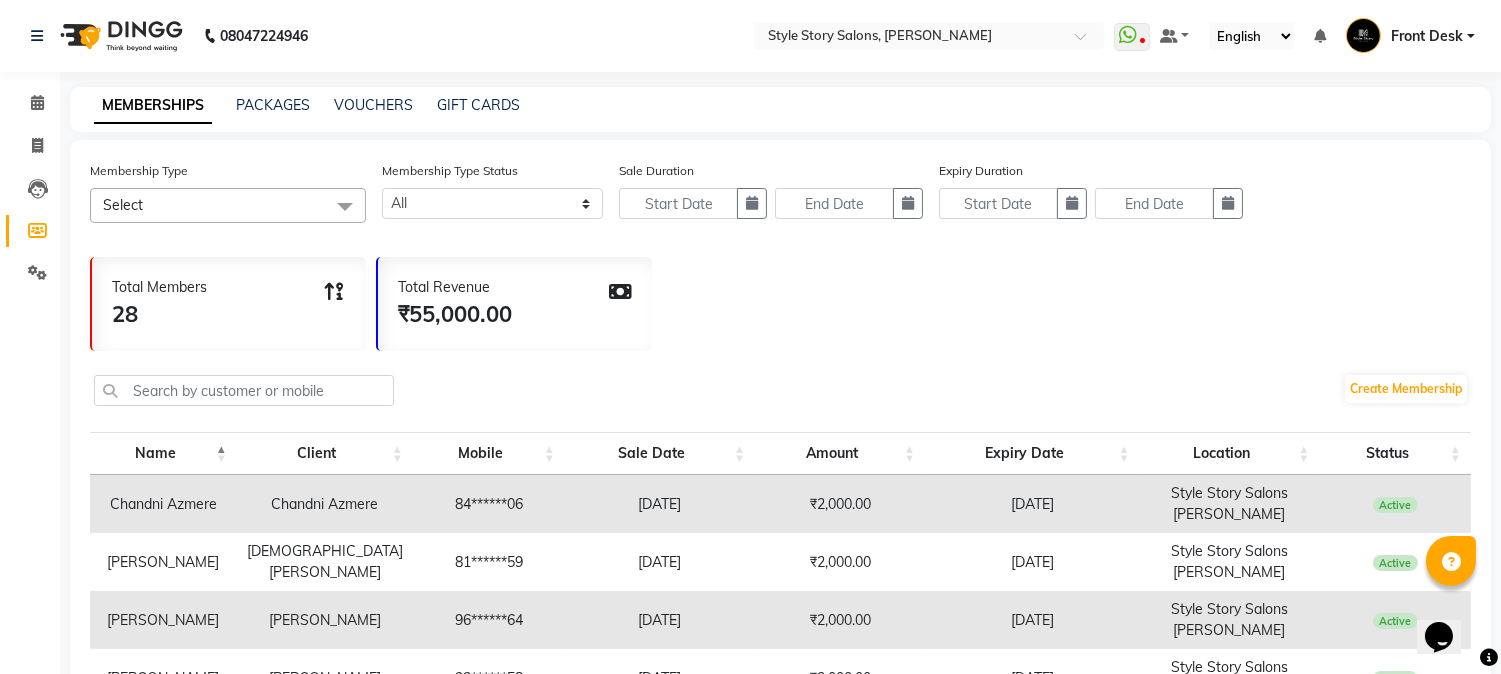 click on "MEMBERSHIPS PACKAGES VOUCHERS GIFT CARDS" 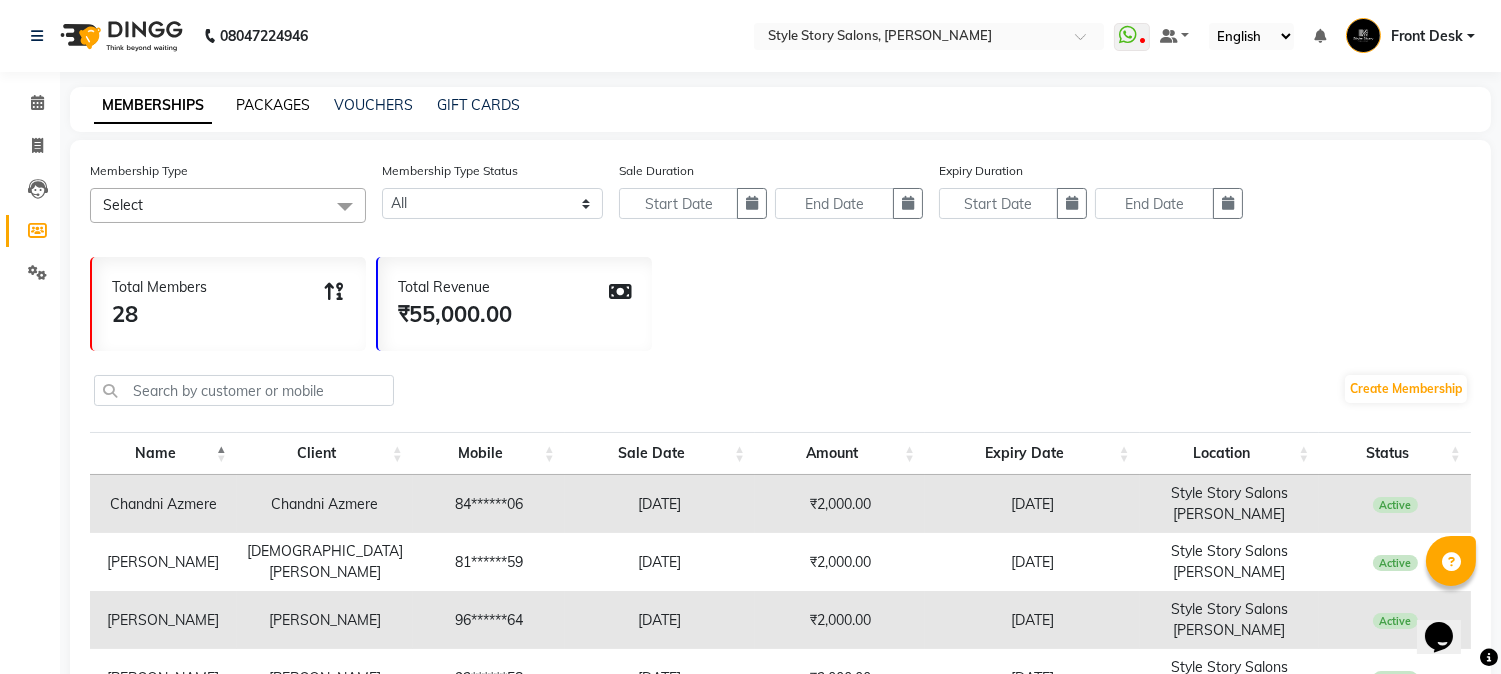 drag, startPoint x: 301, startPoint y: 98, endPoint x: 322, endPoint y: 112, distance: 25.23886 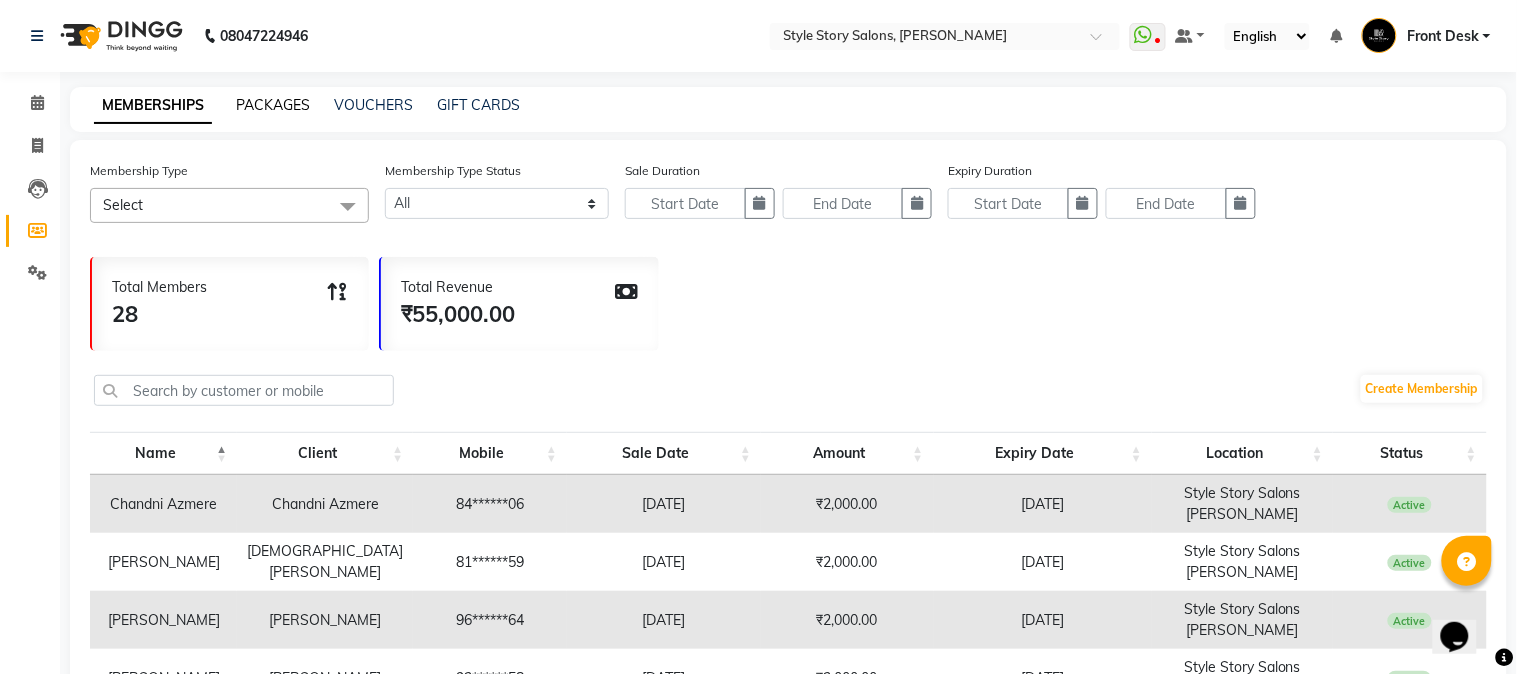 select 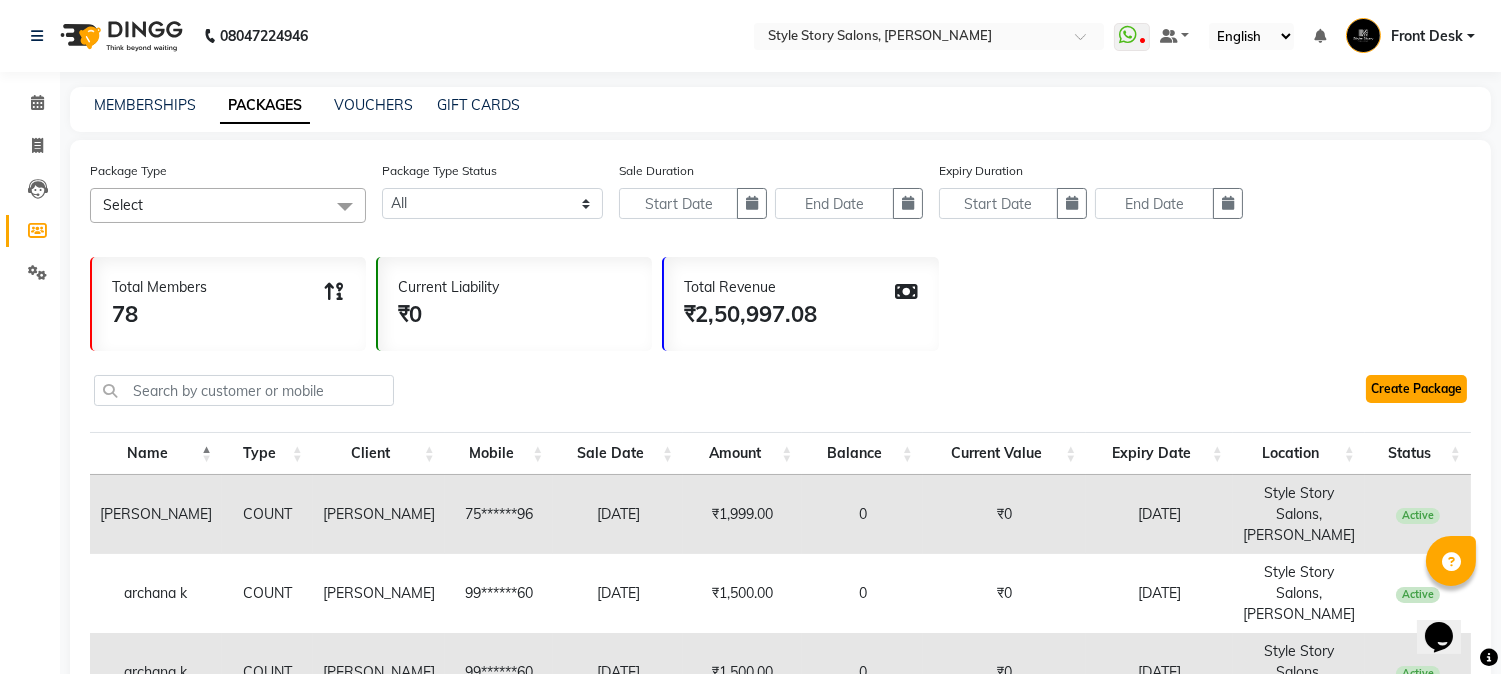 click on "Create Package" 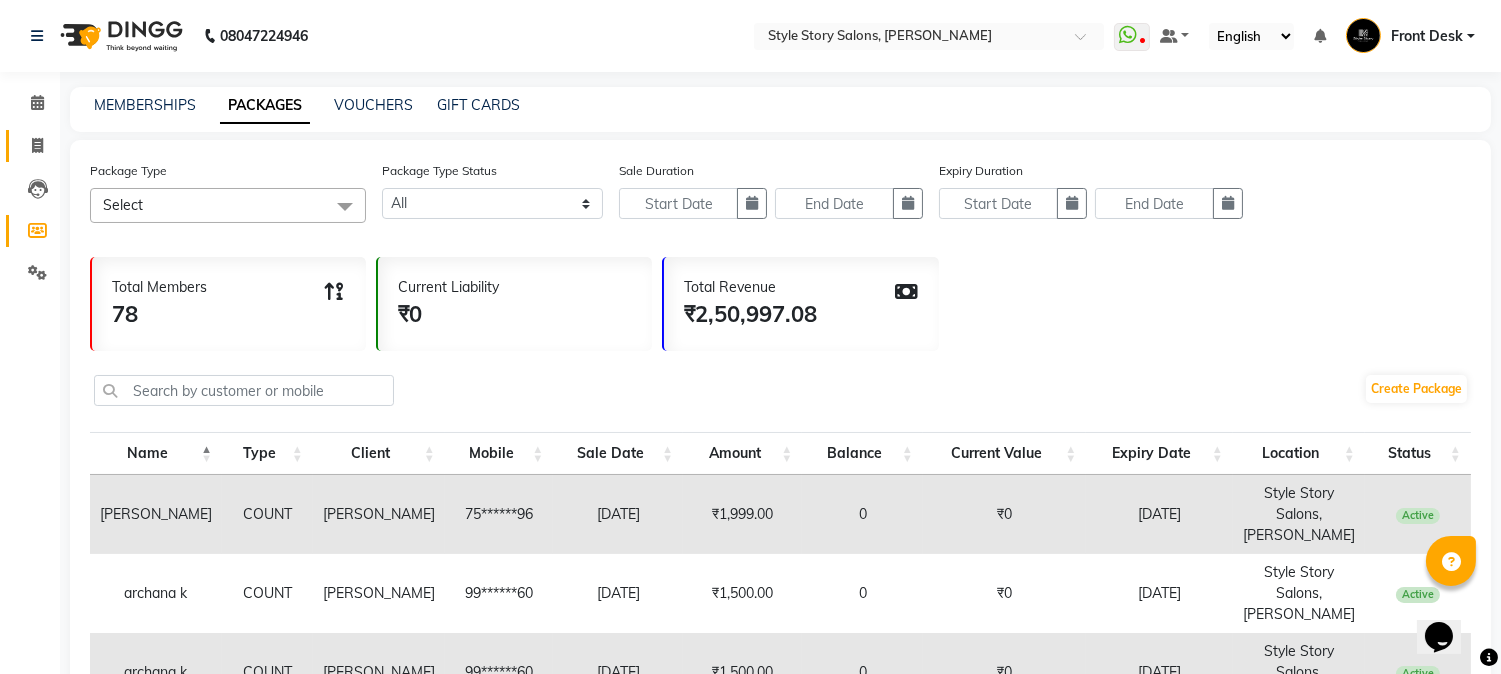 click 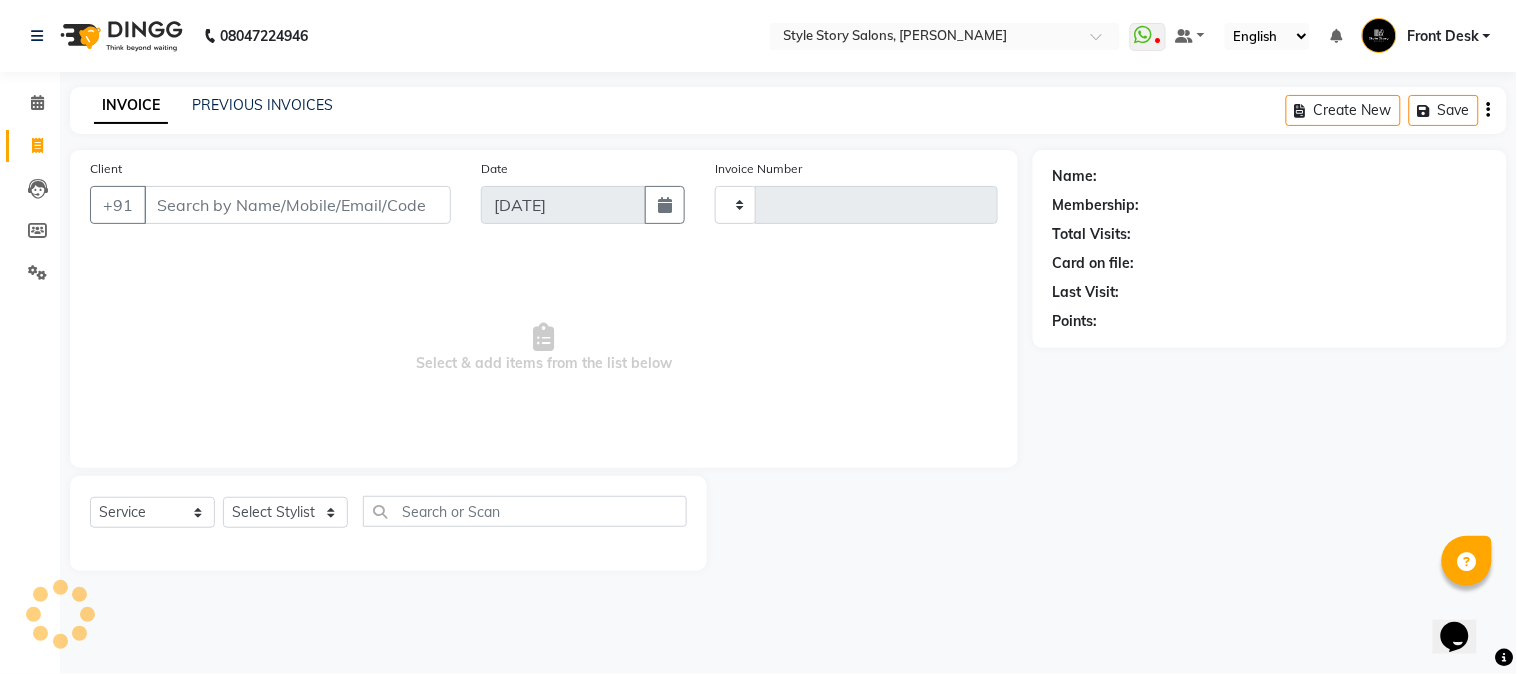 type on "0957" 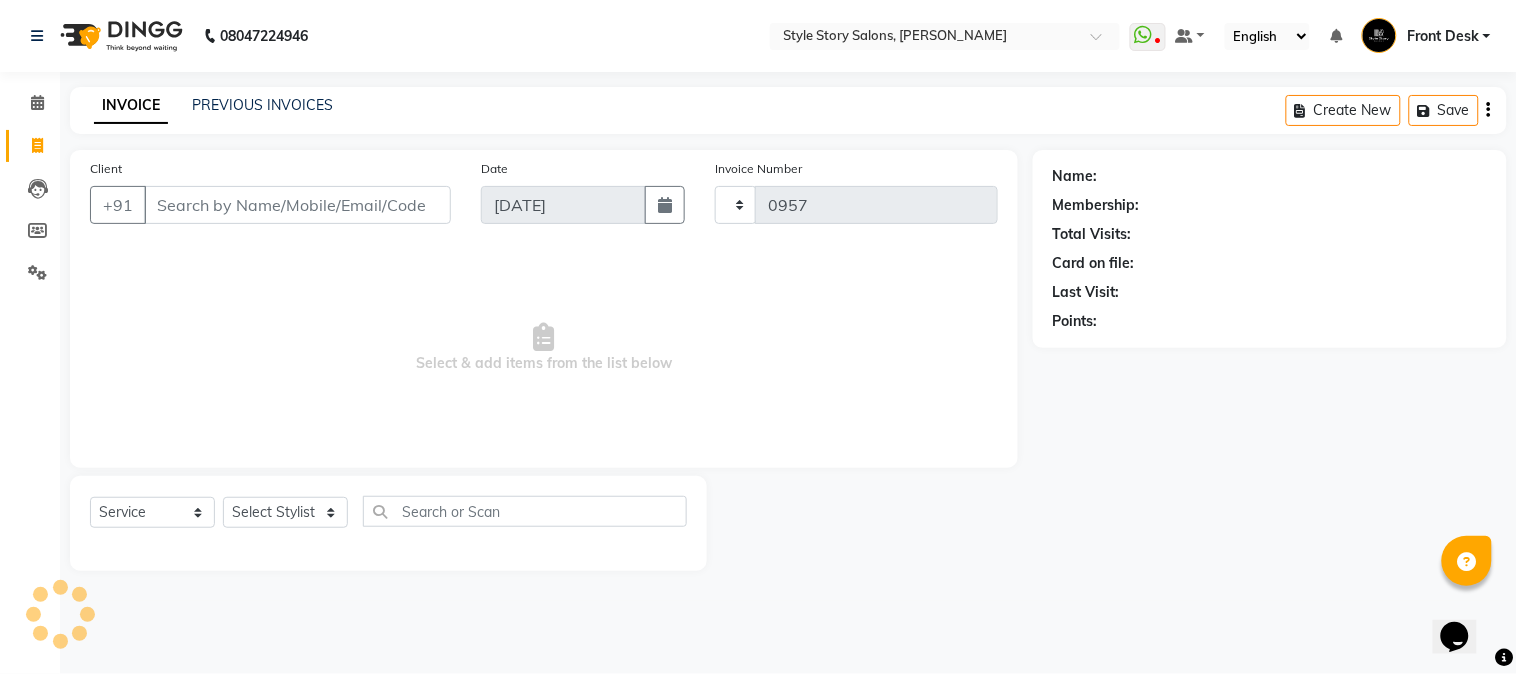 select on "6249" 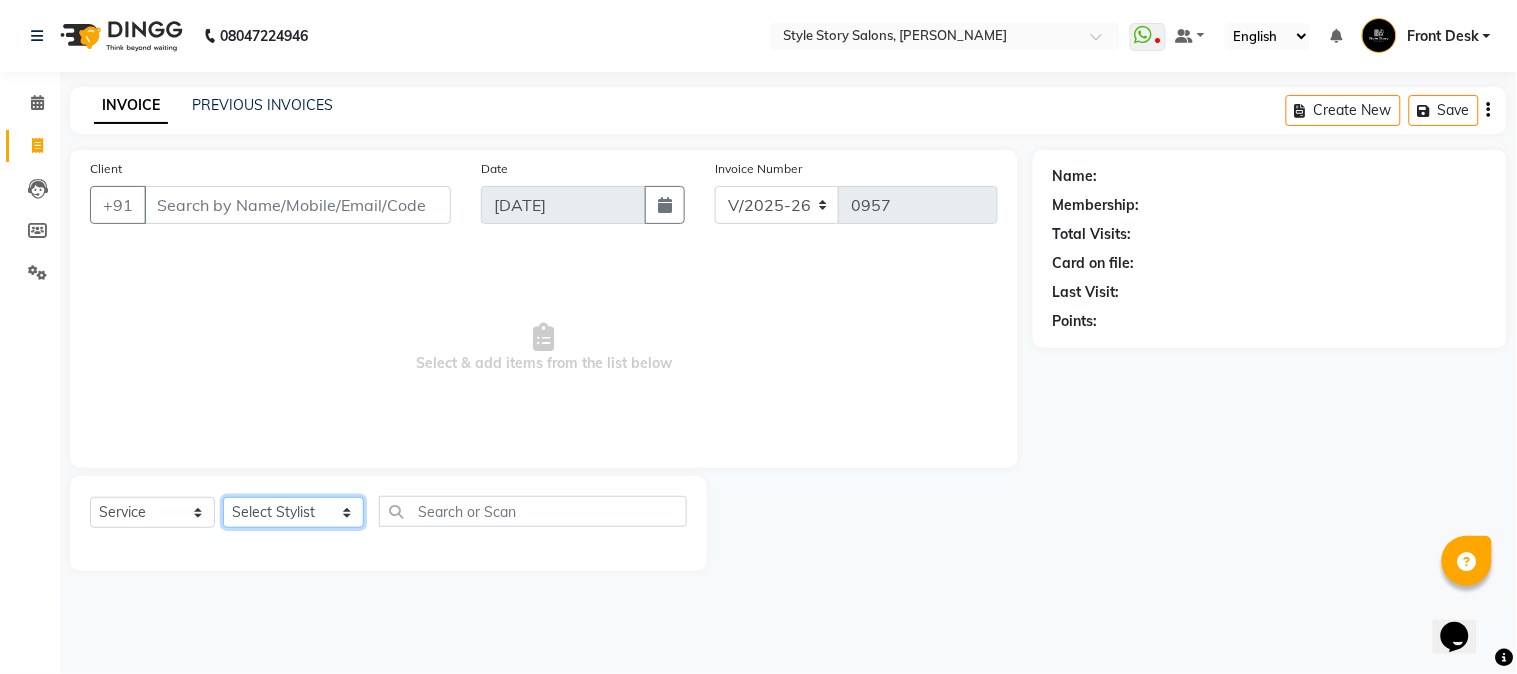click on "Select Stylist [PERSON_NAME] [PERSON_NAME] [PERSON_NAME] Front Desk [PERSON_NAME] [PERSON_NAME] [PERSON_NAME] Front Desk [PERSON_NAME] Front Desk [DATE][PERSON_NAME]  [PERSON_NAME] Senior Accountant [PERSON_NAME] [PERSON_NAME] [PERSON_NAME] Inventory Manager [PERSON_NAME] (HR Admin) [PERSON_NAME] (Hair Artist) [PERSON_NAME]  [PERSON_NAME] [PERSON_NAME] [PERSON_NAME]  Shruti Raut [PERSON_NAME] [PERSON_NAME] HR Manager [PERSON_NAME] ([PERSON_NAME]) [PERSON_NAME] [PERSON_NAME] [PERSON_NAME] [PERSON_NAME] [PERSON_NAME] Accountant" 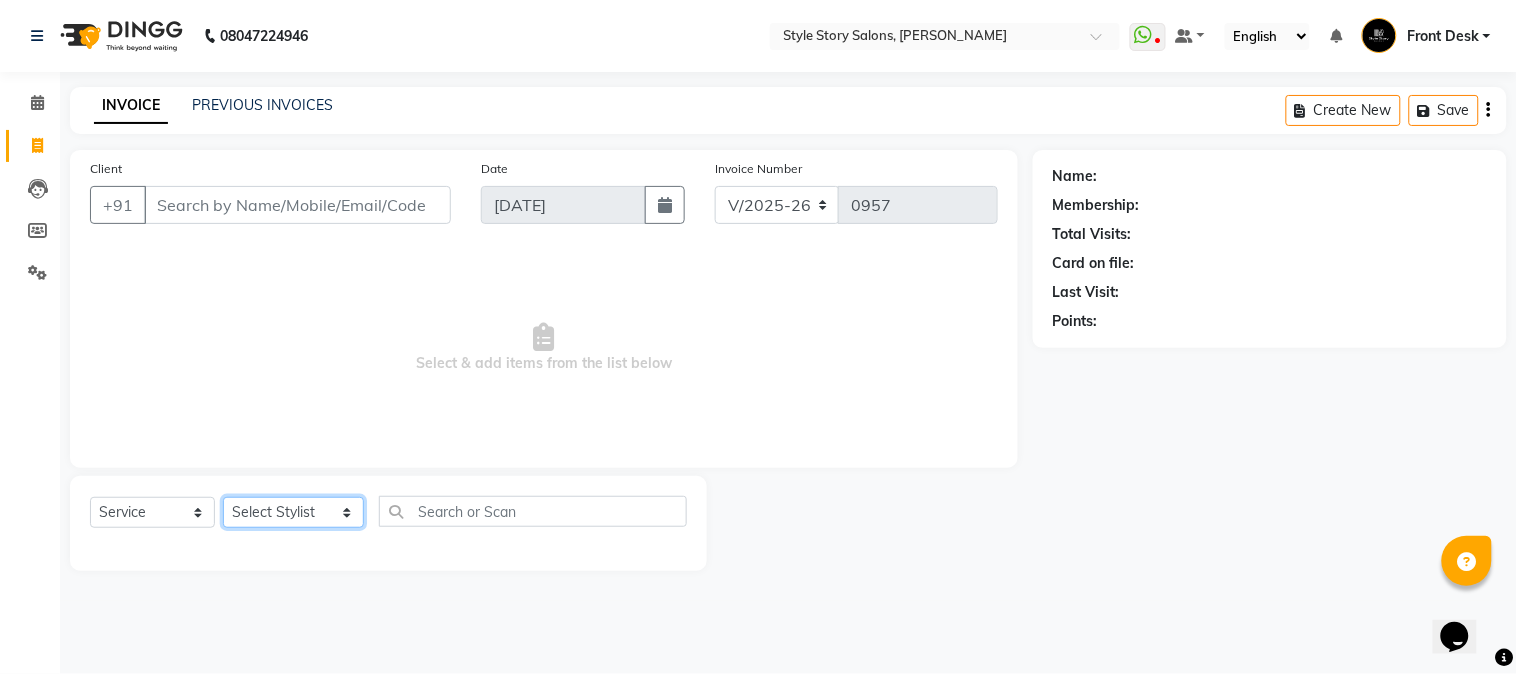 select on "82561" 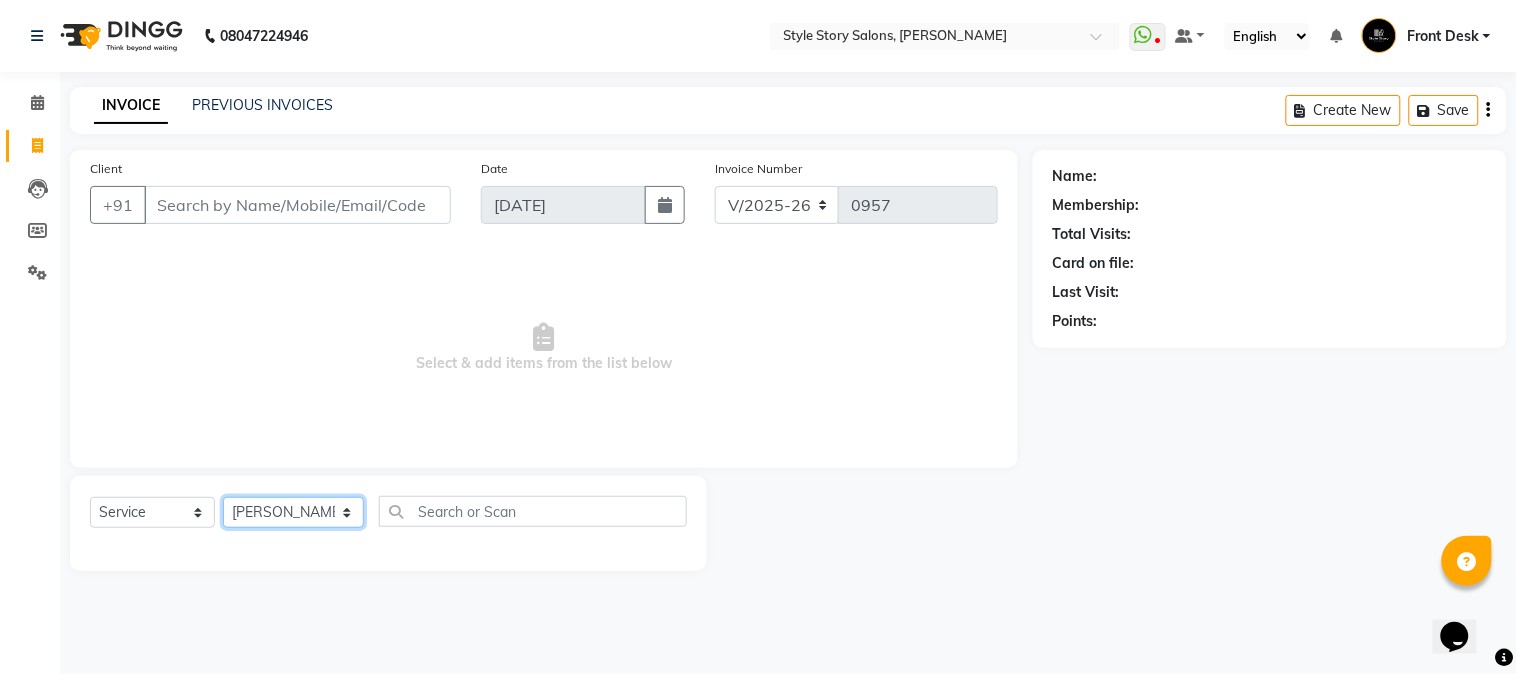 click on "Select Stylist [PERSON_NAME] [PERSON_NAME] [PERSON_NAME] Front Desk [PERSON_NAME] [PERSON_NAME] [PERSON_NAME] Front Desk [PERSON_NAME] Front Desk [DATE][PERSON_NAME]  [PERSON_NAME] Senior Accountant [PERSON_NAME] [PERSON_NAME] [PERSON_NAME] Inventory Manager [PERSON_NAME] (HR Admin) [PERSON_NAME] (Hair Artist) [PERSON_NAME]  [PERSON_NAME] [PERSON_NAME] [PERSON_NAME]  Shruti Raut [PERSON_NAME] [PERSON_NAME] HR Manager [PERSON_NAME] ([PERSON_NAME]) [PERSON_NAME] [PERSON_NAME] [PERSON_NAME] [PERSON_NAME] [PERSON_NAME] Accountant" 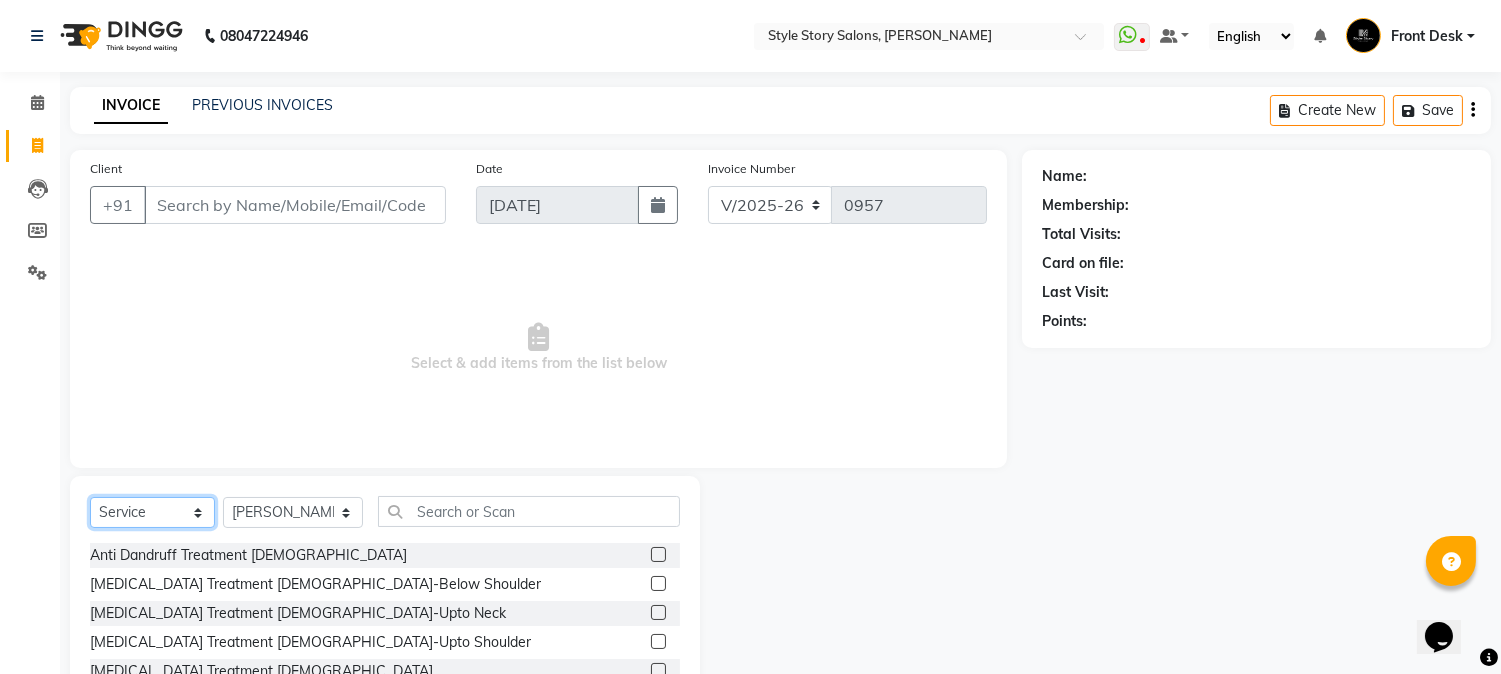 drag, startPoint x: 191, startPoint y: 513, endPoint x: 191, endPoint y: 498, distance: 15 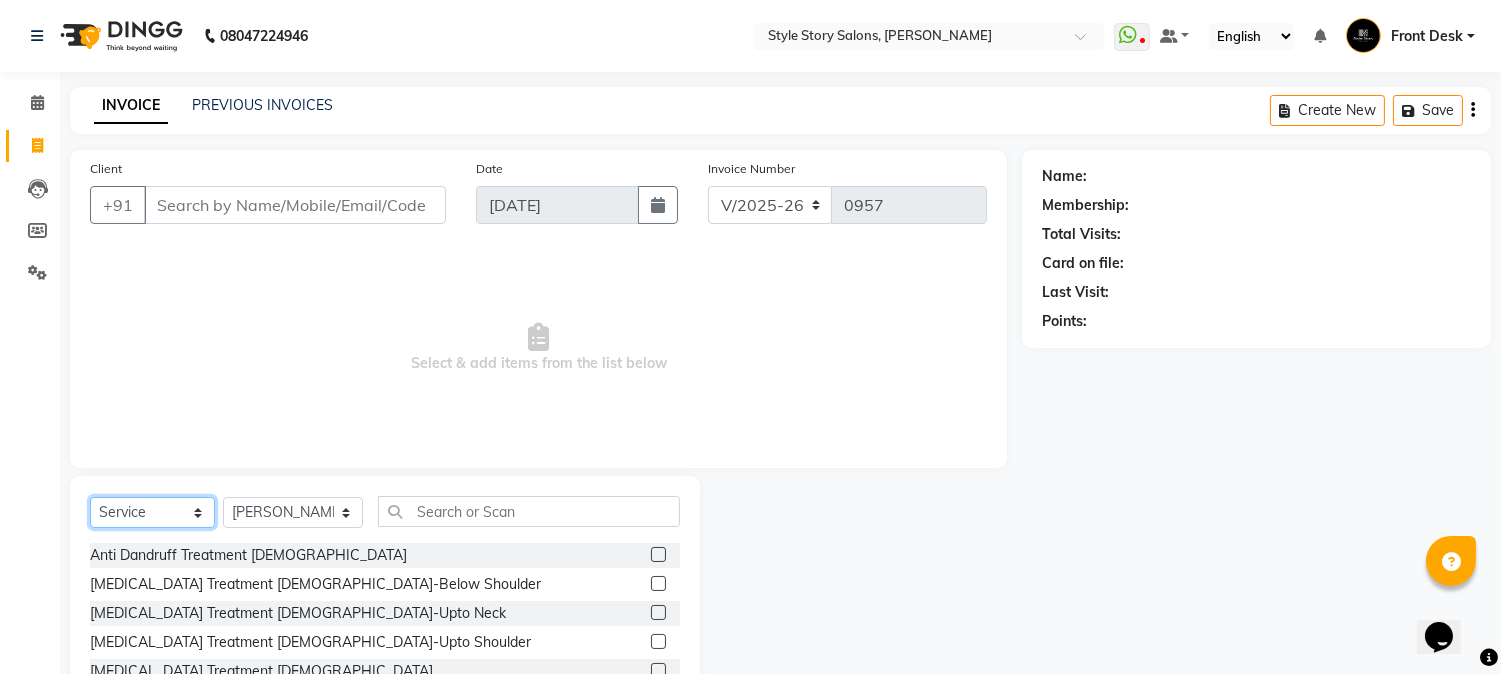 select on "package" 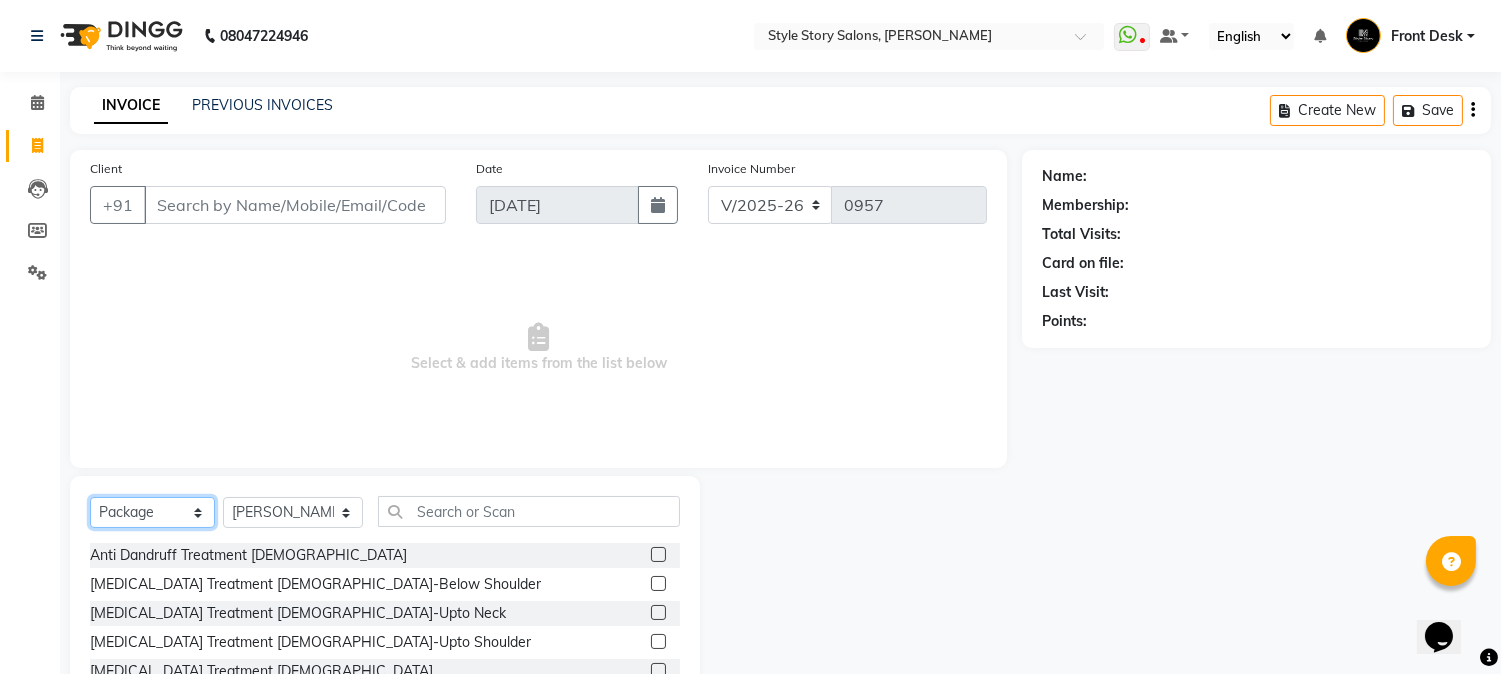 click on "Select  Service  Product  Membership  Package Voucher Prepaid Gift Card" 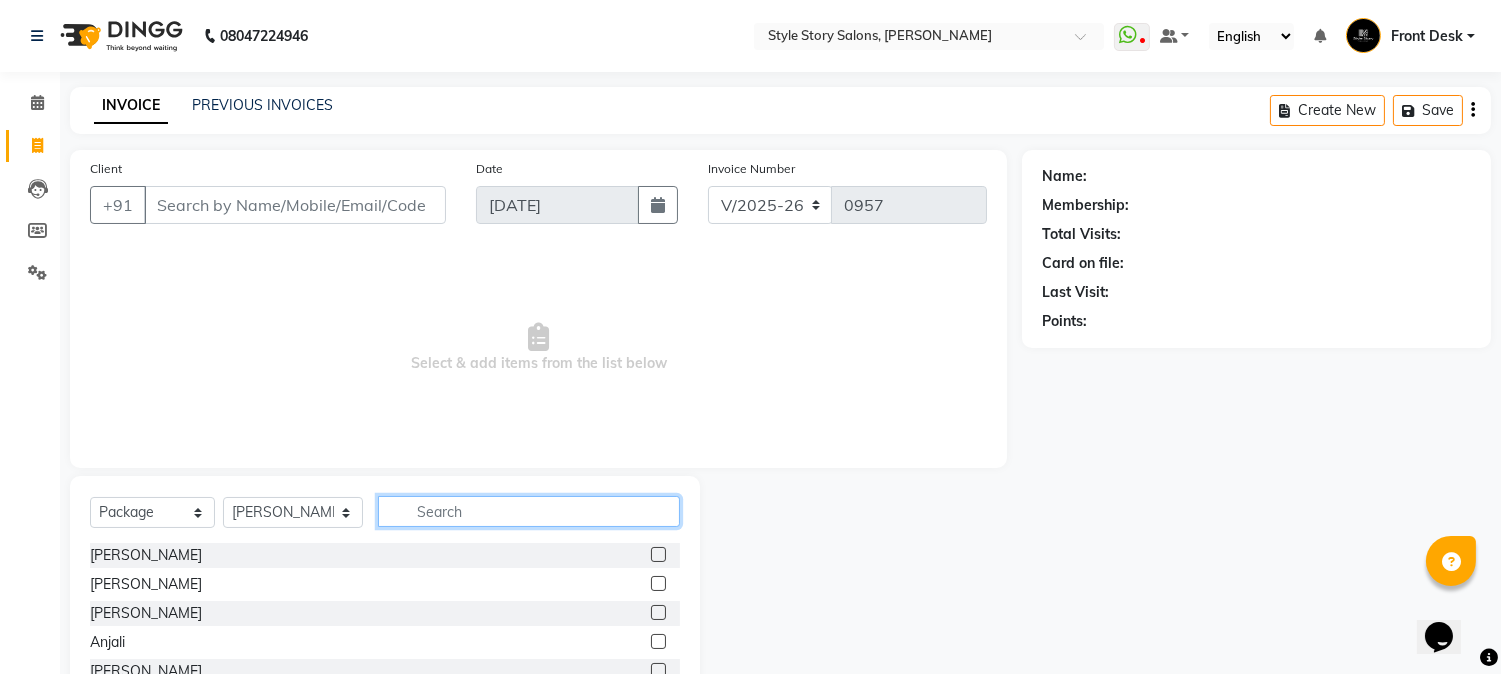 click 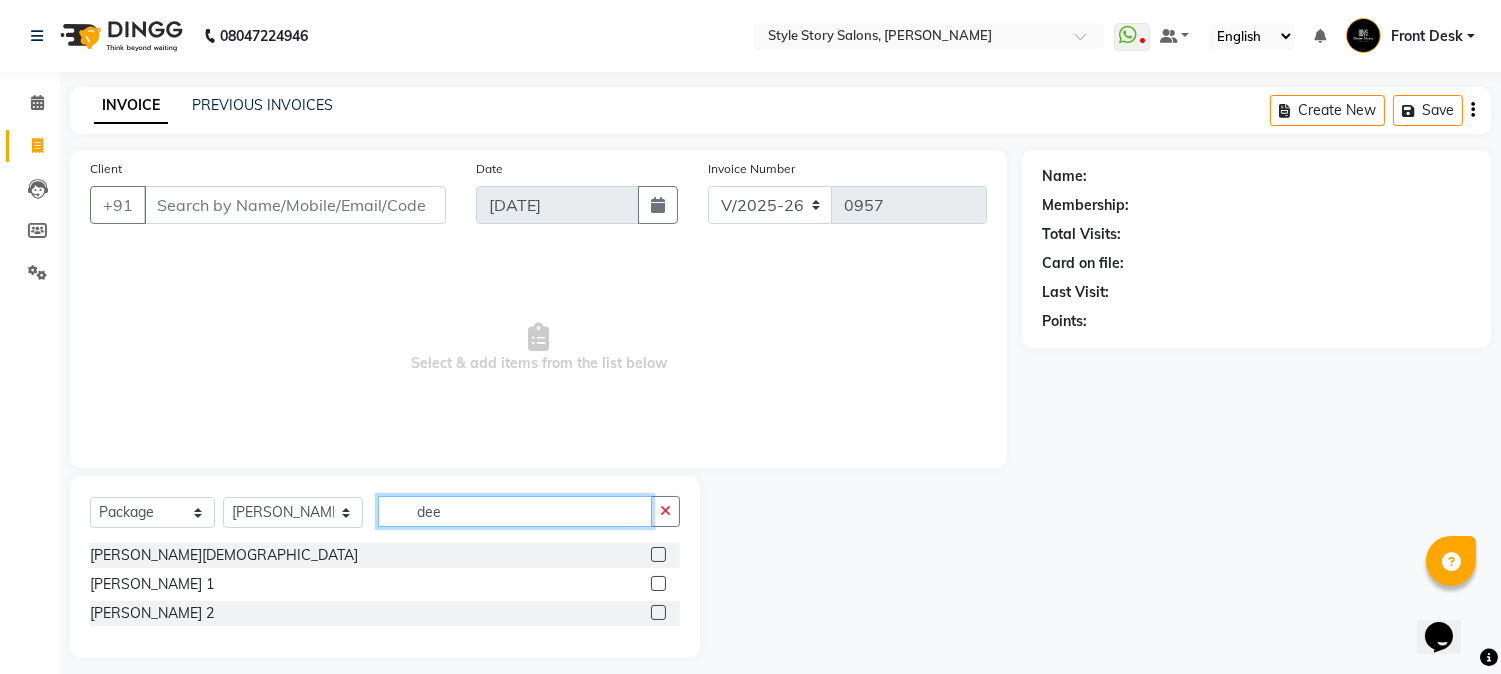type on "dee" 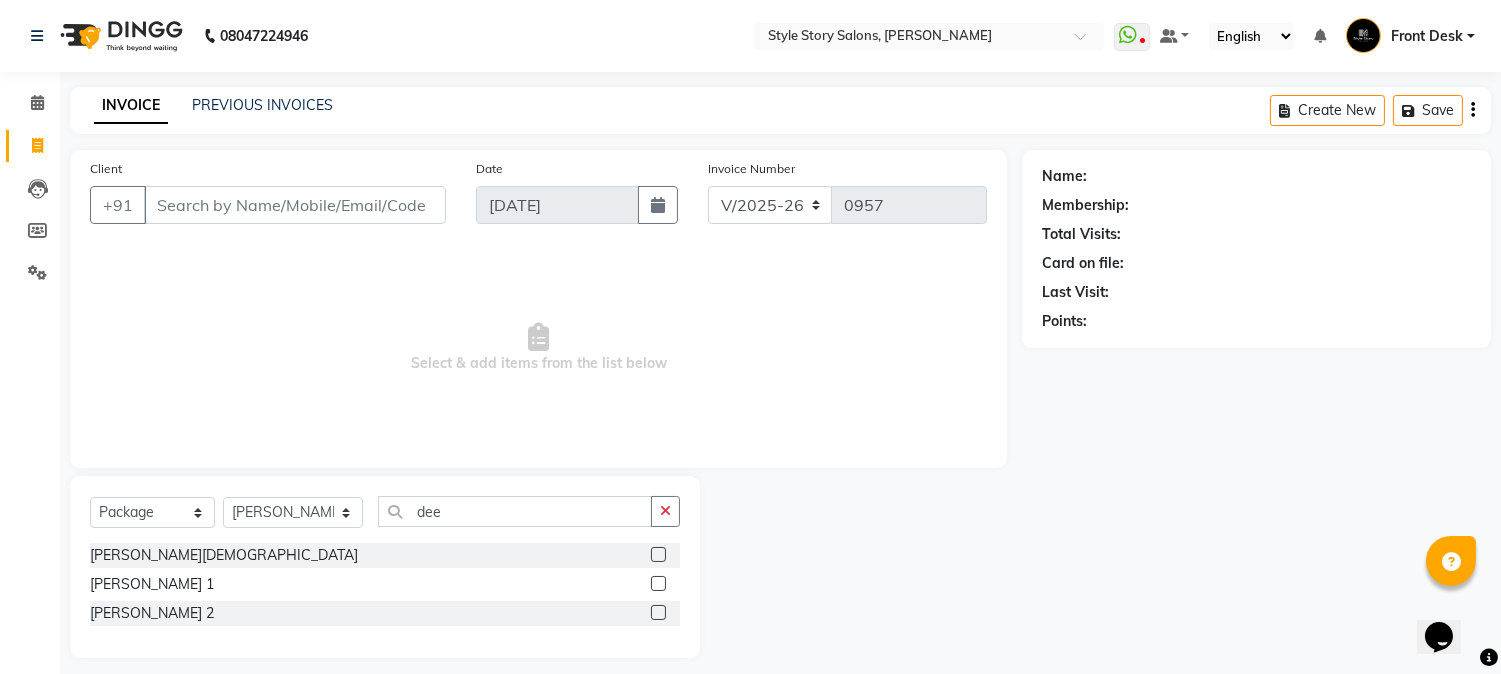 click 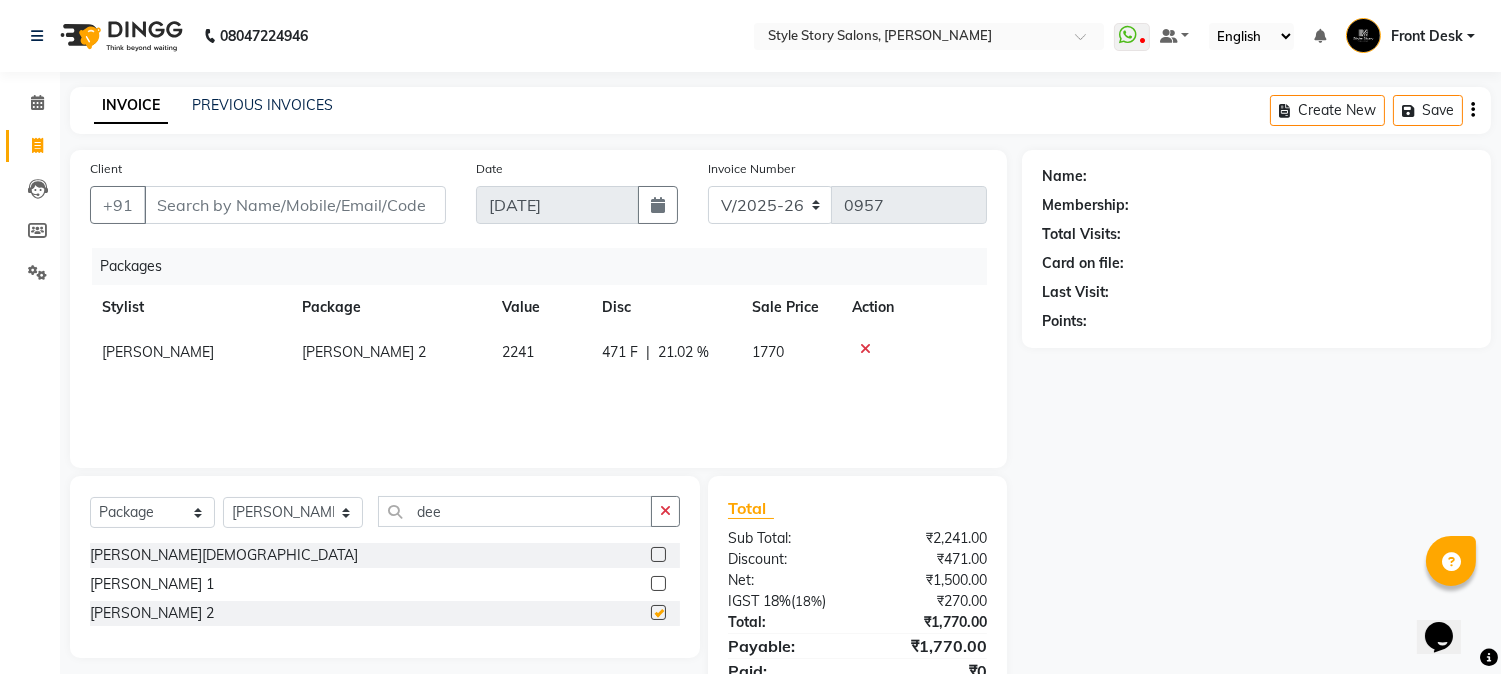 checkbox on "false" 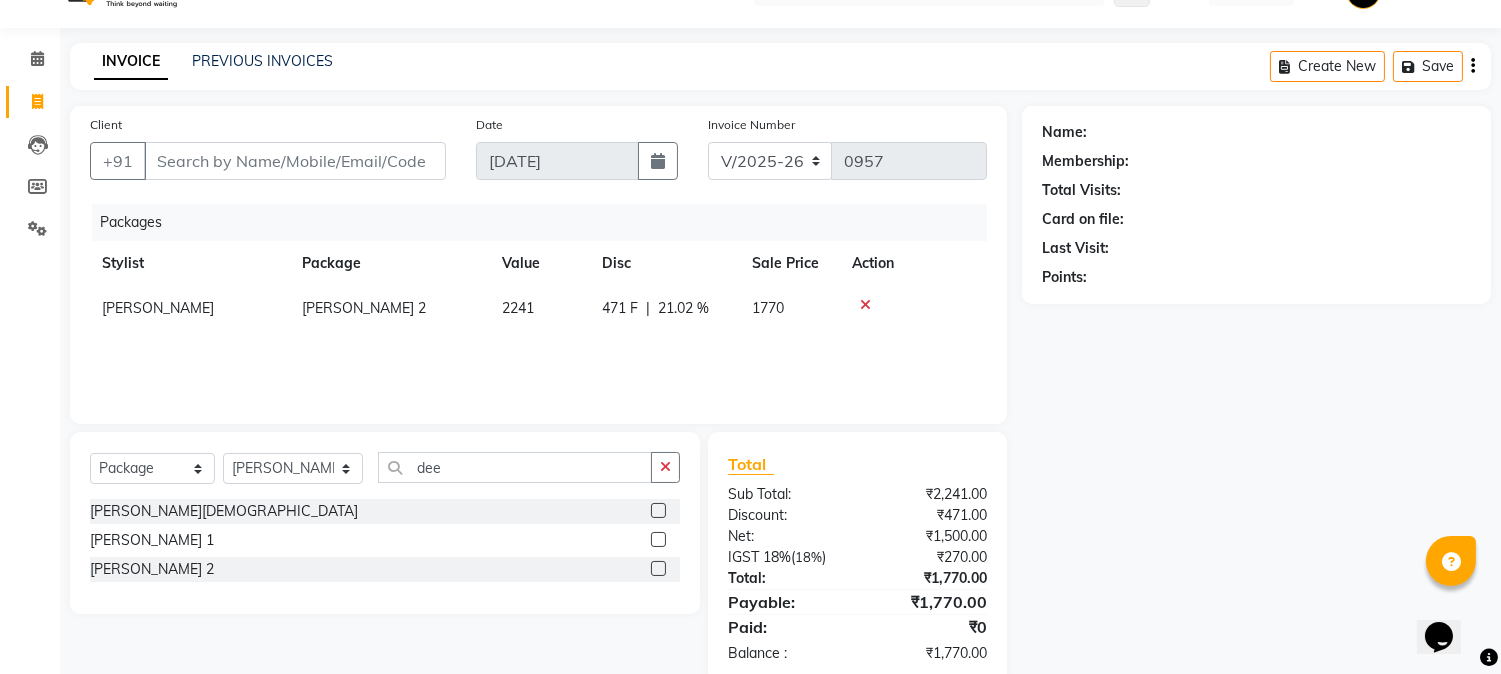 scroll, scrollTop: 84, scrollLeft: 0, axis: vertical 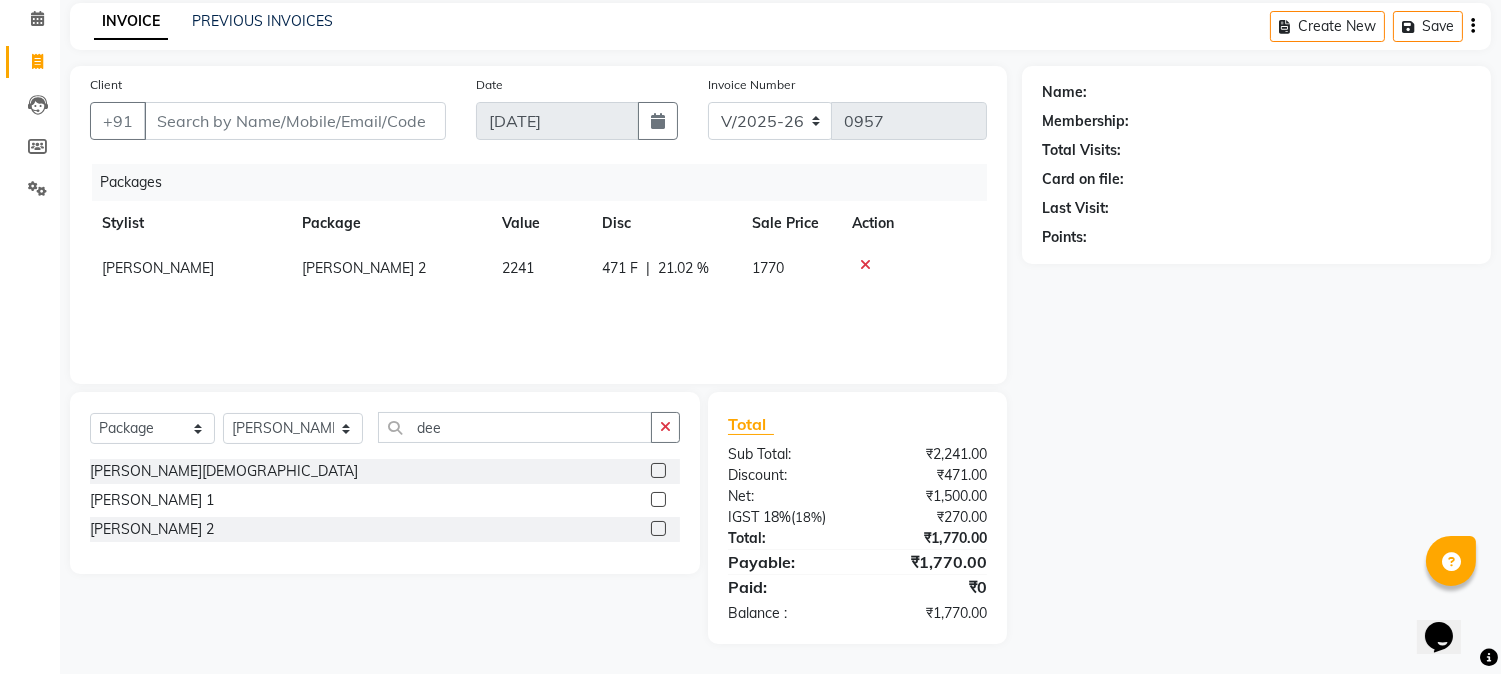 click 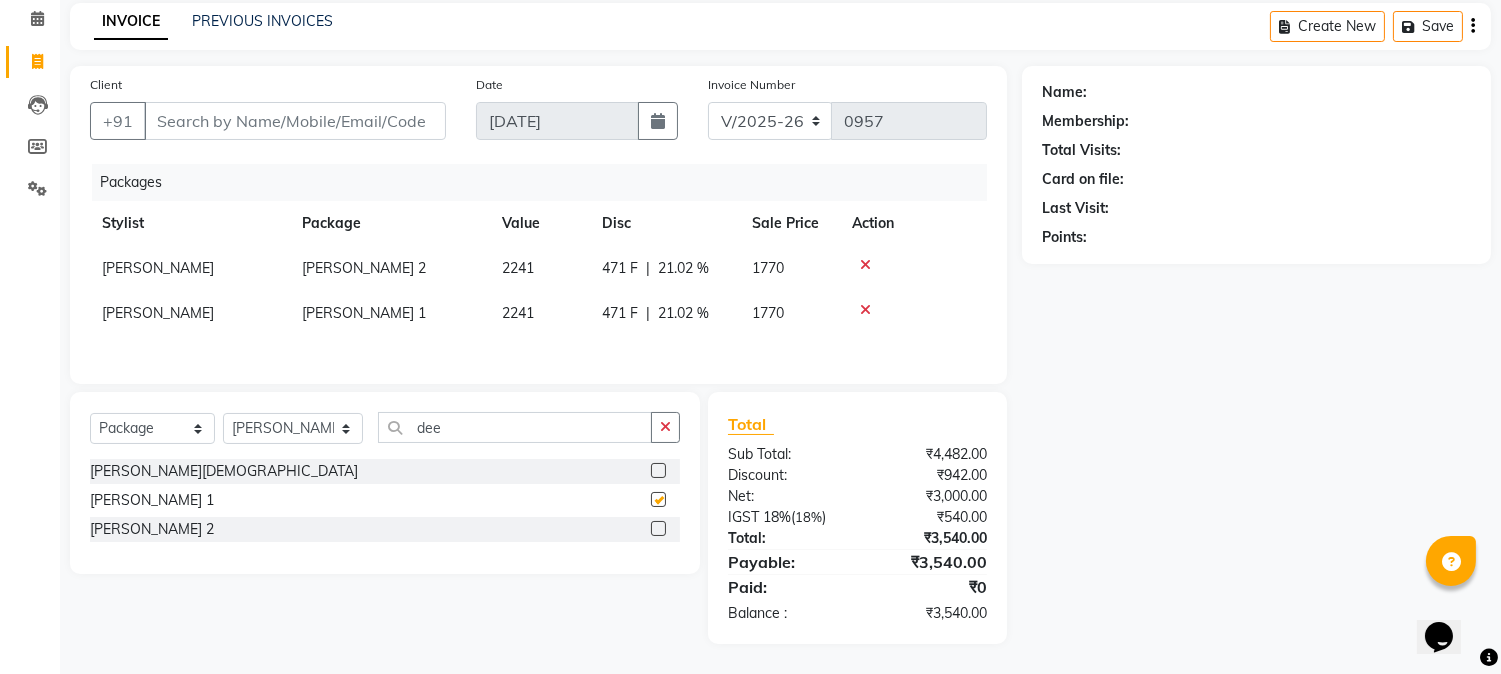 checkbox on "false" 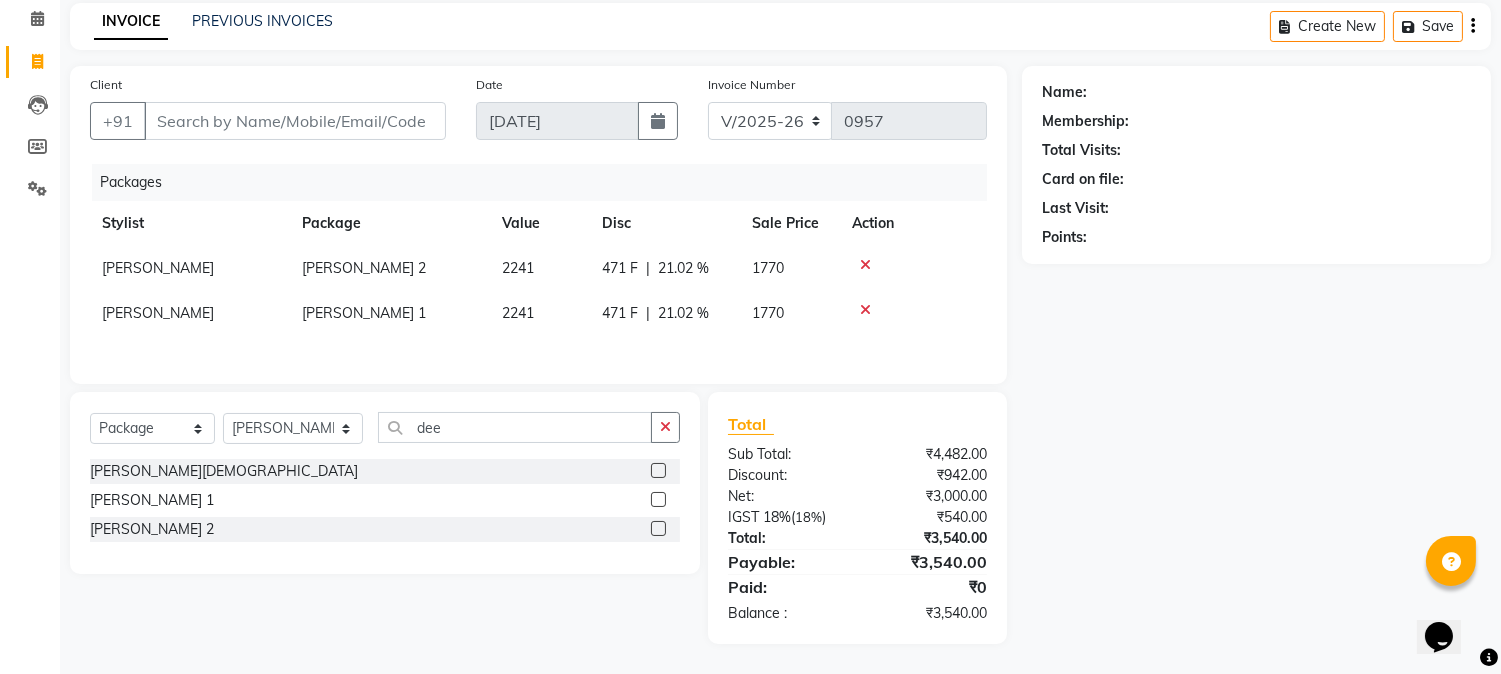 click 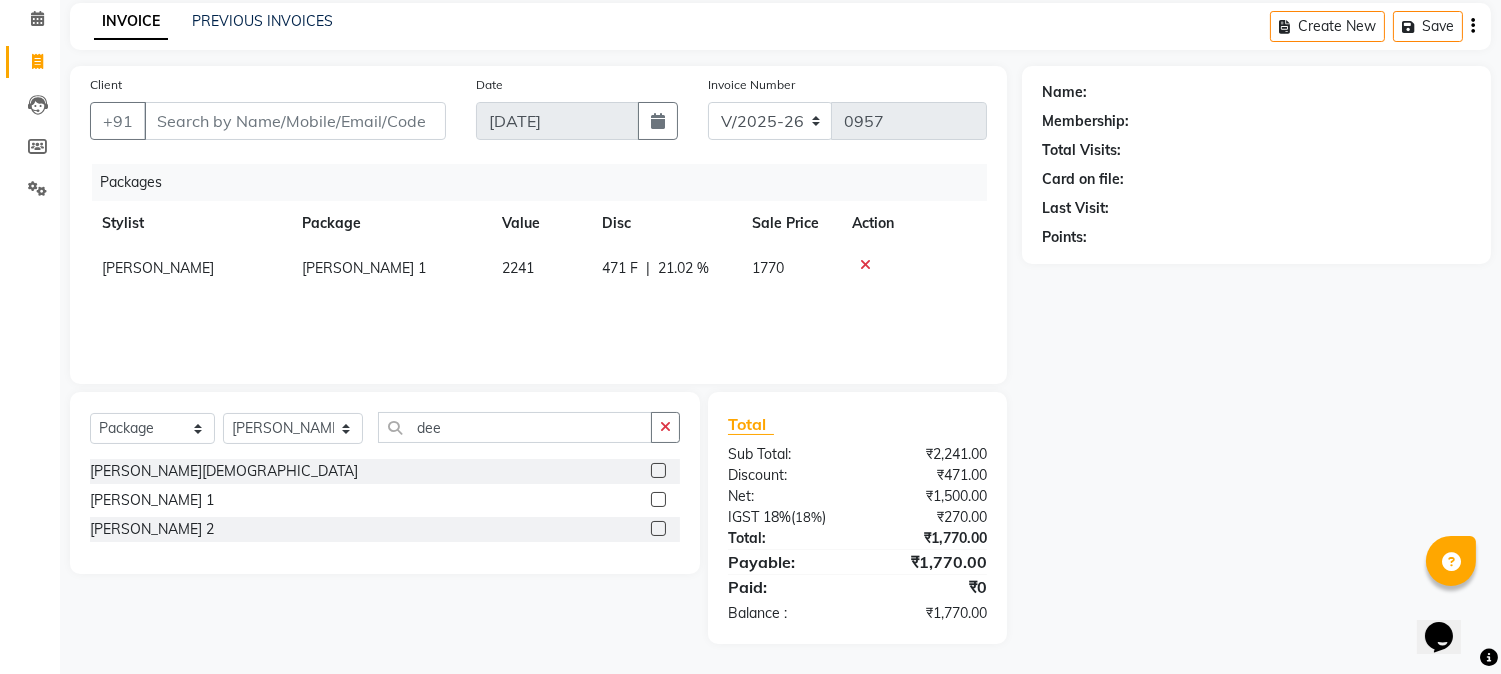 click 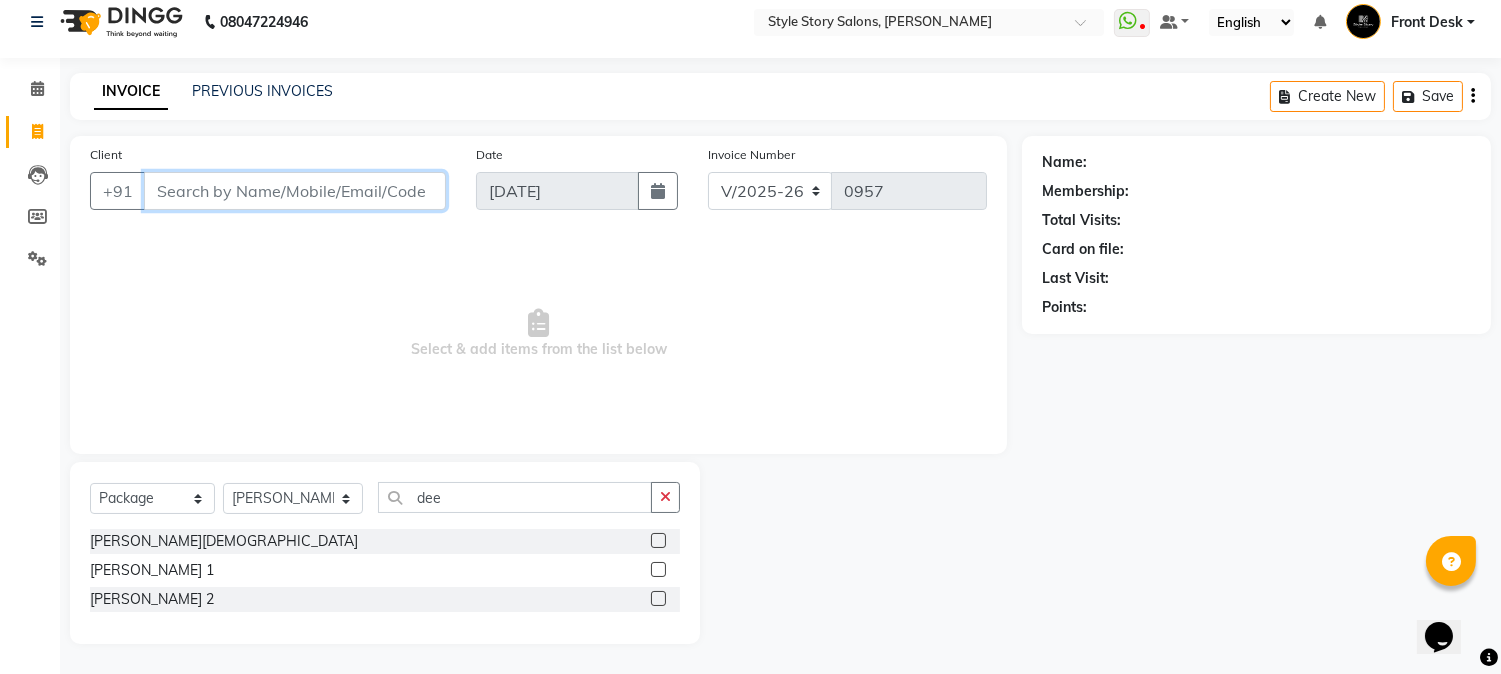 click on "Client" at bounding box center (295, 191) 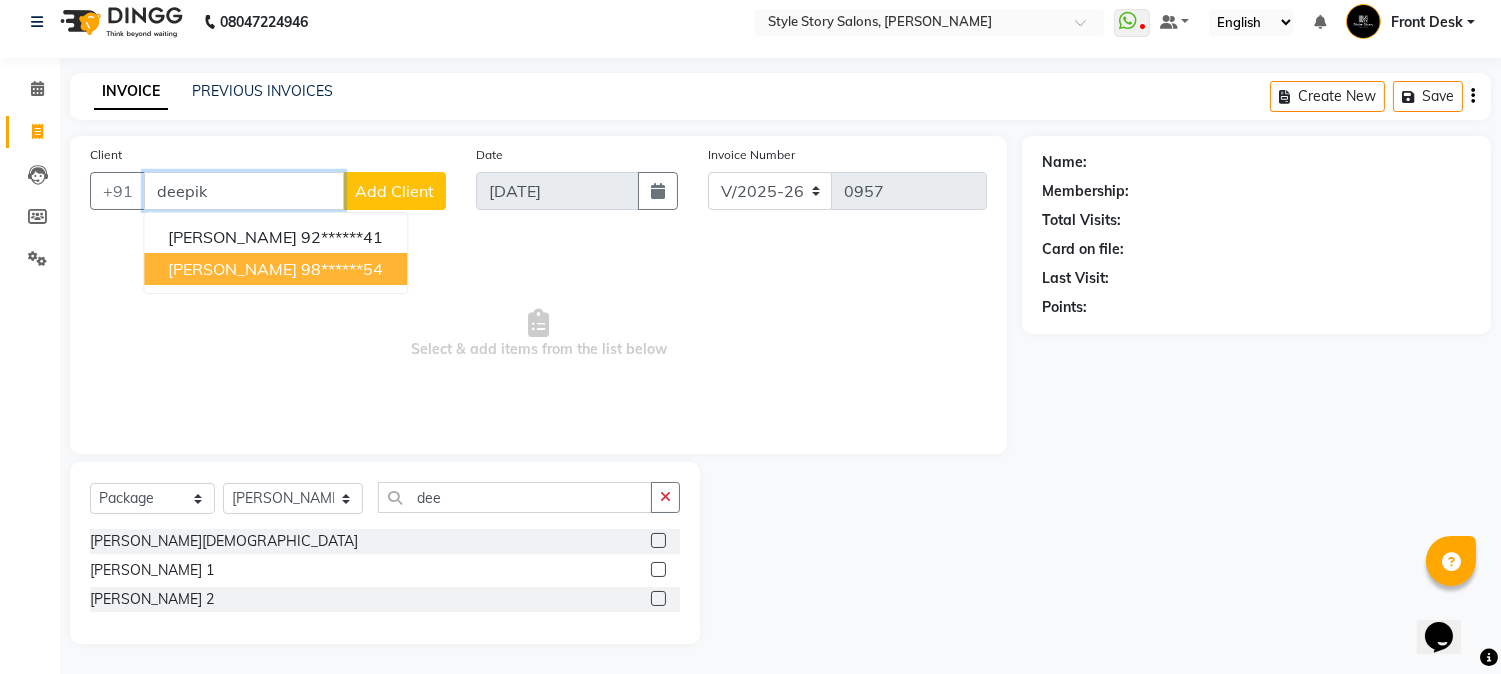 click on "[PERSON_NAME]" at bounding box center (232, 269) 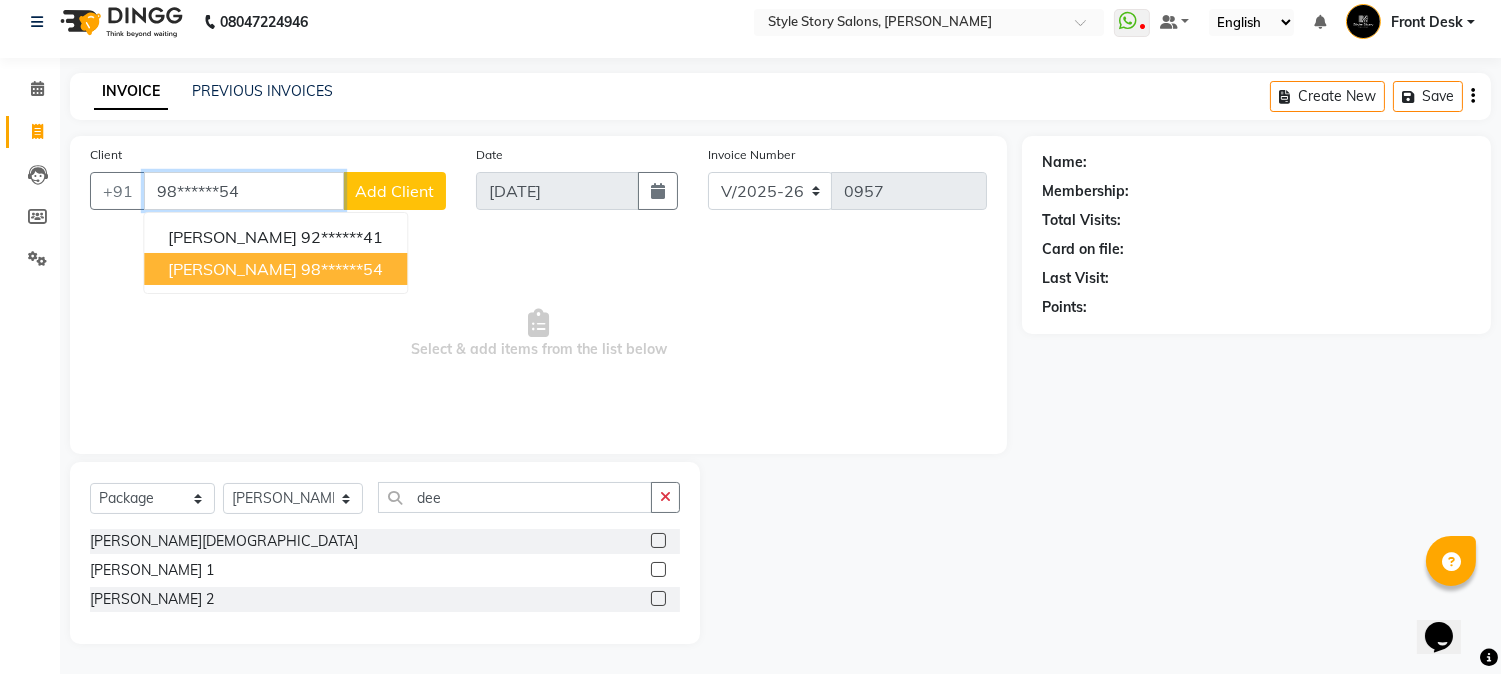 type on "98******54" 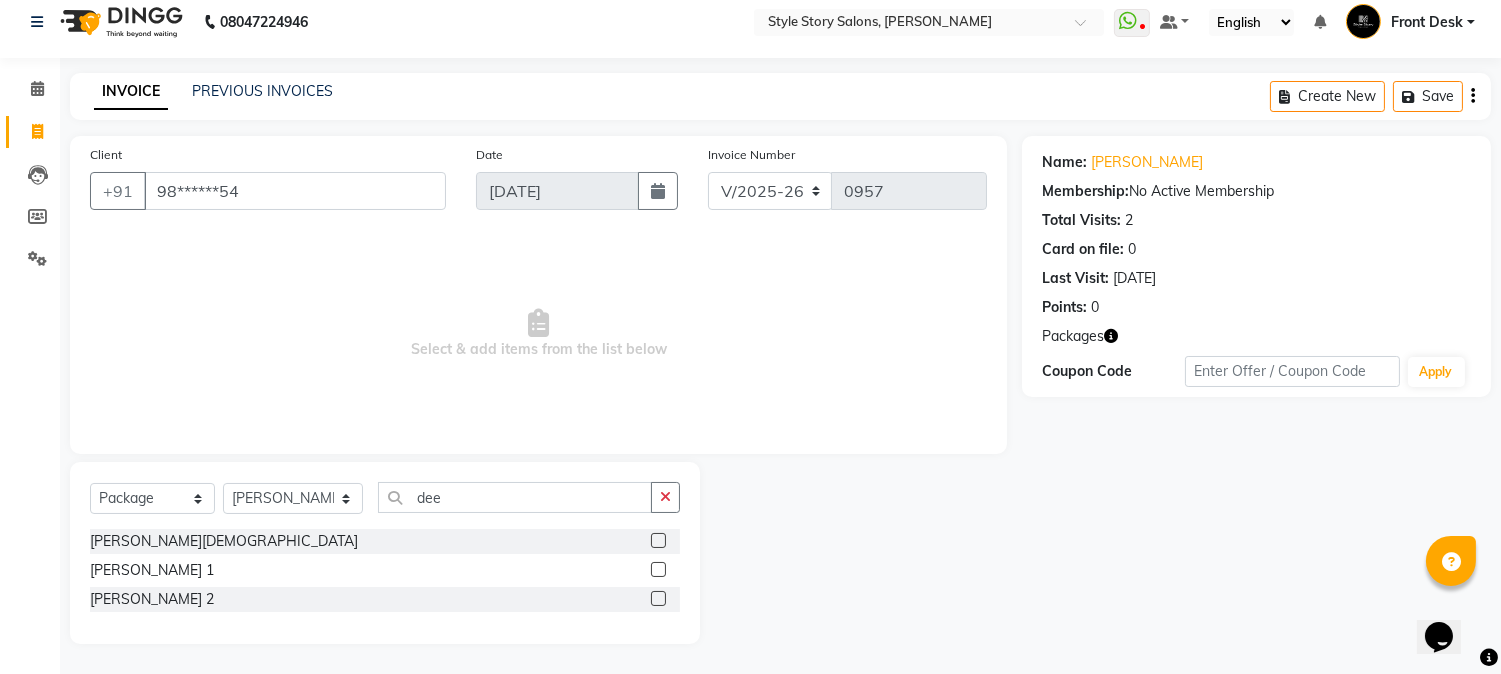 click 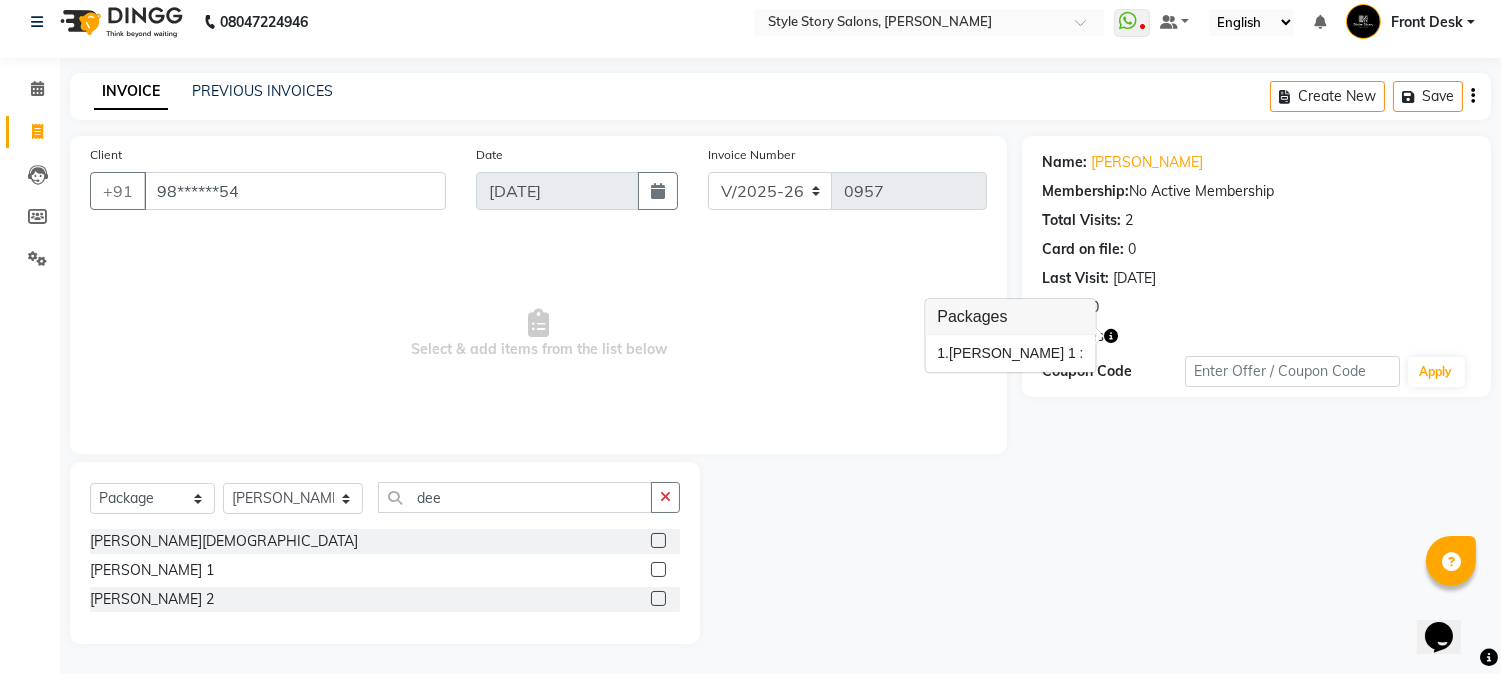 click on "Name: Deepika Thakar Membership:  No Active Membership  Total Visits:  2 Card on file:  0 Last Visit:   10-07-2025 Points:   0  Packages Coupon Code Apply" 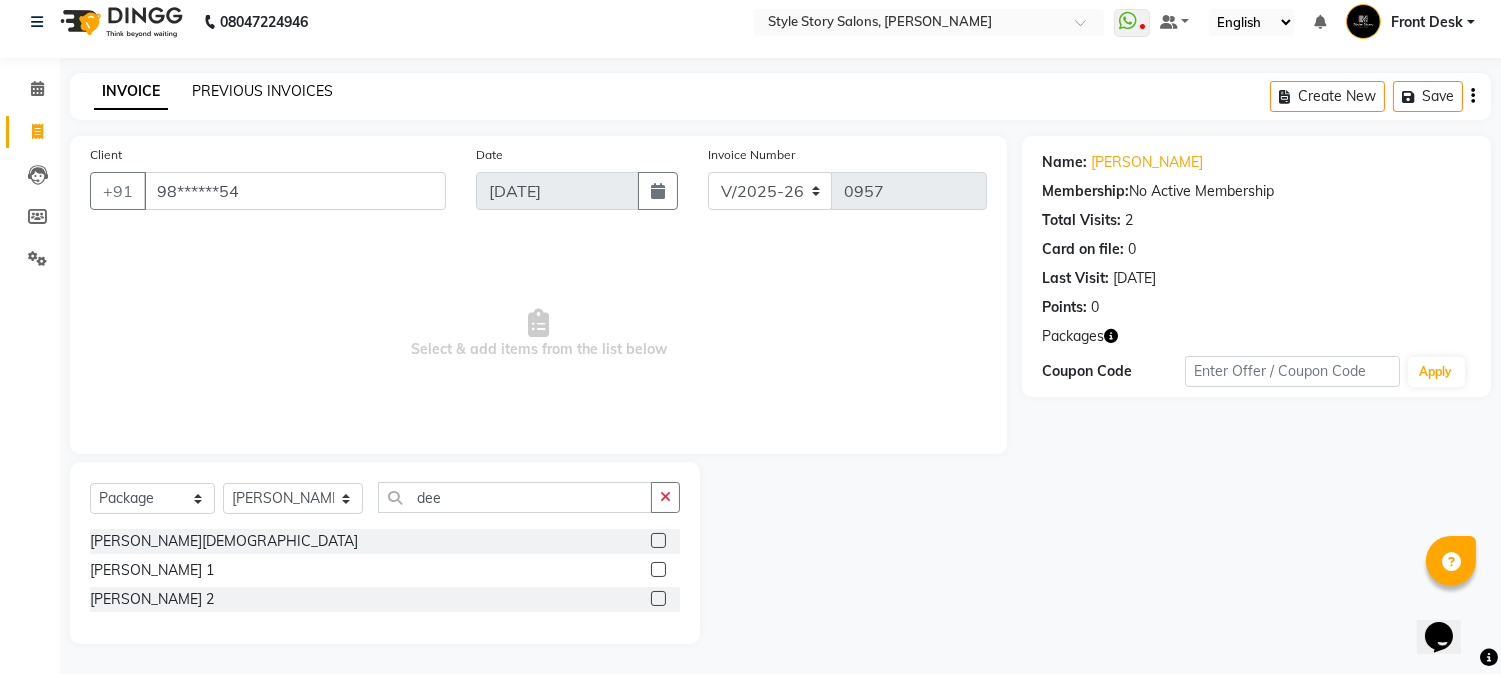 click on "PREVIOUS INVOICES" 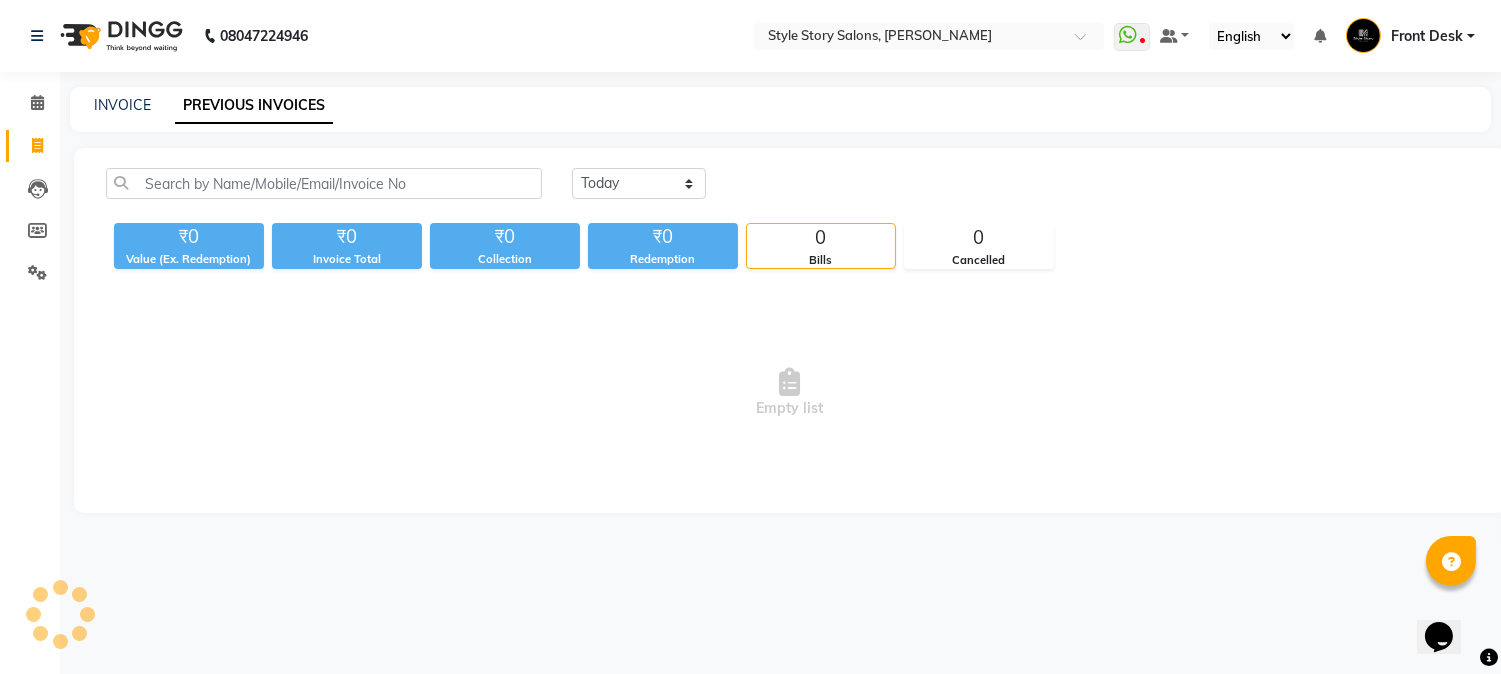 scroll, scrollTop: 0, scrollLeft: 0, axis: both 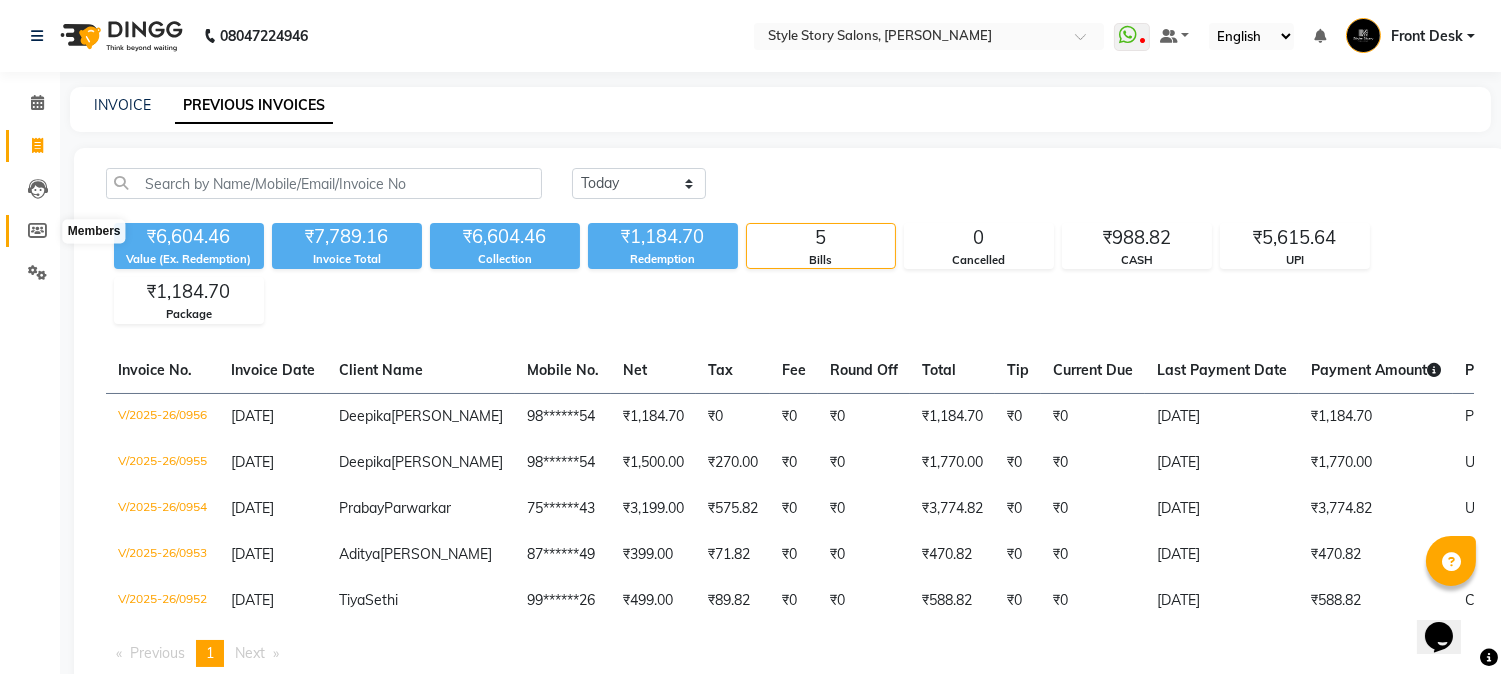 click 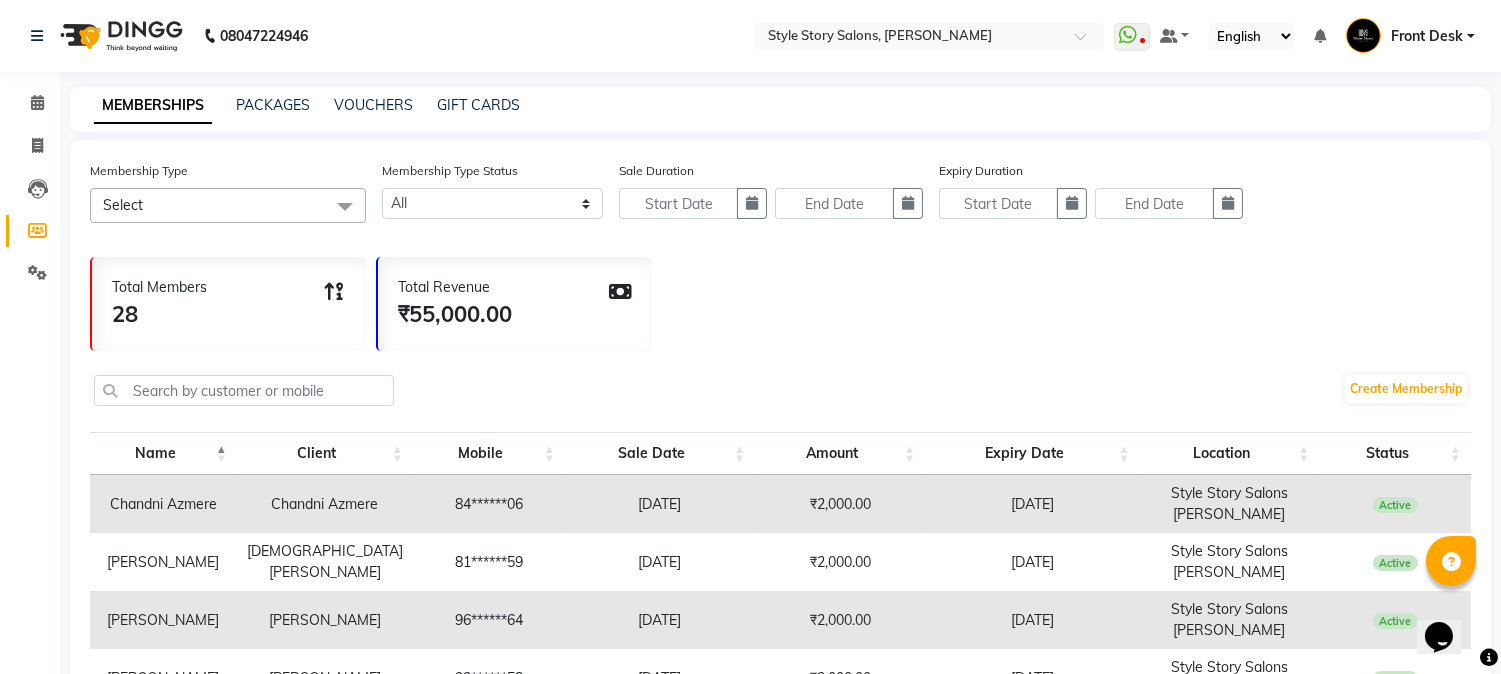 click on "PACKAGES" 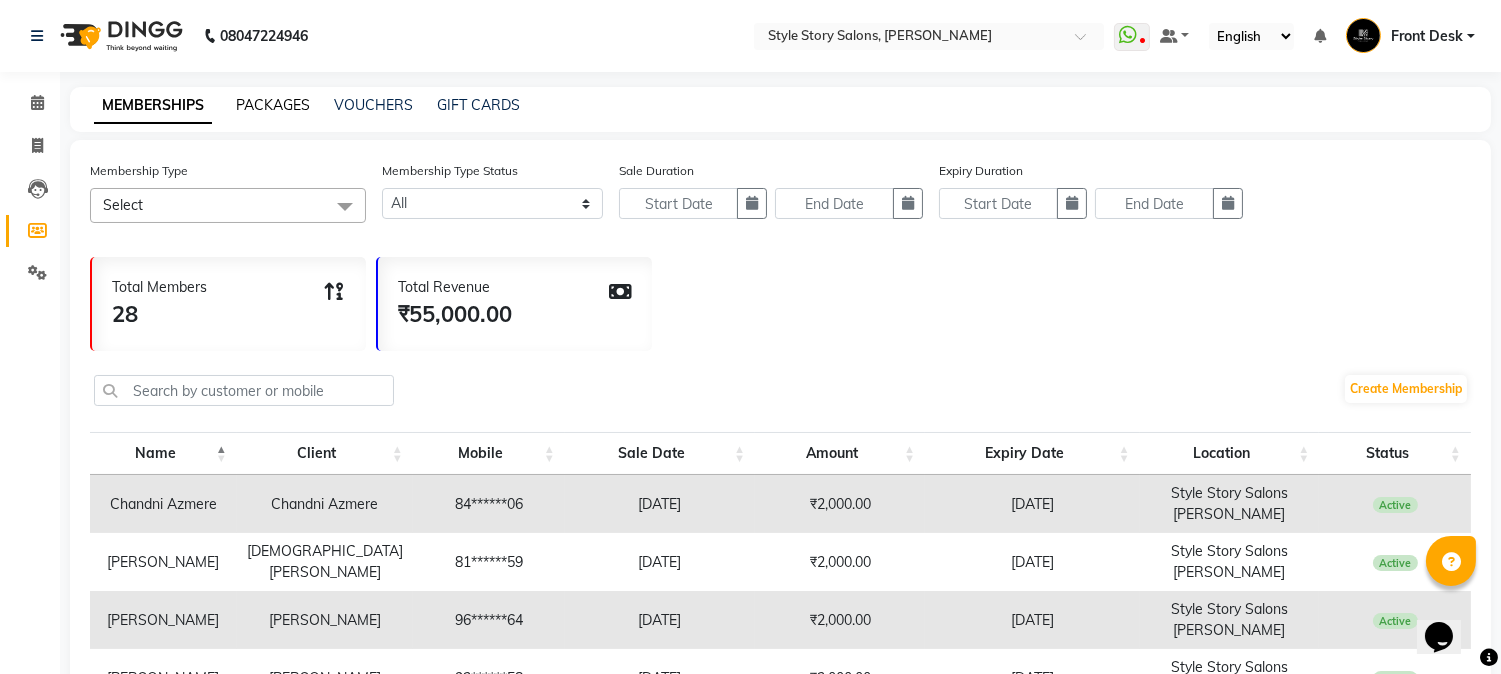click on "PACKAGES" 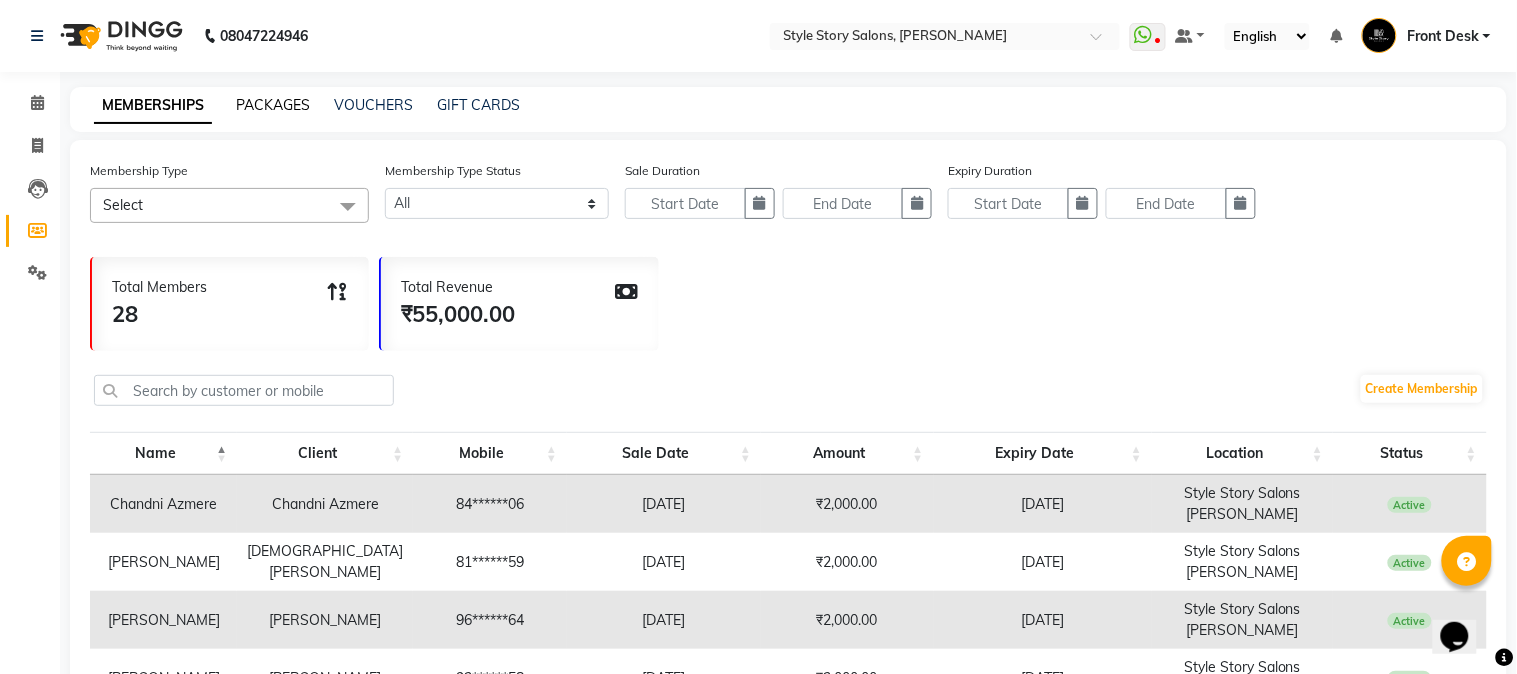 select 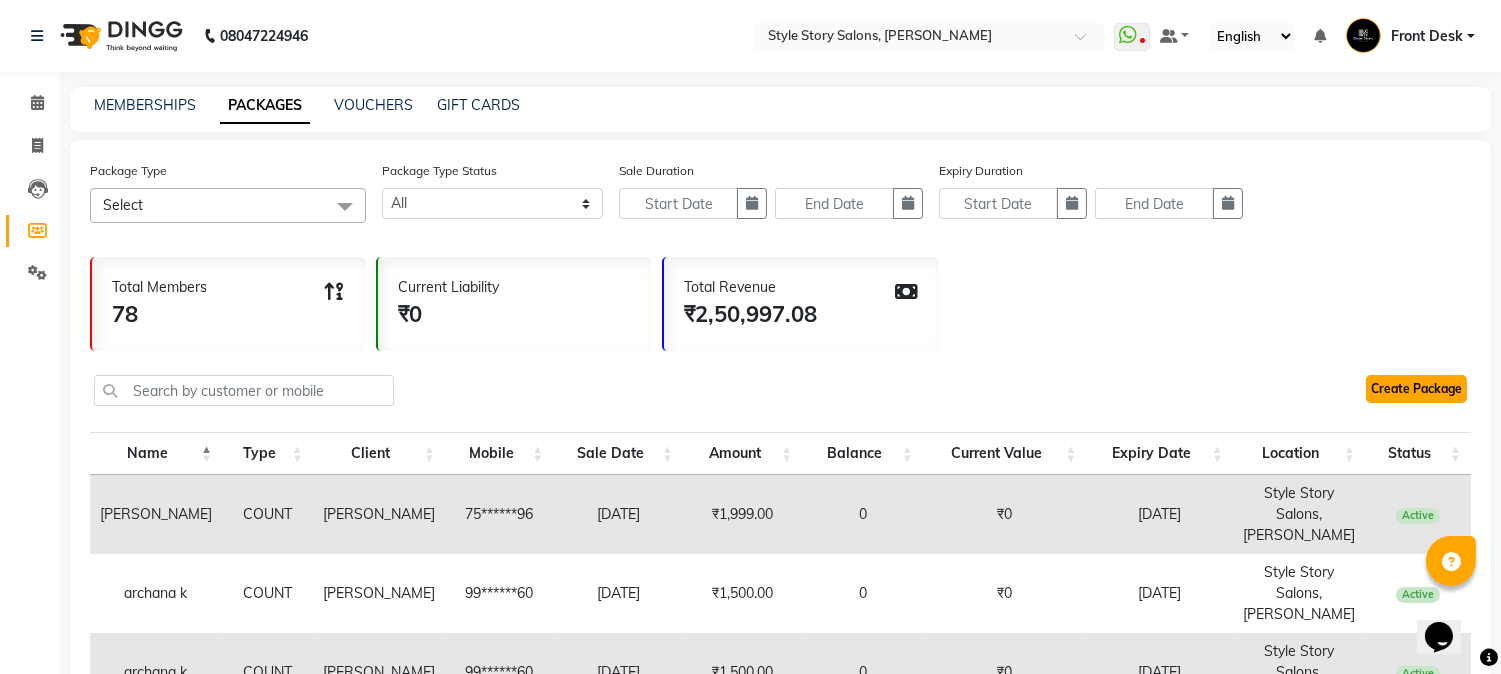 click on "Create Package" 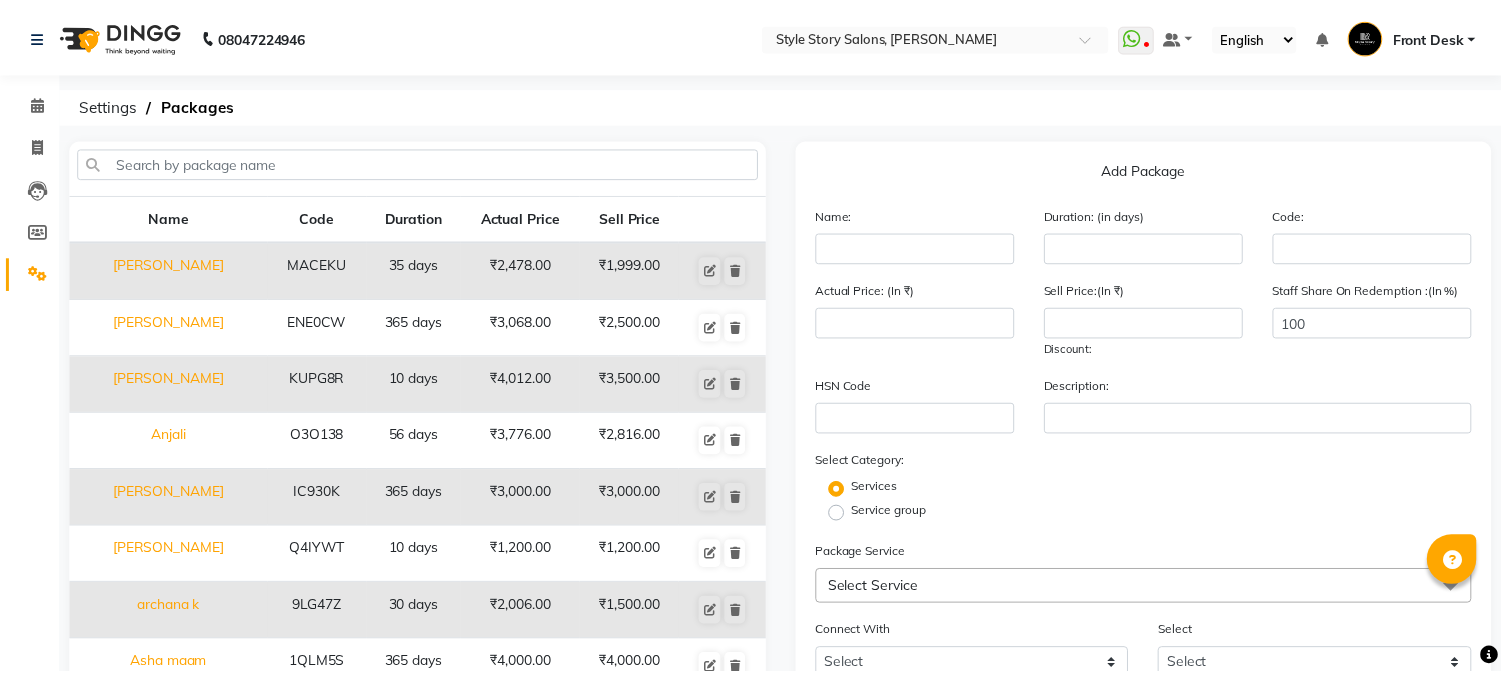 scroll, scrollTop: 0, scrollLeft: 0, axis: both 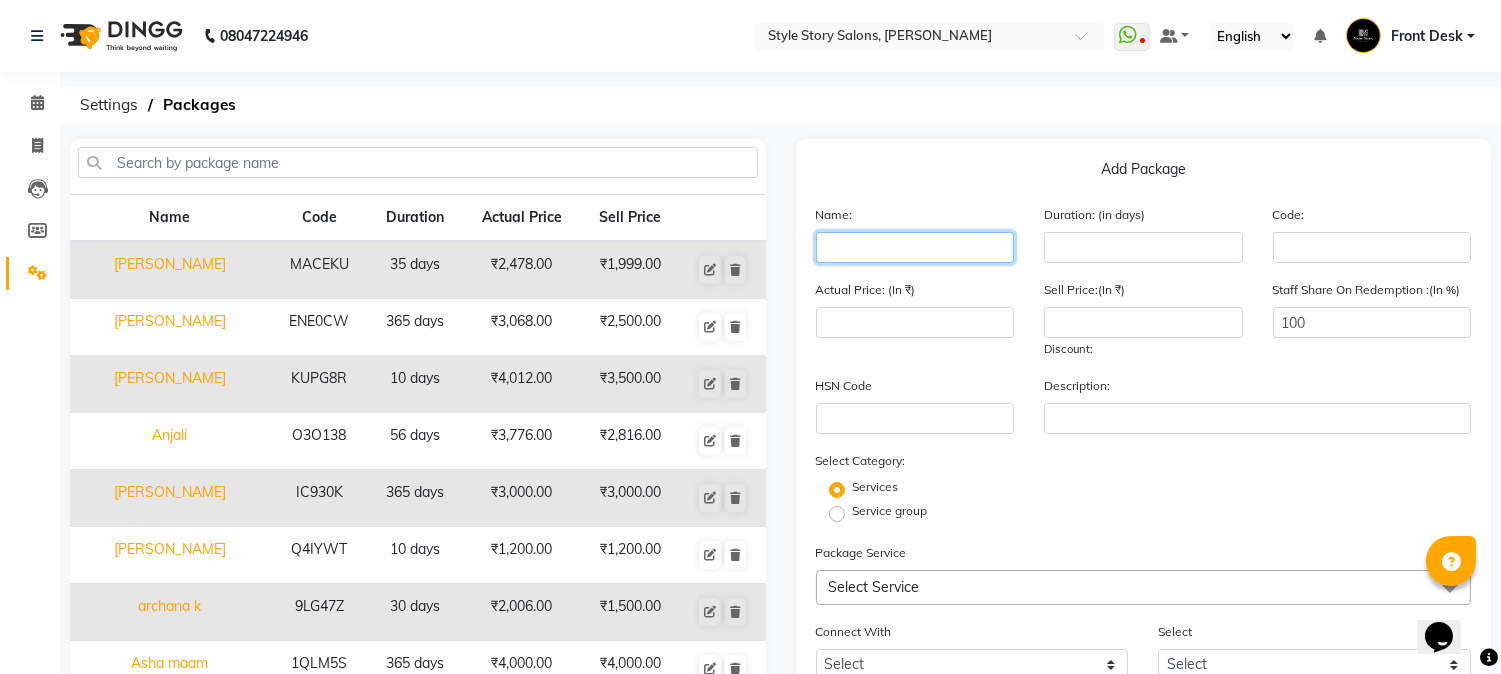 click 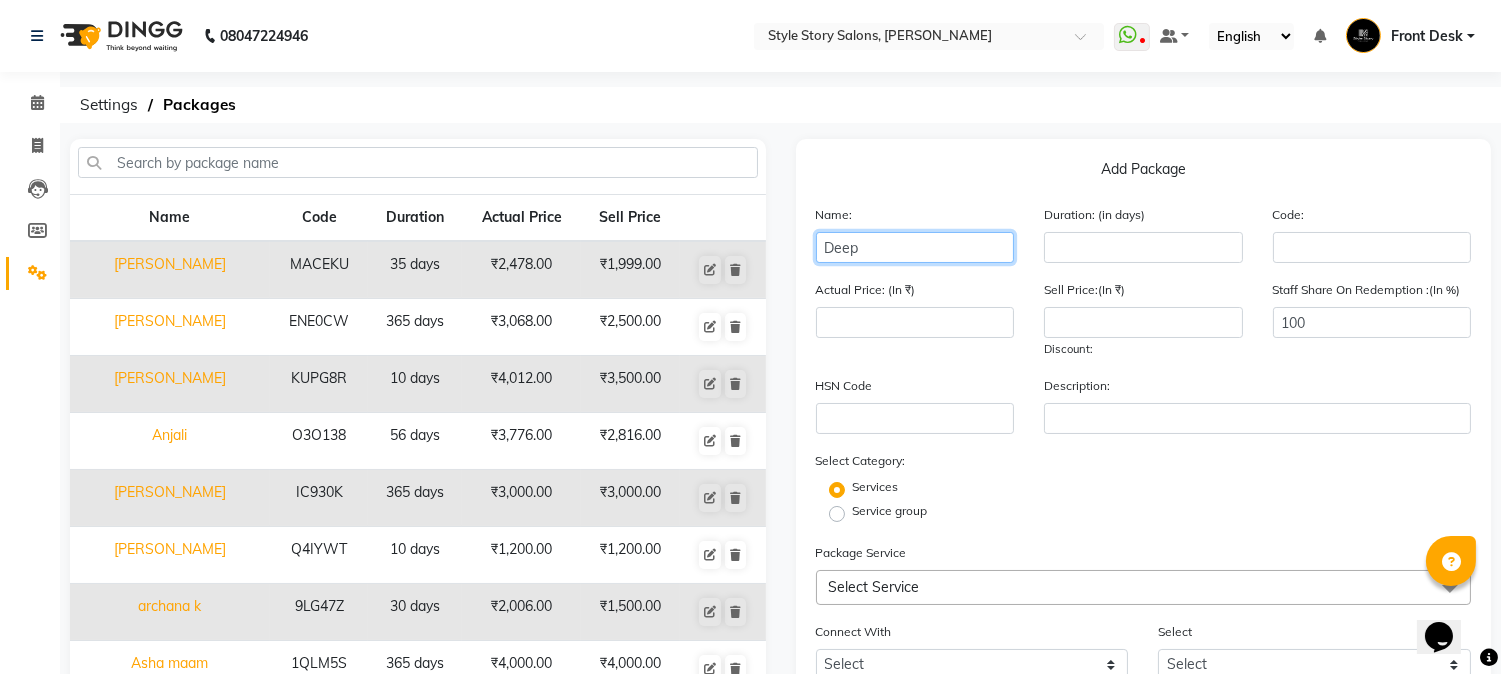 type on "Deepi" 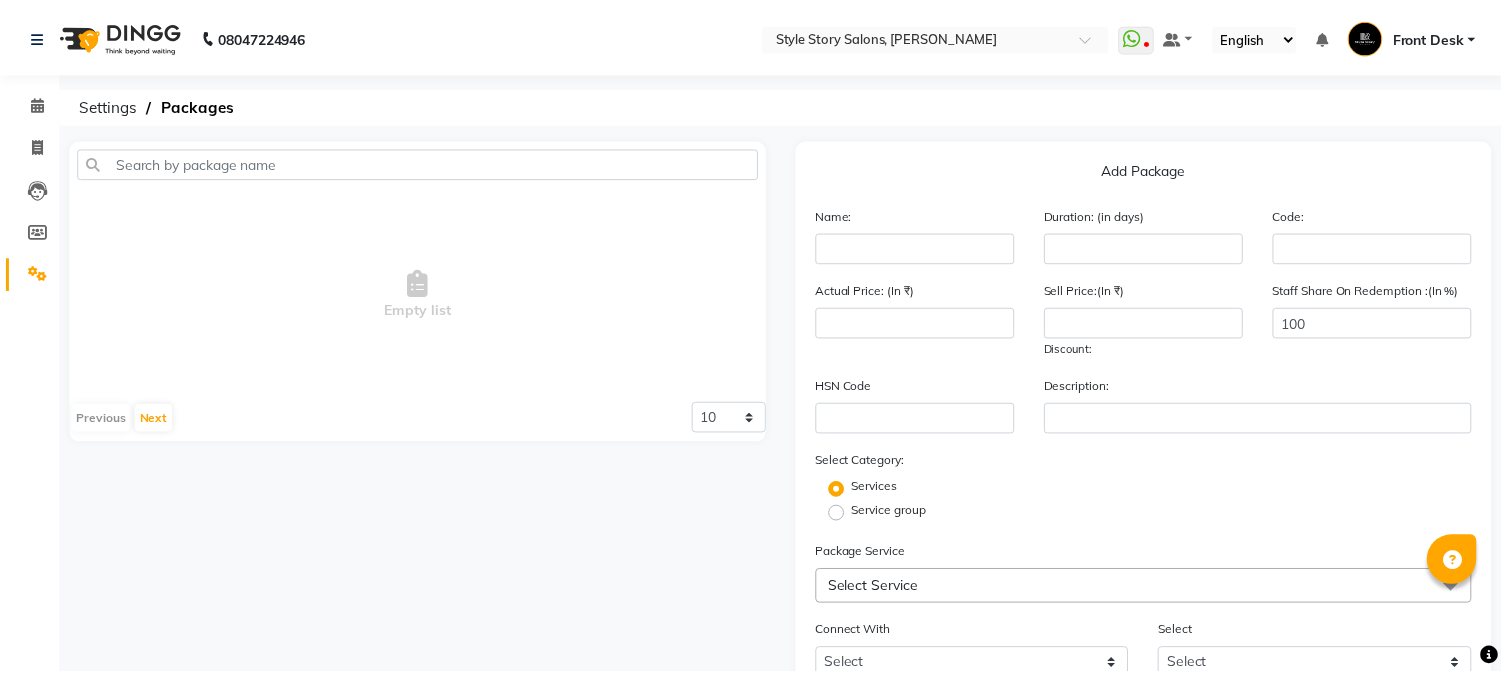 scroll, scrollTop: 0, scrollLeft: 0, axis: both 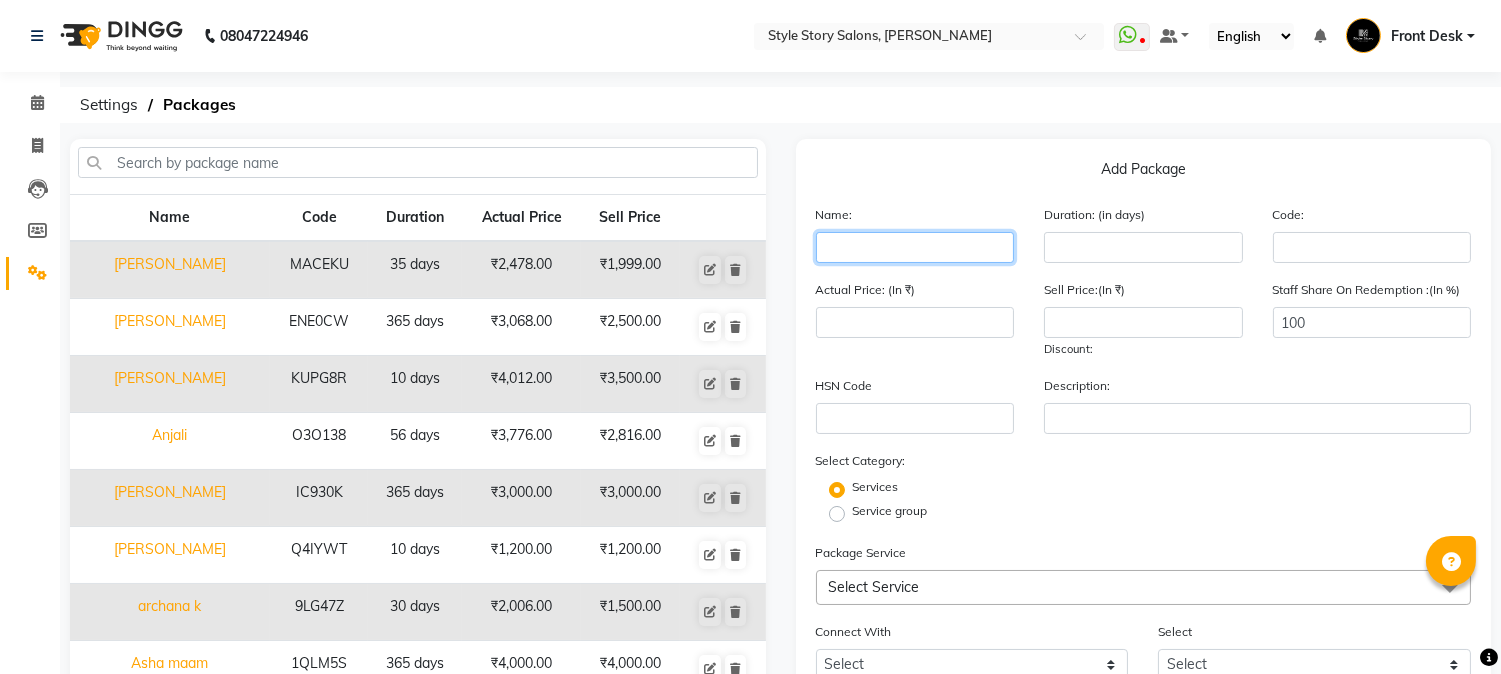 click 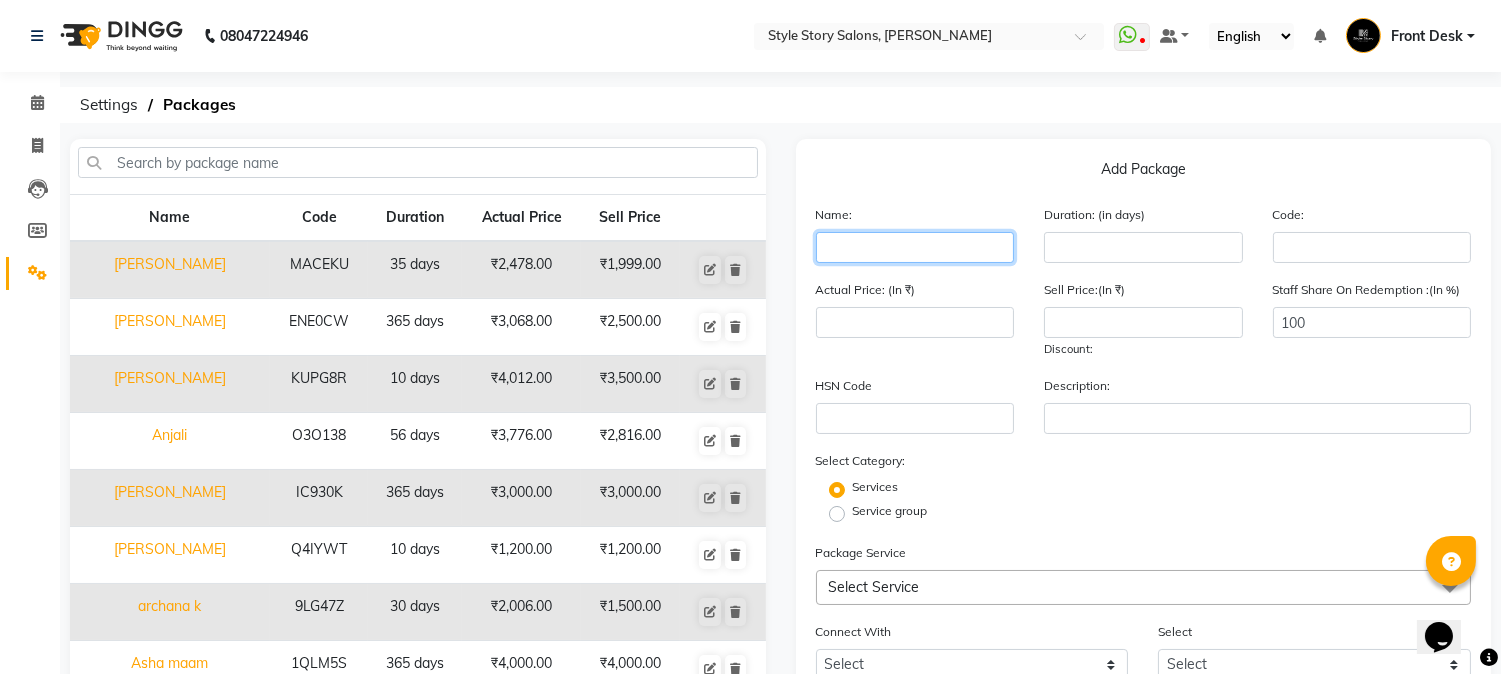 scroll, scrollTop: 0, scrollLeft: 0, axis: both 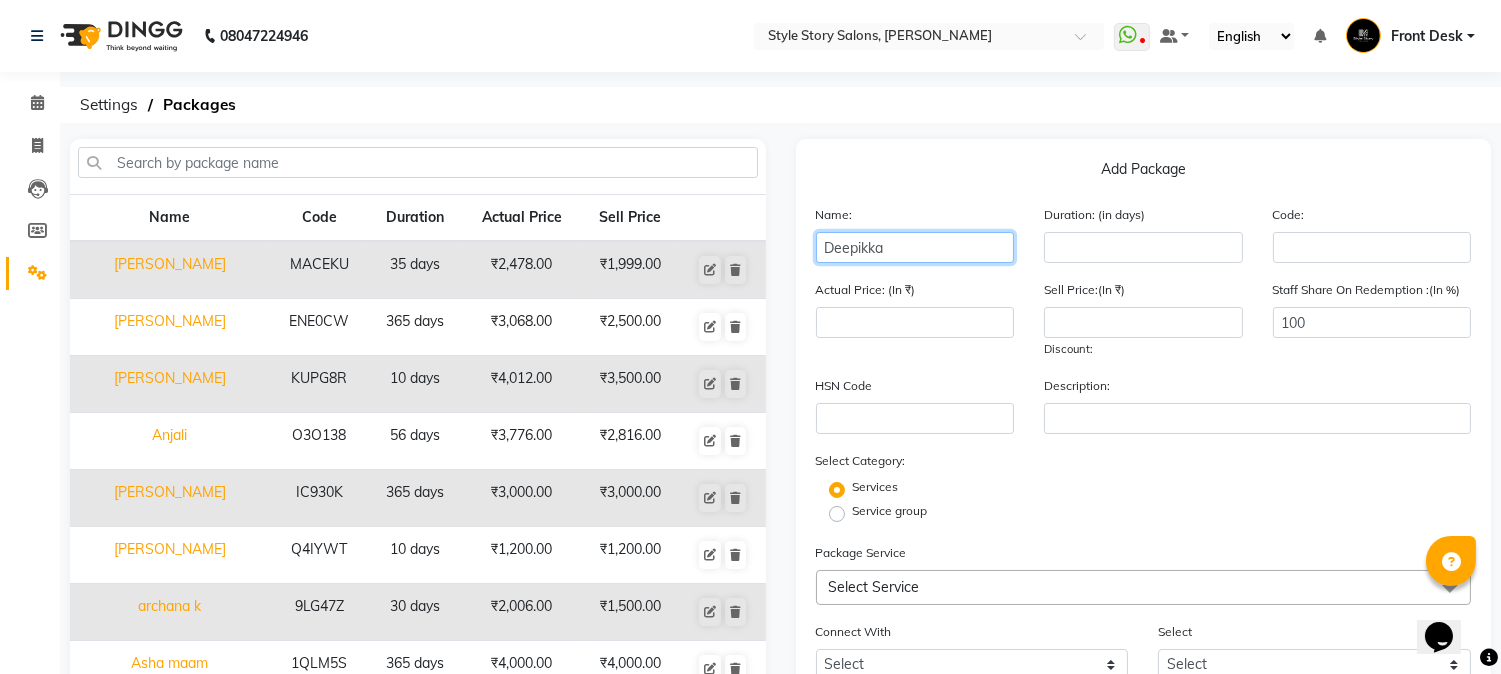 click on "Deepikka" 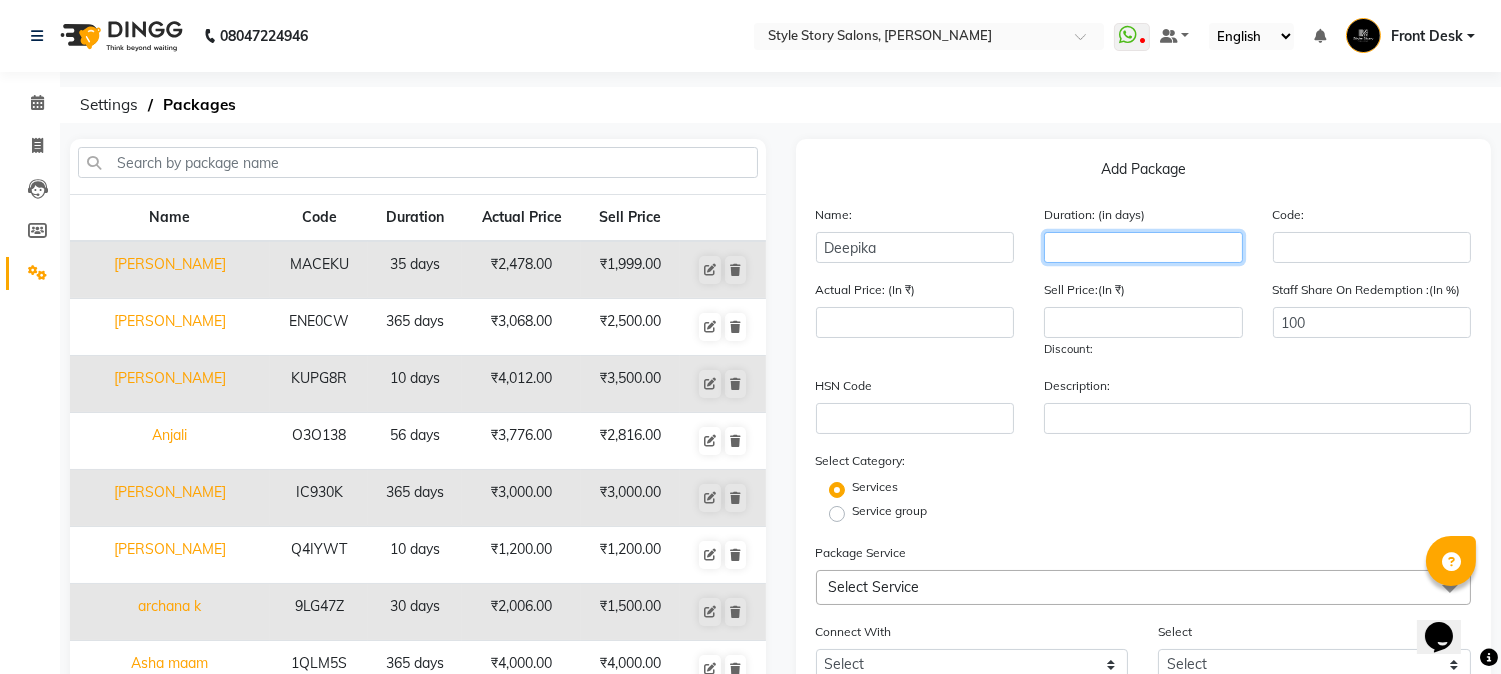 click 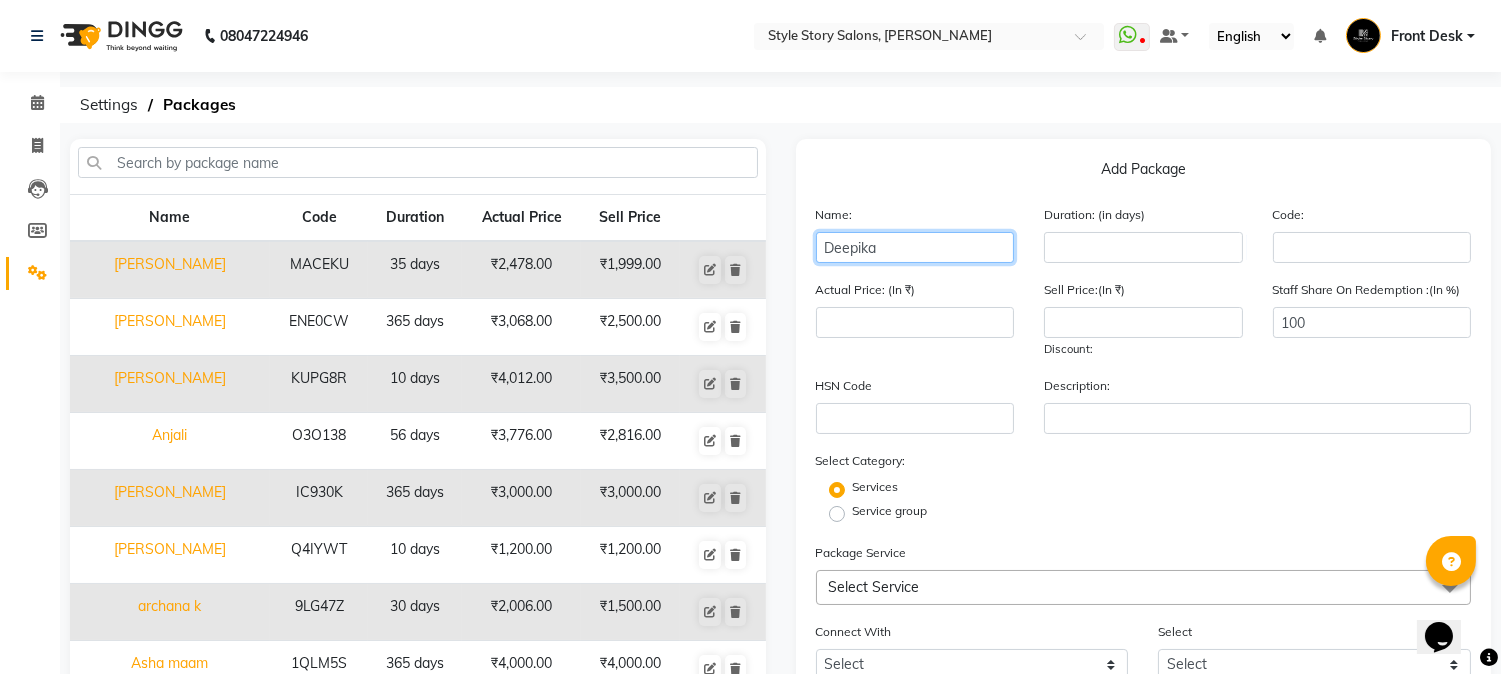 click on "Deepika" 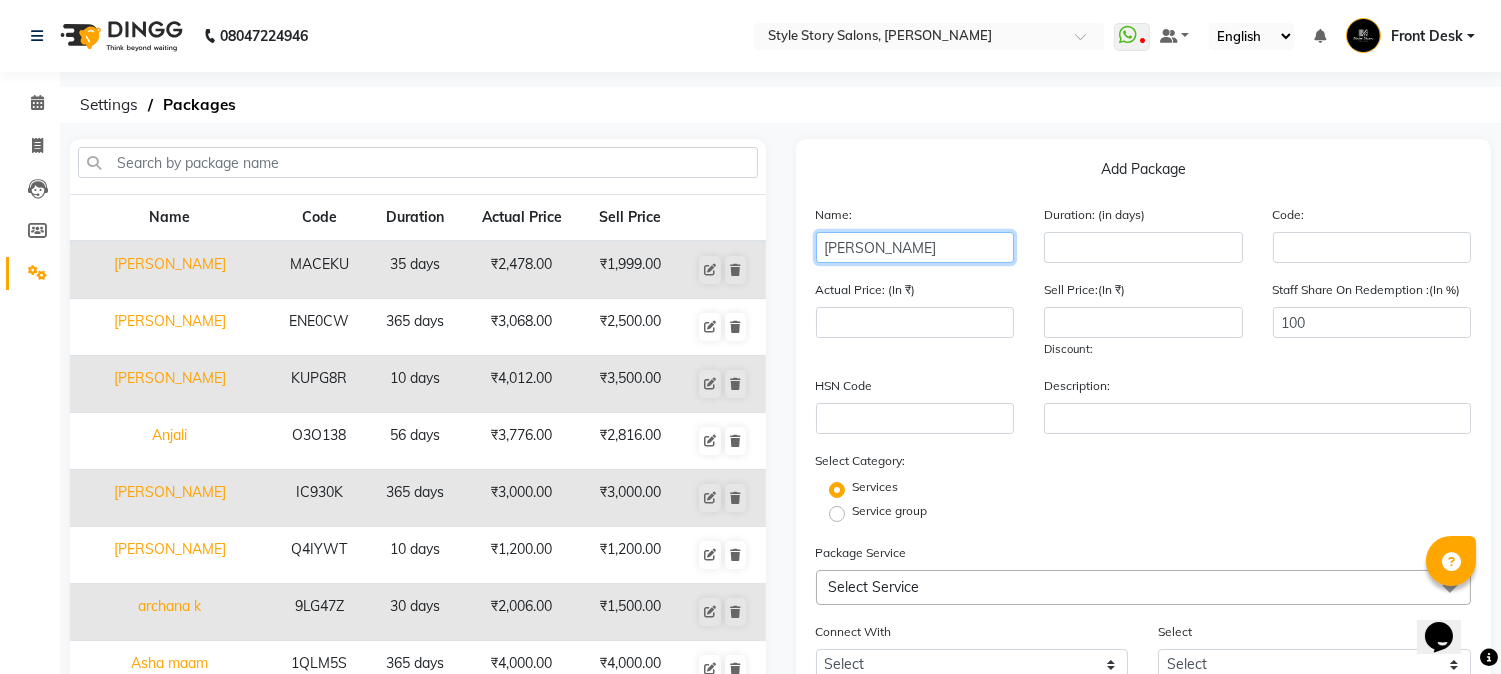type on "[PERSON_NAME]" 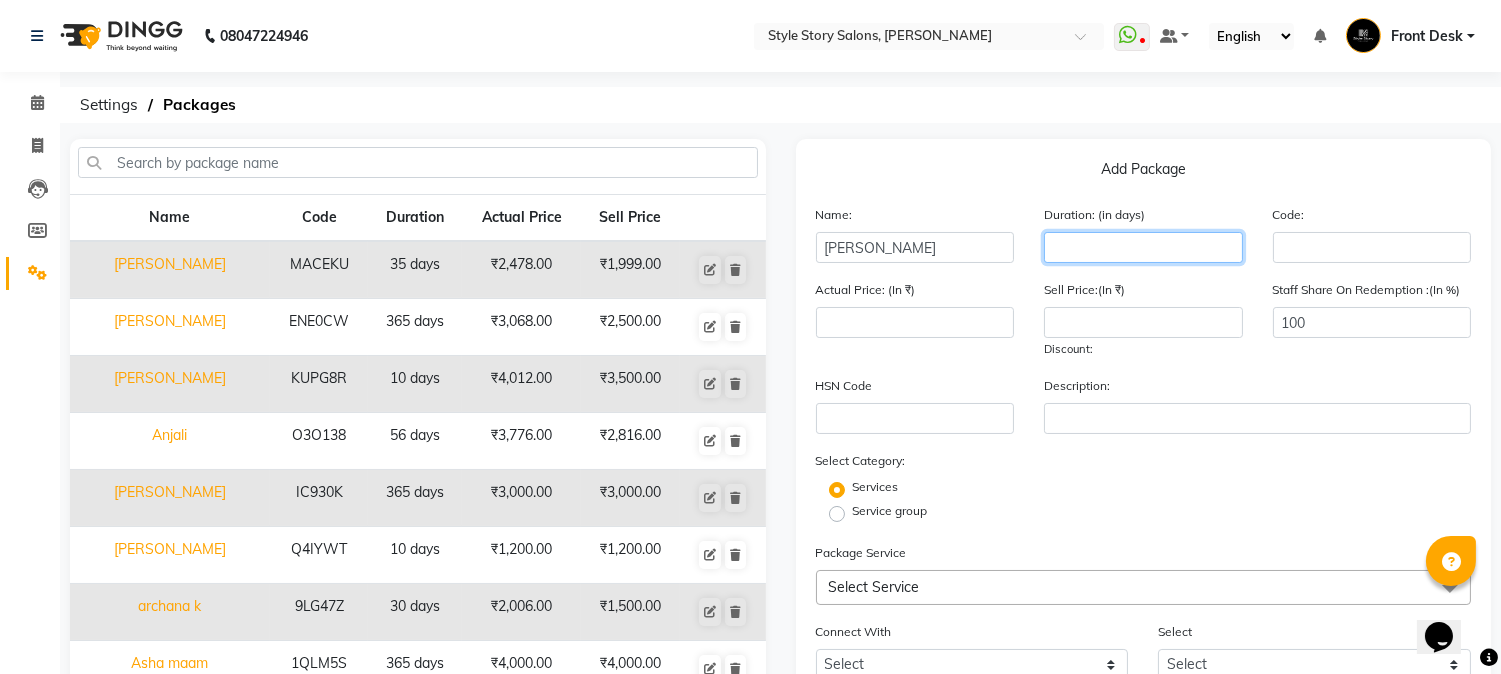 click 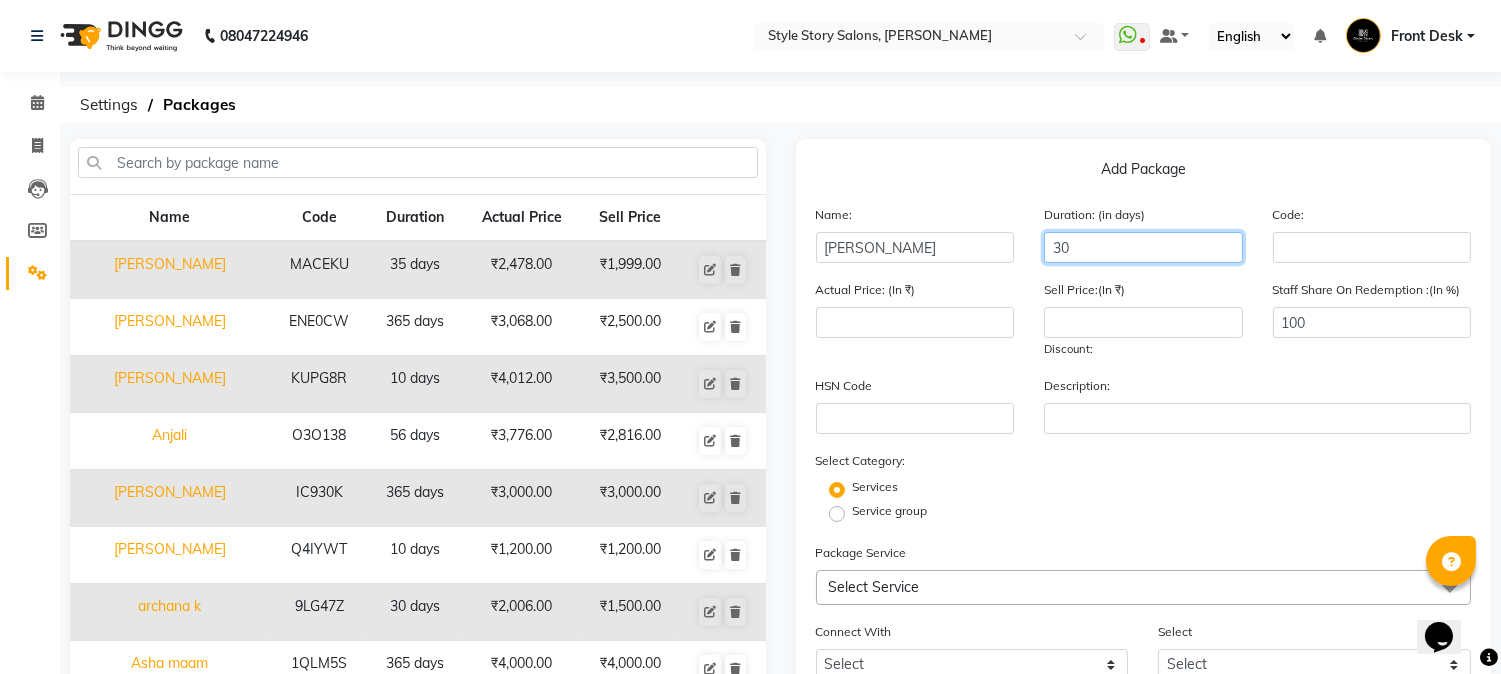 type on "30" 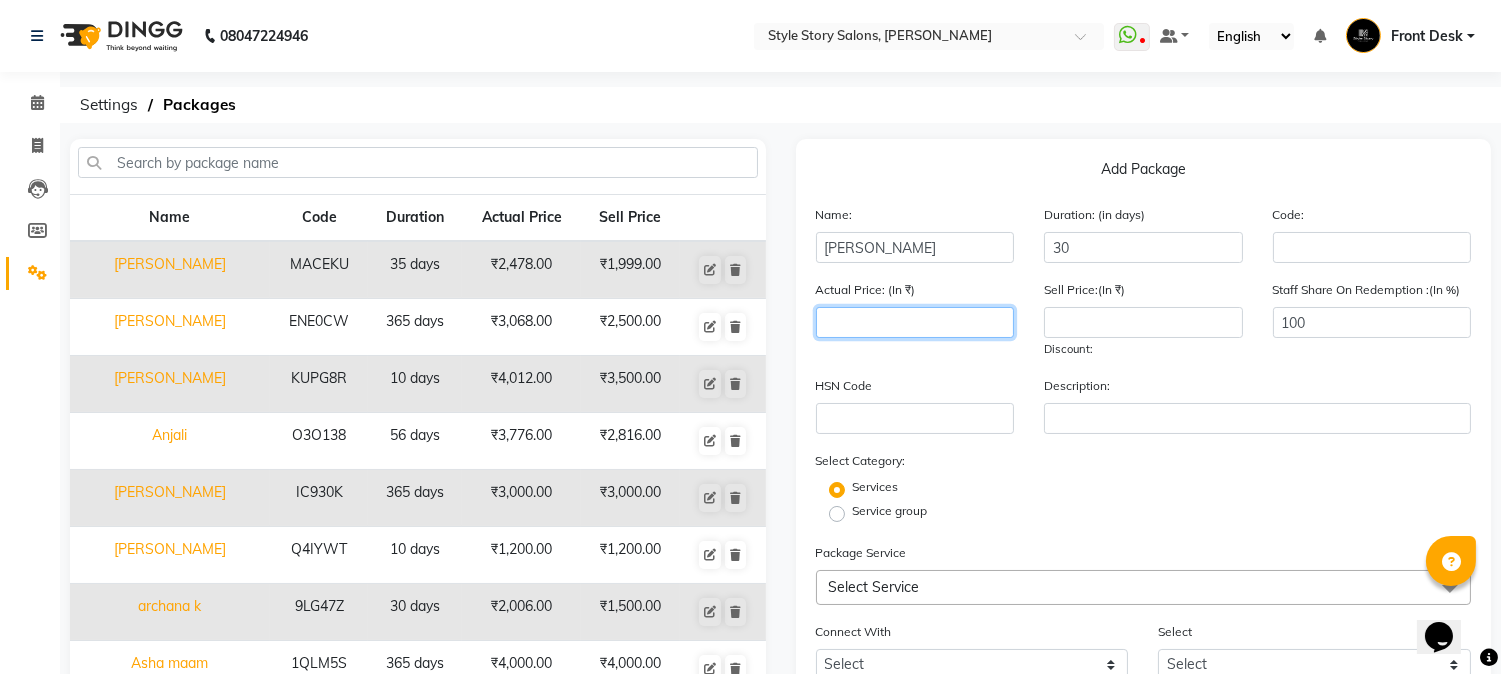 click 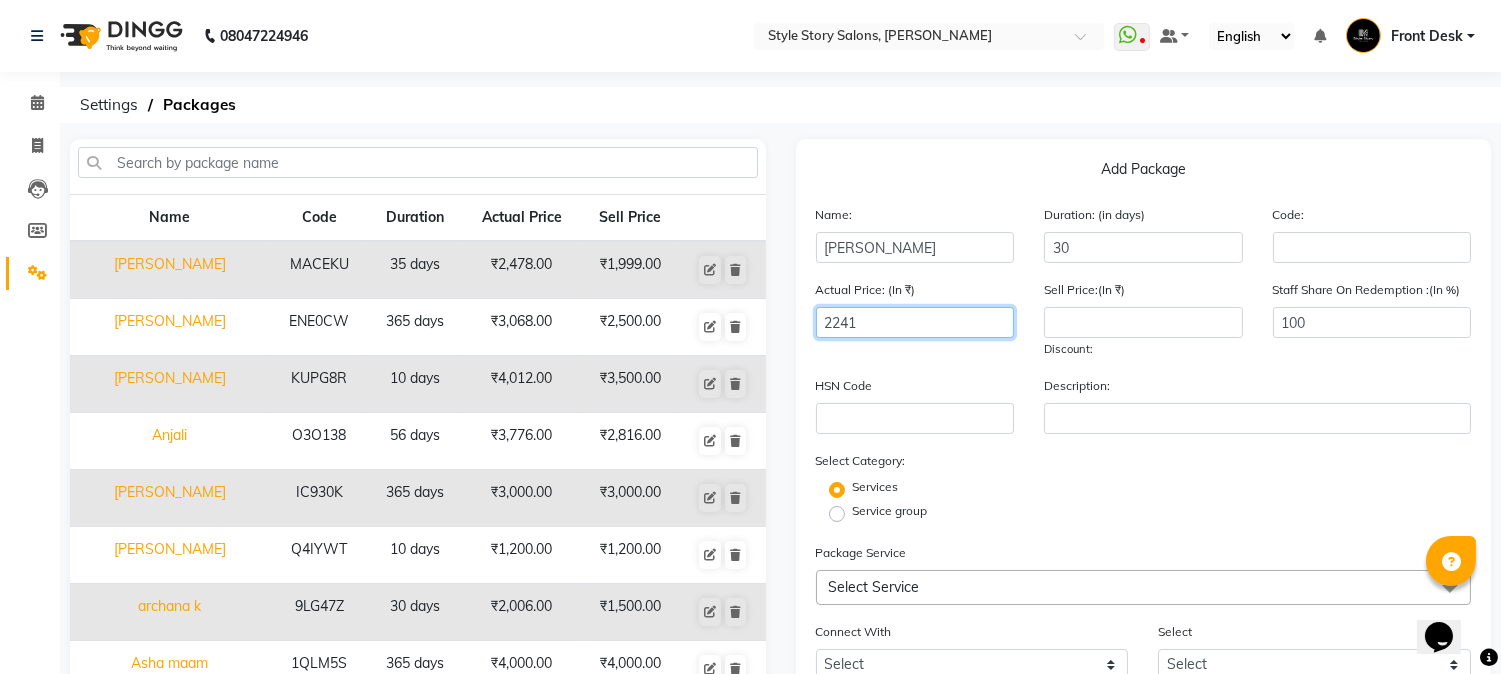 type on "2241" 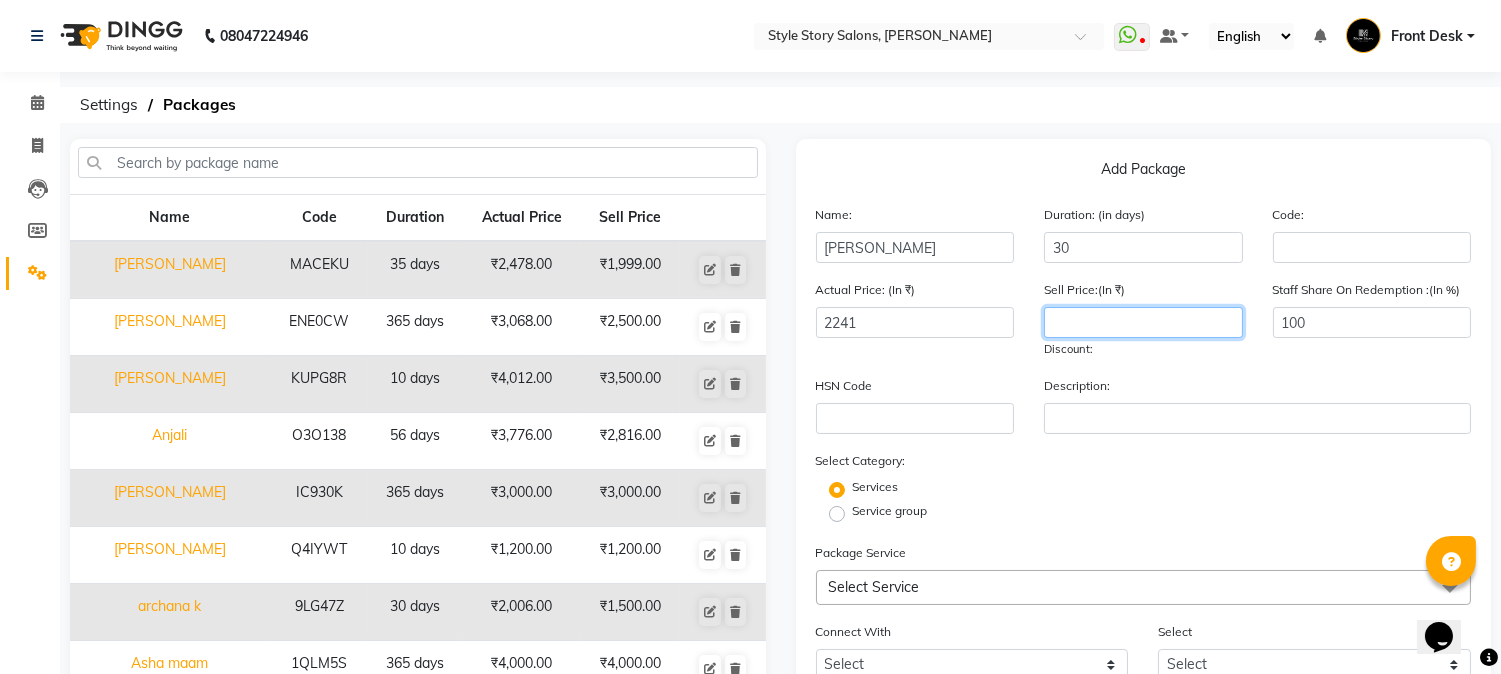 click 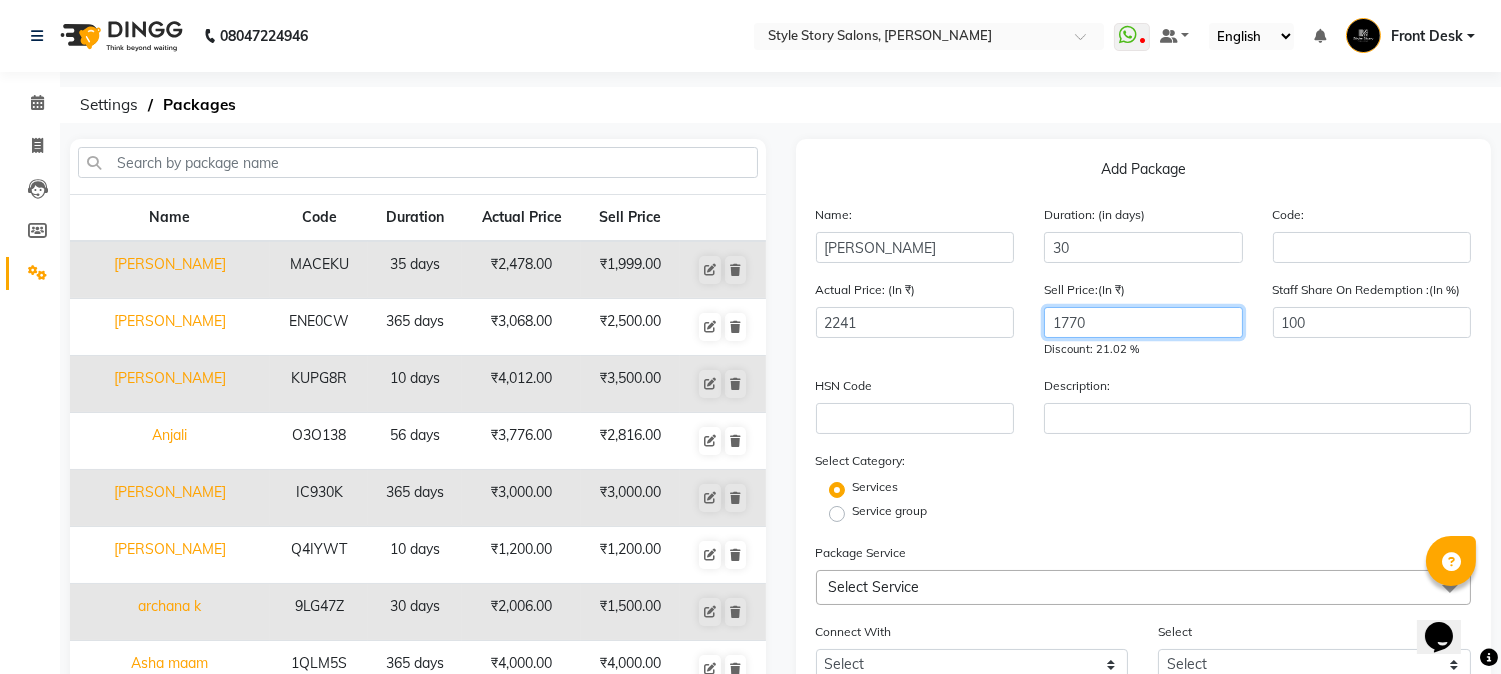 type on "1770" 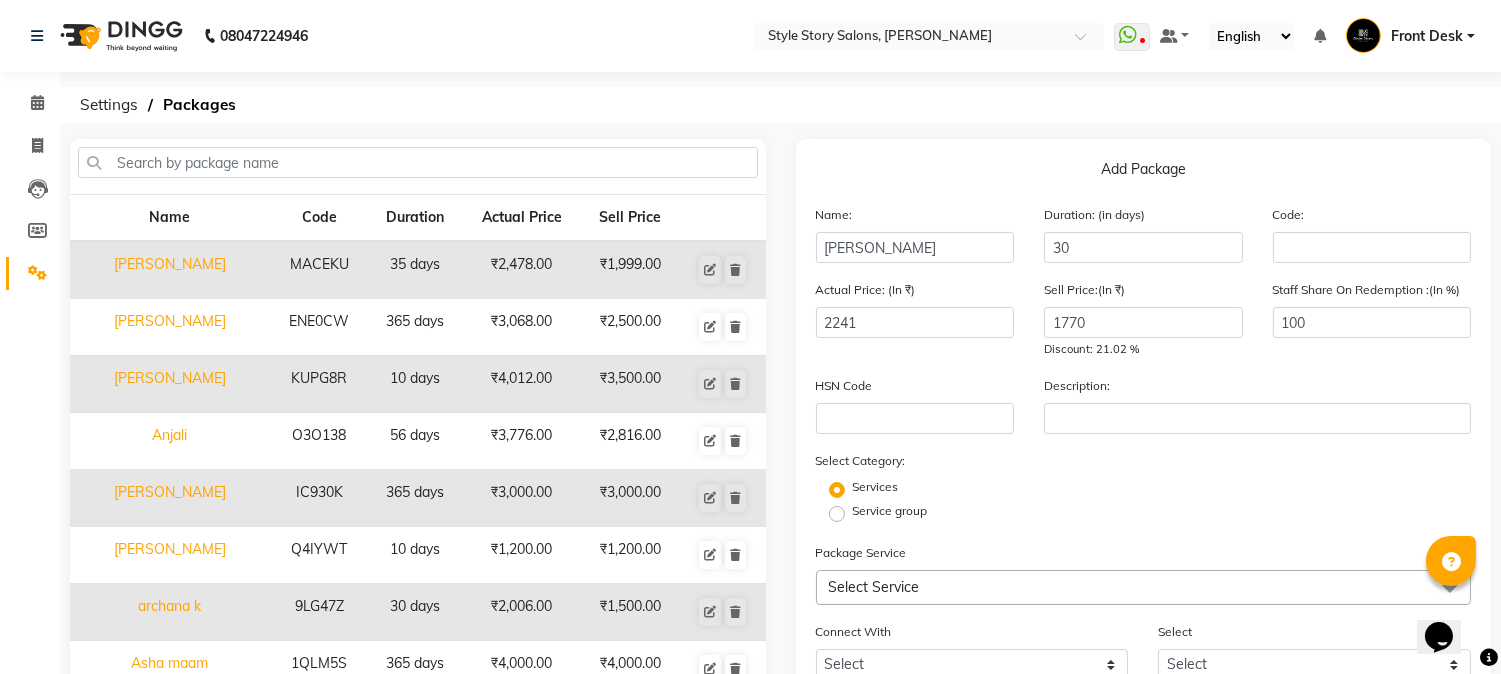 click on "Add Package" 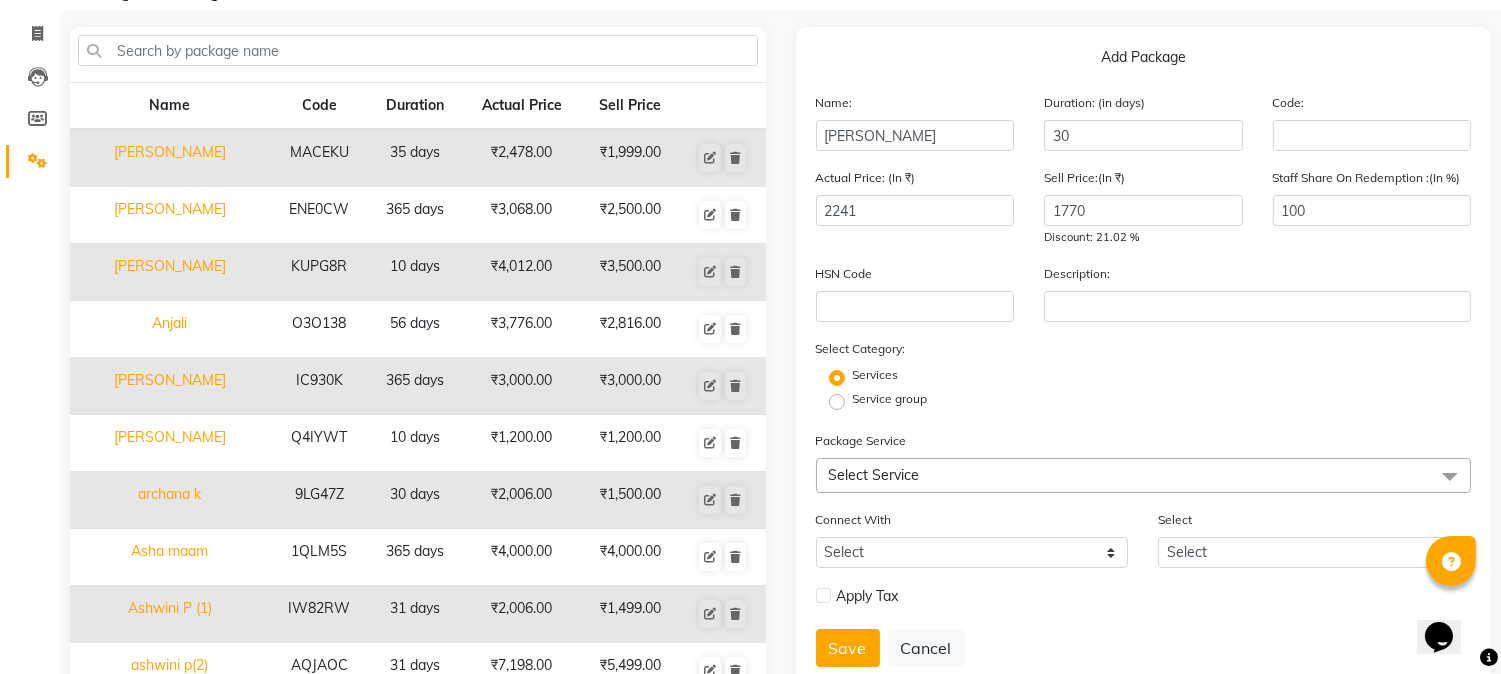 scroll, scrollTop: 111, scrollLeft: 0, axis: vertical 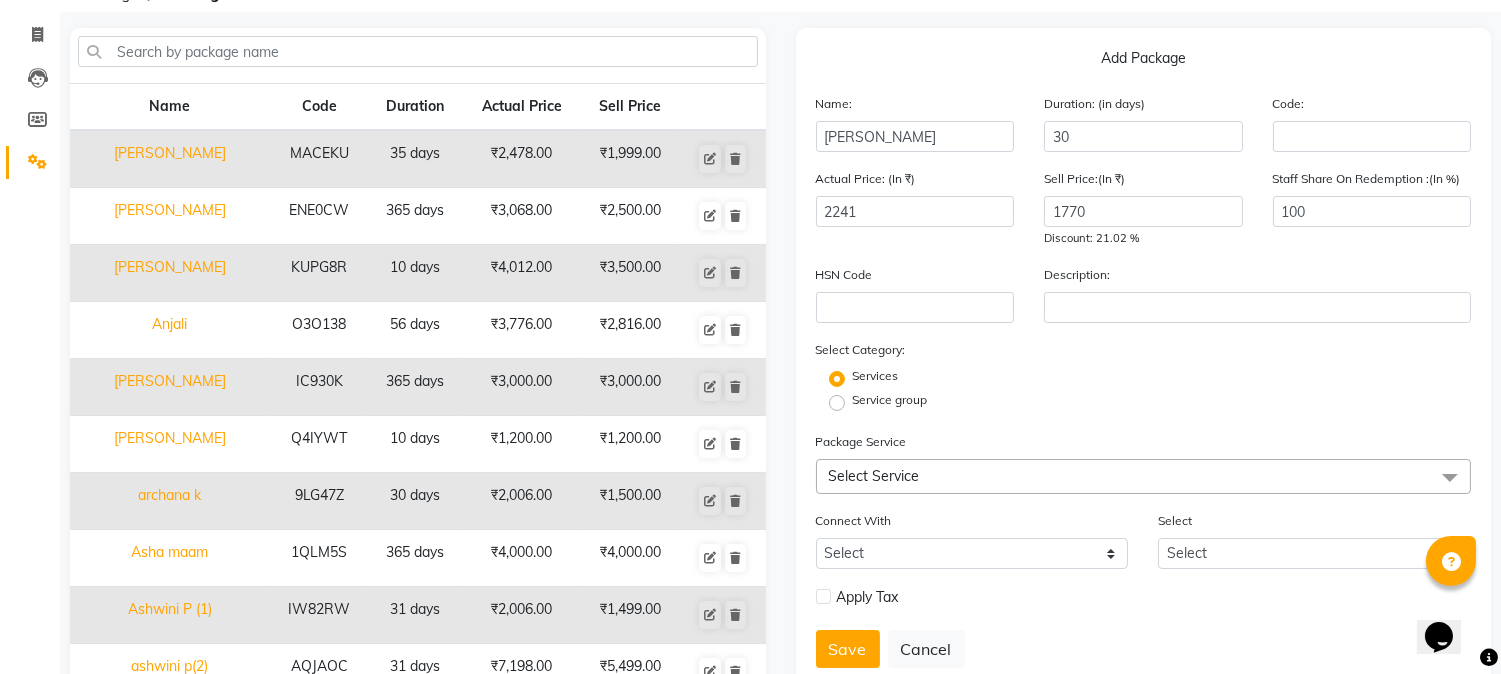 click on "Select Service" 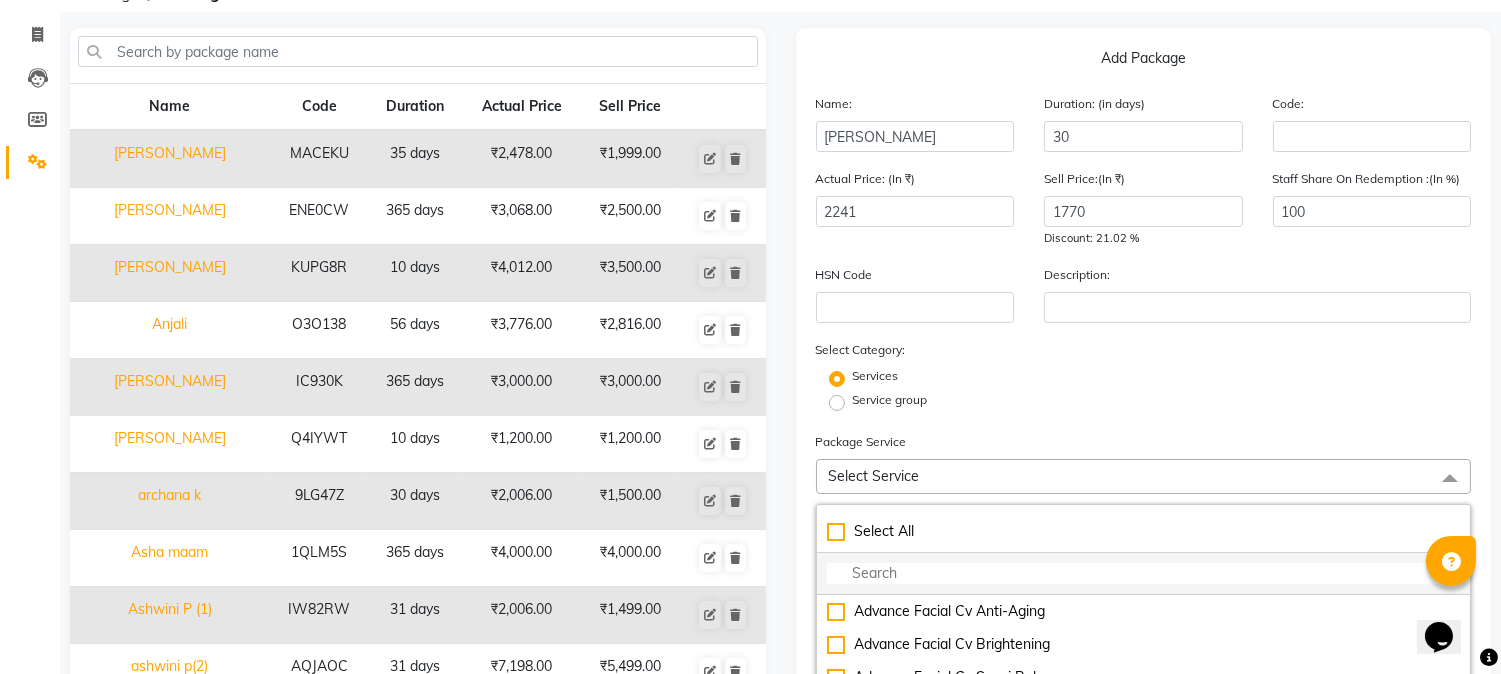 click 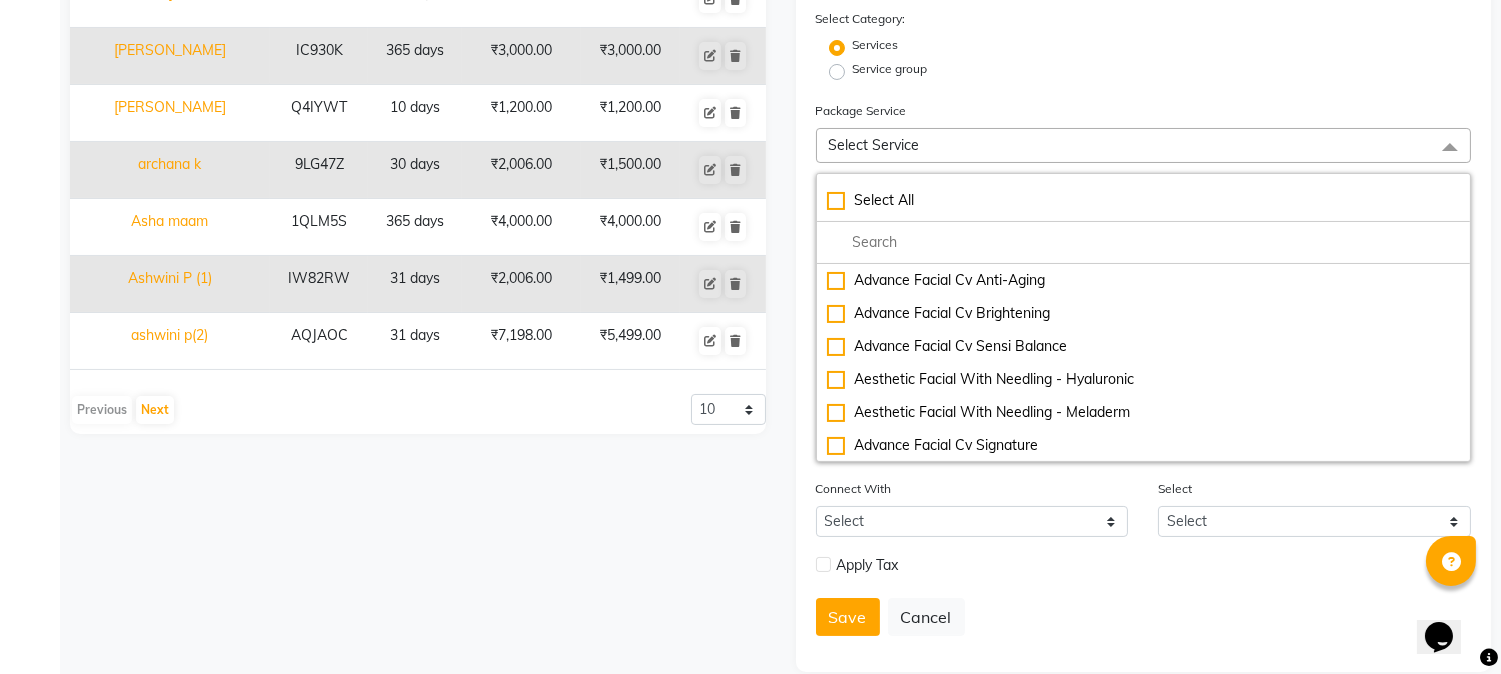 scroll, scrollTop: 444, scrollLeft: 0, axis: vertical 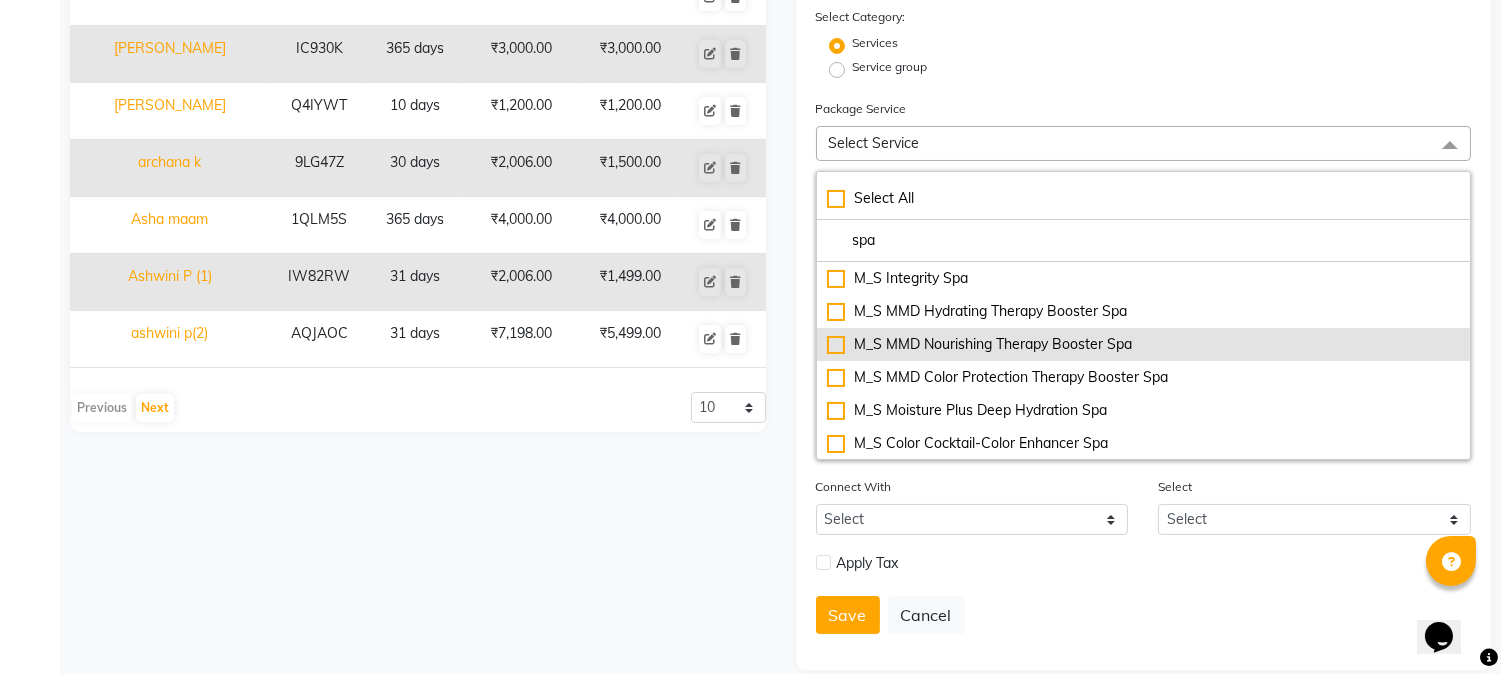 type on "spa" 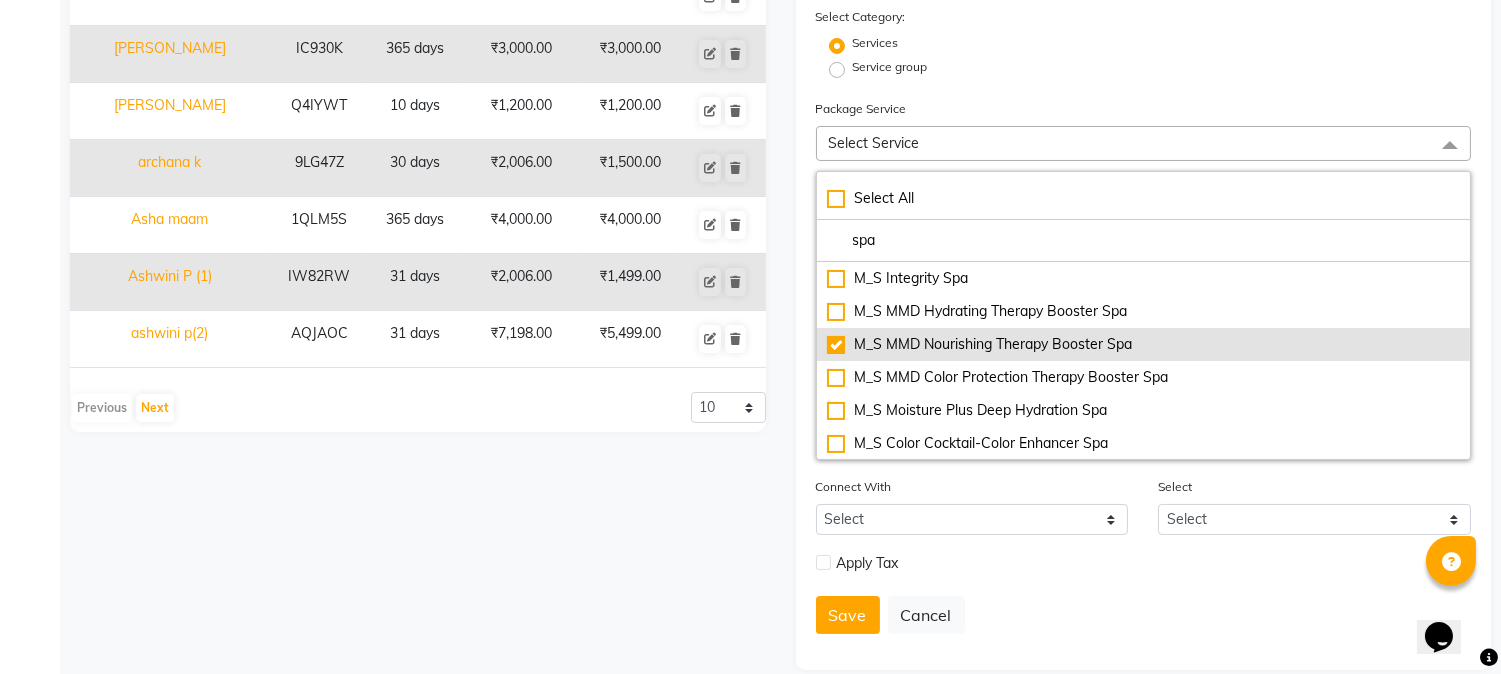 checkbox on "true" 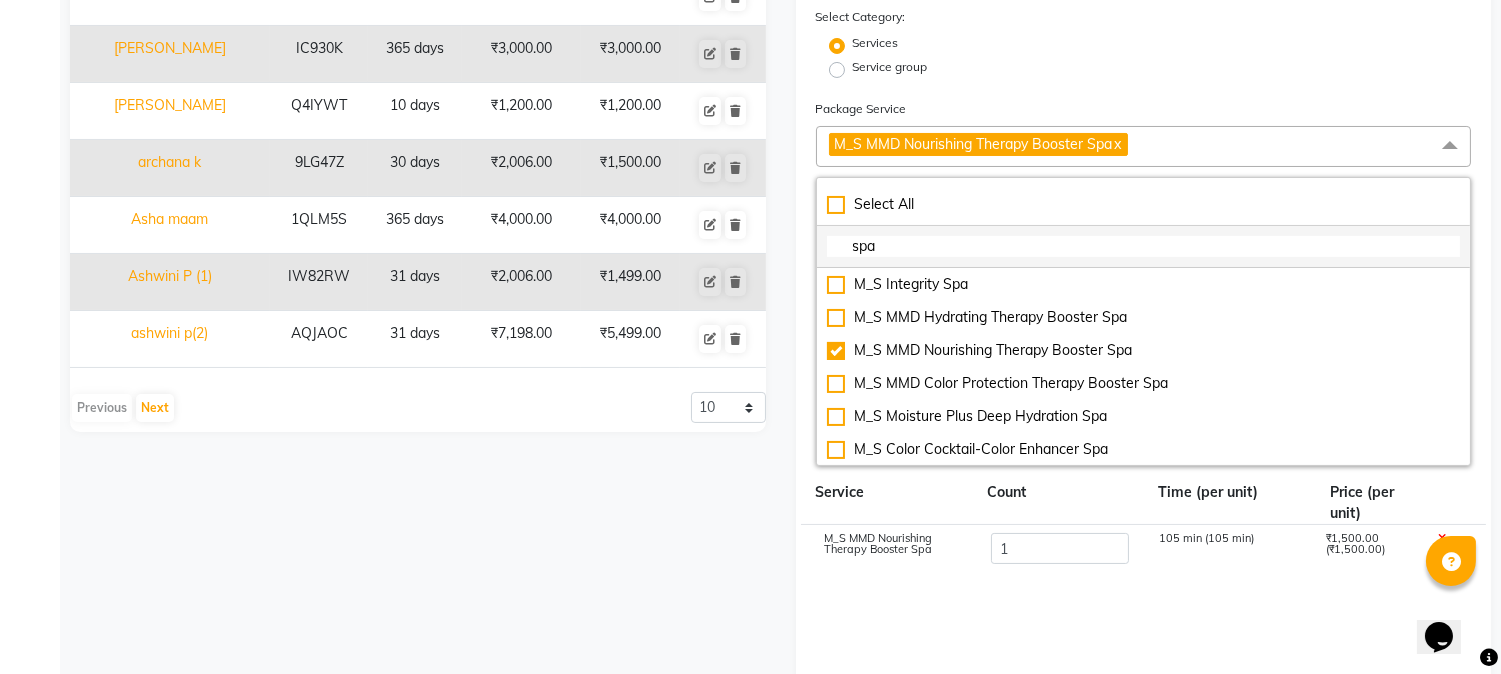 click on "spa" 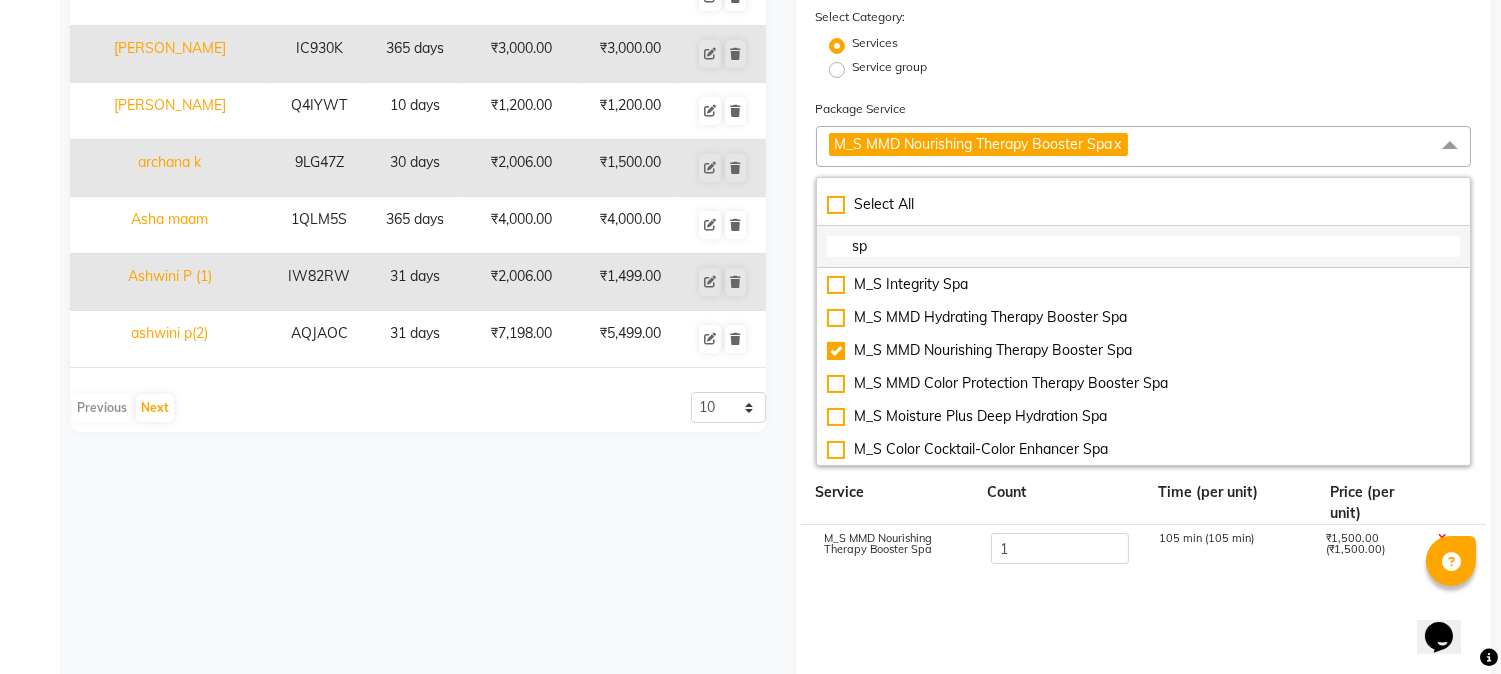 type on "s" 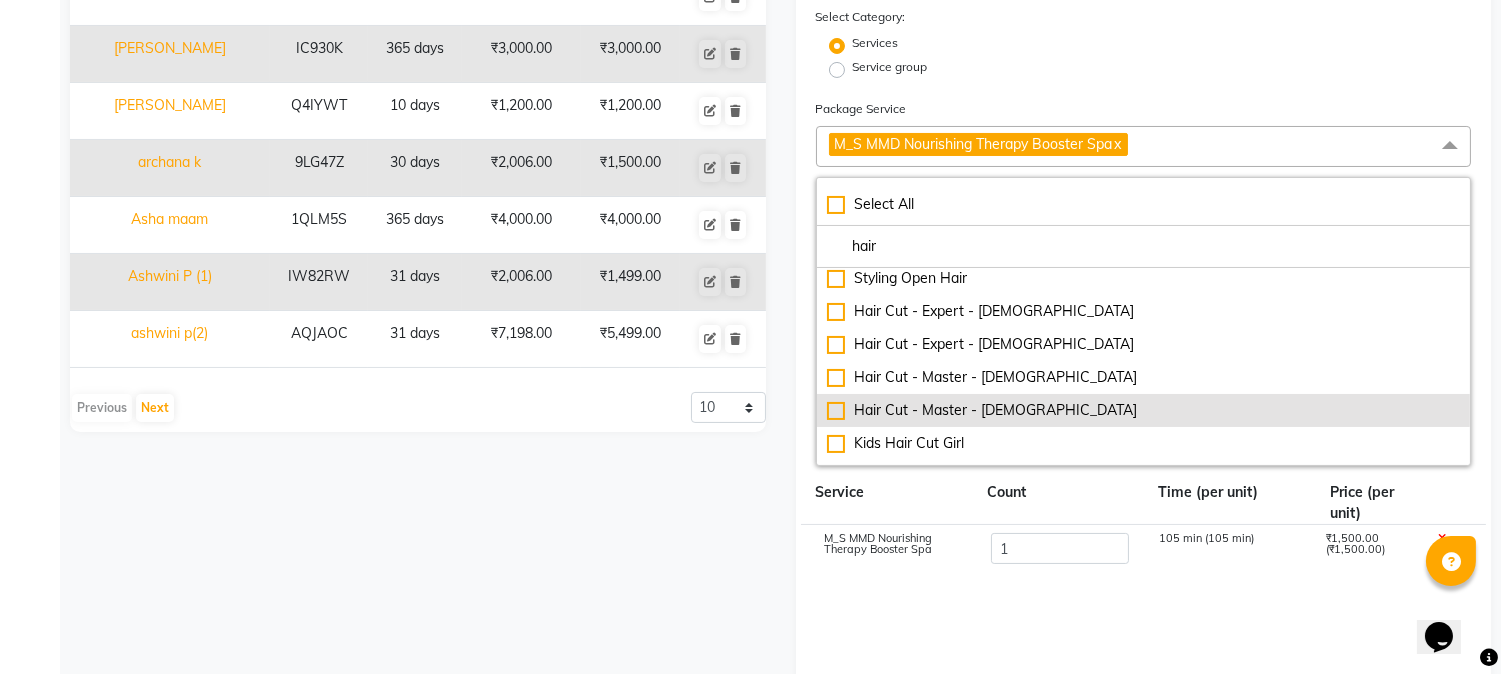 scroll, scrollTop: 285, scrollLeft: 0, axis: vertical 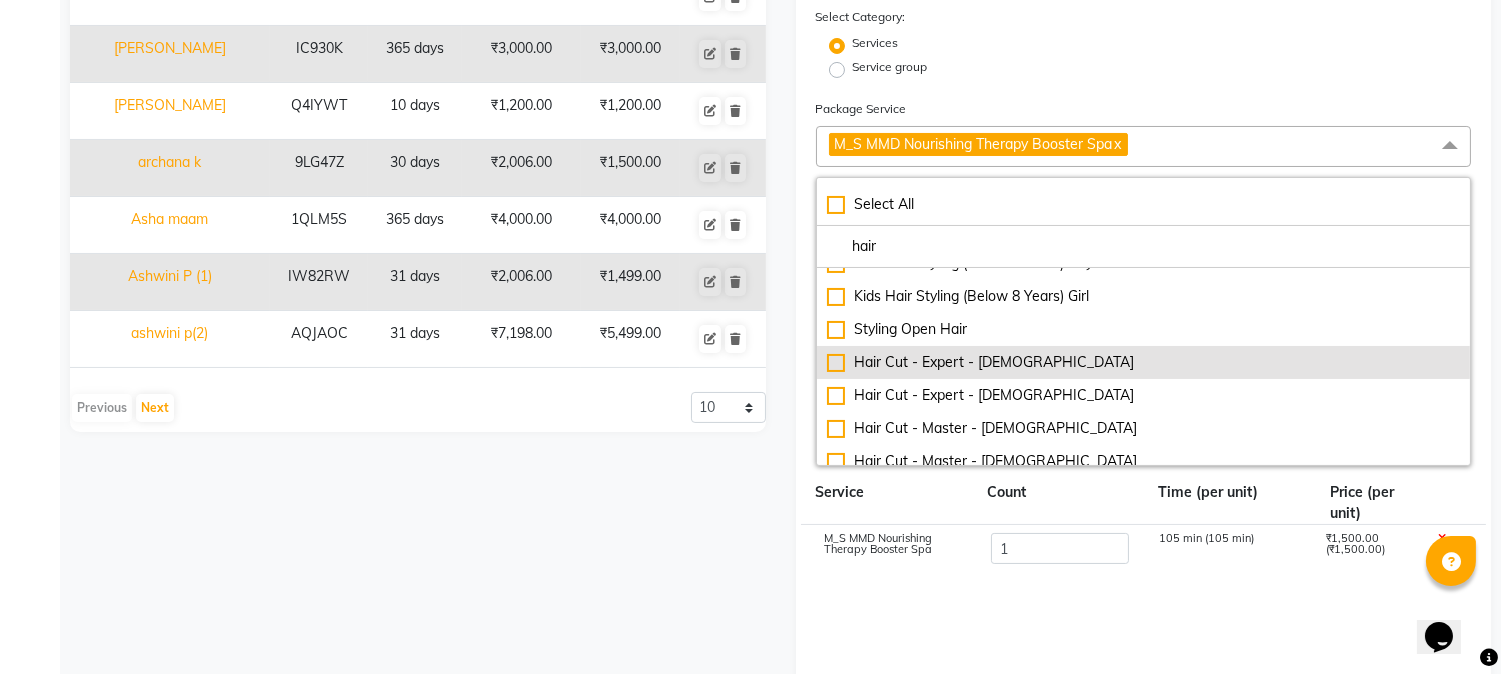 type on "hair" 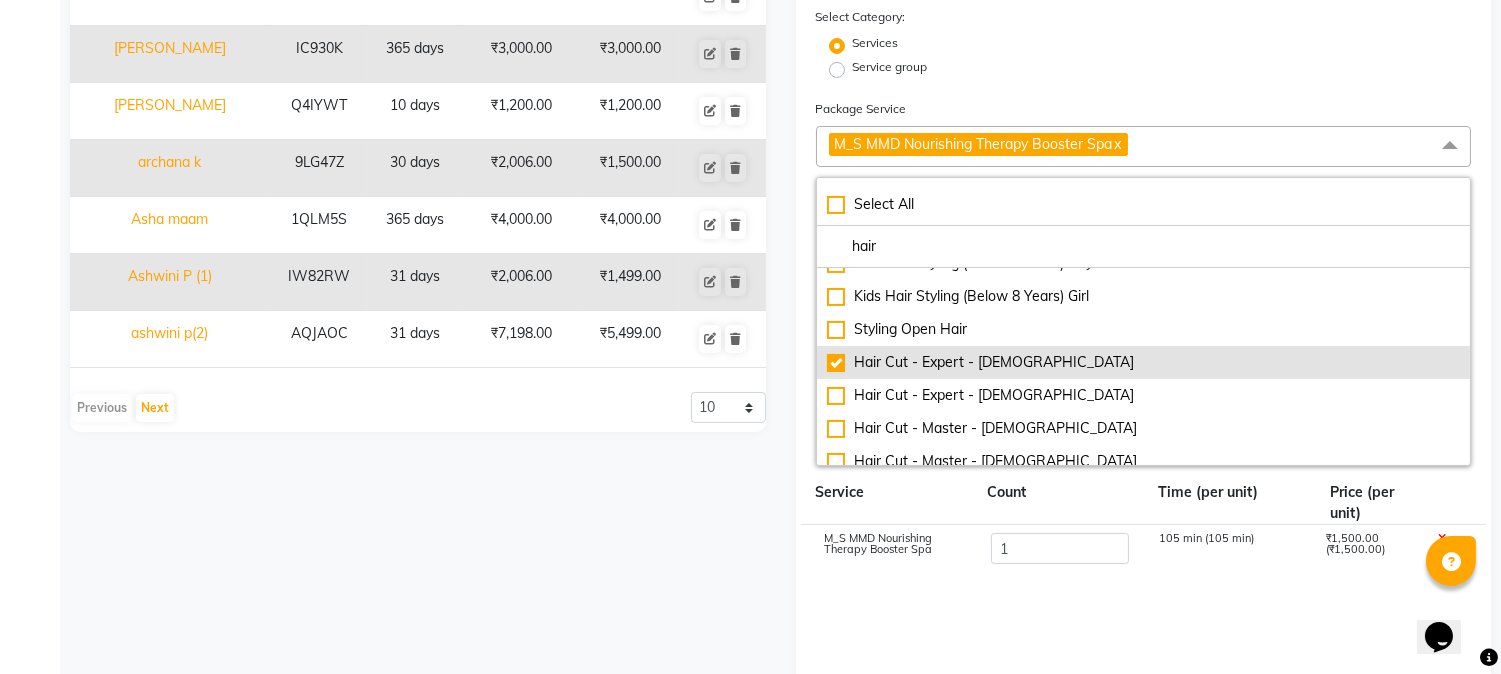 checkbox on "true" 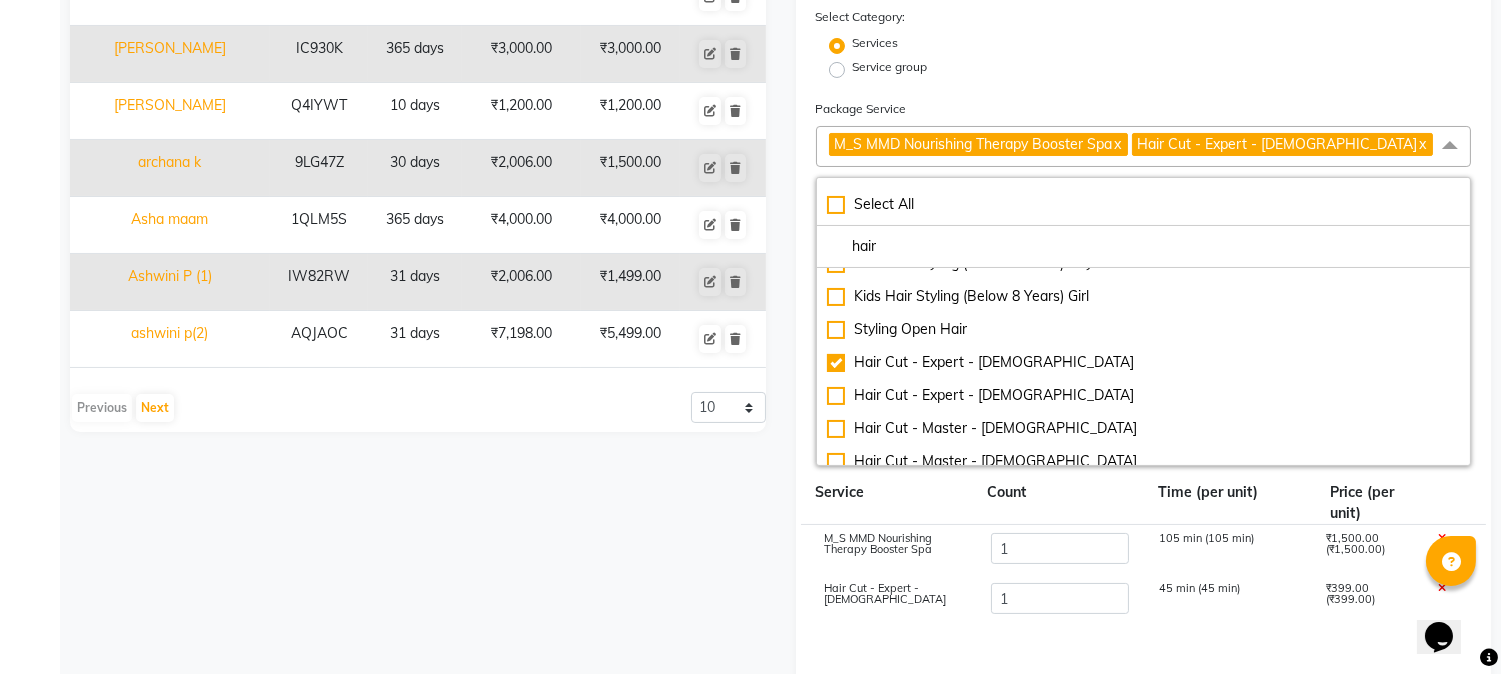 click on "Name: [PERSON_NAME] Duration: (in days) 30 Code: Actual Price: (In ₹) 2241 Sell Price:(In ₹) 1770 Discount: 21.02 % Staff Share On Redemption :(In %) 100 HSN Code Description: Select Category: Services Service group Package Service M_S MMD Nourishing Therapy Booster Spa  x Hair Cut - Expert - [DEMOGRAPHIC_DATA]  x Select All hair Hair Spa Moroccon Oil Spa [DEMOGRAPHIC_DATA] Hair Boosters Hair Spa [DEMOGRAPHIC_DATA] Hair Collagen Treatment Highlights Balayage - Hair [DEMOGRAPHIC_DATA]-Below Shoulder Highlights Balayage - Hair [DEMOGRAPHIC_DATA]-Upto Neck Highlights Balayage - Hair [DEMOGRAPHIC_DATA]-Uptoshoulder Hair Spa Schwarzkopf Protein Treatment [DEMOGRAPHIC_DATA] Kids Hair Styling (Below 8 Years) Boy Kids Hair Styling (Below 8 Years) Girl Styling Open Hair Hair Cut - Expert - [DEMOGRAPHIC_DATA] Hair Cut - Expert - [DEMOGRAPHIC_DATA] Hair Cut - Master - [DEMOGRAPHIC_DATA] Hair Cut - Master - [DEMOGRAPHIC_DATA] Kids Hair Cut Girl Kids Hair Cut Boy M_S Integrity ADV Hair Protein Ritual Service Count Time (per unit) Price (per unit) M_S MMD Nourishing Therapy Booster Spa 1 105 min (105 min) ₹1,500.00 (₹1,500.00) 1 45 min (45 min) 2" 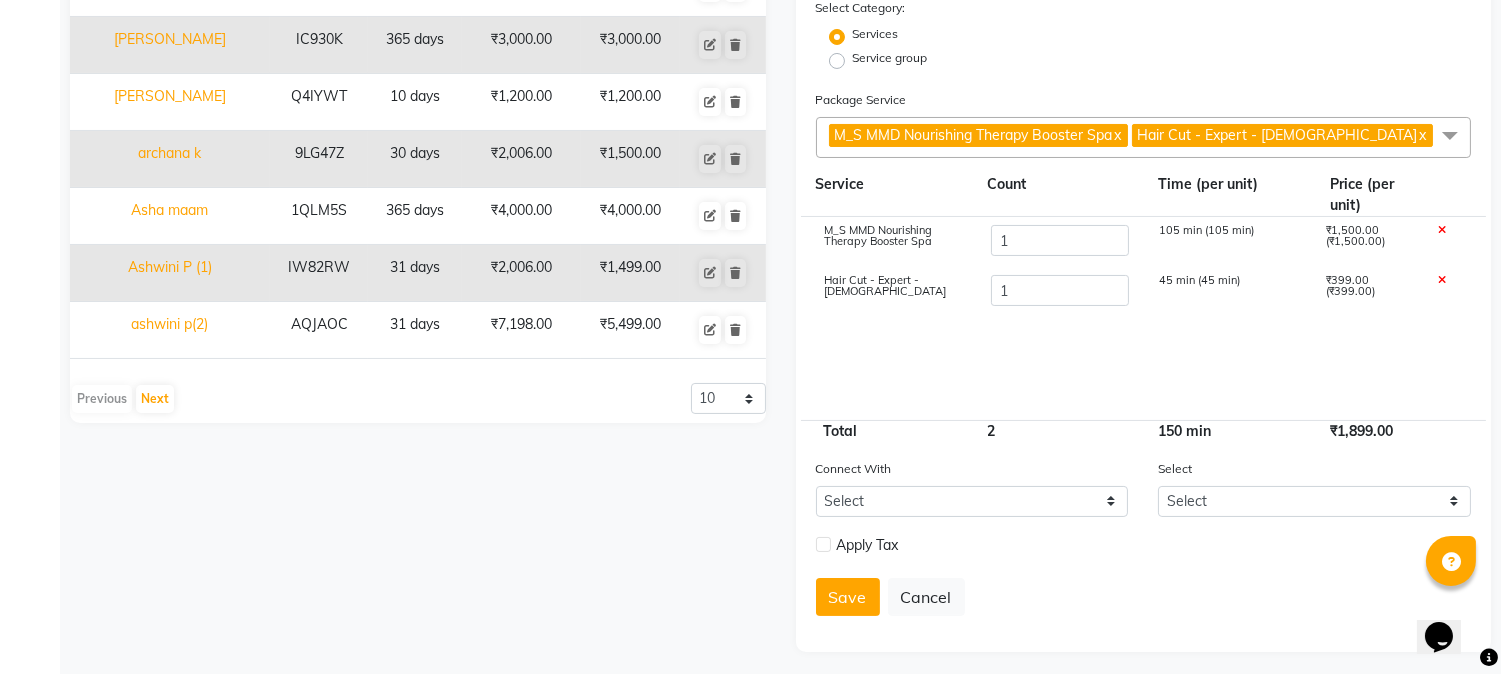 scroll, scrollTop: 462, scrollLeft: 0, axis: vertical 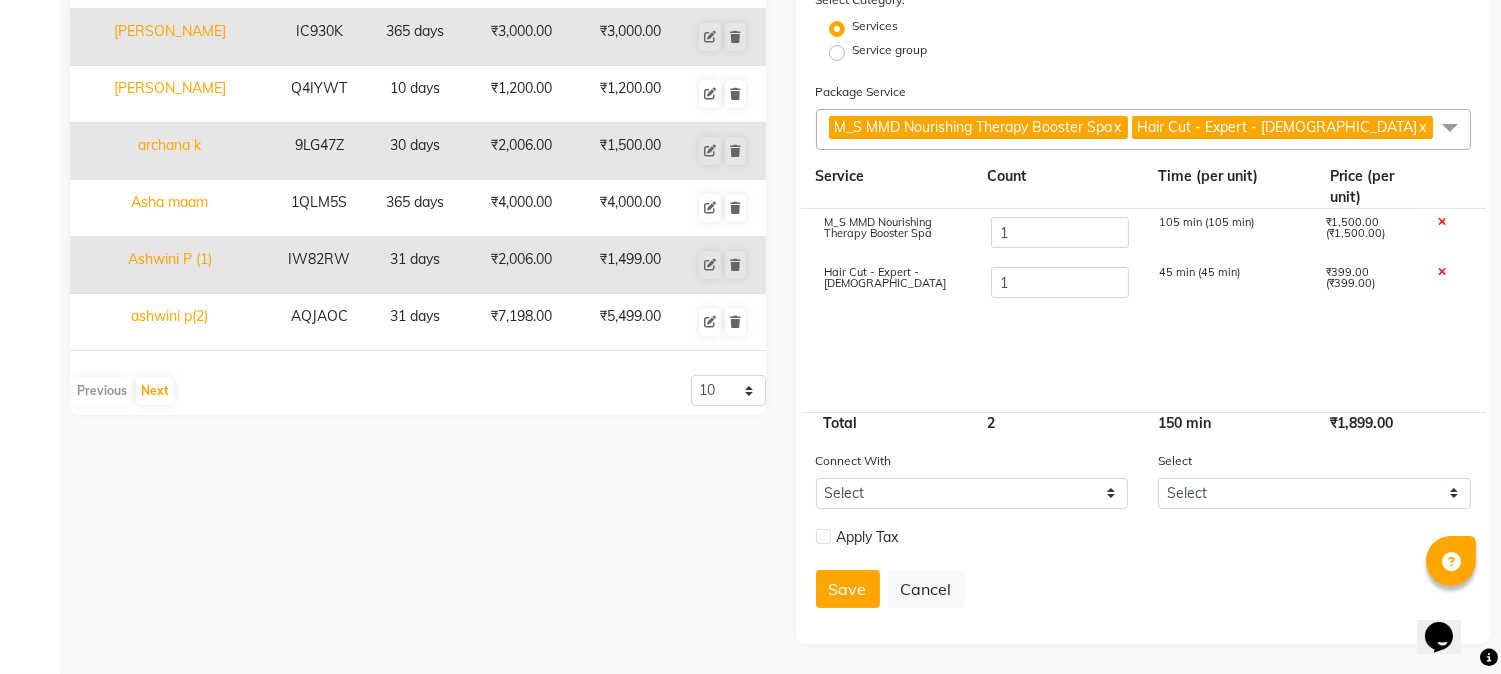 click 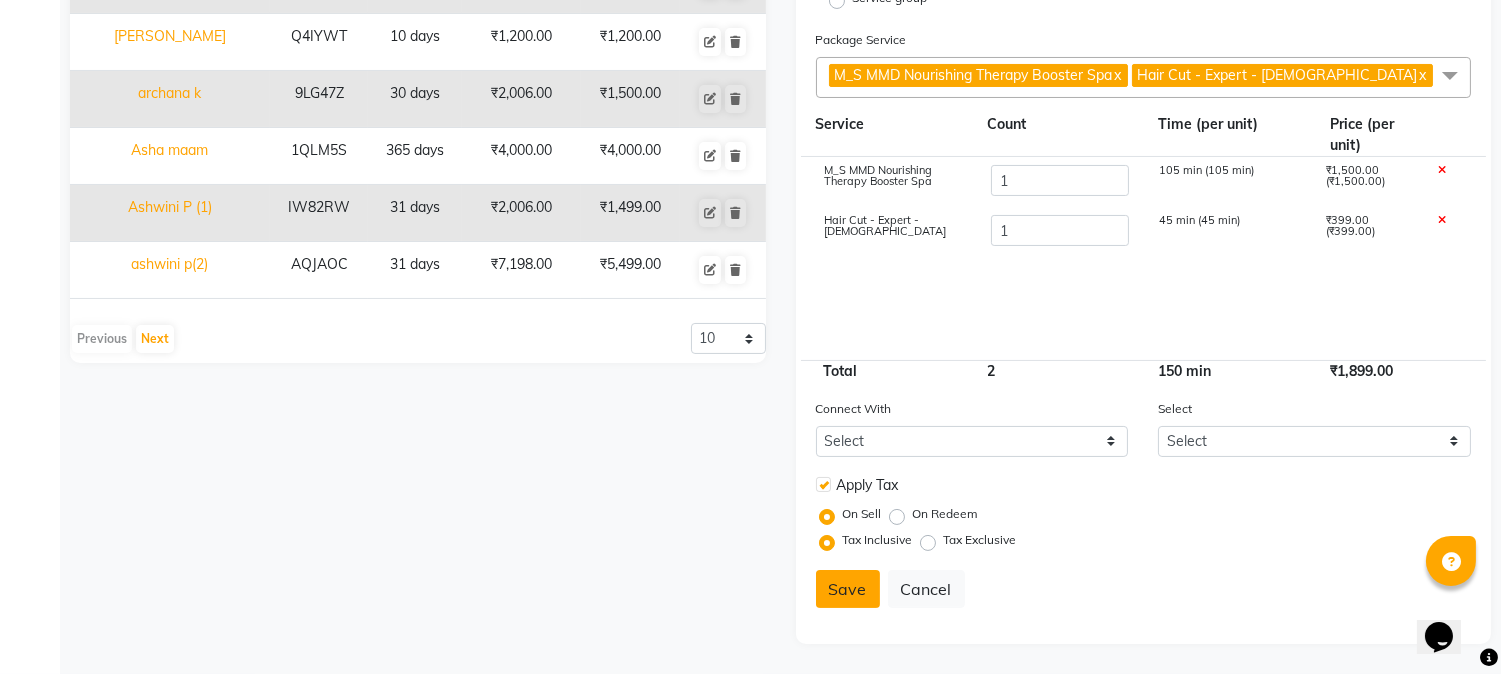click on "Save" 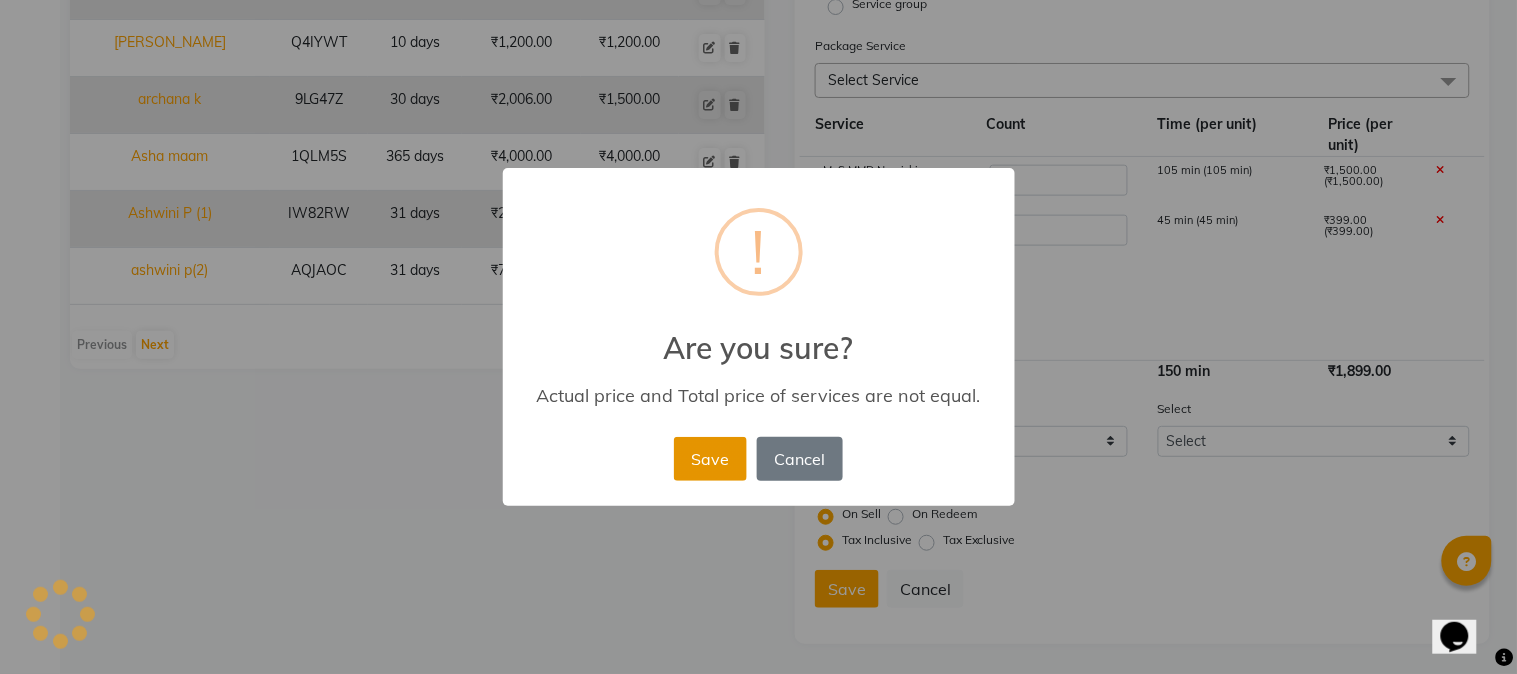 click on "Save" at bounding box center (710, 459) 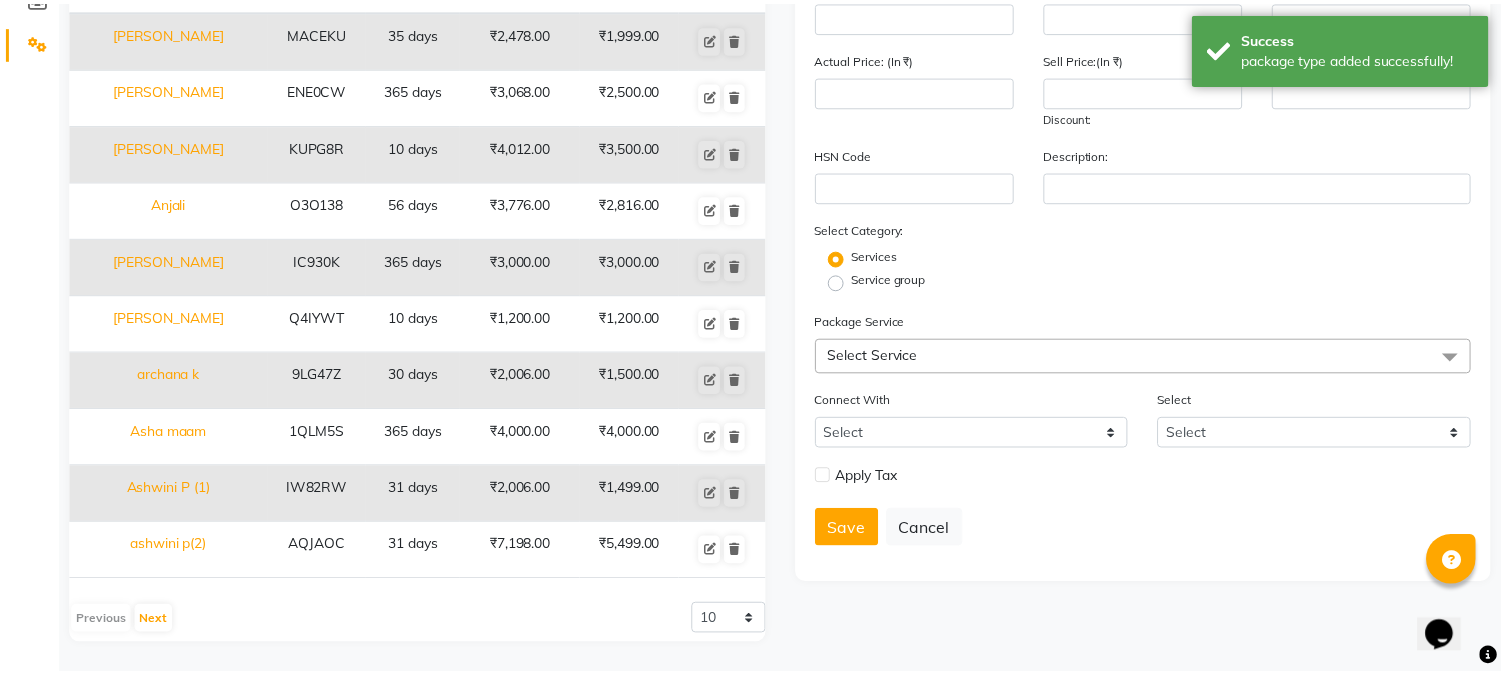 scroll, scrollTop: 231, scrollLeft: 0, axis: vertical 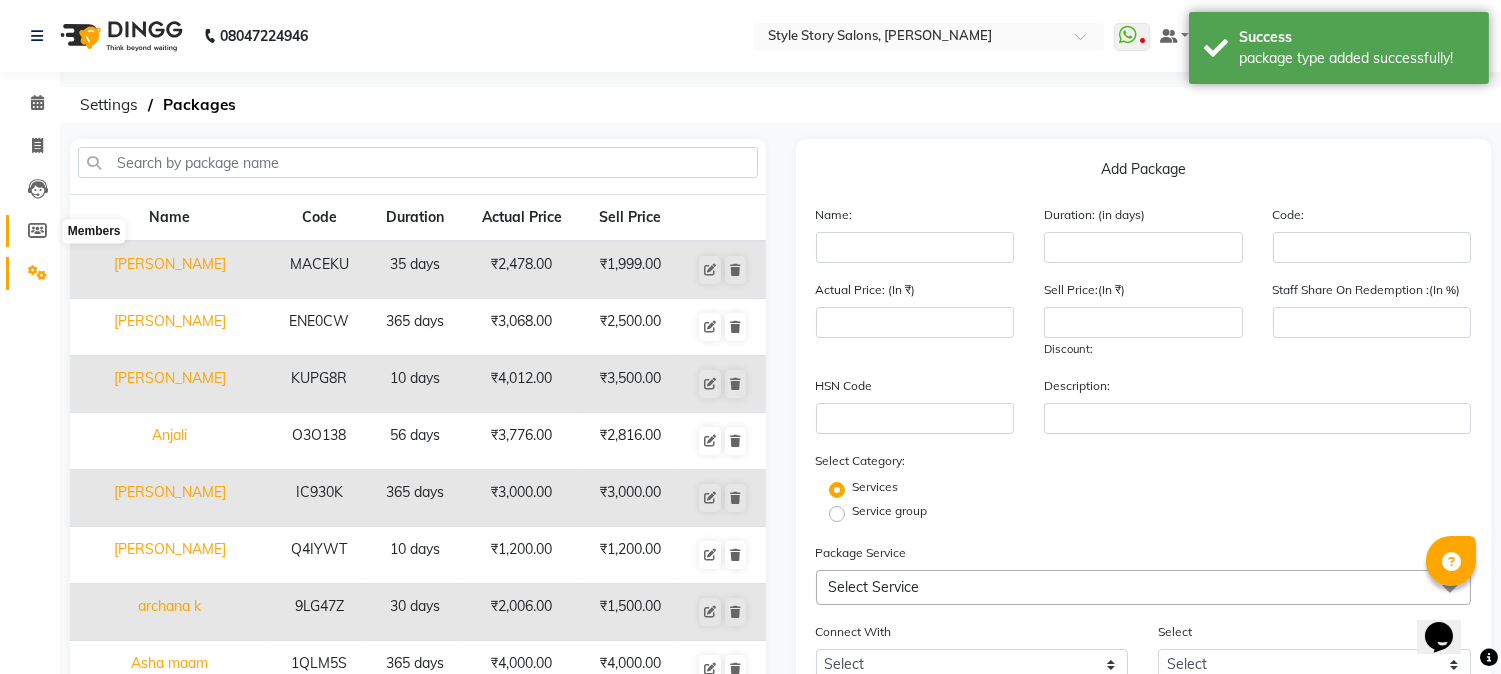 click 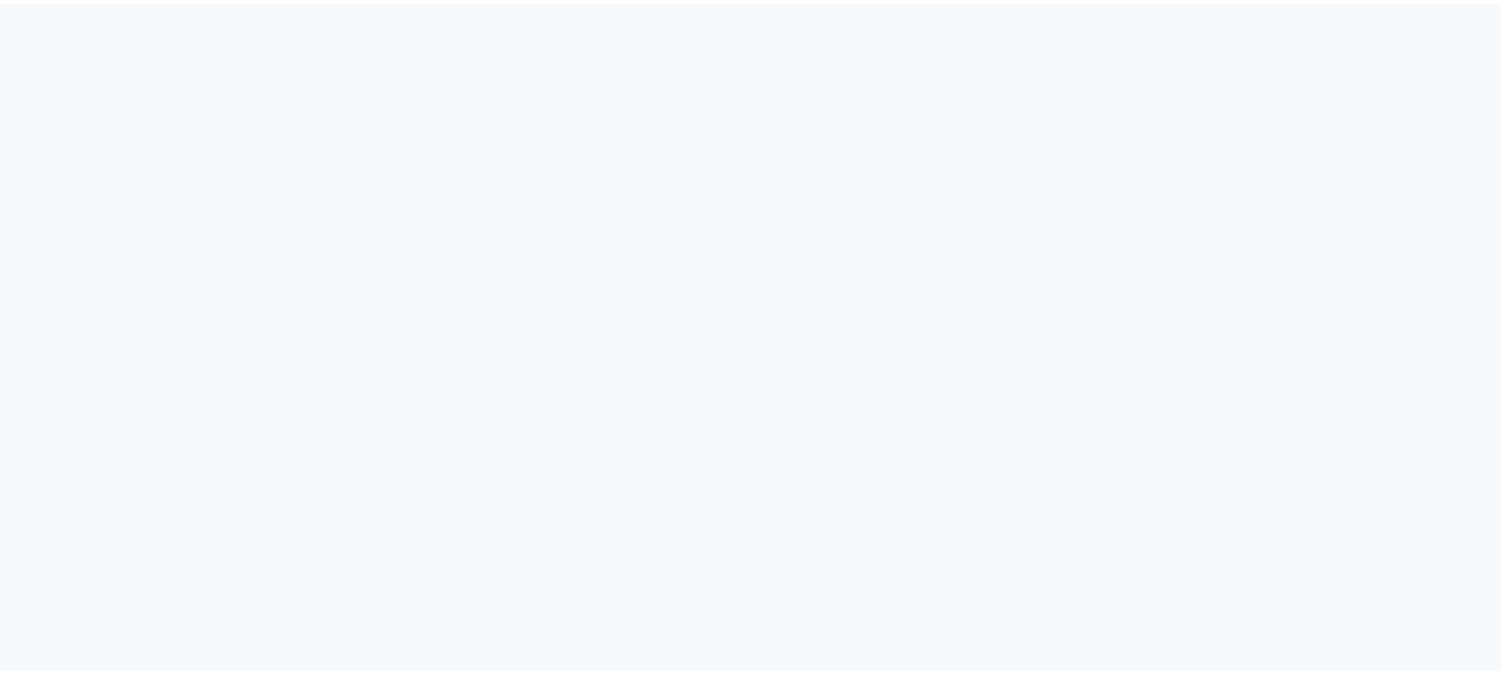scroll, scrollTop: 0, scrollLeft: 0, axis: both 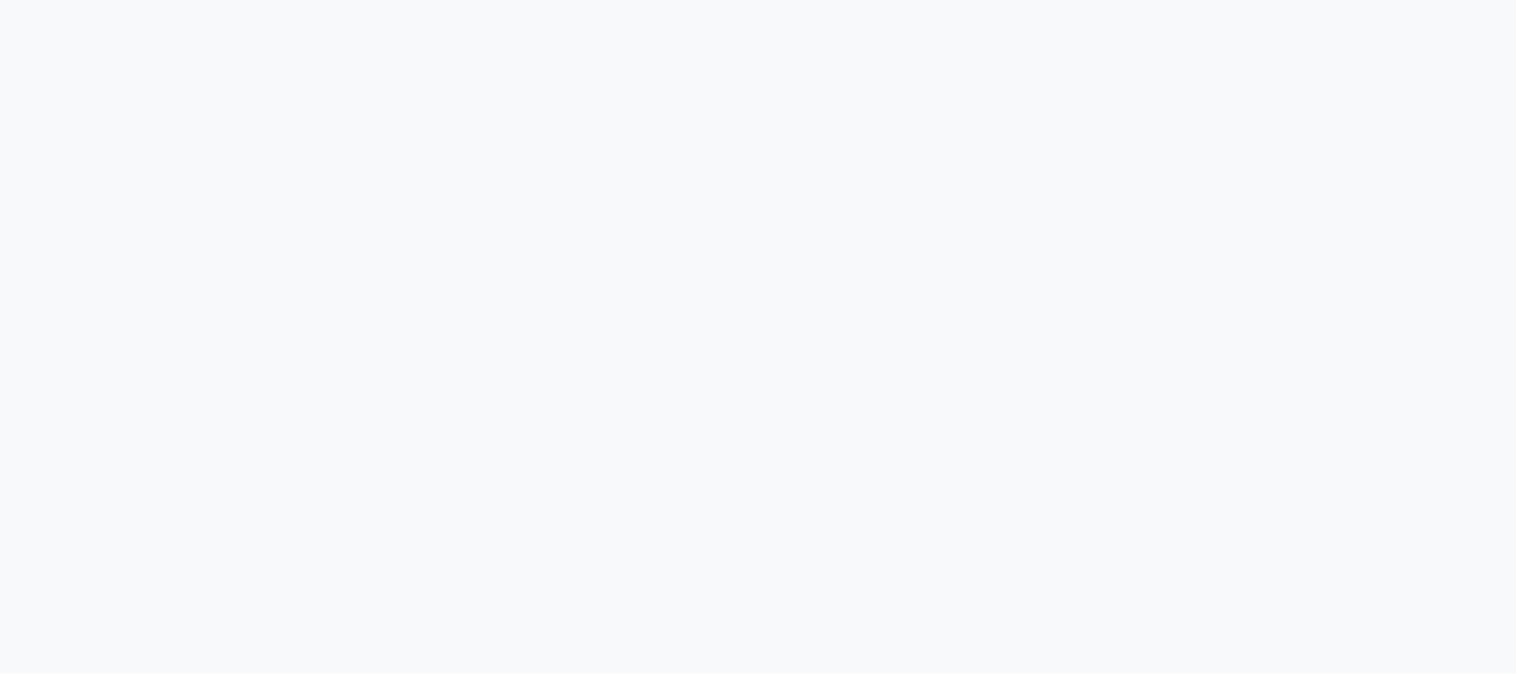select 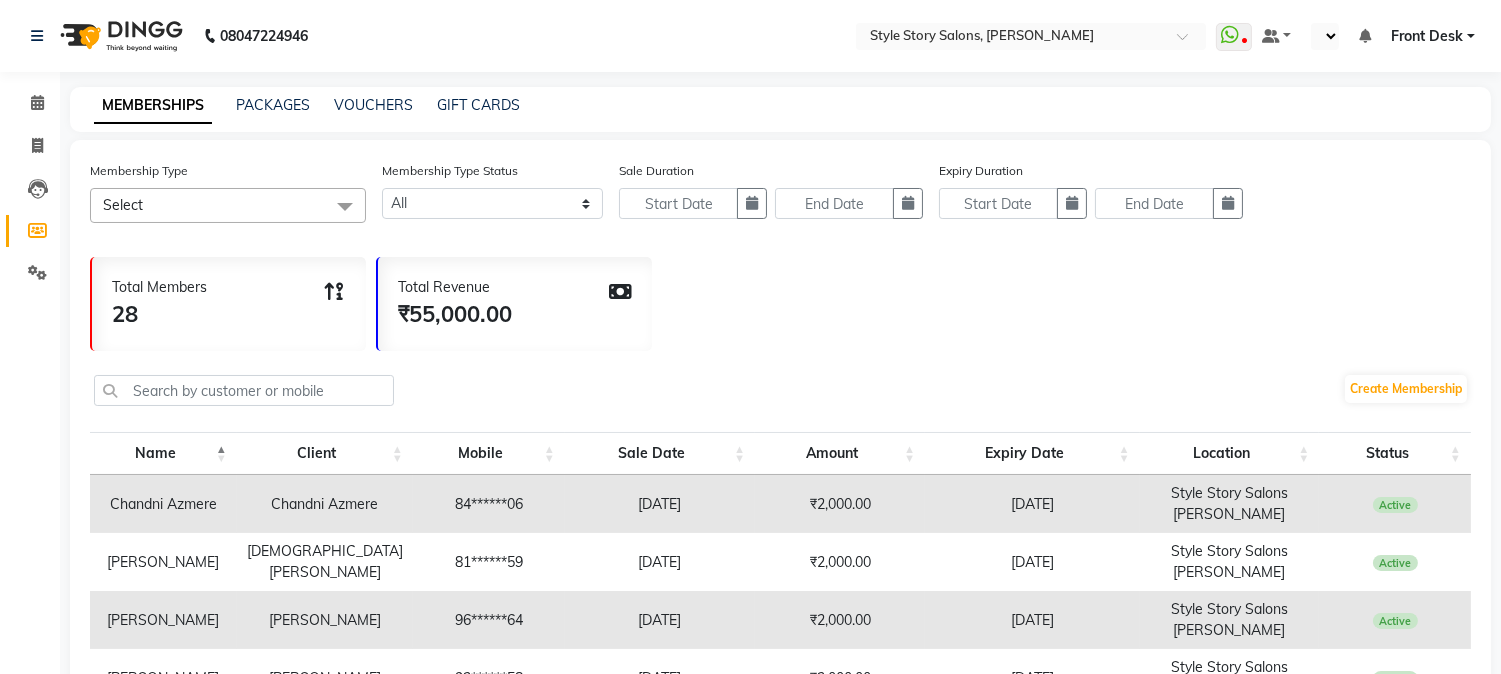 select on "en" 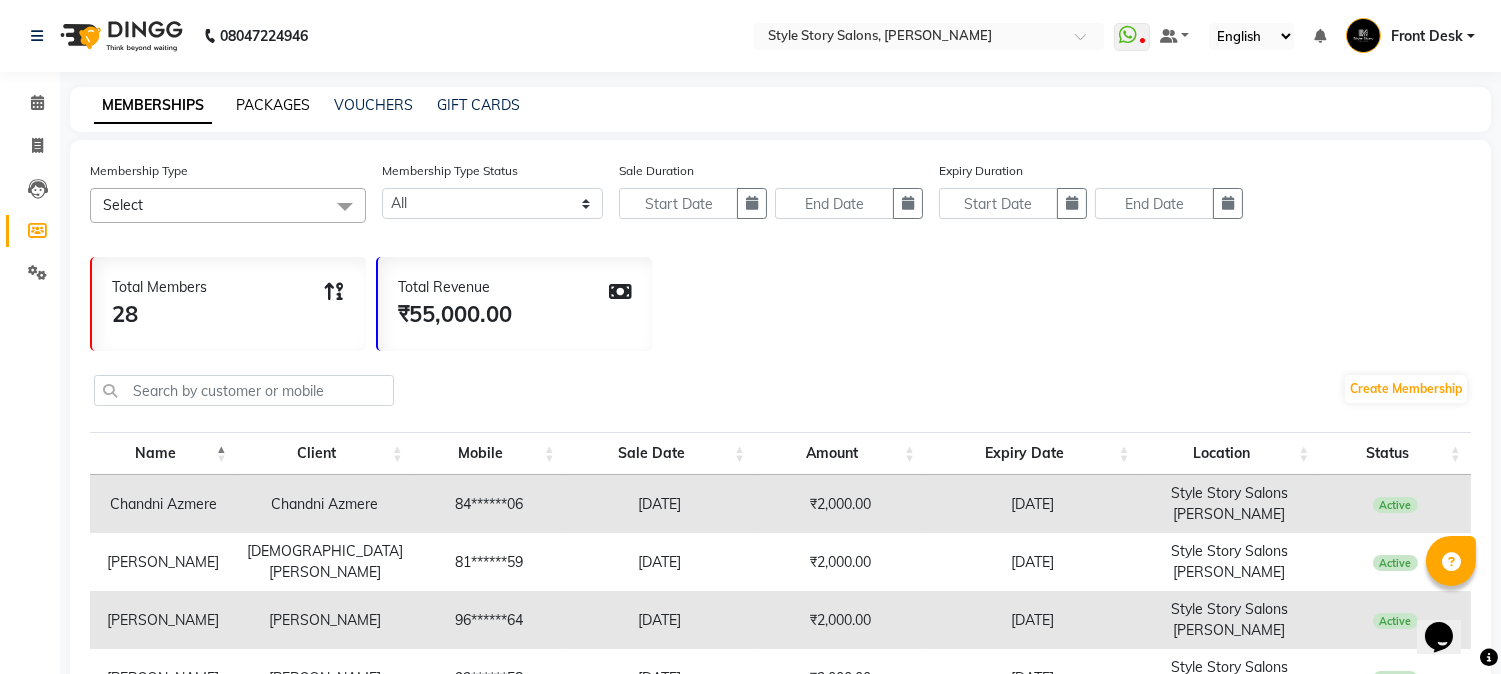scroll, scrollTop: 0, scrollLeft: 0, axis: both 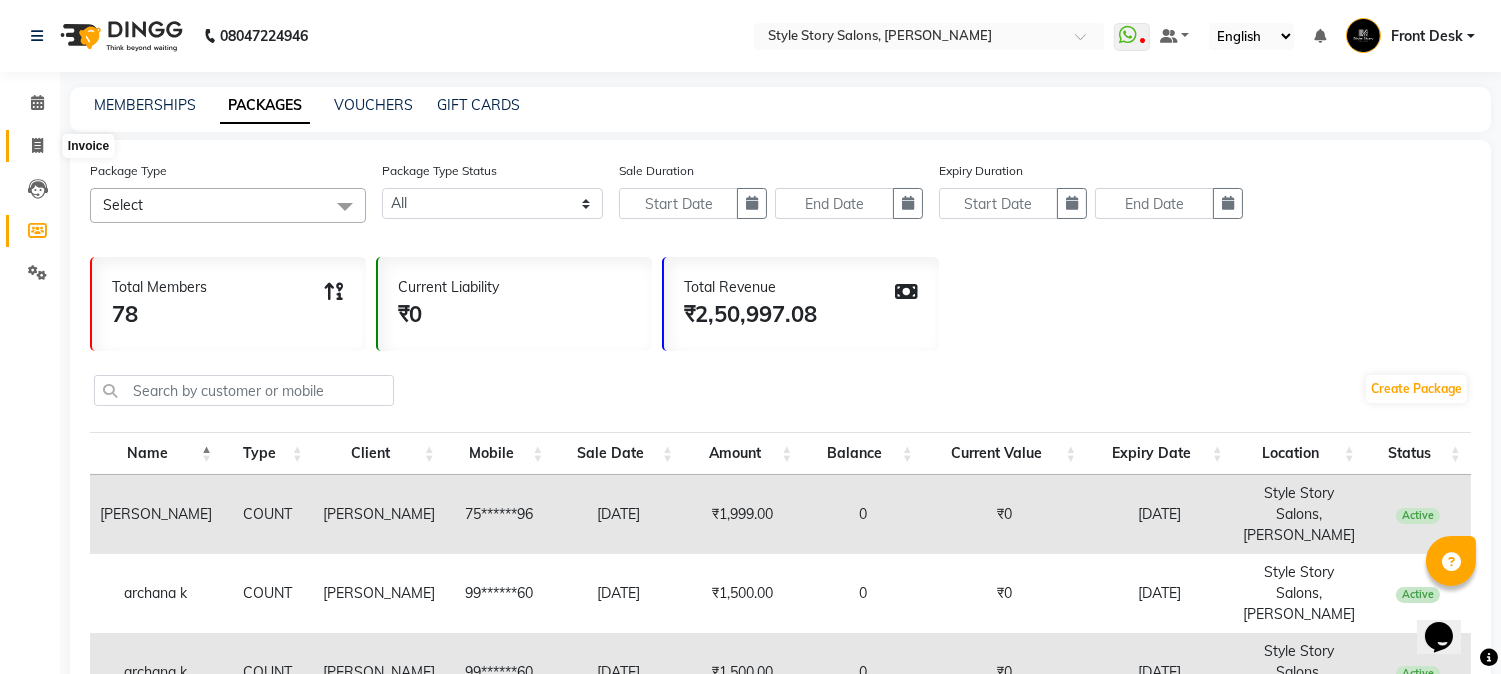 click 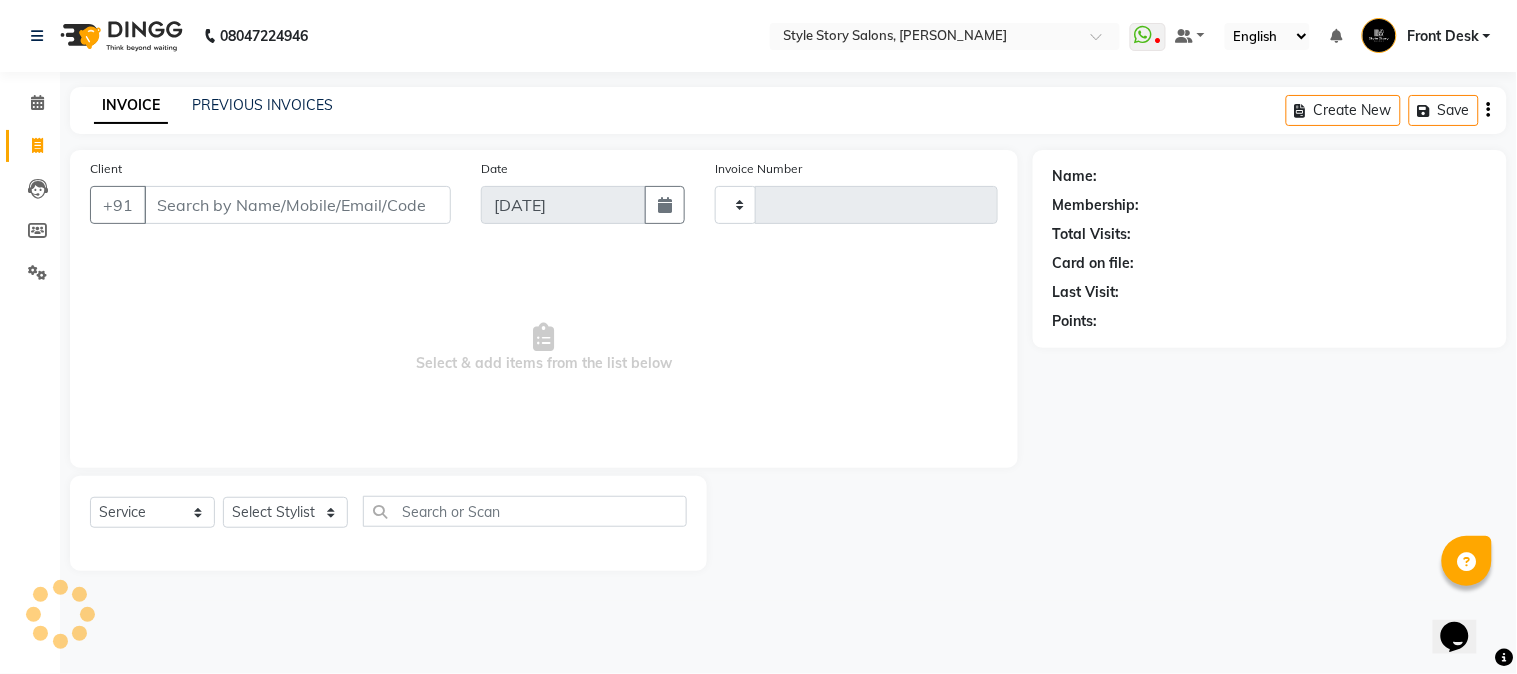 type on "0957" 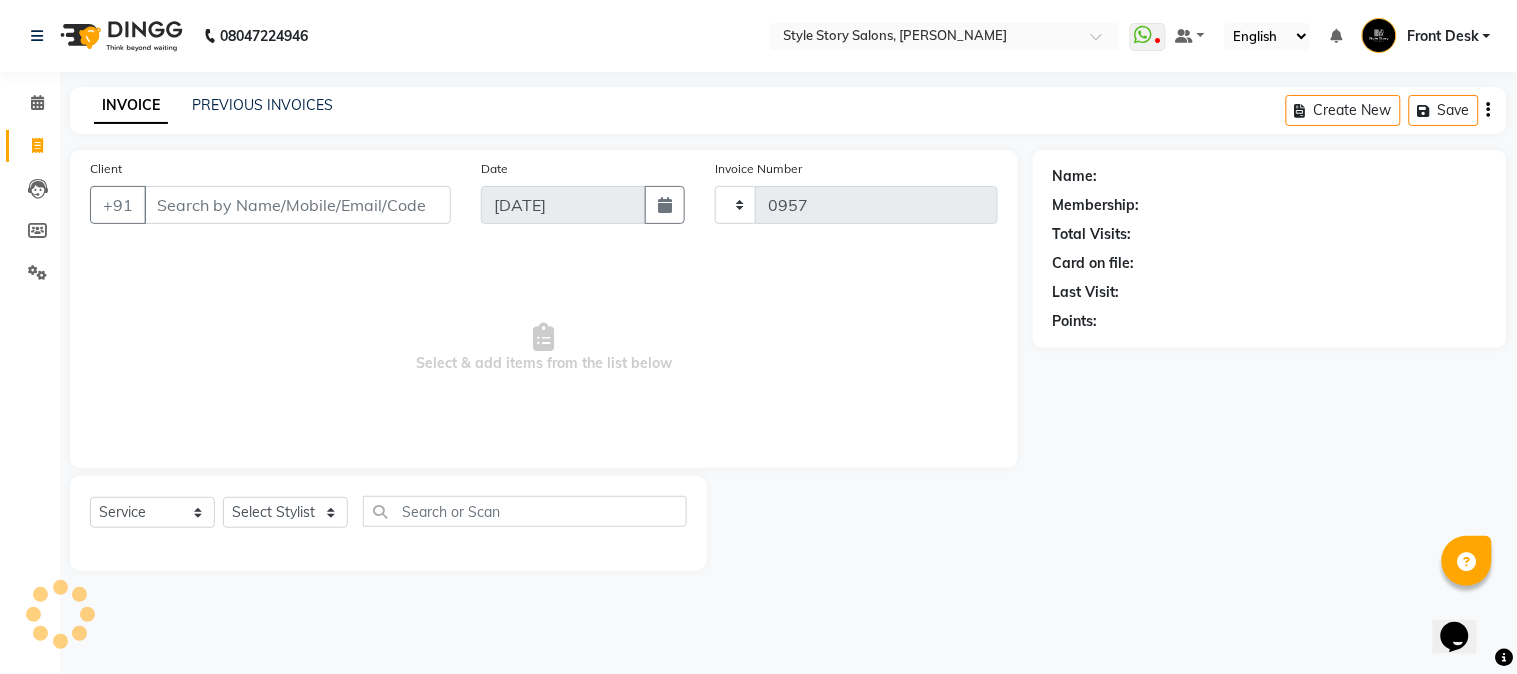 select on "6249" 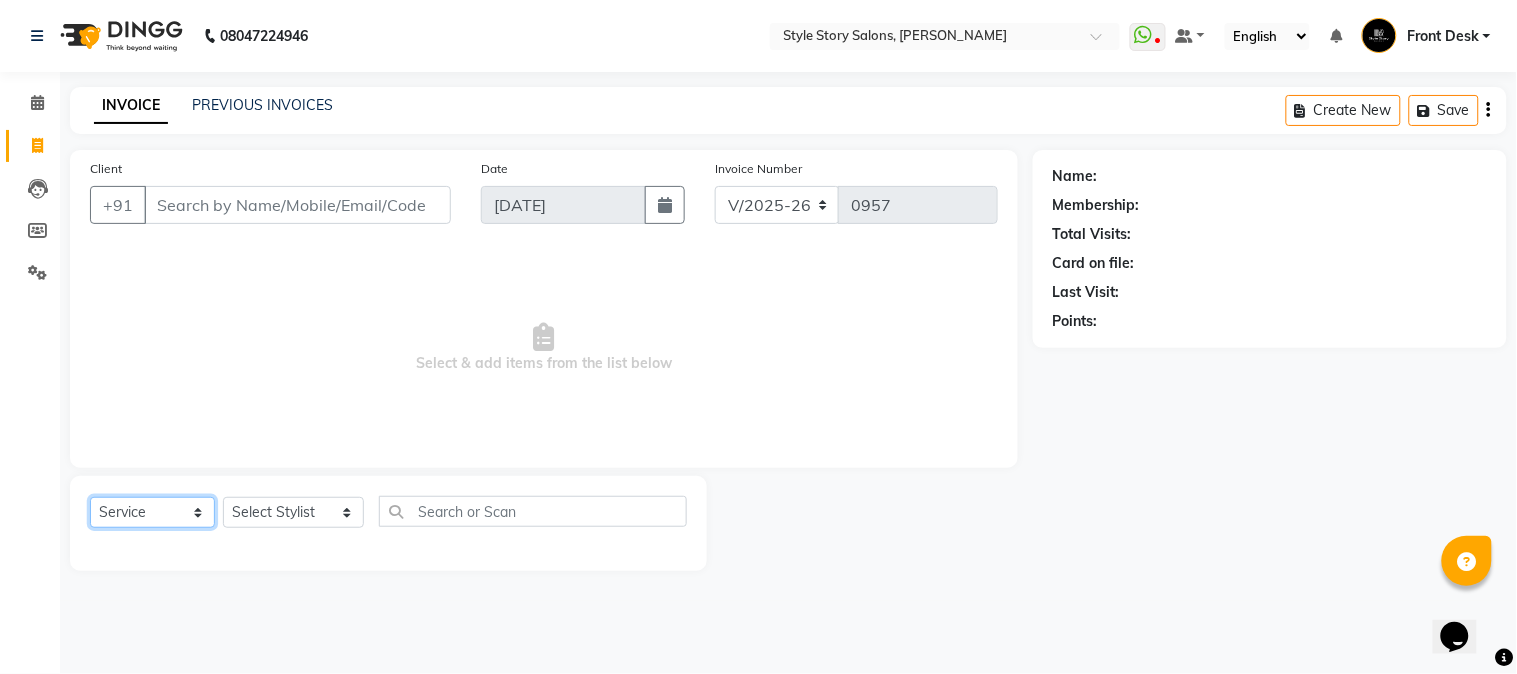 click on "Select  Service  Product  Membership  Package Voucher Prepaid Gift Card" 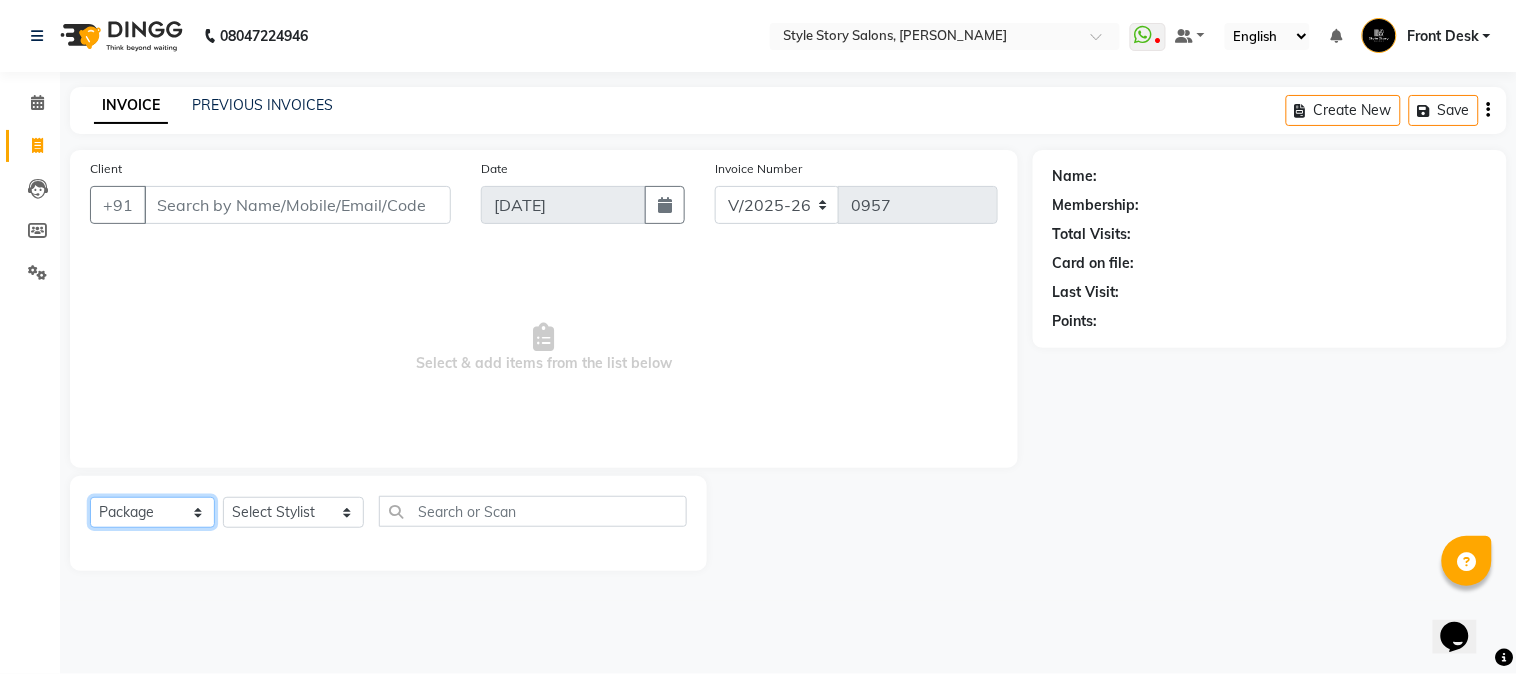 click on "Select  Service  Product  Membership  Package Voucher Prepaid Gift Card" 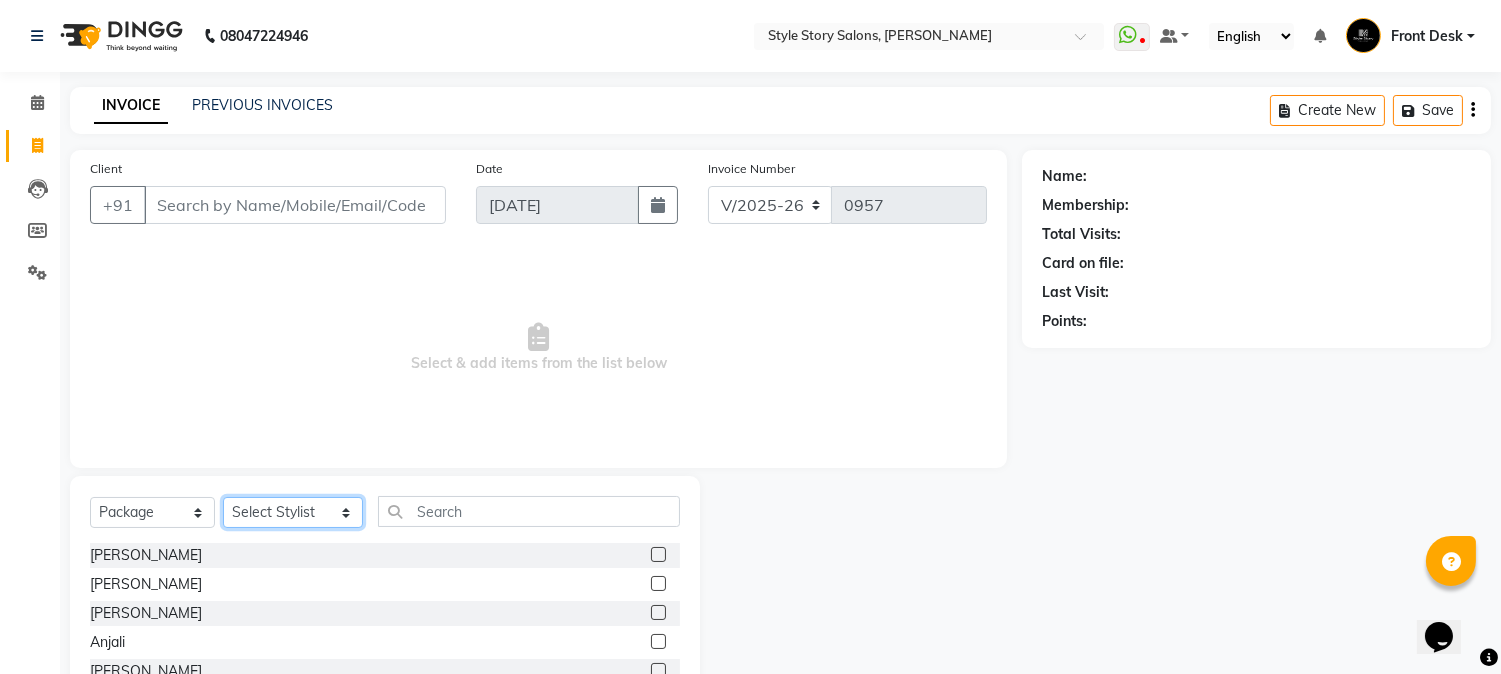 click on "Select Stylist [PERSON_NAME] [PERSON_NAME] [PERSON_NAME] Front Desk [PERSON_NAME] [PERSON_NAME] [PERSON_NAME] Front Desk [PERSON_NAME] Front Desk [DATE][PERSON_NAME]  [PERSON_NAME] Senior Accountant [PERSON_NAME] [PERSON_NAME] [PERSON_NAME] Inventory Manager [PERSON_NAME] (HR Admin) [PERSON_NAME] (Hair Artist) [PERSON_NAME]  [PERSON_NAME] [PERSON_NAME] [PERSON_NAME]  Shruti Raut [PERSON_NAME] [PERSON_NAME] HR Manager [PERSON_NAME] ([PERSON_NAME]) [PERSON_NAME] [PERSON_NAME] [PERSON_NAME] [PERSON_NAME] [PERSON_NAME] Accountant" 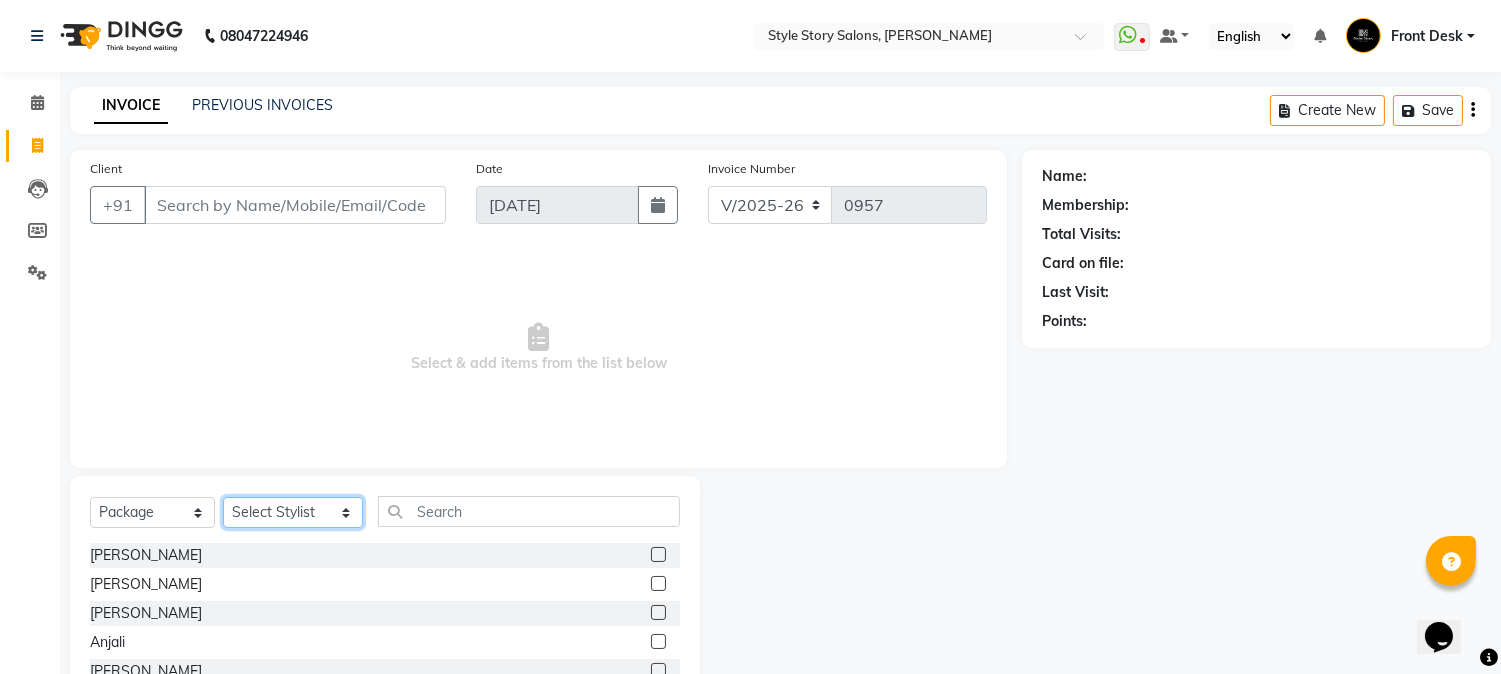 select on "82561" 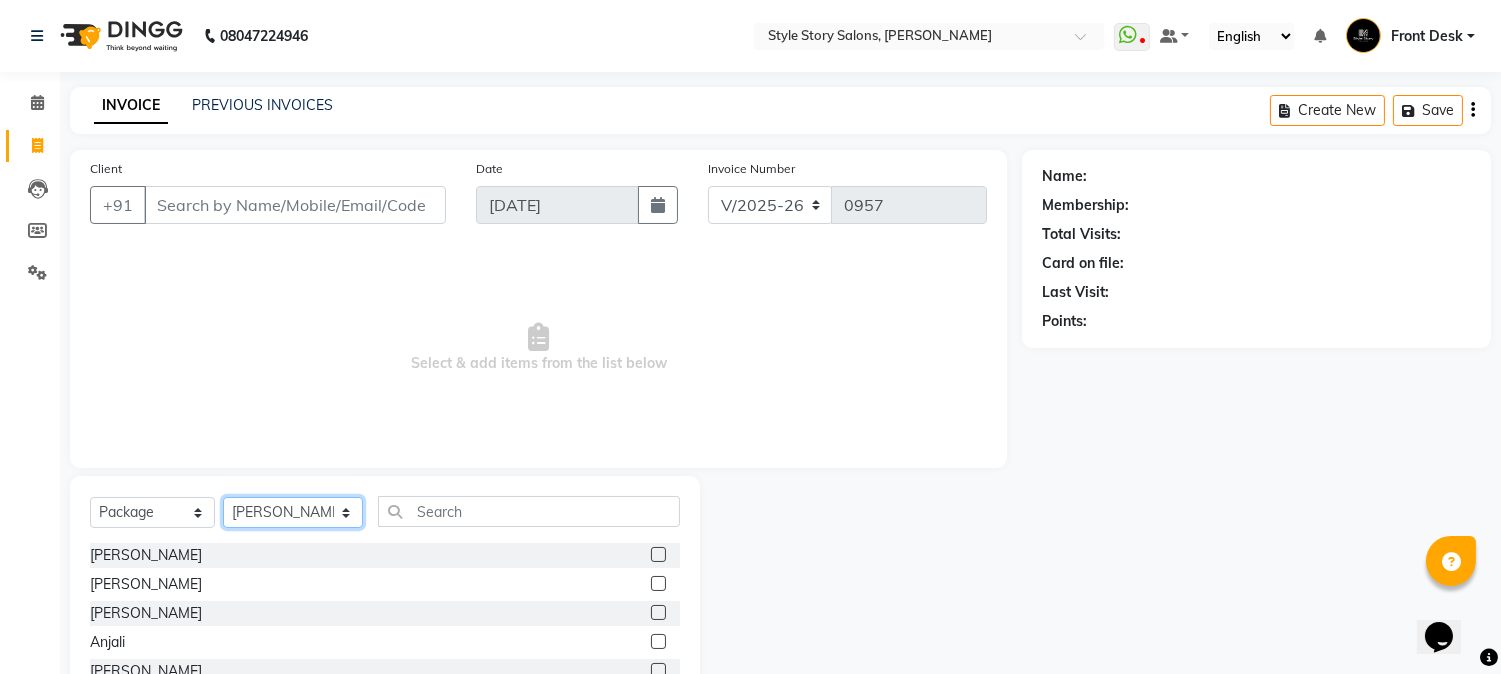 click on "Select Stylist [PERSON_NAME] [PERSON_NAME] [PERSON_NAME] Front Desk [PERSON_NAME] [PERSON_NAME] [PERSON_NAME] Front Desk [PERSON_NAME] Front Desk [DATE][PERSON_NAME]  [PERSON_NAME] Senior Accountant [PERSON_NAME] [PERSON_NAME] [PERSON_NAME] Inventory Manager [PERSON_NAME] (HR Admin) [PERSON_NAME] (Hair Artist) [PERSON_NAME]  [PERSON_NAME] [PERSON_NAME] [PERSON_NAME]  Shruti Raut [PERSON_NAME] [PERSON_NAME] HR Manager [PERSON_NAME] ([PERSON_NAME]) [PERSON_NAME] [PERSON_NAME] [PERSON_NAME] [PERSON_NAME] [PERSON_NAME] Accountant" 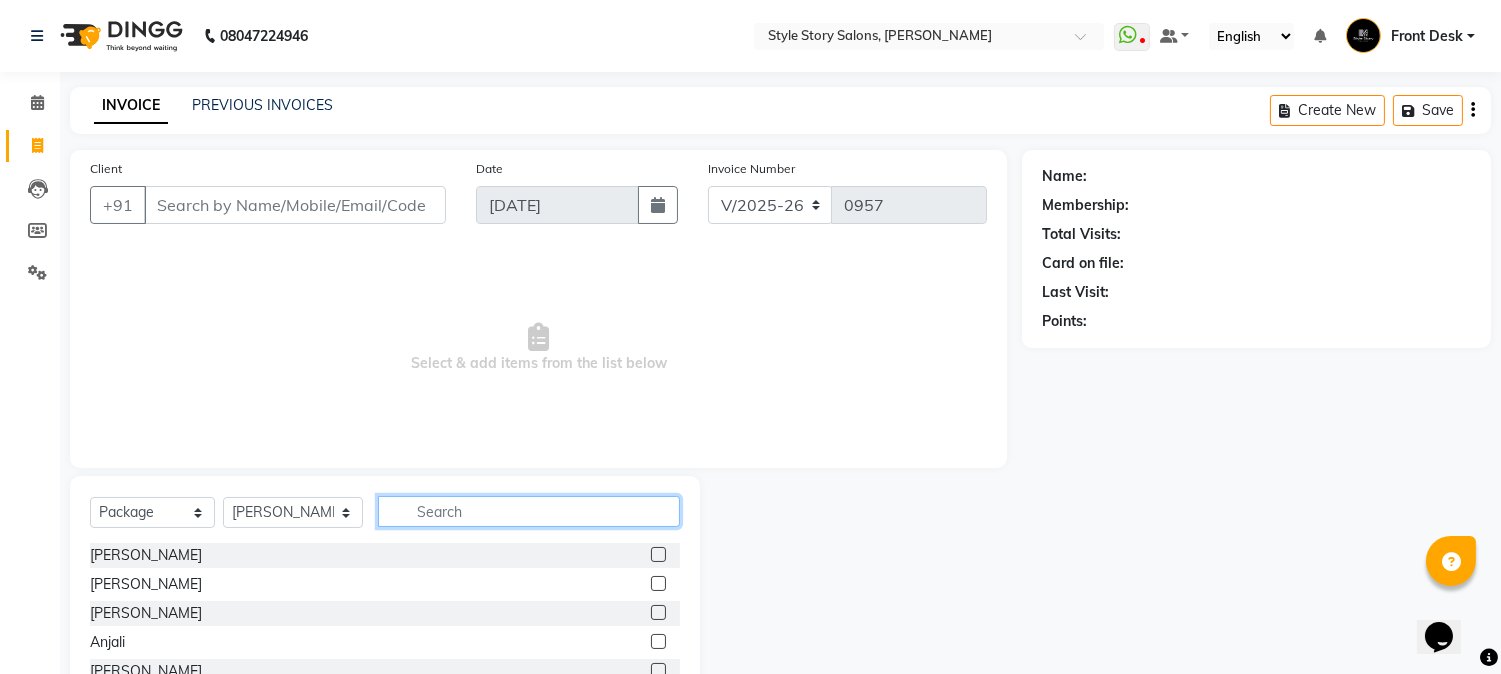 click 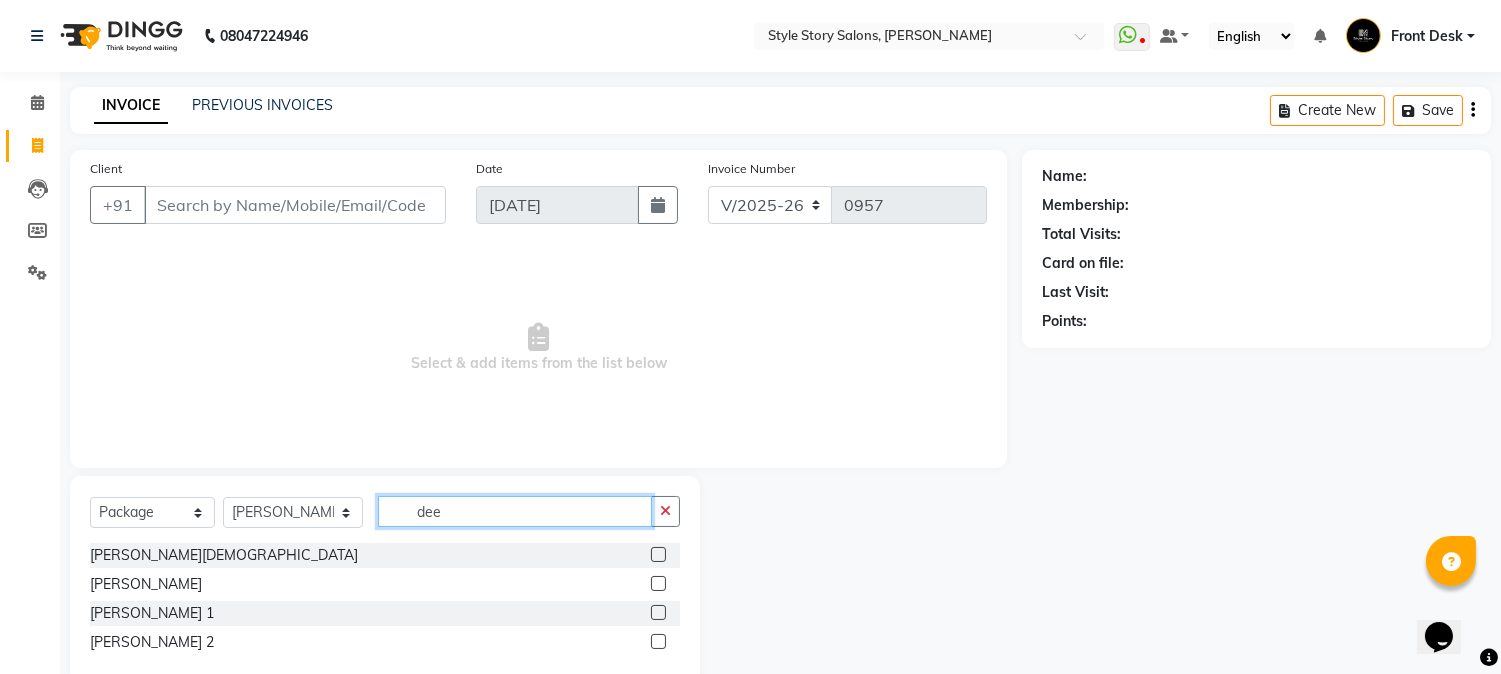 scroll, scrollTop: 43, scrollLeft: 0, axis: vertical 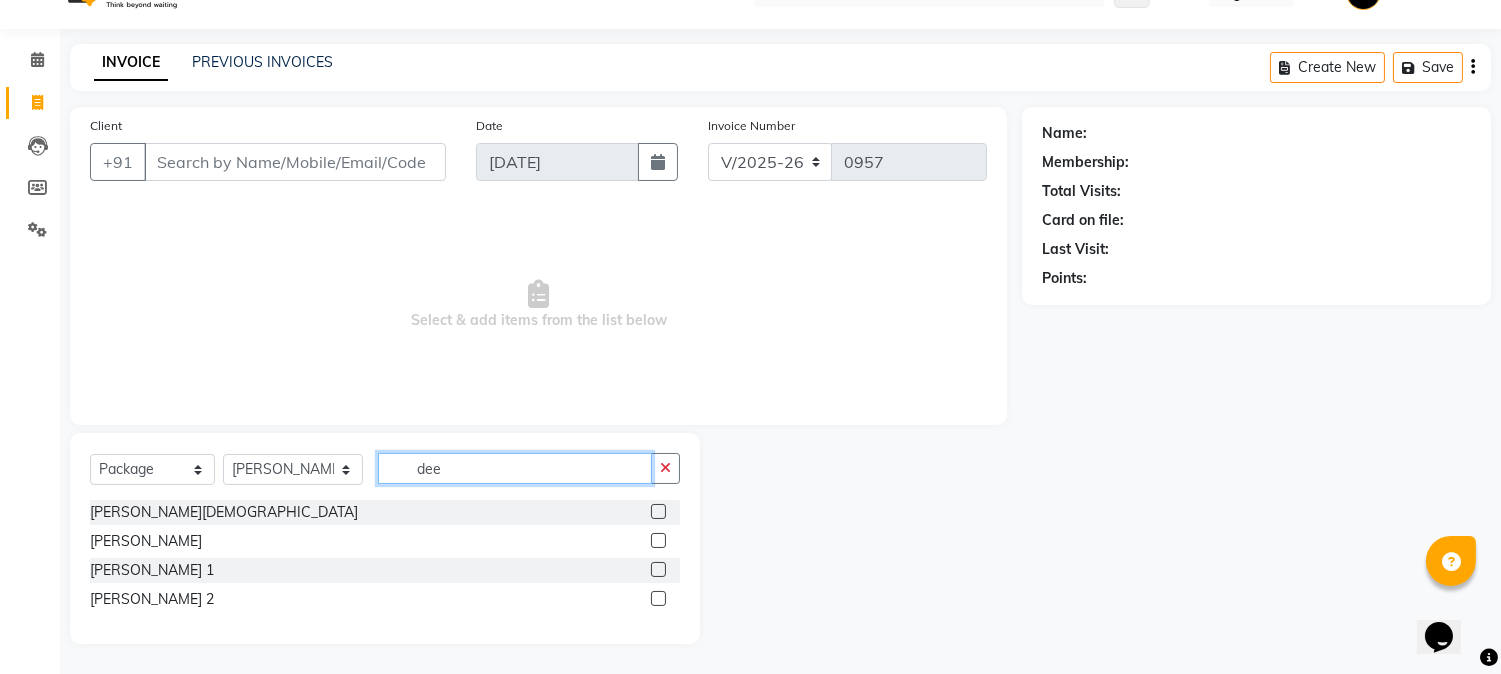 type on "dee" 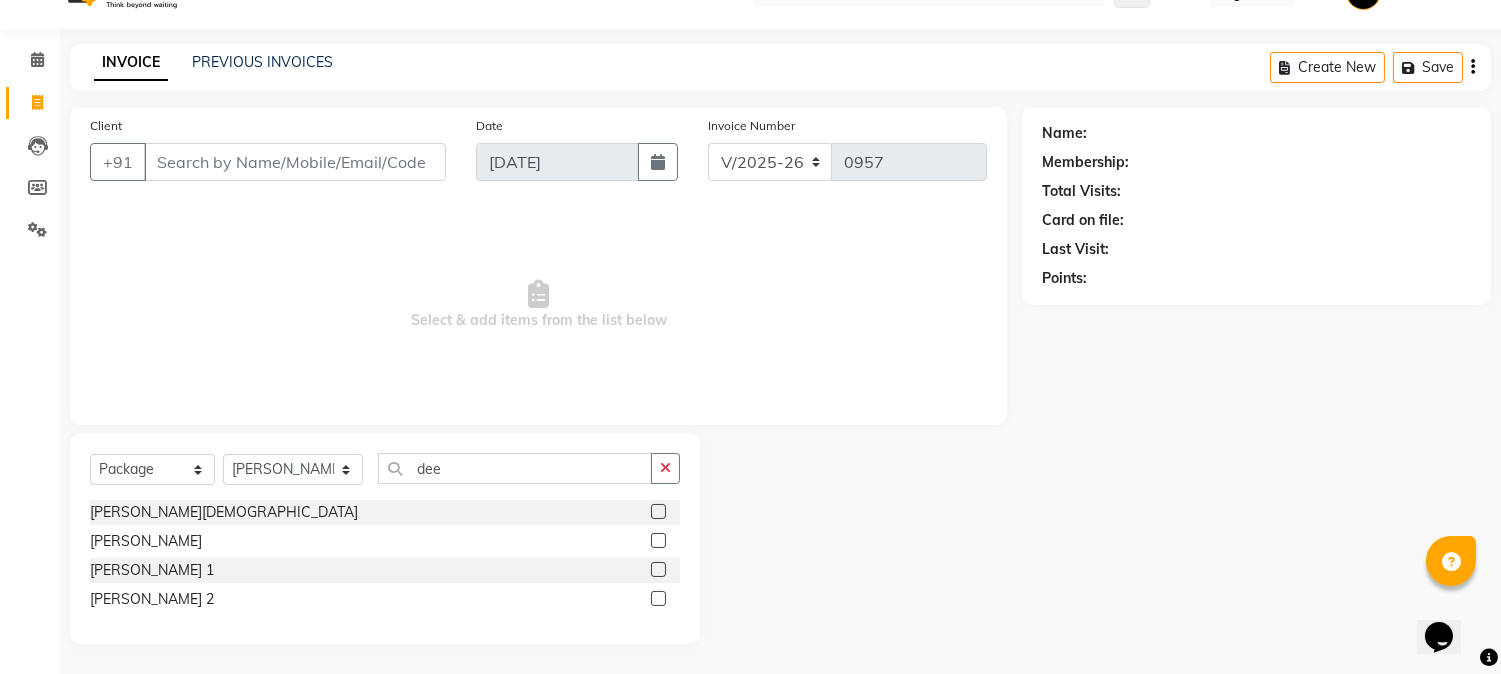 click 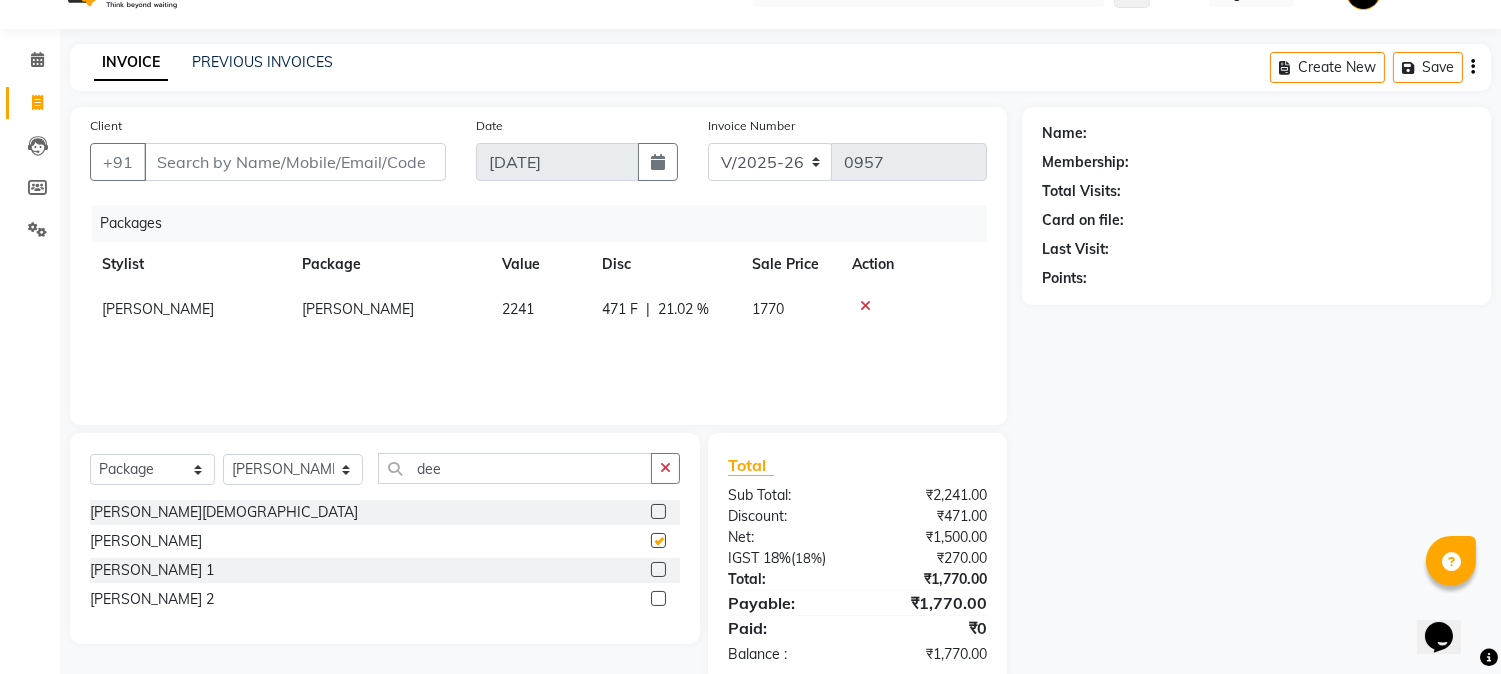 checkbox on "false" 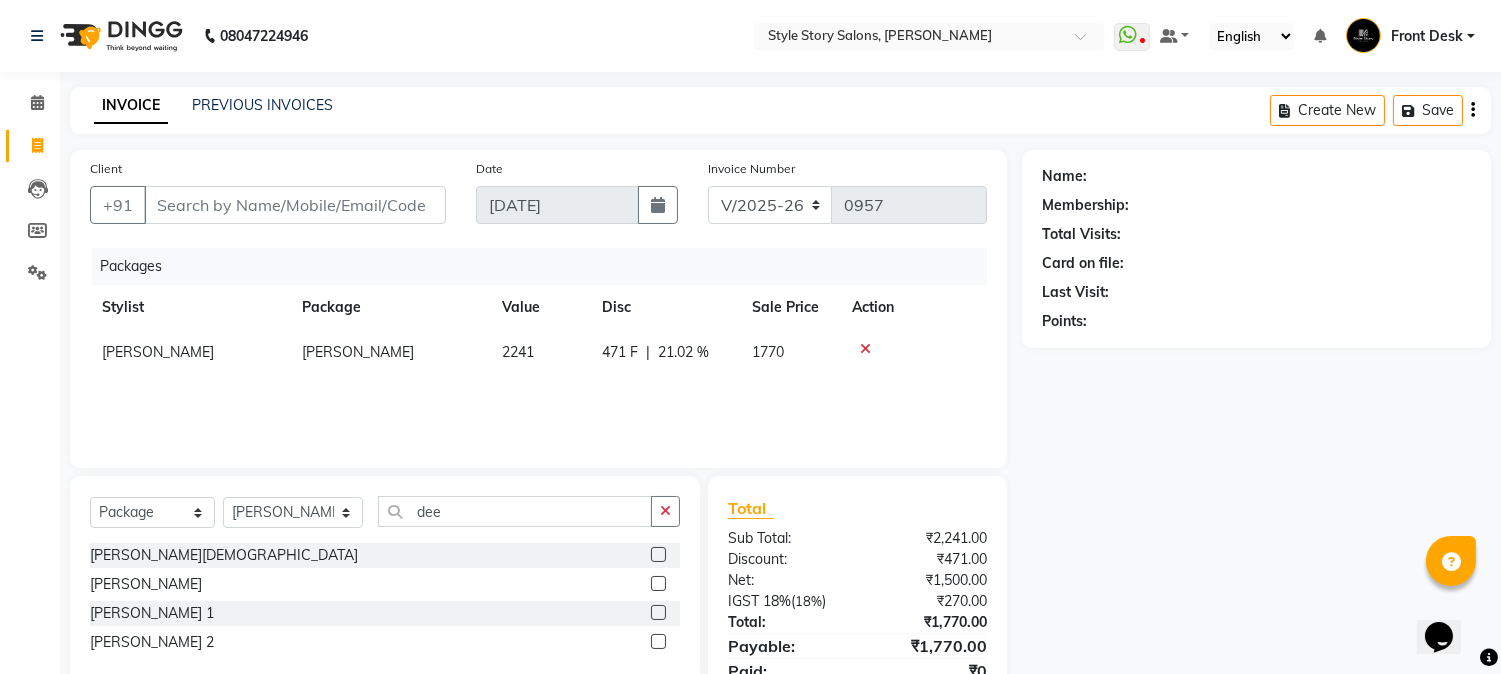 scroll, scrollTop: 84, scrollLeft: 0, axis: vertical 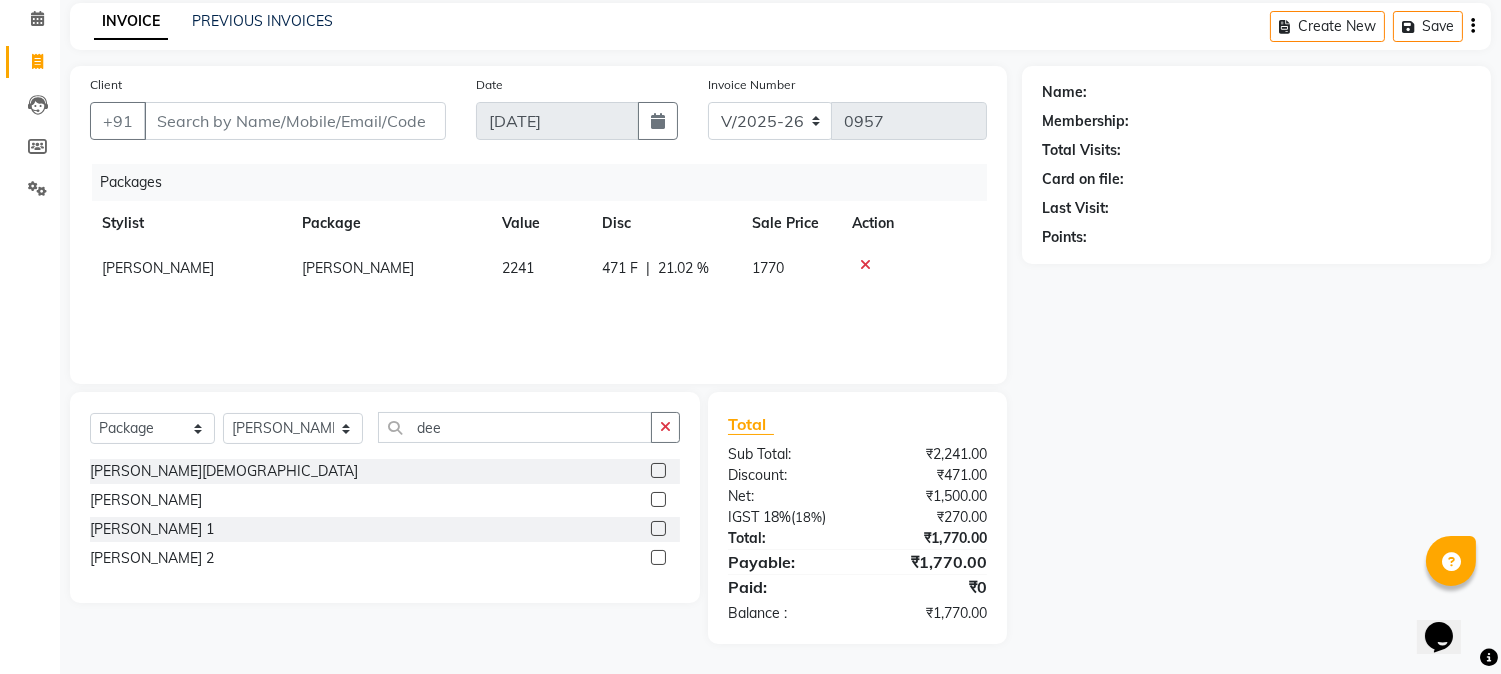 drag, startPoint x: 307, startPoint y: 523, endPoint x: 36, endPoint y: 384, distance: 304.56854 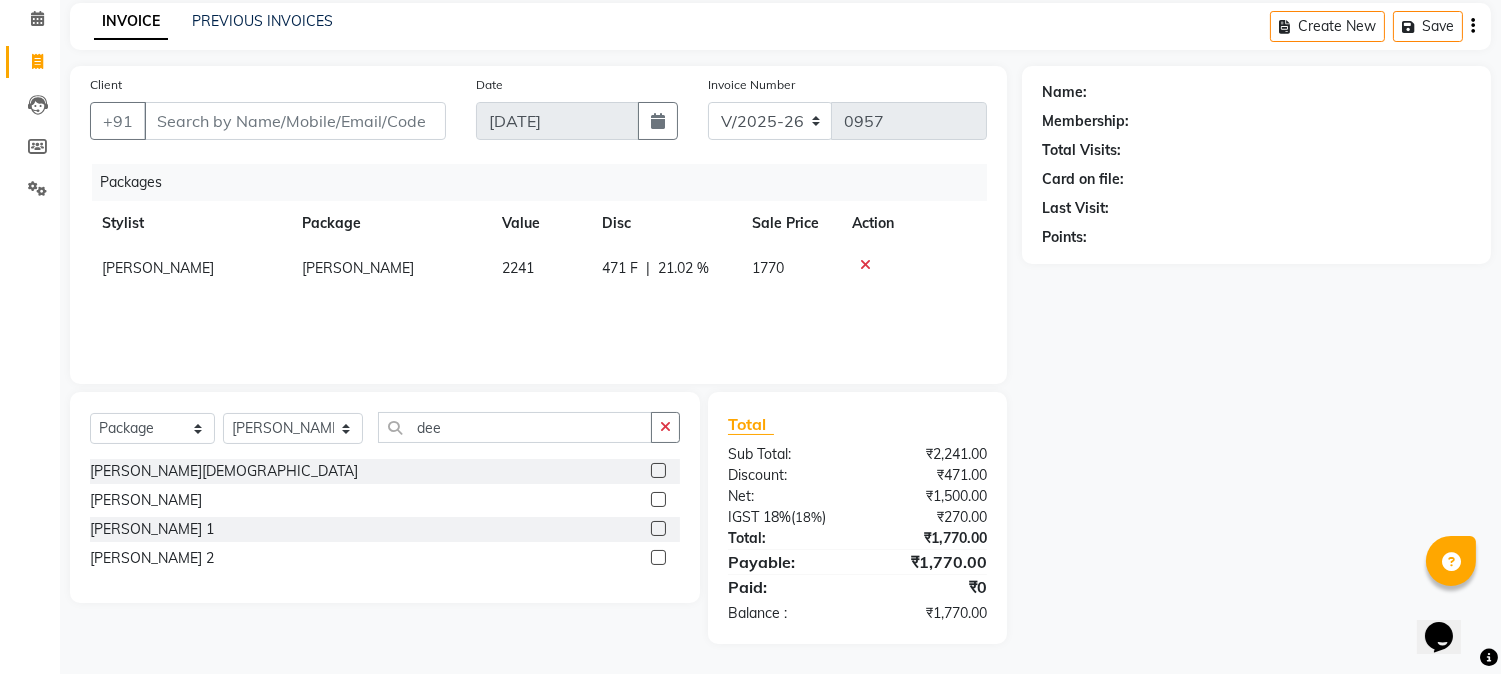 click on "[PERSON_NAME] 2" 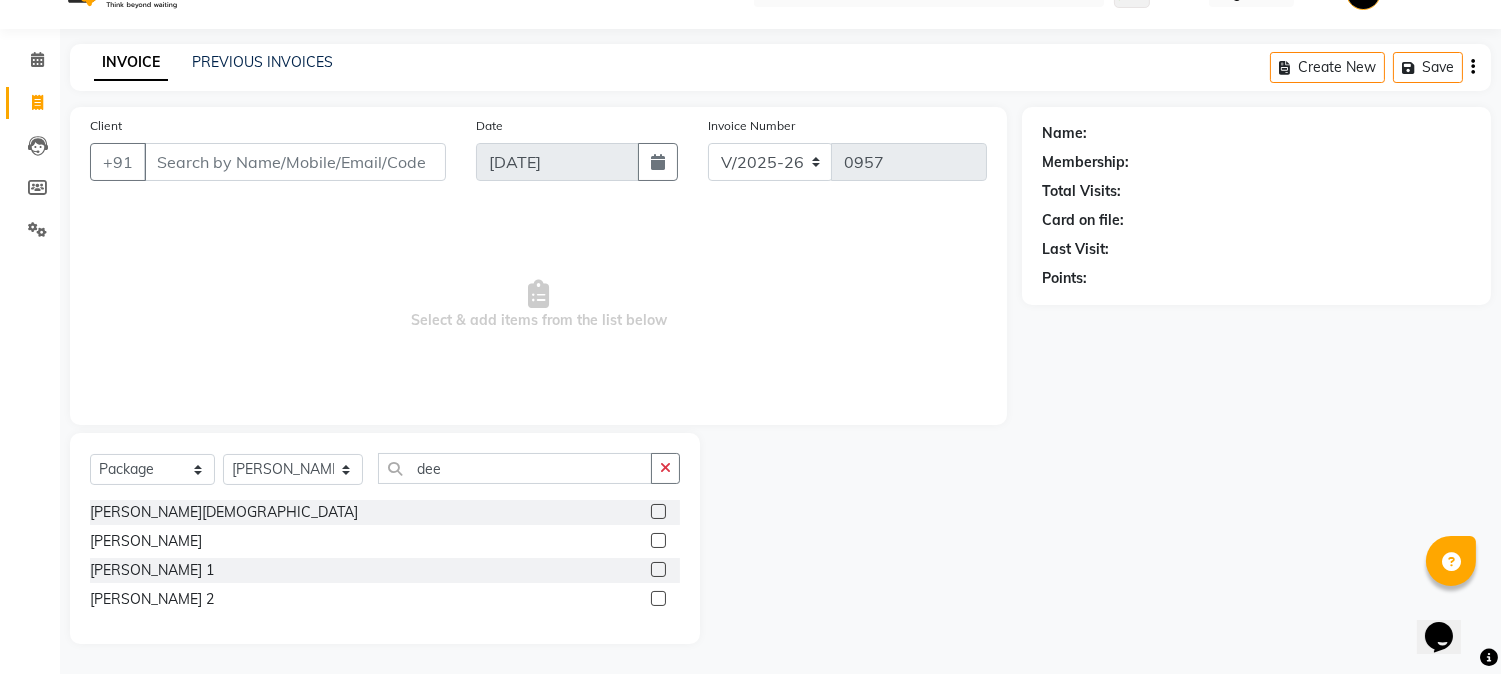 click 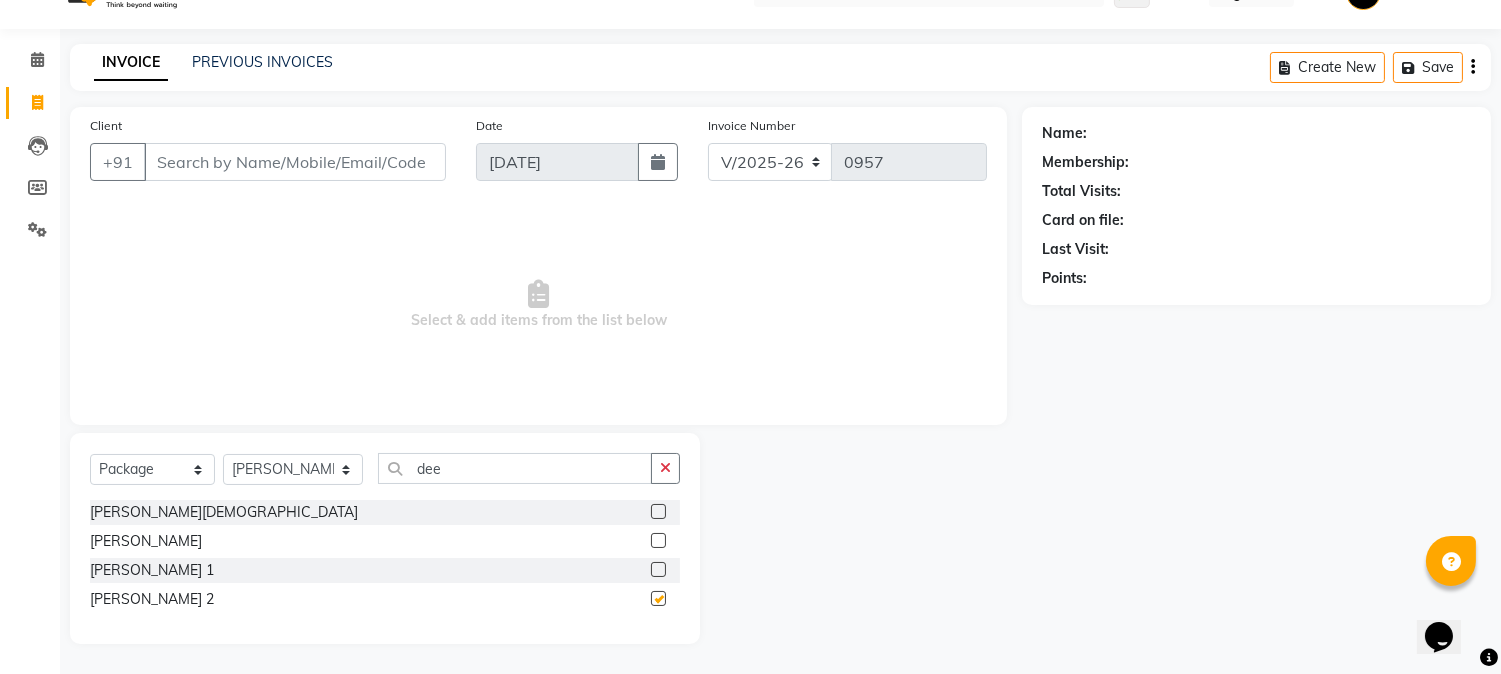 scroll, scrollTop: 84, scrollLeft: 0, axis: vertical 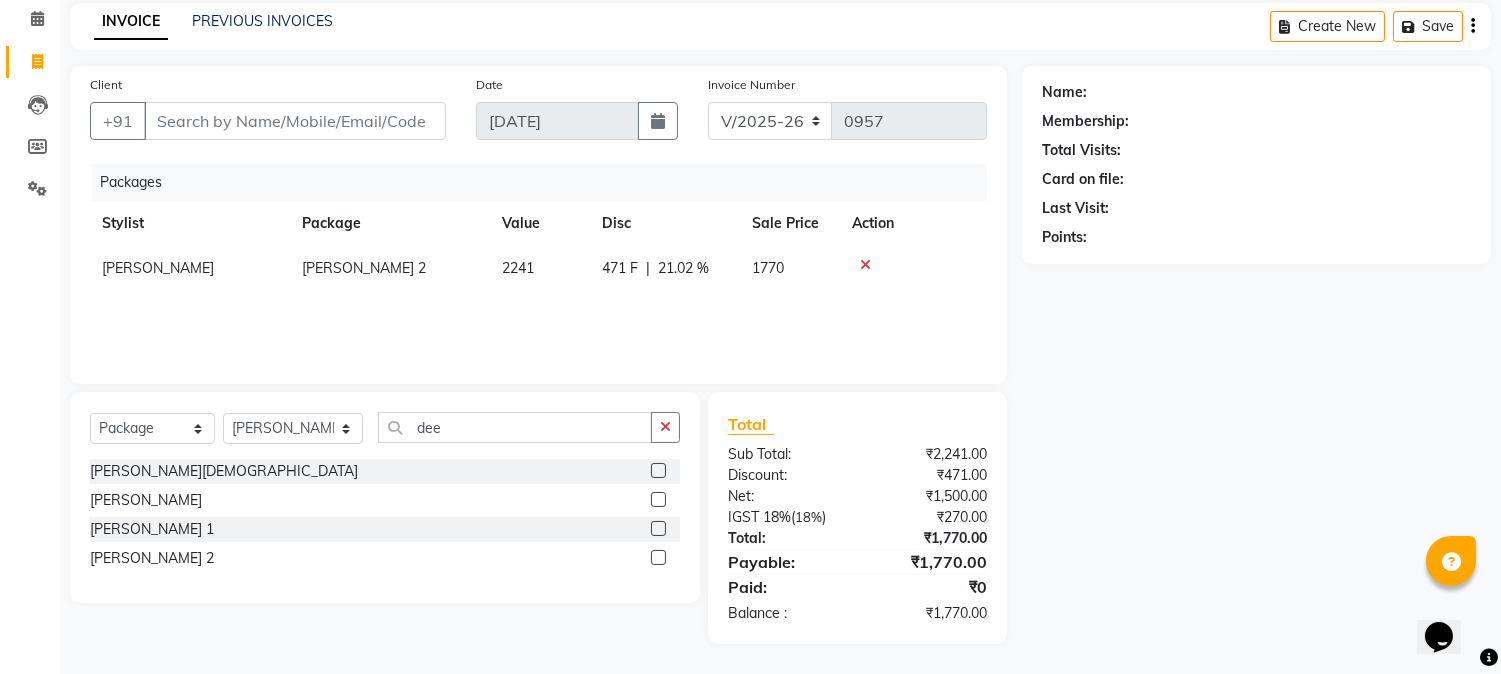 checkbox on "false" 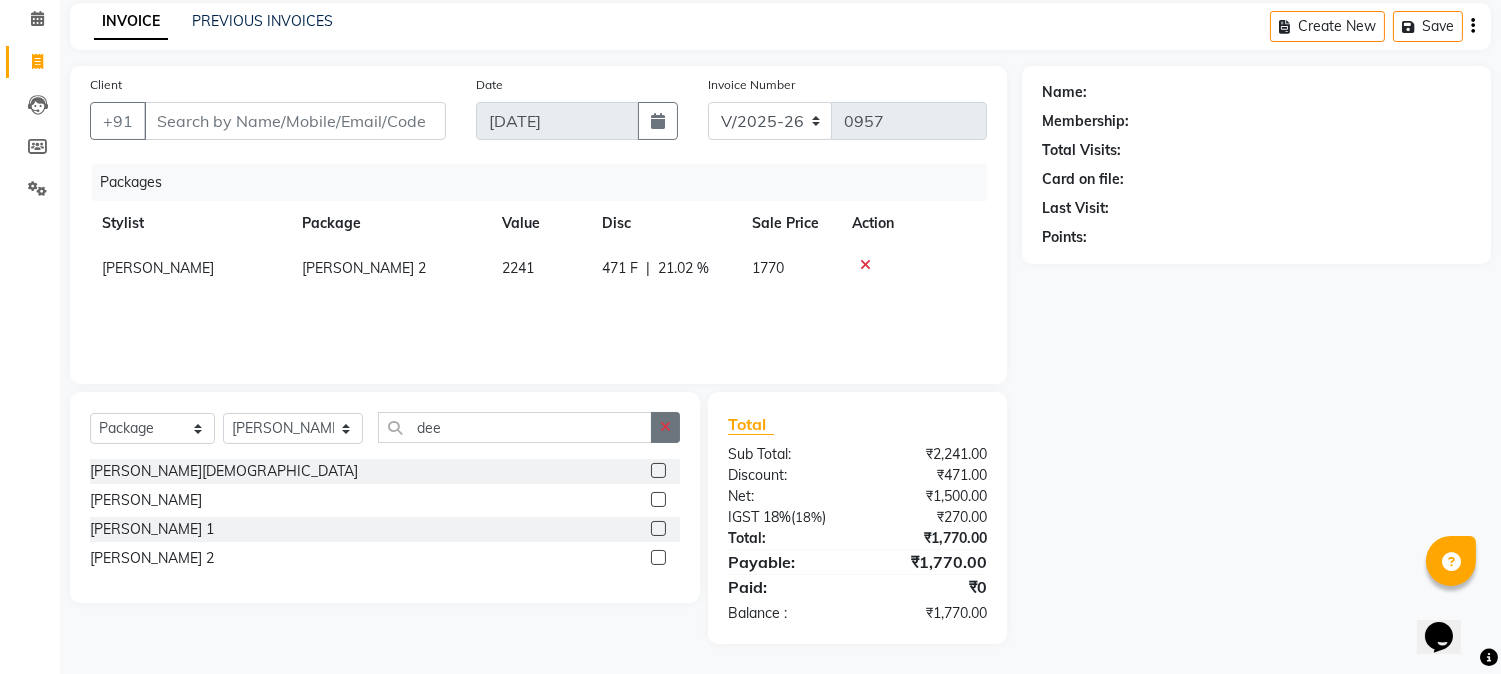 click 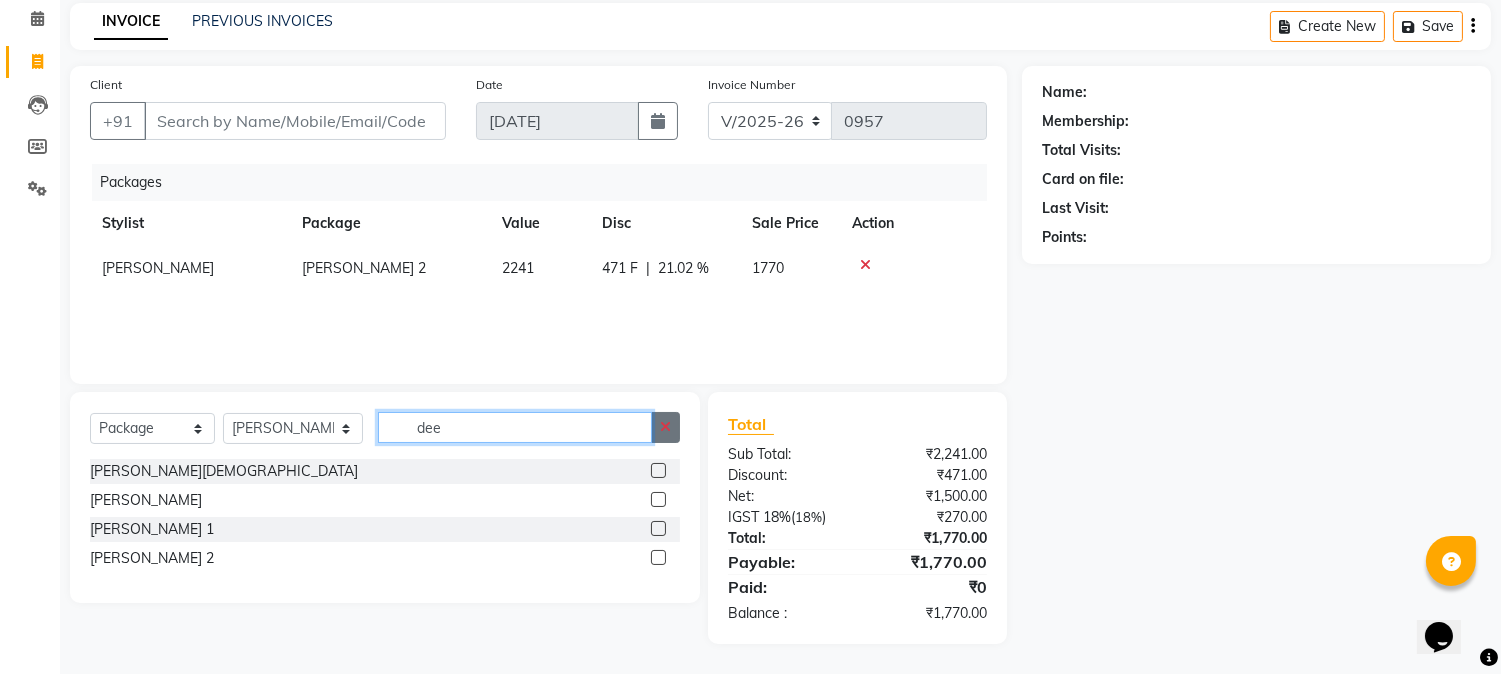 type 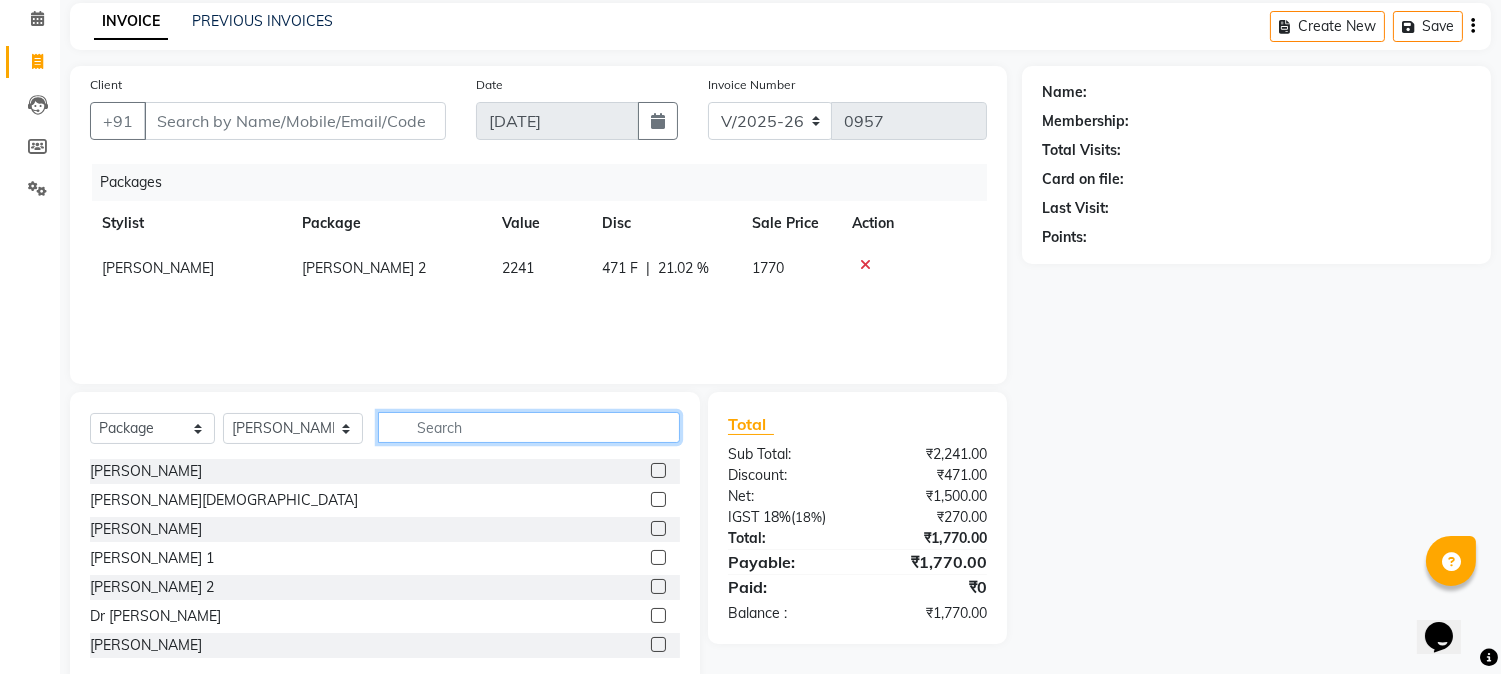 scroll, scrollTop: 444, scrollLeft: 0, axis: vertical 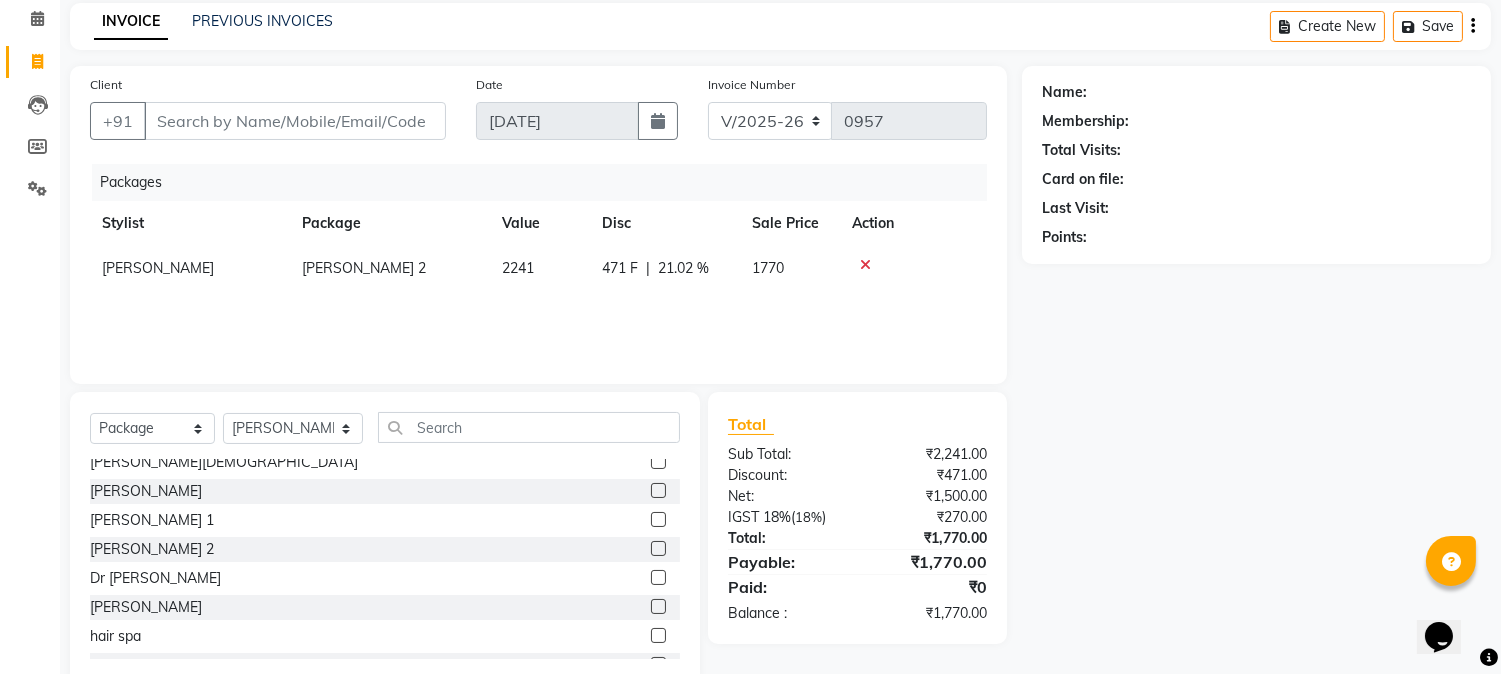 click 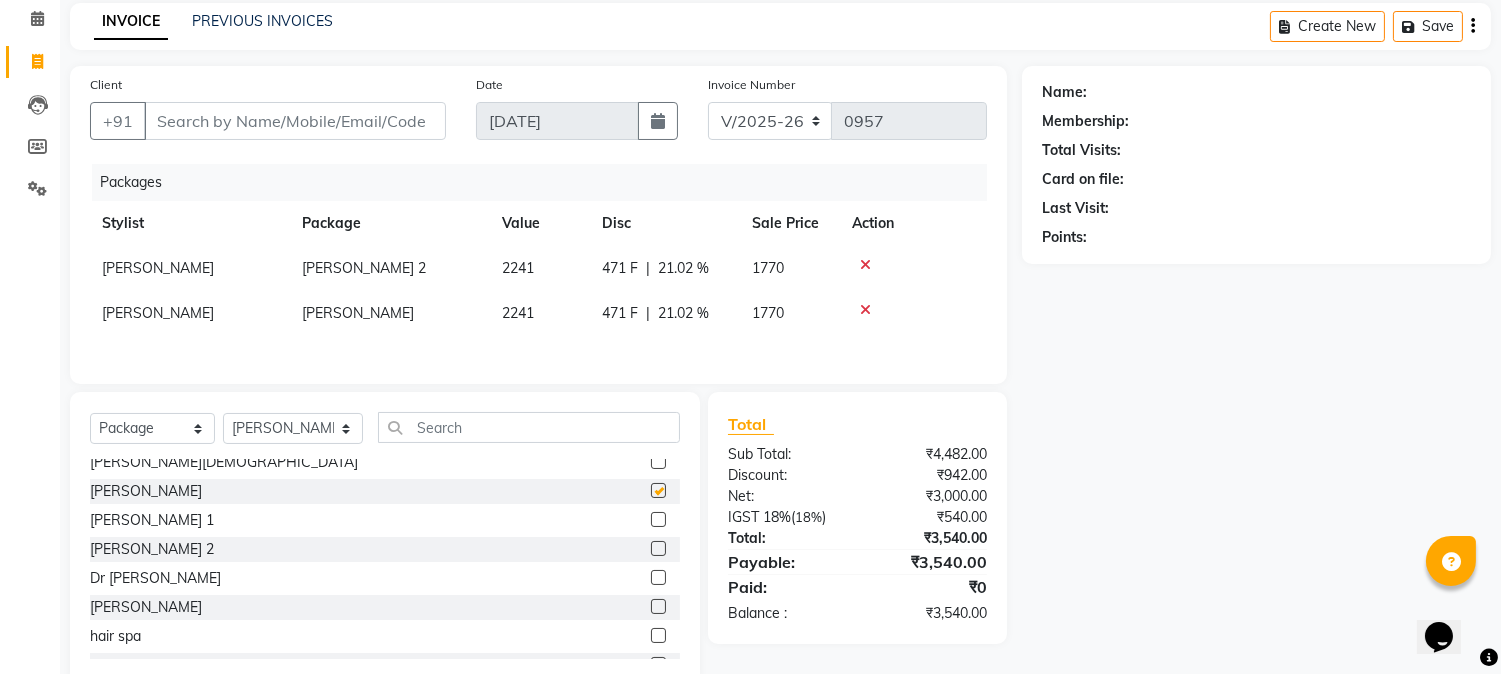 checkbox on "false" 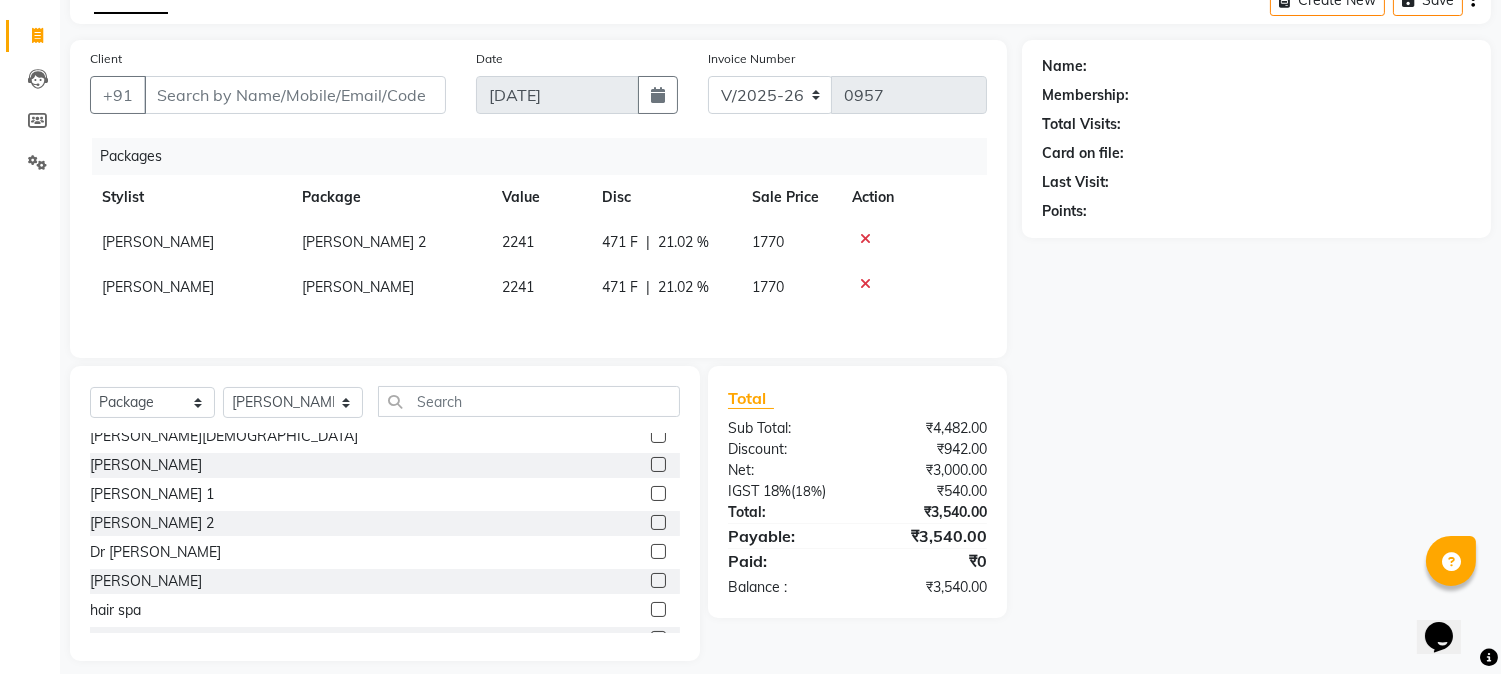 scroll, scrollTop: 131, scrollLeft: 0, axis: vertical 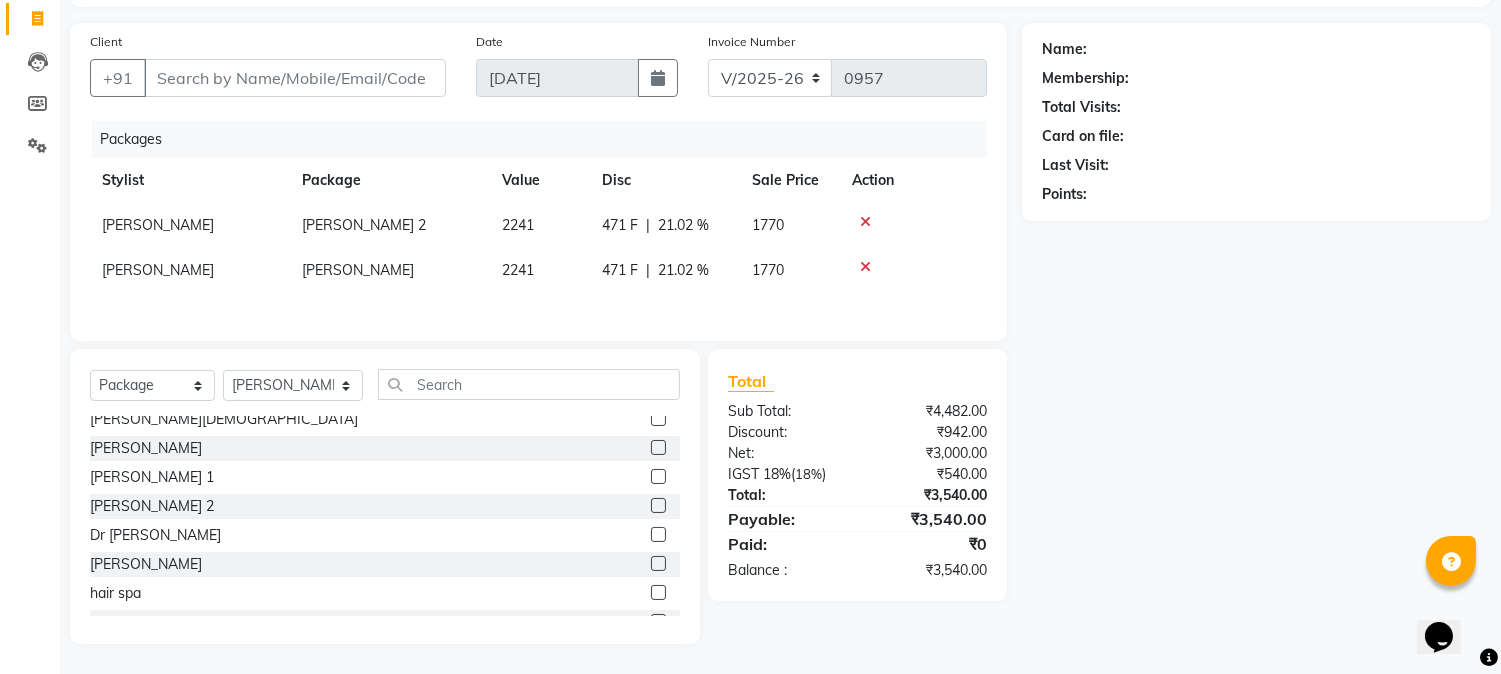 click 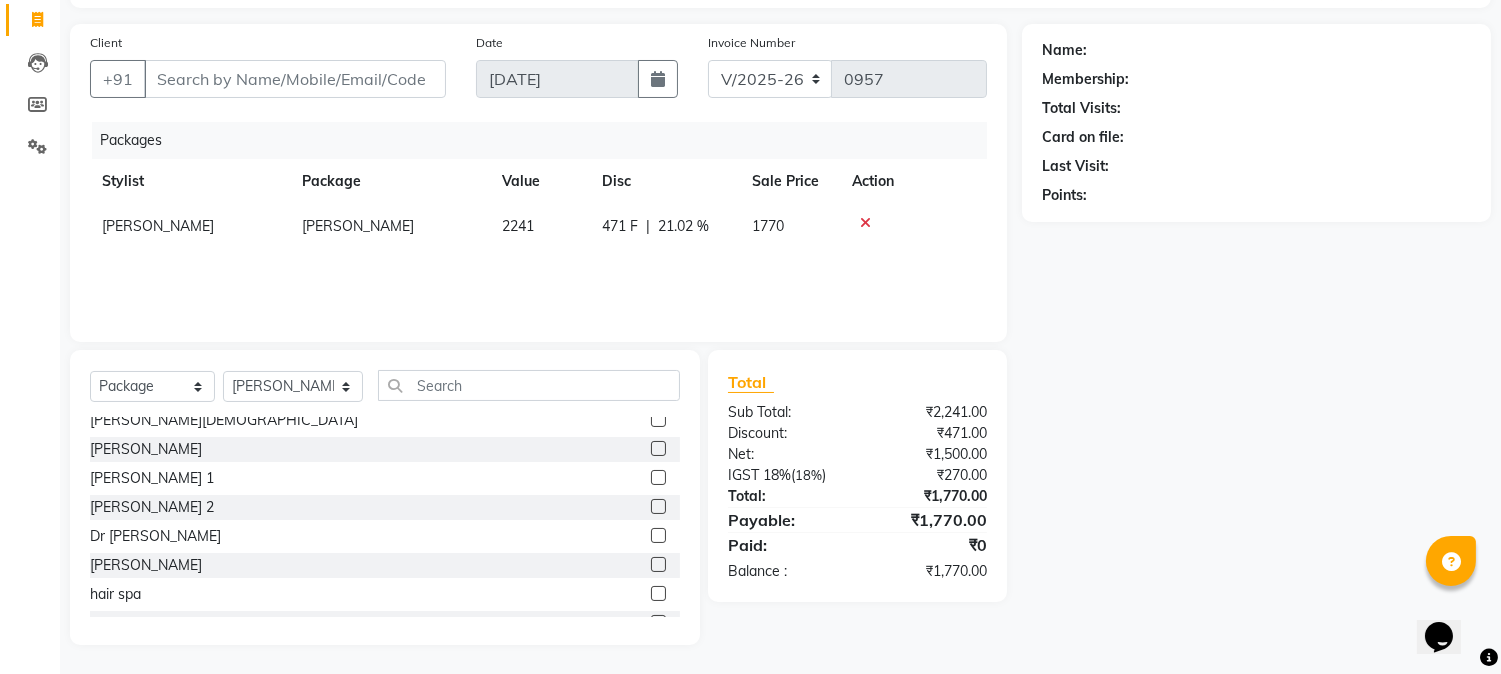 click 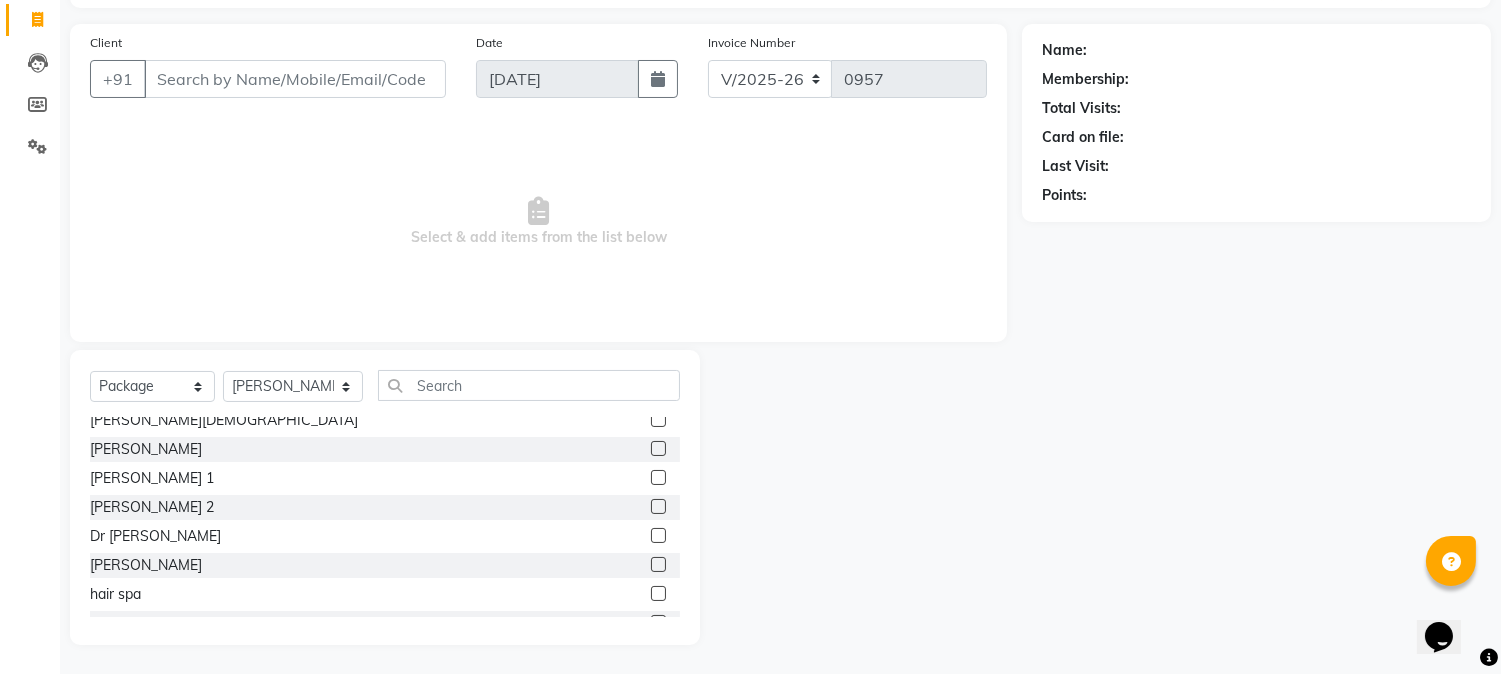 click on "[PERSON_NAME] 2" 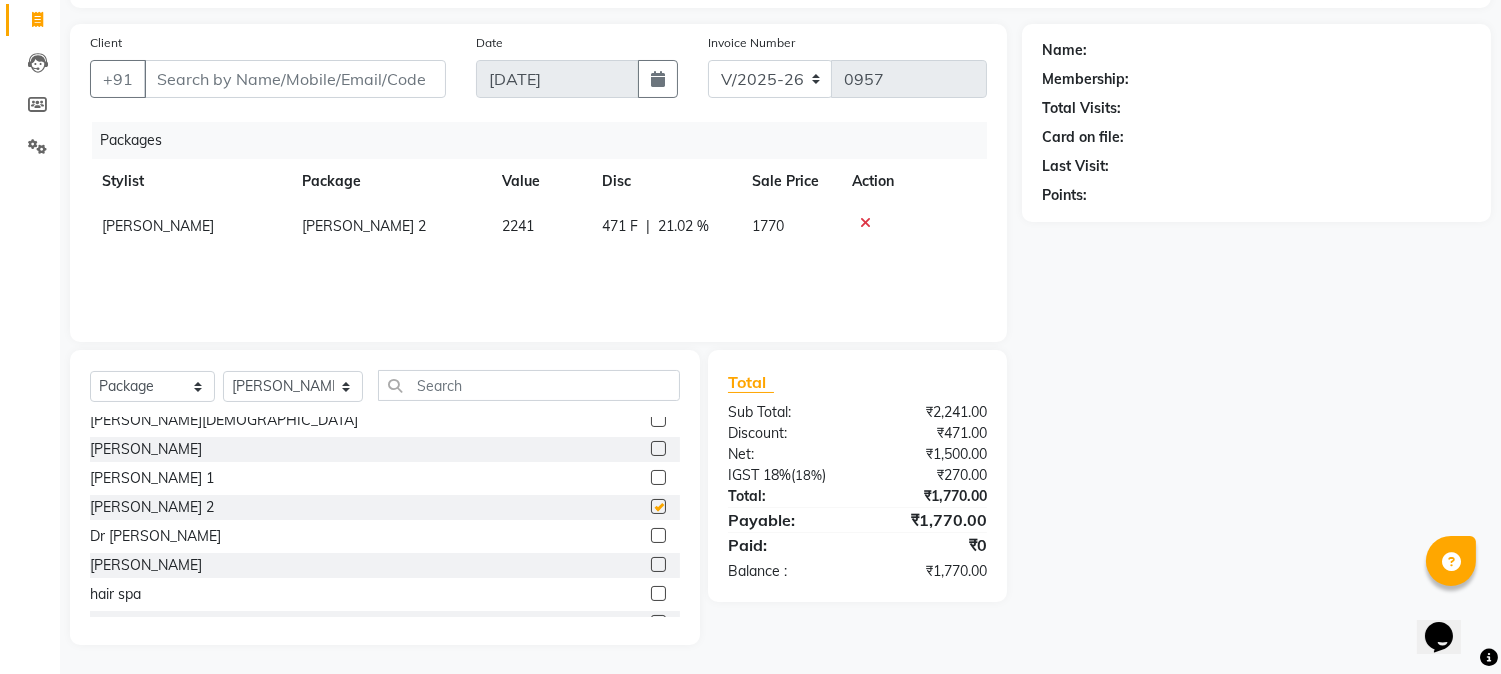 checkbox on "false" 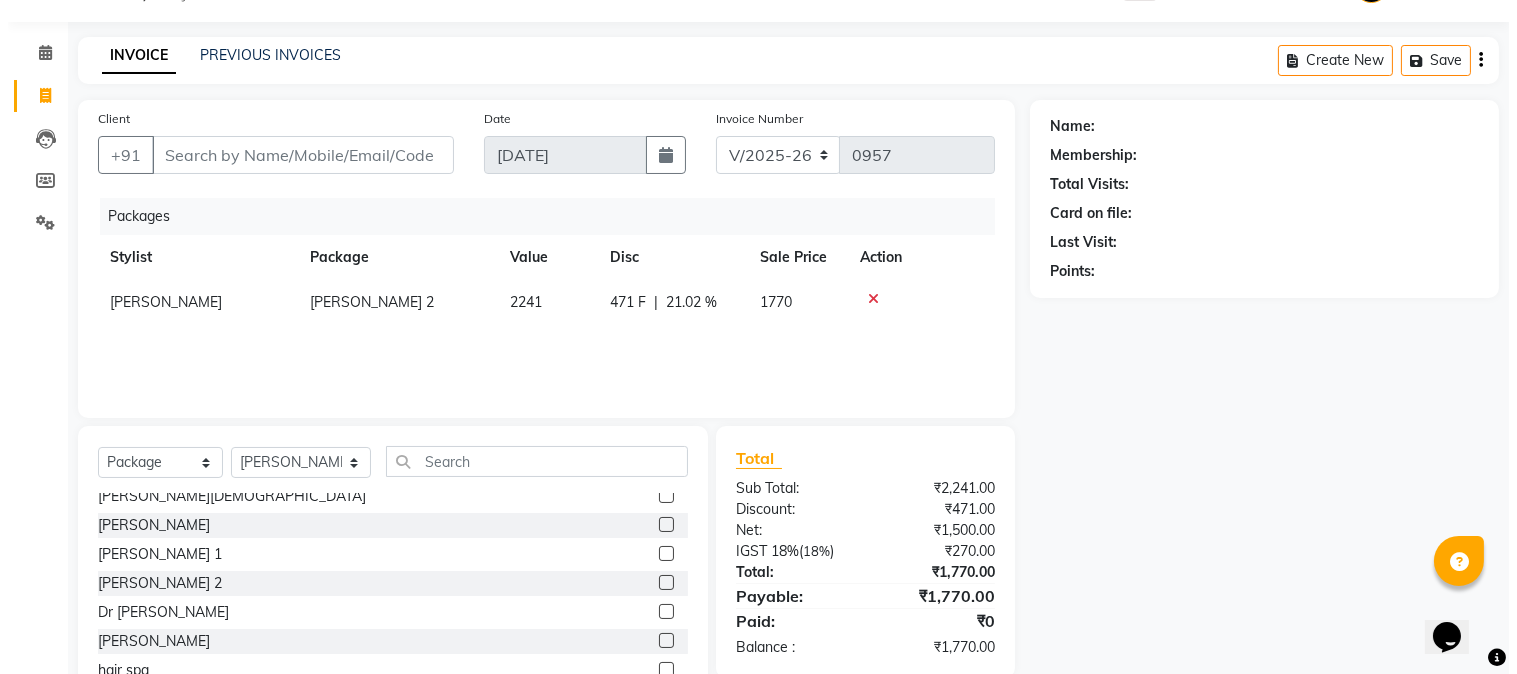 scroll, scrollTop: 0, scrollLeft: 0, axis: both 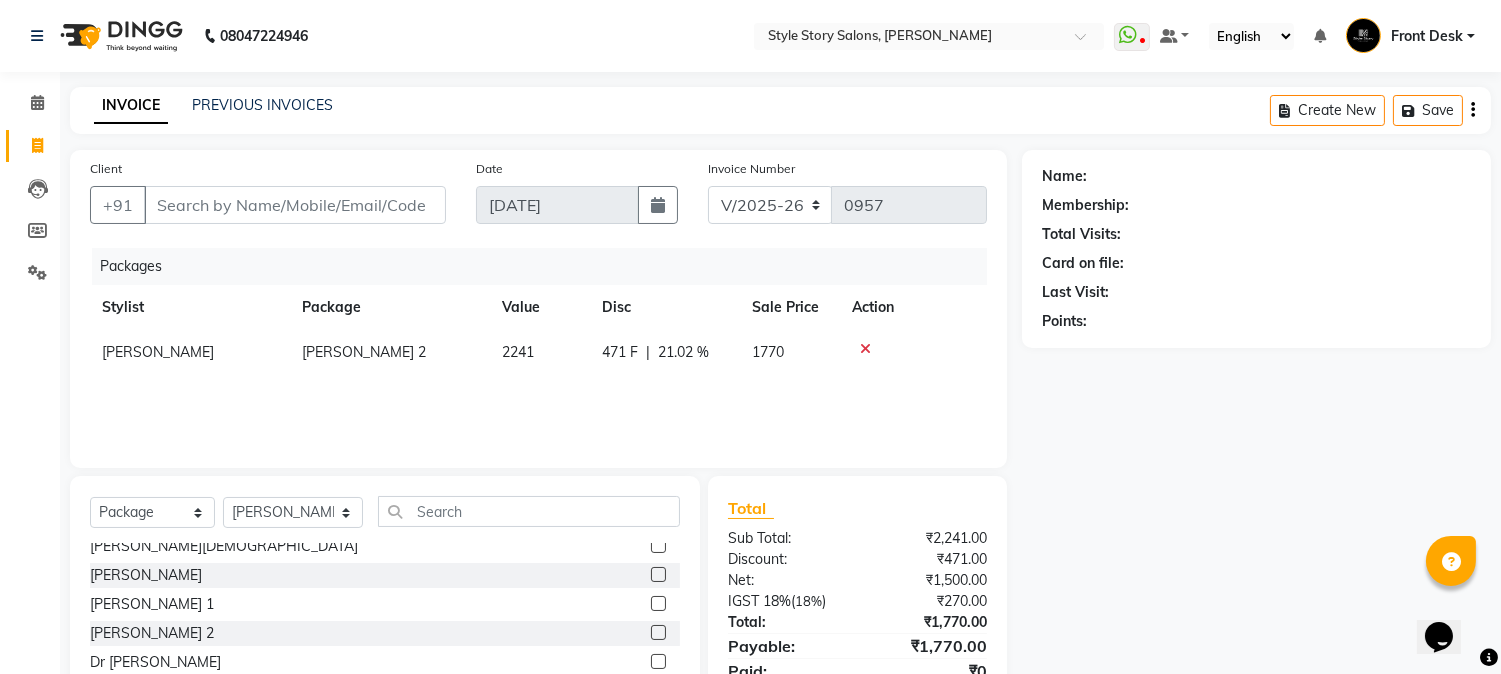 click 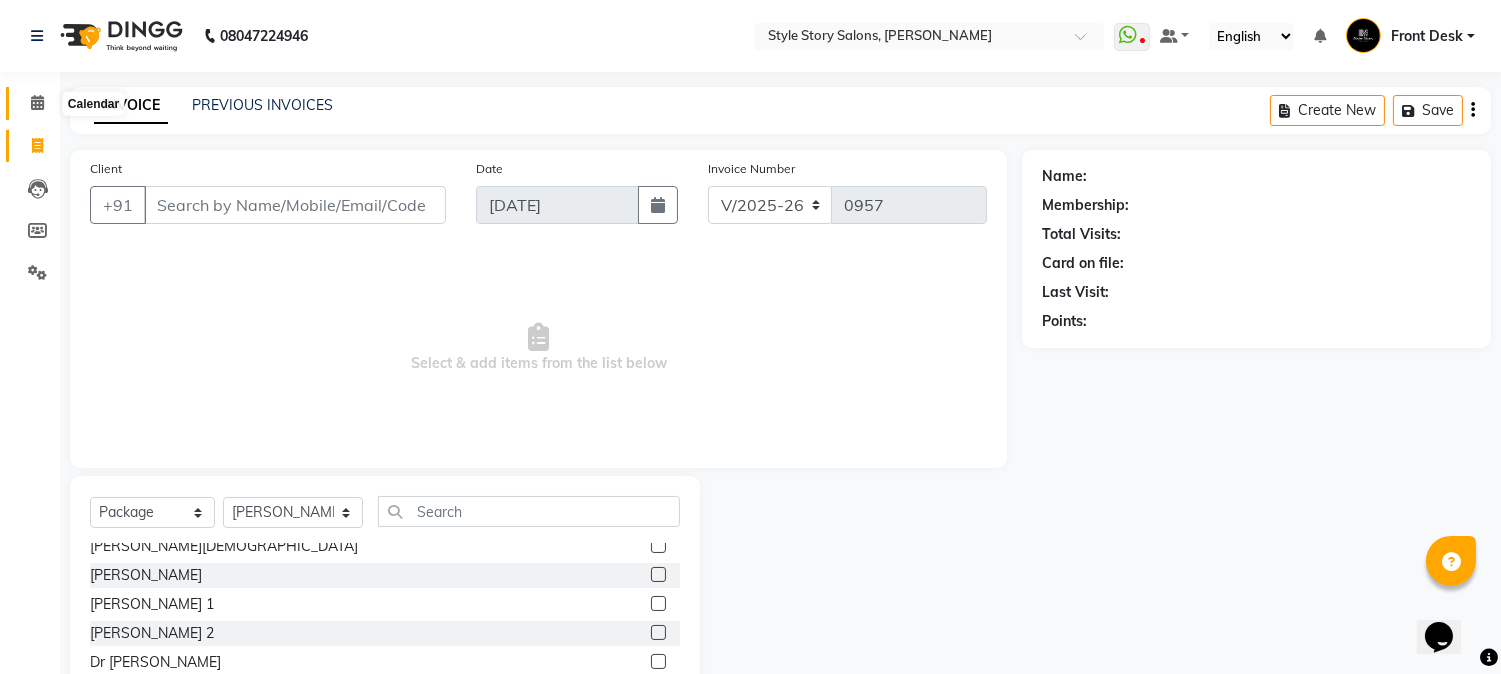 click 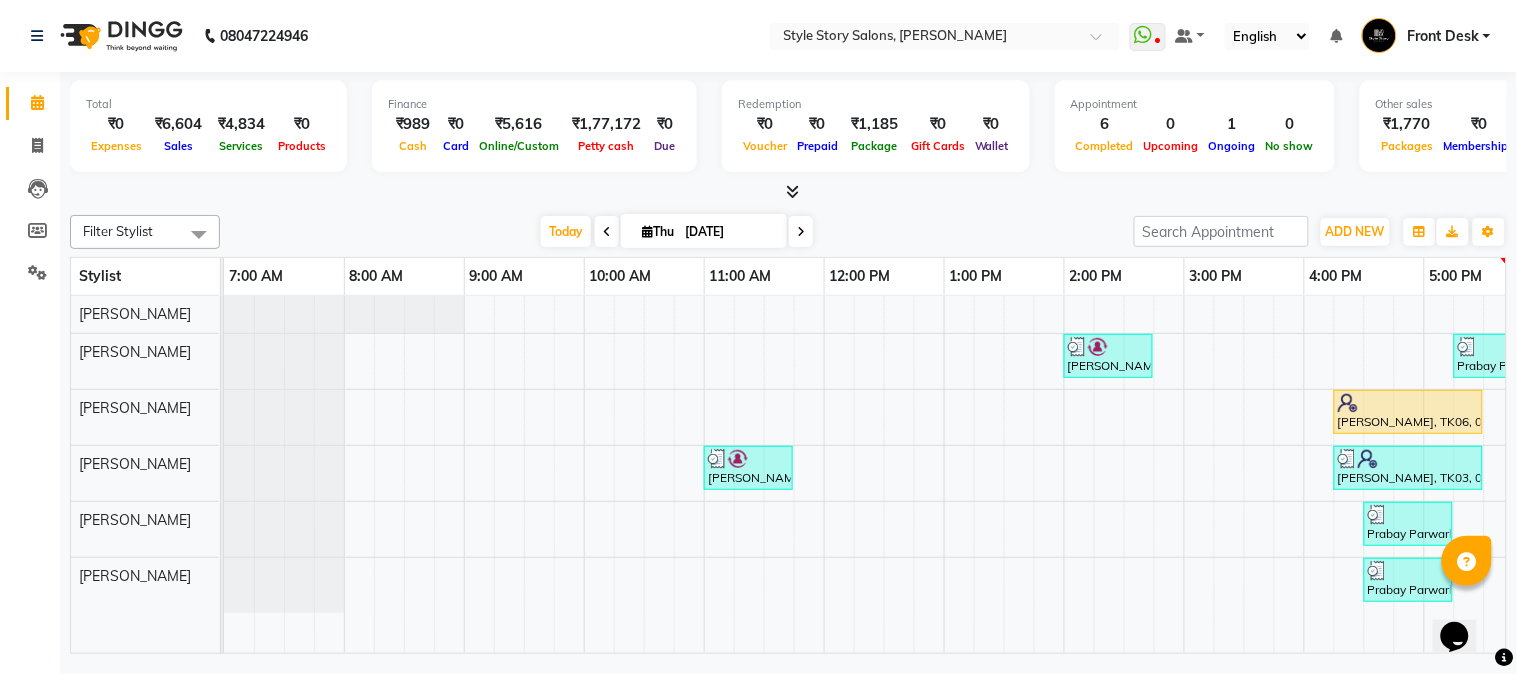 scroll, scrollTop: 0, scrollLeft: 298, axis: horizontal 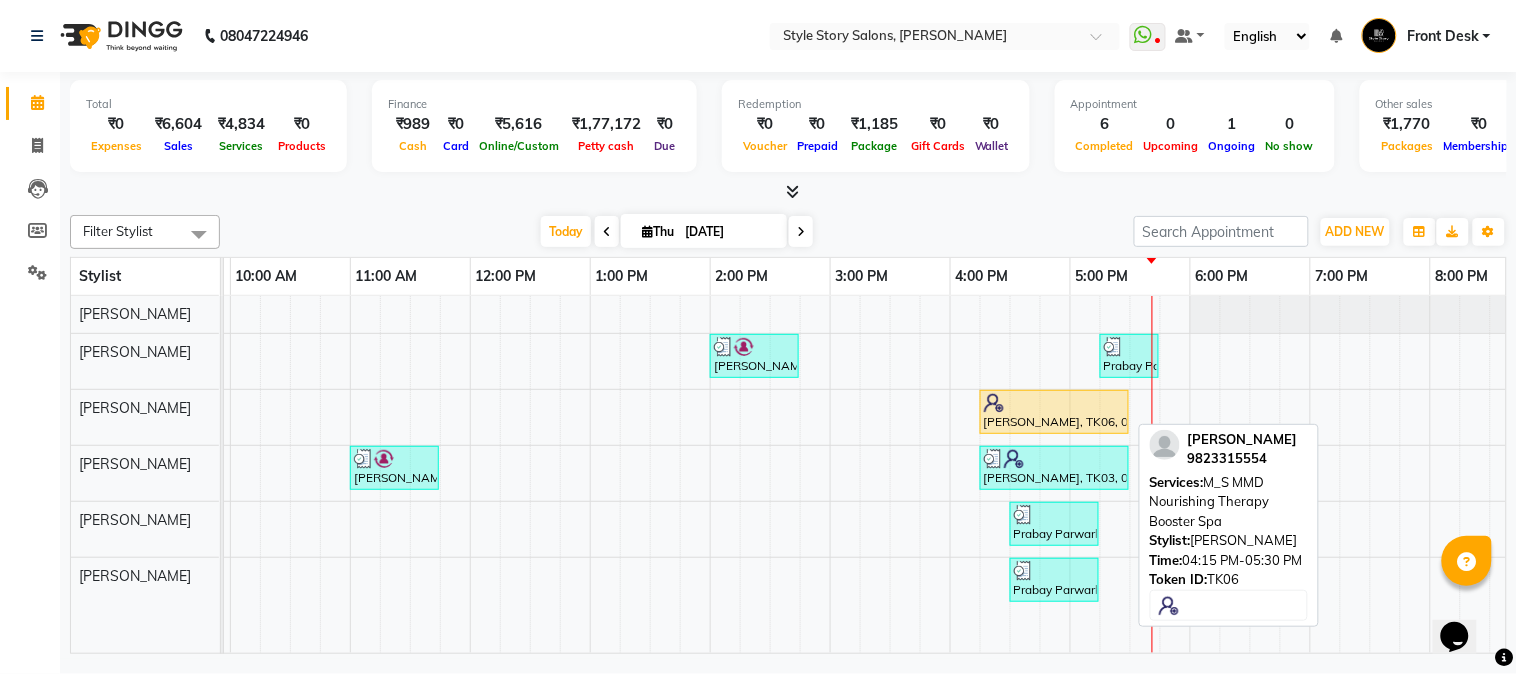 click on "Deepika Thakar, TK06, 04:15 PM-05:30 PM, M_S MMD Nourishing Therapy Booster Spa" at bounding box center (1054, 412) 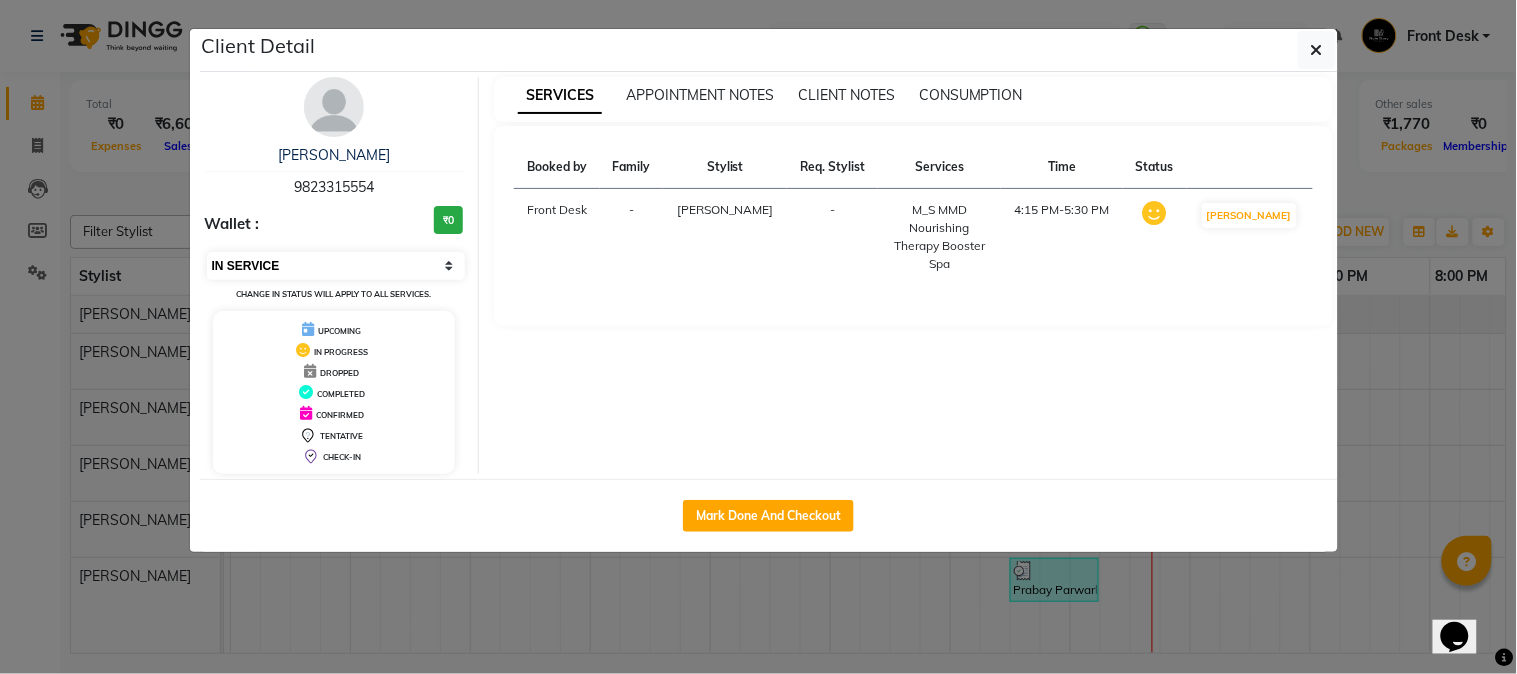 drag, startPoint x: 328, startPoint y: 251, endPoint x: 331, endPoint y: 272, distance: 21.213203 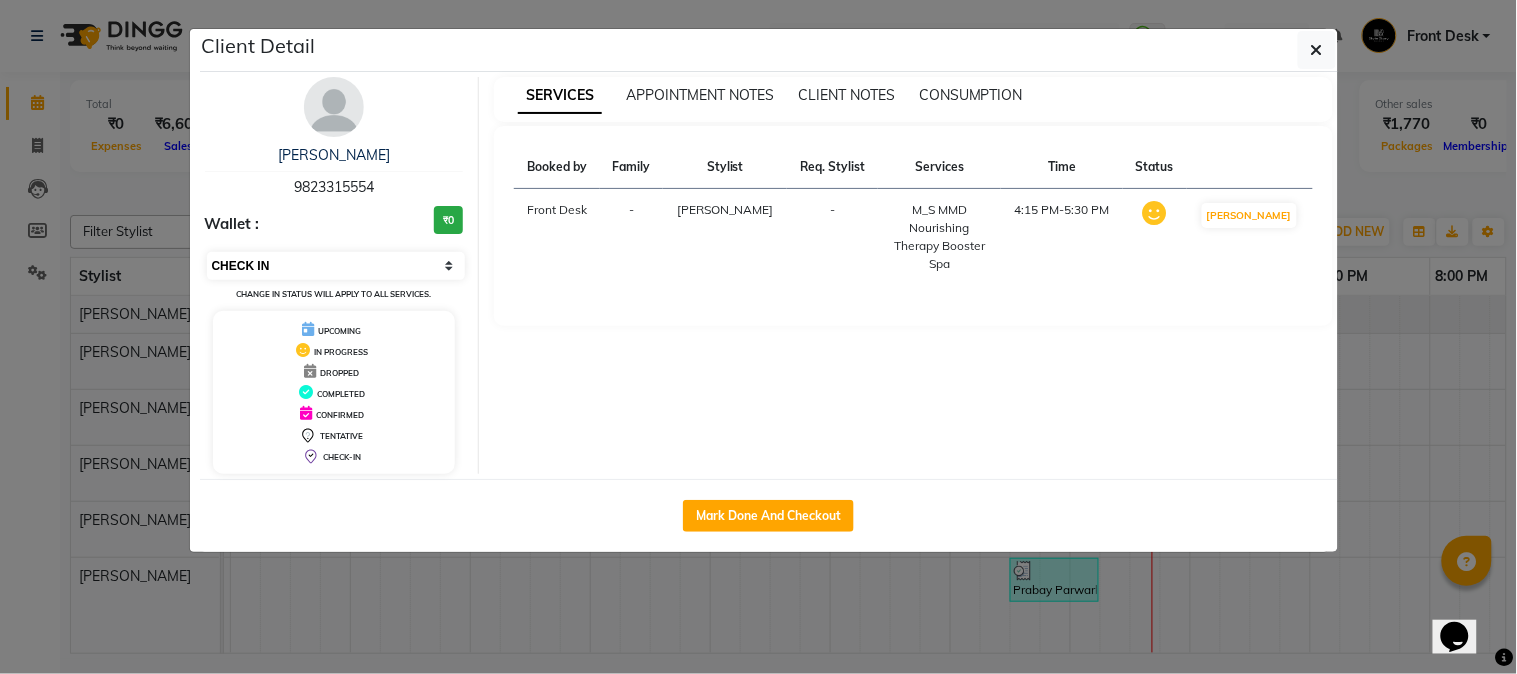 click on "Select IN SERVICE CONFIRMED TENTATIVE CHECK IN MARK DONE DROPPED UPCOMING" at bounding box center (336, 266) 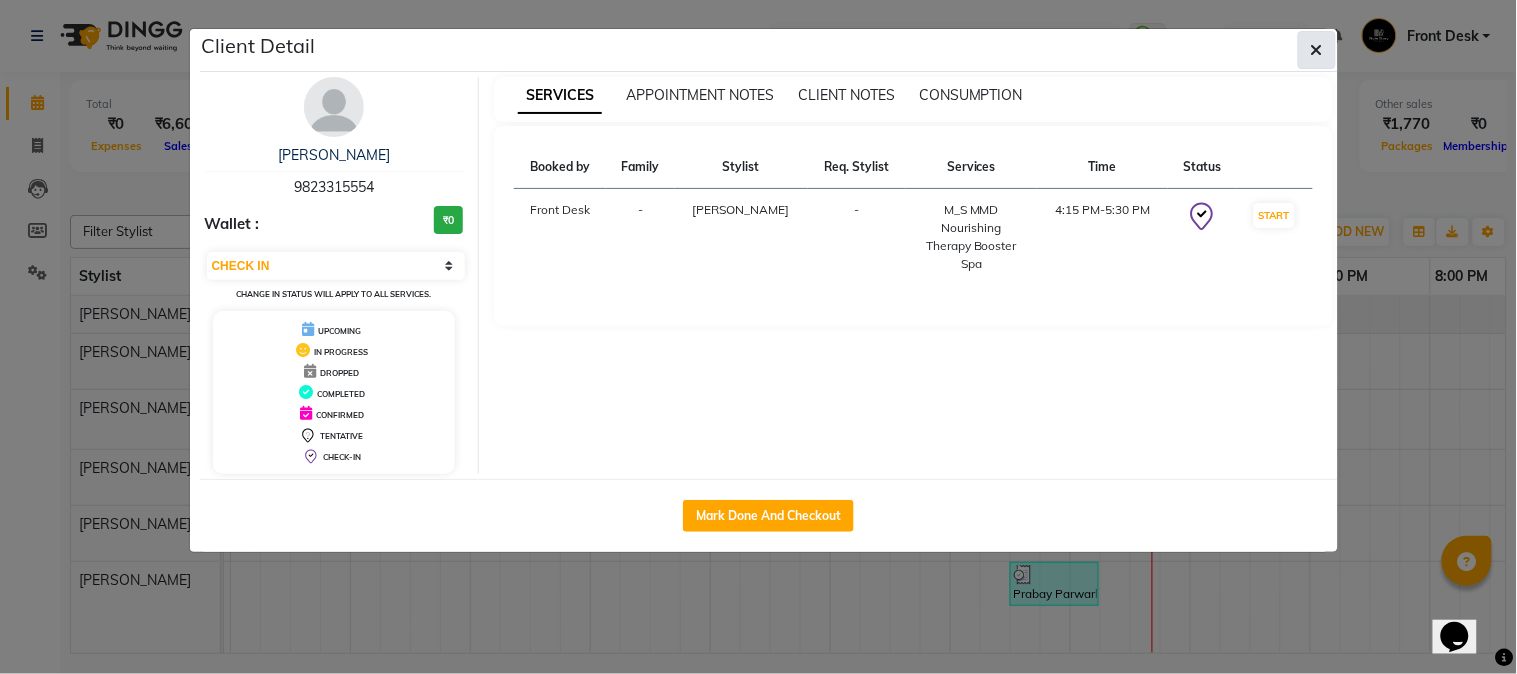 click 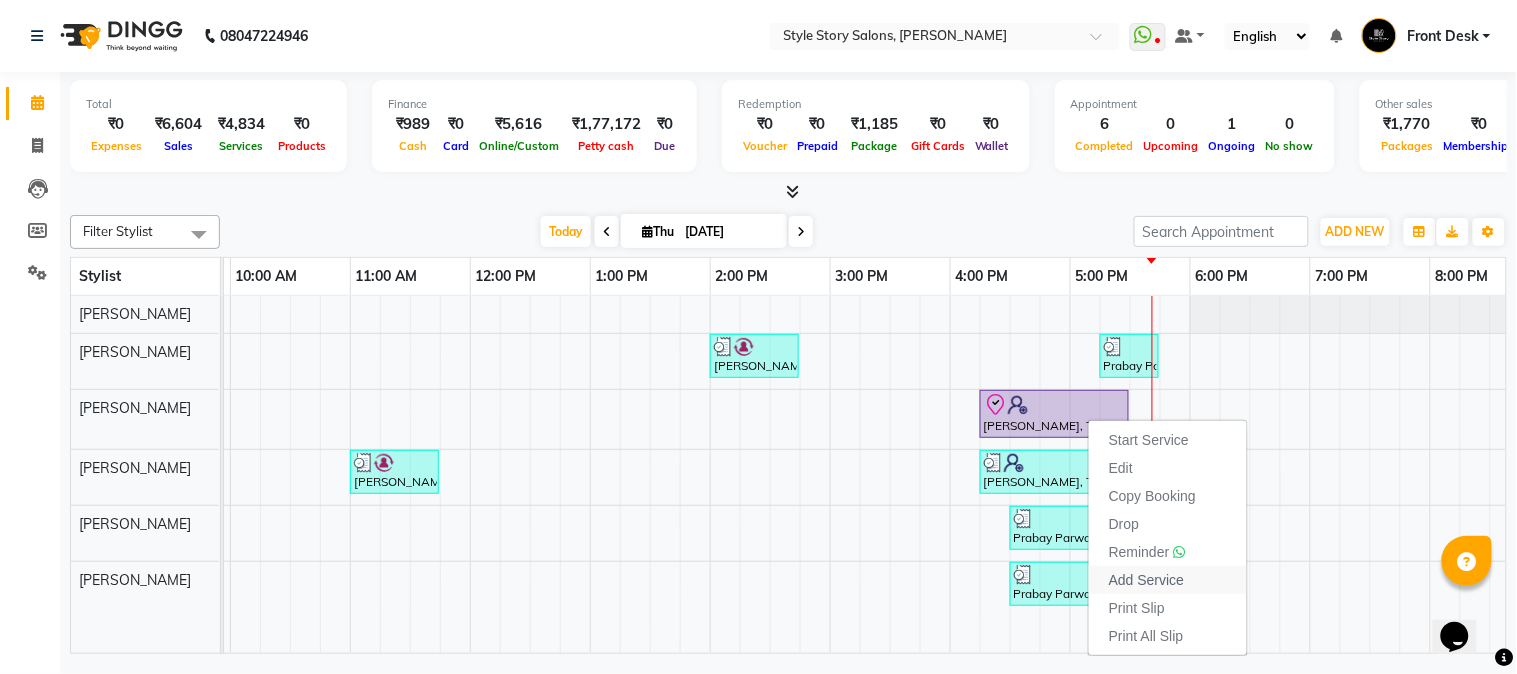 click on "Add Service" at bounding box center [1146, 580] 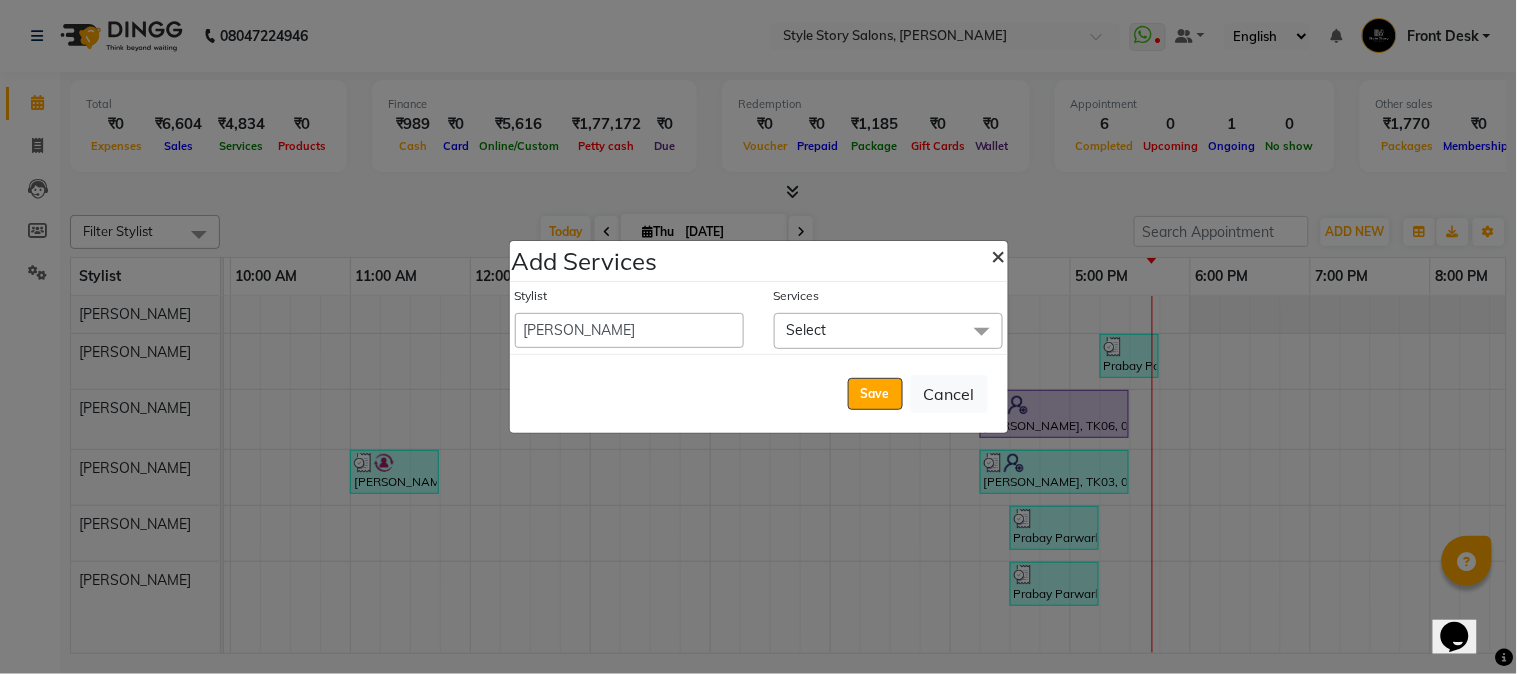 click on "×" 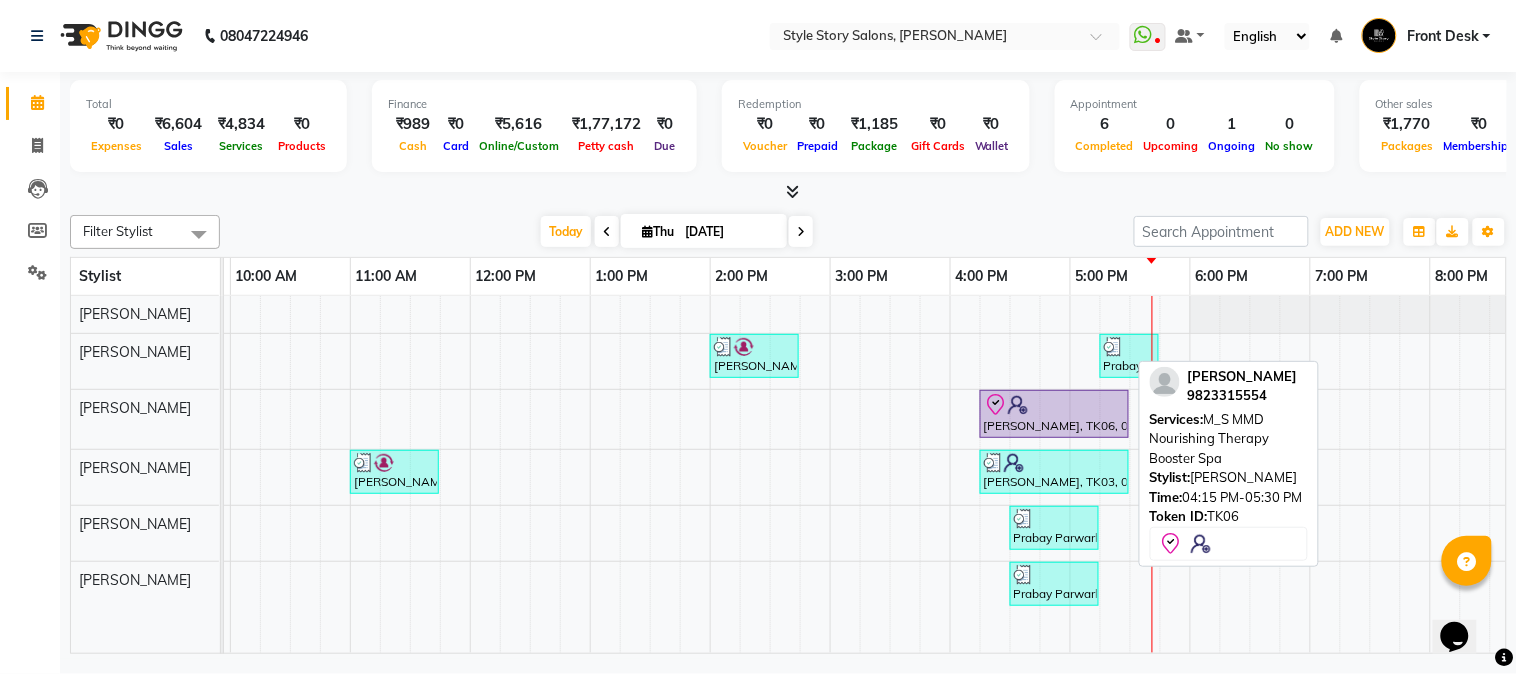 click on "Deepika Thakar, TK06, 04:15 PM-05:30 PM, M_S MMD Nourishing Therapy Booster Spa" at bounding box center [1054, 414] 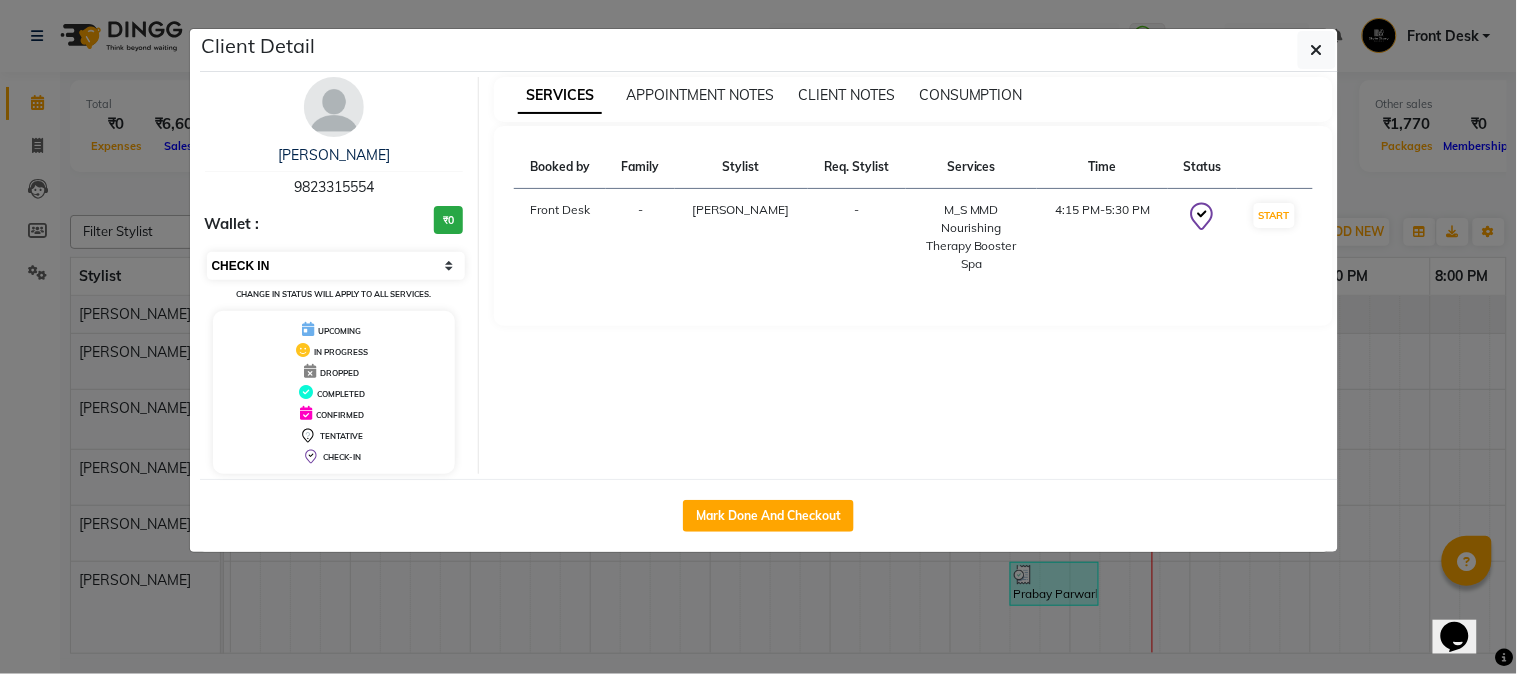 click on "Select IN SERVICE CONFIRMED TENTATIVE CHECK IN MARK DONE DROPPED UPCOMING" at bounding box center (336, 266) 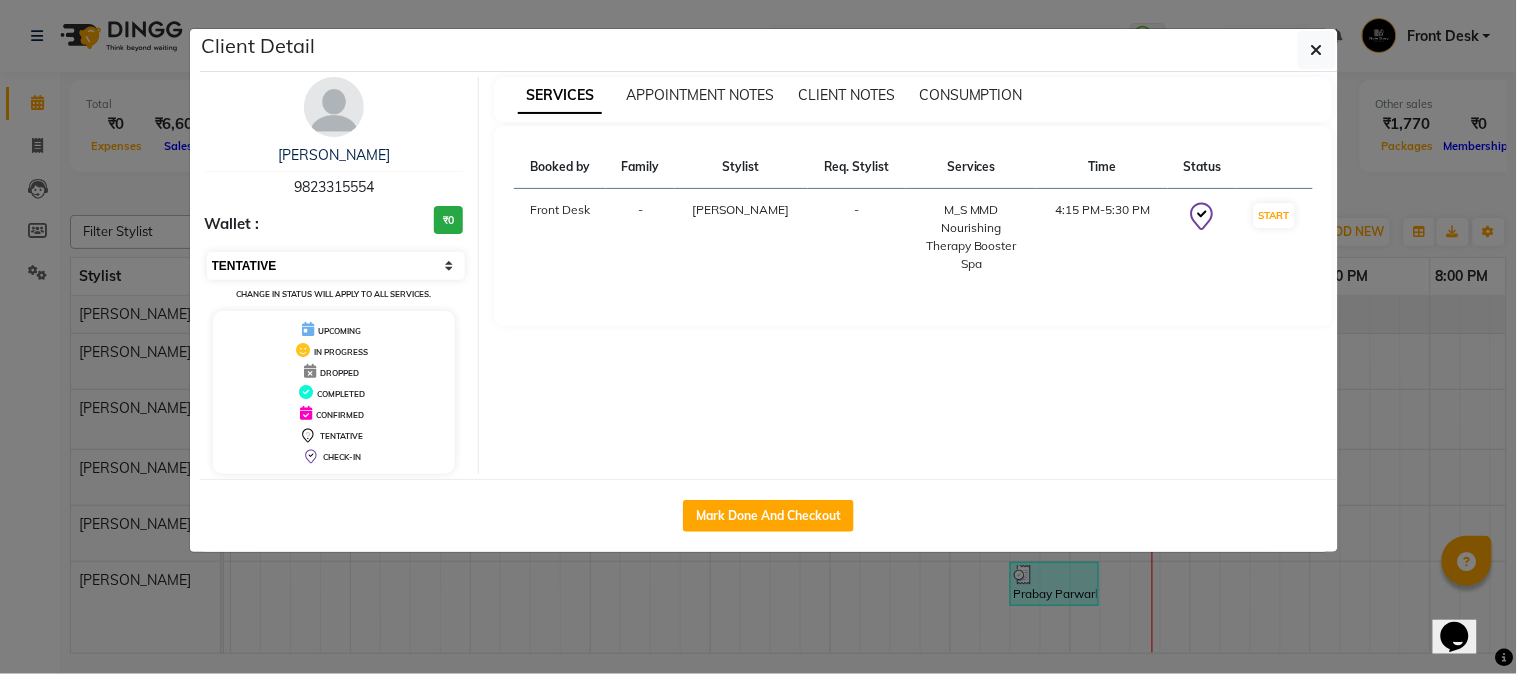 click on "Select IN SERVICE CONFIRMED TENTATIVE CHECK IN MARK DONE DROPPED UPCOMING" at bounding box center [336, 266] 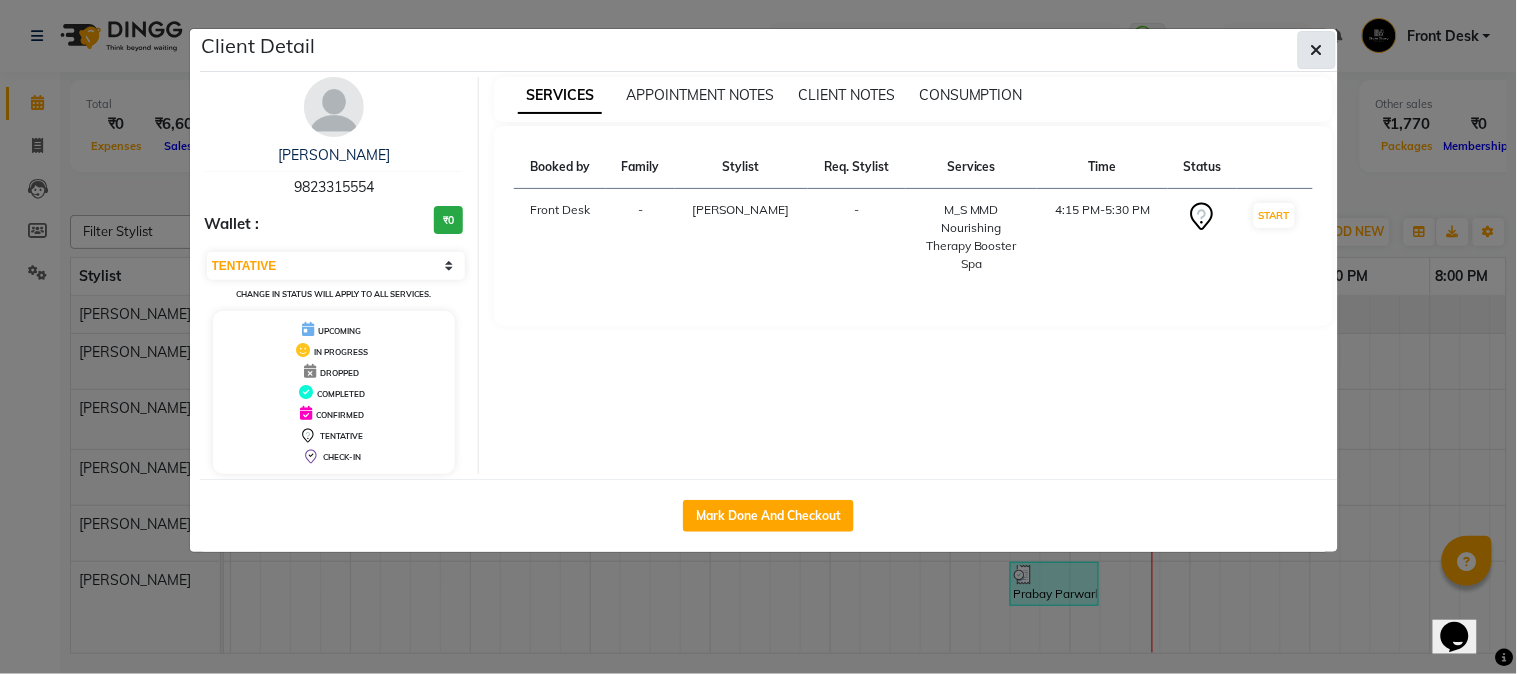 click 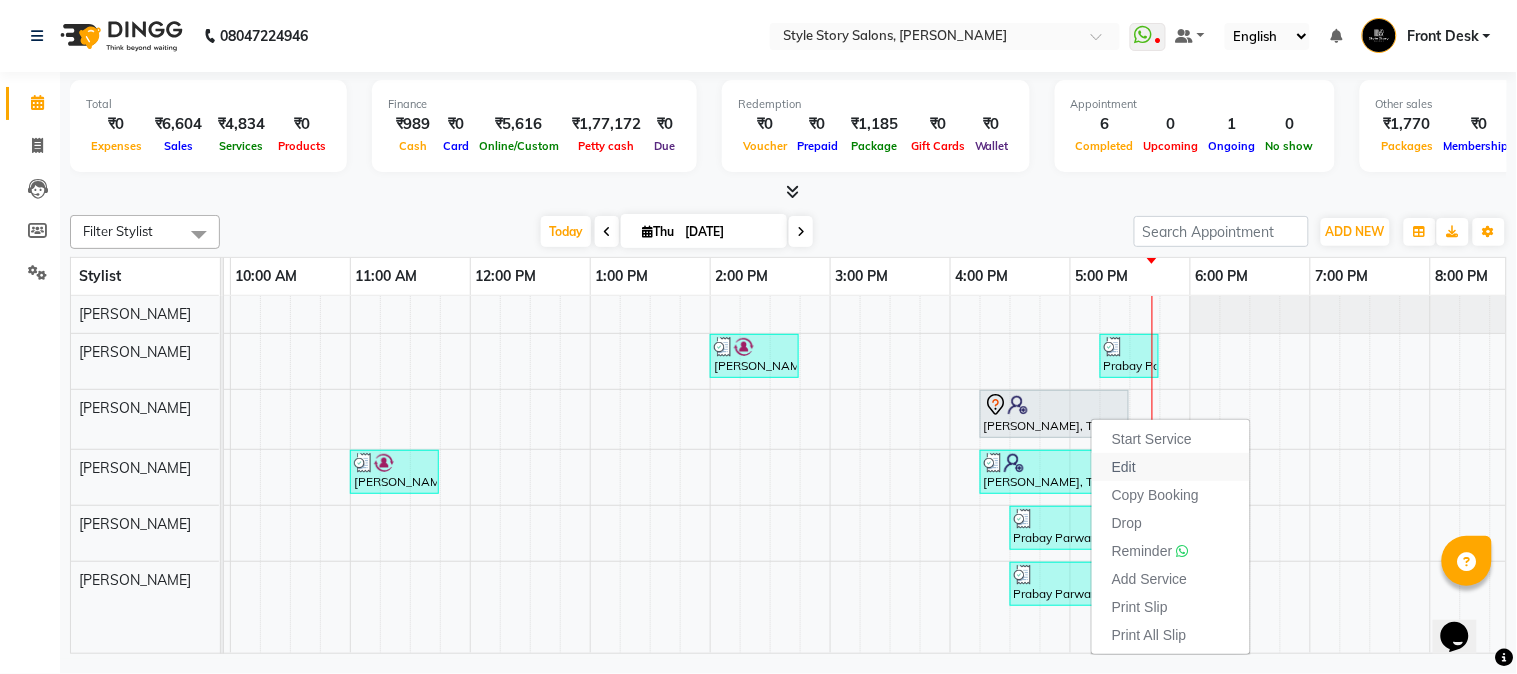 click on "Edit" at bounding box center [1171, 467] 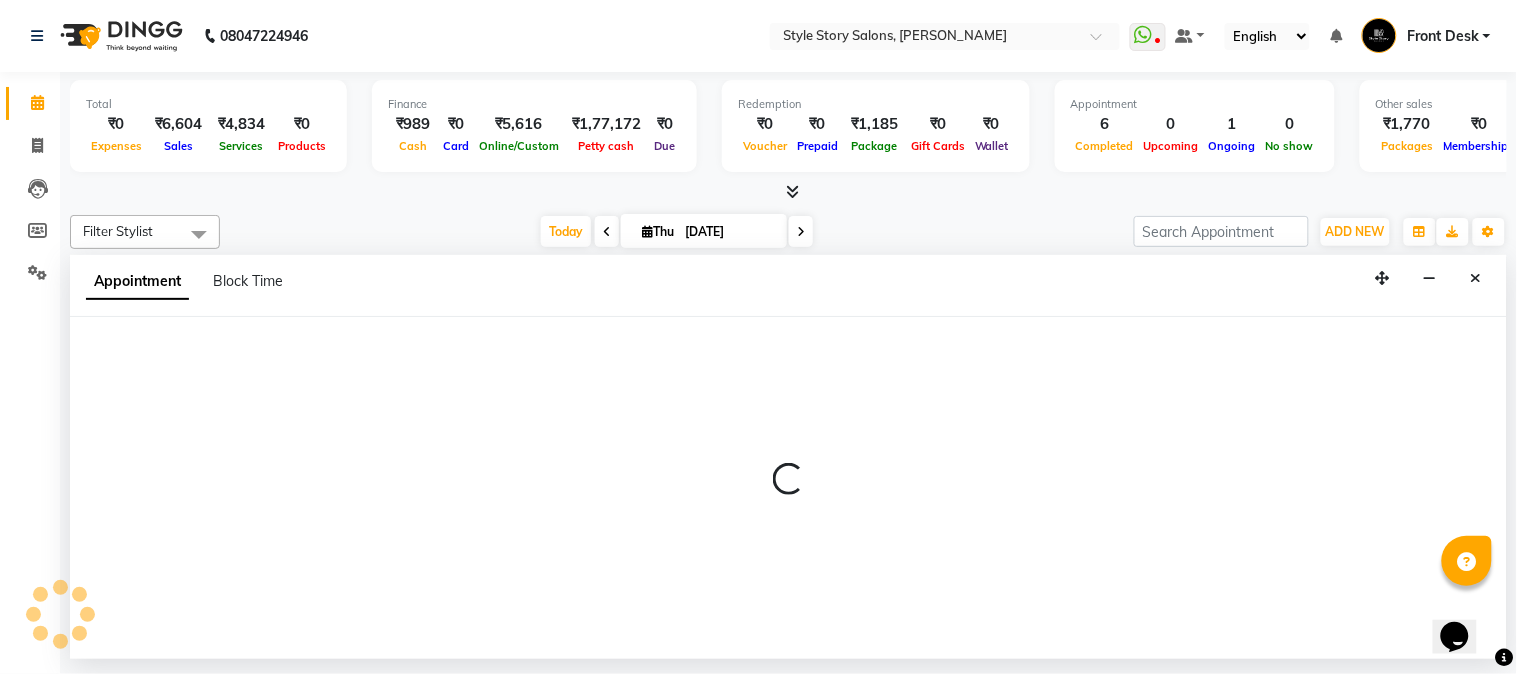 select on "tentative" 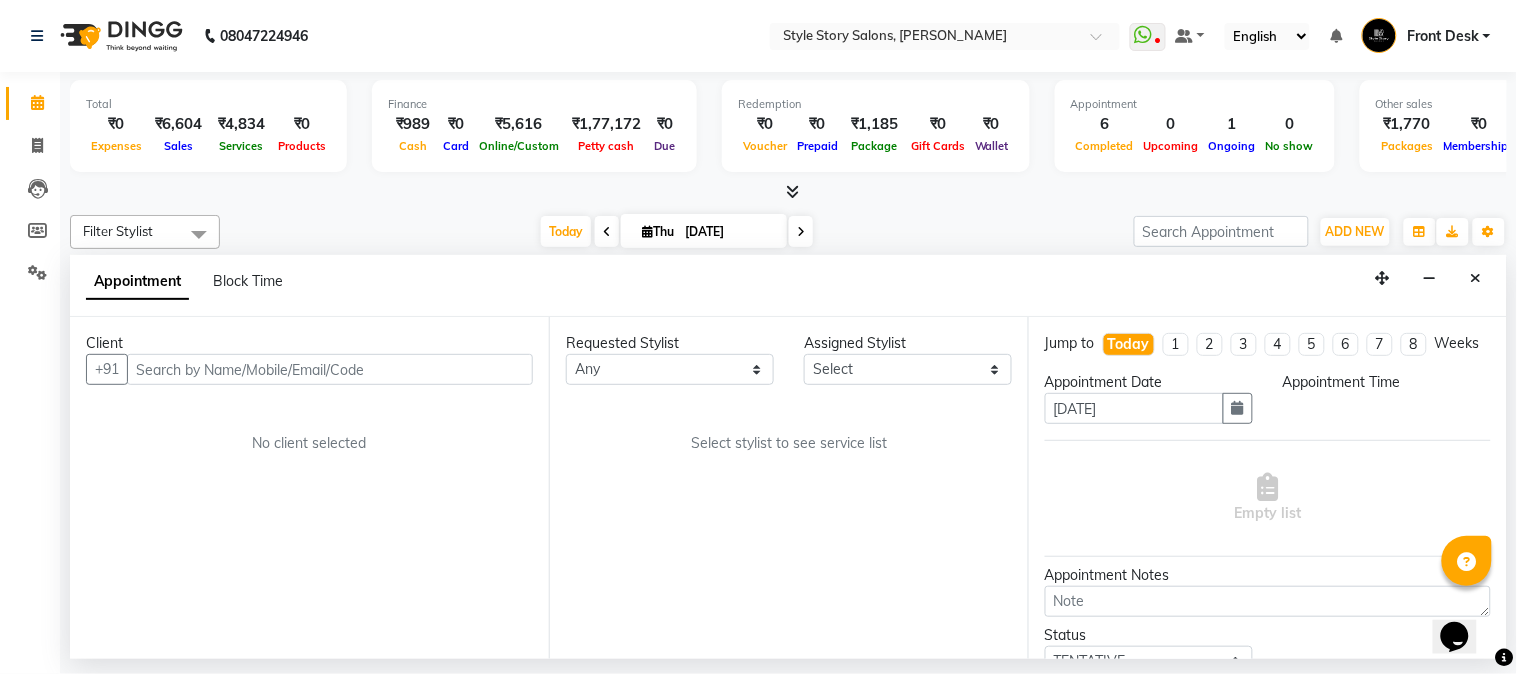 select on "62113" 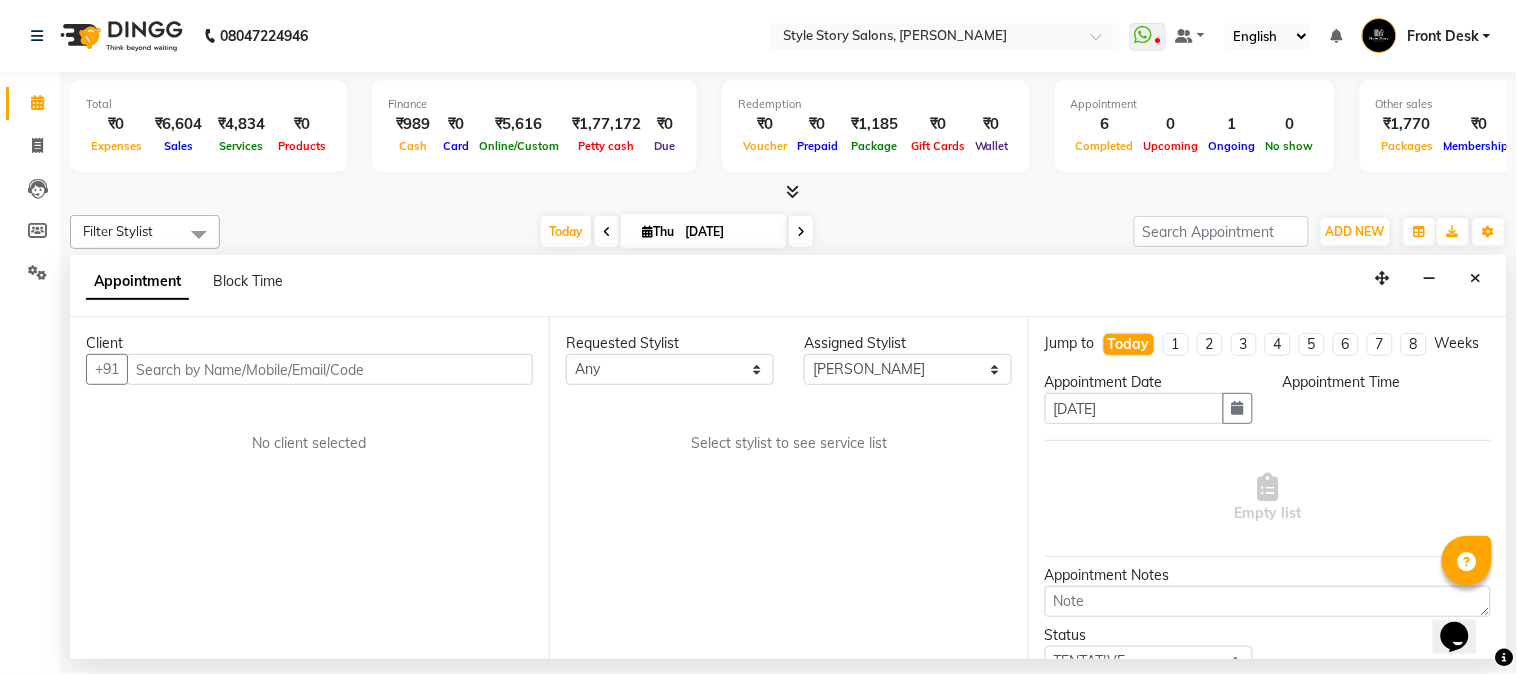 scroll, scrollTop: 0, scrollLeft: 637, axis: horizontal 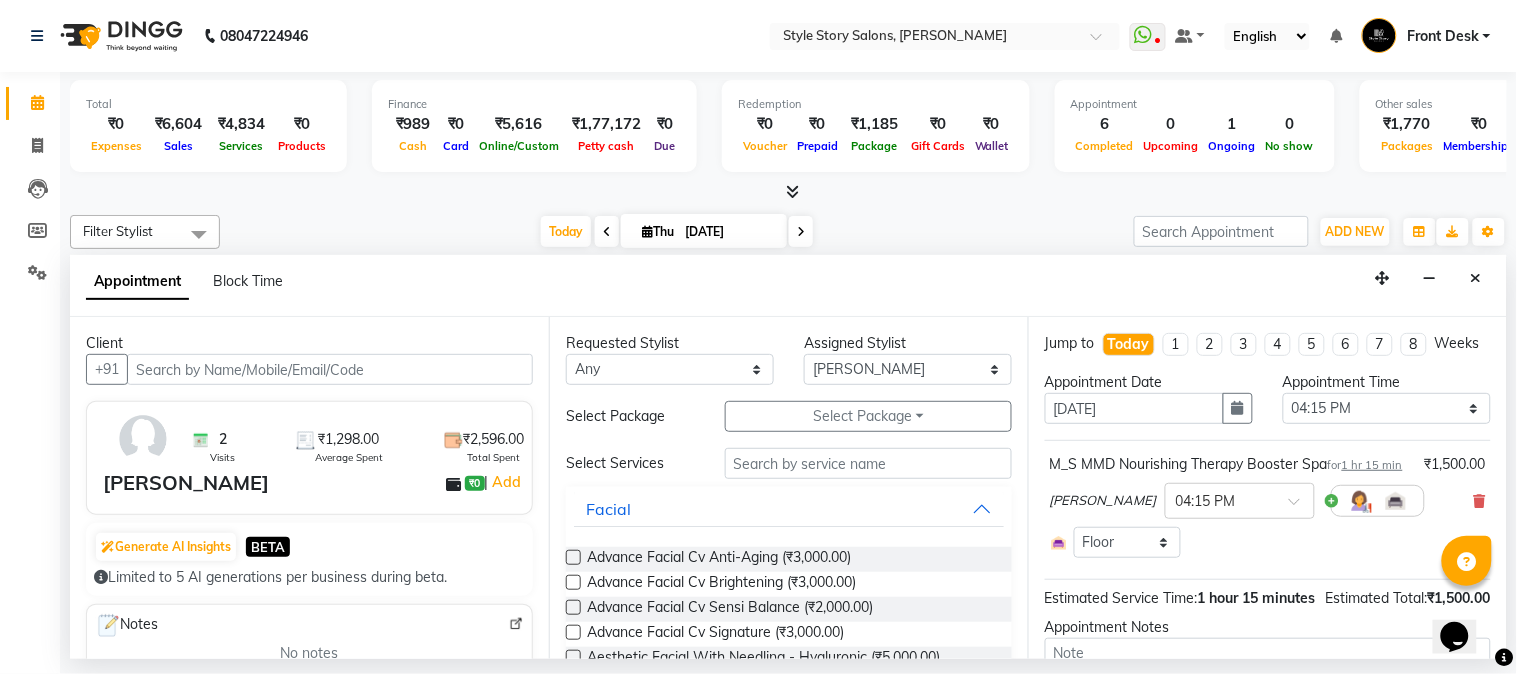 click at bounding box center [330, 369] 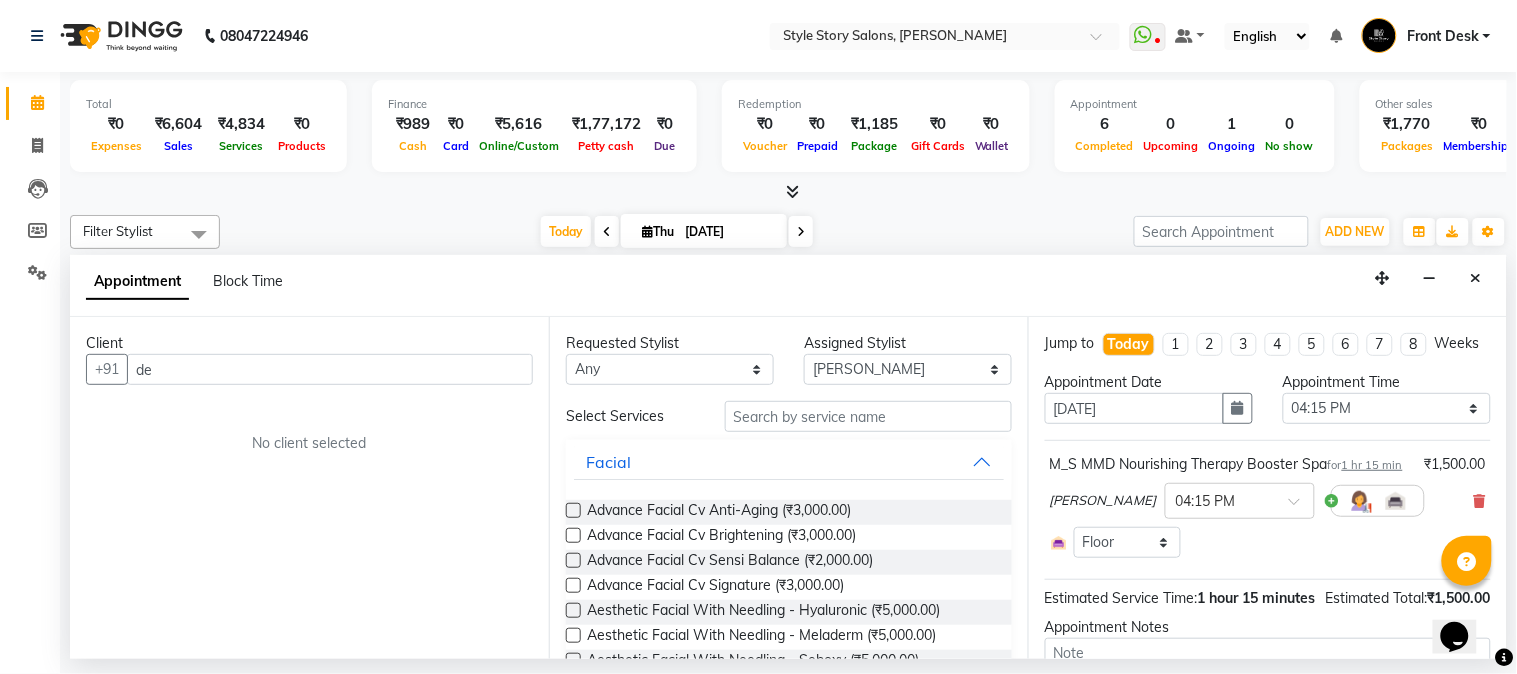 type on "d" 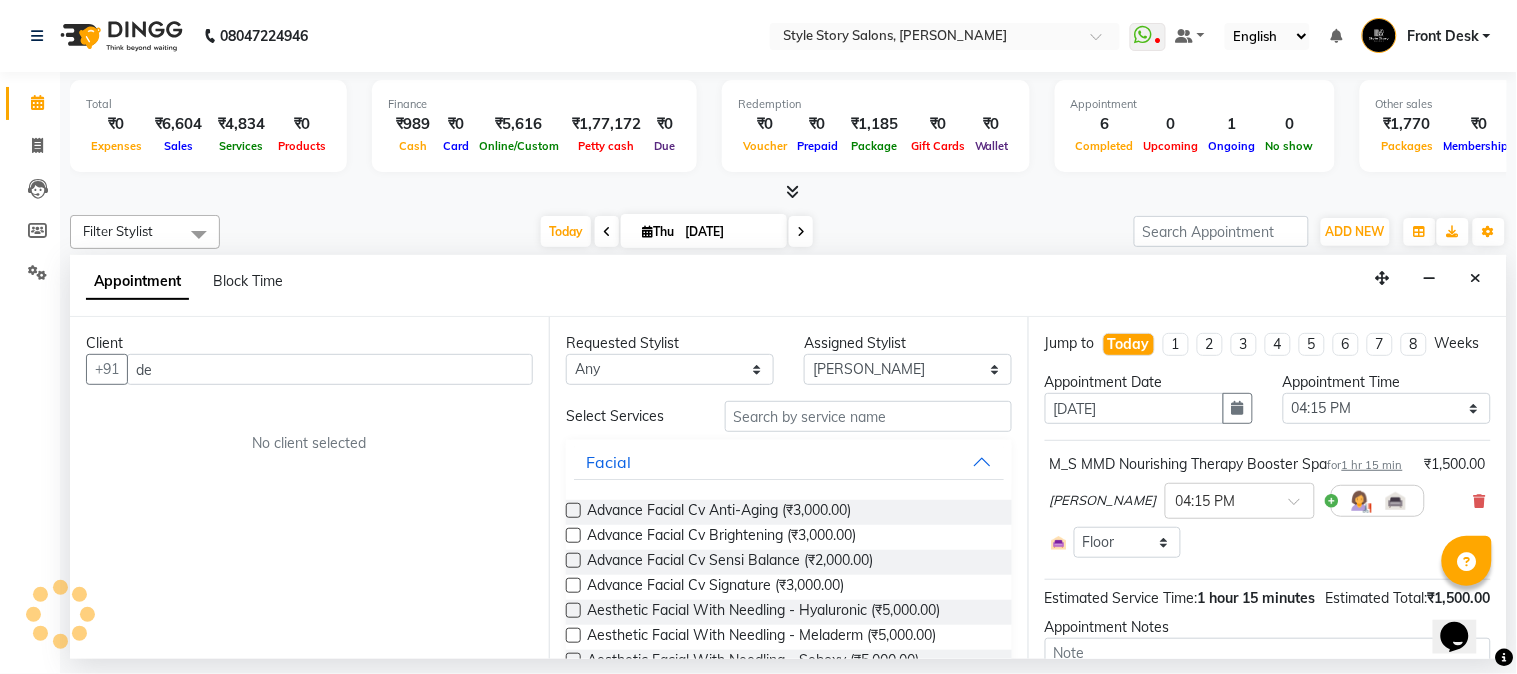 type on "d" 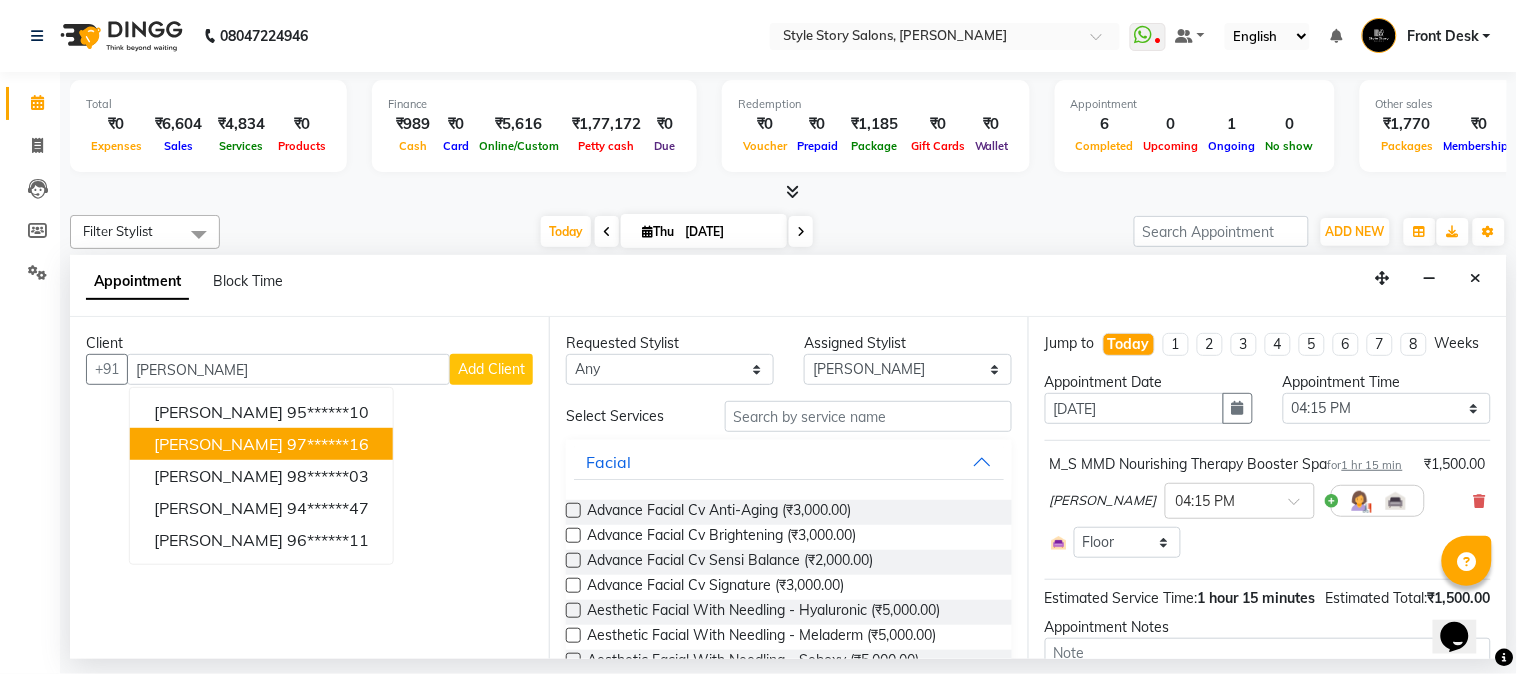 click on "97******16" at bounding box center (328, 444) 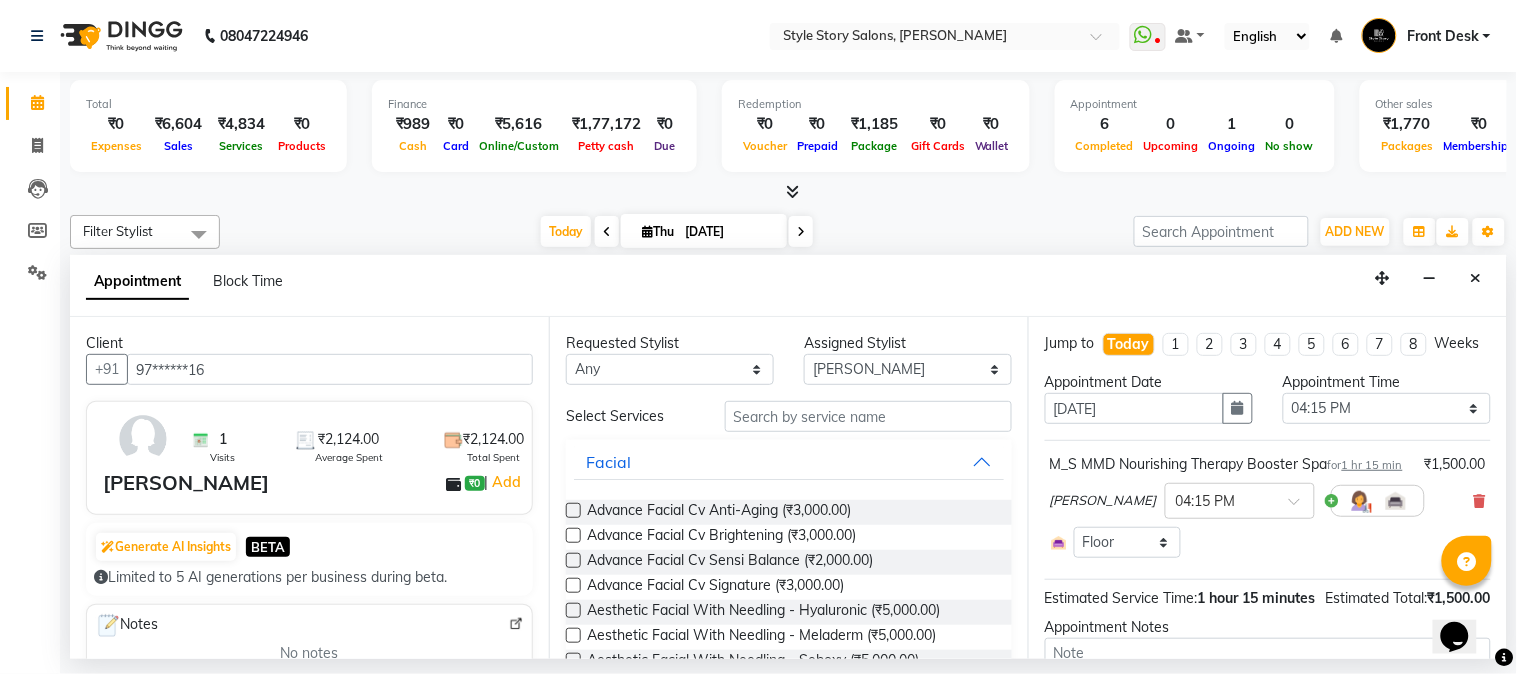 scroll, scrollTop: 222, scrollLeft: 0, axis: vertical 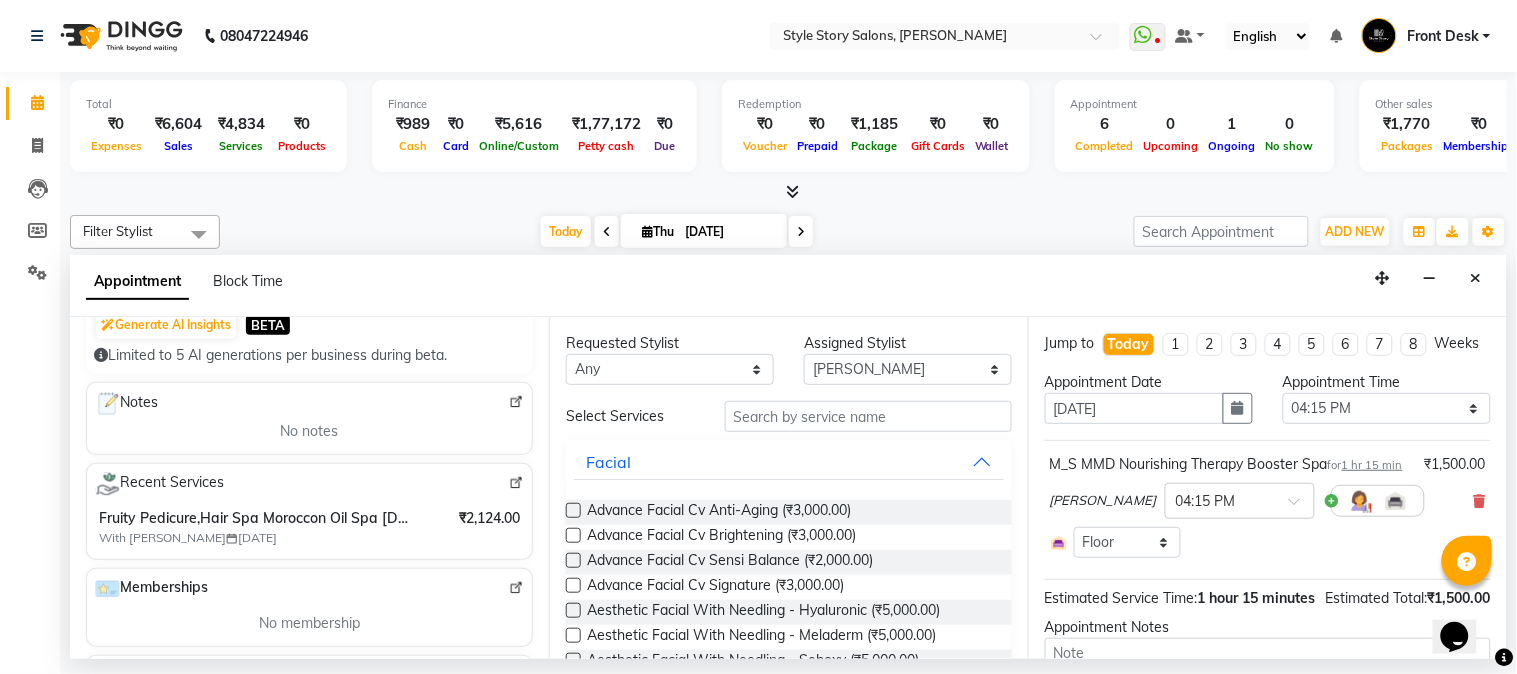 type on "97******16" 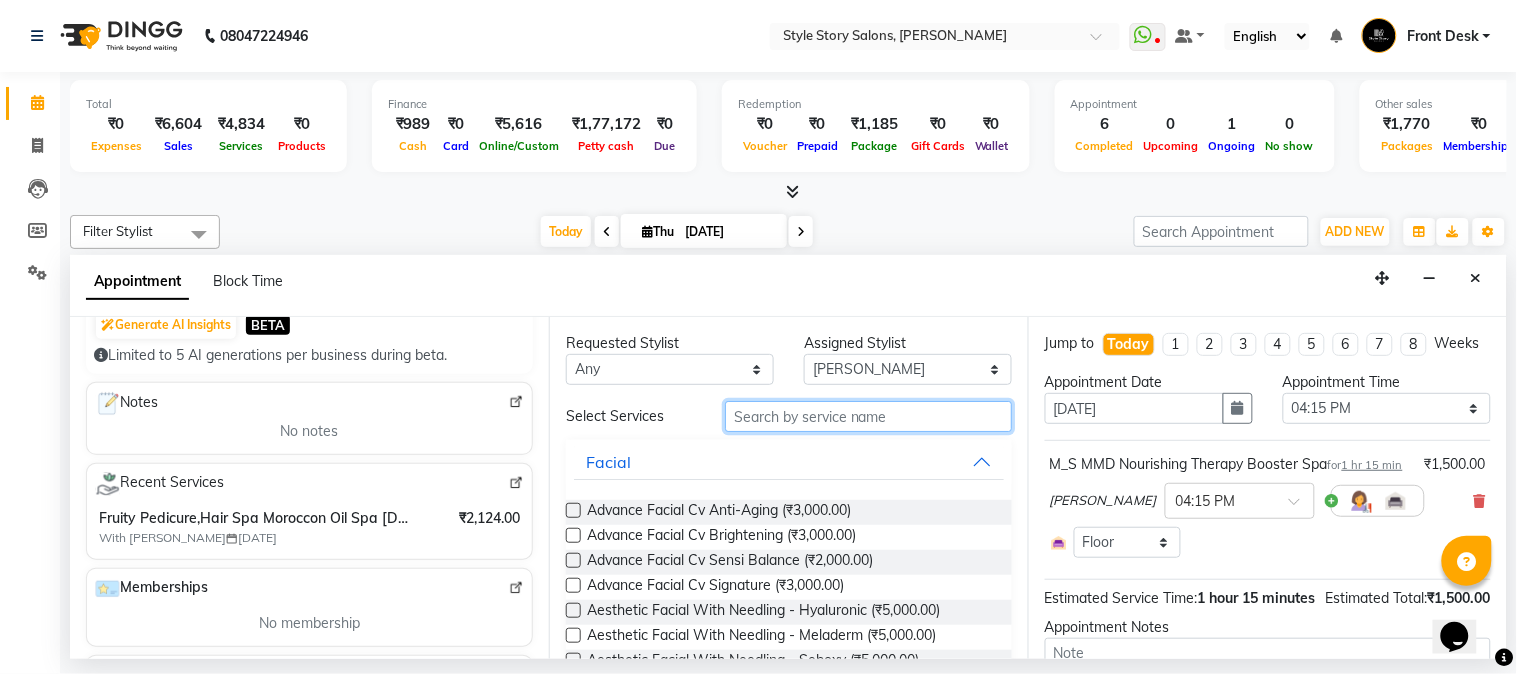 click at bounding box center [868, 416] 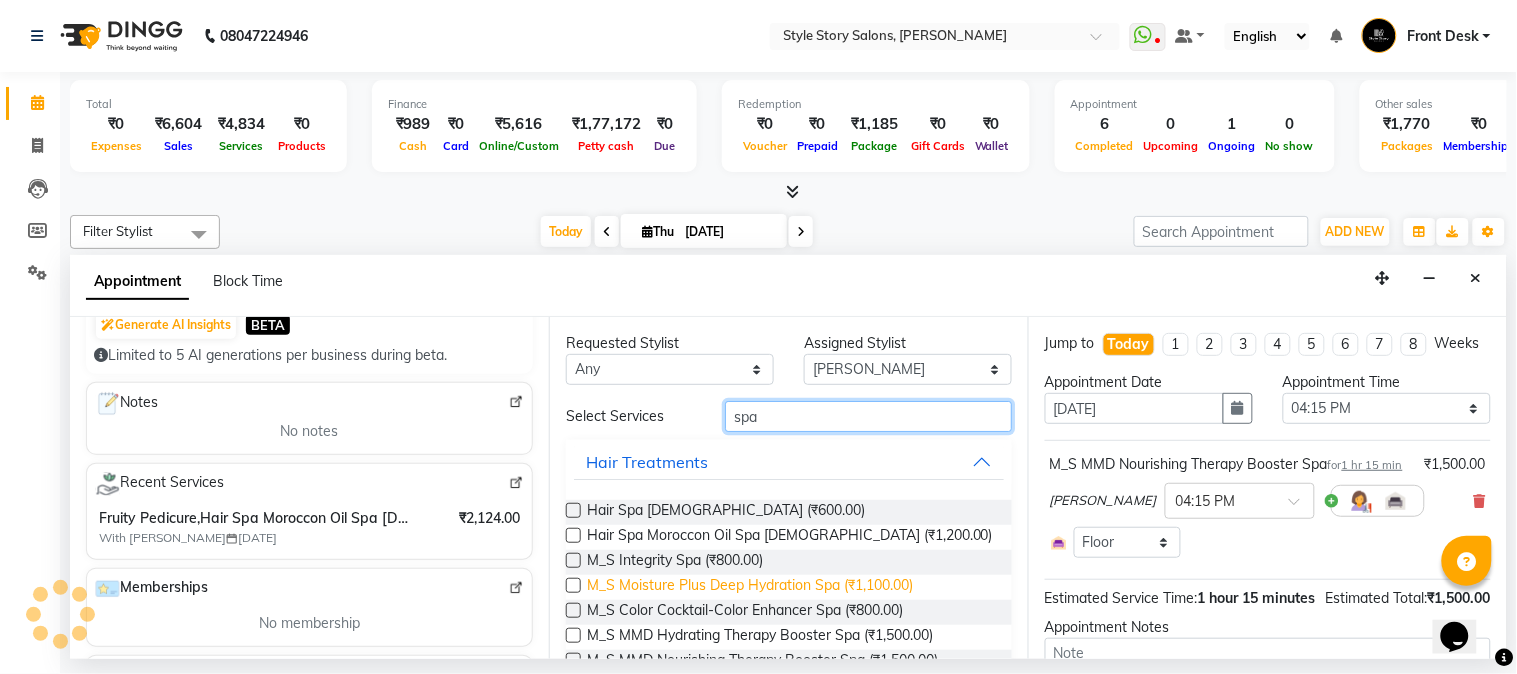 scroll, scrollTop: 111, scrollLeft: 0, axis: vertical 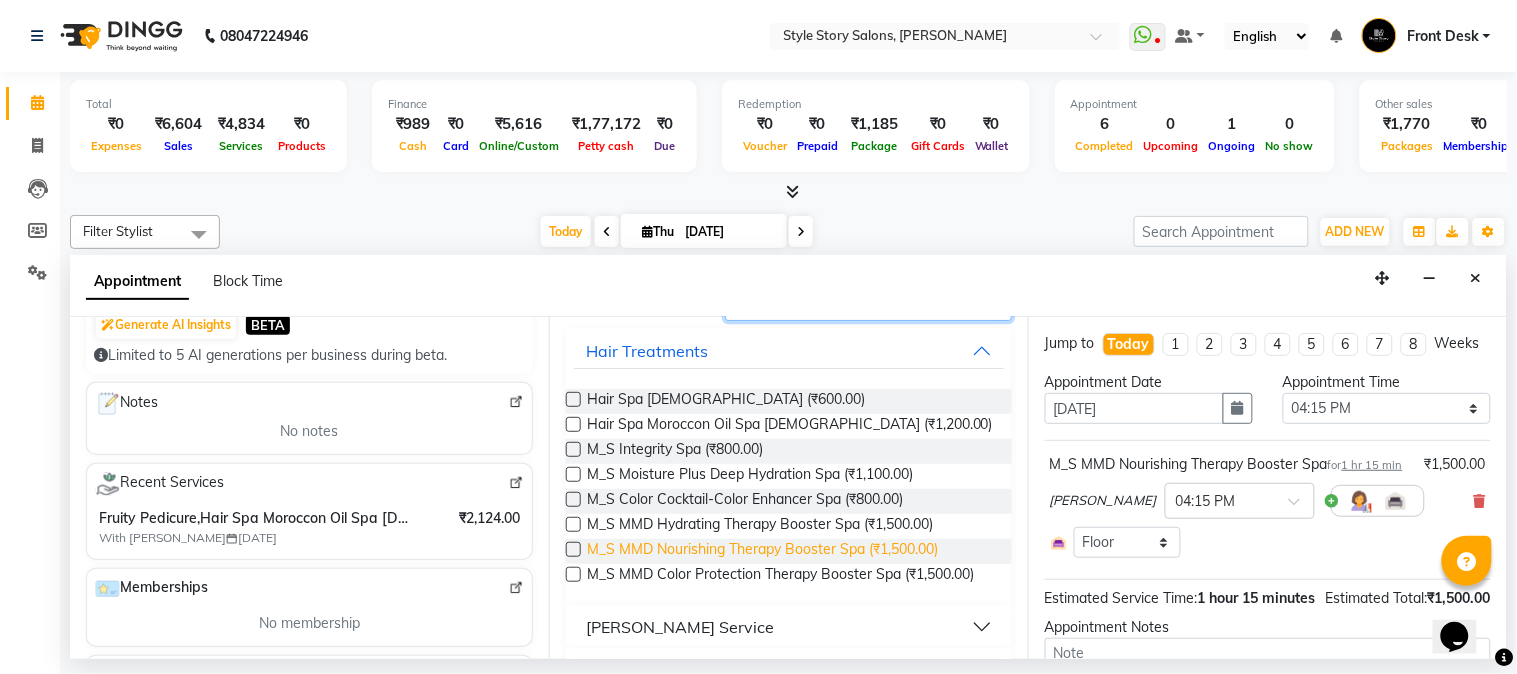 type on "spa" 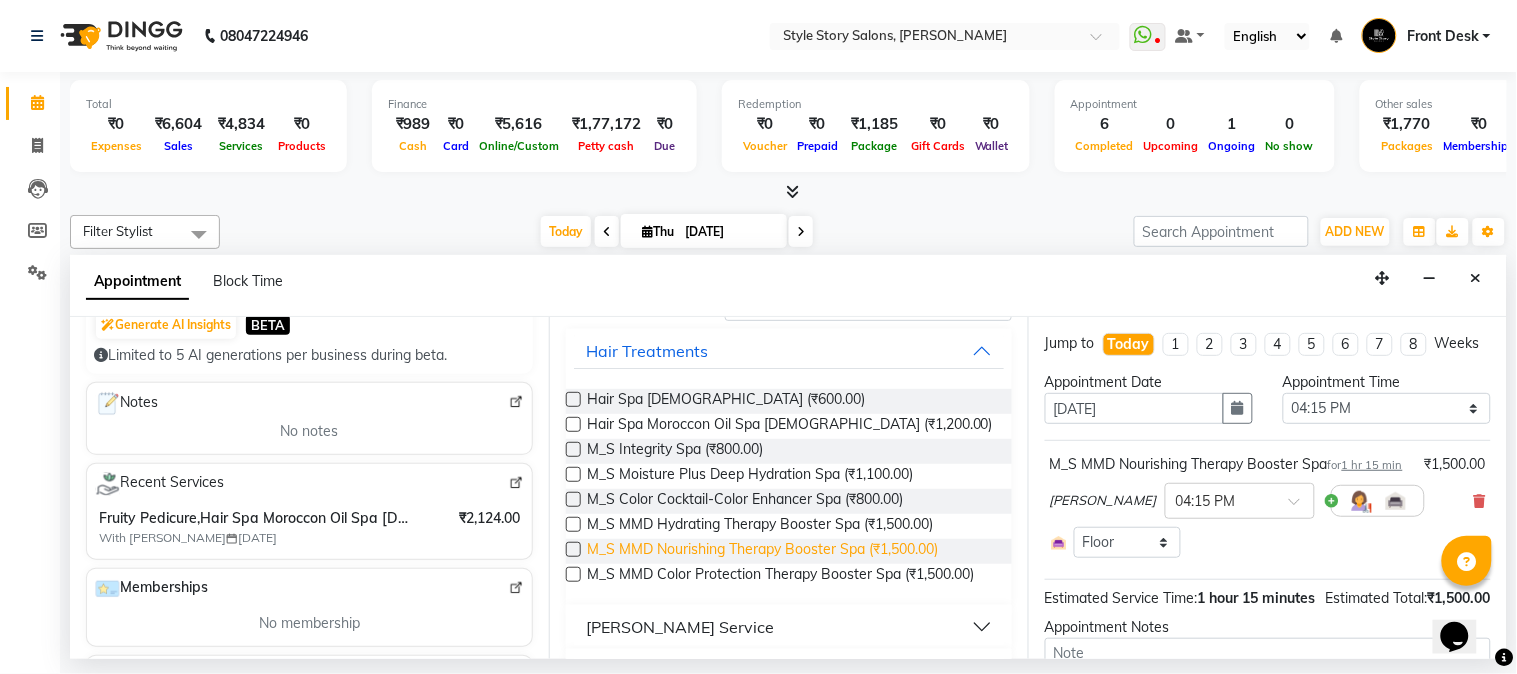 click on "M_S MMD Nourishing Therapy Booster Spa (₹1,500.00)" at bounding box center [762, 551] 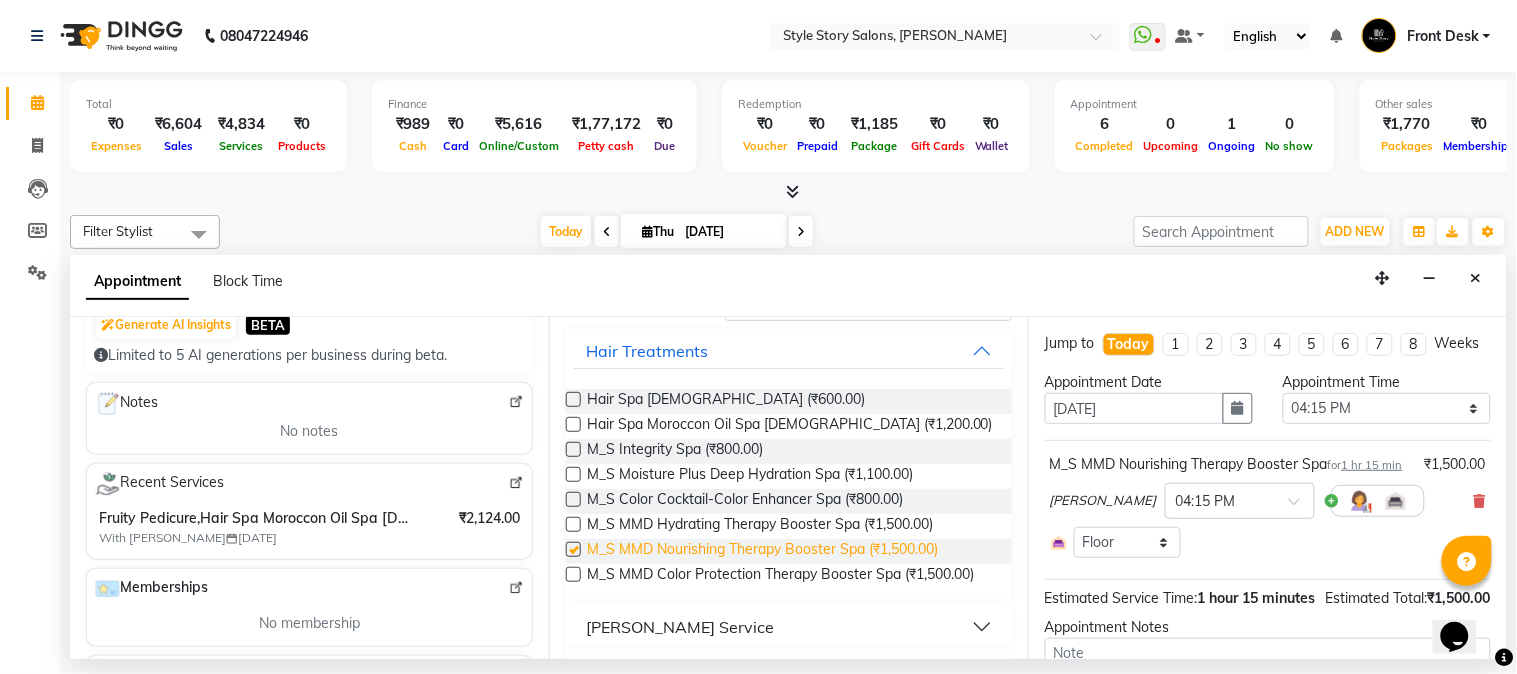 checkbox on "false" 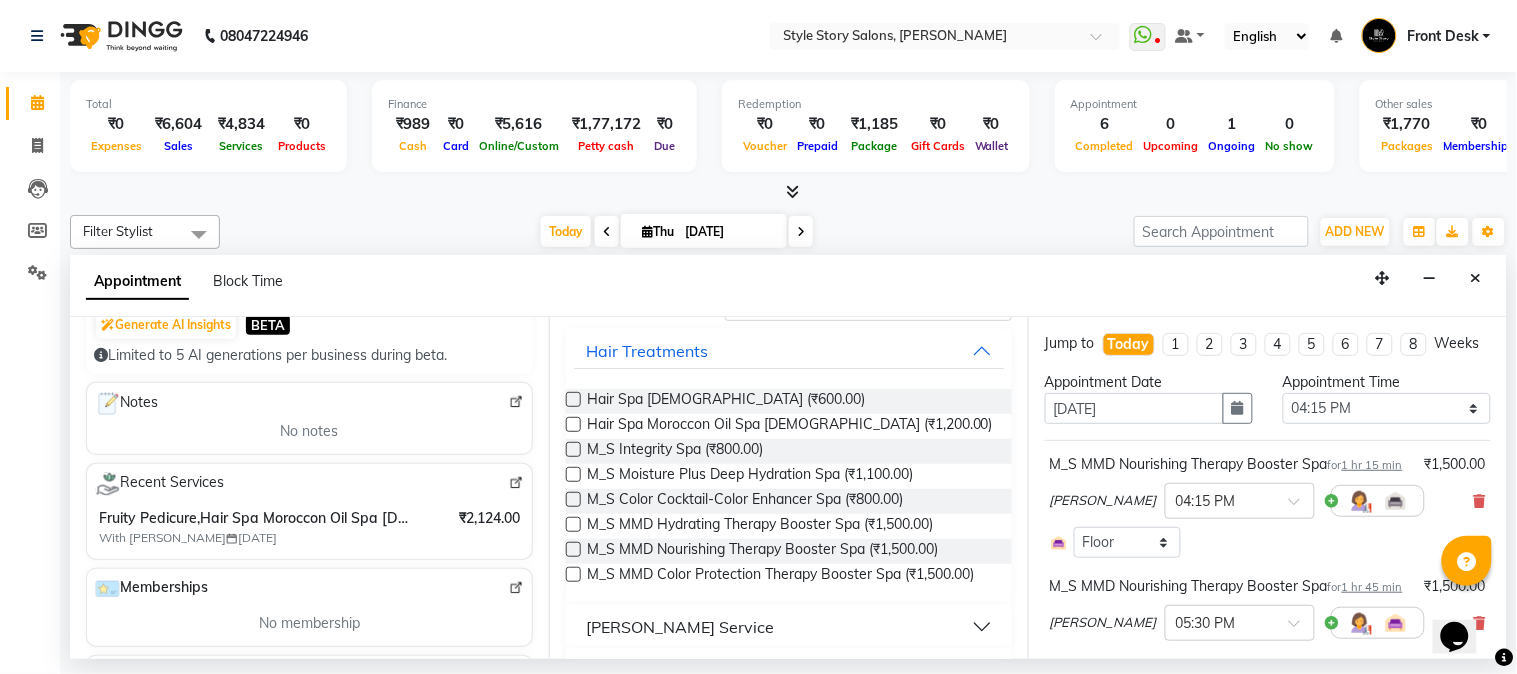scroll, scrollTop: 111, scrollLeft: 0, axis: vertical 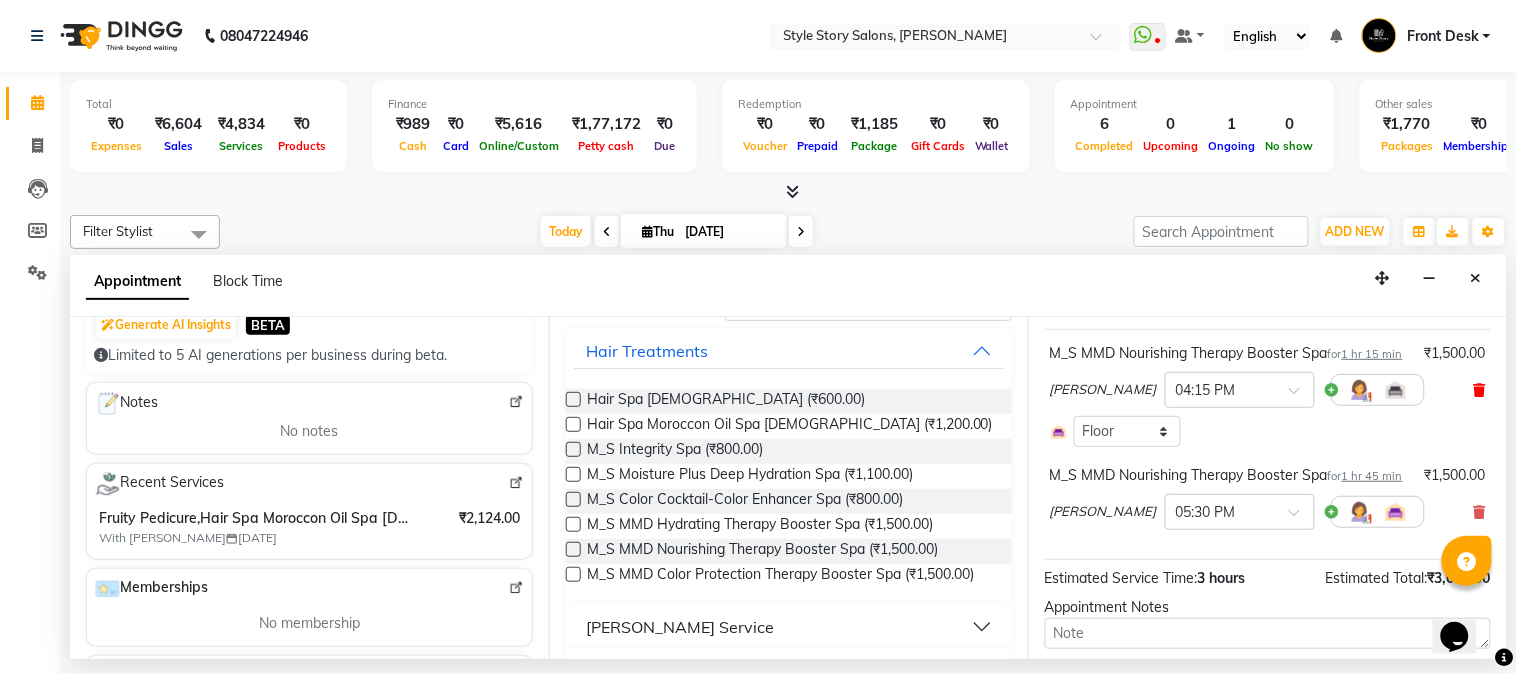 click at bounding box center [1480, 390] 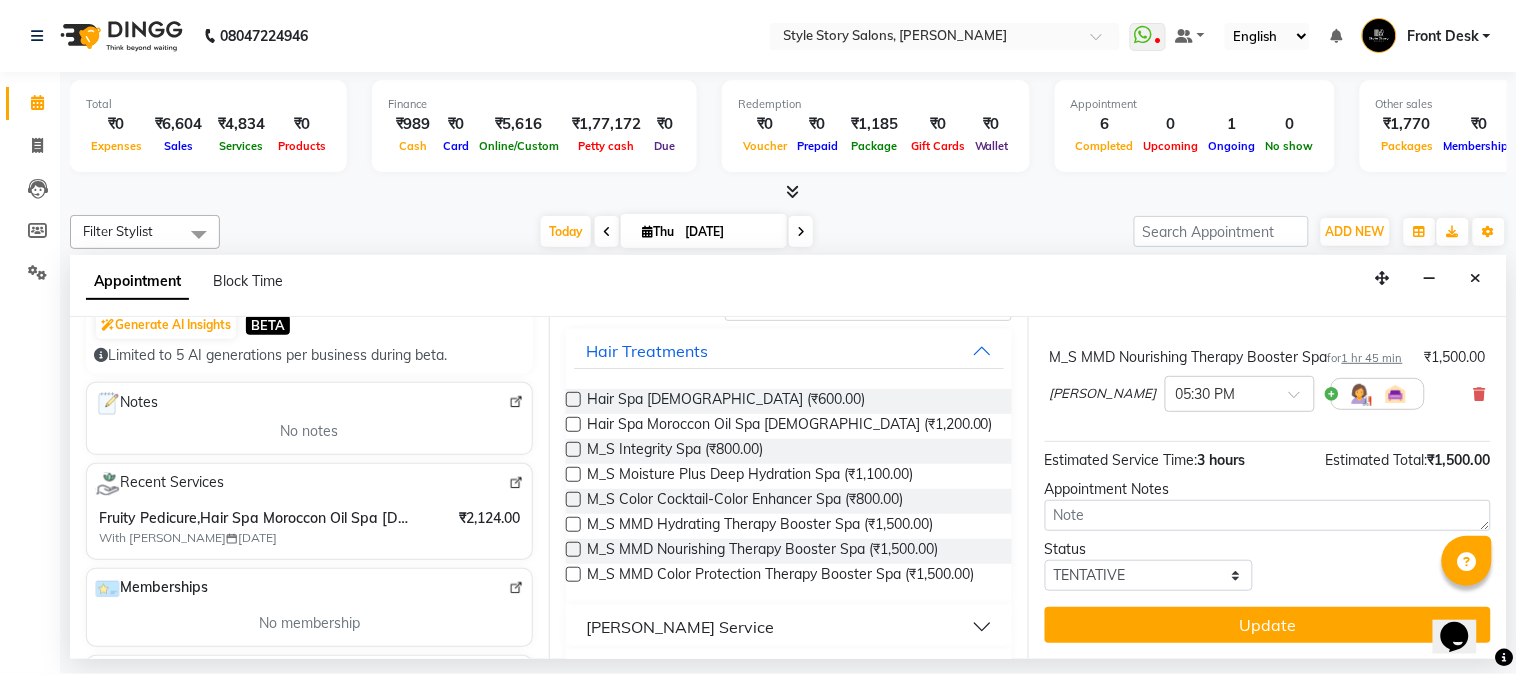 scroll, scrollTop: 164, scrollLeft: 0, axis: vertical 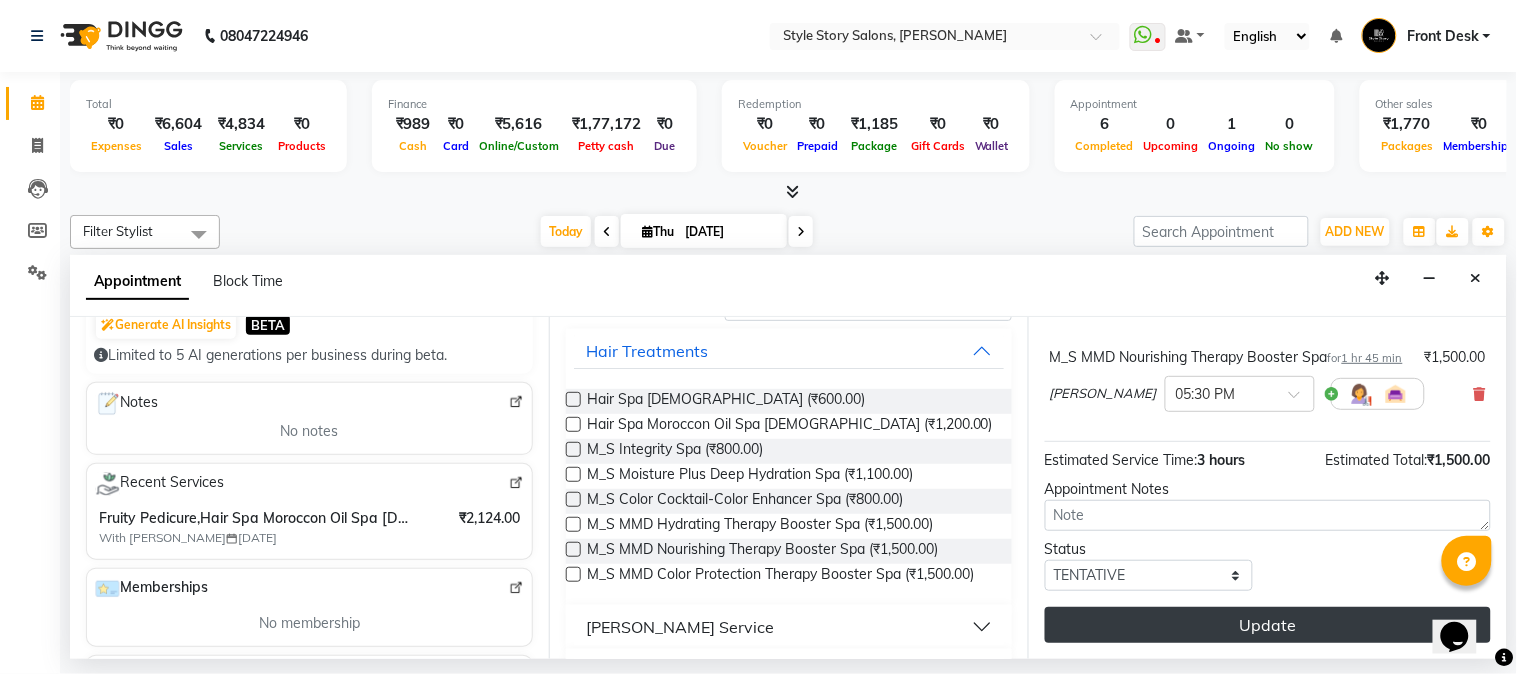 click on "Update" at bounding box center [1268, 625] 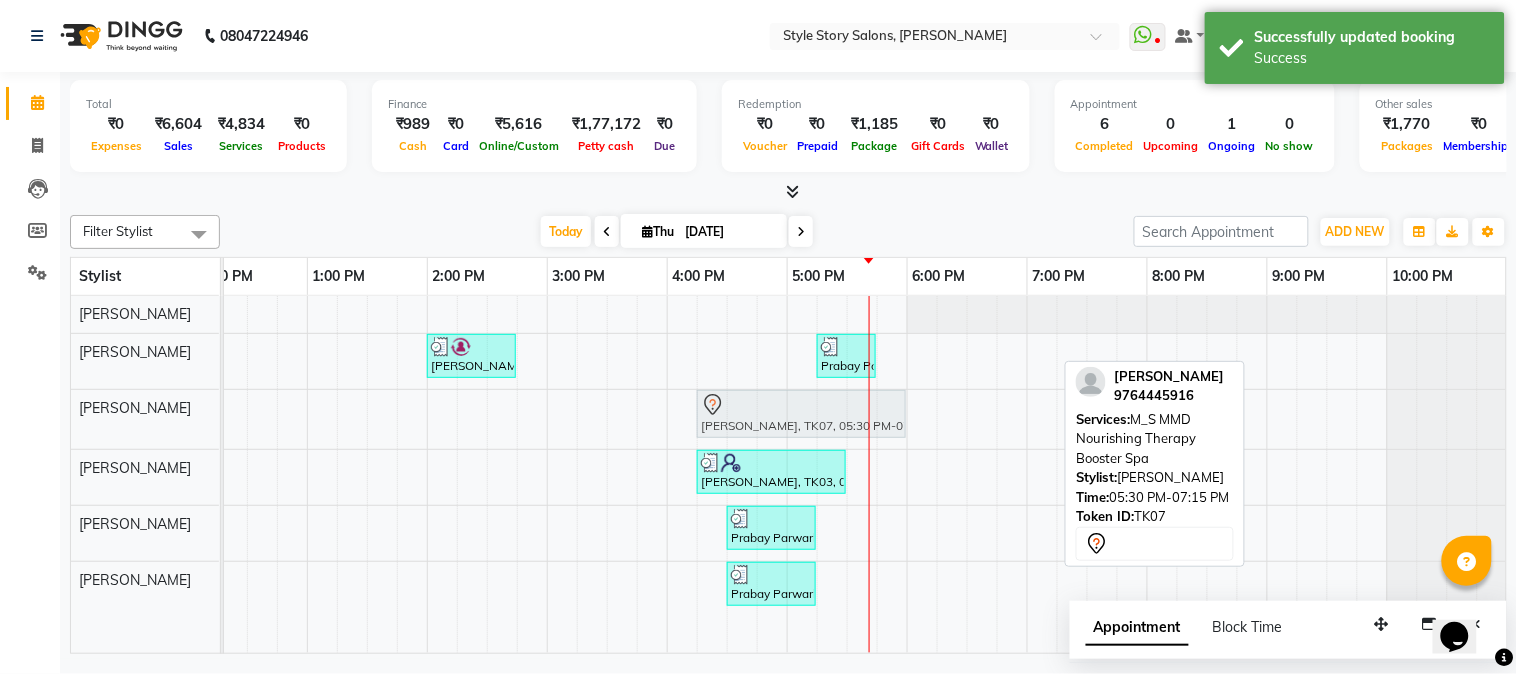 drag, startPoint x: 872, startPoint y: 414, endPoint x: 743, endPoint y: 423, distance: 129.31357 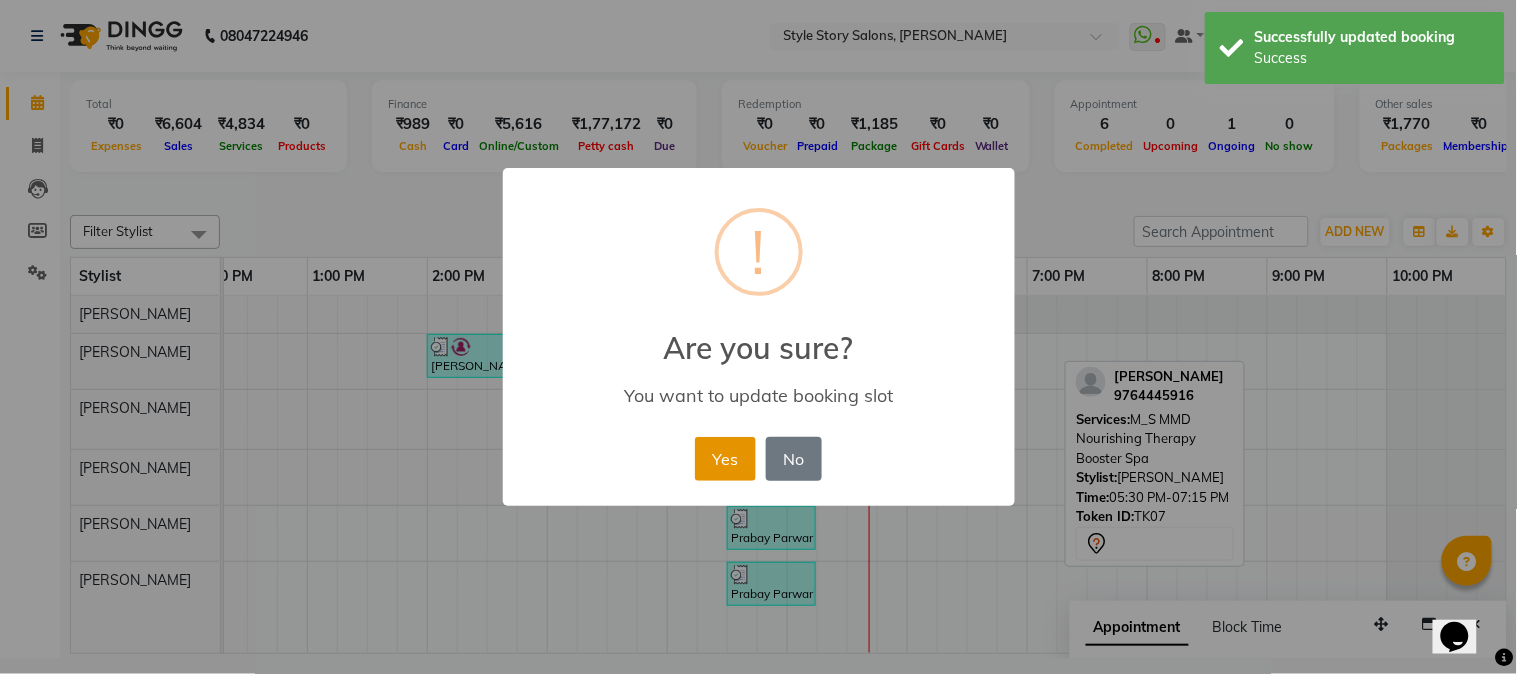click on "Yes" at bounding box center [725, 459] 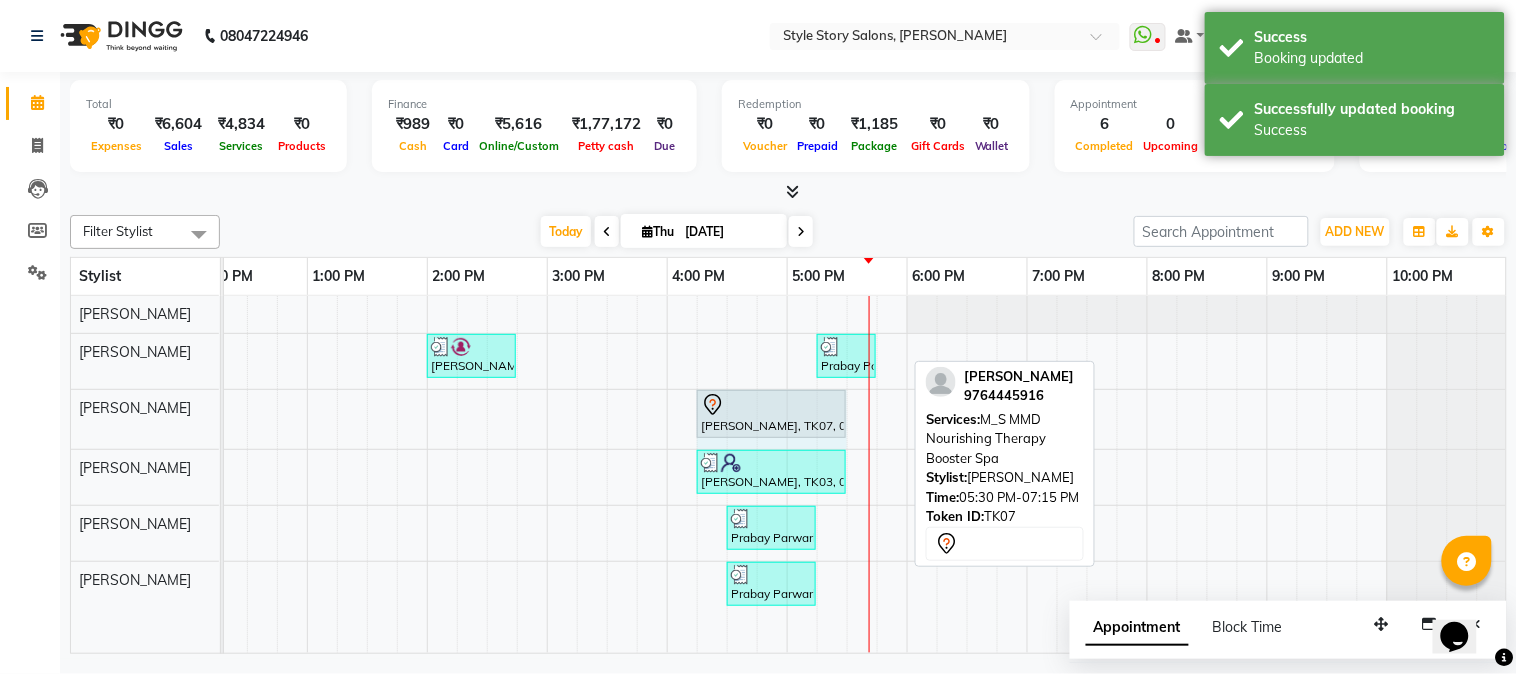 drag, startPoint x: 902, startPoint y: 408, endPoint x: 838, endPoint y: 415, distance: 64.381676 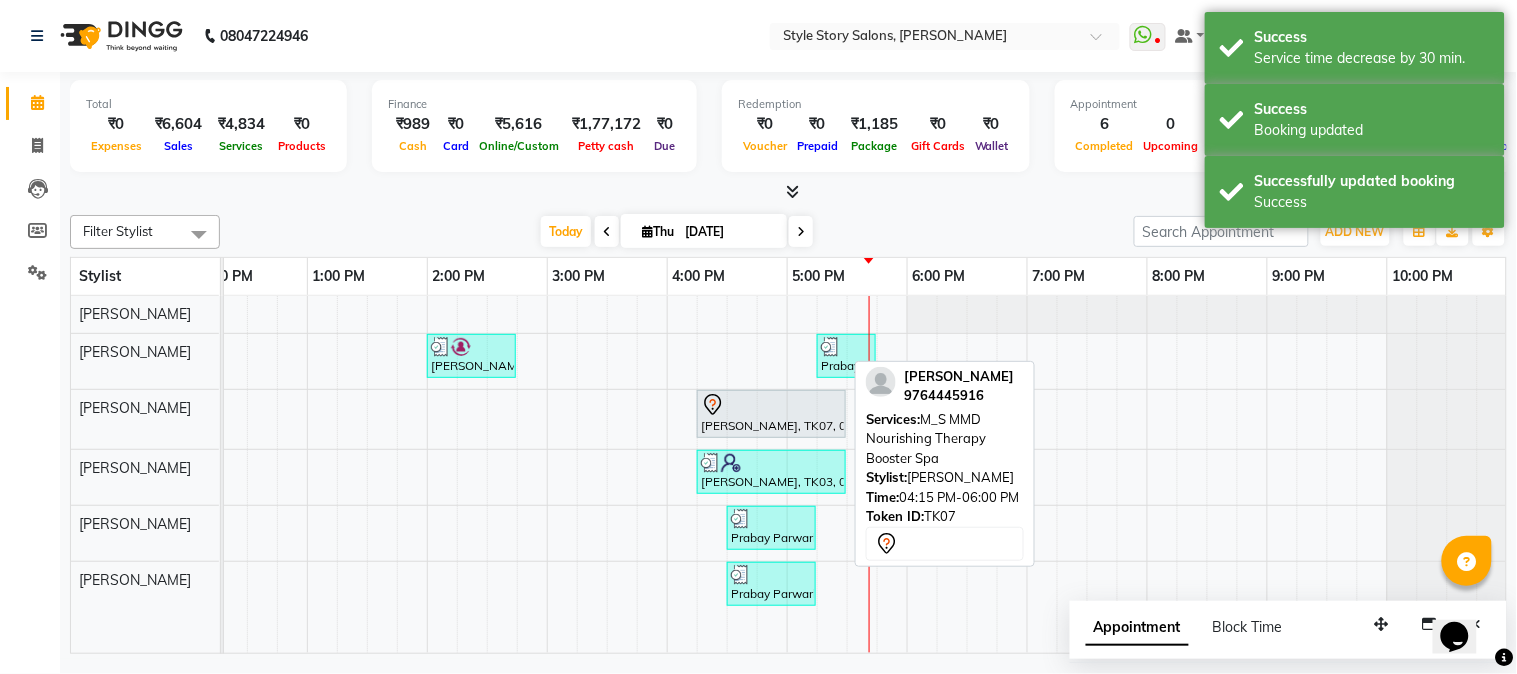 click at bounding box center [771, 405] 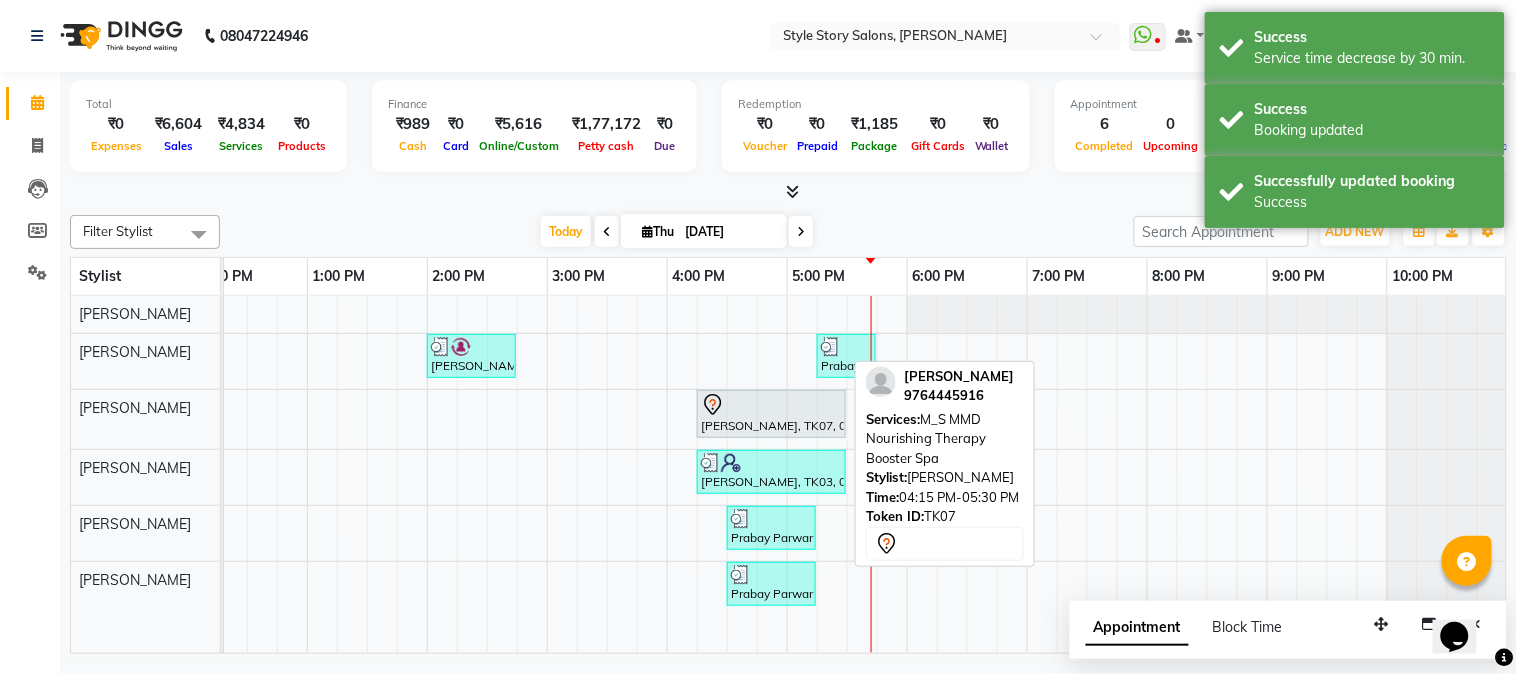 click at bounding box center (771, 405) 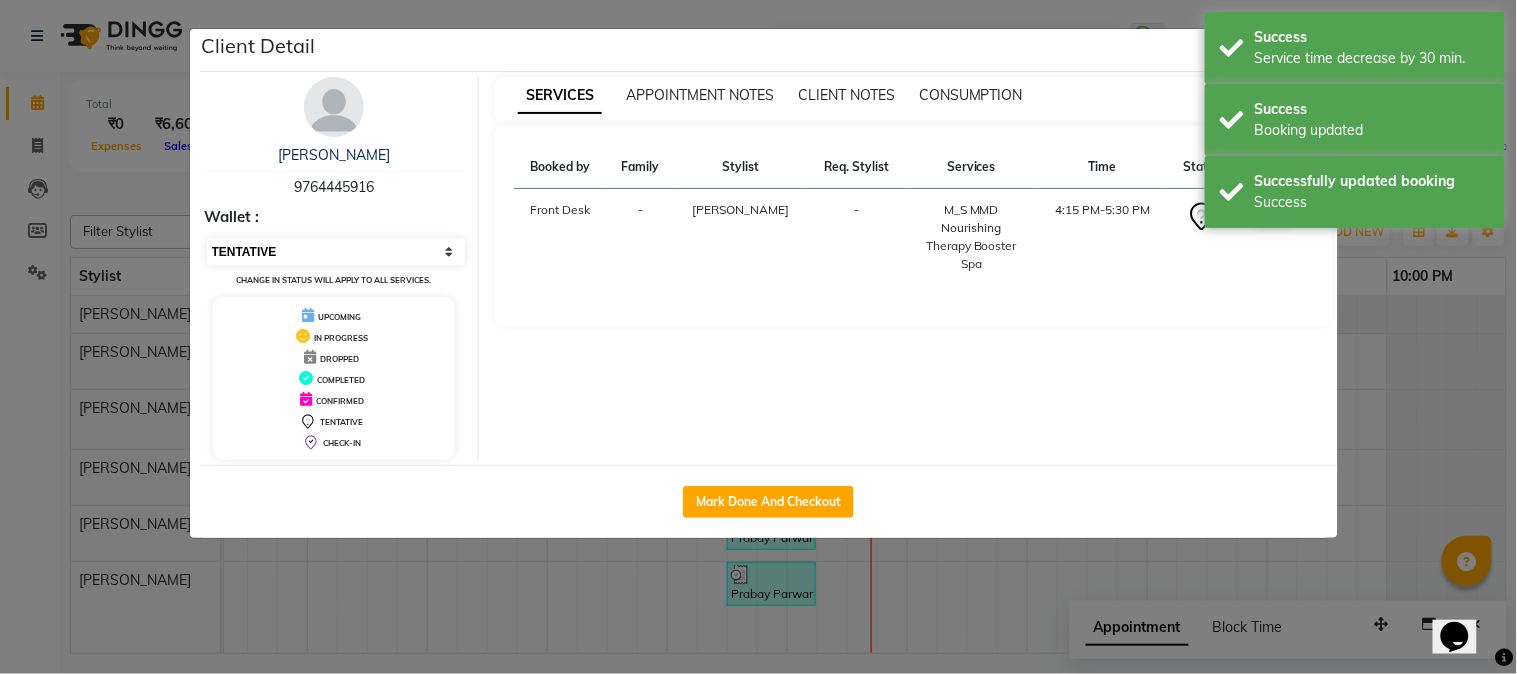 drag, startPoint x: 428, startPoint y: 246, endPoint x: 428, endPoint y: 263, distance: 17 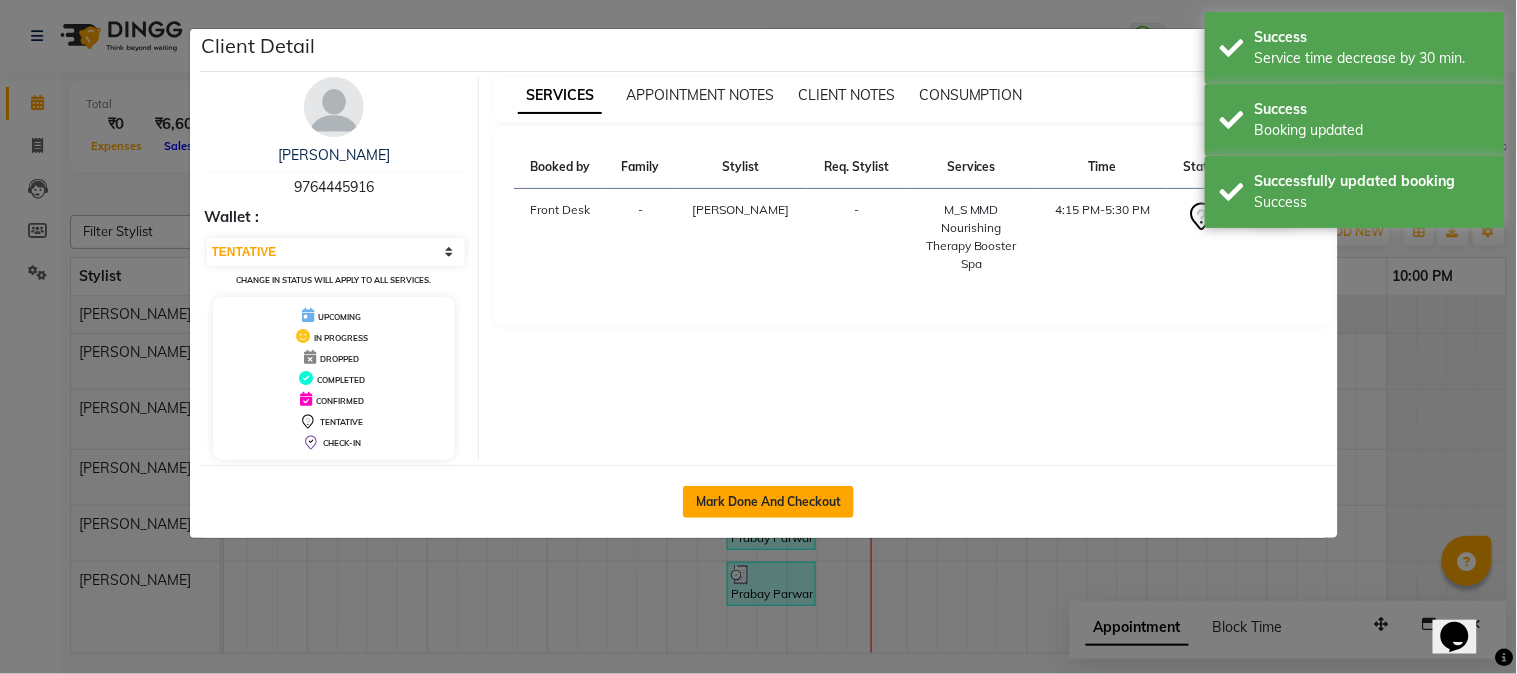 drag, startPoint x: 801, startPoint y: 486, endPoint x: 1516, endPoint y: 348, distance: 728.19574 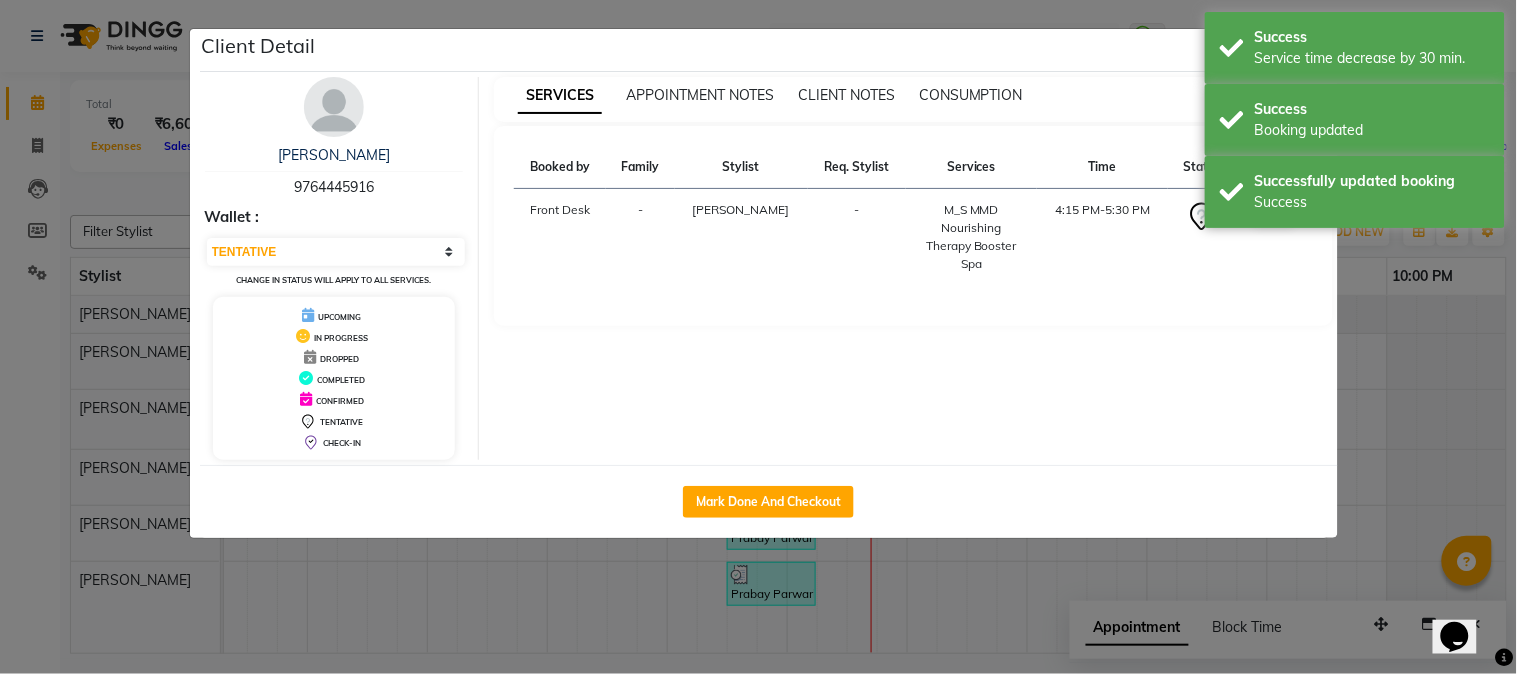 click on "Mark Done And Checkout" 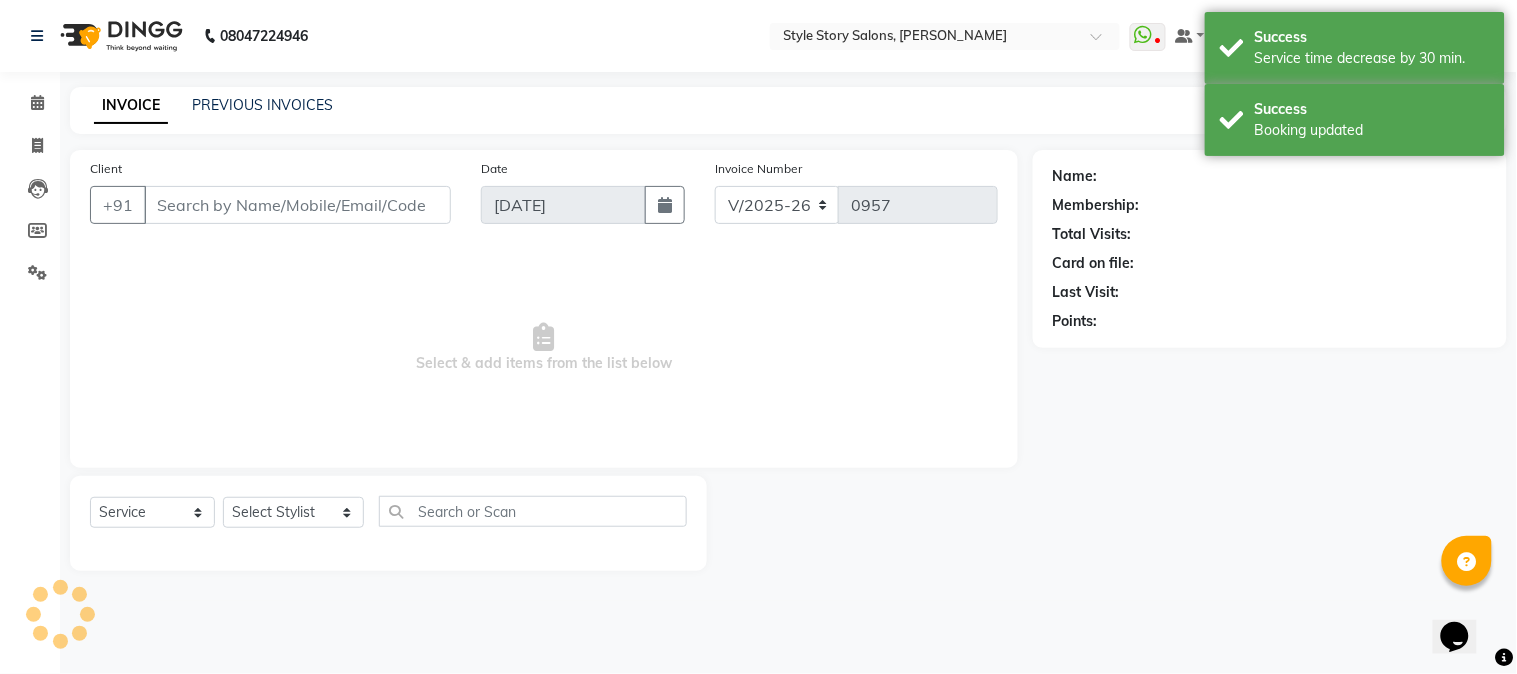 type on "97******16" 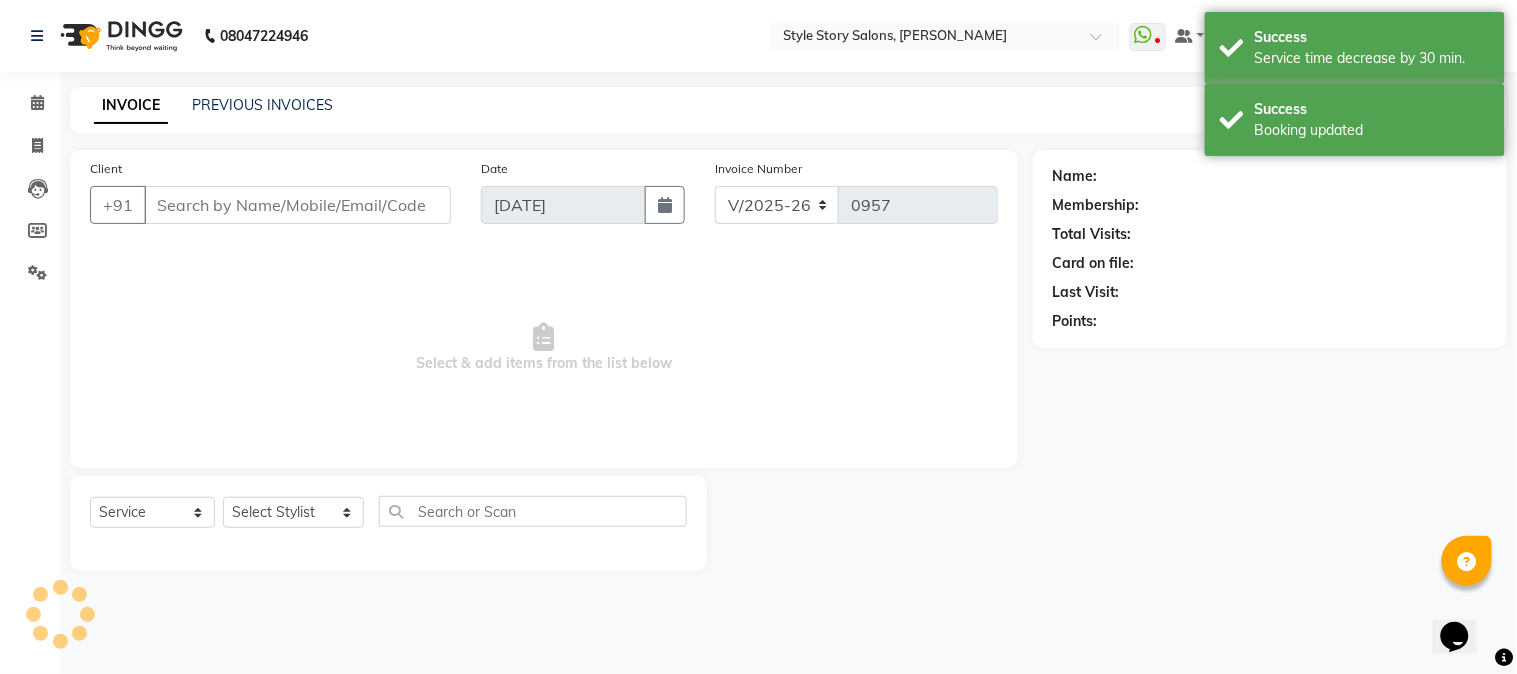 select on "62113" 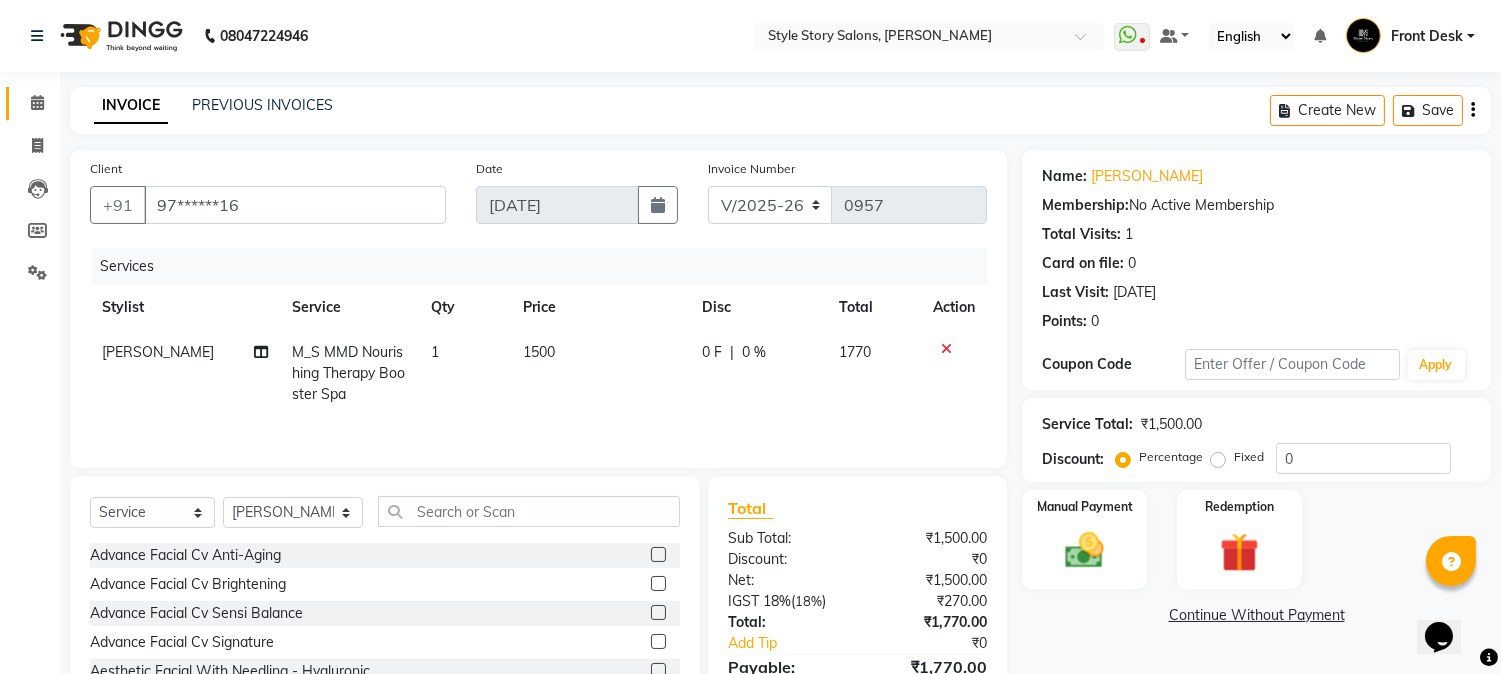 click 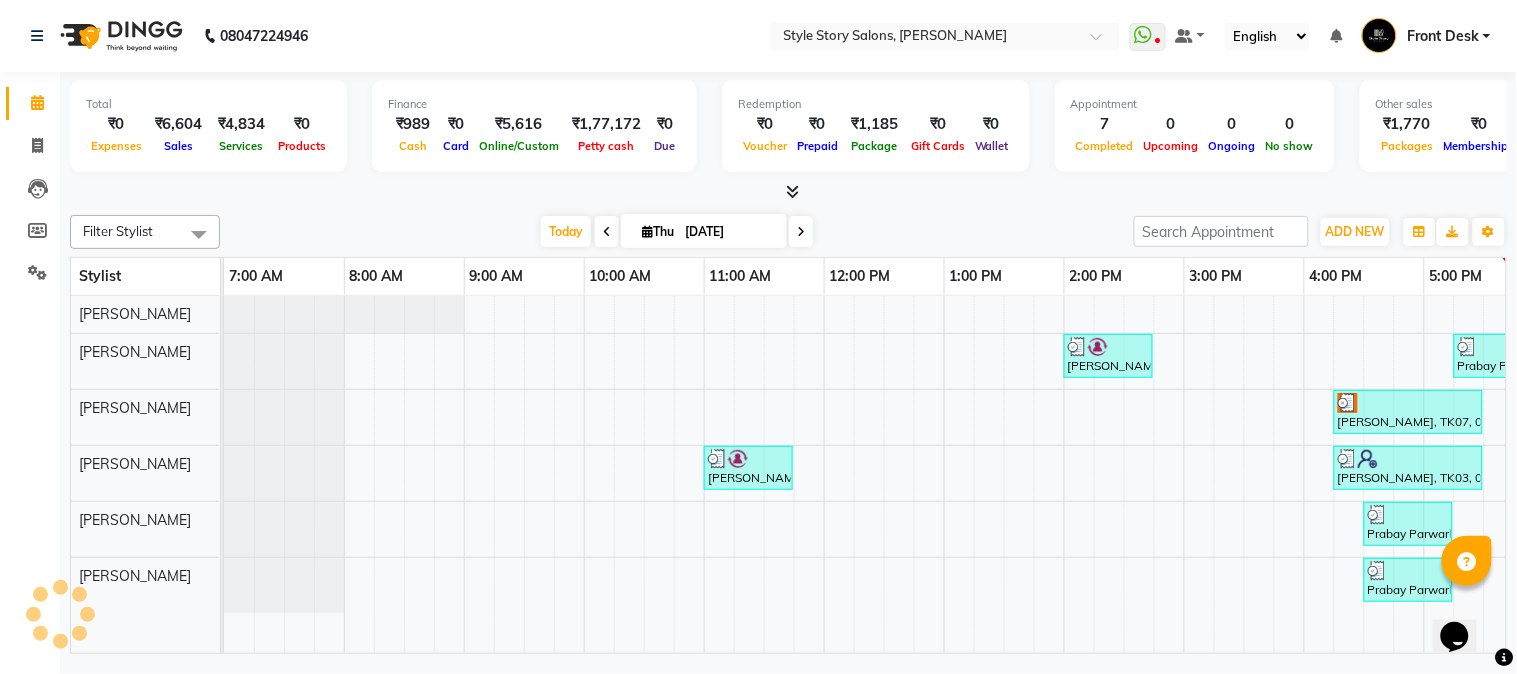 scroll, scrollTop: 0, scrollLeft: 0, axis: both 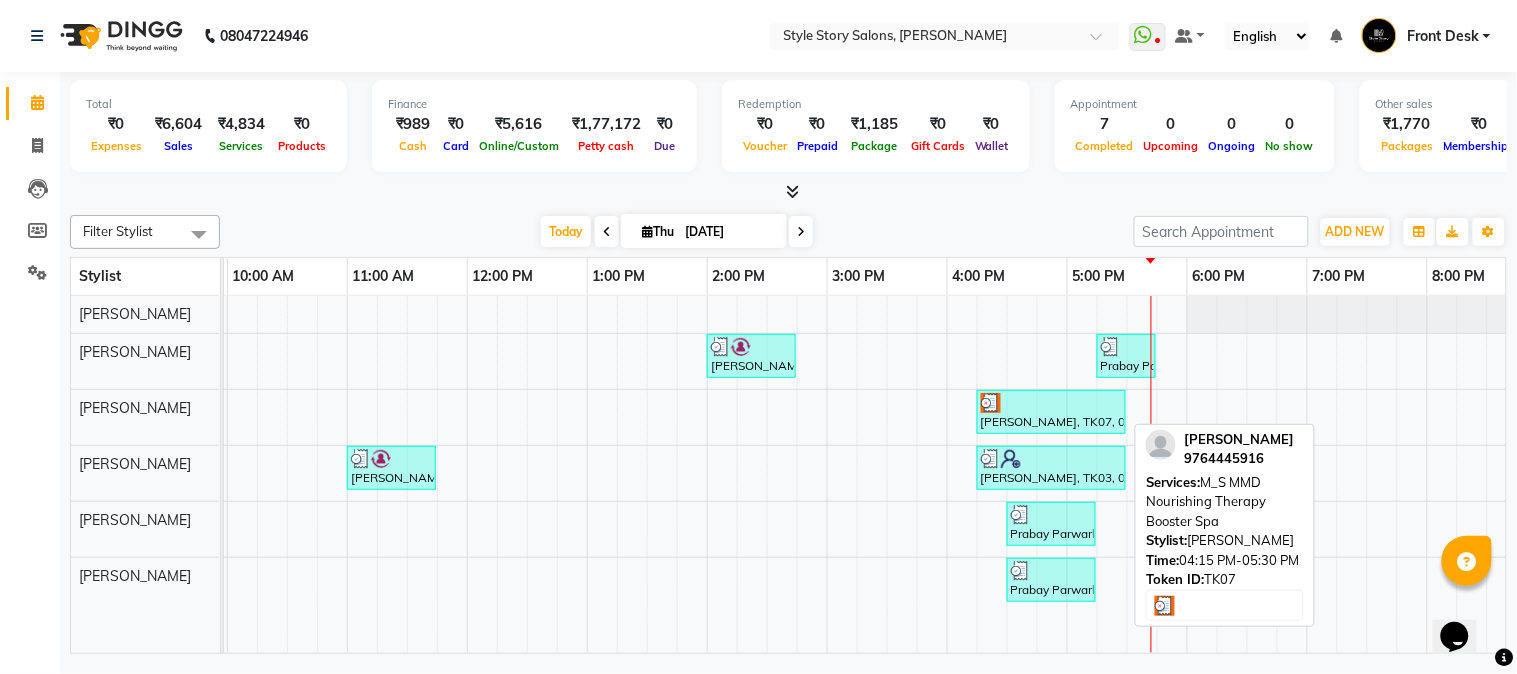 click on "Dr Hiran Thakkar, TK07, 04:15 PM-05:30 PM, M_S MMD Nourishing Therapy Booster Spa" at bounding box center [1051, 412] 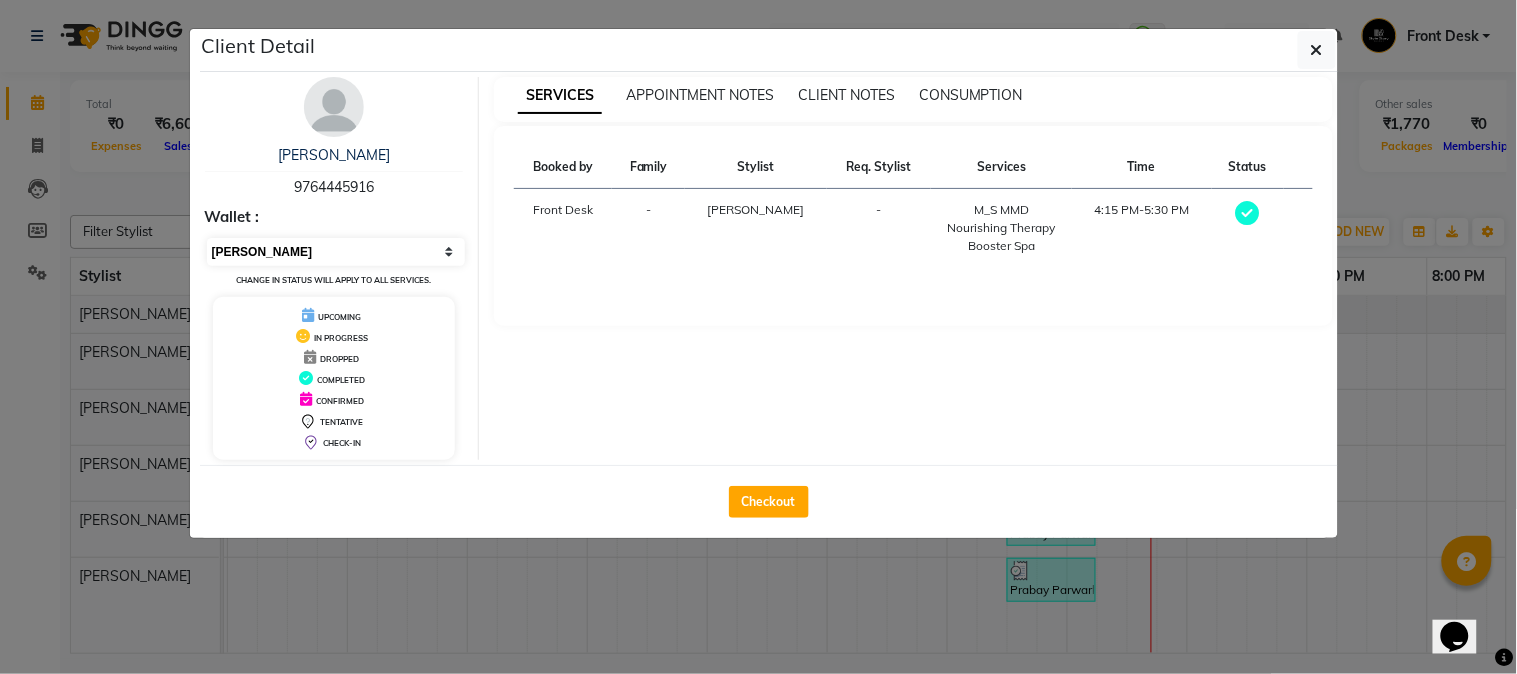 click on "Select MARK DONE UPCOMING" at bounding box center (336, 252) 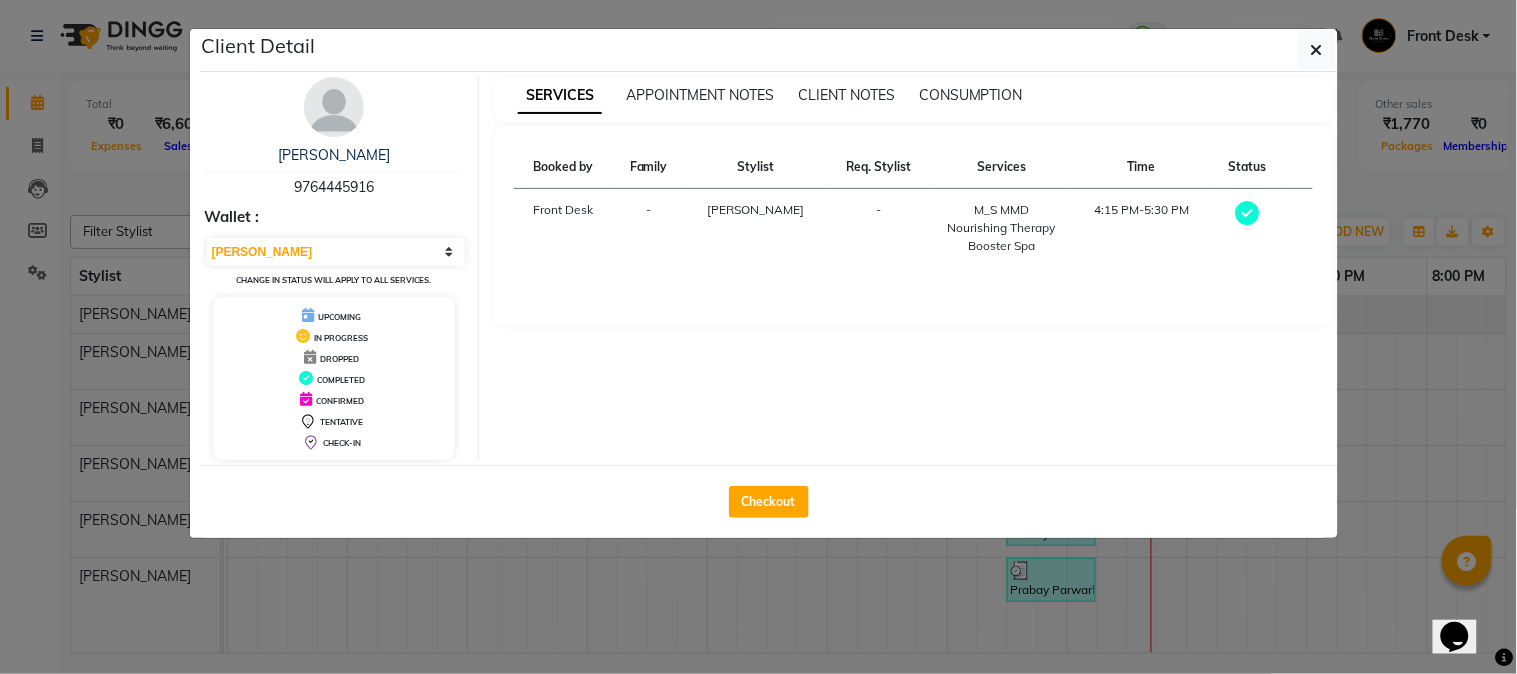 select on "5" 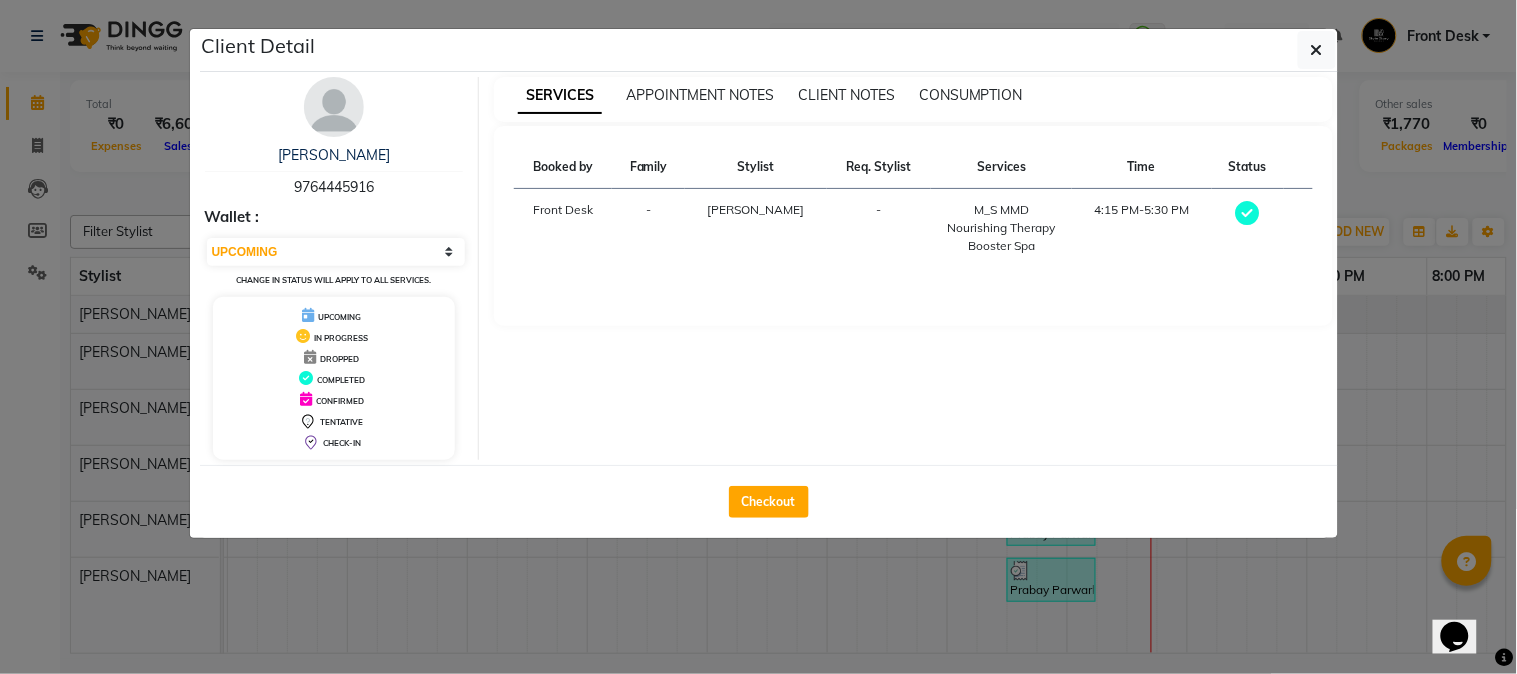 click on "Select MARK DONE UPCOMING" at bounding box center (336, 252) 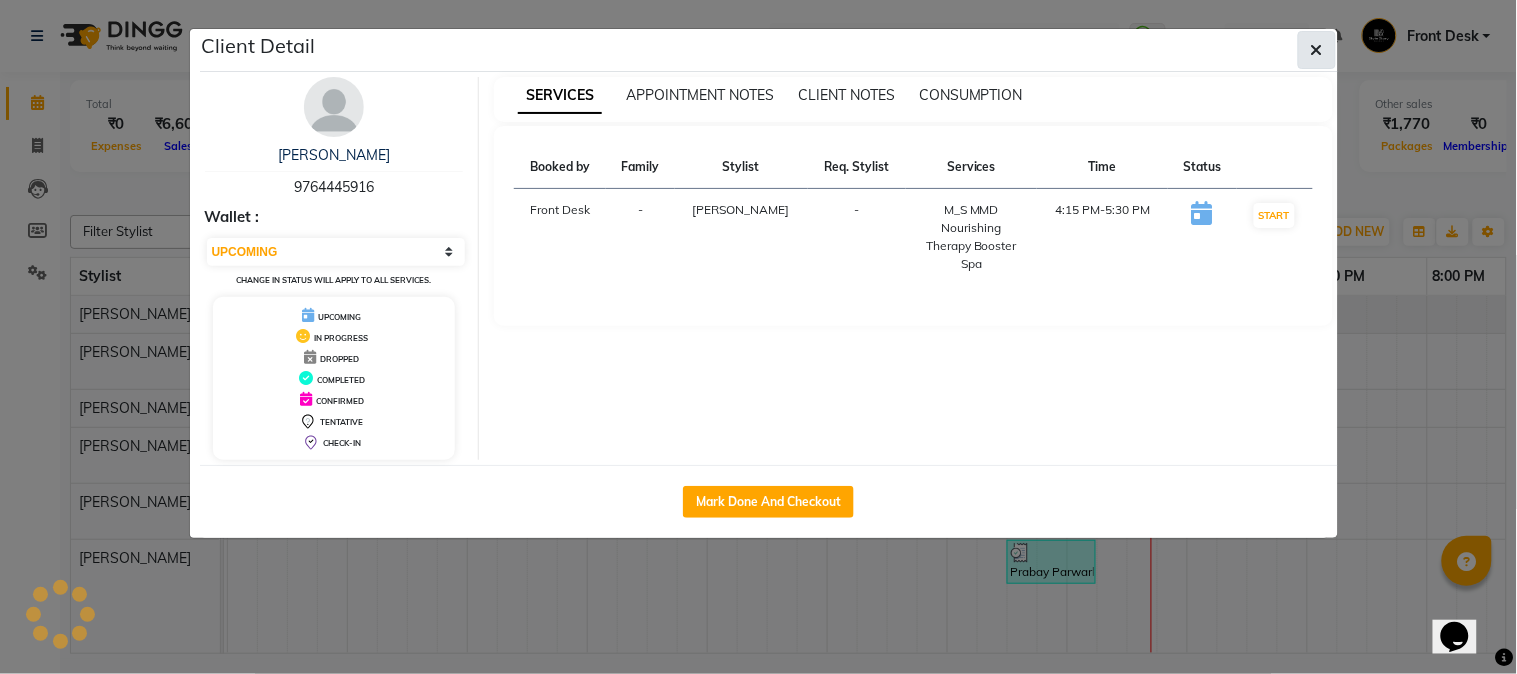 drag, startPoint x: 1314, startPoint y: 47, endPoint x: 1014, endPoint y: 485, distance: 530.88983 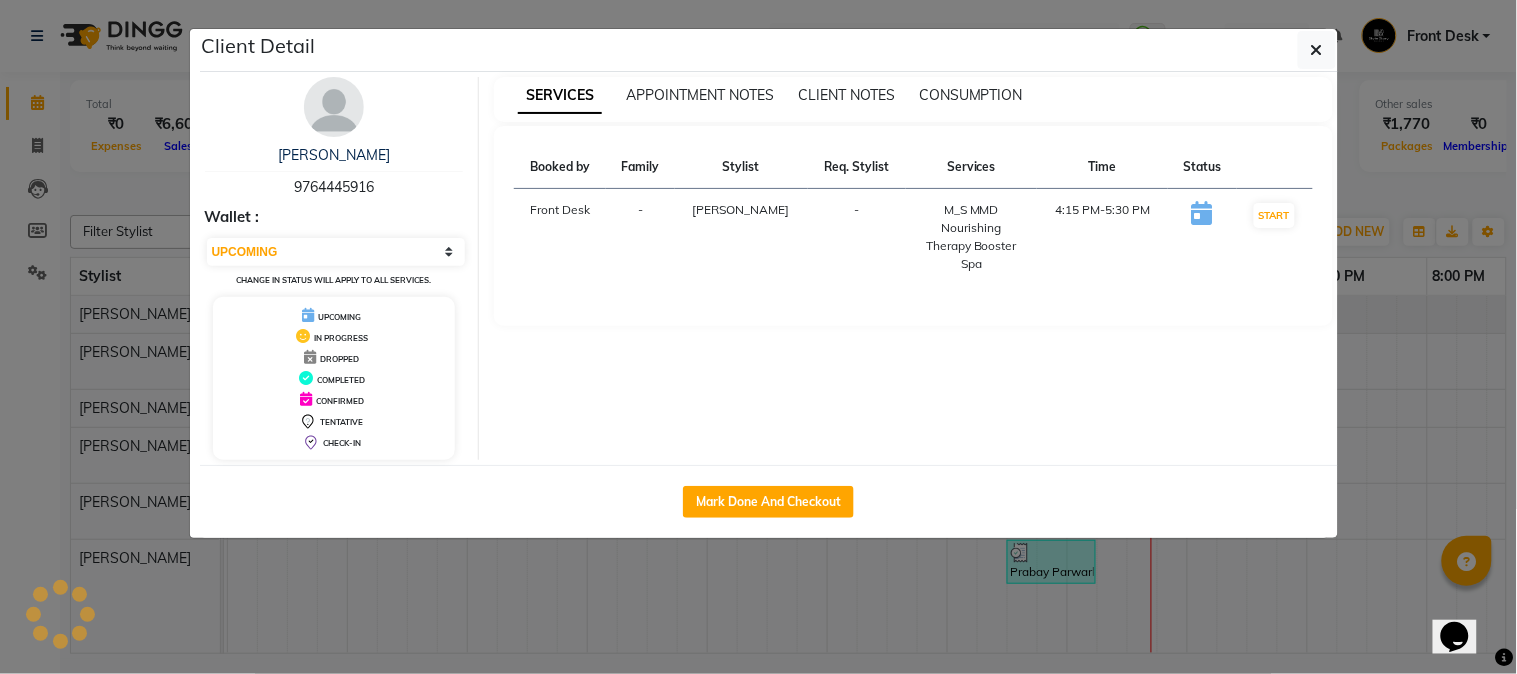 click 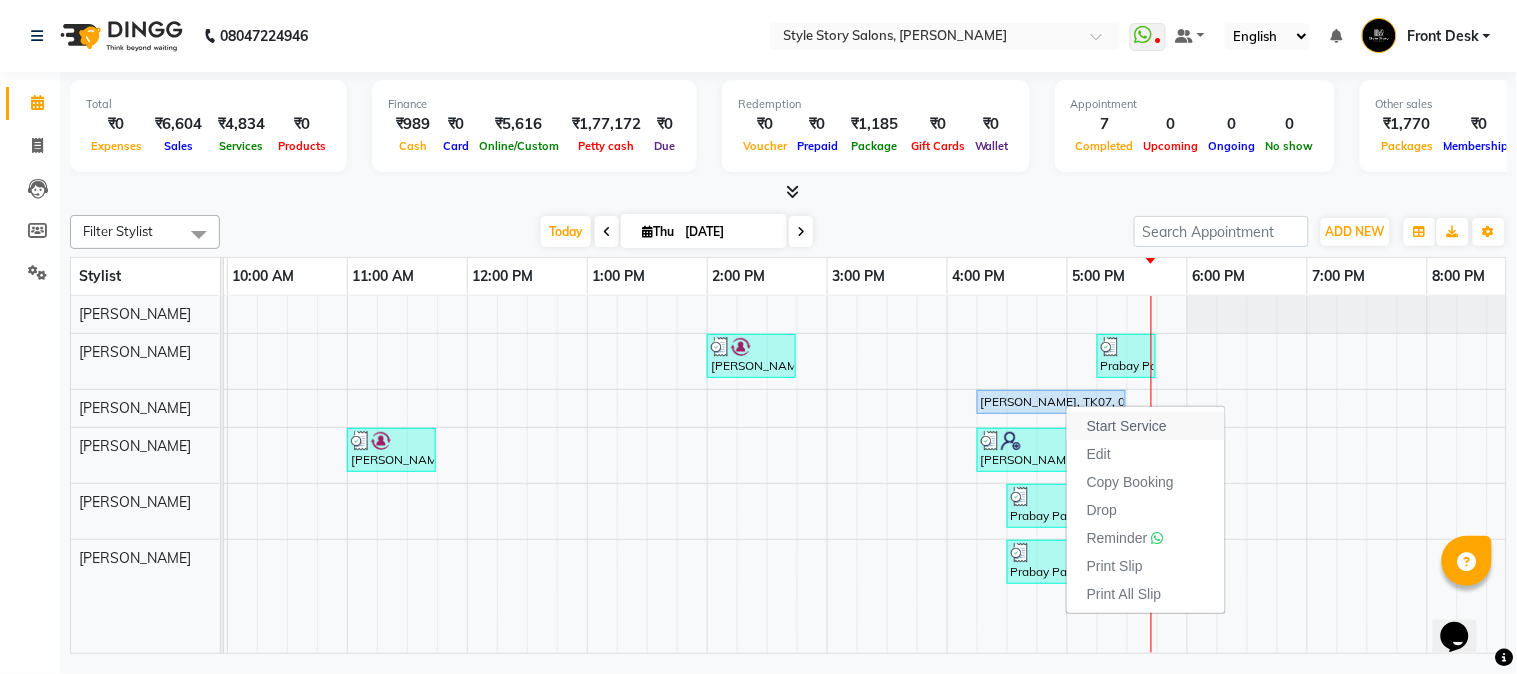 click on "Start Service" at bounding box center (1127, 426) 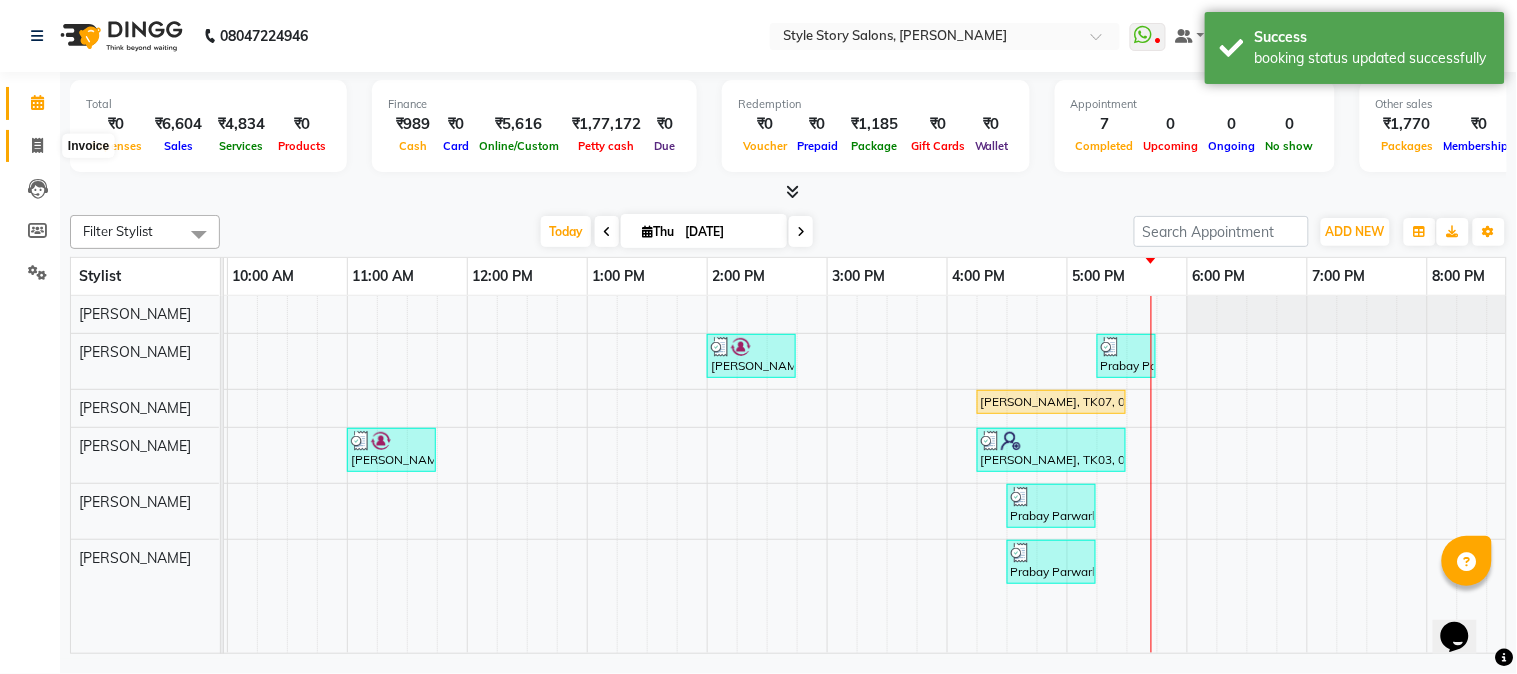 click 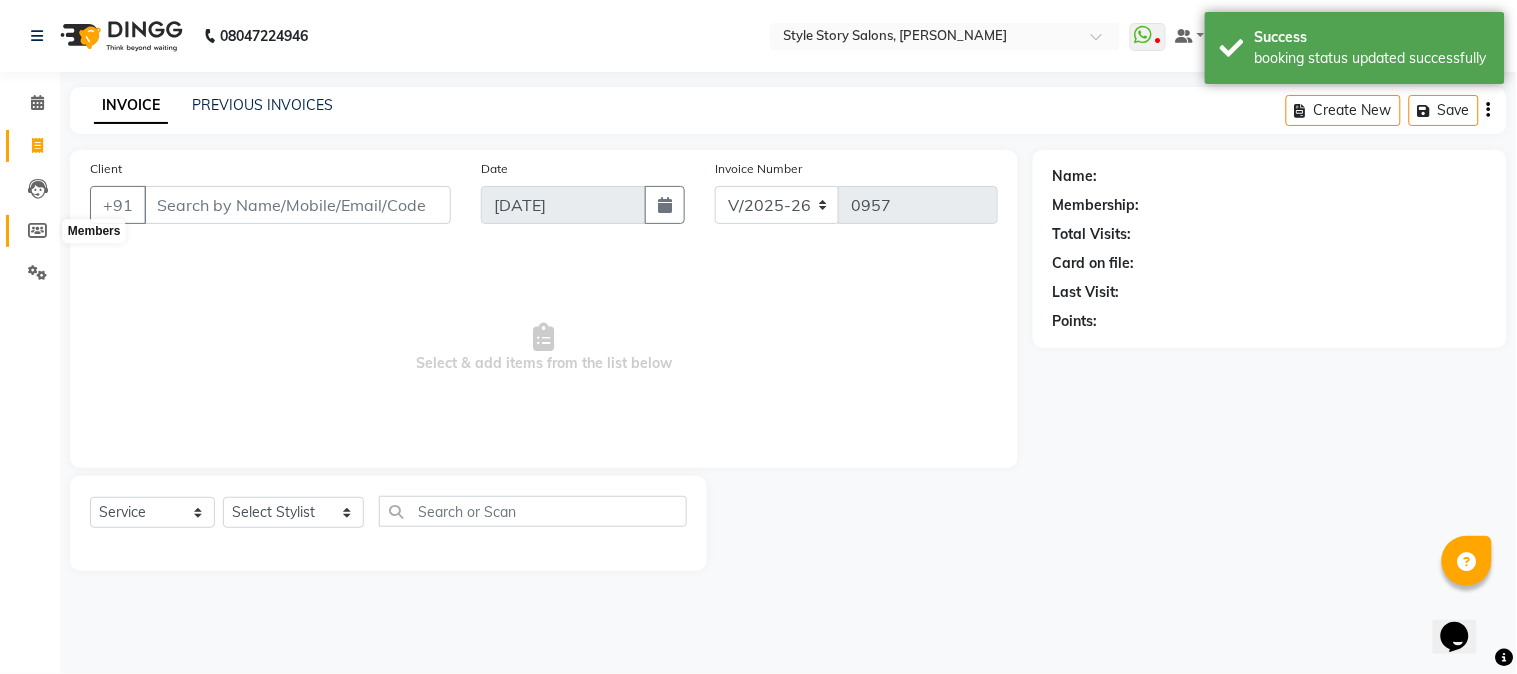 click 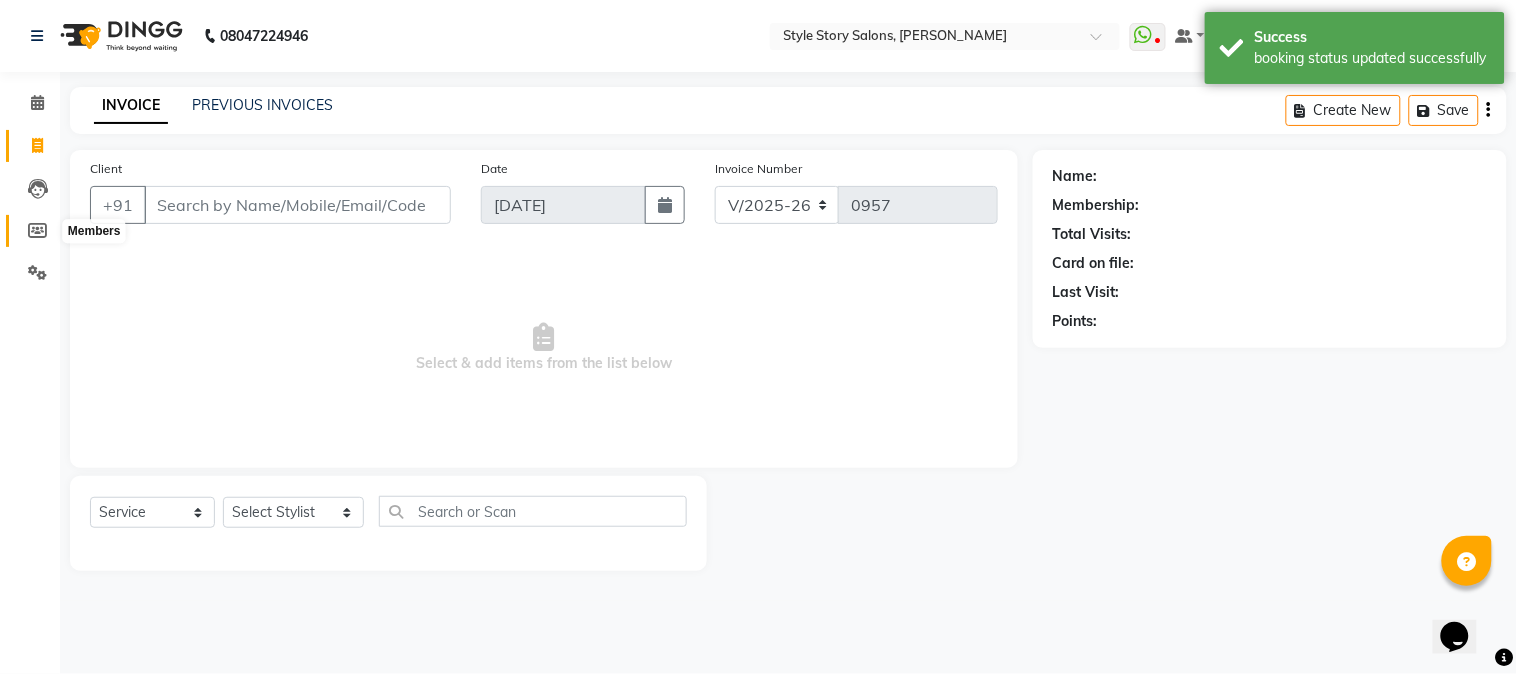 select 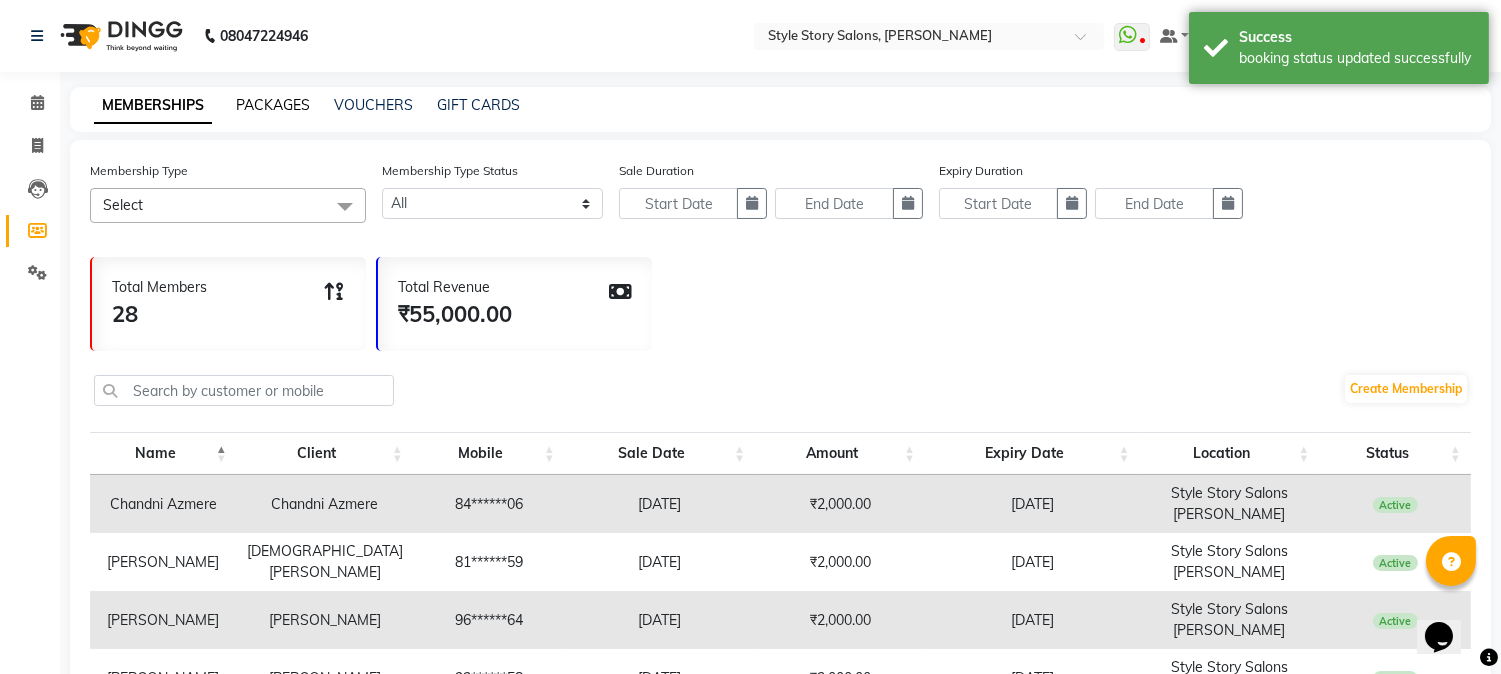 click on "PACKAGES" 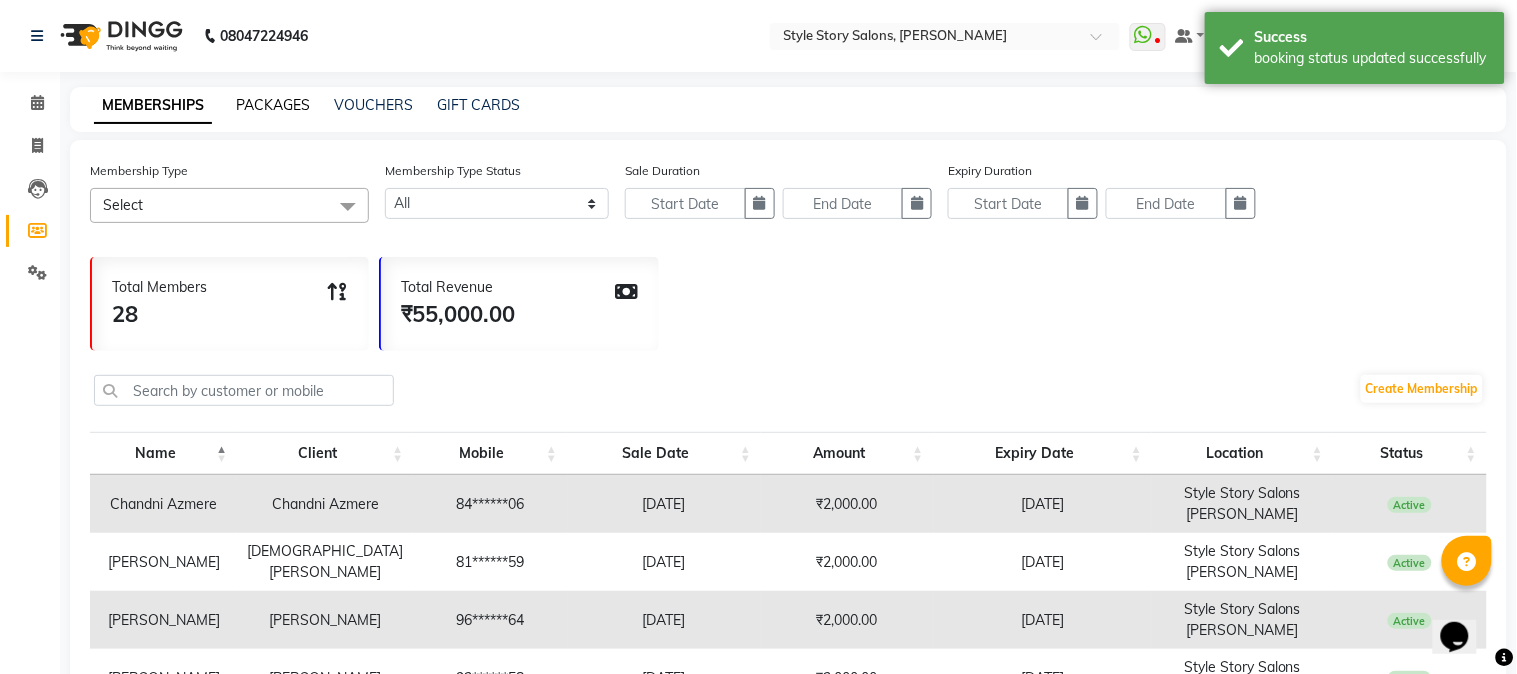 select 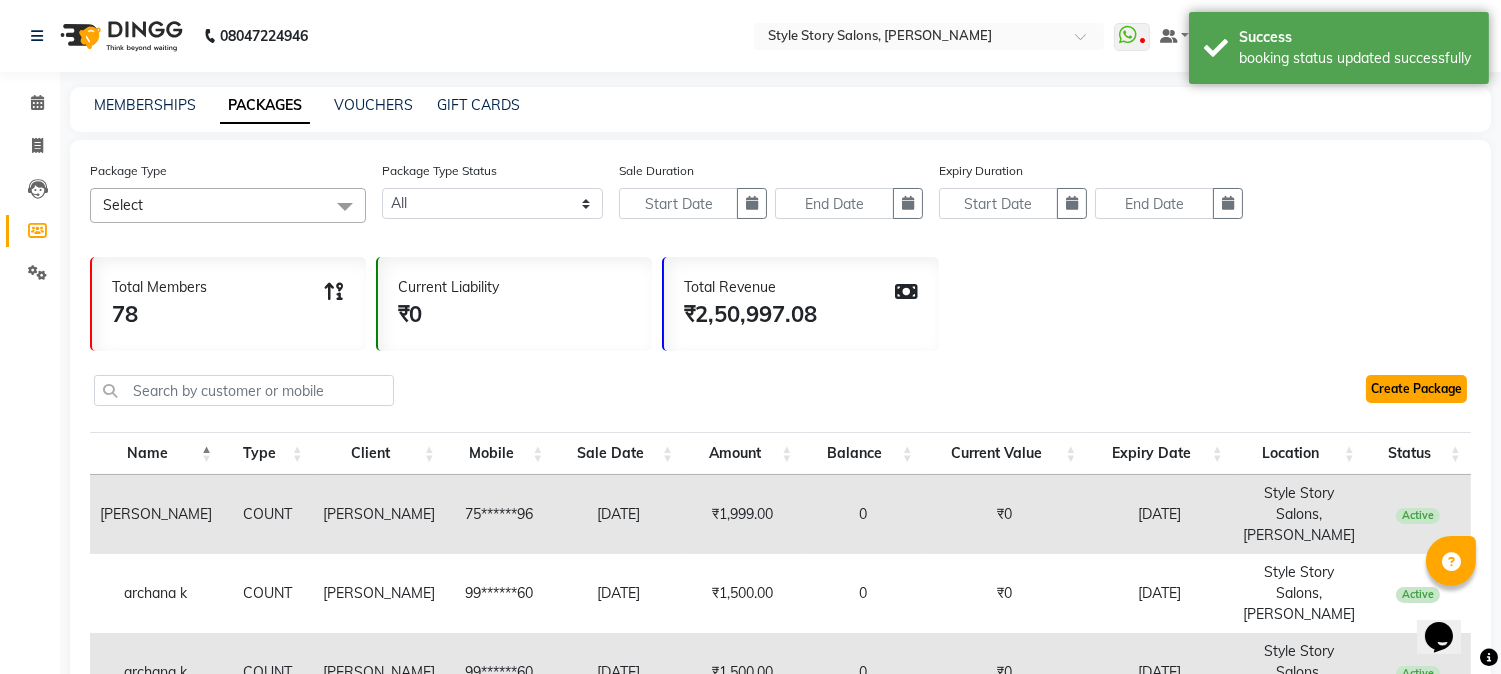 click on "Create Package" 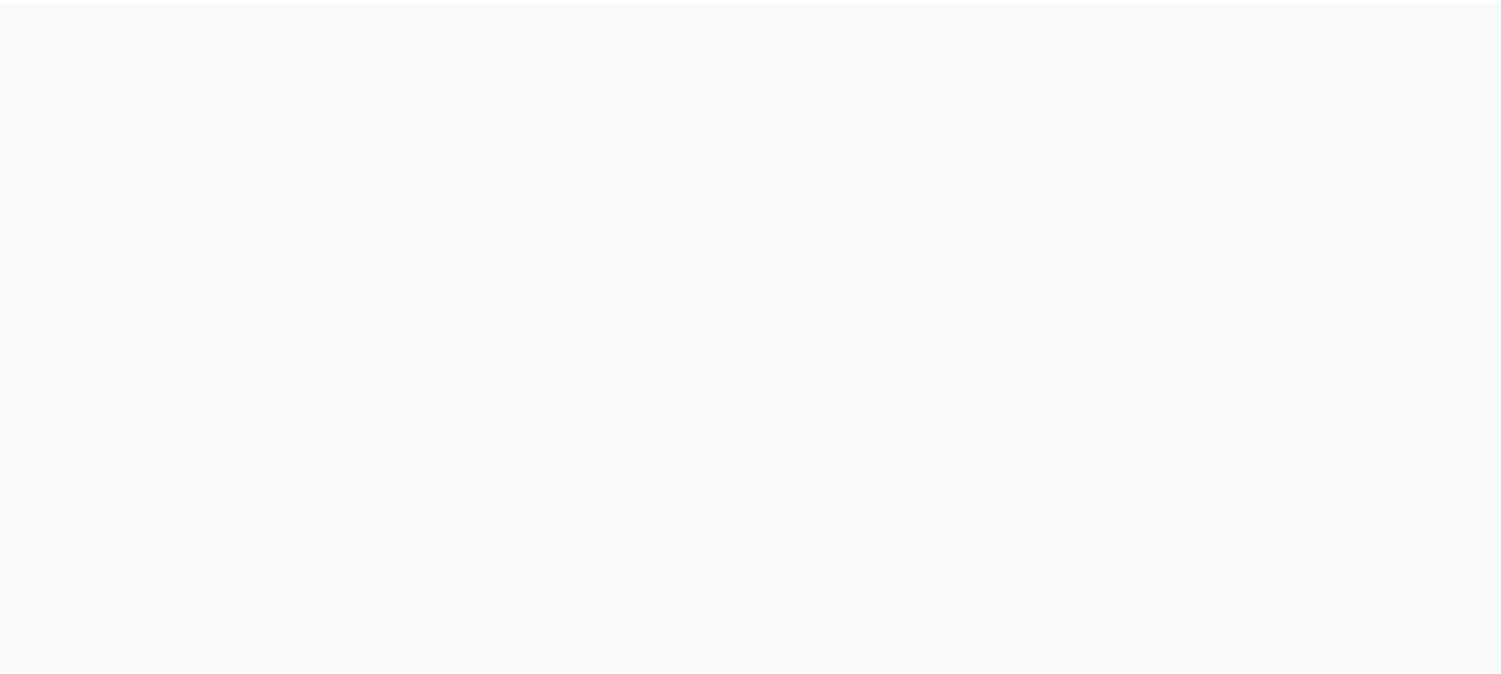 scroll, scrollTop: 0, scrollLeft: 0, axis: both 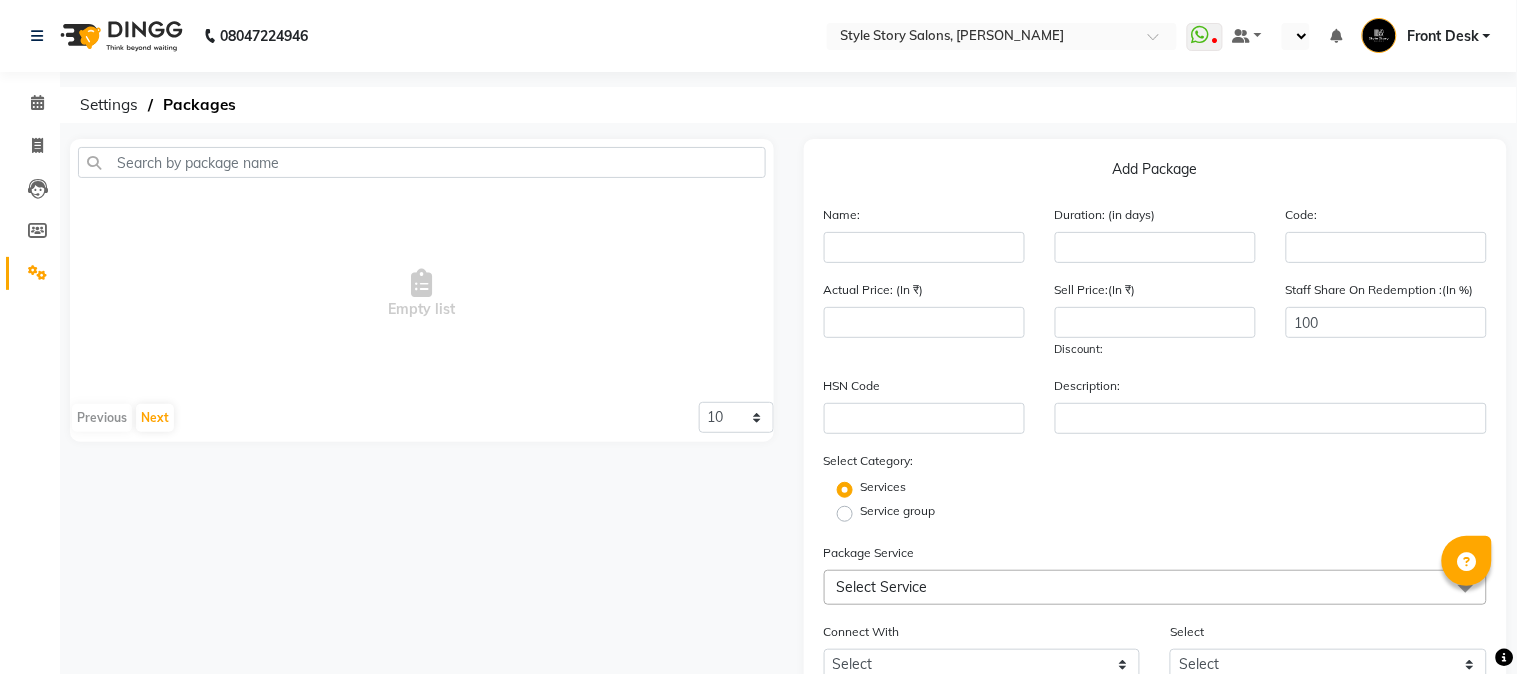 select on "en" 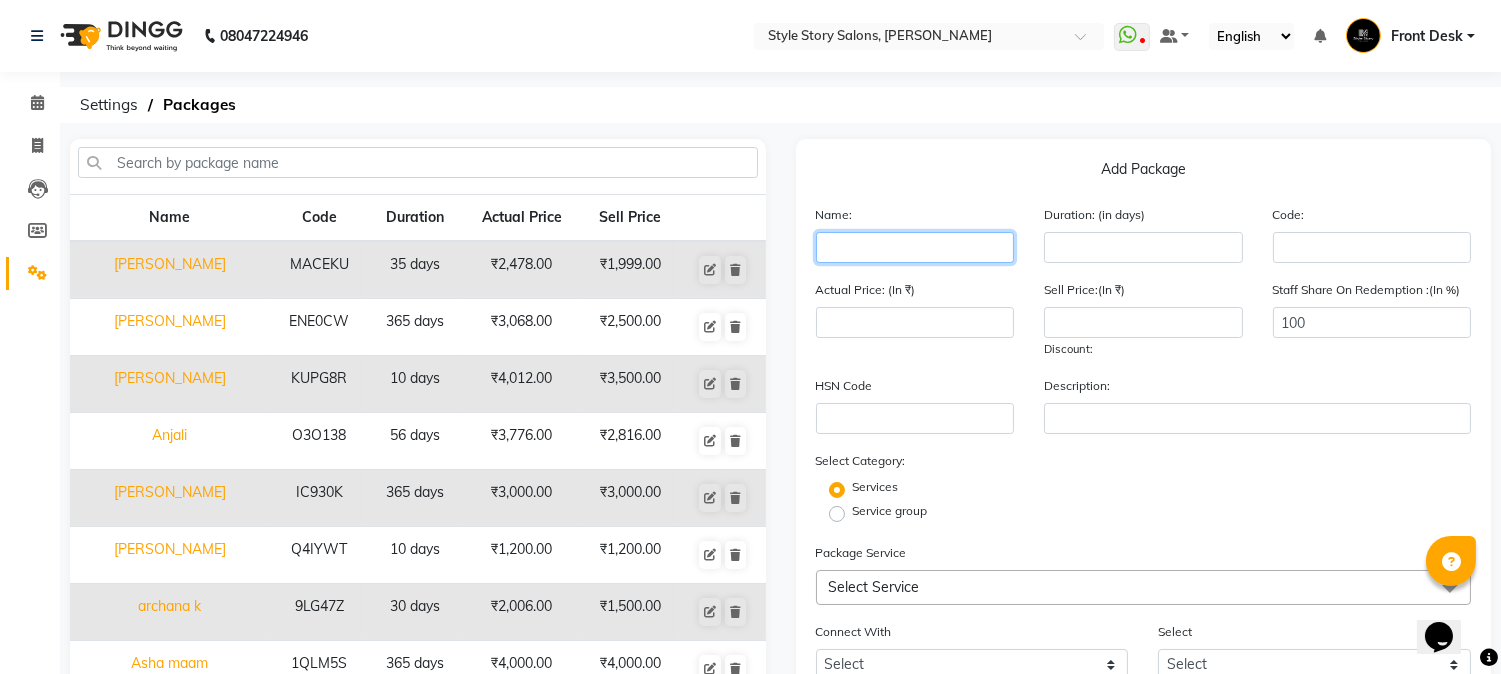 scroll, scrollTop: 0, scrollLeft: 0, axis: both 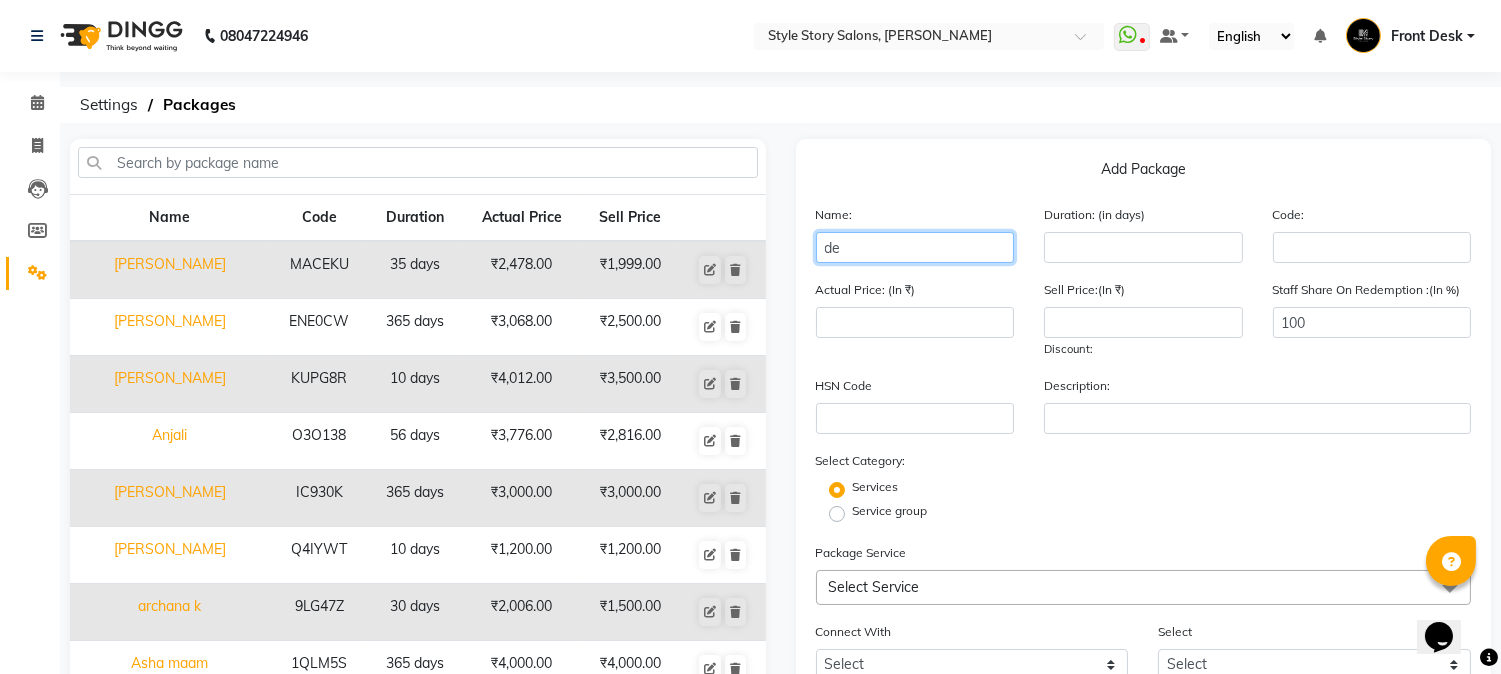 type on "d" 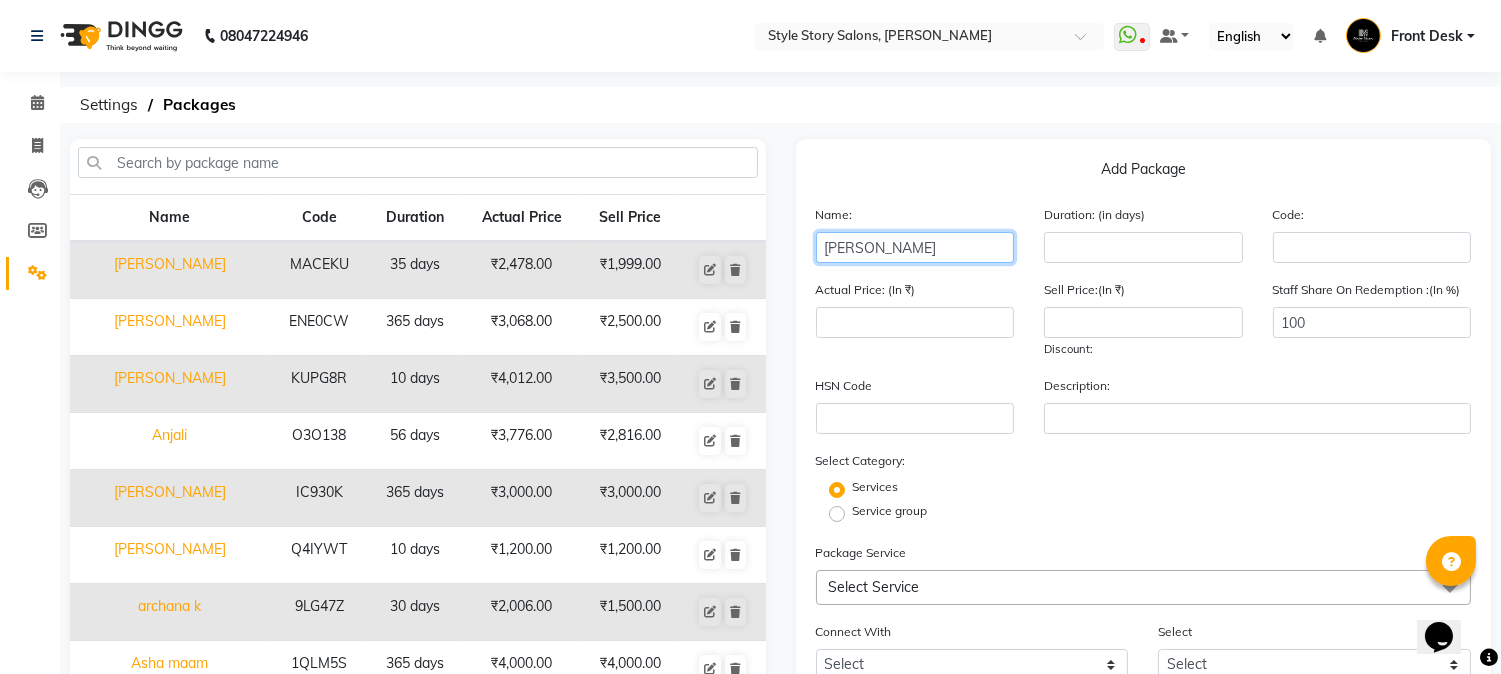 click on "[PERSON_NAME]" 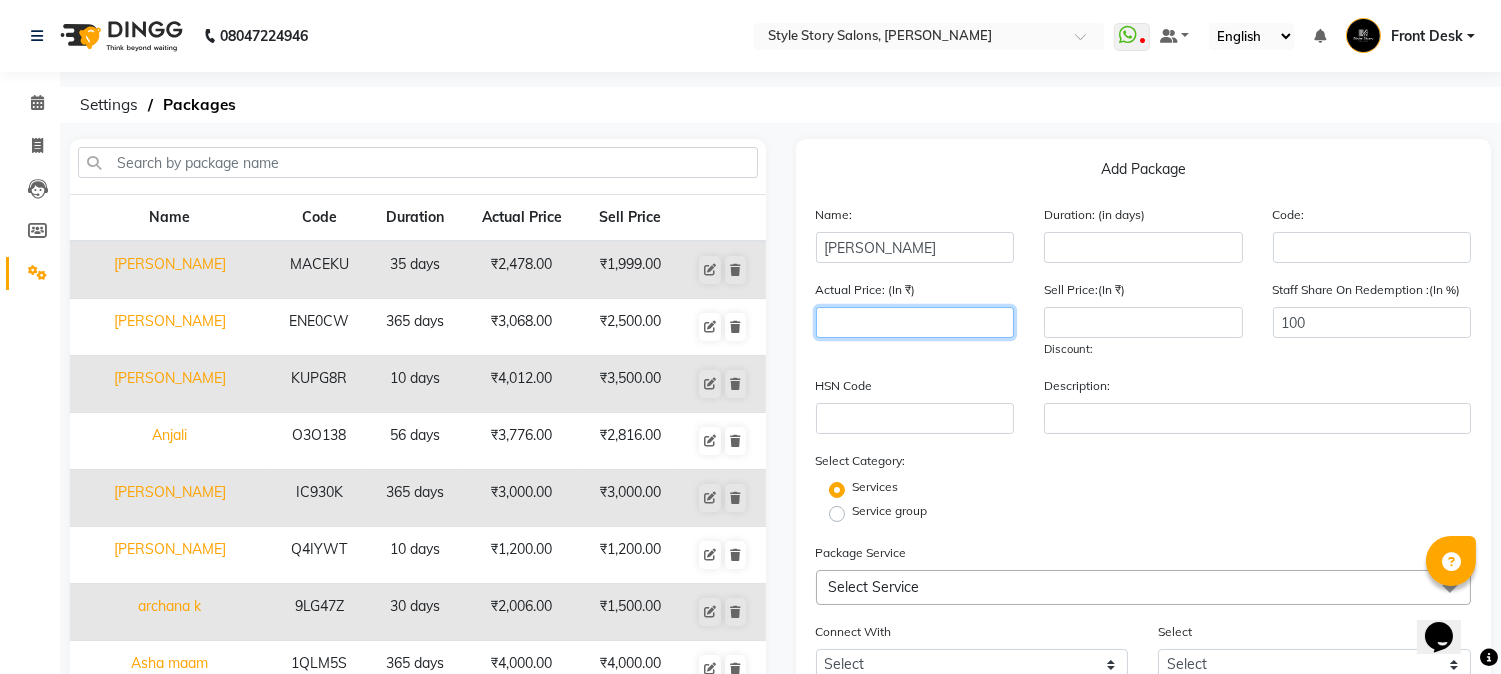 click 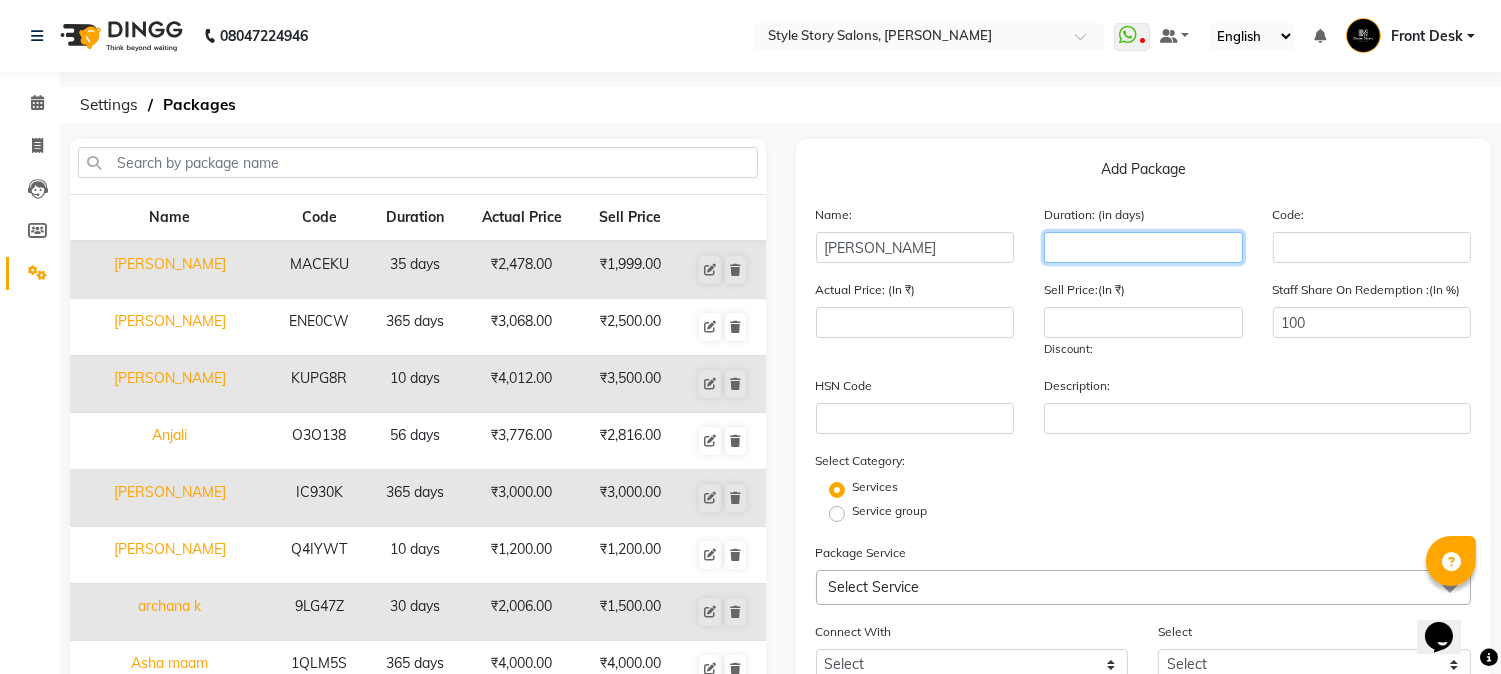 click 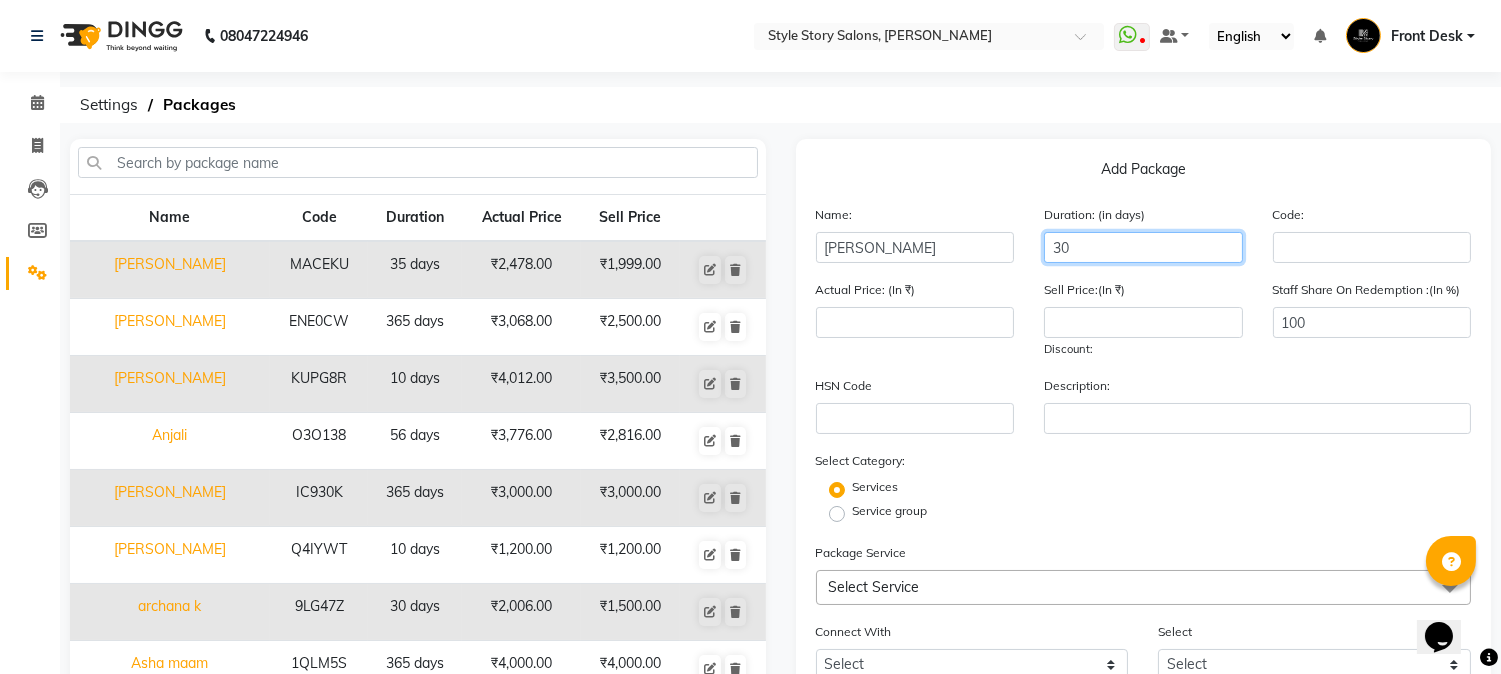 type on "30" 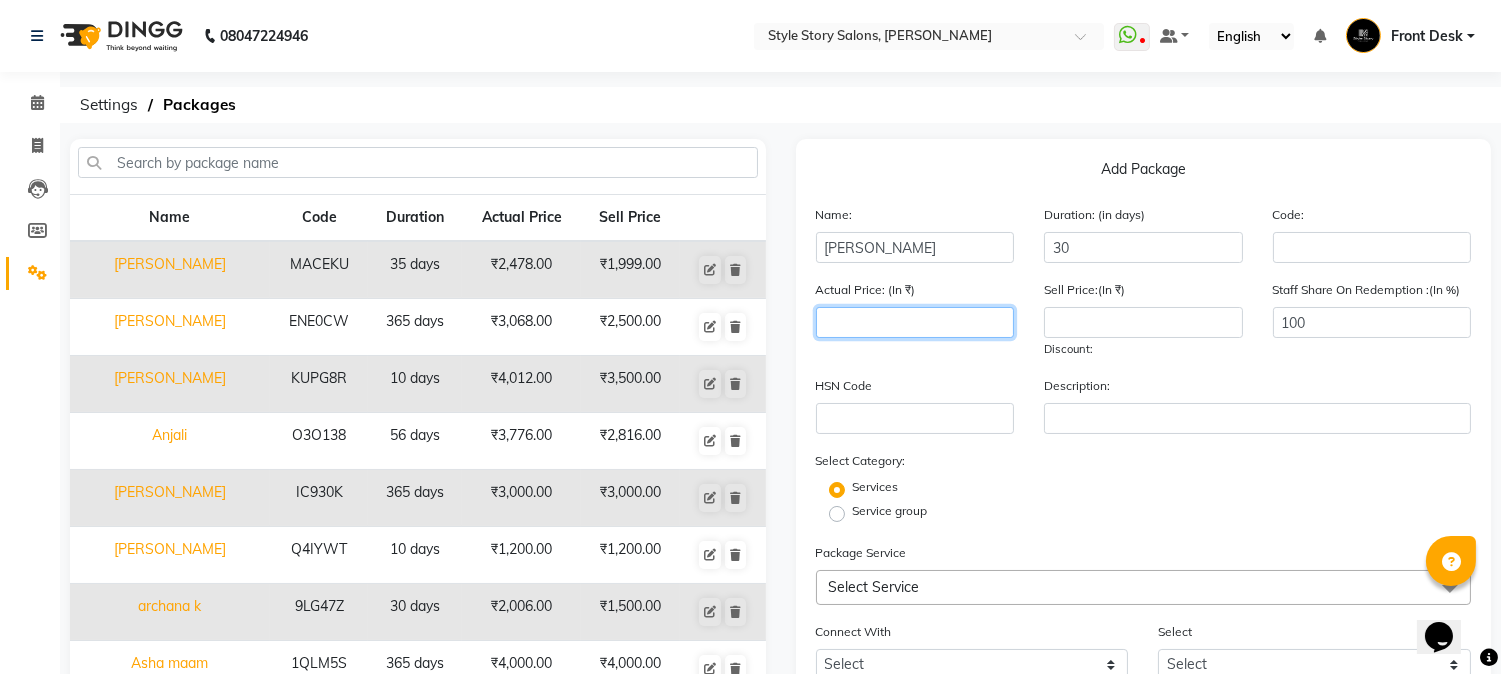 click 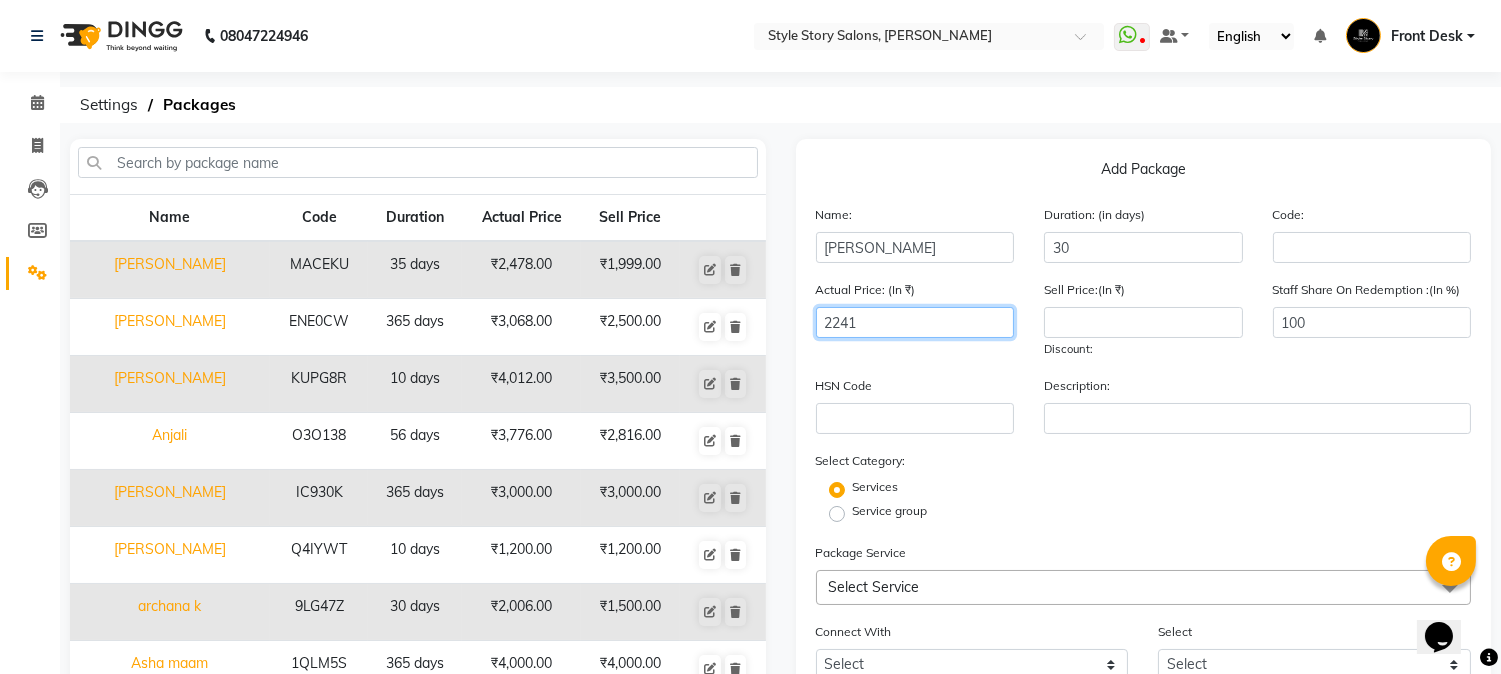 type on "2241" 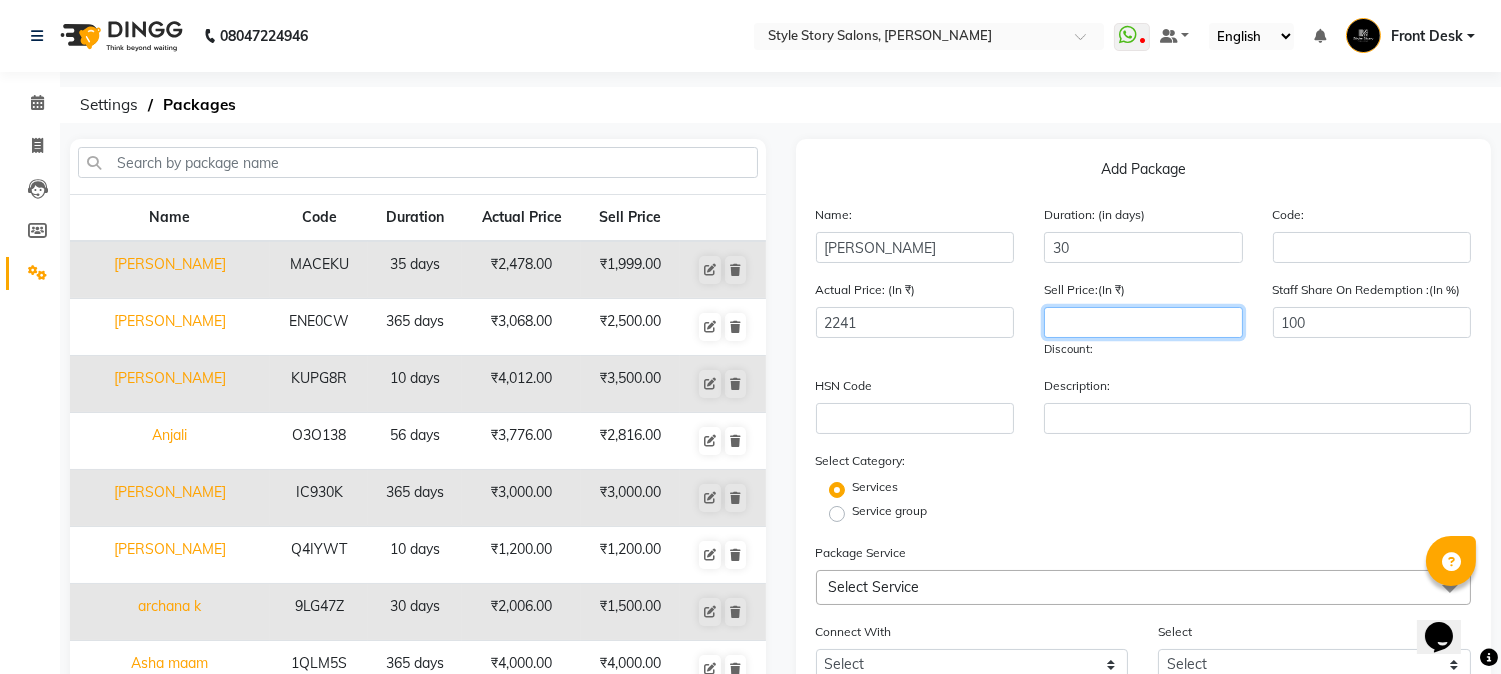 click 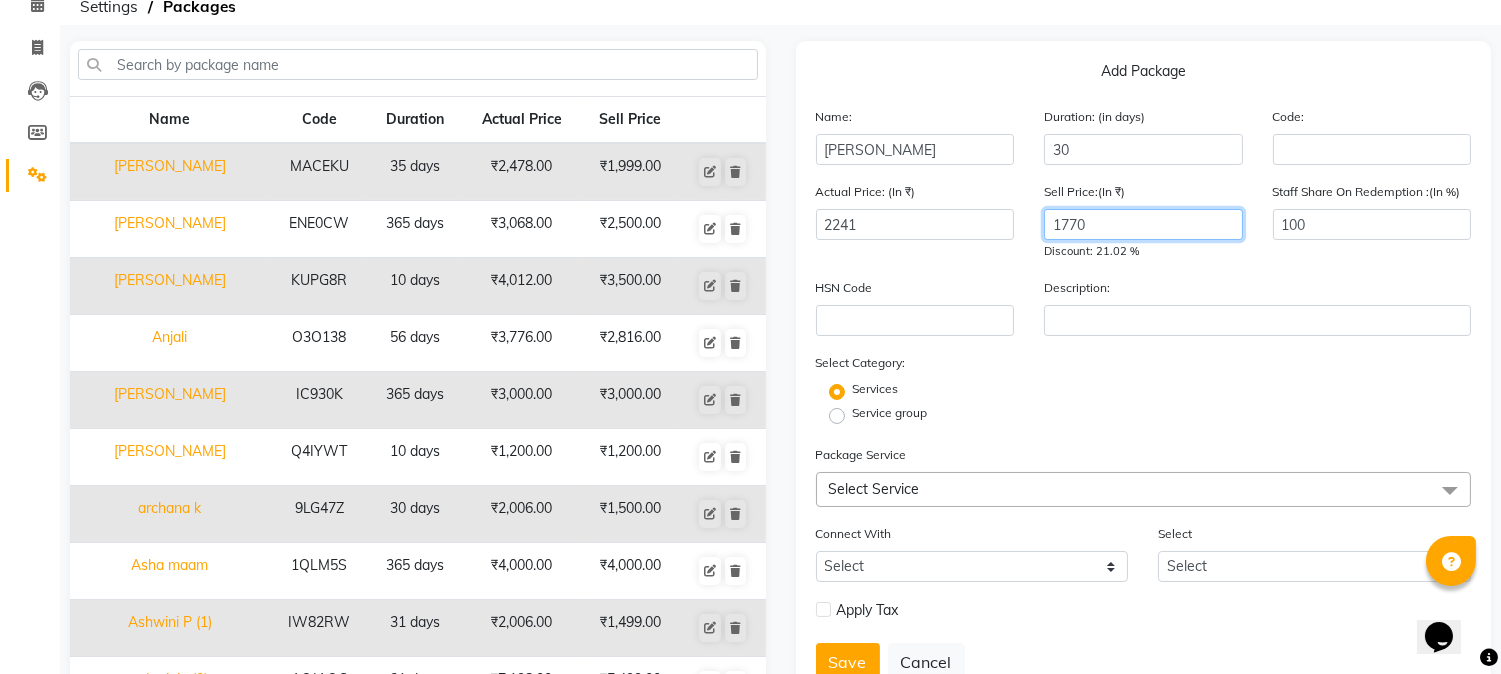 scroll, scrollTop: 222, scrollLeft: 0, axis: vertical 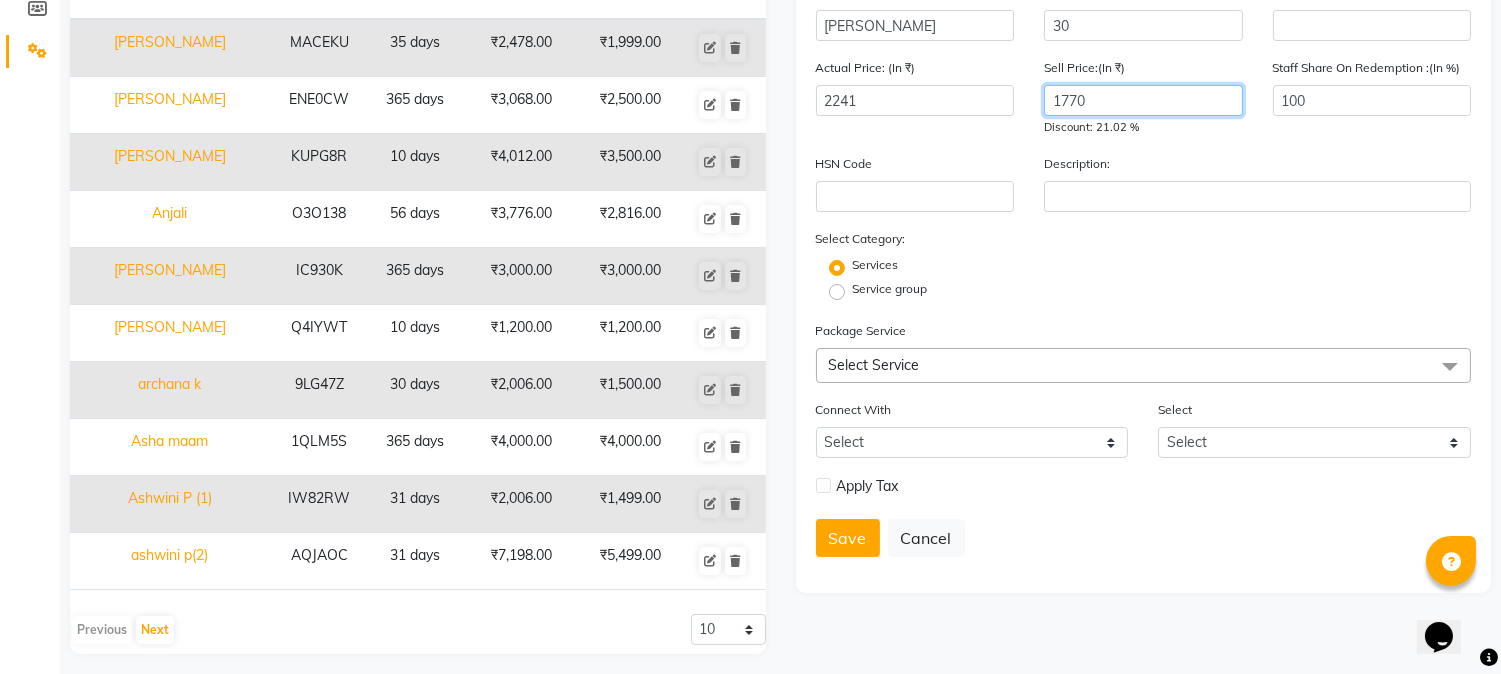 type on "1770" 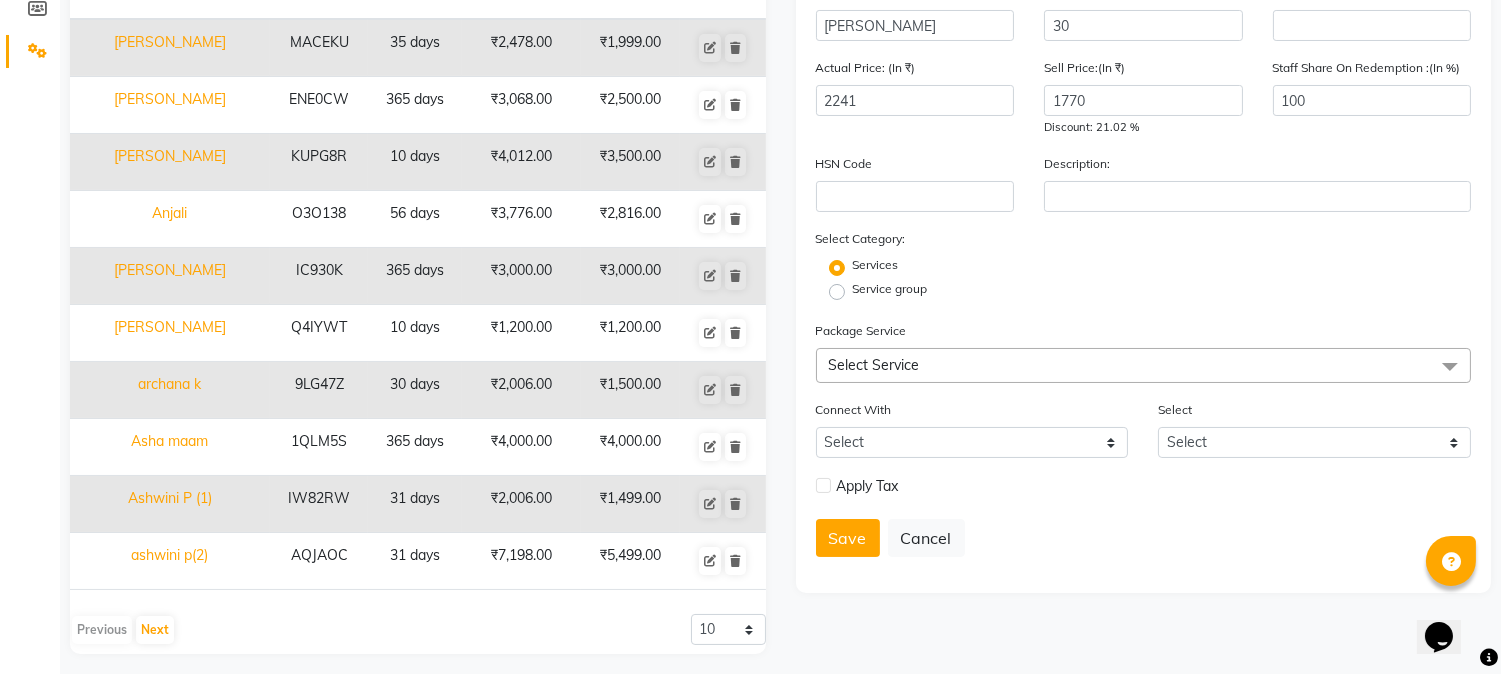 click on "Select Service" 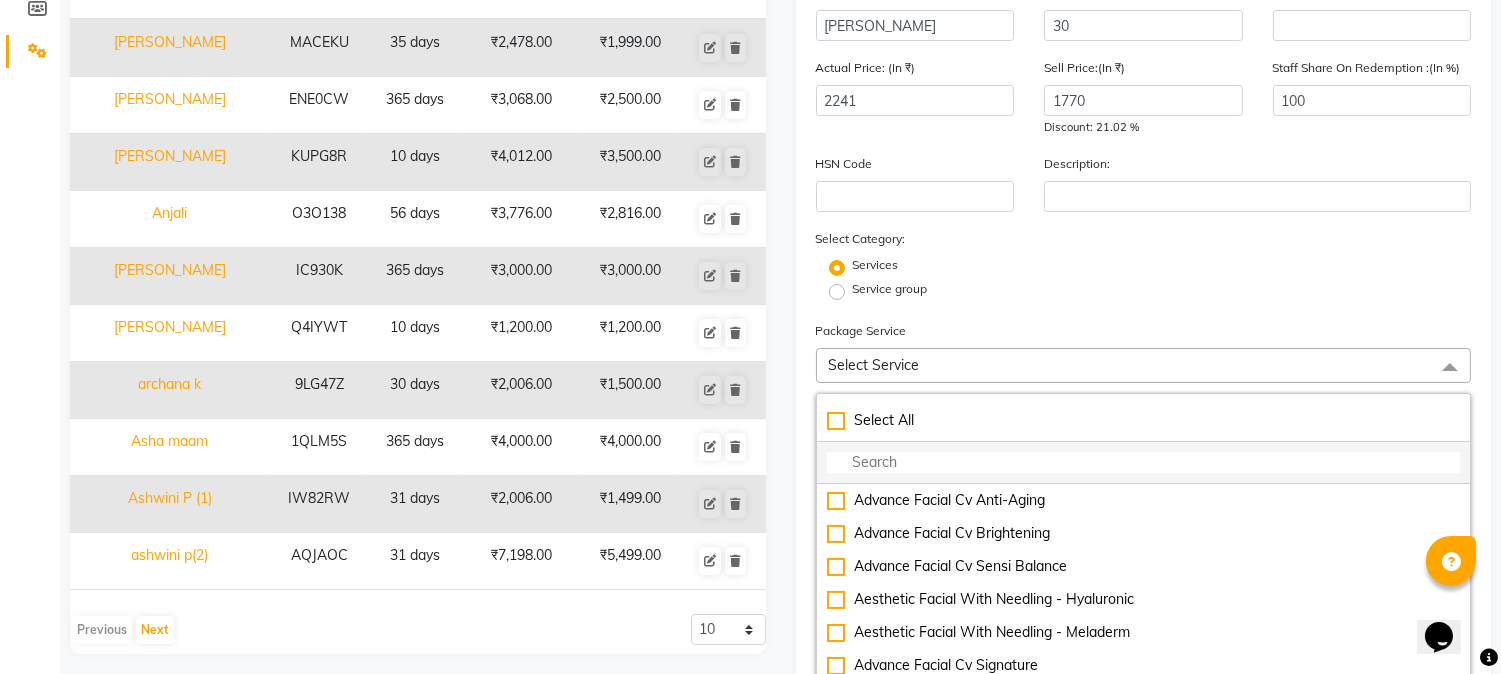 click 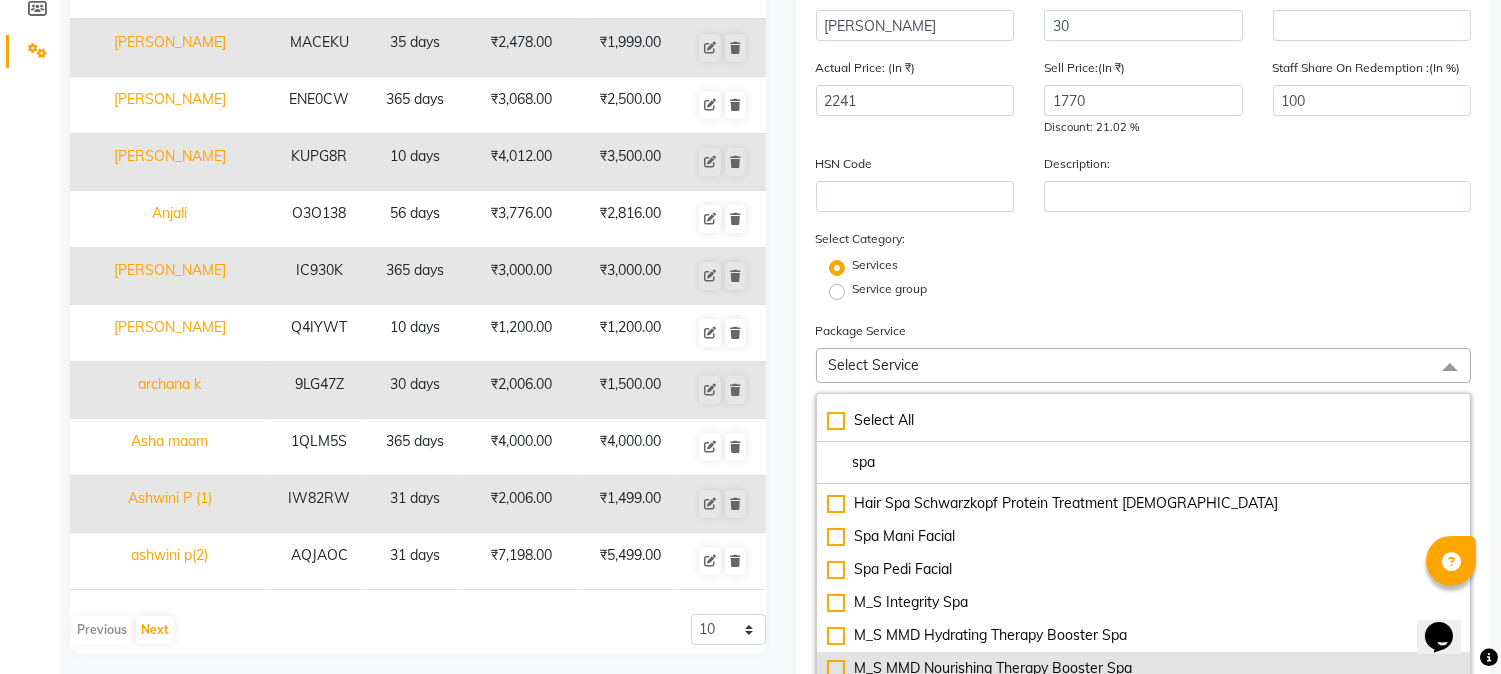 scroll, scrollTop: 165, scrollLeft: 0, axis: vertical 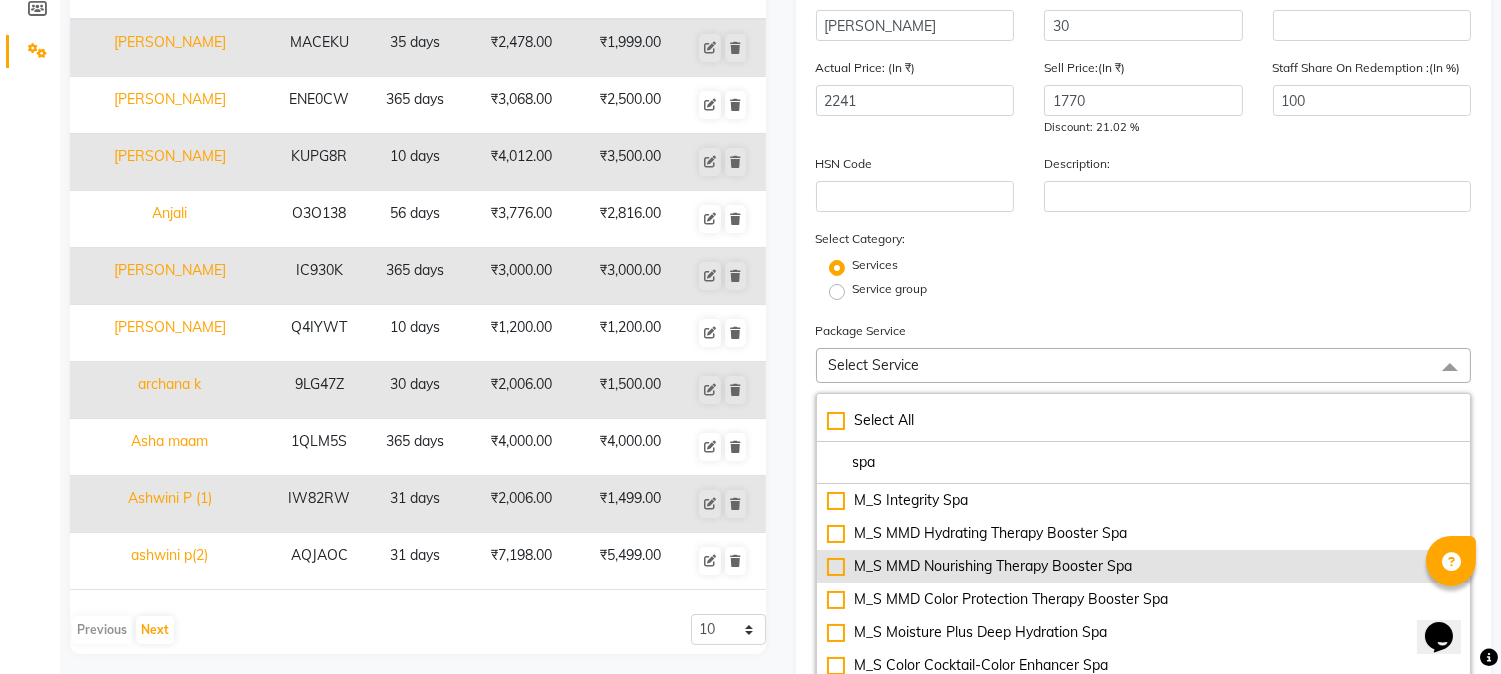 type on "spa" 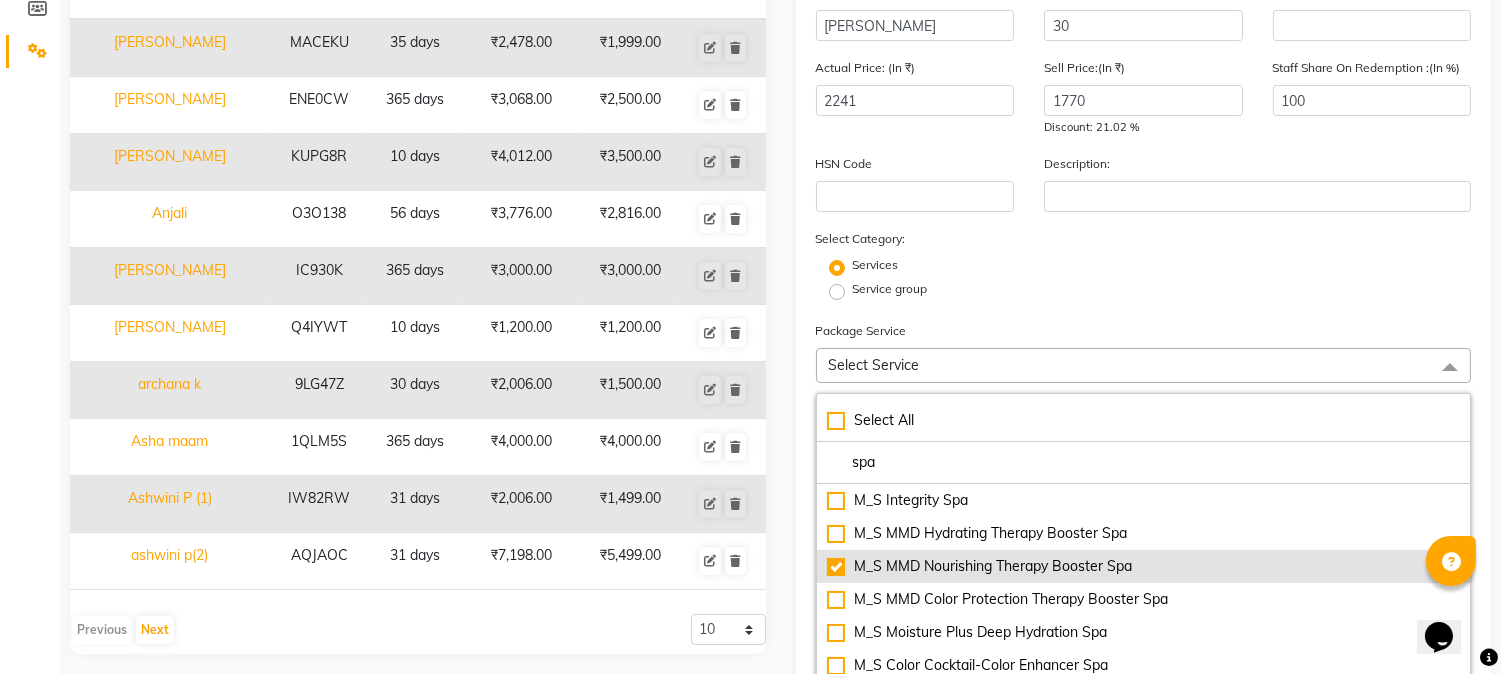checkbox on "true" 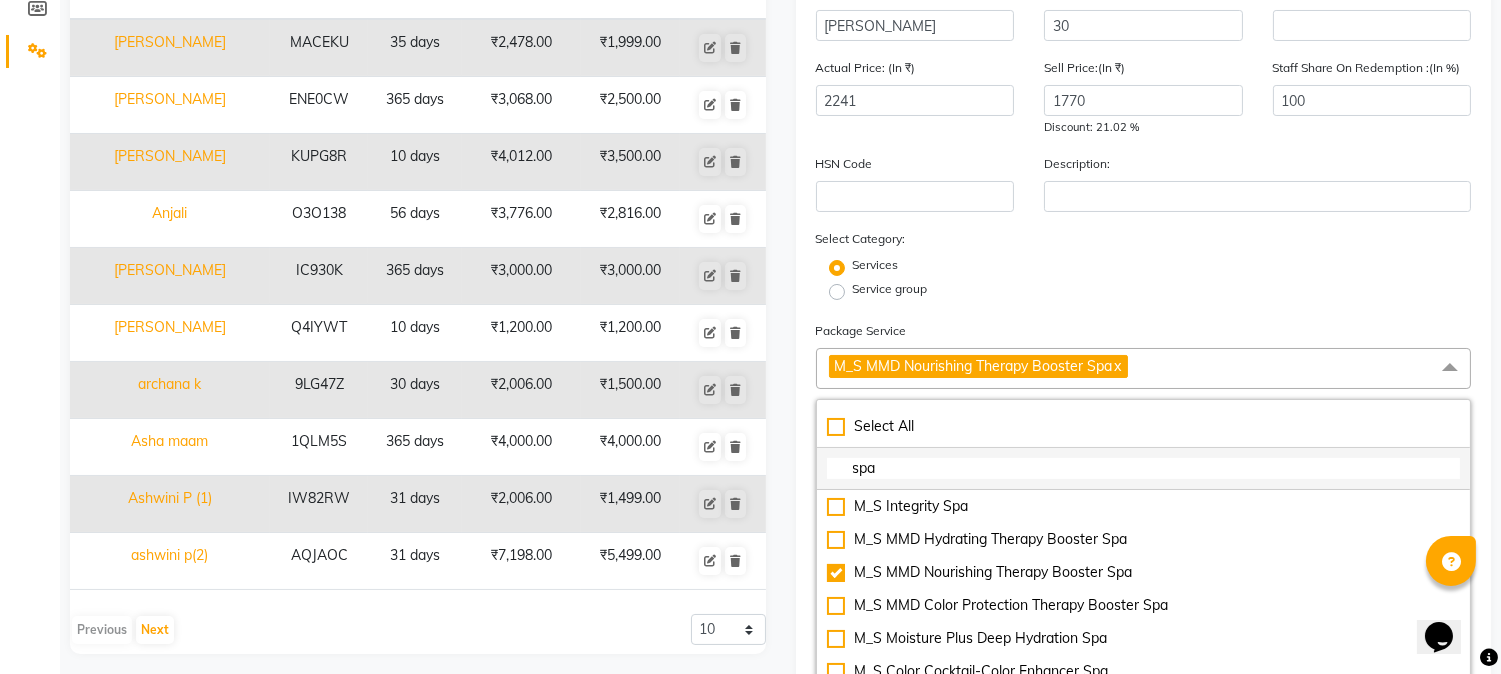 click on "spa" 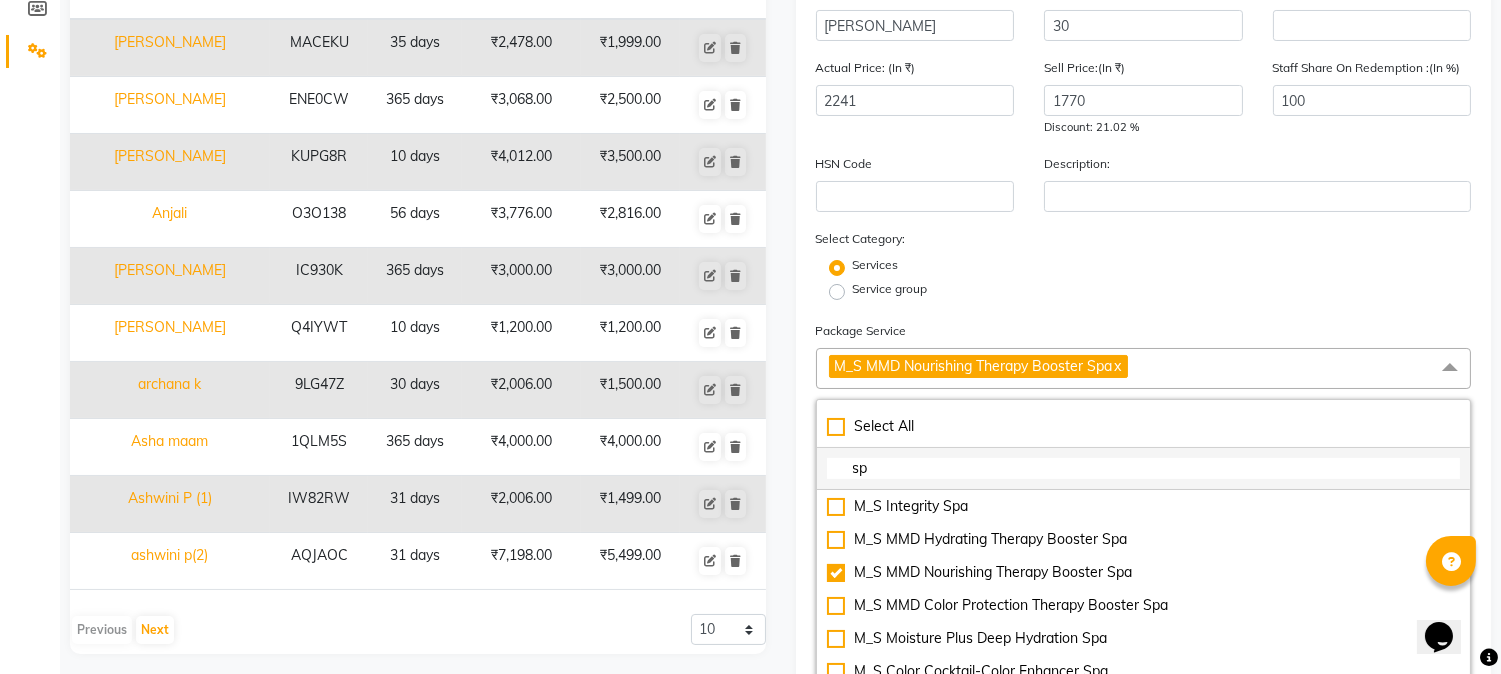 type on "s" 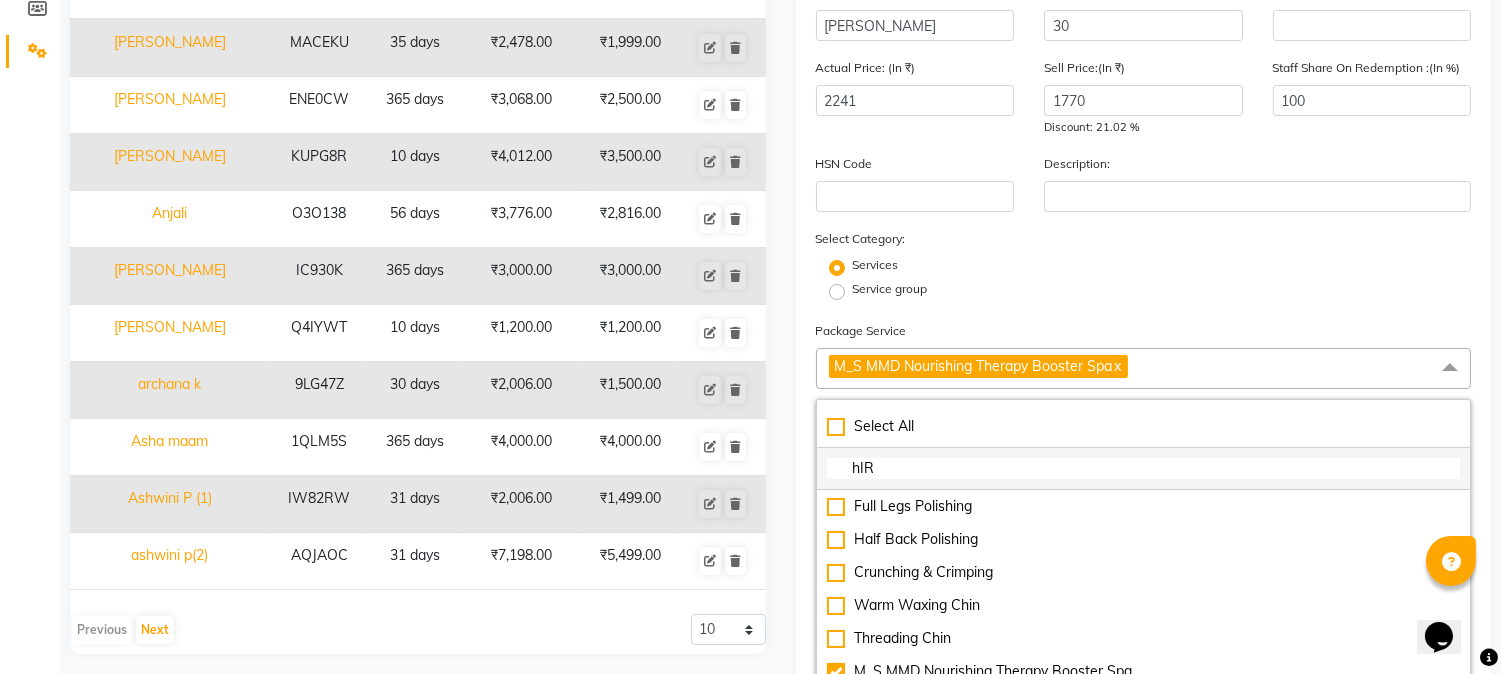 scroll, scrollTop: 0, scrollLeft: 0, axis: both 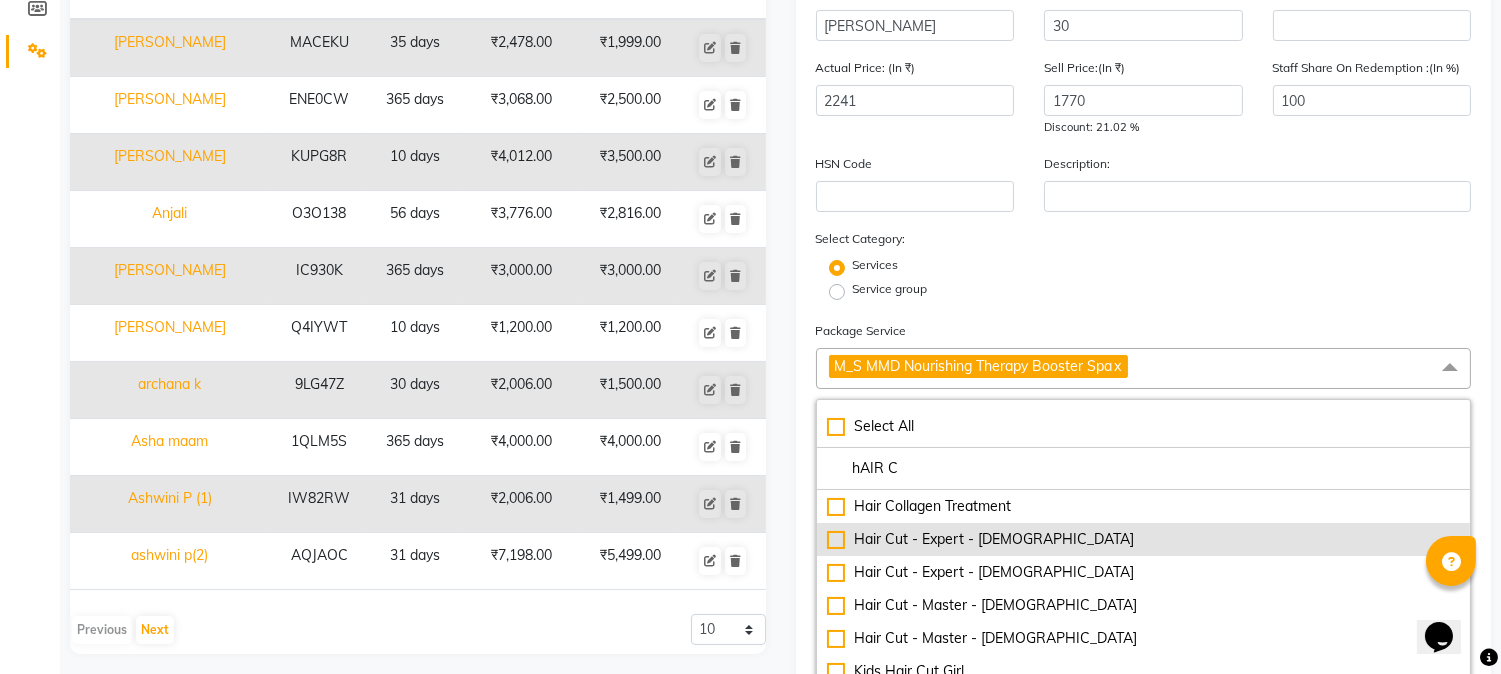 type on "hAIR C" 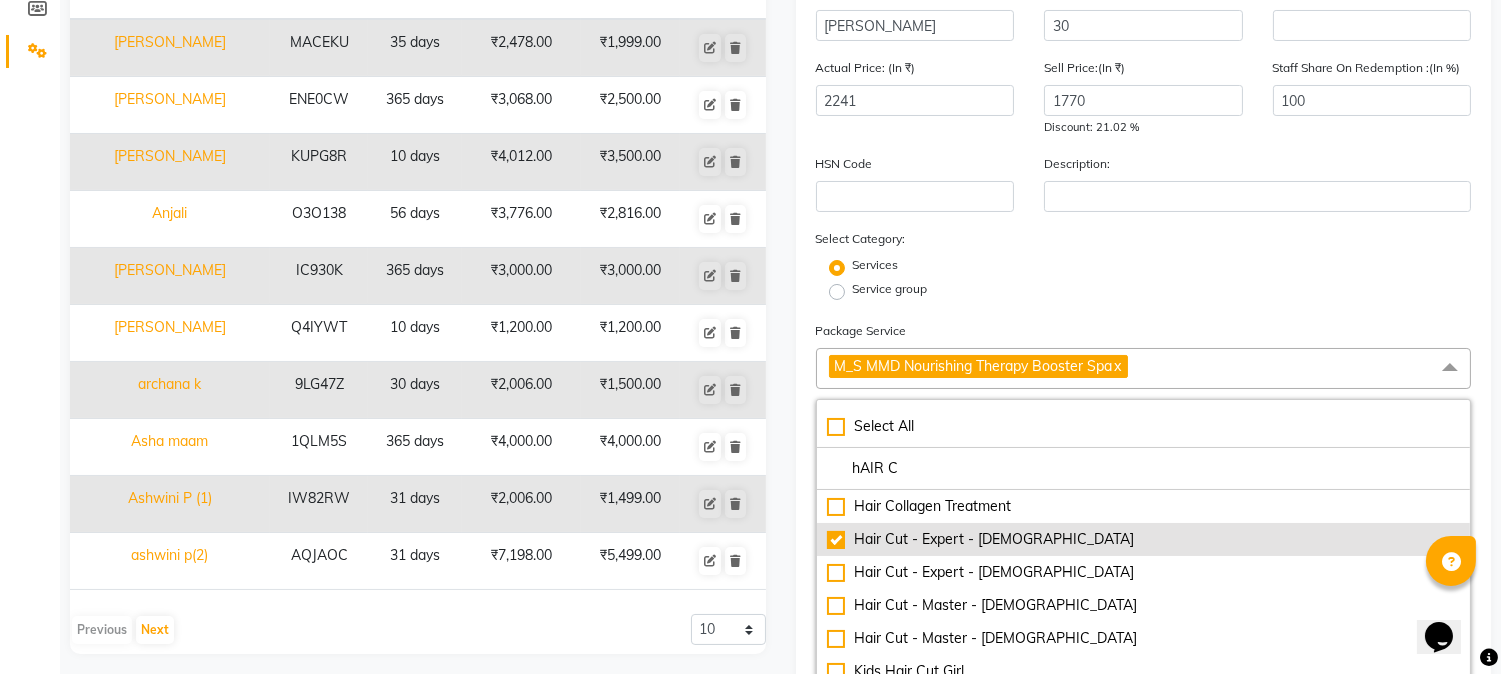 checkbox on "true" 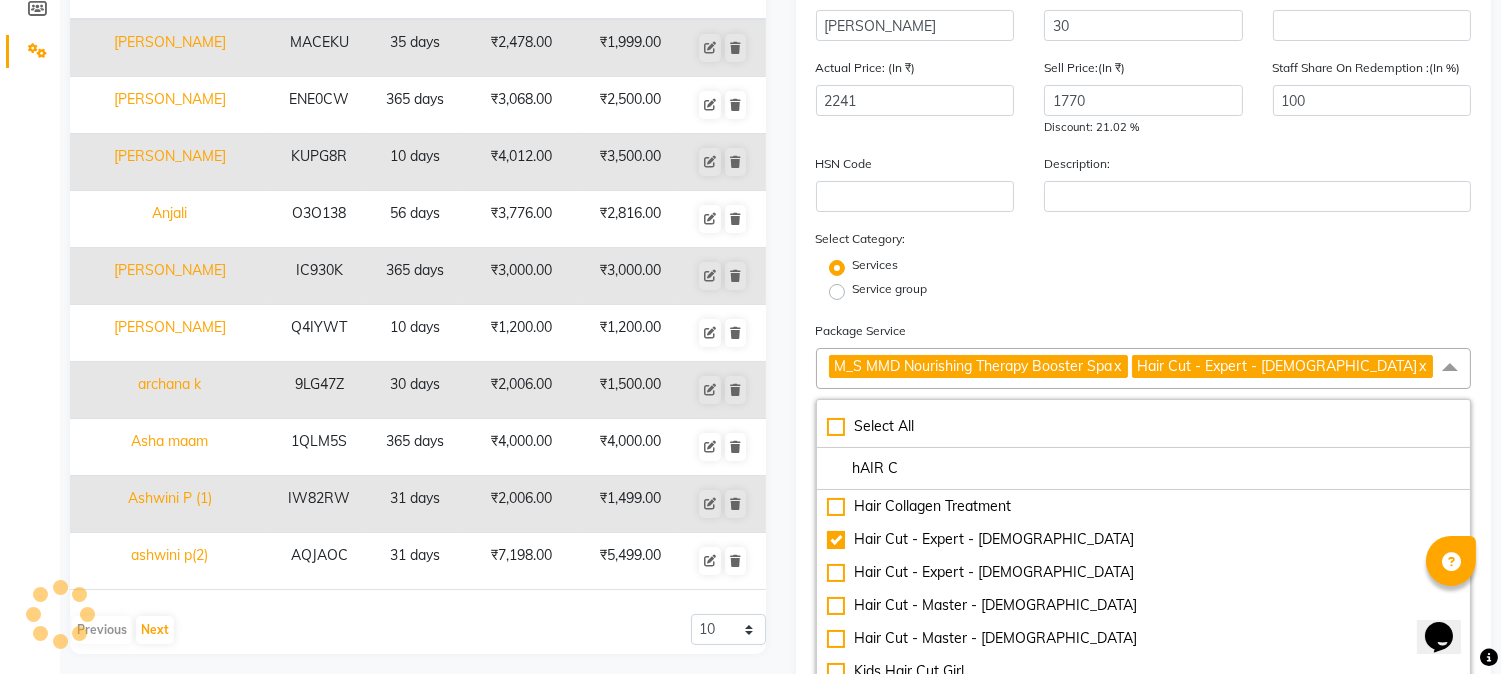 click on "Service group" 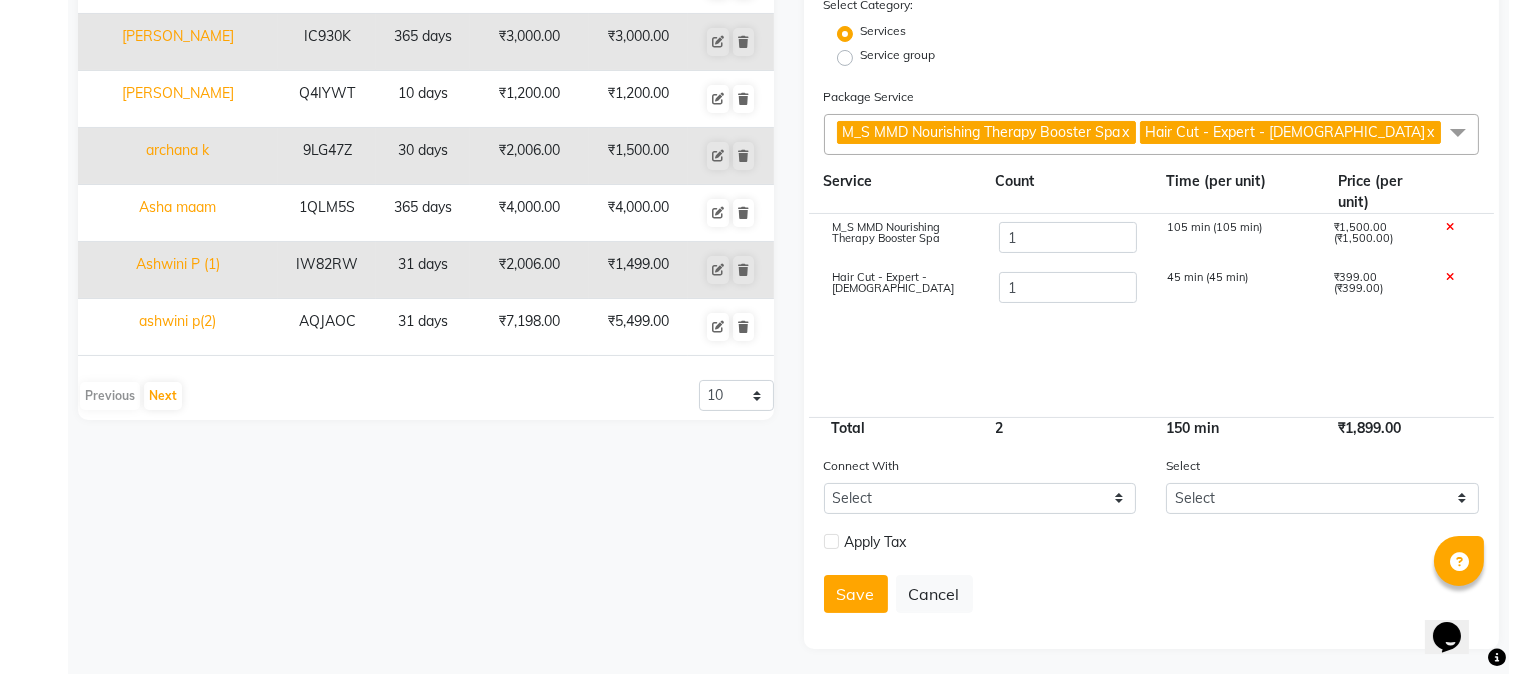 scroll, scrollTop: 462, scrollLeft: 0, axis: vertical 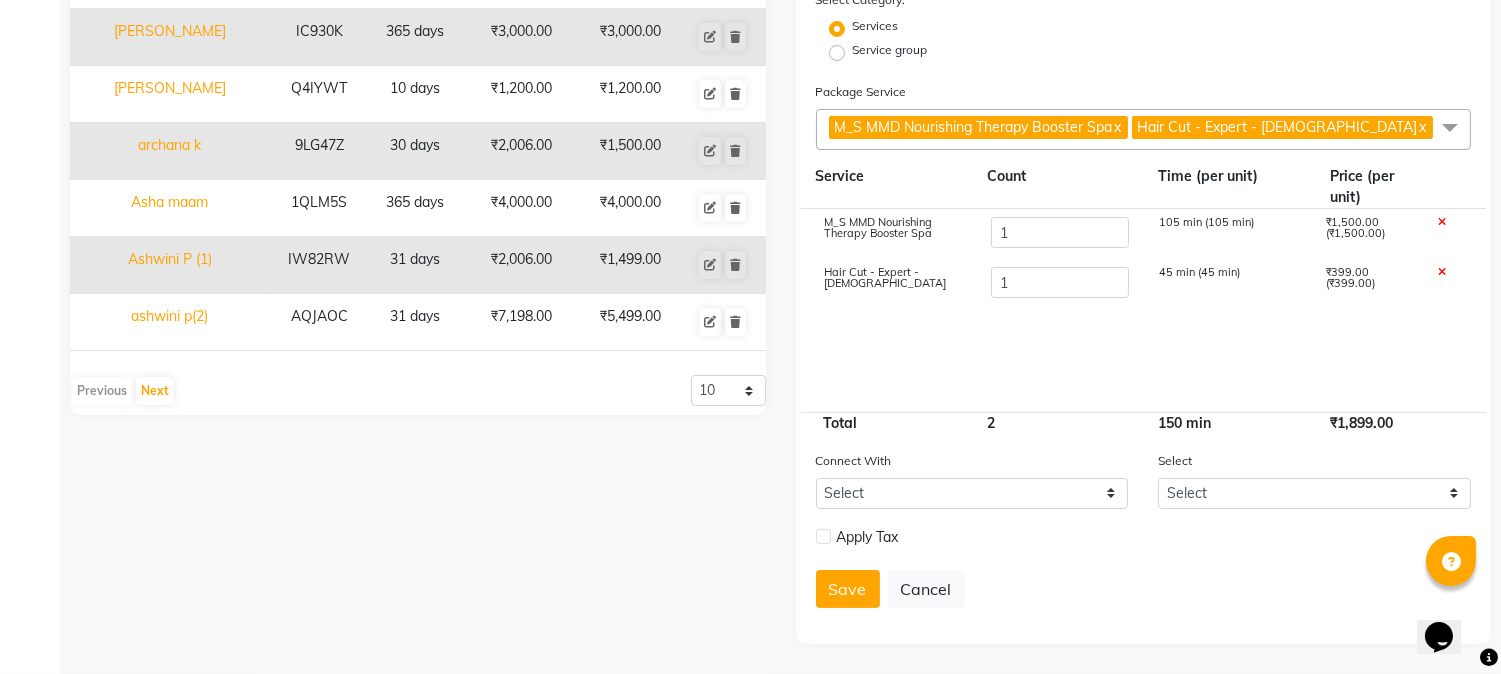click 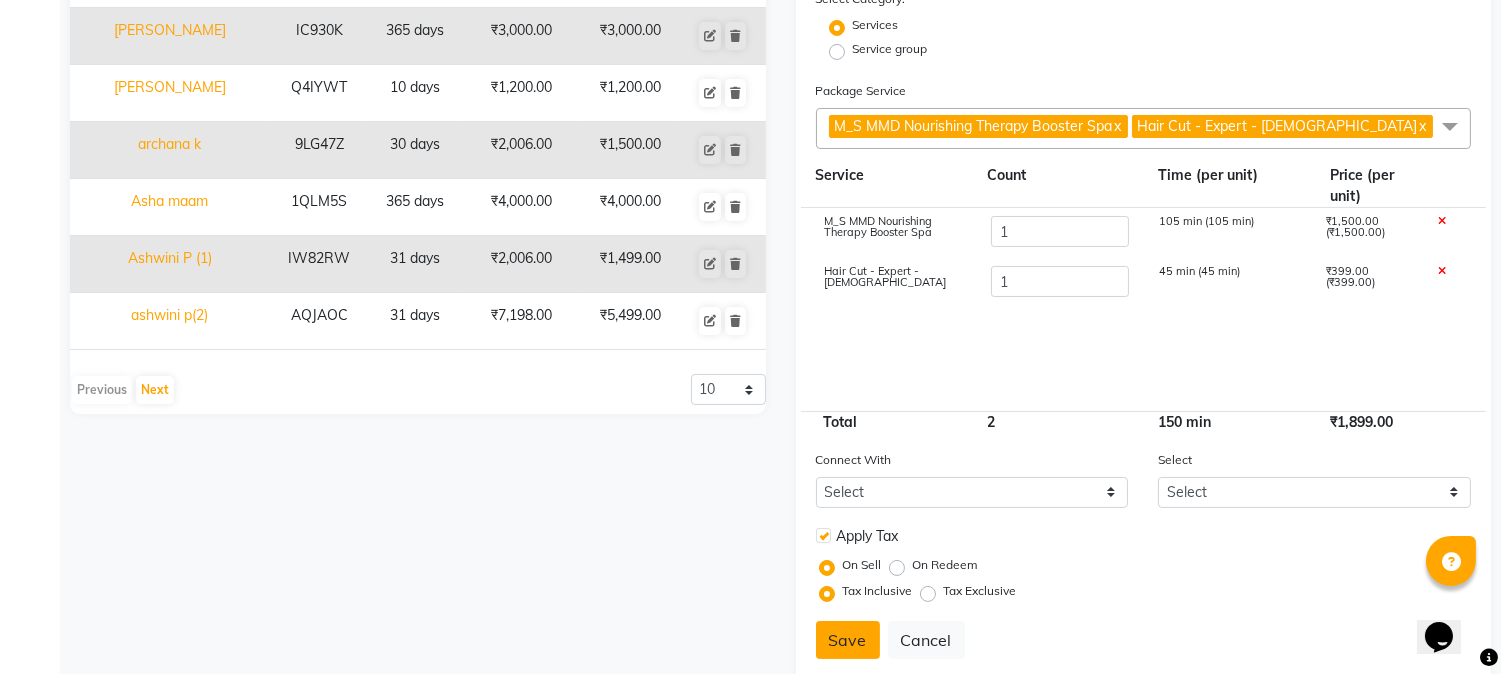 click on "Save" 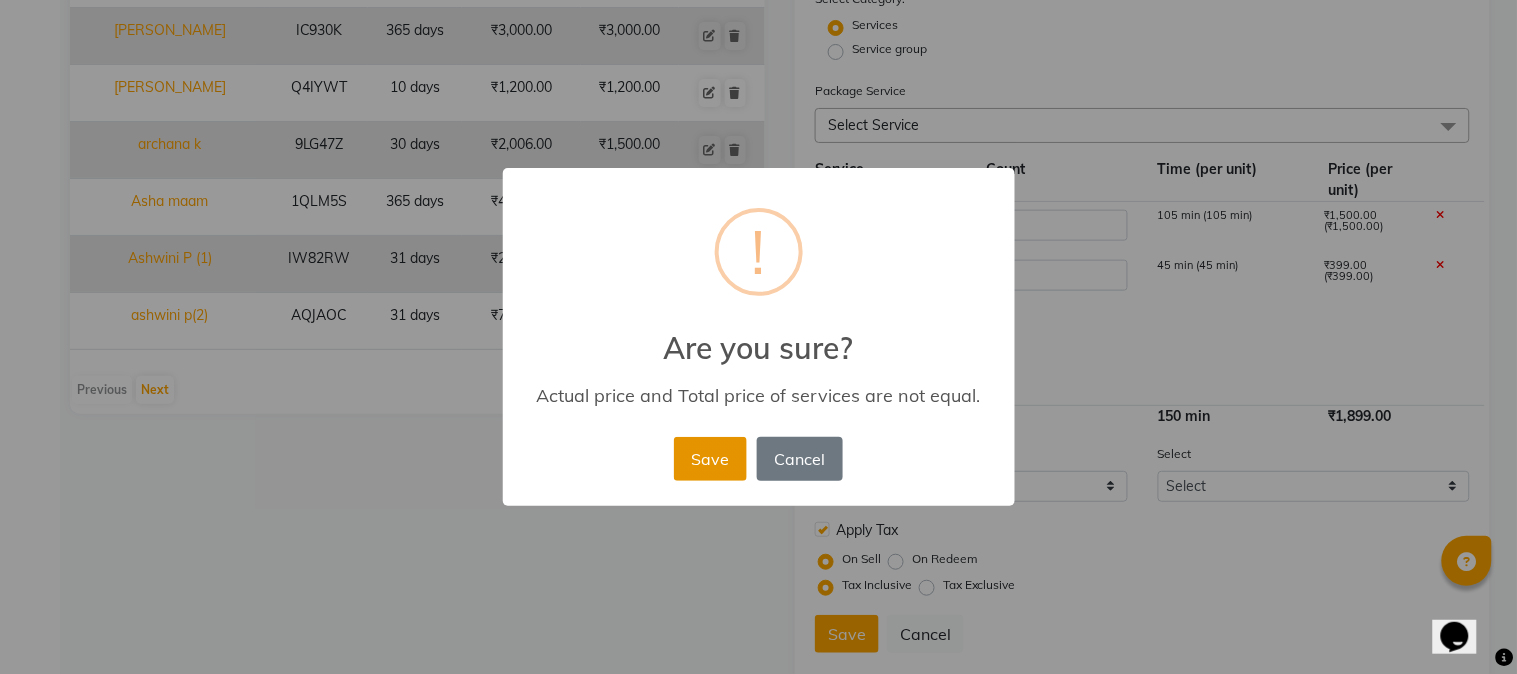 click on "Save" at bounding box center [710, 459] 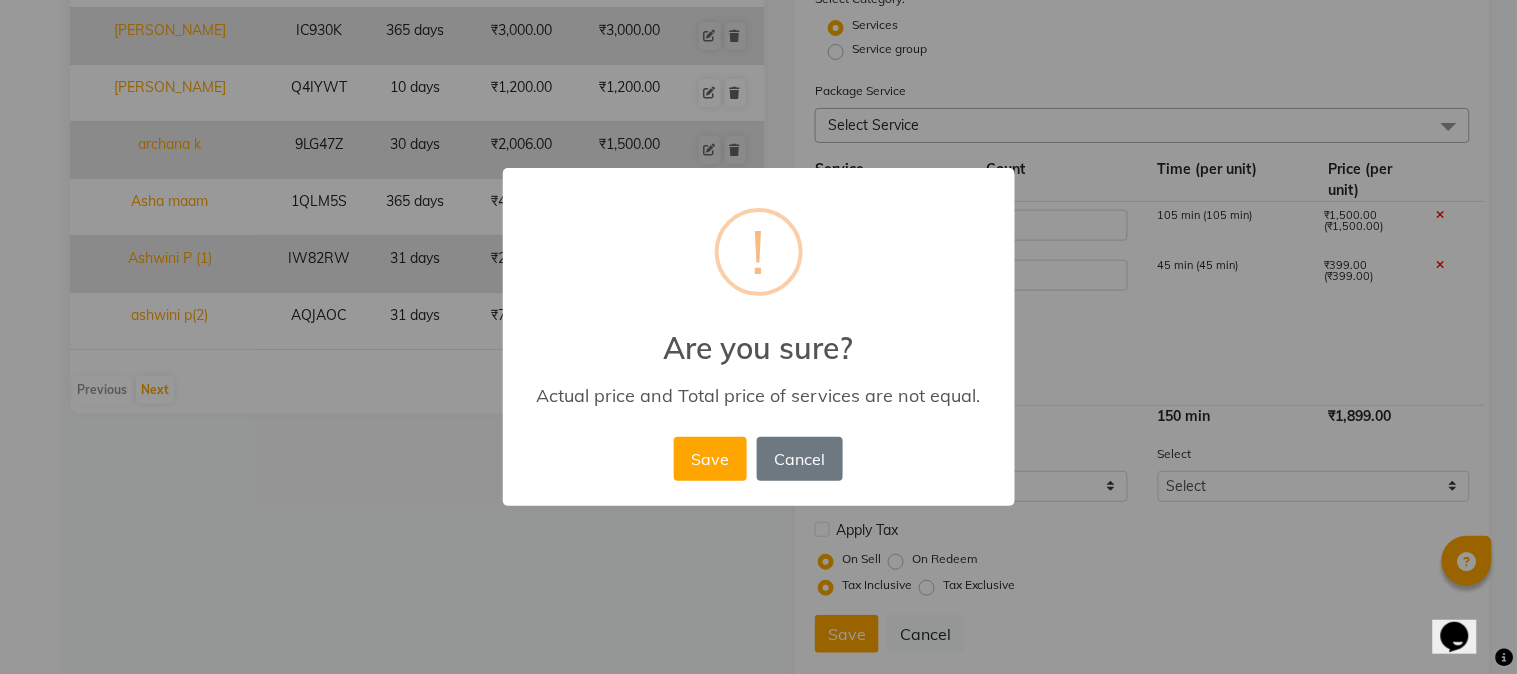 type 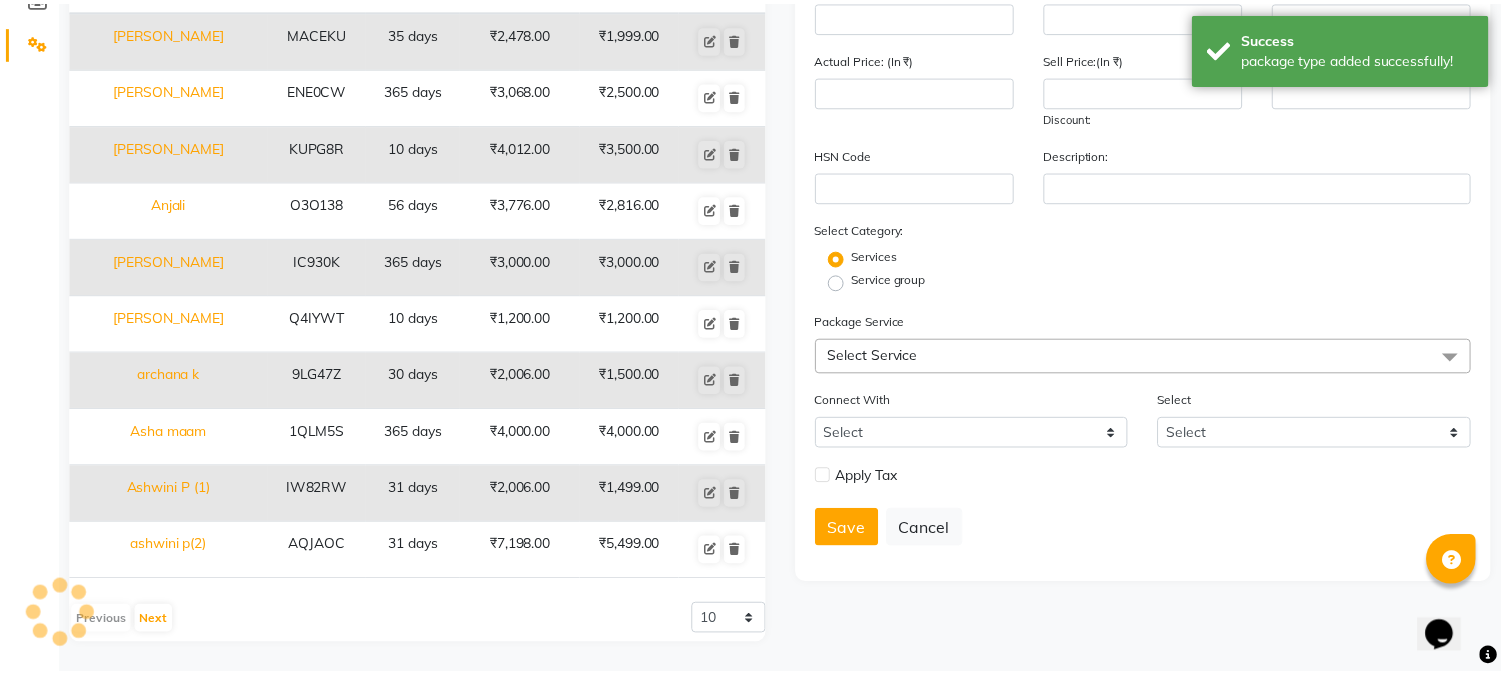scroll, scrollTop: 231, scrollLeft: 0, axis: vertical 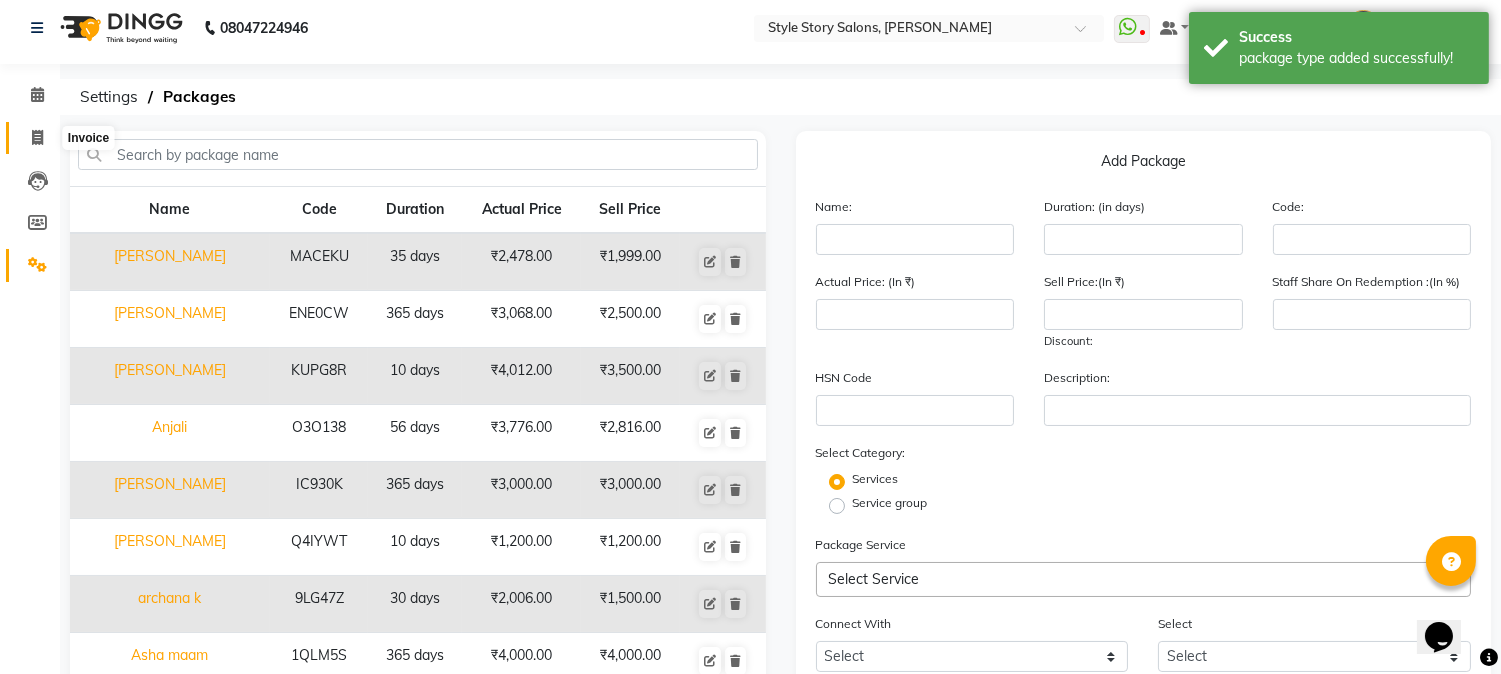 click 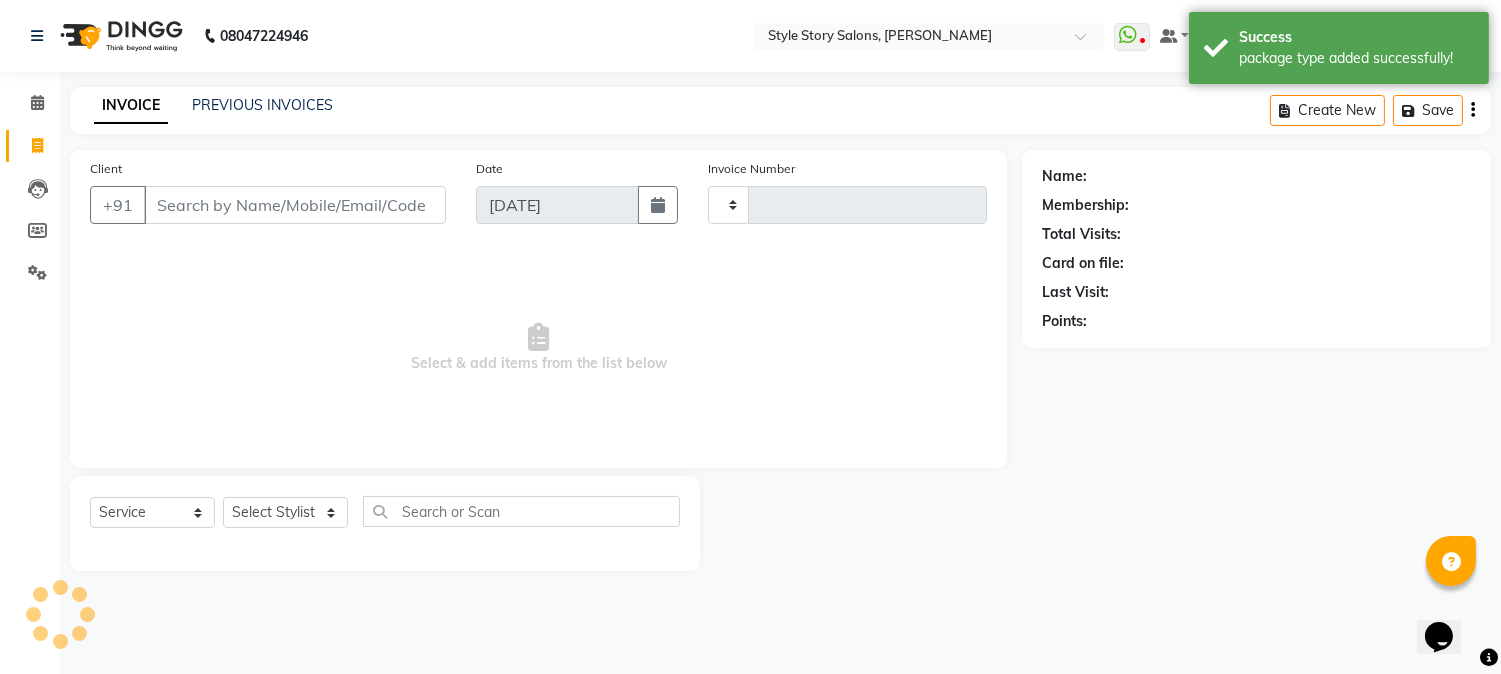 scroll, scrollTop: 0, scrollLeft: 0, axis: both 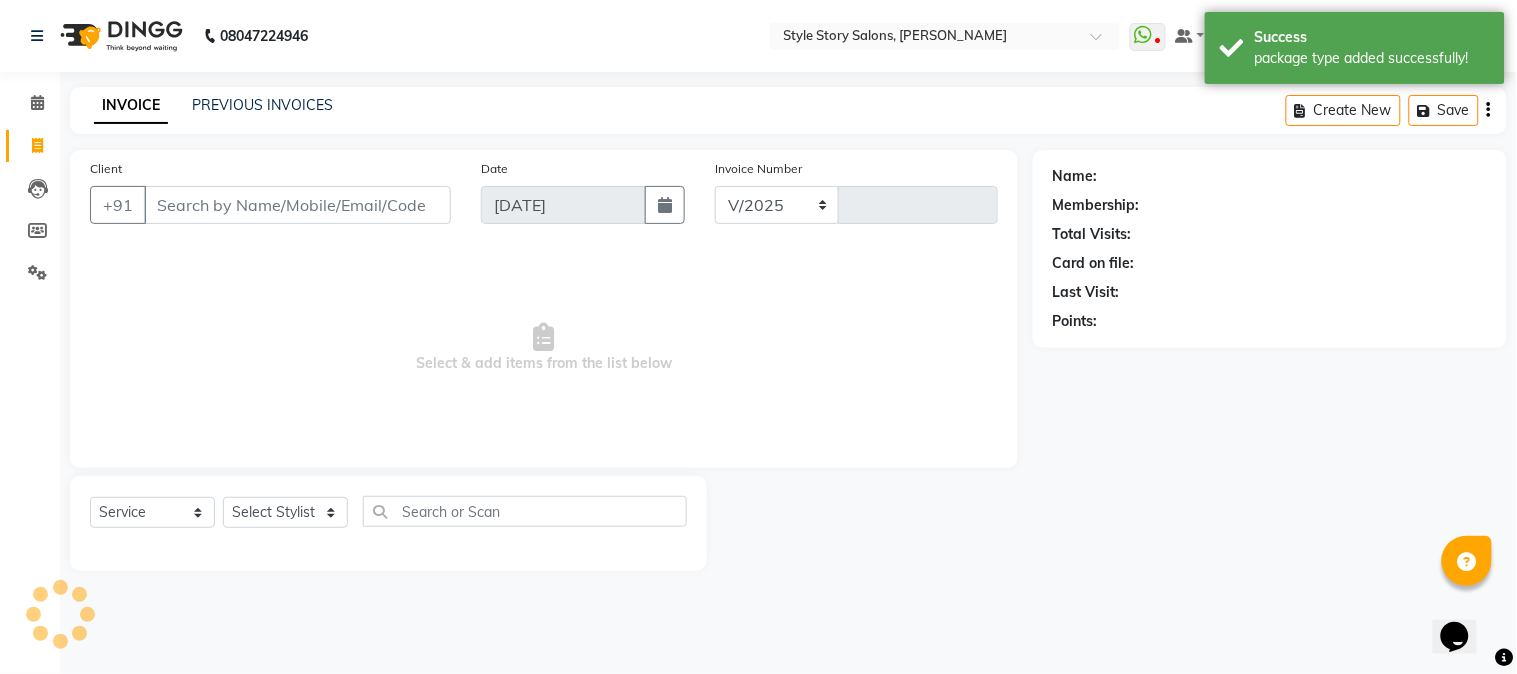 select on "6249" 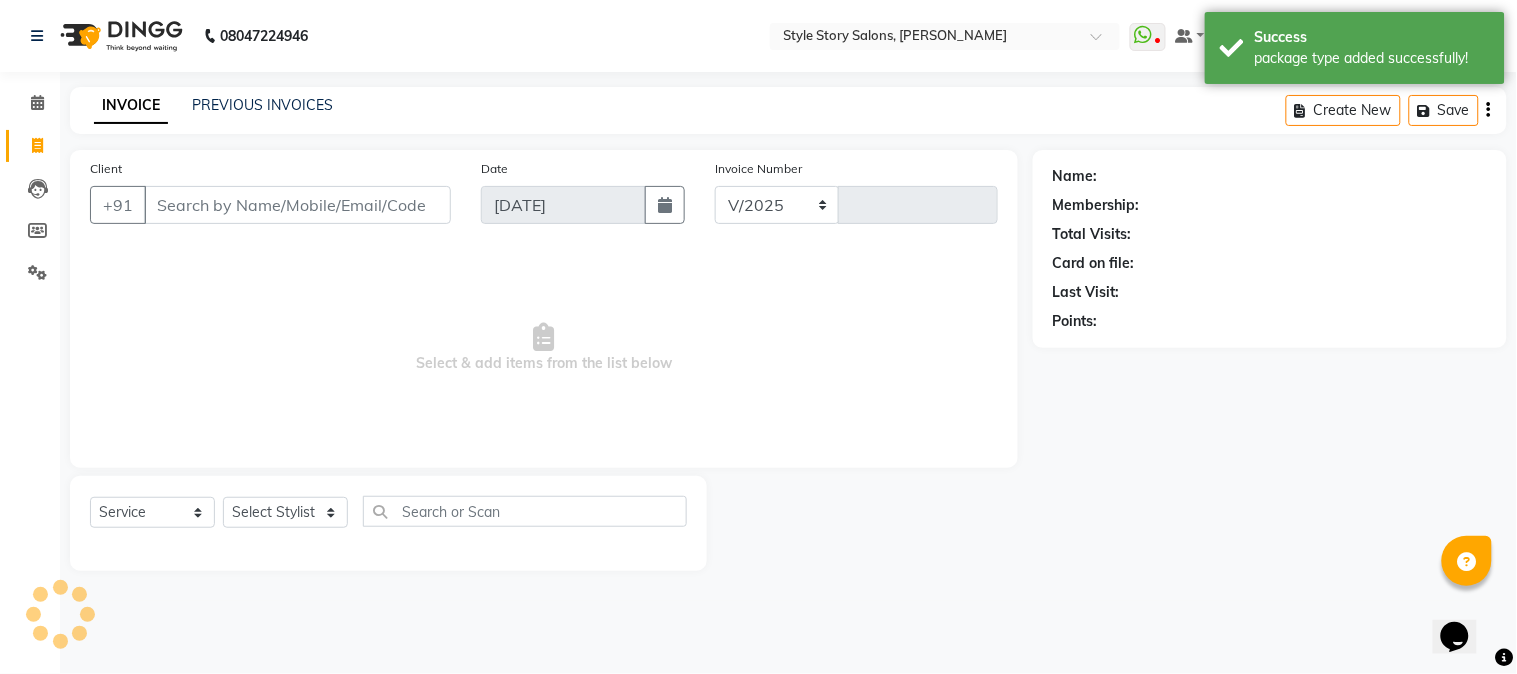 type on "0957" 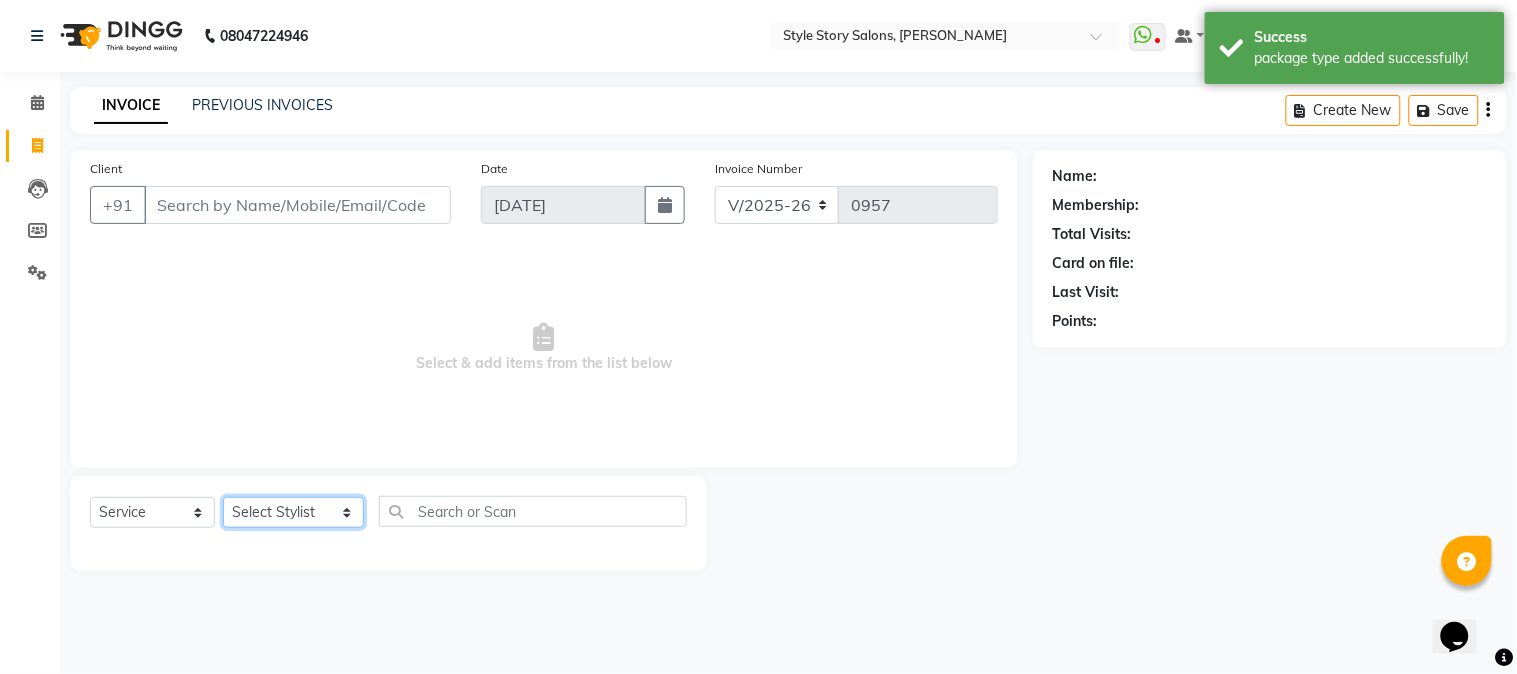 drag, startPoint x: 297, startPoint y: 522, endPoint x: 315, endPoint y: 498, distance: 30 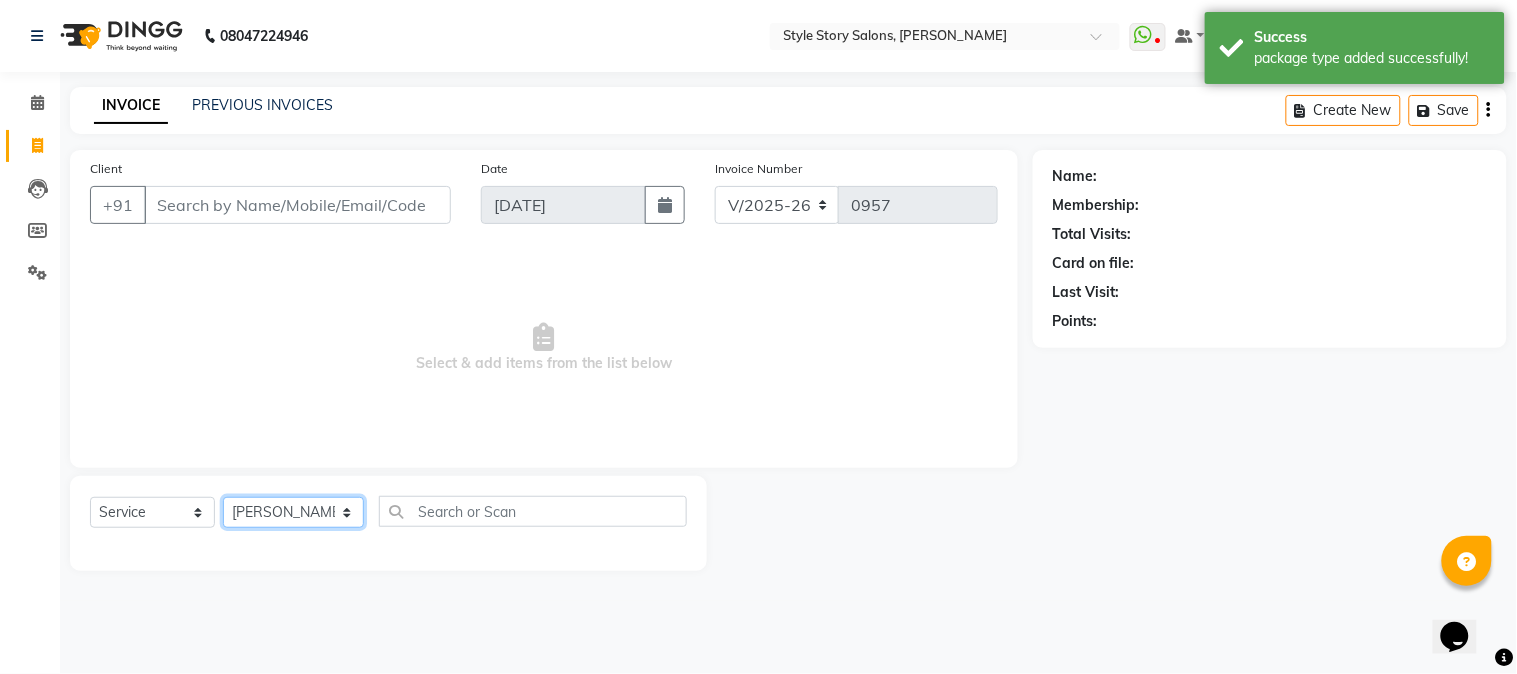 click on "Select Stylist [PERSON_NAME] [PERSON_NAME] [PERSON_NAME] Front Desk [PERSON_NAME] [PERSON_NAME] [PERSON_NAME] Front Desk [PERSON_NAME] Front Desk [DATE][PERSON_NAME]  [PERSON_NAME] Senior Accountant [PERSON_NAME] [PERSON_NAME] [PERSON_NAME] Inventory Manager [PERSON_NAME] (HR Admin) [PERSON_NAME] (Hair Artist) [PERSON_NAME]  [PERSON_NAME] [PERSON_NAME] [PERSON_NAME]  Shruti Raut [PERSON_NAME] [PERSON_NAME] HR Manager [PERSON_NAME] ([PERSON_NAME]) [PERSON_NAME] [PERSON_NAME] [PERSON_NAME] [PERSON_NAME] [PERSON_NAME] Accountant" 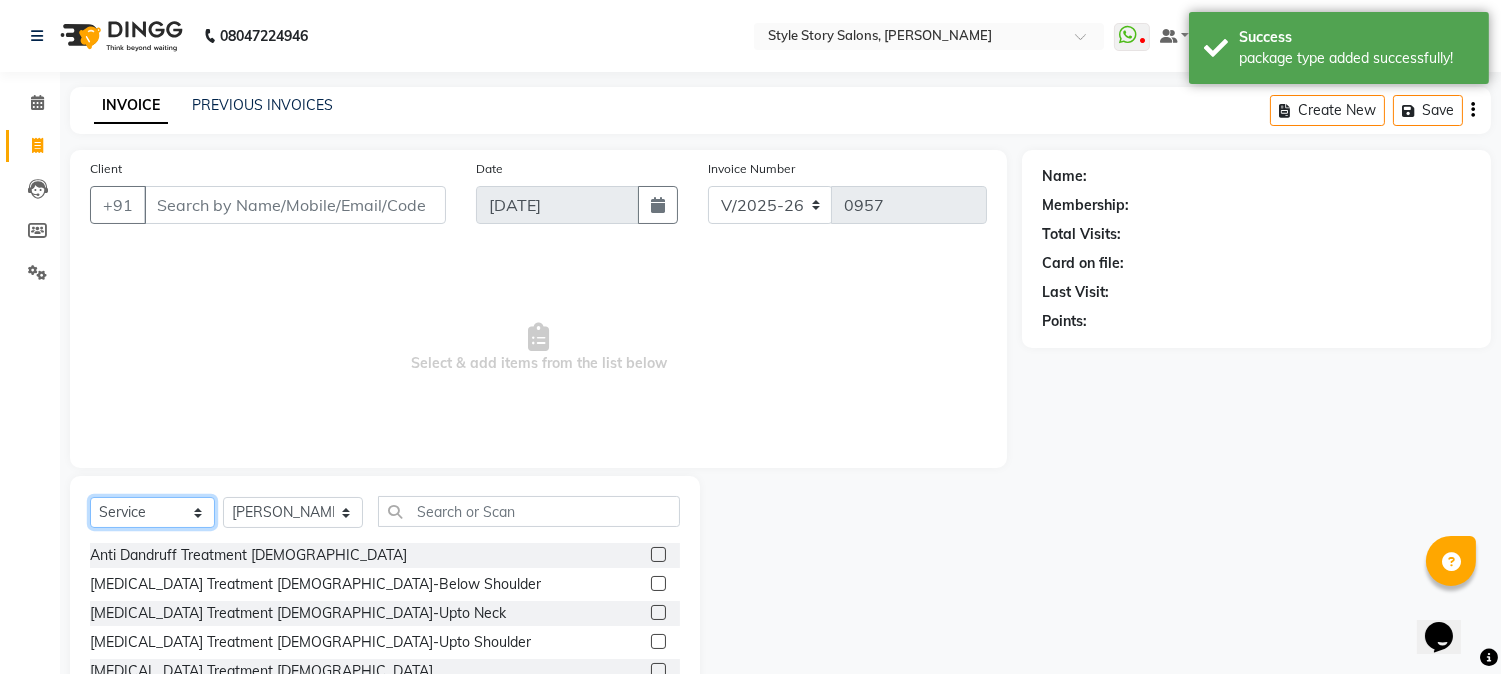 click on "Select  Service  Product  Membership  Package Voucher Prepaid Gift Card" 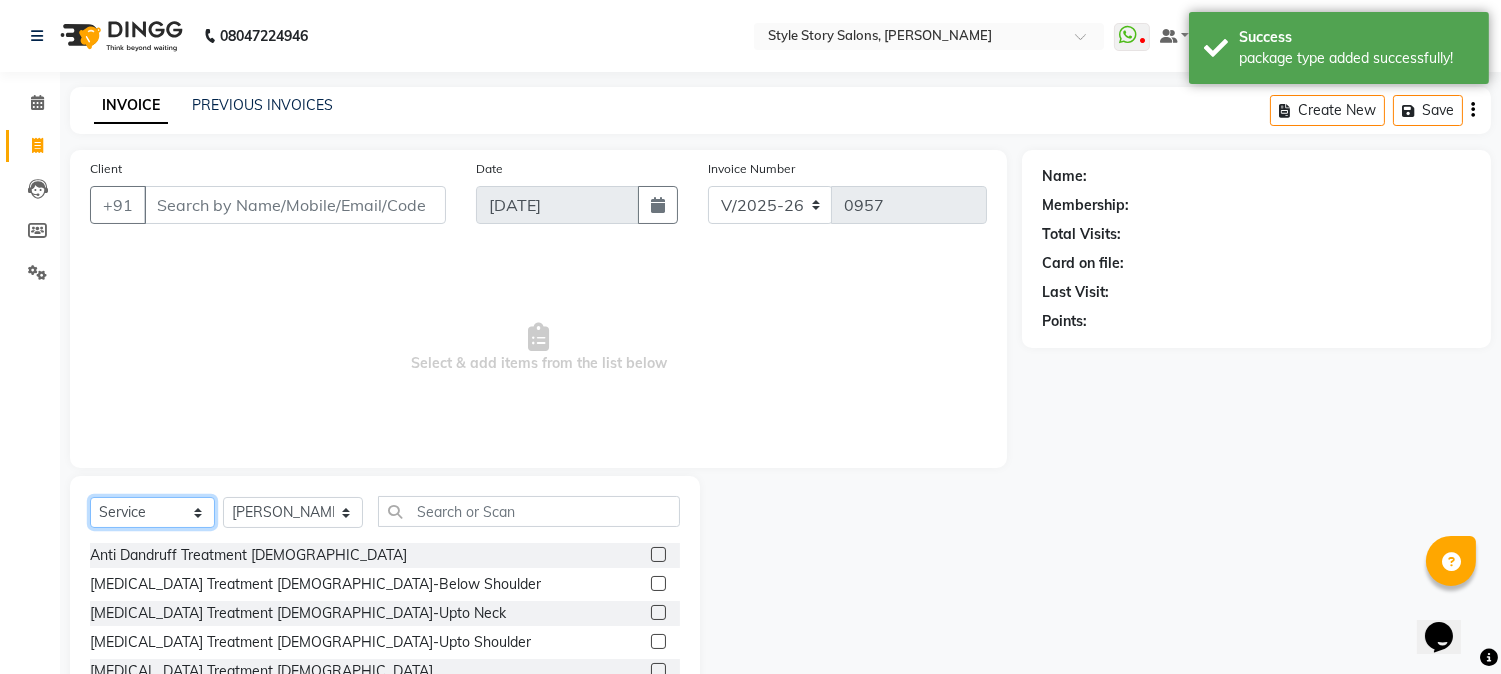 select on "package" 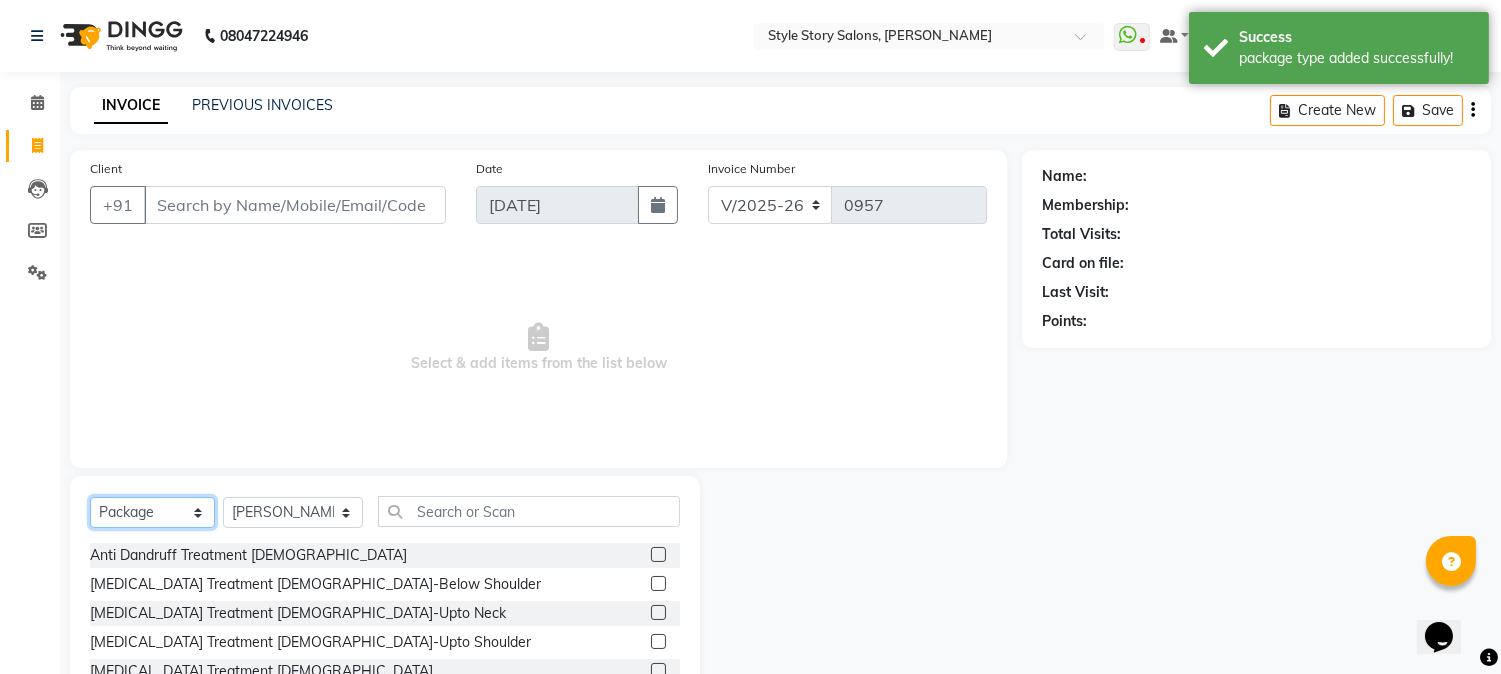 click on "Select  Service  Product  Membership  Package Voucher Prepaid Gift Card" 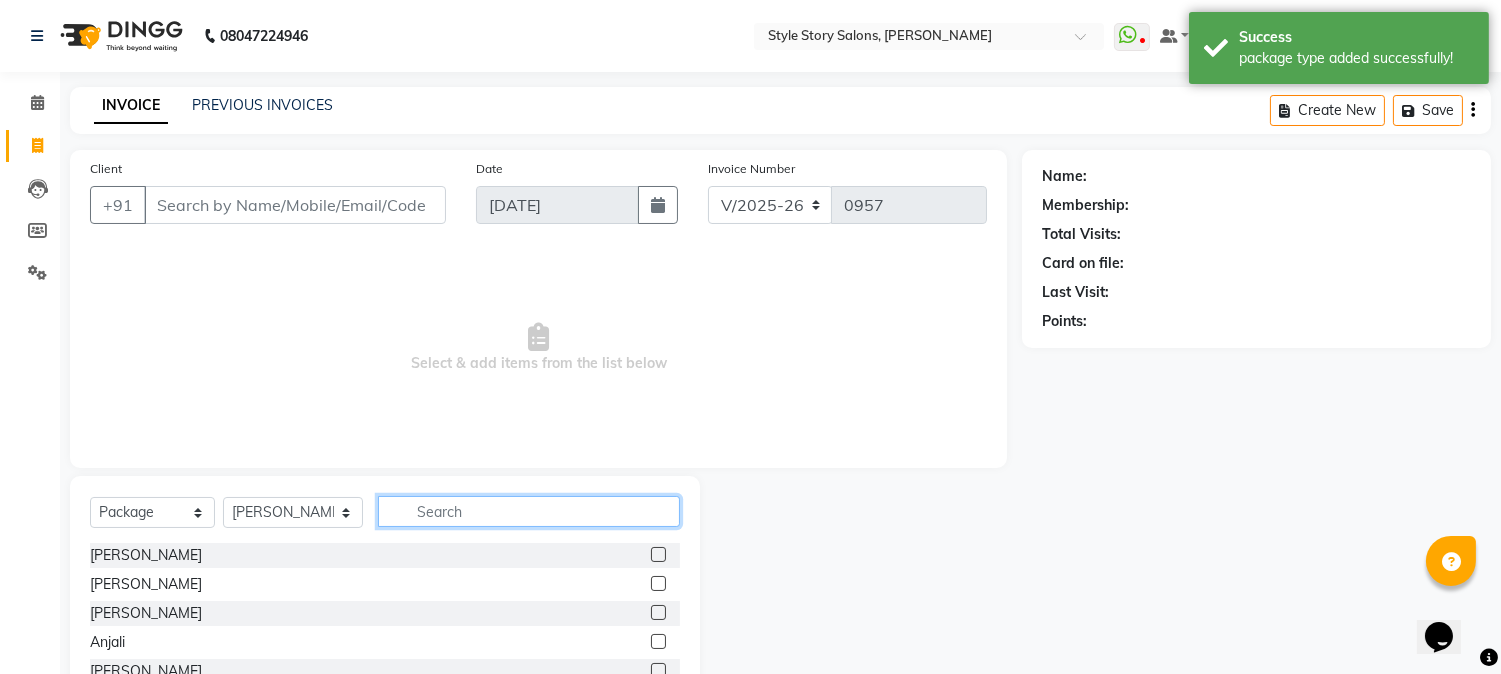 click 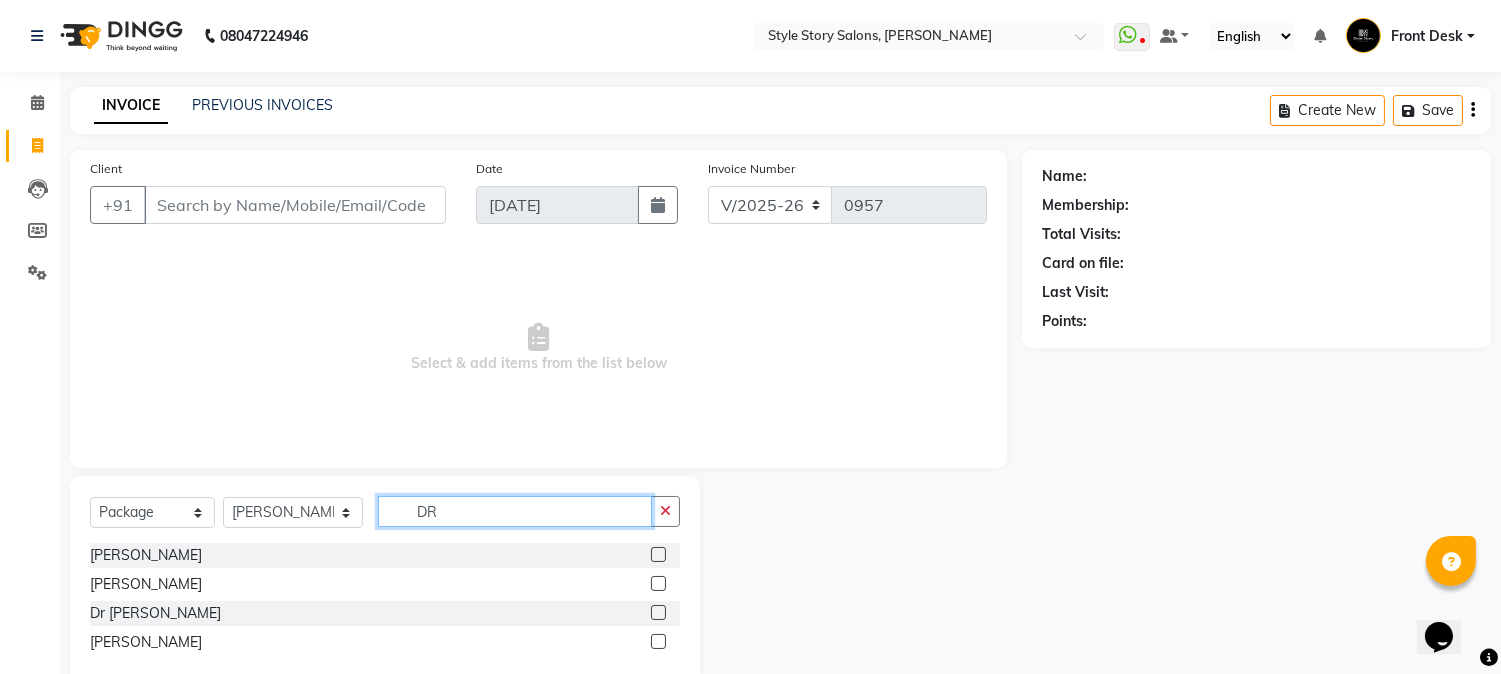 type on "DR" 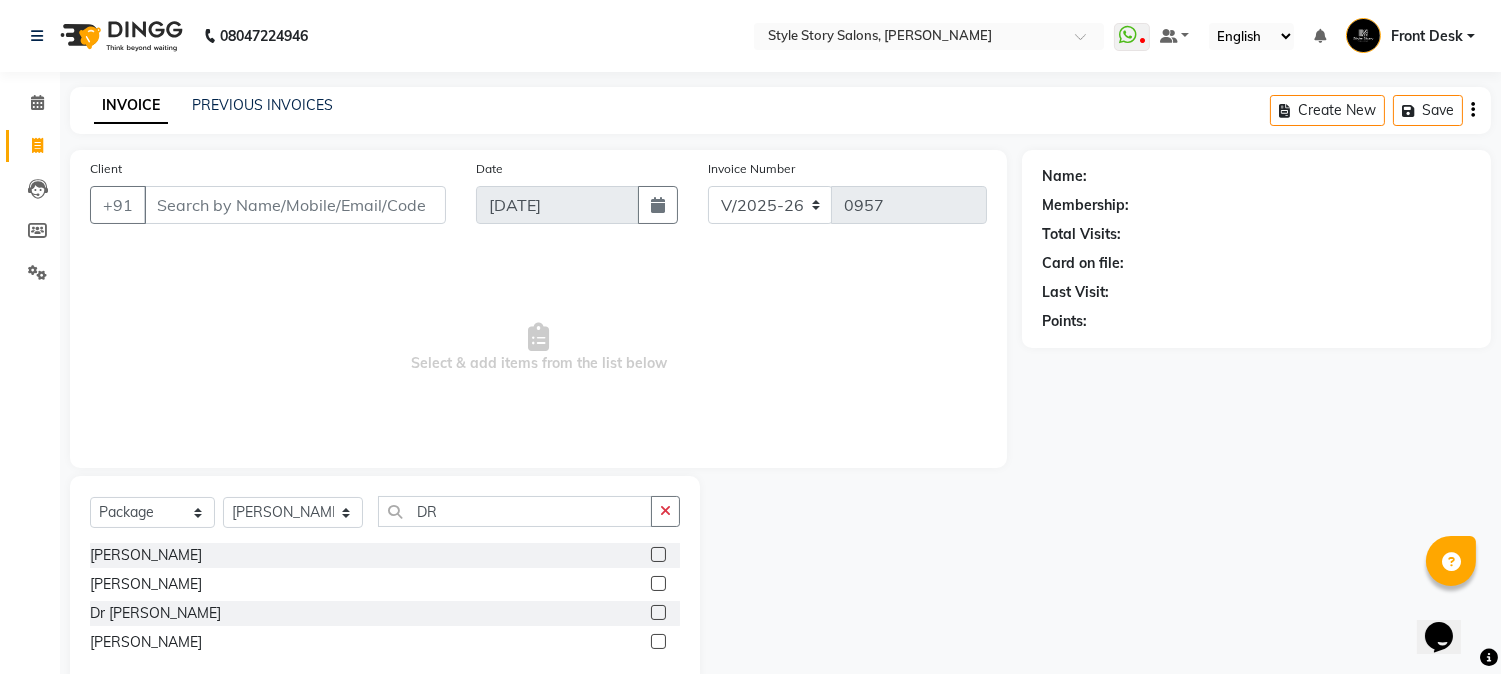 click 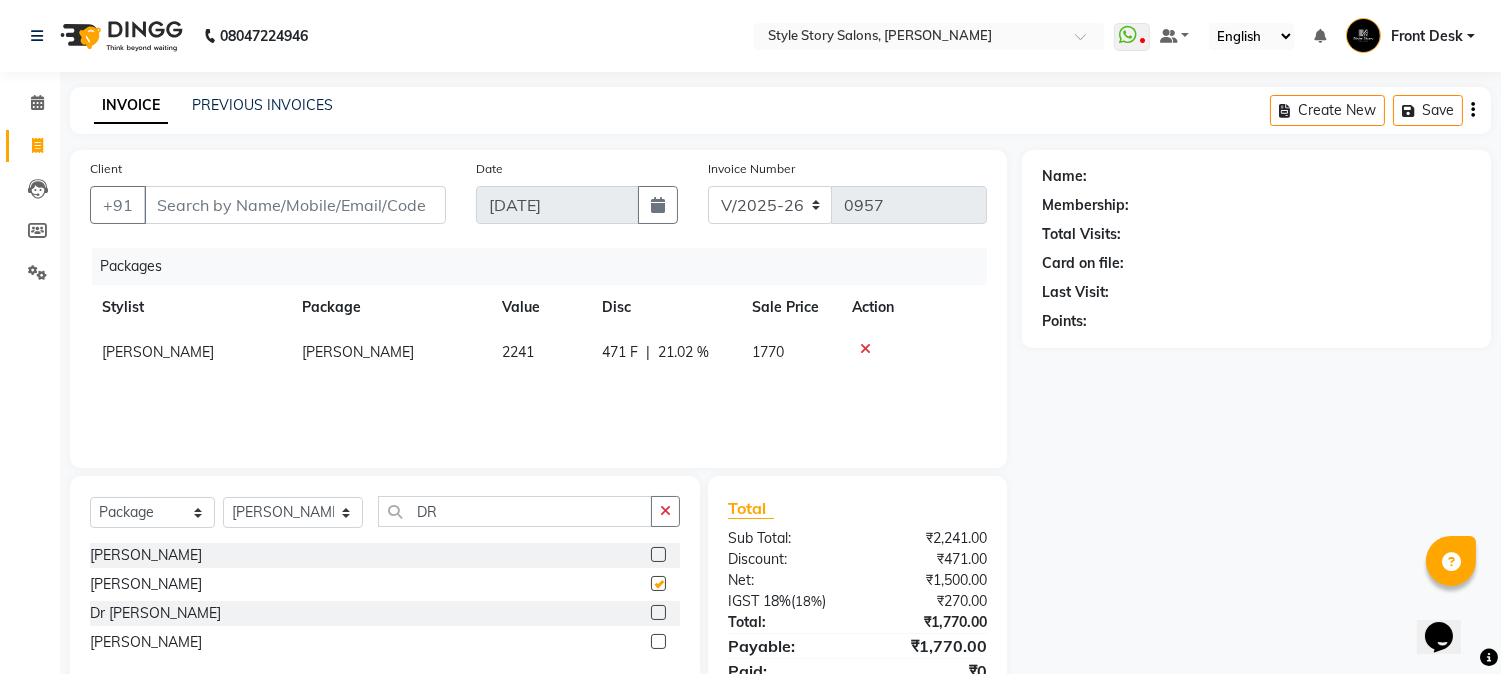 checkbox on "false" 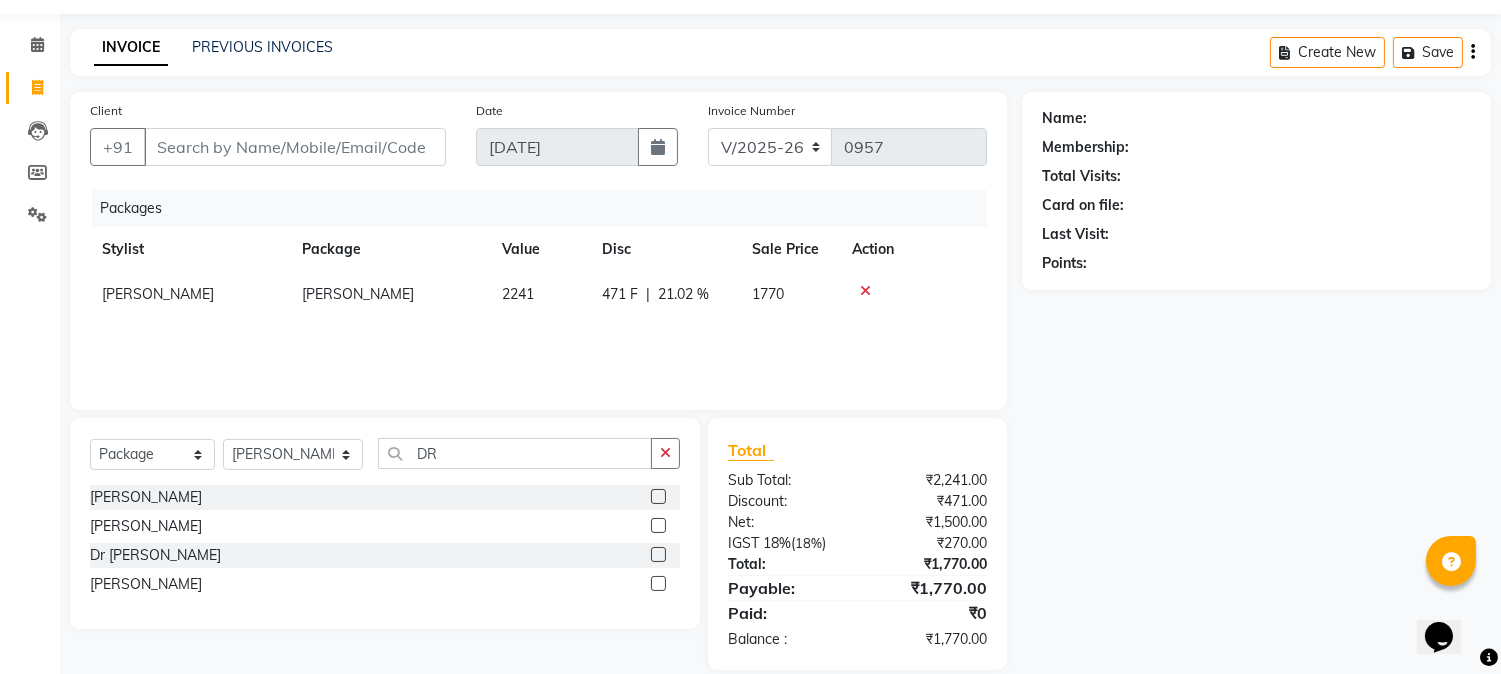scroll, scrollTop: 84, scrollLeft: 0, axis: vertical 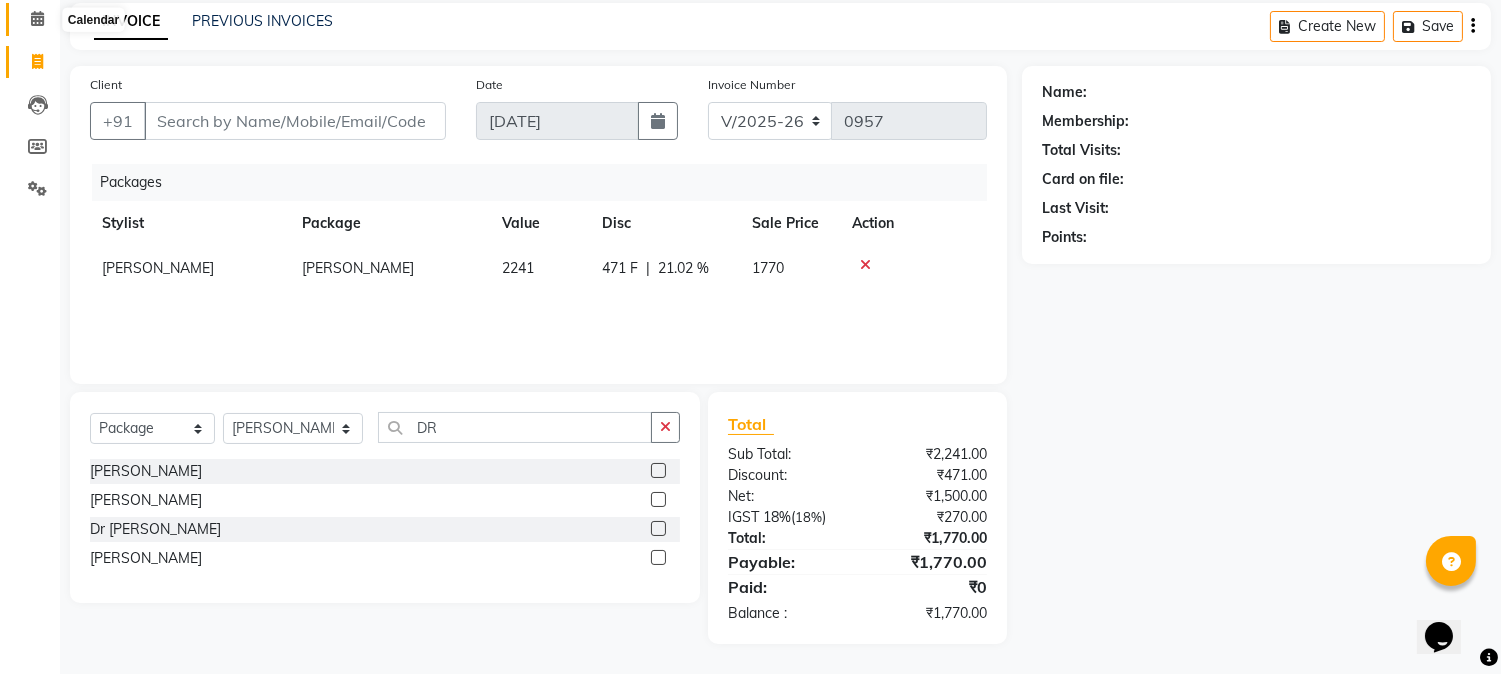 click 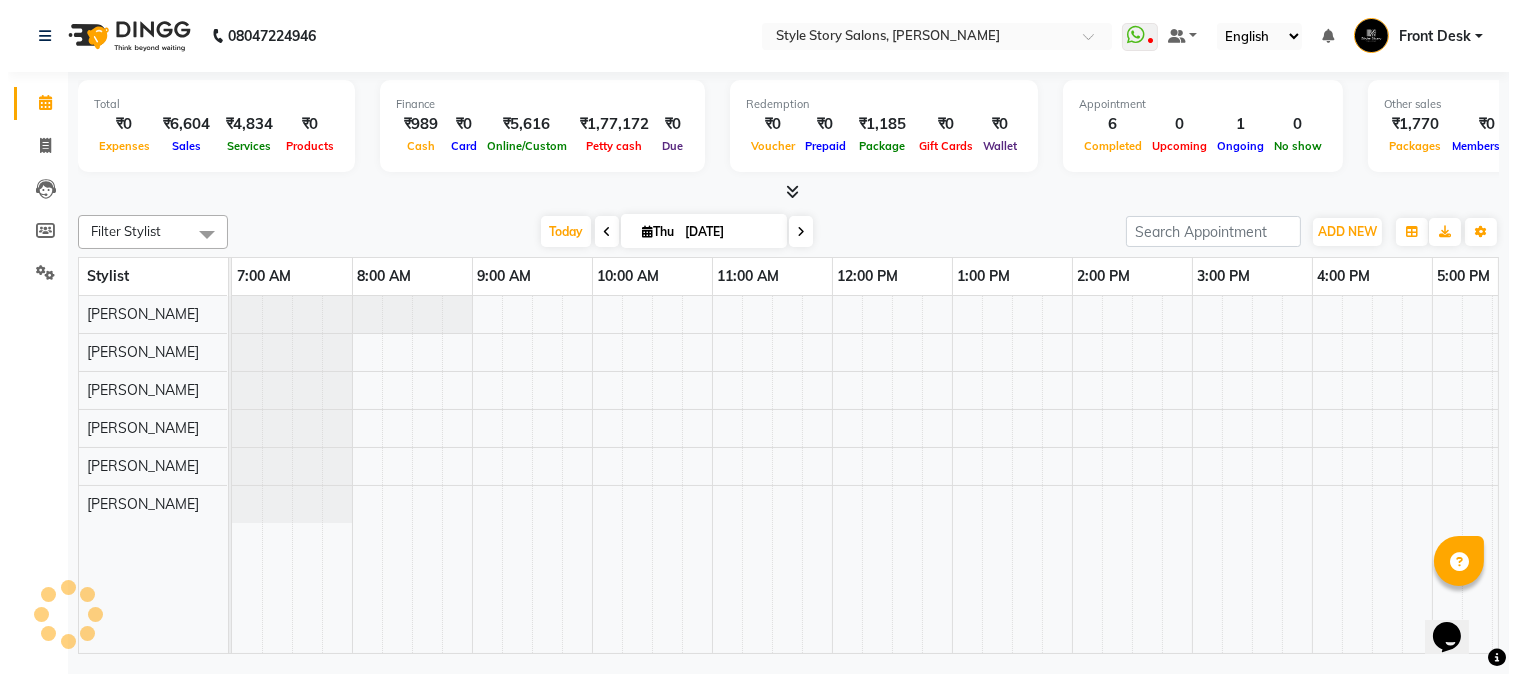 scroll, scrollTop: 0, scrollLeft: 0, axis: both 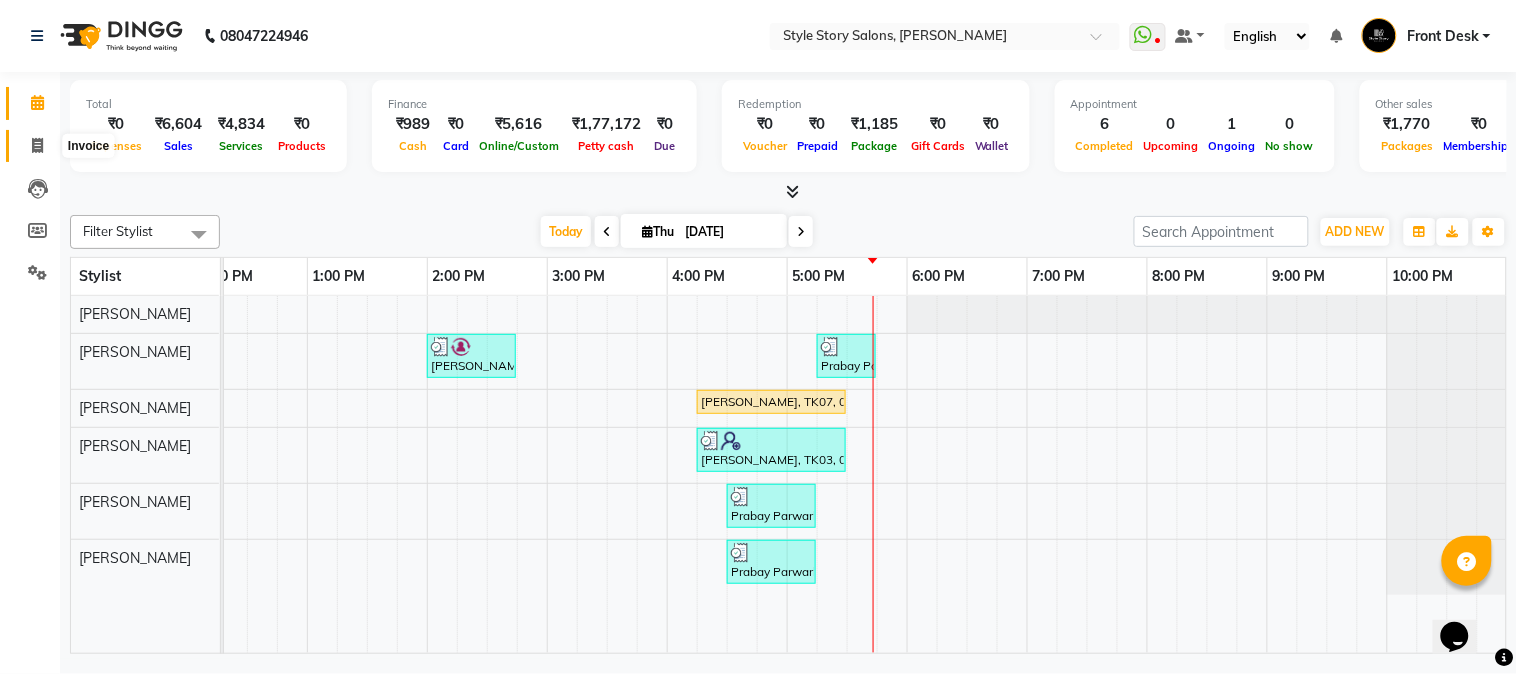 click 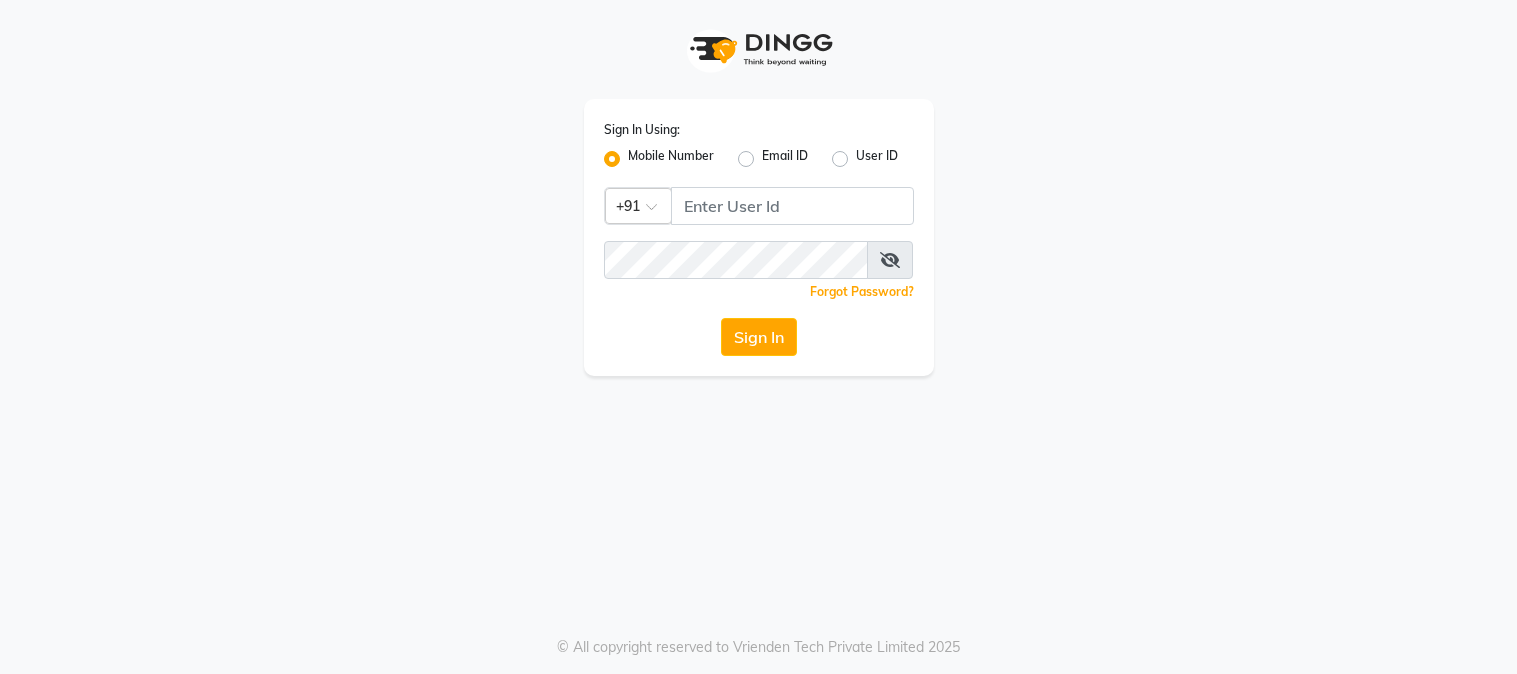 scroll, scrollTop: 0, scrollLeft: 0, axis: both 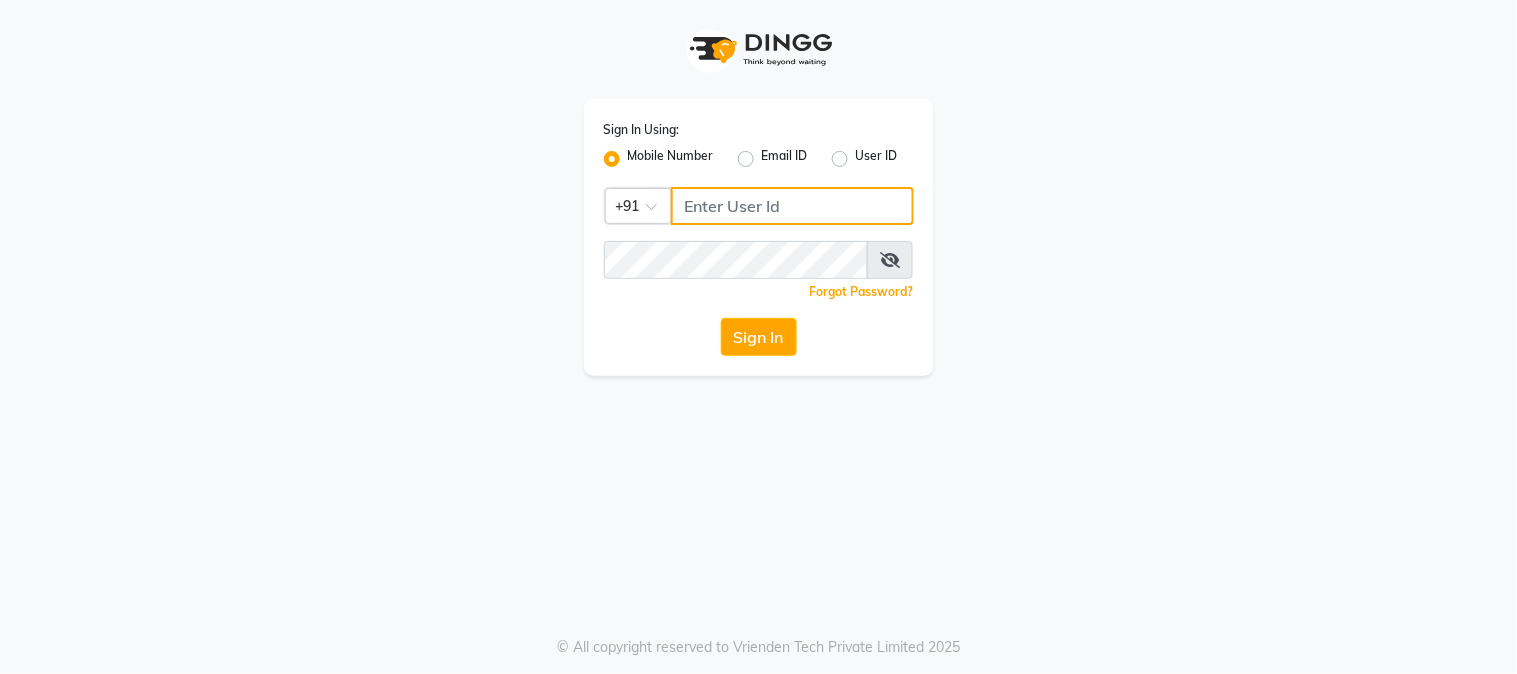 click 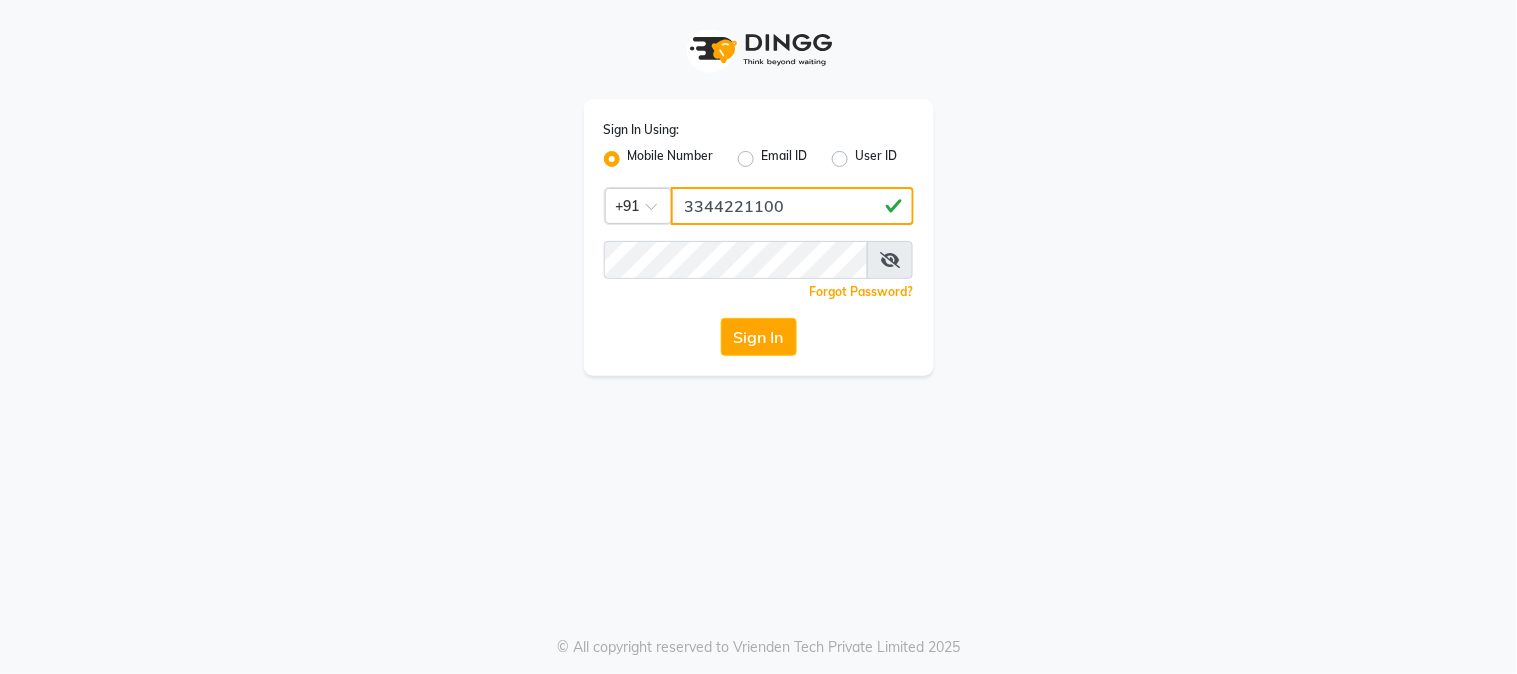 type on "3344221100" 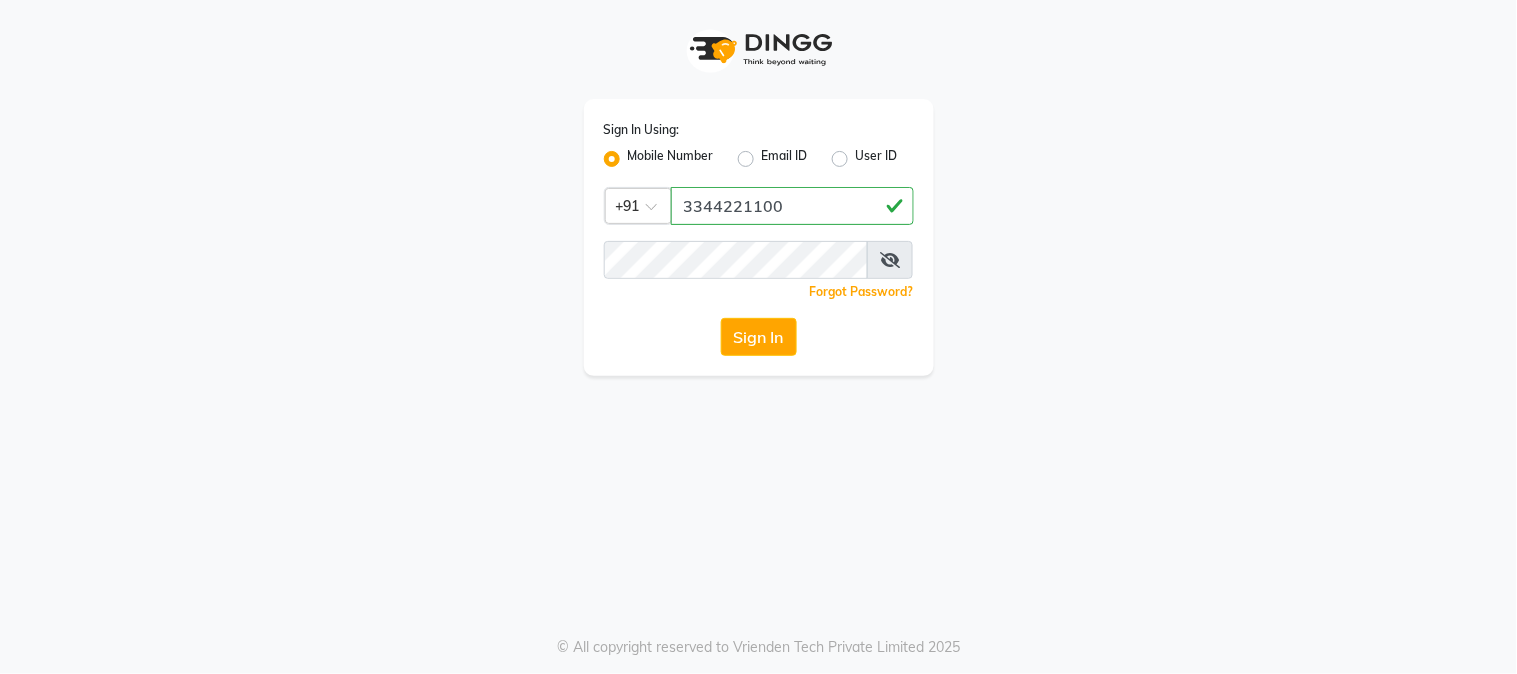 click at bounding box center (890, 260) 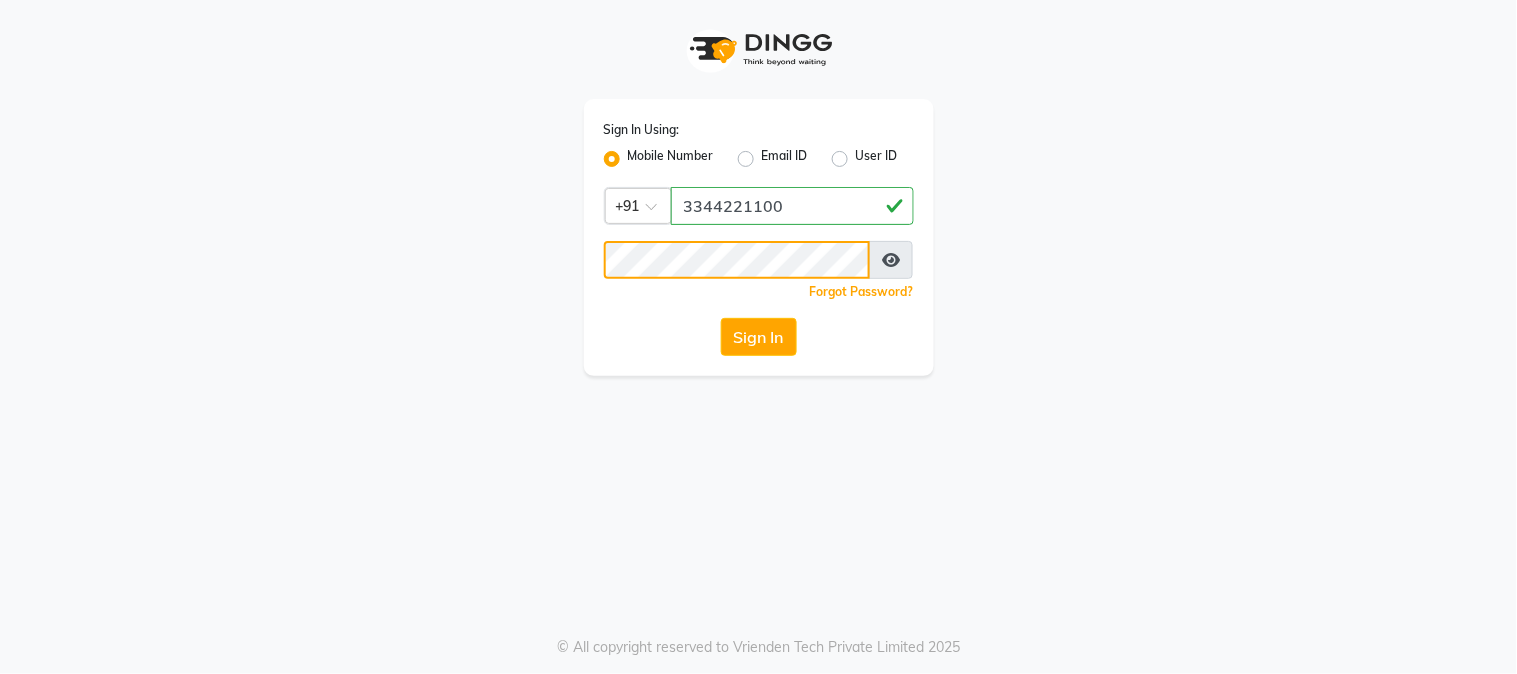 click on "Sign In" 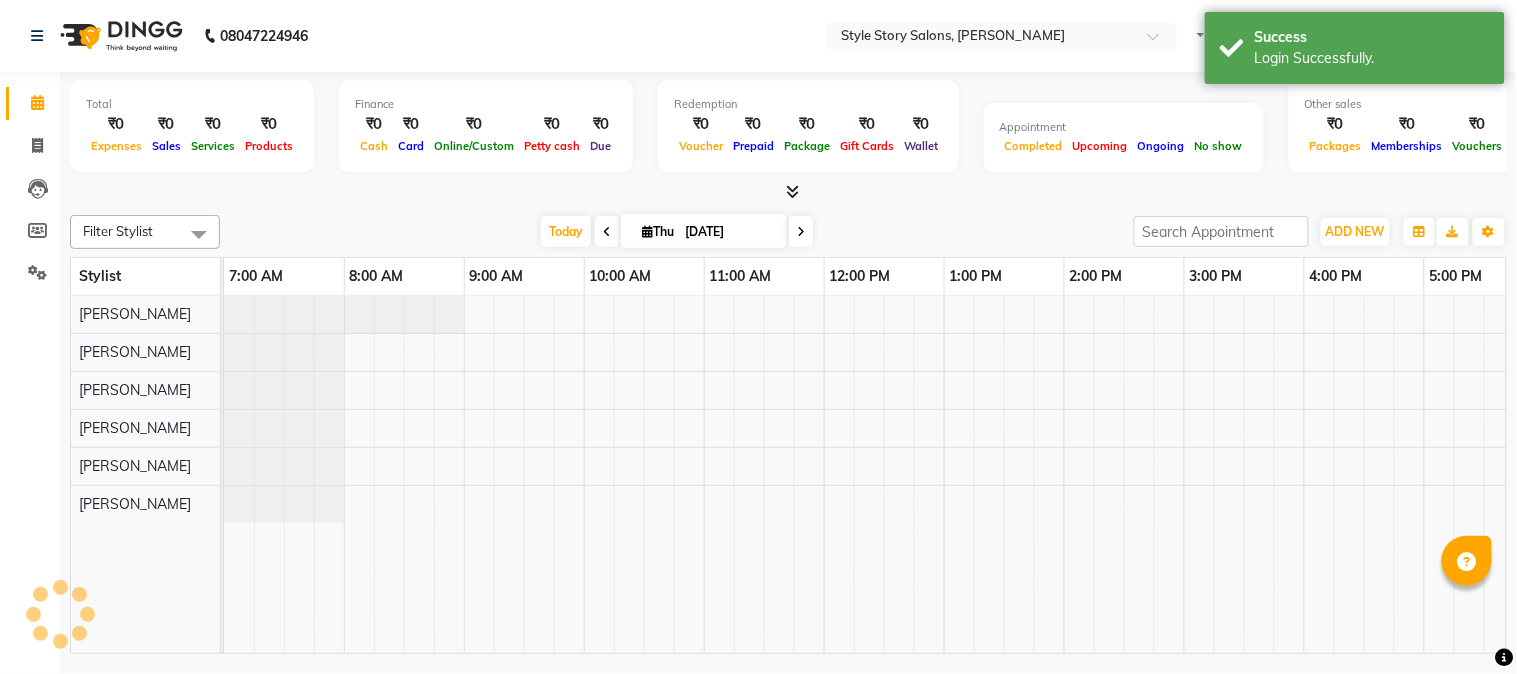 select on "en" 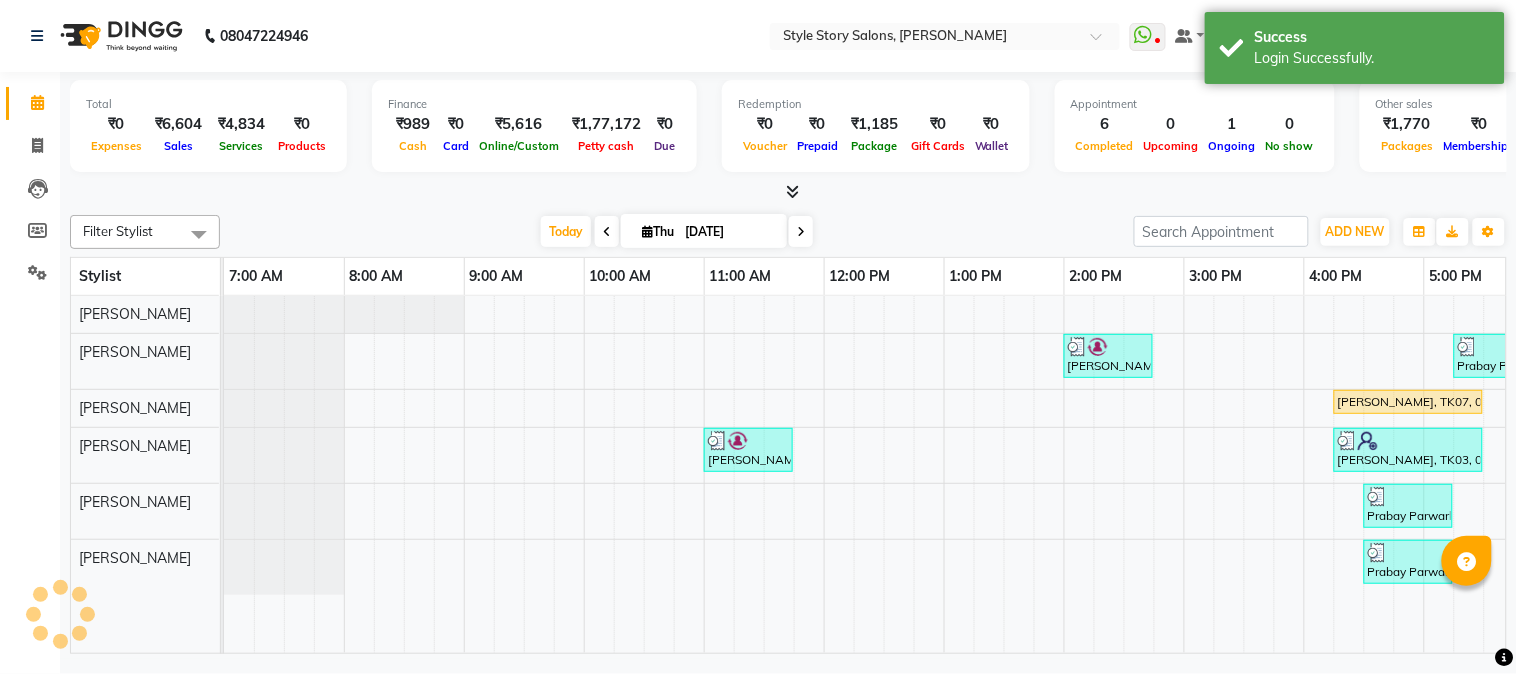 scroll, scrollTop: 0, scrollLeft: 0, axis: both 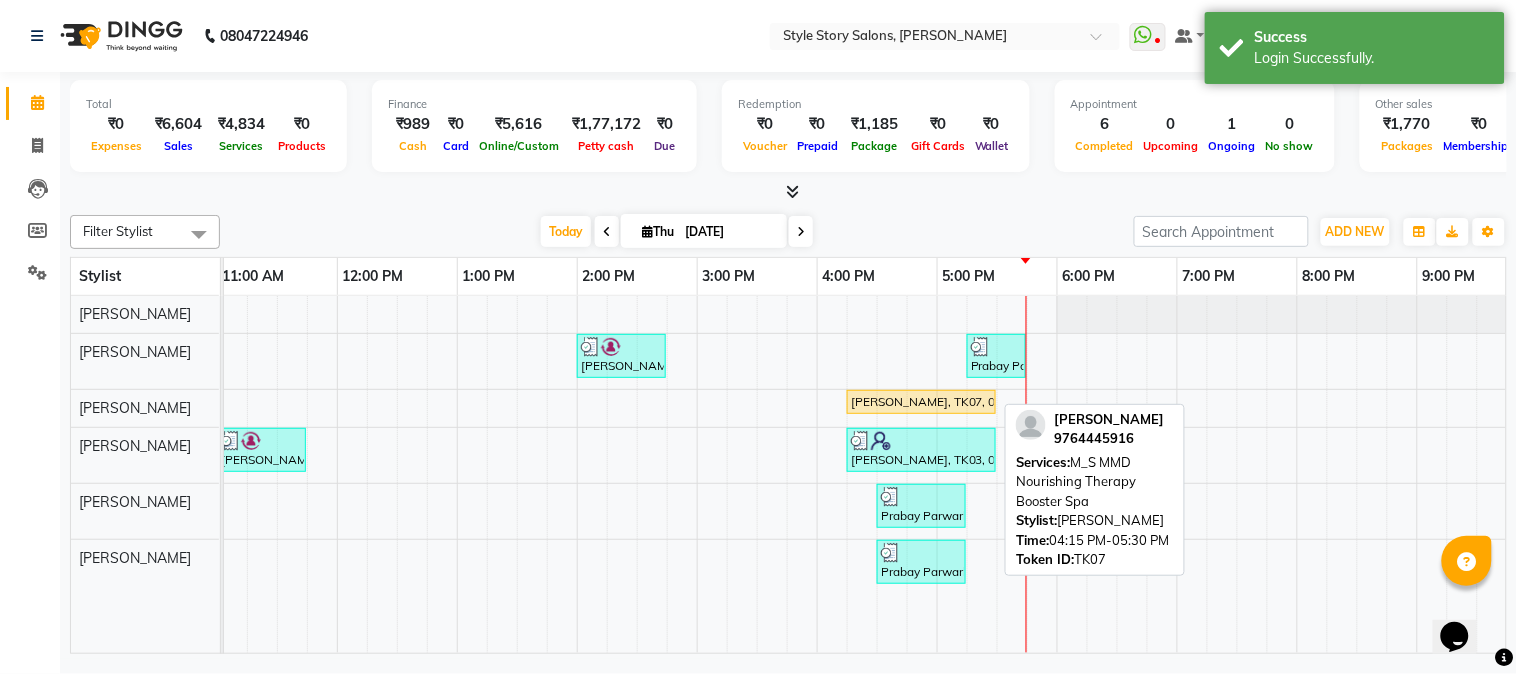 click on "[PERSON_NAME], TK07, 04:15 PM-05:30 PM, M_S MMD Nourishing Therapy Booster Spa" at bounding box center [921, 402] 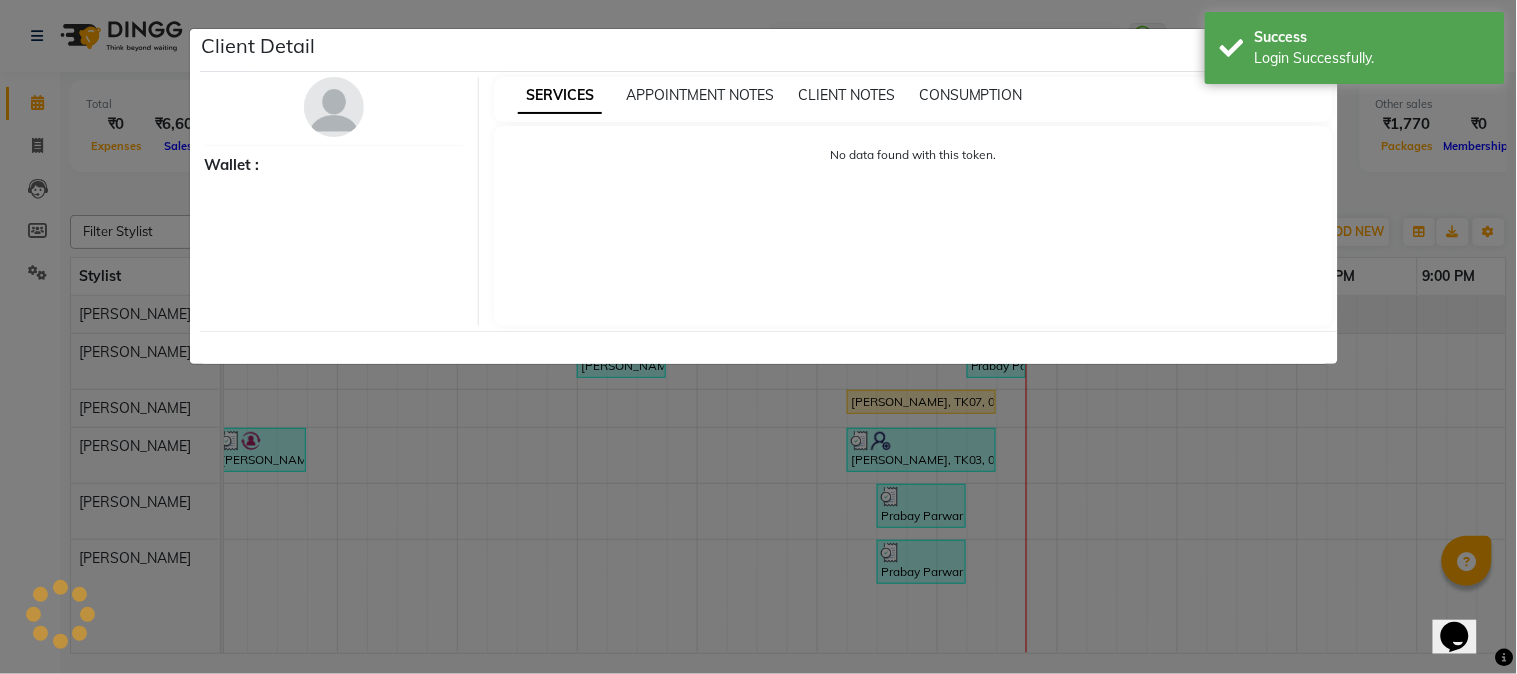select on "1" 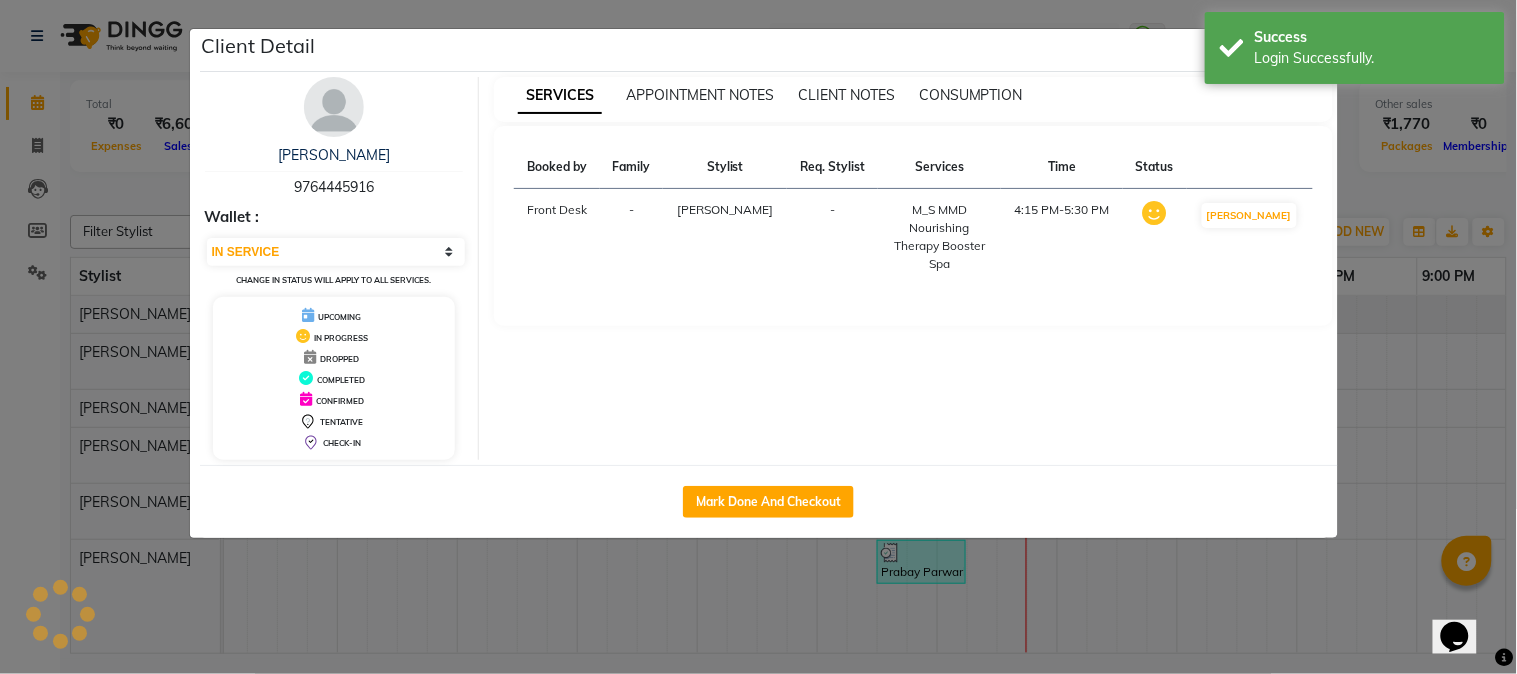 click on "Client Detail  Dr Hiran Thakkar   9764445916 Wallet : Select IN SERVICE CONFIRMED TENTATIVE CHECK IN MARK DONE DROPPED UPCOMING Change in status will apply to all services. UPCOMING IN PROGRESS DROPPED COMPLETED CONFIRMED TENTATIVE CHECK-IN SERVICES APPOINTMENT NOTES CLIENT NOTES CONSUMPTION Booked by Family Stylist Req. Stylist Services Time Status  Front Desk  - Arshad Ansari -  M_S MMD Nourishing Therapy Booster Spa   4:15 PM-5:30 PM   MARK DONE   Mark Done And Checkout" 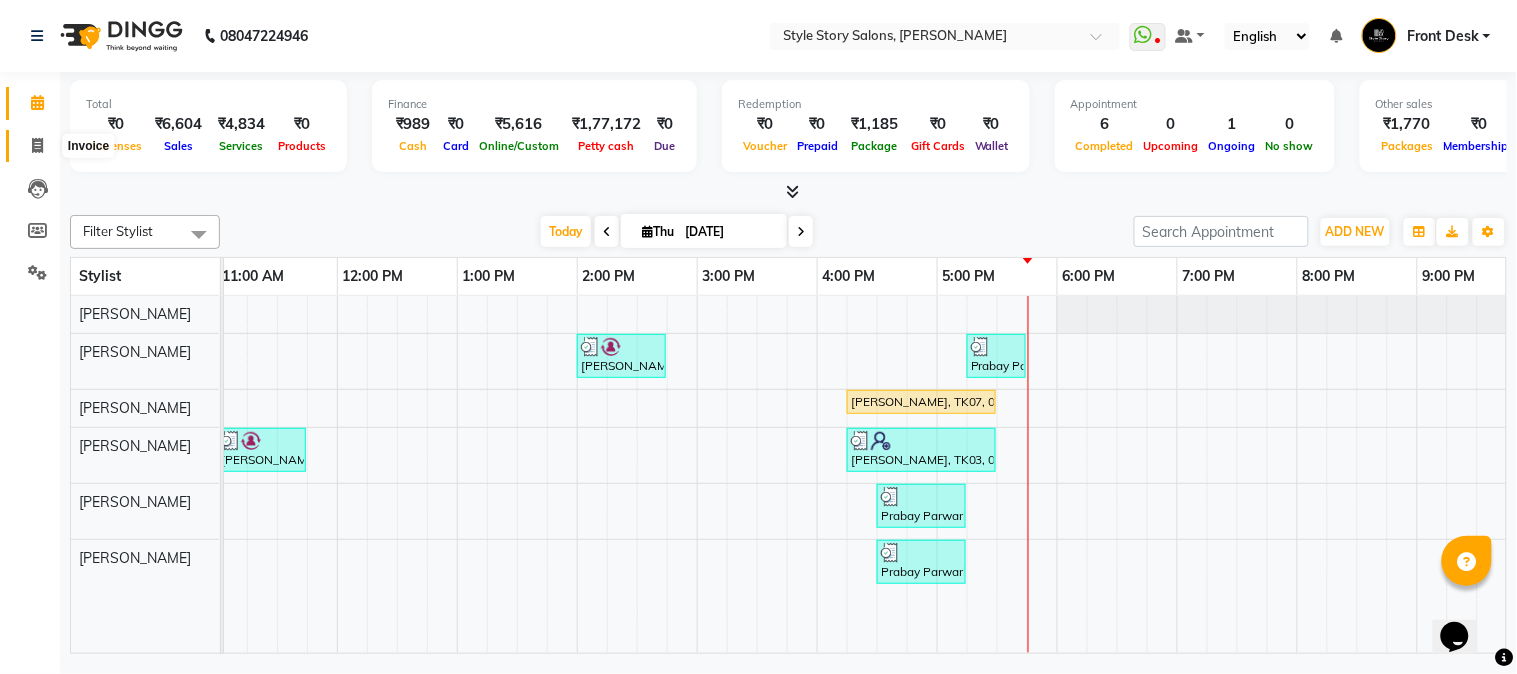 click 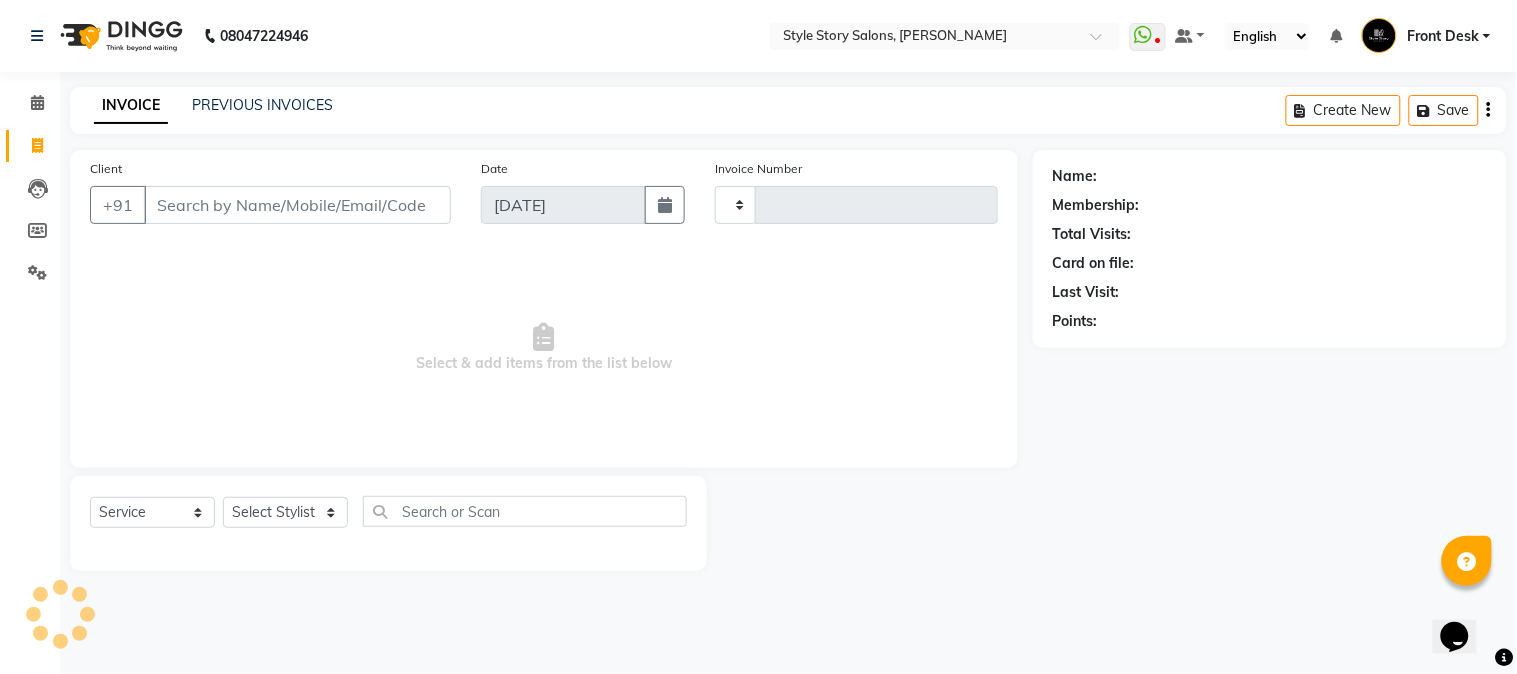 click on "INVOICE" 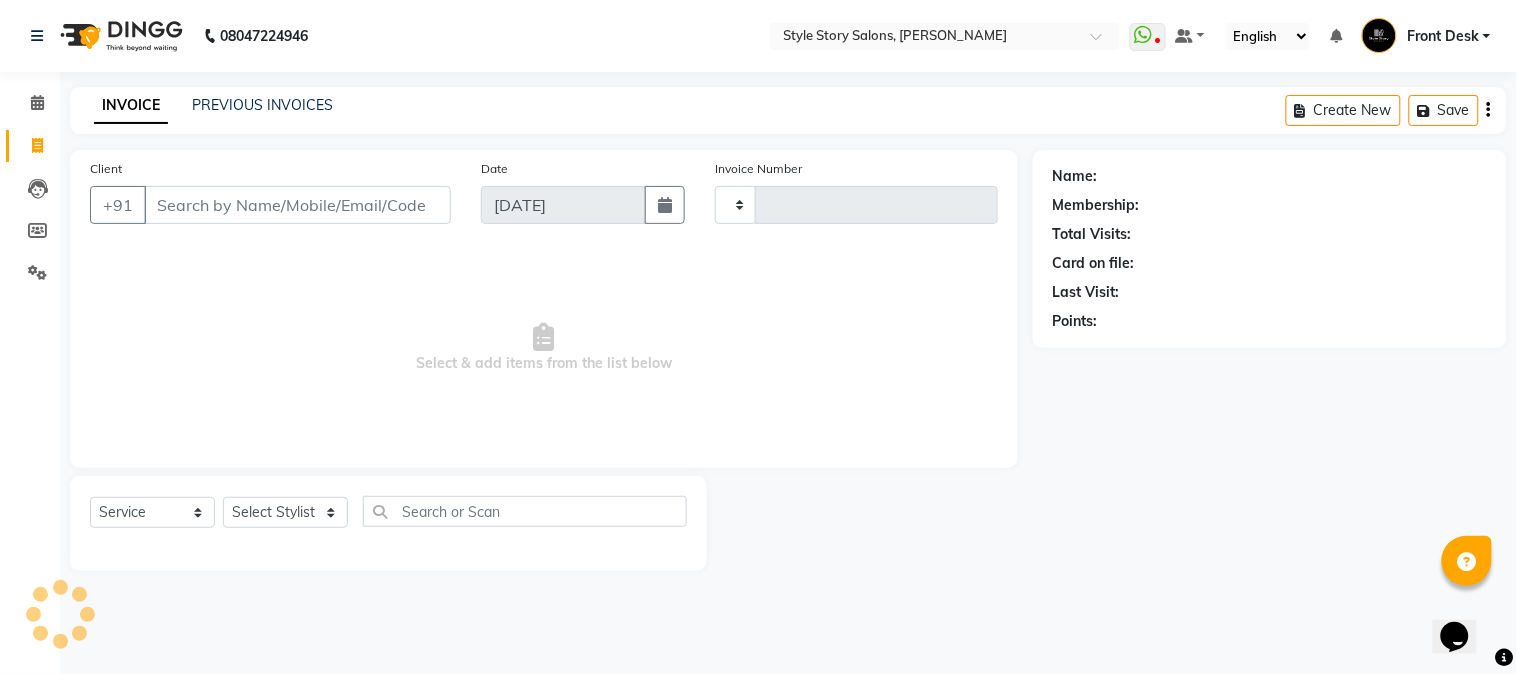 type on "0957" 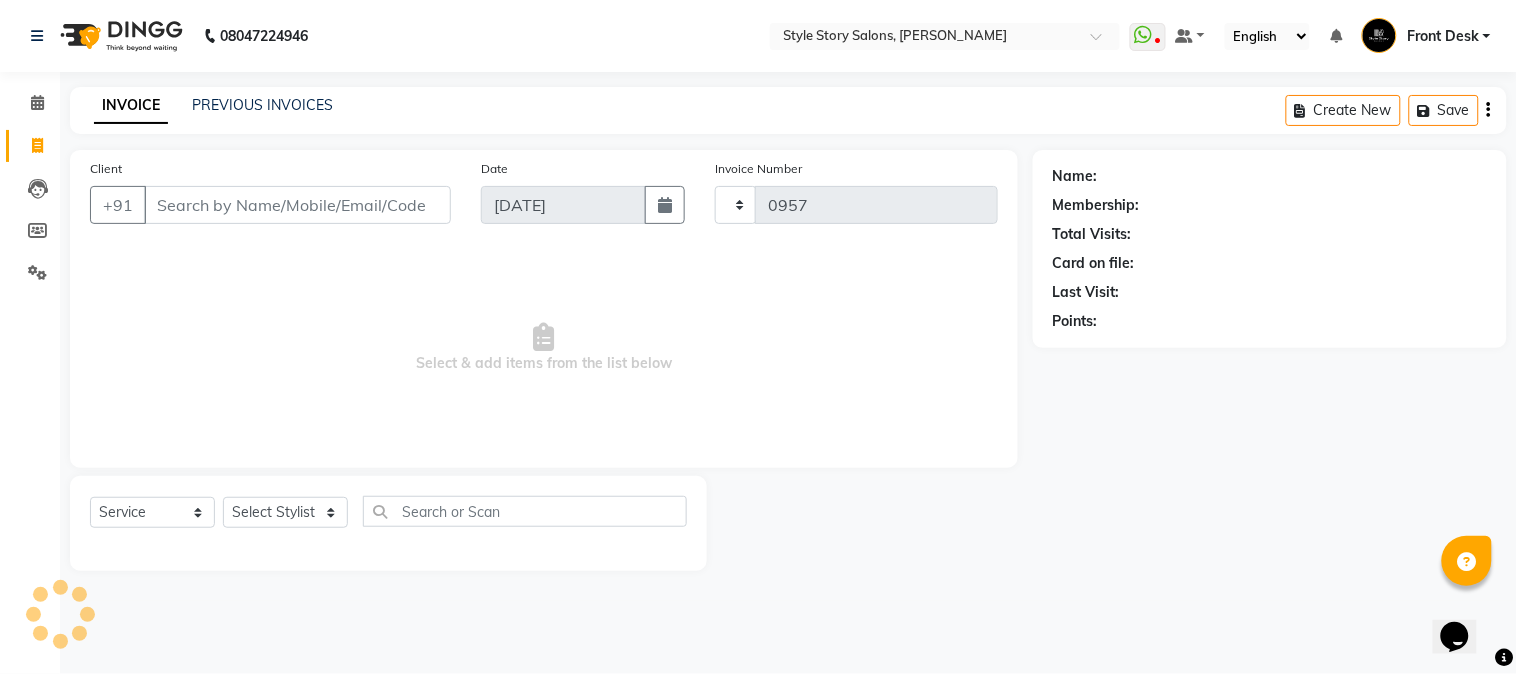 select on "6249" 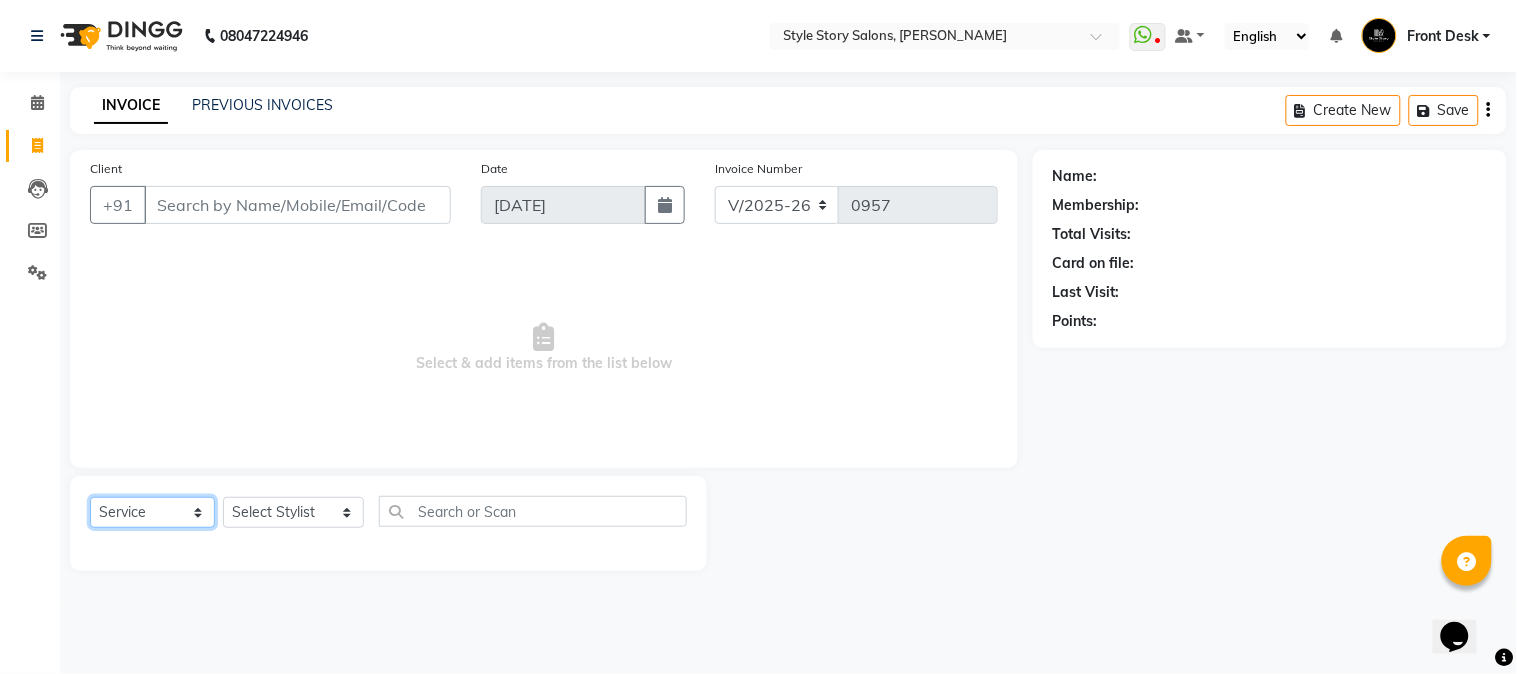 click on "Select  Service  Product  Membership  Package Voucher Prepaid Gift Card" 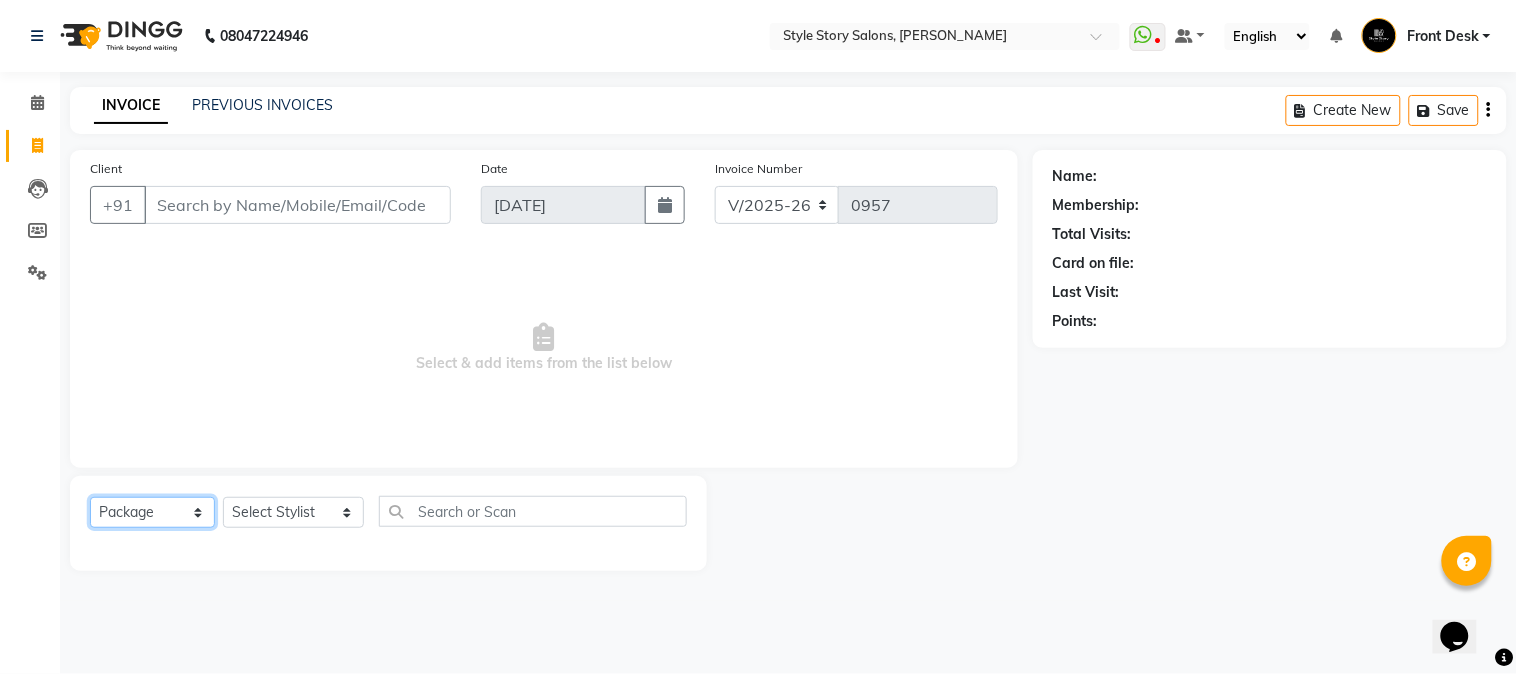 click on "Select  Service  Product  Membership  Package Voucher Prepaid Gift Card" 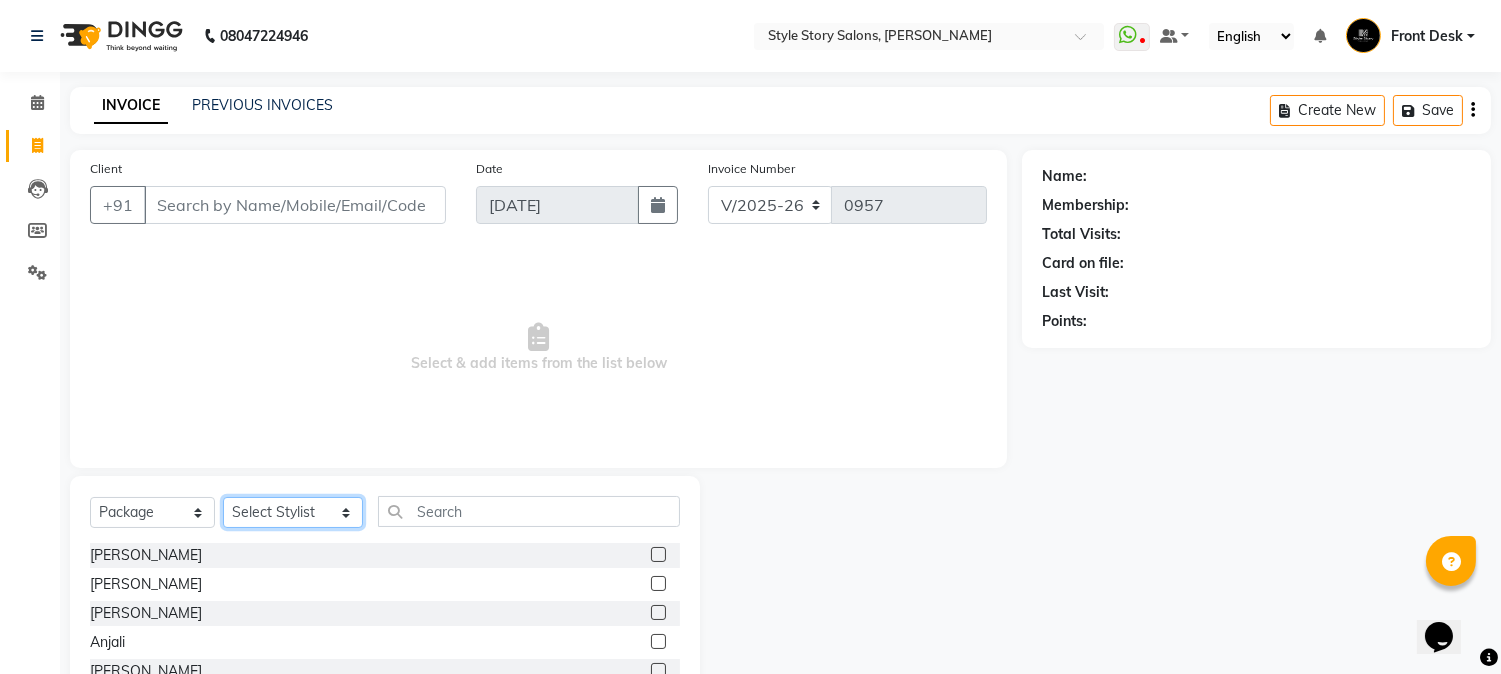 click on "Select Stylist [PERSON_NAME] [PERSON_NAME] [PERSON_NAME] Front Desk [PERSON_NAME] [PERSON_NAME] [PERSON_NAME] Front Desk [PERSON_NAME] Front Desk [DATE][PERSON_NAME]  [PERSON_NAME] Senior Accountant [PERSON_NAME] [PERSON_NAME] [PERSON_NAME] Inventory Manager [PERSON_NAME] (HR Admin) [PERSON_NAME] (Hair Artist) [PERSON_NAME]  [PERSON_NAME] [PERSON_NAME] [PERSON_NAME]  Shruti Raut [PERSON_NAME] [PERSON_NAME] HR Manager [PERSON_NAME] ([PERSON_NAME]) [PERSON_NAME] [PERSON_NAME] [PERSON_NAME] [PERSON_NAME] [PERSON_NAME] Accountant" 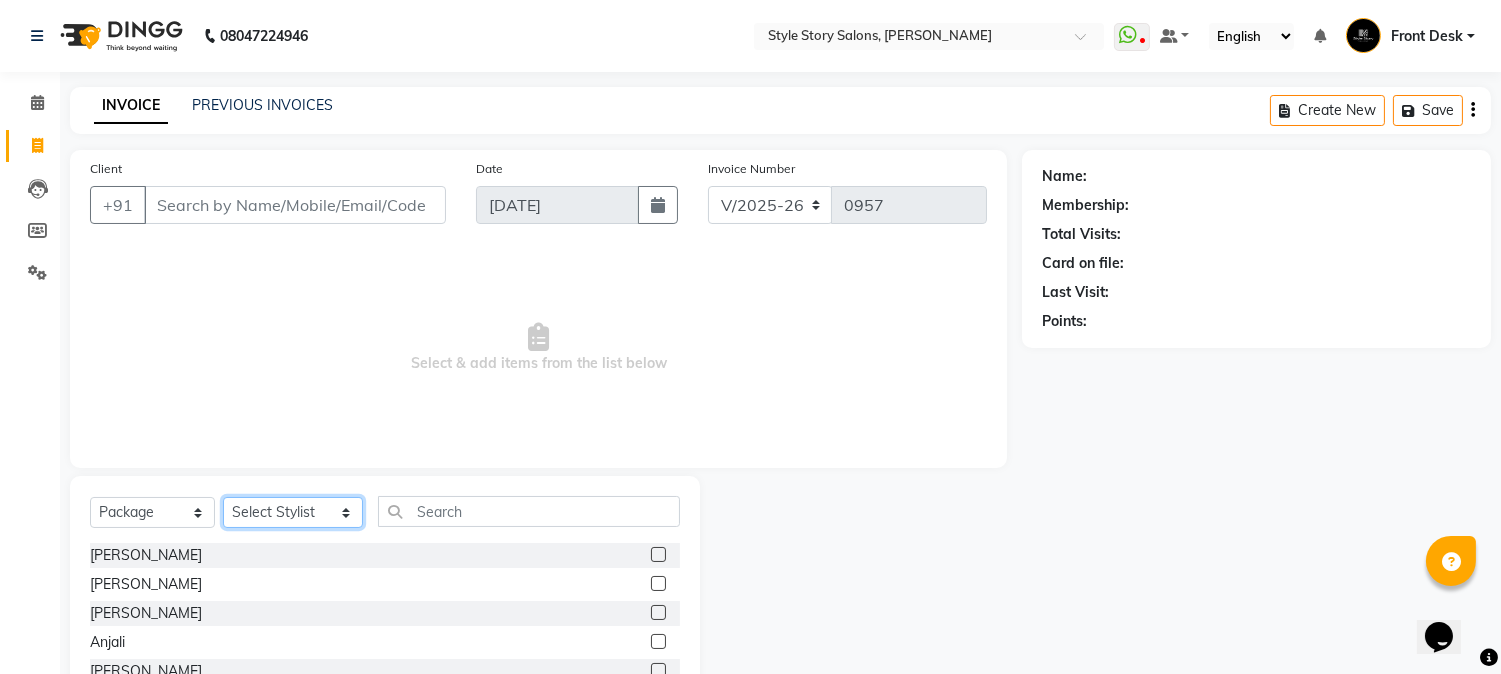 select on "82561" 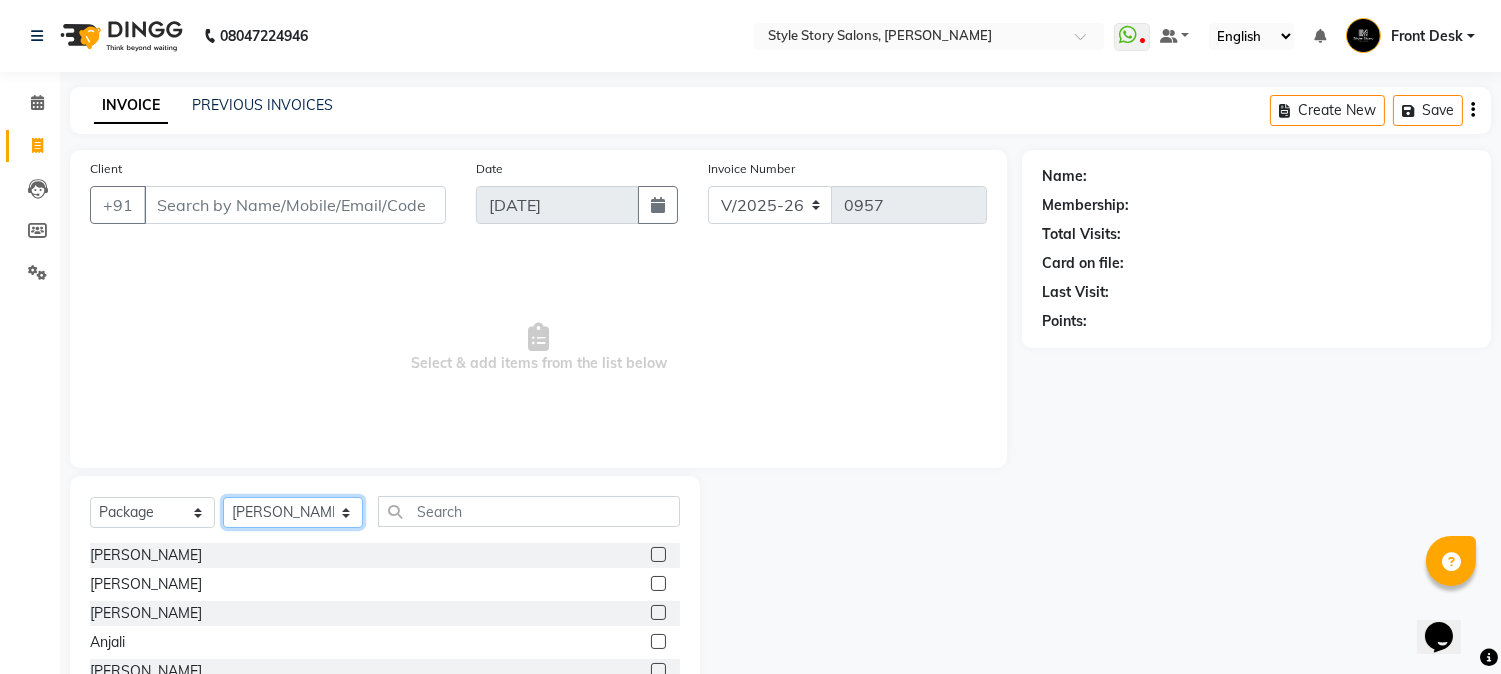 click on "Select Stylist [PERSON_NAME] [PERSON_NAME] [PERSON_NAME] Front Desk [PERSON_NAME] [PERSON_NAME] [PERSON_NAME] Front Desk [PERSON_NAME] Front Desk [DATE][PERSON_NAME]  [PERSON_NAME] Senior Accountant [PERSON_NAME] [PERSON_NAME] [PERSON_NAME] Inventory Manager [PERSON_NAME] (HR Admin) [PERSON_NAME] (Hair Artist) [PERSON_NAME]  [PERSON_NAME] [PERSON_NAME] [PERSON_NAME]  Shruti Raut [PERSON_NAME] [PERSON_NAME] HR Manager [PERSON_NAME] ([PERSON_NAME]) [PERSON_NAME] [PERSON_NAME] [PERSON_NAME] [PERSON_NAME] [PERSON_NAME] Accountant" 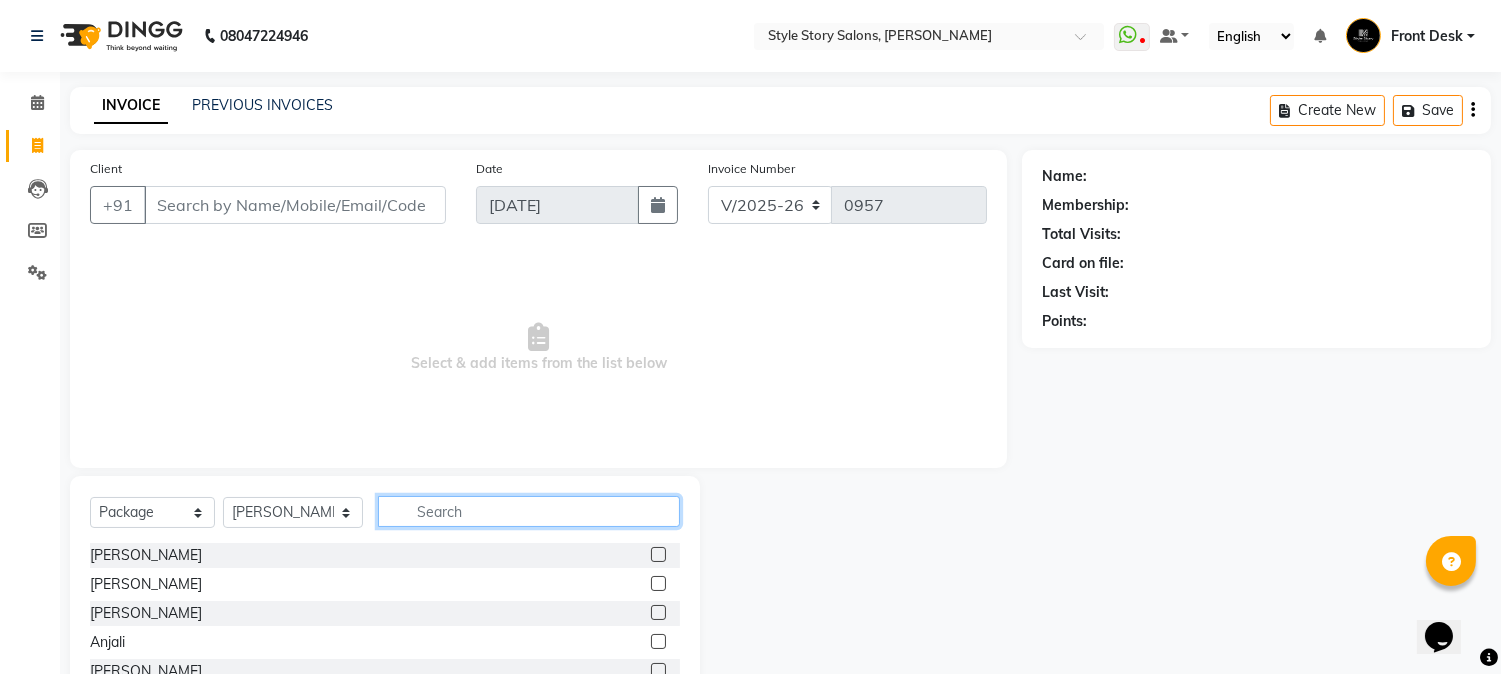 click 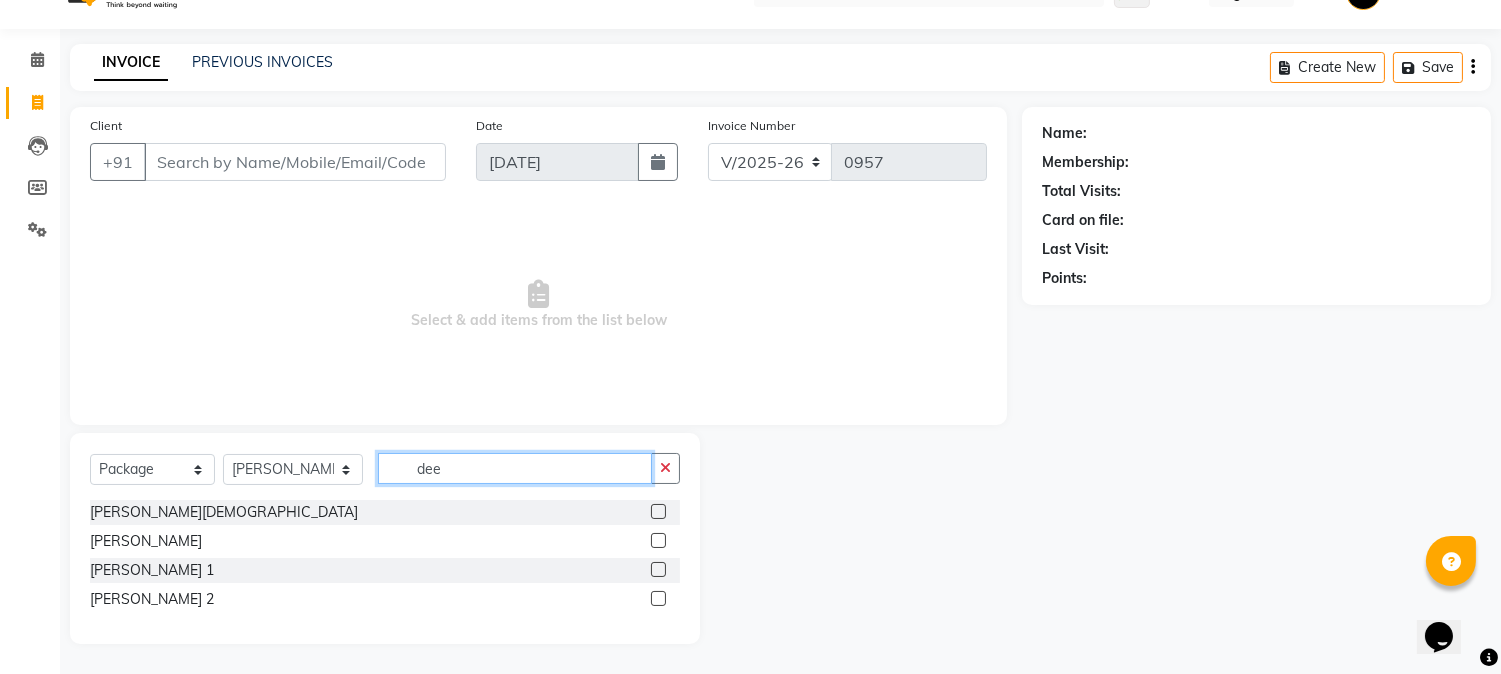 scroll, scrollTop: 43, scrollLeft: 0, axis: vertical 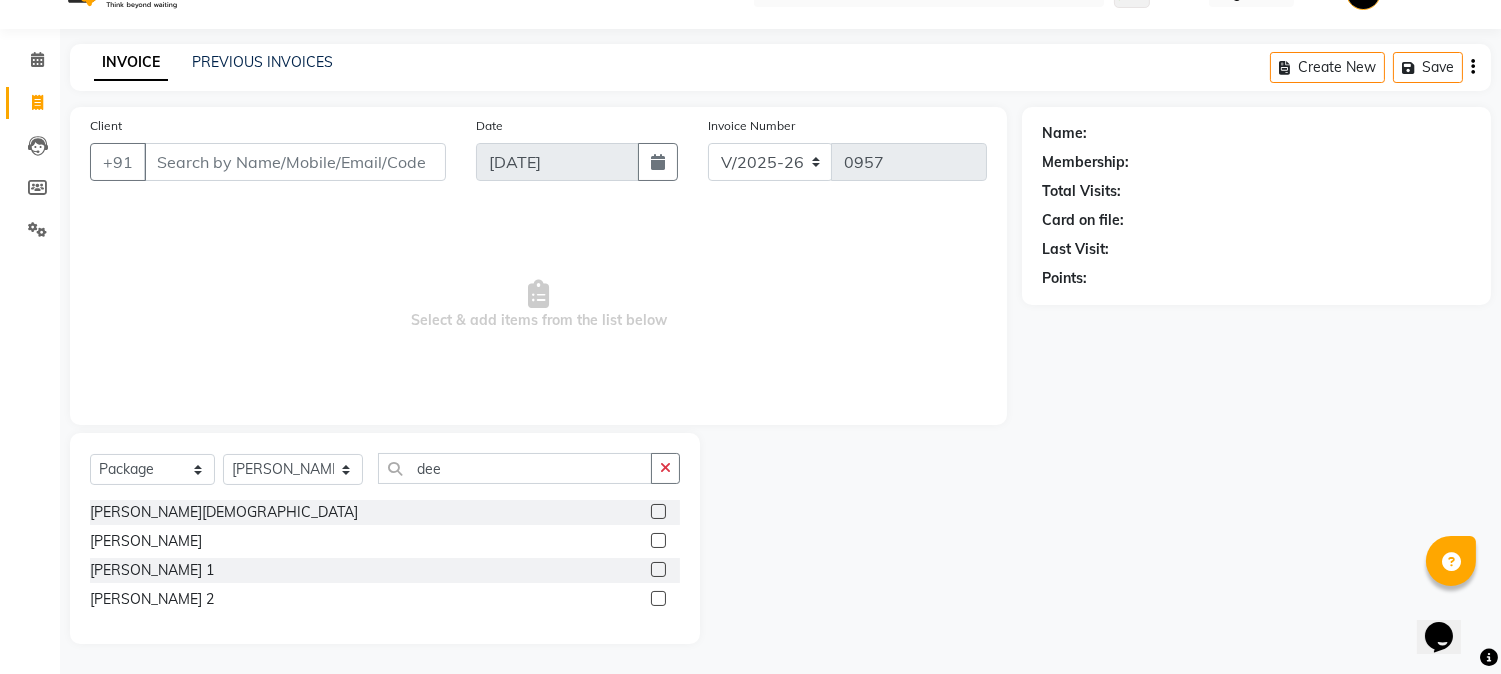 click 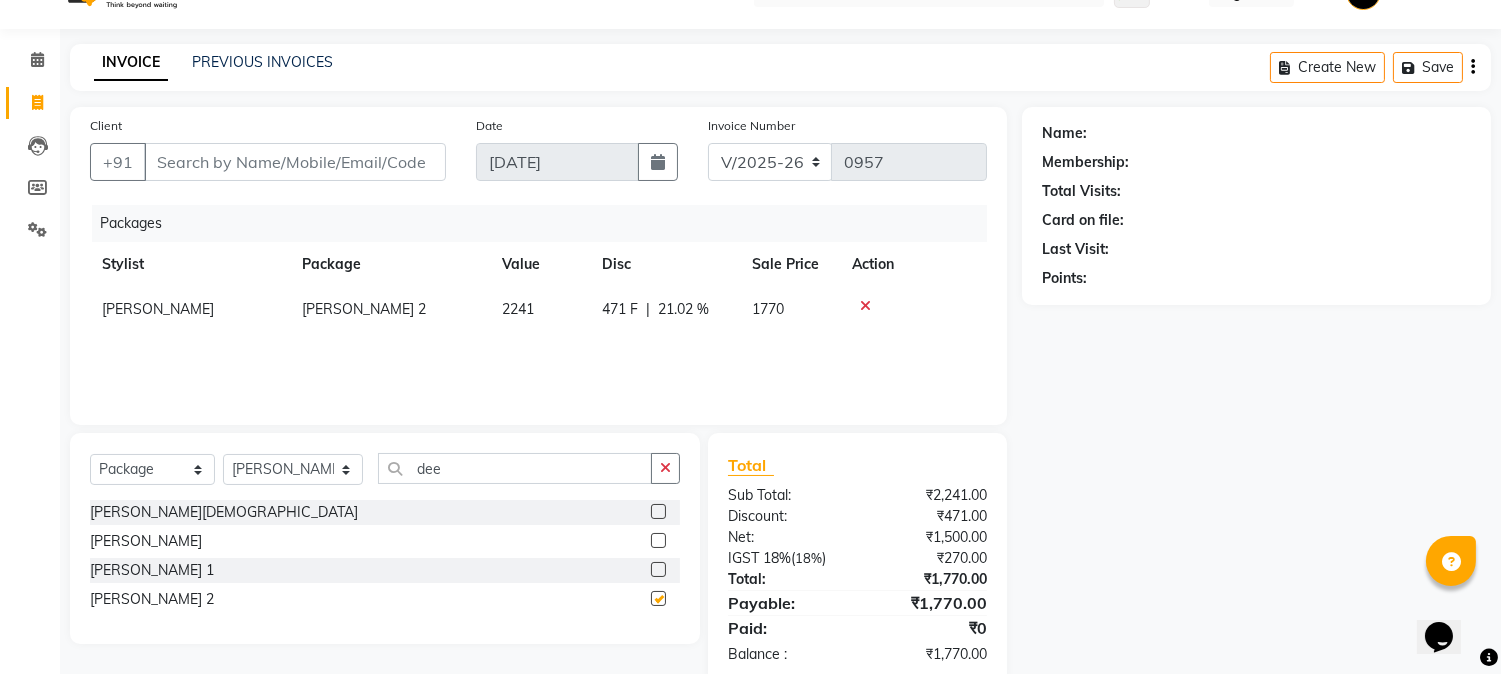 checkbox on "false" 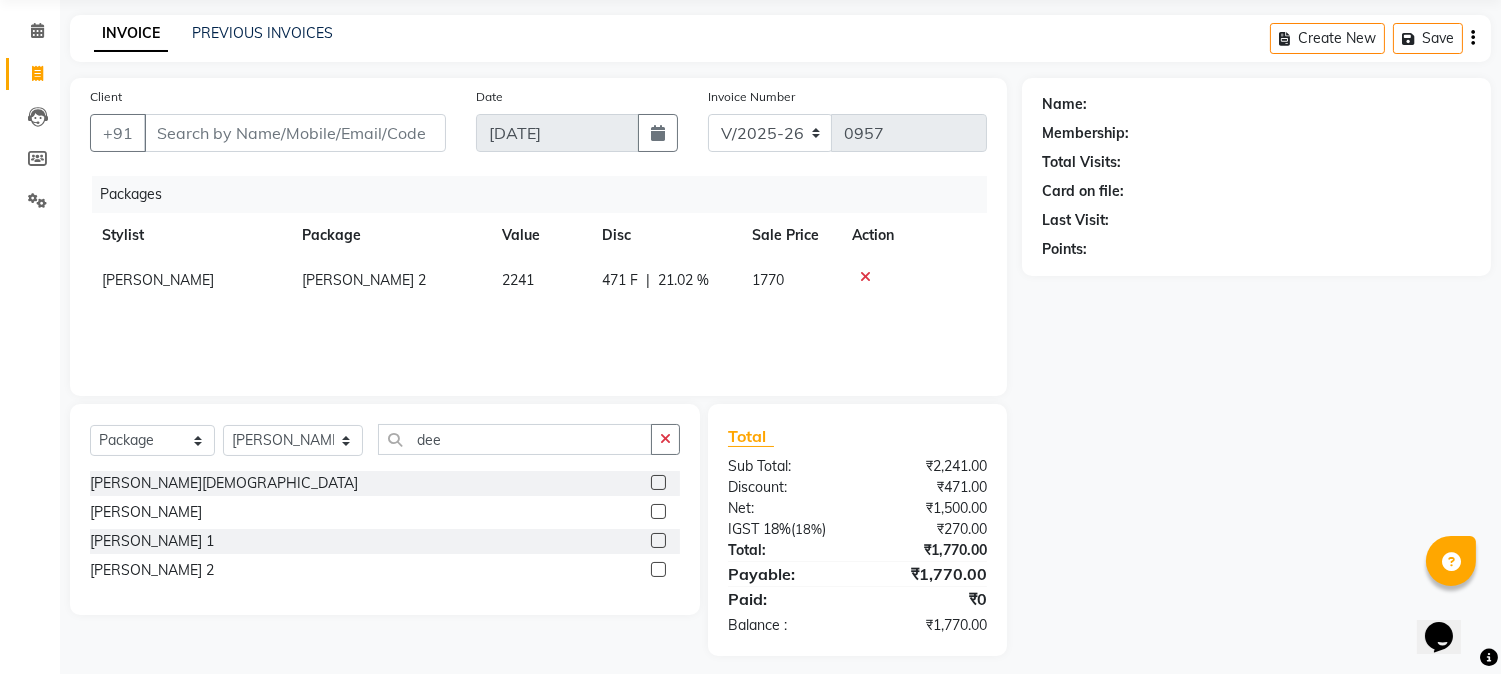 scroll, scrollTop: 84, scrollLeft: 0, axis: vertical 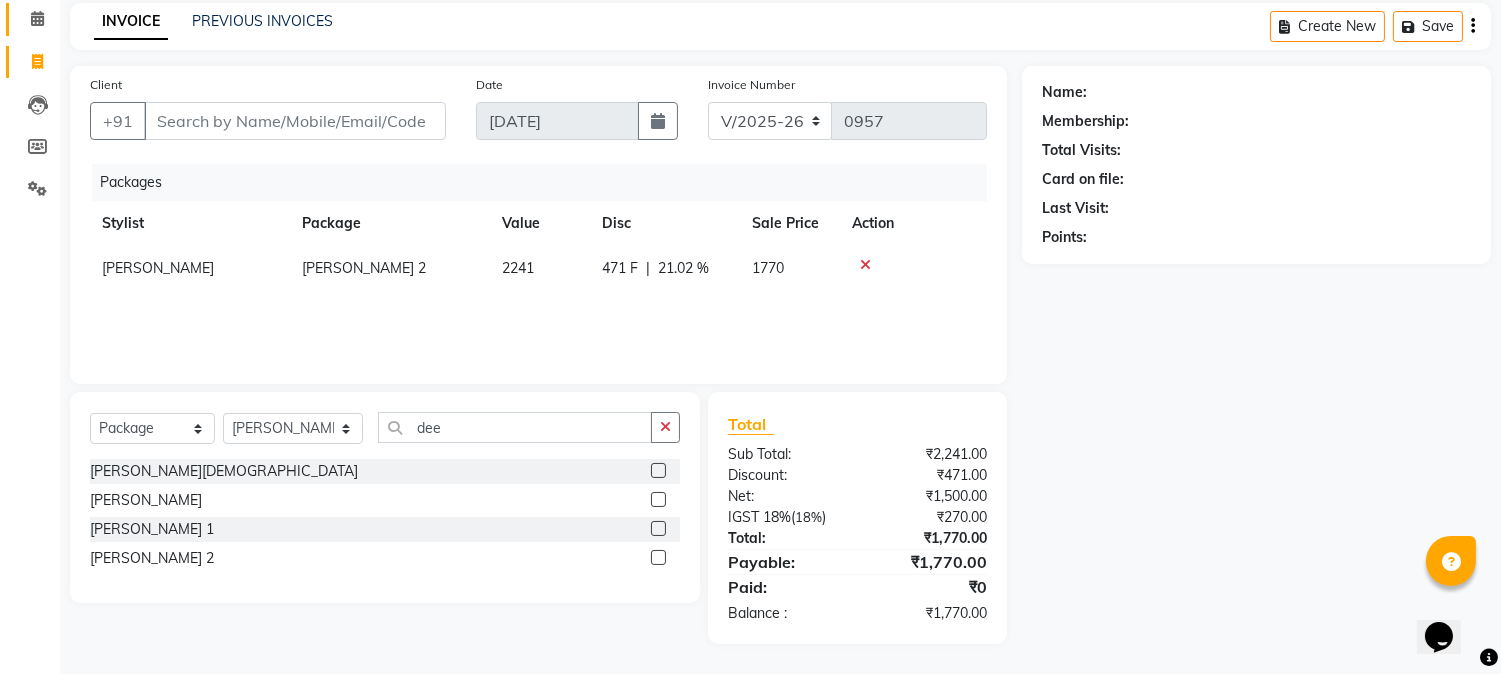 click 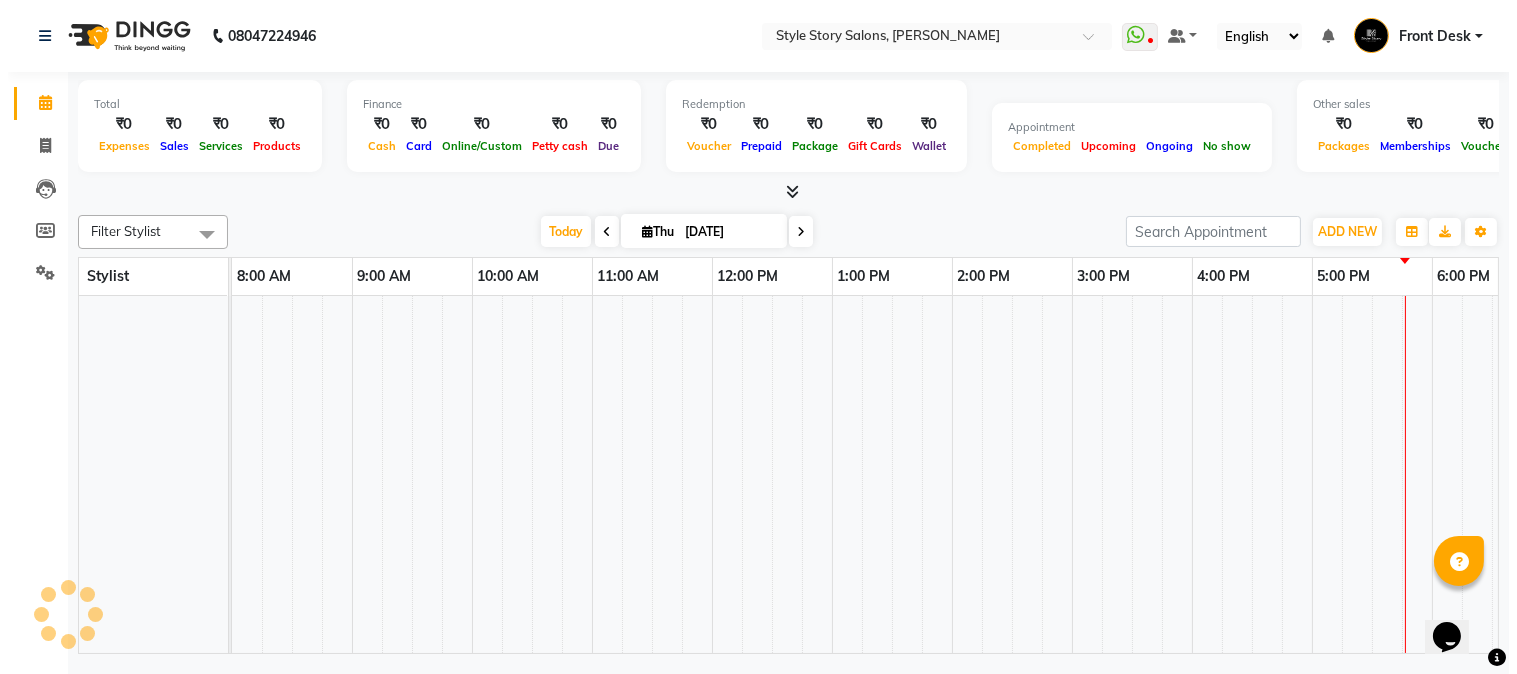 scroll, scrollTop: 0, scrollLeft: 0, axis: both 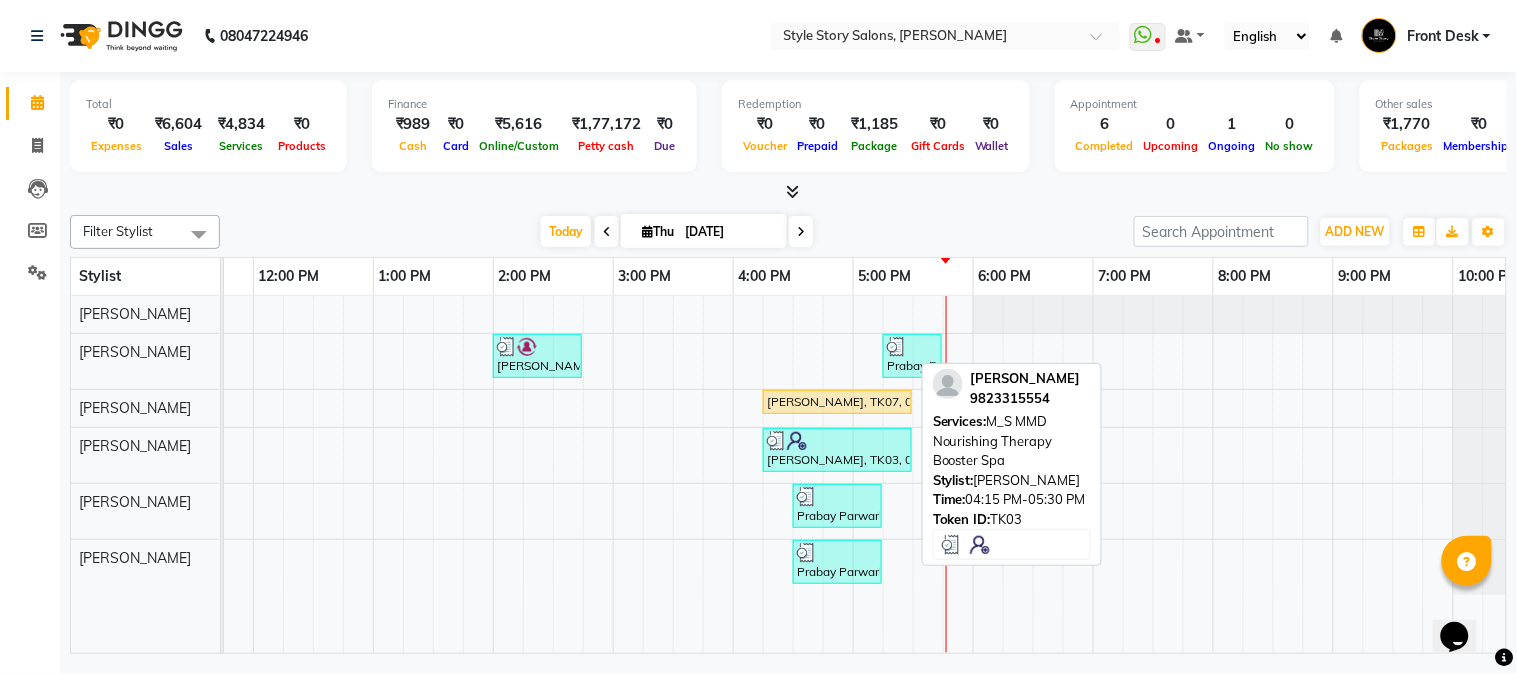 click at bounding box center (837, 441) 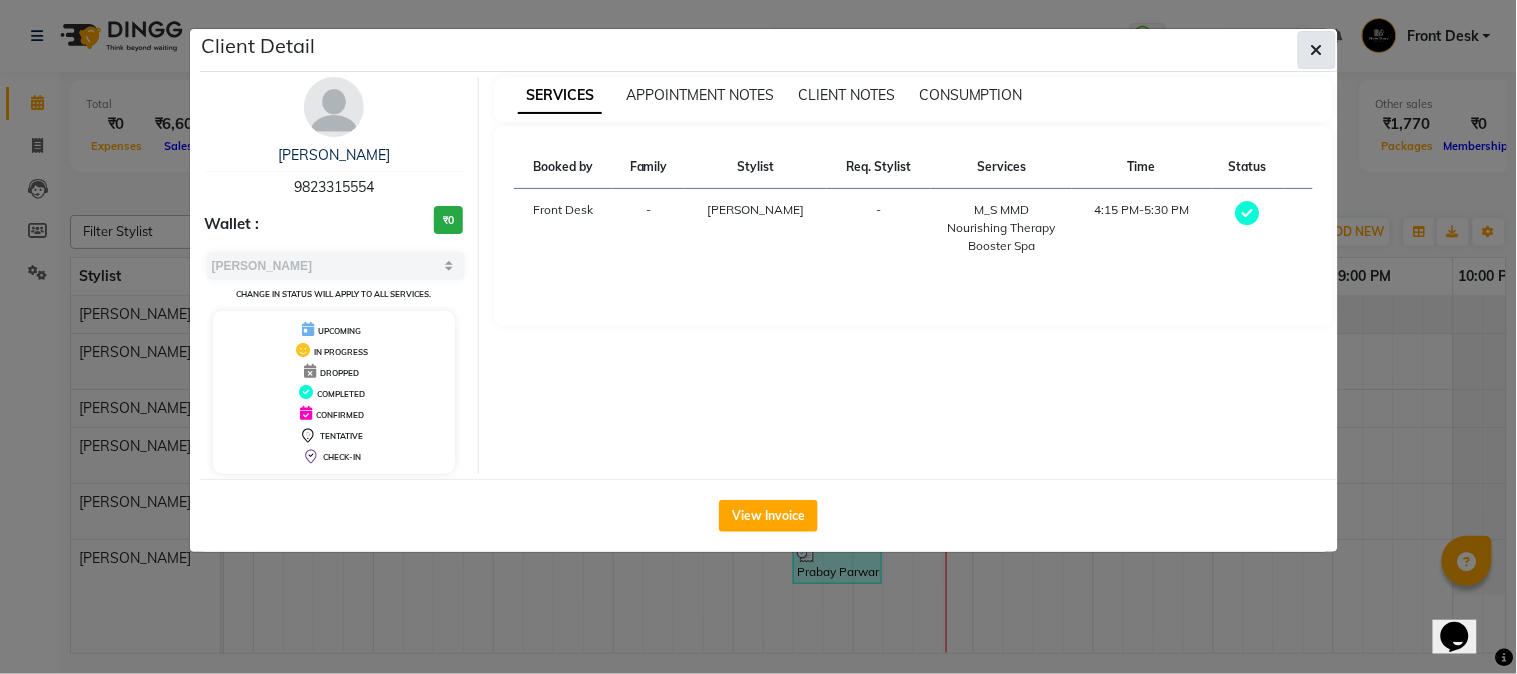 click 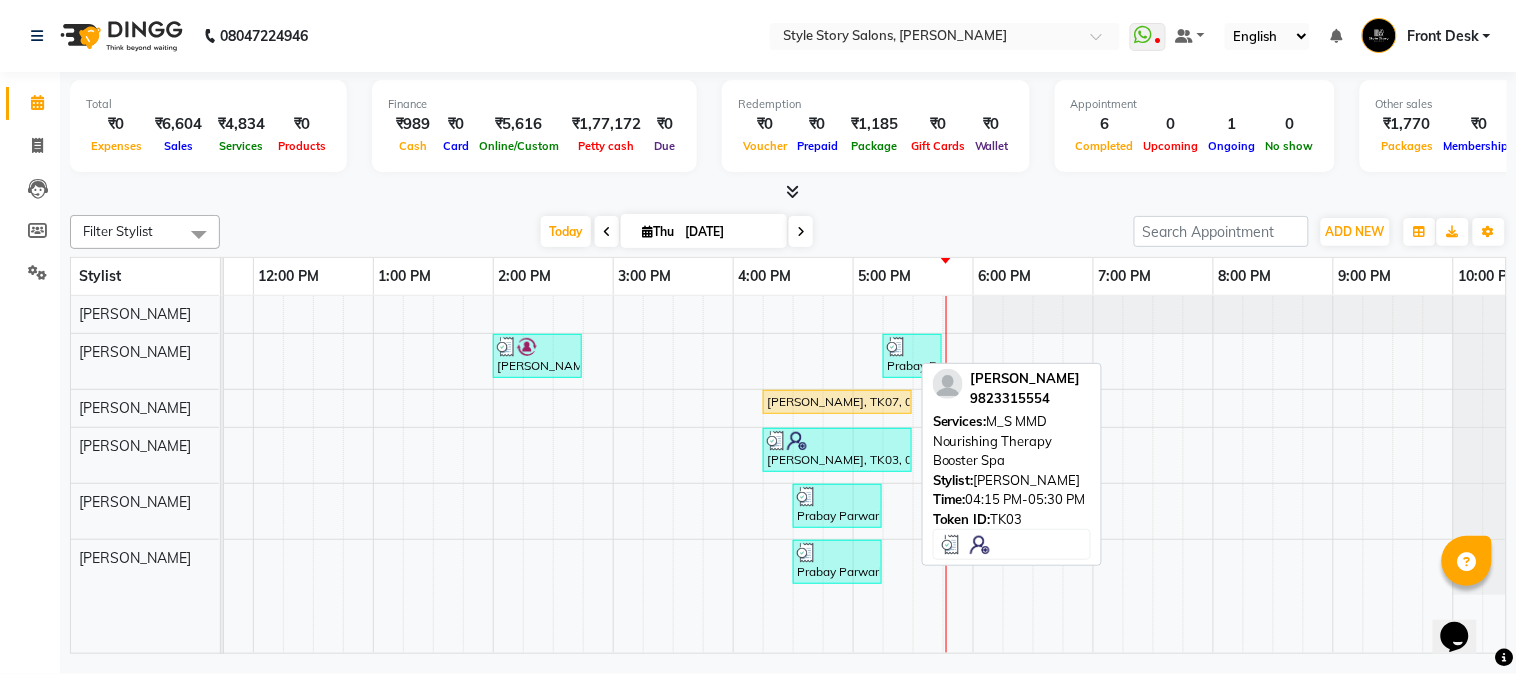 click on "[PERSON_NAME], TK03, 04:15 PM-05:30 PM, M_S MMD Nourishing Therapy Booster Spa" at bounding box center [837, 450] 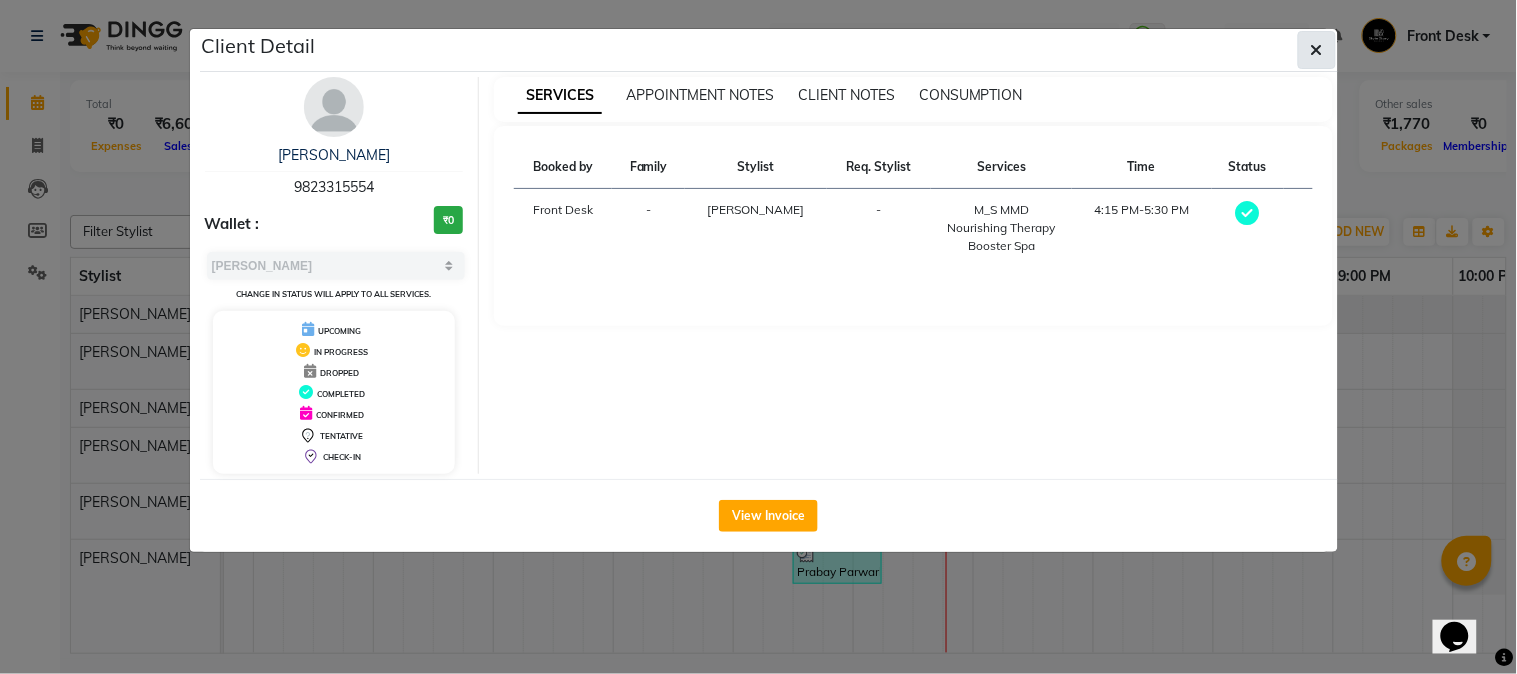 click 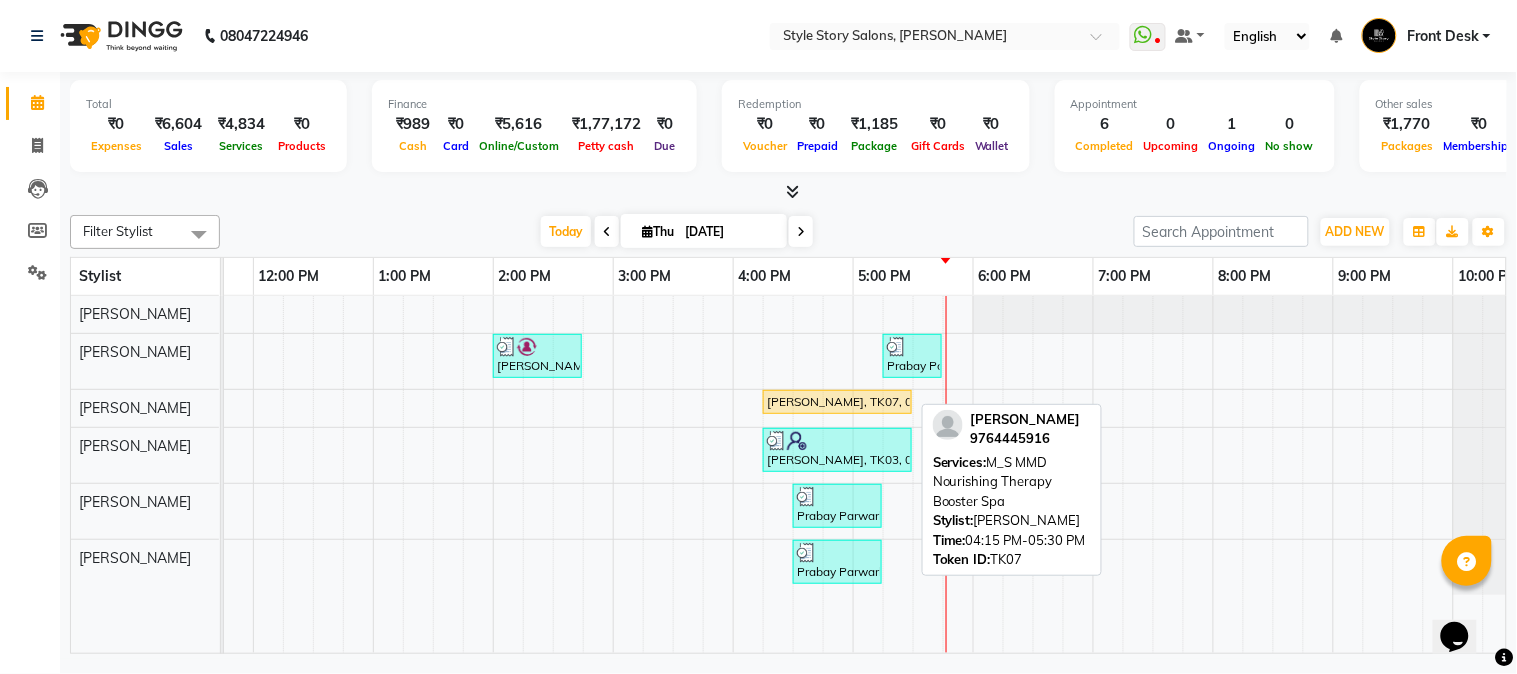 click on "[PERSON_NAME], TK07, 04:15 PM-05:30 PM, M_S MMD Nourishing Therapy Booster Spa" at bounding box center (837, 402) 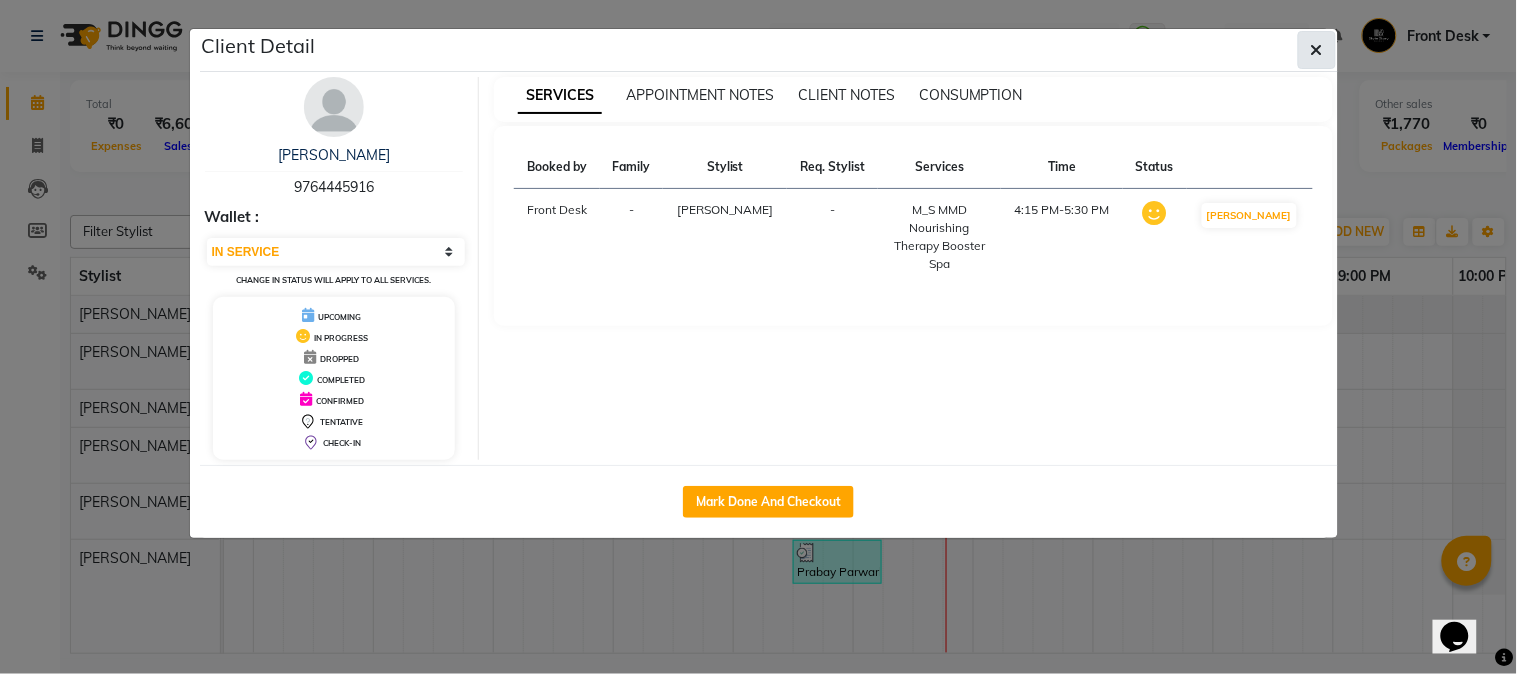 click 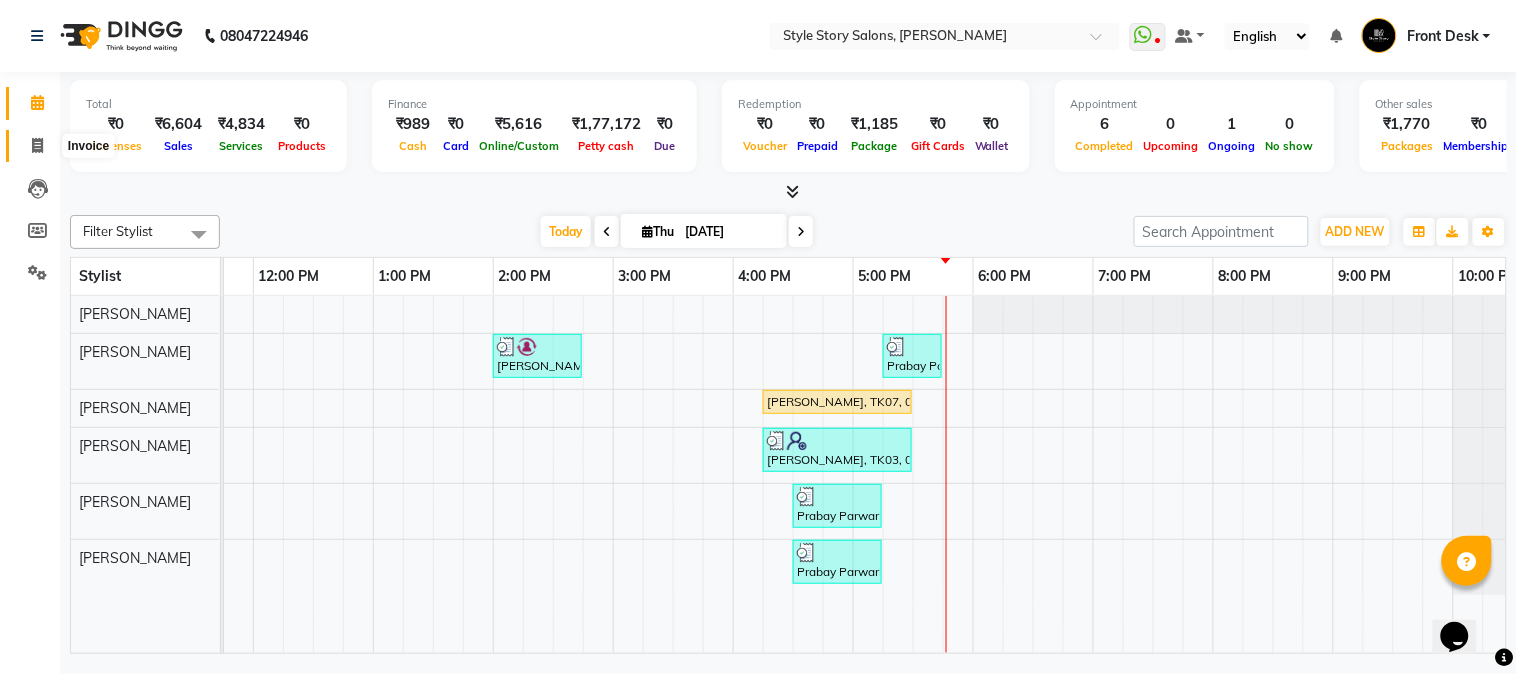 click 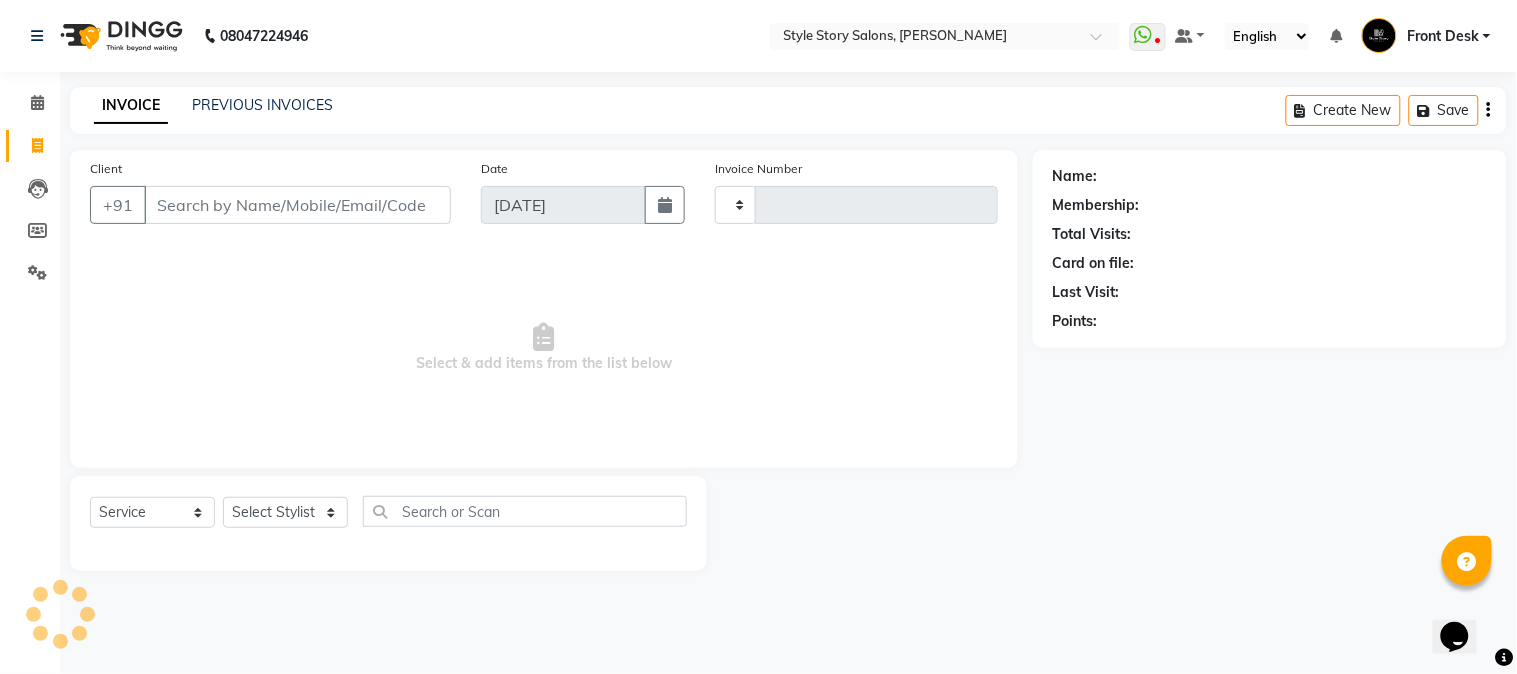 type on "0957" 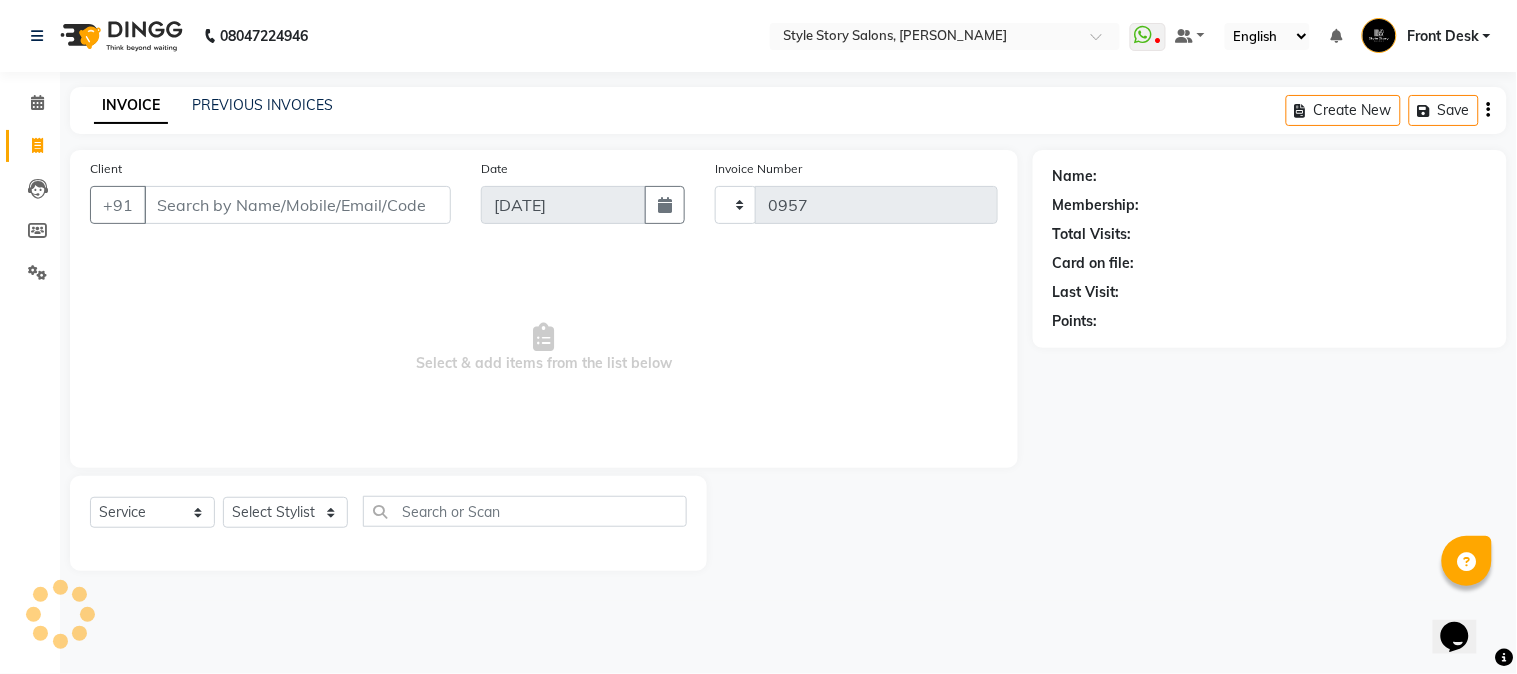 select on "6249" 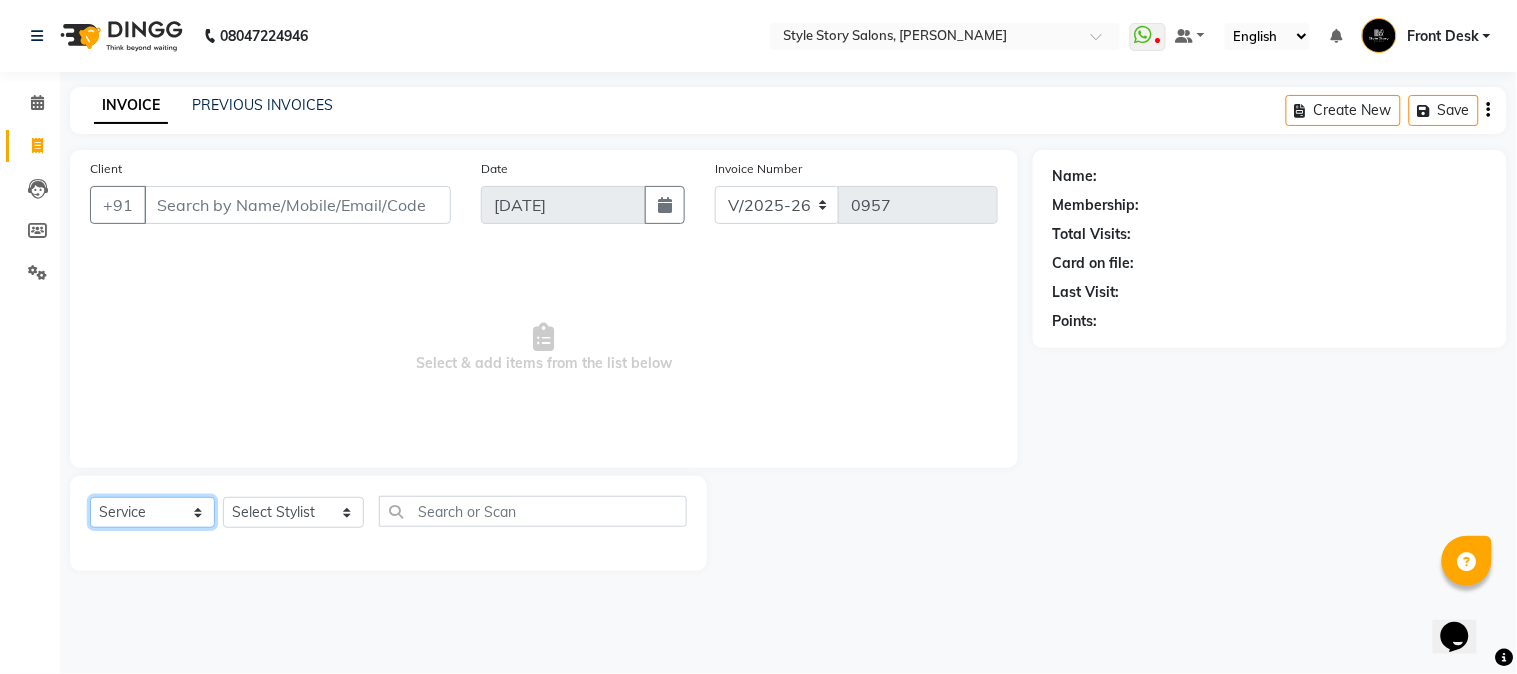 click on "Select  Service  Product  Membership  Package Voucher Prepaid Gift Card" 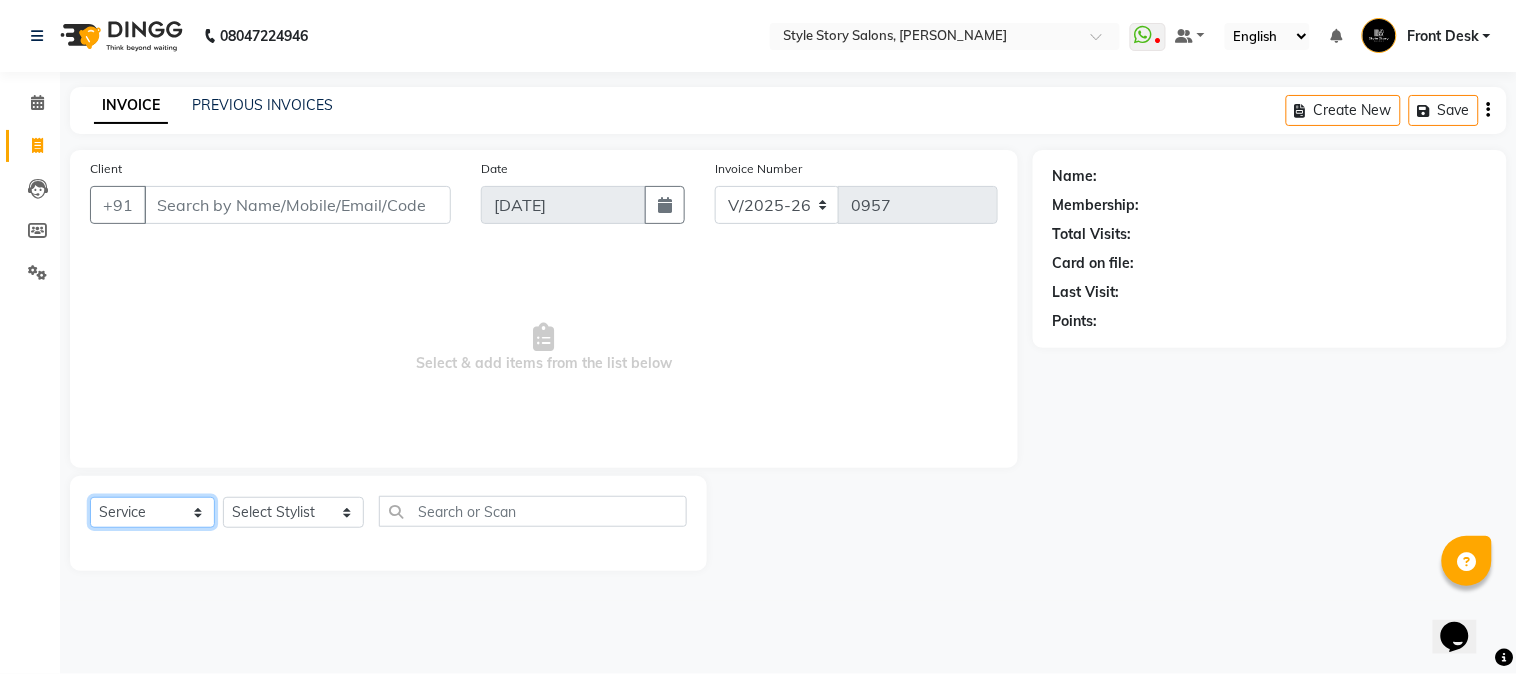 select on "package" 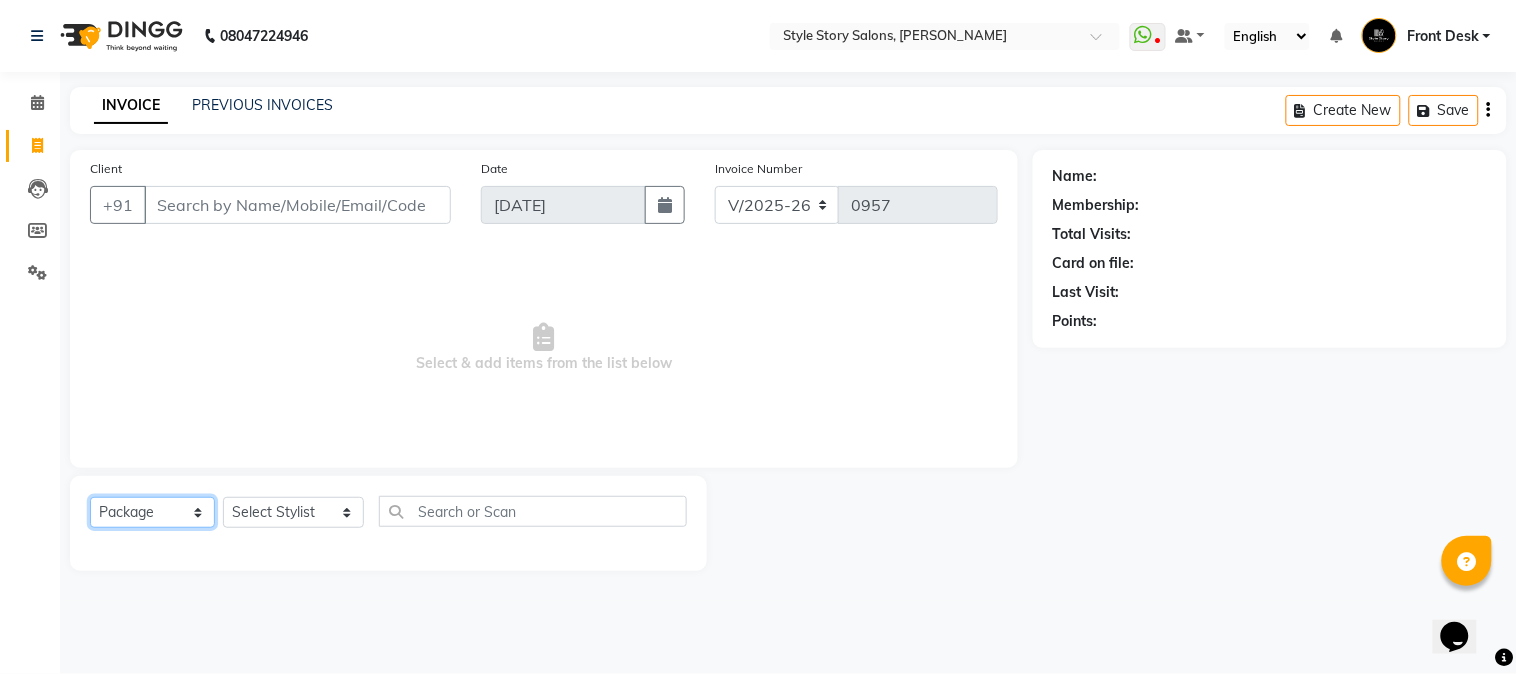 click on "Select  Service  Product  Membership  Package Voucher Prepaid Gift Card" 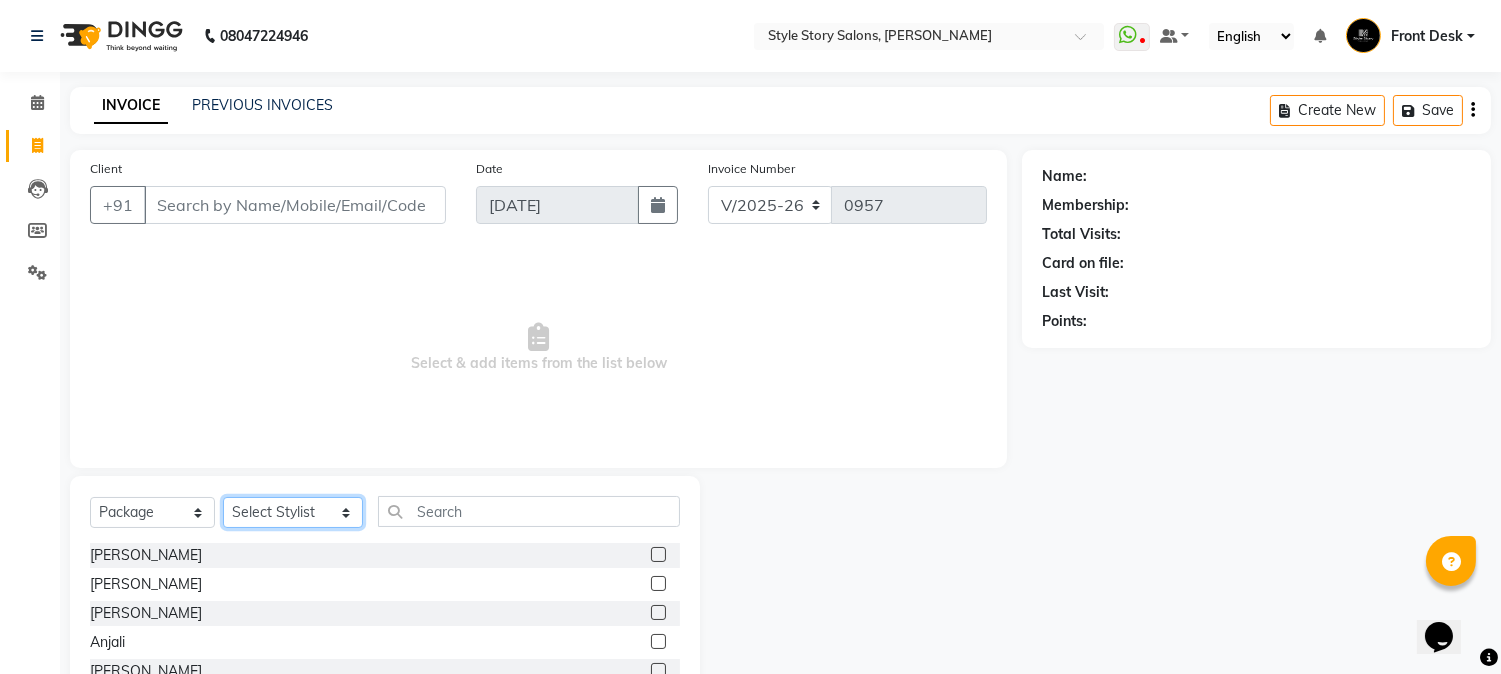 click on "Select Stylist [PERSON_NAME] [PERSON_NAME] [PERSON_NAME] Front Desk [PERSON_NAME] [PERSON_NAME] [PERSON_NAME] Front Desk [PERSON_NAME] Front Desk [DATE][PERSON_NAME]  [PERSON_NAME] Senior Accountant [PERSON_NAME] [PERSON_NAME] [PERSON_NAME] Inventory Manager [PERSON_NAME] (HR Admin) [PERSON_NAME] (Hair Artist) [PERSON_NAME]  [PERSON_NAME] [PERSON_NAME] [PERSON_NAME]  Shruti Raut [PERSON_NAME] [PERSON_NAME] HR Manager [PERSON_NAME] ([PERSON_NAME]) [PERSON_NAME] [PERSON_NAME] [PERSON_NAME] [PERSON_NAME] [PERSON_NAME] Accountant" 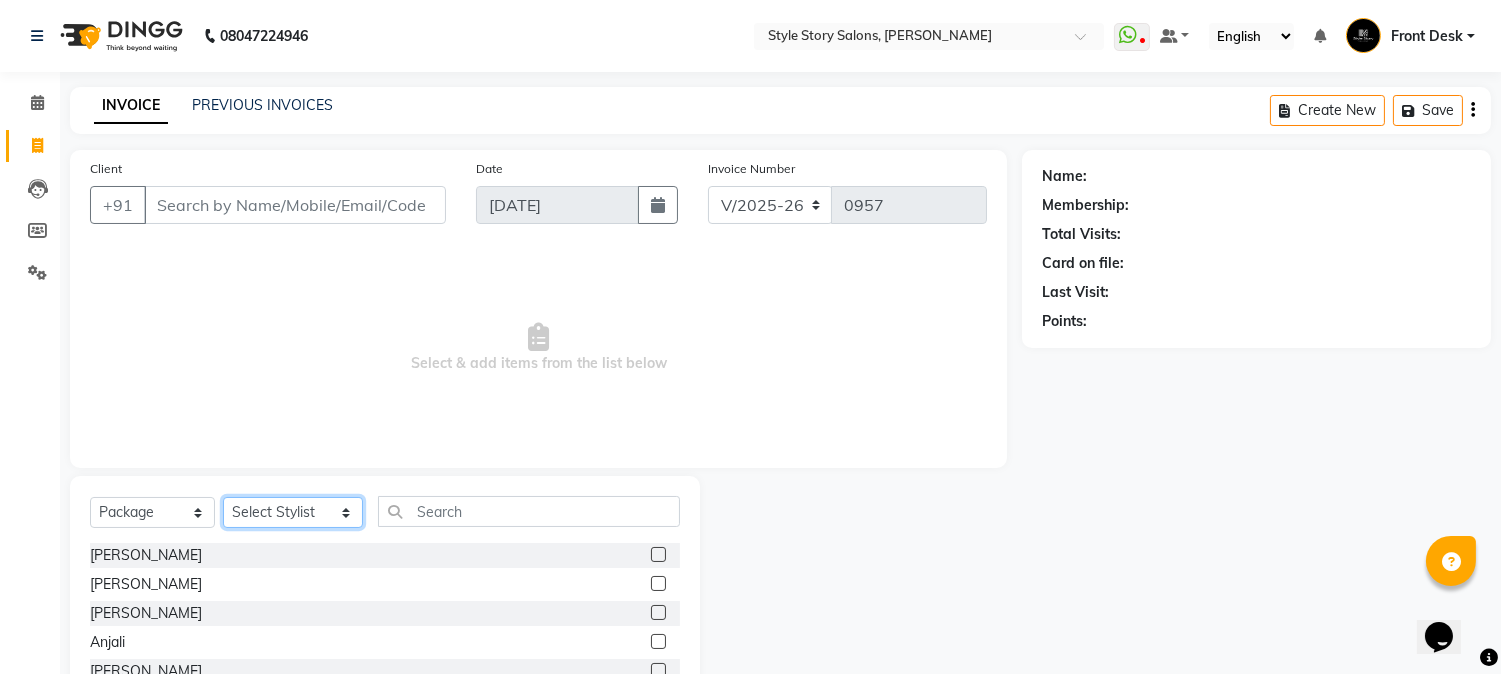select on "82561" 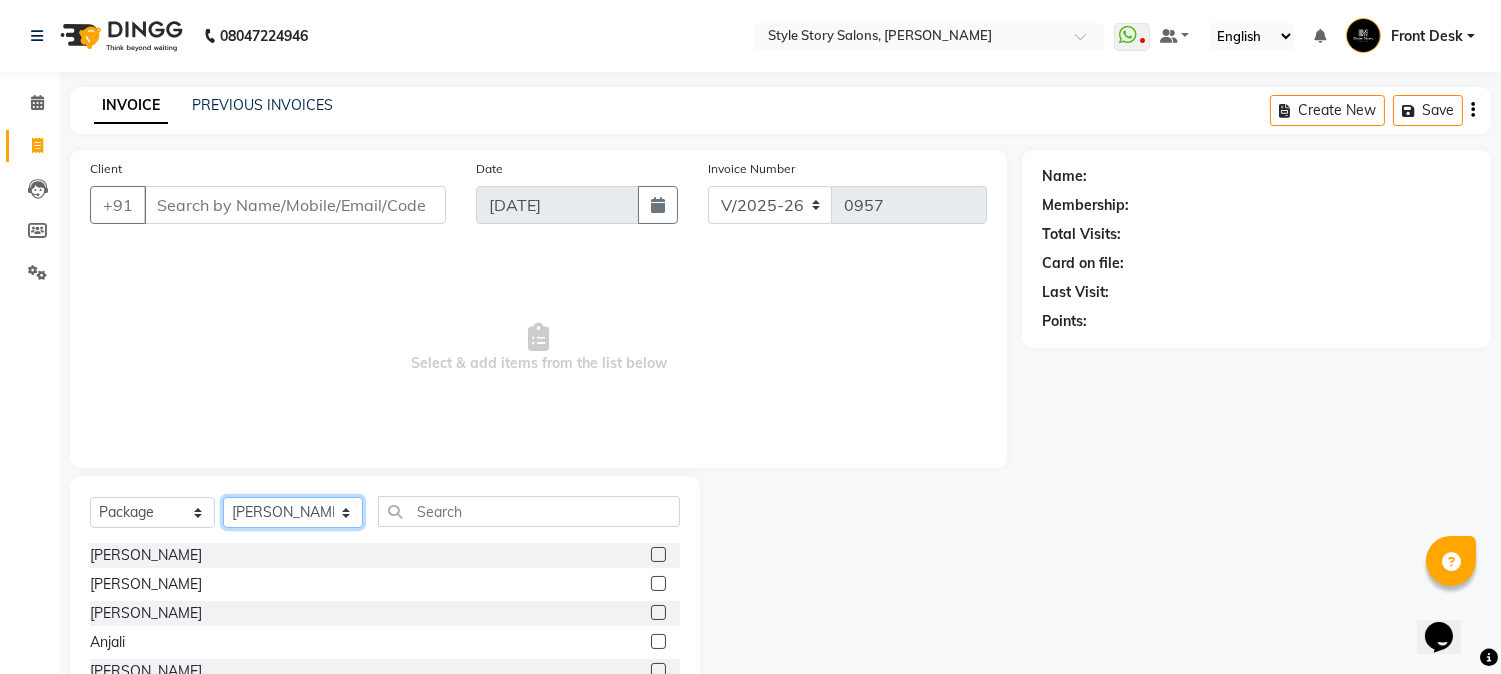 click on "Select Stylist [PERSON_NAME] [PERSON_NAME] [PERSON_NAME] Front Desk [PERSON_NAME] [PERSON_NAME] [PERSON_NAME] Front Desk [PERSON_NAME] Front Desk [DATE][PERSON_NAME]  [PERSON_NAME] Senior Accountant [PERSON_NAME] [PERSON_NAME] [PERSON_NAME] Inventory Manager [PERSON_NAME] (HR Admin) [PERSON_NAME] (Hair Artist) [PERSON_NAME]  [PERSON_NAME] [PERSON_NAME] [PERSON_NAME]  Shruti Raut [PERSON_NAME] [PERSON_NAME] HR Manager [PERSON_NAME] ([PERSON_NAME]) [PERSON_NAME] [PERSON_NAME] [PERSON_NAME] [PERSON_NAME] [PERSON_NAME] Accountant" 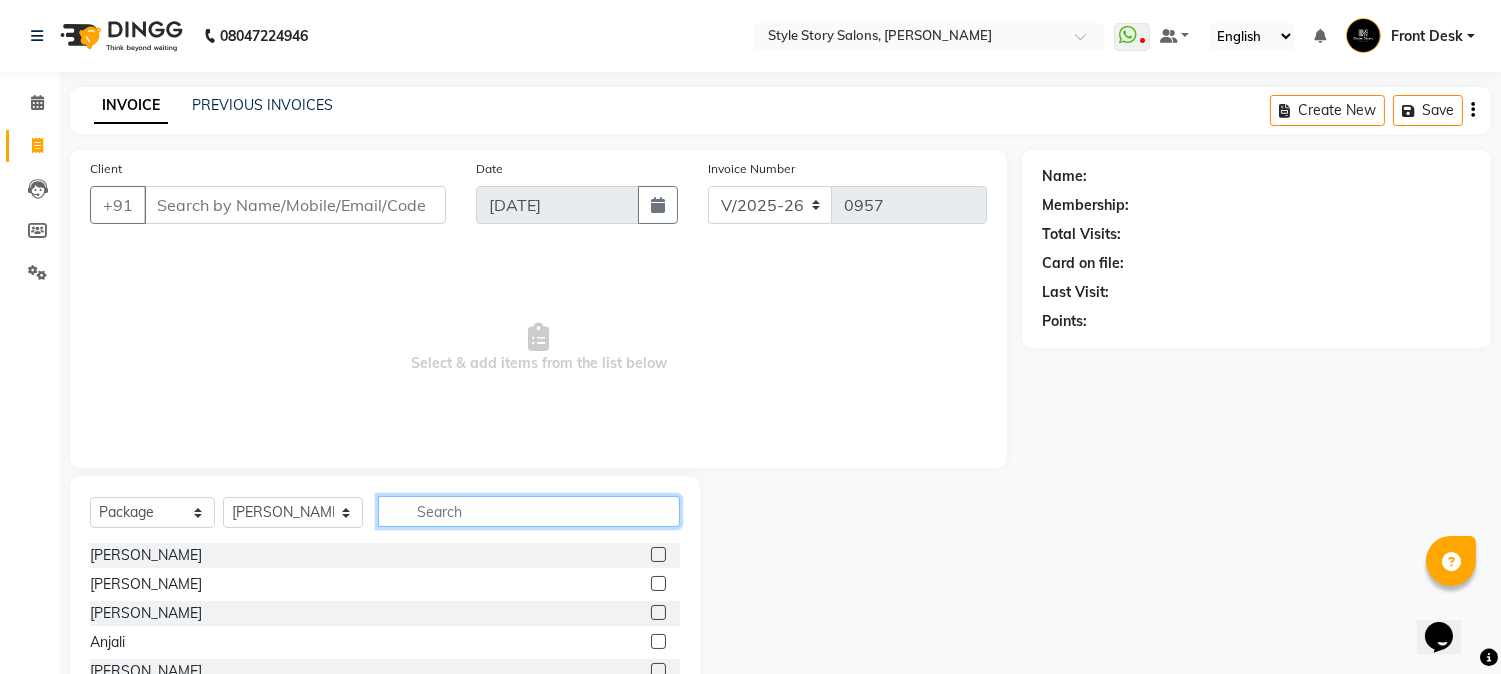 click 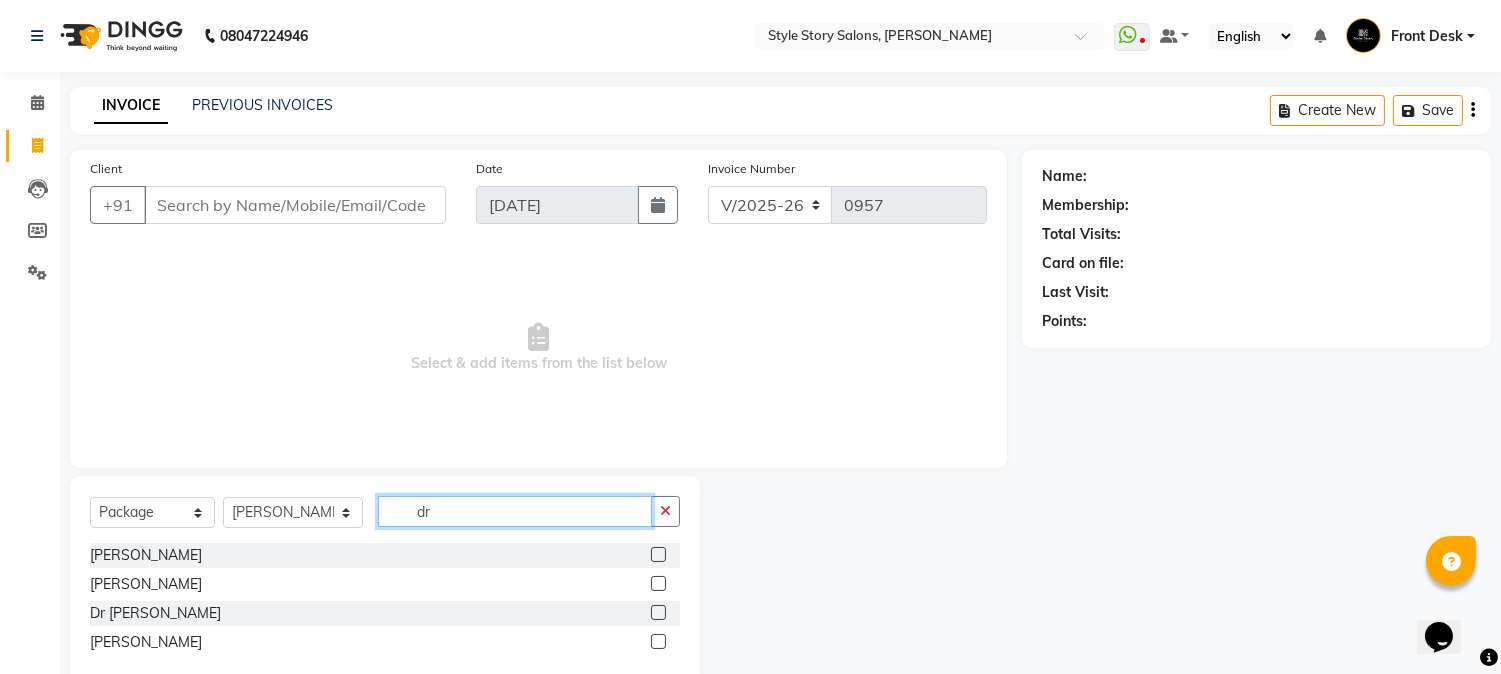 type on "dr" 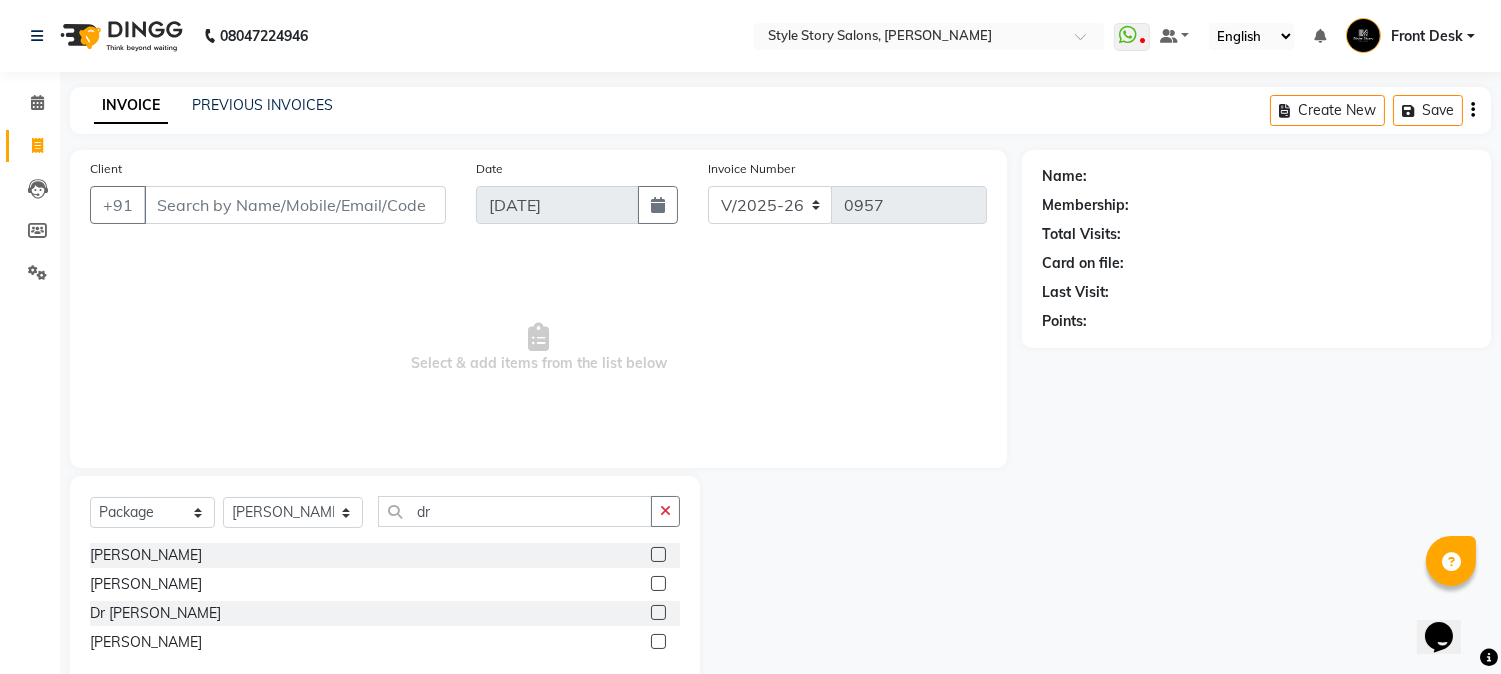 click 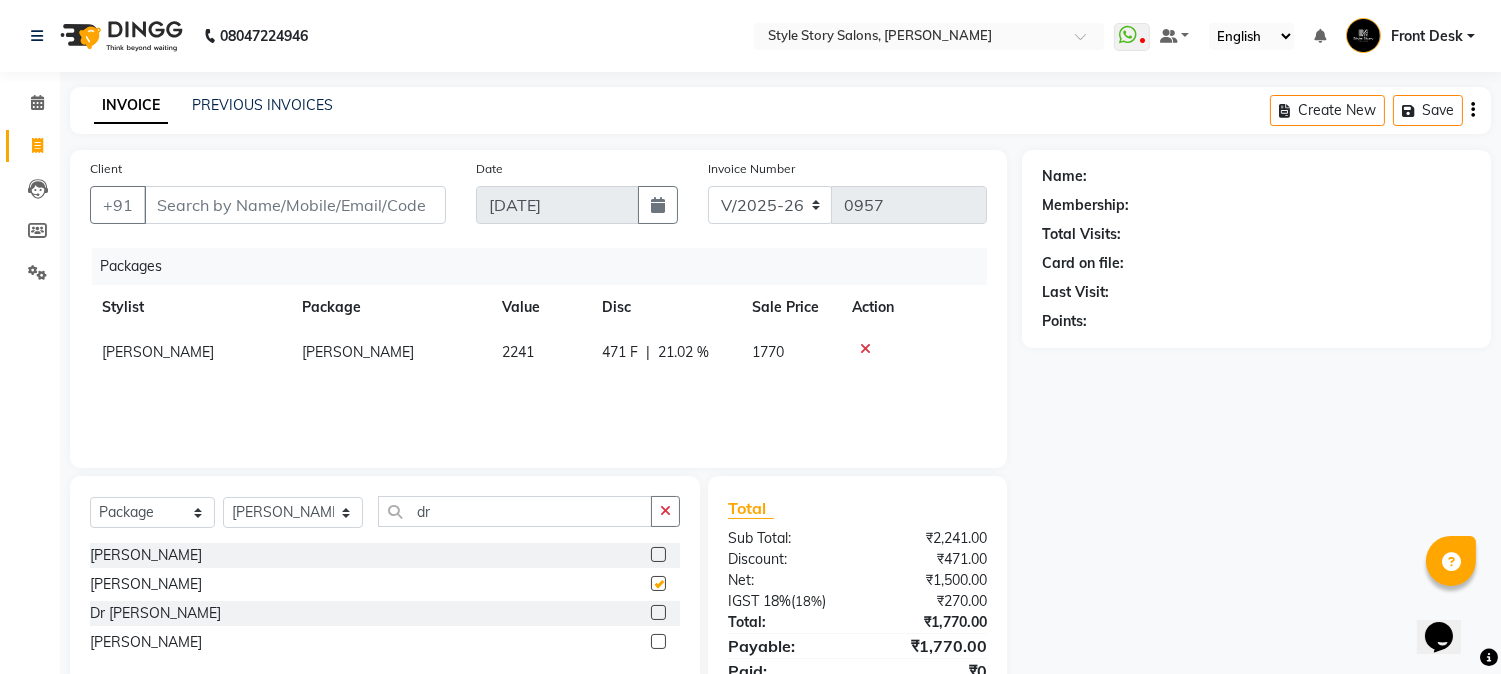 checkbox on "false" 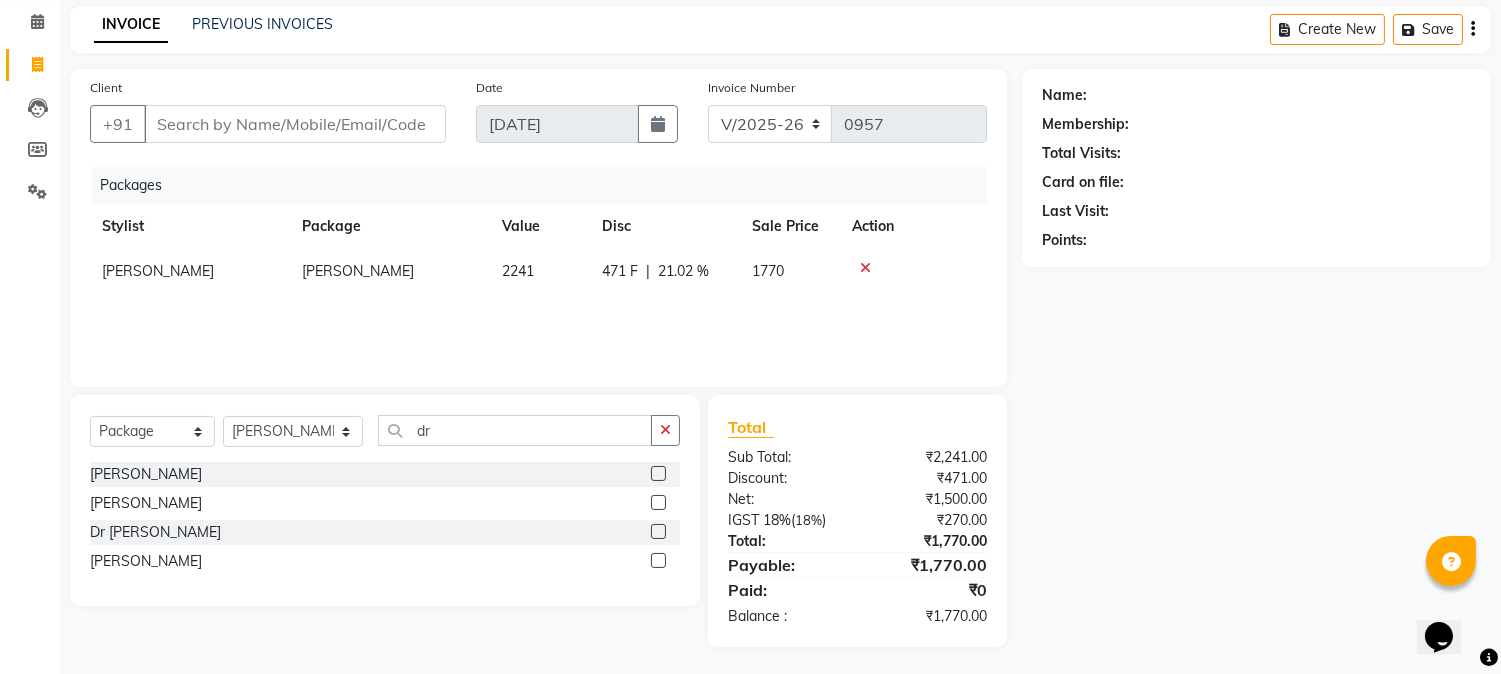 scroll, scrollTop: 84, scrollLeft: 0, axis: vertical 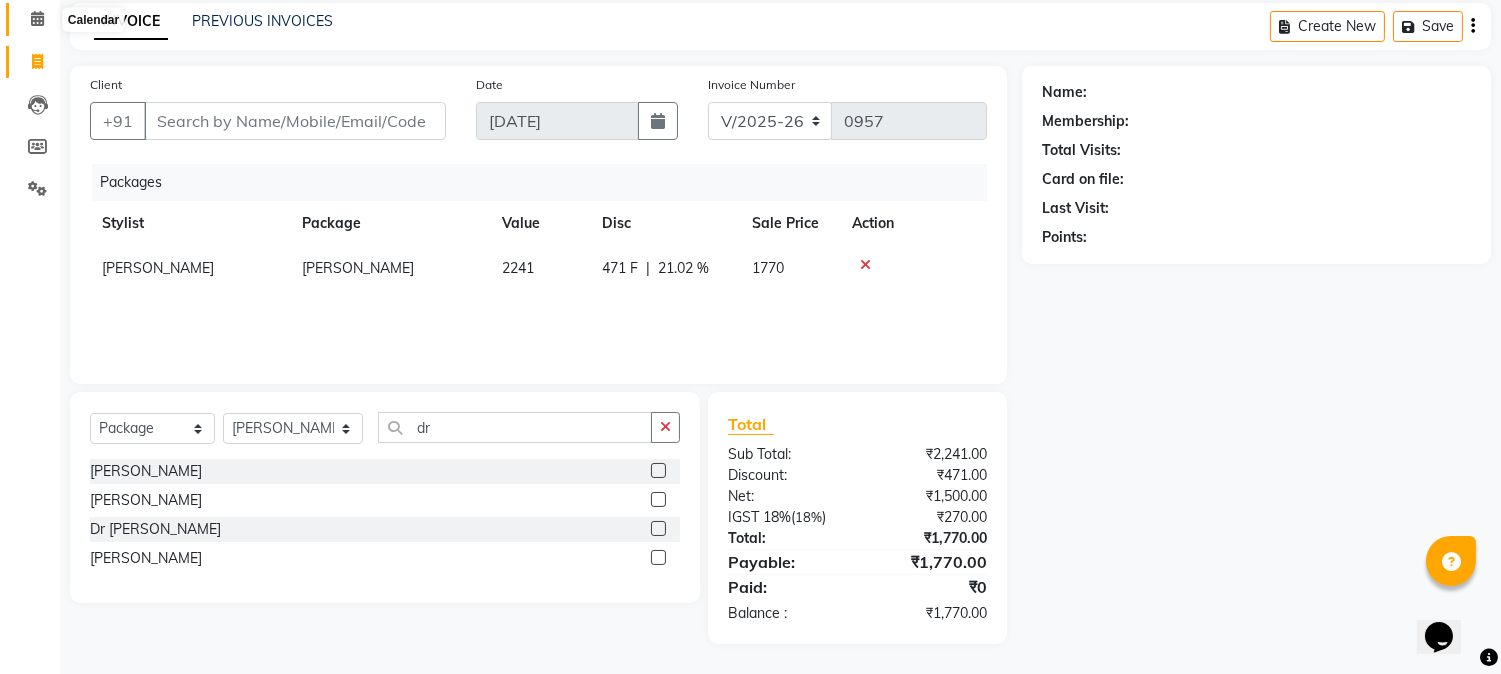 click 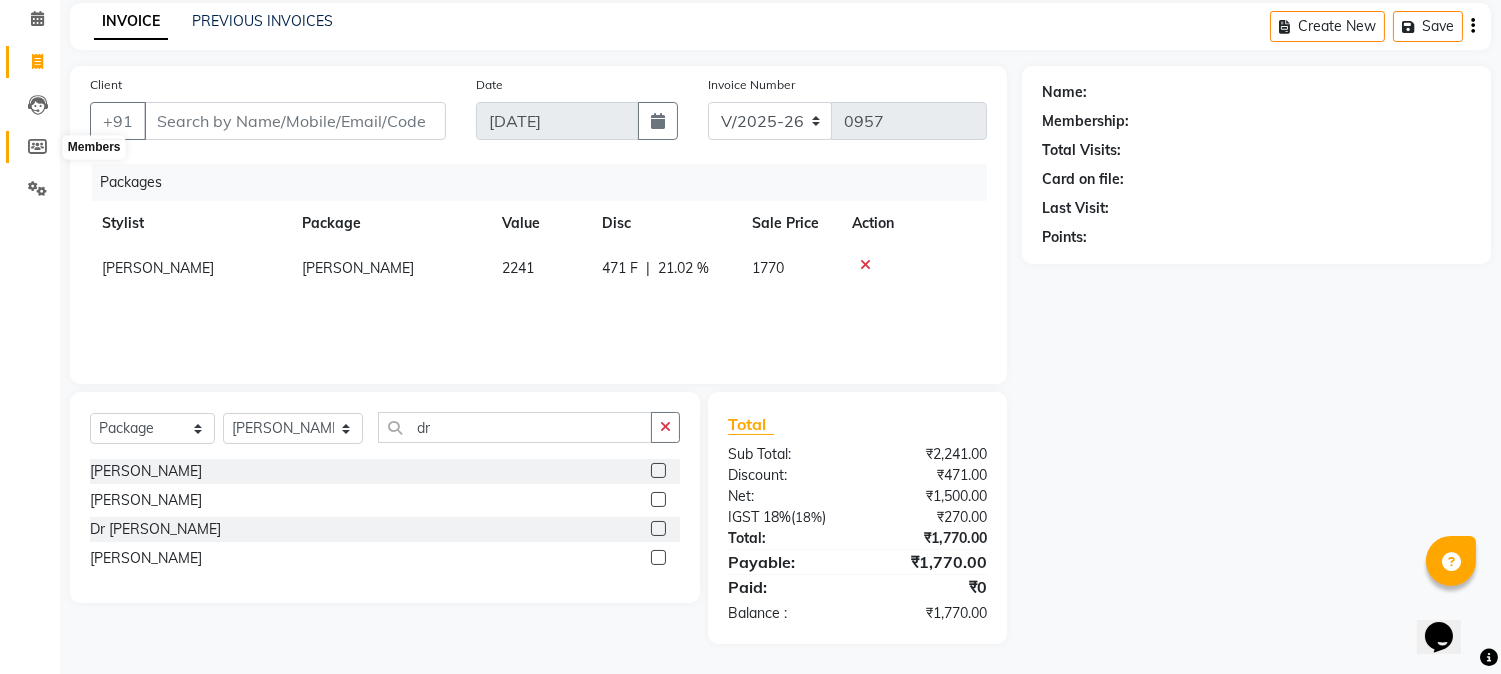 click 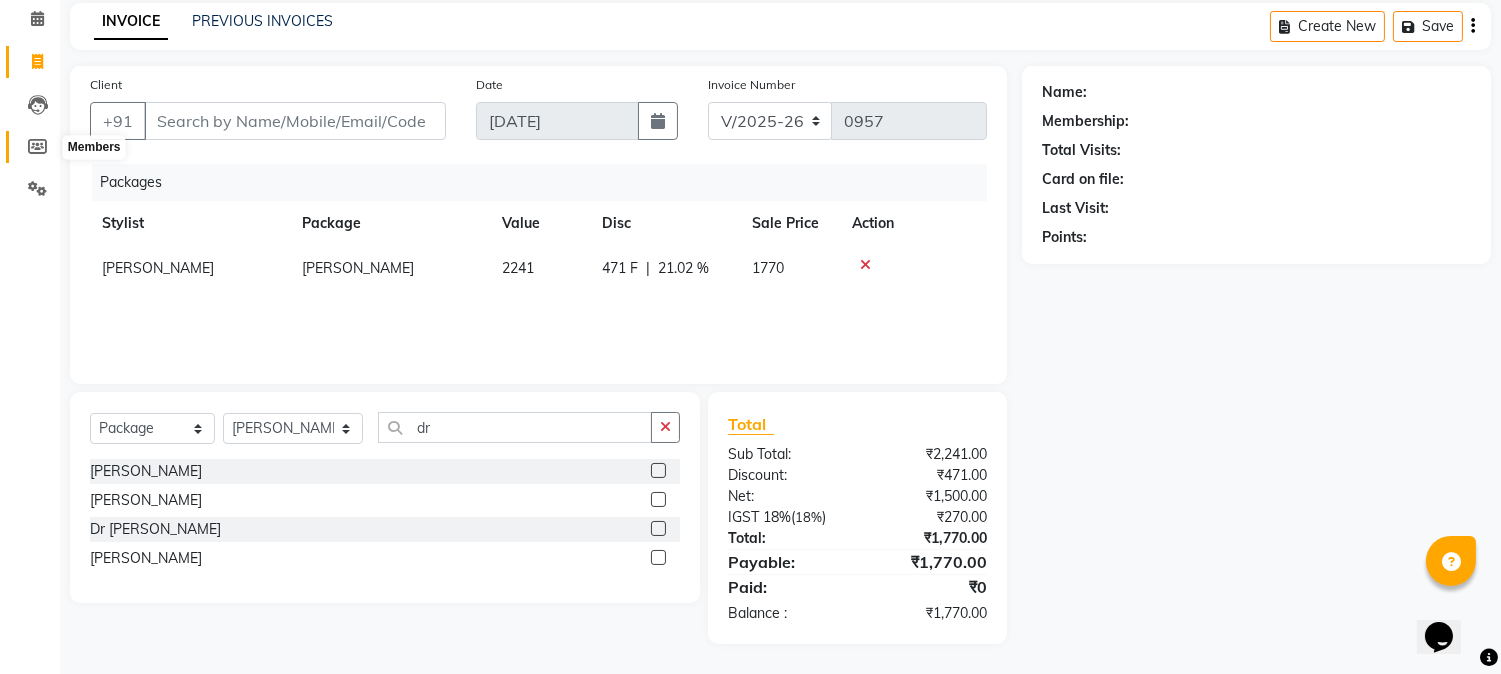 select 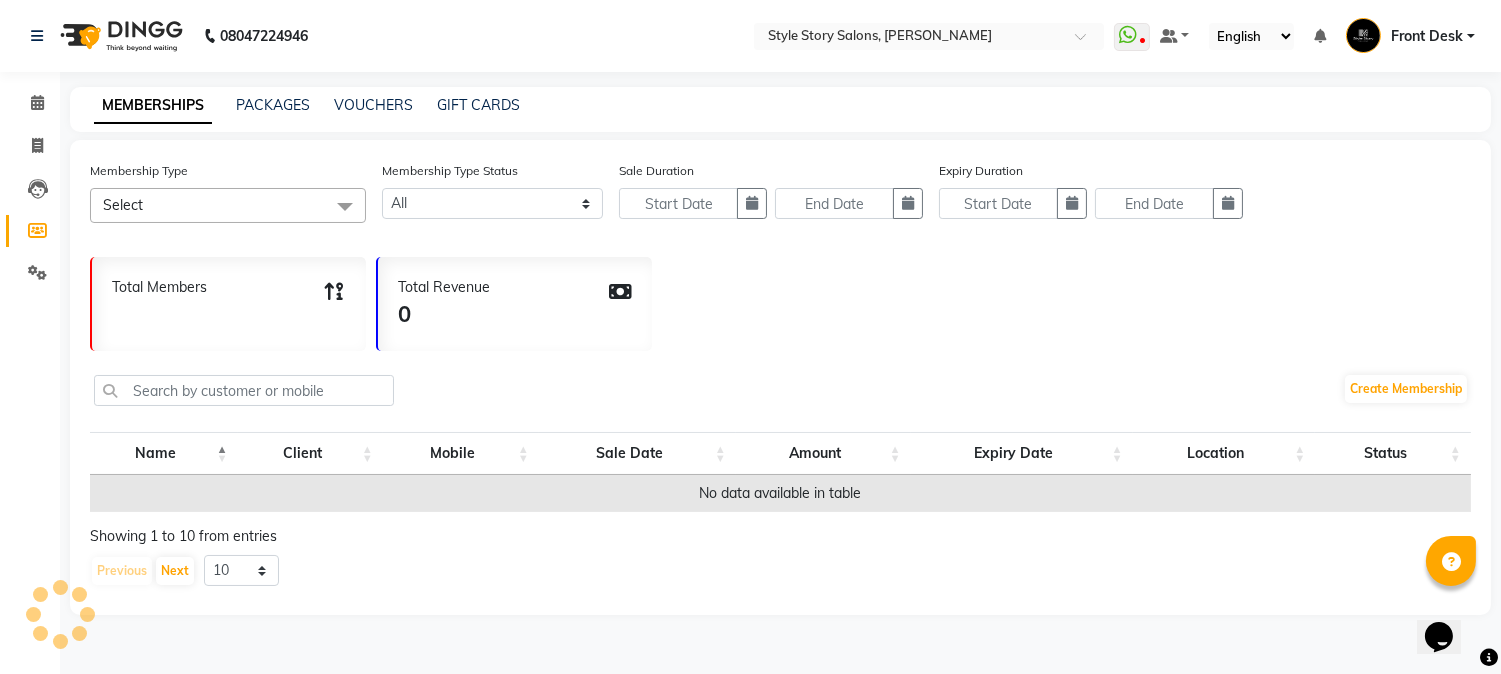 scroll, scrollTop: 0, scrollLeft: 0, axis: both 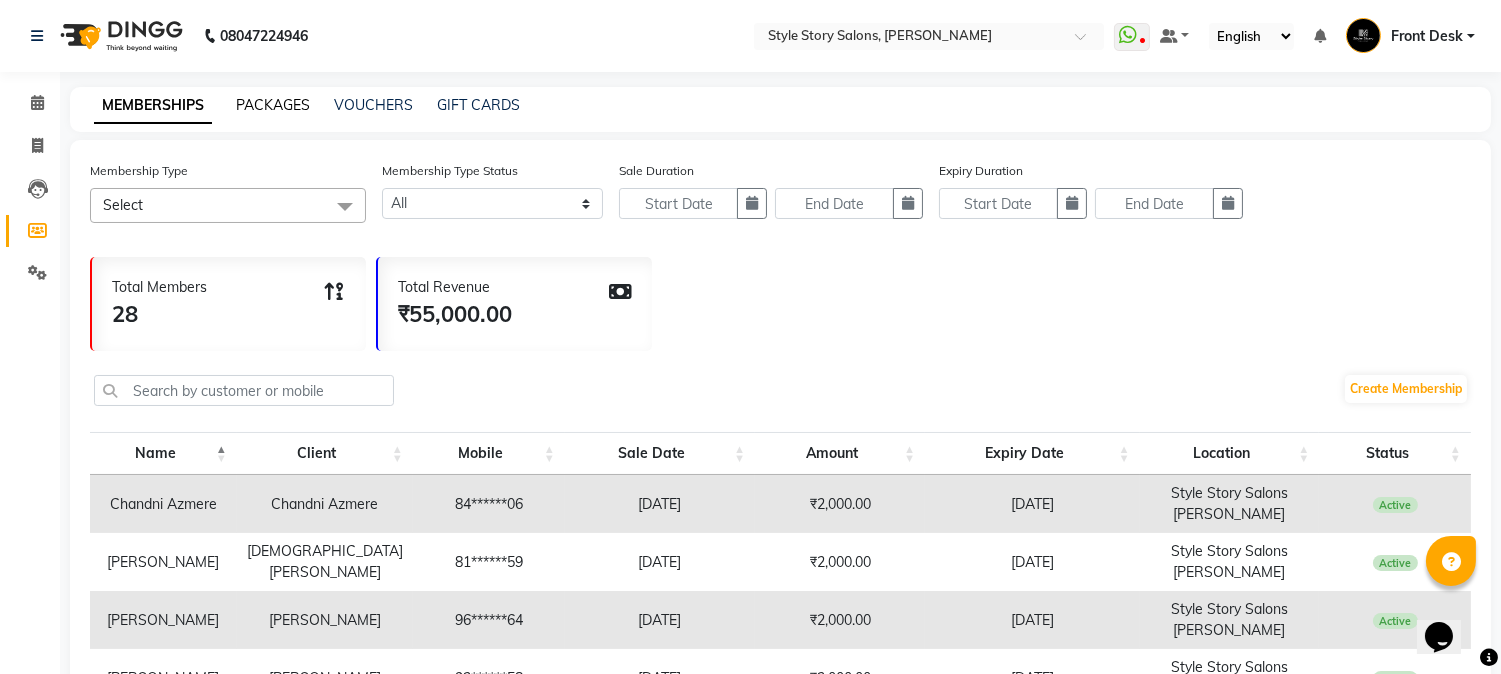click on "PACKAGES" 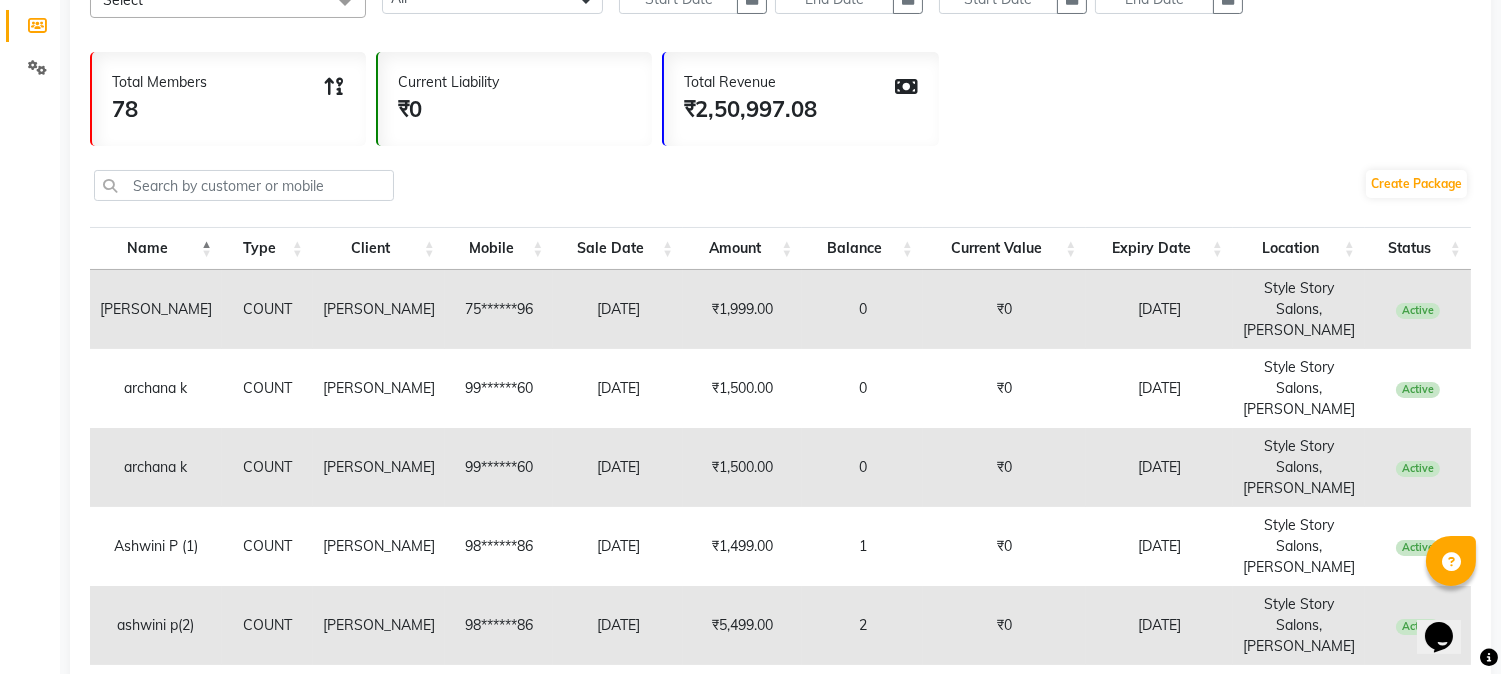 scroll, scrollTop: 167, scrollLeft: 0, axis: vertical 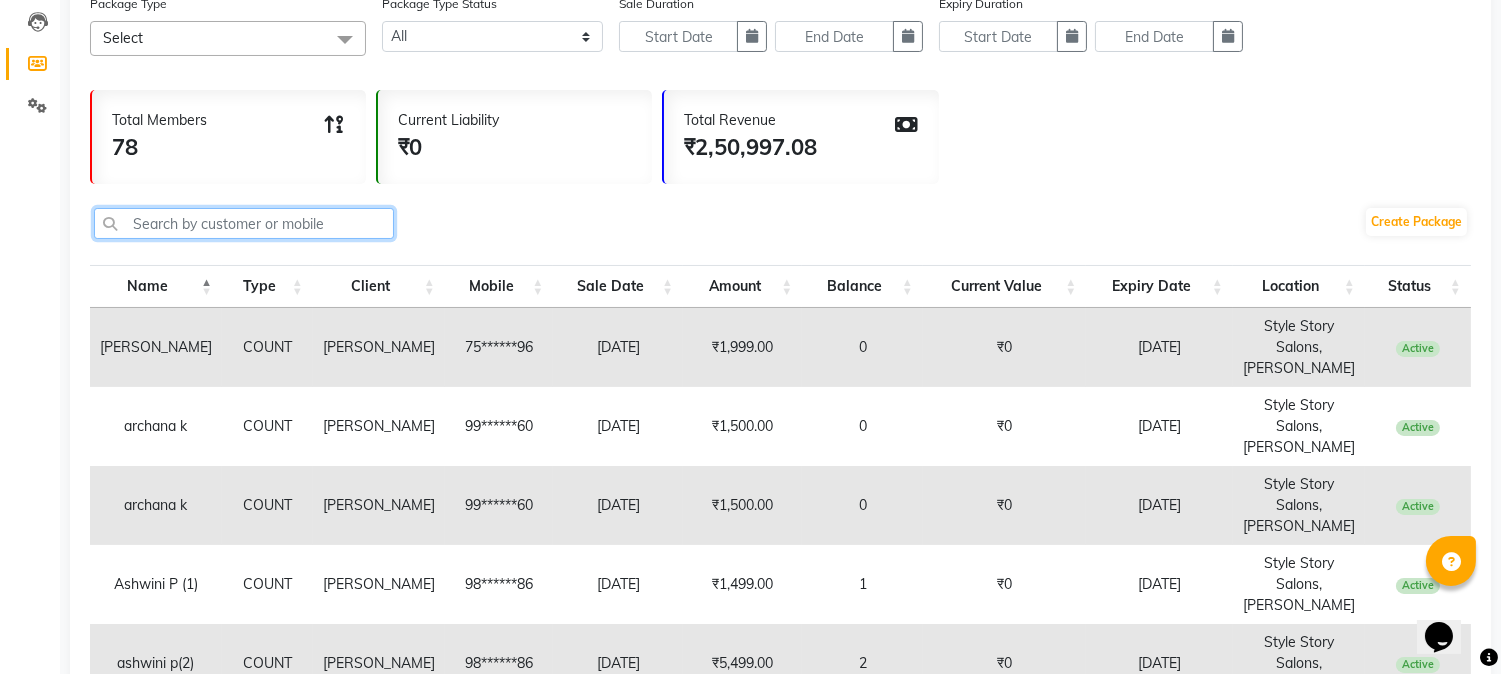 click 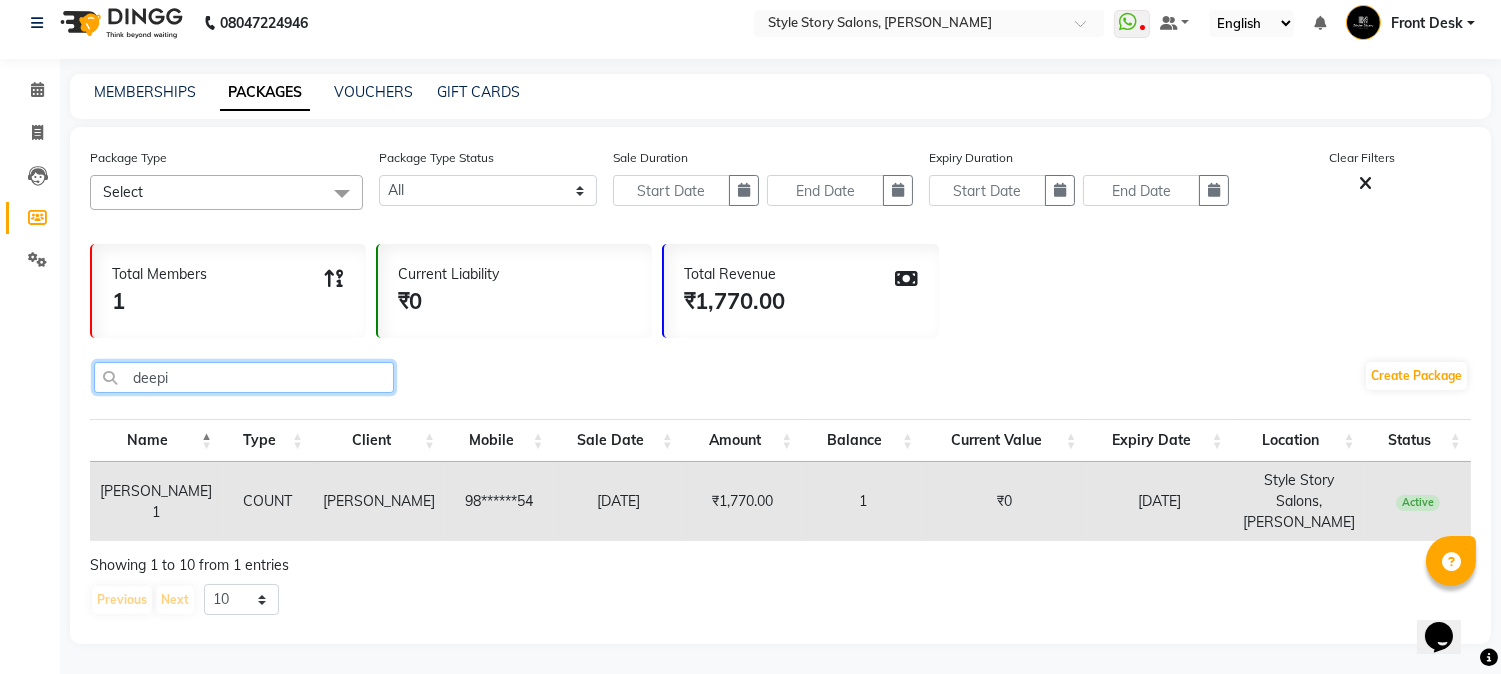 scroll, scrollTop: 13, scrollLeft: 0, axis: vertical 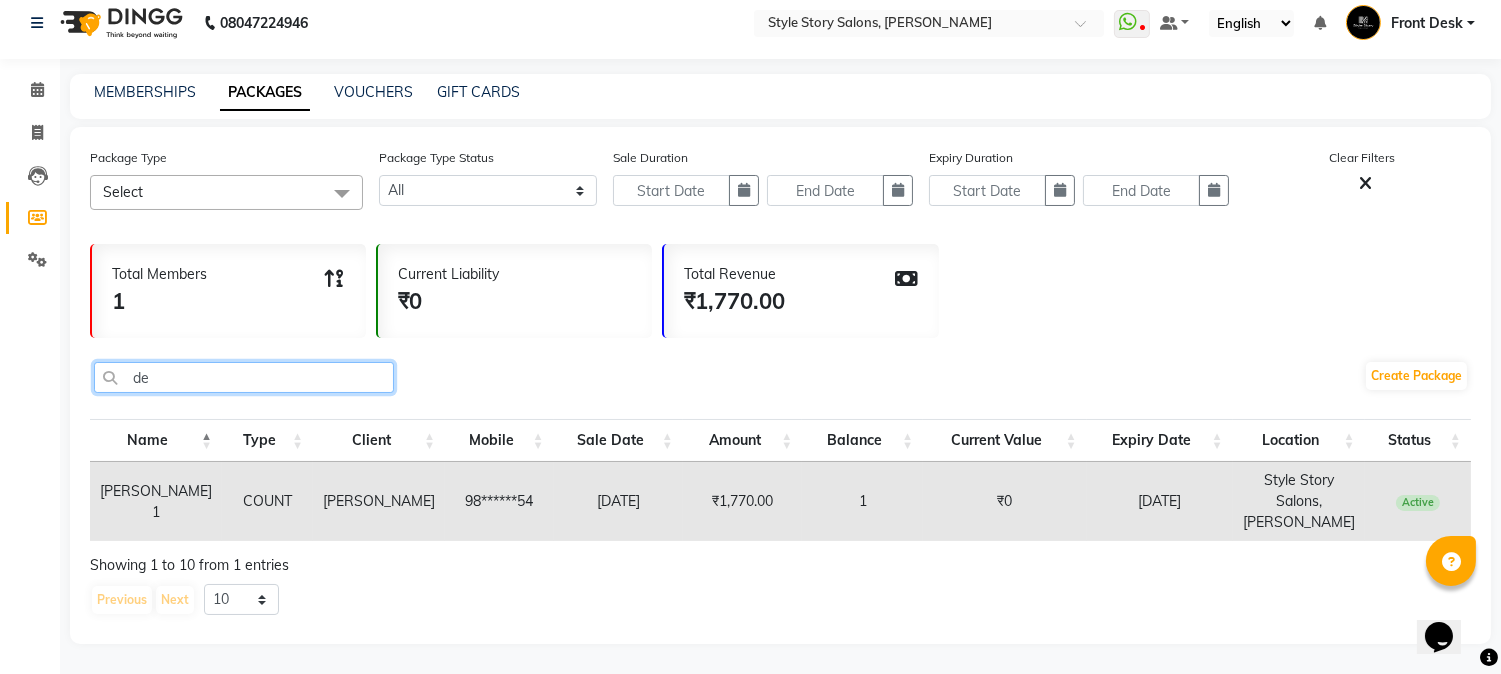 type on "d" 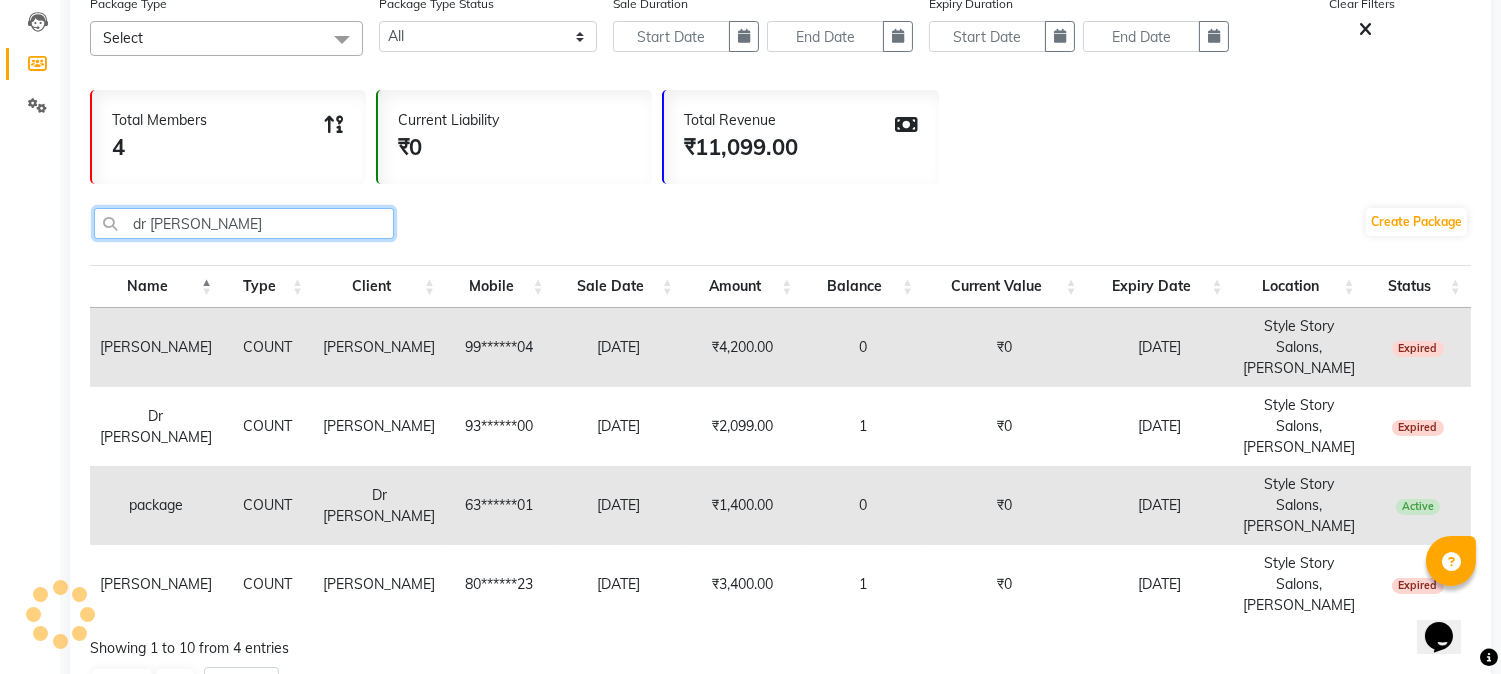 scroll, scrollTop: 0, scrollLeft: 0, axis: both 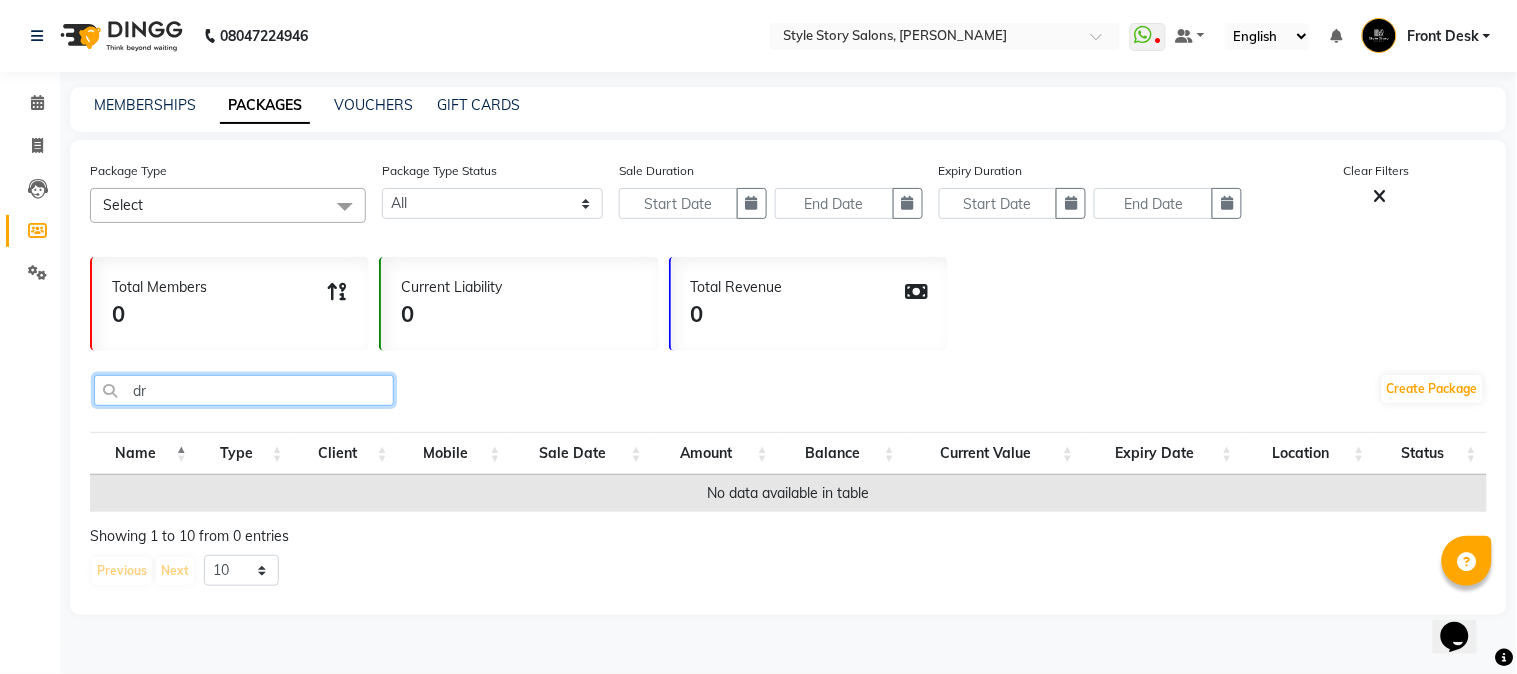 type on "d" 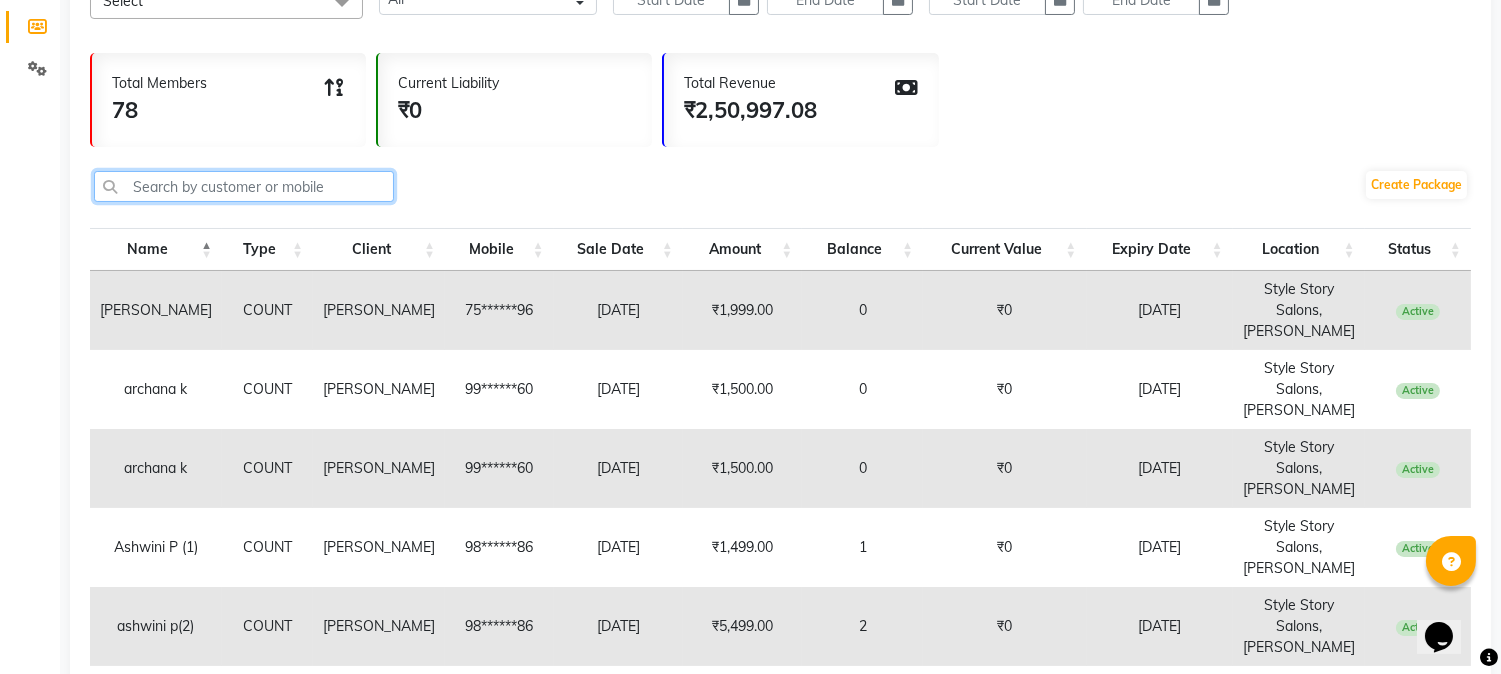 scroll, scrollTop: 222, scrollLeft: 0, axis: vertical 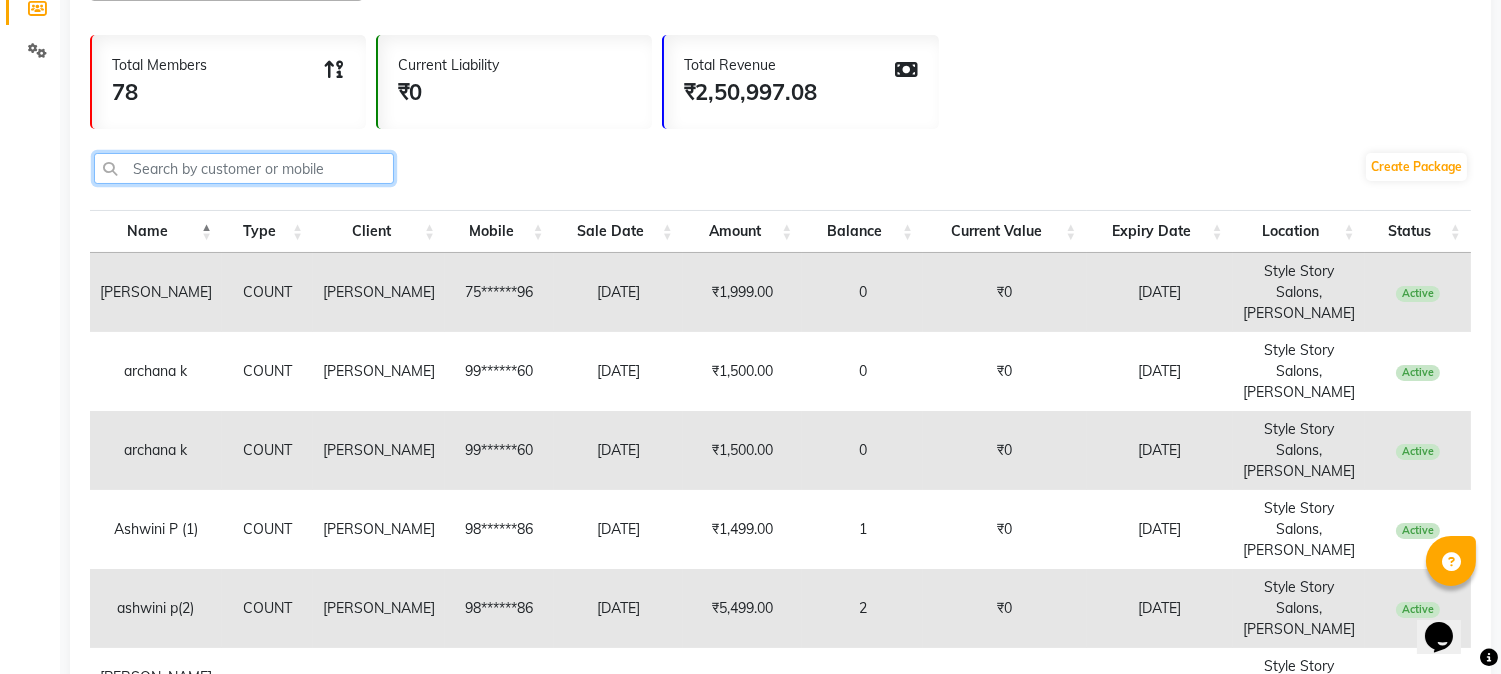 click 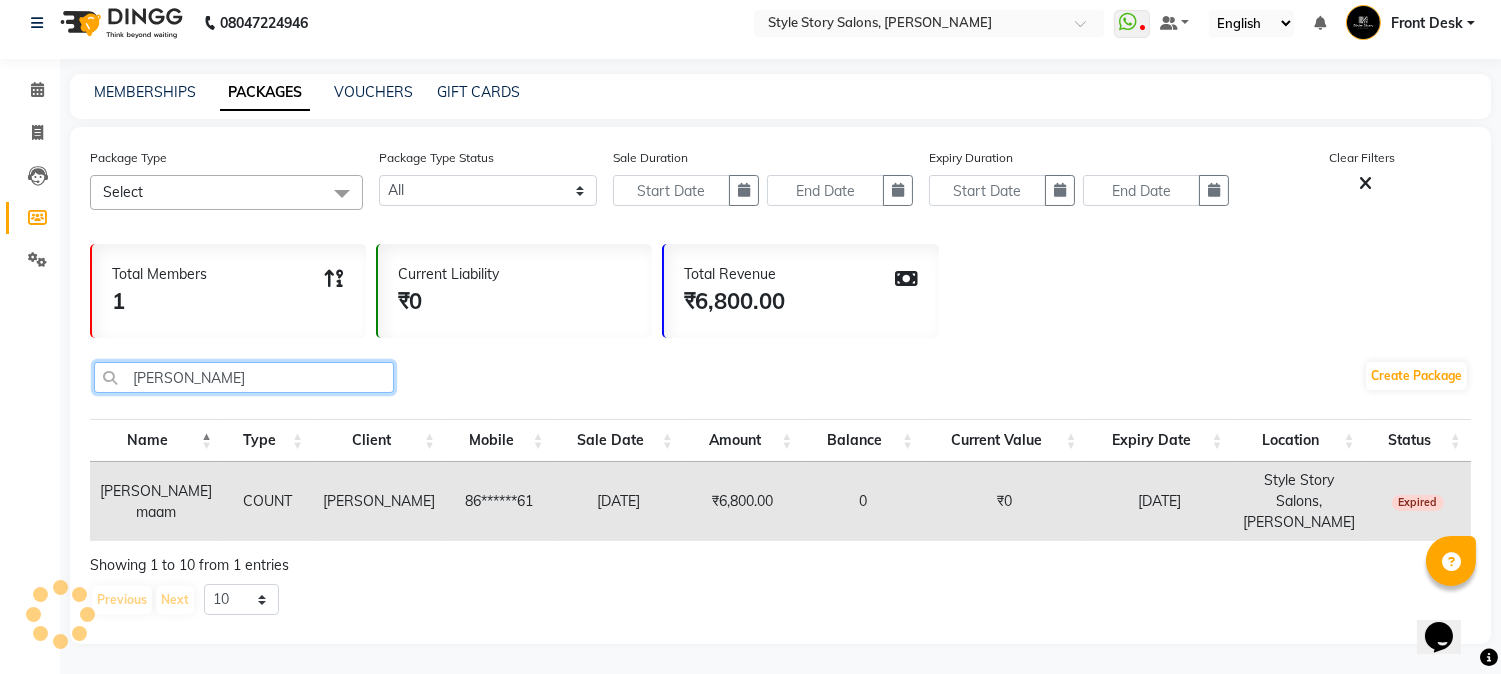 scroll, scrollTop: 13, scrollLeft: 0, axis: vertical 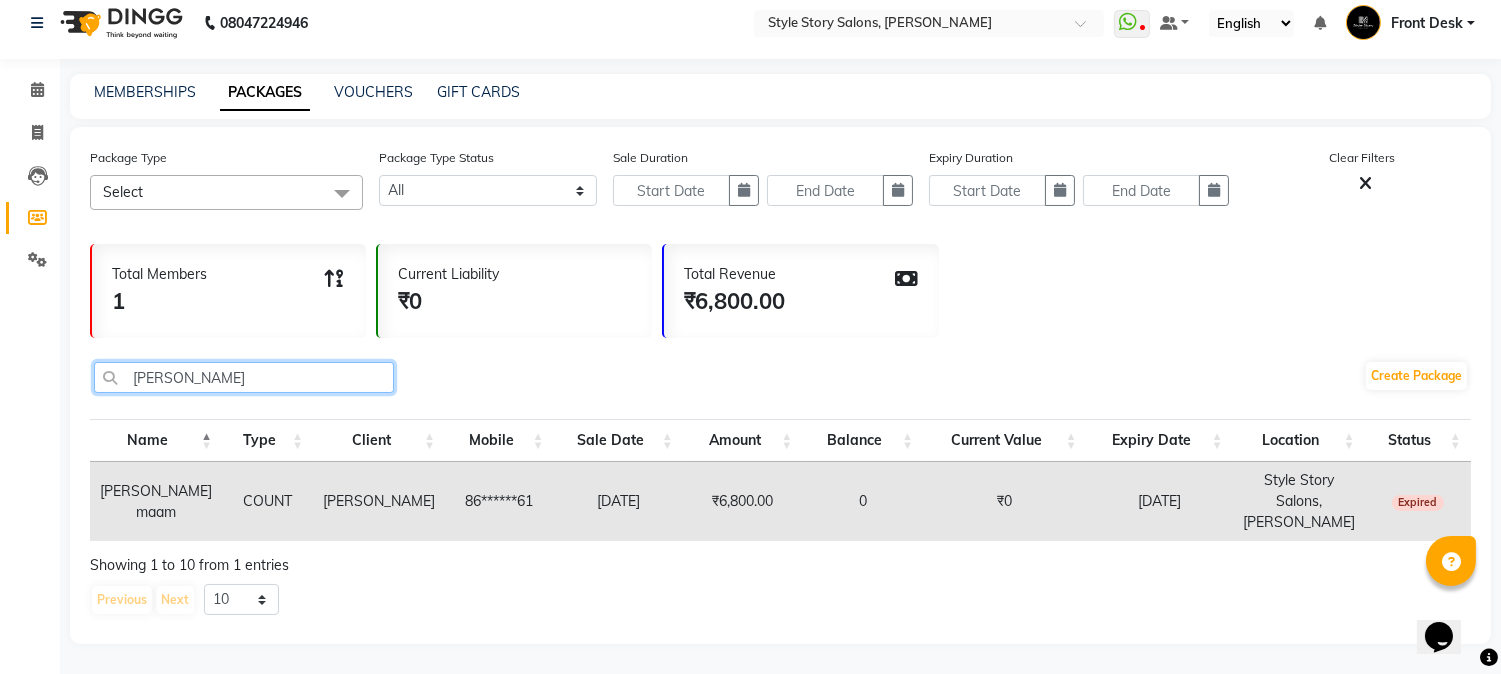 drag, startPoint x: 244, startPoint y: 380, endPoint x: 28, endPoint y: 384, distance: 216.03703 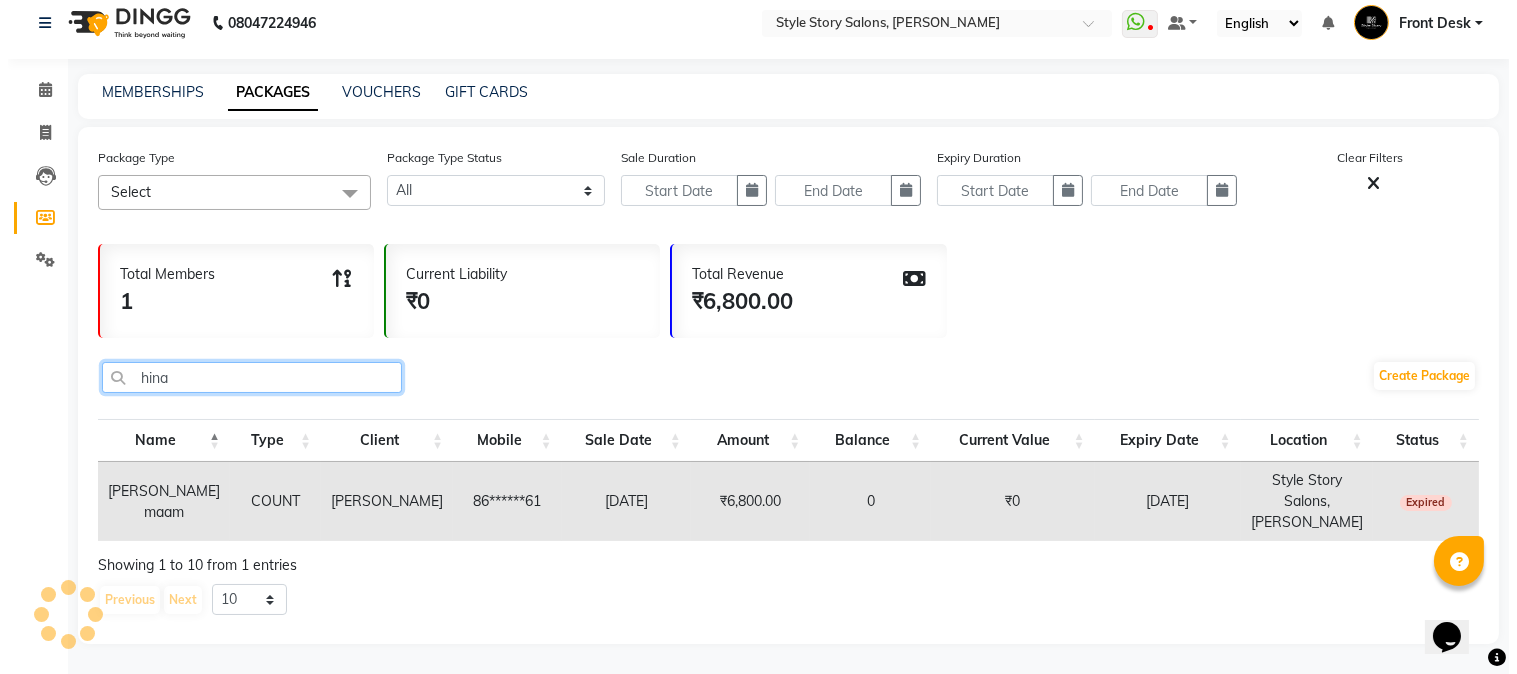 scroll, scrollTop: 0, scrollLeft: 0, axis: both 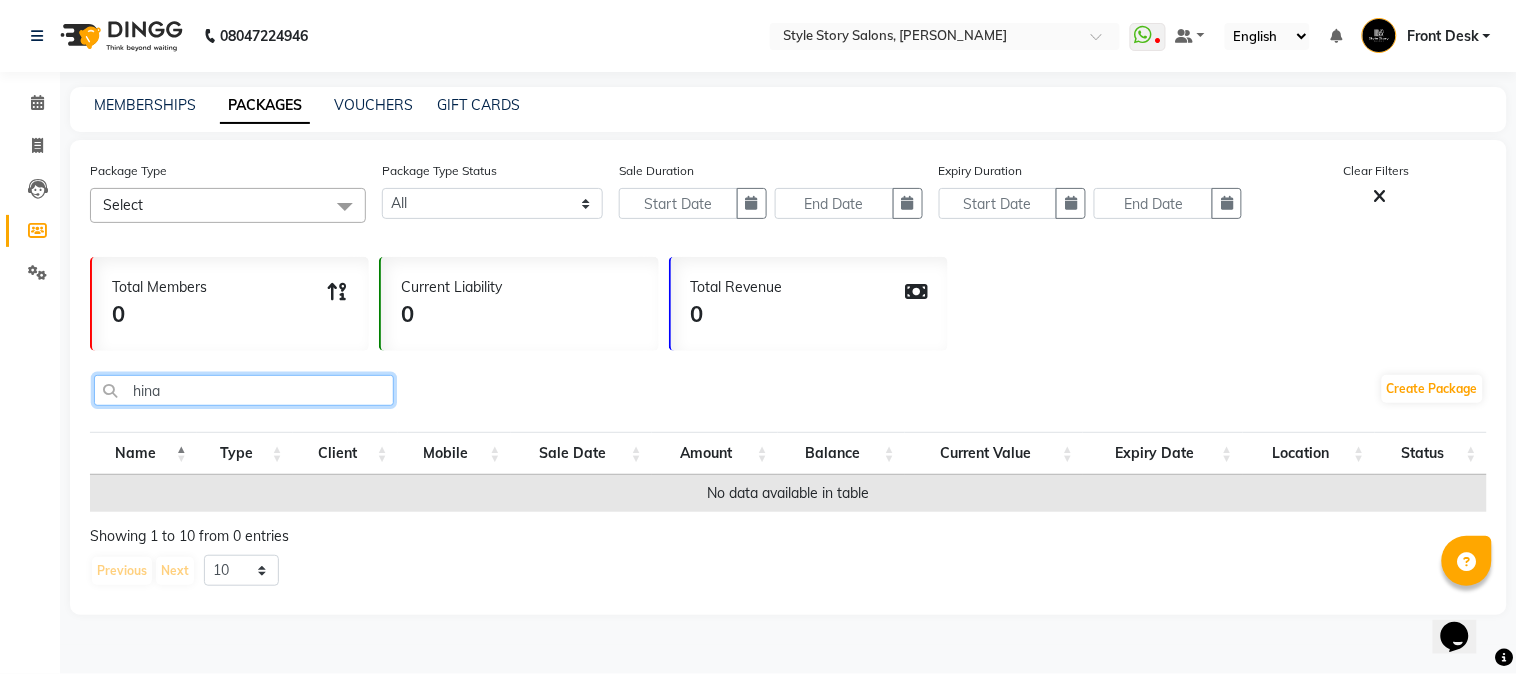 type on "hina" 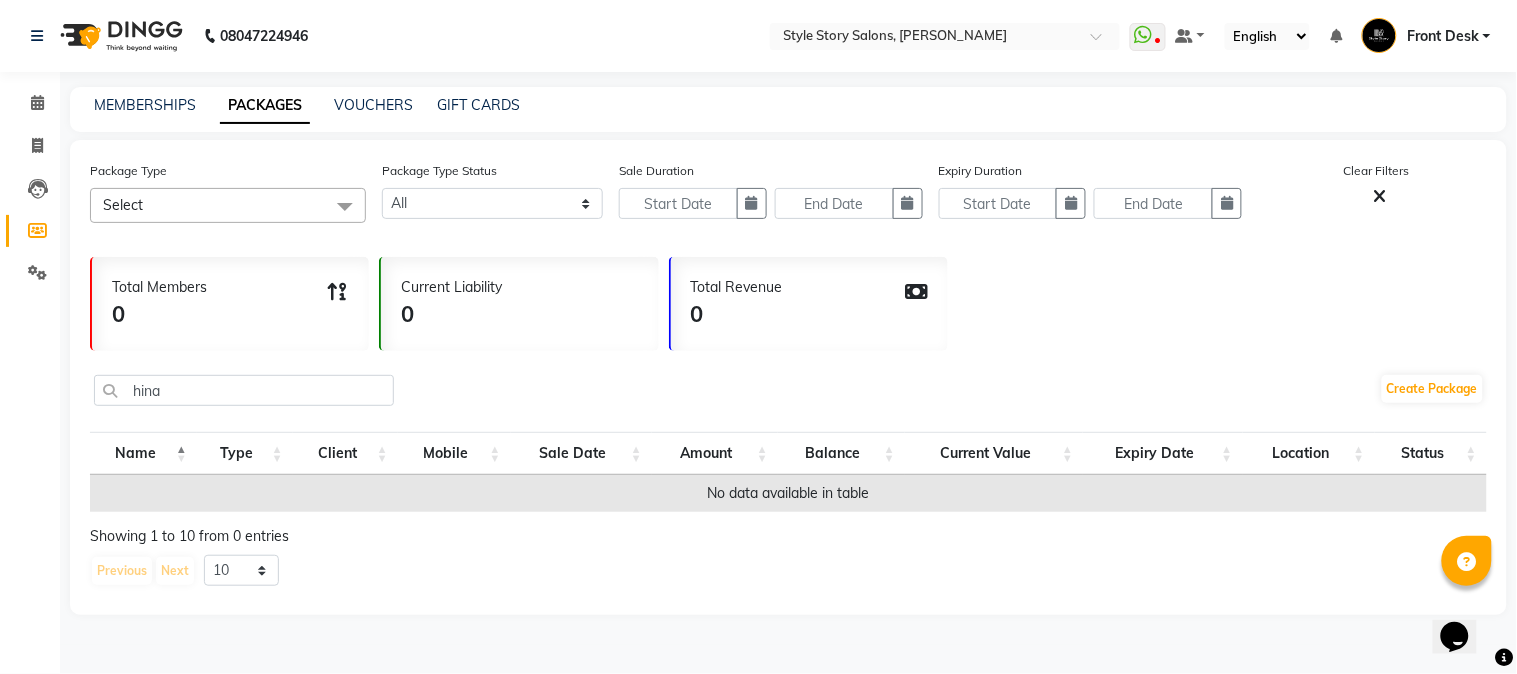 click on "PACKAGES" 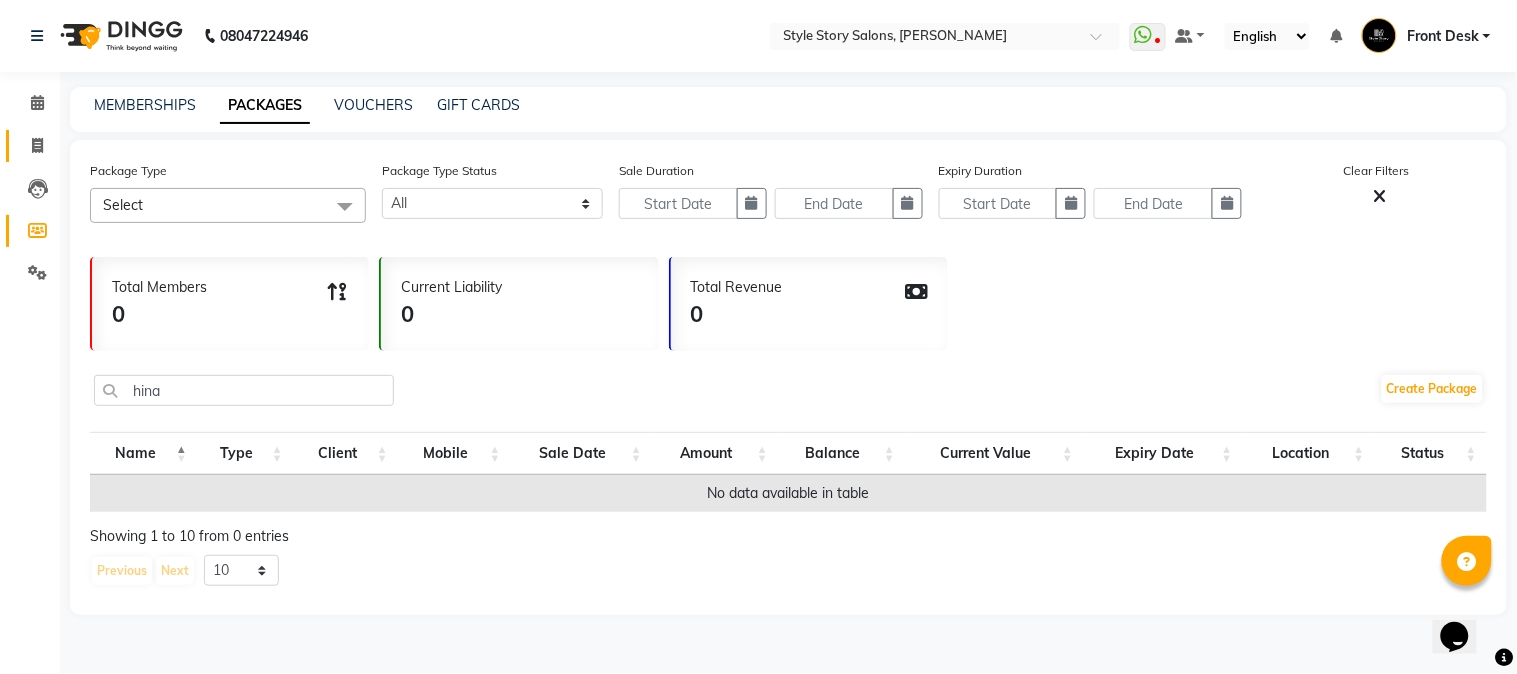 click 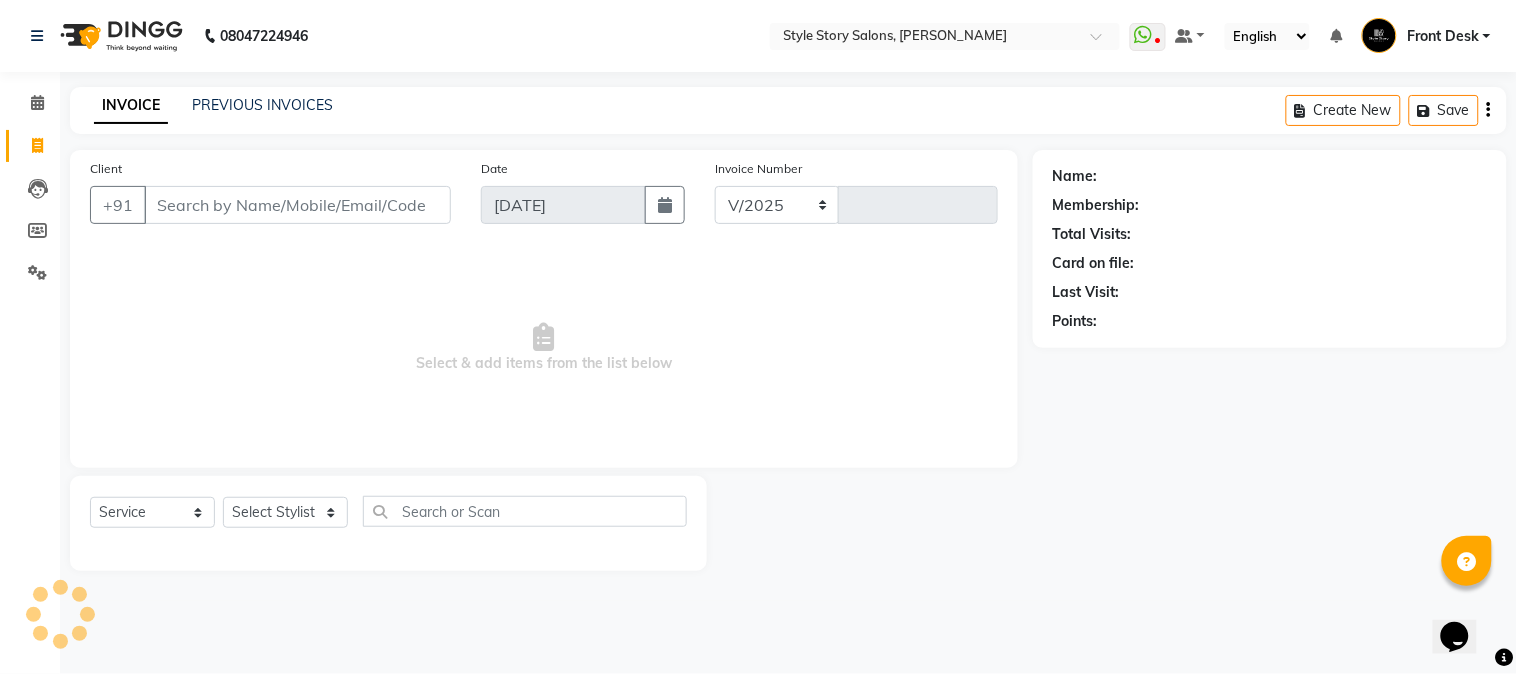 select on "6249" 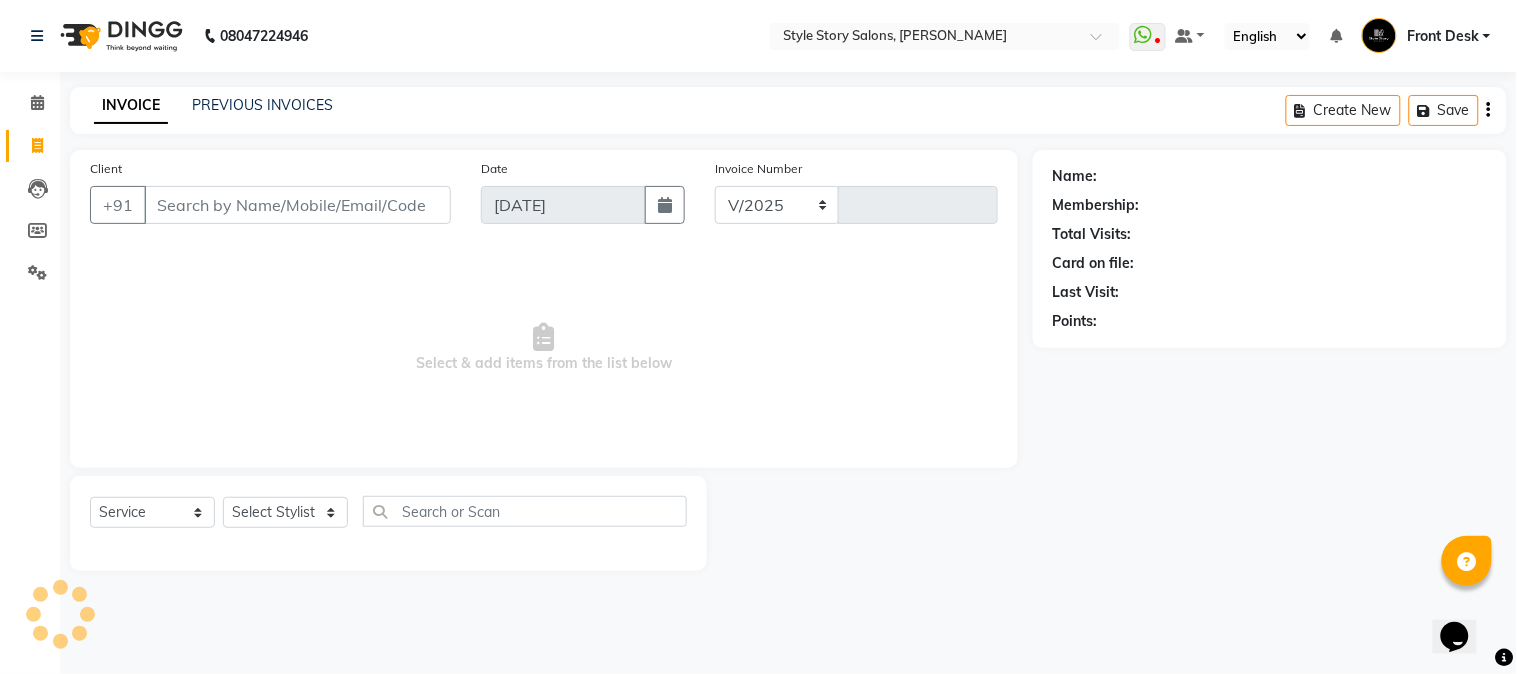 type on "0957" 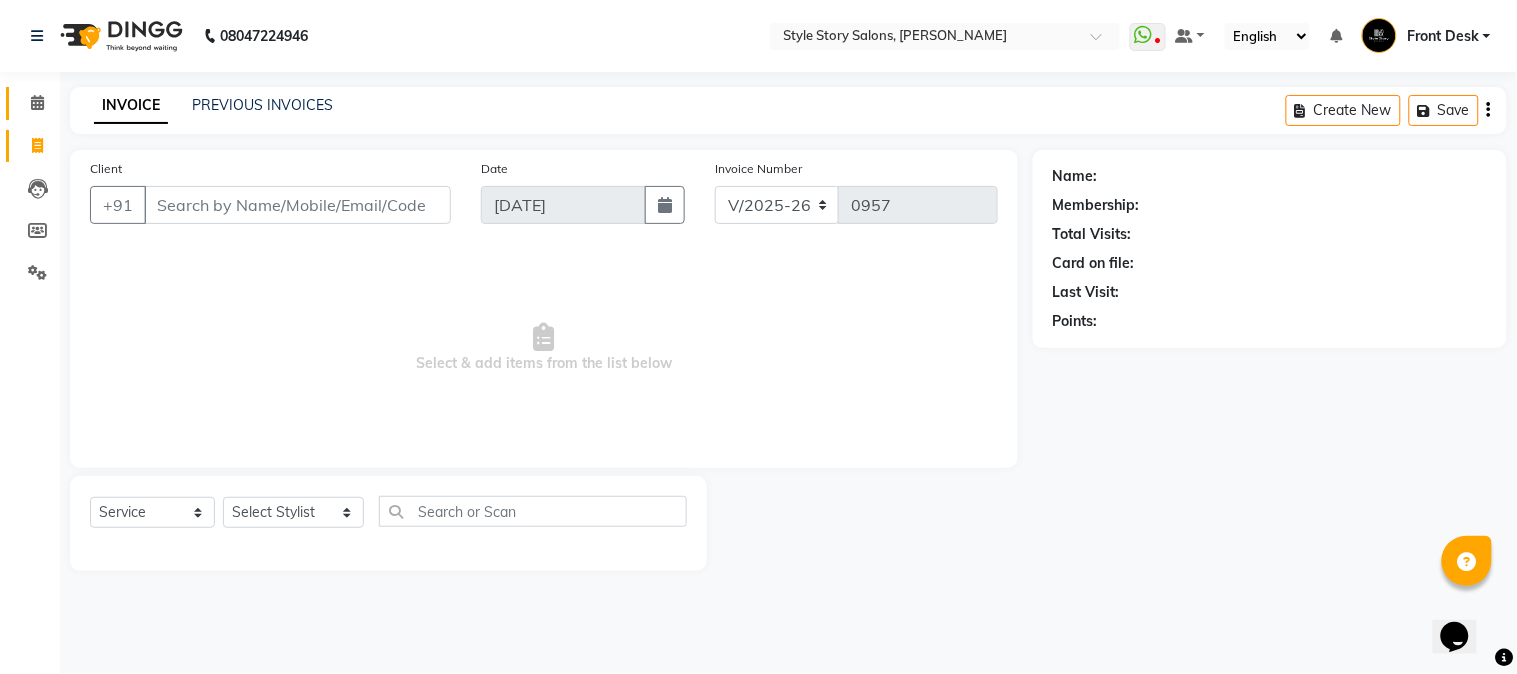click on "Calendar" 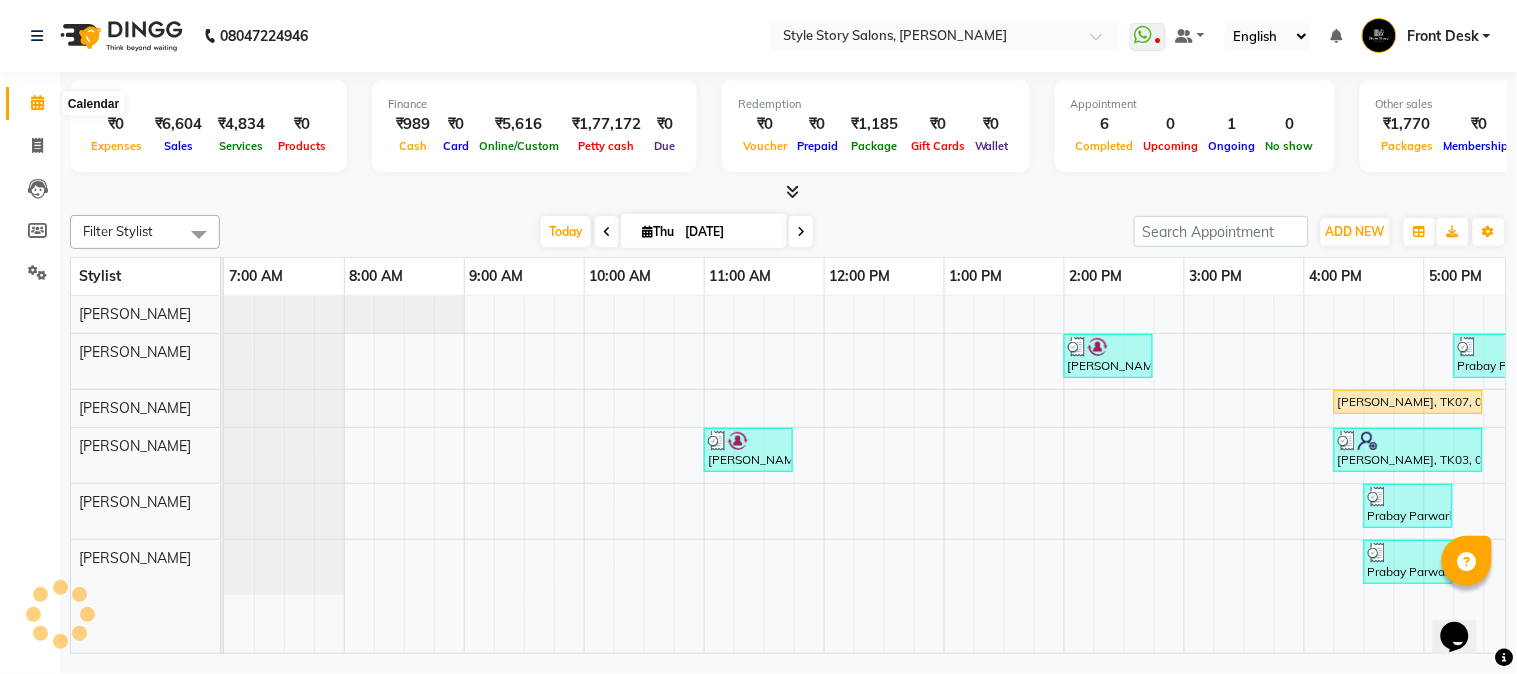 scroll, scrollTop: 0, scrollLeft: 0, axis: both 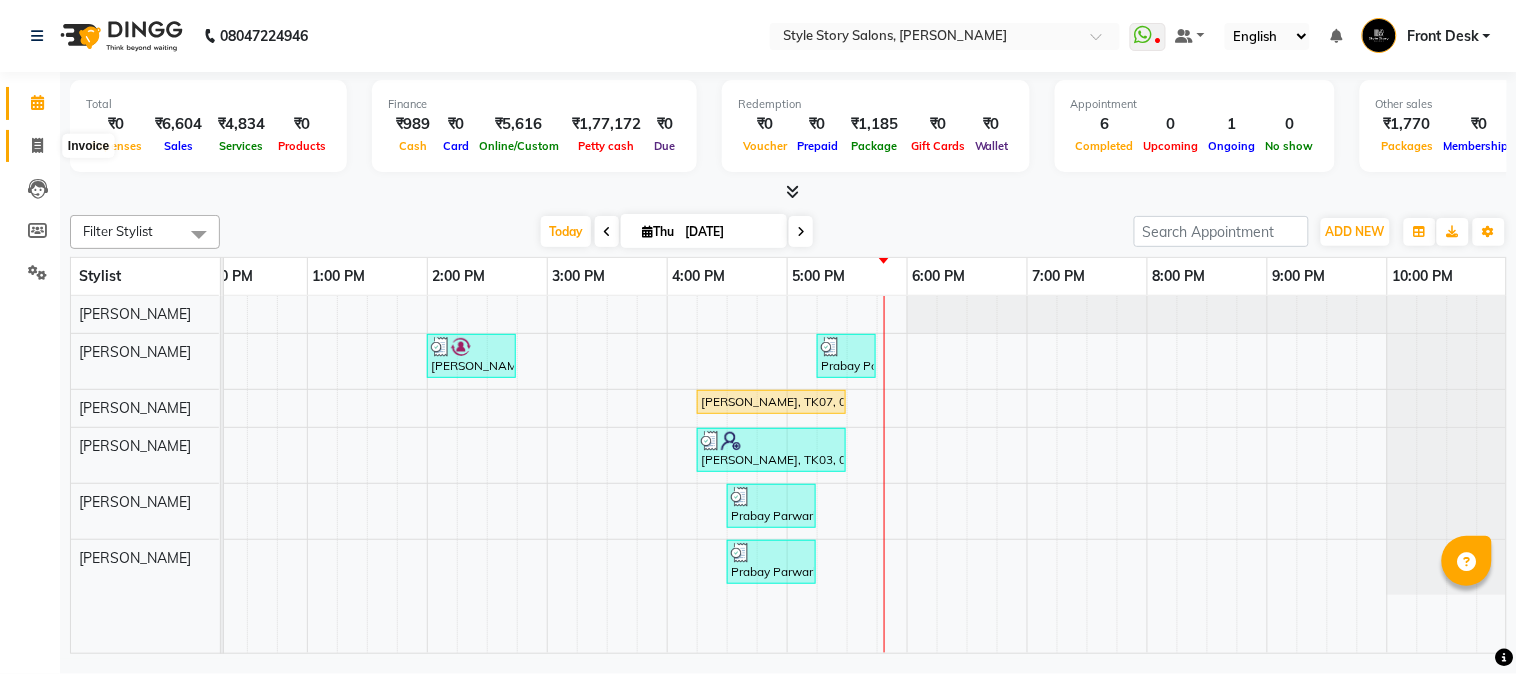 click 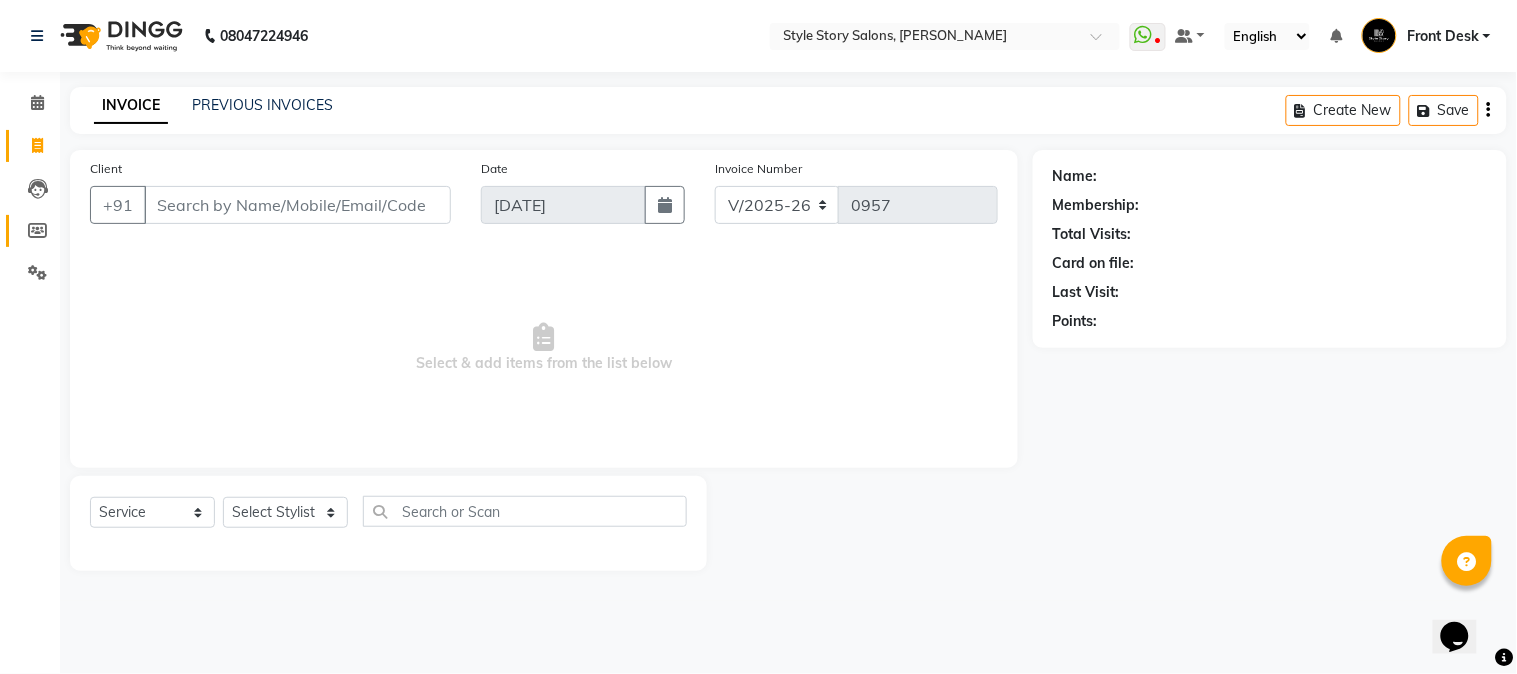 scroll, scrollTop: 0, scrollLeft: 0, axis: both 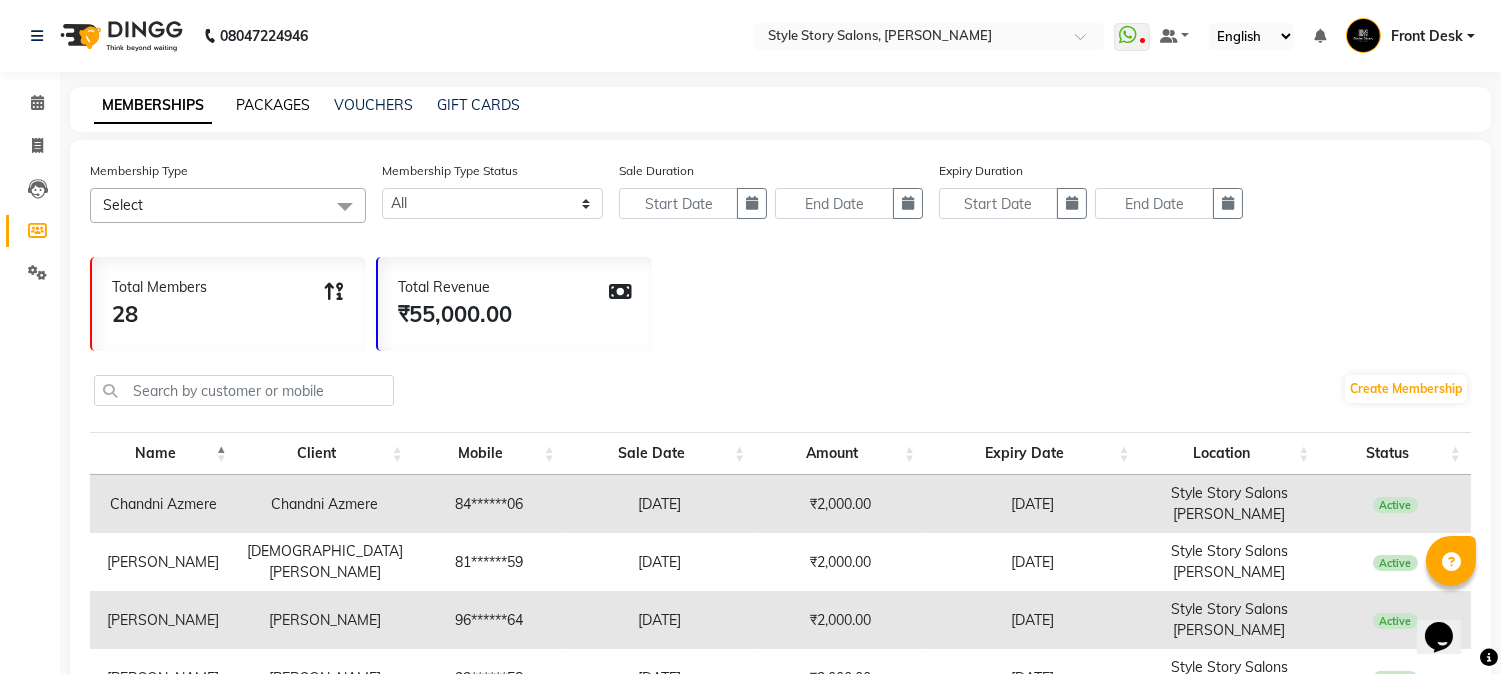click on "PACKAGES" 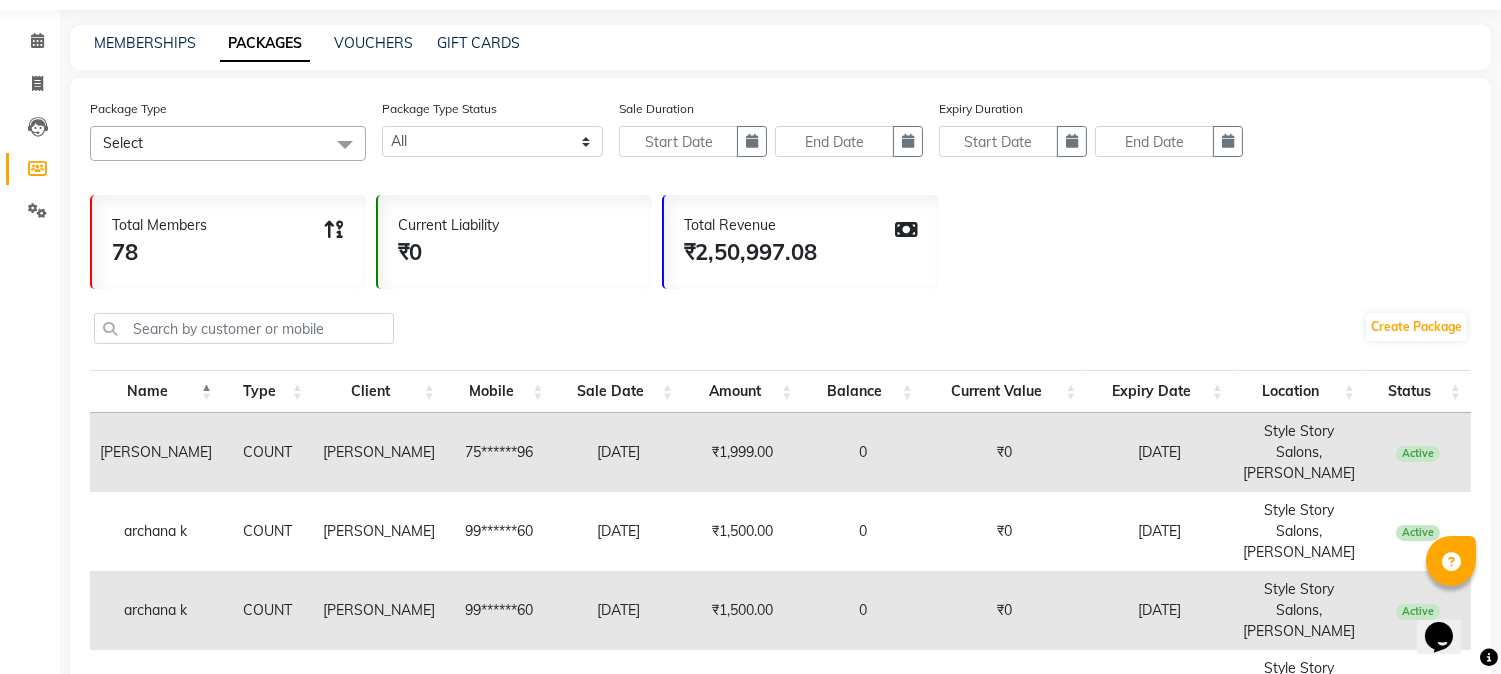 scroll, scrollTop: 0, scrollLeft: 0, axis: both 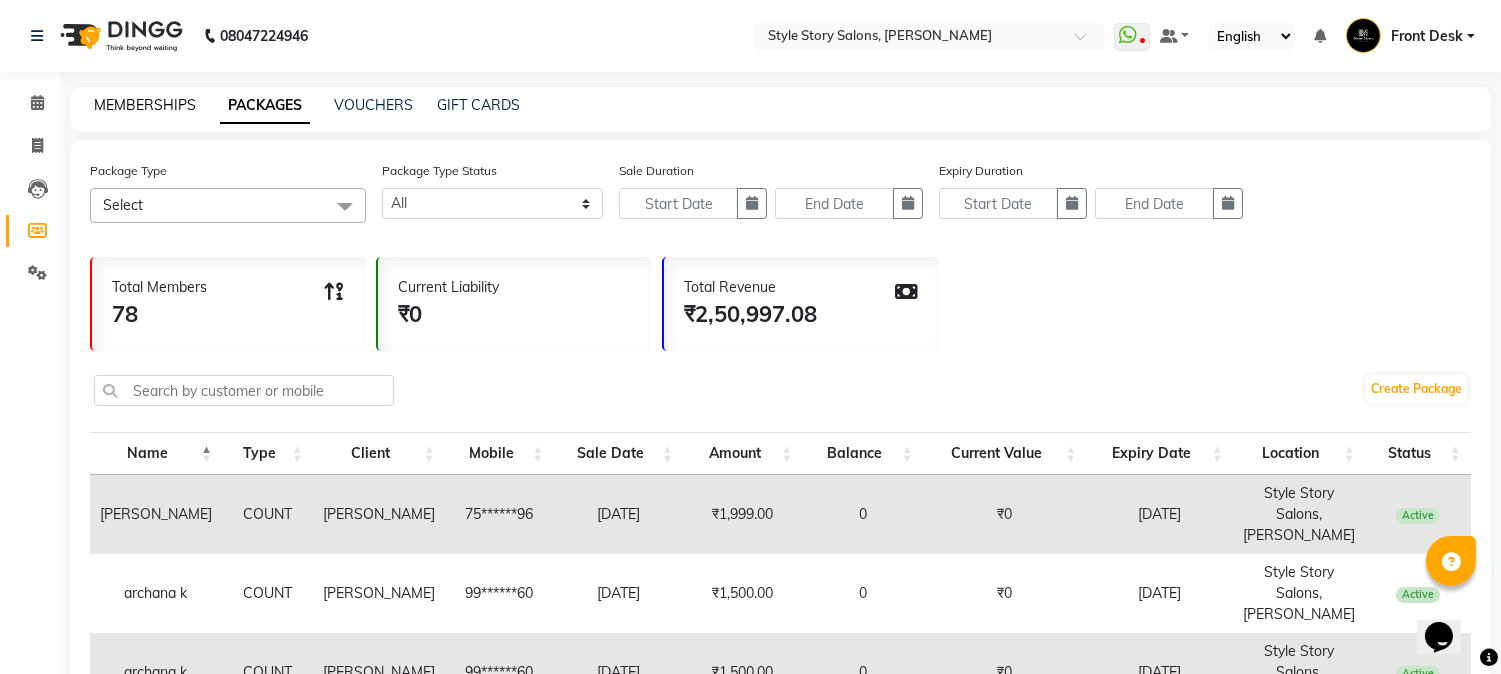 click on "MEMBERSHIPS" 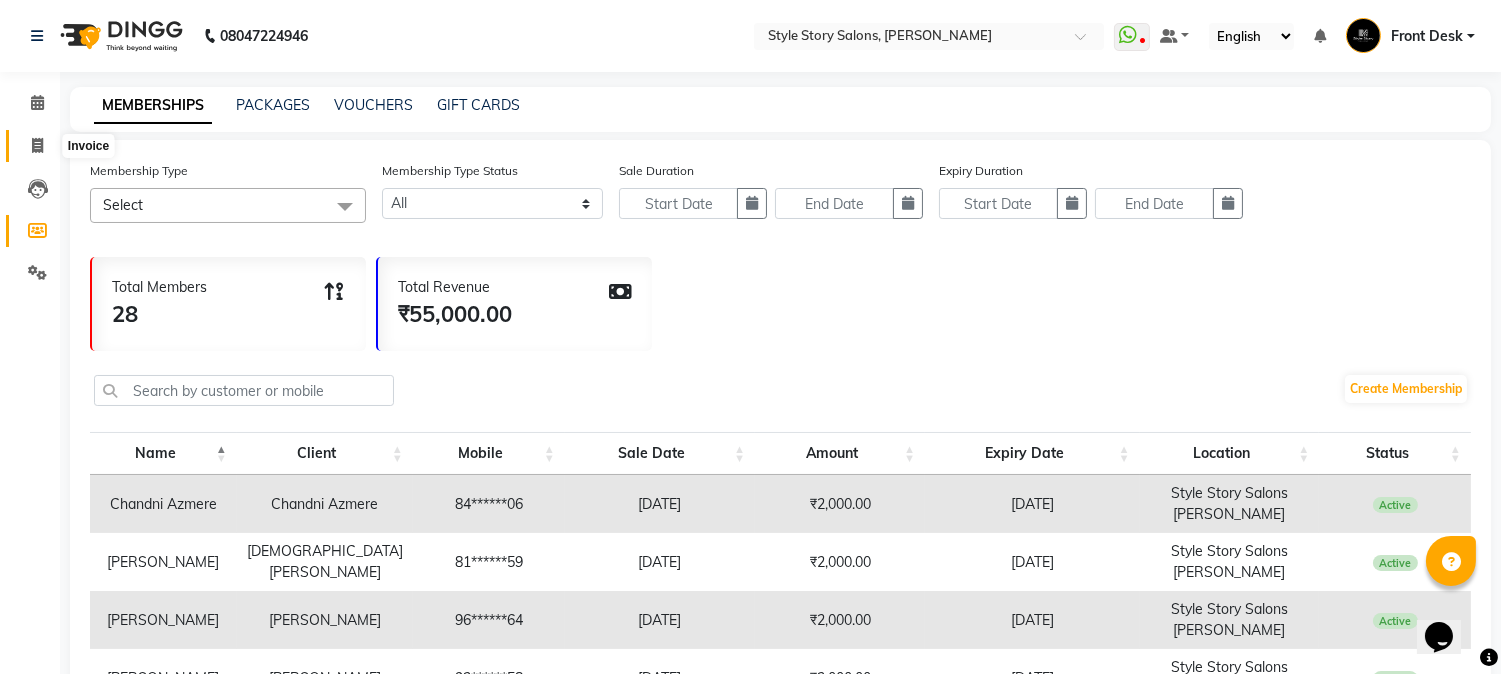 click 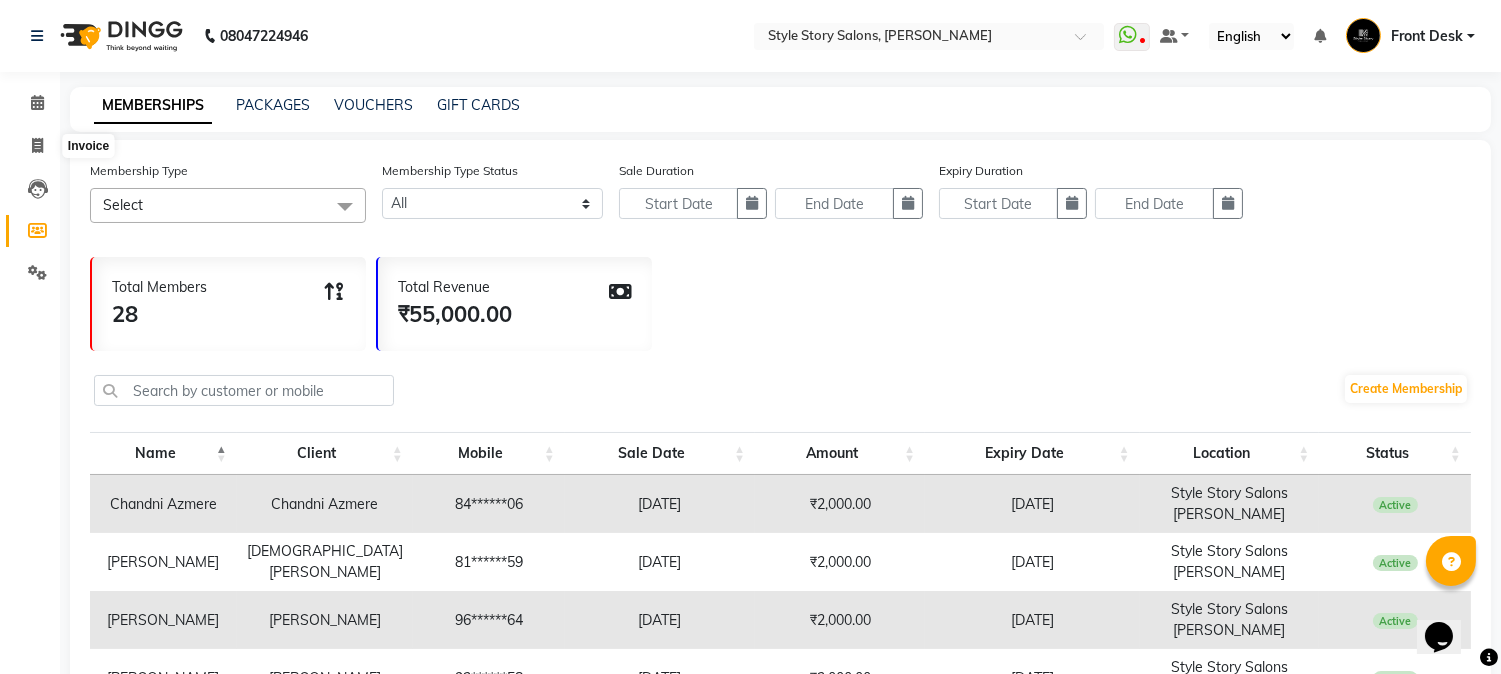 select on "service" 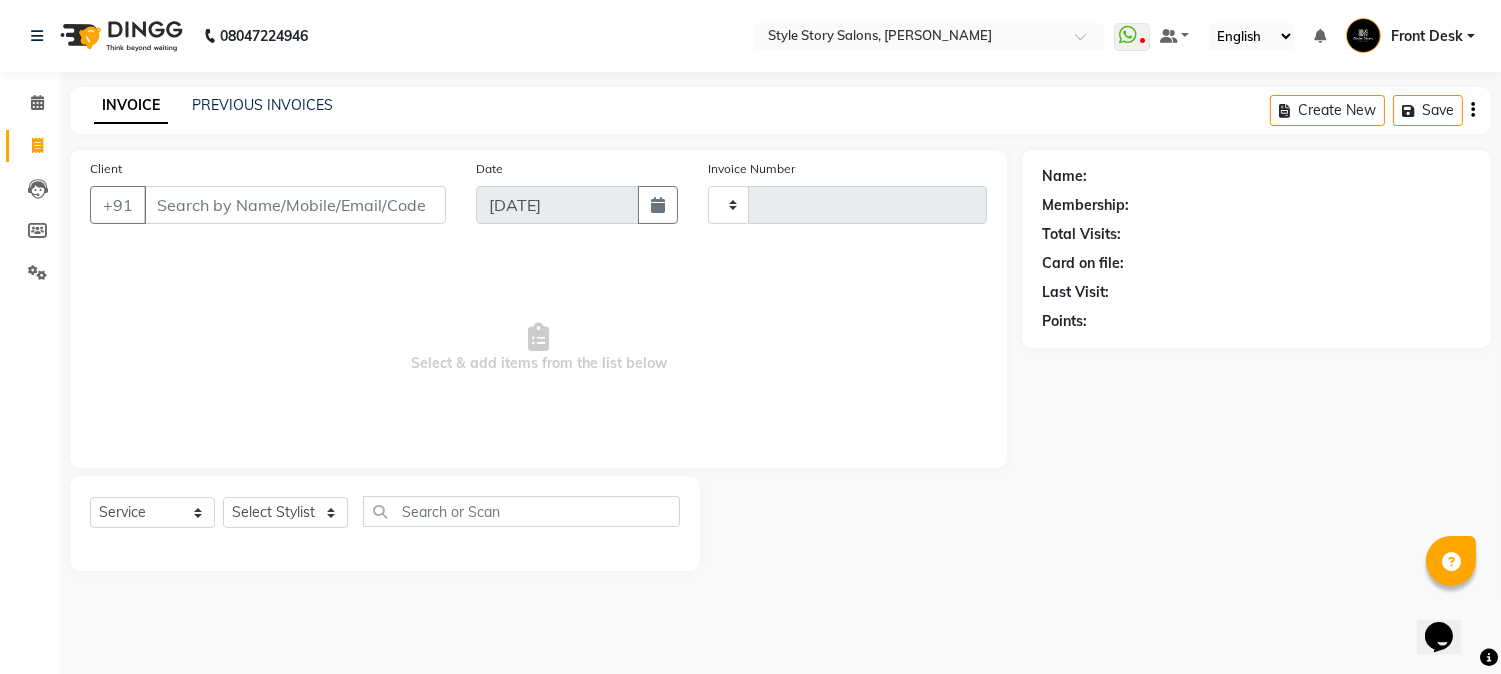 type on "0957" 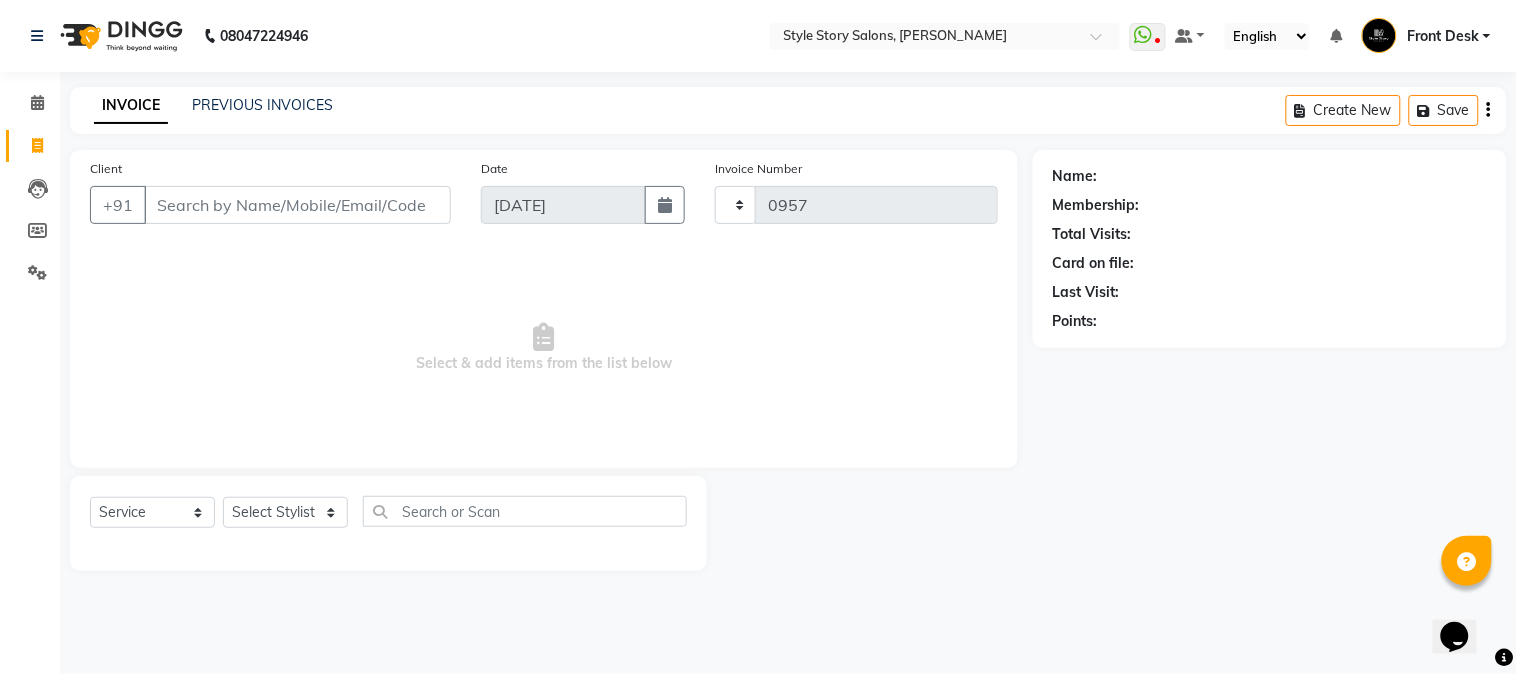 select on "6249" 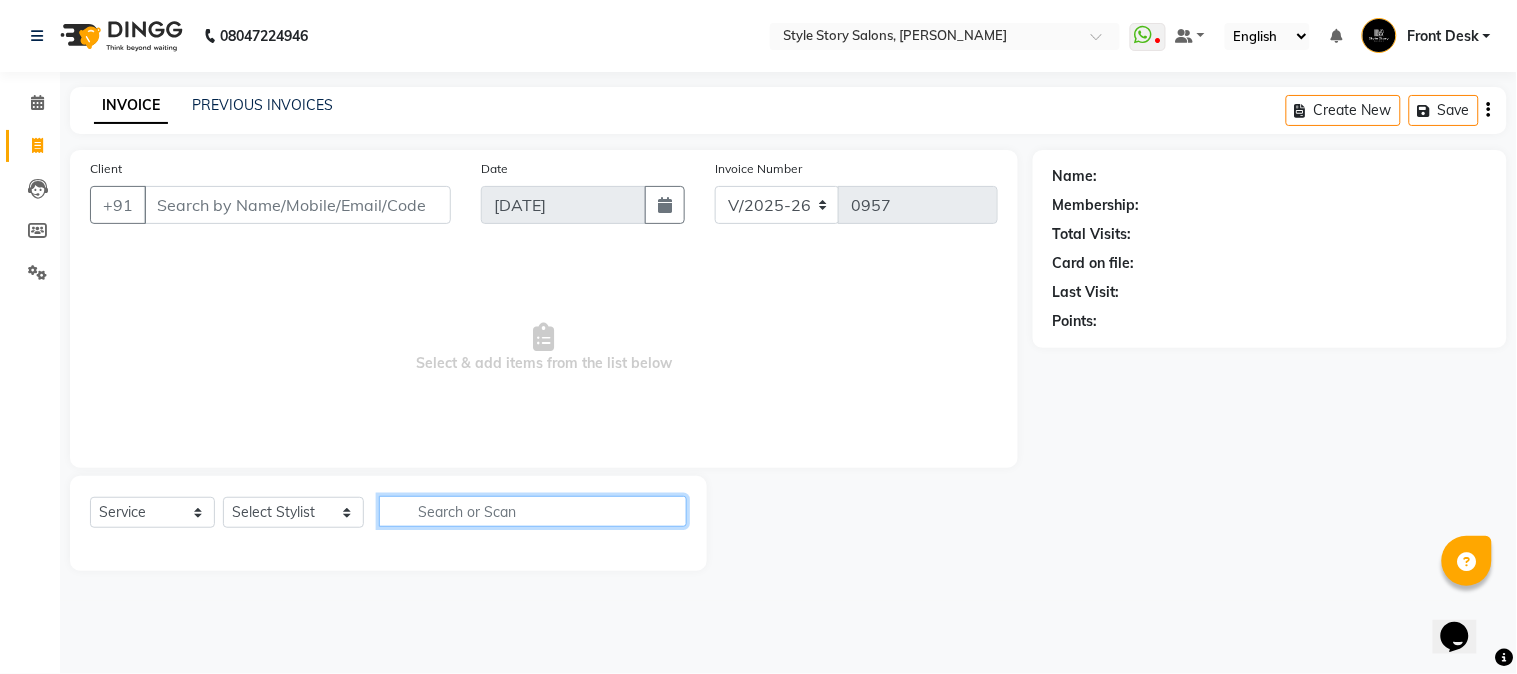 click 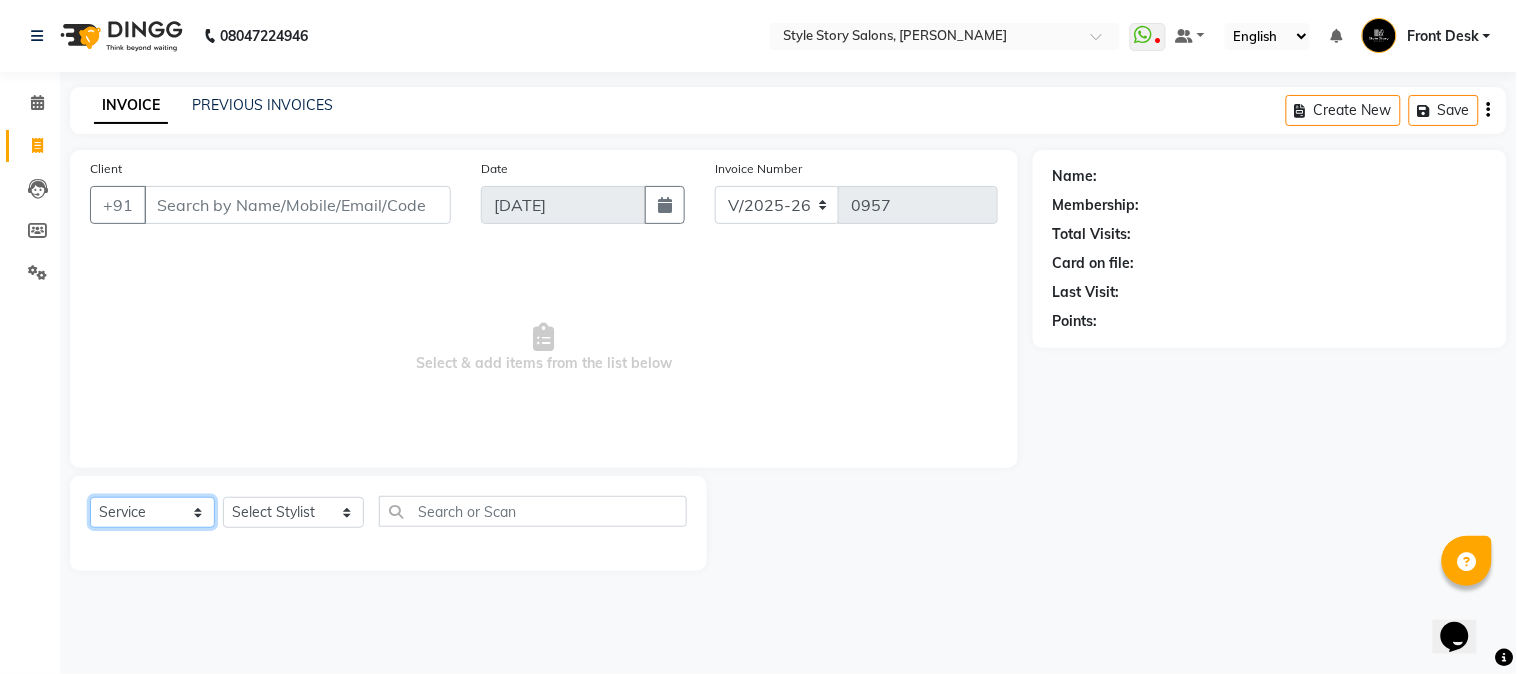 drag, startPoint x: 200, startPoint y: 513, endPoint x: 200, endPoint y: 500, distance: 13 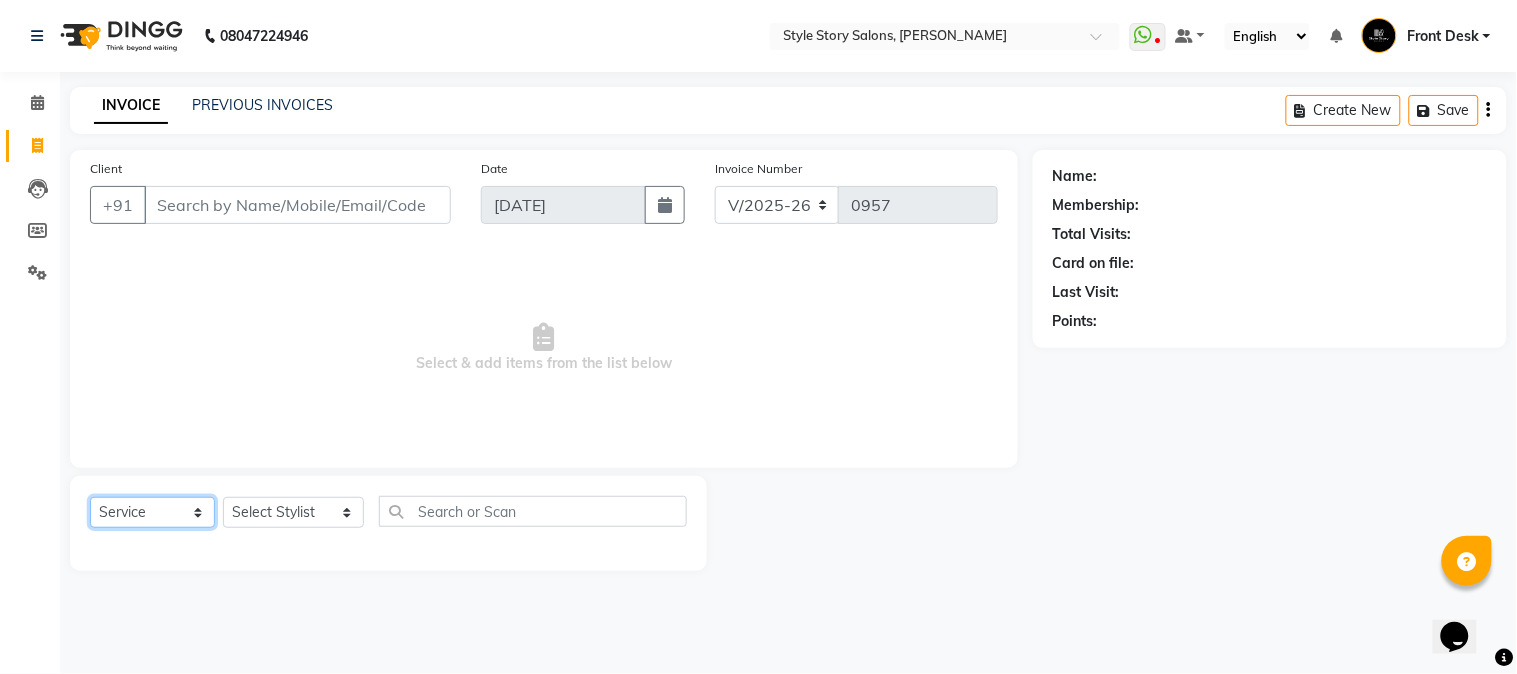 select on "package" 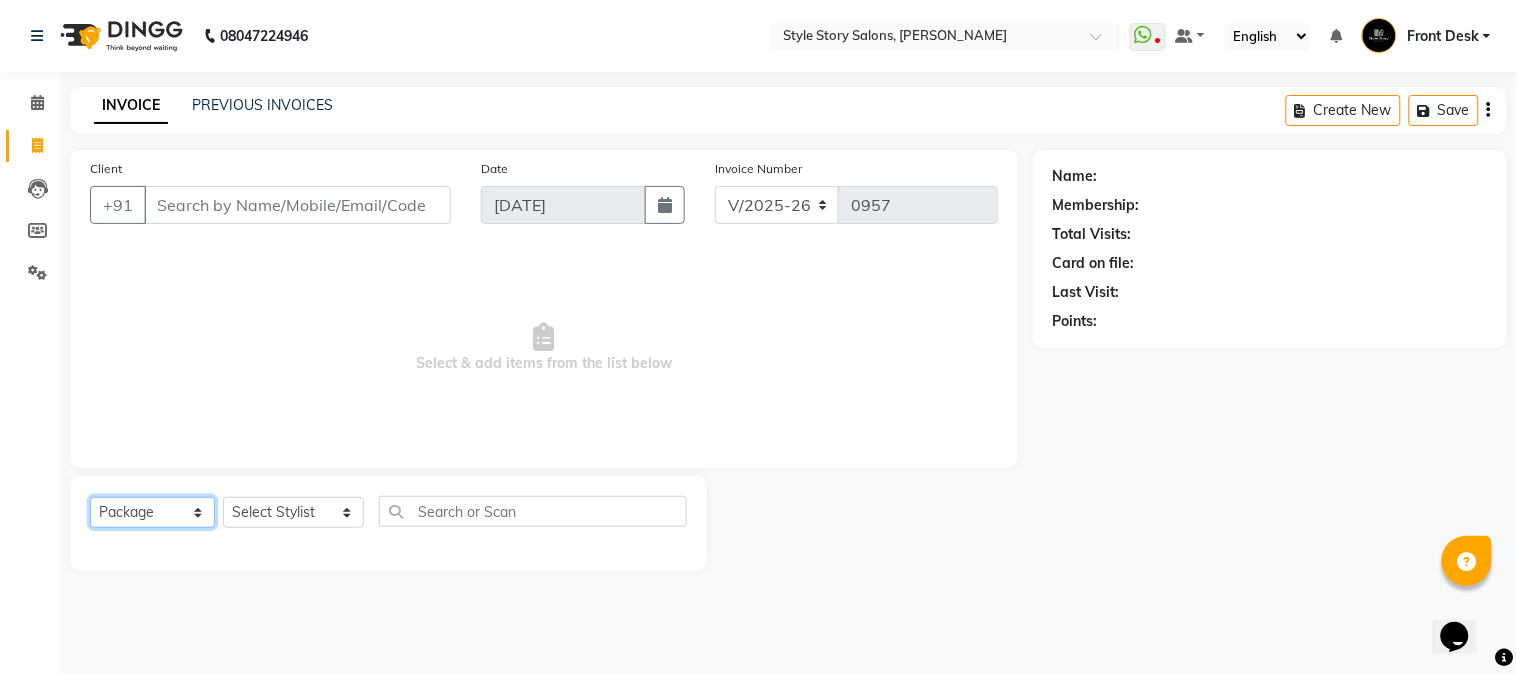 click on "Select  Service  Product  Membership  Package Voucher Prepaid Gift Card" 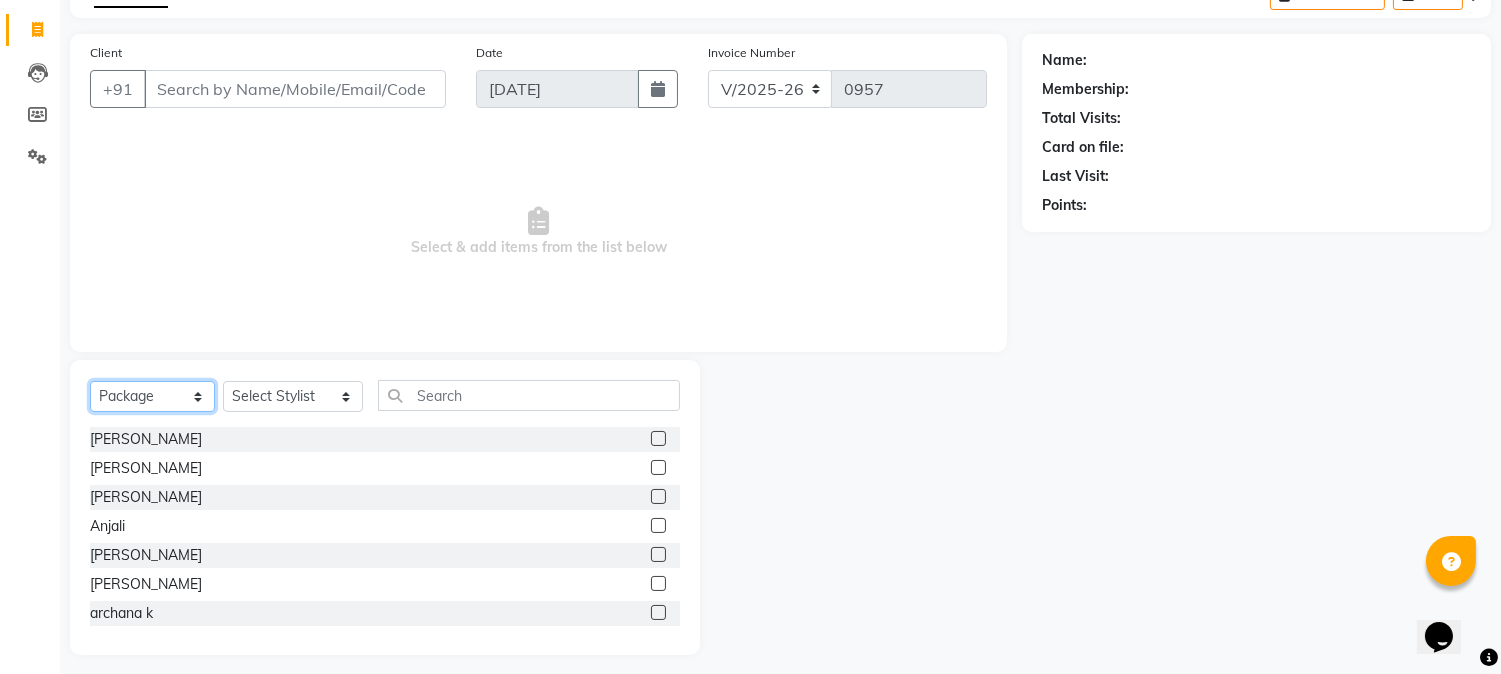 scroll, scrollTop: 126, scrollLeft: 0, axis: vertical 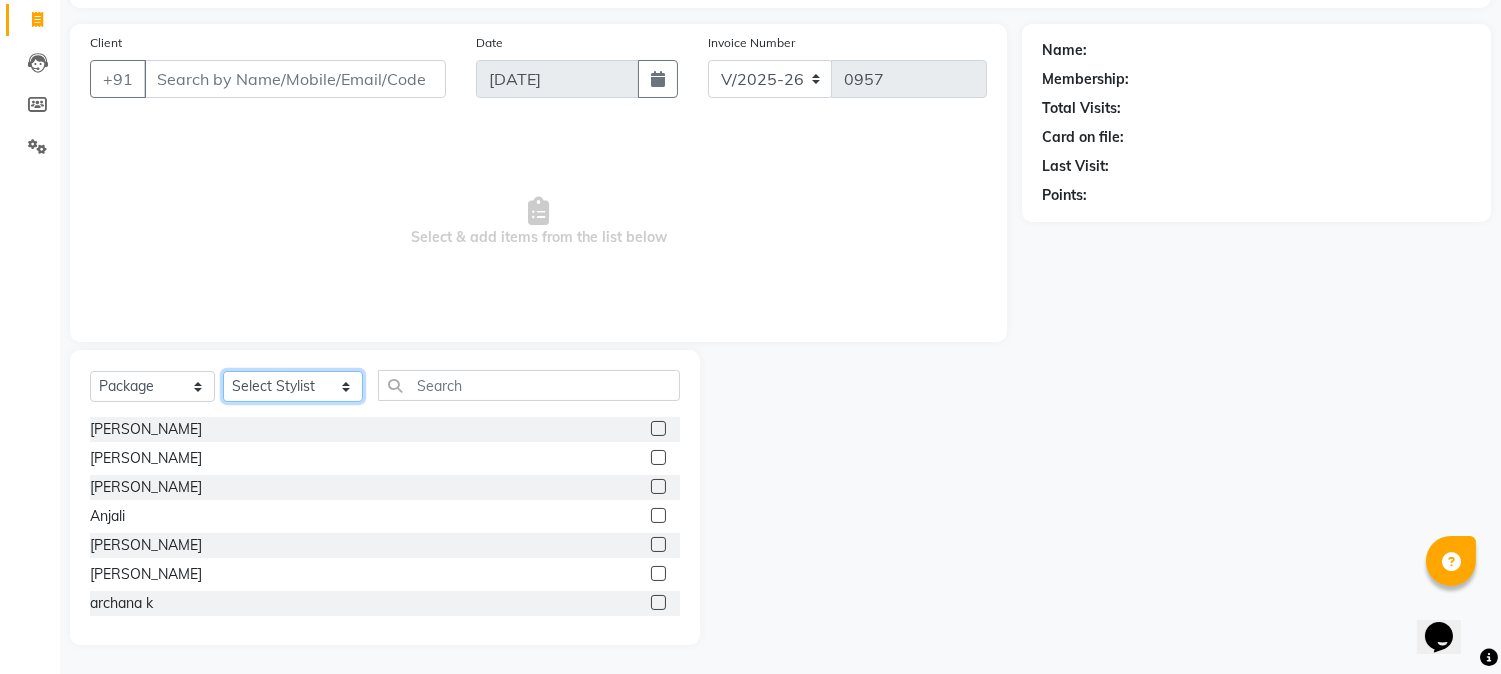 drag, startPoint x: 307, startPoint y: 383, endPoint x: 307, endPoint y: 397, distance: 14 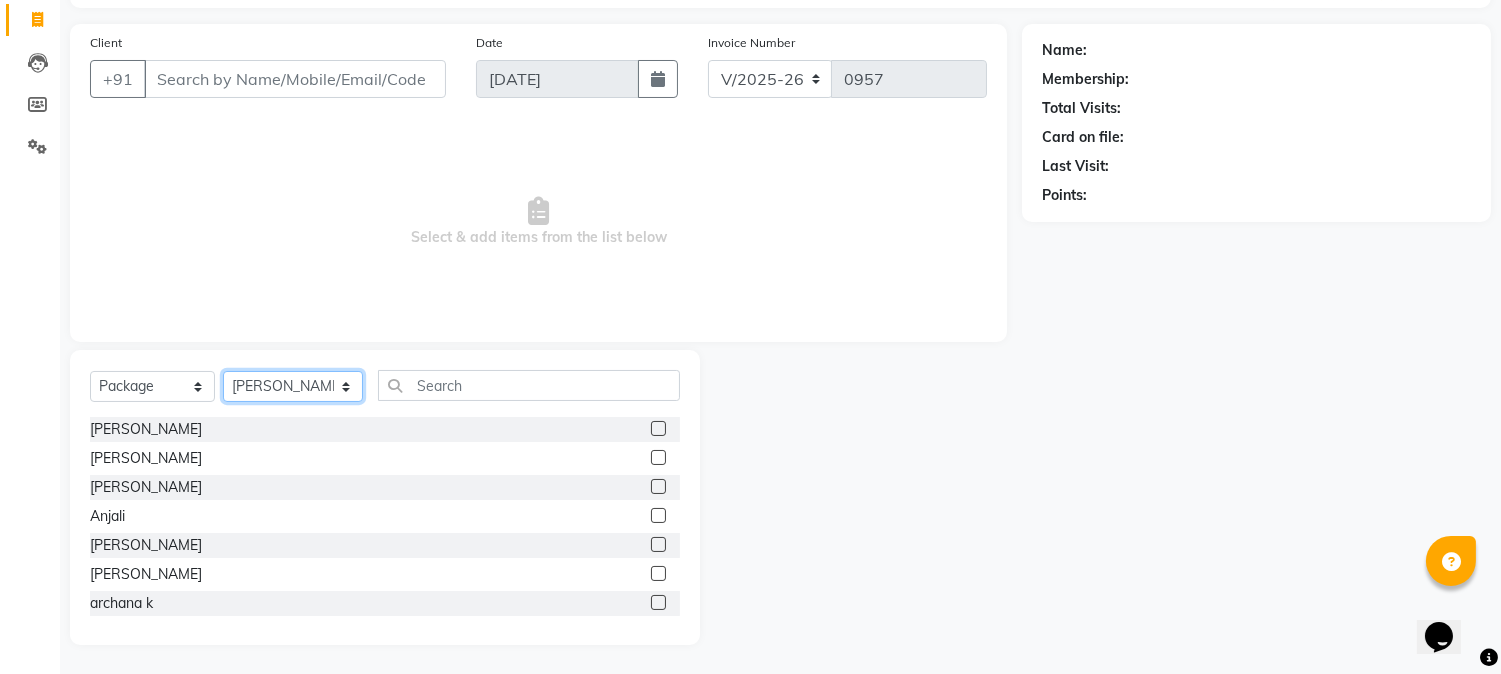click on "Select Stylist [PERSON_NAME] [PERSON_NAME] [PERSON_NAME] Front Desk [PERSON_NAME] [PERSON_NAME] [PERSON_NAME] Front Desk [PERSON_NAME] Front Desk [DATE][PERSON_NAME]  [PERSON_NAME] Senior Accountant [PERSON_NAME] [PERSON_NAME] [PERSON_NAME] Inventory Manager [PERSON_NAME] (HR Admin) [PERSON_NAME] (Hair Artist) [PERSON_NAME]  [PERSON_NAME] [PERSON_NAME] [PERSON_NAME]  Shruti Raut [PERSON_NAME] [PERSON_NAME] HR Manager [PERSON_NAME] ([PERSON_NAME]) [PERSON_NAME] [PERSON_NAME] [PERSON_NAME] [PERSON_NAME] [PERSON_NAME] Accountant" 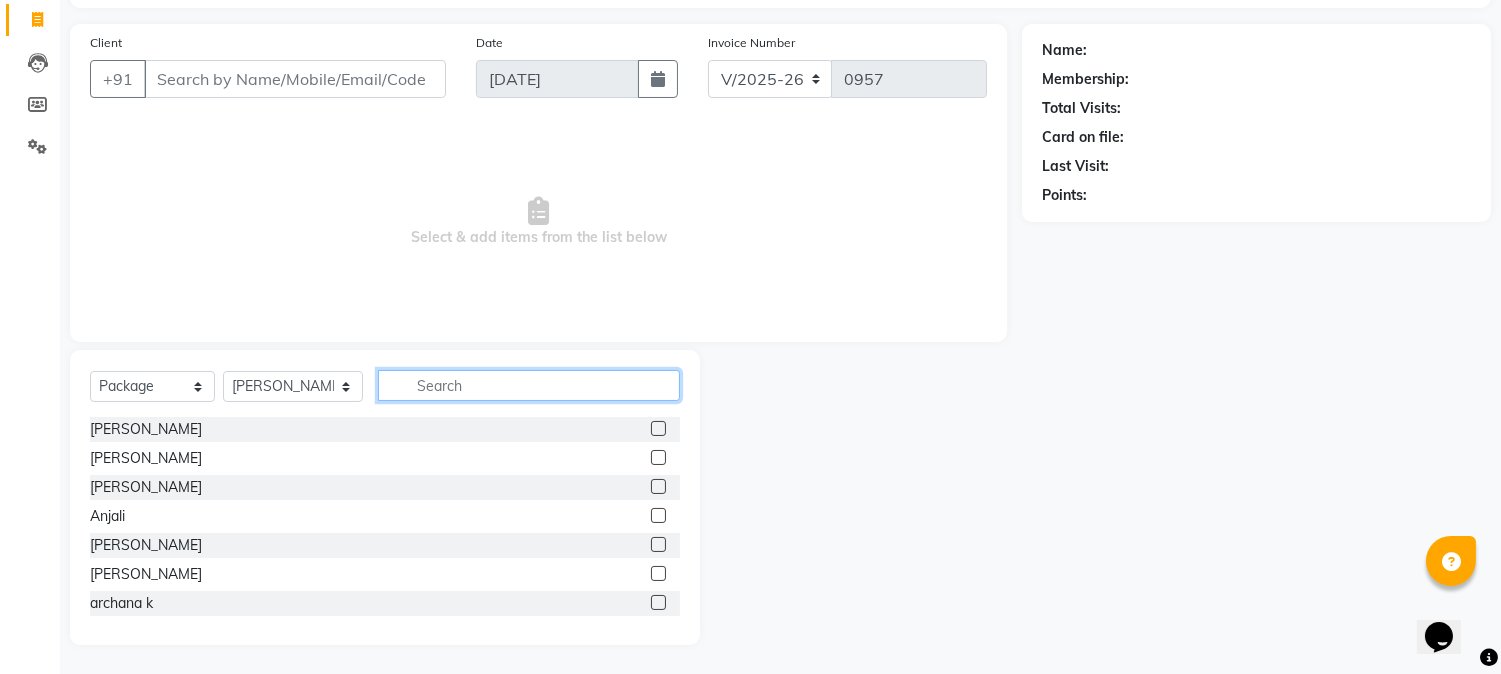 drag, startPoint x: 472, startPoint y: 371, endPoint x: 467, endPoint y: 381, distance: 11.18034 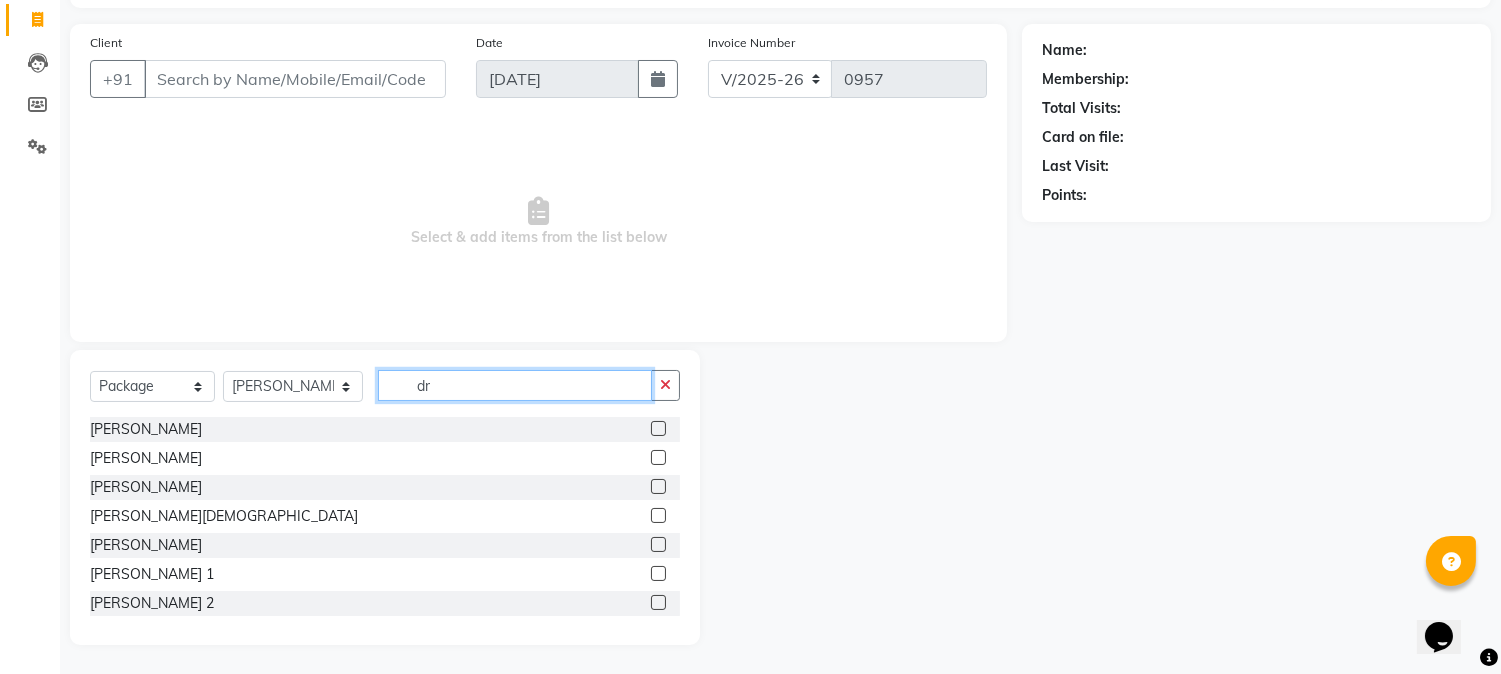 scroll, scrollTop: 43, scrollLeft: 0, axis: vertical 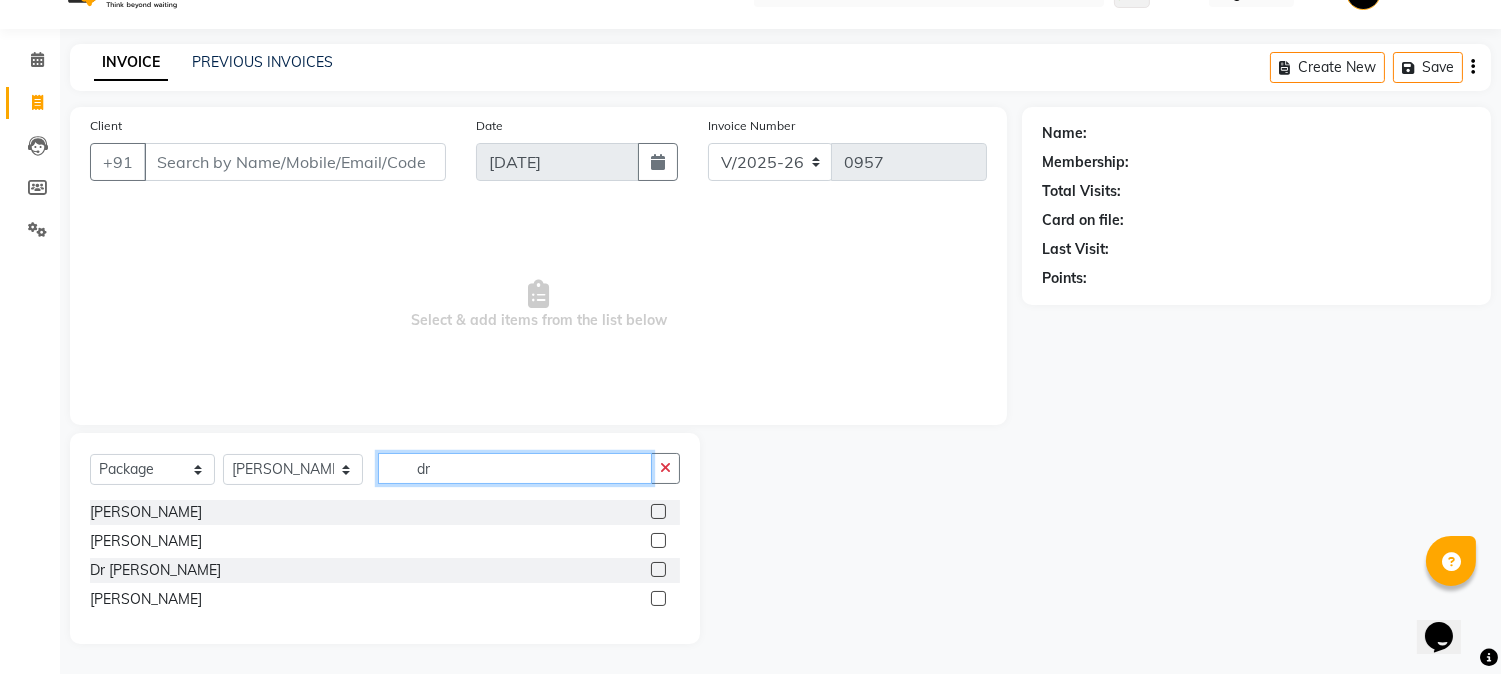 type on "dr" 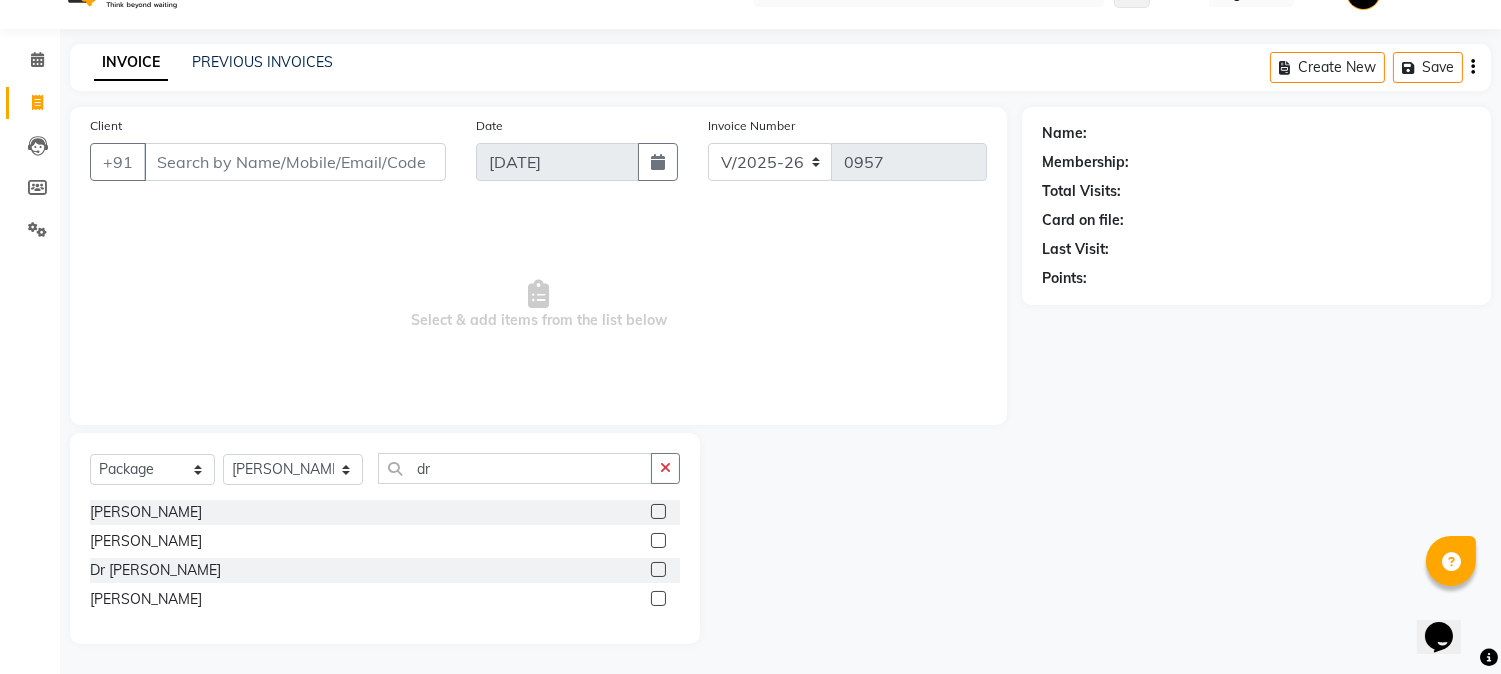 click 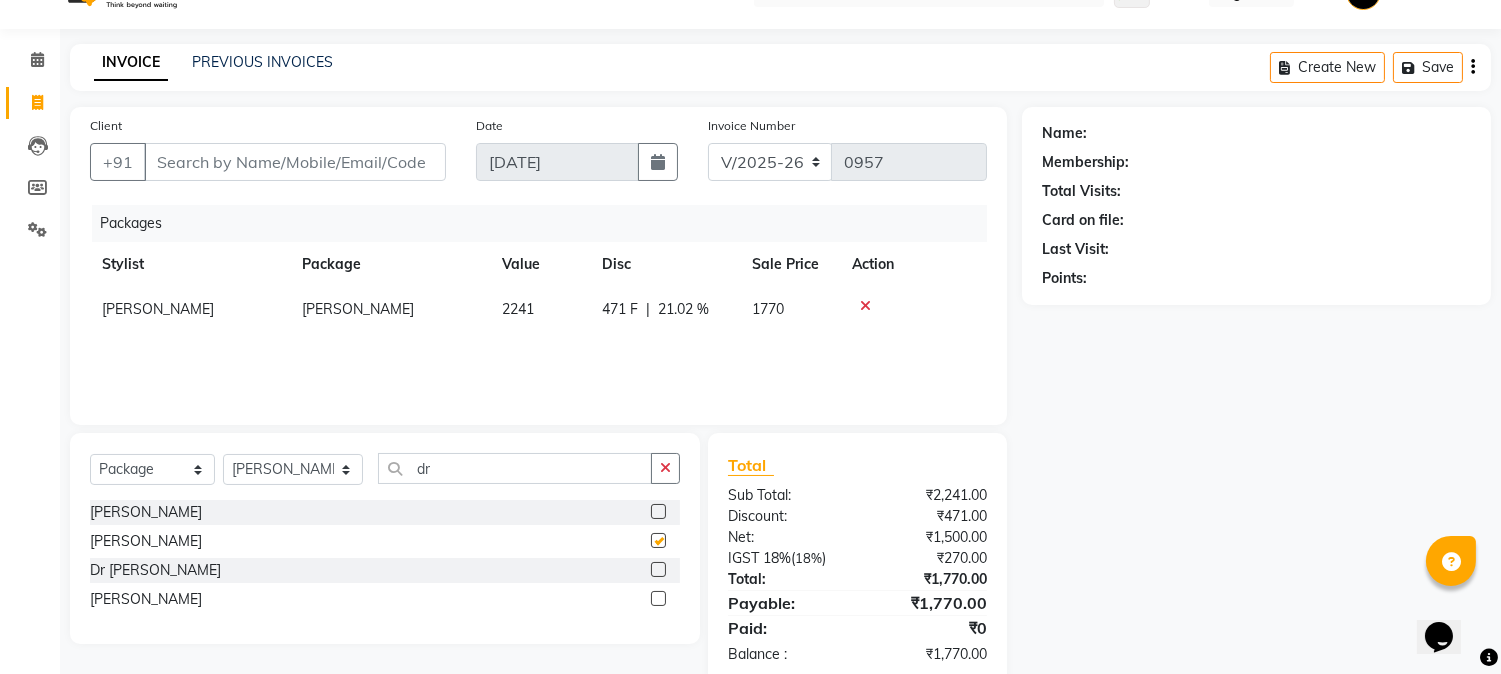 checkbox on "false" 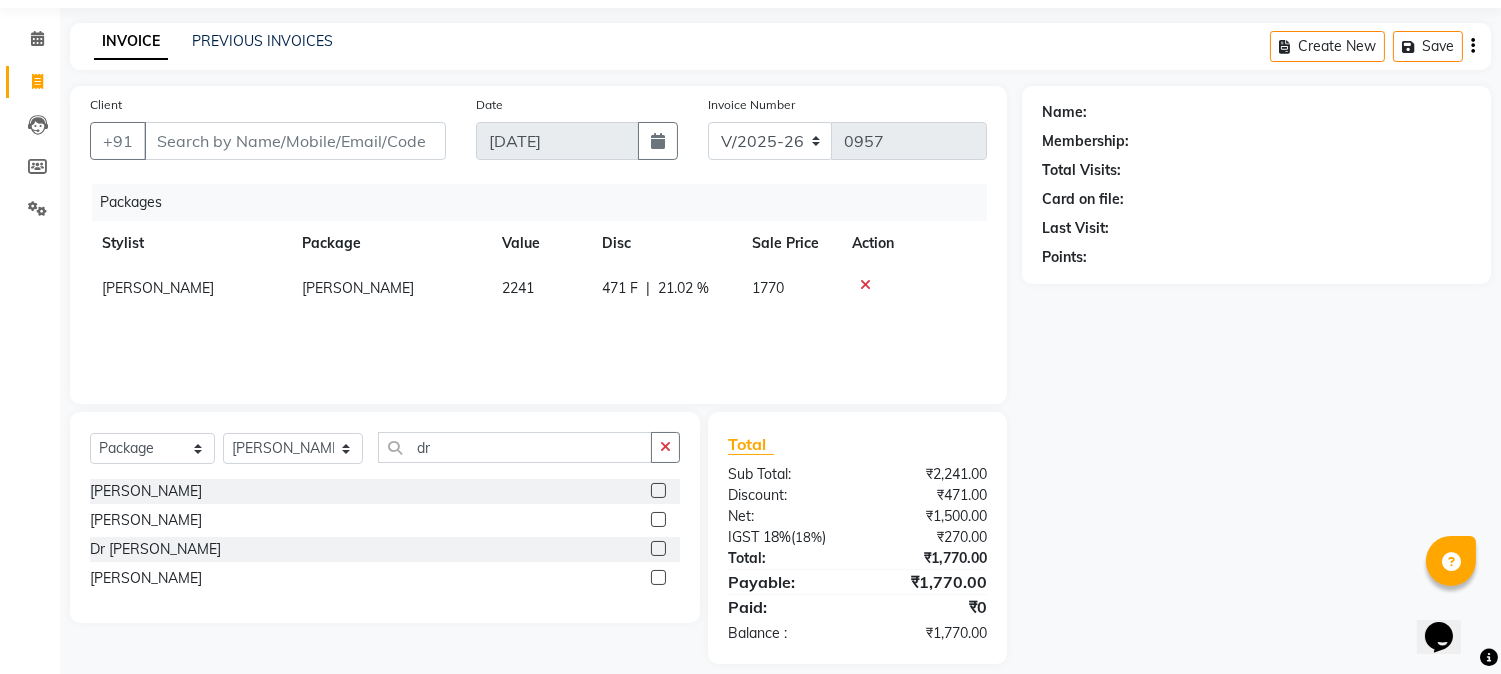scroll, scrollTop: 84, scrollLeft: 0, axis: vertical 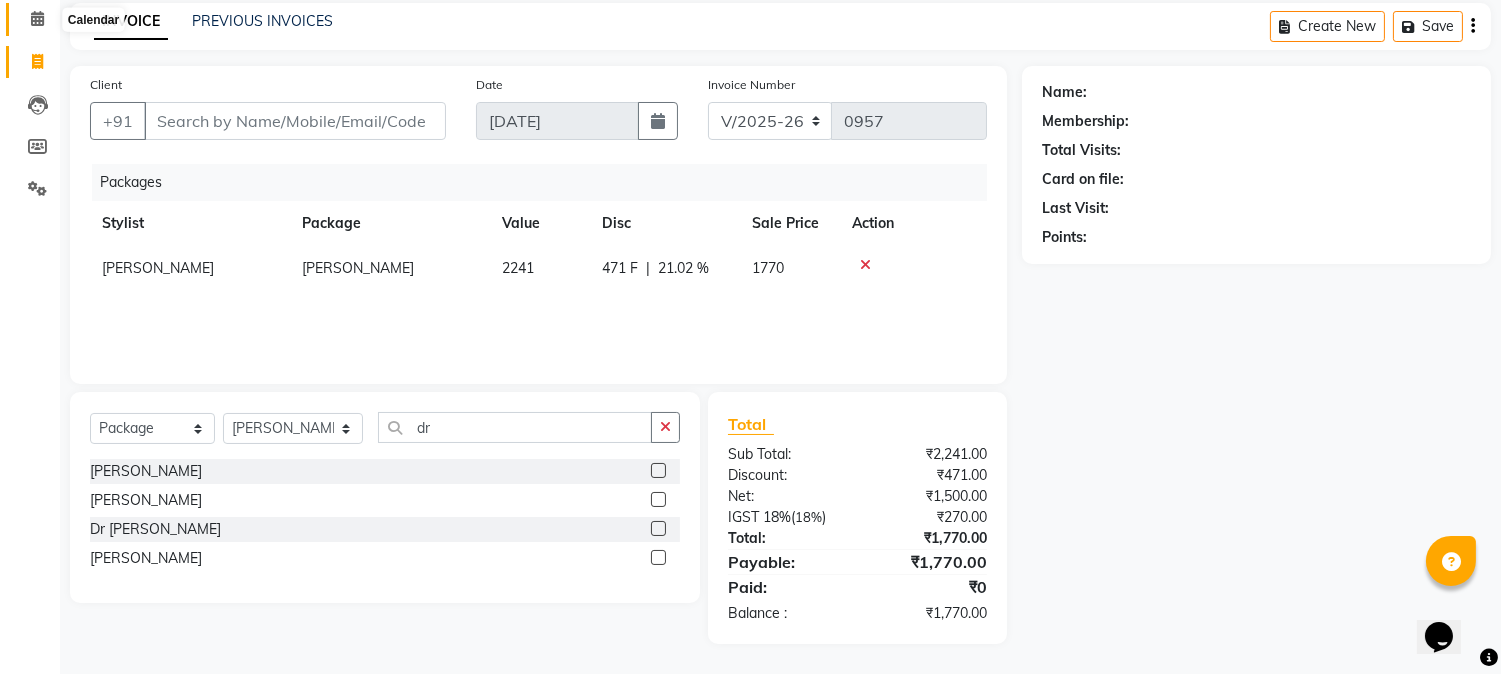 click 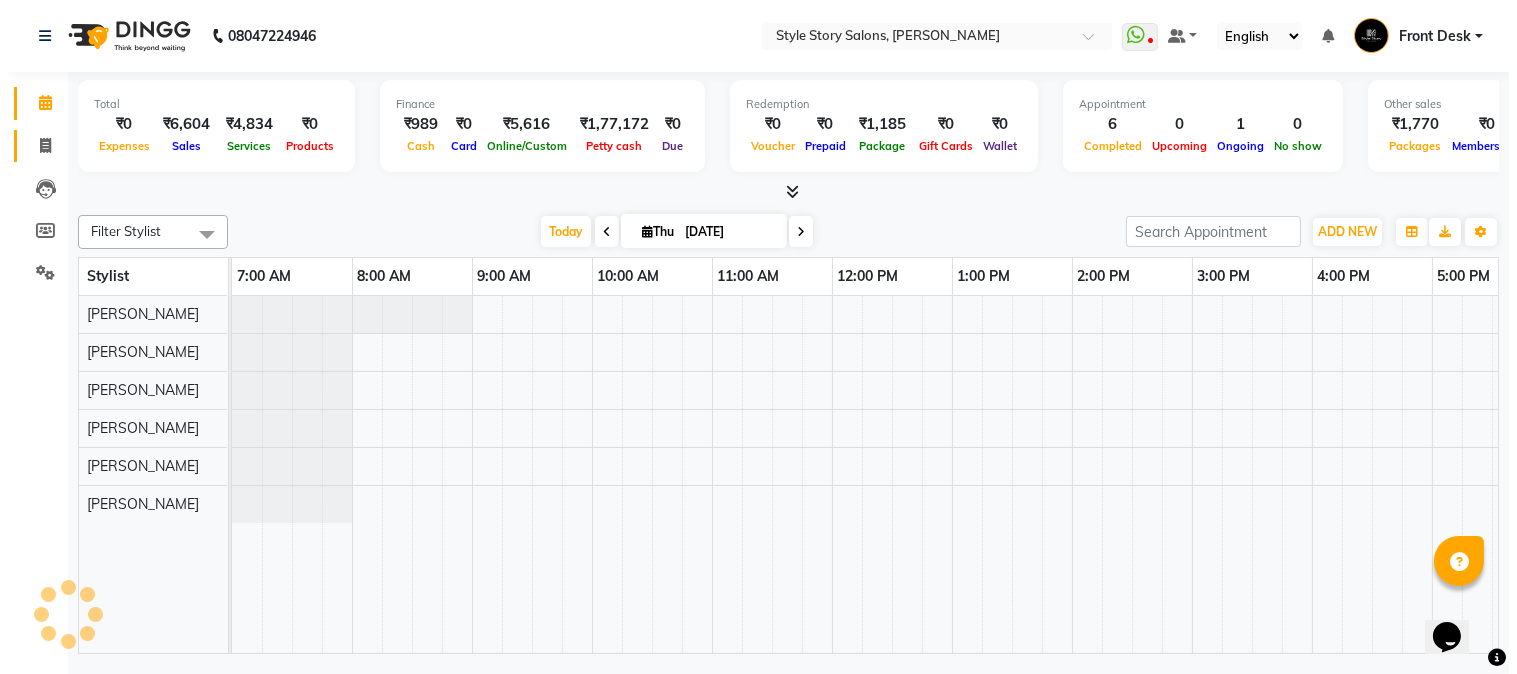 scroll, scrollTop: 0, scrollLeft: 0, axis: both 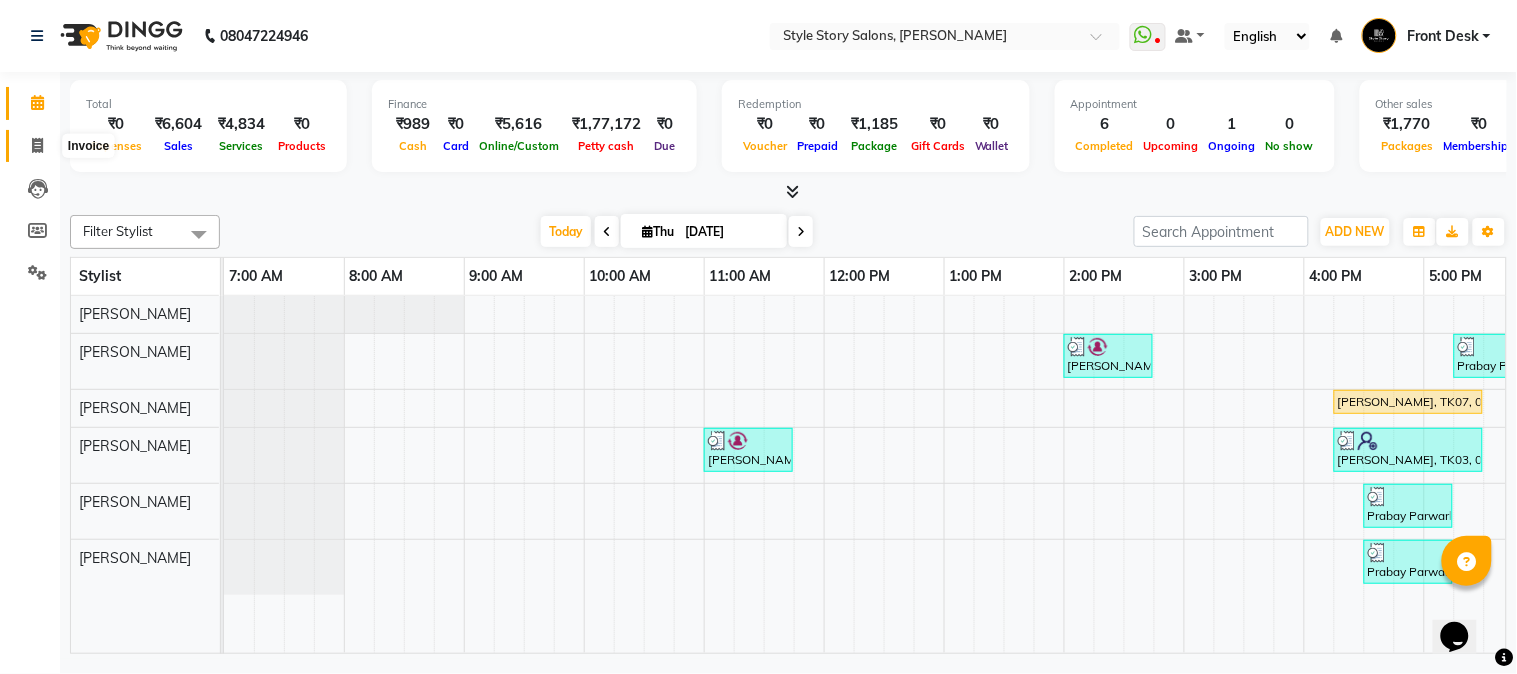click 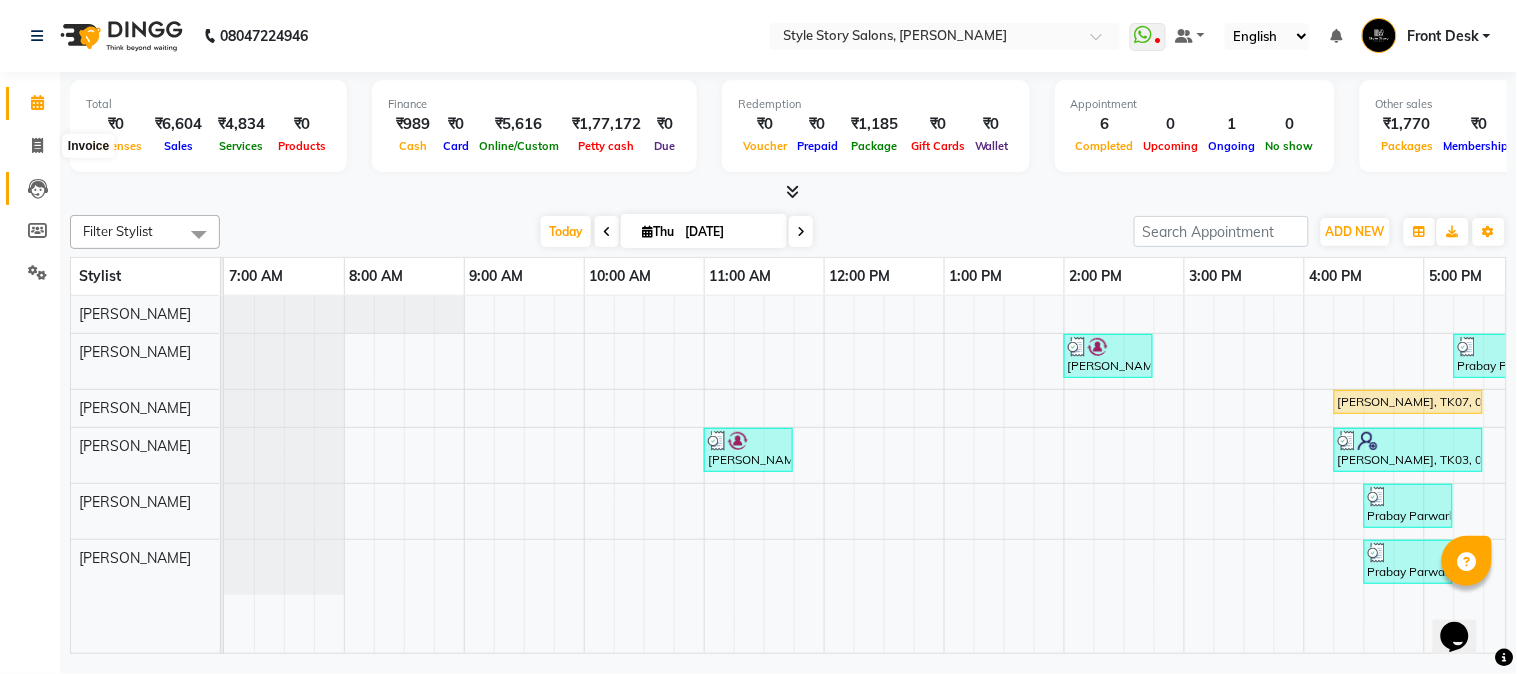 select on "service" 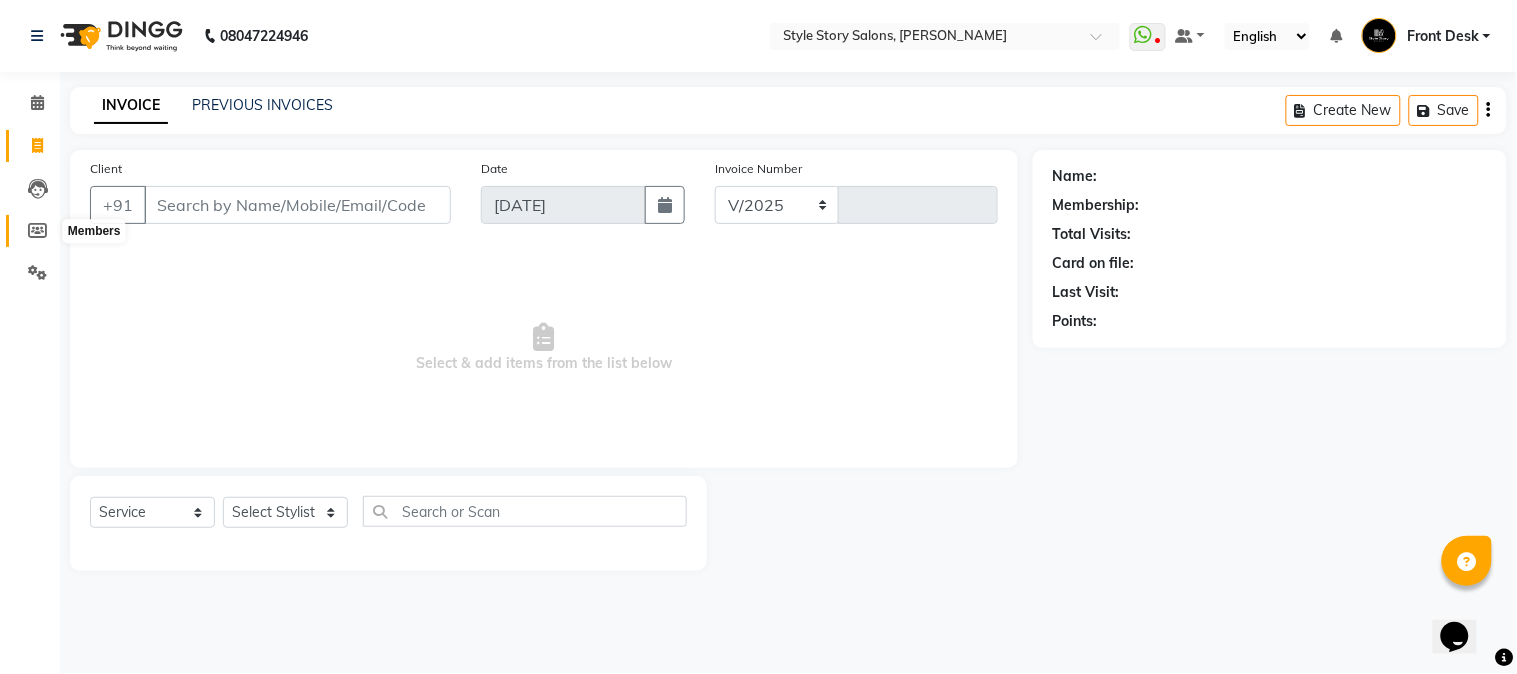 select on "6249" 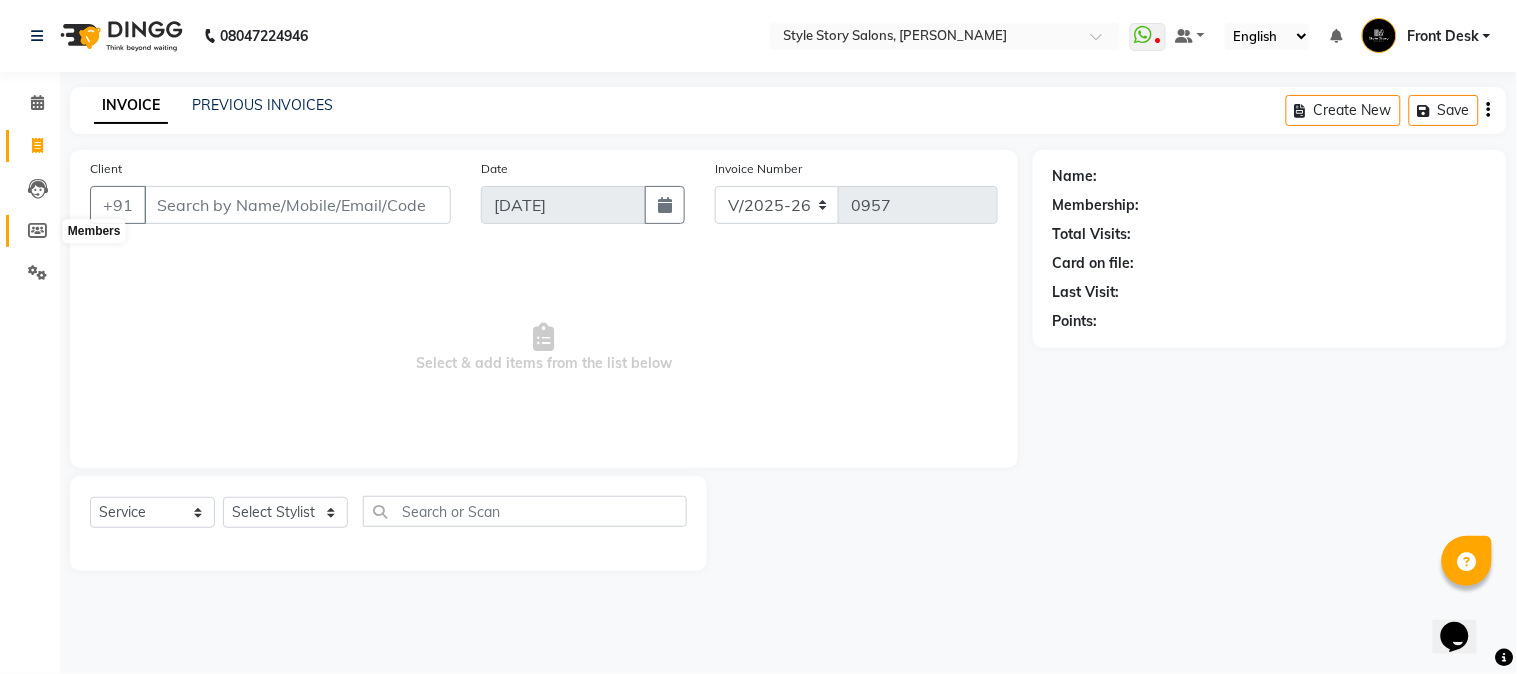click 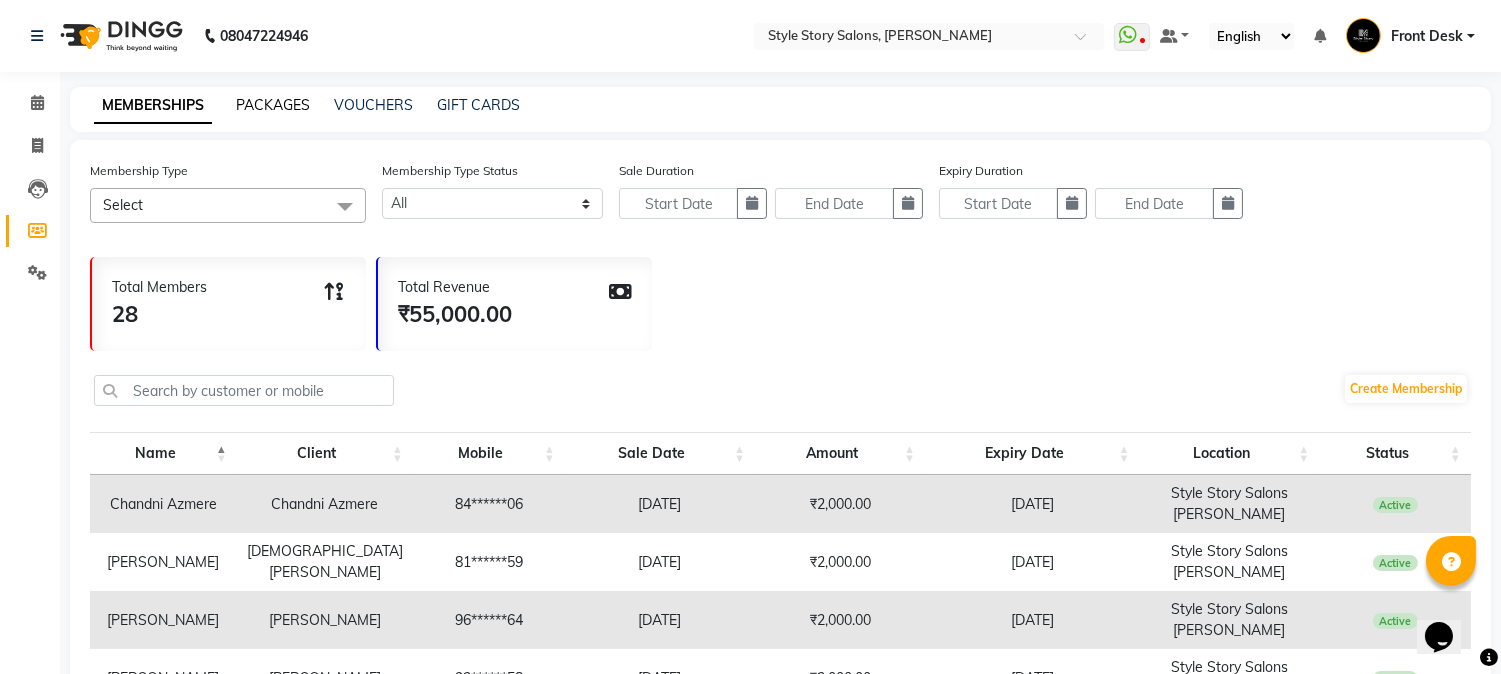 click on "PACKAGES" 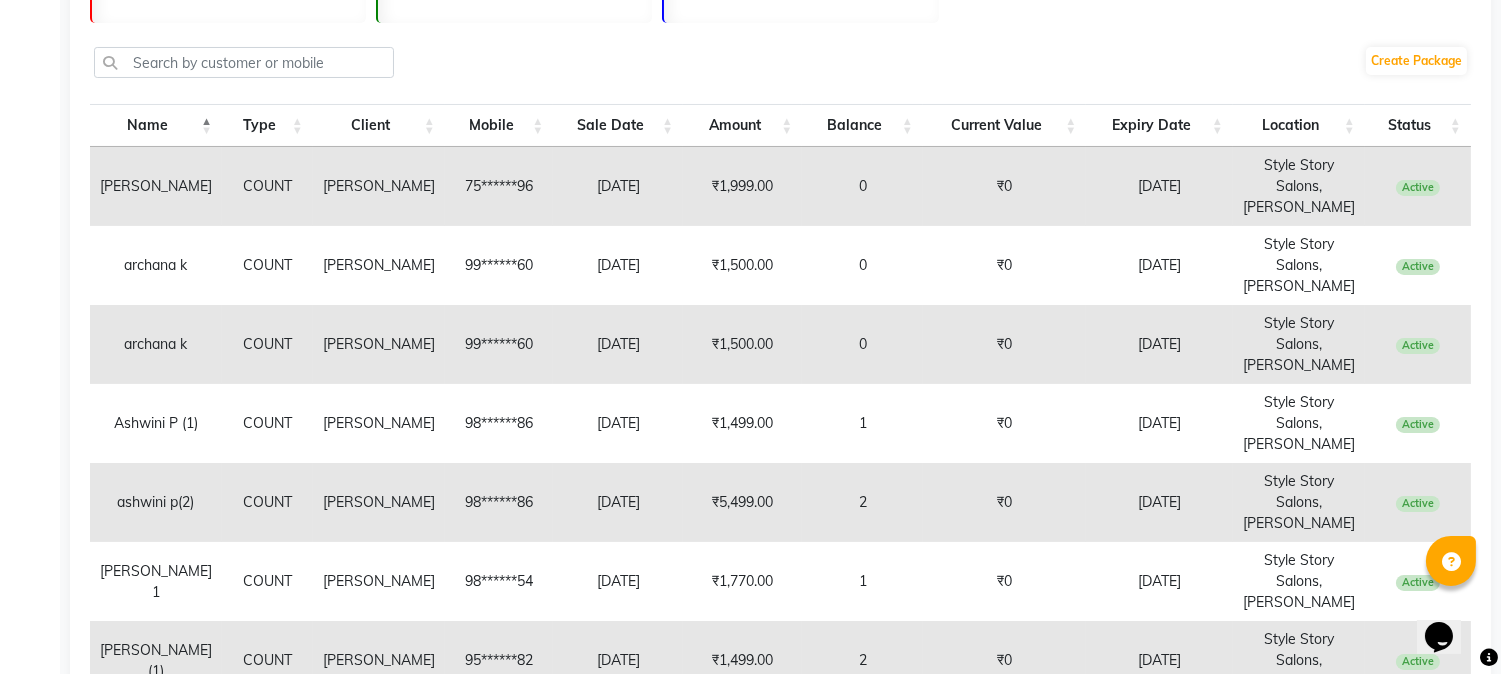 scroll, scrollTop: 278, scrollLeft: 0, axis: vertical 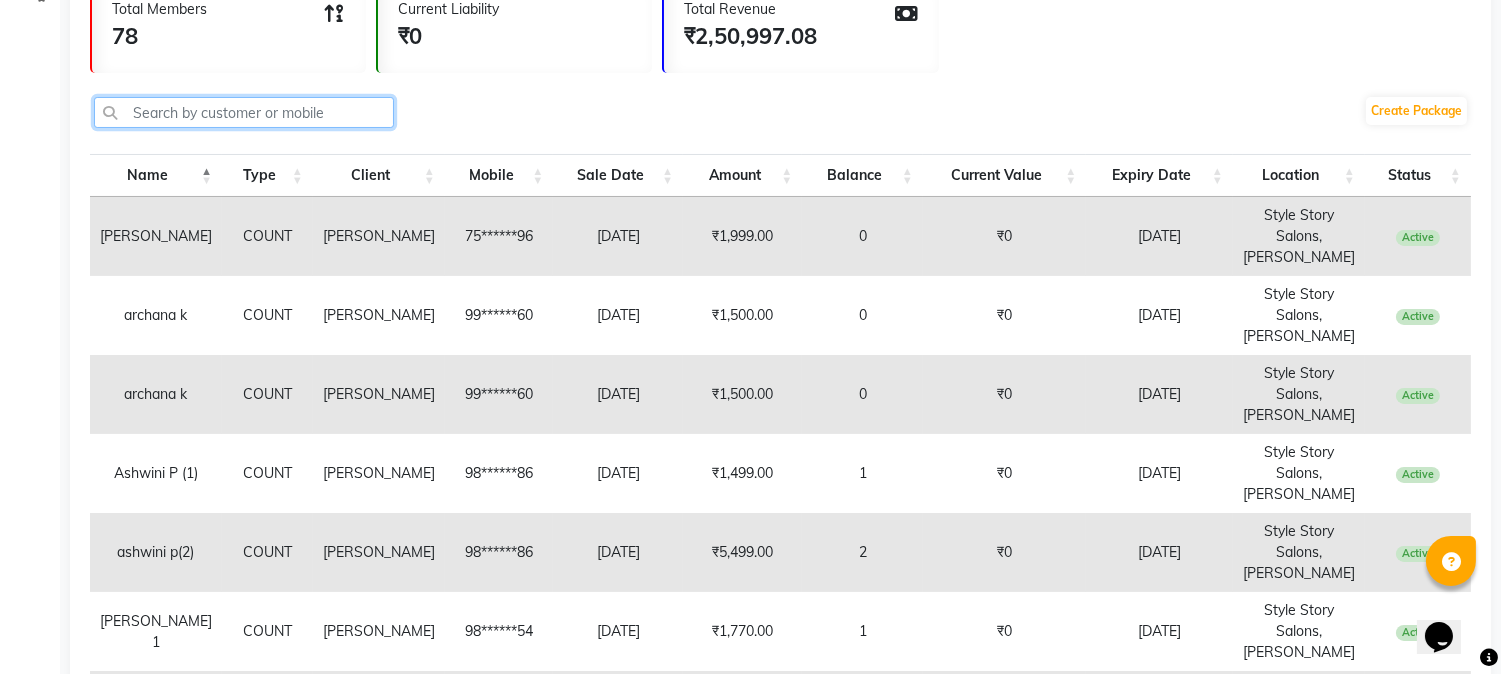 click 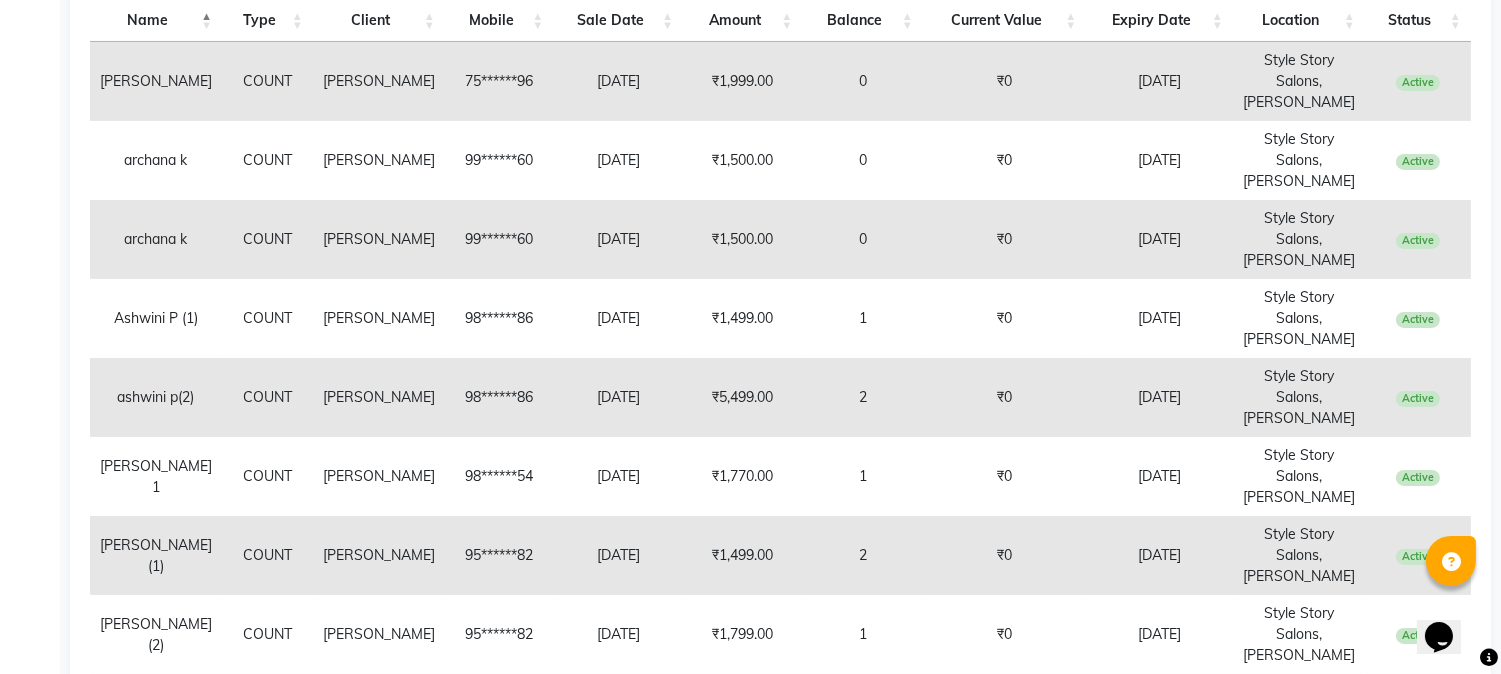 scroll, scrollTop: 723, scrollLeft: 0, axis: vertical 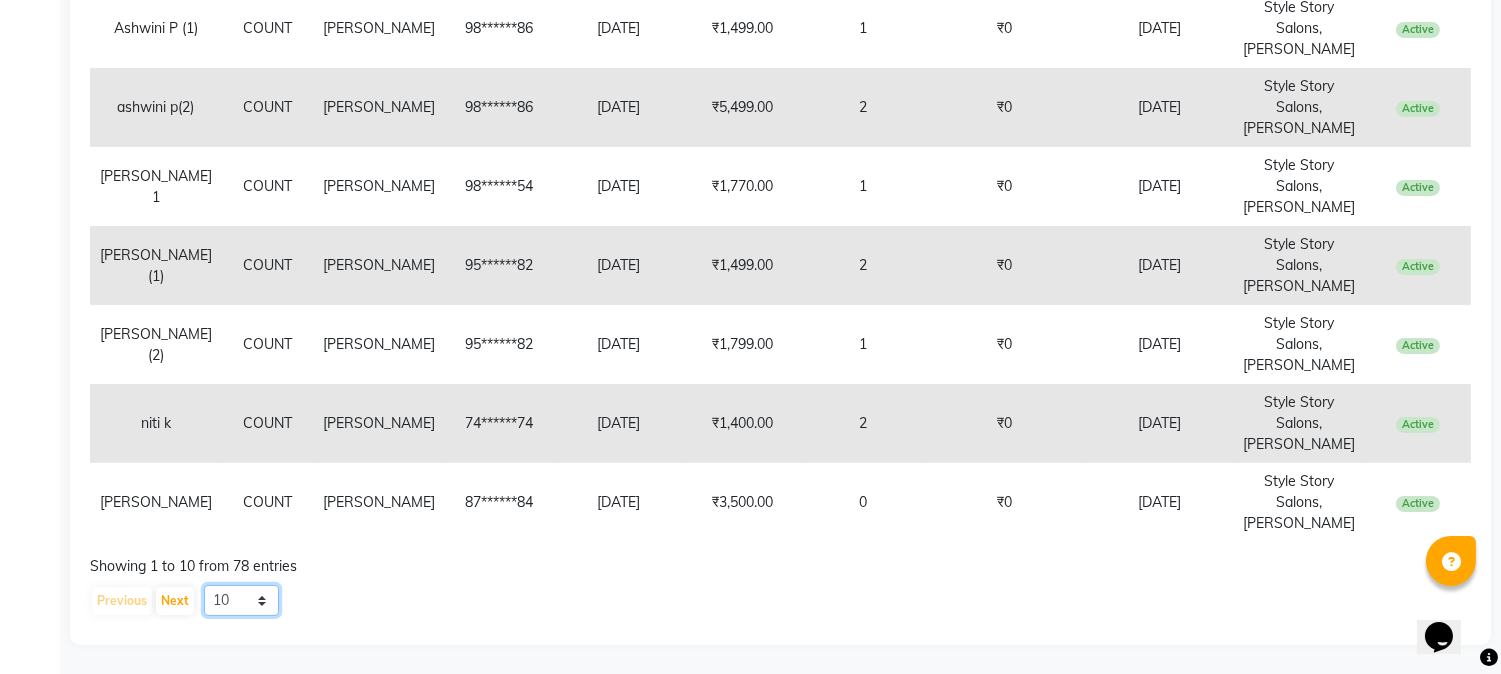 click on "10 20 50 100" 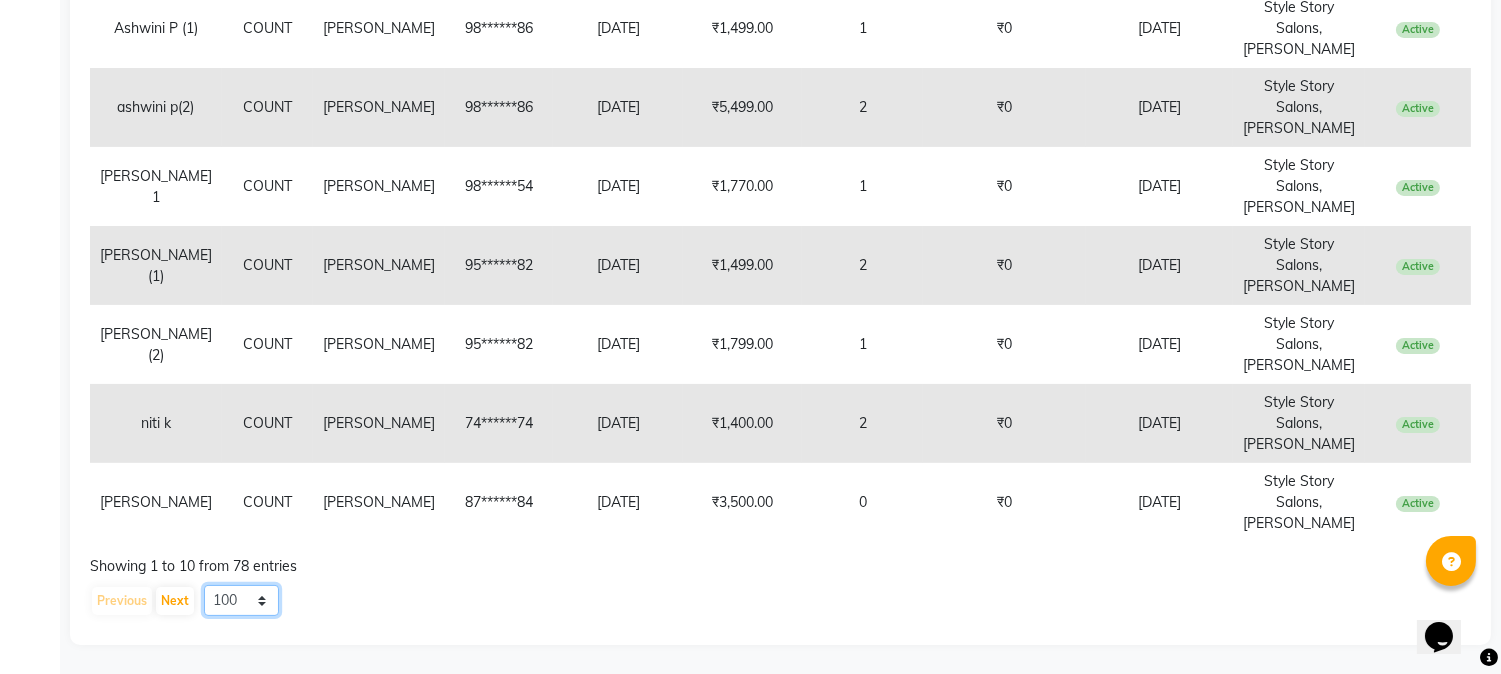 click on "10 20 50 100" 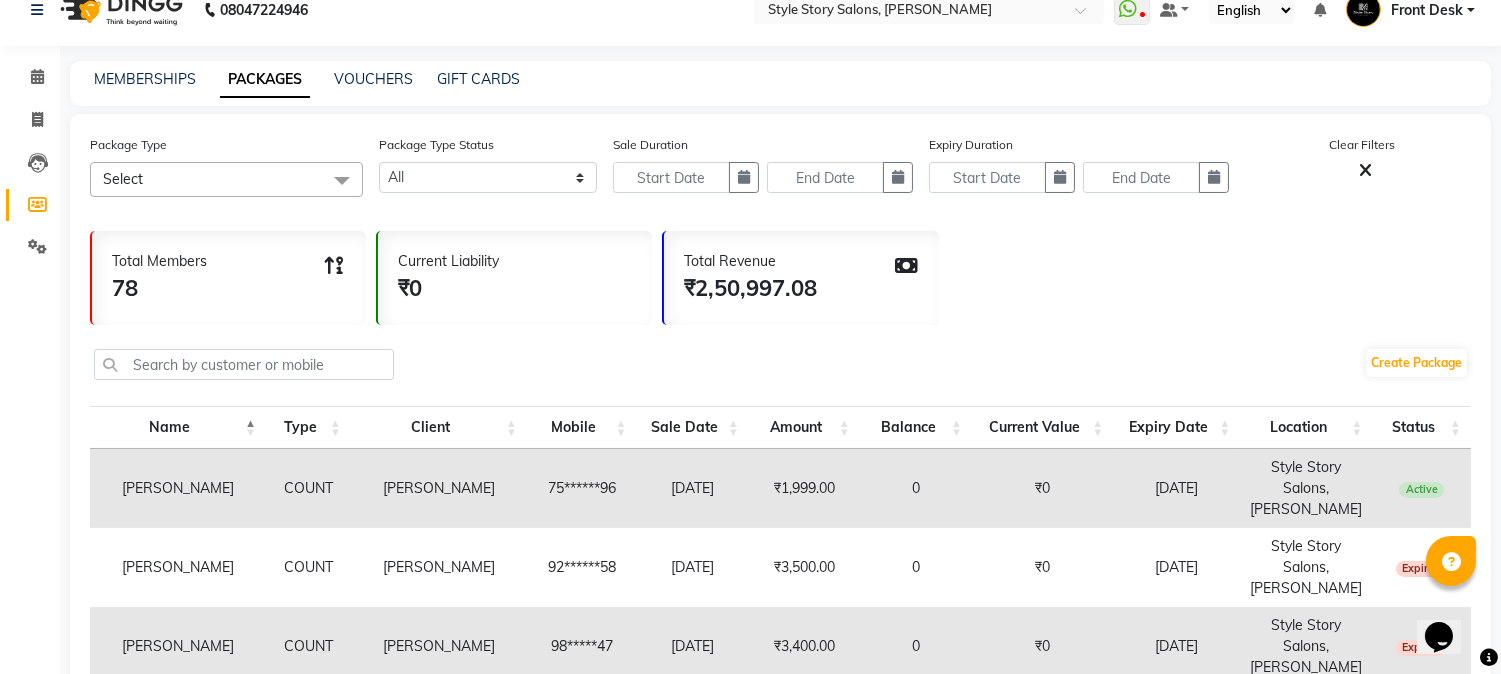 scroll, scrollTop: 0, scrollLeft: 0, axis: both 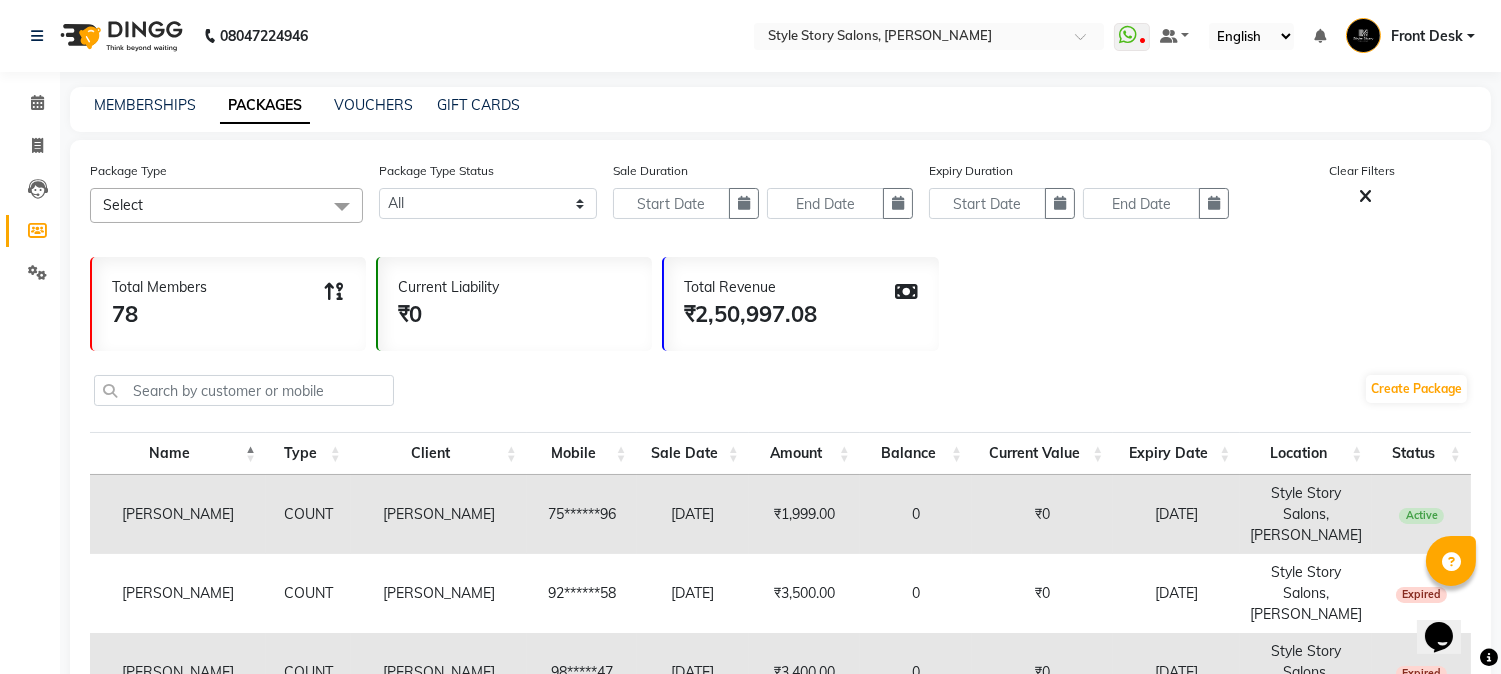 click on "MEMBERSHIPS" 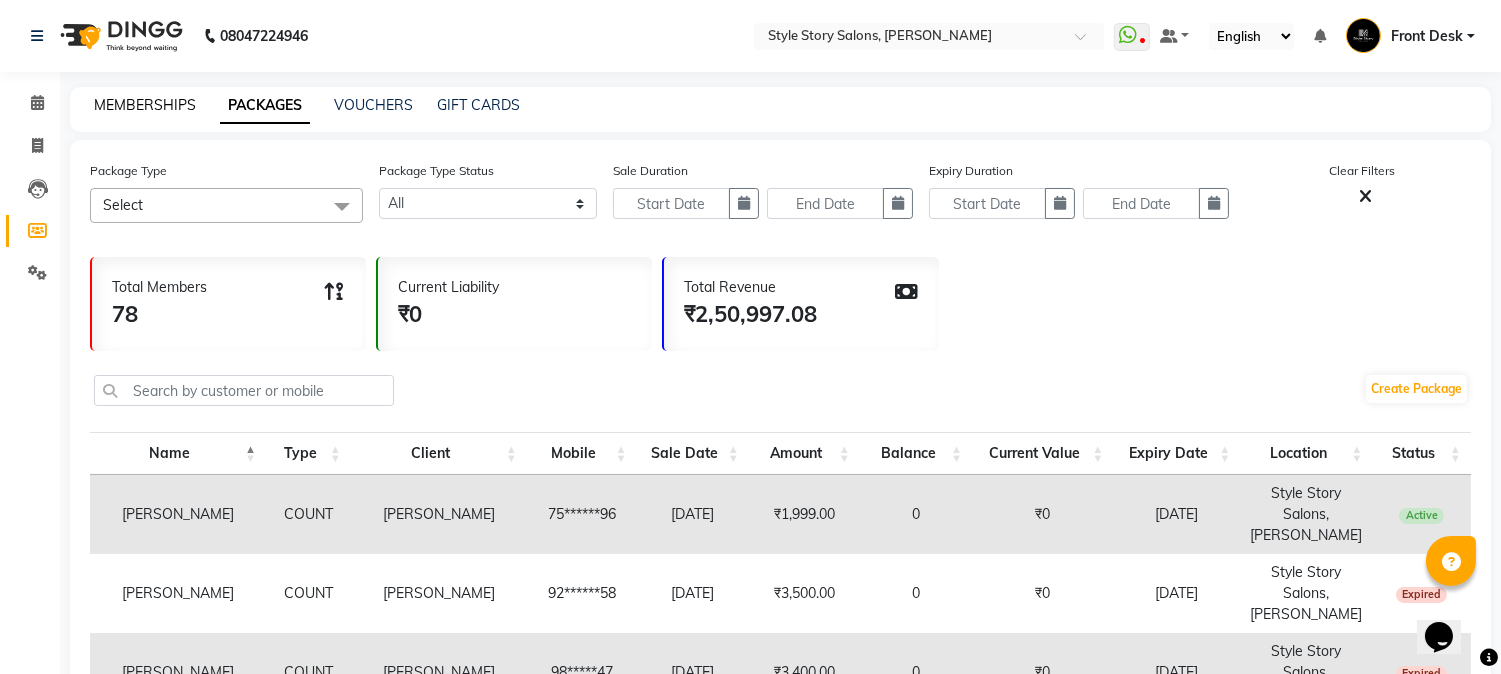 click on "MEMBERSHIPS" 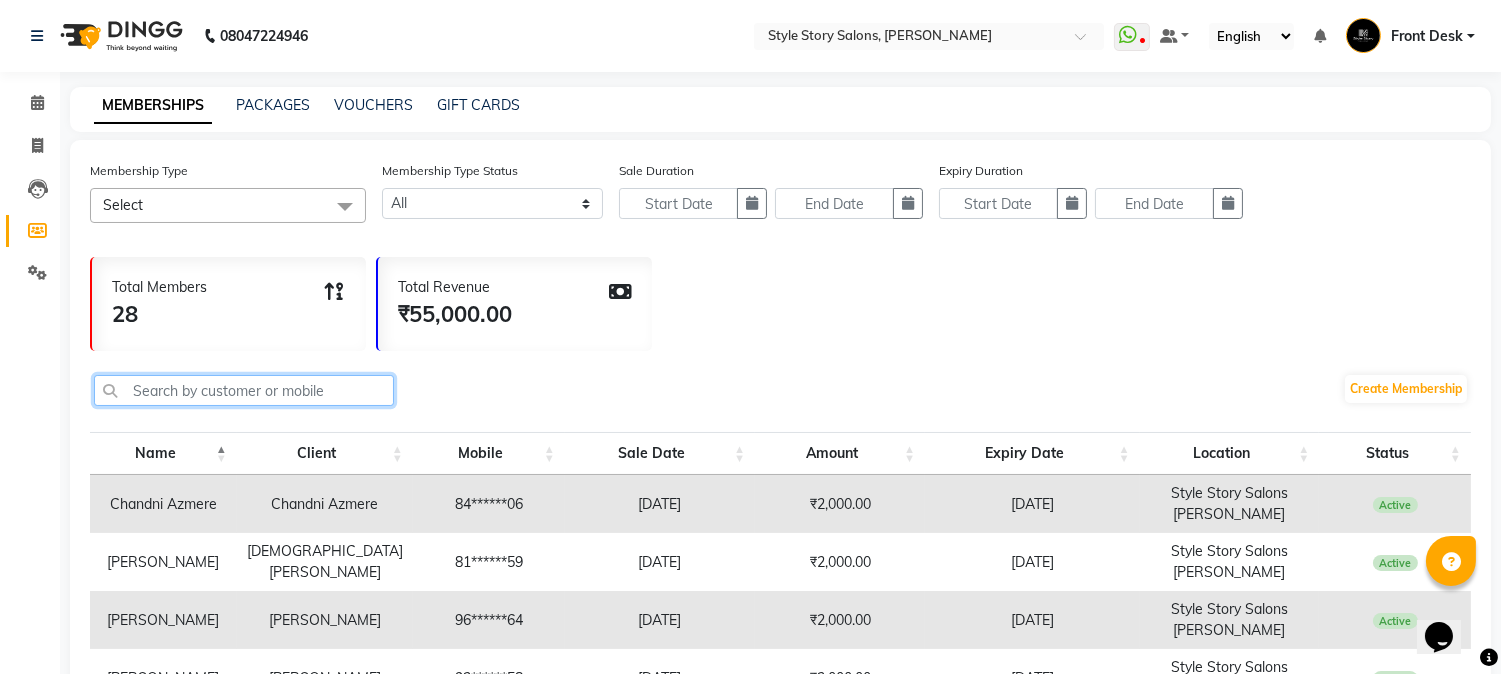 click 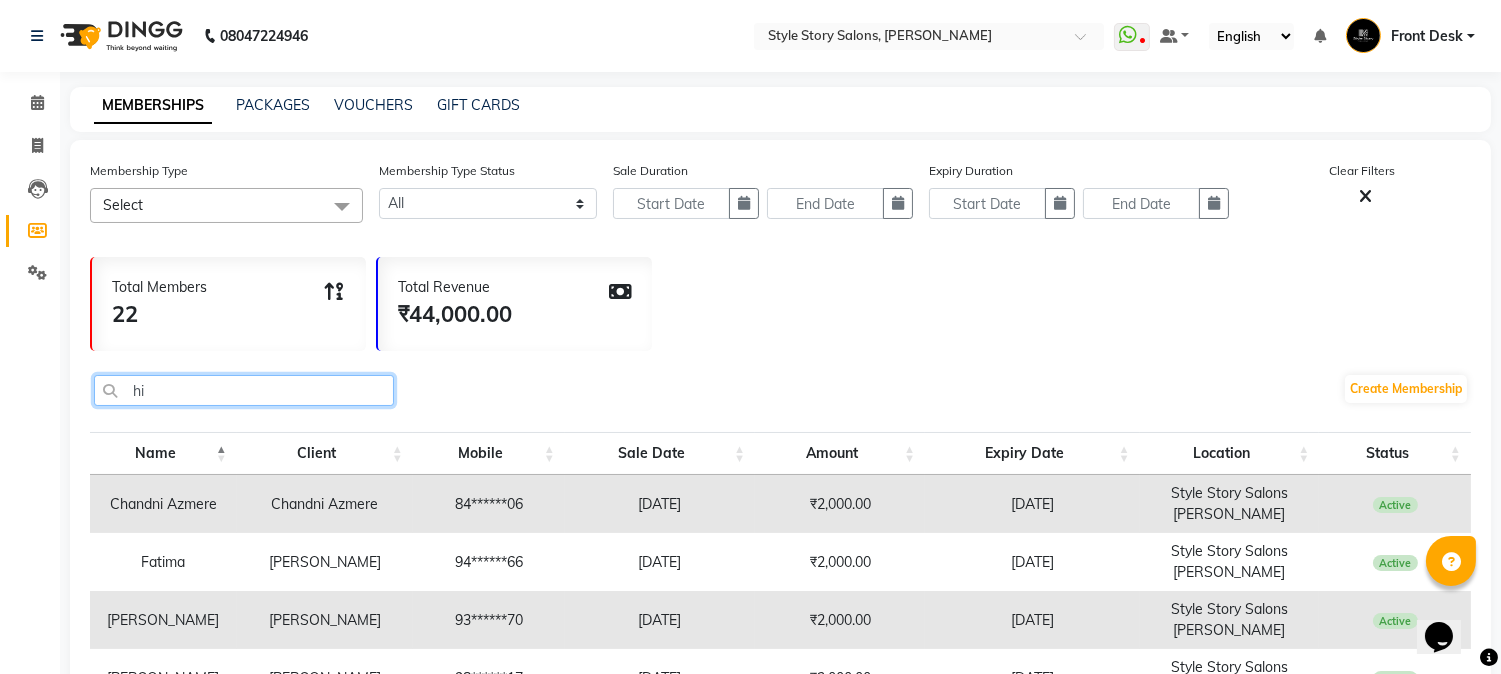 type on "hin" 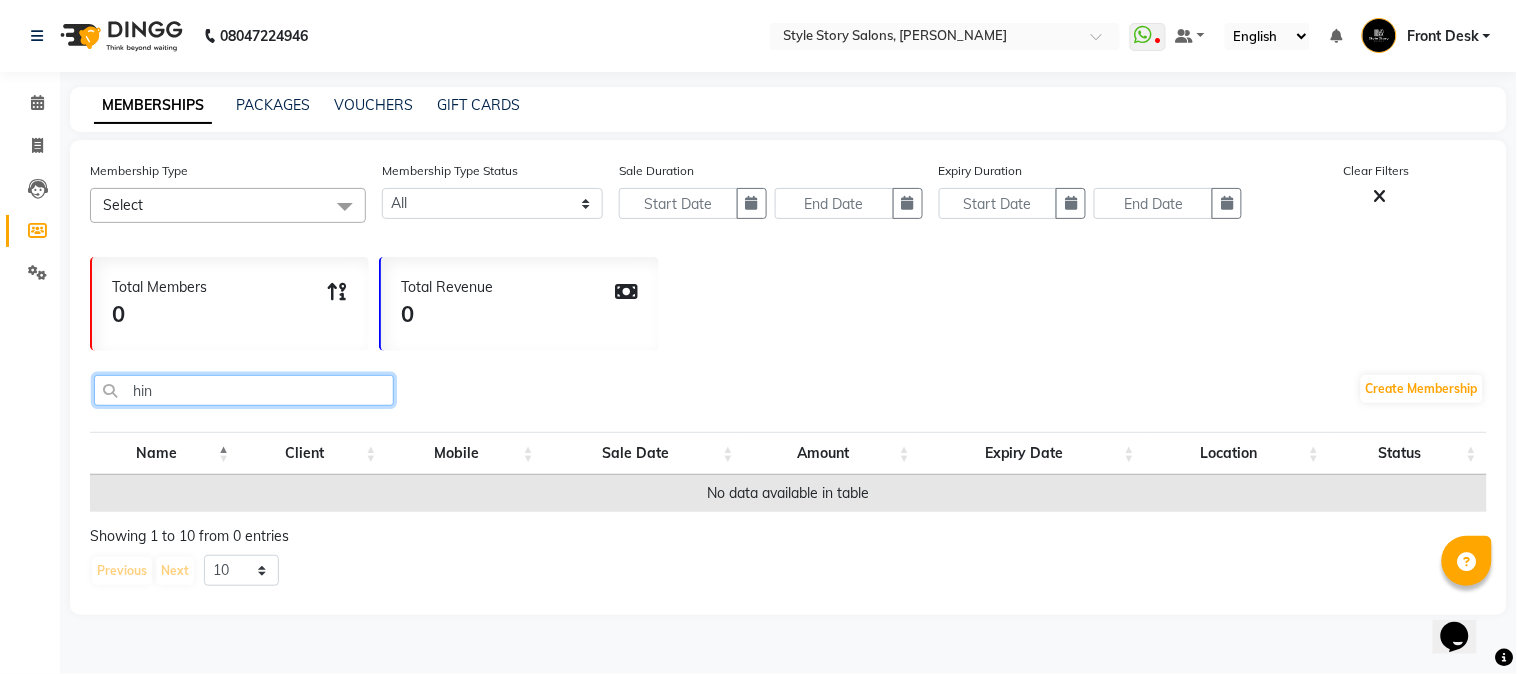 drag, startPoint x: 223, startPoint y: 401, endPoint x: 28, endPoint y: 394, distance: 195.1256 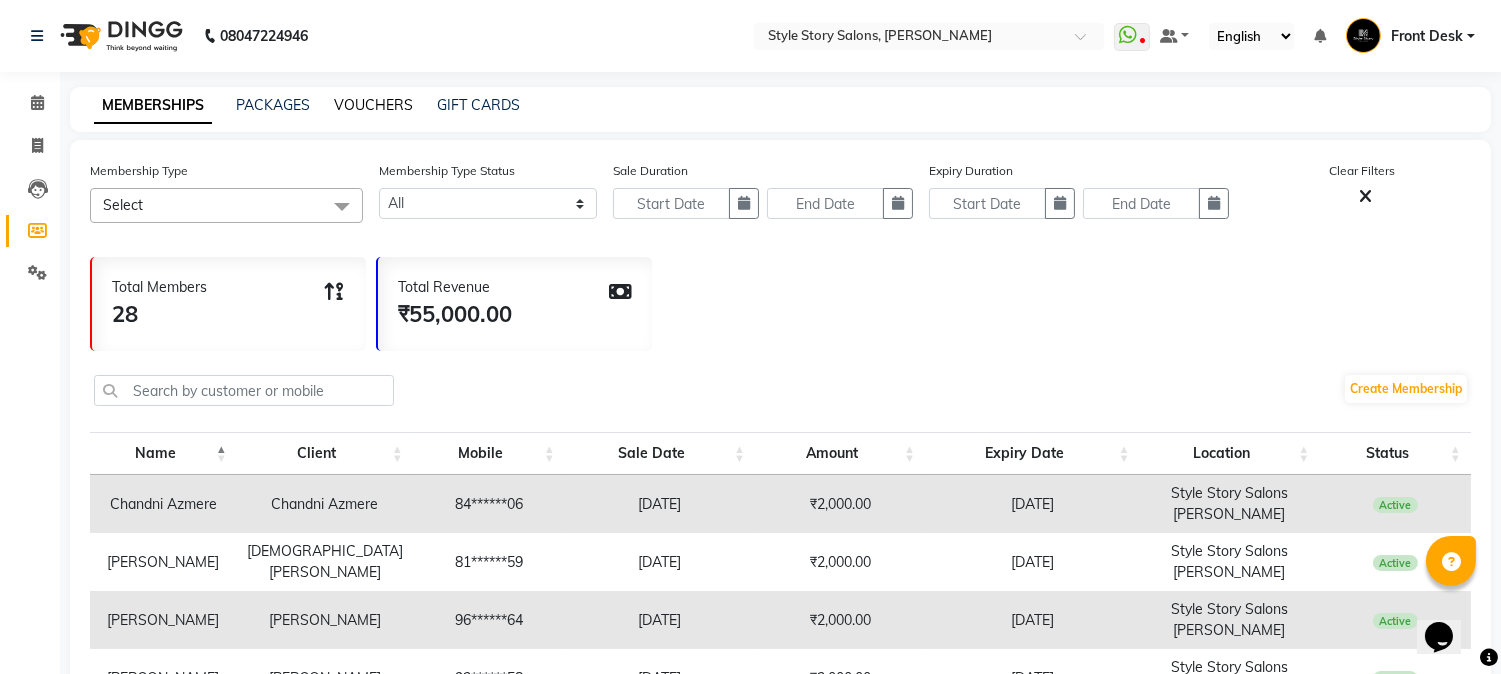 click on "VOUCHERS" 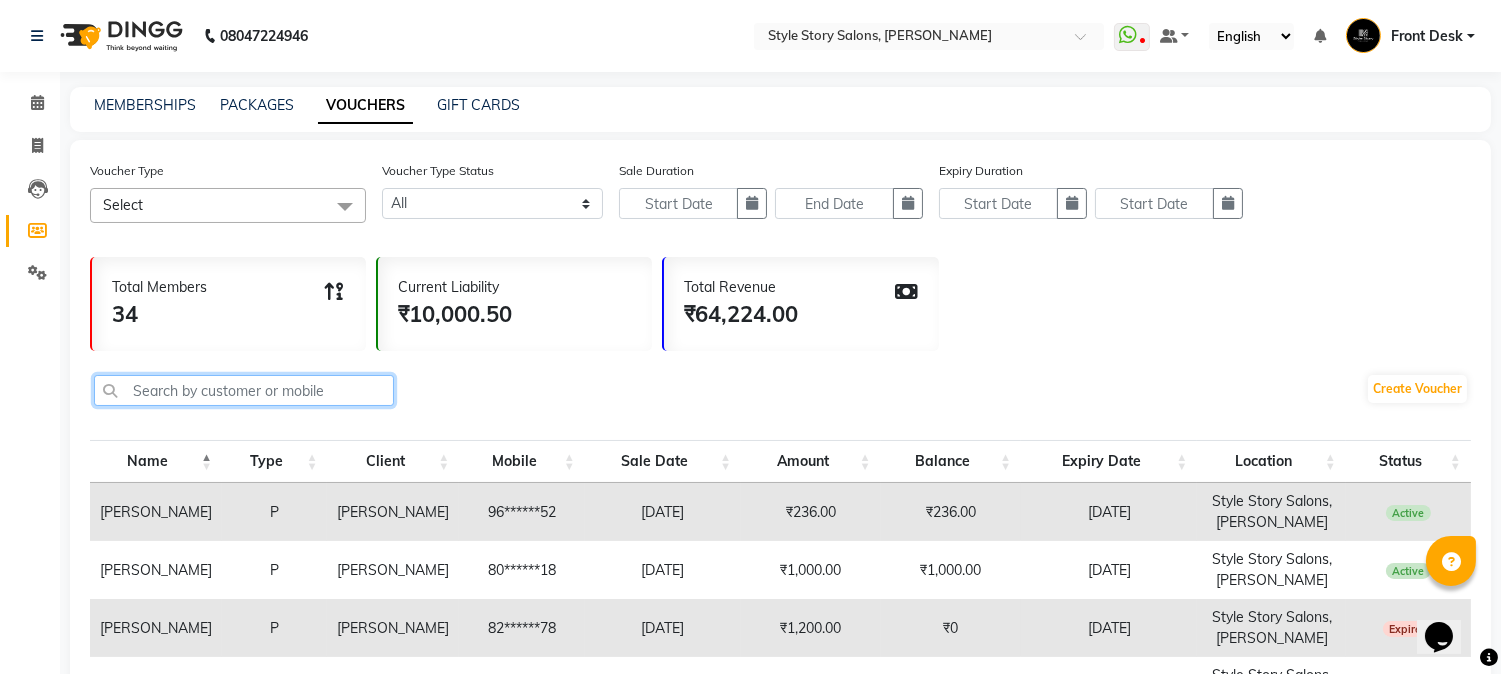 click 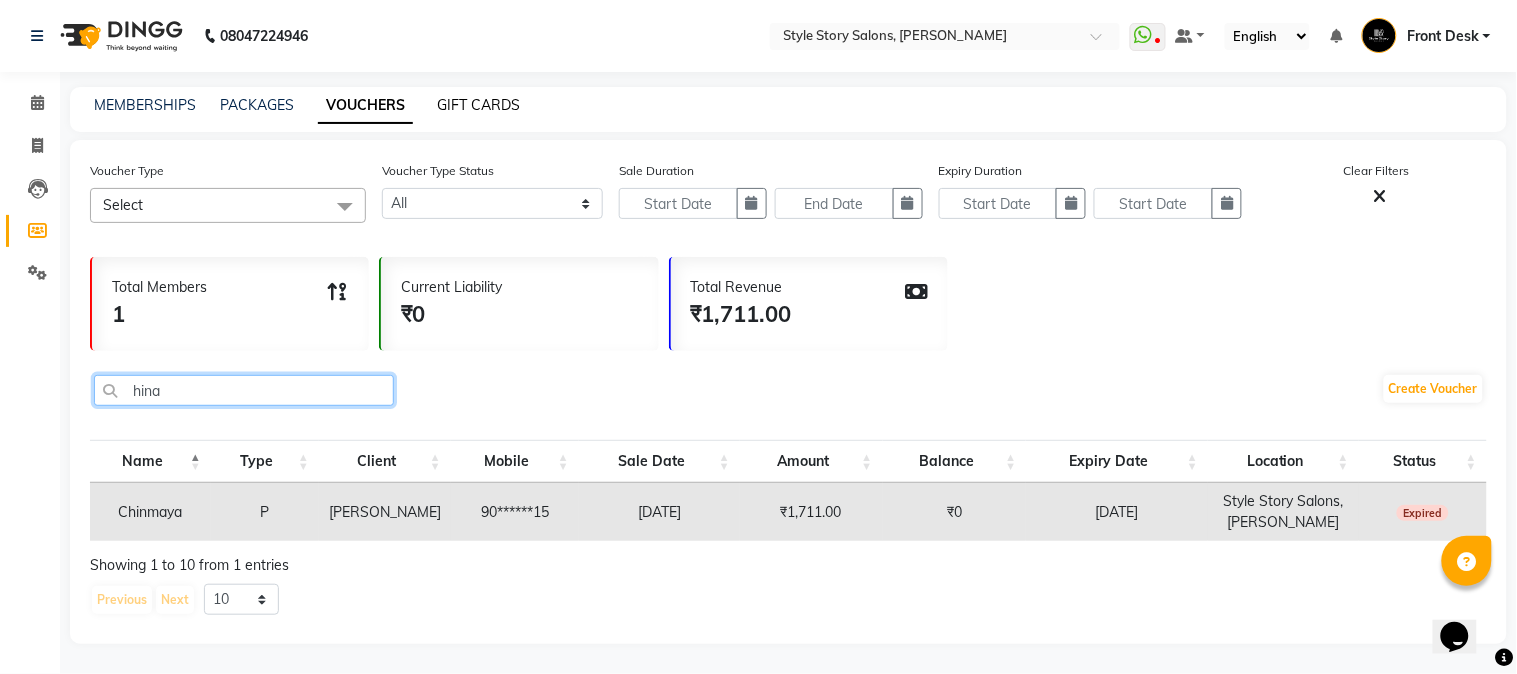 type on "hina" 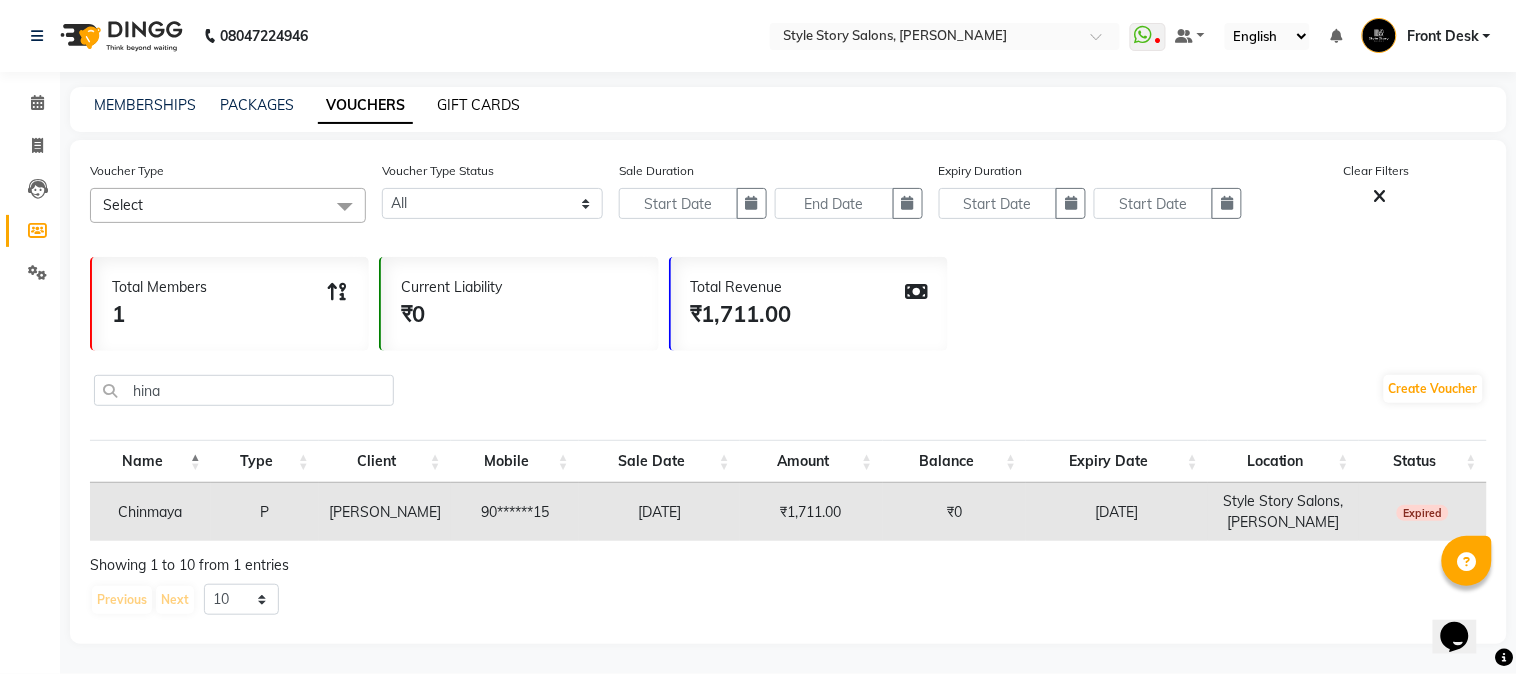 click on "GIFT CARDS" 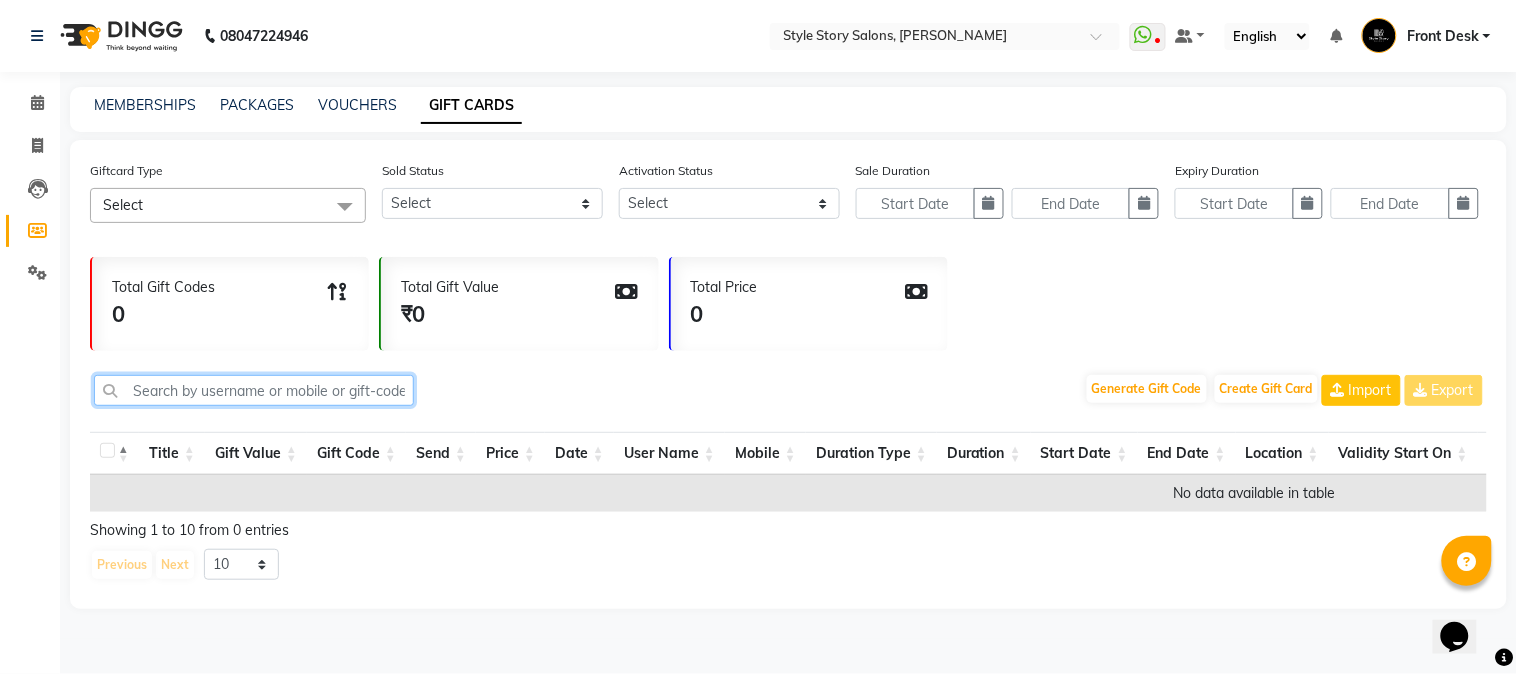 click 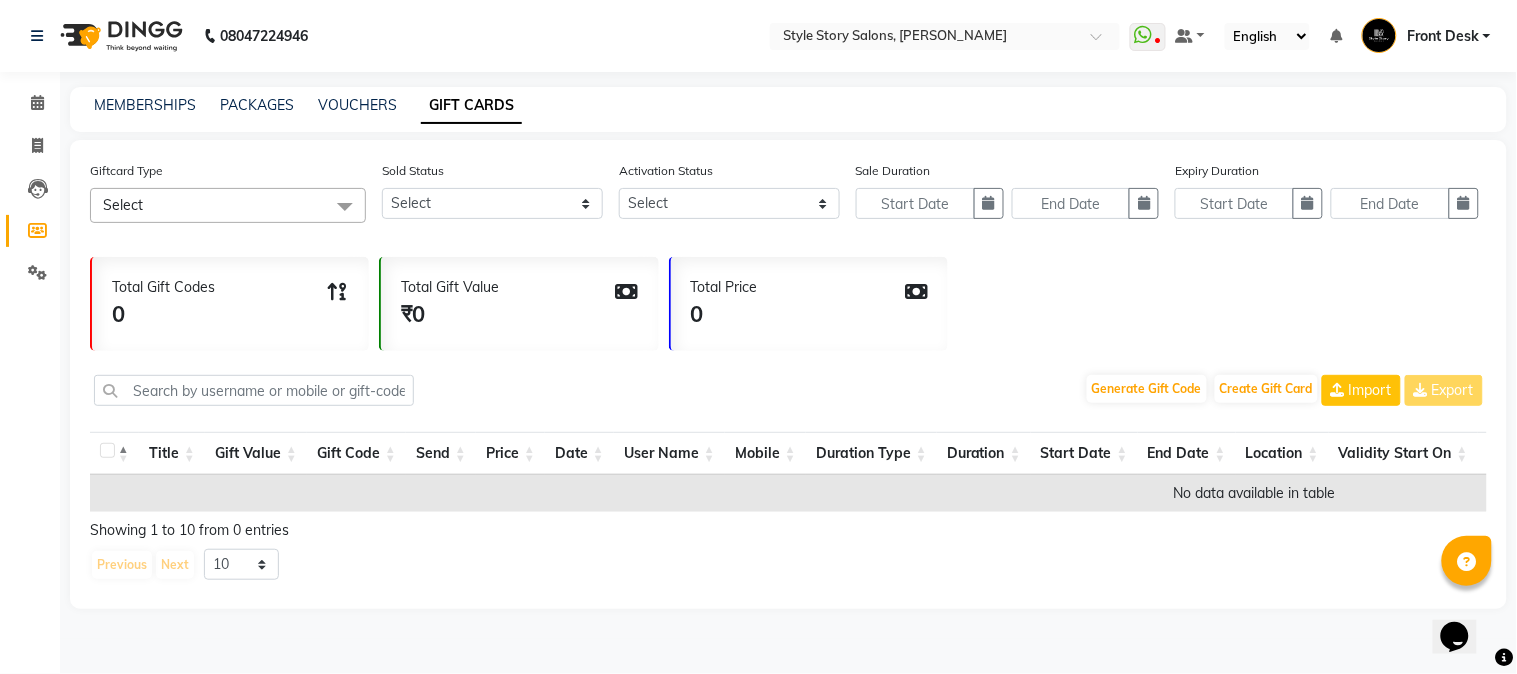 click on "PACKAGES" 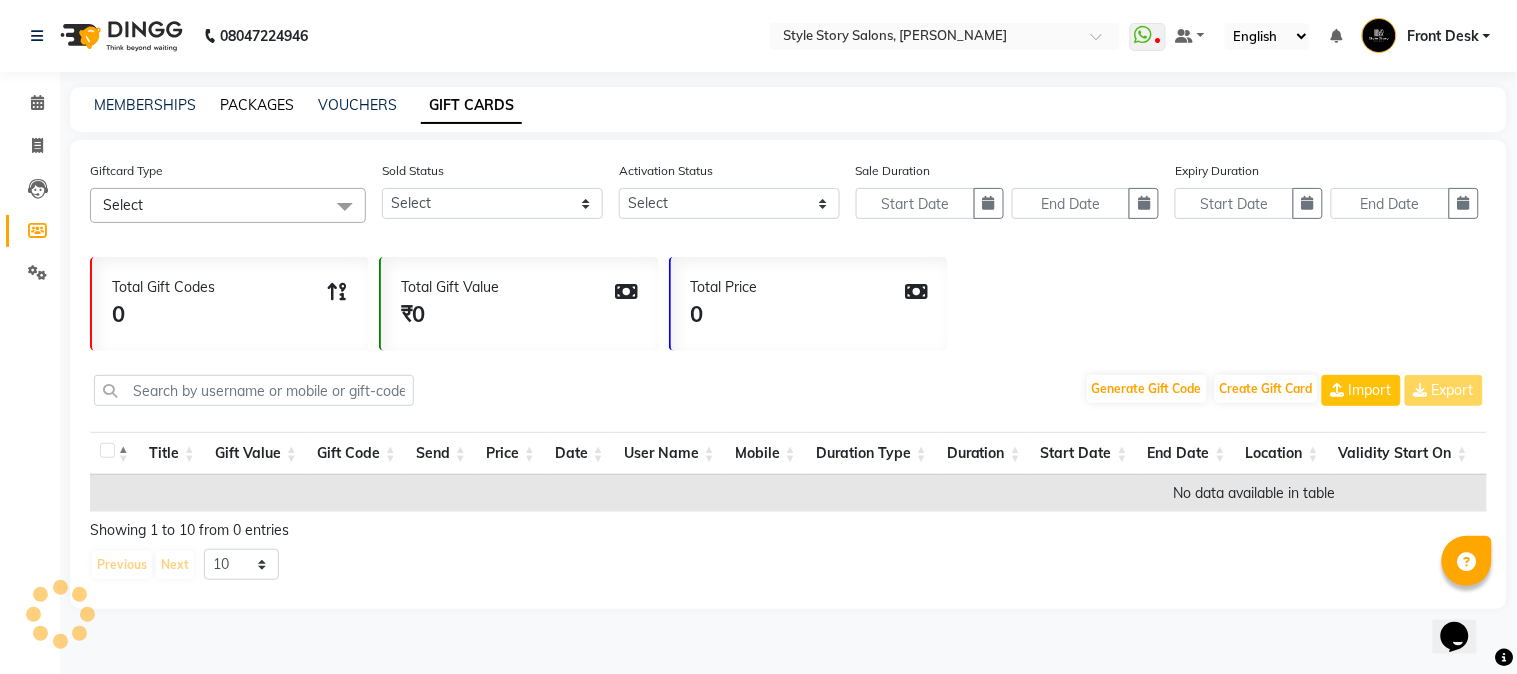 click on "PACKAGES" 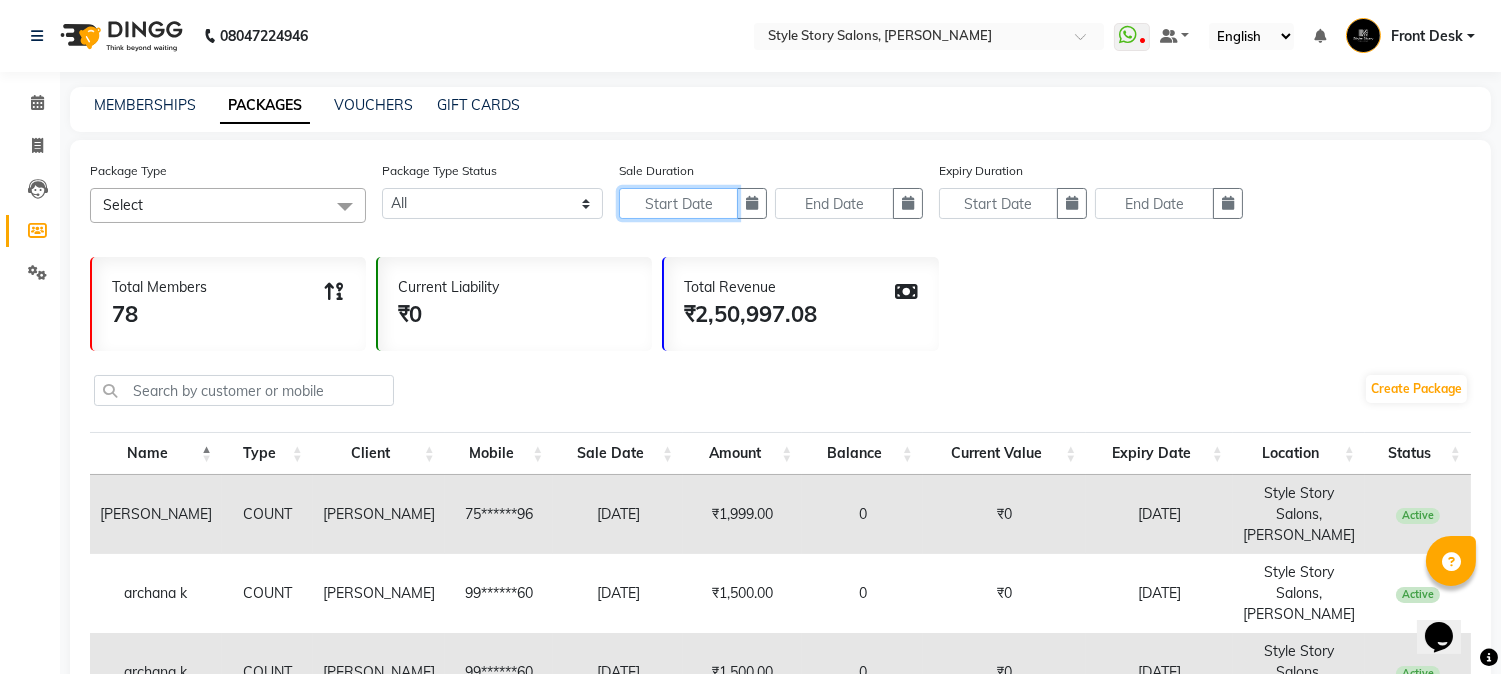 click 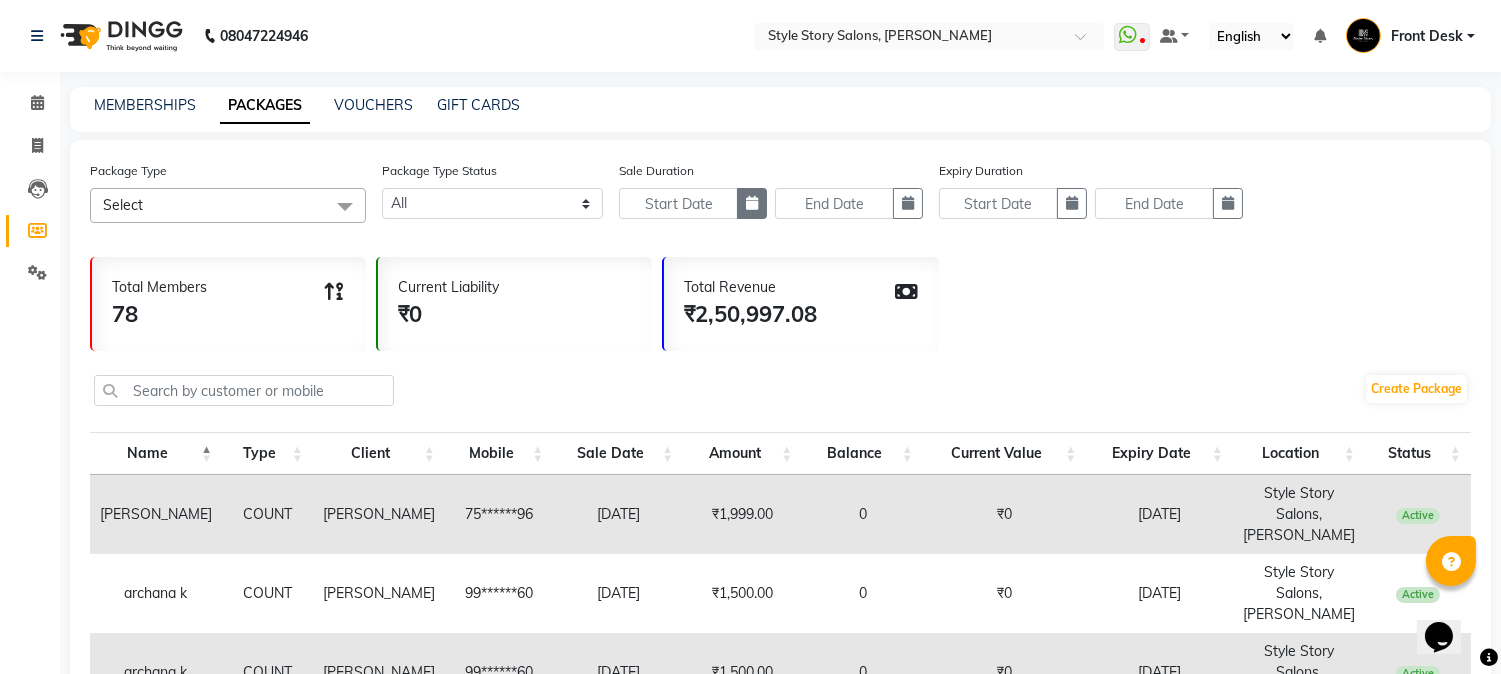select on "7" 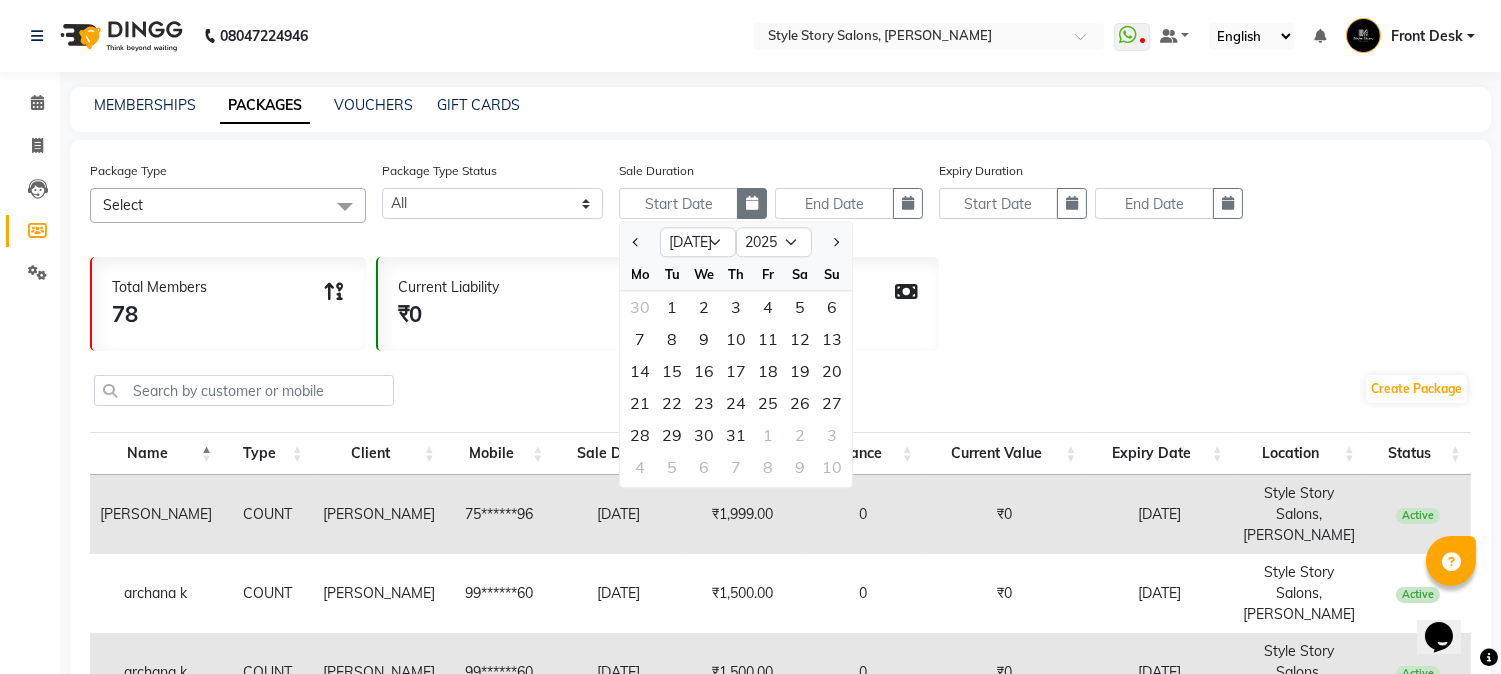 click 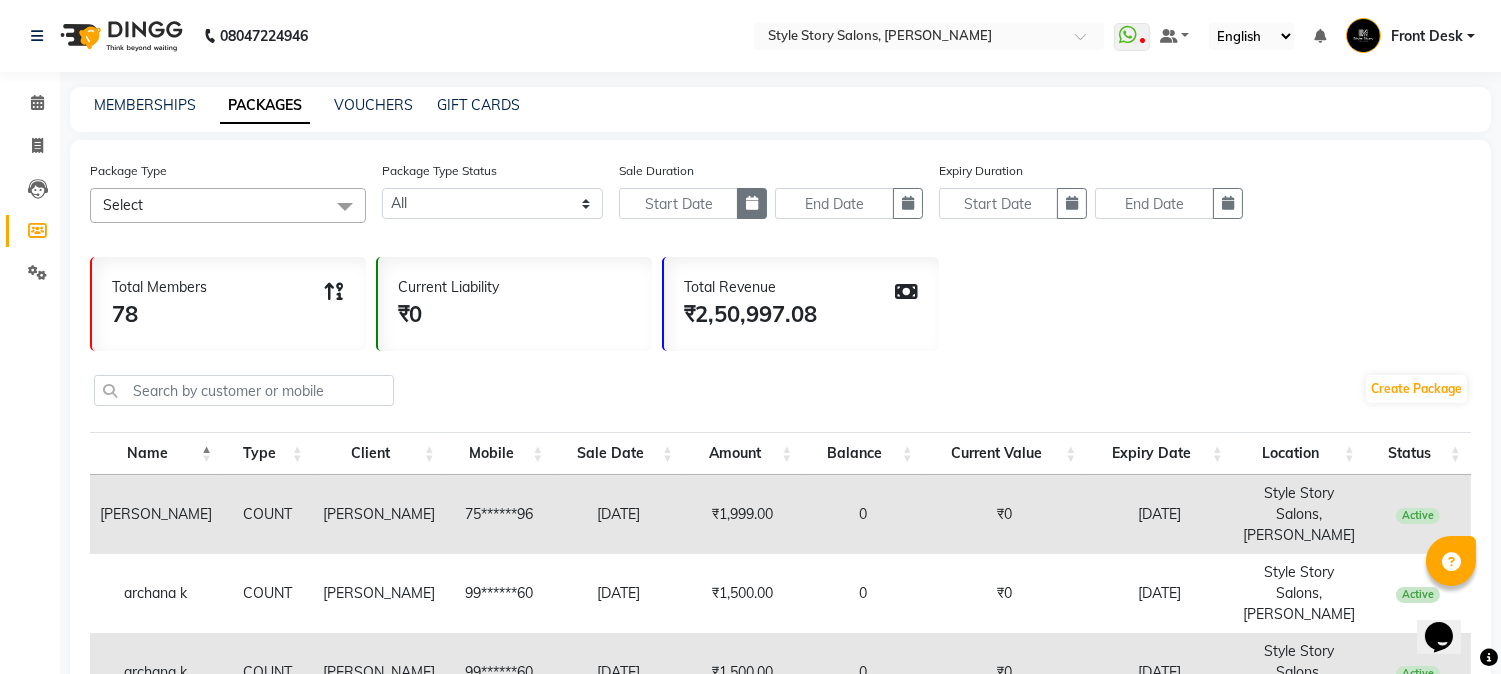 click 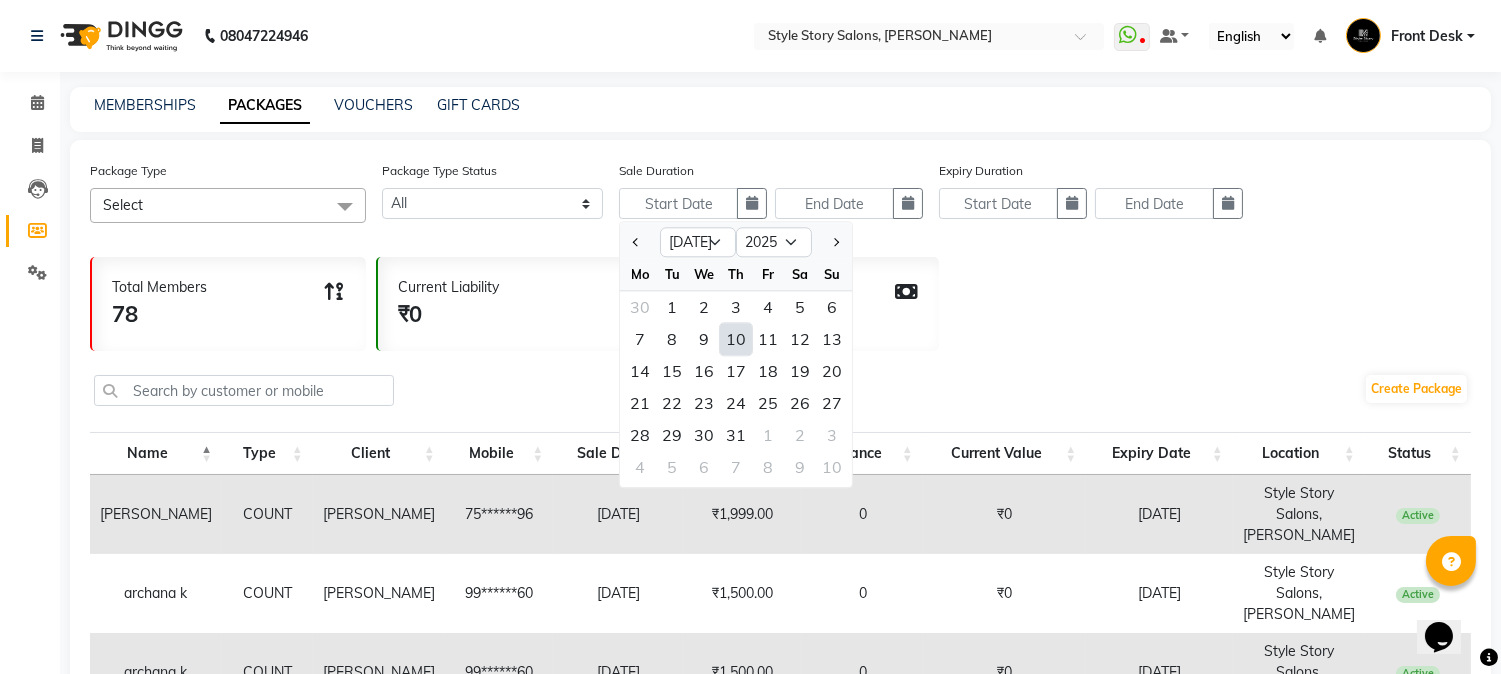 click on "10" 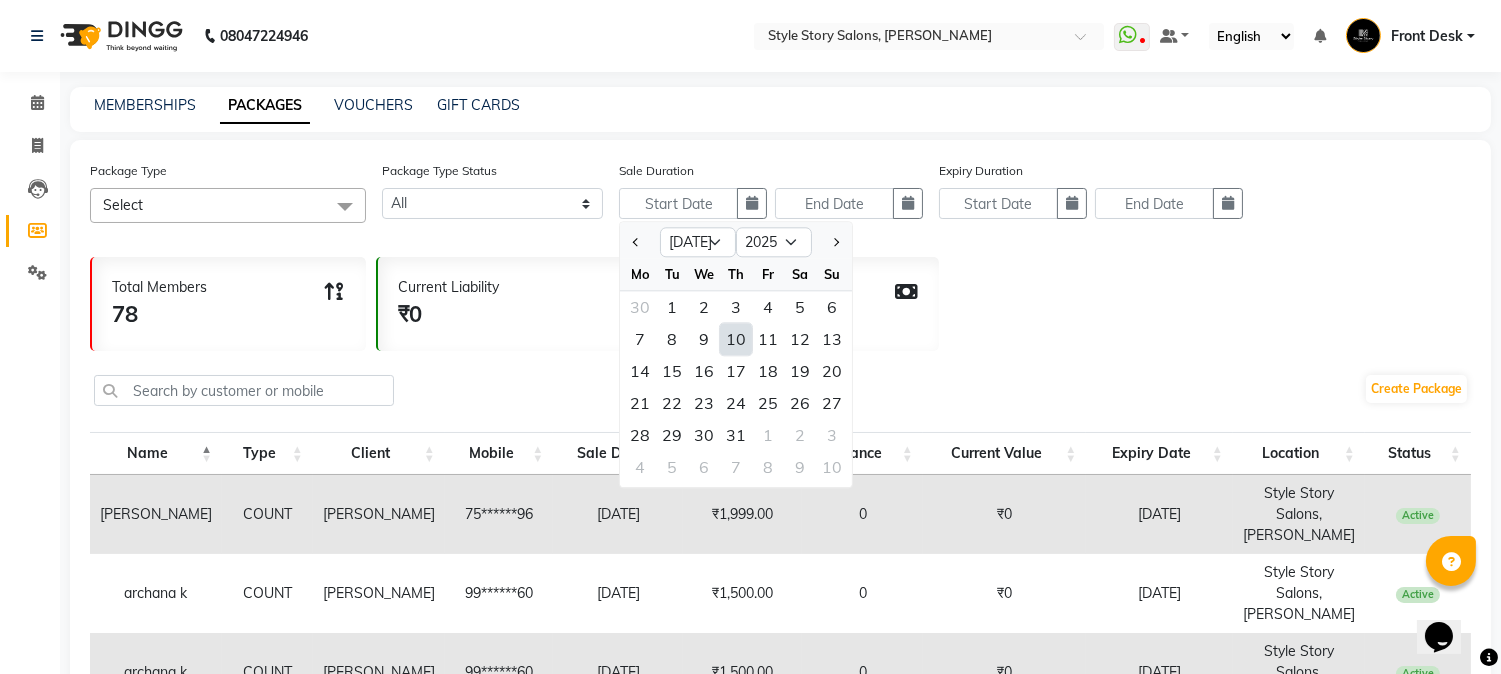 type on "[DATE]" 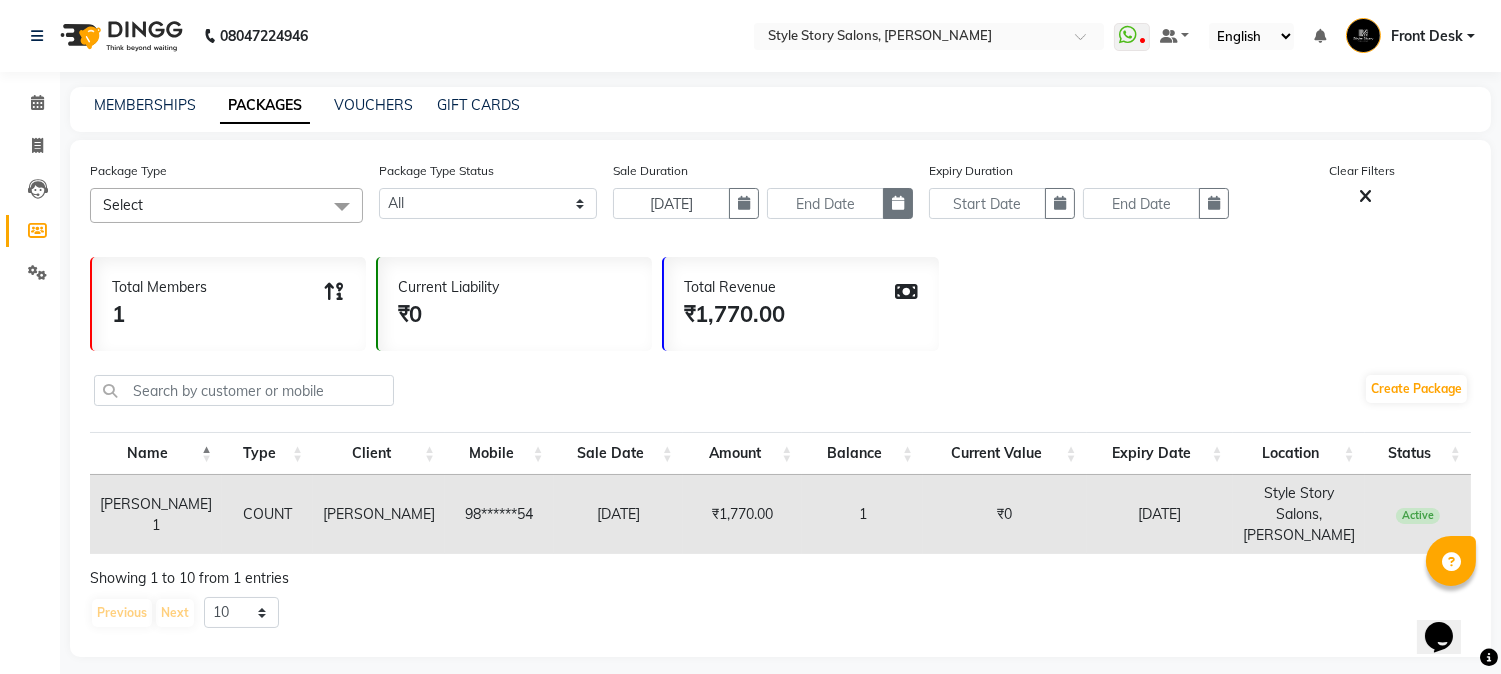 click 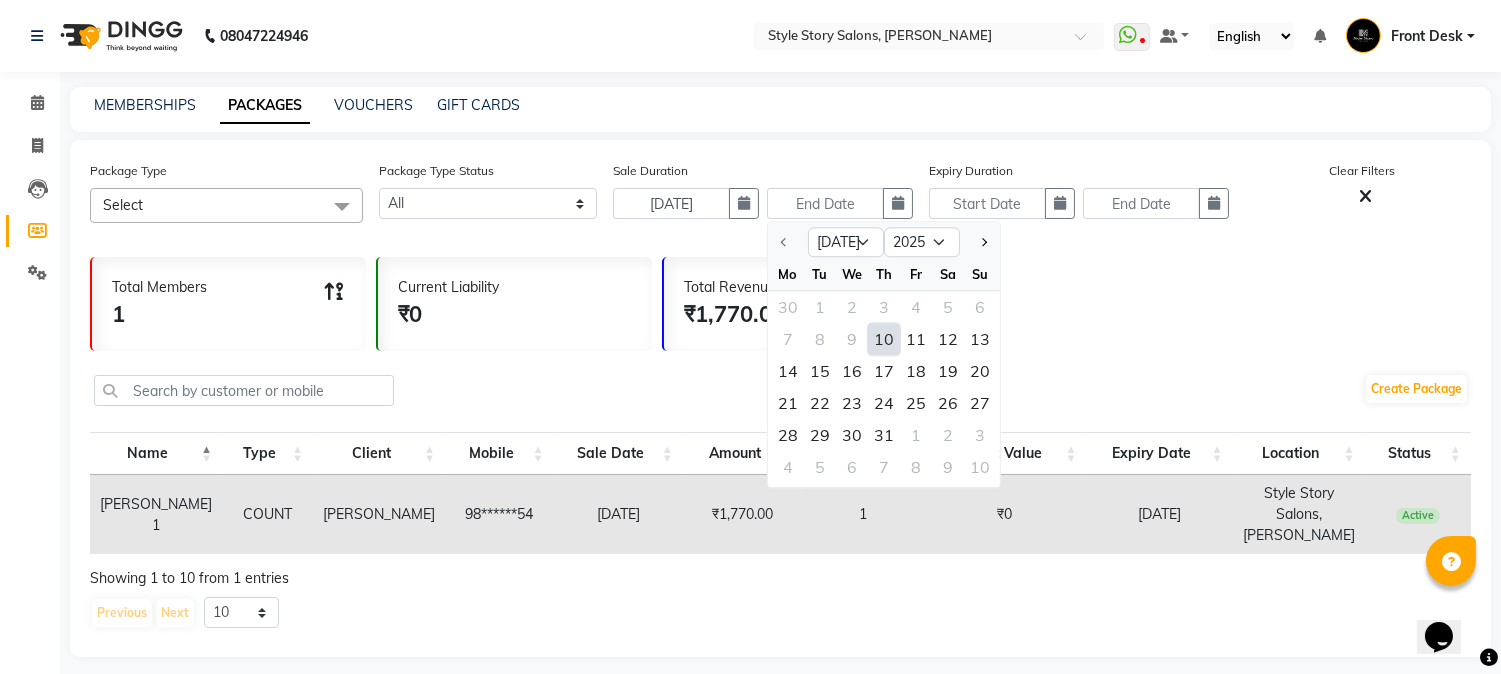 click on "10" 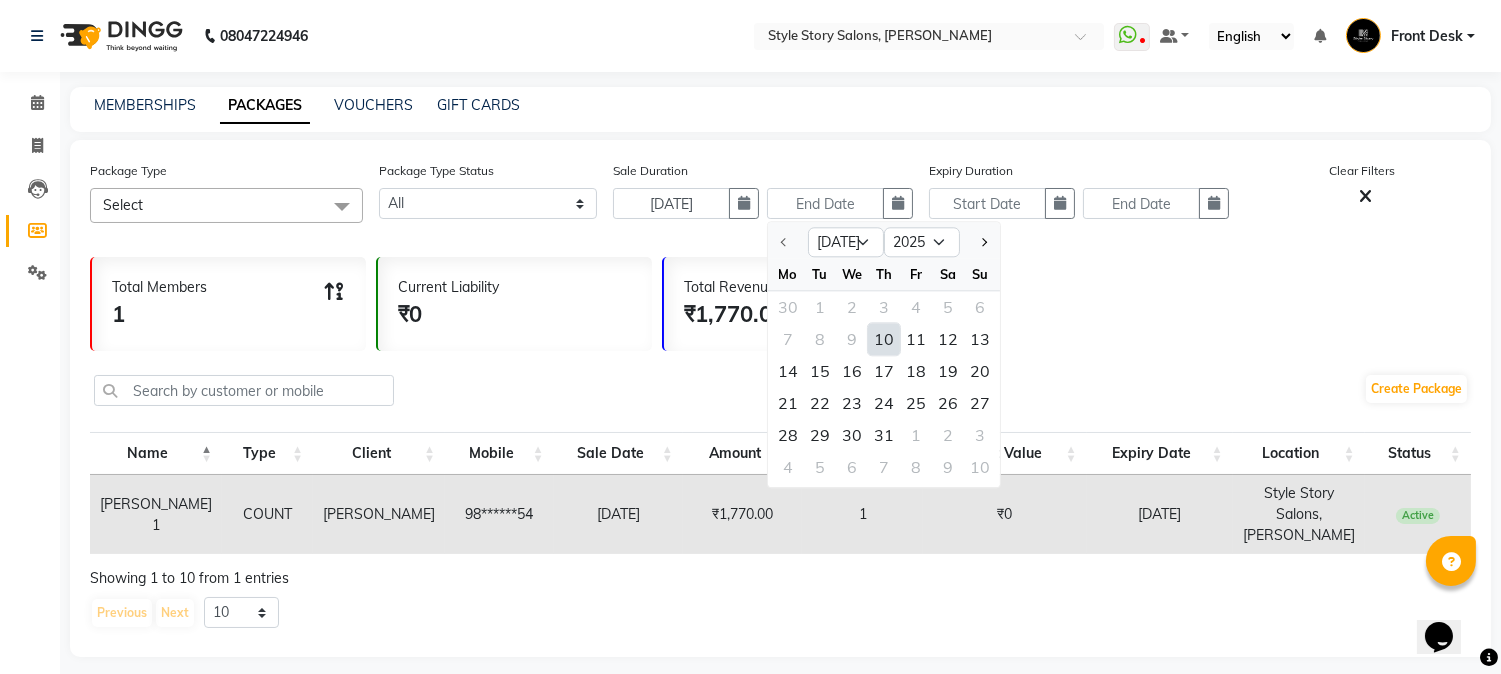 type on "[DATE]" 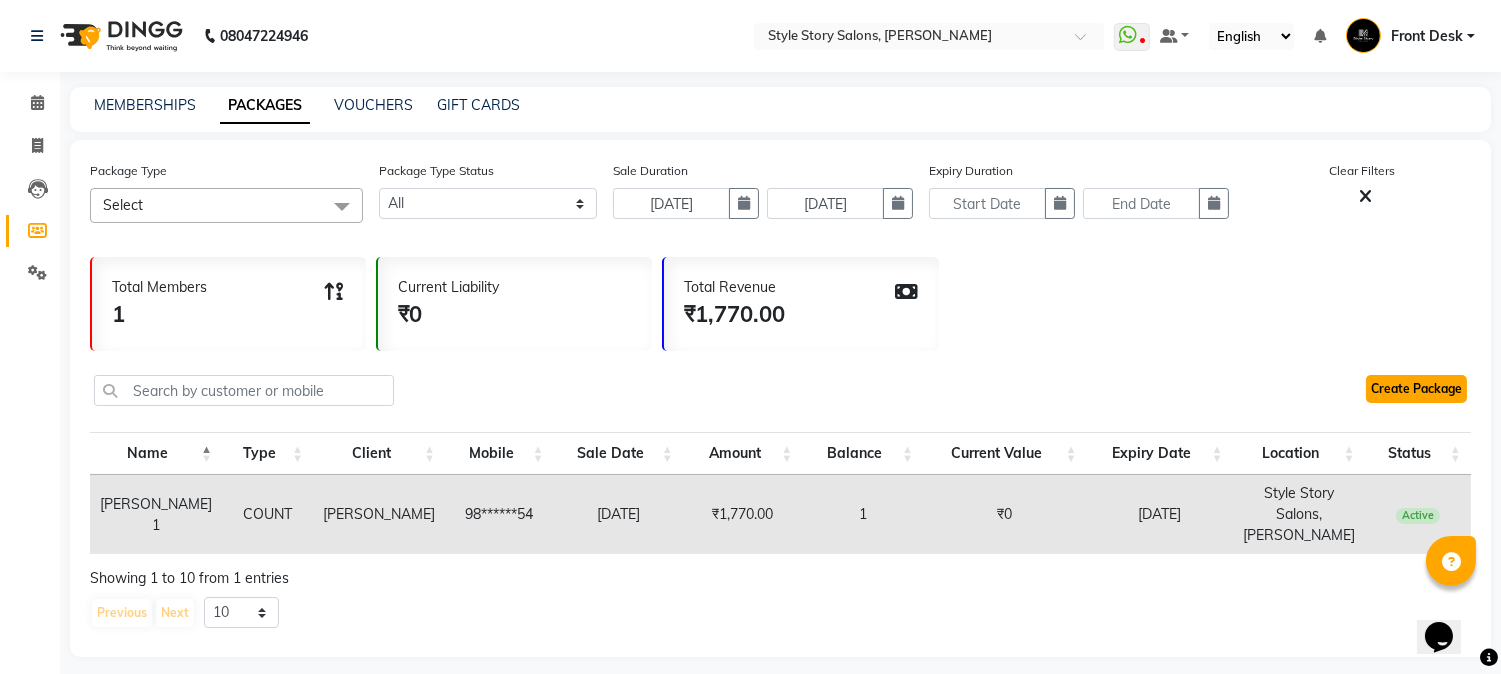 click on "Create Package" 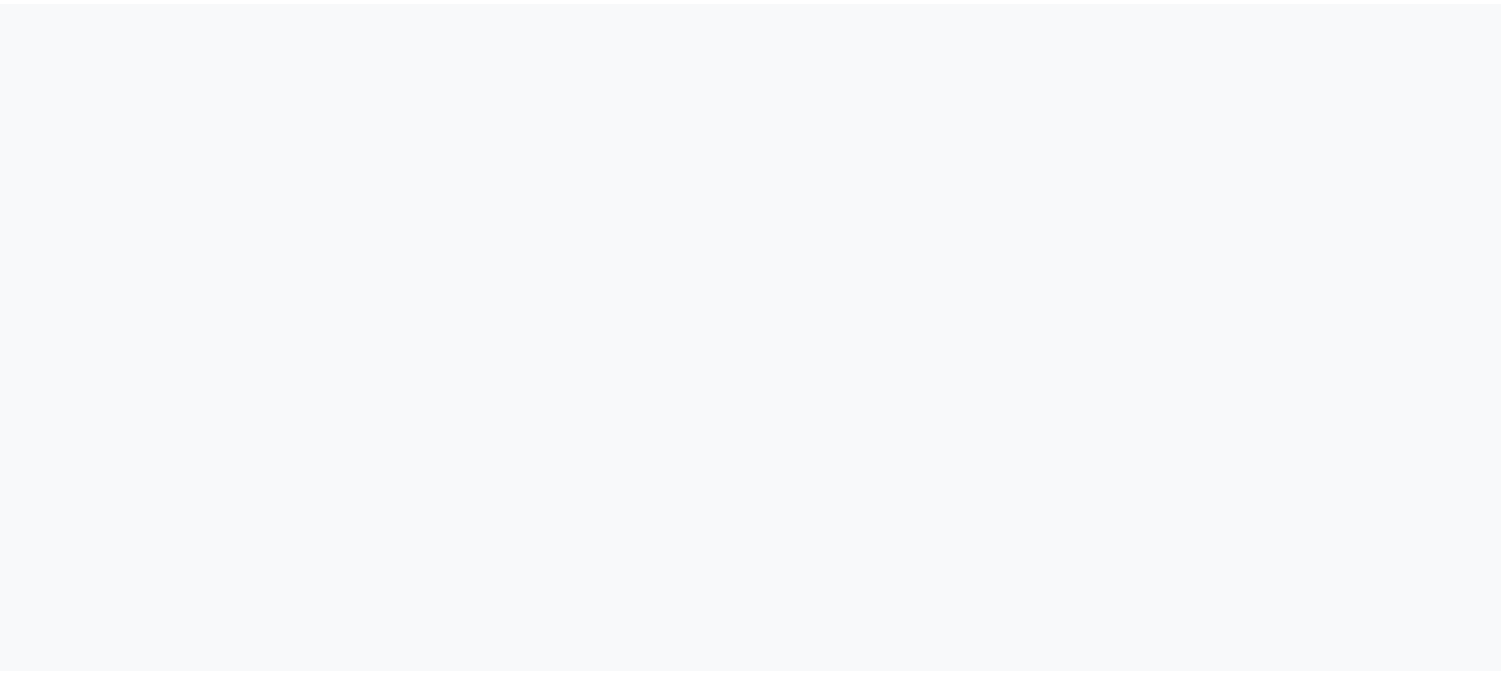scroll, scrollTop: 0, scrollLeft: 0, axis: both 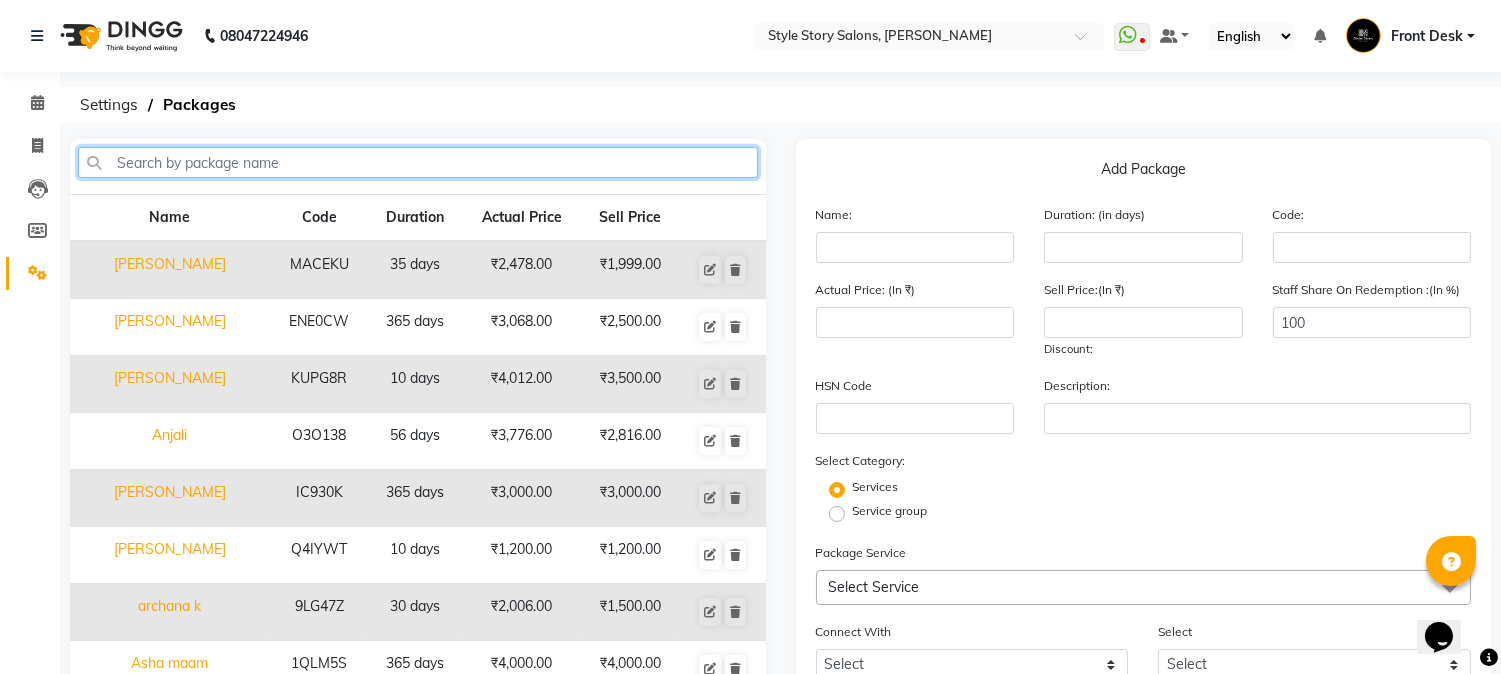 click 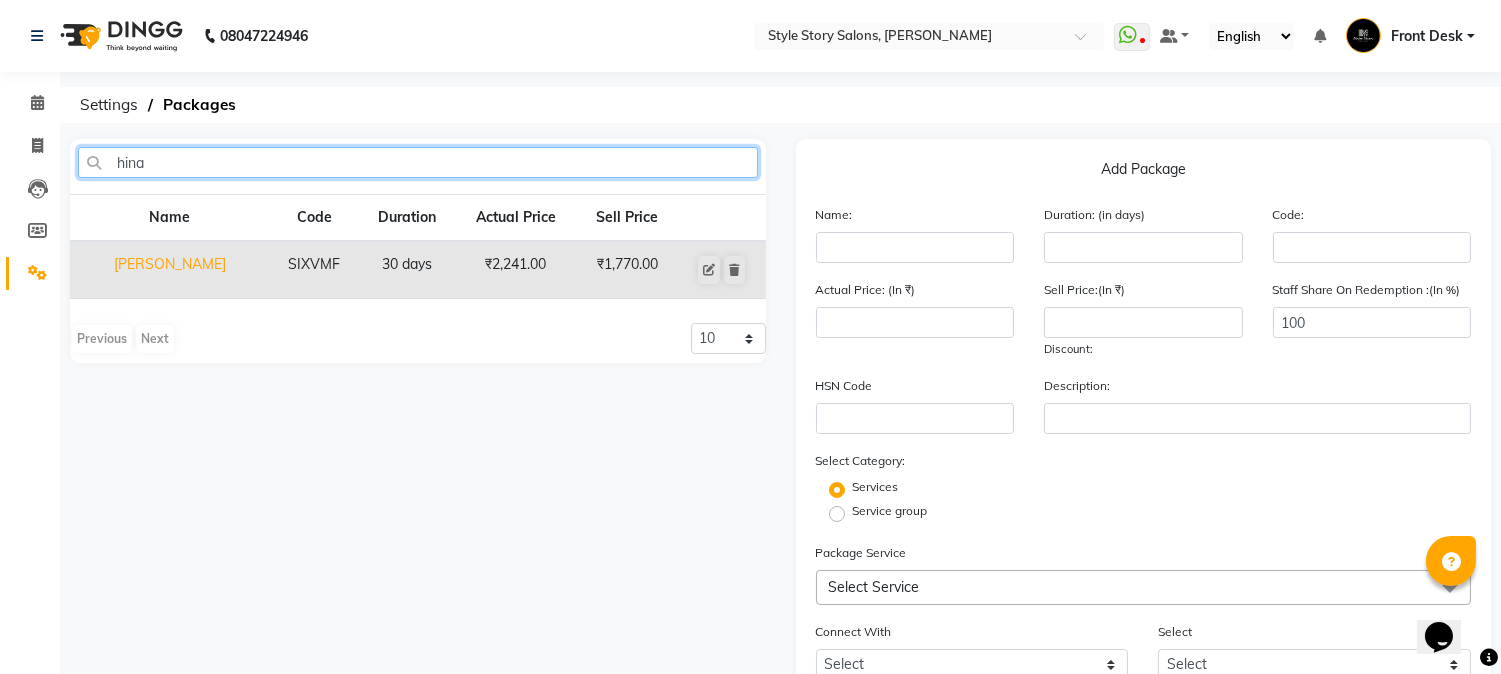 type on "hina" 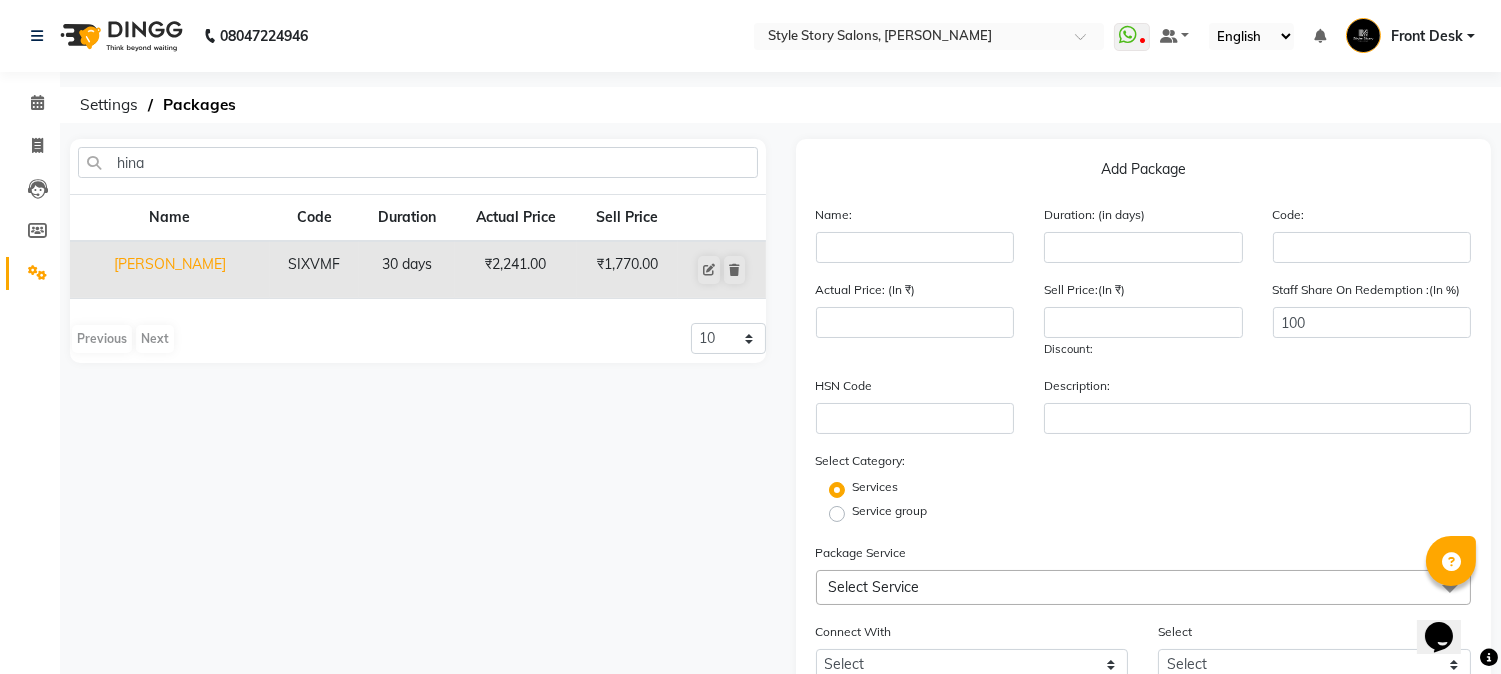 click on "[PERSON_NAME]" 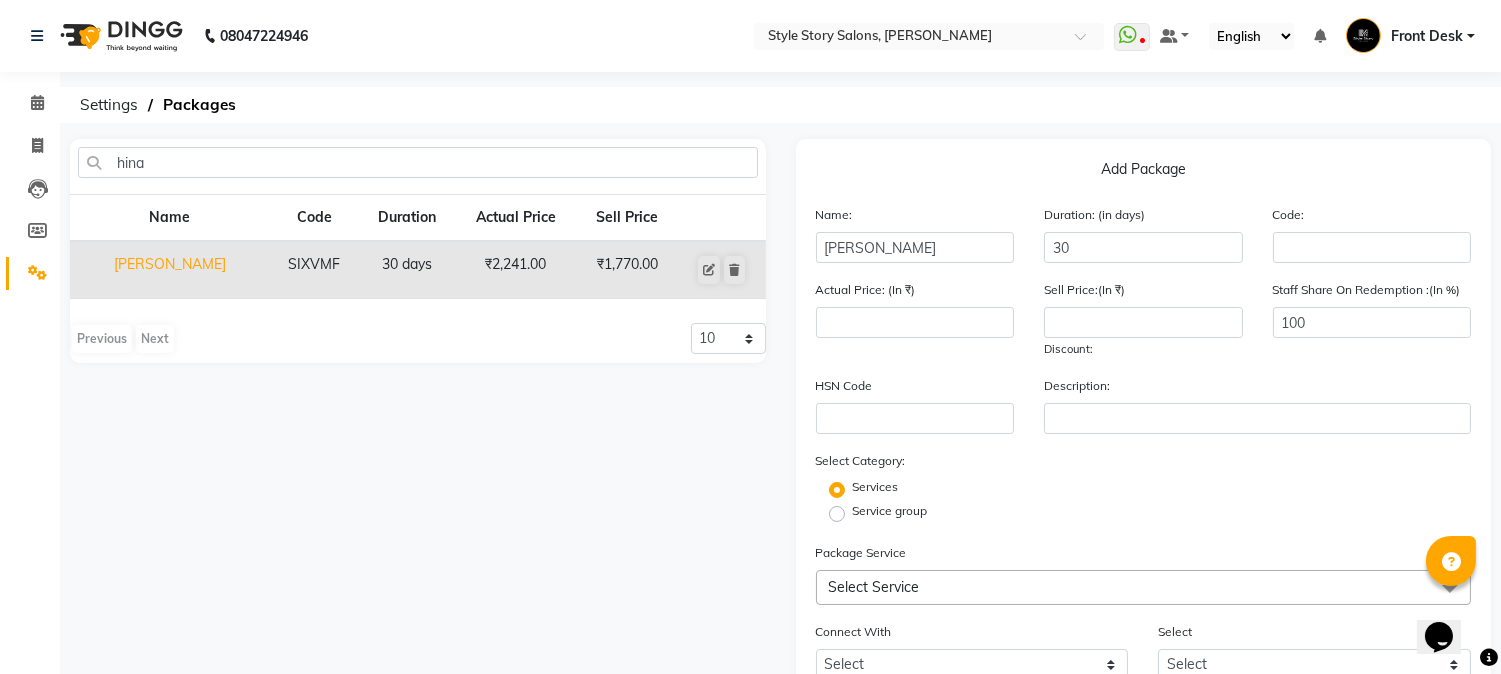 type on "SIXVMF" 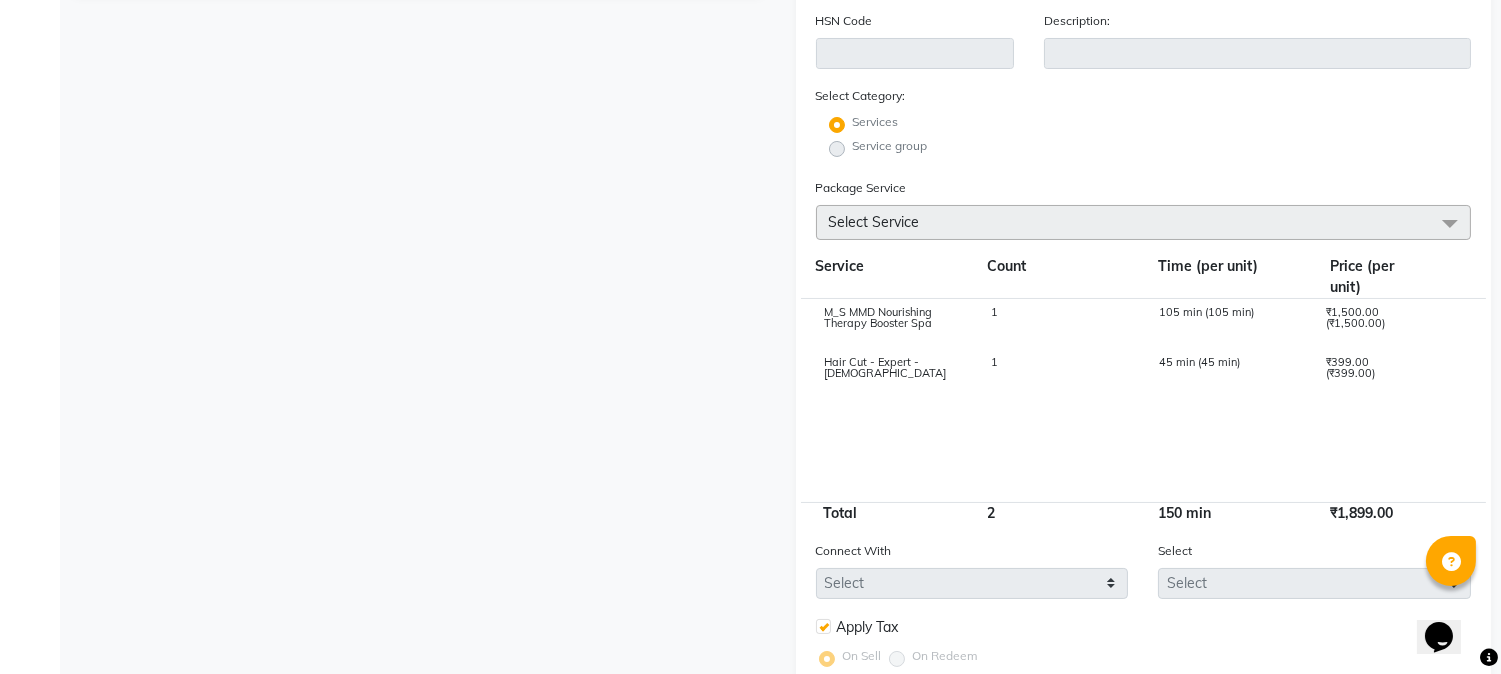 scroll, scrollTop: 507, scrollLeft: 0, axis: vertical 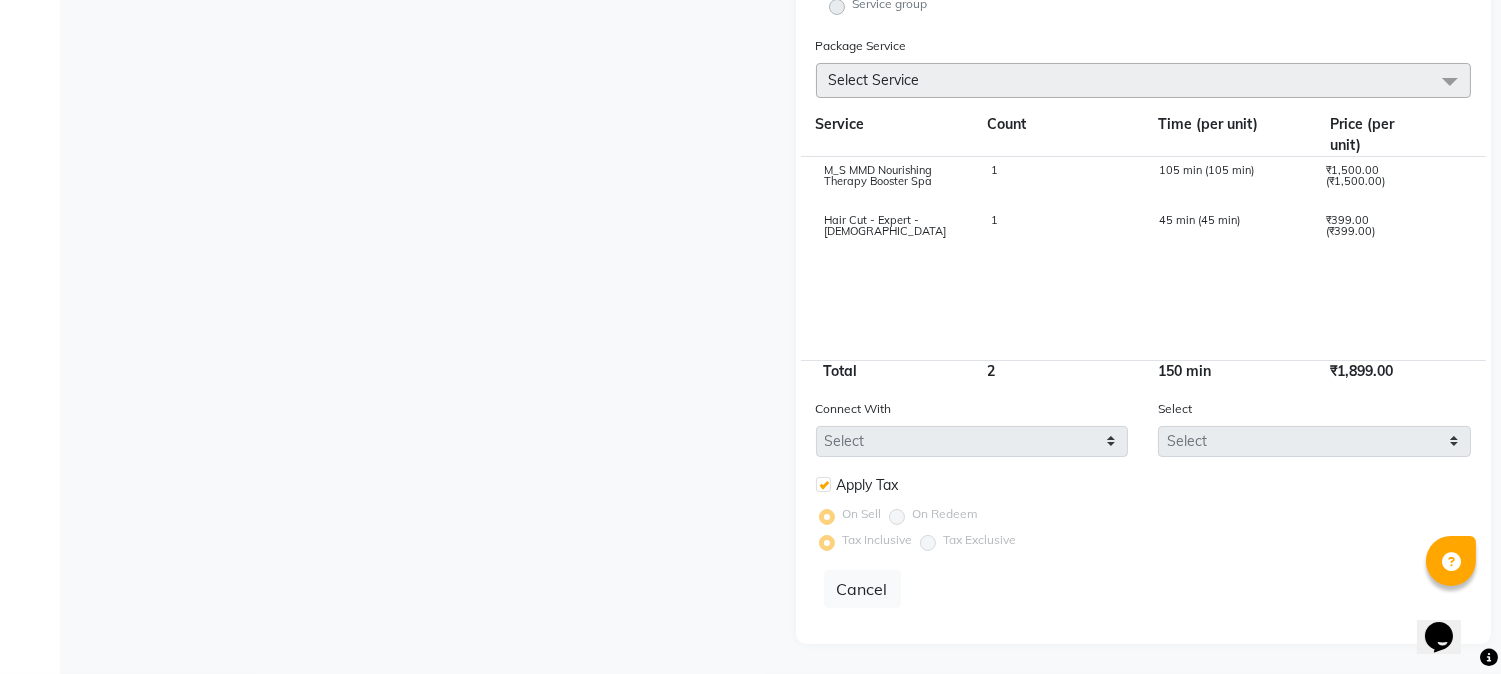 click on "Connect With Select Membership Prepaid Voucher" 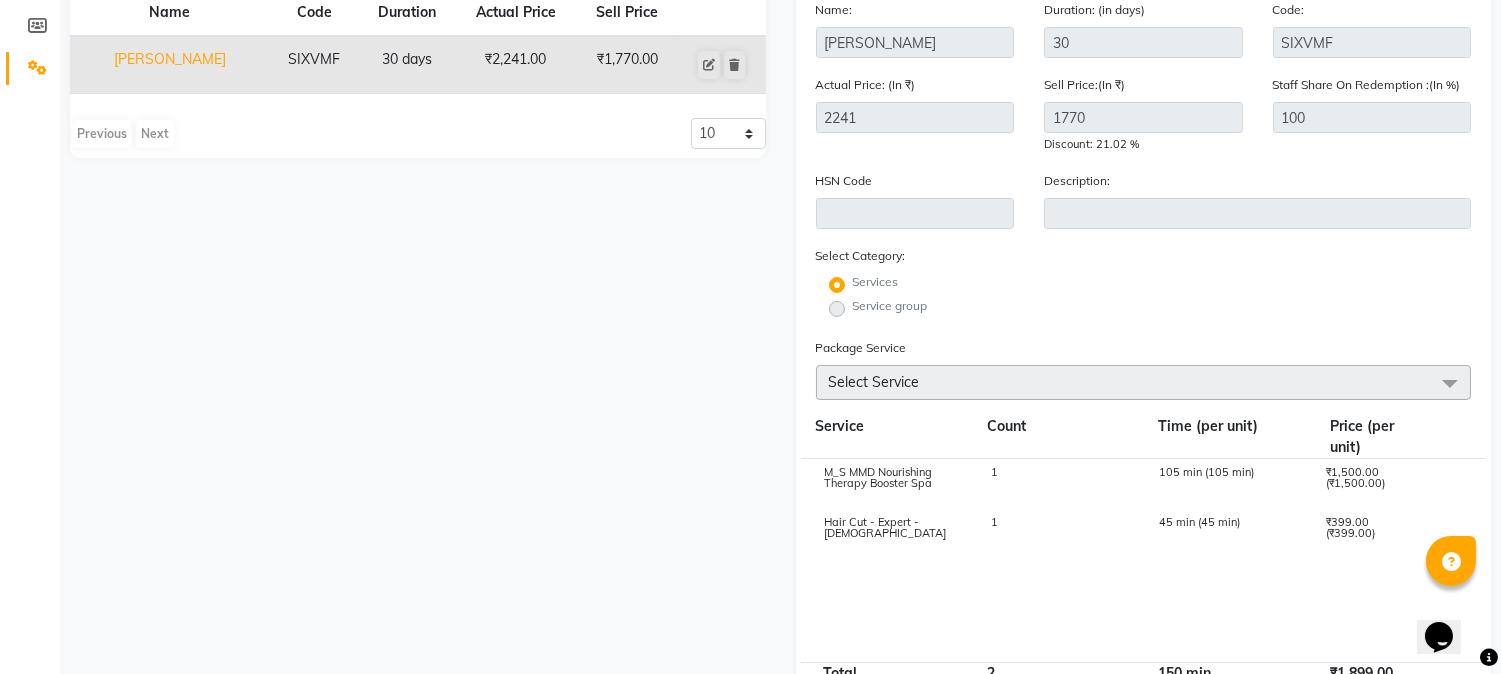 scroll, scrollTop: 174, scrollLeft: 0, axis: vertical 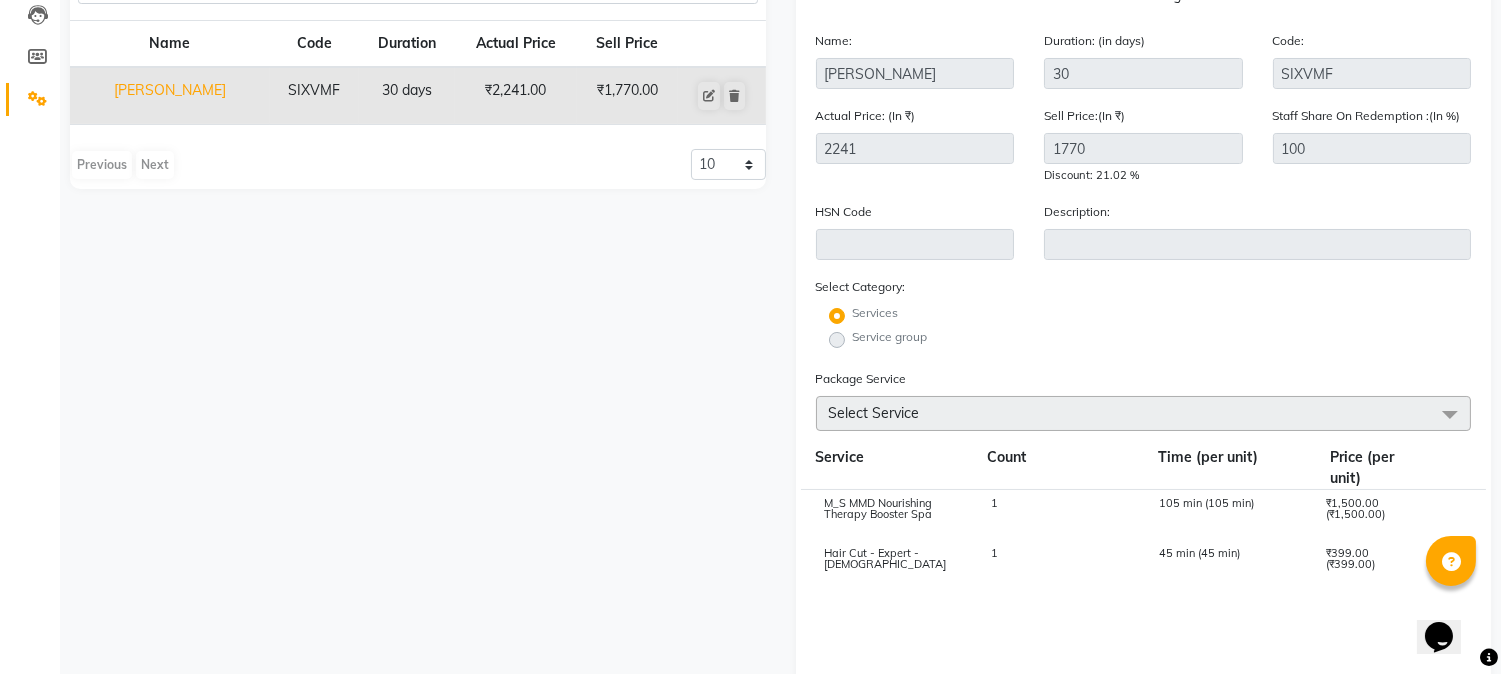 click on "Service group" 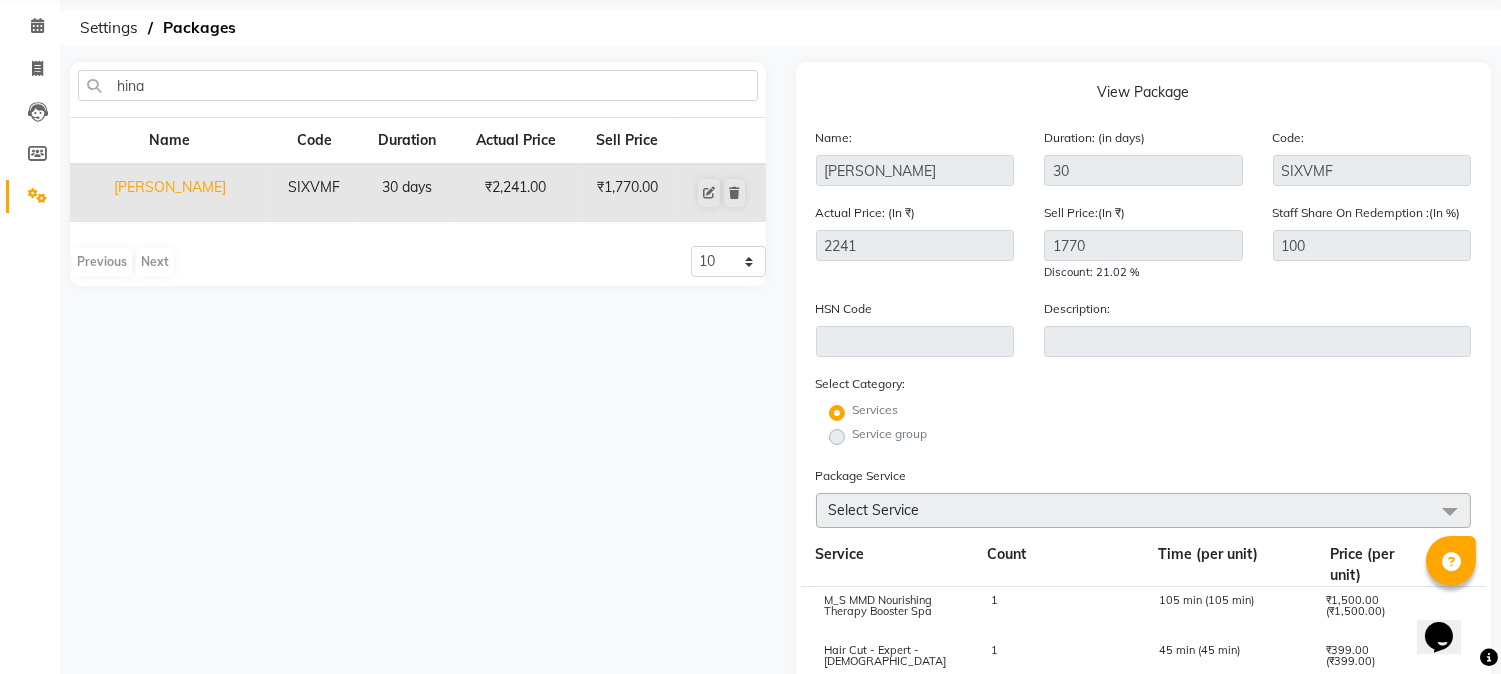 scroll, scrollTop: 0, scrollLeft: 0, axis: both 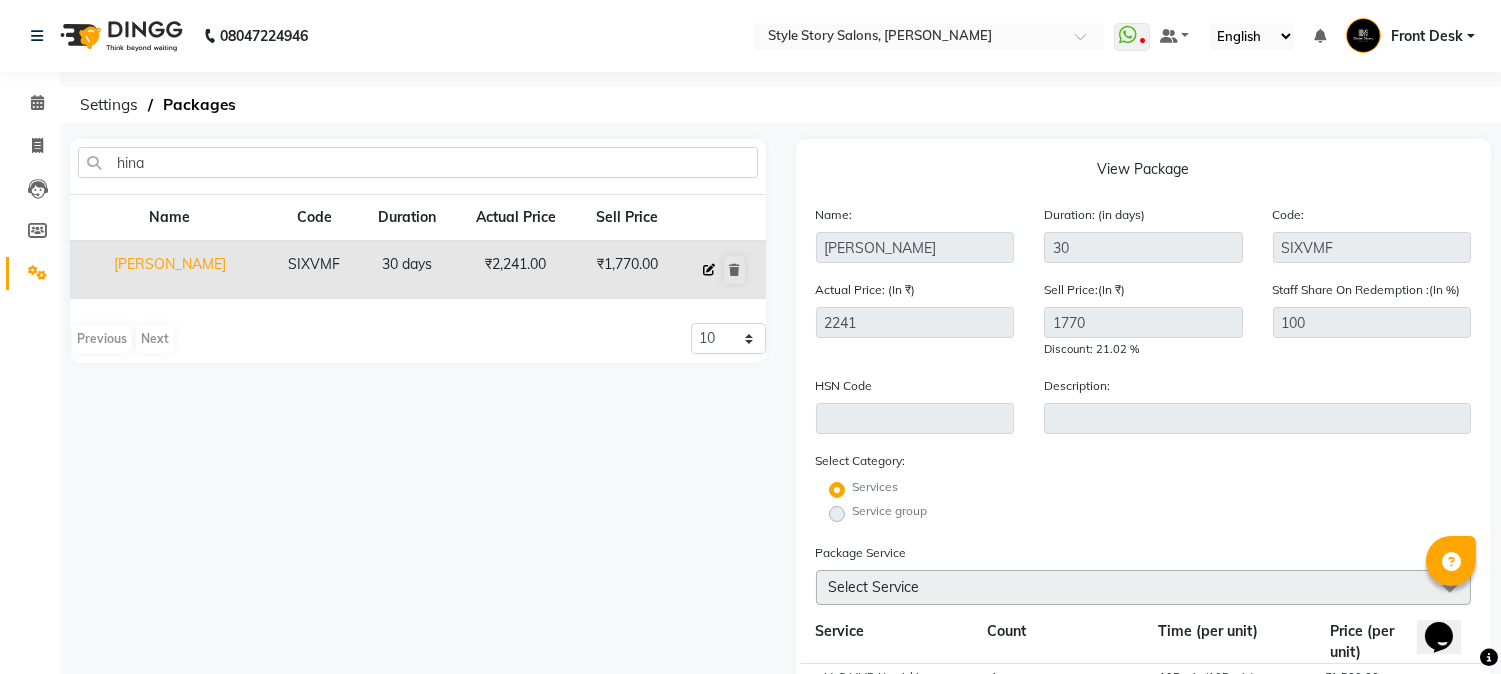 click 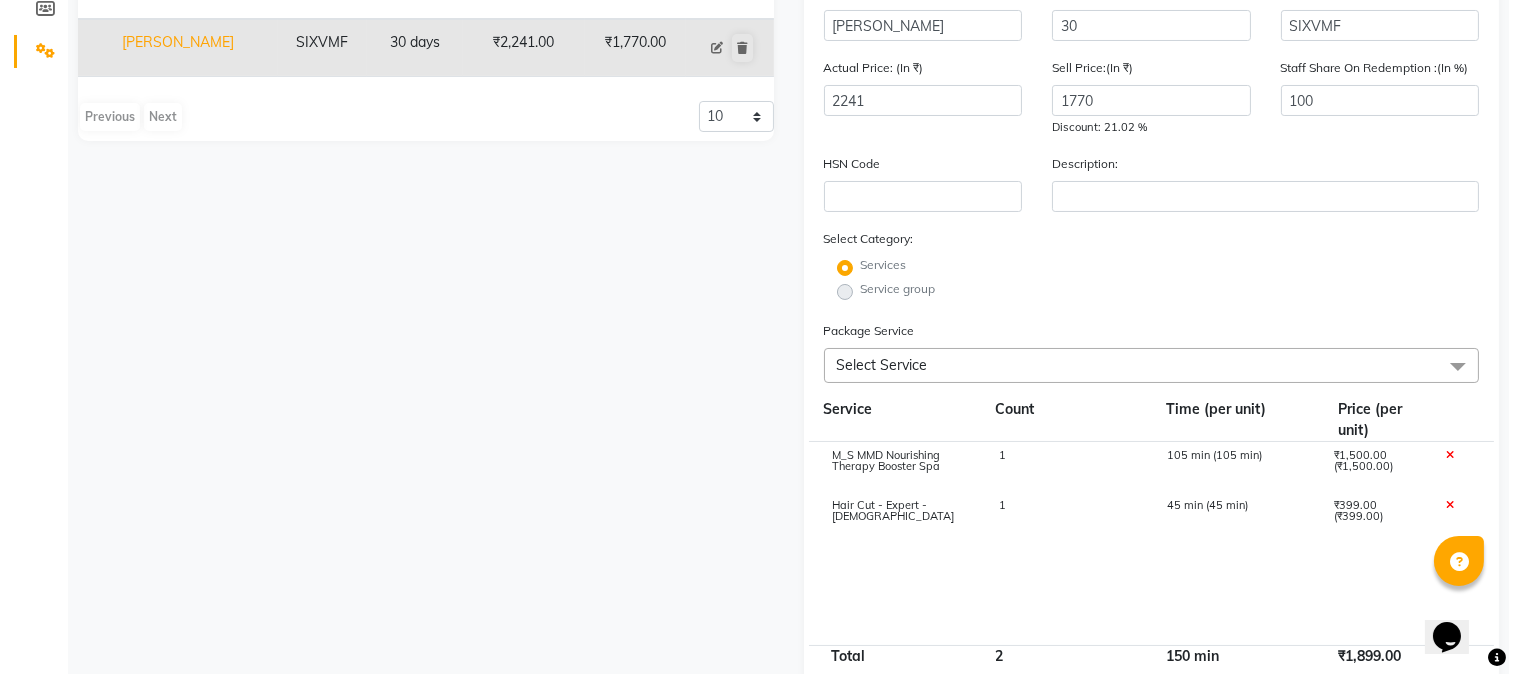 scroll, scrollTop: 507, scrollLeft: 0, axis: vertical 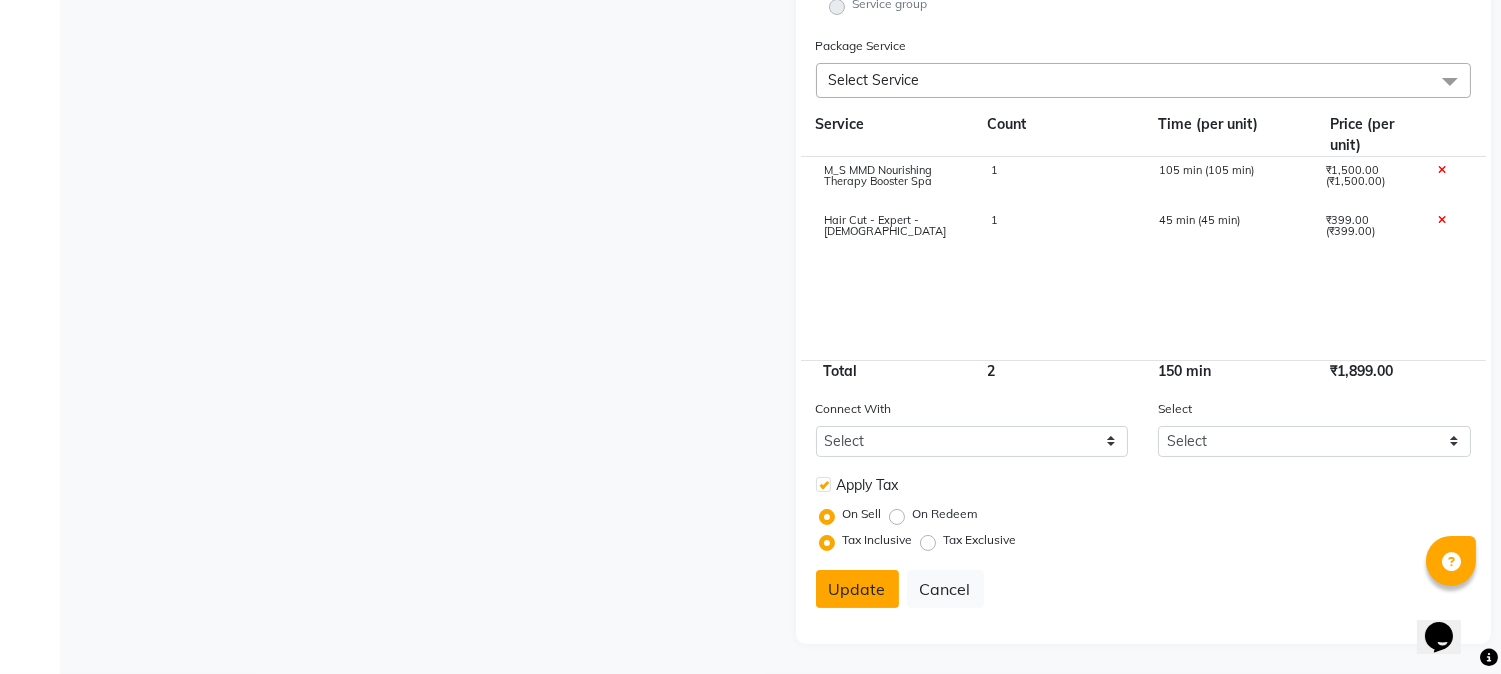 click on "Update" 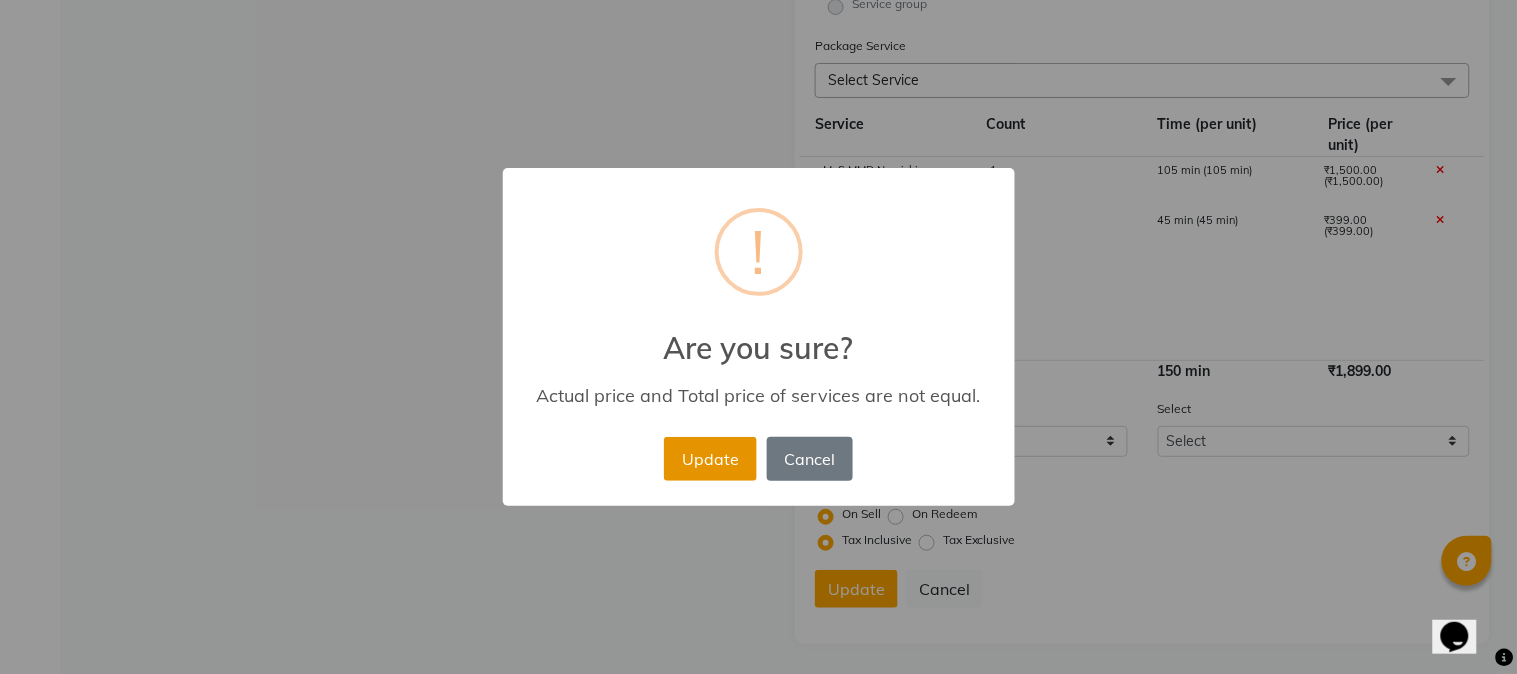 click on "Update" at bounding box center (710, 459) 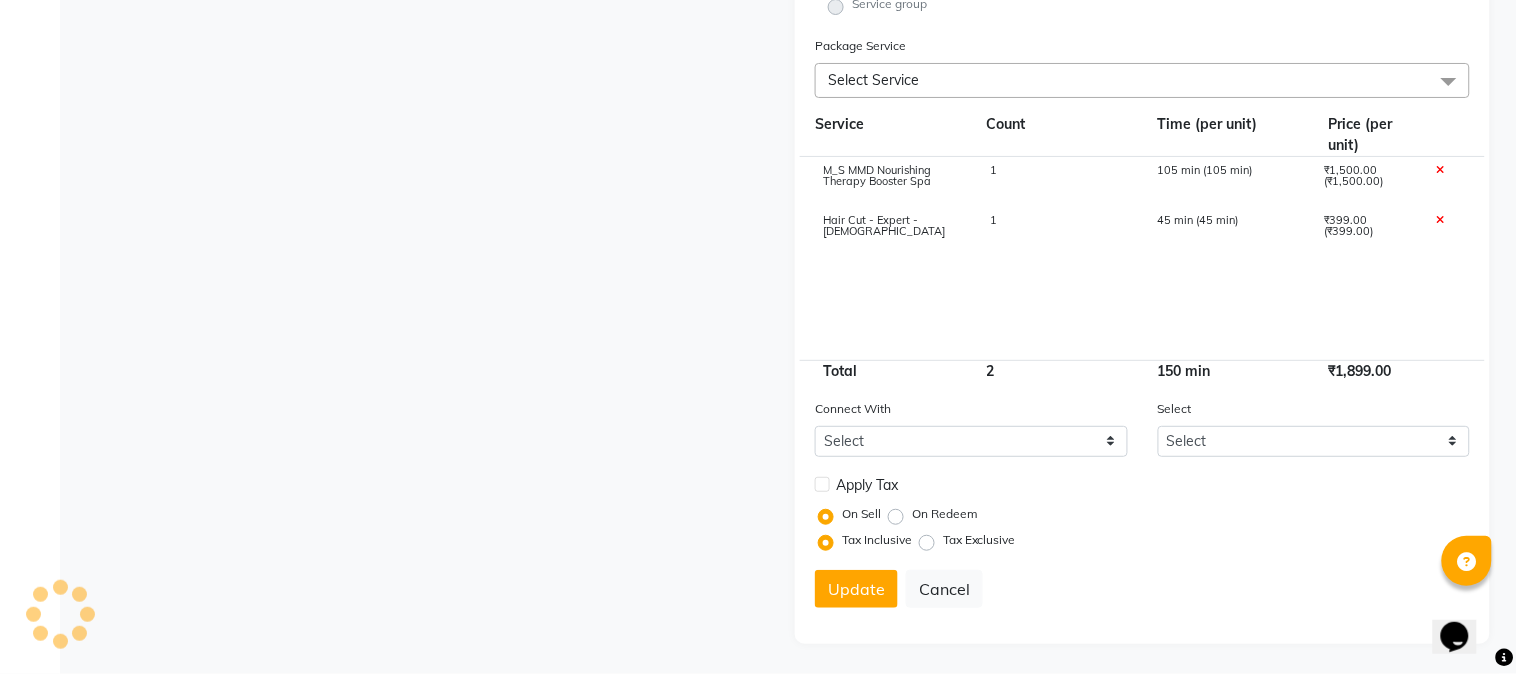 type 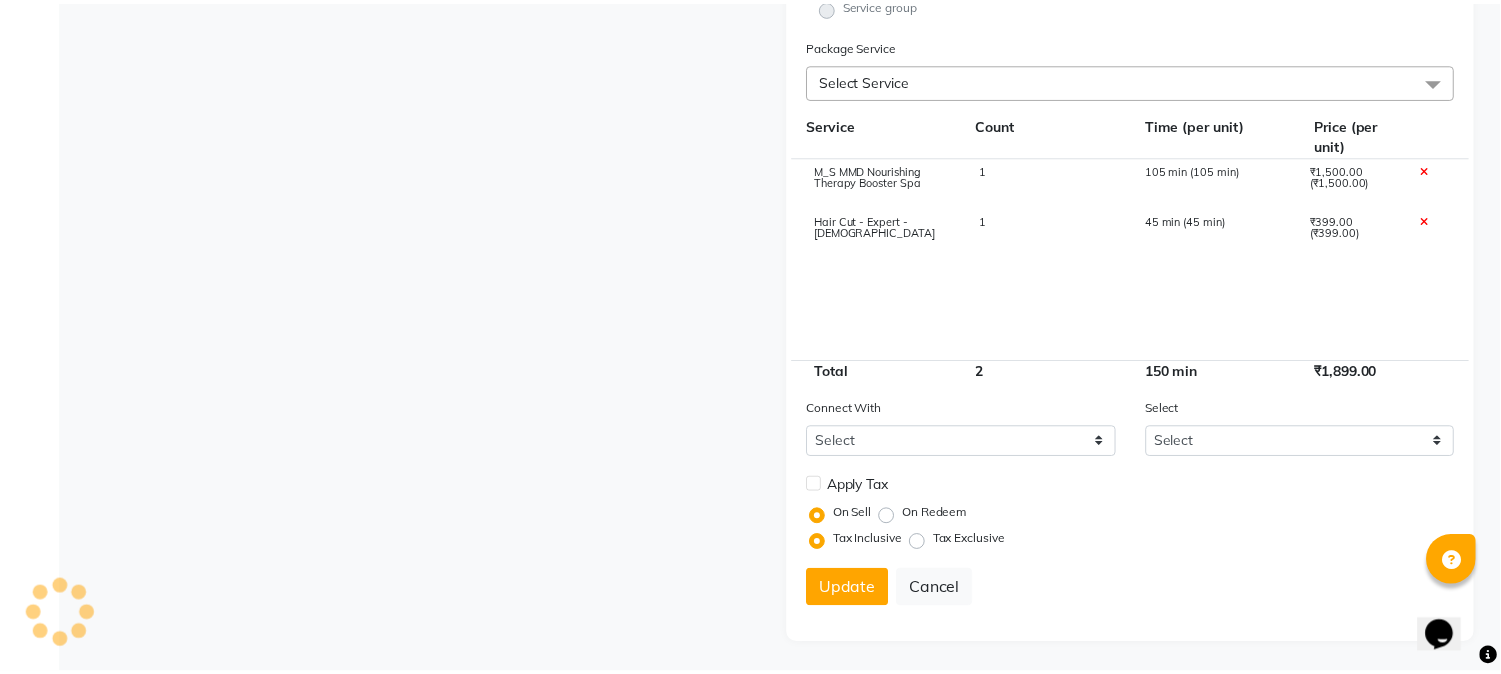 scroll, scrollTop: 172, scrollLeft: 0, axis: vertical 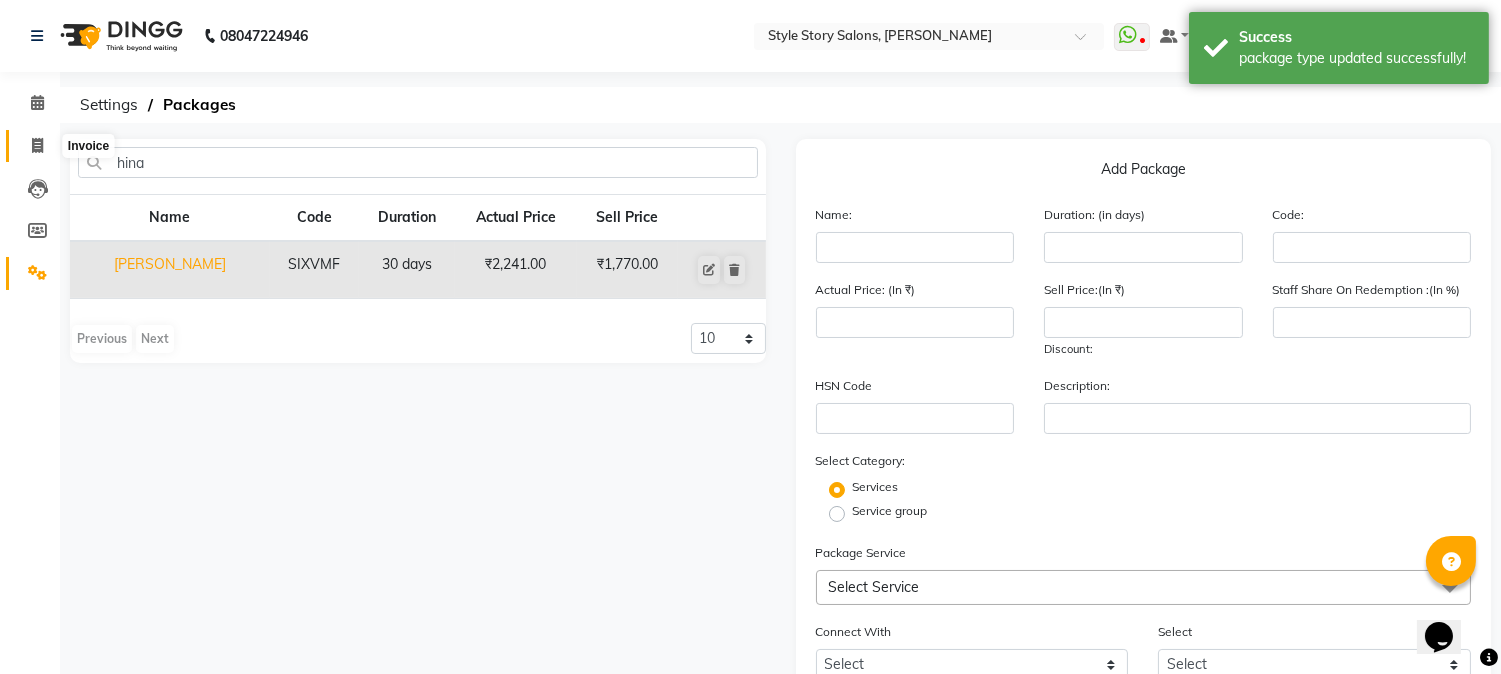 click 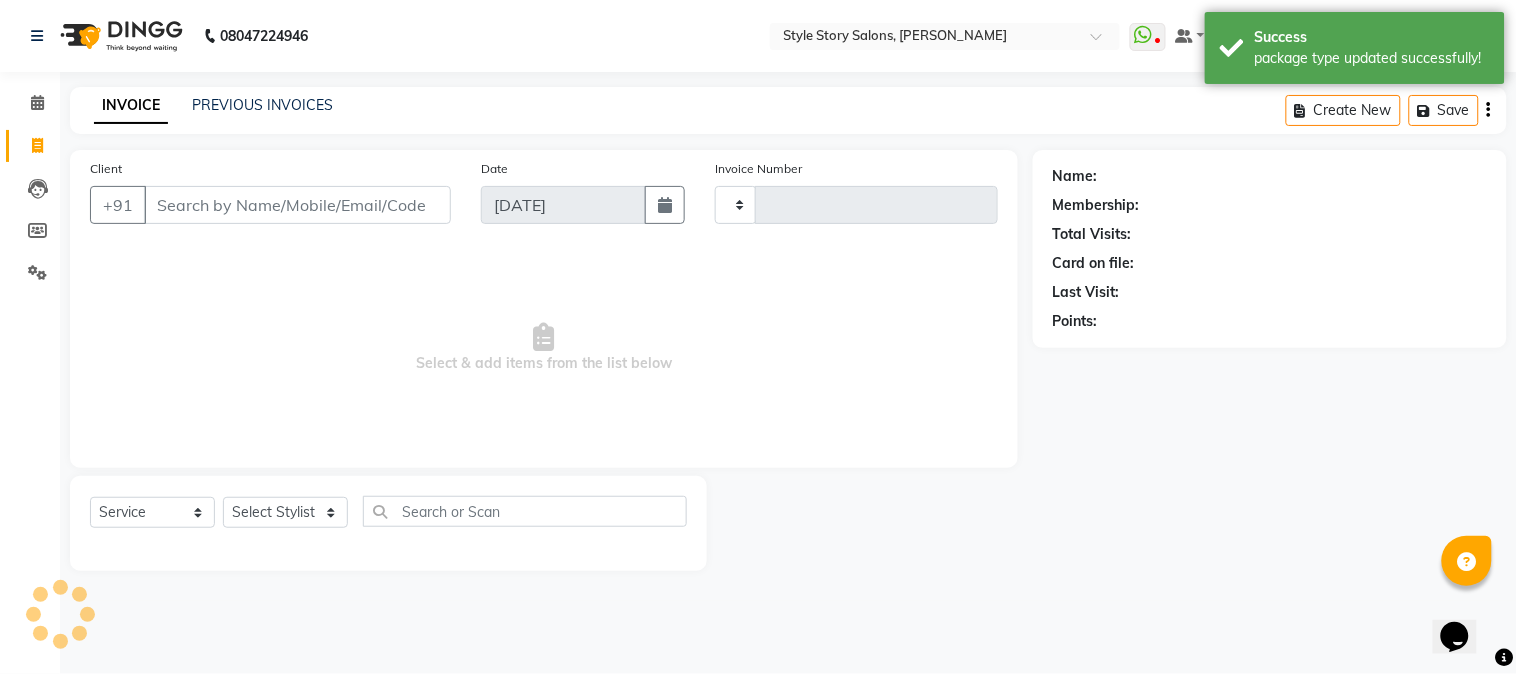 type on "0957" 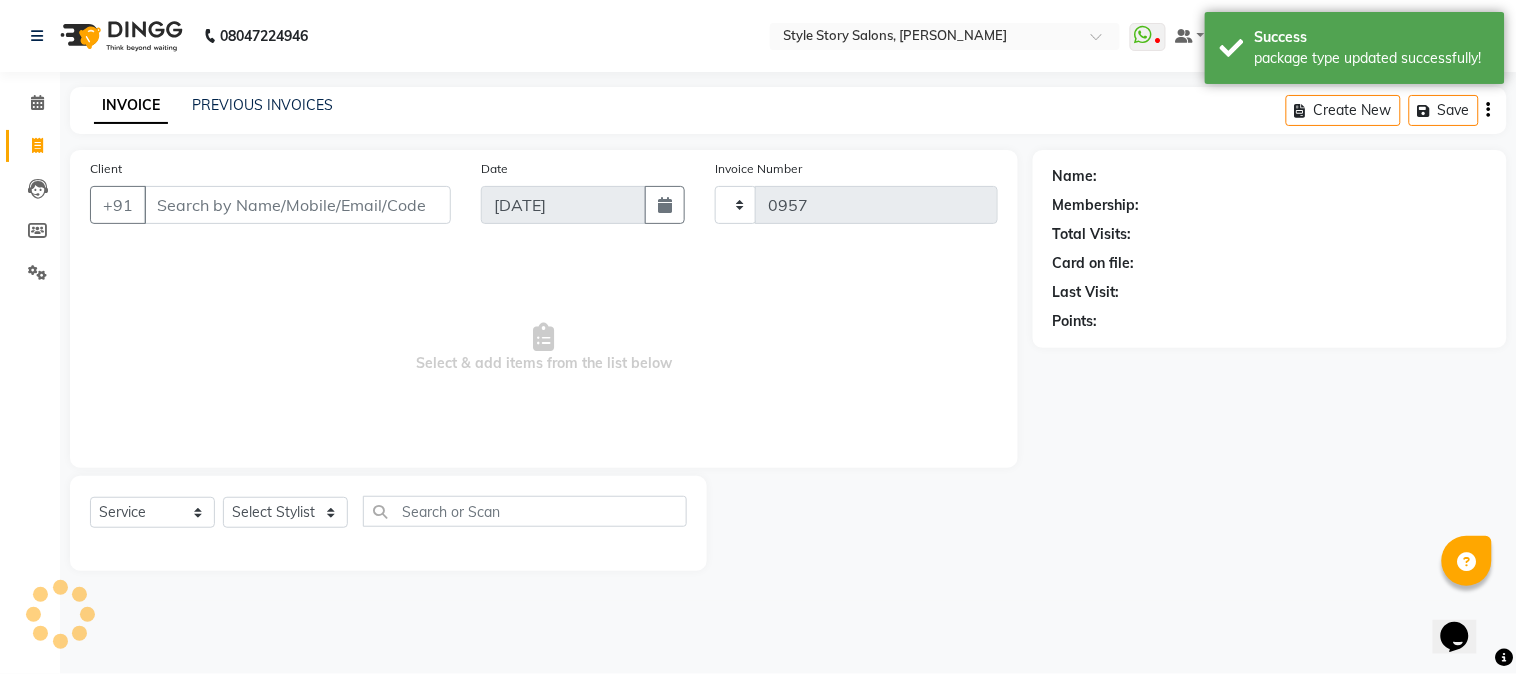 select on "6249" 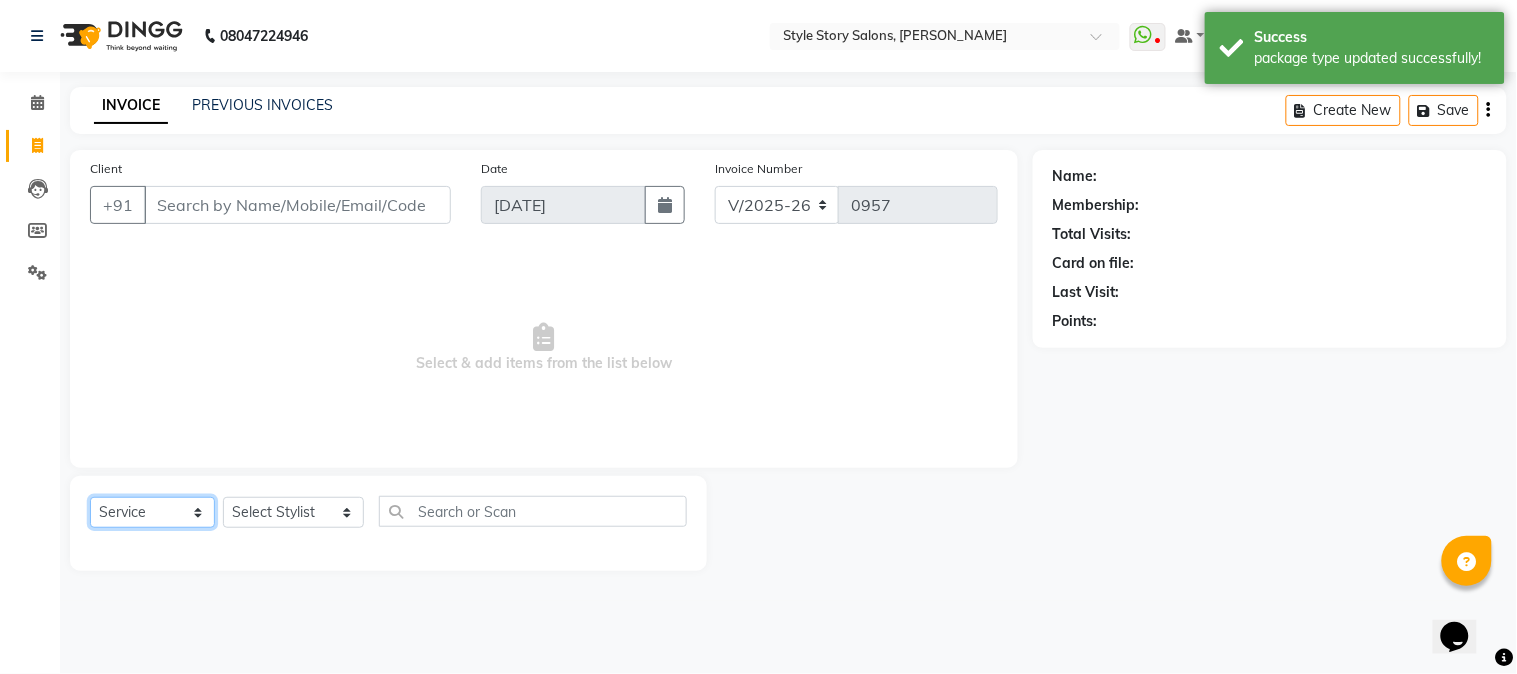 click on "Select  Service  Product  Membership  Package Voucher Prepaid Gift Card" 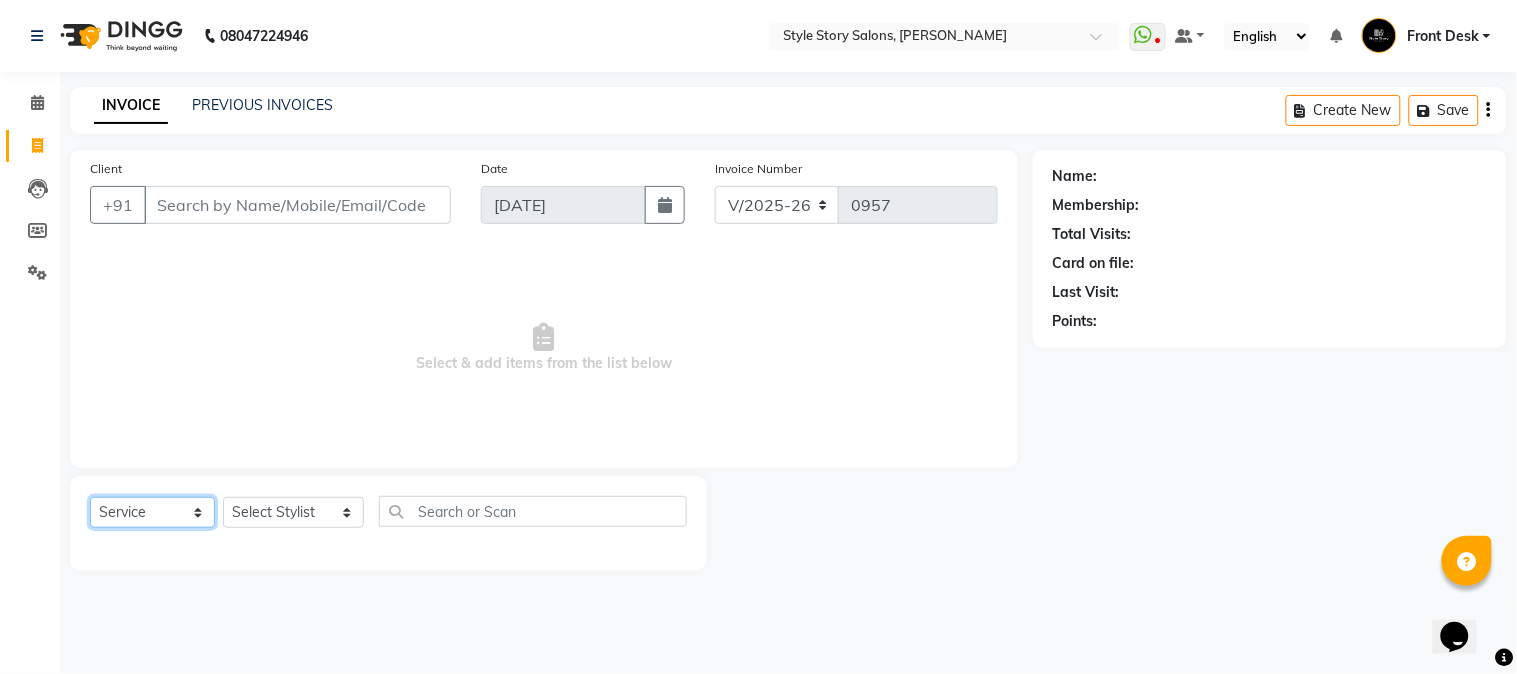 select on "package" 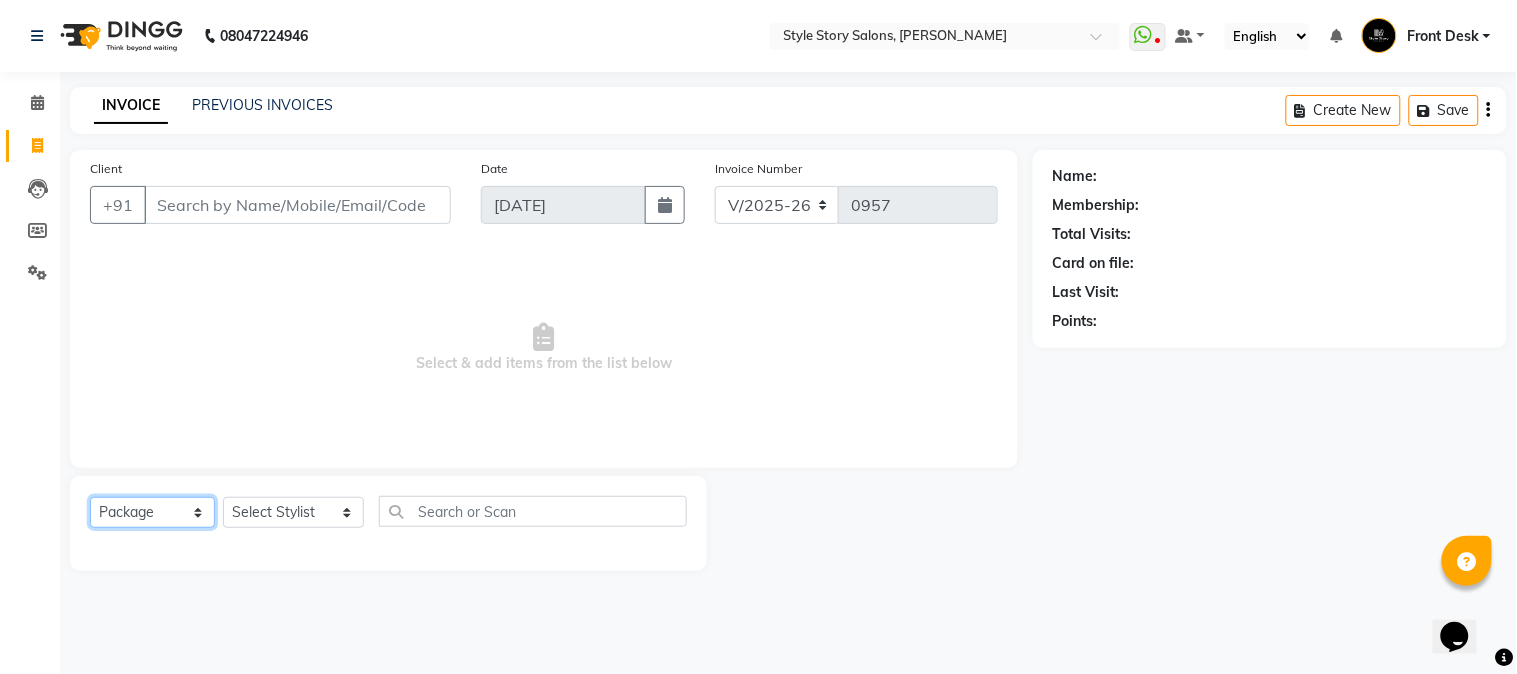 click on "Select  Service  Product  Membership  Package Voucher Prepaid Gift Card" 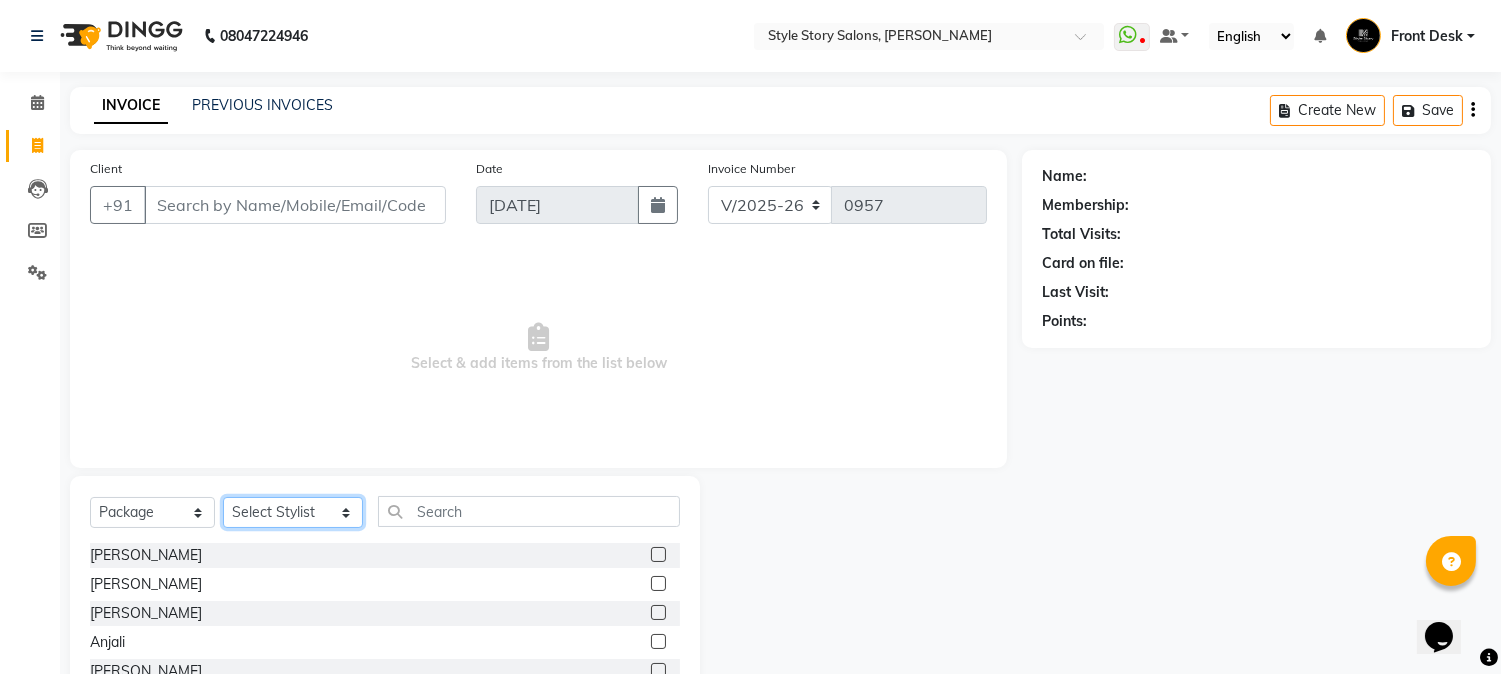 click on "Select Stylist Aayushi Dahat Adesh khadse Ambika Dhadse Front Desk Arshad Ansari Diksha Thakur Durga Gawai Front Desk Kajal Thapa Front Desk Kartik Balpande  Khushal Bhoyar Senior Accountant Komal Thakur Neelam Nag Nikhil Pillay Inventory Manager Nilofar Ali (HR Admin) Prathm Chaudhari (Hair Artist) Priyanshi Meshram Ram Thakur  Ritesh Pande Ritesh Shrivas Shabnam Ansari  Shruti Raut Sonali Sarode Sonam Nashine HR Manager Suchita Mankar (Tina Beautician) Tanuja Junghare Tushar Pandey Vikas Kumar Vinod Pandit Vishal Gajbhiye Accountant" 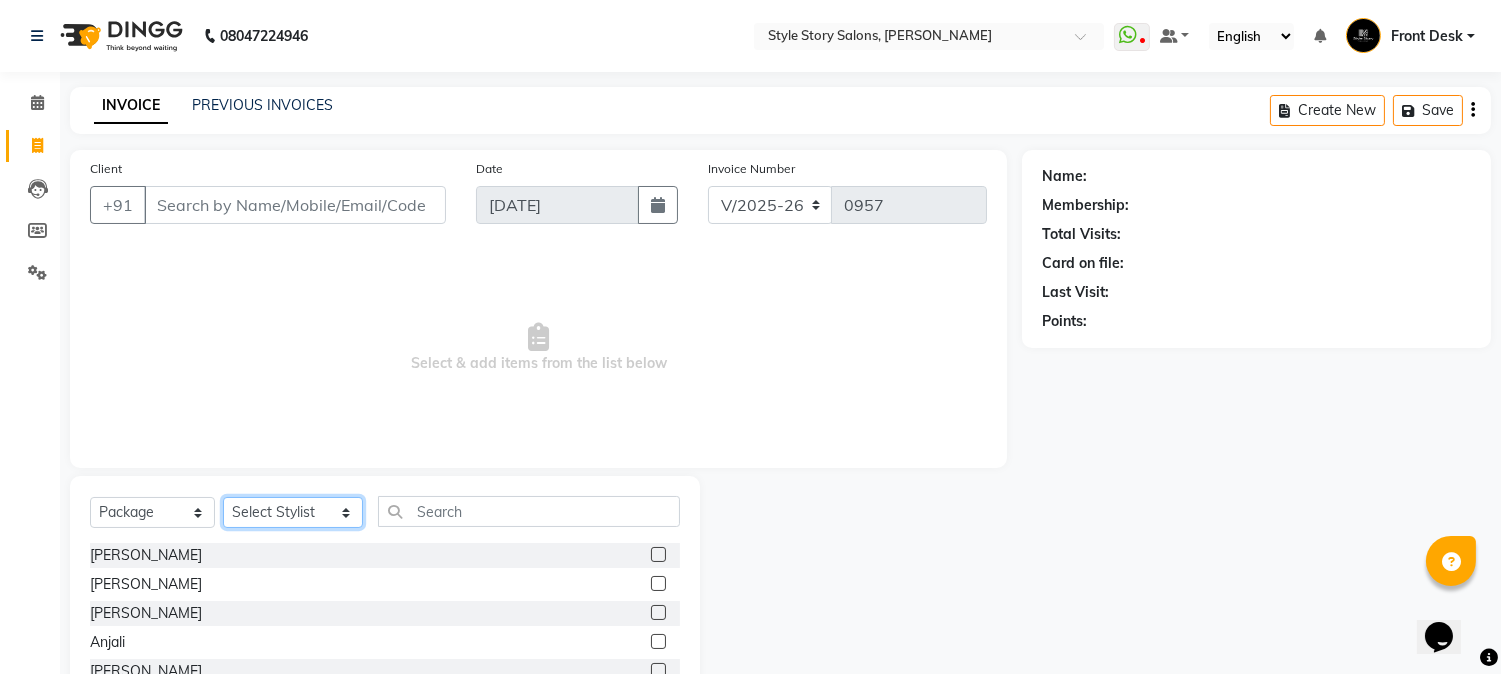 select on "82561" 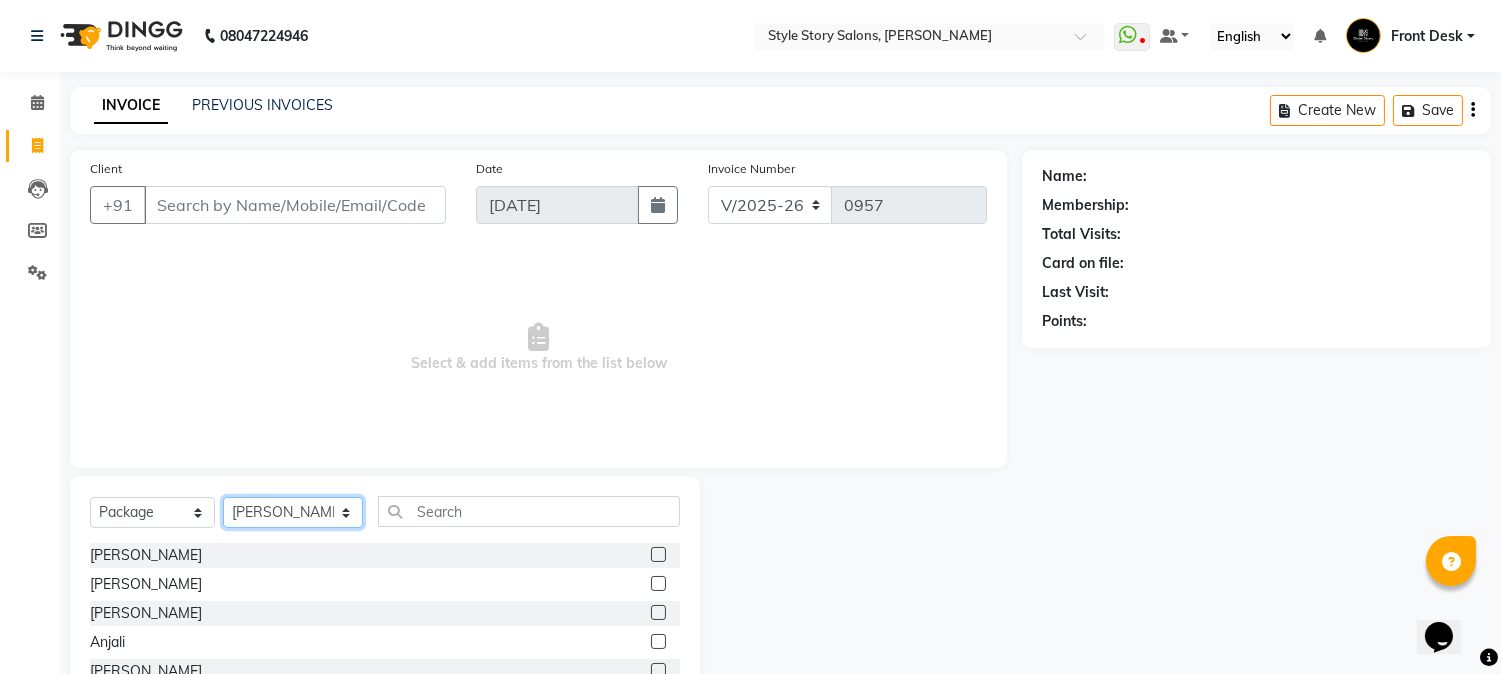 click on "Select Stylist Aayushi Dahat Adesh khadse Ambika Dhadse Front Desk Arshad Ansari Diksha Thakur Durga Gawai Front Desk Kajal Thapa Front Desk Kartik Balpande  Khushal Bhoyar Senior Accountant Komal Thakur Neelam Nag Nikhil Pillay Inventory Manager Nilofar Ali (HR Admin) Prathm Chaudhari (Hair Artist) Priyanshi Meshram Ram Thakur  Ritesh Pande Ritesh Shrivas Shabnam Ansari  Shruti Raut Sonali Sarode Sonam Nashine HR Manager Suchita Mankar (Tina Beautician) Tanuja Junghare Tushar Pandey Vikas Kumar Vinod Pandit Vishal Gajbhiye Accountant" 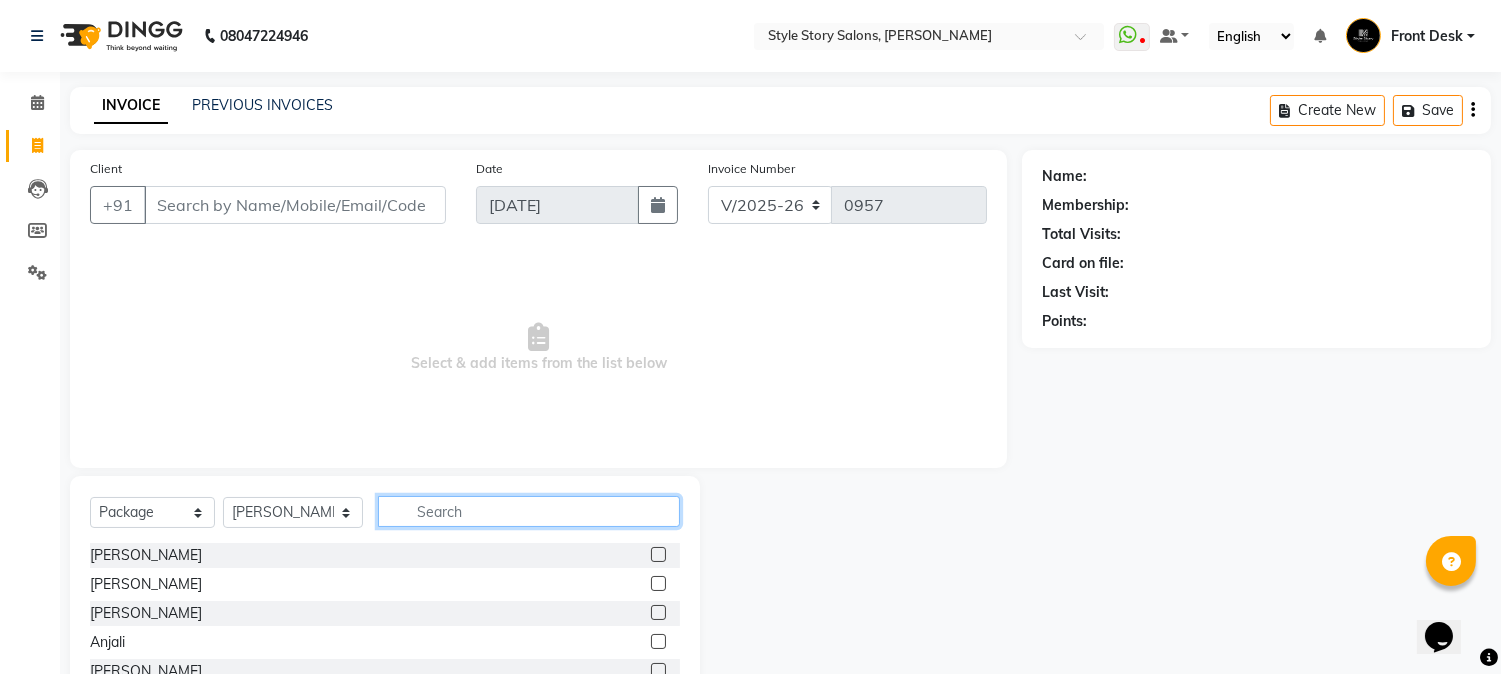 click 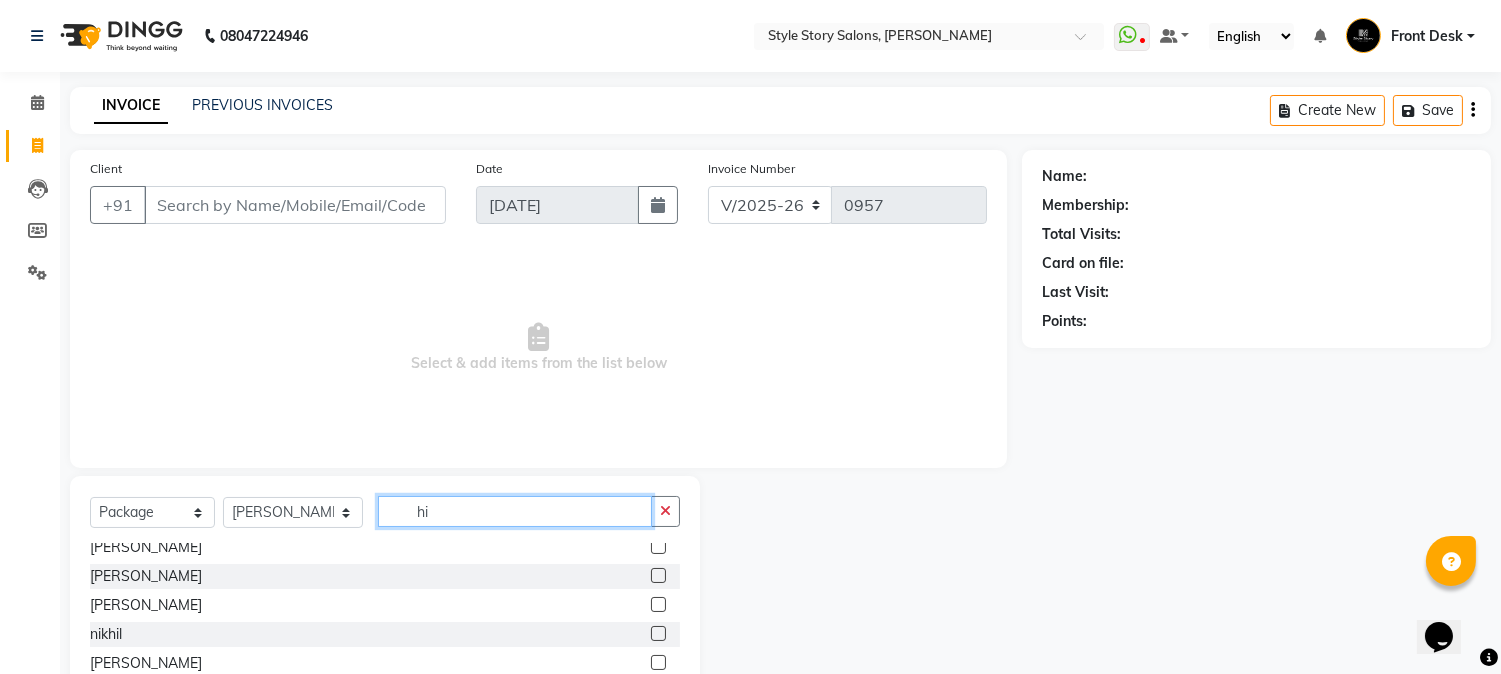 scroll, scrollTop: 0, scrollLeft: 0, axis: both 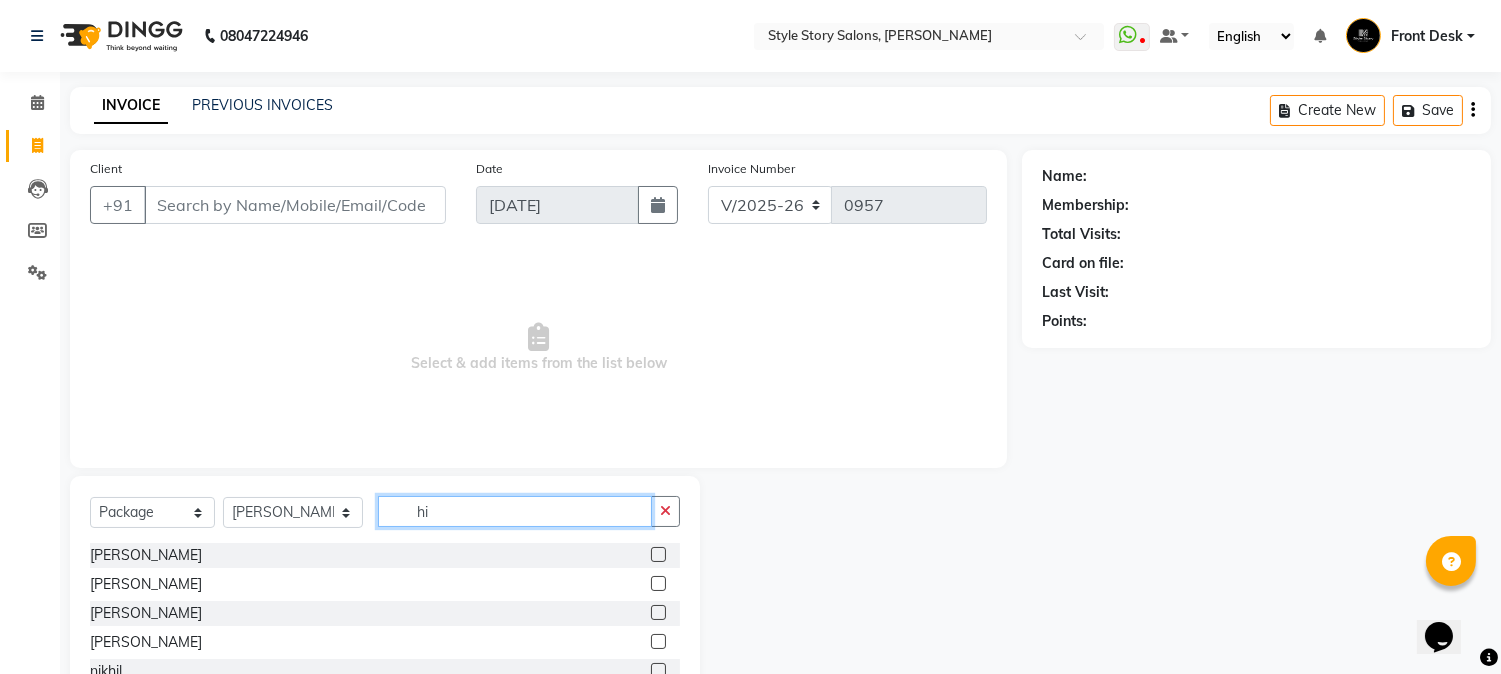 type on "hi" 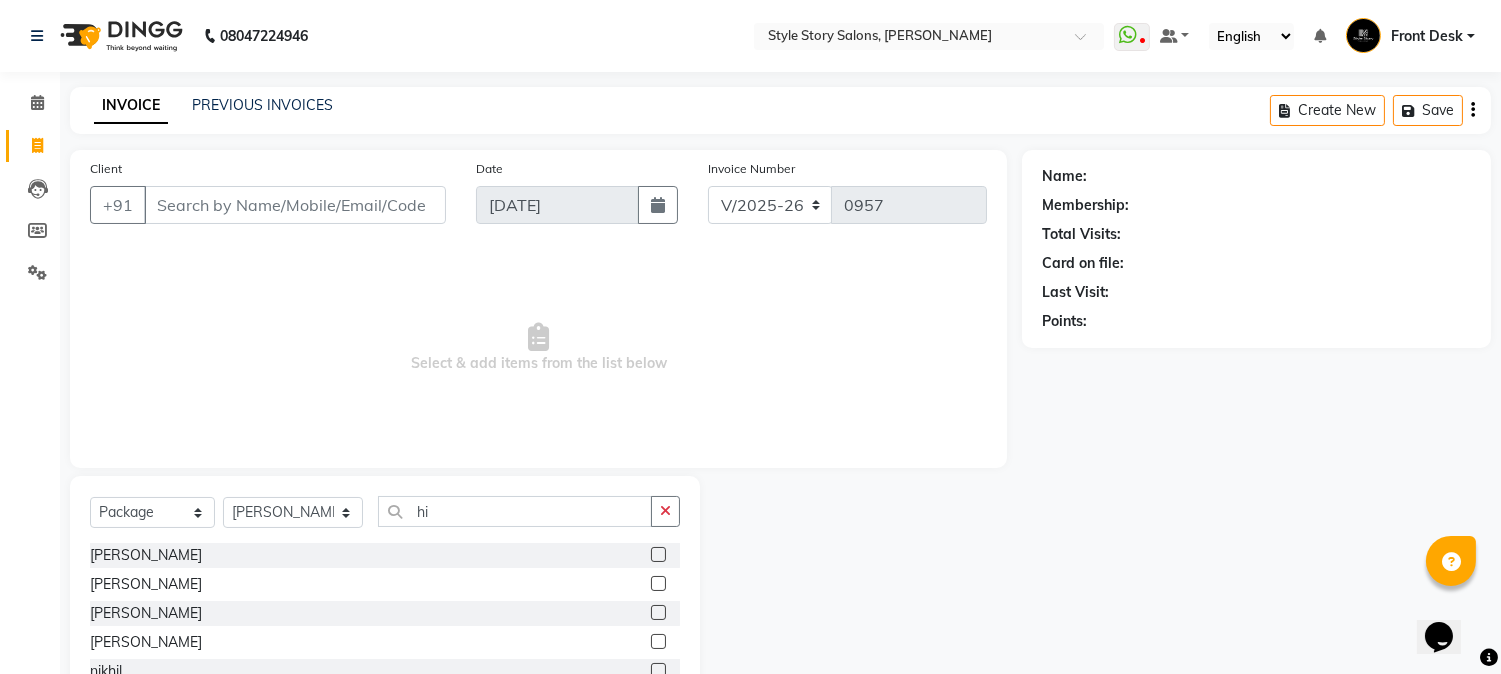 click 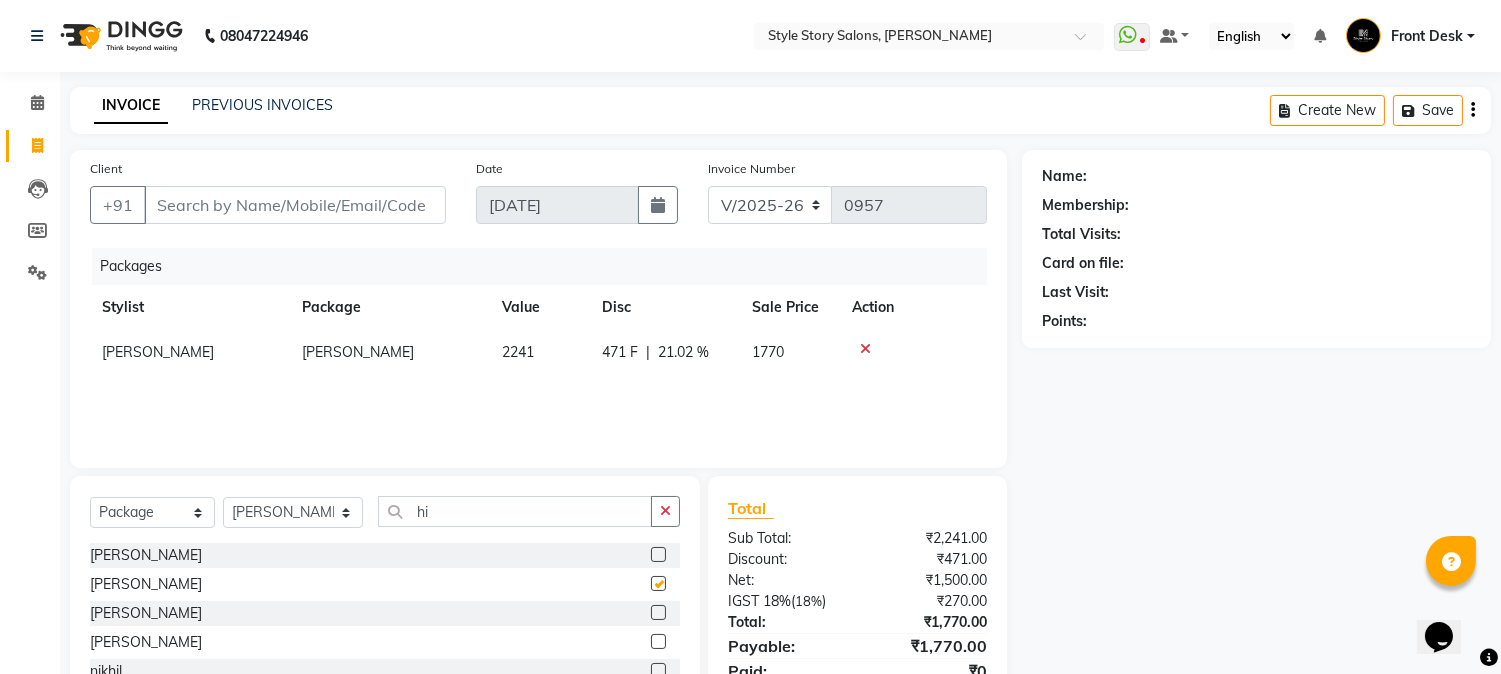 checkbox on "false" 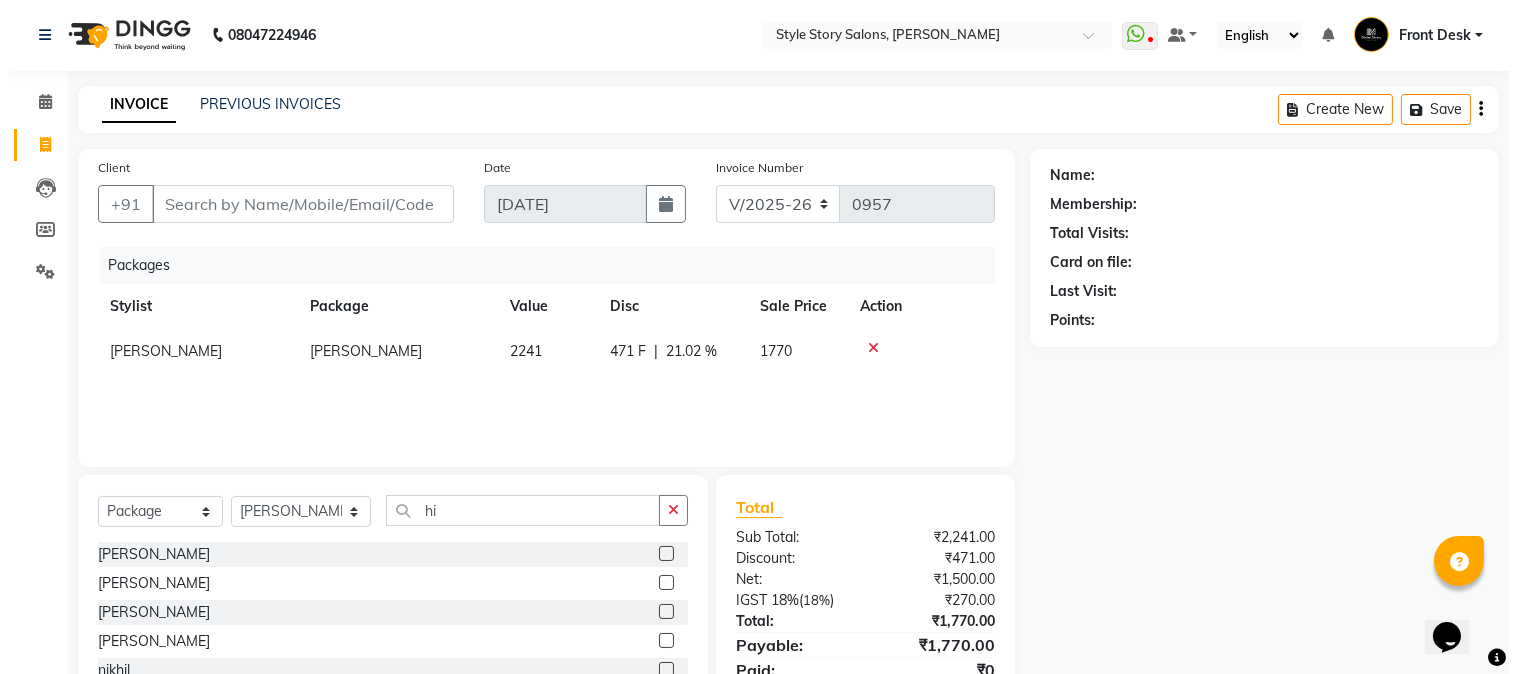 scroll, scrollTop: 0, scrollLeft: 0, axis: both 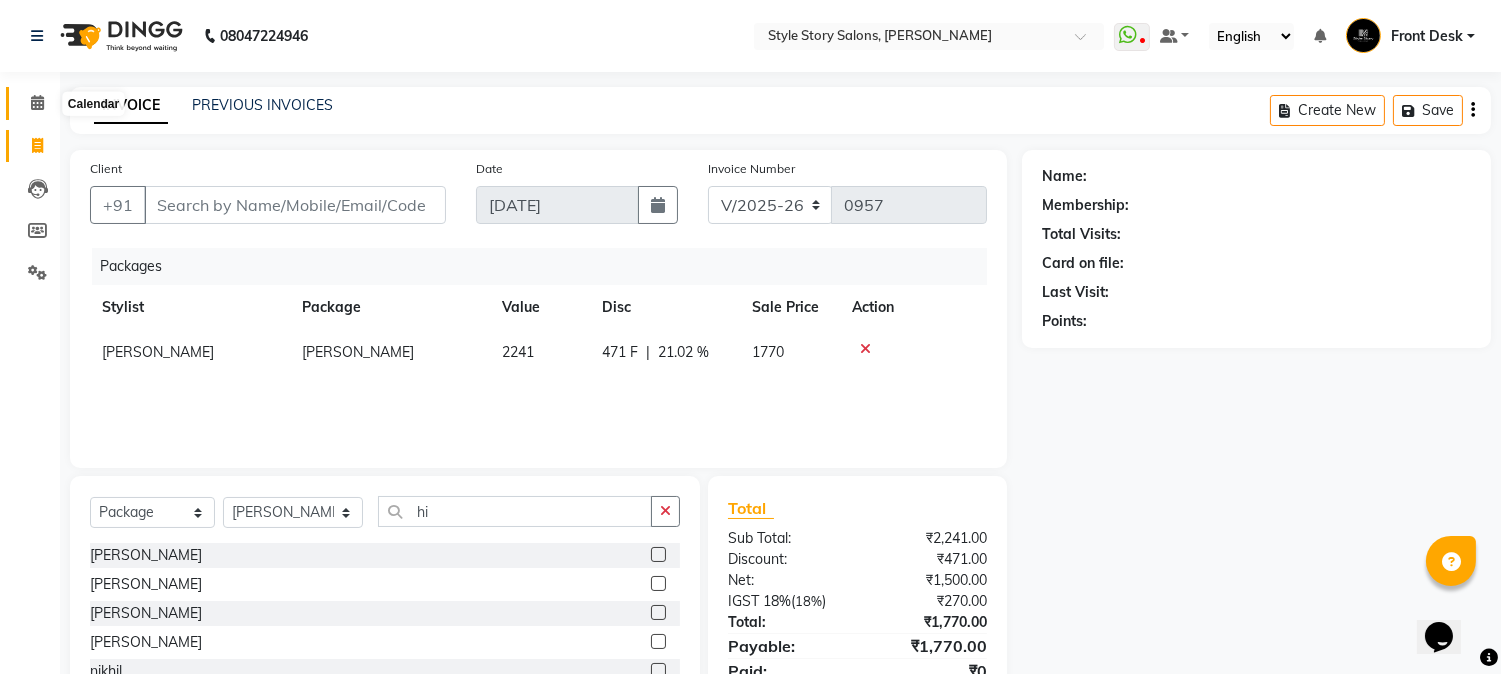 click 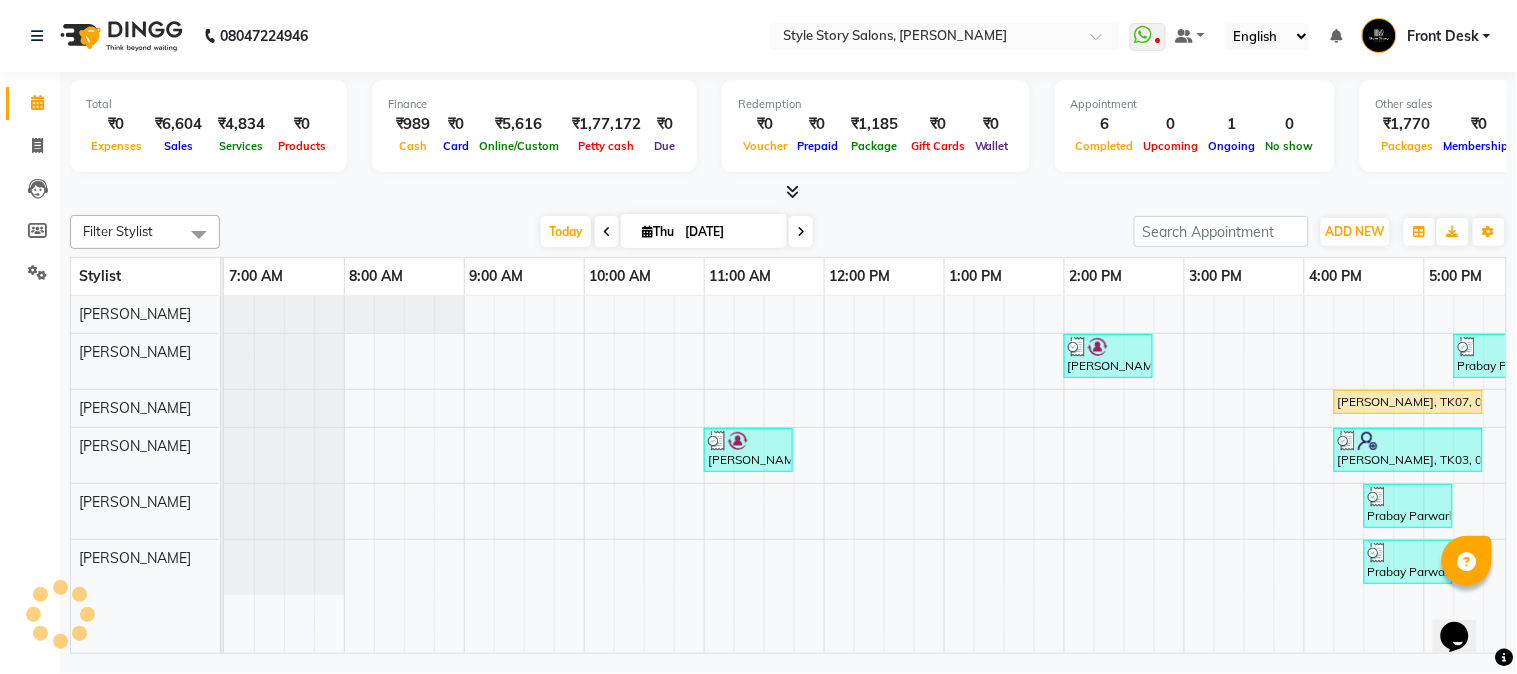 scroll, scrollTop: 0, scrollLeft: 637, axis: horizontal 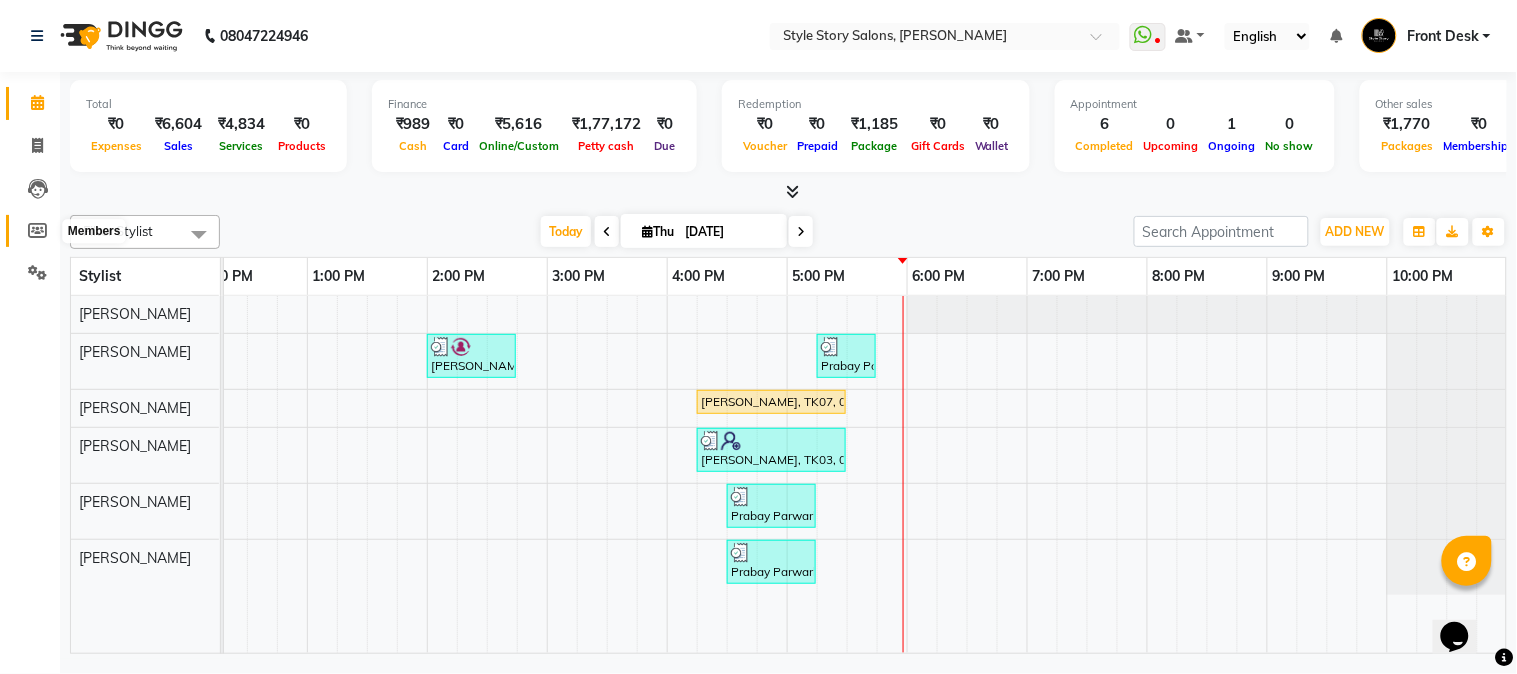 click 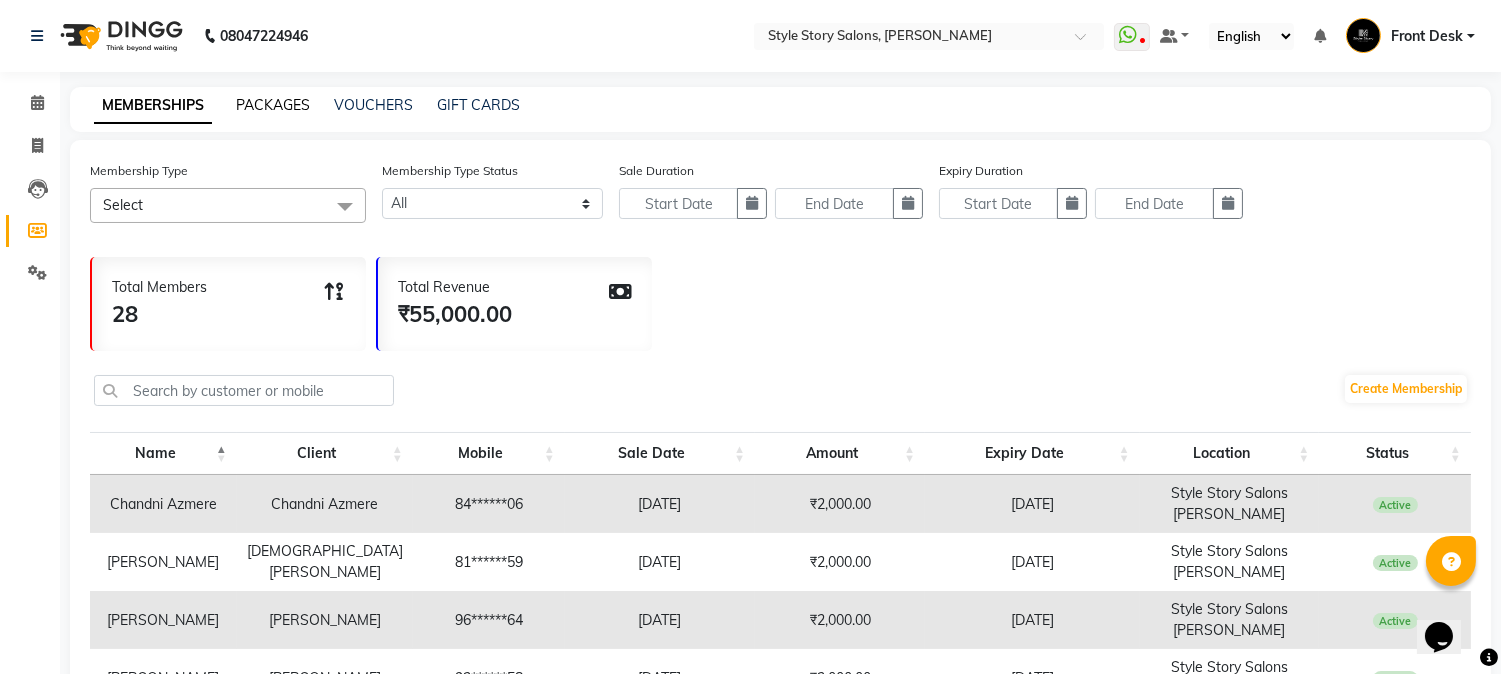 click on "PACKAGES" 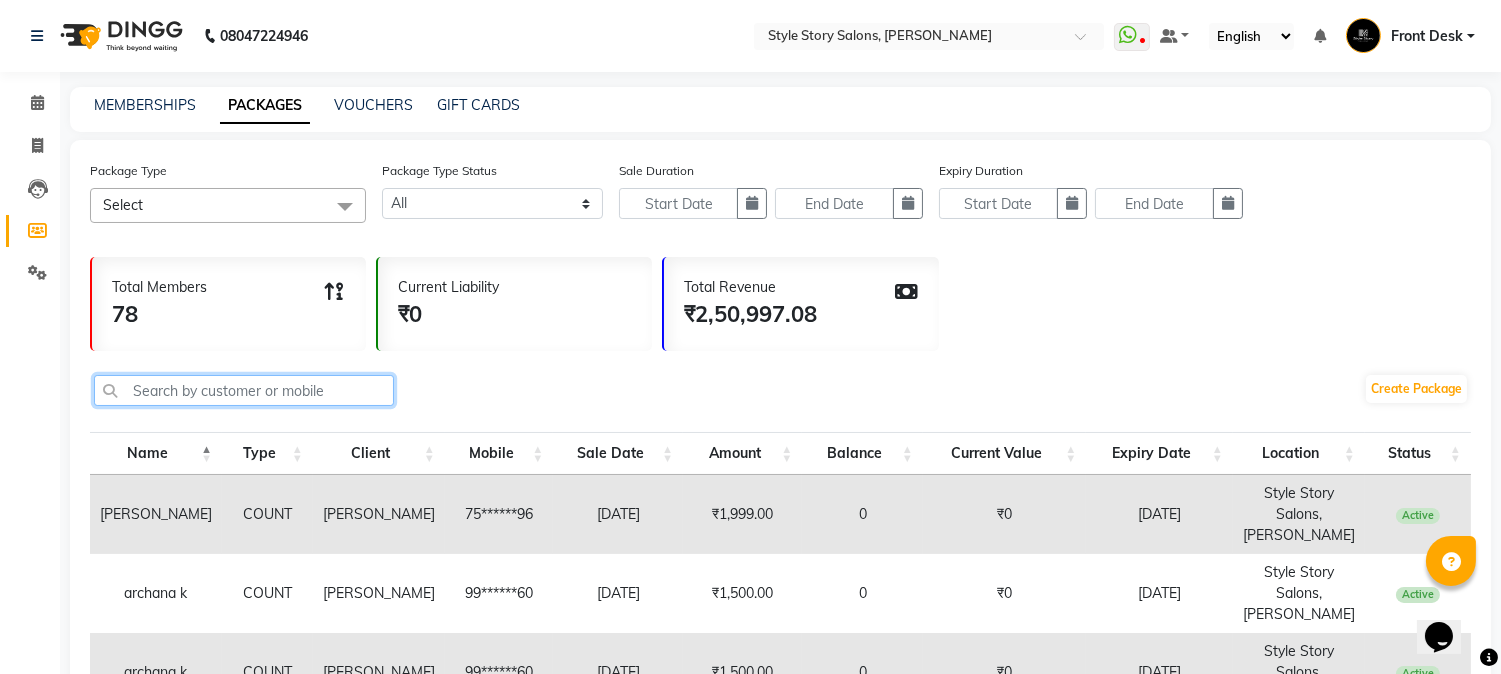 click 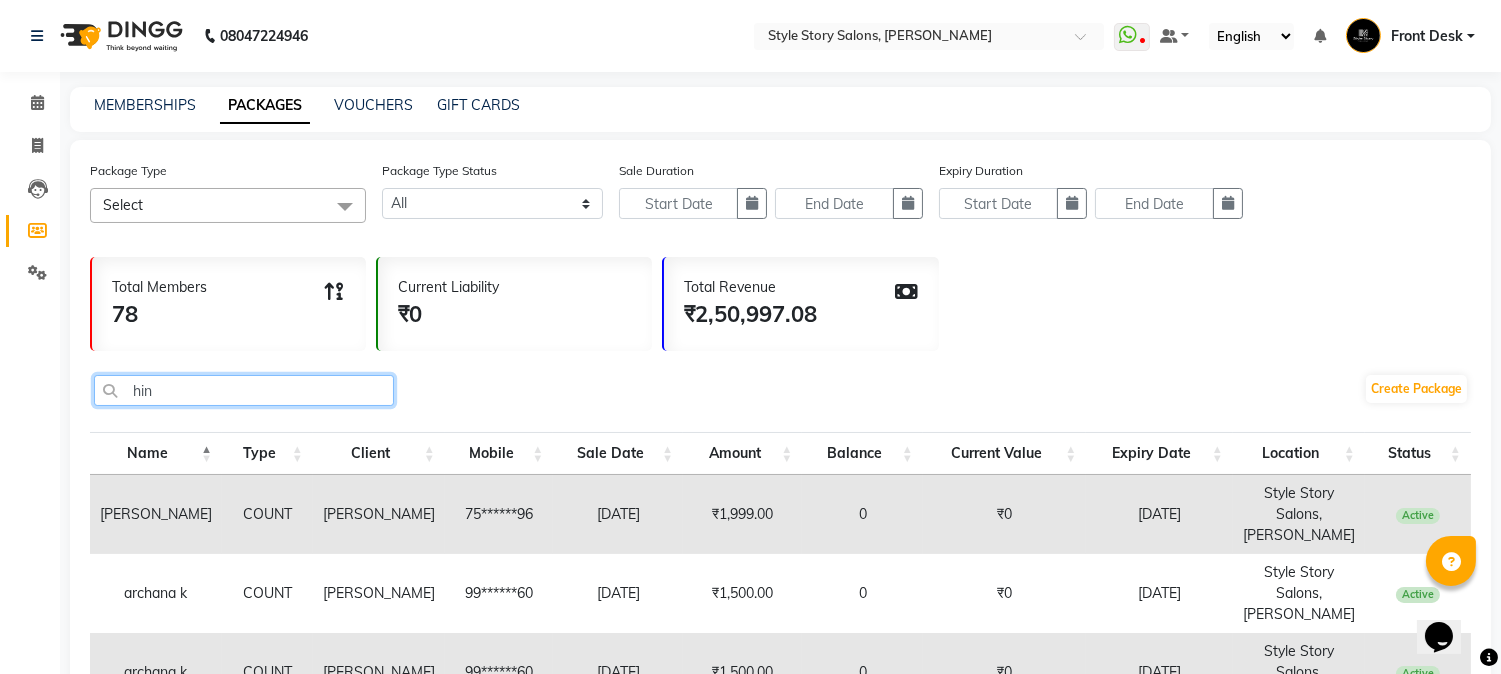 type on "hina" 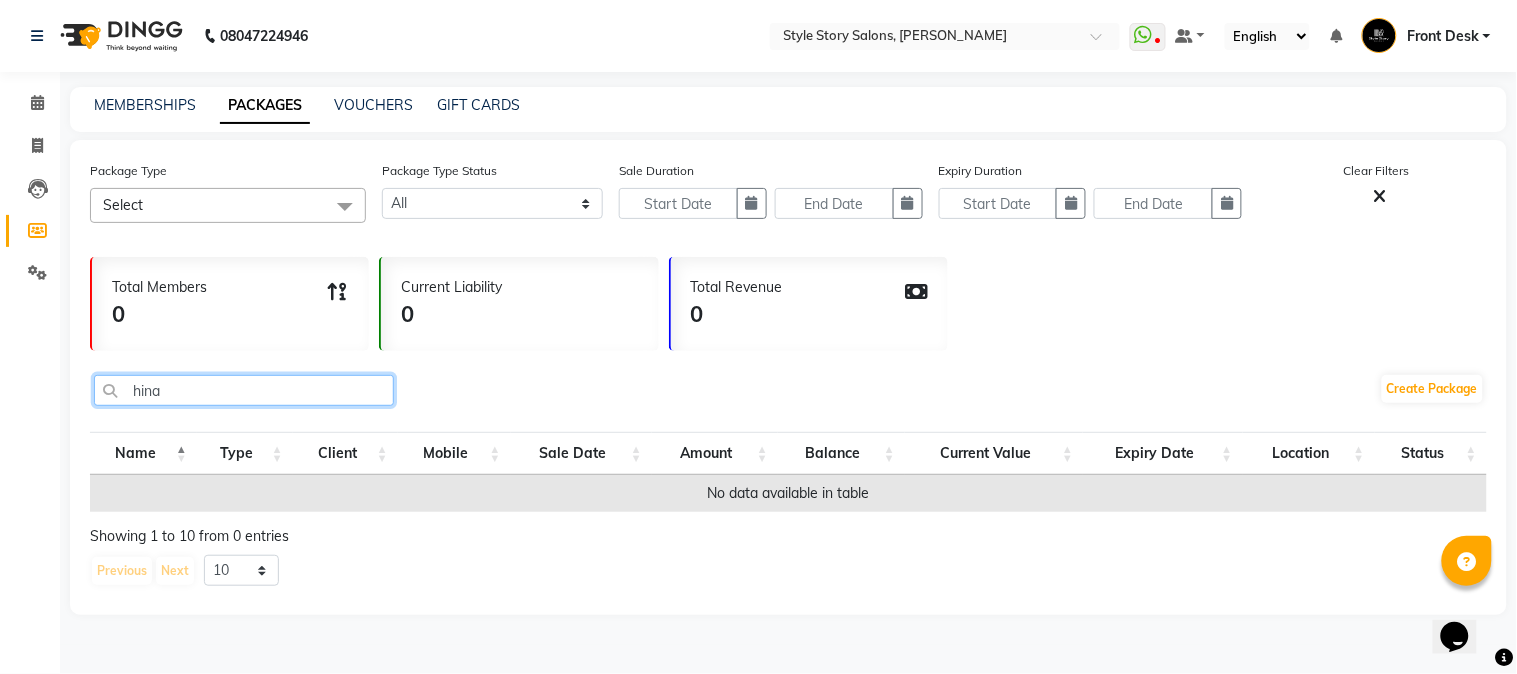drag, startPoint x: 197, startPoint y: 394, endPoint x: 75, endPoint y: 394, distance: 122 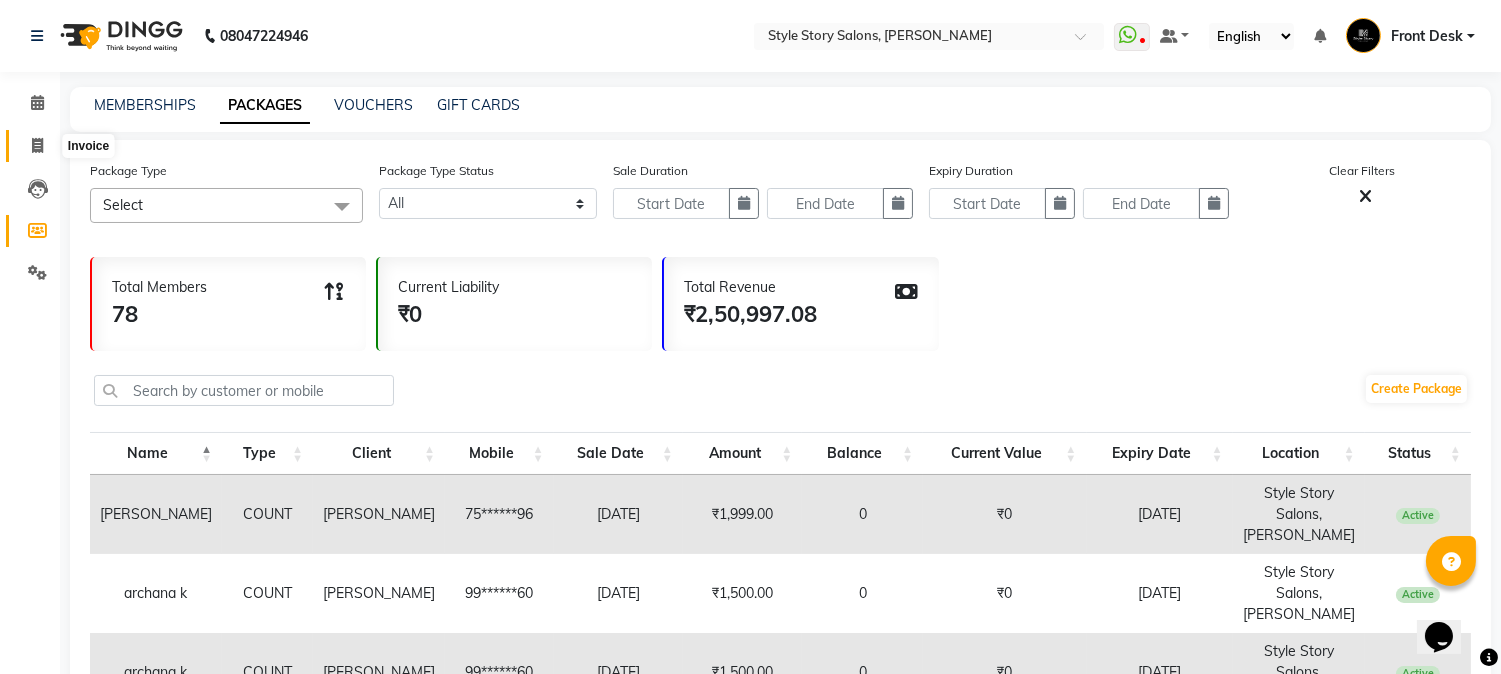click 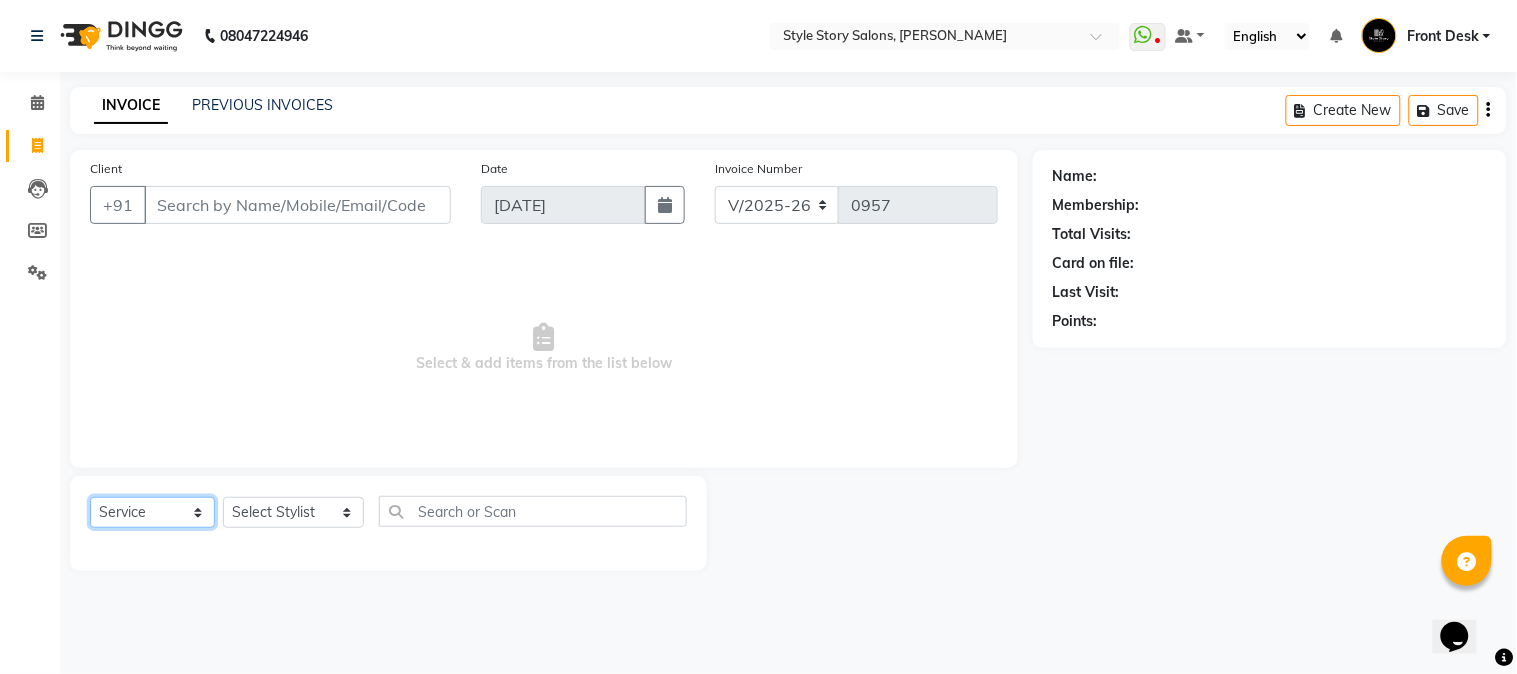click on "Select  Service  Product  Membership  Package Voucher Prepaid Gift Card" 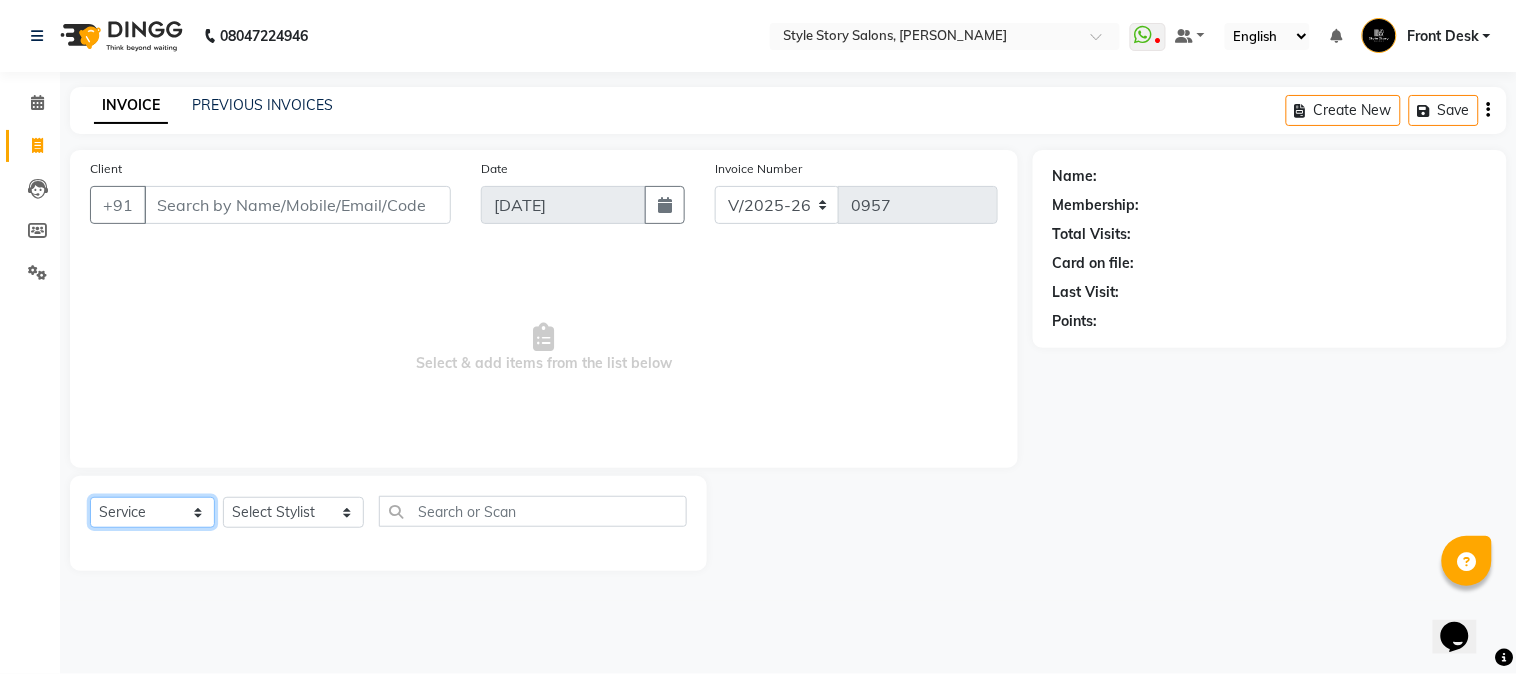 select on "package" 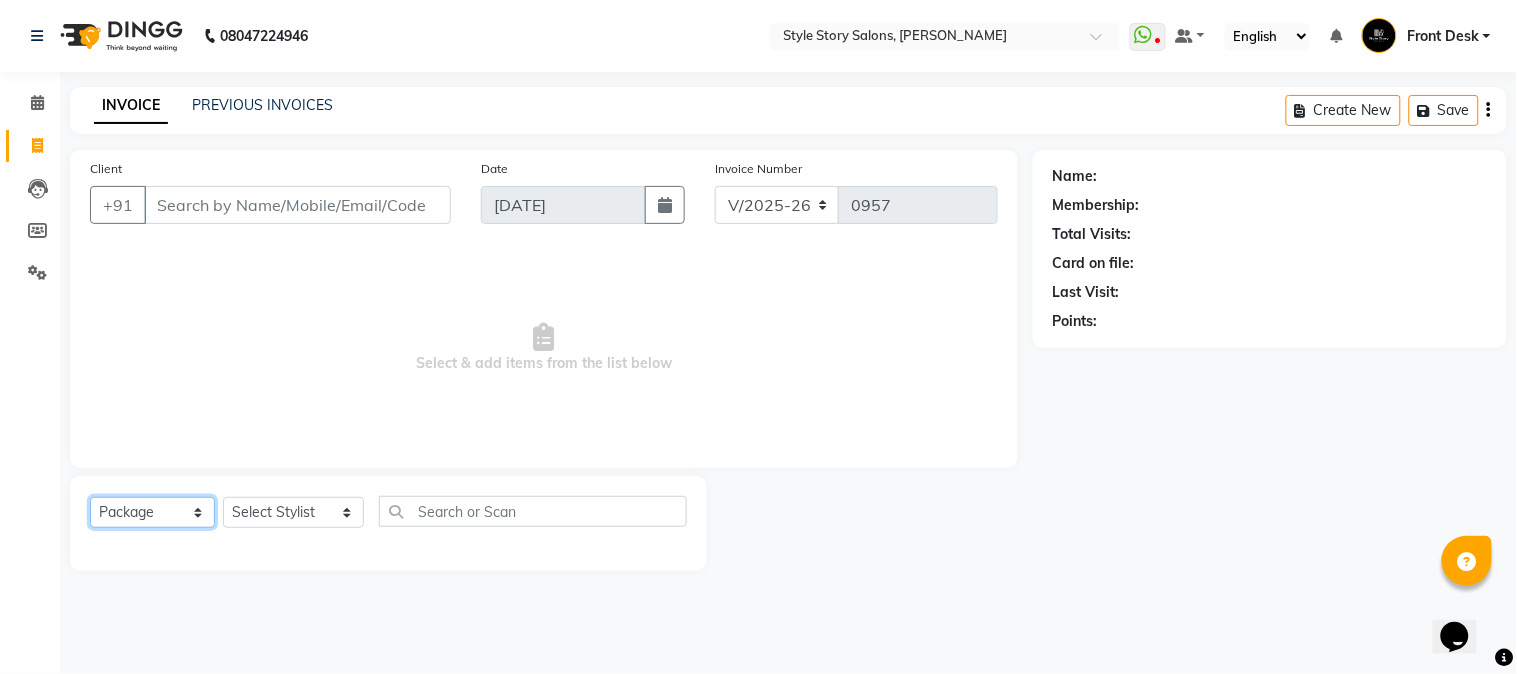 click on "Select  Service  Product  Membership  Package Voucher Prepaid Gift Card" 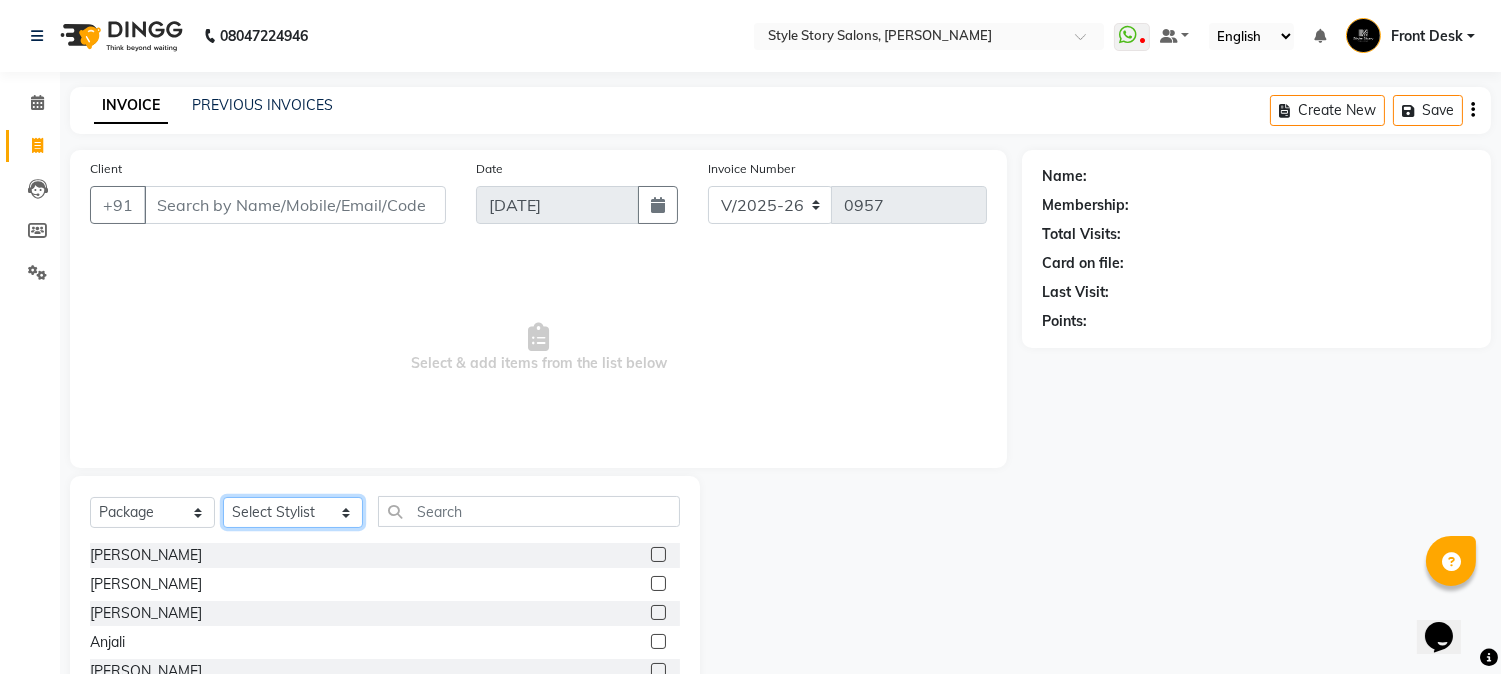 click on "Select Stylist Aayushi Dahat Adesh khadse Ambika Dhadse Front Desk Arshad Ansari Diksha Thakur Durga Gawai Front Desk Kajal Thapa Front Desk Kartik Balpande  Khushal Bhoyar Senior Accountant Komal Thakur Neelam Nag Nikhil Pillay Inventory Manager Nilofar Ali (HR Admin) Prathm Chaudhari (Hair Artist) Priyanshi Meshram Ram Thakur  Ritesh Pande Ritesh Shrivas Shabnam Ansari  Shruti Raut Sonali Sarode Sonam Nashine HR Manager Suchita Mankar (Tina Beautician) Tanuja Junghare Tushar Pandey Vikas Kumar Vinod Pandit Vishal Gajbhiye Accountant" 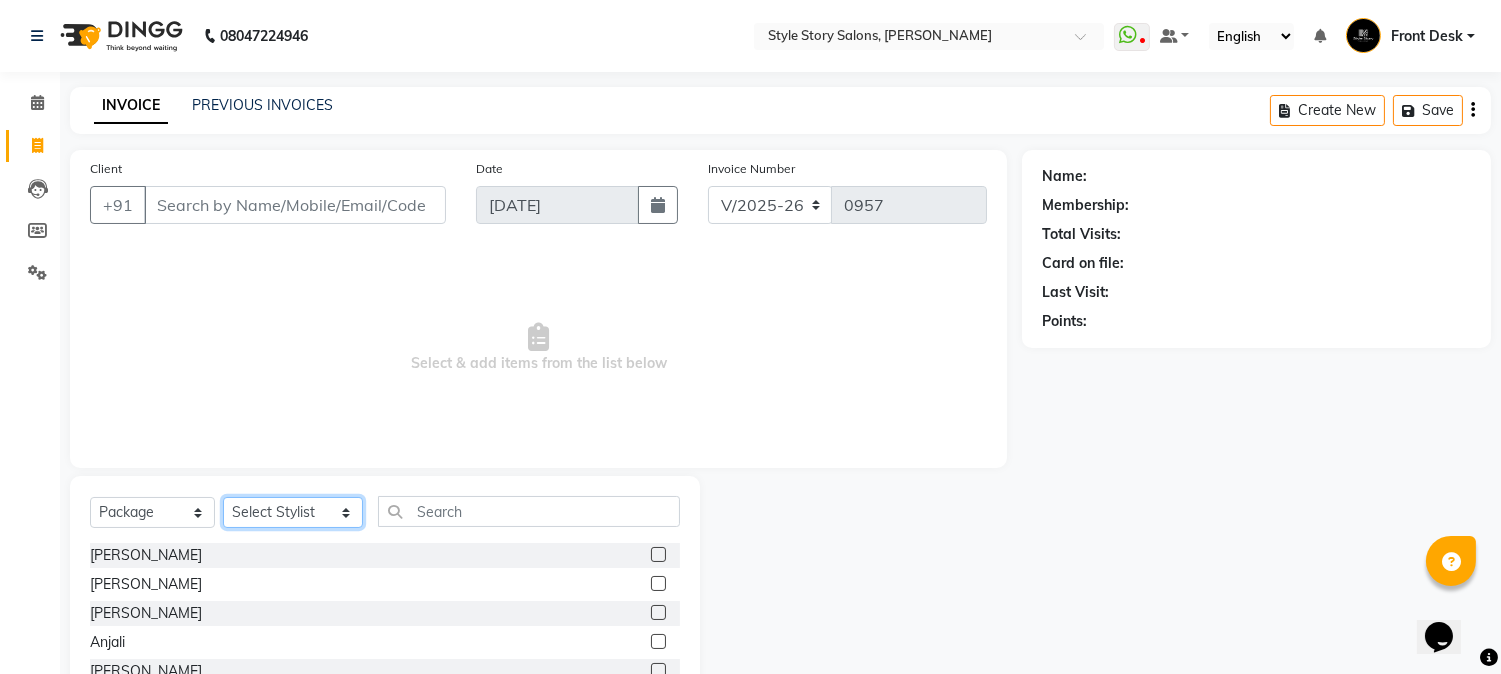 select on "82561" 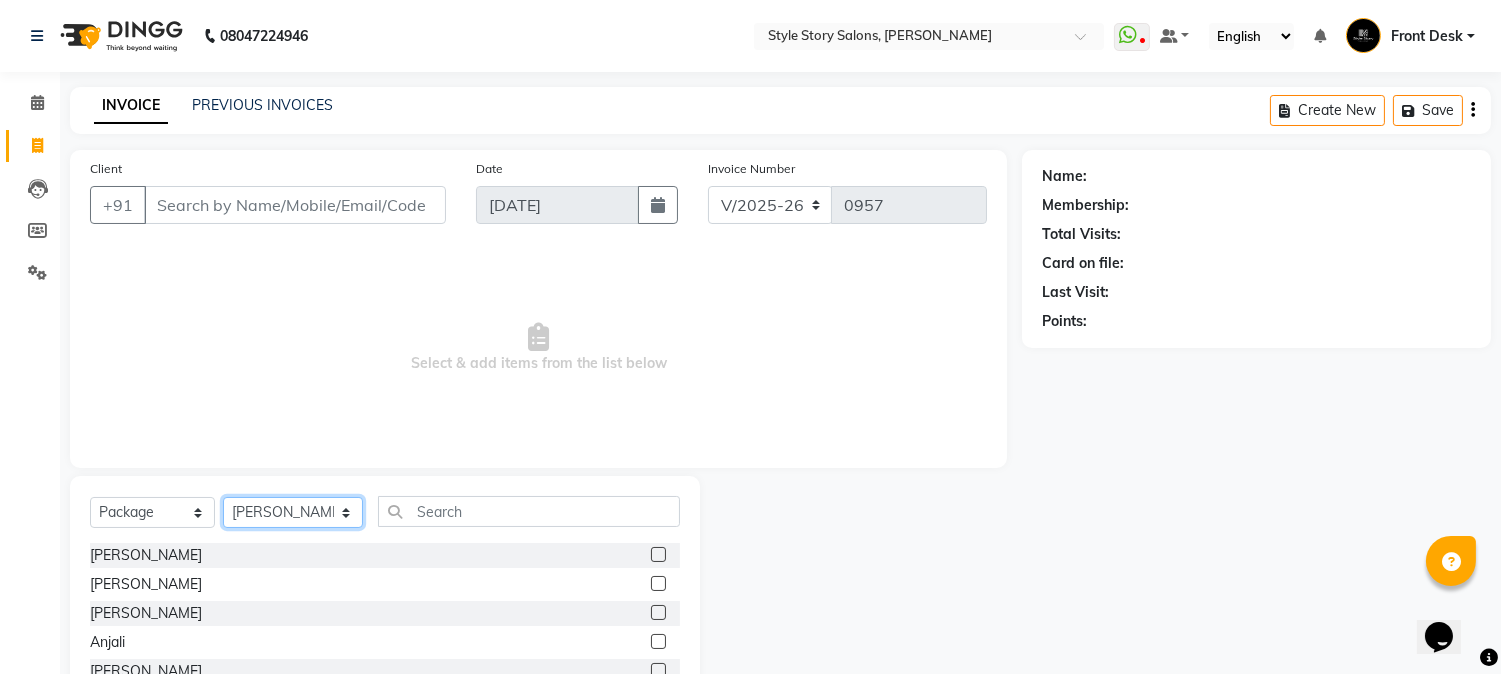 click on "Select Stylist Aayushi Dahat Adesh khadse Ambika Dhadse Front Desk Arshad Ansari Diksha Thakur Durga Gawai Front Desk Kajal Thapa Front Desk Kartik Balpande  Khushal Bhoyar Senior Accountant Komal Thakur Neelam Nag Nikhil Pillay Inventory Manager Nilofar Ali (HR Admin) Prathm Chaudhari (Hair Artist) Priyanshi Meshram Ram Thakur  Ritesh Pande Ritesh Shrivas Shabnam Ansari  Shruti Raut Sonali Sarode Sonam Nashine HR Manager Suchita Mankar (Tina Beautician) Tanuja Junghare Tushar Pandey Vikas Kumar Vinod Pandit Vishal Gajbhiye Accountant" 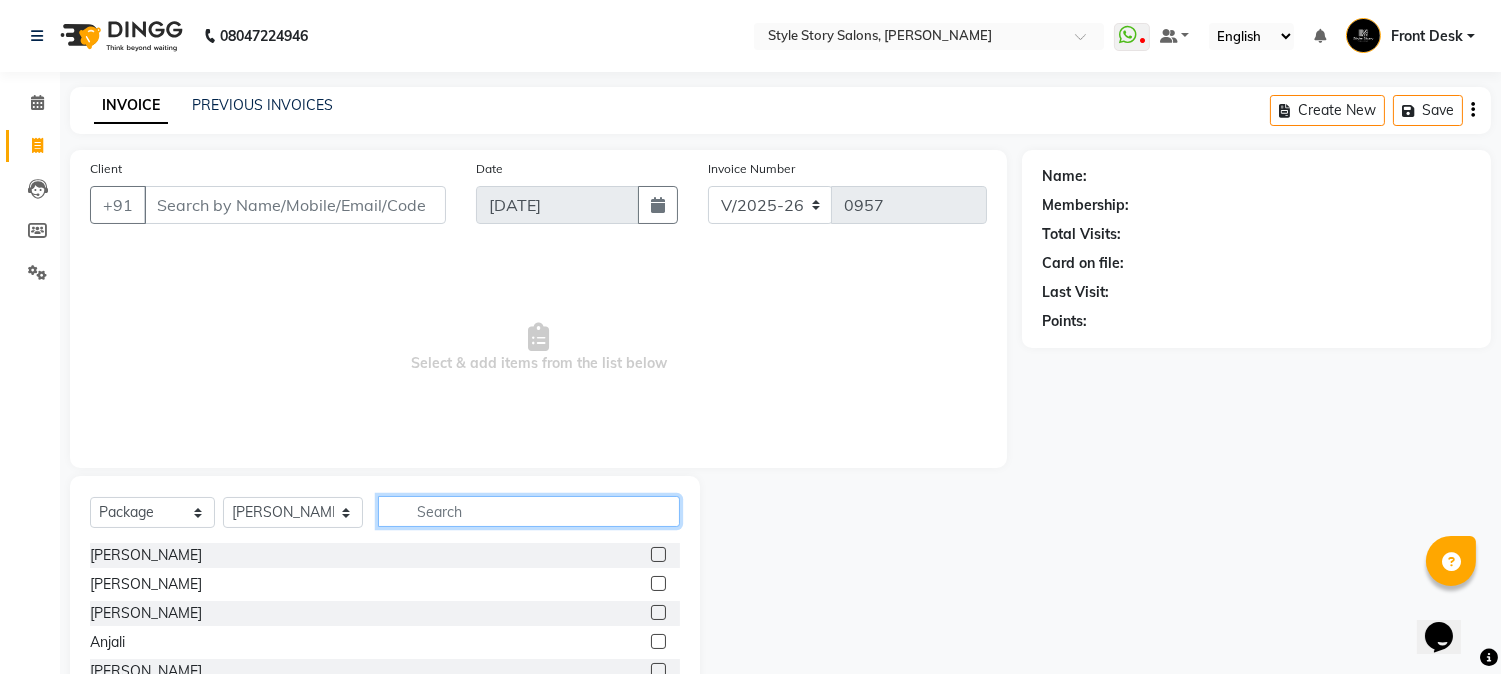 click 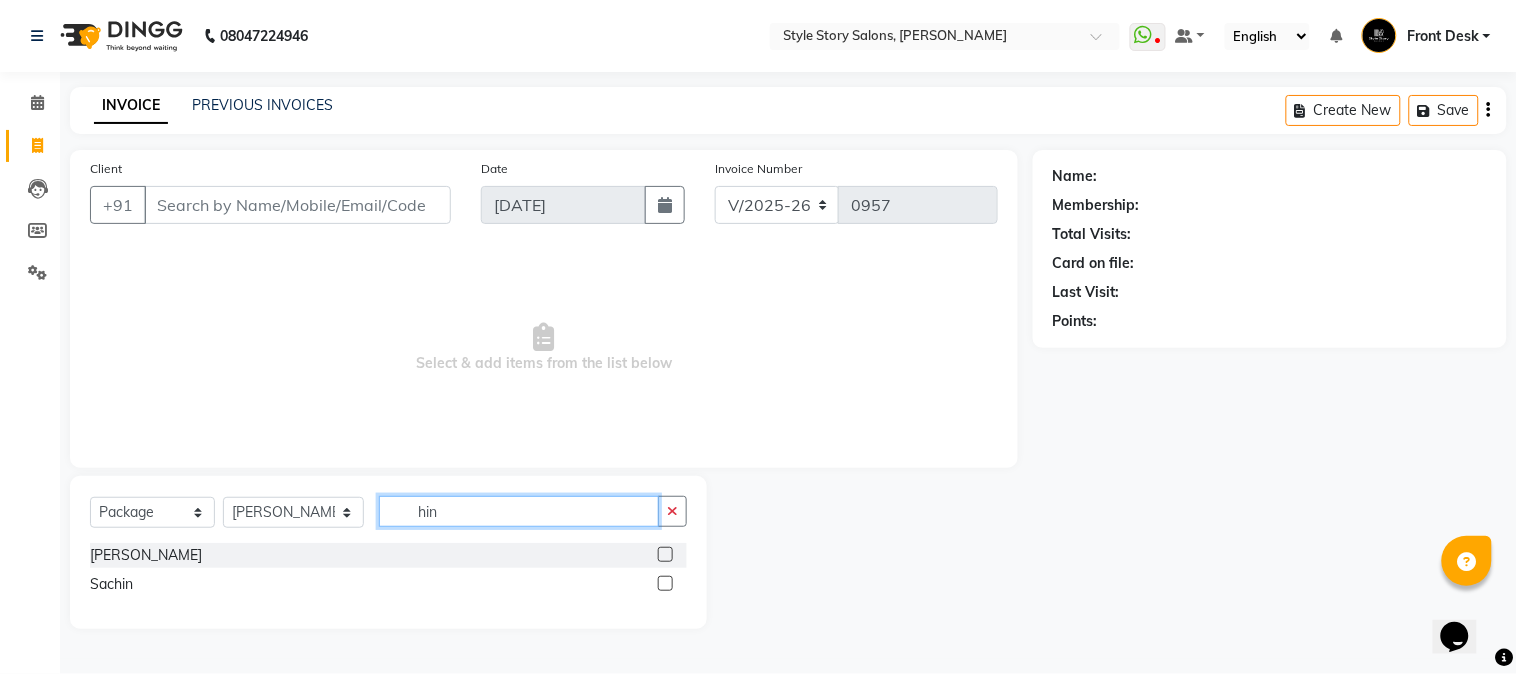 type on "hin" 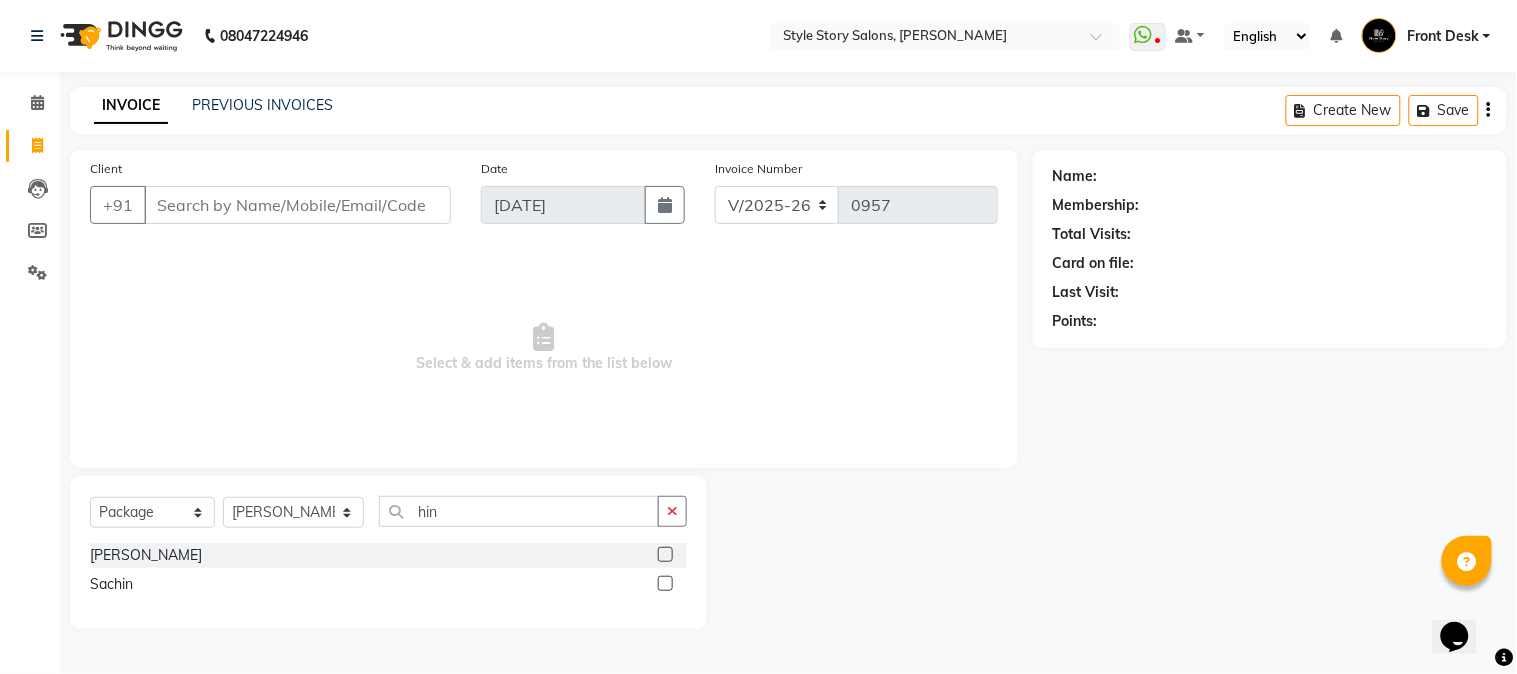 click 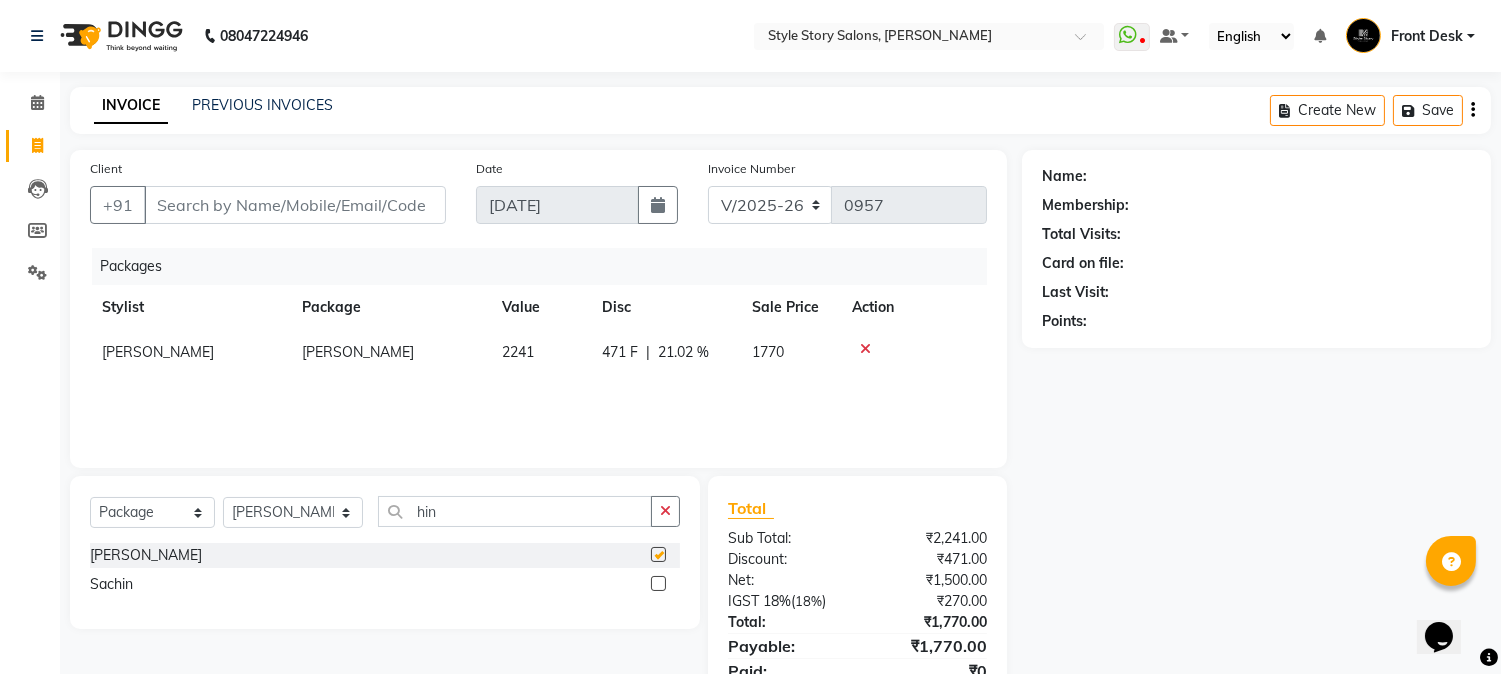 checkbox on "false" 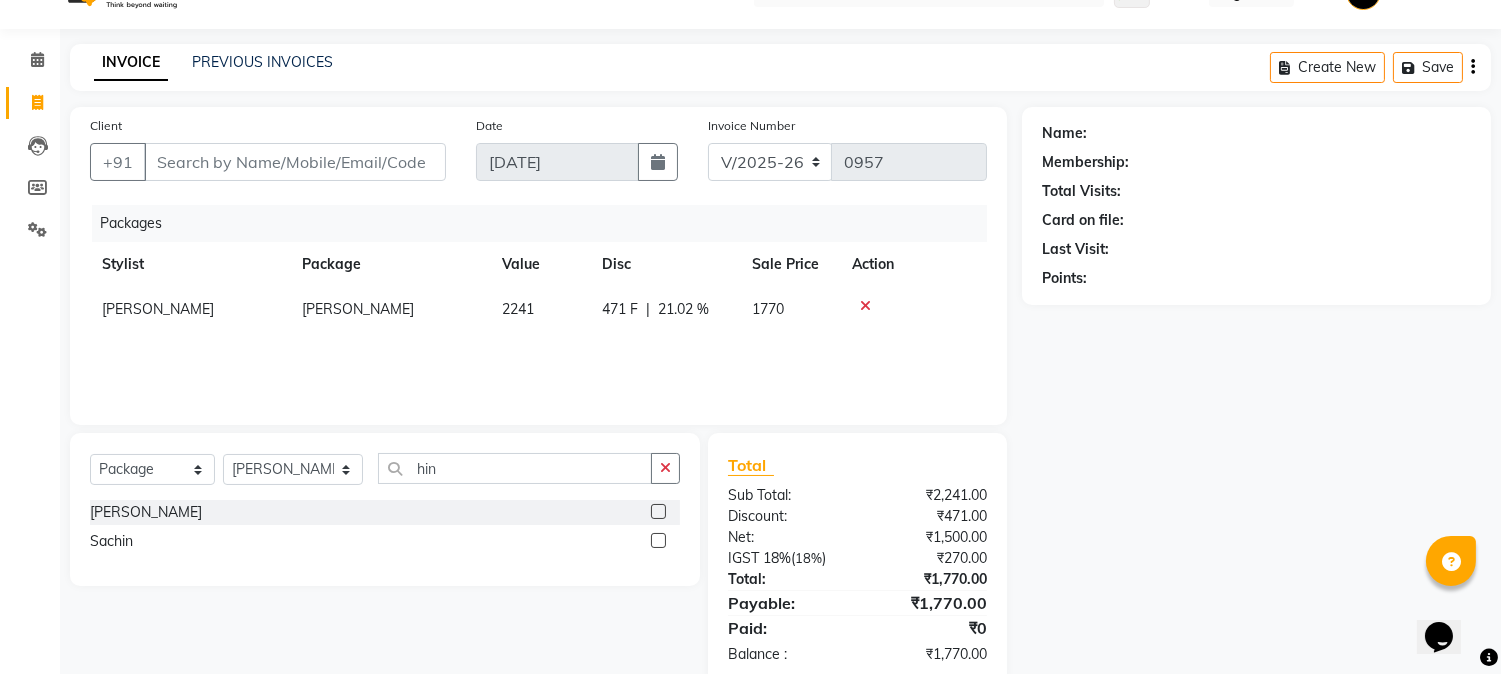scroll, scrollTop: 84, scrollLeft: 0, axis: vertical 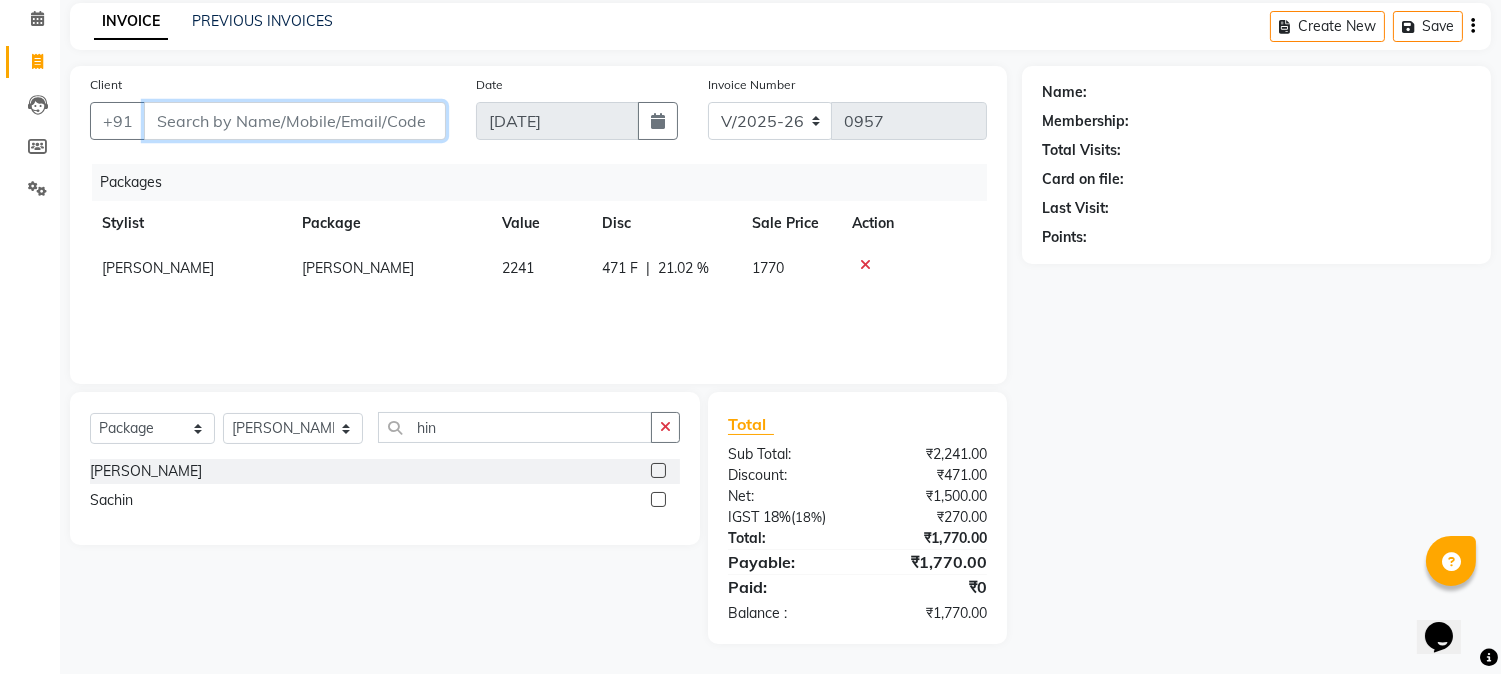 click on "Client" at bounding box center (295, 121) 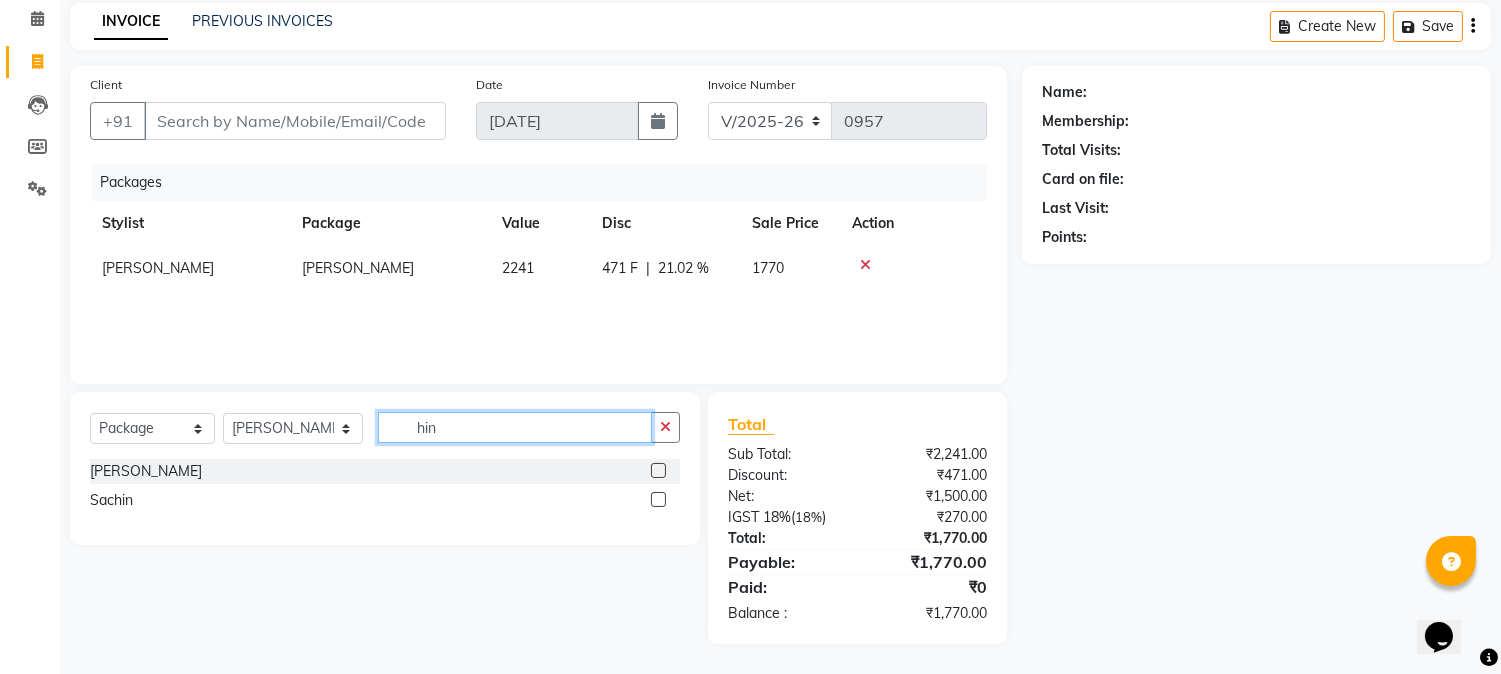 drag, startPoint x: 453, startPoint y: 435, endPoint x: 406, endPoint y: 443, distance: 47.67599 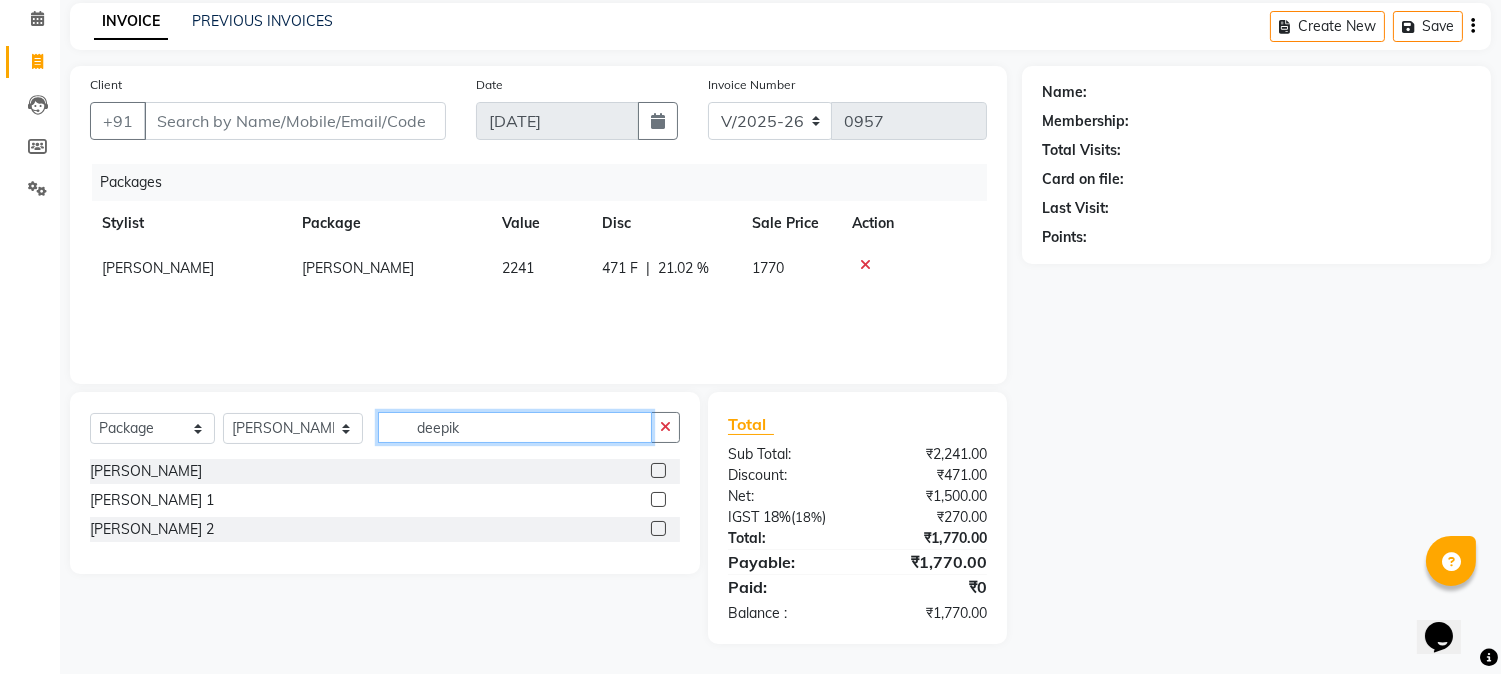 type on "deepik" 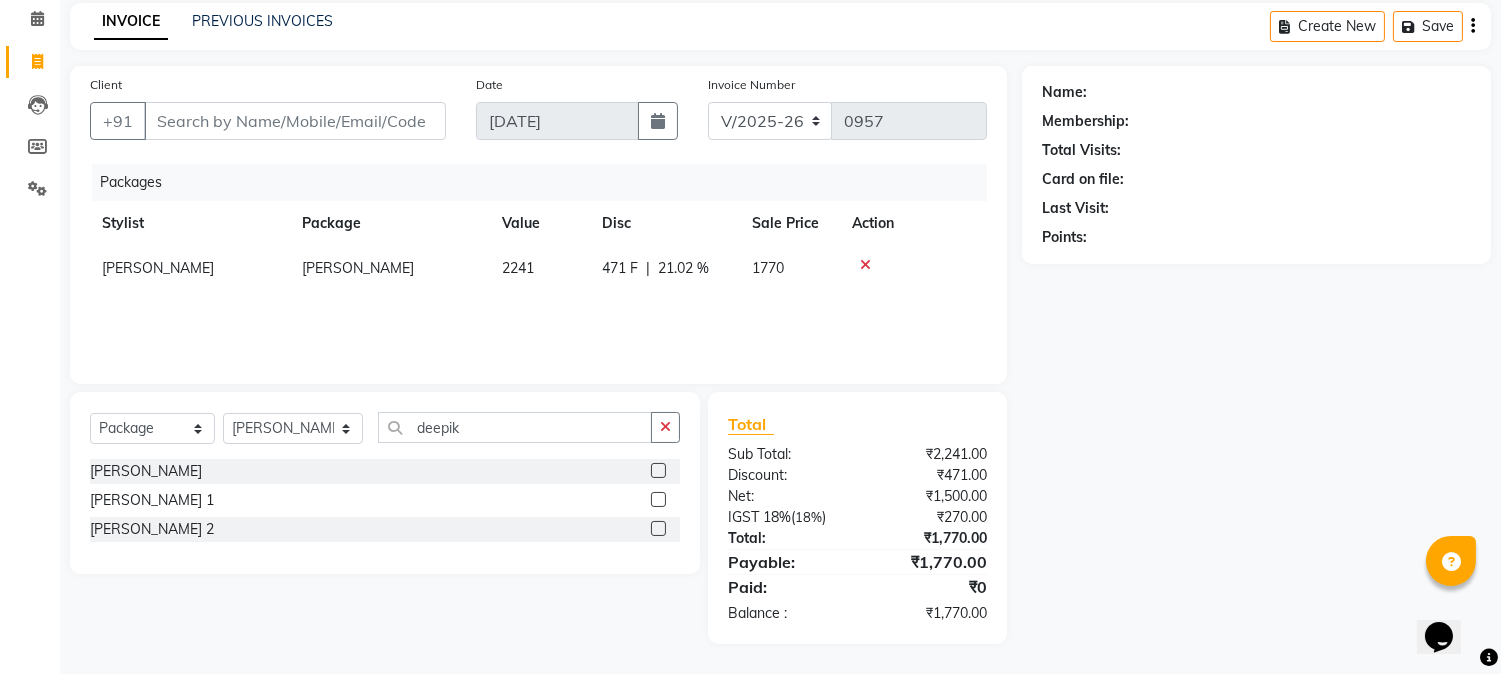 click 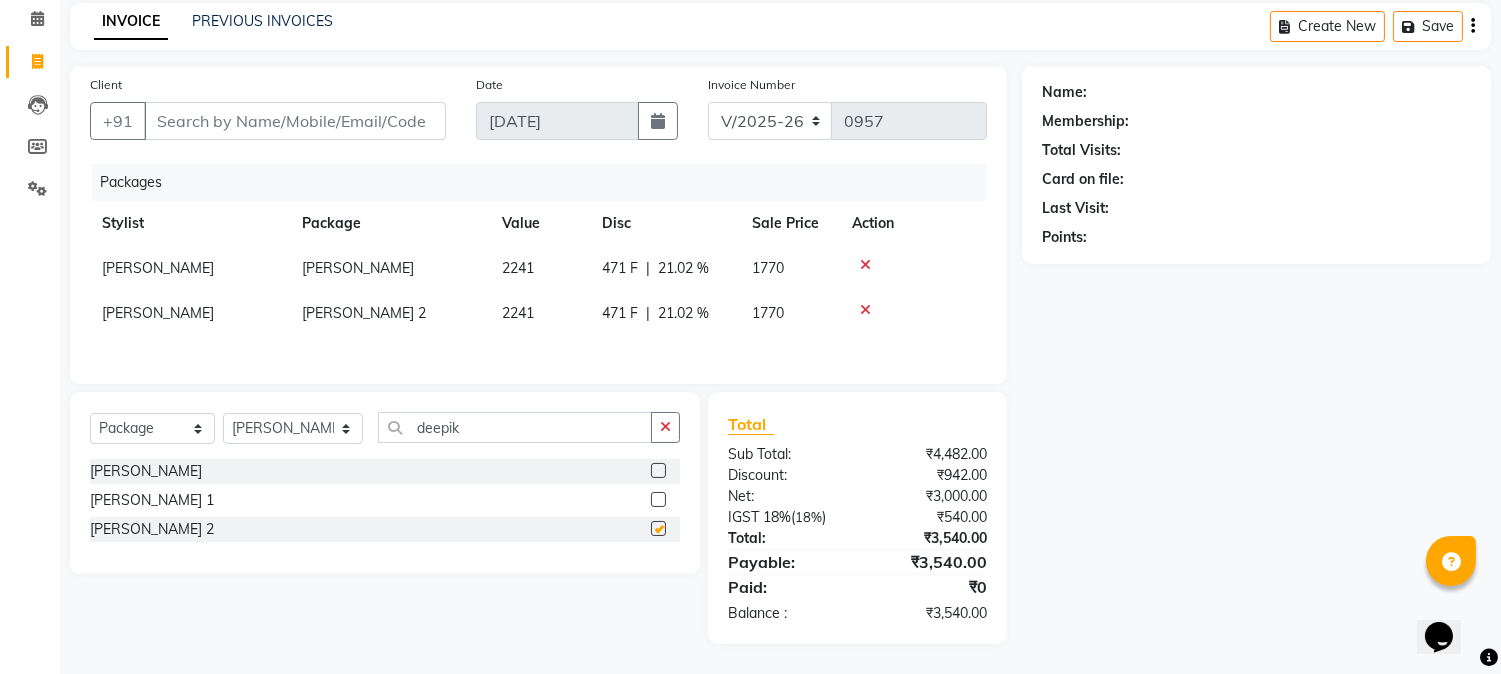 checkbox on "false" 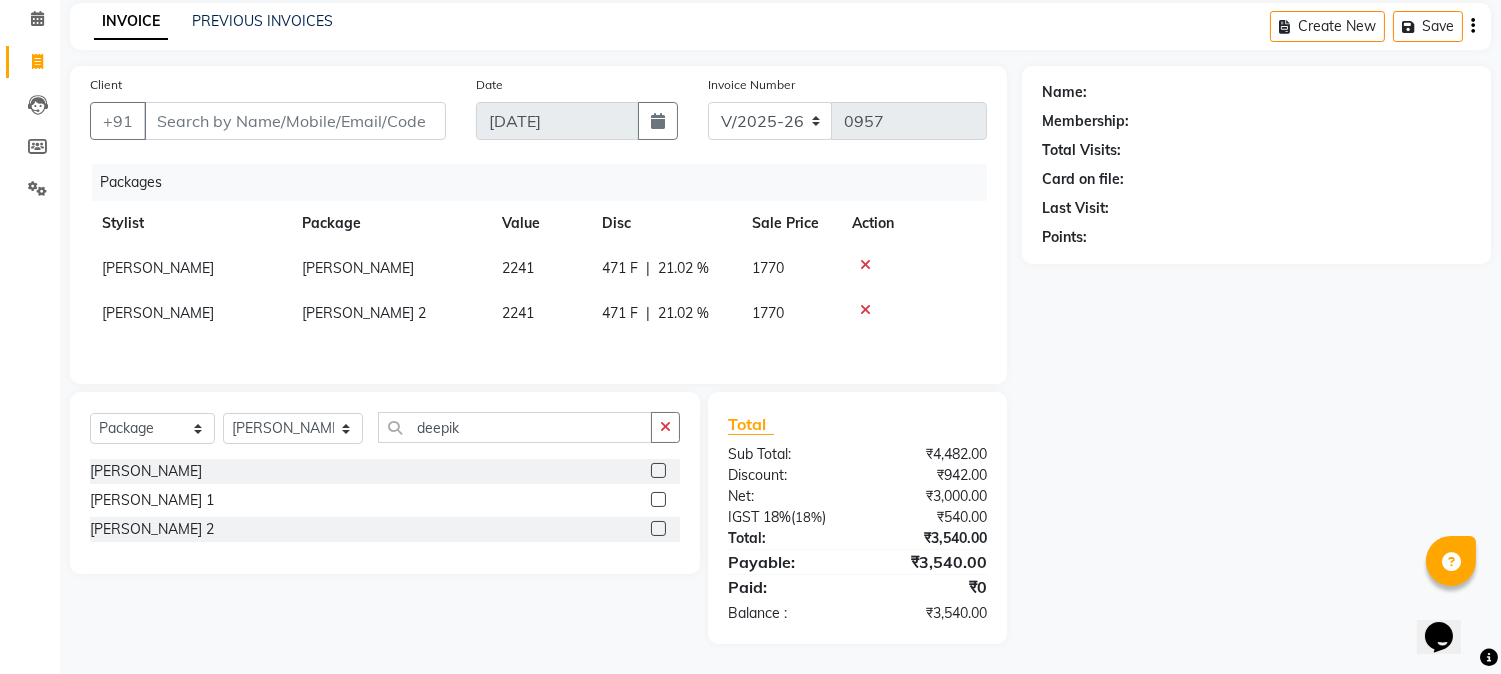 click 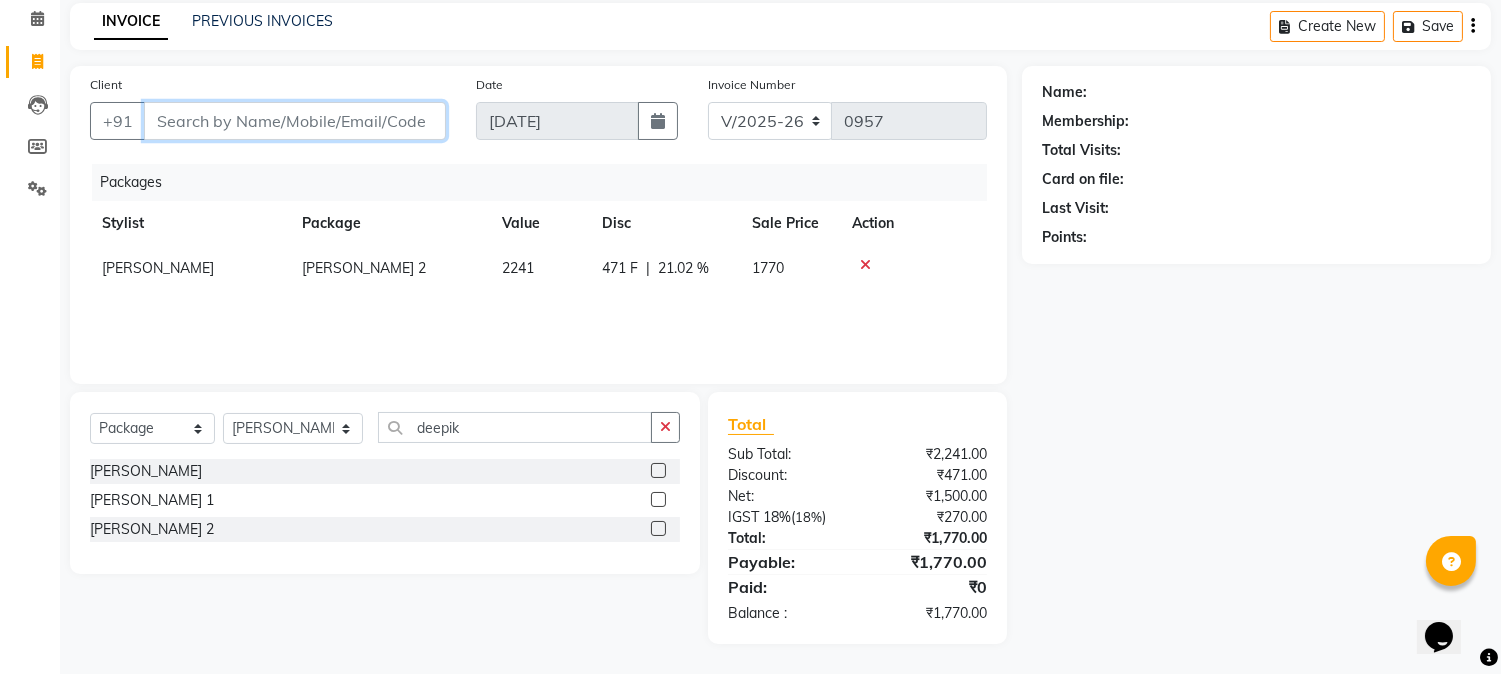 click on "Client" at bounding box center [295, 121] 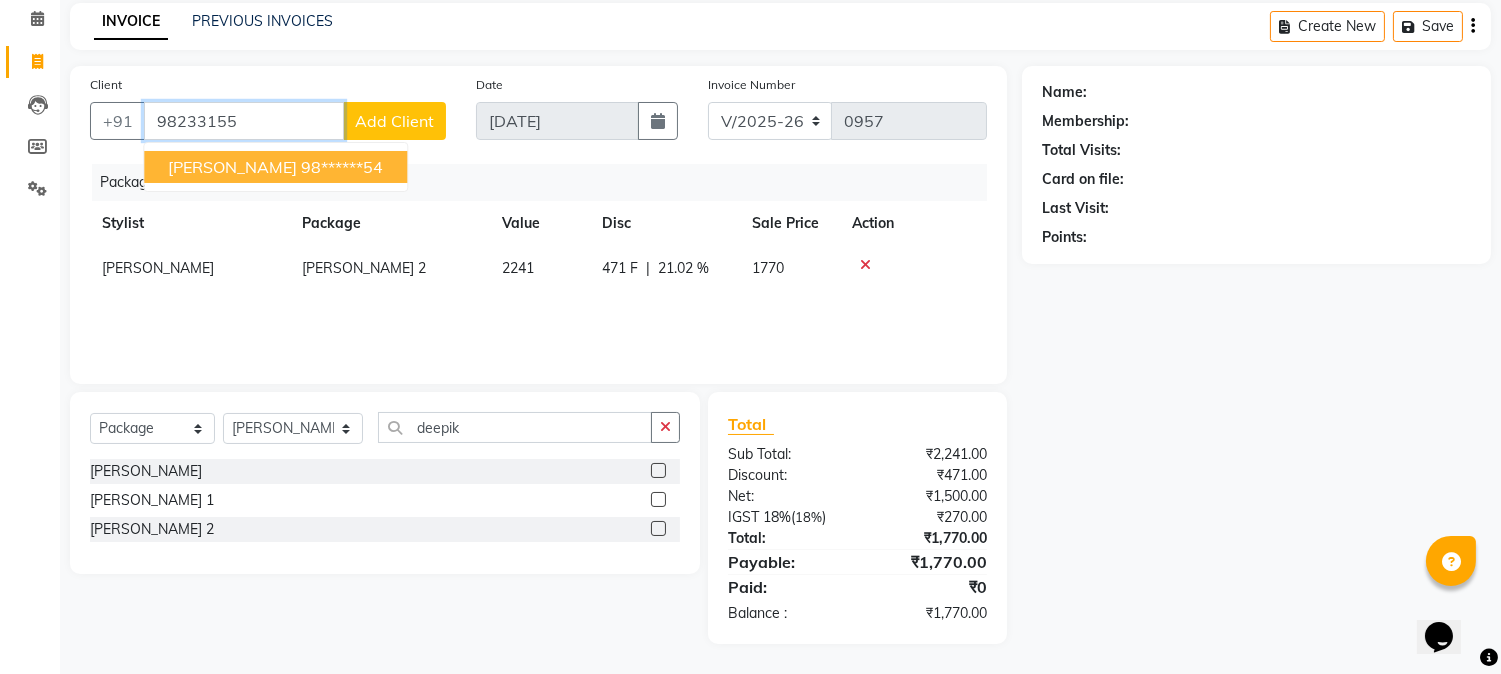 click on "Deepika Thakar" at bounding box center [232, 167] 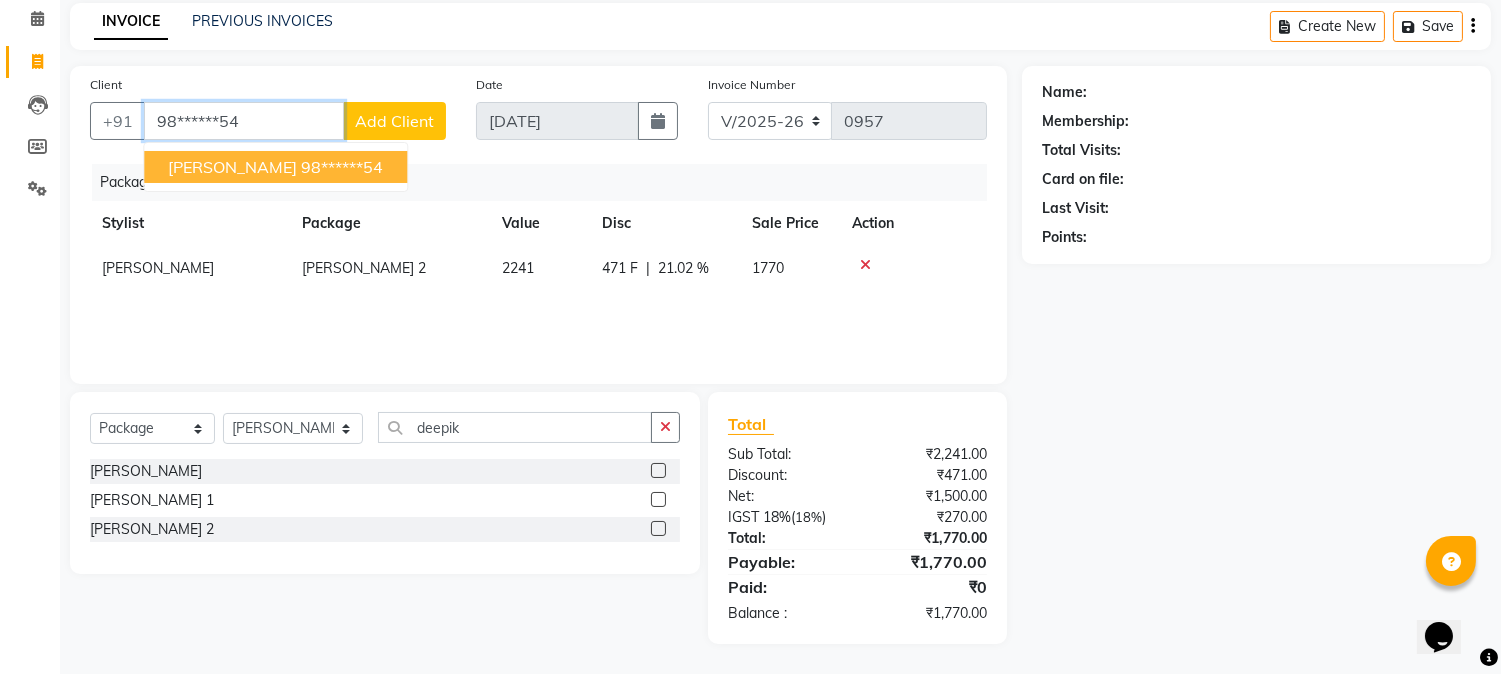 type on "98******54" 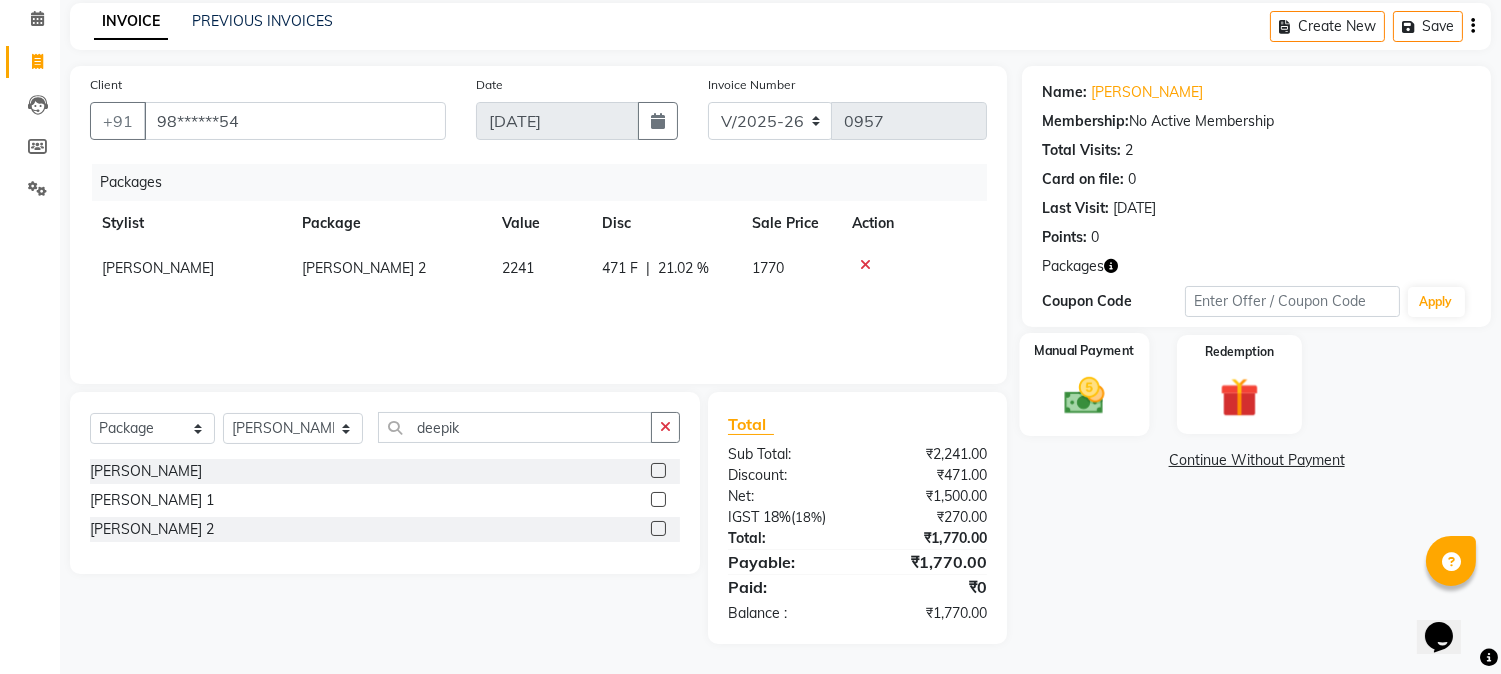 click 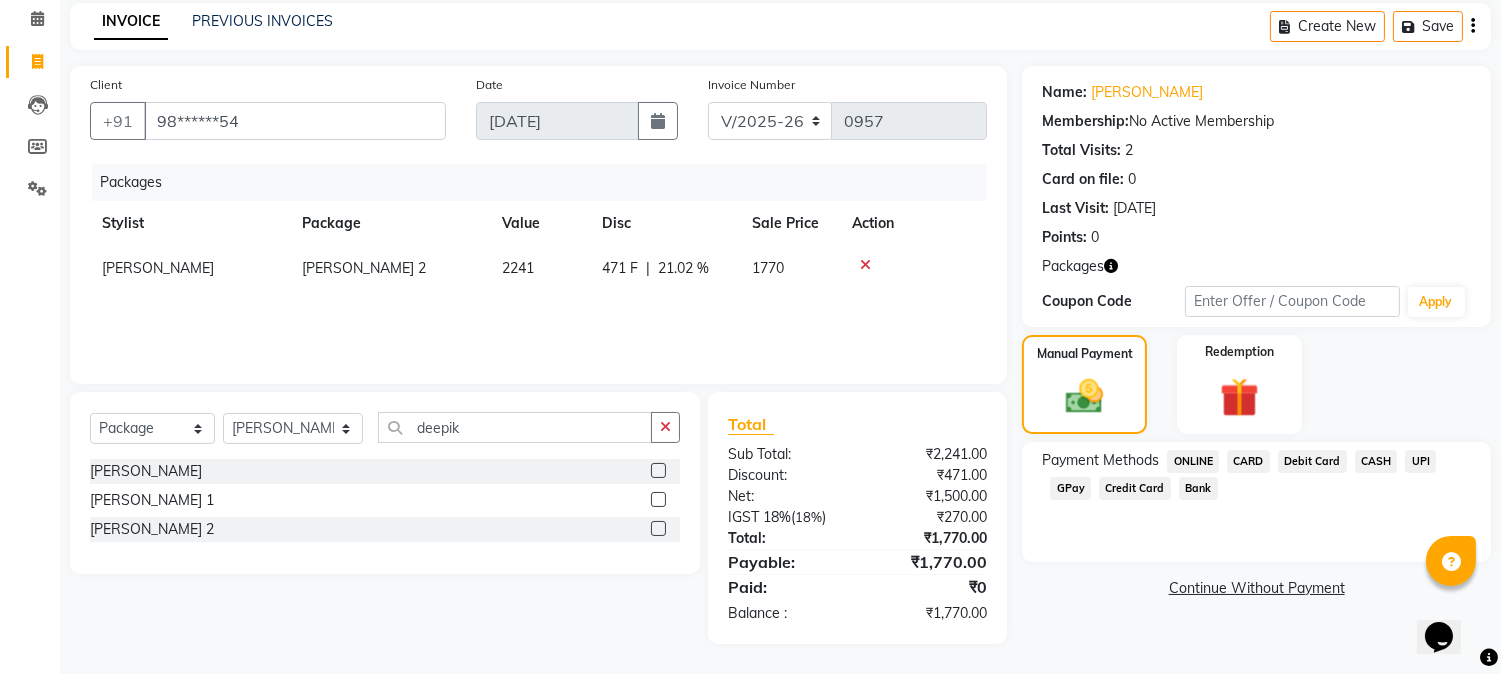 click on "UPI" 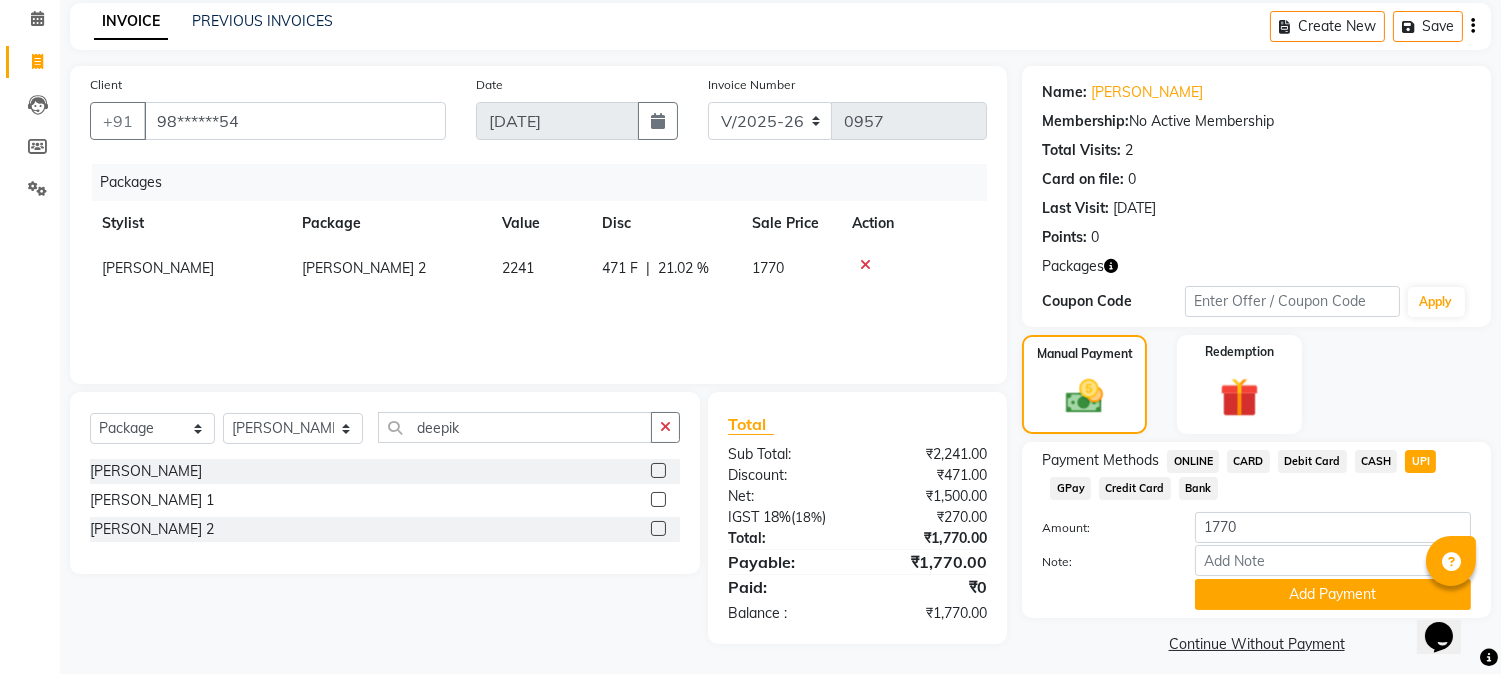 scroll, scrollTop: 98, scrollLeft: 0, axis: vertical 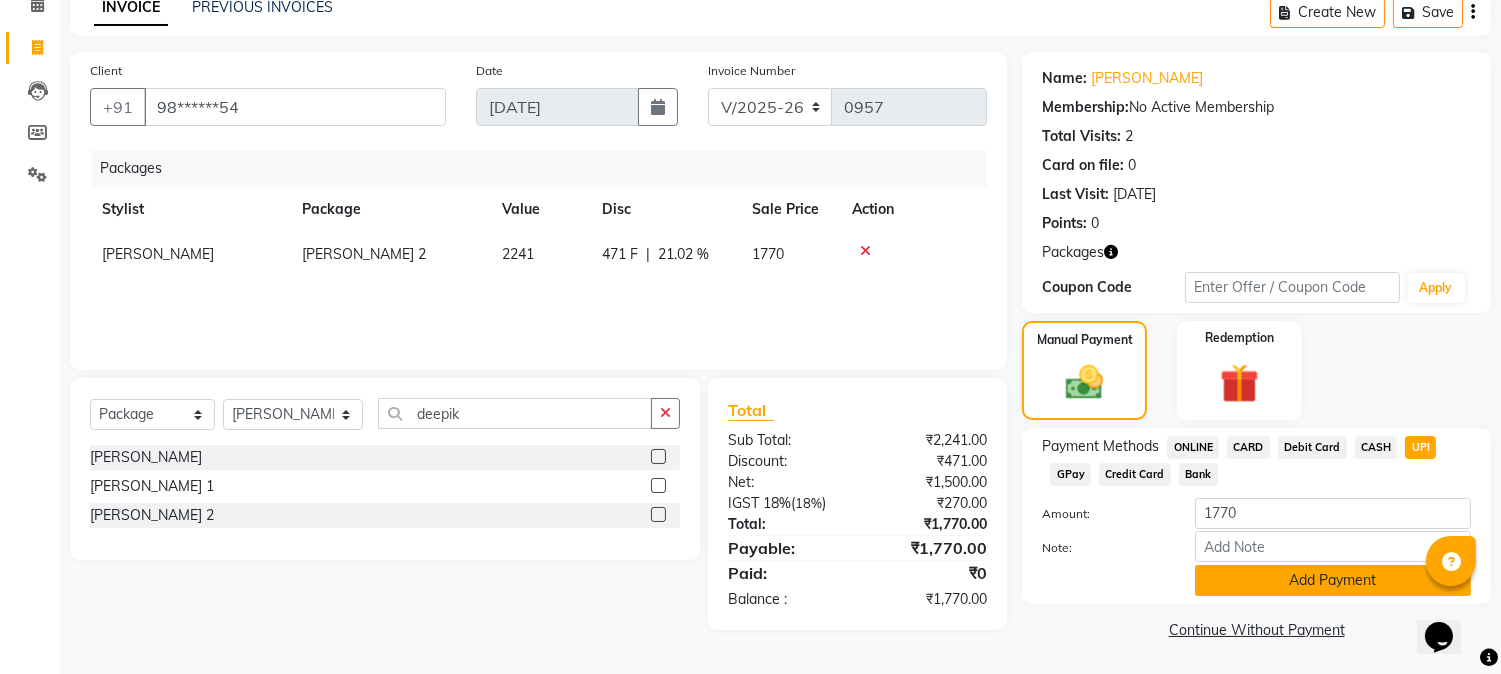 click on "Add Payment" 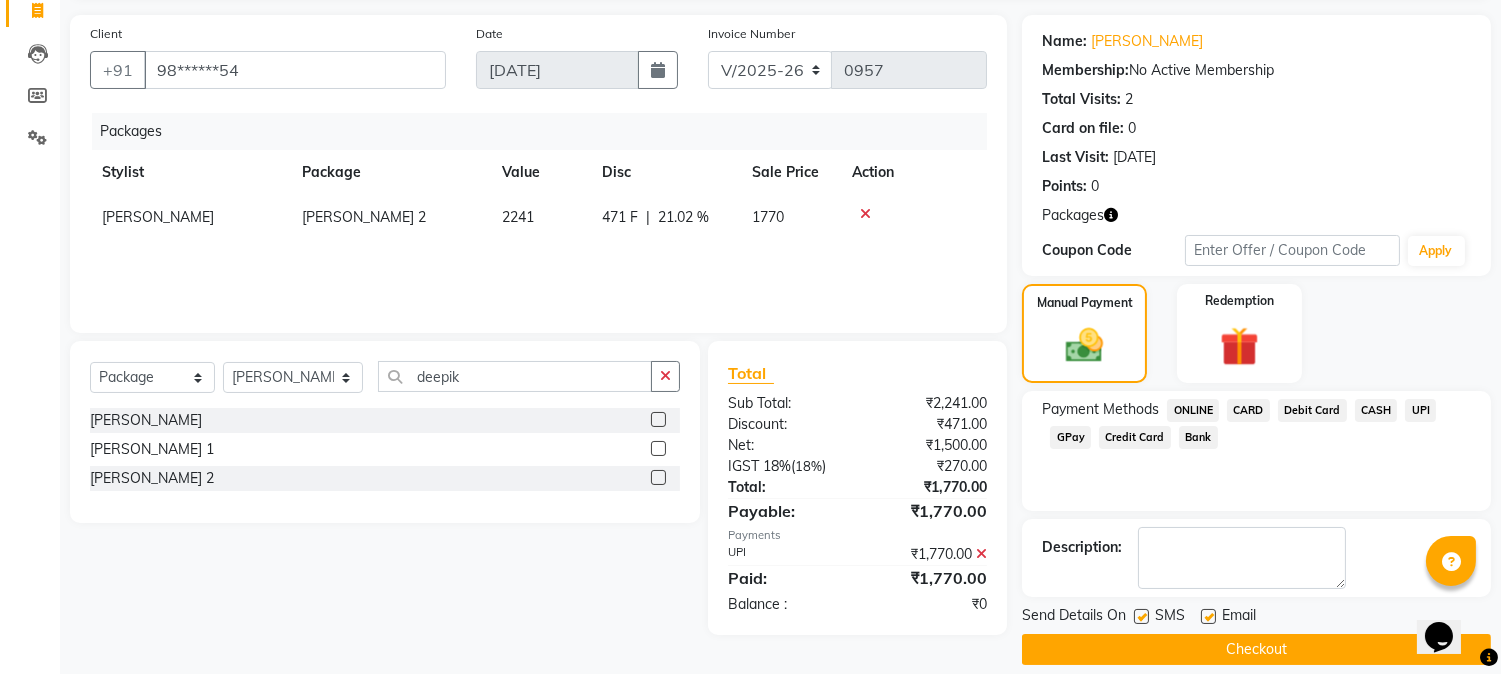 scroll, scrollTop: 155, scrollLeft: 0, axis: vertical 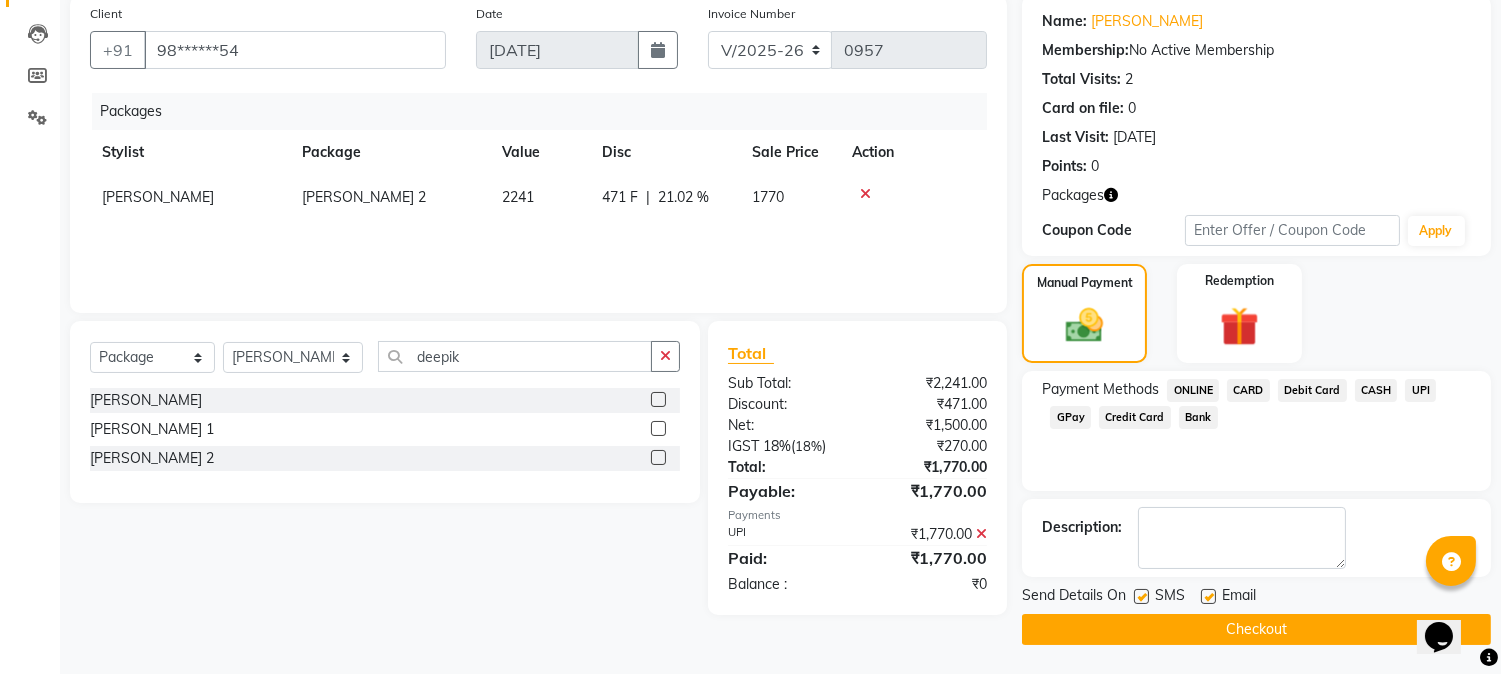 click on "UPI" 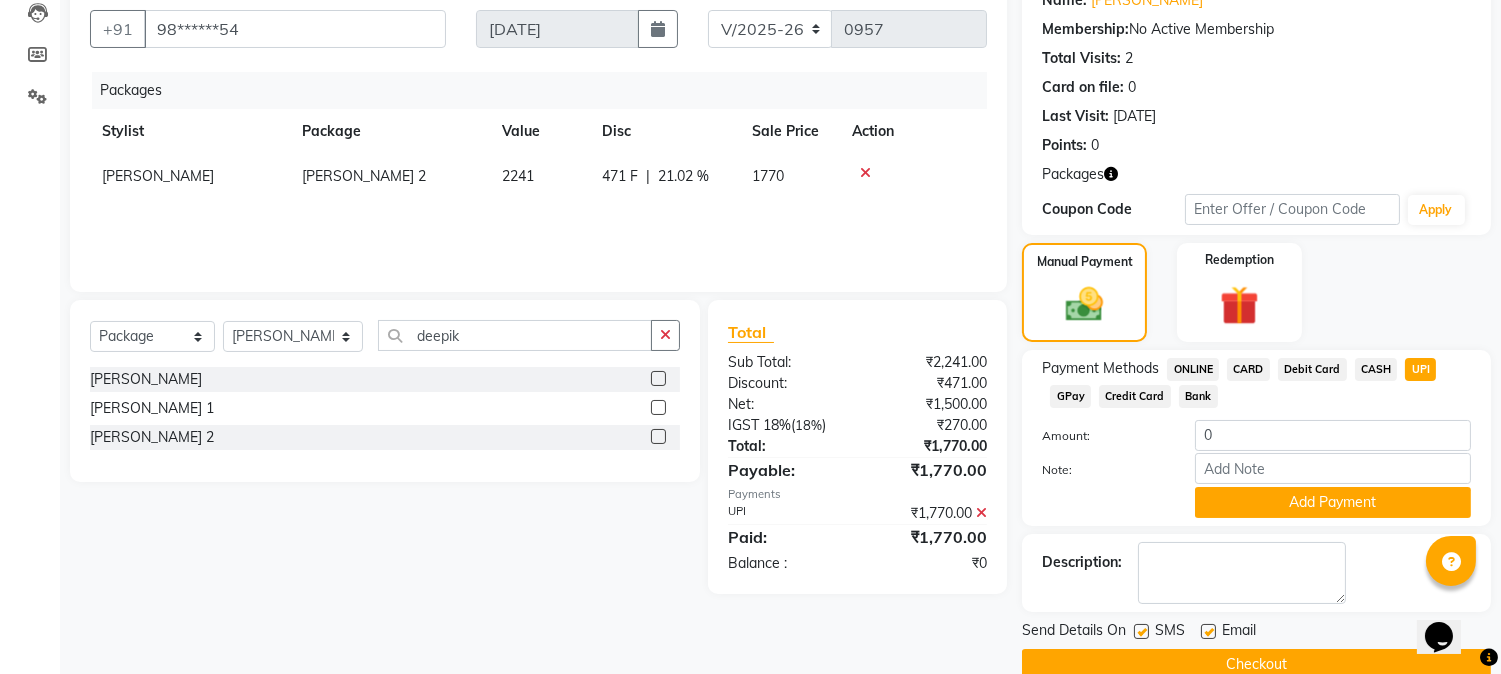 scroll, scrollTop: 212, scrollLeft: 0, axis: vertical 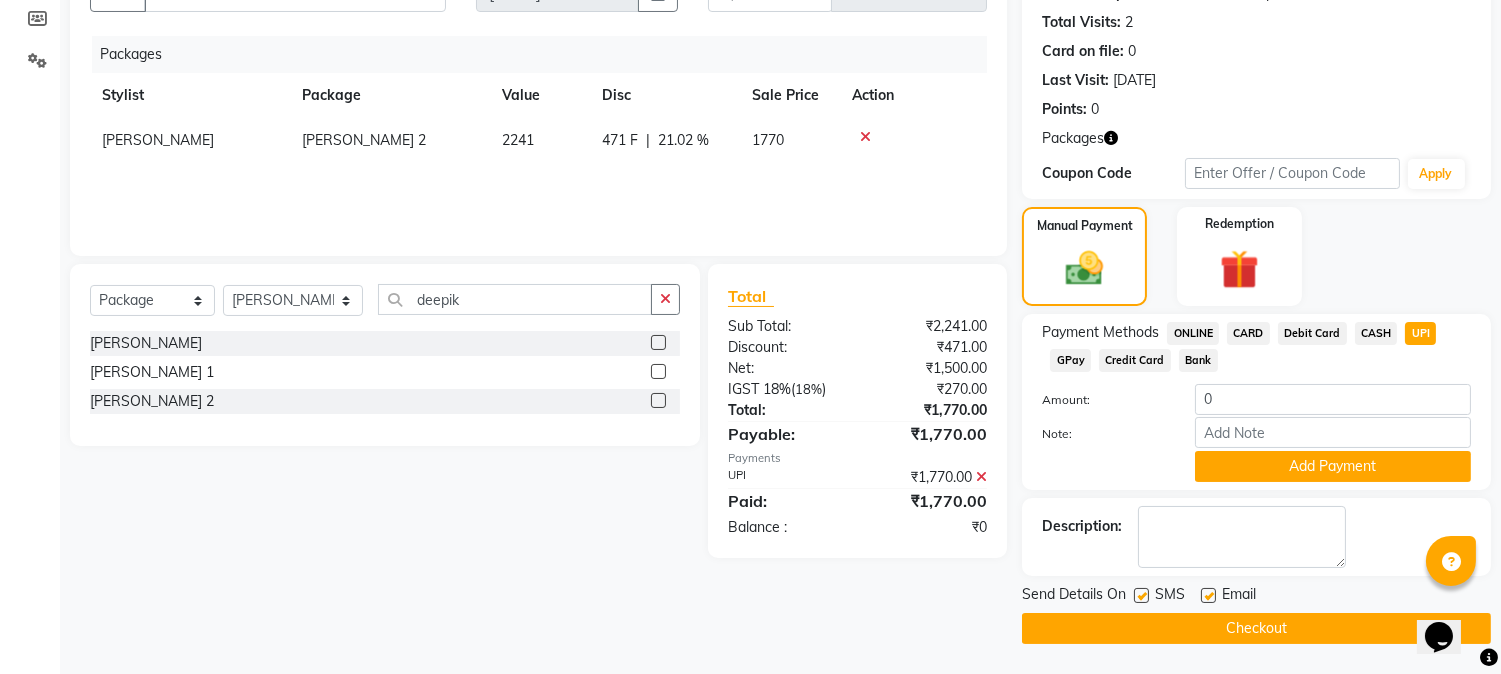 click on "Client +91 98******54 Date 10-07-2025 Invoice Number V/2025 V/2025-26 0957 Packages Stylist Package Value Disc Sale Price Action Aayushi Dahat Deepika thakur 2 2241 471 F | 21.02 % 1770 Select  Service  Product  Membership  Package Voucher Prepaid Gift Card  Select Stylist Aayushi Dahat Adesh khadse Ambika Dhadse Front Desk Arshad Ansari Diksha Thakur Durga Gawai Front Desk Kajal Thapa Front Desk Kartik Balpande  Khushal Bhoyar Senior Accountant Komal Thakur Neelam Nag Nikhil Pillay Inventory Manager Nilofar Ali (HR Admin) Prathm Chaudhari (Hair Artist) Priyanshi Meshram Ram Thakur  Ritesh Pande Ritesh Shrivas Shabnam Ansari  Shruti Raut Sonali Sarode Sonam Nashine HR Manager Suchita Mankar (Tina Beautician) Tanuja Junghare Tushar Pandey Vikas Kumar Vinod Pandit Vishal Gajbhiye Accountant deepik Deepika thakur  Deepika thakur 1  Deepika thakur 2  Total Sub Total: ₹2,241.00 Discount: ₹471.00 Net: ₹1,500.00 IGST 18%  ( 18% ) ₹270.00 Total: ₹1,770.00 Payable: ₹1,770.00 Payments UPI ₹1,770.00  Paid:" 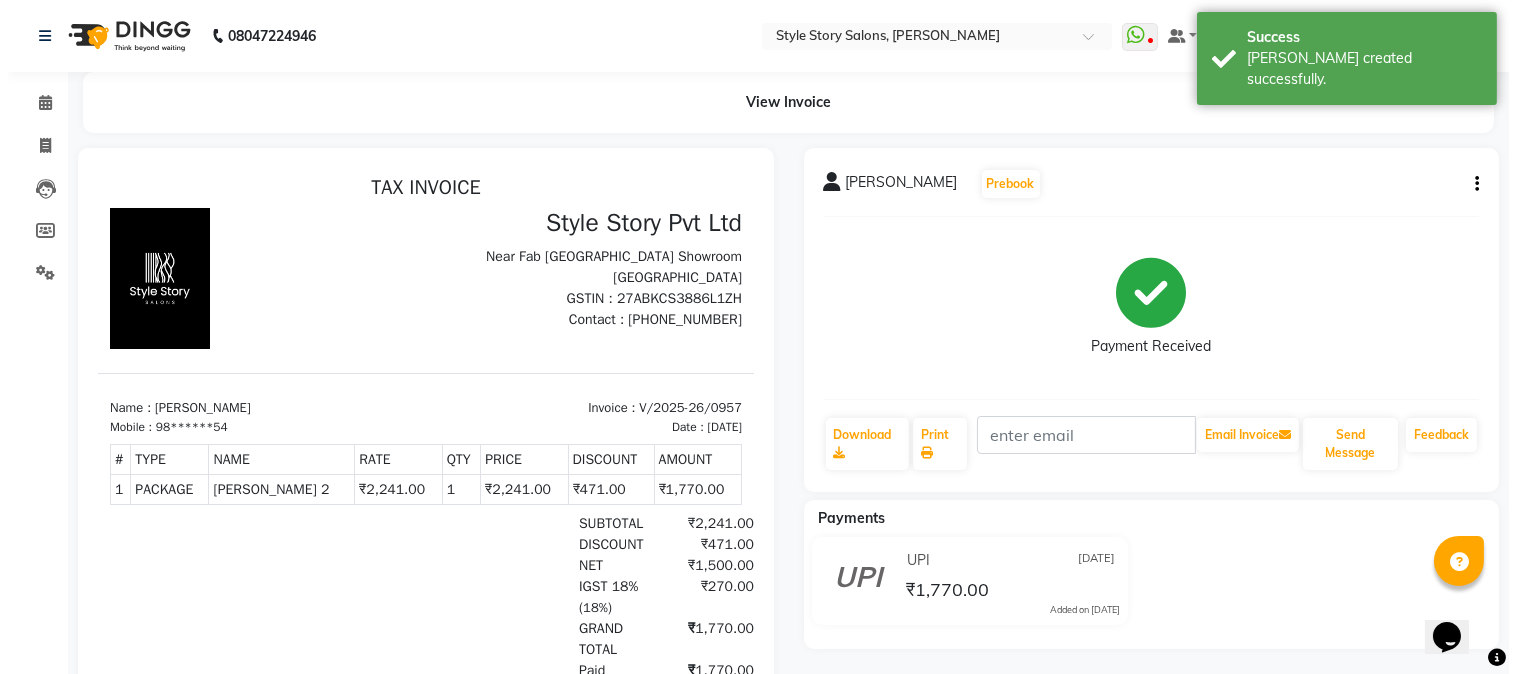 scroll, scrollTop: 0, scrollLeft: 0, axis: both 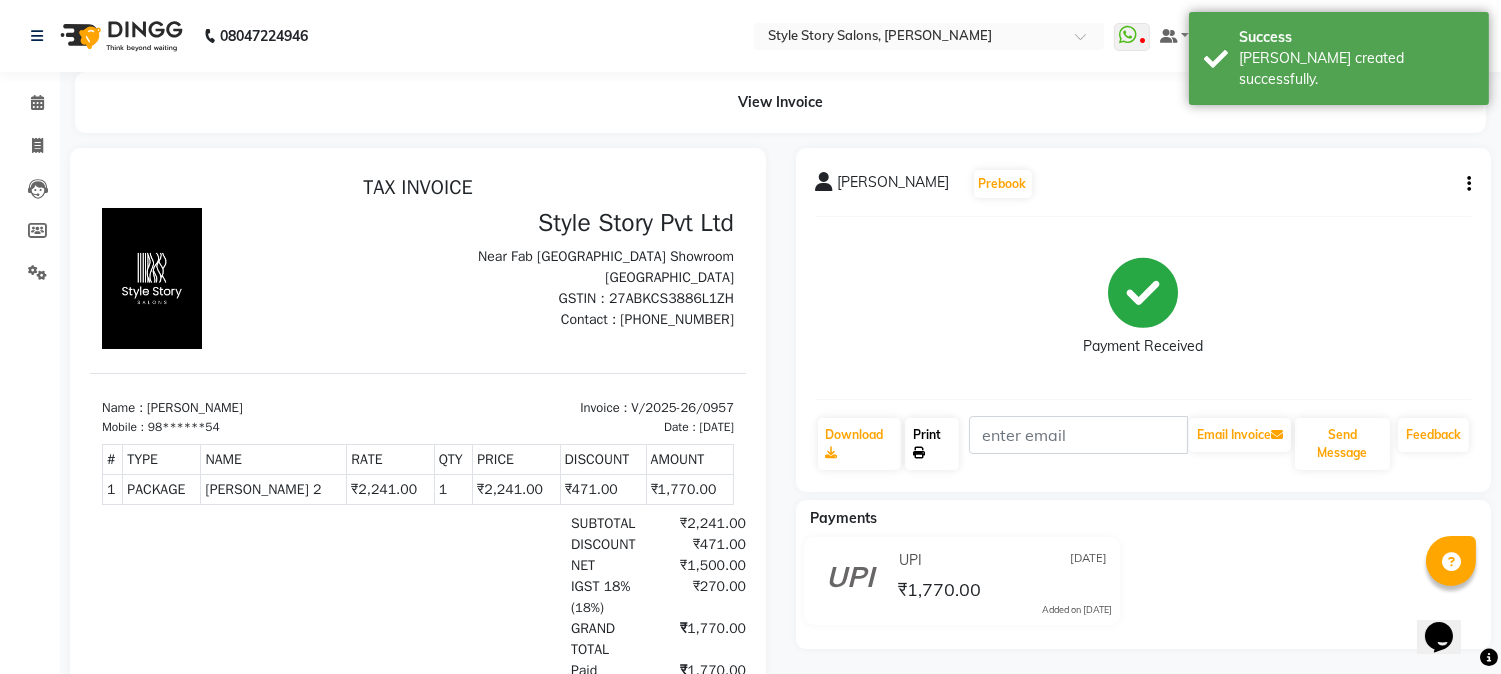 click on "Print" 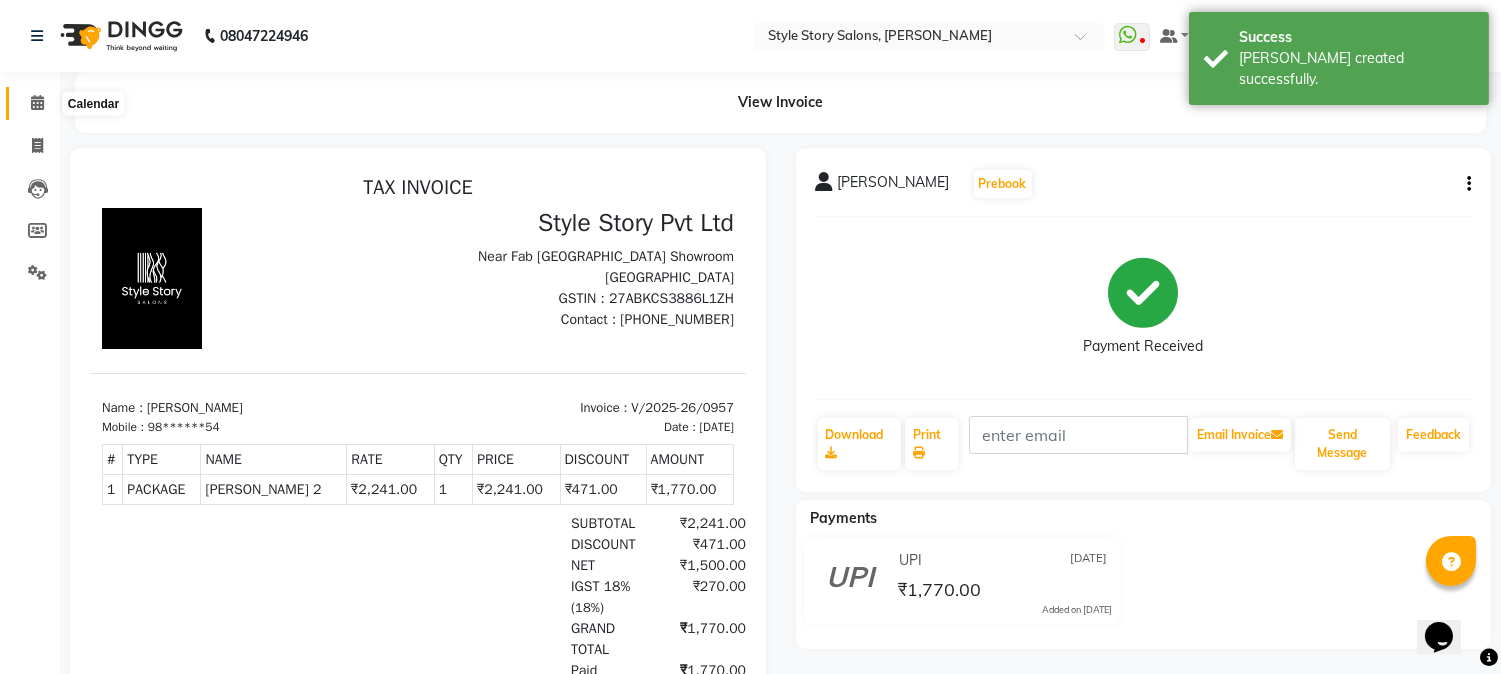 click 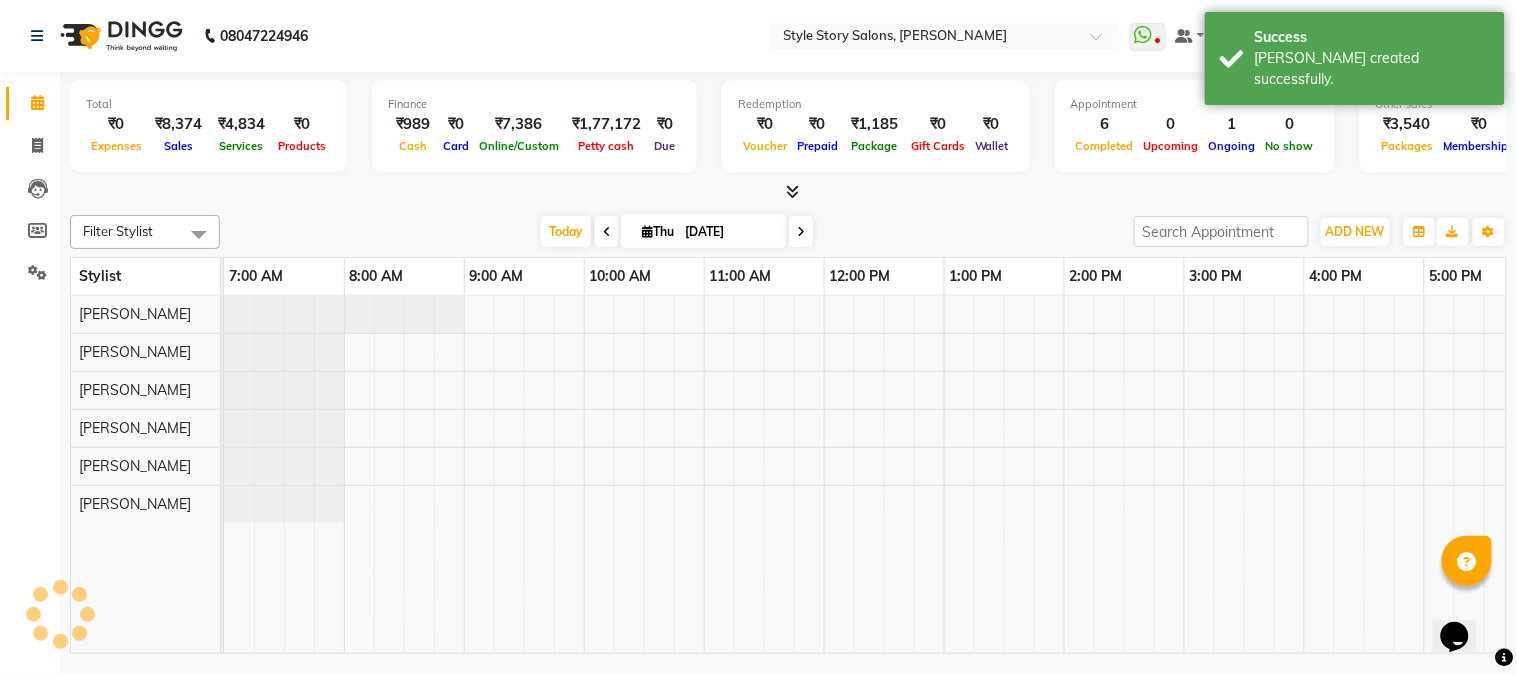 scroll, scrollTop: 0, scrollLeft: 0, axis: both 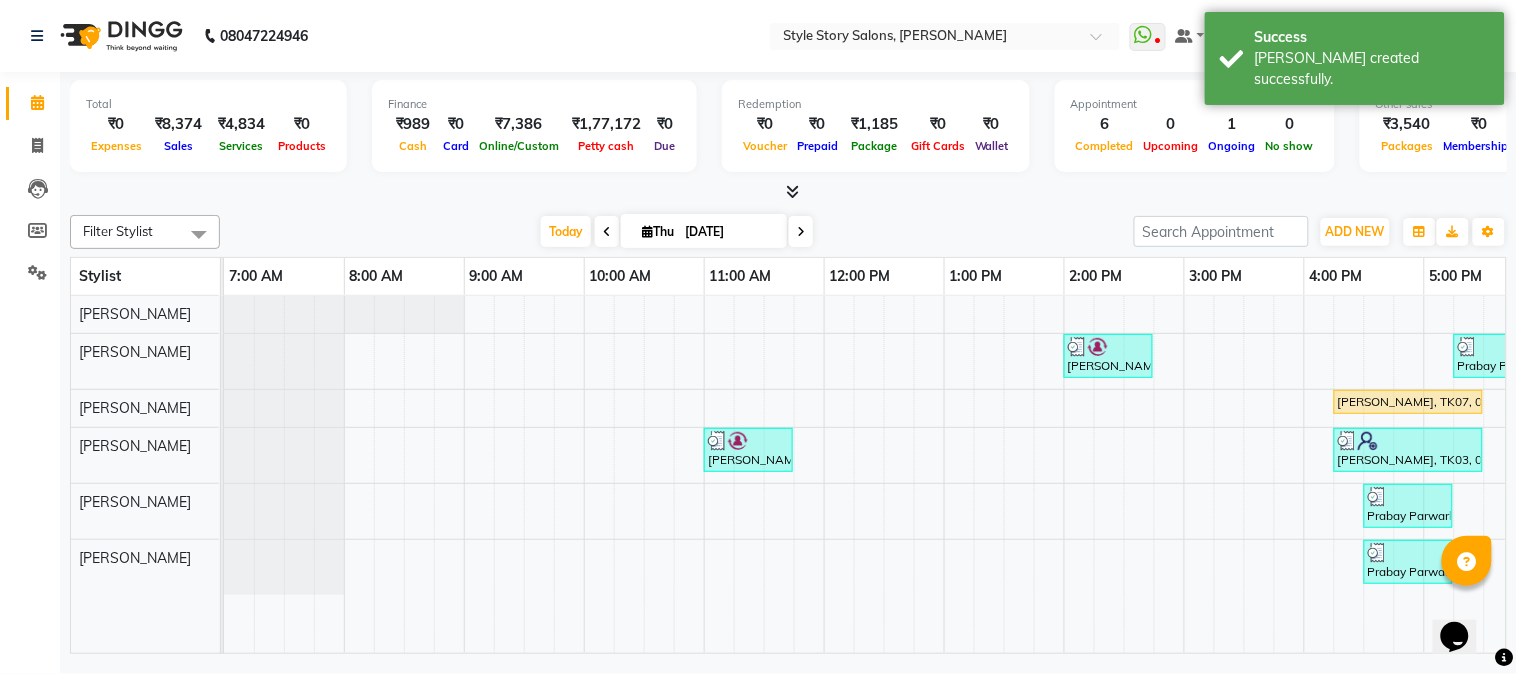 drag, startPoint x: 832, startPoint y: 635, endPoint x: 1133, endPoint y: 634, distance: 301.00165 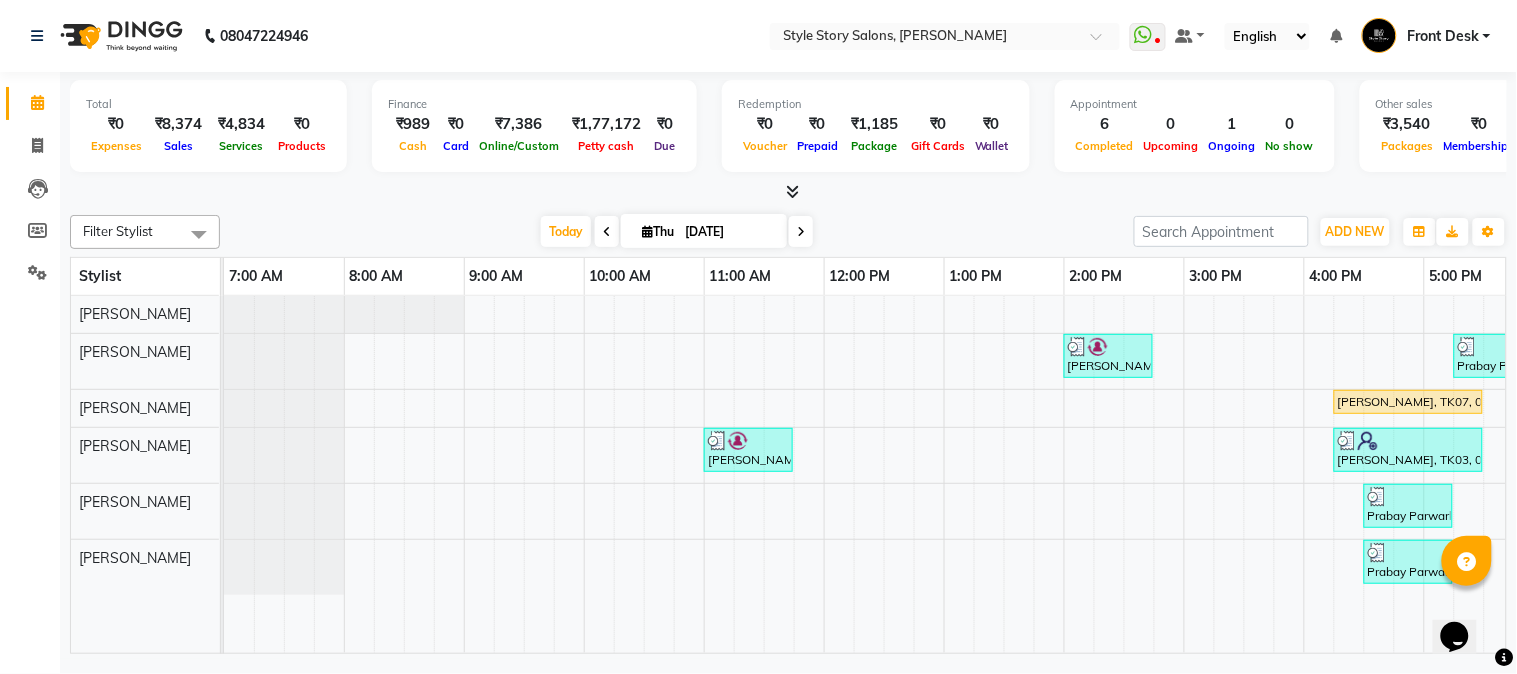 scroll, scrollTop: 0, scrollLeft: 197, axis: horizontal 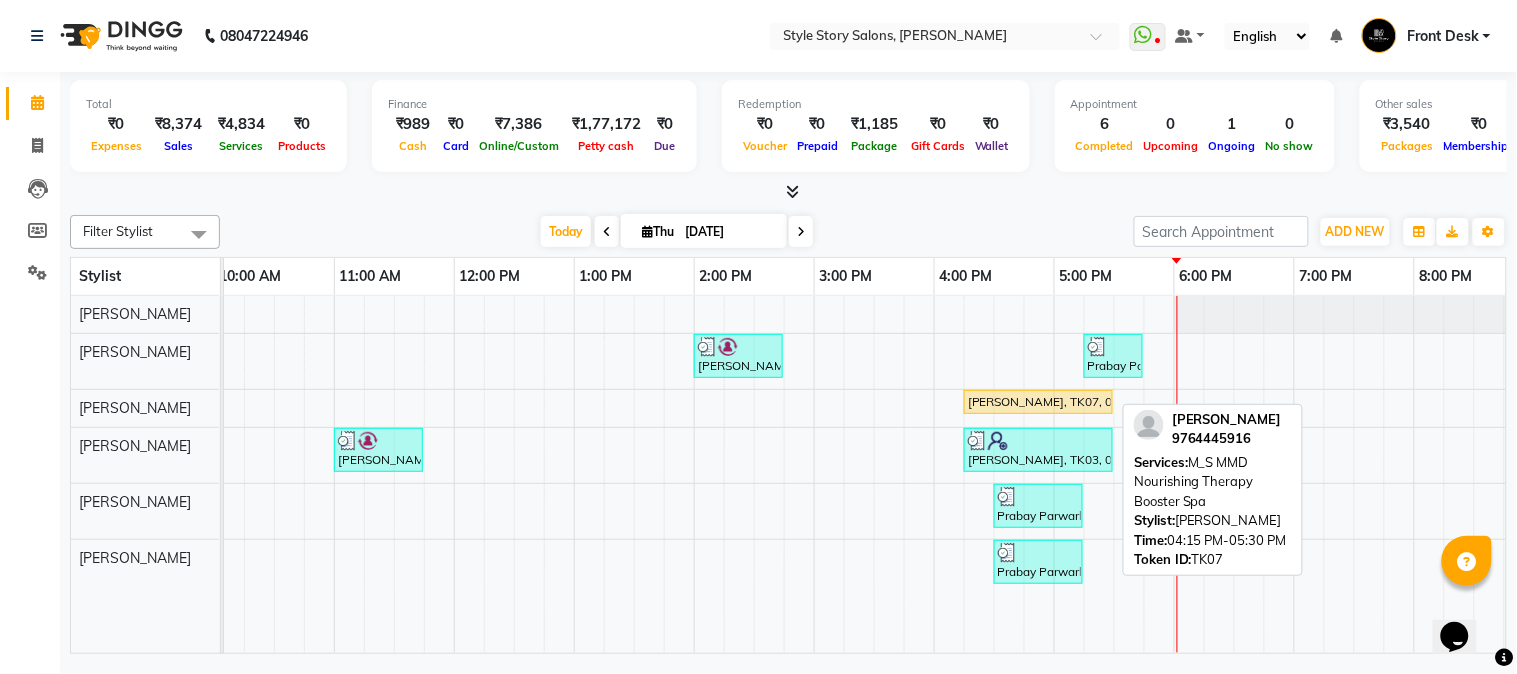click on "Dr Hiran Thakkar, TK07, 04:15 PM-05:30 PM, M_S MMD Nourishing Therapy Booster Spa" at bounding box center [1038, 402] 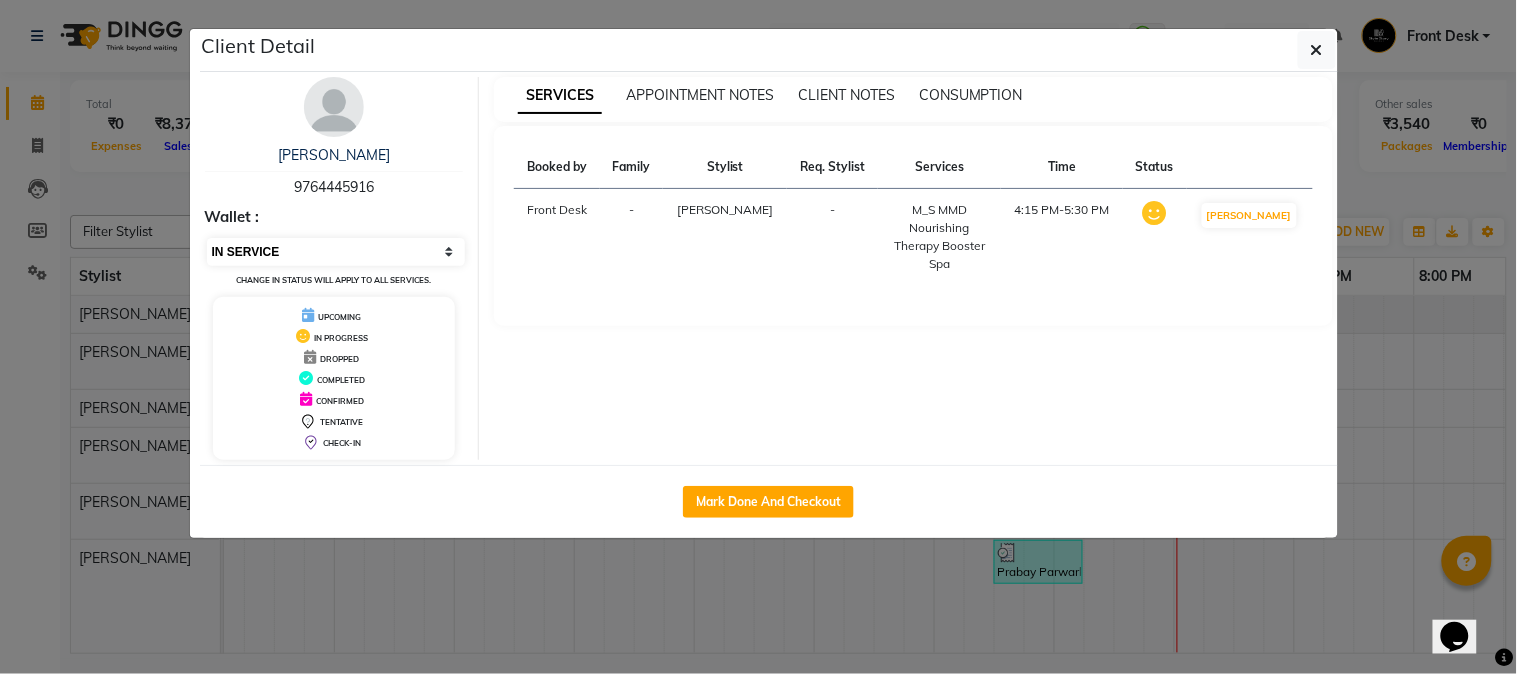 click on "Select IN SERVICE CONFIRMED TENTATIVE CHECK IN MARK DONE DROPPED UPCOMING" at bounding box center (336, 252) 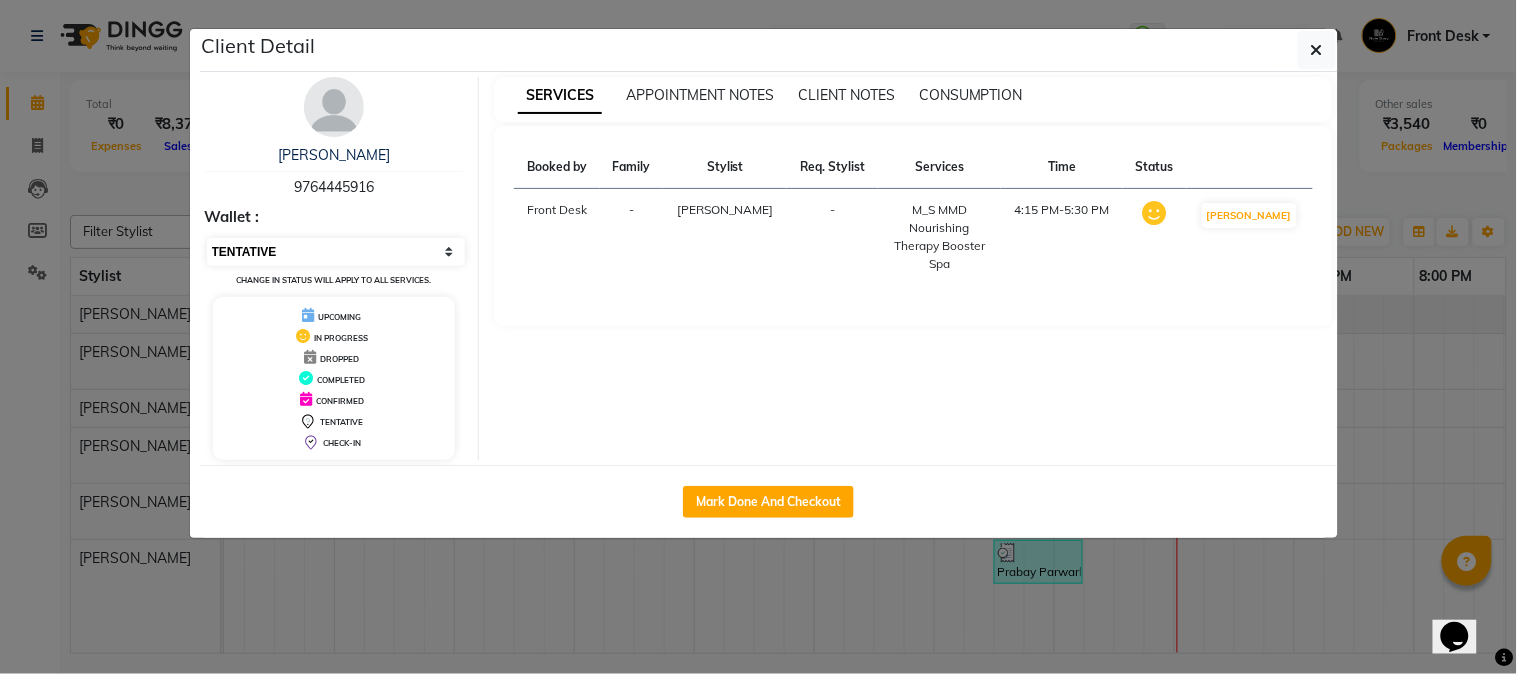 click on "Select IN SERVICE CONFIRMED TENTATIVE CHECK IN MARK DONE DROPPED UPCOMING" at bounding box center [336, 252] 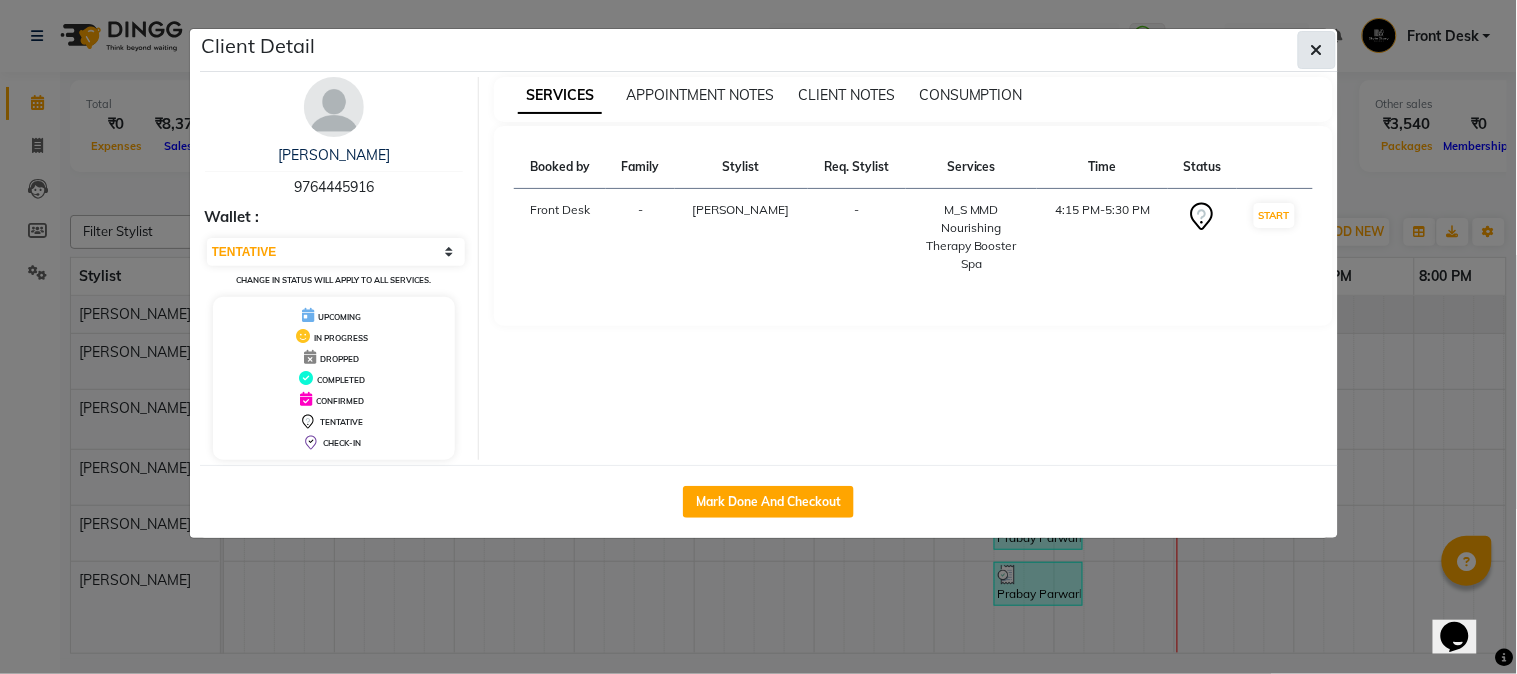 click 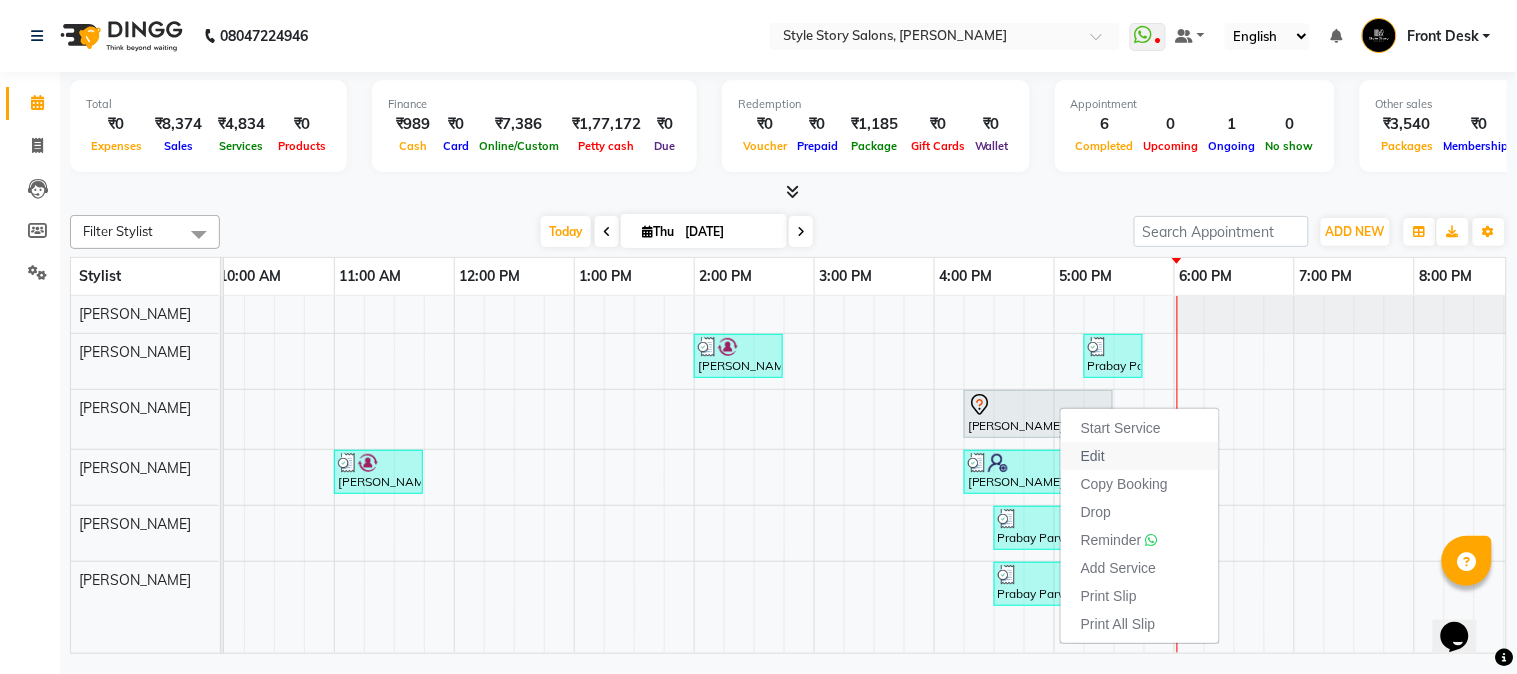 click on "Edit" at bounding box center (1093, 456) 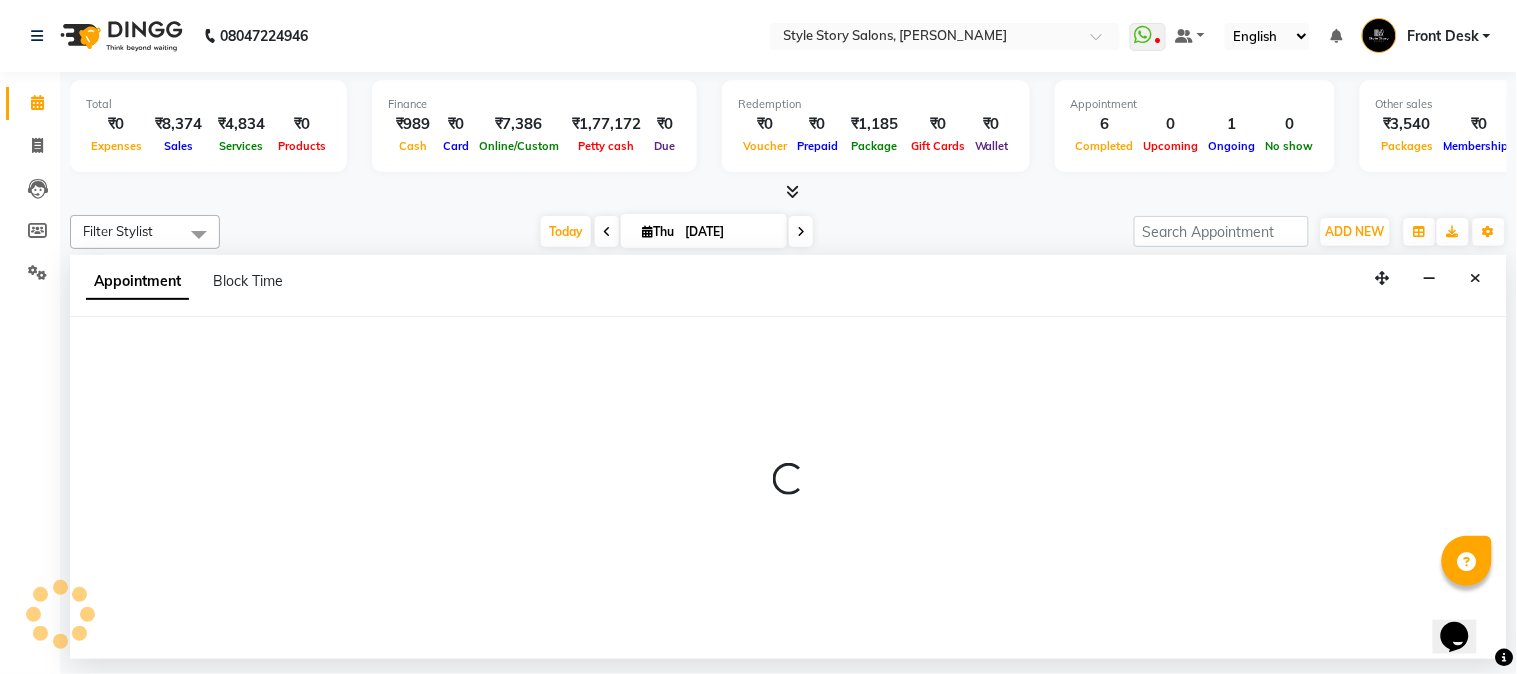 select on "975" 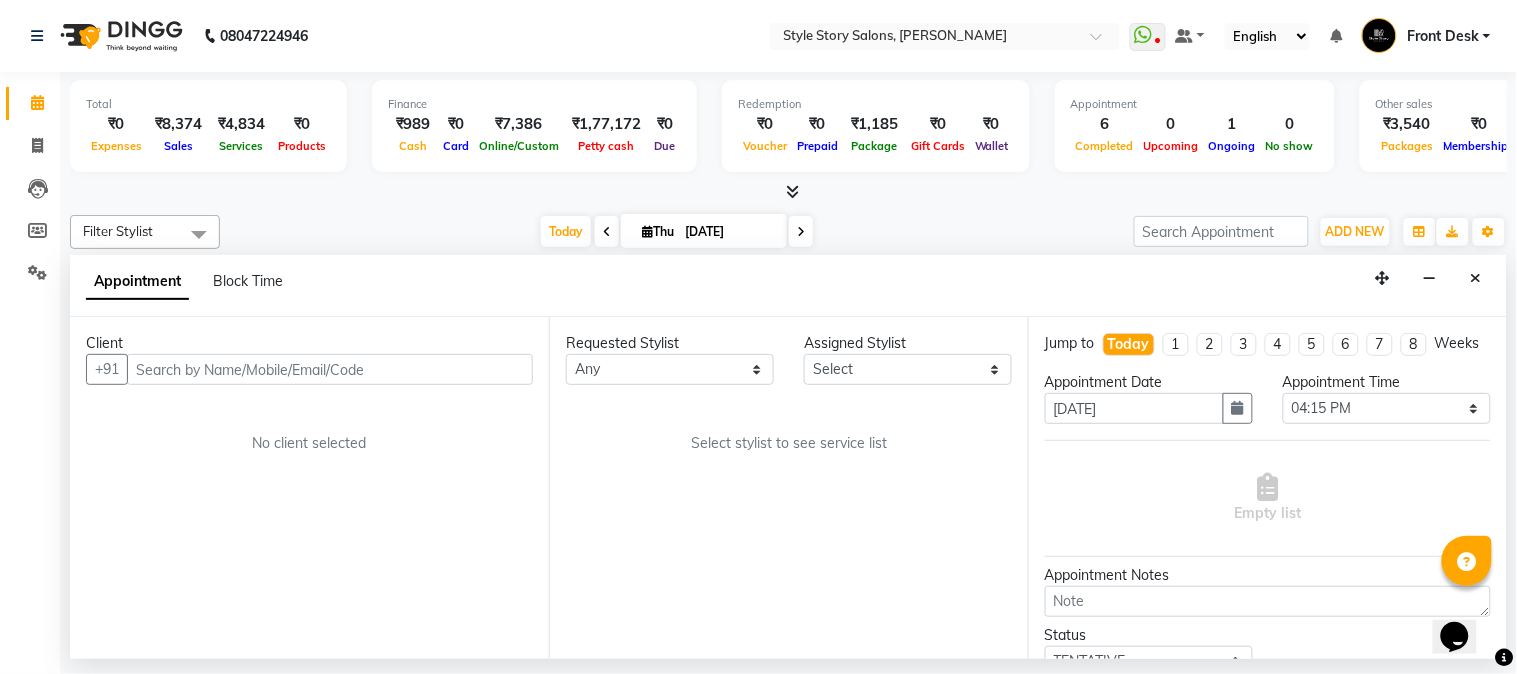 scroll, scrollTop: 0, scrollLeft: 0, axis: both 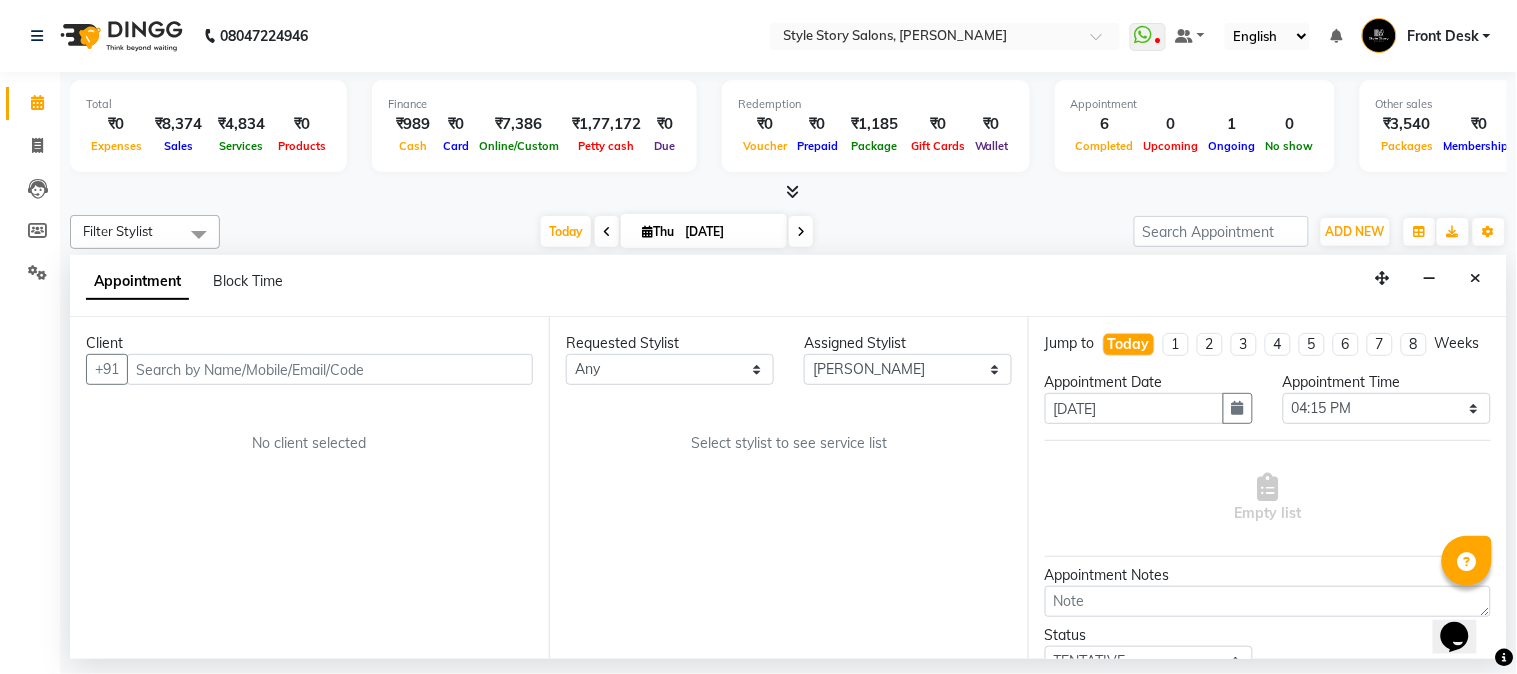 select on "3090" 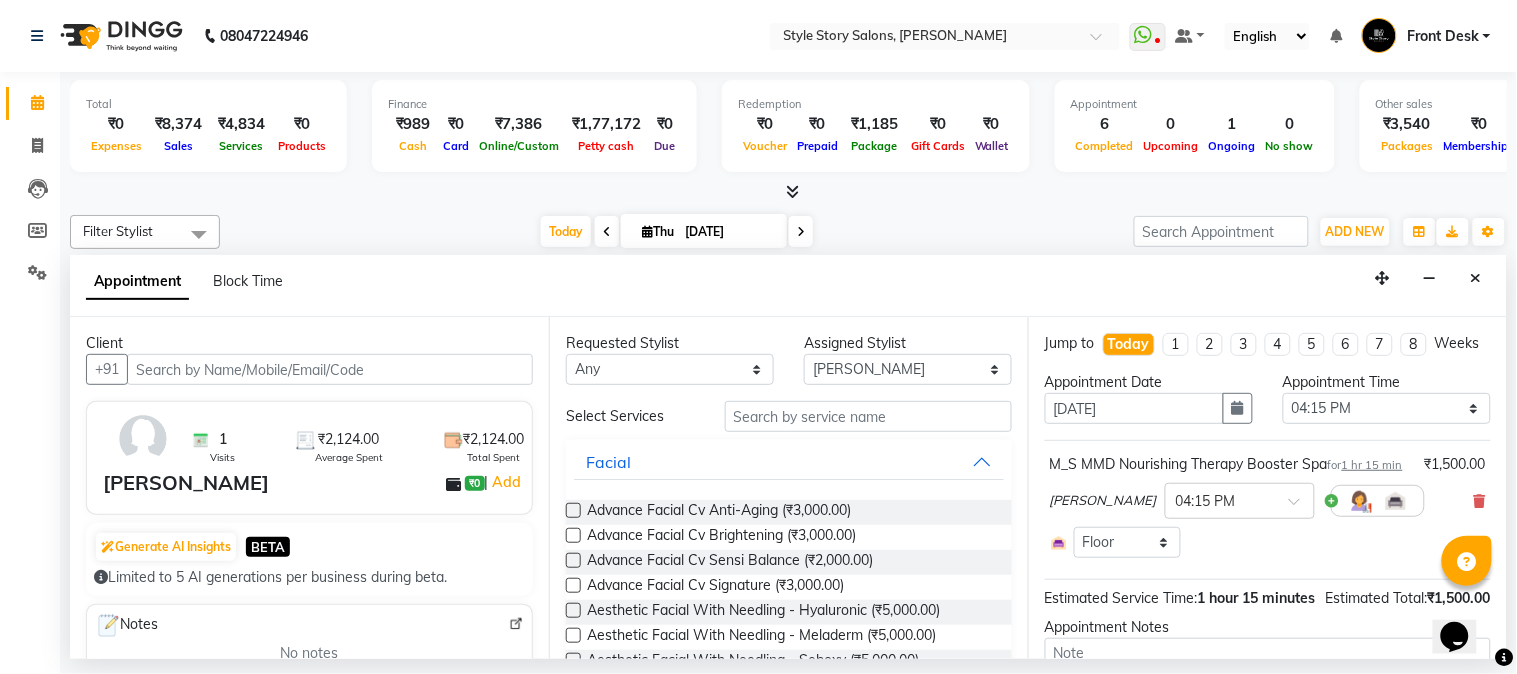 scroll, scrollTop: 0, scrollLeft: 637, axis: horizontal 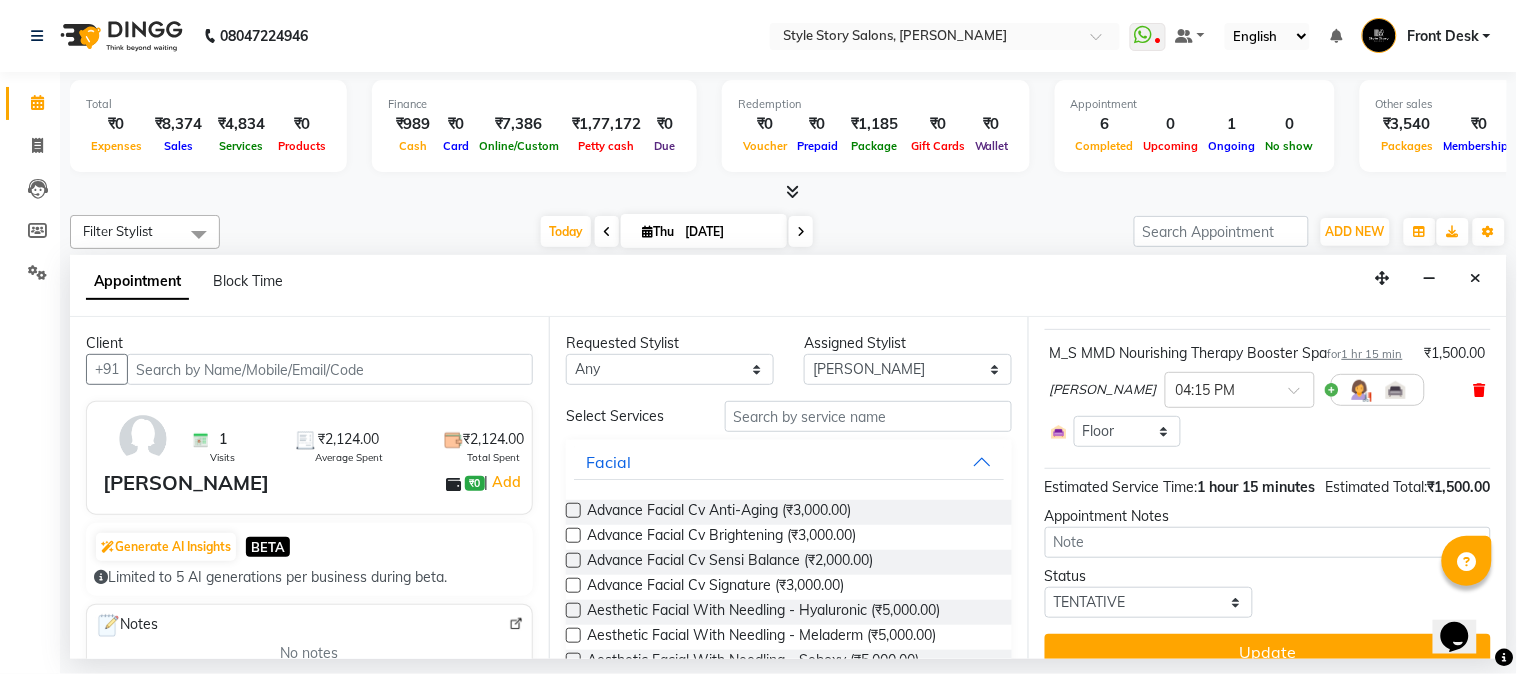click at bounding box center [1480, 390] 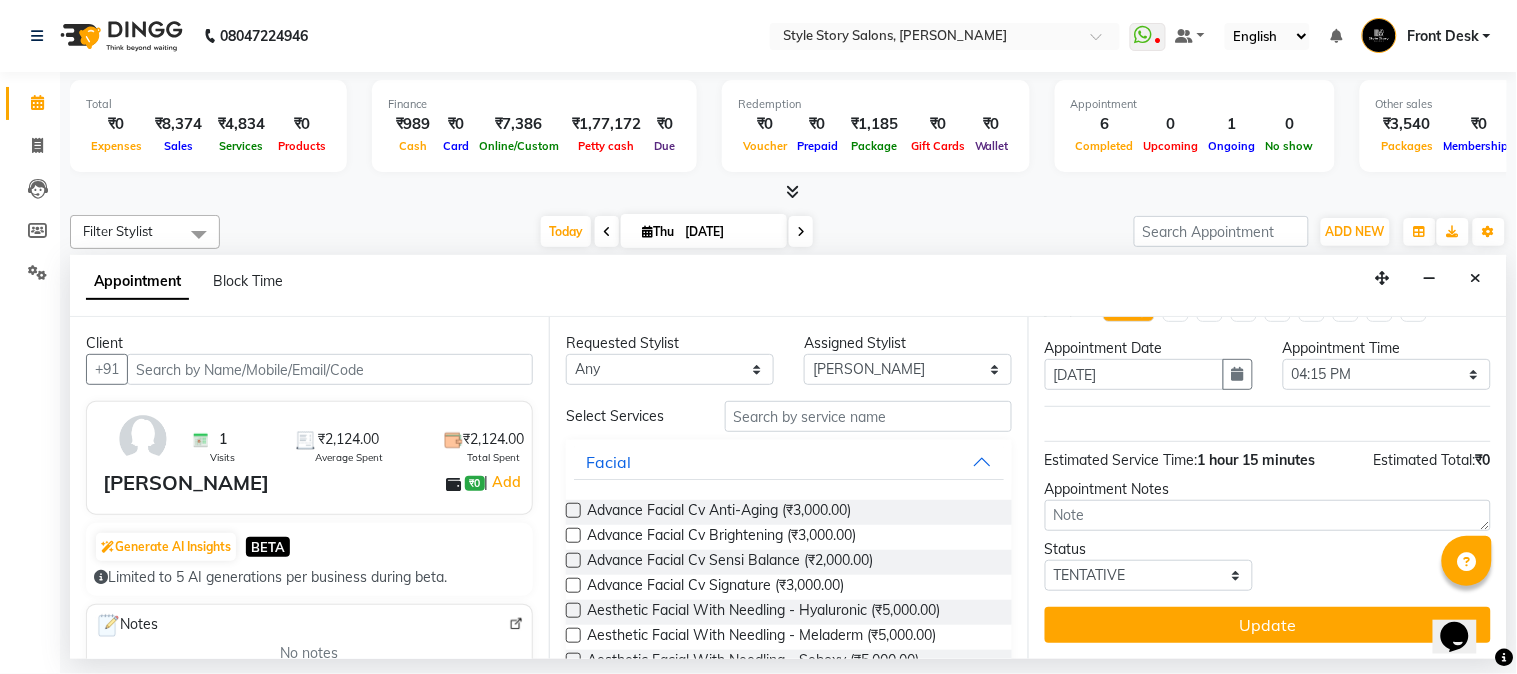scroll, scrollTop: 53, scrollLeft: 0, axis: vertical 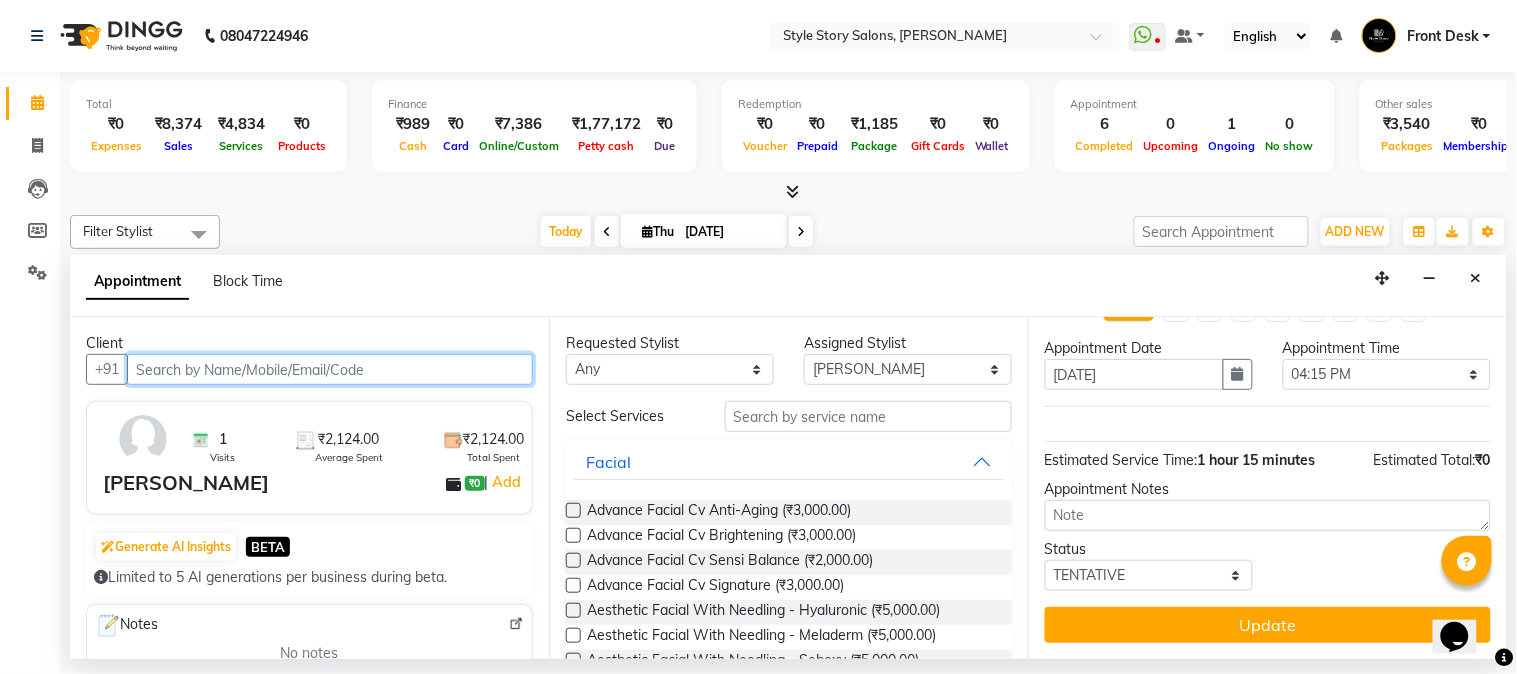 click at bounding box center [330, 369] 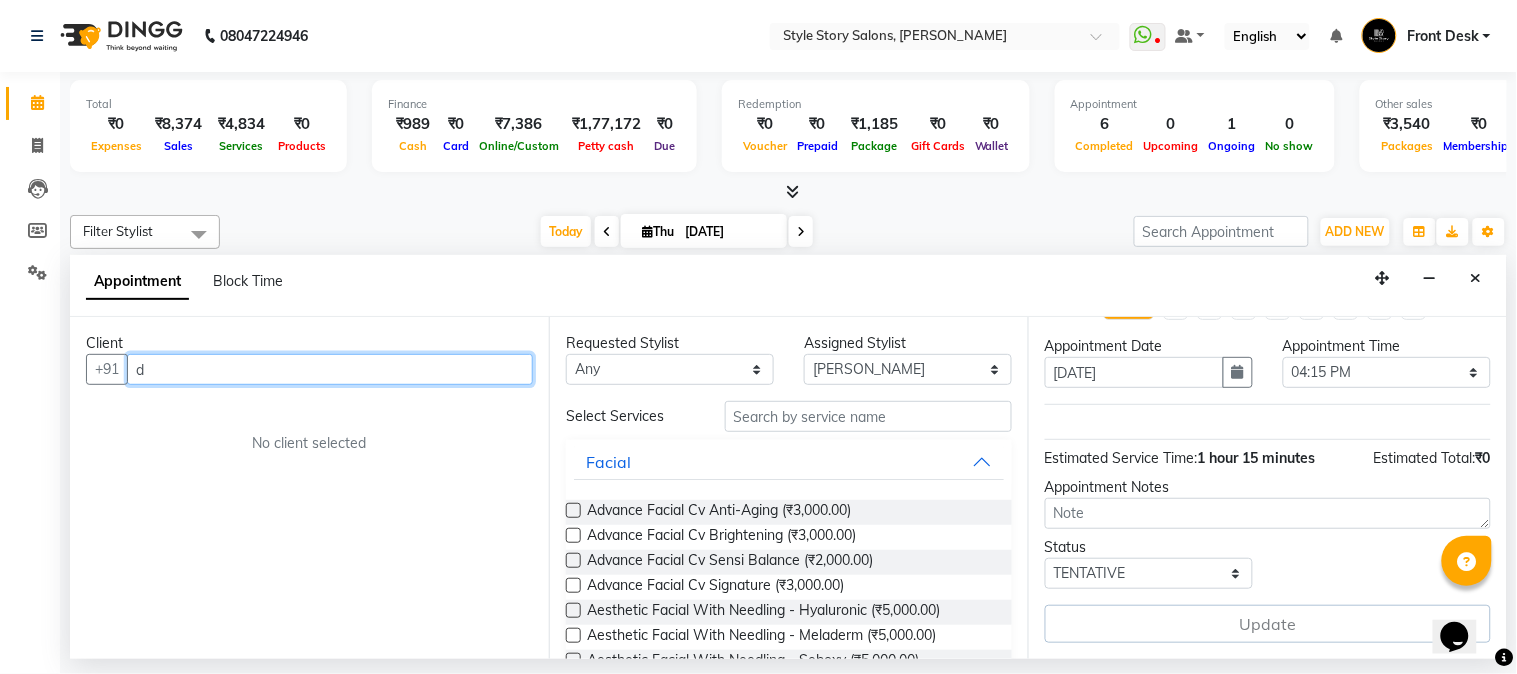 scroll, scrollTop: 55, scrollLeft: 0, axis: vertical 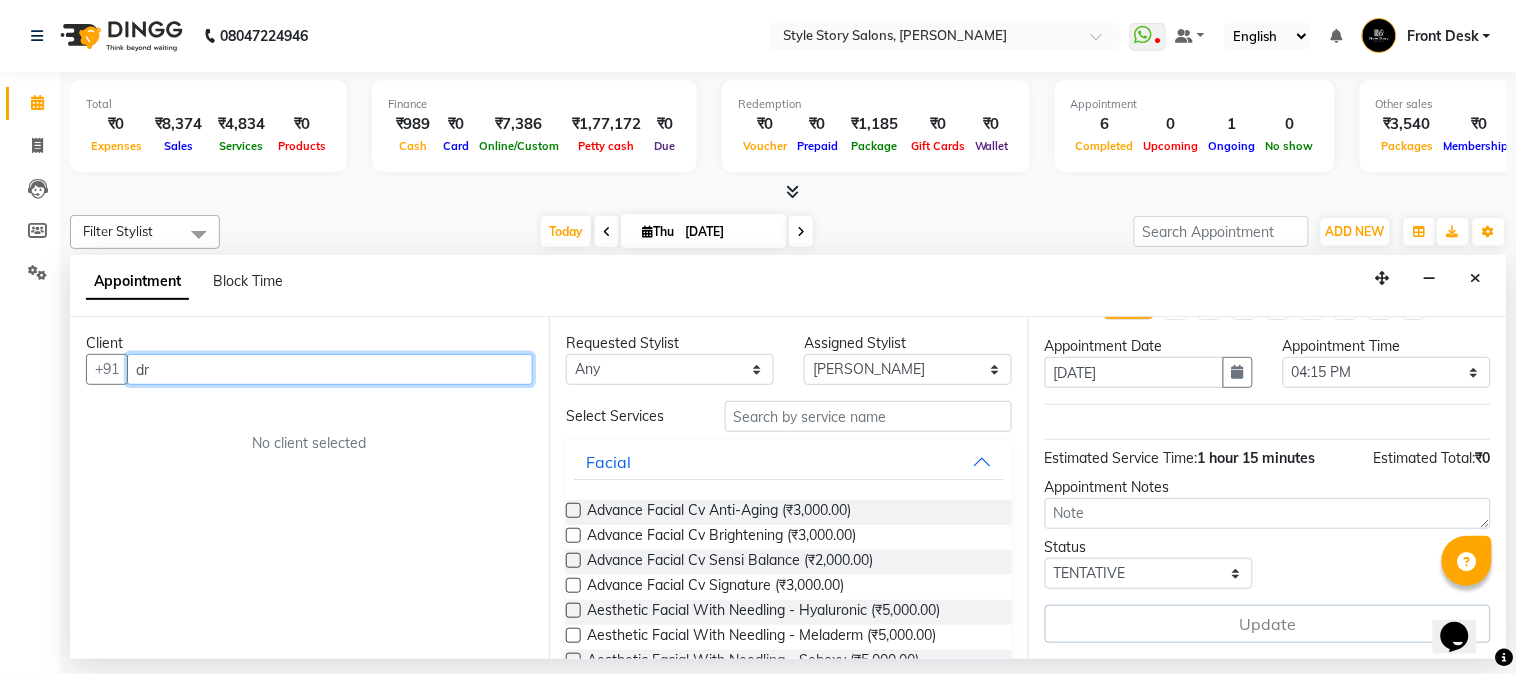 type on "d" 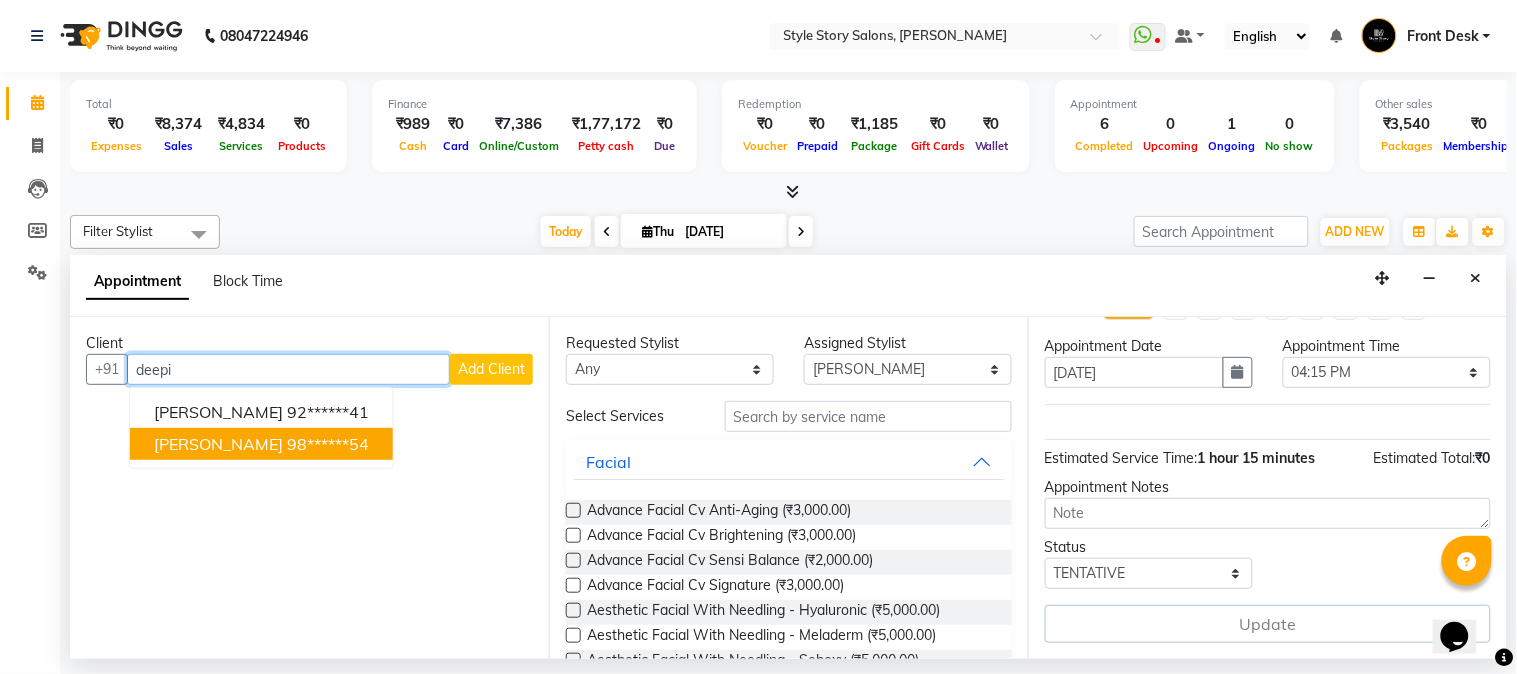 click on "Deepika Thakar" at bounding box center (218, 444) 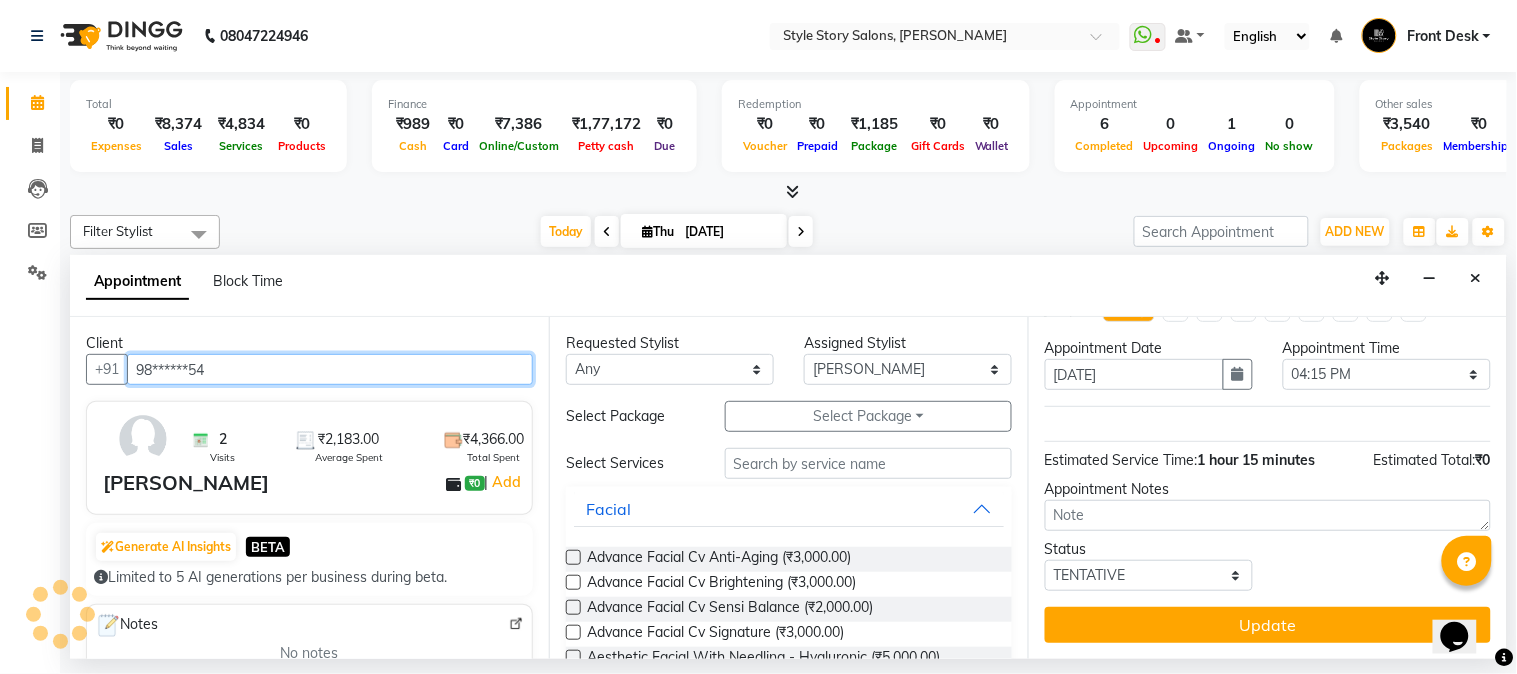 scroll, scrollTop: 53, scrollLeft: 0, axis: vertical 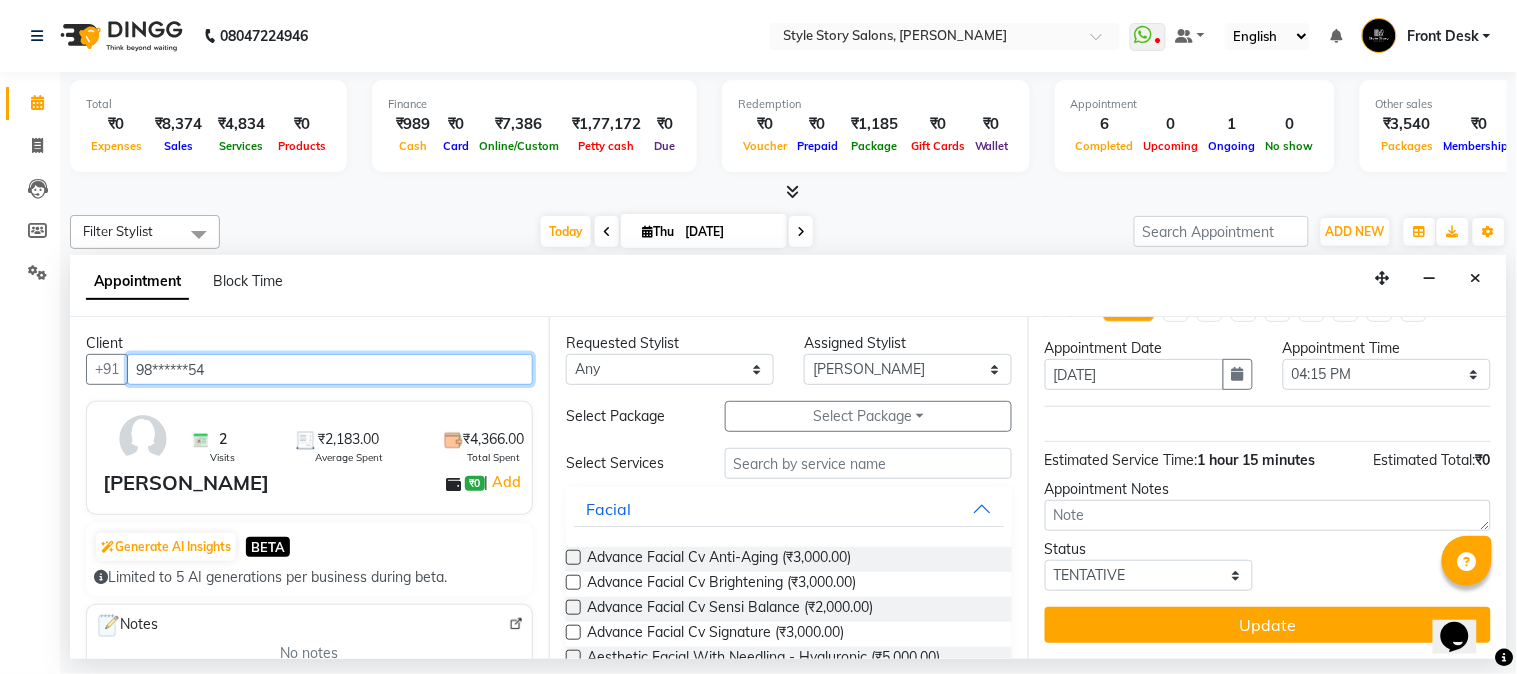 type on "98******54" 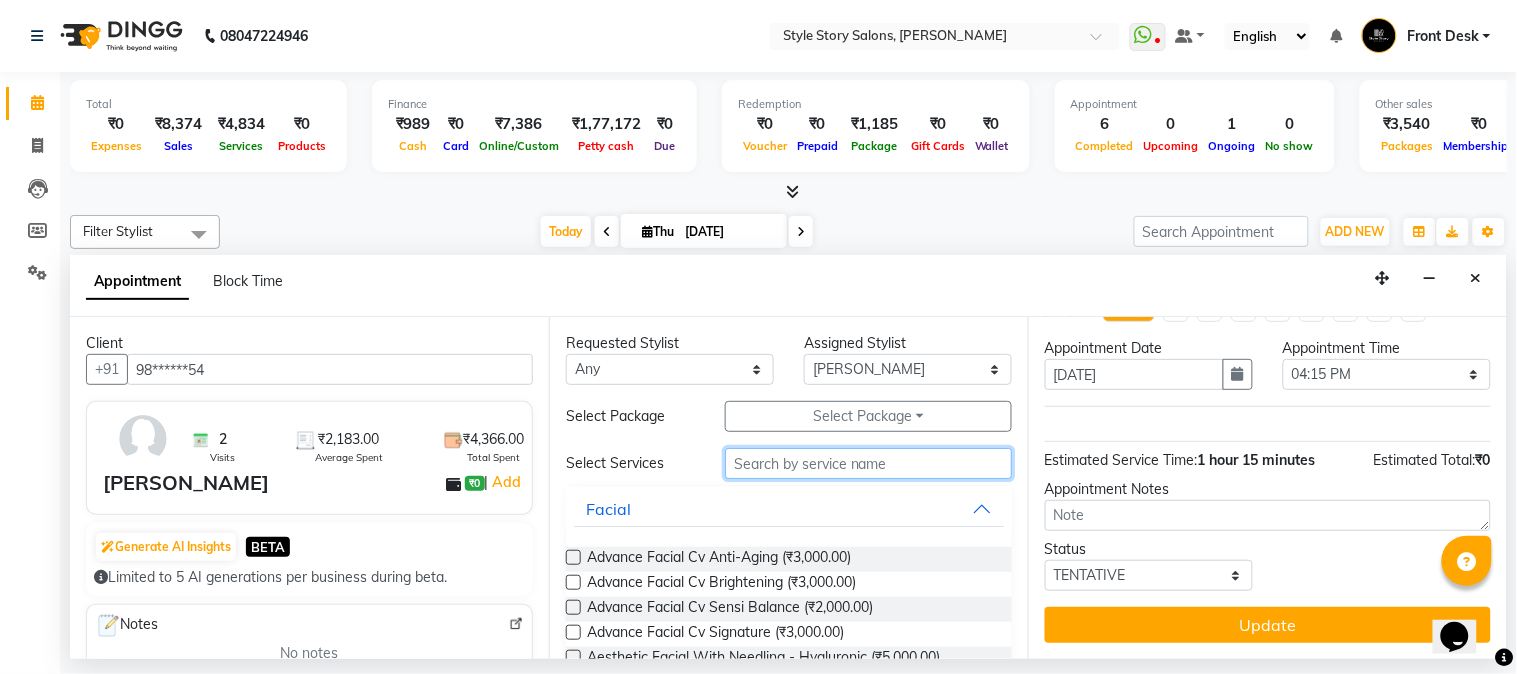 click at bounding box center (868, 463) 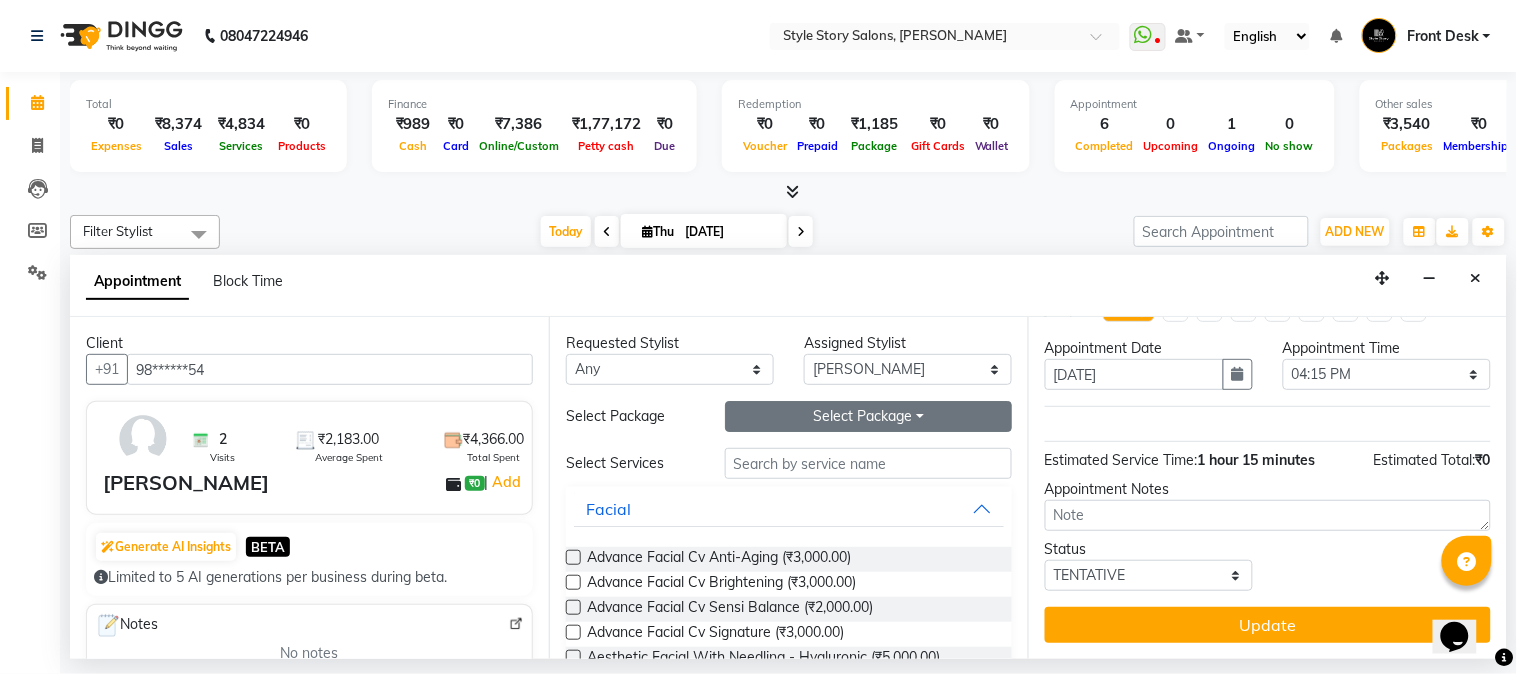 drag, startPoint x: 821, startPoint y: 433, endPoint x: 821, endPoint y: 412, distance: 21 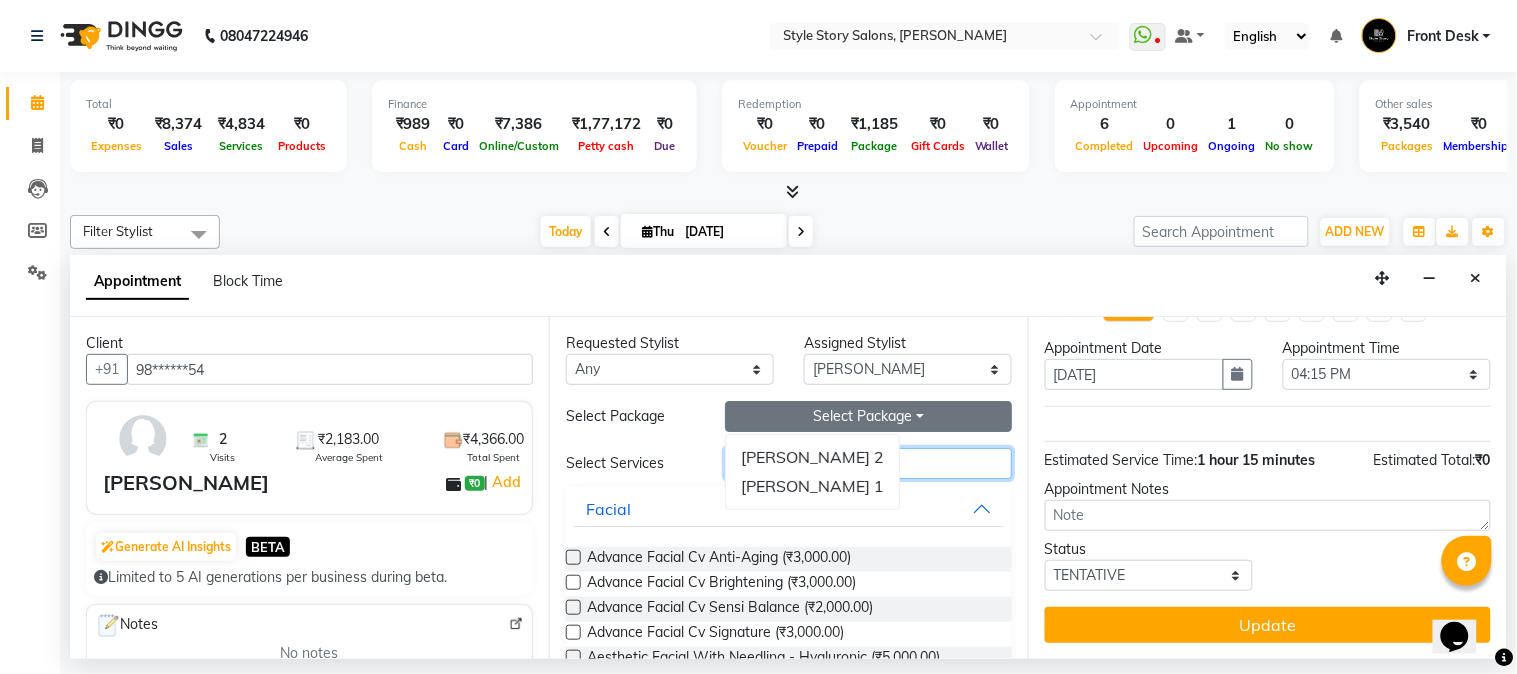click at bounding box center [868, 463] 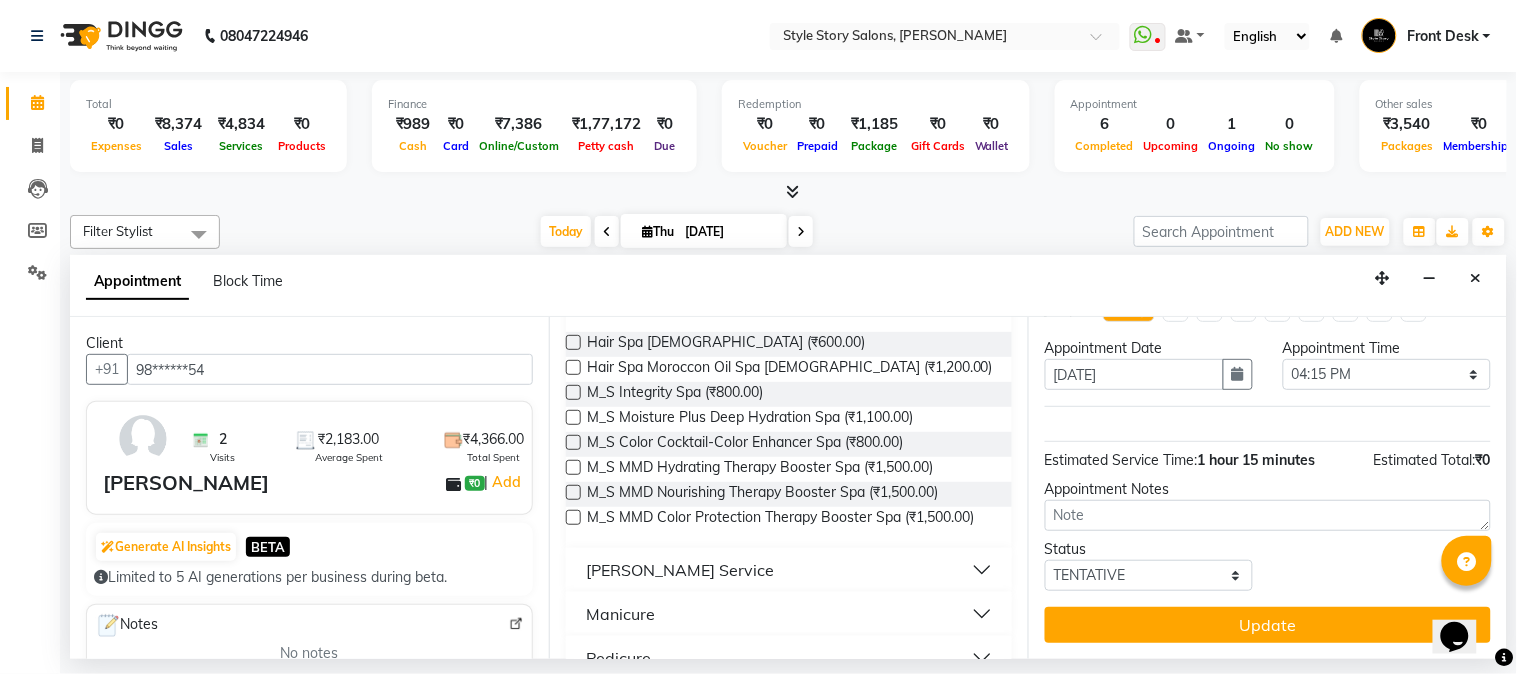 scroll, scrollTop: 222, scrollLeft: 0, axis: vertical 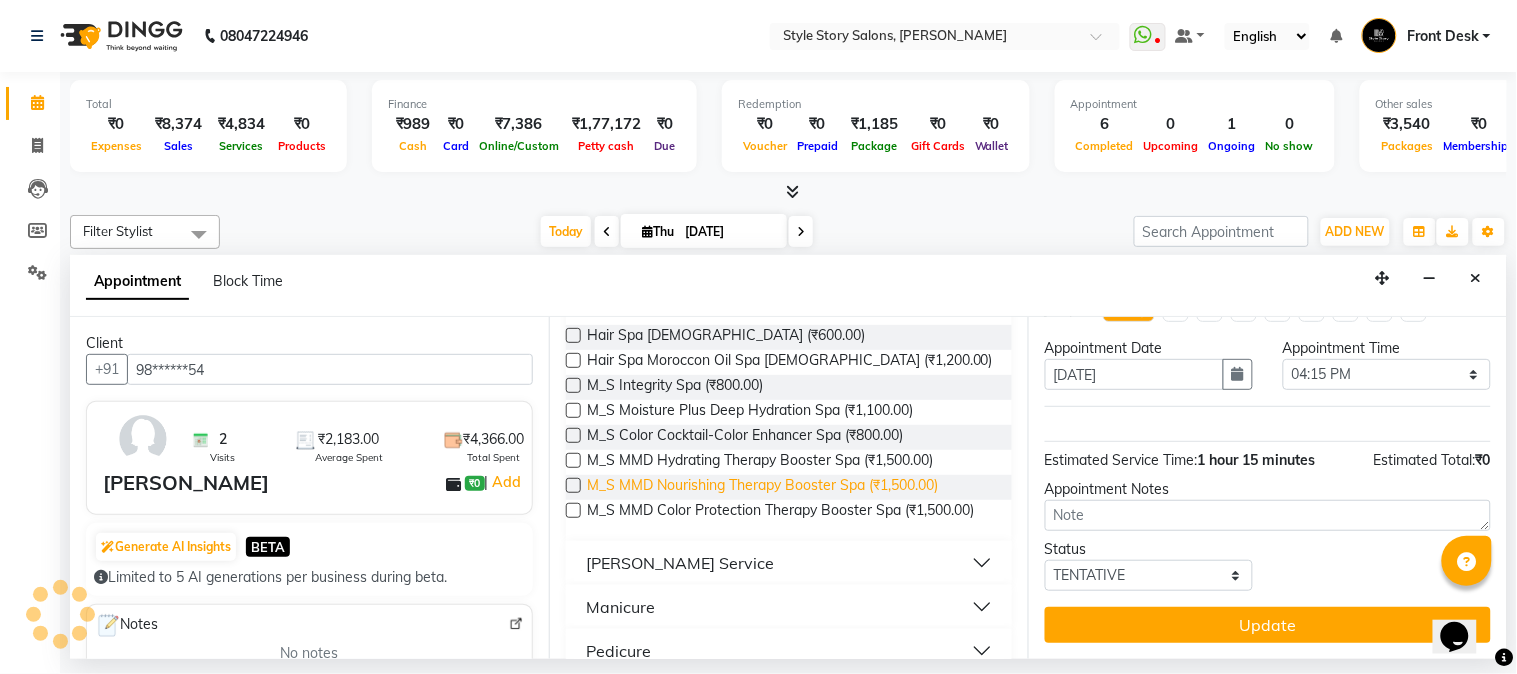 type on "spa" 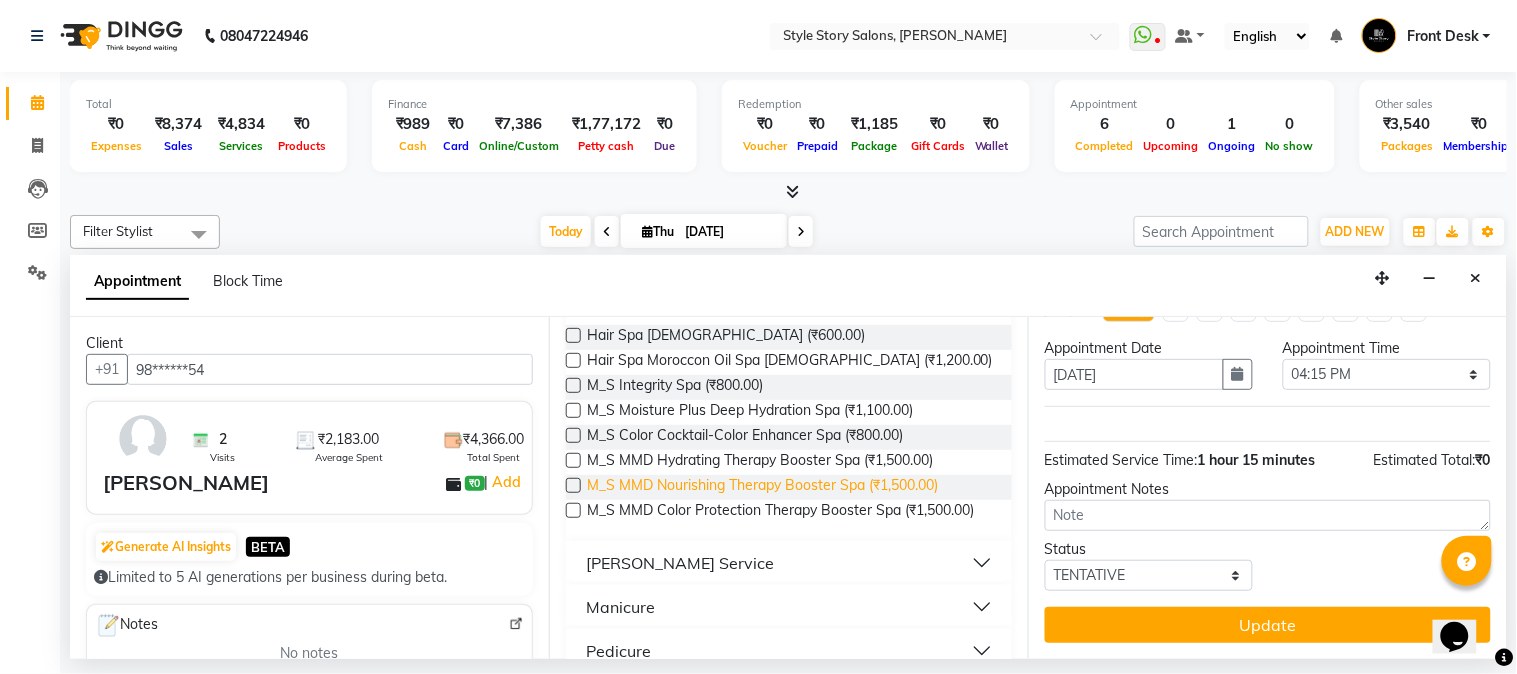click on "M_S MMD Nourishing Therapy Booster Spa (₹1,500.00)" at bounding box center [762, 487] 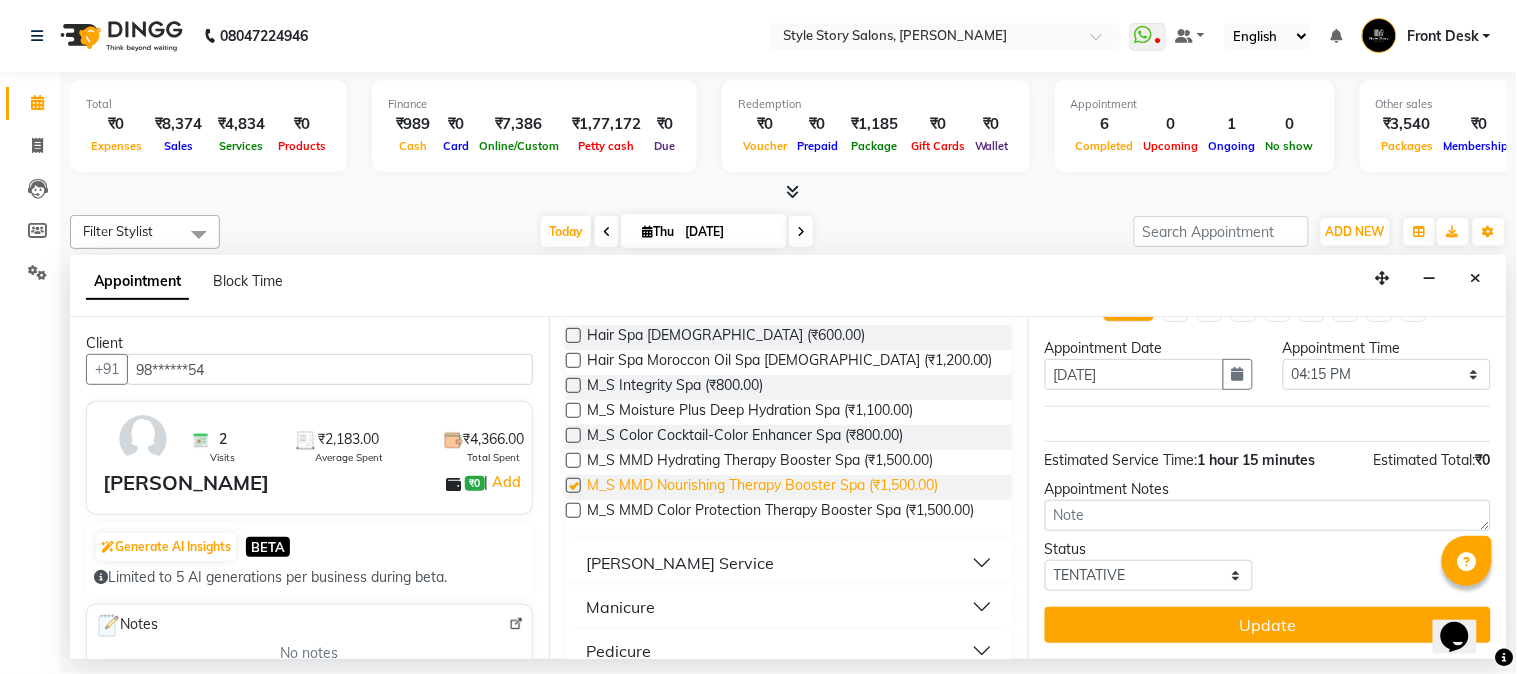 checkbox on "false" 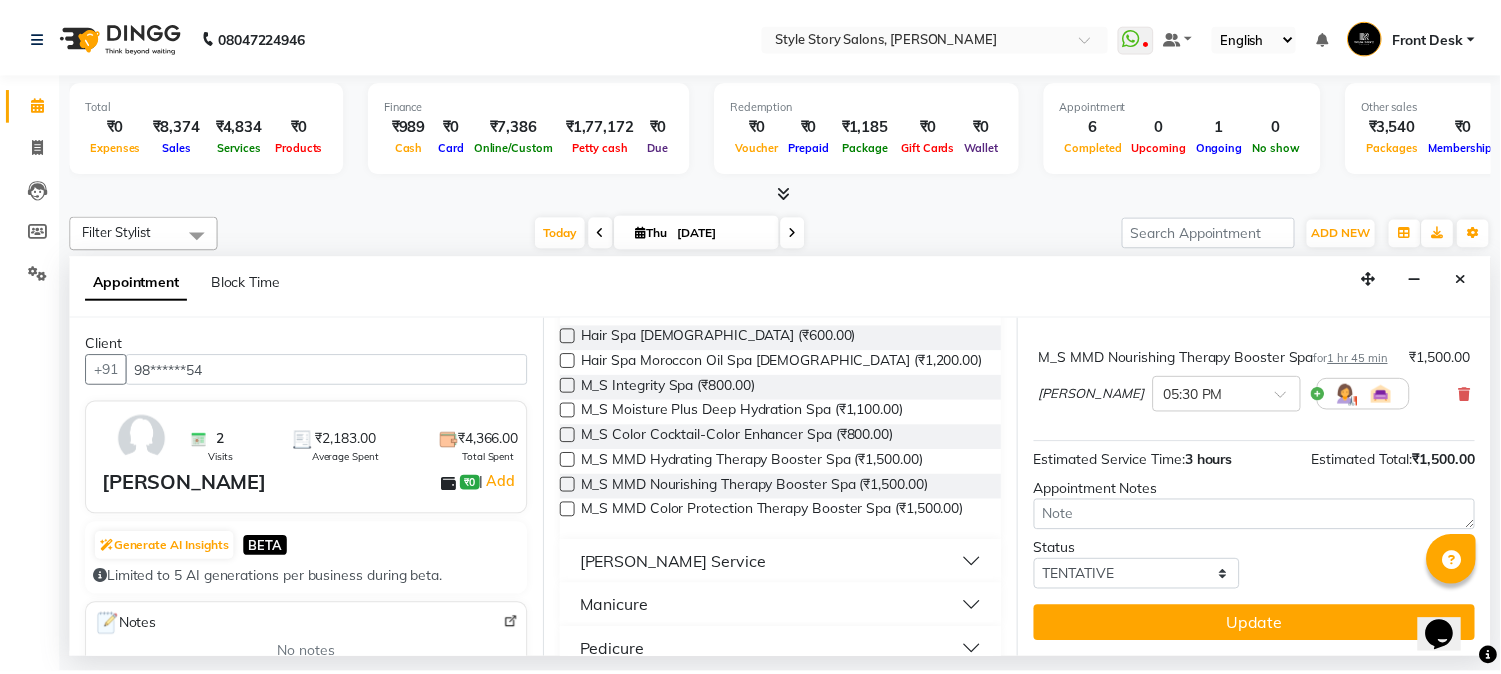scroll, scrollTop: 164, scrollLeft: 0, axis: vertical 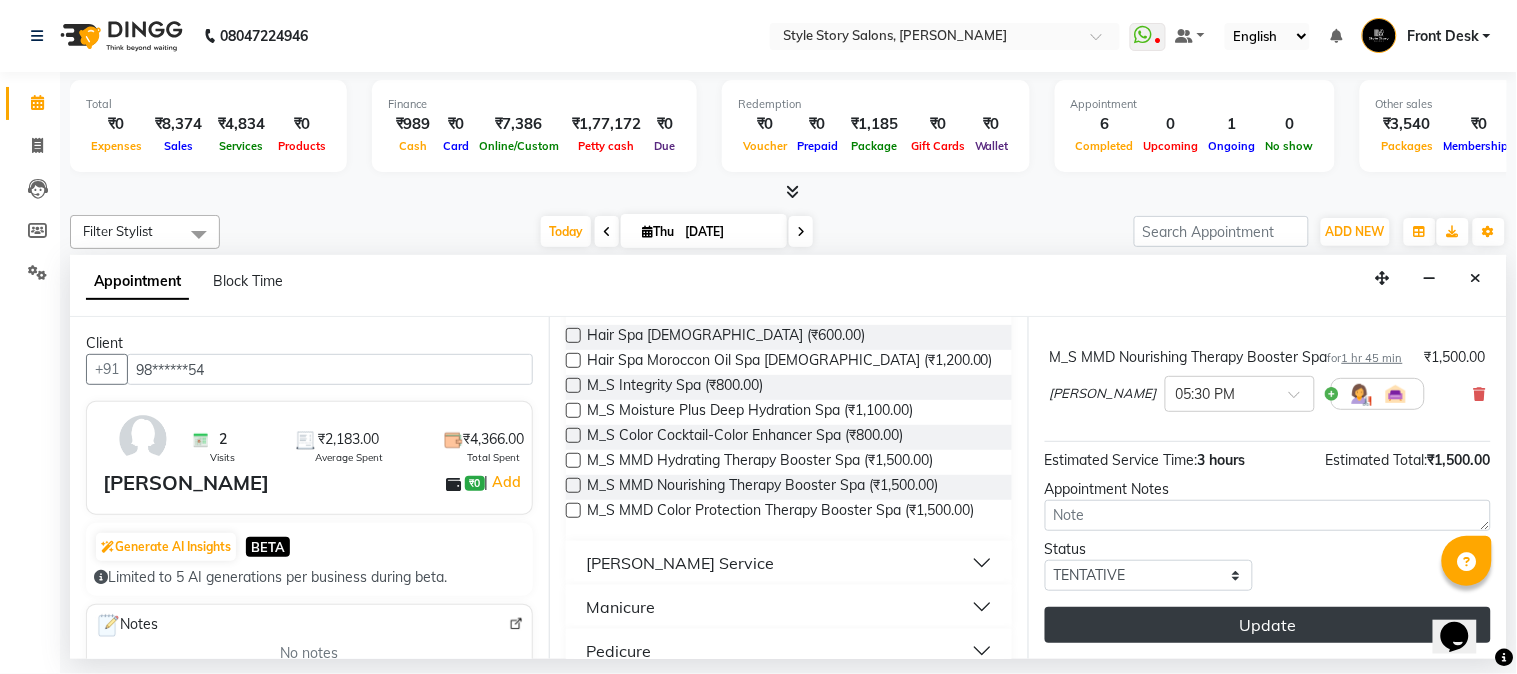 click on "Update" at bounding box center (1268, 625) 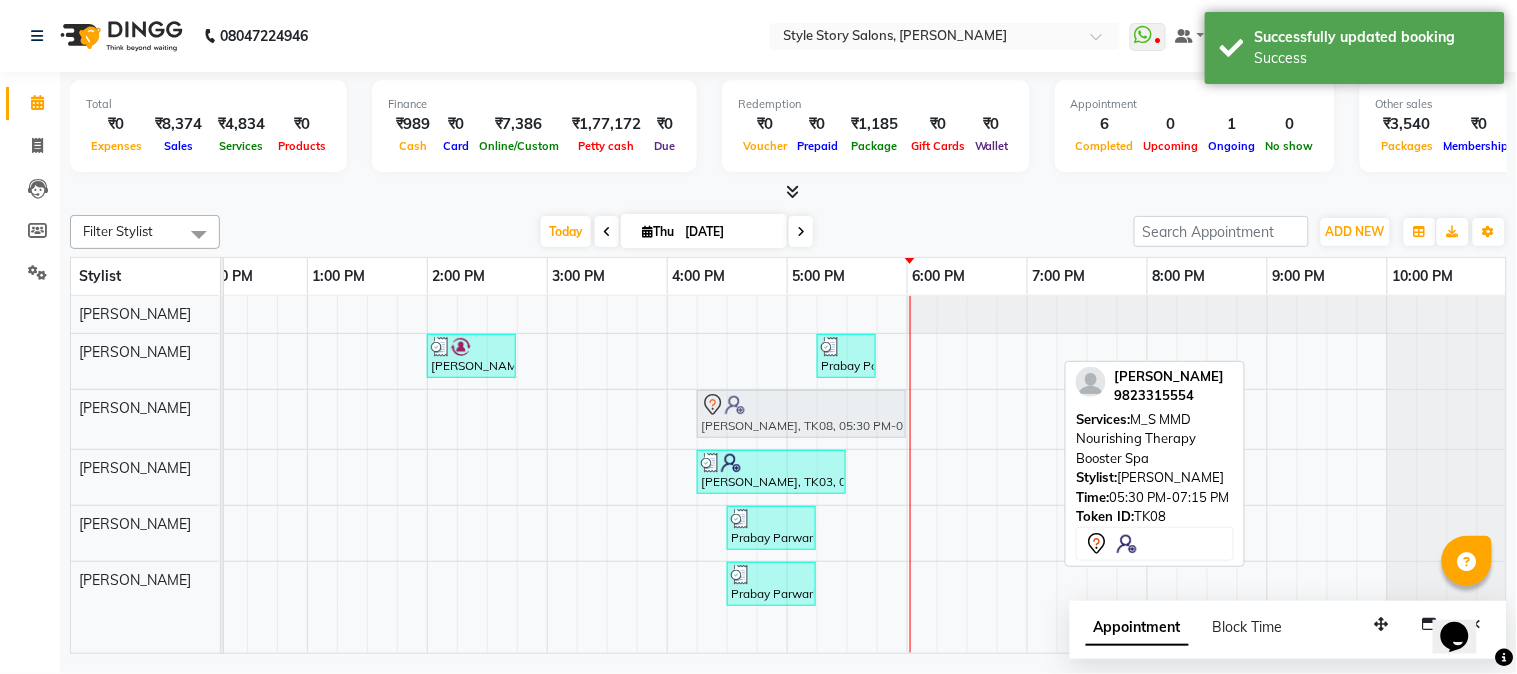 drag, startPoint x: 858, startPoint y: 415, endPoint x: 714, endPoint y: 426, distance: 144.41953 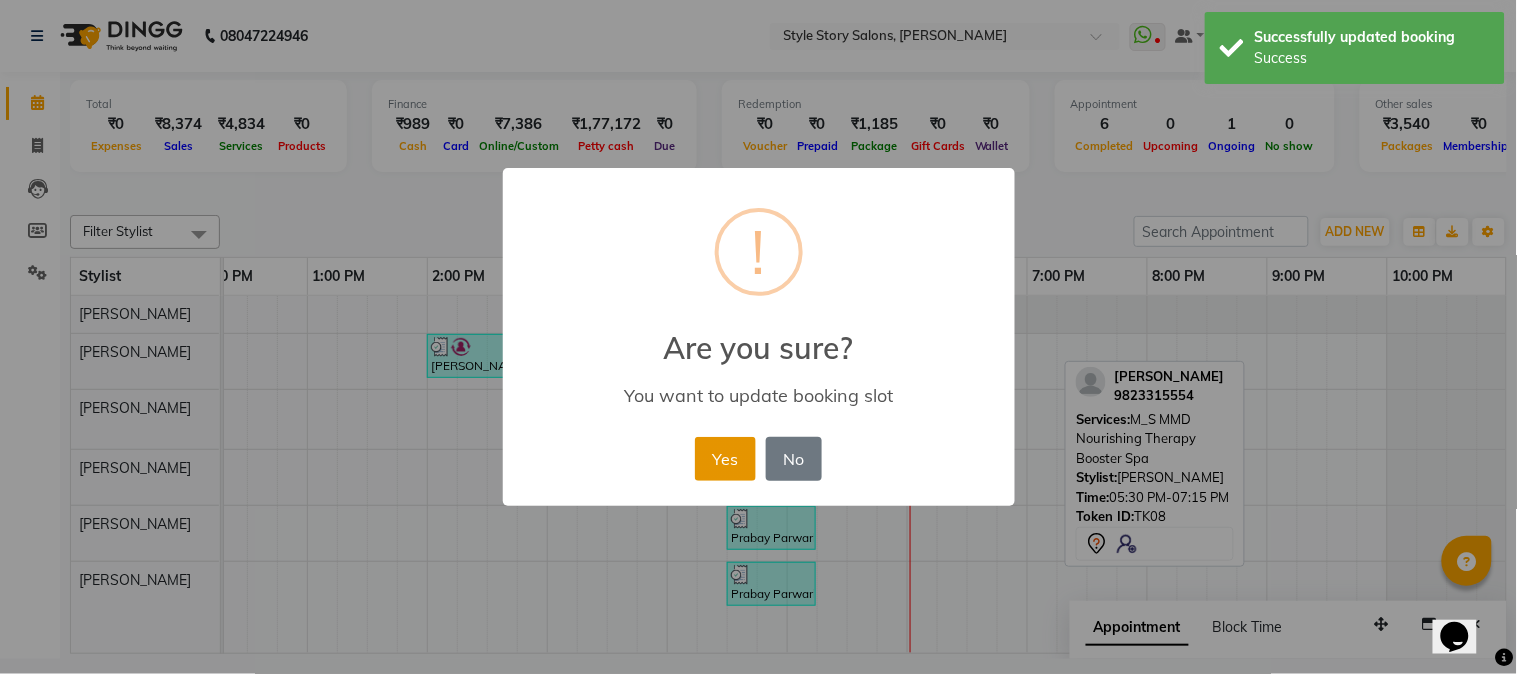 click on "Yes" at bounding box center [725, 459] 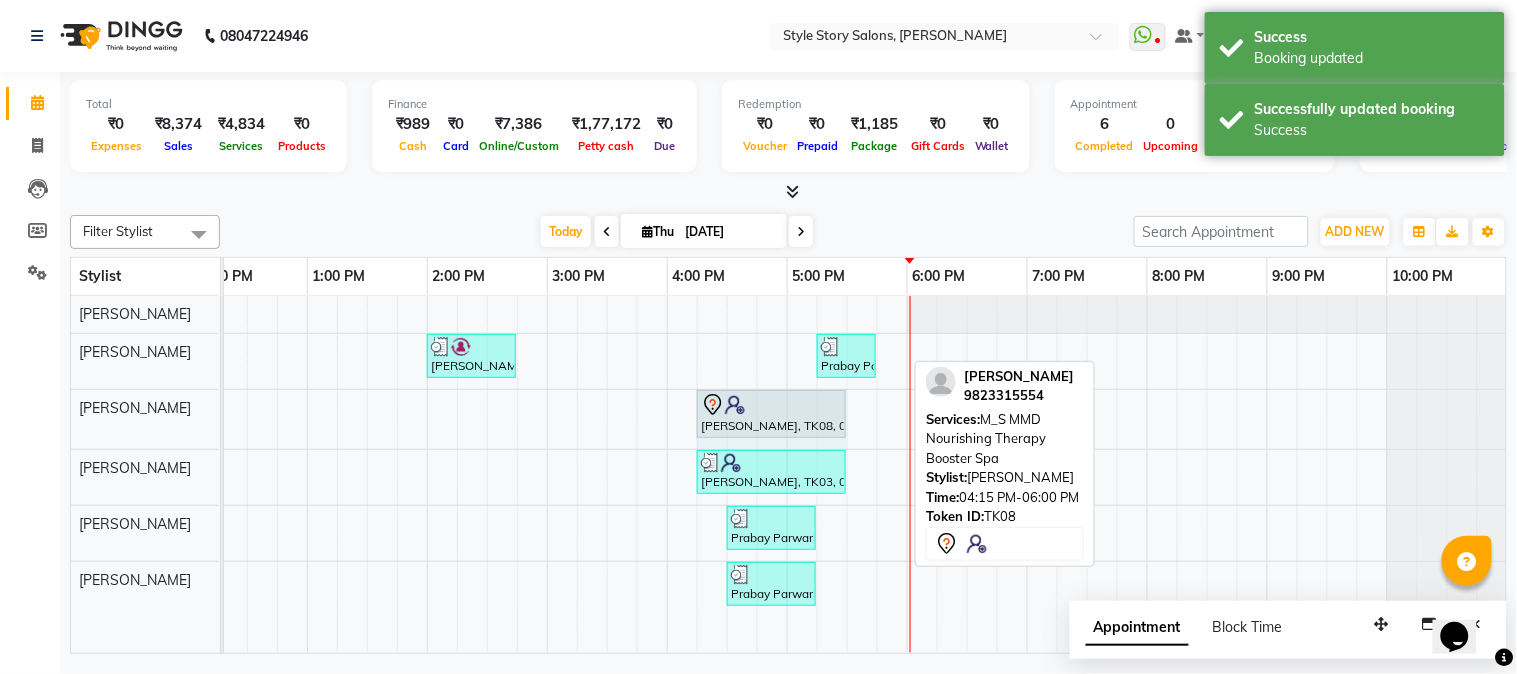 drag, startPoint x: 904, startPoint y: 416, endPoint x: 834, endPoint y: 420, distance: 70.11419 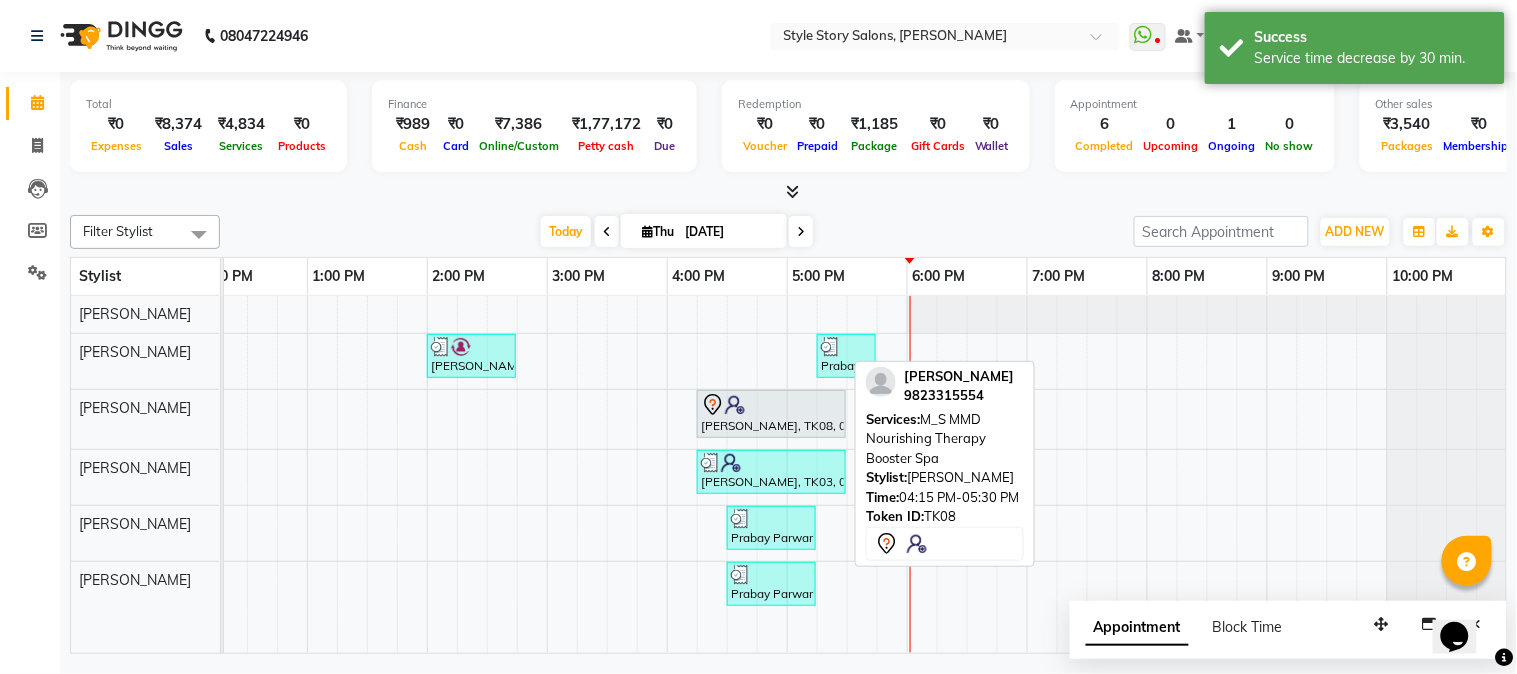 click 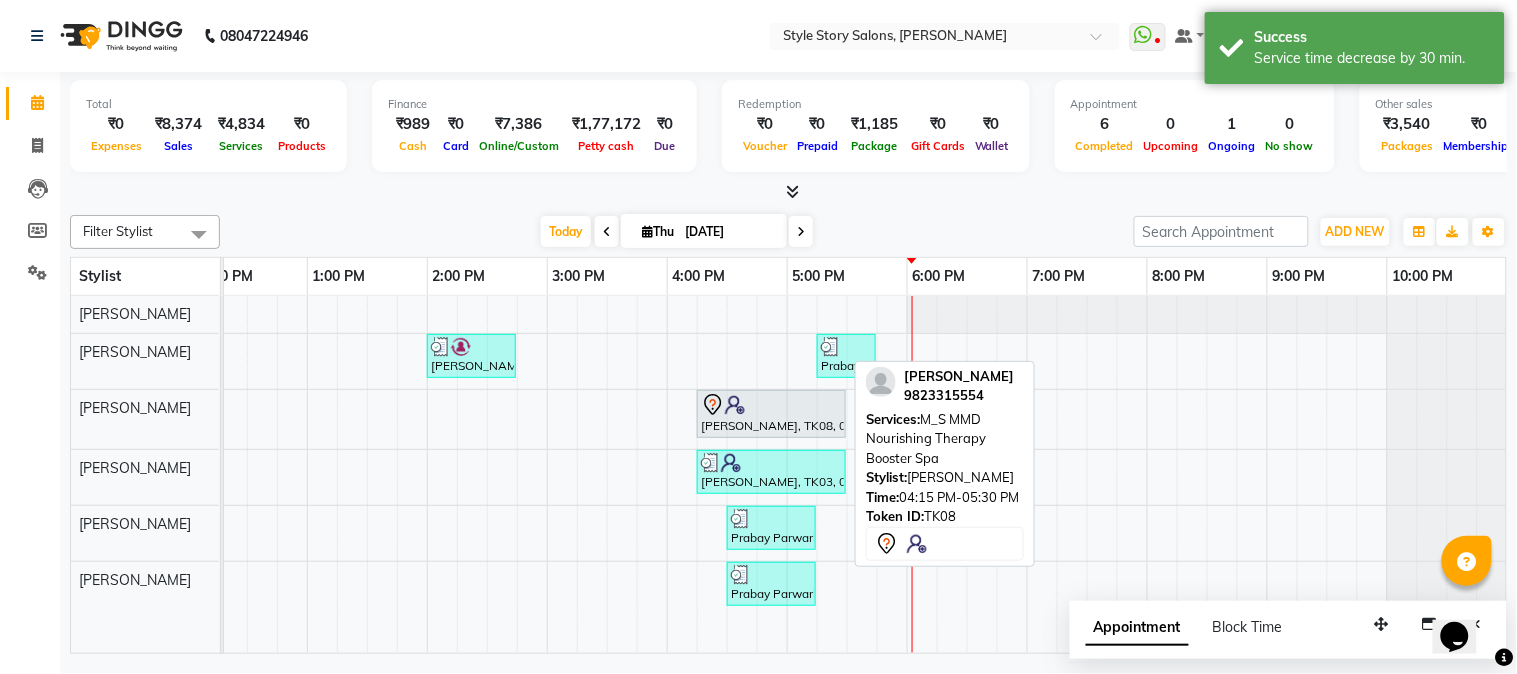 click at bounding box center [735, 405] 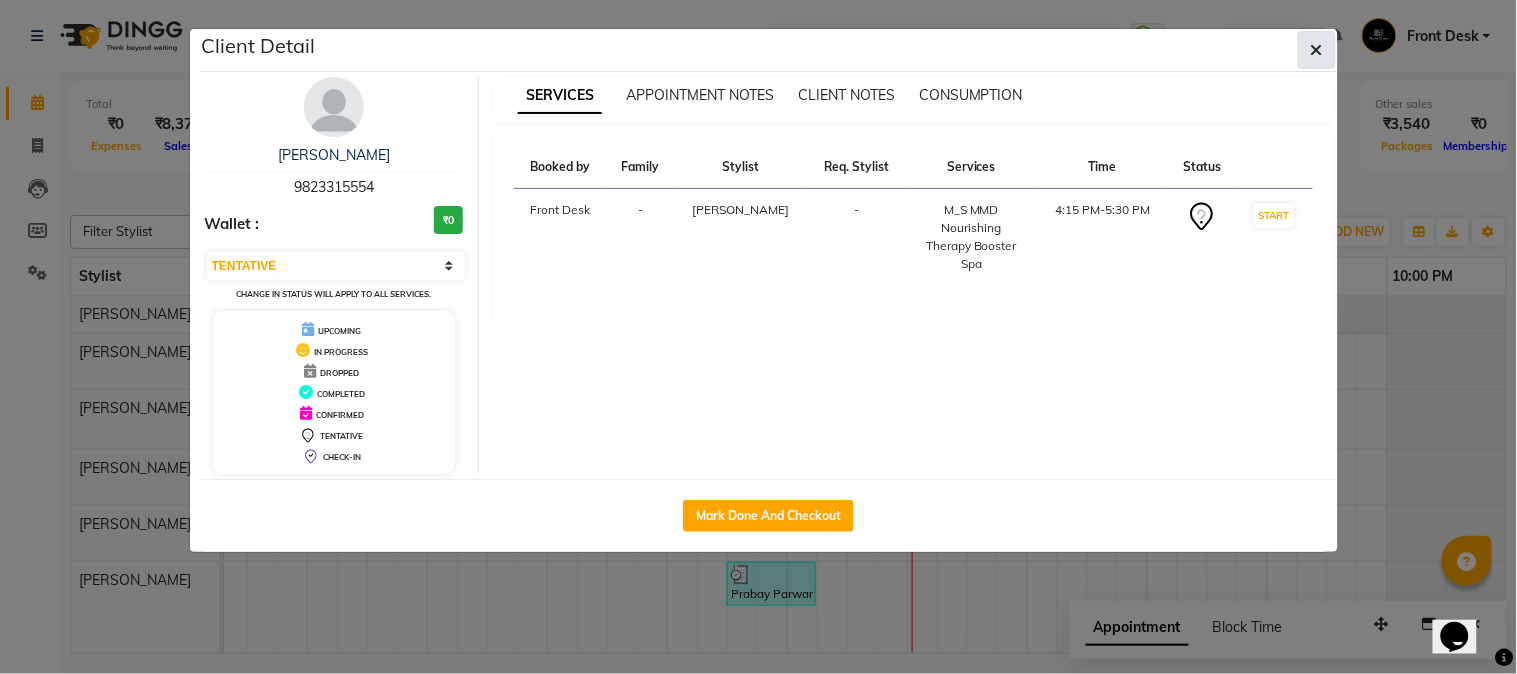 click 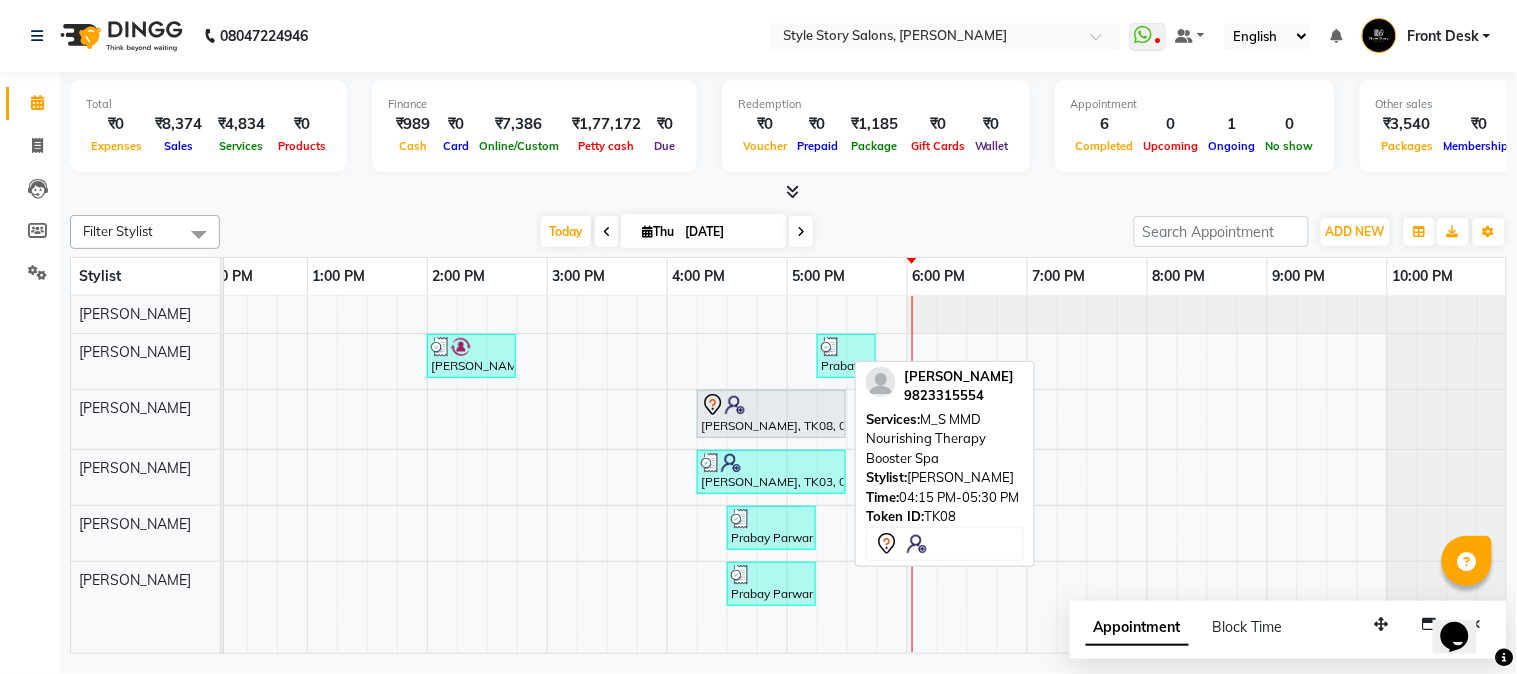 click at bounding box center (771, 405) 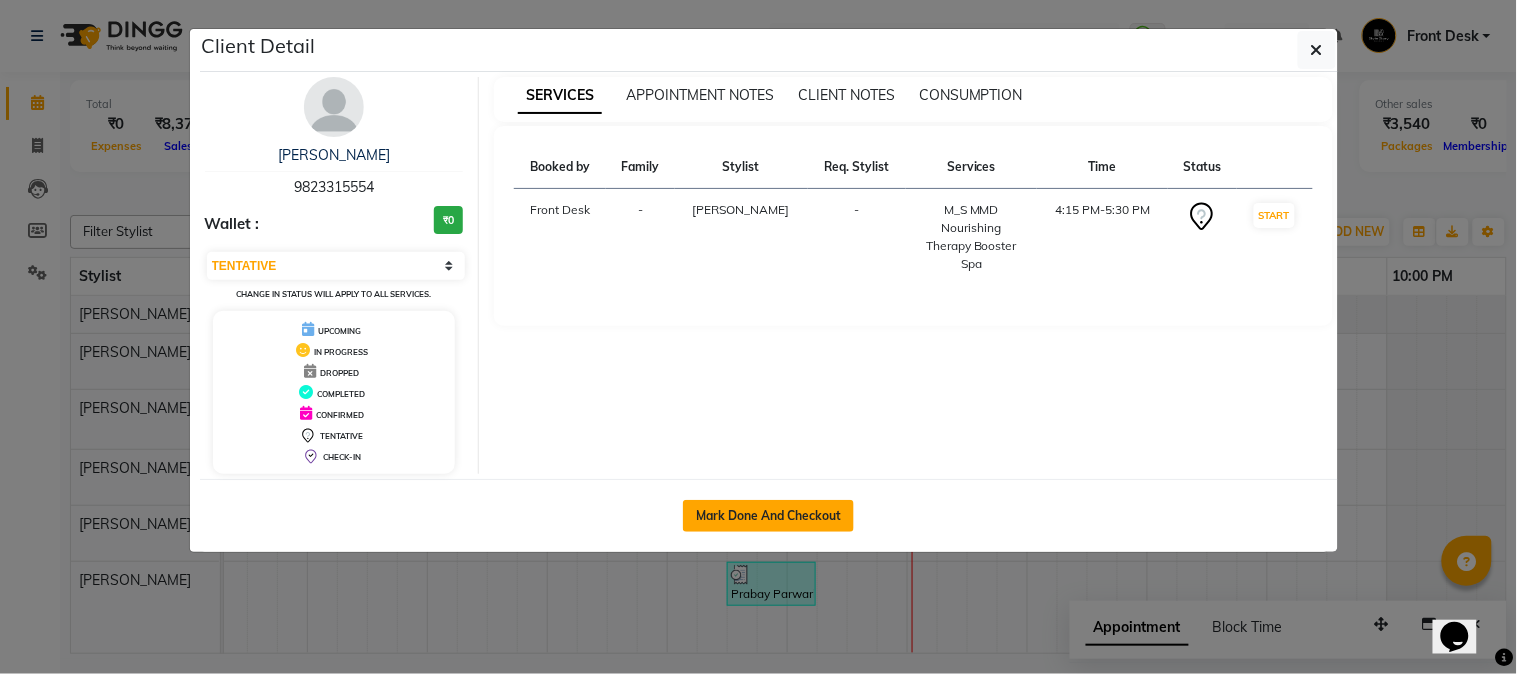 click on "Mark Done And Checkout" 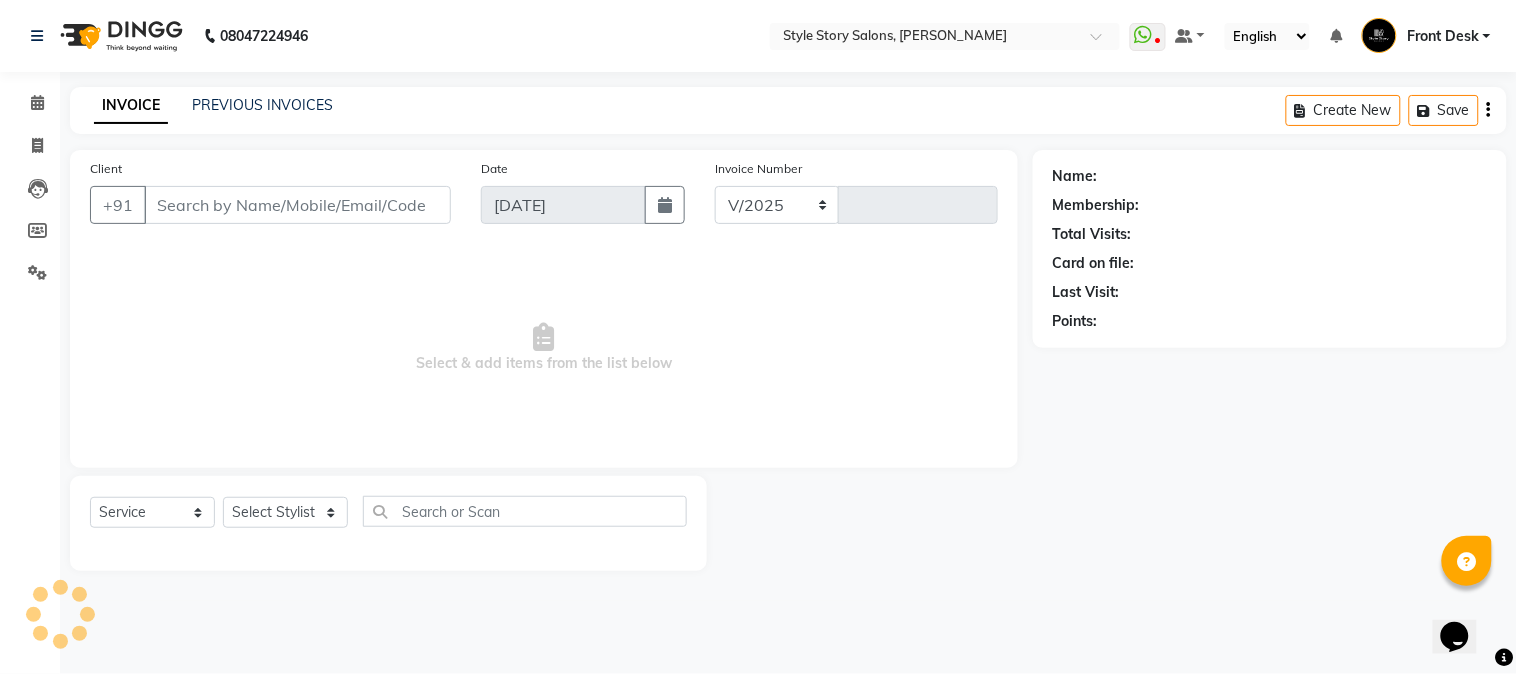 select on "6249" 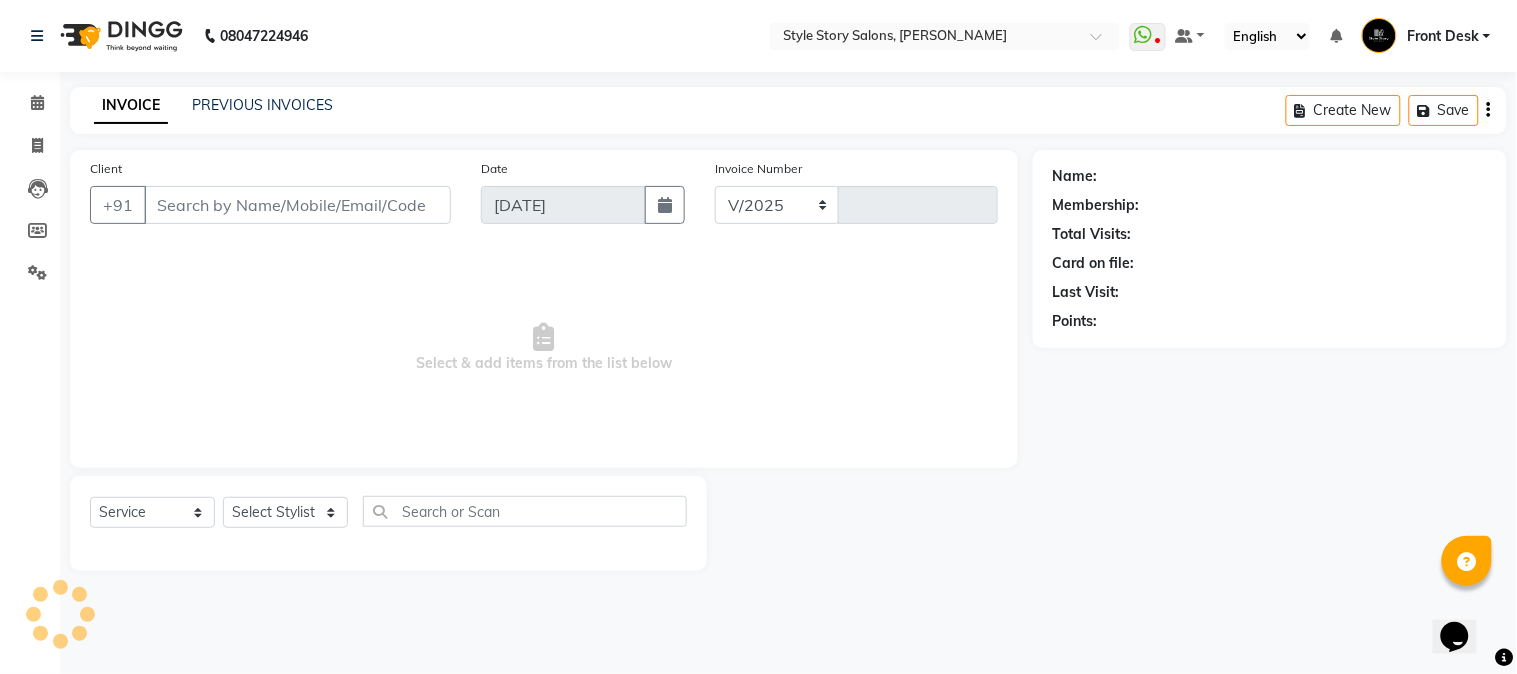 type on "0958" 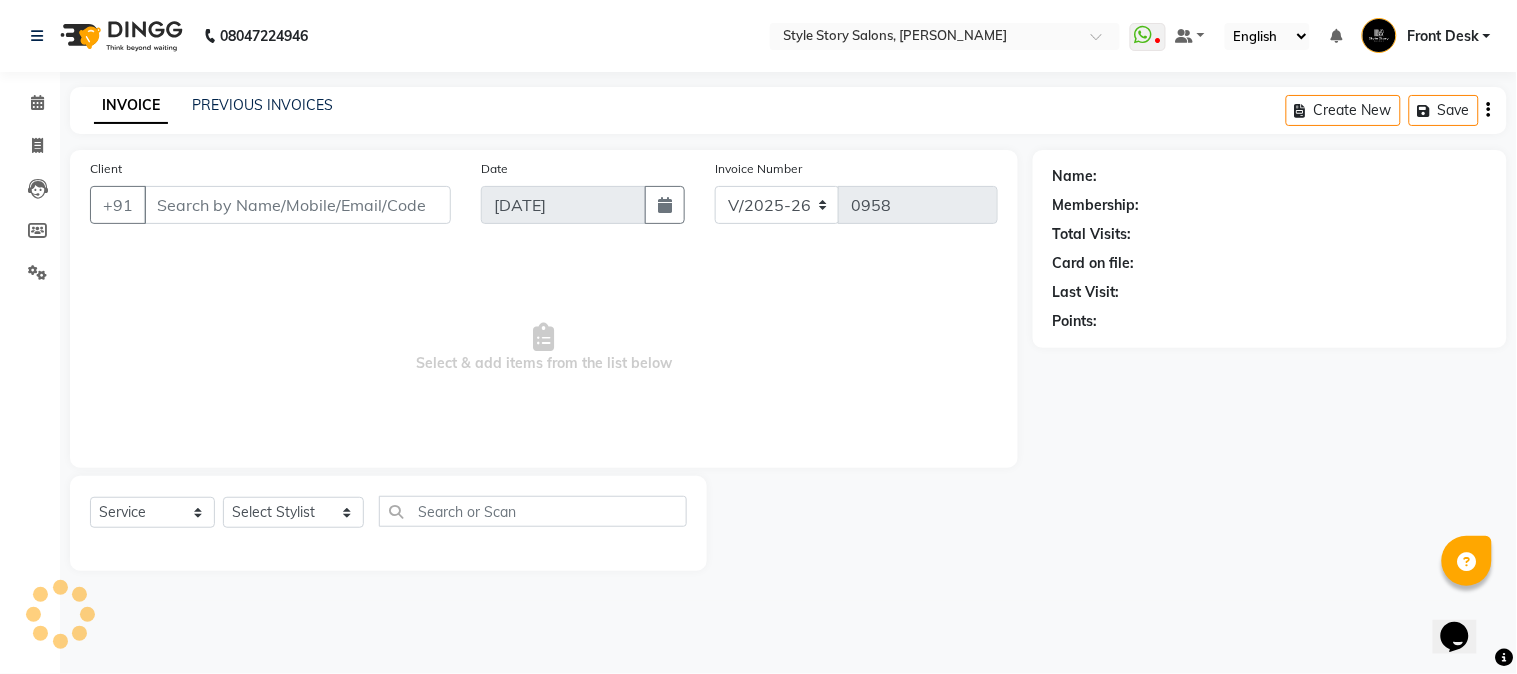 type on "98******54" 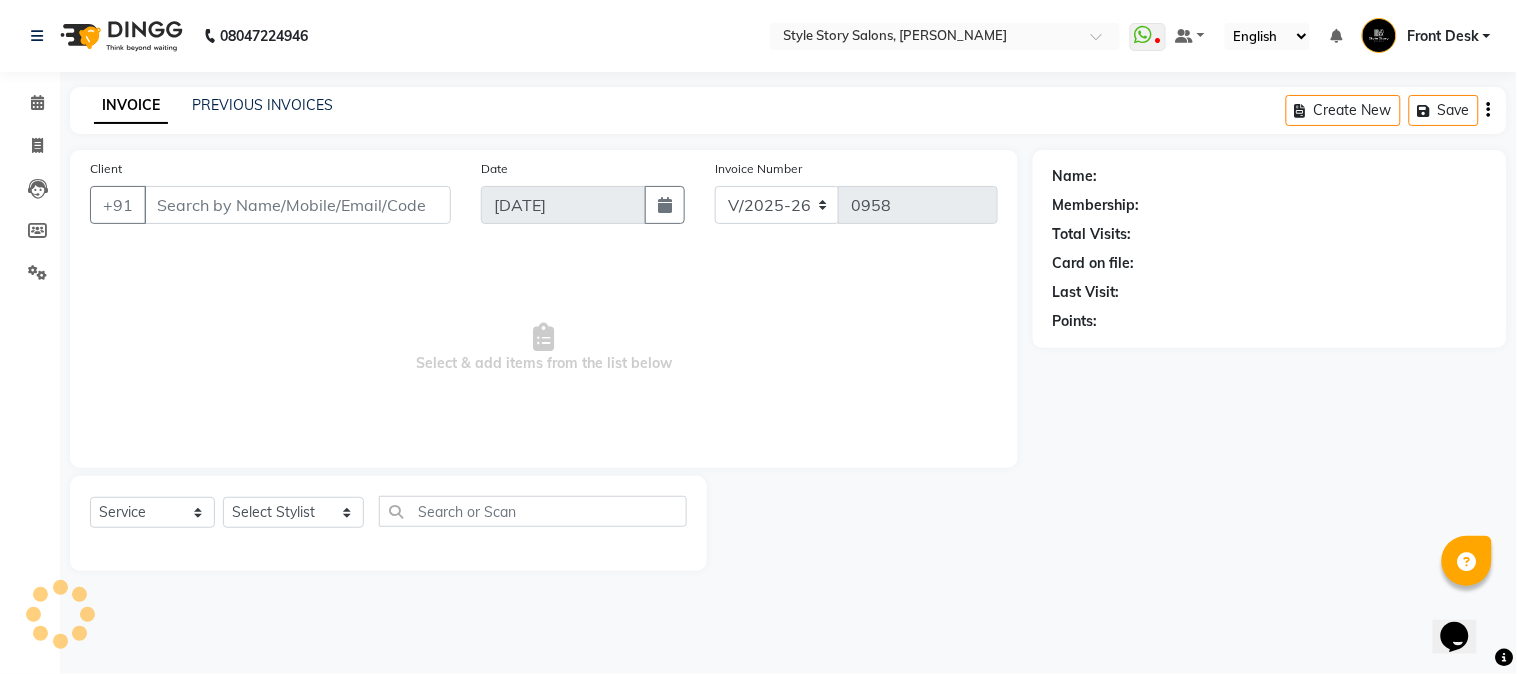 select on "62113" 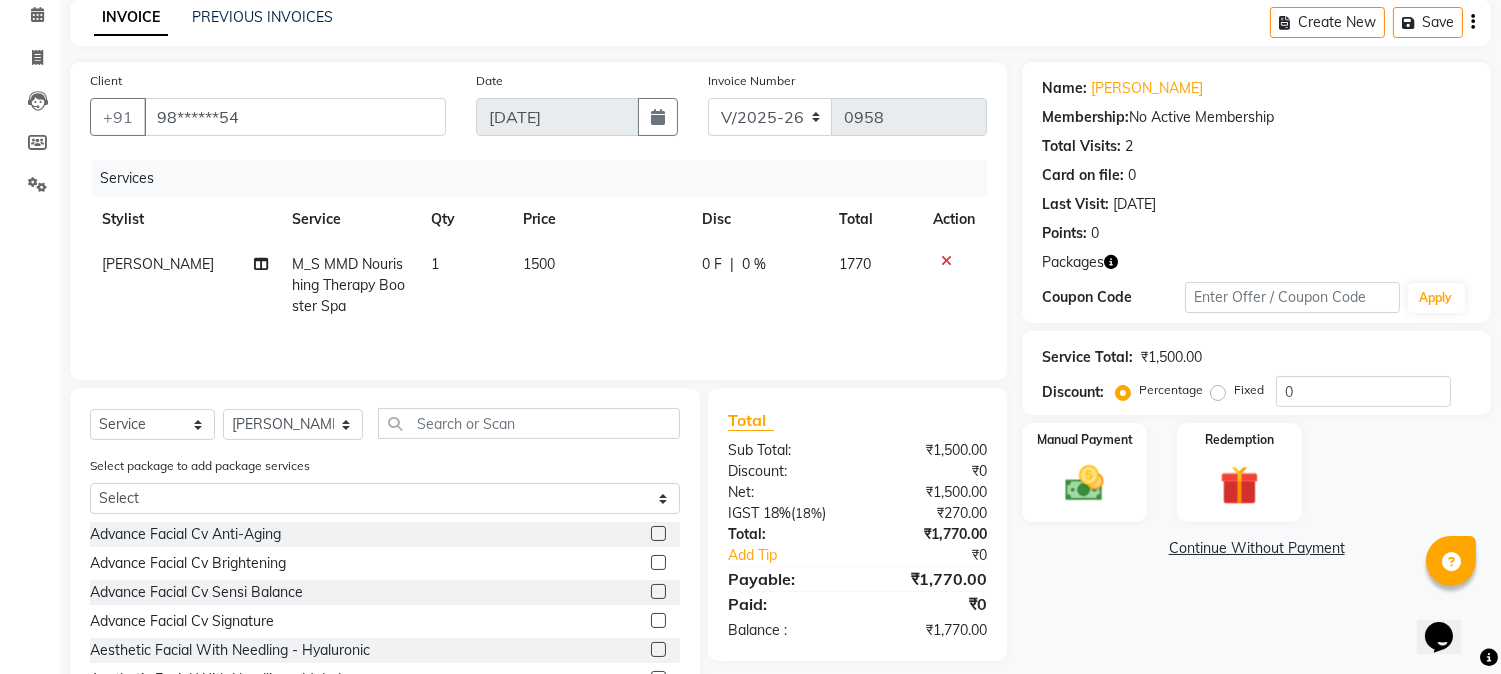scroll, scrollTop: 111, scrollLeft: 0, axis: vertical 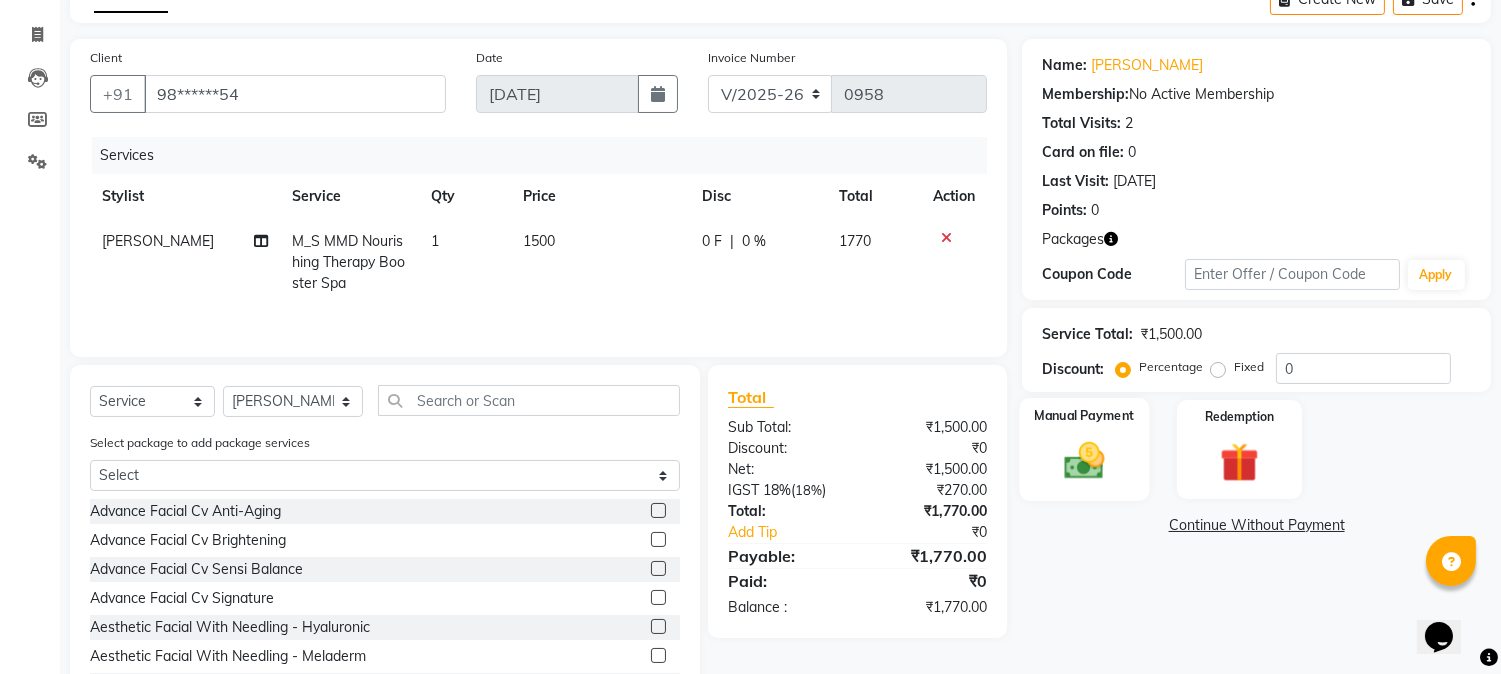 click 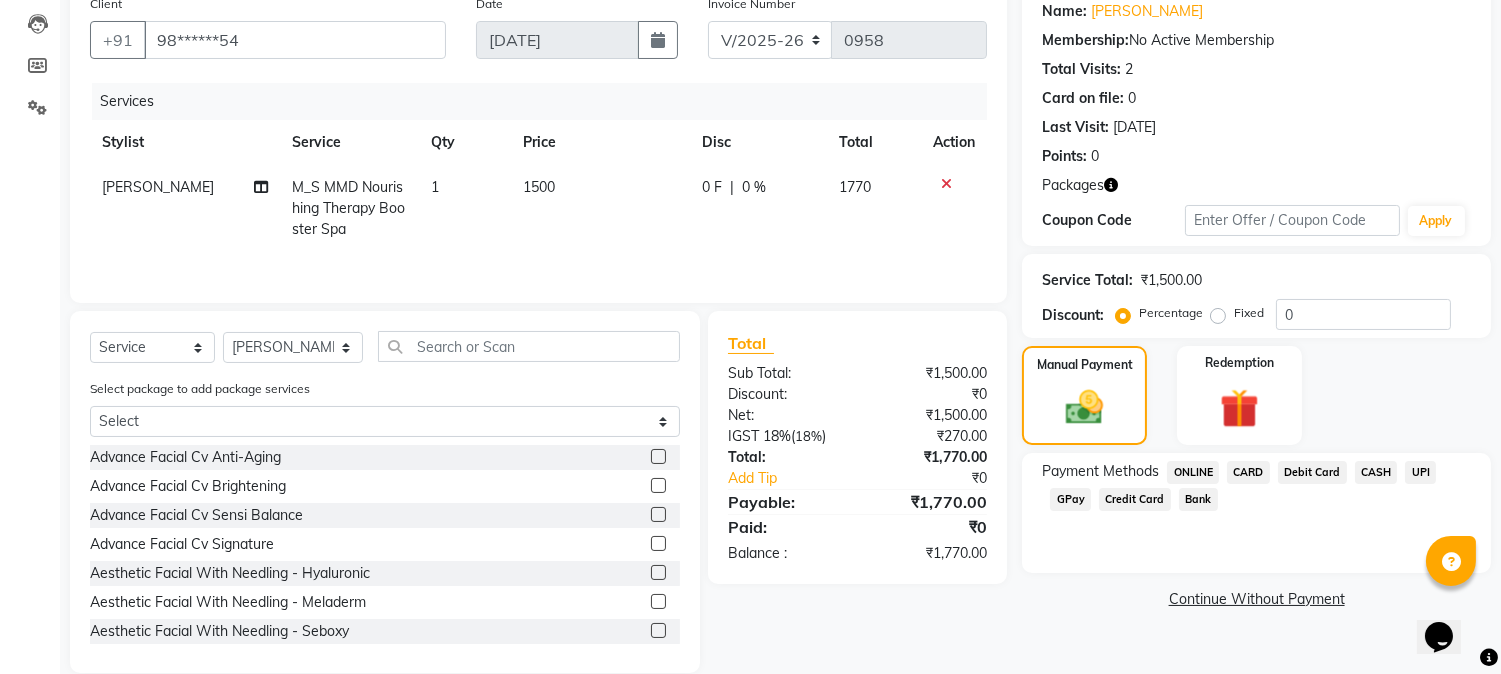 scroll, scrollTop: 195, scrollLeft: 0, axis: vertical 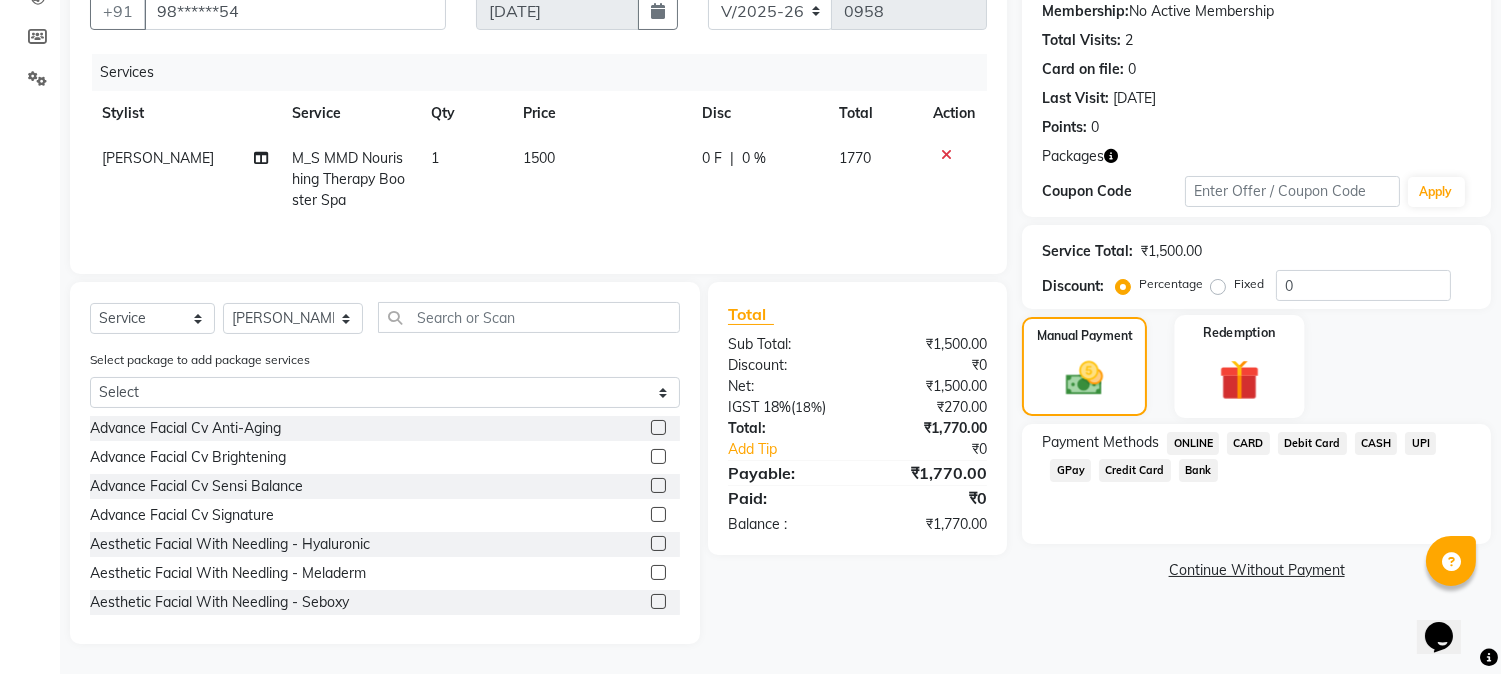 click 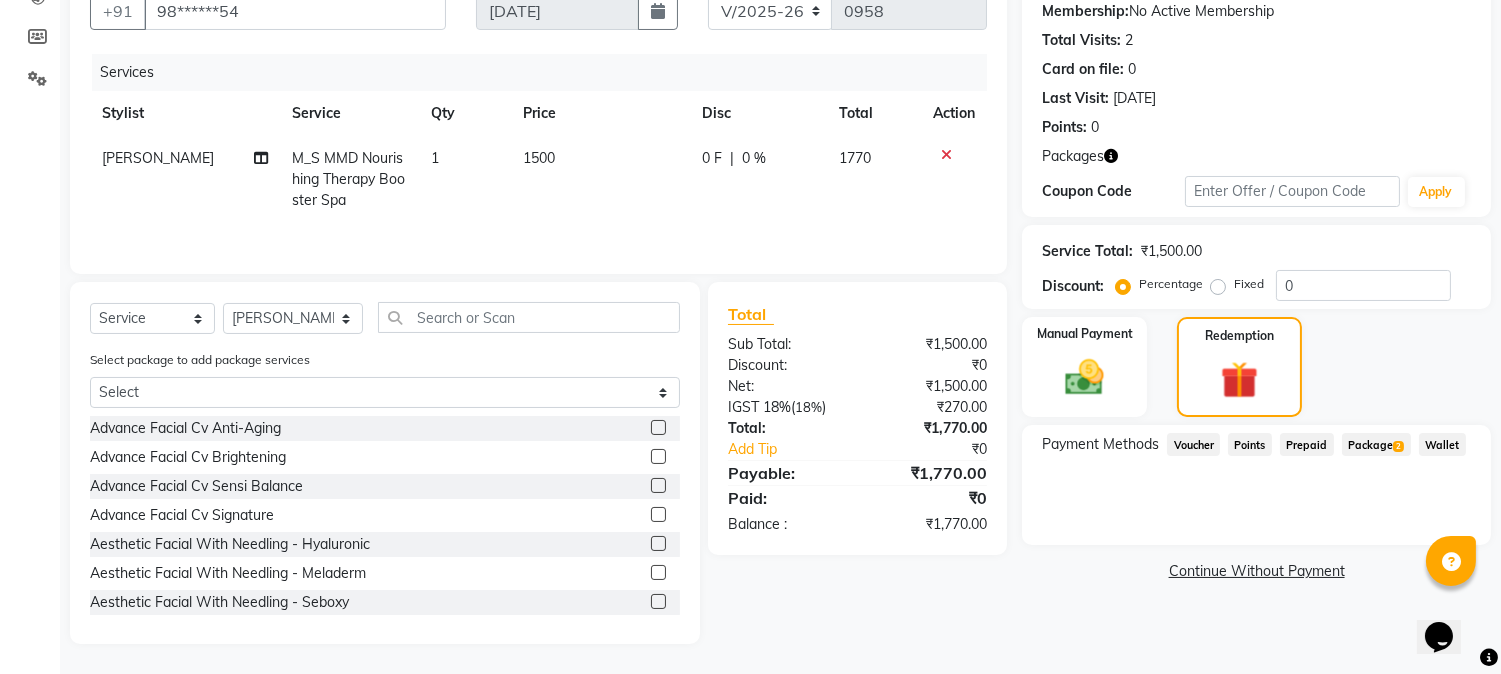 click on "Package  2" 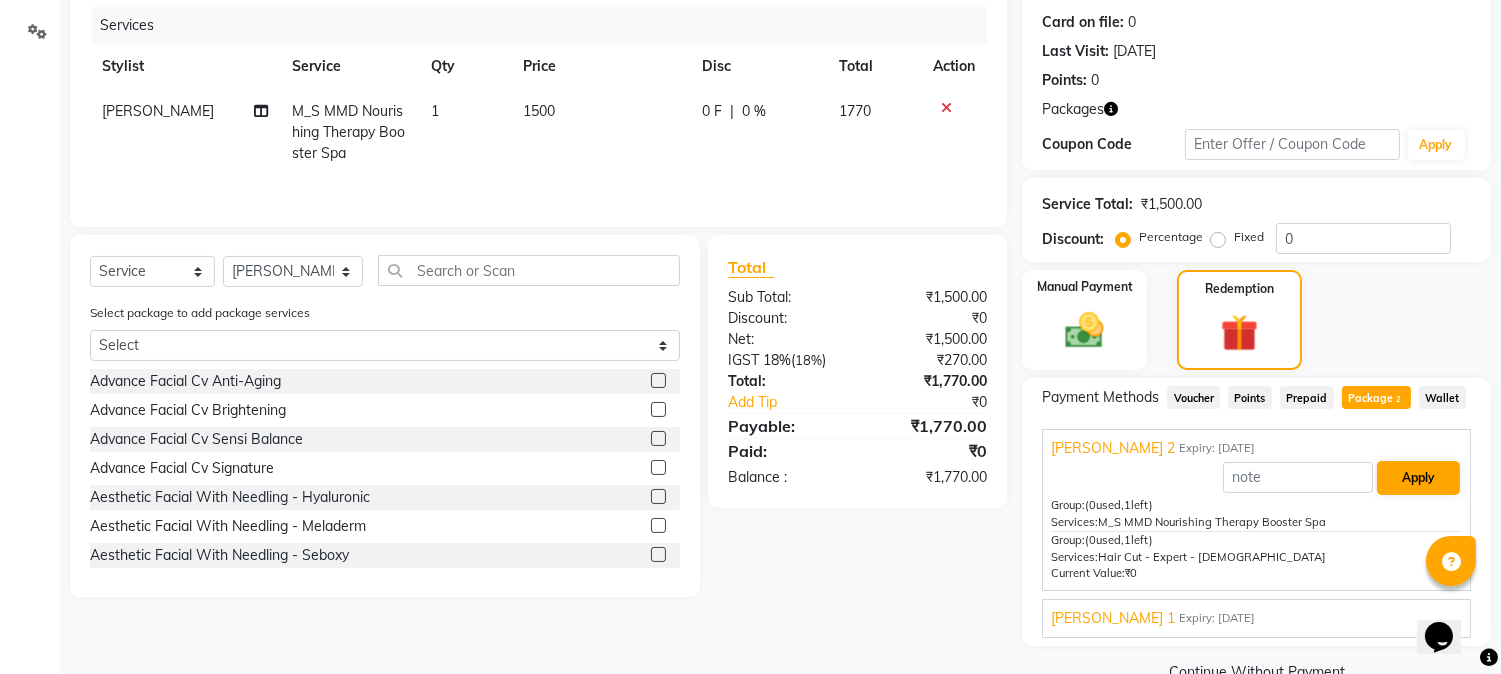 scroll, scrollTop: 283, scrollLeft: 0, axis: vertical 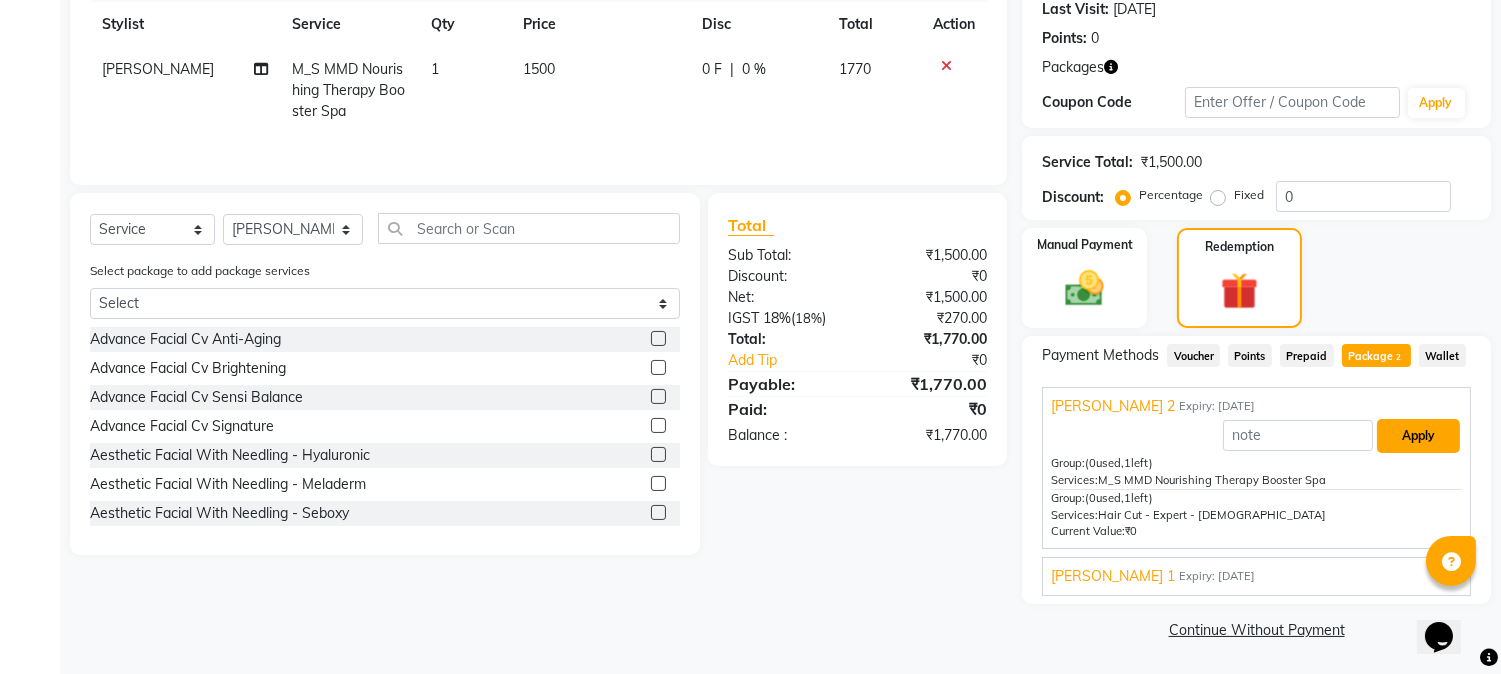 click on "Apply" at bounding box center (1418, 436) 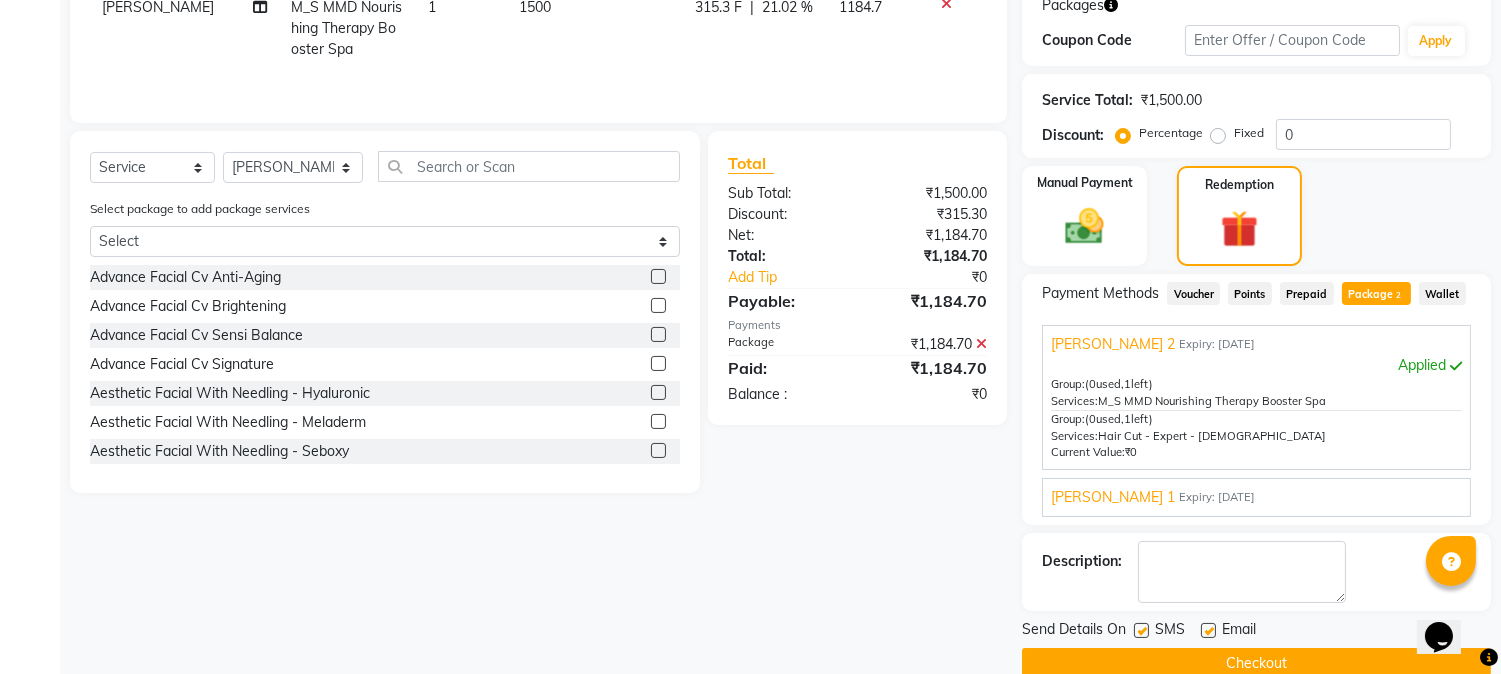 scroll, scrollTop: 380, scrollLeft: 0, axis: vertical 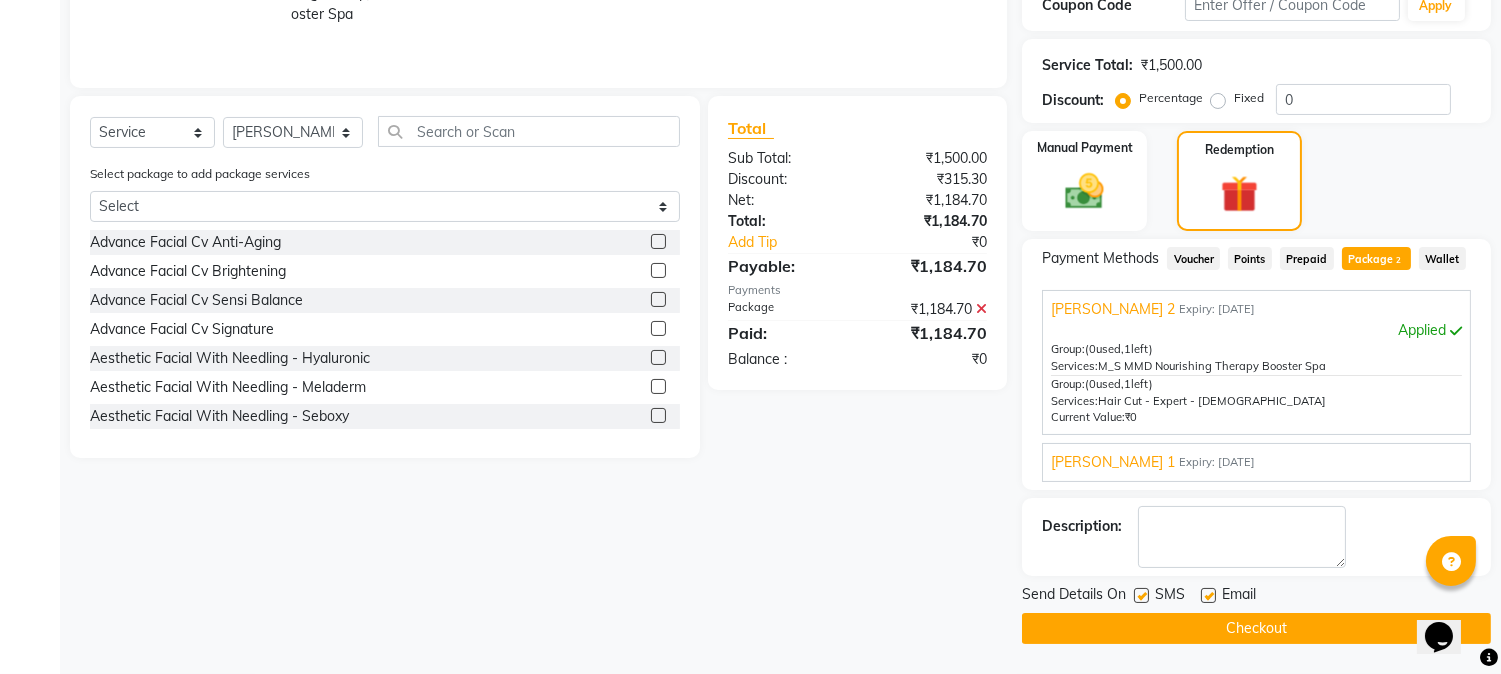 click on "Checkout" 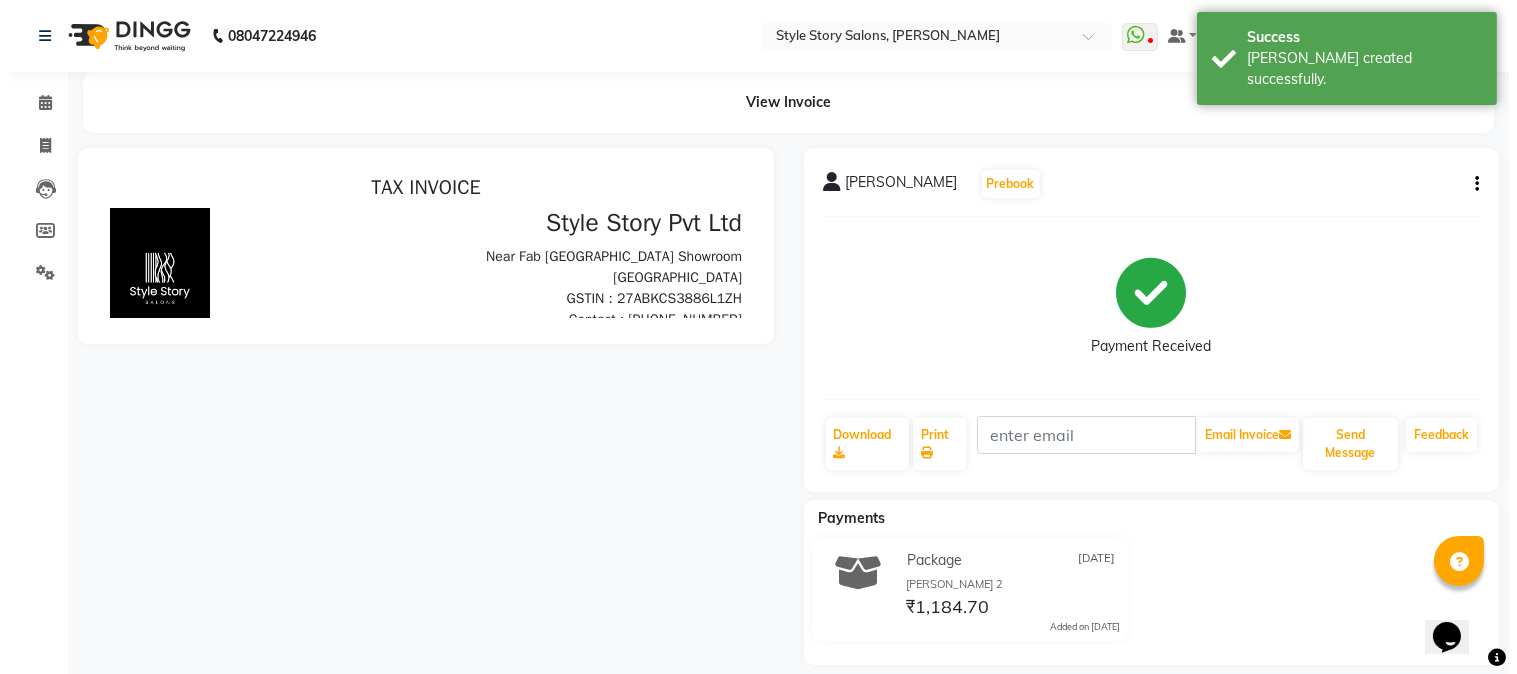 scroll, scrollTop: 0, scrollLeft: 0, axis: both 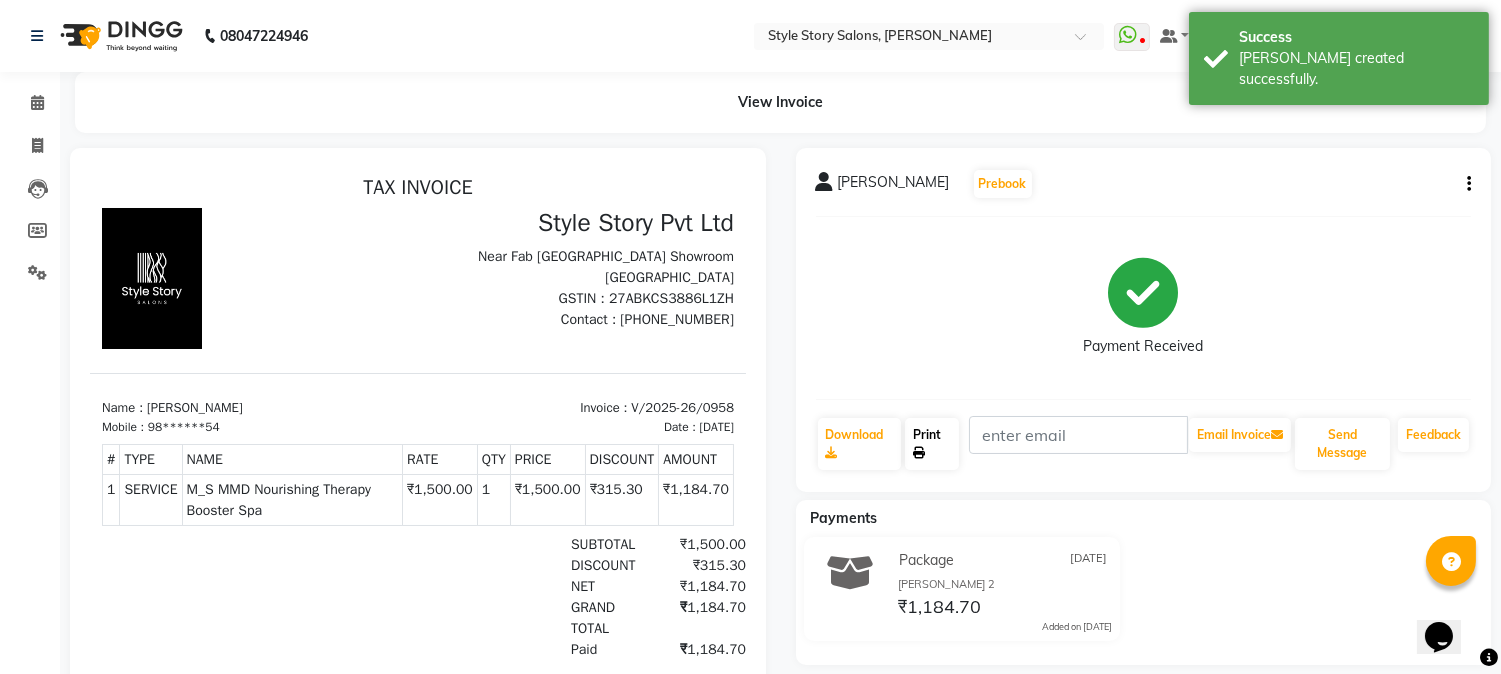 drag, startPoint x: 923, startPoint y: 416, endPoint x: 916, endPoint y: 430, distance: 15.652476 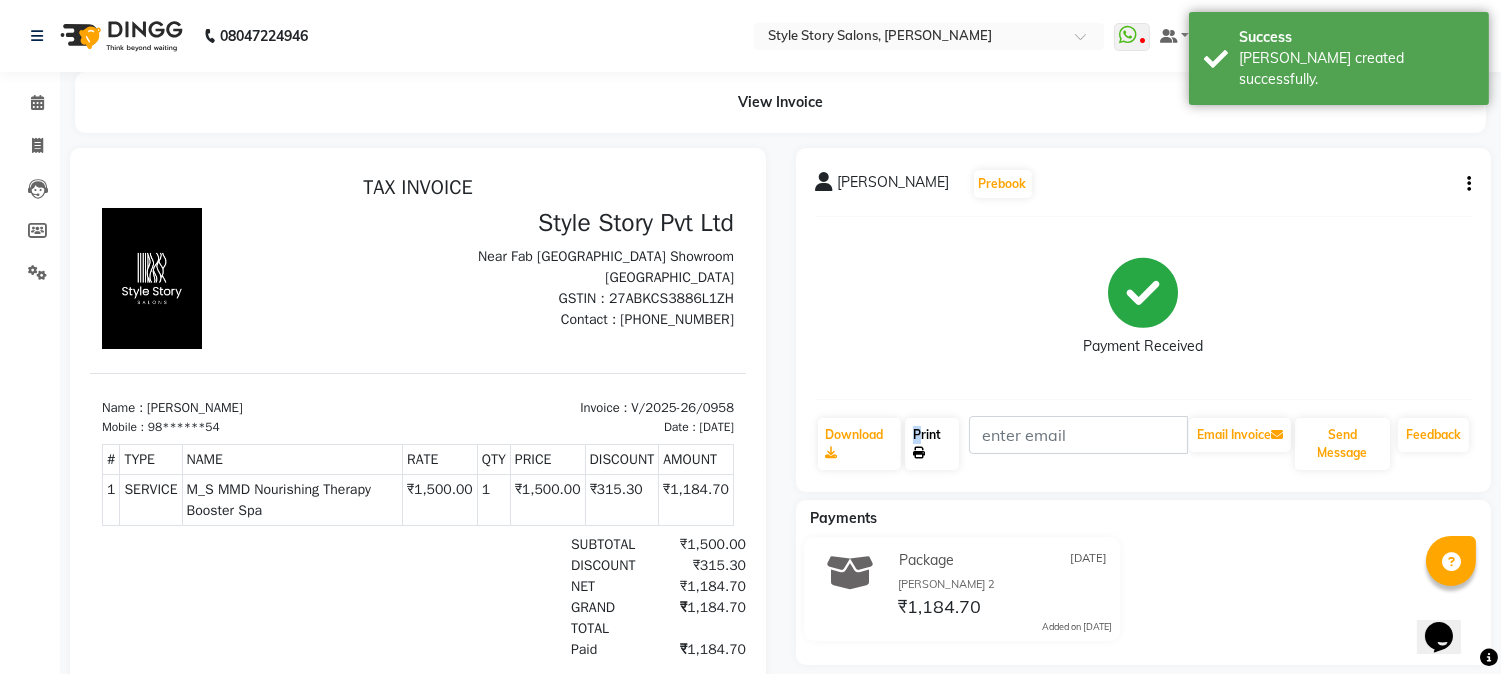 click 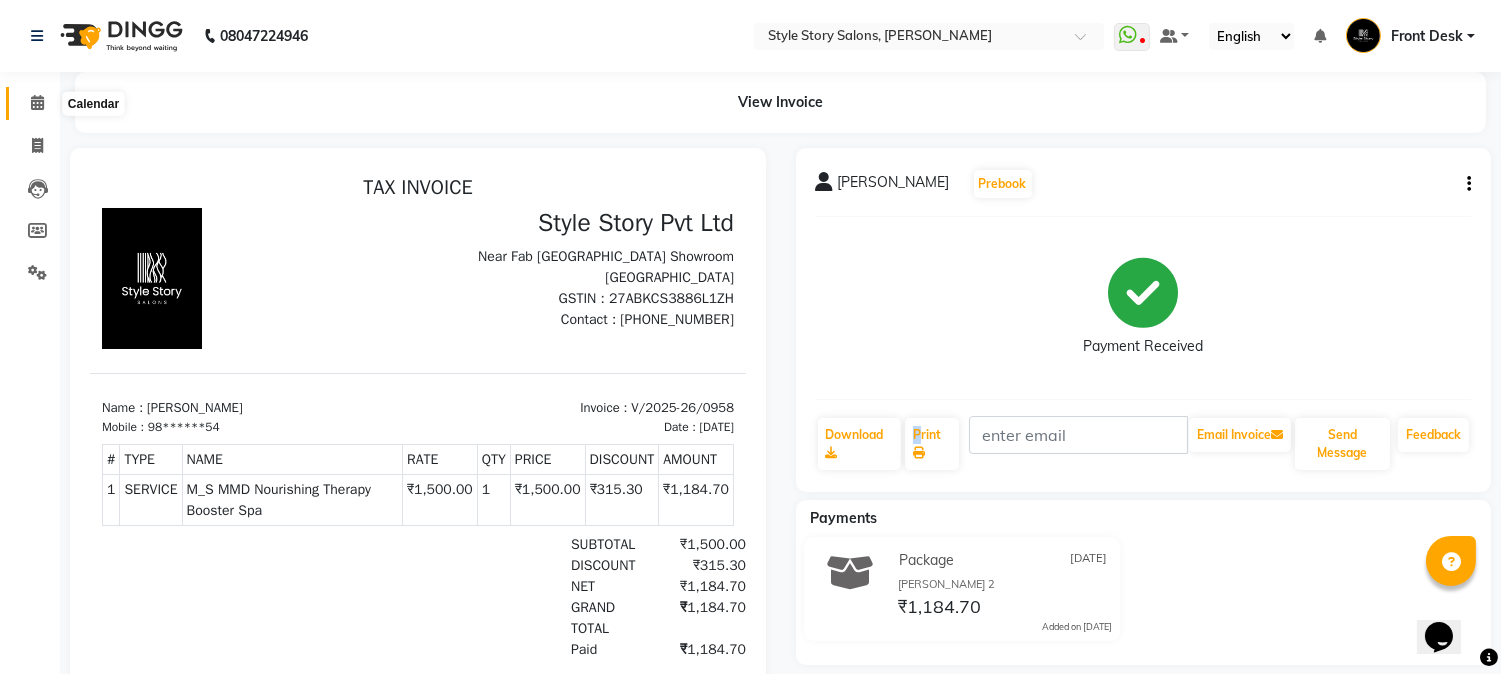 click 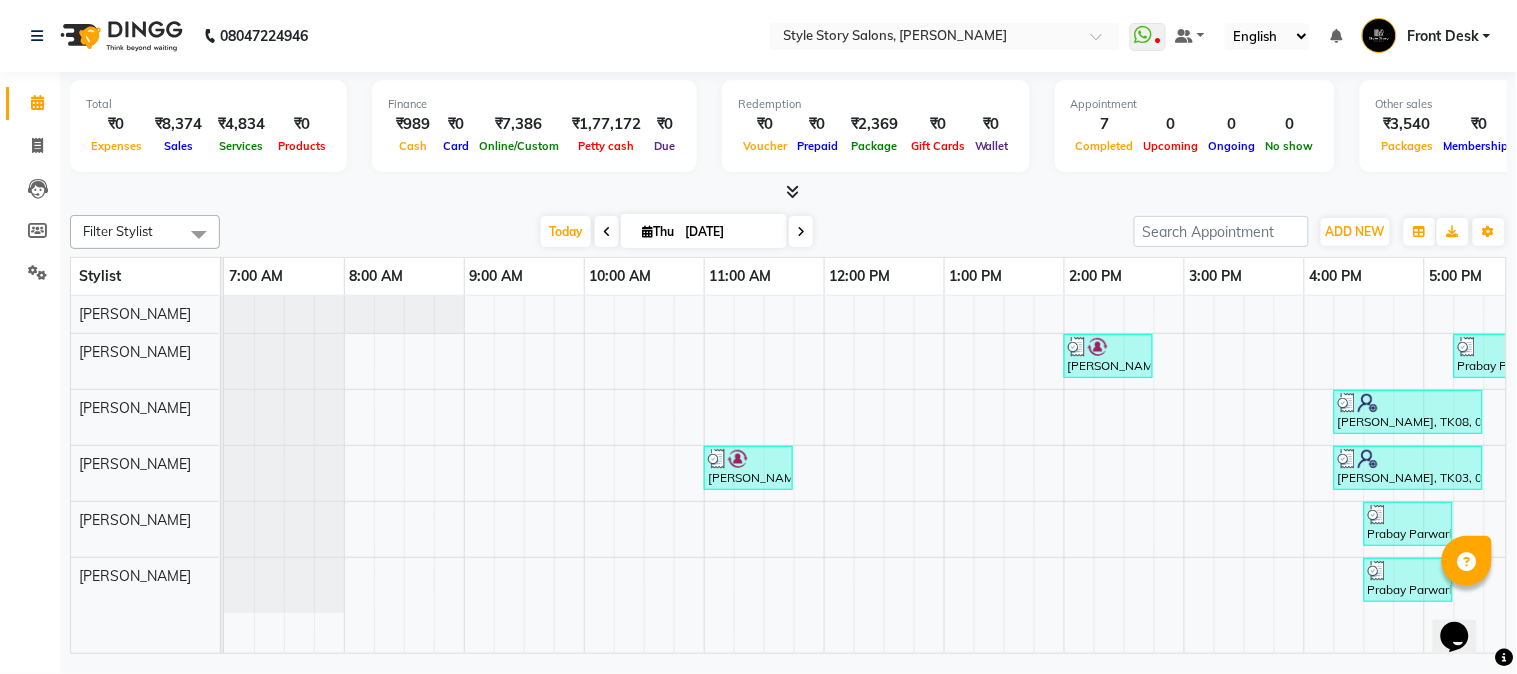 scroll, scrollTop: 0, scrollLeft: 0, axis: both 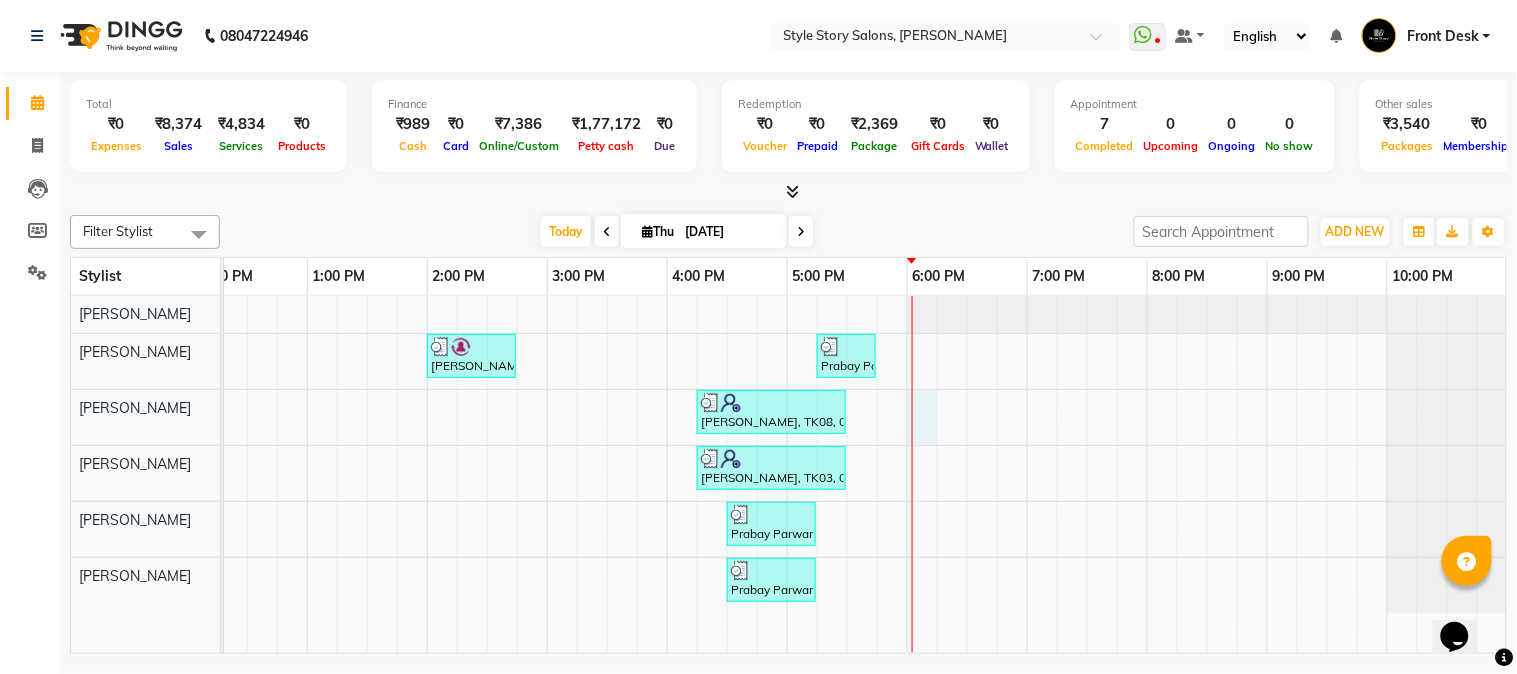 click on "Aditya Vardhan, TK02, 02:00 PM-02:45 PM, Hair Cut - Master - Male     Prabay Parwarkar, TK05, 05:15 PM-05:45 PM, Shampoo & Styling Male (₹199)     Deepika Thakar, TK08, 04:15 PM-05:30 PM, M_S MMD Nourishing Therapy Booster Spa     Tiya Sethi, TK01, 11:00 AM-11:45 AM, Blow Dry Regular     Deepika Thakar, TK03, 04:15 PM-05:30 PM, M_S MMD Nourishing Therapy Booster Spa     Prabay Parwarkar, TK05, 04:30 PM-05:15 PM, Cleanup Royal     Prabay Parwarkar, TK05, 04:30 PM-05:15 PM, Cleanup Royal (₹1500)" at bounding box center [547, 475] 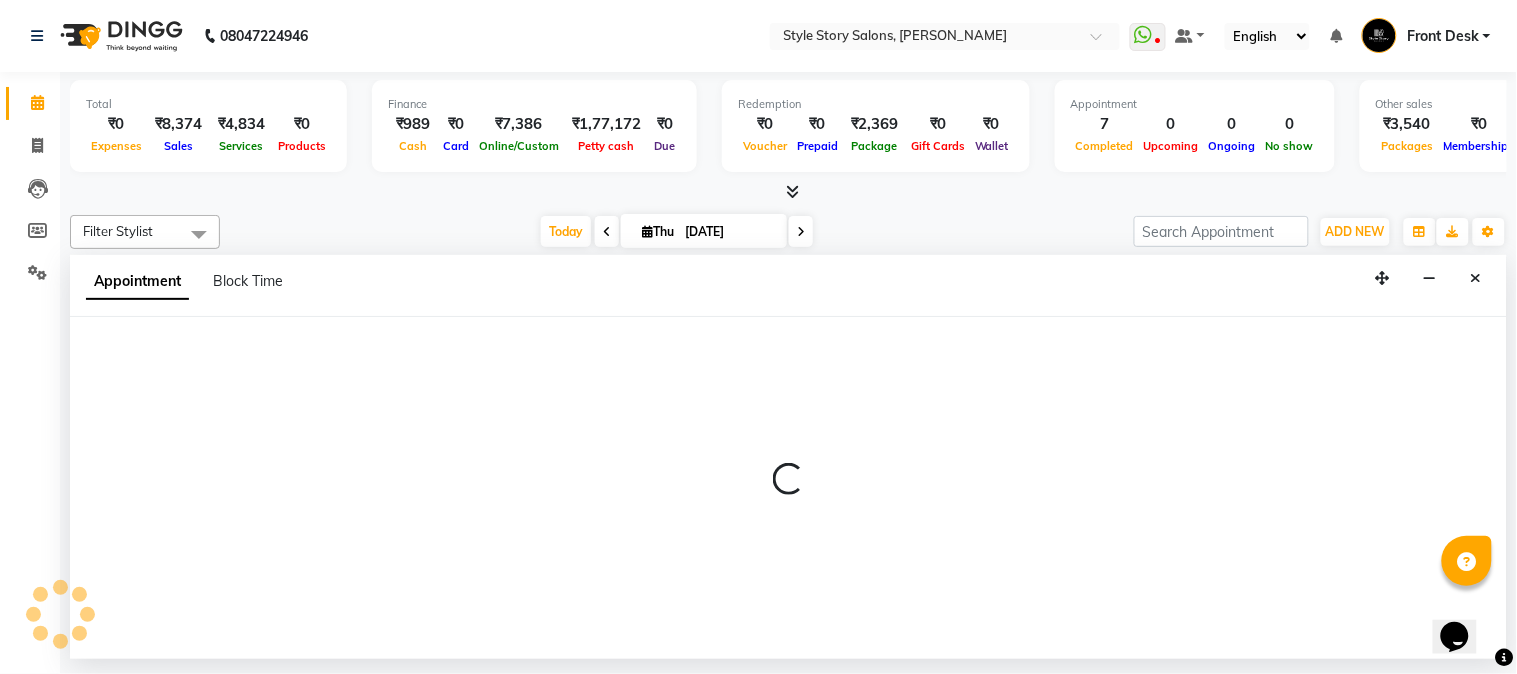 select on "62113" 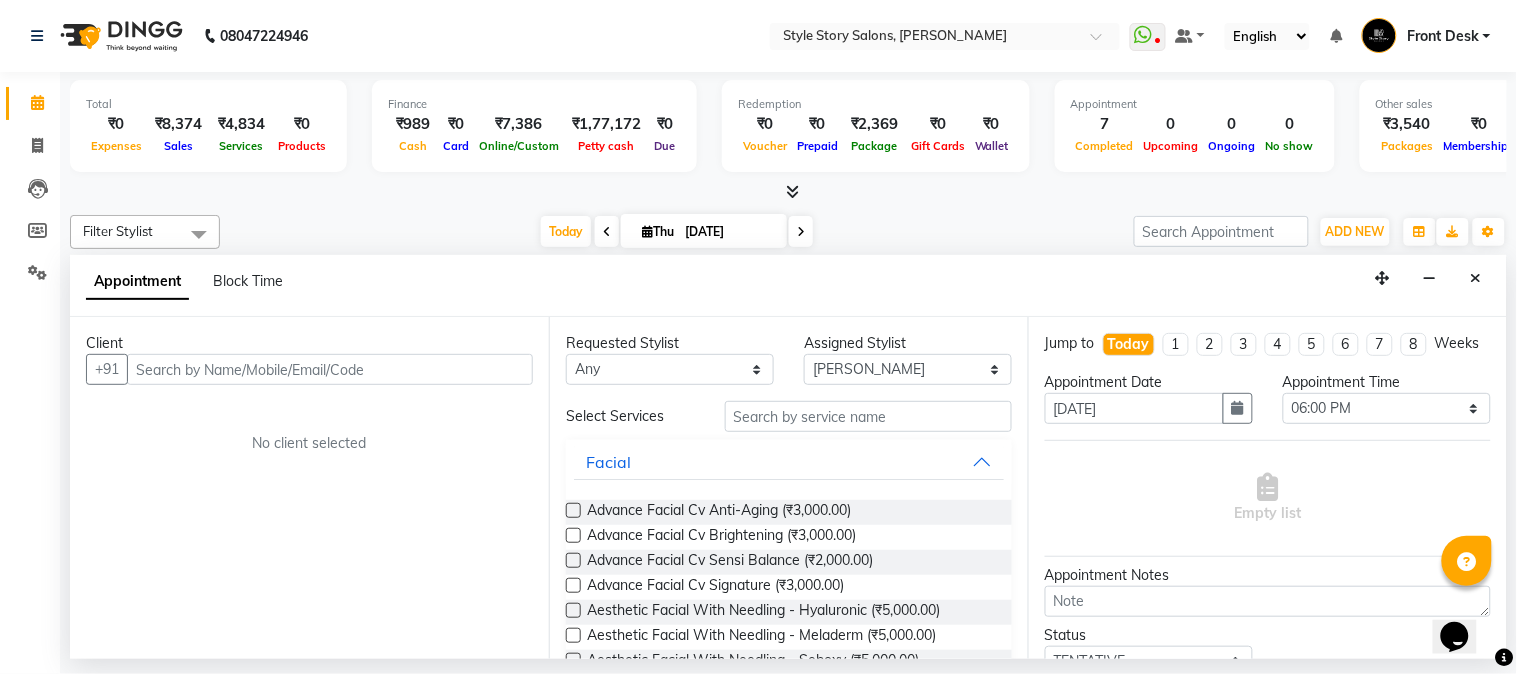 click at bounding box center (330, 369) 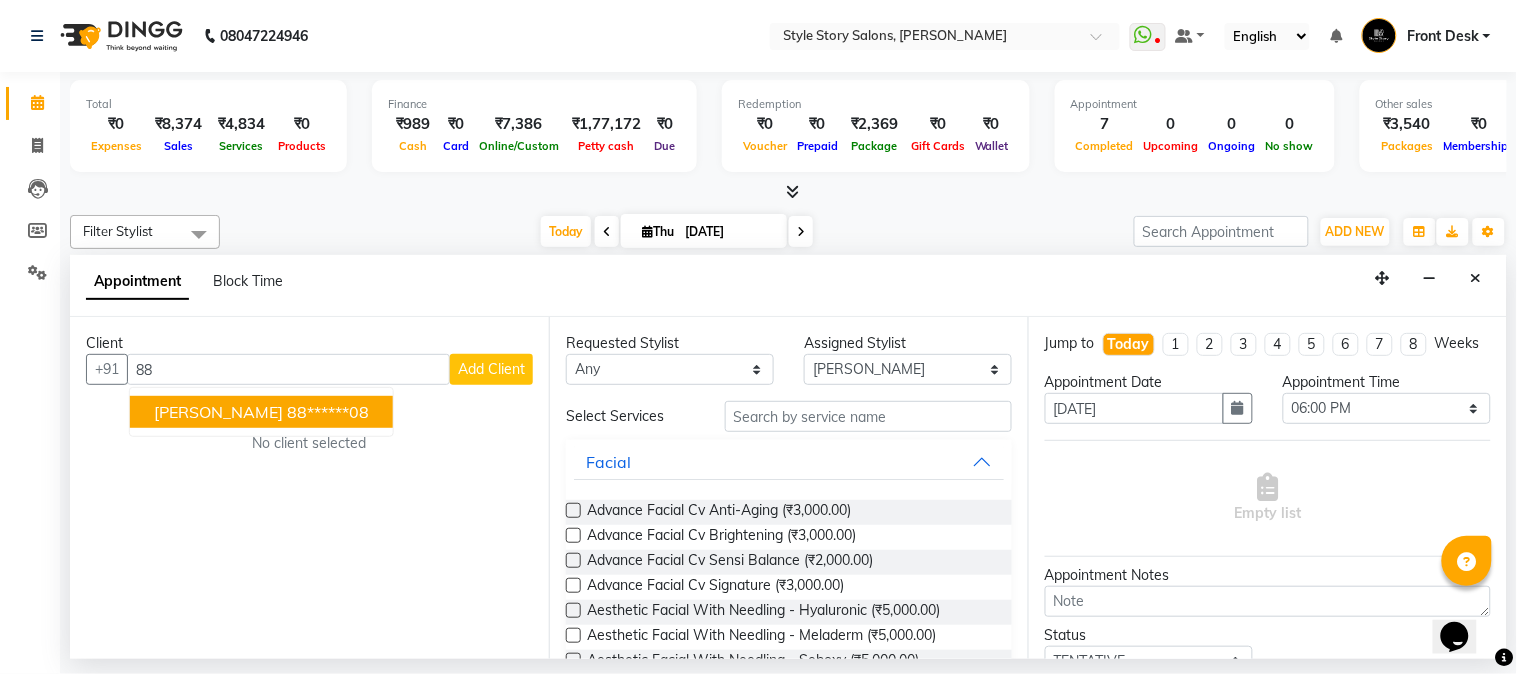 type on "8" 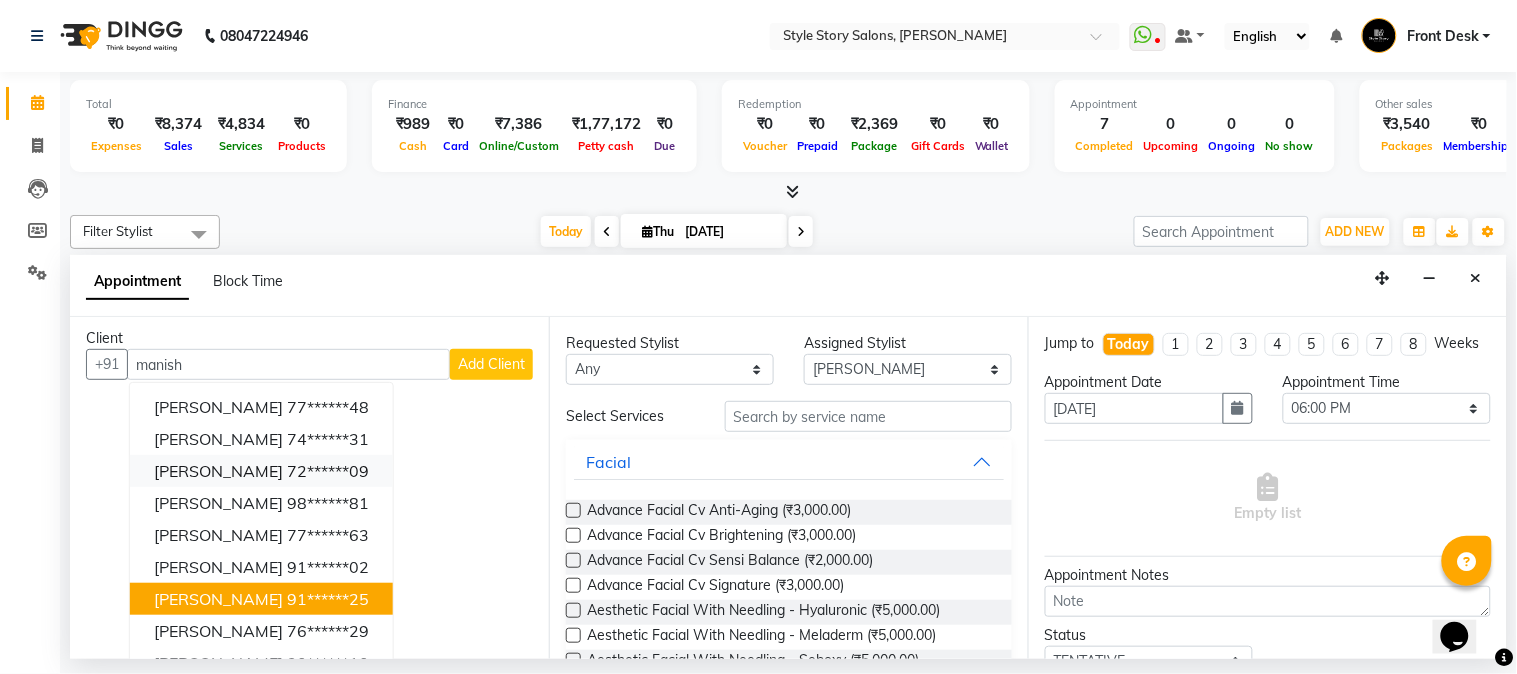 scroll, scrollTop: 0, scrollLeft: 0, axis: both 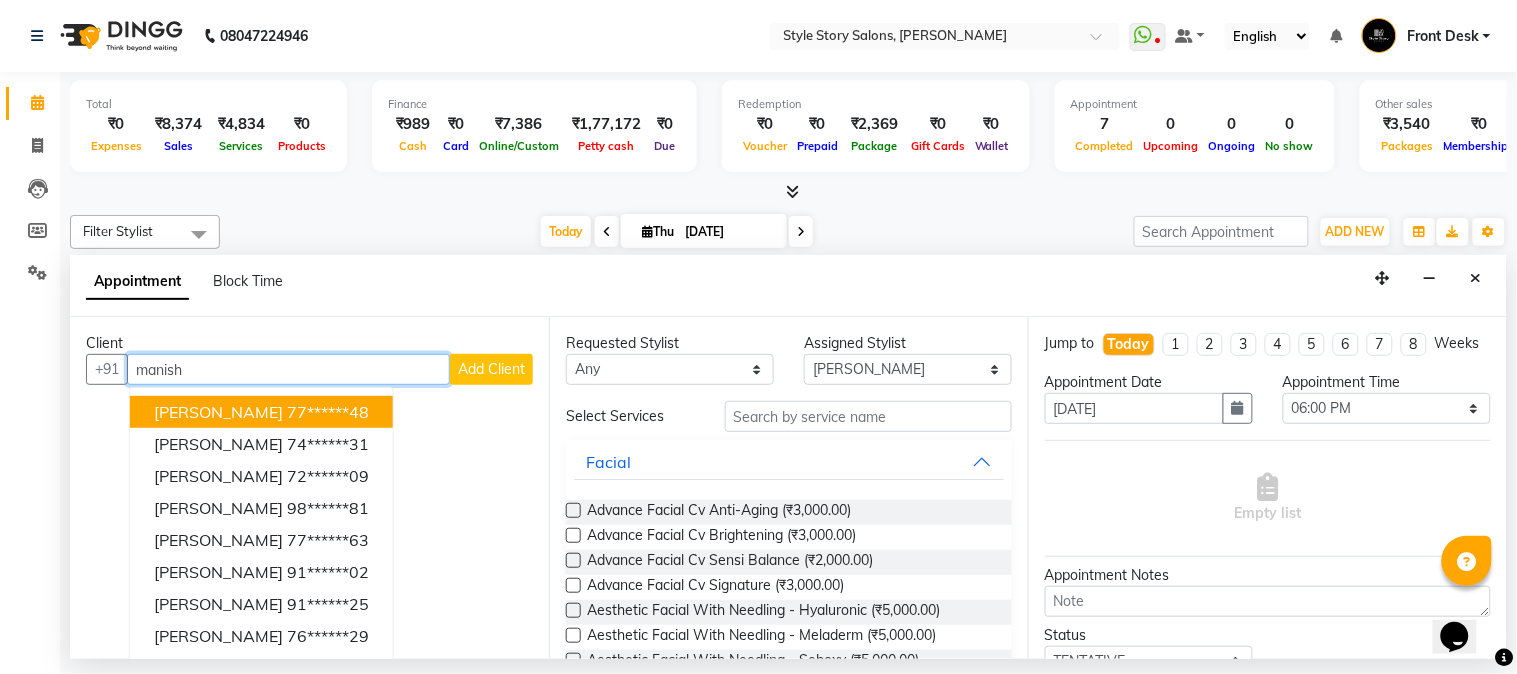 click on "manish" at bounding box center [288, 369] 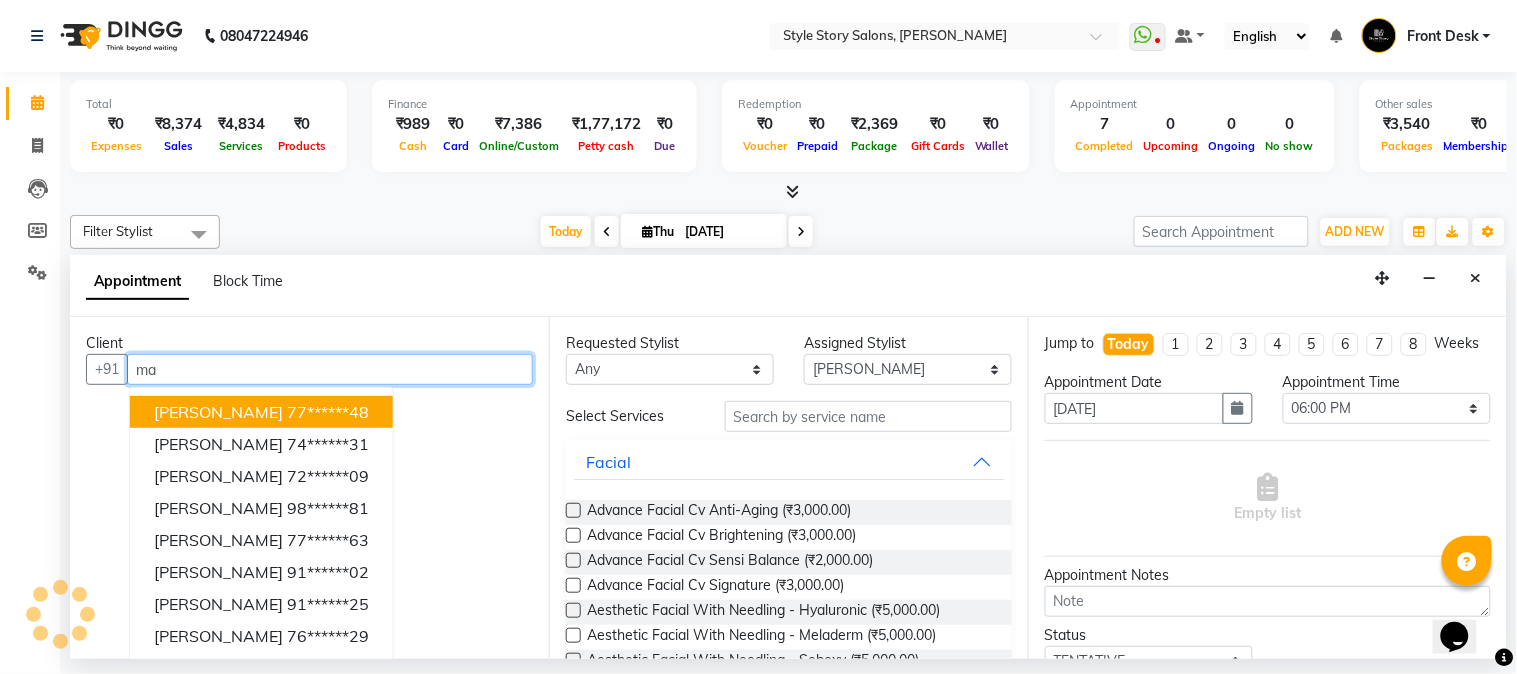 type on "m" 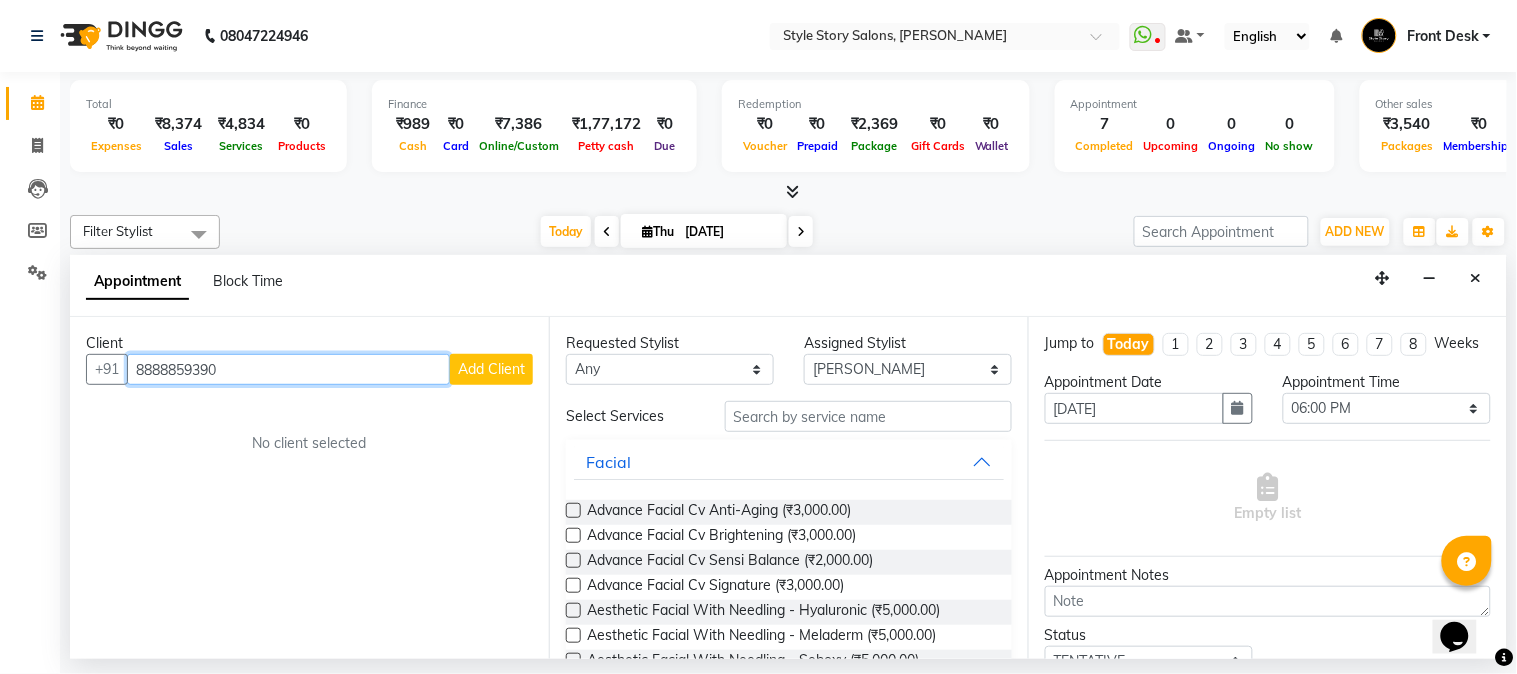 type on "8888859390" 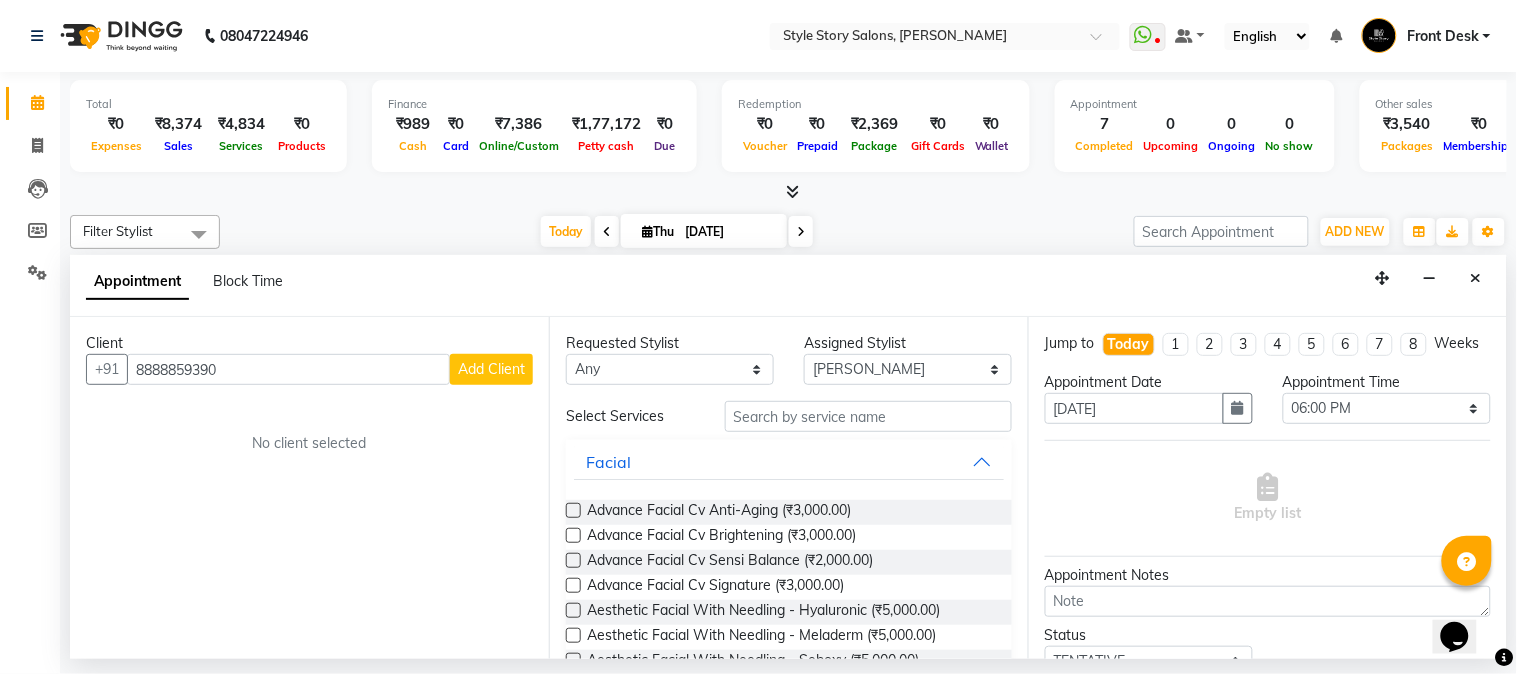 click on "Add Client" at bounding box center (491, 369) 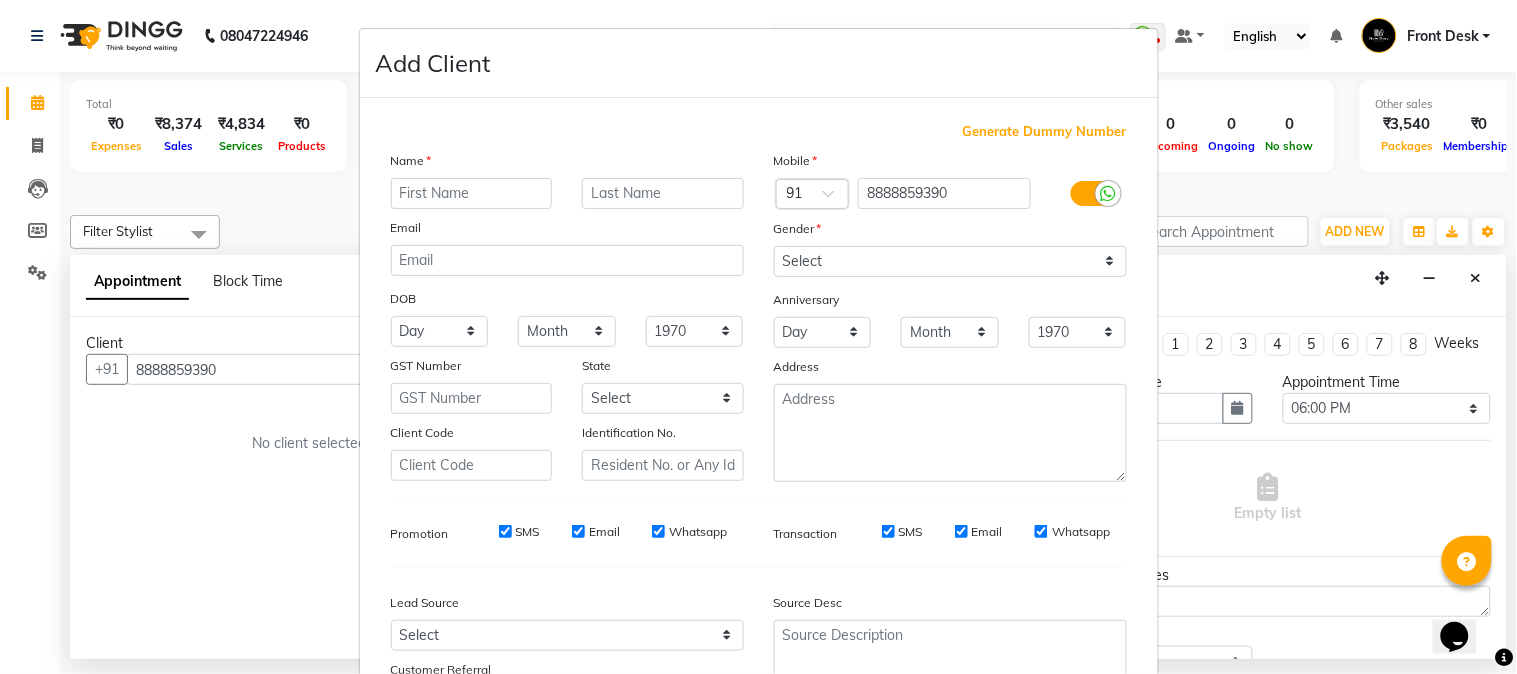 click at bounding box center [472, 193] 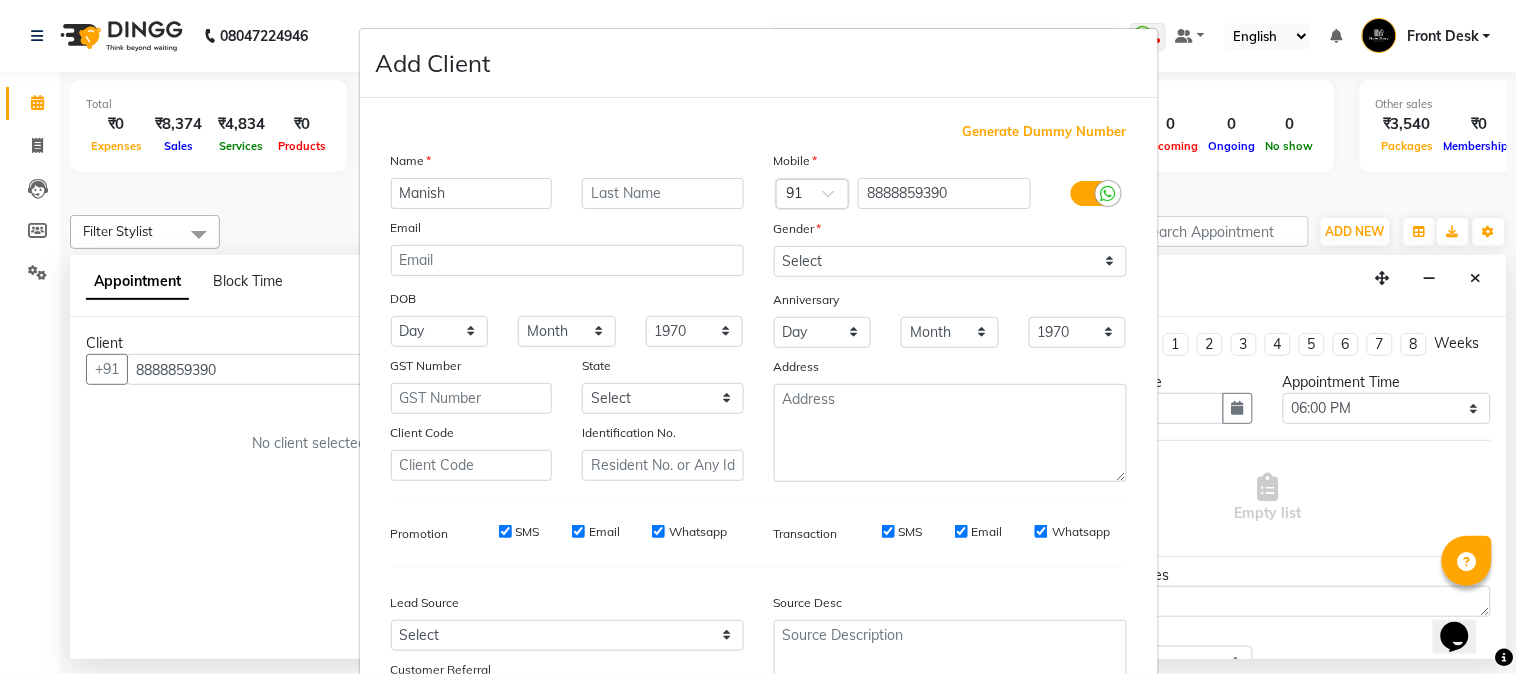 type on "Manish" 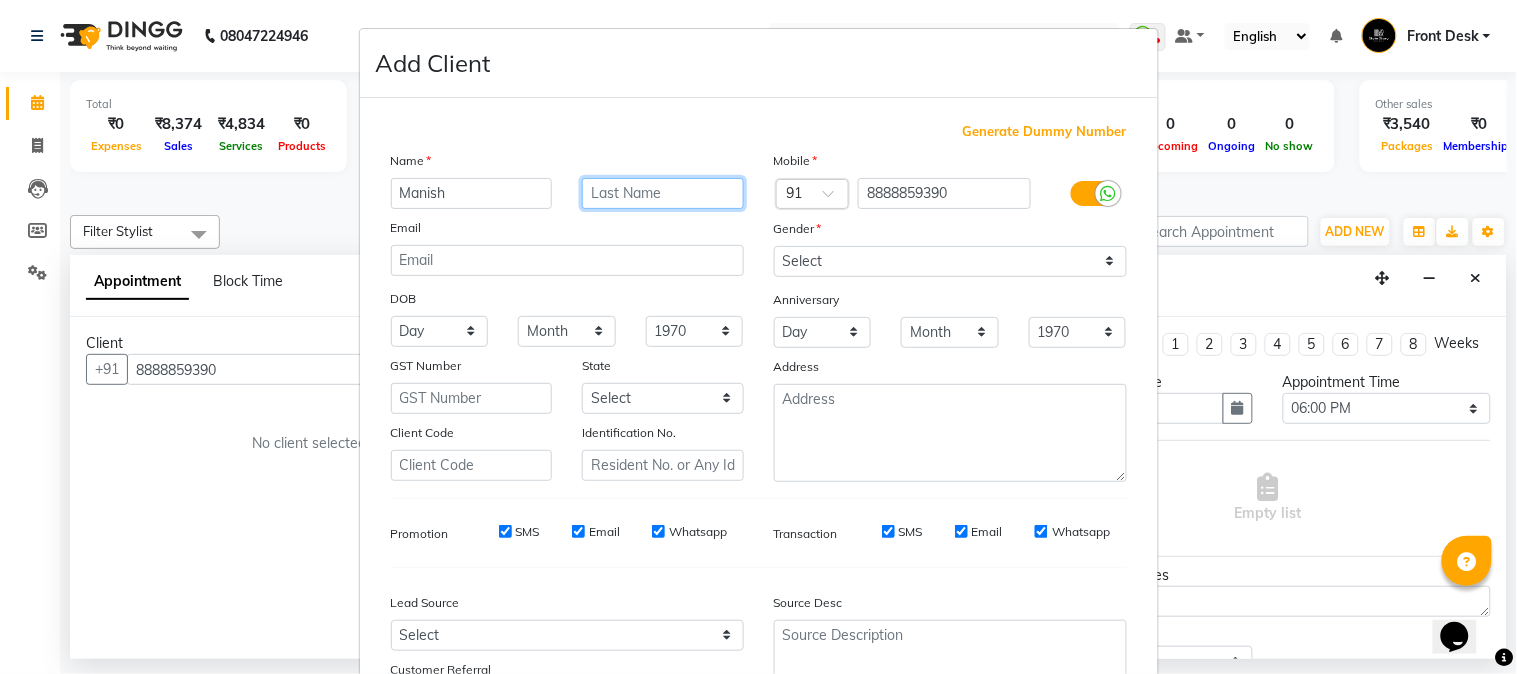 click at bounding box center (663, 193) 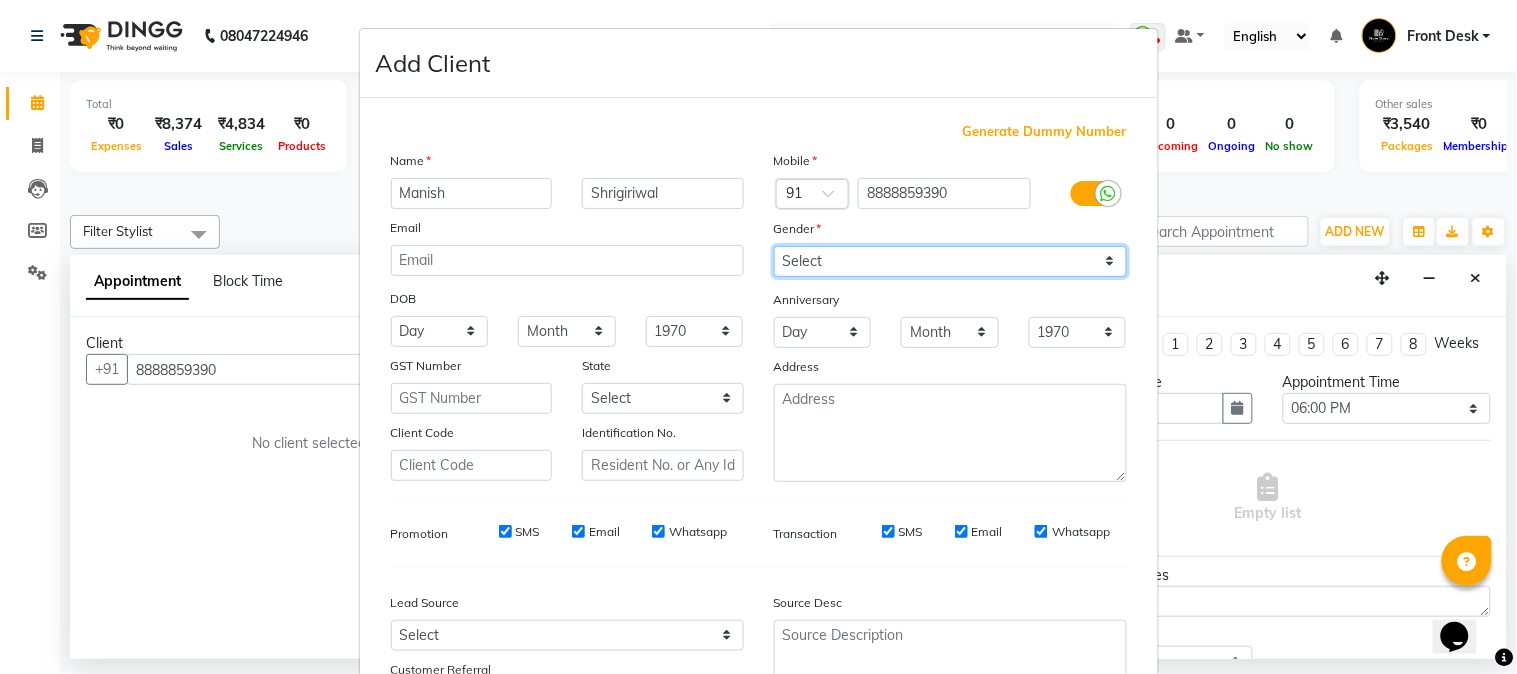 click on "Select Male Female Other Prefer Not To Say" at bounding box center (950, 261) 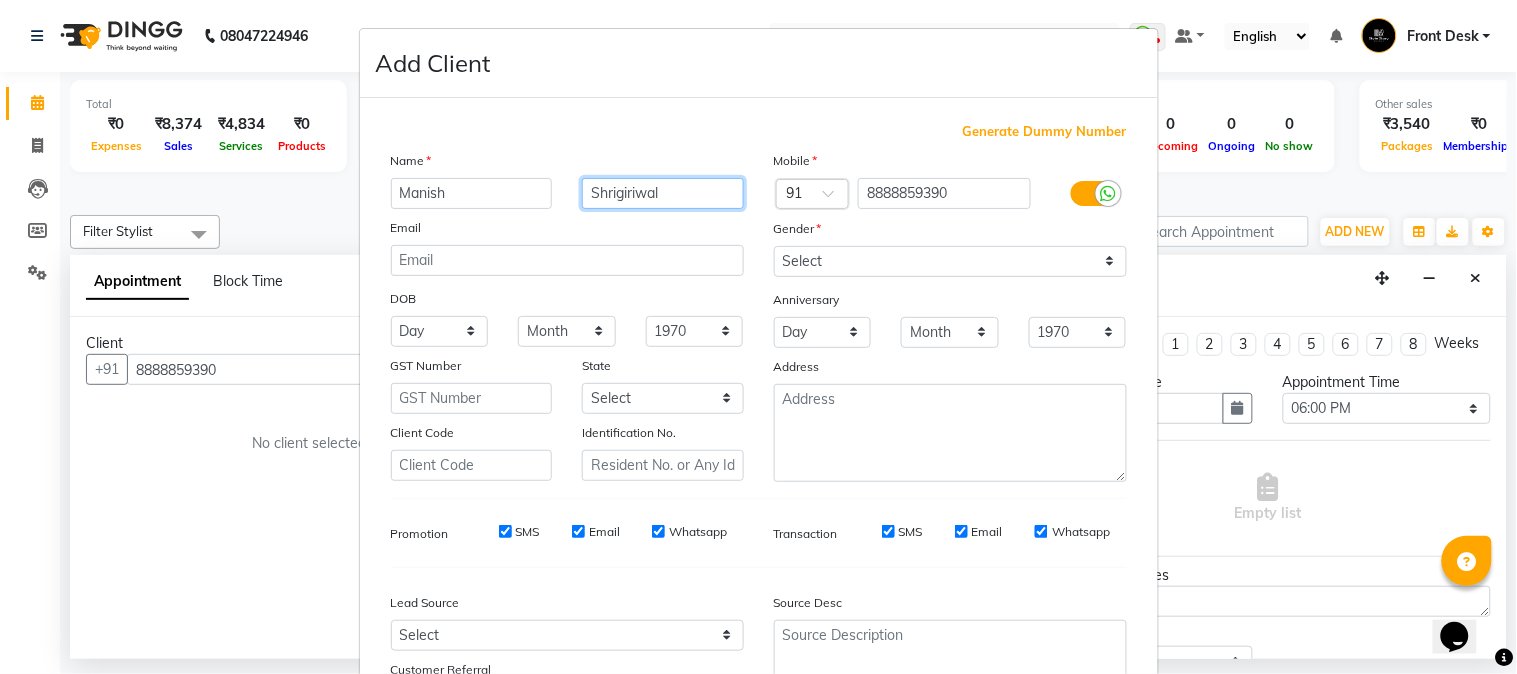 click on "Shrigiriwal" at bounding box center (663, 193) 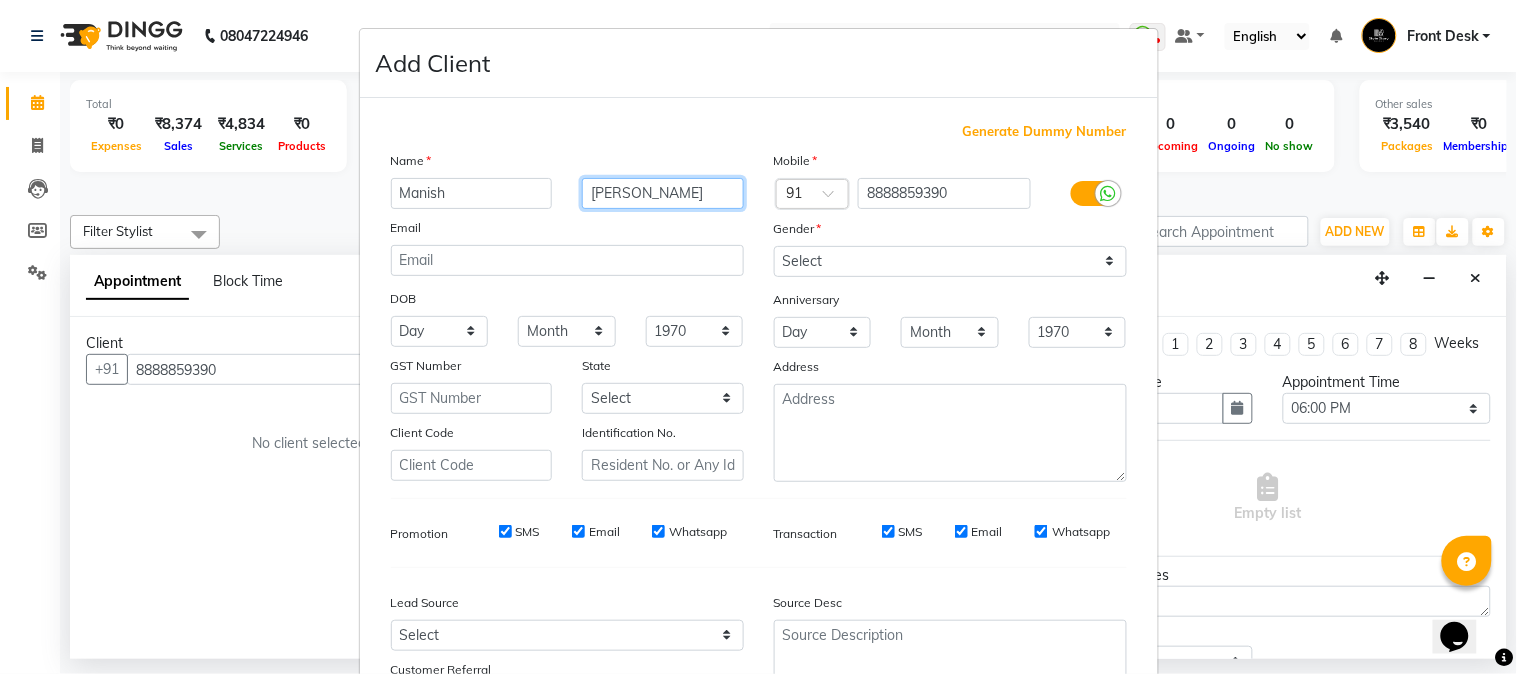 type on "Shrigiriwar" 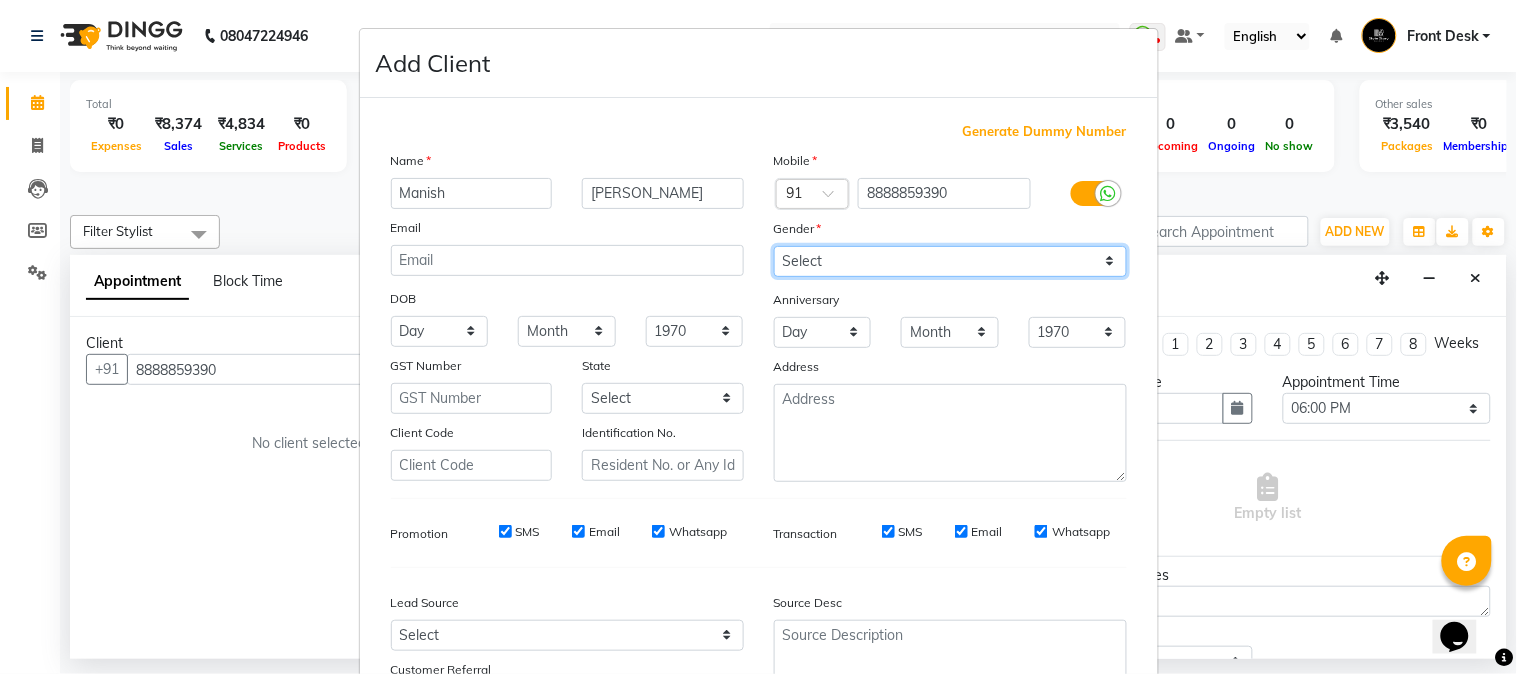 click on "Select Male Female Other Prefer Not To Say" at bounding box center [950, 261] 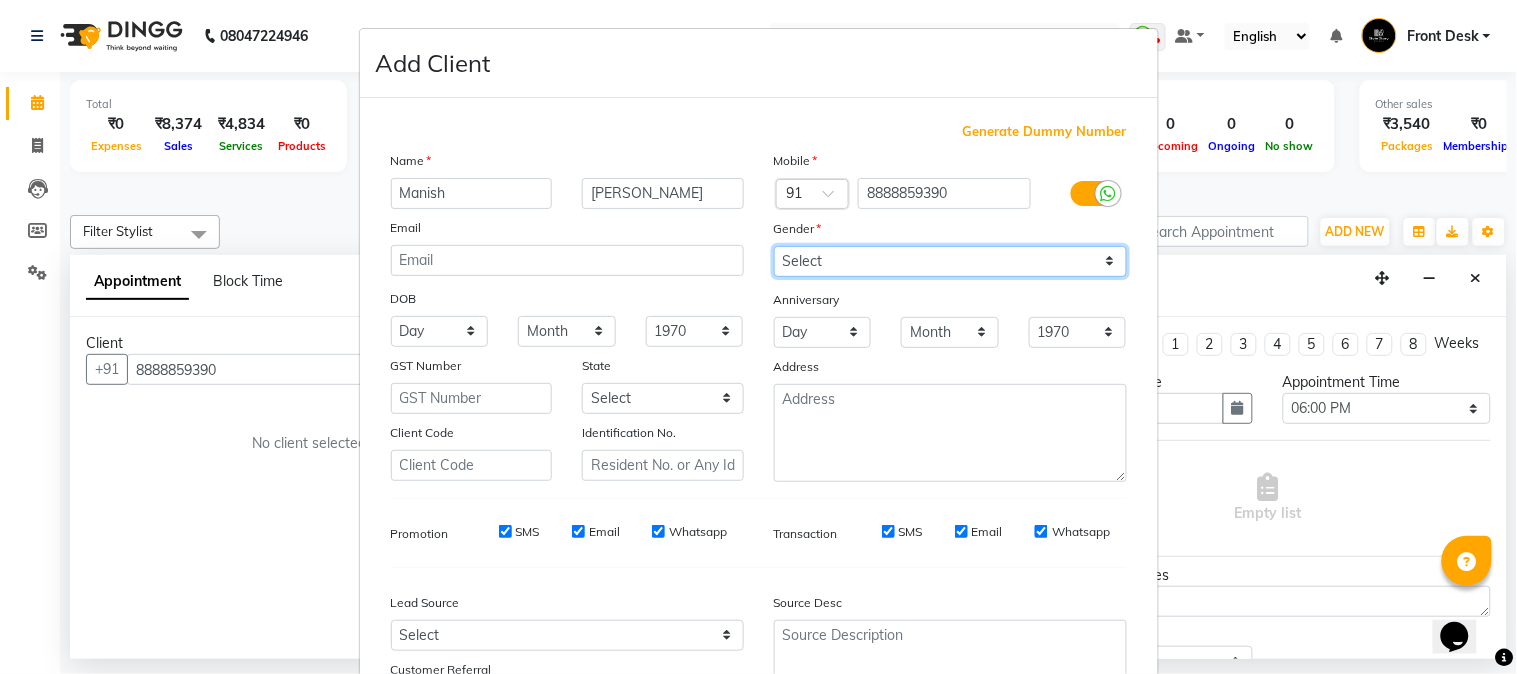 select on "male" 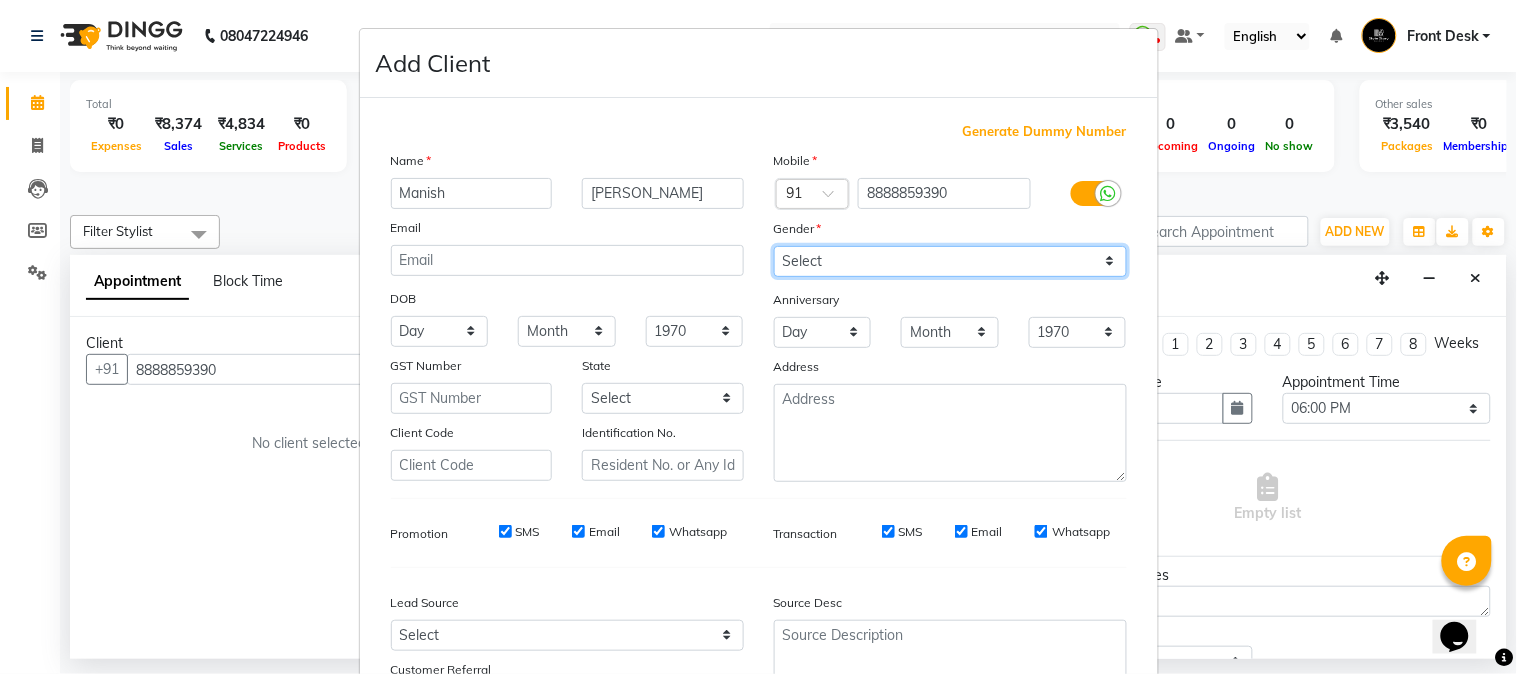 click on "Select Male Female Other Prefer Not To Say" at bounding box center [950, 261] 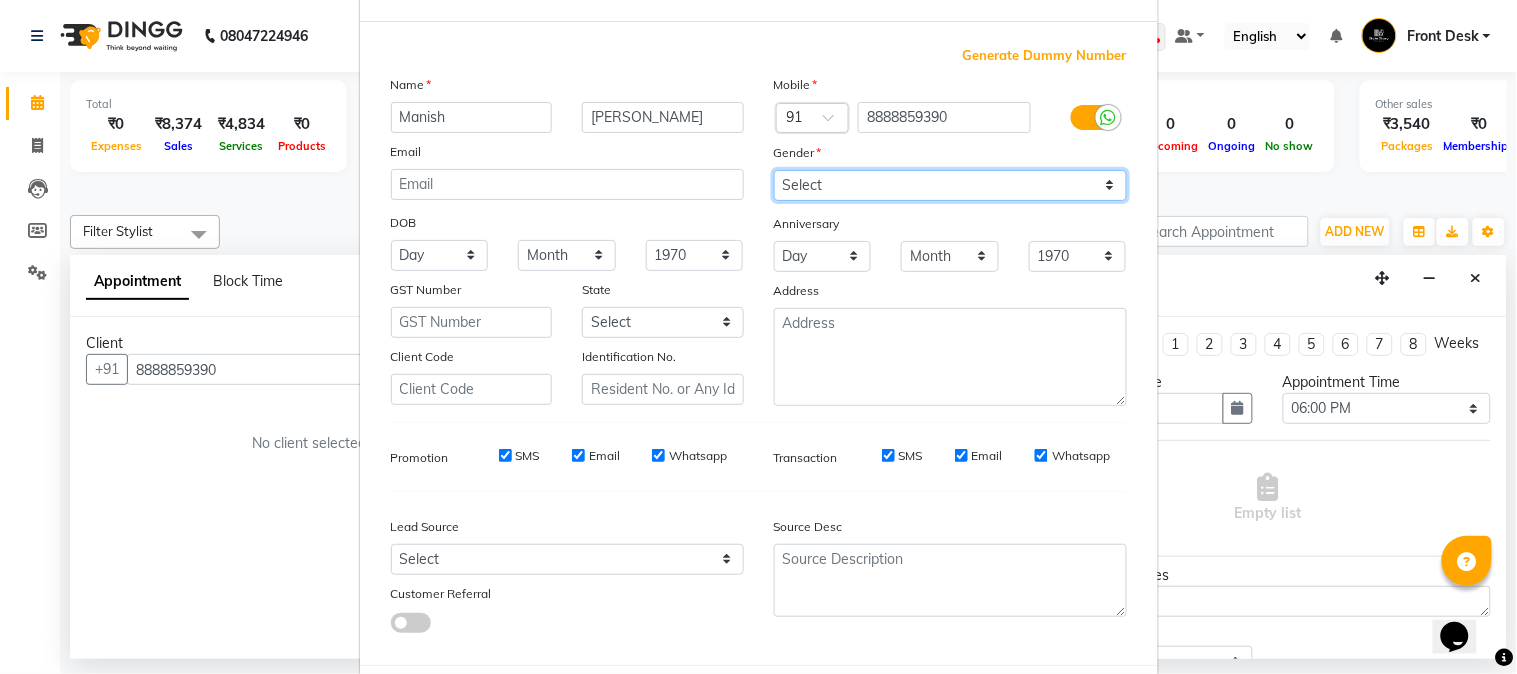 scroll, scrollTop: 176, scrollLeft: 0, axis: vertical 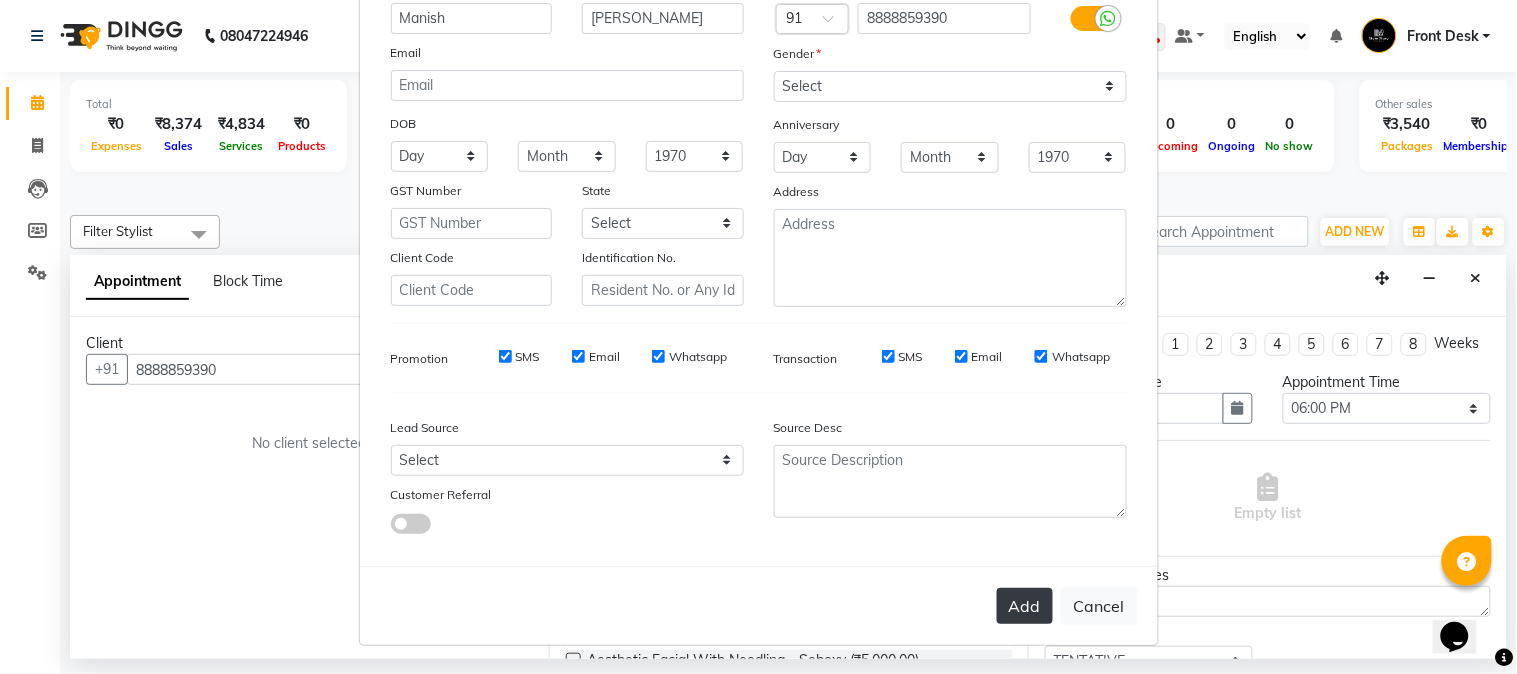 click on "Add" at bounding box center (1025, 606) 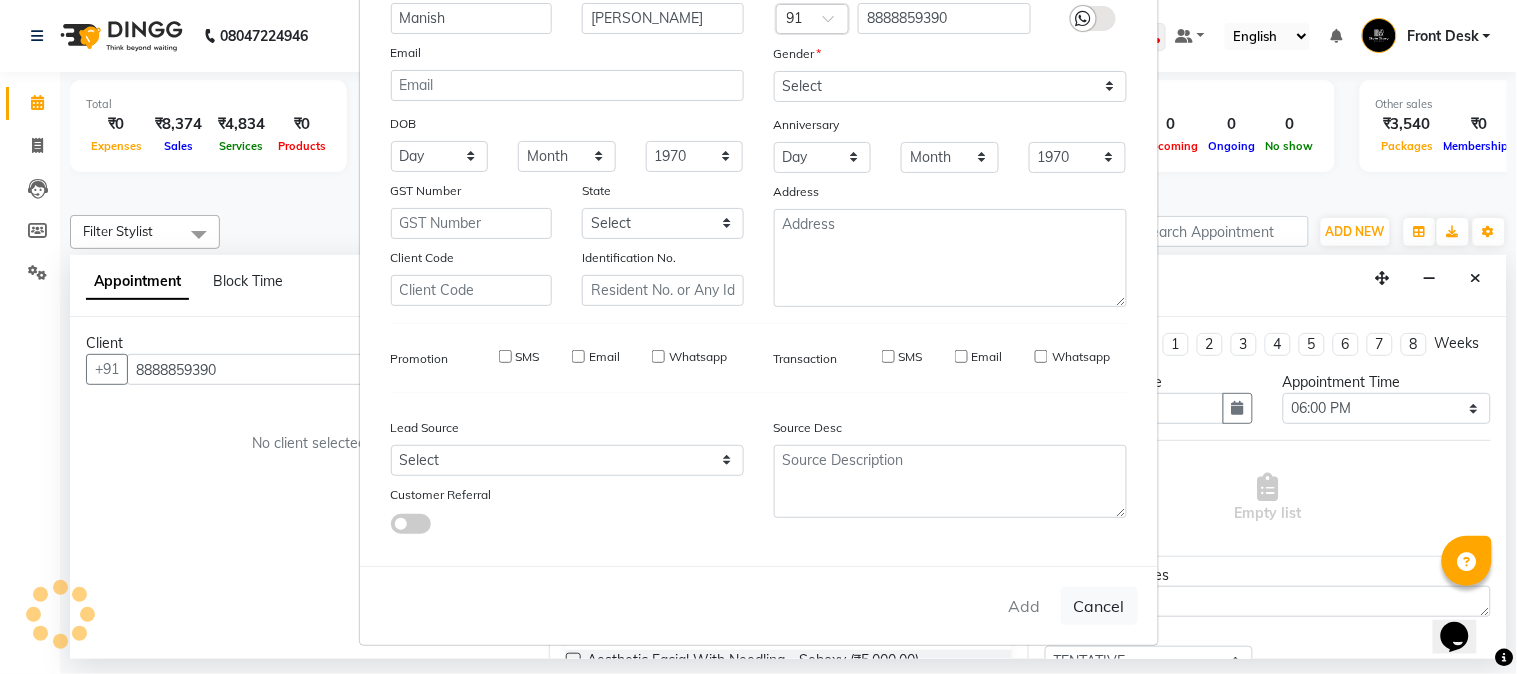 type on "88******90" 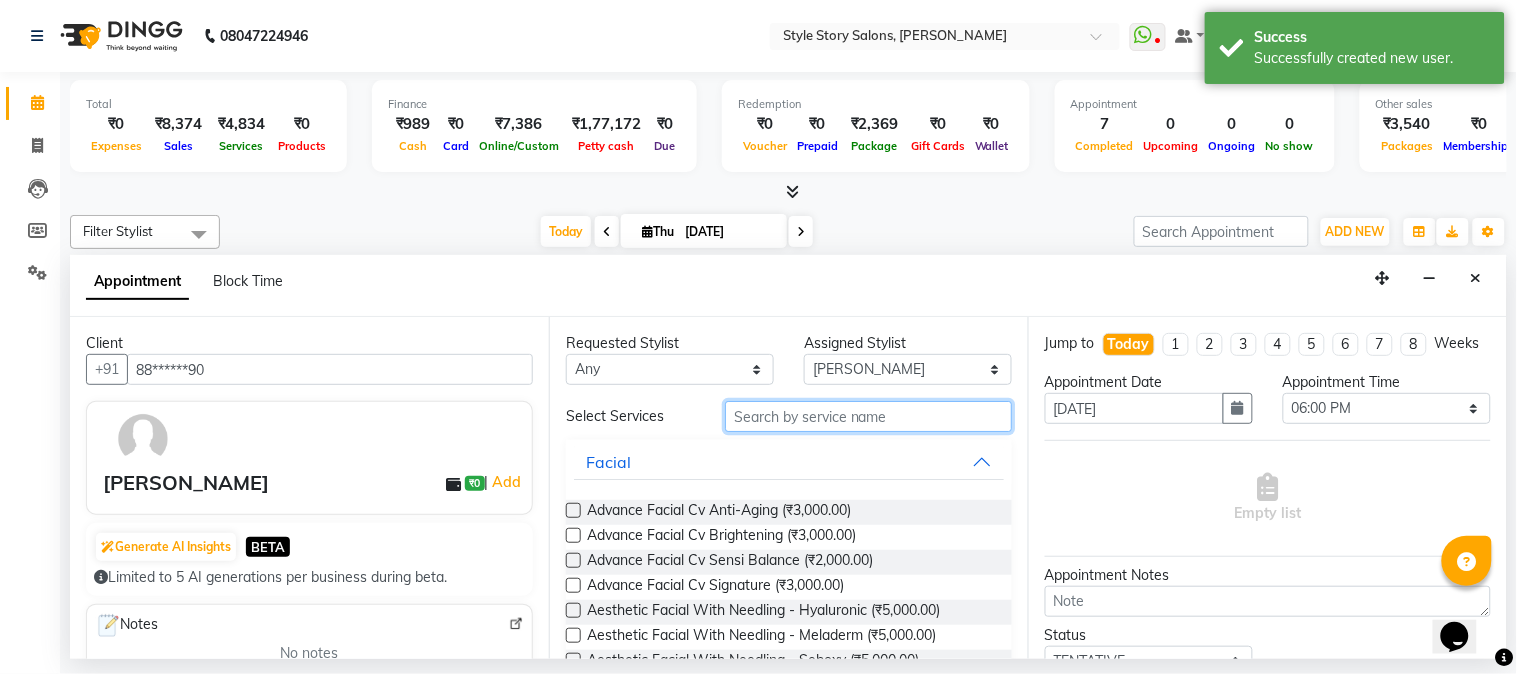 click at bounding box center (868, 416) 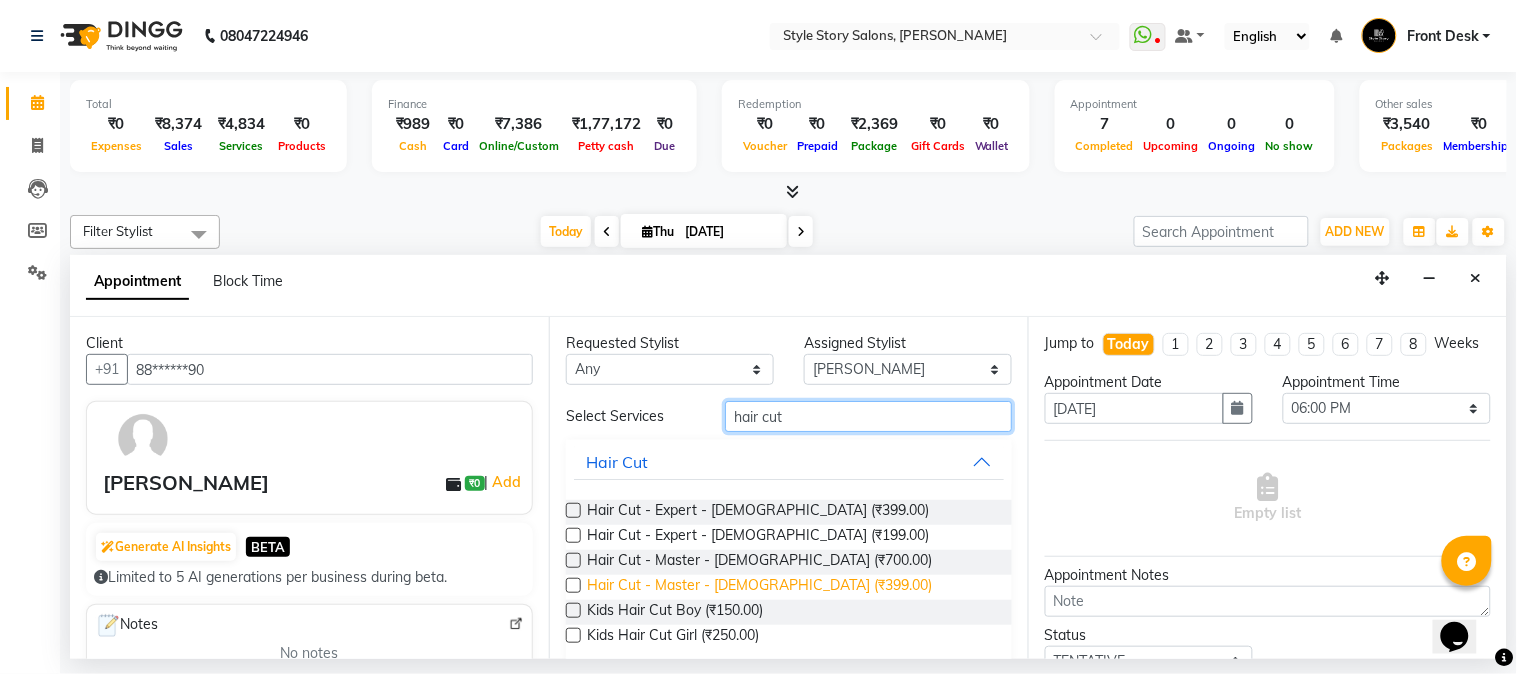 type on "hair cut" 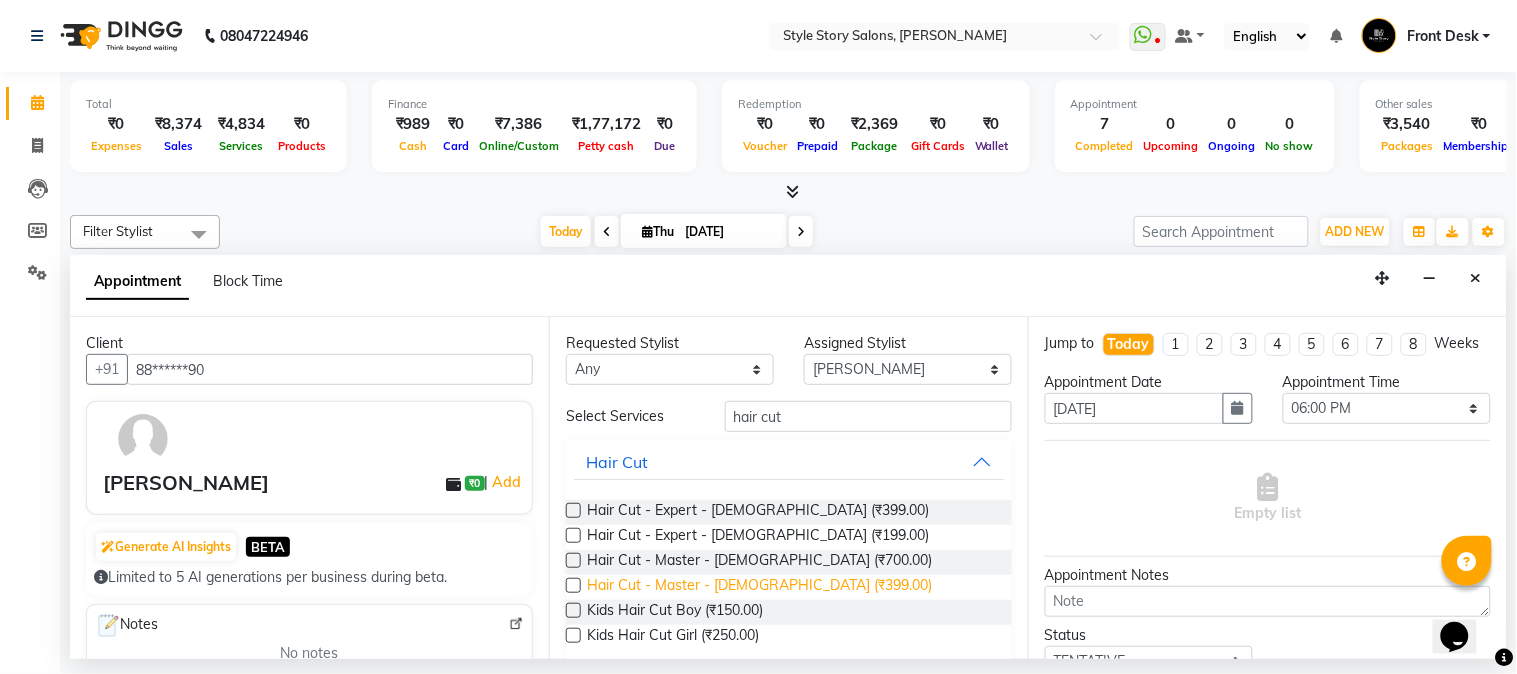 drag, startPoint x: 743, startPoint y: 581, endPoint x: 772, endPoint y: 582, distance: 29.017237 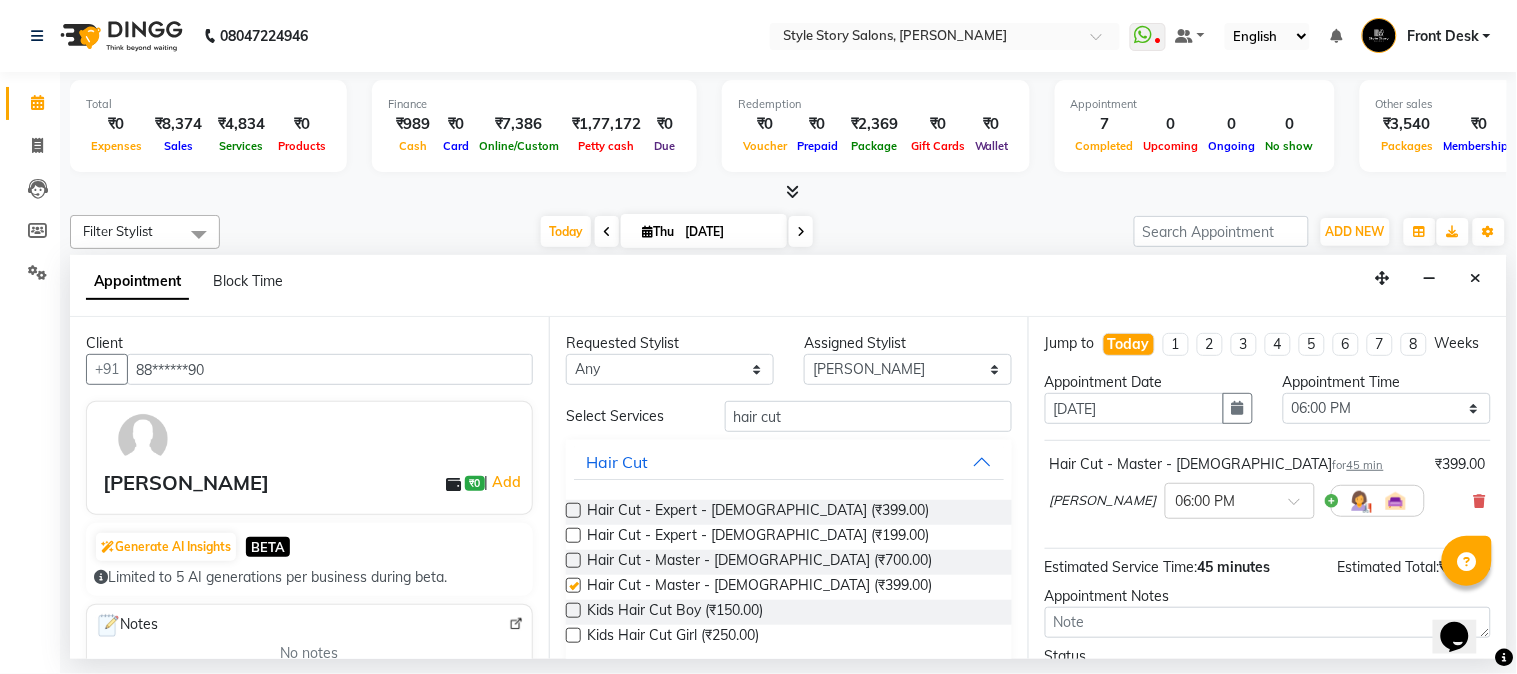 checkbox on "false" 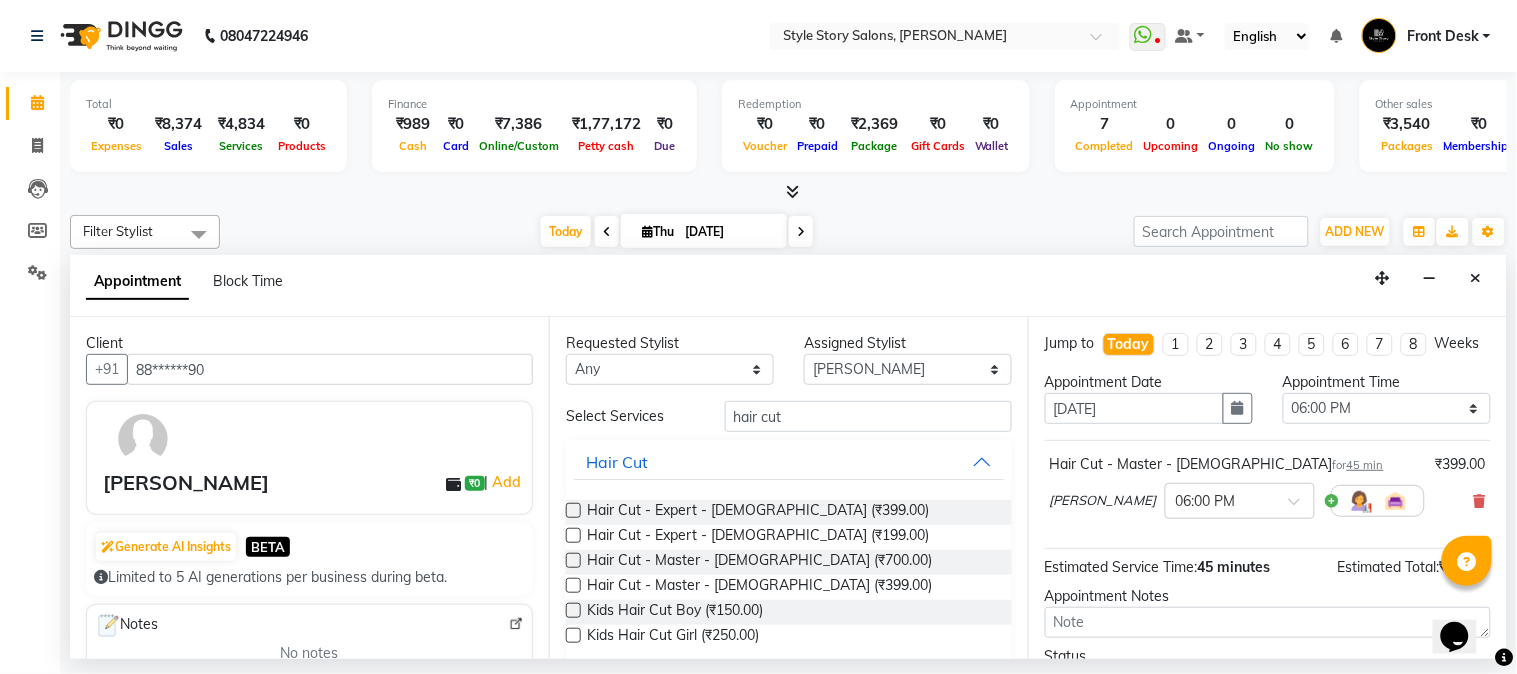 scroll, scrollTop: 183, scrollLeft: 0, axis: vertical 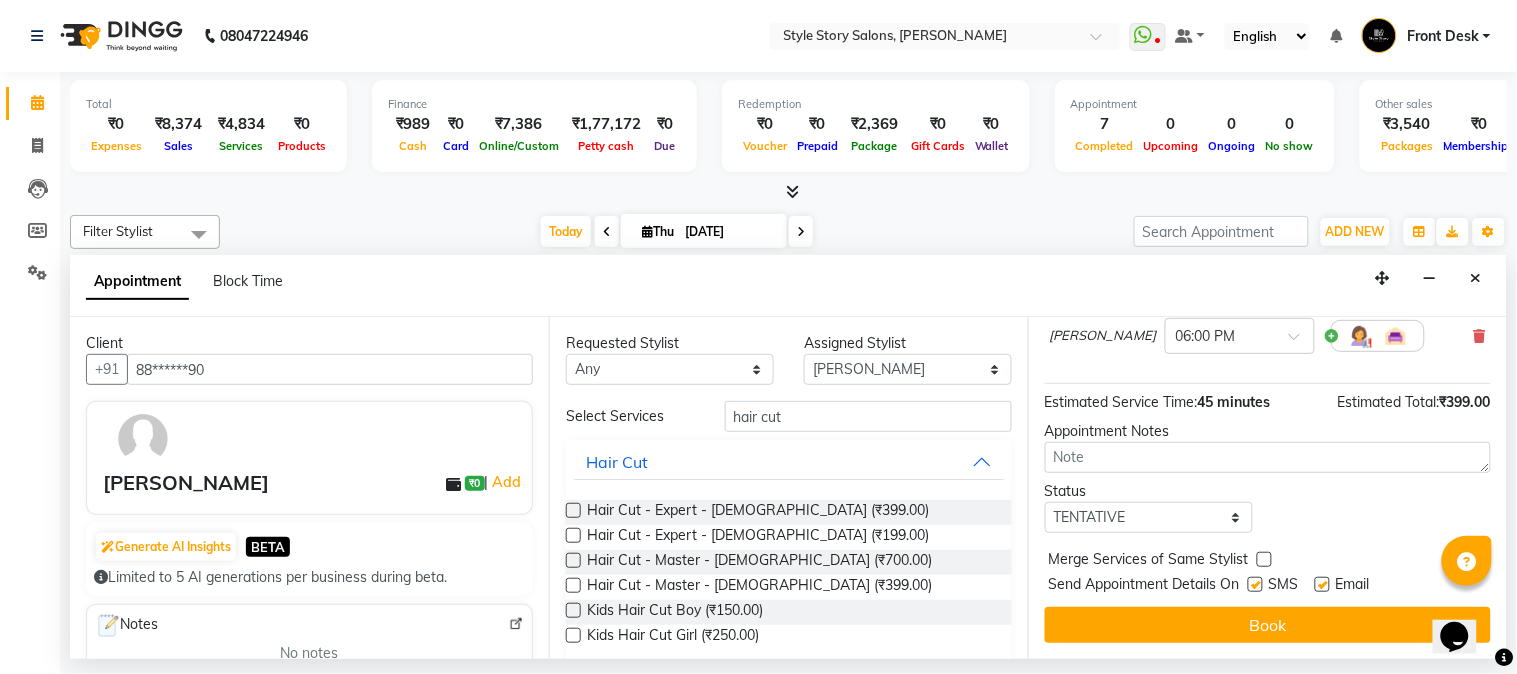 click on "Book" at bounding box center [1268, 625] 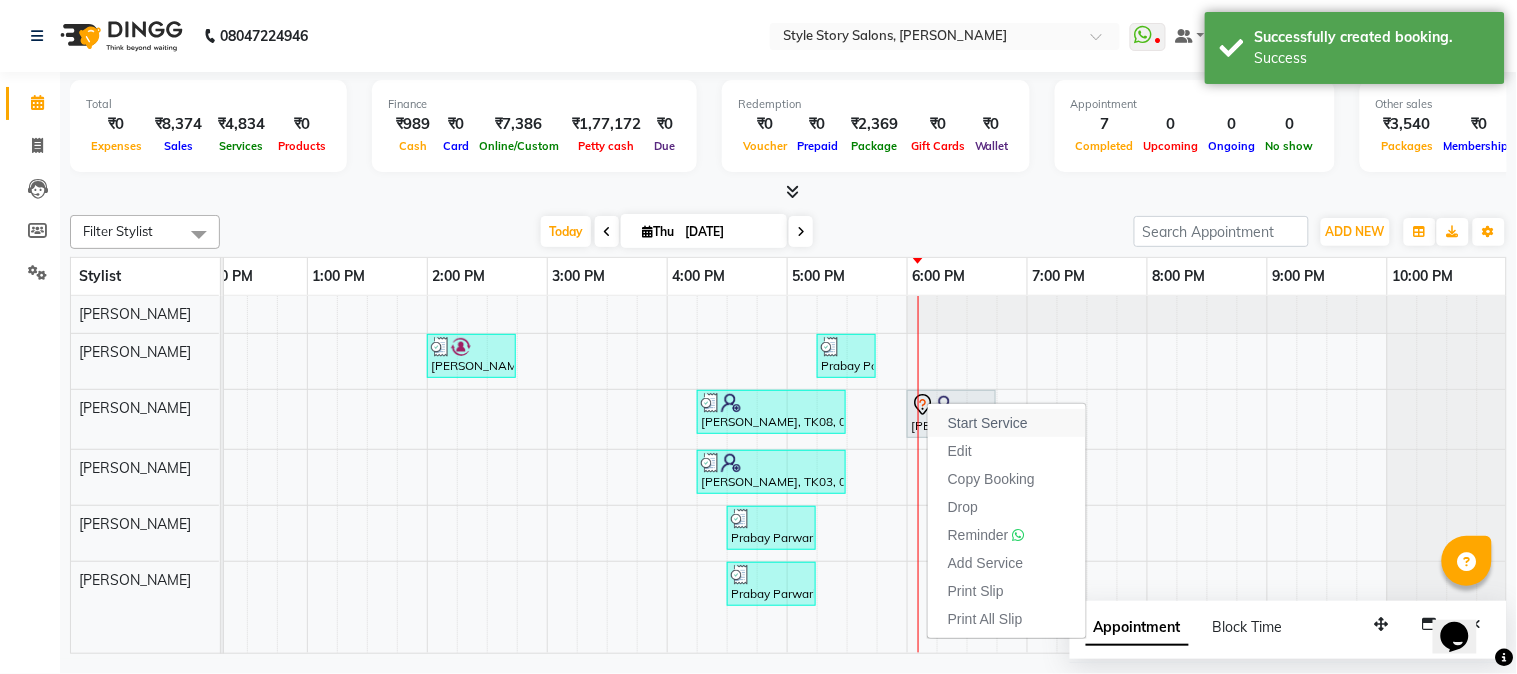 click on "Start Service" at bounding box center [988, 423] 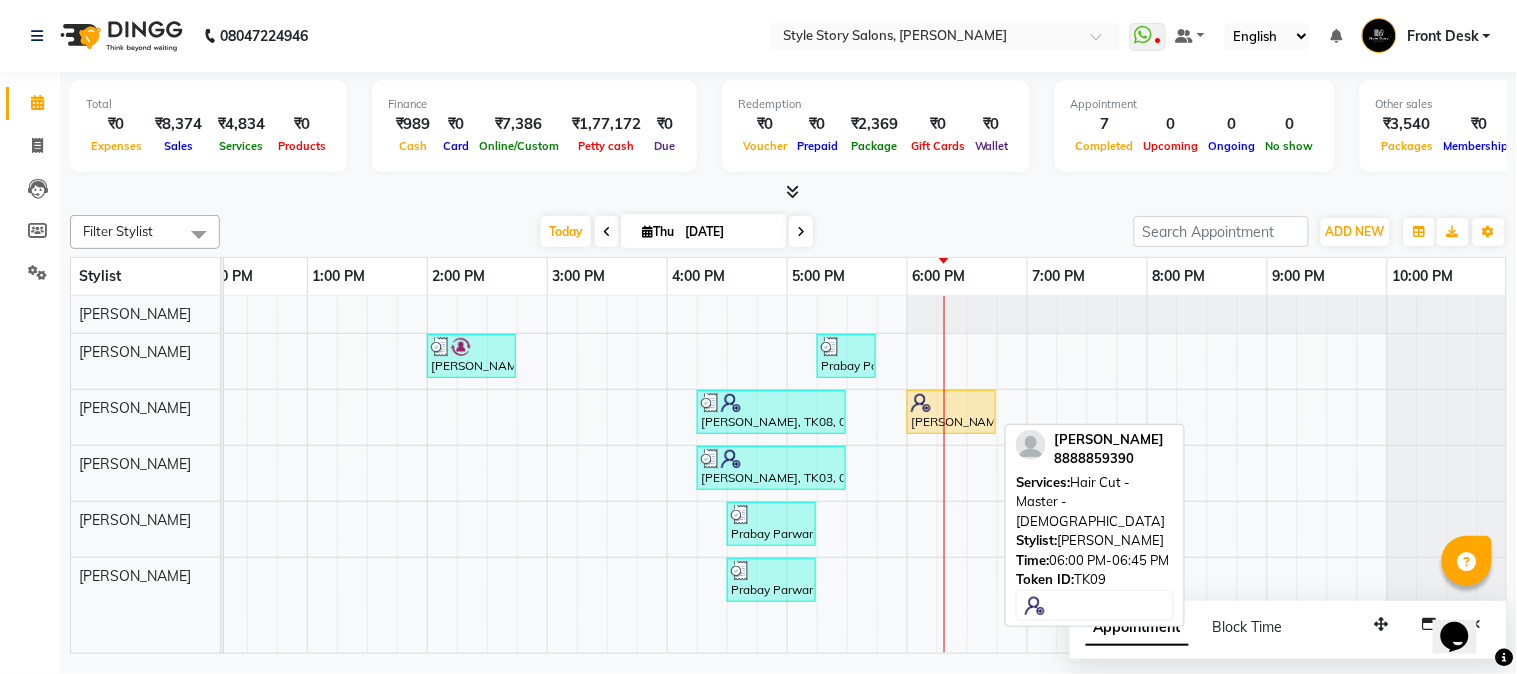 click at bounding box center [944, 475] 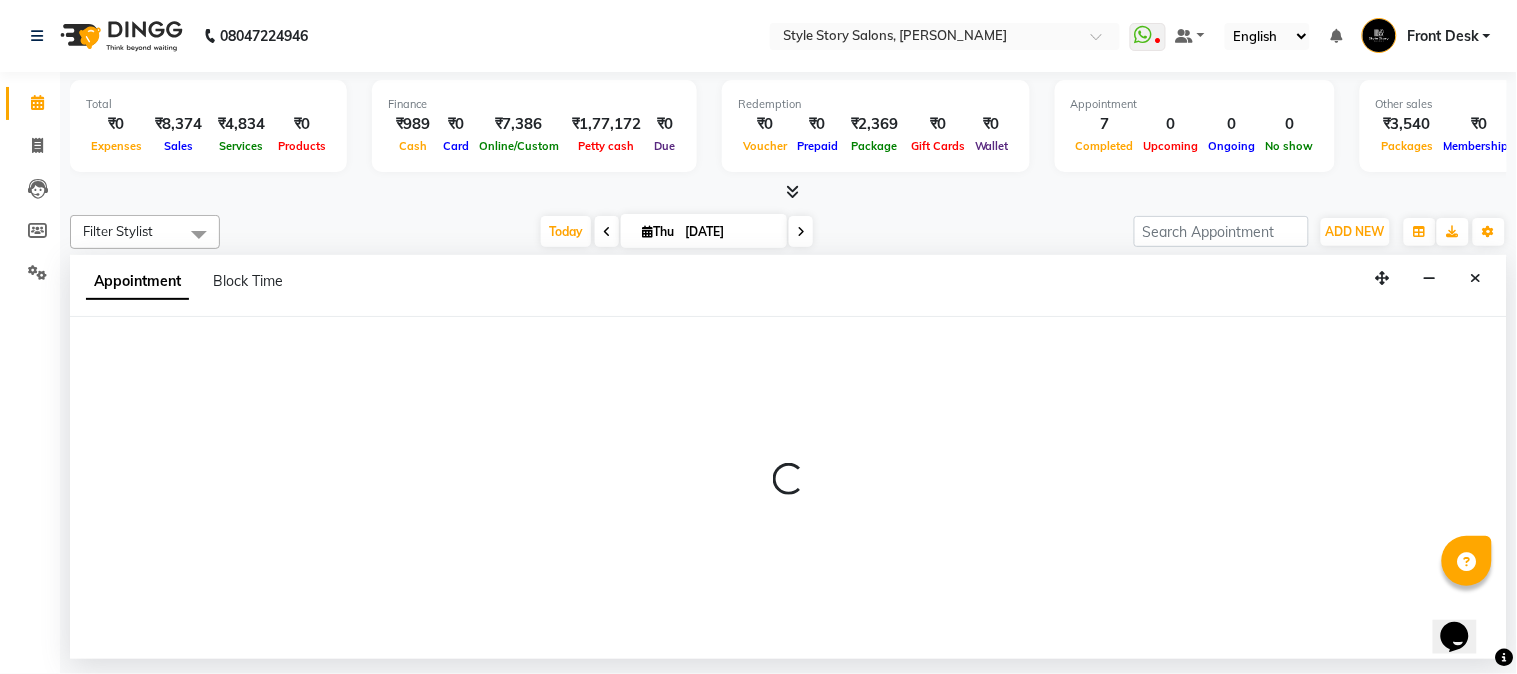 select on "62113" 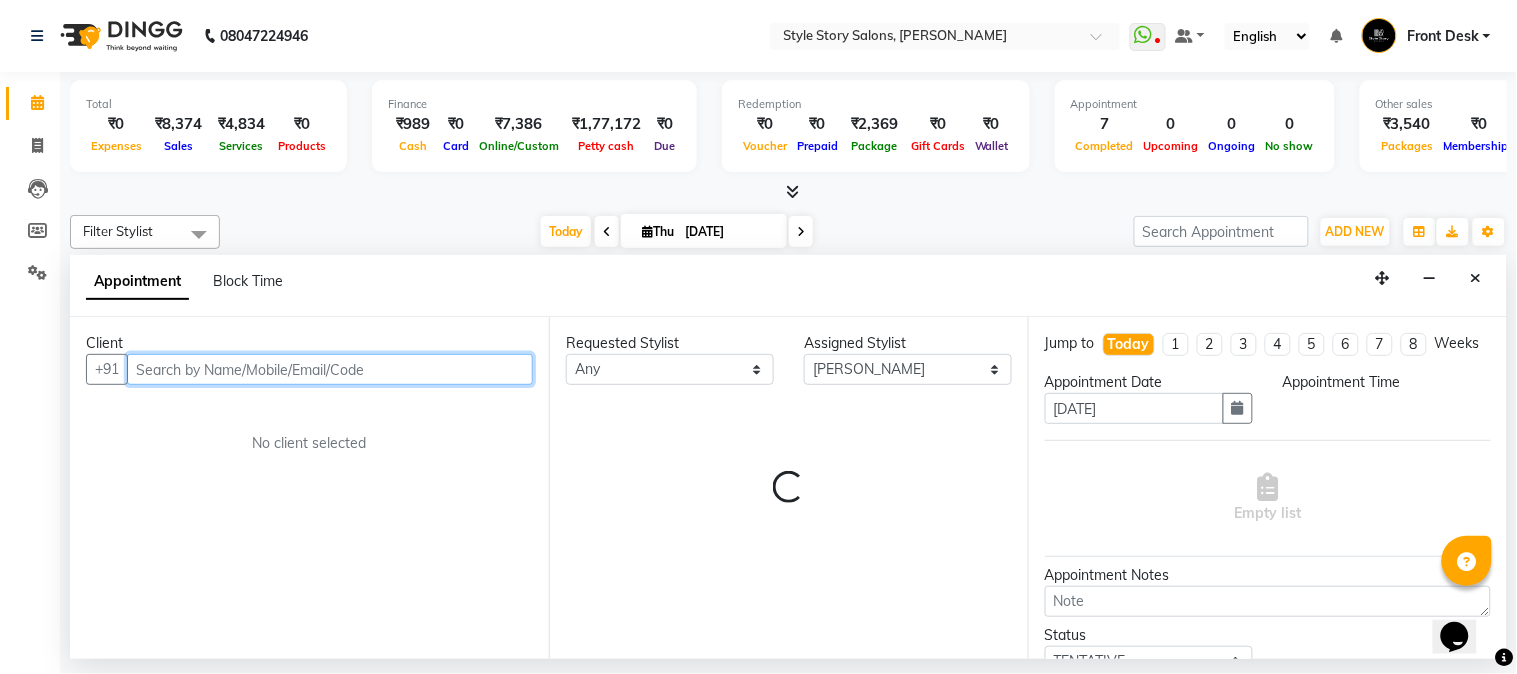 select on "1095" 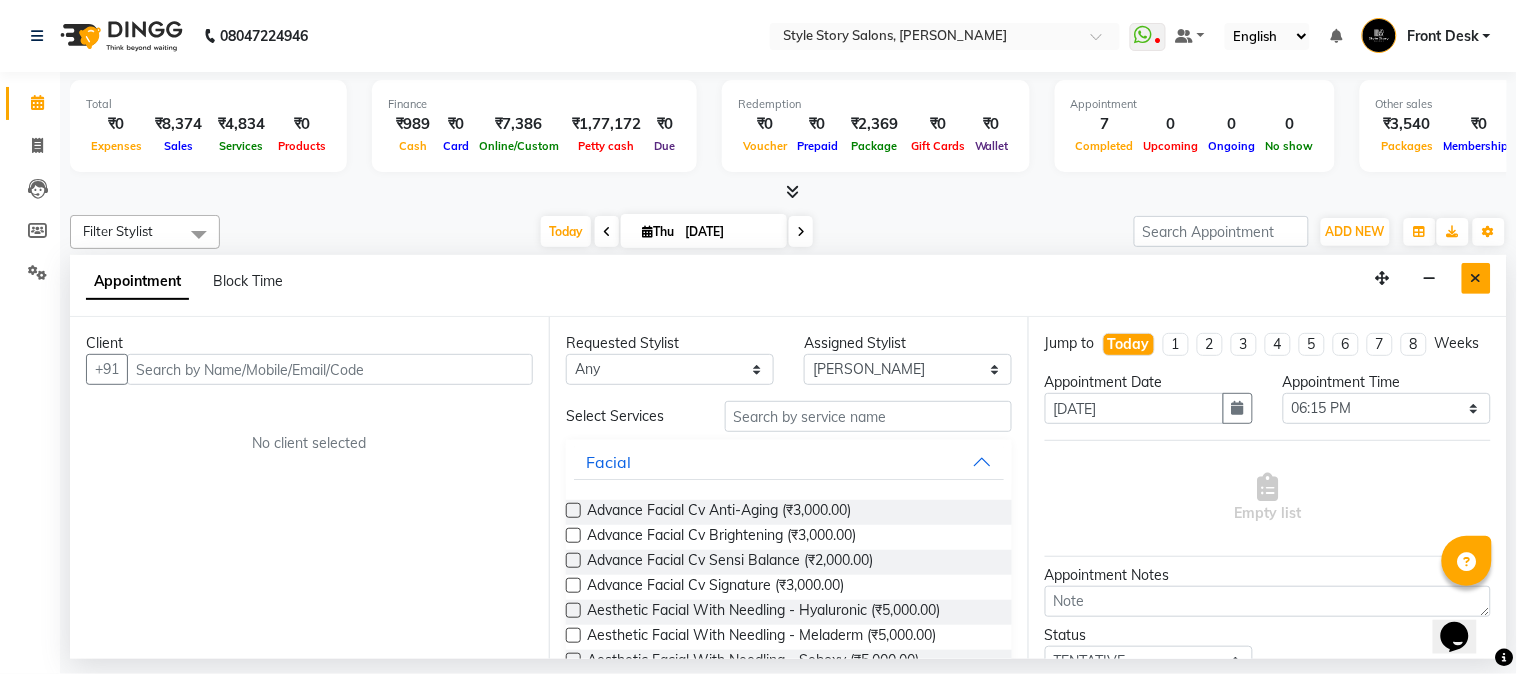 click at bounding box center [1476, 278] 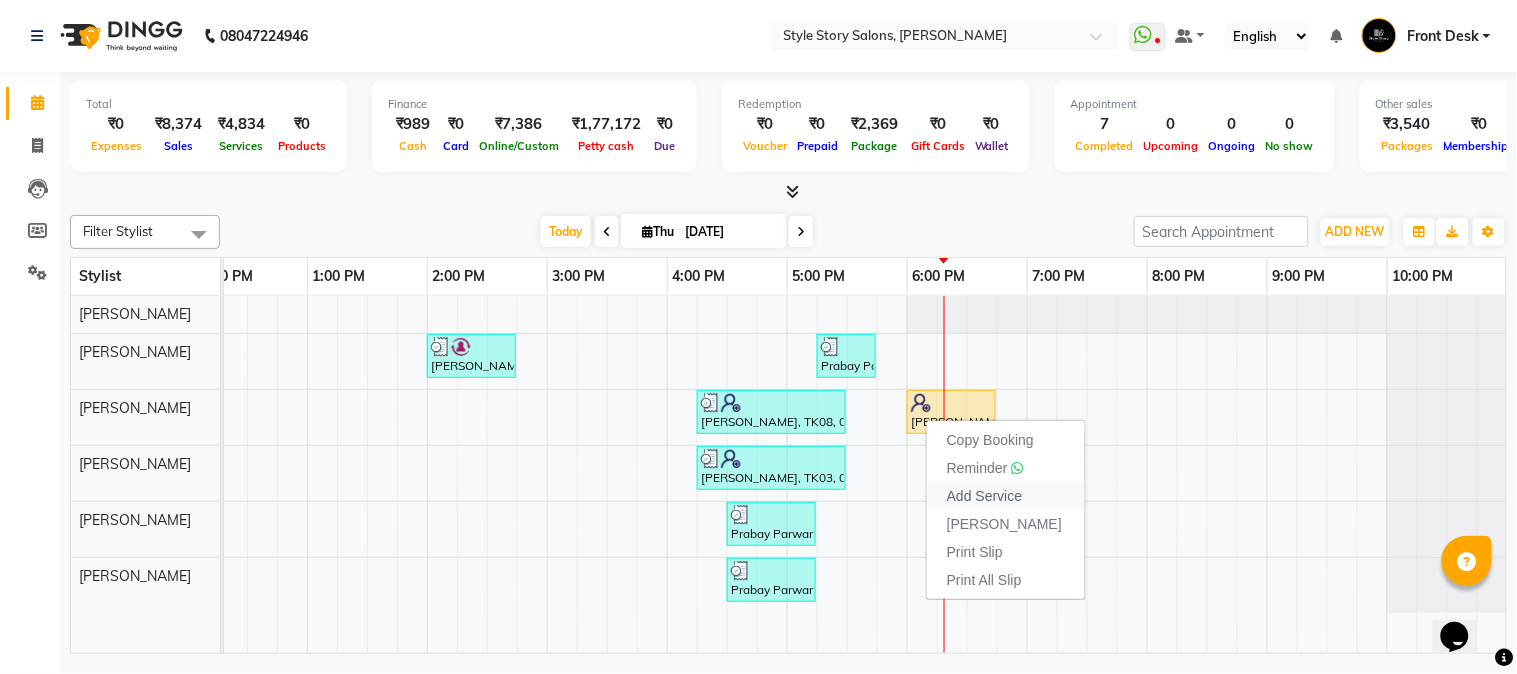 click on "Add Service" at bounding box center (984, 496) 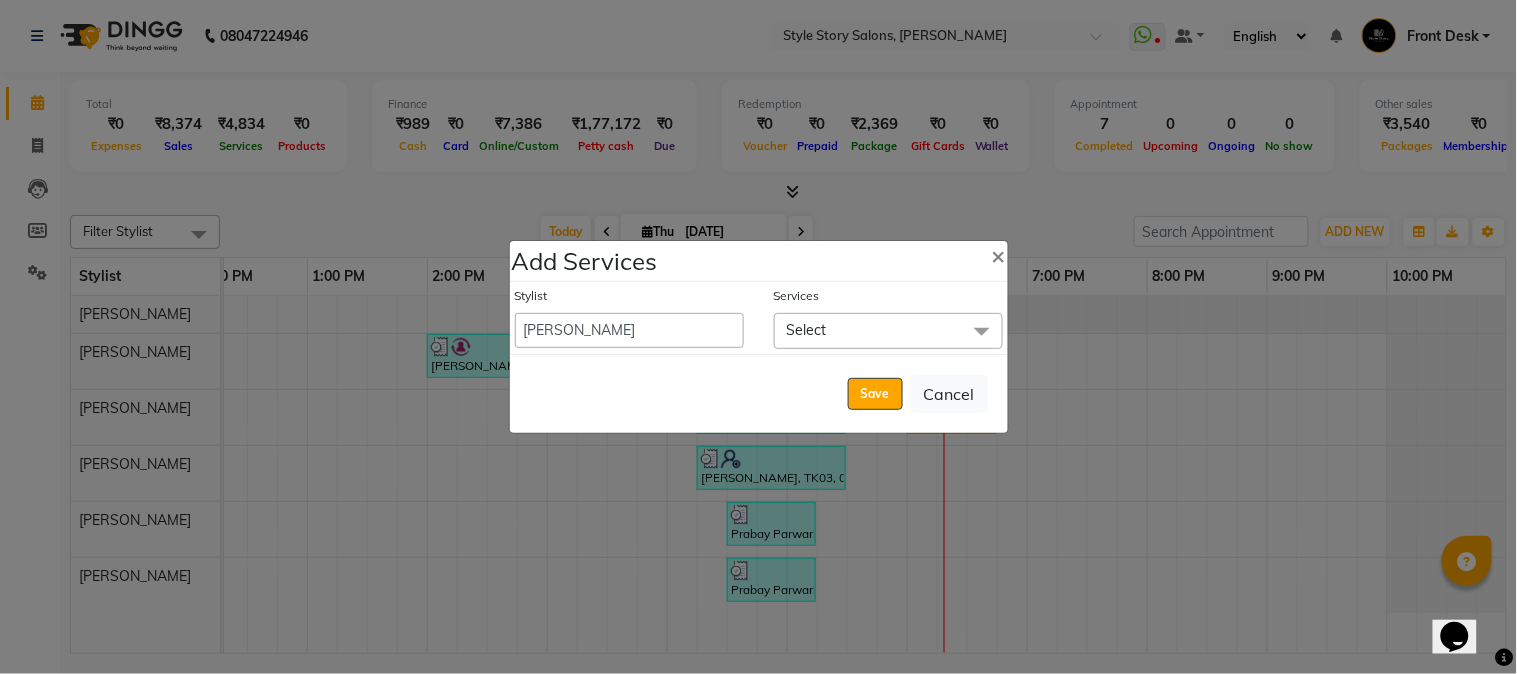 click on "Select" 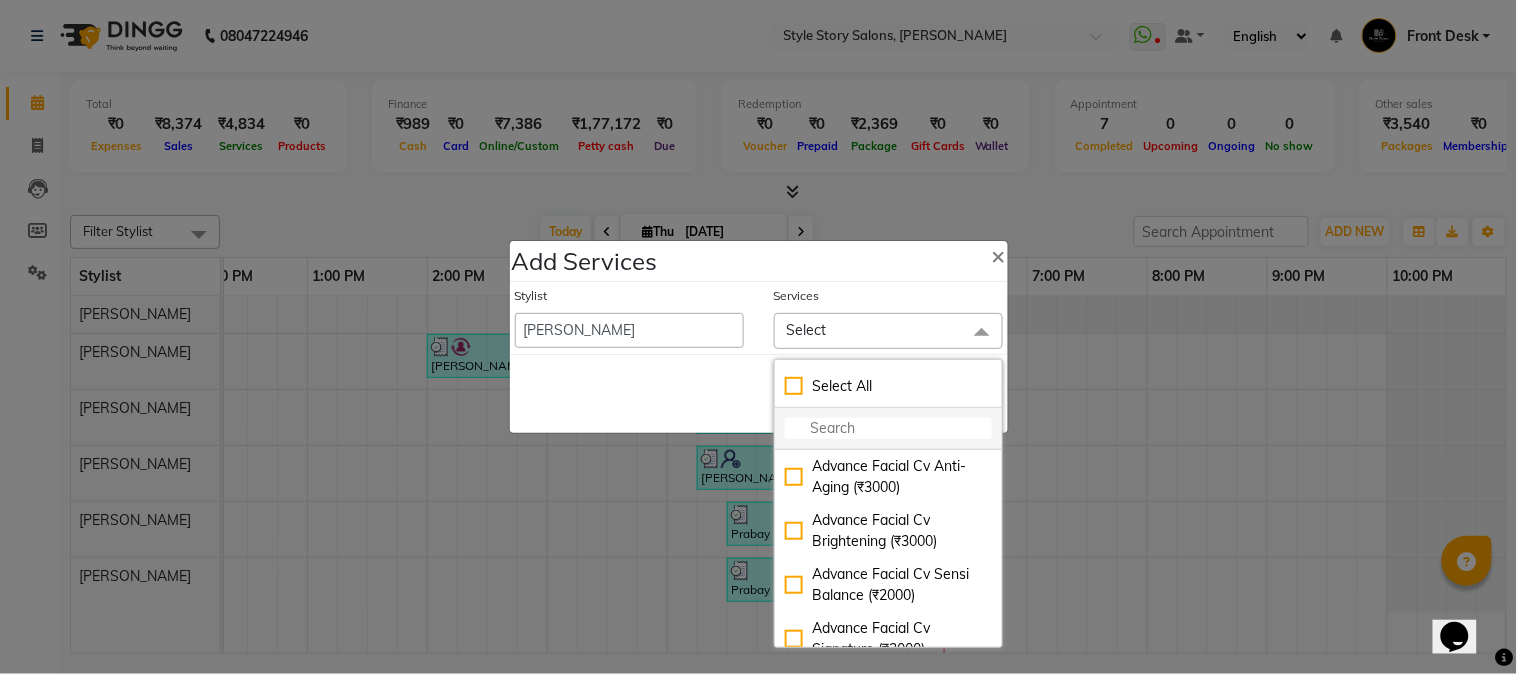 click 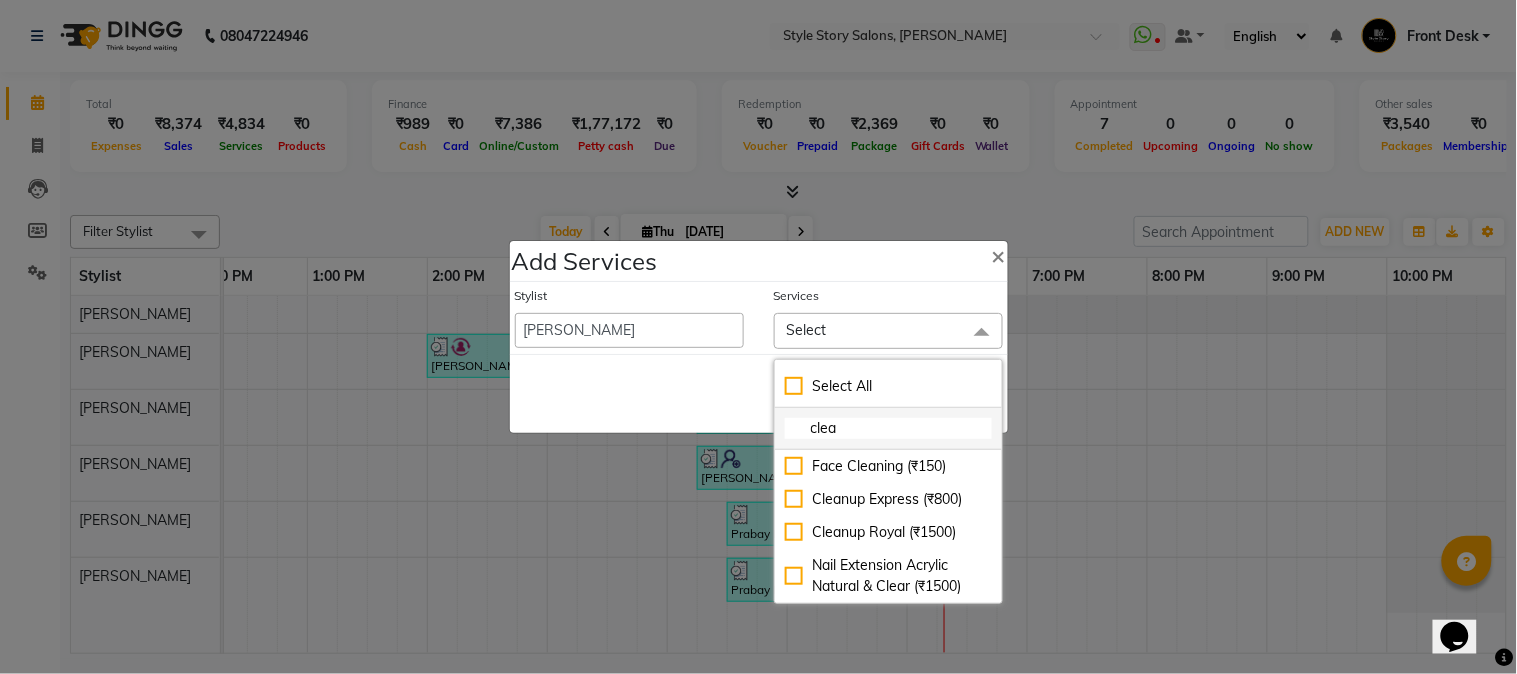 type on "clean" 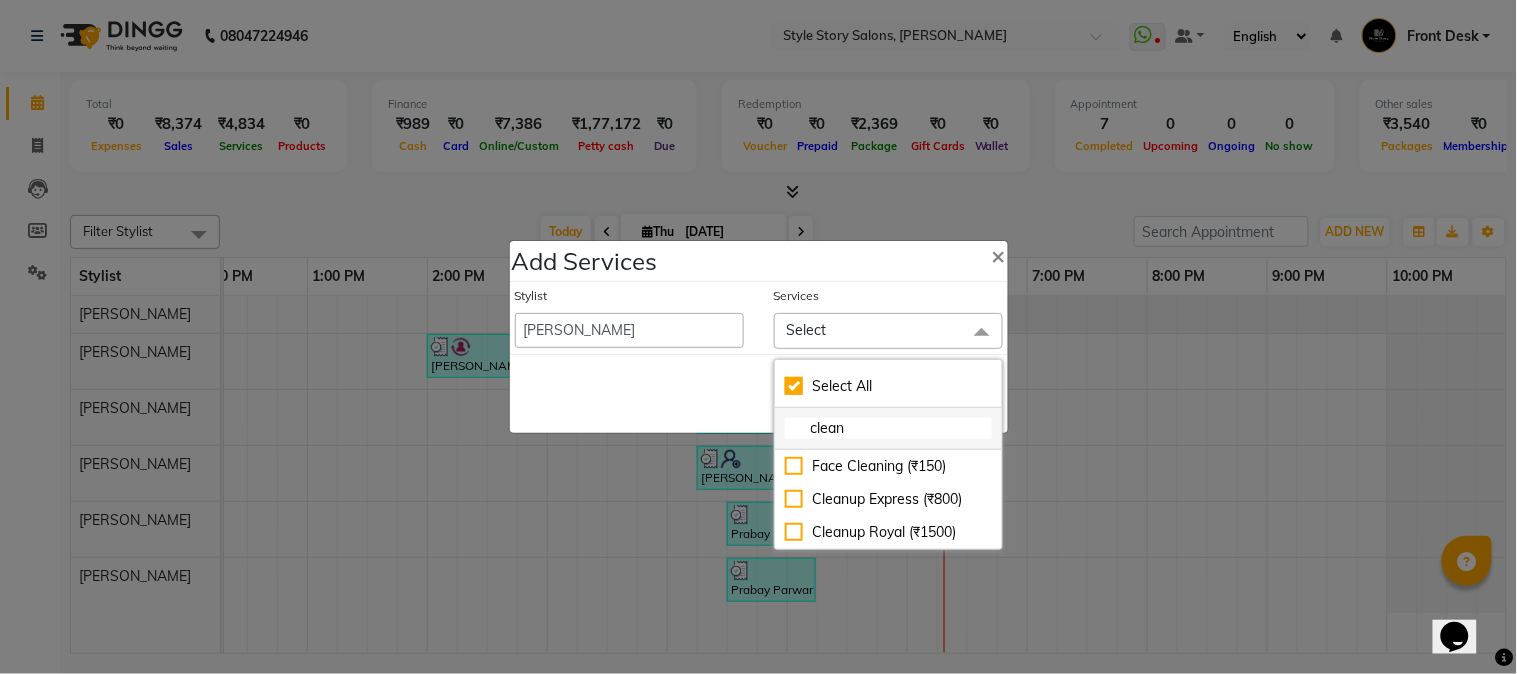 checkbox on "true" 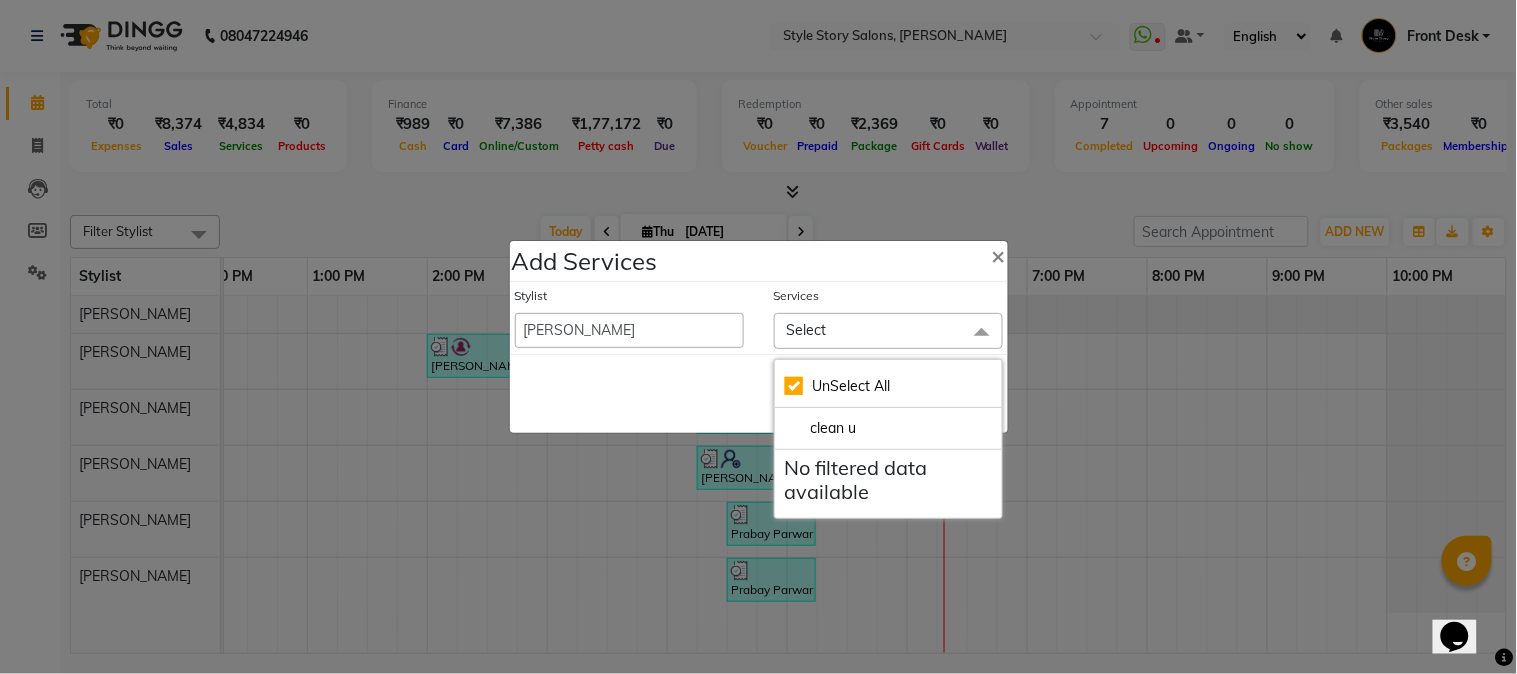 type on "clean" 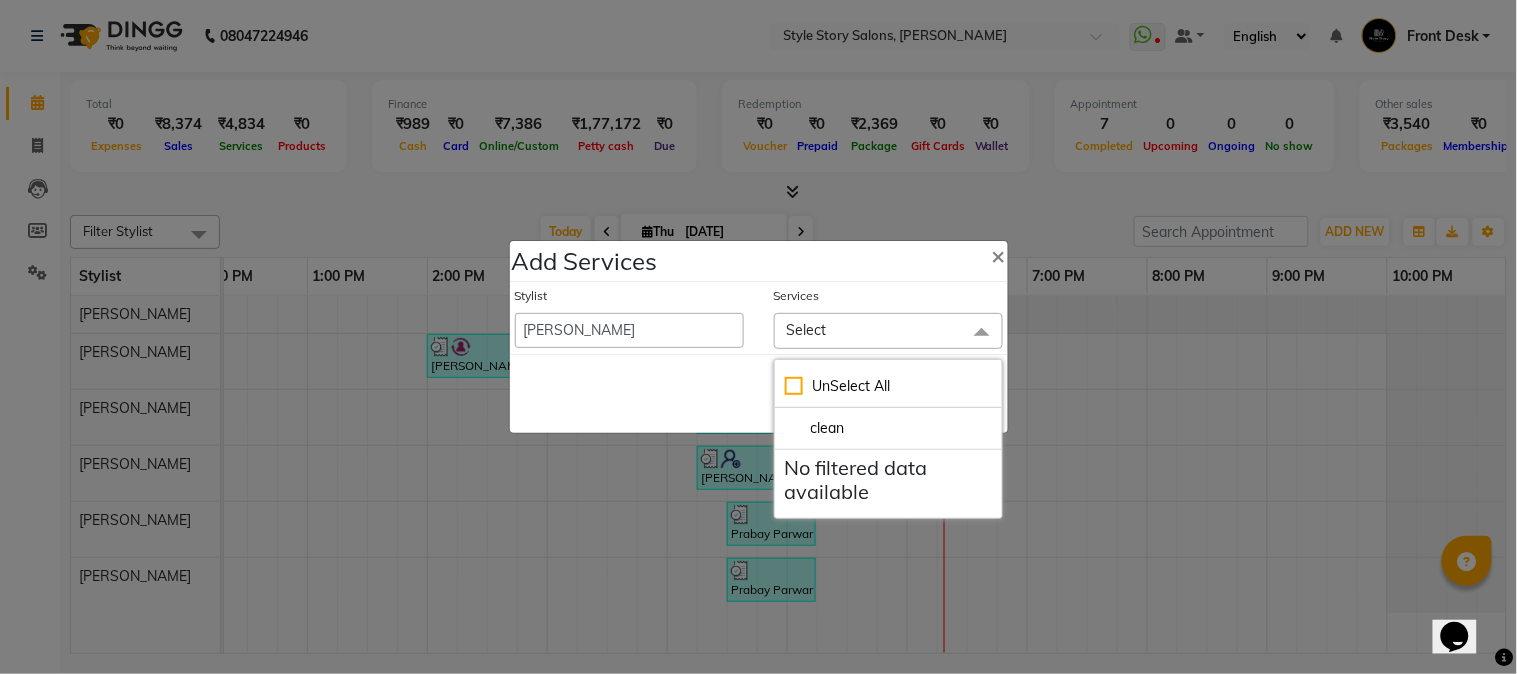 checkbox on "false" 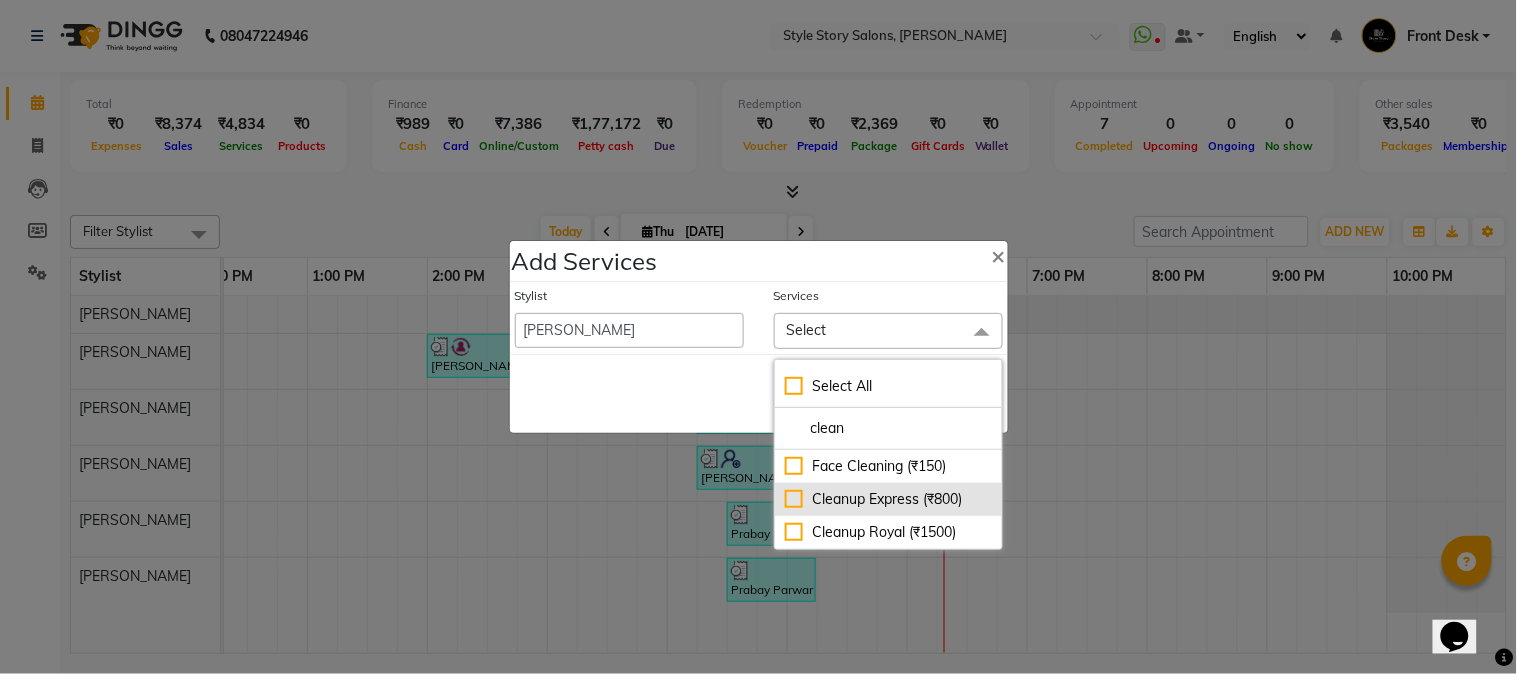 type on "clean" 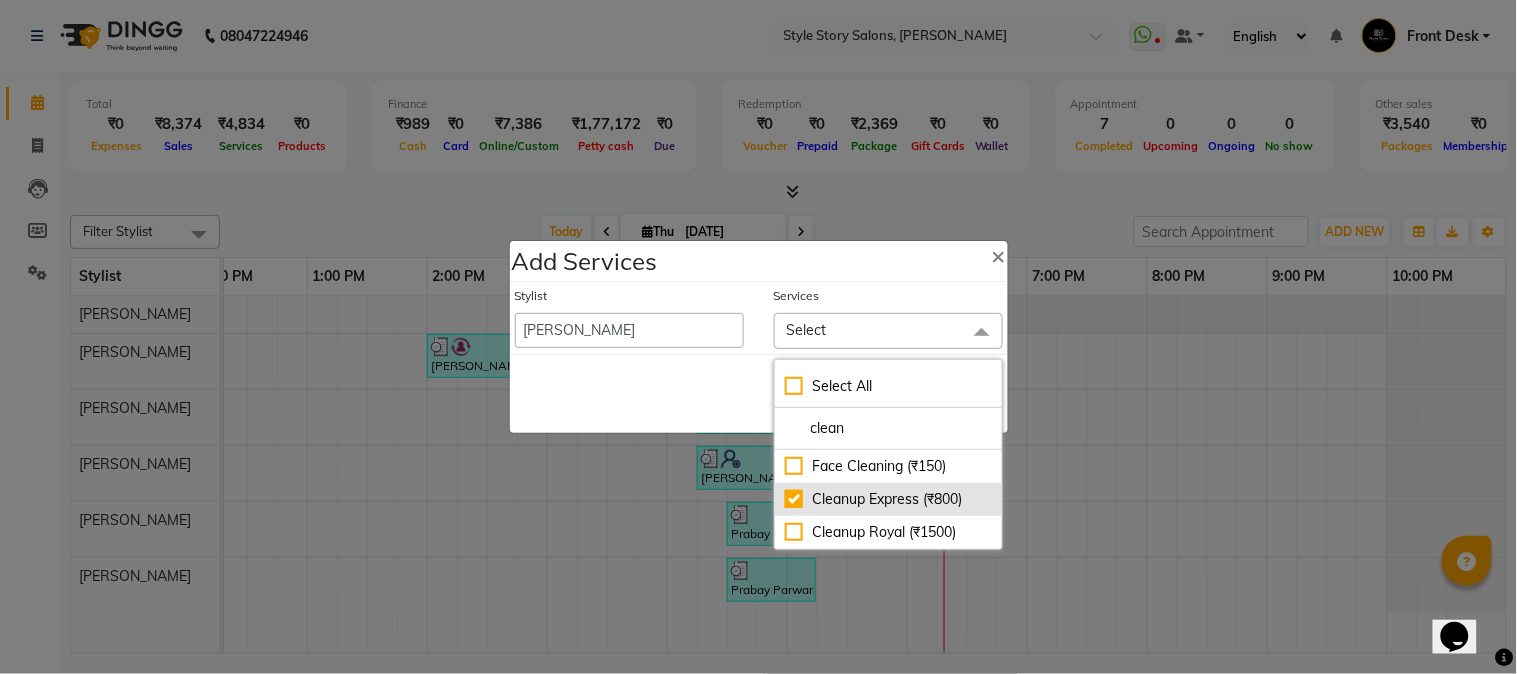 checkbox on "true" 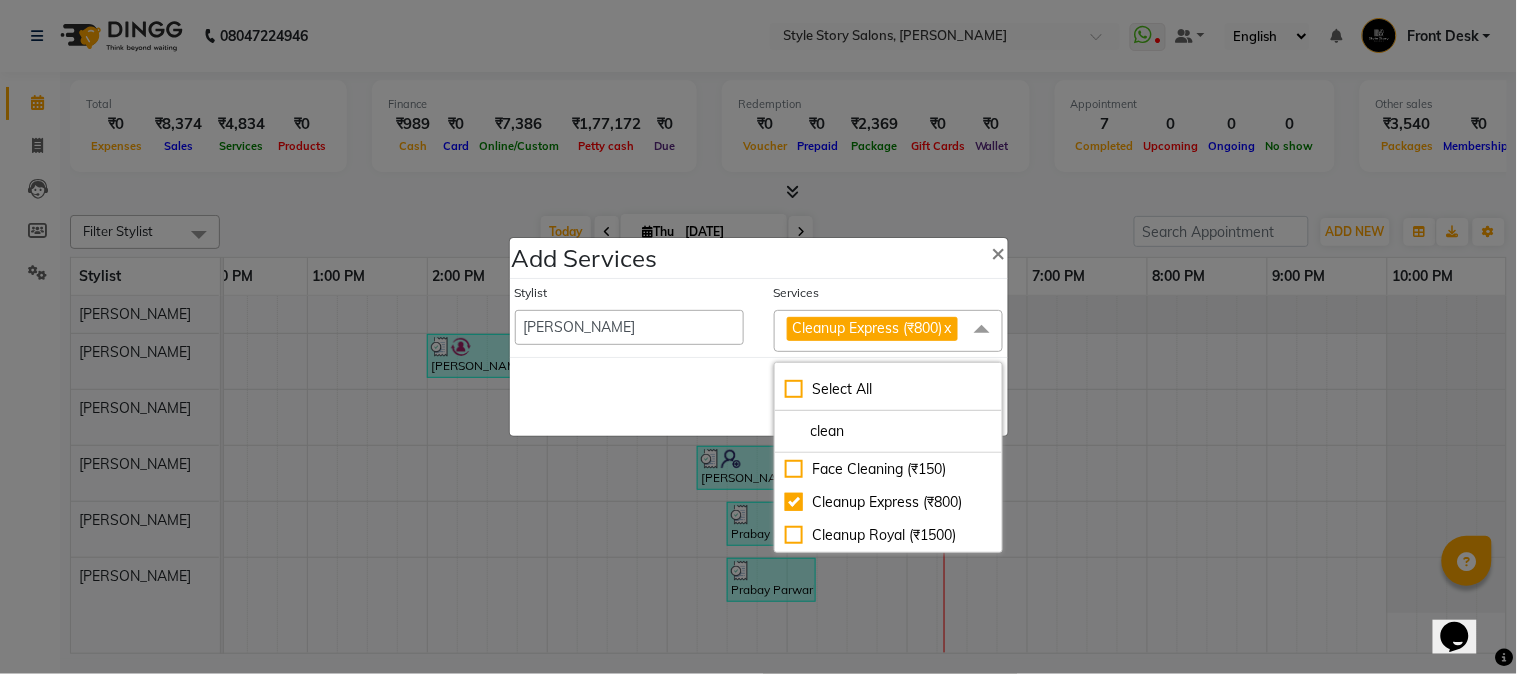click on "Save   Cancel" 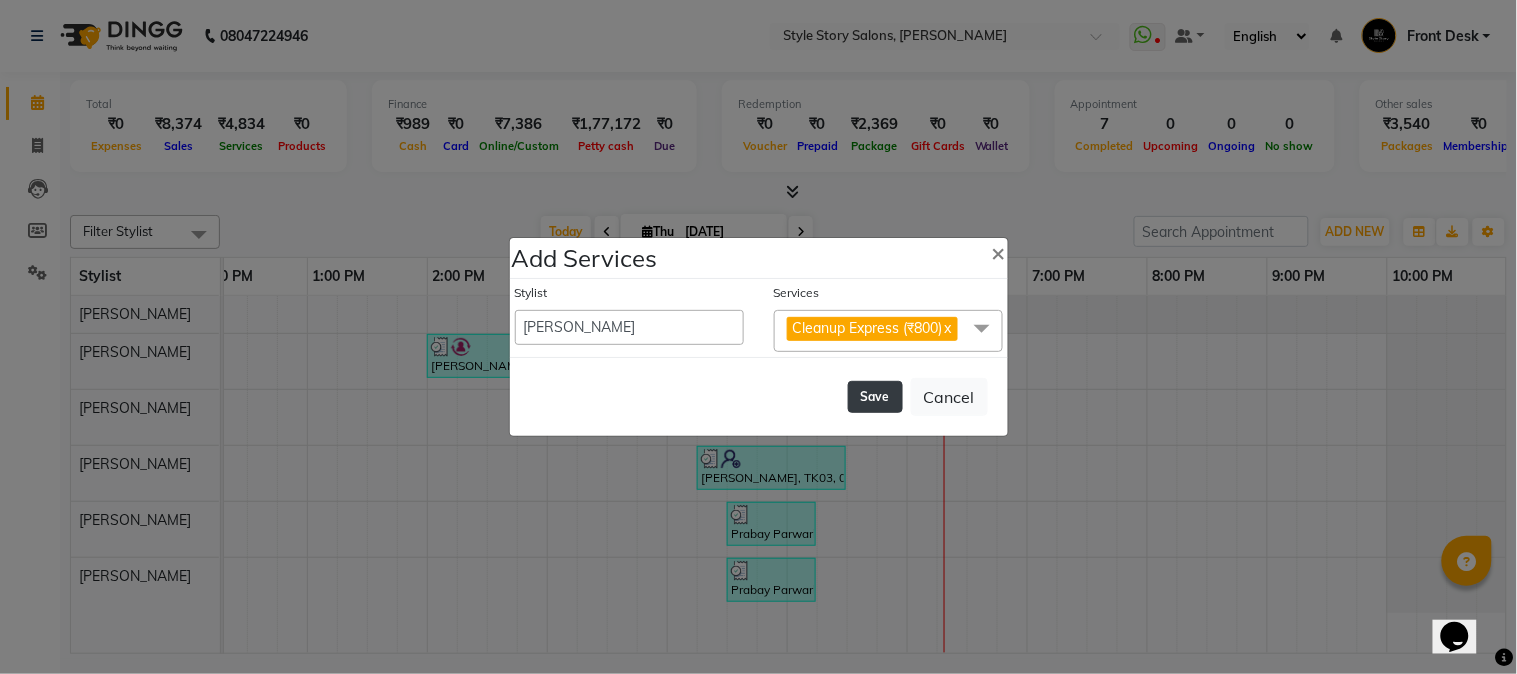click on "Save" 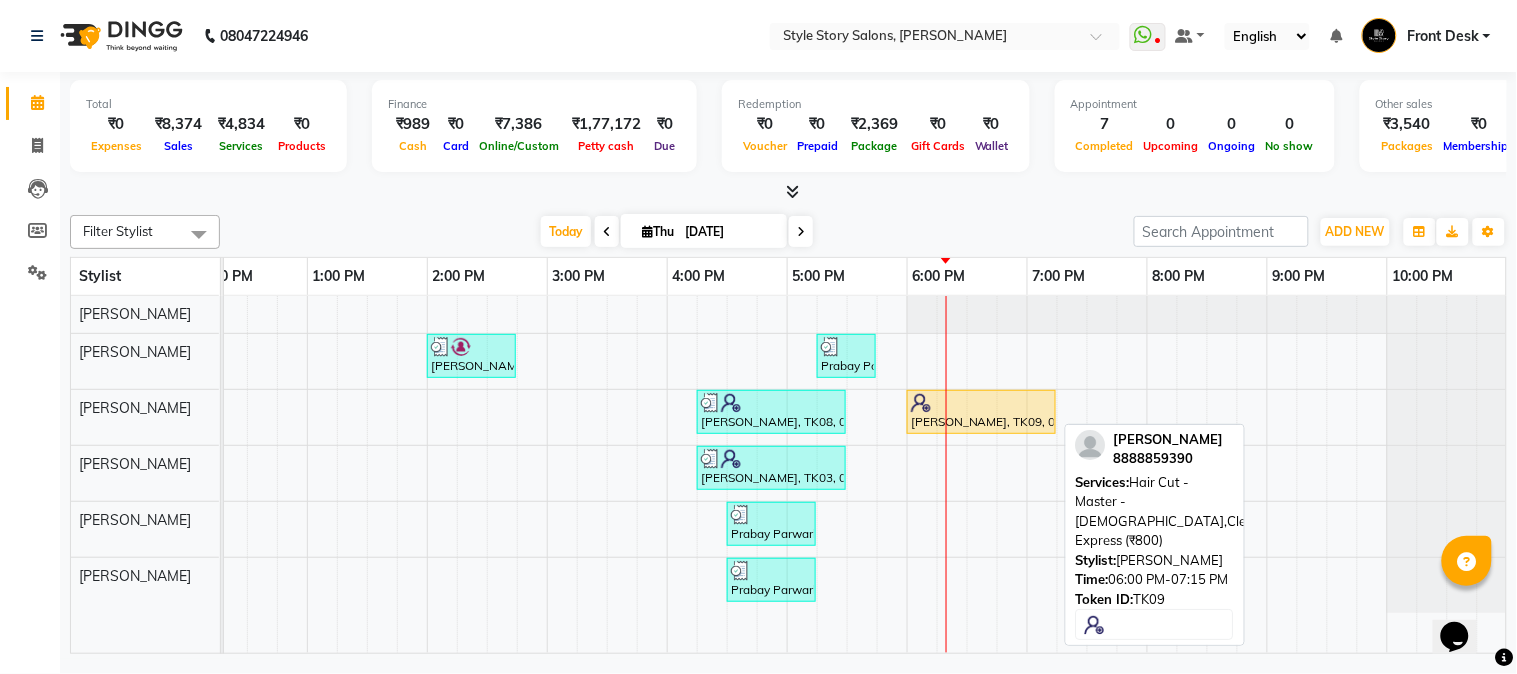 click at bounding box center (981, 403) 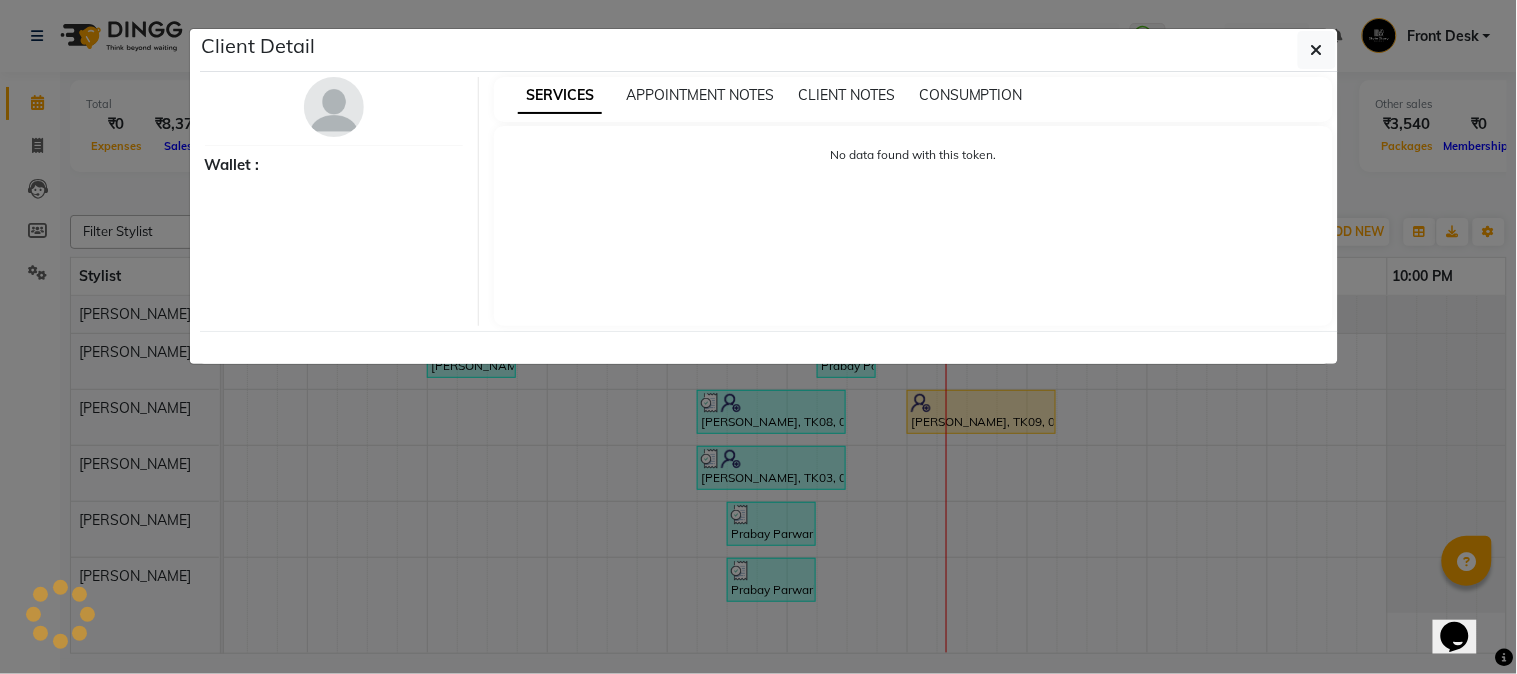 select on "1" 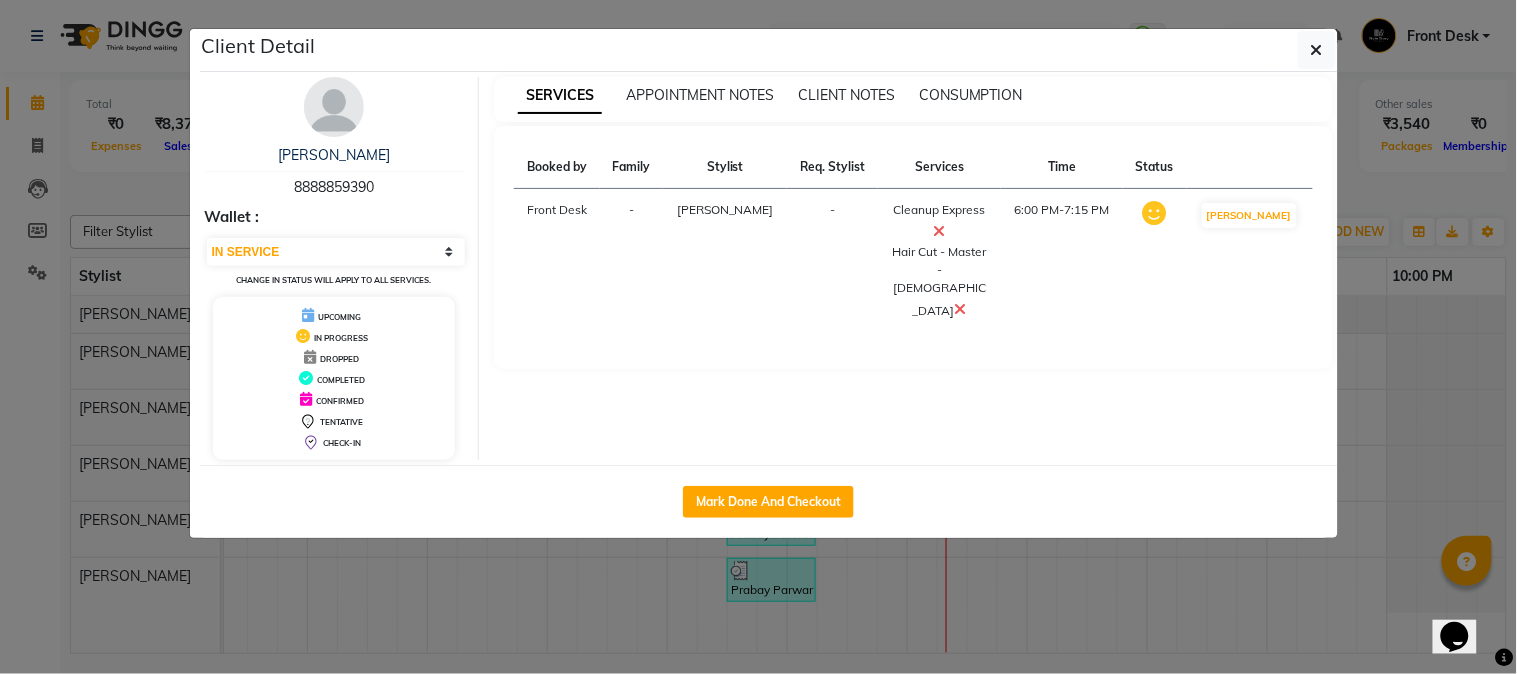 click at bounding box center [940, 231] 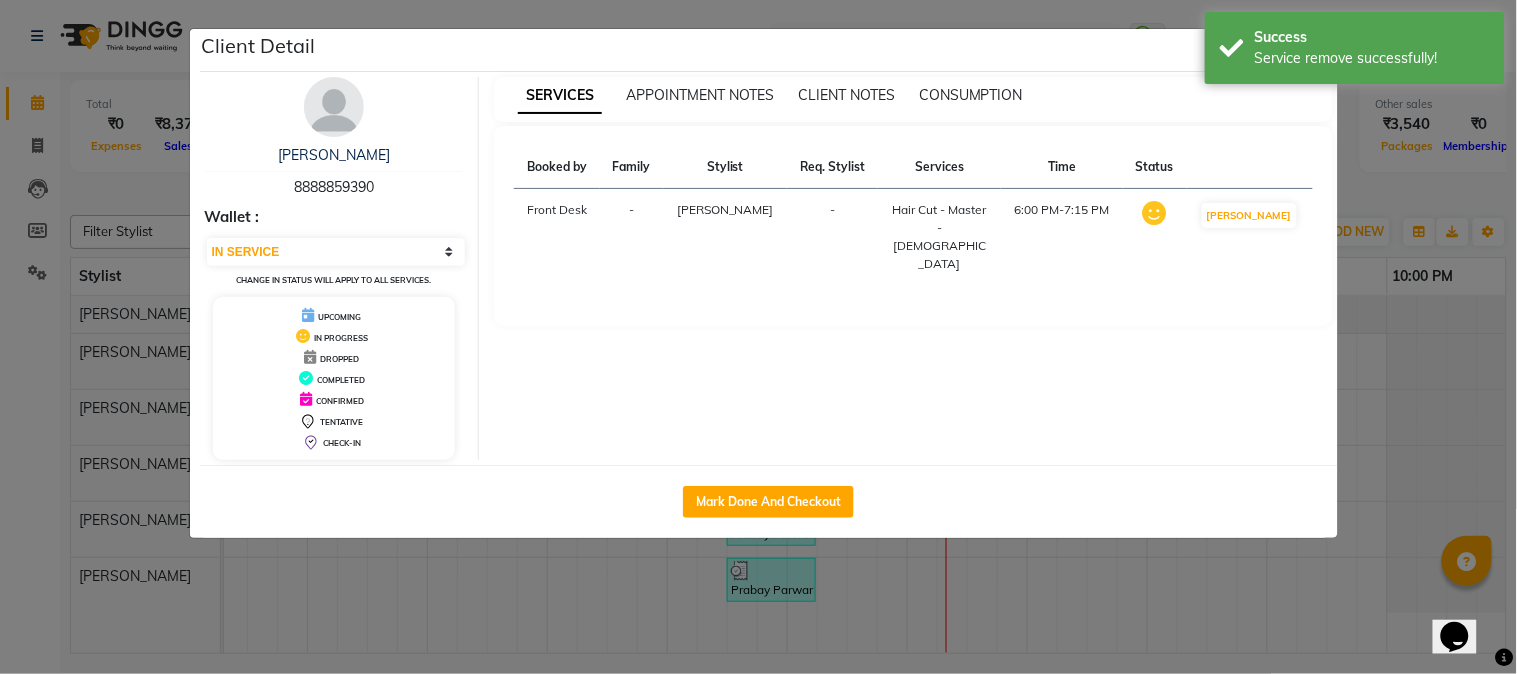 click on "Client Detail  Manish Shrigiriwar   8888859390 Wallet : Select IN SERVICE CONFIRMED TENTATIVE CHECK IN MARK DONE DROPPED UPCOMING Change in status will apply to all services. UPCOMING IN PROGRESS DROPPED COMPLETED CONFIRMED TENTATIVE CHECK-IN SERVICES APPOINTMENT NOTES CLIENT NOTES CONSUMPTION Booked by Family Stylist Req. Stylist Services Time Status  Front Desk  - Arshad Ansari -  Hair Cut - Master - Male   6:00 PM-7:15 PM   MARK DONE   Mark Done And Checkout" 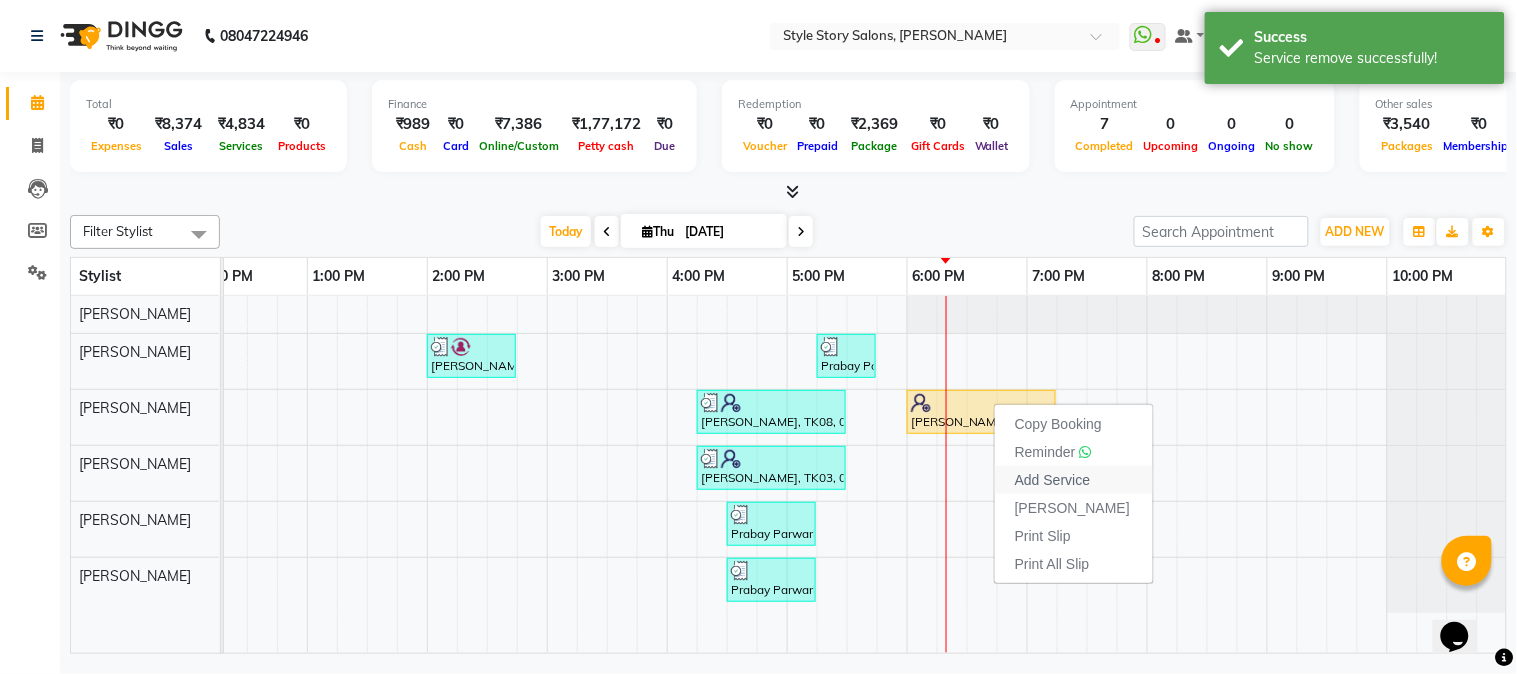 click on "Add Service" at bounding box center [1052, 480] 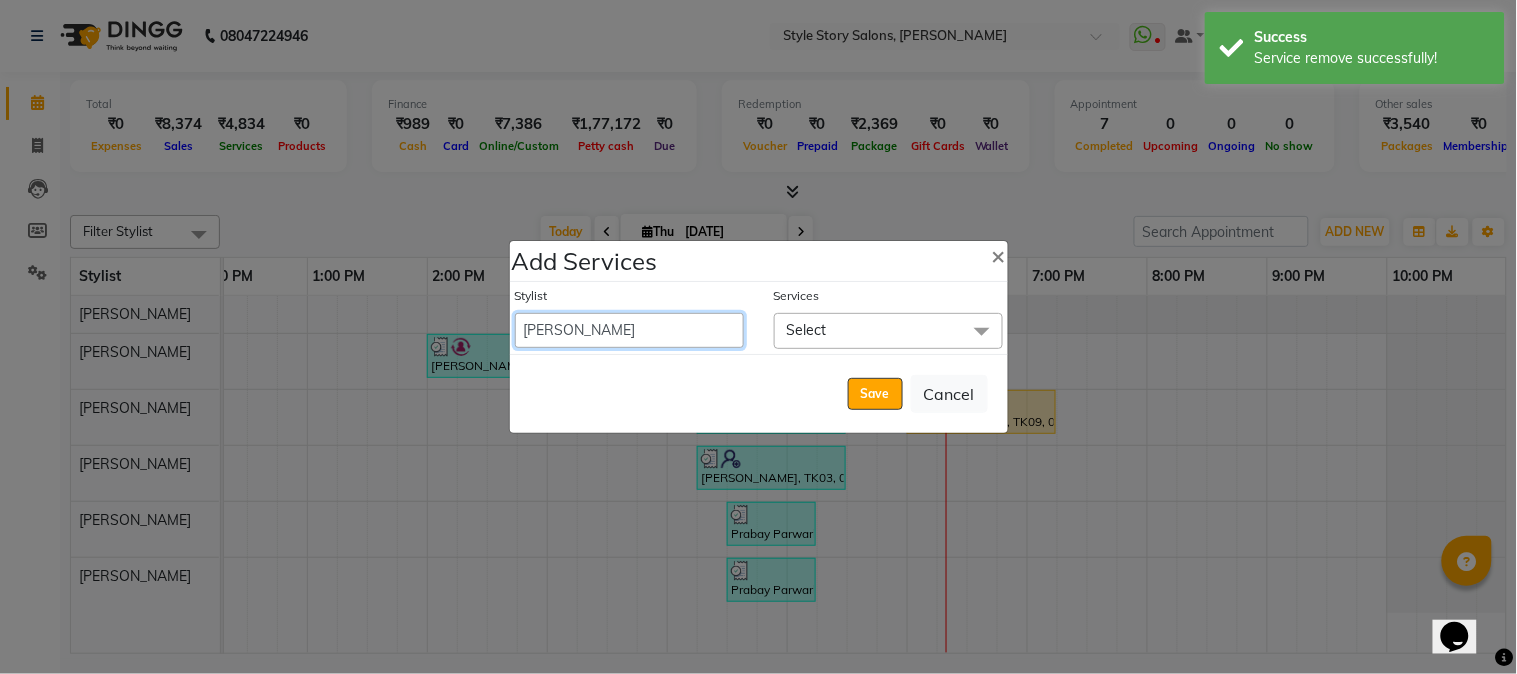 click on "Aayushi Dahat   Adesh khadse   Ambika Dhadse Front Desk   Arshad Ansari   Diksha Thakur   Durga Gawai   Front Desk   Kajal Thapa Front Desk   Kartik Balpande    Khushal Bhoyar Senior Accountant   Komal Thakur   Neelam Nag   Nikhil Pillay Inventory Manager   Nilofar Ali (HR Admin)   Prathm Chaudhari (Hair Artist)   Priyanshi Meshram   Ram Thakur    Ritesh Pande   Ritesh Shrivas   Shabnam Ansari    Shruti Raut   Sonali Sarode   Sonam Nashine HR Manager   Suchita Mankar (Tina Beautician)   Tanuja Junghare   Tushar Pandey   Vikas Kumar   Vinod Pandit   Vishal Gajbhiye Accountant" at bounding box center [629, 330] 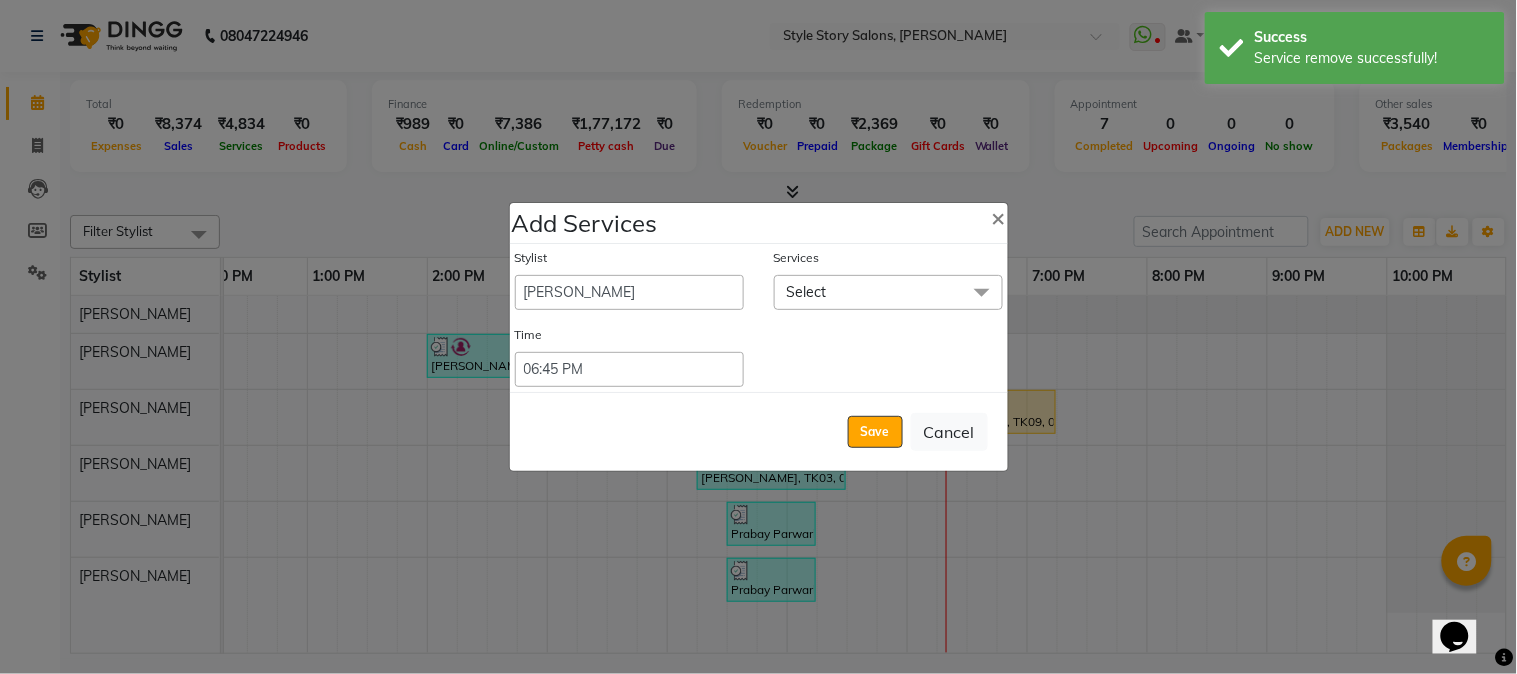 click on "Select" 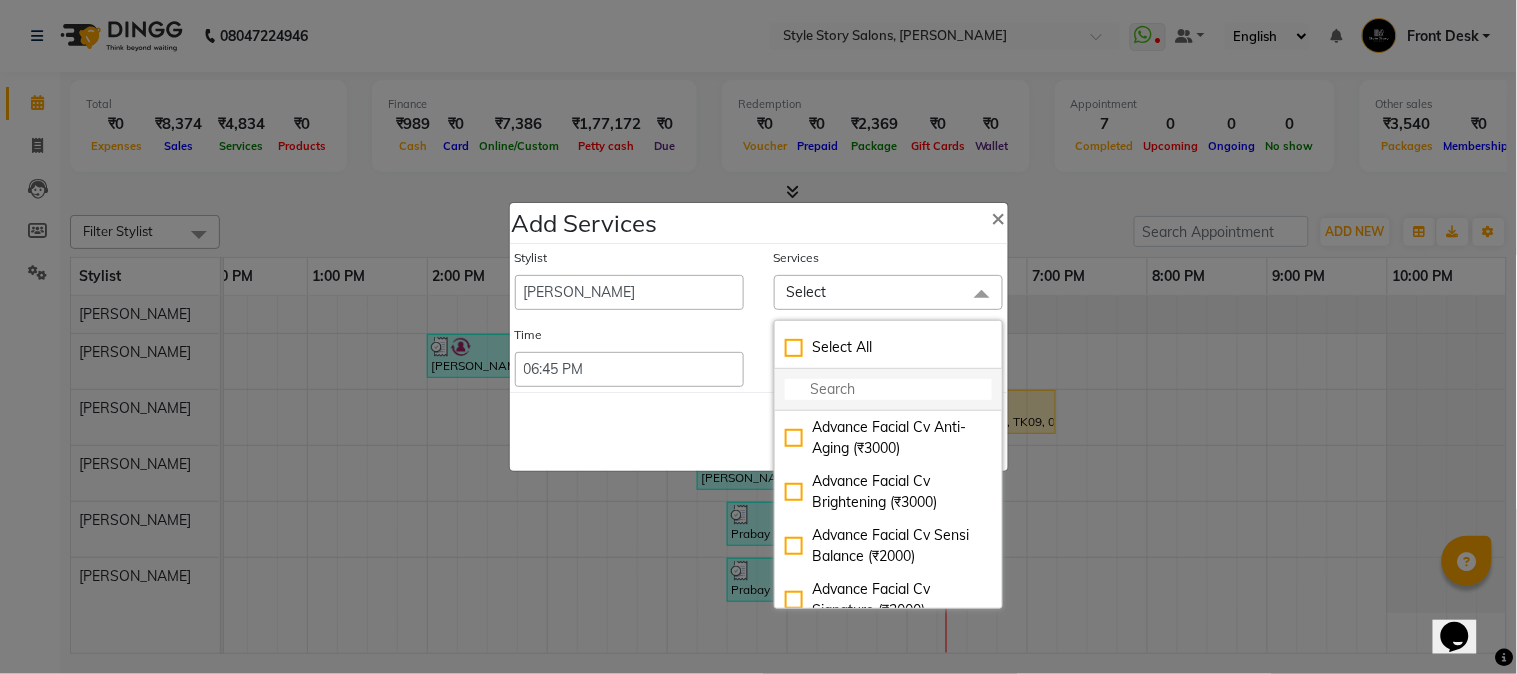 click 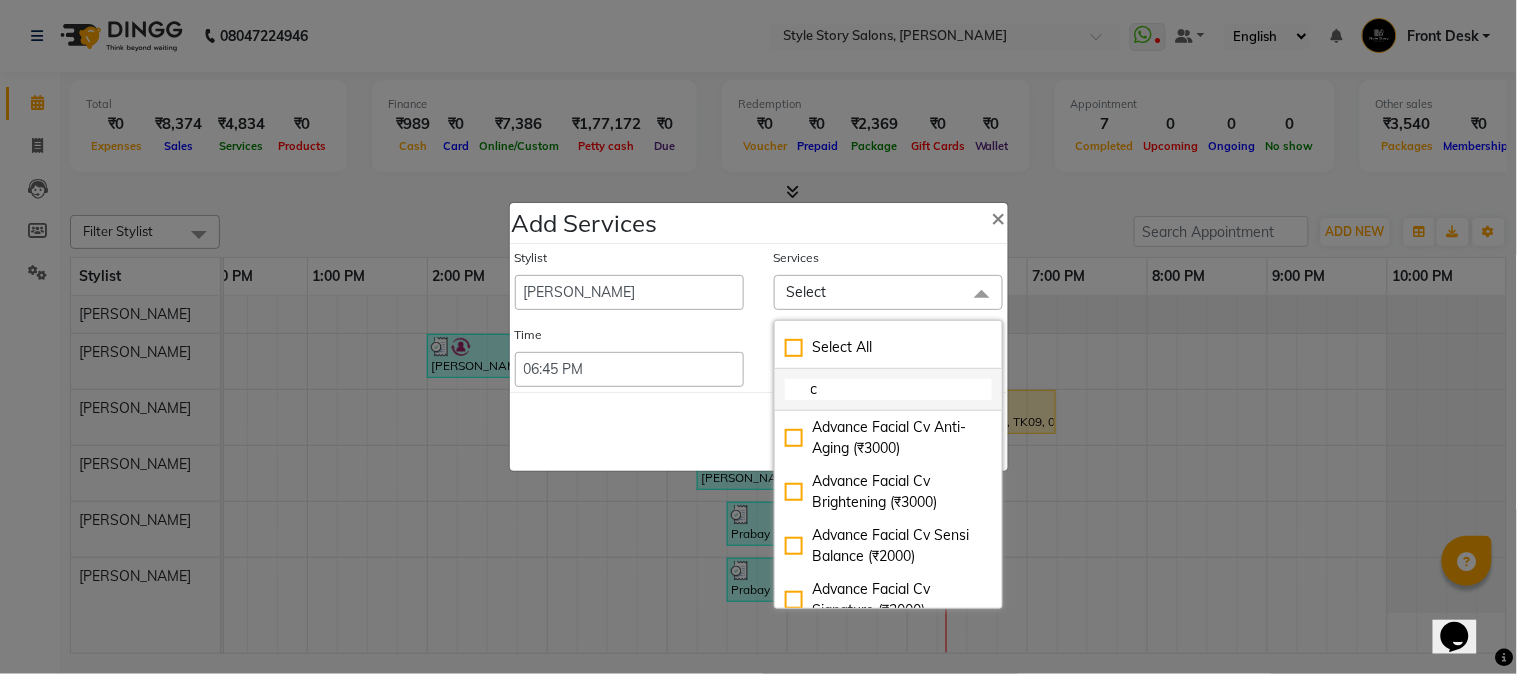 type on "cl" 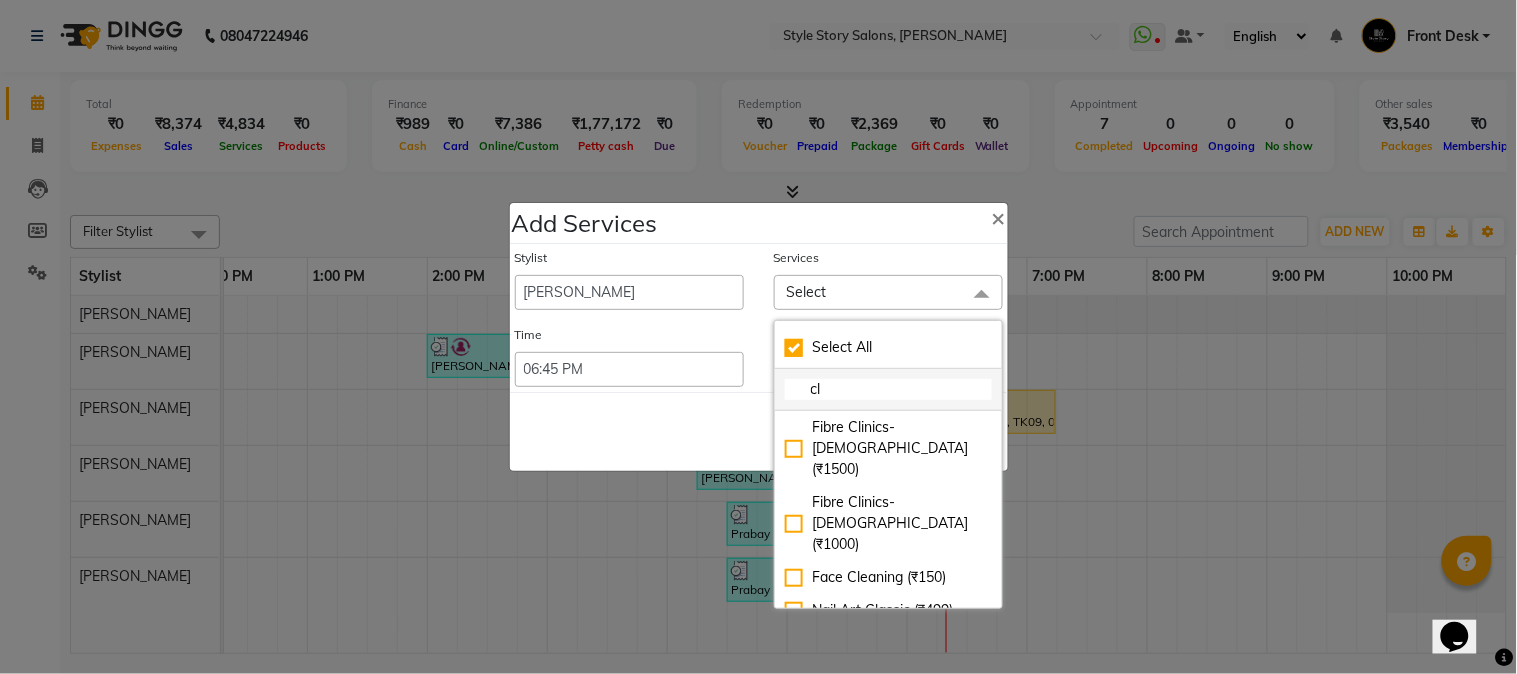 checkbox on "true" 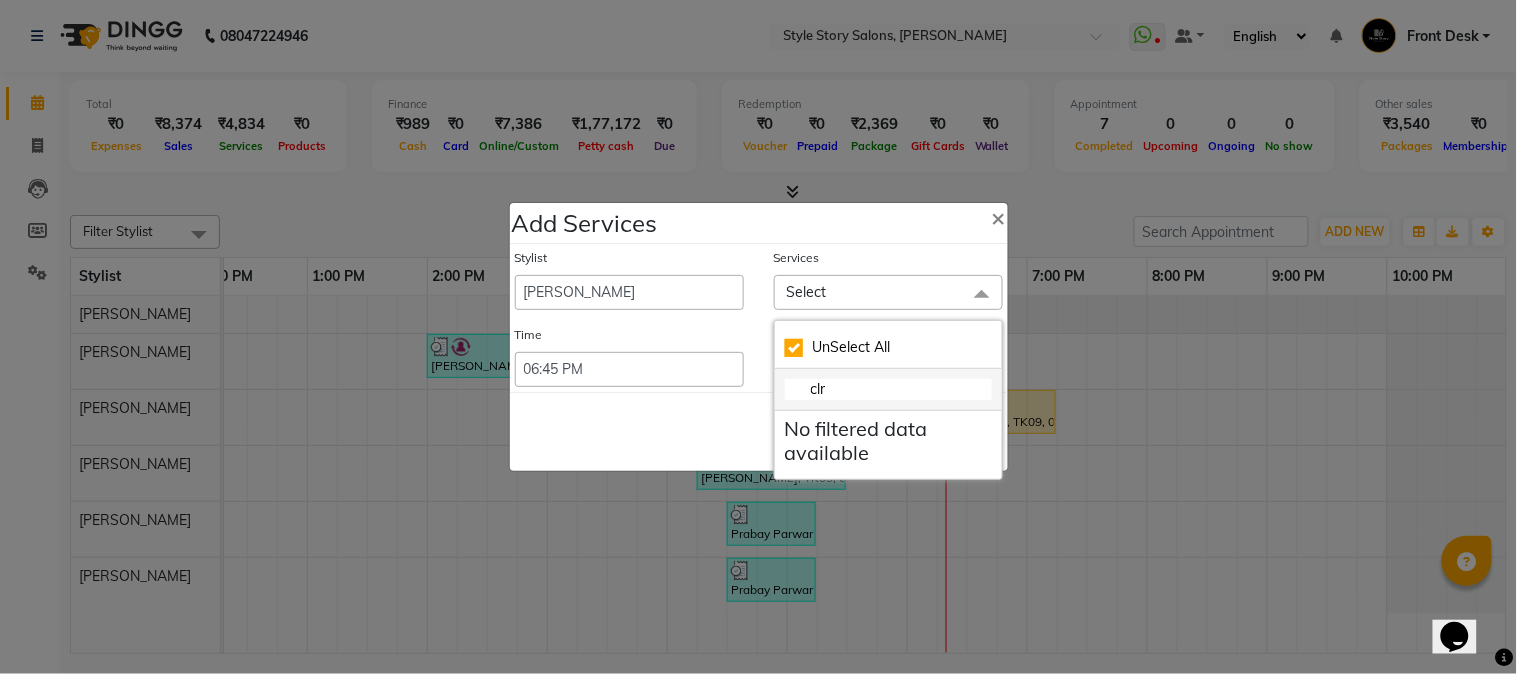 checkbox on "false" 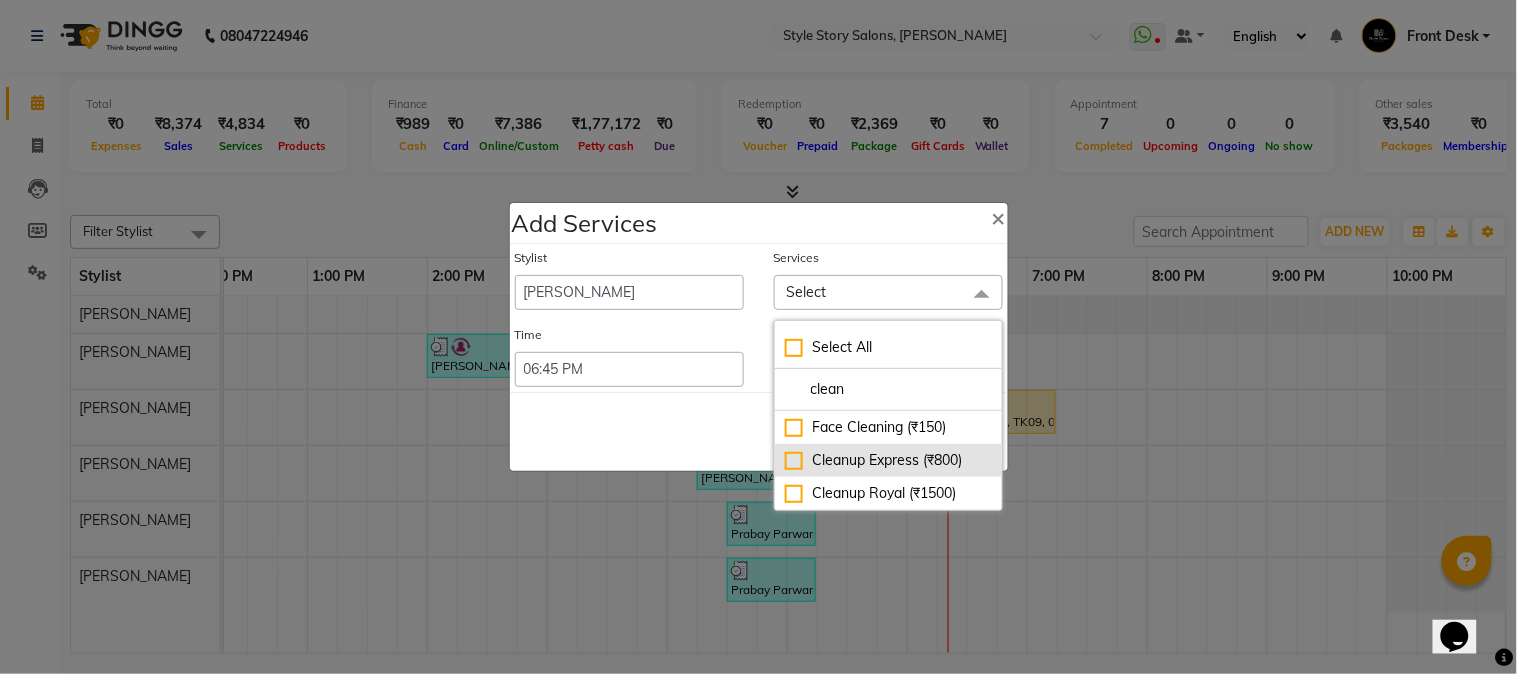 type on "clean" 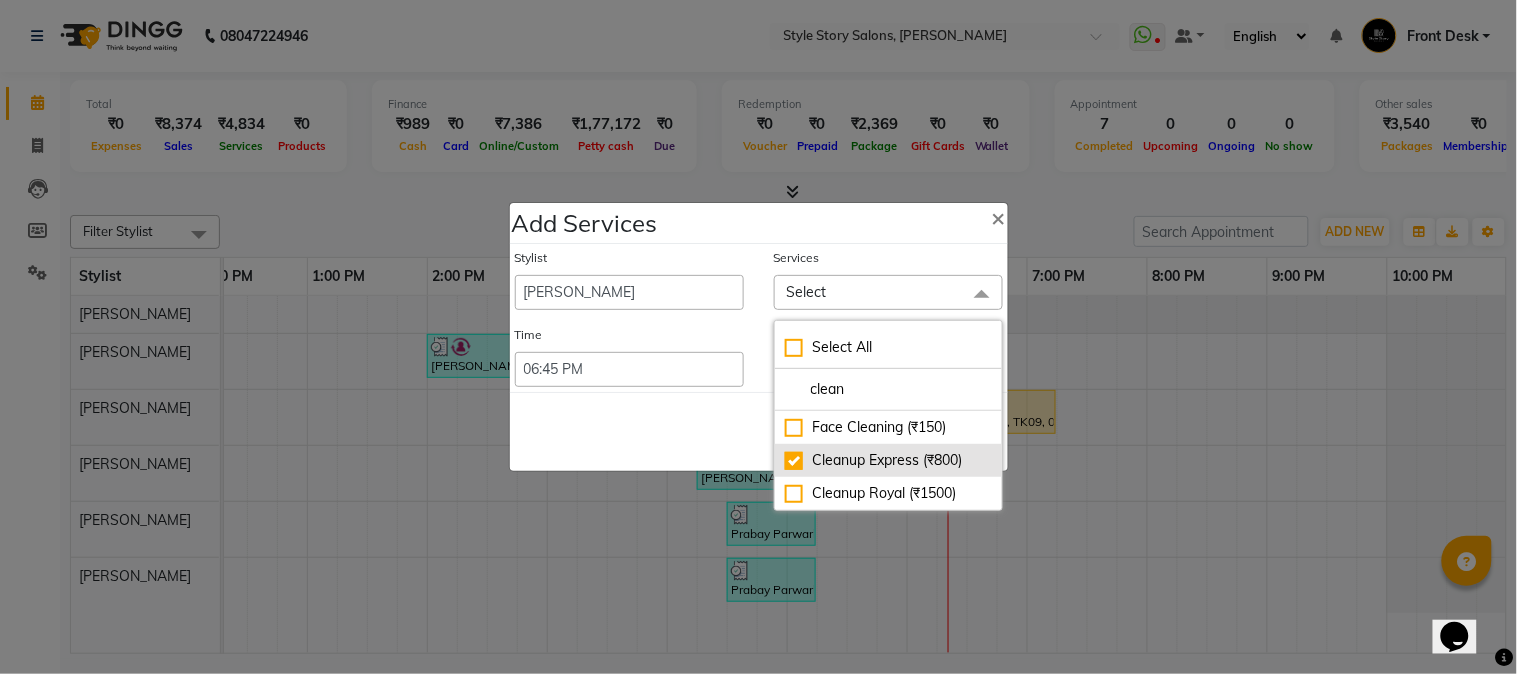 checkbox on "true" 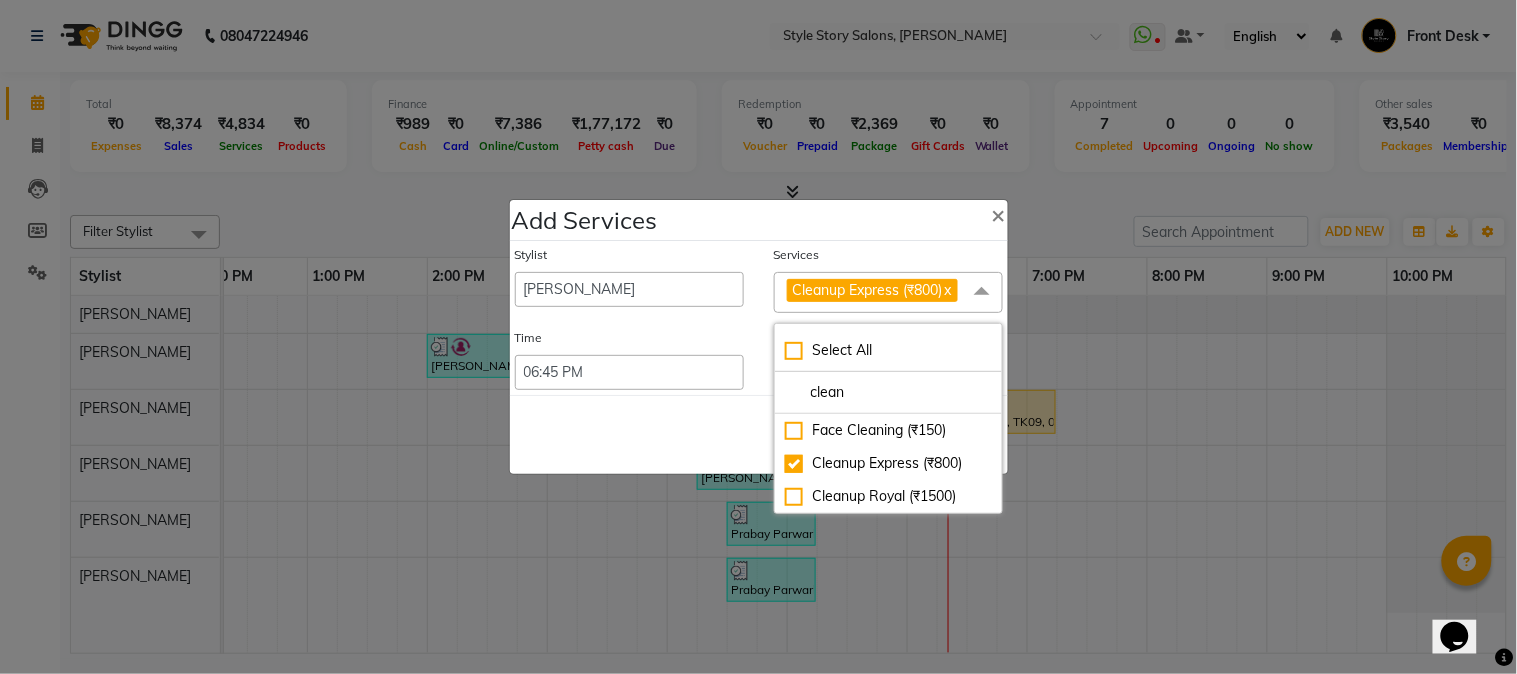 click on "Save   Cancel" 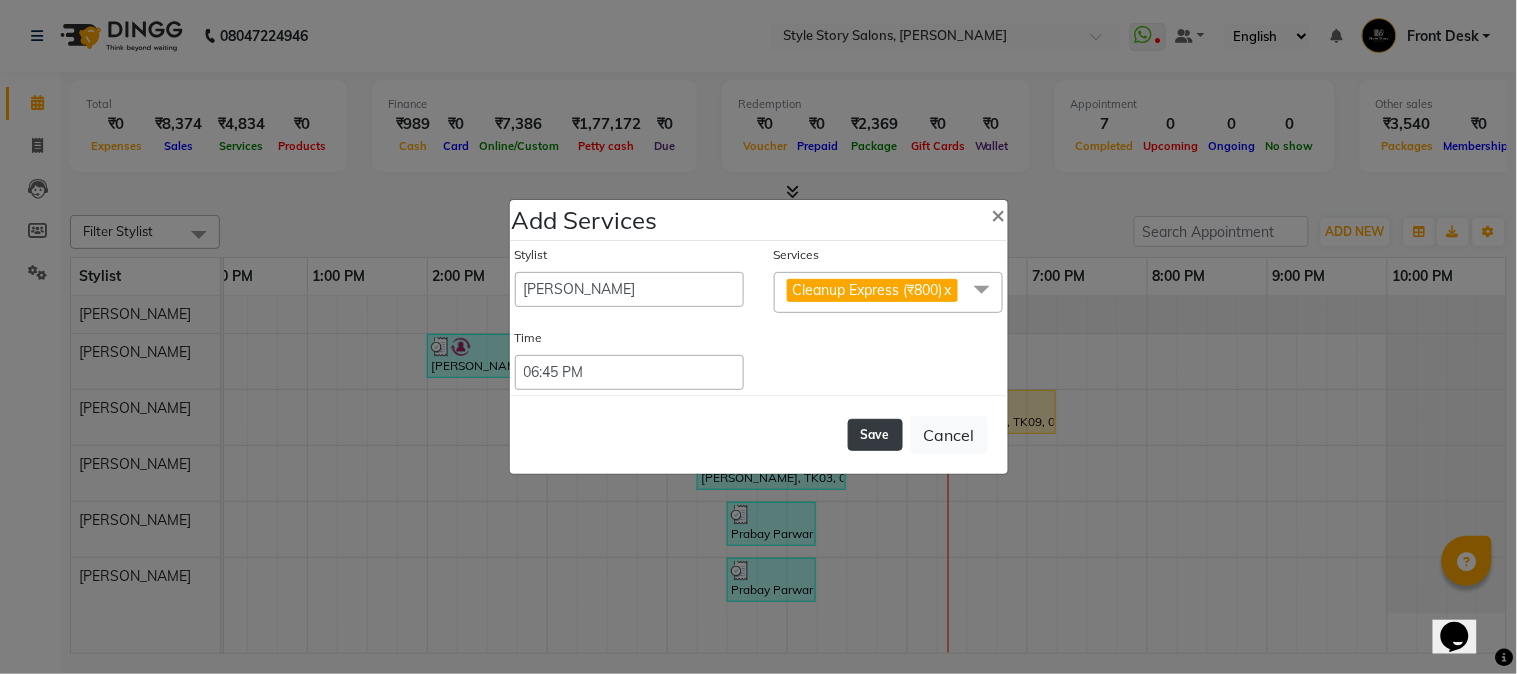 click on "Save" 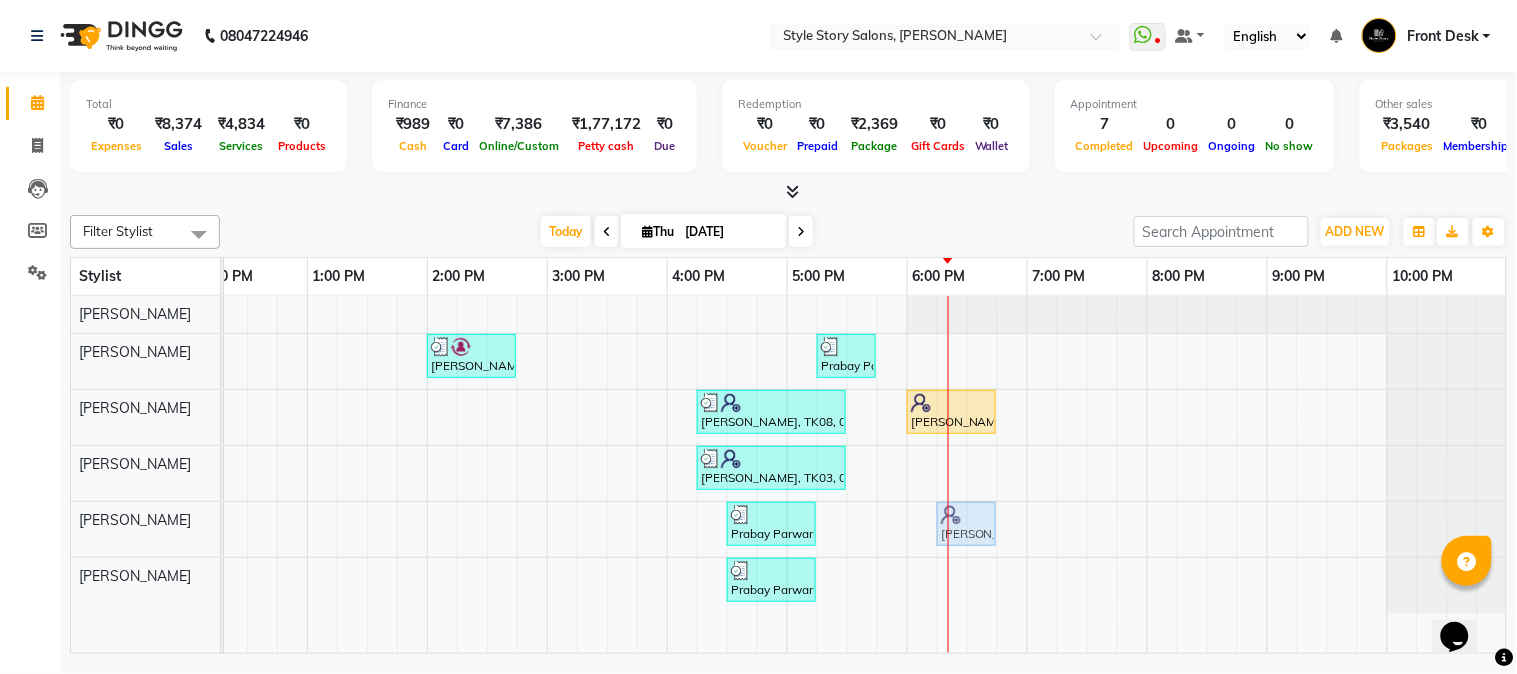 drag, startPoint x: 1011, startPoint y: 520, endPoint x: 963, endPoint y: 526, distance: 48.373547 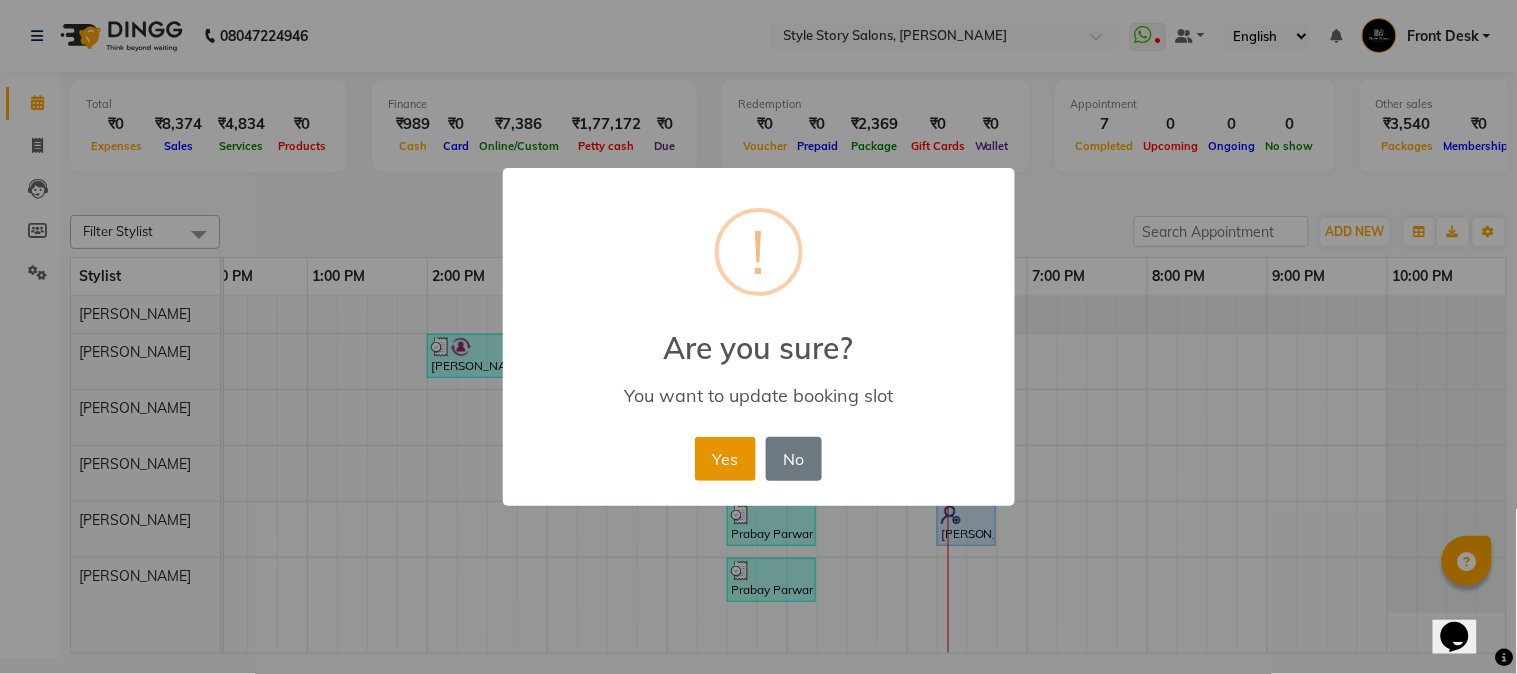 click on "Yes" at bounding box center (725, 459) 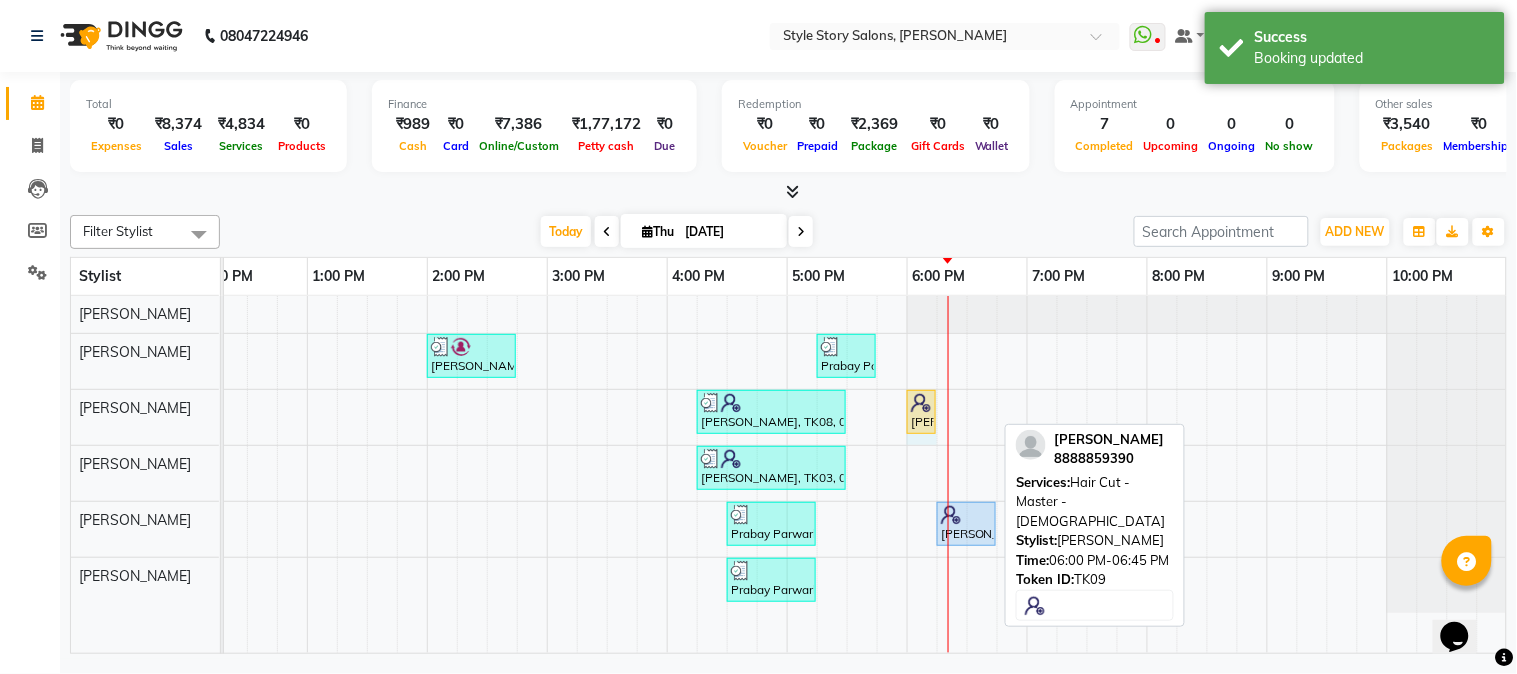 drag, startPoint x: 997, startPoint y: 403, endPoint x: 934, endPoint y: 450, distance: 78.60026 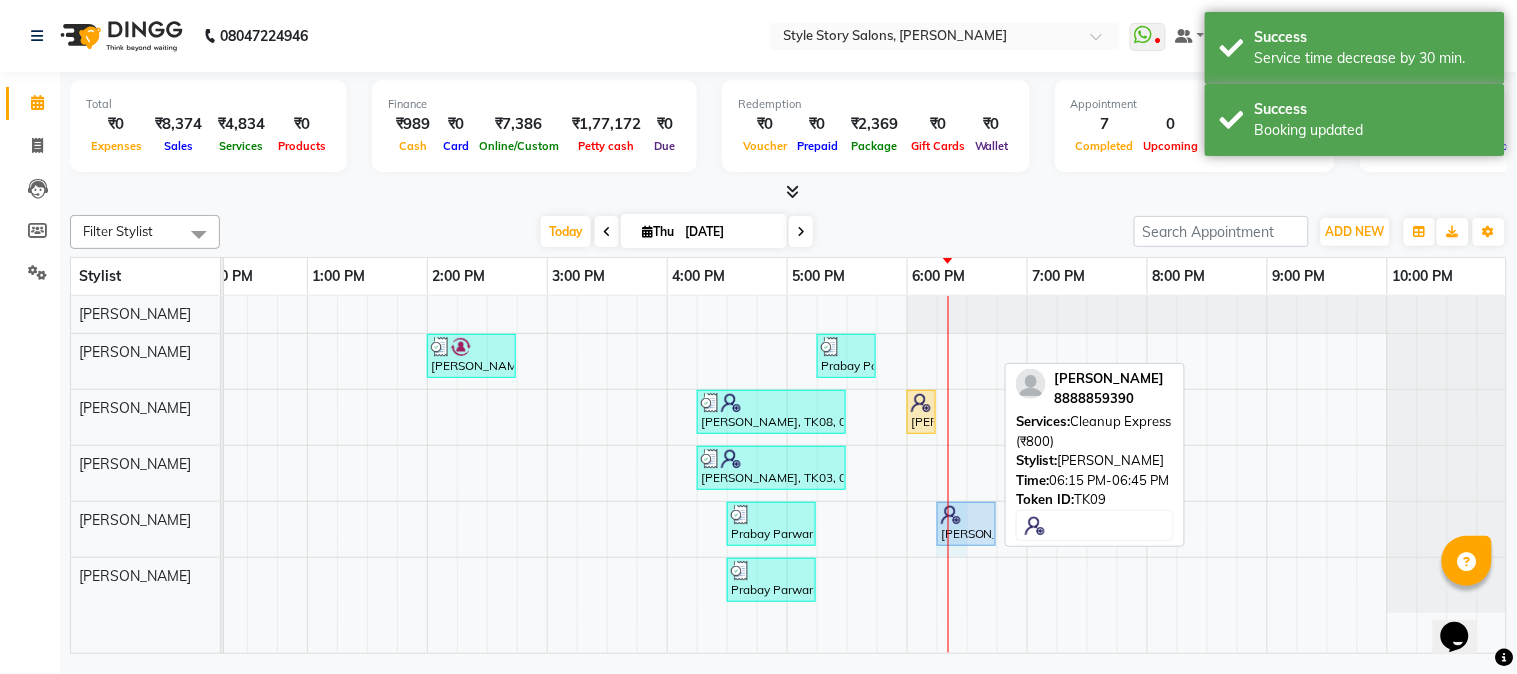 click on "Aditya Vardhan, TK02, 02:00 PM-02:45 PM, Hair Cut - Master - Male     Prabay Parwarkar, TK05, 05:15 PM-05:45 PM, Shampoo & Styling Male (₹199)     Deepika Thakar, TK08, 04:15 PM-05:30 PM, M_S MMD Nourishing Therapy Booster Spa     Manish Shrigiriwar, TK09, 06:00 PM-06:15 PM, Hair Cut - Master - Male     Tiya Sethi, TK01, 11:00 AM-11:45 AM, Blow Dry Regular     Deepika Thakar, TK03, 04:15 PM-05:30 PM, M_S MMD Nourishing Therapy Booster Spa     Prabay Parwarkar, TK05, 04:30 PM-05:15 PM, Cleanup Royal     Manish Shrigiriwar, TK09, 06:15 PM-06:45 PM, Cleanup Express (₹800)     Prabay Parwarkar, TK05, 04:30 PM-05:15 PM, Cleanup Royal (₹1500)" at bounding box center (547, 475) 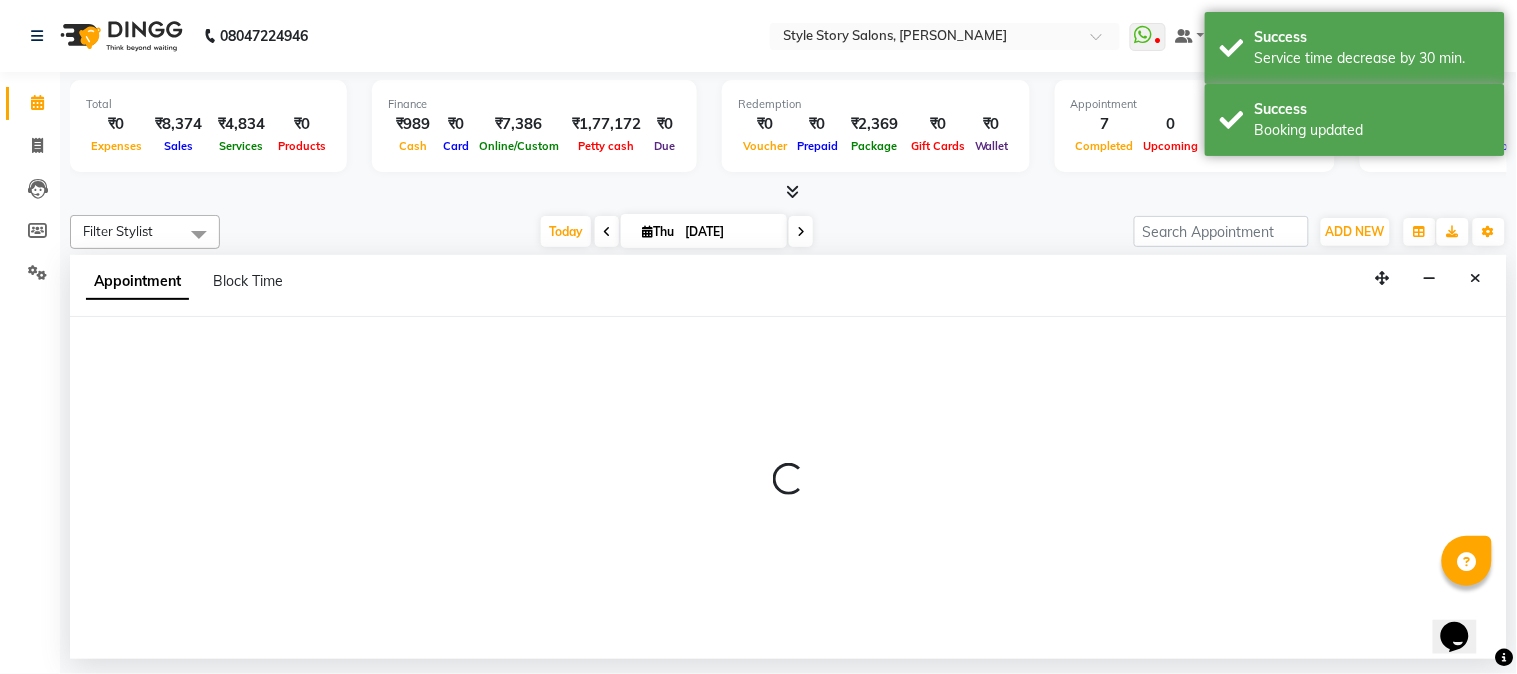 select on "66234" 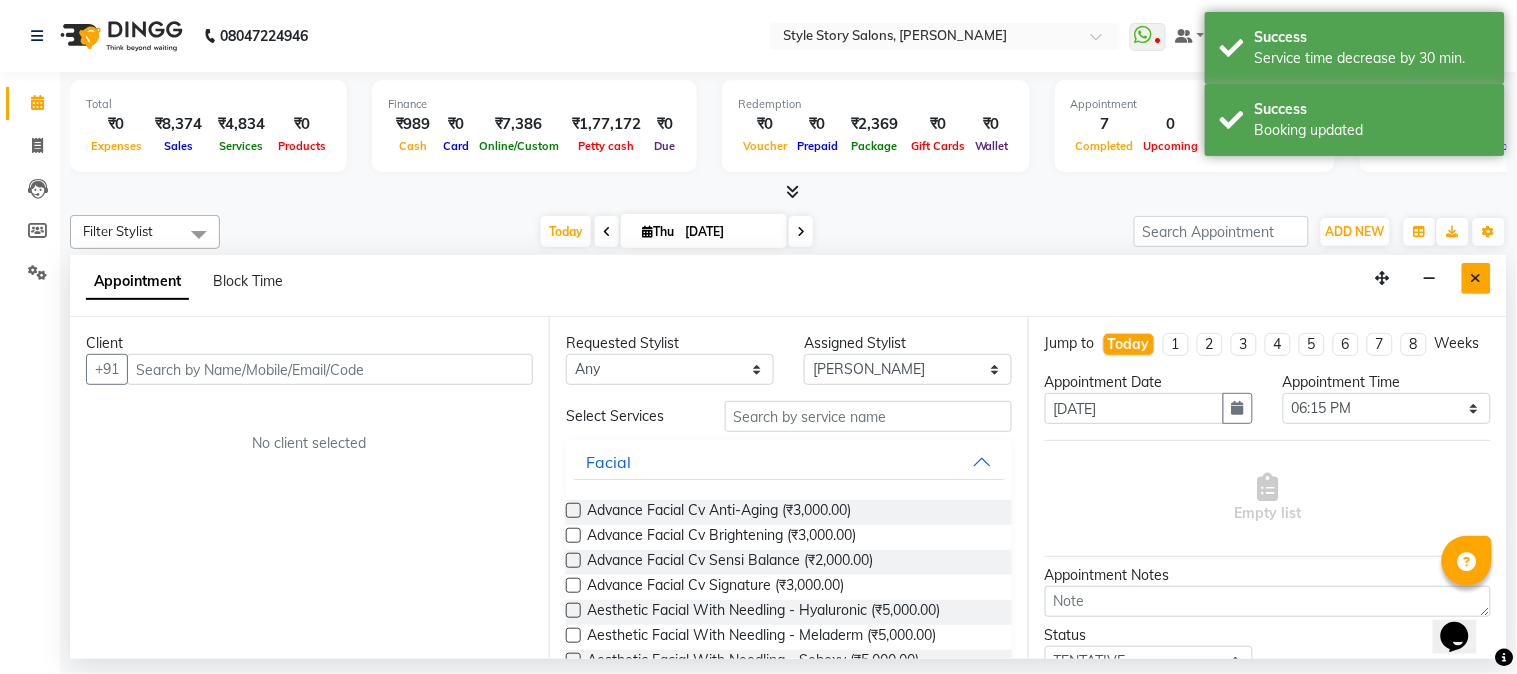 click at bounding box center [1476, 278] 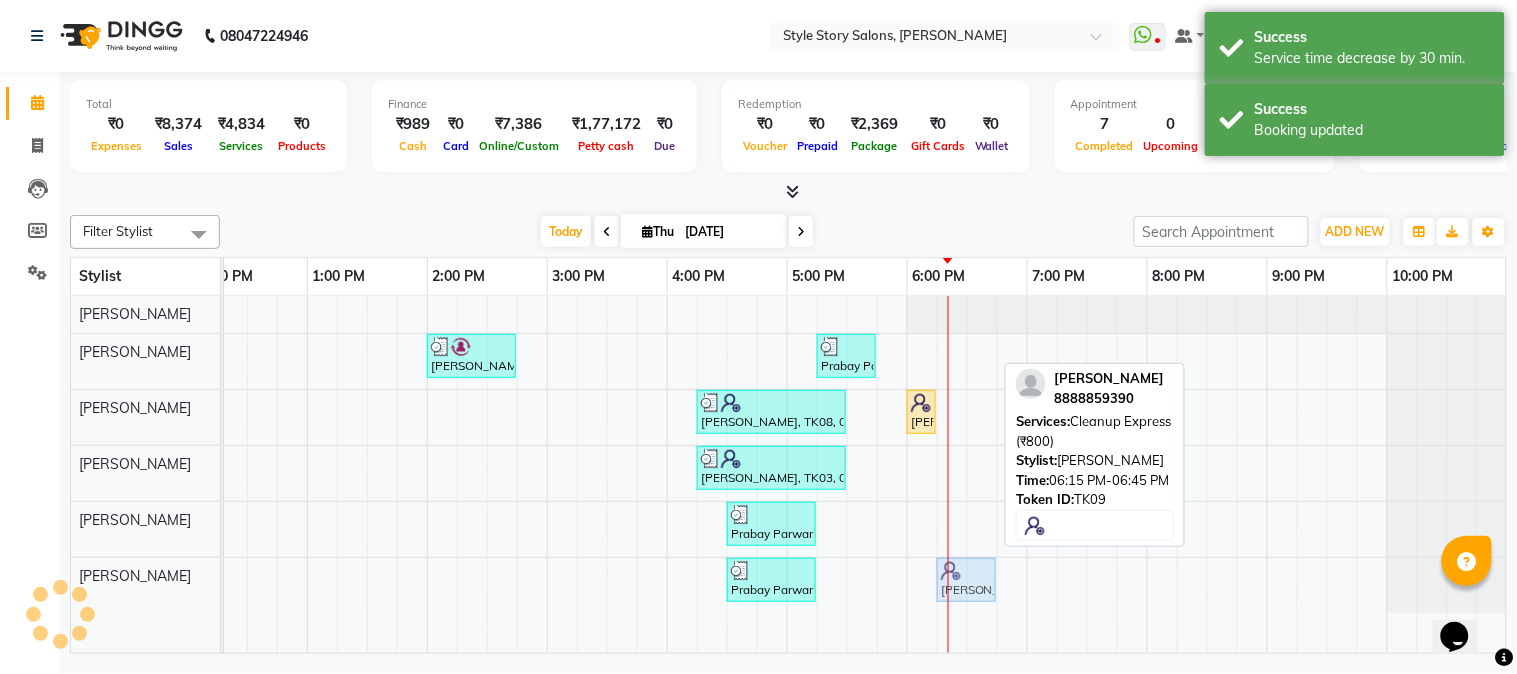 drag, startPoint x: 954, startPoint y: 523, endPoint x: 952, endPoint y: 556, distance: 33.06055 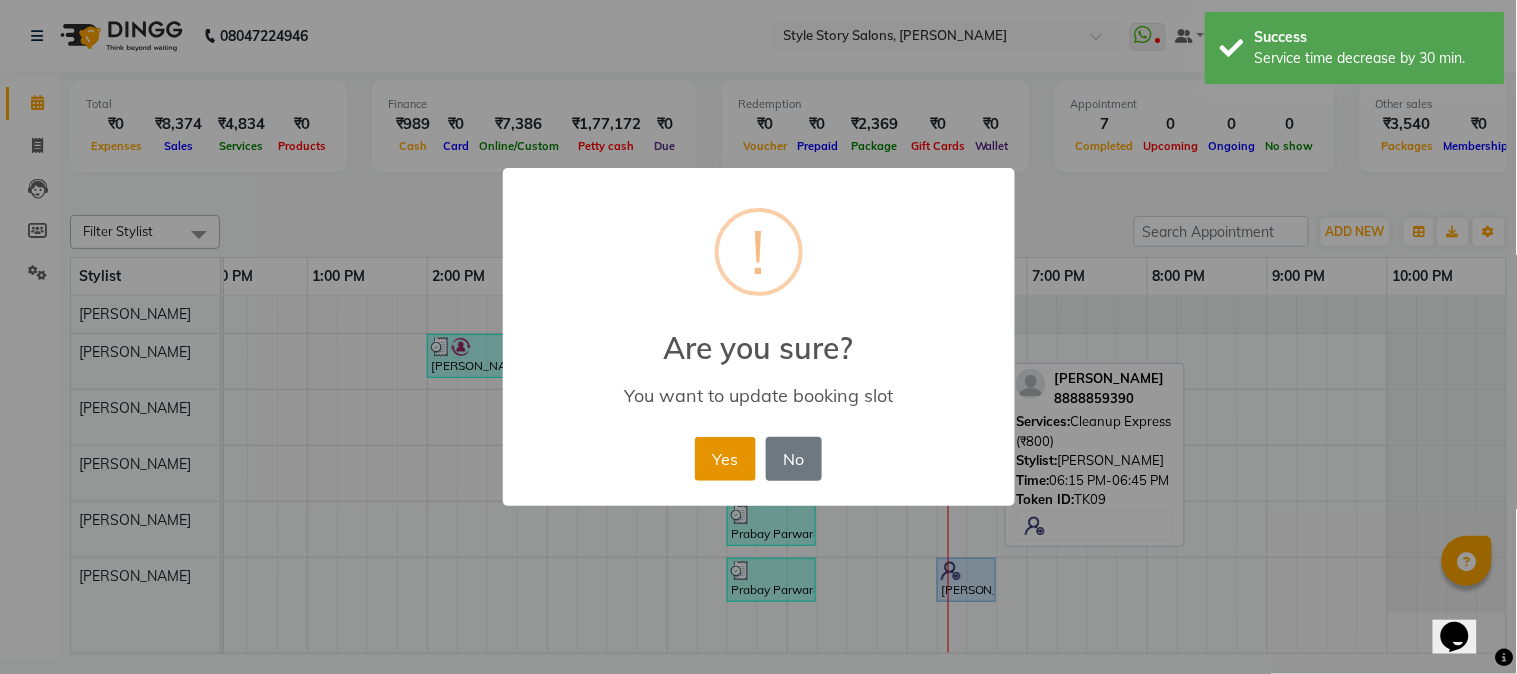 click on "Yes" at bounding box center (725, 459) 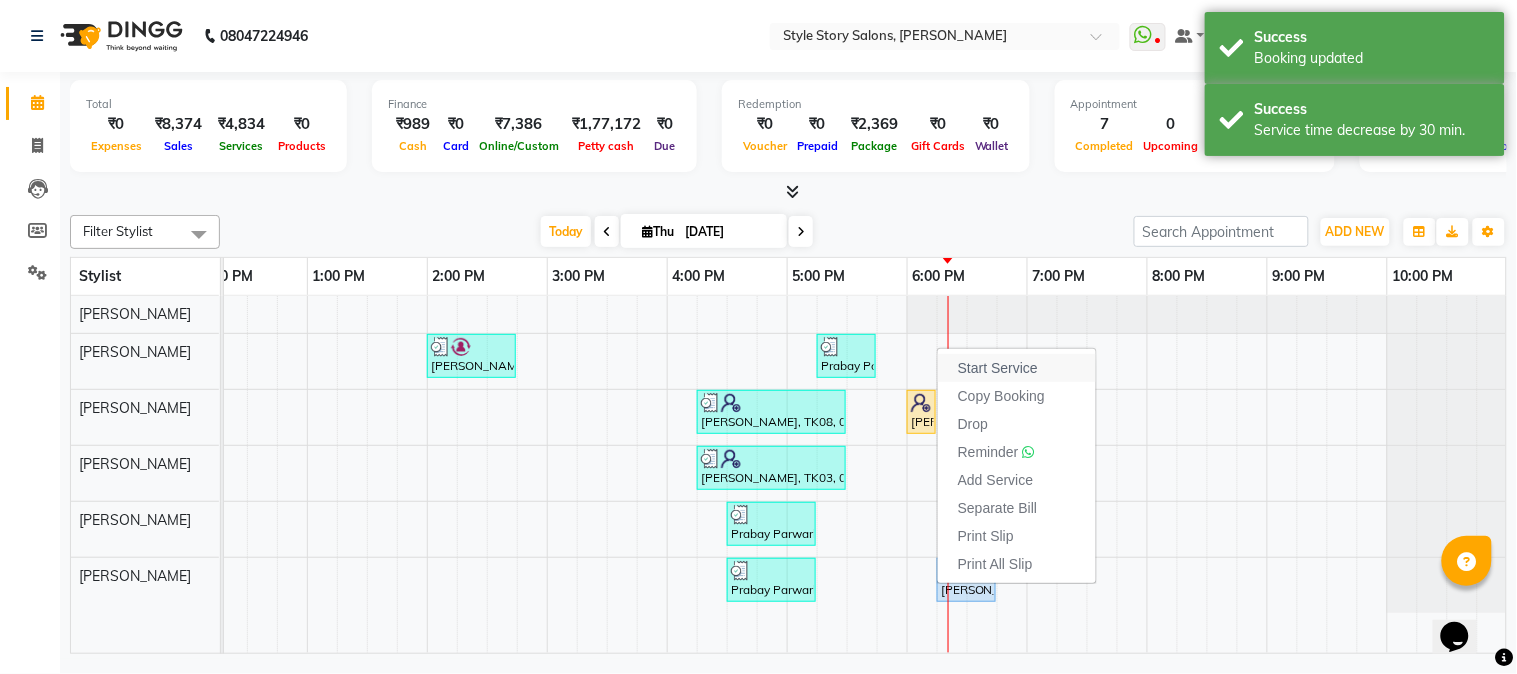 click on "Start Service" at bounding box center (998, 368) 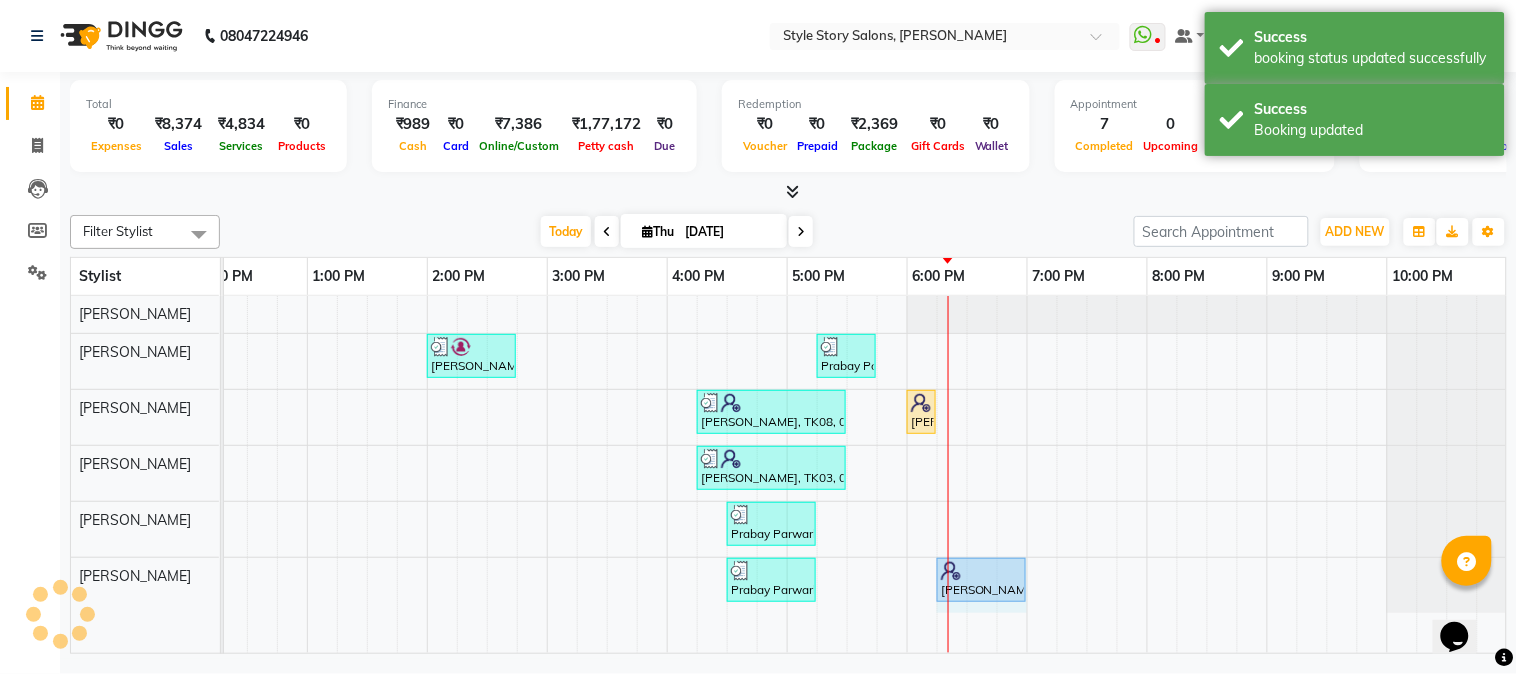 drag, startPoint x: 998, startPoint y: 577, endPoint x: 1015, endPoint y: 577, distance: 17 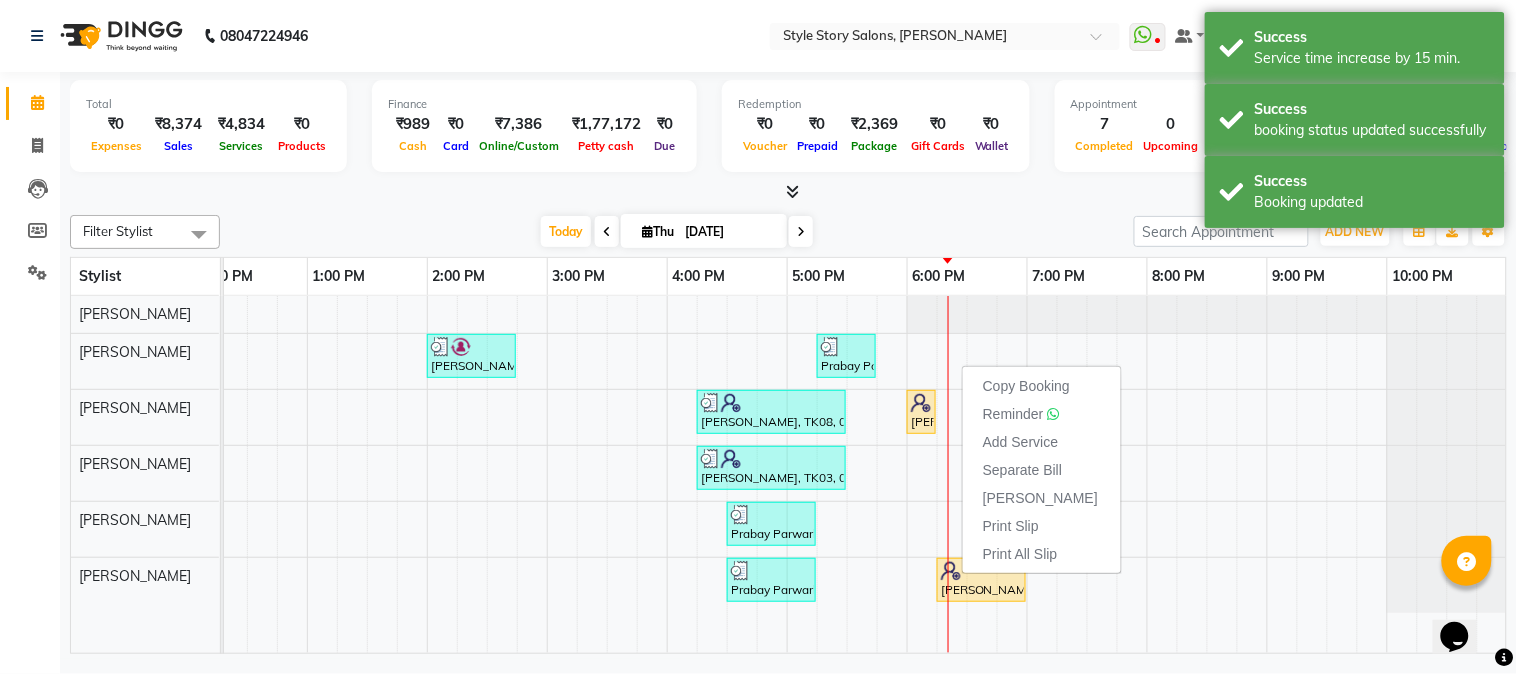 click on "Filter Stylist Select All Arshad Ansari Priyanshi Meshram Ritesh Shrivas Sonali Sarode Tanuja Junghare Vikas Kumar Today  Thu 10-07-2025 Toggle Dropdown Add Appointment Add Invoice Add Attendance Add Transaction Toggle Dropdown Add Appointment Add Invoice Add Attendance ADD NEW Toggle Dropdown Add Appointment Add Invoice Add Attendance Add Transaction Filter Stylist Select All Arshad Ansari Priyanshi Meshram Ritesh Shrivas Sonali Sarode Tanuja Junghare Vikas Kumar Group By  Staff View   Room View  View as Vertical  Vertical - Week View  Horizontal  Horizontal - Week View  List  Toggle Dropdown Calendar Settings Manage Tags   Arrange Stylists   Reset Stylists  Full Screen Appointment Form Zoom 100% Stylist 7:00 AM 8:00 AM 9:00 AM 10:00 AM 11:00 AM 12:00 PM 1:00 PM 2:00 PM 3:00 PM 4:00 PM 5:00 PM 6:00 PM 7:00 PM 8:00 PM 9:00 PM 10:00 PM Sonali Sarode Ritesh Shrivas Arshad Ansari Vikas Kumar Priyanshi Meshram Tanuja Junghare     Aditya Vardhan, TK02, 02:00 PM-02:45 PM, Hair Cut - Master - Male" 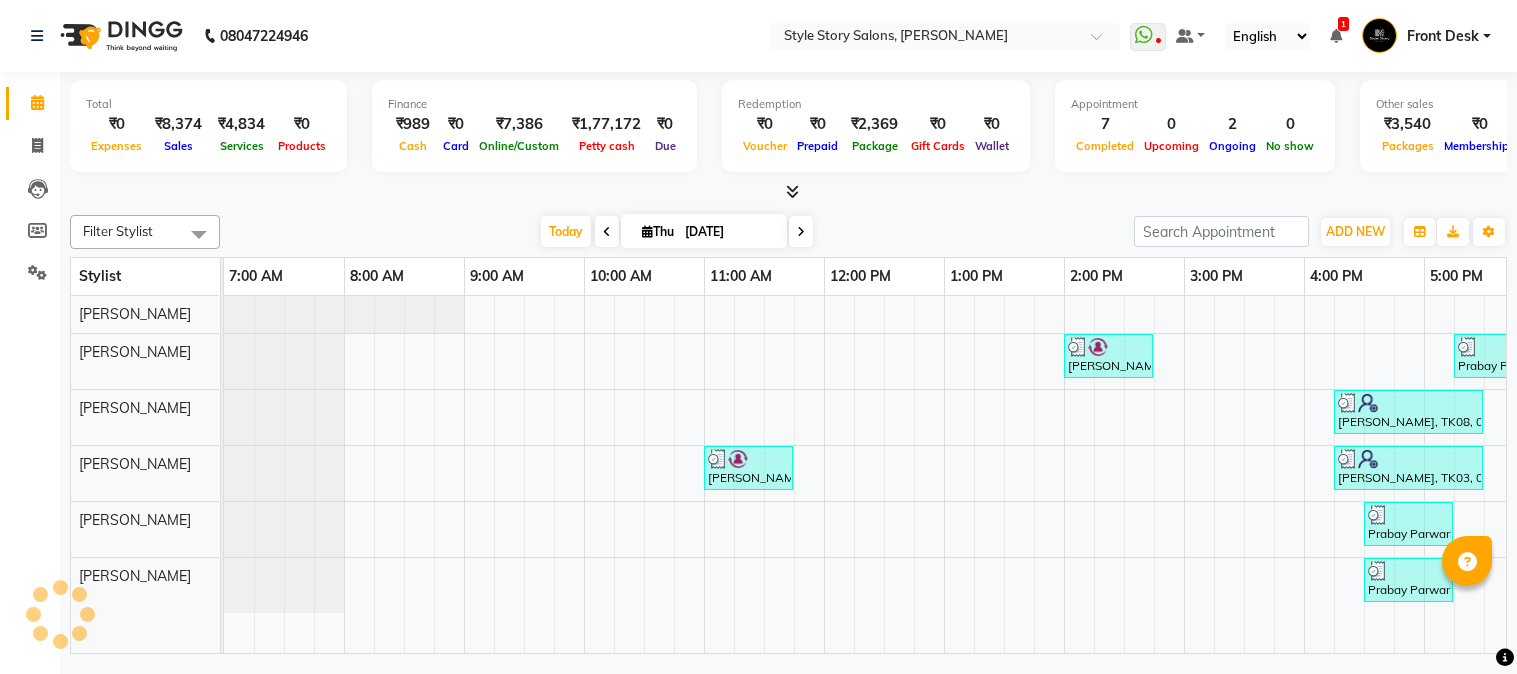 scroll, scrollTop: 0, scrollLeft: 0, axis: both 